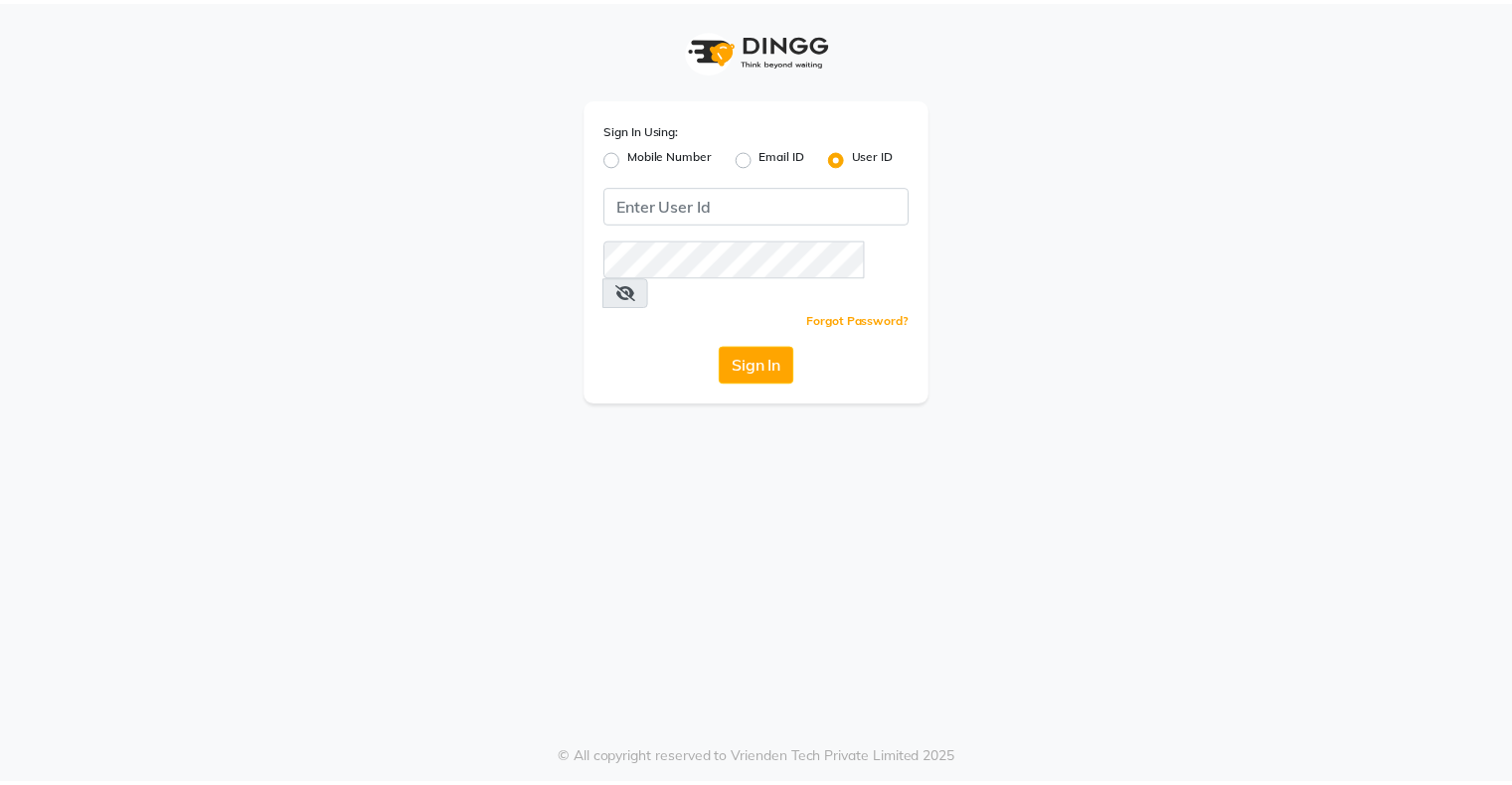 scroll, scrollTop: 0, scrollLeft: 0, axis: both 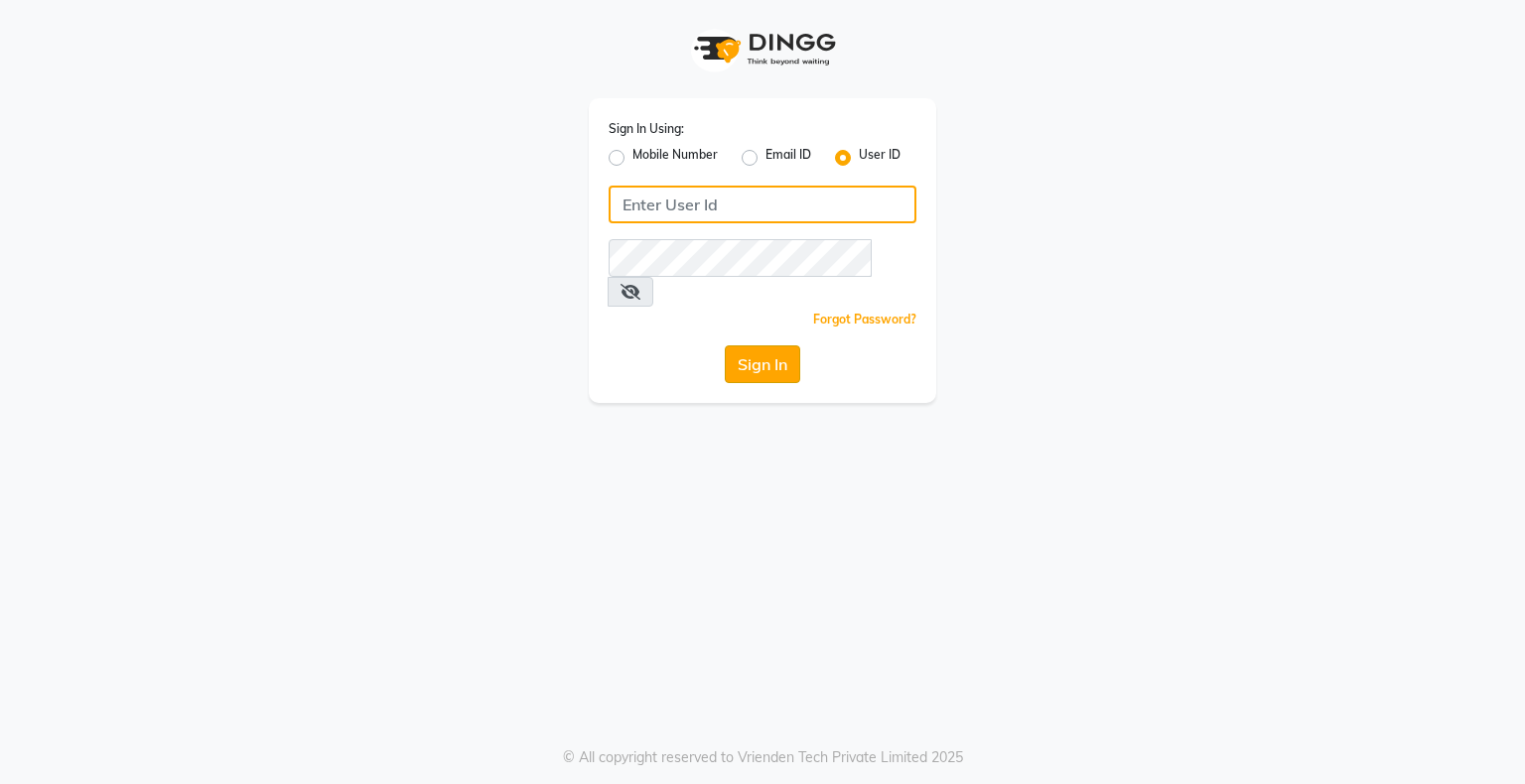 type on "bhavika1" 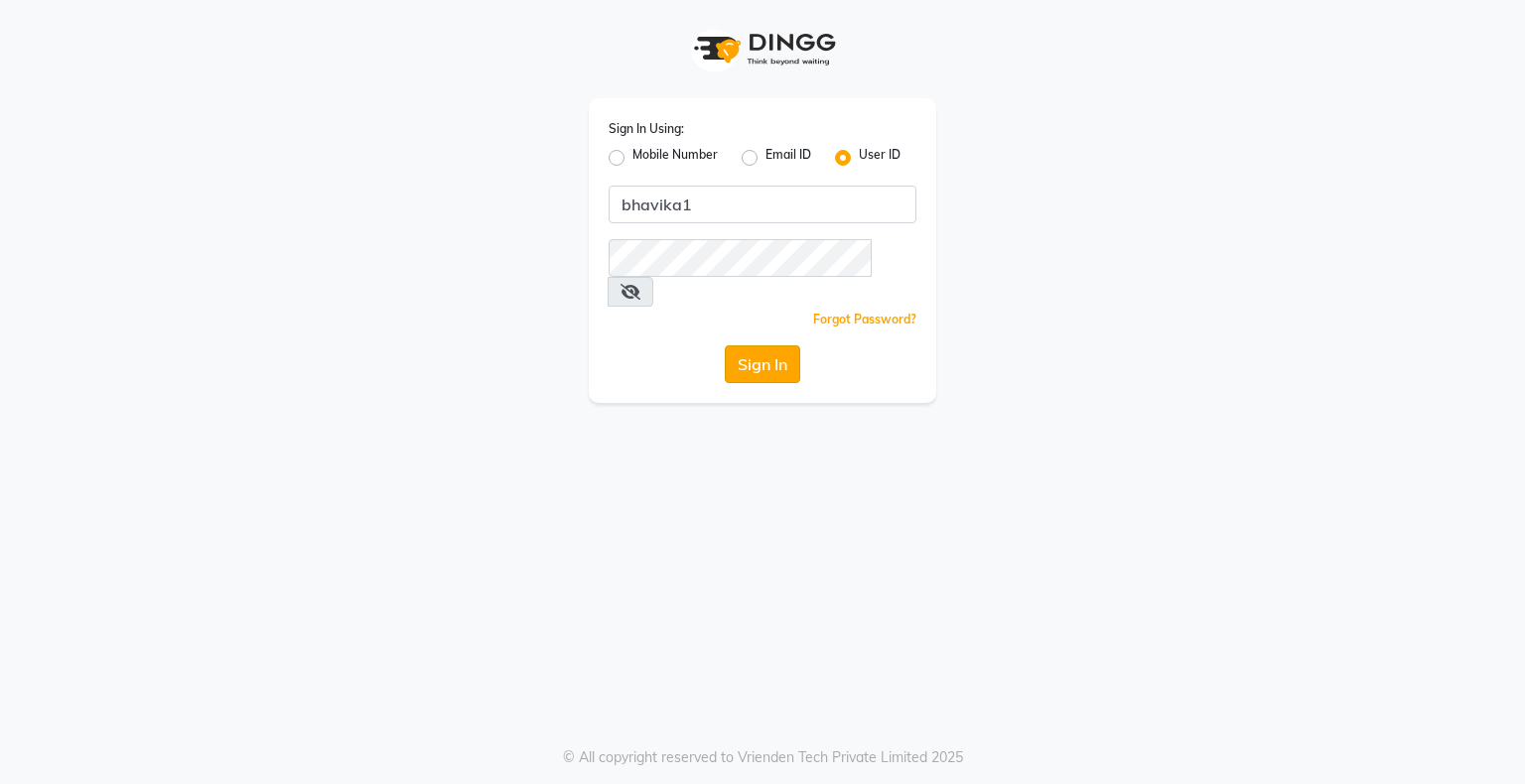 click on "Sign In" 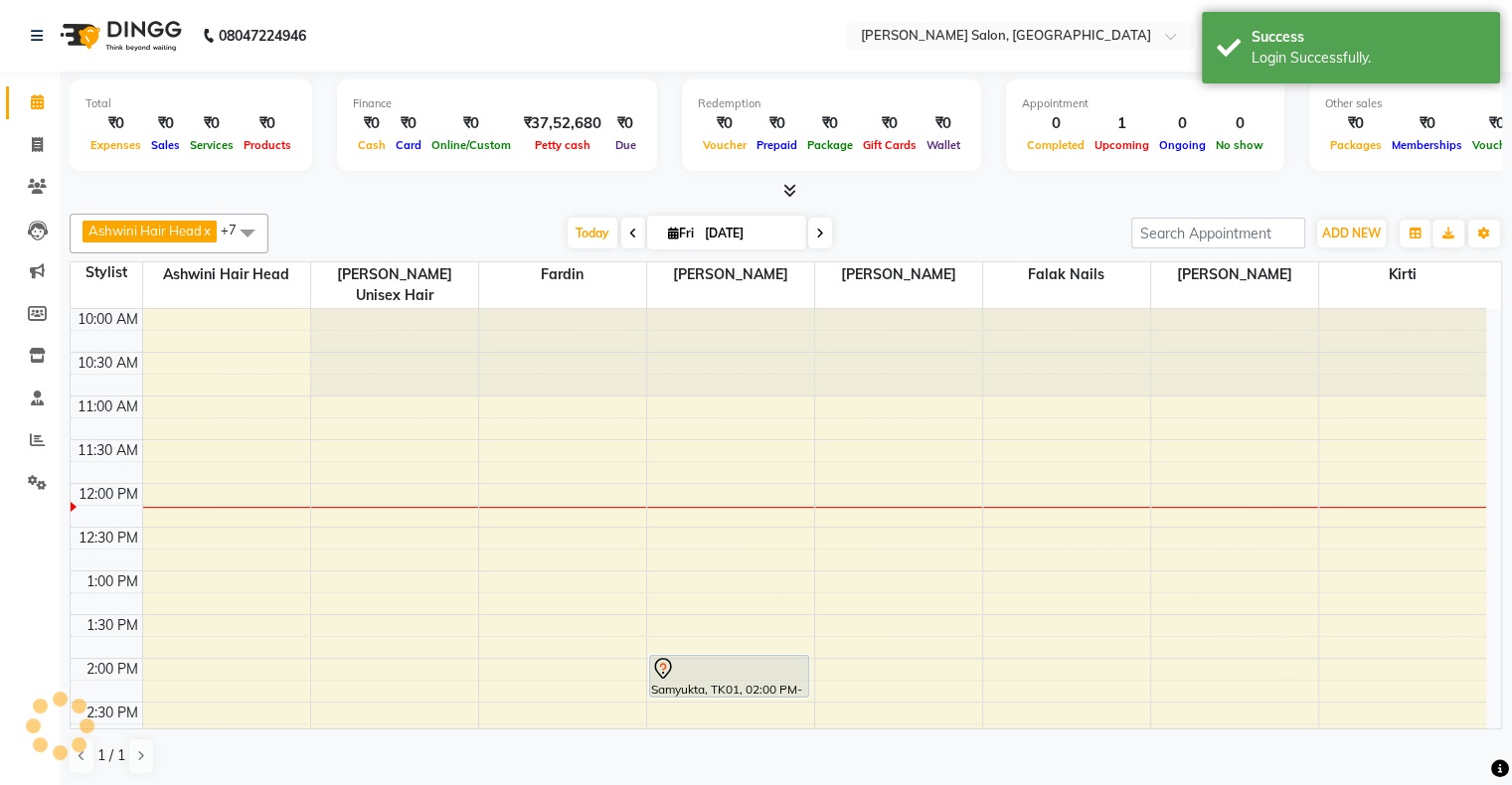 scroll, scrollTop: 0, scrollLeft: 0, axis: both 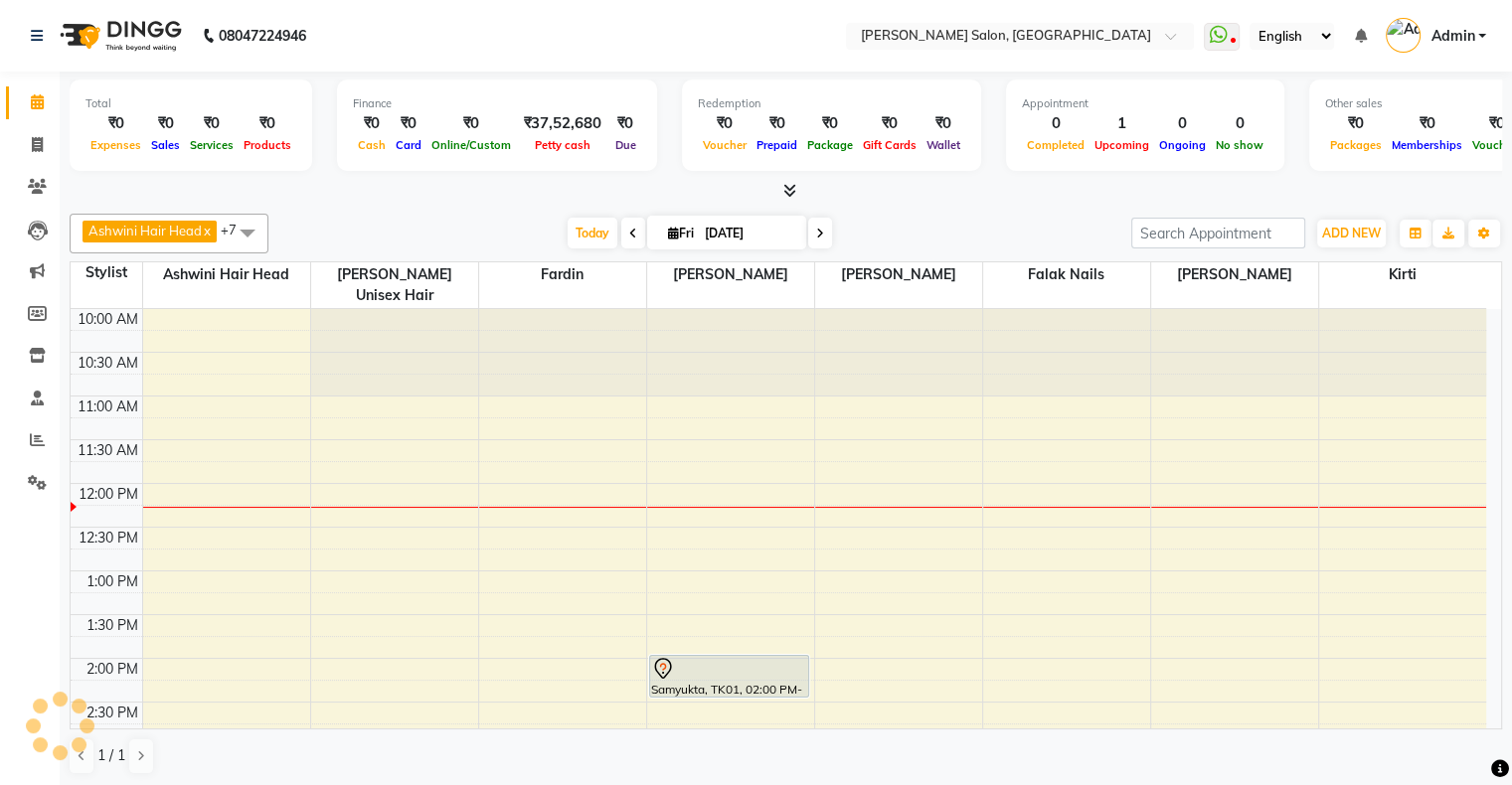 click at bounding box center [633, 233] 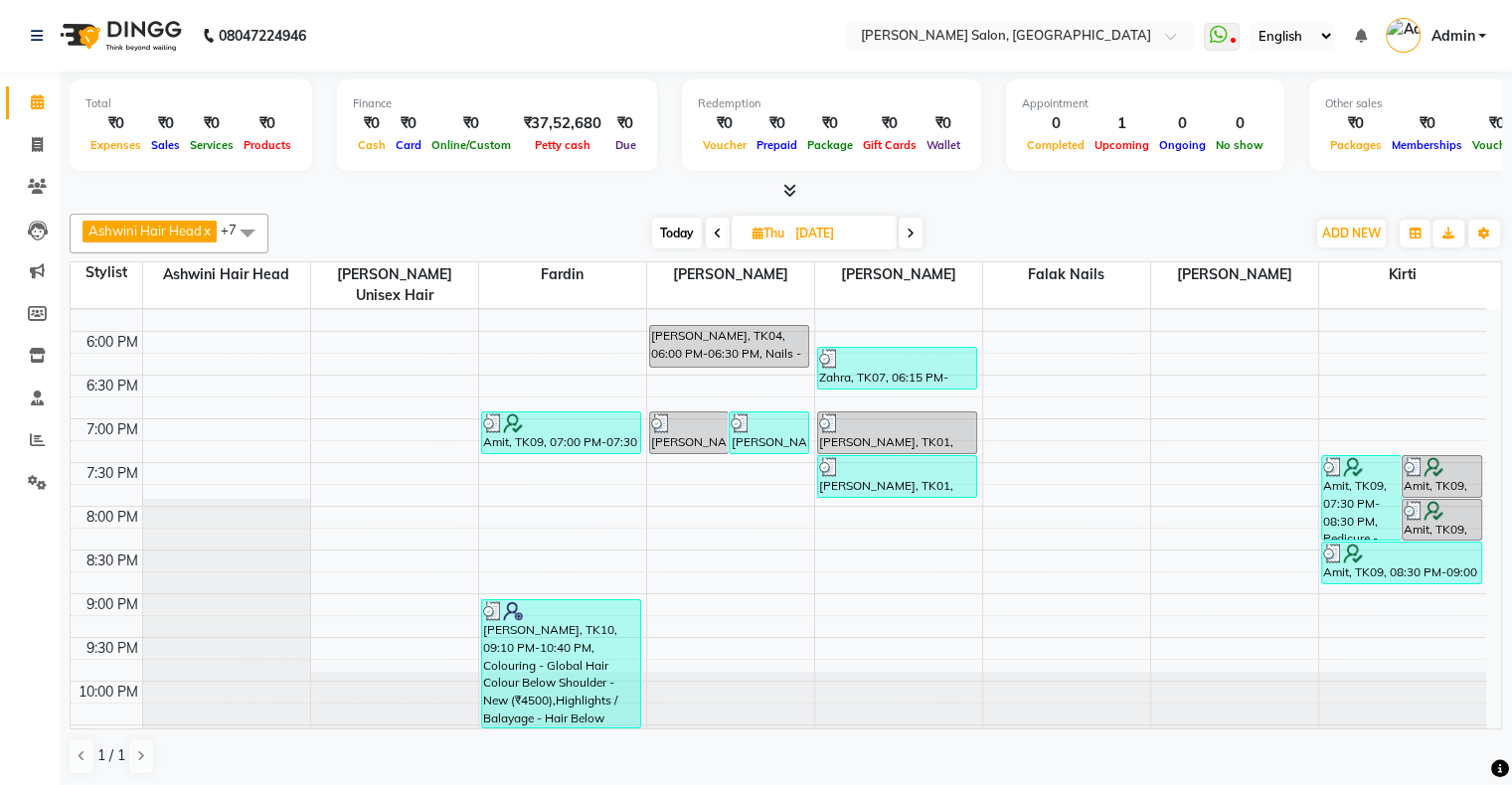 scroll, scrollTop: 685, scrollLeft: 0, axis: vertical 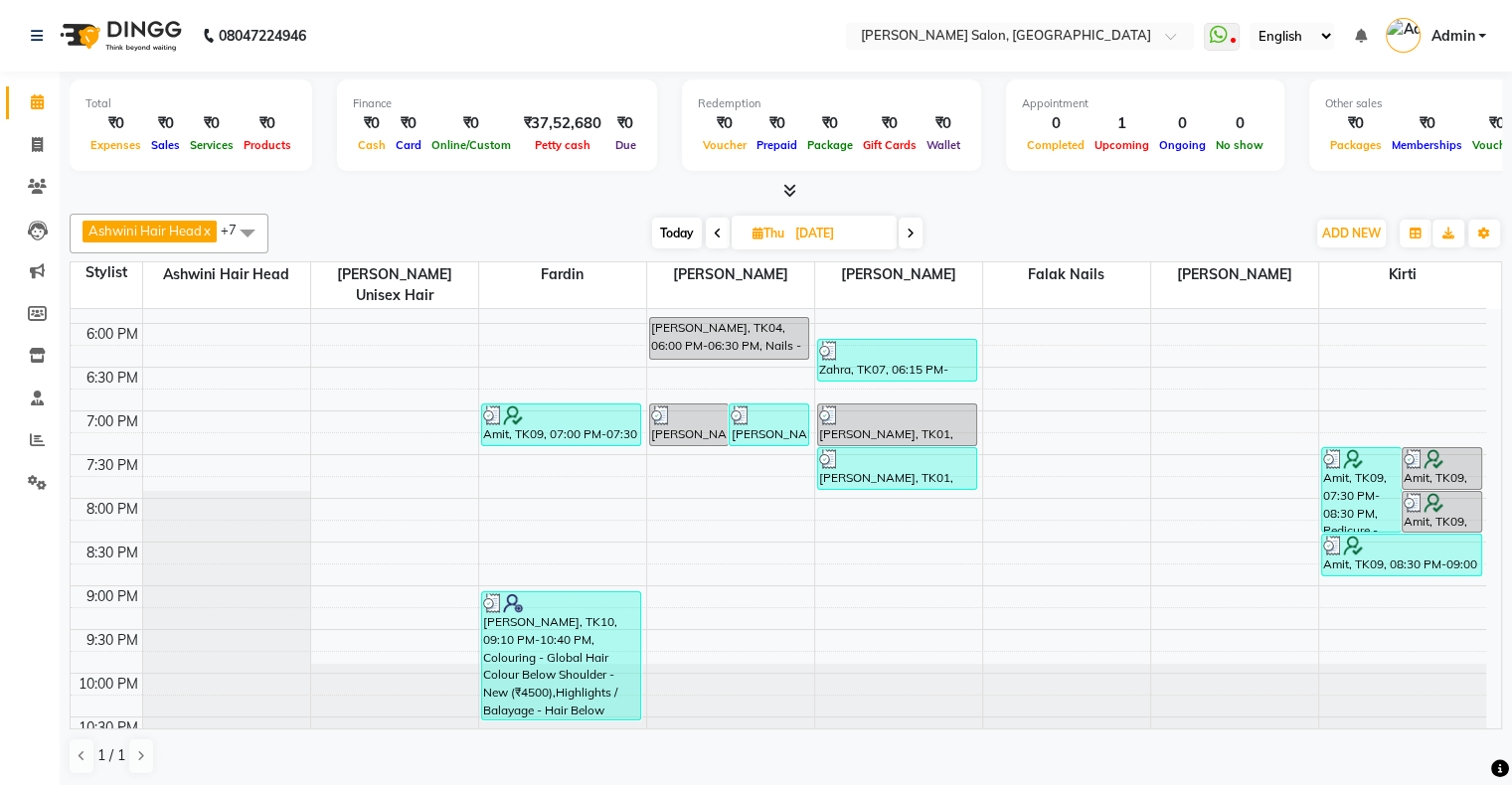 click on "Today" at bounding box center (677, 233) 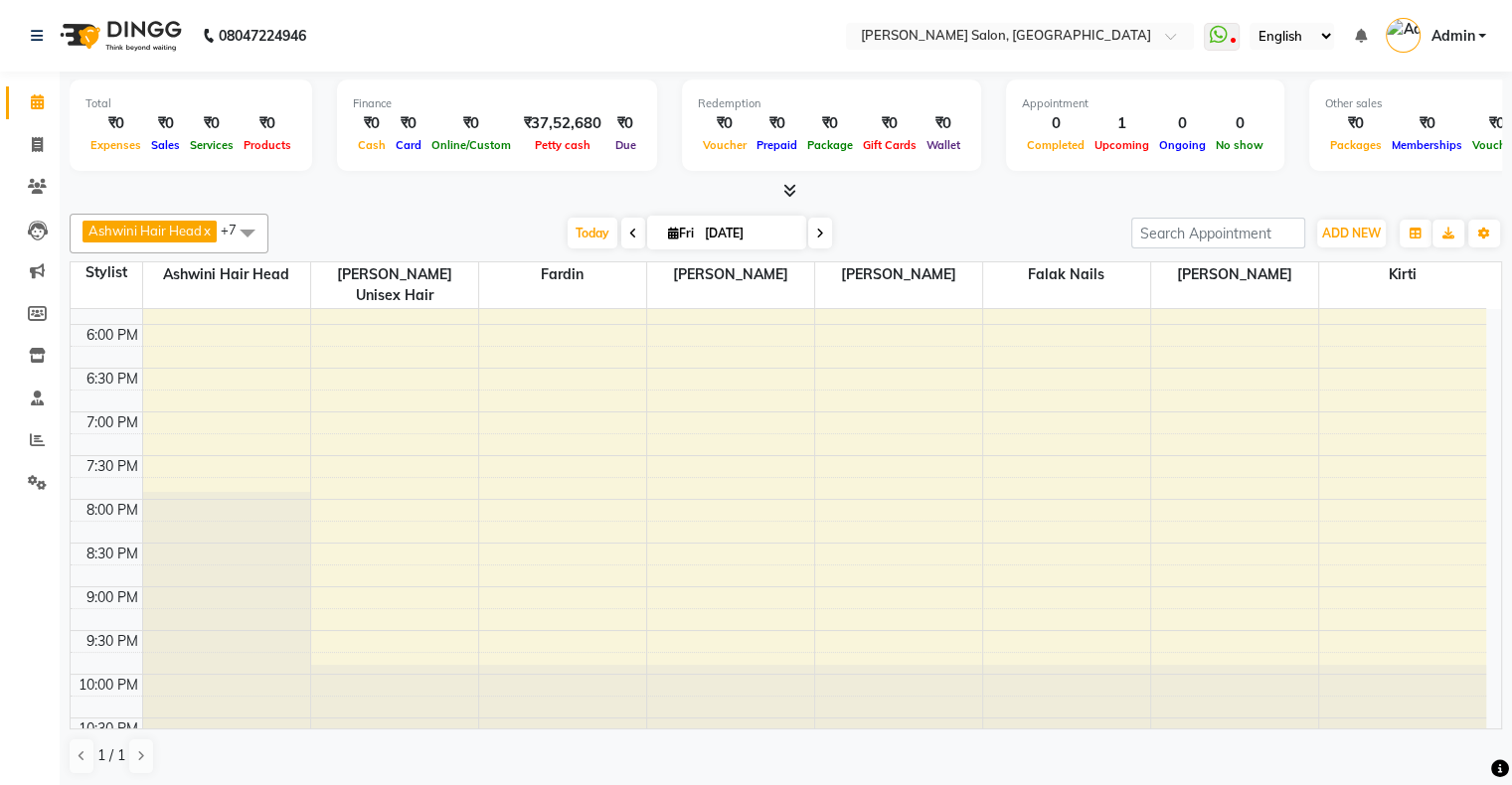 scroll, scrollTop: 685, scrollLeft: 0, axis: vertical 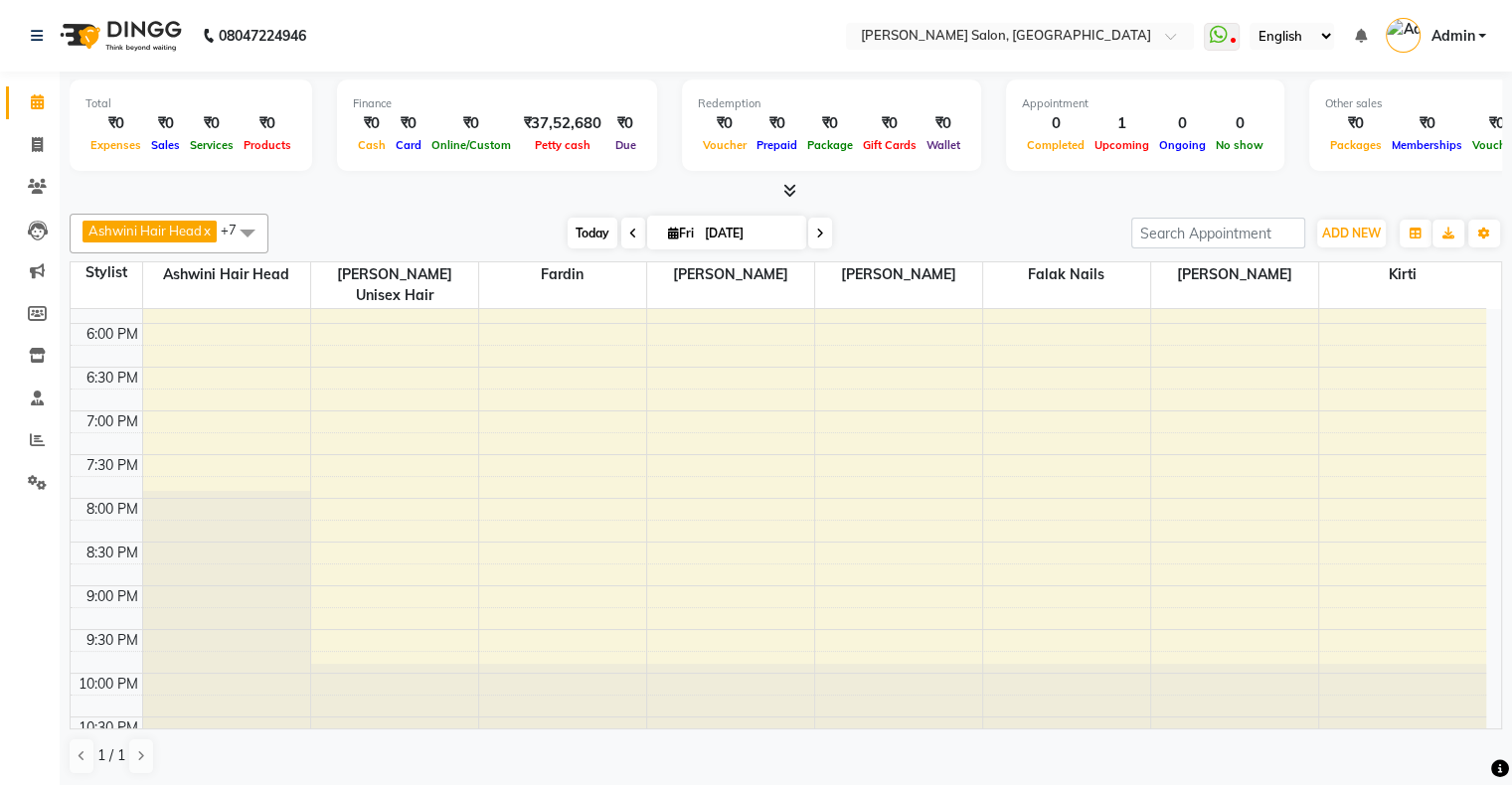 click on "Today" at bounding box center (592, 233) 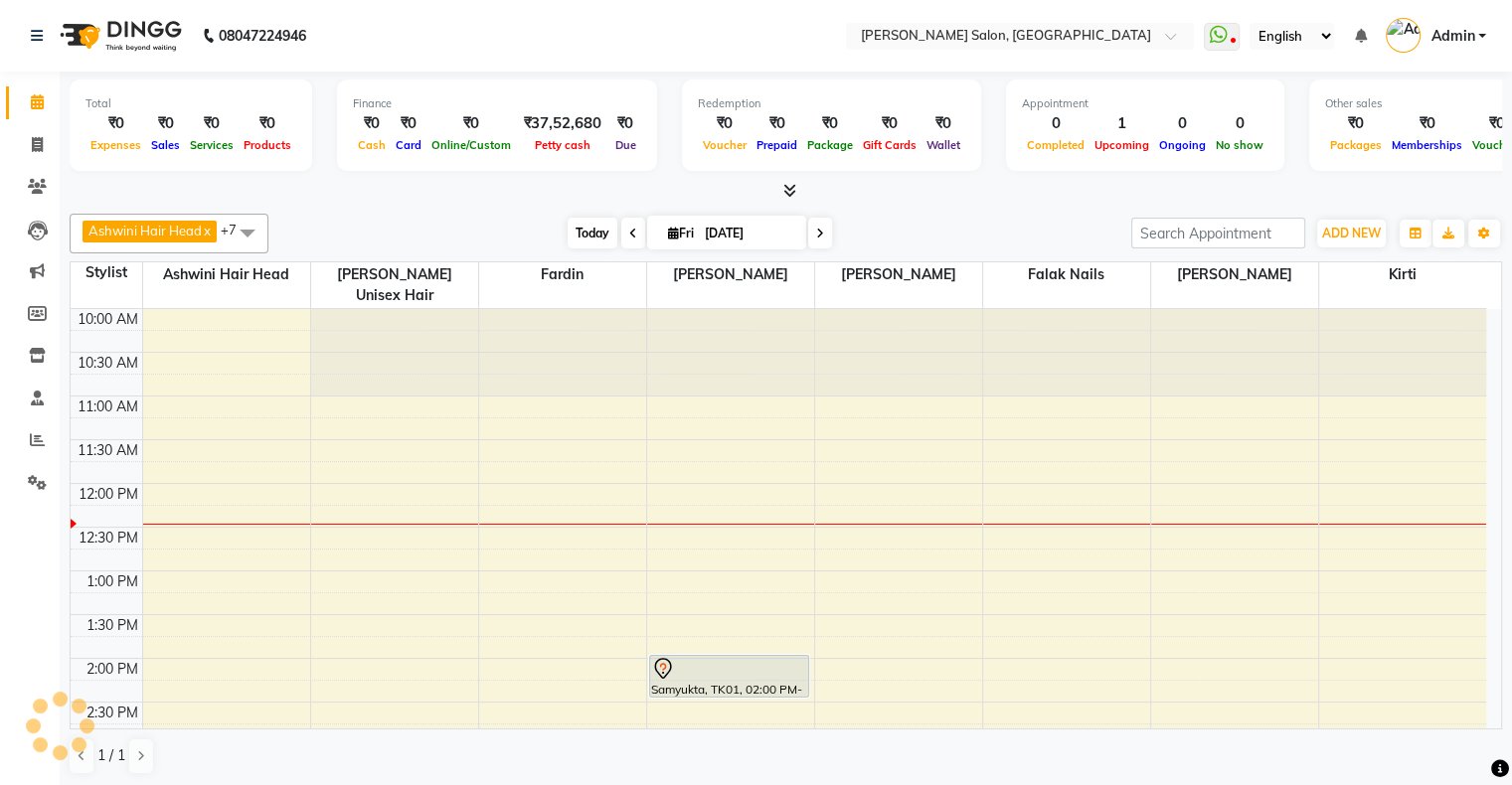 scroll, scrollTop: 174, scrollLeft: 0, axis: vertical 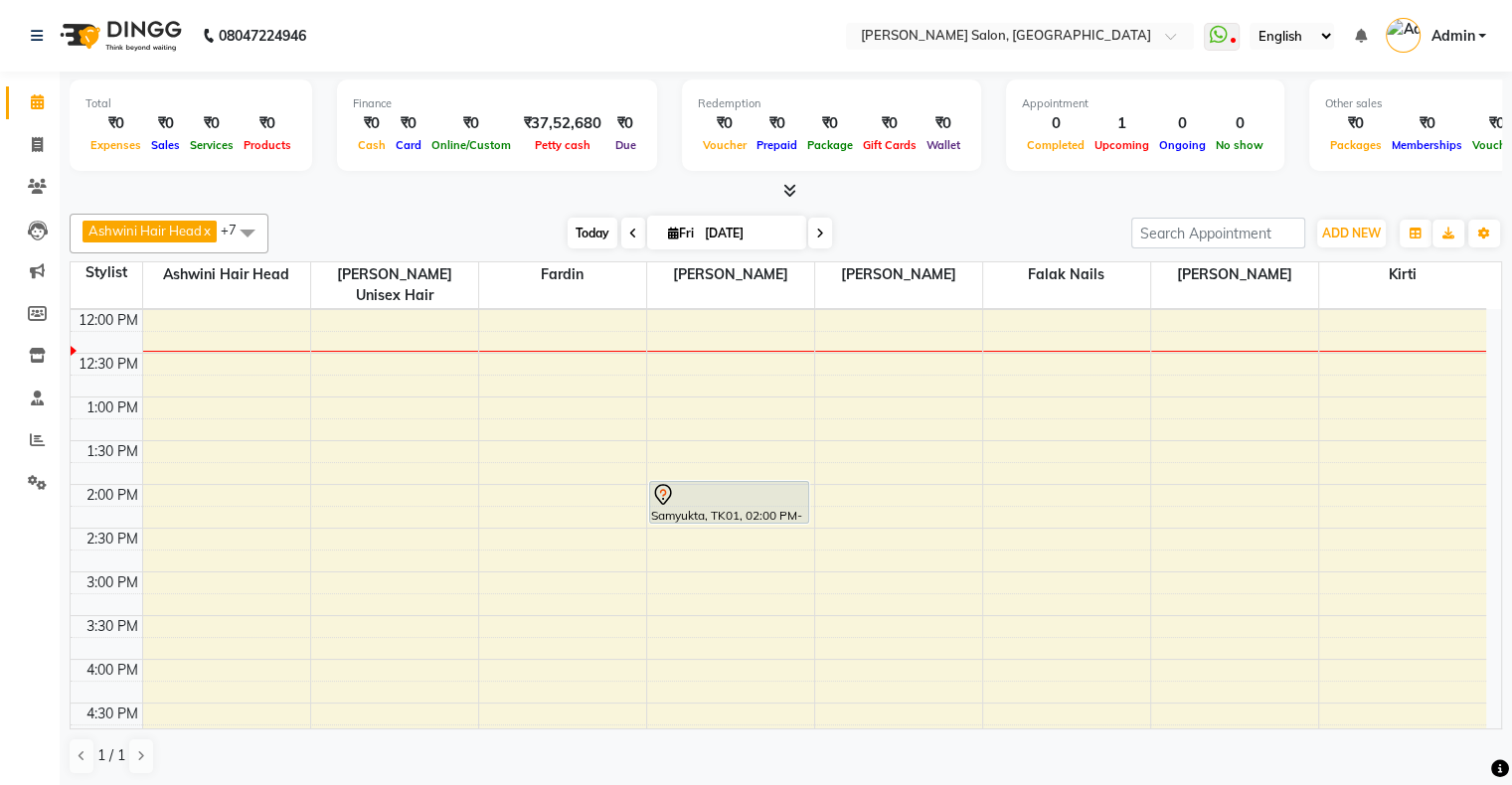 click on "Today" at bounding box center (592, 233) 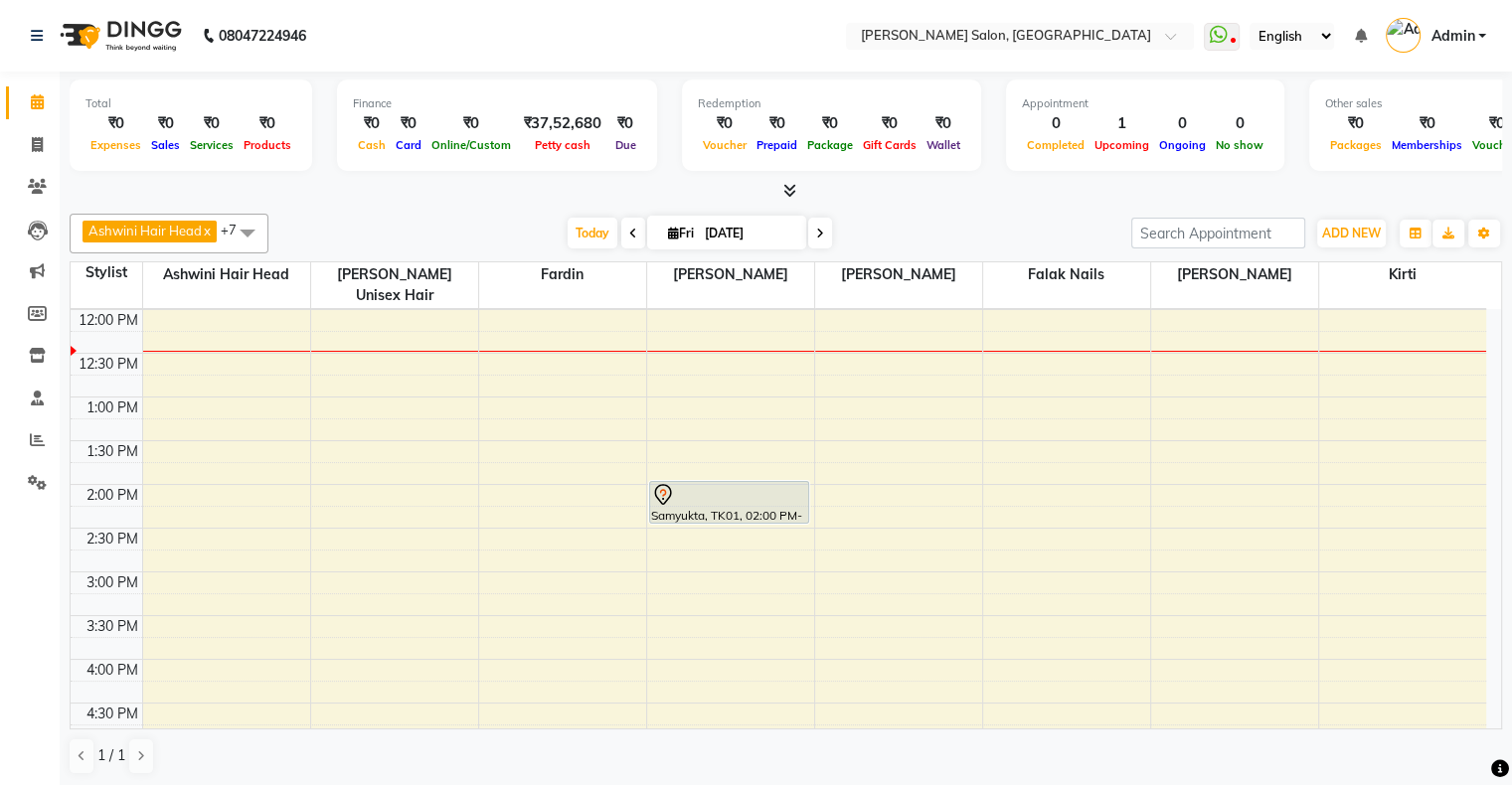 scroll, scrollTop: 273, scrollLeft: 0, axis: vertical 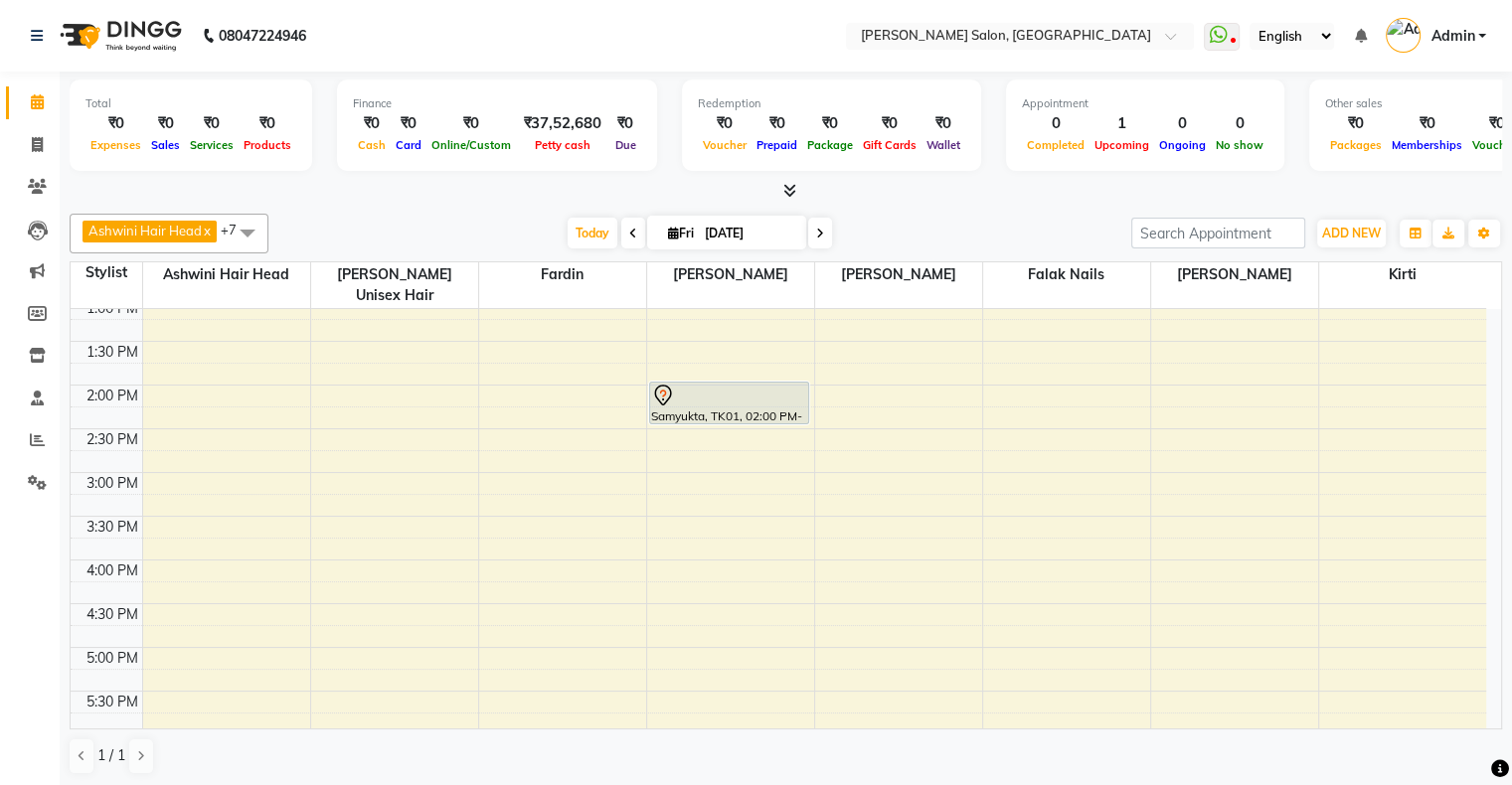 click on "Total  ₹0  Expenses ₹0  Sales ₹0  Services ₹0  Products Finance  ₹0  Cash ₹0  Card ₹0  Online/Custom ₹37,52,680 Petty cash ₹0 Due  Redemption  ₹0 Voucher ₹0 Prepaid ₹0 Package ₹0  Gift Cards ₹0  Wallet  Appointment  0 Completed 1 Upcoming 0 Ongoing 0 No show  Other sales  ₹0  Packages ₹0  Memberships ₹0  Vouchers ₹0  Prepaids ₹0  Gift Cards Ashwini Hair Head  x Falak Nails  x Kirti  x Fardin  x Sanjana   x Shubhada  x Susmita  x Vivek Unisex hair  x +7 Select All Ashwini Hair Head Falak Nails Fardin Kirti Nida FD Pradip Vaishnav Sanjana  Shubhada Susmita Vidhi Veera Vivek Unisex hair Today  Fri 11-07-2025 Toggle Dropdown Add Appointment Add Invoice Add Expense Add Attendance Add Client Add Transaction Toggle Dropdown Add Appointment Add Invoice Add Expense Add Attendance Add Client ADD NEW Toggle Dropdown Add Appointment Add Invoice Add Expense Add Attendance Add Client Add Transaction Ashwini Hair Head  x Falak Nails  x Kirti  x Fardin  x Sanjana   x x x x" 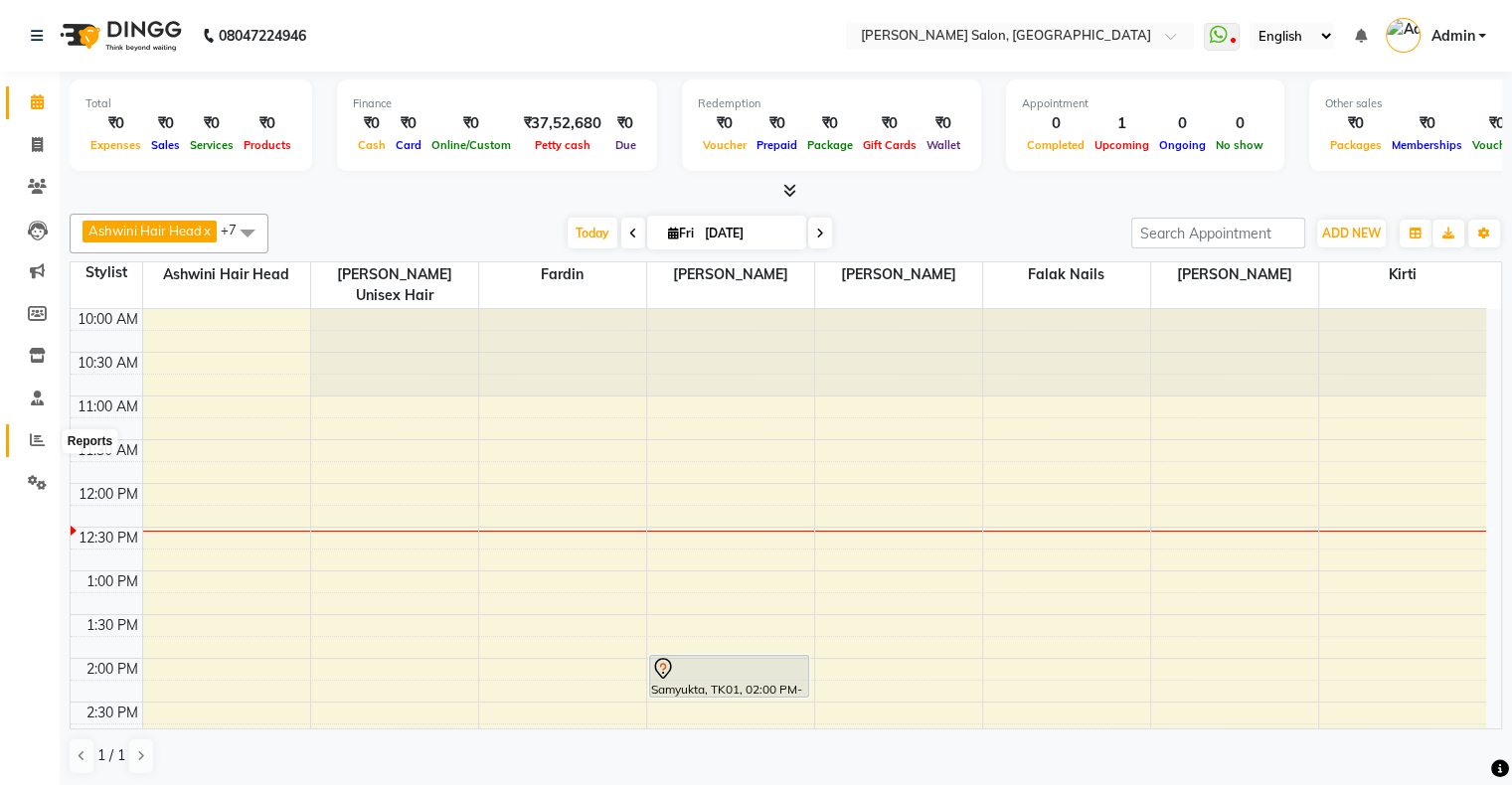 click 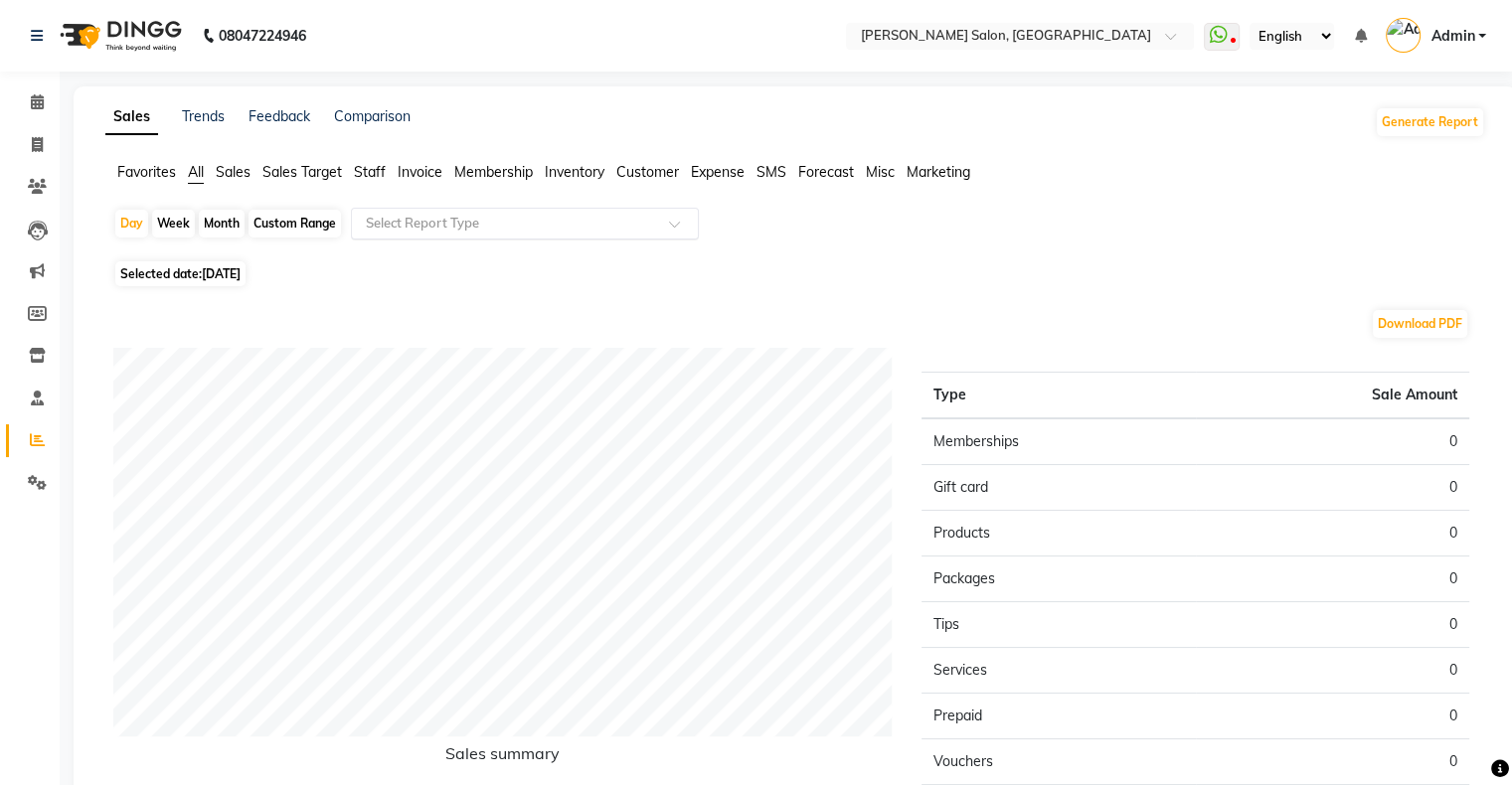 click 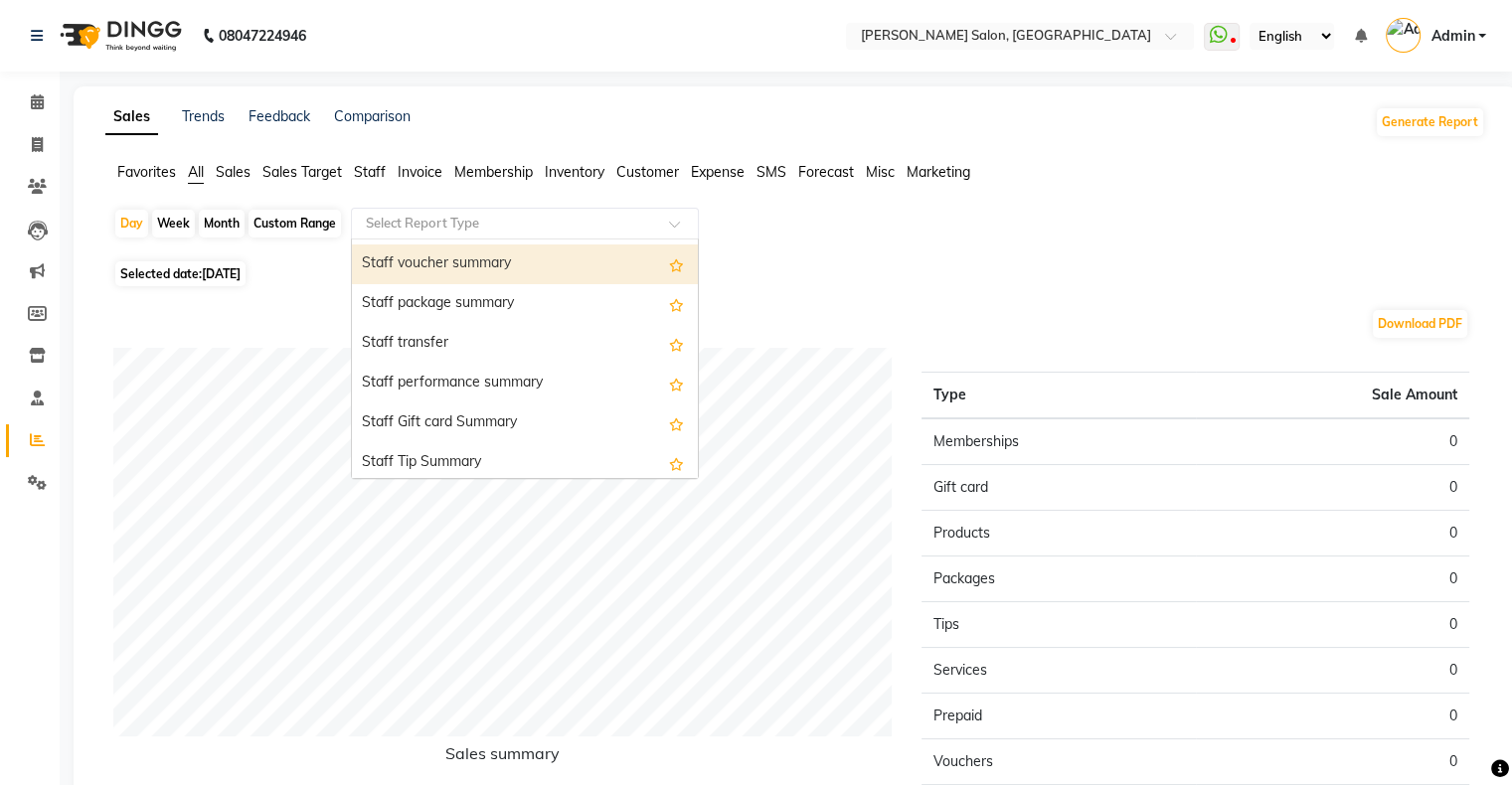 scroll, scrollTop: 1391, scrollLeft: 0, axis: vertical 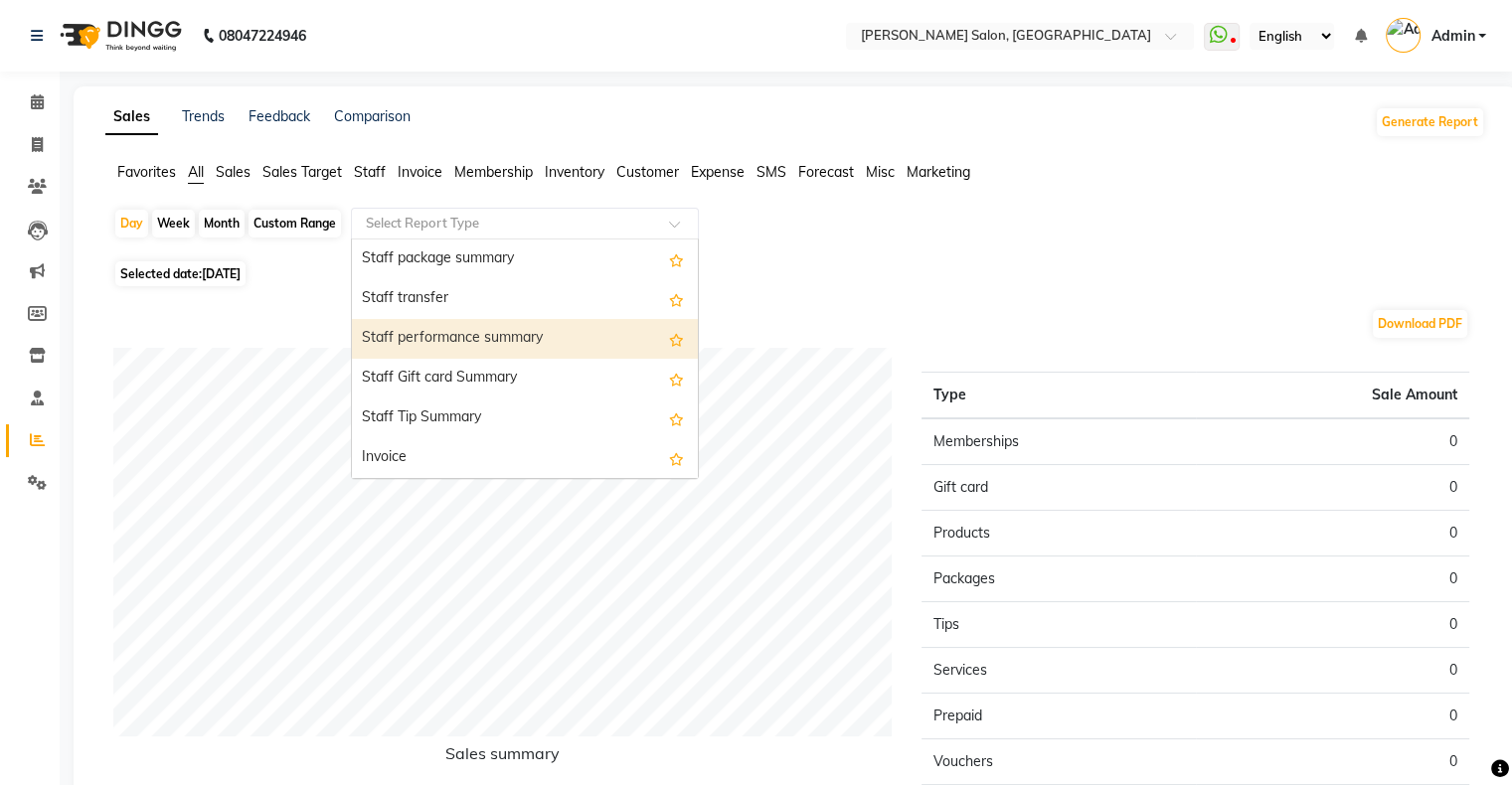 click on "Staff performance summary" at bounding box center (525, 339) 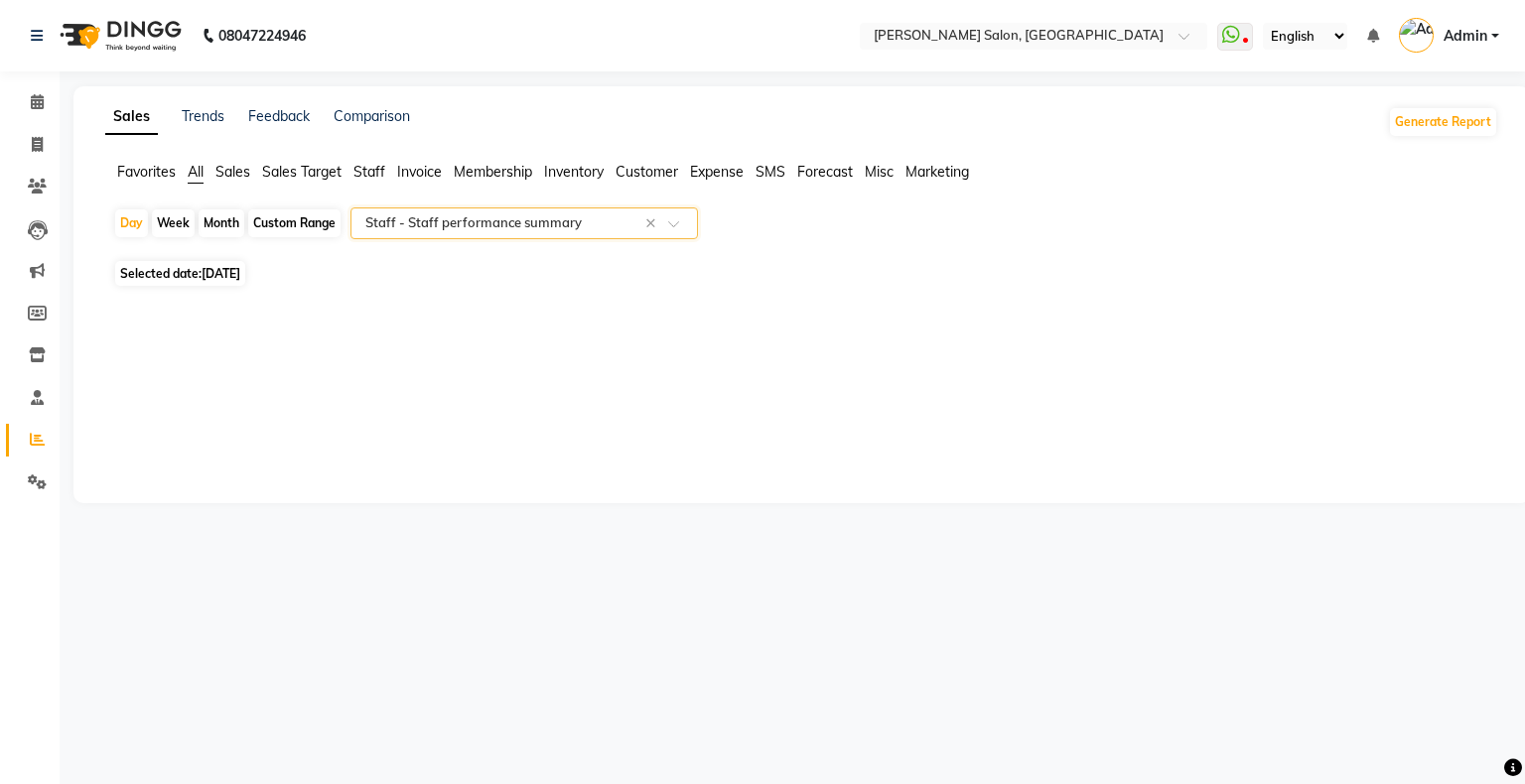 click on "Month" 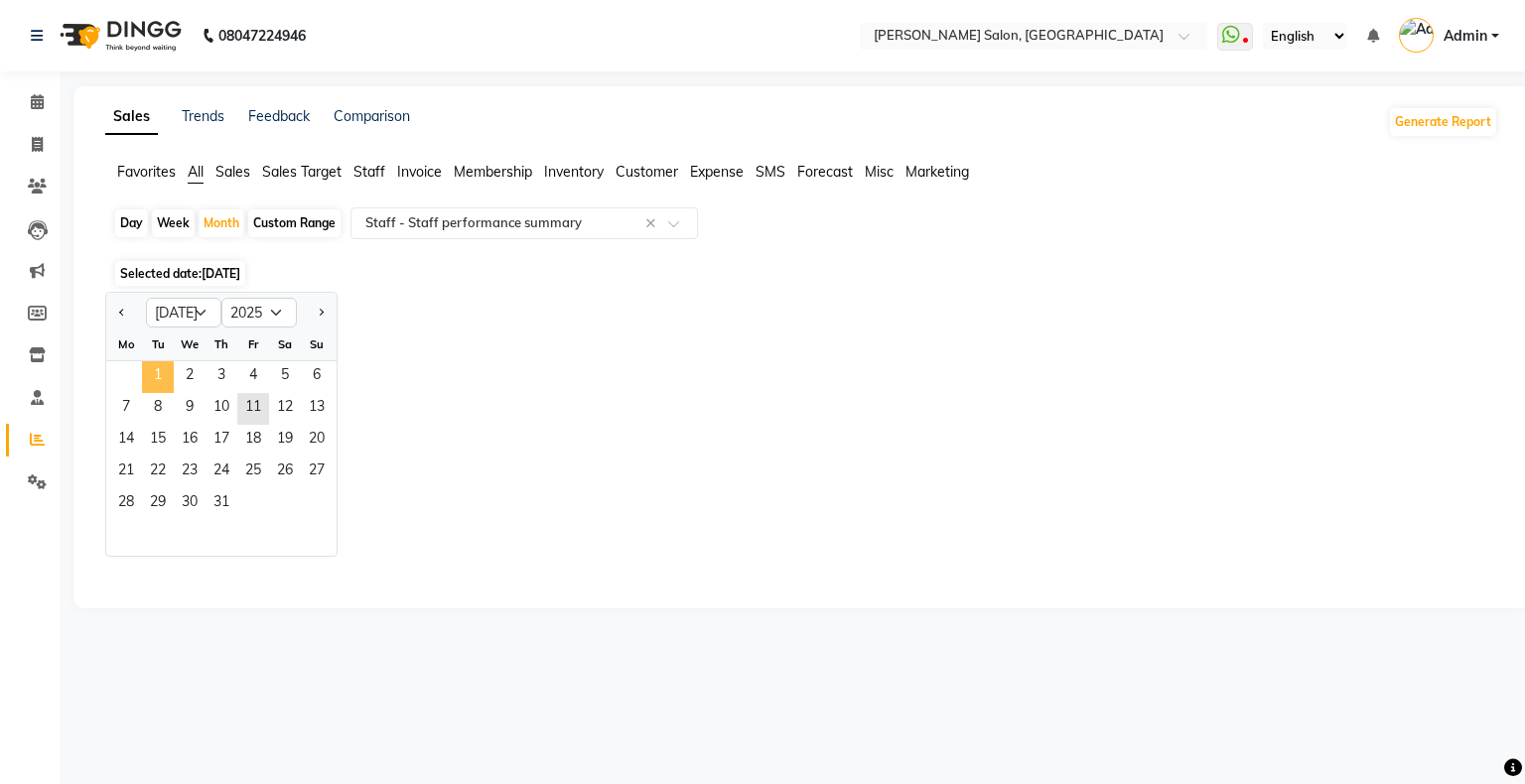 click on "1" 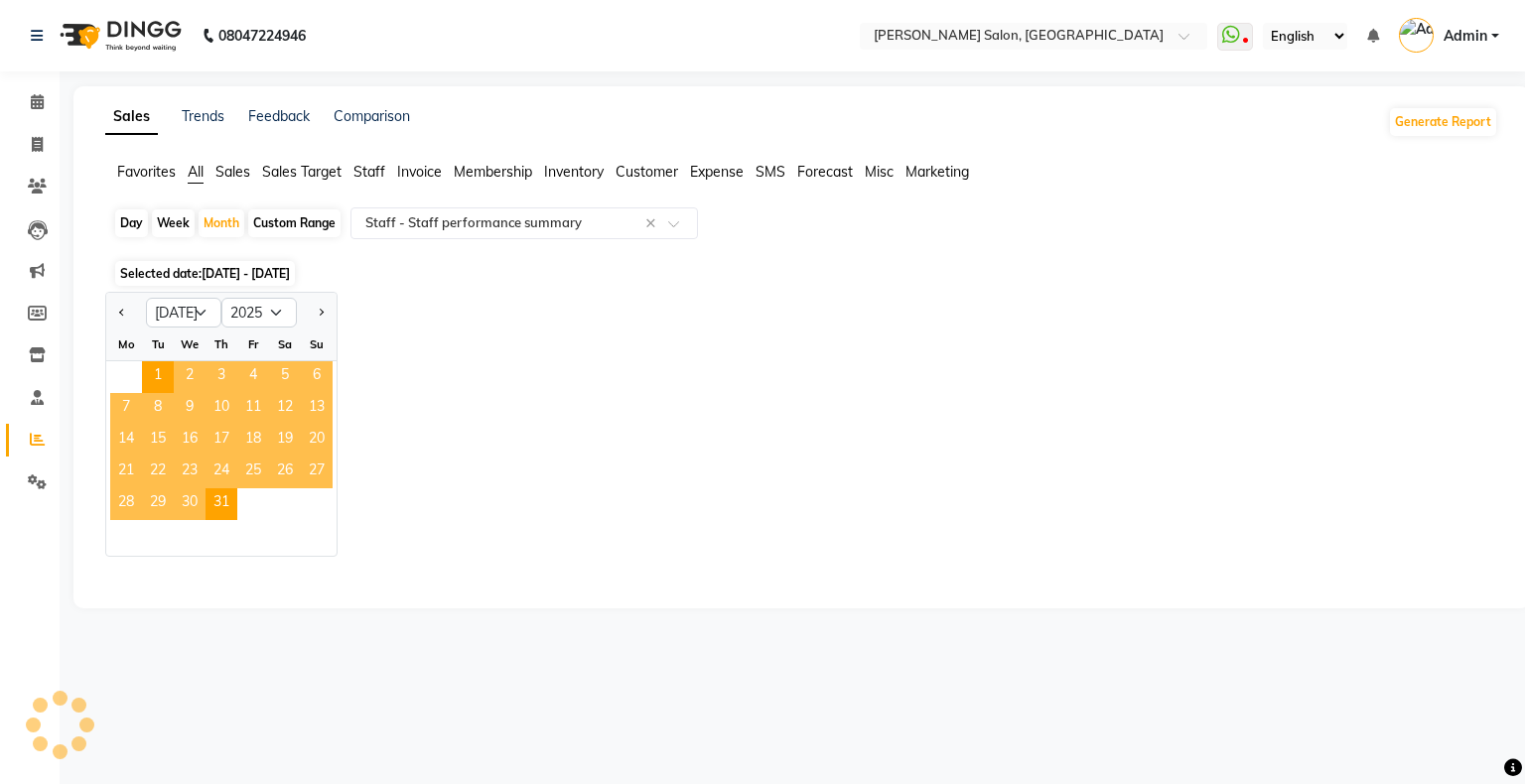 select on "full_report" 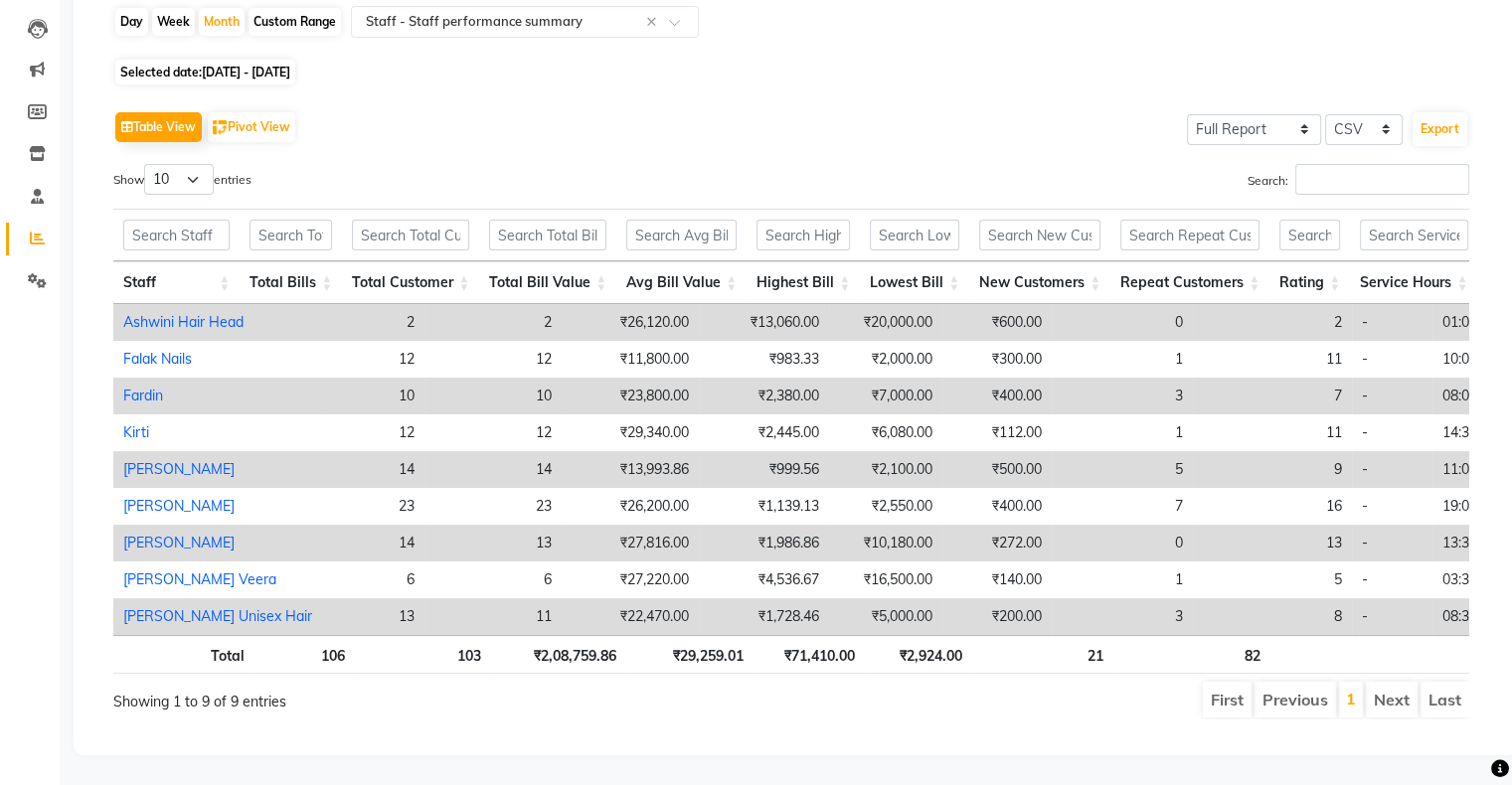 scroll, scrollTop: 230, scrollLeft: 0, axis: vertical 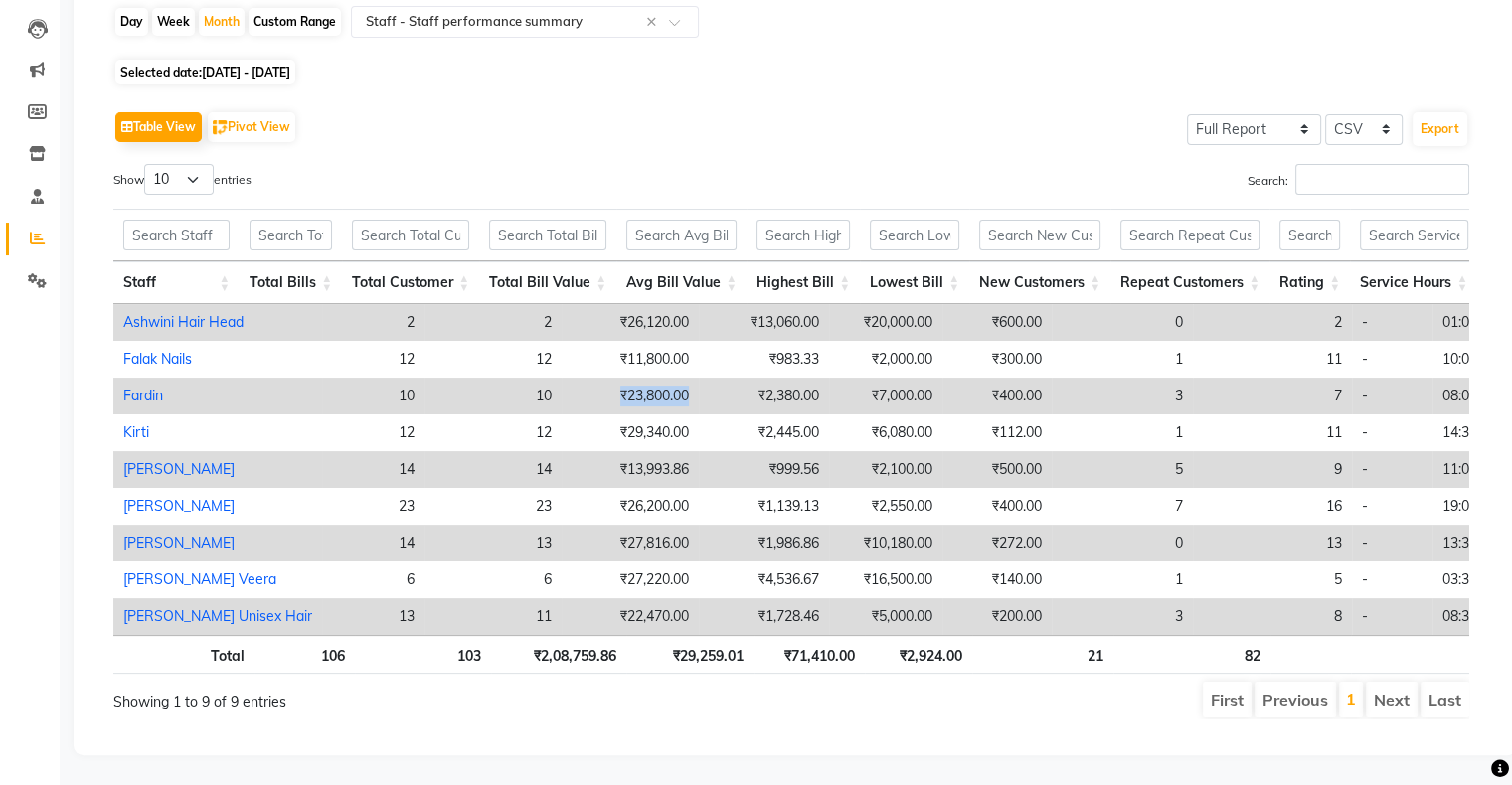 drag, startPoint x: 513, startPoint y: 365, endPoint x: 633, endPoint y: 351, distance: 120.81391 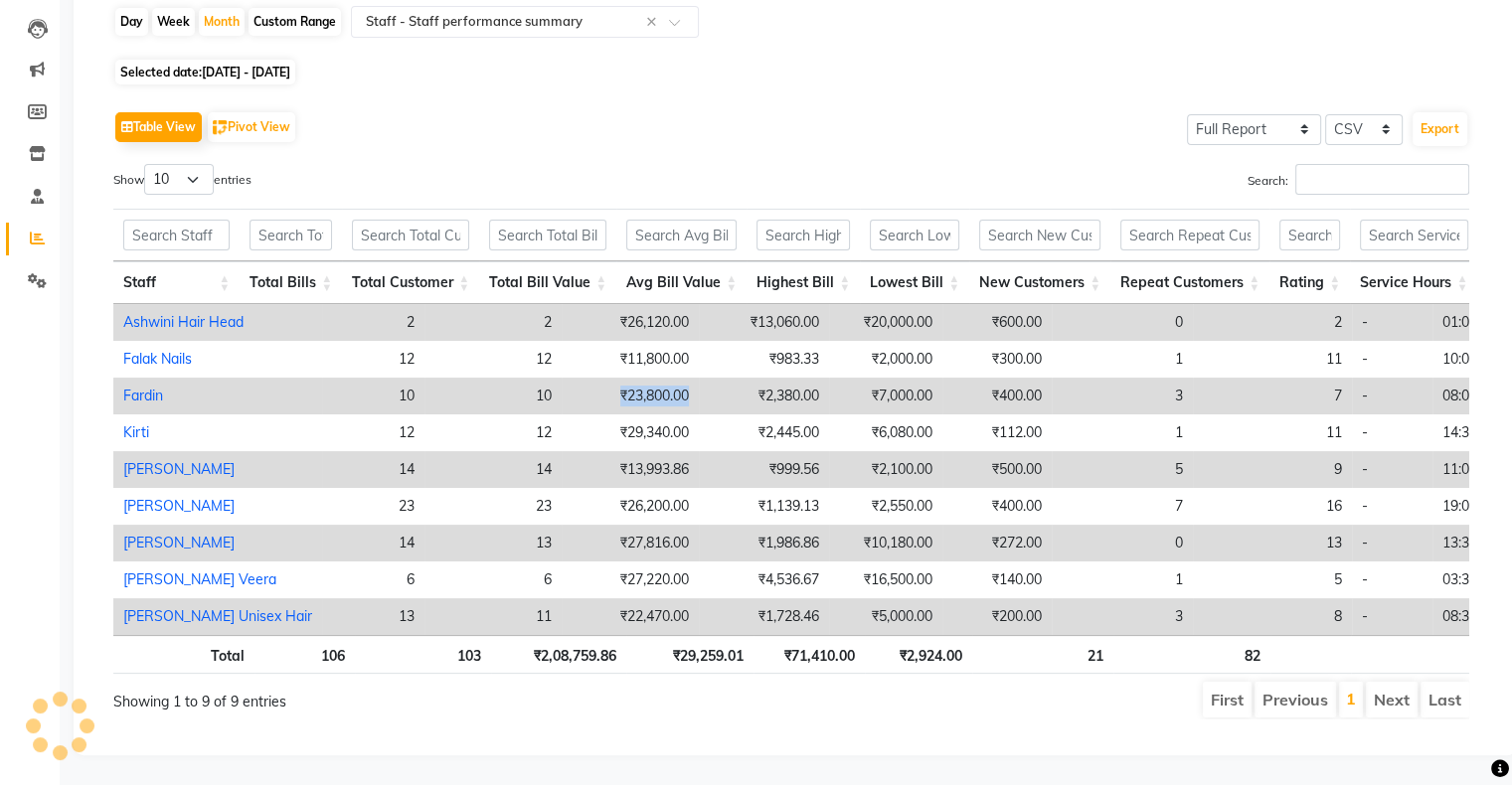 drag, startPoint x: 544, startPoint y: 376, endPoint x: 628, endPoint y: 357, distance: 86.12201 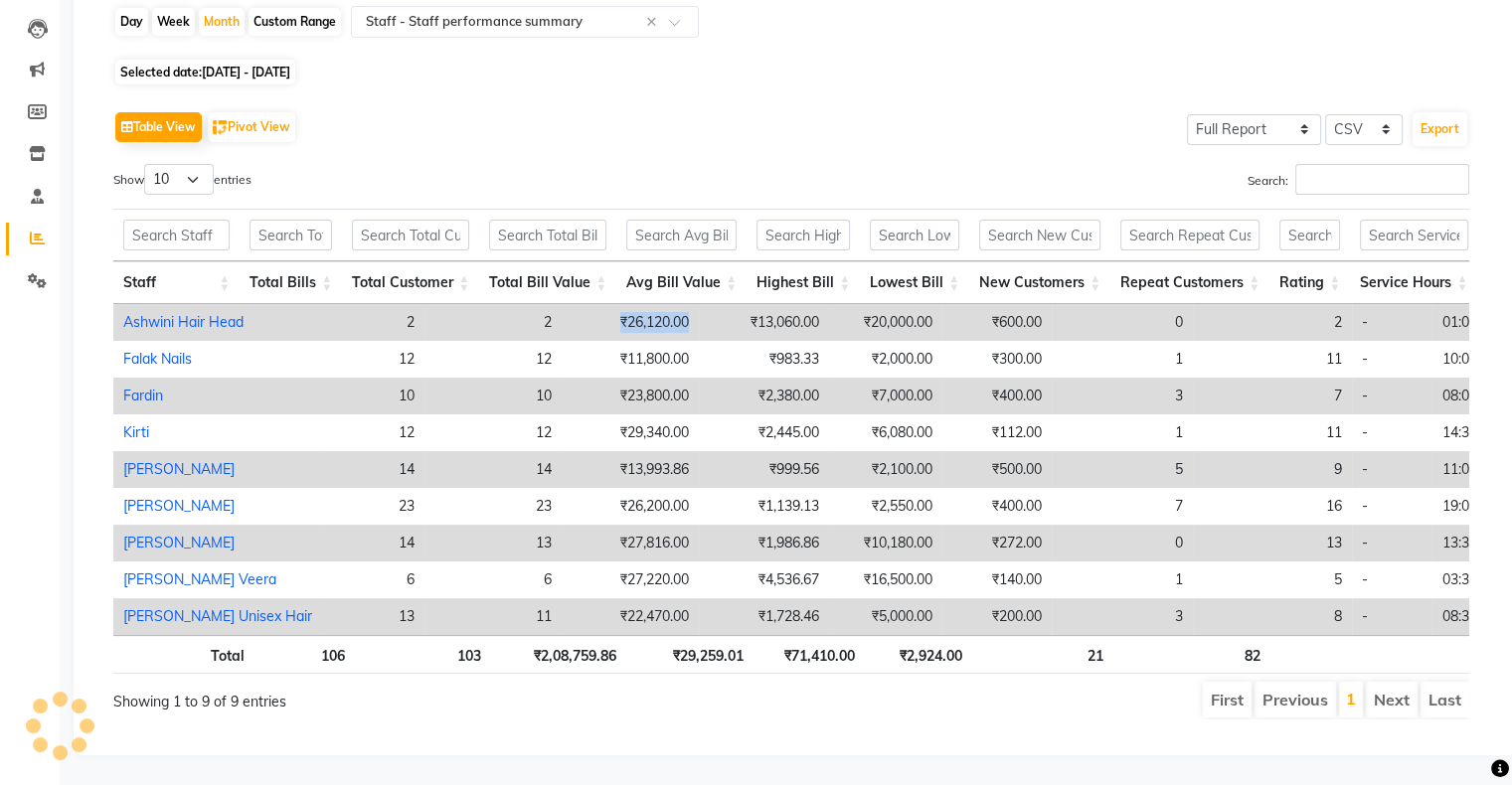 drag, startPoint x: 545, startPoint y: 296, endPoint x: 620, endPoint y: 287, distance: 75.53807 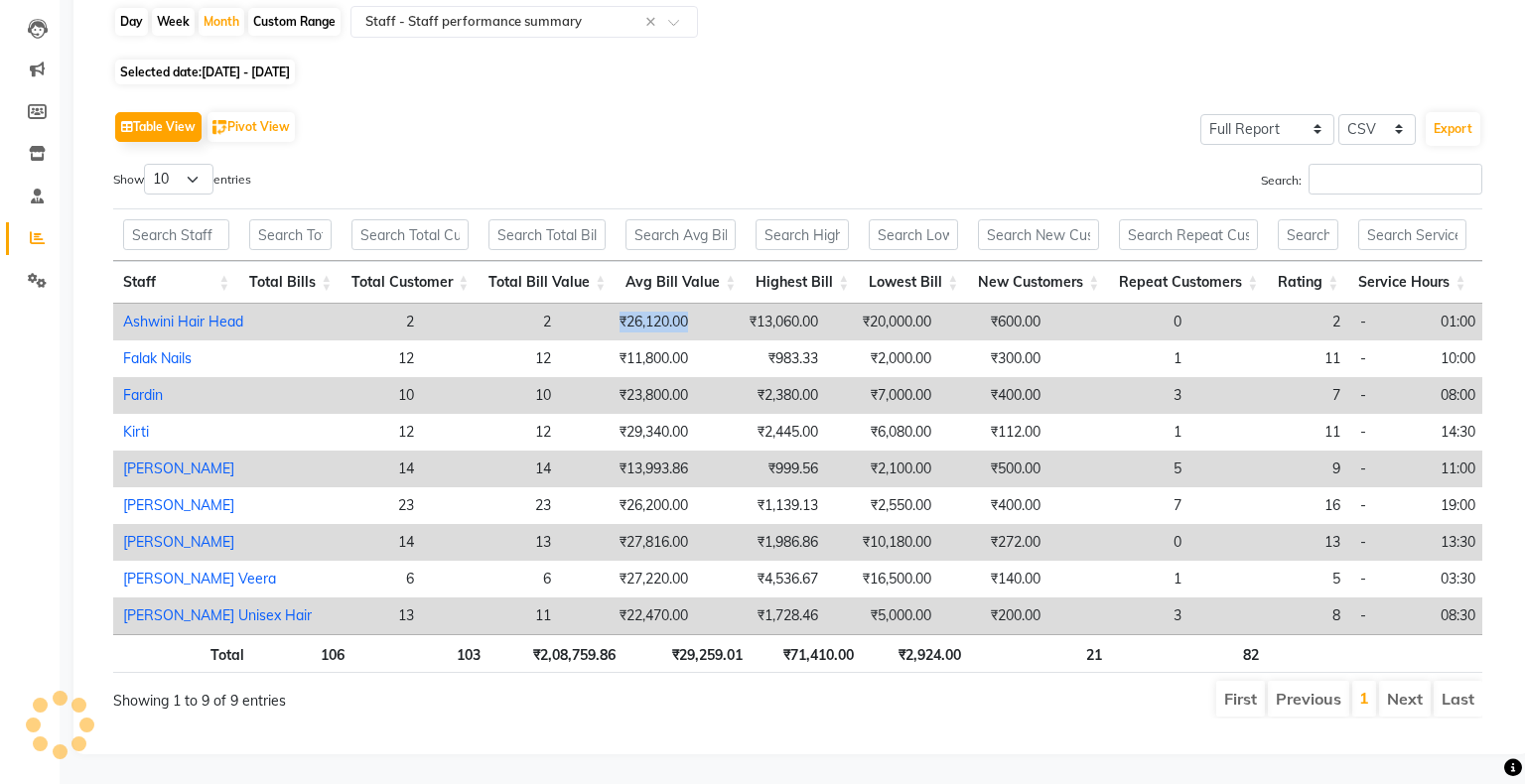 select on "full_report" 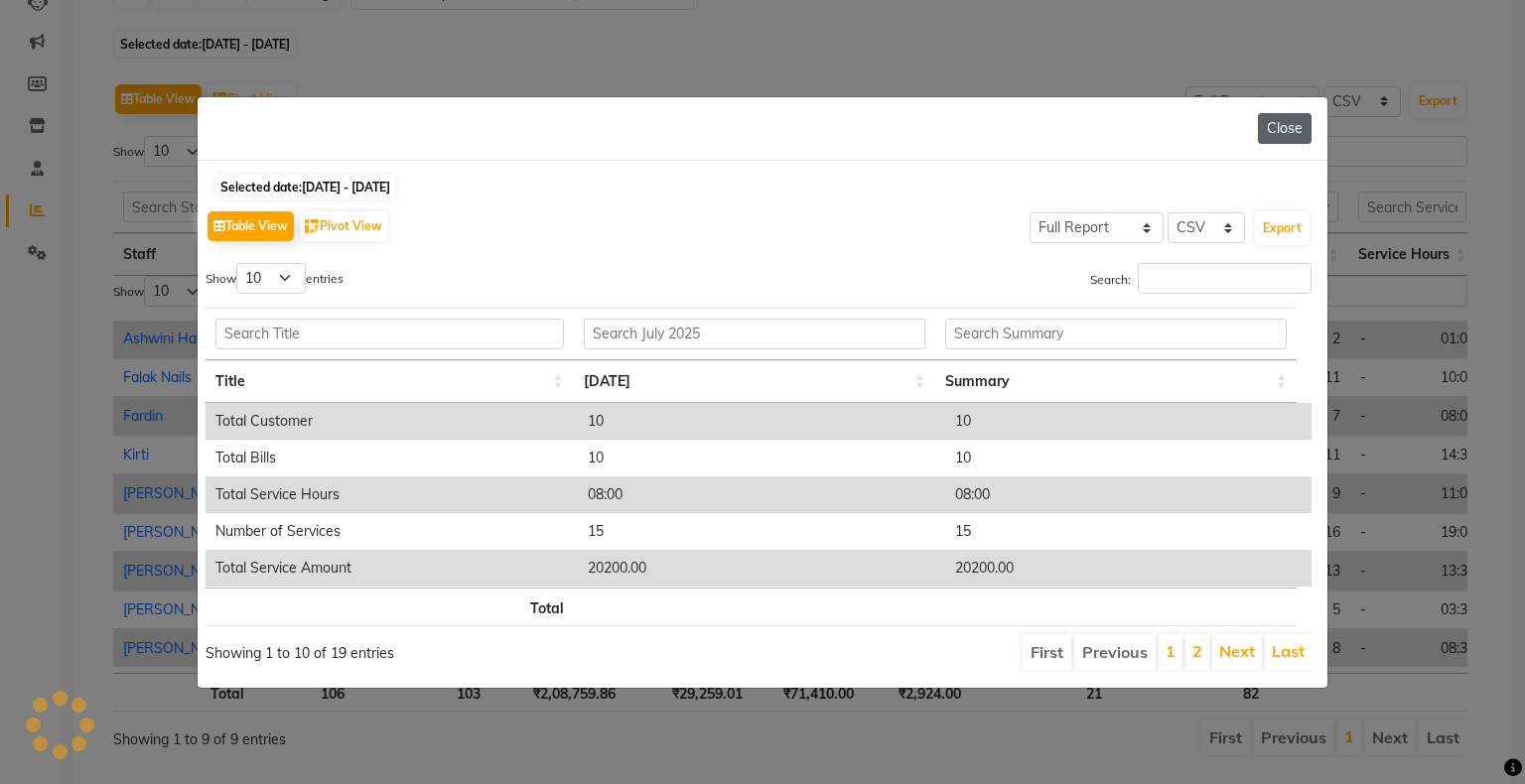 click on "Close" 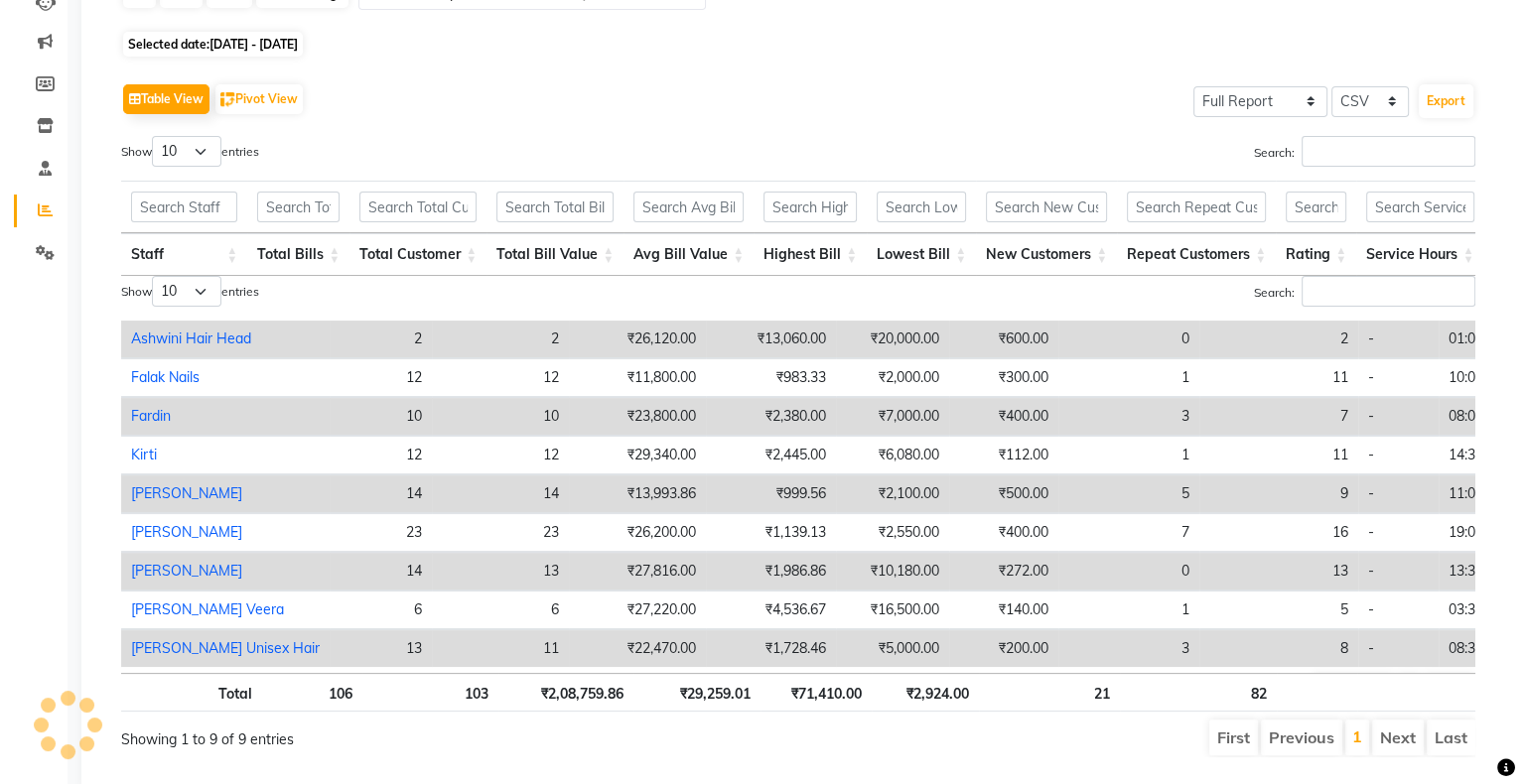 select on "full_report" 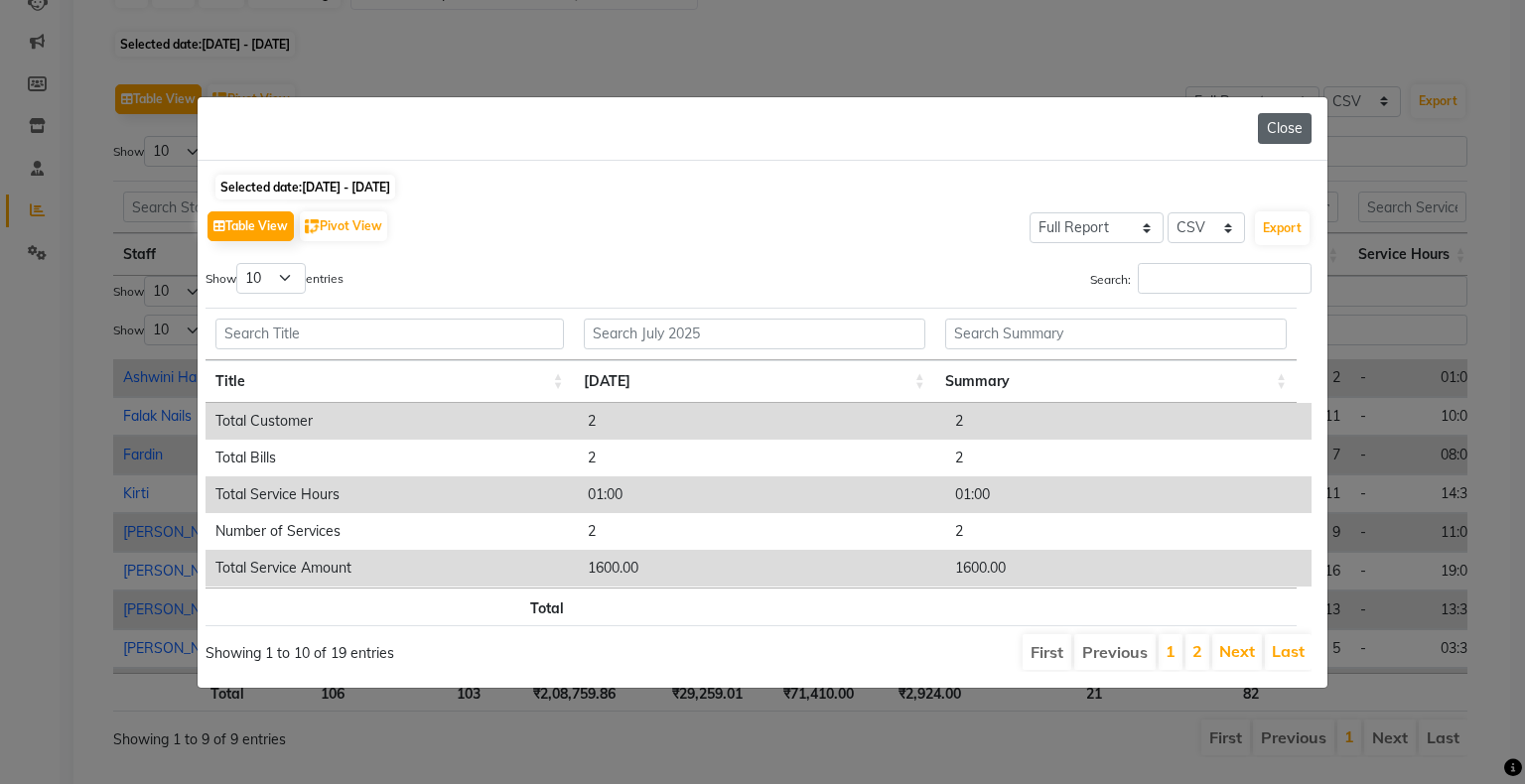 click on "Close" 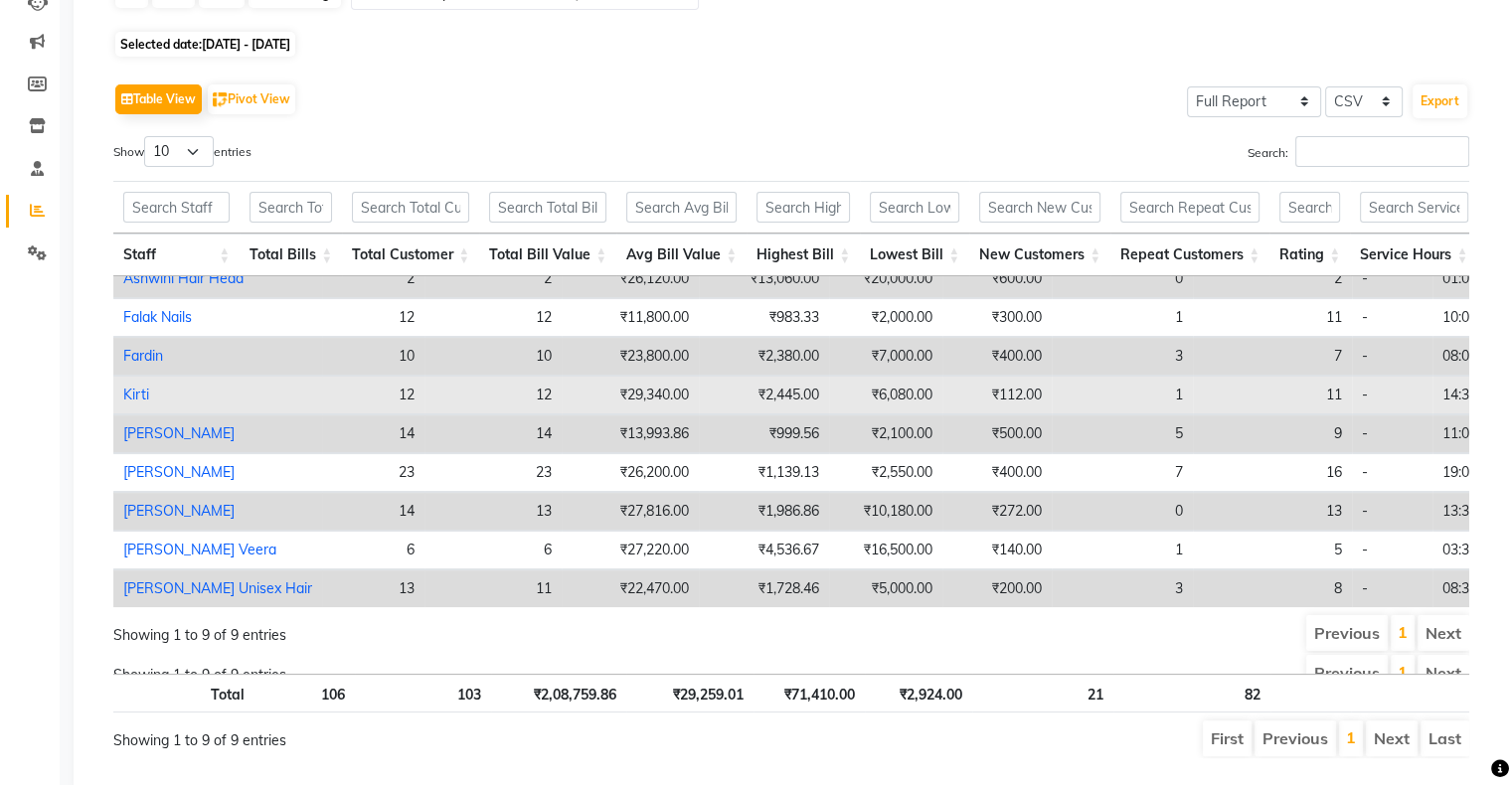 scroll, scrollTop: 143, scrollLeft: 0, axis: vertical 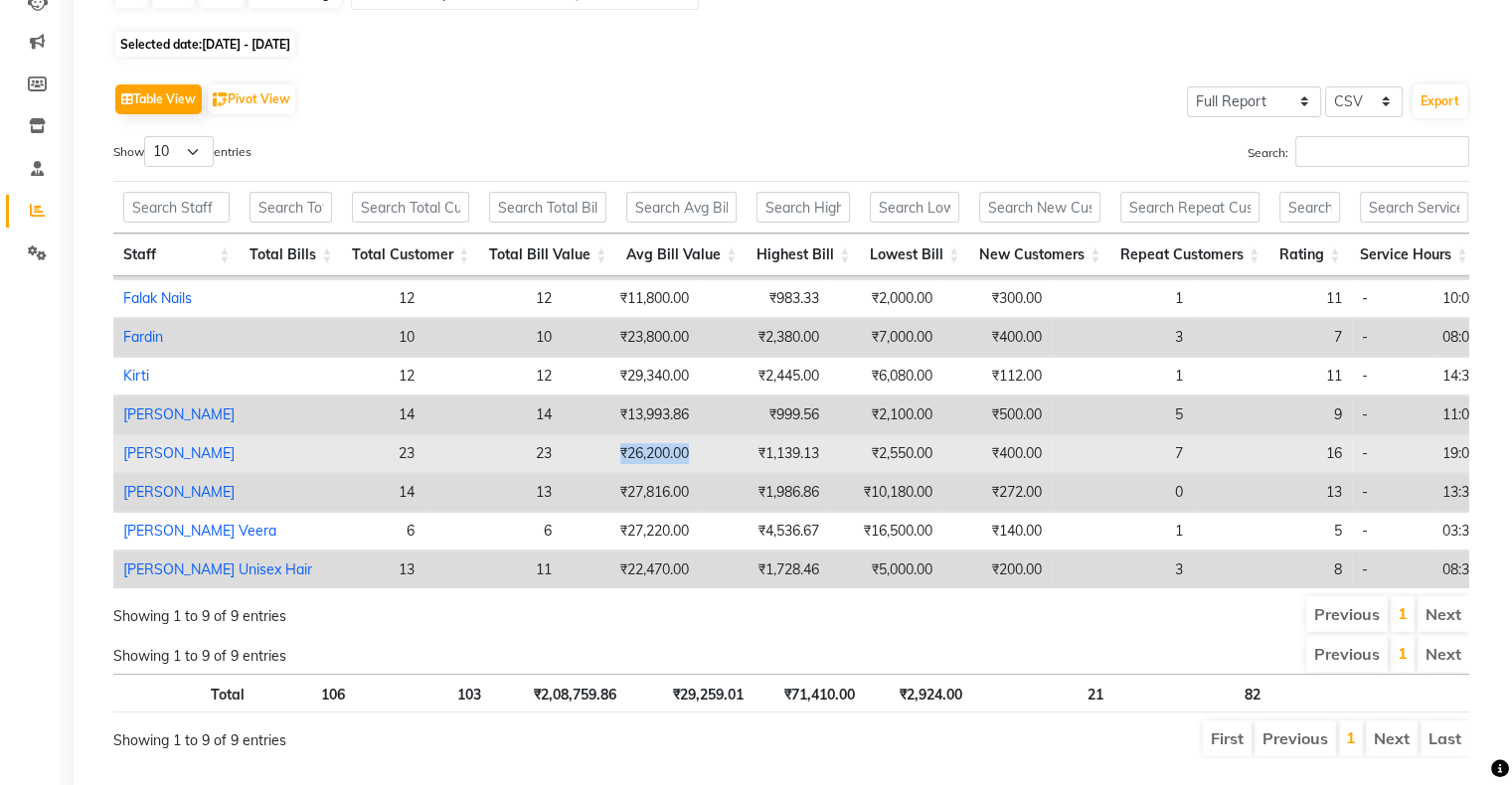 drag, startPoint x: 539, startPoint y: 423, endPoint x: 642, endPoint y: 439, distance: 104.23531 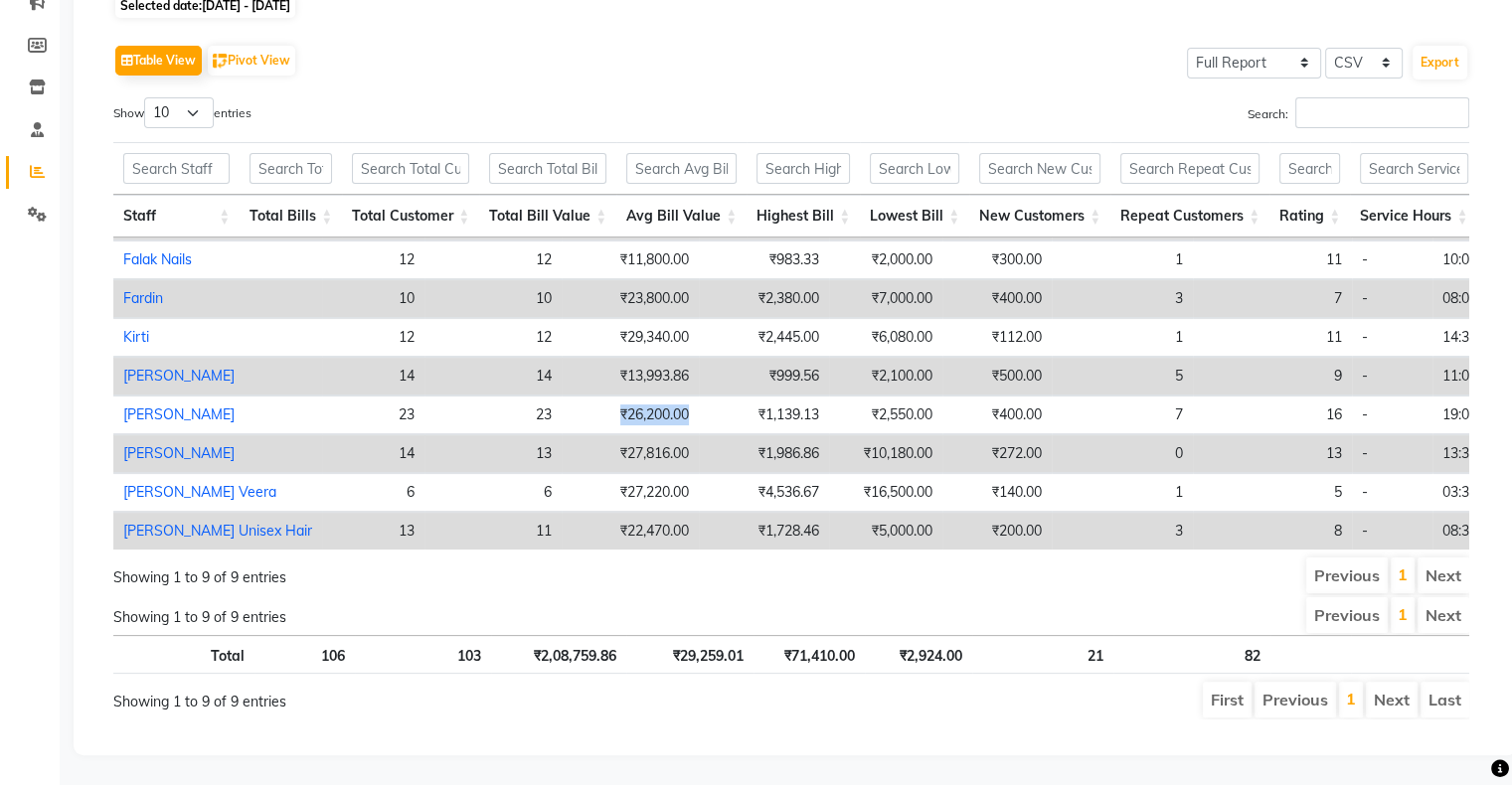 scroll, scrollTop: 281, scrollLeft: 0, axis: vertical 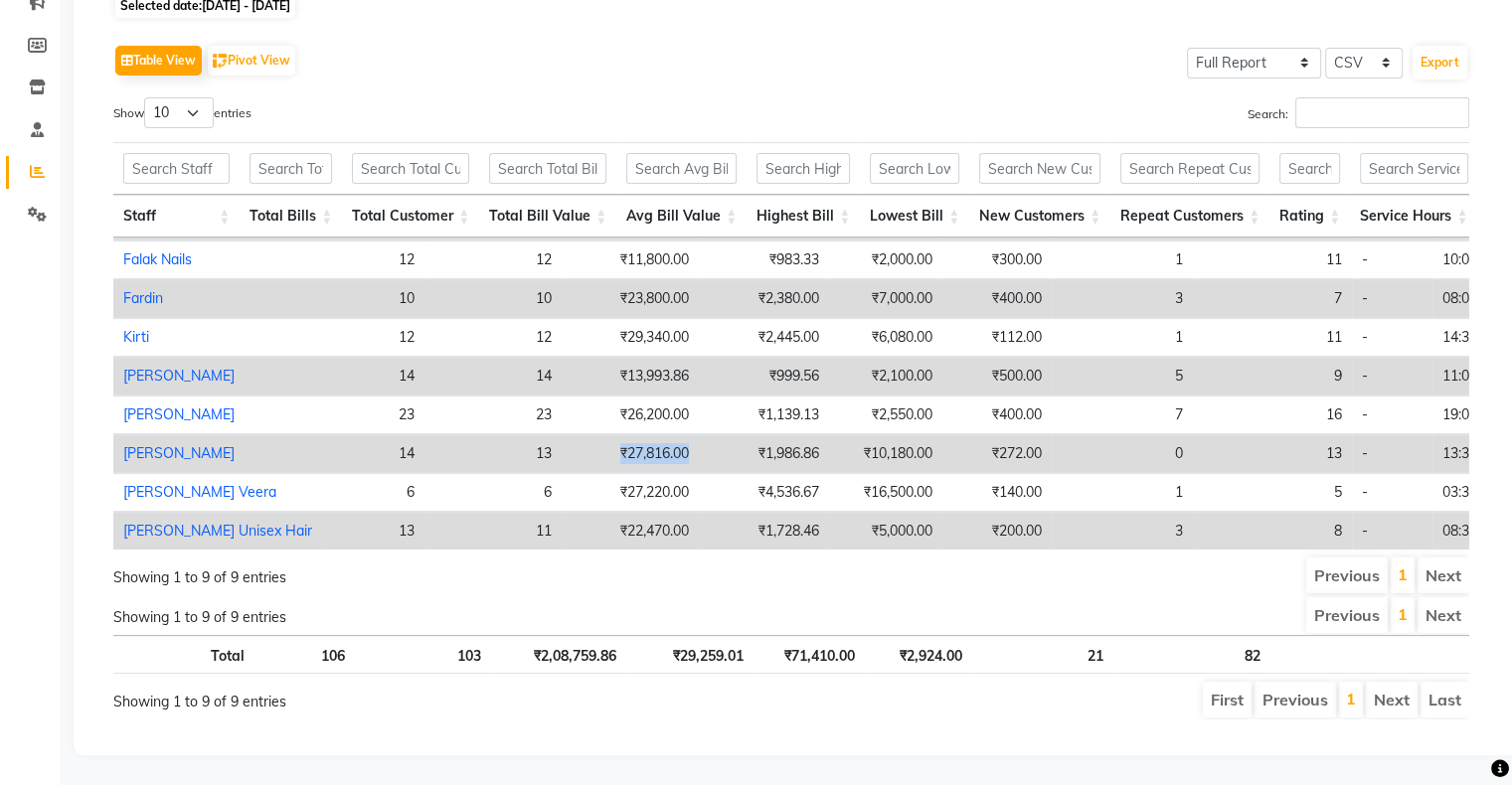 drag, startPoint x: 535, startPoint y: 408, endPoint x: 640, endPoint y: 419, distance: 105.57462 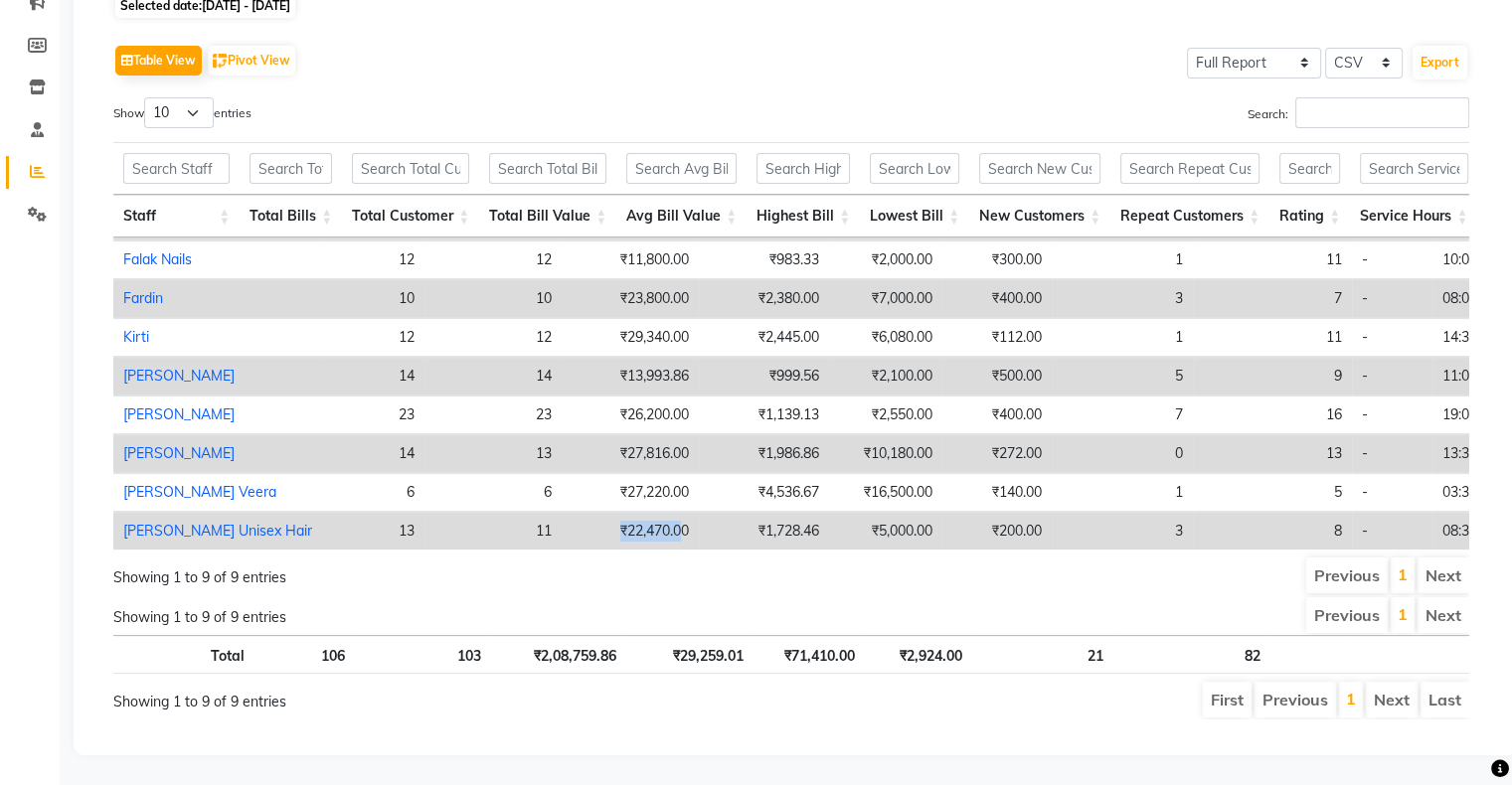 drag, startPoint x: 539, startPoint y: 496, endPoint x: 607, endPoint y: 487, distance: 68.593 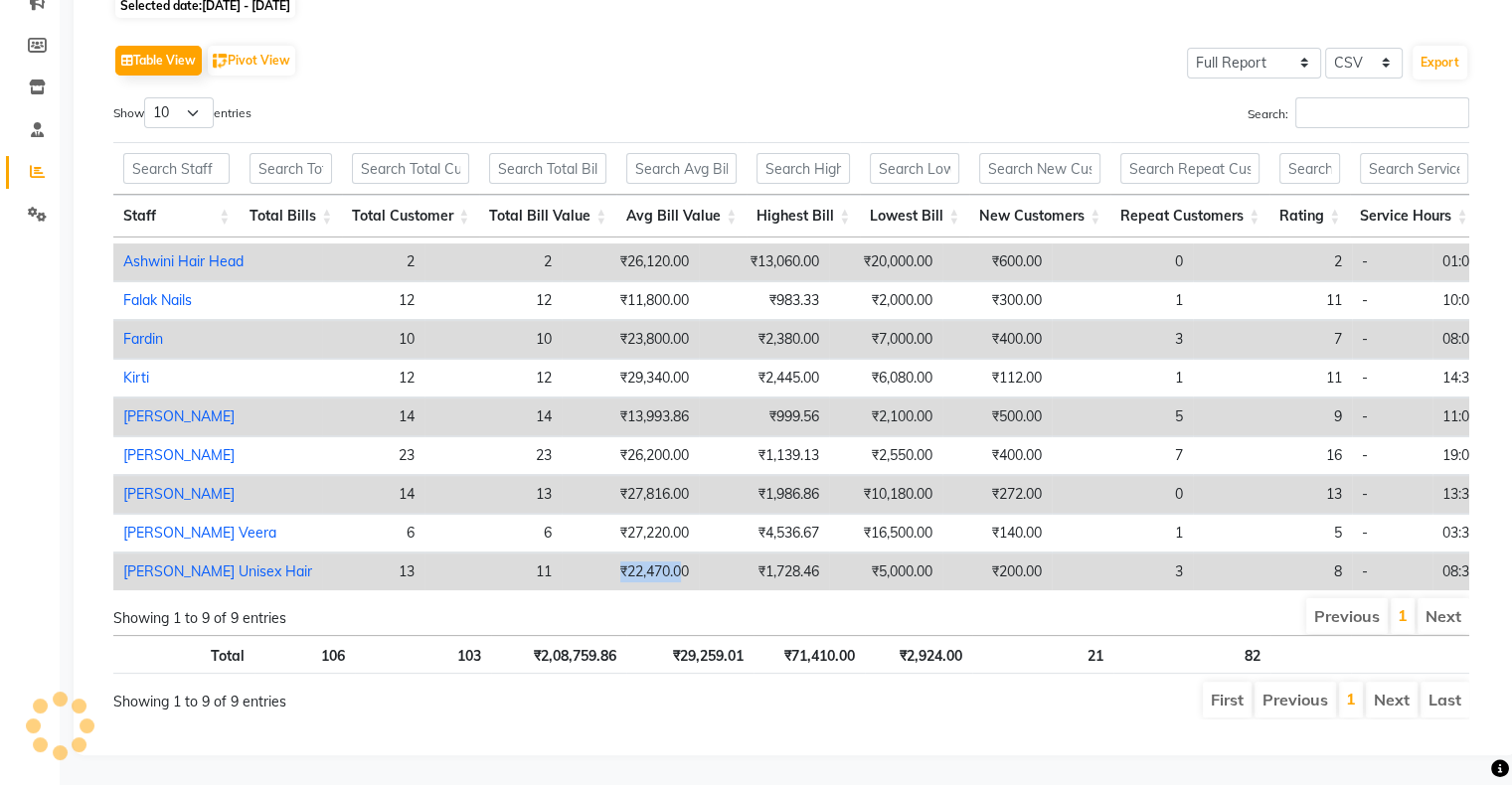 scroll, scrollTop: 44, scrollLeft: 0, axis: vertical 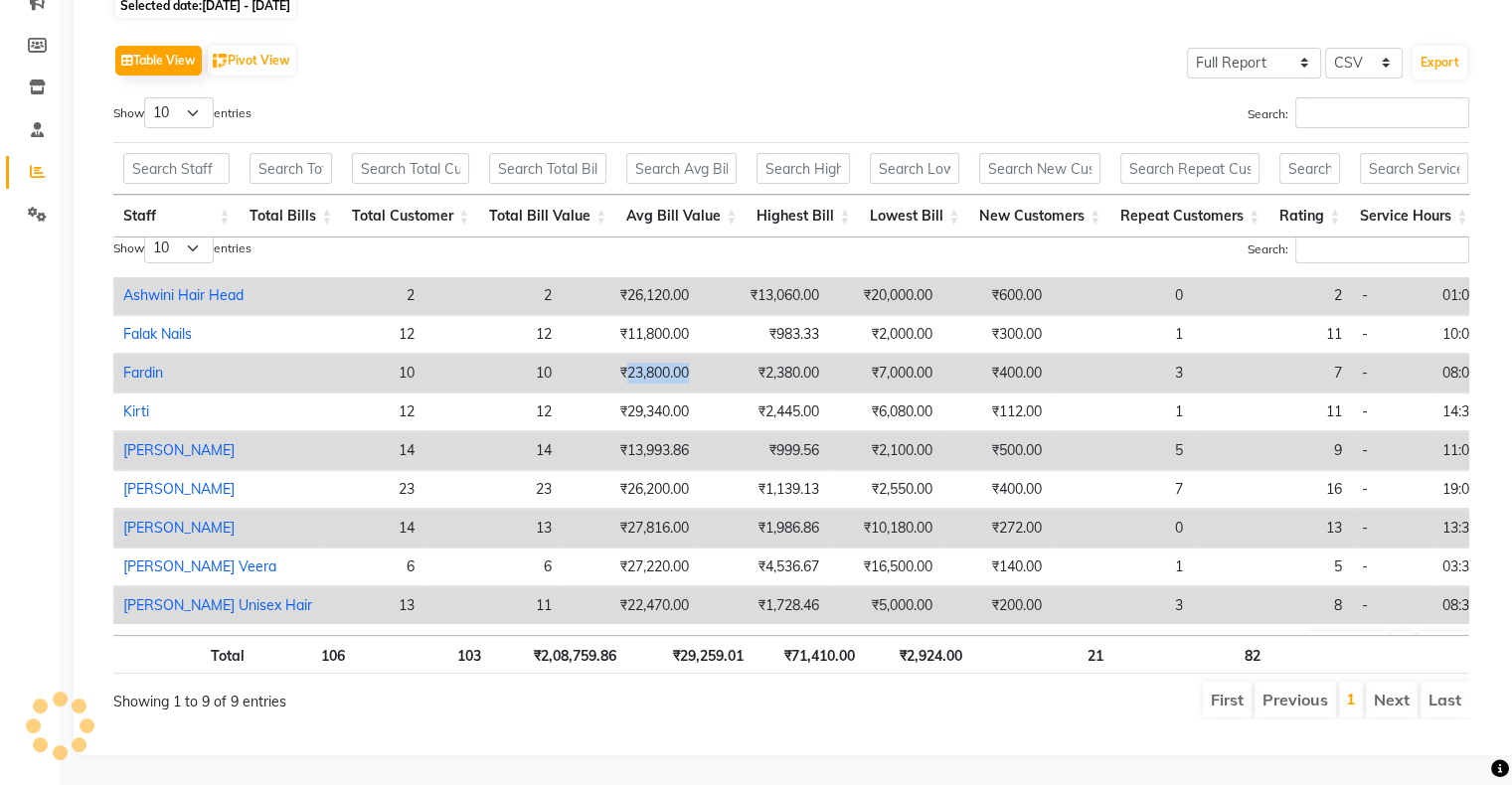 drag, startPoint x: 550, startPoint y: 357, endPoint x: 639, endPoint y: 354, distance: 89.05055 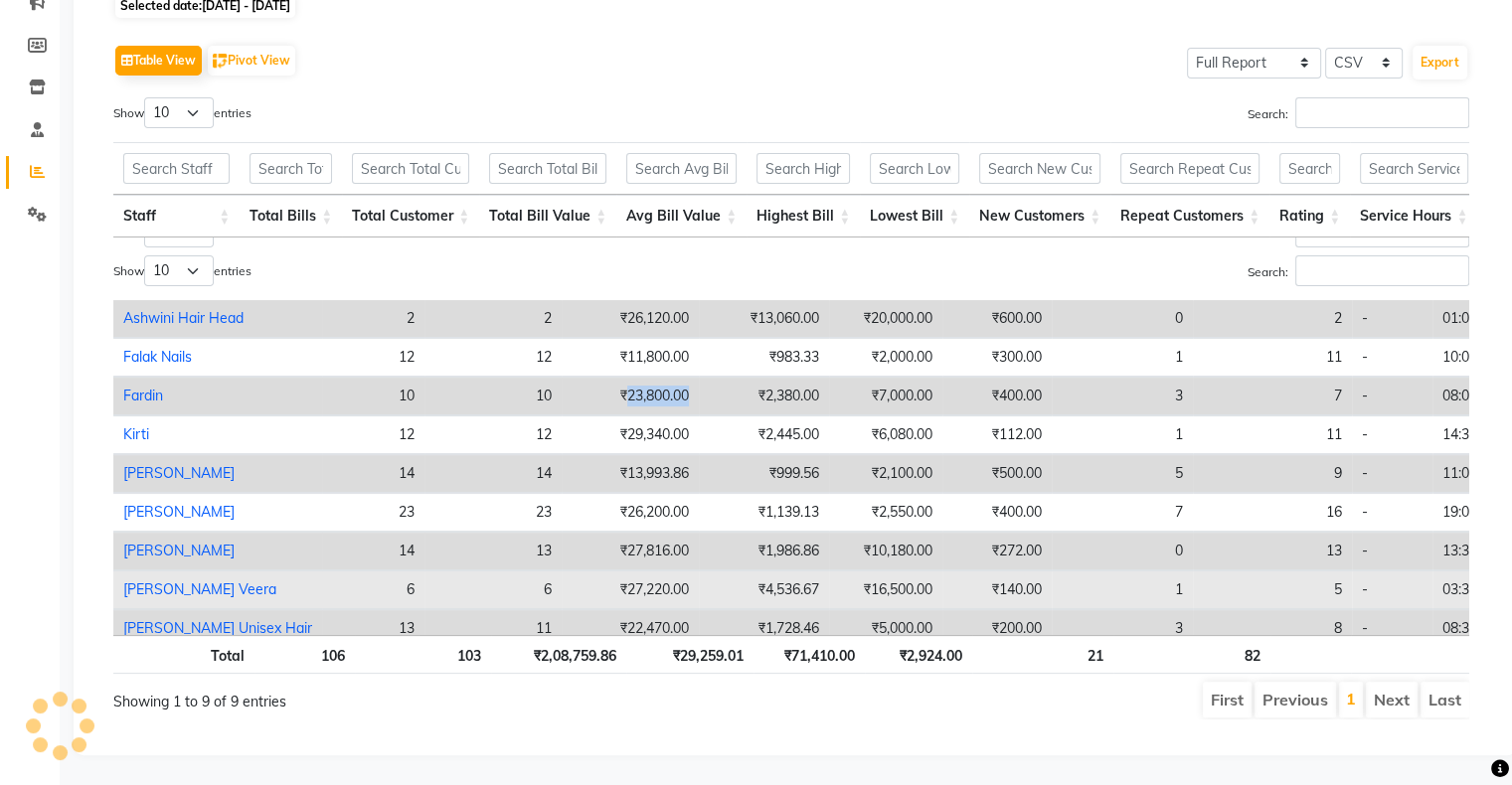 scroll, scrollTop: 0, scrollLeft: 0, axis: both 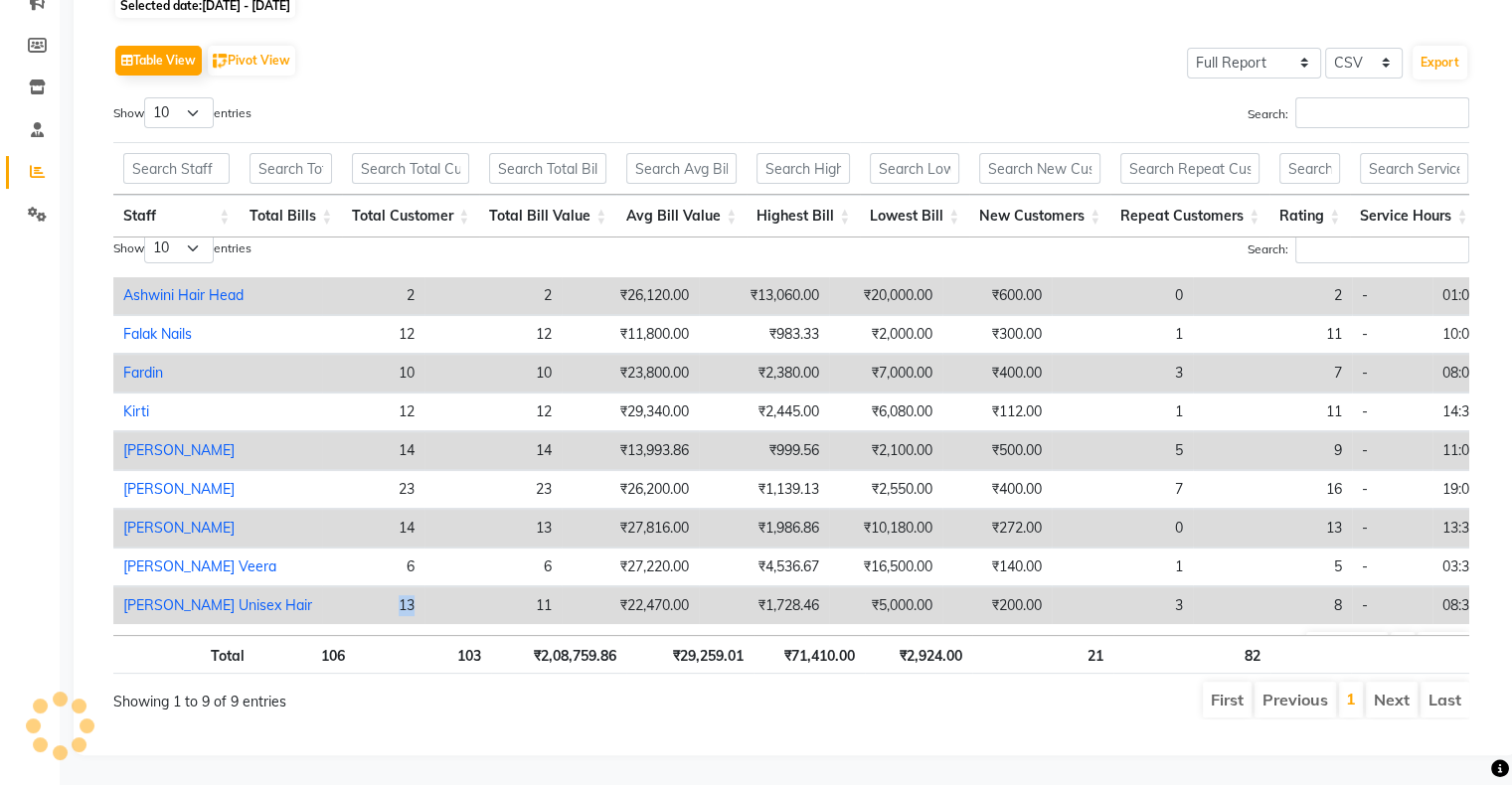click on "08047224946 Select Location × Ambrose Salon, Kandivali West  WhatsApp Status  ✕ Status:  Disconnected Most Recent Message: 03-07-2025     09:17 PM Recent Service Activity: 03-07-2025     10:01 PM  08047224946 Whatsapp Settings English ENGLISH Español العربية मराठी हिंदी ગુજરાતી தமிழ் 中文 Notifications nothing to show Admin Manage Profile Change Password Sign out  Version:3.15.4  ☀ Ambrose Salon, kandivali west  Calendar  Invoice  Clients  Leads   Marketing  Members  Inventory  Staff  Reports  Settings Completed InProgress Upcoming Dropped Tentative Check-In Confirm Bookings Generate Report Segments Page Builder Sales Trends Feedback Comparison Generate Report Favorites All Sales Sales Target Staff Invoice Membership Inventory Customer Expense SMS Forecast Misc Marketing  Day   Week   Month   Custom Range  Select Report Type × Staff -  Staff performance summary × Selected date:  01-07-2025 - 31-07-2025   Table View   Pivot View  CSV 0" at bounding box center (756, 124) 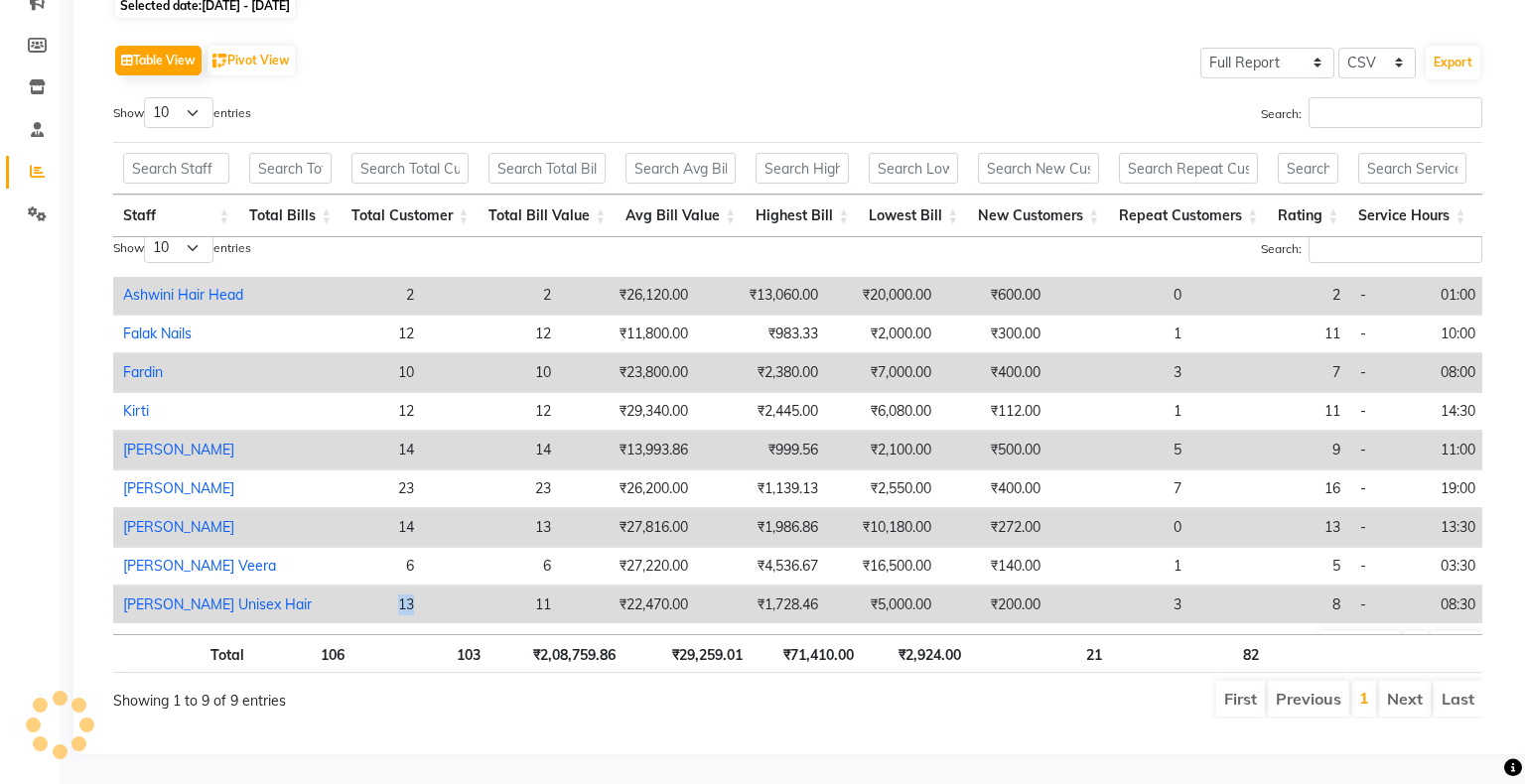 select on "full_report" 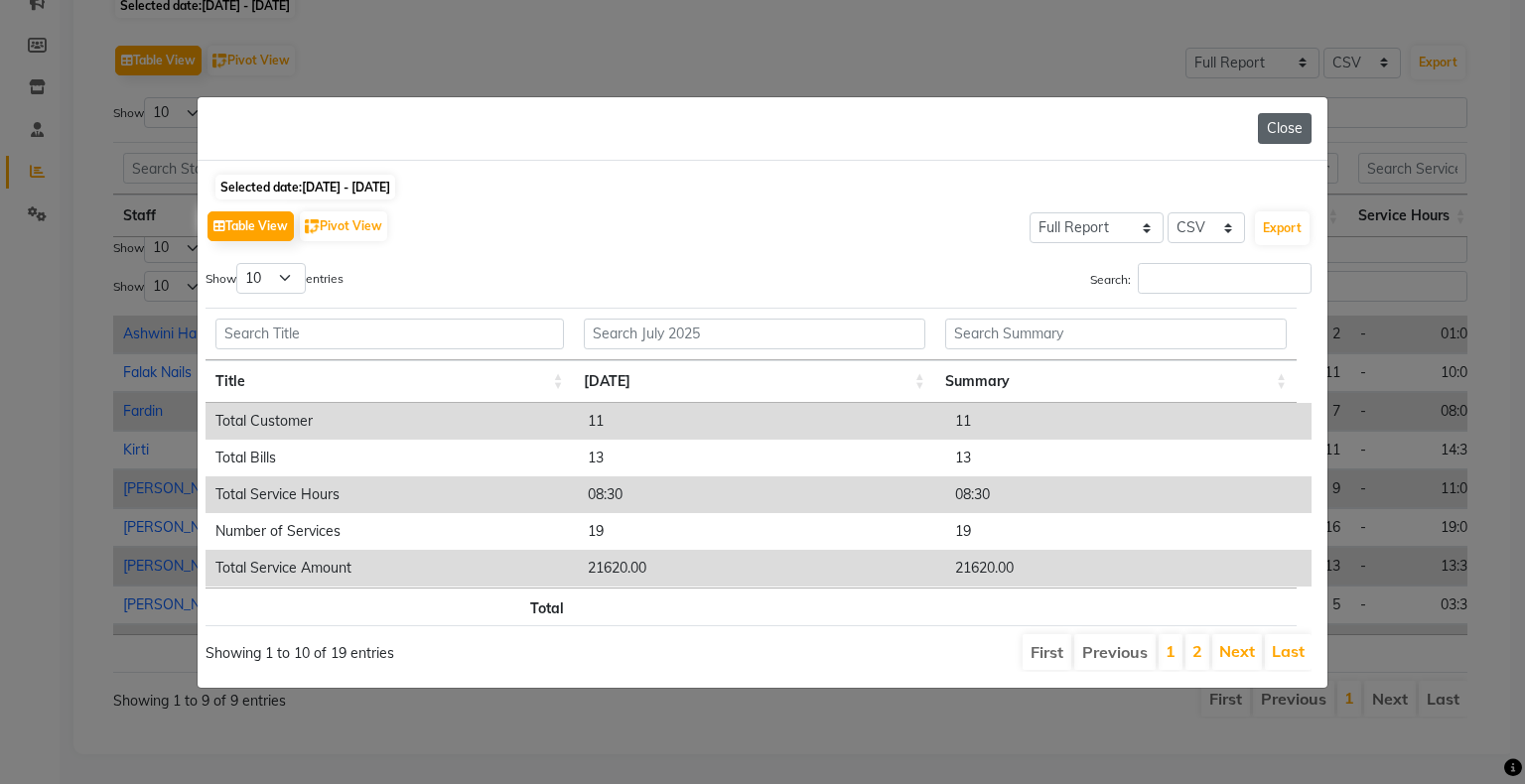 click on "Close" 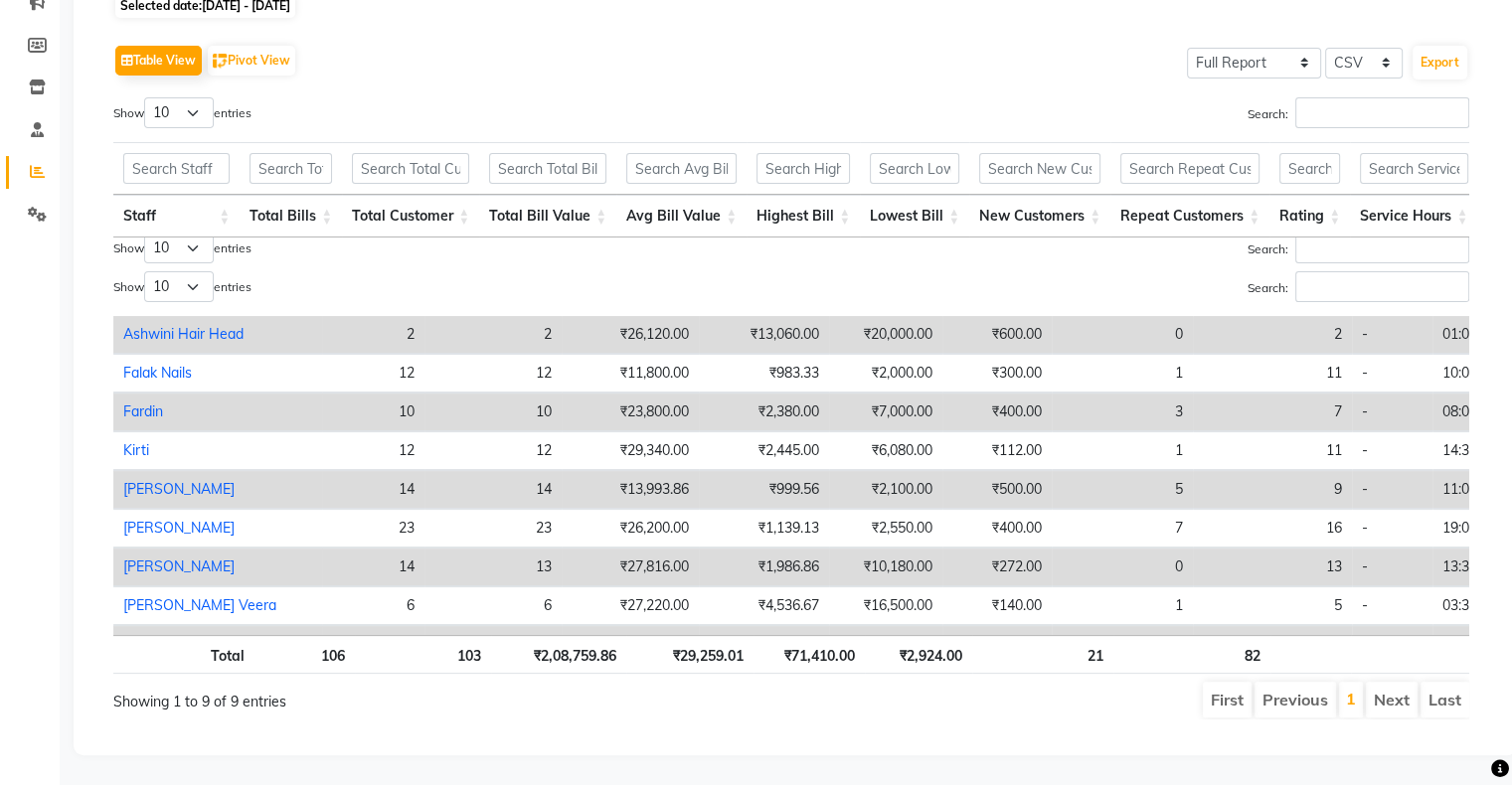 scroll, scrollTop: 0, scrollLeft: 0, axis: both 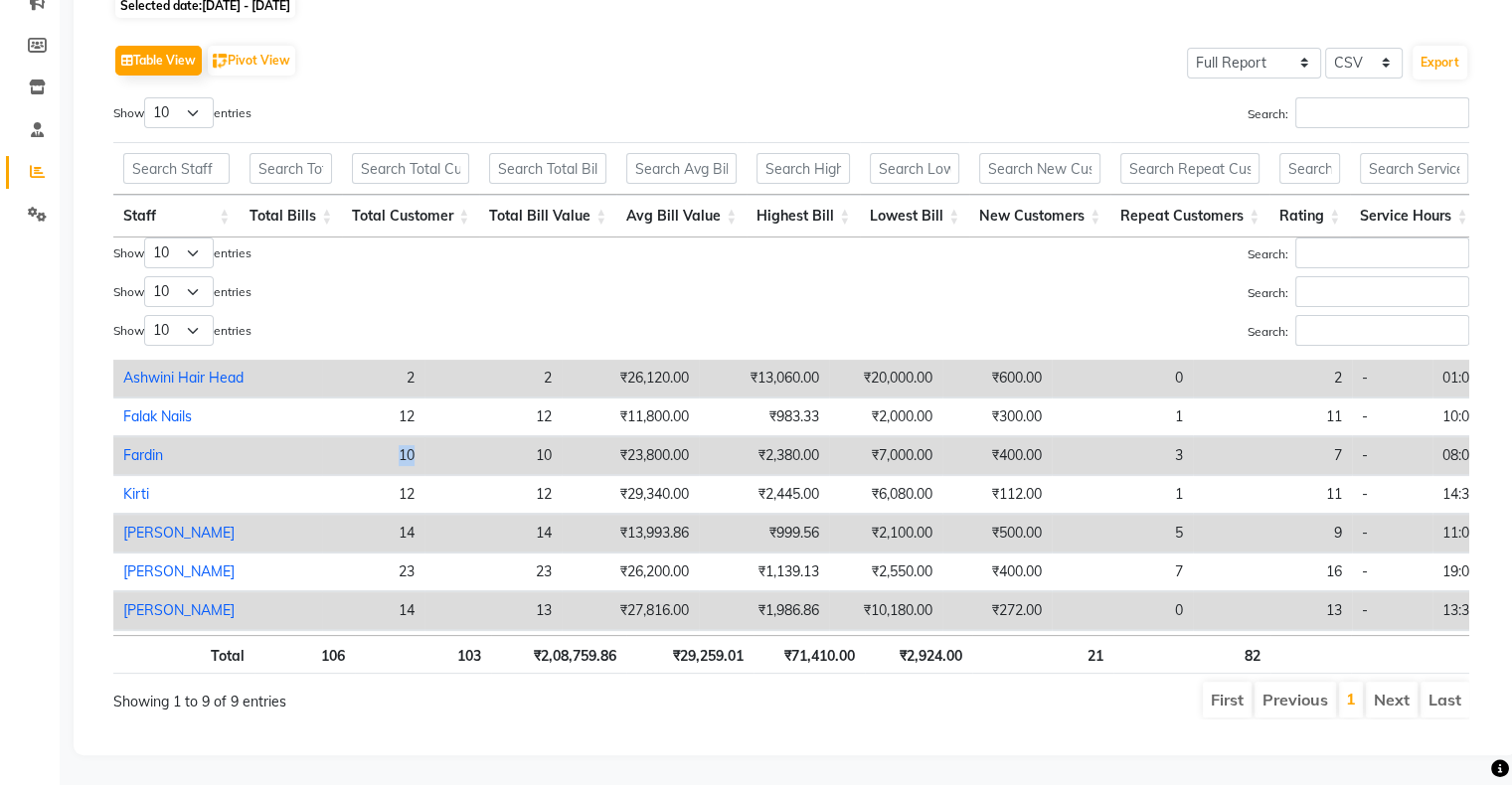 drag, startPoint x: 320, startPoint y: 448, endPoint x: 382, endPoint y: 442, distance: 62.289646 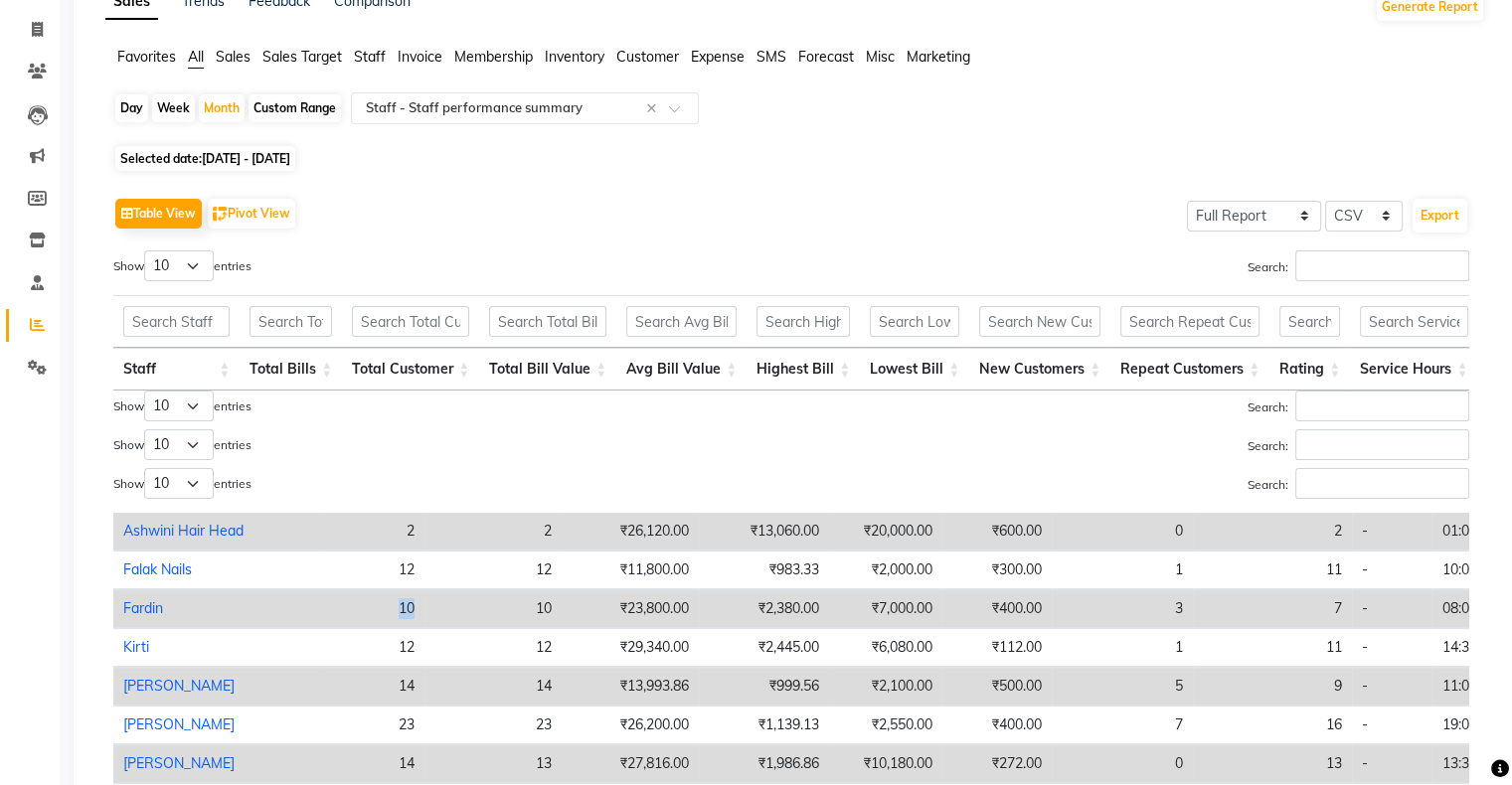scroll, scrollTop: 0, scrollLeft: 0, axis: both 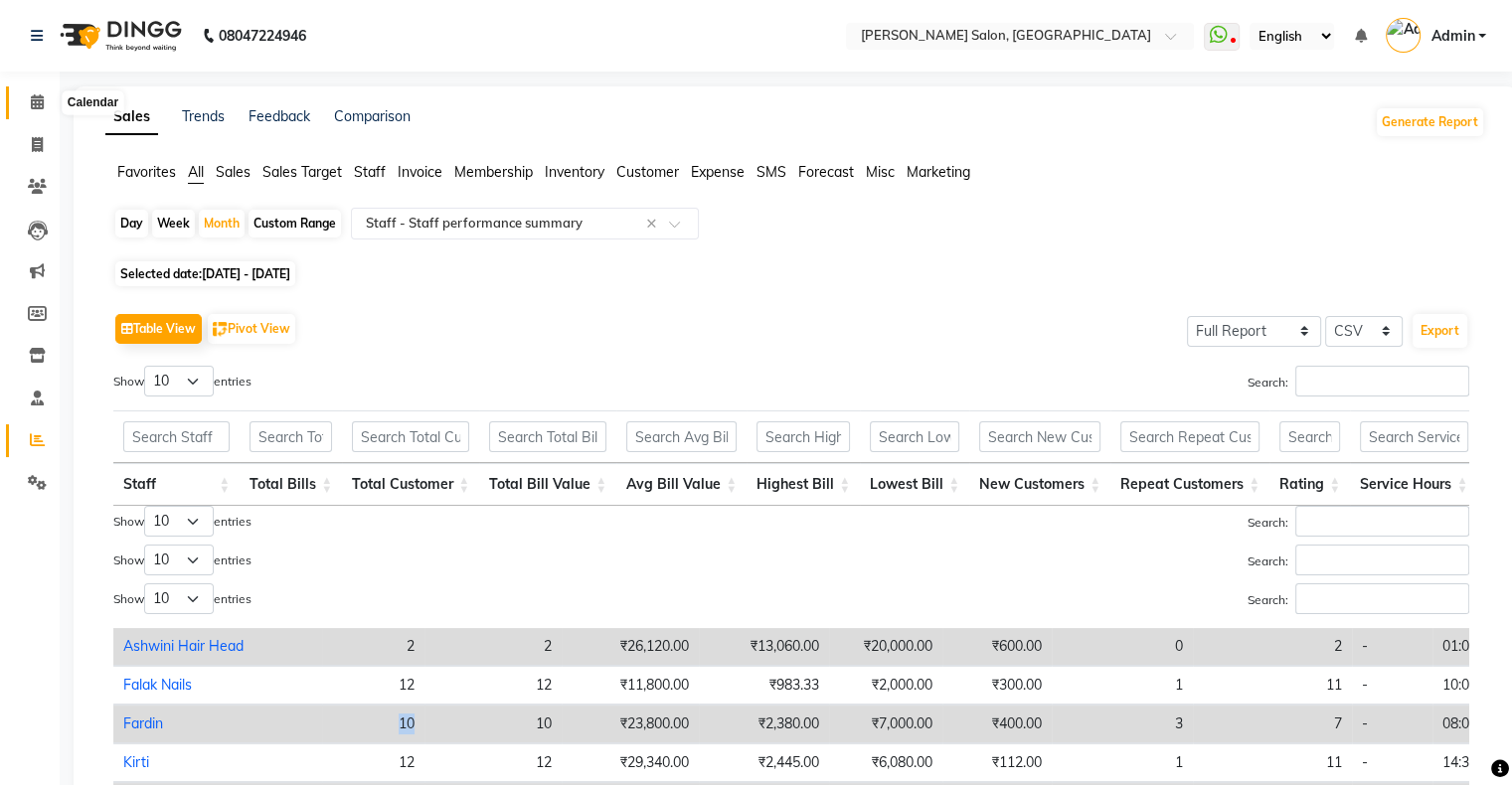 click 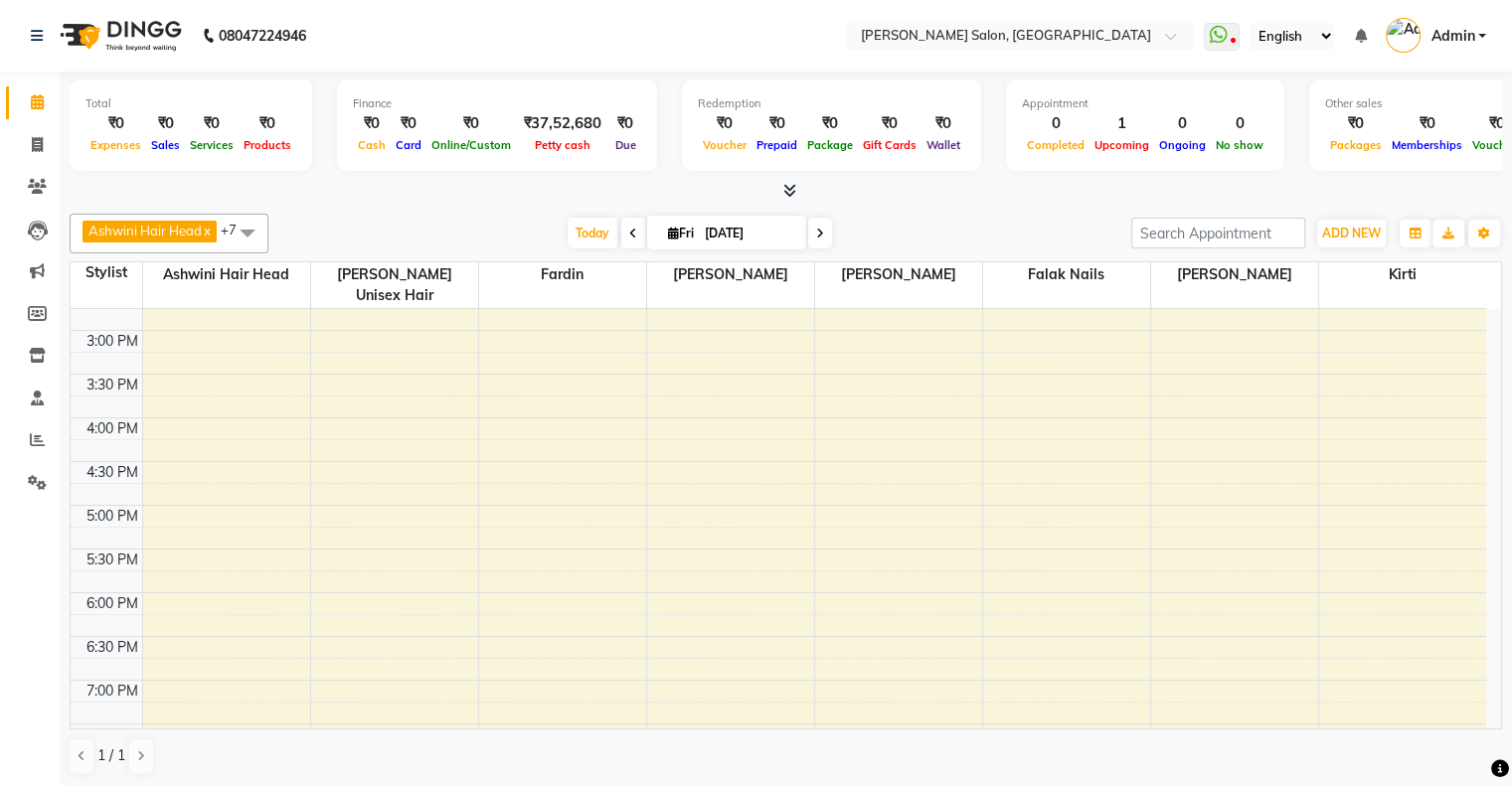 scroll, scrollTop: 685, scrollLeft: 0, axis: vertical 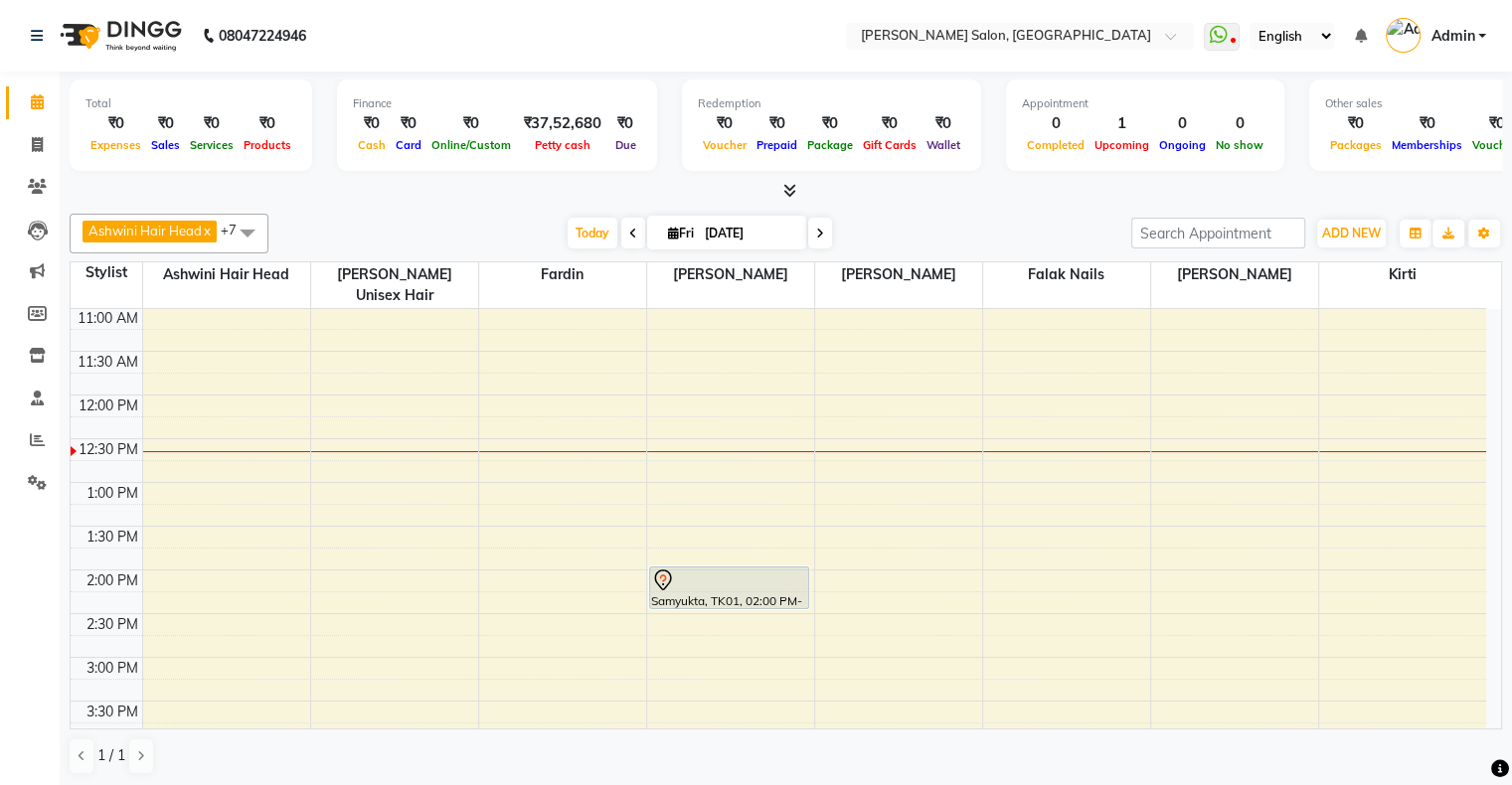 click at bounding box center (633, 233) 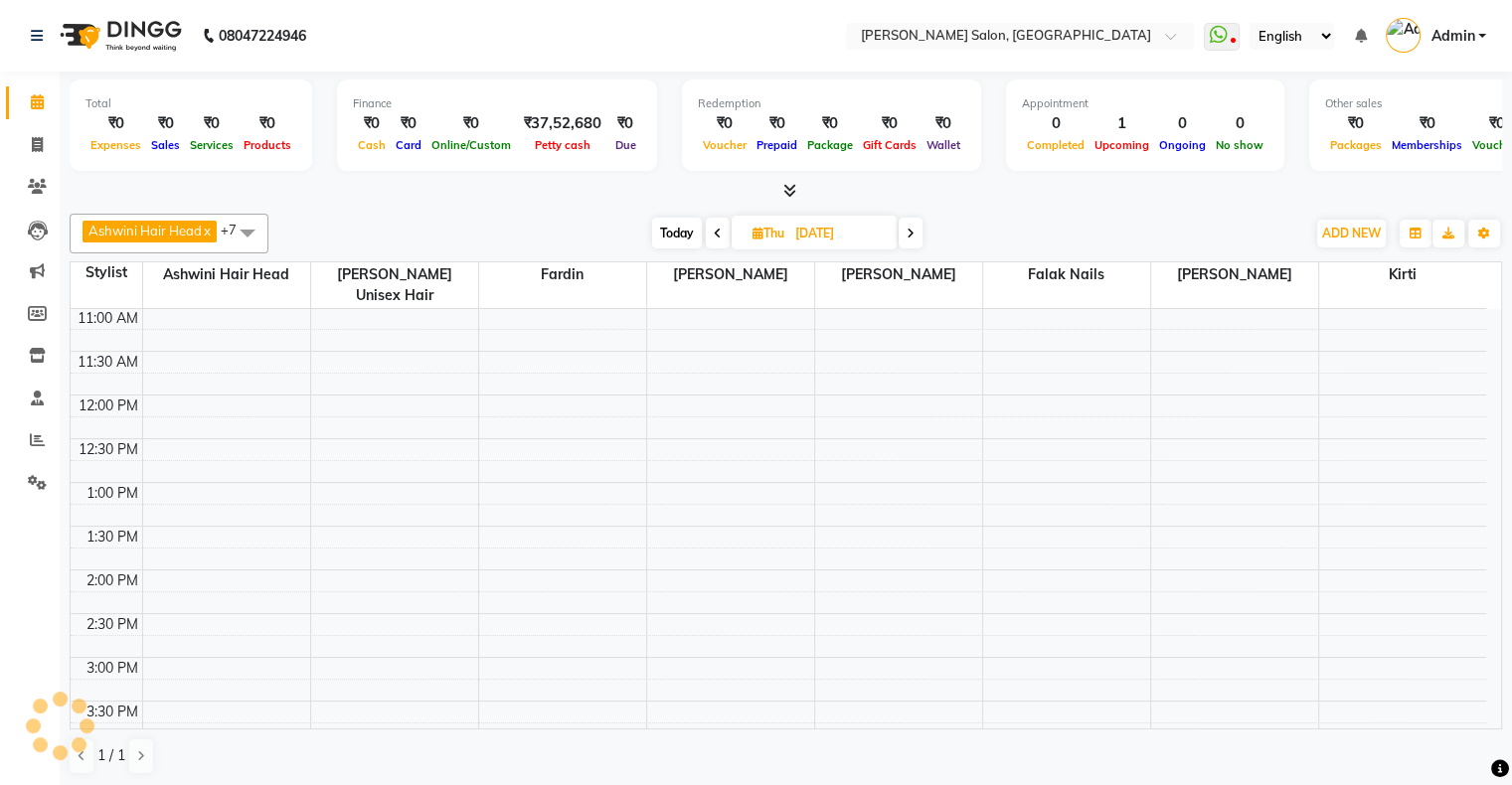 scroll, scrollTop: 175, scrollLeft: 0, axis: vertical 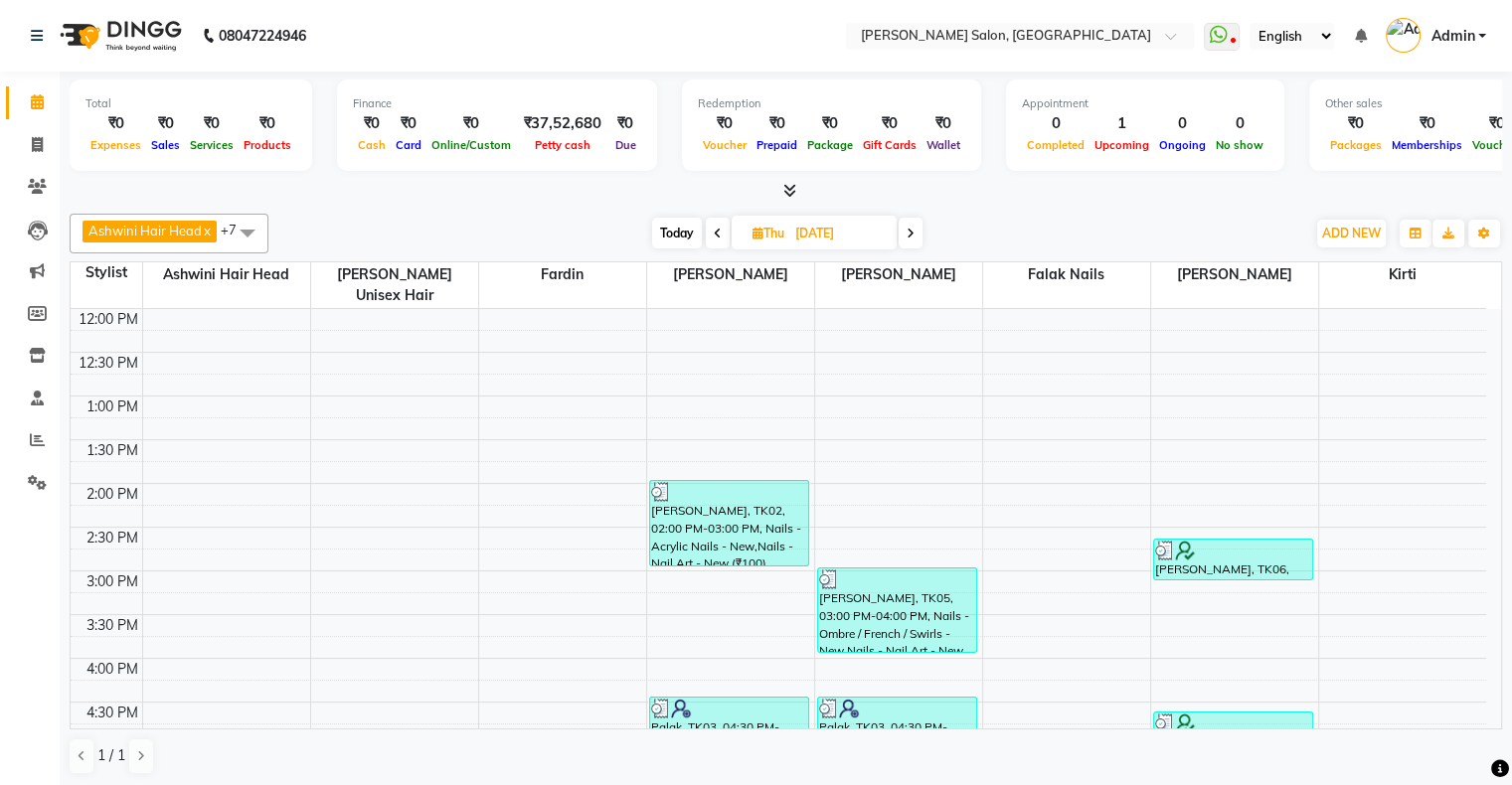 click on "Today" at bounding box center [677, 233] 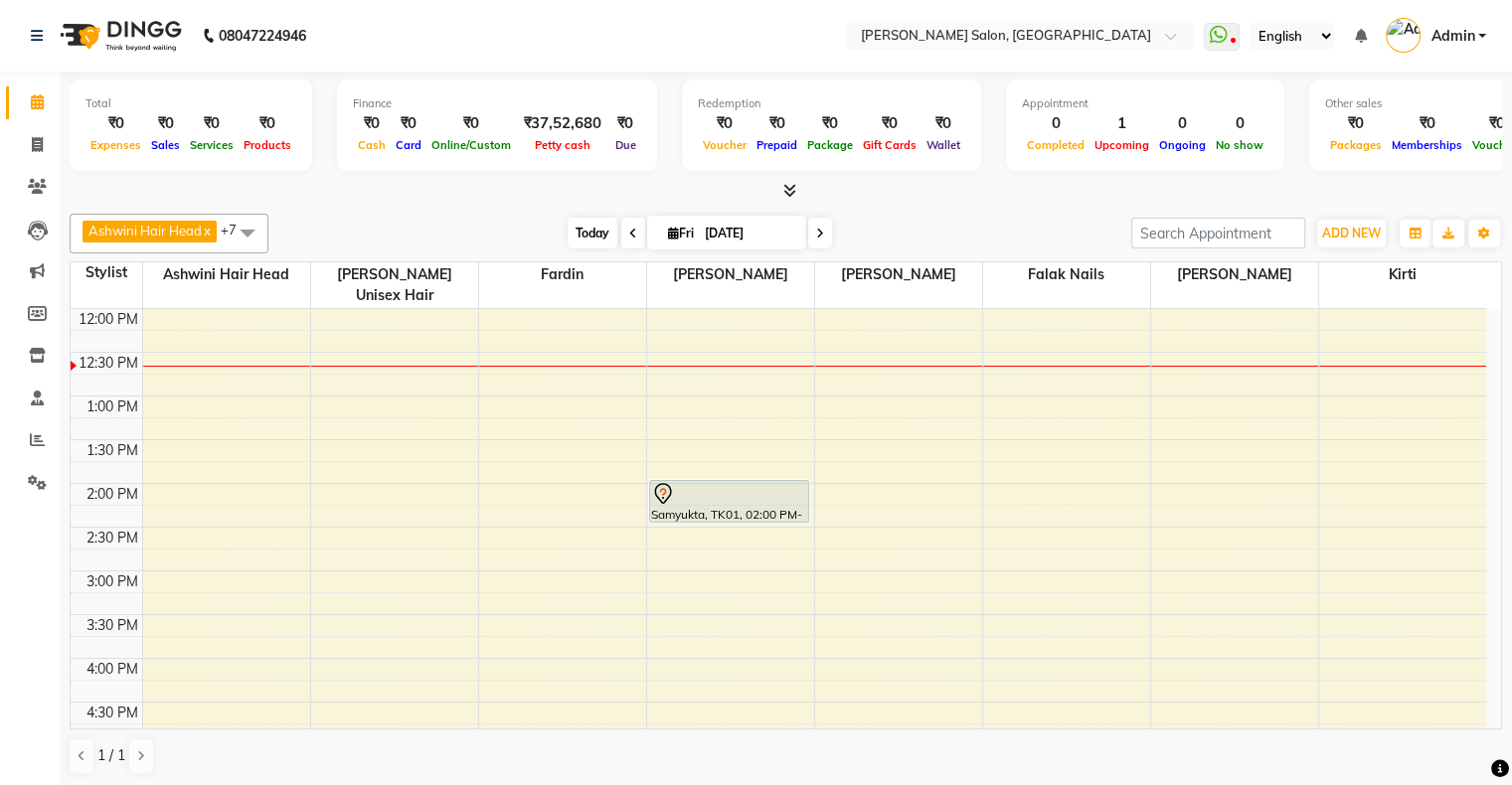 click on "Today" at bounding box center [592, 233] 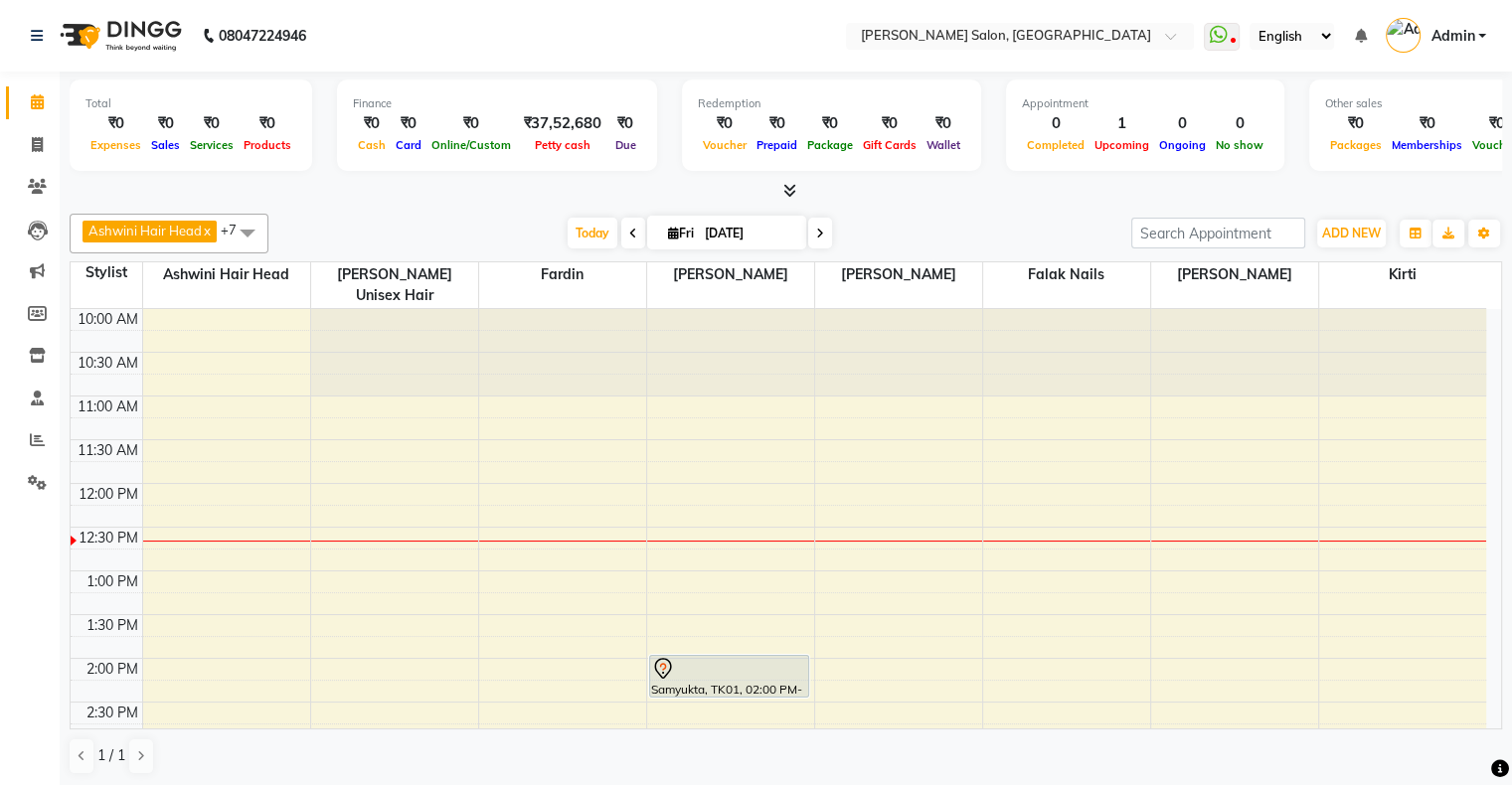 scroll, scrollTop: 0, scrollLeft: 0, axis: both 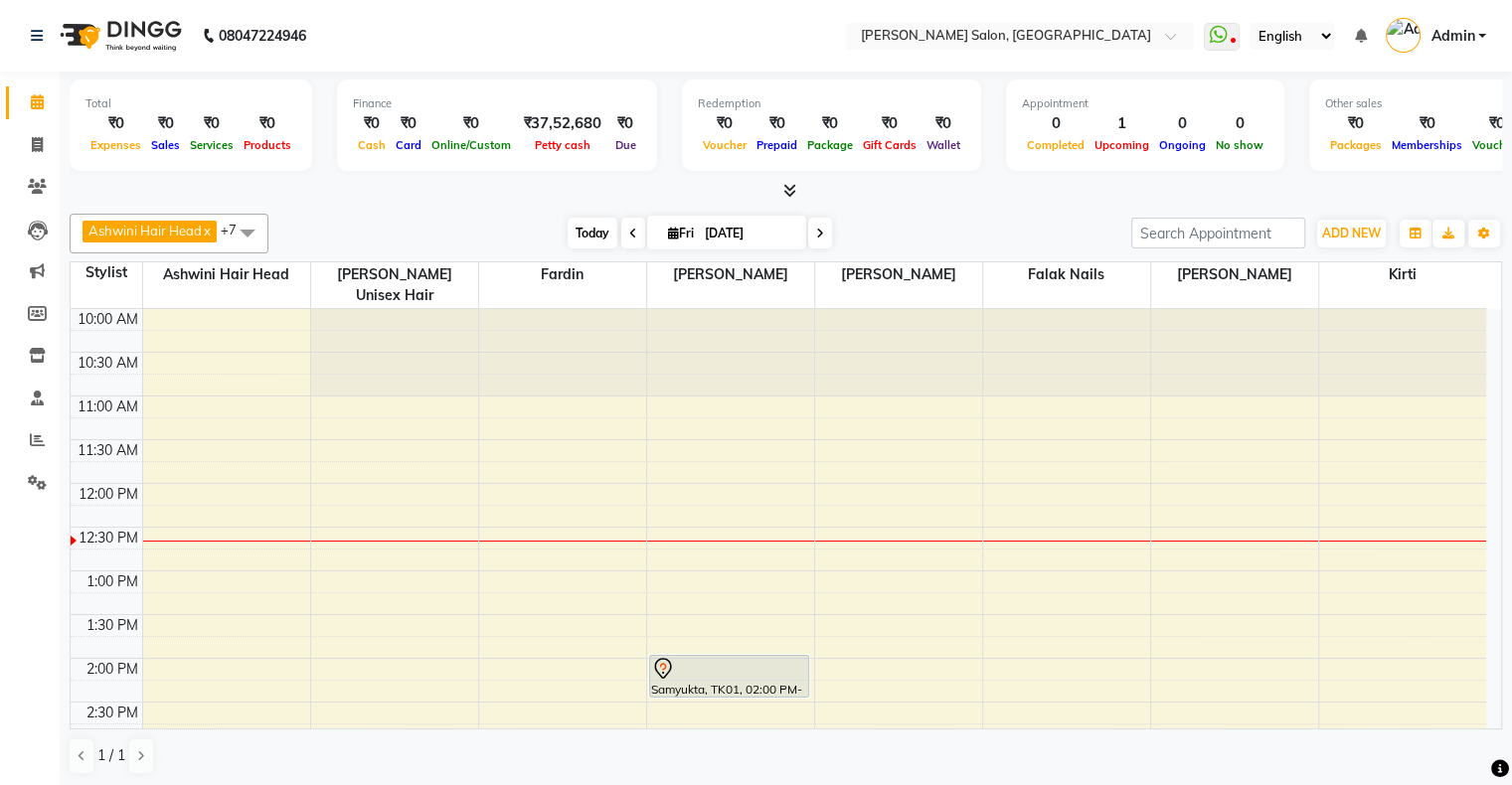 click on "Today" at bounding box center [592, 233] 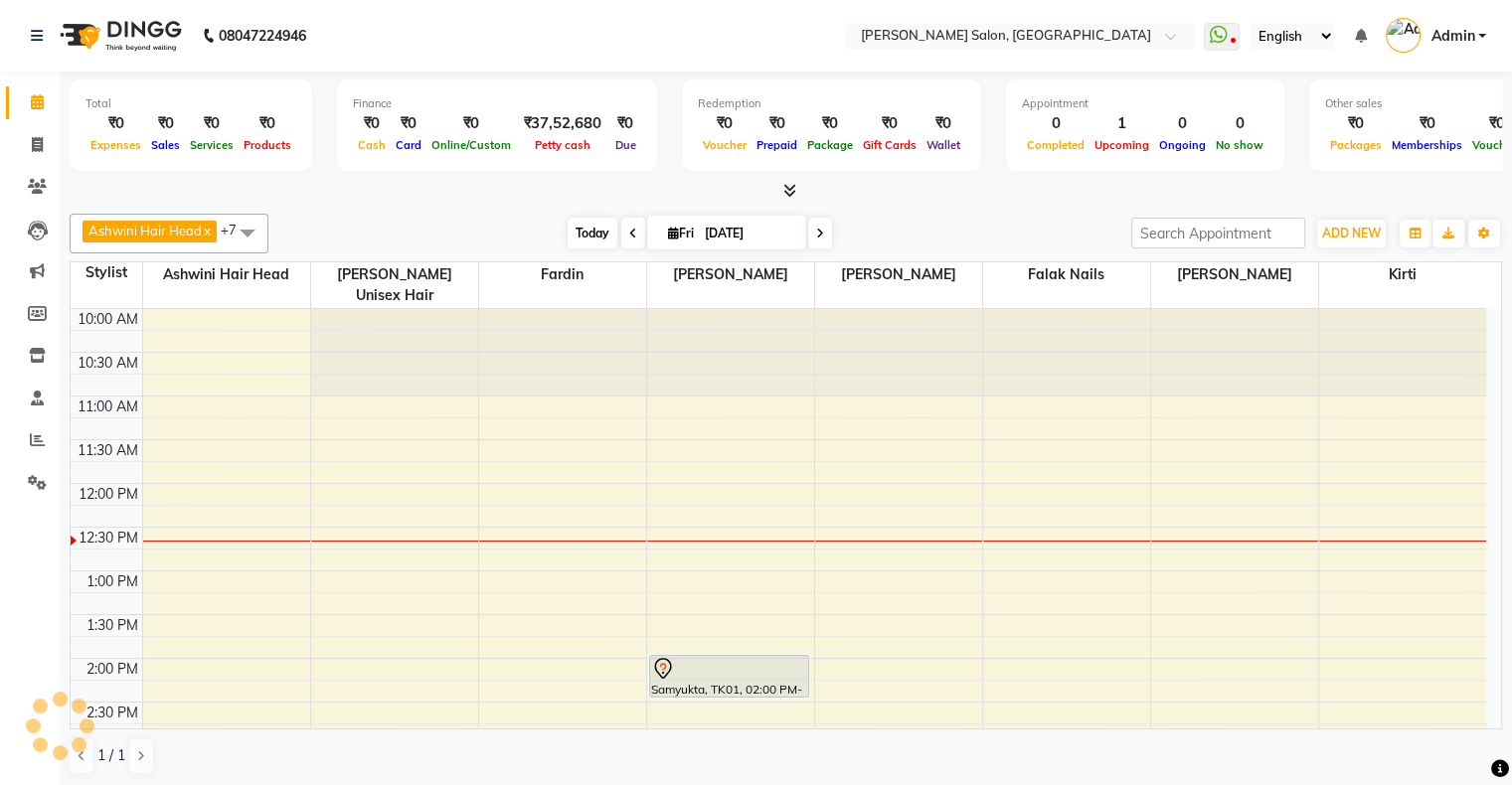scroll, scrollTop: 174, scrollLeft: 0, axis: vertical 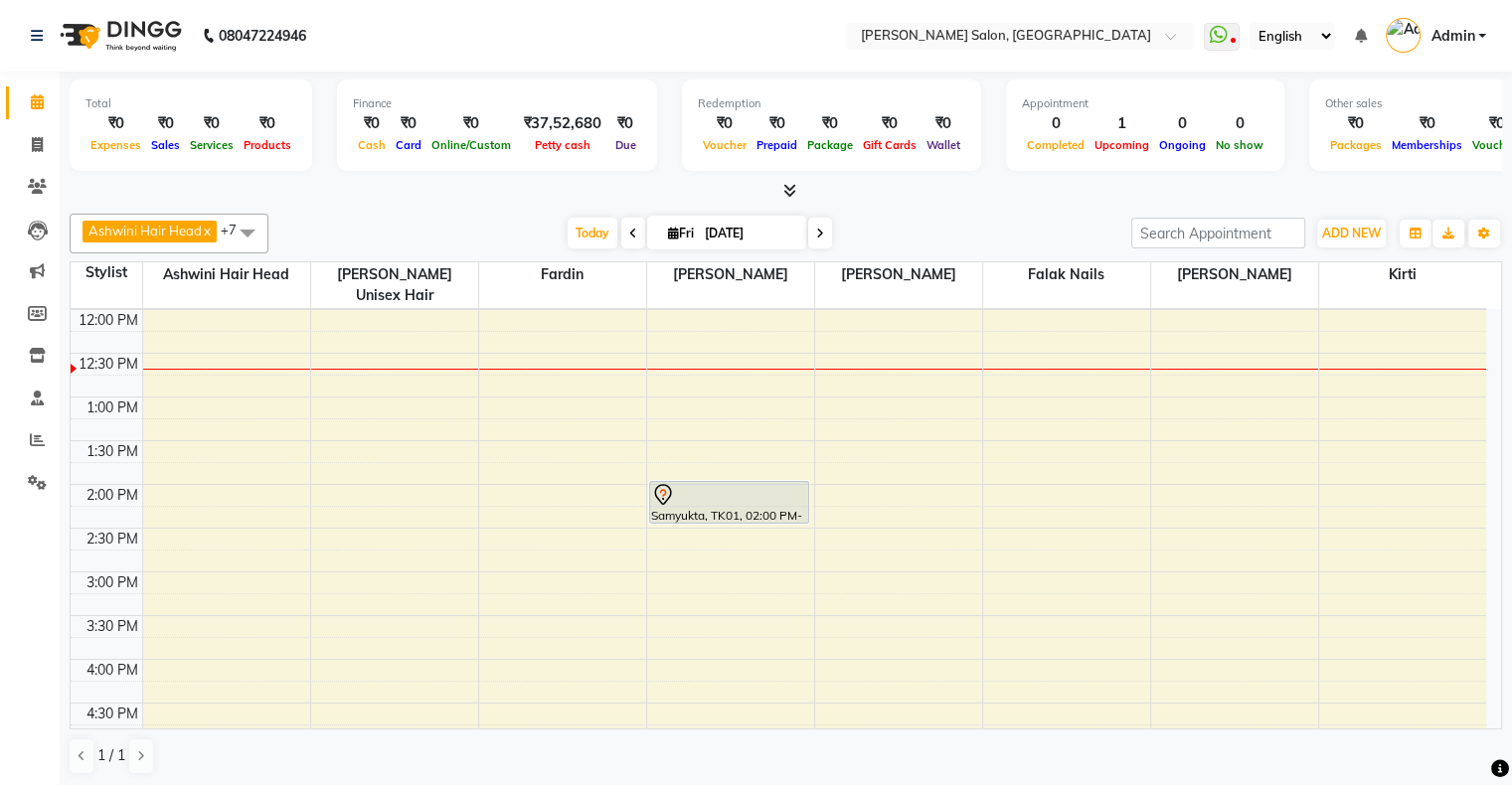 click on "[DATE]  [DATE]" at bounding box center (700, 234) 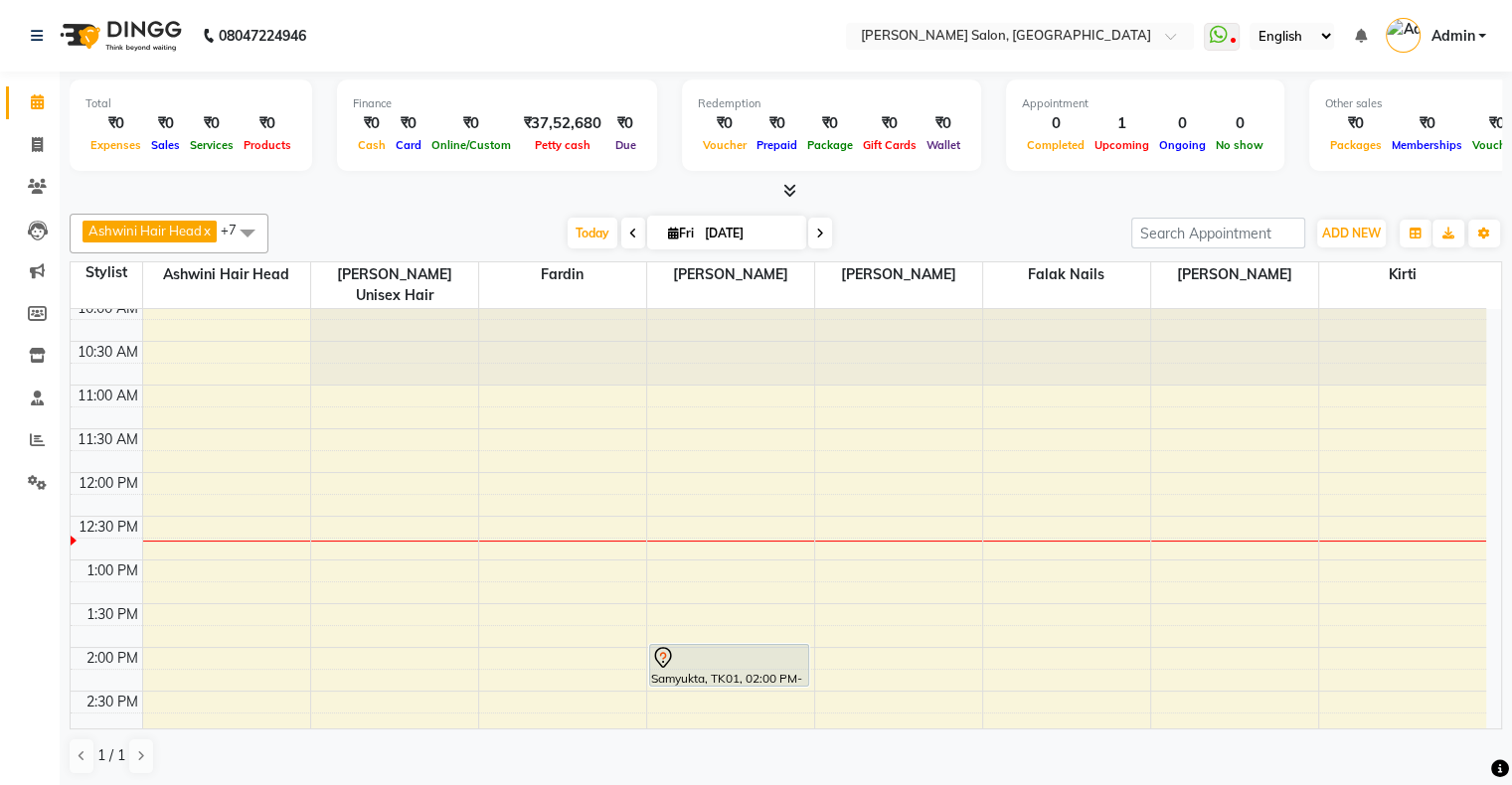 scroll, scrollTop: 0, scrollLeft: 0, axis: both 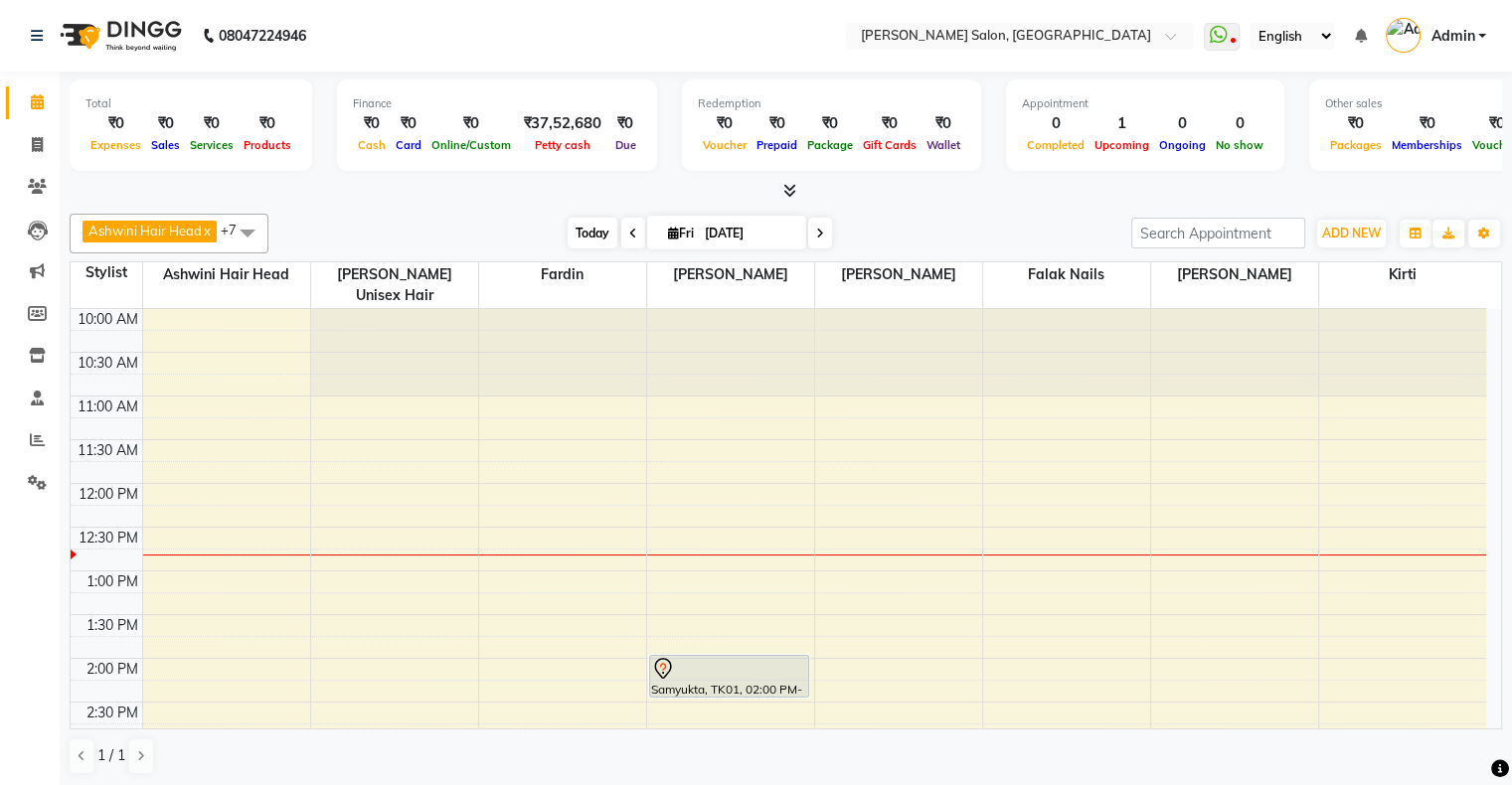 click on "Today" at bounding box center (592, 233) 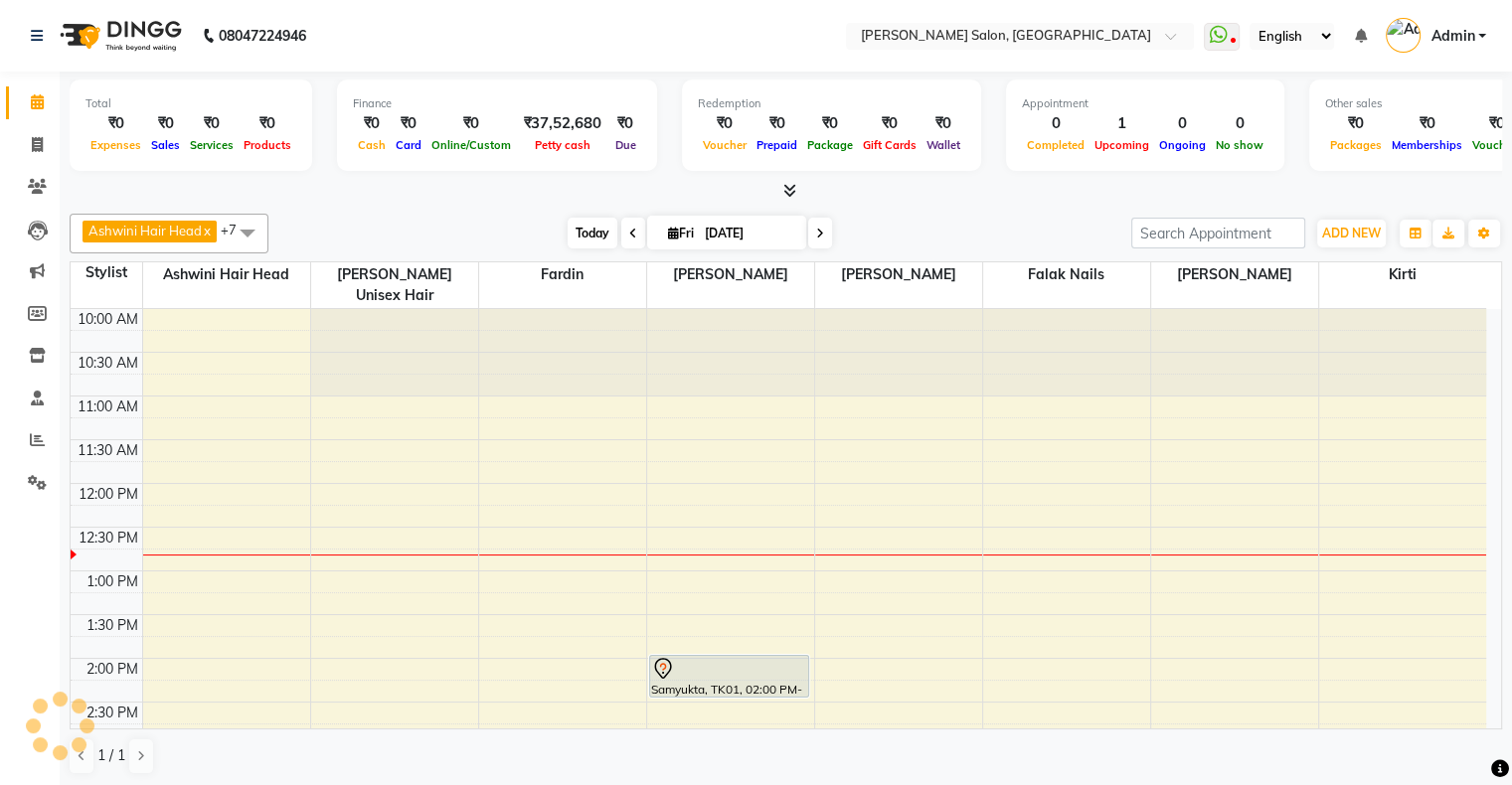 scroll, scrollTop: 174, scrollLeft: 0, axis: vertical 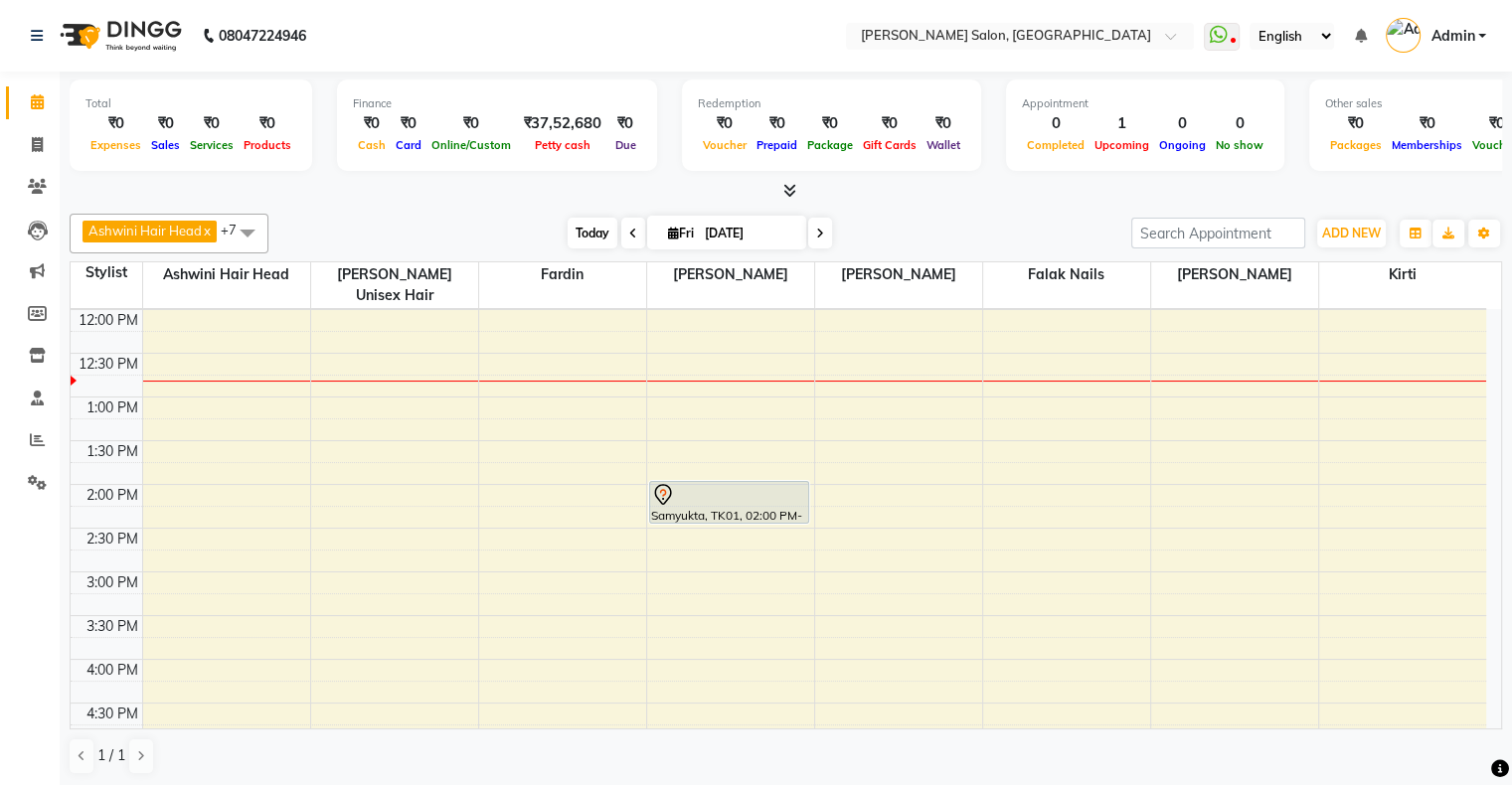 click on "Today" at bounding box center [592, 233] 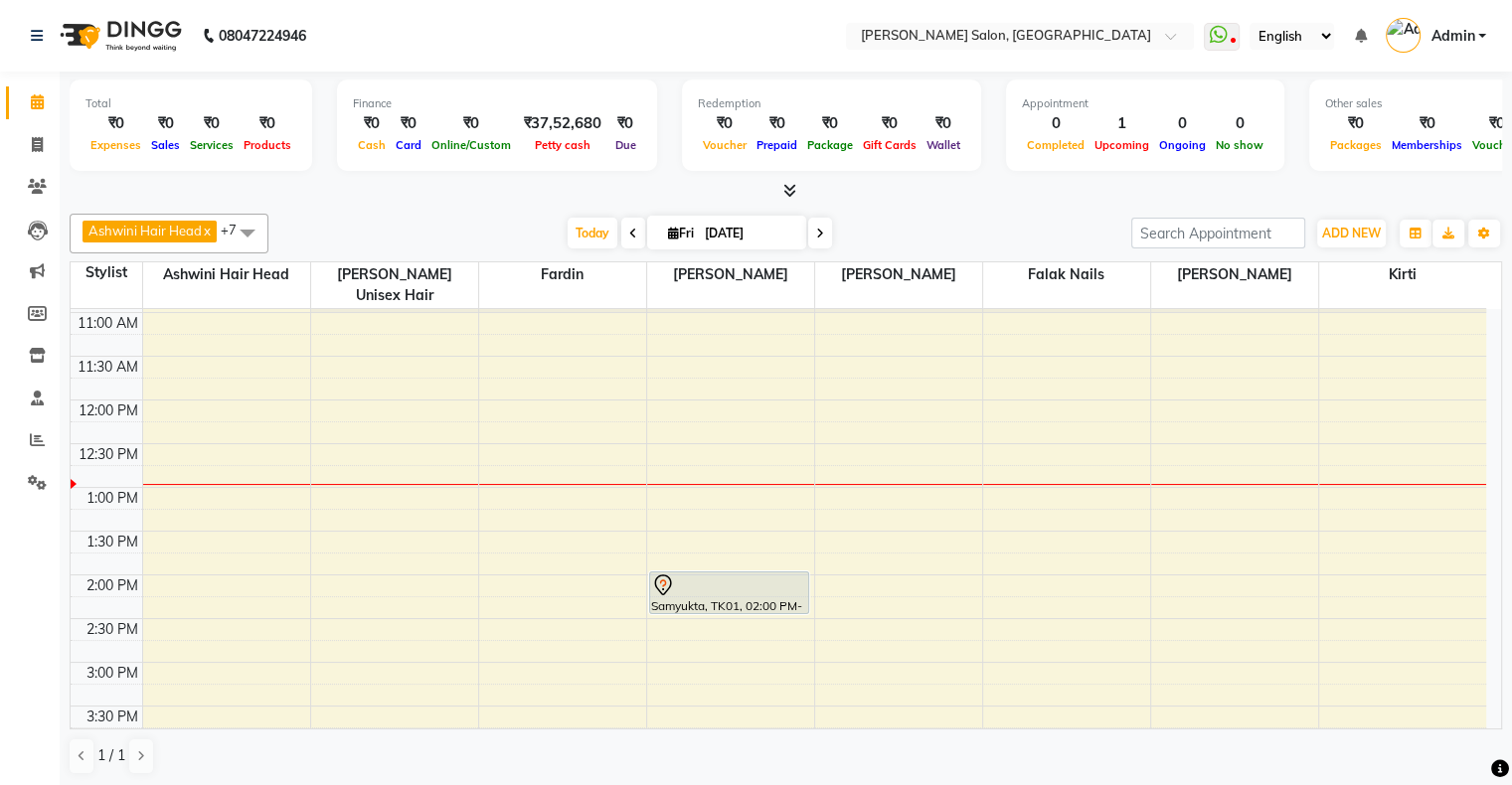 scroll, scrollTop: 0, scrollLeft: 0, axis: both 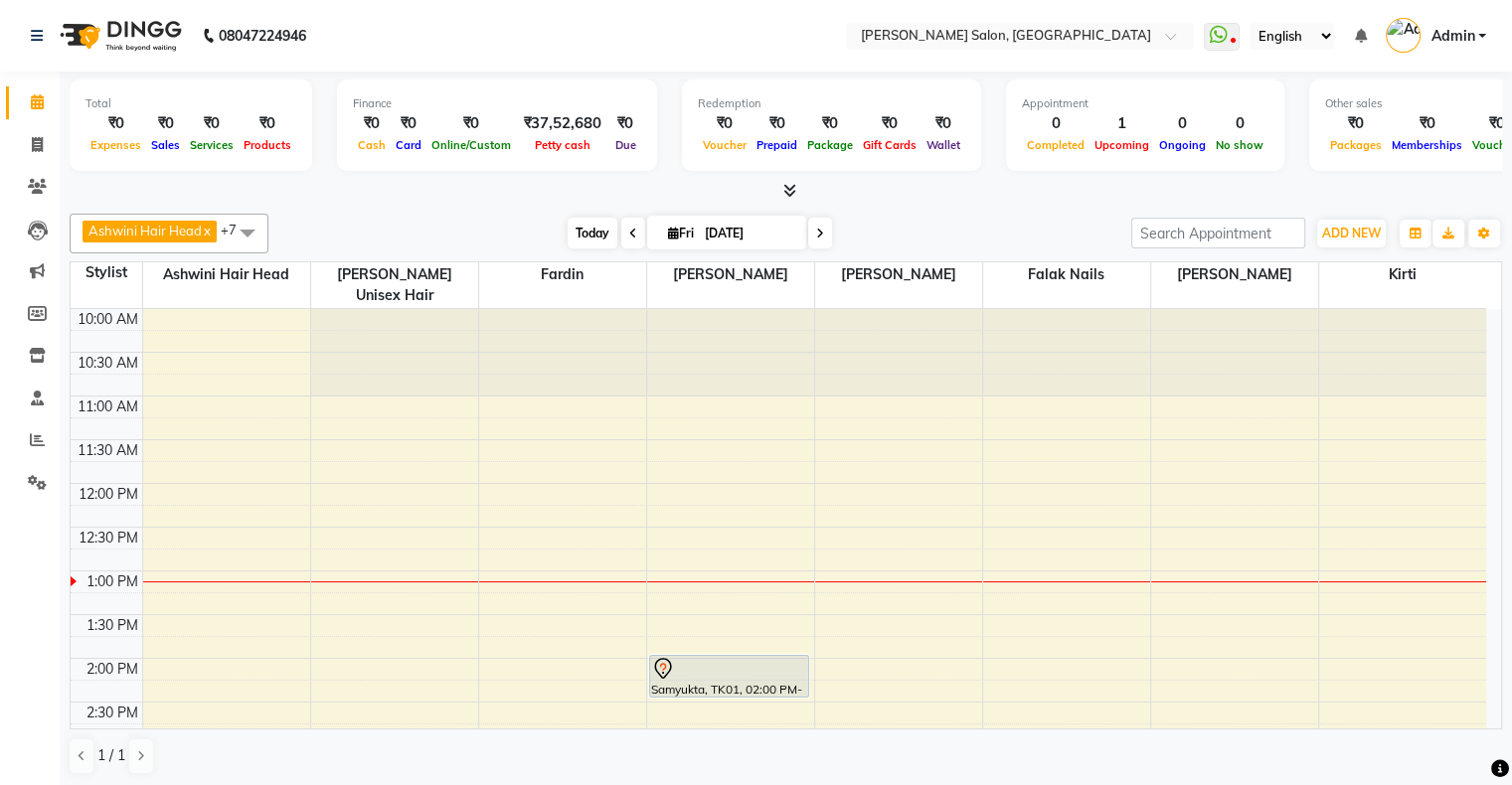 click on "Today" at bounding box center (592, 233) 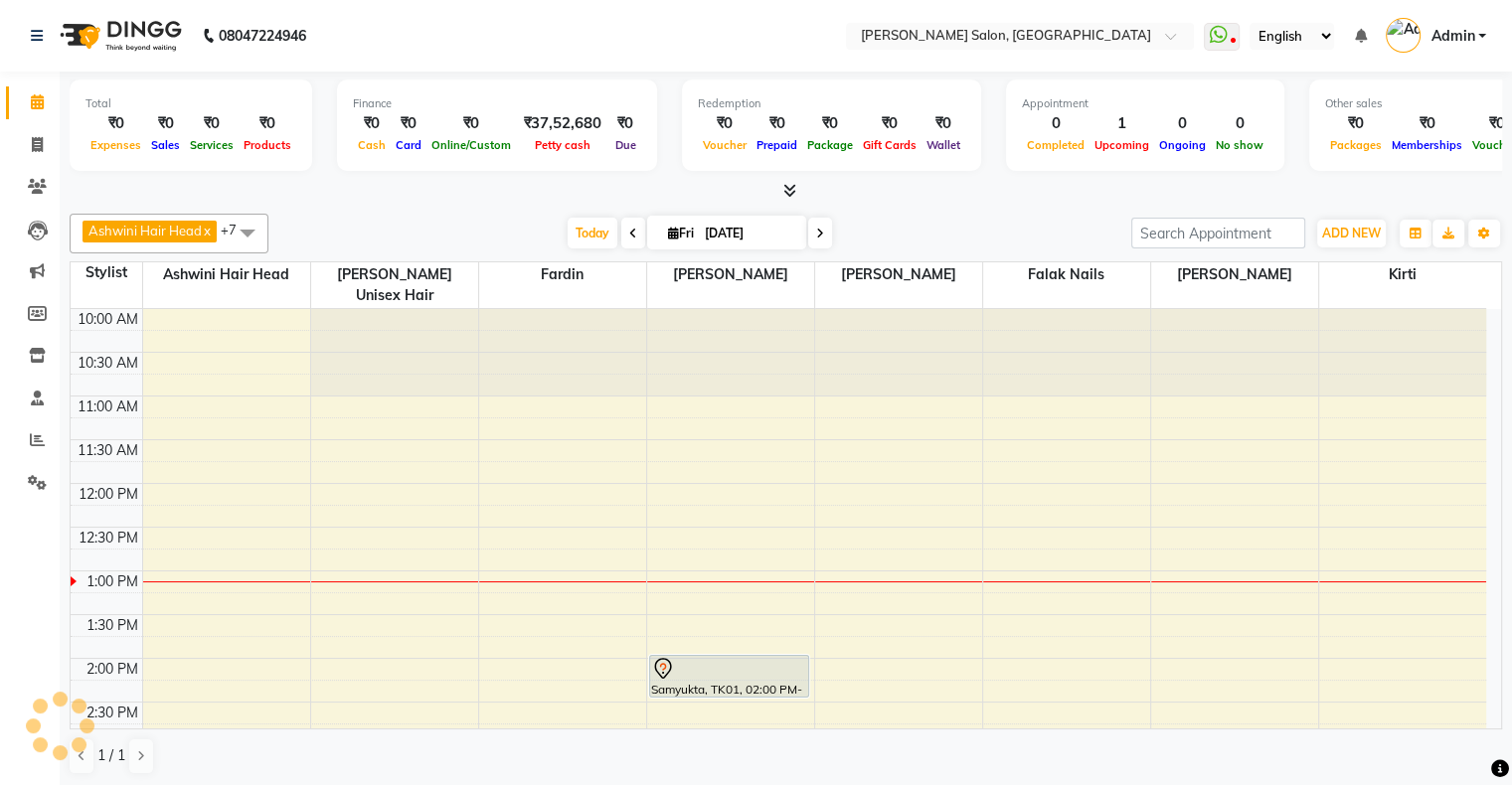 scroll, scrollTop: 261, scrollLeft: 0, axis: vertical 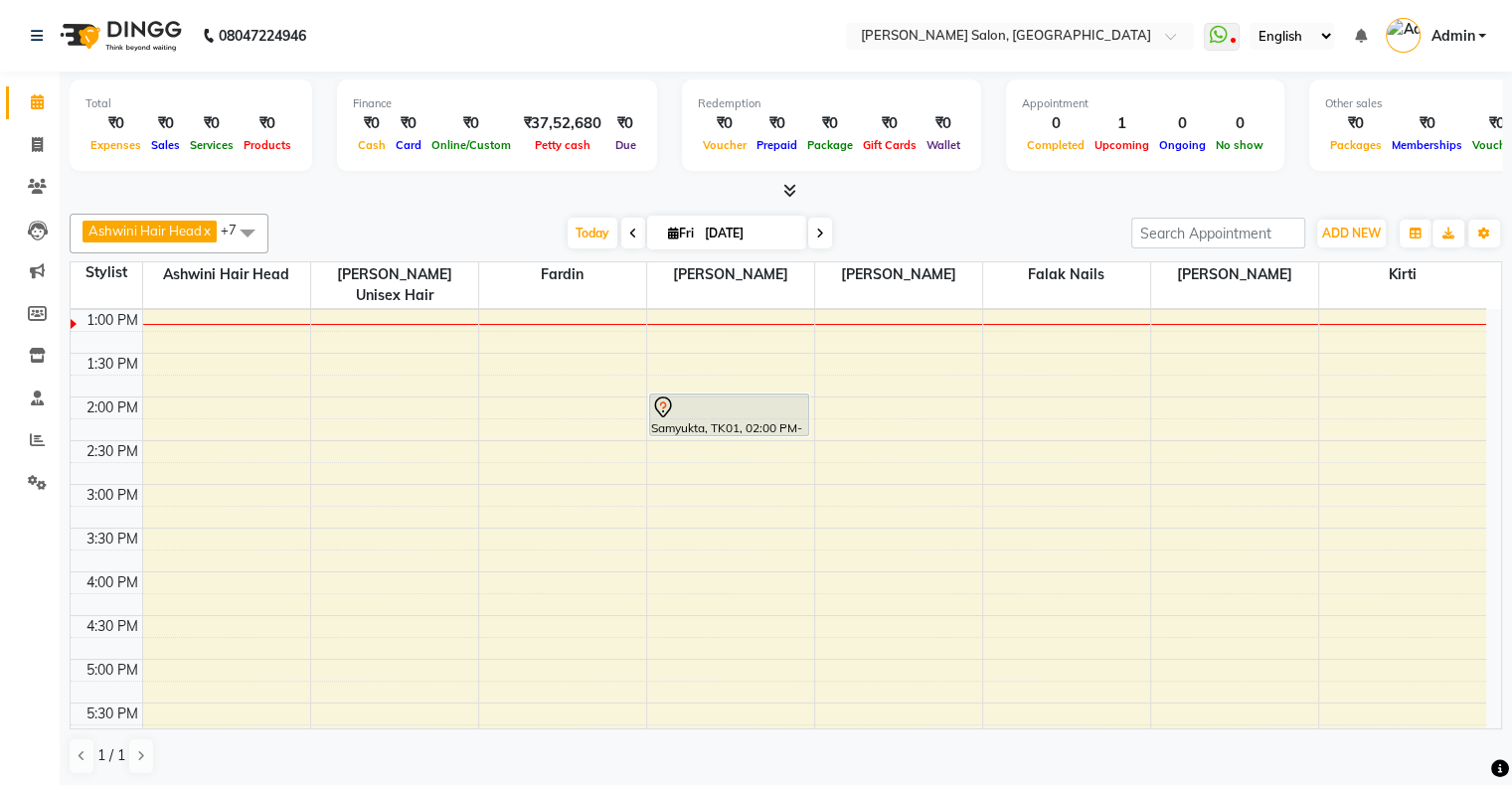 click at bounding box center [673, 233] 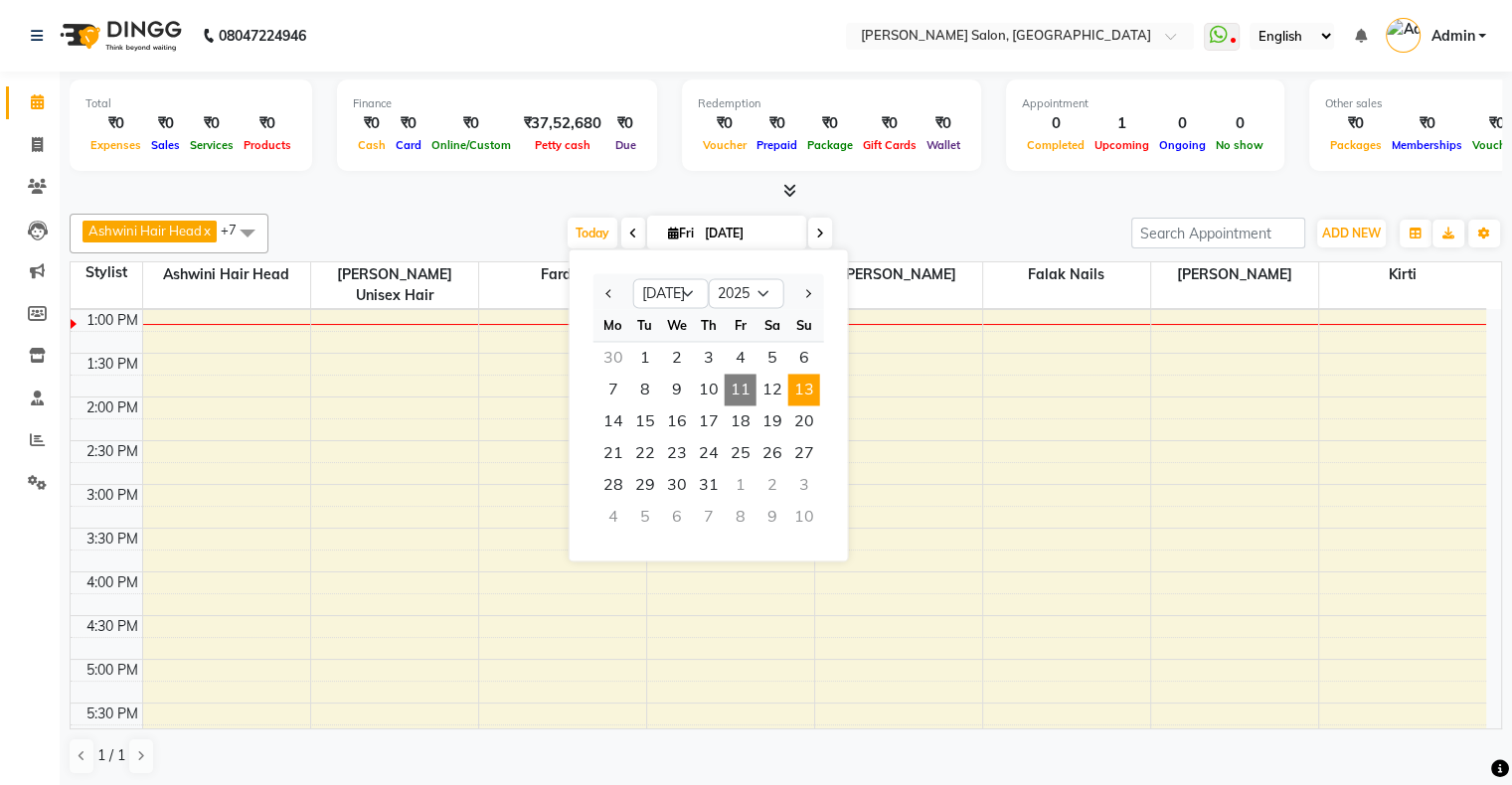 click on "13" at bounding box center (804, 390) 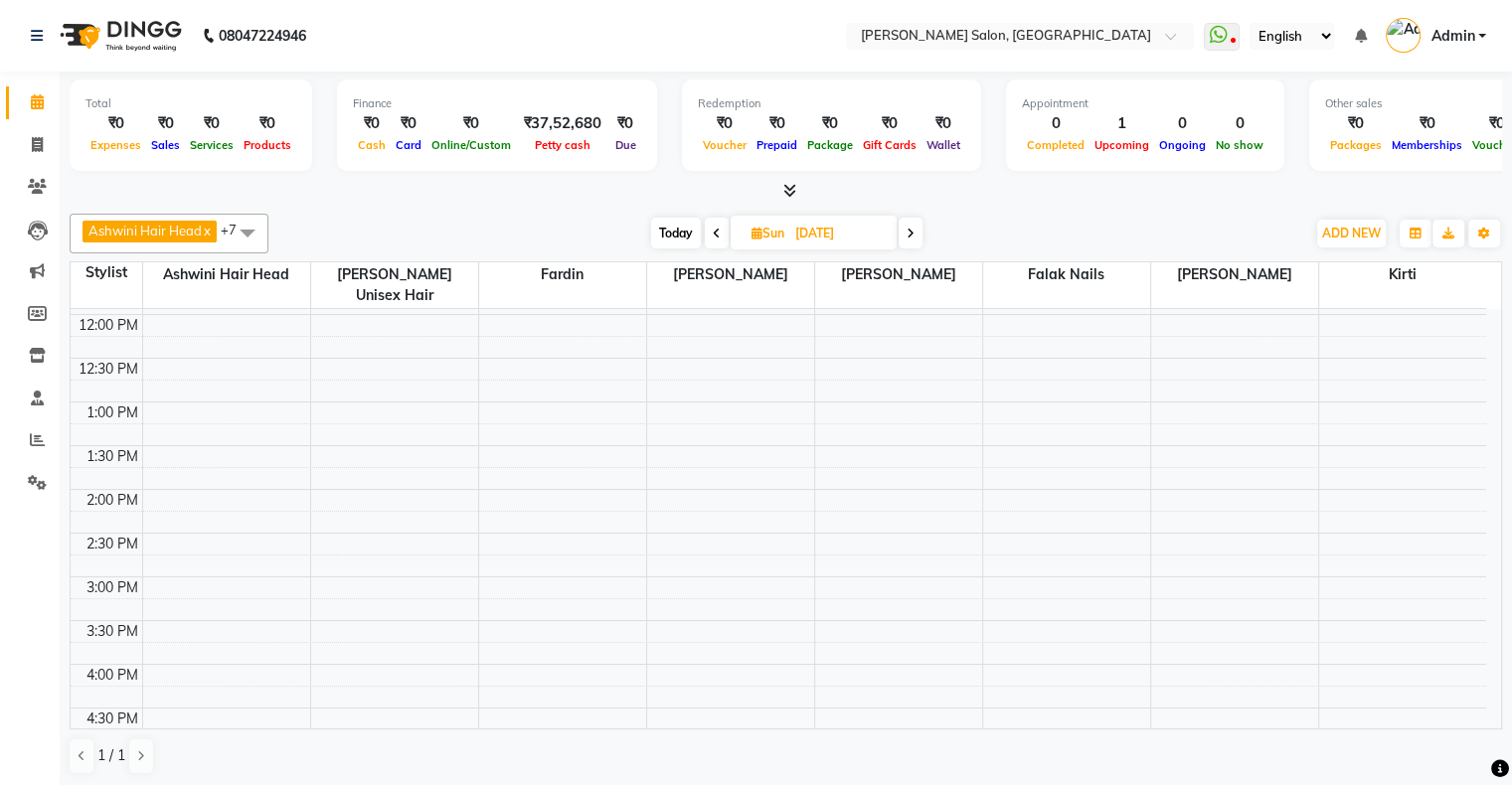 scroll, scrollTop: 0, scrollLeft: 0, axis: both 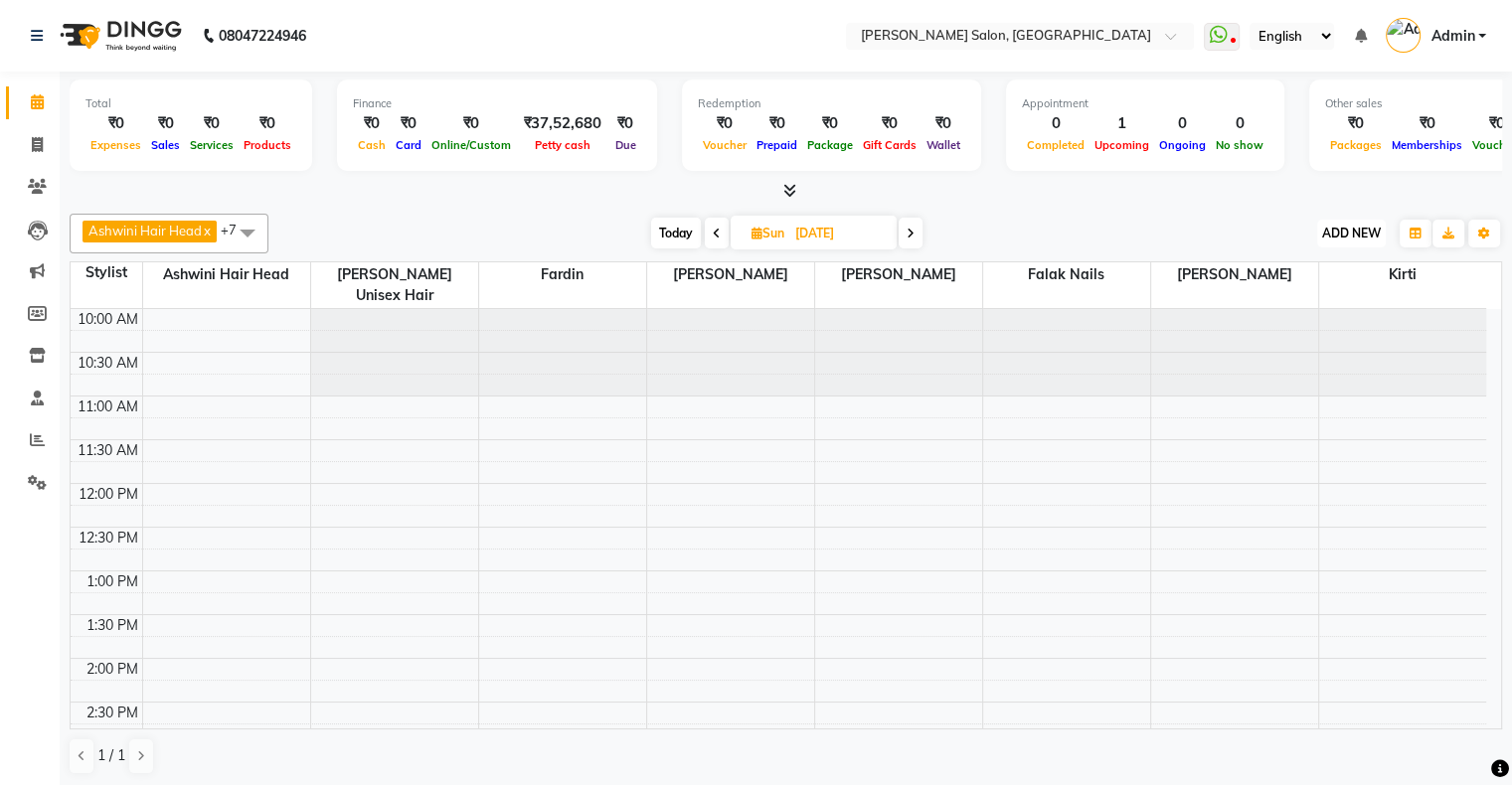 click on "ADD NEW Toggle Dropdown" at bounding box center [1351, 234] 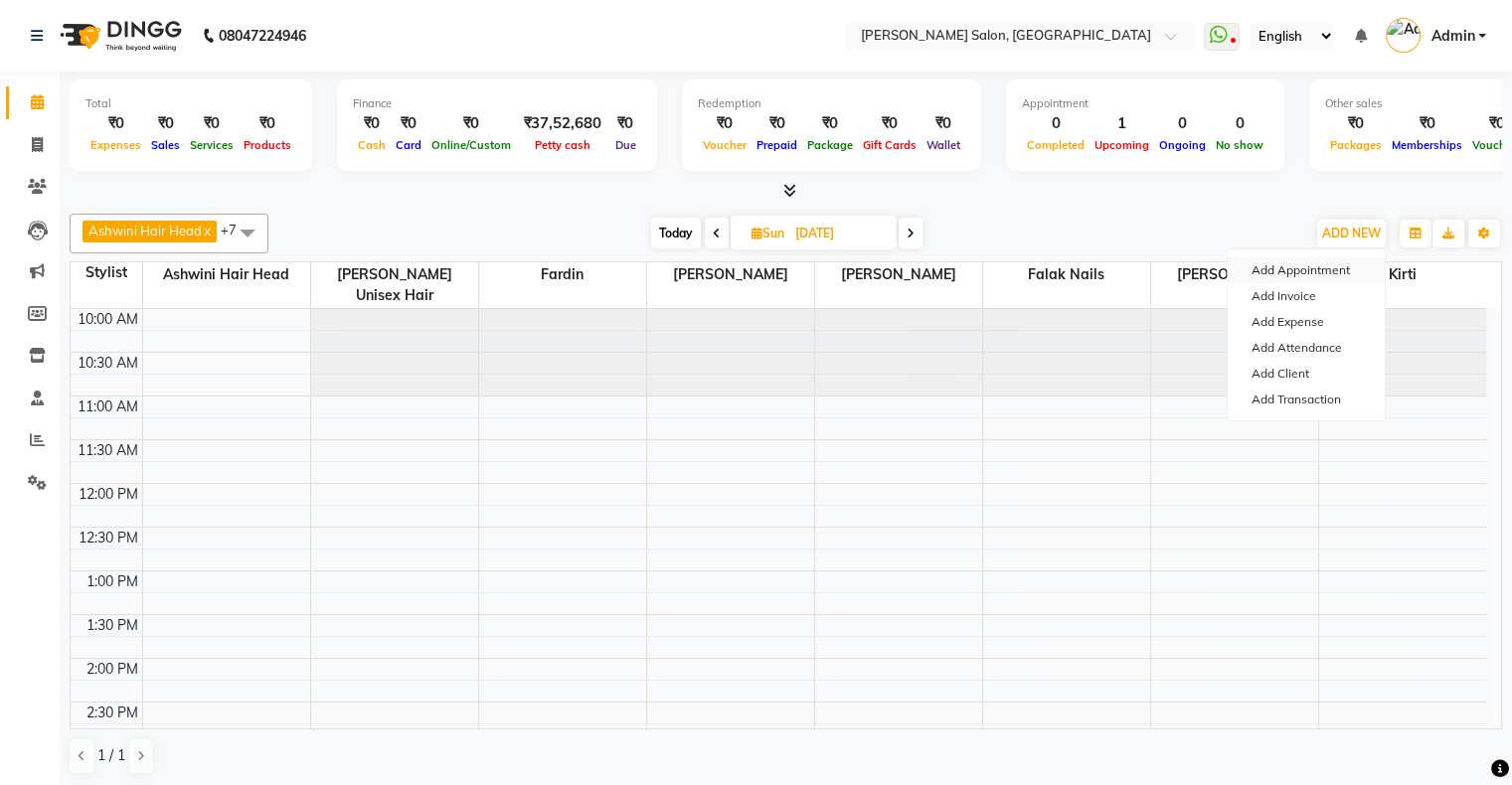 click on "Add Appointment" at bounding box center (1306, 270) 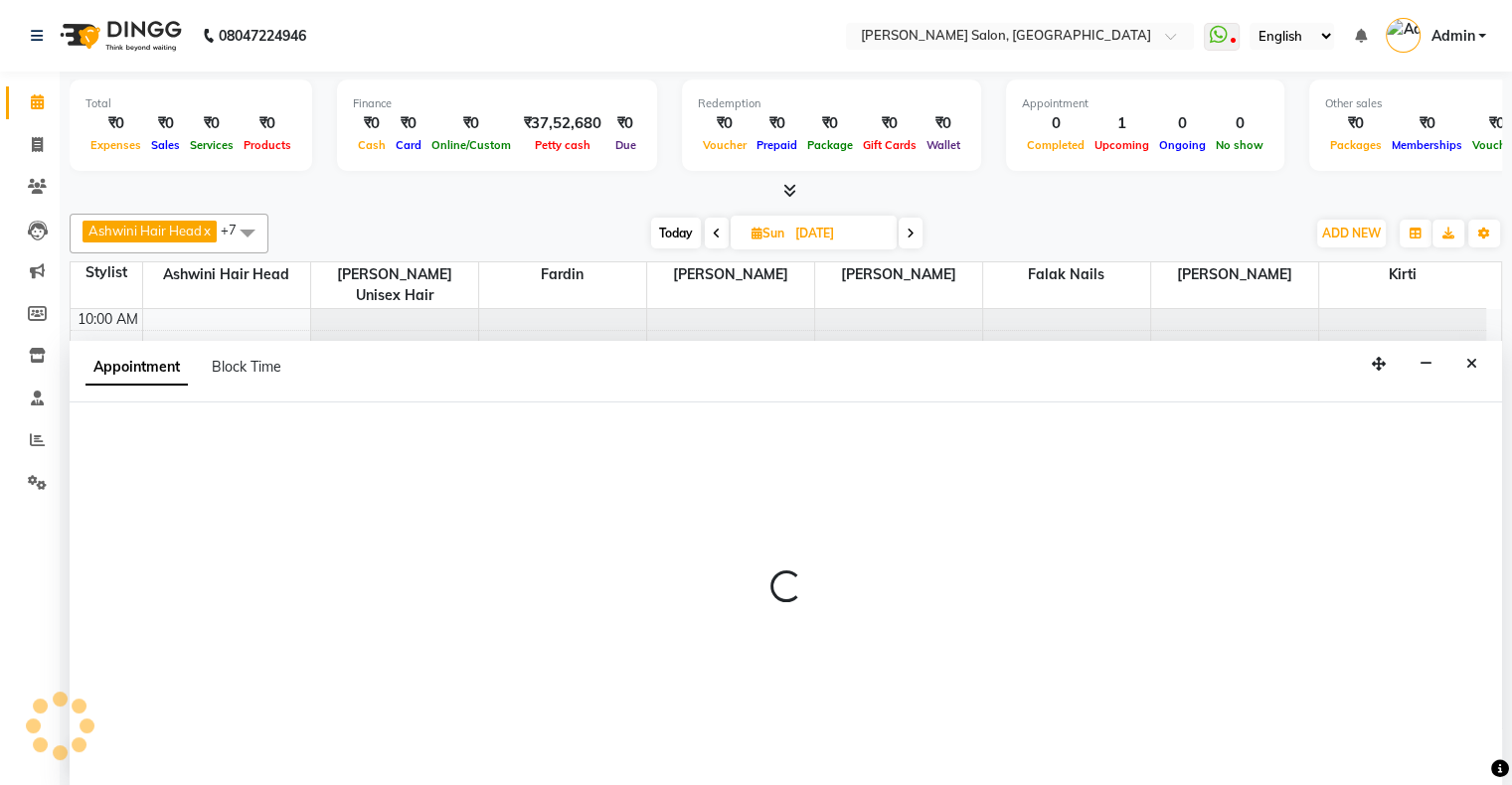 scroll, scrollTop: 0, scrollLeft: 0, axis: both 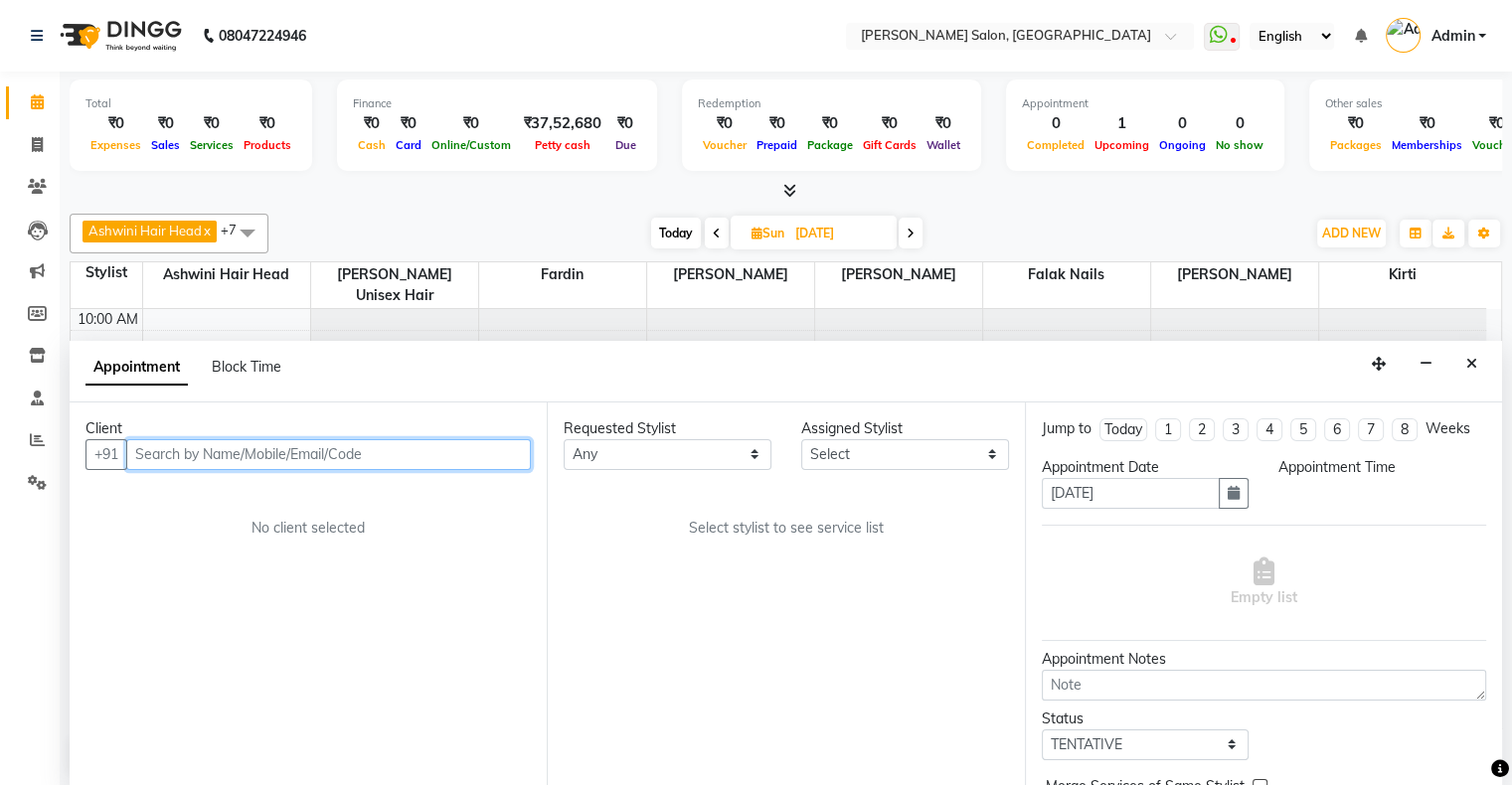 select on "660" 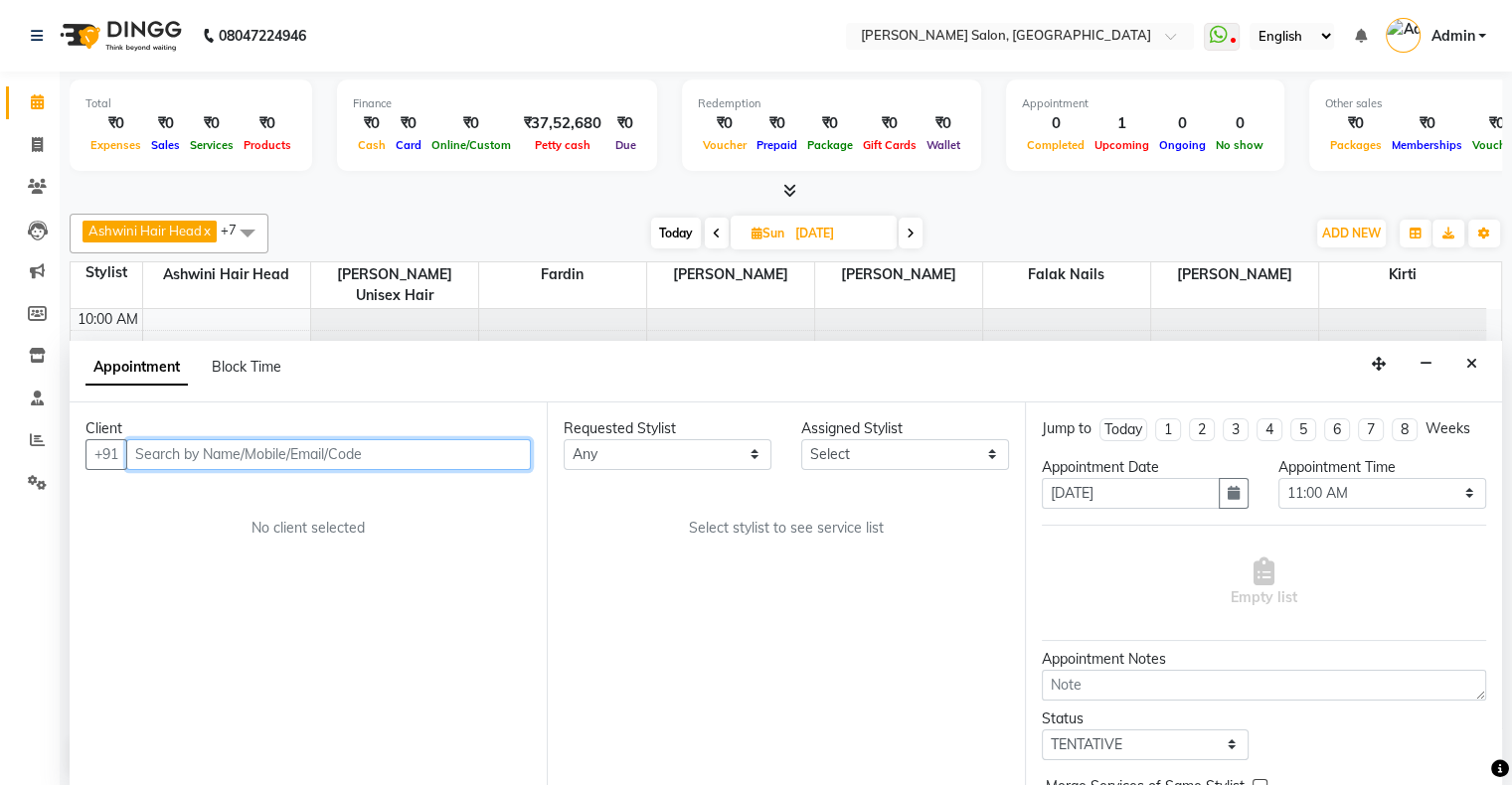 click at bounding box center (328, 454) 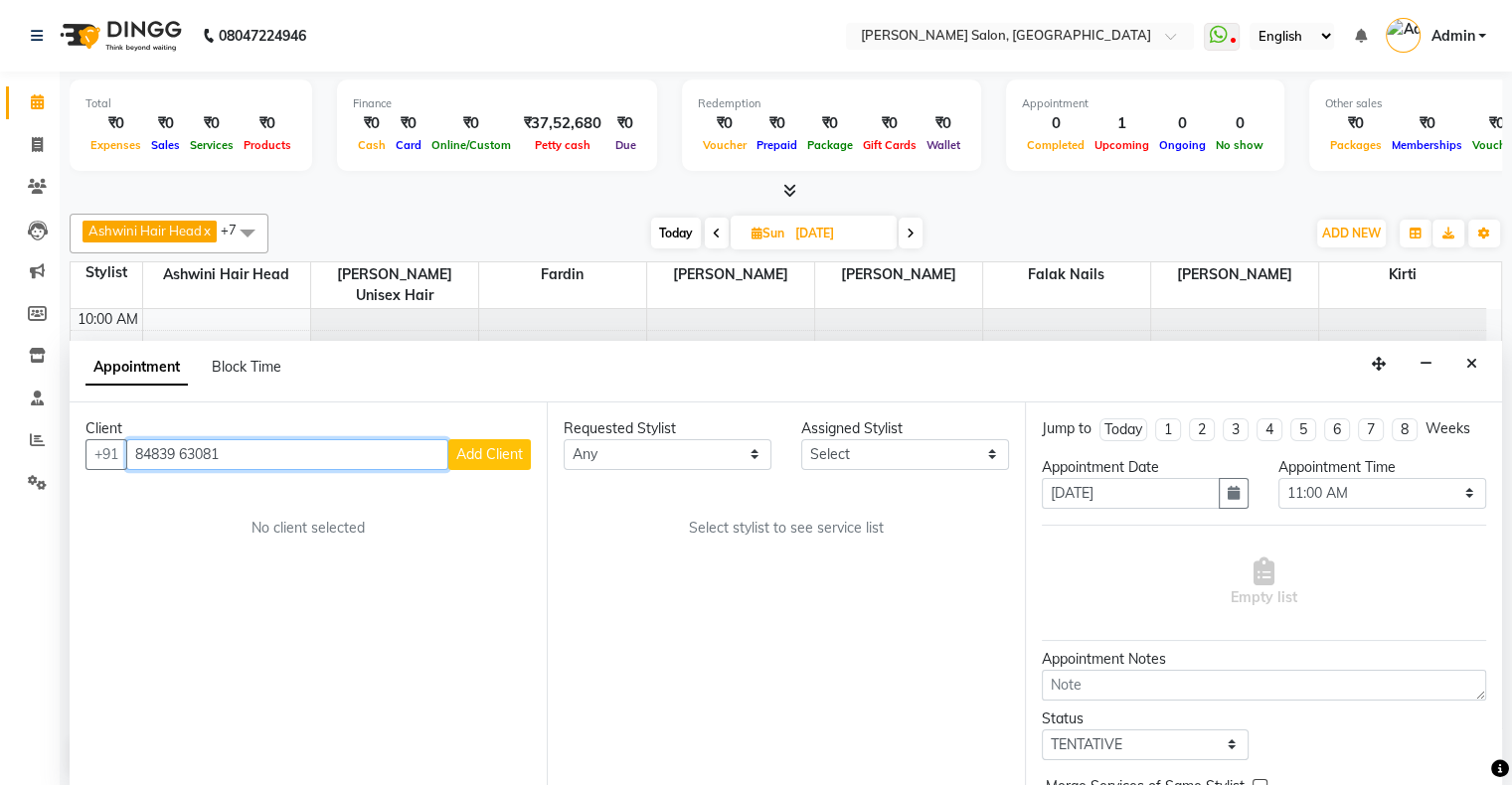 click on "84839 63081" at bounding box center [287, 454] 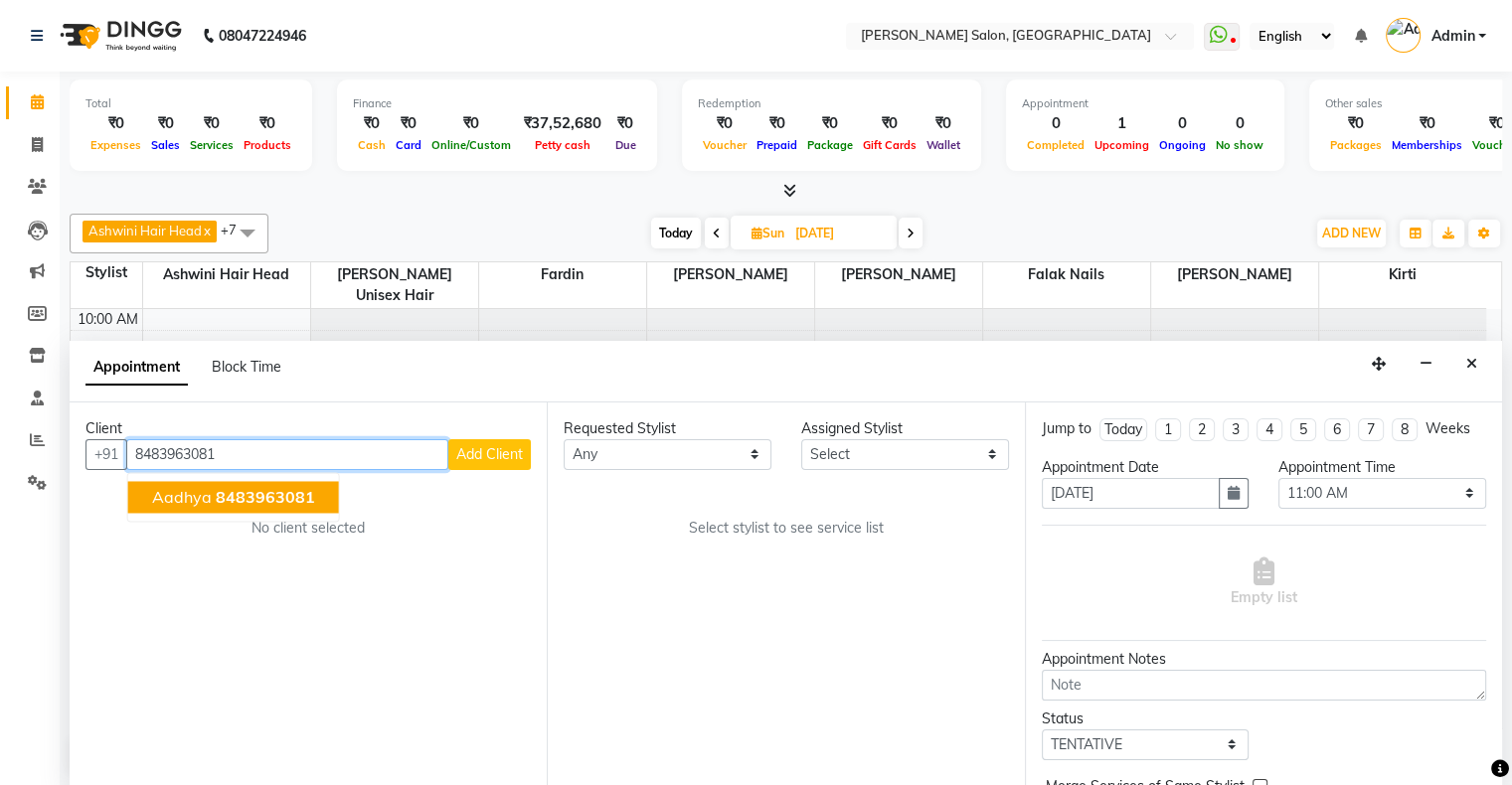 click on "8483963081" at bounding box center [287, 454] 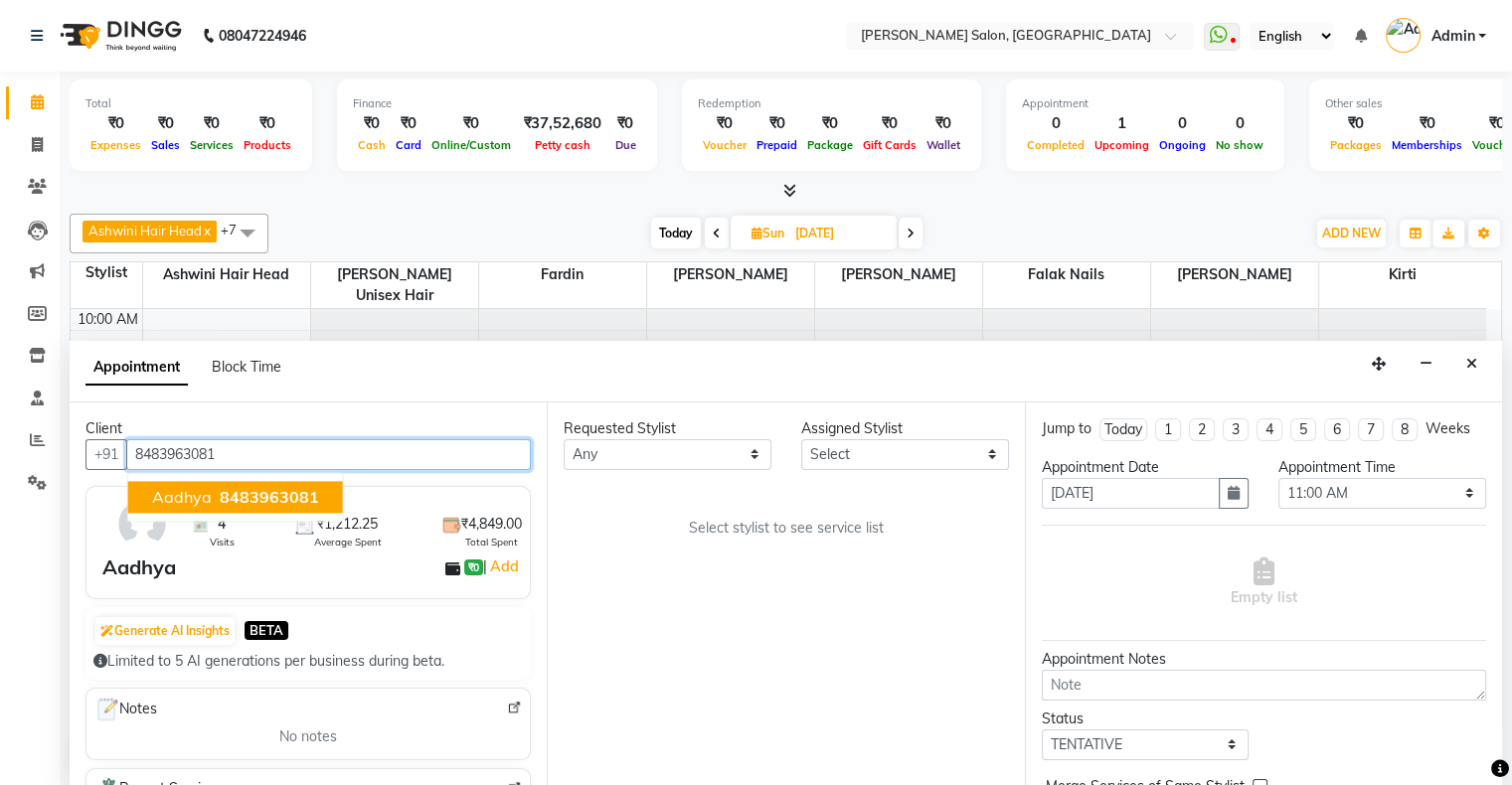 click on "Aadhya" at bounding box center [182, 497] 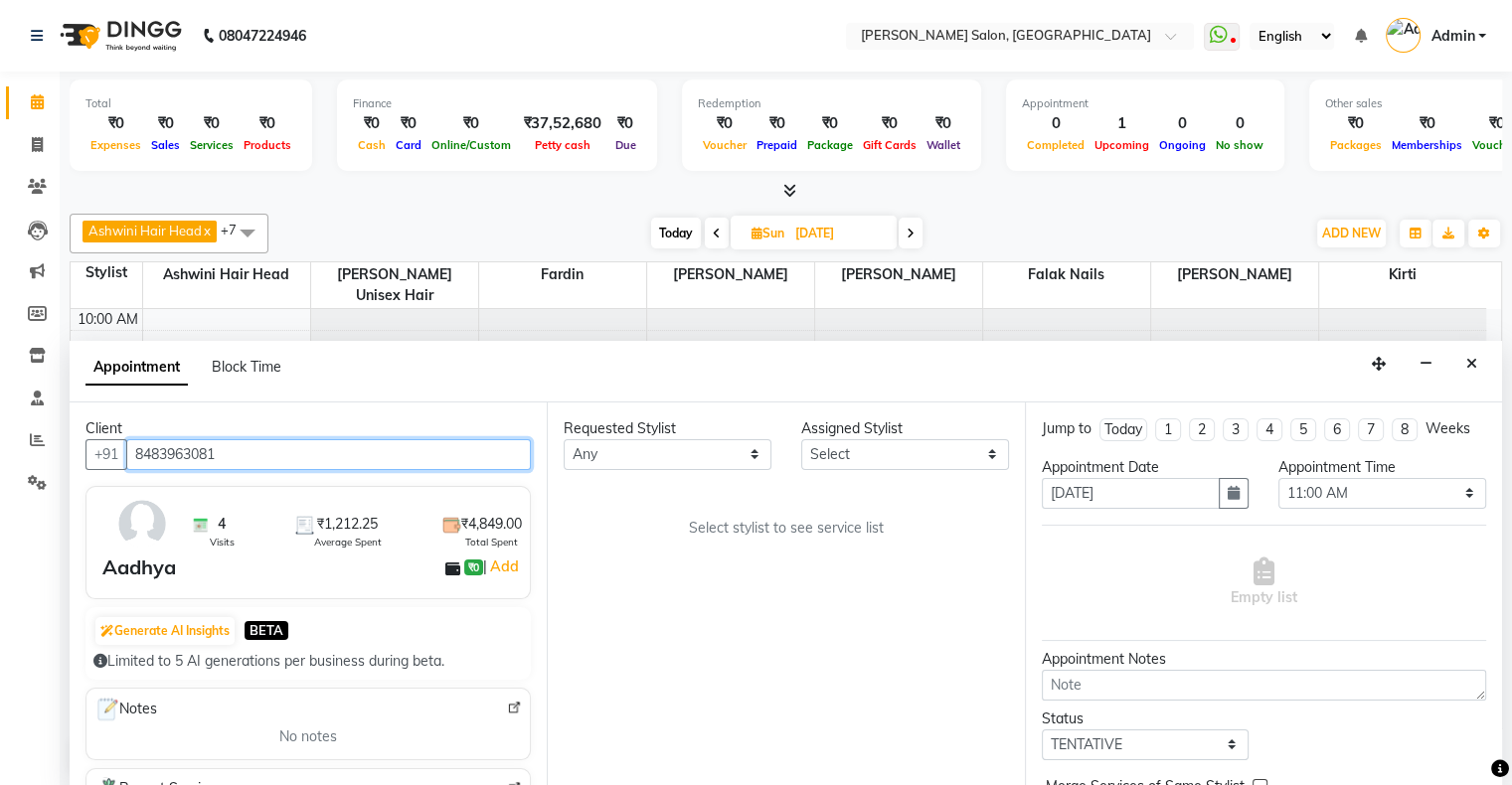 type on "8483963081" 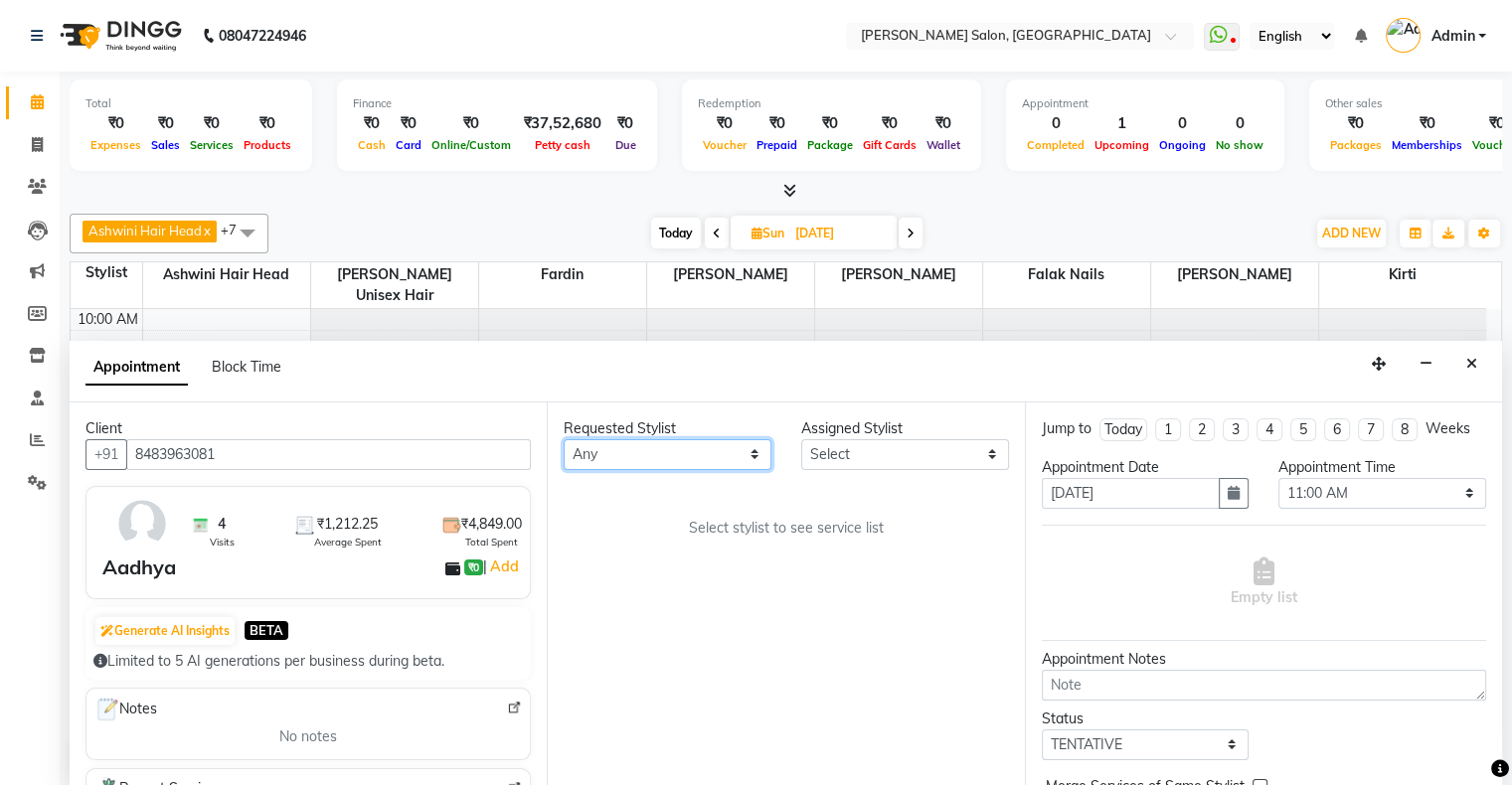 click on "Any Ashwini Hair Head Falak Nails Fardin Kirti Nida FD Pradip Vaishnav Sanjana  Shubhada Susmita Vidhi Veera Vivek Unisex hair" at bounding box center (667, 454) 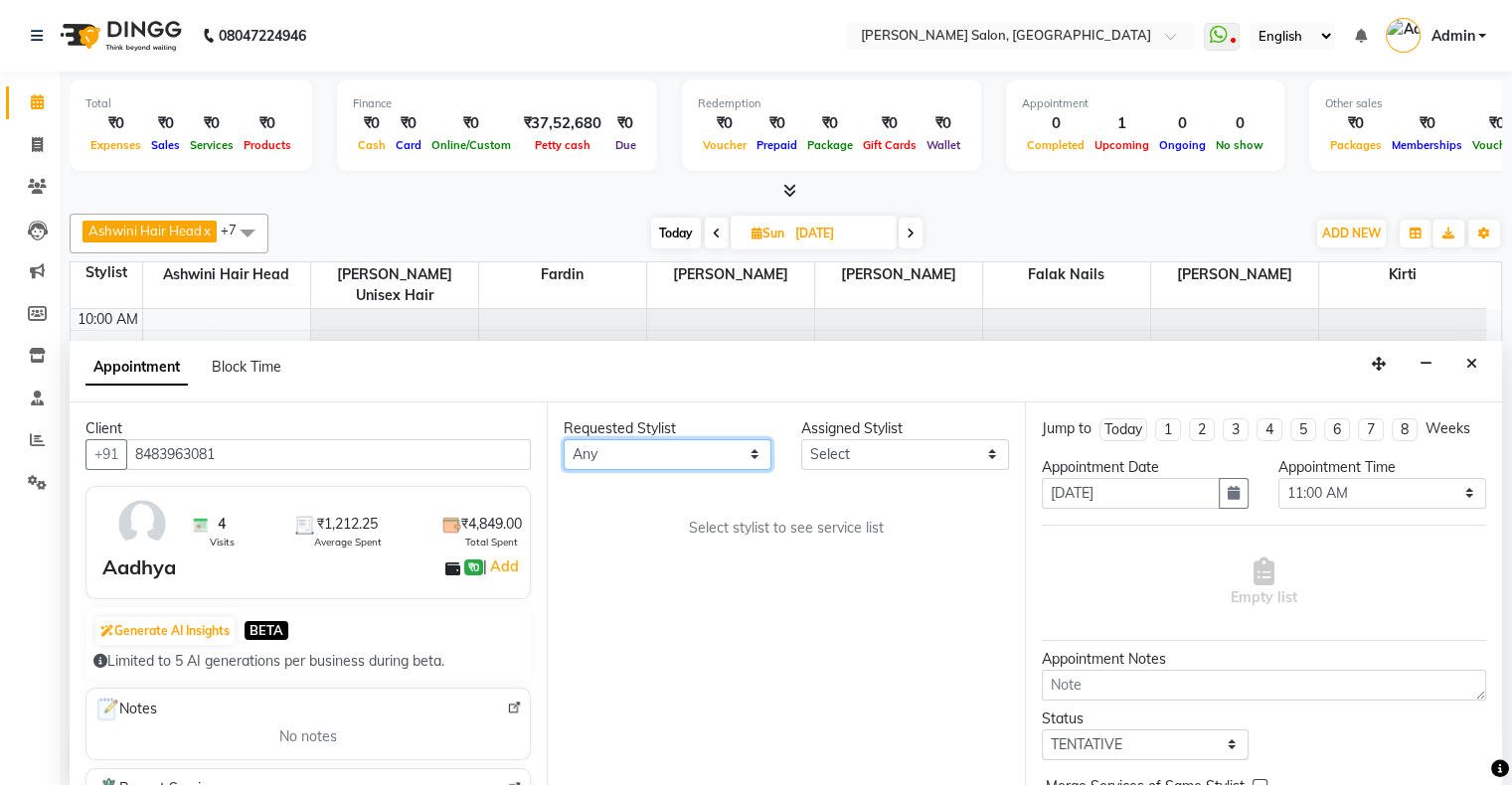 select on "84656" 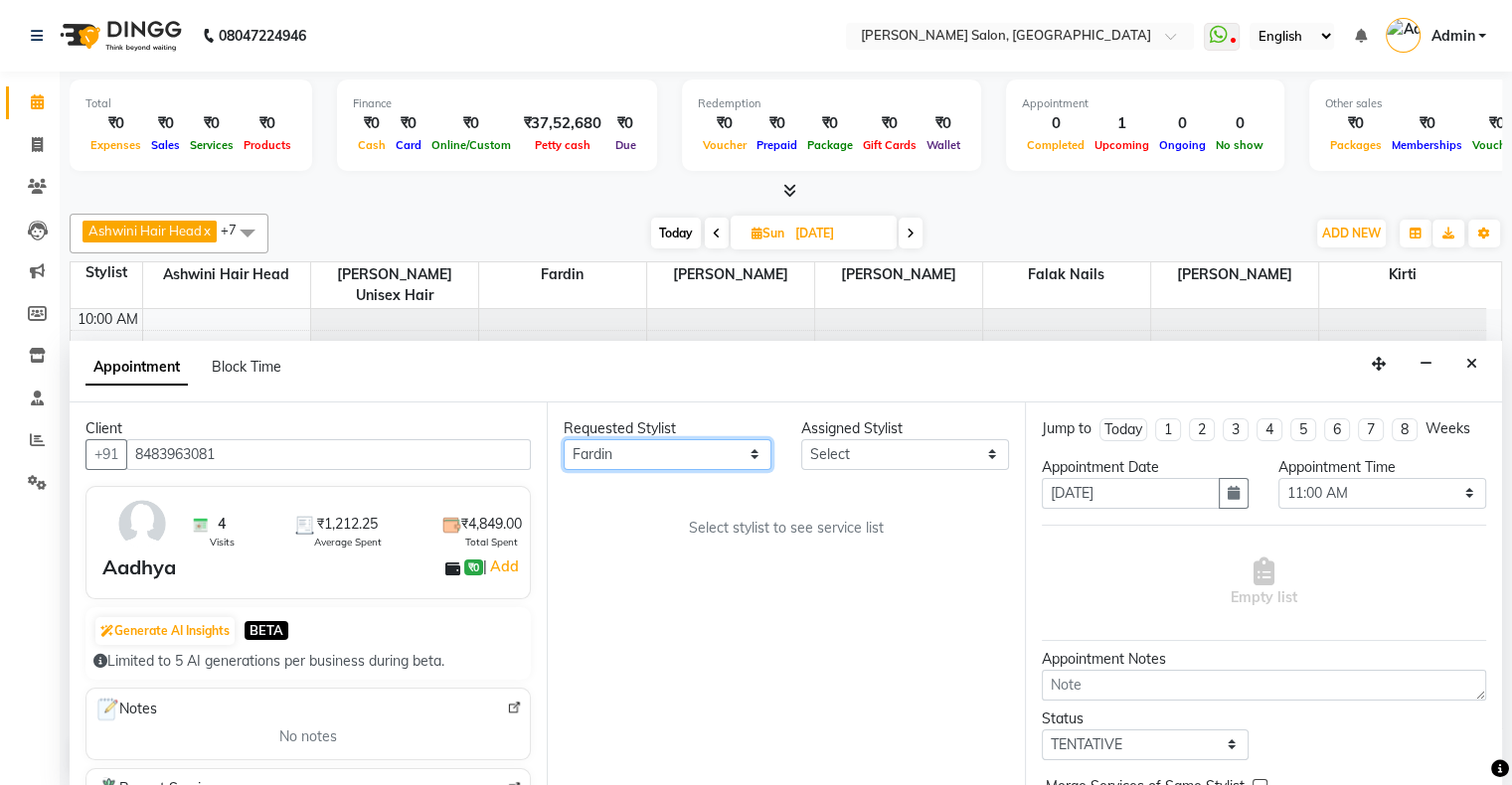 click on "Any Ashwini Hair Head Falak Nails Fardin Kirti Nida FD Pradip Vaishnav Sanjana  Shubhada Susmita Vidhi Veera Vivek Unisex hair" at bounding box center [667, 454] 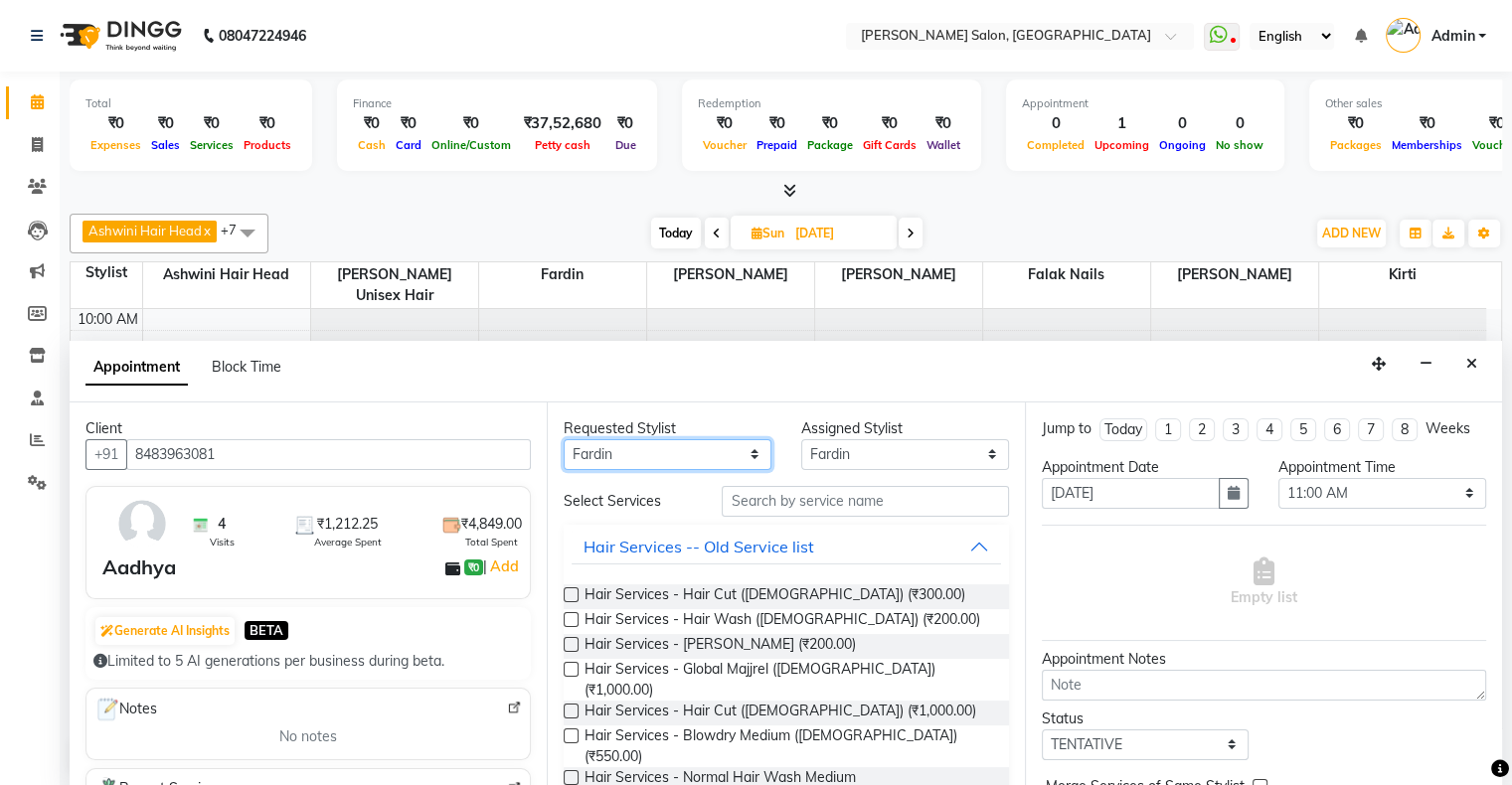 drag, startPoint x: 620, startPoint y: 451, endPoint x: 621, endPoint y: 461, distance: 10.049876 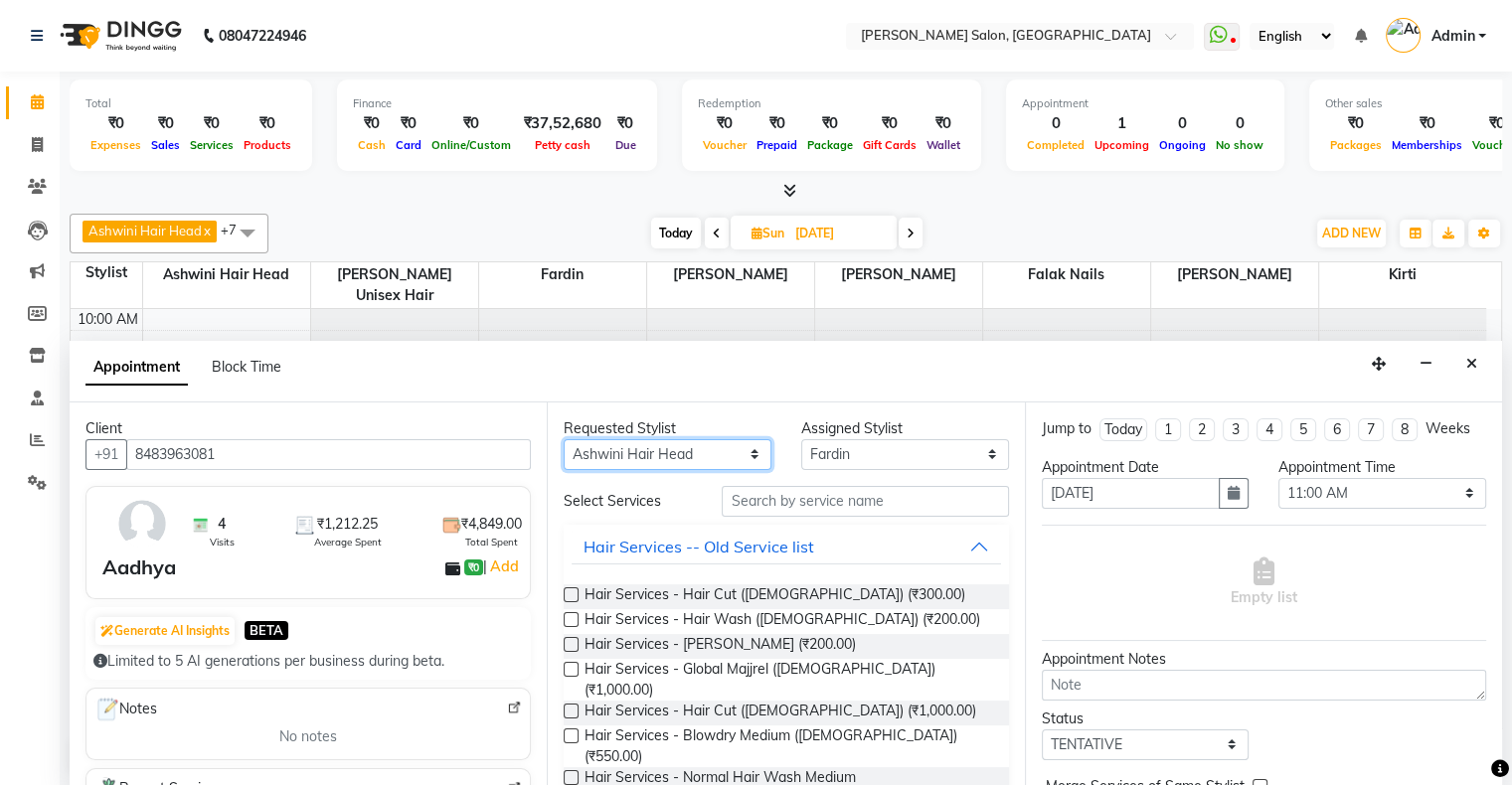 click on "Any Ashwini Hair Head Falak Nails Fardin Kirti Nida FD Pradip Vaishnav Sanjana  Shubhada Susmita Vidhi Veera Vivek Unisex hair" at bounding box center (667, 454) 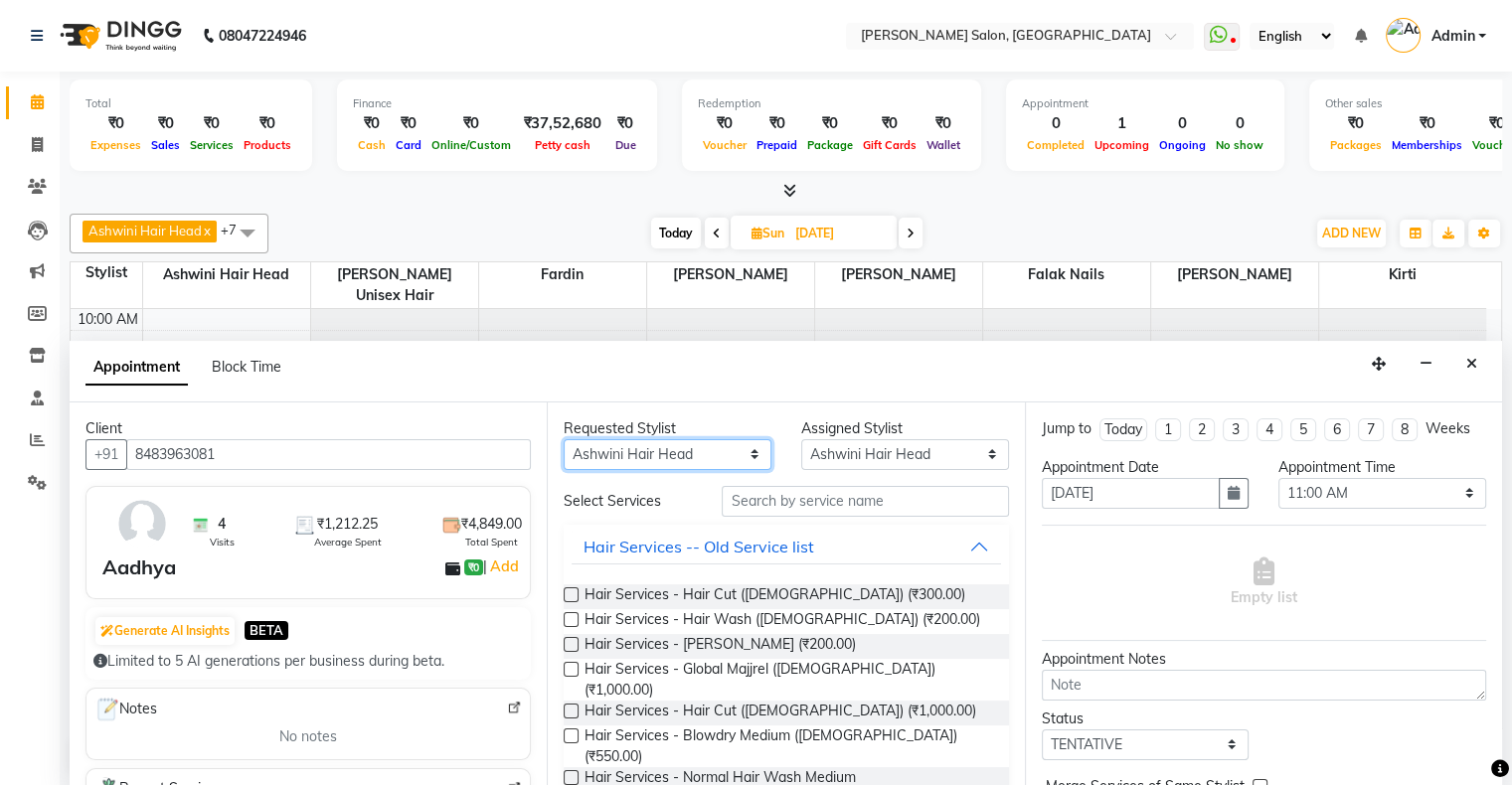 click on "Any Ashwini Hair Head Falak Nails Fardin Kirti Nida FD Pradip Vaishnav Sanjana  Shubhada Susmita Vidhi Veera Vivek Unisex hair" at bounding box center (667, 454) 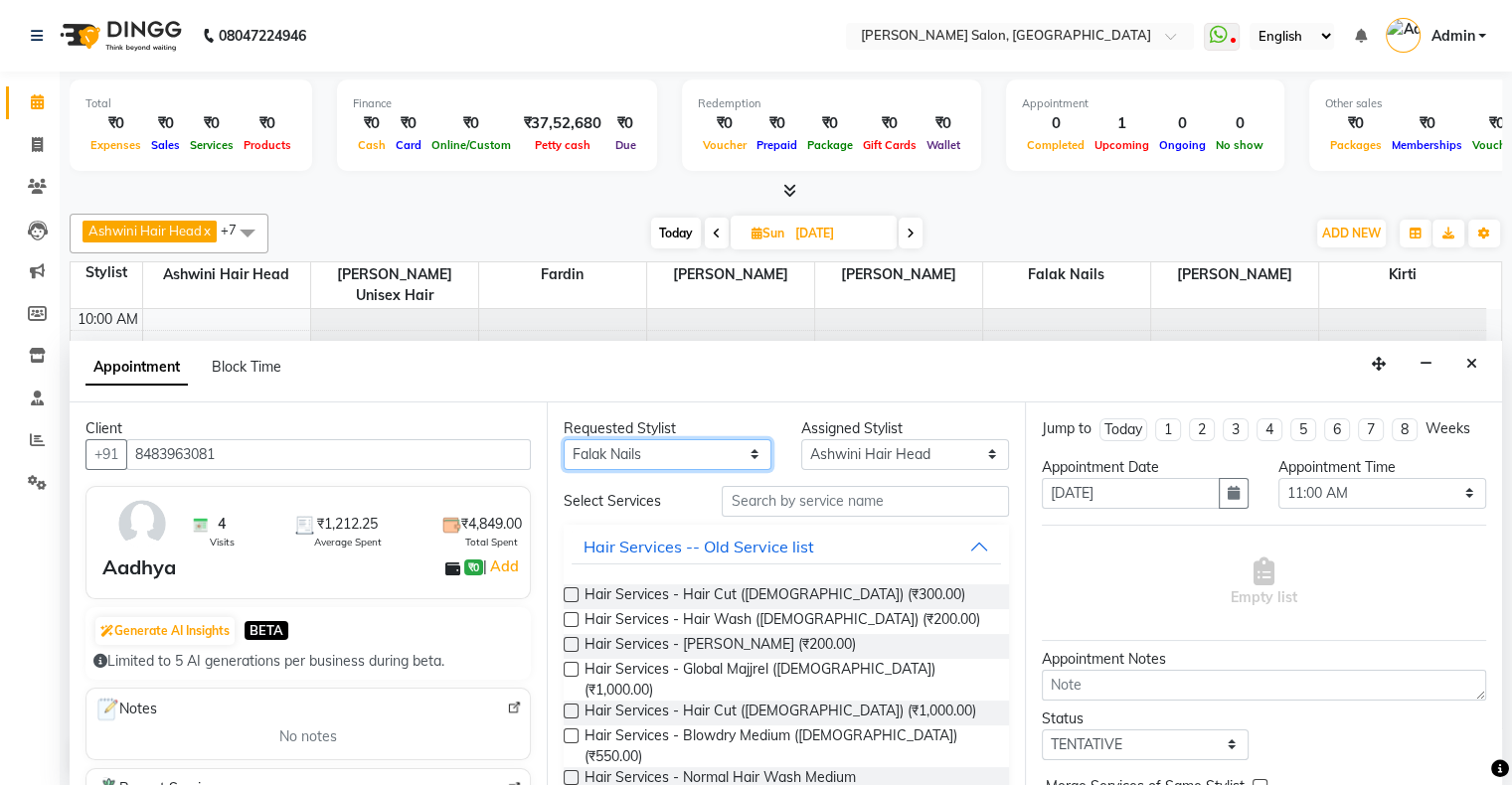 click on "Any Ashwini Hair Head Falak Nails Fardin Kirti Nida FD Pradip Vaishnav Sanjana  Shubhada Susmita Vidhi Veera Vivek Unisex hair" at bounding box center (667, 454) 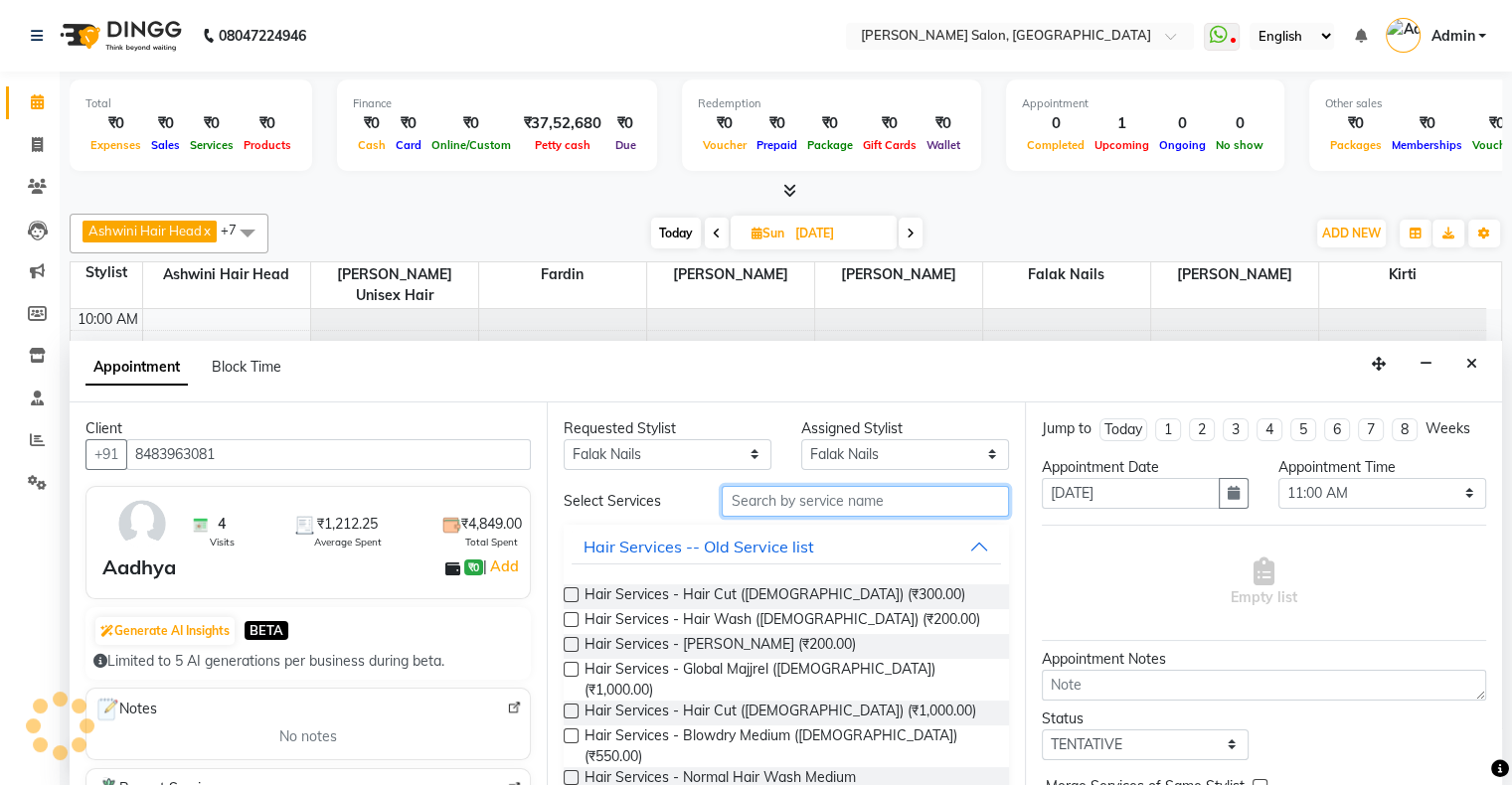 click at bounding box center [865, 501] 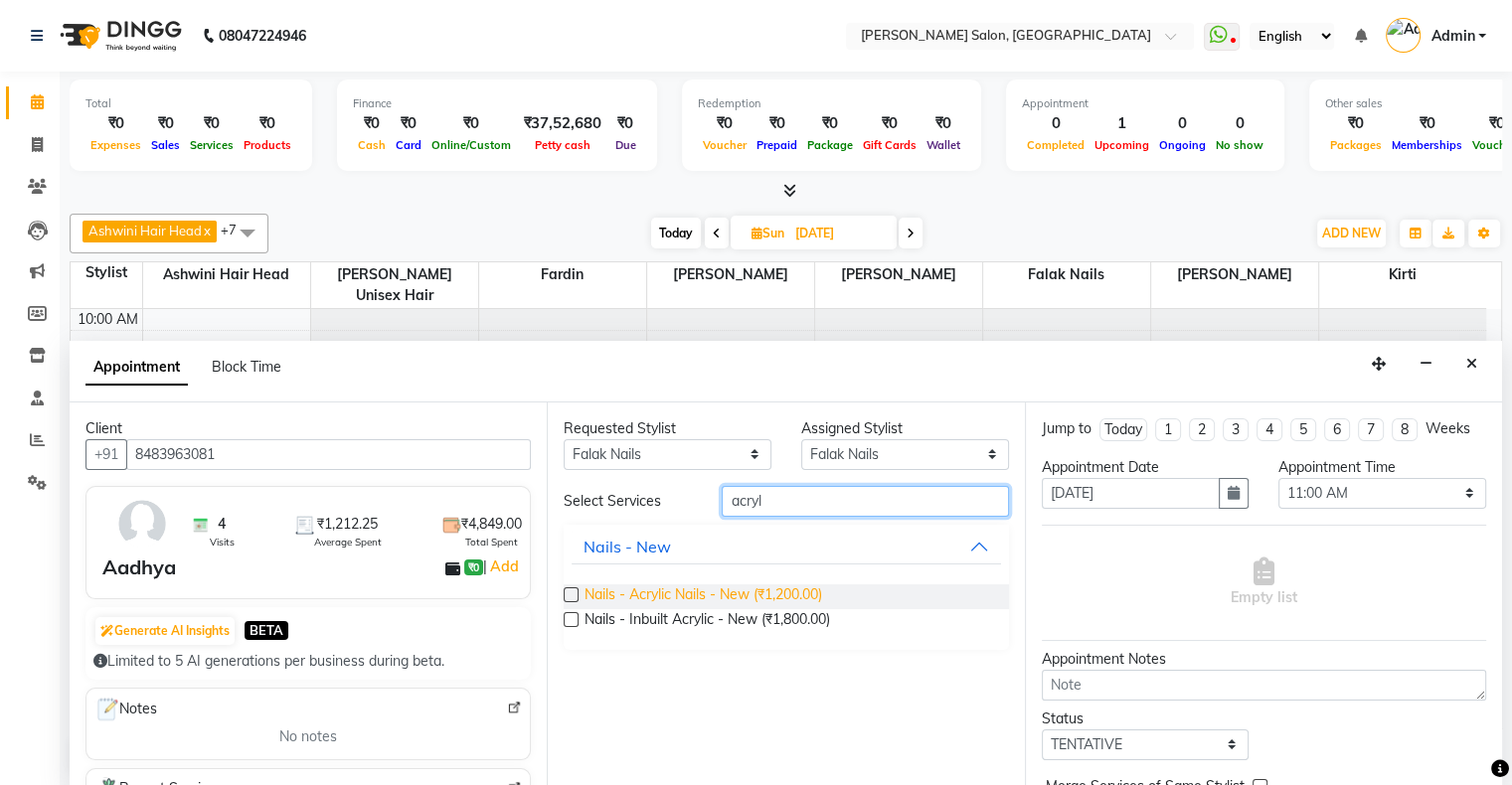 type on "acryl" 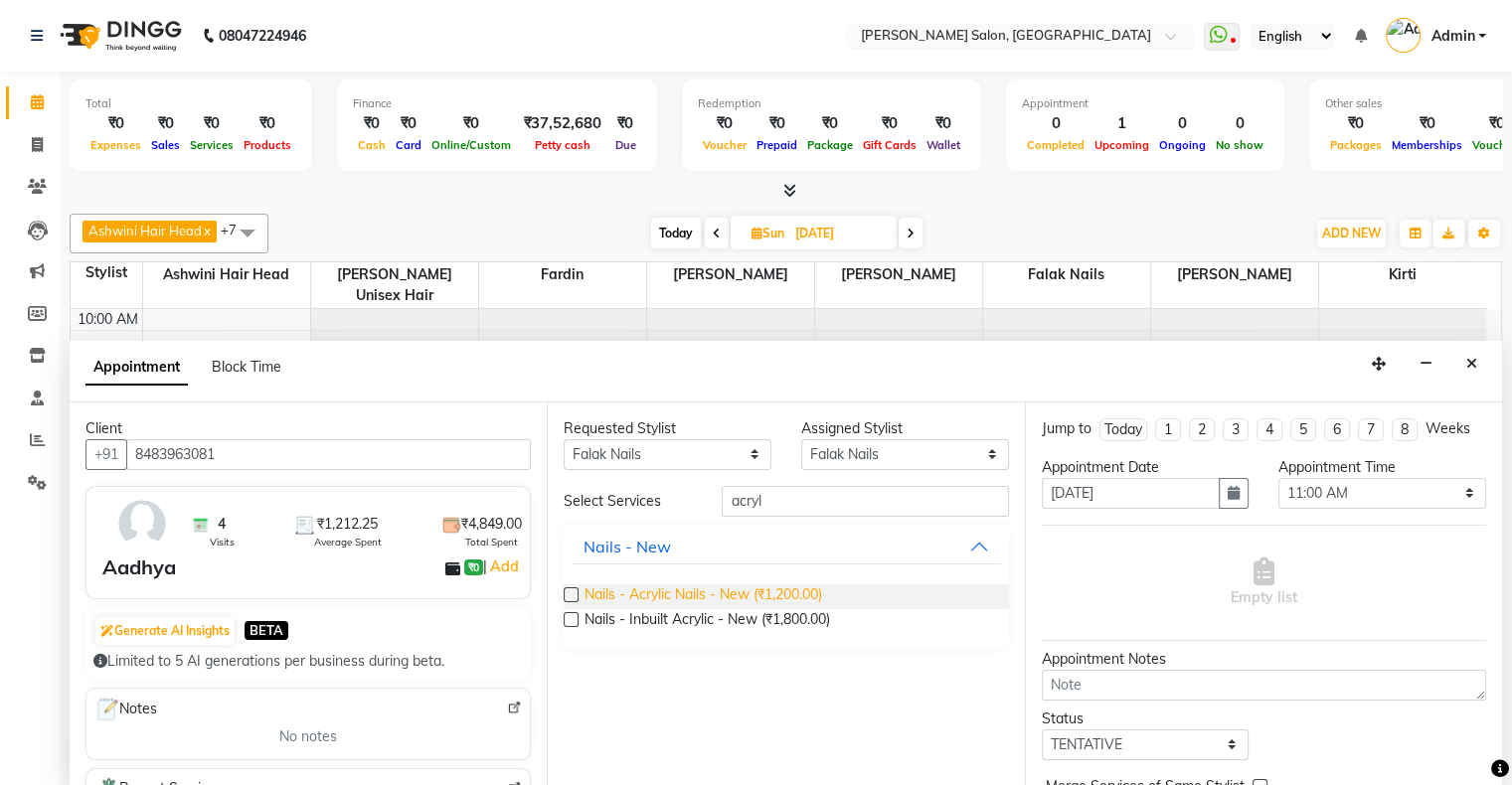 click on "Nails - Acrylic Nails - New (₹1,200.00)" at bounding box center (703, 596) 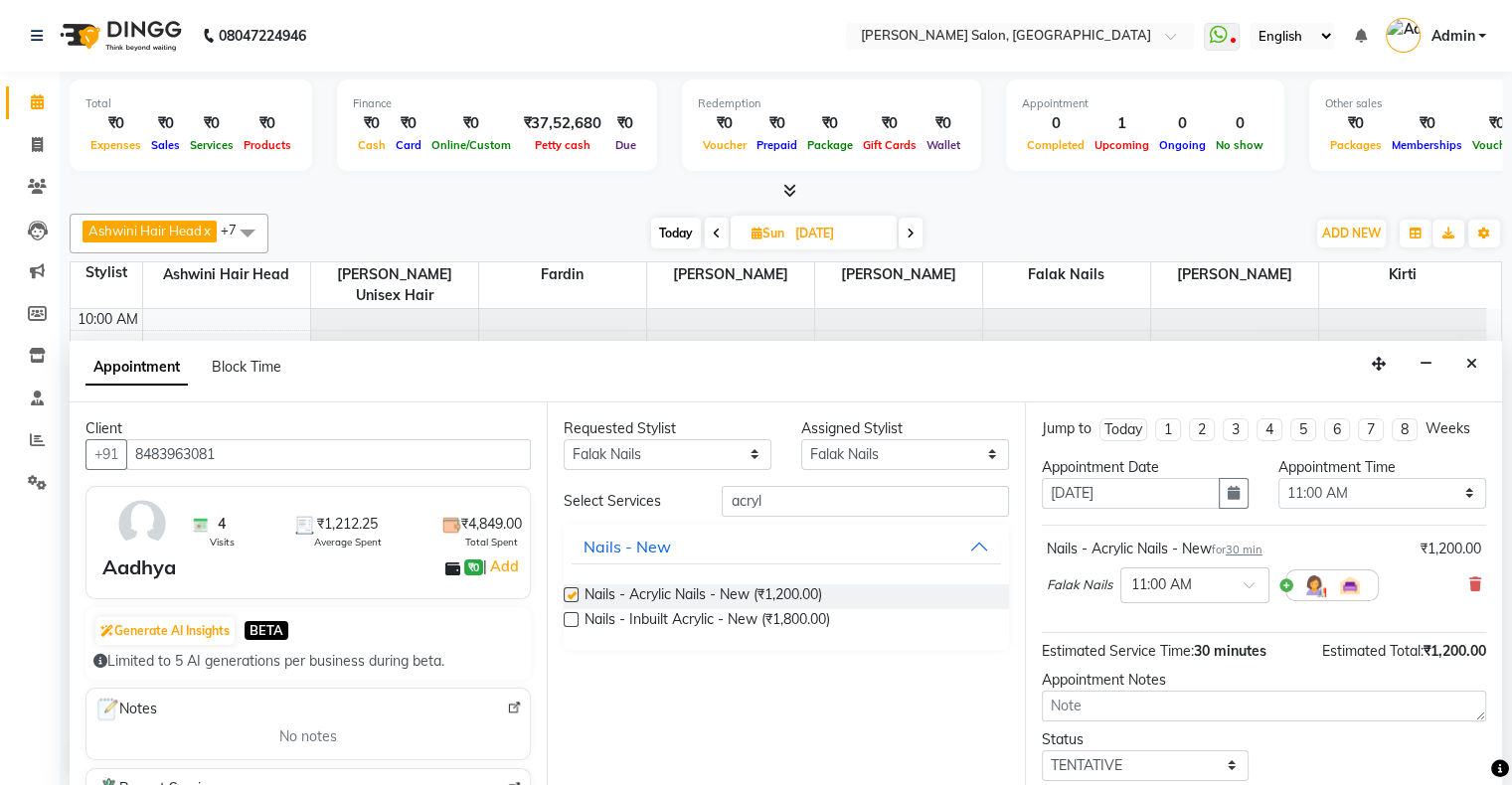 checkbox on "false" 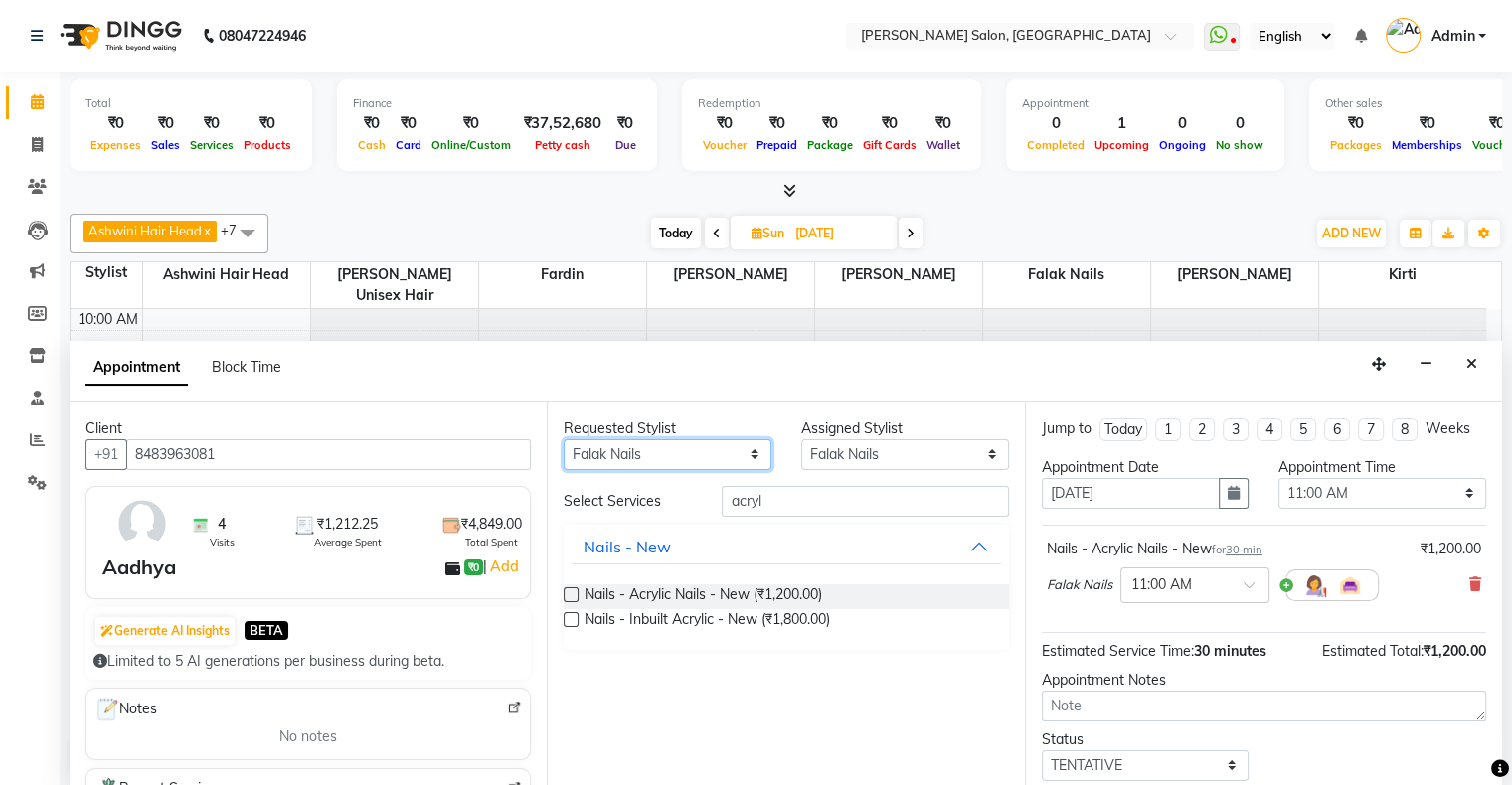 click on "Any Ashwini Hair Head Falak Nails Fardin Kirti Nida FD Pradip Vaishnav Sanjana  Shubhada Susmita Vidhi Veera Vivek Unisex hair" at bounding box center (667, 454) 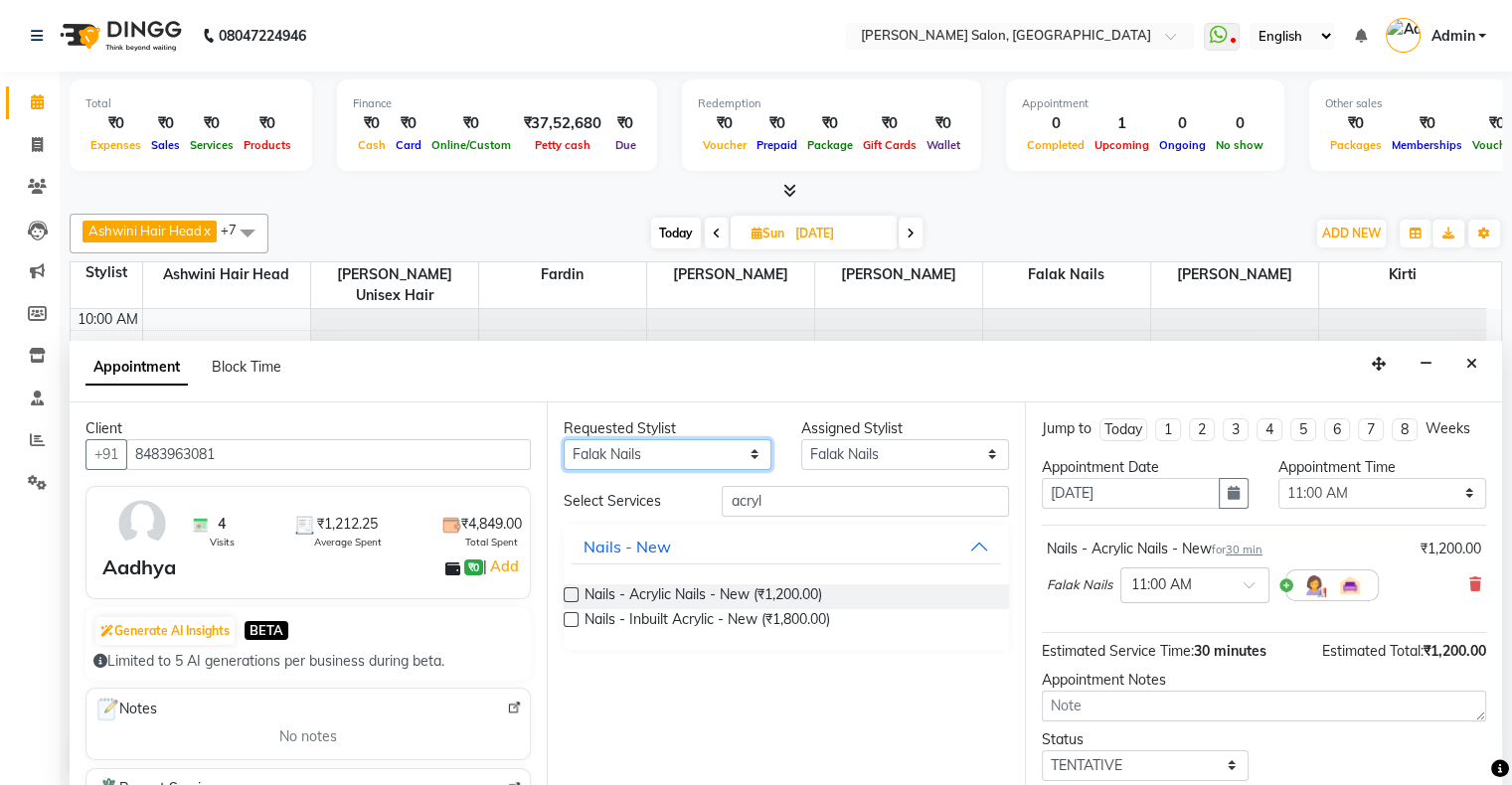 select on "82272" 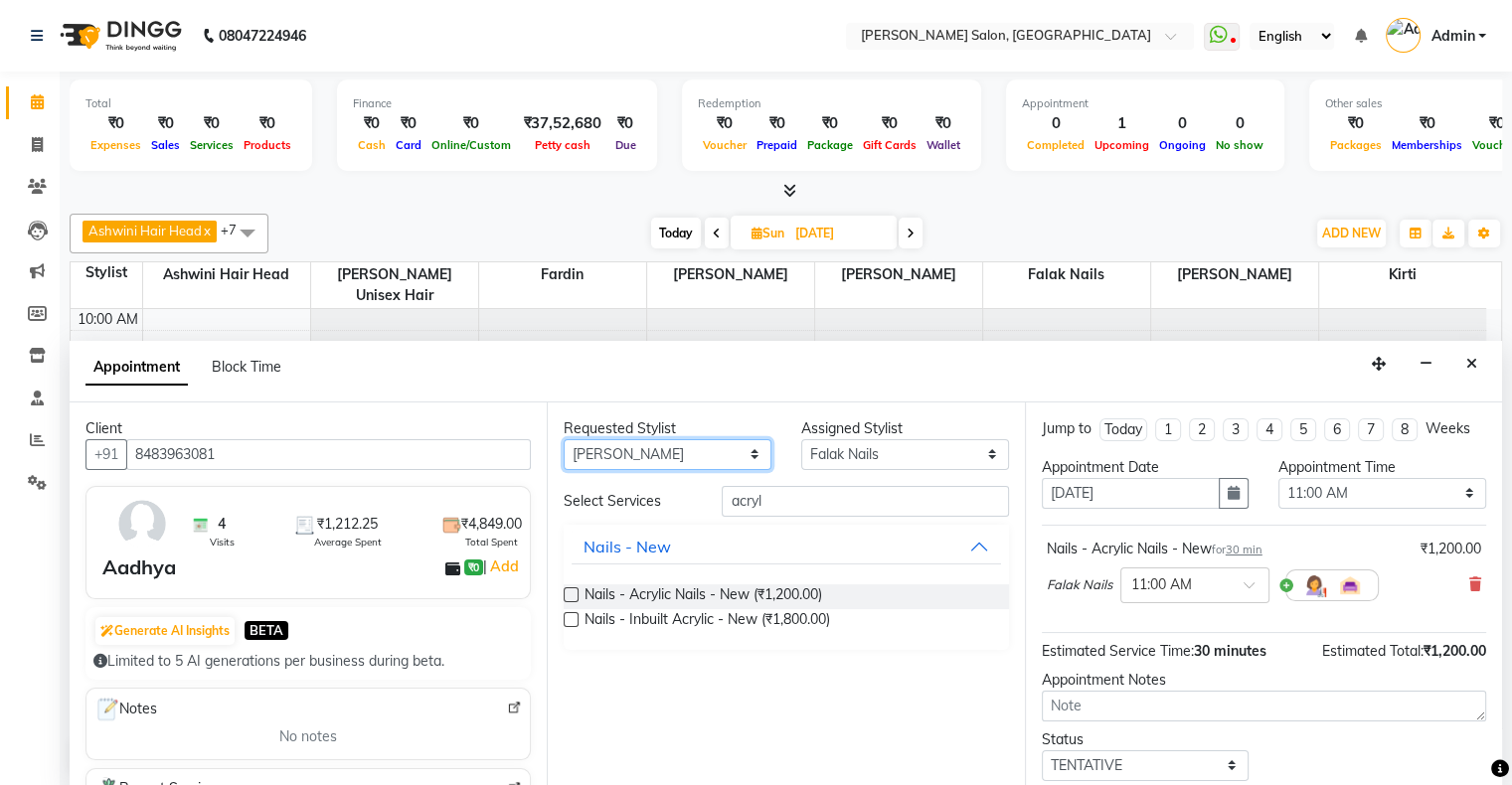 click on "Any Ashwini Hair Head Falak Nails Fardin Kirti Nida FD Pradip Vaishnav Sanjana  Shubhada Susmita Vidhi Veera Vivek Unisex hair" at bounding box center (667, 454) 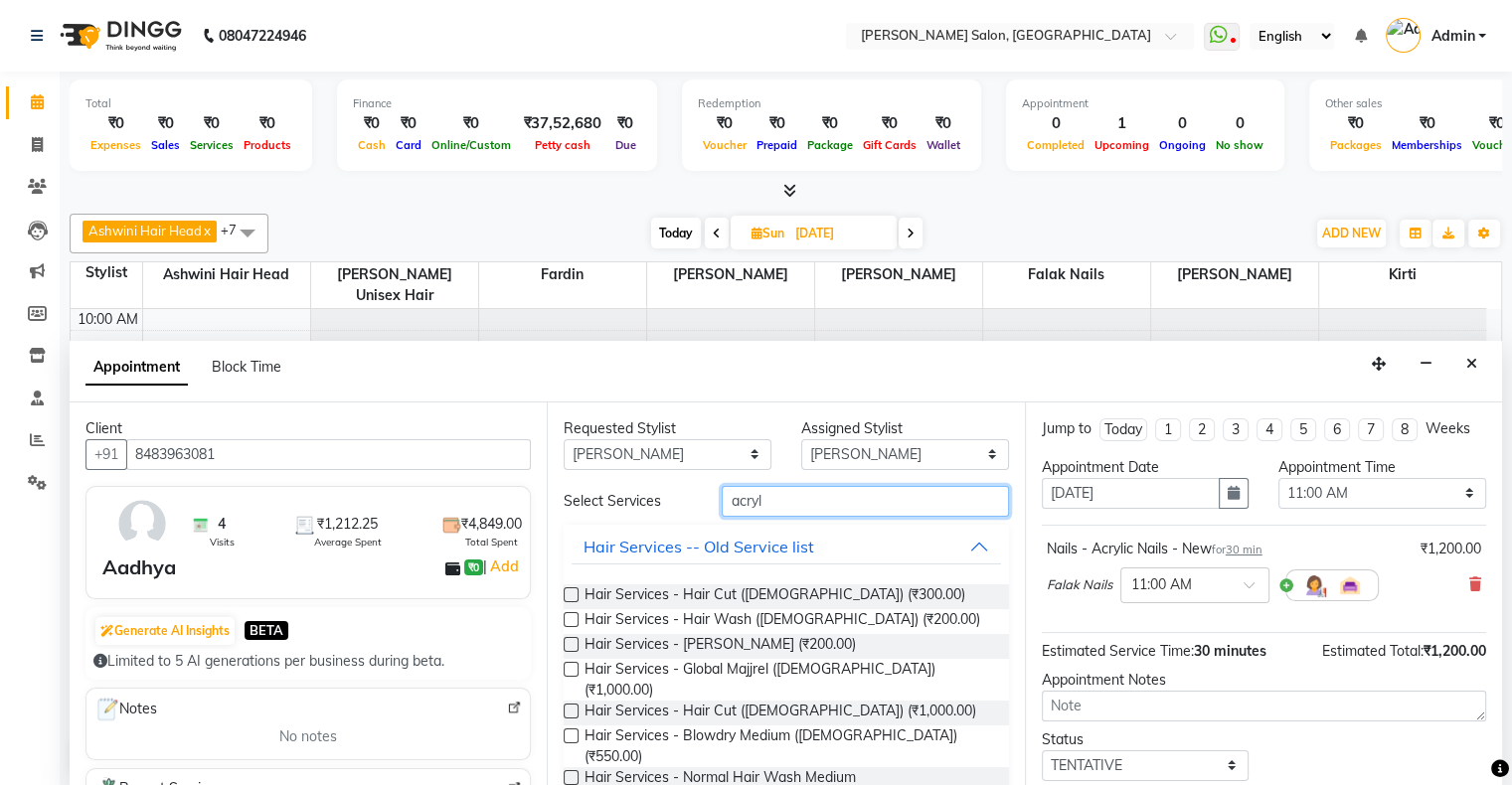 click on "acryl" at bounding box center [865, 501] 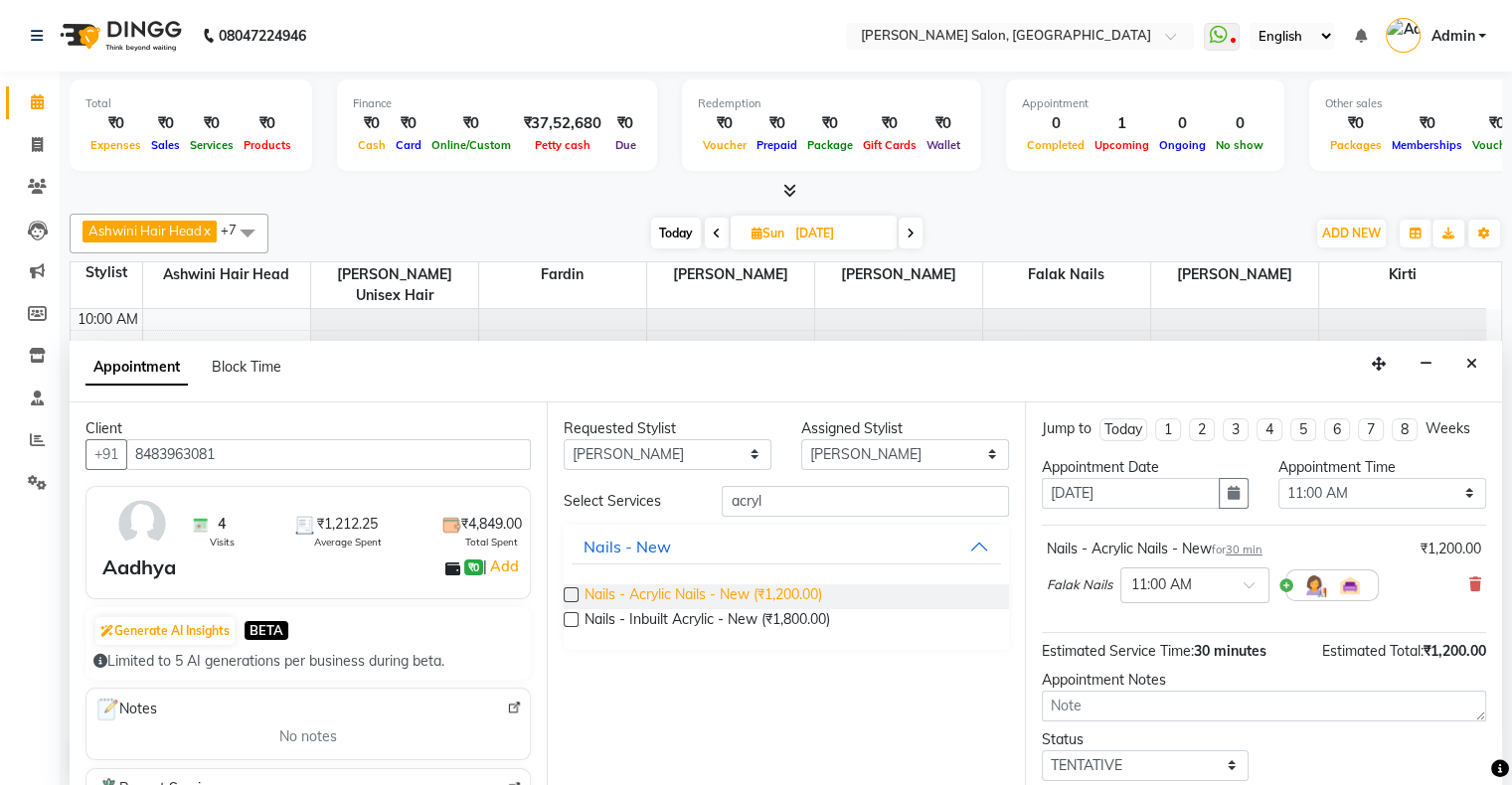 click on "Nails - Acrylic Nails - New (₹1,200.00)" at bounding box center [703, 596] 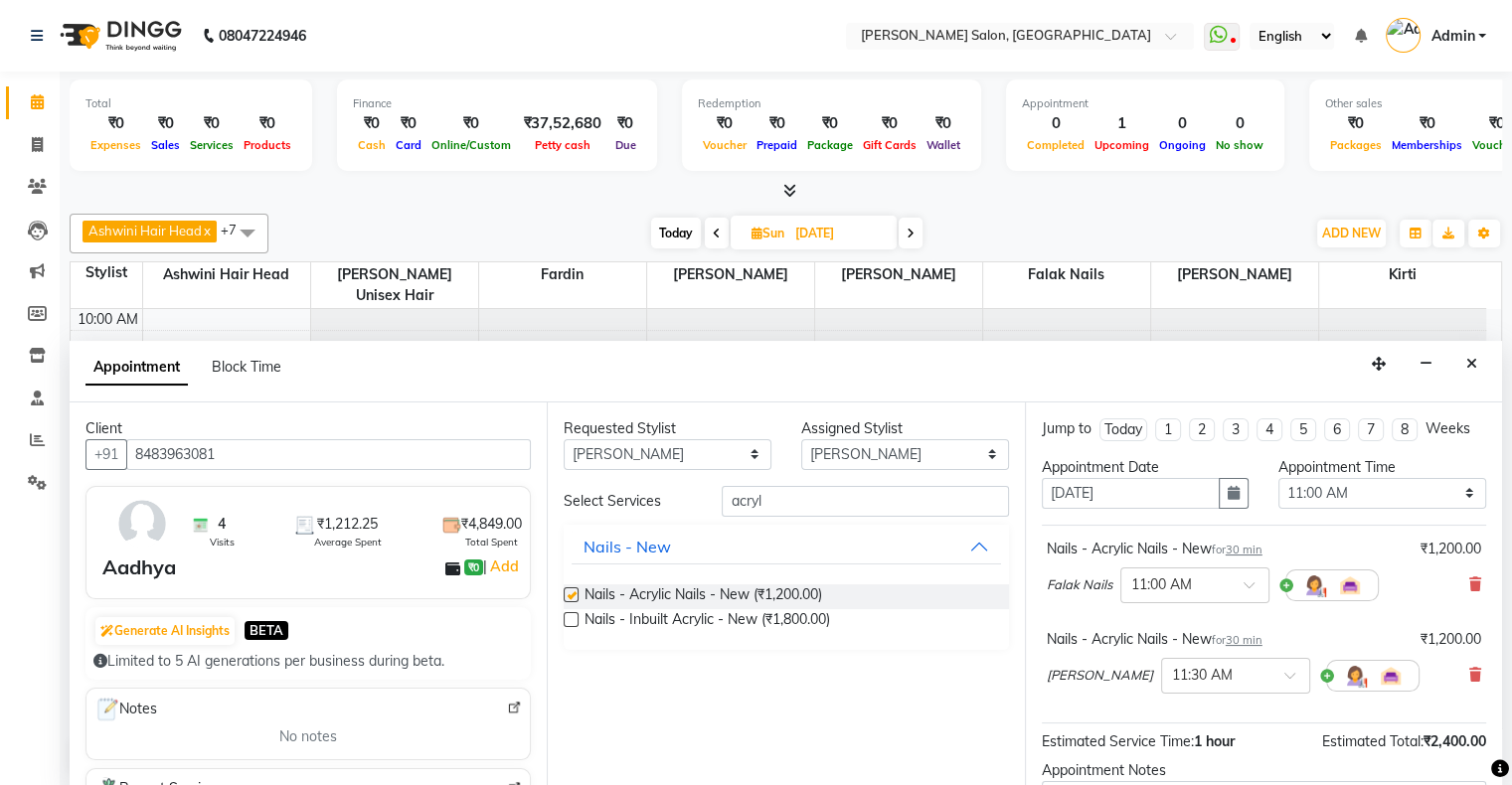 checkbox on "false" 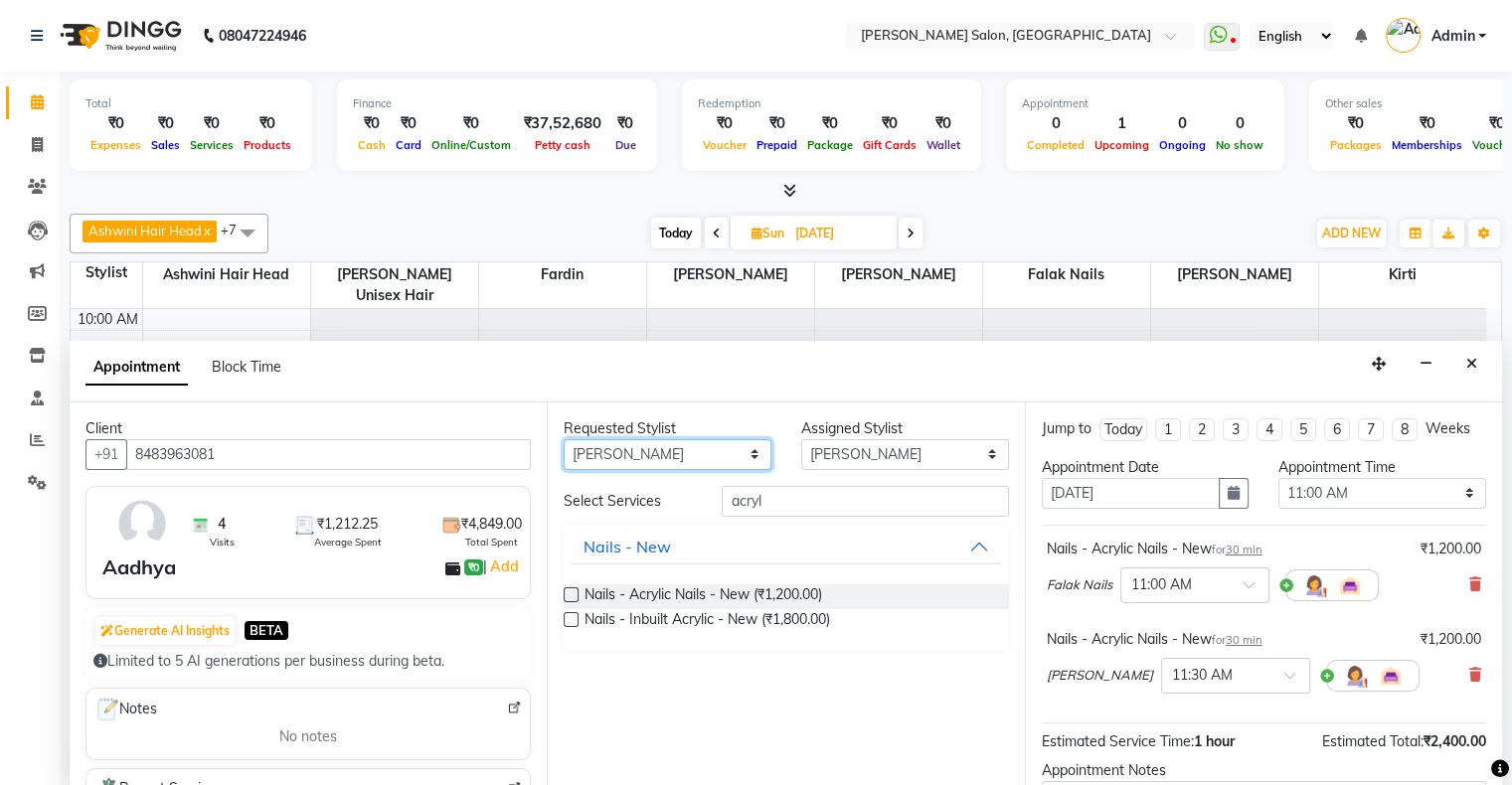 click on "Any Ashwini Hair Head Falak Nails Fardin Kirti Nida FD Pradip Vaishnav Sanjana  Shubhada Susmita Vidhi Veera Vivek Unisex hair" at bounding box center (667, 454) 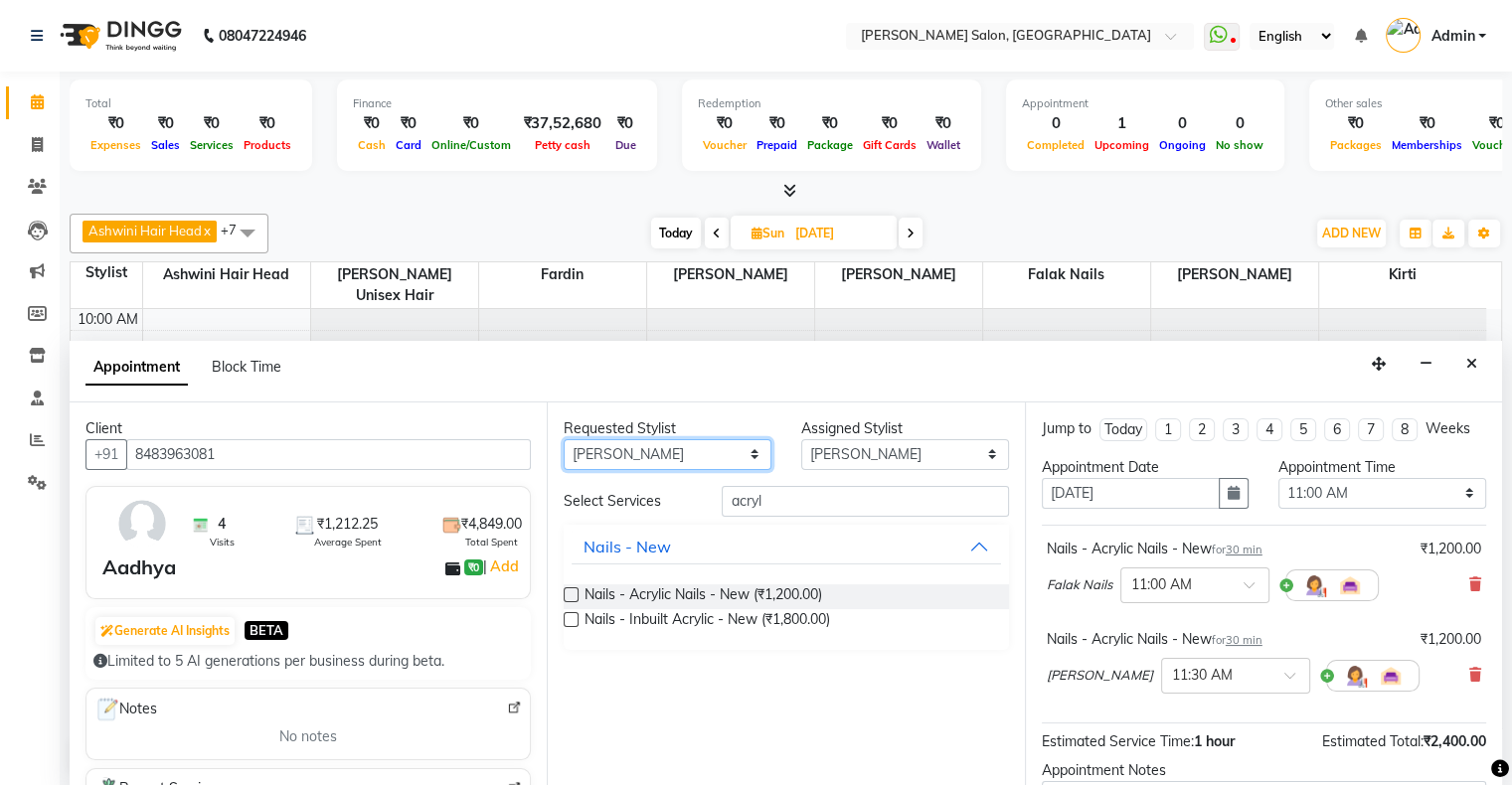 select on "58056" 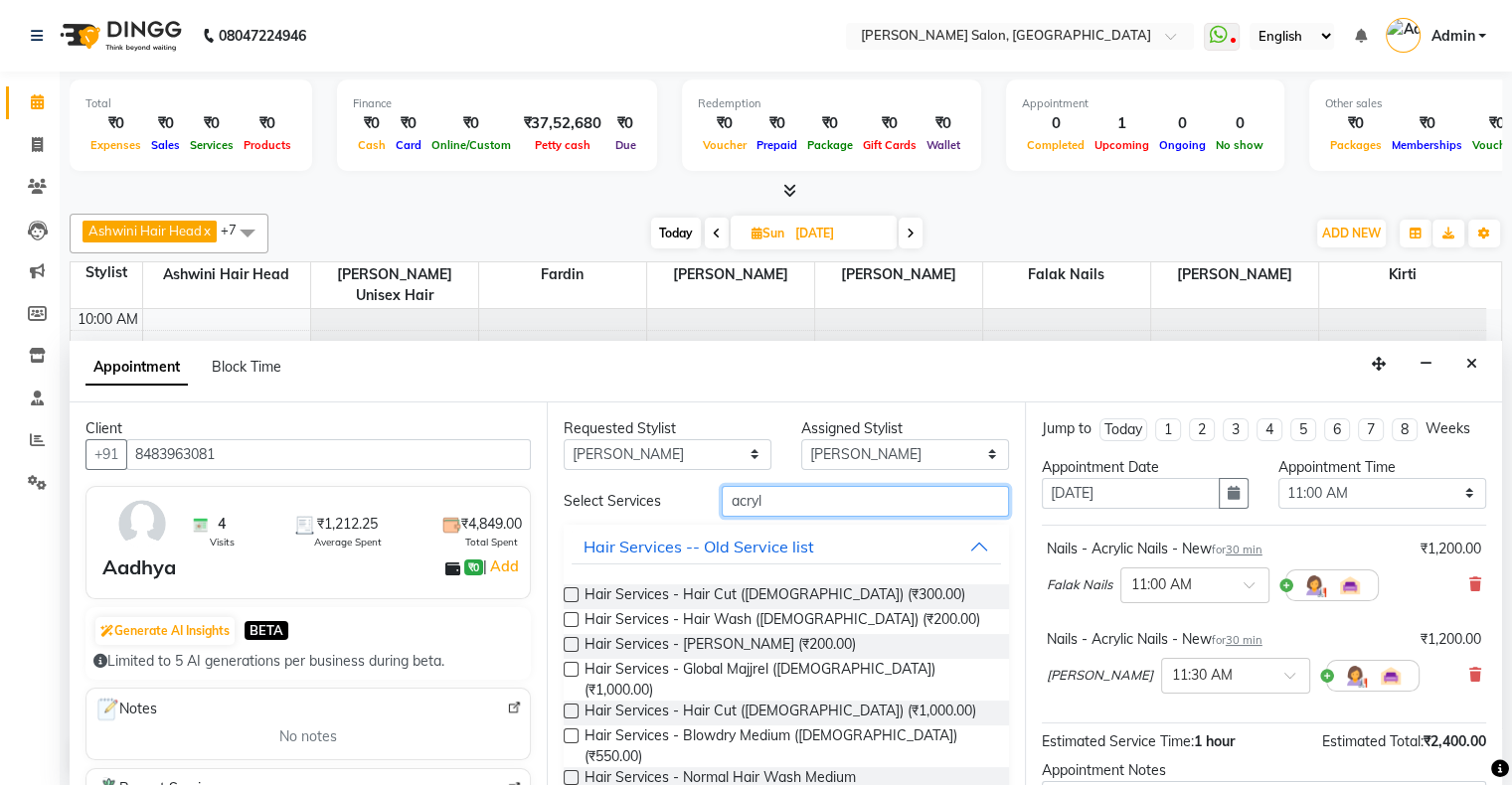 click on "acryl" at bounding box center (865, 501) 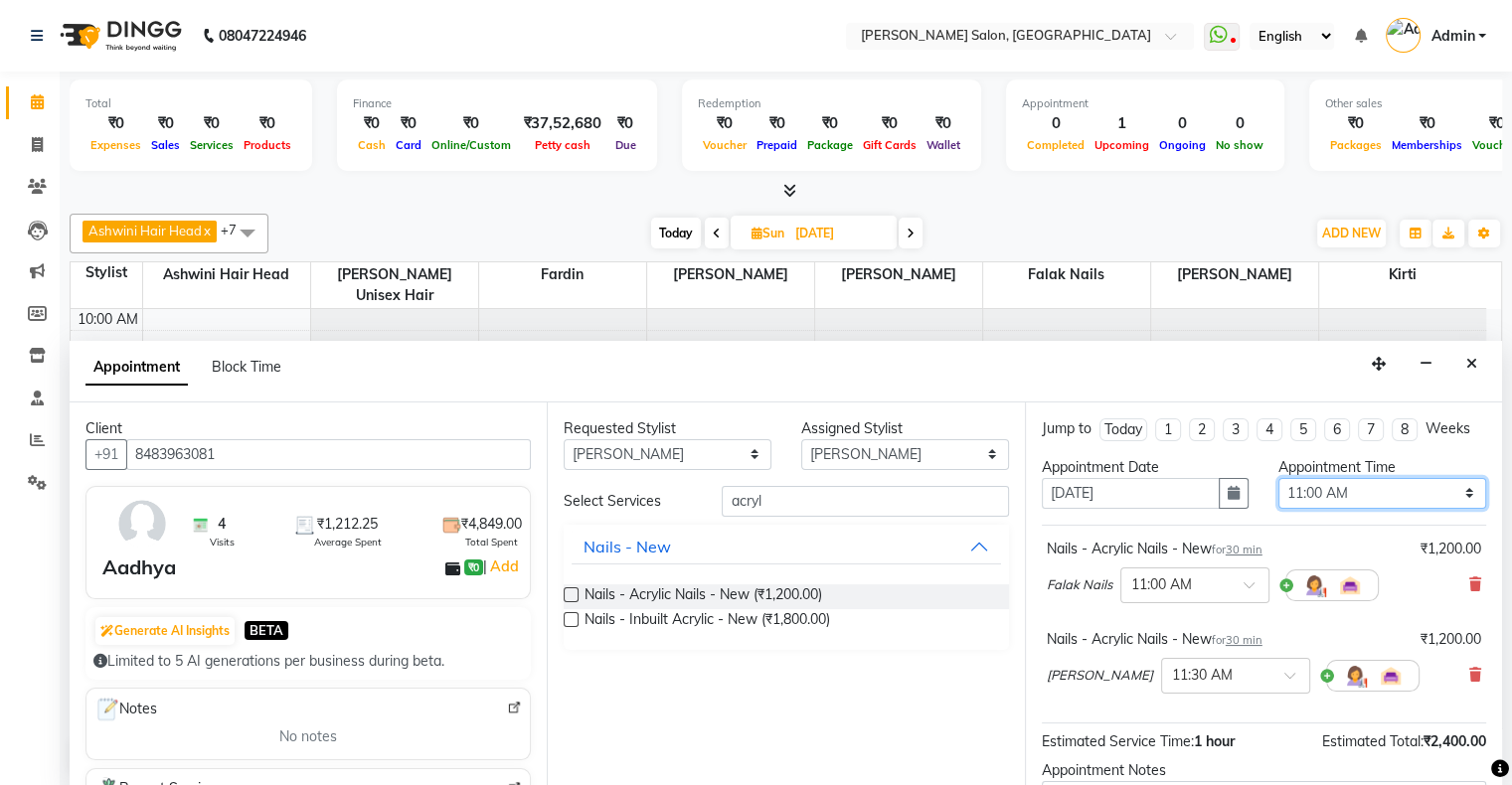 click on "Select 11:00 AM 11:15 AM 11:30 AM 11:45 AM 12:00 PM 12:15 PM 12:30 PM 12:45 PM 01:00 PM 01:15 PM 01:30 PM 01:45 PM 02:00 PM 02:15 PM 02:30 PM 02:45 PM 03:00 PM 03:15 PM 03:30 PM 03:45 PM 04:00 PM 04:15 PM 04:30 PM 04:45 PM 05:00 PM 05:15 PM 05:30 PM 05:45 PM 06:00 PM 06:15 PM 06:30 PM 06:45 PM 07:00 PM 07:15 PM 07:30 PM 07:45 PM 08:00 PM 08:15 PM 08:30 PM 08:45 PM 09:00 PM 09:15 PM 09:30 PM 09:45 PM 10:00 PM" at bounding box center (1382, 493) 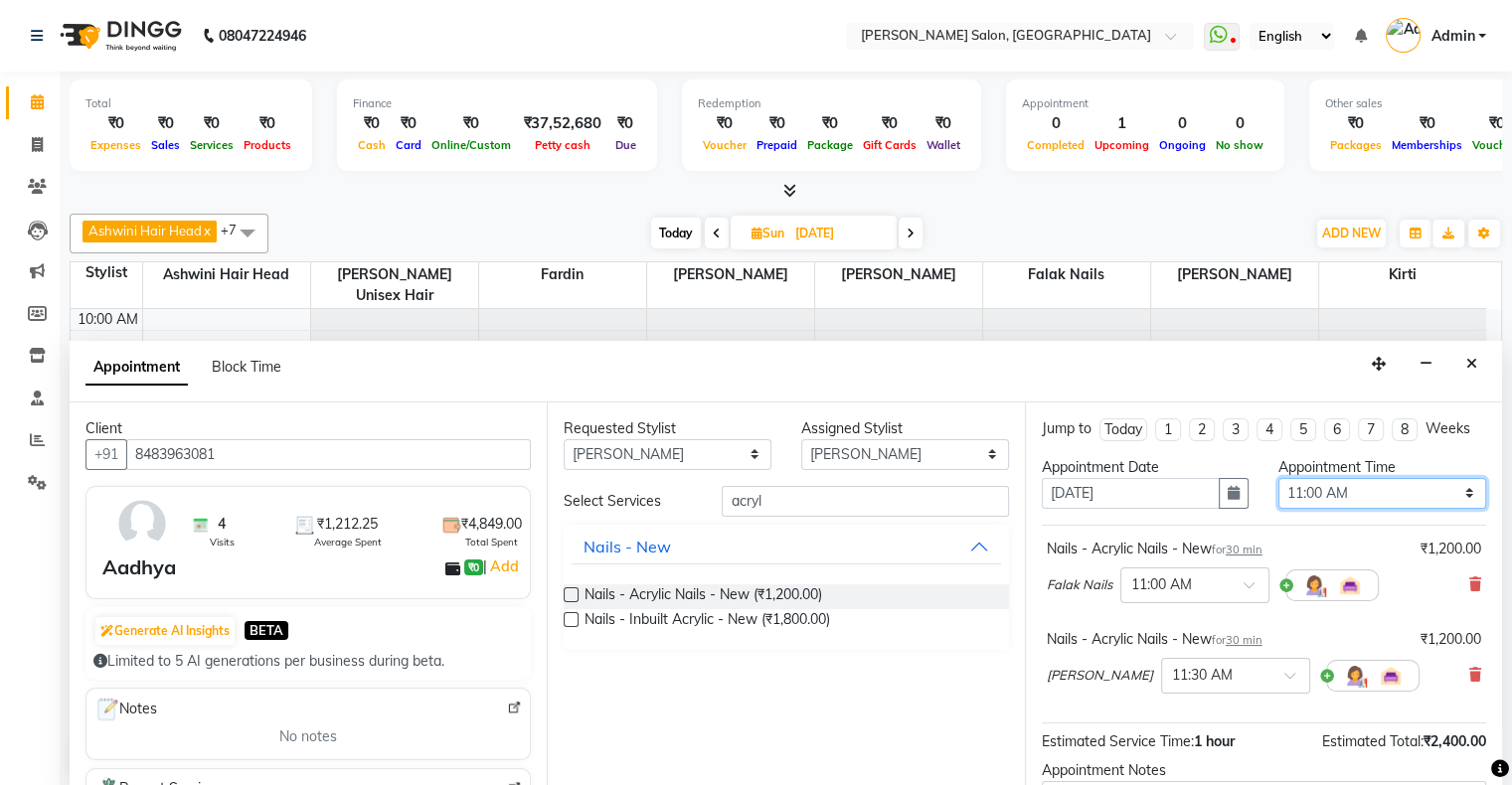 select on "780" 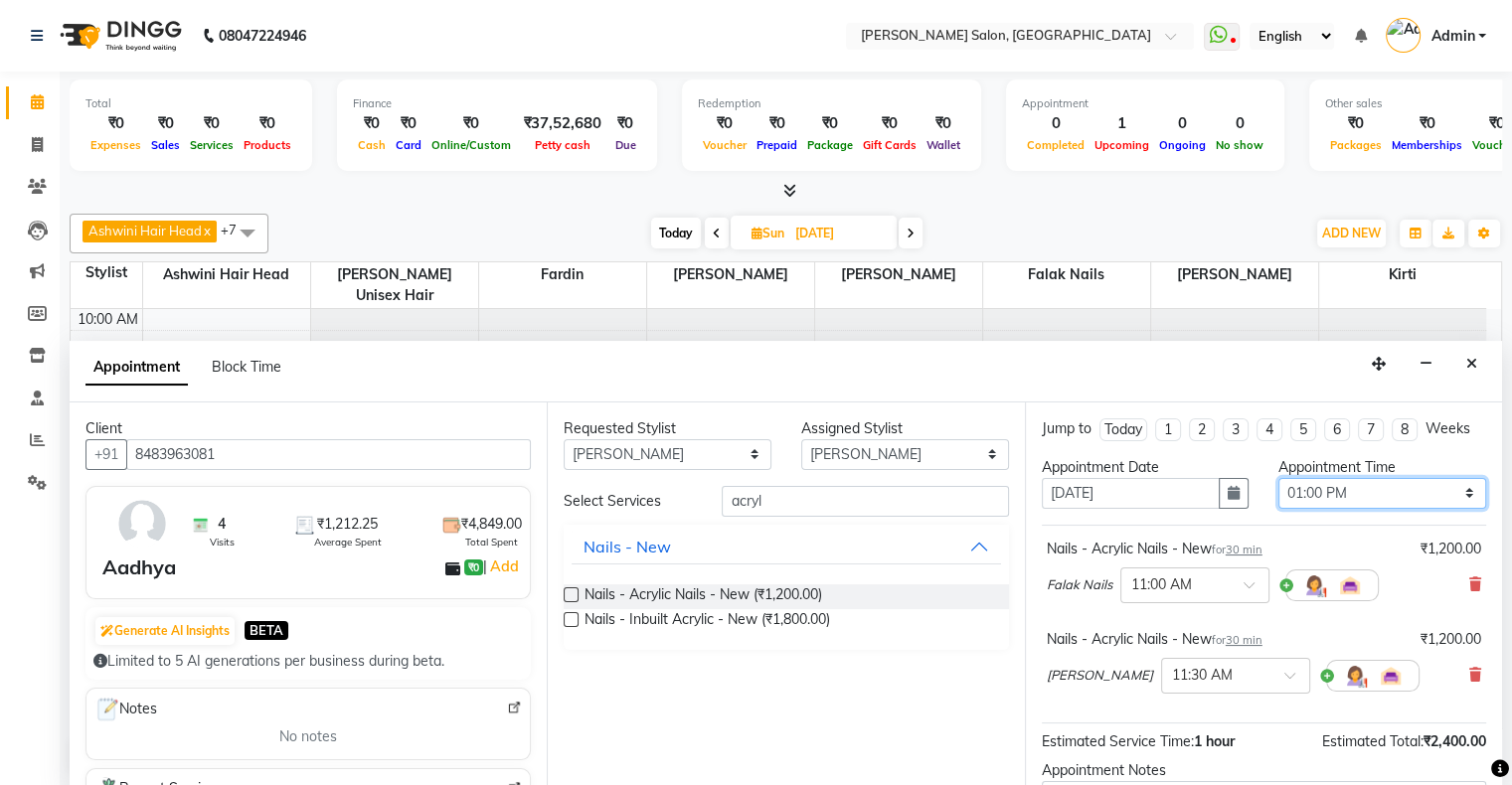click on "Select 11:00 AM 11:15 AM 11:30 AM 11:45 AM 12:00 PM 12:15 PM 12:30 PM 12:45 PM 01:00 PM 01:15 PM 01:30 PM 01:45 PM 02:00 PM 02:15 PM 02:30 PM 02:45 PM 03:00 PM 03:15 PM 03:30 PM 03:45 PM 04:00 PM 04:15 PM 04:30 PM 04:45 PM 05:00 PM 05:15 PM 05:30 PM 05:45 PM 06:00 PM 06:15 PM 06:30 PM 06:45 PM 07:00 PM 07:15 PM 07:30 PM 07:45 PM 08:00 PM 08:15 PM 08:30 PM 08:45 PM 09:00 PM 09:15 PM 09:30 PM 09:45 PM 10:00 PM" at bounding box center (1382, 493) 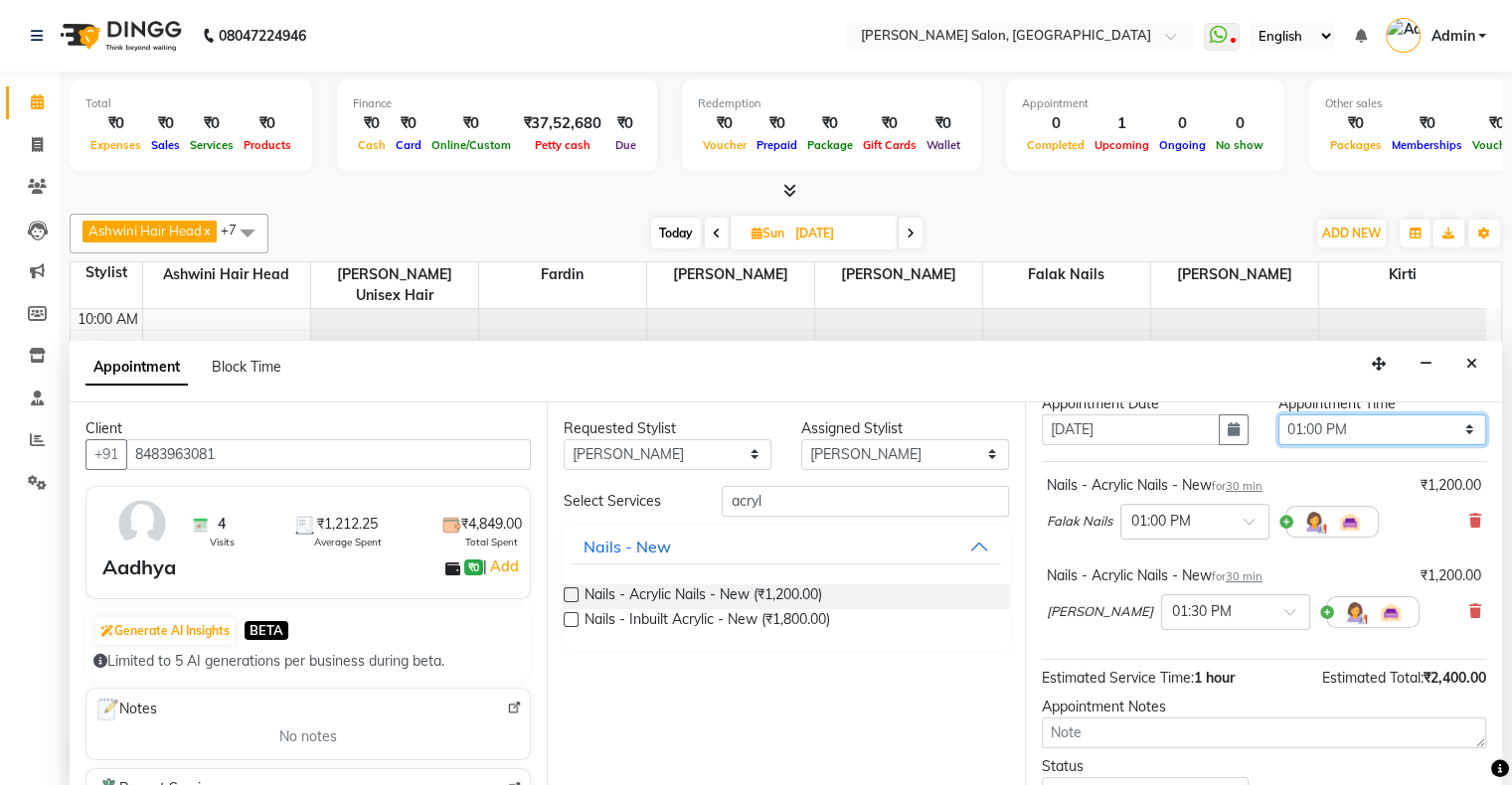 scroll, scrollTop: 99, scrollLeft: 0, axis: vertical 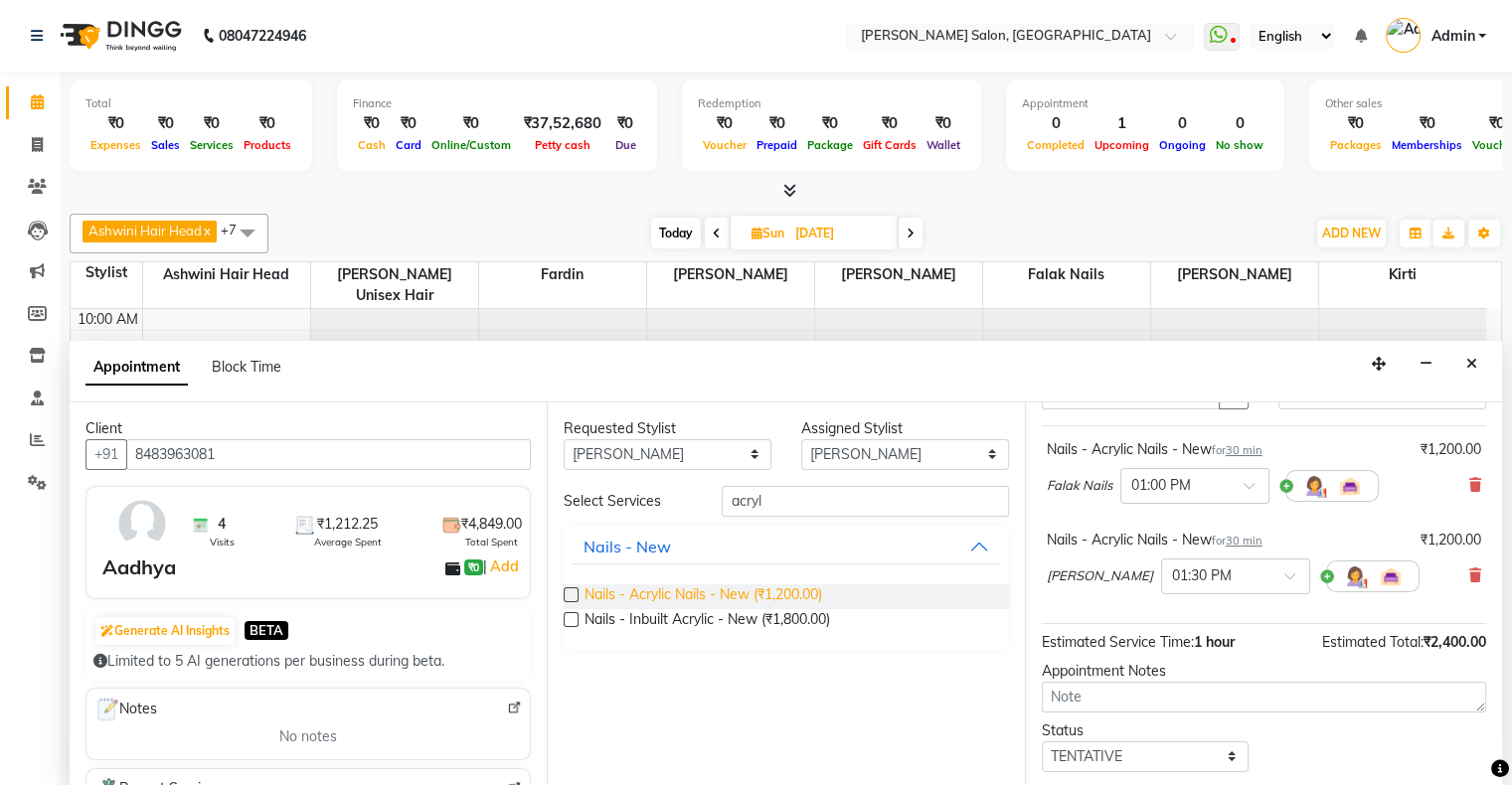 click on "Nails - Acrylic Nails - New (₹1,200.00)" at bounding box center [703, 596] 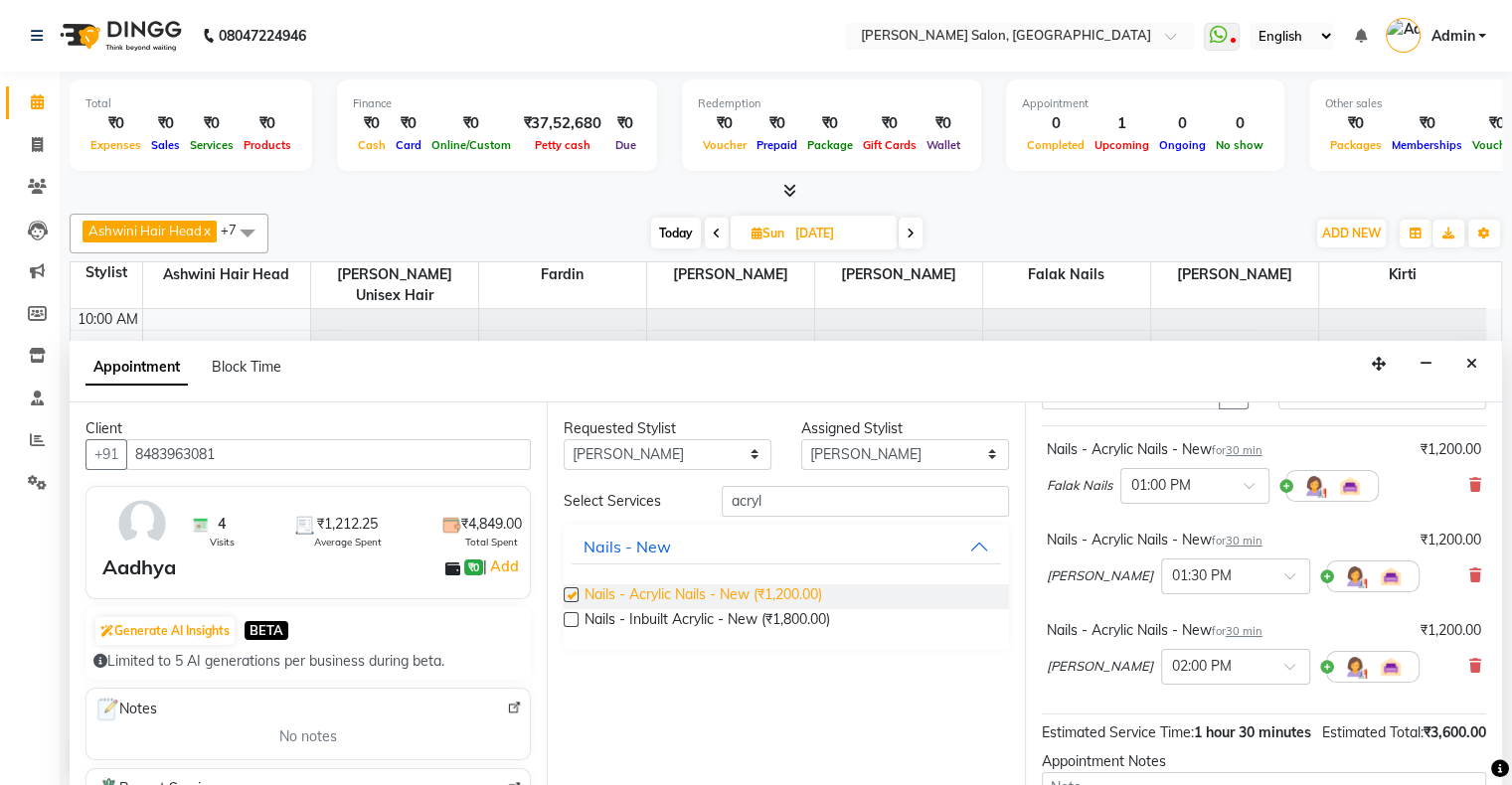 checkbox on "false" 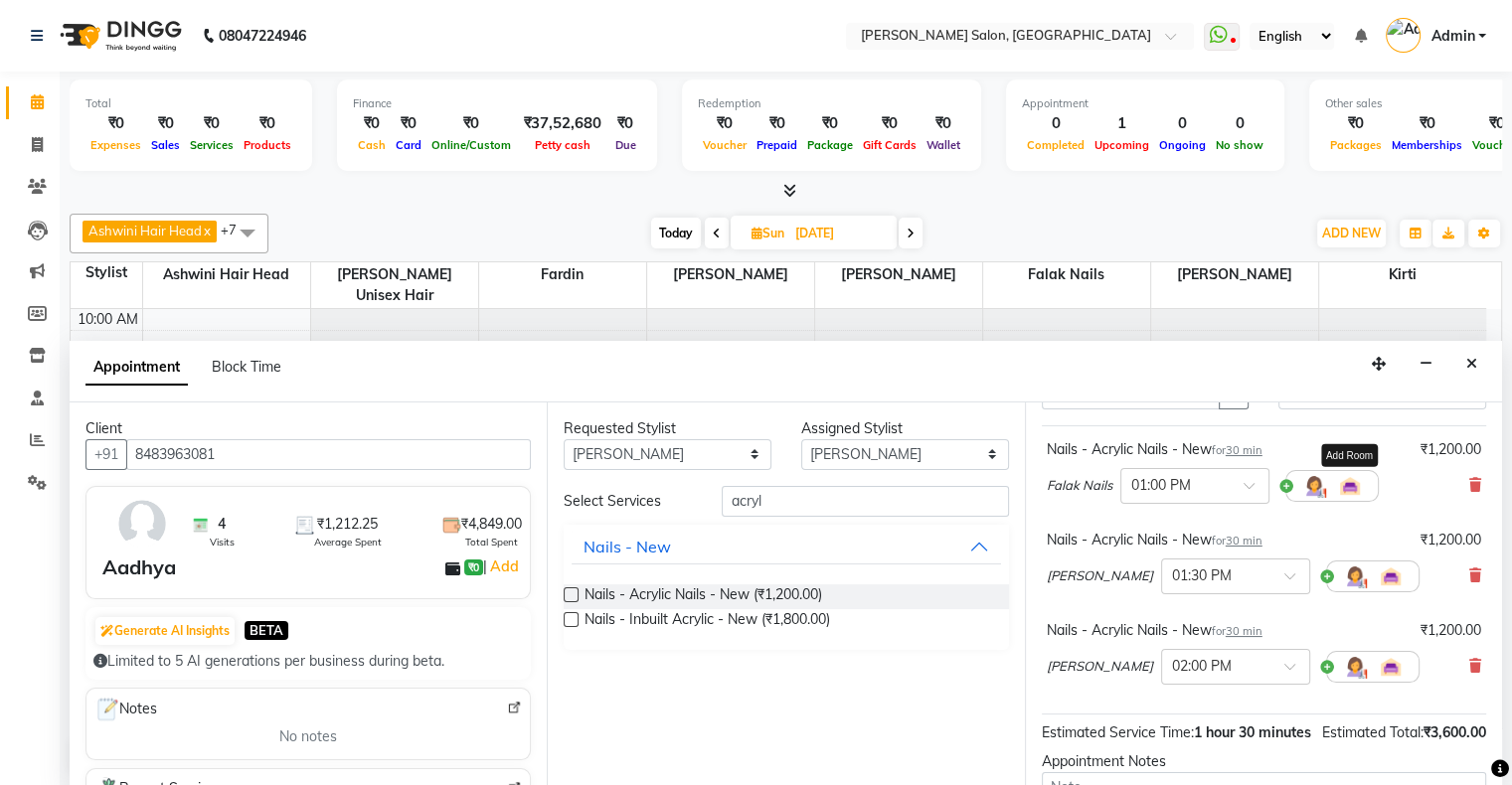 scroll, scrollTop: 0, scrollLeft: 0, axis: both 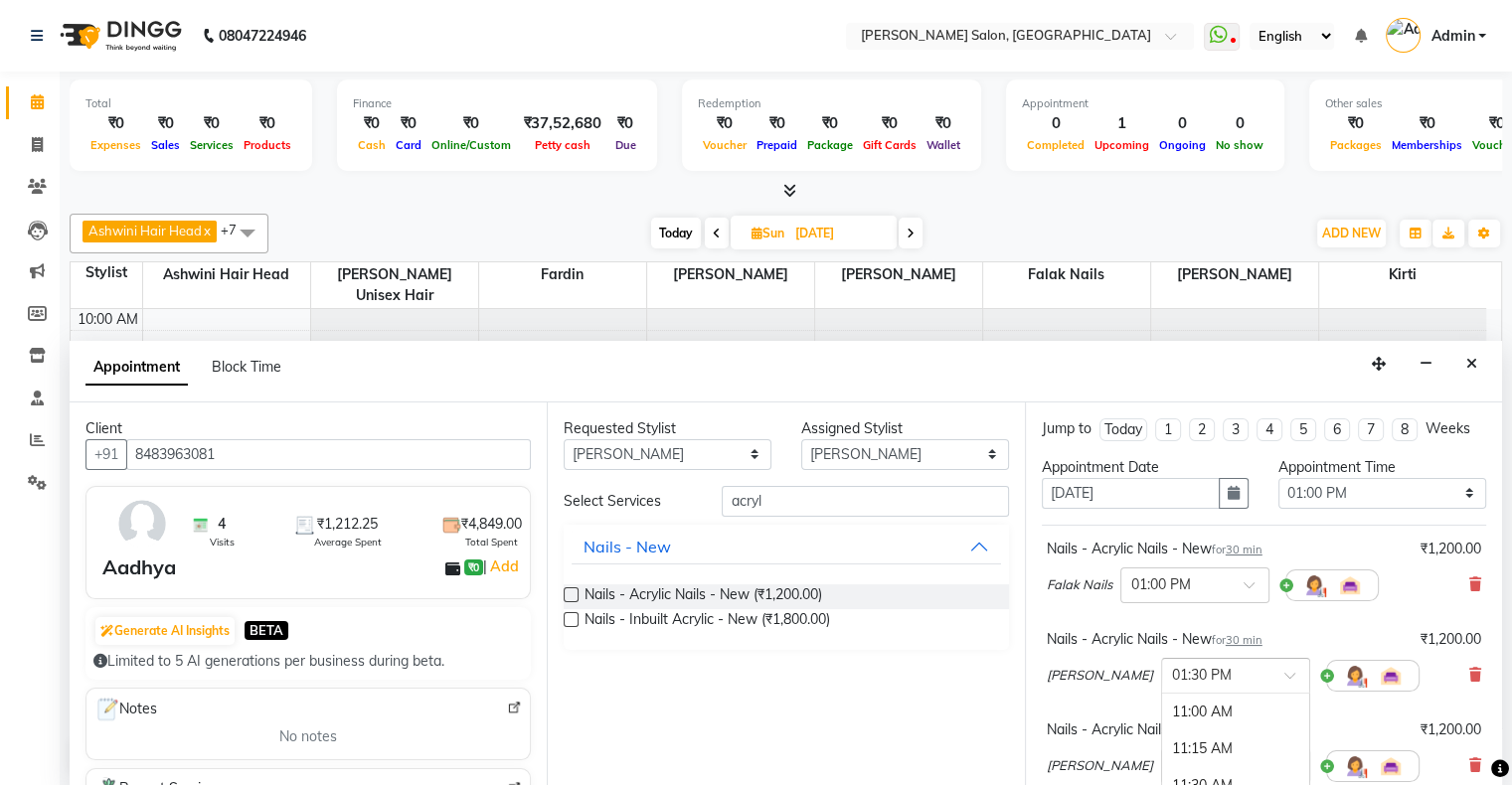 click on "× 01:30 PM" at bounding box center (1236, 676) 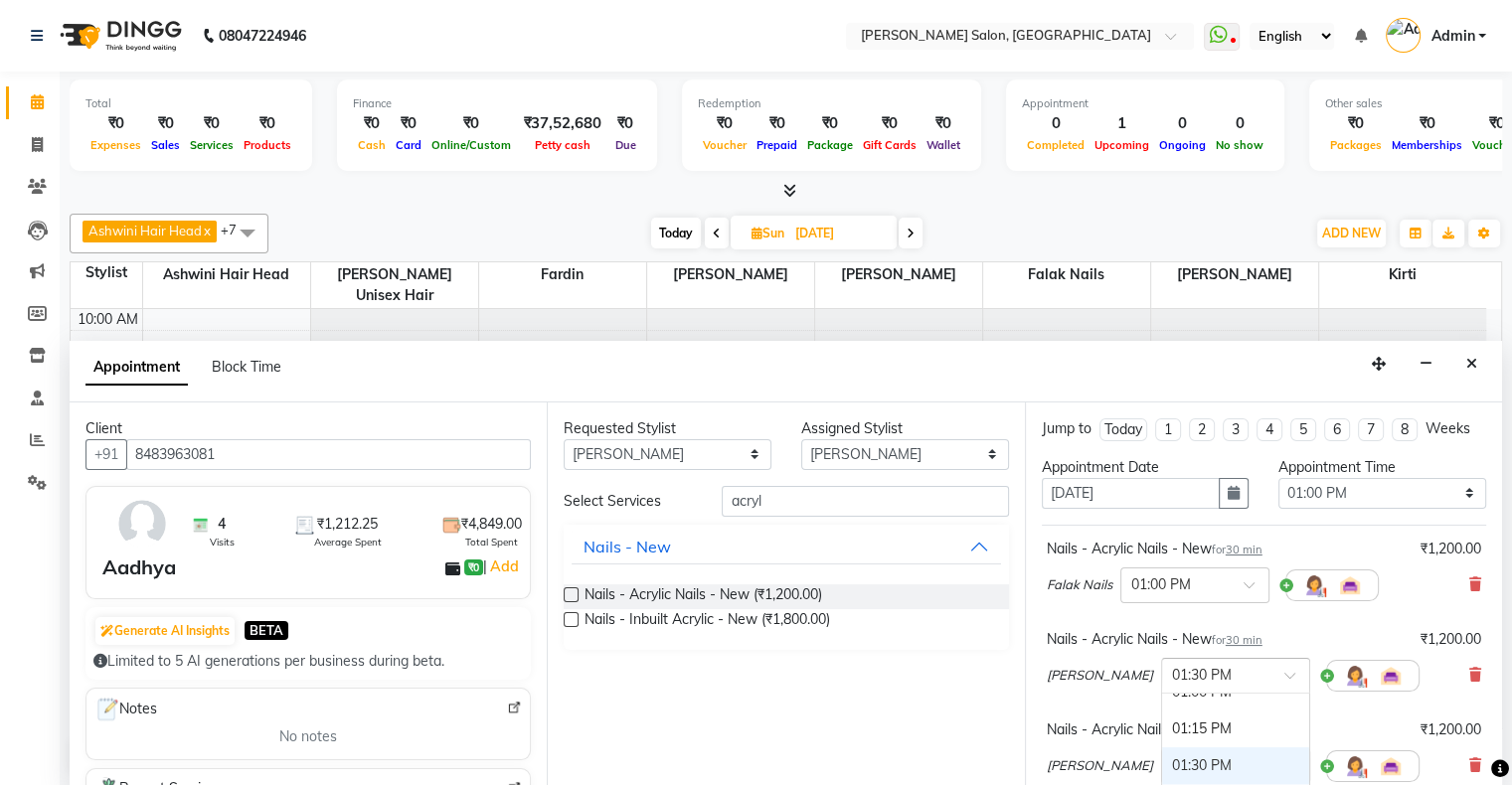 scroll, scrollTop: 268, scrollLeft: 0, axis: vertical 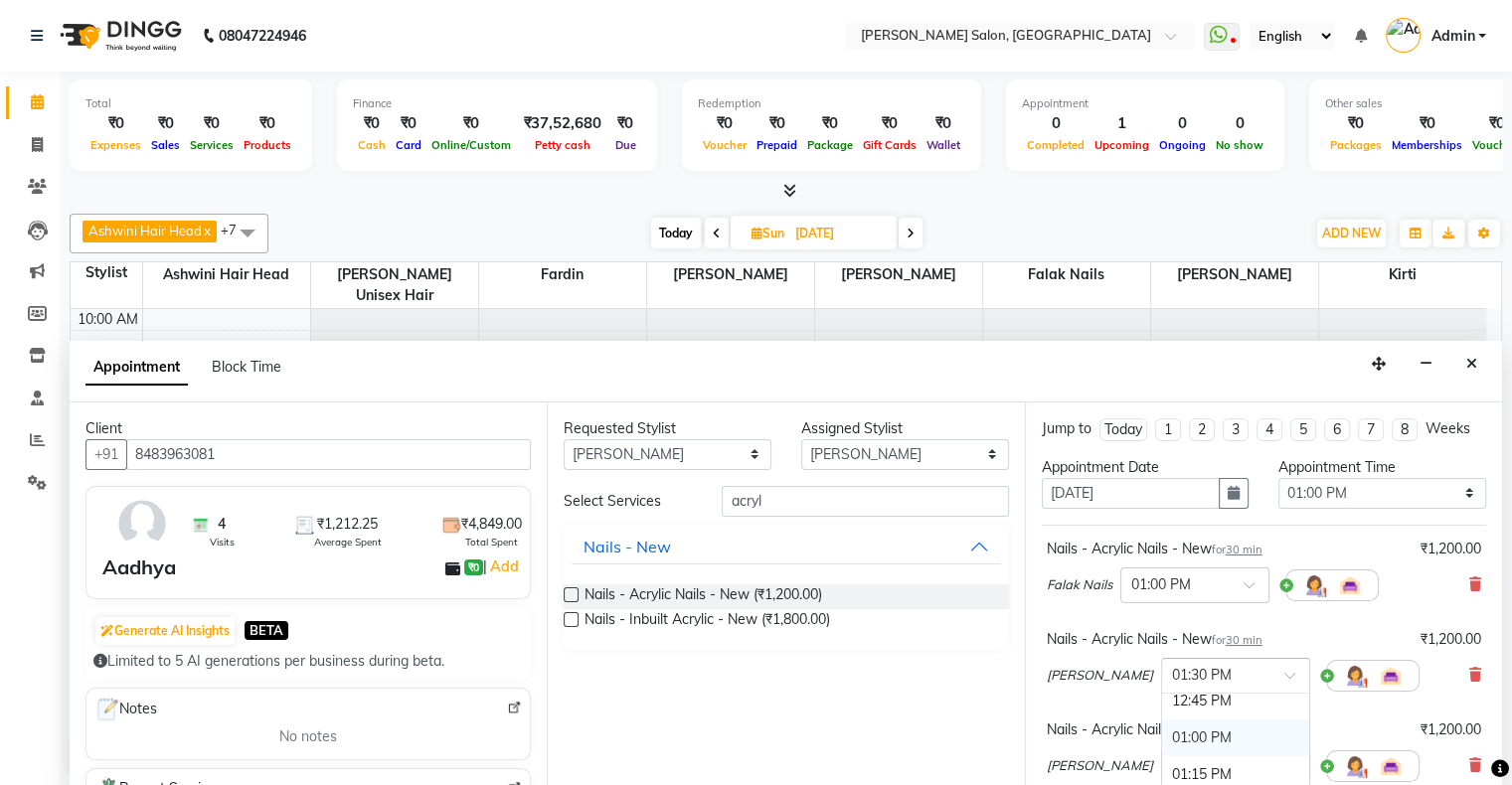 click on "01:00 PM" at bounding box center (1236, 737) 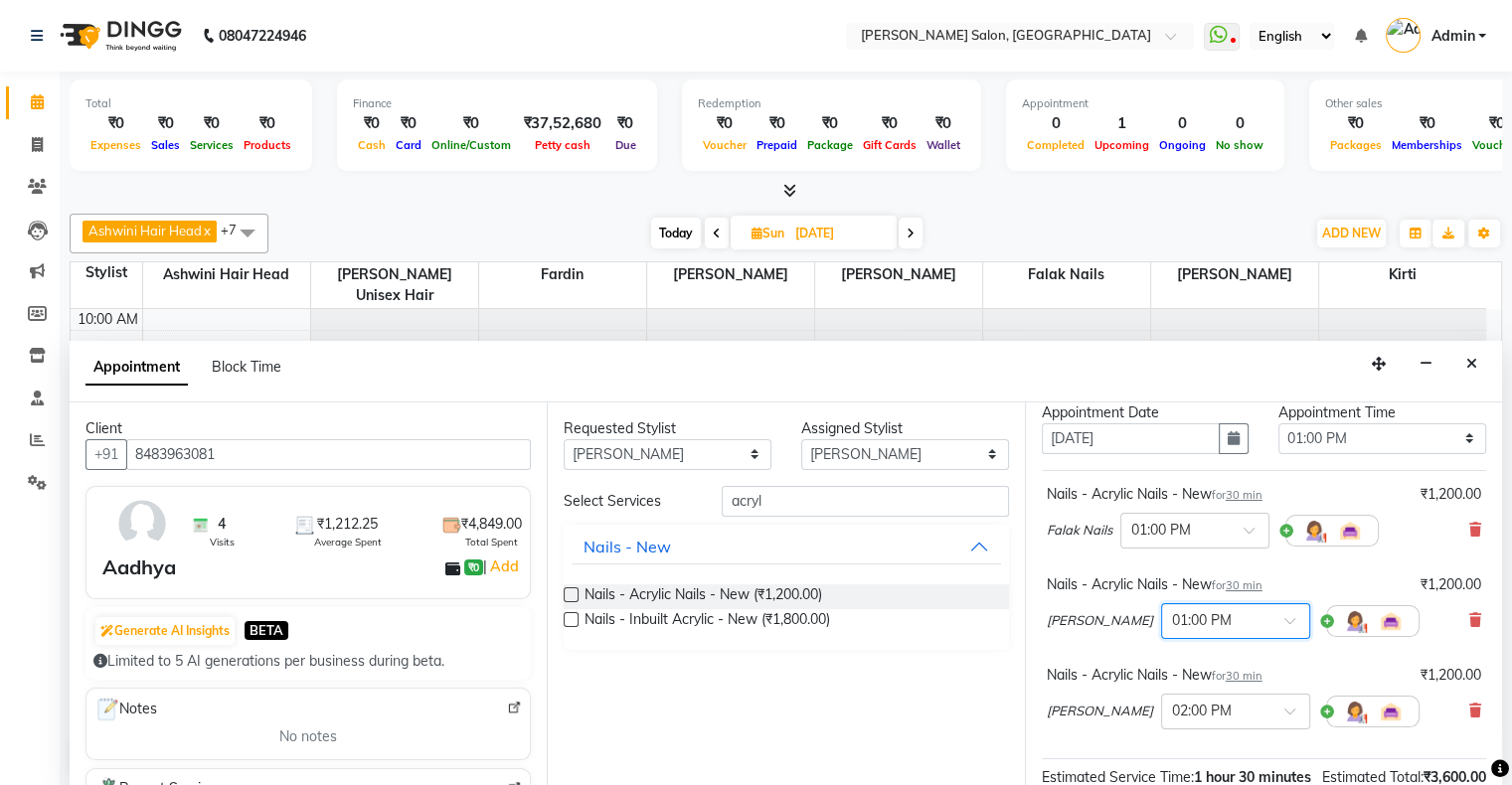 scroll, scrollTop: 99, scrollLeft: 0, axis: vertical 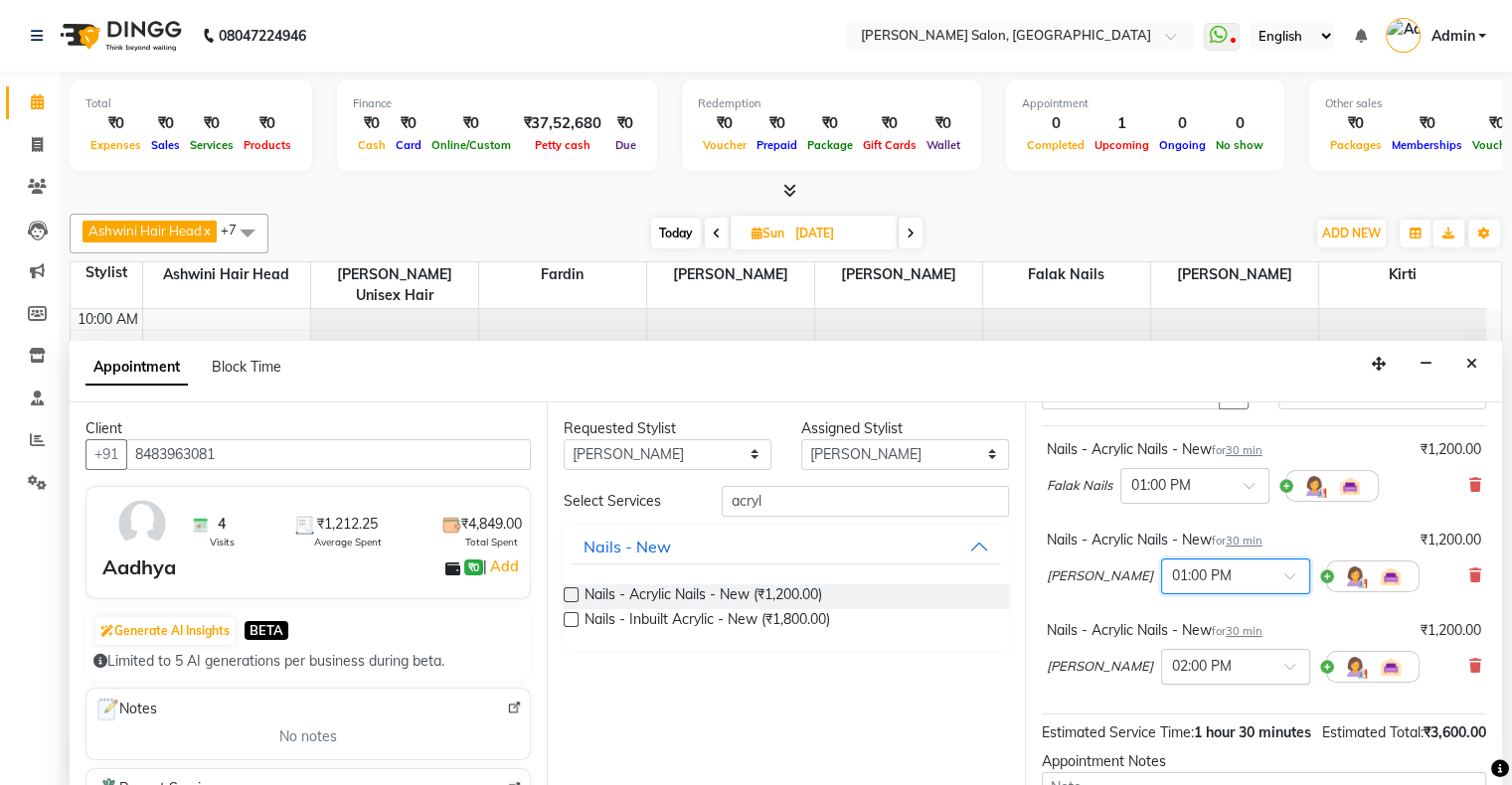click on "× 02:00 PM" at bounding box center (1236, 667) 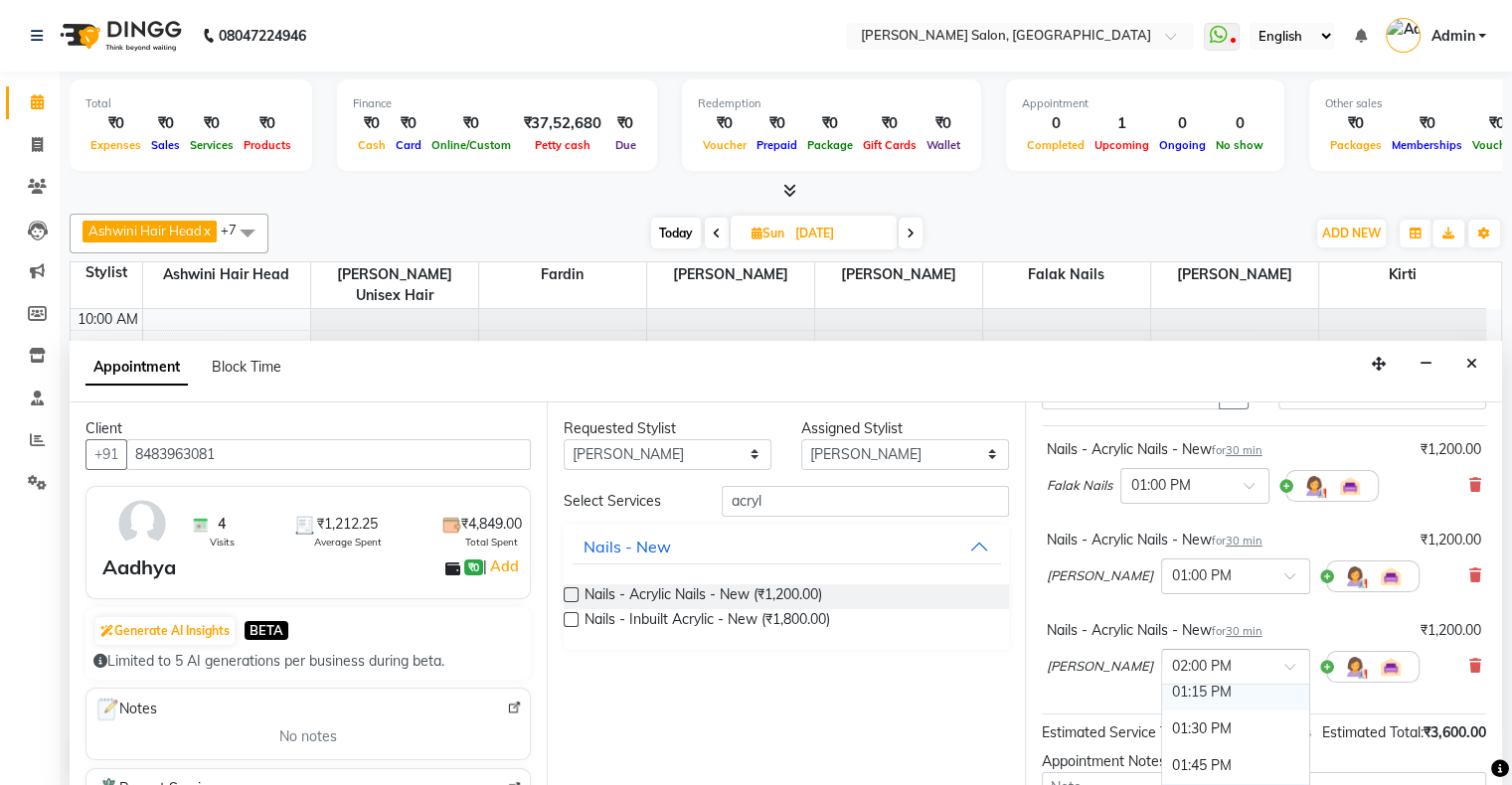 scroll, scrollTop: 242, scrollLeft: 0, axis: vertical 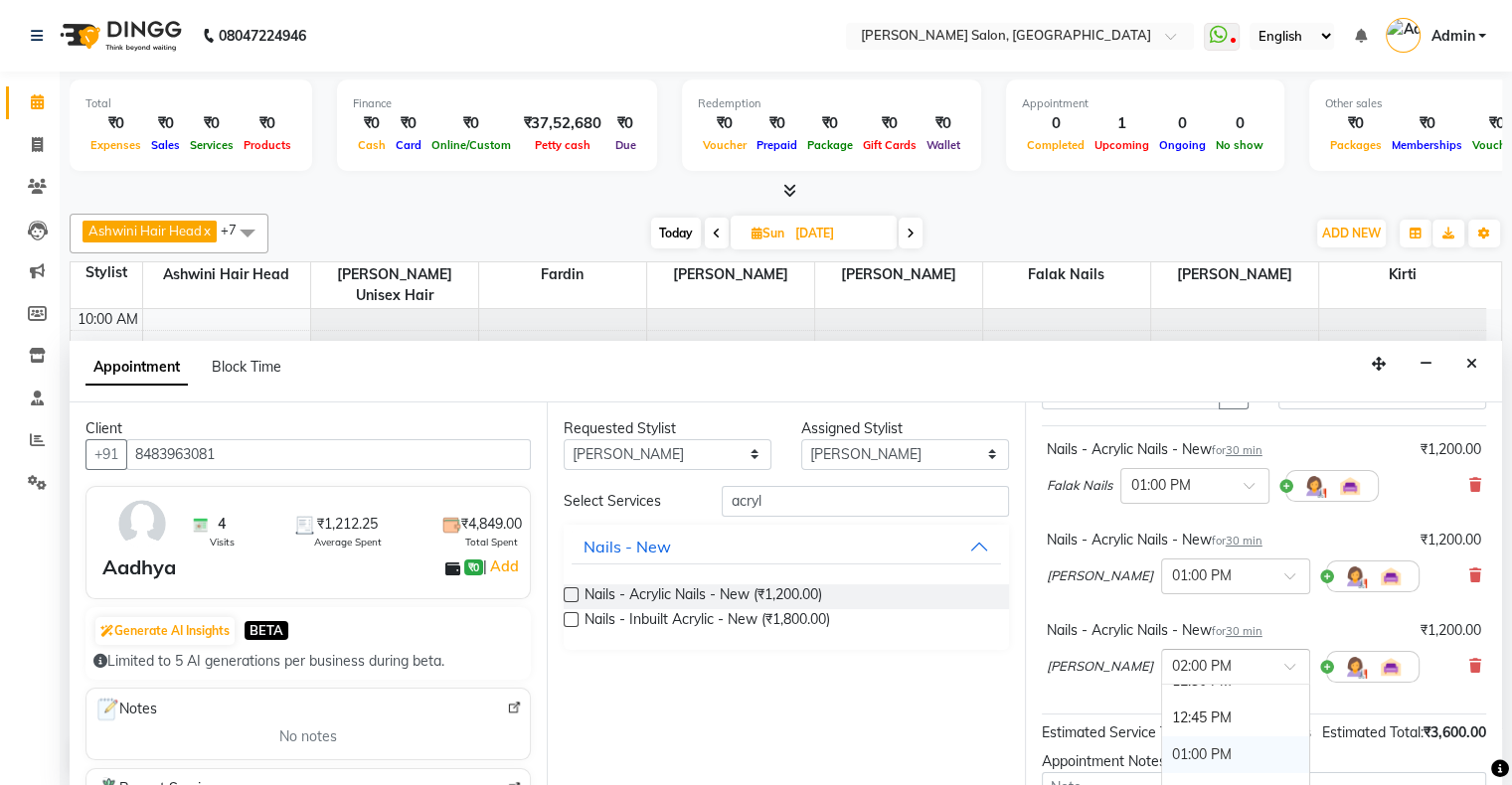 click on "01:00 PM" at bounding box center (1236, 754) 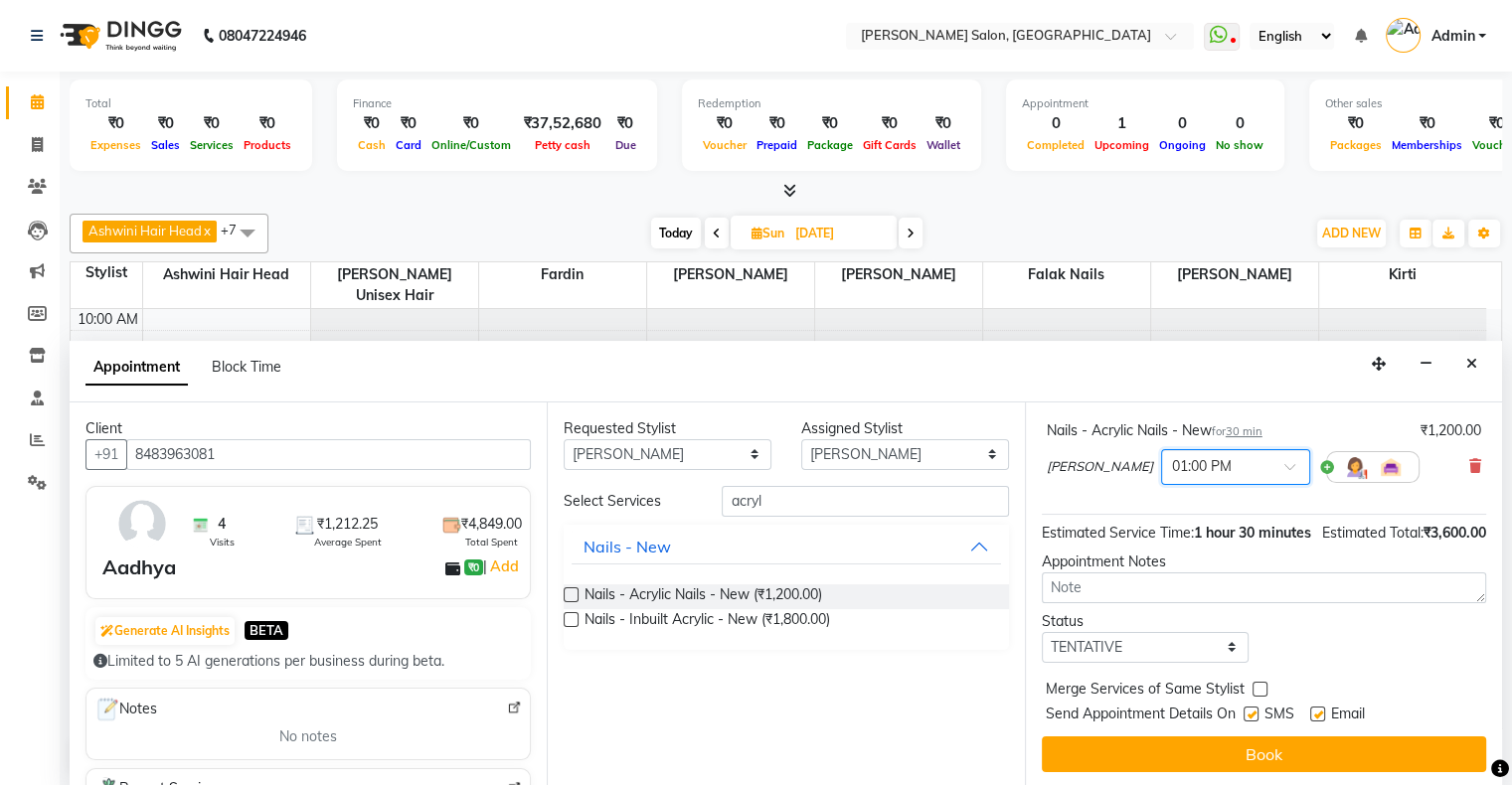 scroll, scrollTop: 339, scrollLeft: 0, axis: vertical 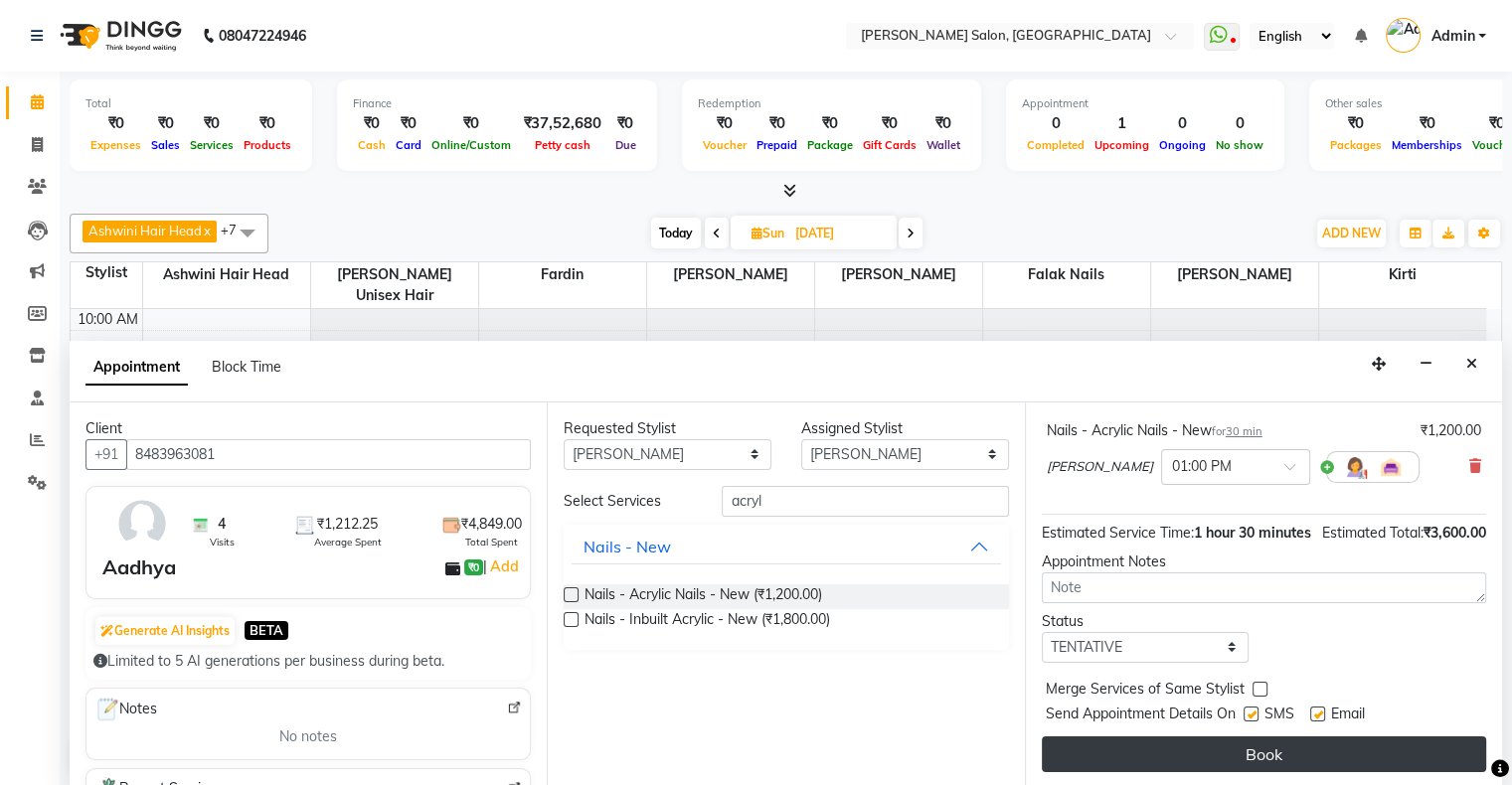 click on "Book" at bounding box center [1263, 754] 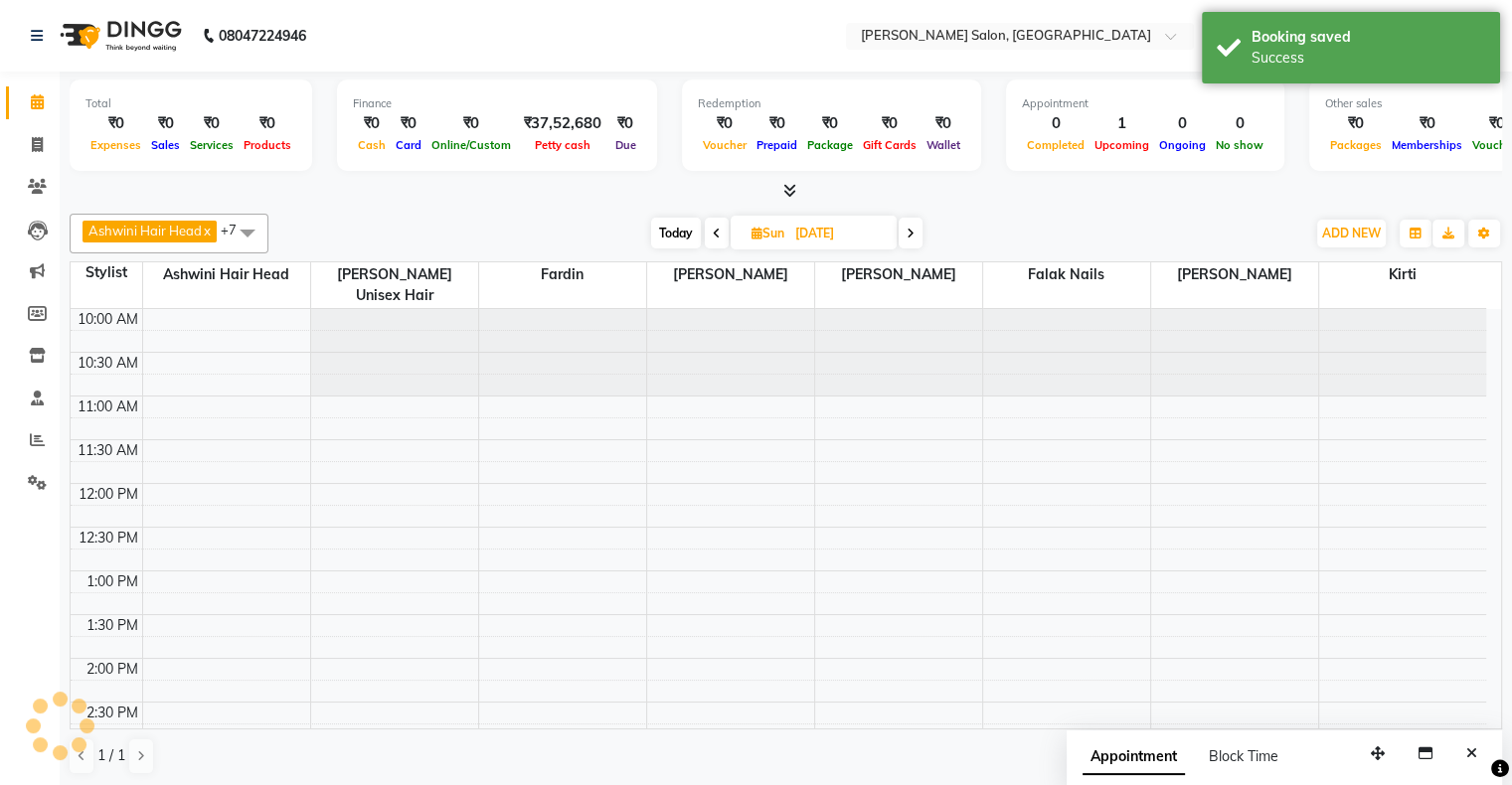 scroll, scrollTop: 0, scrollLeft: 0, axis: both 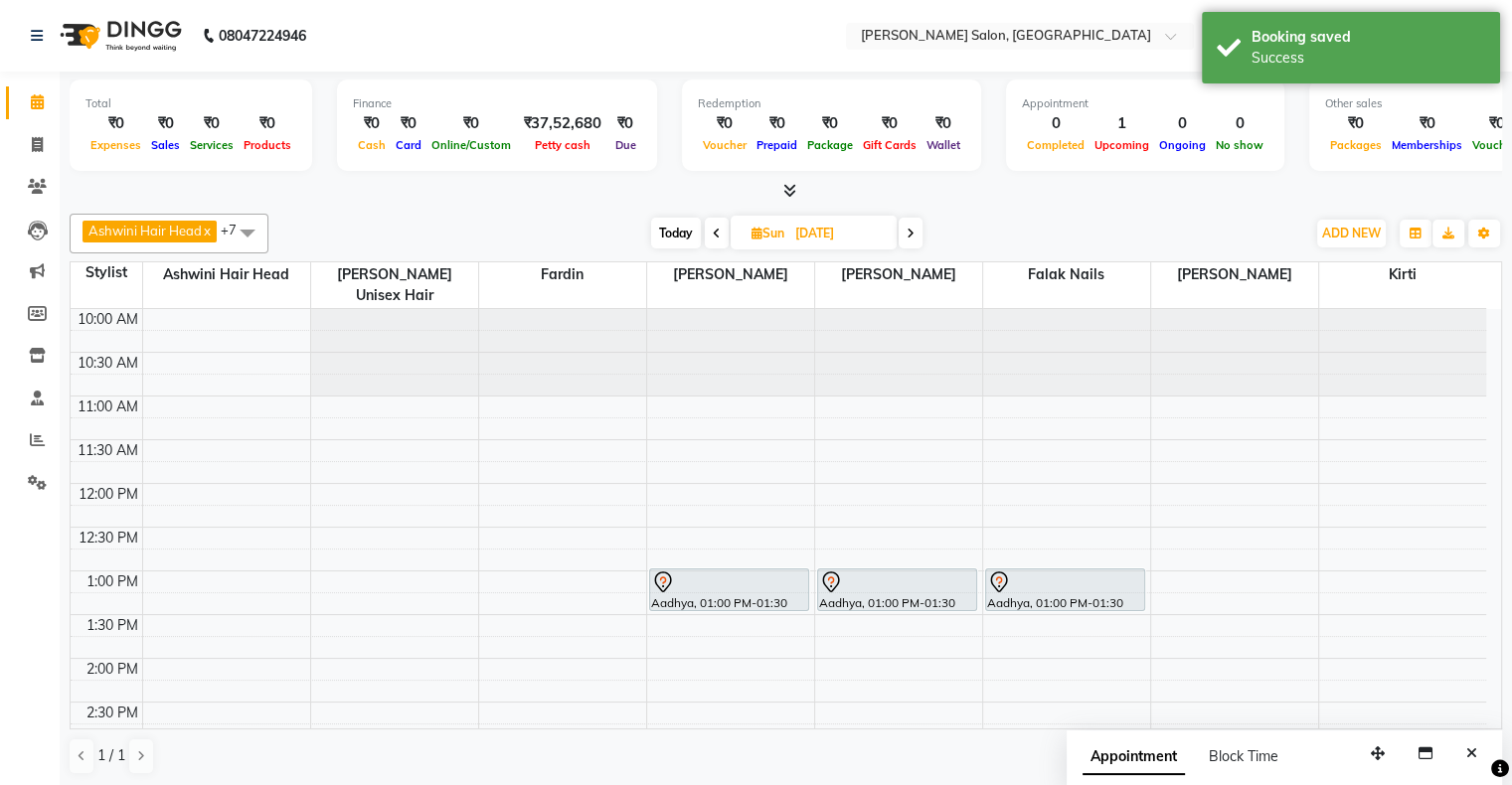 click on "Today" at bounding box center [676, 233] 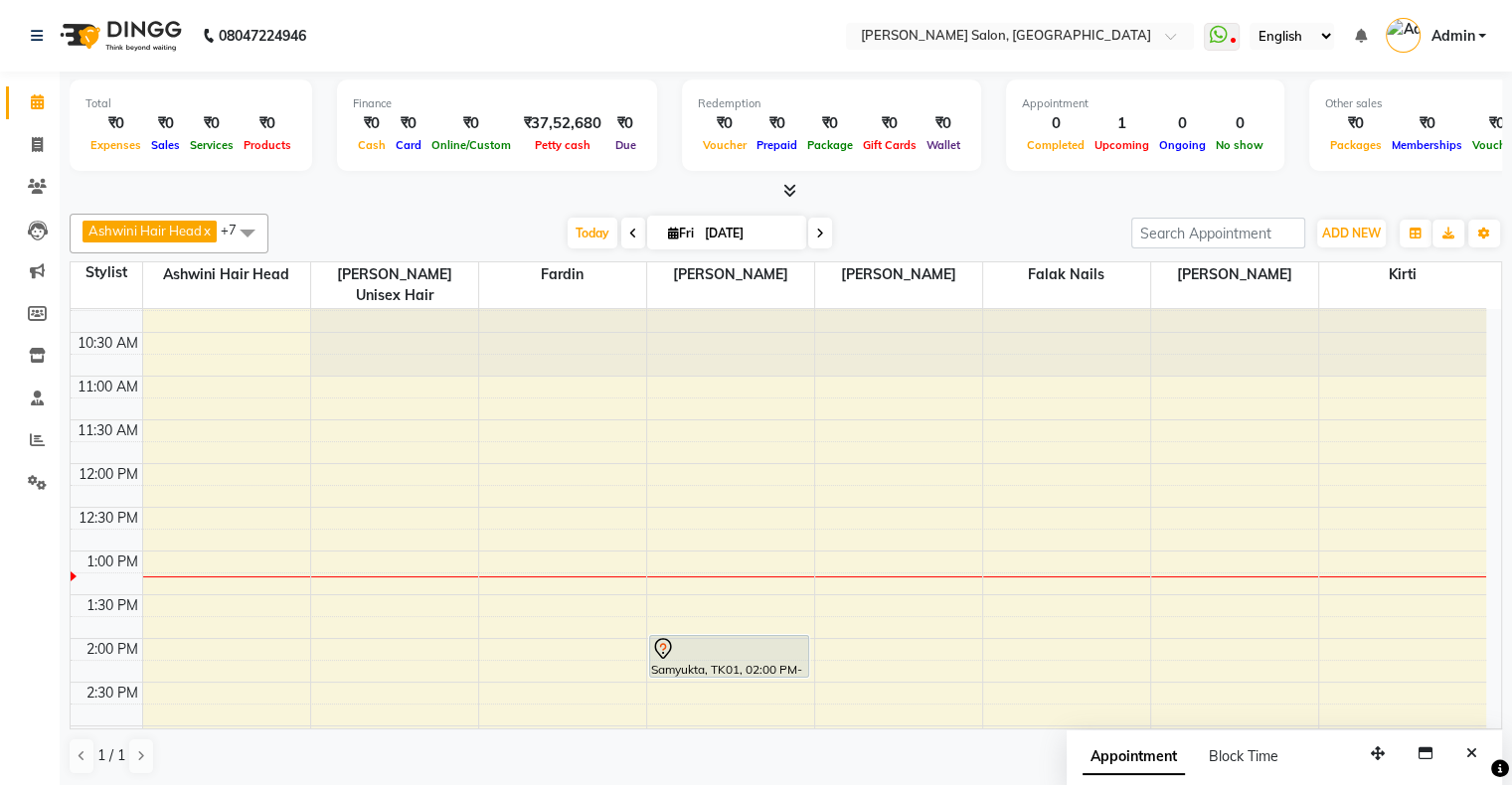 scroll, scrollTop: 0, scrollLeft: 0, axis: both 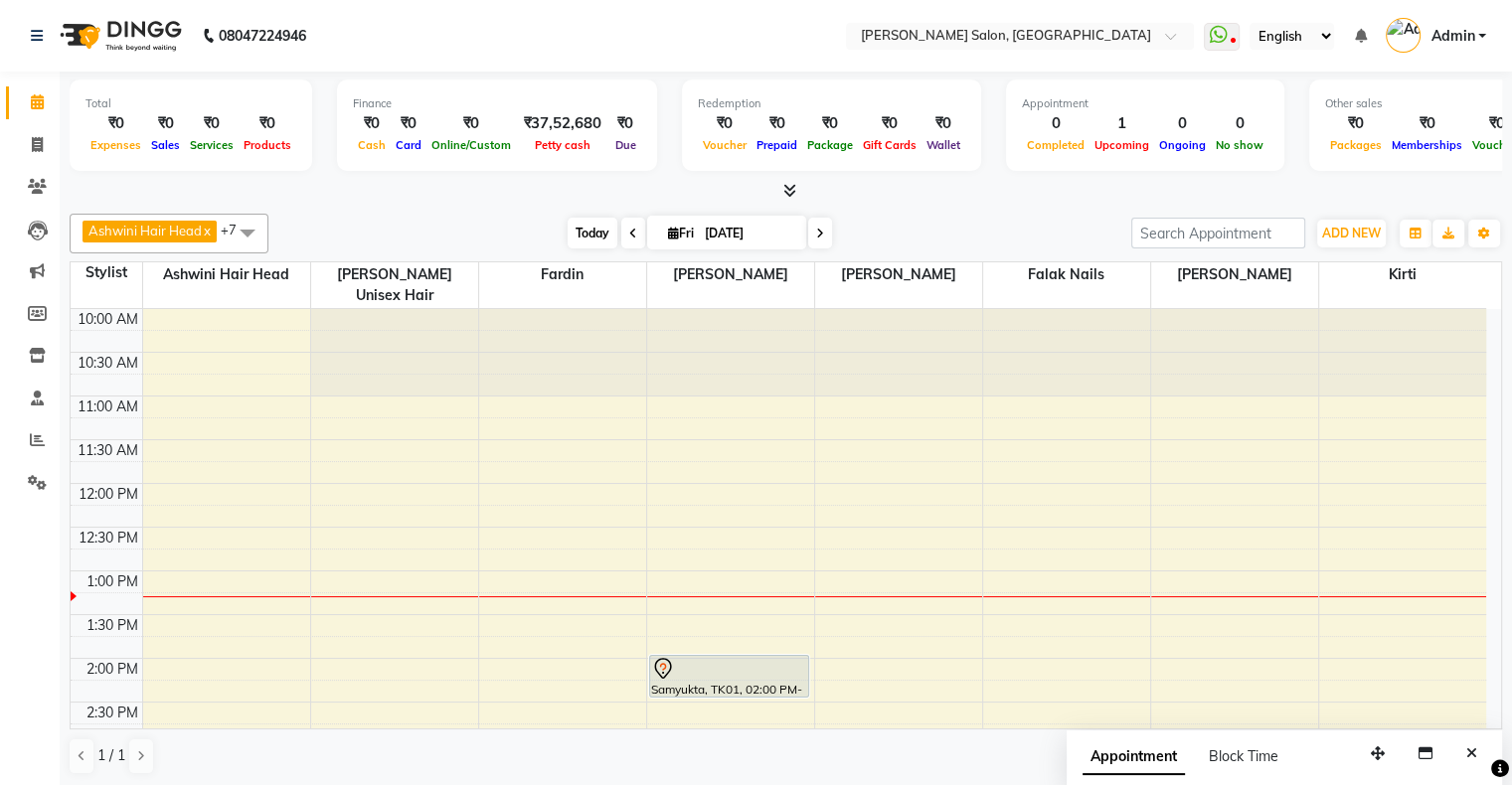 click on "Today" at bounding box center (592, 233) 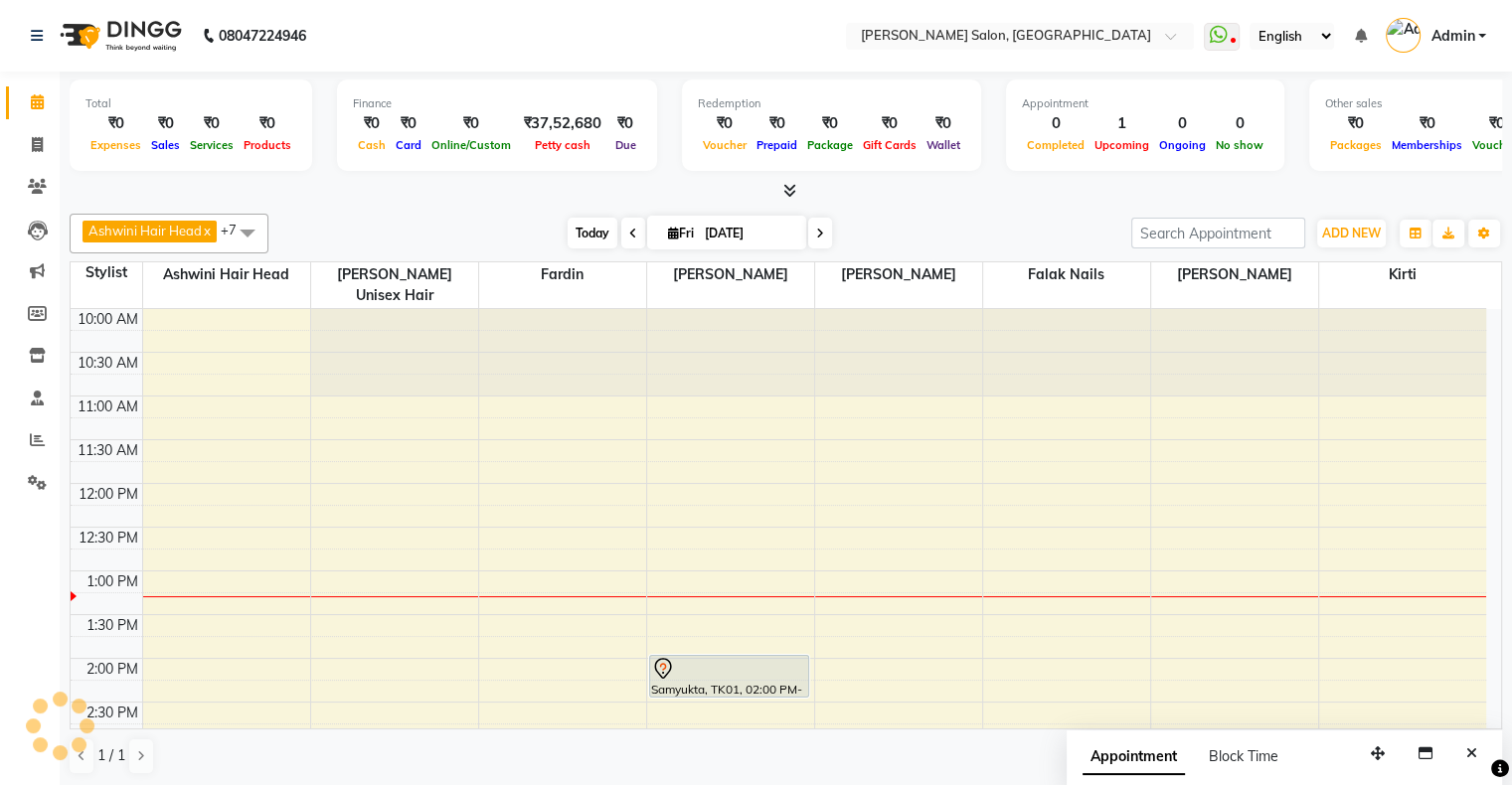 scroll, scrollTop: 261, scrollLeft: 0, axis: vertical 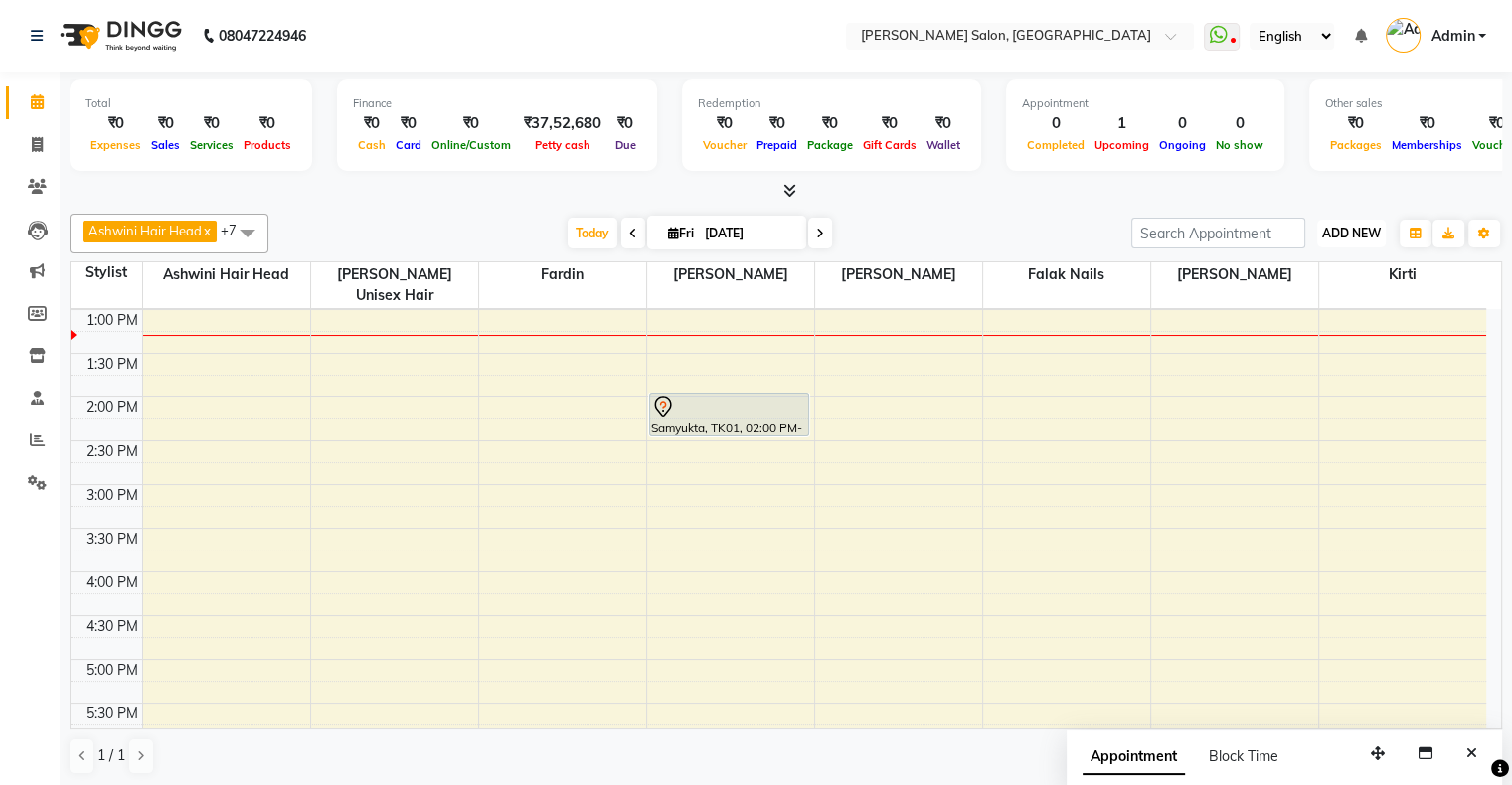 click on "ADD NEW" at bounding box center (1351, 233) 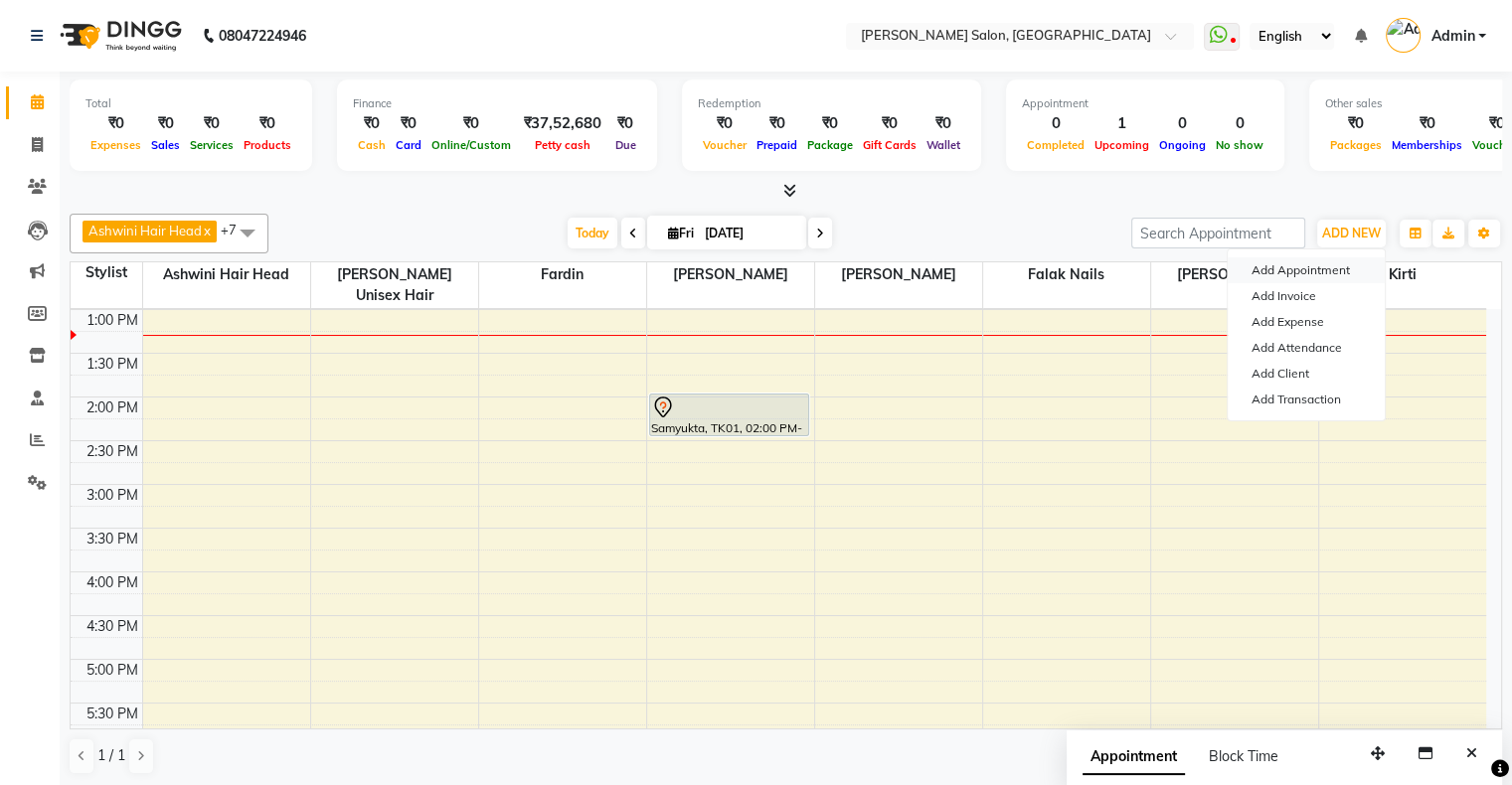 click on "Add Appointment" at bounding box center [1306, 270] 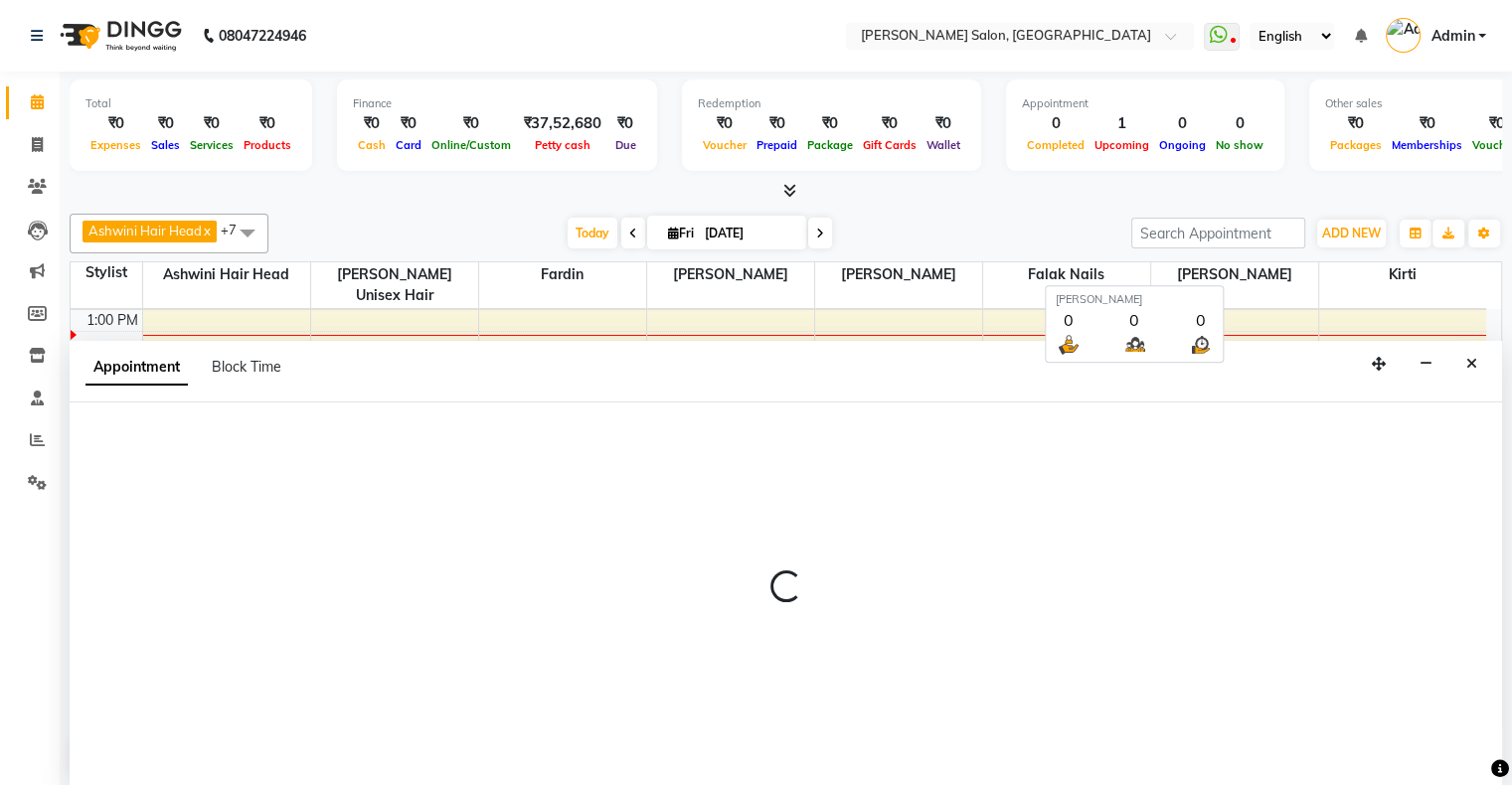 scroll, scrollTop: 0, scrollLeft: 0, axis: both 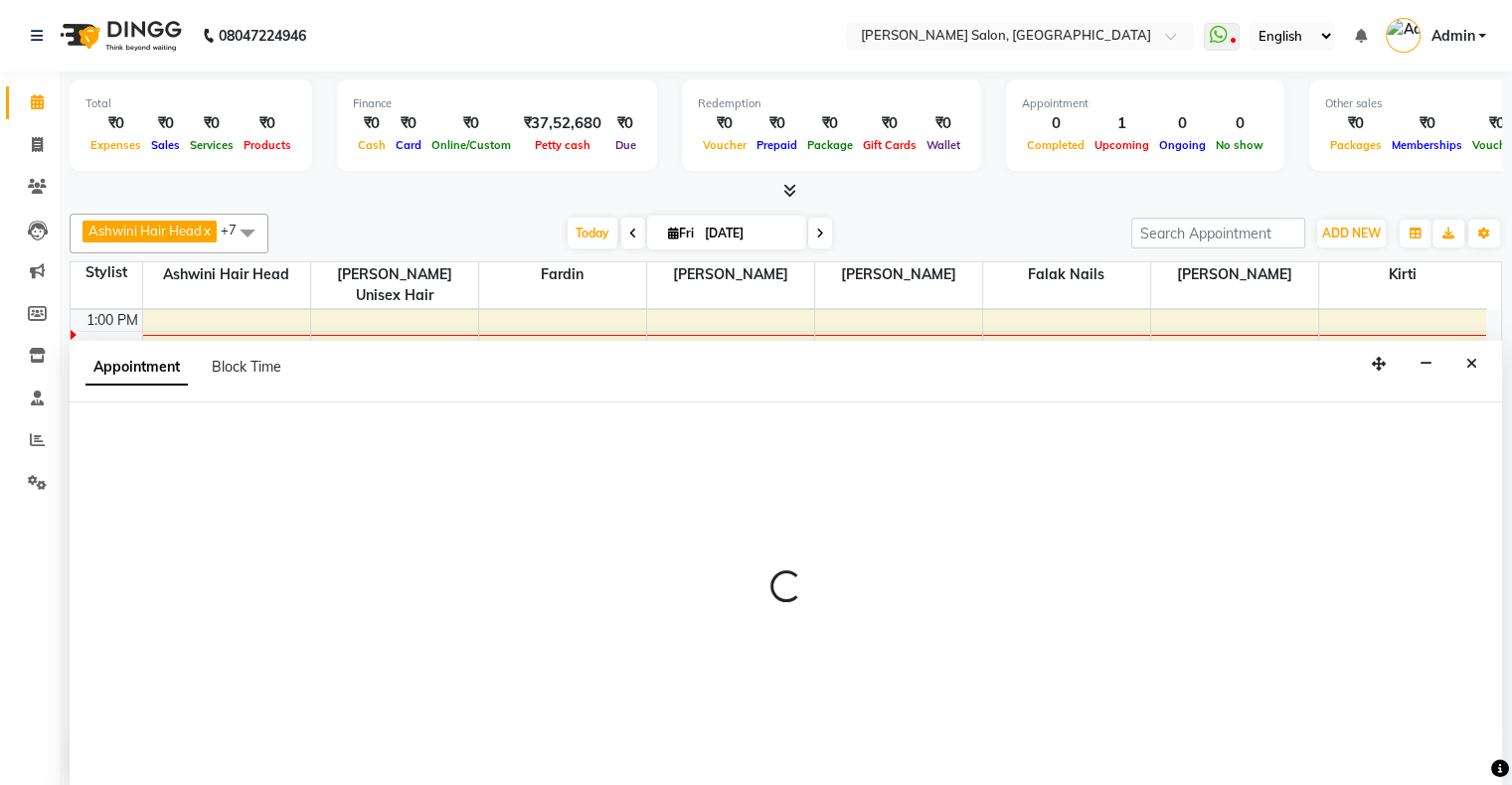 select on "660" 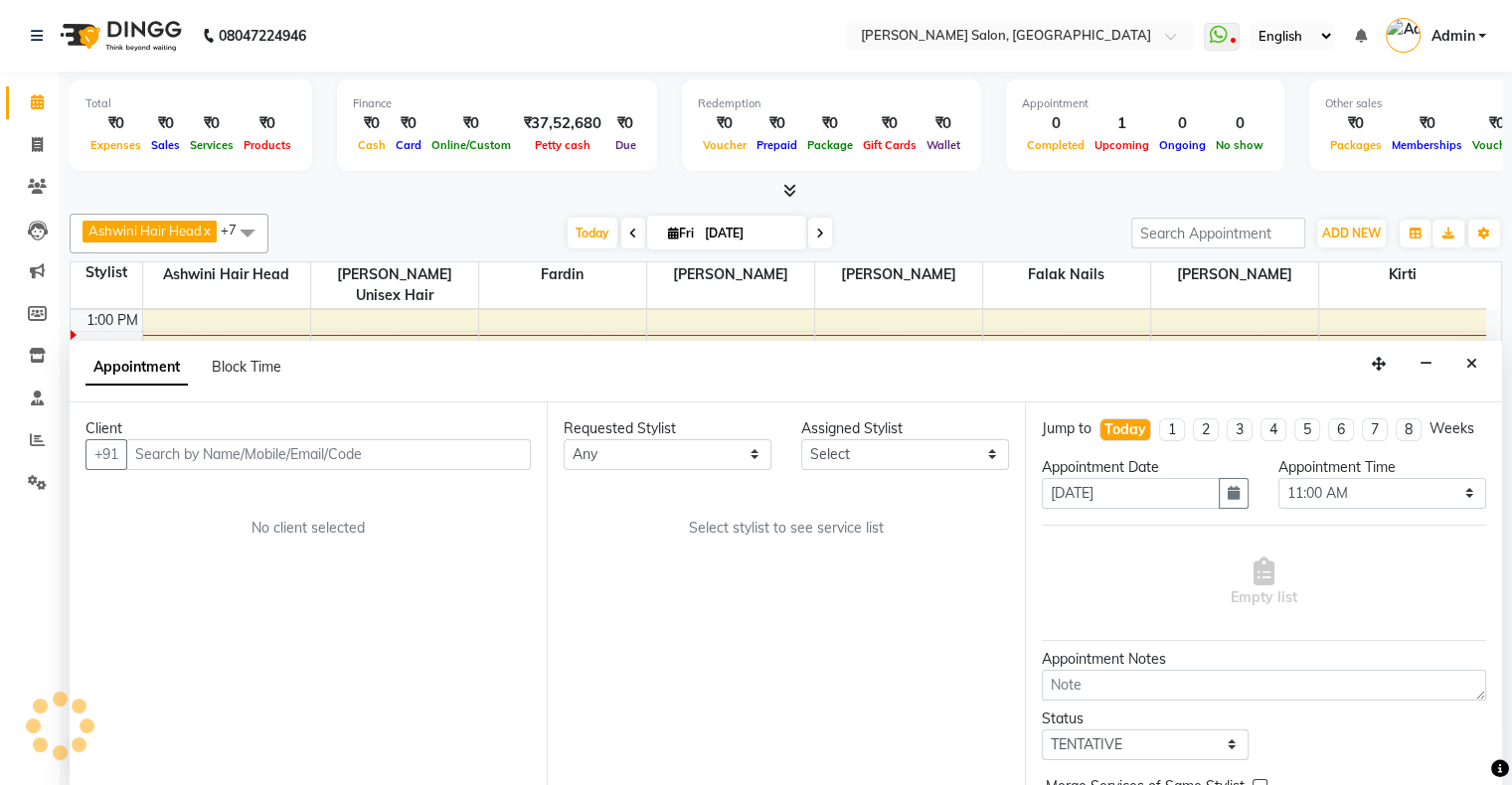 click at bounding box center [328, 454] 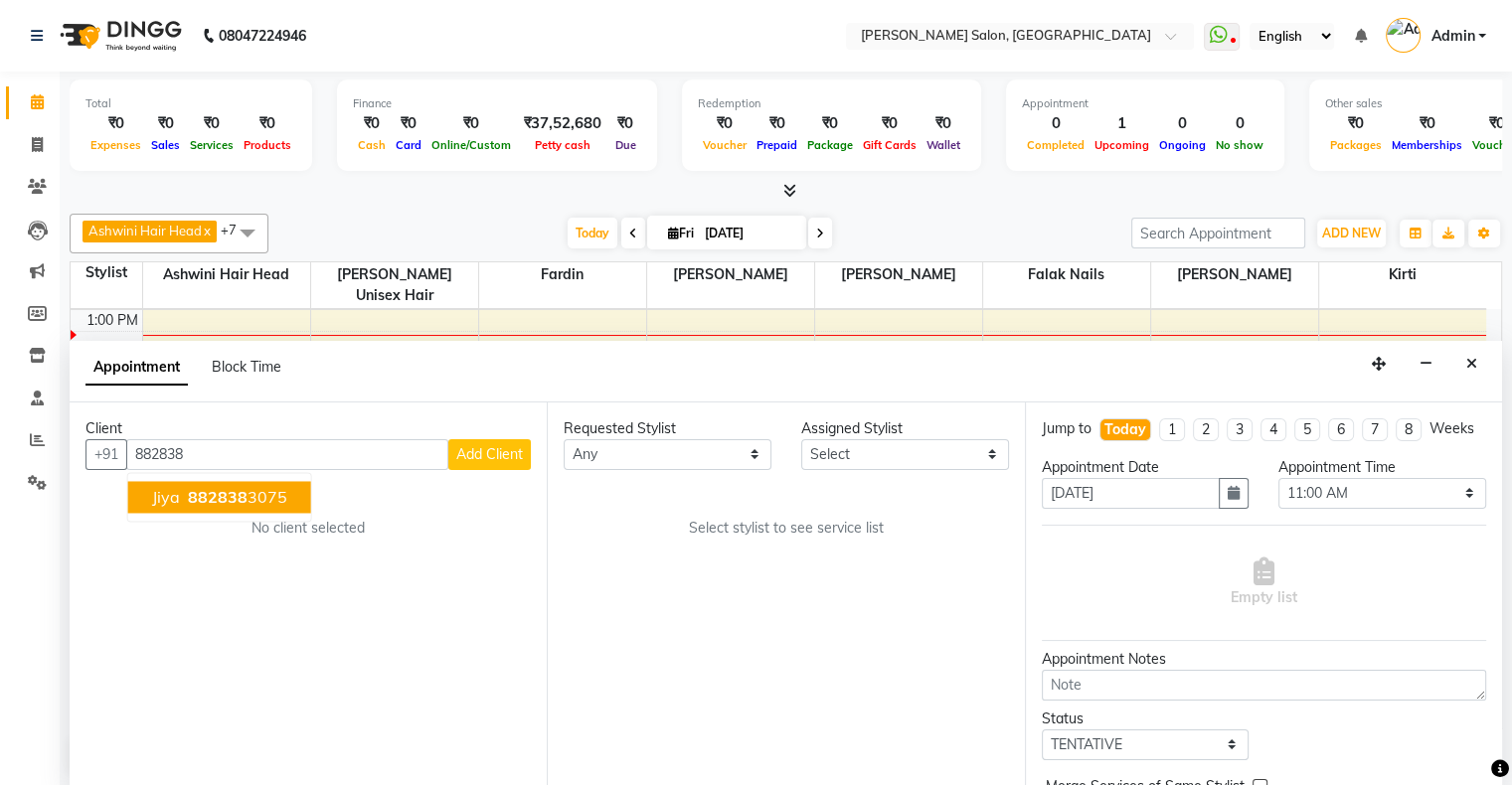 click on "882838" at bounding box center (218, 497) 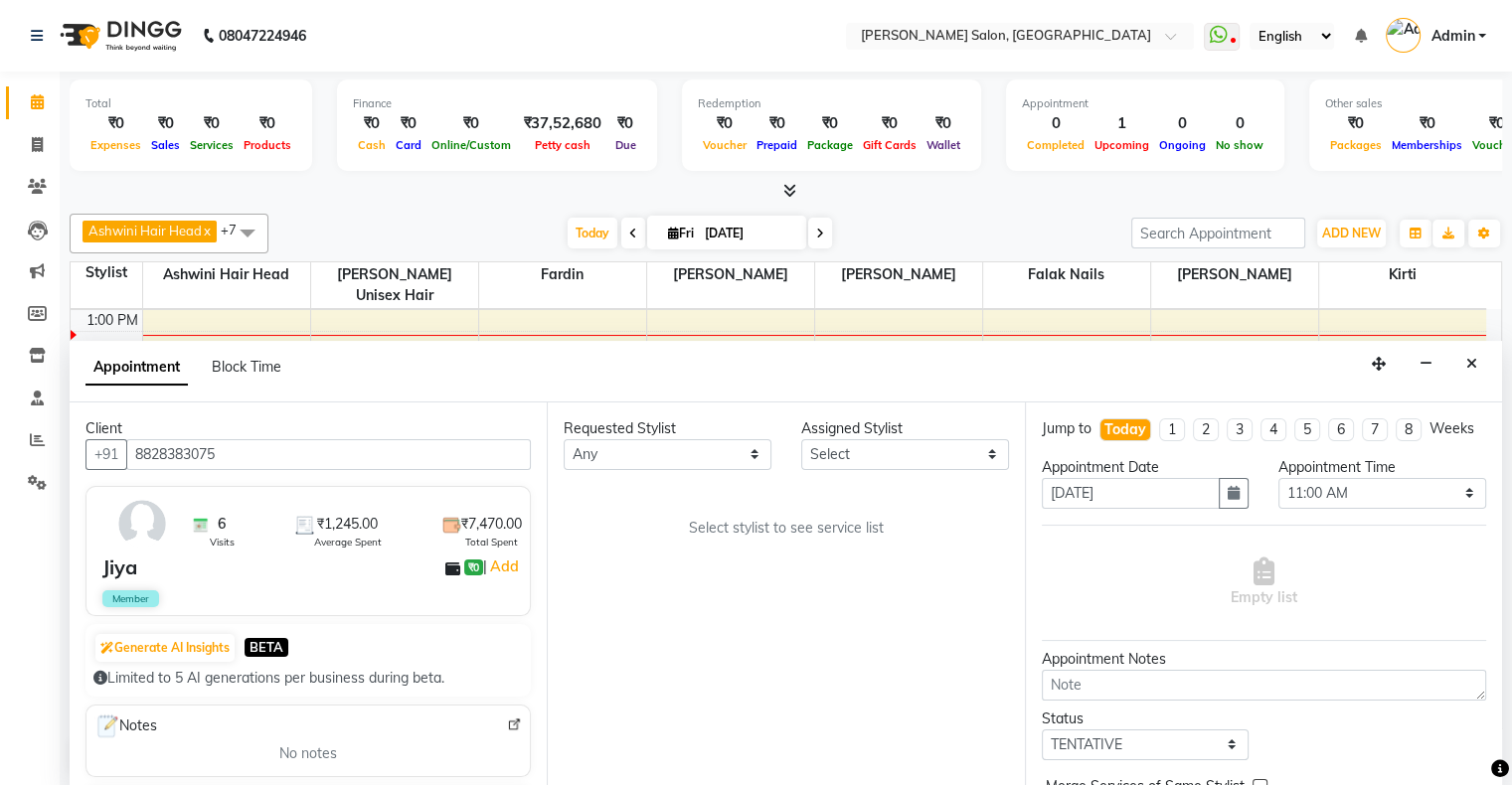 type on "8828383075" 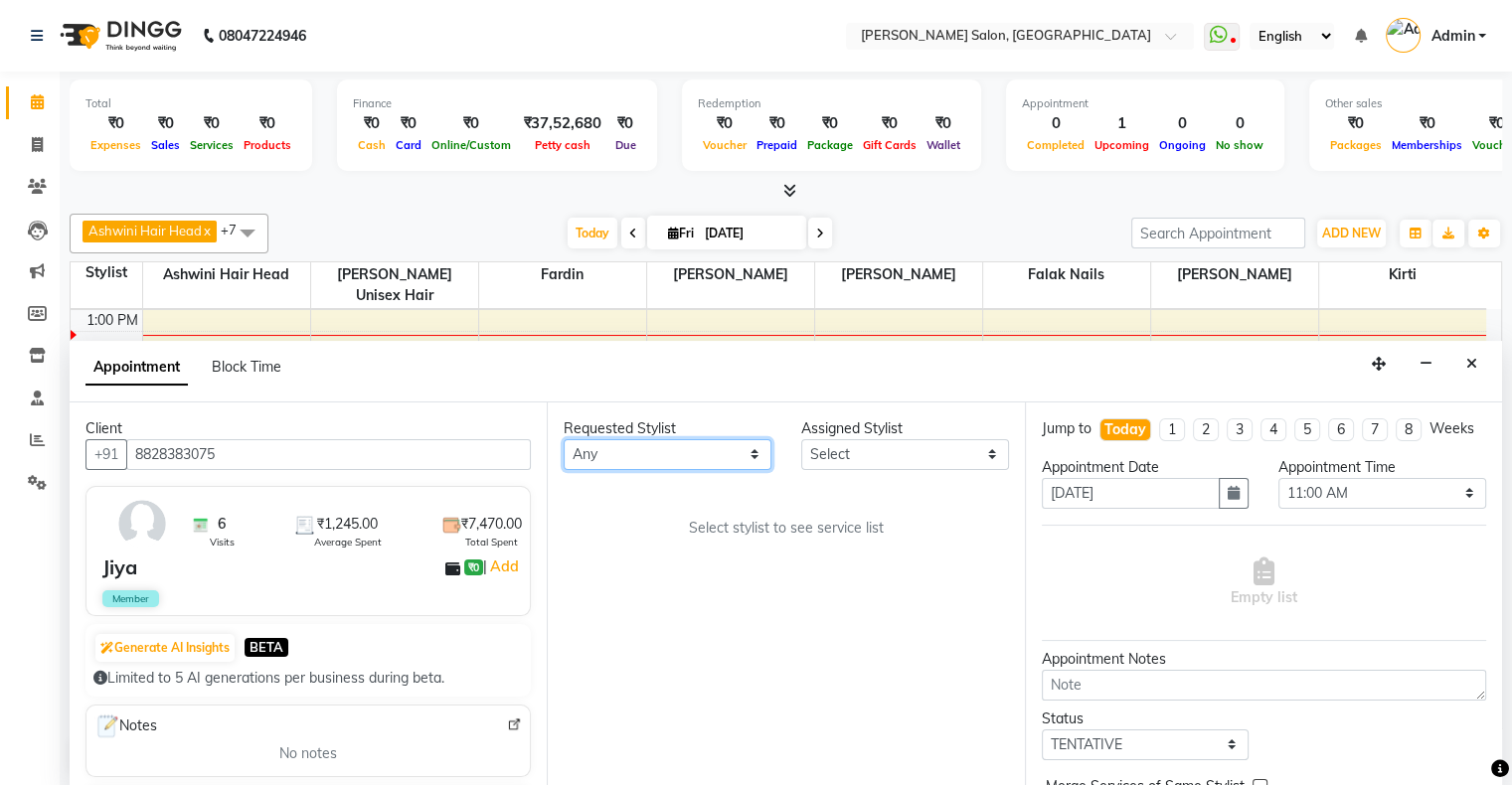 click on "Any Ashwini Hair Head Falak Nails Fardin Kirti Nida FD Pradip Vaishnav Sanjana  Shubhada Susmita Vidhi Veera Vivek Unisex hair" at bounding box center [667, 454] 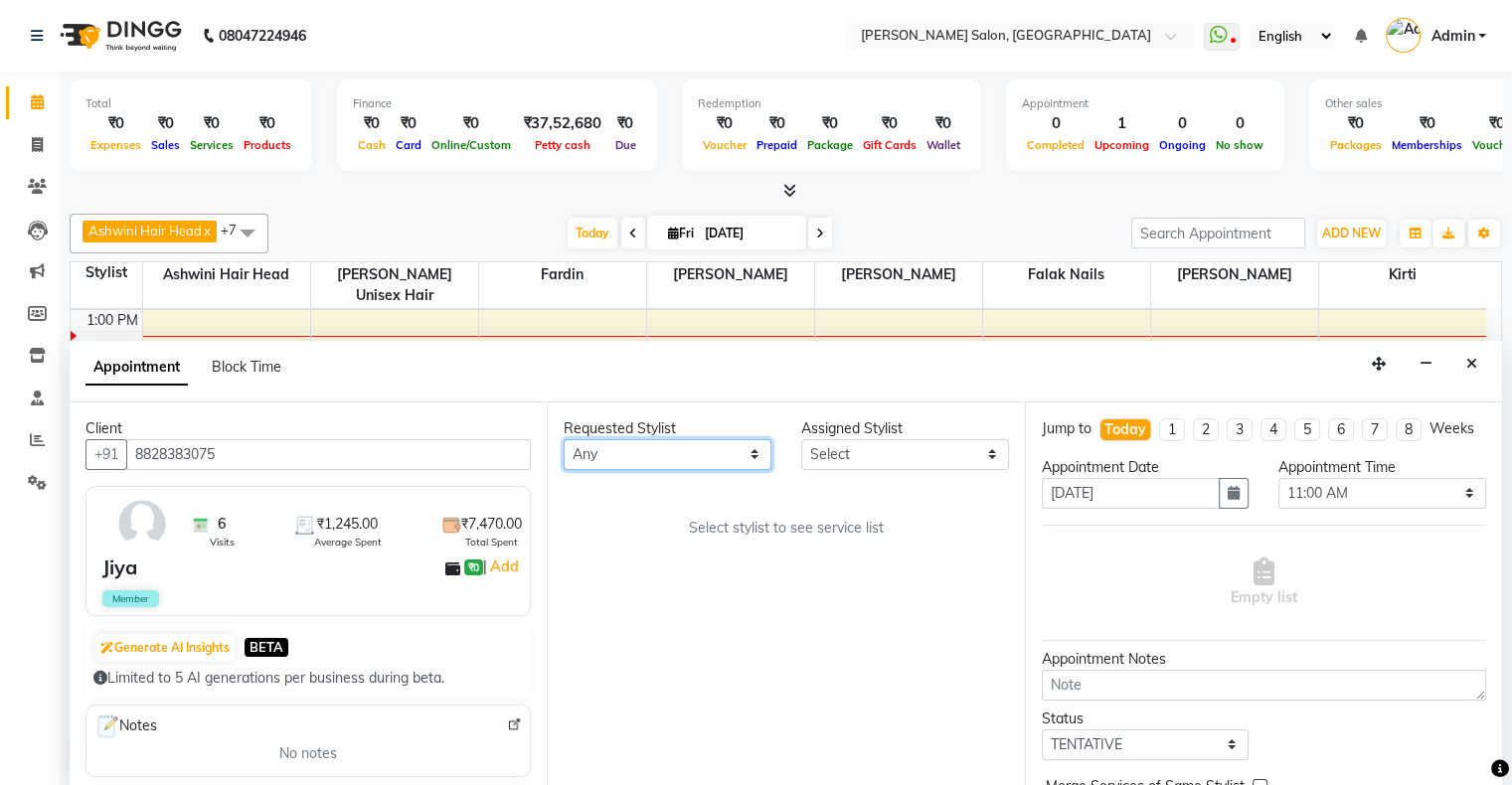 select on "84656" 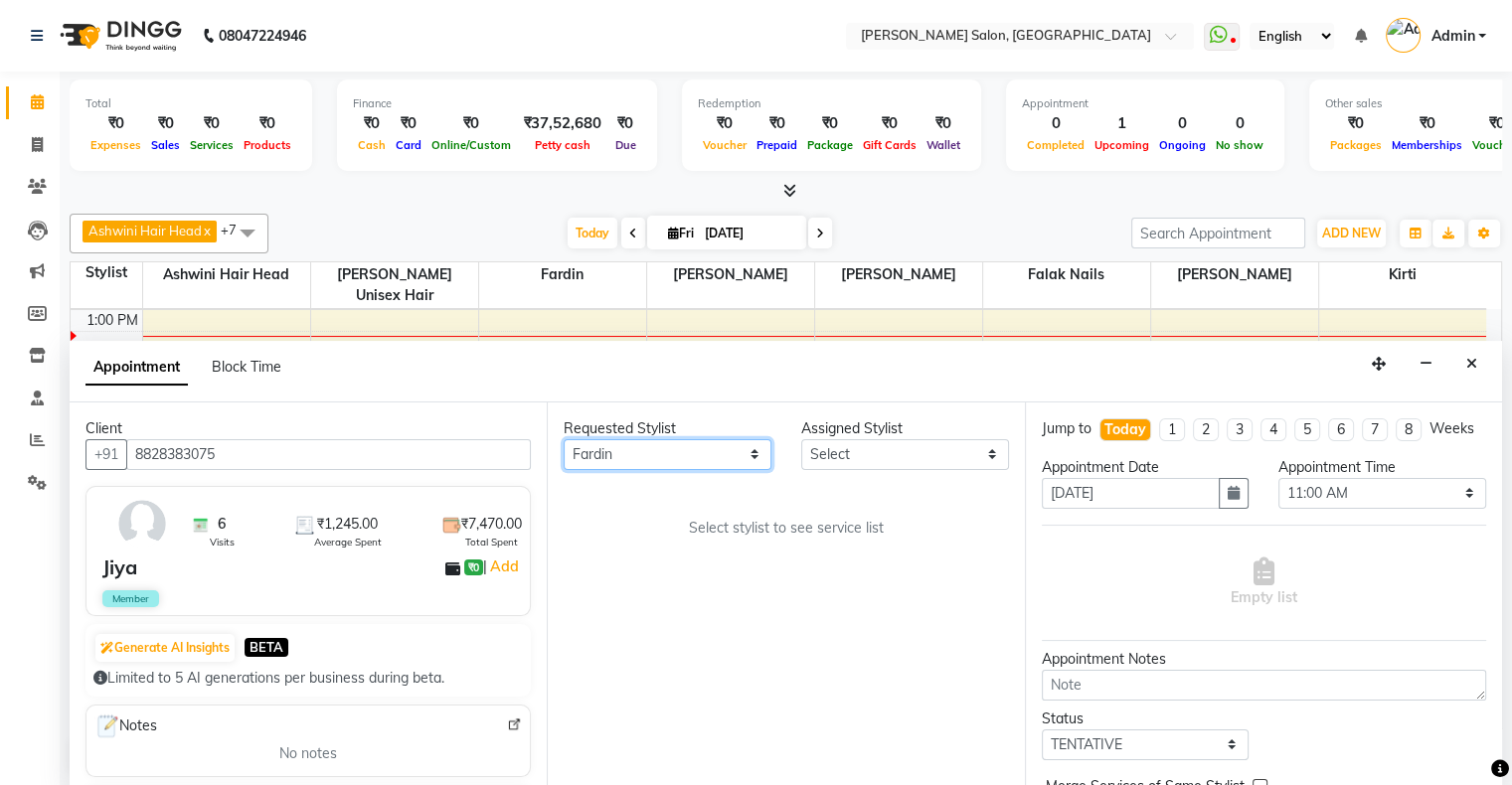 click on "Any Ashwini Hair Head Falak Nails Fardin Kirti Nida FD Pradip Vaishnav Sanjana  Shubhada Susmita Vidhi Veera Vivek Unisex hair" at bounding box center [667, 454] 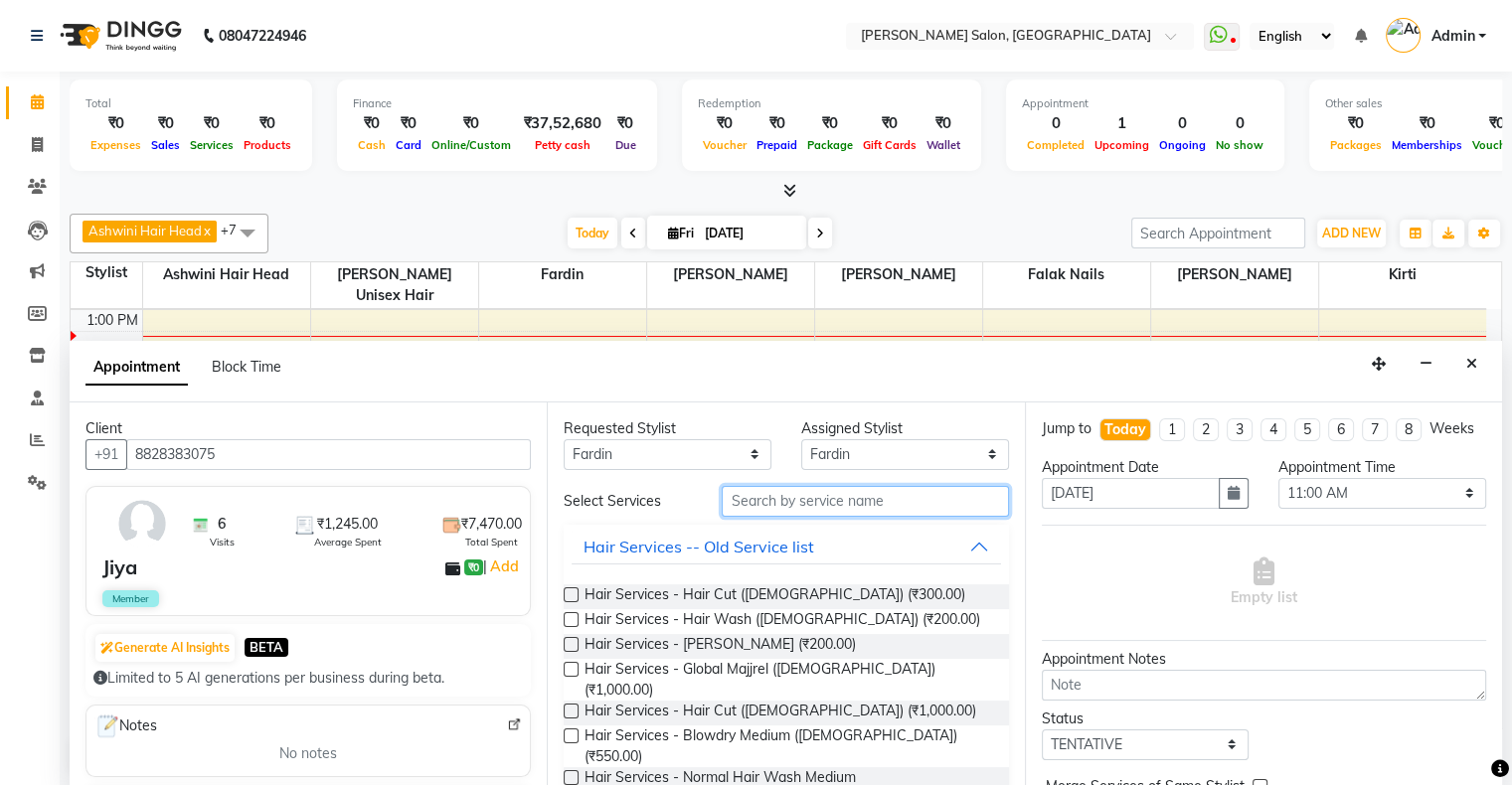 click at bounding box center [865, 501] 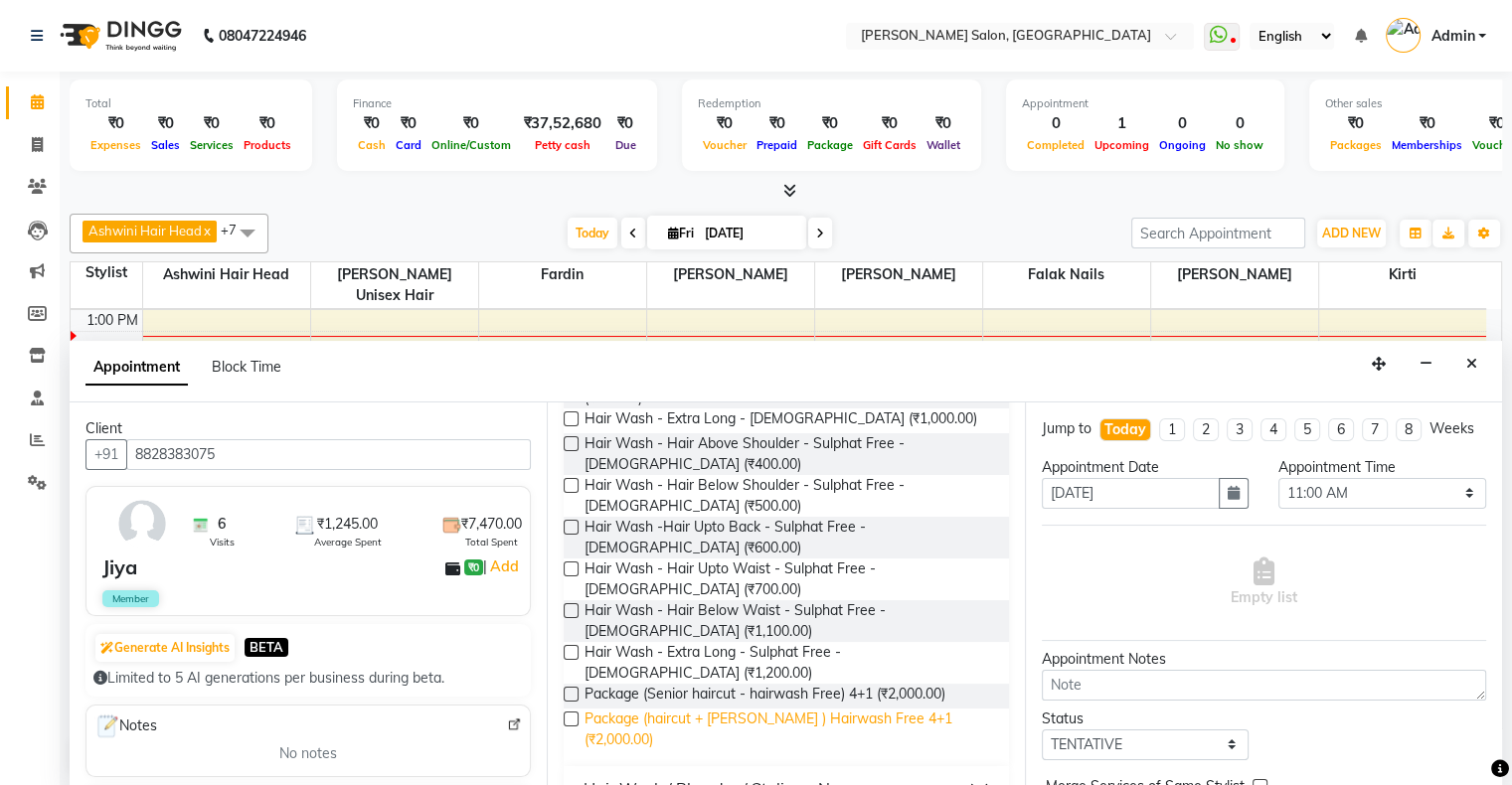 scroll, scrollTop: 457, scrollLeft: 0, axis: vertical 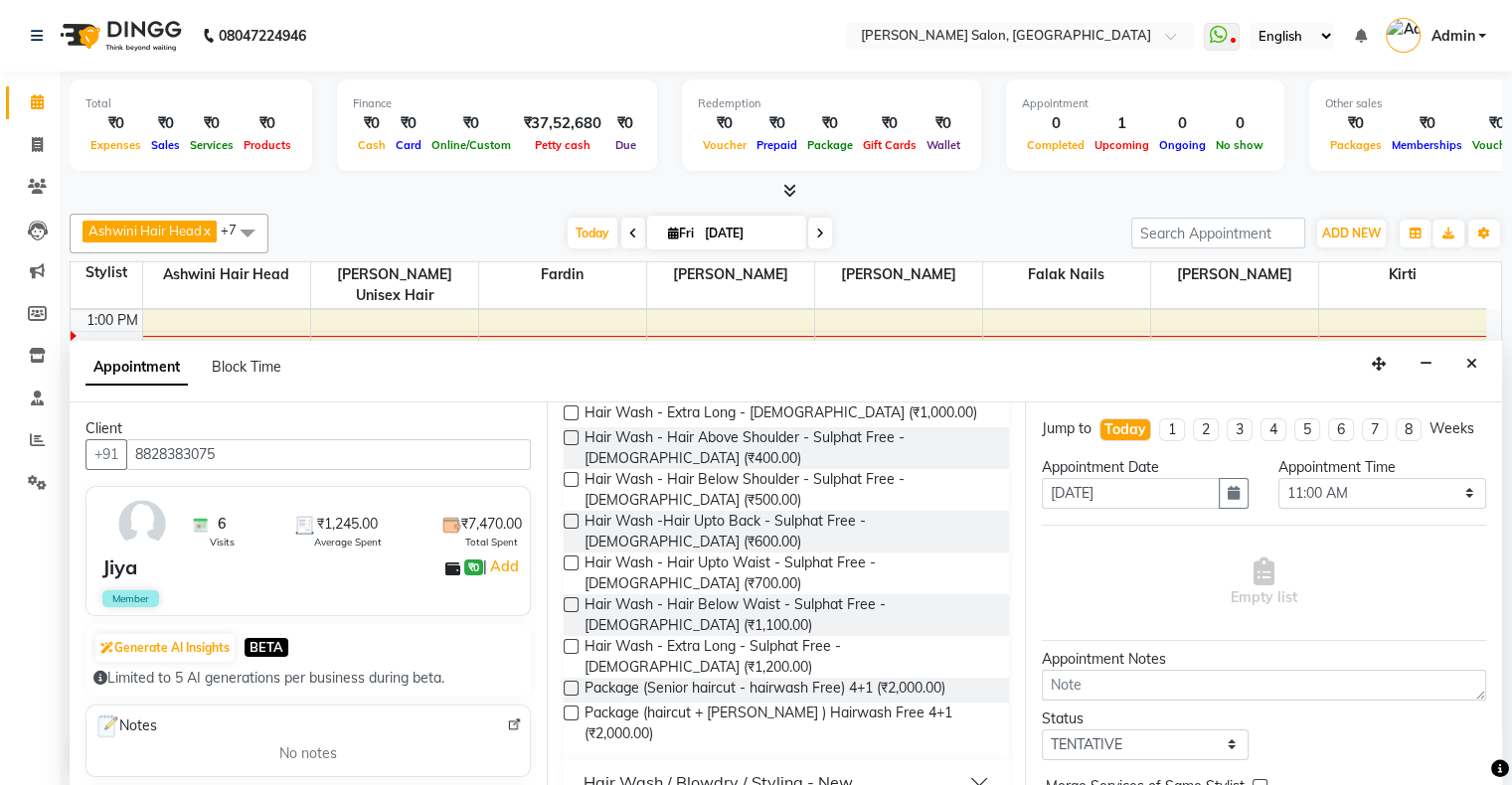 type on "hair wash" 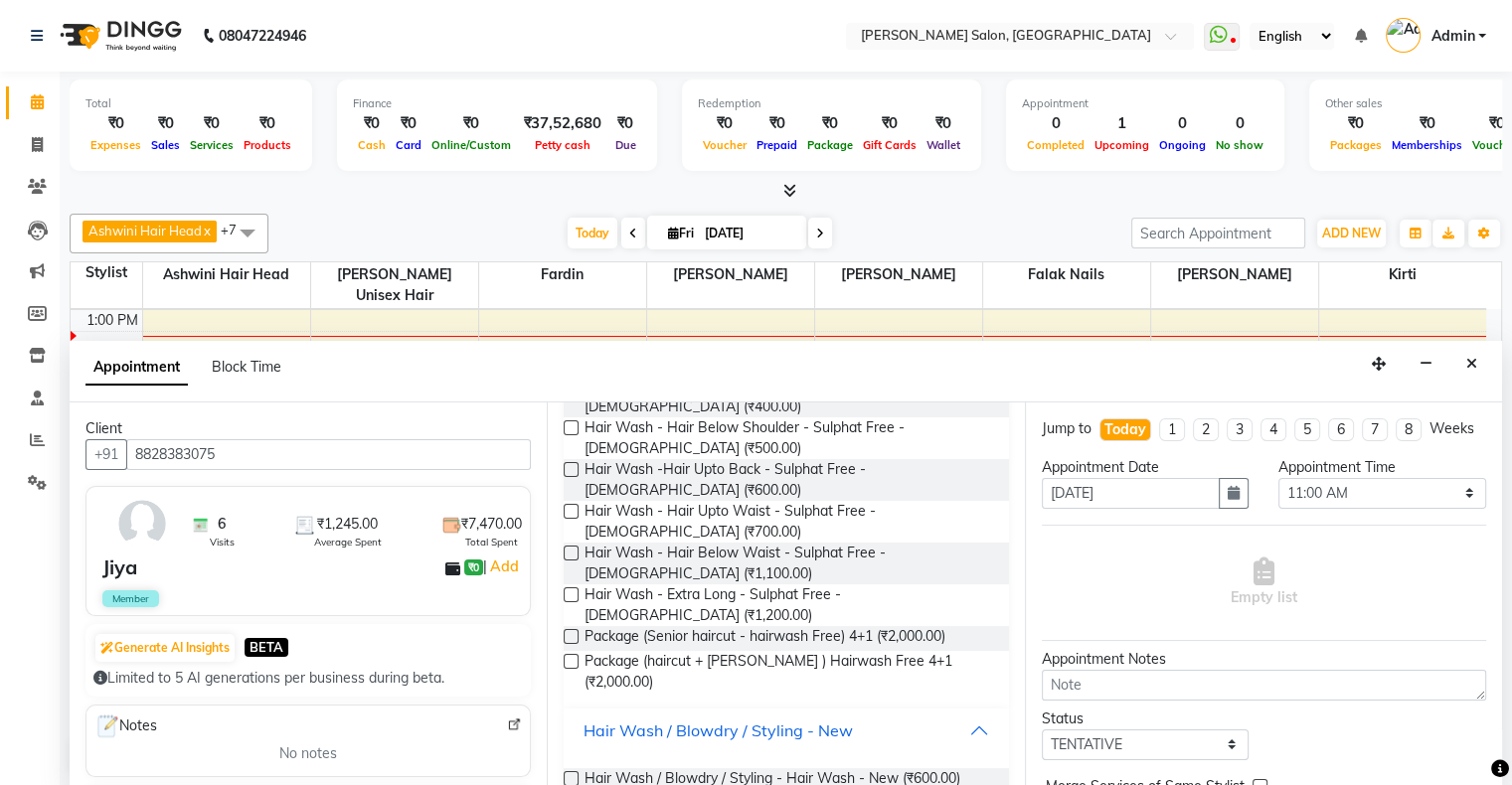 scroll, scrollTop: 556, scrollLeft: 0, axis: vertical 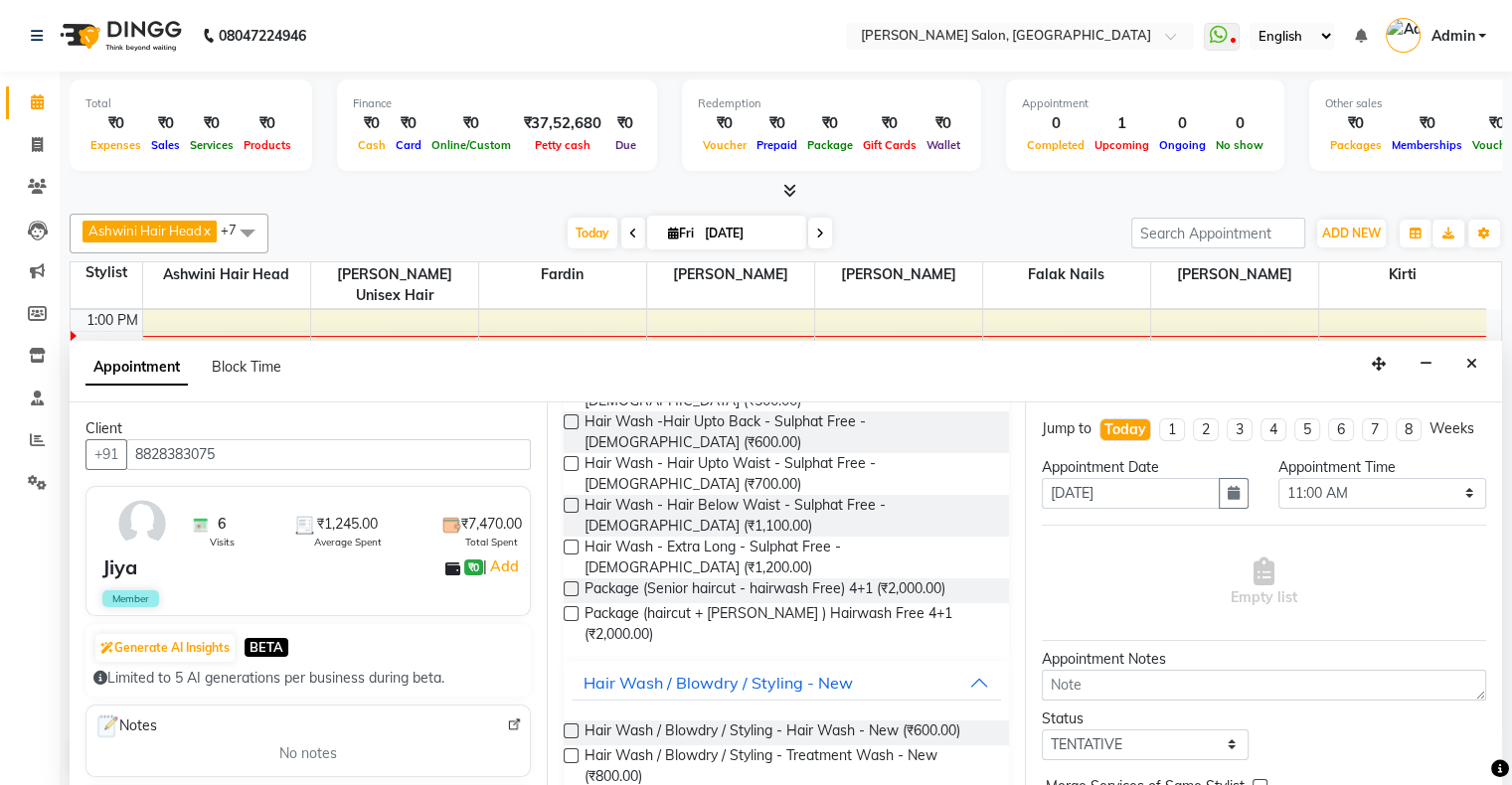 click on "Hair Wash / Blowdry / Styling  - Hair Wash & Blowdry - New (₹1,000.00)" at bounding box center [788, 850] 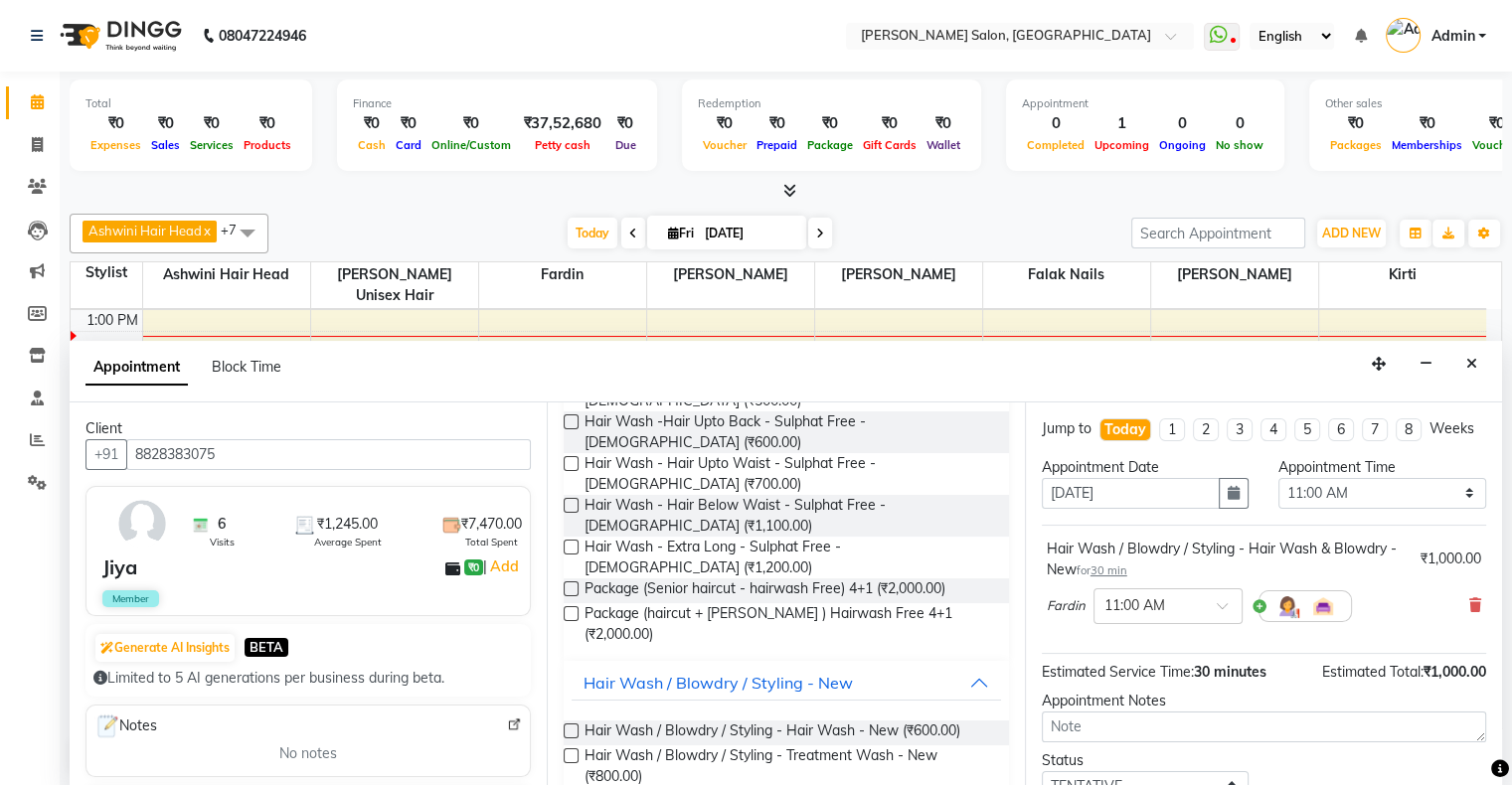 checkbox on "false" 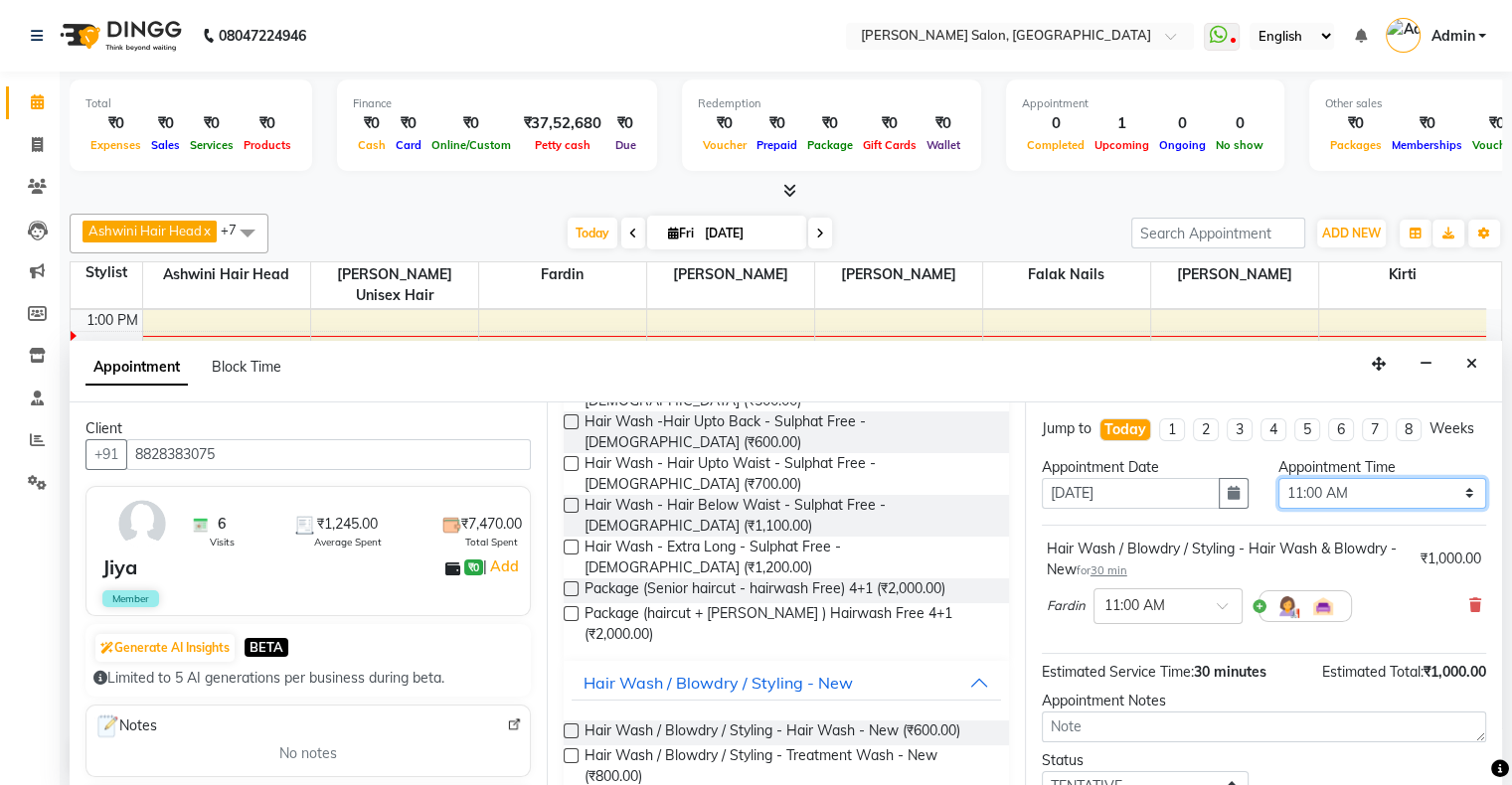 click on "Select 11:00 AM 11:15 AM 11:30 AM 11:45 AM 12:00 PM 12:15 PM 12:30 PM 12:45 PM 01:00 PM 01:15 PM 01:30 PM 01:45 PM 02:00 PM 02:15 PM 02:30 PM 02:45 PM 03:00 PM 03:15 PM 03:30 PM 03:45 PM 04:00 PM 04:15 PM 04:30 PM 04:45 PM 05:00 PM 05:15 PM 05:30 PM 05:45 PM 06:00 PM 06:15 PM 06:30 PM 06:45 PM 07:00 PM 07:15 PM 07:30 PM 07:45 PM 08:00 PM 08:15 PM 08:30 PM 08:45 PM 09:00 PM 09:15 PM 09:30 PM 09:45 PM 10:00 PM" at bounding box center (1382, 493) 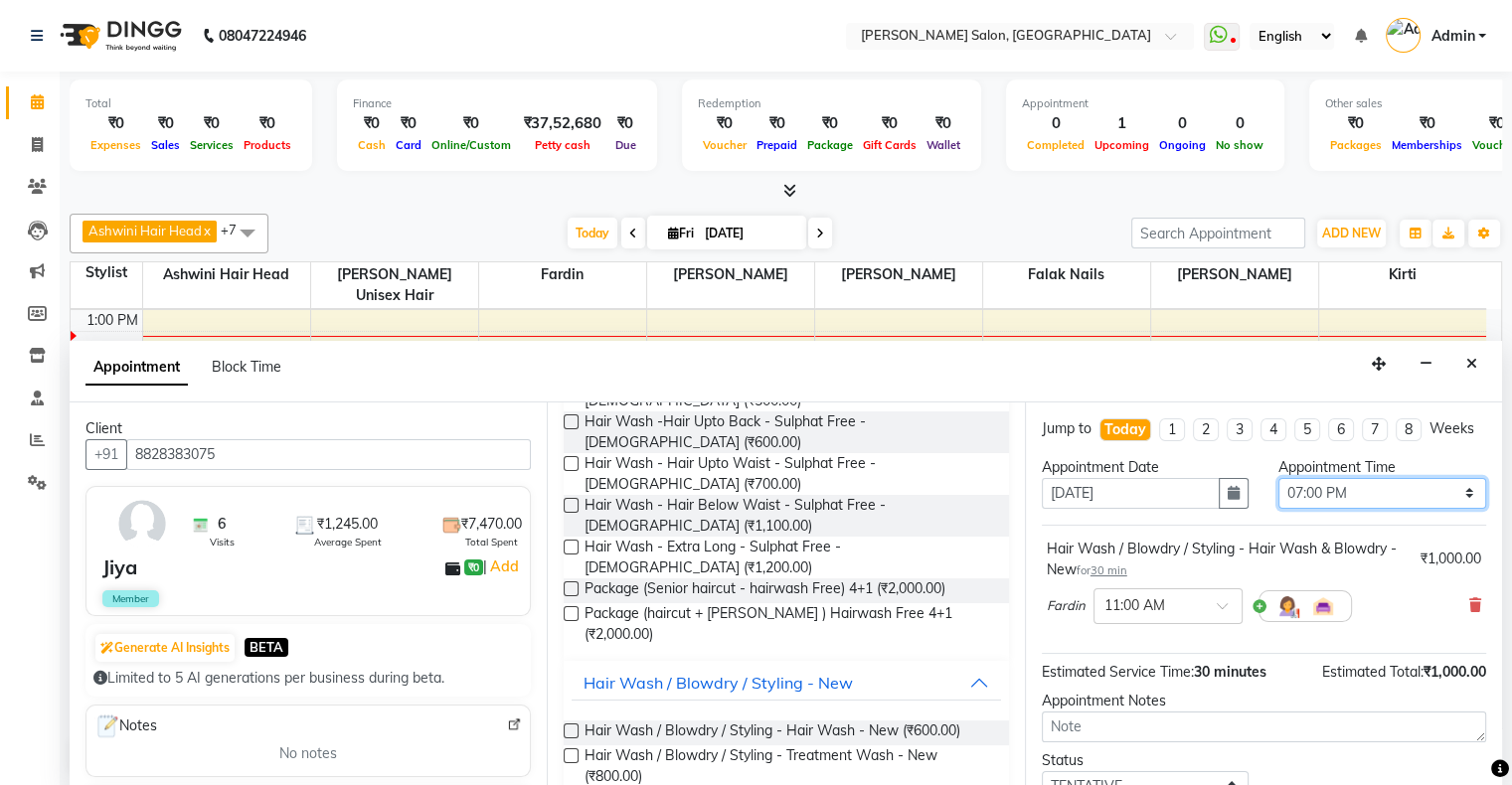 click on "Select 11:00 AM 11:15 AM 11:30 AM 11:45 AM 12:00 PM 12:15 PM 12:30 PM 12:45 PM 01:00 PM 01:15 PM 01:30 PM 01:45 PM 02:00 PM 02:15 PM 02:30 PM 02:45 PM 03:00 PM 03:15 PM 03:30 PM 03:45 PM 04:00 PM 04:15 PM 04:30 PM 04:45 PM 05:00 PM 05:15 PM 05:30 PM 05:45 PM 06:00 PM 06:15 PM 06:30 PM 06:45 PM 07:00 PM 07:15 PM 07:30 PM 07:45 PM 08:00 PM 08:15 PM 08:30 PM 08:45 PM 09:00 PM 09:15 PM 09:30 PM 09:45 PM 10:00 PM" at bounding box center [1382, 493] 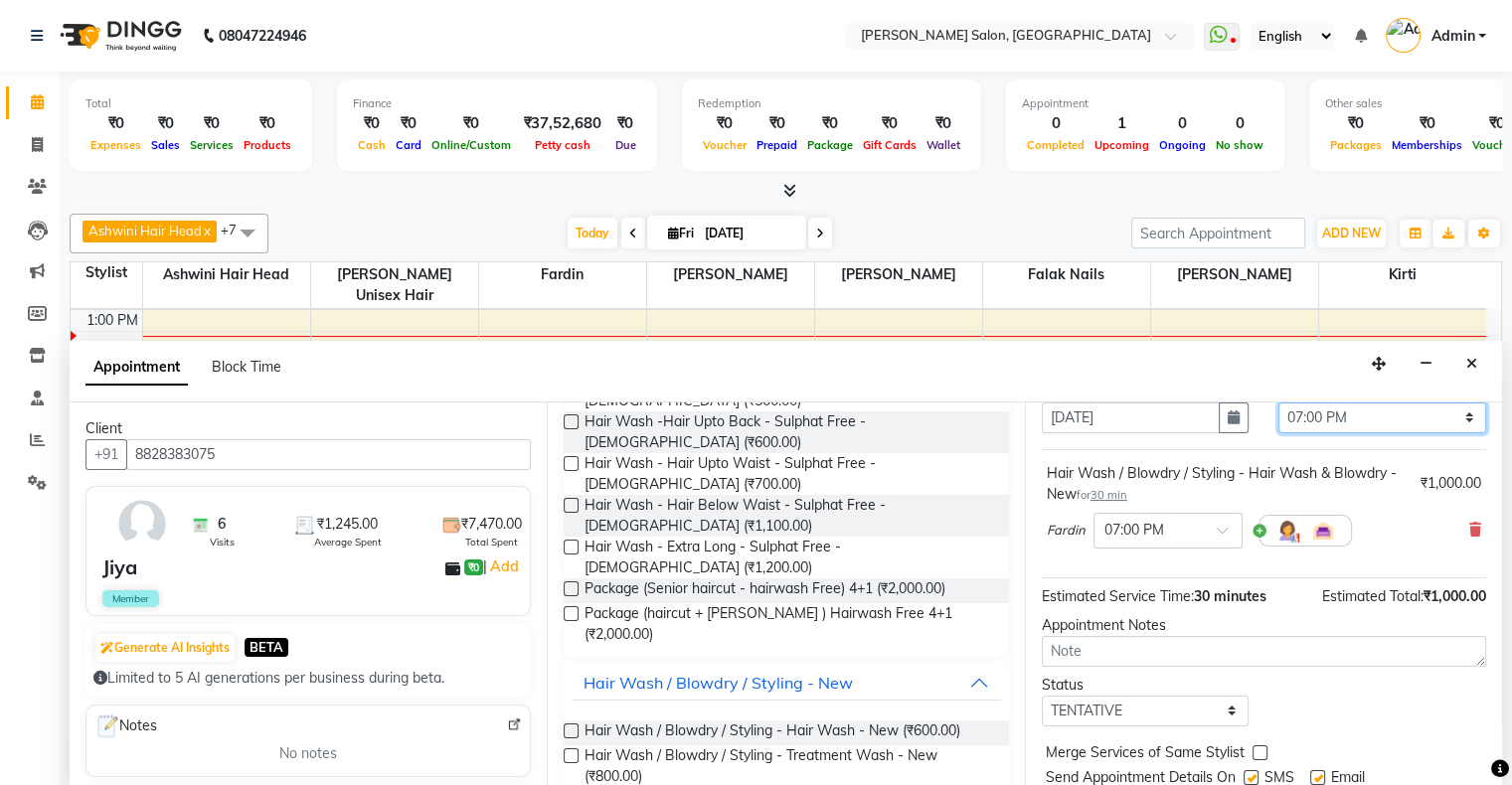 scroll, scrollTop: 157, scrollLeft: 0, axis: vertical 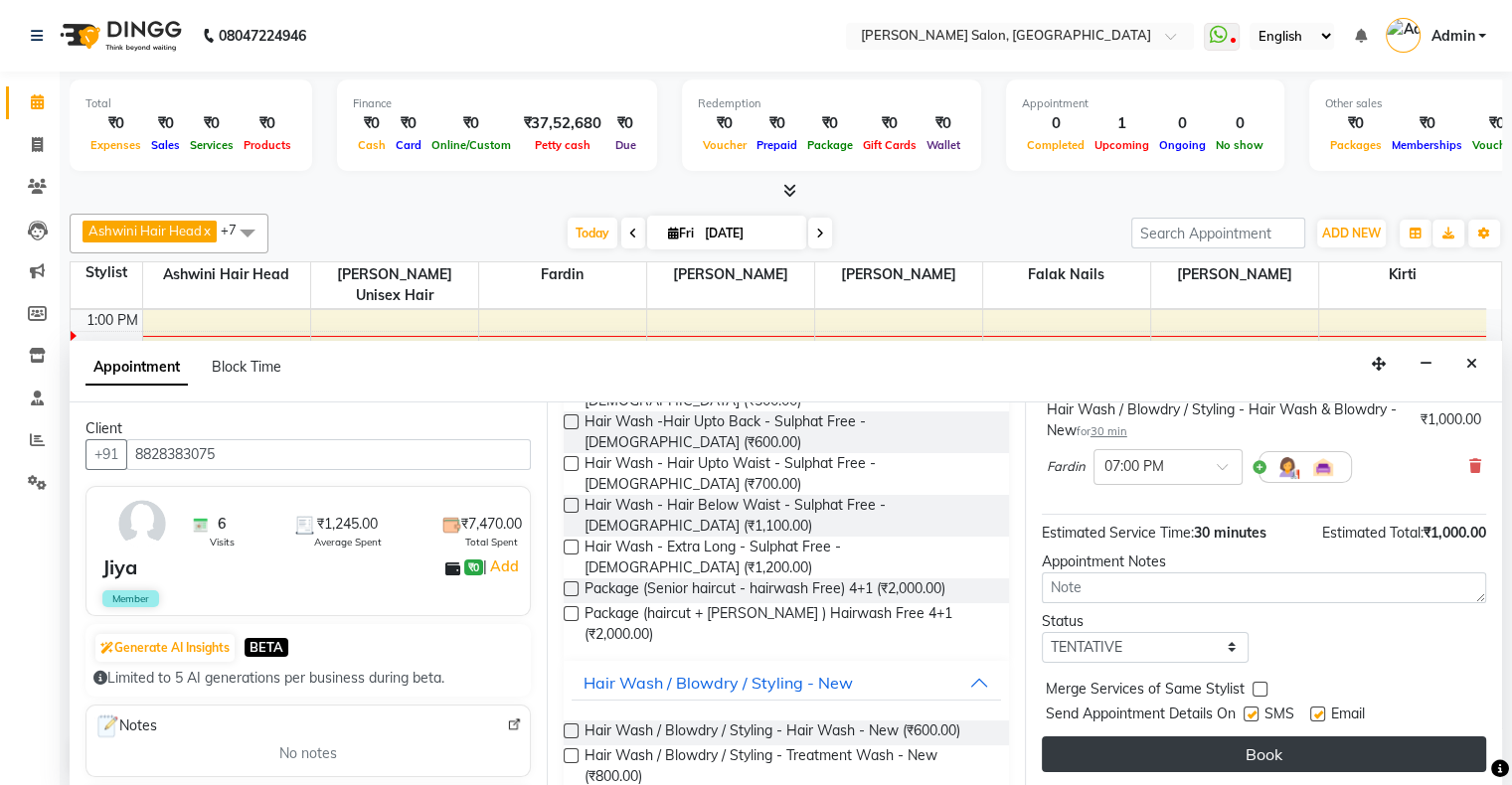 click on "Book" at bounding box center [1263, 754] 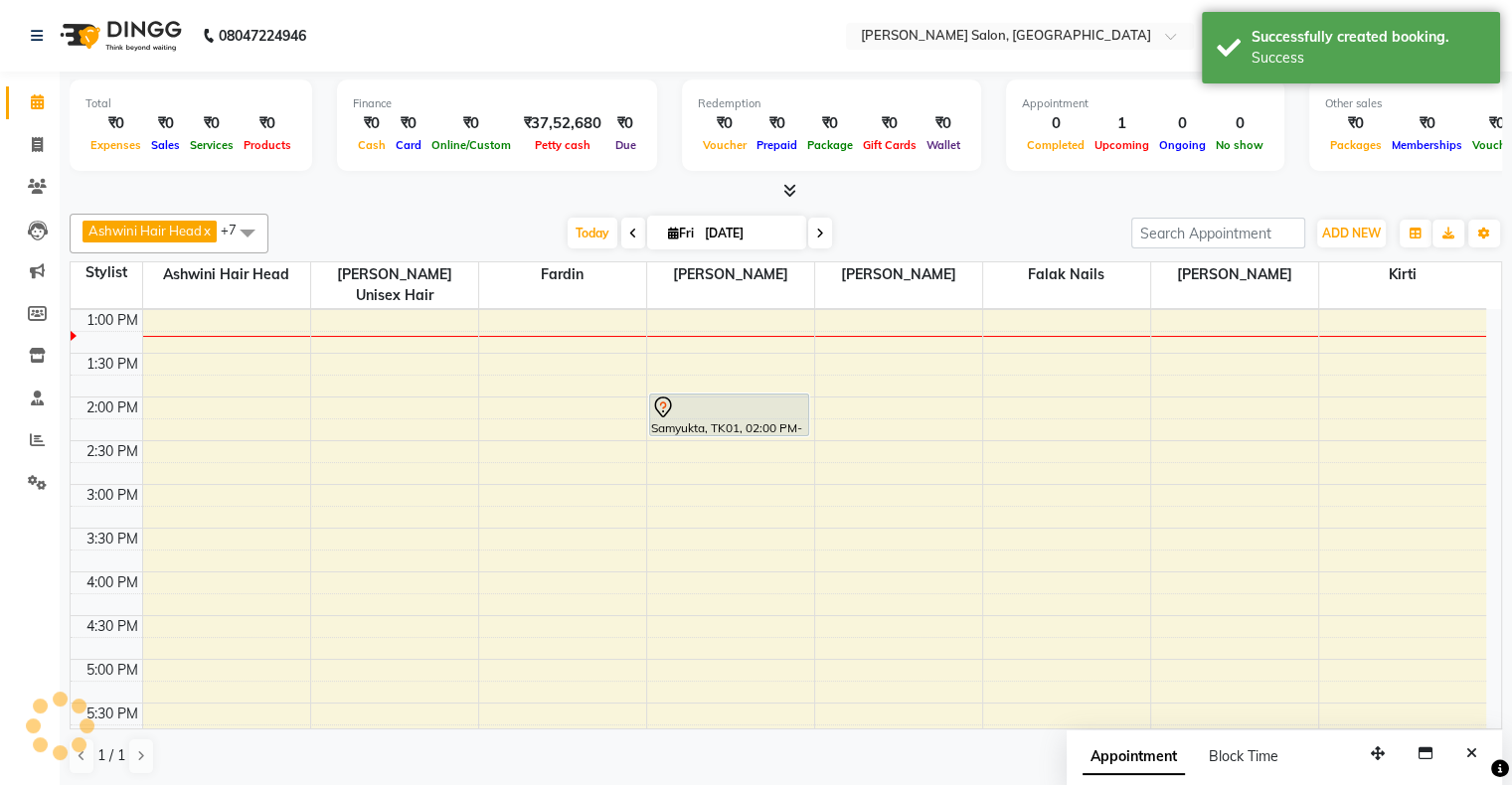 scroll, scrollTop: 0, scrollLeft: 0, axis: both 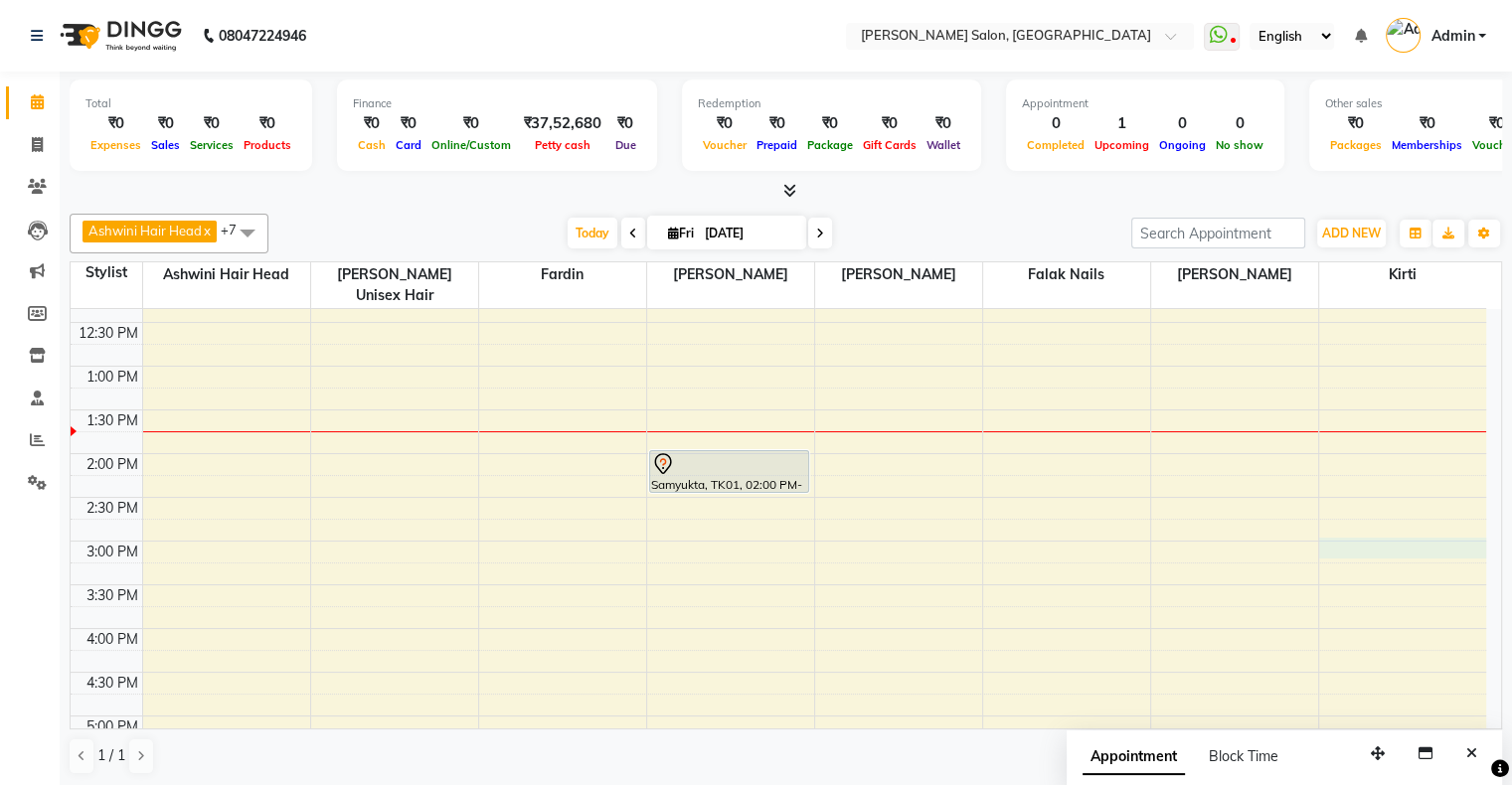 click on "10:00 AM 10:30 AM 11:00 AM 11:30 AM 12:00 PM 12:30 PM 1:00 PM 1:30 PM 2:00 PM 2:30 PM 3:00 PM 3:30 PM 4:00 PM 4:30 PM 5:00 PM 5:30 PM 6:00 PM 6:30 PM 7:00 PM 7:30 PM 8:00 PM 8:30 PM 9:00 PM 9:30 PM 10:00 PM 10:30 PM             Jiya, TK02, 07:00 PM-07:30 PM, Hair Wash / Blowdry / Styling  - Hair Wash & Blowdry - New             Samyukta, TK01, 02:00 PM-02:30 PM, Nails - Acrylic Nails - New" at bounding box center [778, 672] 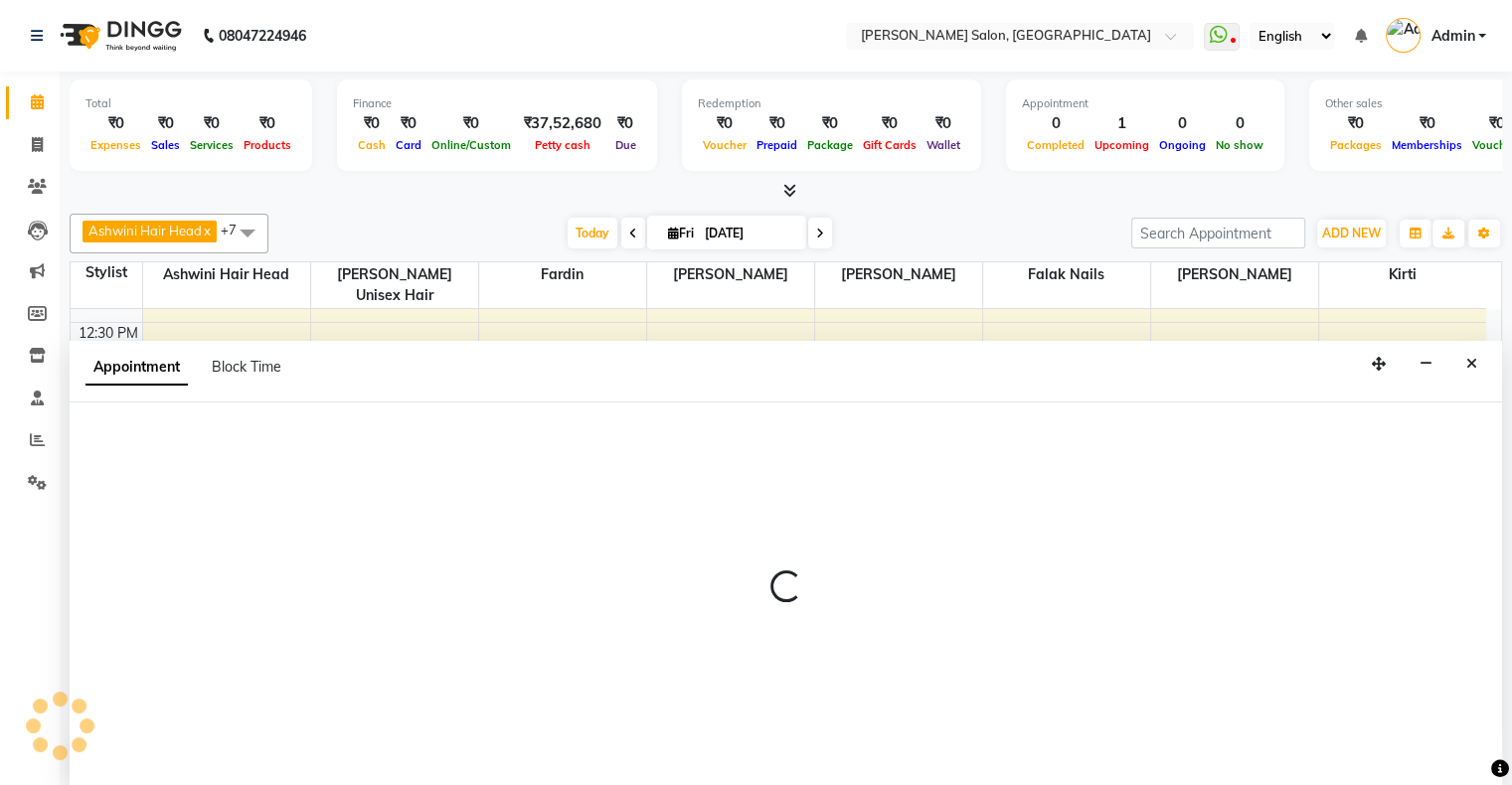select on "78223" 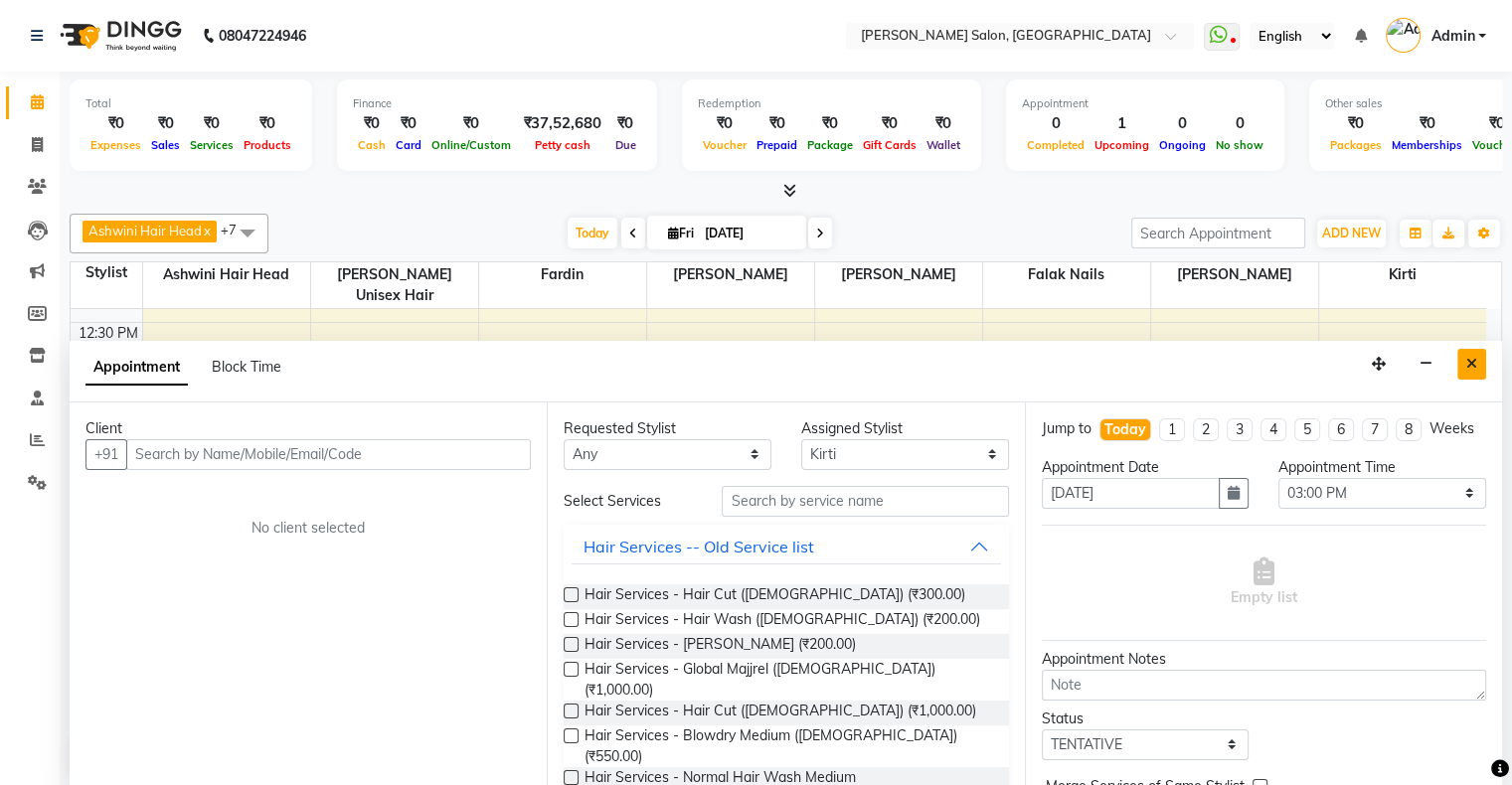 click at bounding box center (1471, 364) 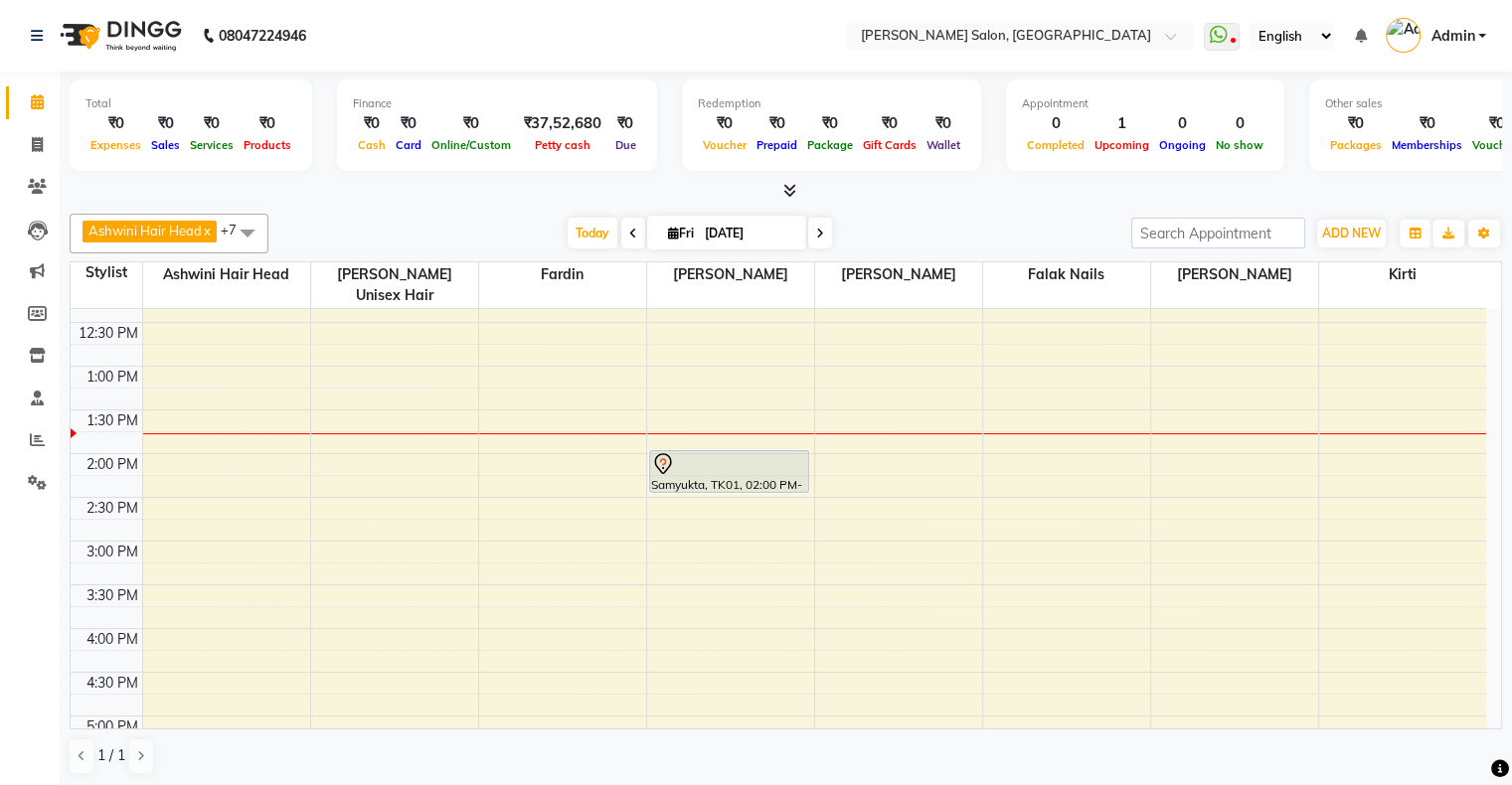 click at bounding box center (820, 234) 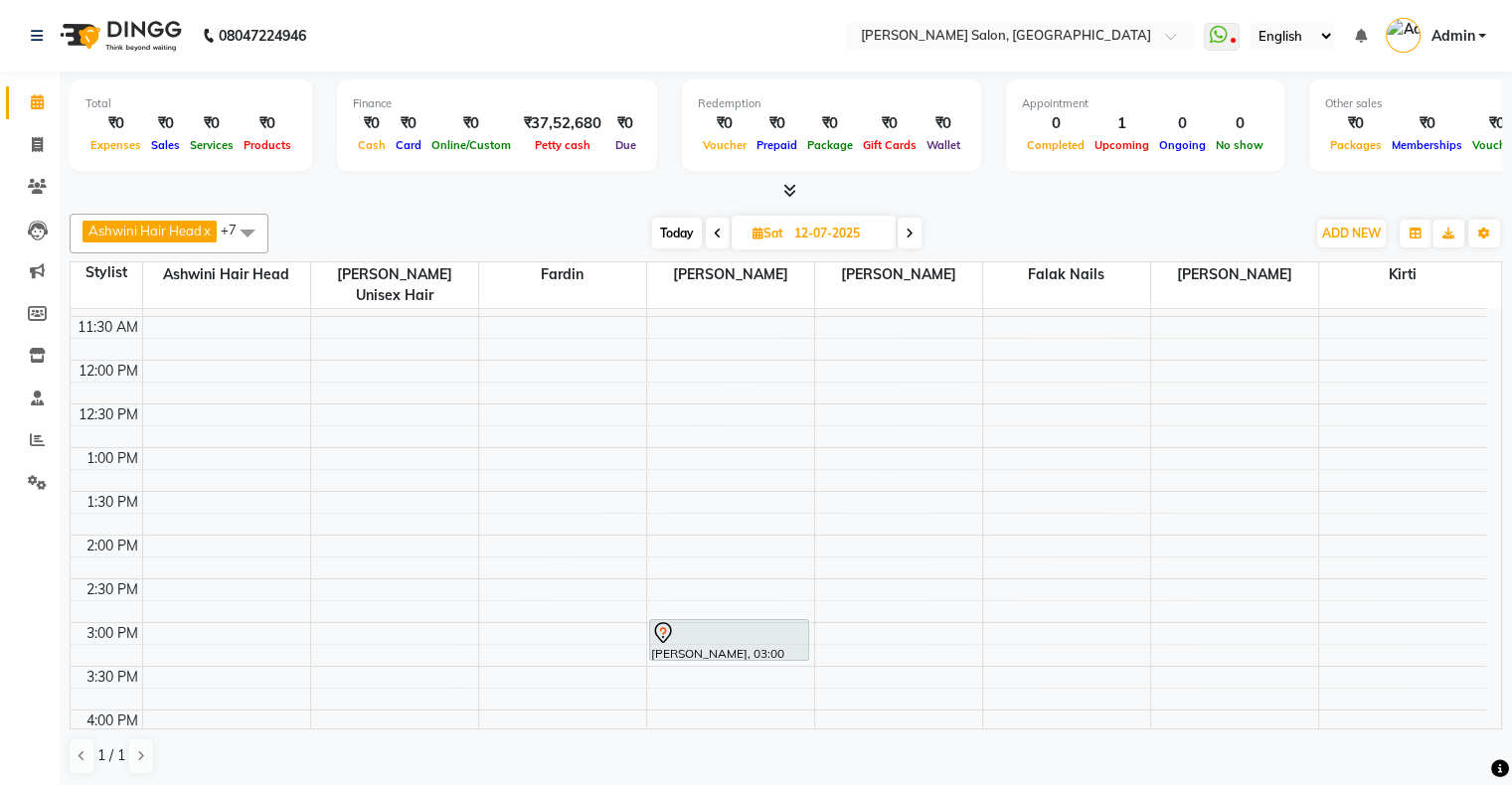 scroll, scrollTop: 99, scrollLeft: 0, axis: vertical 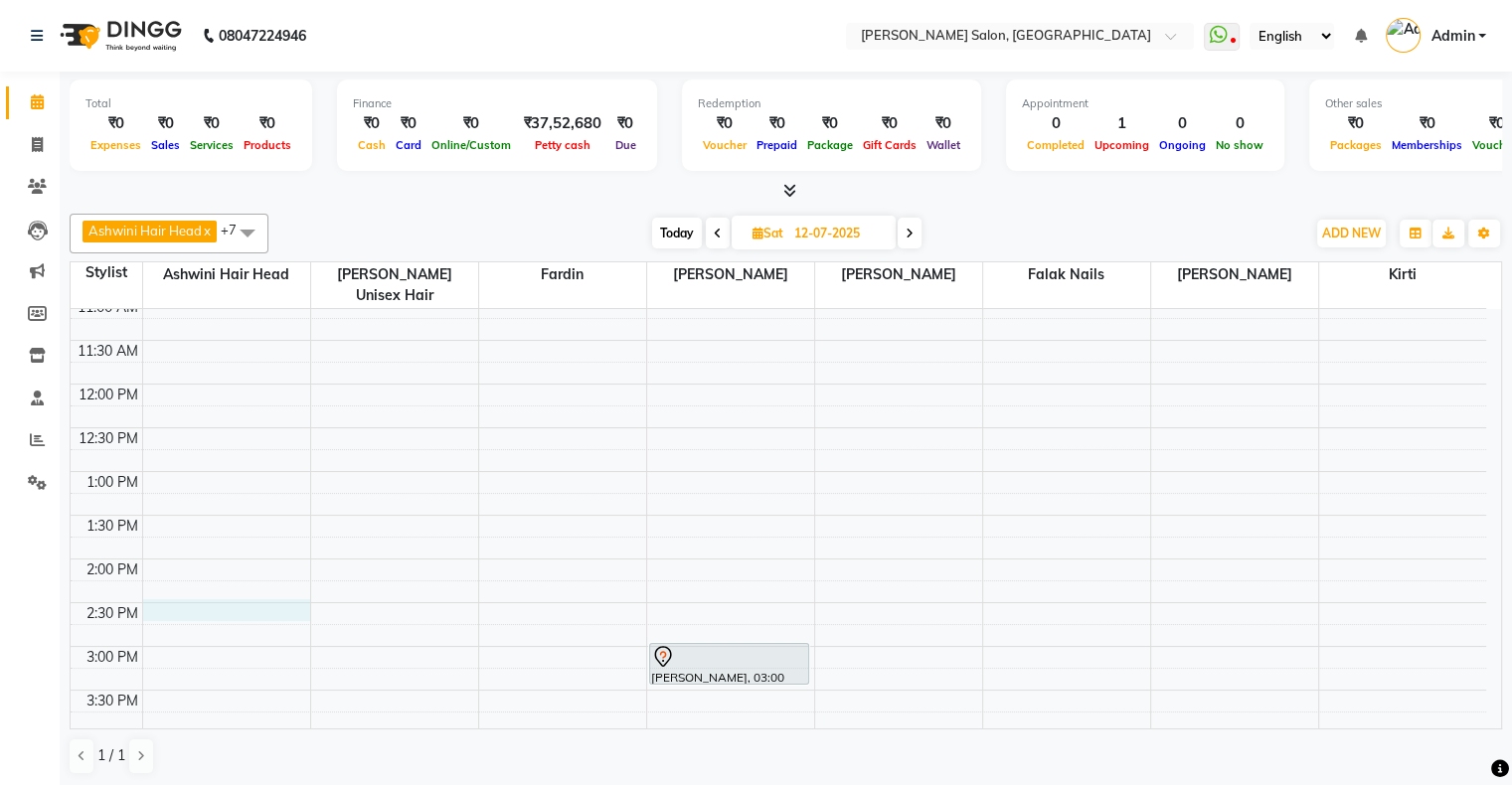 click on "10:00 AM 10:30 AM 11:00 AM 11:30 AM 12:00 PM 12:30 PM 1:00 PM 1:30 PM 2:00 PM 2:30 PM 3:00 PM 3:30 PM 4:00 PM 4:30 PM 5:00 PM 5:30 PM 6:00 PM 6:30 PM 7:00 PM 7:30 PM 8:00 PM 8:30 PM 9:00 PM 9:30 PM 10:00 PM 10:30 PM             Priyal Maru, 03:00 PM-03:30 PM, Nails - Acrylic Nails - New" at bounding box center [778, 777] 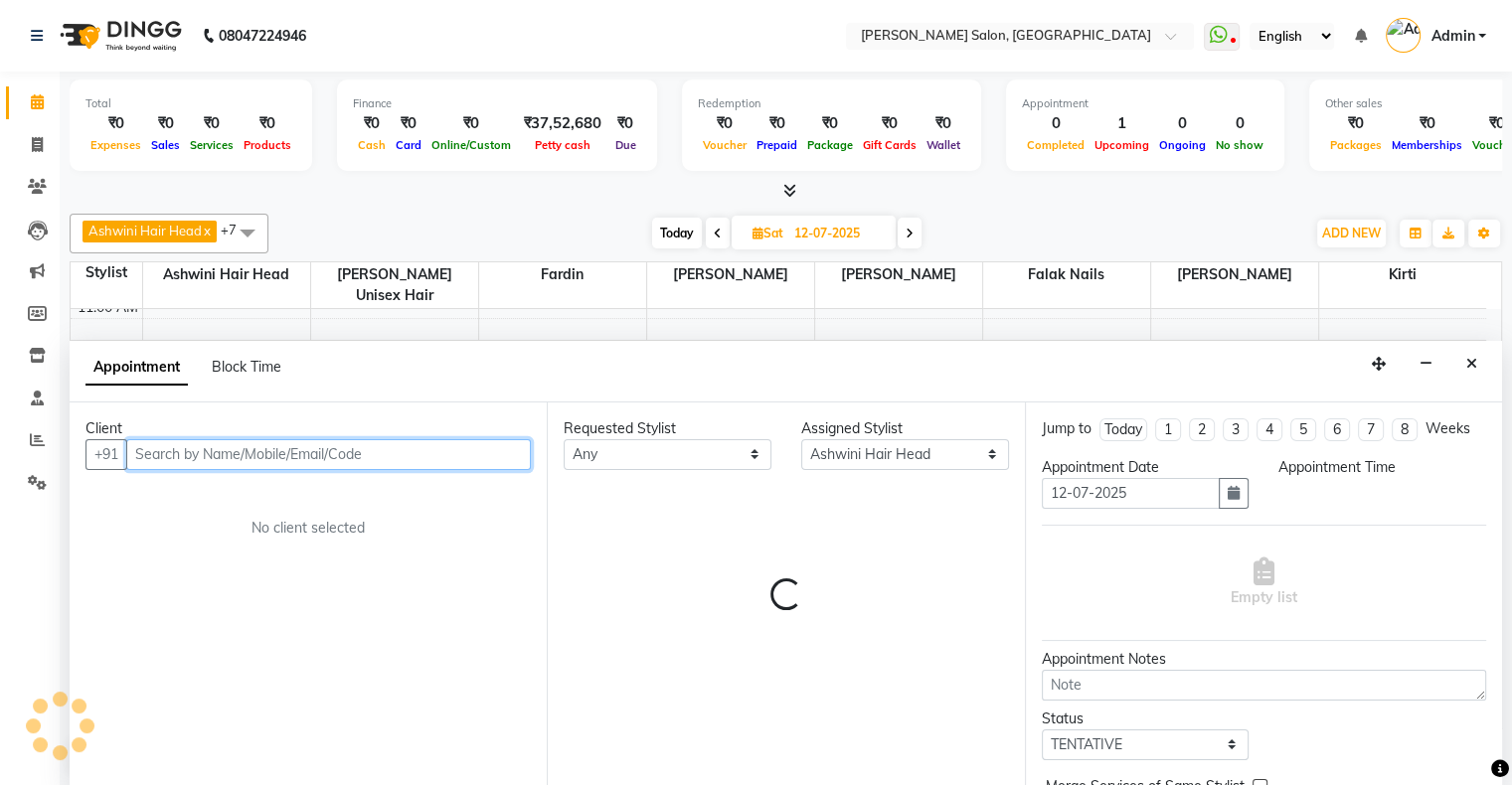 select on "870" 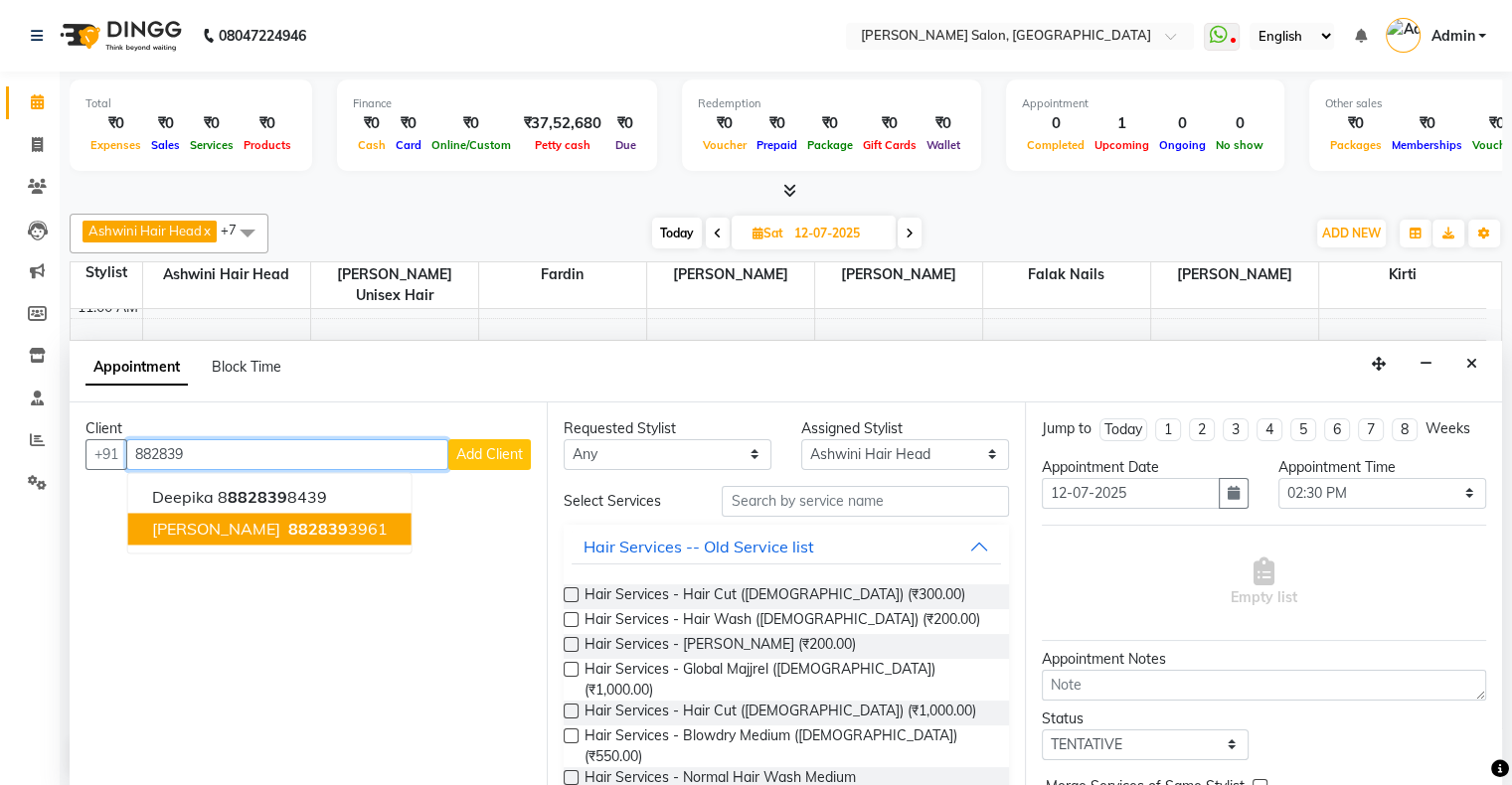 click on "882839 3961" at bounding box center [336, 529] 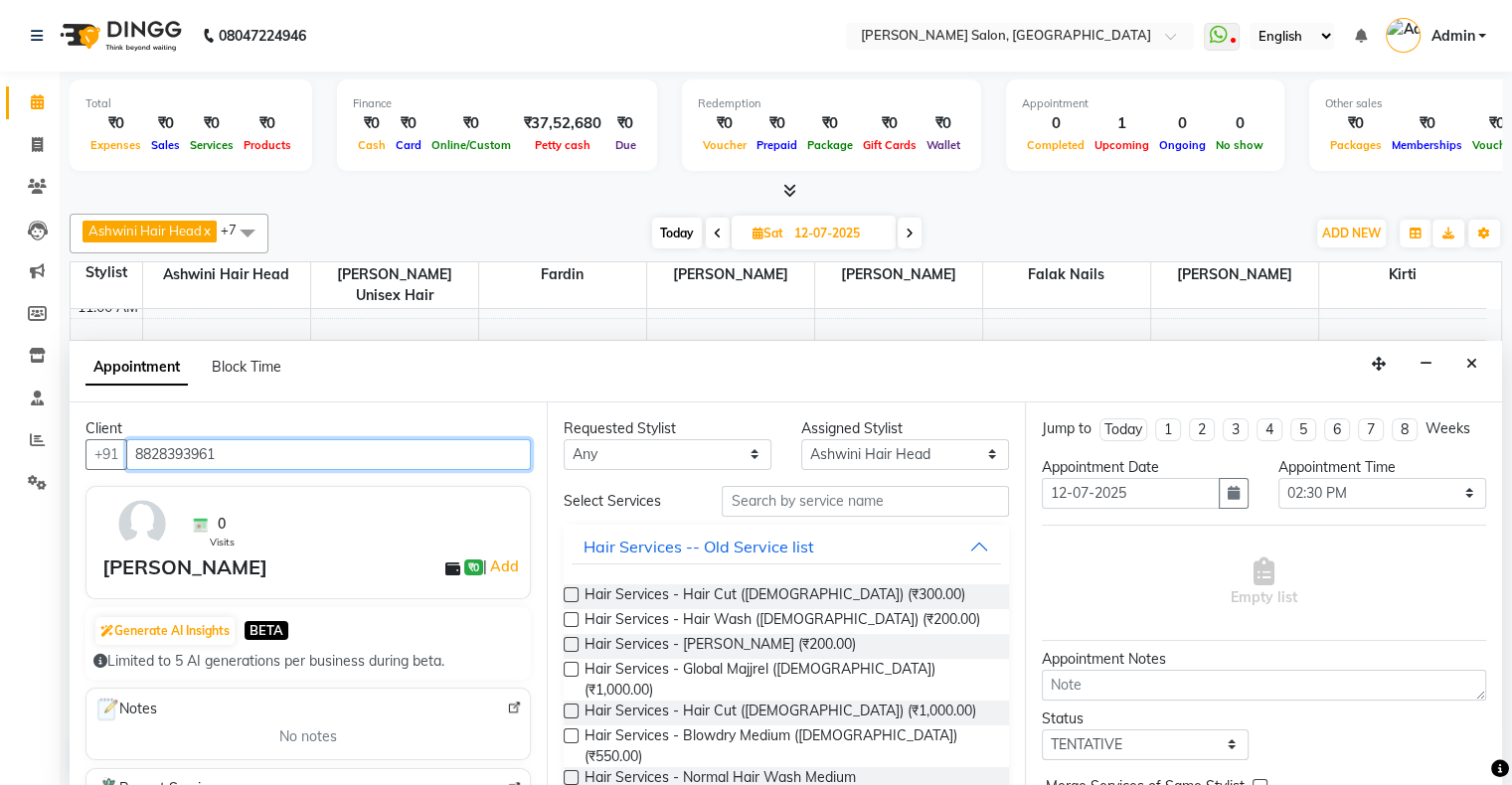 type on "8828393961" 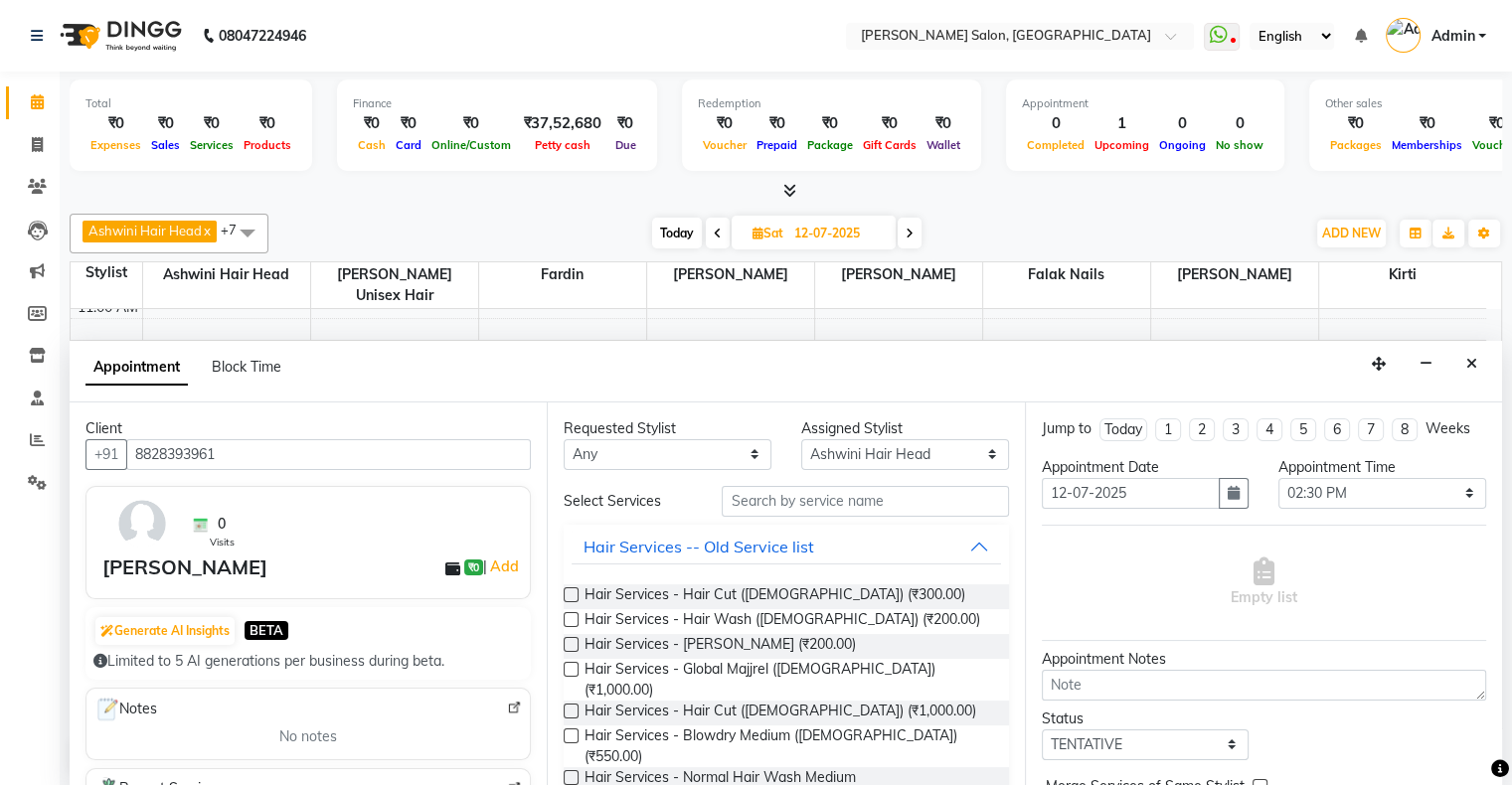 click on "Select Services    Hair Services -- Old Service list Hair Services - Hair Cut (Male) (₹300.00) Hair Services - Hair Wash (Male) (₹200.00) Hair Services - Beard (₹200.00) Hair Services - Global Majjrel (Male) (₹1,000.00) Hair Services - Hair Cut (Female) (₹1,000.00) Hair Services - Blowdry Medium (Female) (₹550.00) Hair Services - Normal Hair Wash Medium (Female) (₹500.00) Hair Services - Hair Spa Medium (Female) (₹1,200.00) Threading-Full Face Threading (Female) (₹299.00) Honey wax Half Legs (Male) (₹1,000.00) Flavoured Wax Underarms (Male) (₹499.00) Honey wax Half Arms (Female) (₹200.00) Honey wax Half Legs (Female) (₹400.00) Adult Hair Cut - Male Senior Stylist (₹600.00) Beard/Clean Shave - Male (₹250.00) Basic Styling - Male (₹250.00) Basic Styling Male - Senior Stylist (₹400.00) Side locks trim - Male (₹150.00) Brows Color - Male (₹200.00) Mustach Color - Male (₹250.00) Earloop Color - Male (₹150.00) Beard Color - Male (₹500.00) Inner Nose - Male (₹150.00)" at bounding box center [785, 4382] 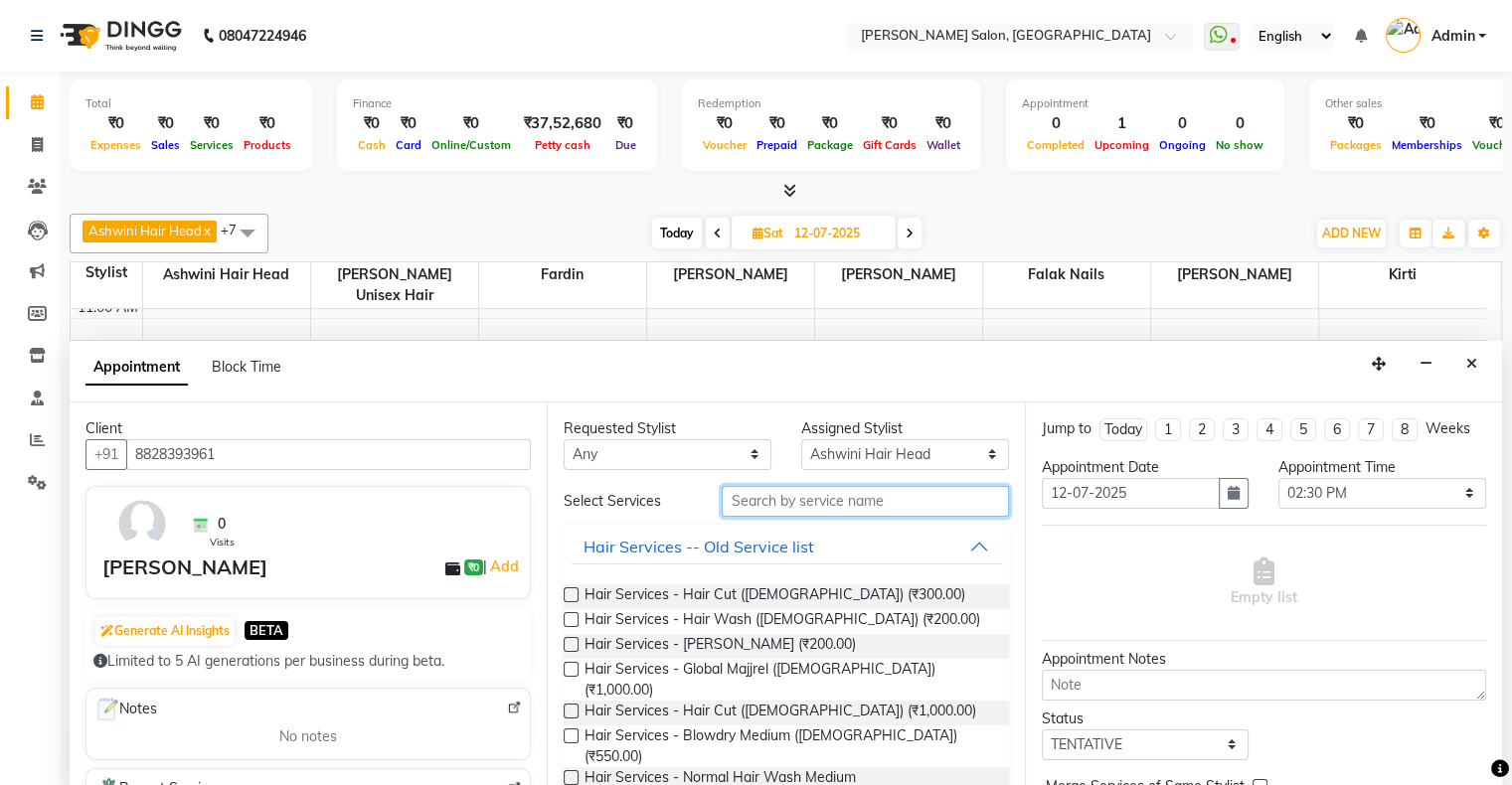 click at bounding box center (865, 501) 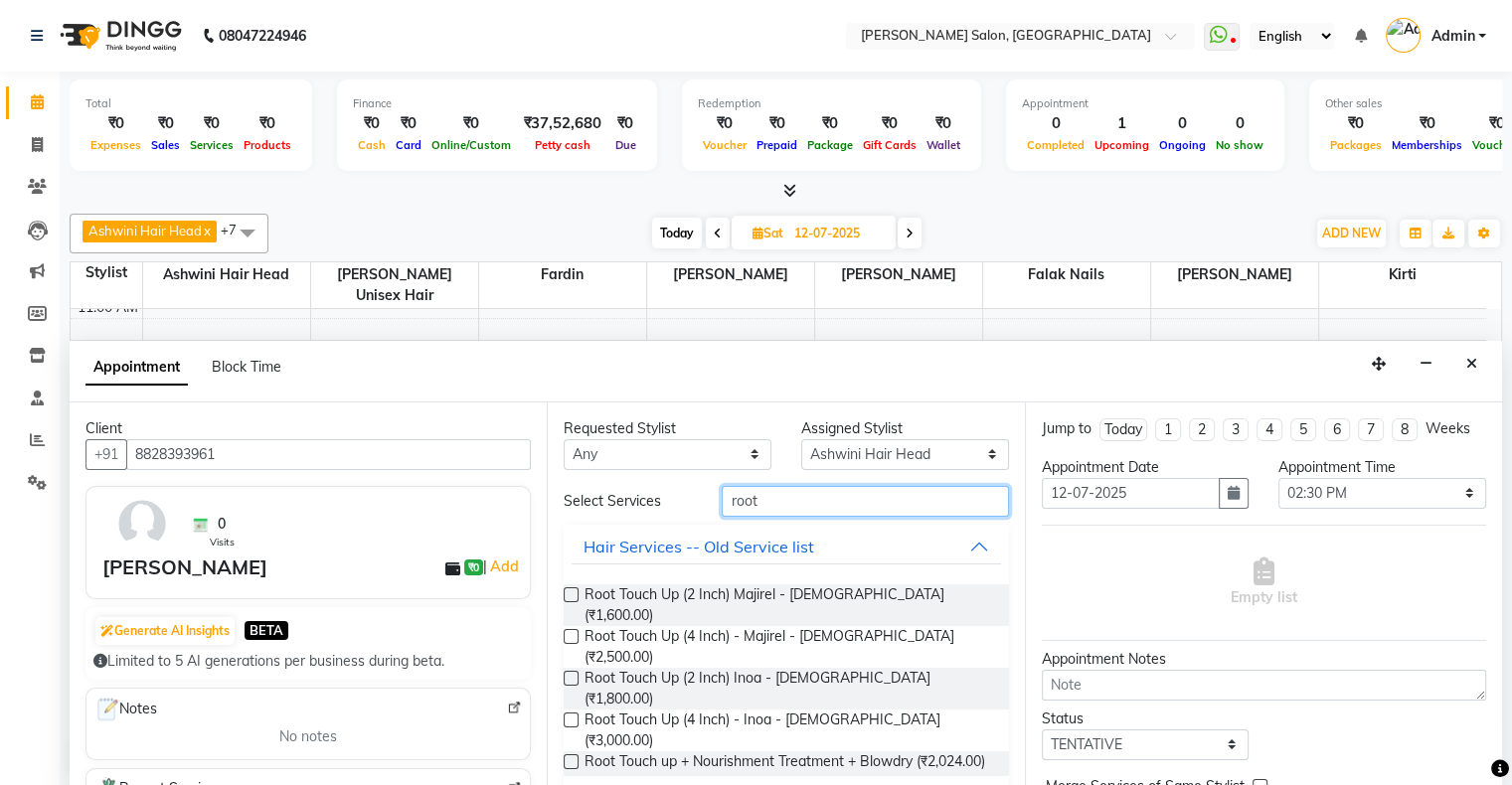 type on "root" 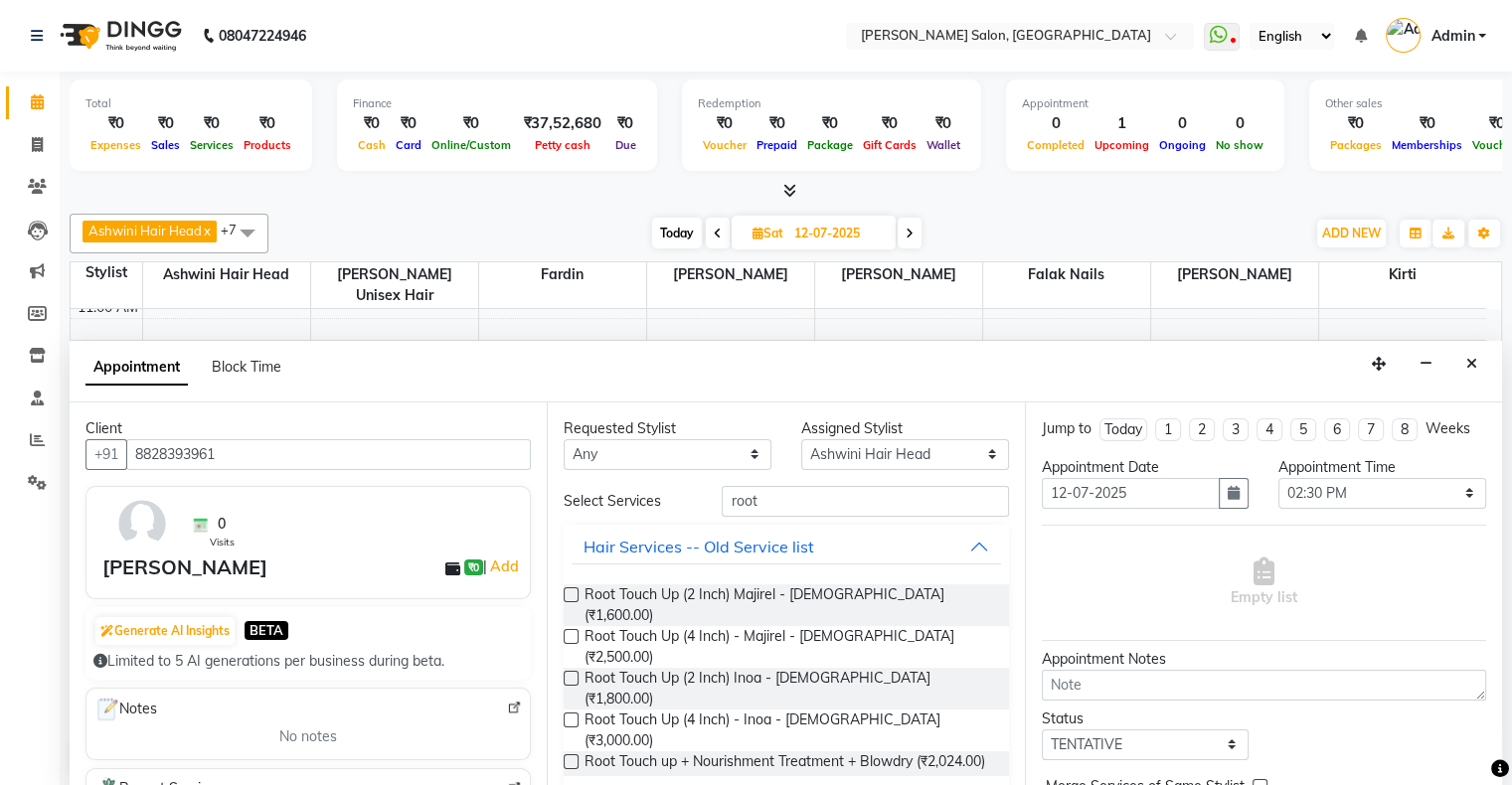 click on "Colouring  - New" at bounding box center (785, 814) 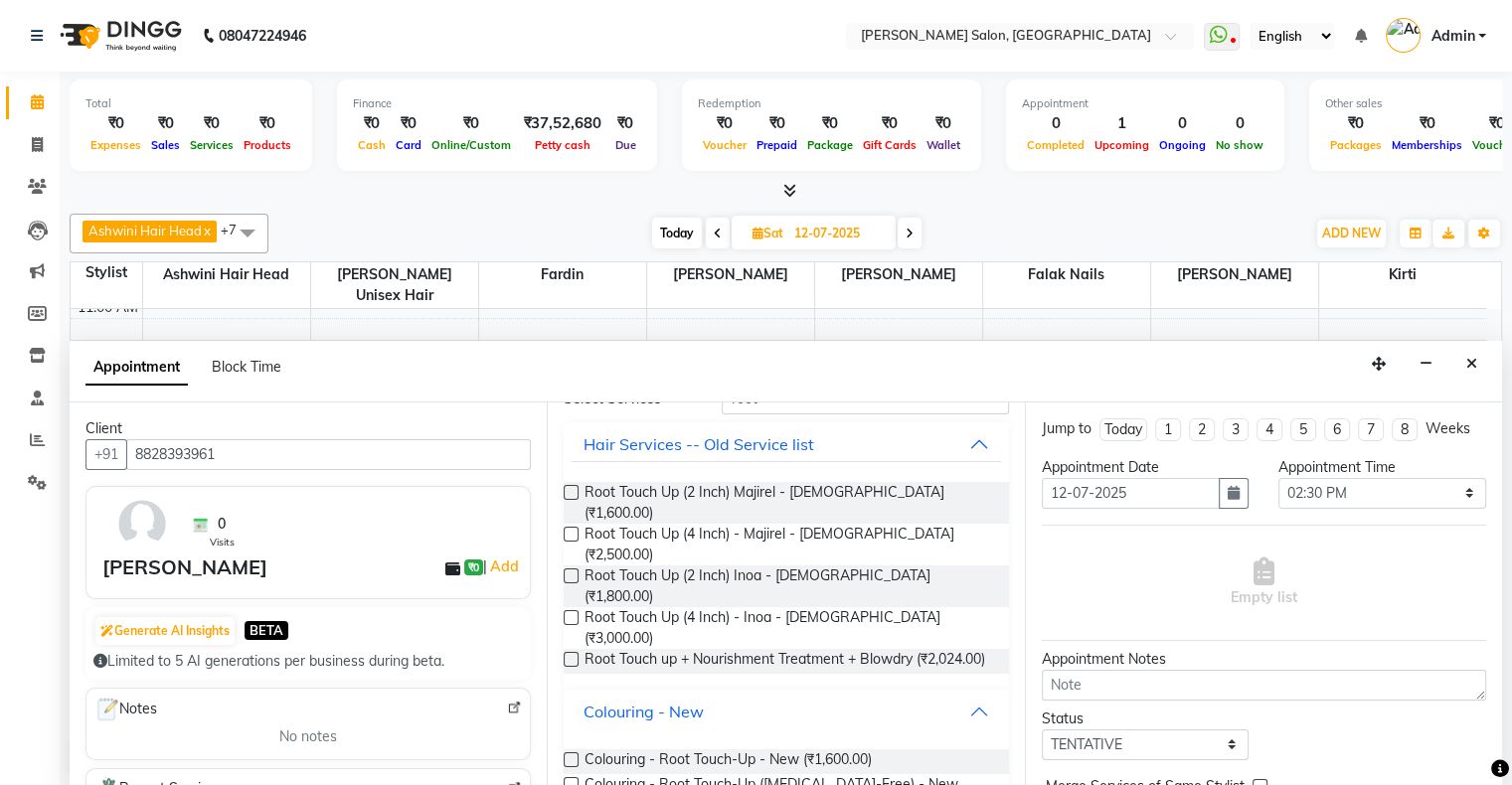 scroll, scrollTop: 111, scrollLeft: 0, axis: vertical 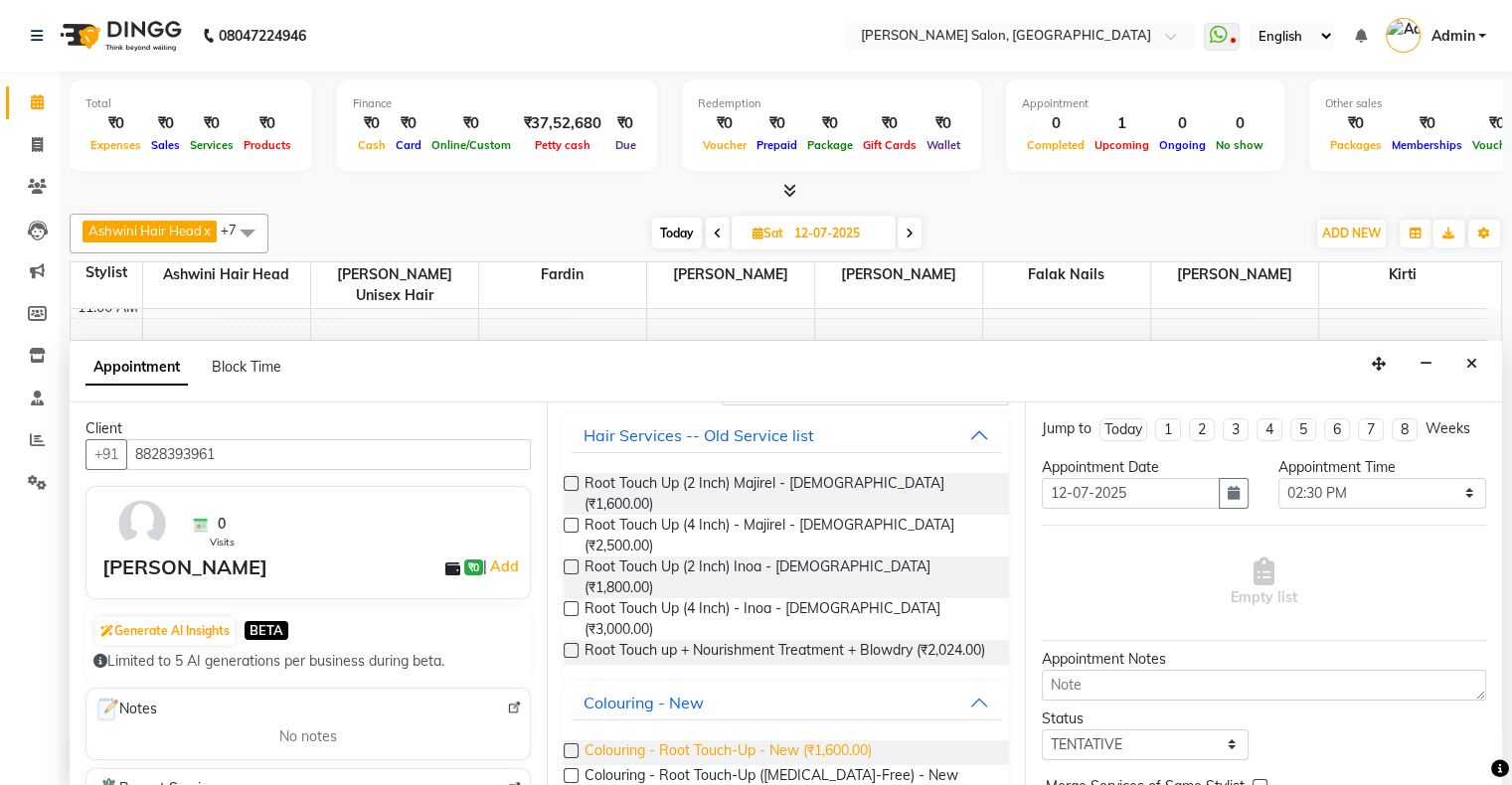 click on "Colouring  - Root Touch-Up - New (₹1,600.00)" at bounding box center [728, 752] 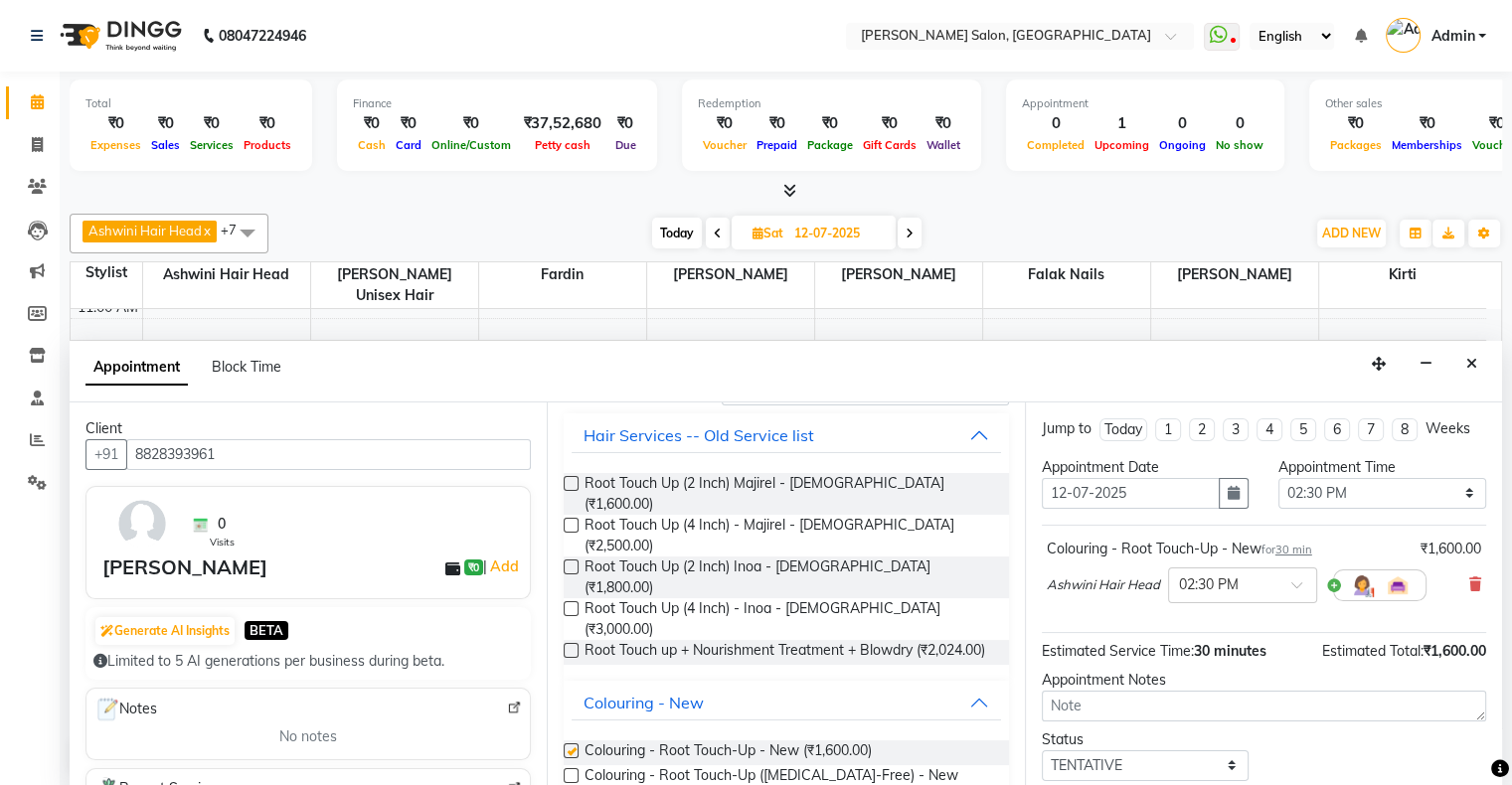checkbox on "false" 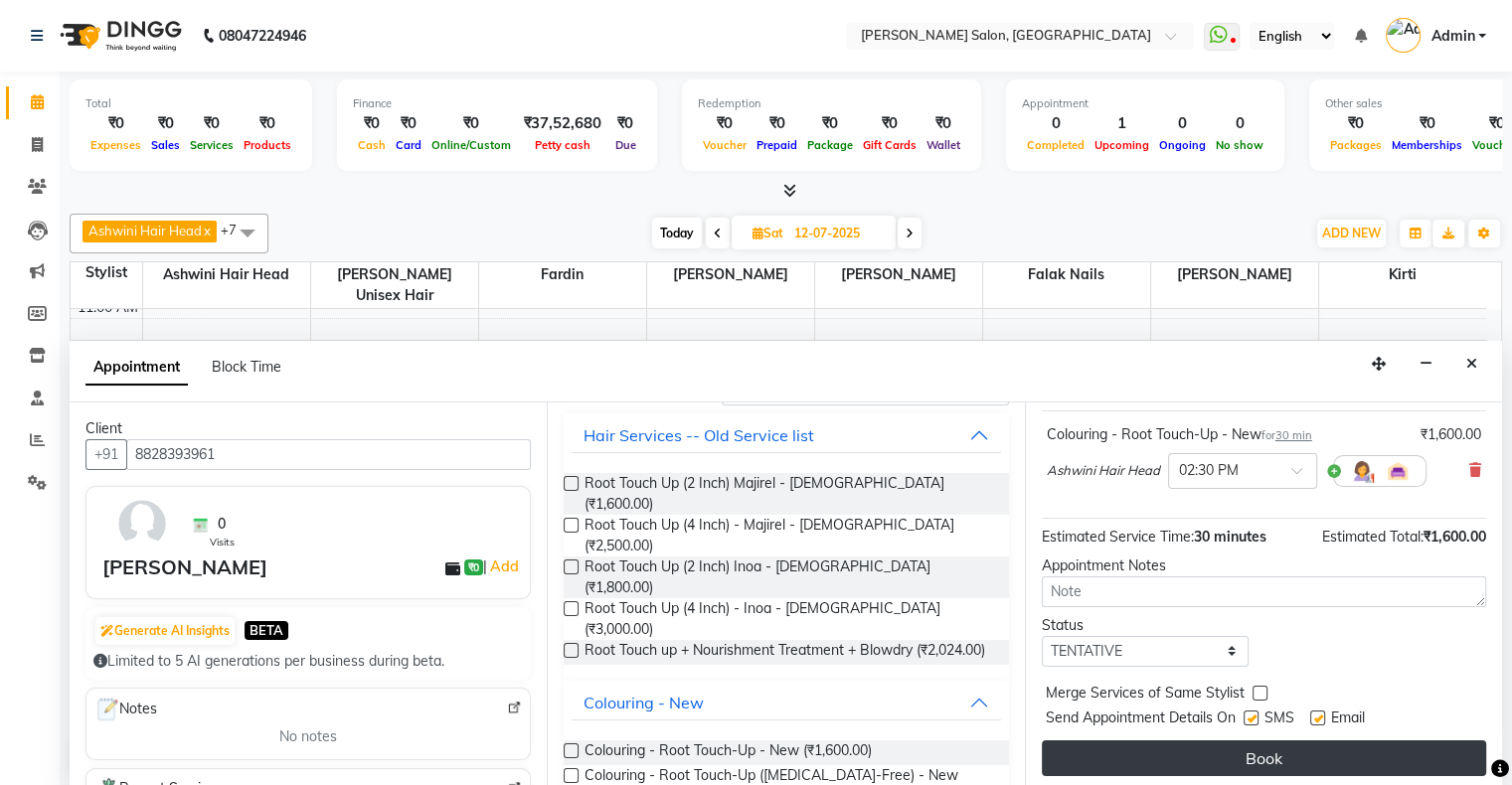 scroll, scrollTop: 116, scrollLeft: 0, axis: vertical 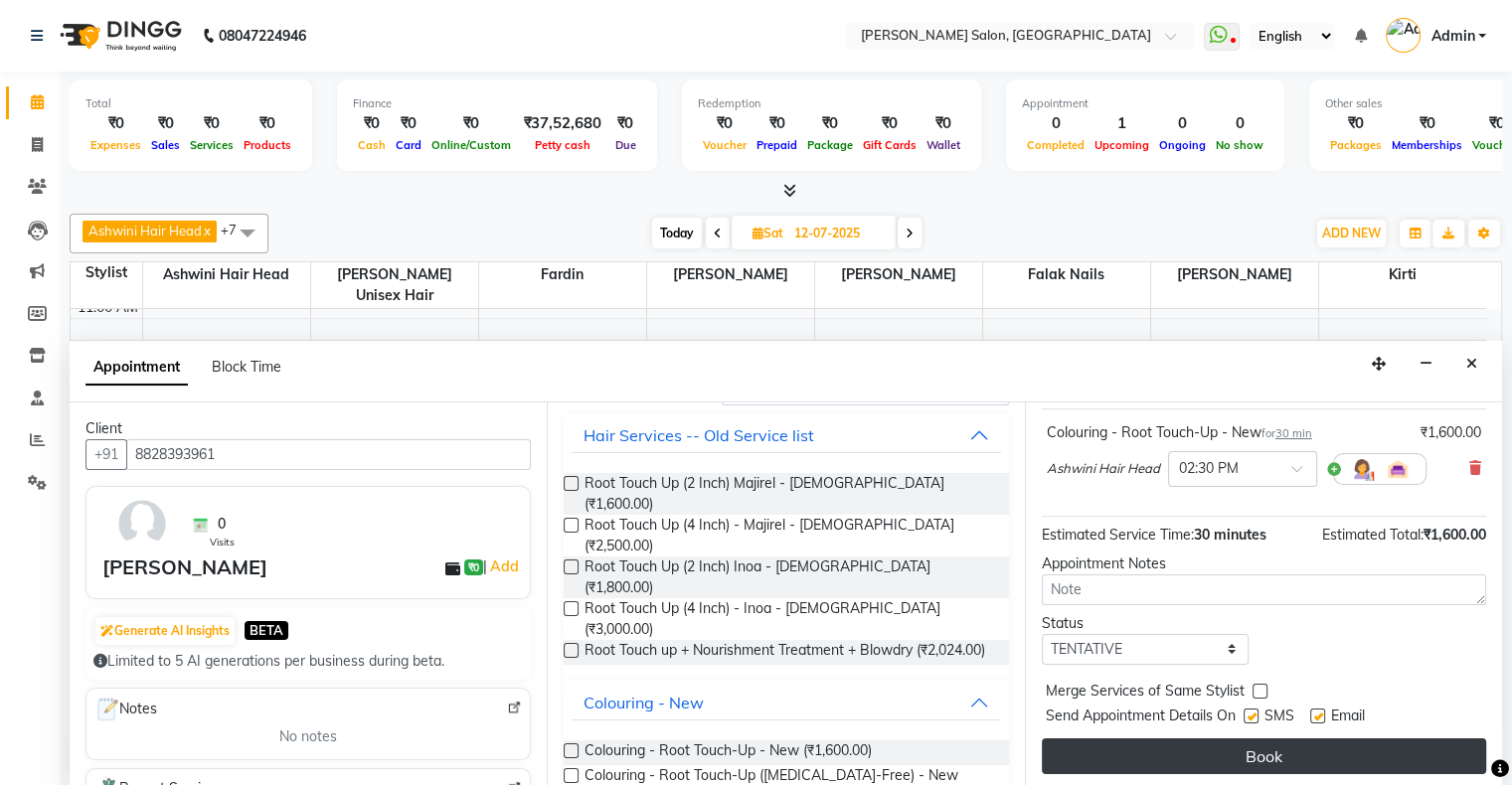 click on "Book" at bounding box center [1263, 756] 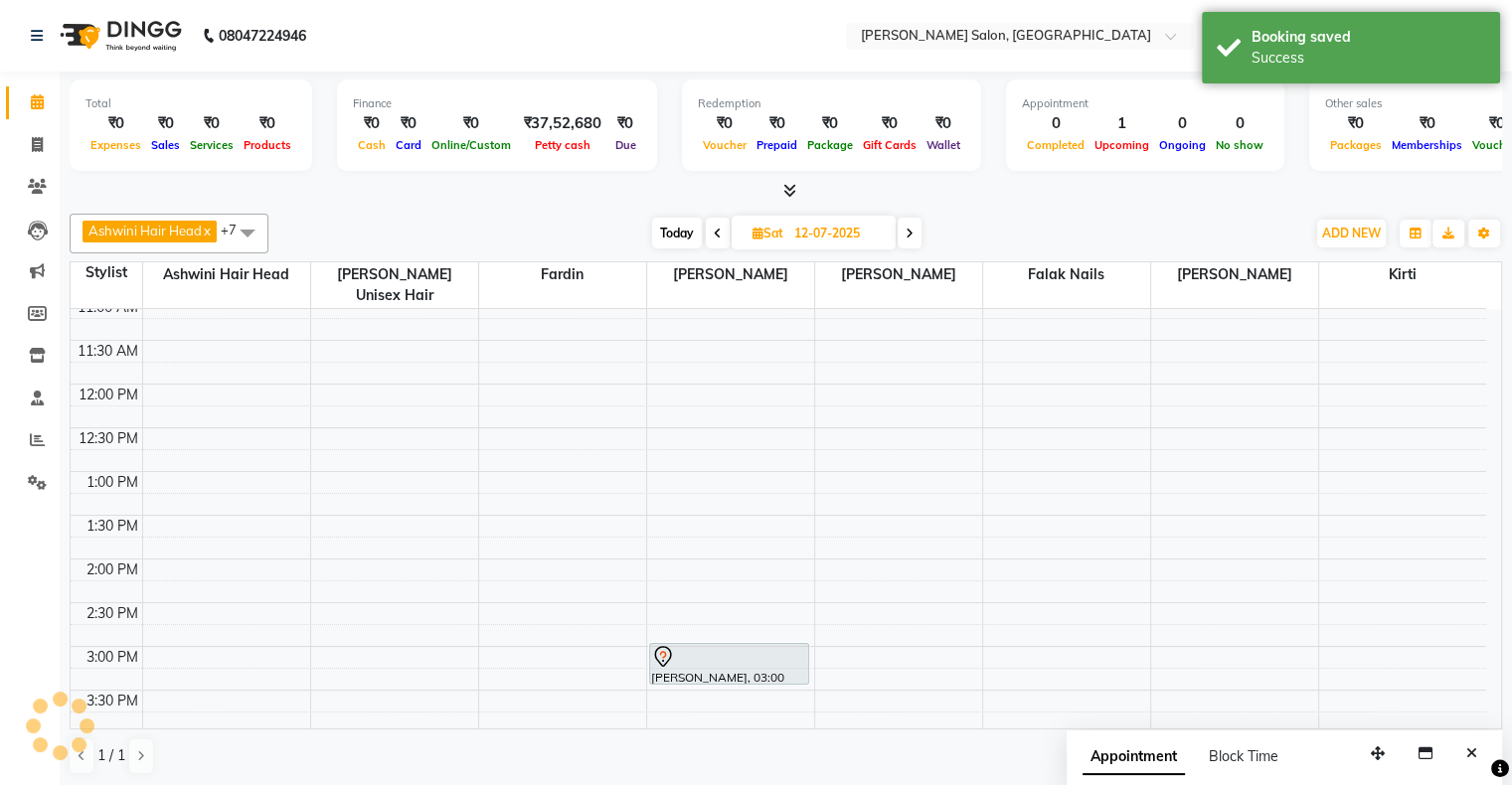 scroll, scrollTop: 0, scrollLeft: 0, axis: both 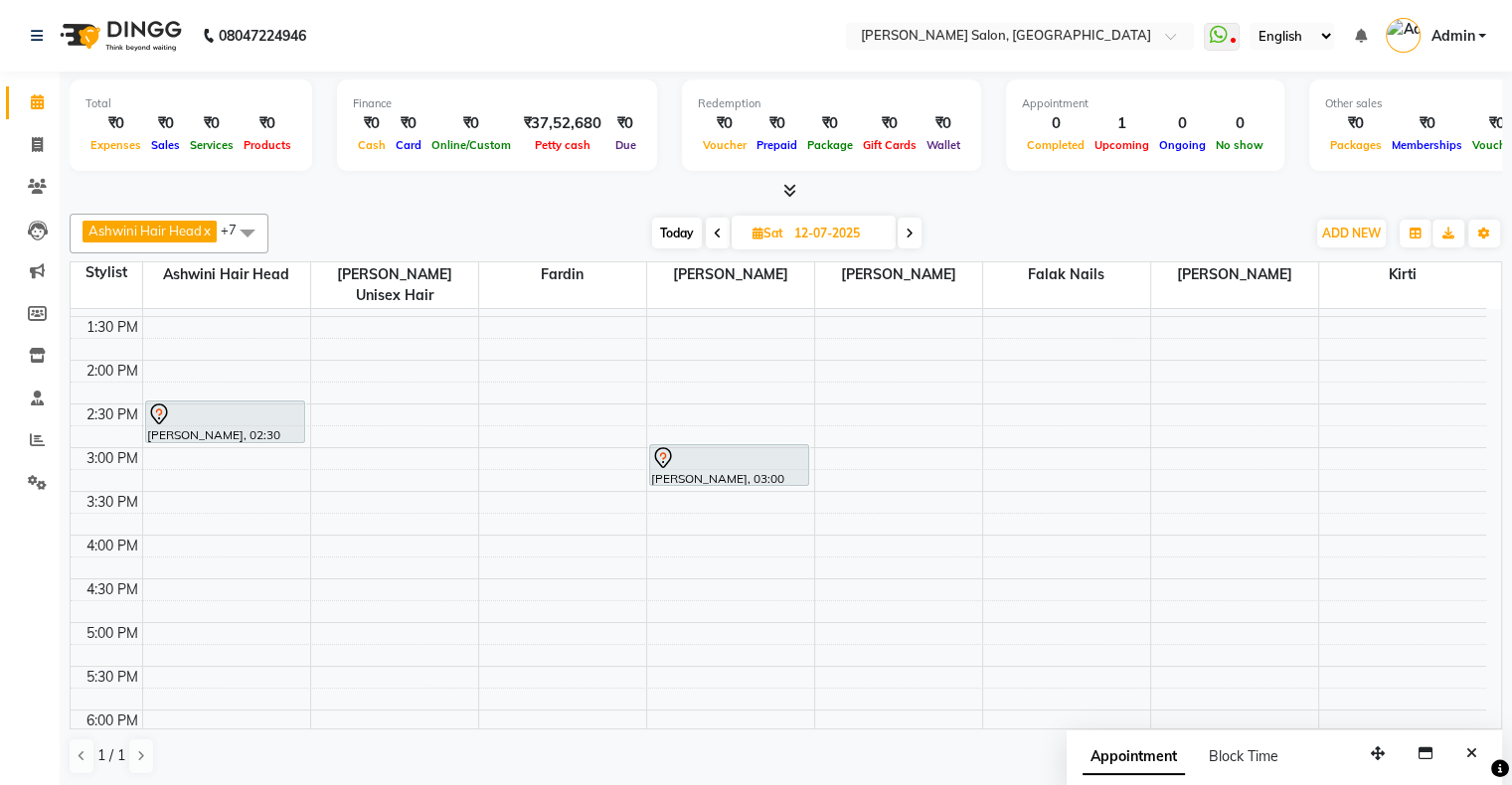 click on "Today" at bounding box center [677, 233] 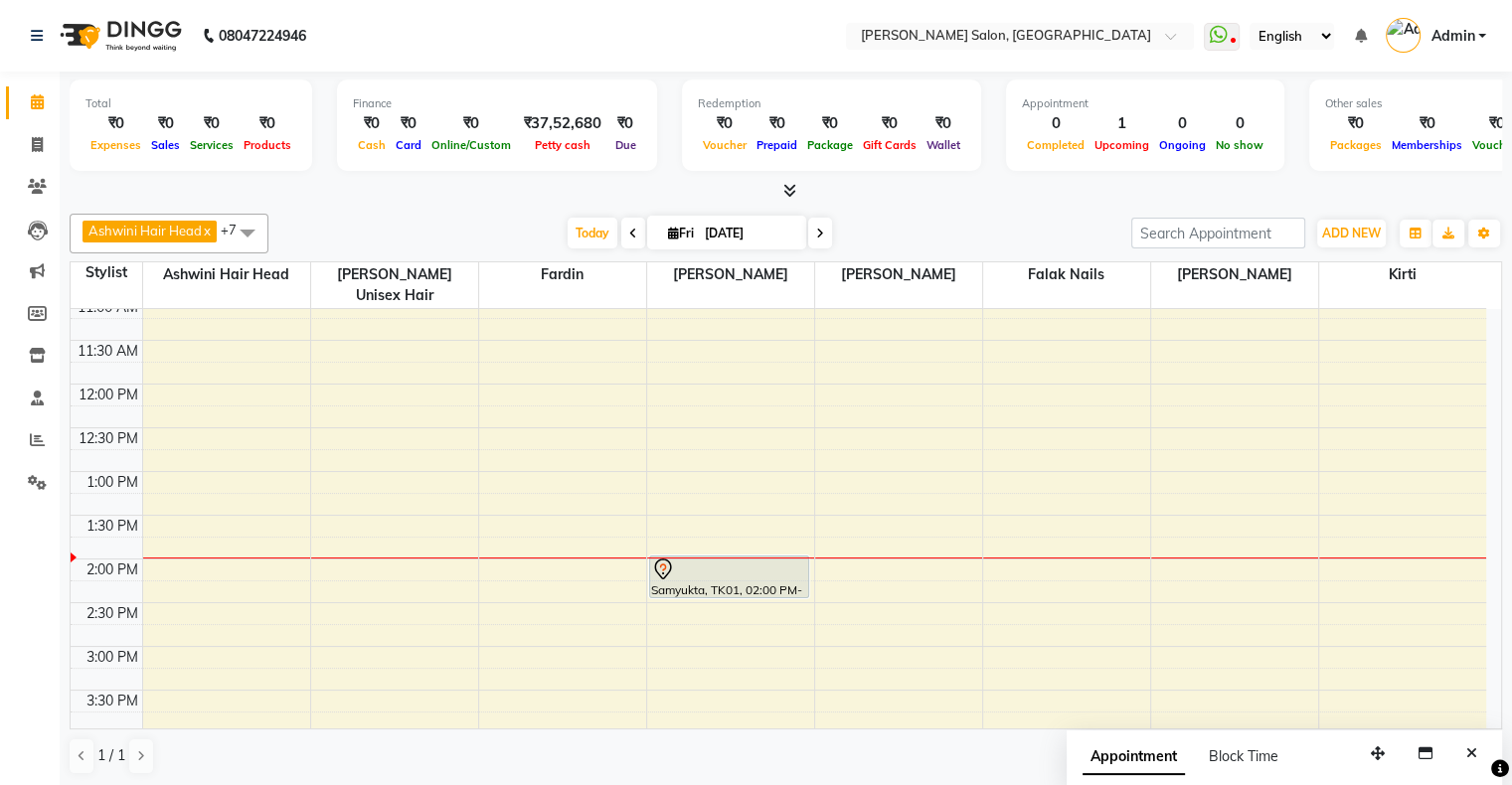 scroll, scrollTop: 88, scrollLeft: 0, axis: vertical 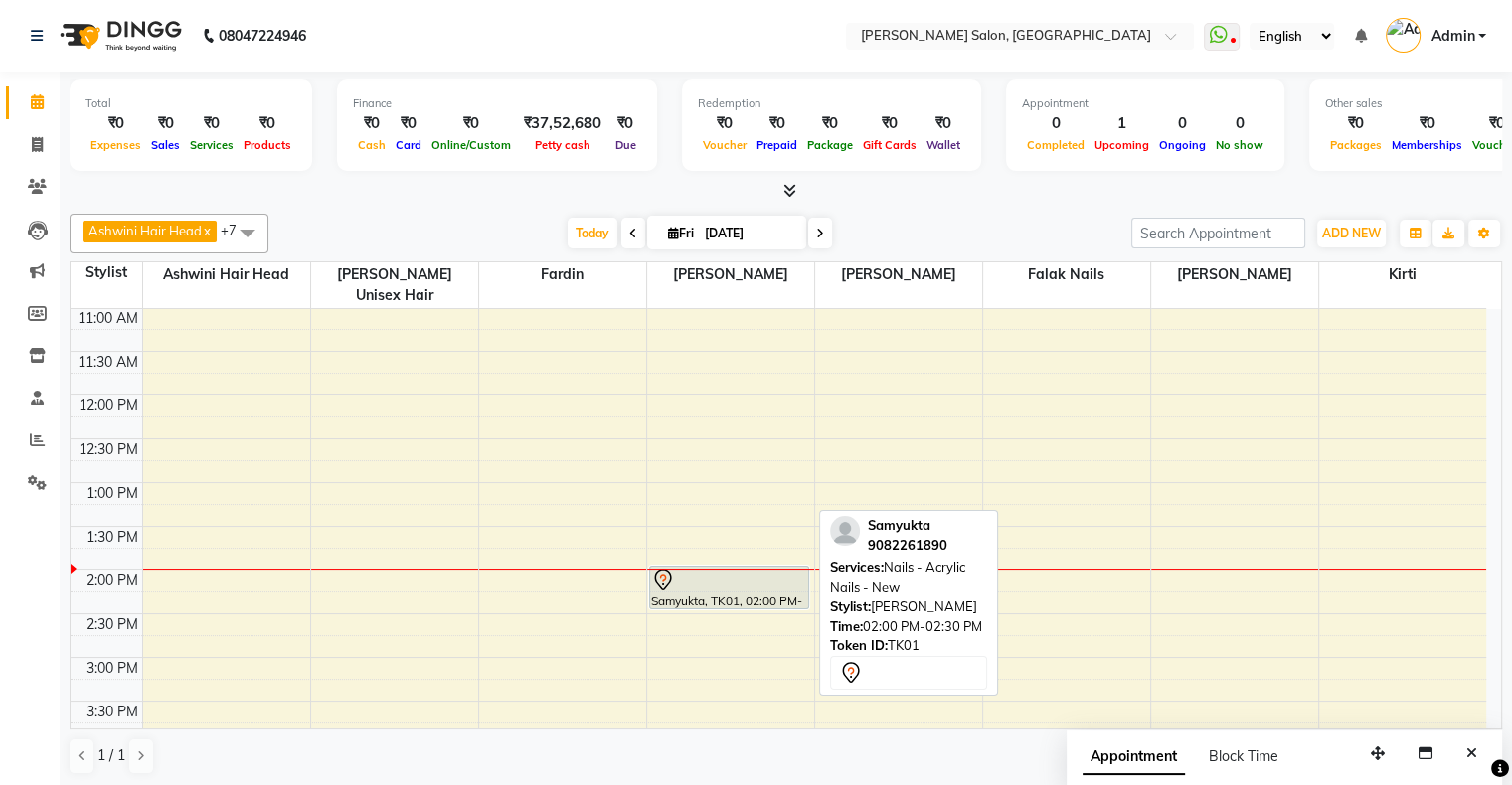 click on "Samyukta, TK01, 02:00 PM-02:30 PM, Nails - Acrylic Nails - New" at bounding box center (730, 587) 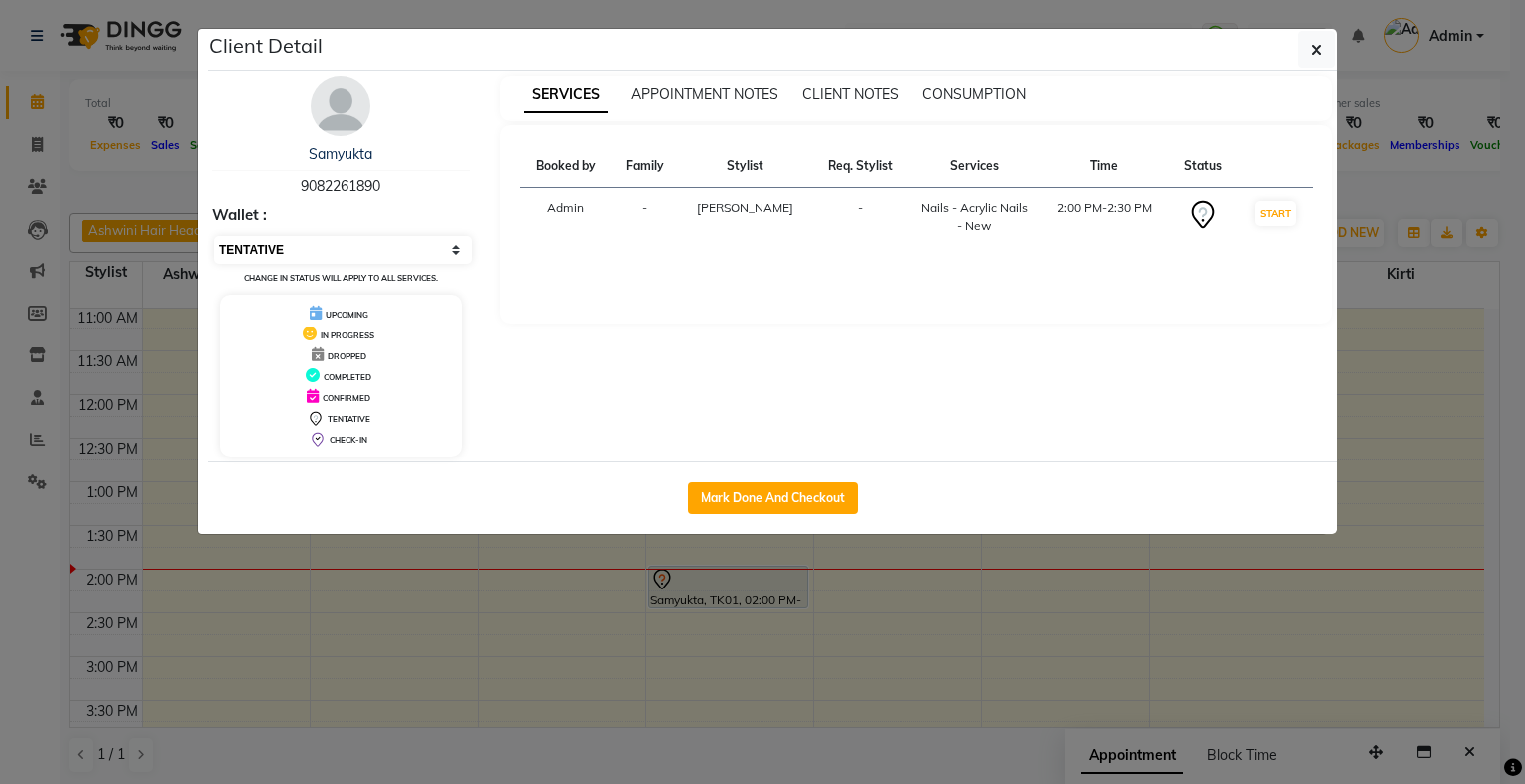 click on "Select IN SERVICE CONFIRMED TENTATIVE CHECK IN MARK DONE DROPPED UPCOMING" at bounding box center (343, 250) 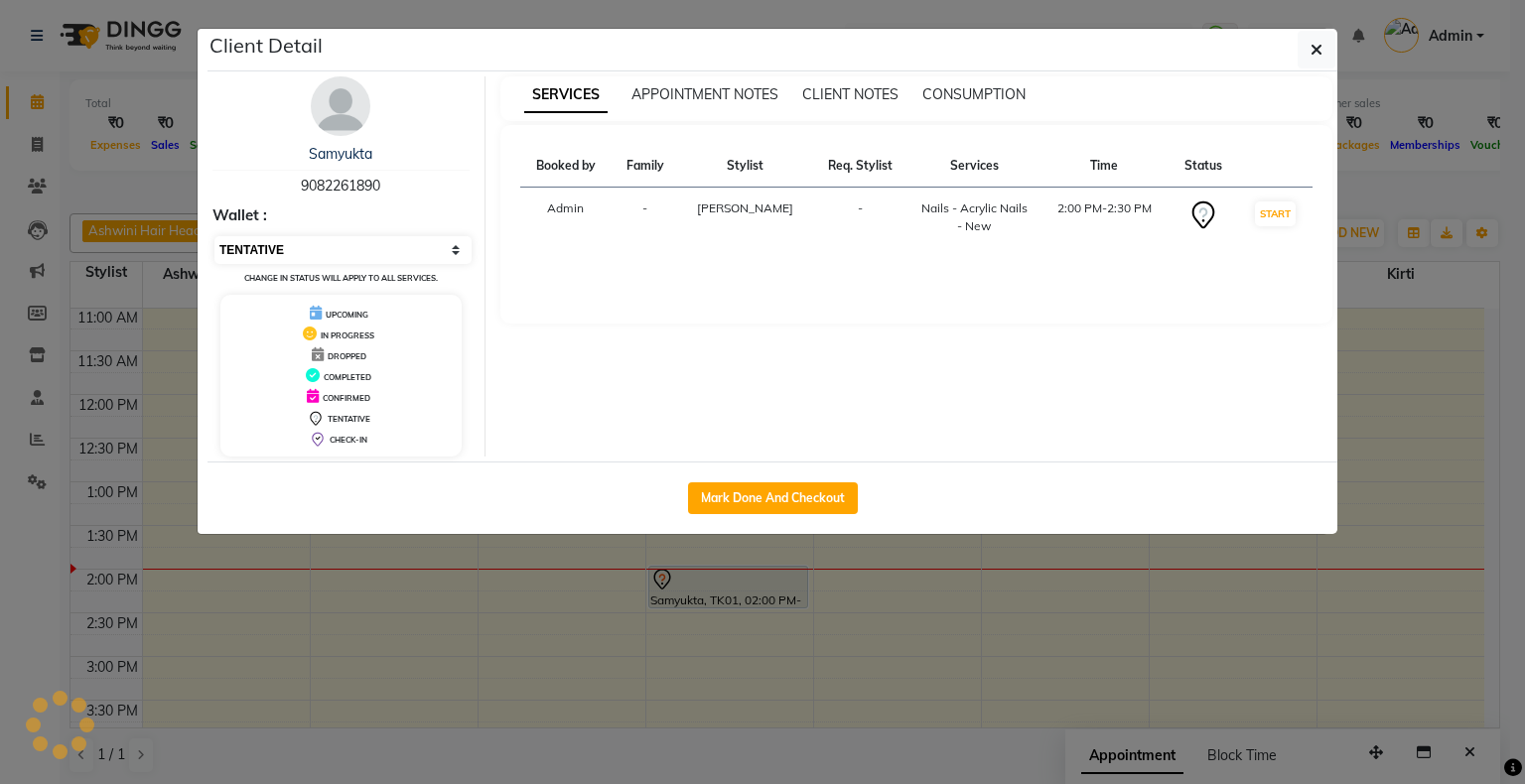 select on "6" 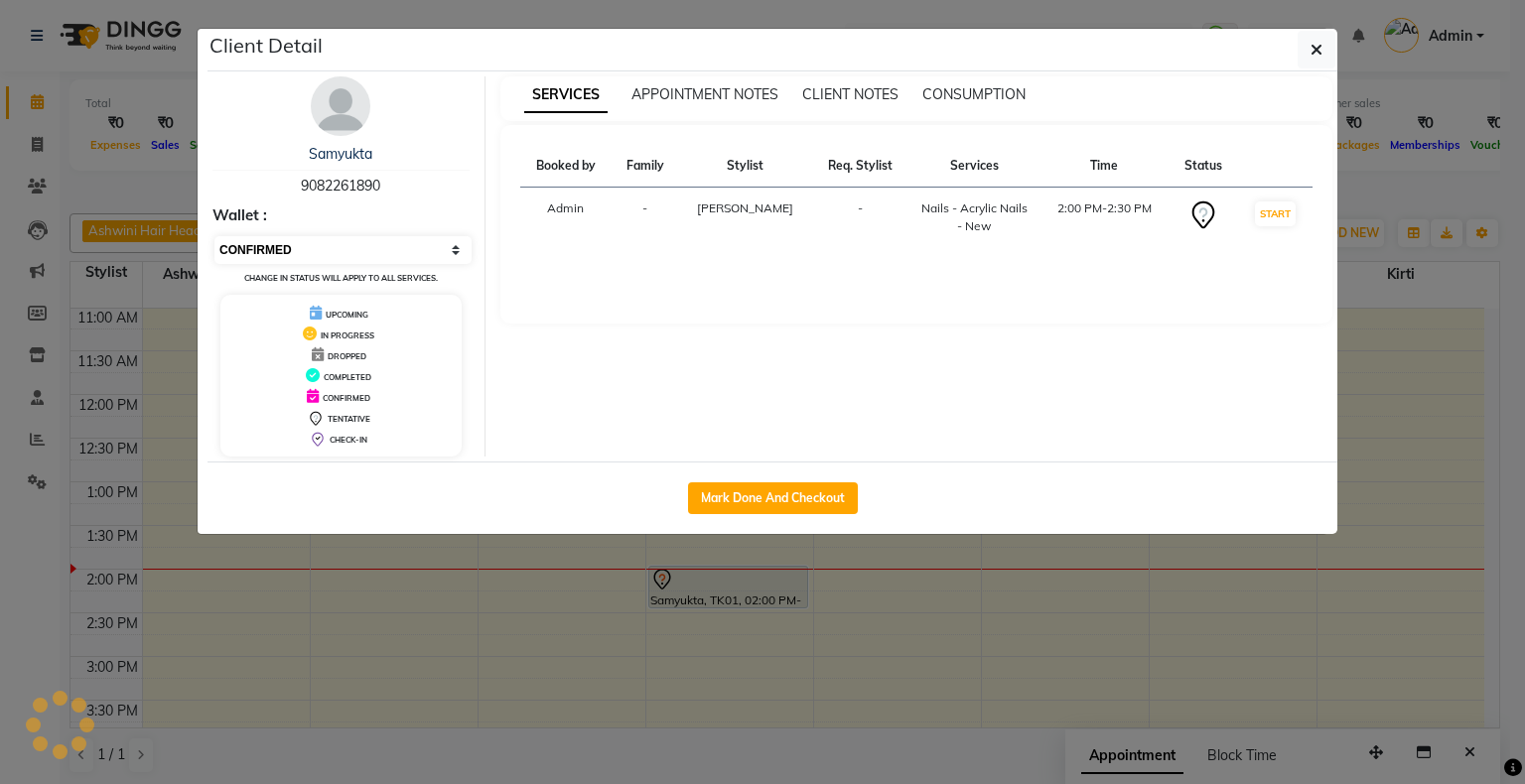 click on "Select IN SERVICE CONFIRMED TENTATIVE CHECK IN MARK DONE DROPPED UPCOMING" at bounding box center (343, 250) 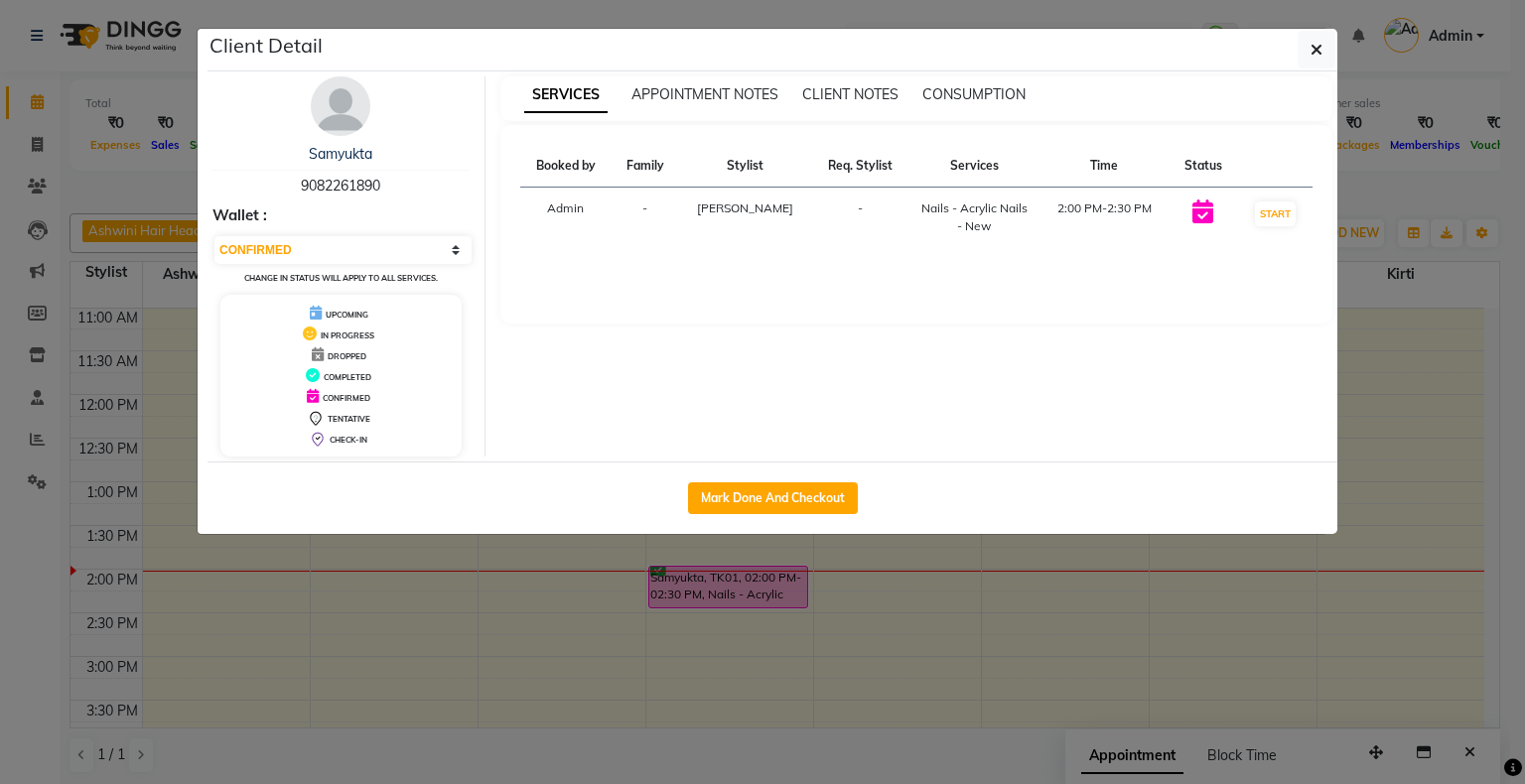 click on "Client Detail  Samyukta    9082261890 Wallet : Select IN SERVICE CONFIRMED TENTATIVE CHECK IN MARK DONE DROPPED UPCOMING Change in status will apply to all services. UPCOMING IN PROGRESS DROPPED COMPLETED CONFIRMED TENTATIVE CHECK-IN SERVICES APPOINTMENT NOTES CLIENT NOTES CONSUMPTION Booked by Family Stylist Req. Stylist Services Time Status  Admin  - Shubhada -  Nails - Acrylic Nails - New   2:00 PM-2:30 PM   START   Mark Done And Checkout" 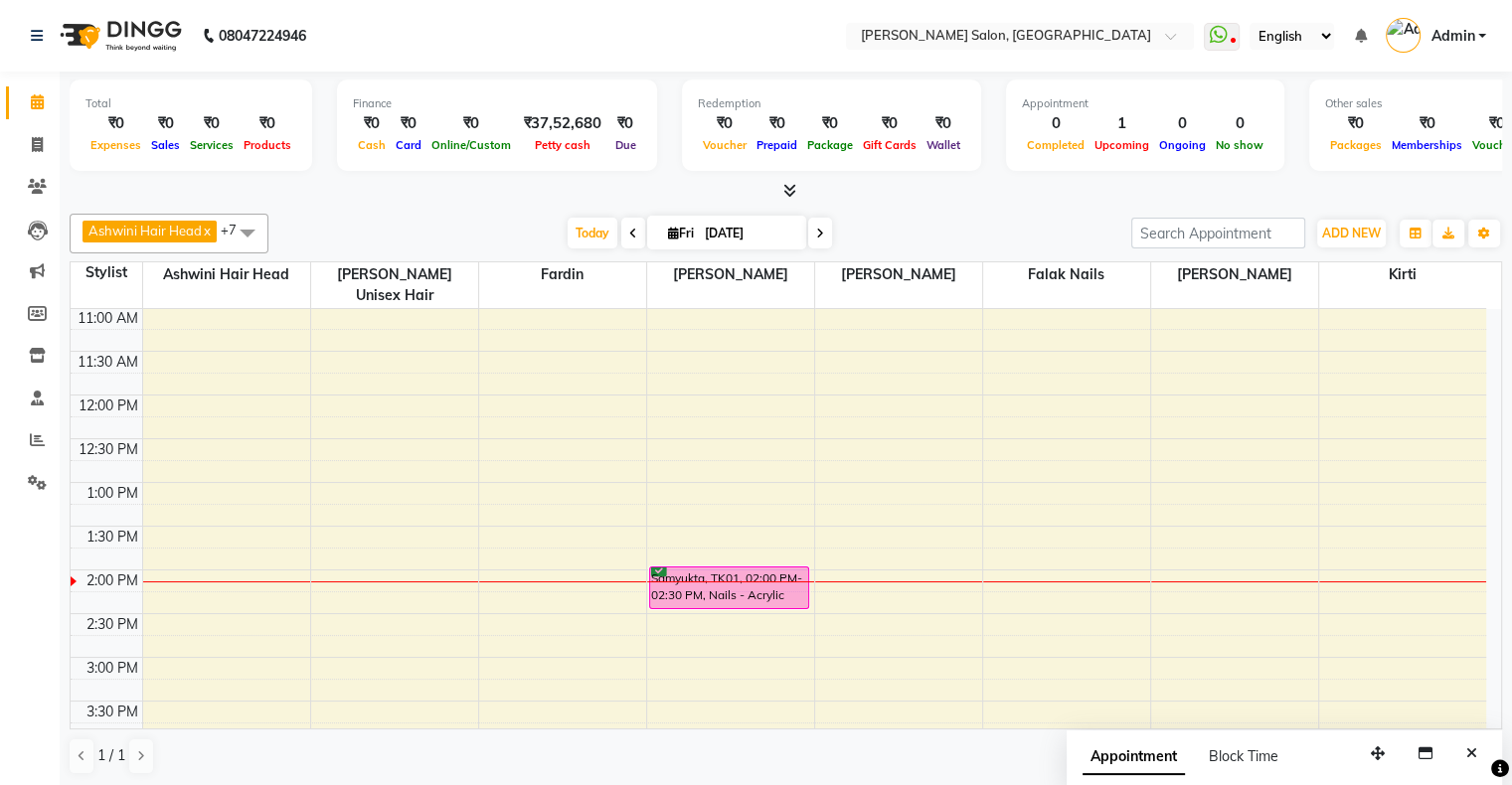 click on "Today  Fri 11-07-2025" at bounding box center [700, 234] 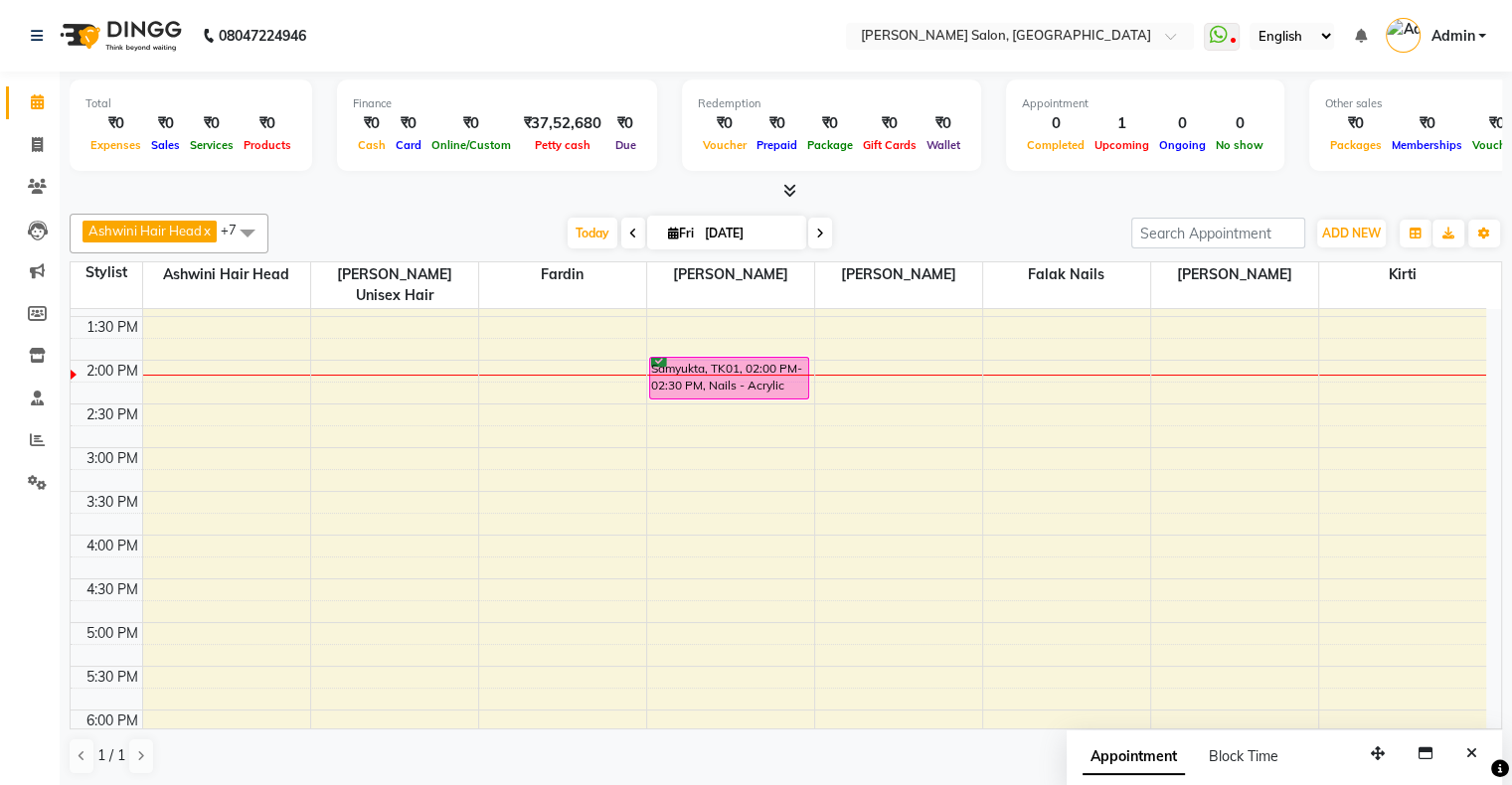 scroll, scrollTop: 397, scrollLeft: 0, axis: vertical 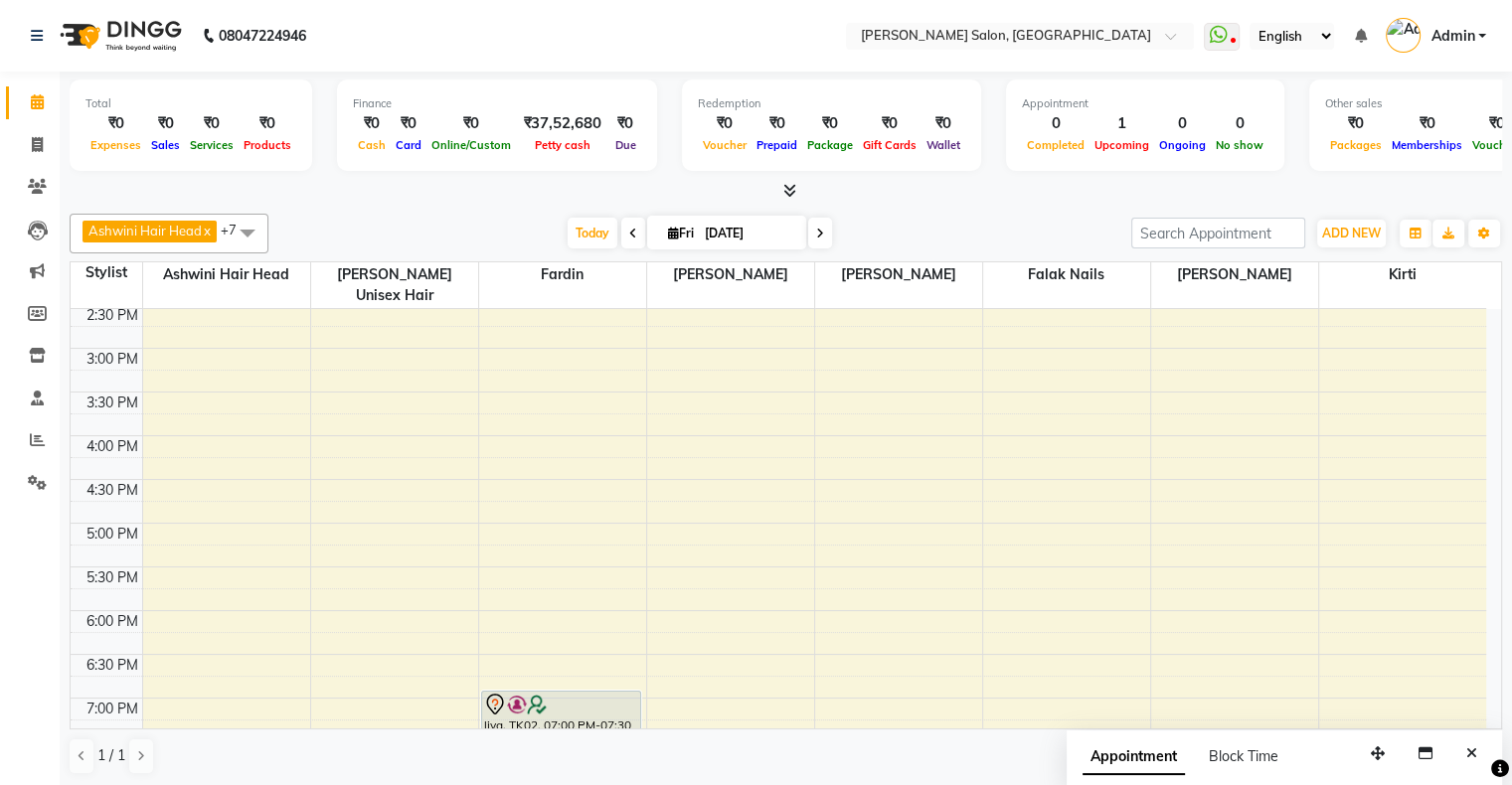 click on "10:00 AM 10:30 AM 11:00 AM 11:30 AM 12:00 PM 12:30 PM 1:00 PM 1:30 PM 2:00 PM 2:30 PM 3:00 PM 3:30 PM 4:00 PM 4:30 PM 5:00 PM 5:30 PM 6:00 PM 6:30 PM 7:00 PM 7:30 PM 8:00 PM 8:30 PM 9:00 PM 9:30 PM 10:00 PM 10:30 PM             Jiya, TK02, 07:00 PM-07:30 PM, Hair Wash / Blowdry / Styling  - Hair Wash & Blowdry - New     Samyukta, TK01, 02:00 PM-02:30 PM, Nails - Acrylic Nails - New" at bounding box center [778, 479] 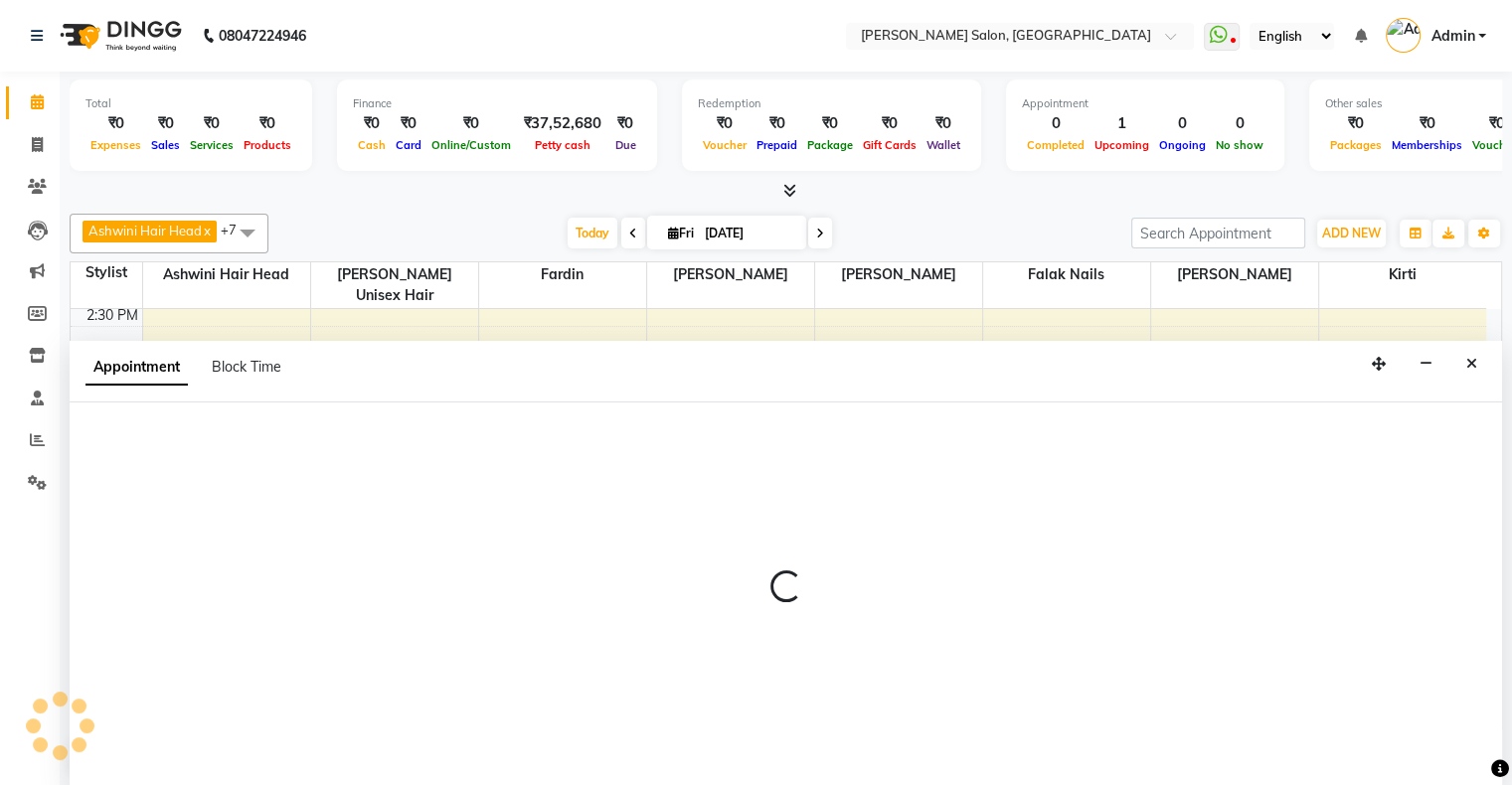 scroll, scrollTop: 0, scrollLeft: 0, axis: both 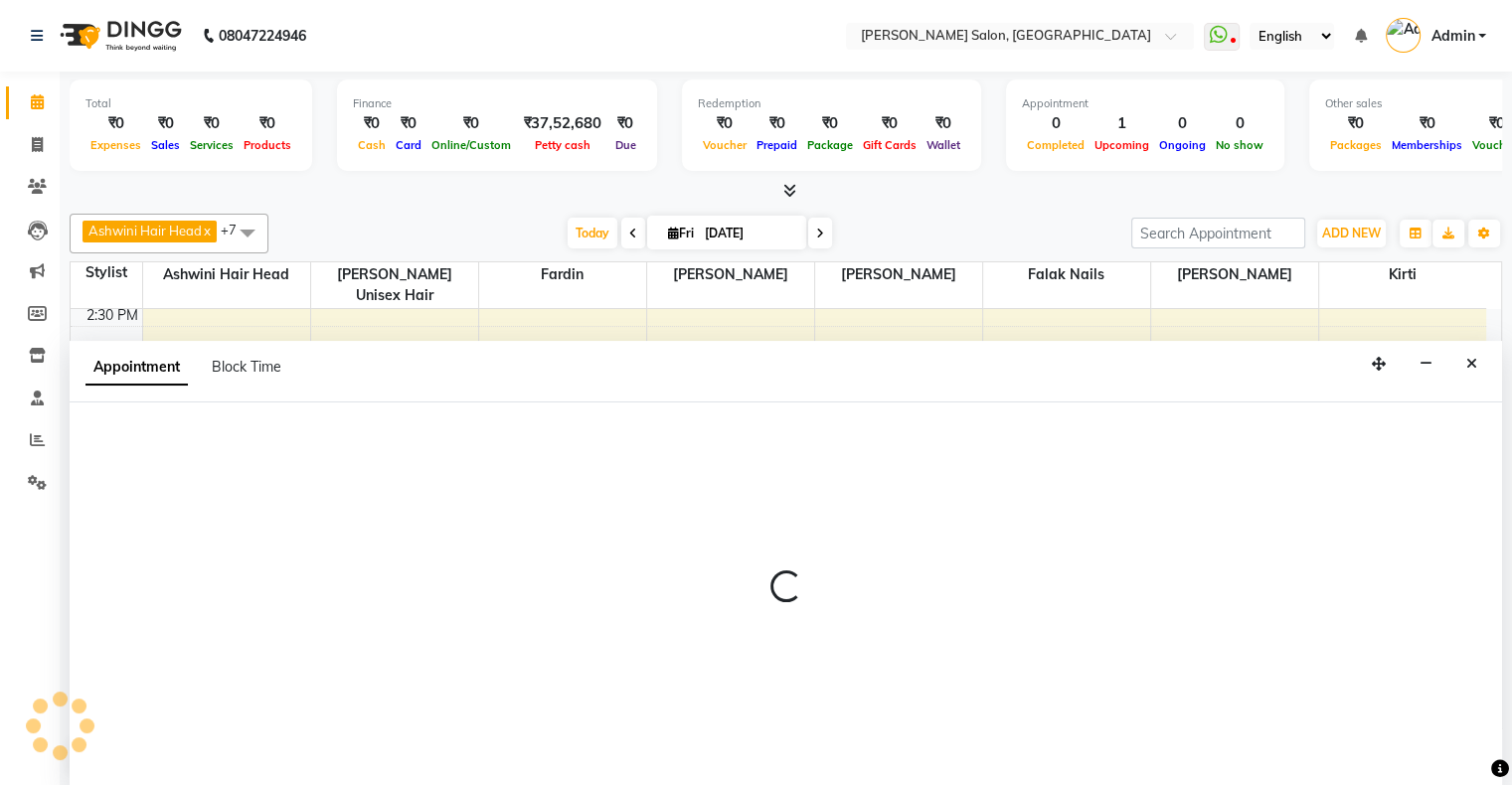 select on "58056" 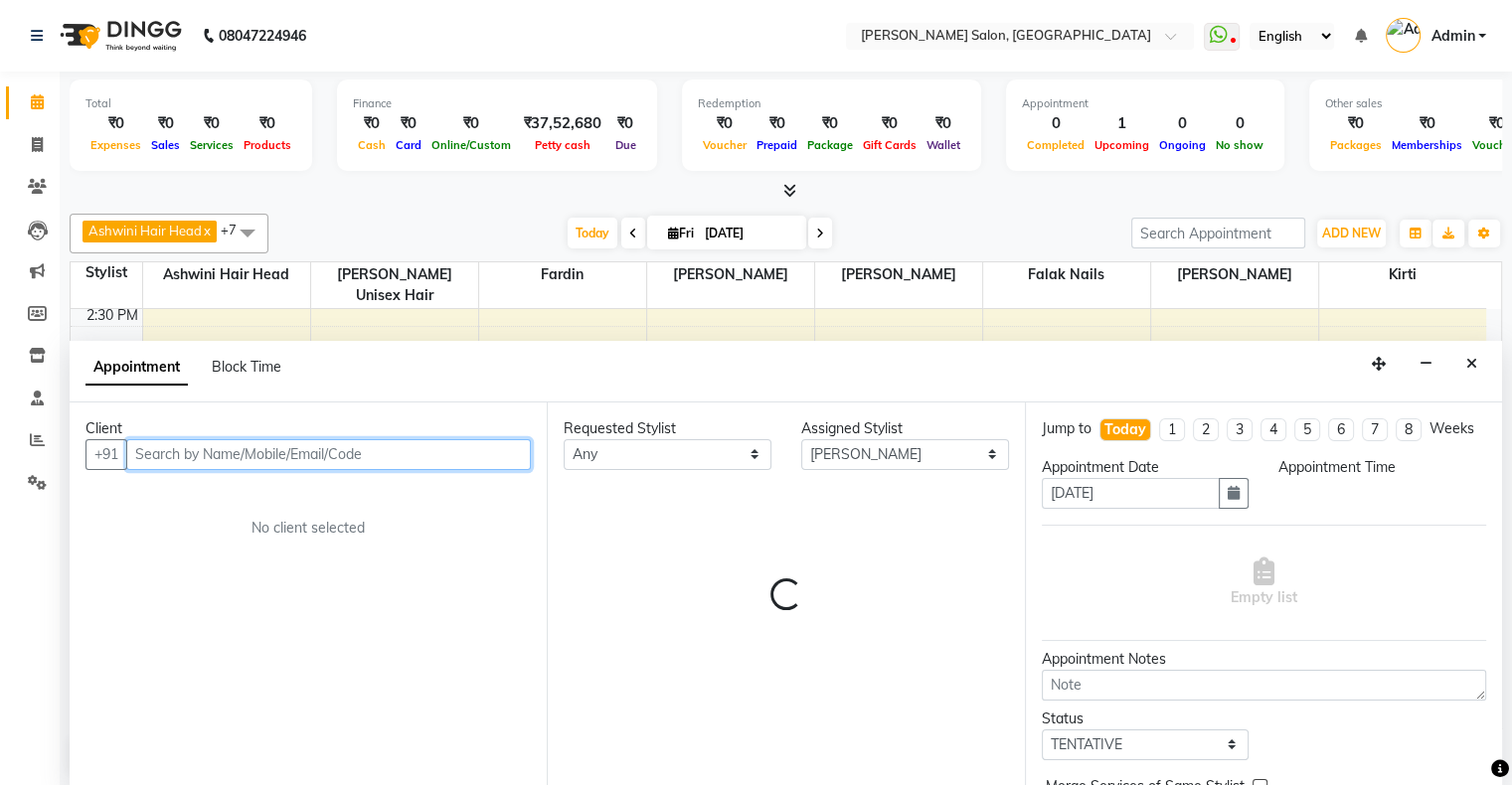 select on "1080" 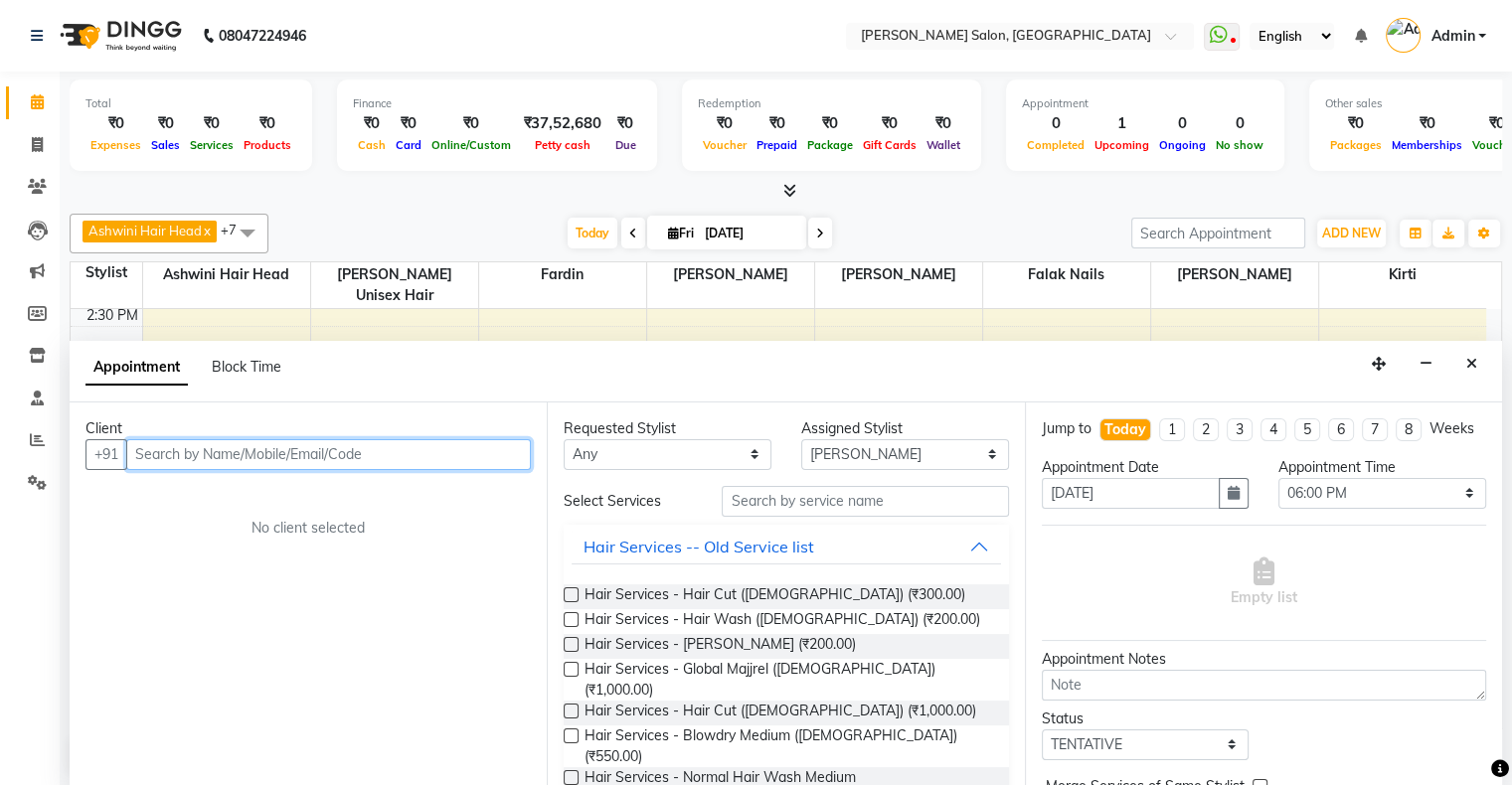 click at bounding box center (328, 454) 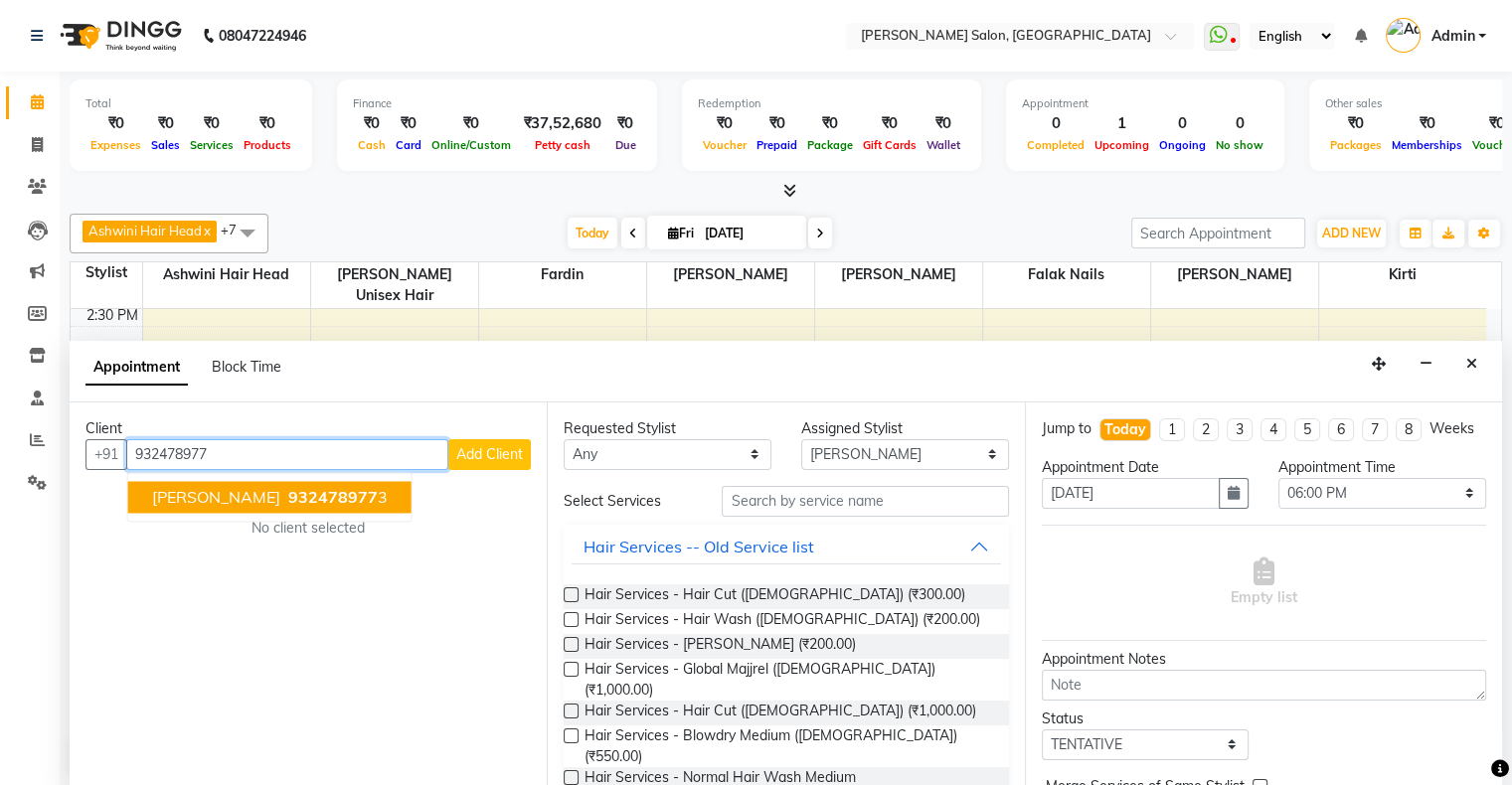 click on "ahana   932478977 3" at bounding box center [269, 497] 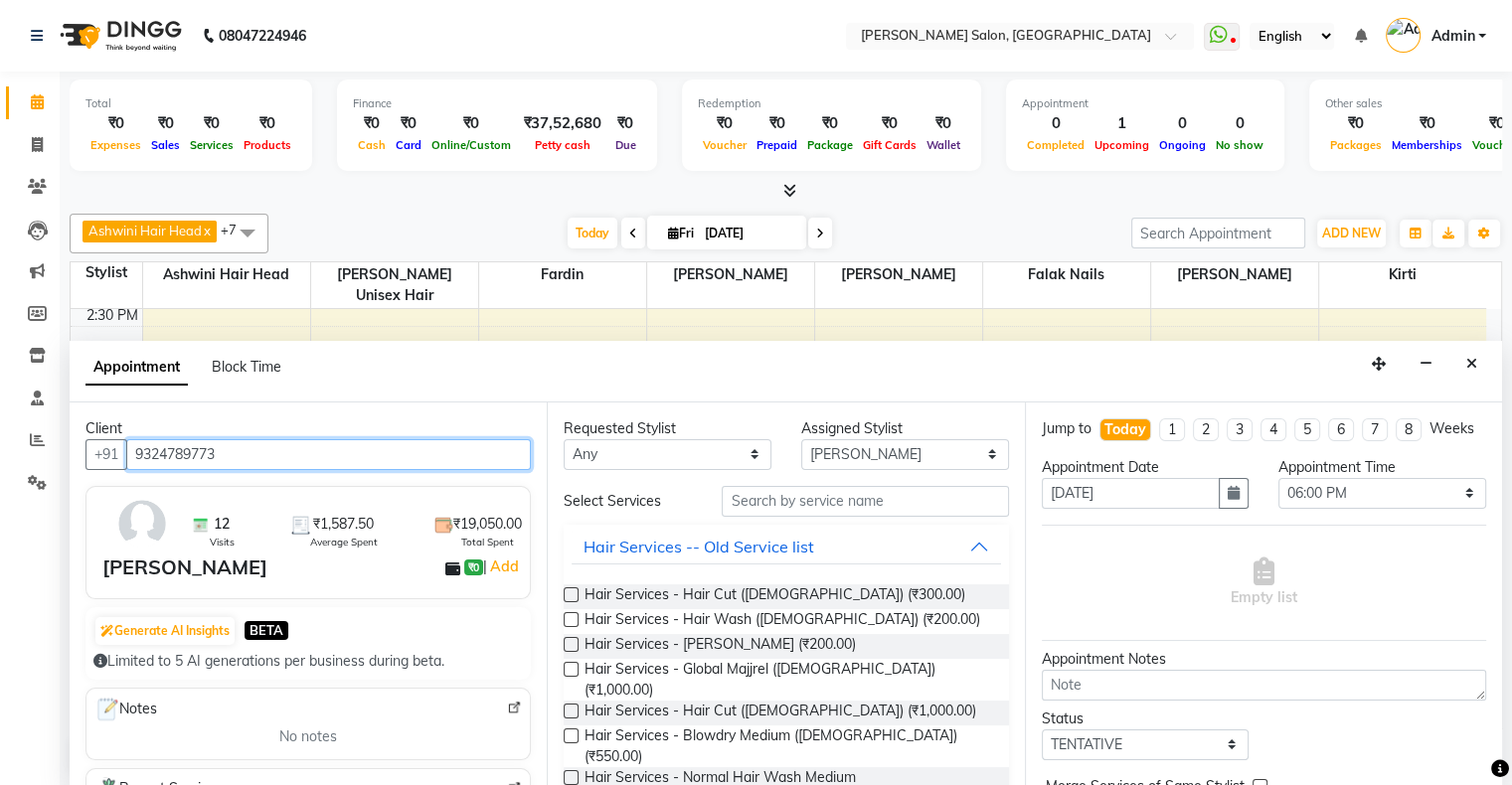 type on "9324789773" 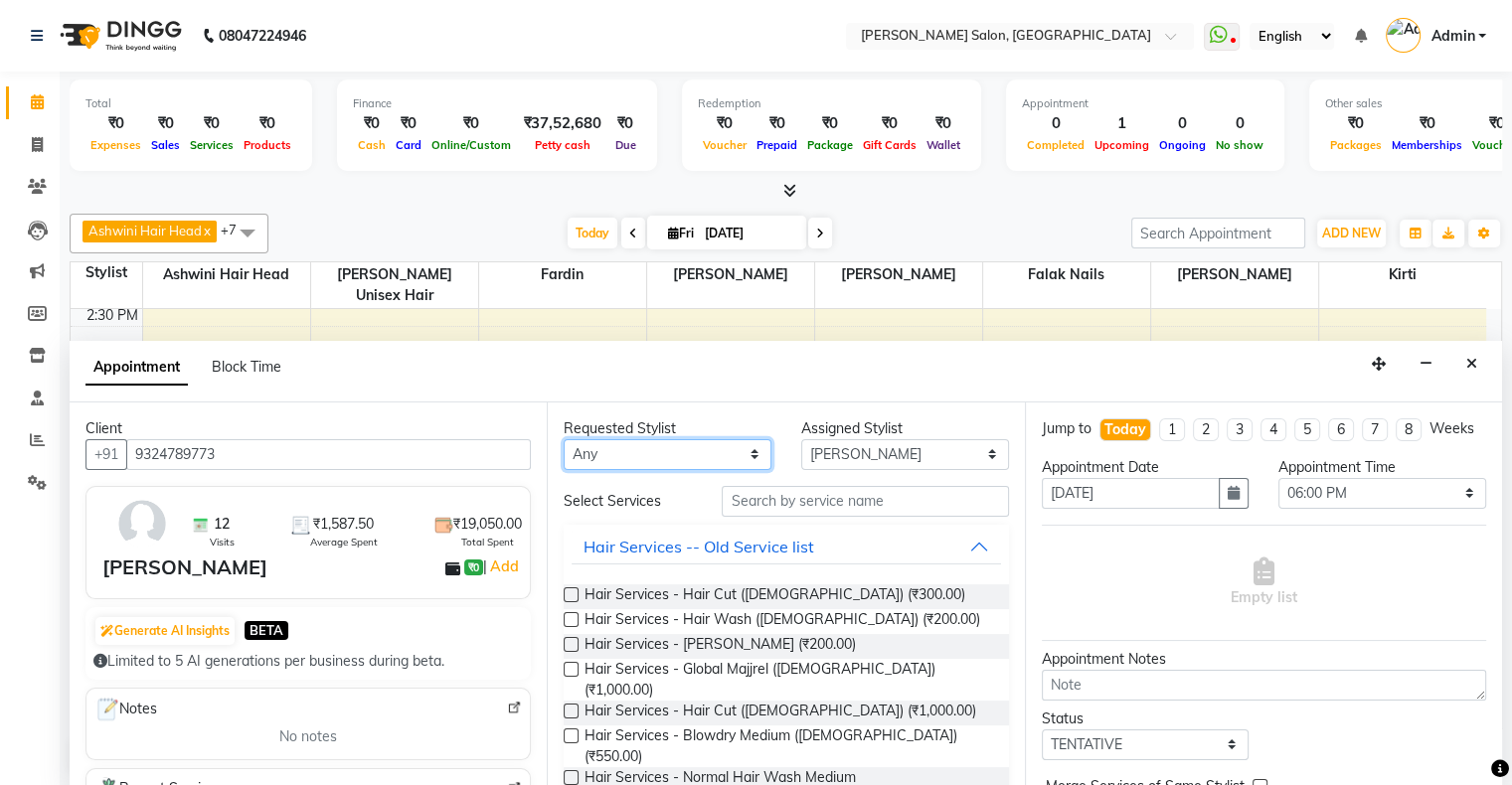 click on "Any Ashwini Hair Head Falak Nails Fardin Kirti Nida FD Pradip Vaishnav Sanjana  Shubhada Susmita Vidhi Veera Vivek Unisex hair" at bounding box center (667, 454) 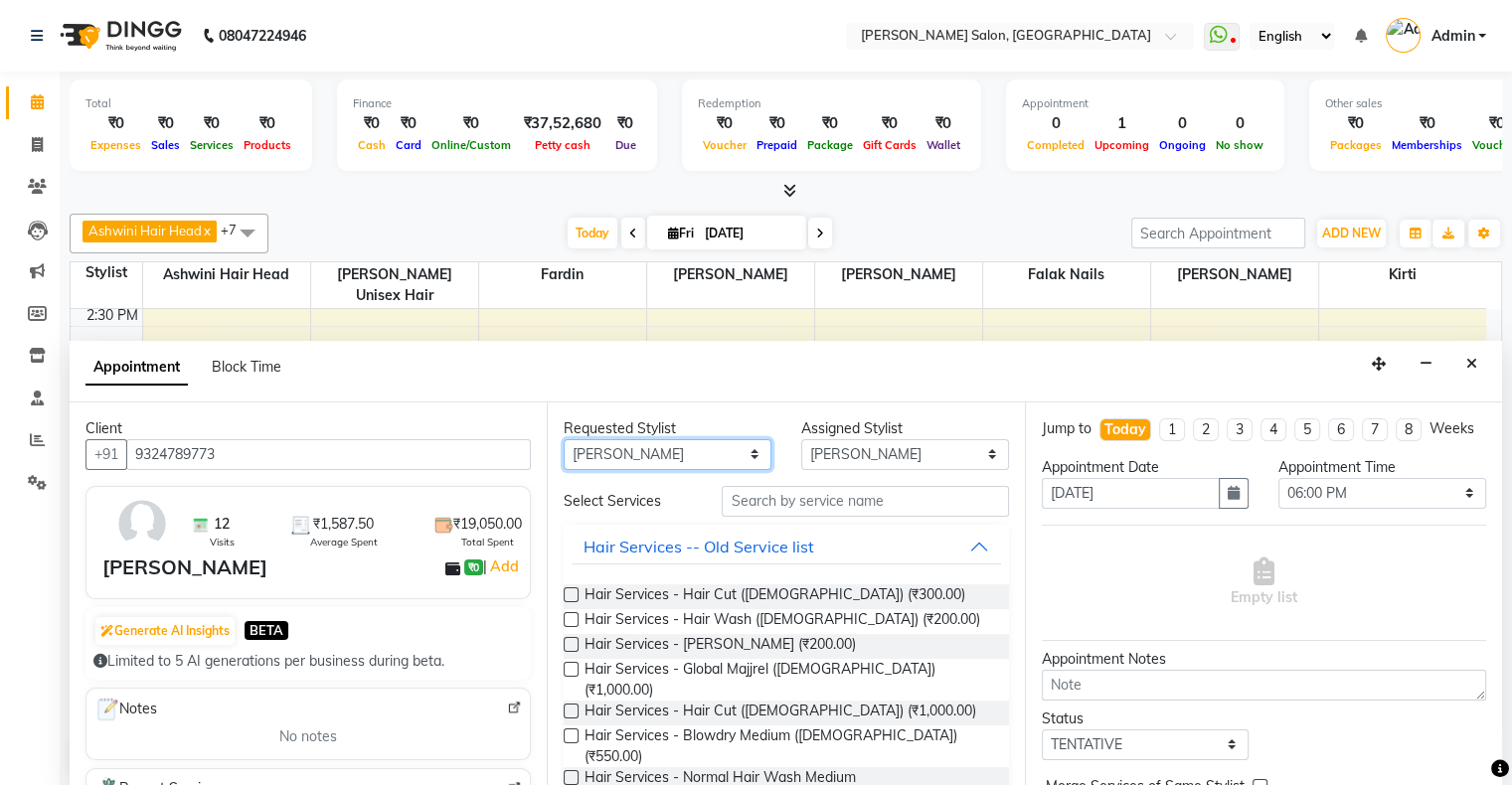 click on "Any Ashwini Hair Head Falak Nails Fardin Kirti Nida FD Pradip Vaishnav Sanjana  Shubhada Susmita Vidhi Veera Vivek Unisex hair" at bounding box center [667, 454] 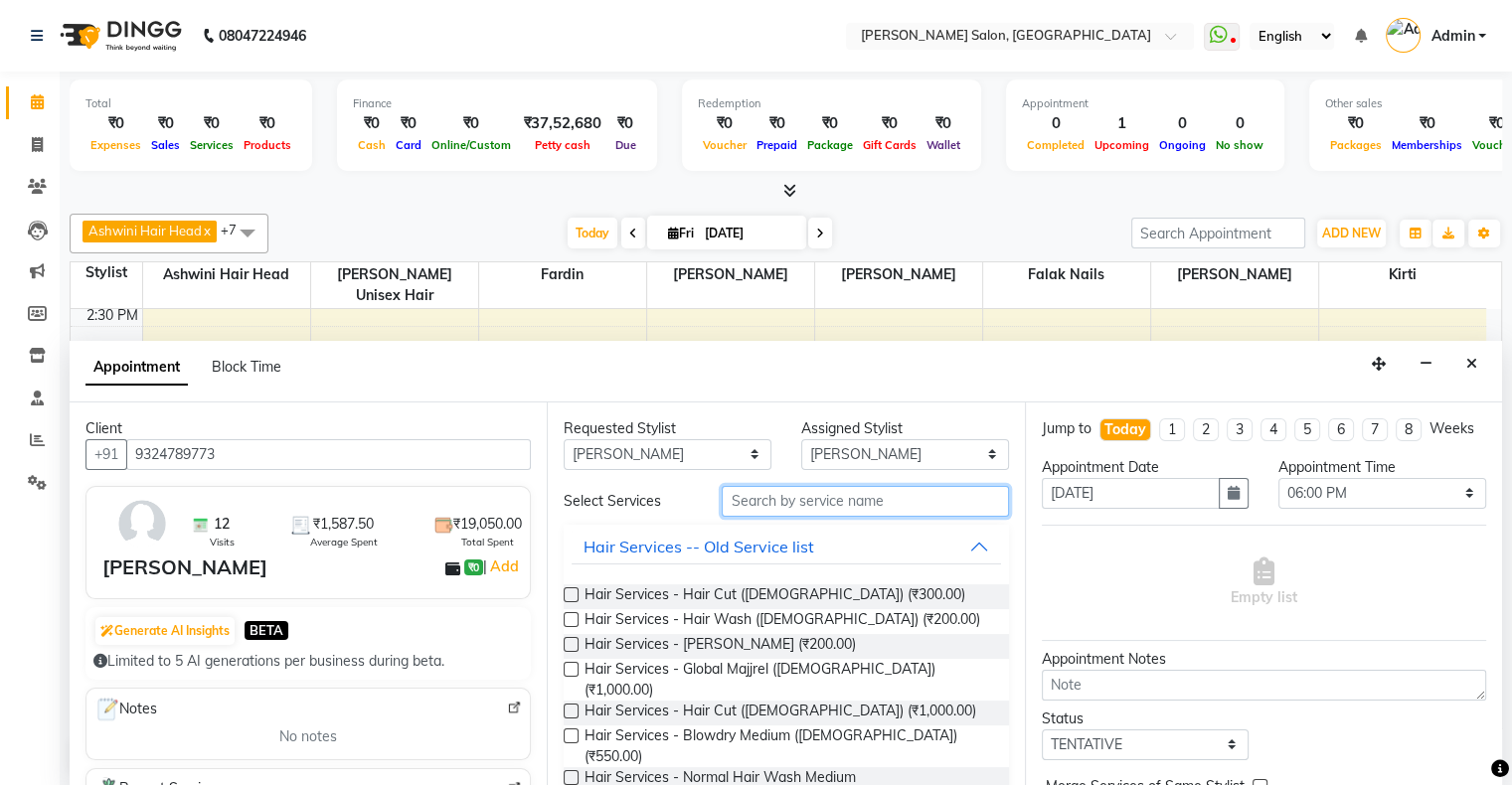 click at bounding box center (865, 501) 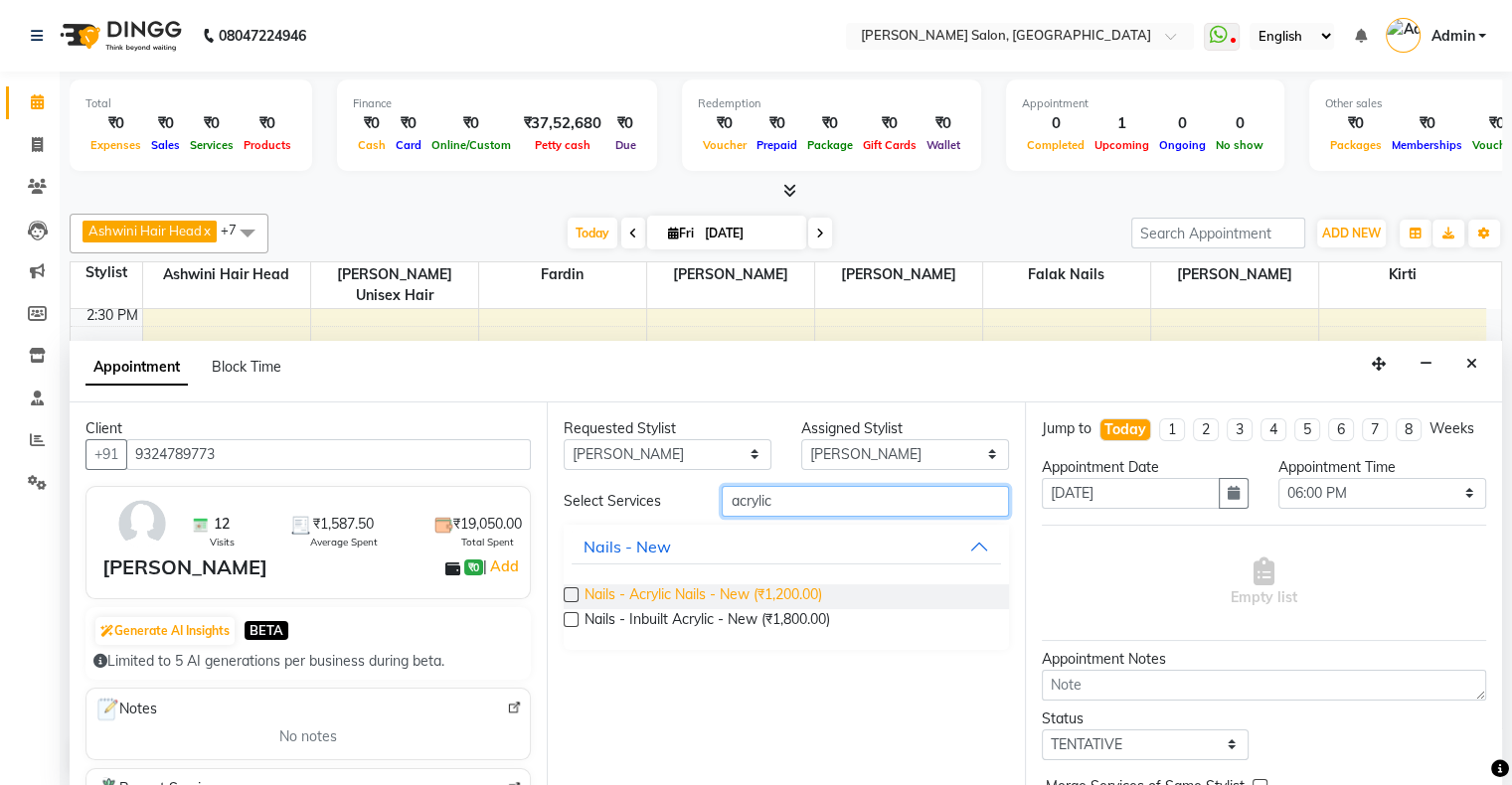 type on "acrylic" 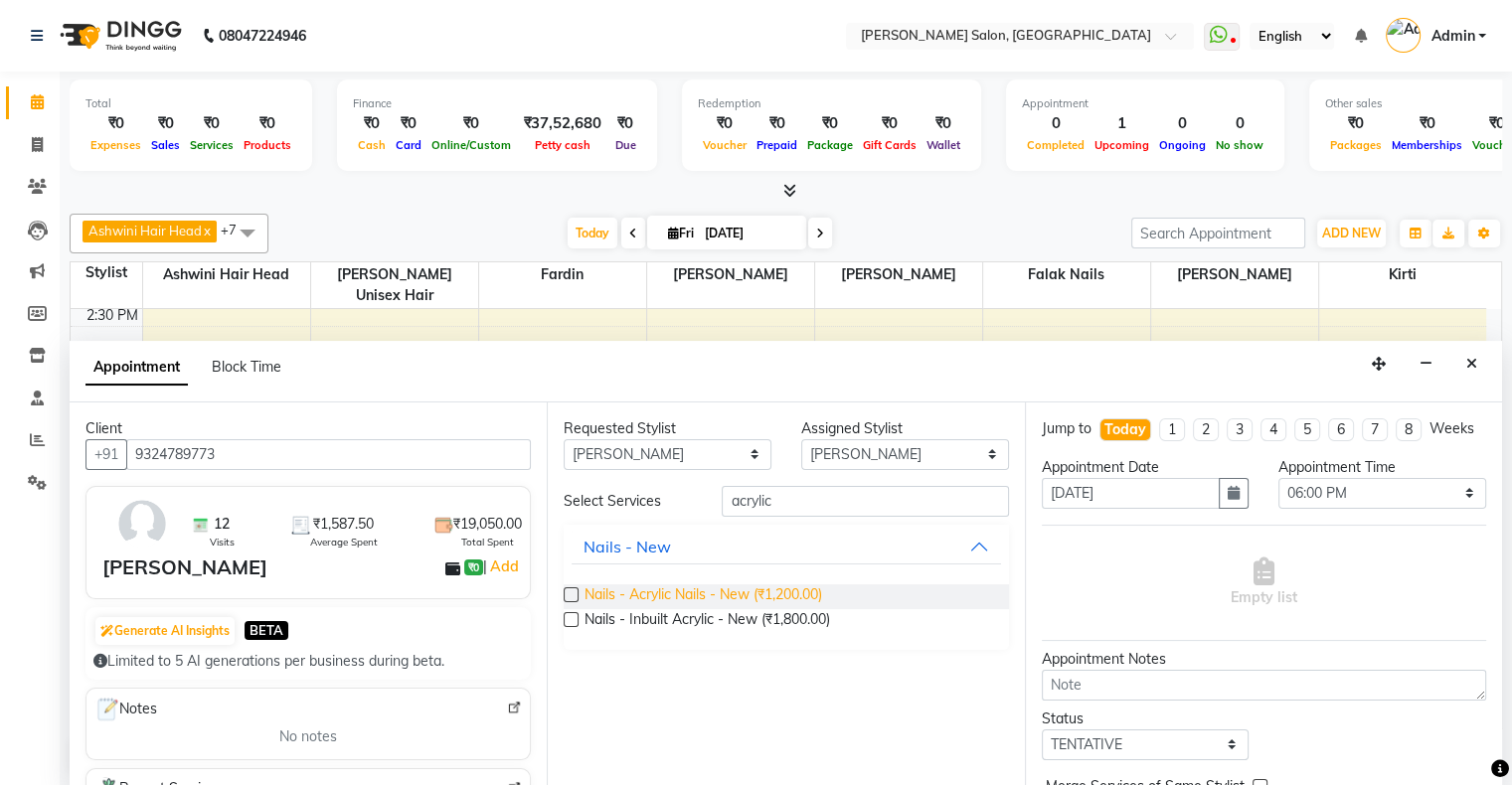 click on "Nails - Acrylic Nails - New (₹1,200.00)" at bounding box center [703, 596] 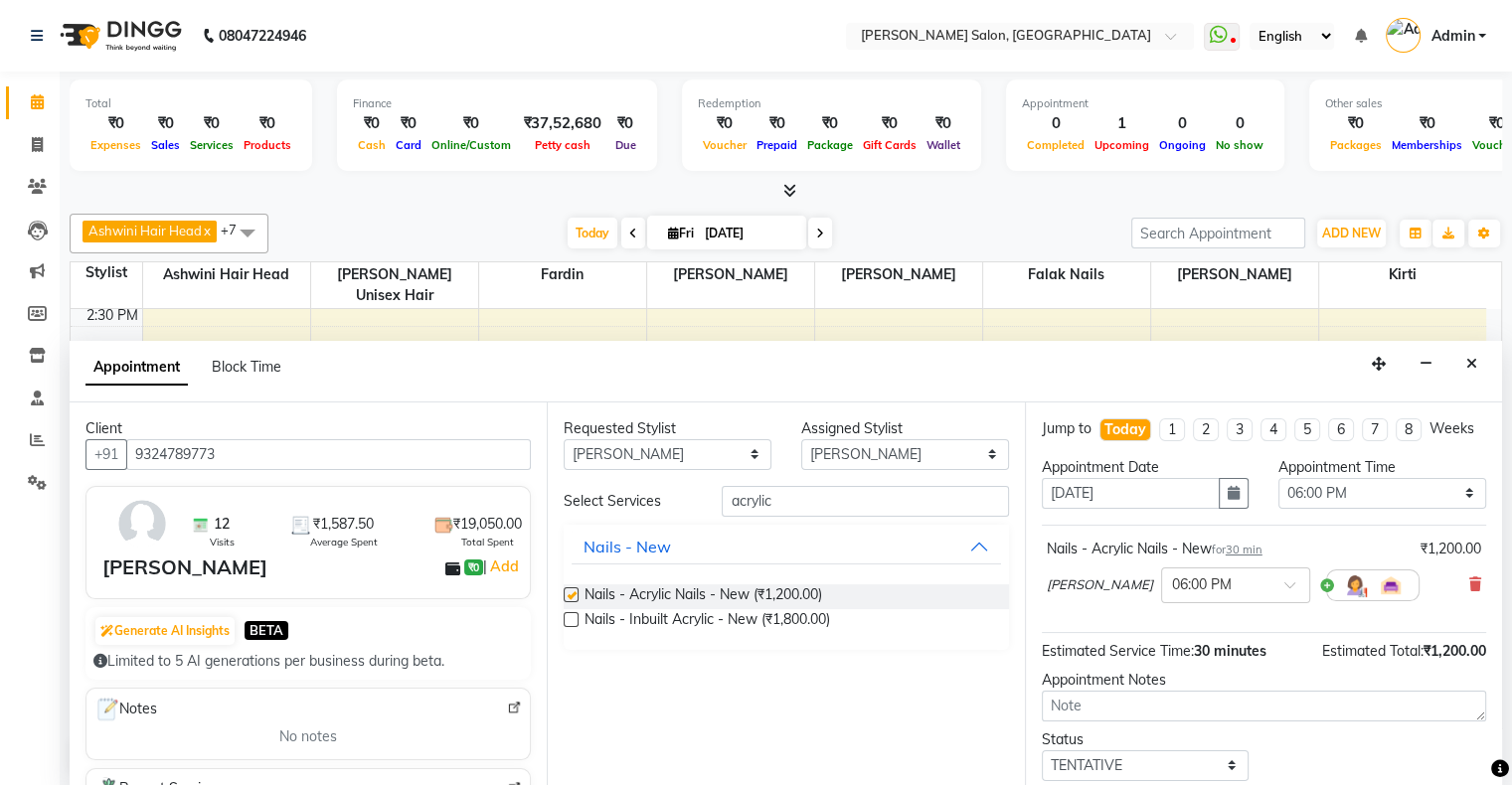 checkbox on "false" 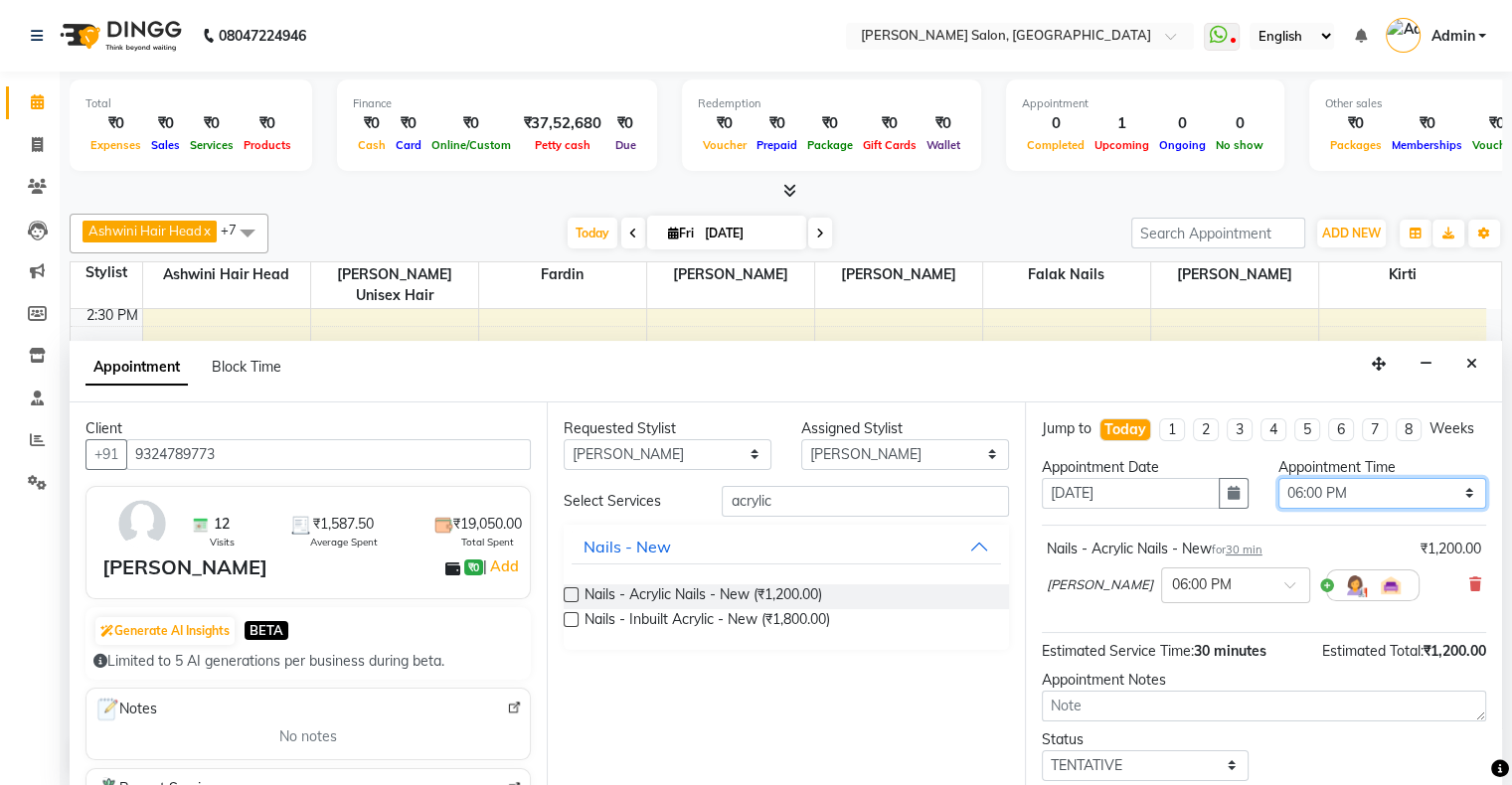 click on "Select 11:00 AM 11:15 AM 11:30 AM 11:45 AM 12:00 PM 12:15 PM 12:30 PM 12:45 PM 01:00 PM 01:15 PM 01:30 PM 01:45 PM 02:00 PM 02:15 PM 02:30 PM 02:45 PM 03:00 PM 03:15 PM 03:30 PM 03:45 PM 04:00 PM 04:15 PM 04:30 PM 04:45 PM 05:00 PM 05:15 PM 05:30 PM 05:45 PM 06:00 PM 06:15 PM 06:30 PM 06:45 PM 07:00 PM 07:15 PM 07:30 PM 07:45 PM 08:00 PM 08:15 PM 08:30 PM 08:45 PM 09:00 PM 09:15 PM 09:30 PM 09:45 PM 10:00 PM" at bounding box center (1382, 493) 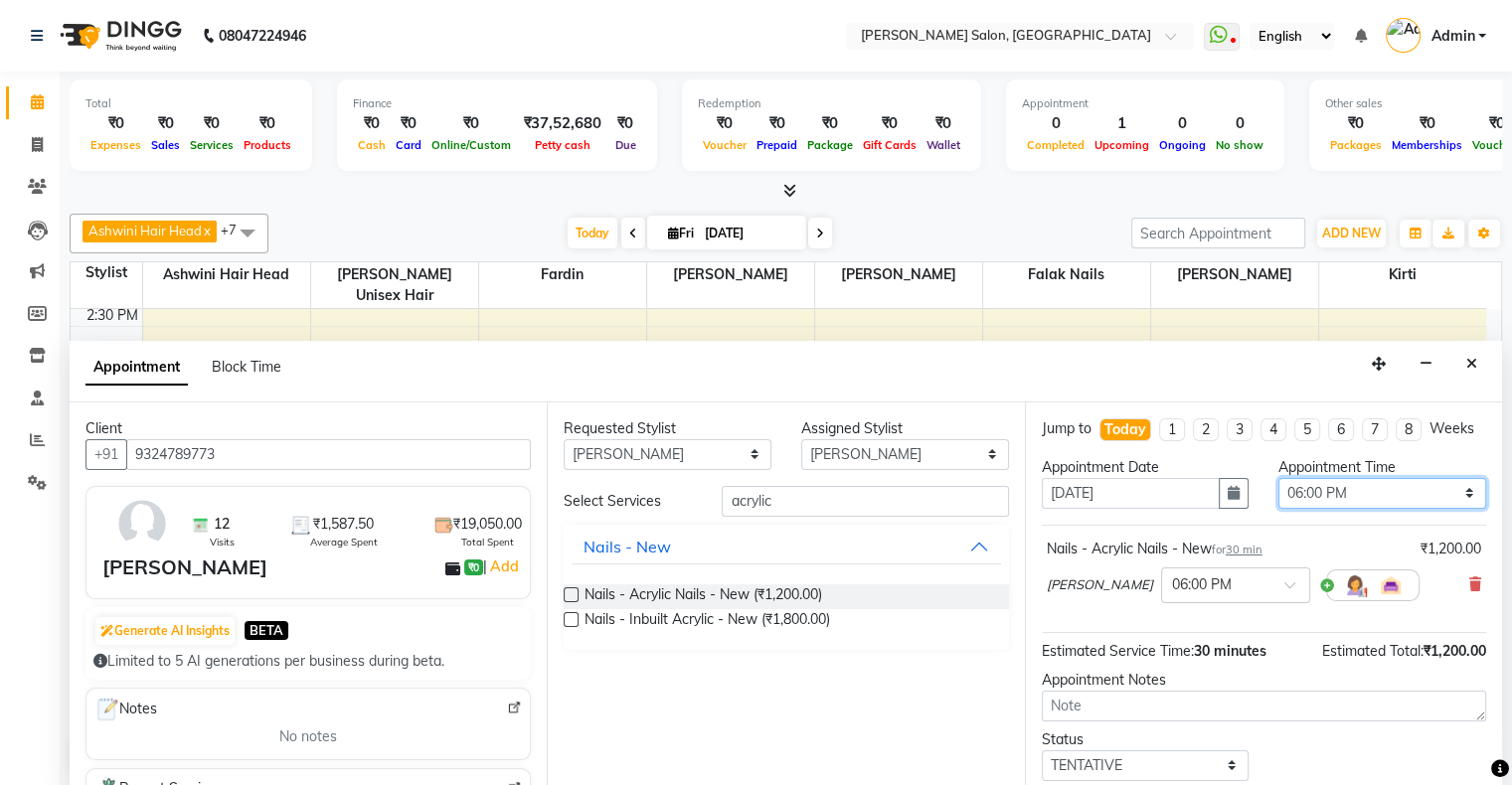 click on "Select 11:00 AM 11:15 AM 11:30 AM 11:45 AM 12:00 PM 12:15 PM 12:30 PM 12:45 PM 01:00 PM 01:15 PM 01:30 PM 01:45 PM 02:00 PM 02:15 PM 02:30 PM 02:45 PM 03:00 PM 03:15 PM 03:30 PM 03:45 PM 04:00 PM 04:15 PM 04:30 PM 04:45 PM 05:00 PM 05:15 PM 05:30 PM 05:45 PM 06:00 PM 06:15 PM 06:30 PM 06:45 PM 07:00 PM 07:15 PM 07:30 PM 07:45 PM 08:00 PM 08:15 PM 08:30 PM 08:45 PM 09:00 PM 09:15 PM 09:30 PM 09:45 PM 10:00 PM" at bounding box center (1382, 493) 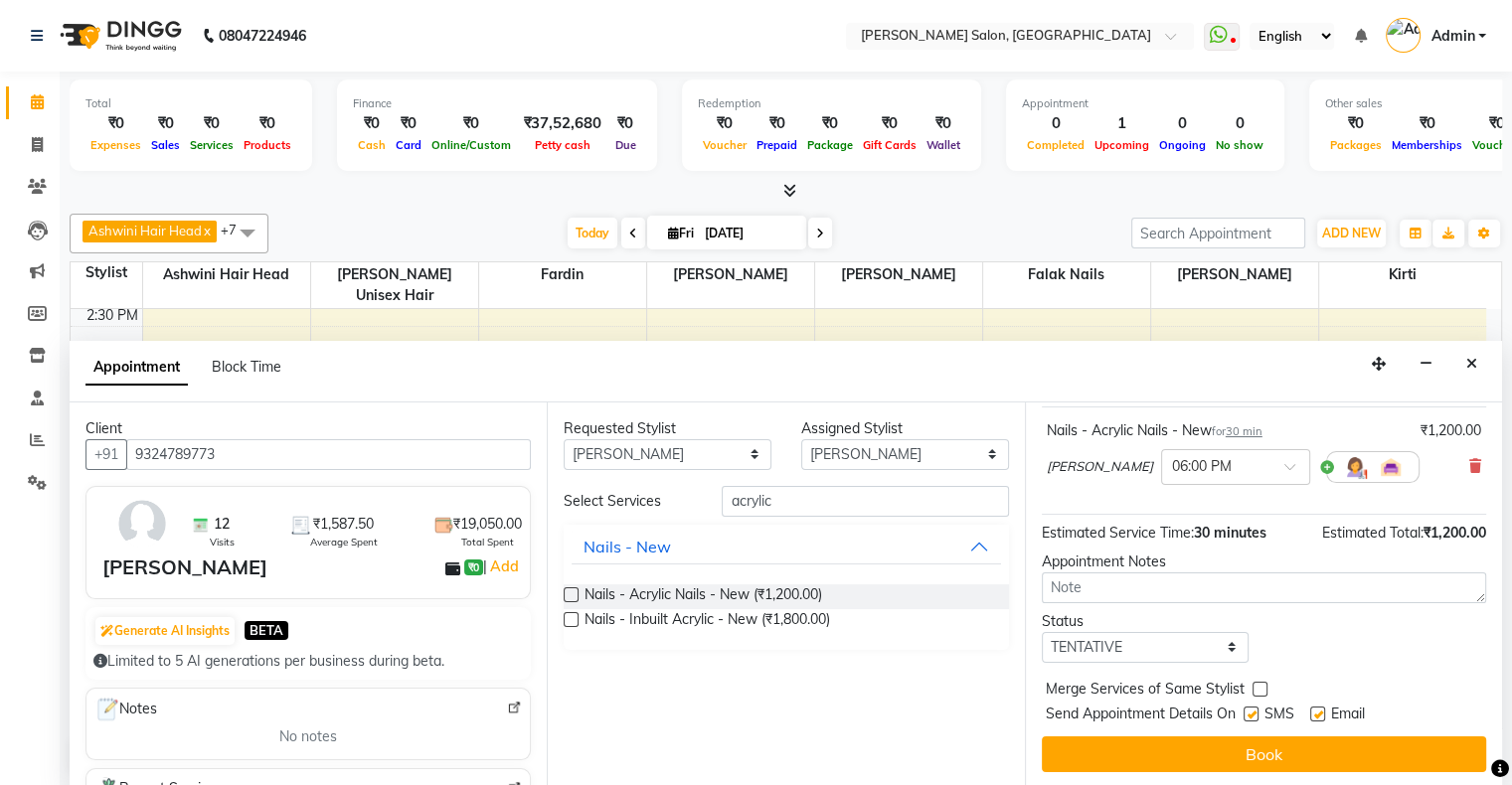 scroll, scrollTop: 136, scrollLeft: 0, axis: vertical 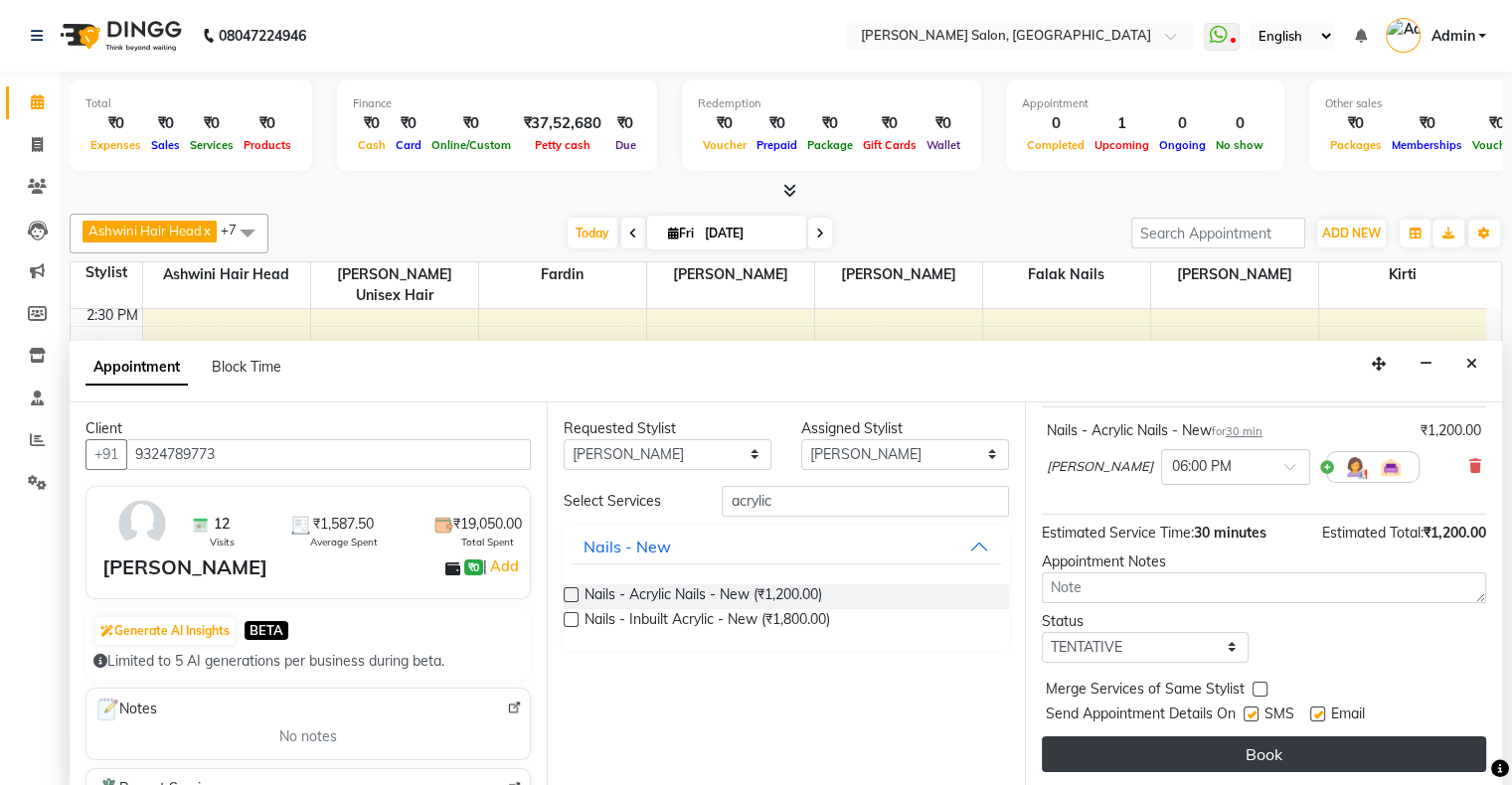 click on "Book" at bounding box center [1263, 754] 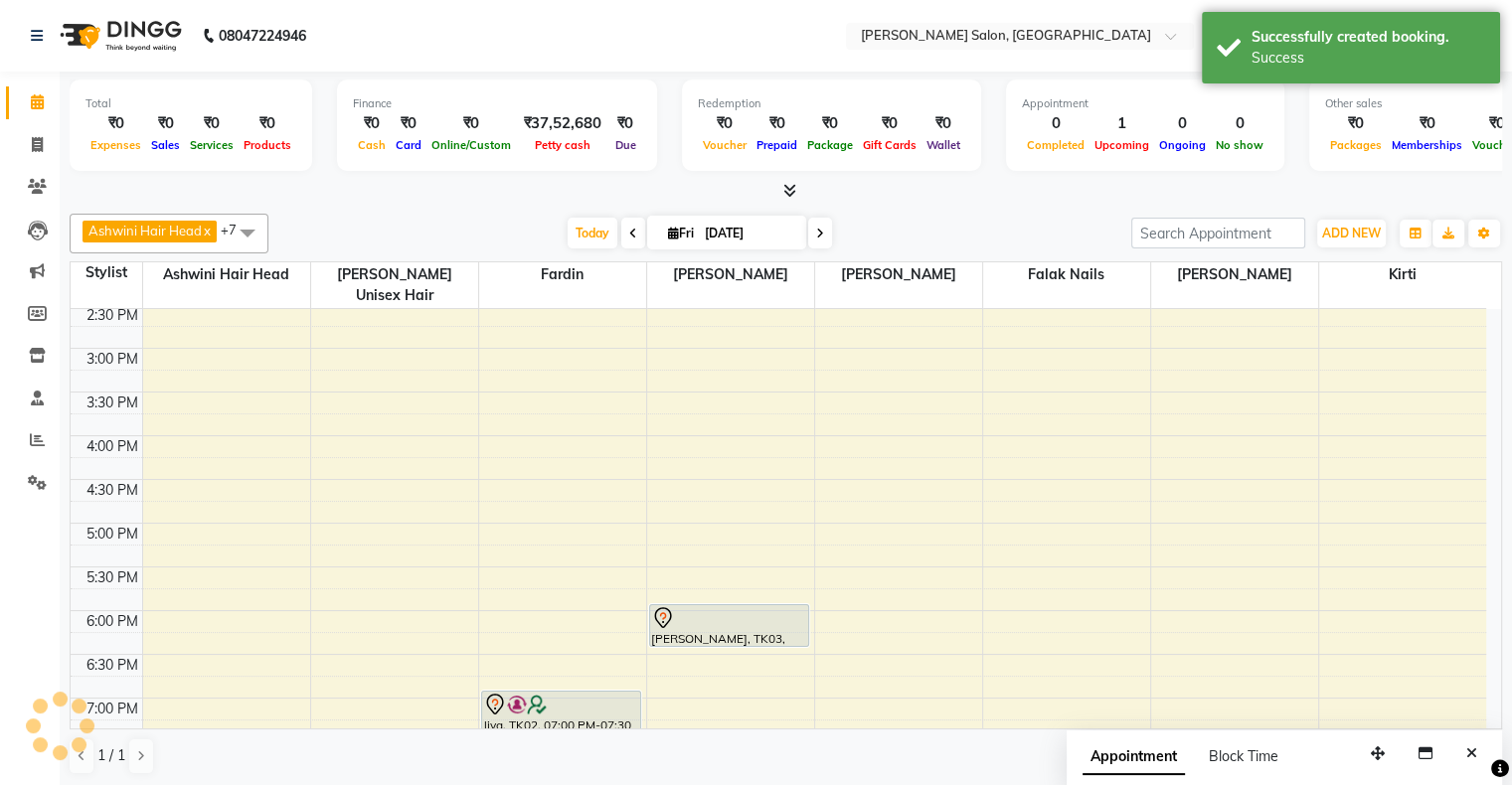 scroll, scrollTop: 0, scrollLeft: 0, axis: both 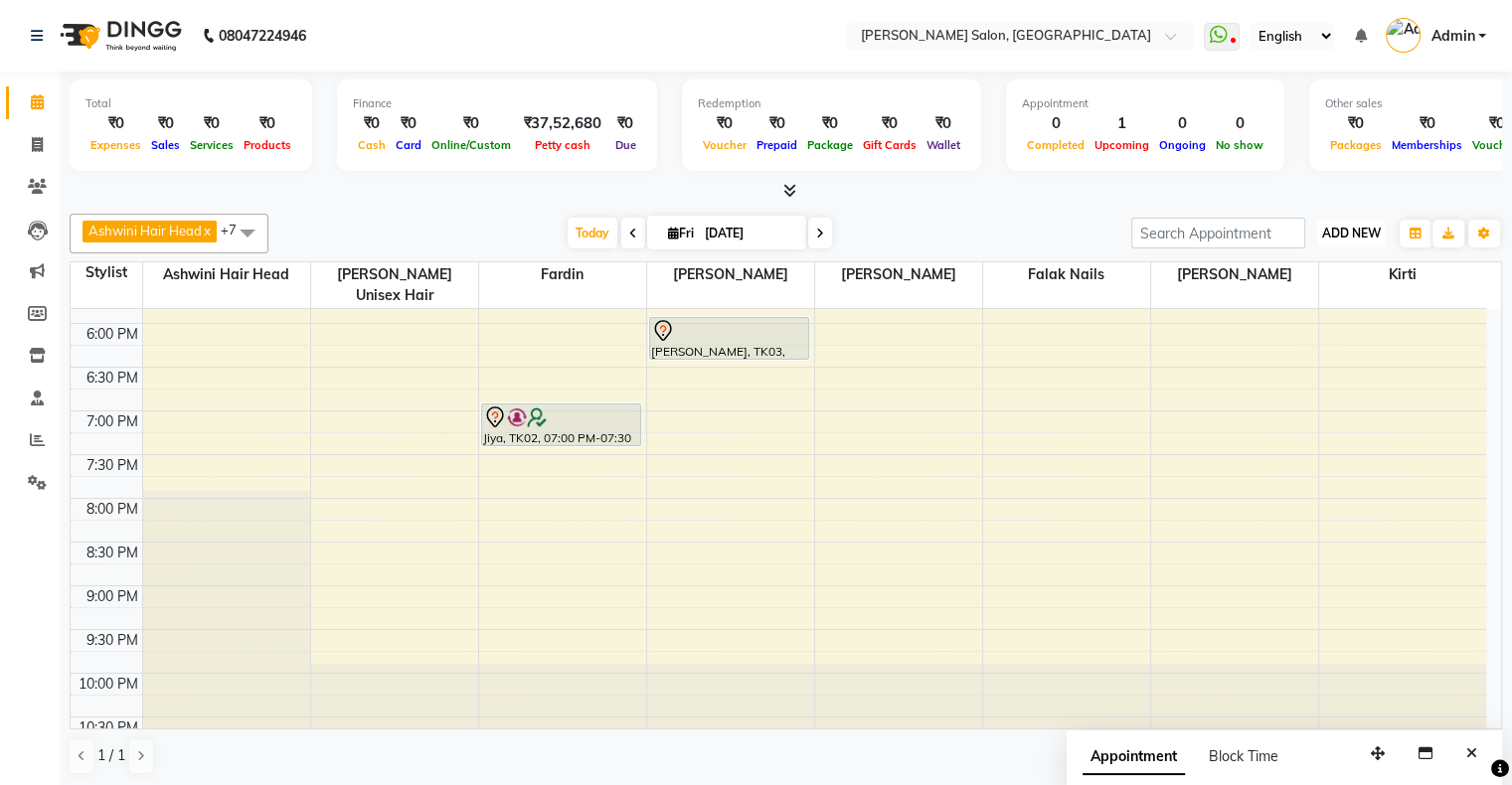 click on "ADD NEW" at bounding box center (1351, 233) 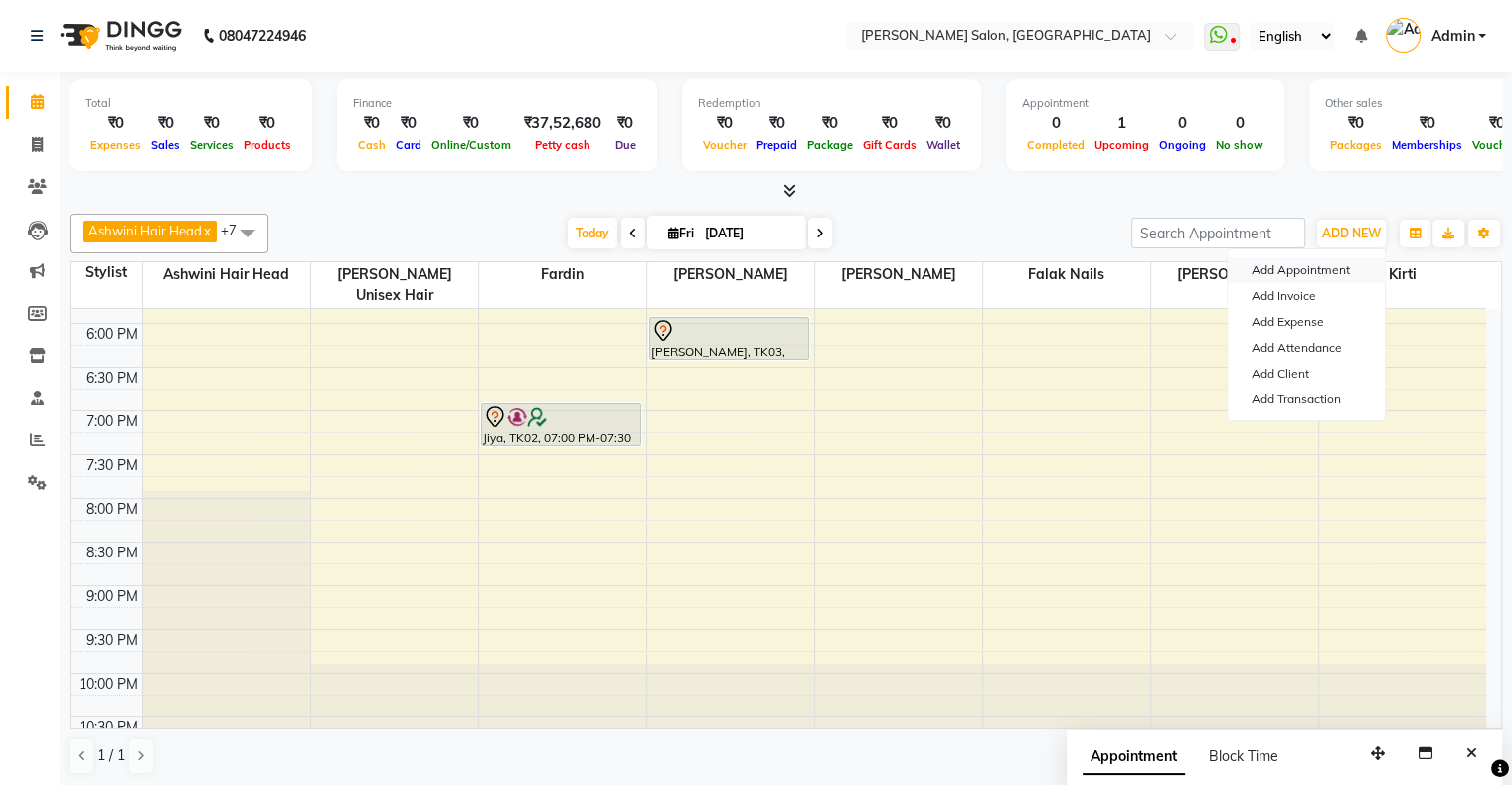 click on "Add Appointment" at bounding box center [1306, 270] 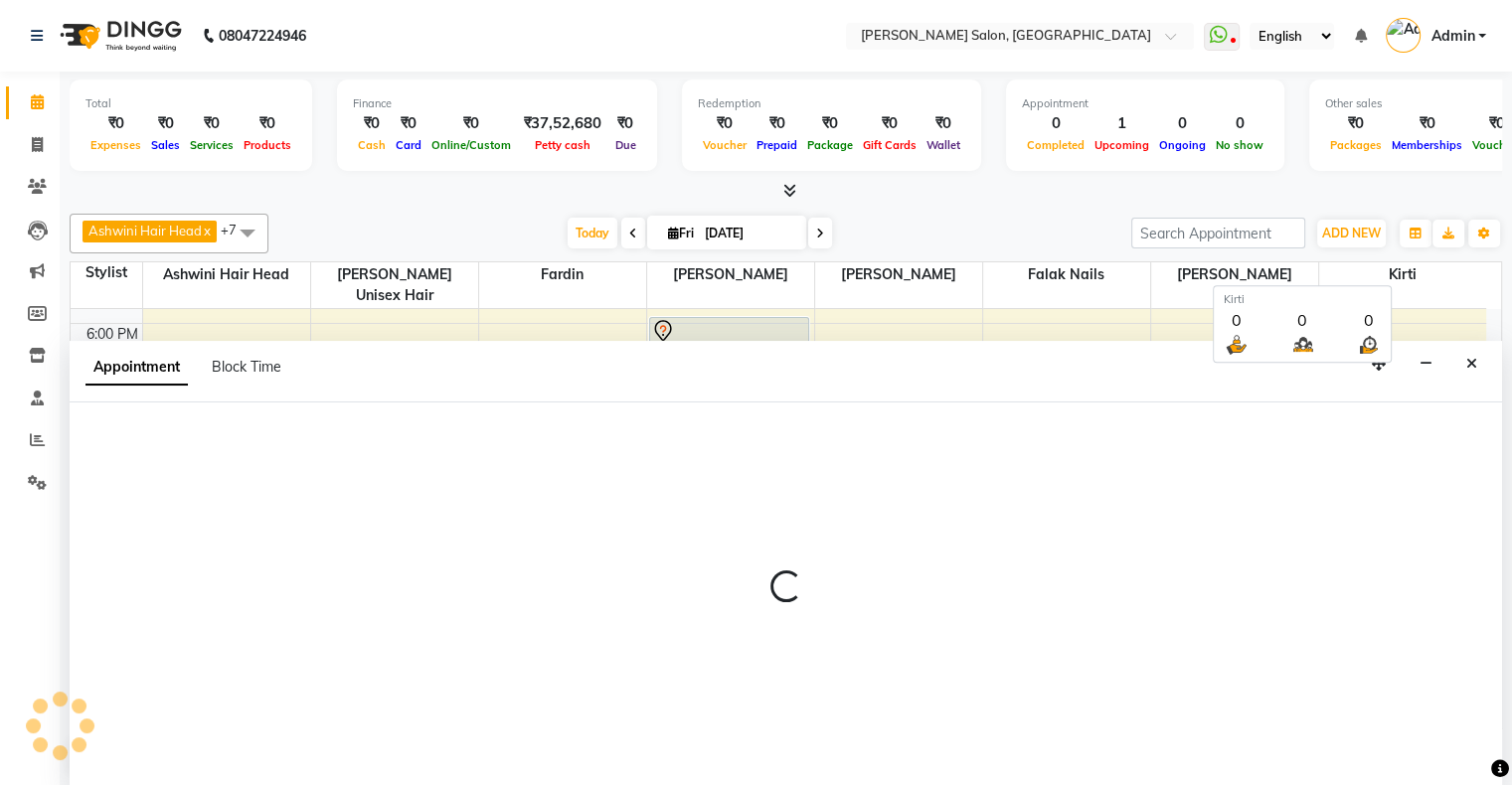 scroll, scrollTop: 0, scrollLeft: 0, axis: both 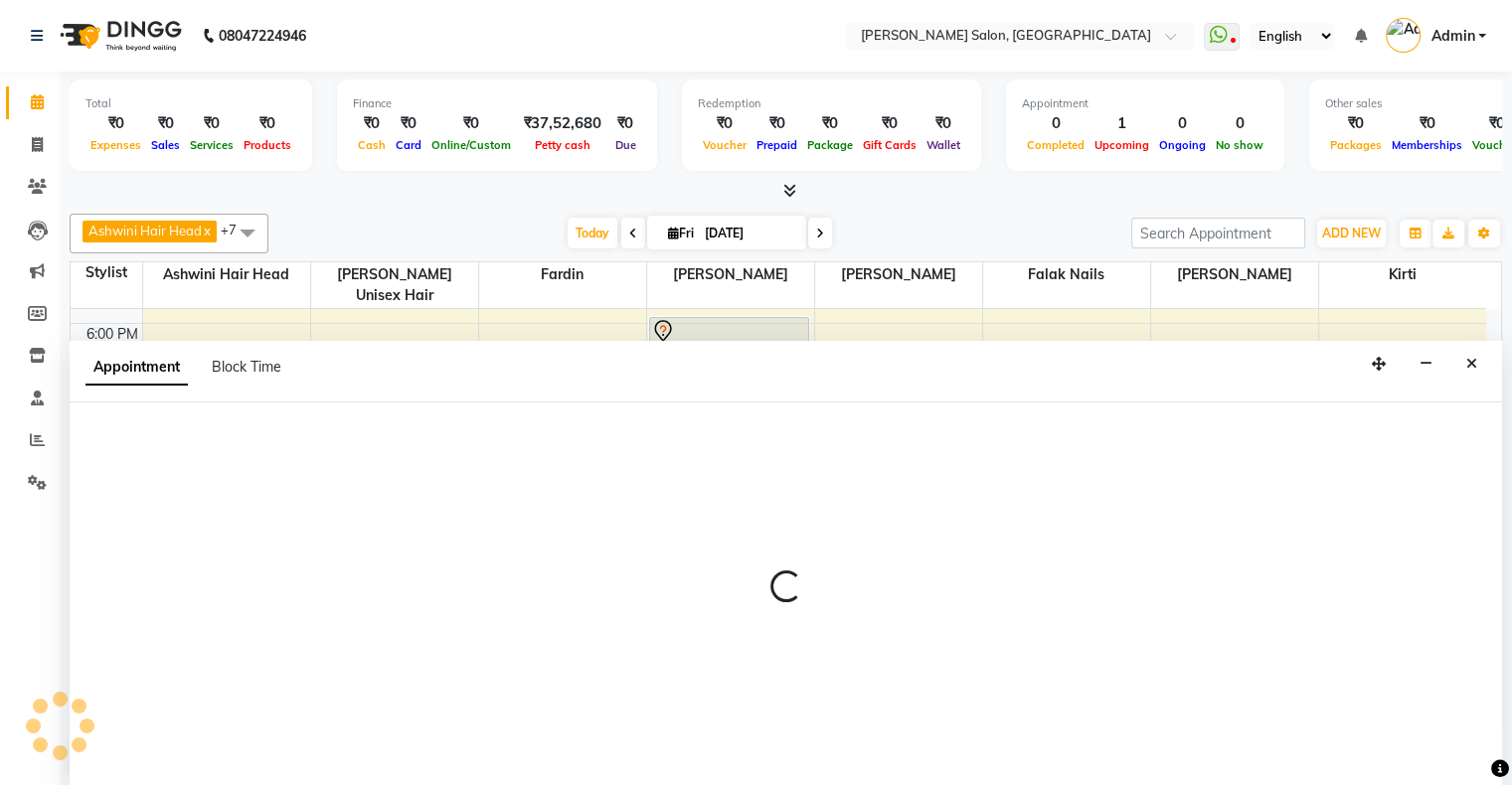 select on "660" 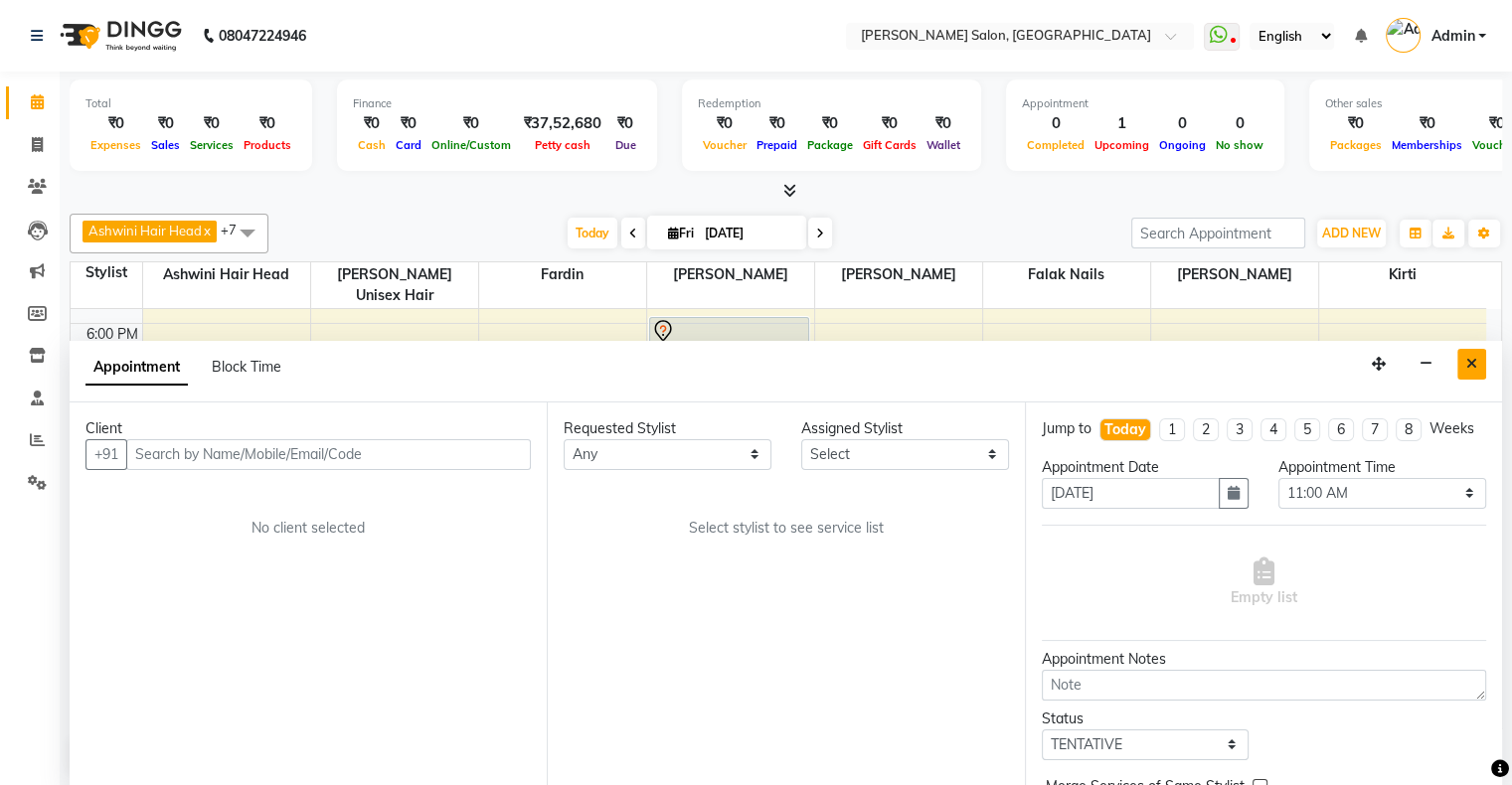 click at bounding box center (1471, 364) 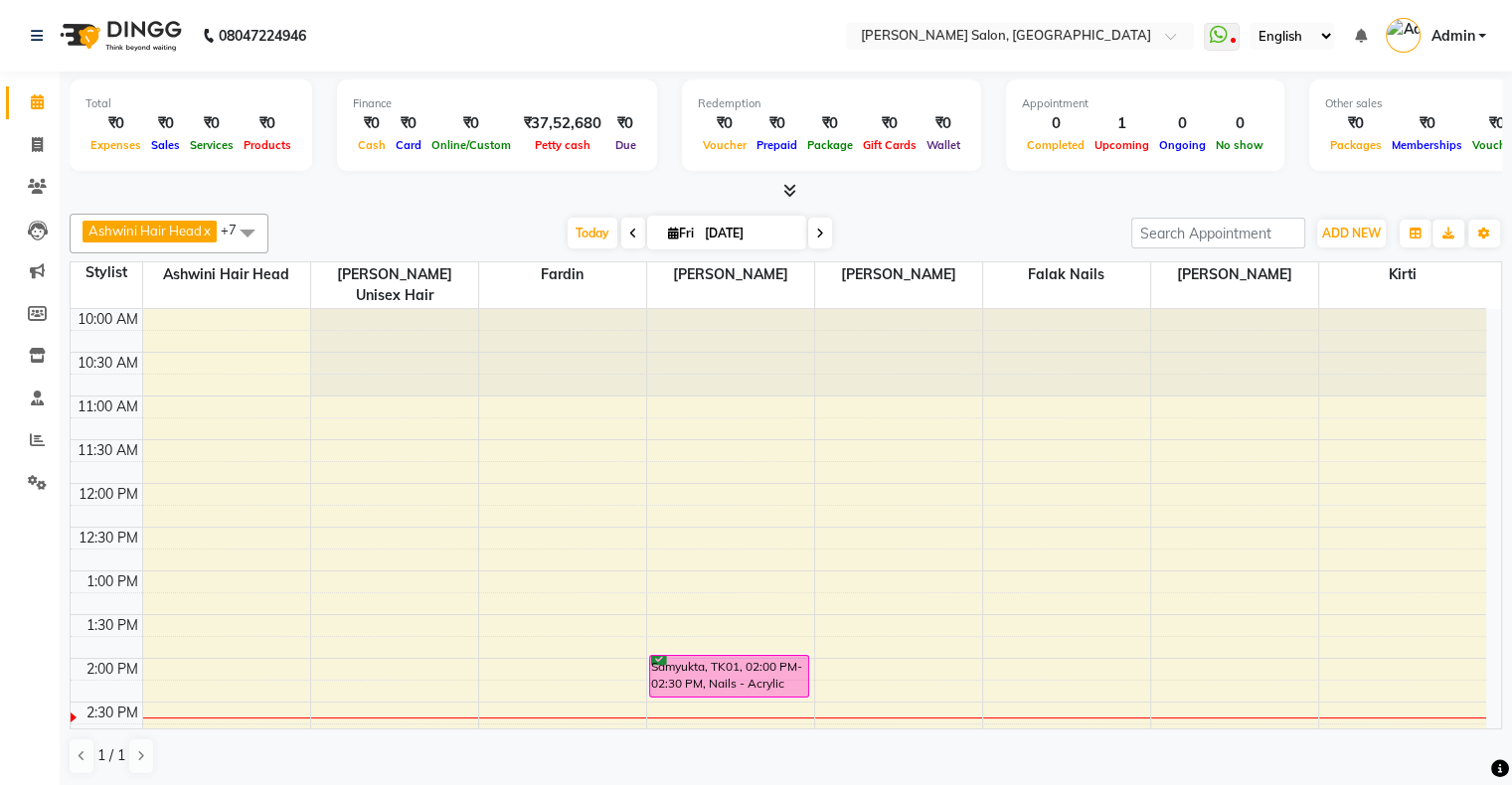scroll, scrollTop: 0, scrollLeft: 0, axis: both 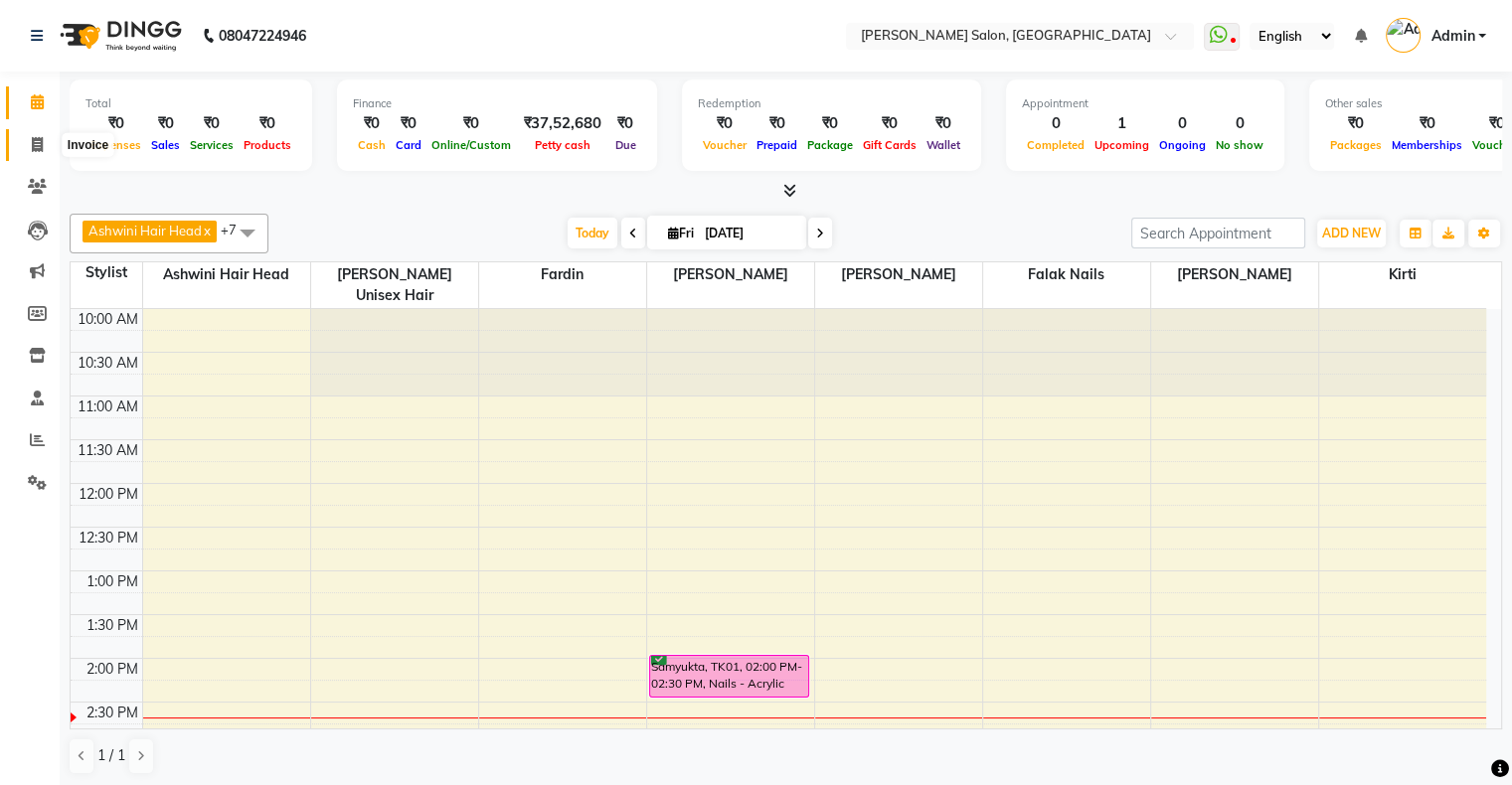 click 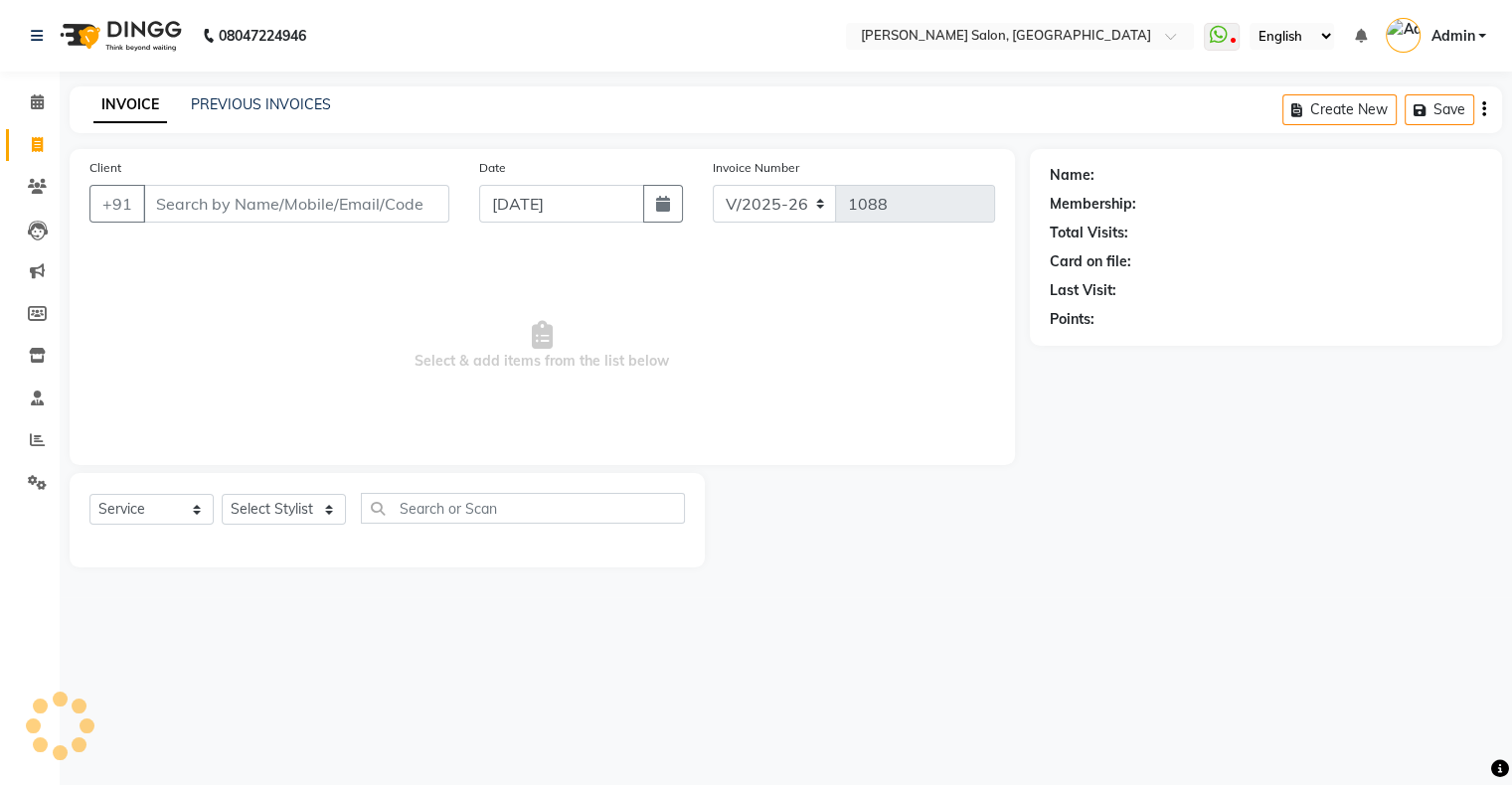 scroll, scrollTop: 0, scrollLeft: 0, axis: both 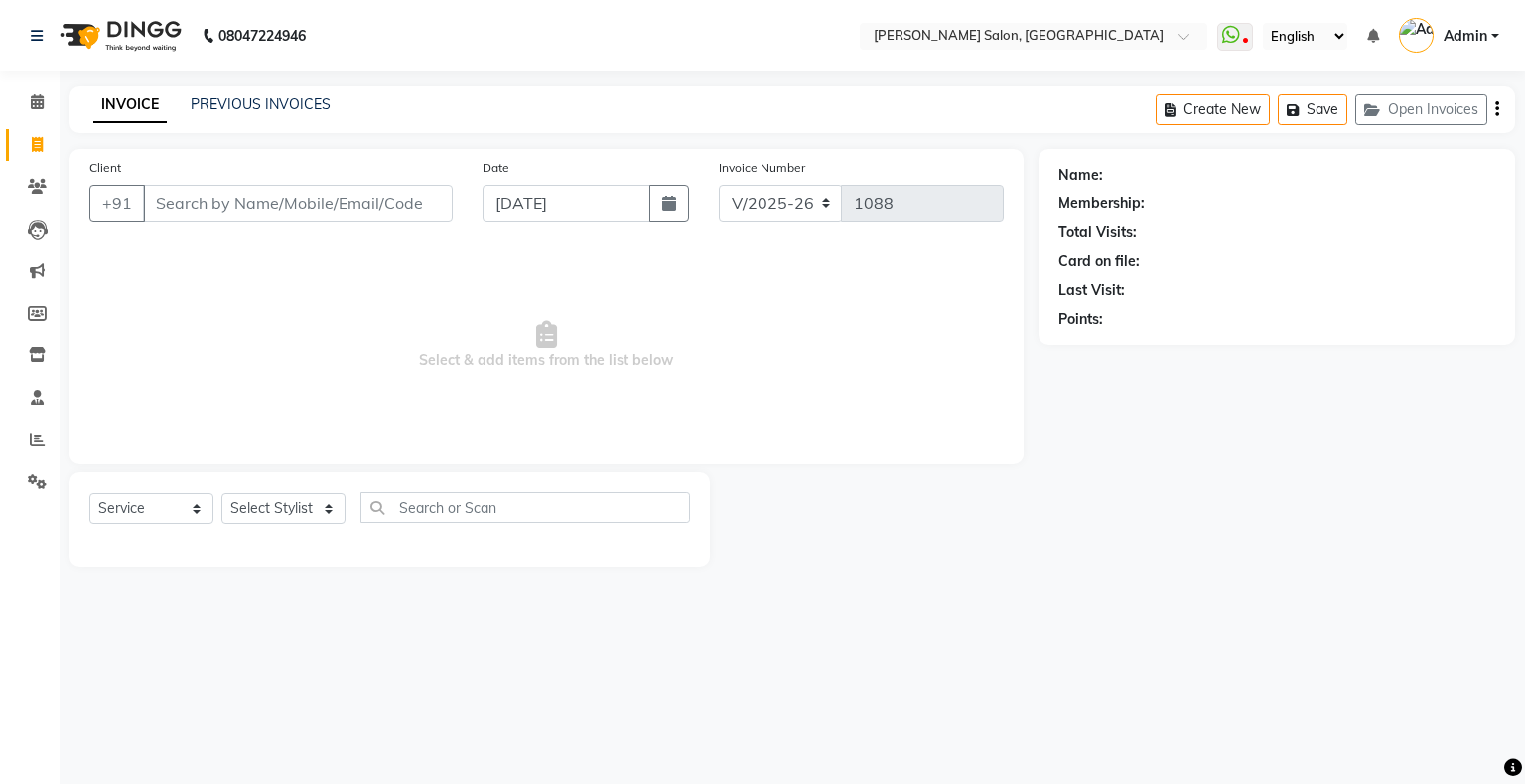 click on "Client" at bounding box center (298, 203) 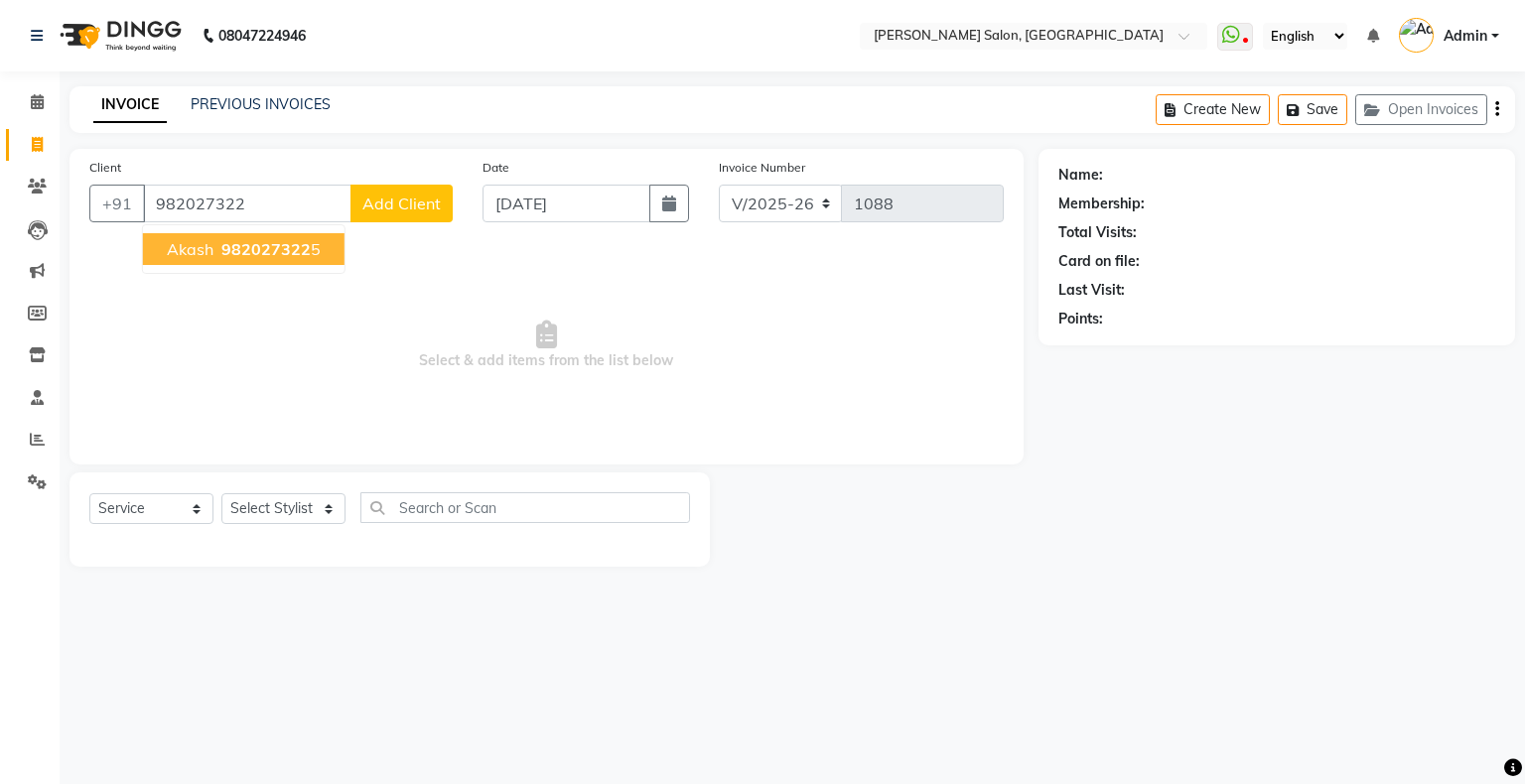 click on "Akash   982027322 5" at bounding box center [243, 249] 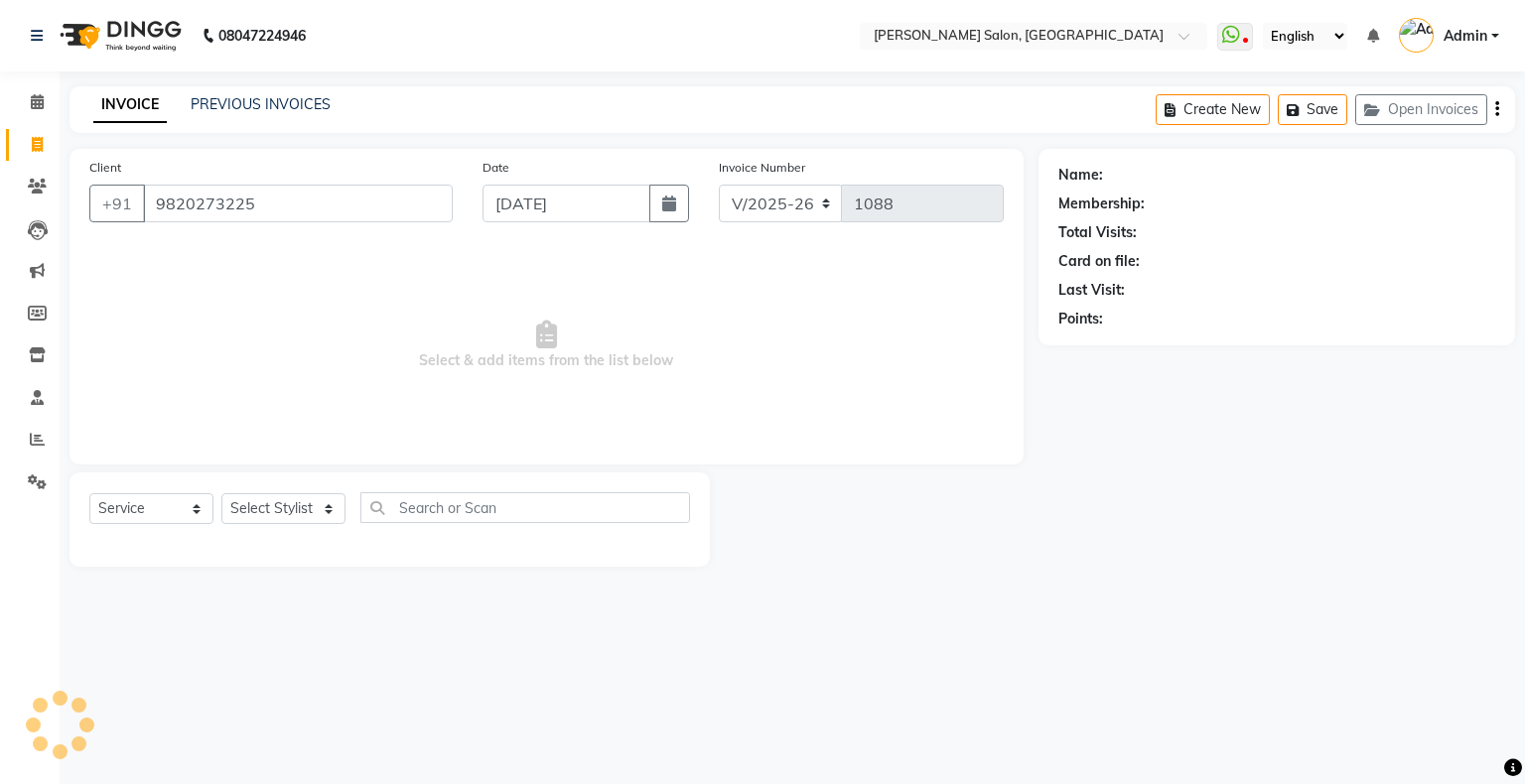 type on "9820273225" 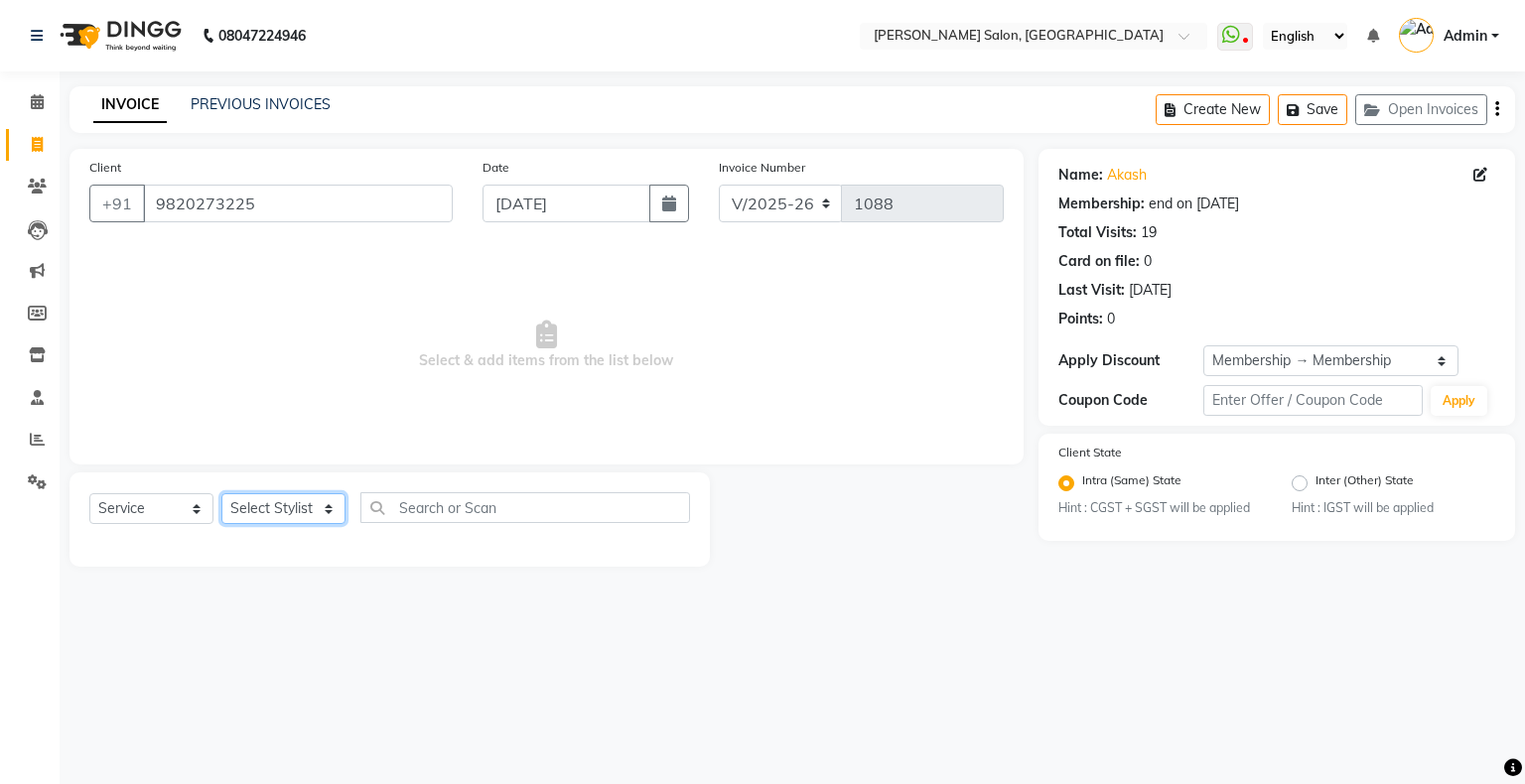 click on "Select Stylist Akshay Divecha Ashwini Hair Head Falak Nails Fardin Kirti Nida FD Pradip Vaishnav Sanjana  Shubhada Susmita Vidhi Veera Vivek Unisex hair" 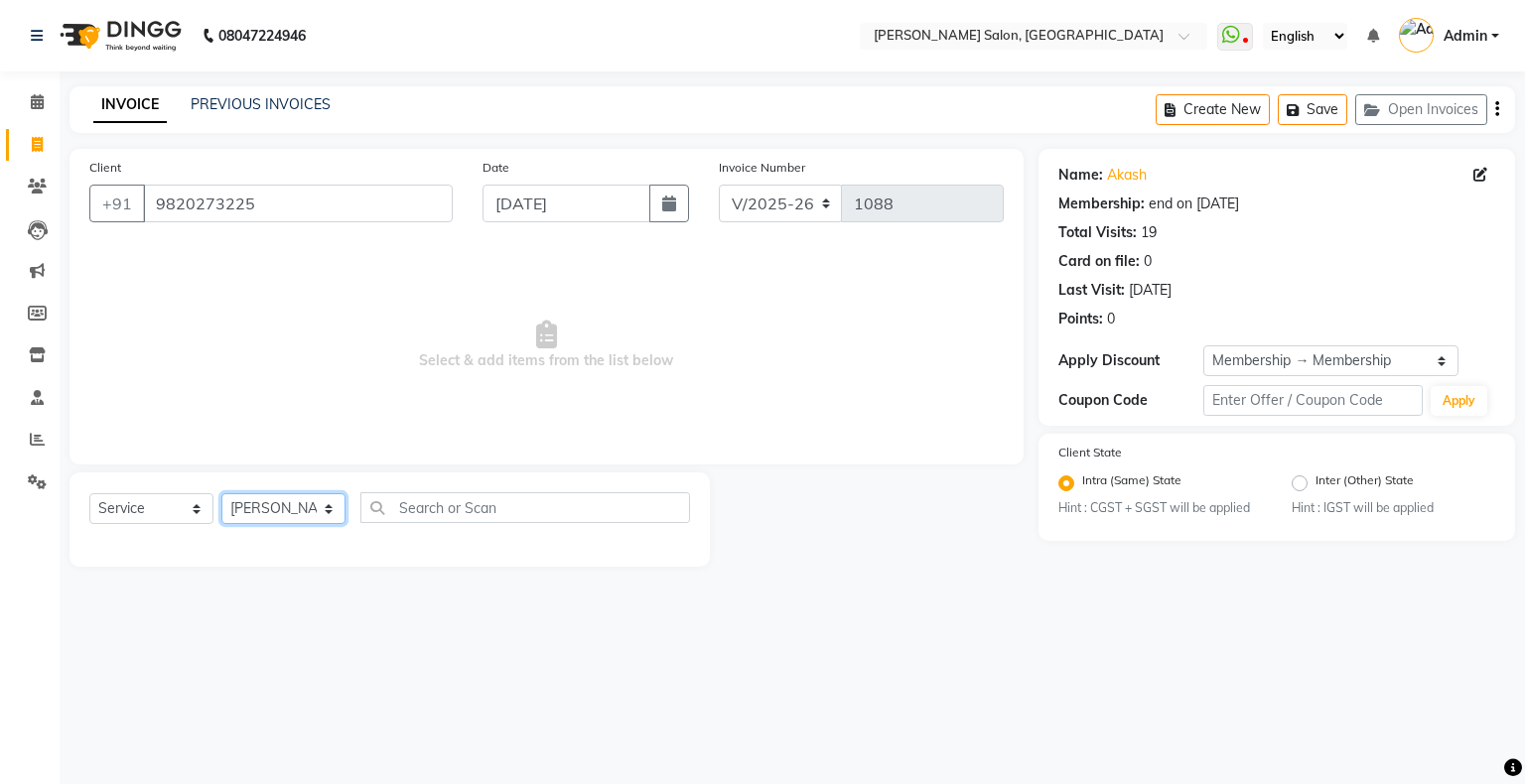 click on "Select Stylist Akshay Divecha Ashwini Hair Head Falak Nails Fardin Kirti Nida FD Pradip Vaishnav Sanjana  Shubhada Susmita Vidhi Veera Vivek Unisex hair" 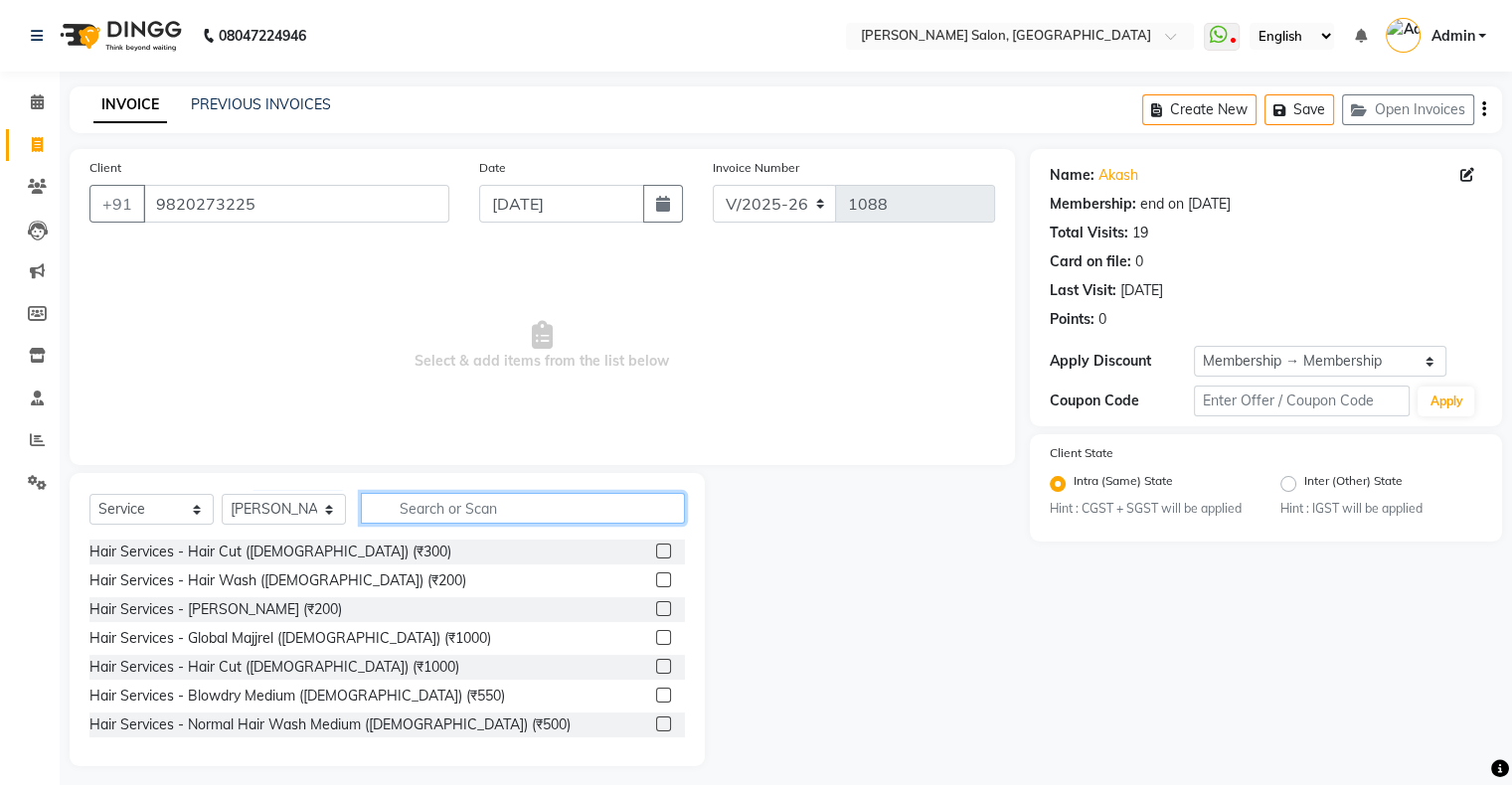 click 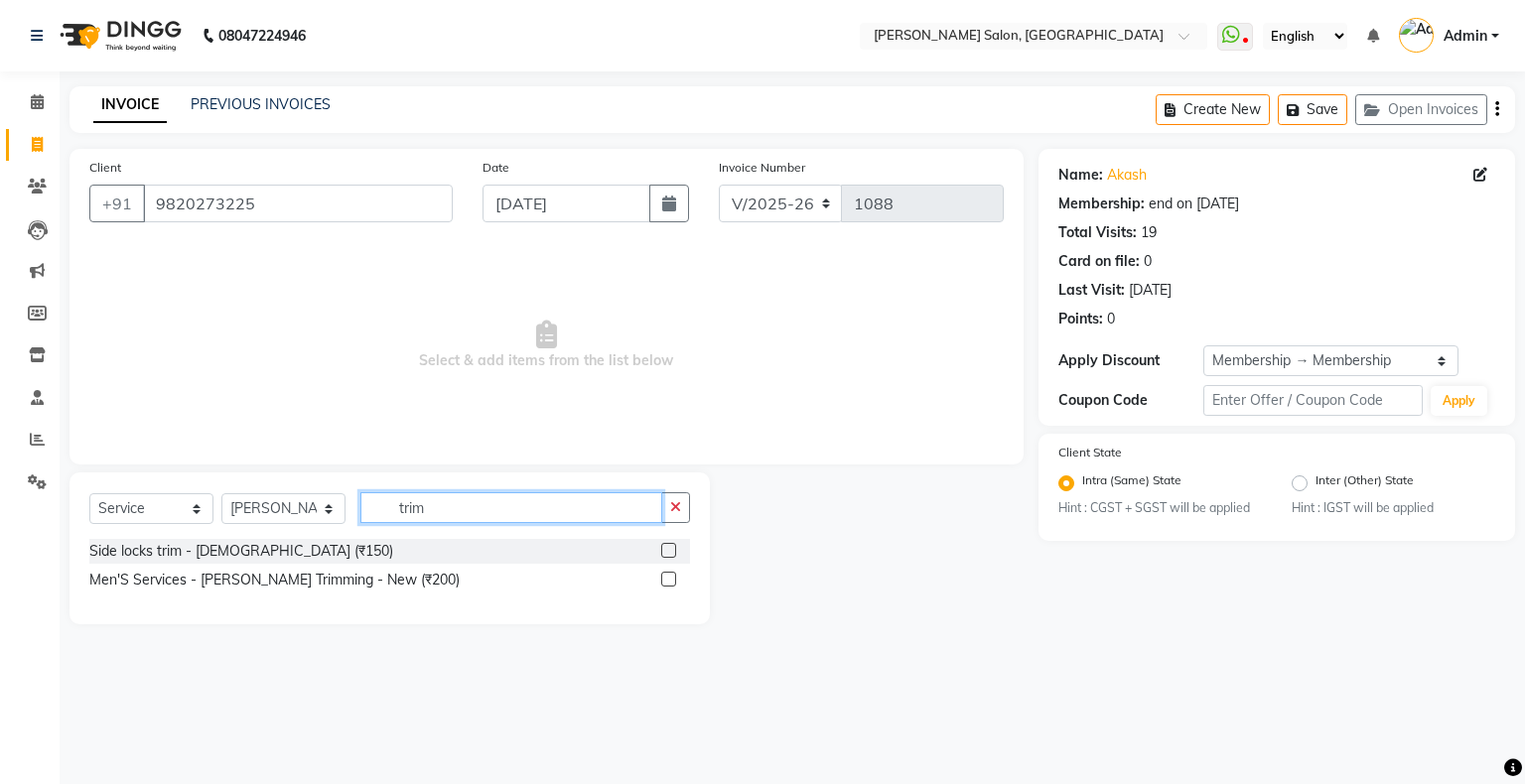 type on "trim" 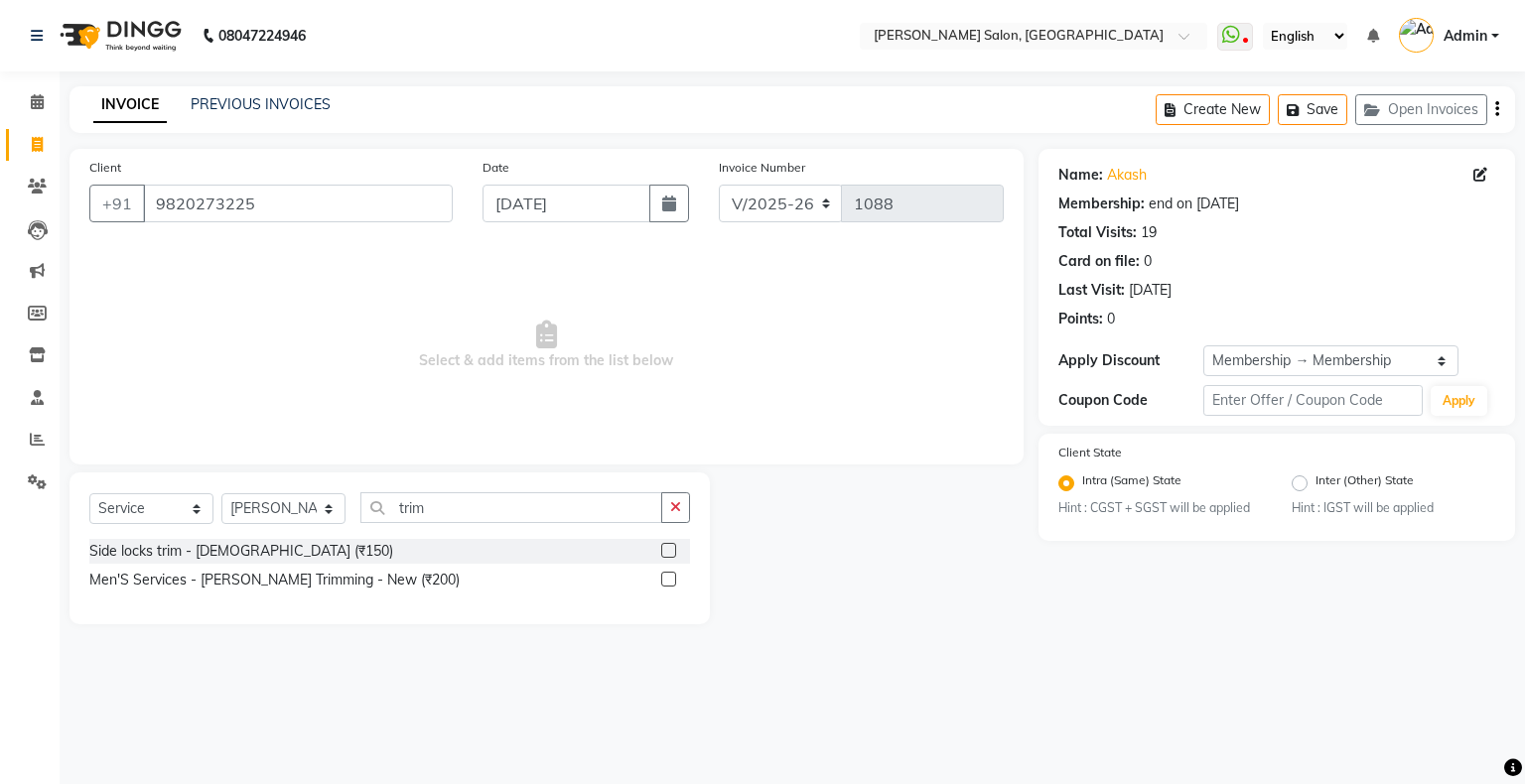 click 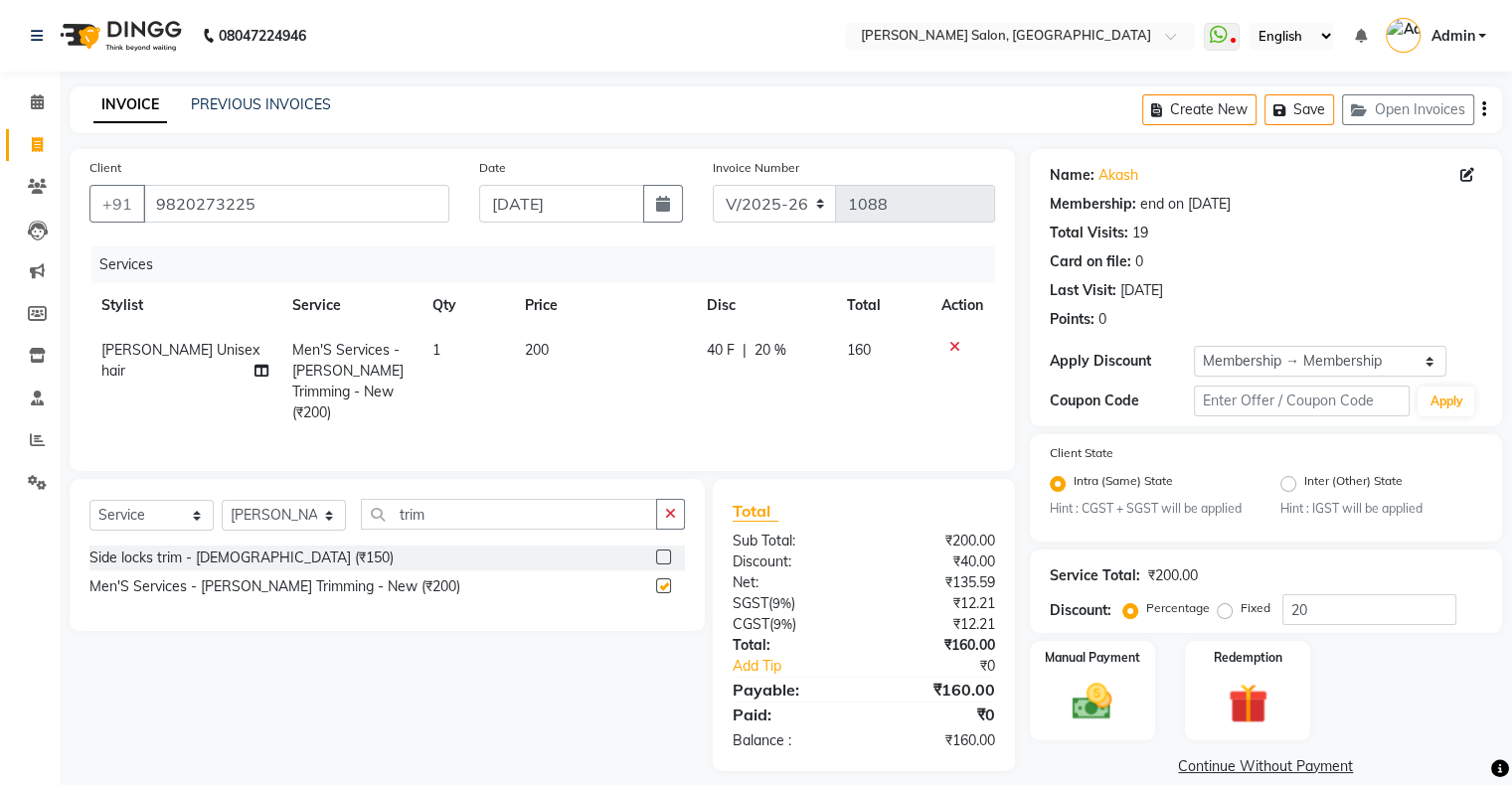 checkbox on "false" 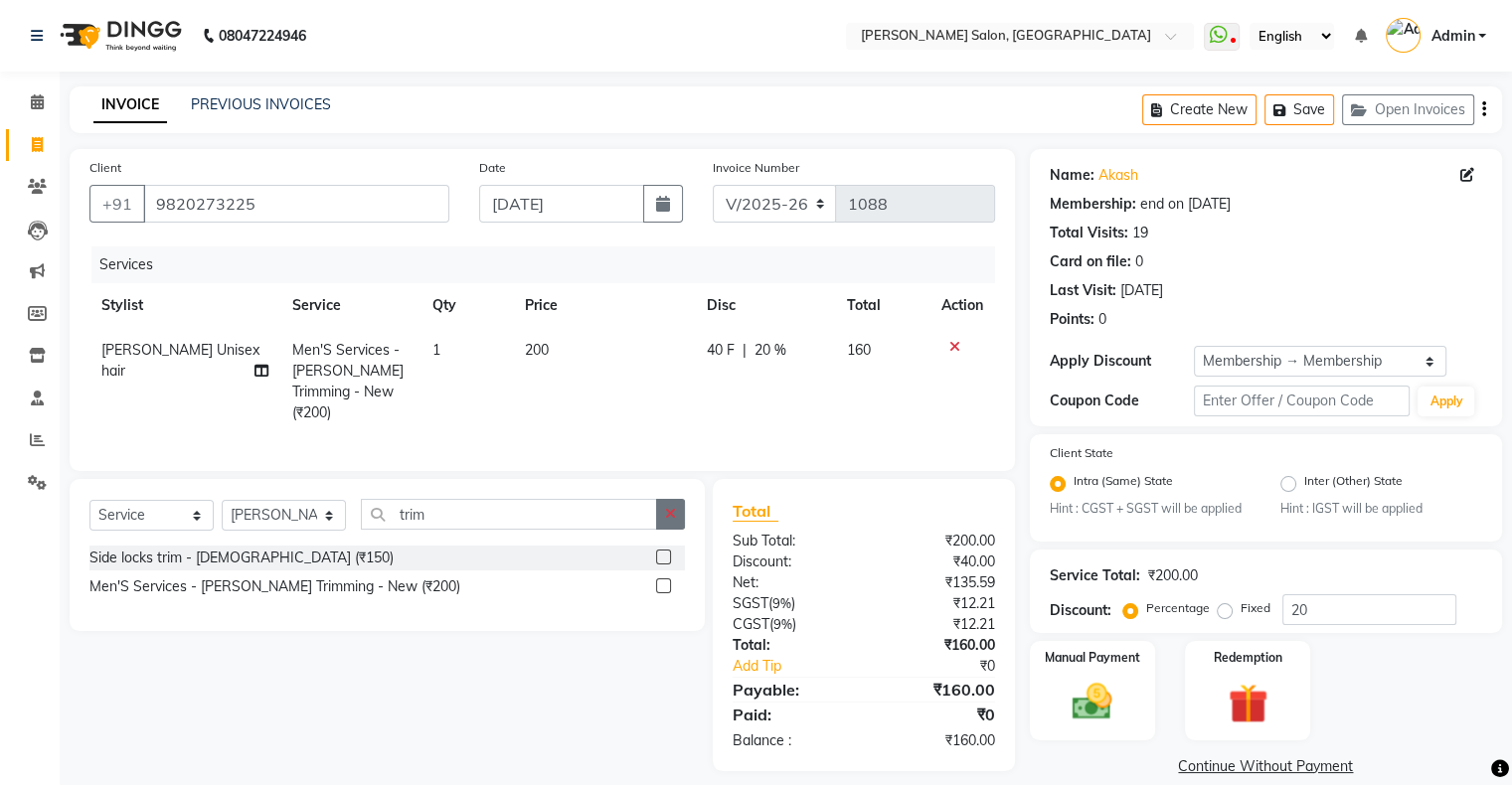click 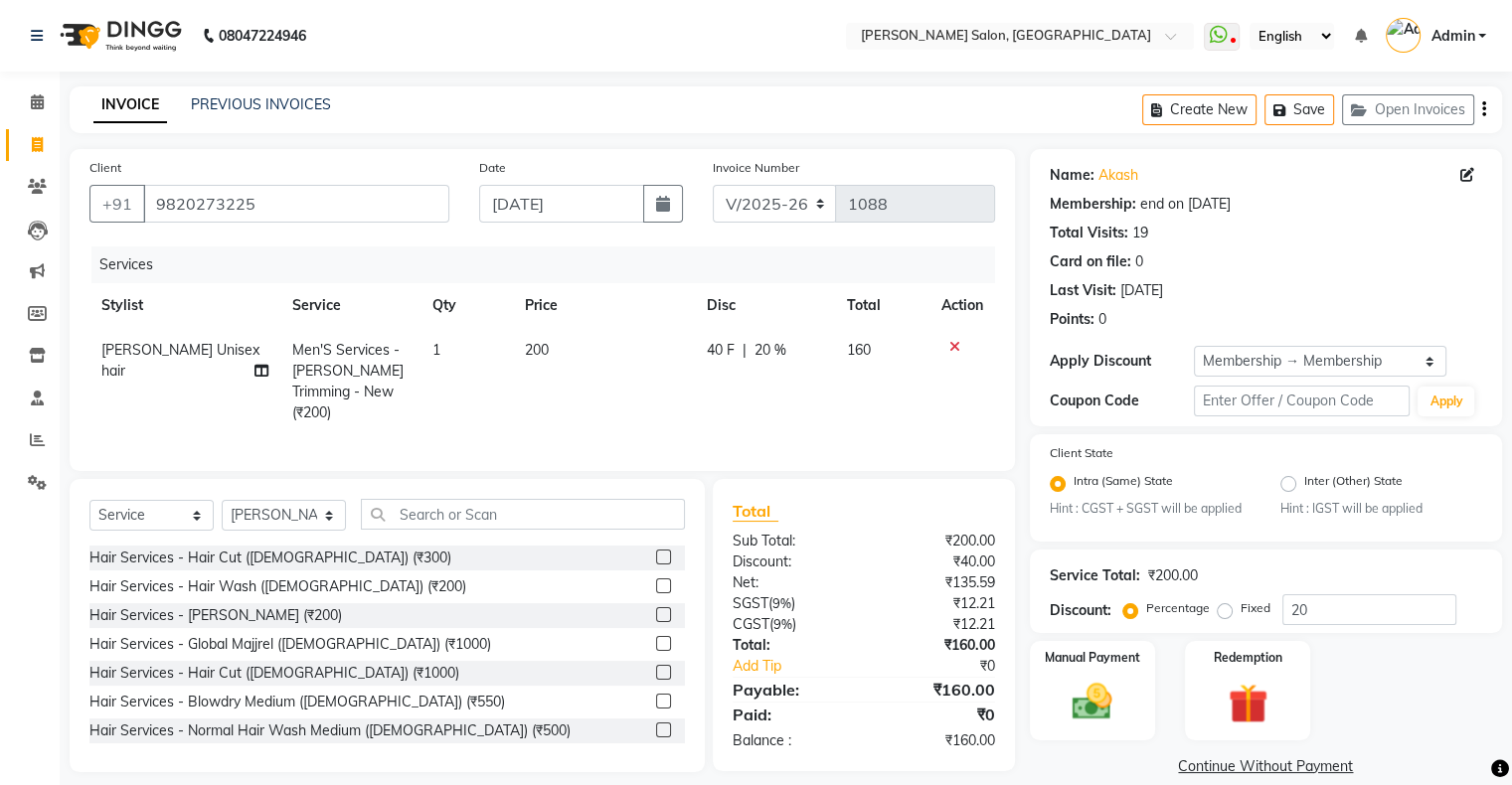click 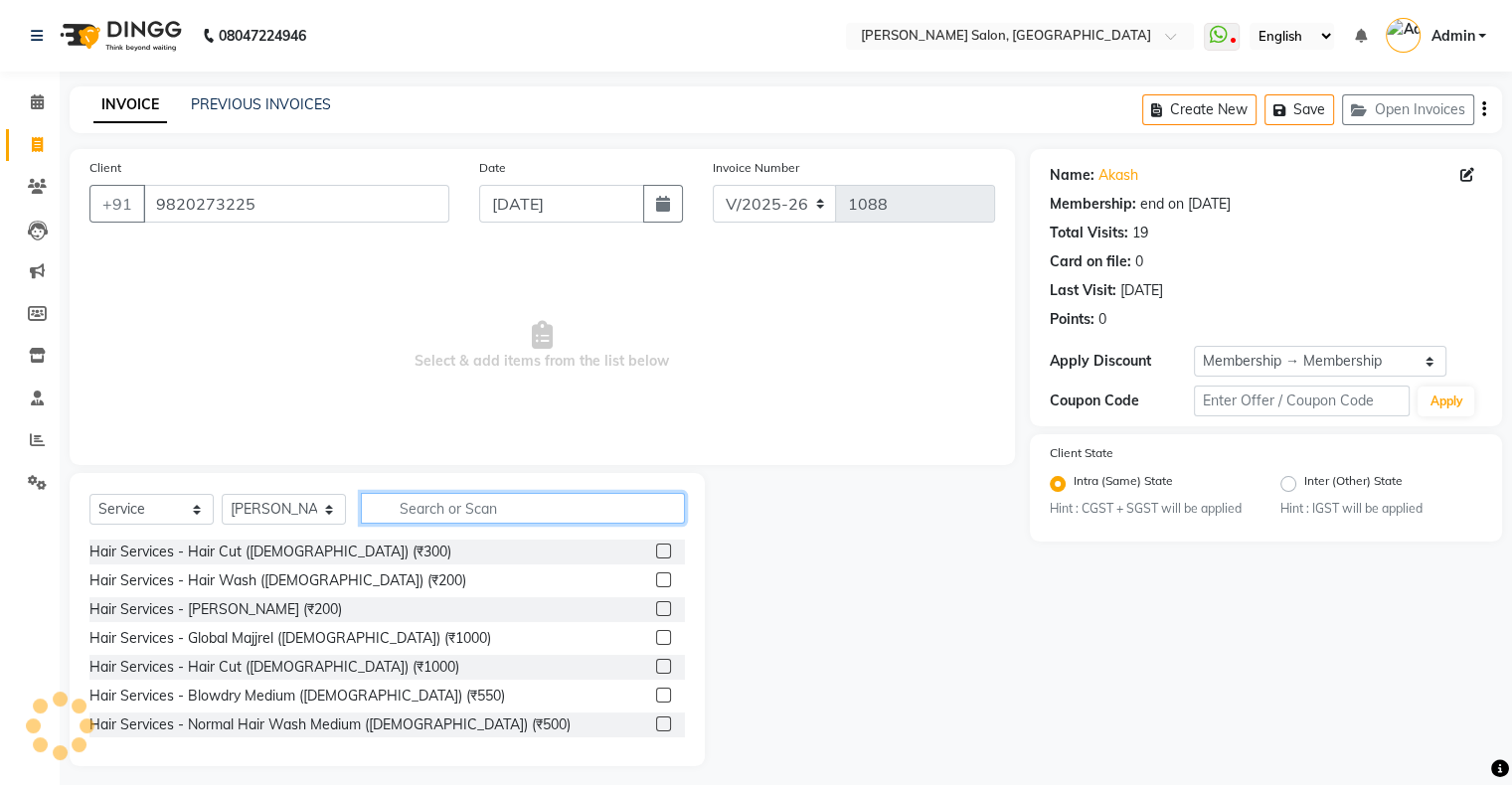 click 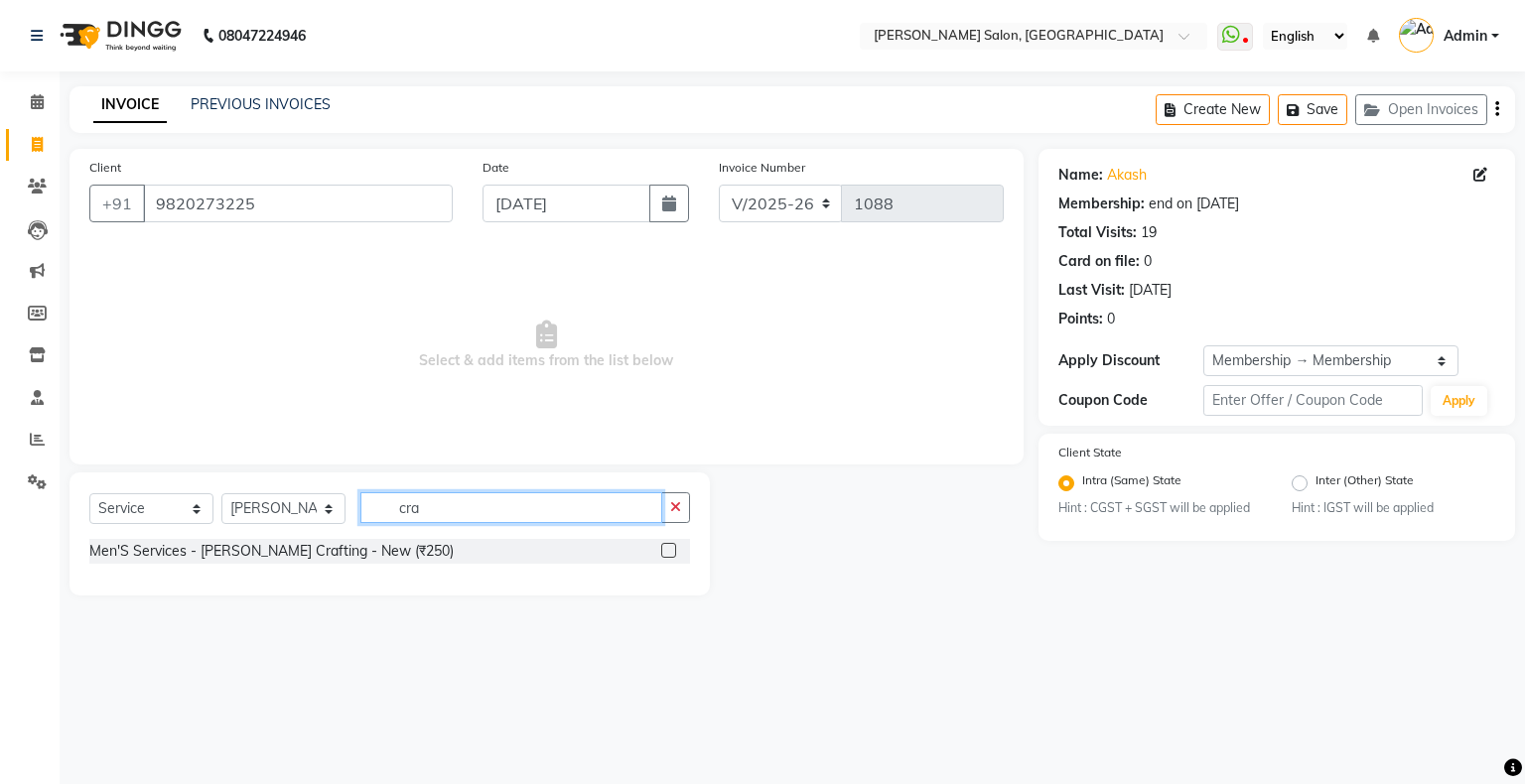 type on "cra" 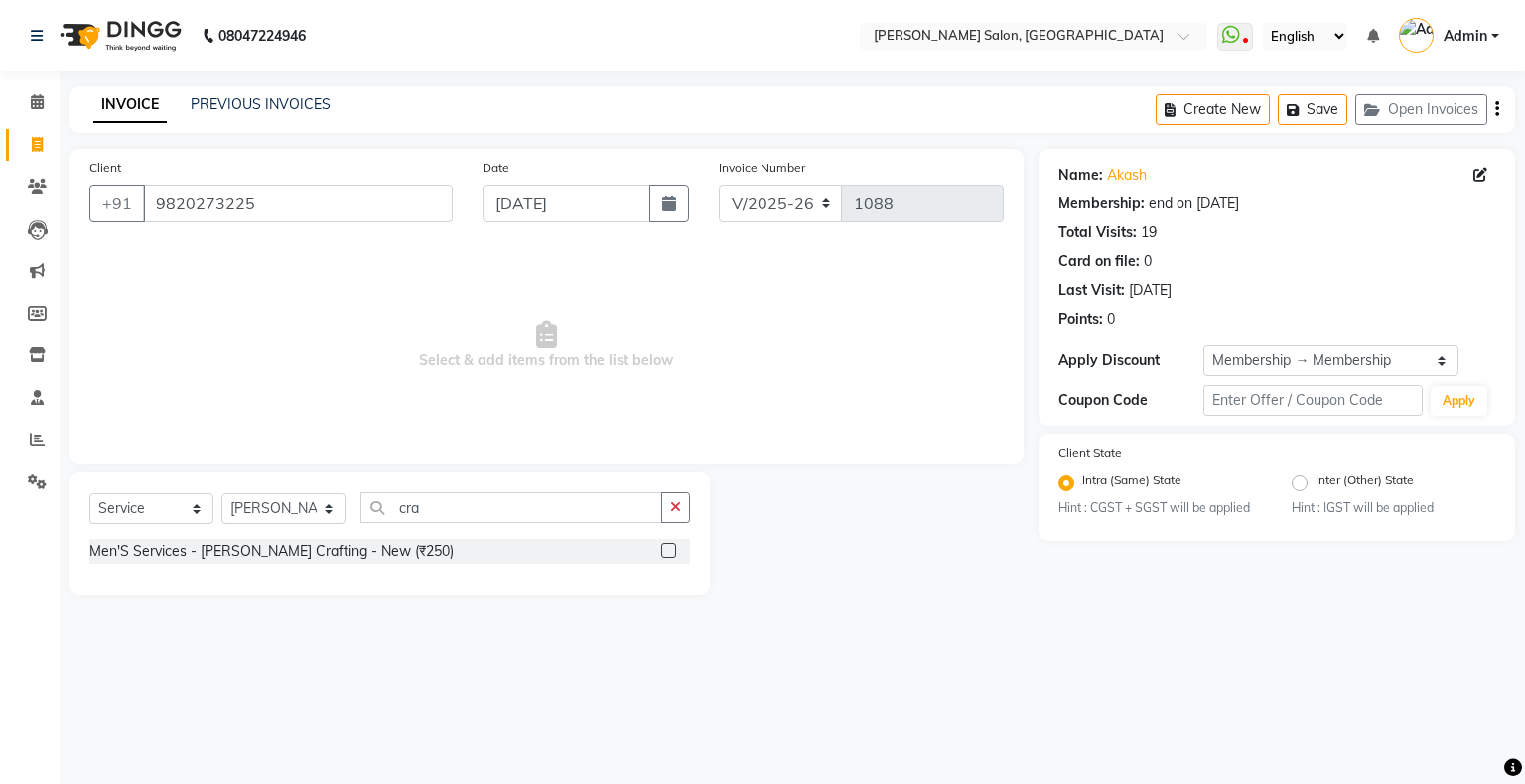 click 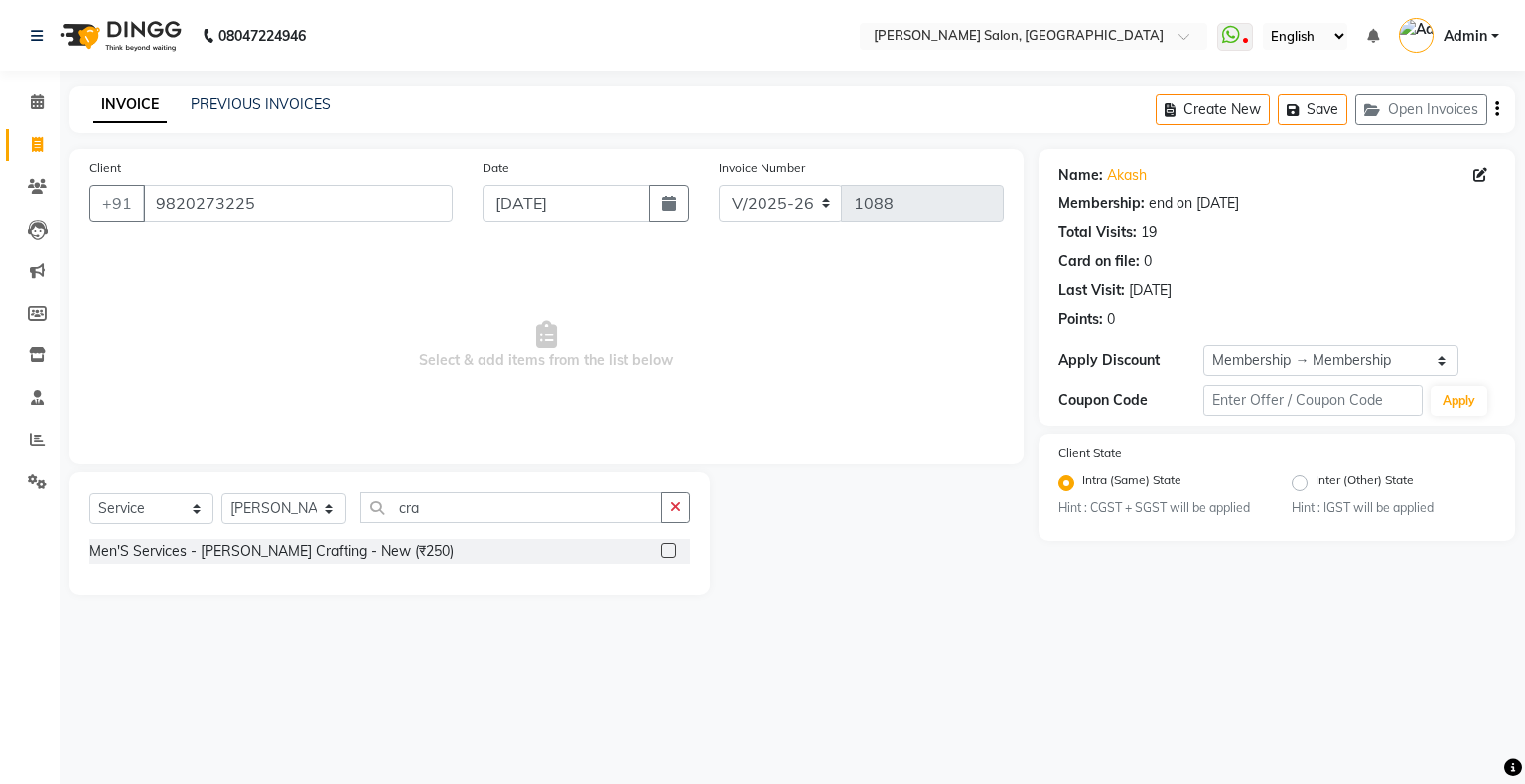click 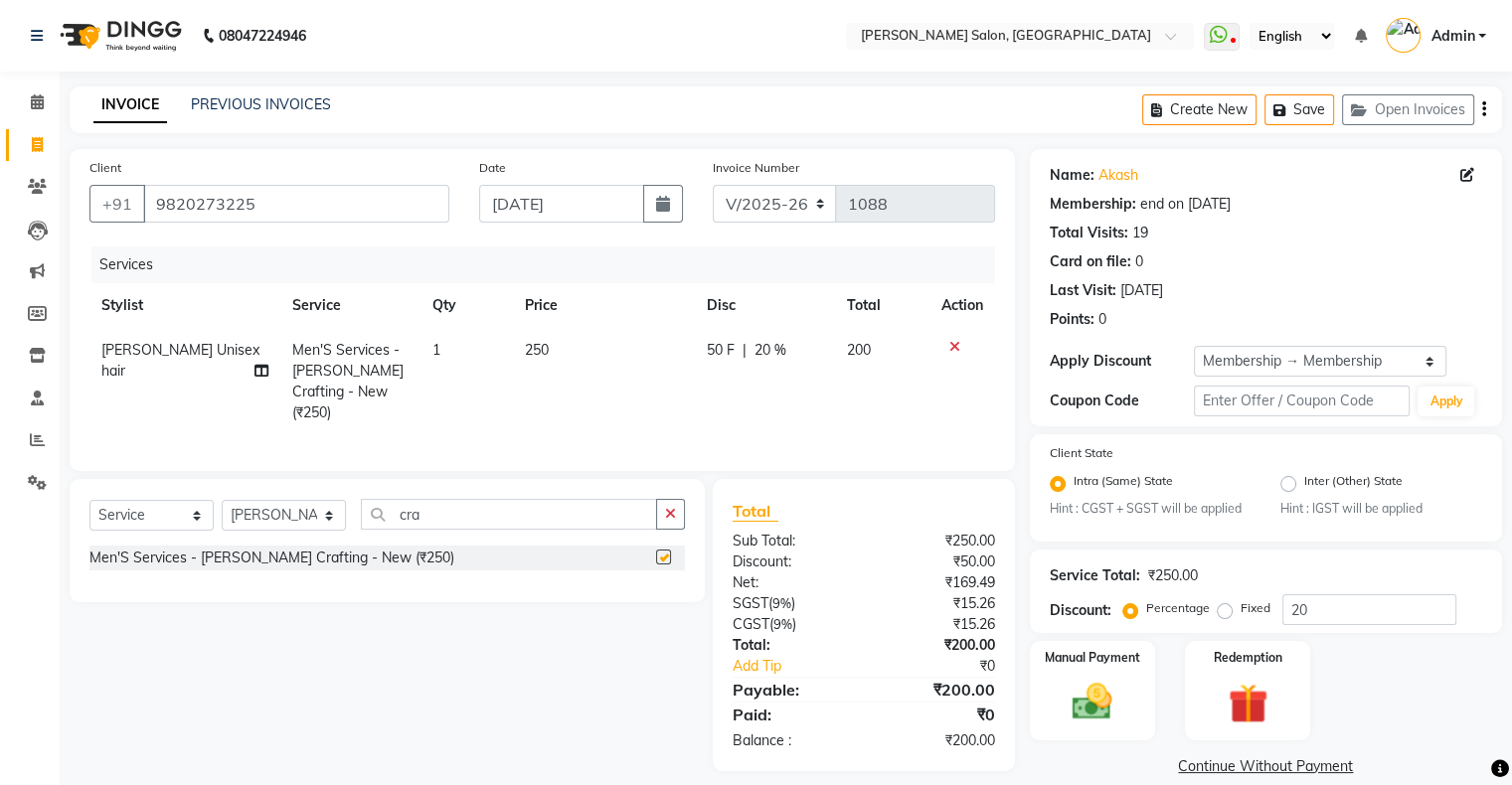 checkbox on "false" 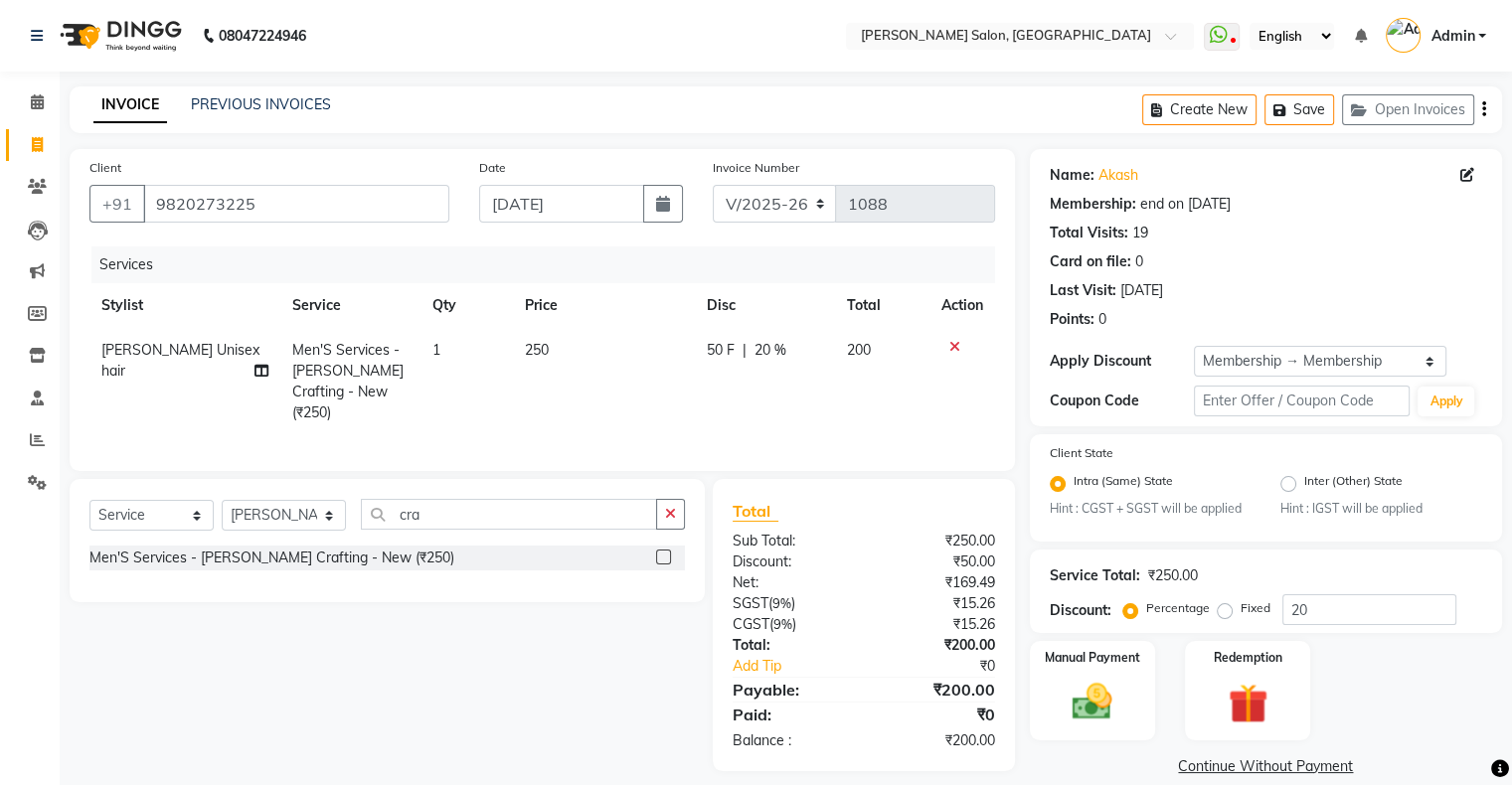 click on "50 F" 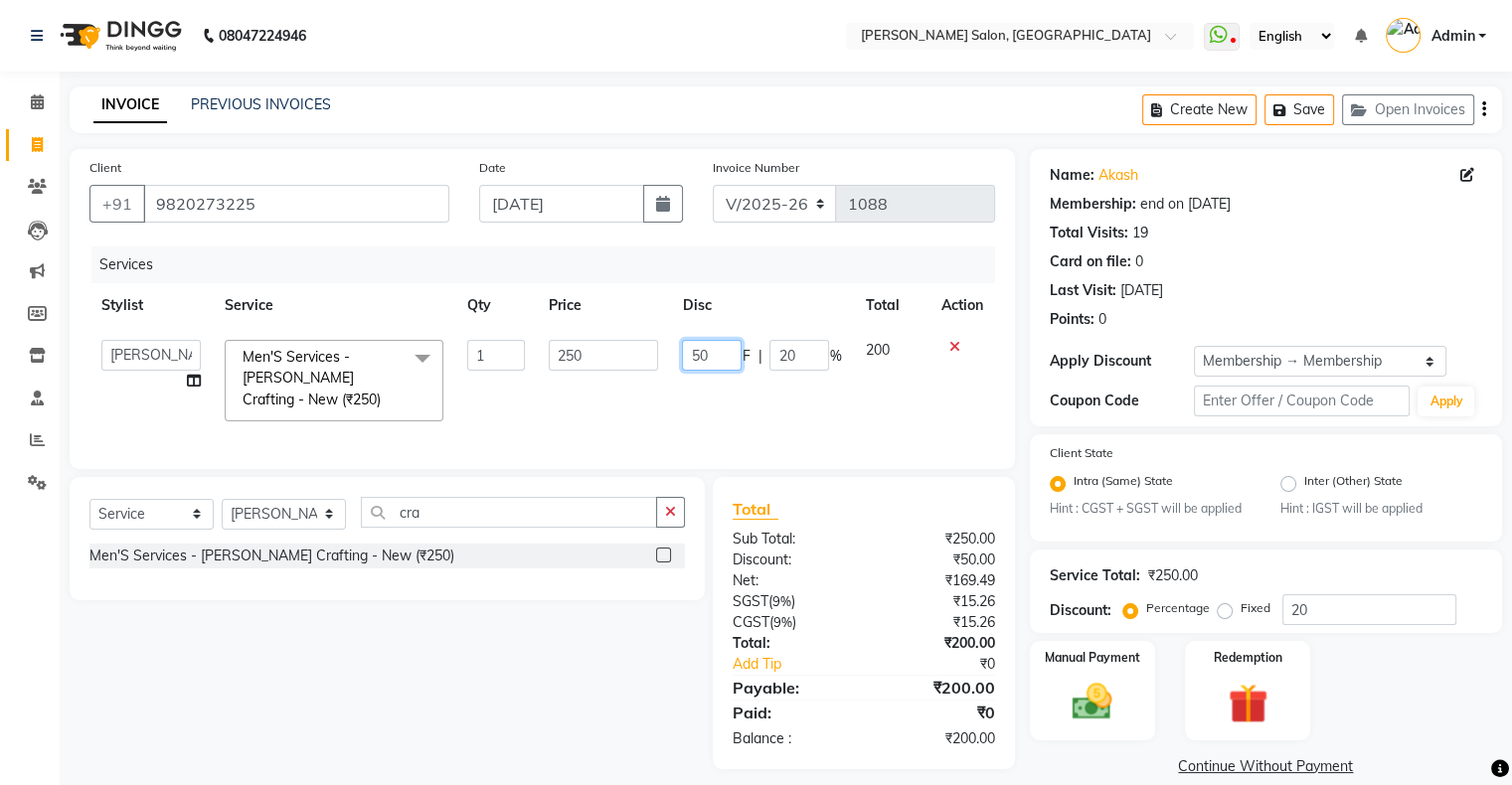click on "50" 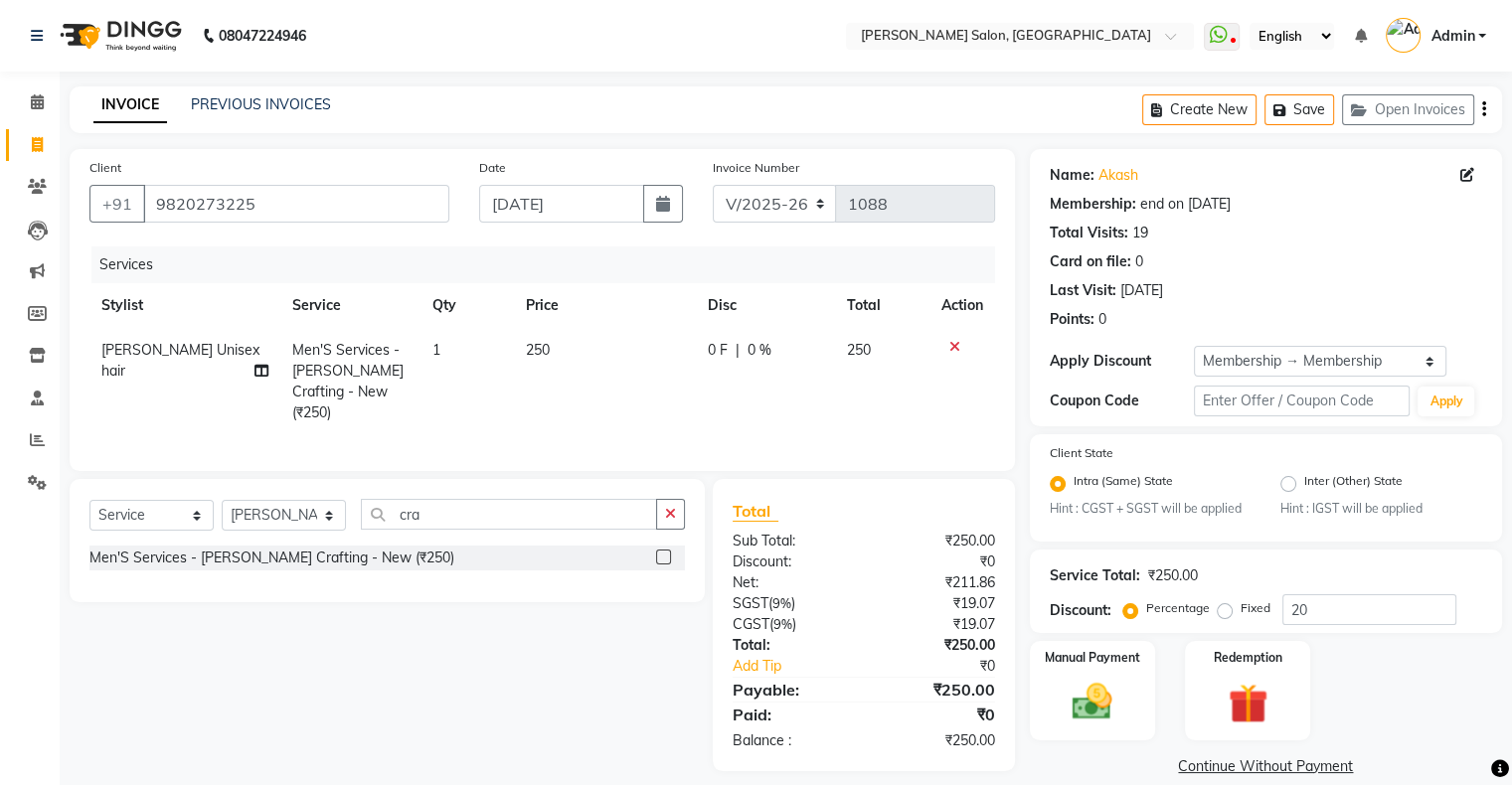click on "|" 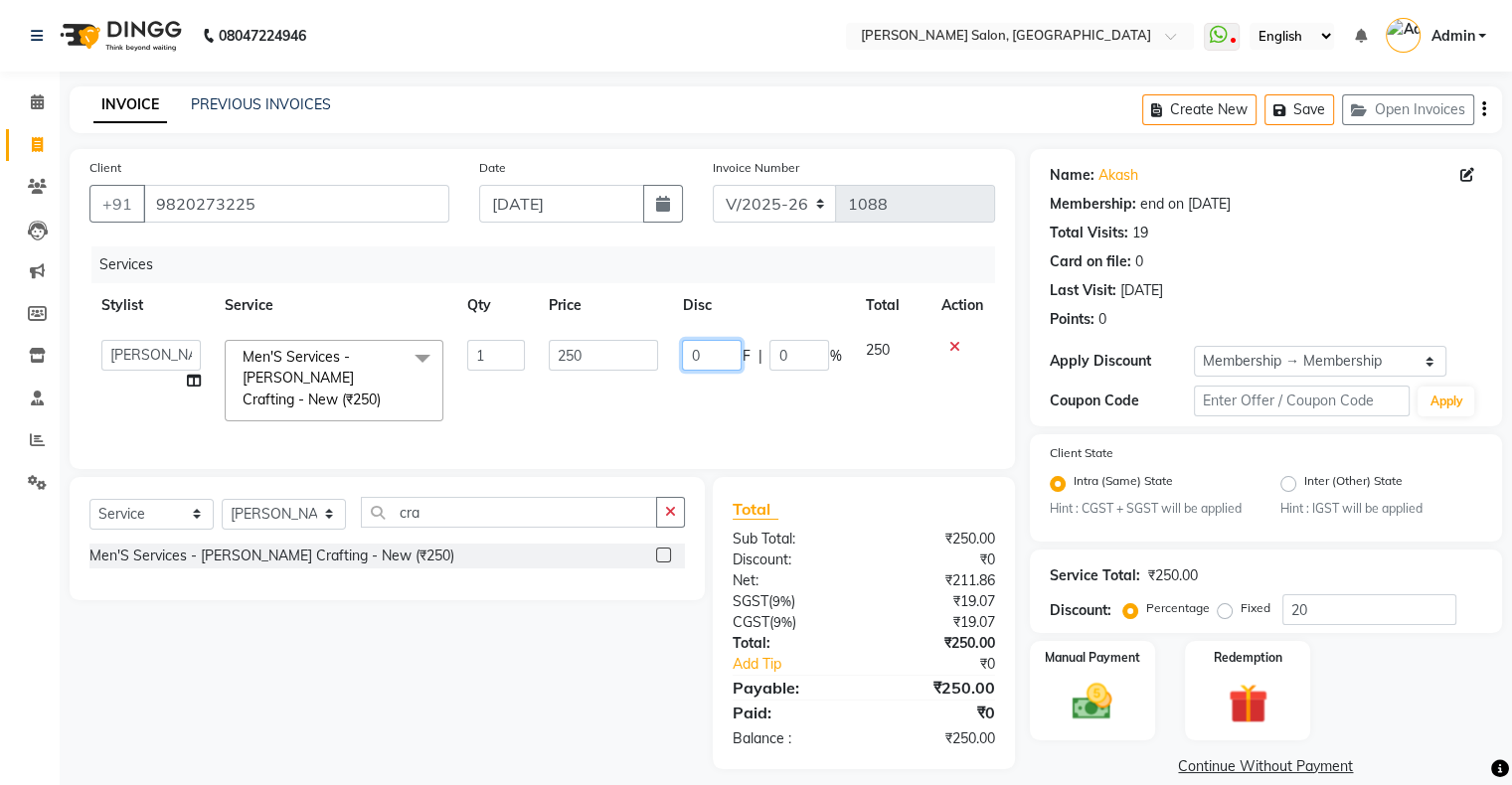 click on "0" 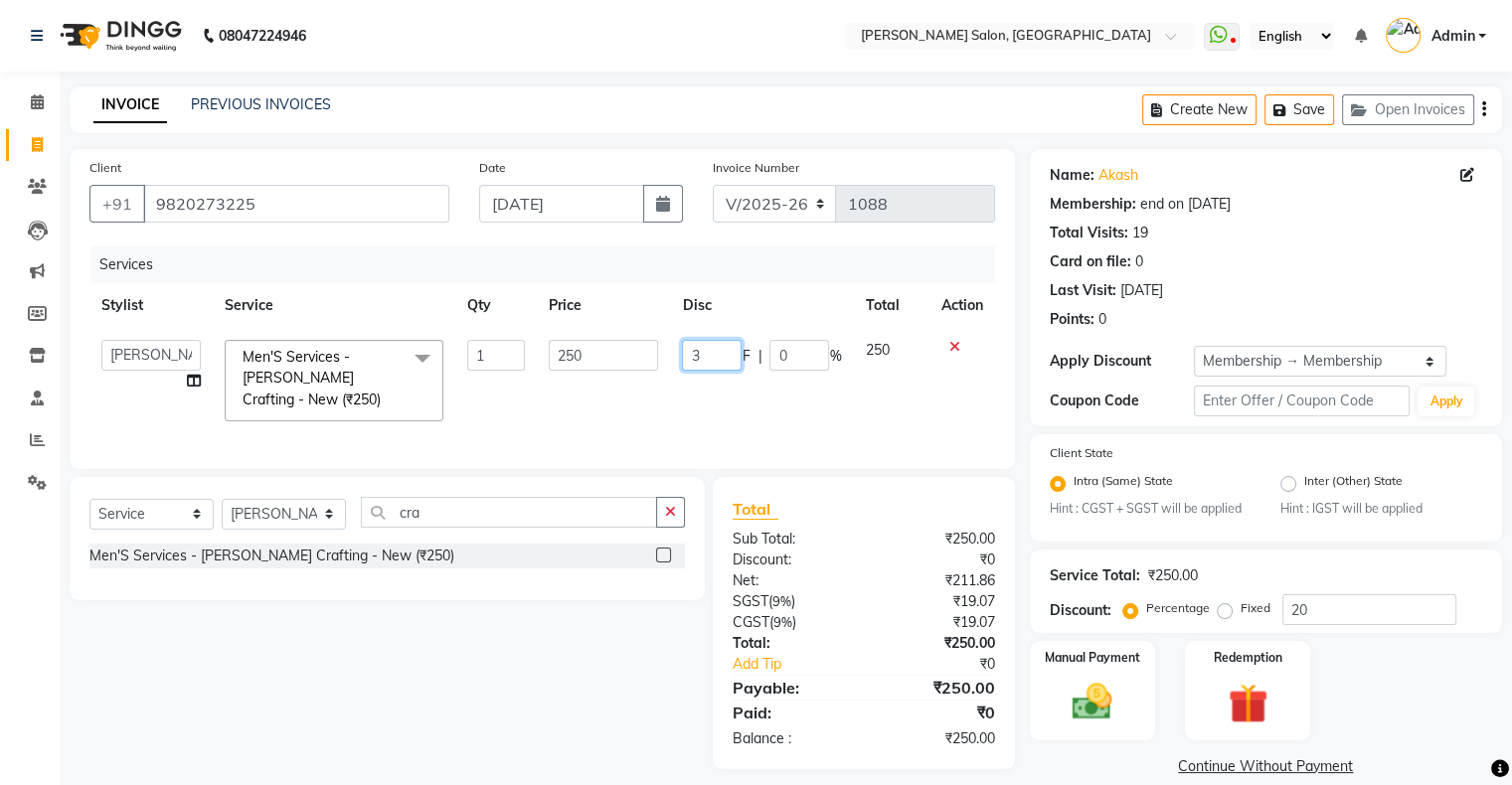 type on "30" 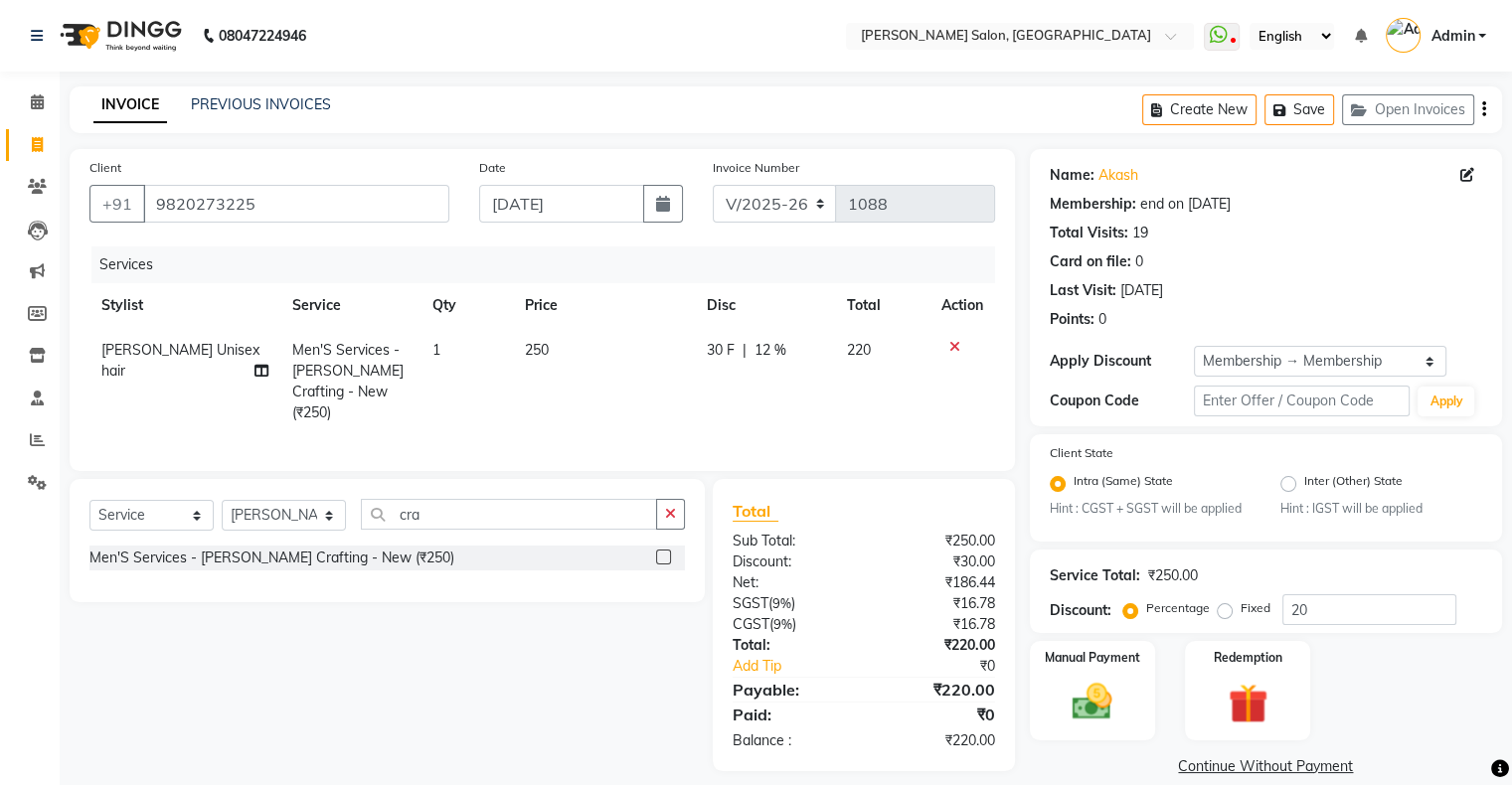 click on "30 F | 12 %" 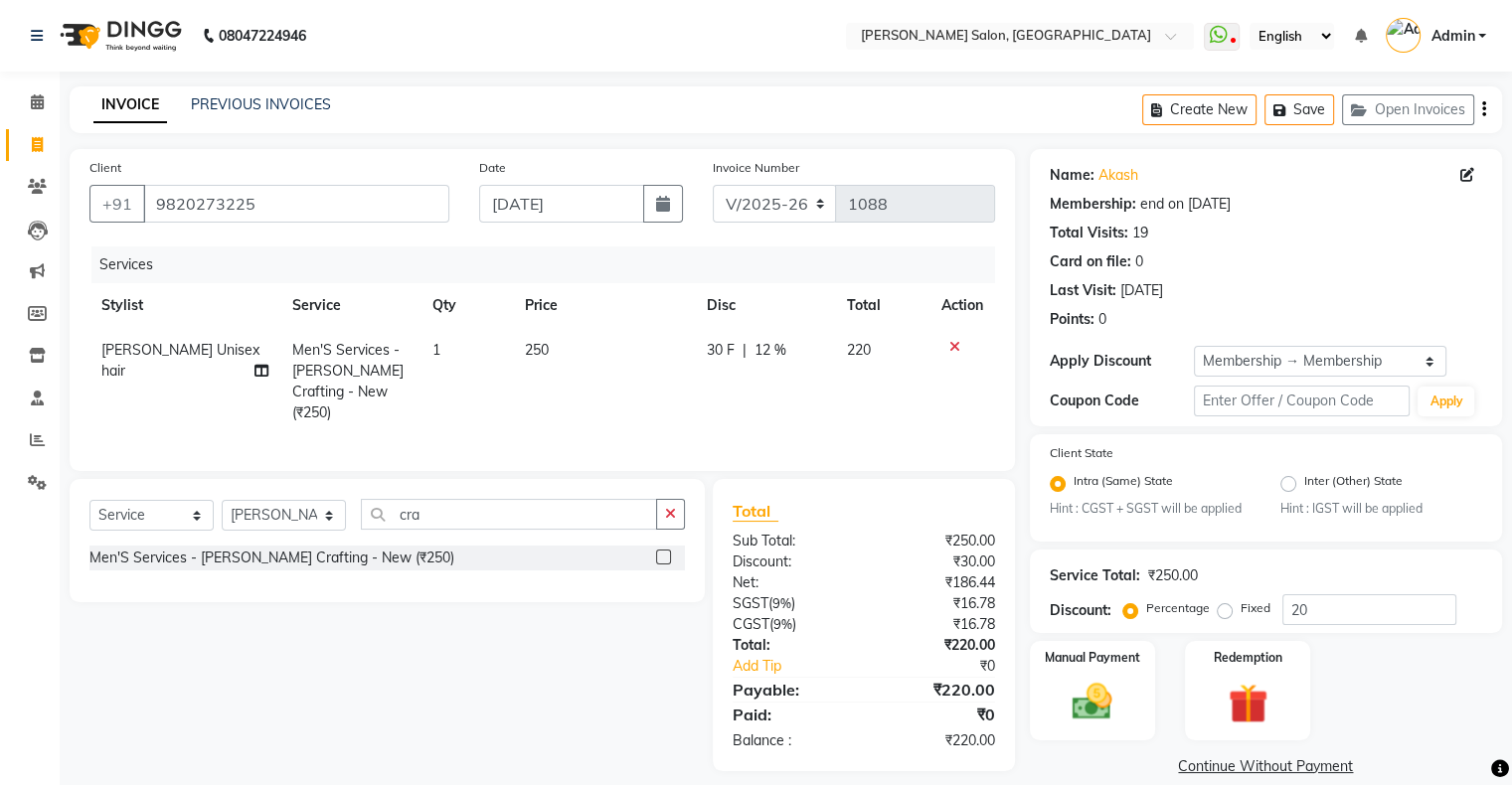 select on "52584" 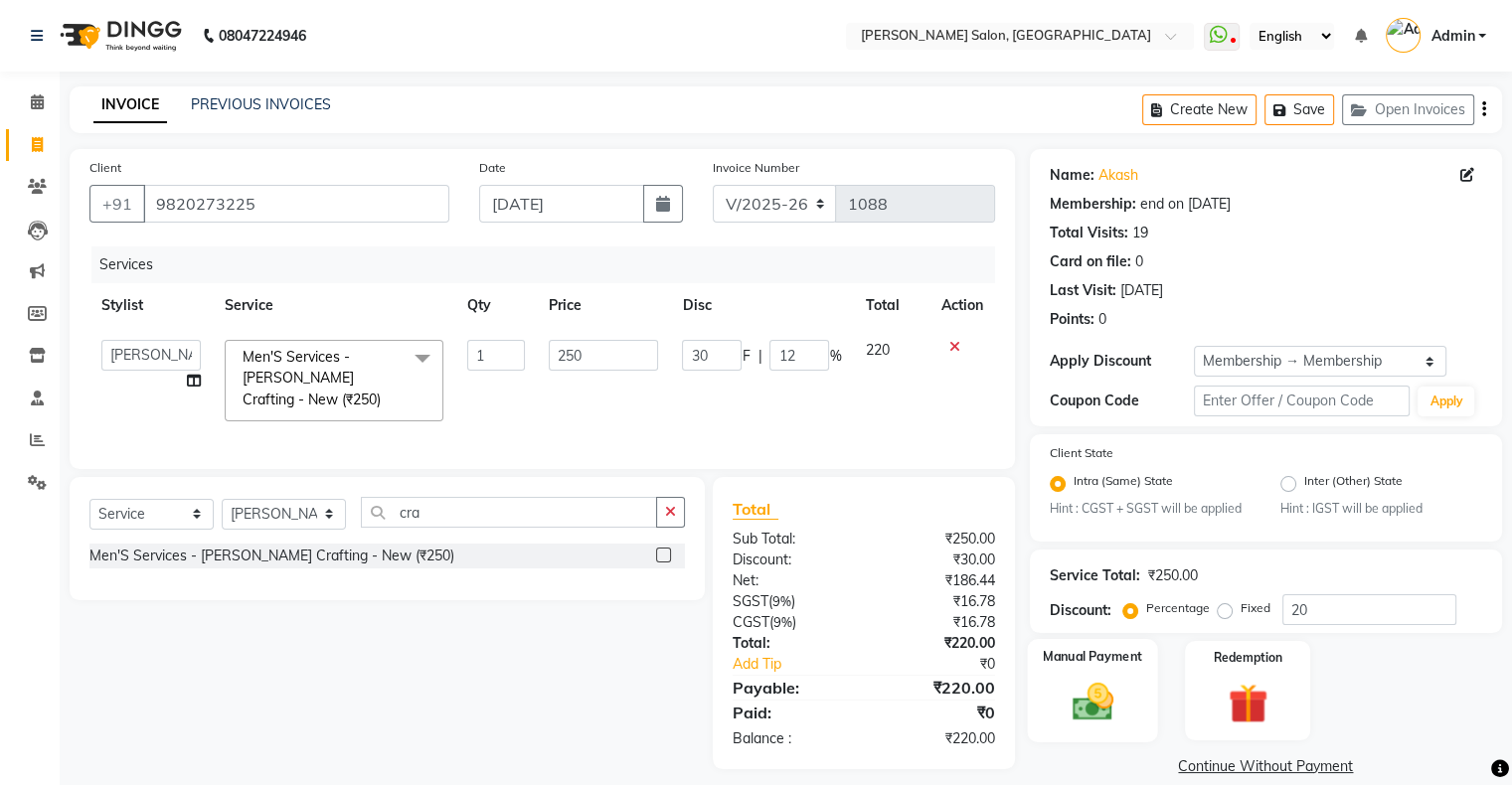 scroll, scrollTop: 28, scrollLeft: 0, axis: vertical 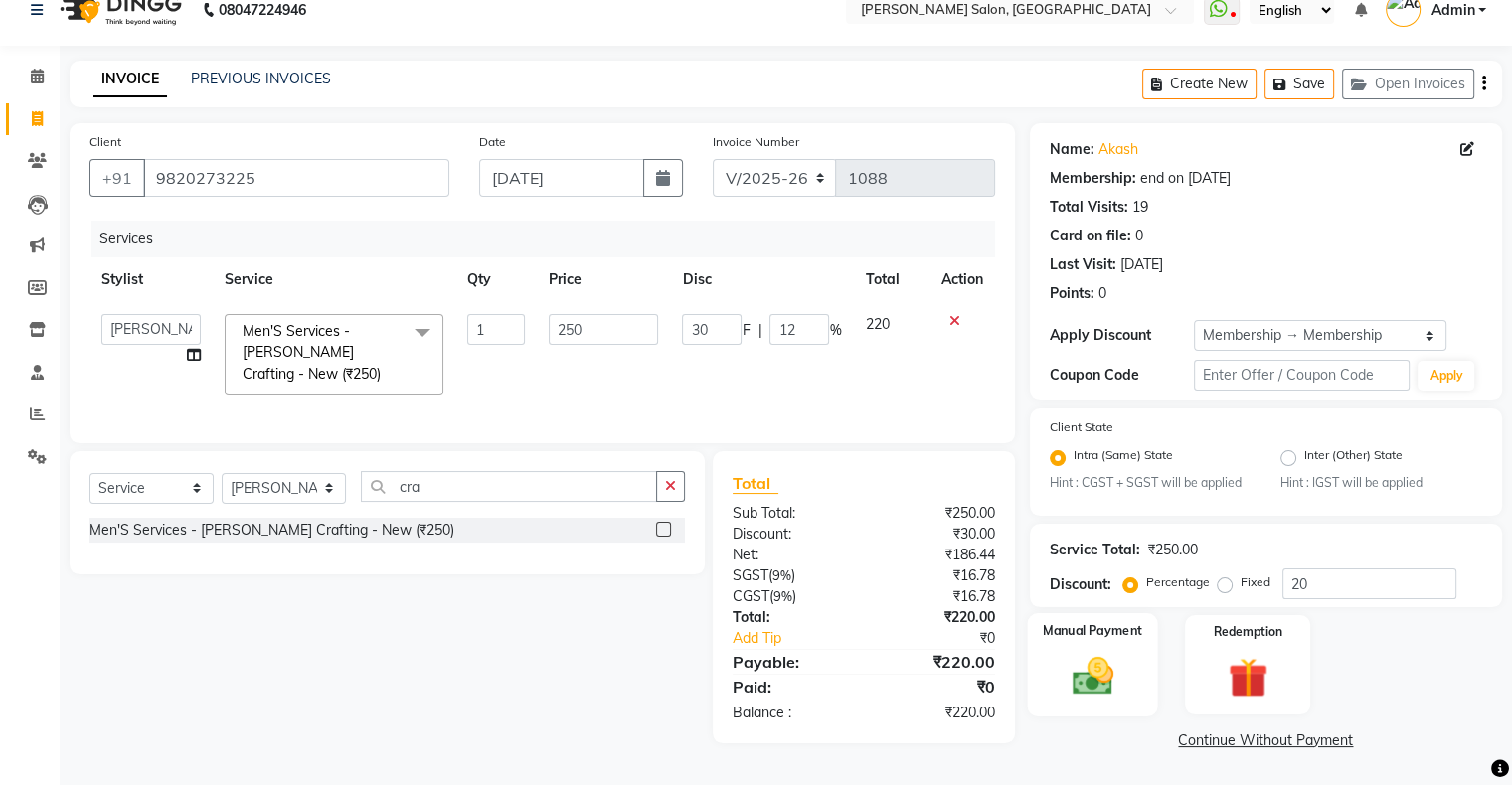 click on "Manual Payment" 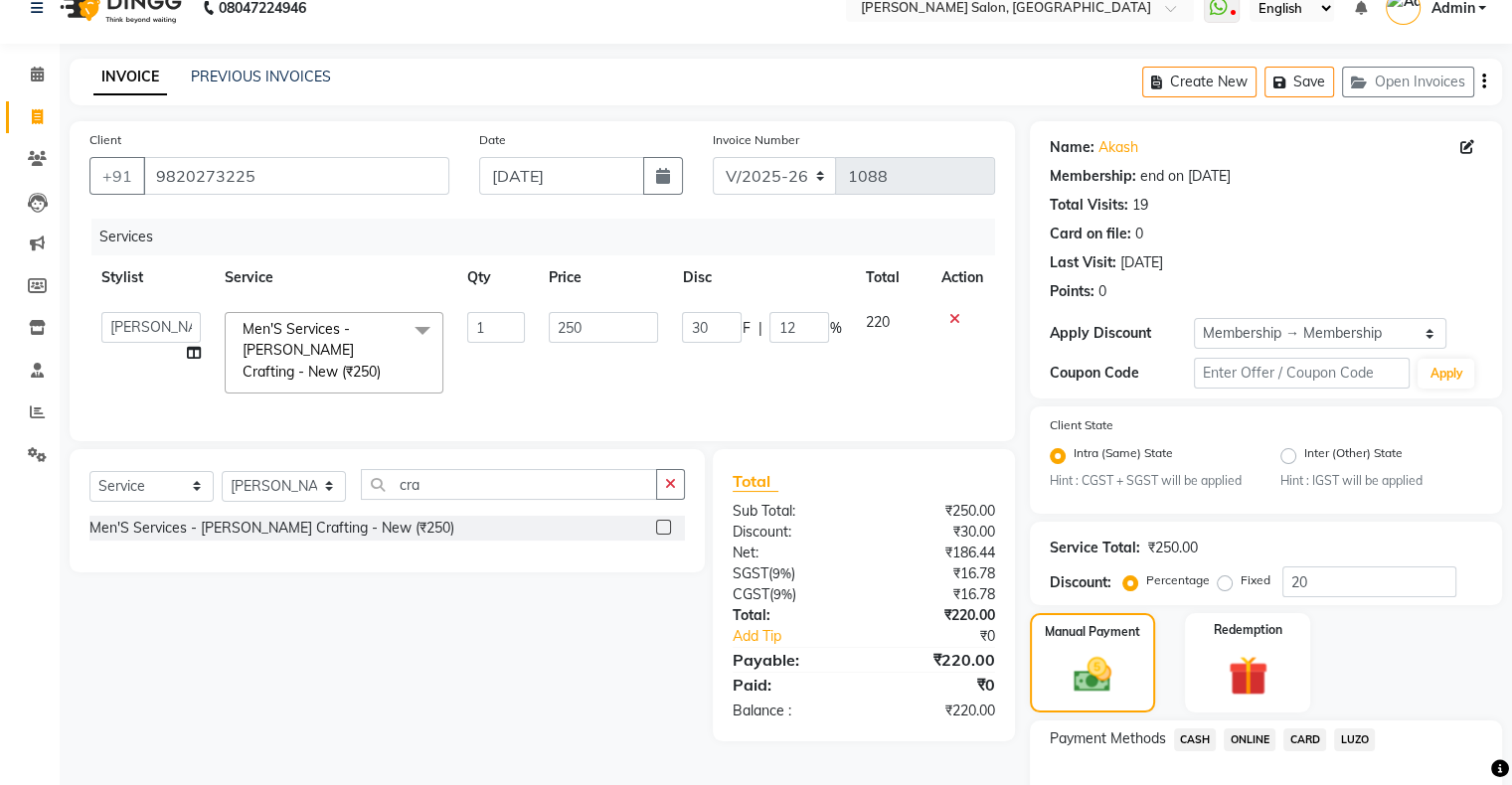 click on "CARD" 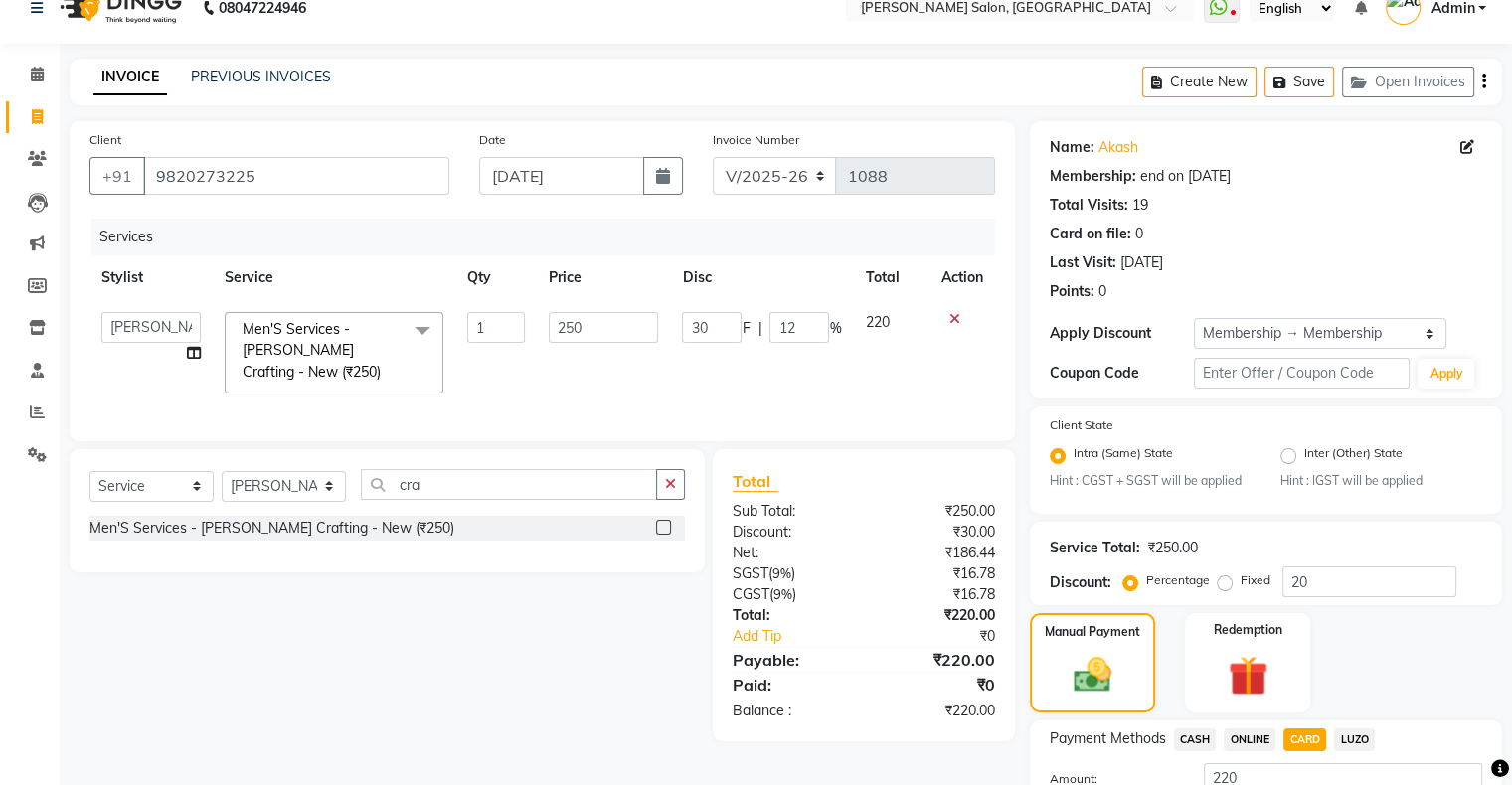scroll, scrollTop: 185, scrollLeft: 0, axis: vertical 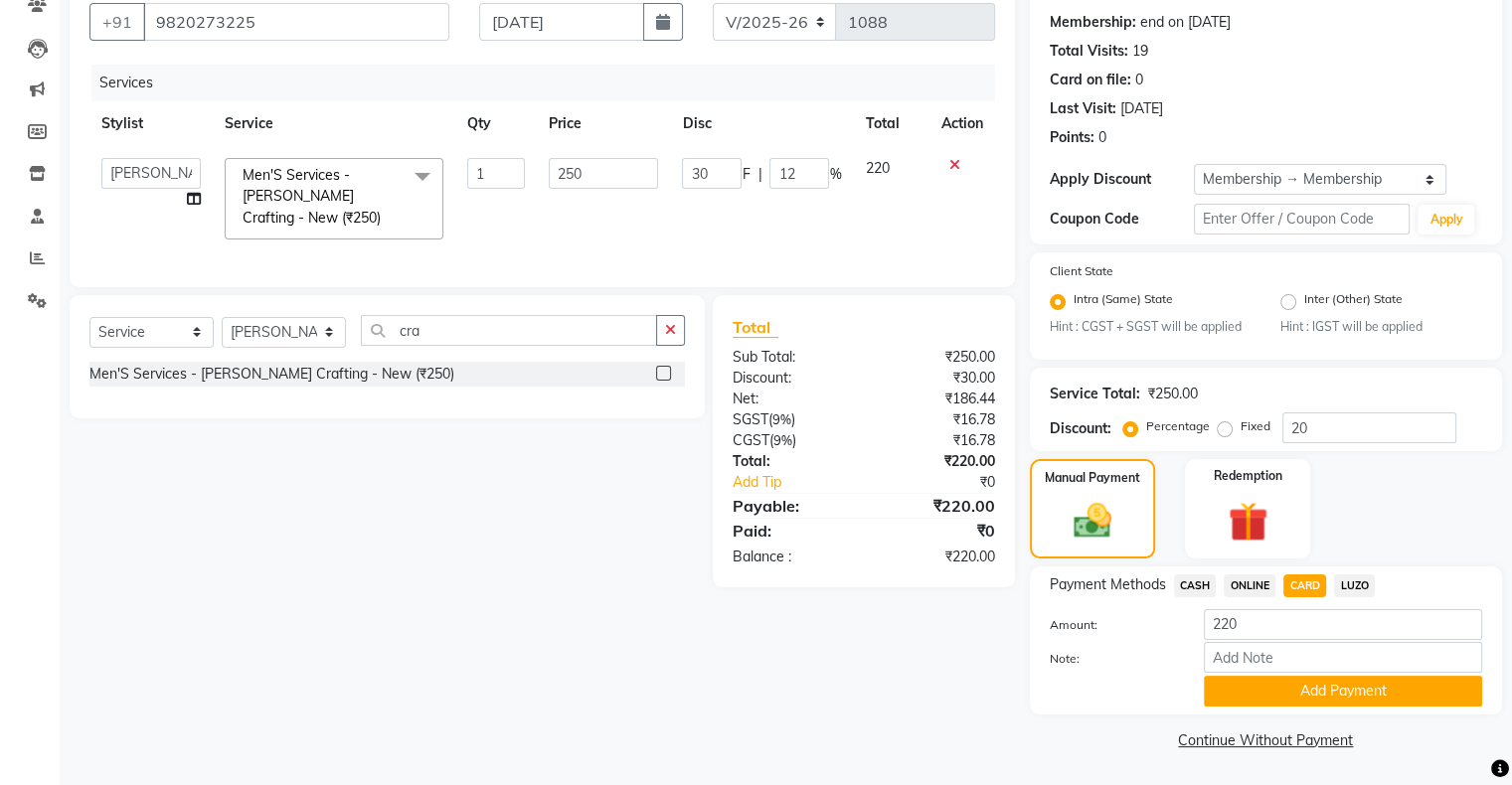 click on "CASH" 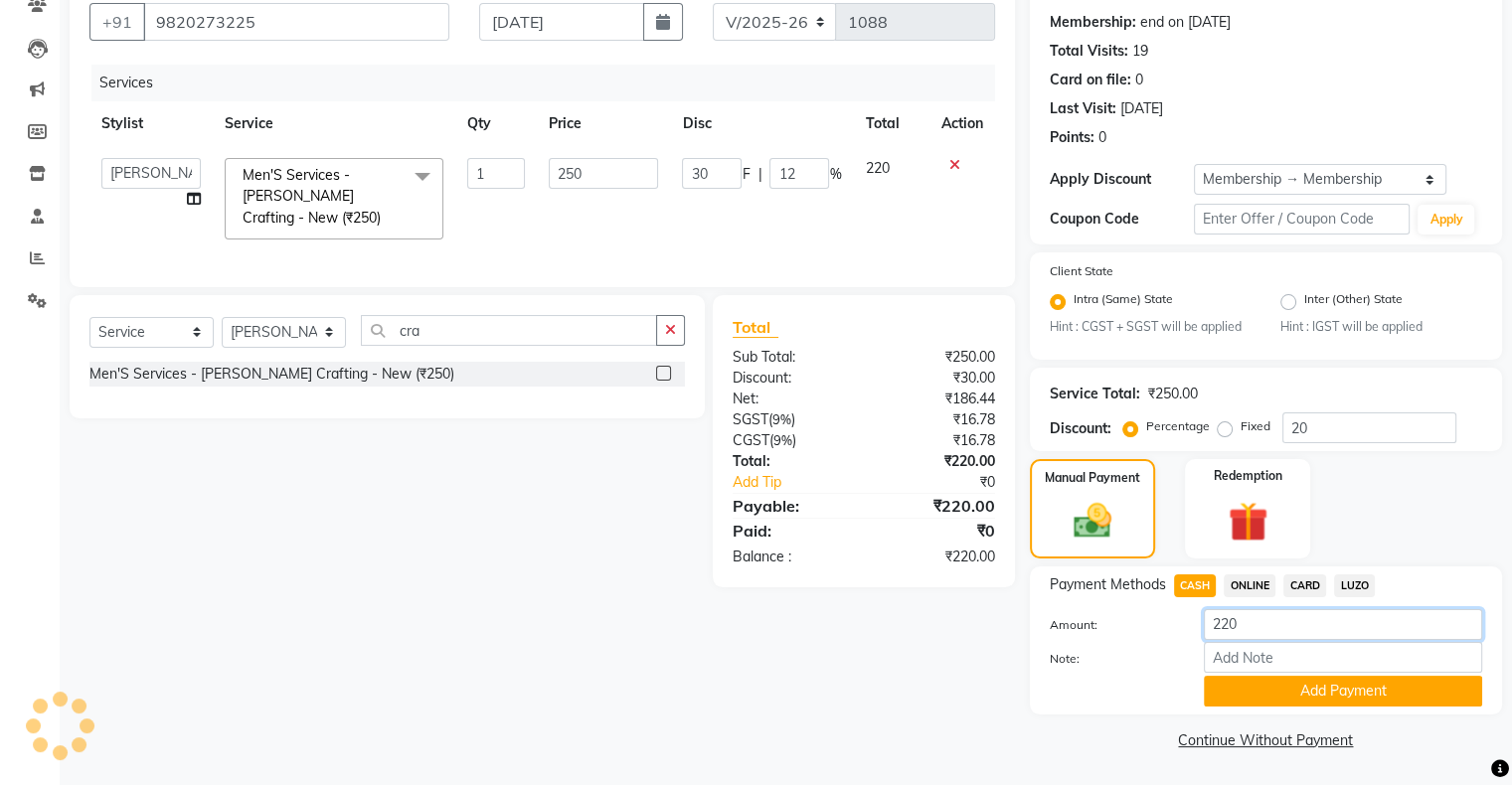 click on "220" 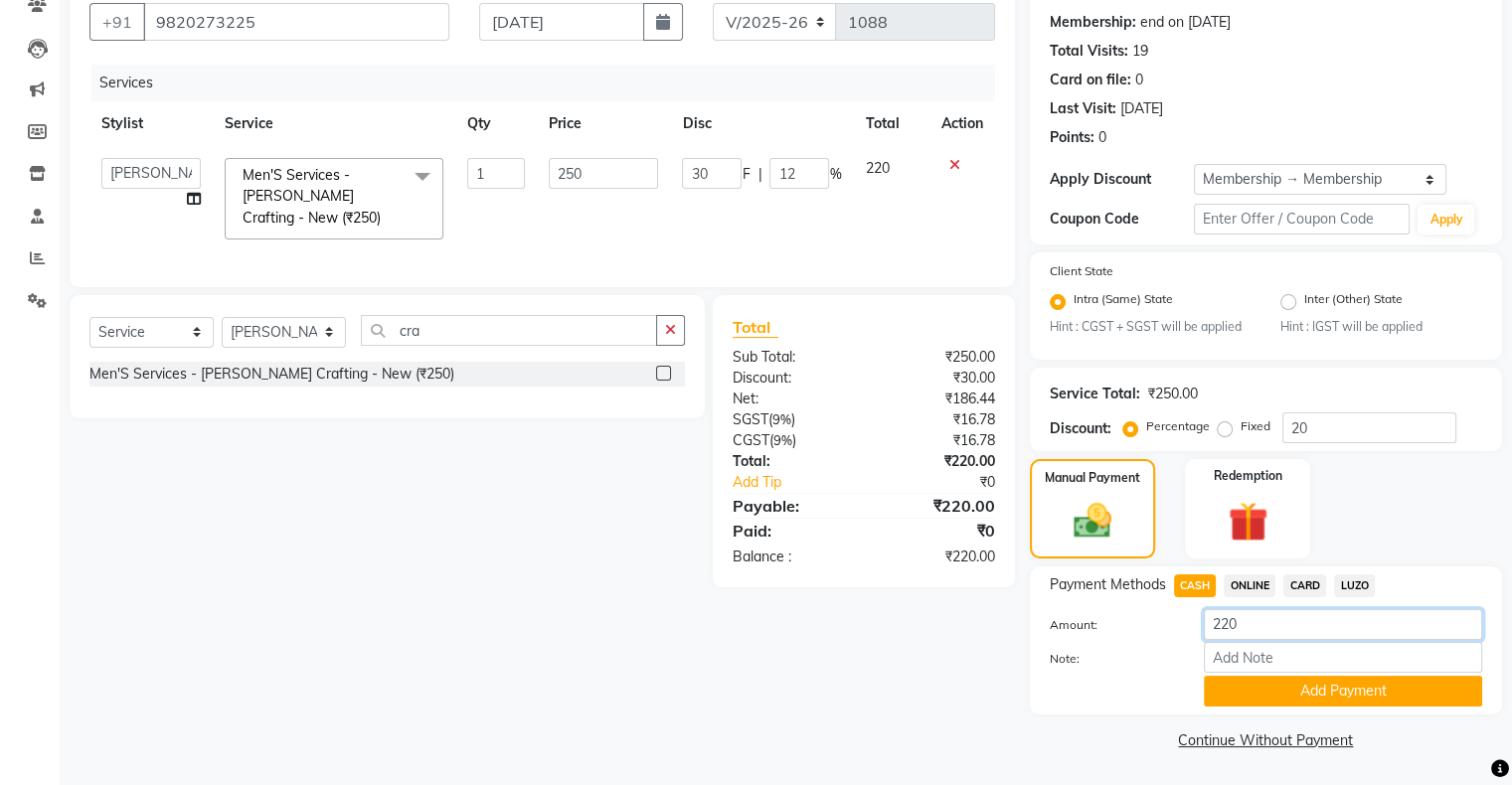 click on "220" 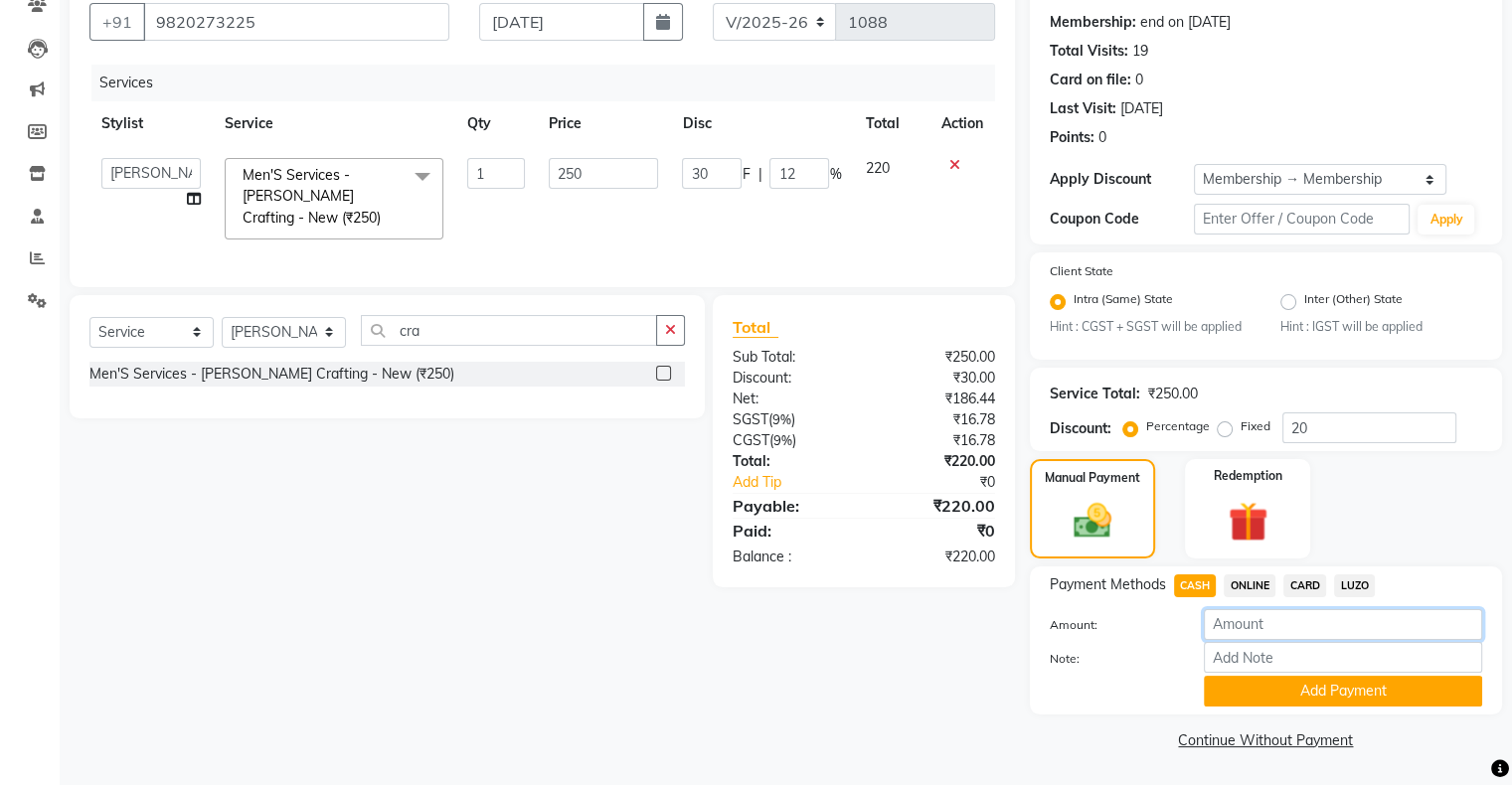 type 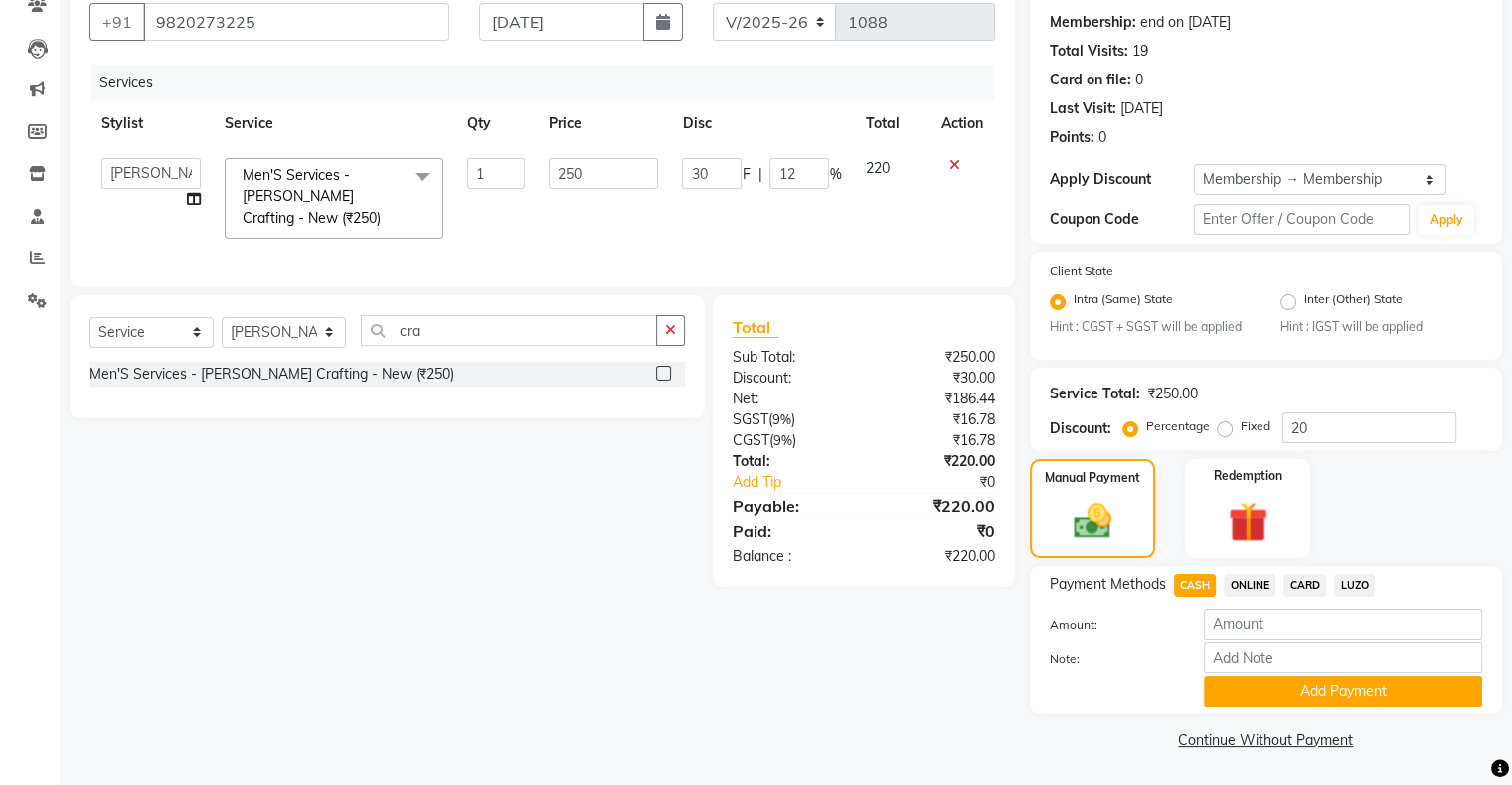 click on "30 F | 12 %" 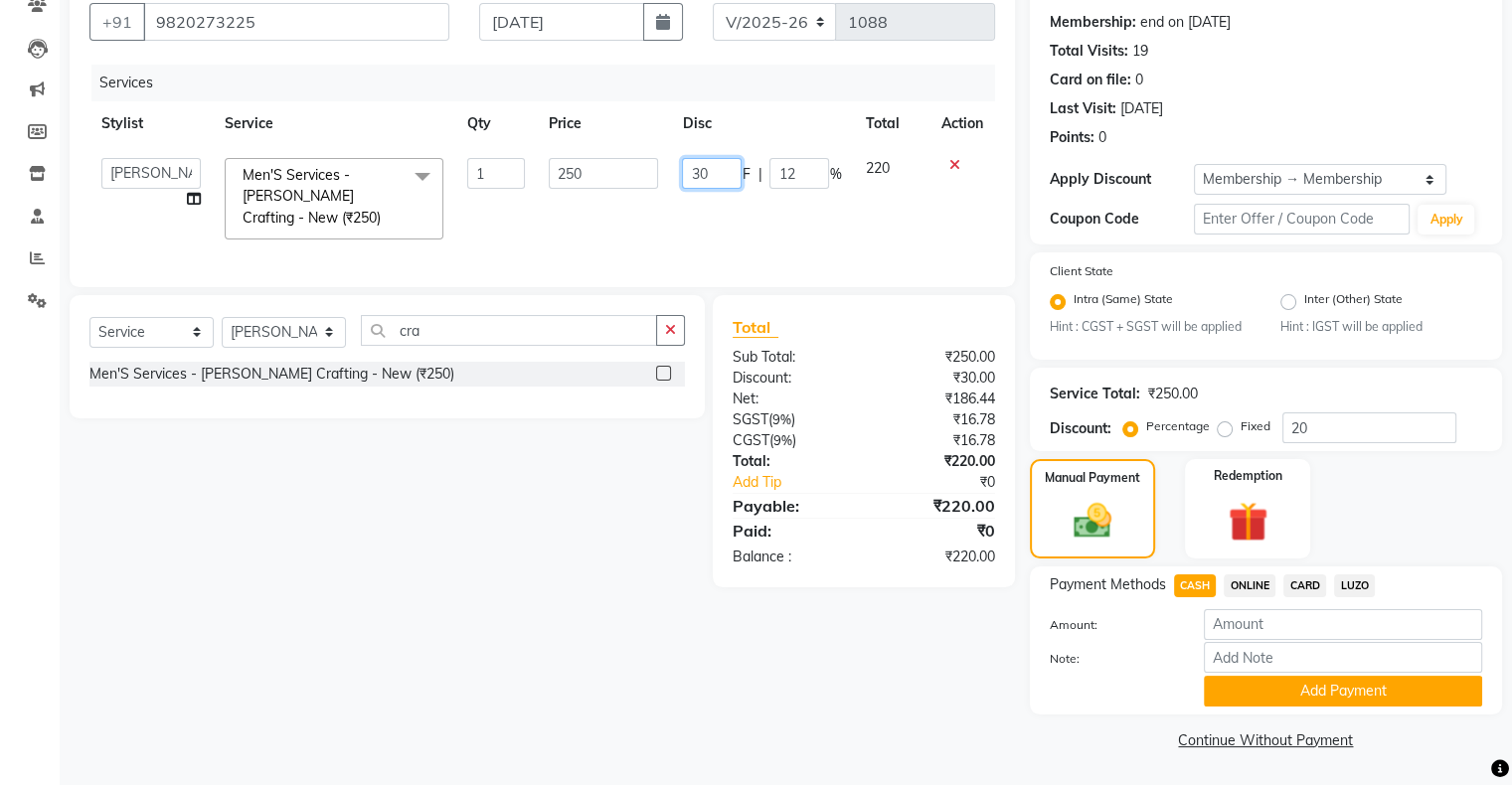 click on "30" 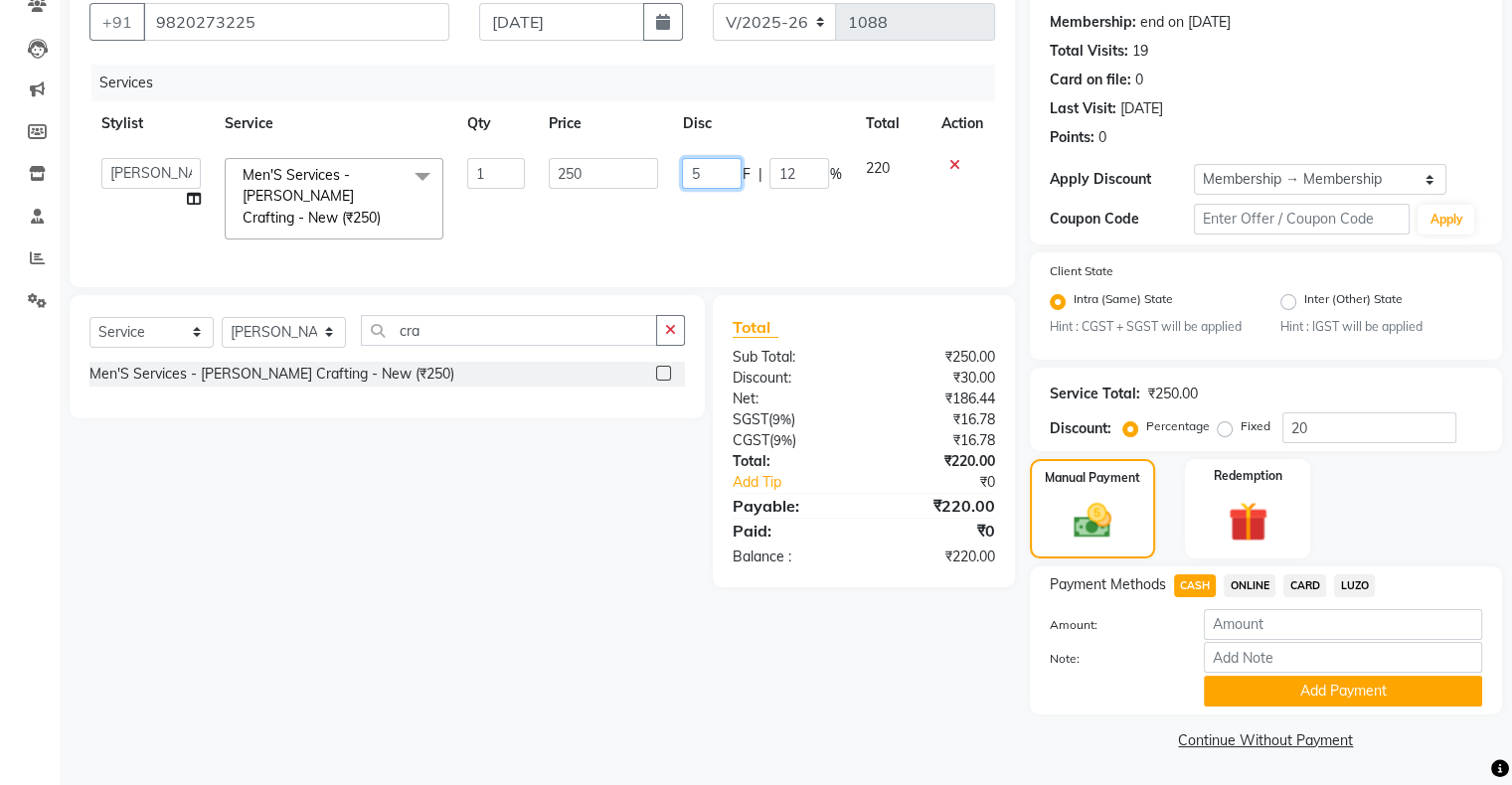 type on "50" 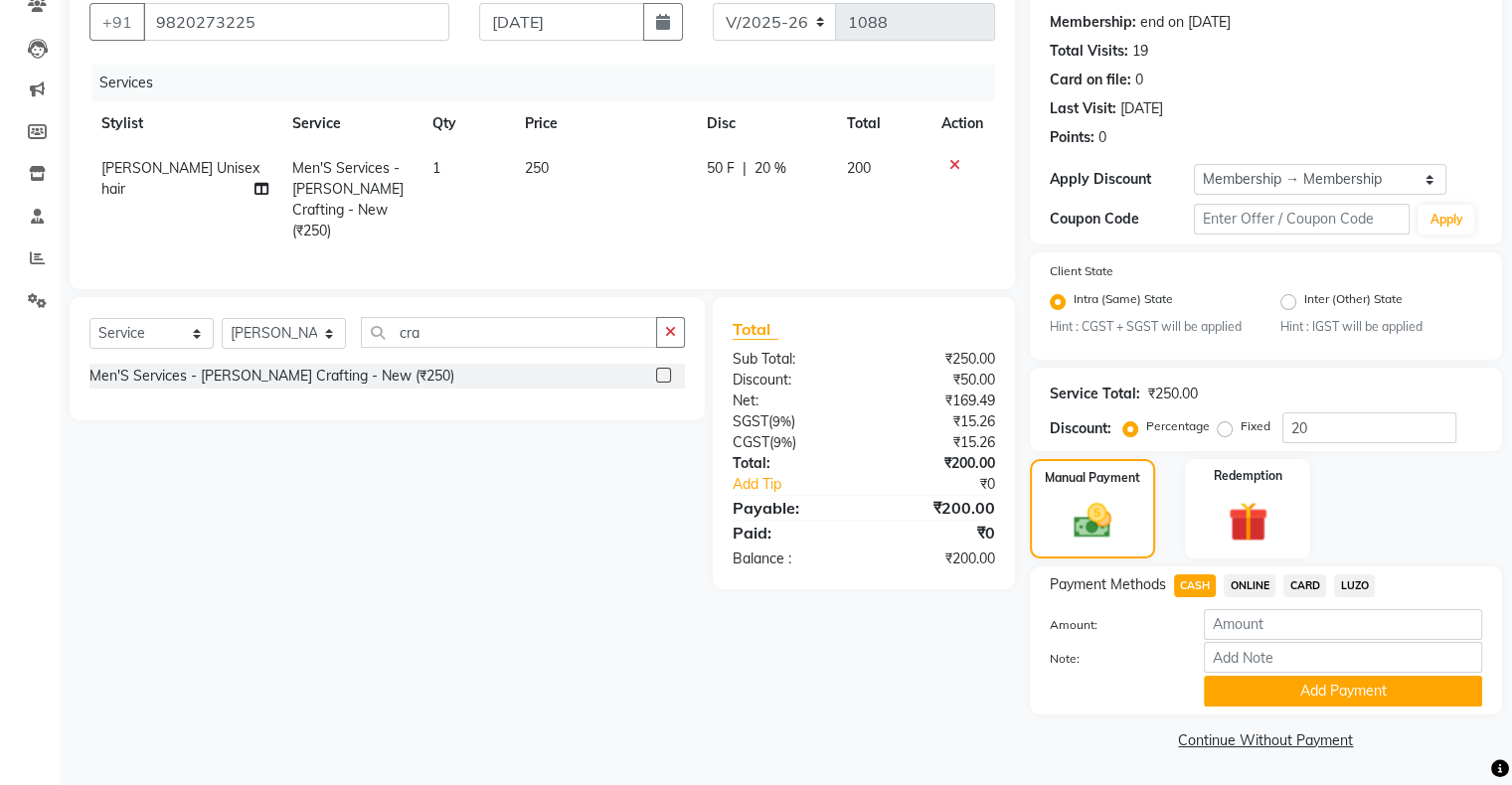click on "50 F | 20 %" 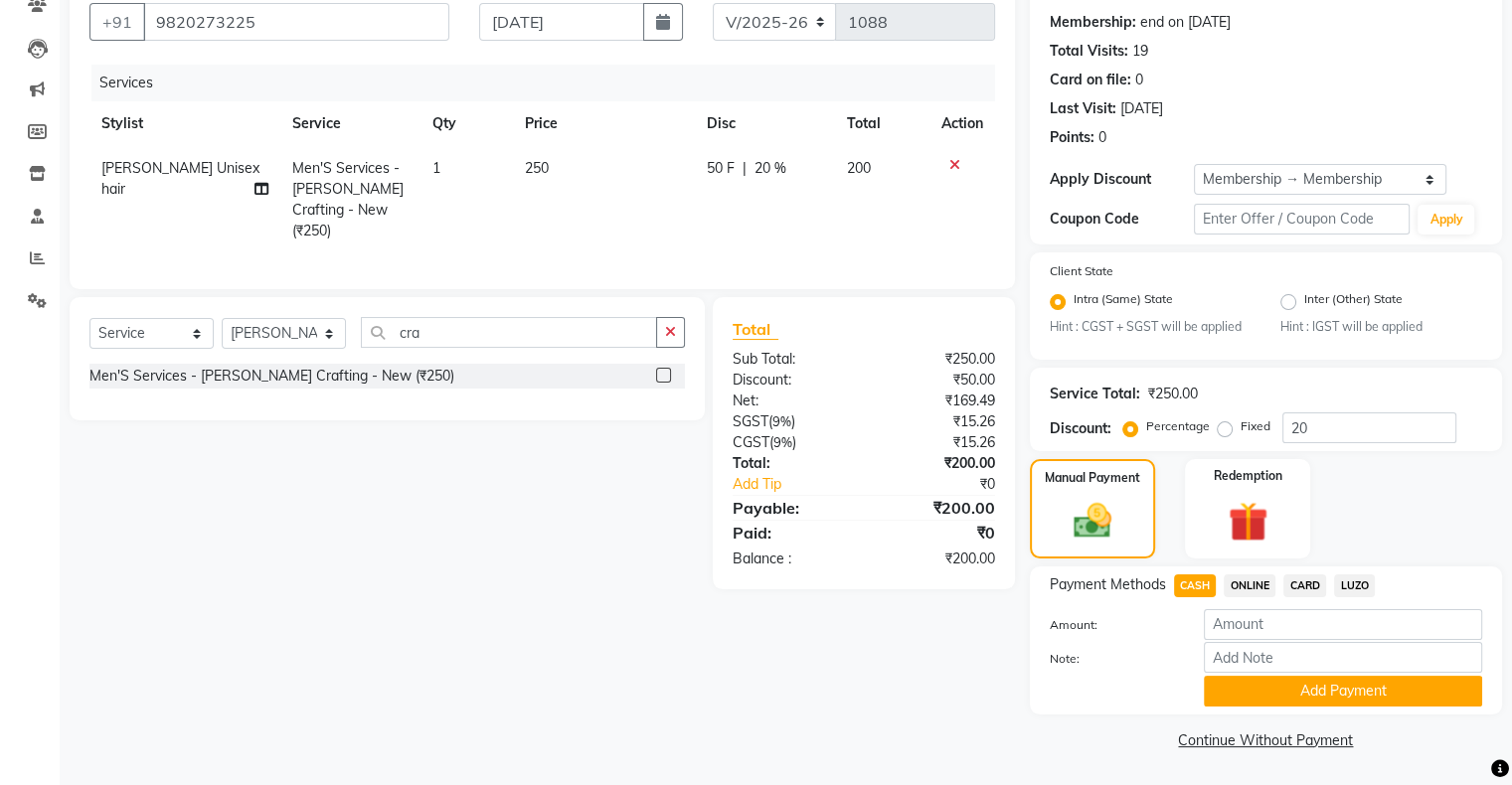 select on "52584" 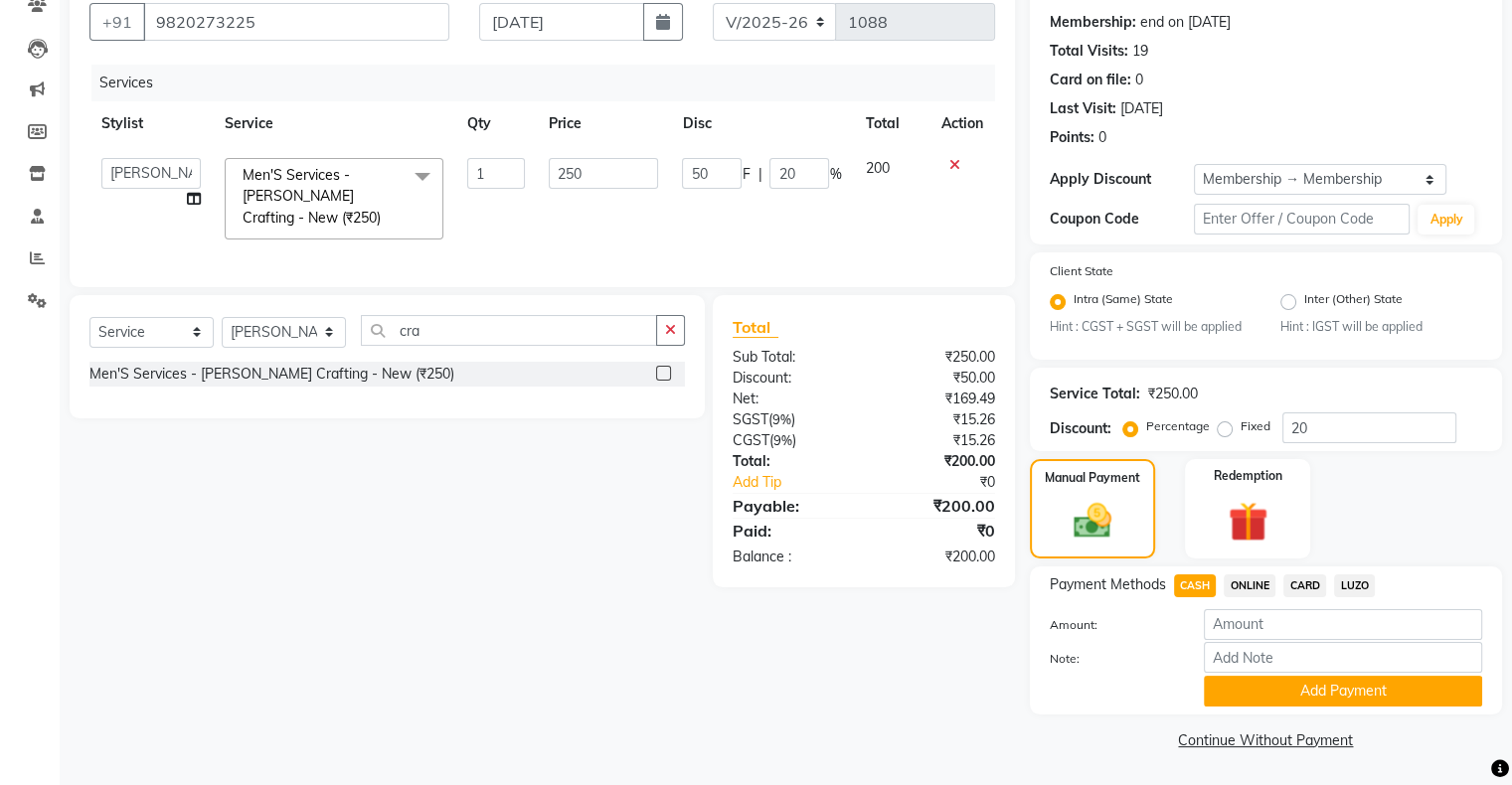 click on "CARD" 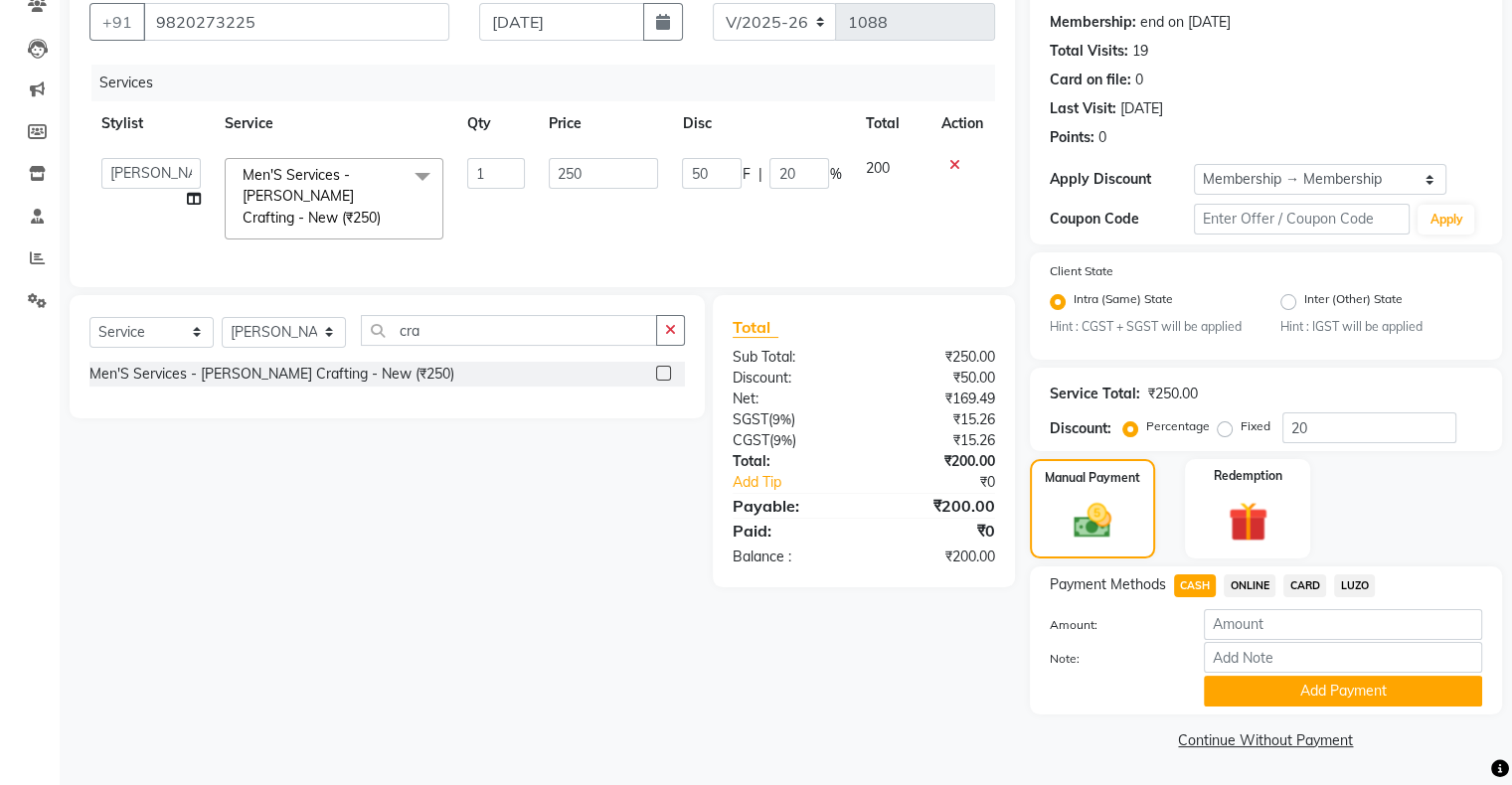 type on "200" 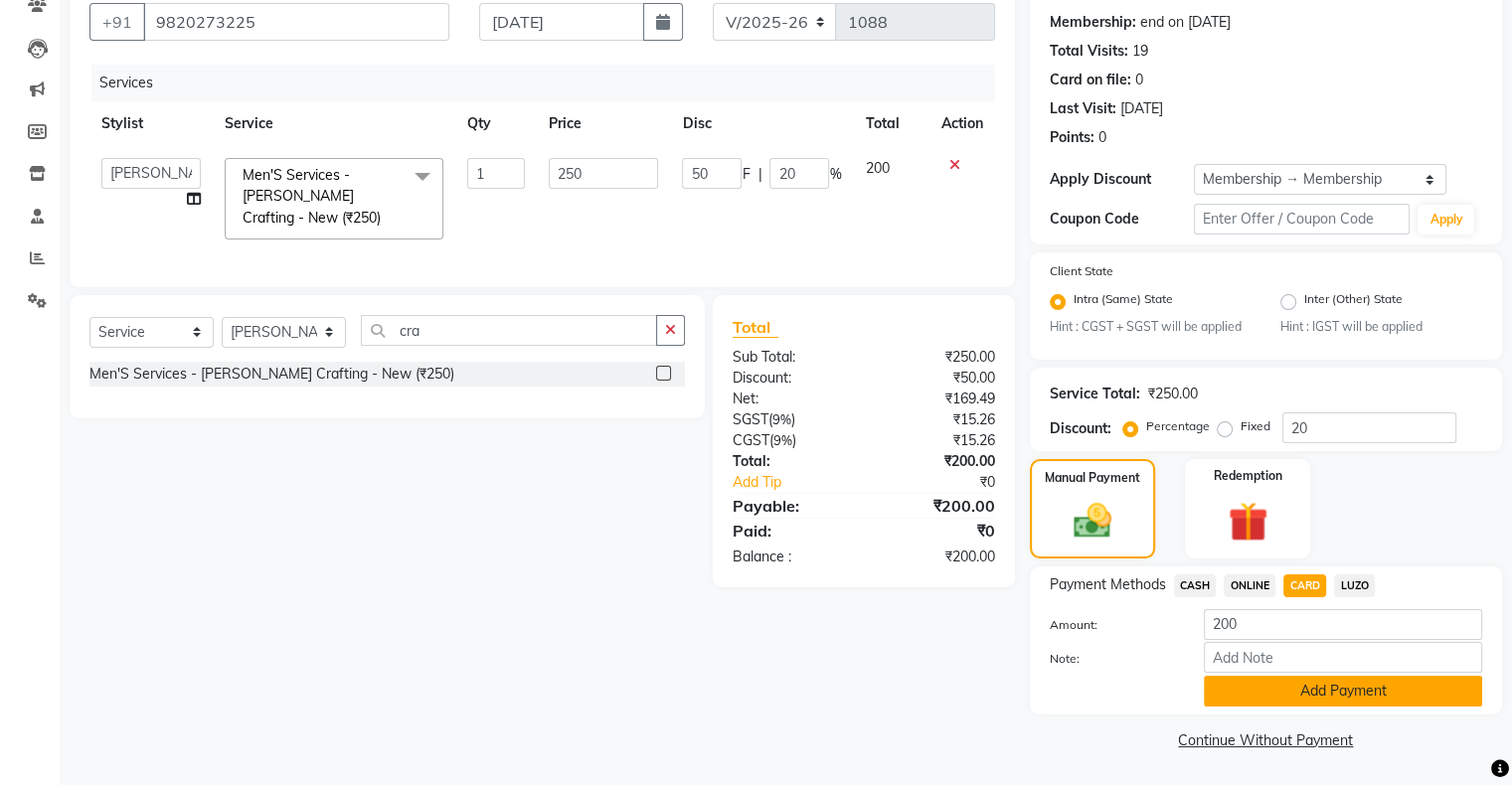 click on "Add Payment" 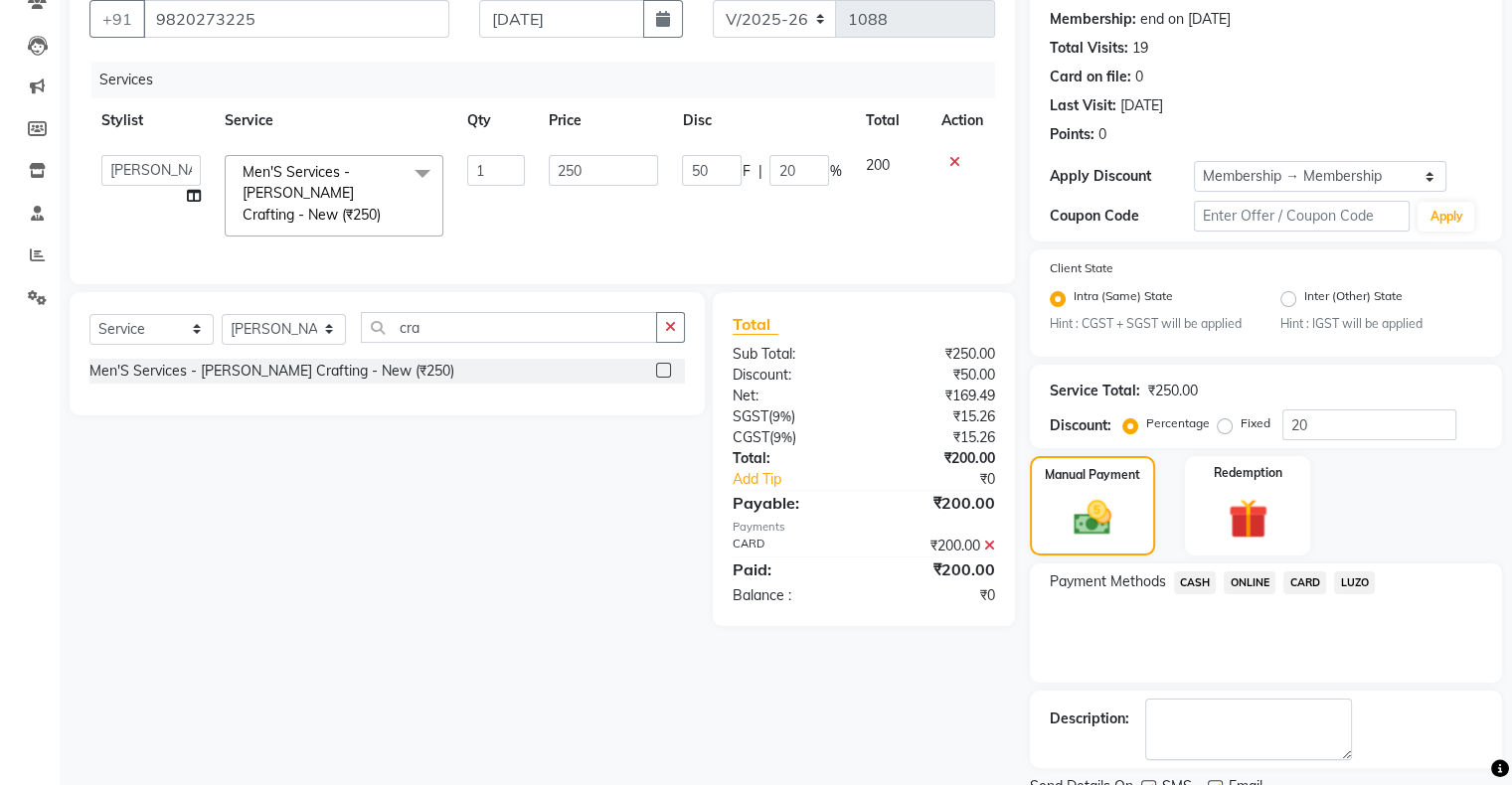 scroll, scrollTop: 266, scrollLeft: 0, axis: vertical 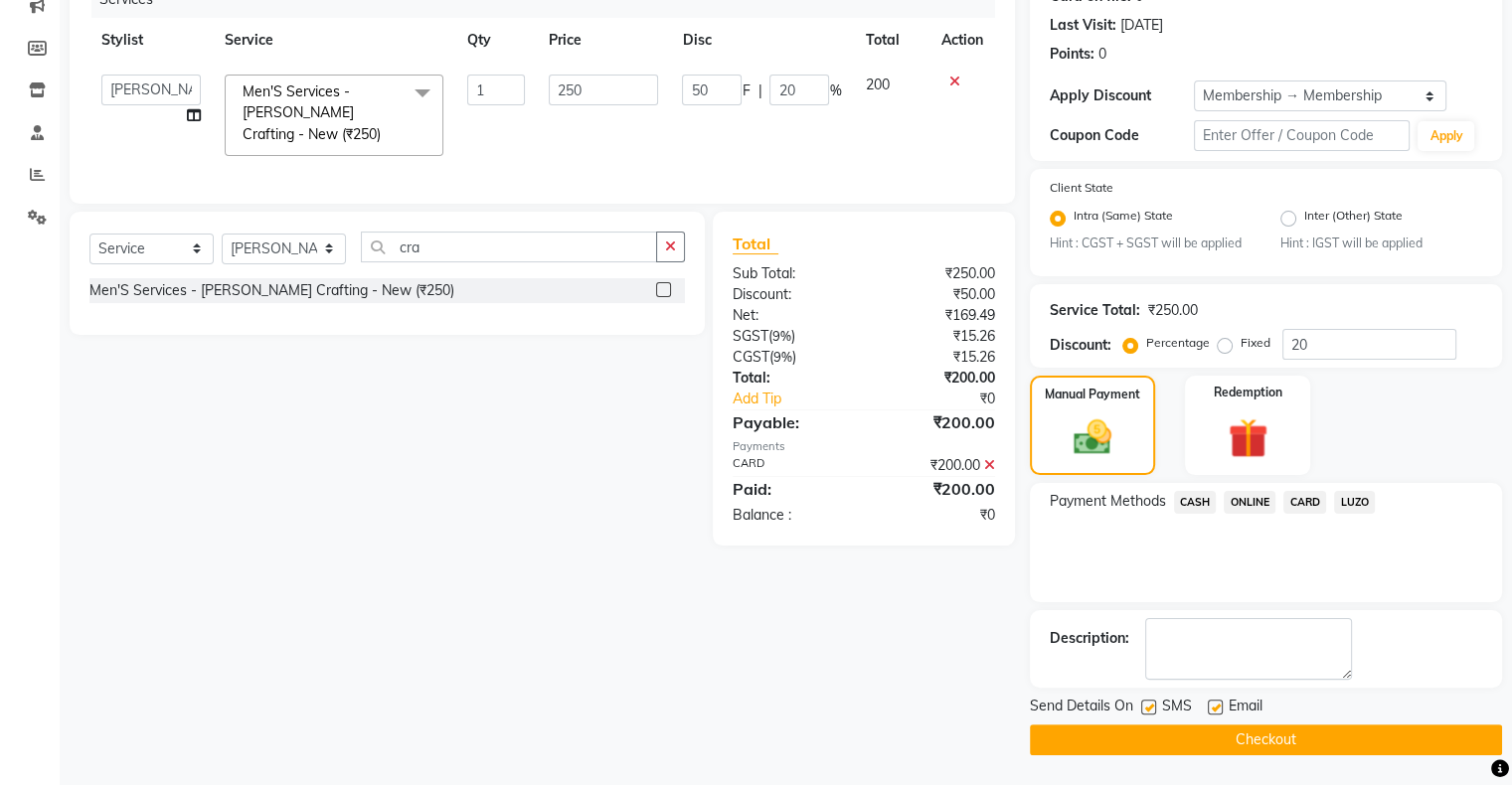 click on "Checkout" 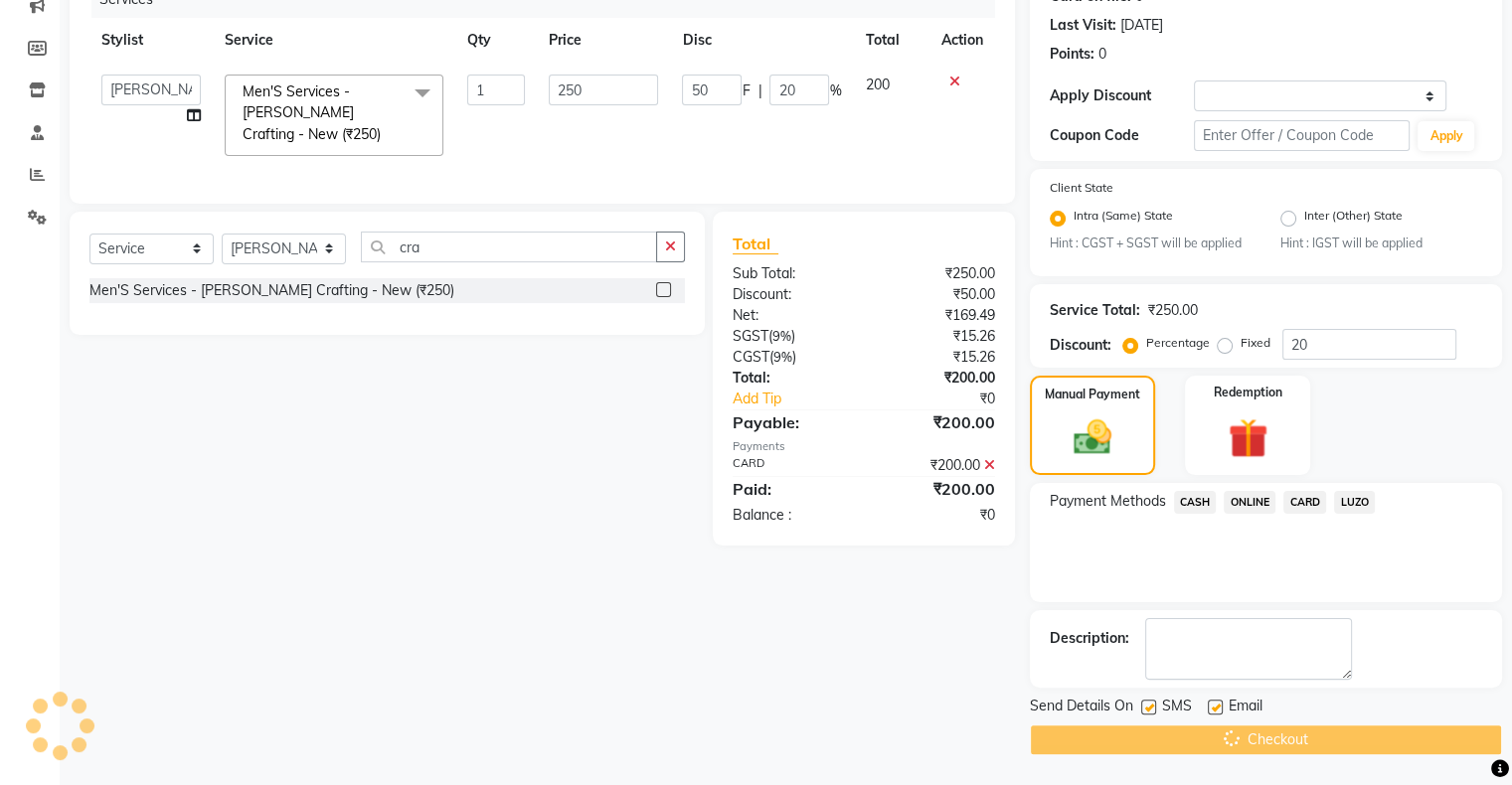 scroll, scrollTop: 0, scrollLeft: 0, axis: both 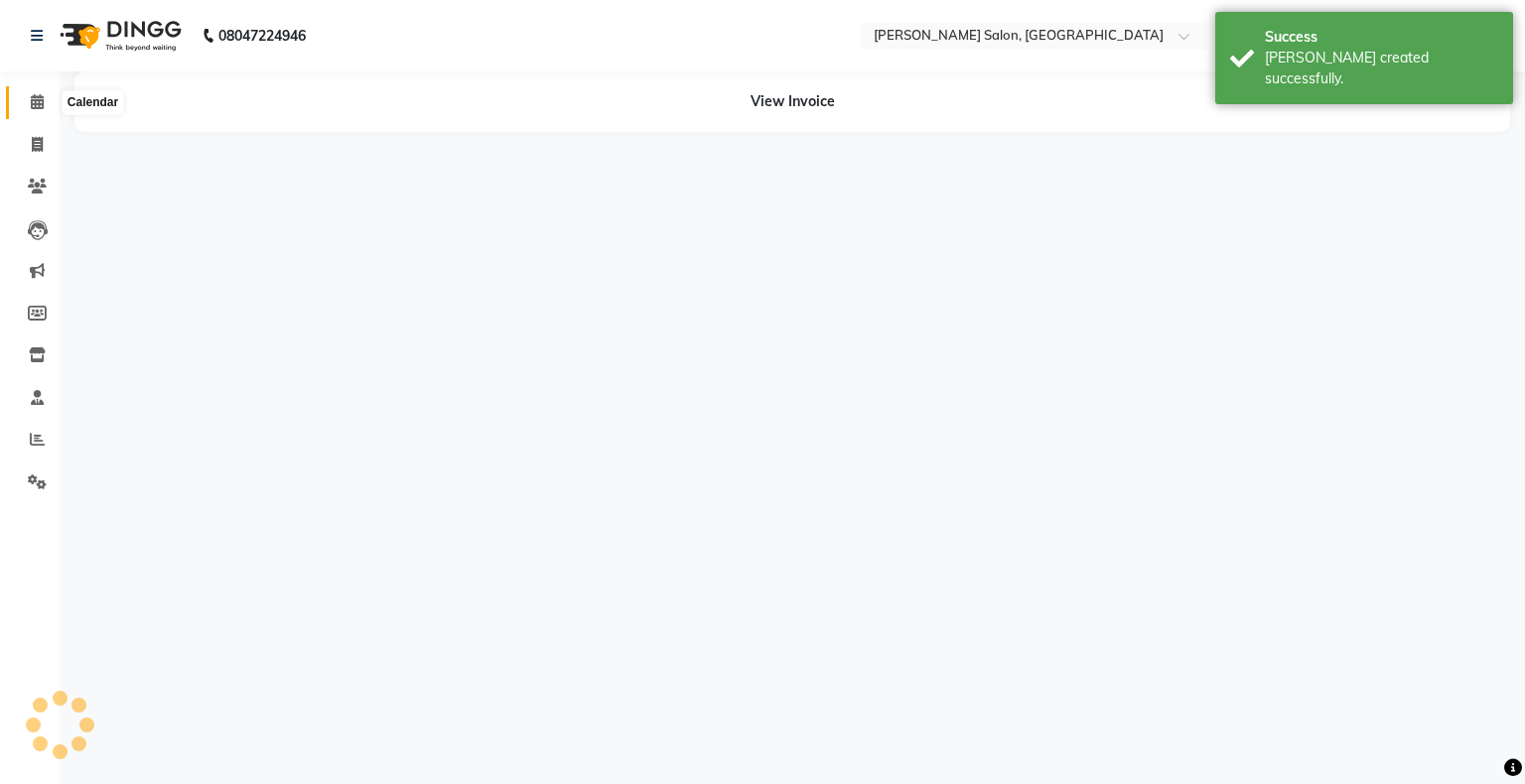 click 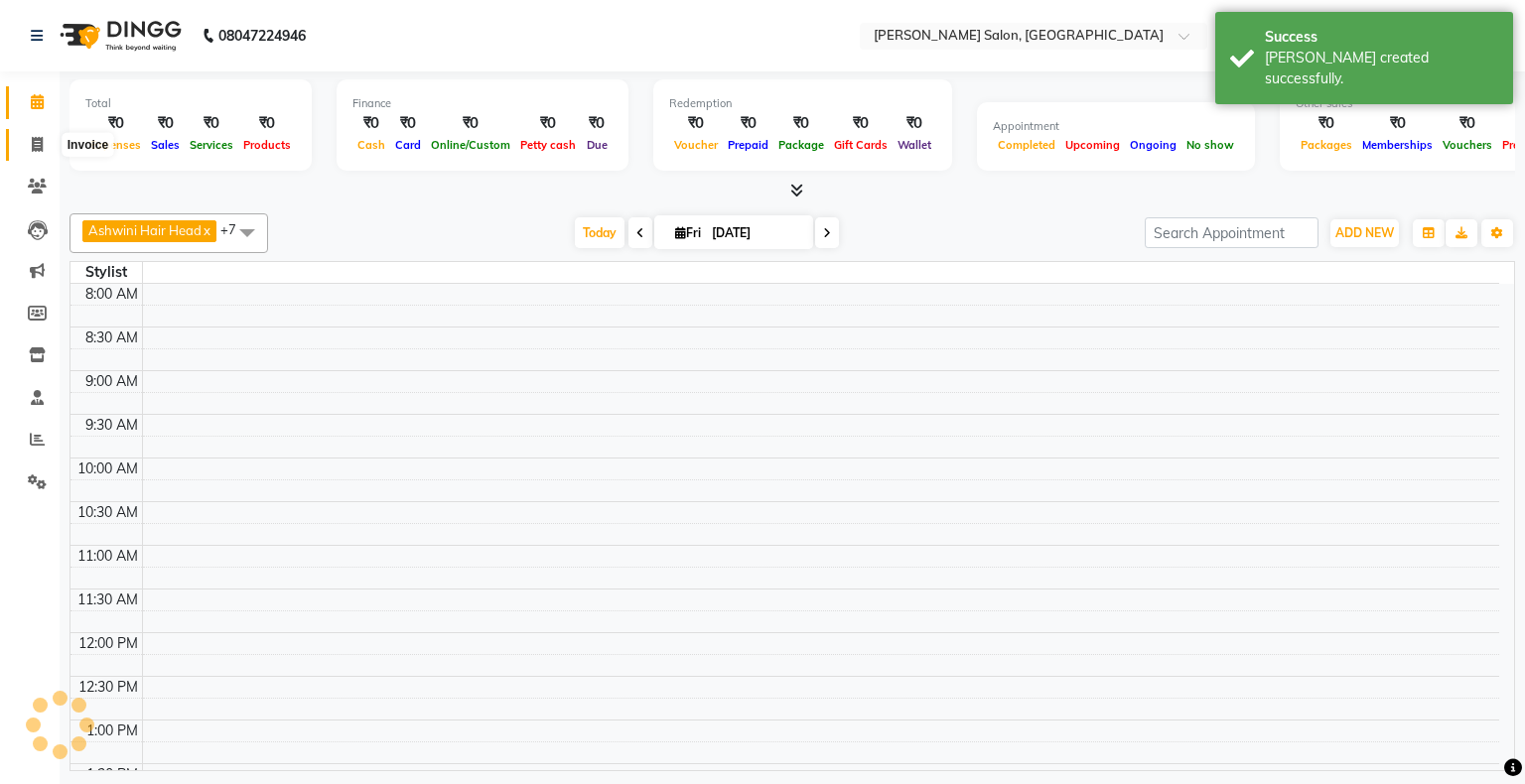 click 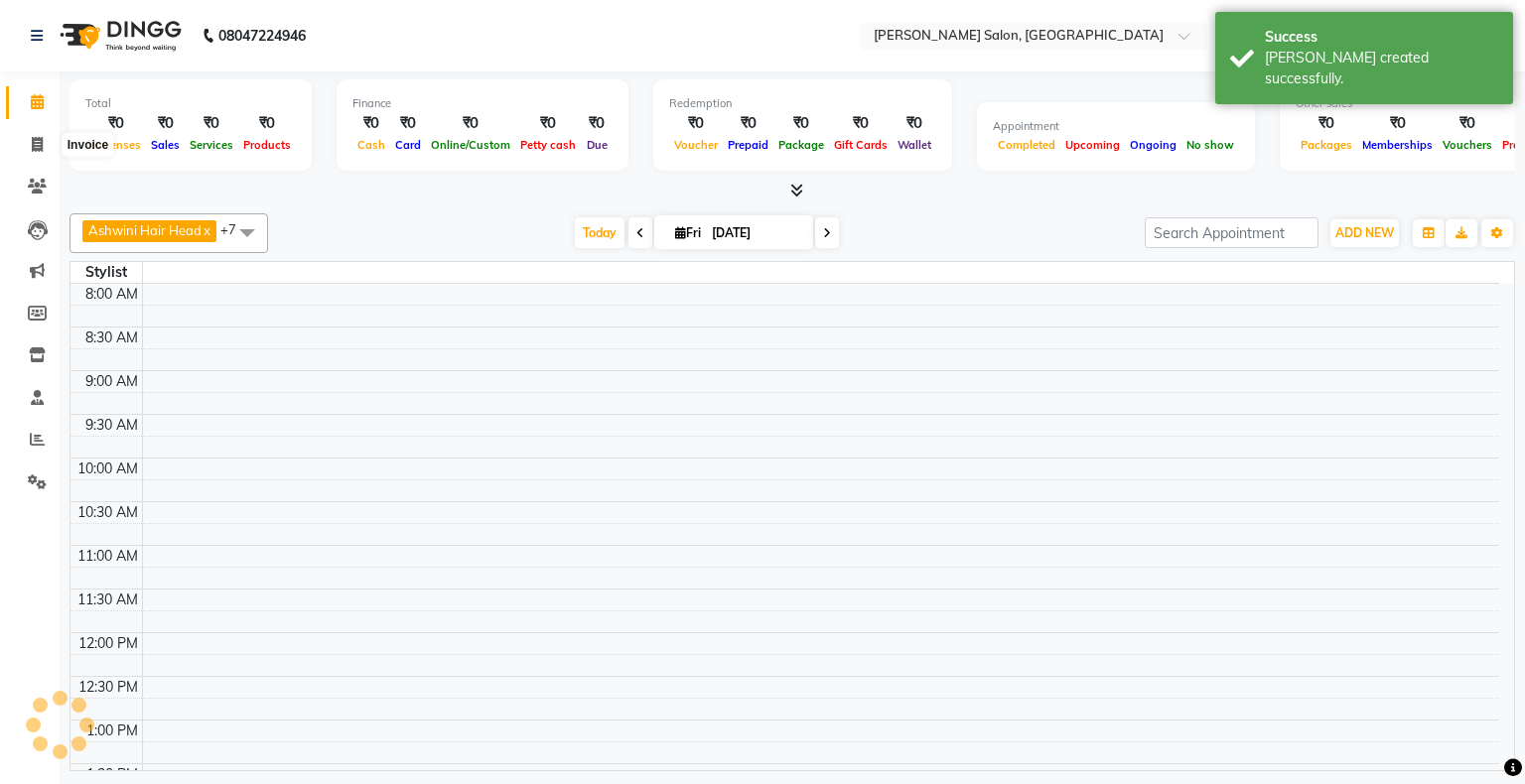select on "service" 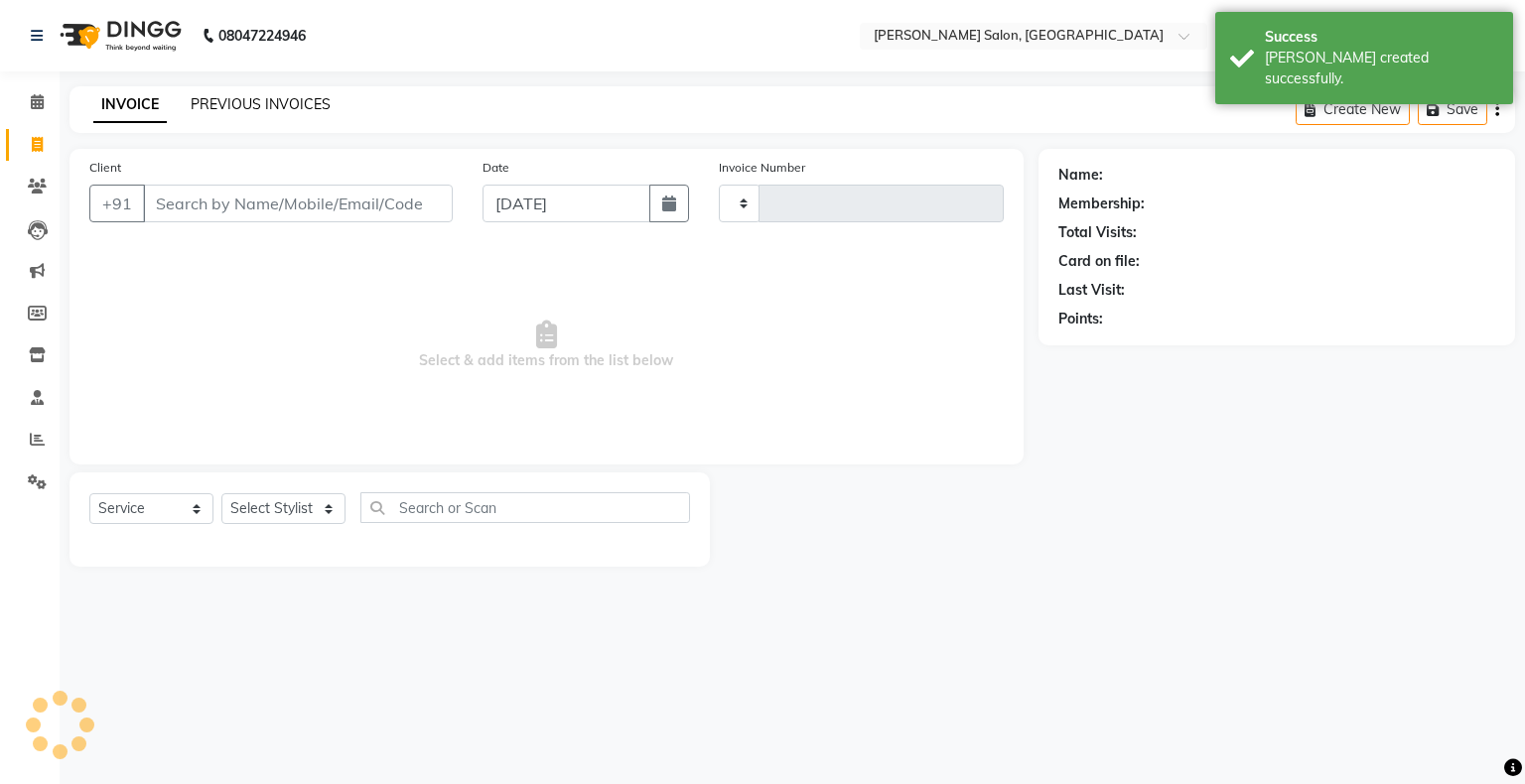 click on "PREVIOUS INVOICES" 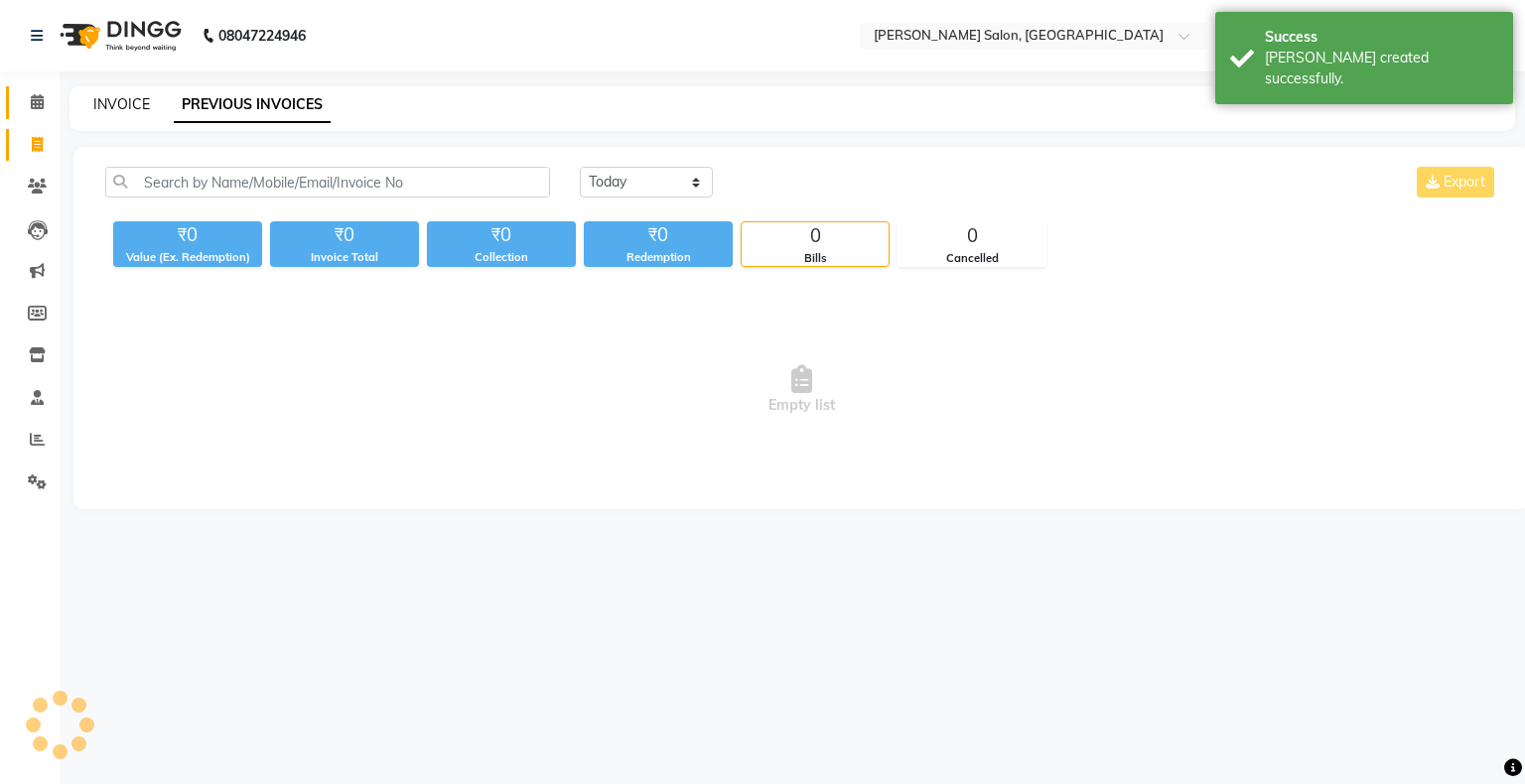 click on "INVOICE" 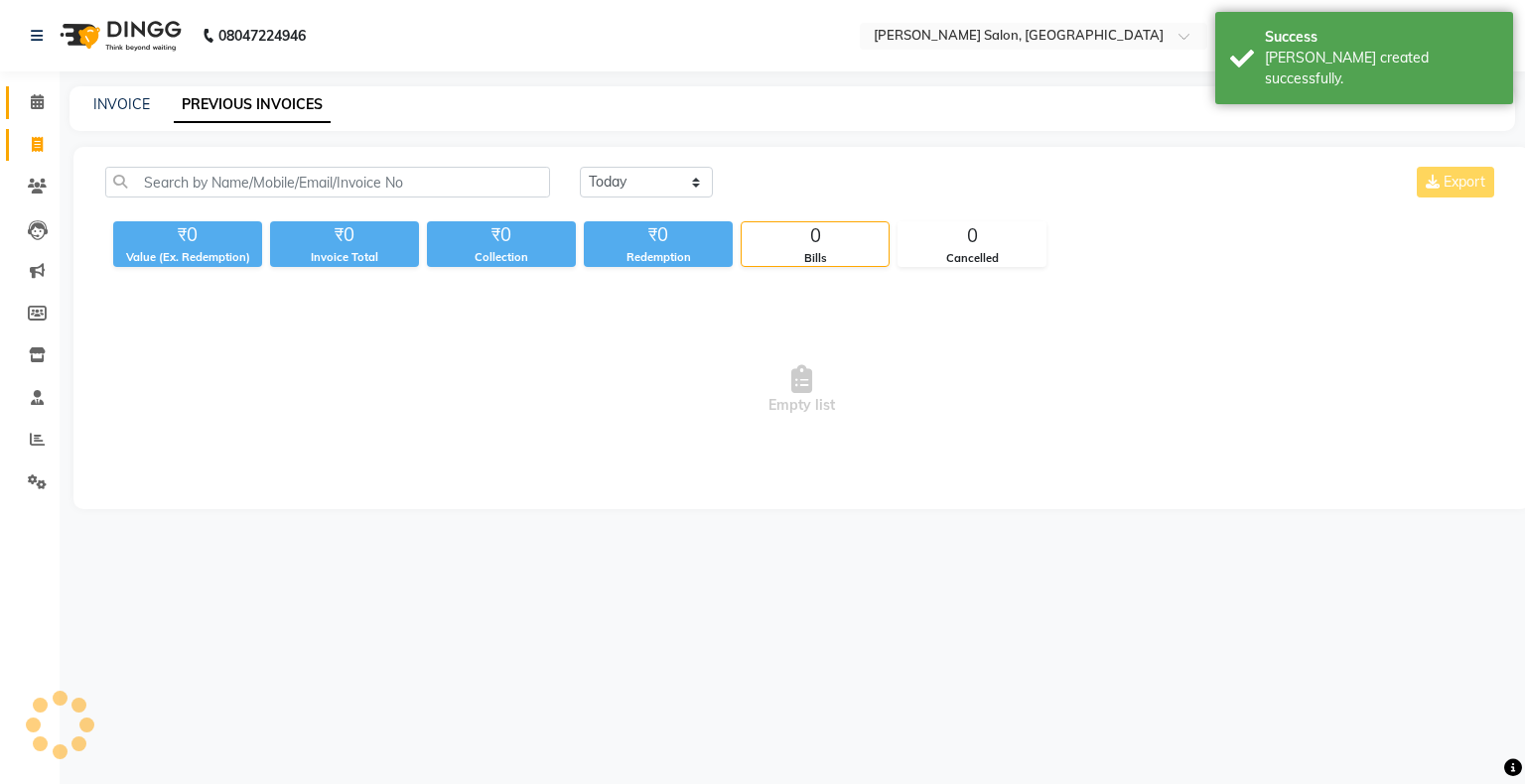 select on "service" 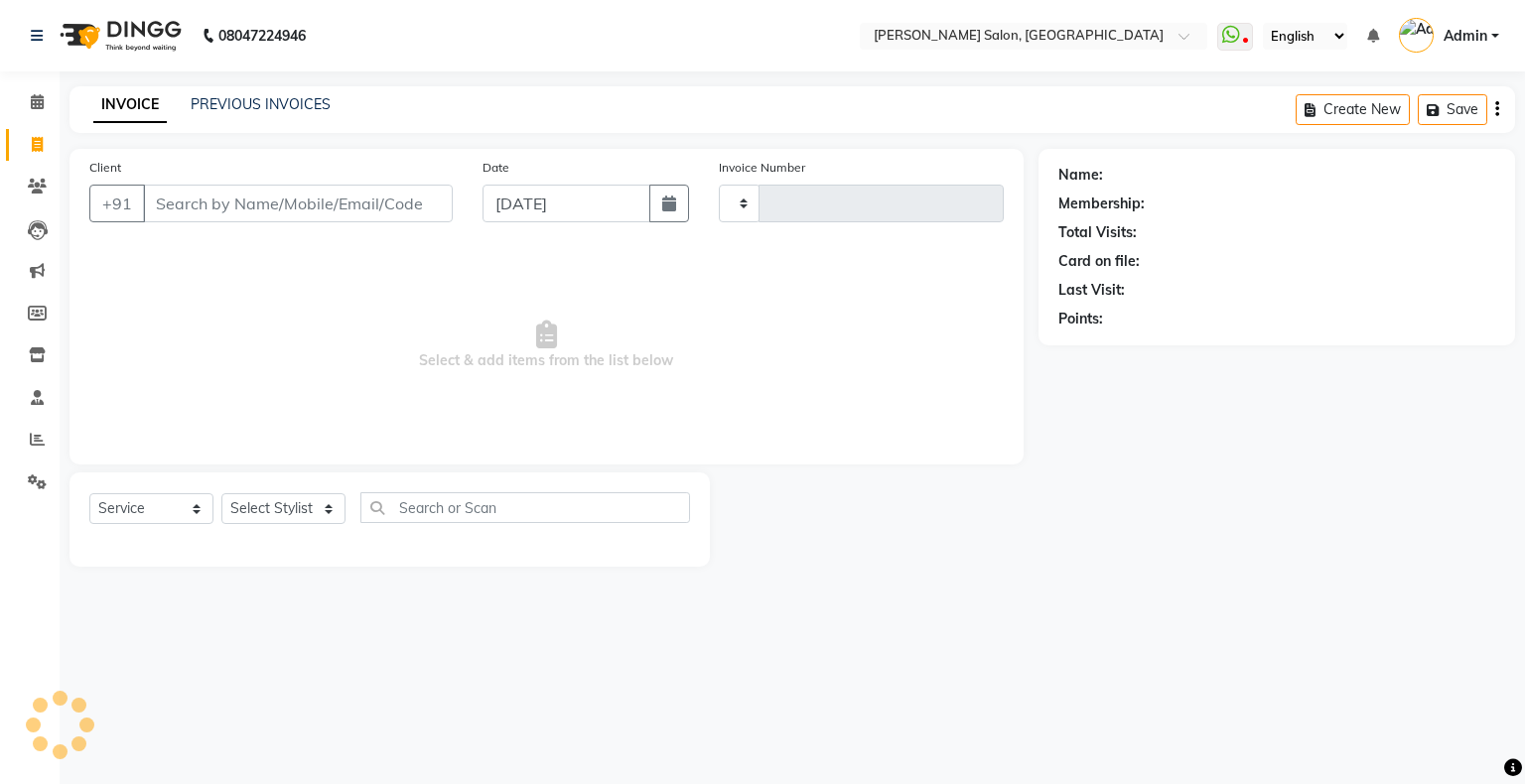 type on "1089" 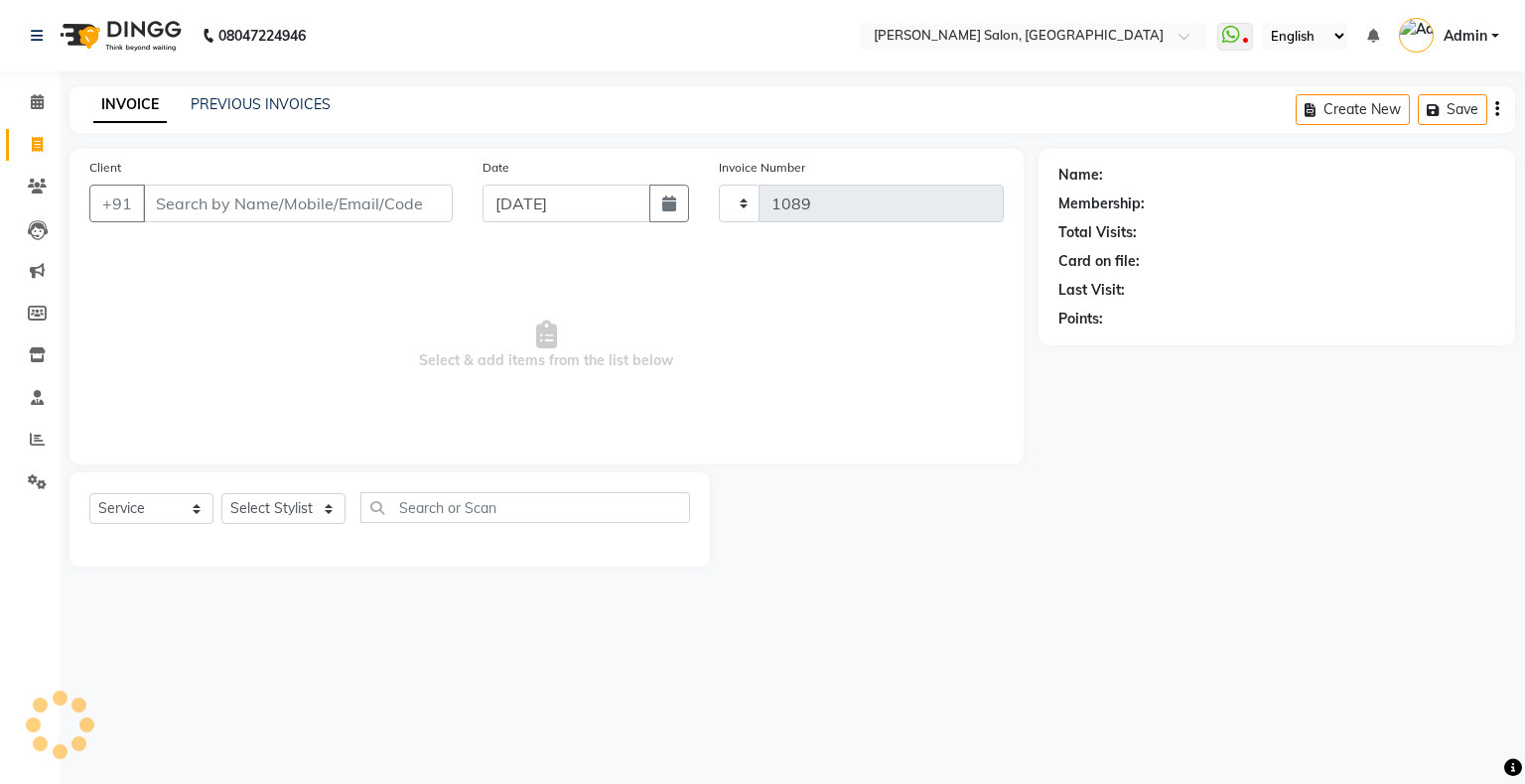 select on "4073" 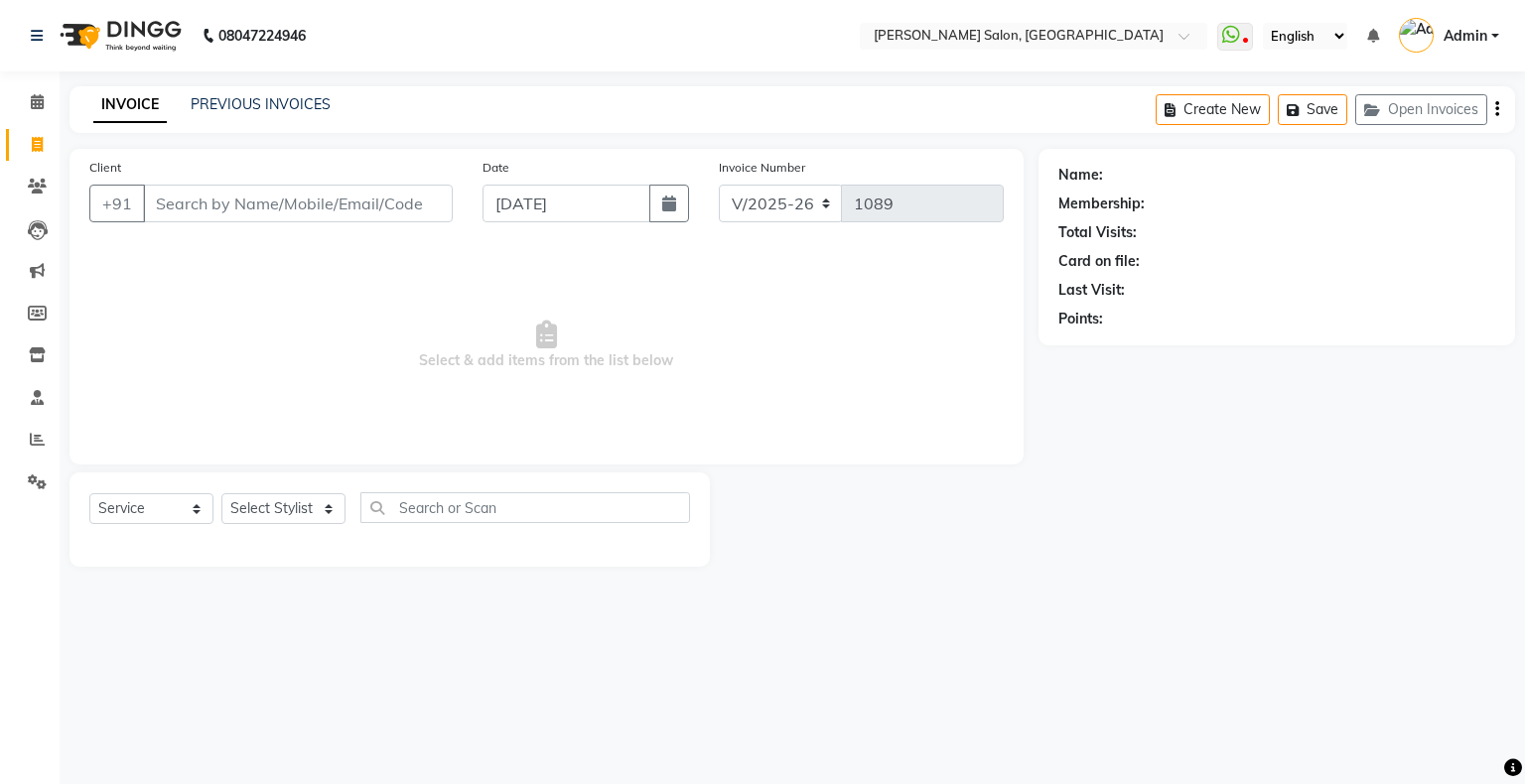 drag, startPoint x: 1523, startPoint y: 243, endPoint x: 1036, endPoint y: 192, distance: 489.66315 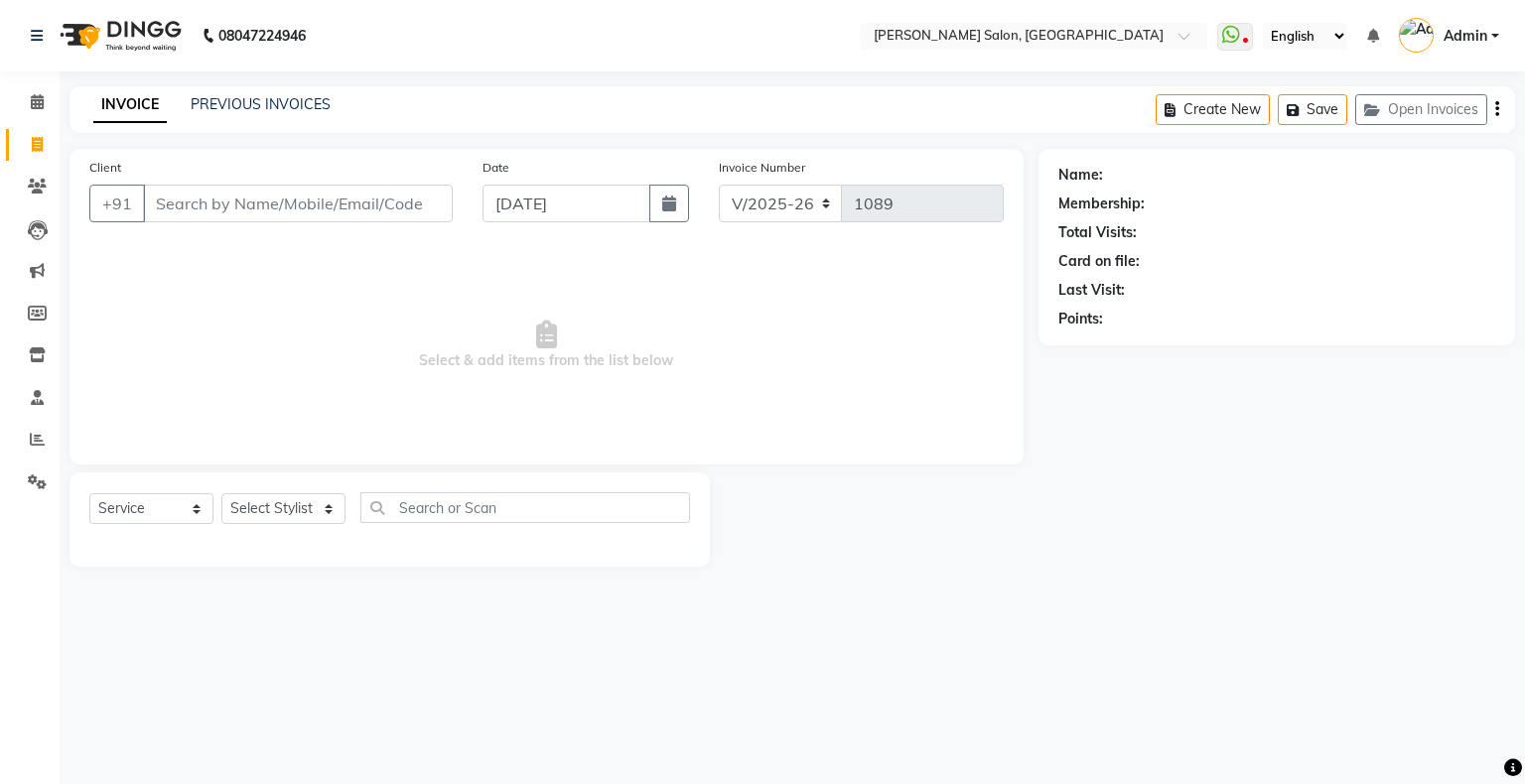 click on "Name: Membership: Total Visits: Card on file: Last Visit:  Points:" 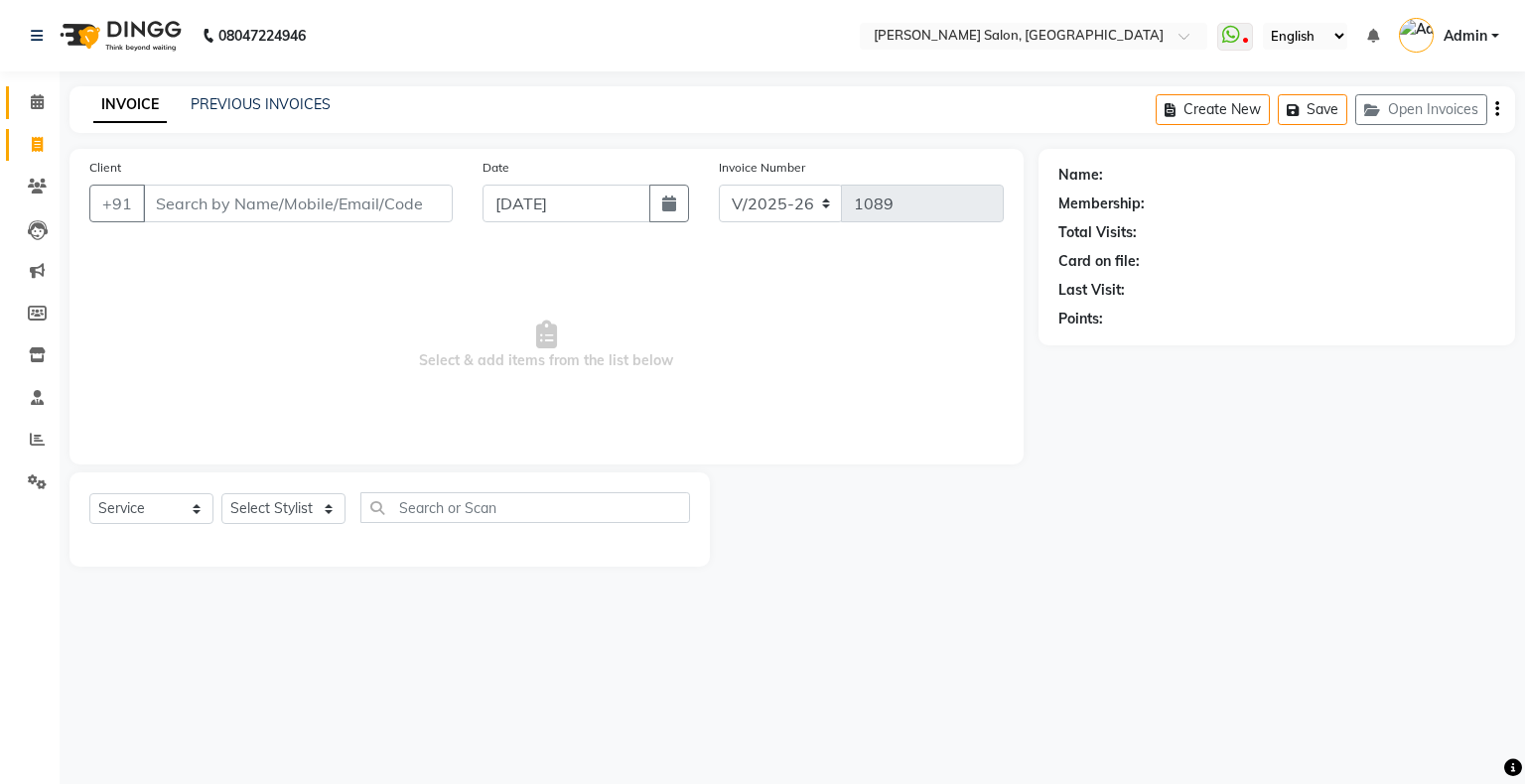 click on "Calendar" 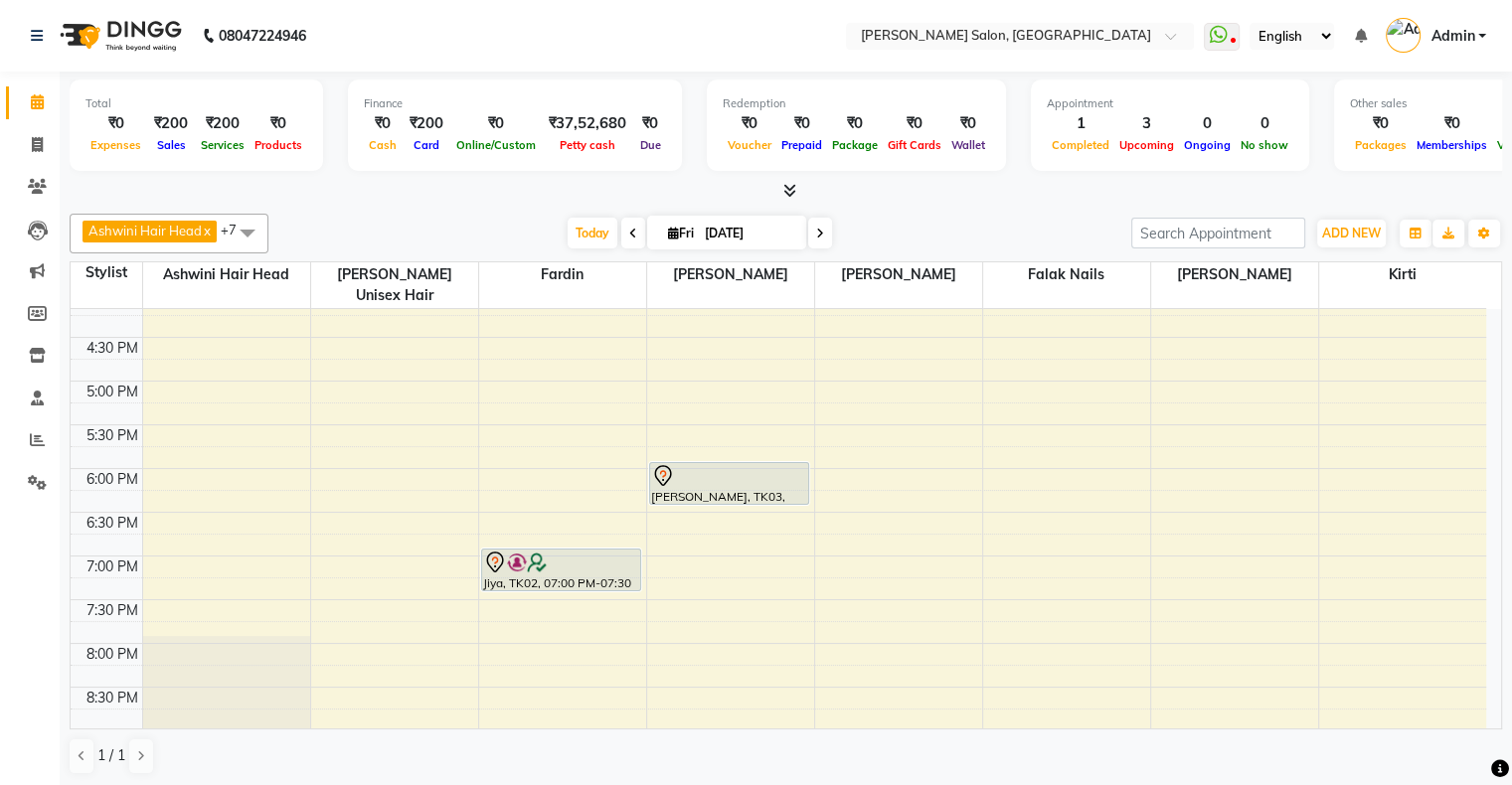 scroll, scrollTop: 596, scrollLeft: 0, axis: vertical 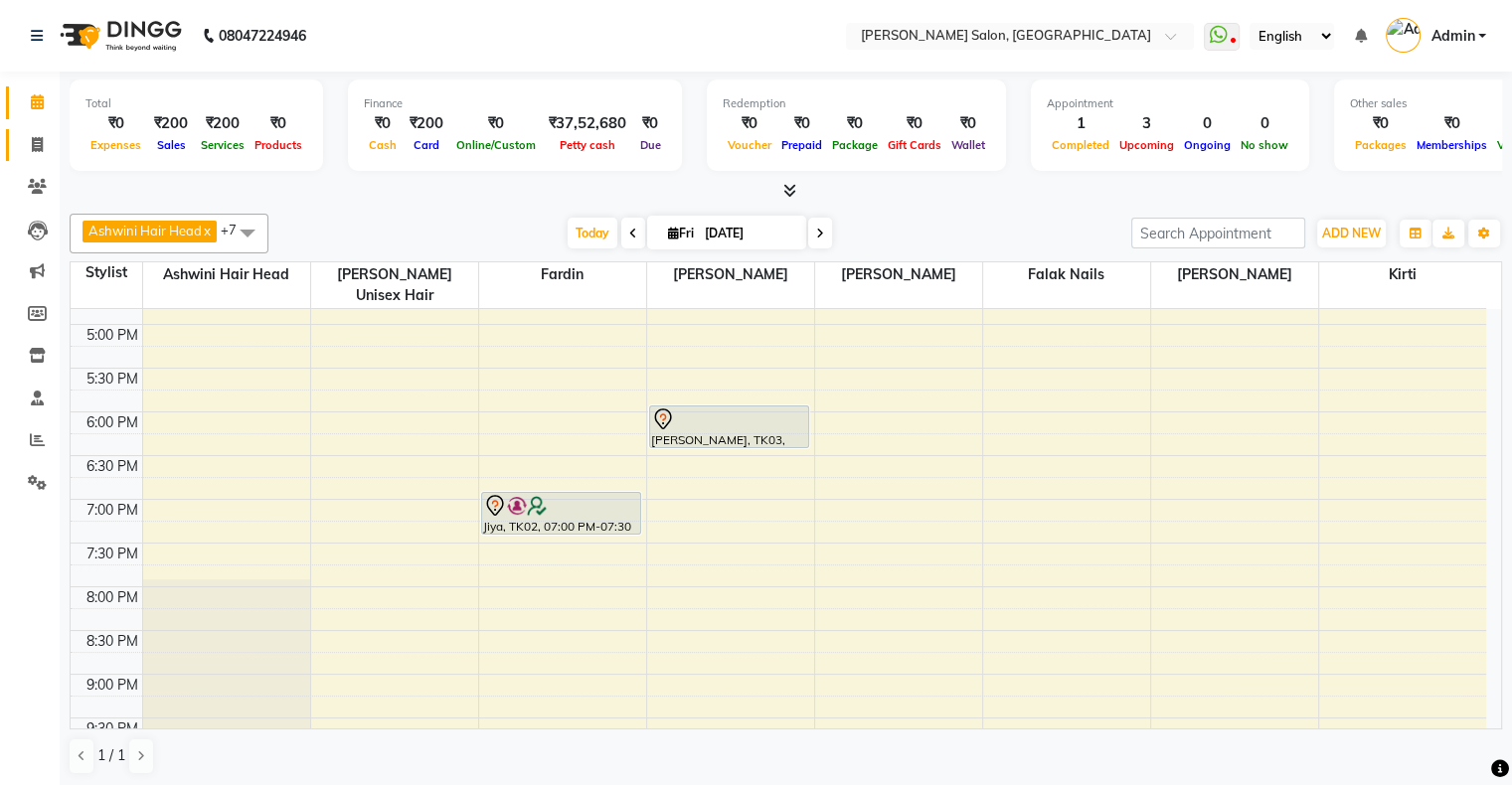 drag, startPoint x: 25, startPoint y: 129, endPoint x: 47, endPoint y: 136, distance: 23.086793 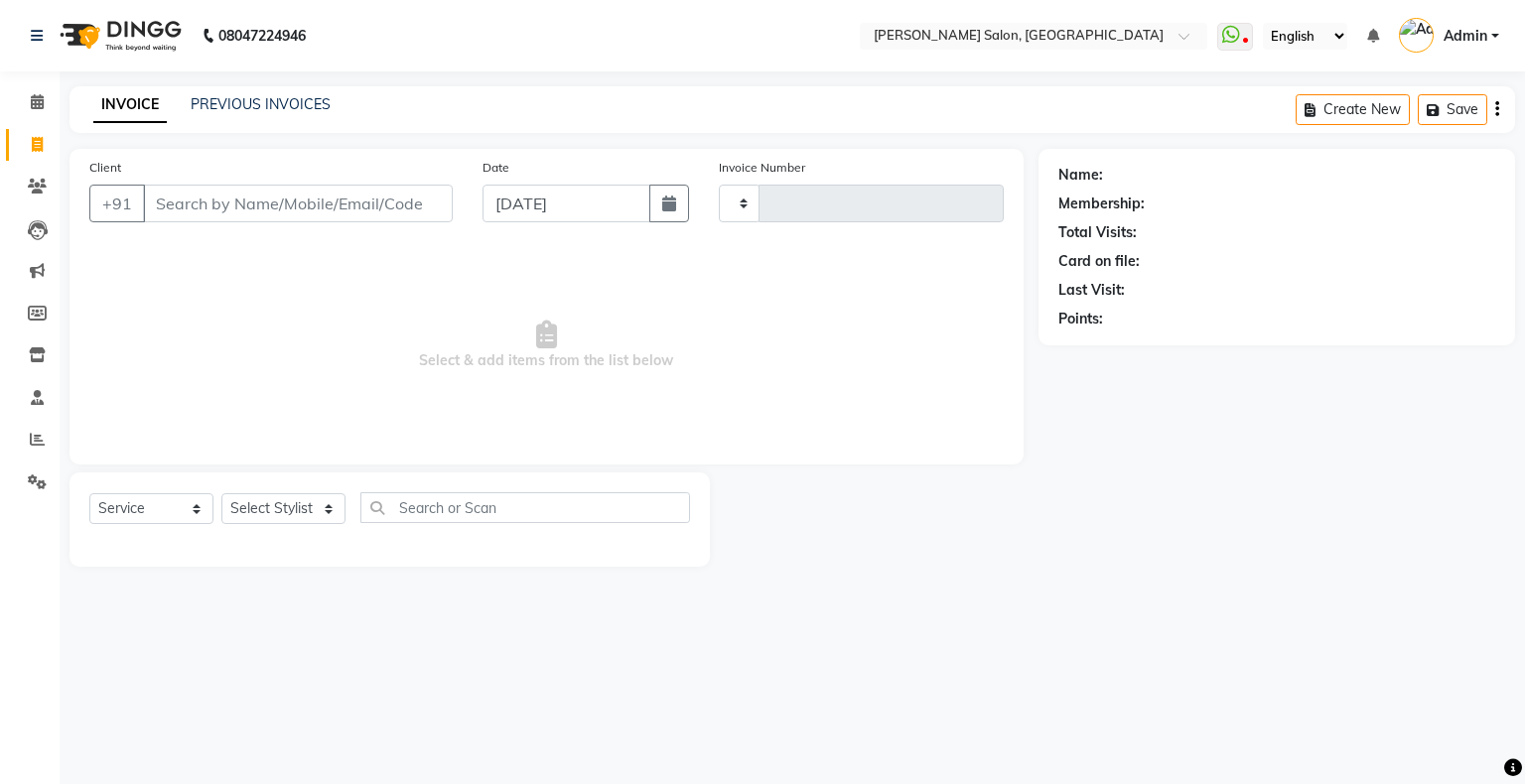 type on "1089" 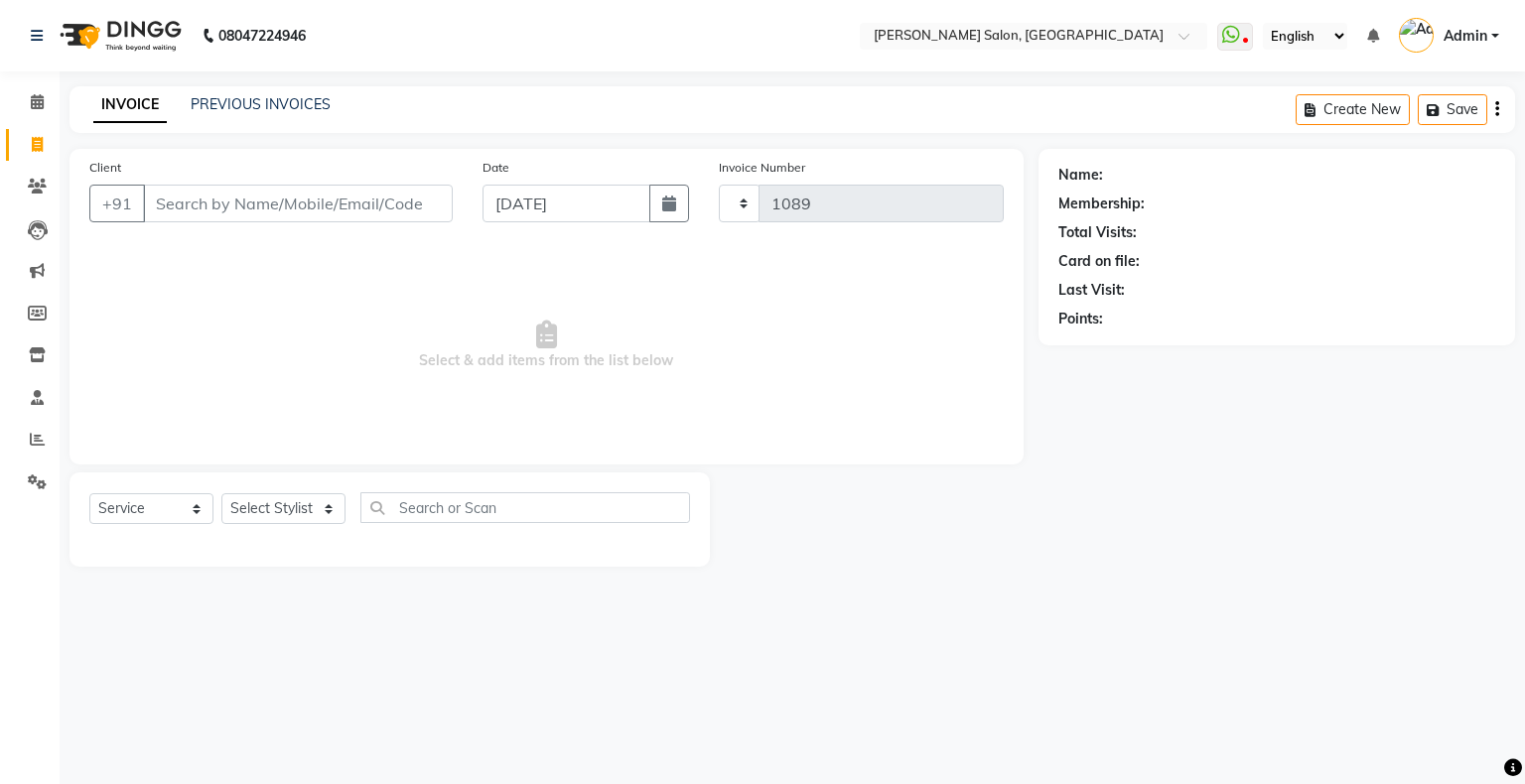 select on "4073" 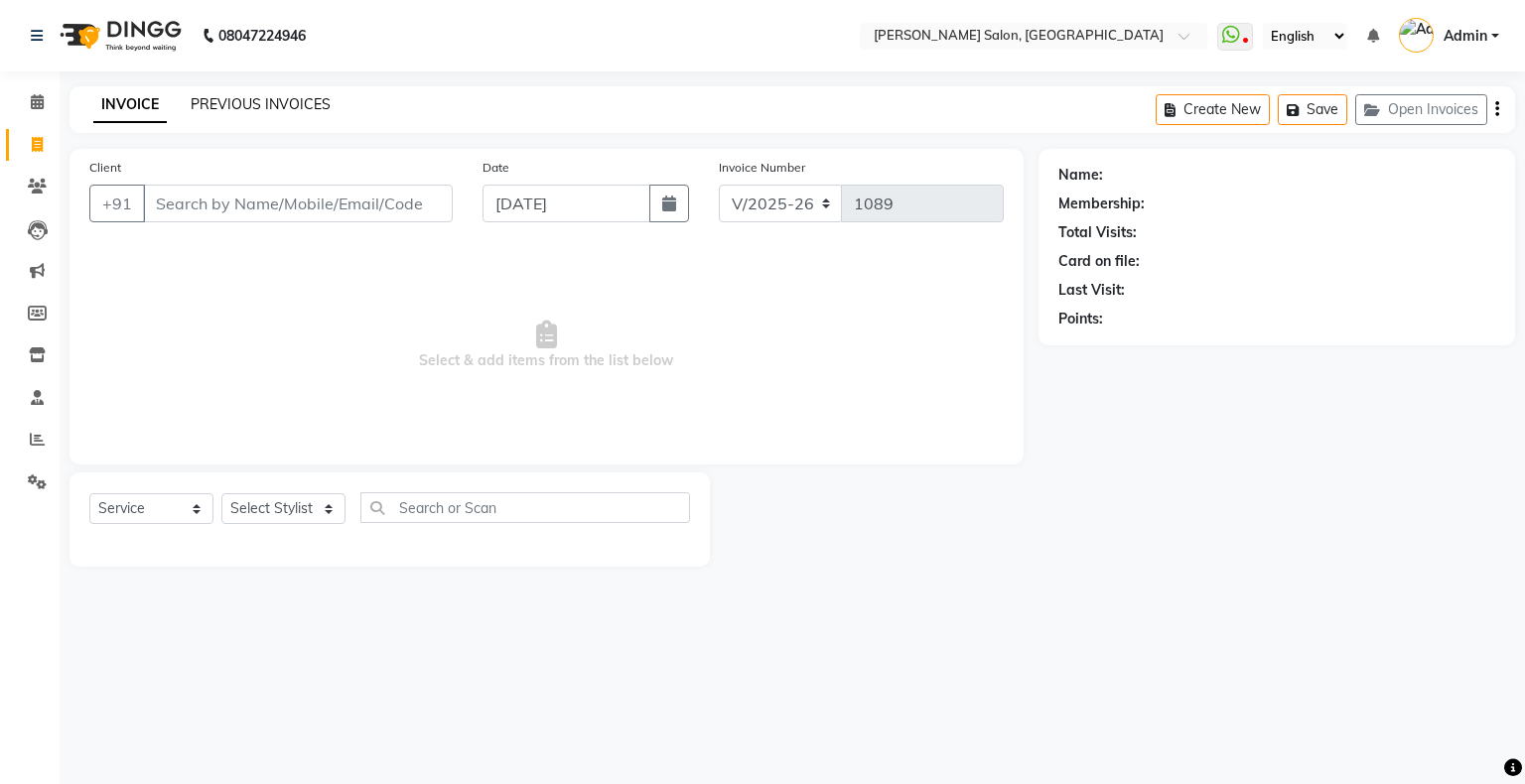 click on "PREVIOUS INVOICES" 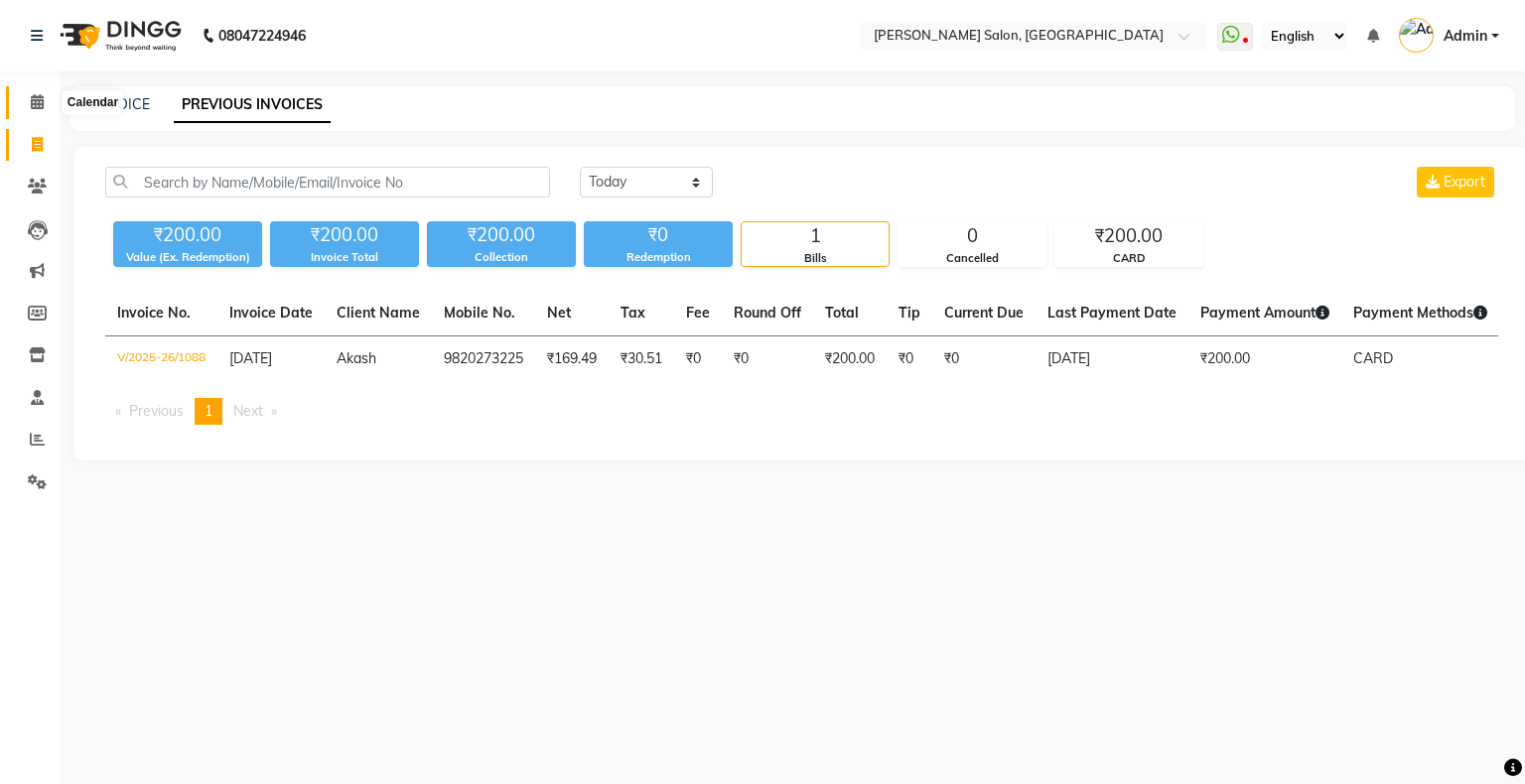 click 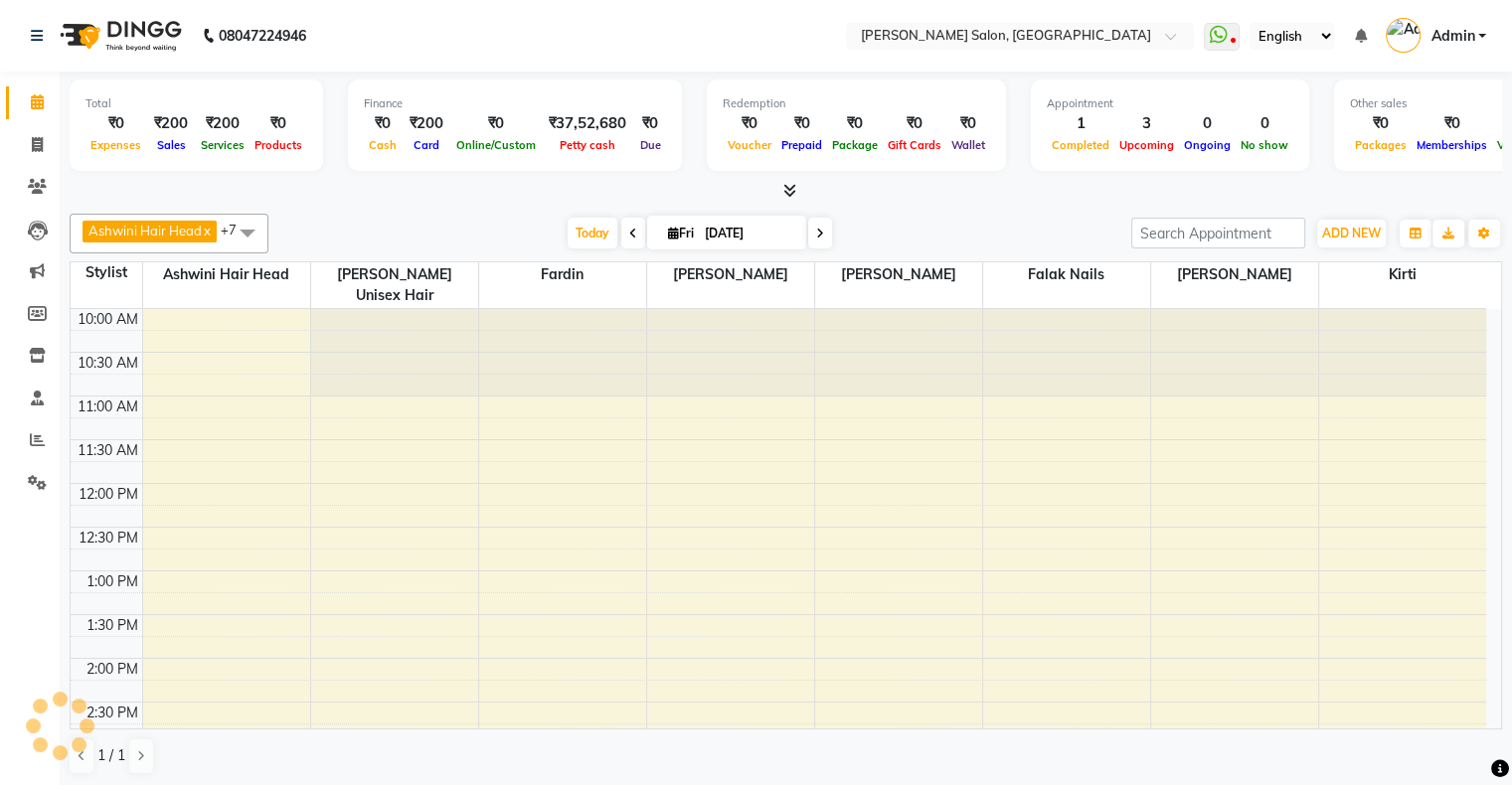 scroll, scrollTop: 433, scrollLeft: 0, axis: vertical 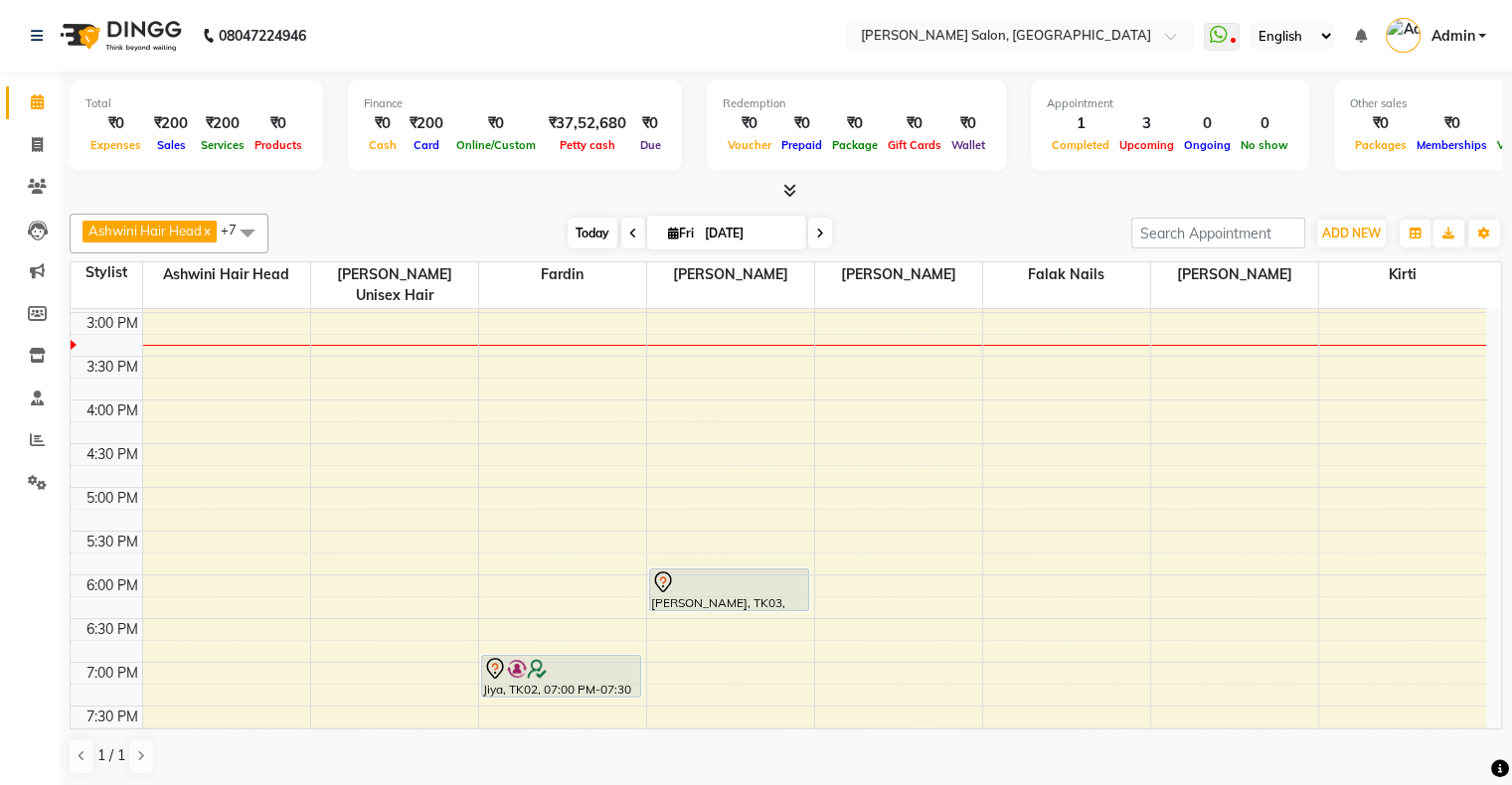 click on "Today" at bounding box center (592, 233) 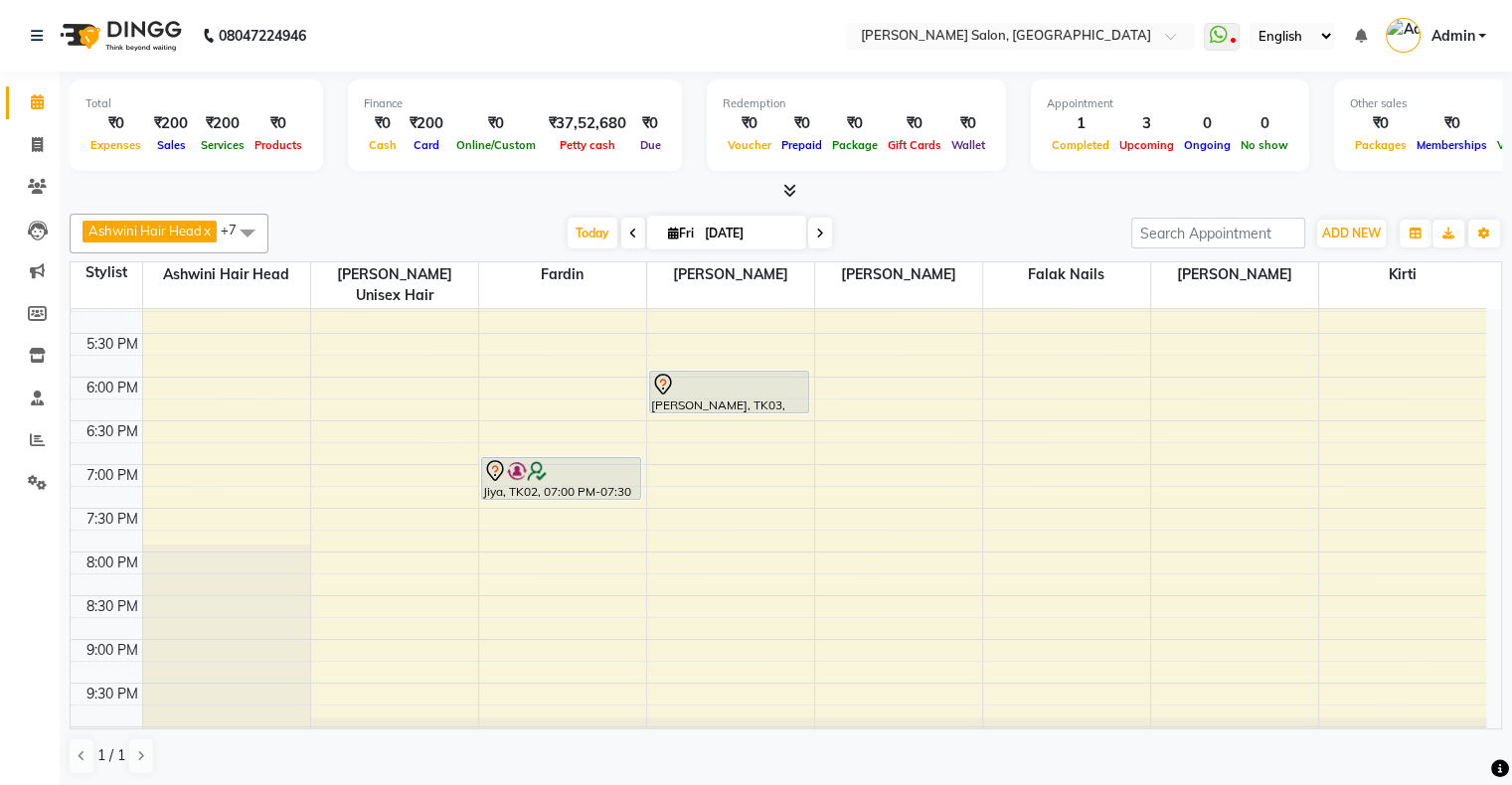 scroll, scrollTop: 685, scrollLeft: 0, axis: vertical 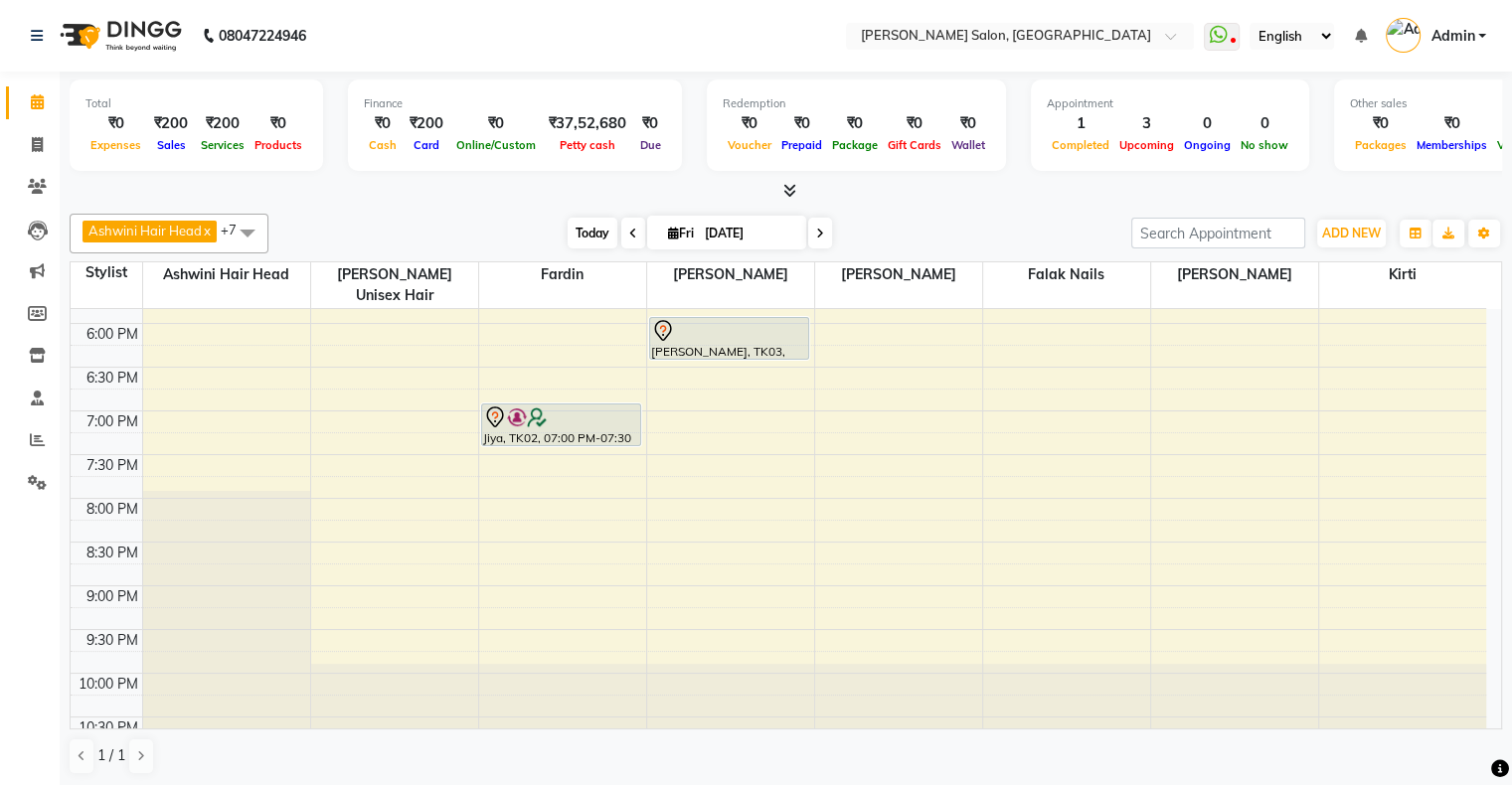 click on "Today" at bounding box center (592, 233) 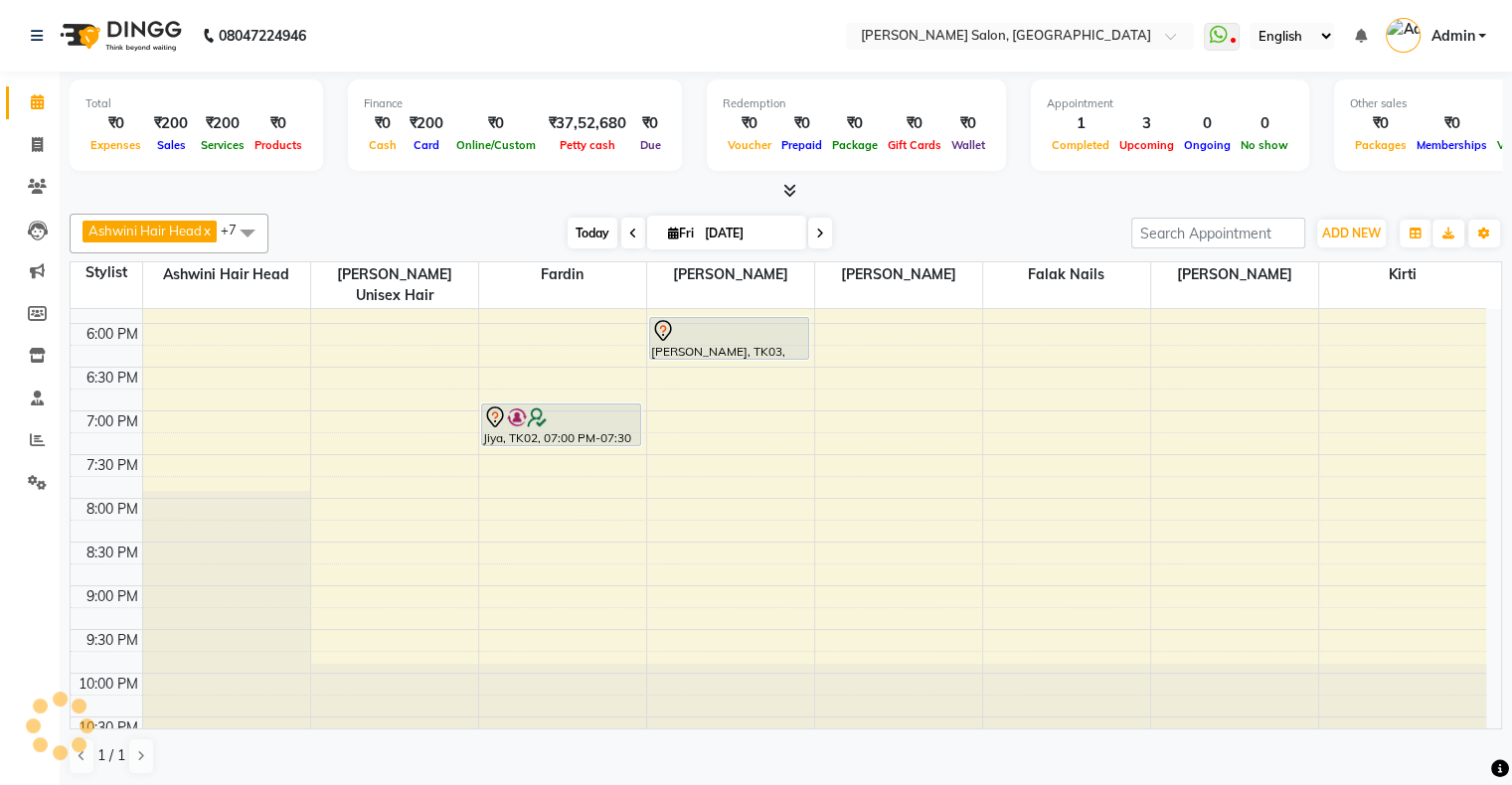 scroll, scrollTop: 433, scrollLeft: 0, axis: vertical 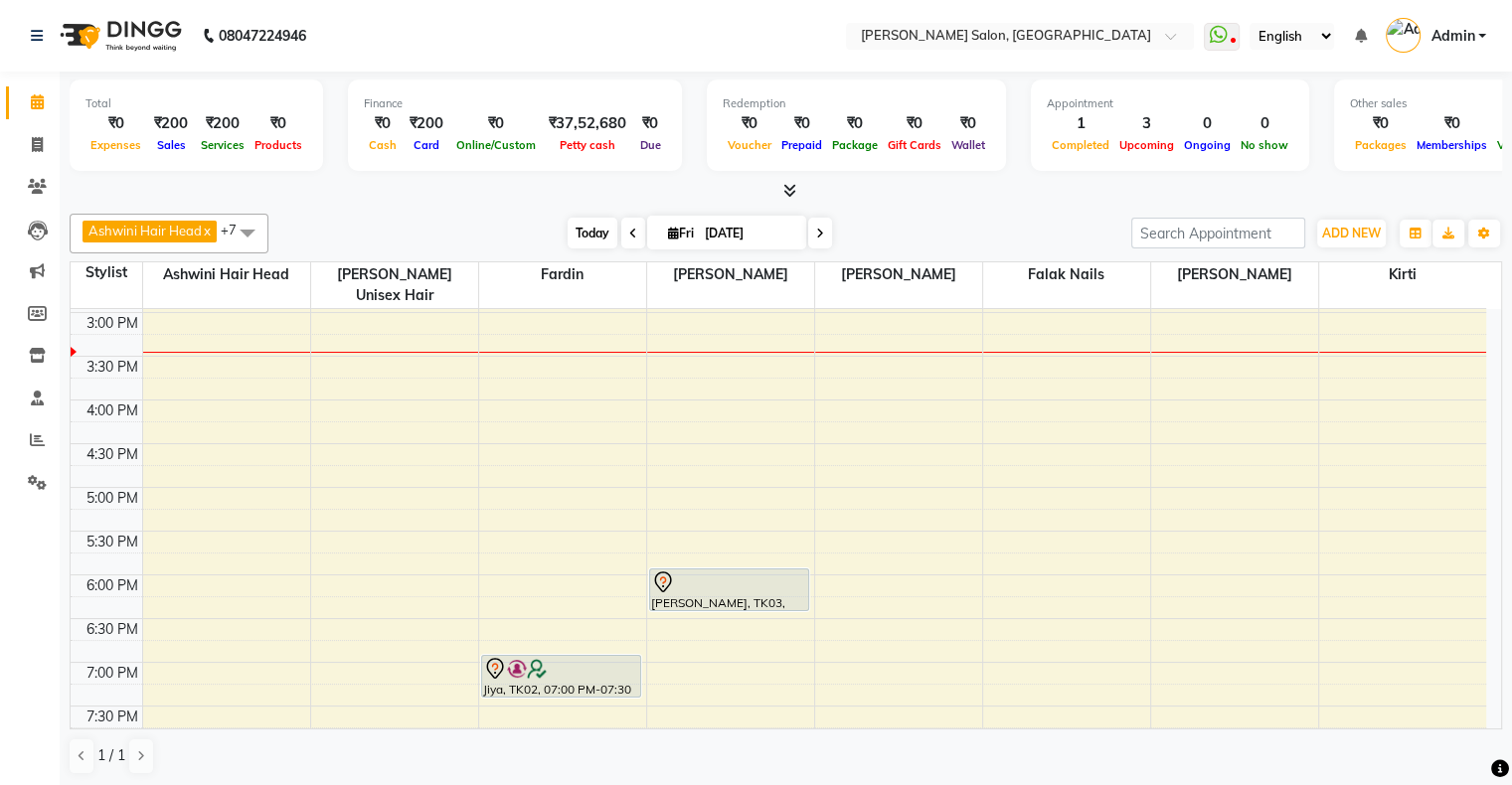 click on "Today" at bounding box center [592, 233] 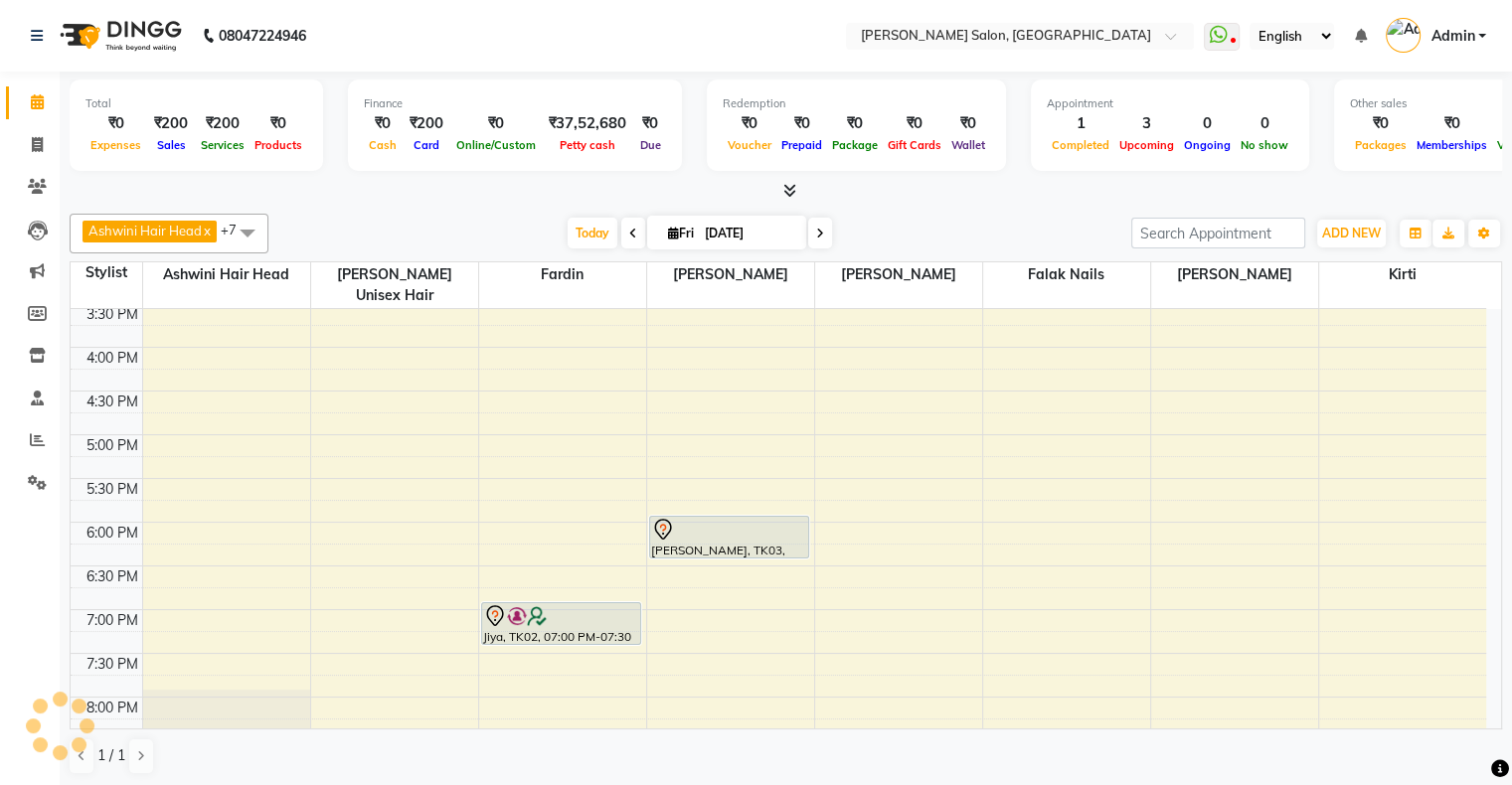 scroll, scrollTop: 533, scrollLeft: 0, axis: vertical 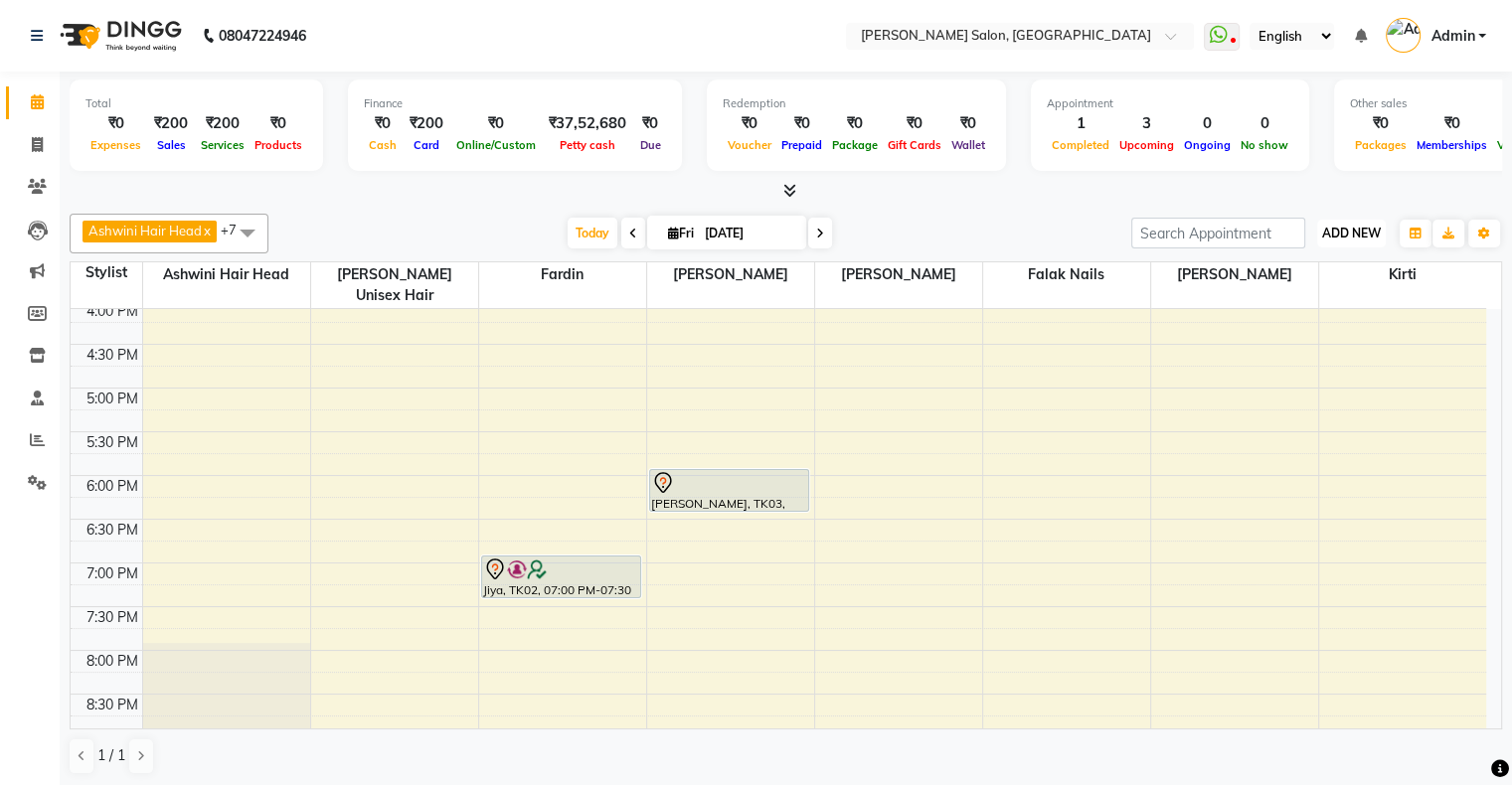click on "ADD NEW" at bounding box center [1351, 233] 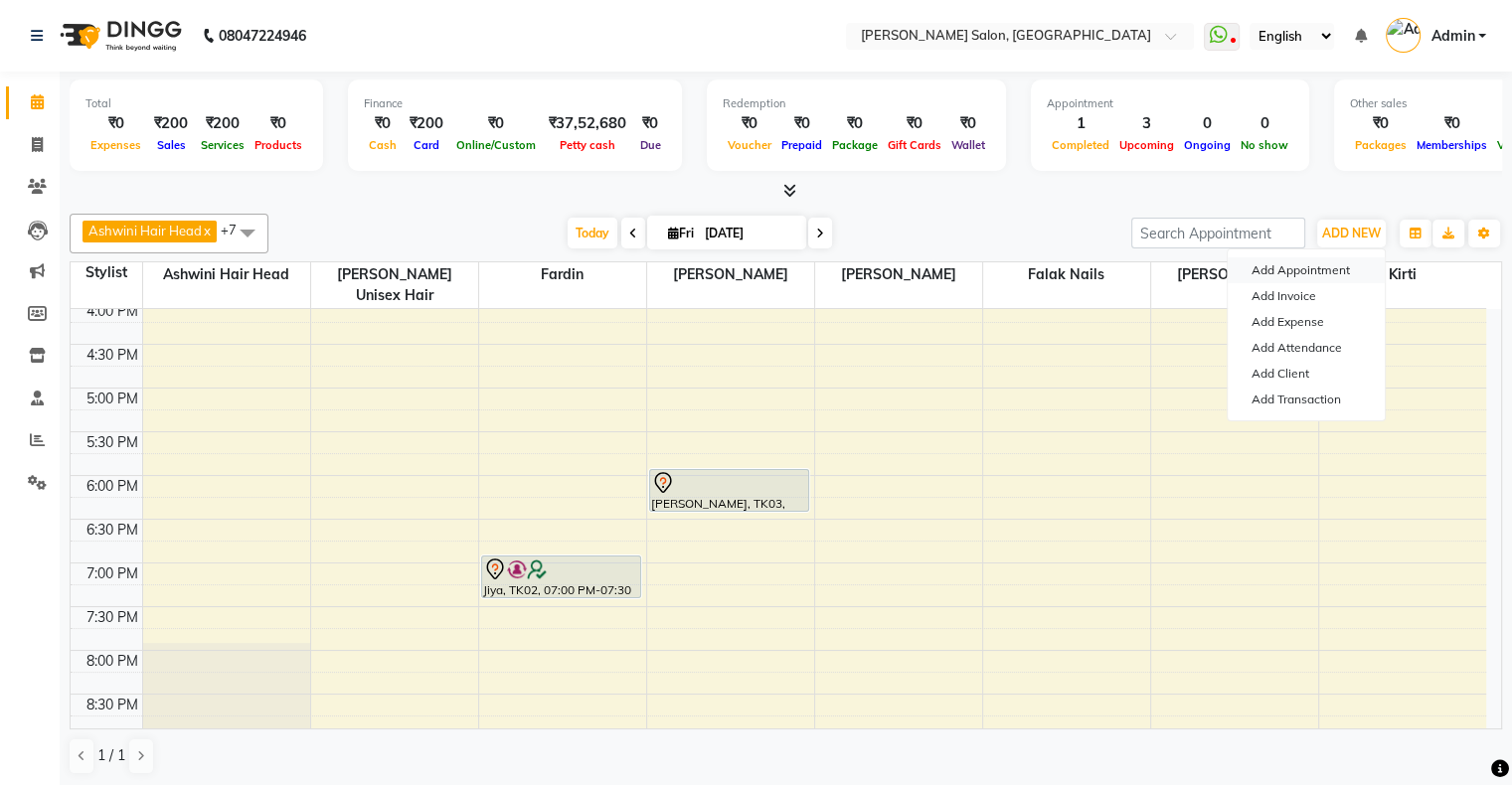 click on "Add Appointment" at bounding box center (1306, 270) 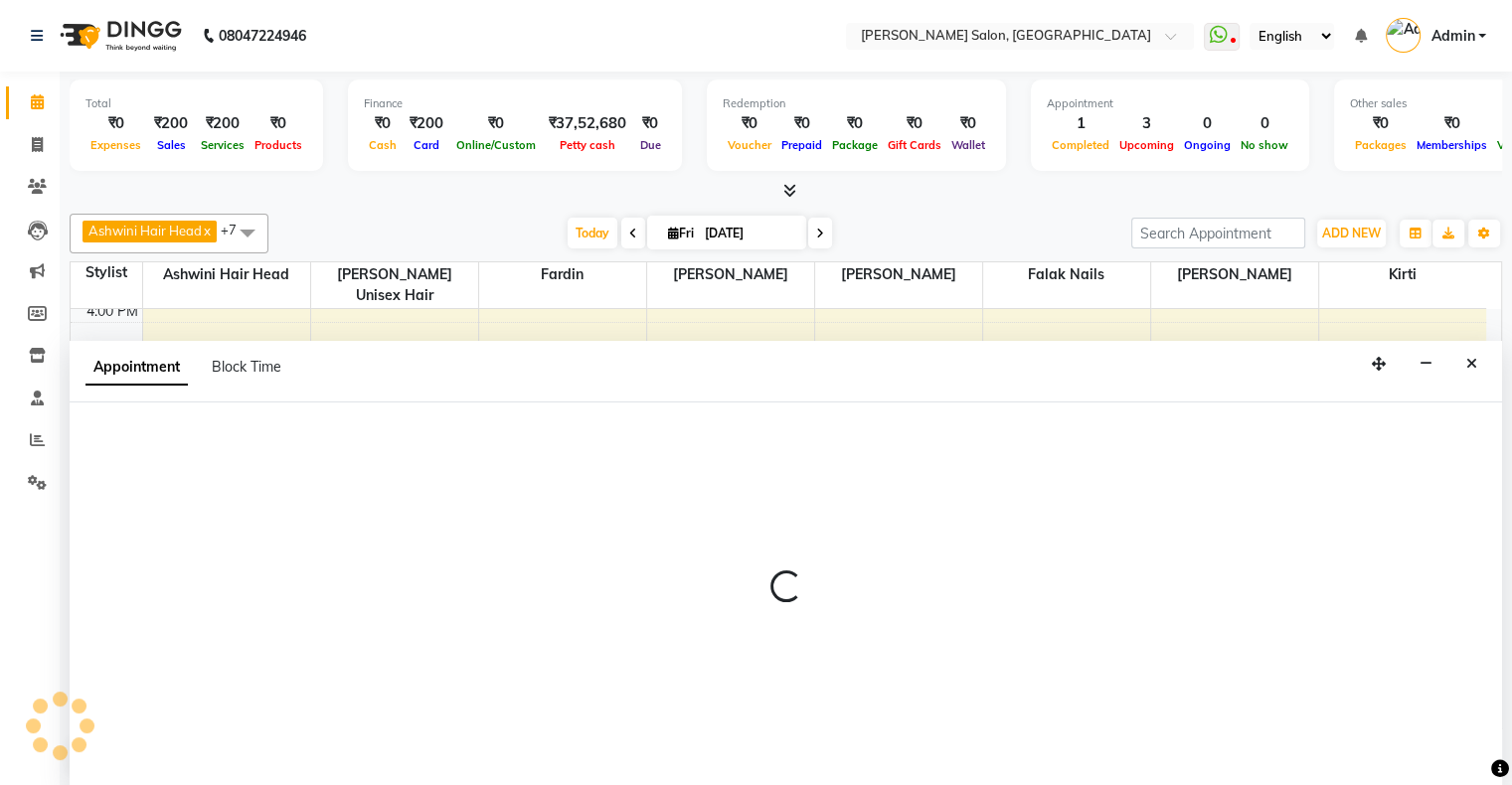 scroll, scrollTop: 0, scrollLeft: 0, axis: both 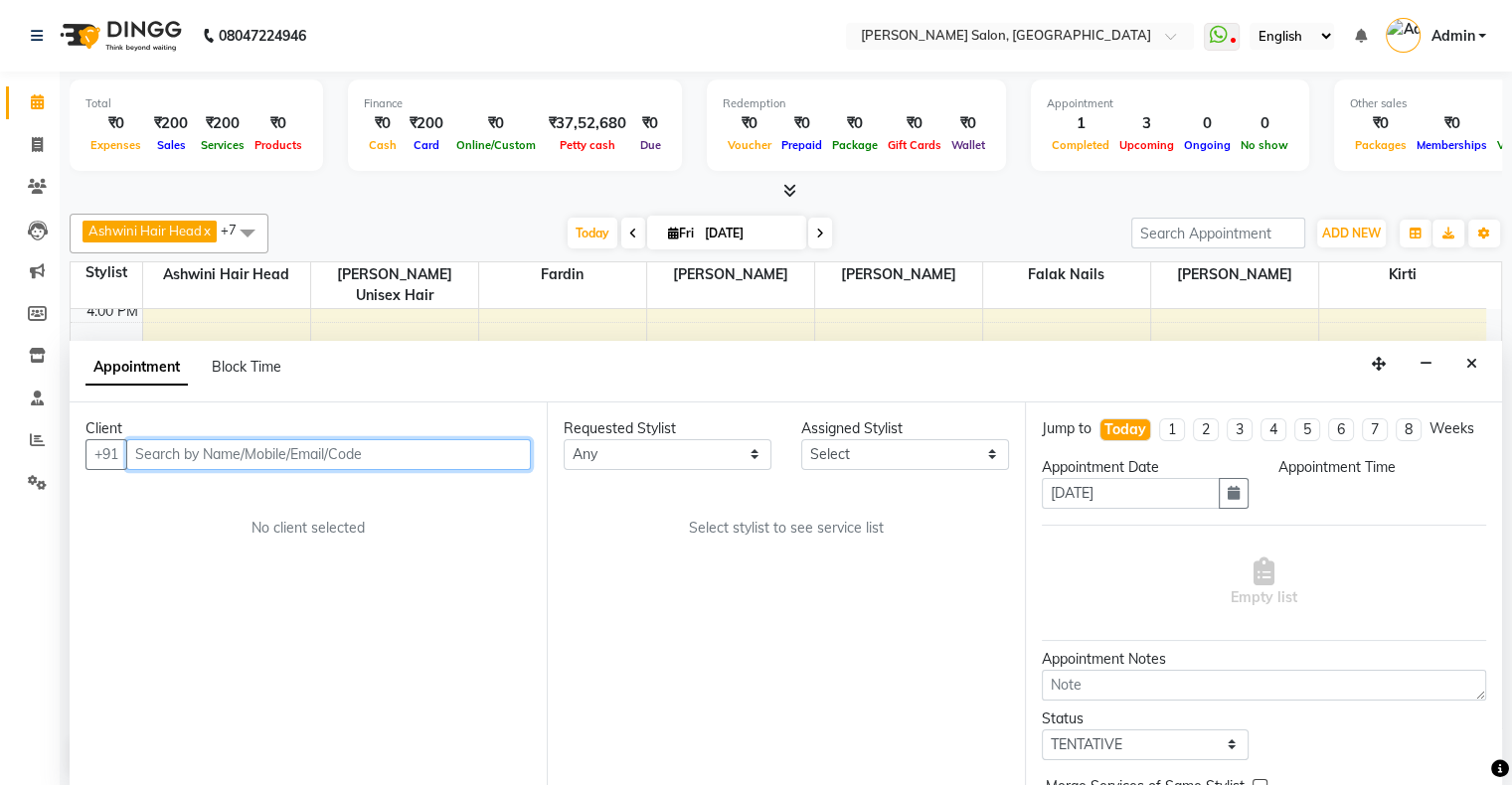 select on "660" 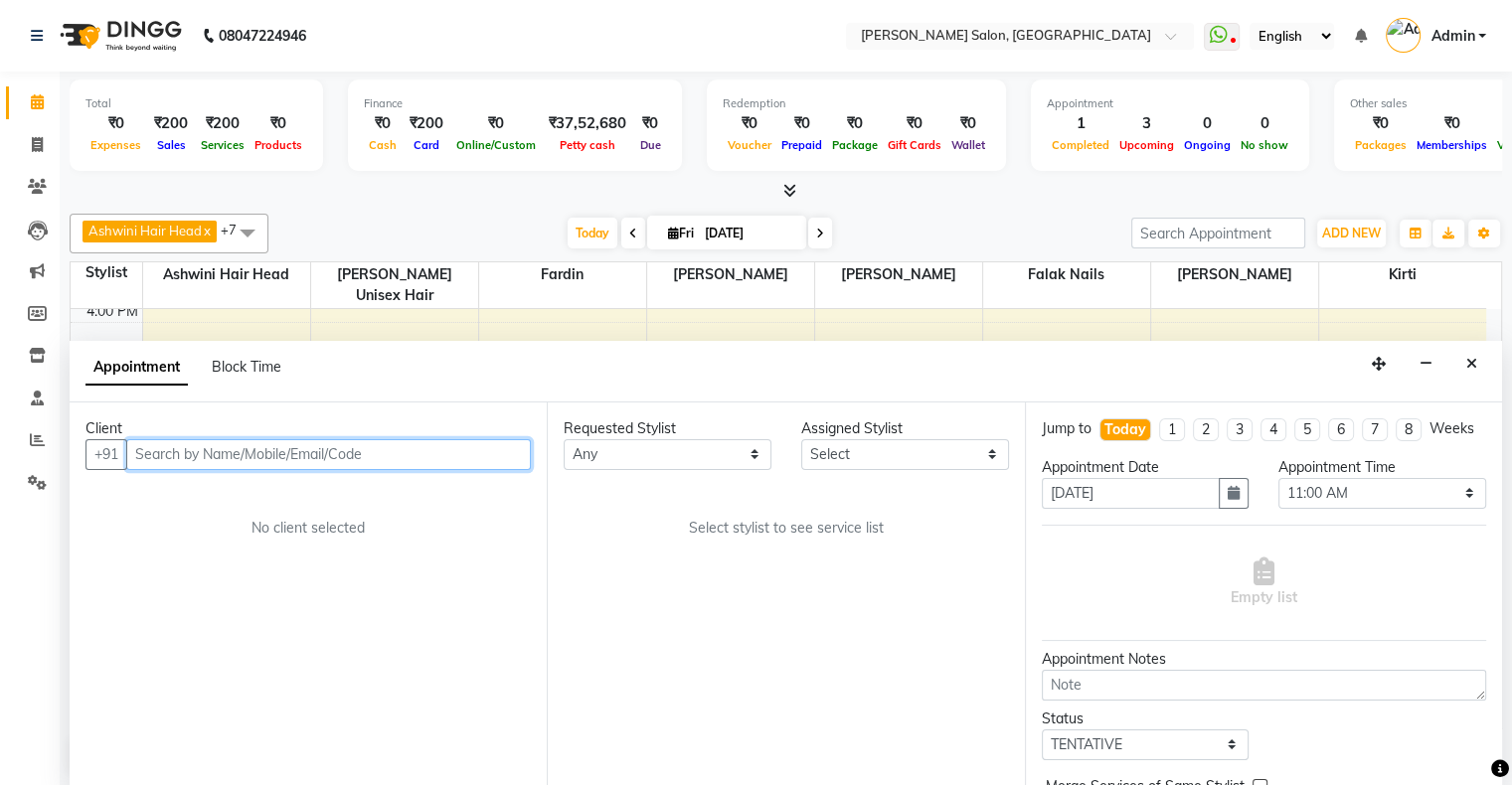 click at bounding box center [328, 454] 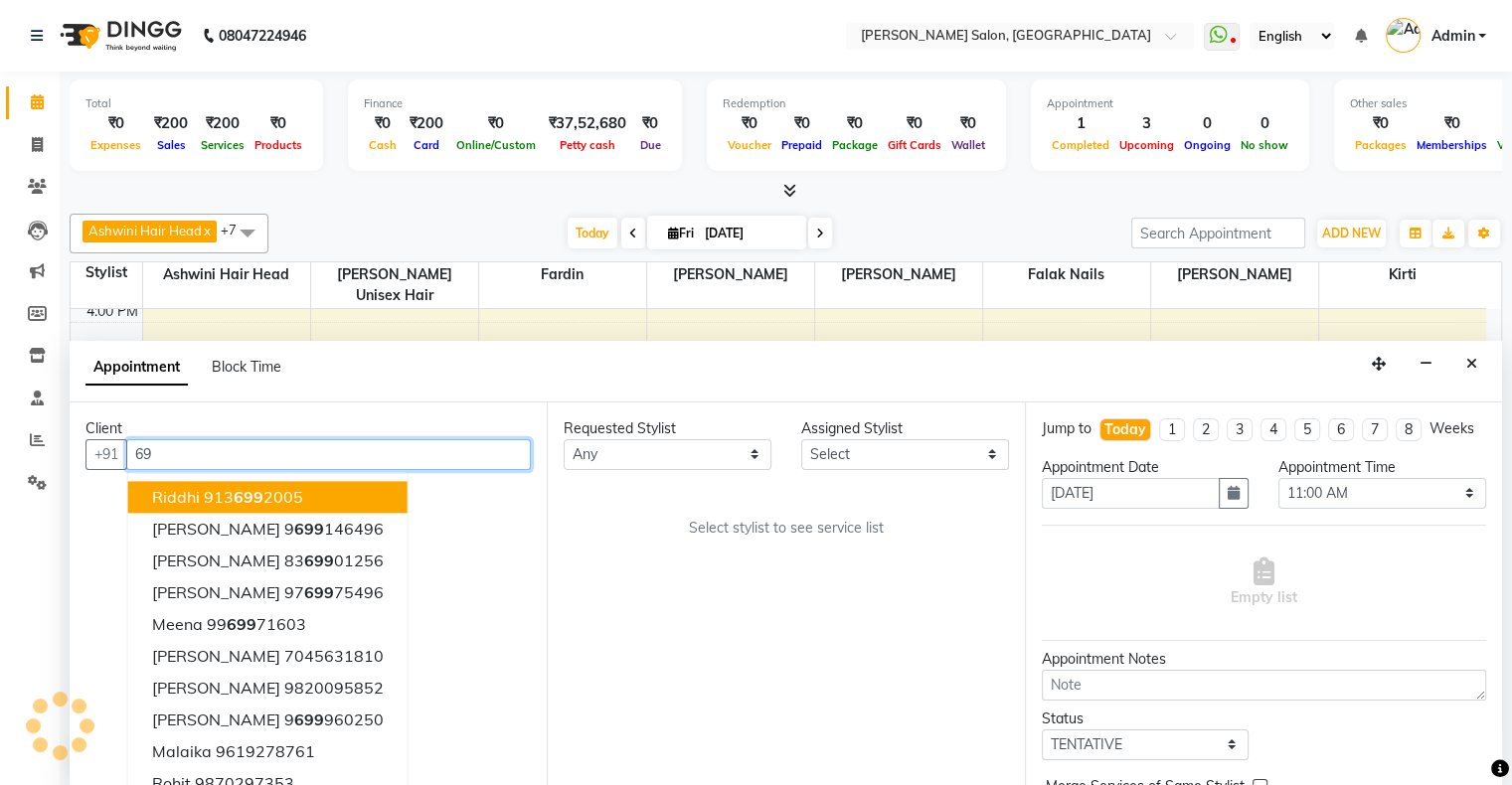 type on "6" 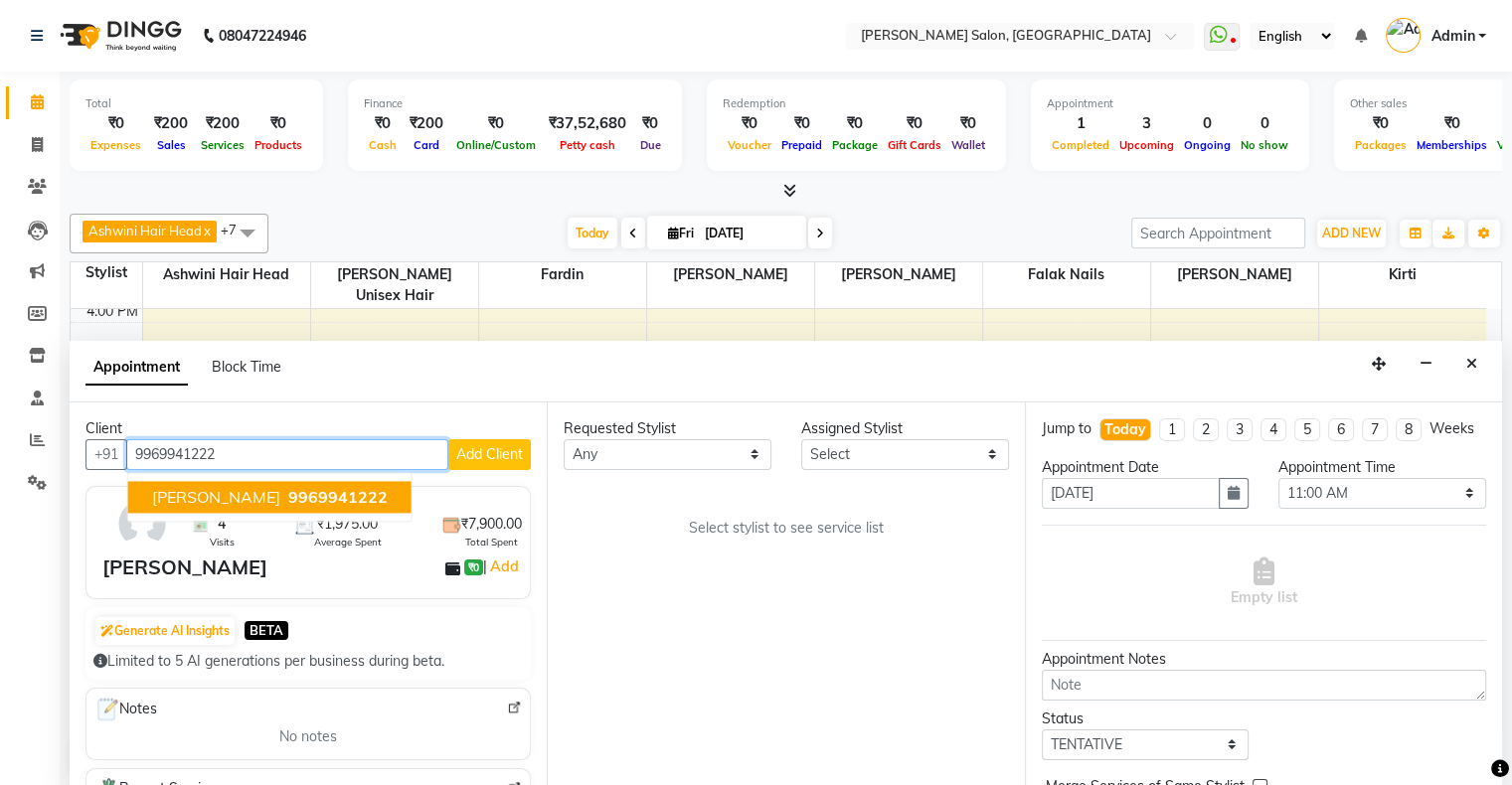 click on "[PERSON_NAME]" at bounding box center [216, 497] 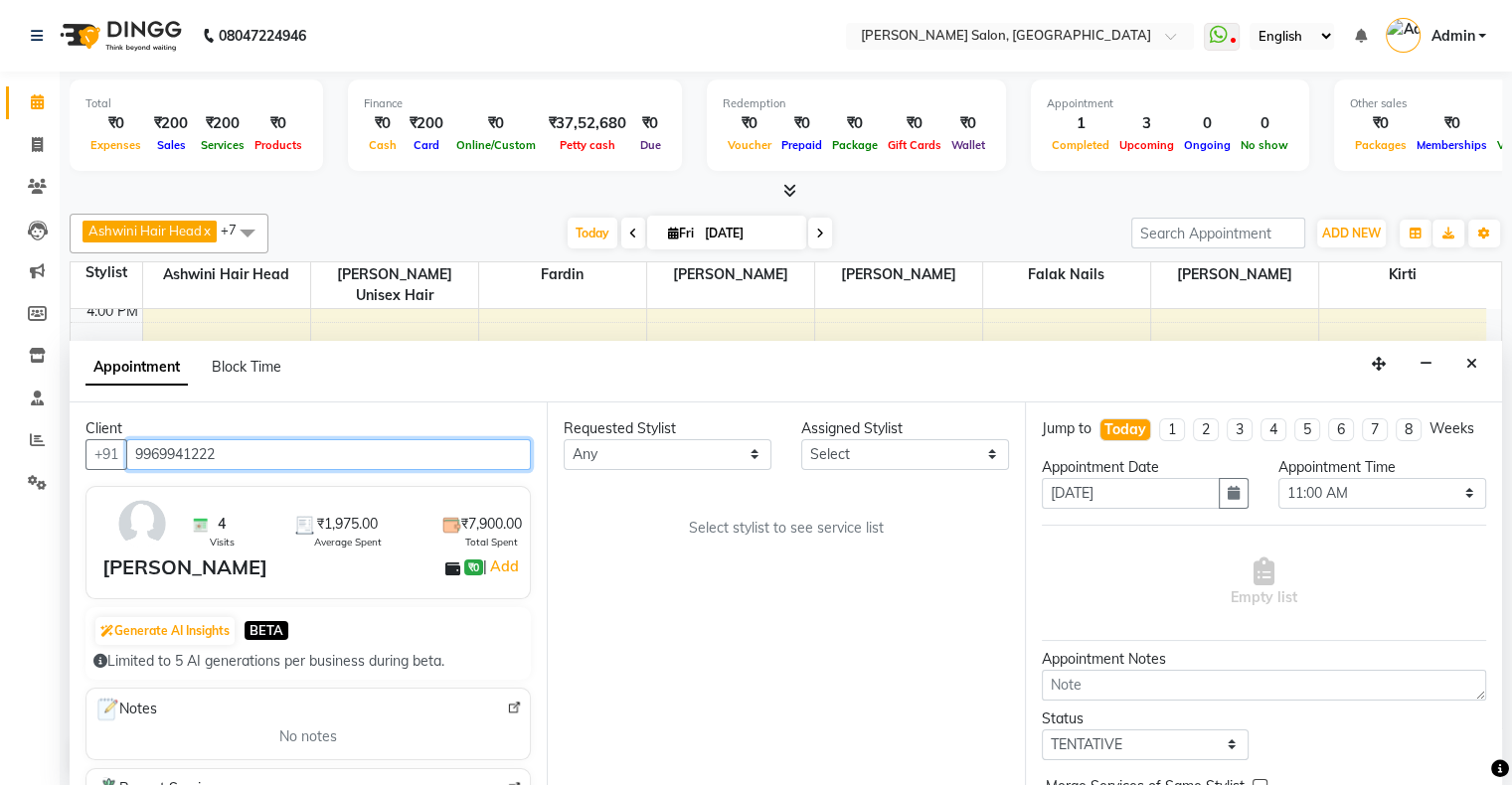 type on "9969941222" 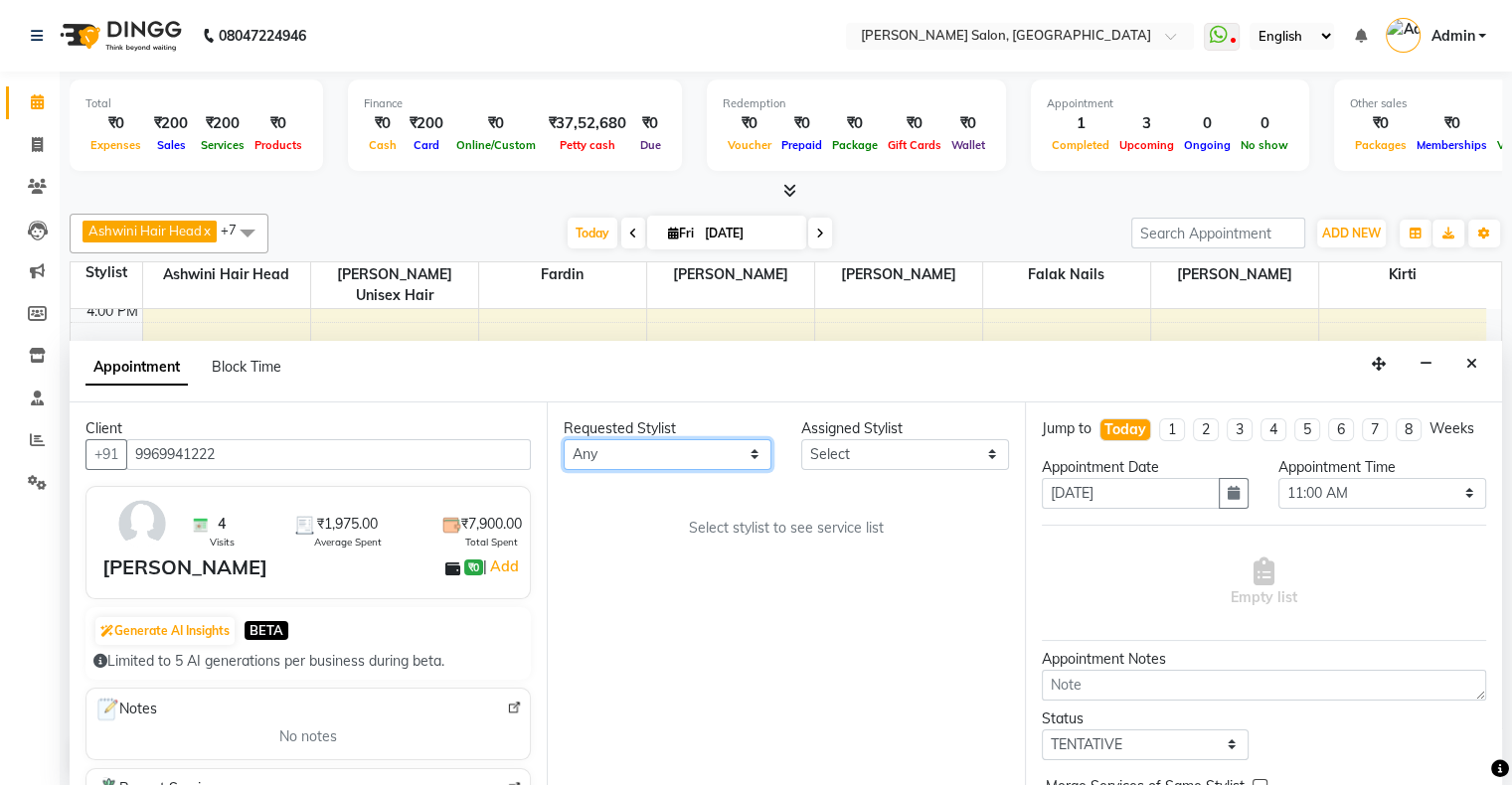 click on "Any Ashwini Hair Head Falak Nails Fardin Kirti Nida FD Pradip Vaishnav Sanjana  Shubhada Susmita Vidhi Veera Vivek Unisex hair" at bounding box center (667, 454) 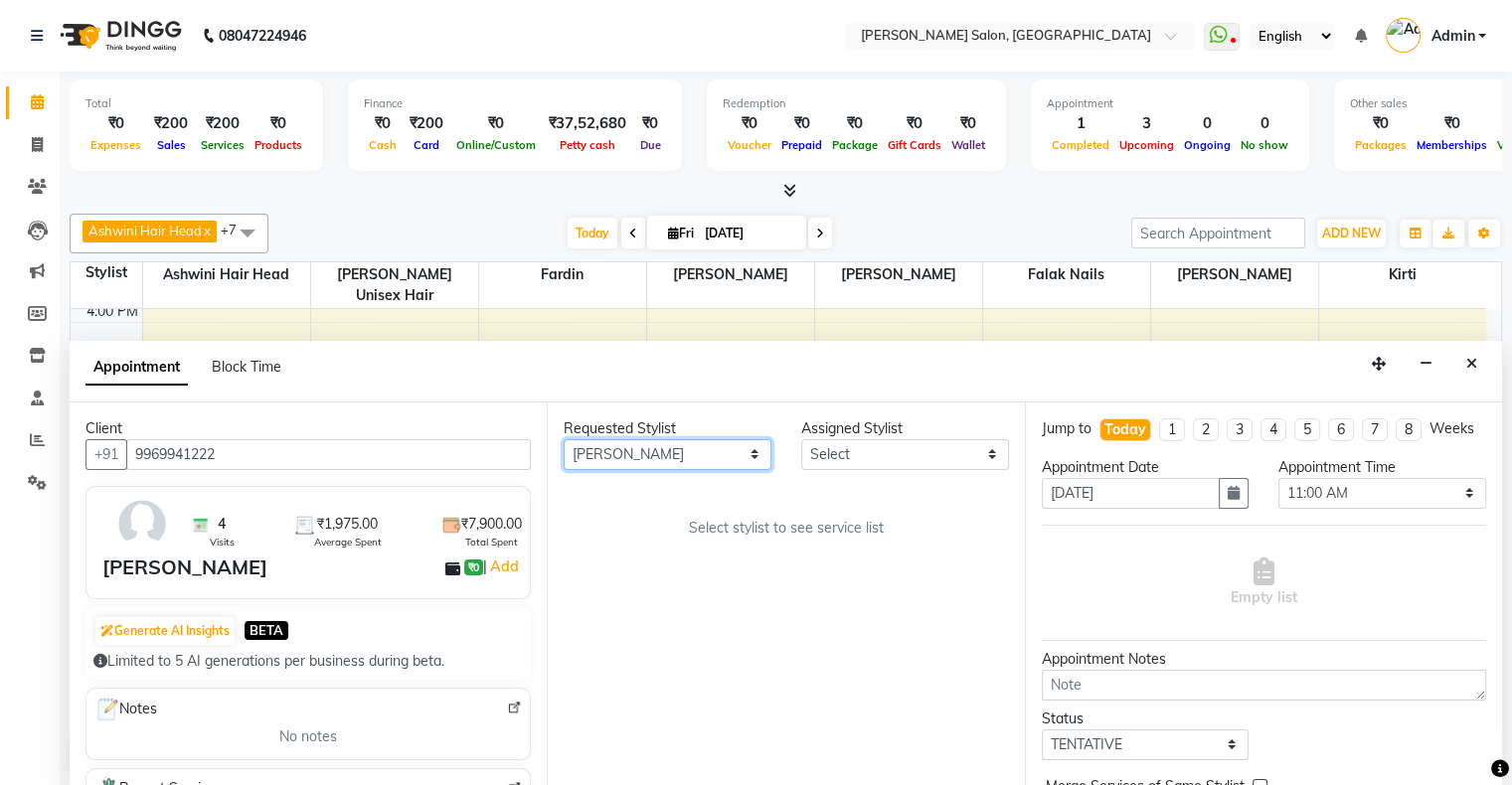click on "Any Ashwini Hair Head Falak Nails Fardin Kirti Nida FD Pradip Vaishnav Sanjana  Shubhada Susmita Vidhi Veera Vivek Unisex hair" at bounding box center (667, 454) 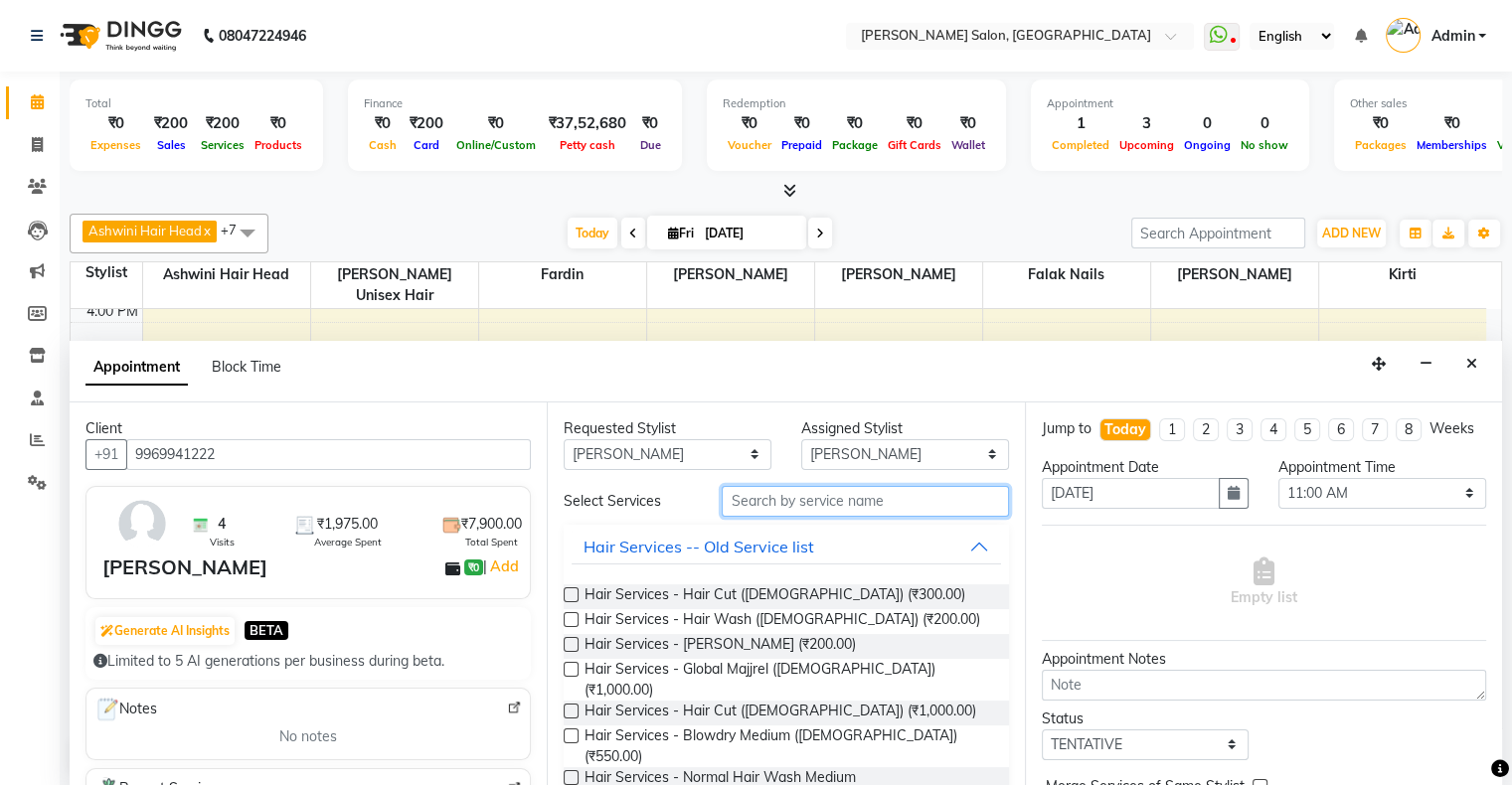 click at bounding box center (865, 501) 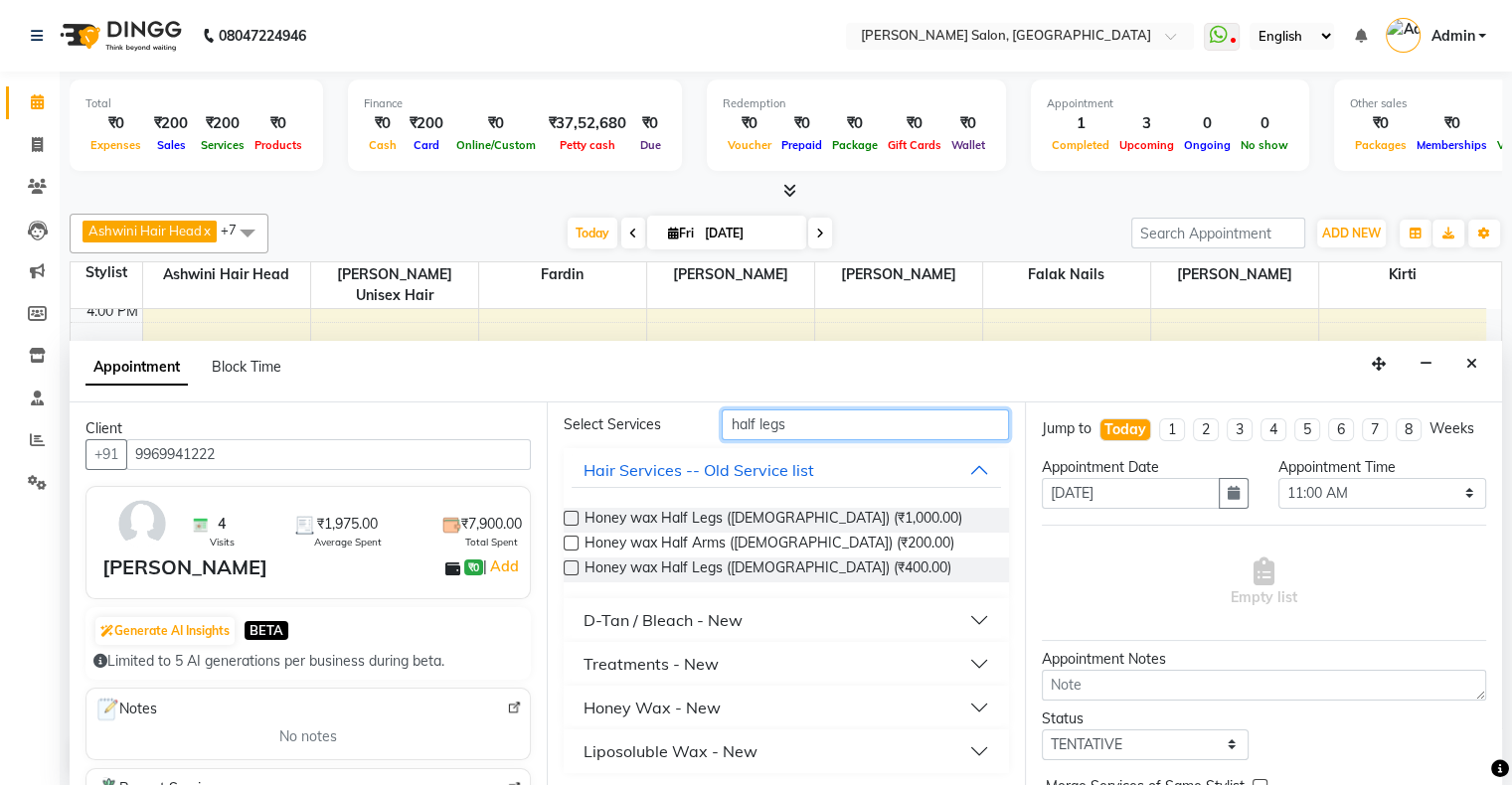 scroll, scrollTop: 52, scrollLeft: 0, axis: vertical 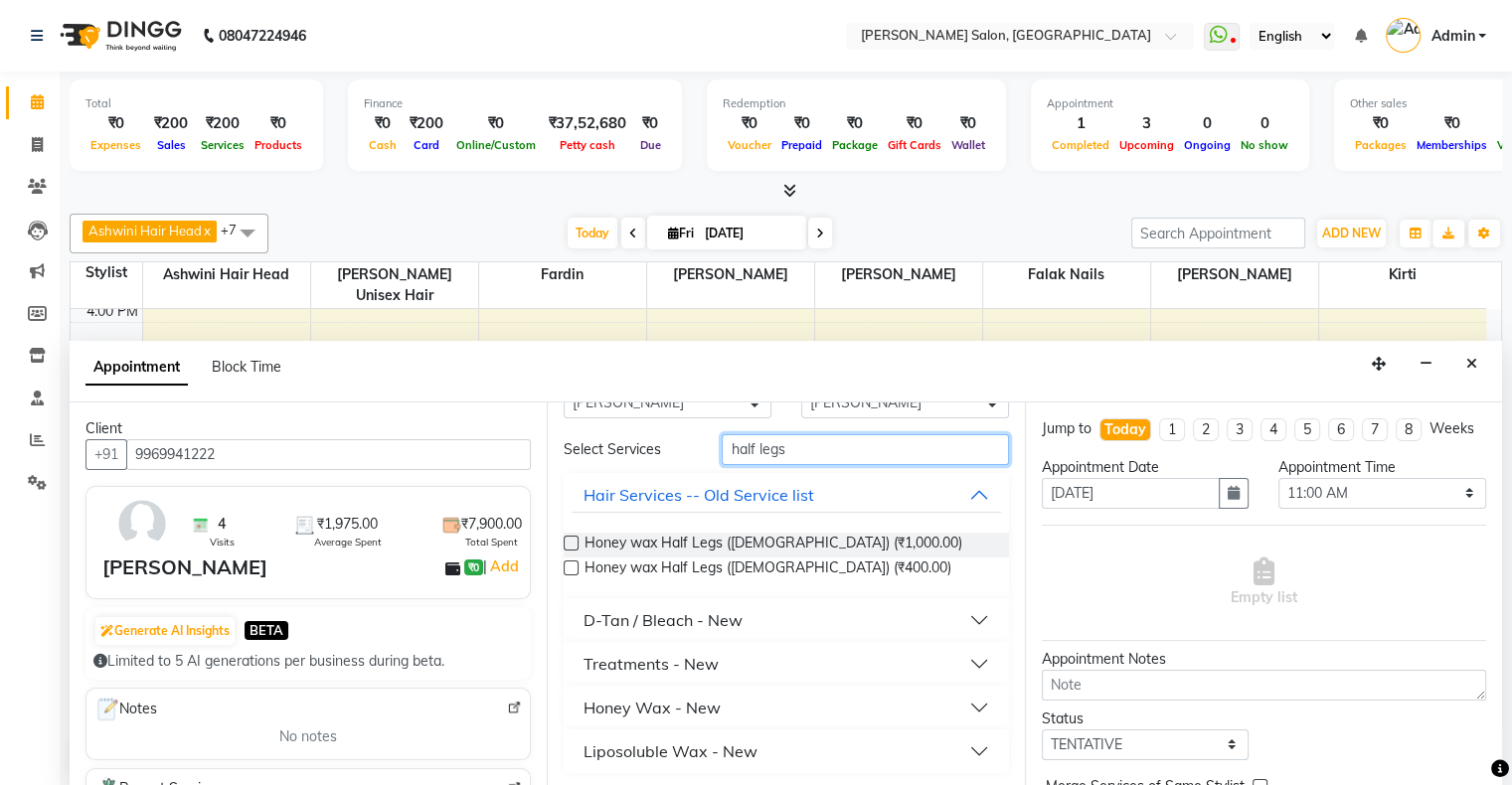 type on "half legs" 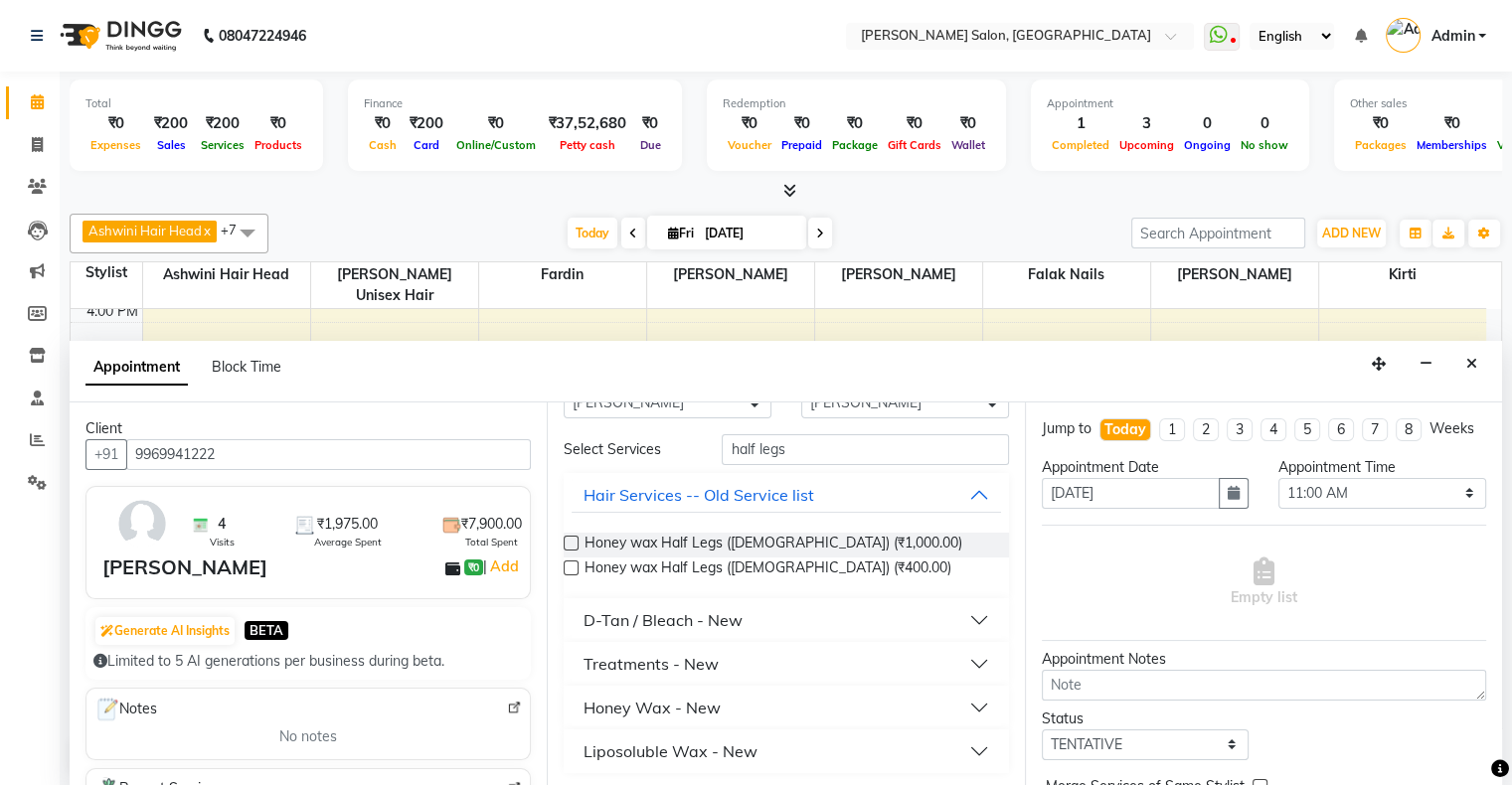 click on "Liposoluble Wax - New" at bounding box center [670, 751] 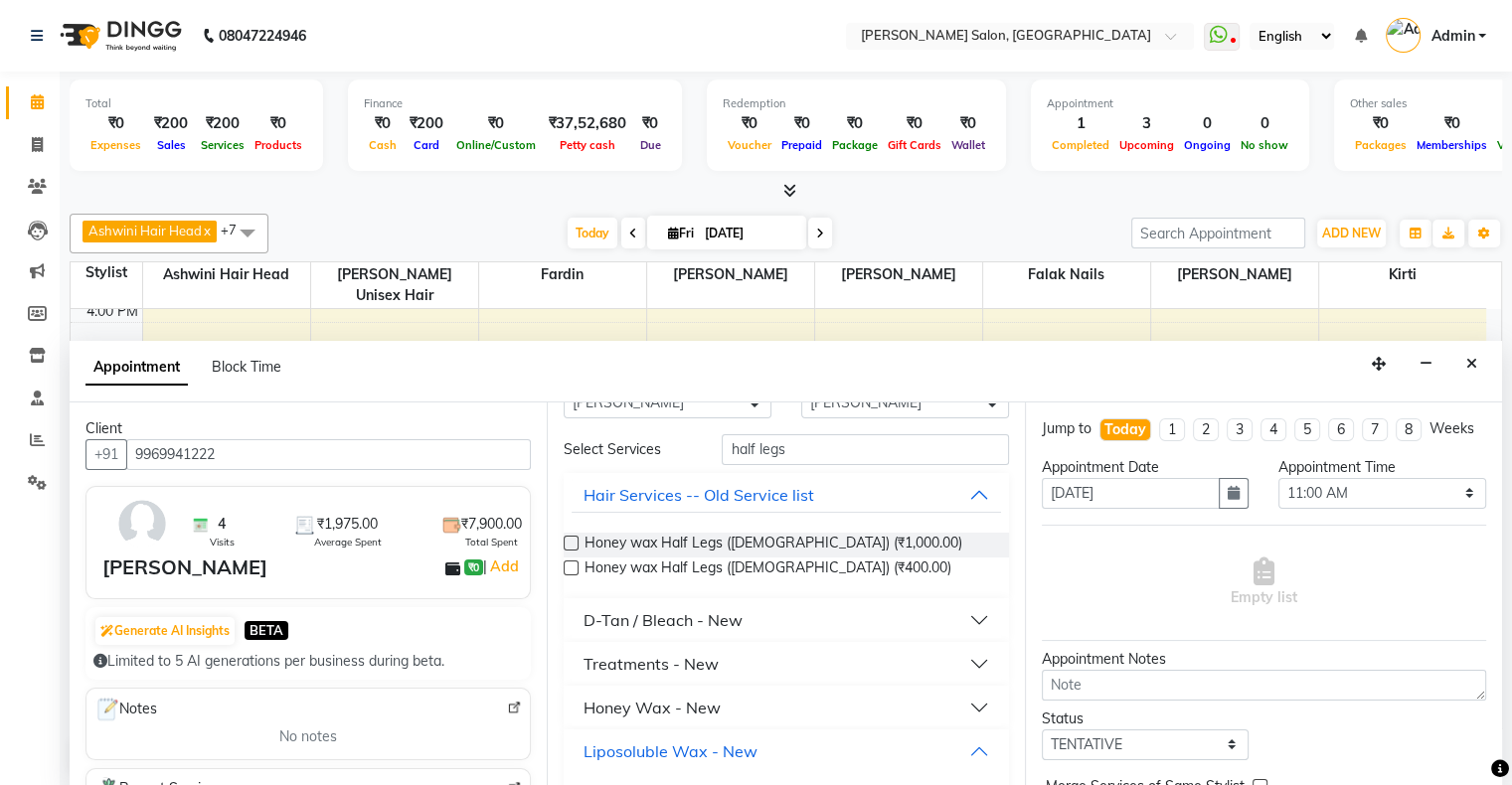 scroll, scrollTop: 108, scrollLeft: 0, axis: vertical 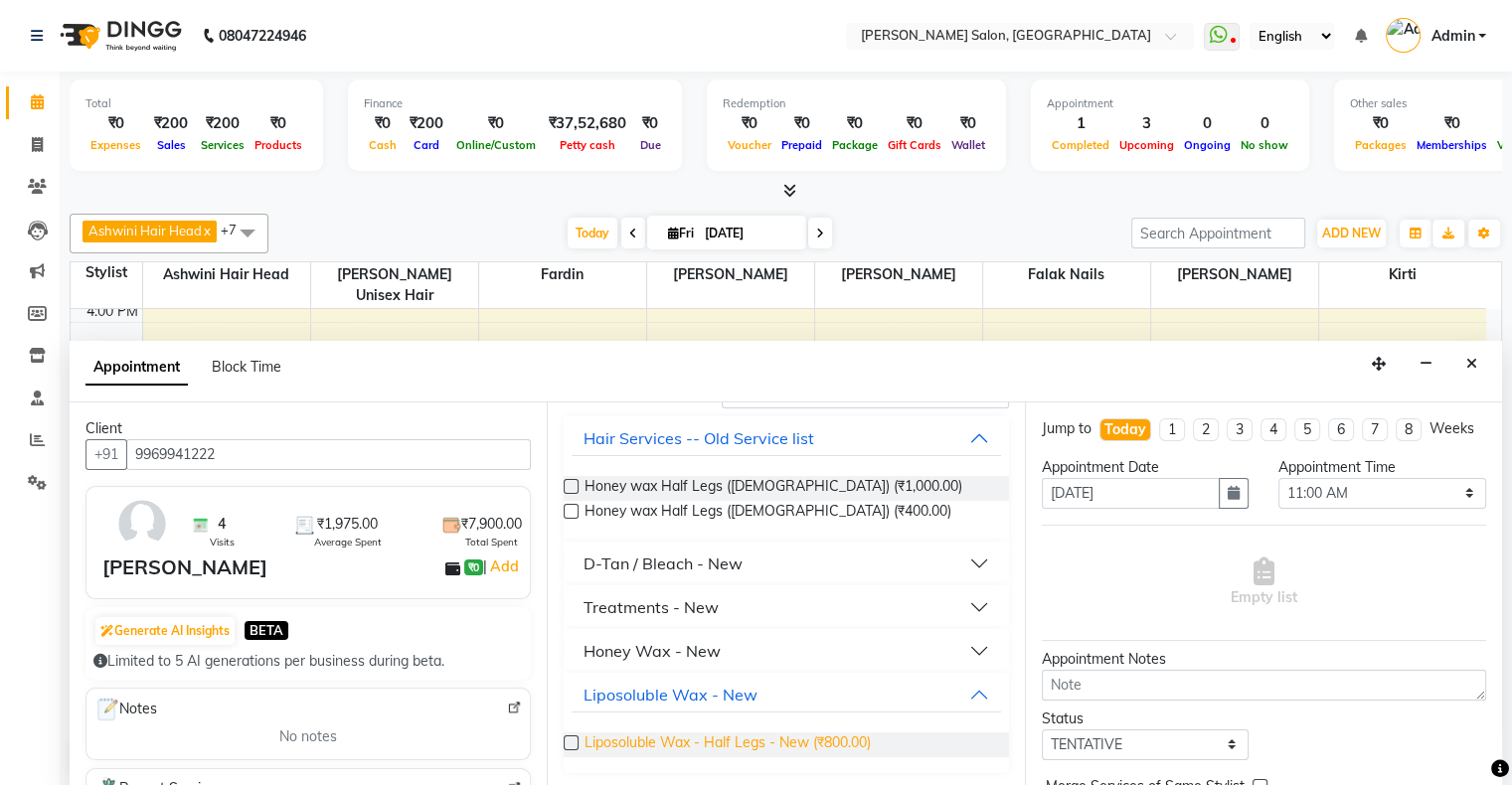 click on "Liposoluble Wax - Half Legs - New (₹800.00)" at bounding box center (728, 744) 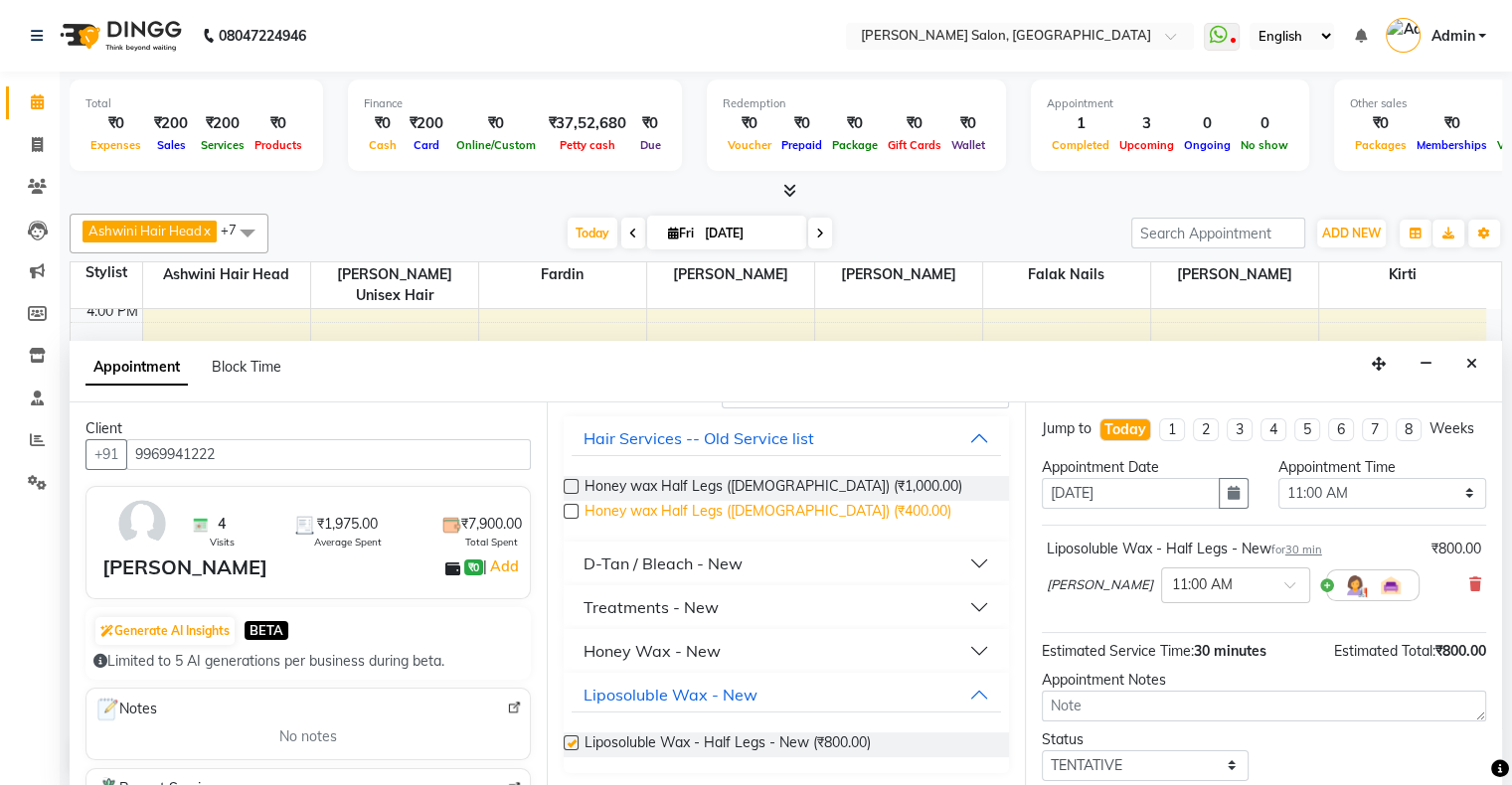 checkbox on "false" 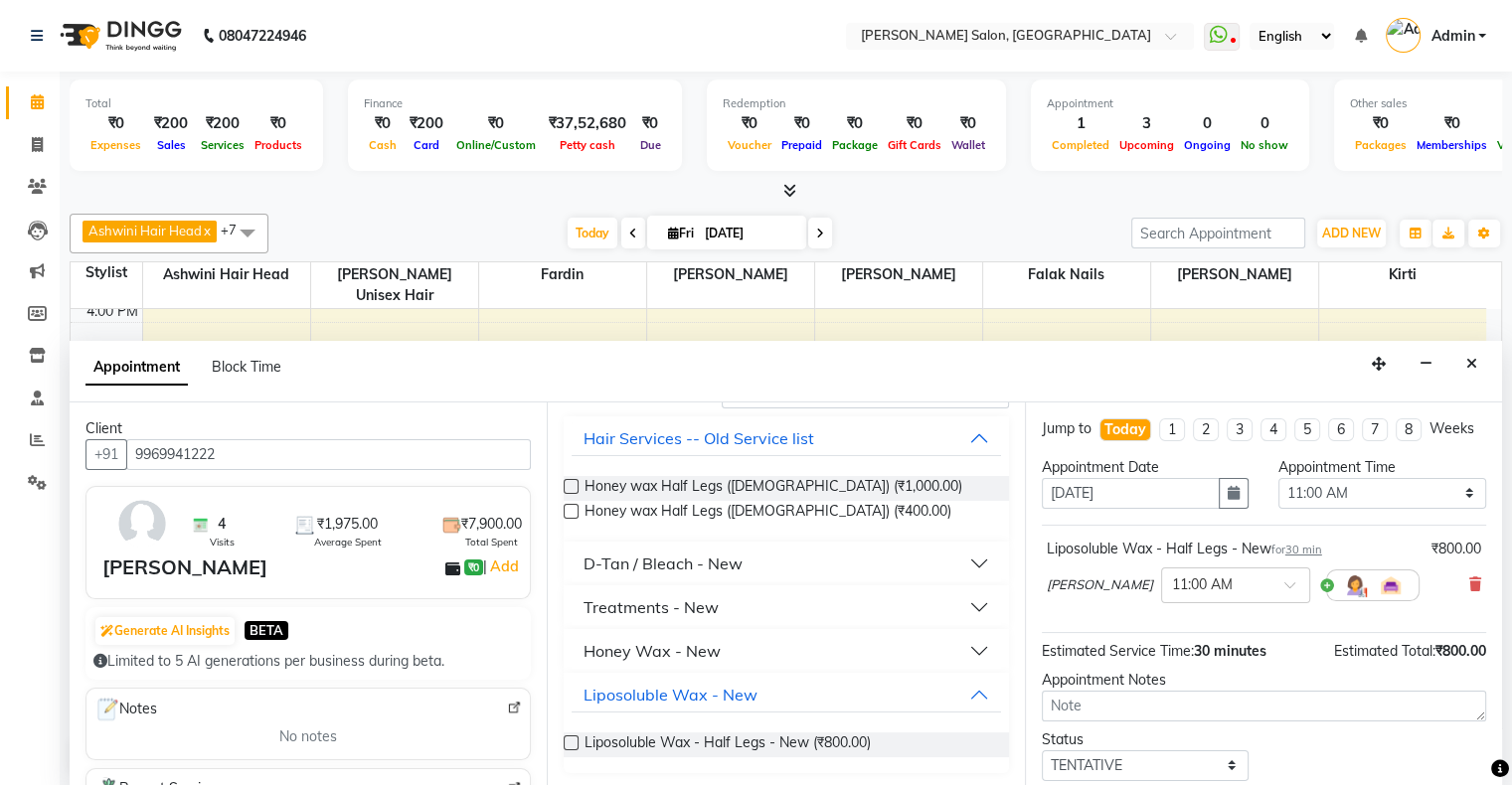 scroll, scrollTop: 0, scrollLeft: 0, axis: both 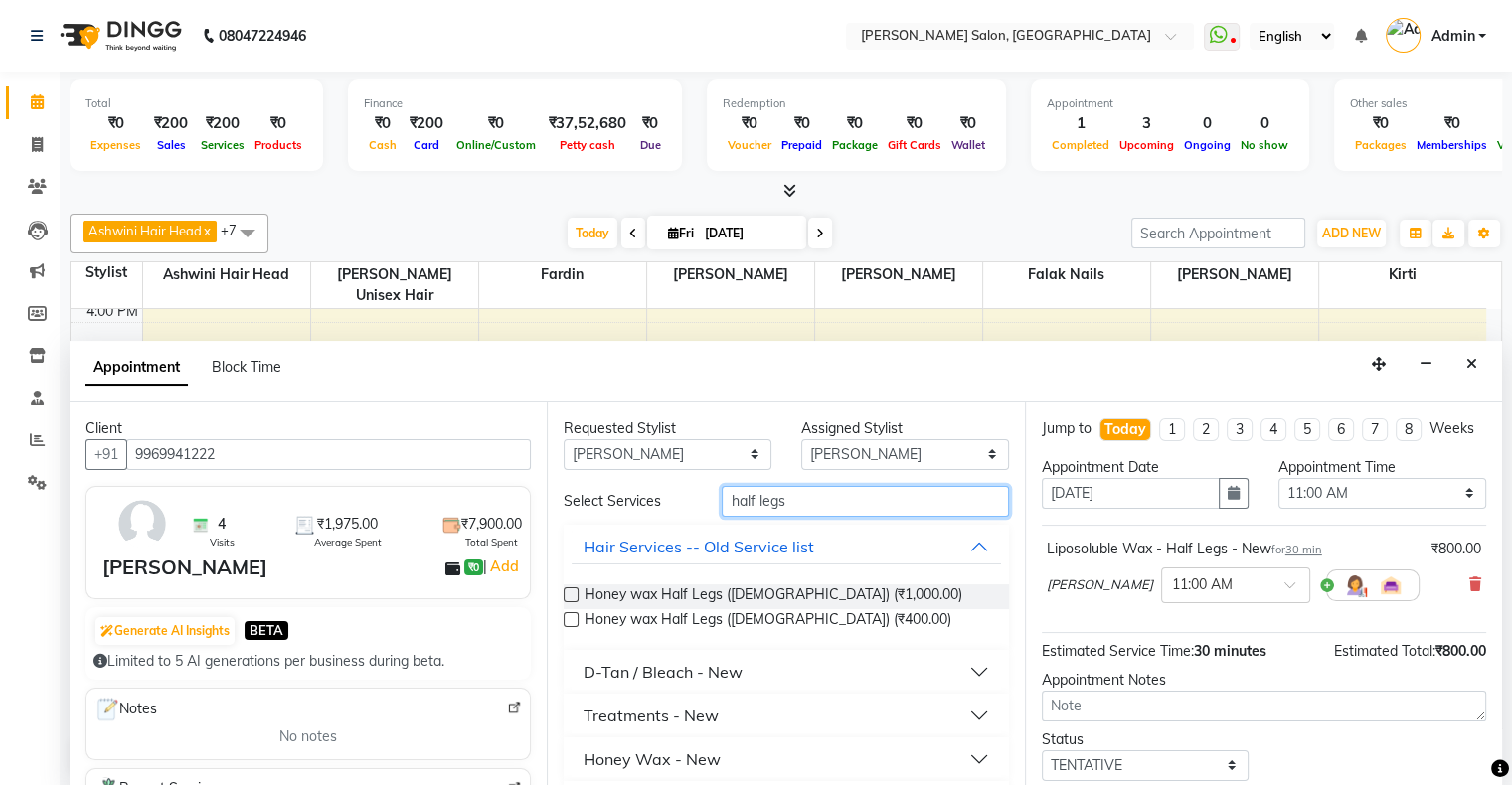 click on "half legs" at bounding box center [865, 501] 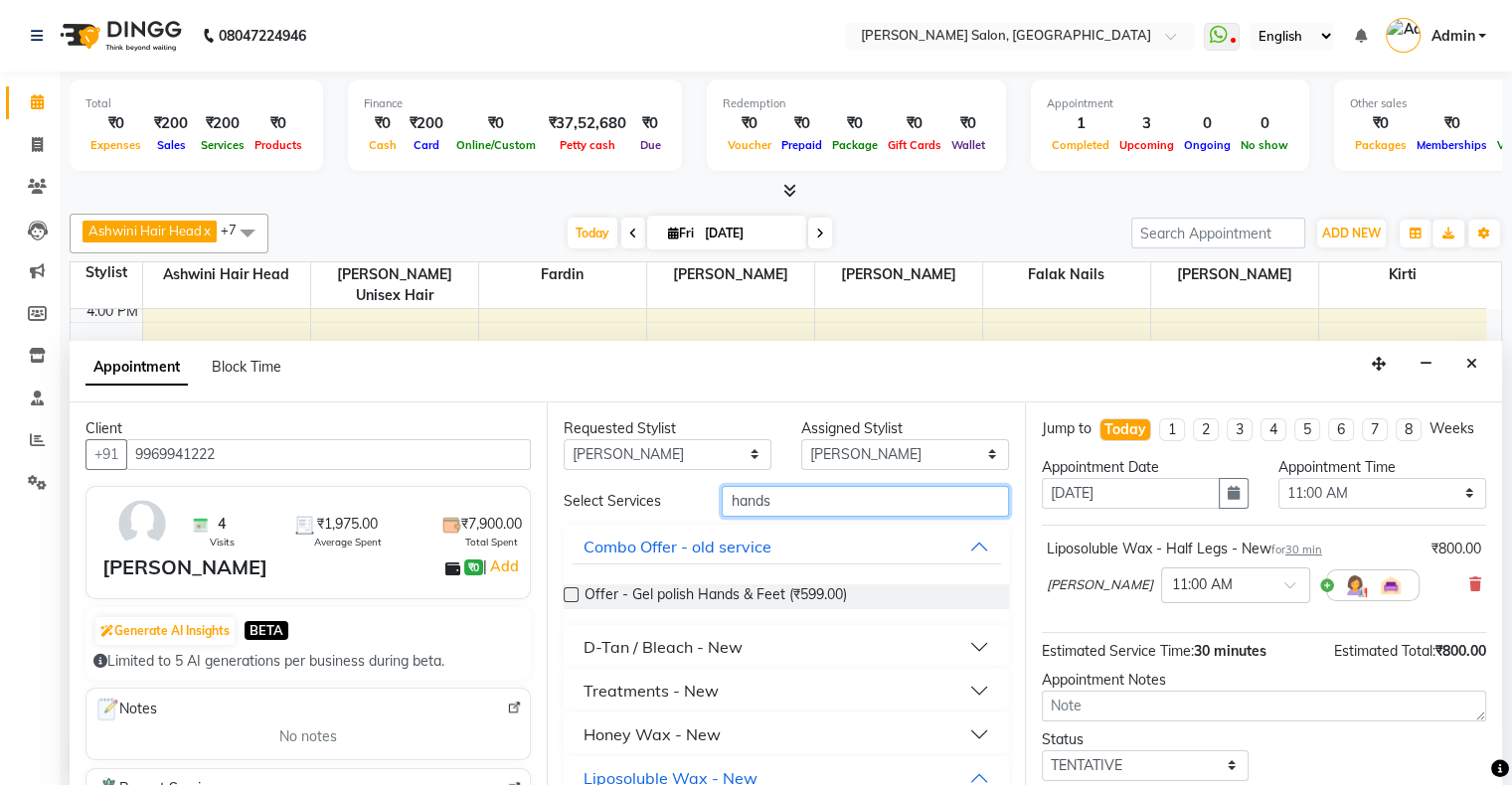 scroll, scrollTop: 83, scrollLeft: 0, axis: vertical 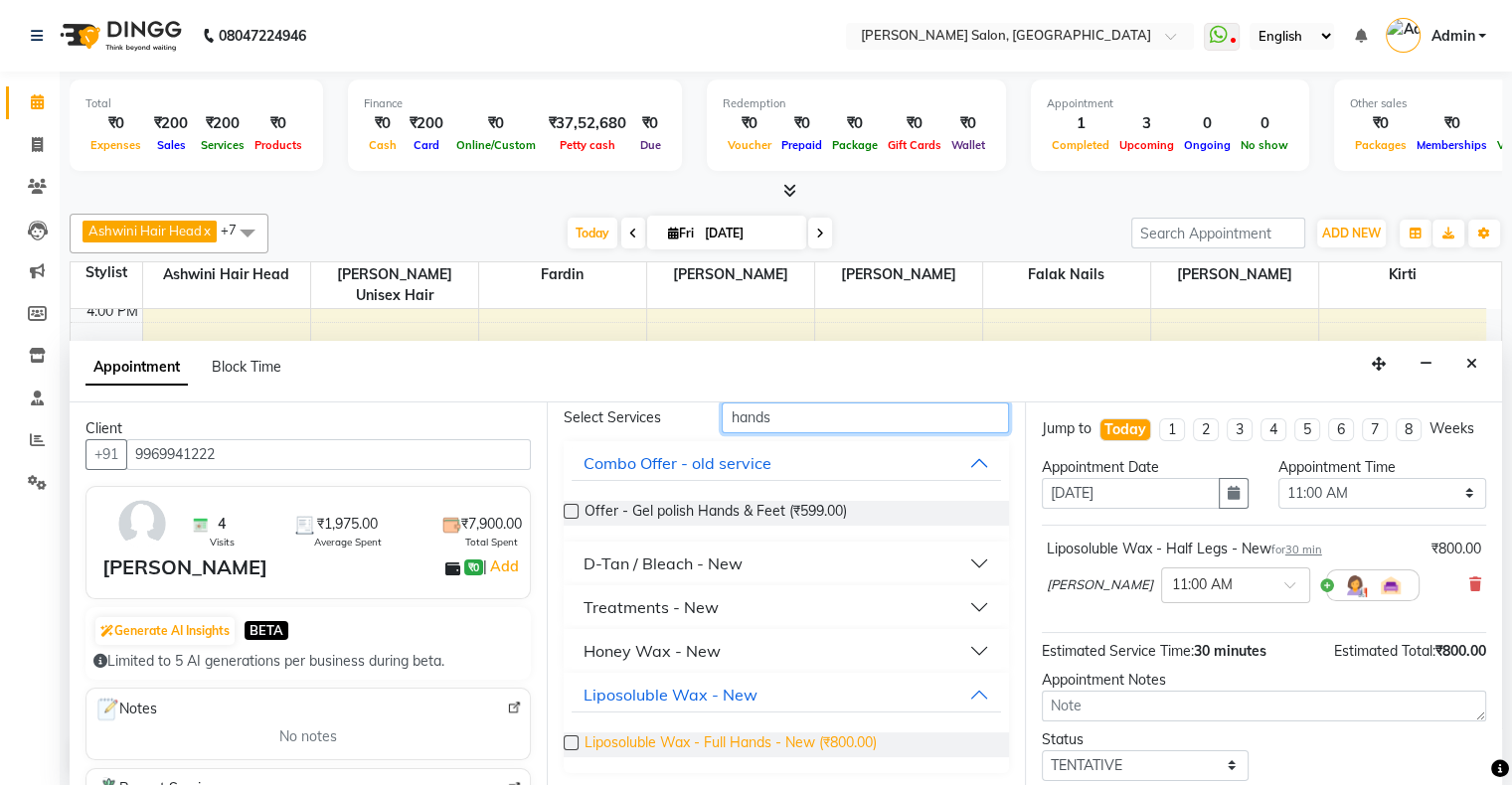 type on "hands" 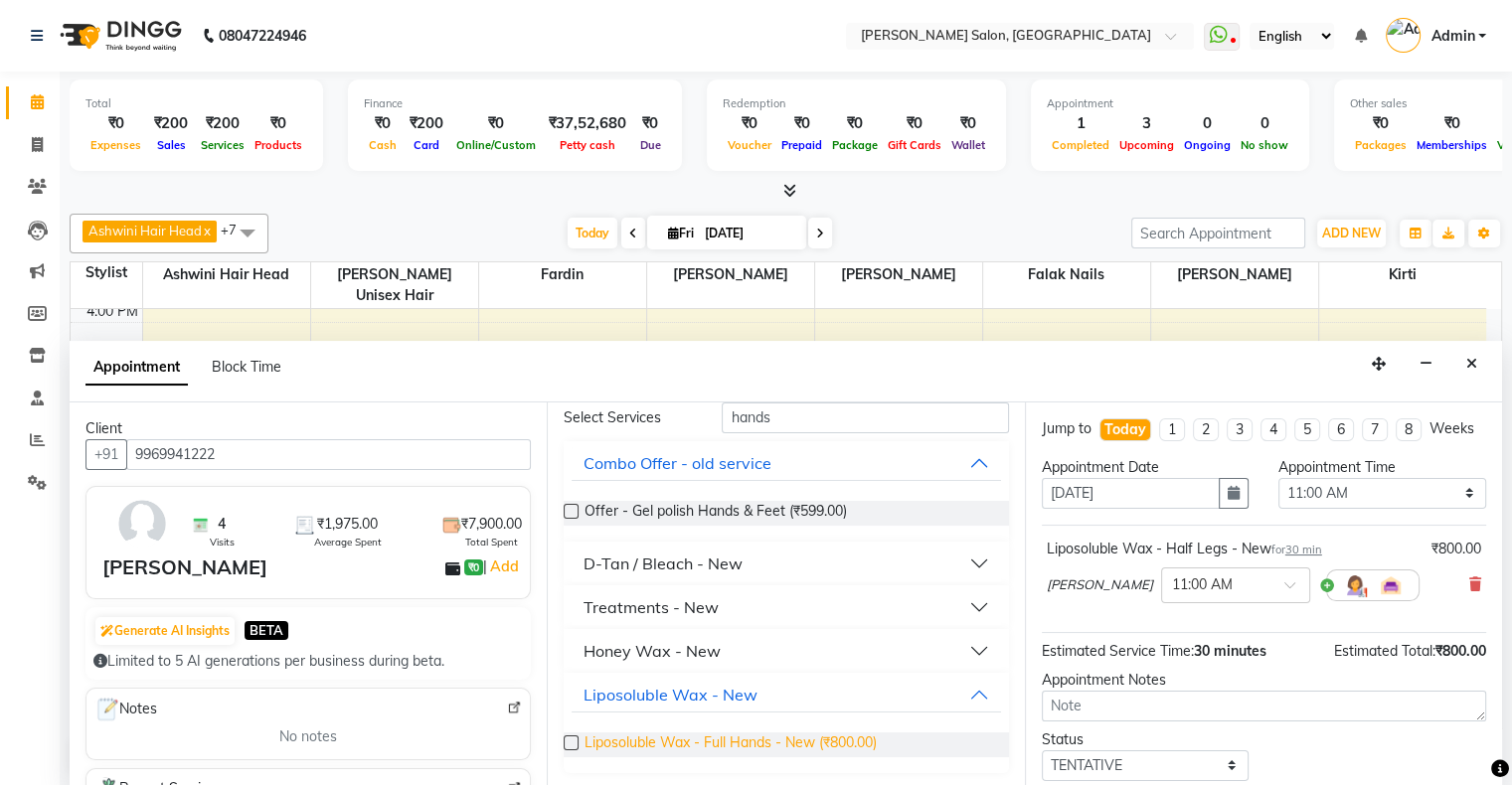 click on "Liposoluble Wax - Full Hands - New (₹800.00)" at bounding box center (731, 744) 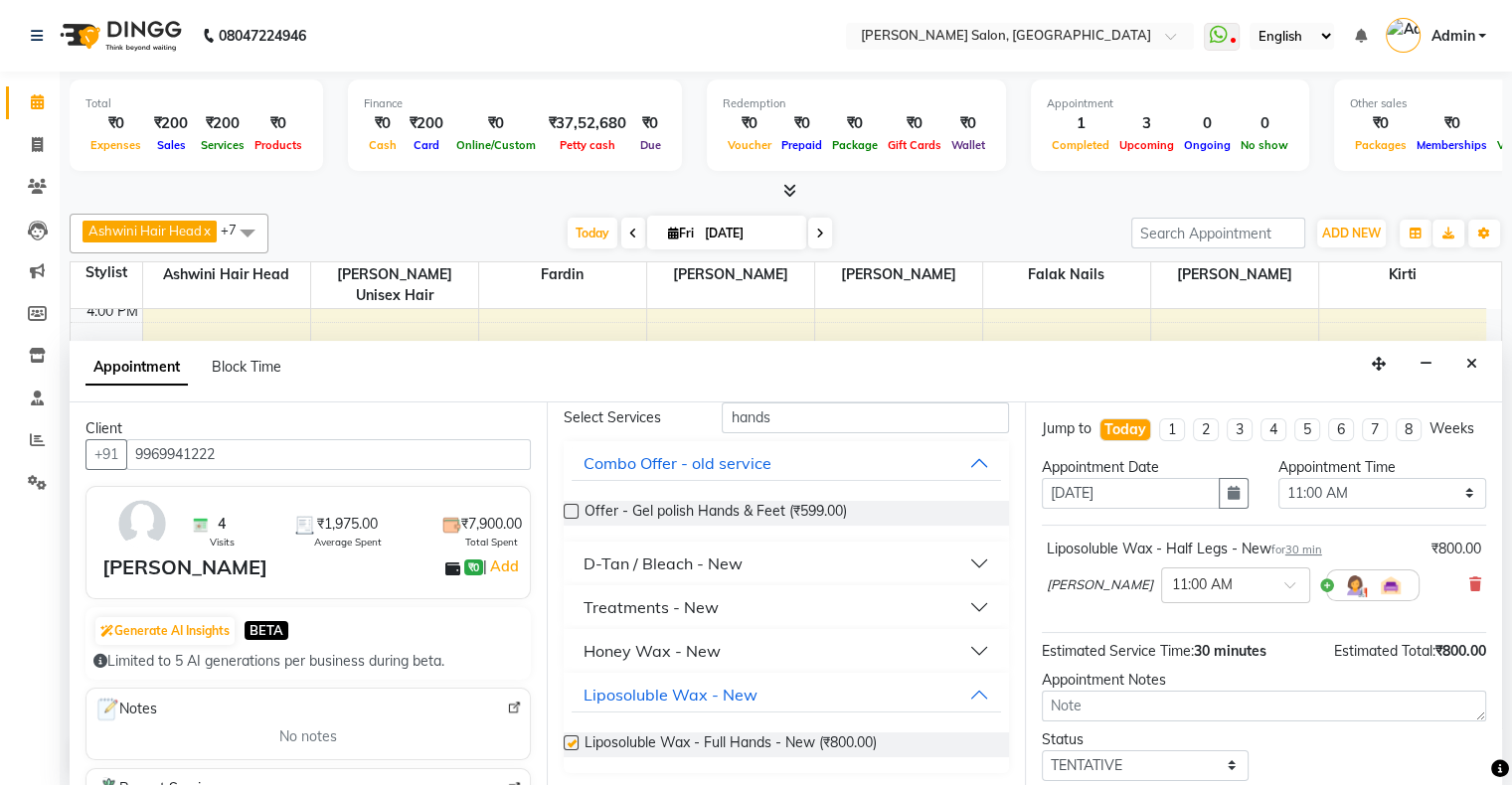 checkbox on "false" 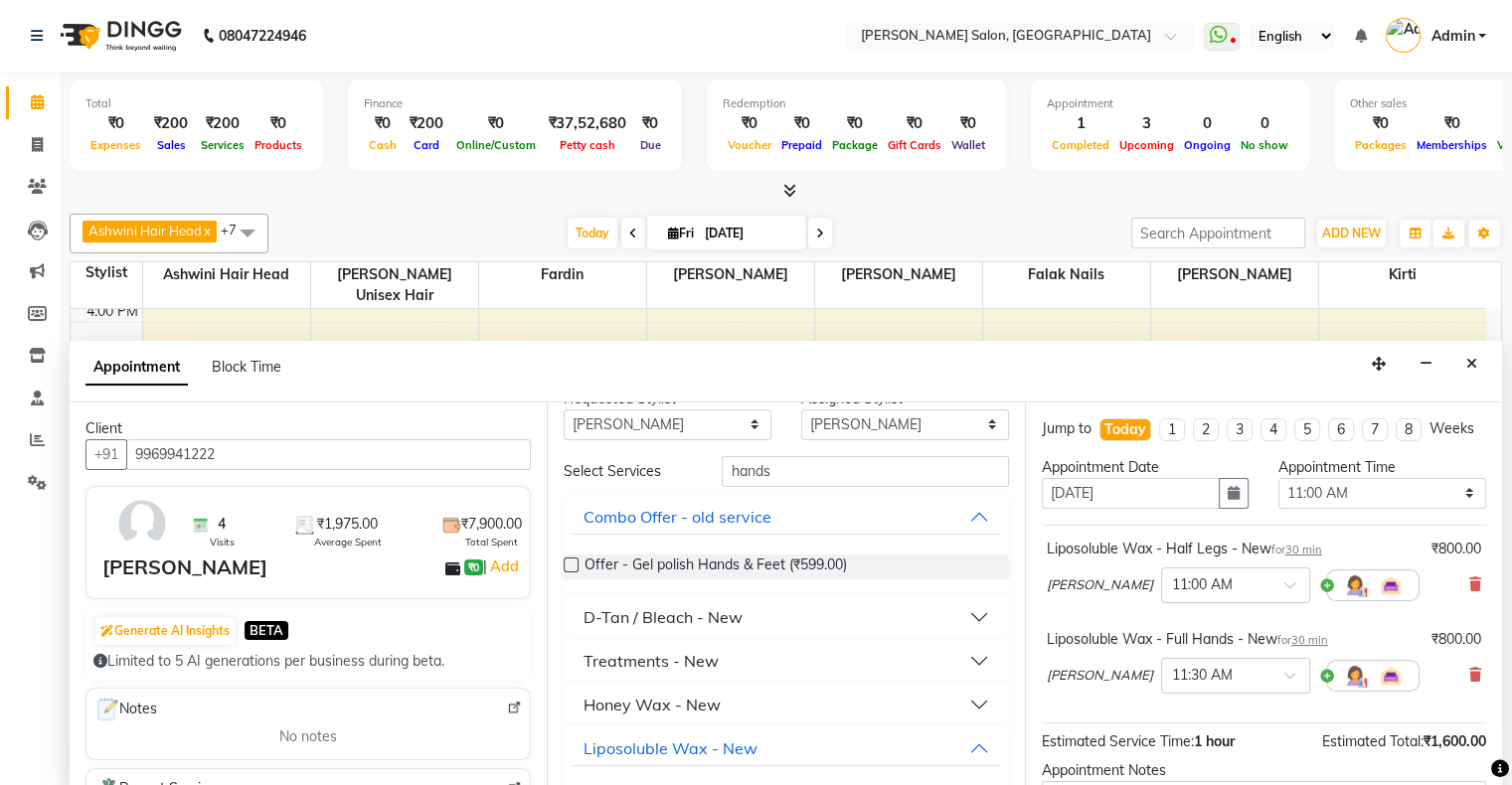 scroll, scrollTop: 0, scrollLeft: 0, axis: both 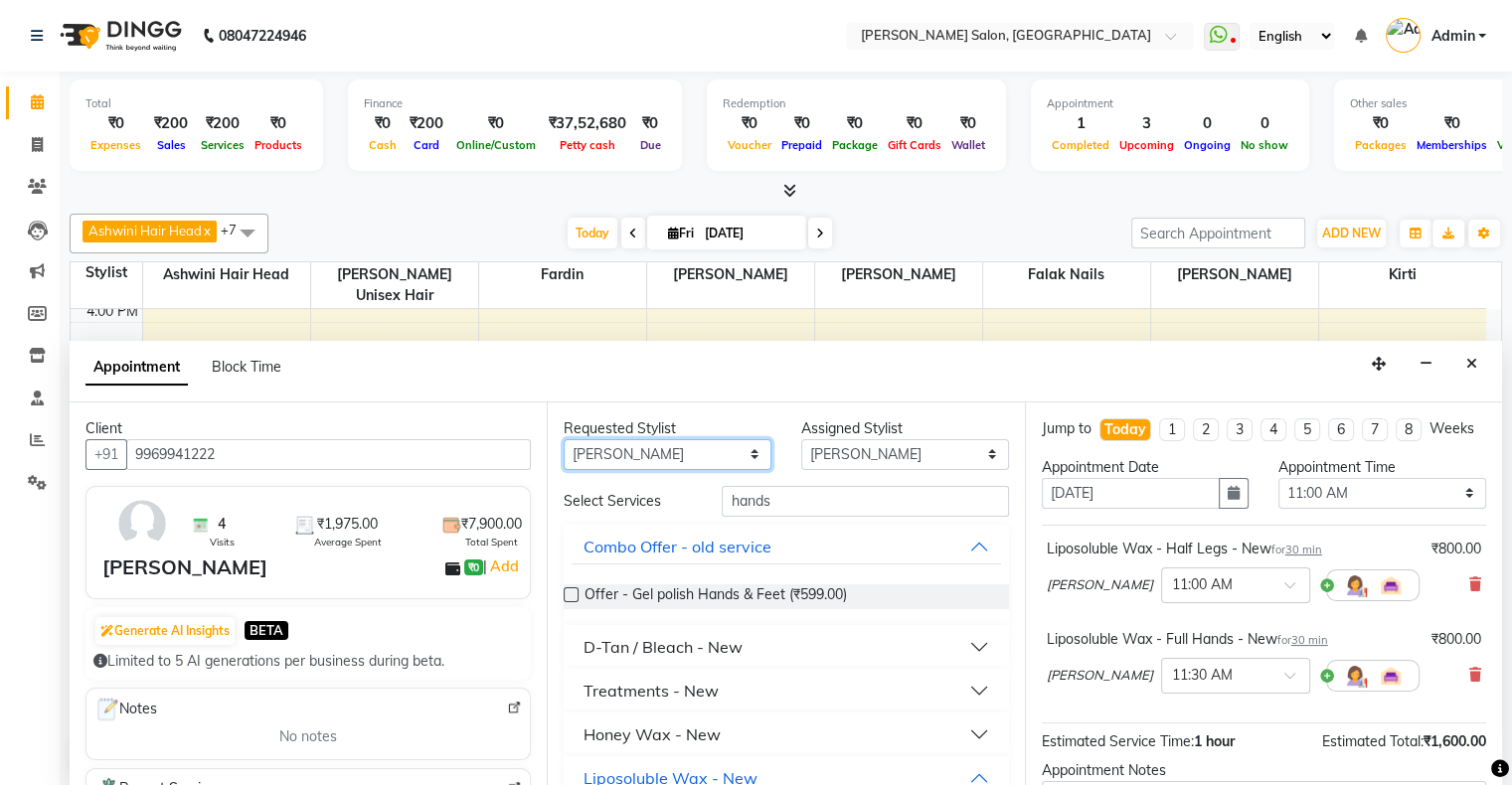 click on "Any Ashwini Hair Head Falak Nails Fardin Kirti Nida FD Pradip Vaishnav Sanjana  Shubhada Susmita Vidhi Veera Vivek Unisex hair" at bounding box center (667, 454) 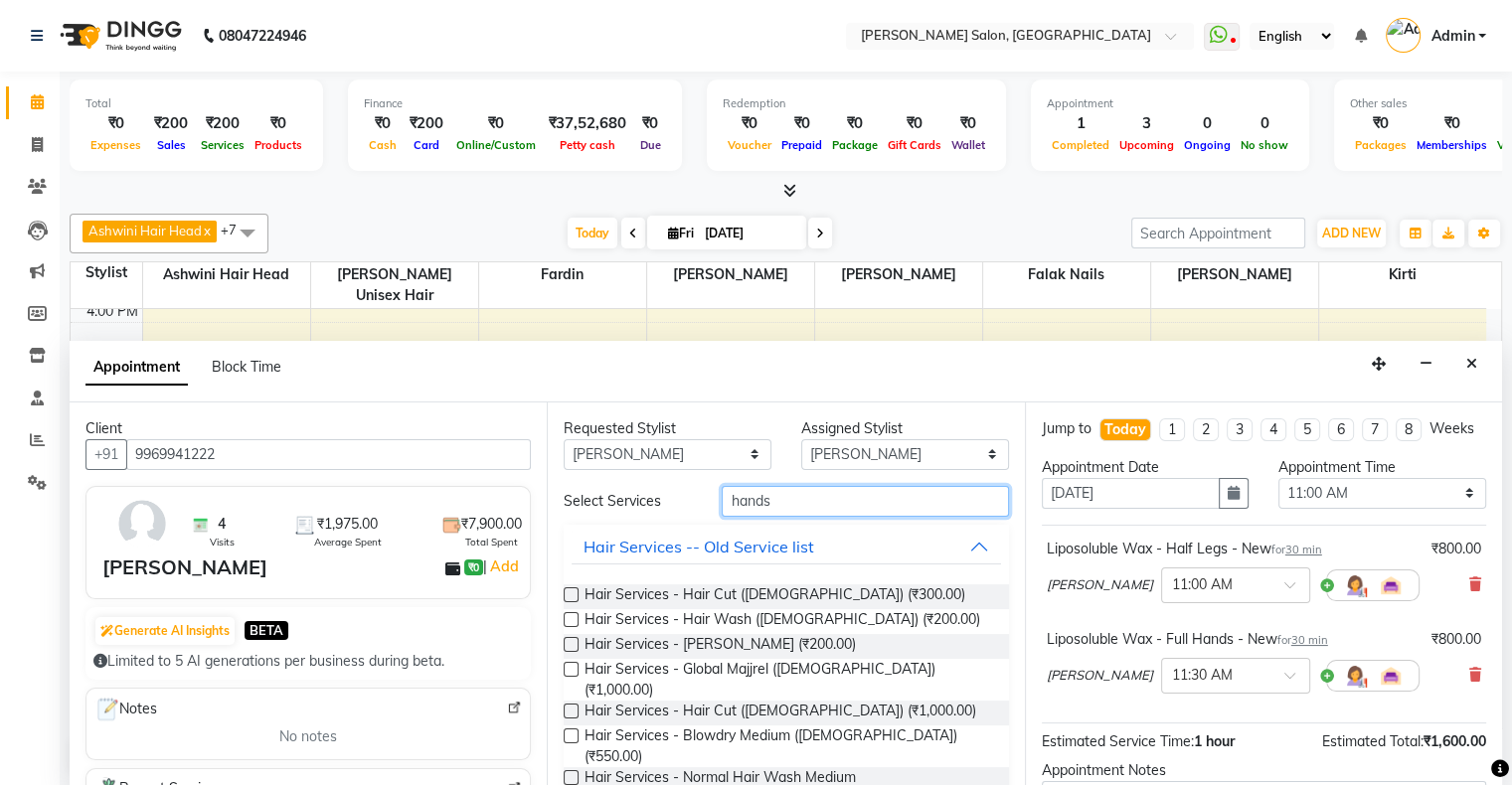 click on "hands" at bounding box center (865, 501) 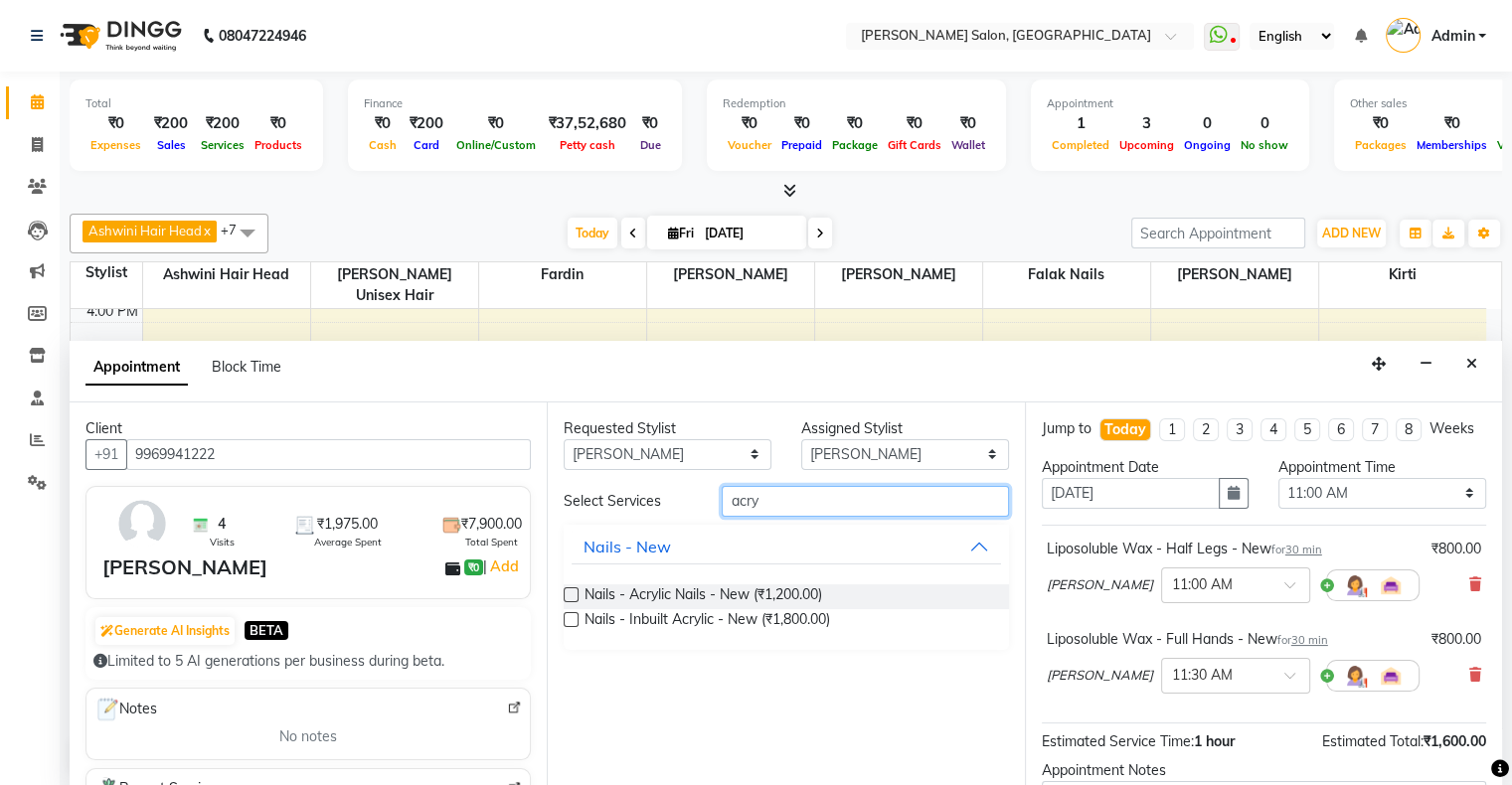 type on "acry" 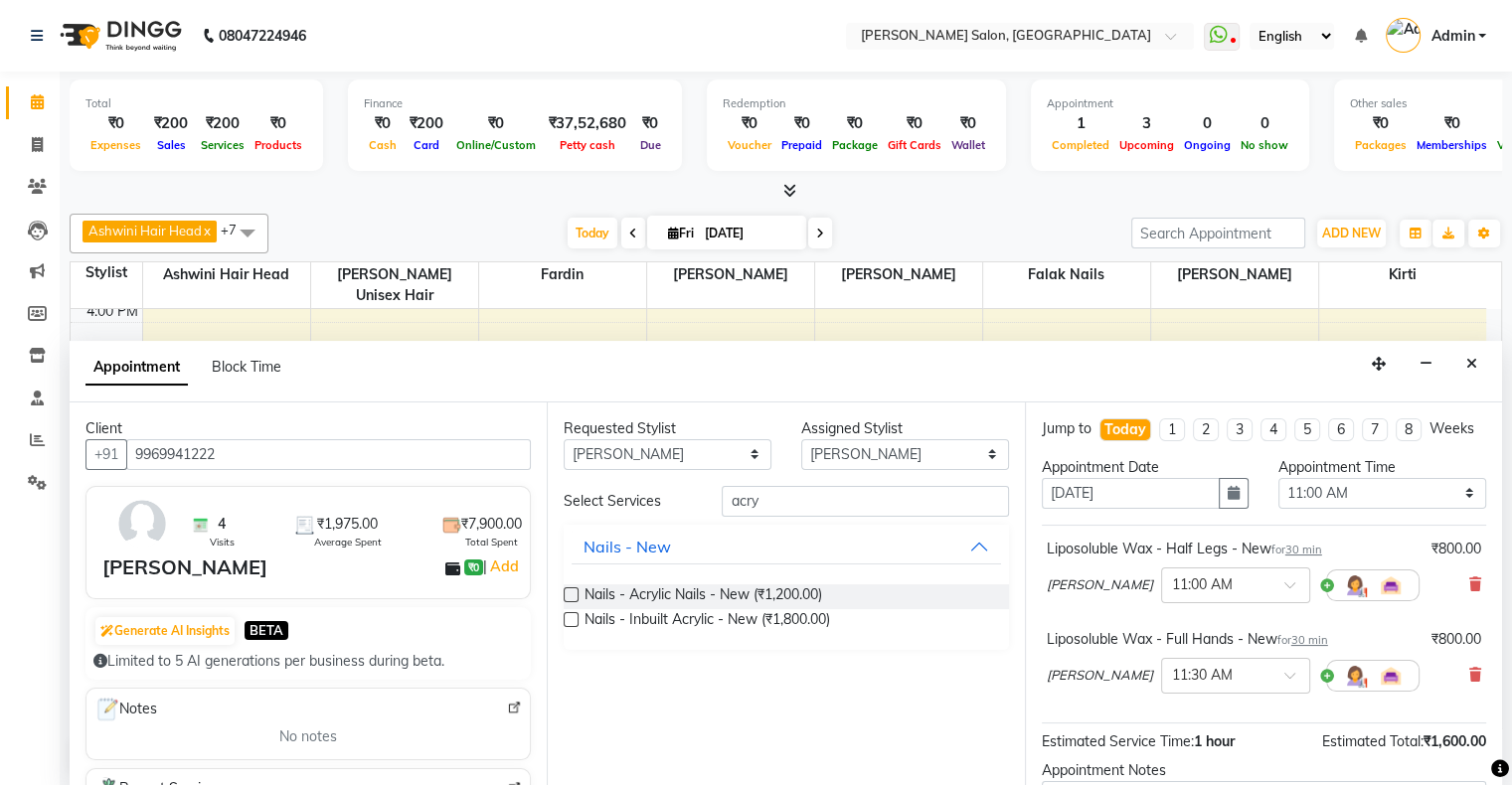 click on "Nails - Acrylic Nails - New (₹1,200.00)" at bounding box center (785, 596) 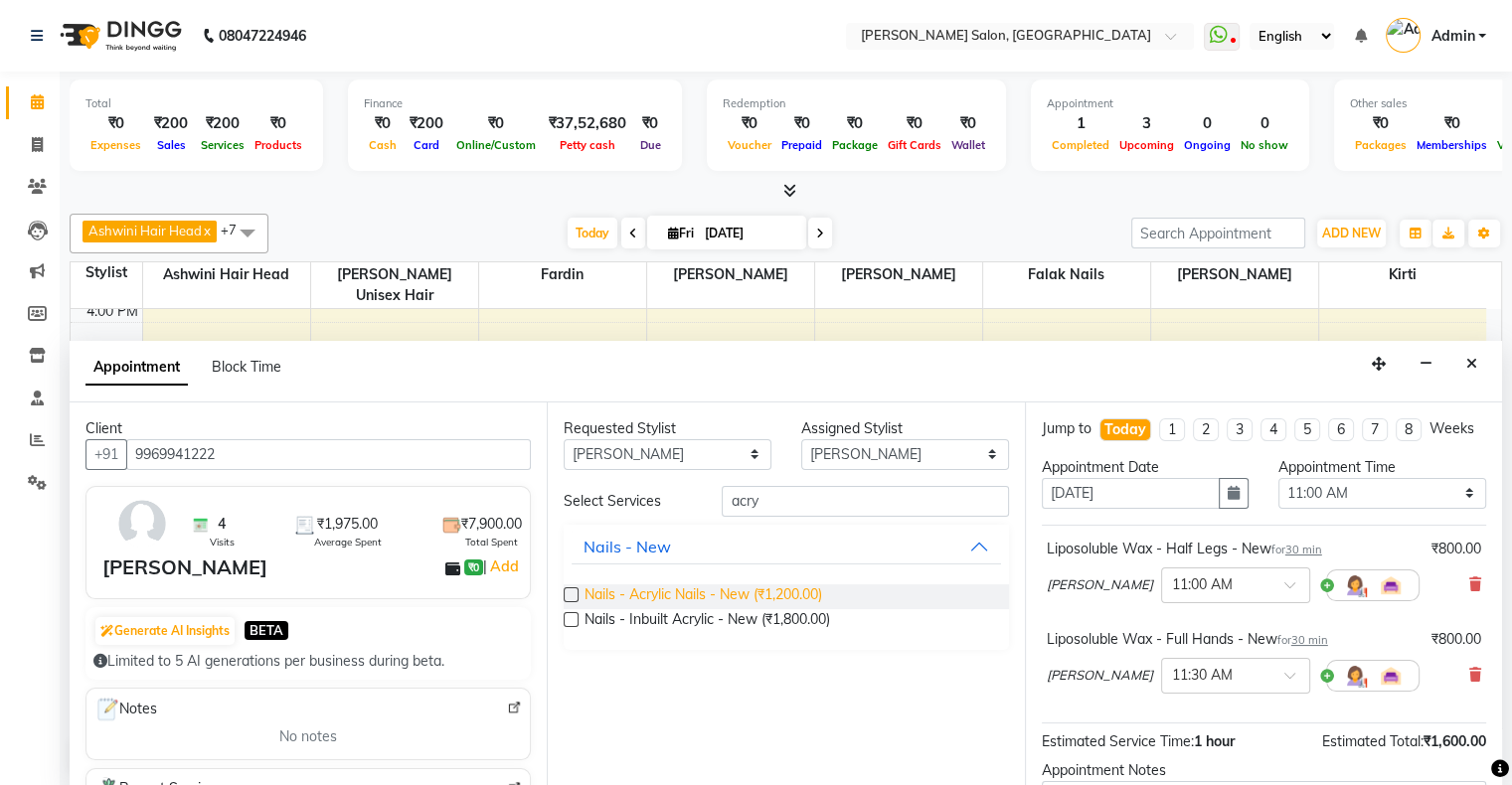 click on "Nails - Acrylic Nails - New (₹1,200.00)" at bounding box center (703, 596) 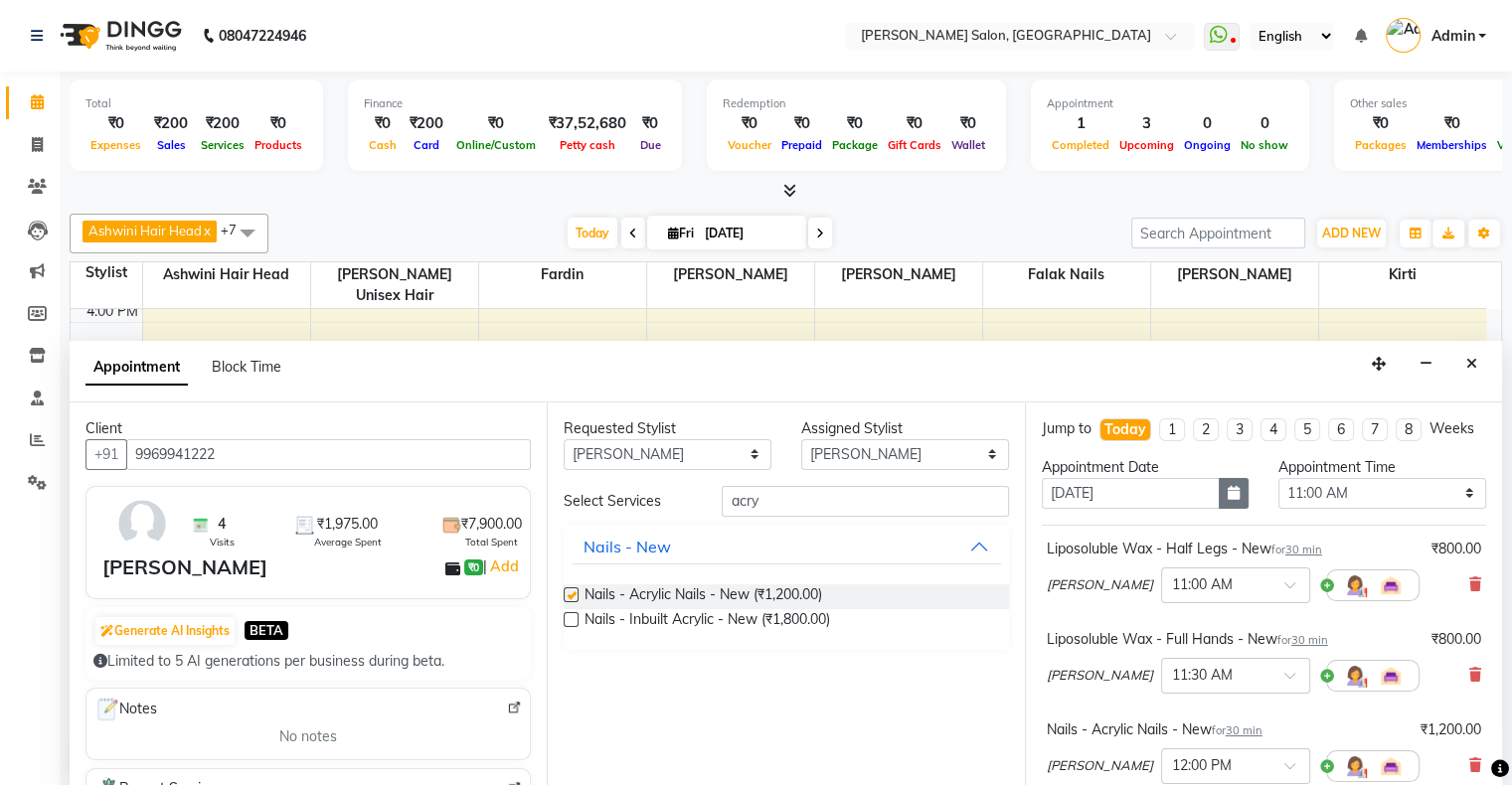 checkbox on "false" 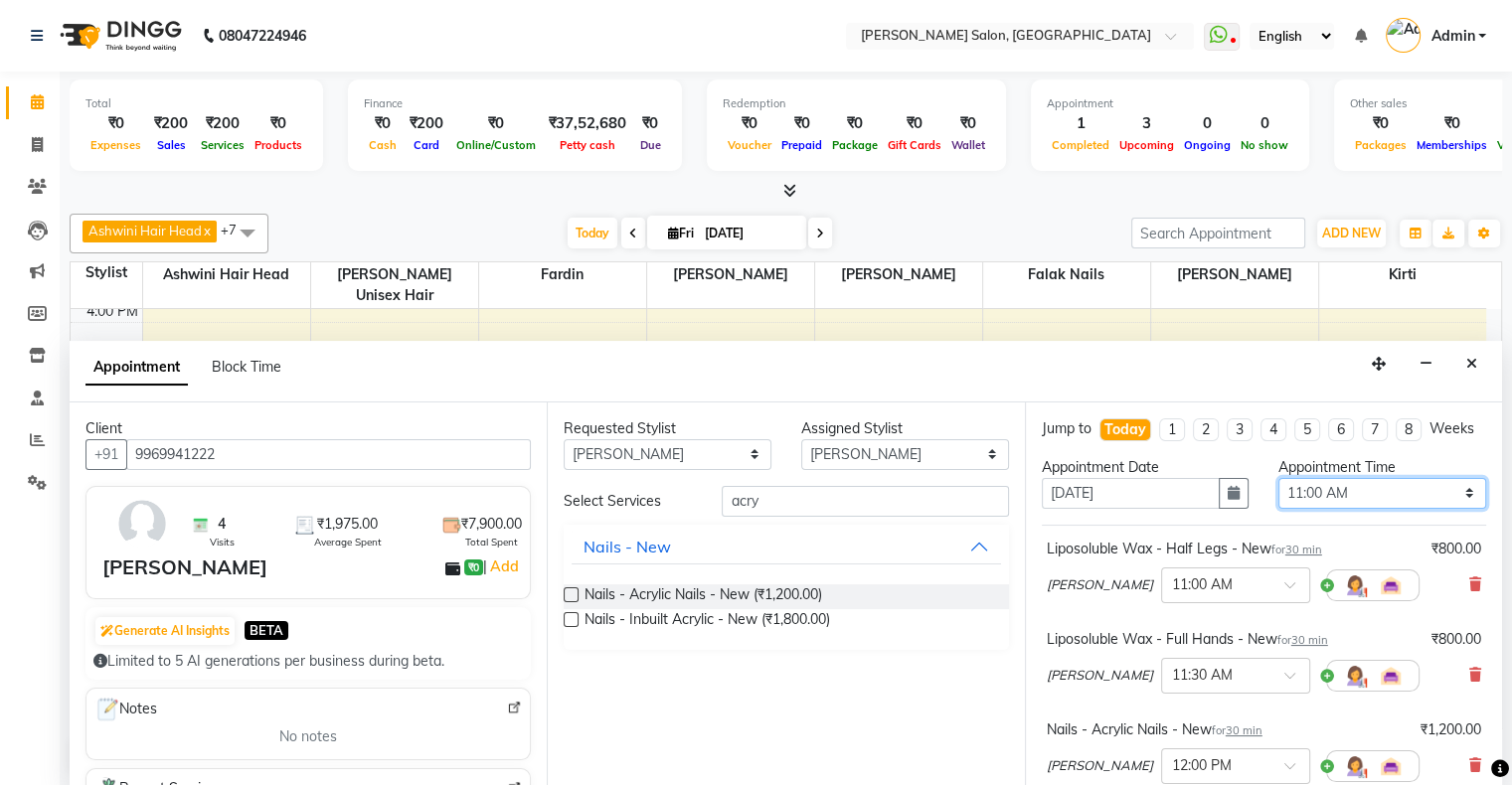 click on "Select 11:00 AM 11:15 AM 11:30 AM 11:45 AM 12:00 PM 12:15 PM 12:30 PM 12:45 PM 01:00 PM 01:15 PM 01:30 PM 01:45 PM 02:00 PM 02:15 PM 02:30 PM 02:45 PM 03:00 PM 03:15 PM 03:30 PM 03:45 PM 04:00 PM 04:15 PM 04:30 PM 04:45 PM 05:00 PM 05:15 PM 05:30 PM 05:45 PM 06:00 PM 06:15 PM 06:30 PM 06:45 PM 07:00 PM 07:15 PM 07:30 PM 07:45 PM 08:00 PM 08:15 PM 08:30 PM 08:45 PM 09:00 PM 09:15 PM 09:30 PM 09:45 PM 10:00 PM" at bounding box center [1382, 493] 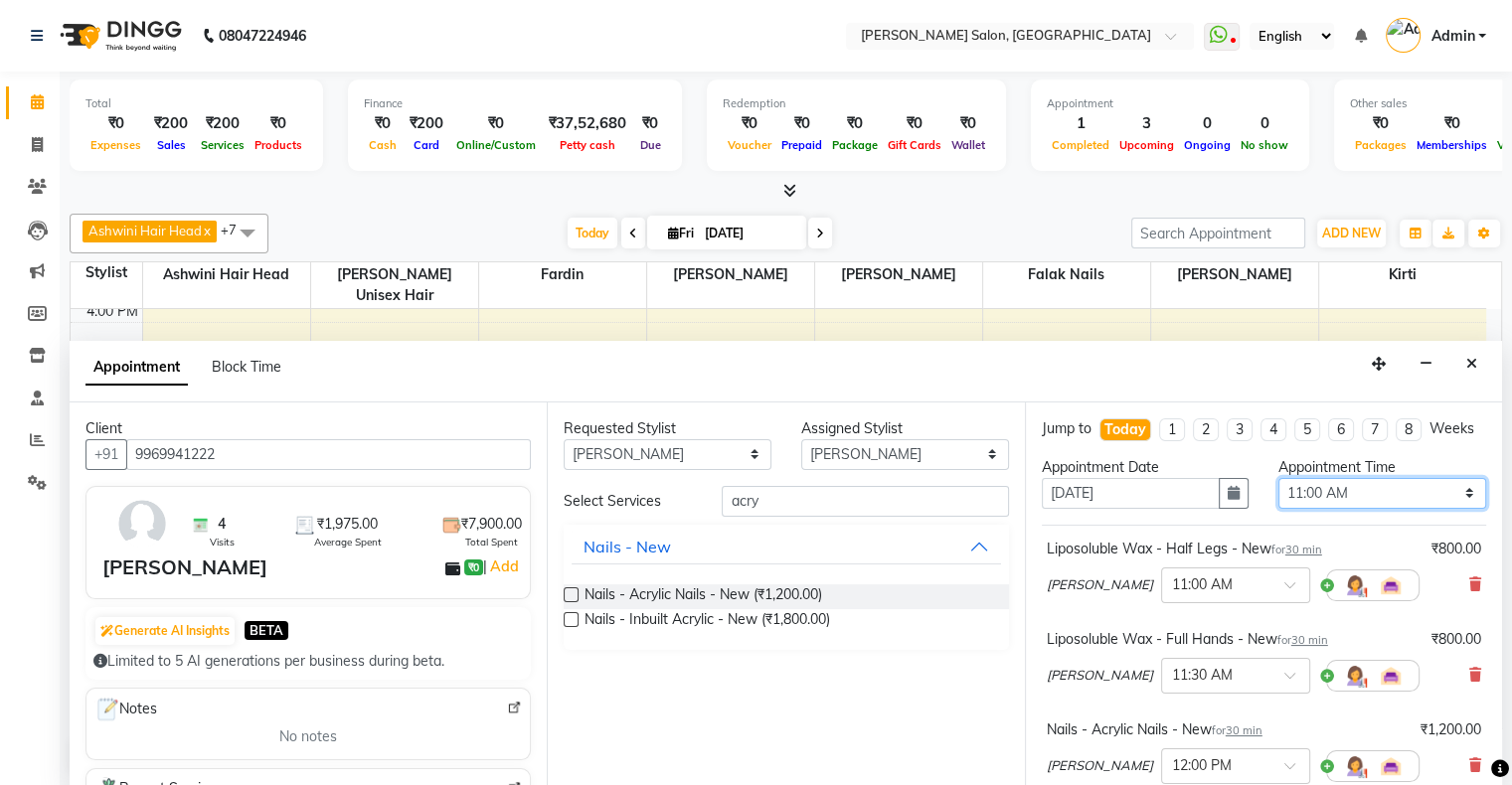 select on "1020" 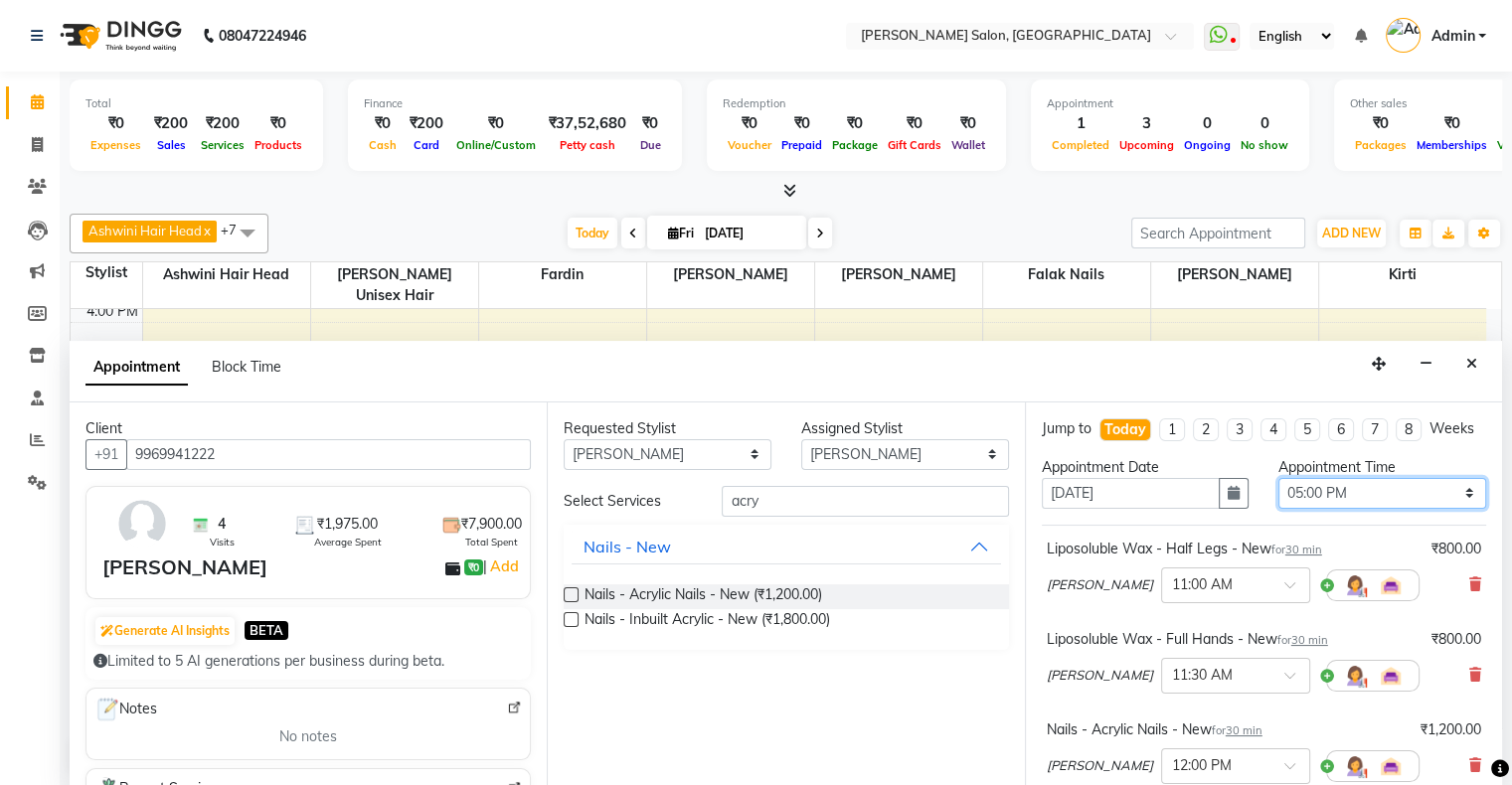 click on "Select 11:00 AM 11:15 AM 11:30 AM 11:45 AM 12:00 PM 12:15 PM 12:30 PM 12:45 PM 01:00 PM 01:15 PM 01:30 PM 01:45 PM 02:00 PM 02:15 PM 02:30 PM 02:45 PM 03:00 PM 03:15 PM 03:30 PM 03:45 PM 04:00 PM 04:15 PM 04:30 PM 04:45 PM 05:00 PM 05:15 PM 05:30 PM 05:45 PM 06:00 PM 06:15 PM 06:30 PM 06:45 PM 07:00 PM 07:15 PM 07:30 PM 07:45 PM 08:00 PM 08:15 PM 08:30 PM 08:45 PM 09:00 PM 09:15 PM 09:30 PM 09:45 PM 10:00 PM" at bounding box center (1382, 493) 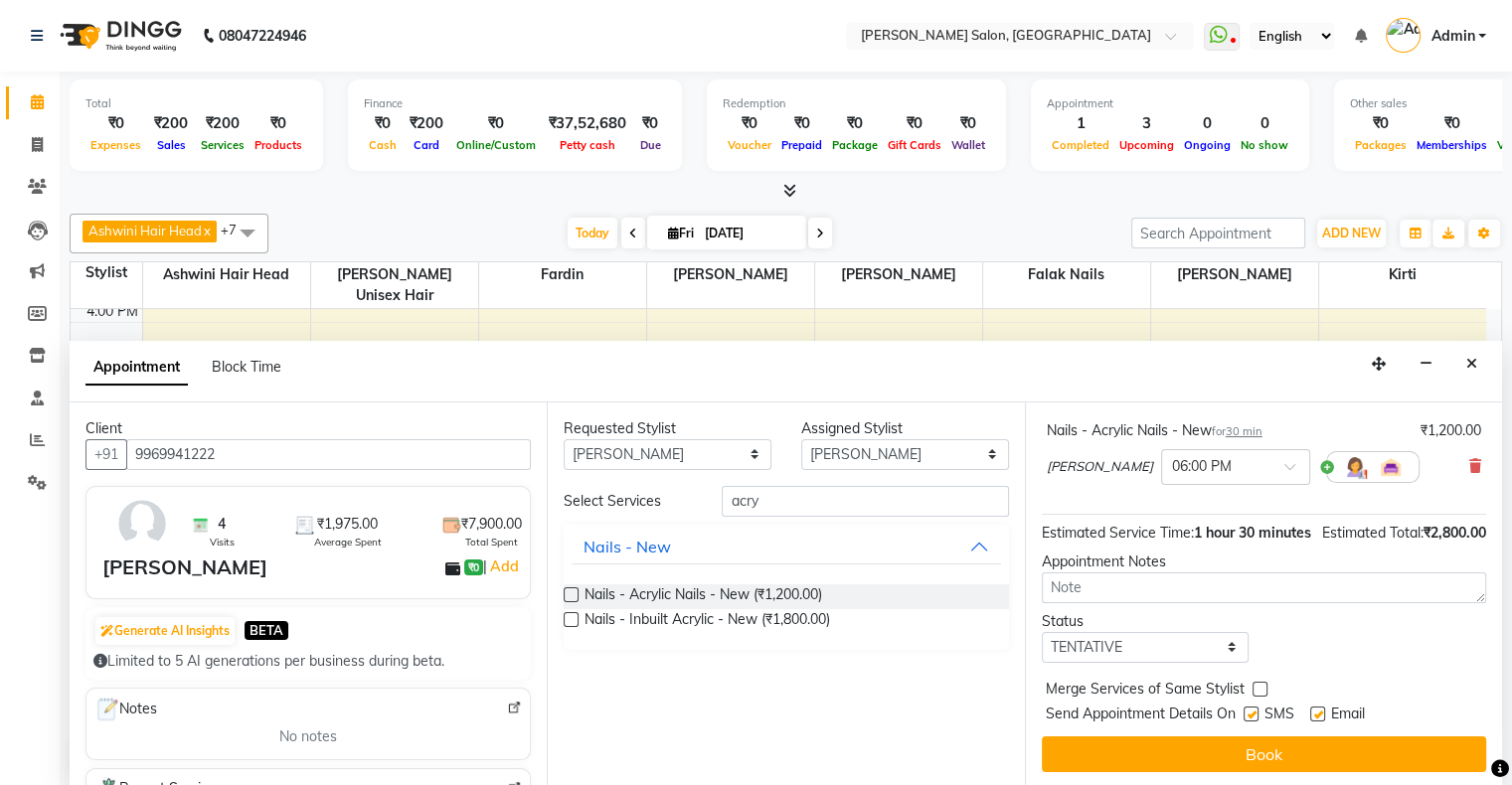 scroll, scrollTop: 338, scrollLeft: 0, axis: vertical 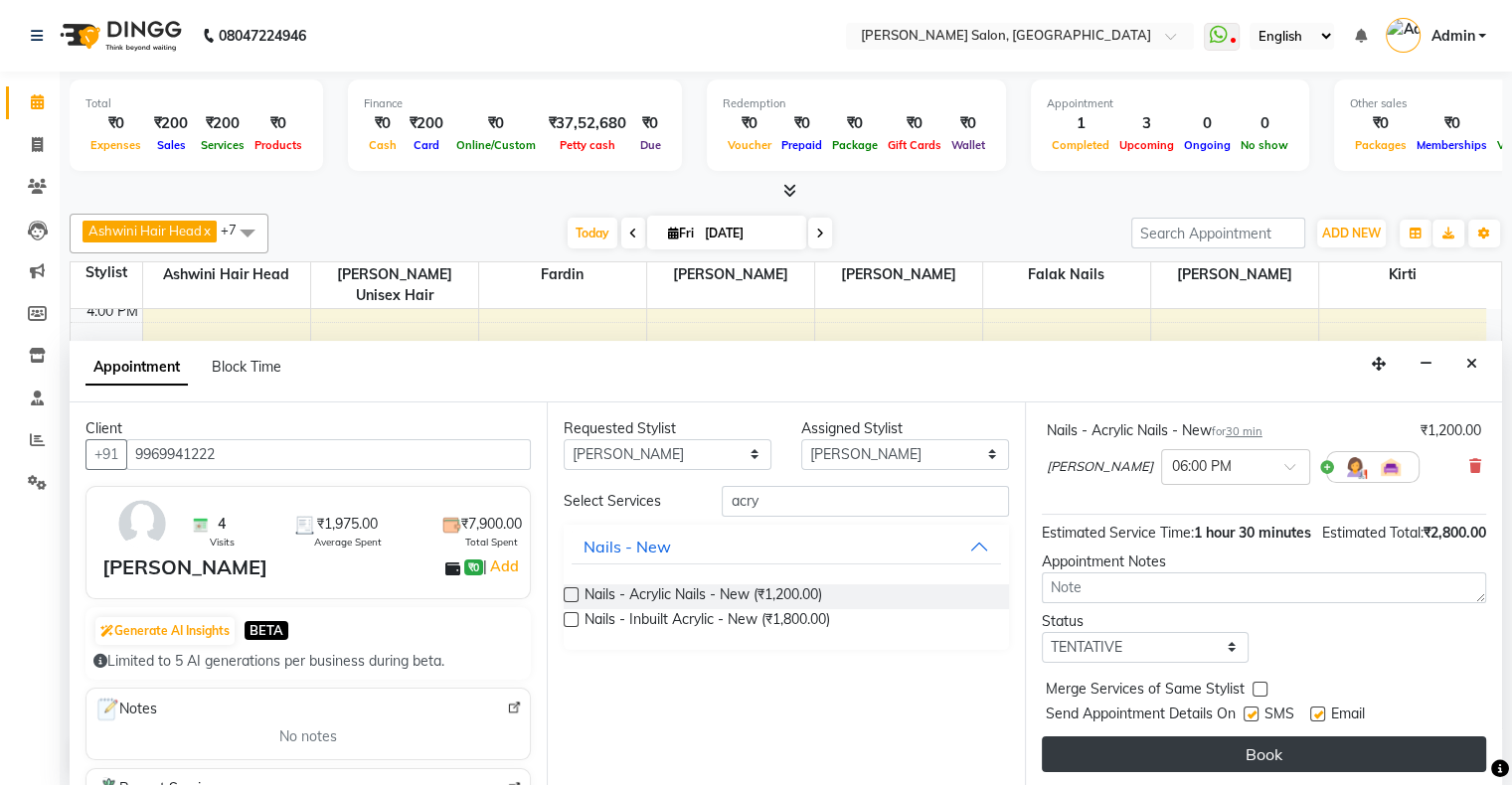 click on "Book" at bounding box center (1263, 754) 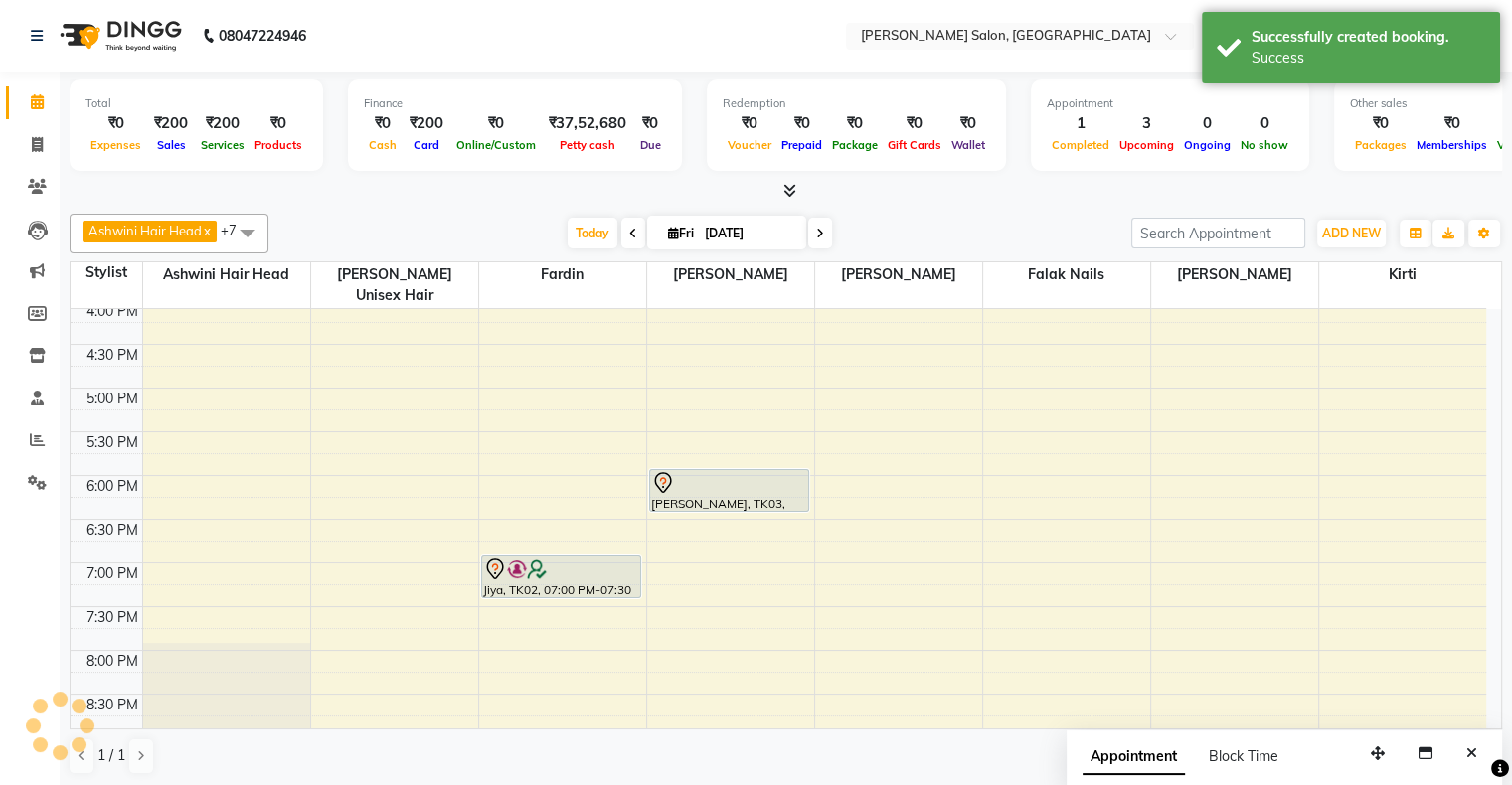 scroll, scrollTop: 0, scrollLeft: 0, axis: both 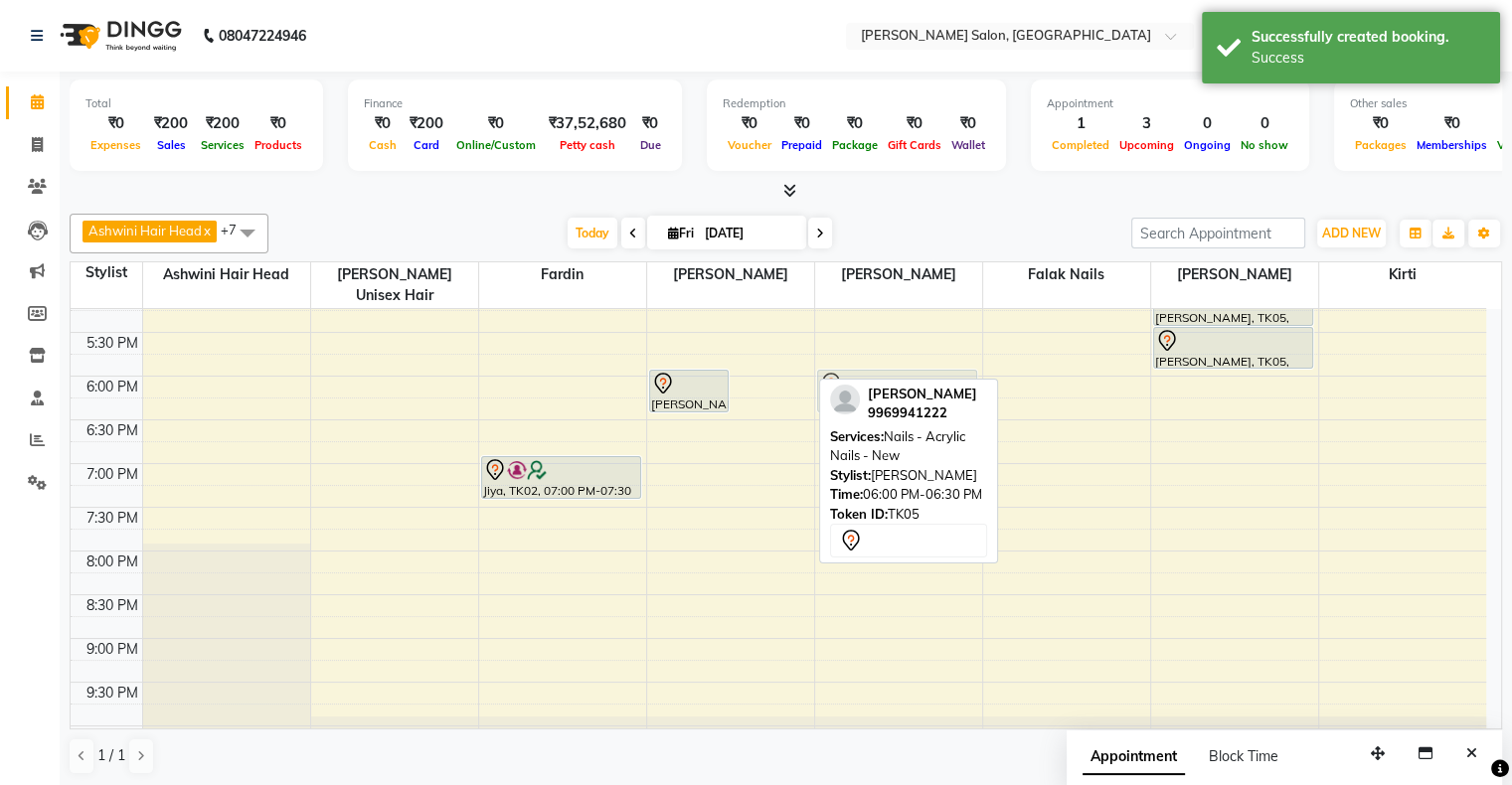 drag, startPoint x: 765, startPoint y: 373, endPoint x: 870, endPoint y: 372, distance: 105.00476 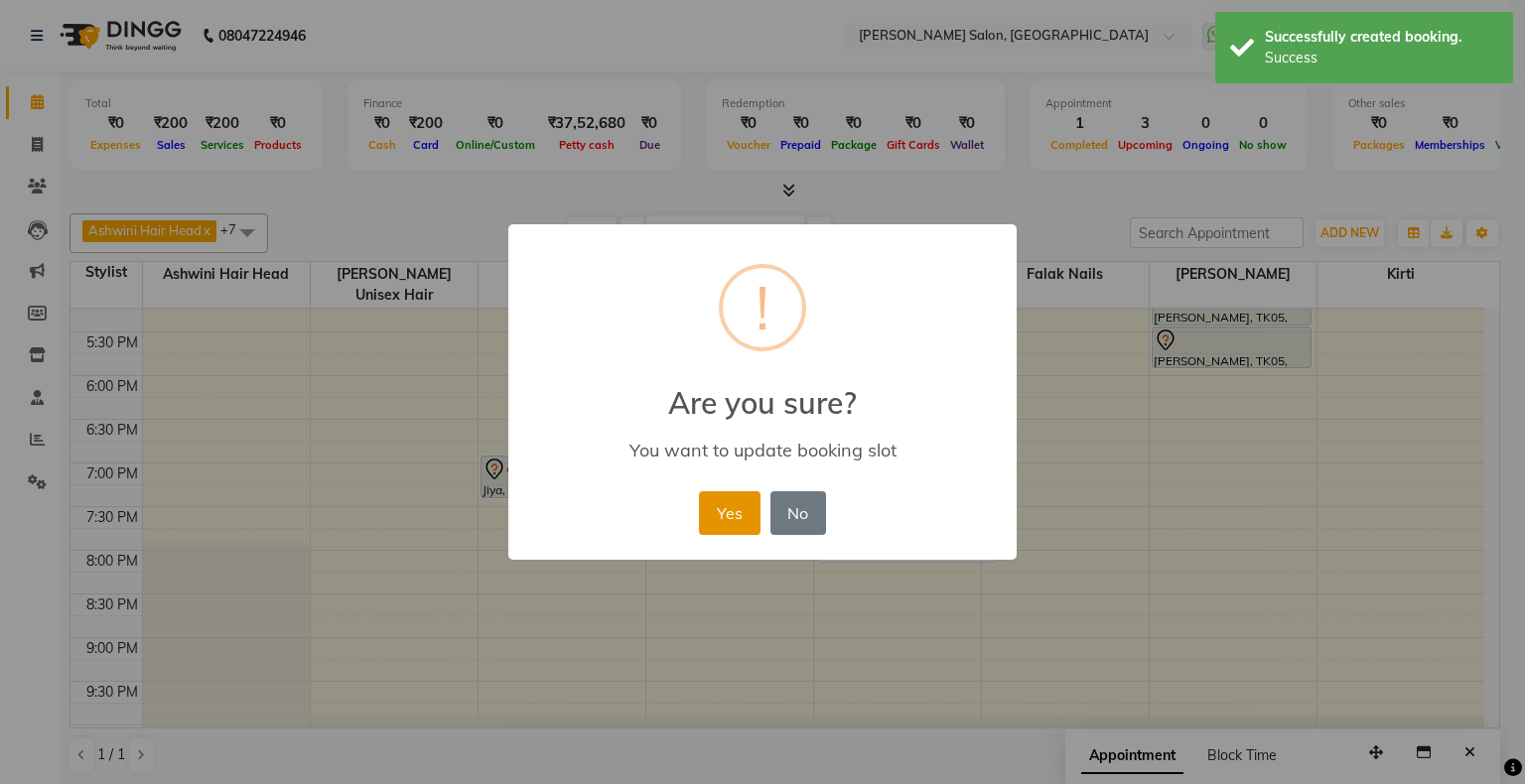 click on "Yes" at bounding box center (729, 513) 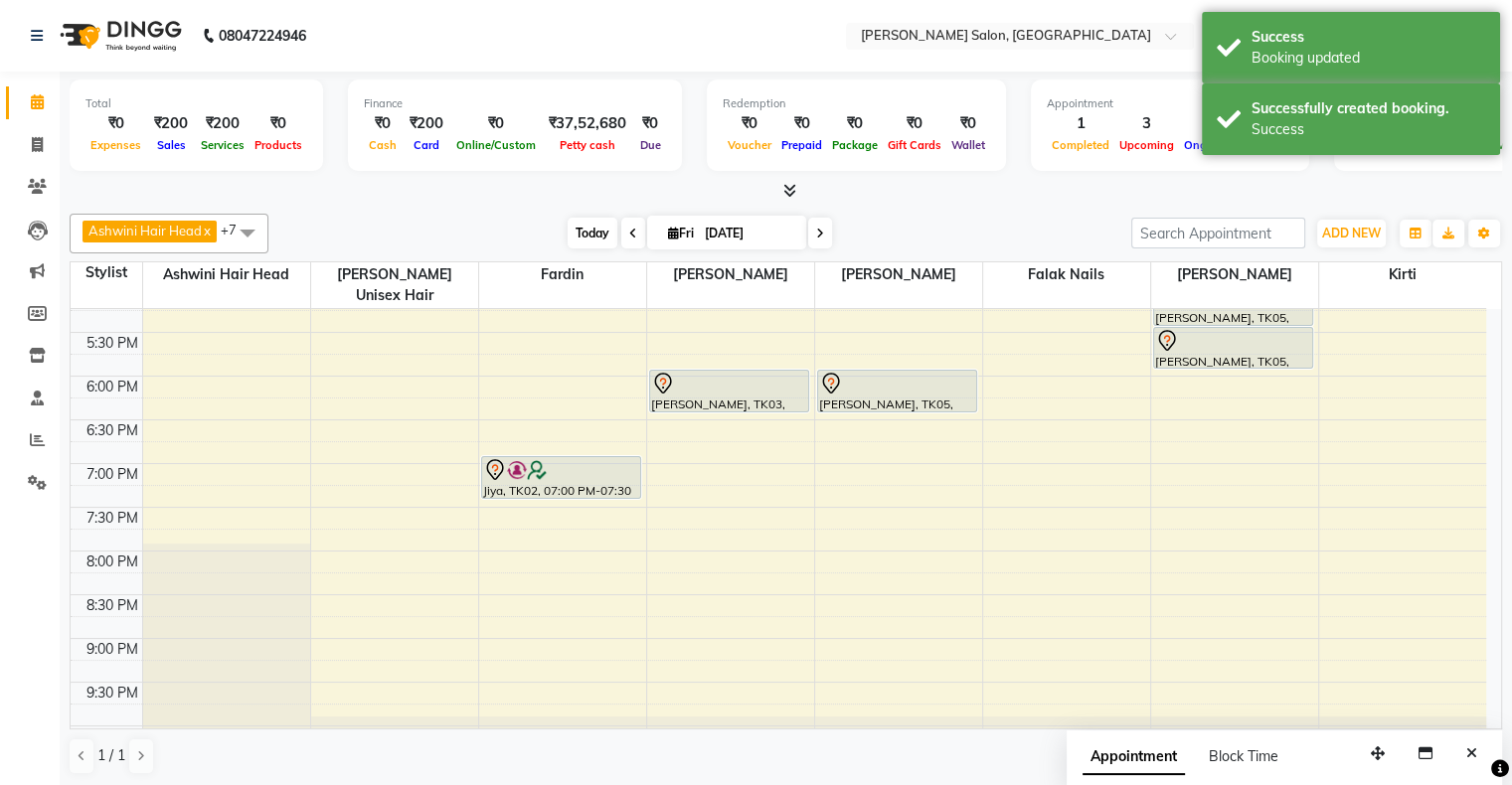 click on "Today" at bounding box center [592, 233] 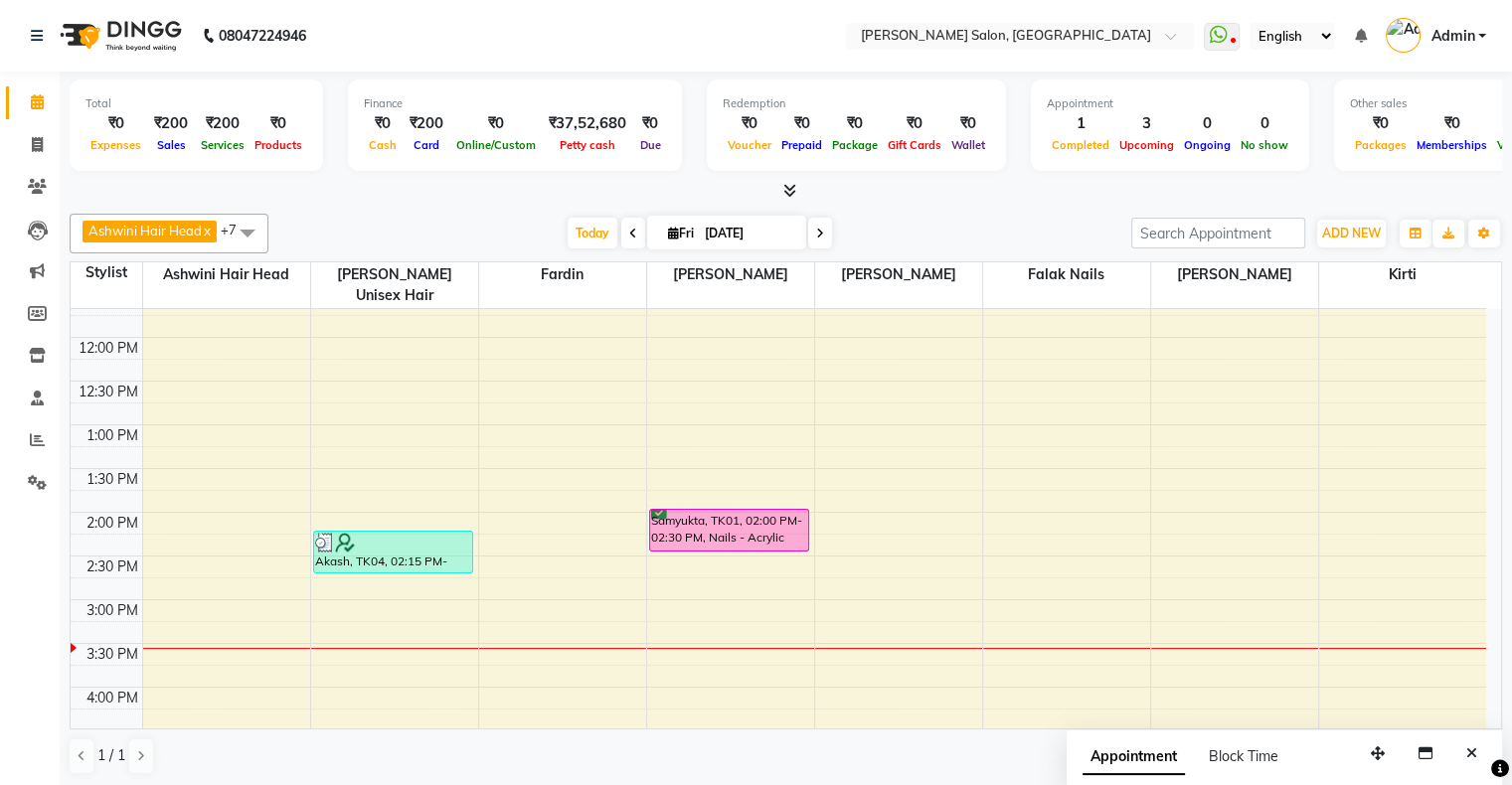 scroll, scrollTop: 135, scrollLeft: 0, axis: vertical 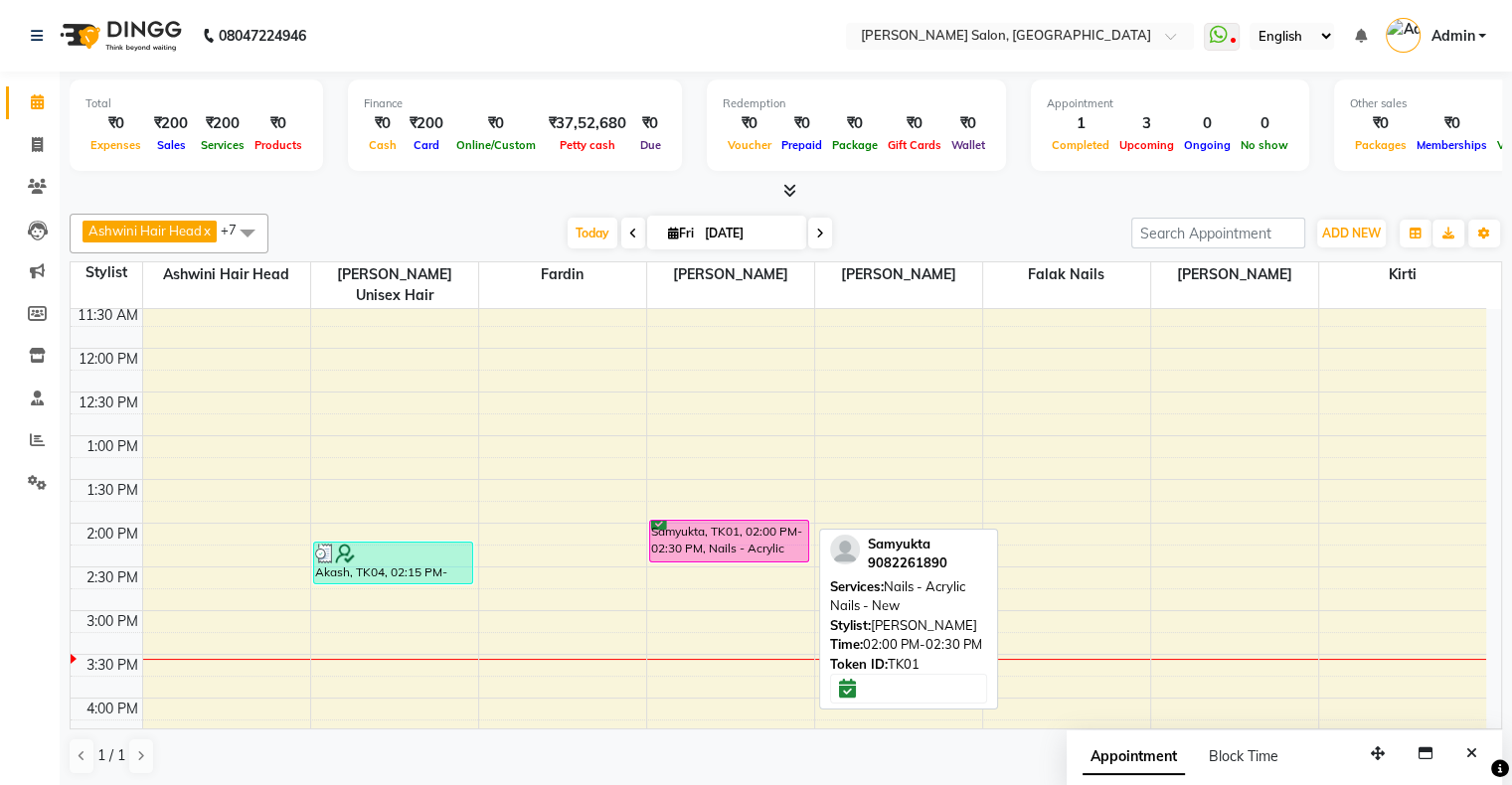click on "Samyukta, TK01, 02:00 PM-02:30 PM, Nails - Acrylic Nails - New" at bounding box center [730, 541] 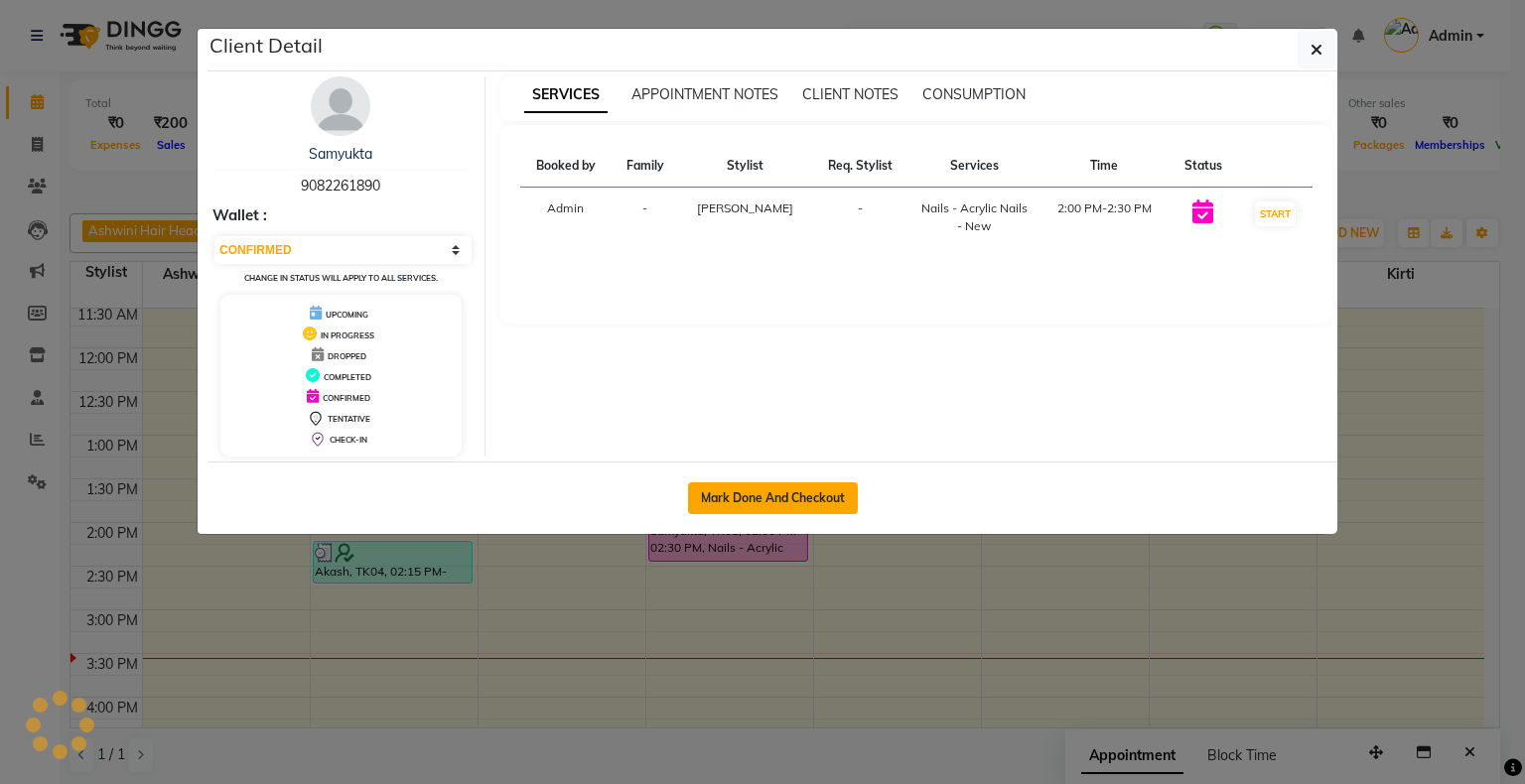 click on "Mark Done And Checkout" 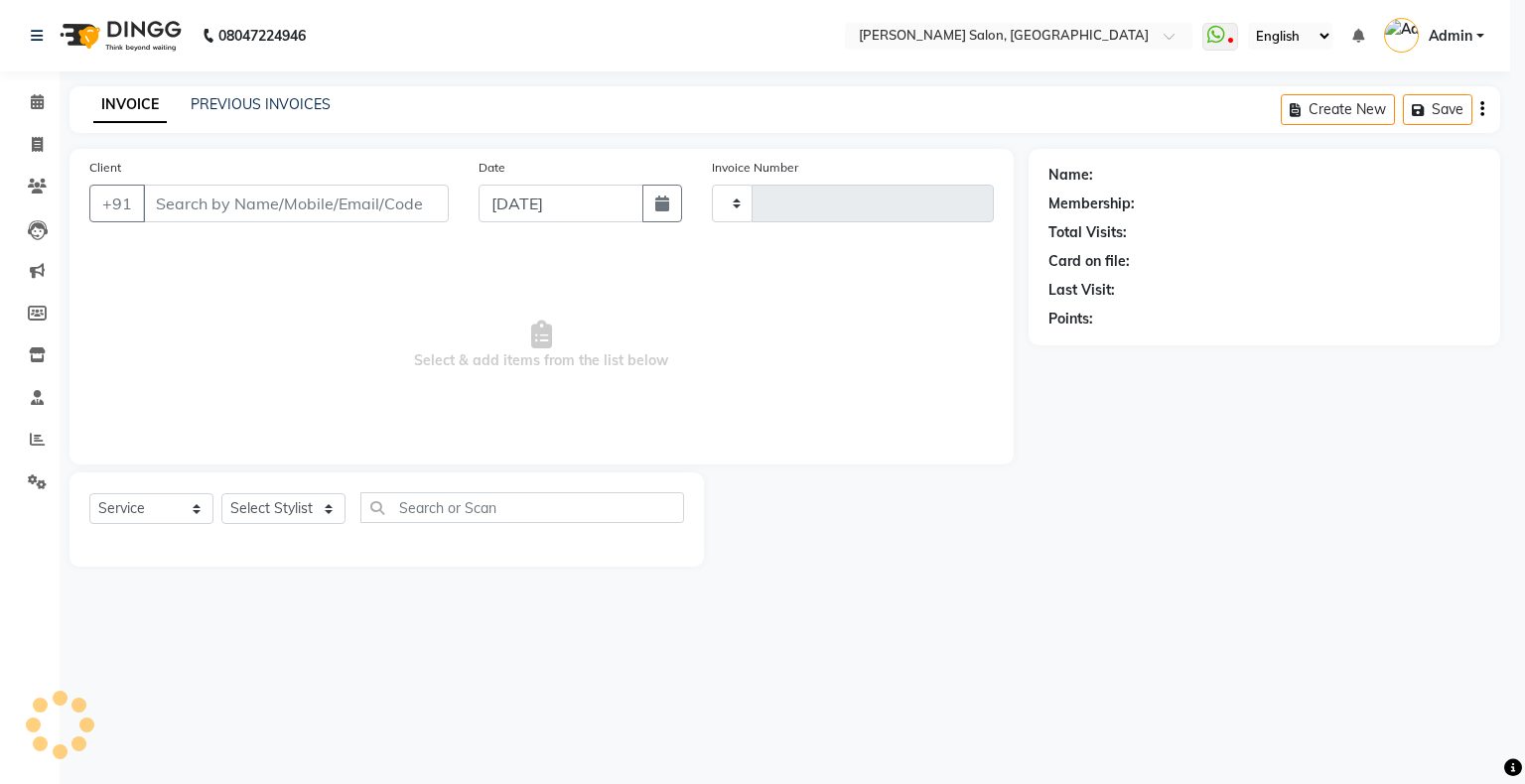type on "1089" 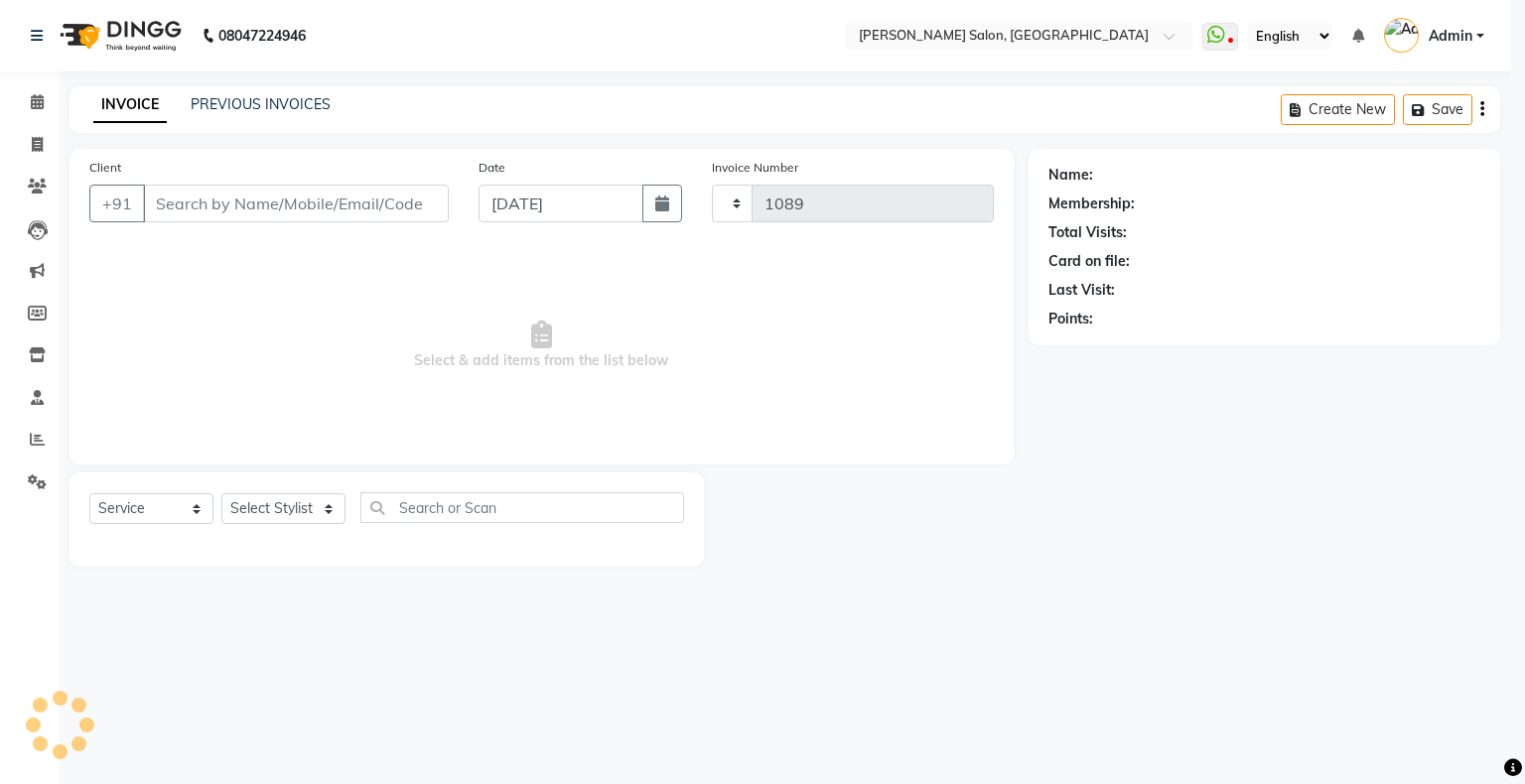select on "4073" 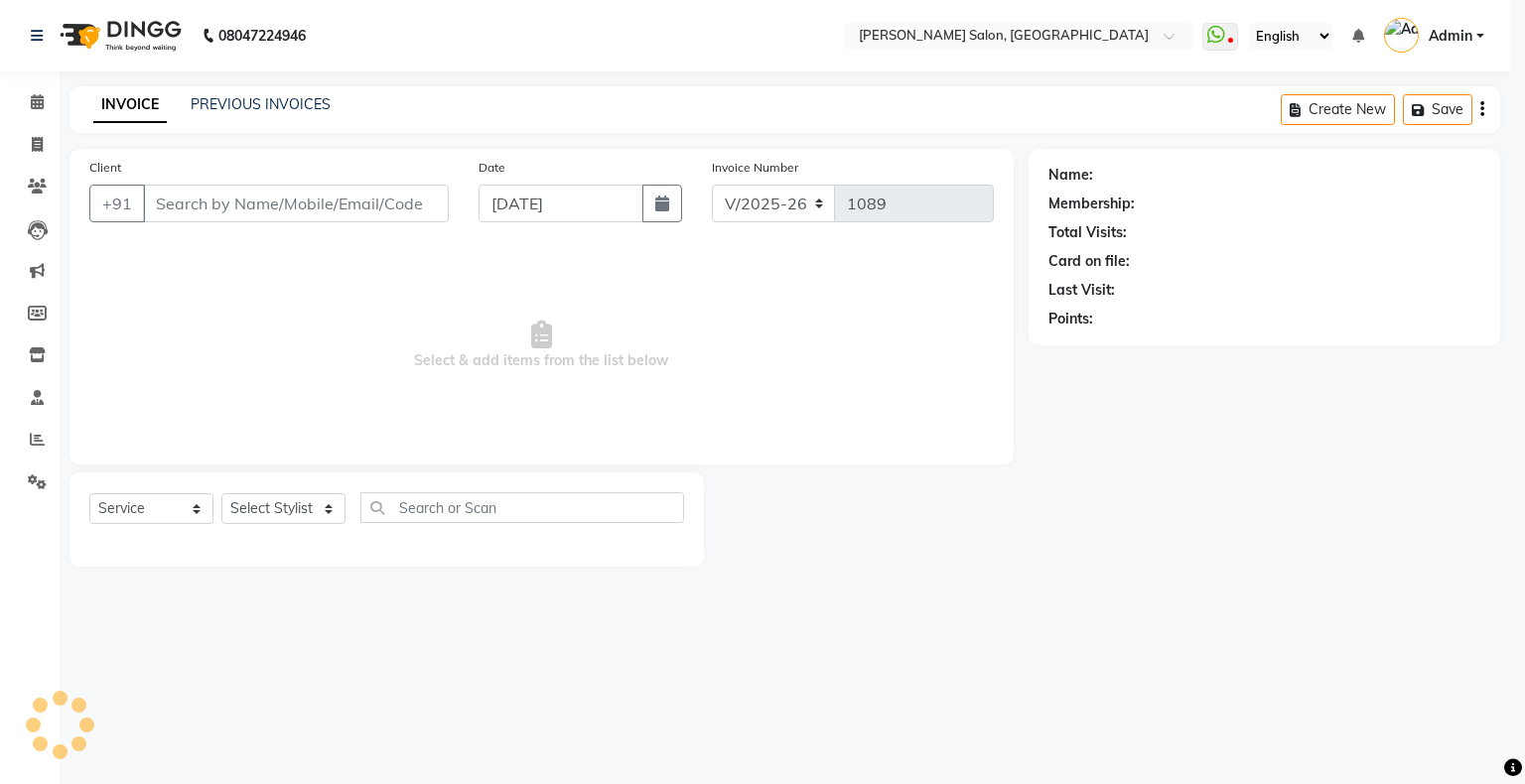 select on "3" 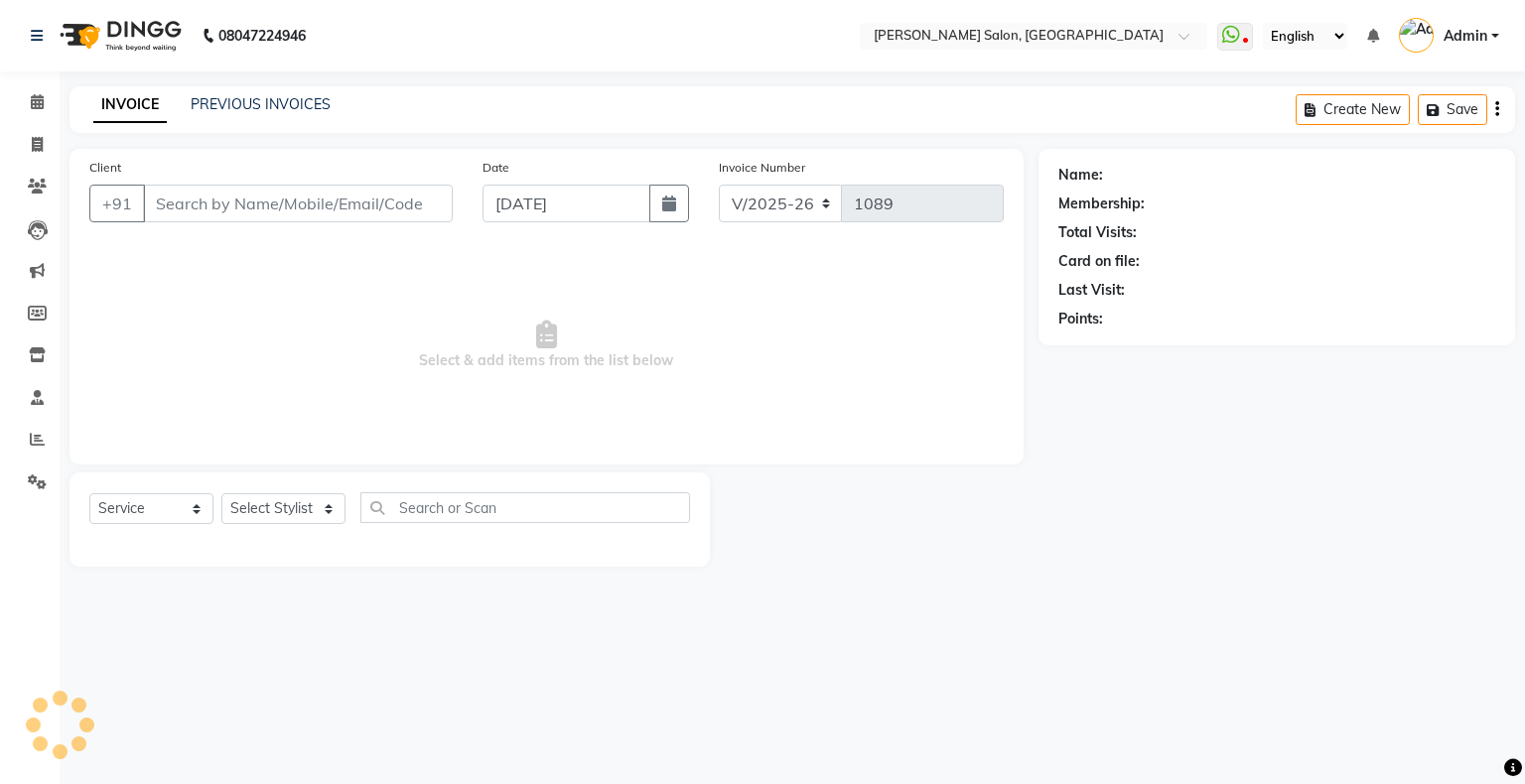 type on "9082261890" 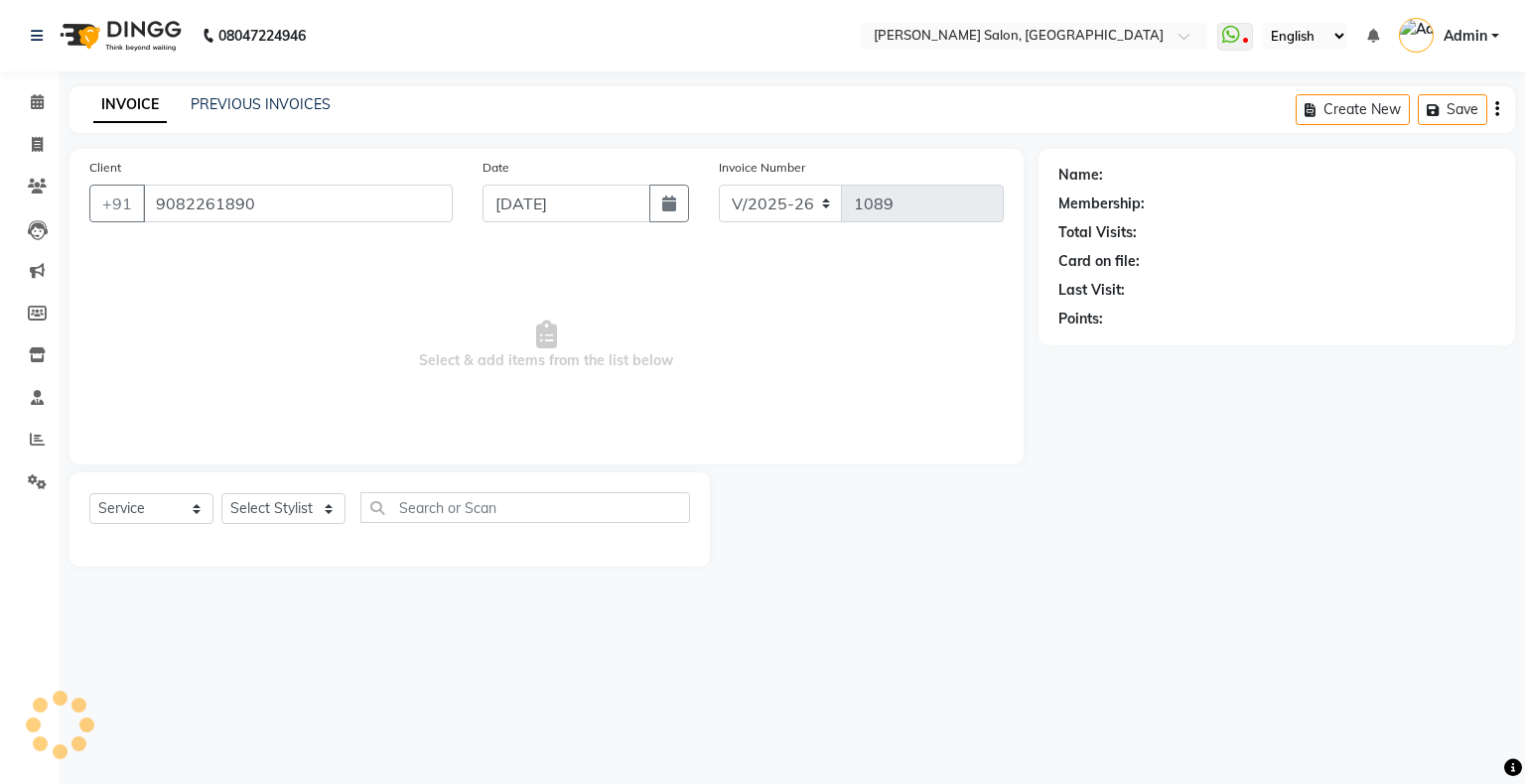 select on "58056" 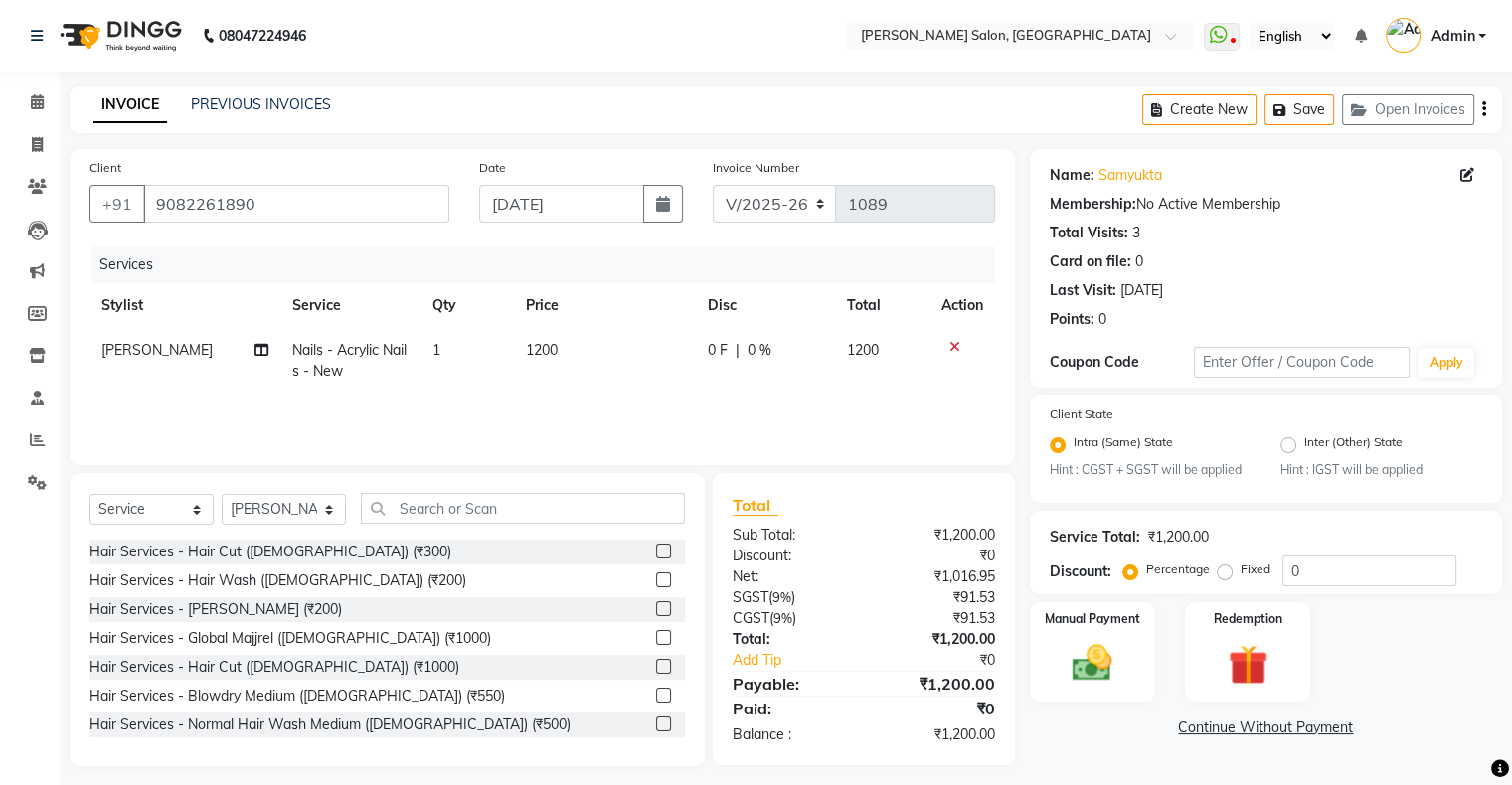 click on "[PERSON_NAME]" 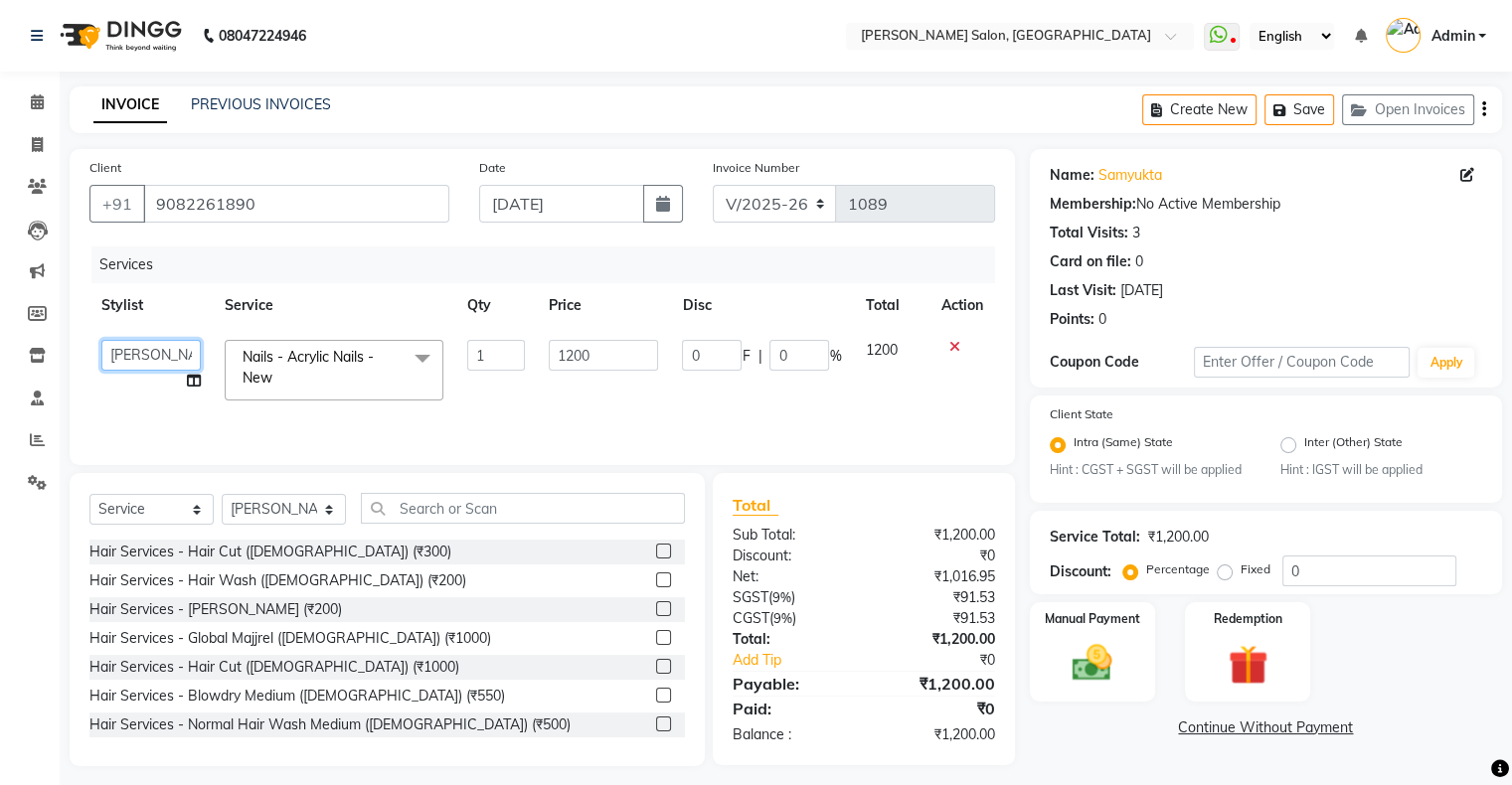 click on "Akshay Divecha   Ashwini Hair Head   Falak Nails   Fardin   Kirti   Nida FD   Pradip Vaishnav   Sanjana    Shubhada   Susmita   Vidhi Veera   Vivek Unisex hair" 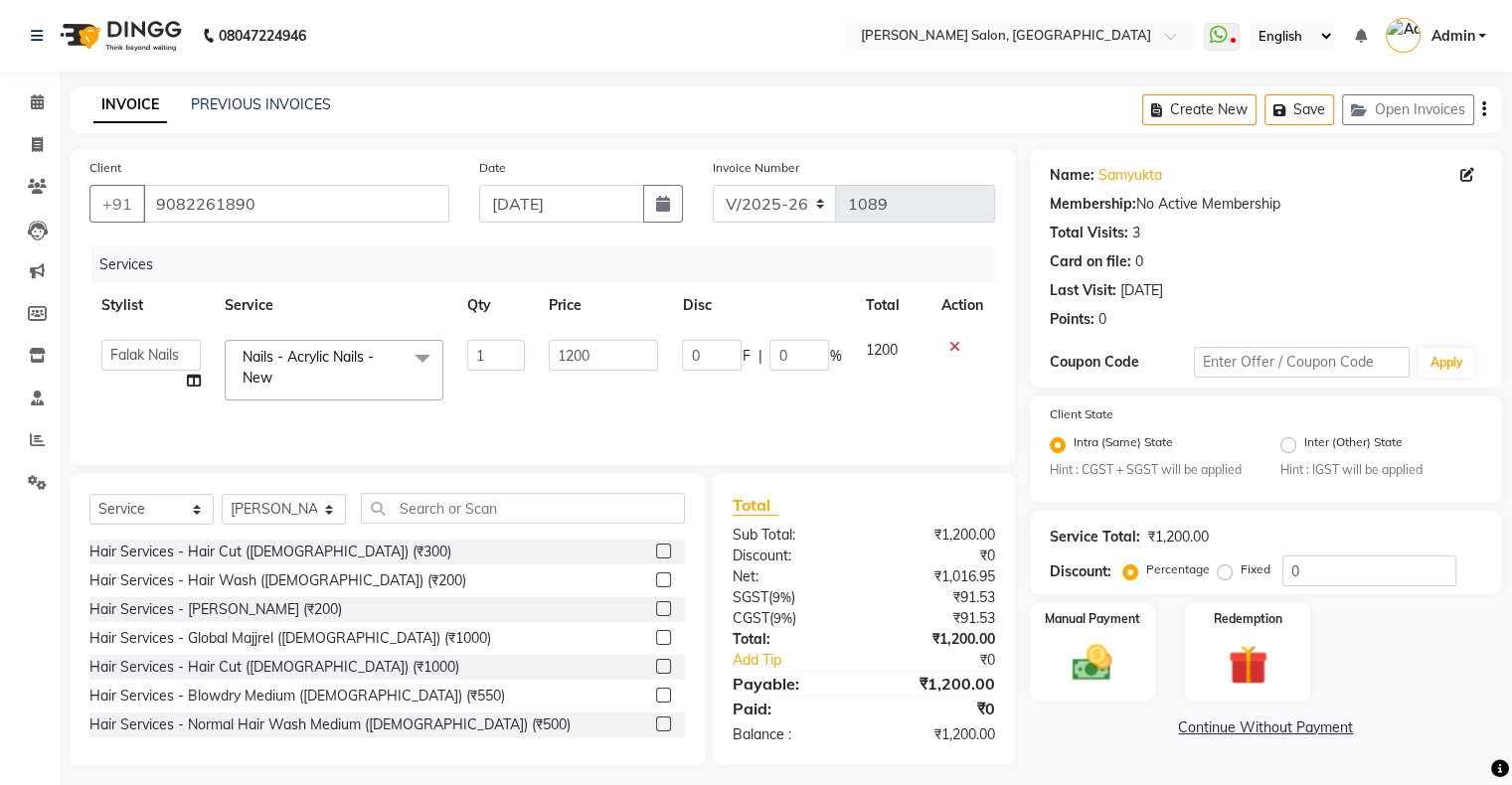 select on "54023" 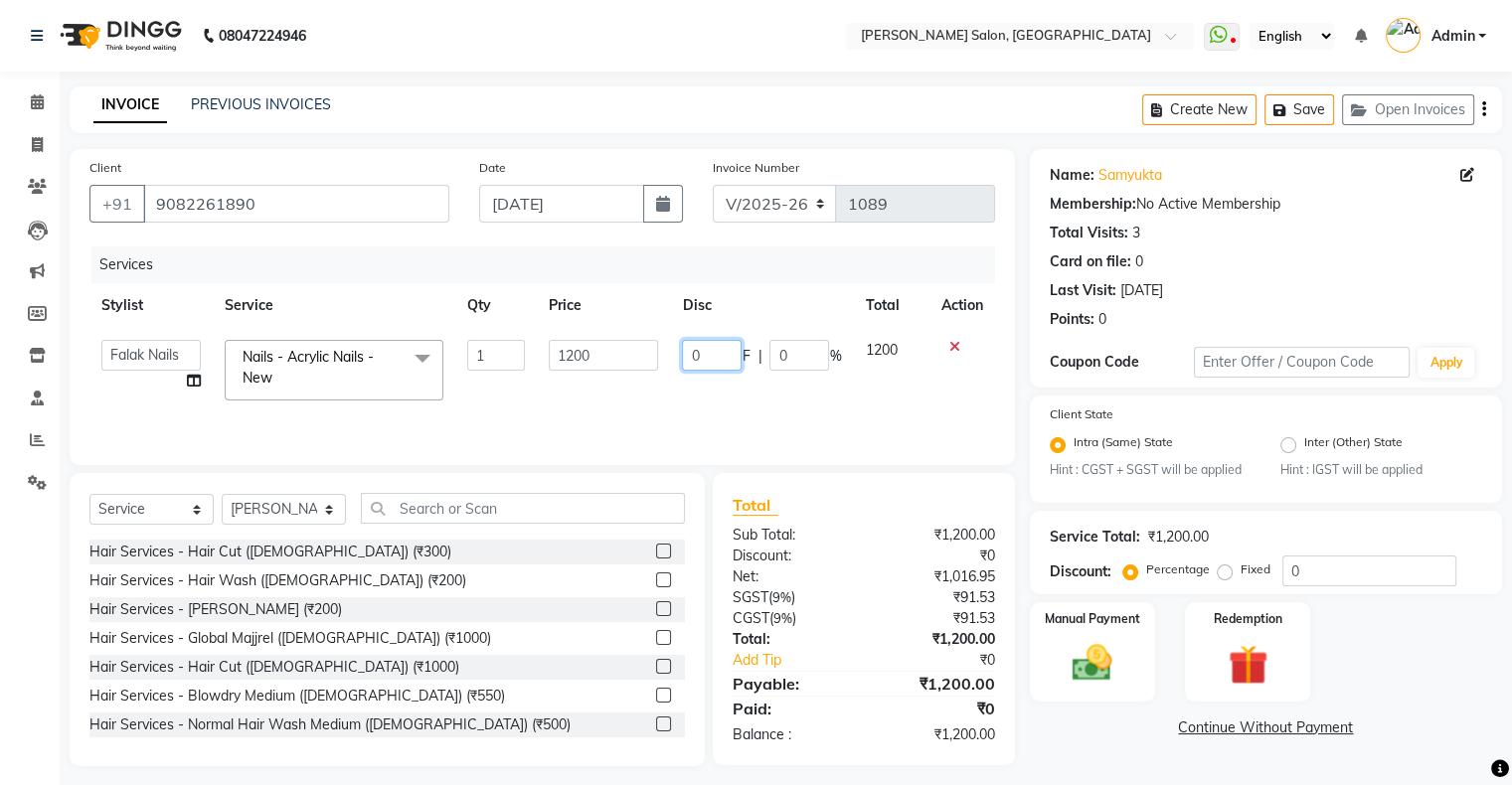 click on "0" 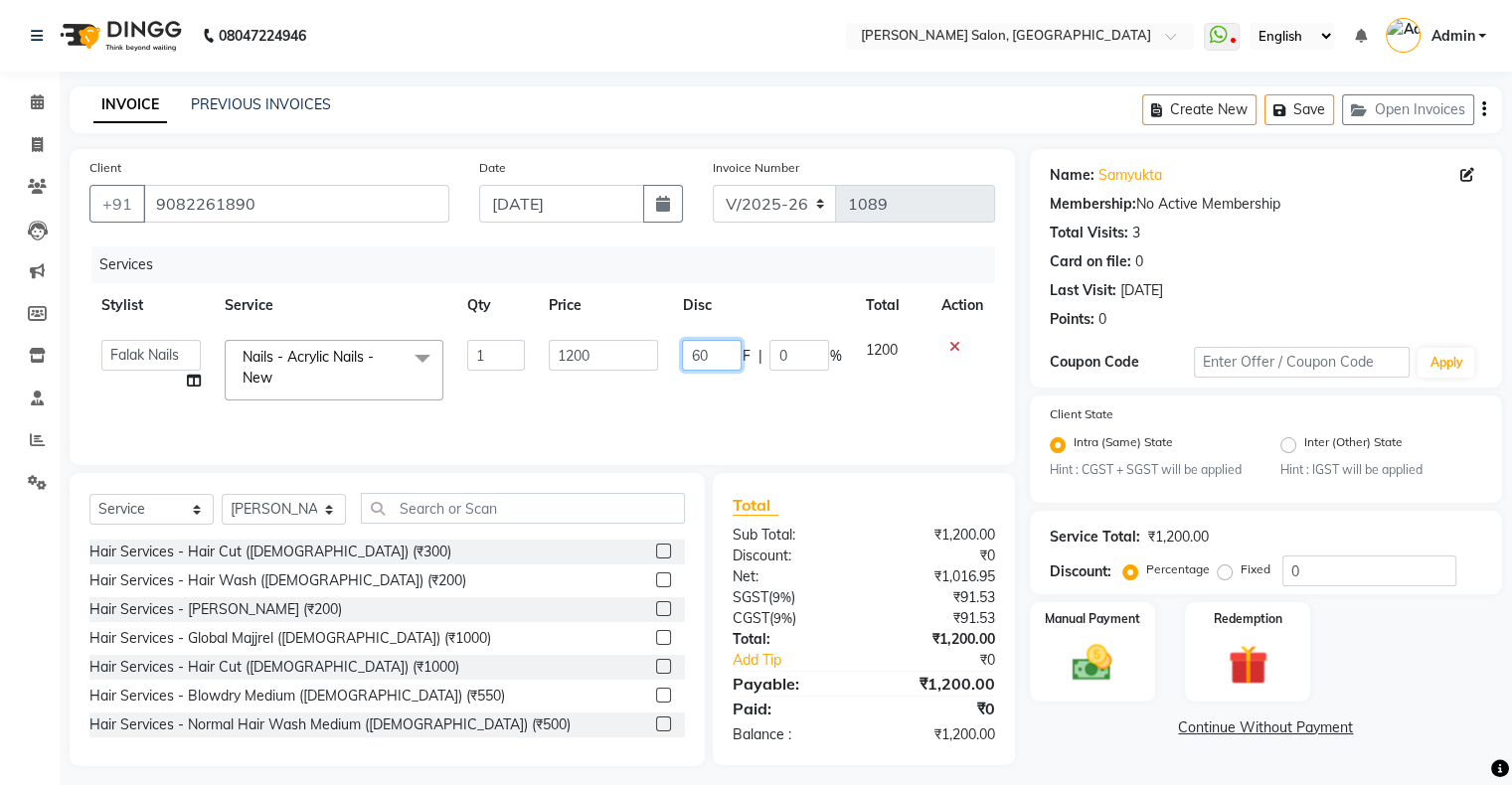 type on "600" 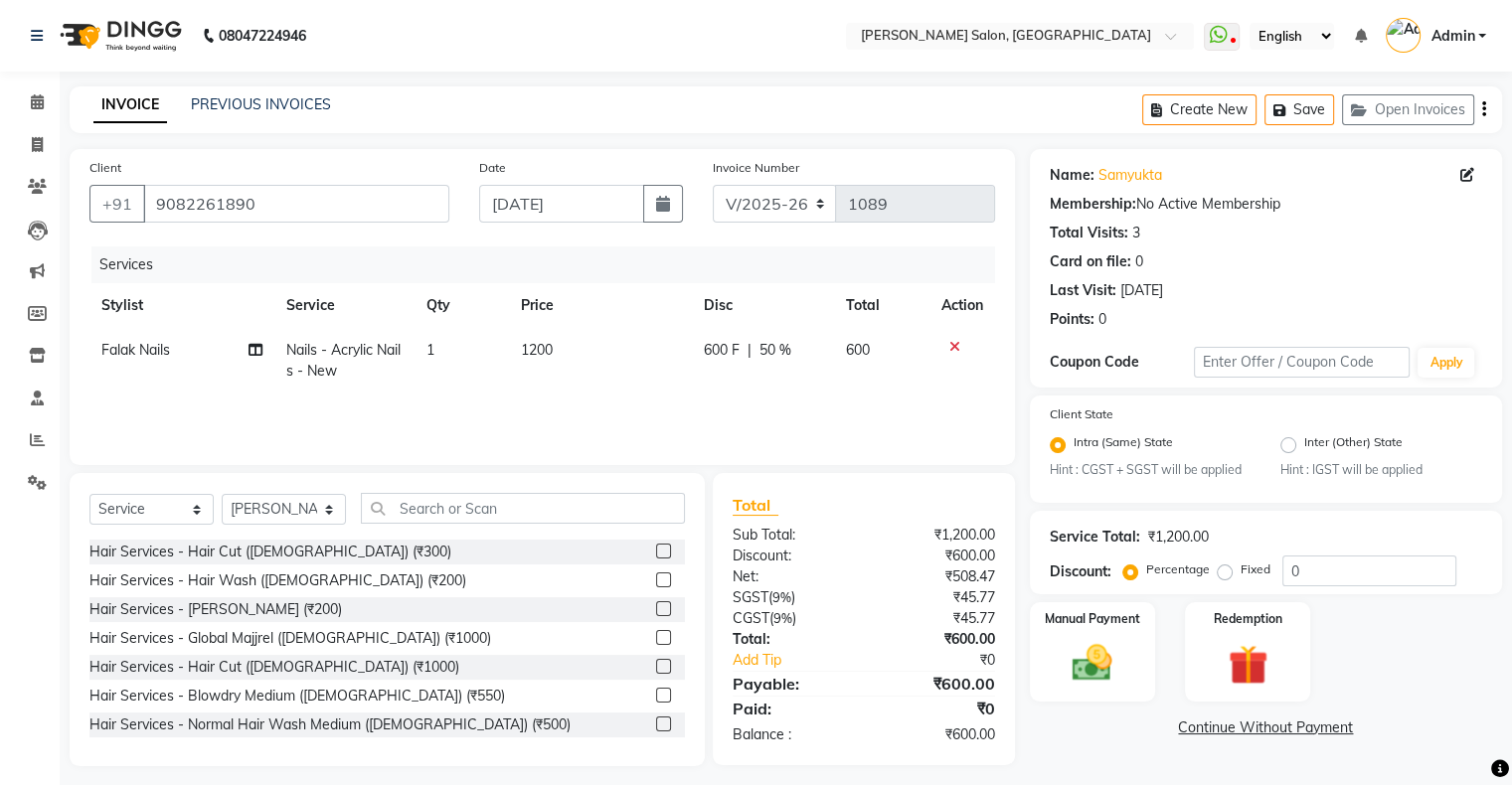 click on "Services Stylist Service Qty Price Disc Total Action Falak Nails Nails - Acrylic Nails - New 1 1200 600 F | 50 % 600" 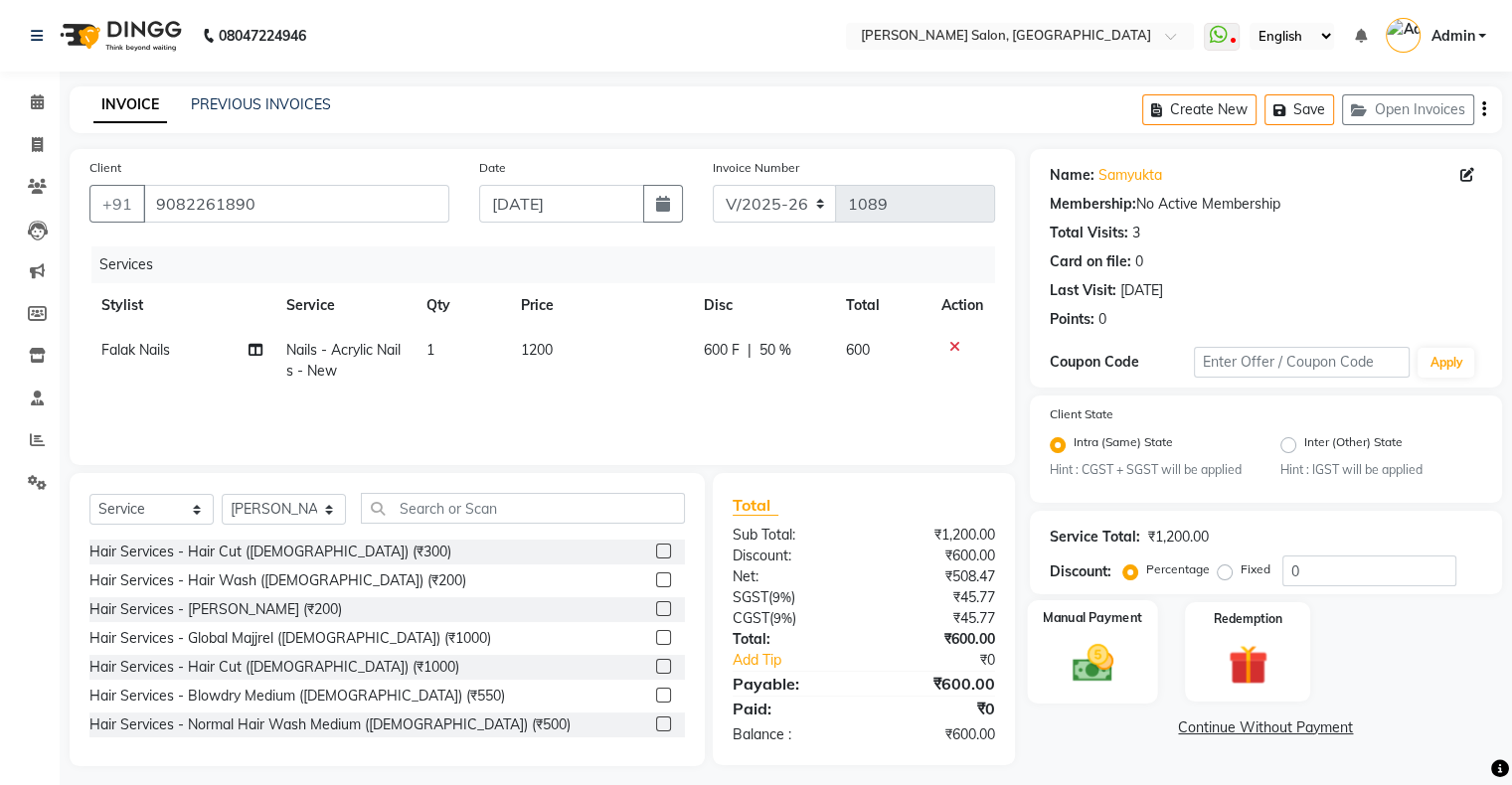 scroll, scrollTop: 11, scrollLeft: 0, axis: vertical 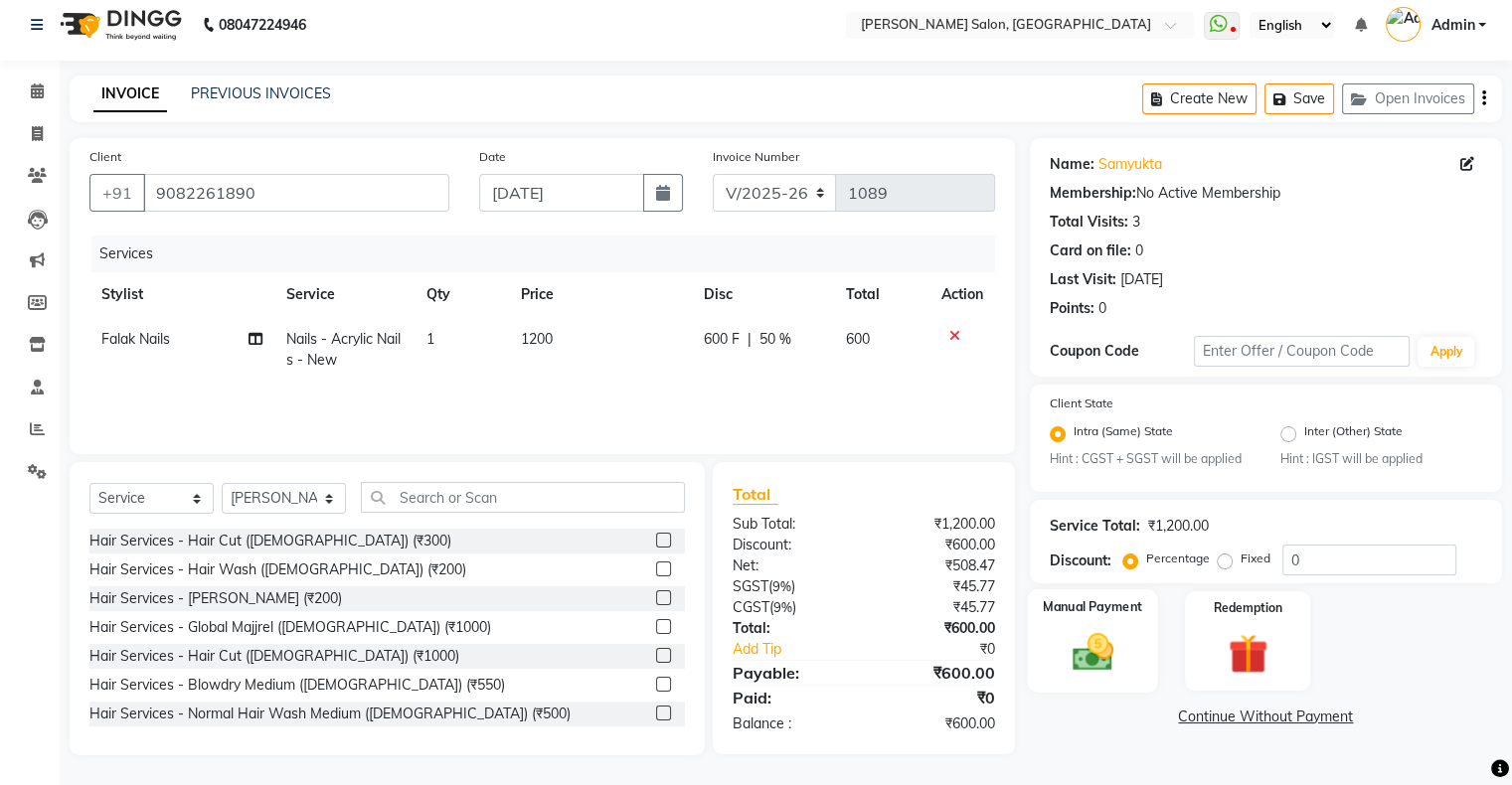 click on "Manual Payment" 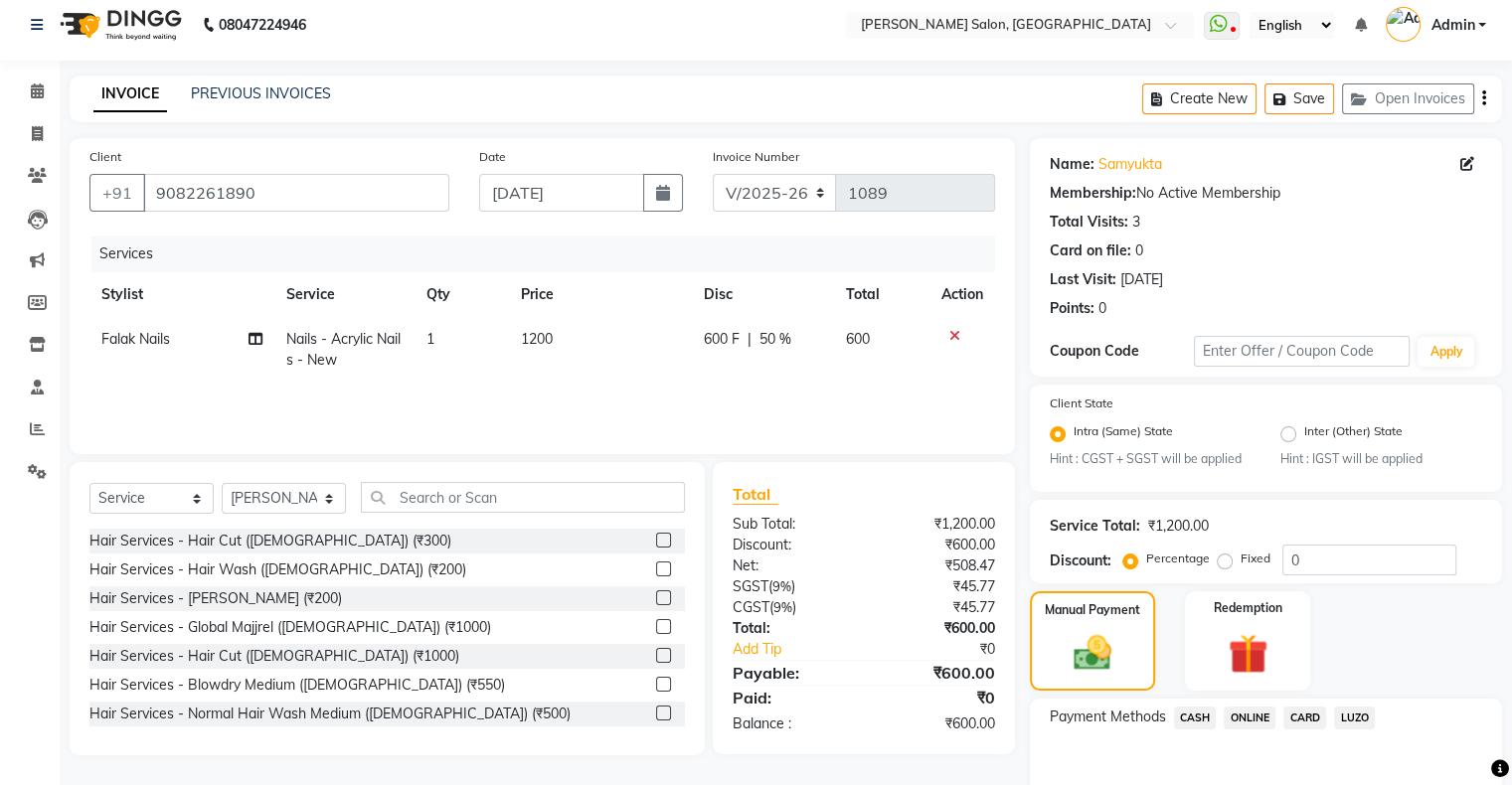 click on "ONLINE" 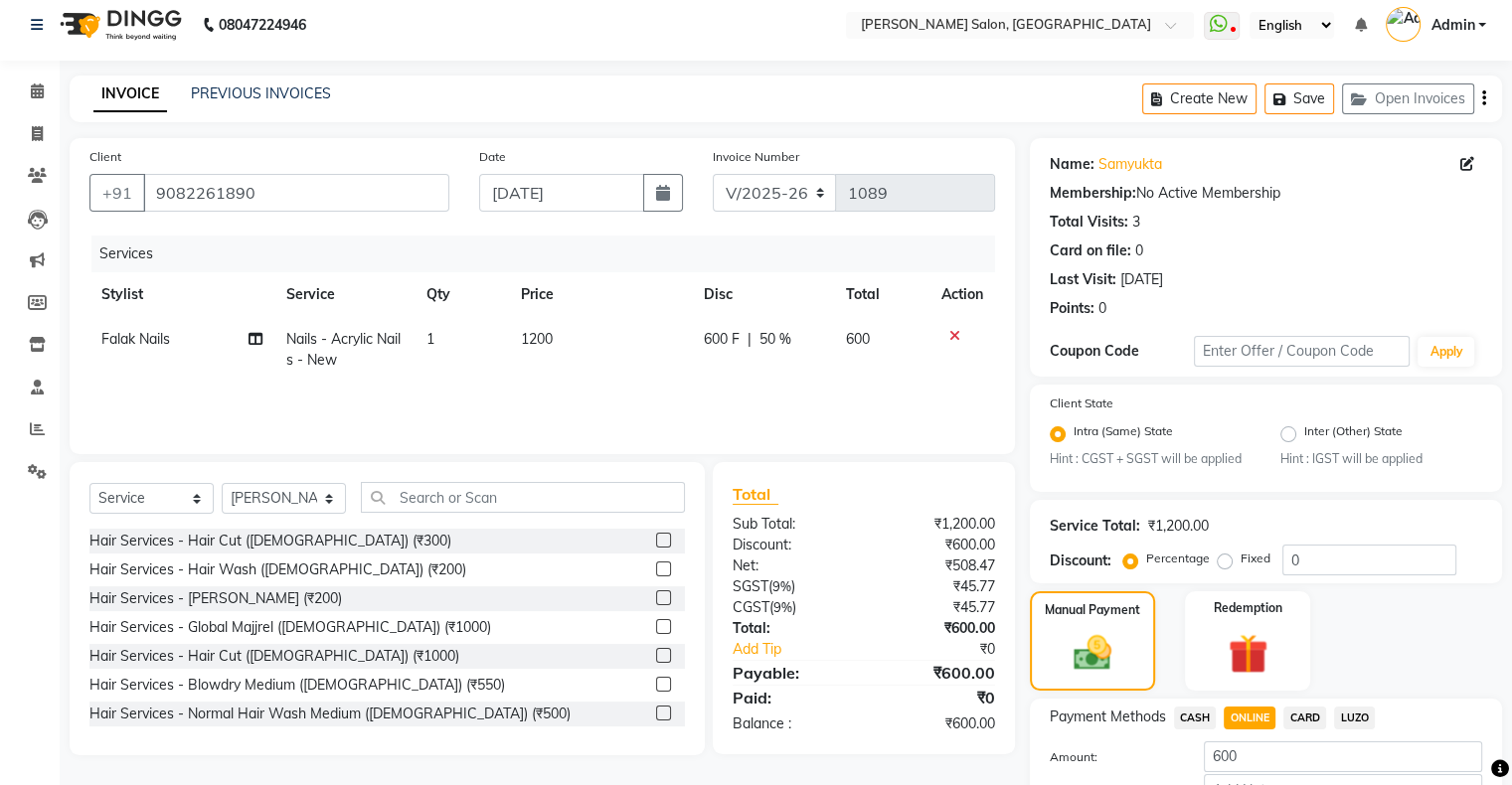 scroll, scrollTop: 147, scrollLeft: 0, axis: vertical 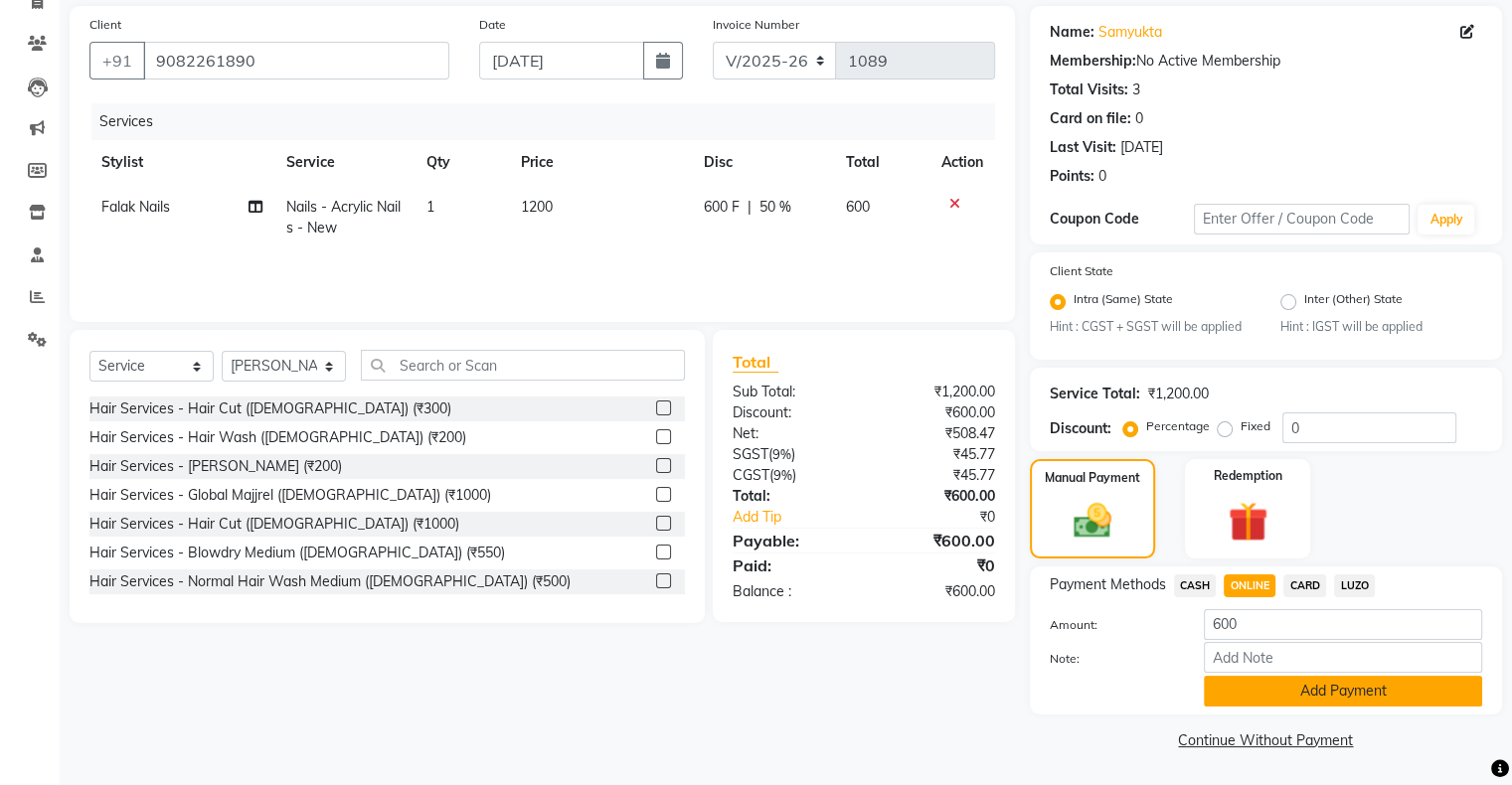 click on "Add Payment" 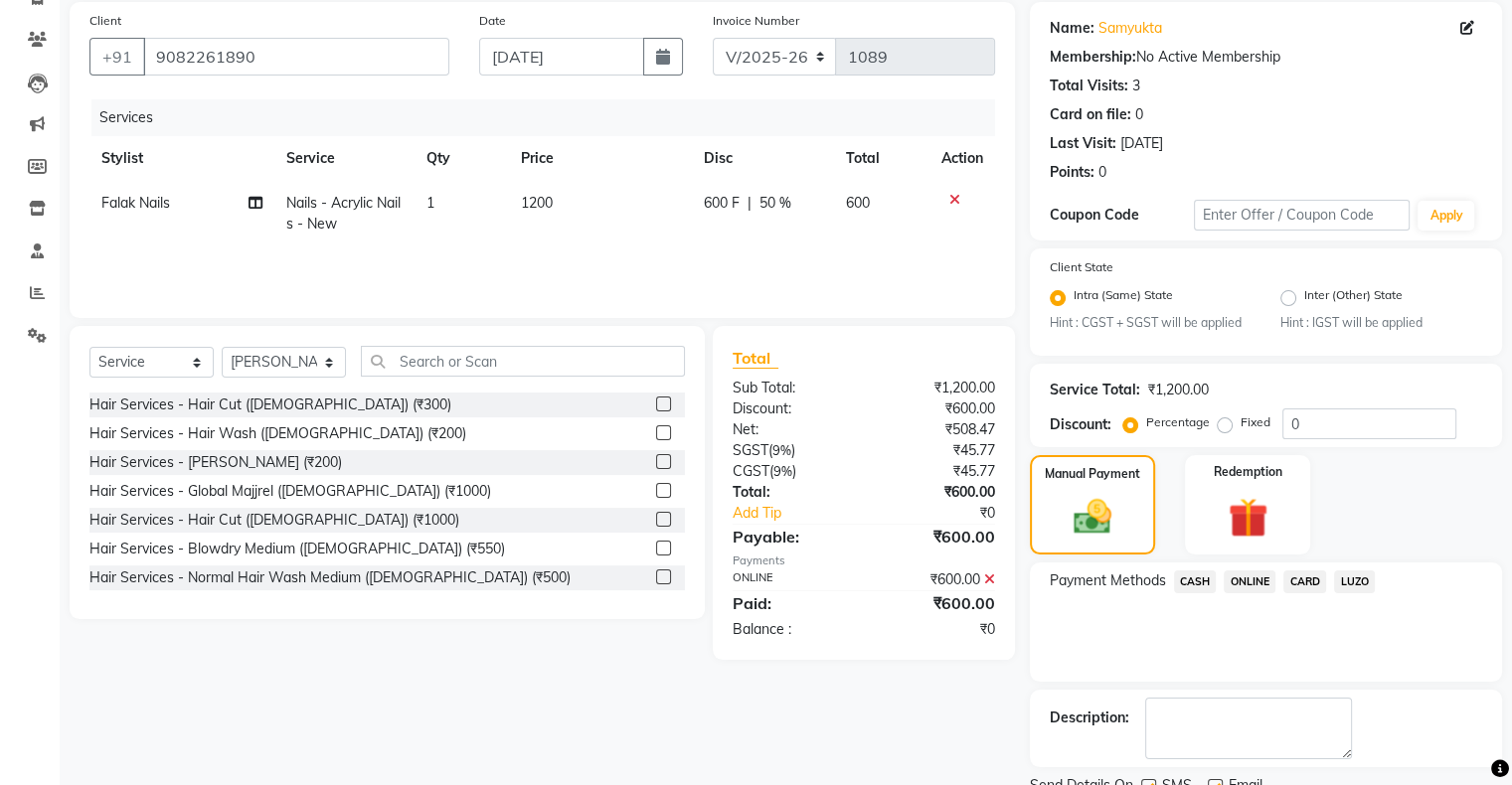 scroll, scrollTop: 227, scrollLeft: 0, axis: vertical 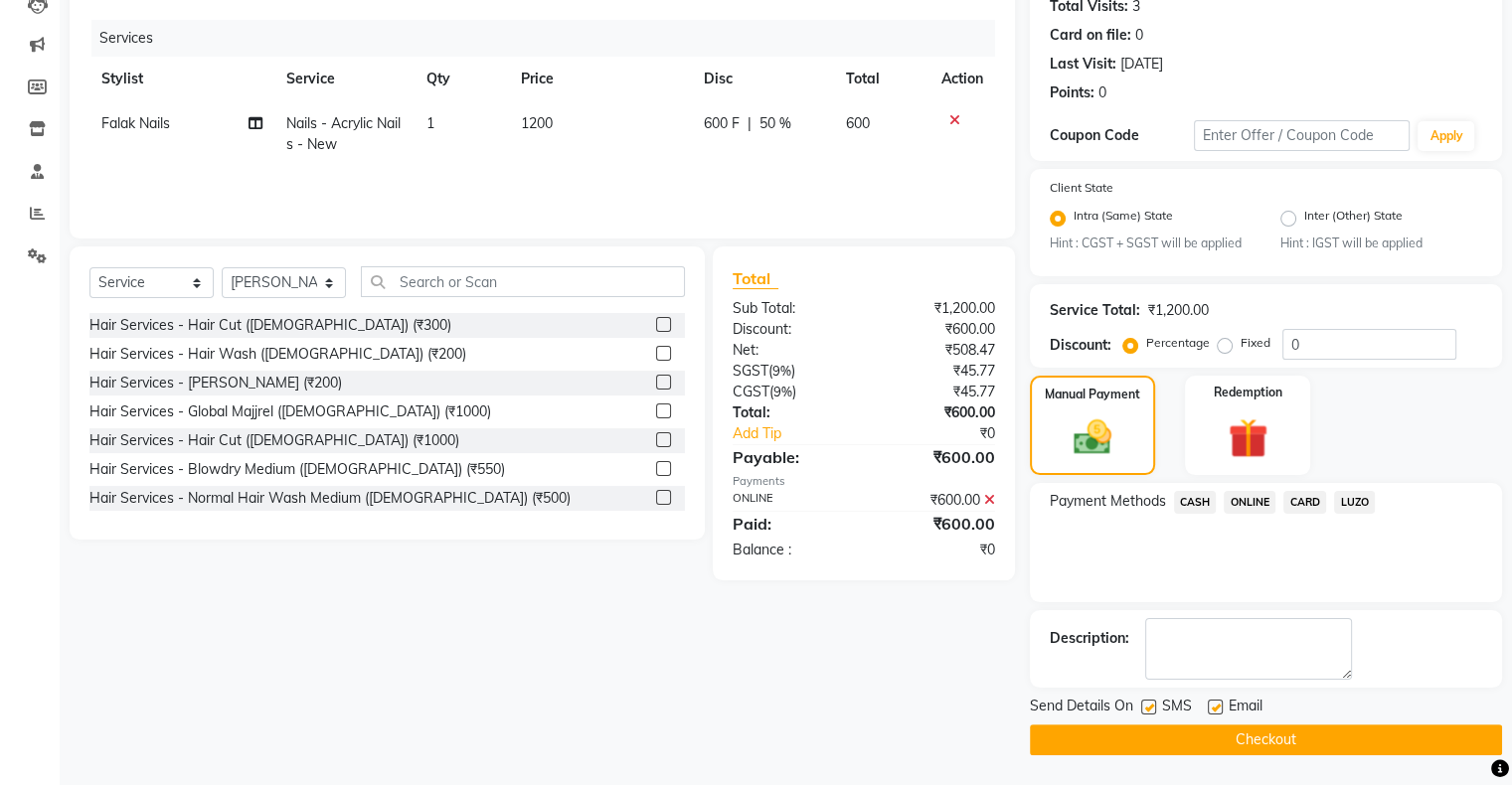click on "Checkout" 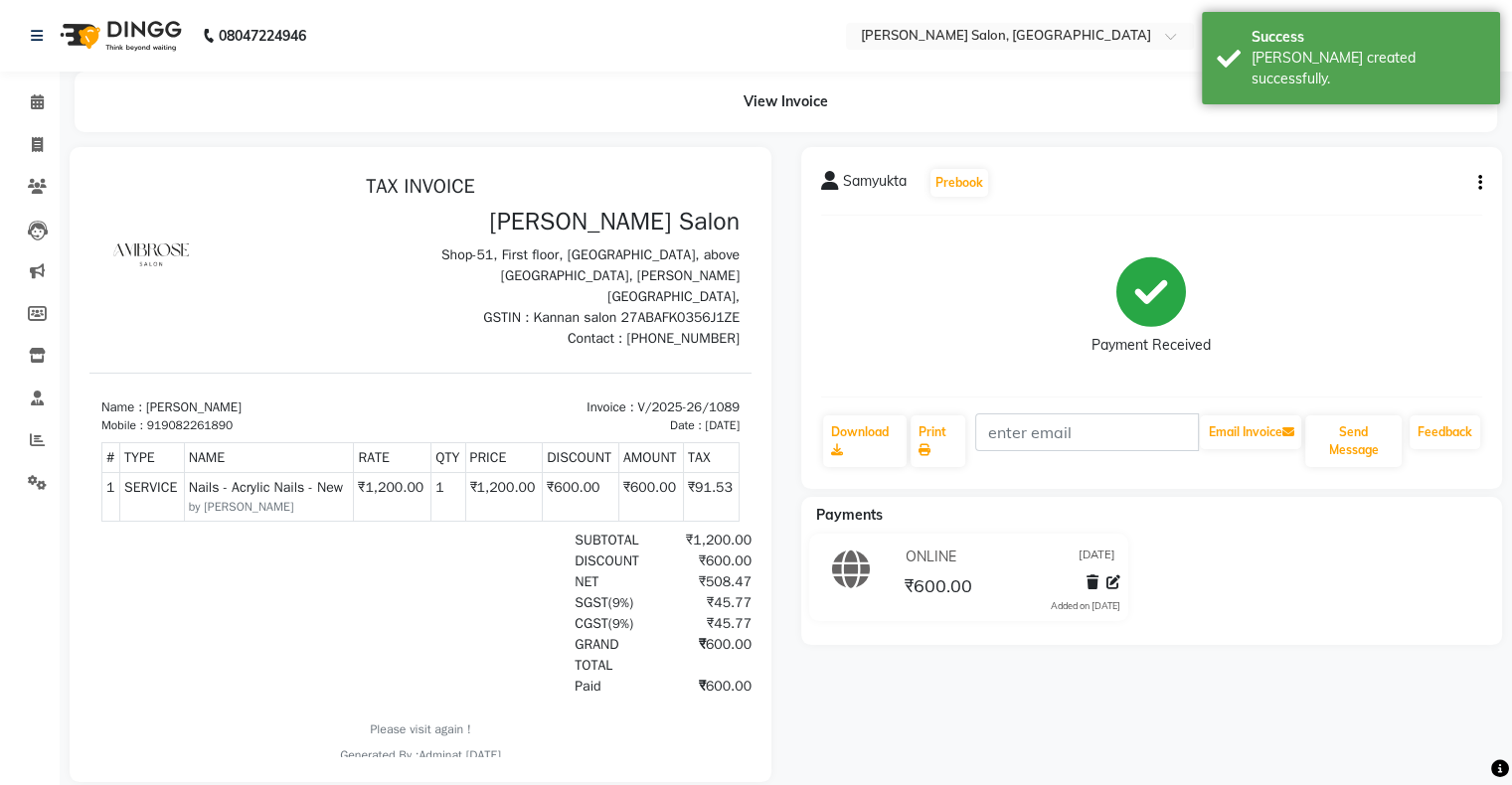 scroll, scrollTop: 0, scrollLeft: 0, axis: both 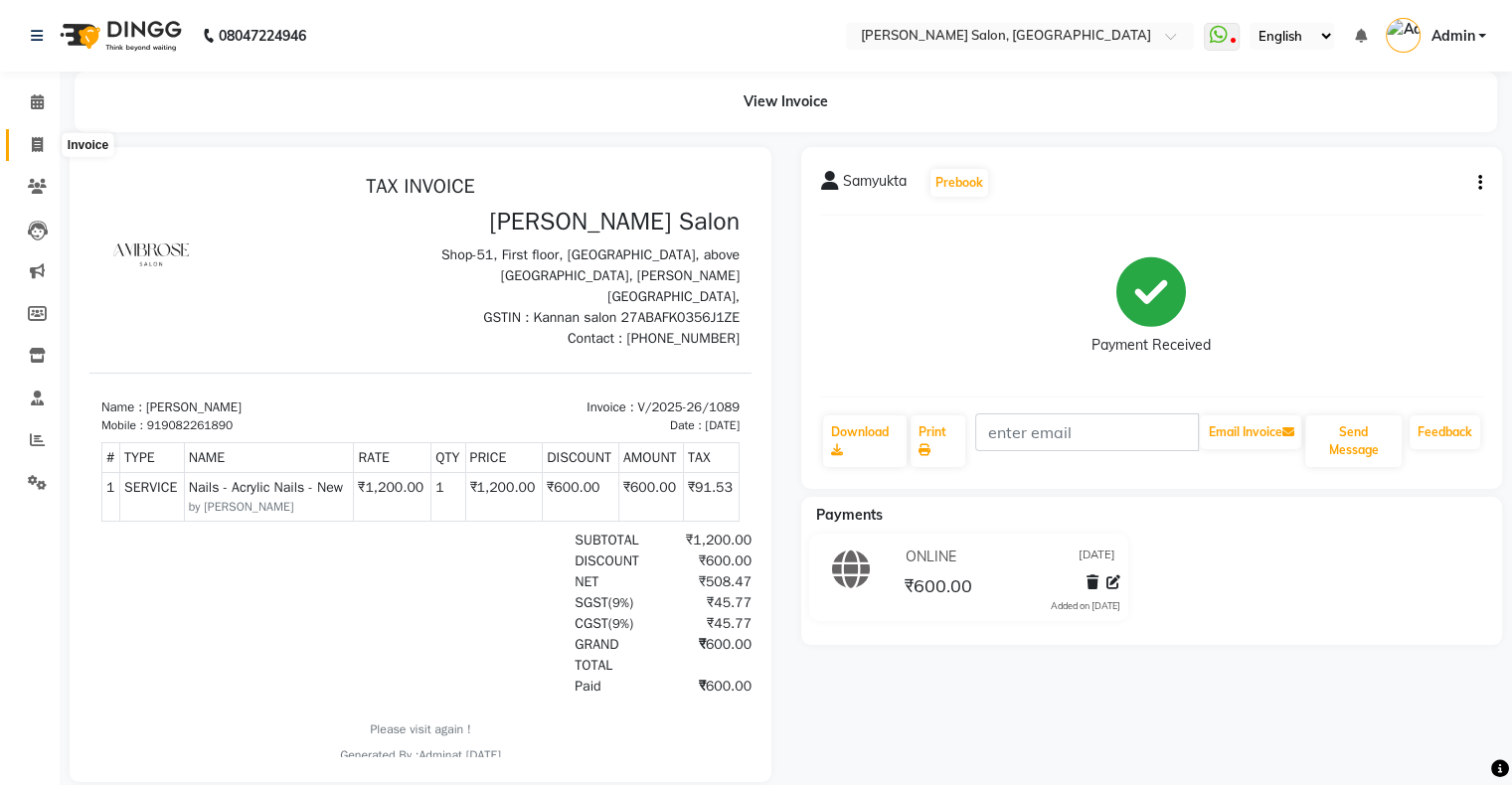 click 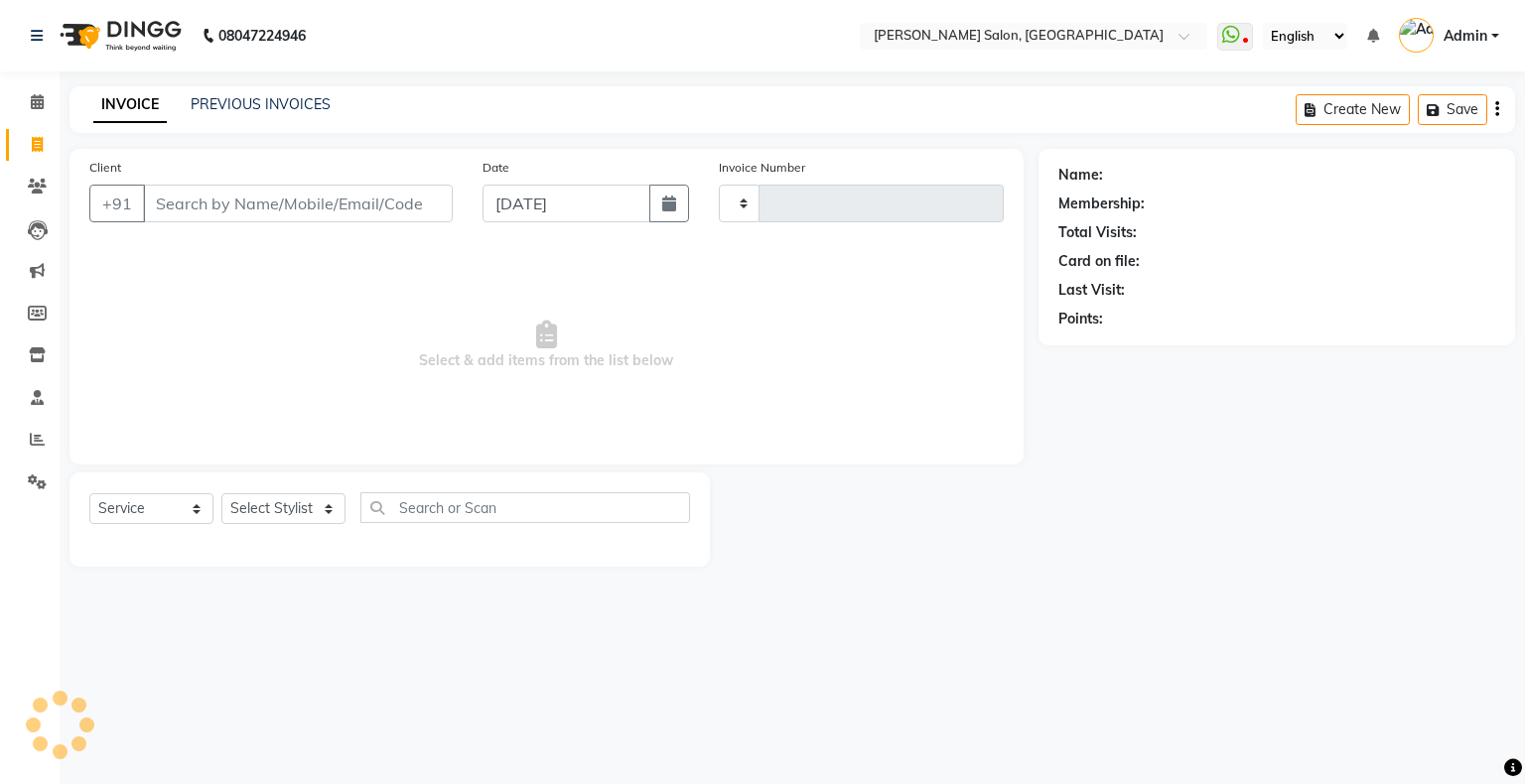 click on "PREVIOUS INVOICES" 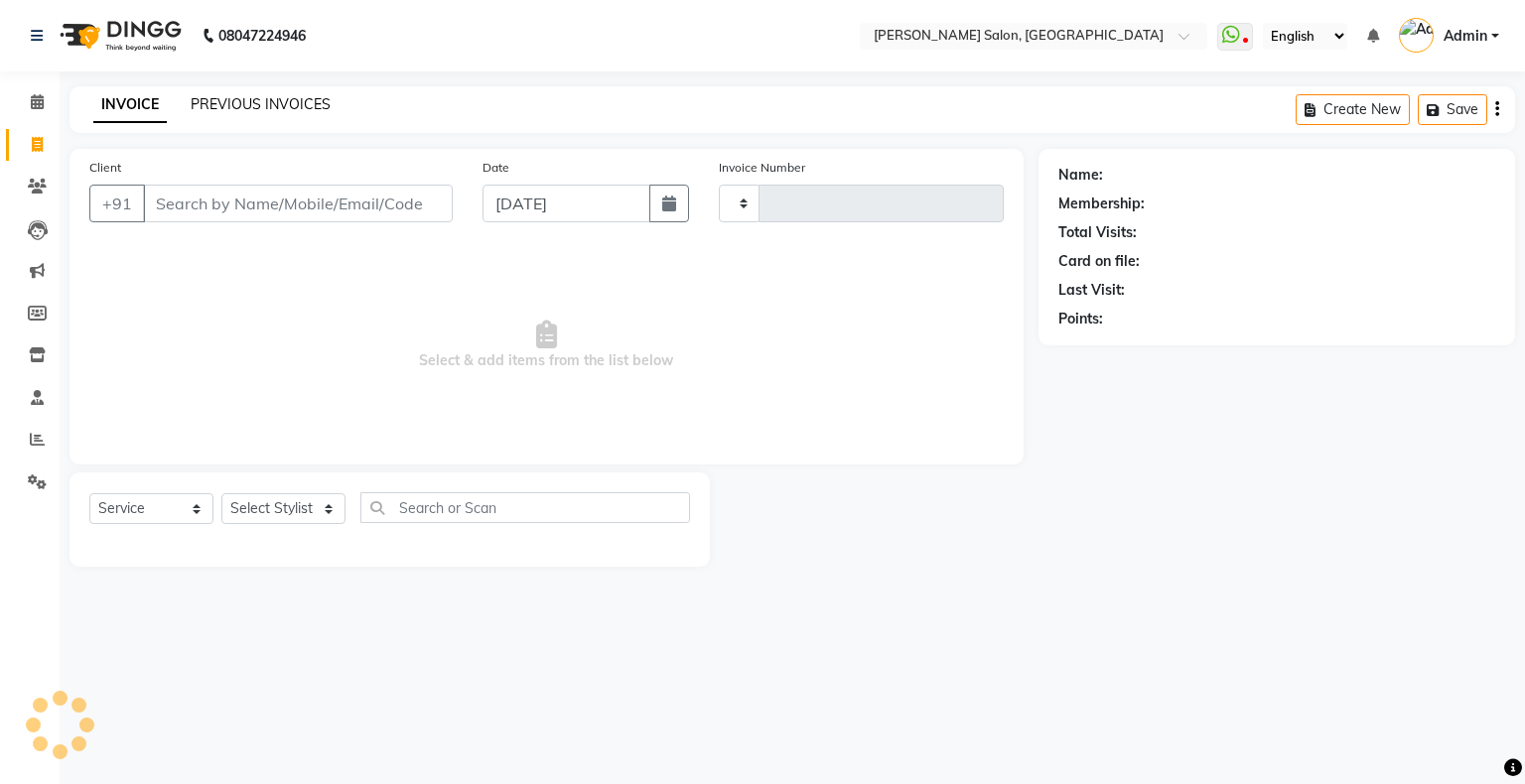 click on "PREVIOUS INVOICES" 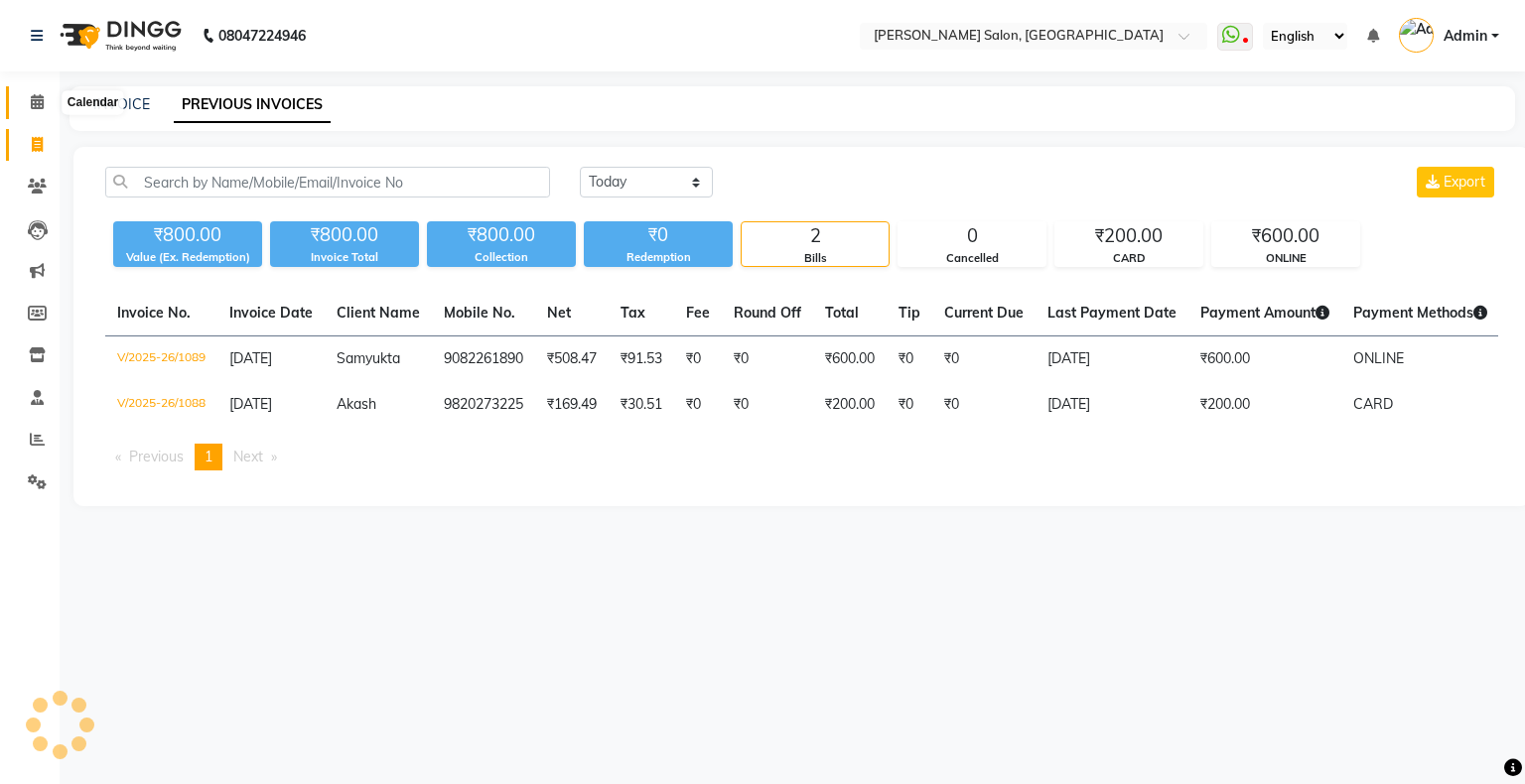 click 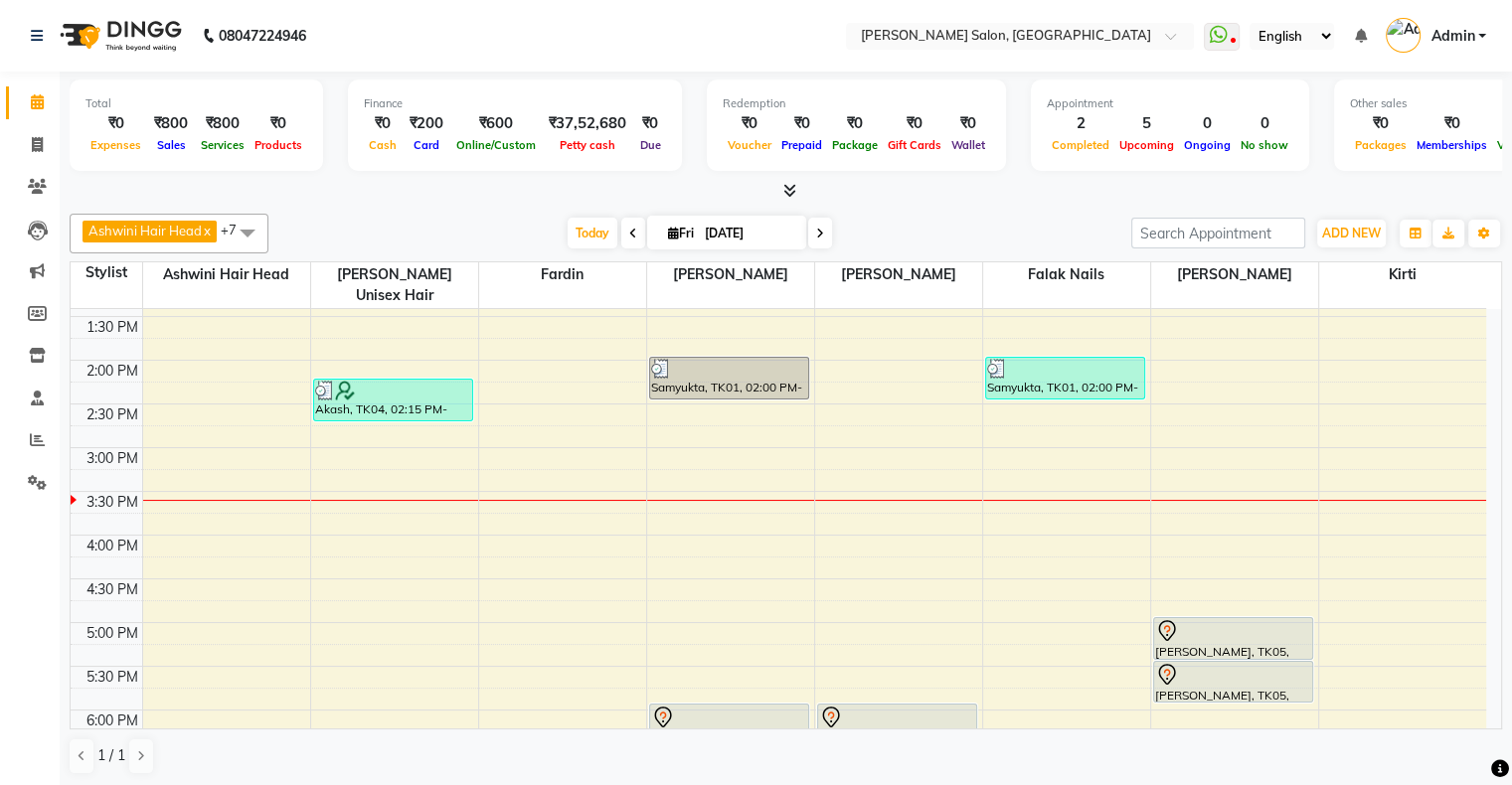 scroll, scrollTop: 397, scrollLeft: 0, axis: vertical 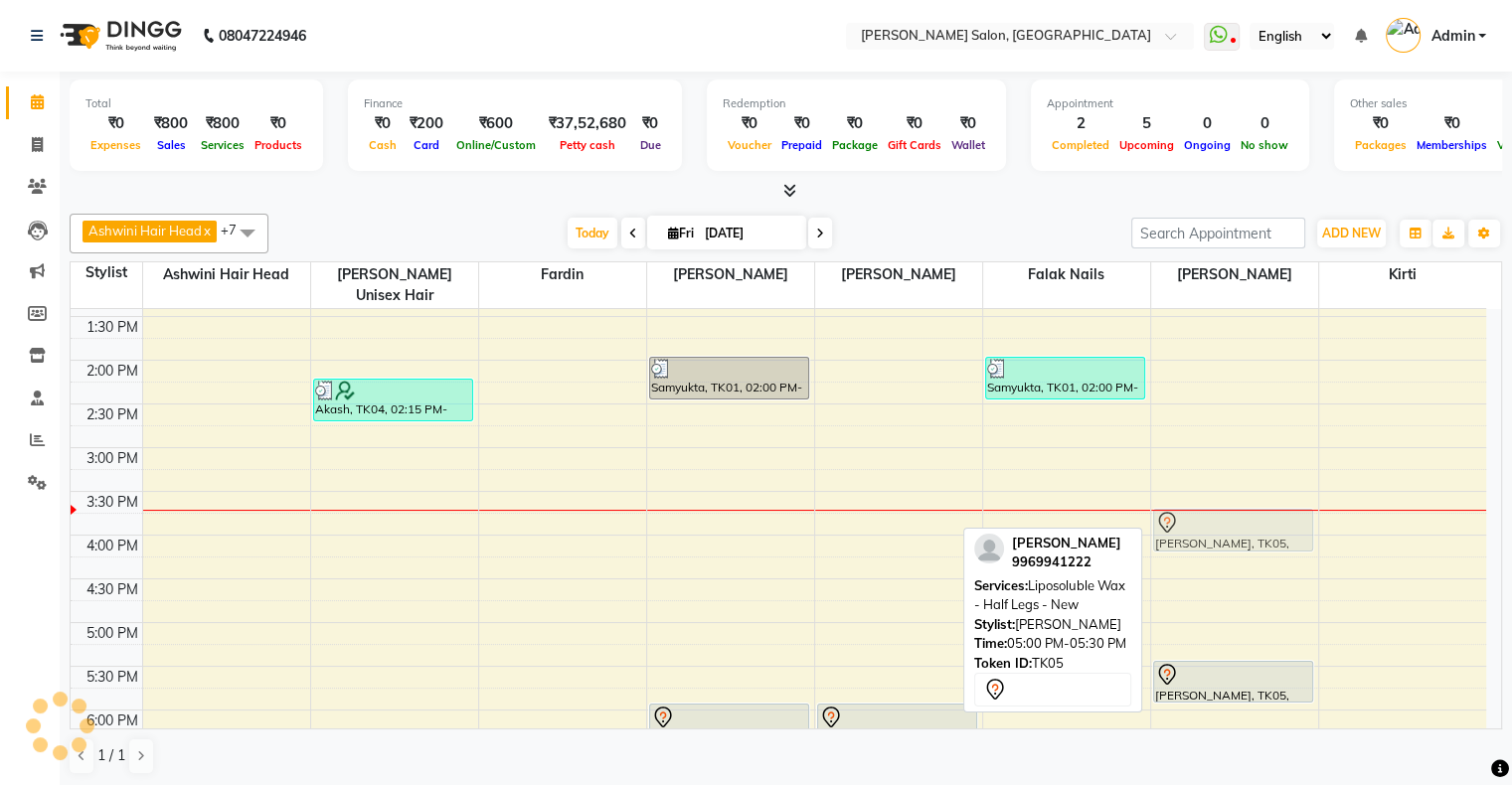 drag, startPoint x: 1193, startPoint y: 499, endPoint x: 1209, endPoint y: 511, distance: 20 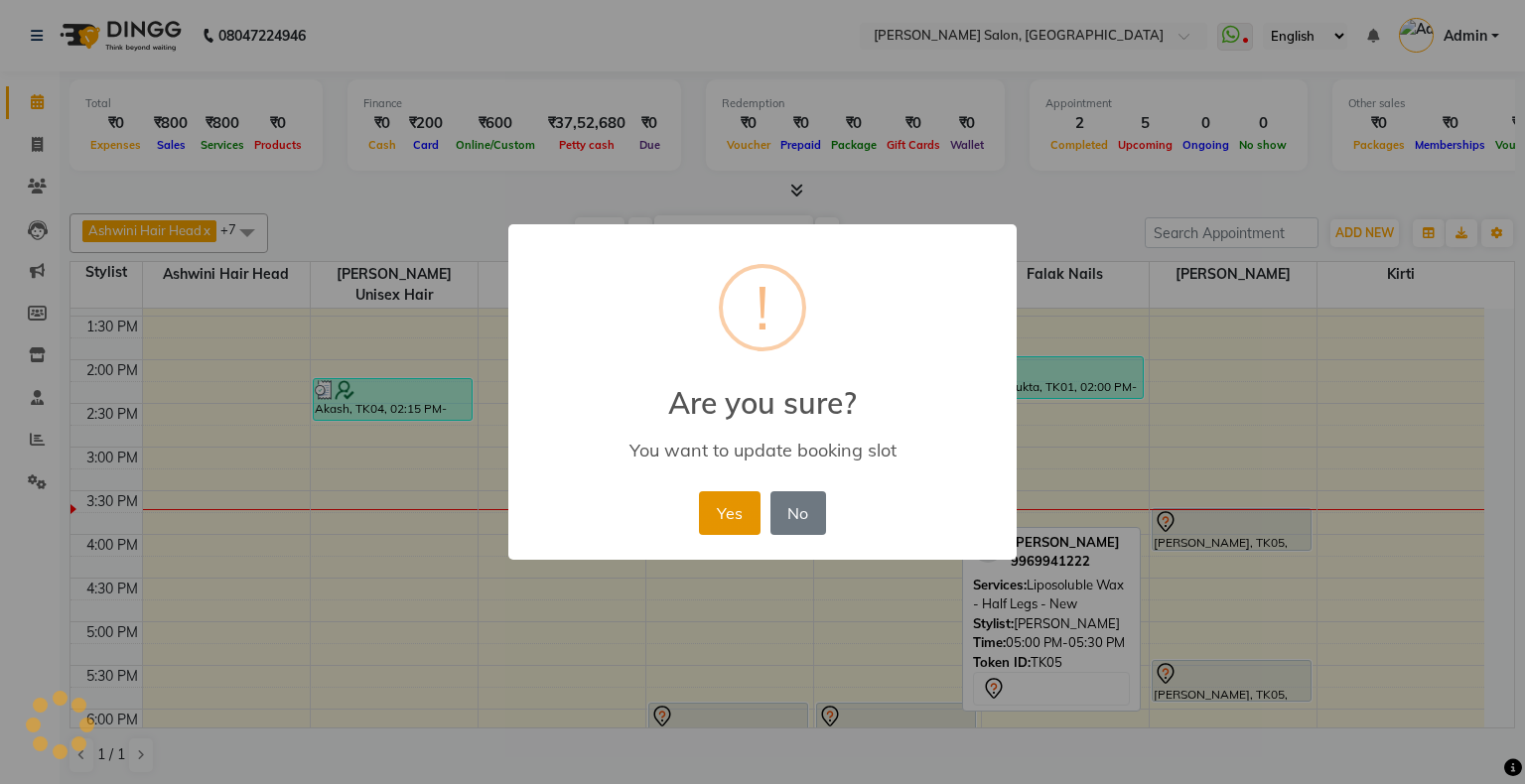 click on "Yes" at bounding box center (729, 513) 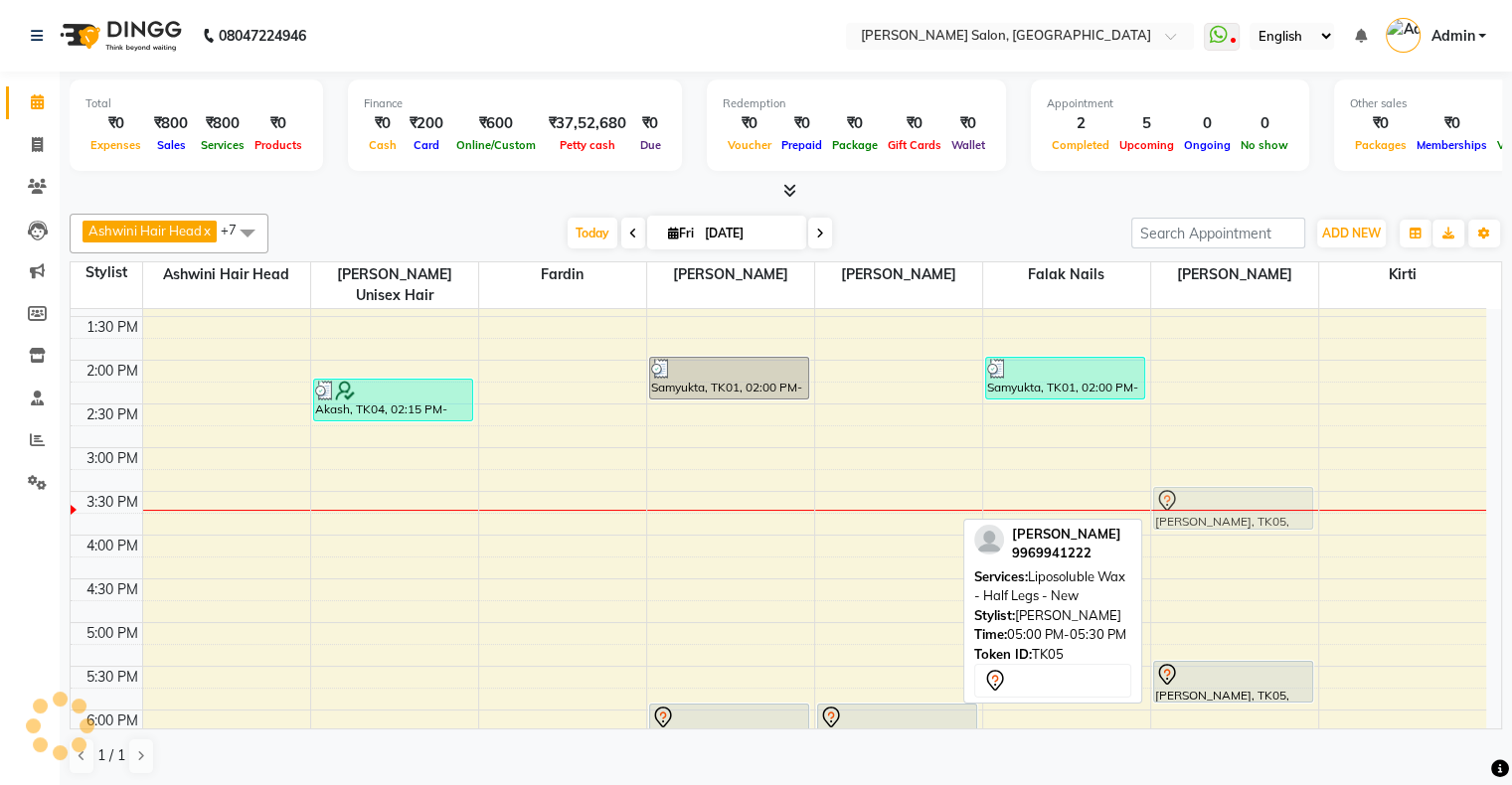 drag, startPoint x: 1209, startPoint y: 506, endPoint x: 1206, endPoint y: 487, distance: 19.235384 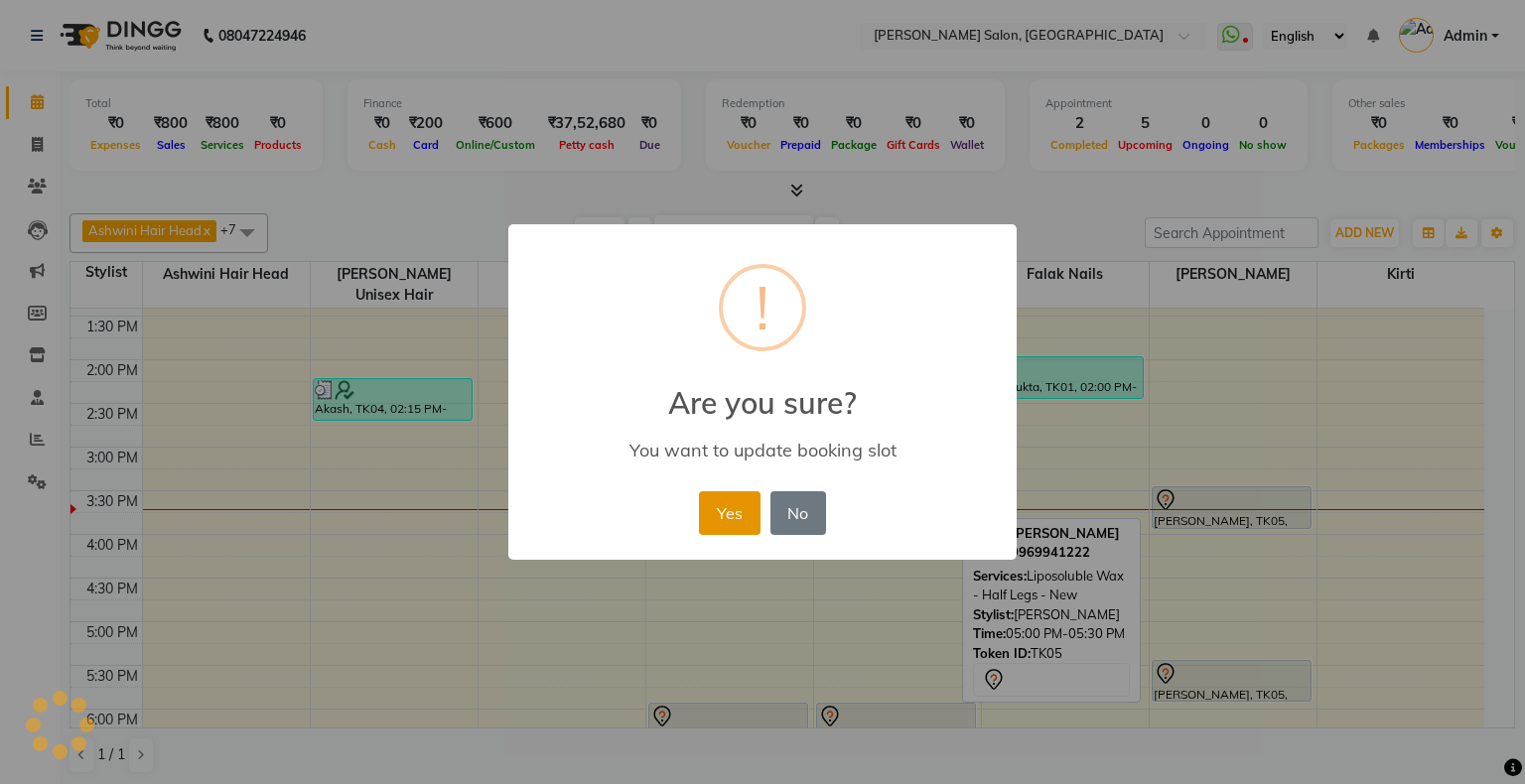click on "Yes" at bounding box center [729, 513] 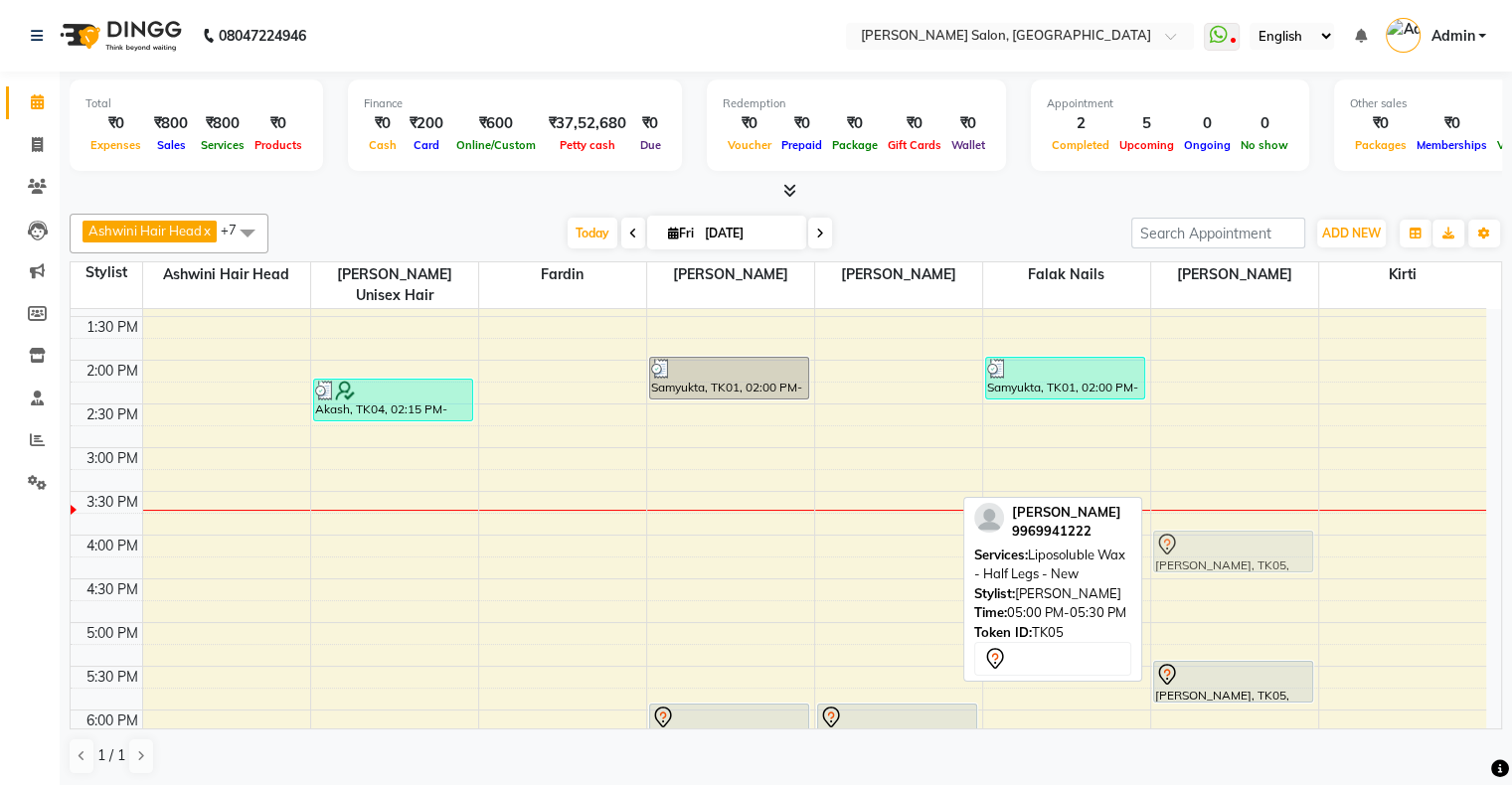 drag, startPoint x: 1209, startPoint y: 477, endPoint x: 1223, endPoint y: 515, distance: 40.496913 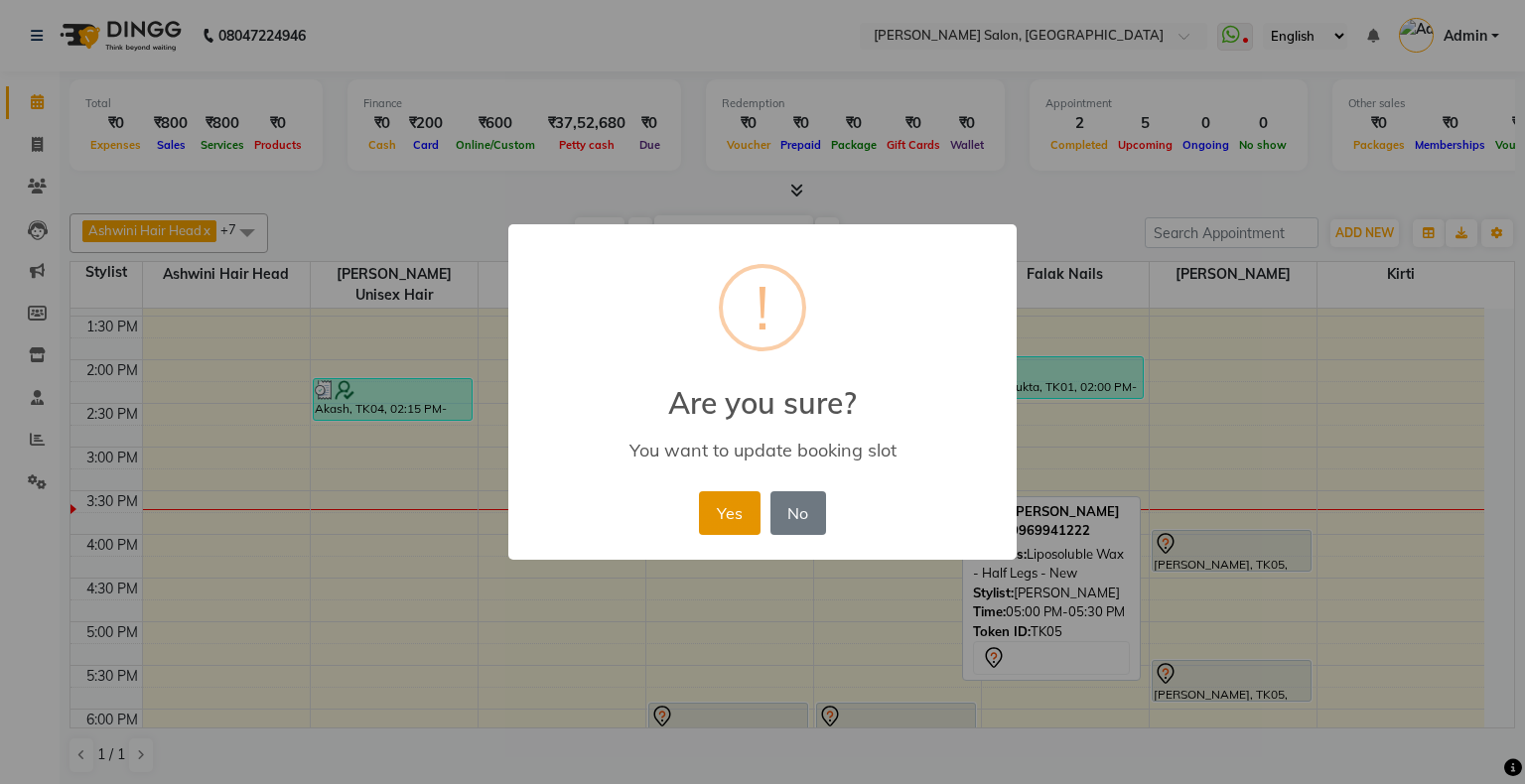 click on "Yes" at bounding box center [729, 513] 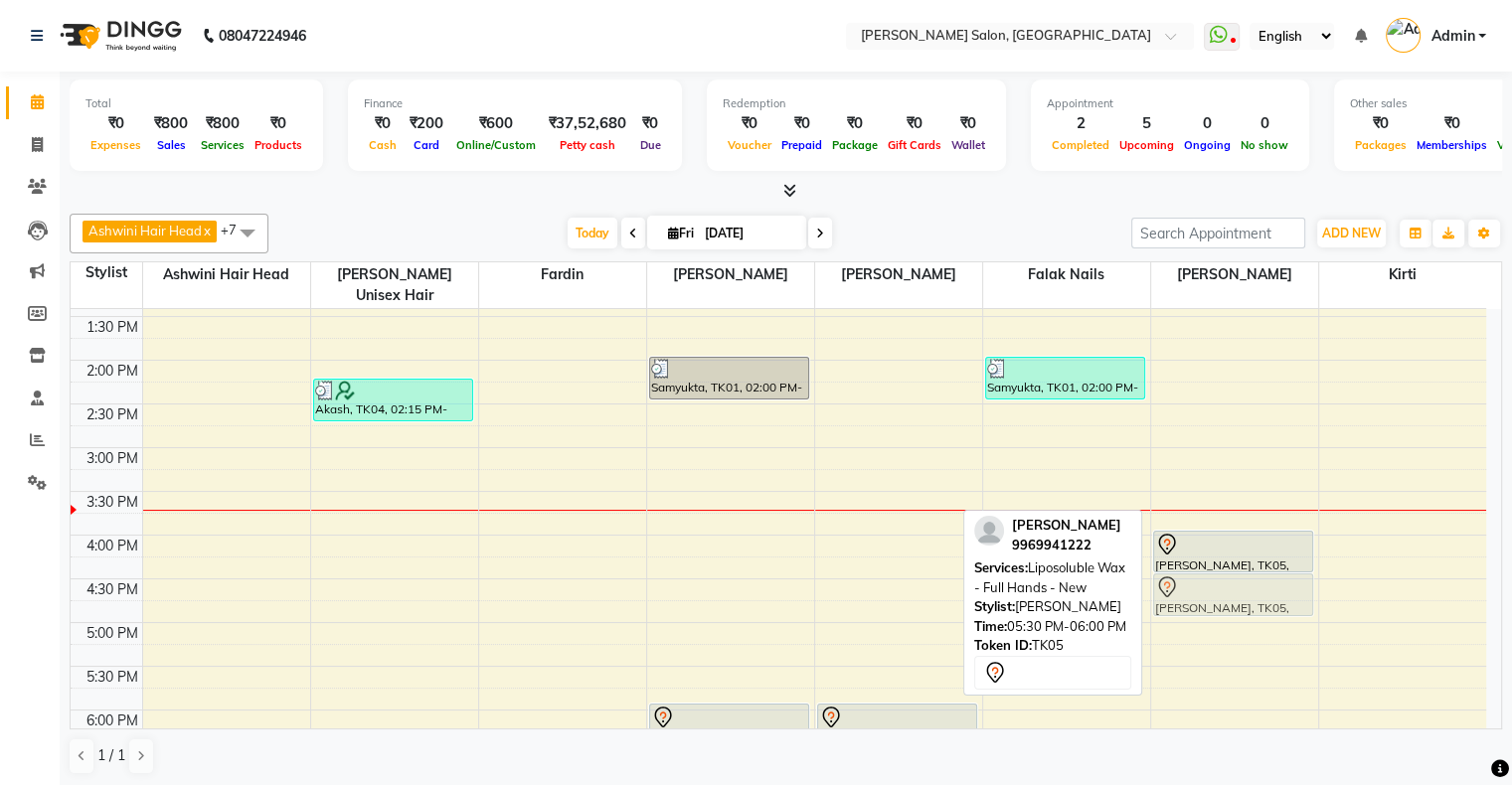drag, startPoint x: 1189, startPoint y: 651, endPoint x: 1185, endPoint y: 568, distance: 83.09633 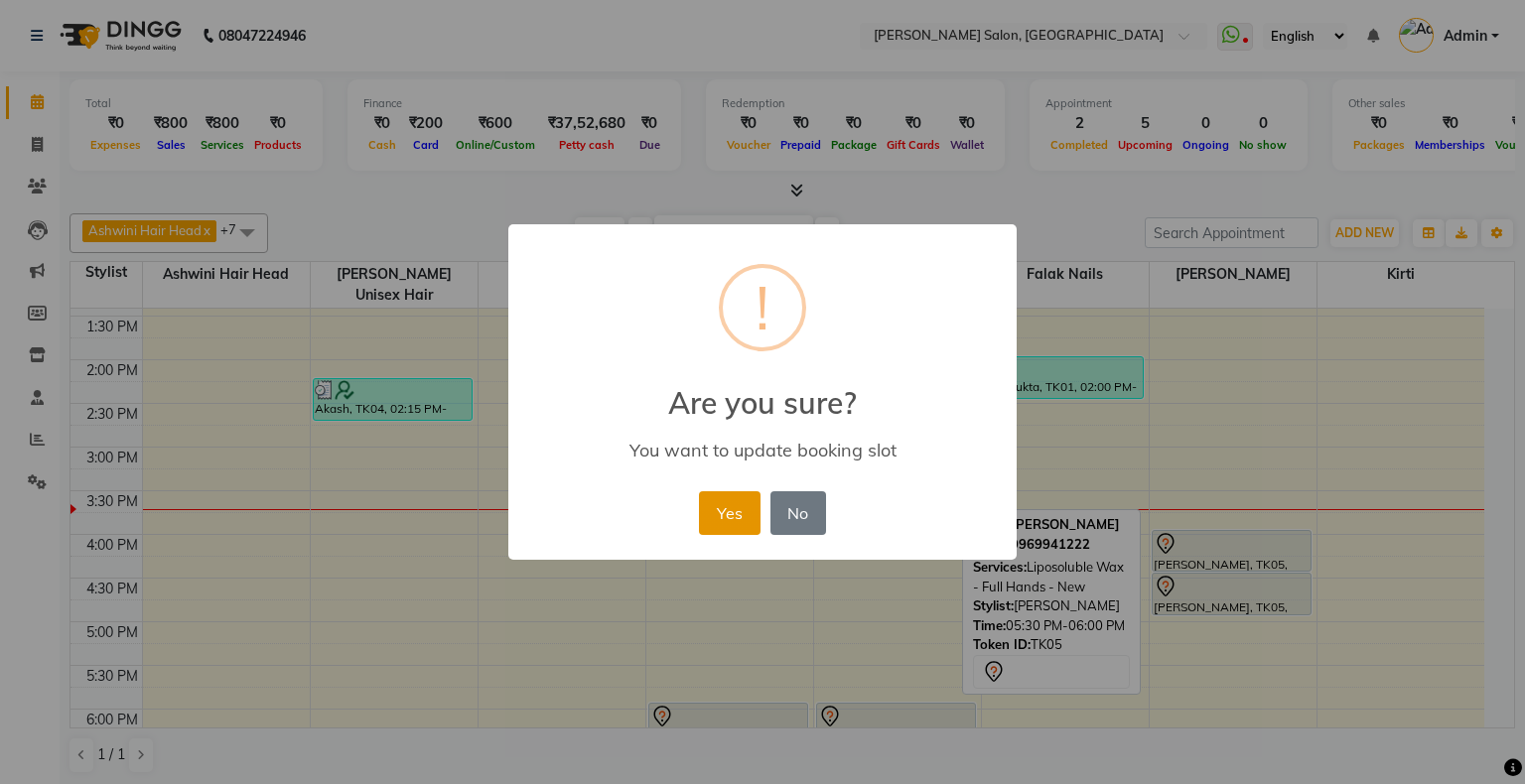 click on "Yes" at bounding box center [729, 513] 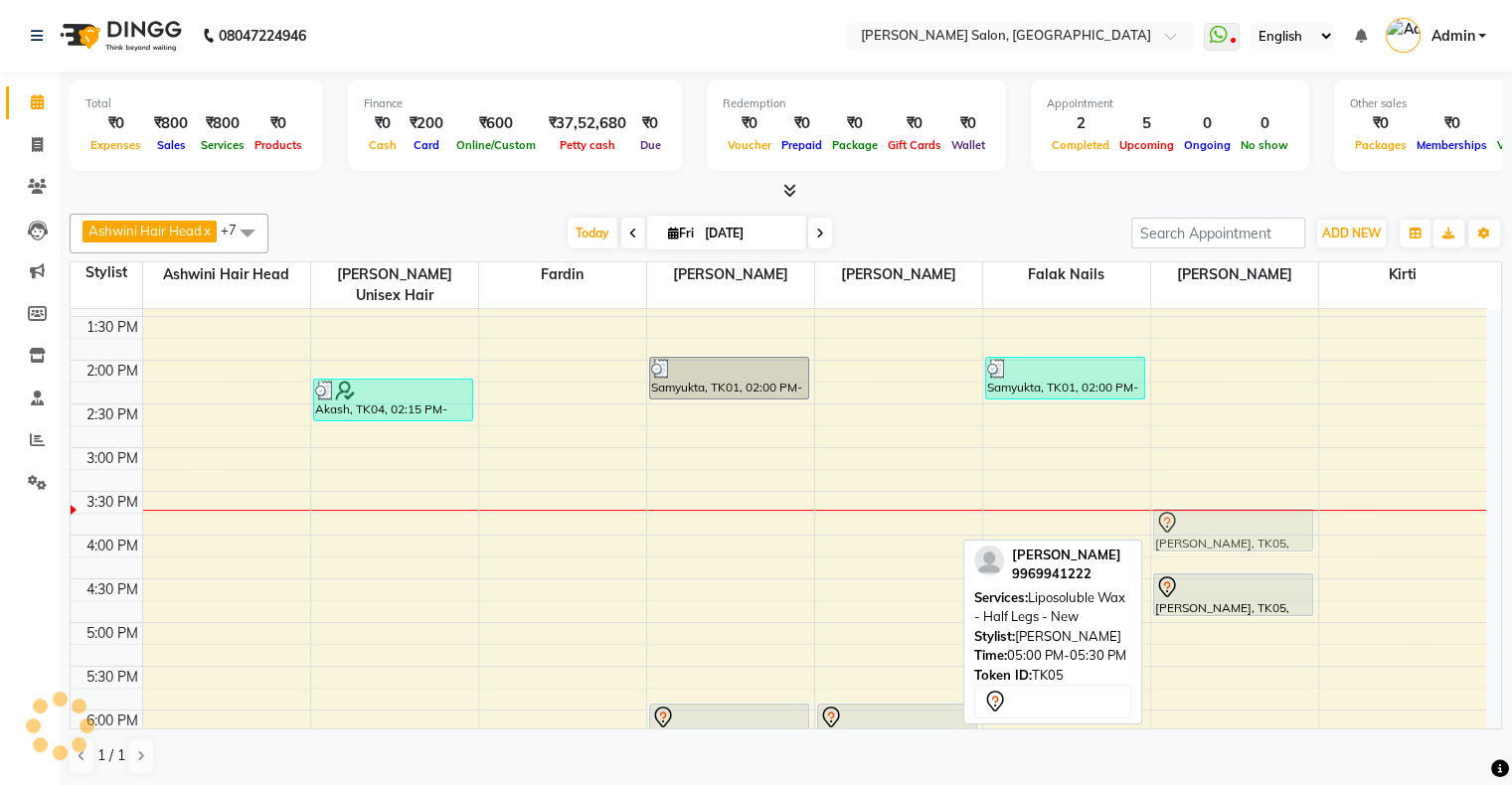 drag, startPoint x: 1205, startPoint y: 529, endPoint x: 1205, endPoint y: 515, distance: 14 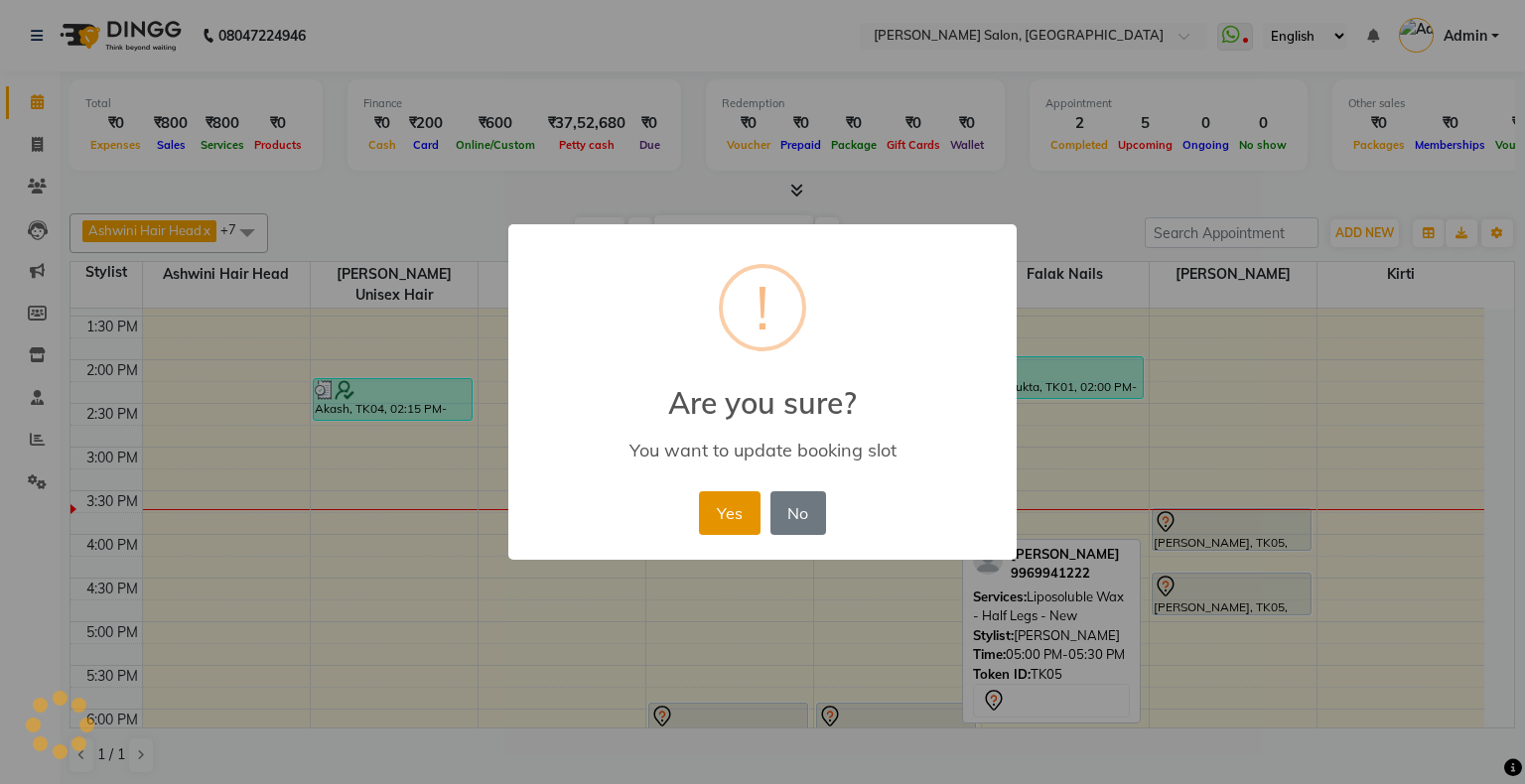 click on "Yes" at bounding box center (729, 513) 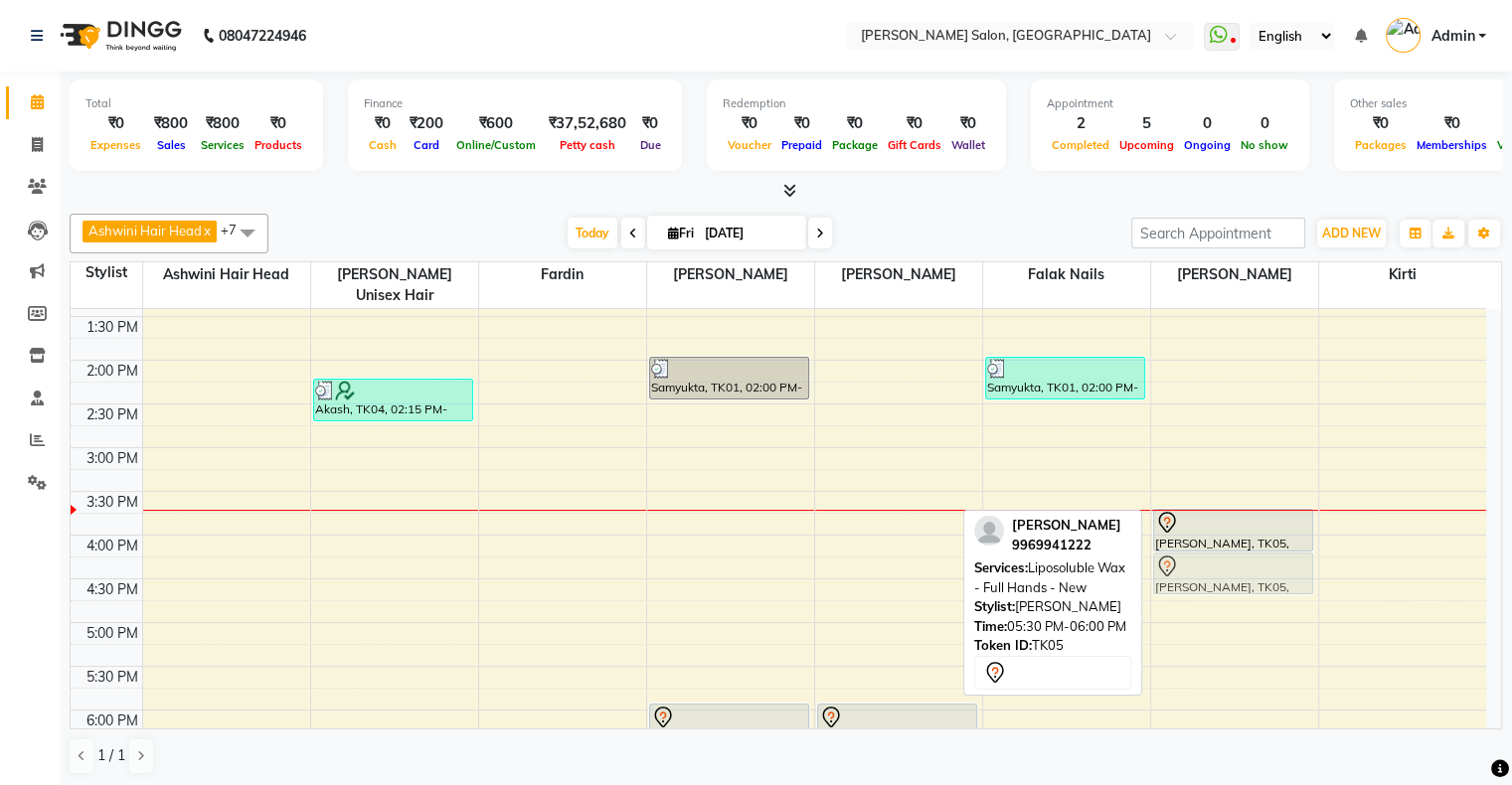 drag, startPoint x: 1222, startPoint y: 558, endPoint x: 1222, endPoint y: 548, distance: 10 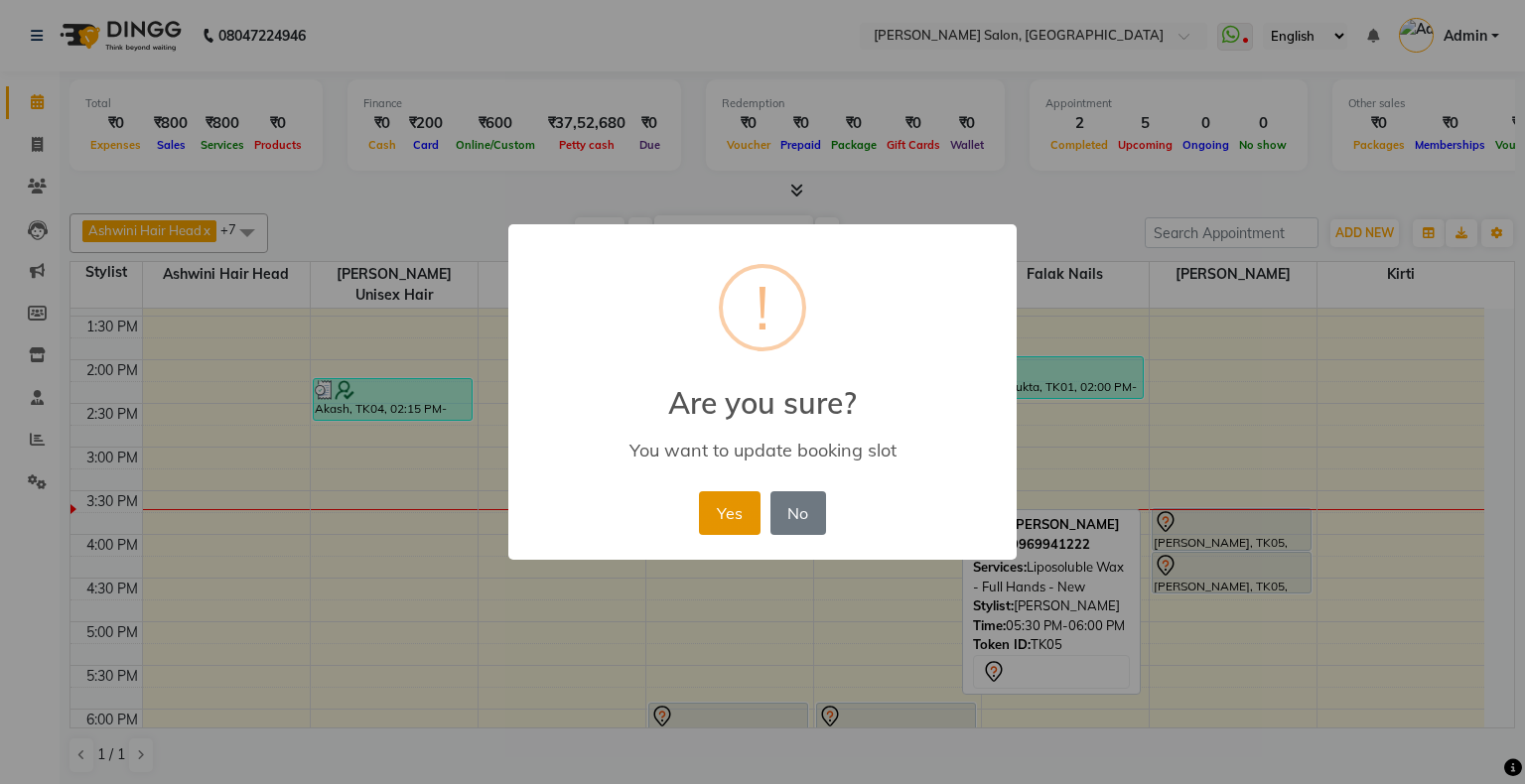 click on "Yes" at bounding box center (729, 513) 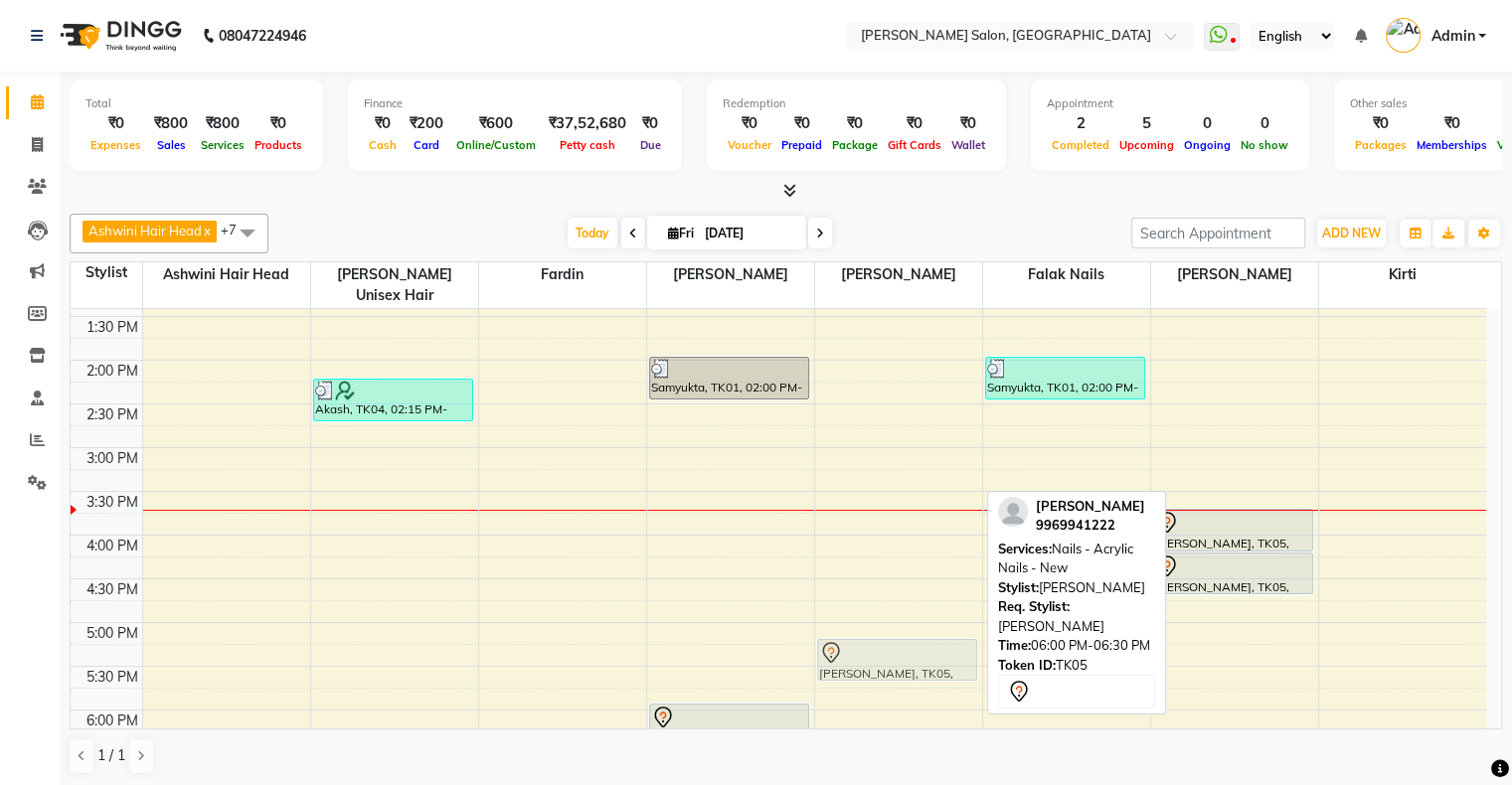 drag, startPoint x: 891, startPoint y: 702, endPoint x: 890, endPoint y: 622, distance: 80.00625 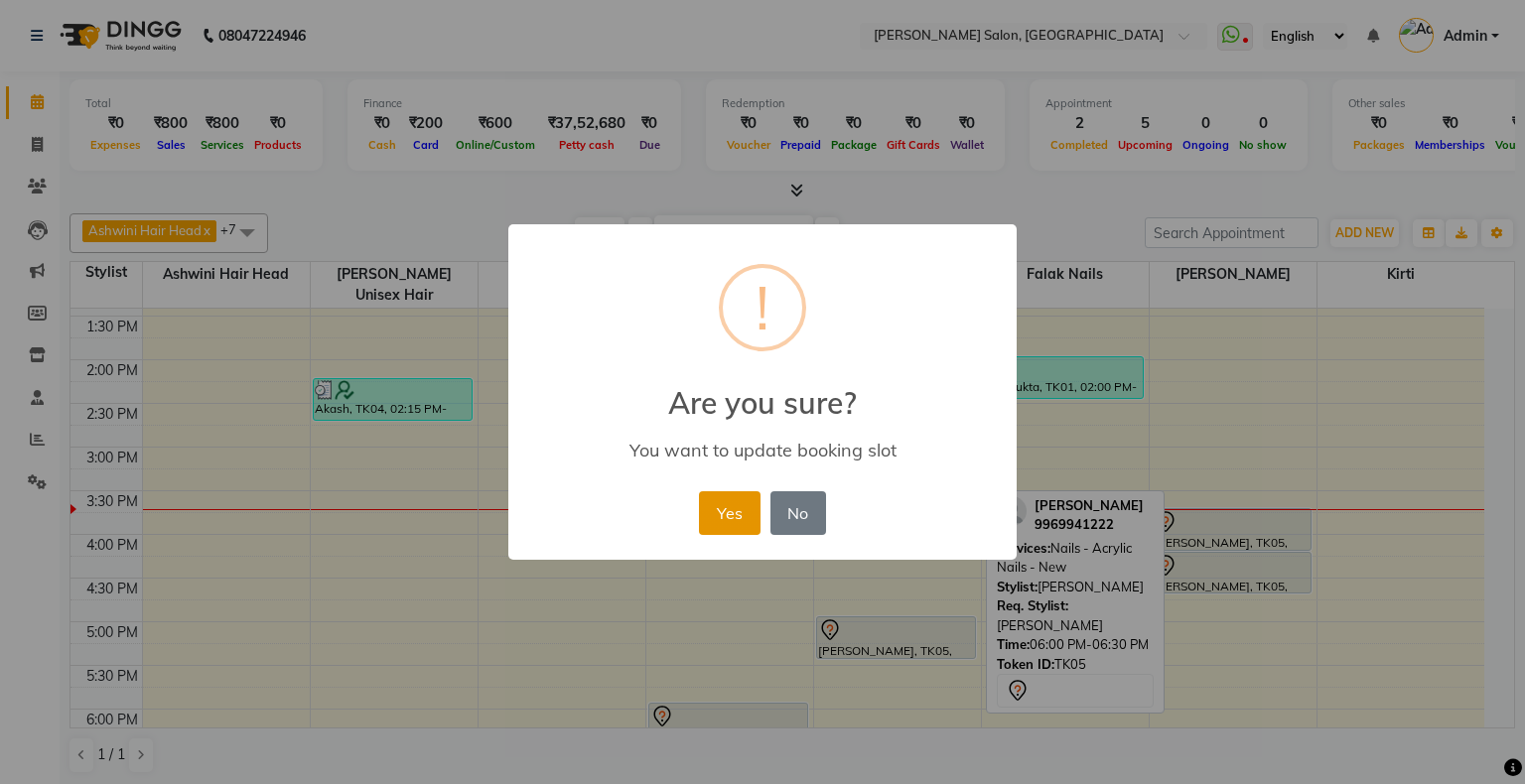 click on "Yes" at bounding box center (729, 513) 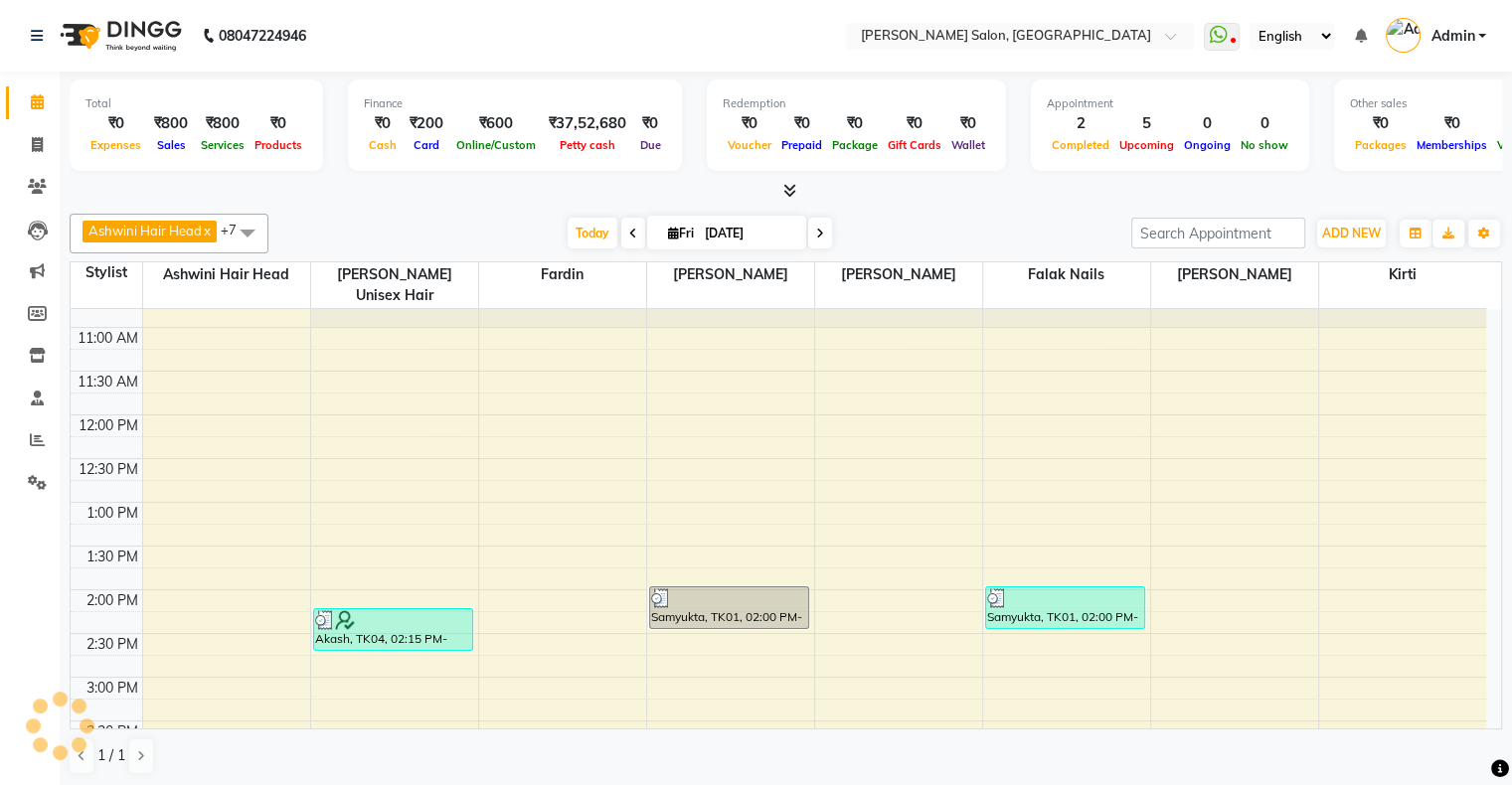 scroll, scrollTop: 0, scrollLeft: 0, axis: both 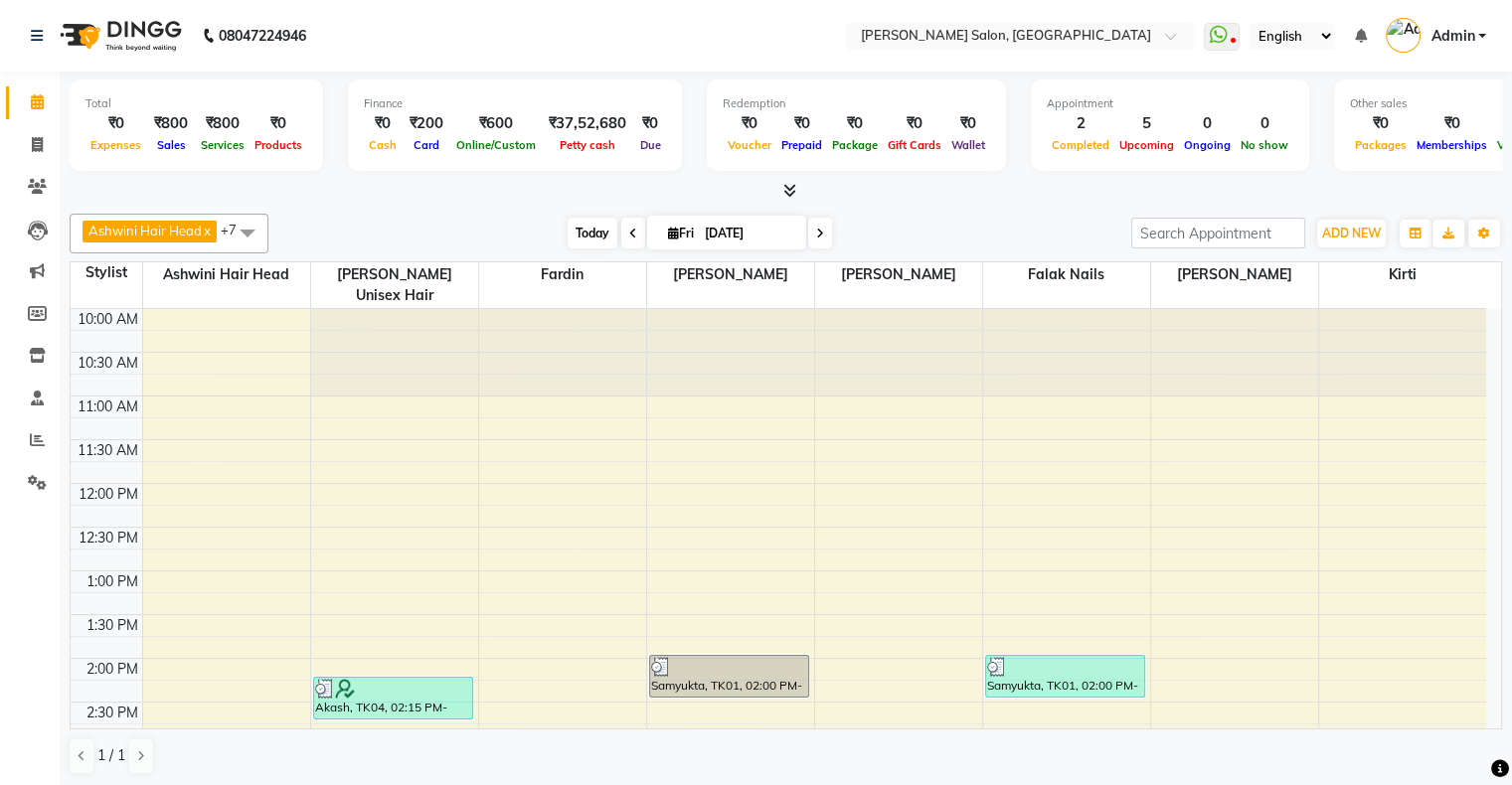 click on "Today" at bounding box center [592, 233] 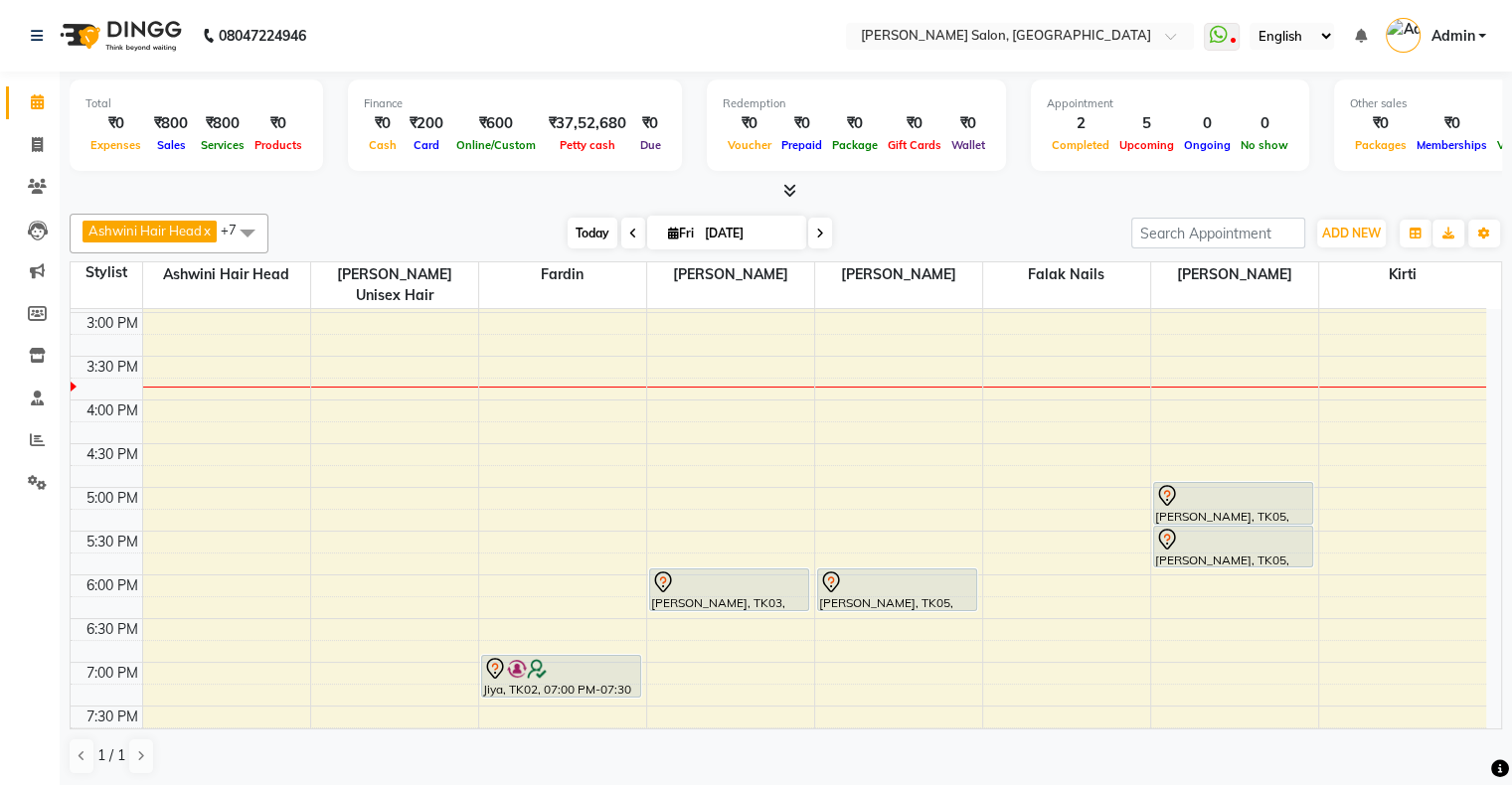 click on "Today" at bounding box center [592, 233] 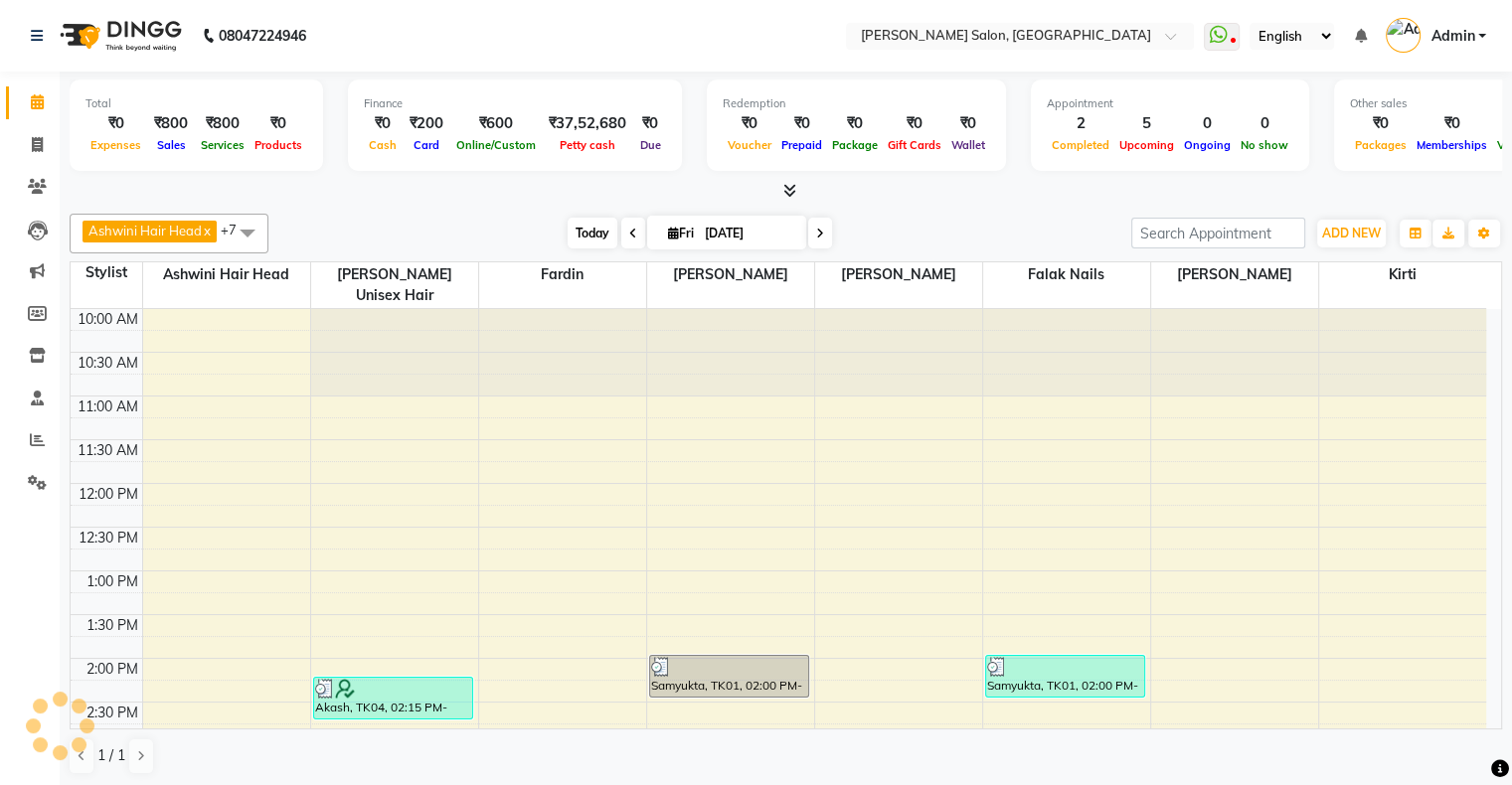 scroll, scrollTop: 433, scrollLeft: 0, axis: vertical 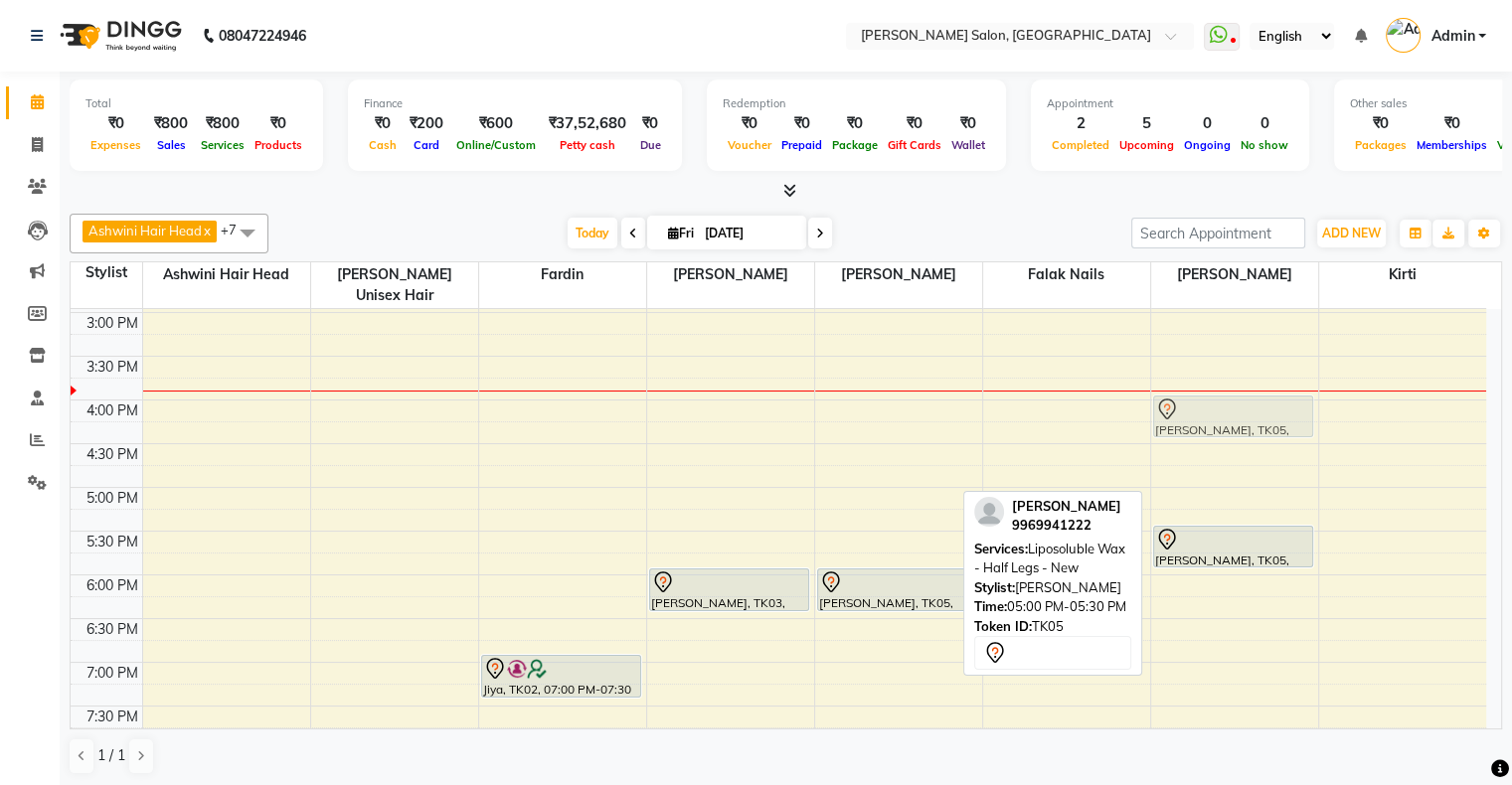 drag, startPoint x: 1221, startPoint y: 489, endPoint x: 1223, endPoint y: 407, distance: 82.02439 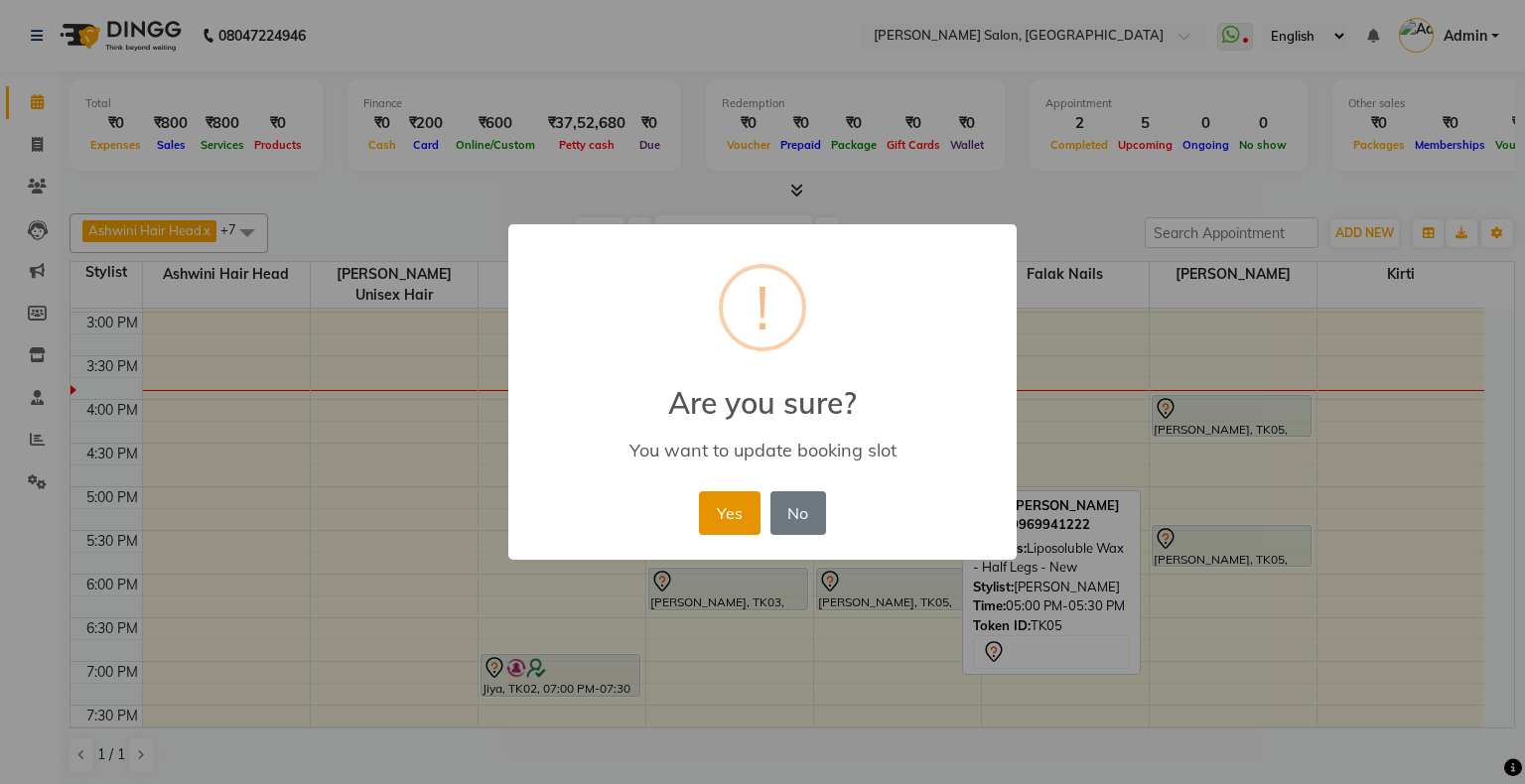 click on "Yes" at bounding box center (729, 513) 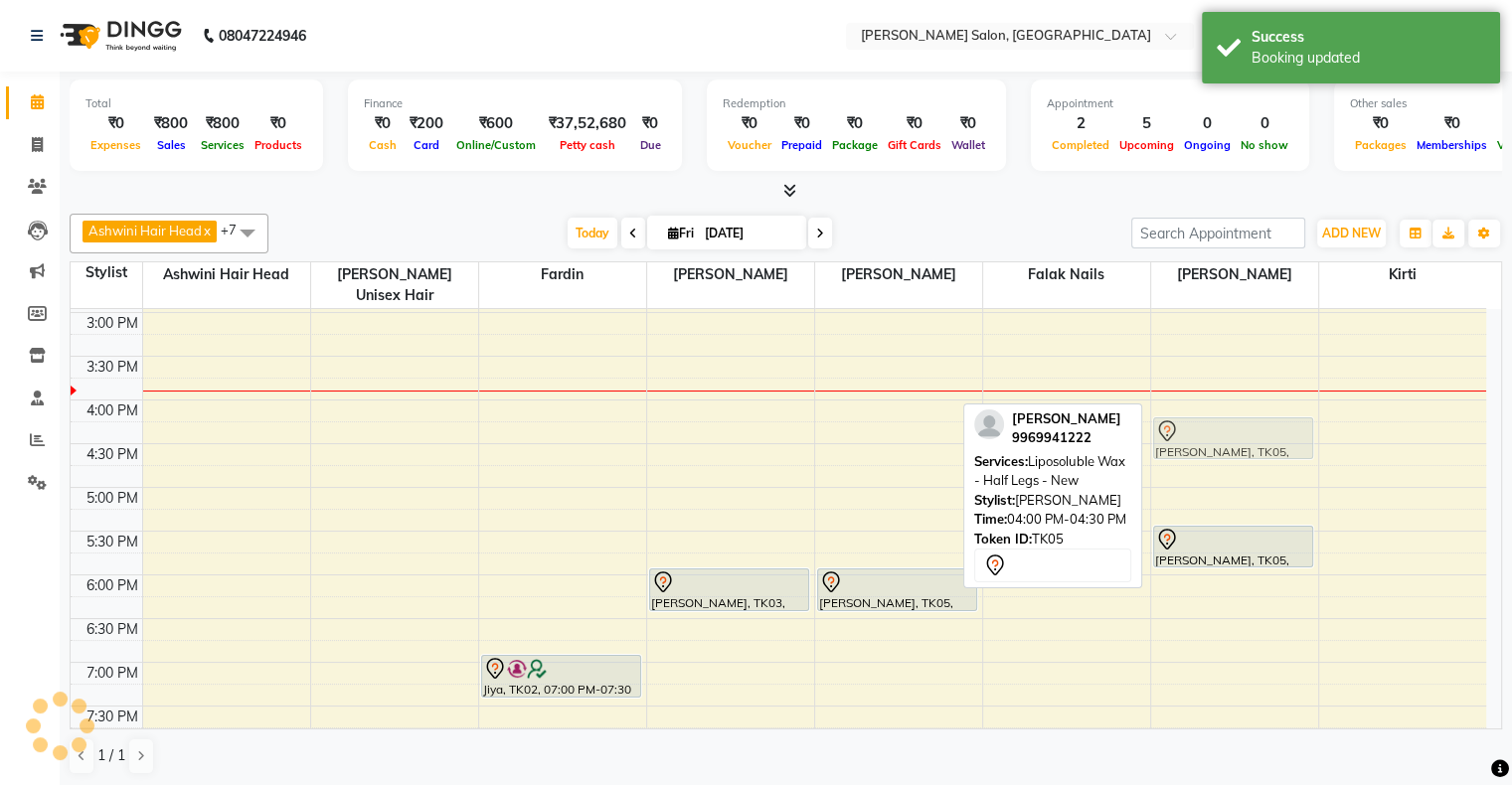 drag, startPoint x: 1258, startPoint y: 393, endPoint x: 1257, endPoint y: 407, distance: 14.035669 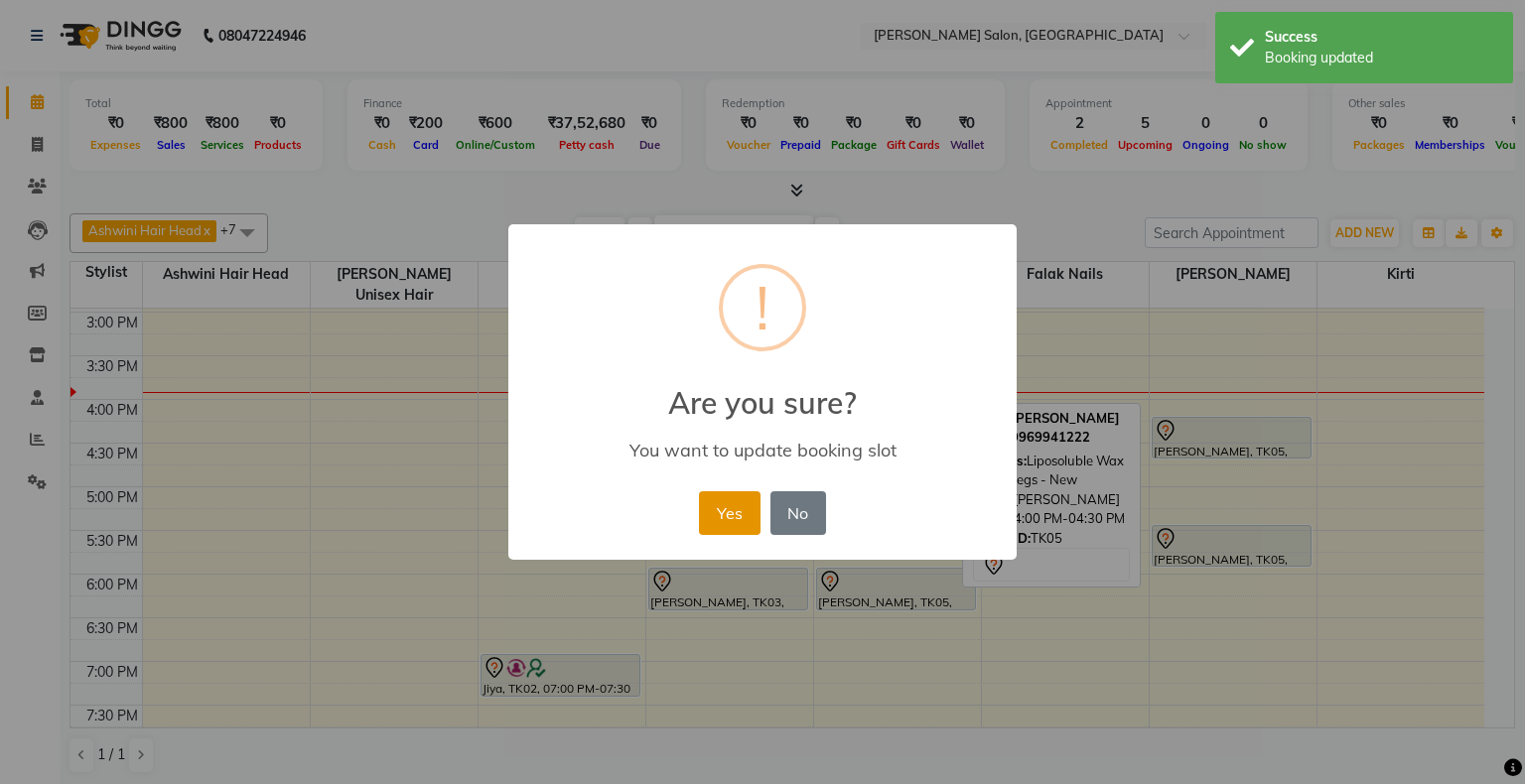click on "Yes" at bounding box center [729, 513] 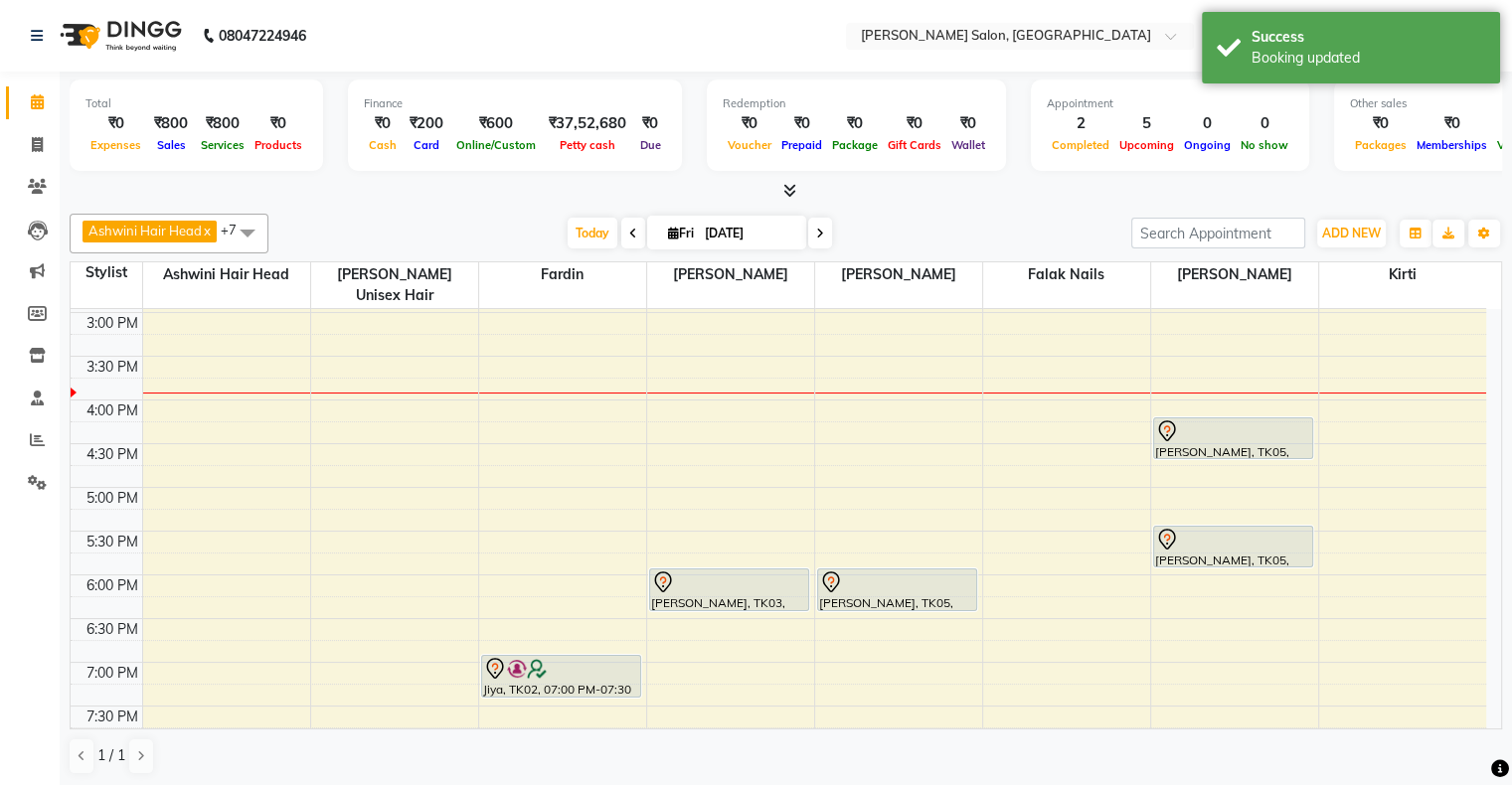 drag, startPoint x: 1201, startPoint y: 539, endPoint x: 1232, endPoint y: 451, distance: 93.30059 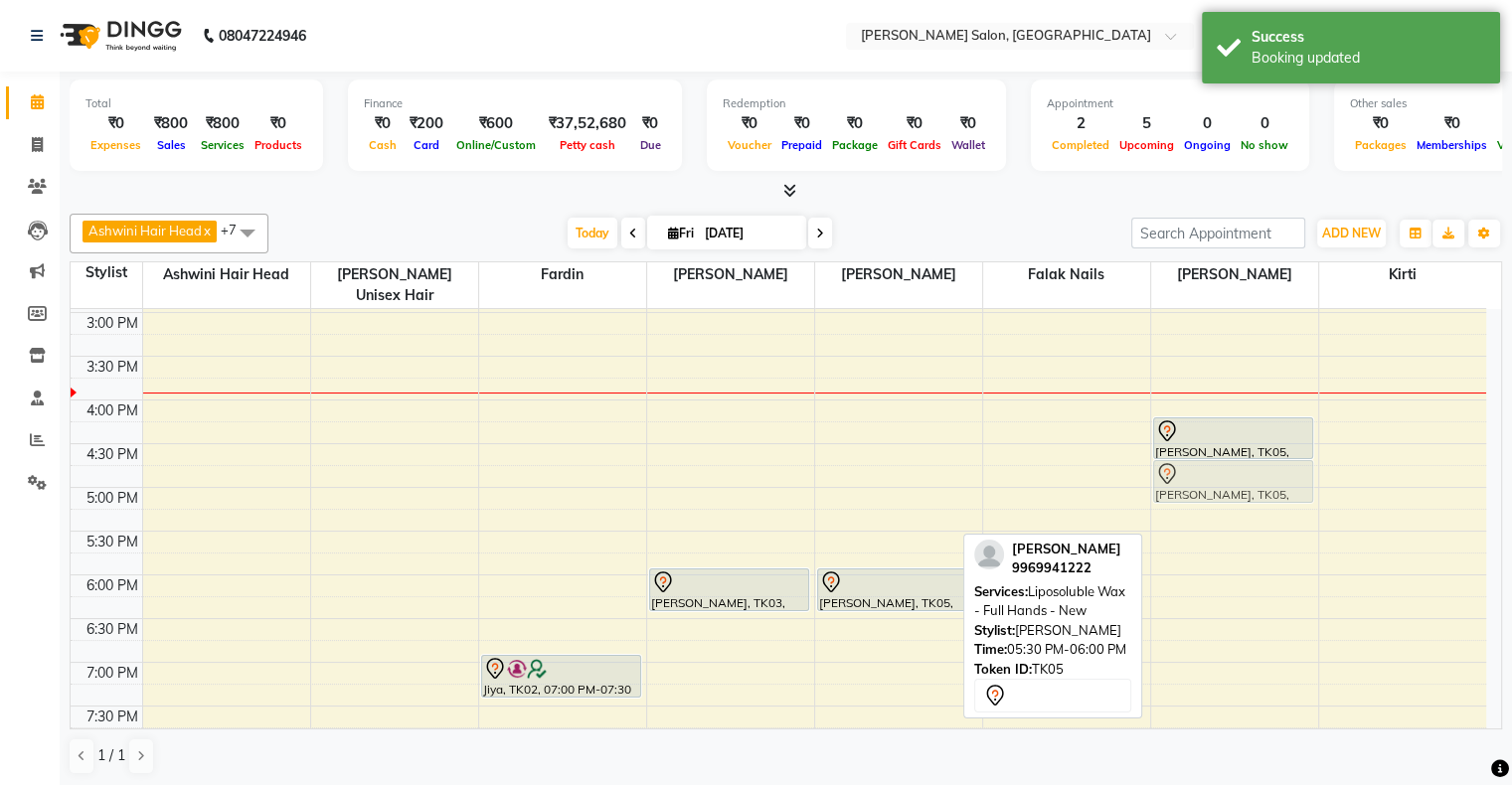 drag, startPoint x: 1237, startPoint y: 518, endPoint x: 1241, endPoint y: 459, distance: 59.135438 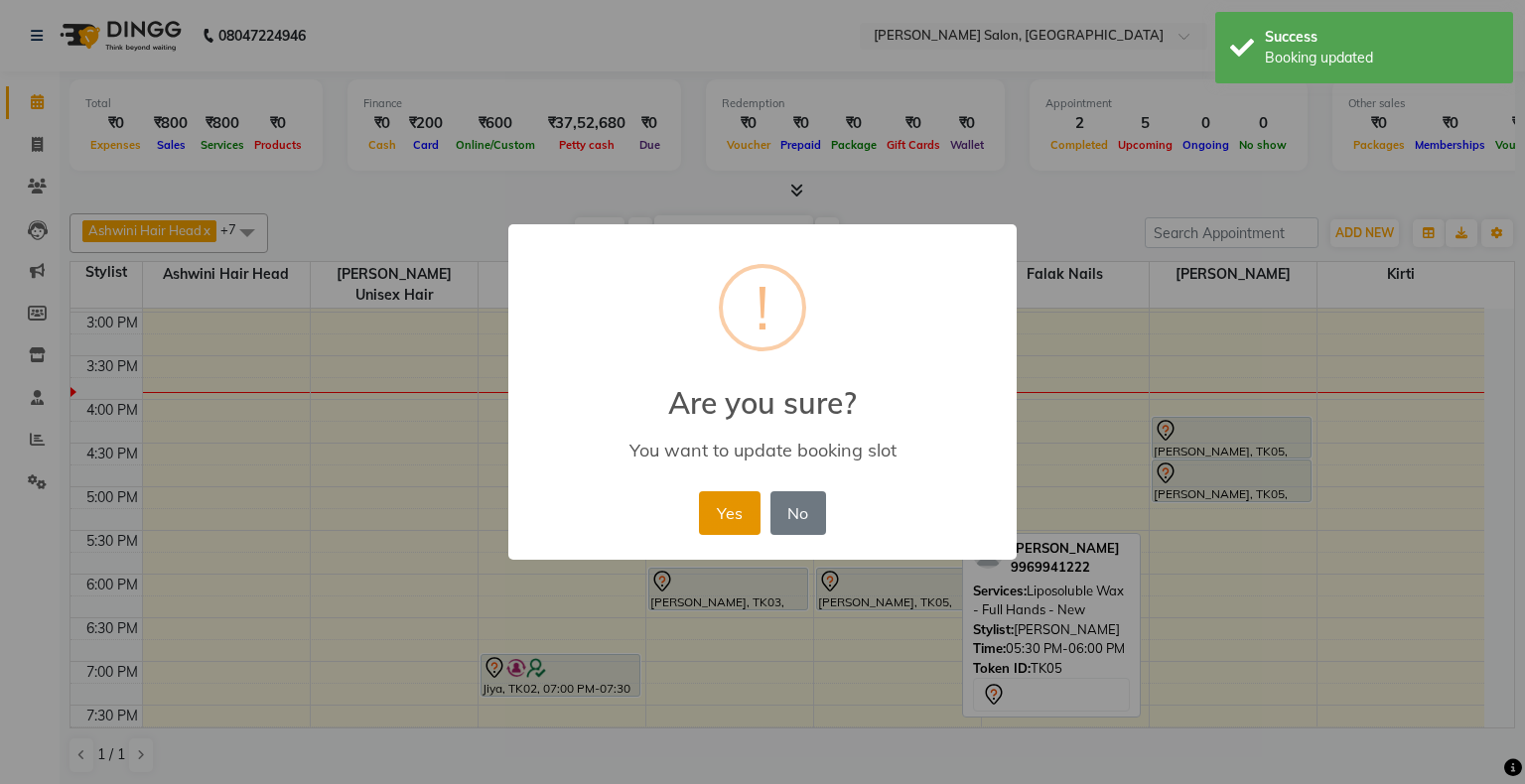 click on "Yes" at bounding box center [729, 513] 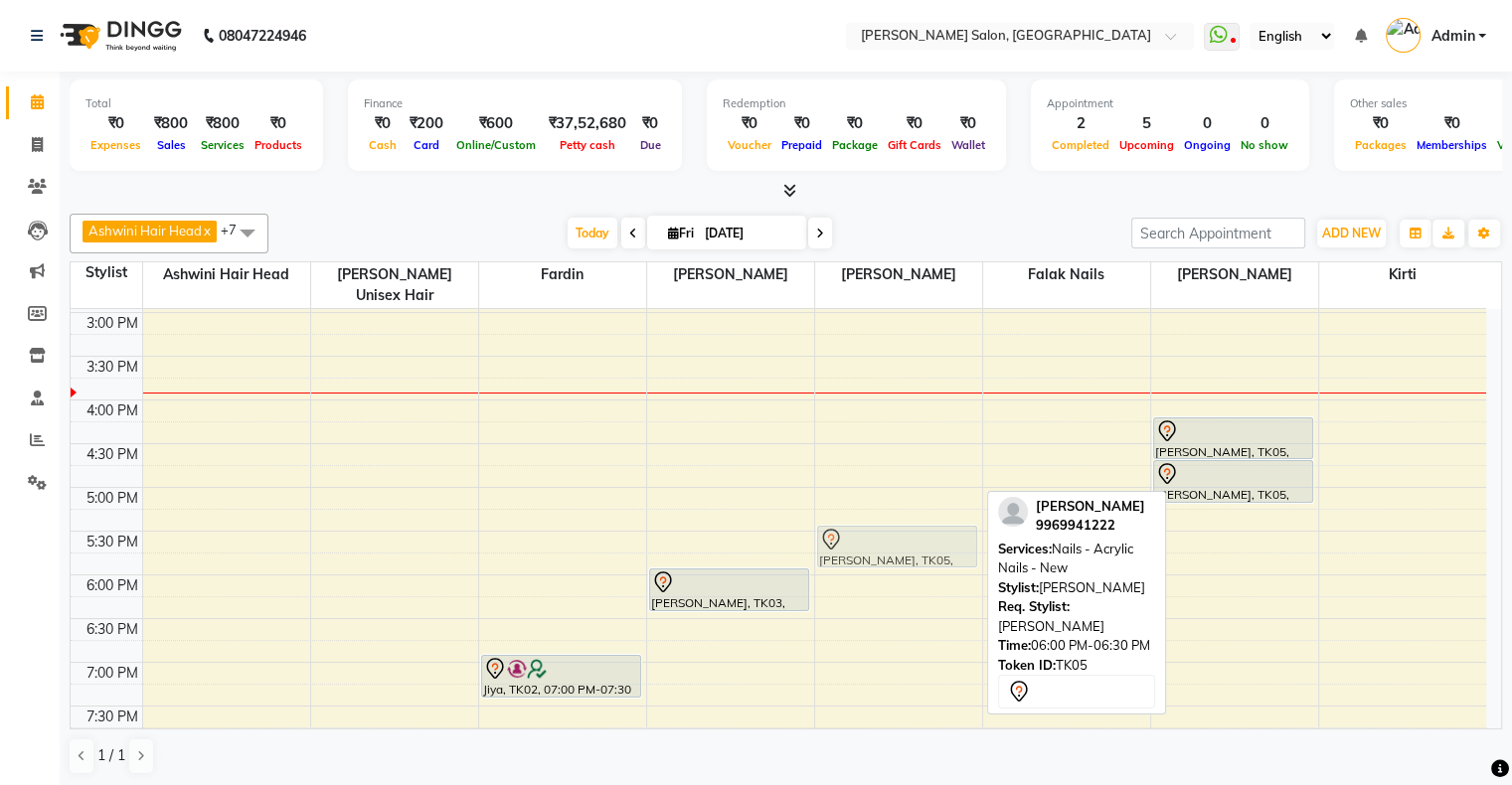 drag, startPoint x: 891, startPoint y: 557, endPoint x: 915, endPoint y: 516, distance: 47.507894 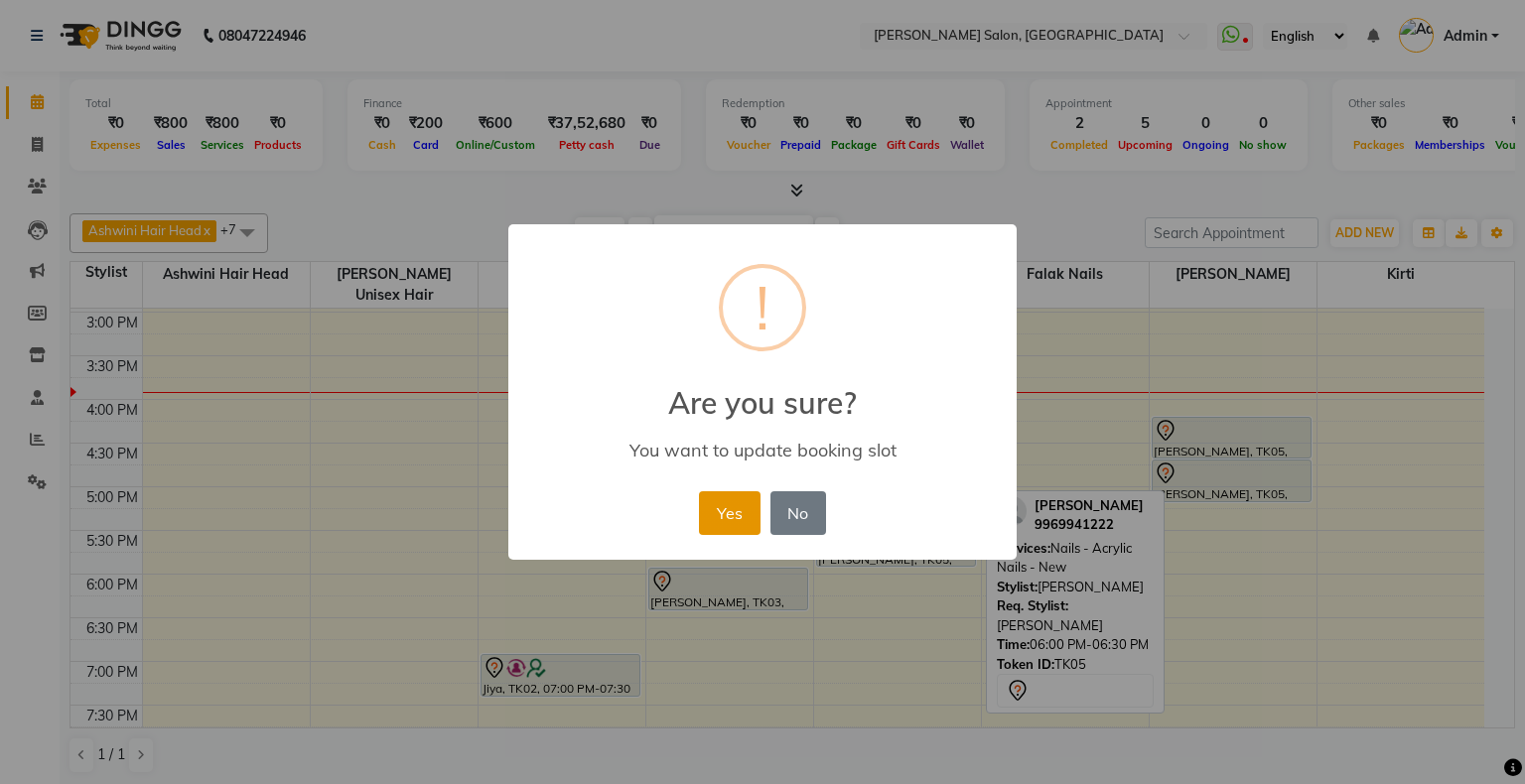 click on "Yes" at bounding box center [729, 513] 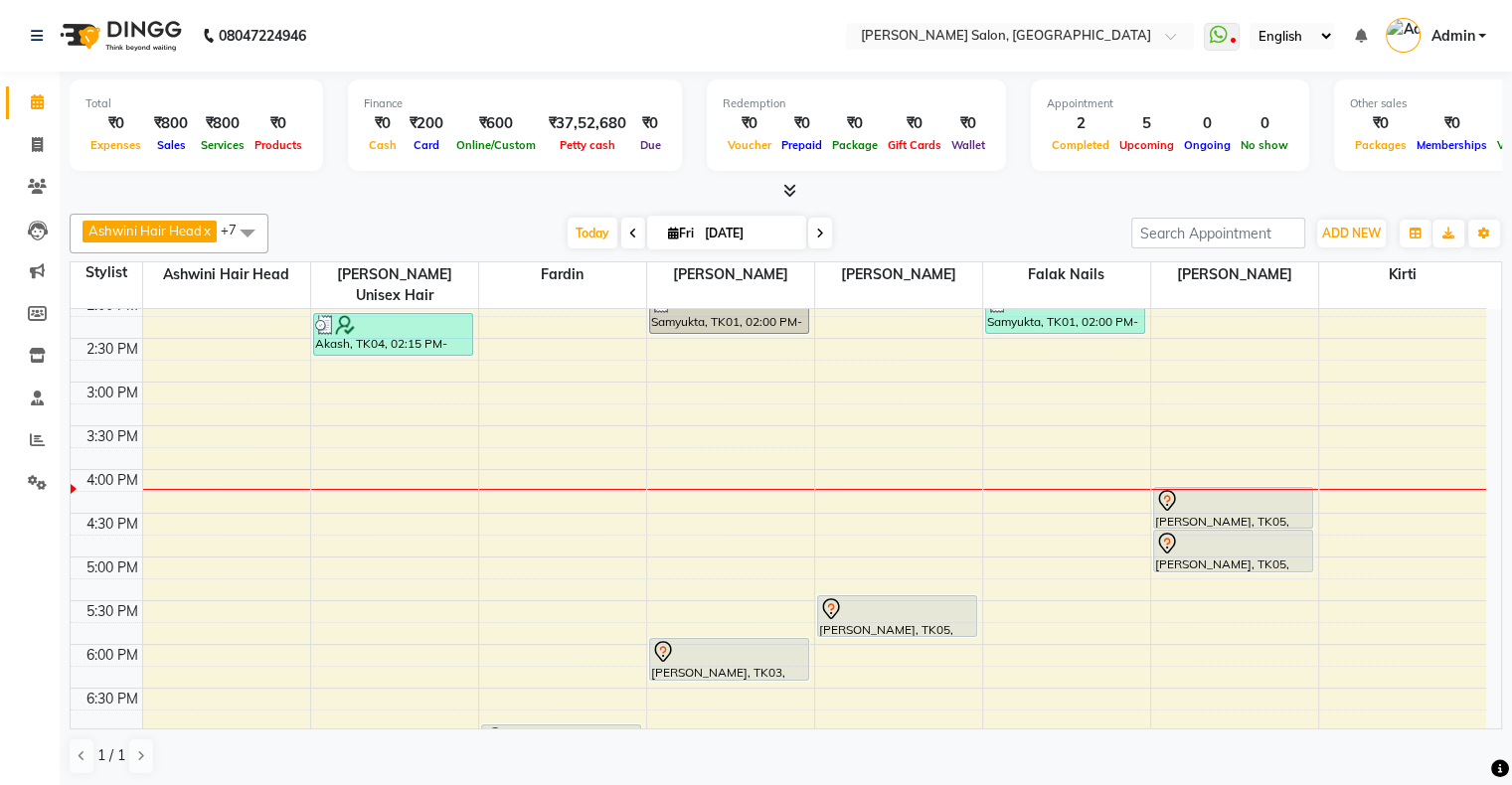 scroll, scrollTop: 0, scrollLeft: 0, axis: both 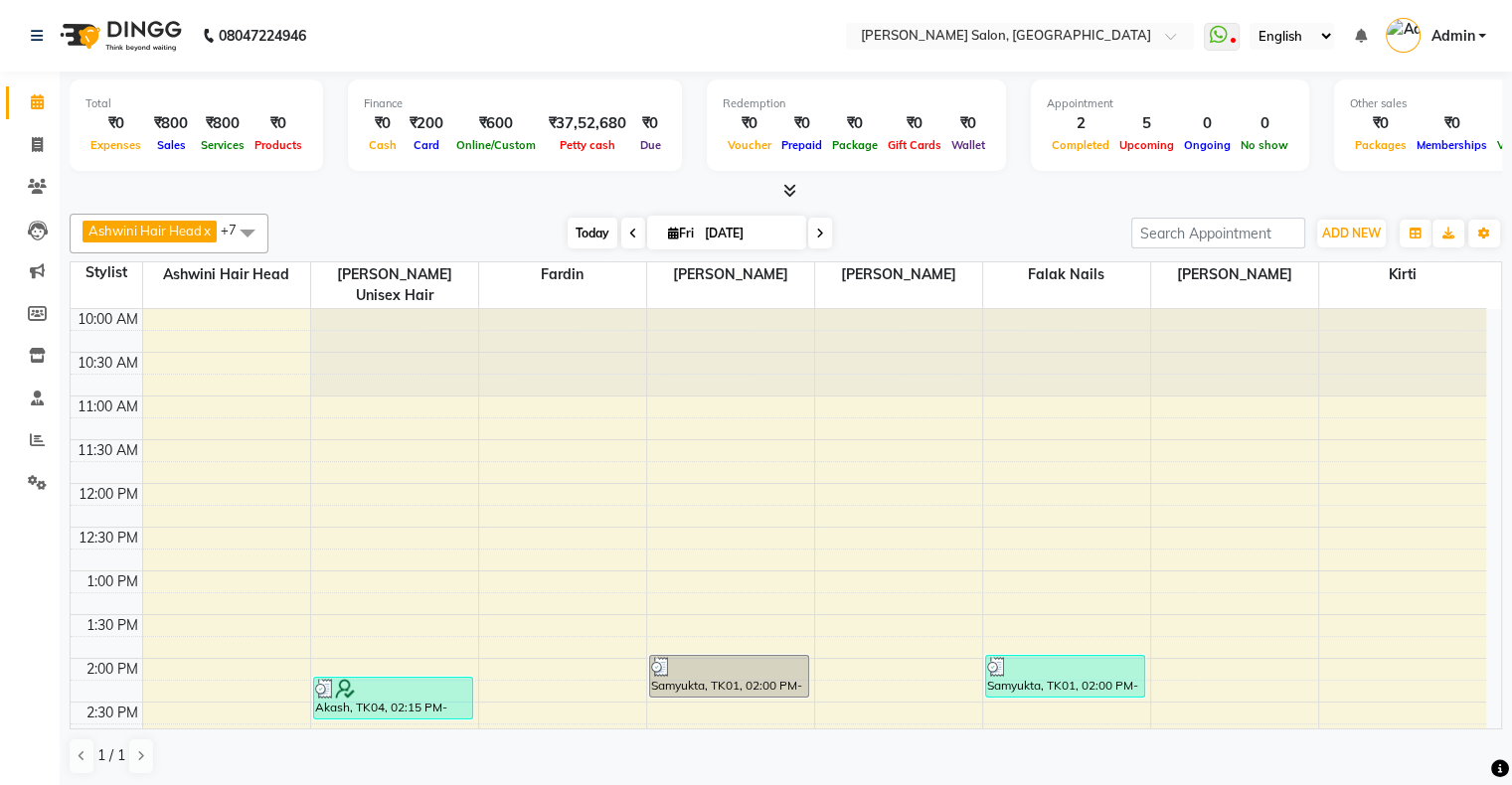 click on "Today" at bounding box center (592, 233) 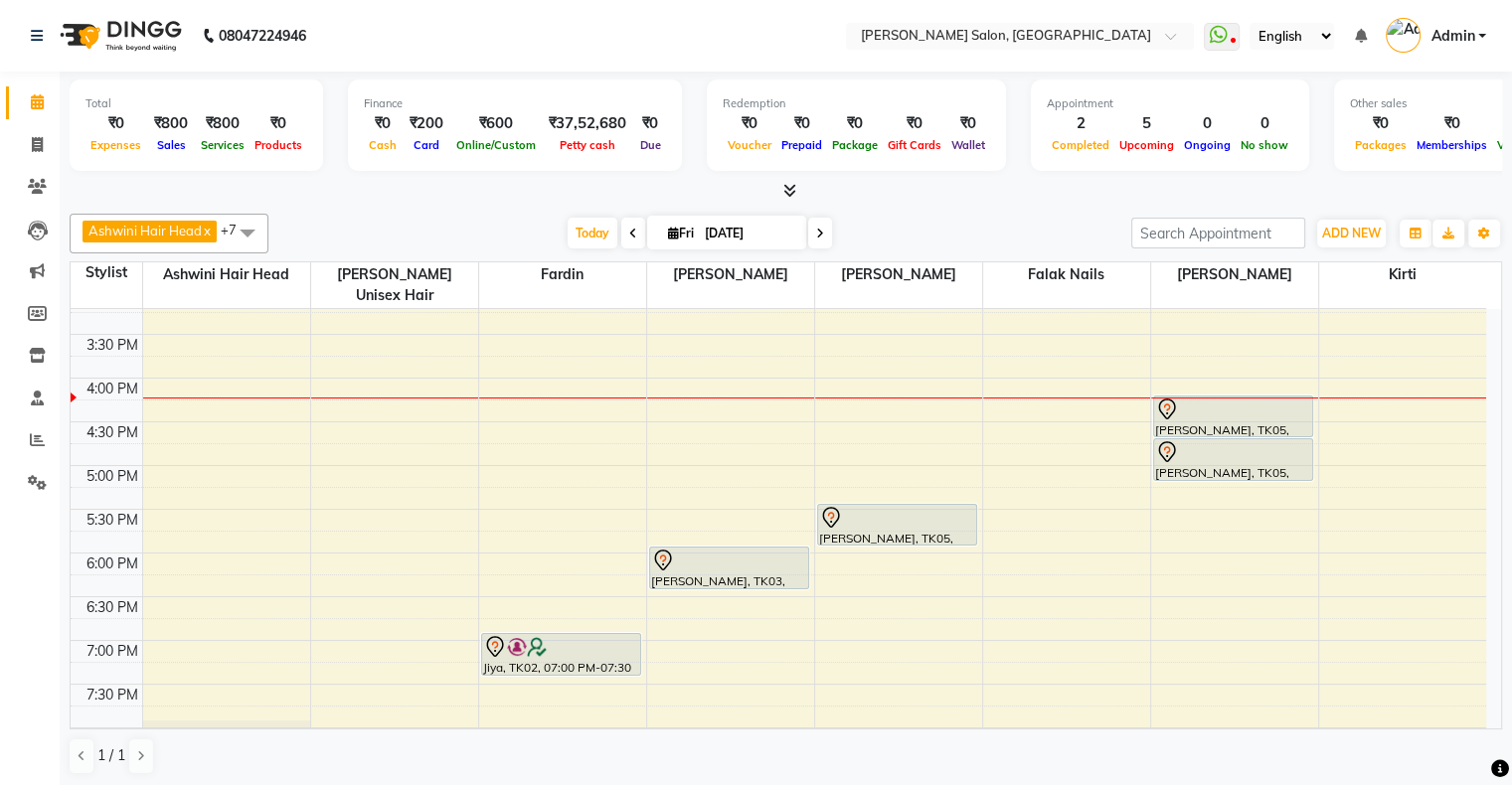 scroll, scrollTop: 421, scrollLeft: 0, axis: vertical 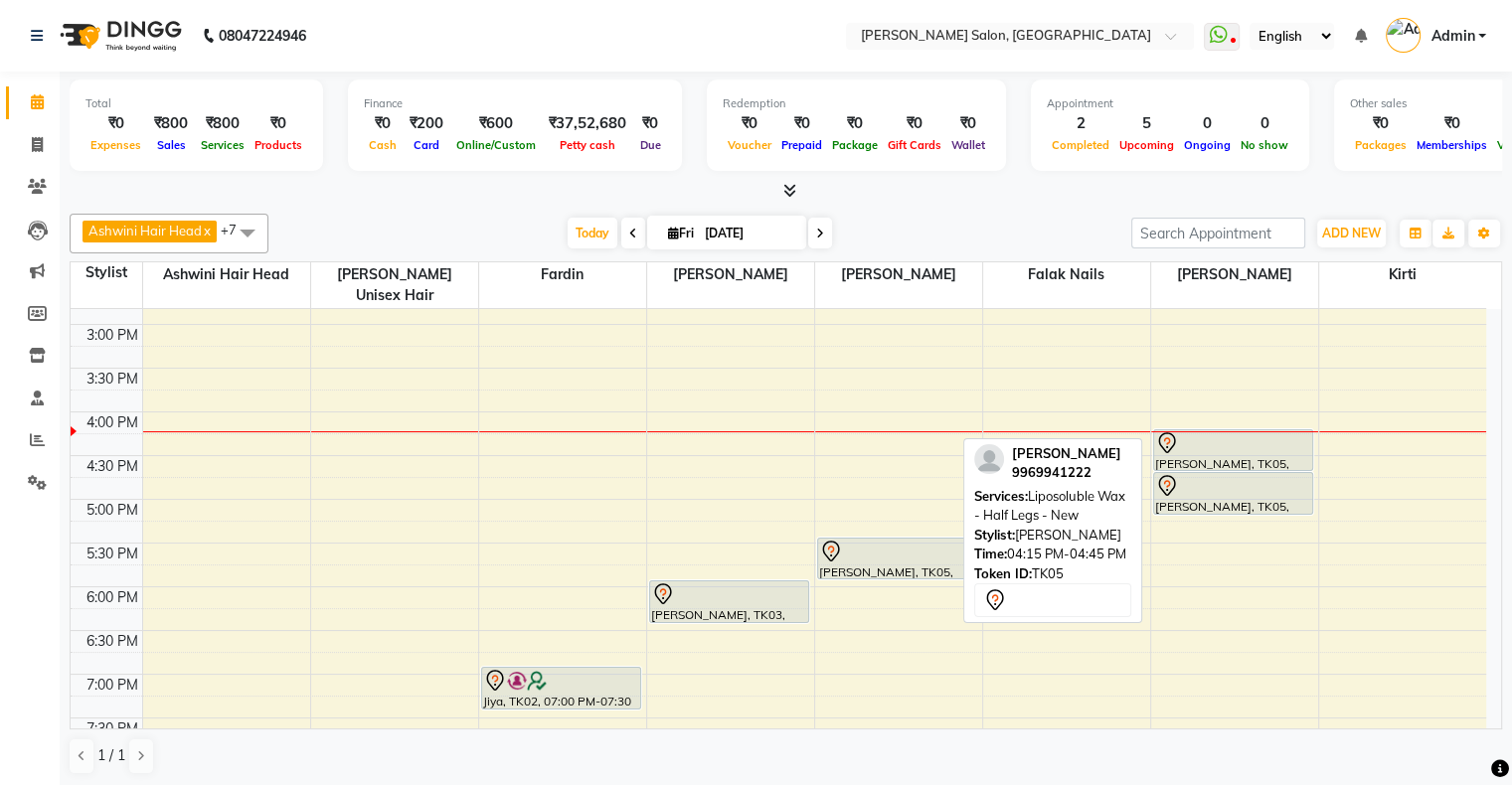 click at bounding box center (1234, 443) 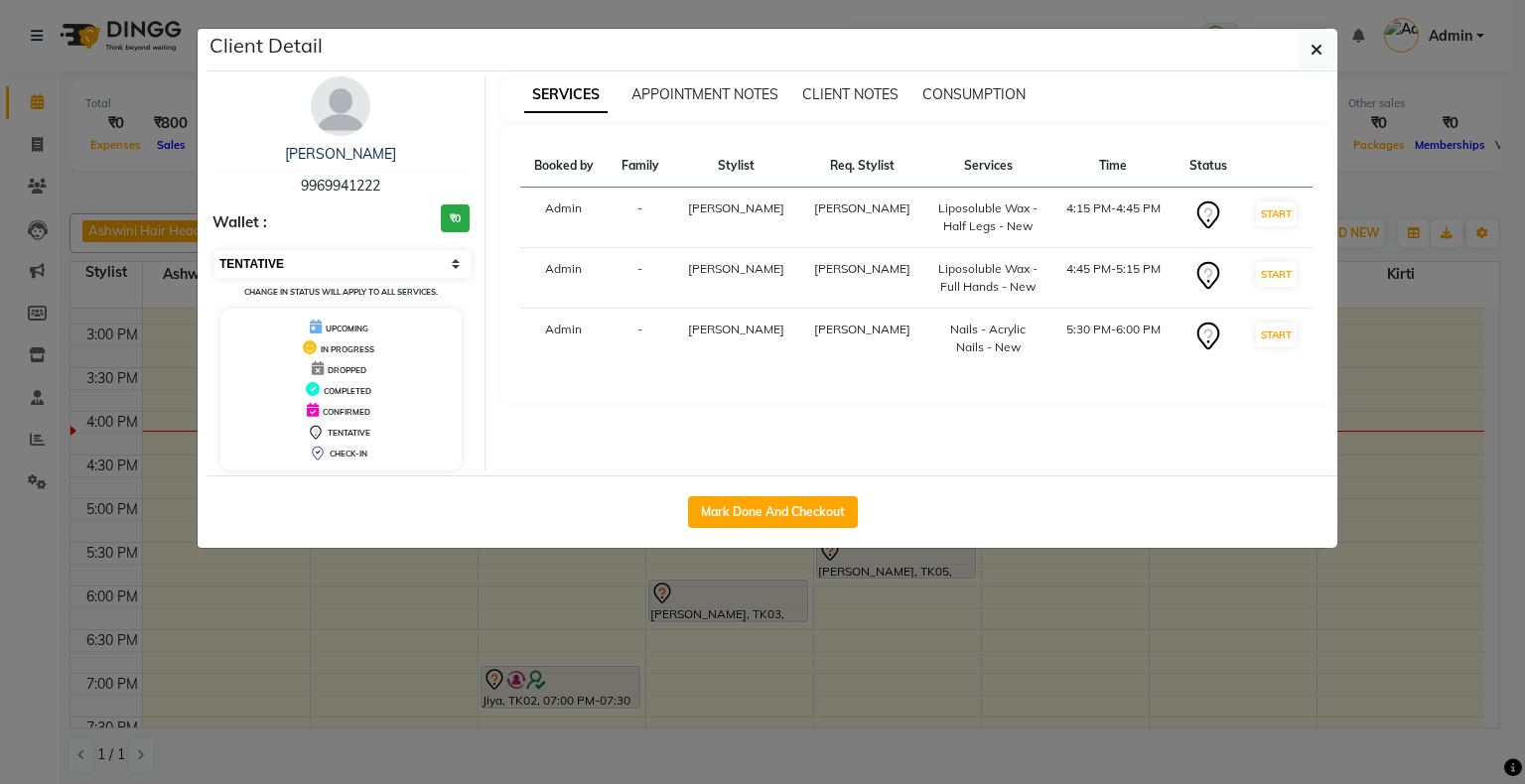 click on "Select IN SERVICE CONFIRMED TENTATIVE CHECK IN MARK DONE DROPPED UPCOMING" at bounding box center (343, 264) 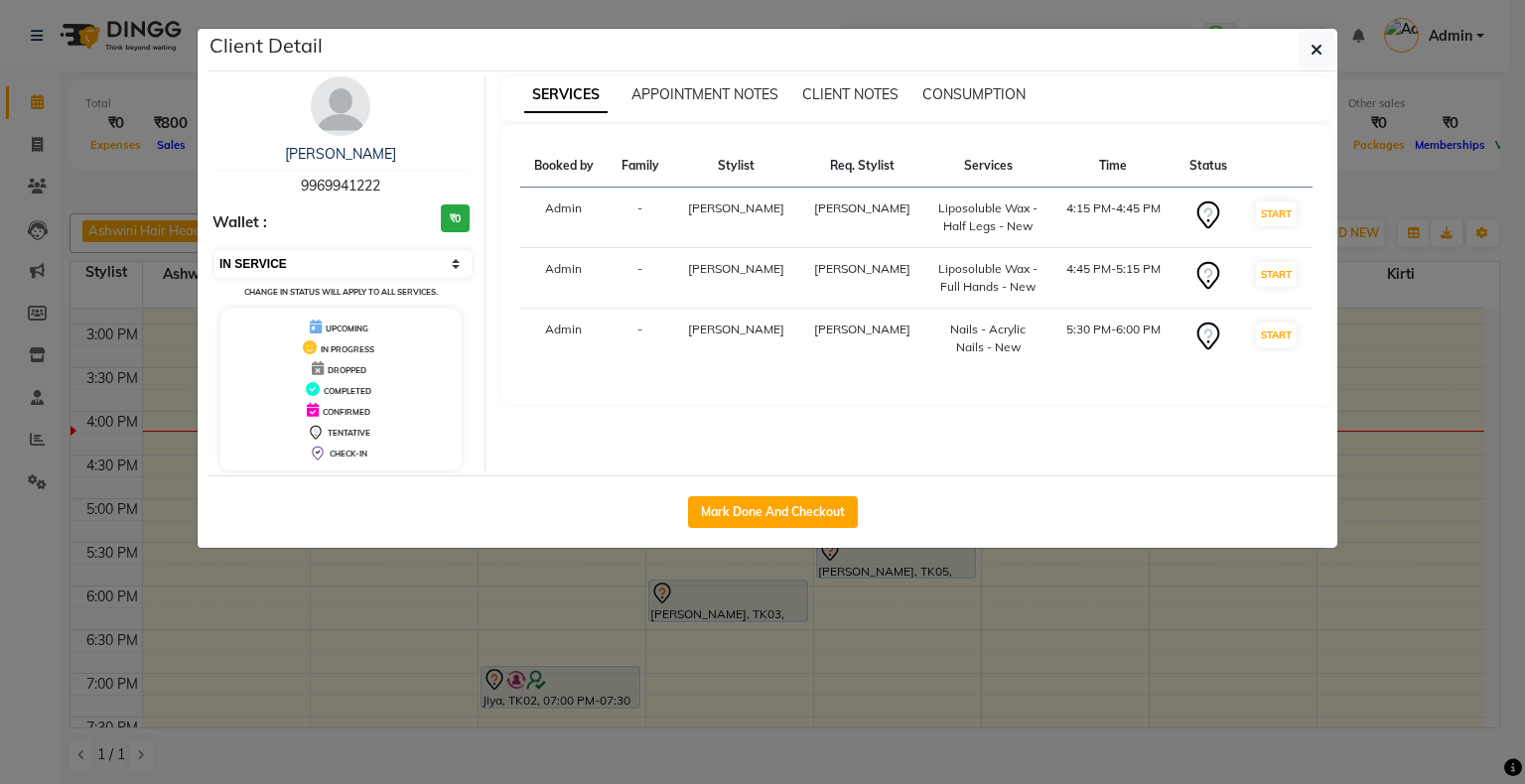 click on "Select IN SERVICE CONFIRMED TENTATIVE CHECK IN MARK DONE DROPPED UPCOMING" at bounding box center [343, 264] 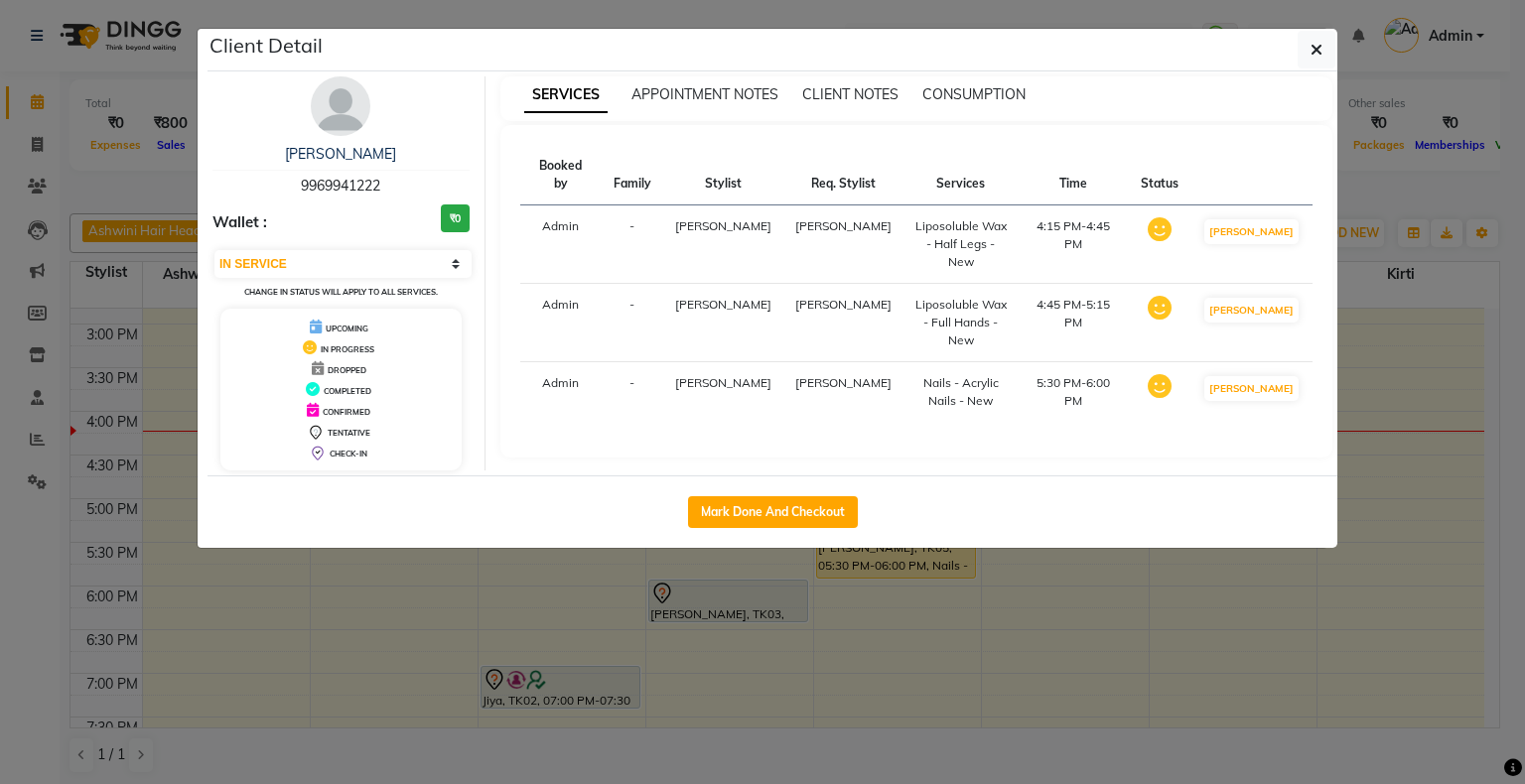 click on "Client Detail  Pradnya    9969941222 Wallet : ₹0 Select IN SERVICE CONFIRMED TENTATIVE CHECK IN MARK DONE DROPPED UPCOMING Change in status will apply to all services. UPCOMING IN PROGRESS DROPPED COMPLETED CONFIRMED TENTATIVE CHECK-IN SERVICES APPOINTMENT NOTES CLIENT NOTES CONSUMPTION Booked by Family Stylist Req. Stylist Services Time Status  Admin  - Susmita Susmita  Liposoluble Wax - Half Legs - New   4:15 PM-4:45 PM   MARK DONE   Admin  - Susmita Susmita  Liposoluble Wax - Full Hands - New   4:45 PM-5:15 PM   MARK DONE   Admin  - Sanjana  Shubhada  Nails - Acrylic Nails - New   5:30 PM-6:00 PM   MARK DONE   Mark Done And Checkout" 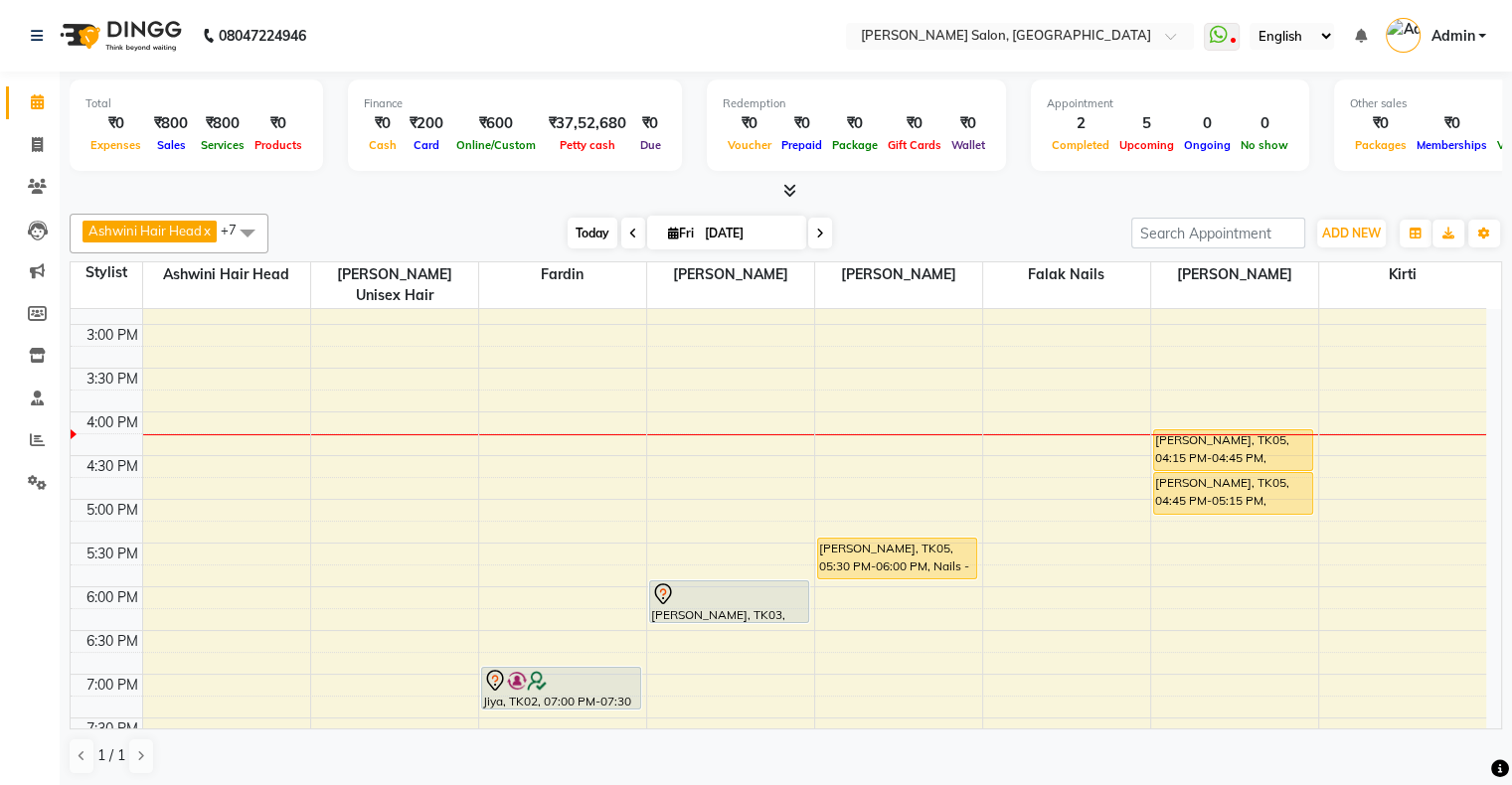 click on "Today" at bounding box center (592, 233) 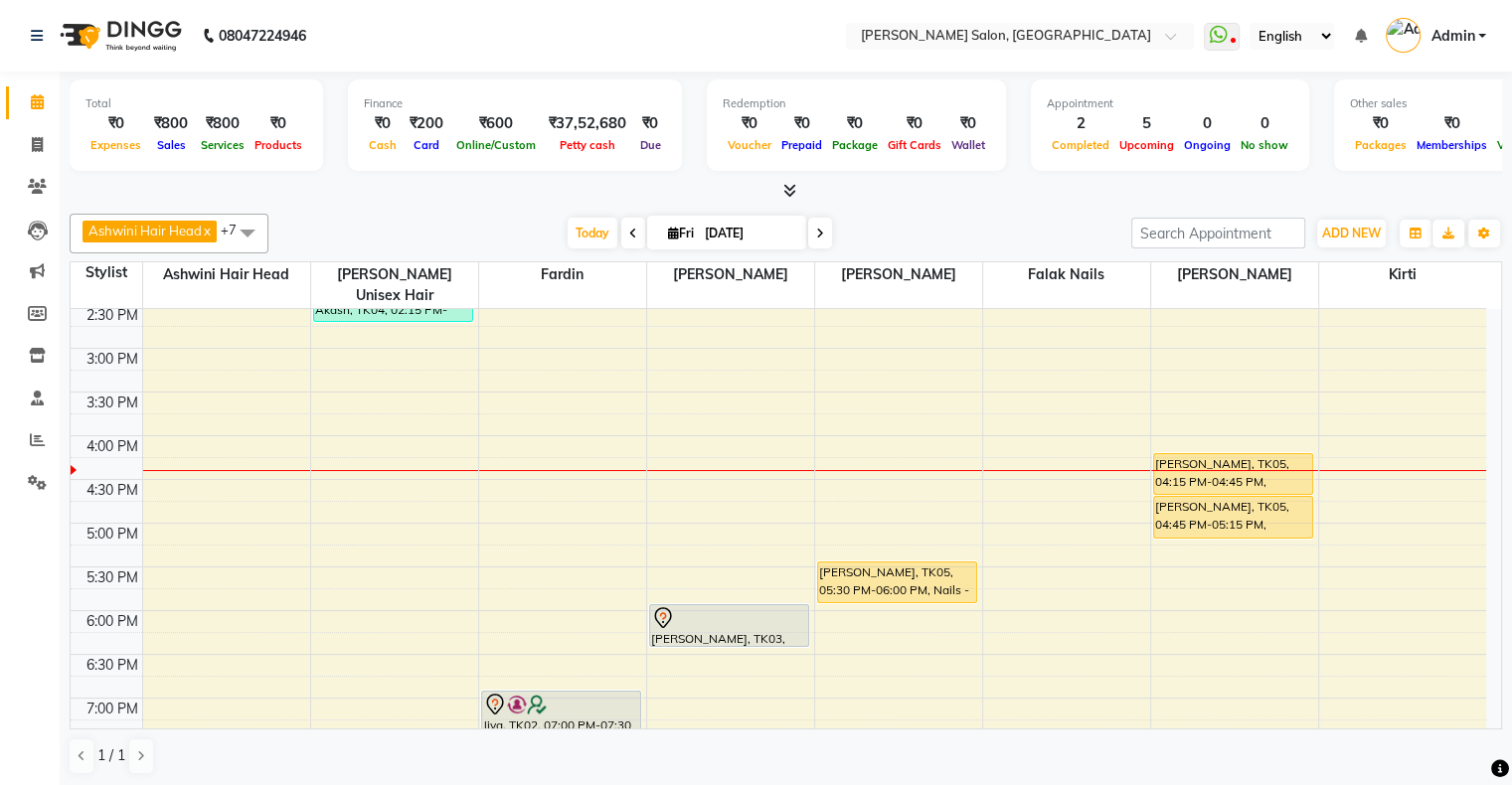scroll, scrollTop: 298, scrollLeft: 0, axis: vertical 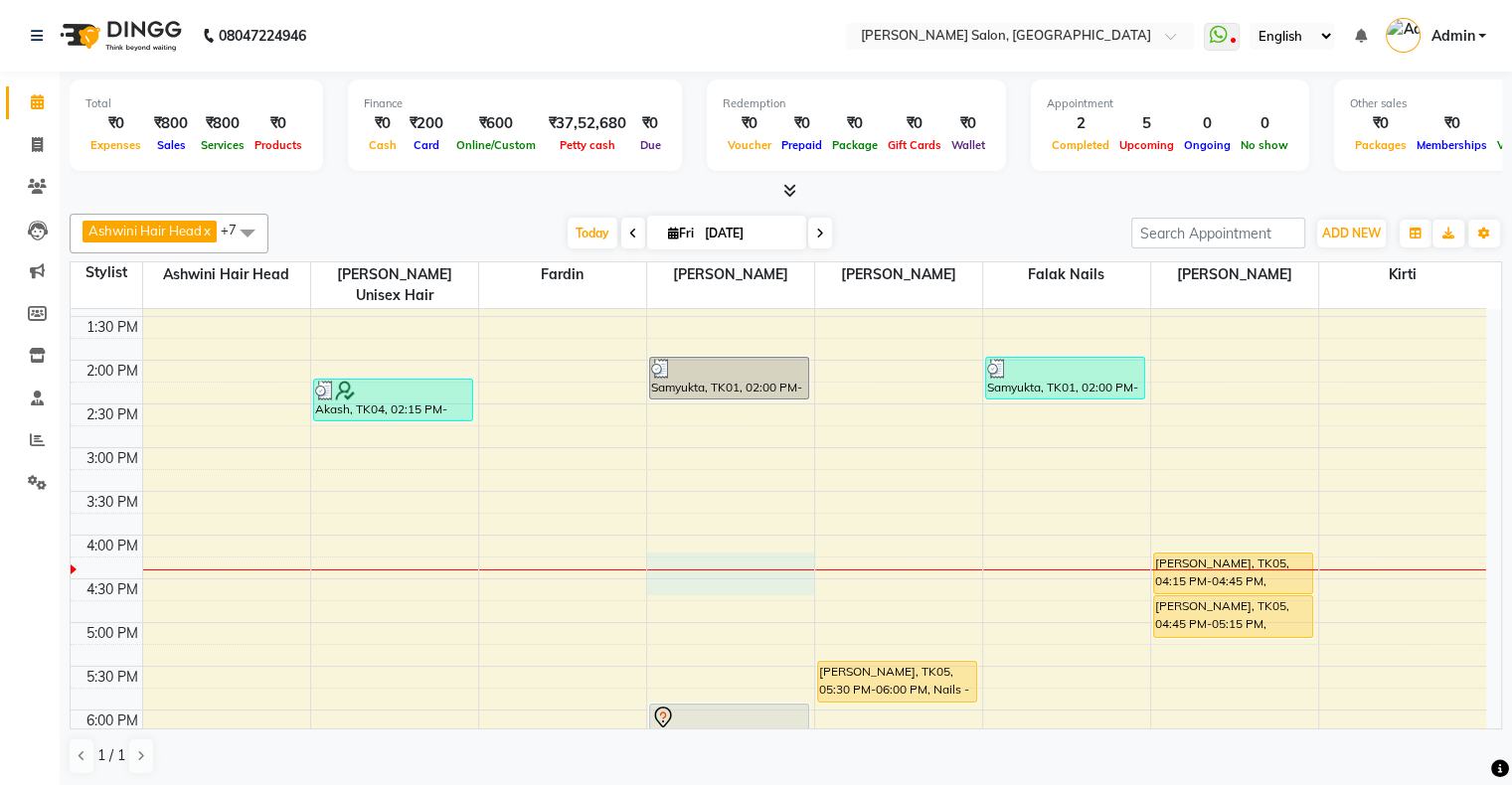 click on "10:00 AM 10:30 AM 11:00 AM 11:30 AM 12:00 PM 12:30 PM 1:00 PM 1:30 PM 2:00 PM 2:30 PM 3:00 PM 3:30 PM 4:00 PM 4:30 PM 5:00 PM 5:30 PM 6:00 PM 6:30 PM 7:00 PM 7:30 PM 8:00 PM 8:30 PM 9:00 PM 9:30 PM 10:00 PM 10:30 PM" at bounding box center (778, 578) 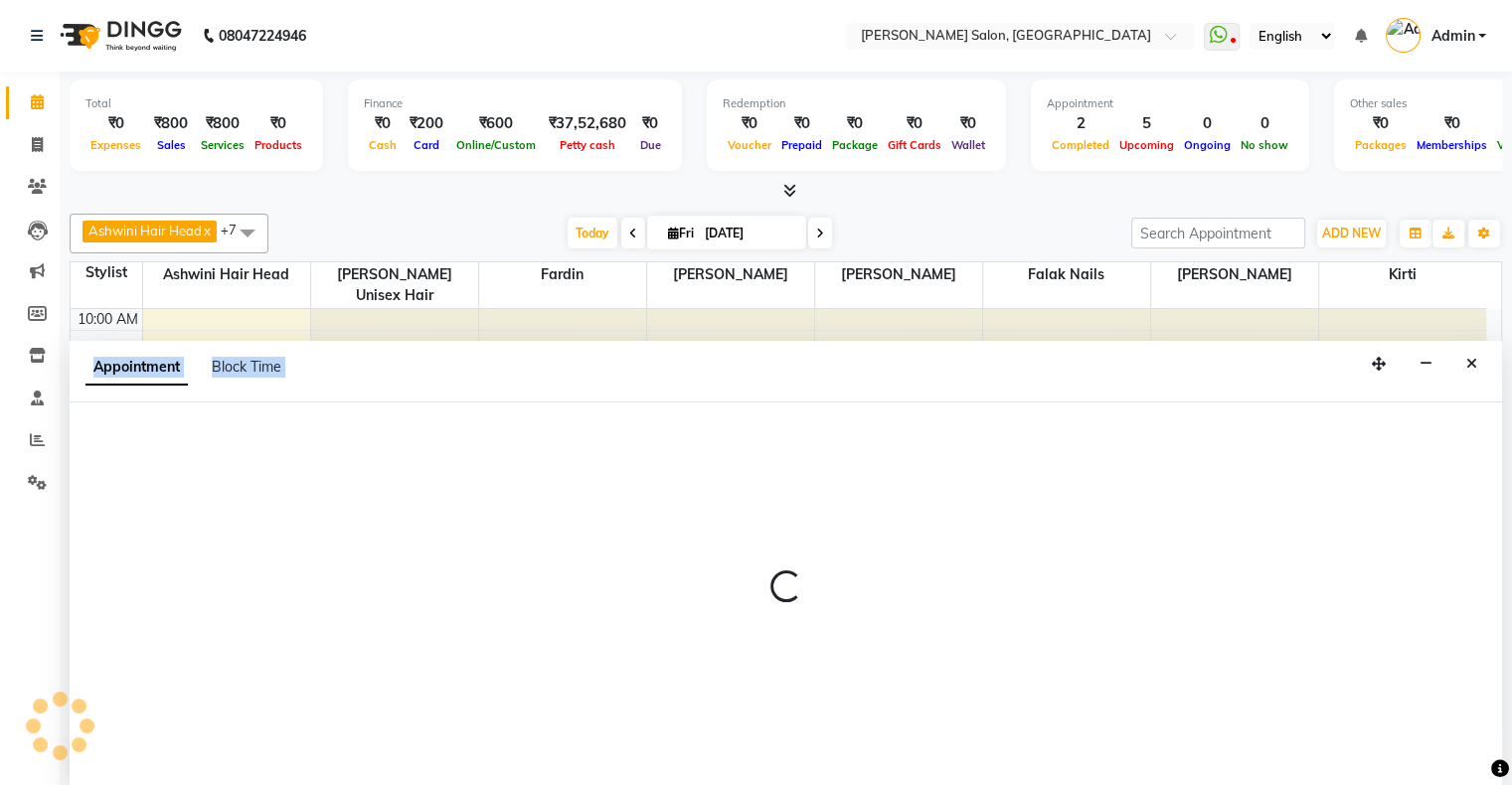 scroll, scrollTop: 0, scrollLeft: 0, axis: both 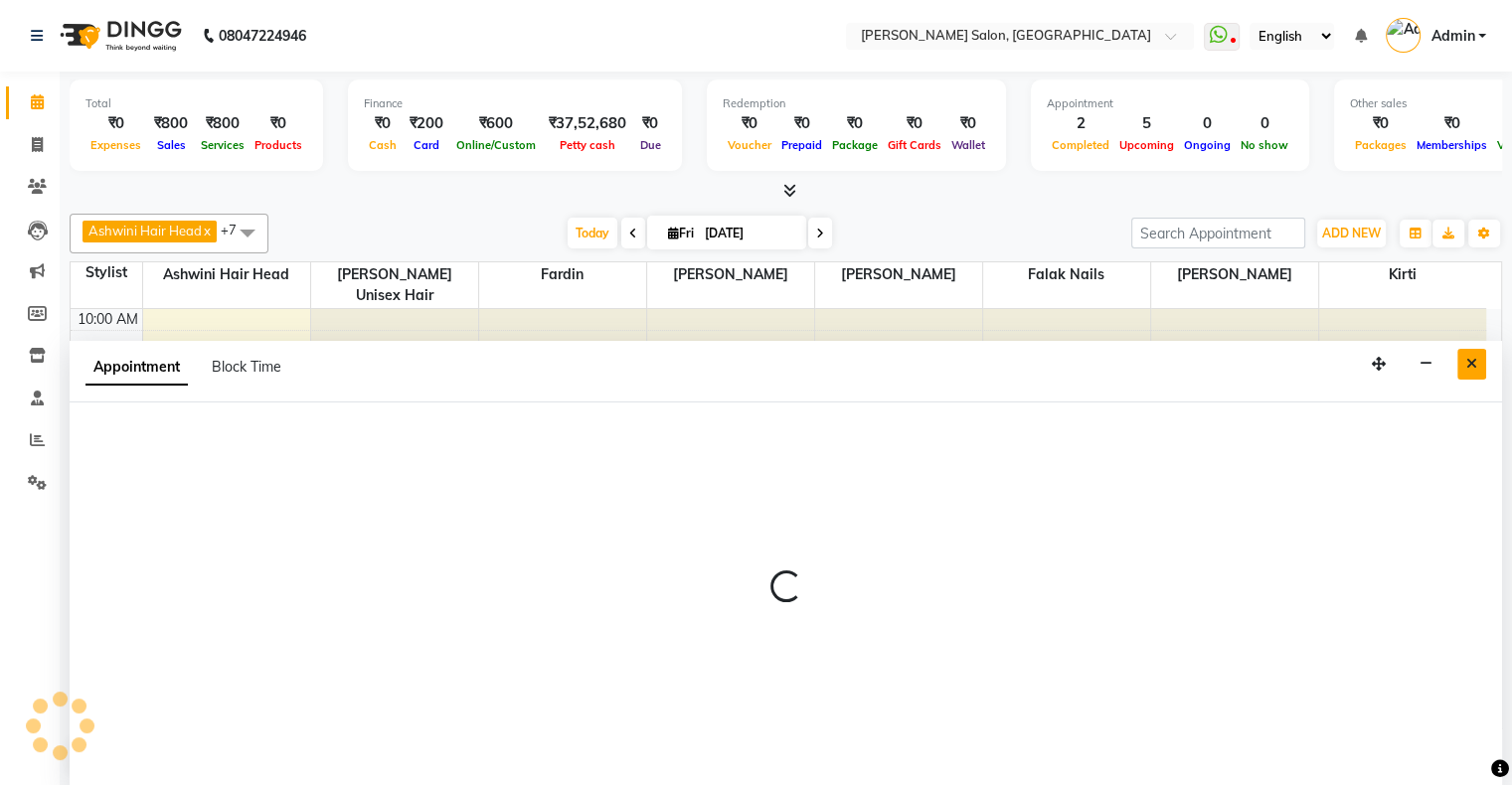 click on "Appointment Block Time" at bounding box center [785, 372] 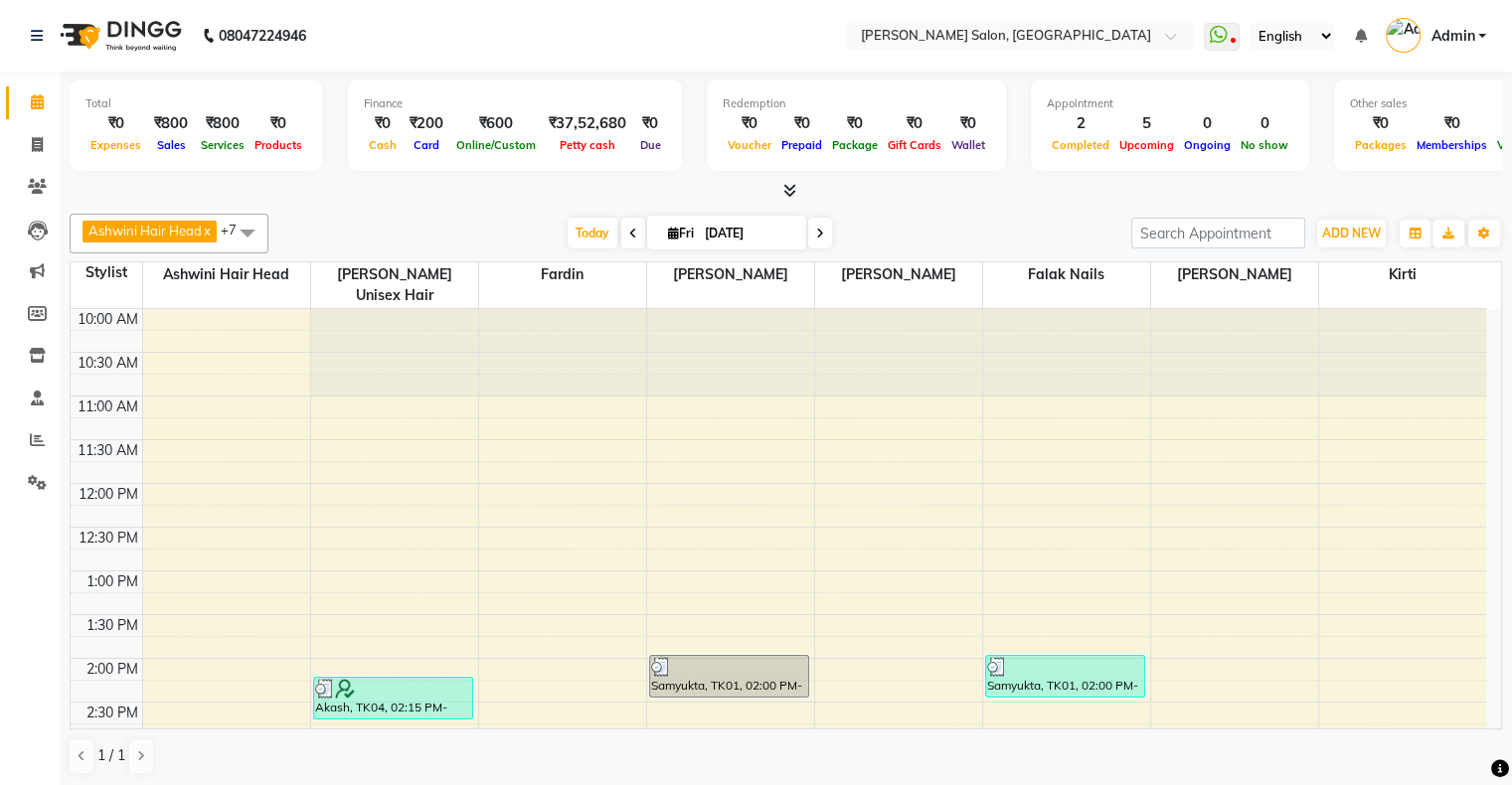 scroll, scrollTop: 0, scrollLeft: 0, axis: both 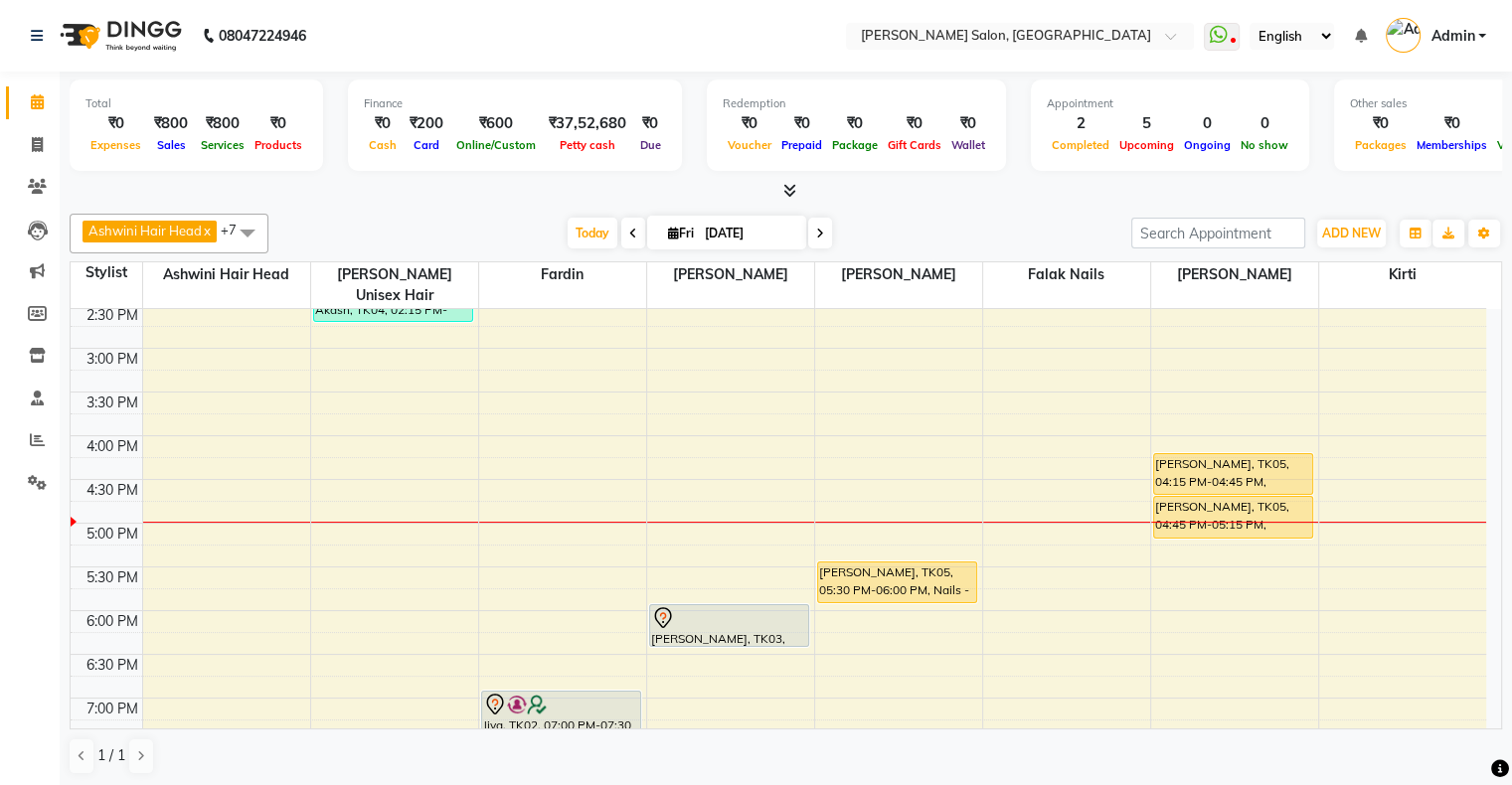 click at bounding box center (820, 233) 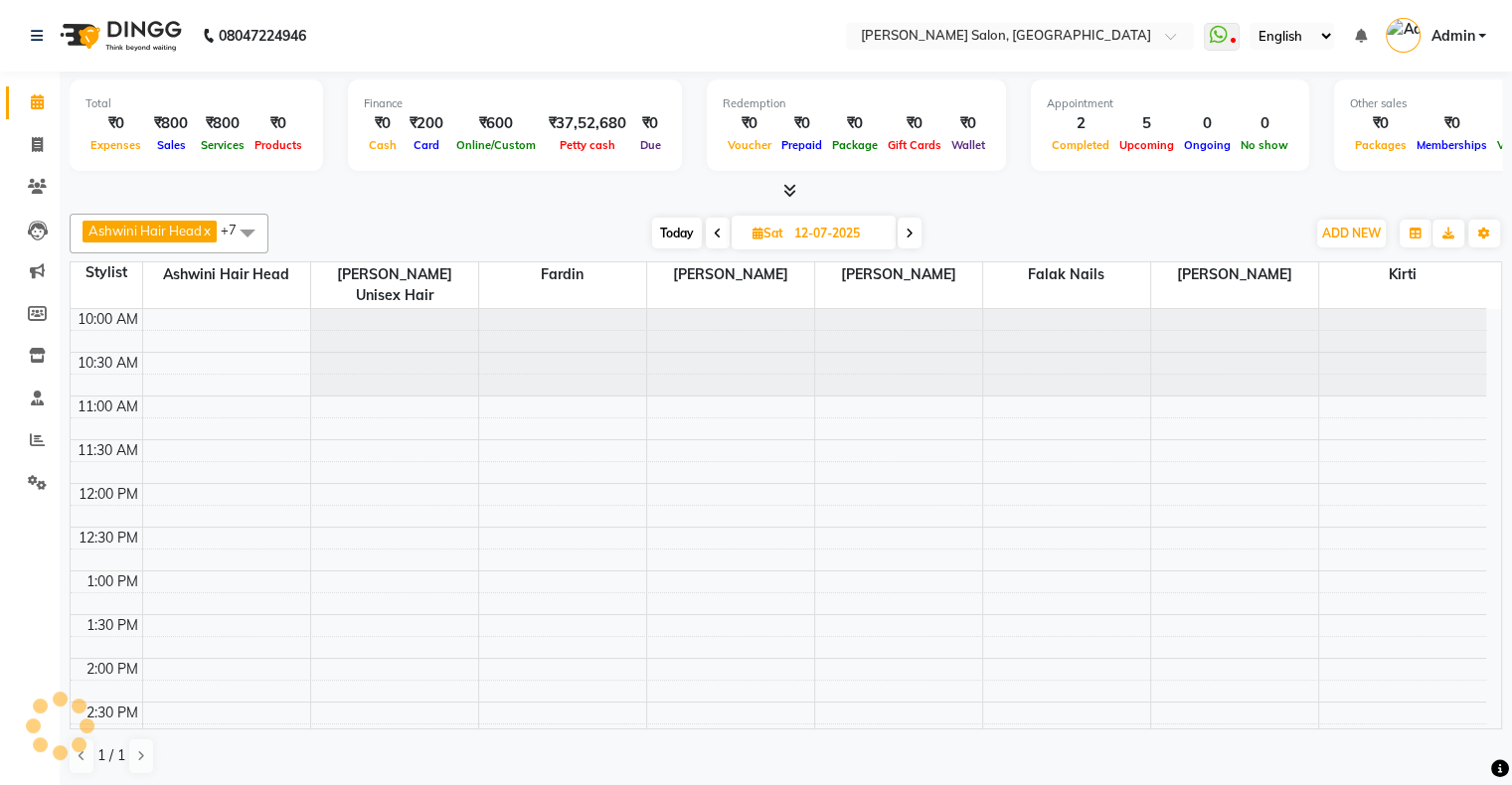 scroll, scrollTop: 608, scrollLeft: 0, axis: vertical 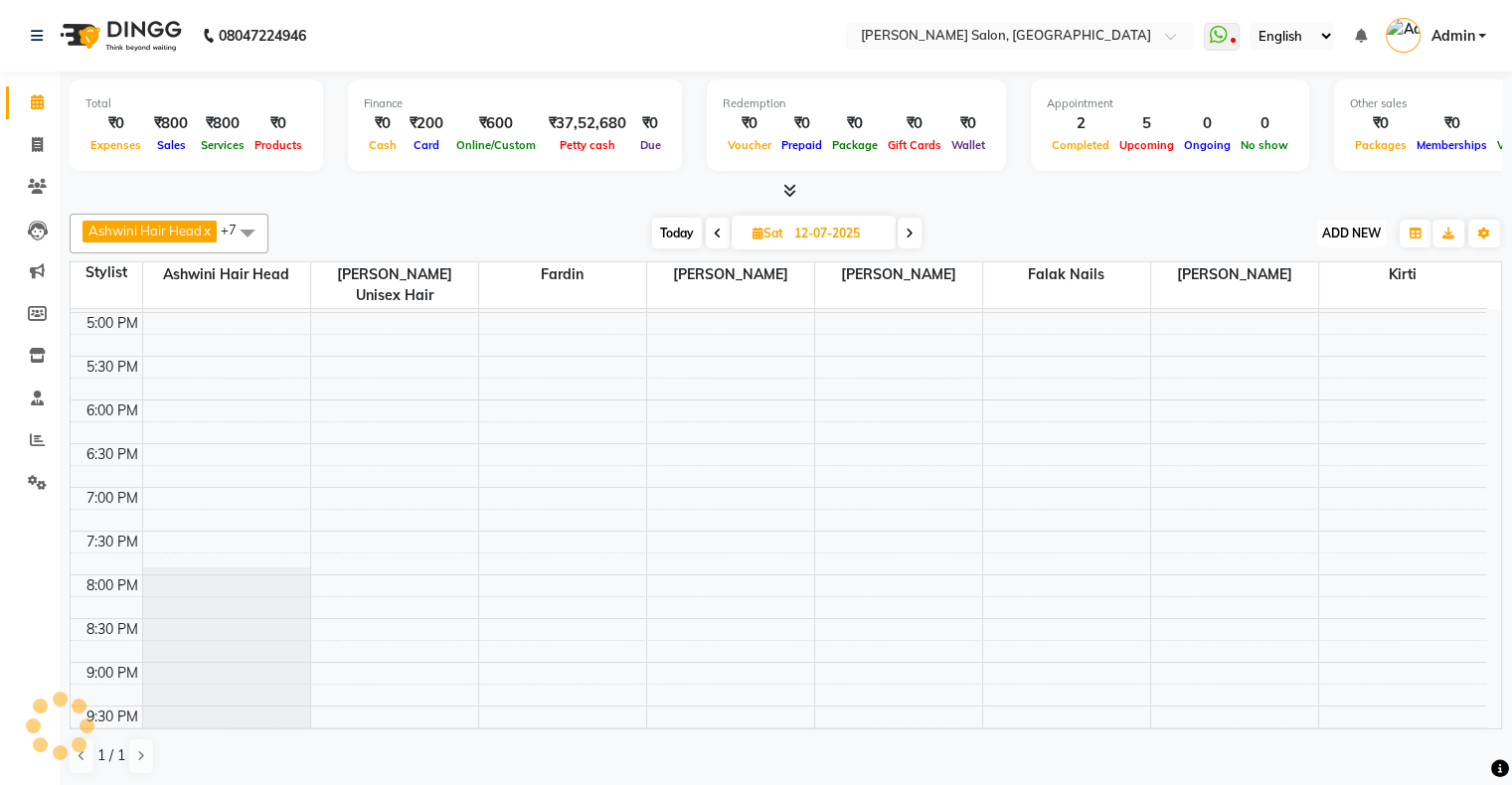click on "ADD NEW" at bounding box center [1351, 233] 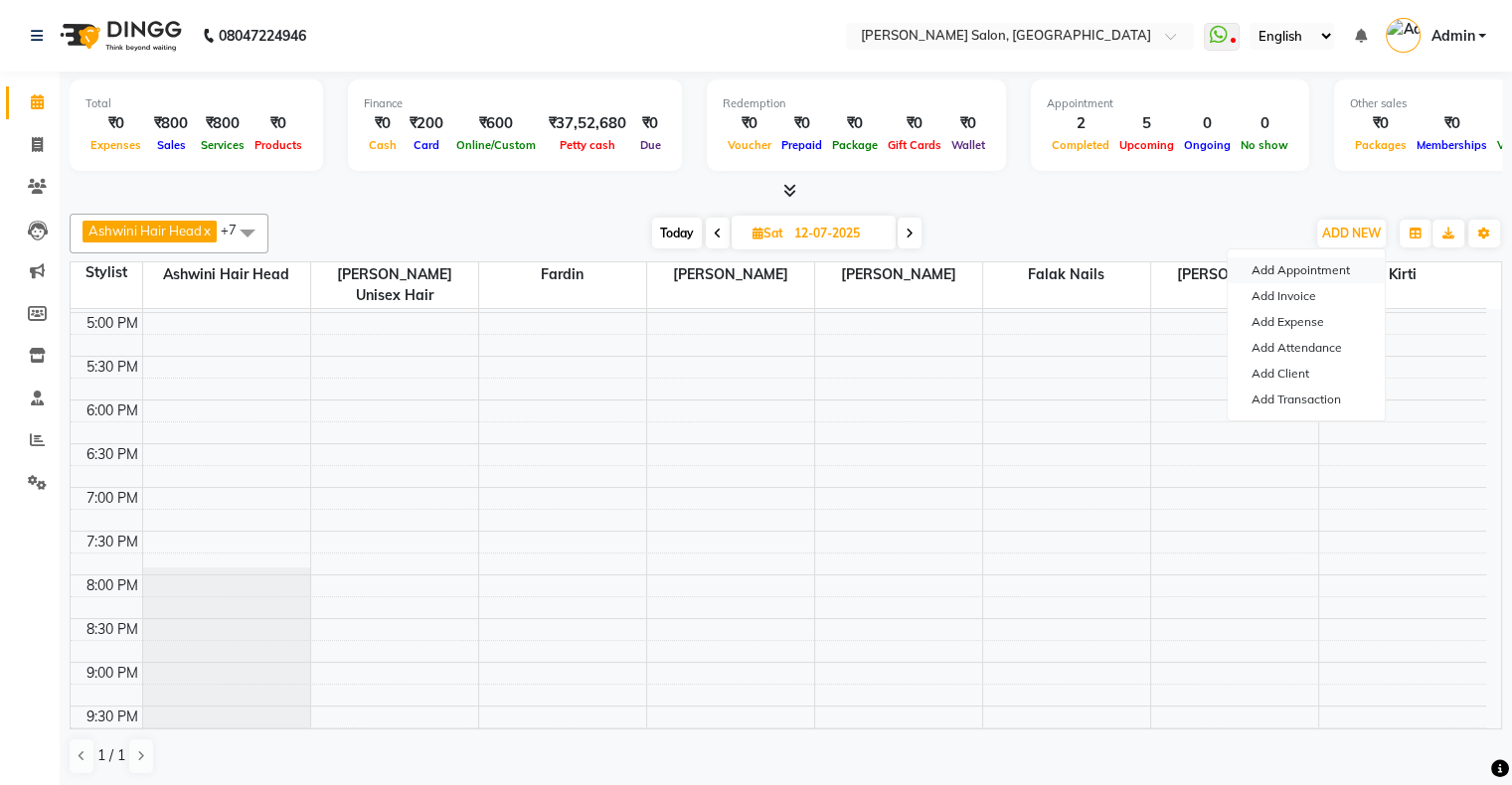 click on "Add Appointment" at bounding box center [1306, 270] 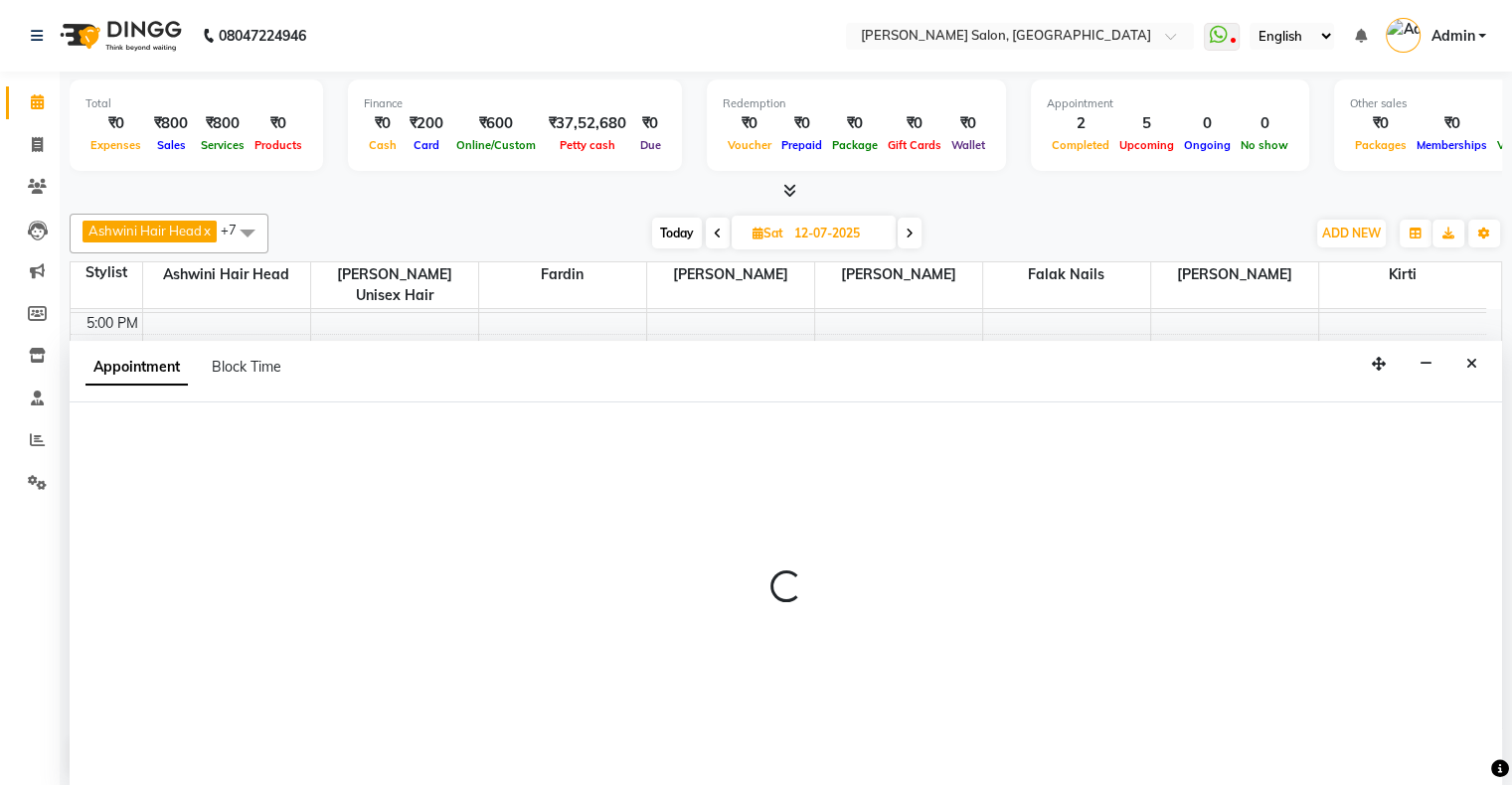 select on "660" 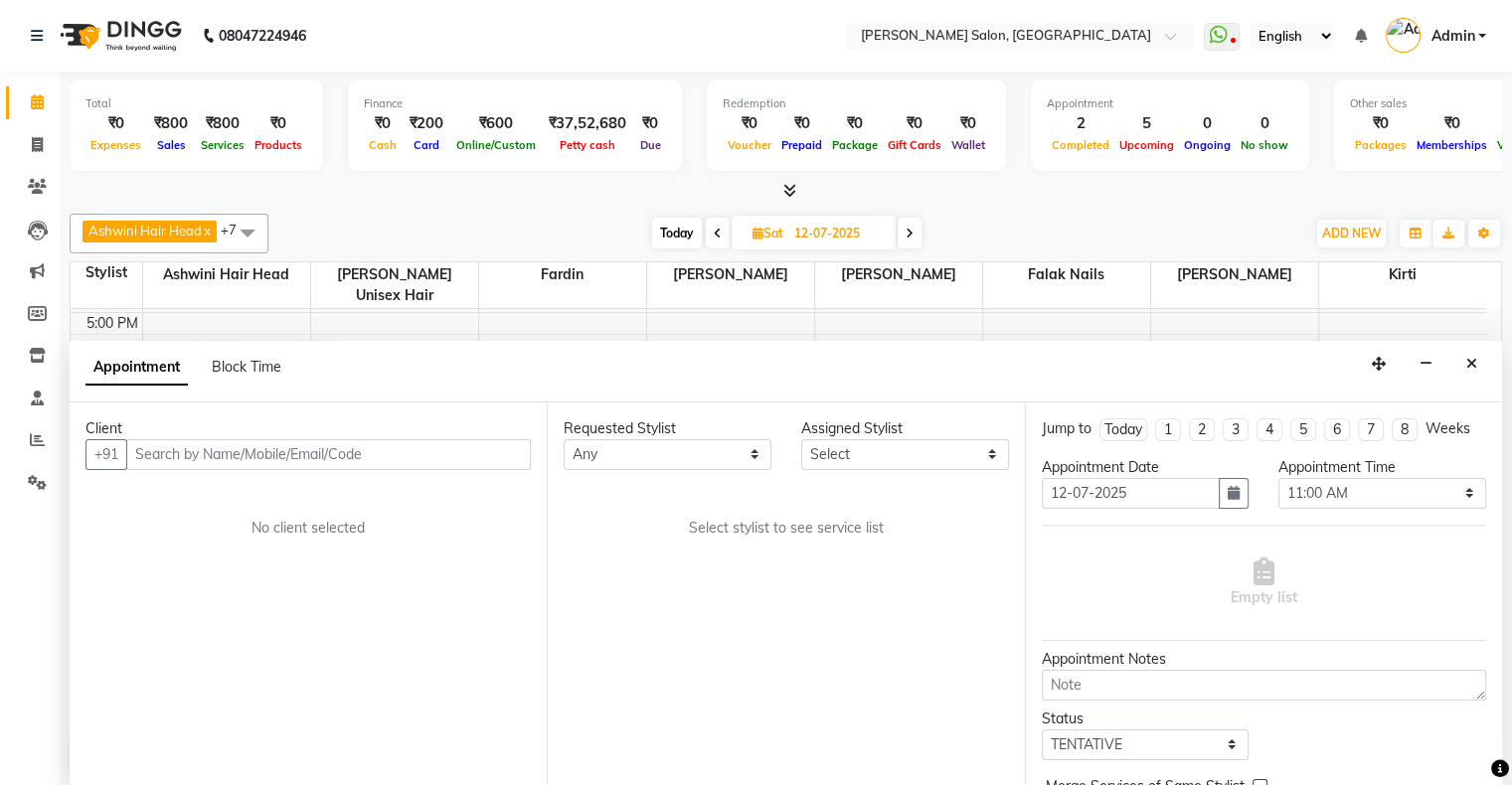 click at bounding box center [328, 454] 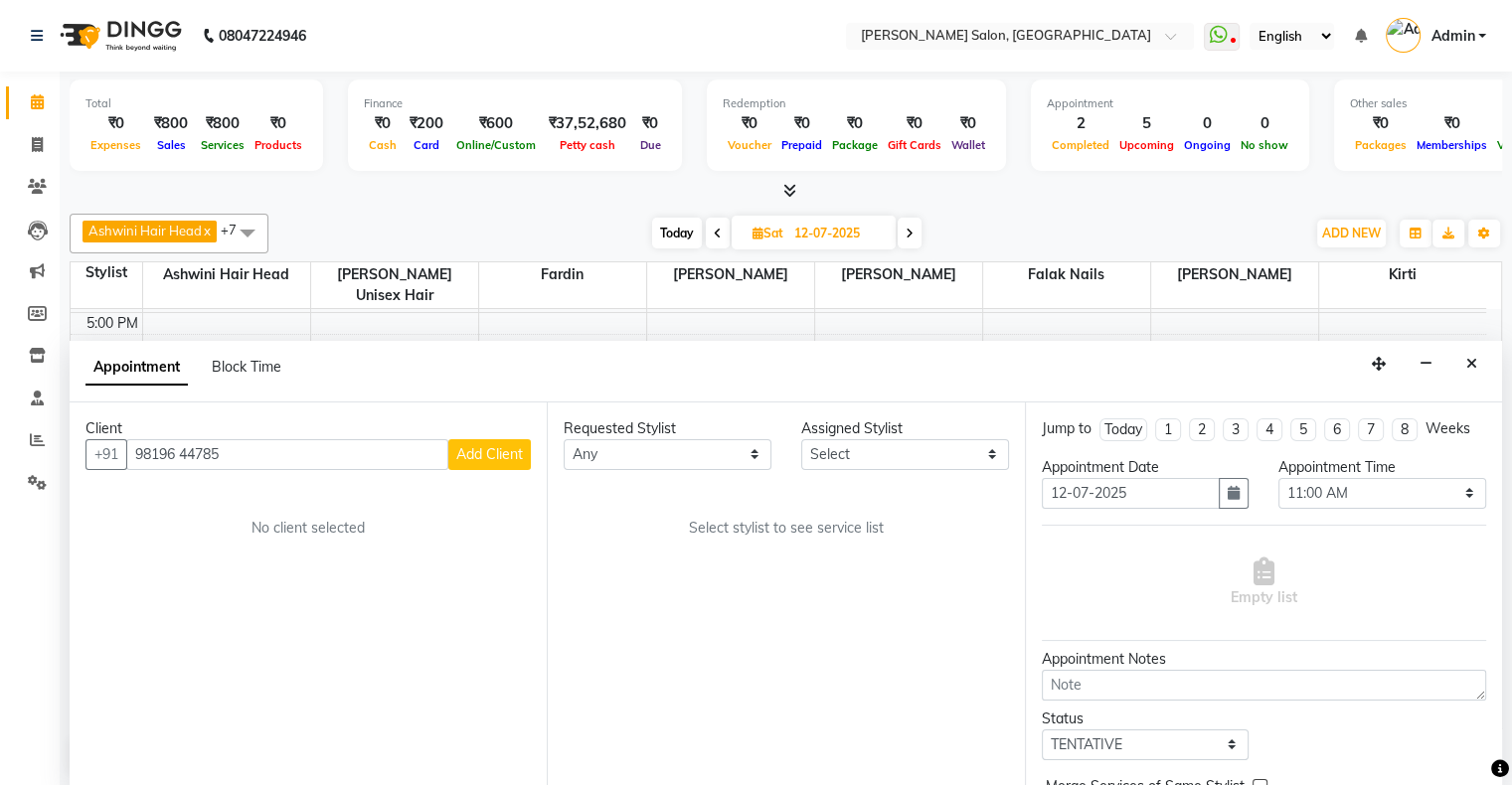 click on "98196 44785" at bounding box center [287, 454] 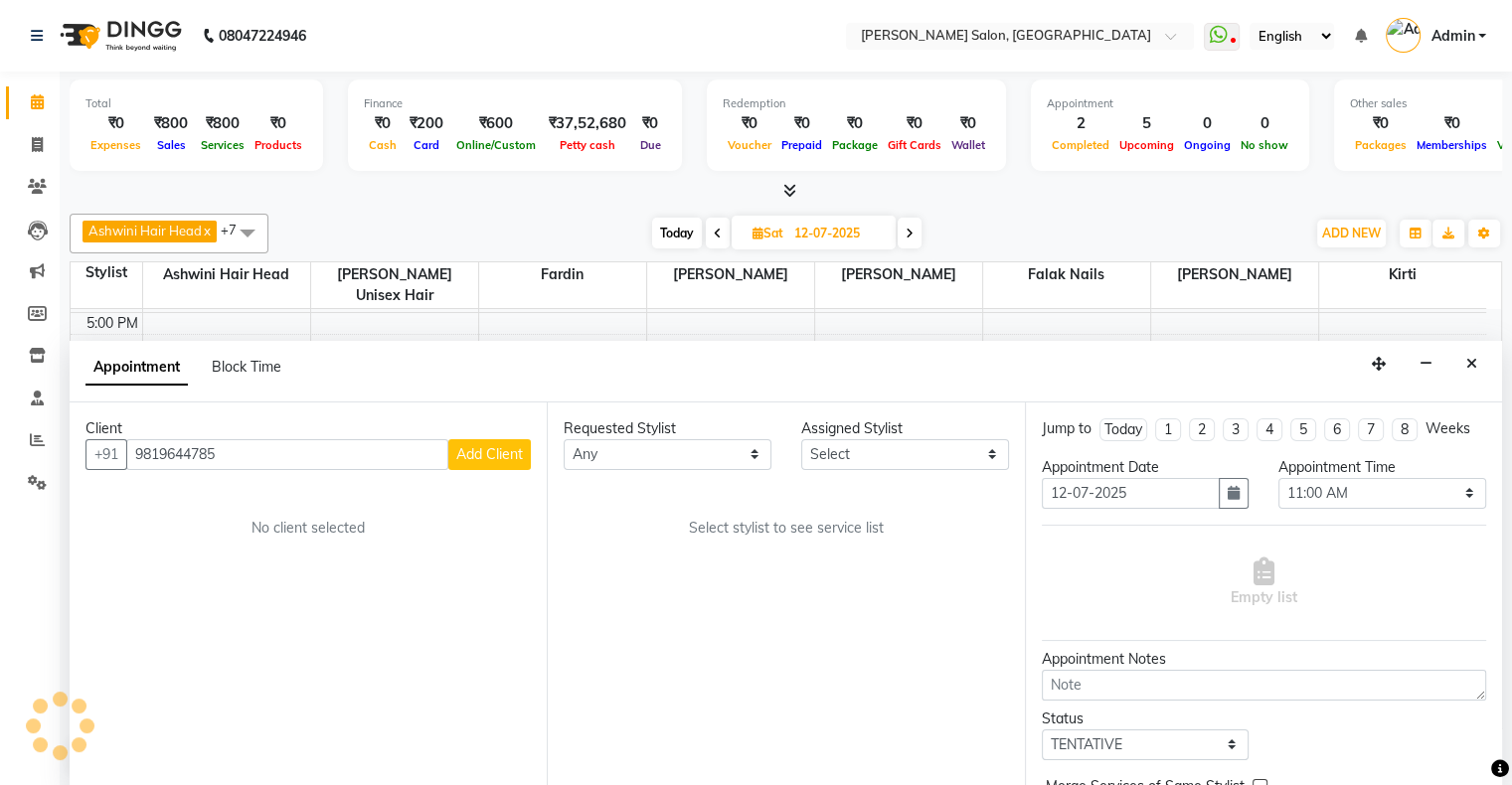 type on "9819644785" 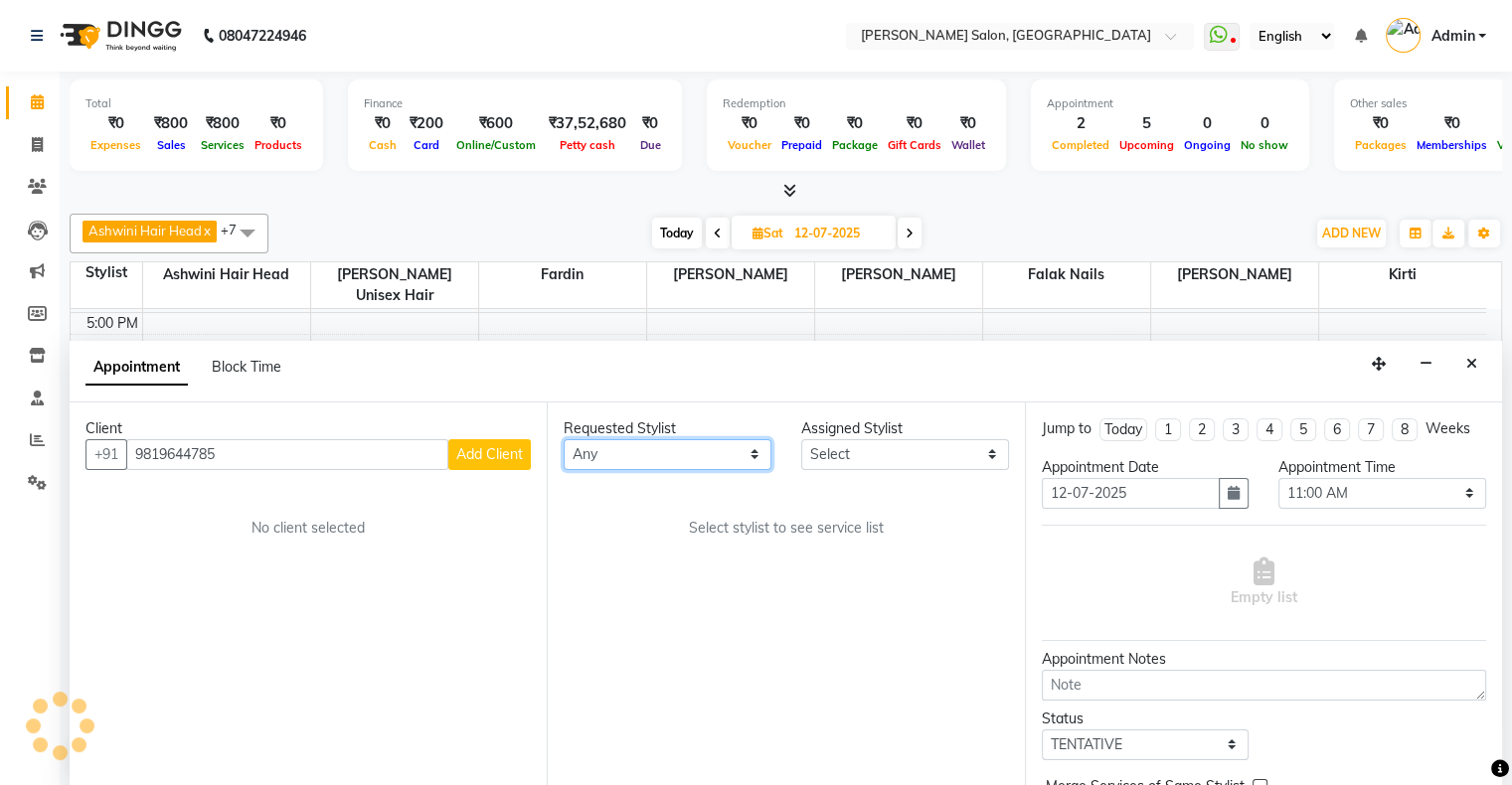 click on "Any Ashwini Hair Head Falak Nails Fardin Kirti Nida FD Pradip Vaishnav Sanjana  Shubhada Susmita Vidhi Veera Vivek Unisex hair" at bounding box center [667, 454] 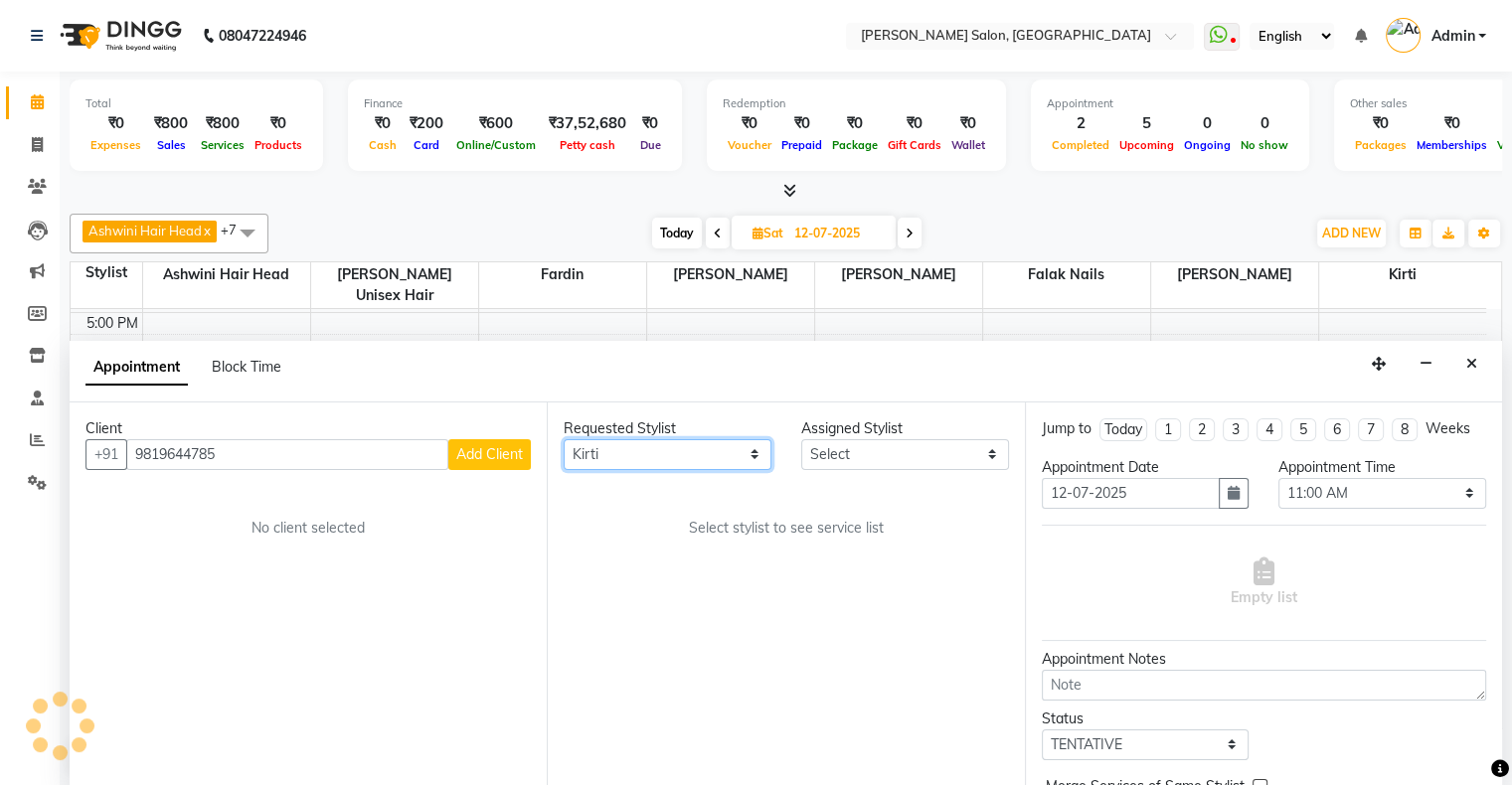 click on "Any Ashwini Hair Head Falak Nails Fardin Kirti Nida FD Pradip Vaishnav Sanjana  Shubhada Susmita Vidhi Veera Vivek Unisex hair" at bounding box center [667, 454] 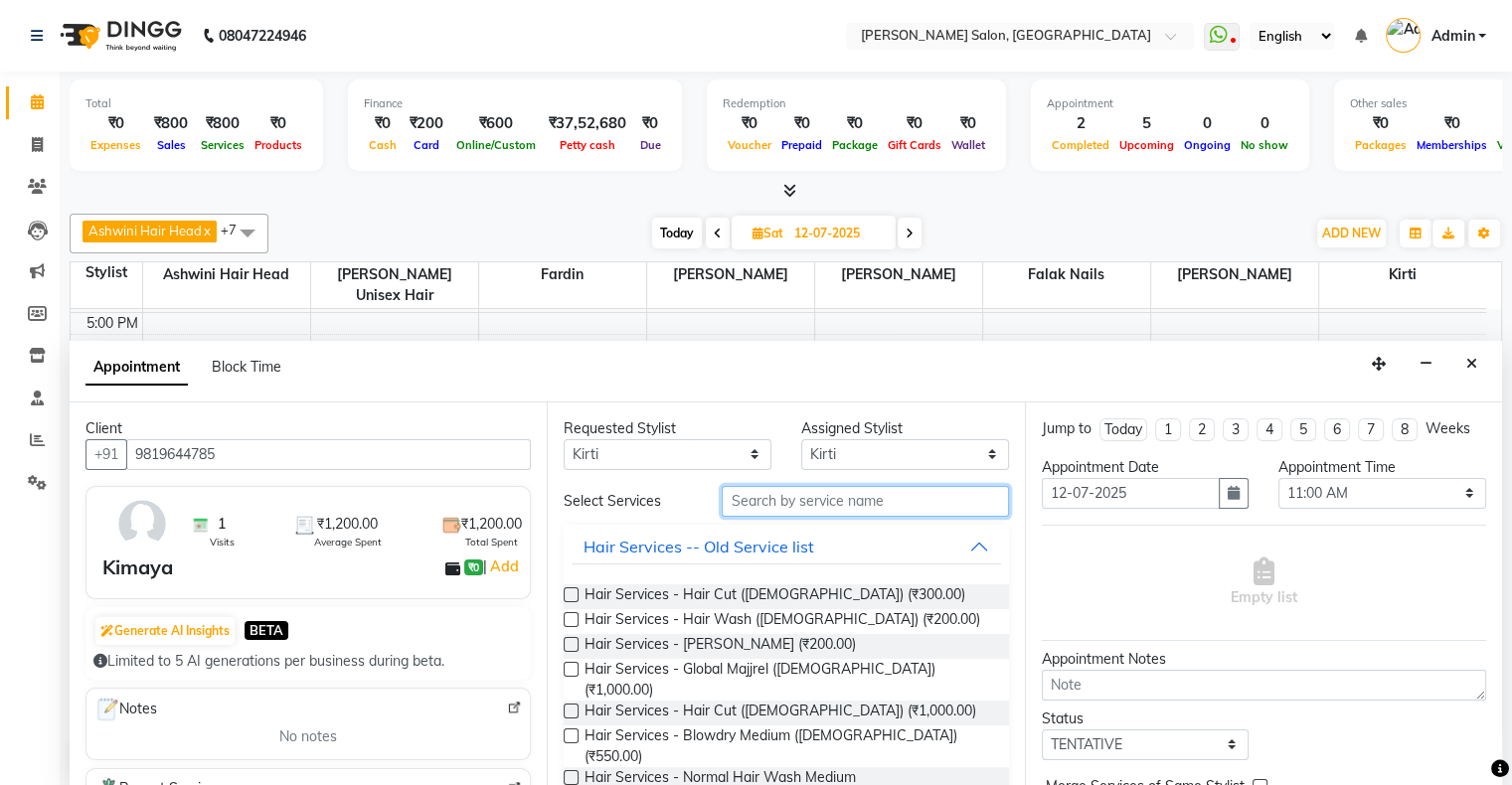click at bounding box center [865, 501] 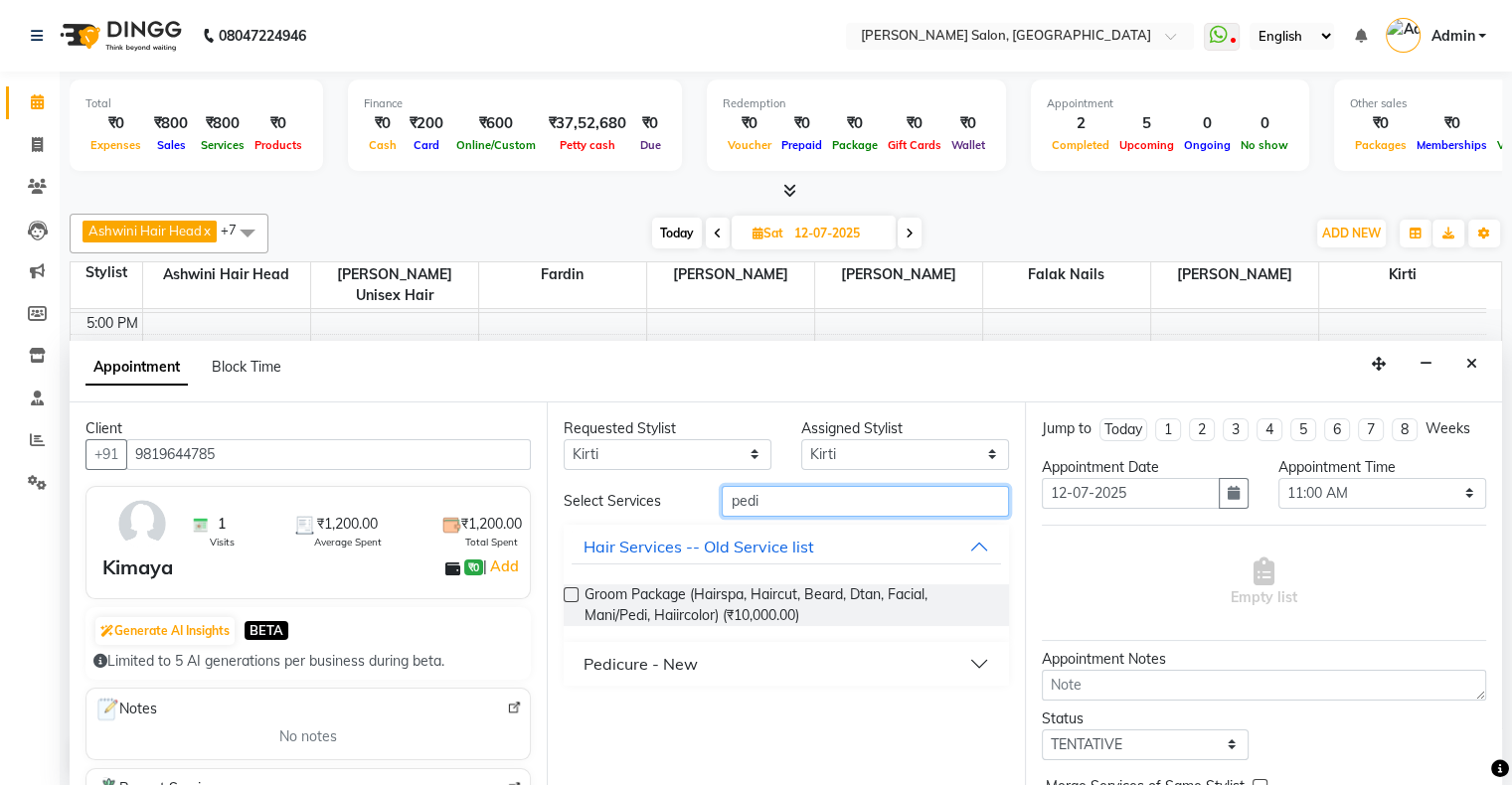 type on "pedi" 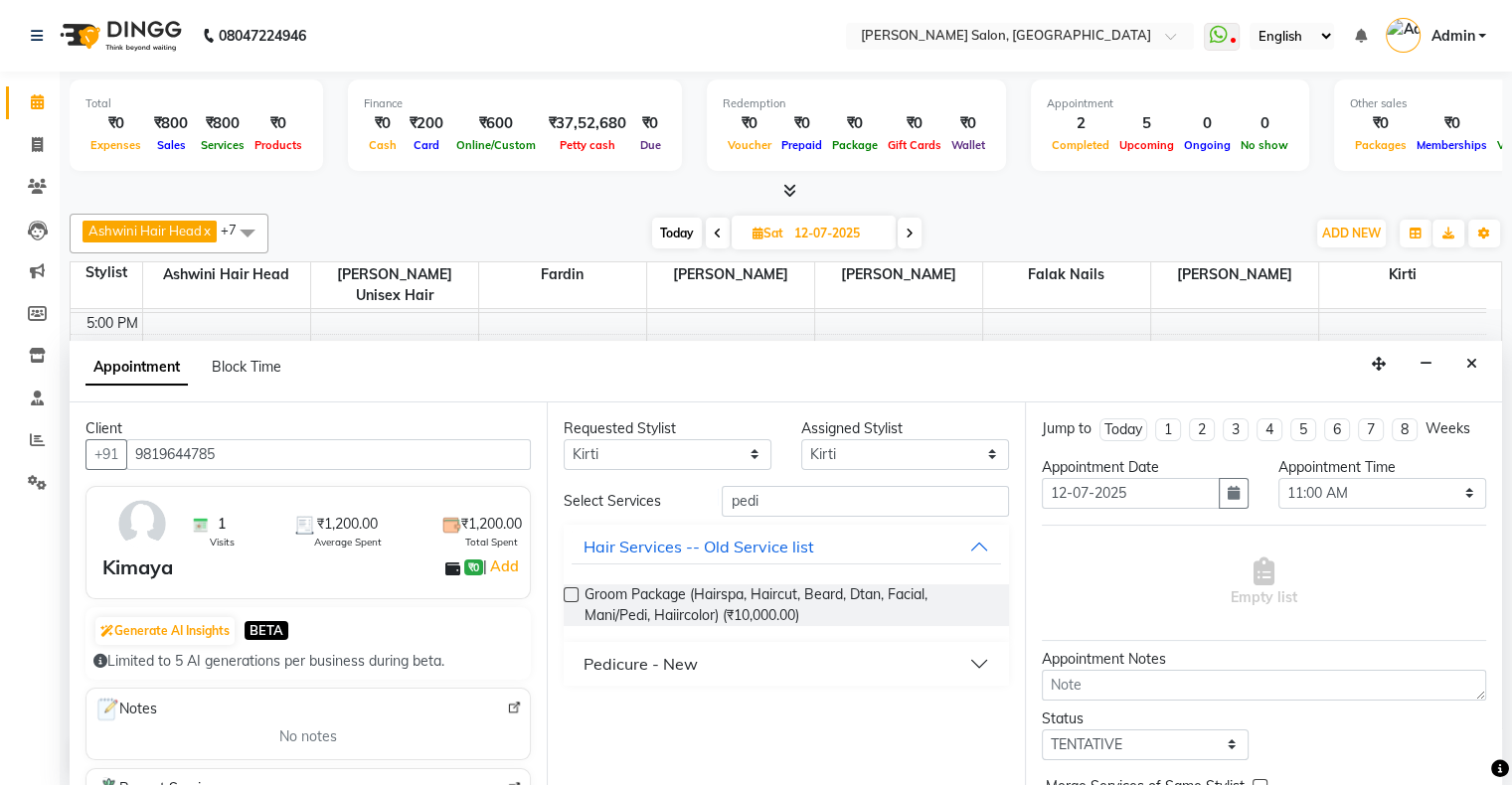 click on "Pedicure - New" at bounding box center [640, 664] 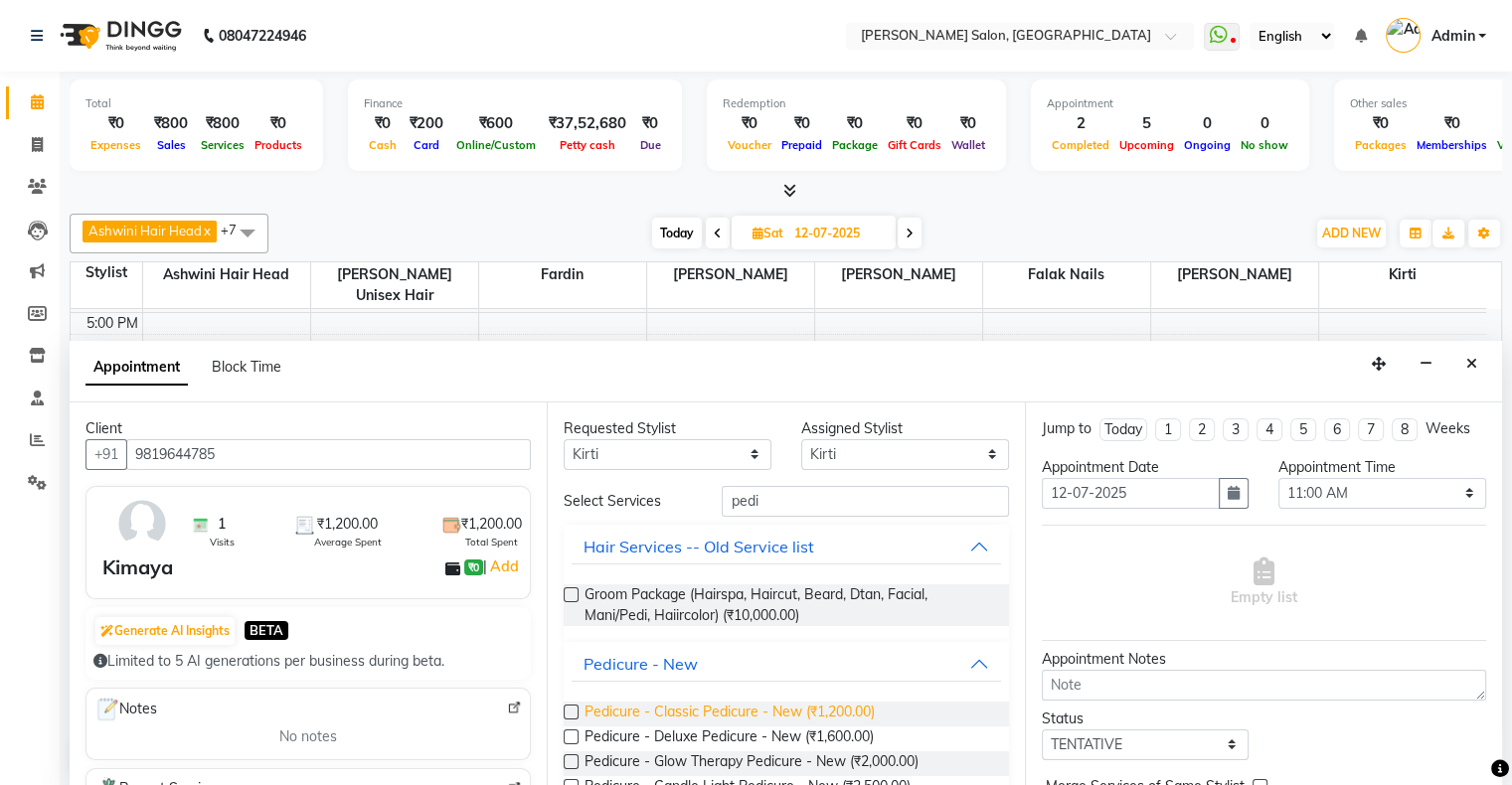 click on "Pedicure - Classic Pedicure - New (₹1,200.00)" at bounding box center (730, 713) 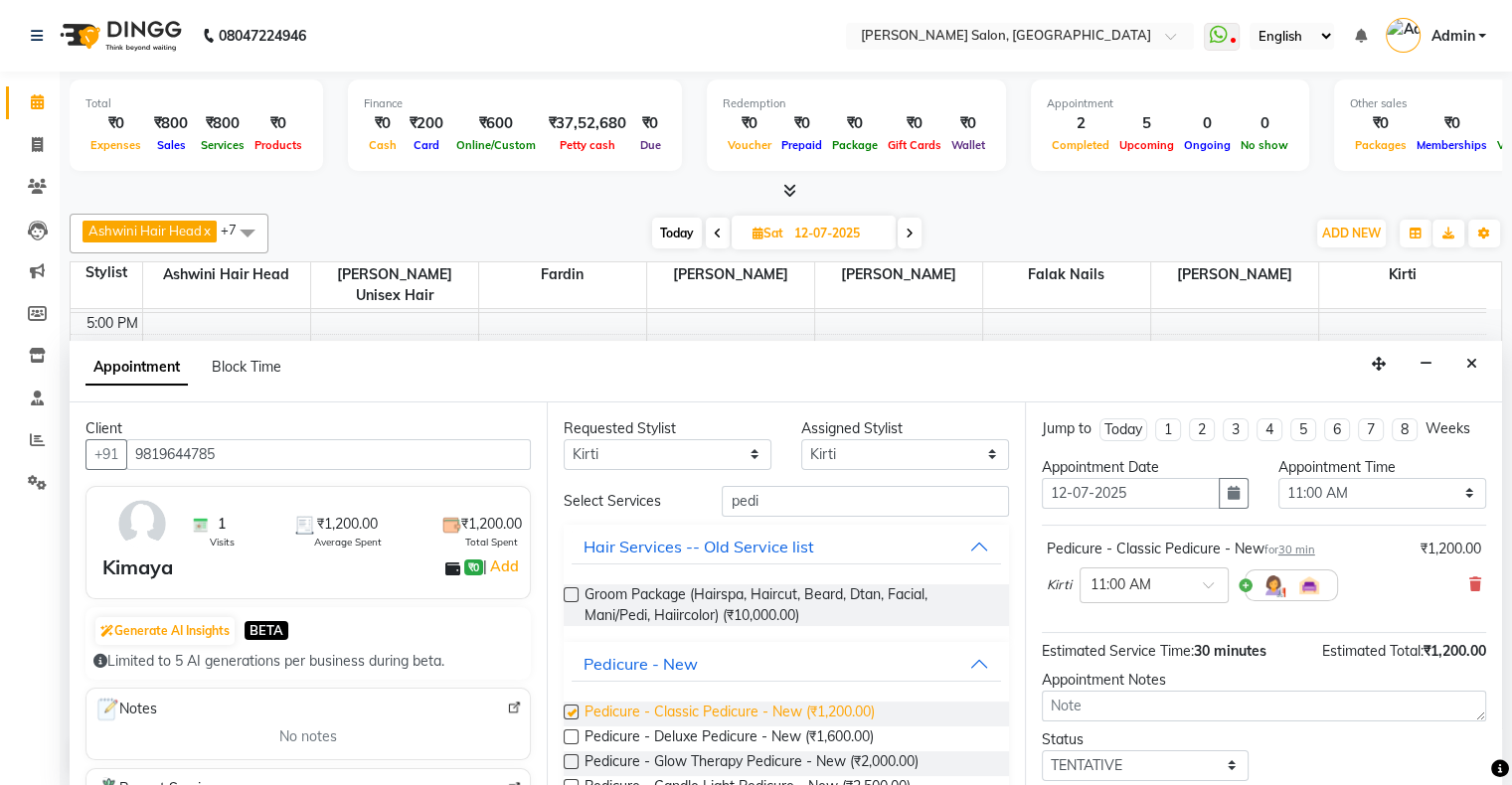 checkbox on "false" 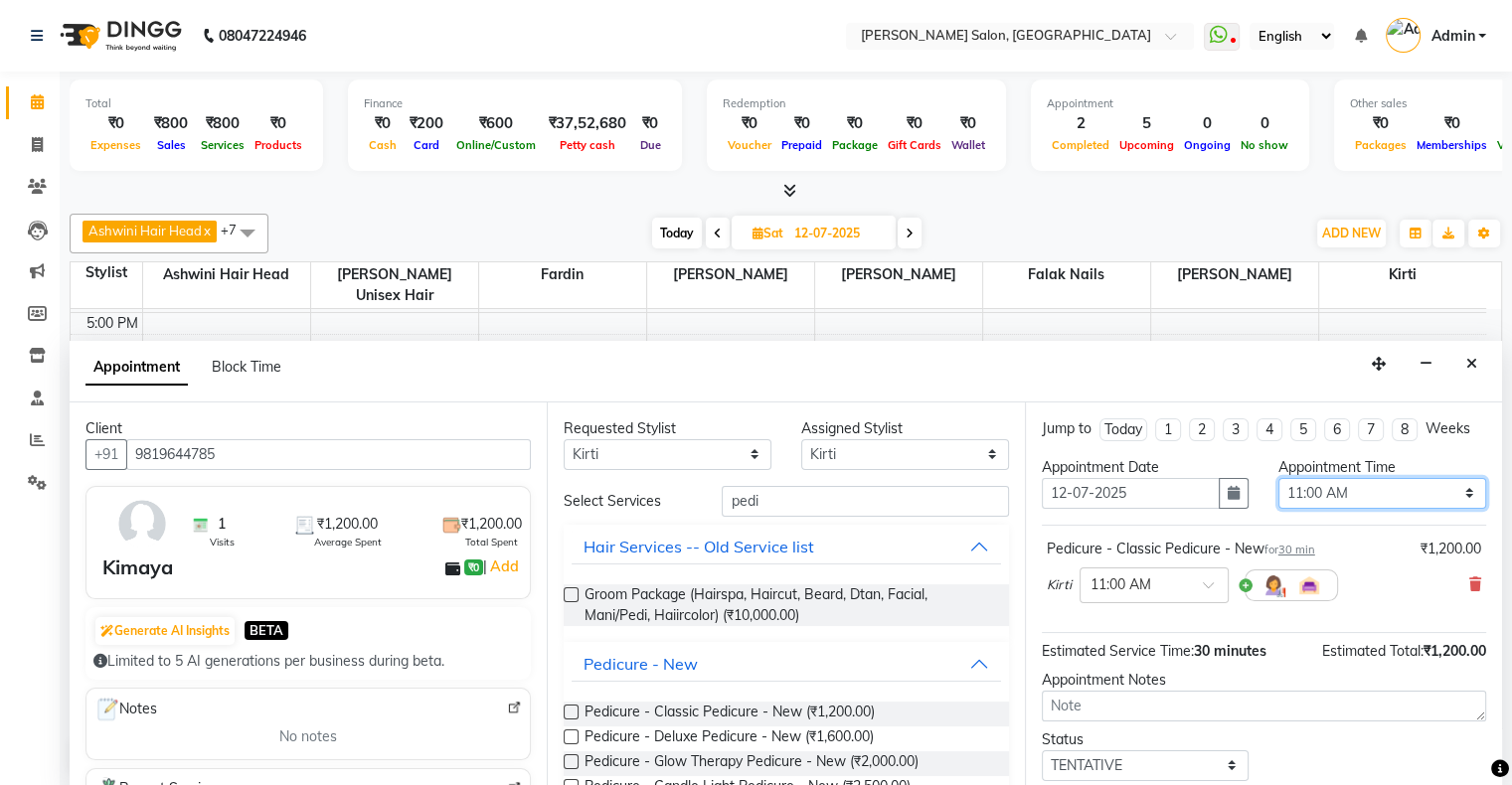 click on "Select 11:00 AM 11:15 AM 11:30 AM 11:45 AM 12:00 PM 12:15 PM 12:30 PM 12:45 PM 01:00 PM 01:15 PM 01:30 PM 01:45 PM 02:00 PM 02:15 PM 02:30 PM 02:45 PM 03:00 PM 03:15 PM 03:30 PM 03:45 PM 04:00 PM 04:15 PM 04:30 PM 04:45 PM 05:00 PM 05:15 PM 05:30 PM 05:45 PM 06:00 PM 06:15 PM 06:30 PM 06:45 PM 07:00 PM 07:15 PM 07:30 PM 07:45 PM 08:00 PM 08:15 PM 08:30 PM 08:45 PM 09:00 PM 09:15 PM 09:30 PM 09:45 PM 10:00 PM" at bounding box center [1382, 493] 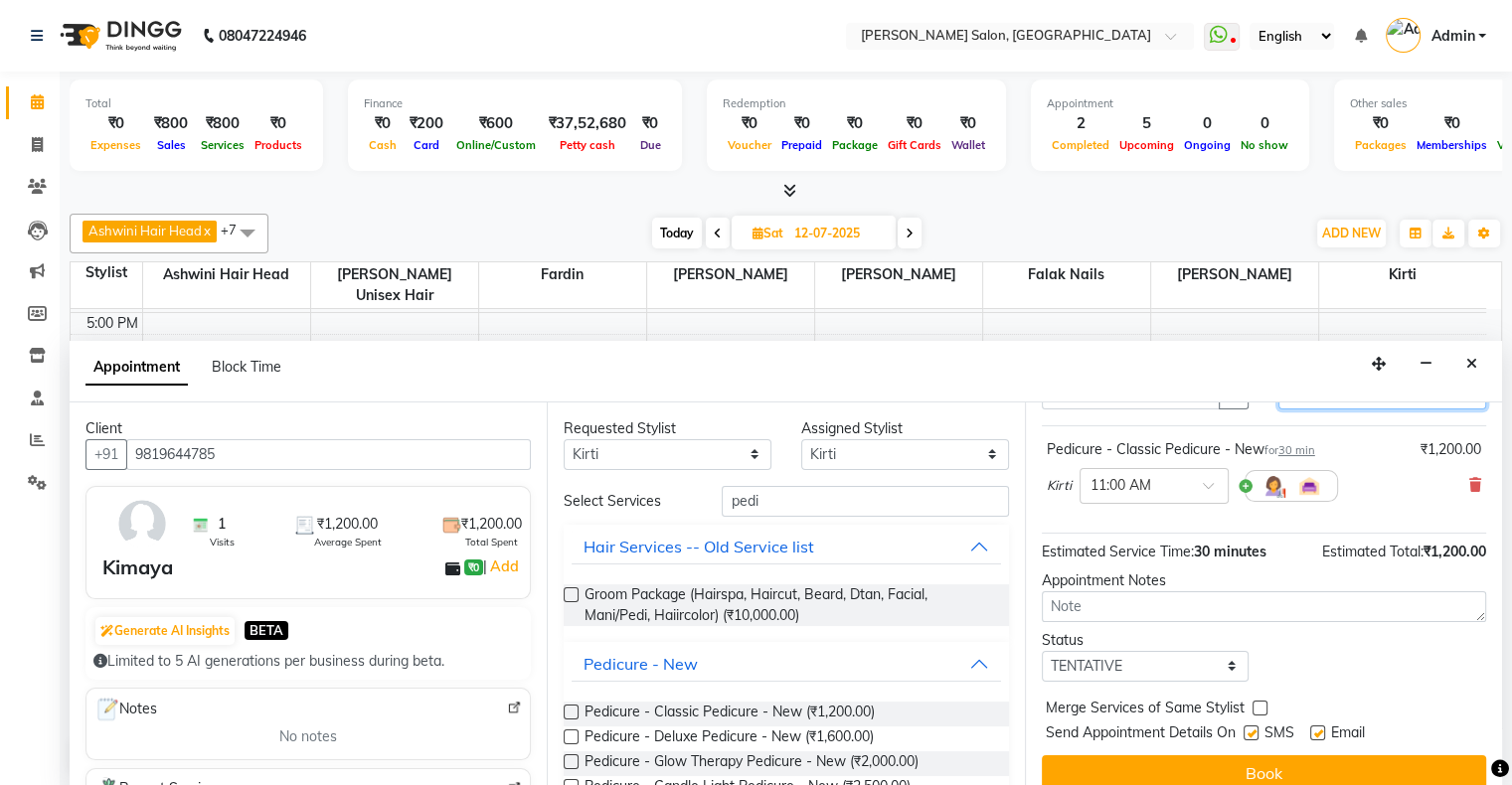 scroll, scrollTop: 116, scrollLeft: 0, axis: vertical 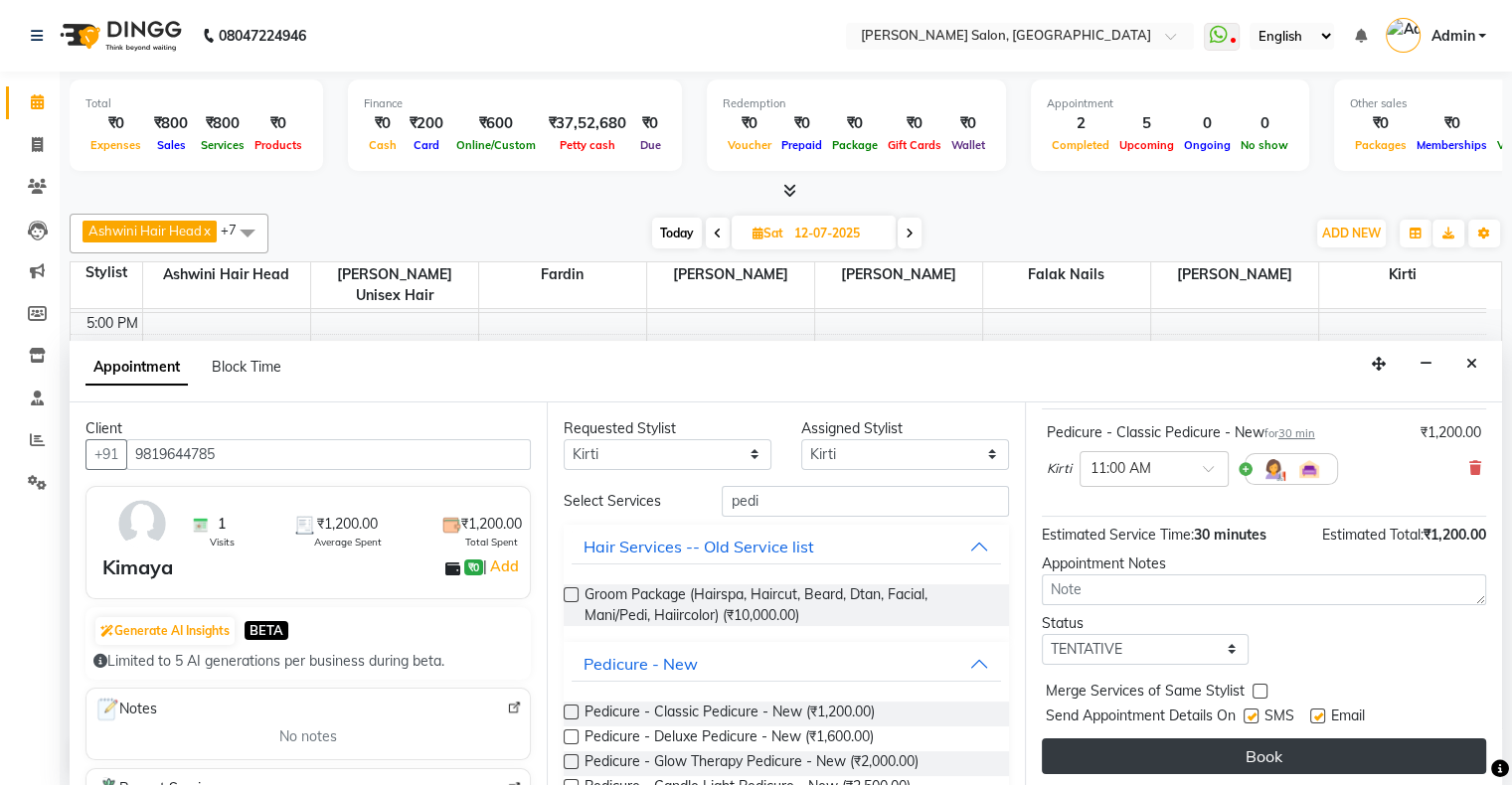 click on "Book" at bounding box center (1263, 756) 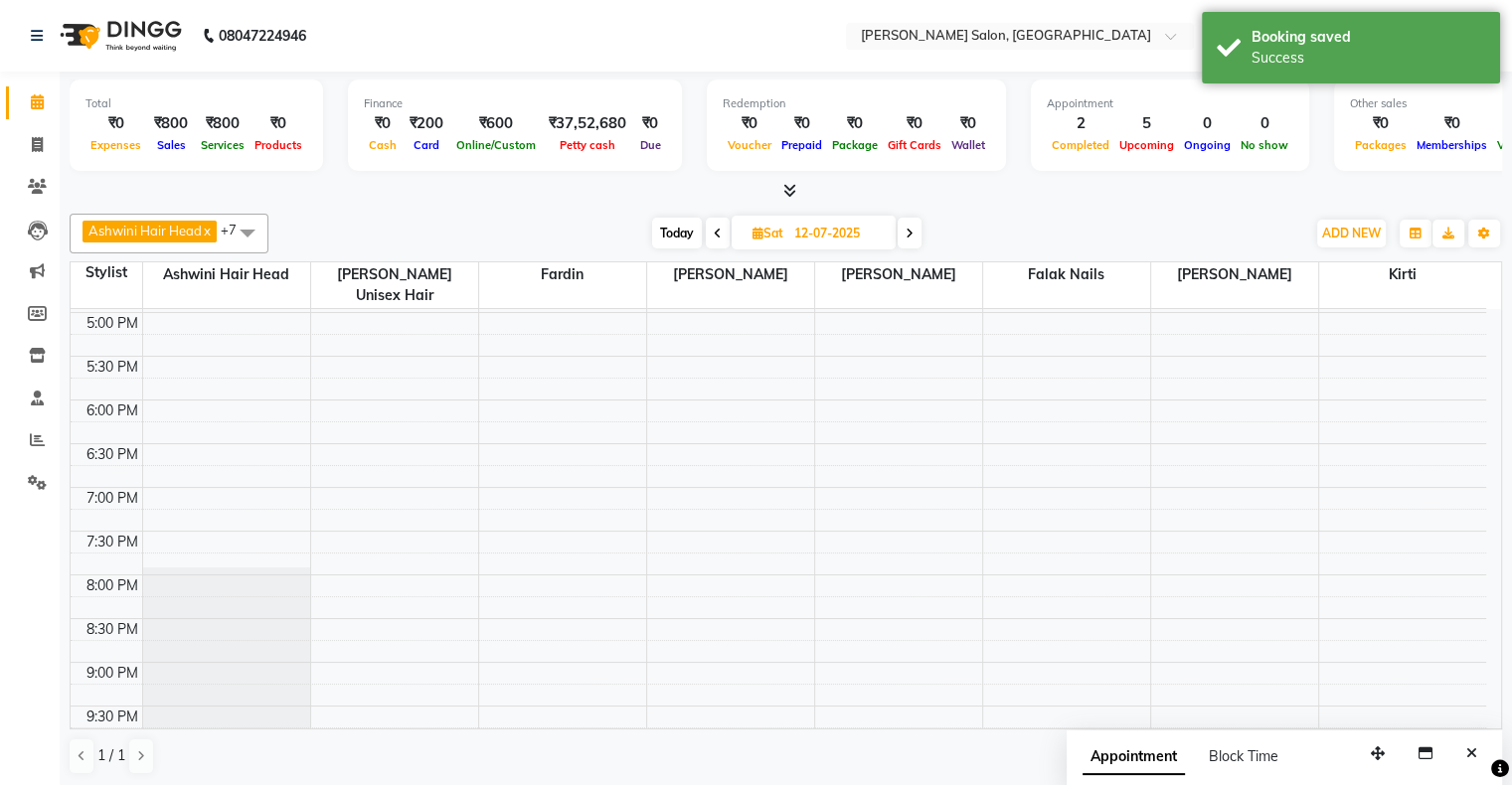 scroll, scrollTop: 0, scrollLeft: 0, axis: both 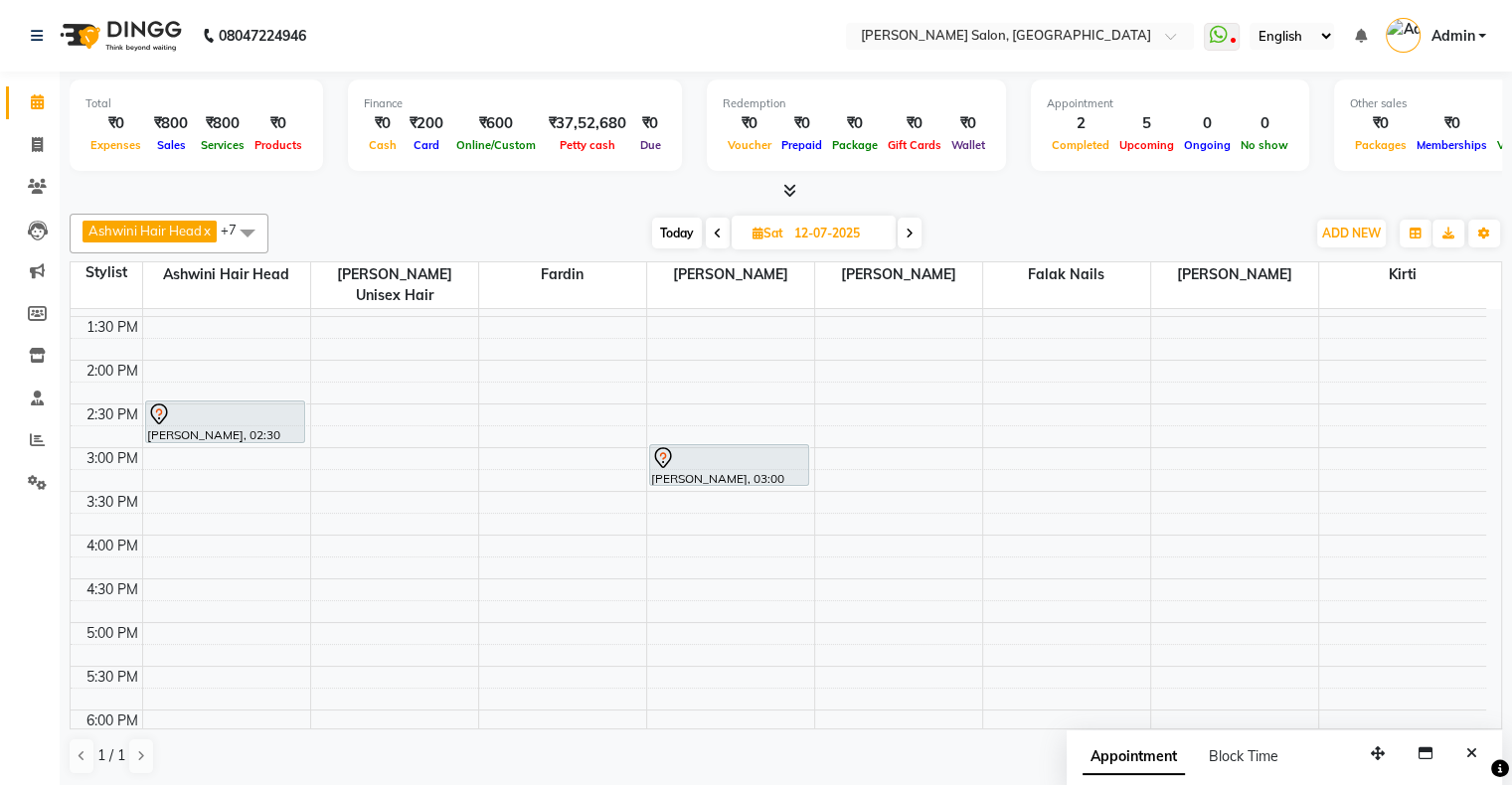 click on "Today" at bounding box center (677, 233) 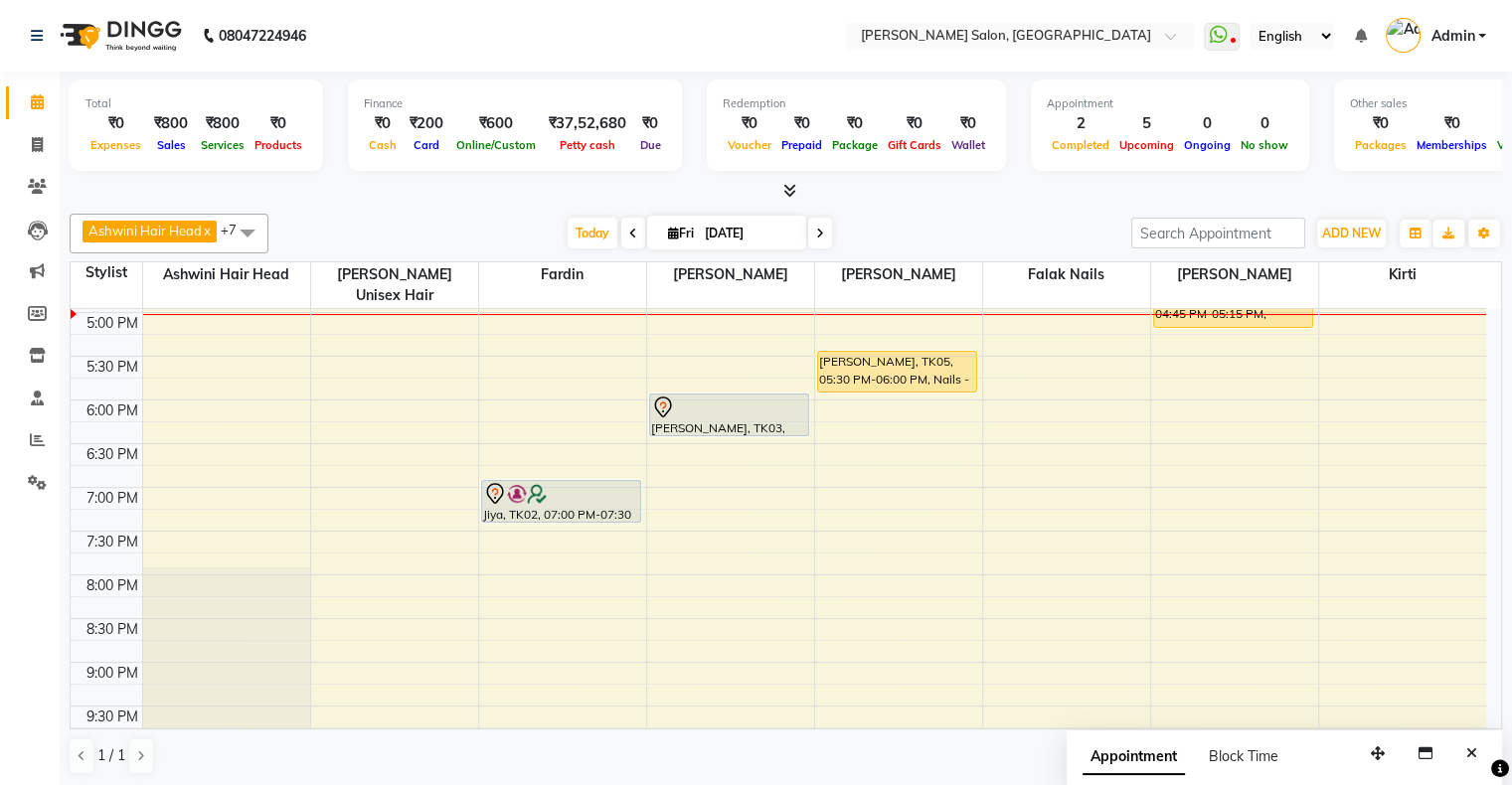 scroll, scrollTop: 211, scrollLeft: 0, axis: vertical 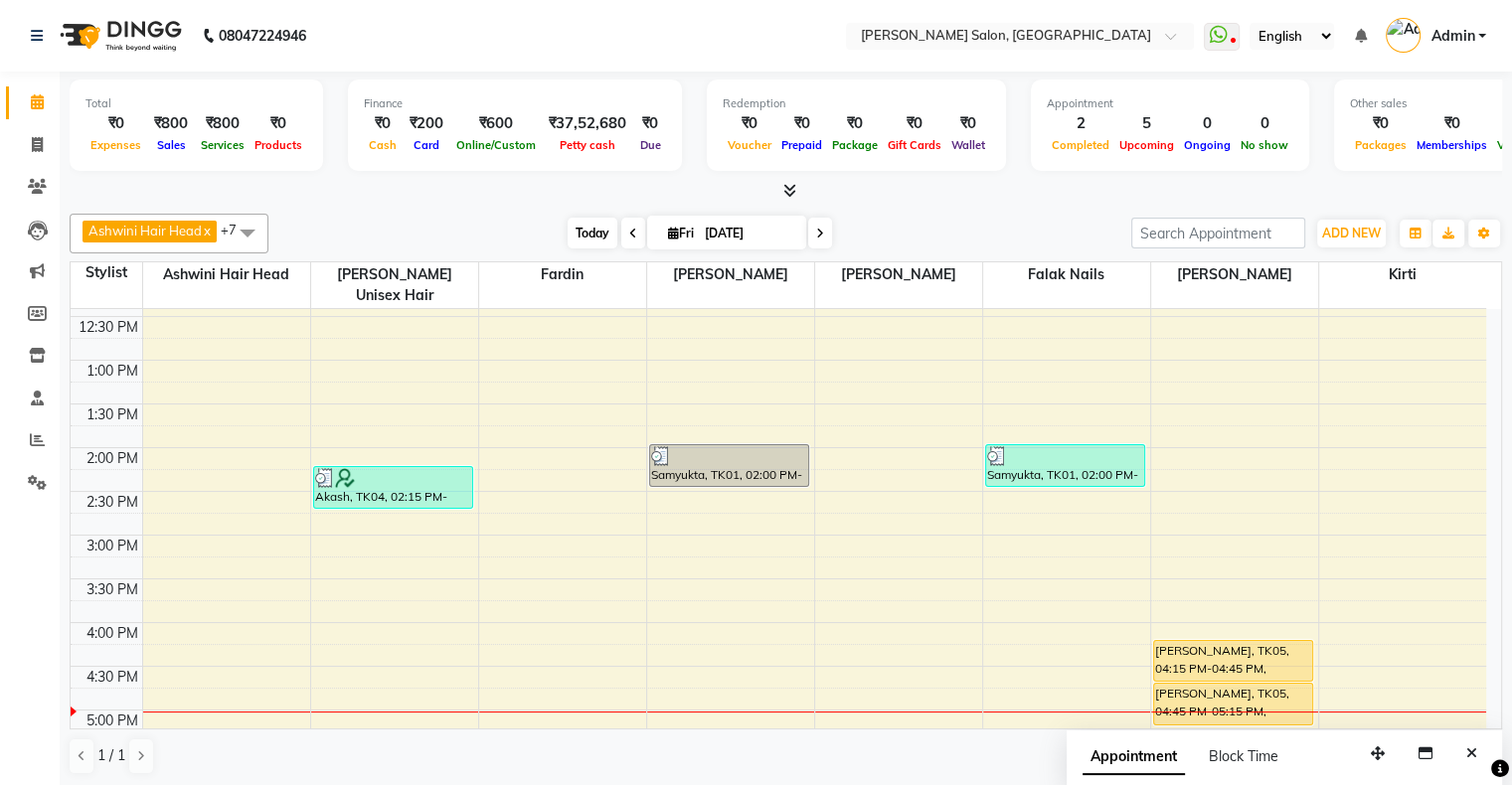 click on "Today" at bounding box center (592, 233) 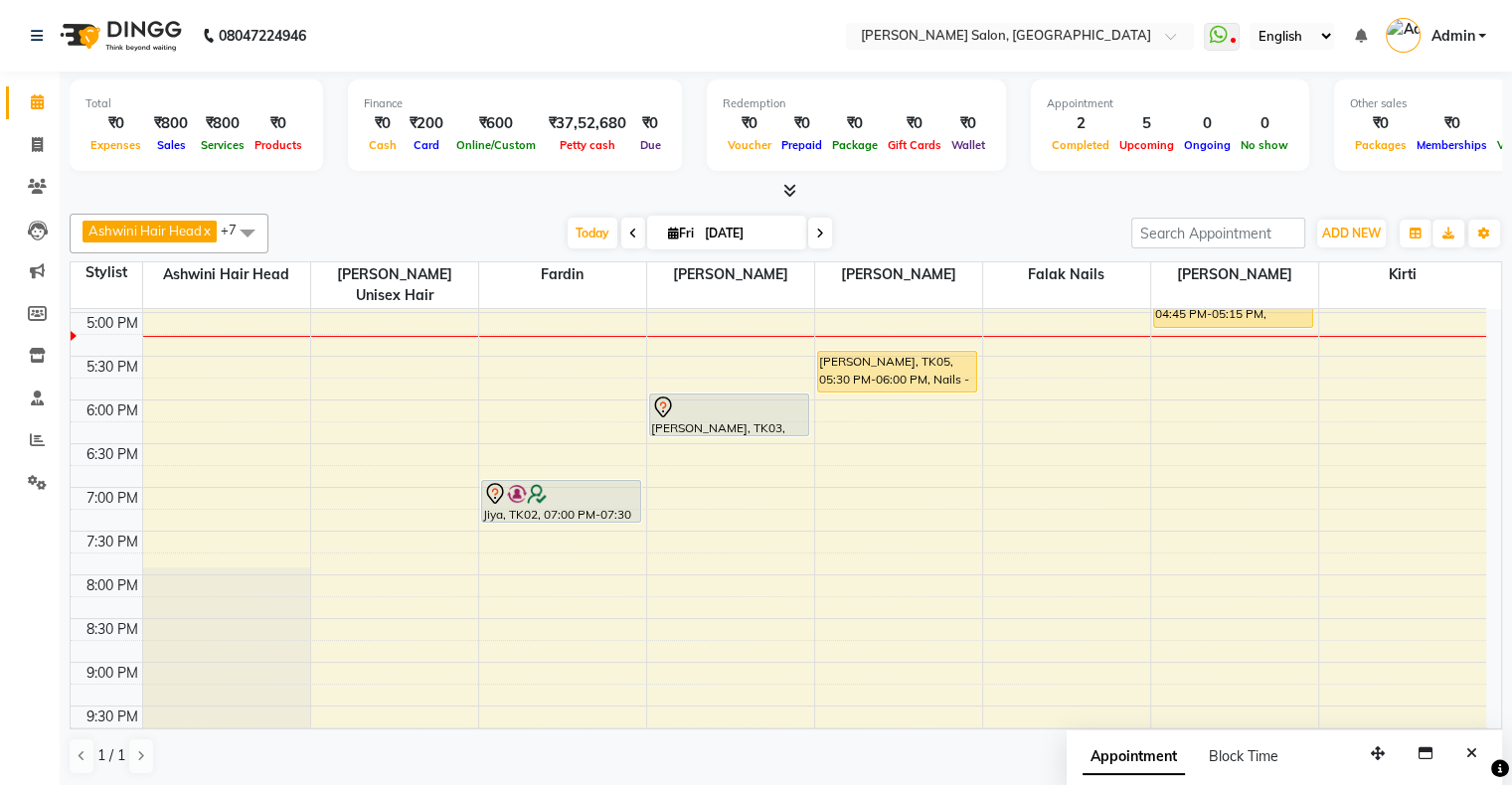 click at bounding box center (820, 233) 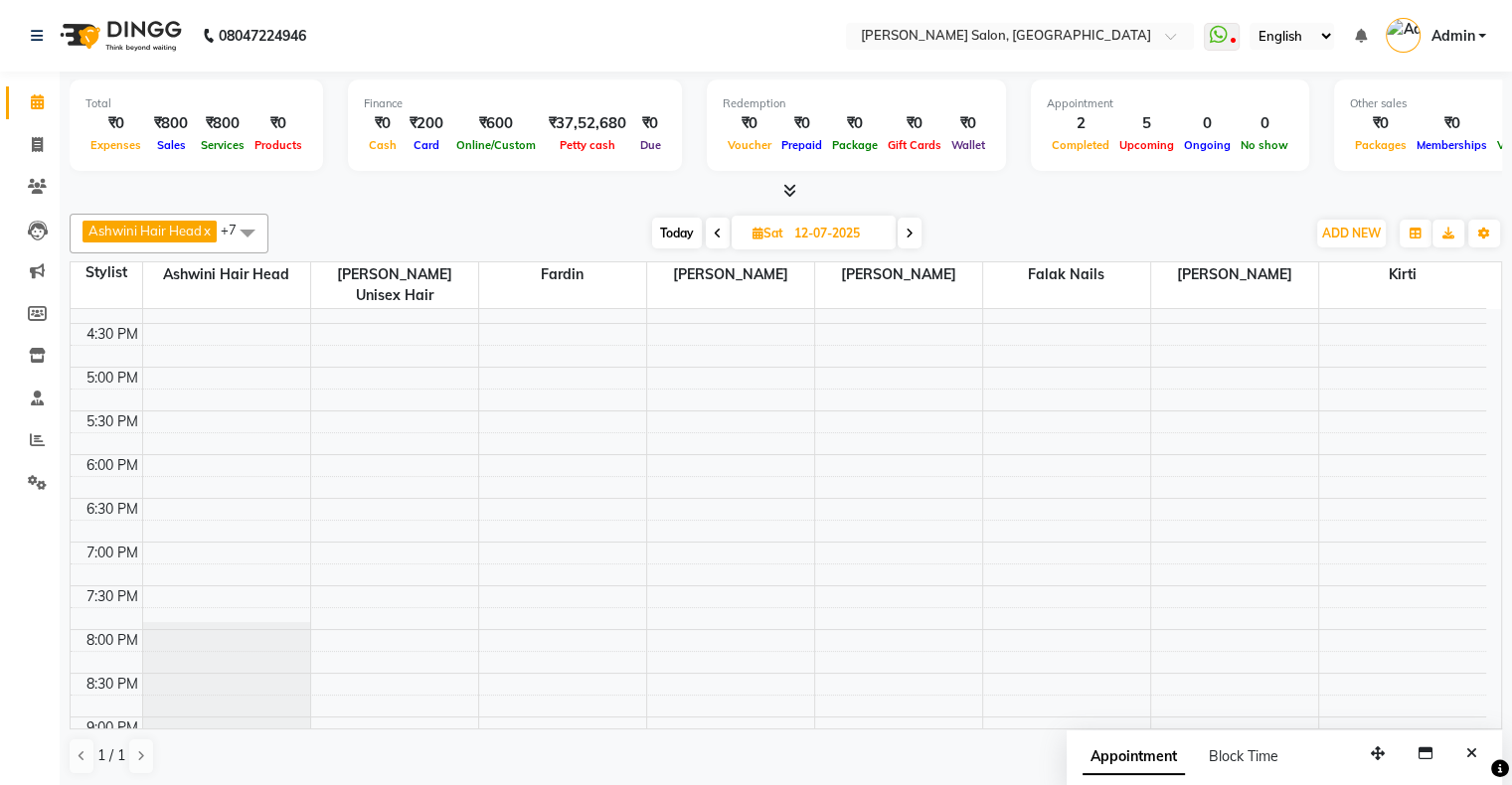 scroll, scrollTop: 508, scrollLeft: 0, axis: vertical 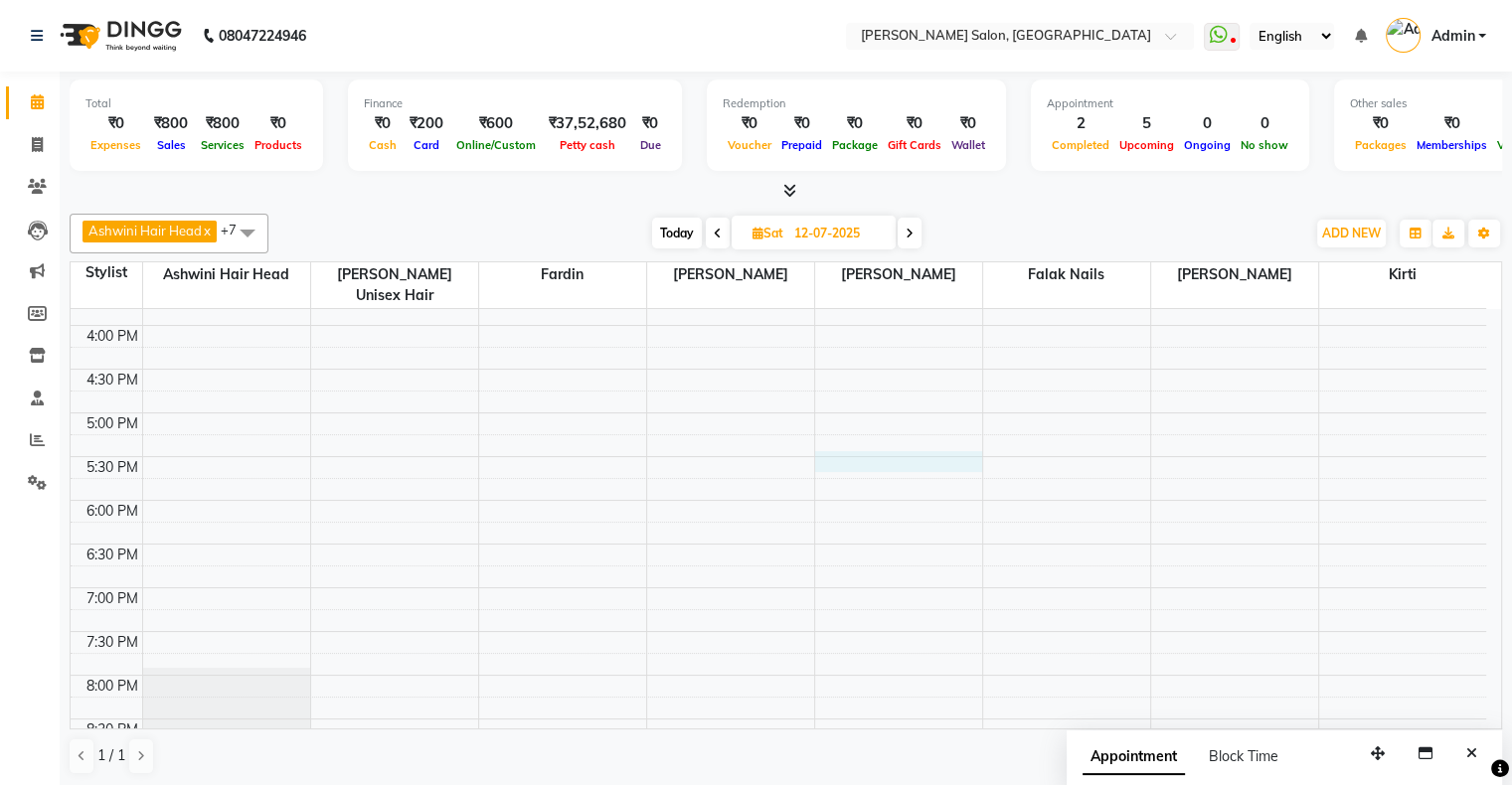click on "10:00 AM 10:30 AM 11:00 AM 11:30 AM 12:00 PM 12:30 PM 1:00 PM 1:30 PM 2:00 PM 2:30 PM 3:00 PM 3:30 PM 4:00 PM 4:30 PM 5:00 PM 5:30 PM 6:00 PM 6:30 PM 7:00 PM 7:30 PM 8:00 PM 8:30 PM 9:00 PM 9:30 PM 10:00 PM 10:30 PM             Jinal, 02:30 PM-03:00 PM, Colouring  - Root Touch-Up - New             Priyal Maru, 03:00 PM-03:30 PM, Nails - Acrylic Nails - New             Kimaya, 11:00 AM-11:30 AM, Pedicure - Classic Pedicure - New" at bounding box center [778, 369] 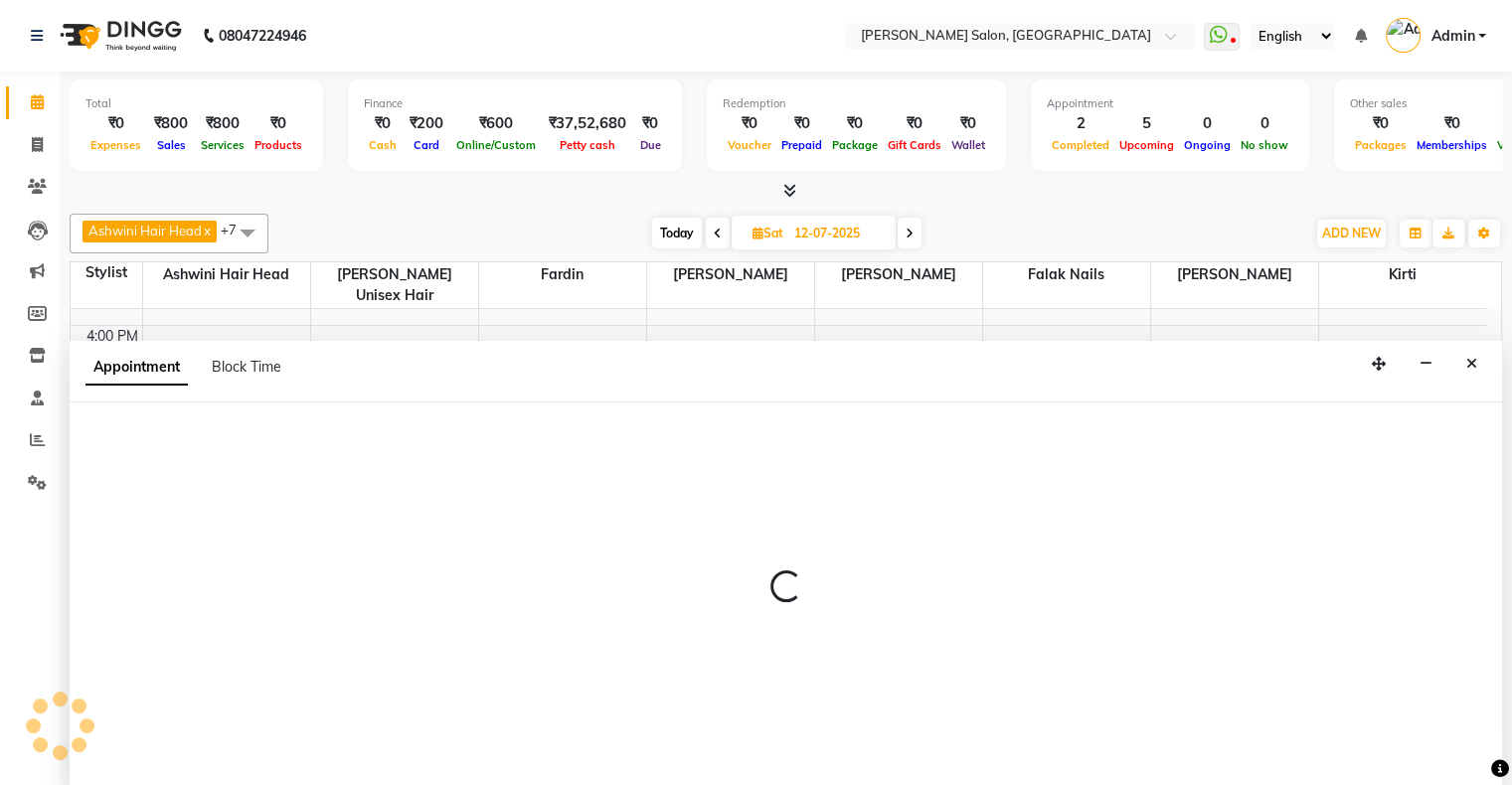scroll, scrollTop: 0, scrollLeft: 0, axis: both 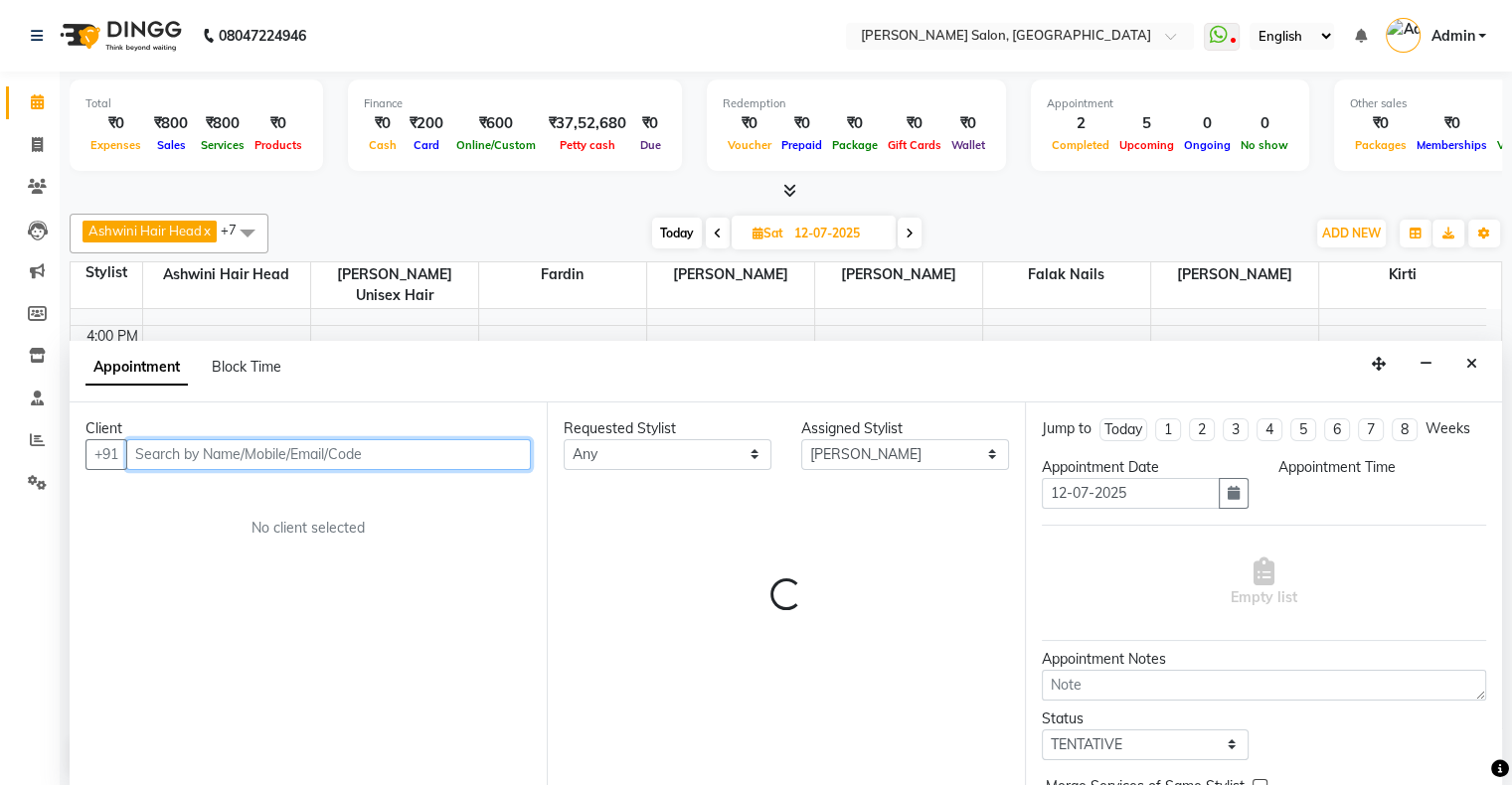 select on "1050" 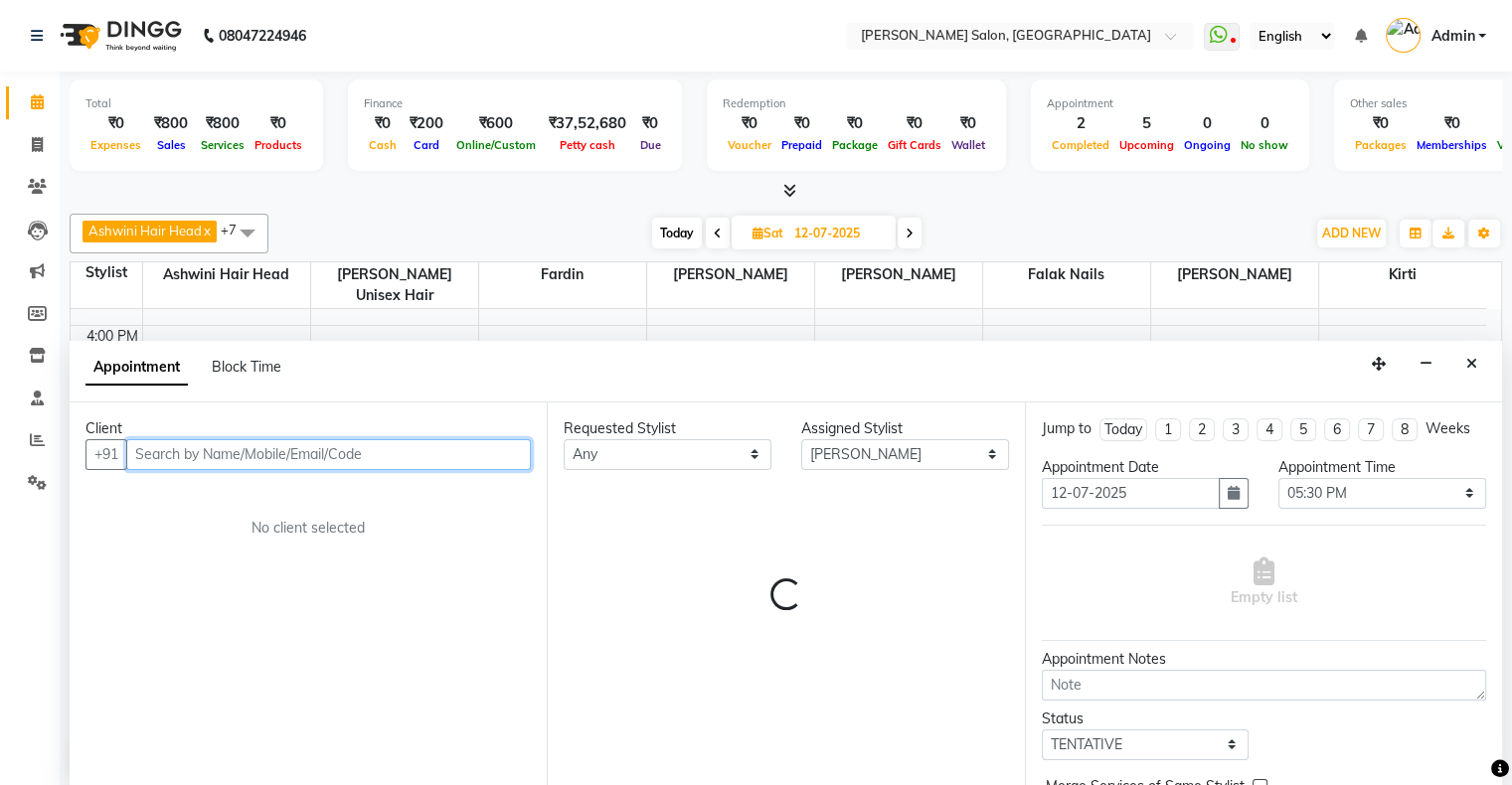 click at bounding box center (328, 454) 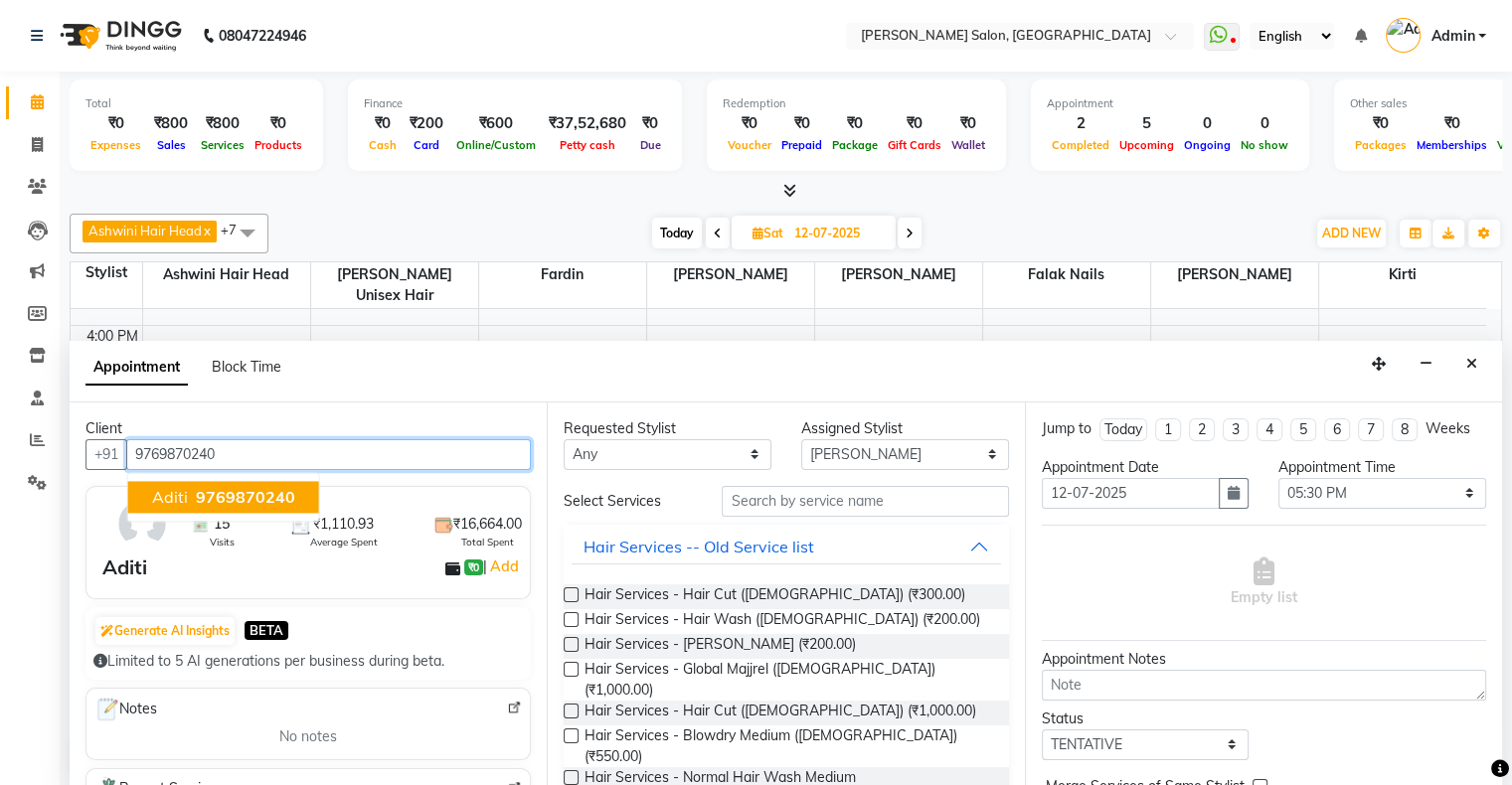 type on "9769870240" 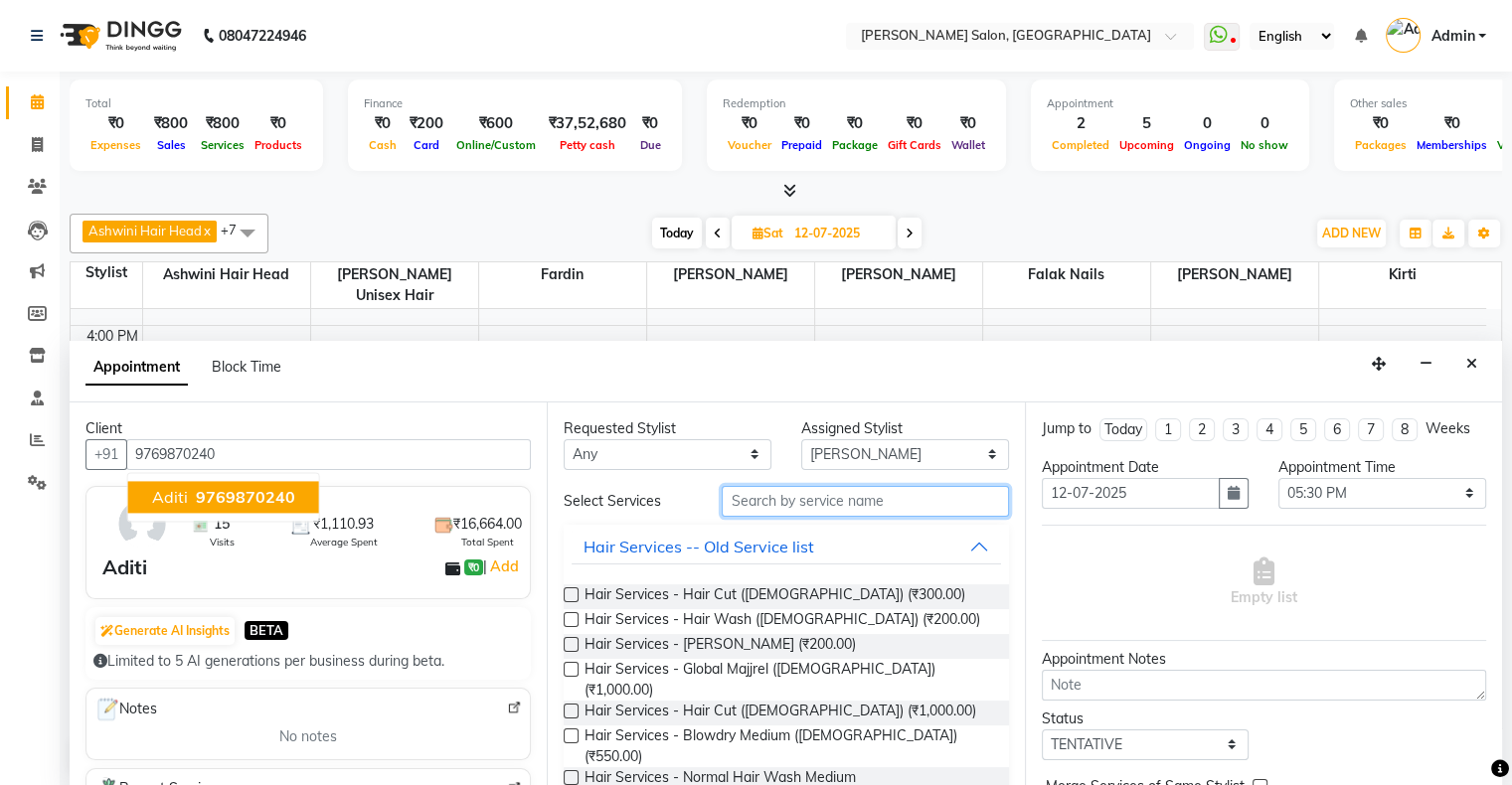click at bounding box center (865, 501) 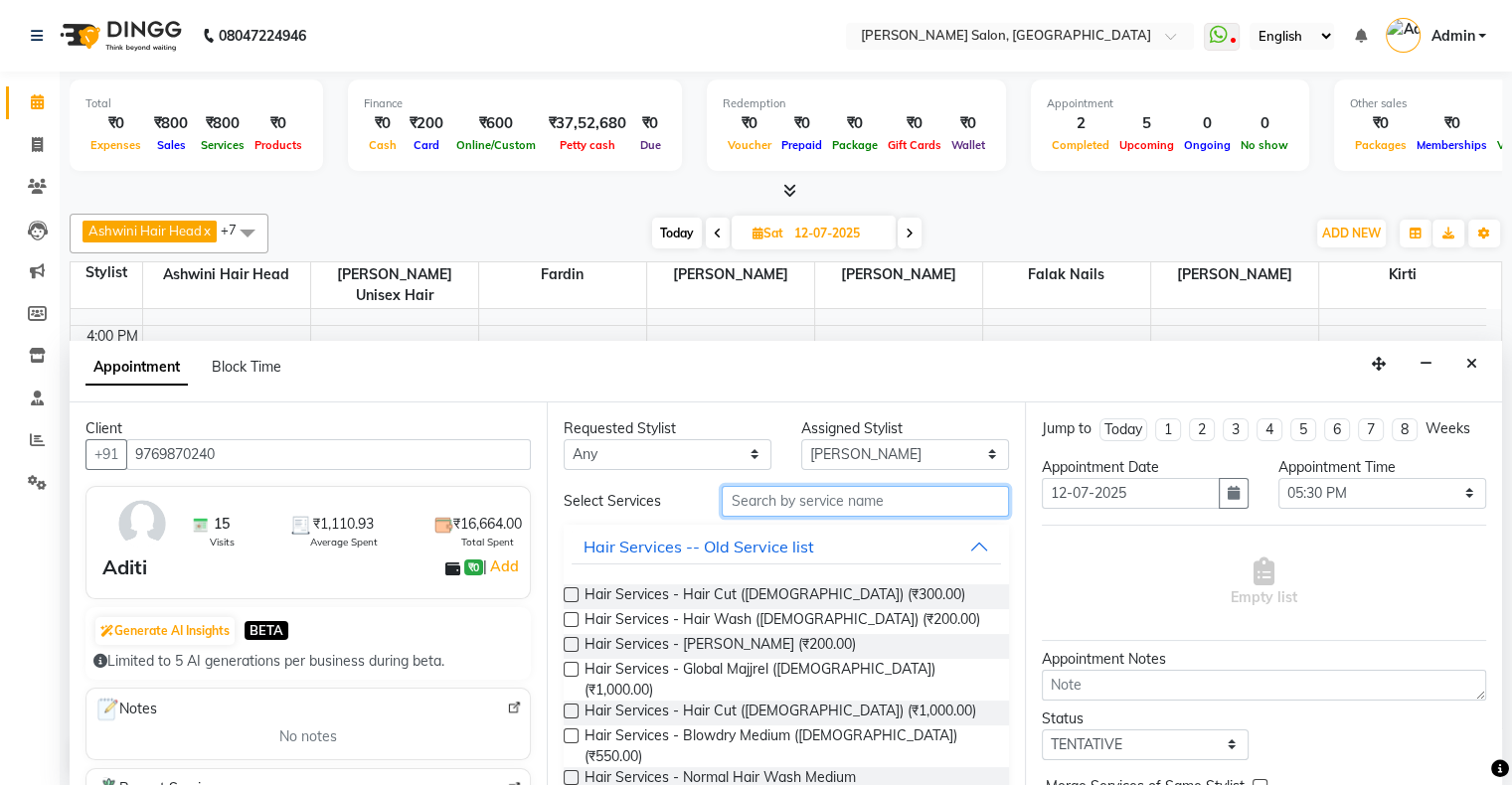 click at bounding box center [865, 501] 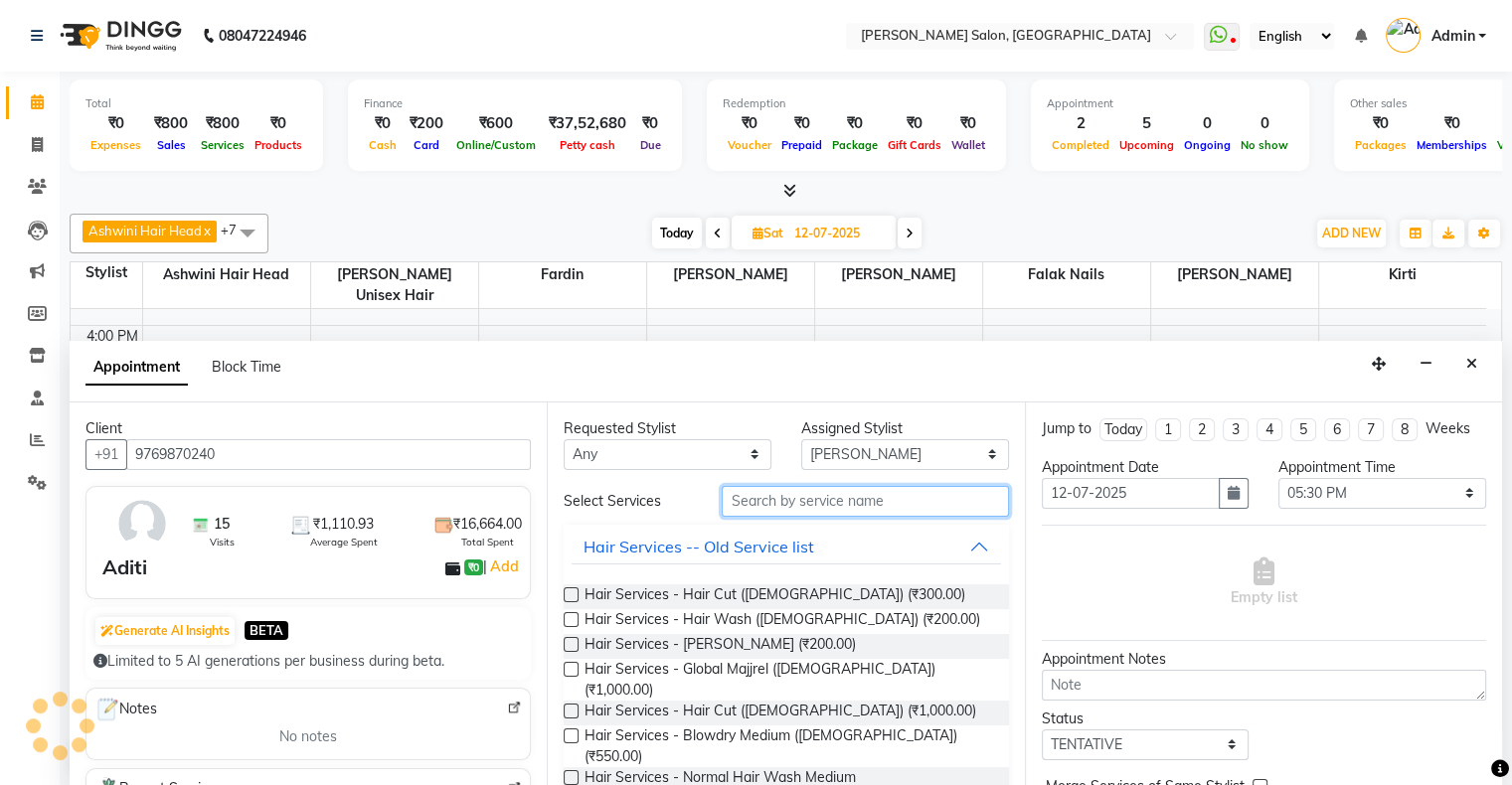 click at bounding box center (865, 501) 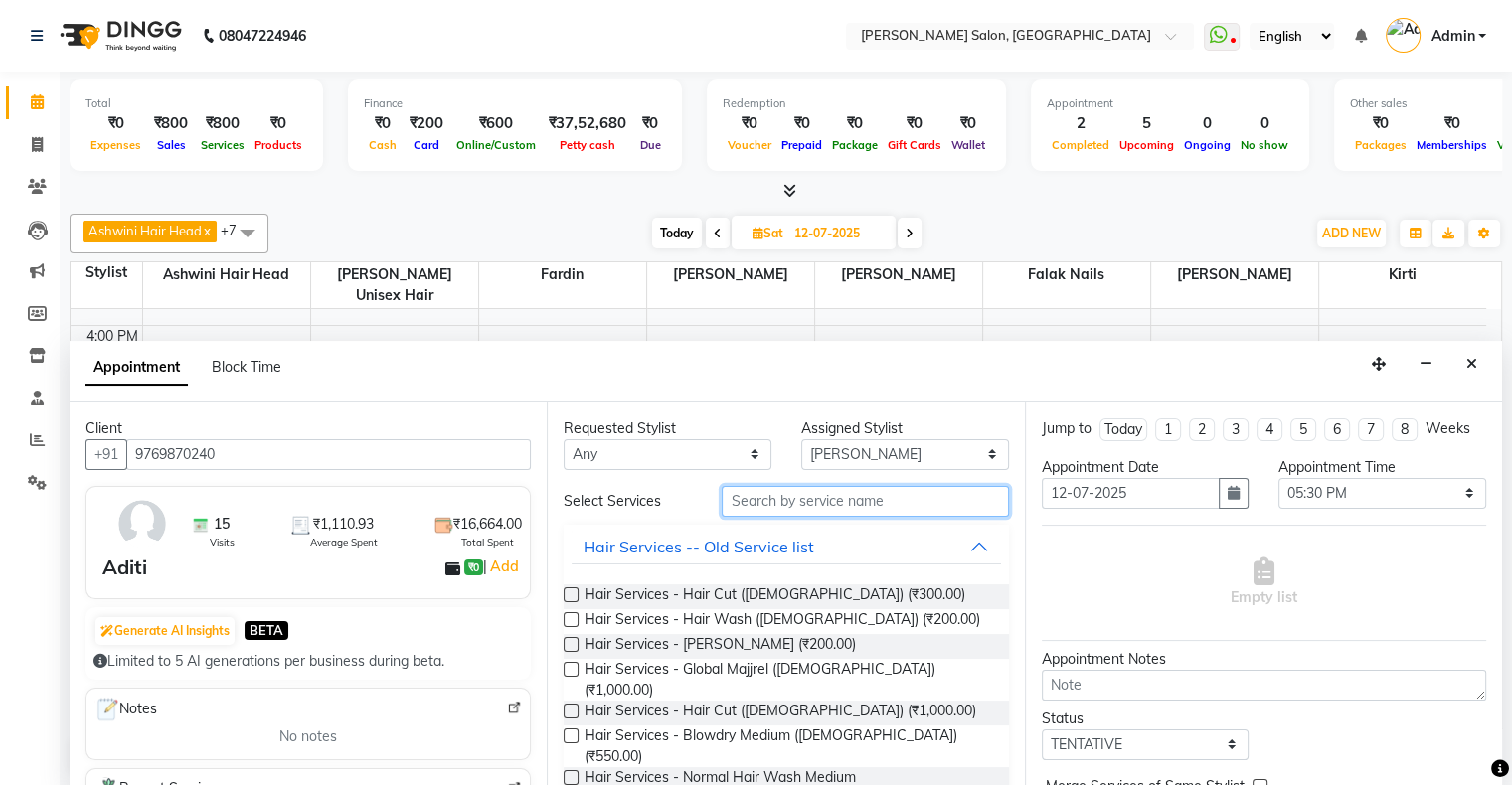 click at bounding box center (865, 501) 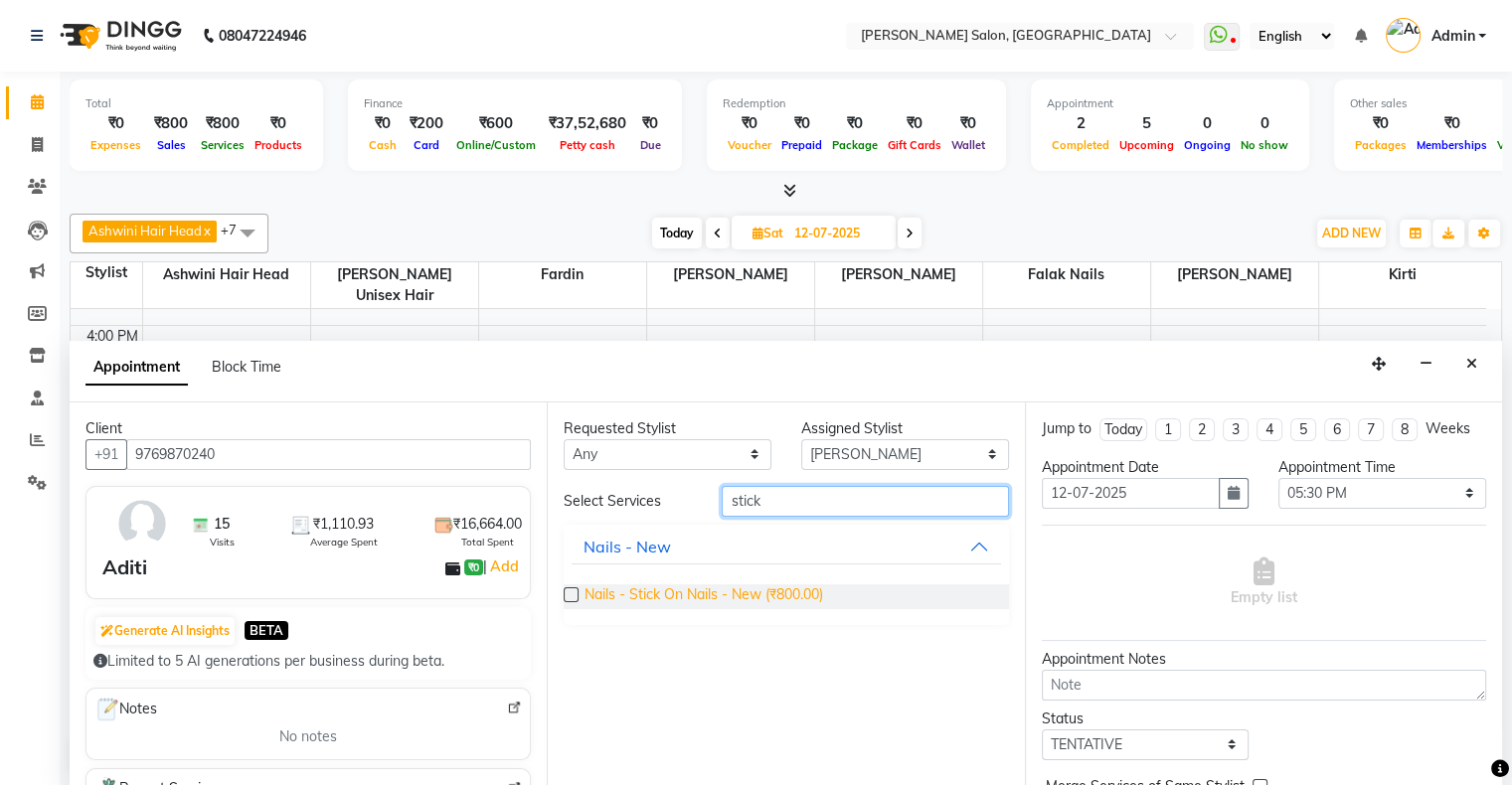 type on "stick" 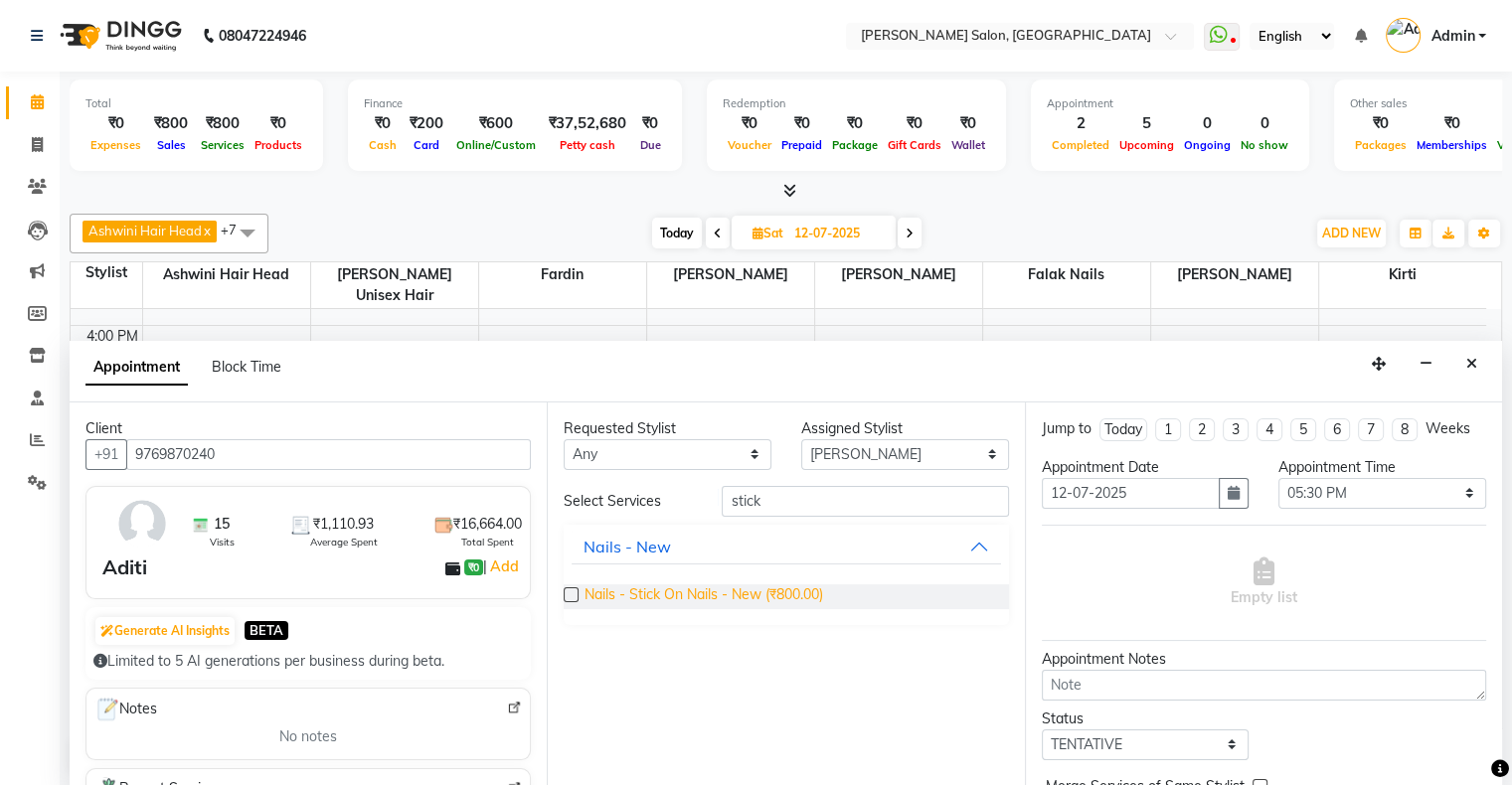 click on "Nails - Stick On Nails - New (₹800.00)" at bounding box center [704, 596] 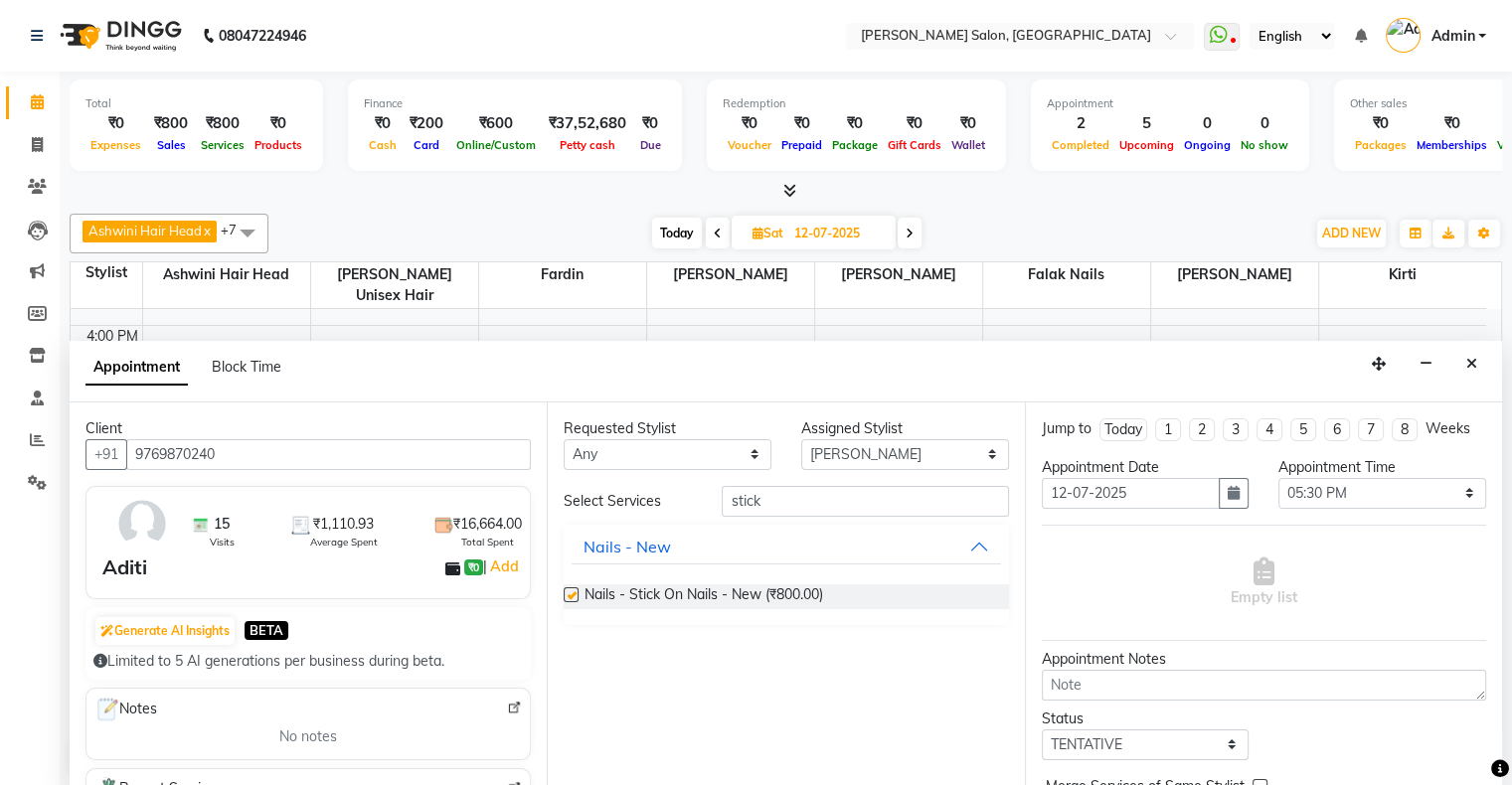 checkbox on "false" 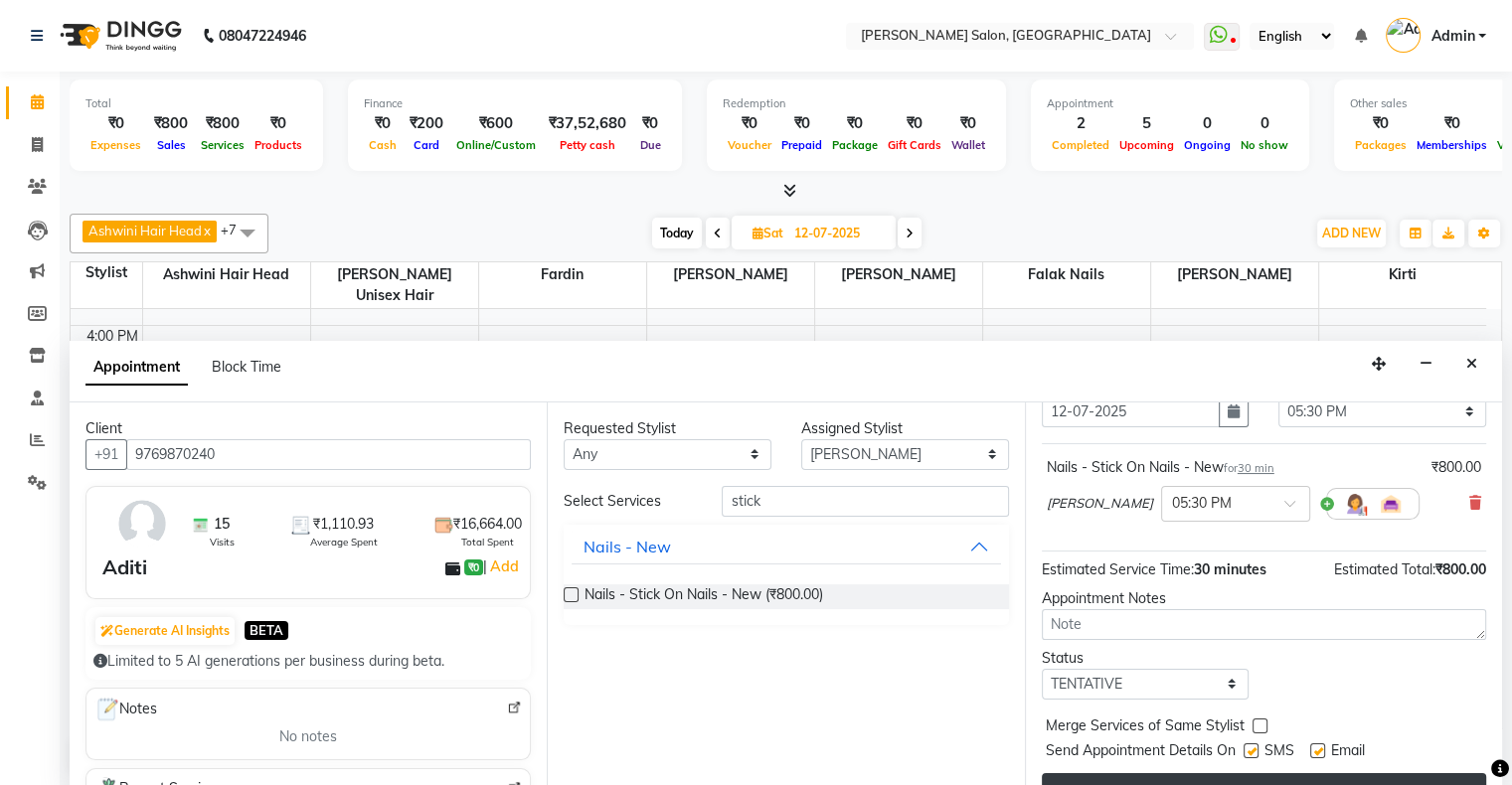 scroll, scrollTop: 116, scrollLeft: 0, axis: vertical 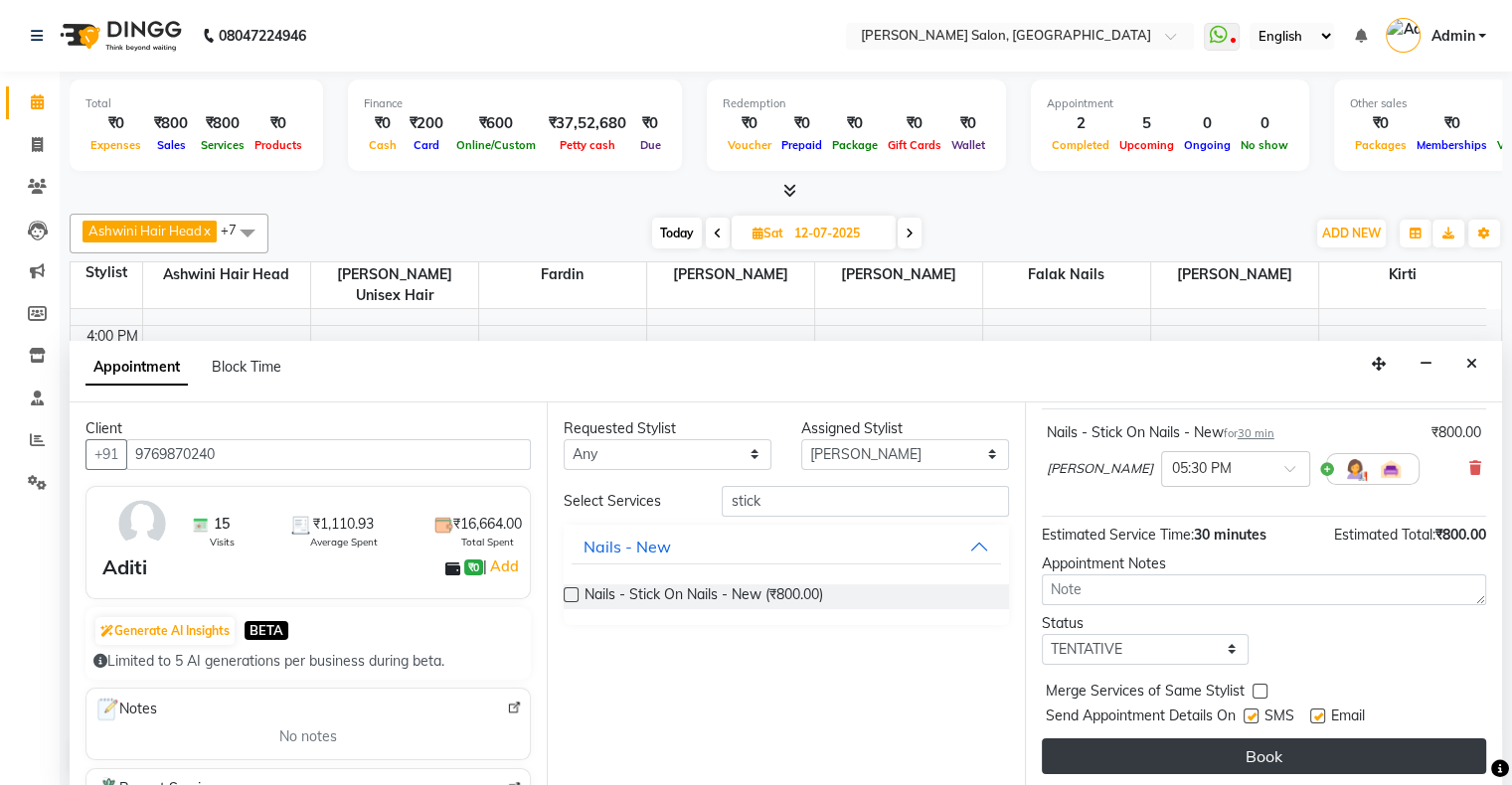 click on "Book" at bounding box center (1263, 756) 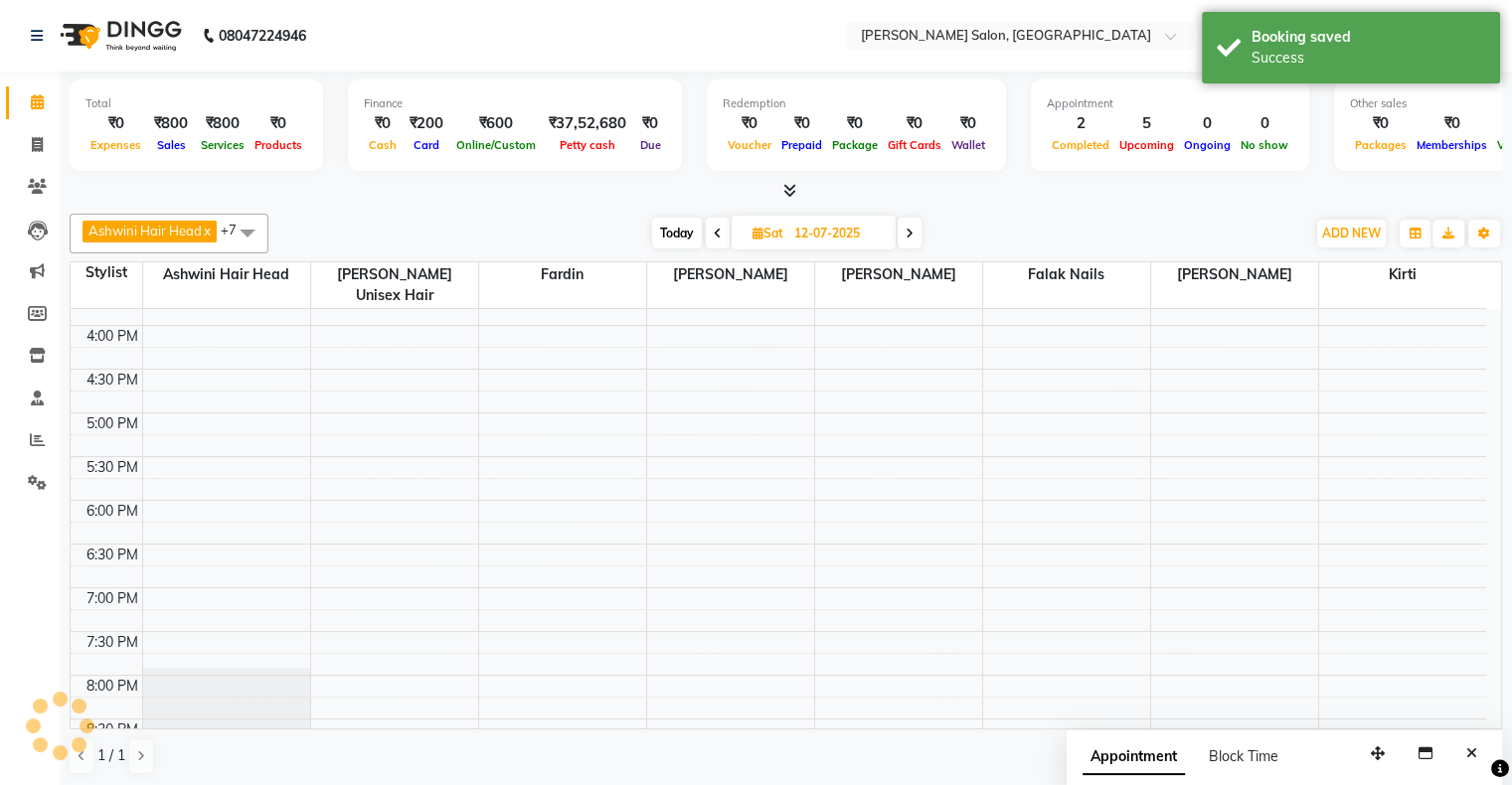 scroll, scrollTop: 0, scrollLeft: 0, axis: both 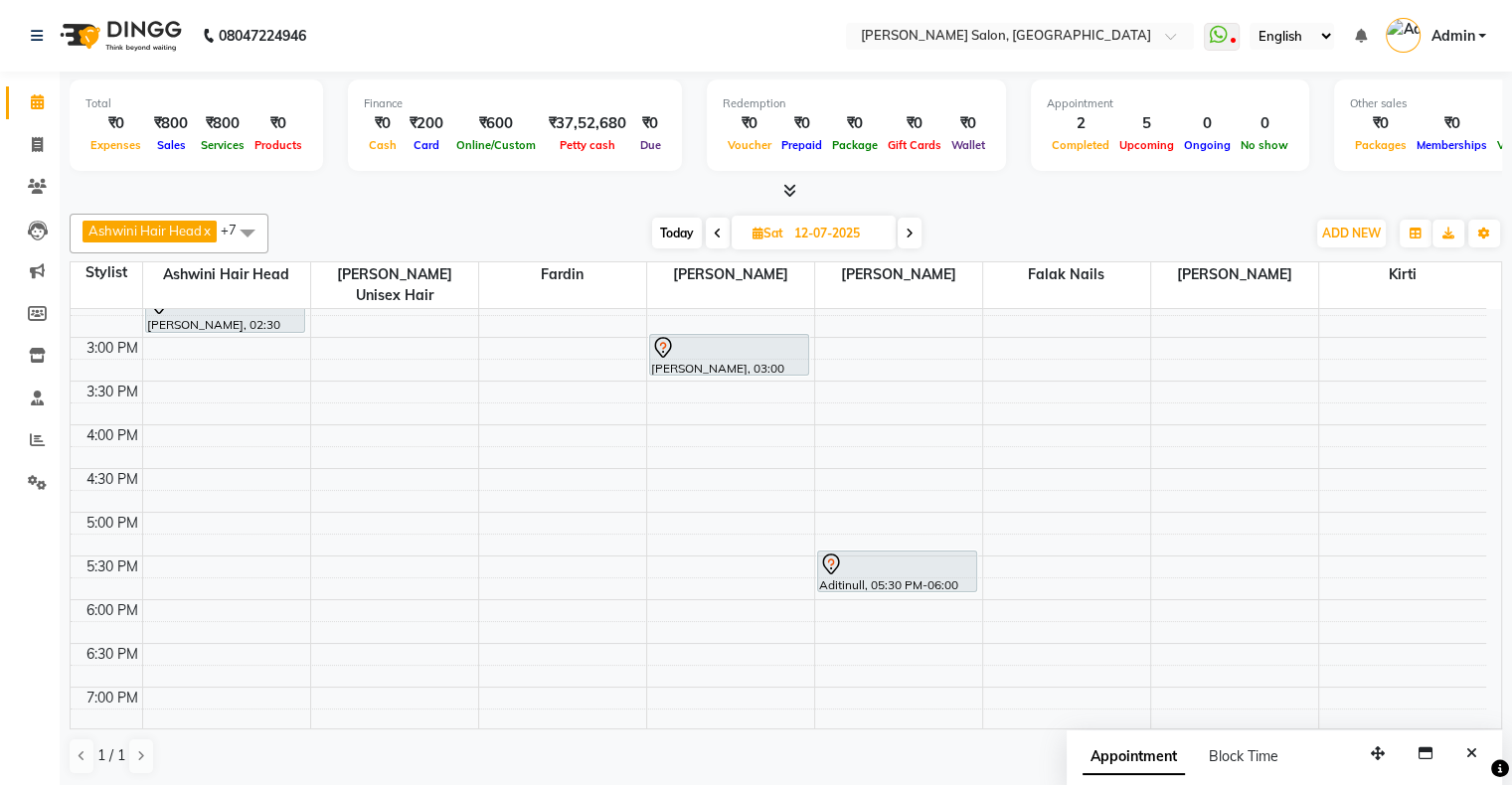 click on "Today" at bounding box center [677, 233] 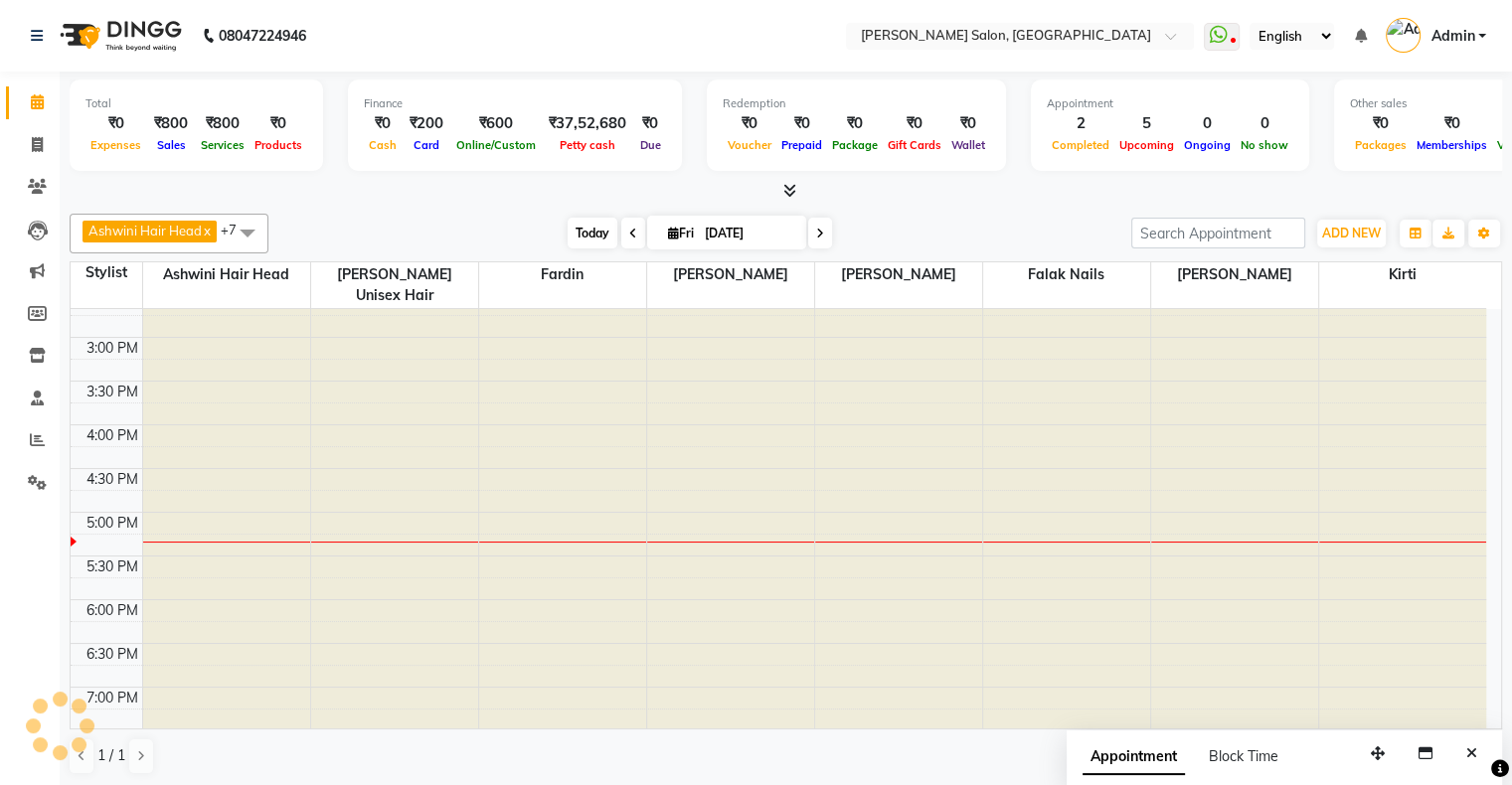 scroll, scrollTop: 0, scrollLeft: 0, axis: both 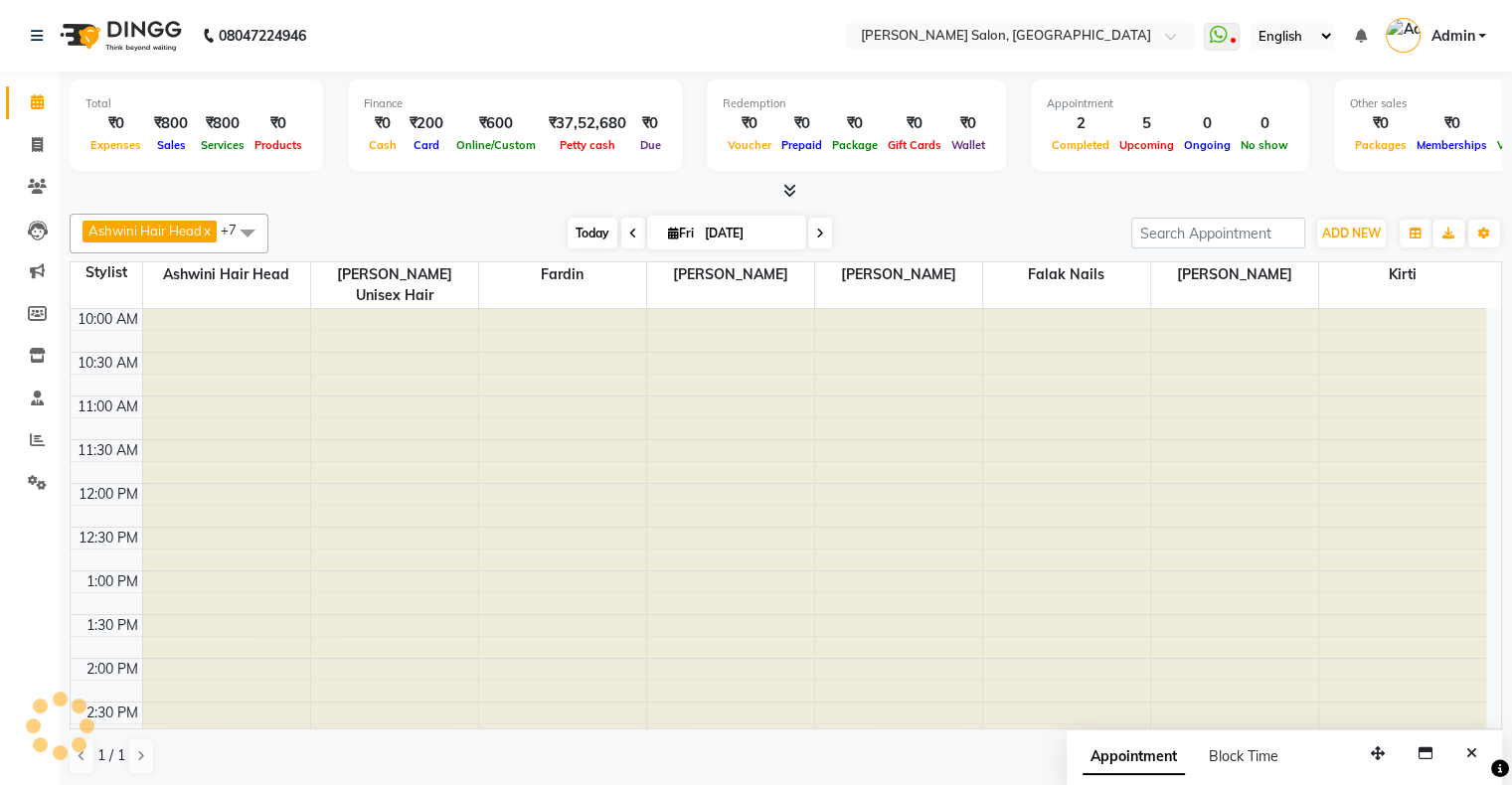 click on "Today" at bounding box center [592, 233] 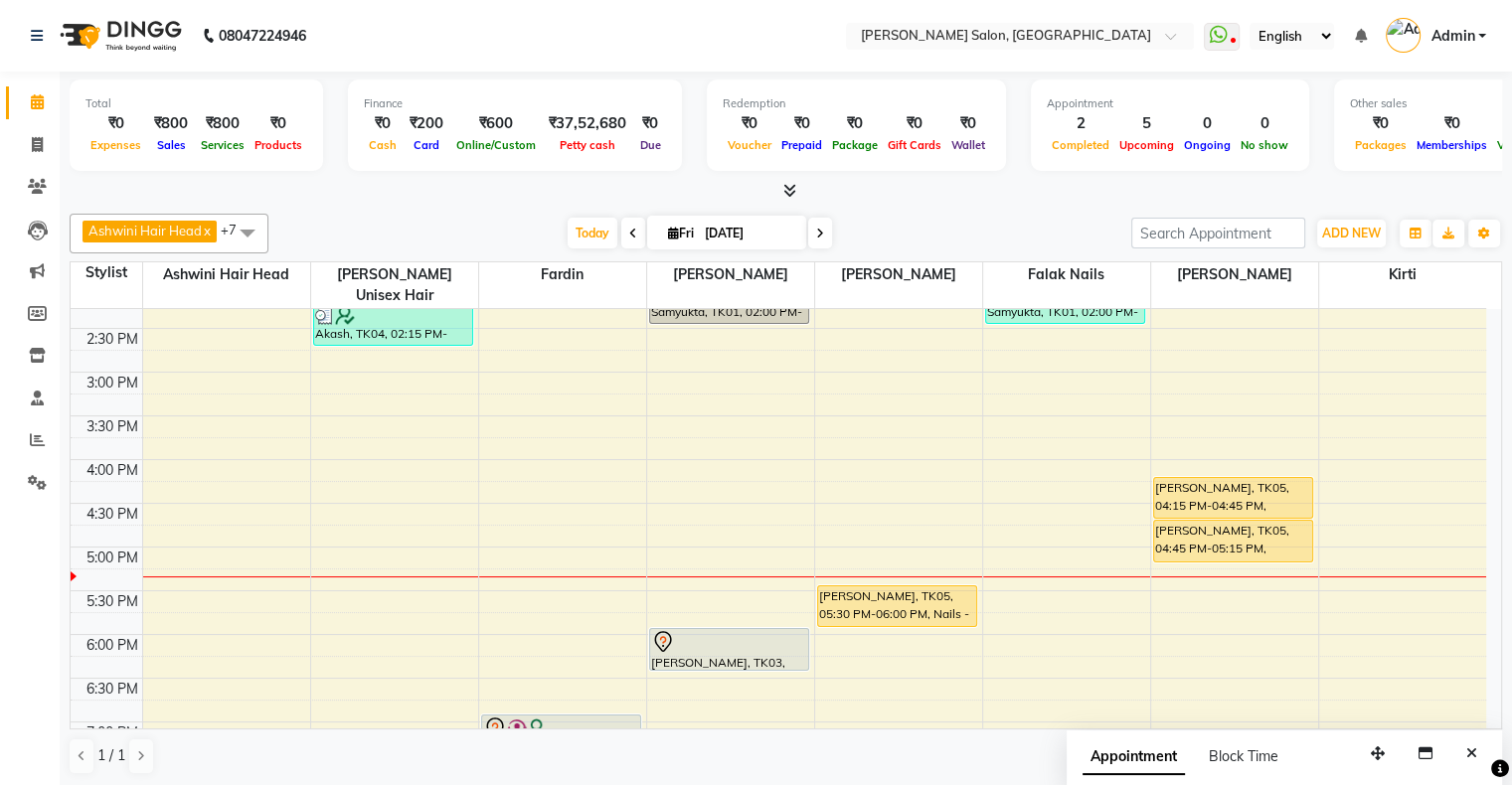 scroll, scrollTop: 486, scrollLeft: 0, axis: vertical 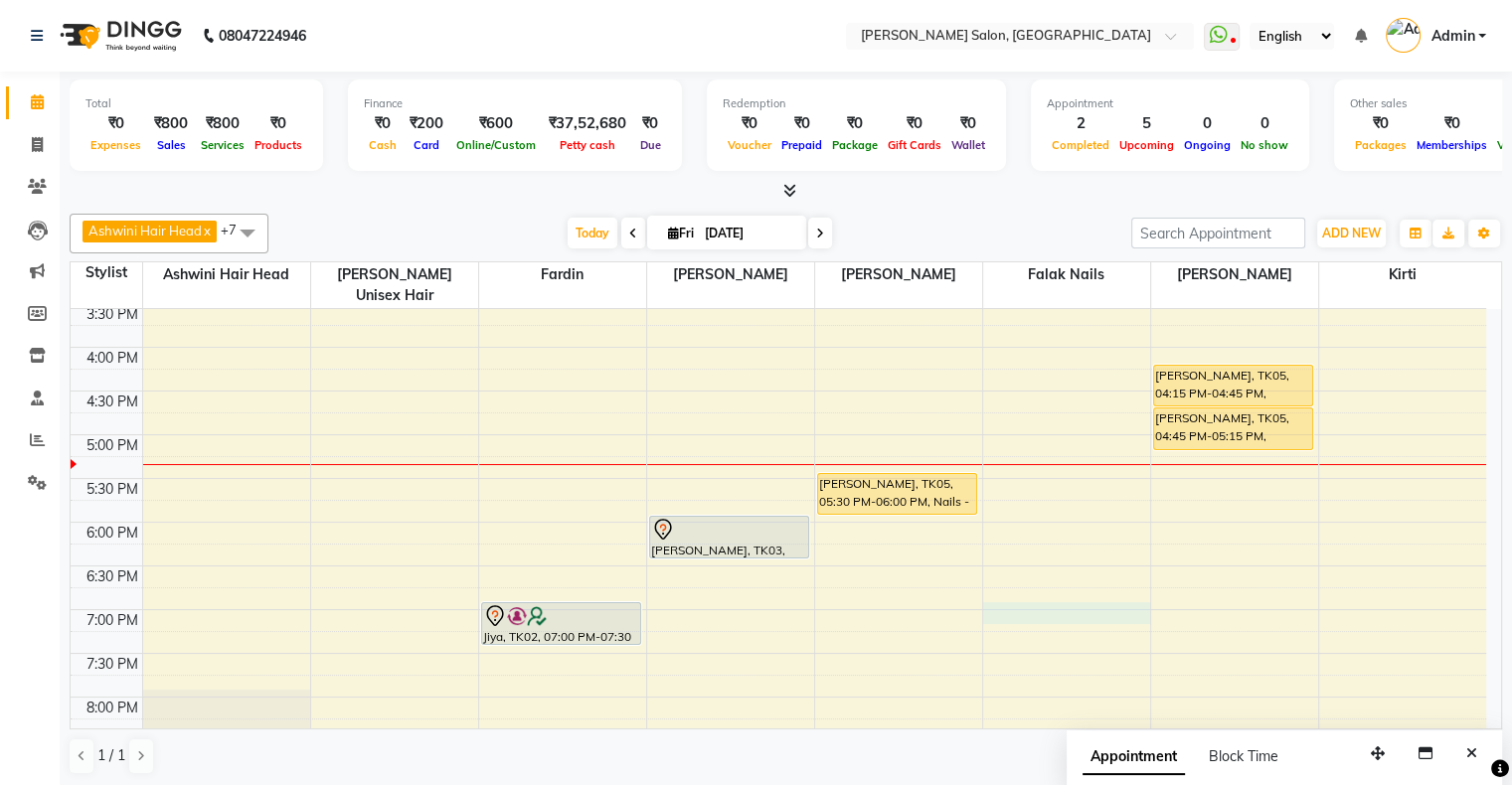click on "10:00 AM 10:30 AM 11:00 AM 11:30 AM 12:00 PM 12:30 PM 1:00 PM 1:30 PM 2:00 PM 2:30 PM 3:00 PM 3:30 PM 4:00 PM 4:30 PM 5:00 PM 5:30 PM 6:00 PM 6:30 PM 7:00 PM 7:30 PM 8:00 PM 8:30 PM 9:00 PM 9:30 PM 10:00 PM 10:30 PM     Akash, TK04, 02:15 PM-02:45 PM, Men'S Services - Beard Crafting - New (₹250)             Jiya, TK02, 07:00 PM-07:30 PM, Hair Wash / Blowdry / Styling  - Hair Wash & Blowdry - New     Samyukta, TK01, 02:00 PM-02:30 PM, Nails - Acrylic Nails - New             ahana, TK03, 06:00 PM-06:30 PM, Nails - Acrylic Nails - New    Pradnya, TK05, 05:30 PM-06:00 PM, Nails - Acrylic Nails - New     Samyukta, TK01, 02:00 PM-02:30 PM, Nails - Acrylic Nails - New    Pradnya, TK05, 04:15 PM-04:45 PM, Liposoluble Wax - Half Legs - New    Pradnya, TK05, 04:45 PM-05:15 PM, Liposoluble Wax - Full Hands - New" at bounding box center (778, 391) 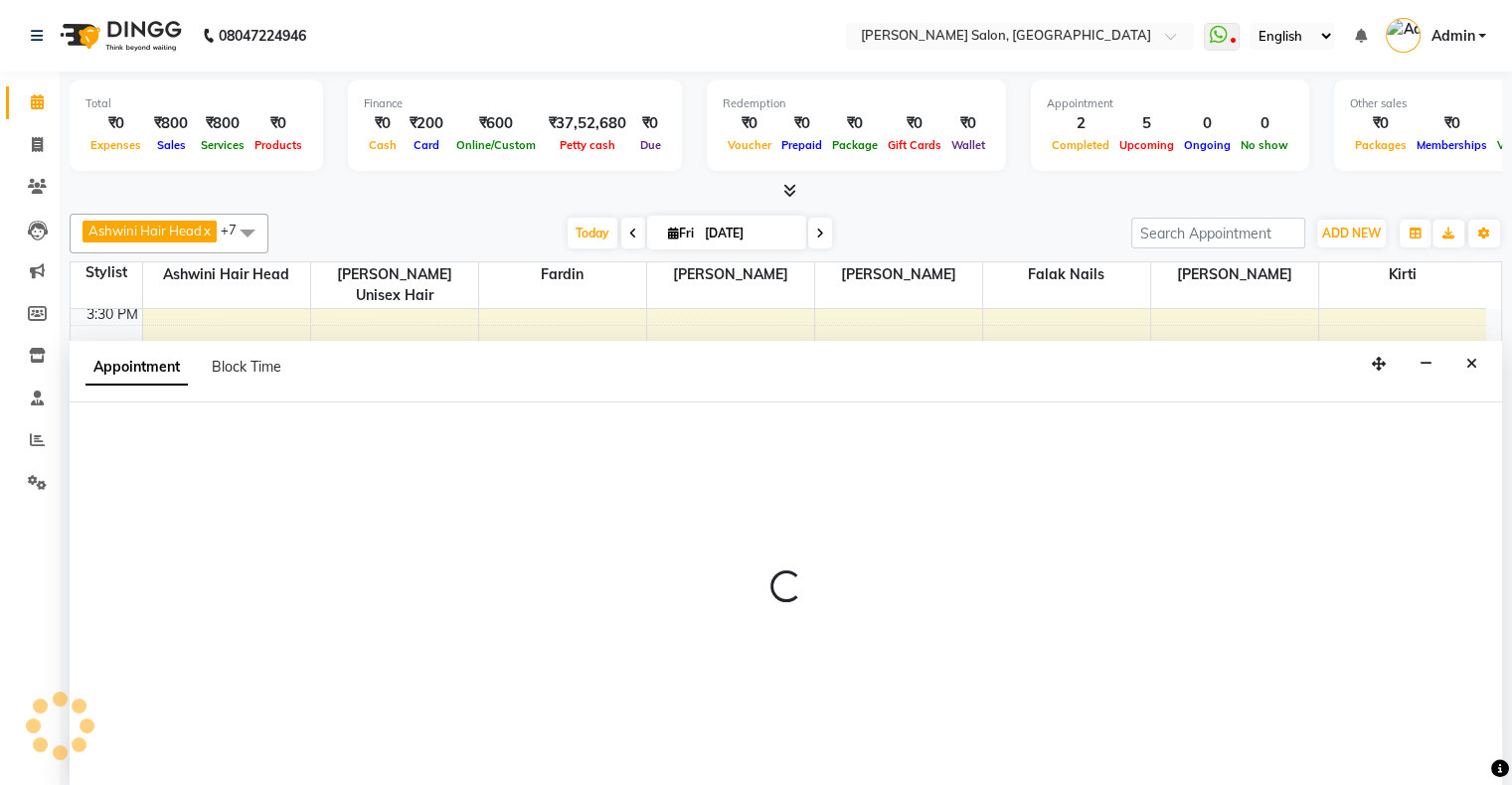 scroll, scrollTop: 0, scrollLeft: 0, axis: both 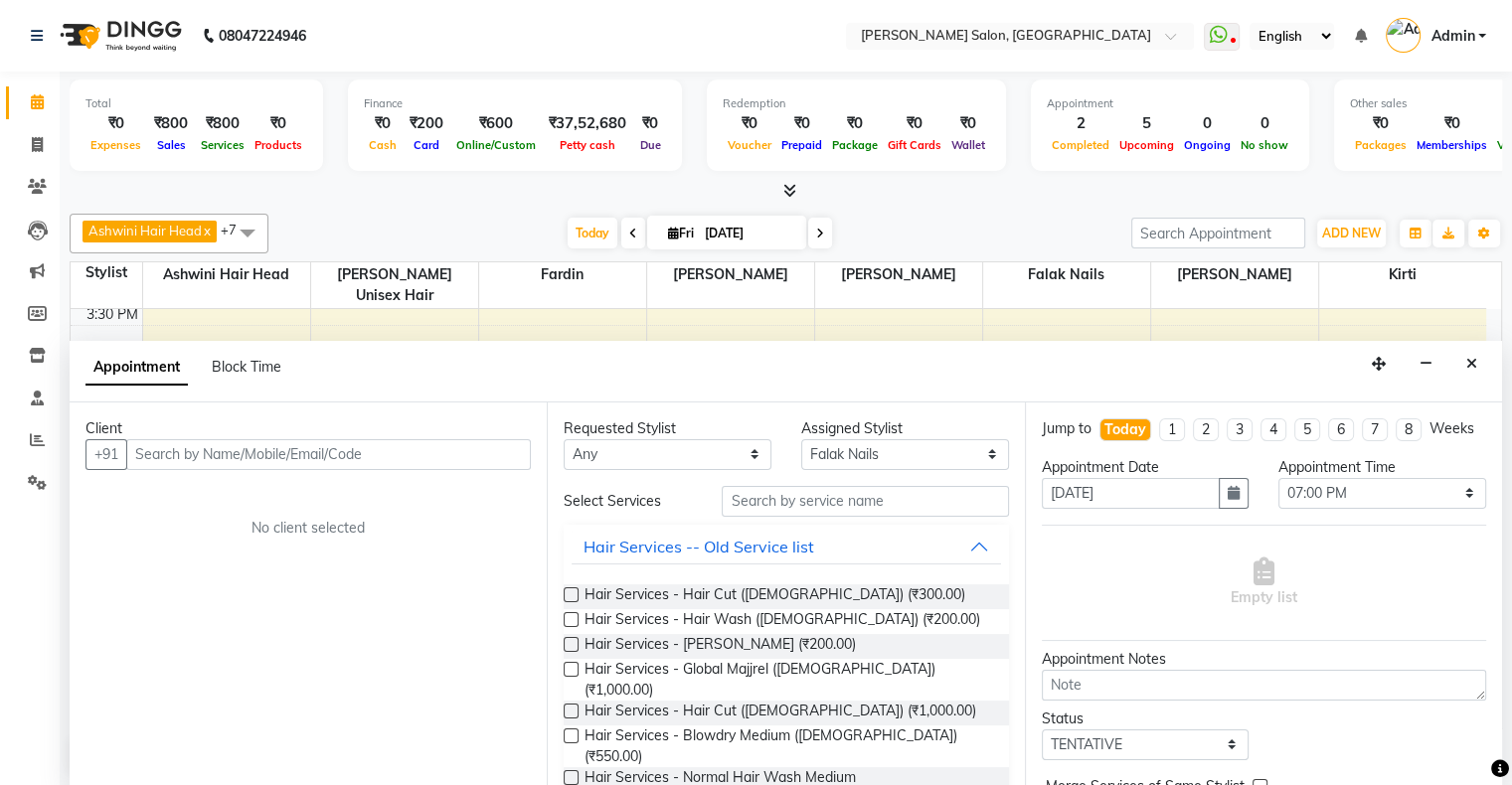 click at bounding box center [328, 454] 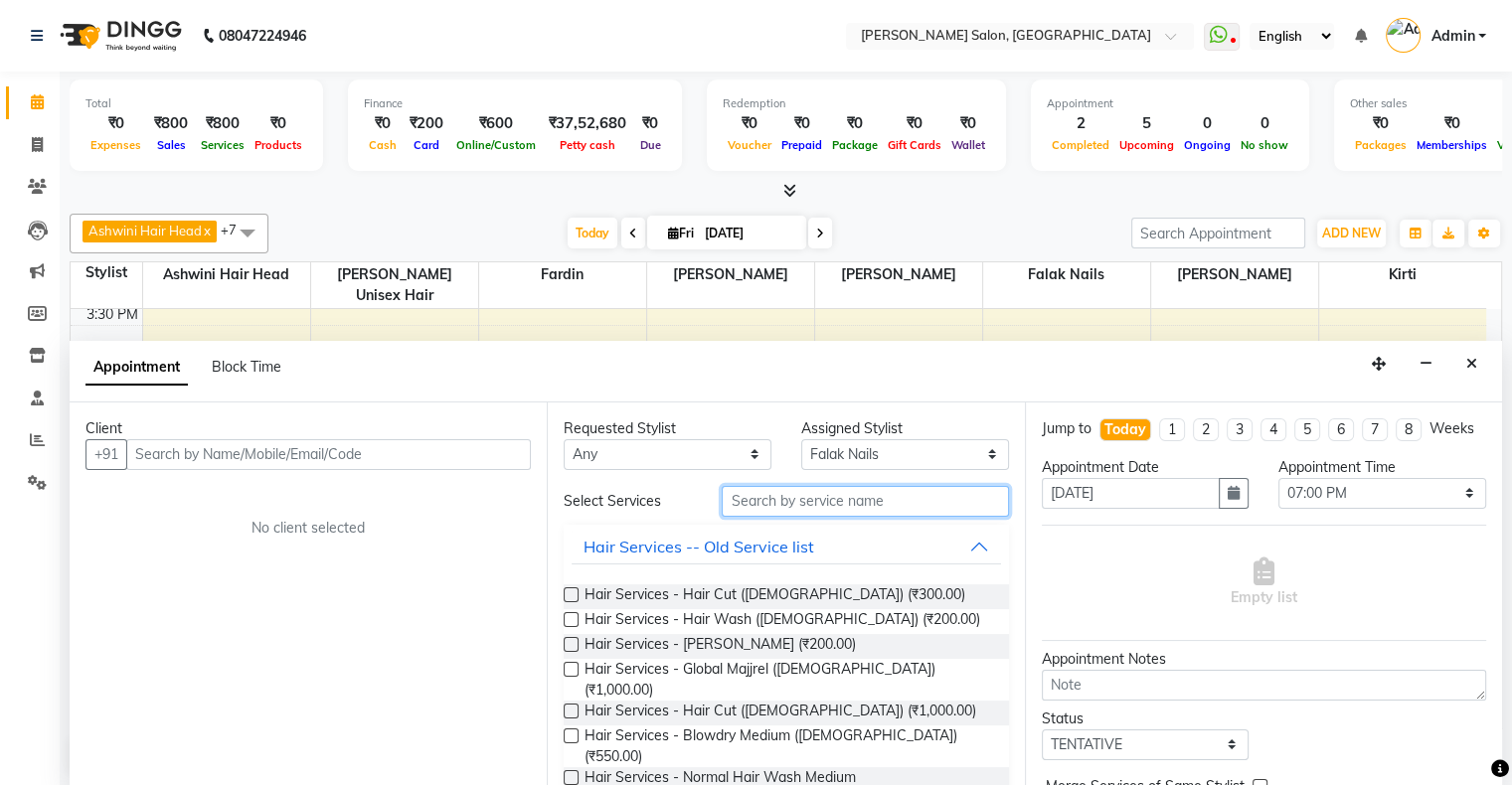 click at bounding box center [865, 501] 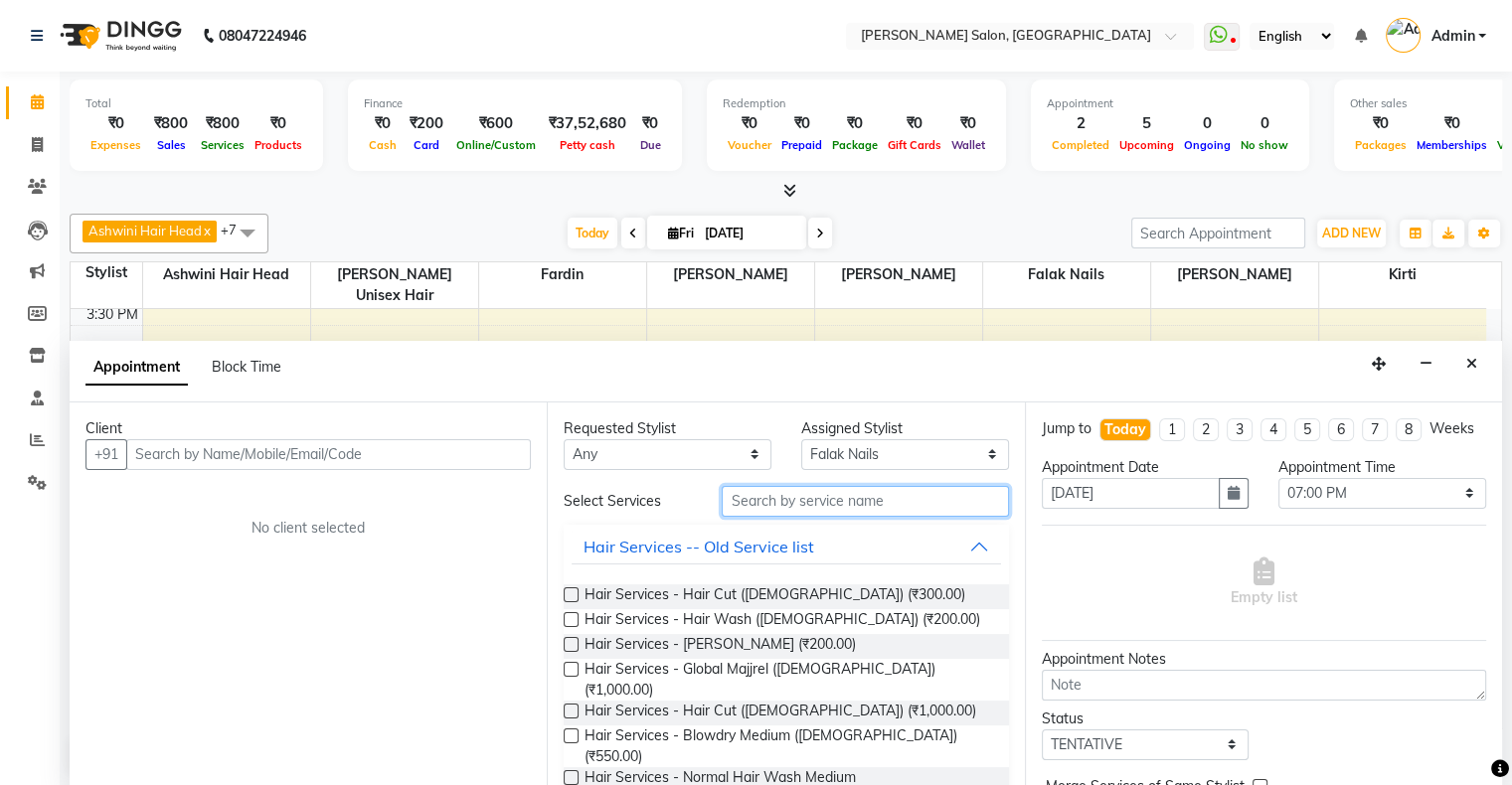 type on "f" 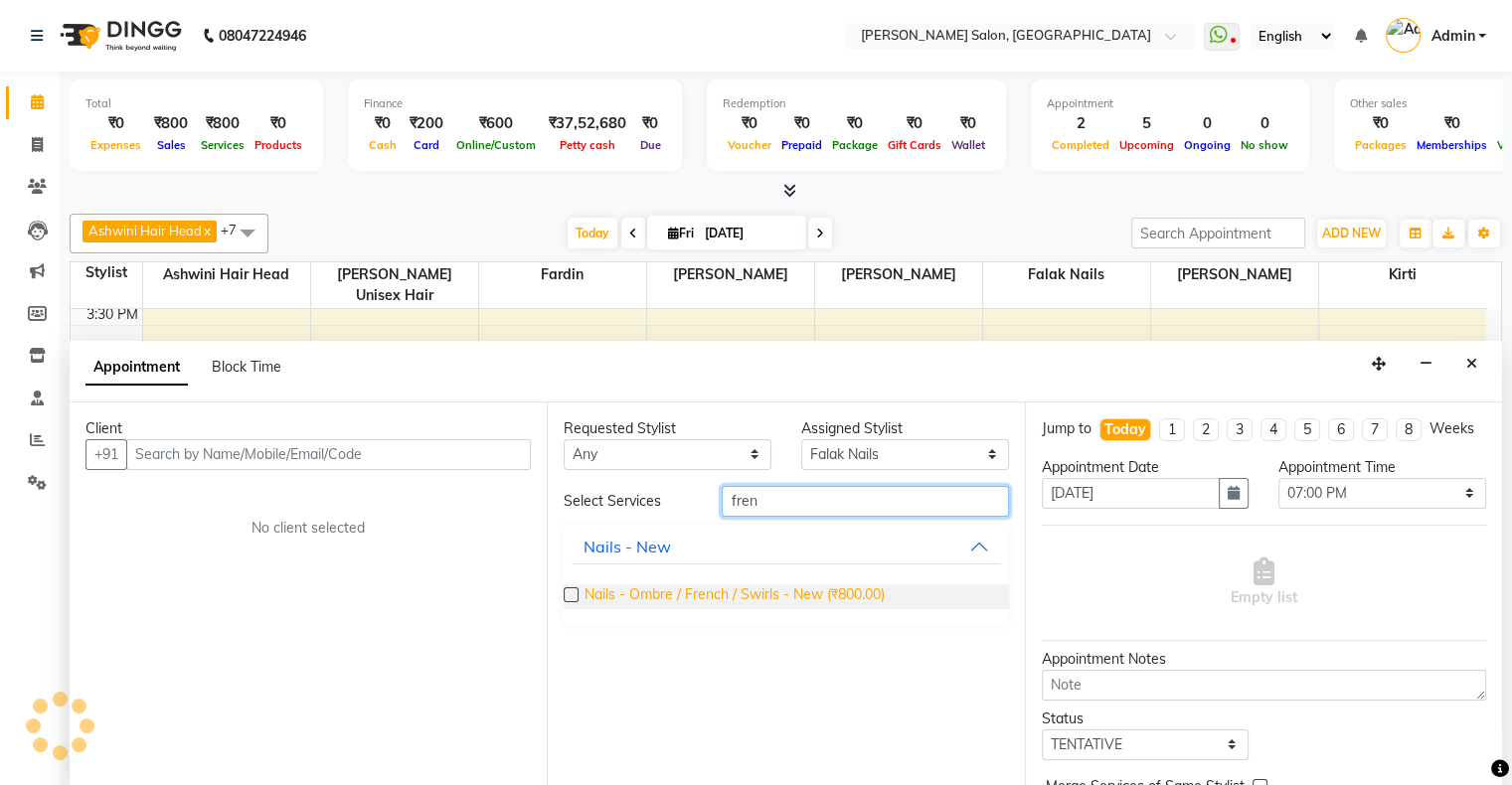 type on "fren" 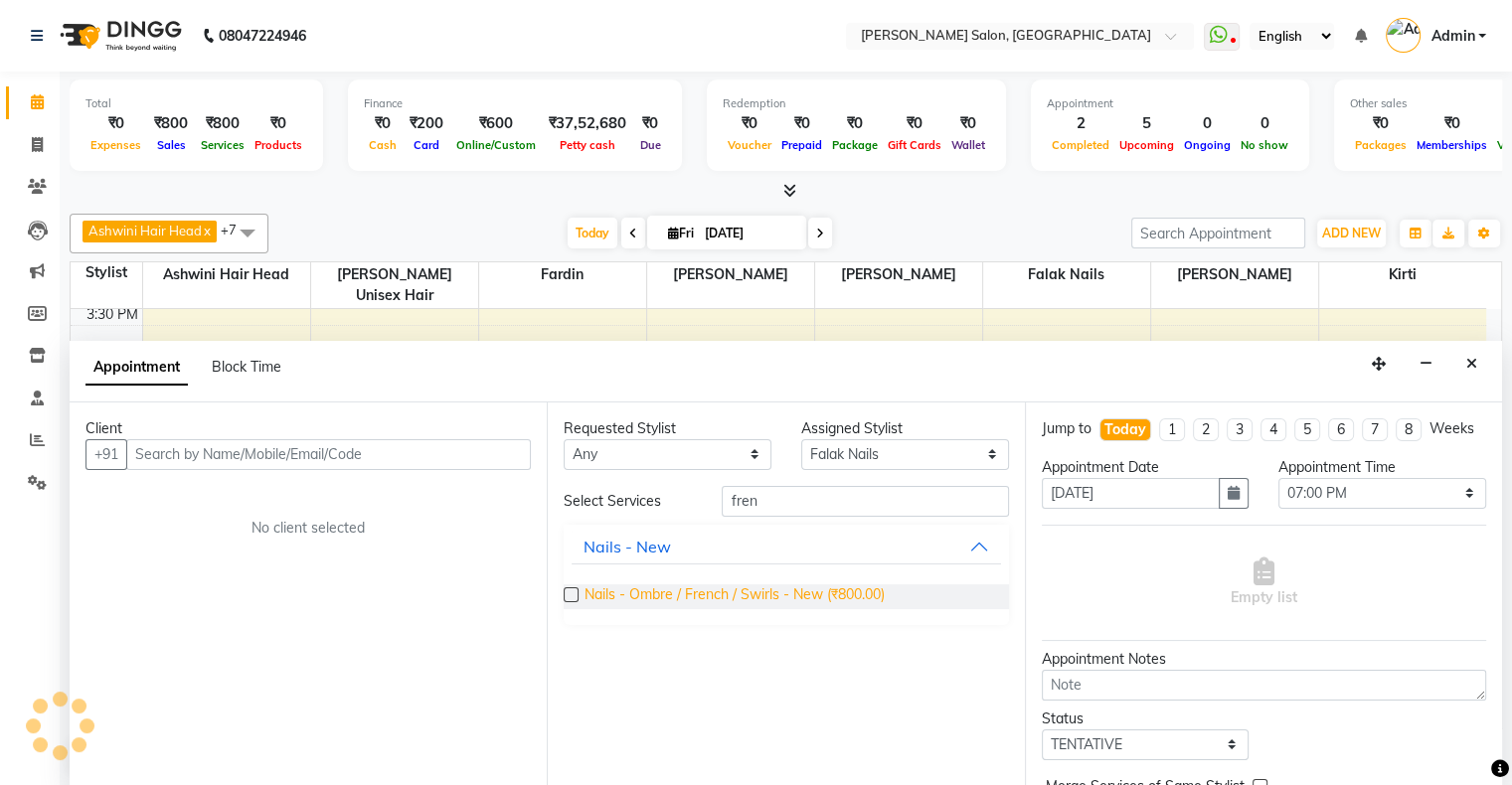 click on "Nails - Ombre / French / Swirls - New (₹800.00)" at bounding box center [735, 596] 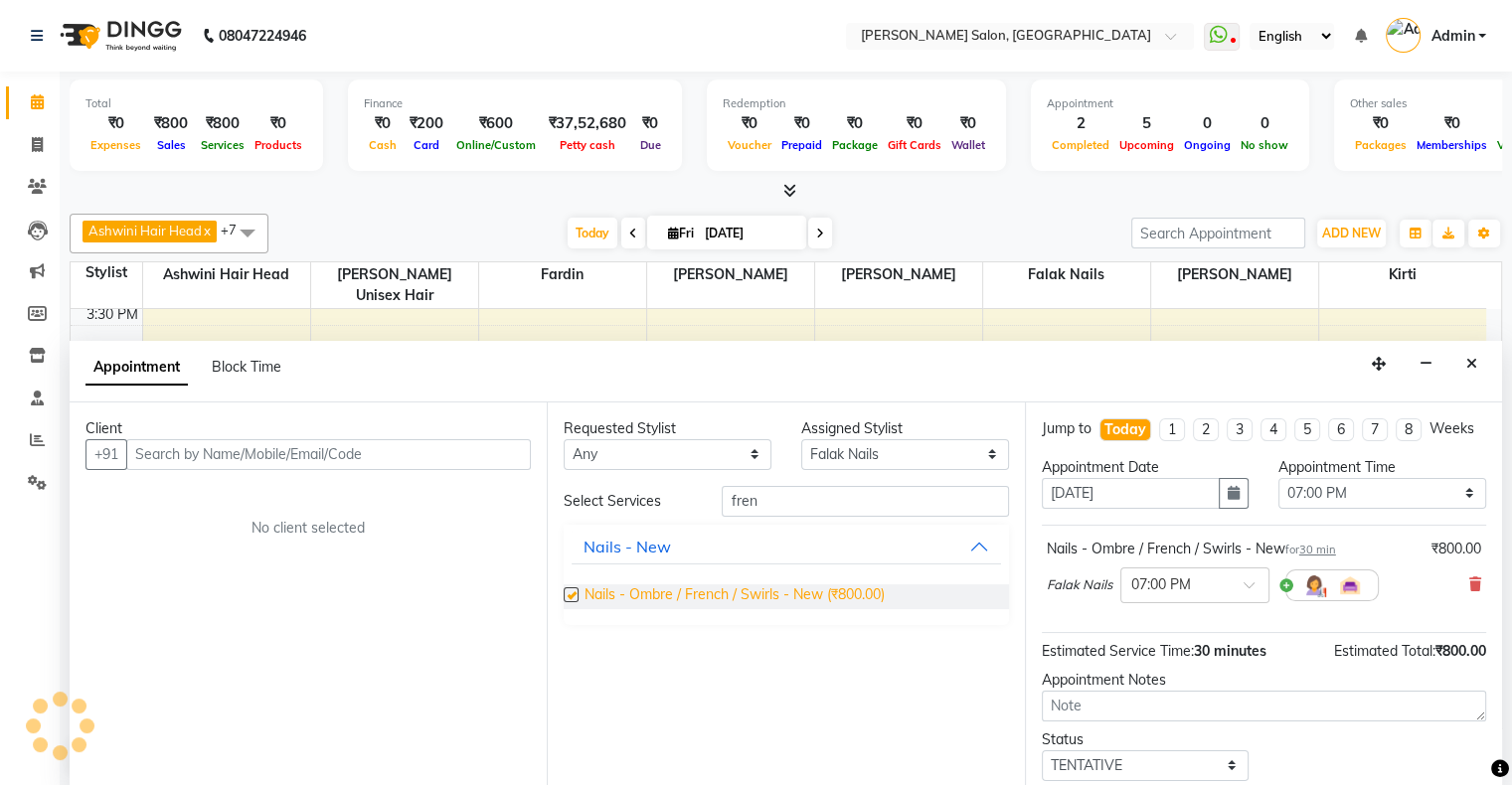 checkbox on "false" 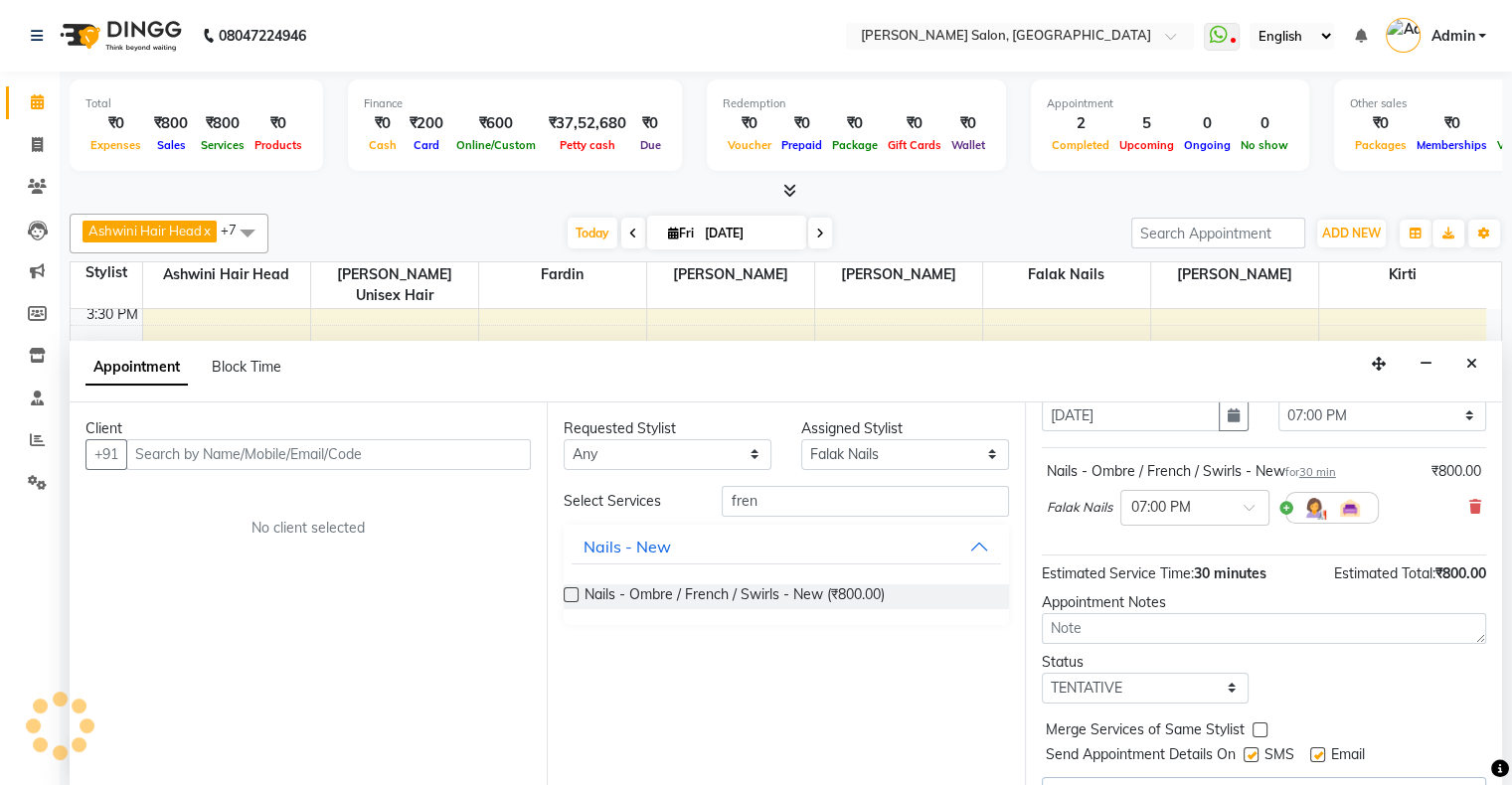 scroll, scrollTop: 138, scrollLeft: 0, axis: vertical 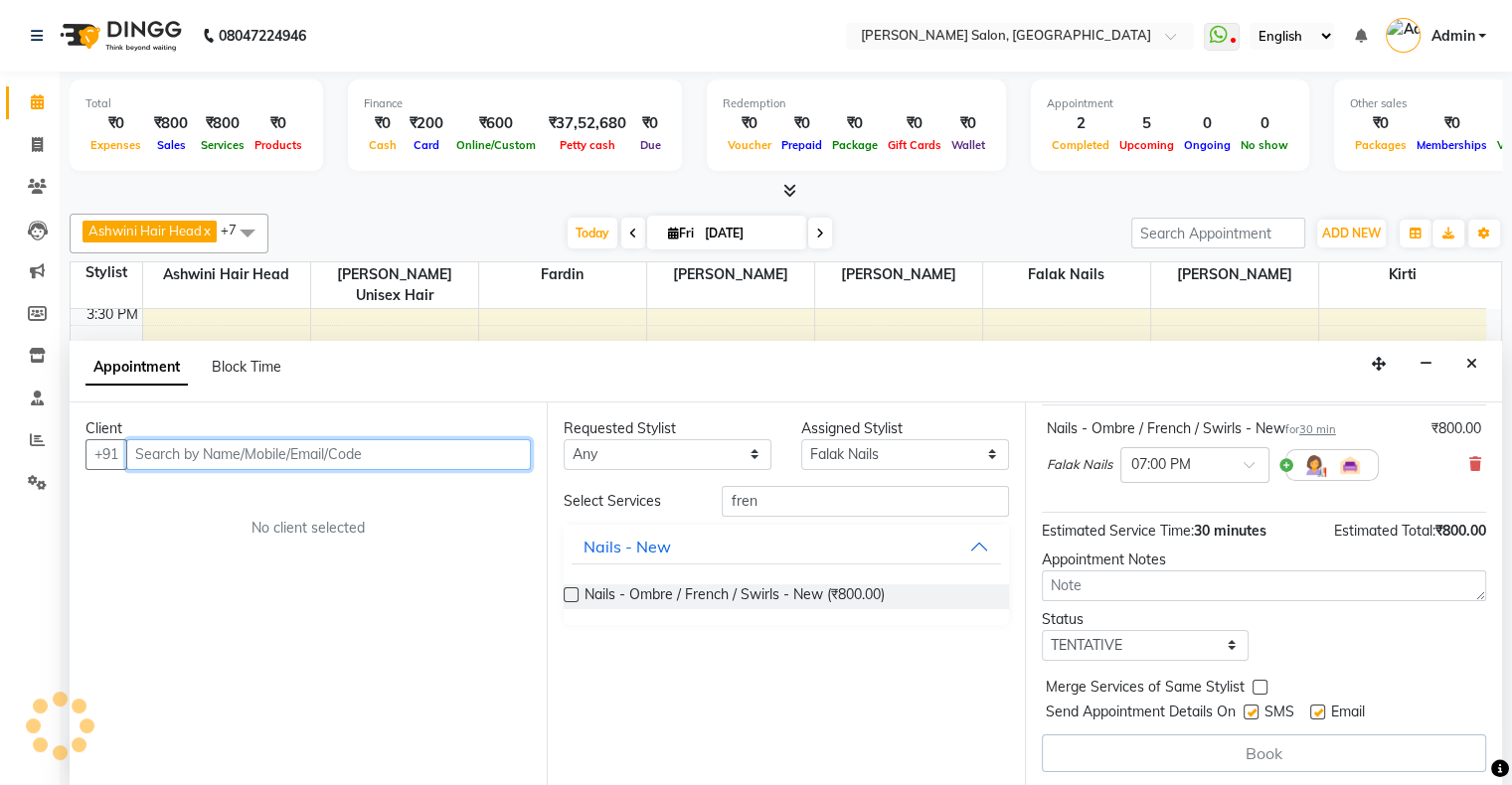 click at bounding box center [328, 454] 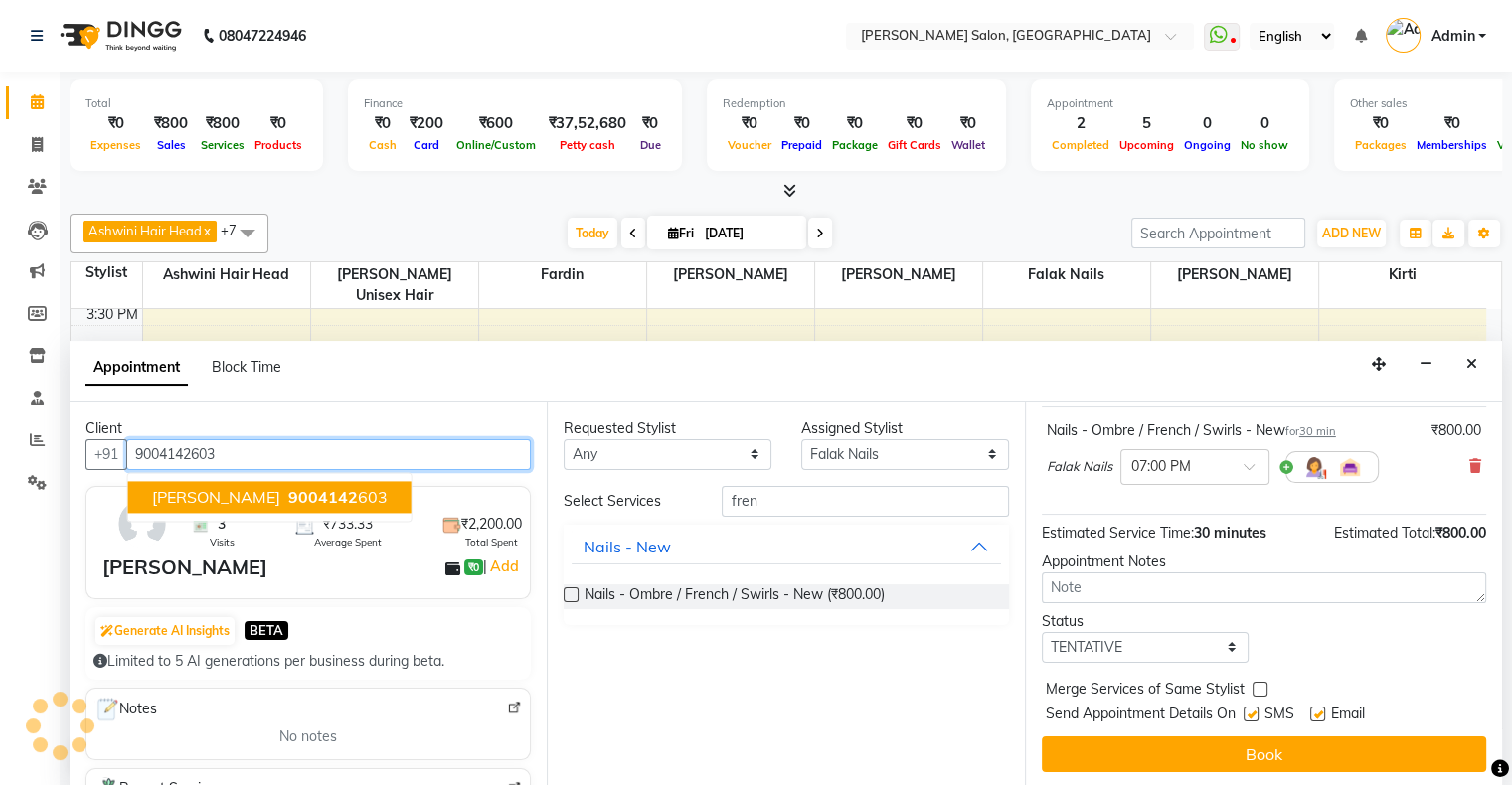 scroll, scrollTop: 136, scrollLeft: 0, axis: vertical 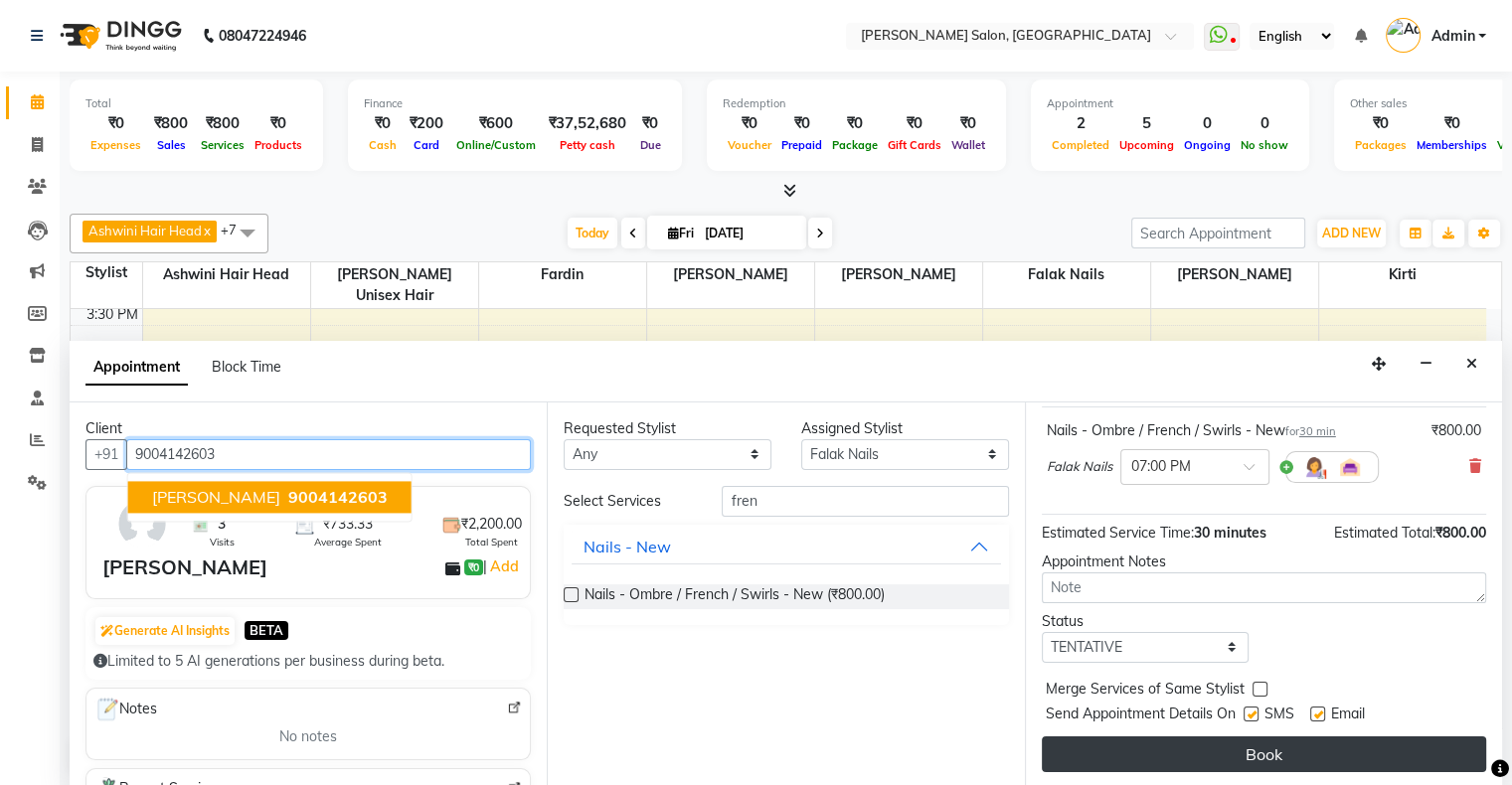 type on "9004142603" 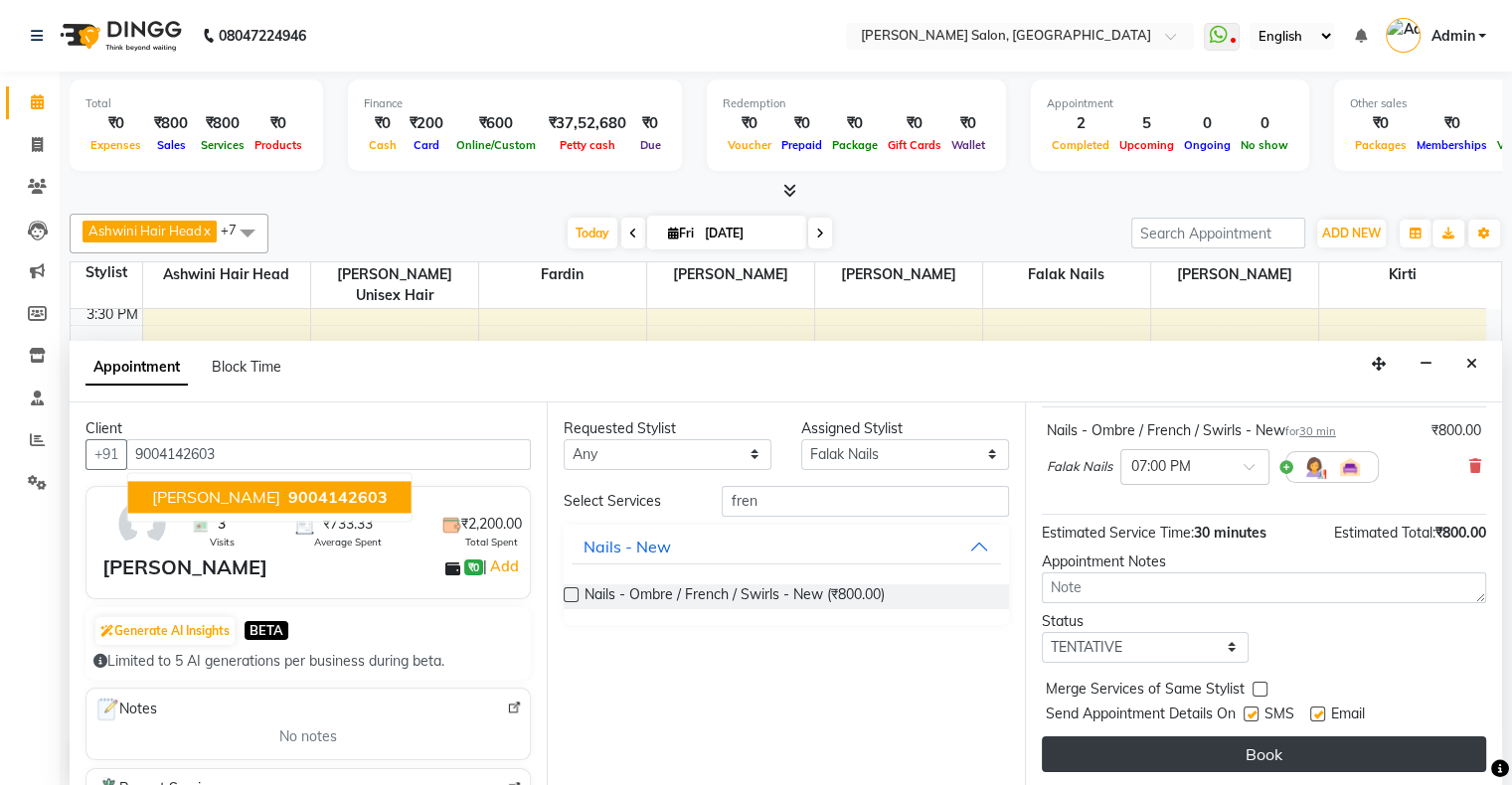 click on "Book" at bounding box center [1263, 754] 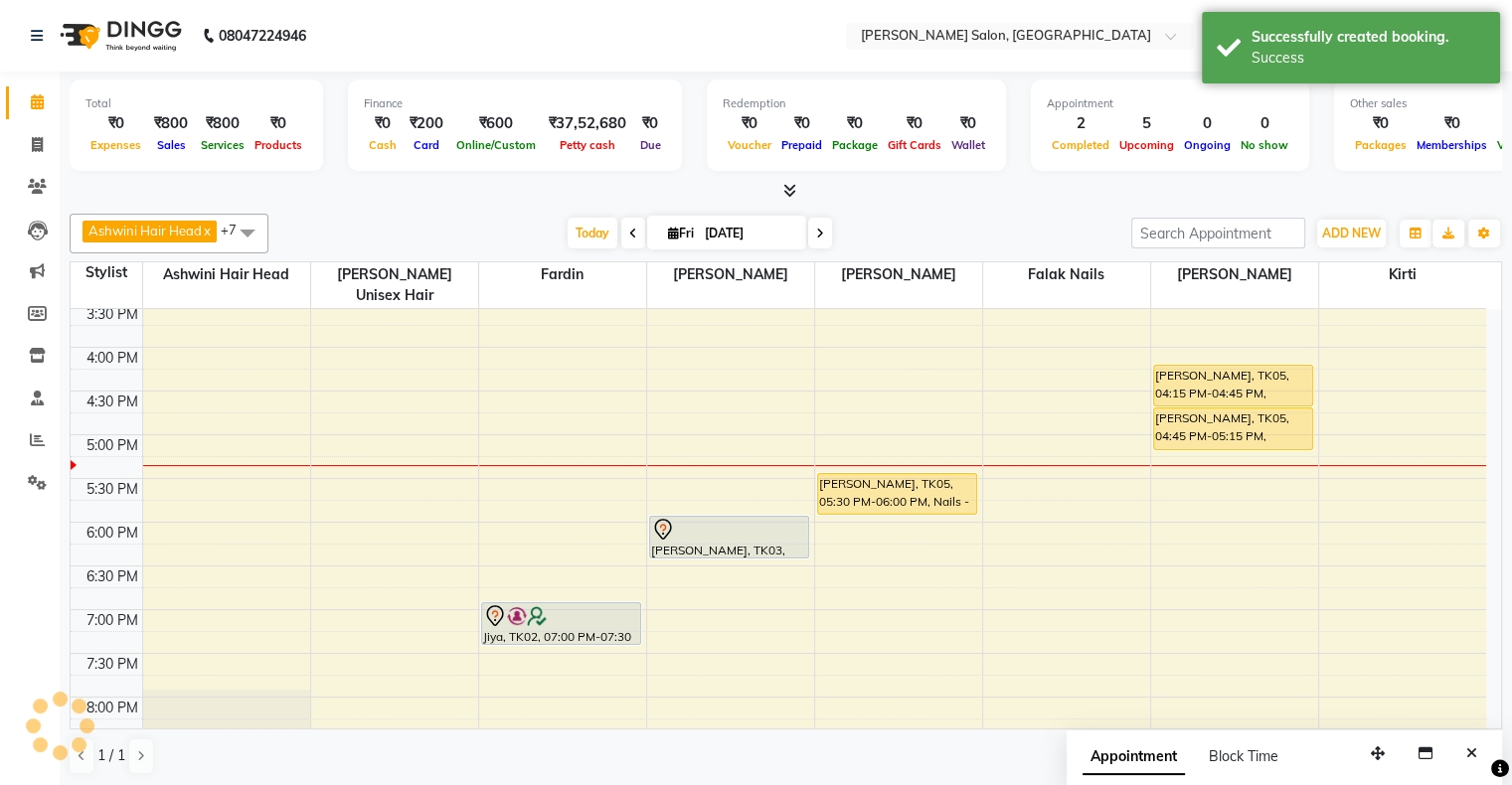 scroll, scrollTop: 0, scrollLeft: 0, axis: both 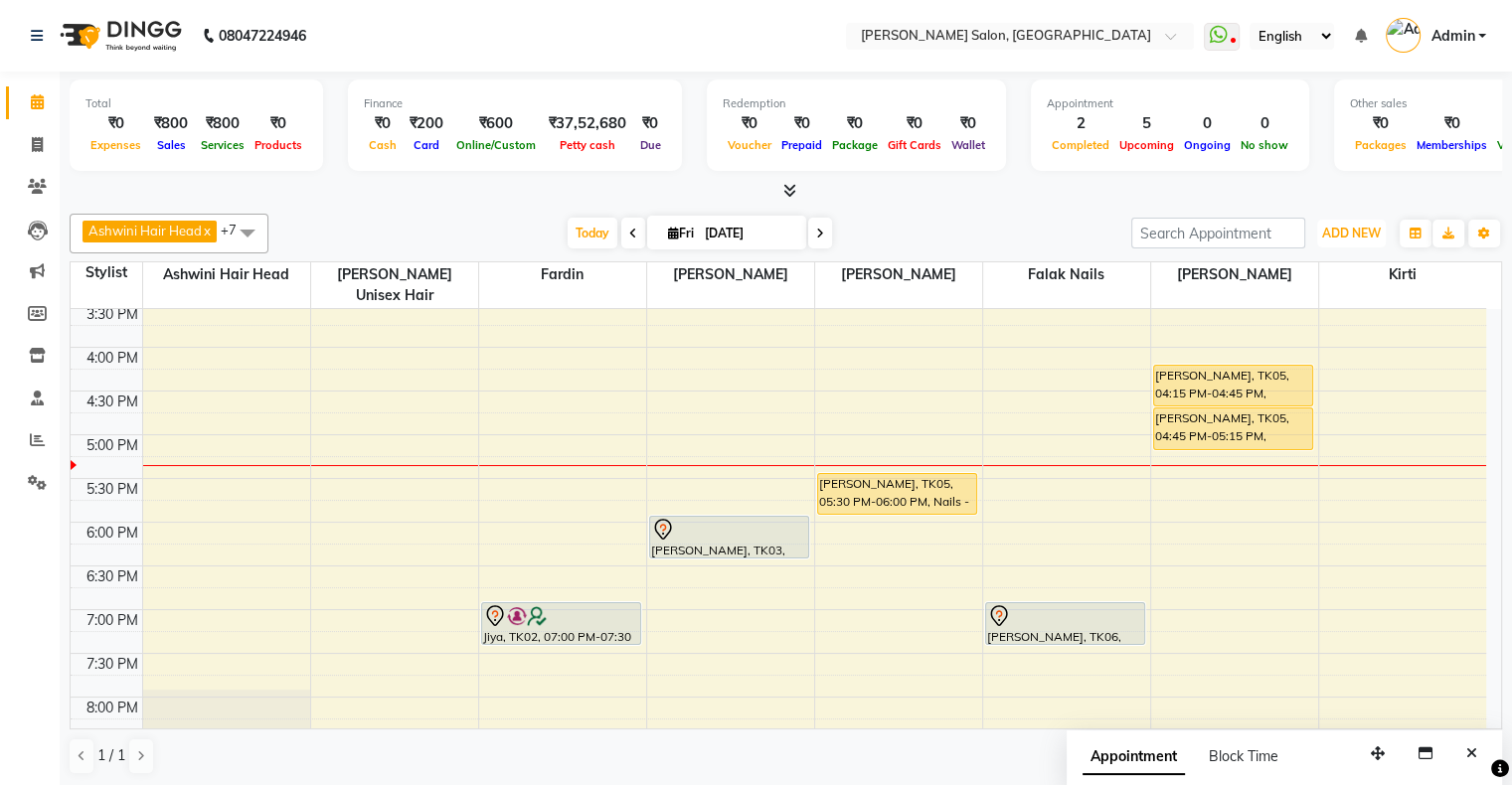 click on "ADD NEW" at bounding box center [1351, 233] 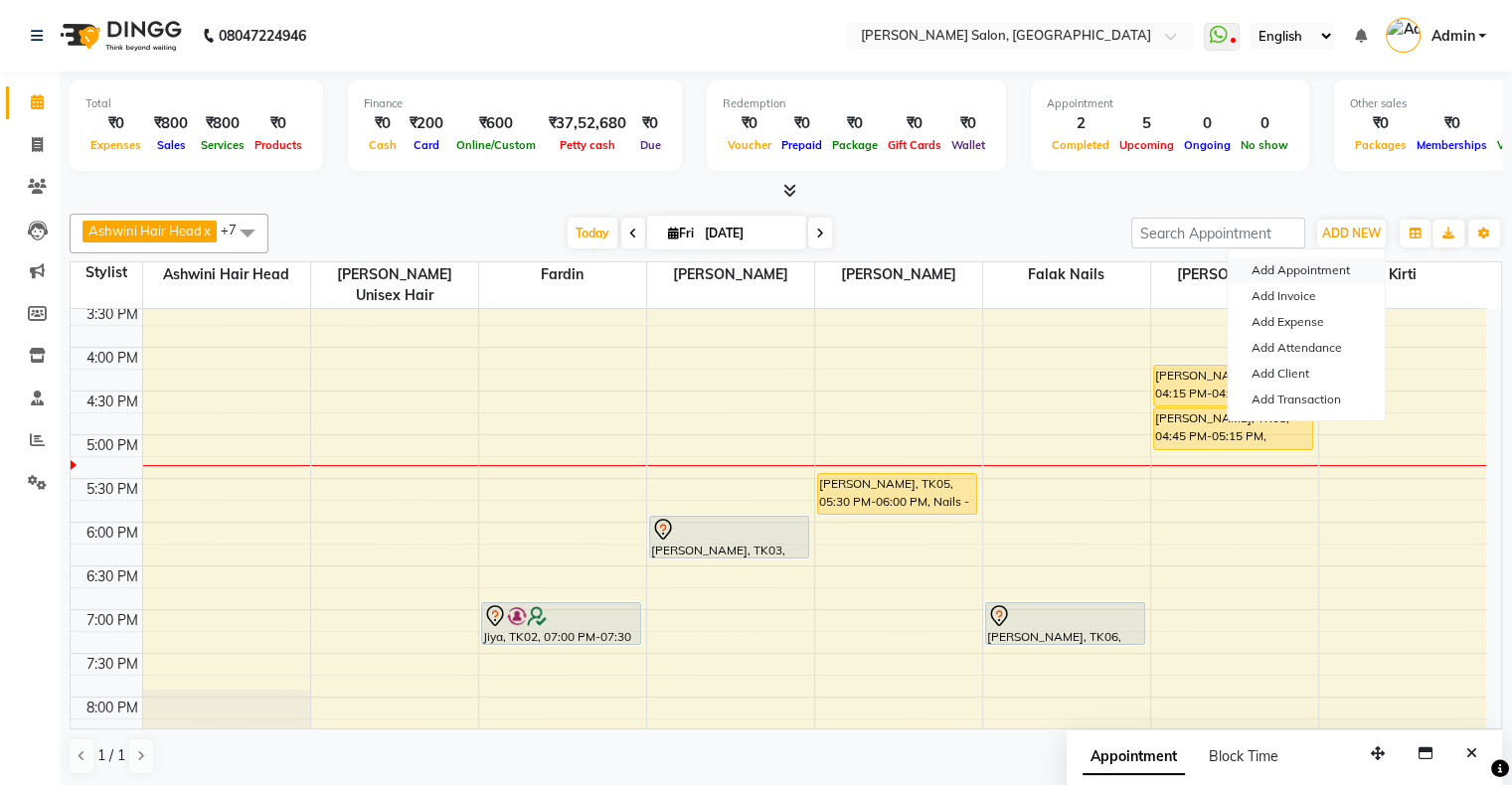 click on "Add Appointment" at bounding box center (1306, 270) 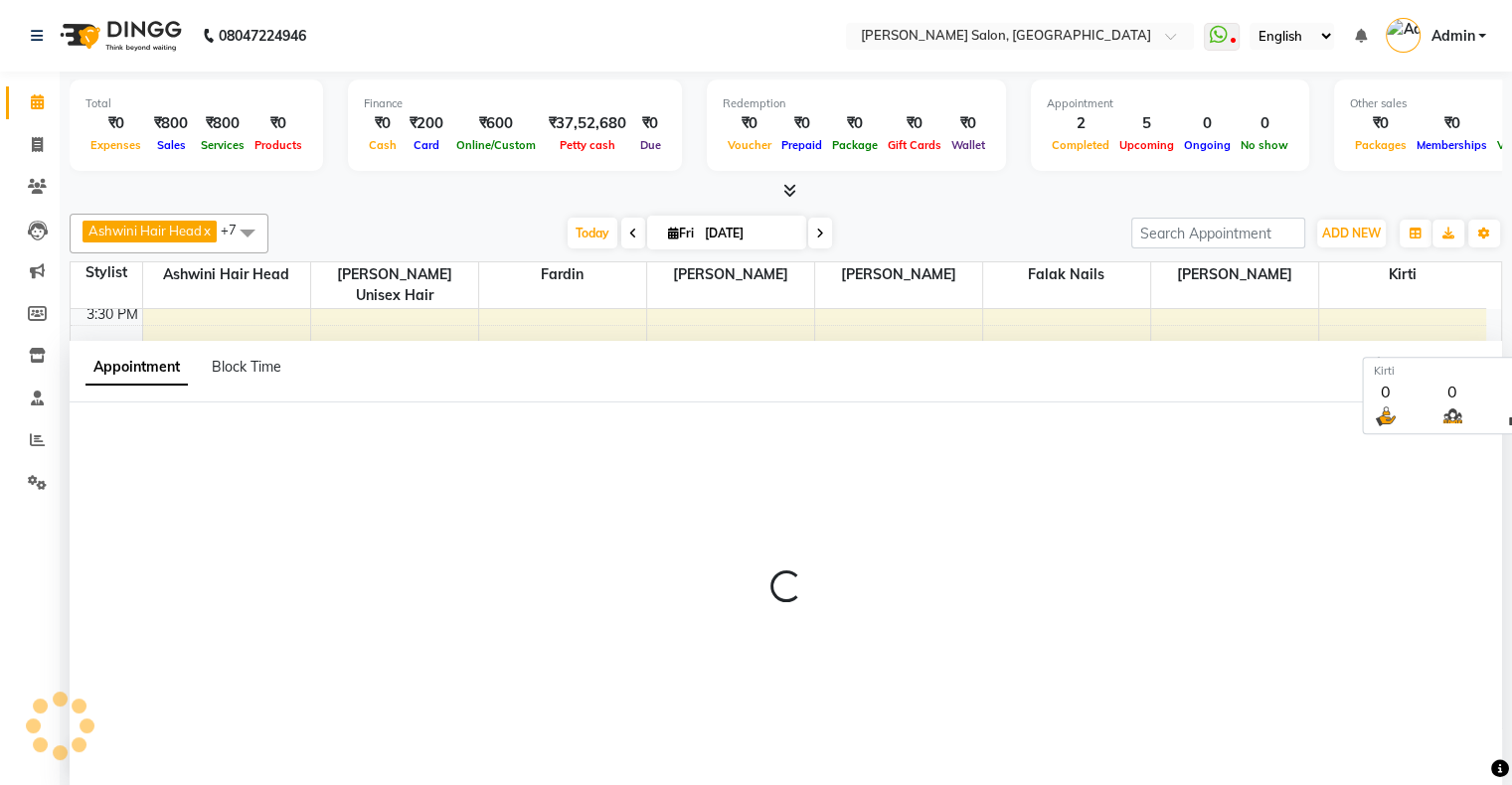 select on "660" 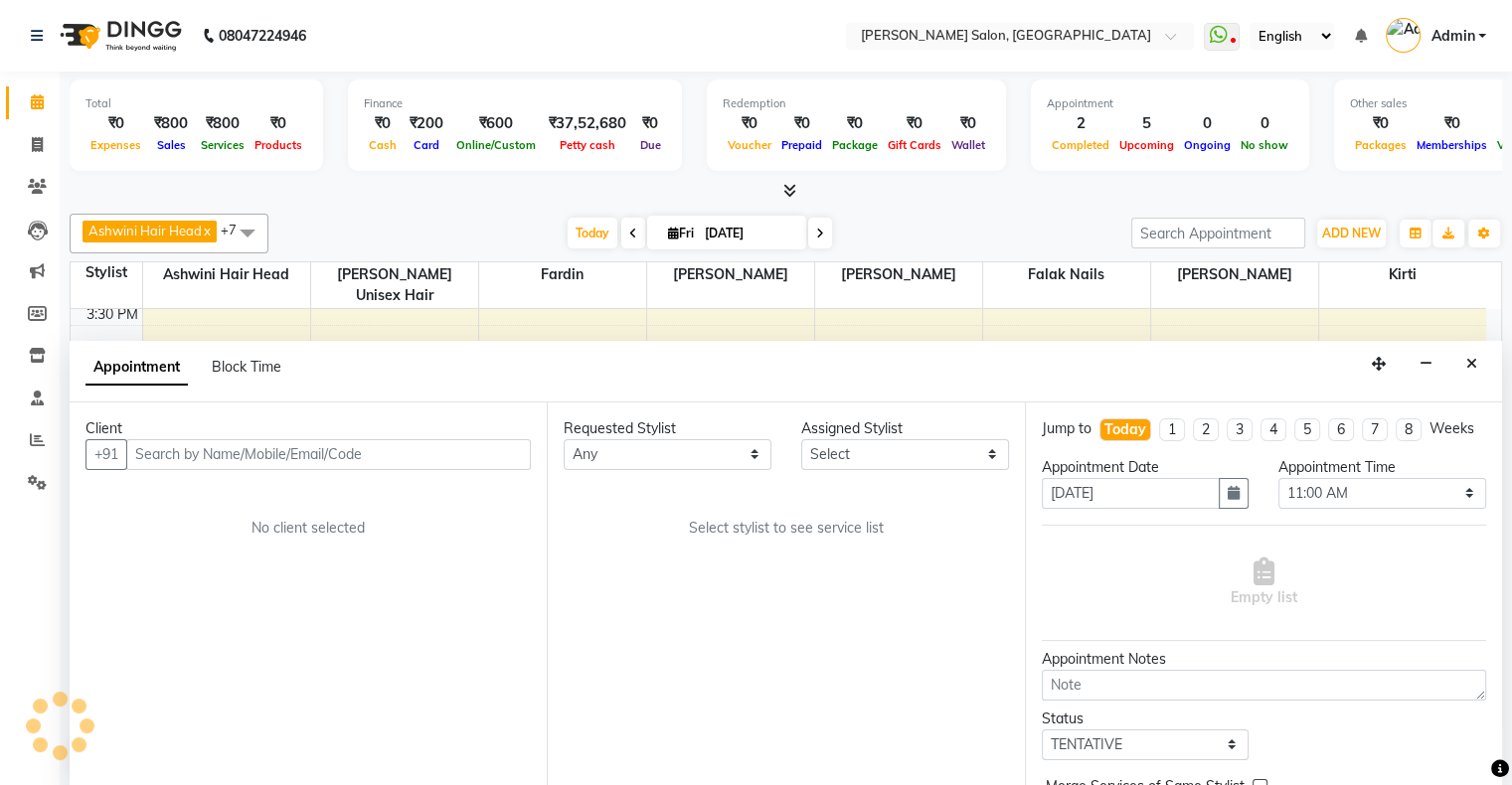 scroll, scrollTop: 0, scrollLeft: 0, axis: both 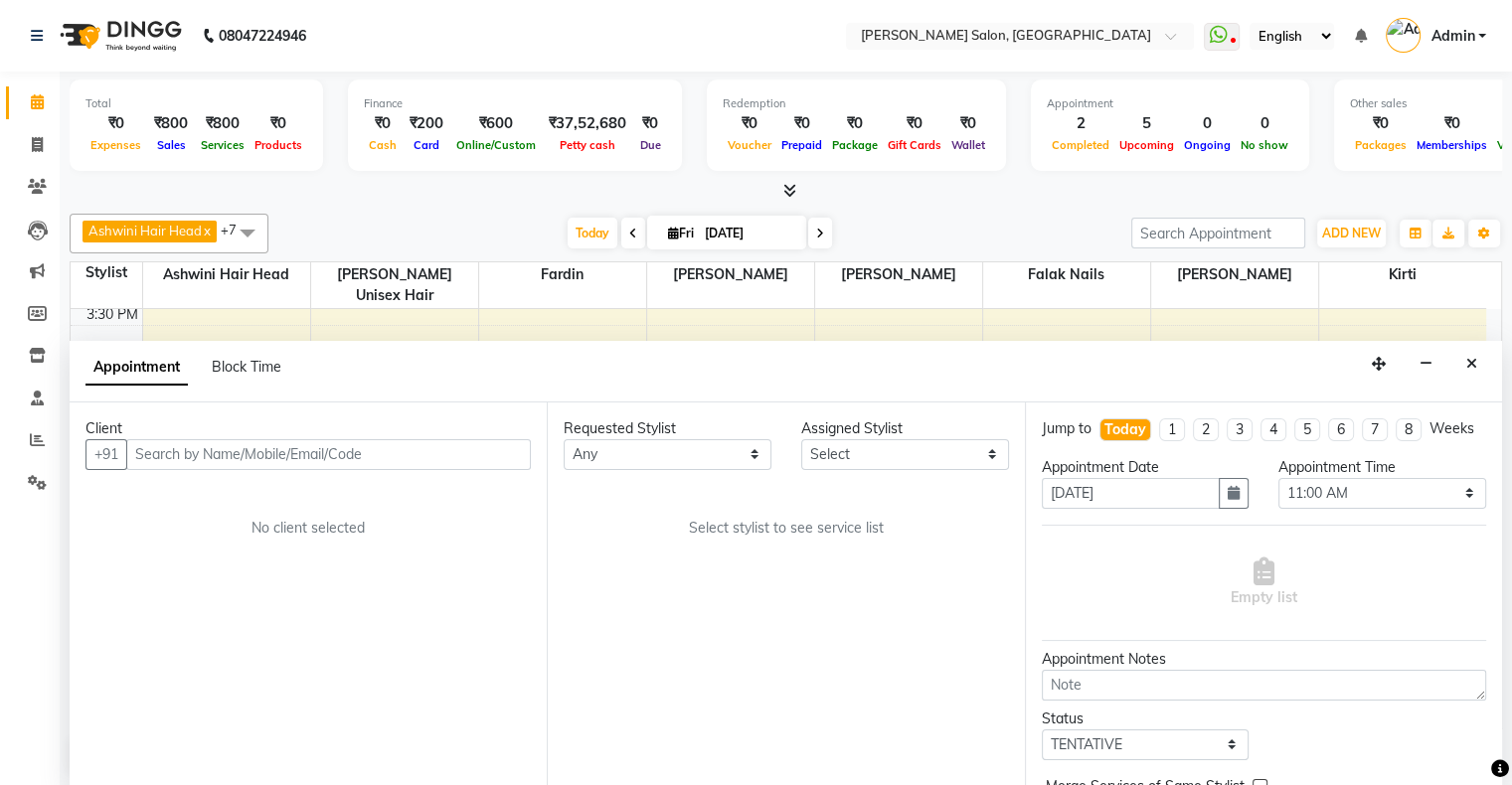 click at bounding box center [328, 454] 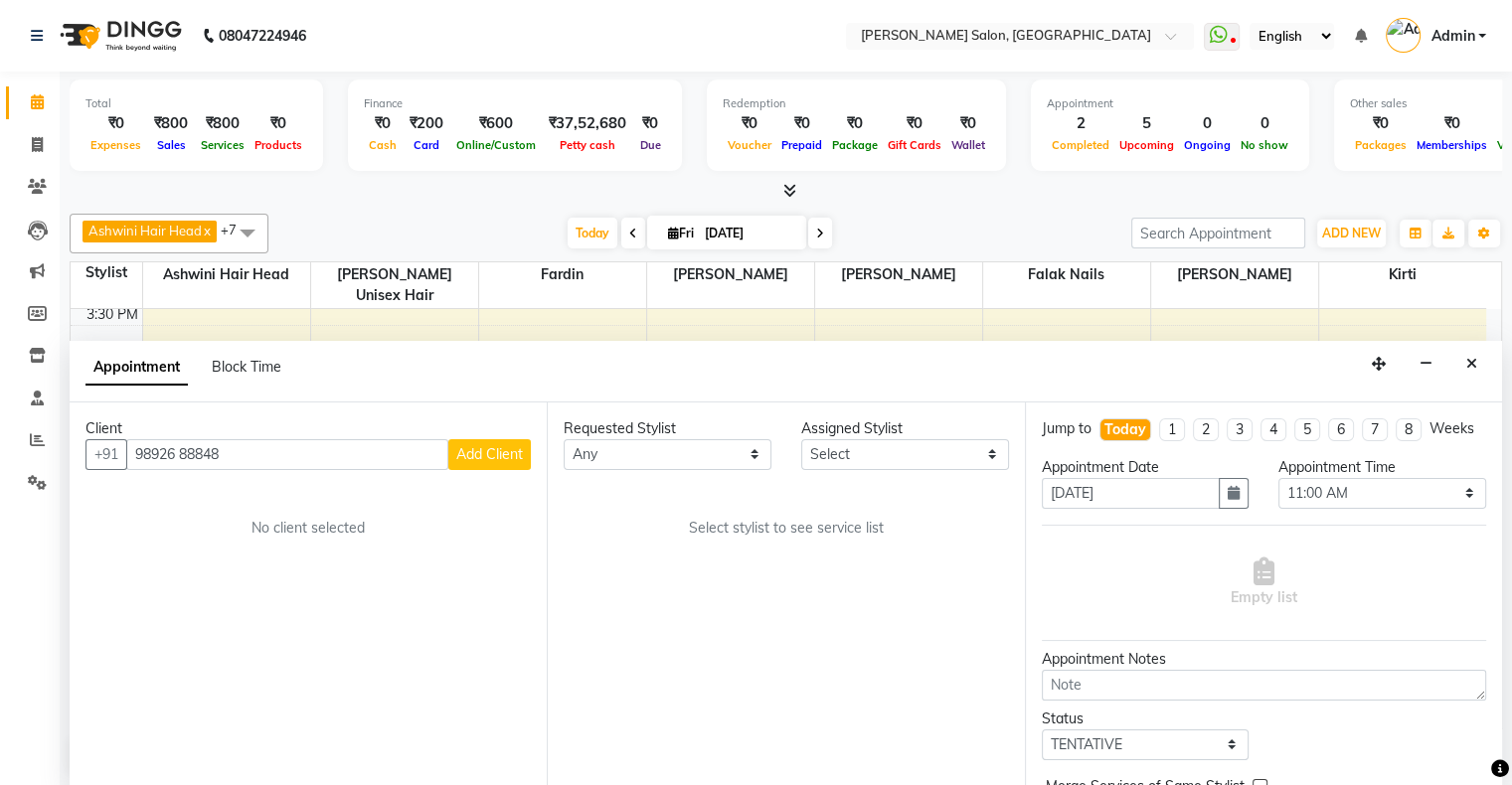 click on "98926 88848" at bounding box center [287, 454] 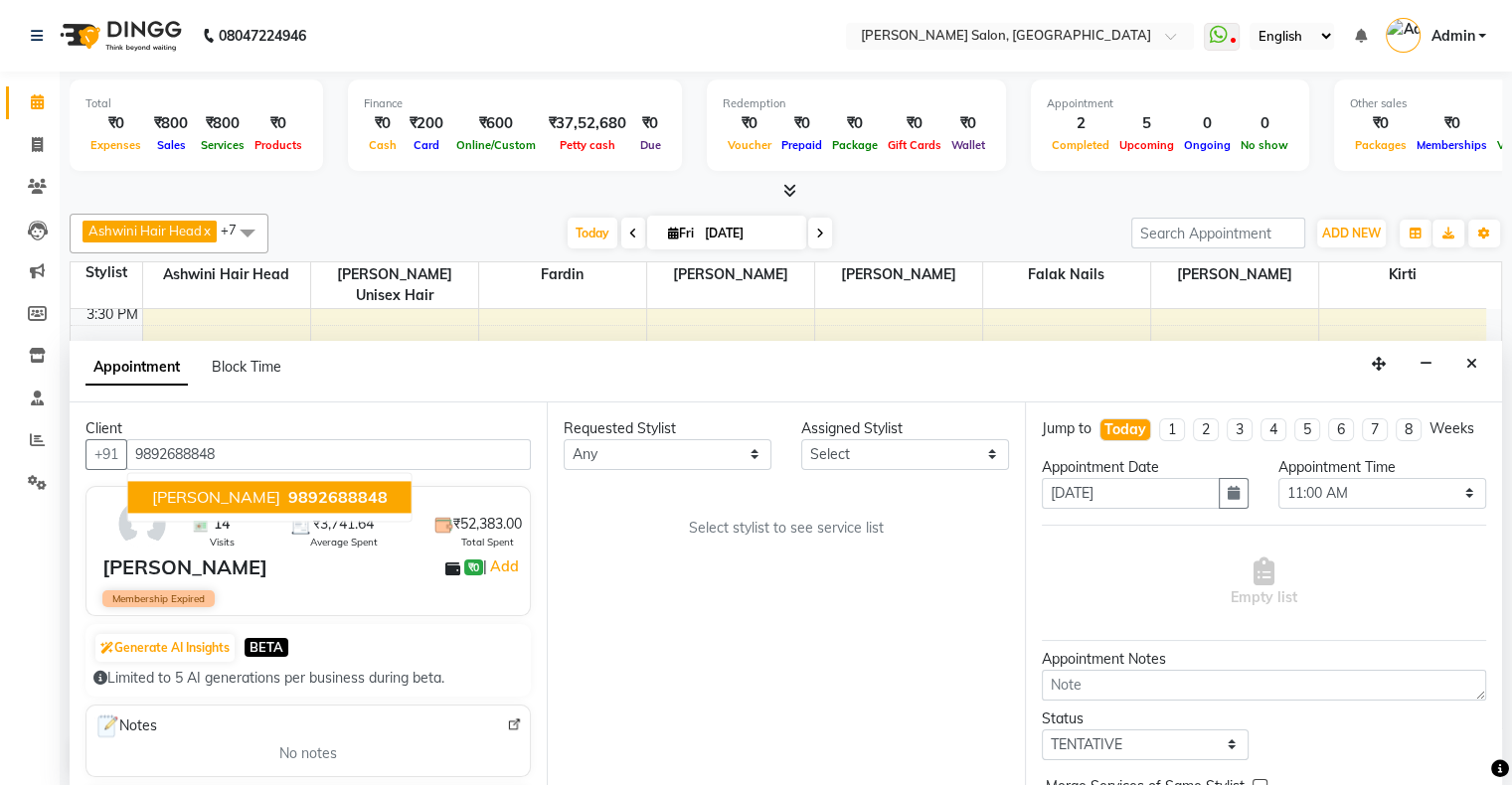 click on "Devangi Javeri" at bounding box center (216, 497) 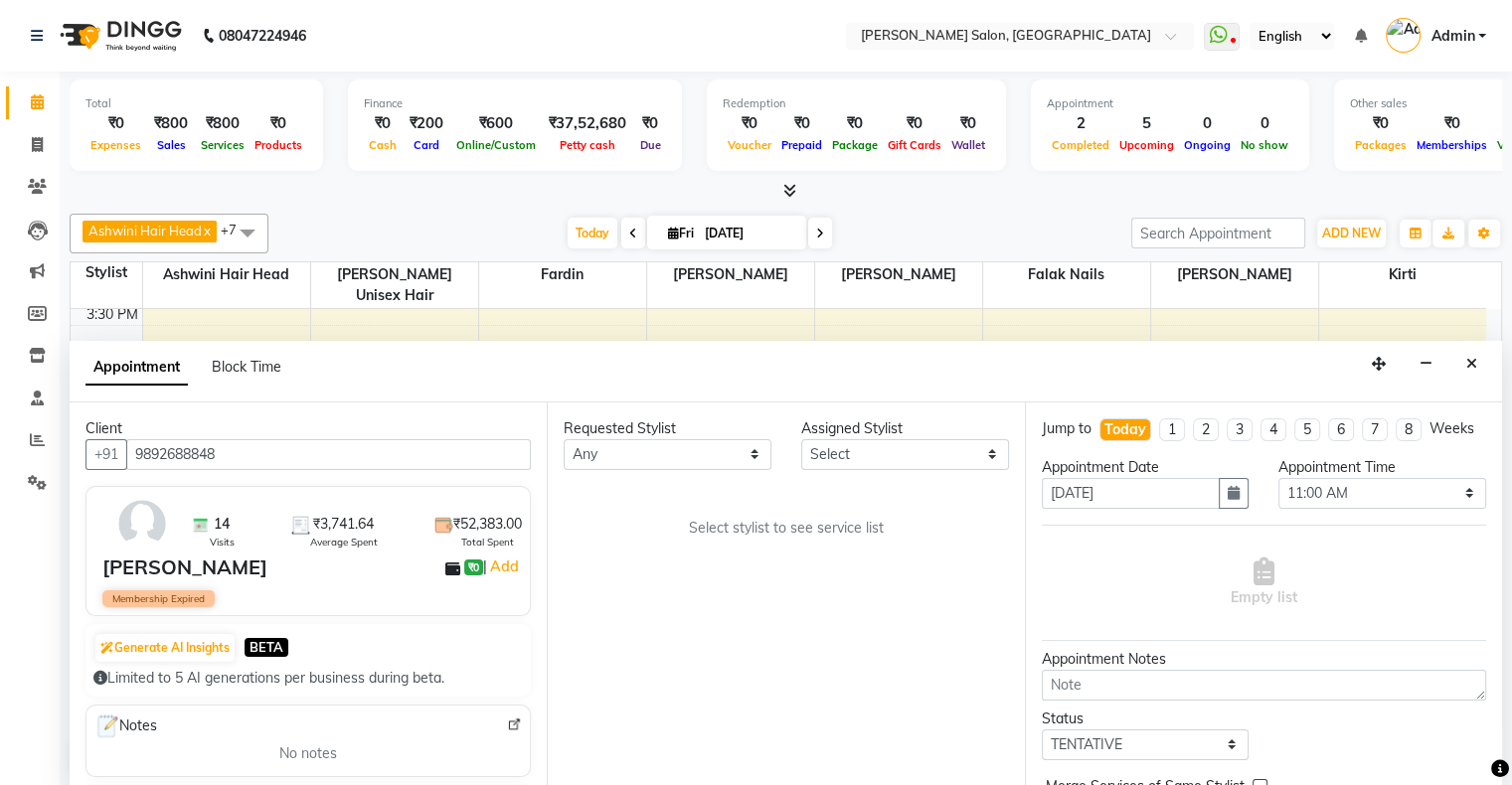 type on "9892688848" 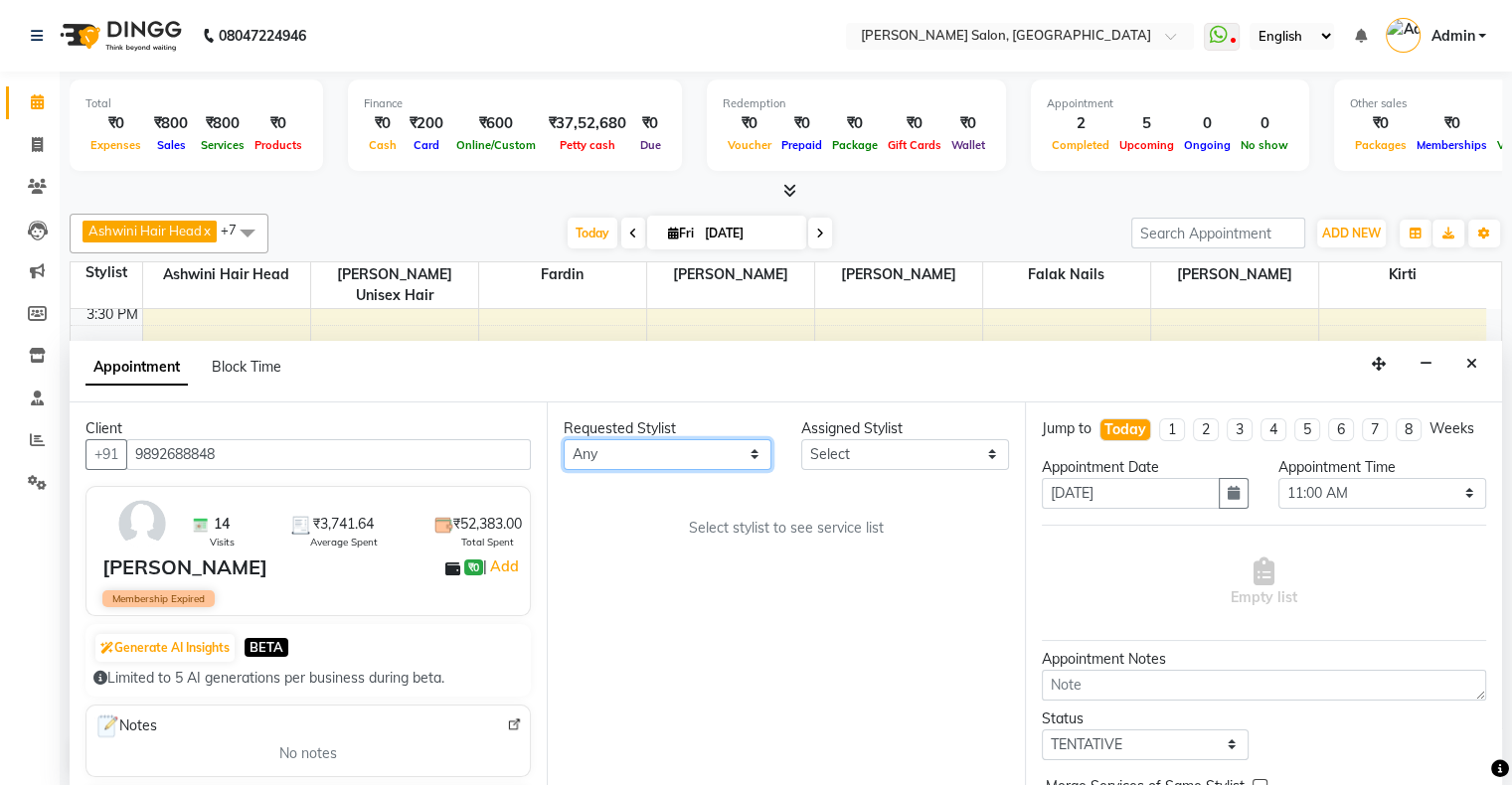 click on "Any Ashwini Hair Head Falak Nails Fardin Kirti Nida FD Pradip Vaishnav Sanjana  Shubhada Susmita Vidhi Veera Vivek Unisex hair" at bounding box center (667, 454) 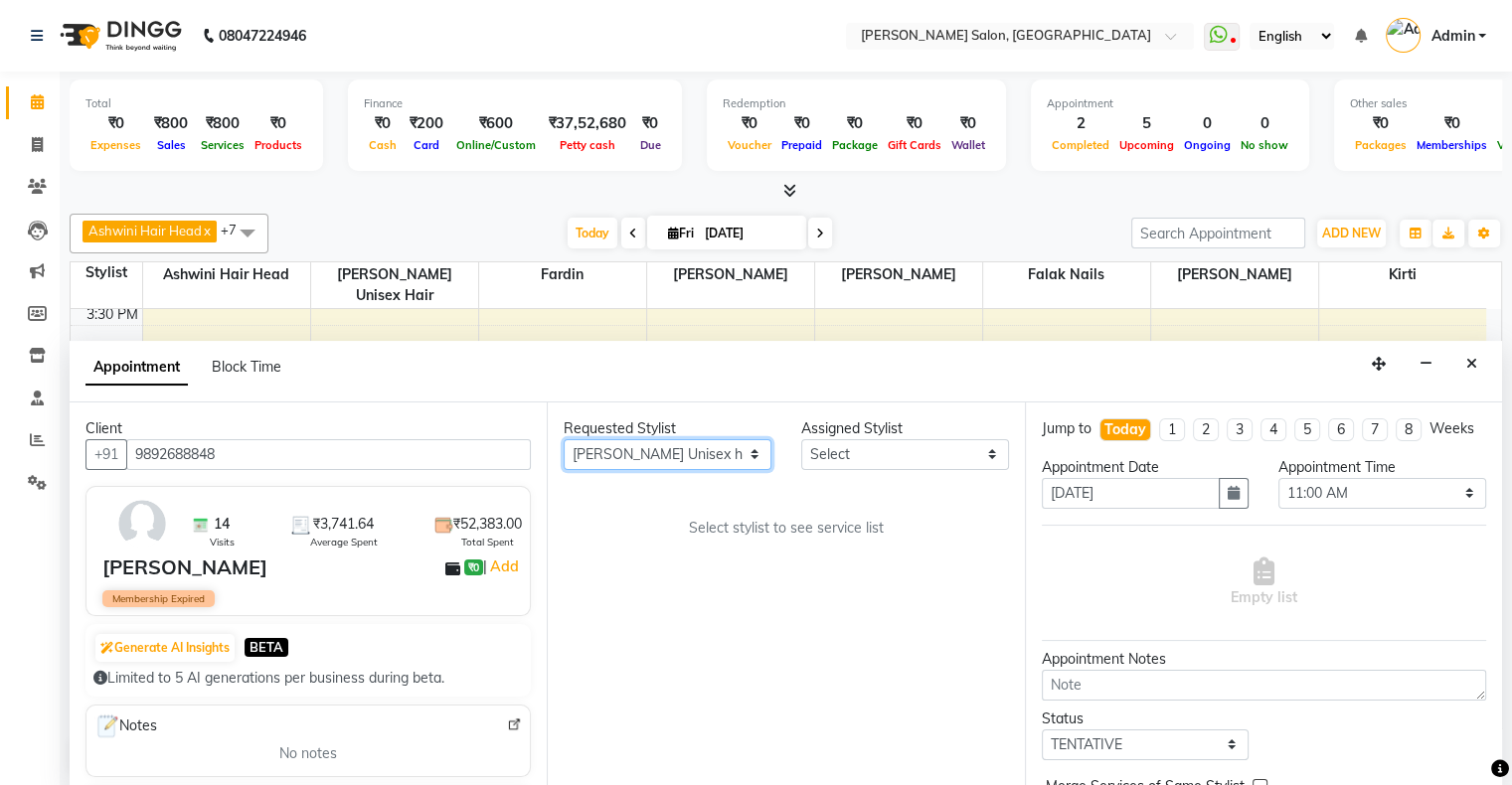 click on "Any Ashwini Hair Head Falak Nails Fardin Kirti Nida FD Pradip Vaishnav Sanjana  Shubhada Susmita Vidhi Veera Vivek Unisex hair" at bounding box center (667, 454) 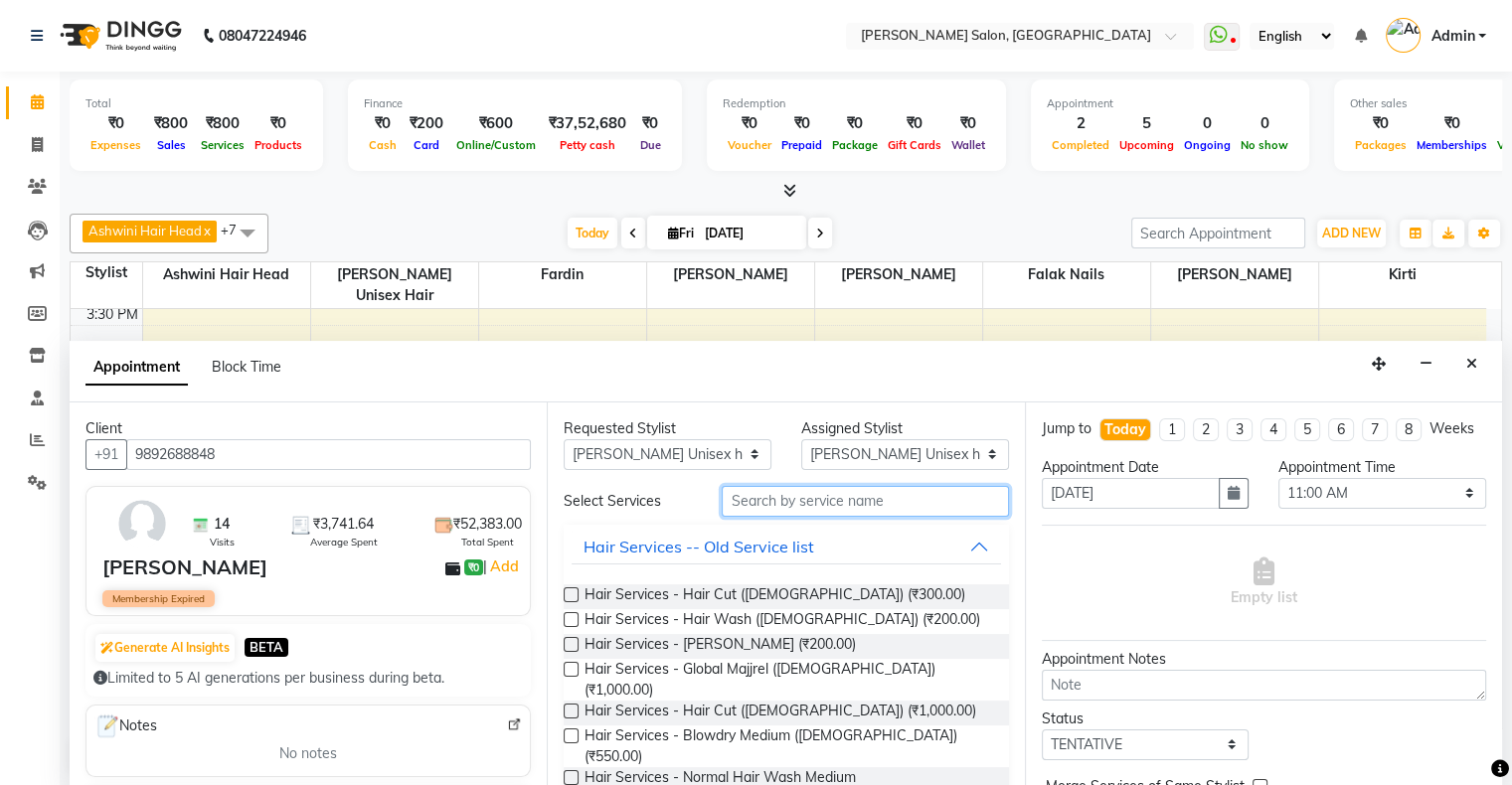 click at bounding box center [865, 501] 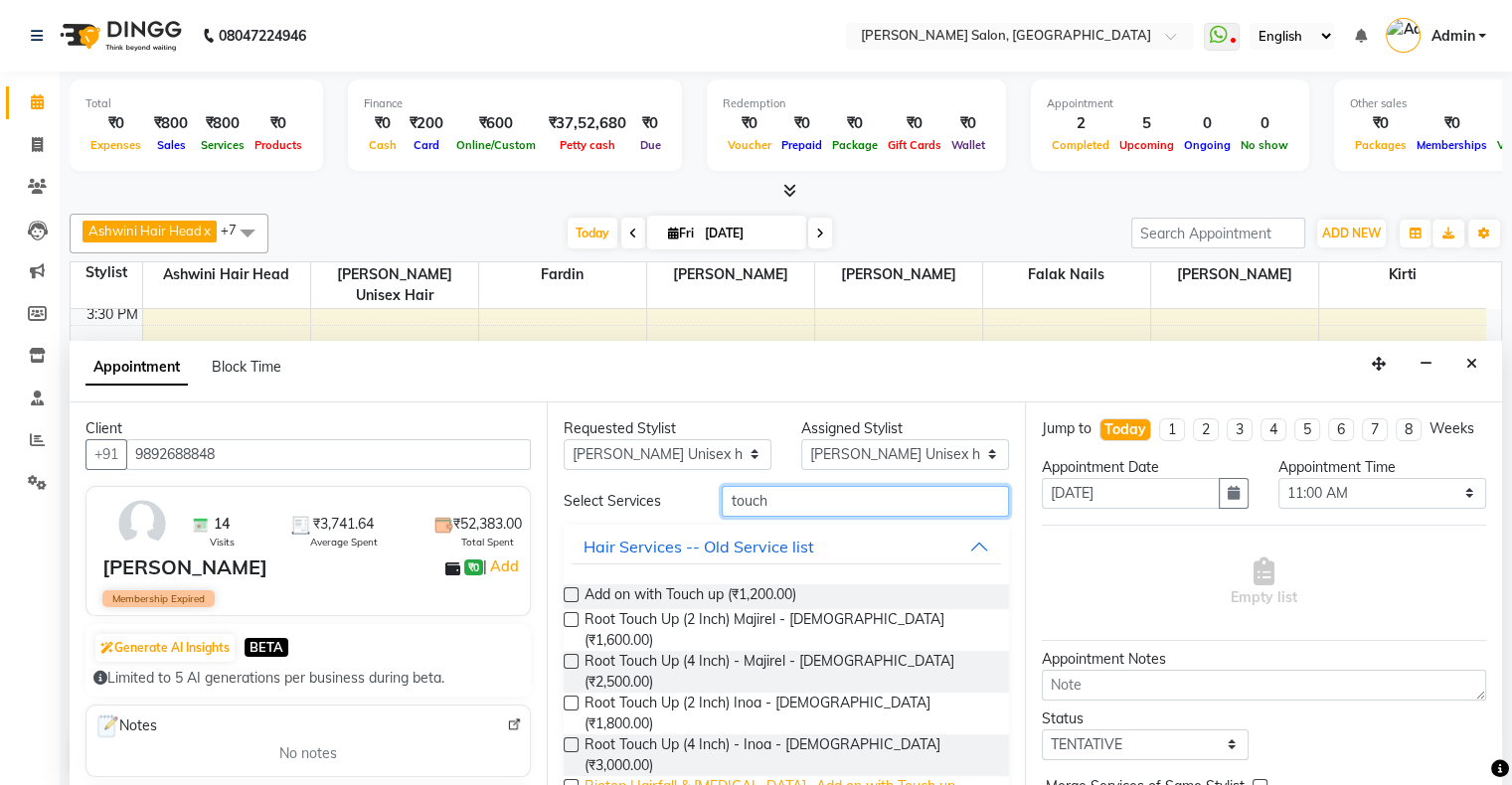 scroll, scrollTop: 163, scrollLeft: 0, axis: vertical 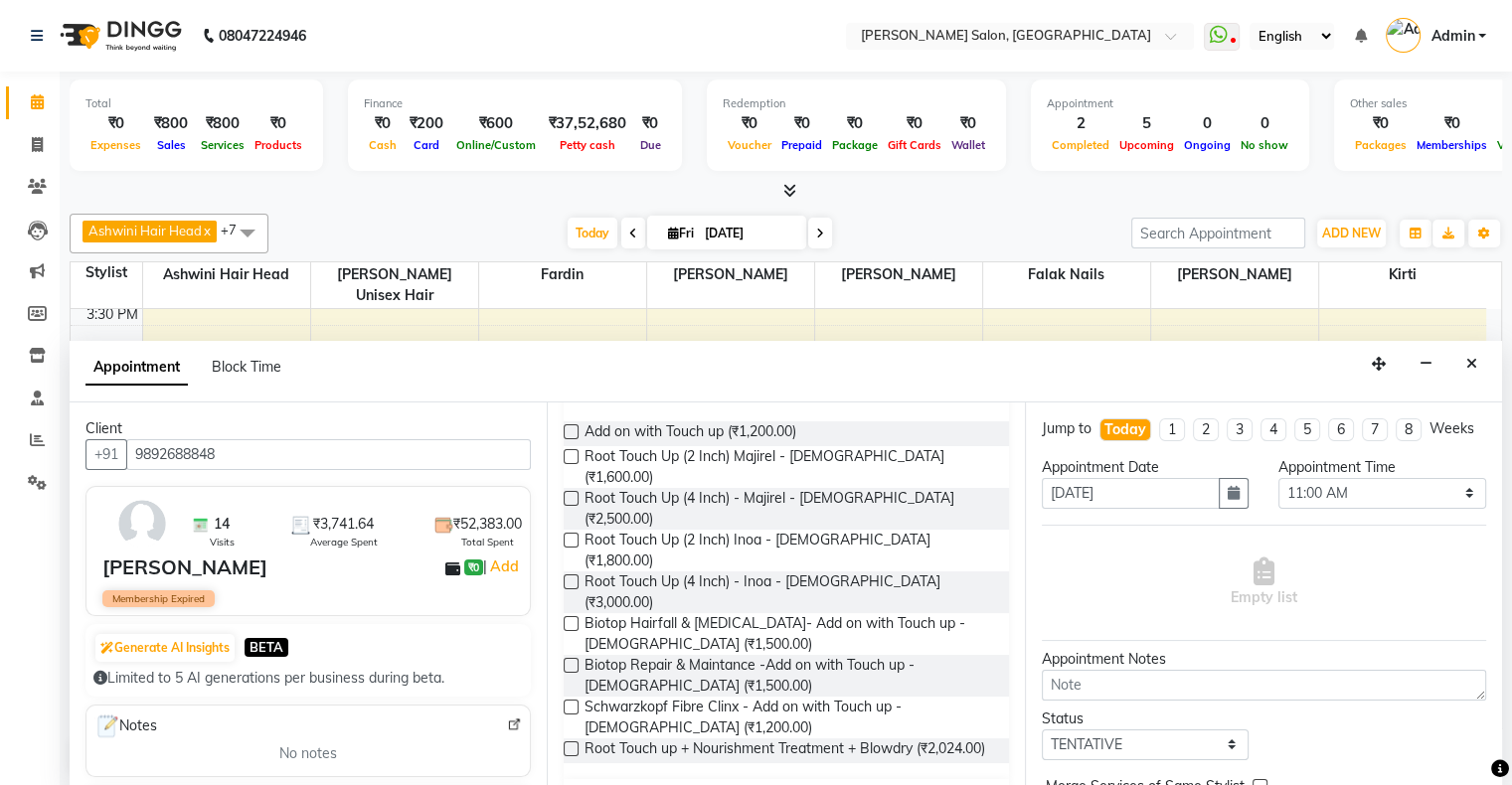 type on "touch" 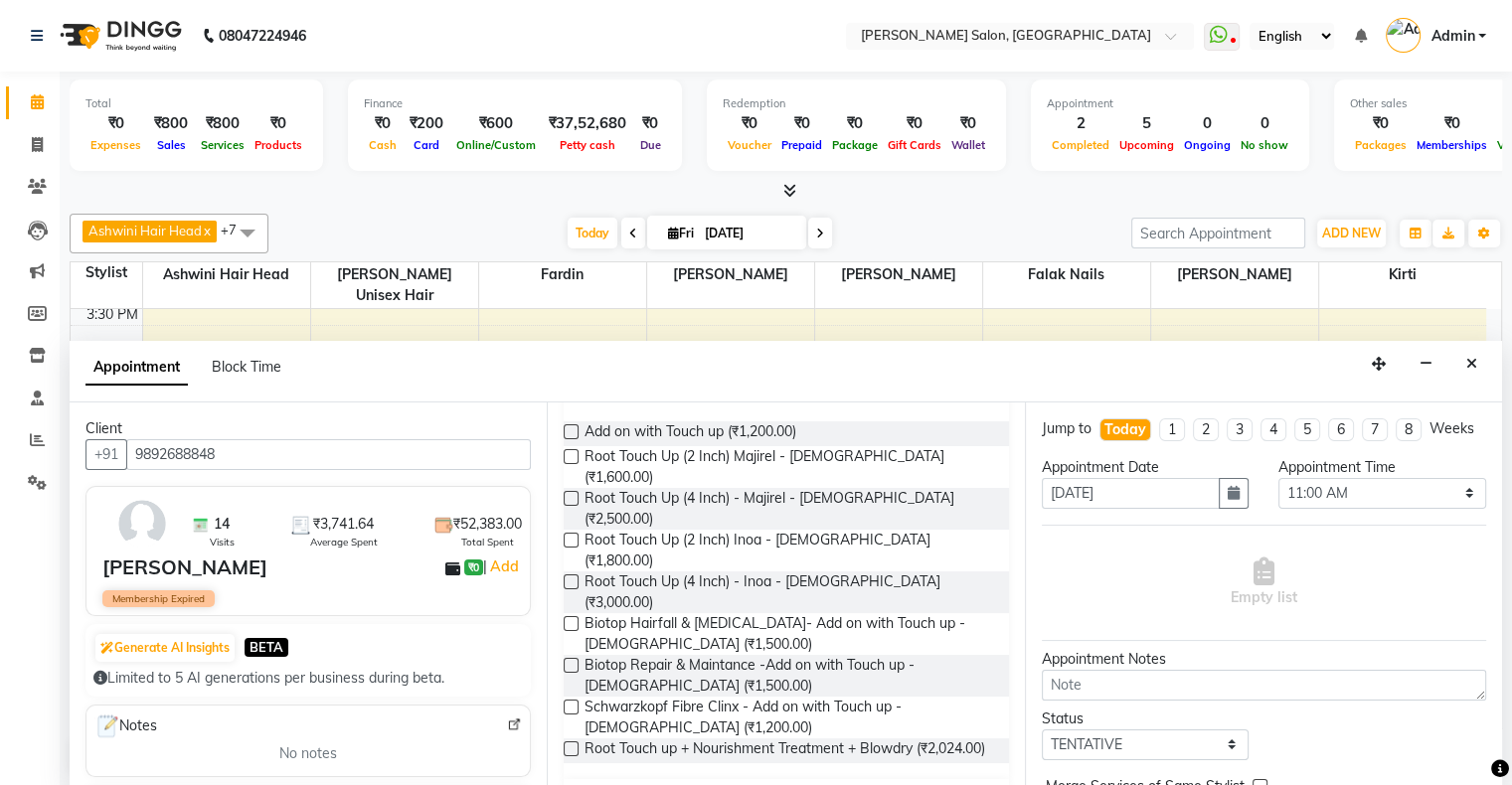 click on "Colouring  - New" at bounding box center [643, 801] 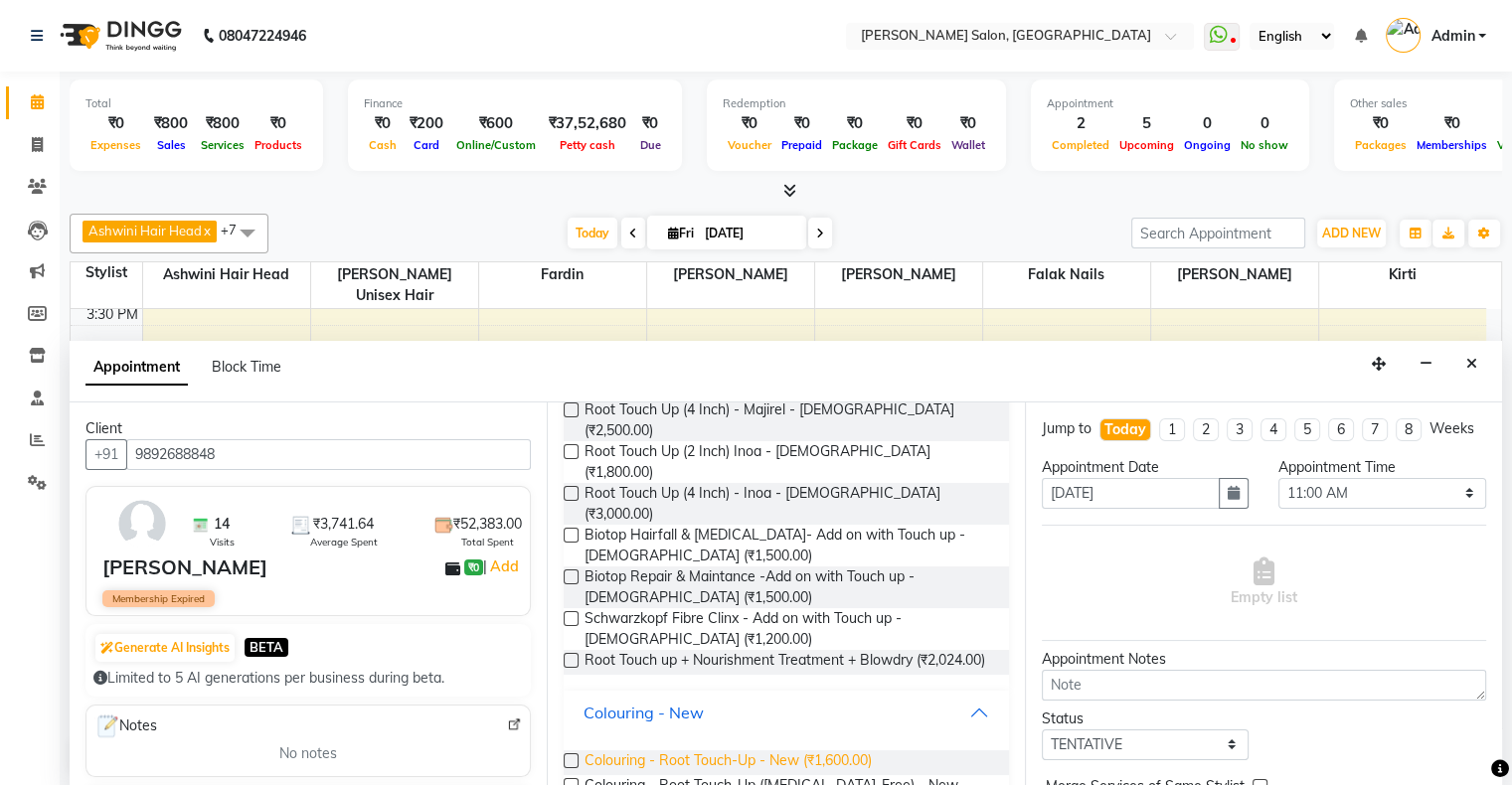 scroll, scrollTop: 260, scrollLeft: 0, axis: vertical 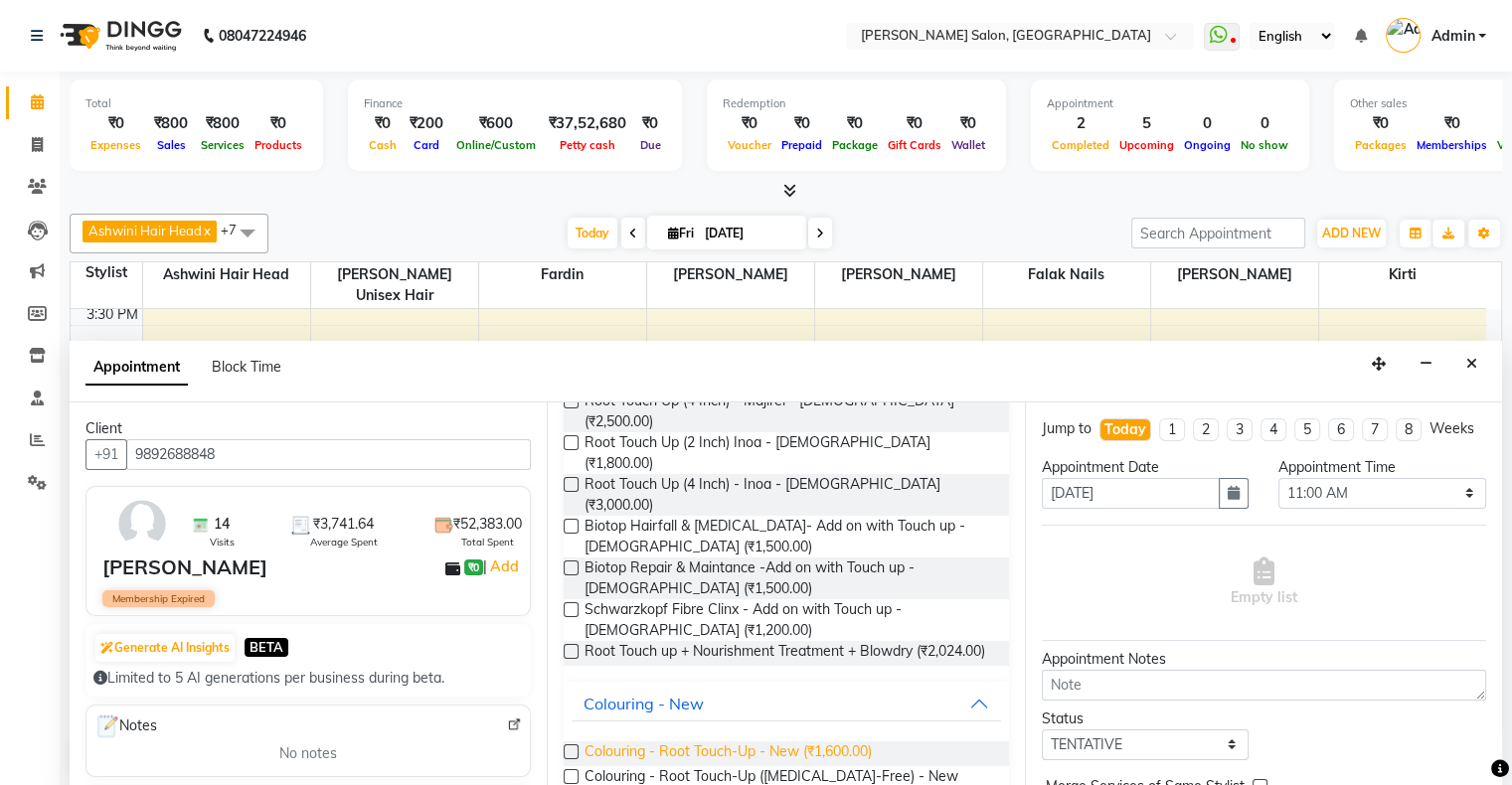 click on "Colouring  - Root Touch-Up - New (₹1,600.00)" at bounding box center [728, 753] 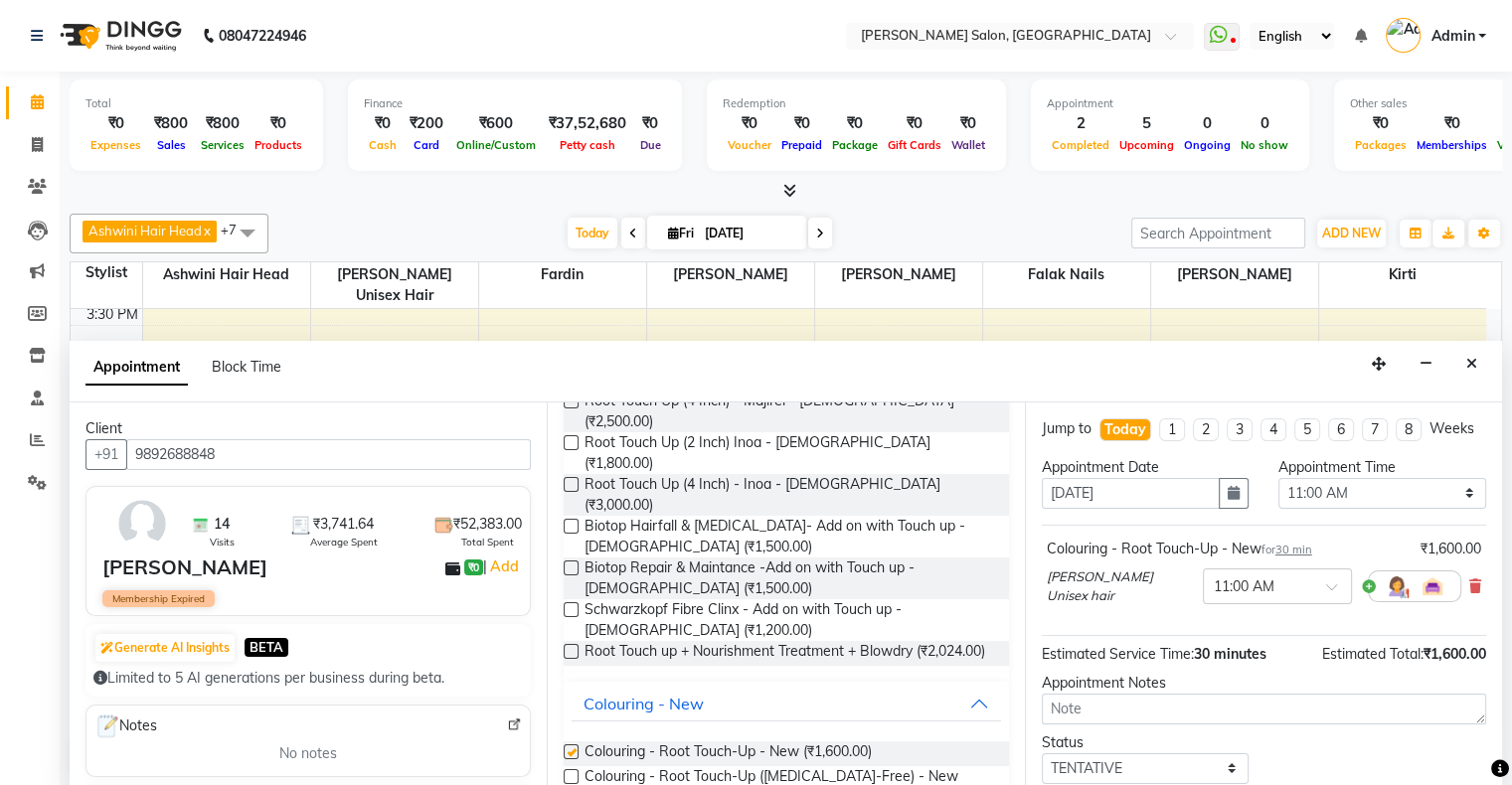 checkbox on "false" 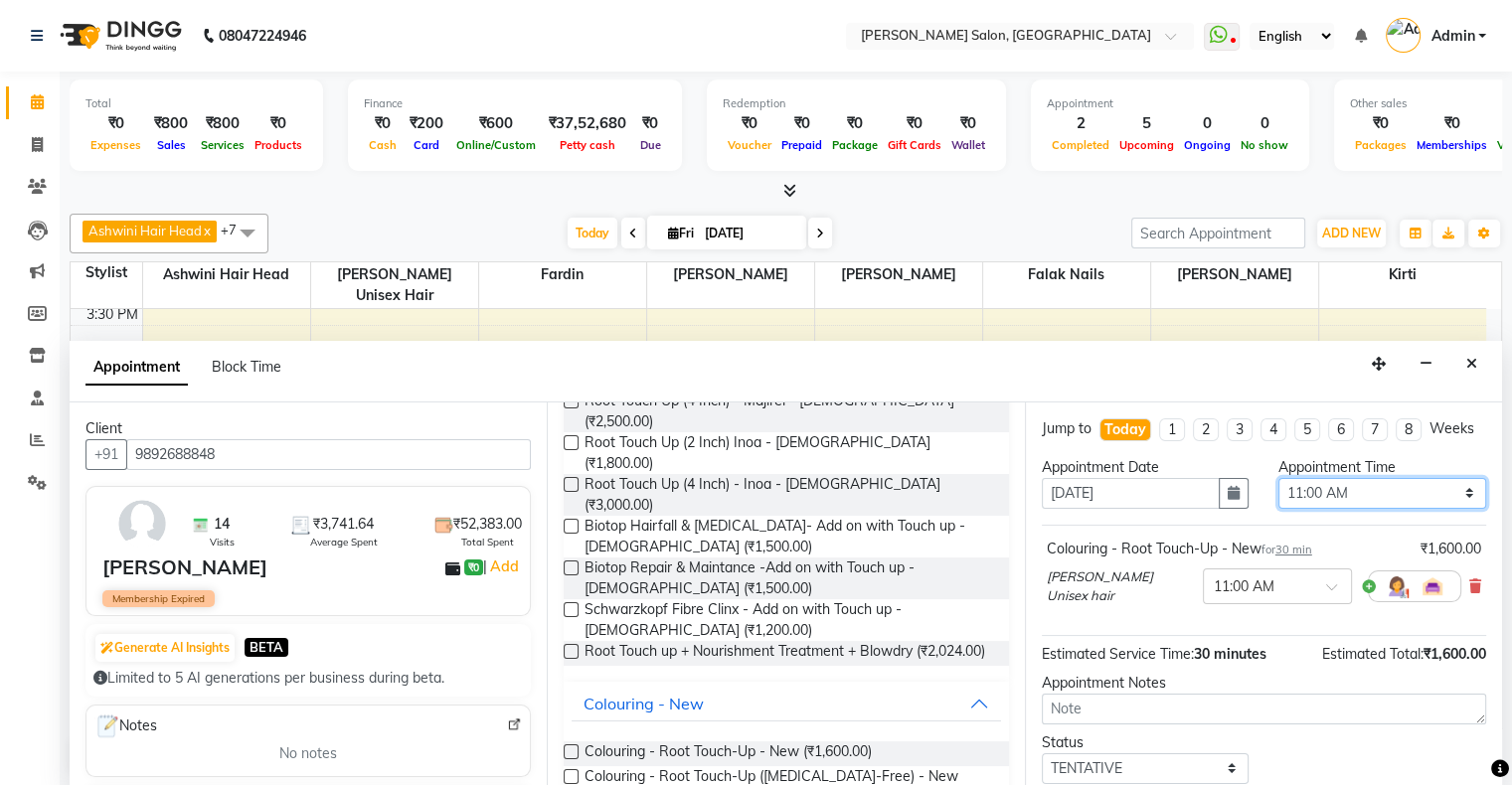 click on "Select 11:00 AM 11:15 AM 11:30 AM 11:45 AM 12:00 PM 12:15 PM 12:30 PM 12:45 PM 01:00 PM 01:15 PM 01:30 PM 01:45 PM 02:00 PM 02:15 PM 02:30 PM 02:45 PM 03:00 PM 03:15 PM 03:30 PM 03:45 PM 04:00 PM 04:15 PM 04:30 PM 04:45 PM 05:00 PM 05:15 PM 05:30 PM 05:45 PM 06:00 PM 06:15 PM 06:30 PM 06:45 PM 07:00 PM 07:15 PM 07:30 PM 07:45 PM 08:00 PM 08:15 PM 08:30 PM 08:45 PM 09:00 PM 09:15 PM 09:30 PM 09:45 PM 10:00 PM" at bounding box center (1382, 493) 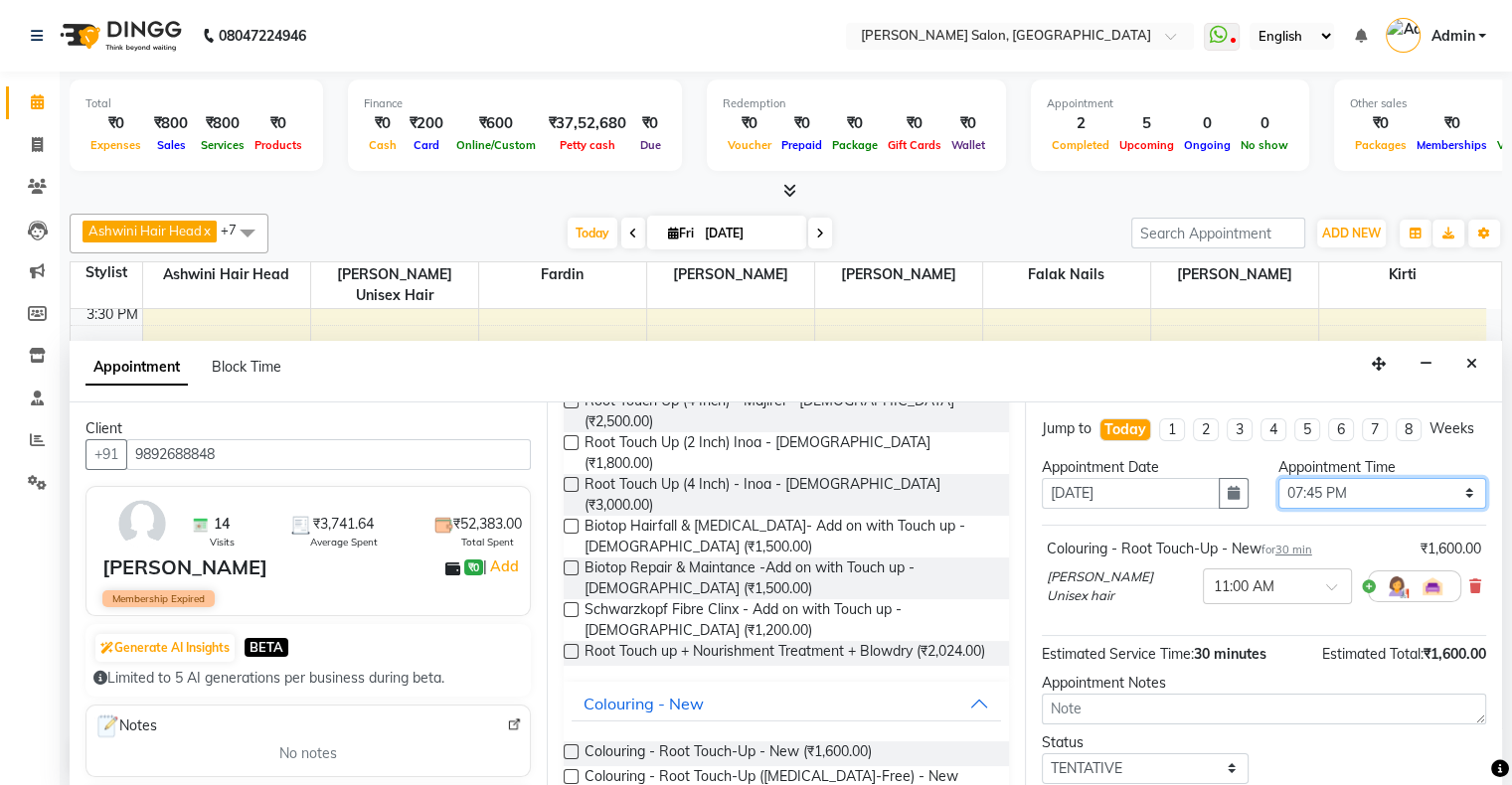 click on "Select 11:00 AM 11:15 AM 11:30 AM 11:45 AM 12:00 PM 12:15 PM 12:30 PM 12:45 PM 01:00 PM 01:15 PM 01:30 PM 01:45 PM 02:00 PM 02:15 PM 02:30 PM 02:45 PM 03:00 PM 03:15 PM 03:30 PM 03:45 PM 04:00 PM 04:15 PM 04:30 PM 04:45 PM 05:00 PM 05:15 PM 05:30 PM 05:45 PM 06:00 PM 06:15 PM 06:30 PM 06:45 PM 07:00 PM 07:15 PM 07:30 PM 07:45 PM 08:00 PM 08:15 PM 08:30 PM 08:45 PM 09:00 PM 09:15 PM 09:30 PM 09:45 PM 10:00 PM" at bounding box center (1382, 493) 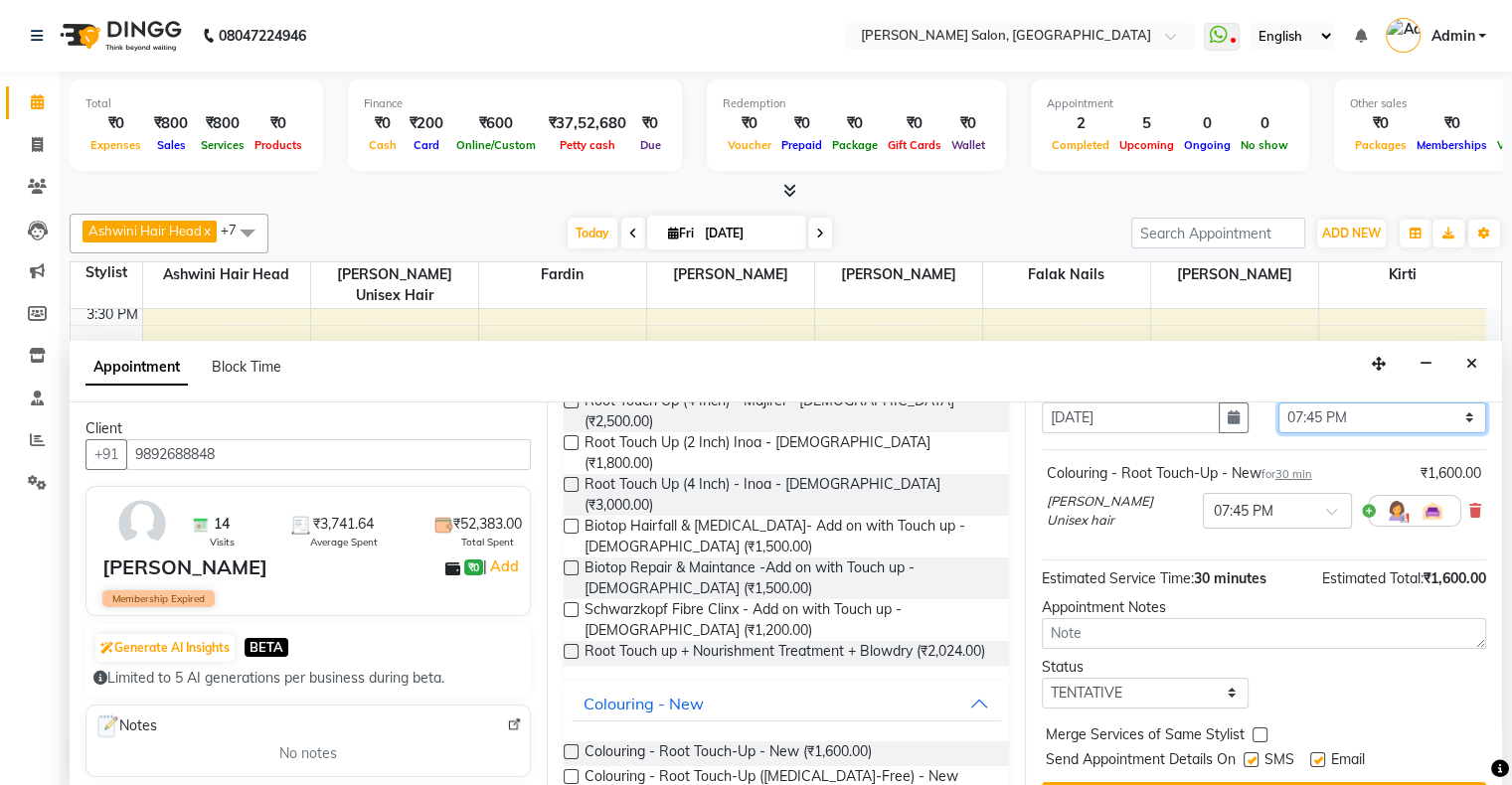 scroll, scrollTop: 136, scrollLeft: 0, axis: vertical 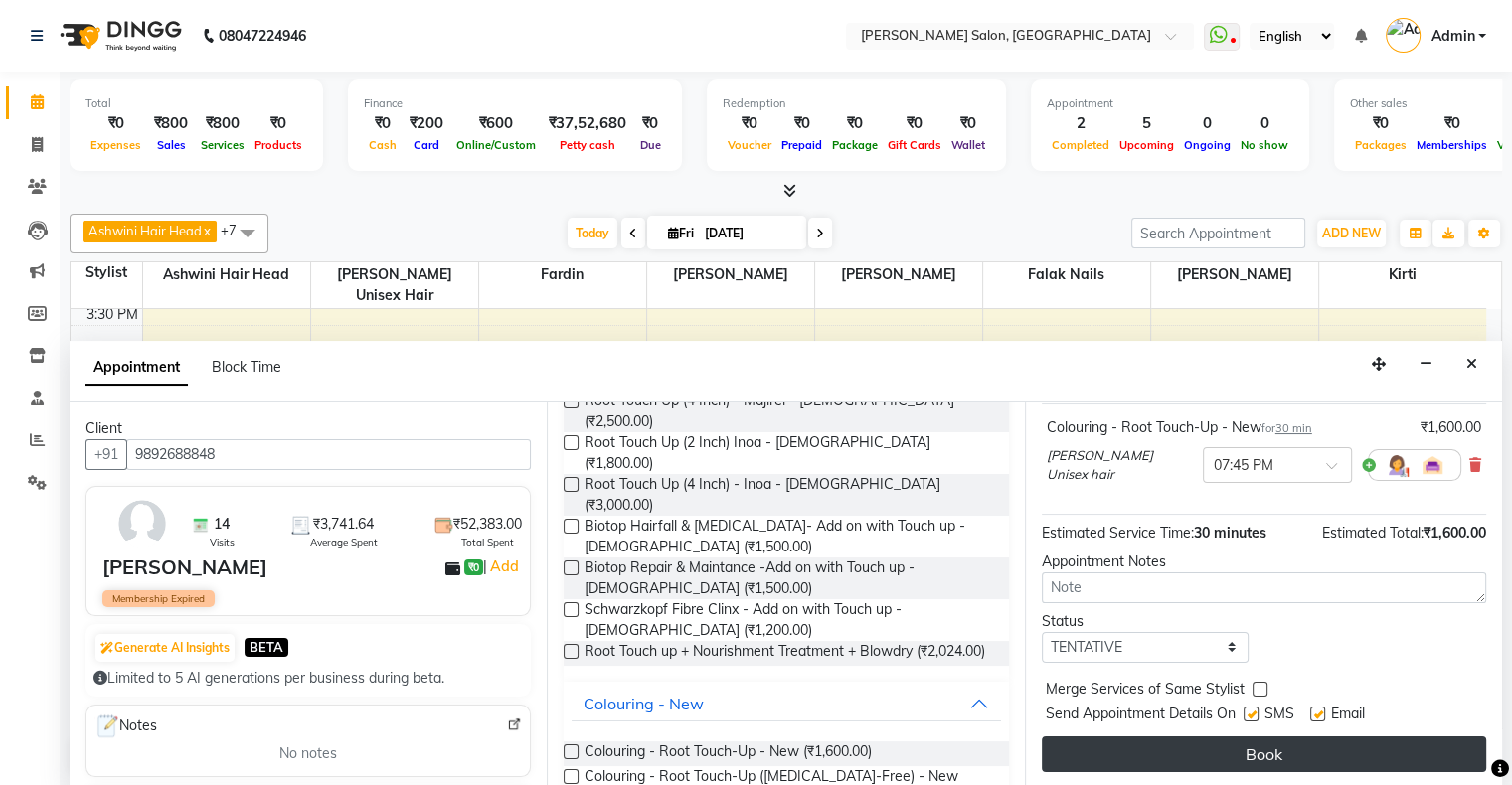 click on "Book" at bounding box center [1263, 754] 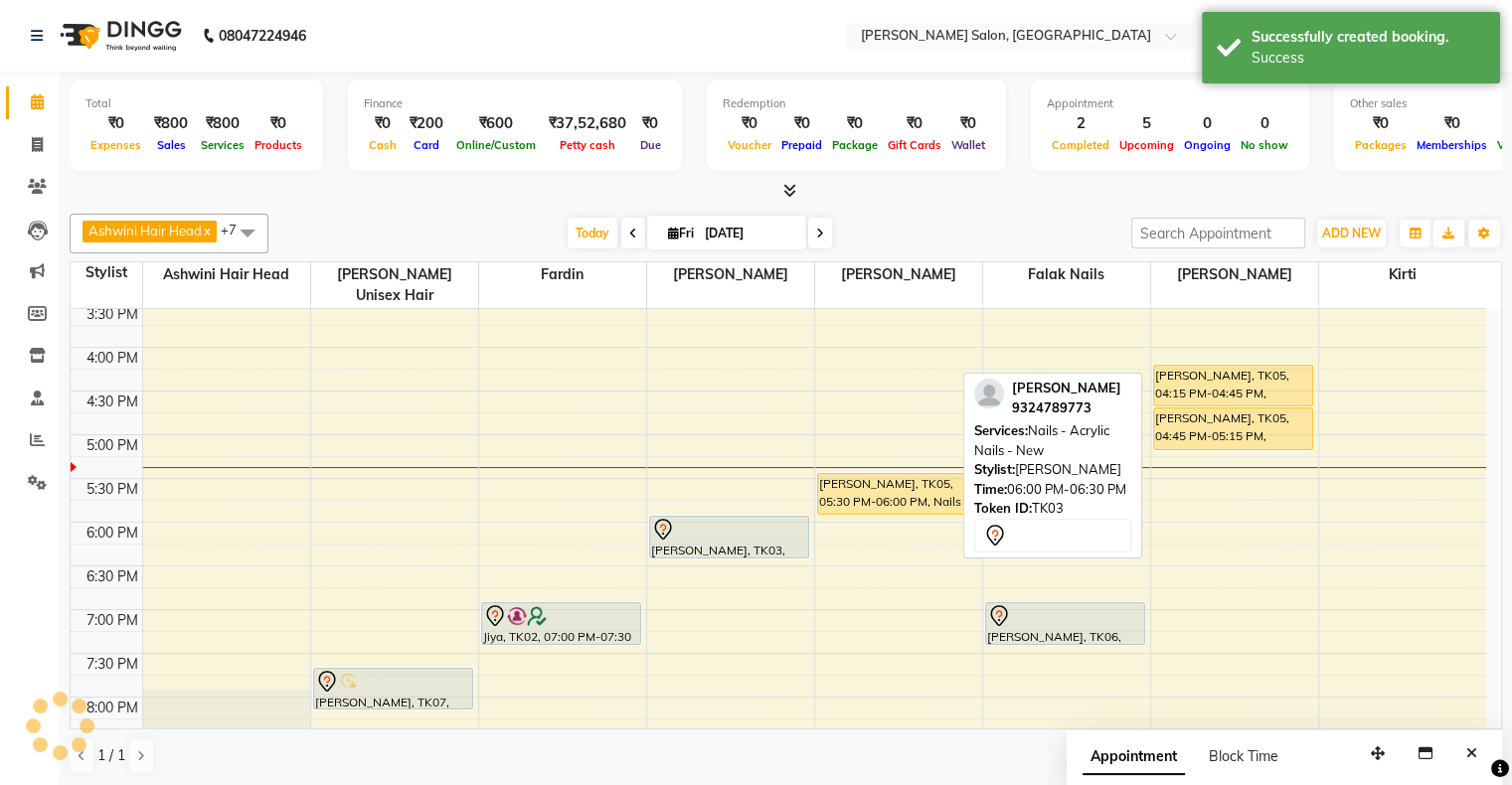 scroll, scrollTop: 0, scrollLeft: 0, axis: both 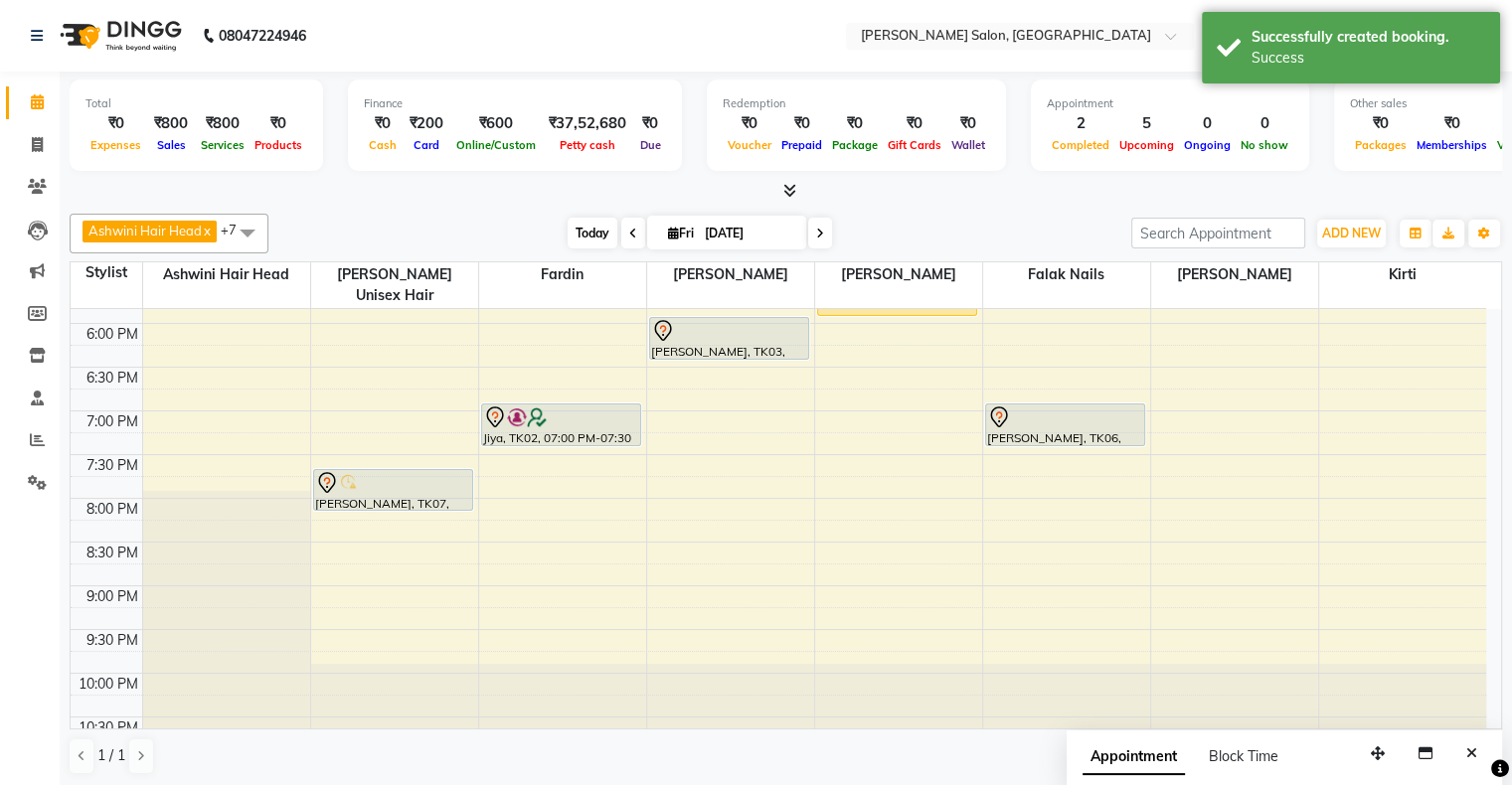 click on "Today" at bounding box center (592, 233) 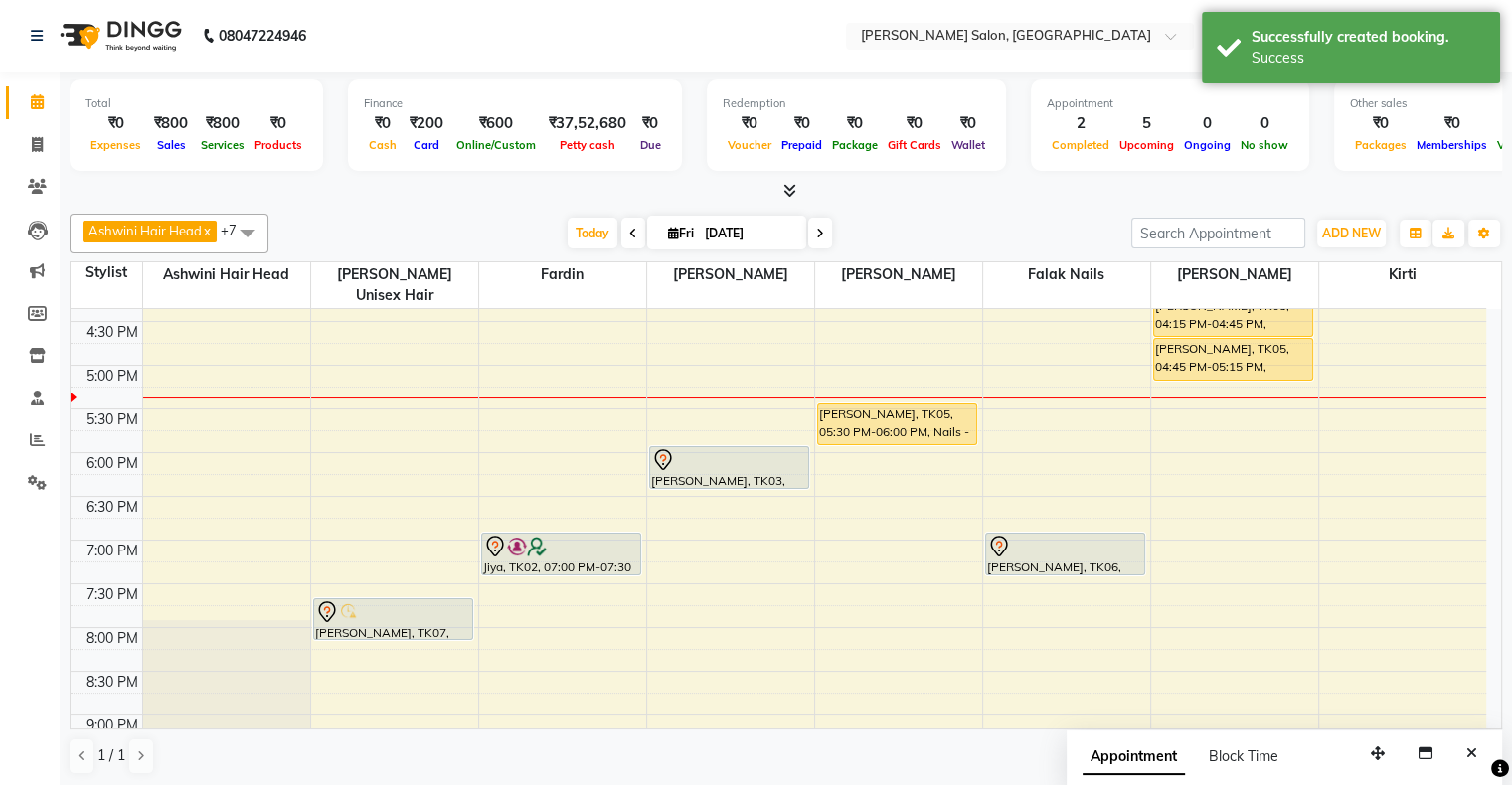 scroll, scrollTop: 508, scrollLeft: 0, axis: vertical 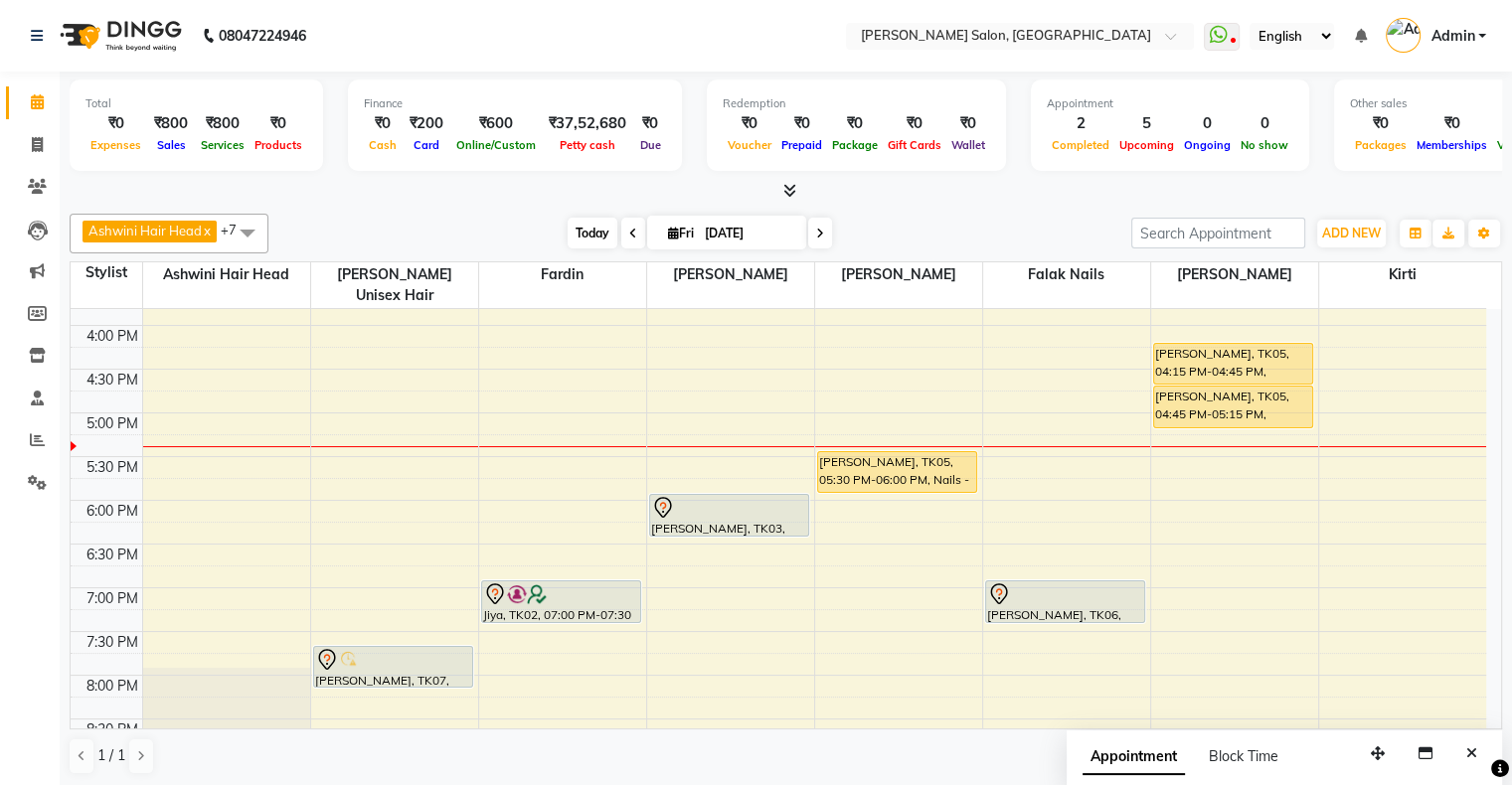 click on "Today" at bounding box center (592, 233) 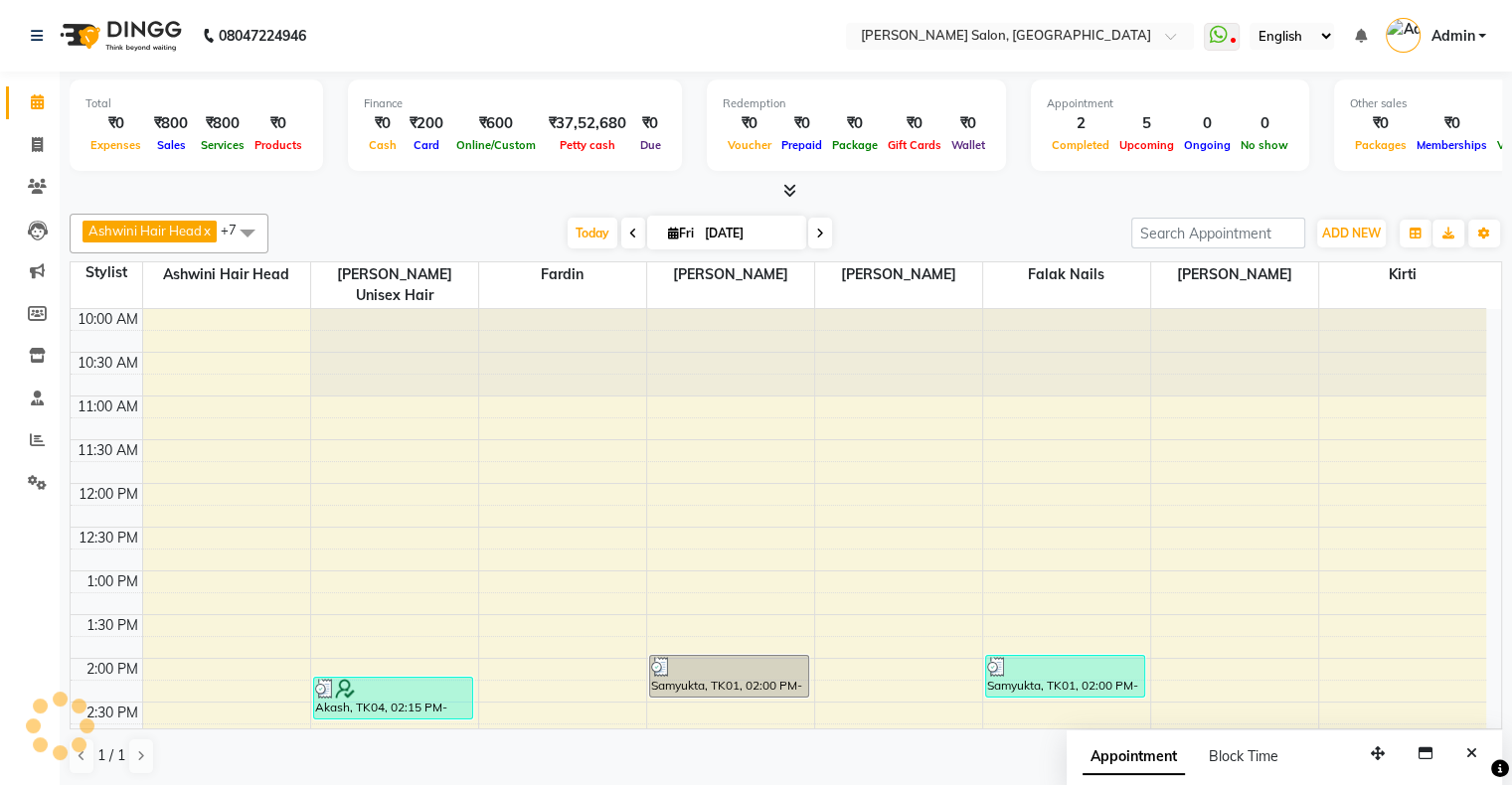 scroll, scrollTop: 0, scrollLeft: 0, axis: both 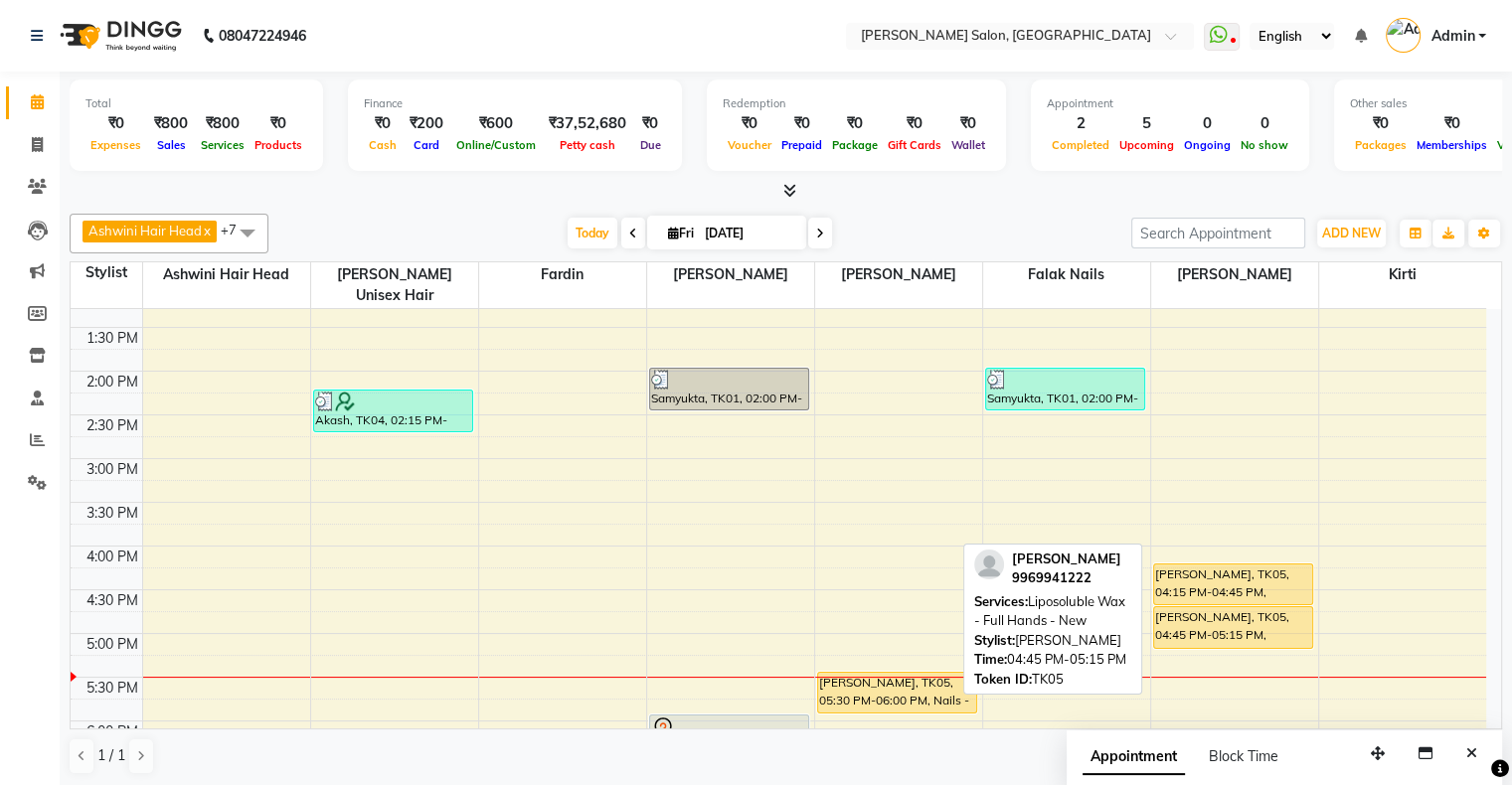 click on "Pradnya, TK05, 04:45 PM-05:15 PM, Liposoluble Wax - Full Hands - New" at bounding box center (1234, 627) 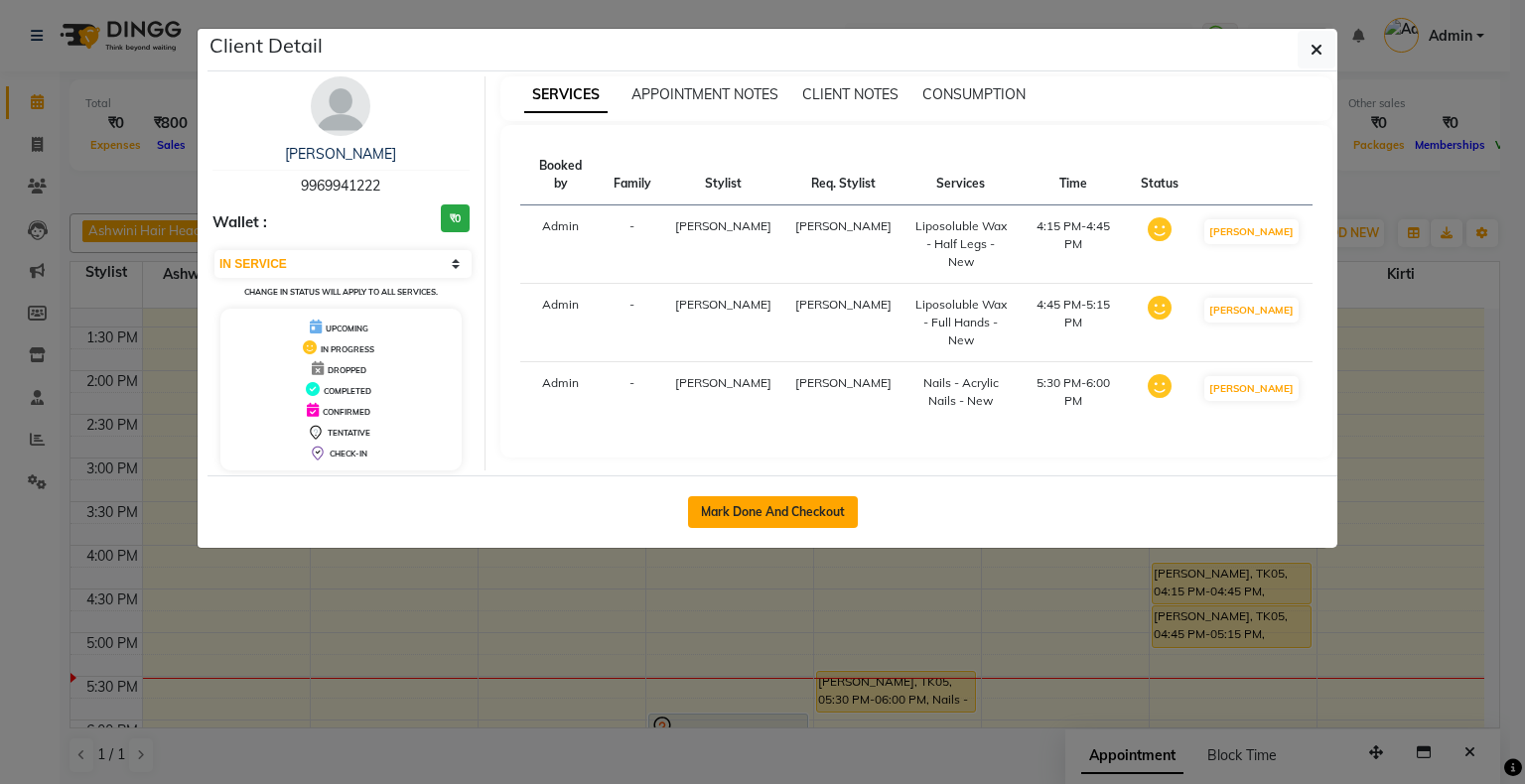 click on "Mark Done And Checkout" 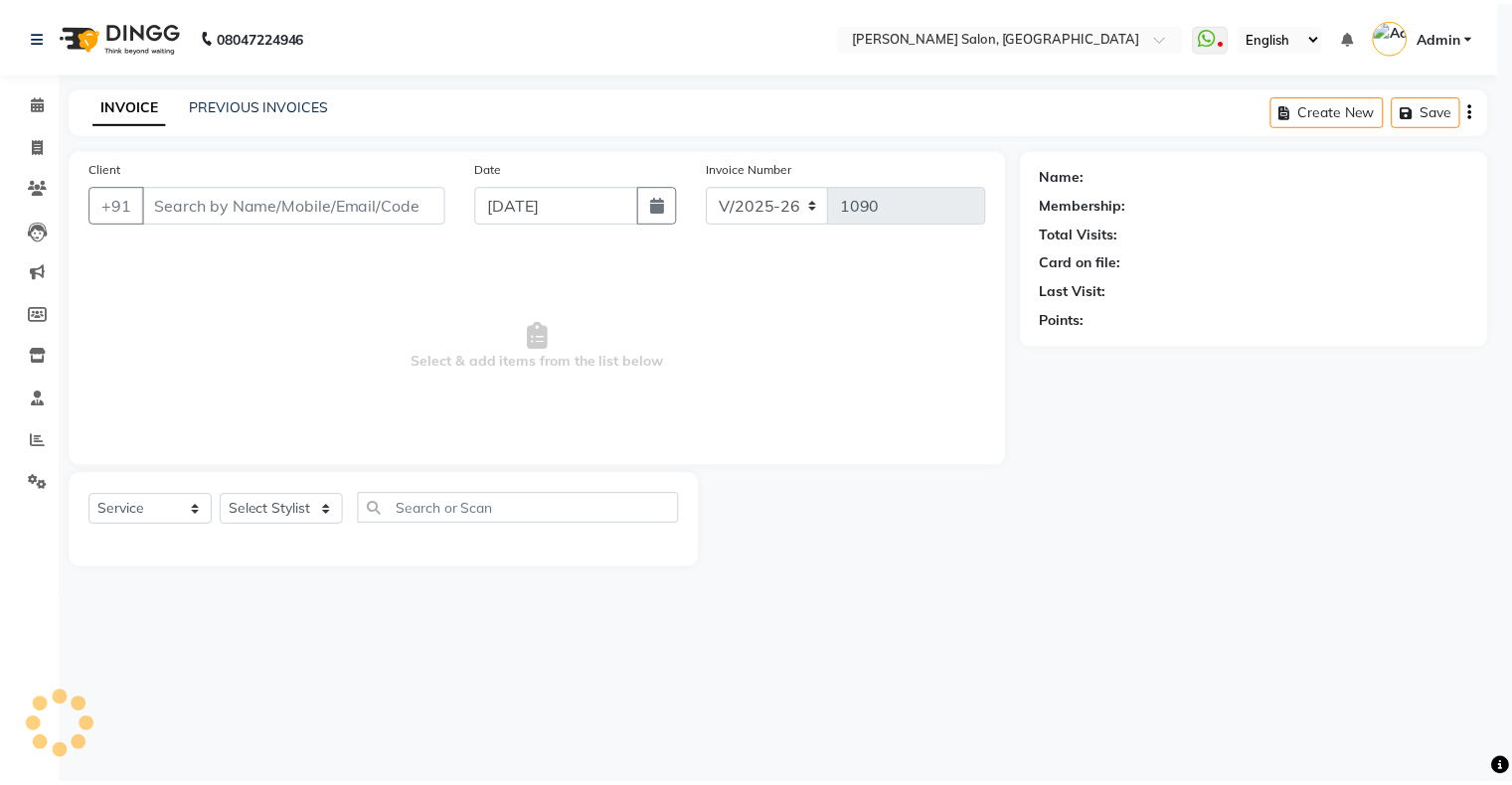 scroll, scrollTop: 0, scrollLeft: 0, axis: both 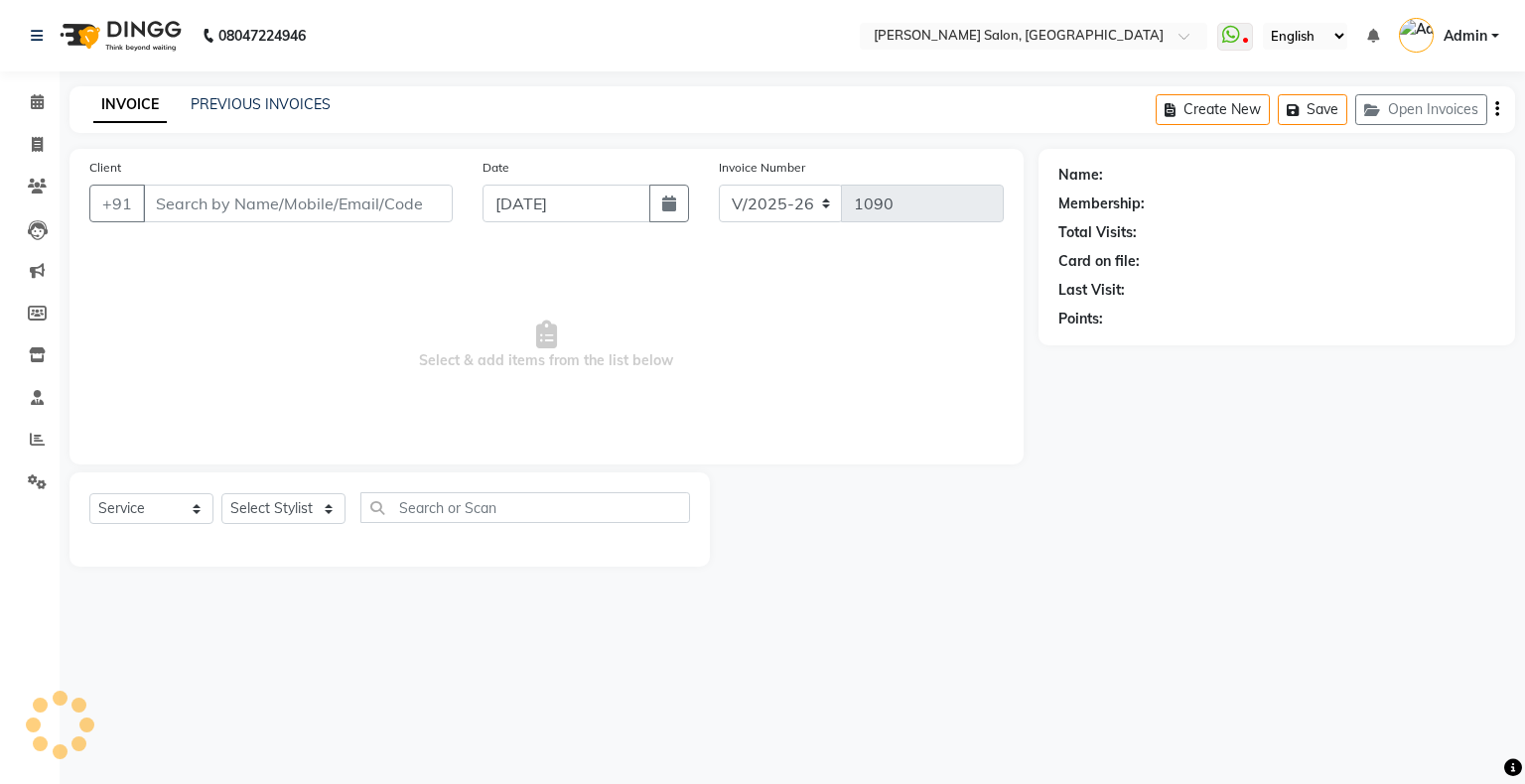 type on "9969941222" 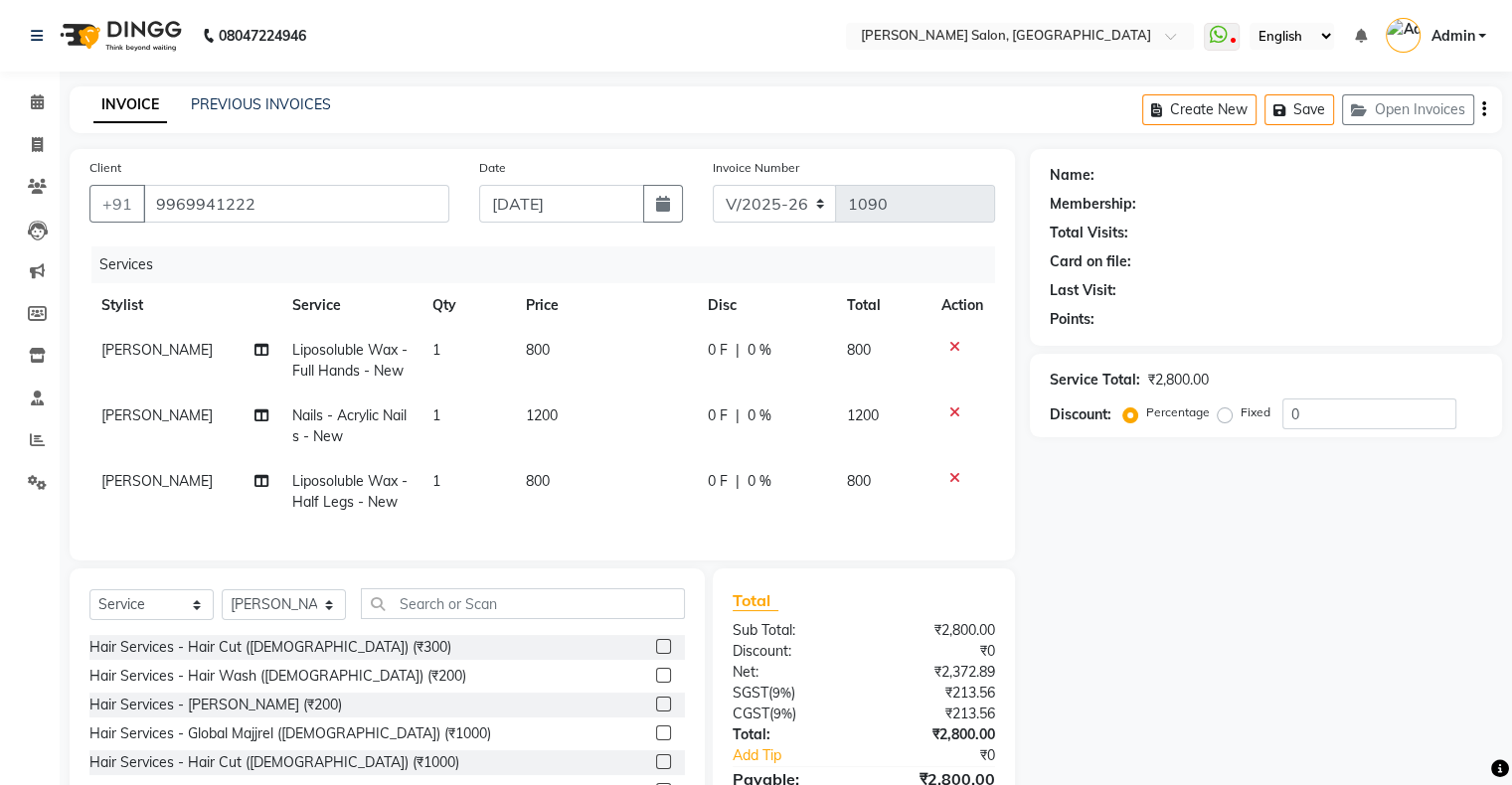 click 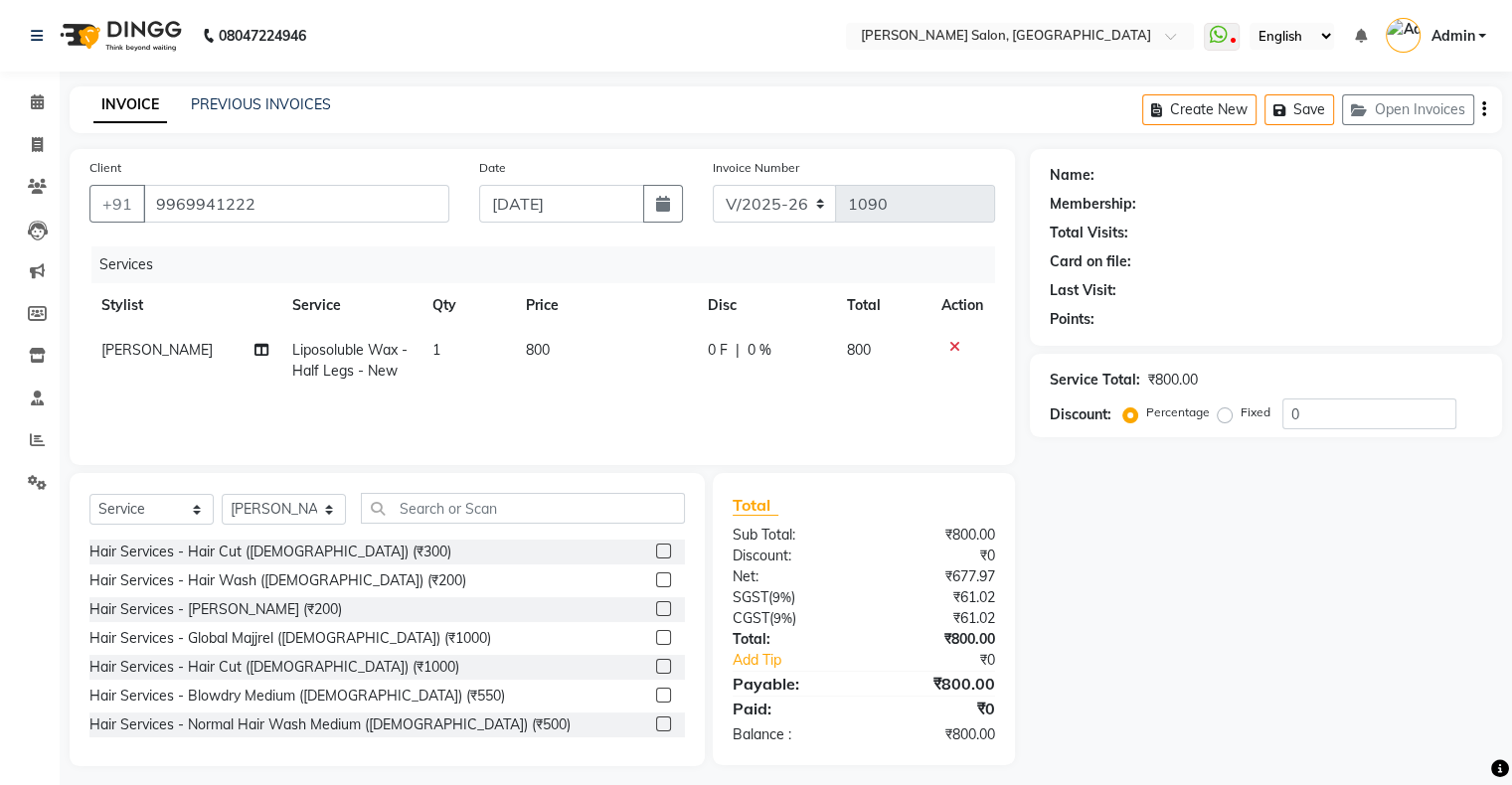 click 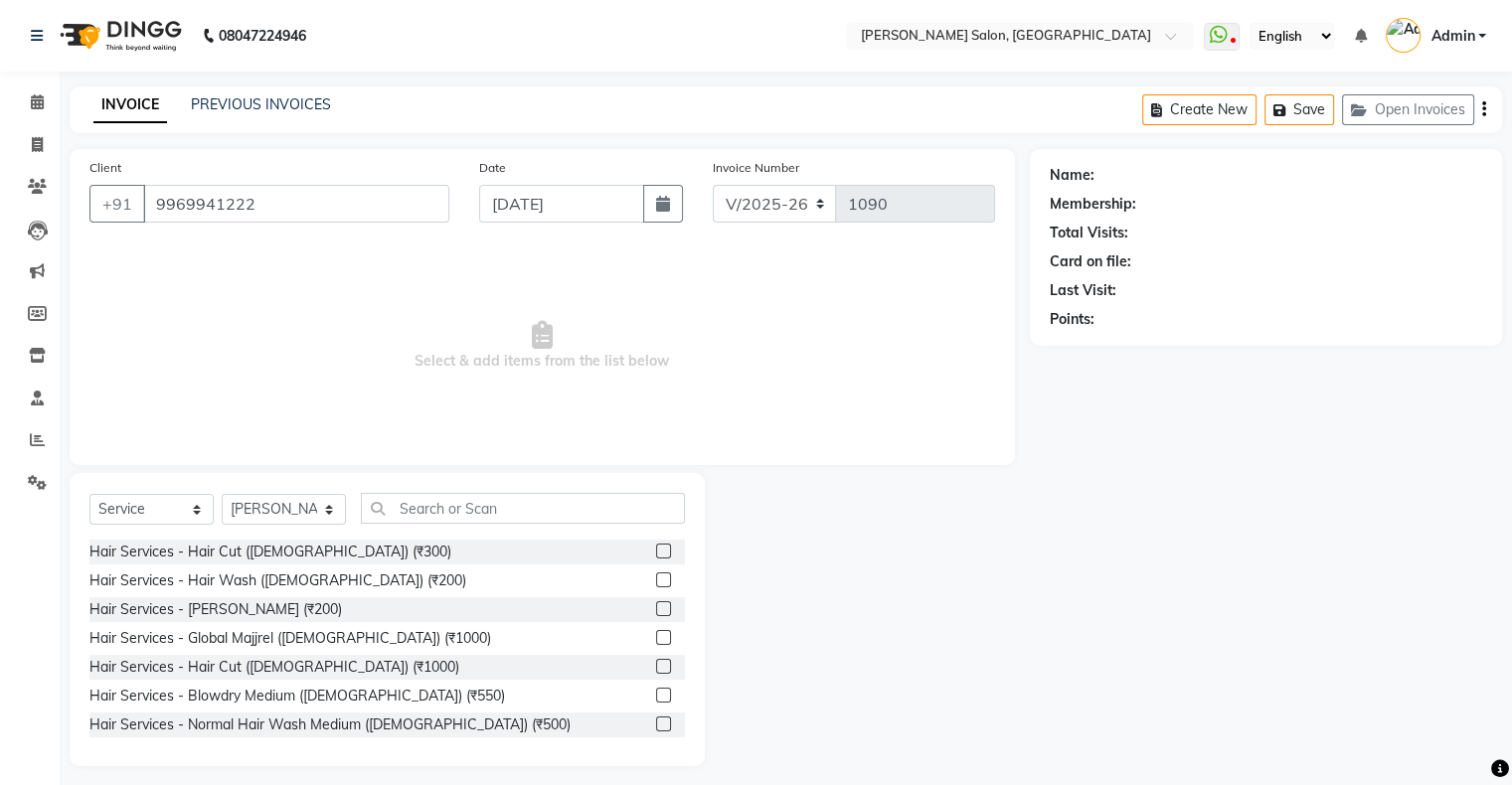 click on "Select & add items from the list below" at bounding box center [542, 346] 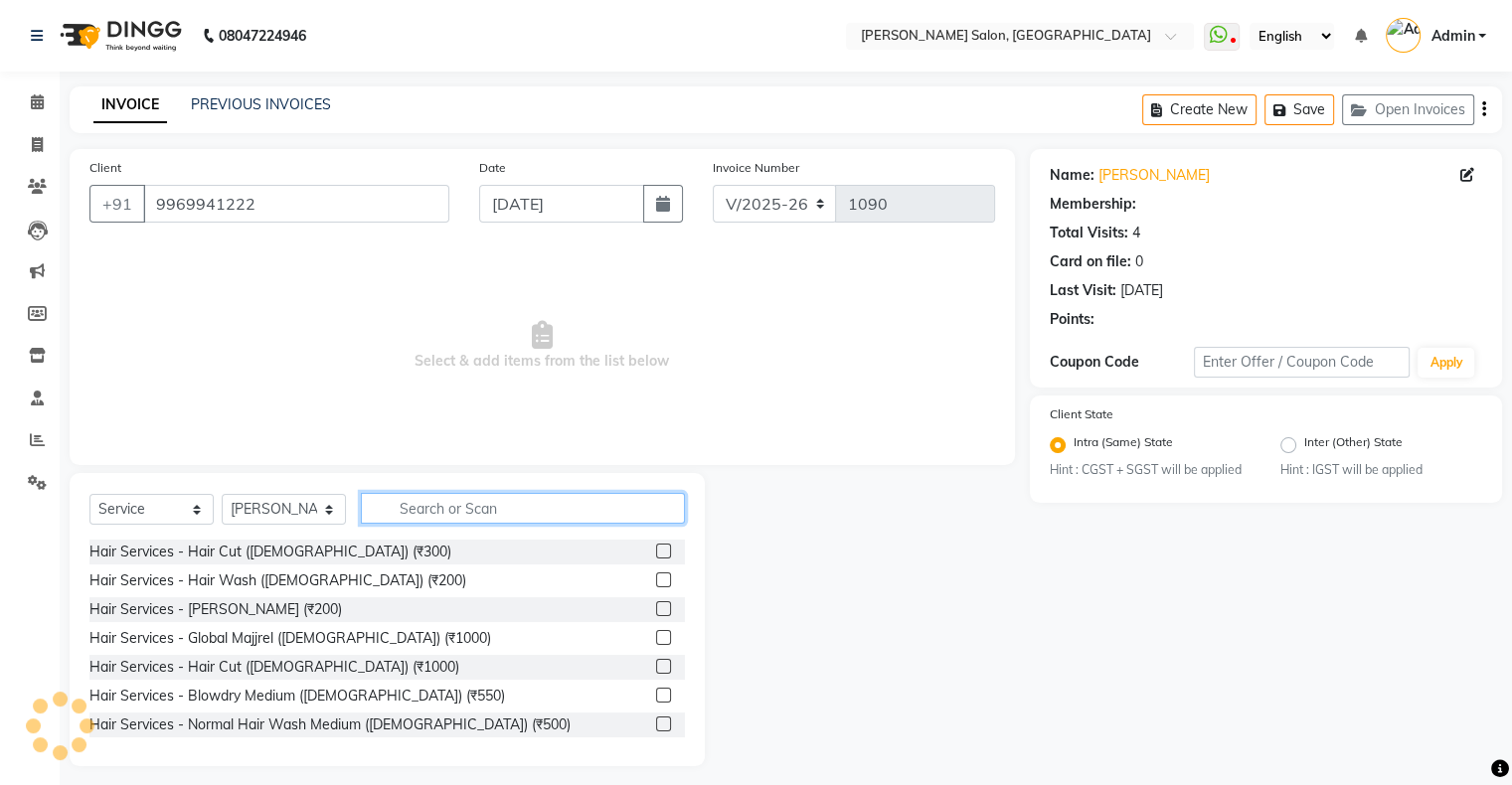click 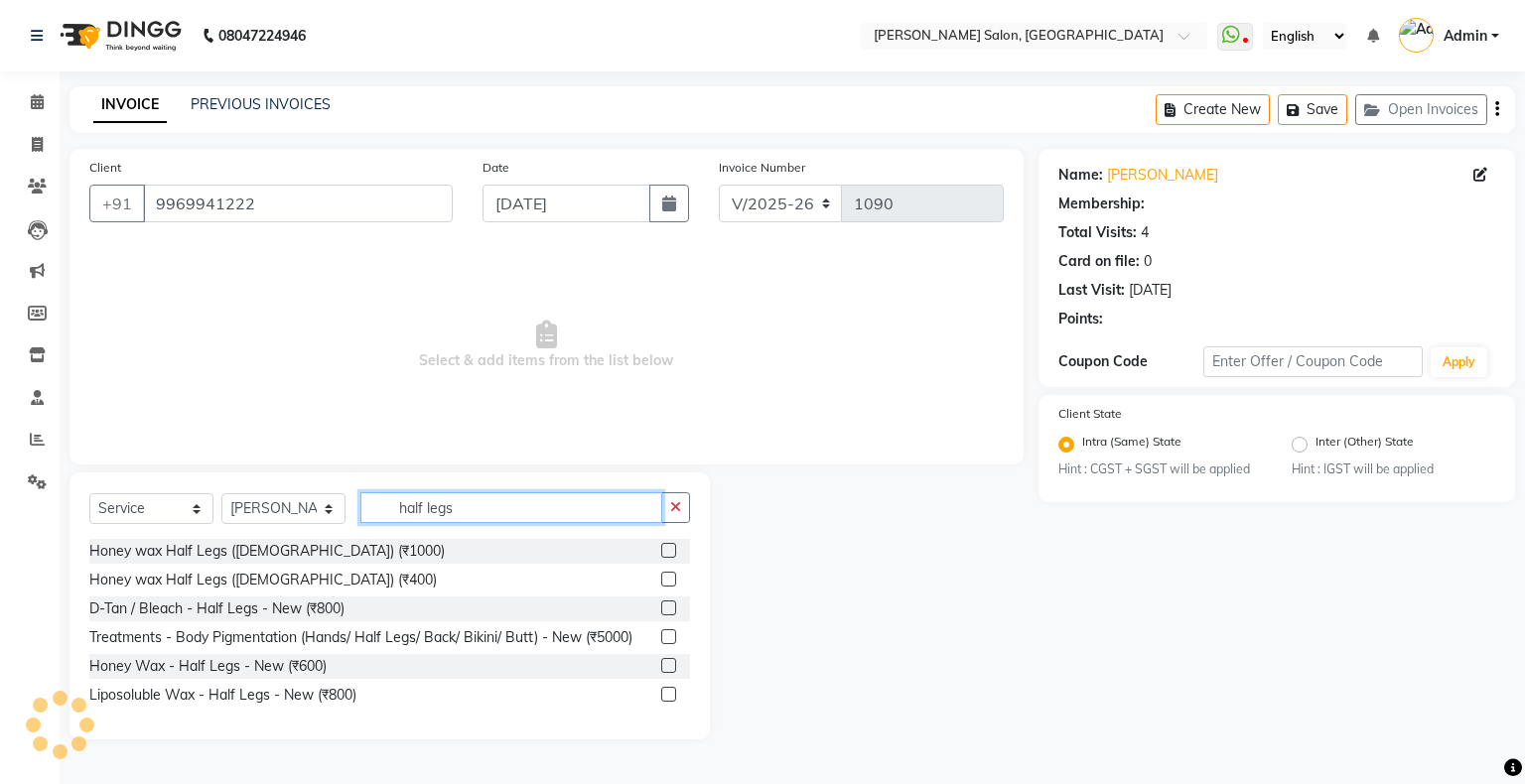 type on "half legs" 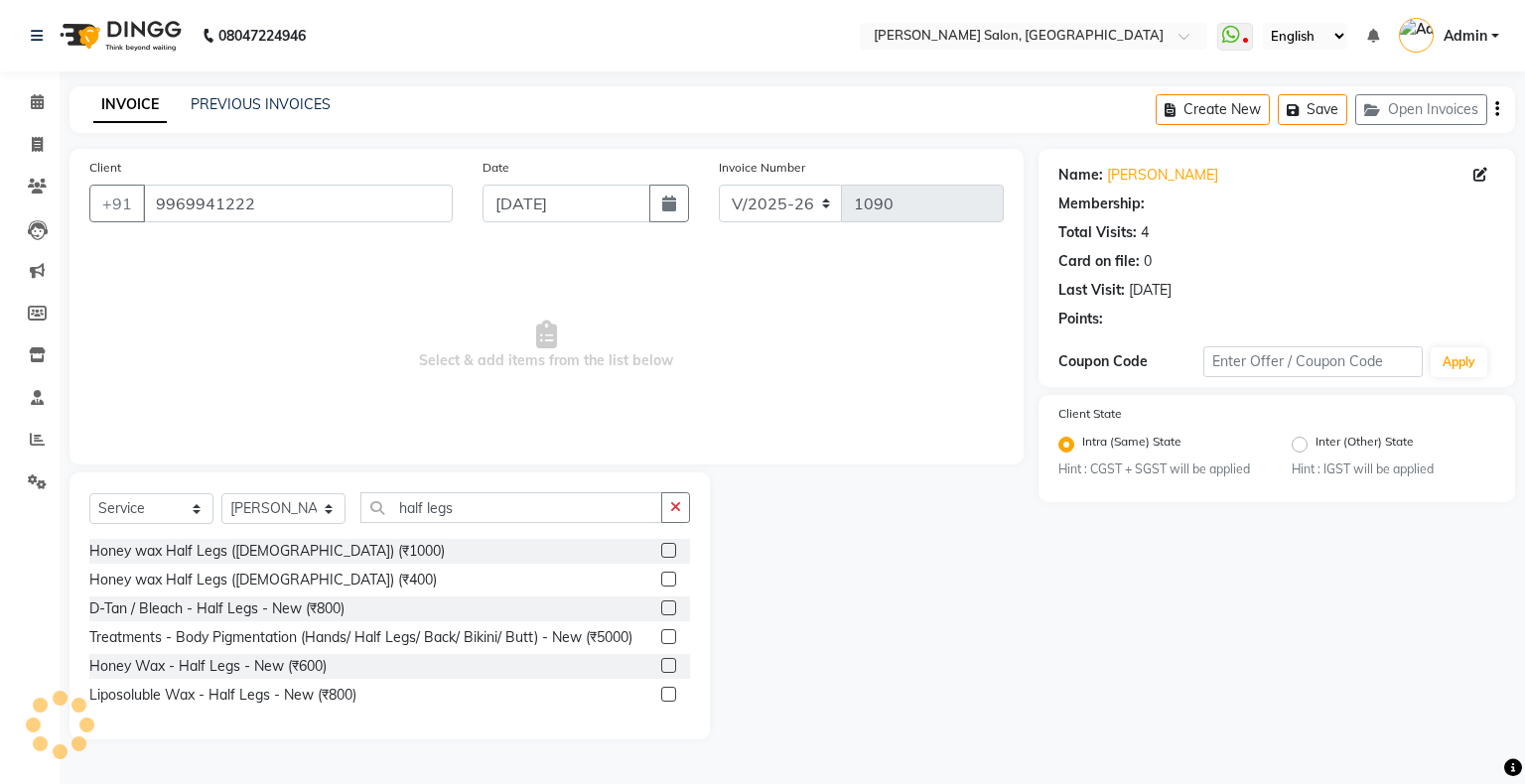 click 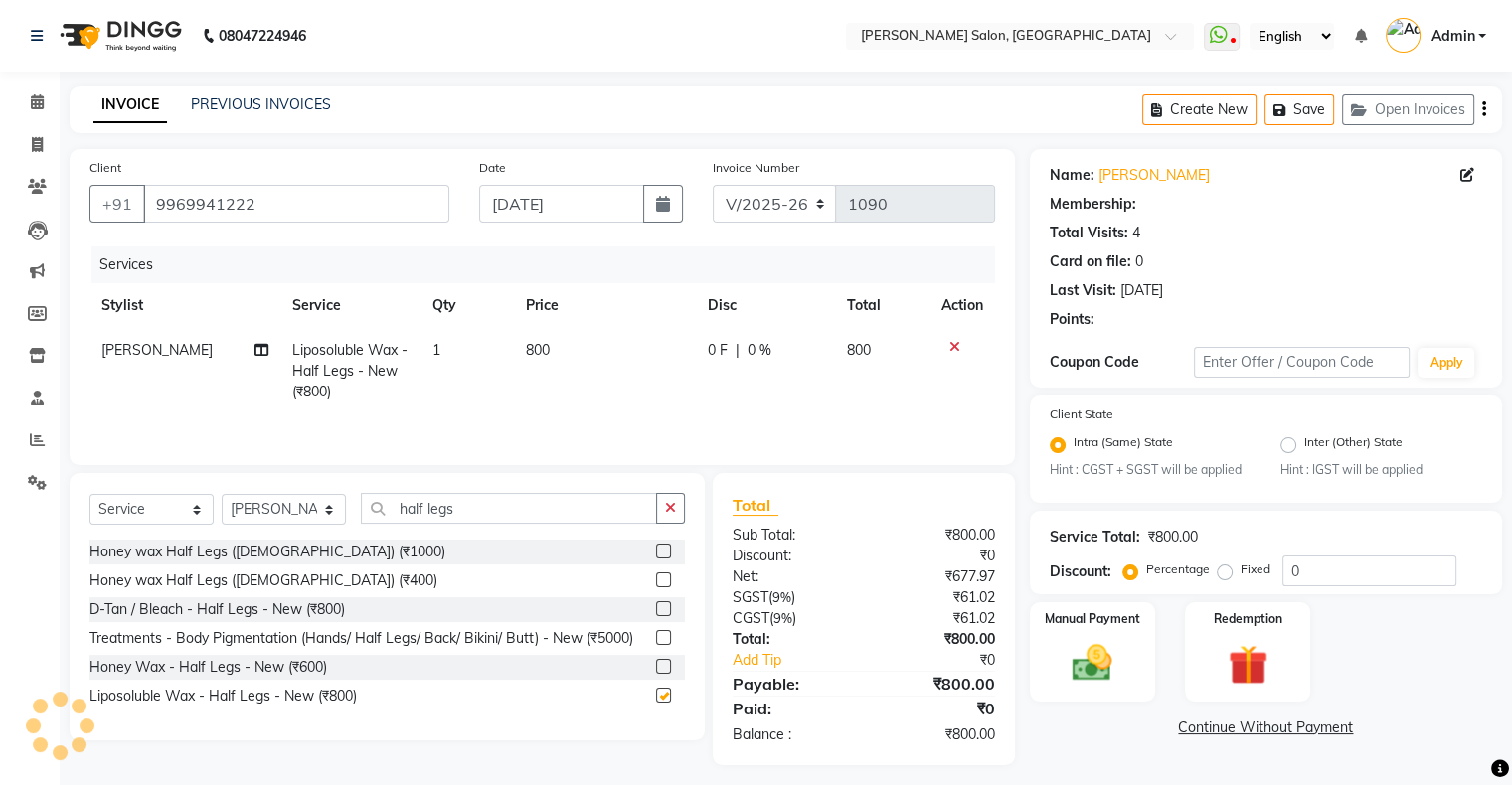 checkbox on "false" 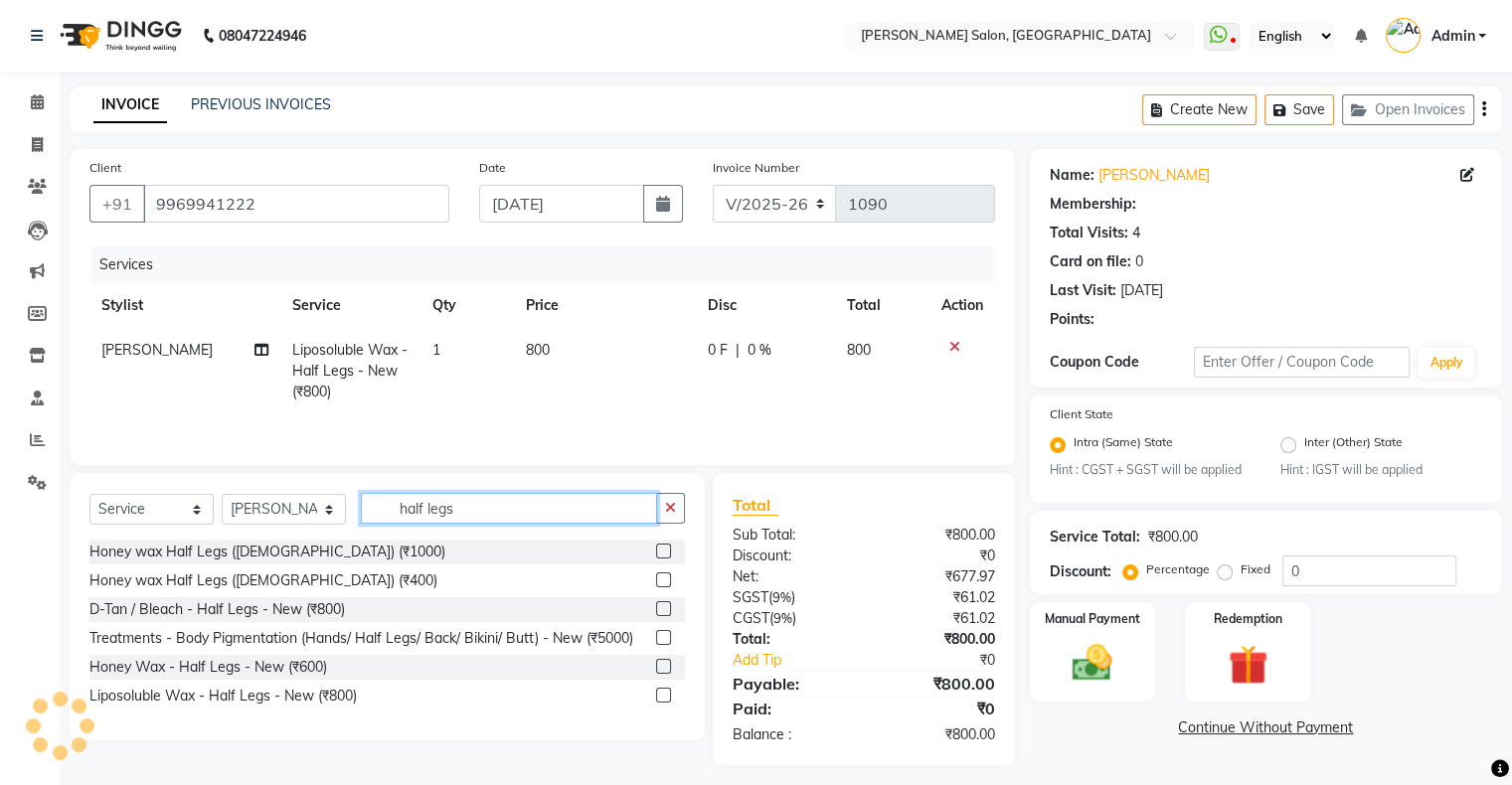 click on "half legs" 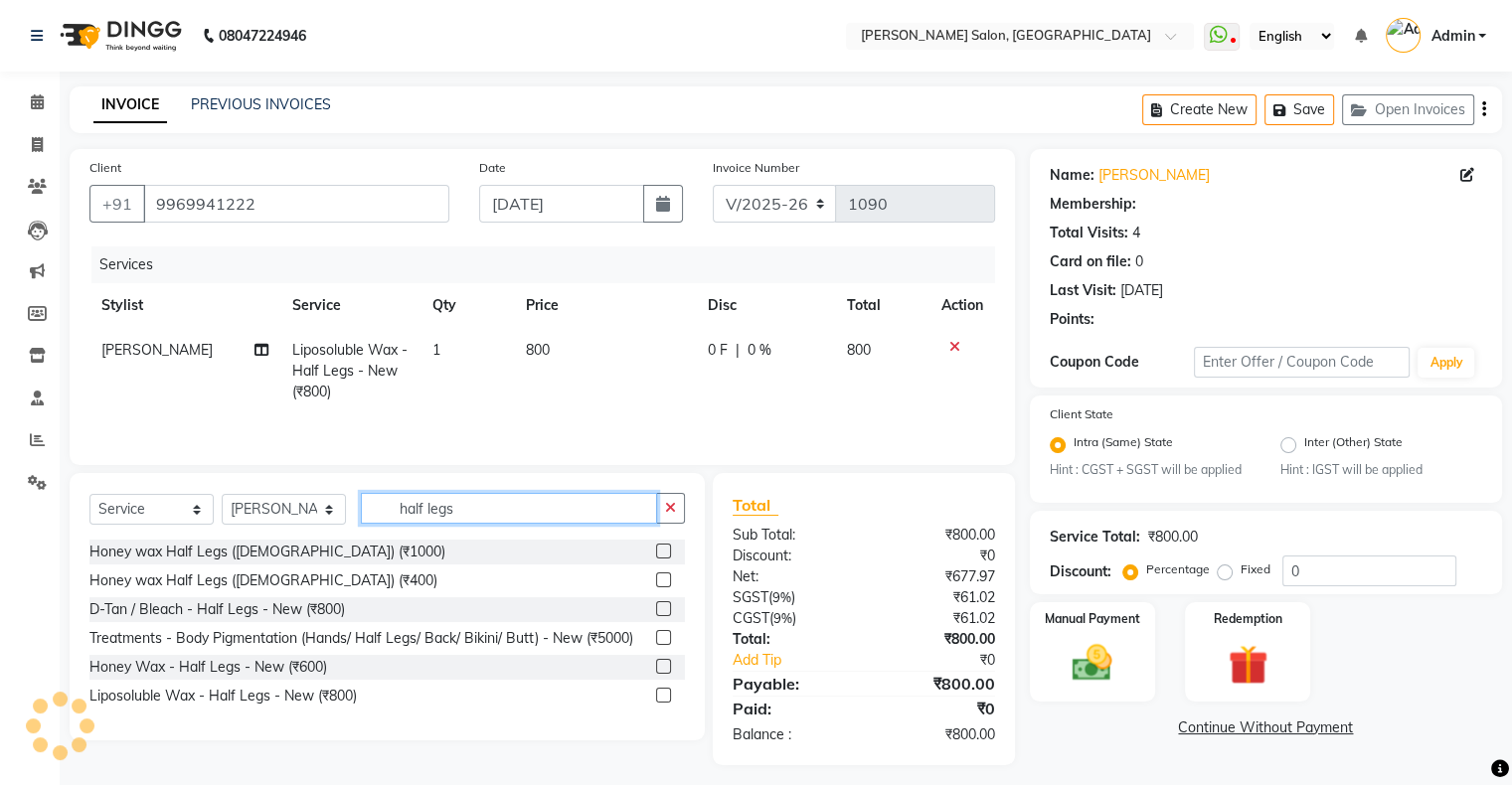 click on "half legs" 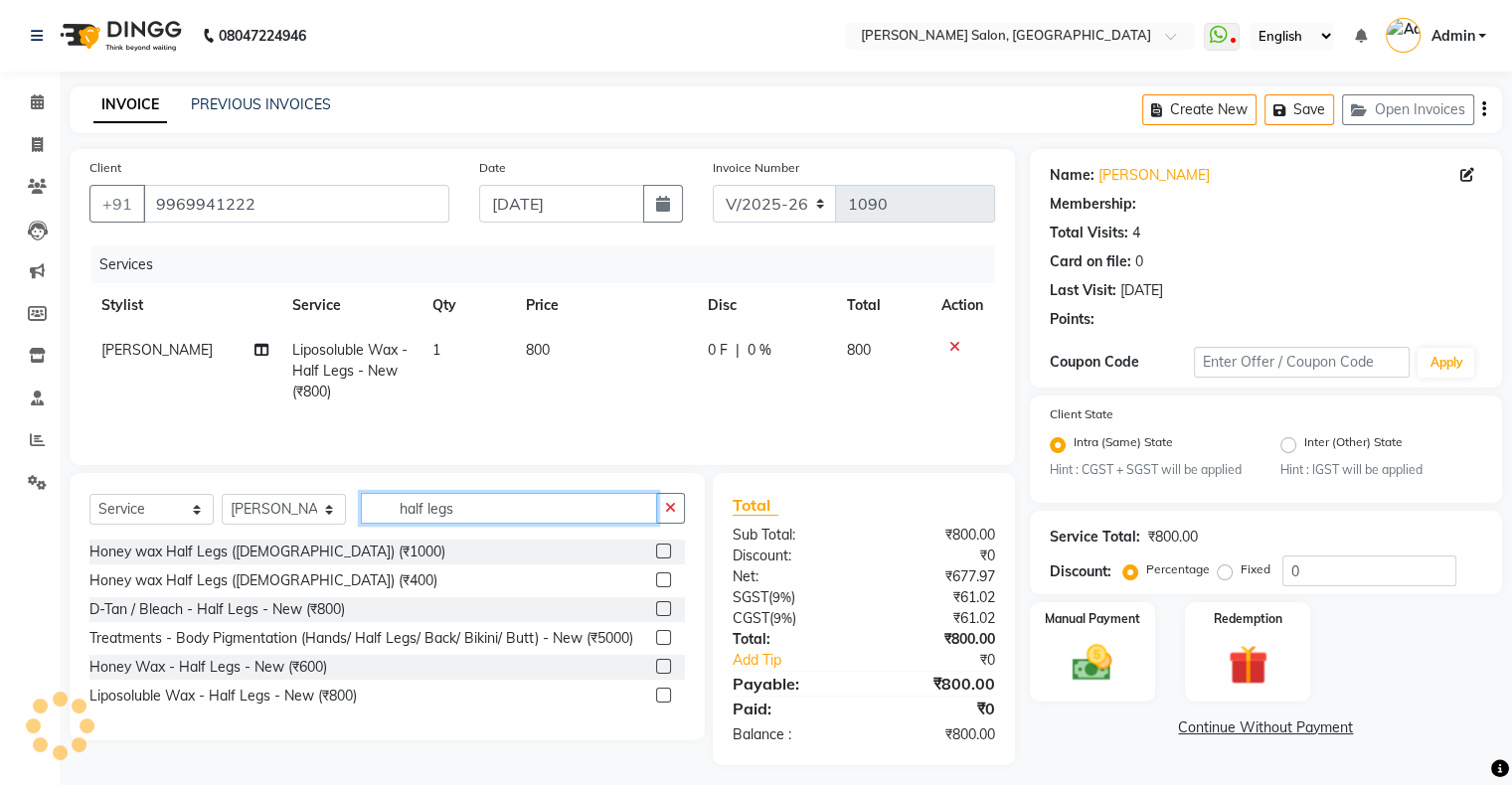 click on "half legs" 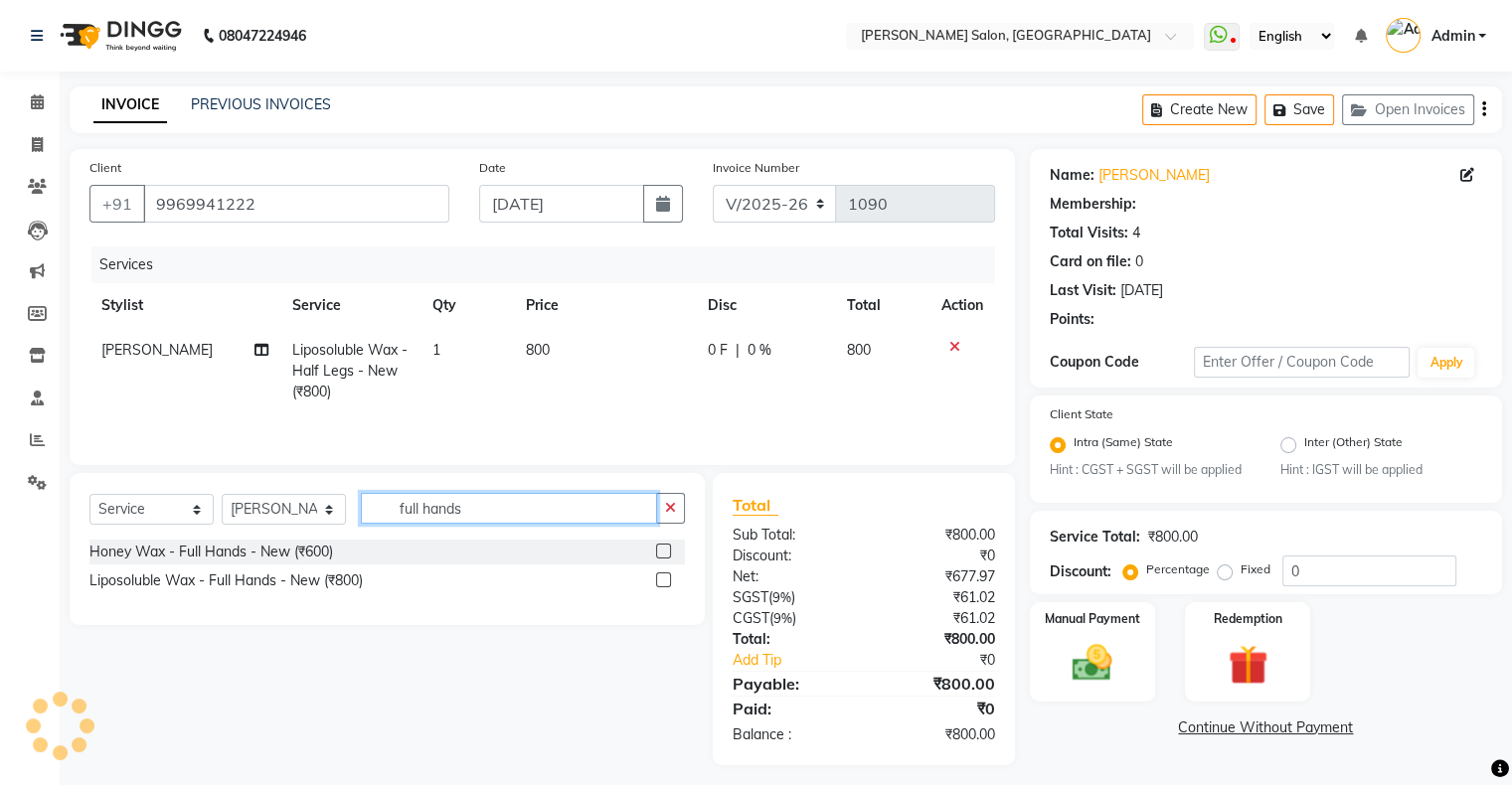 type on "full hands" 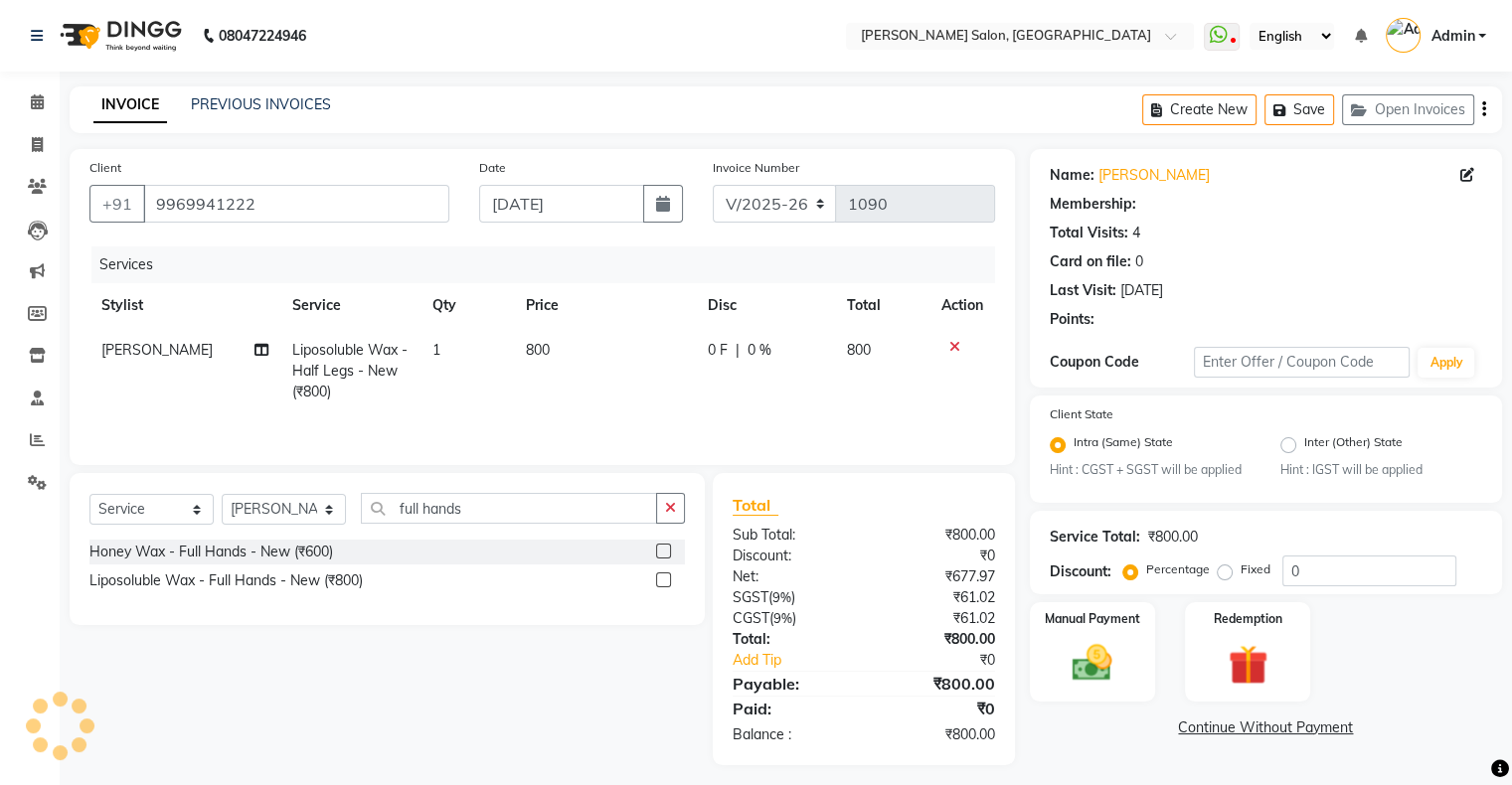 click 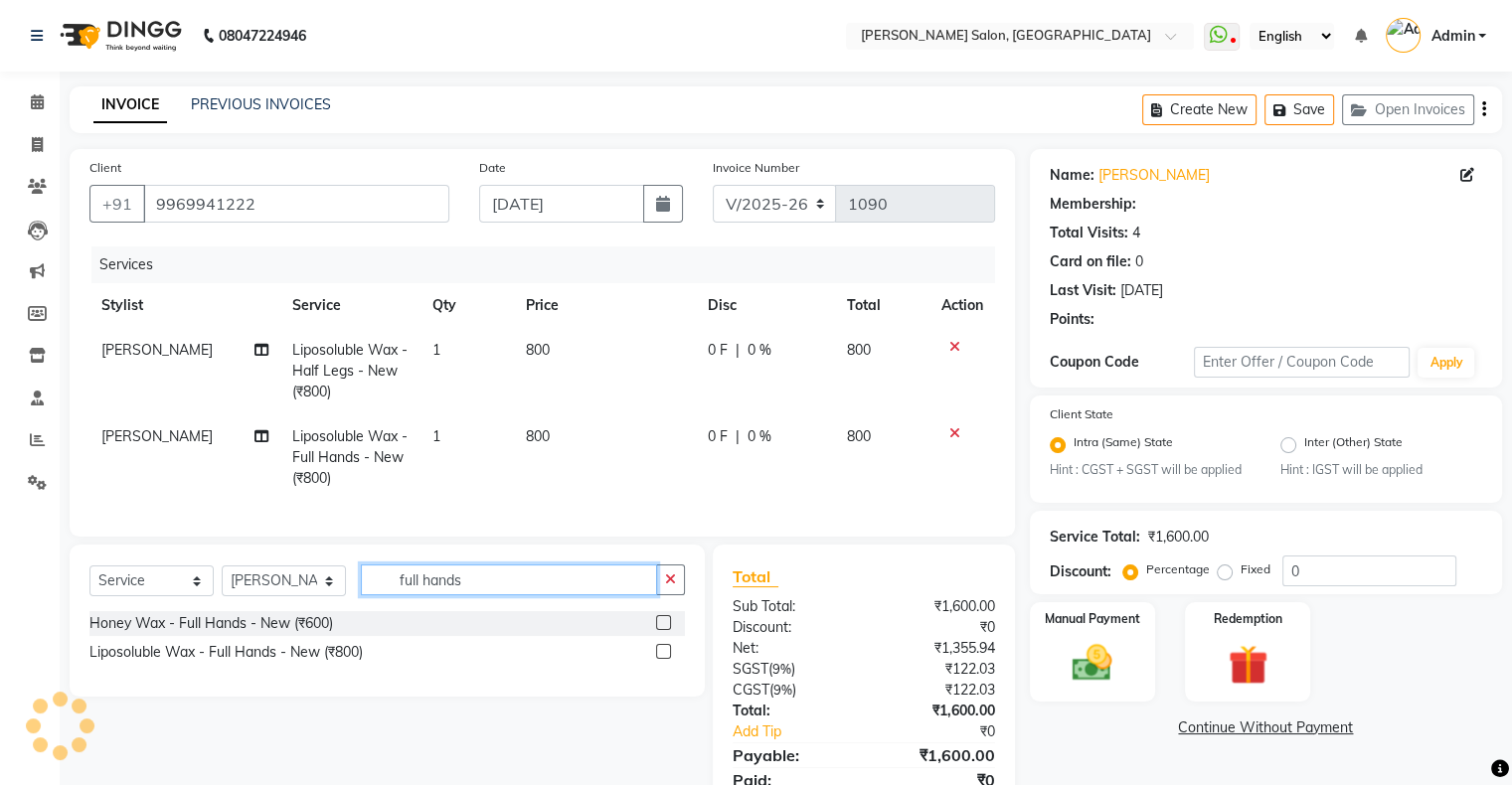 checkbox on "false" 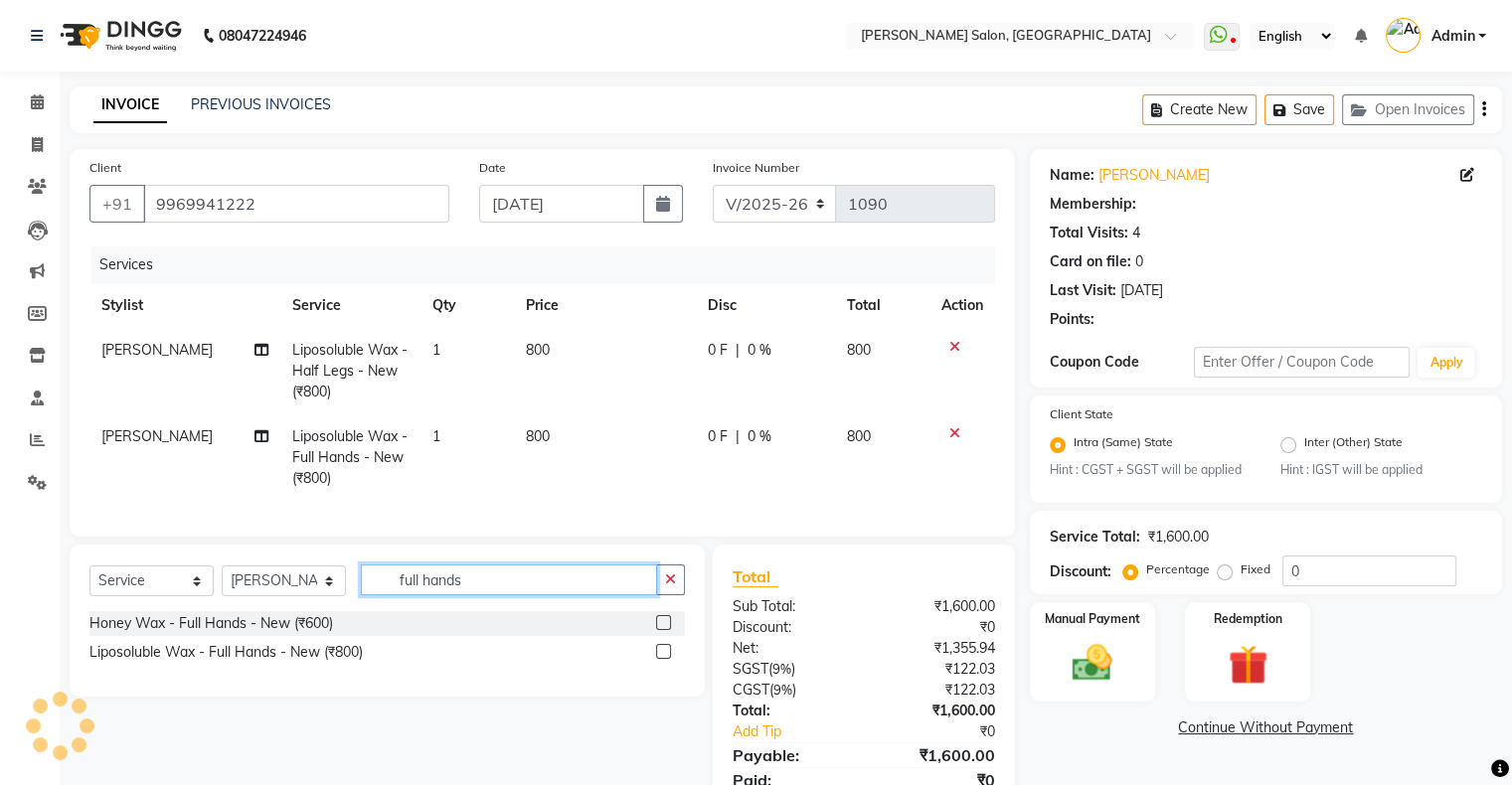 click on "full hands" 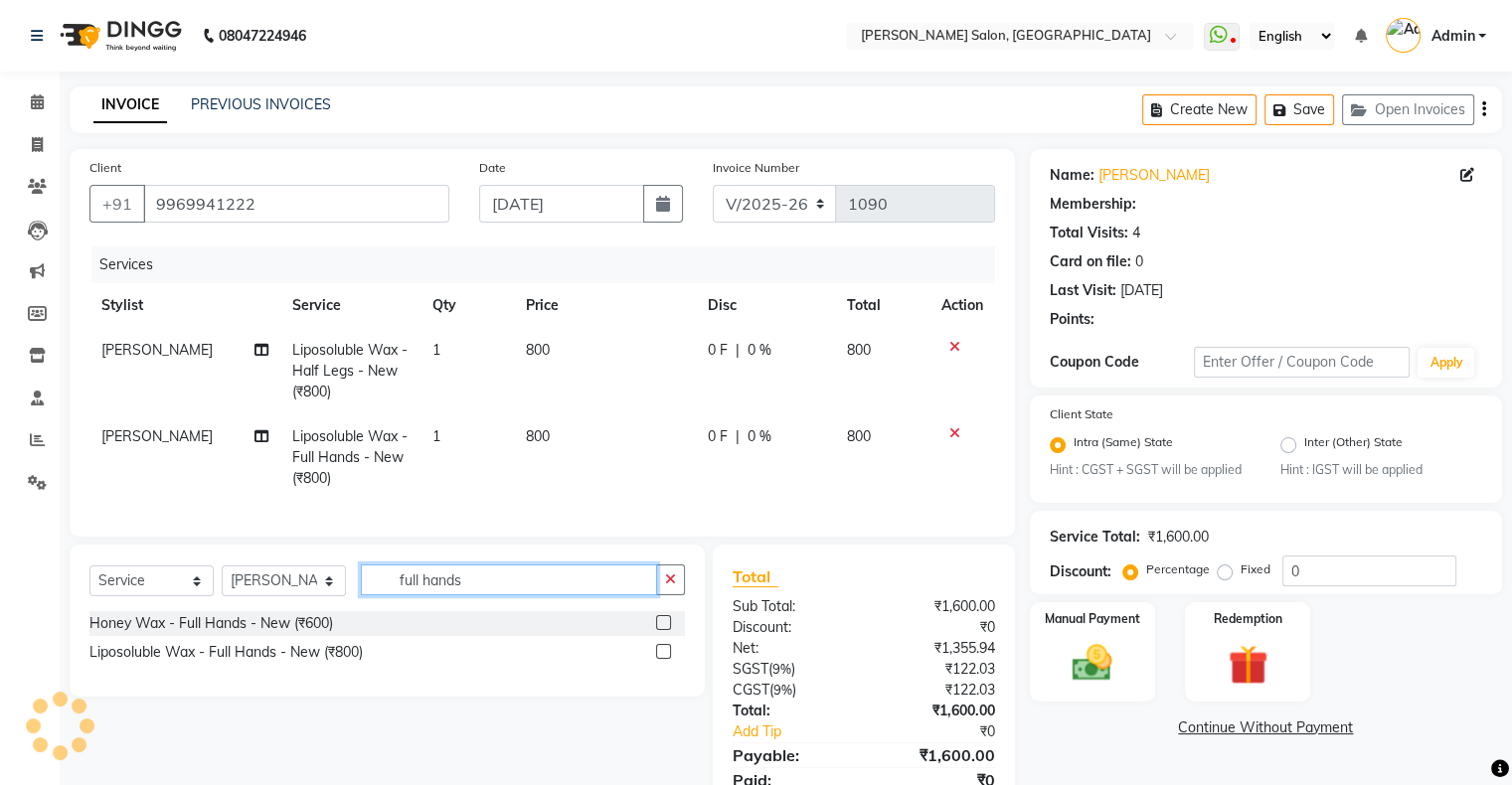 click on "full hands" 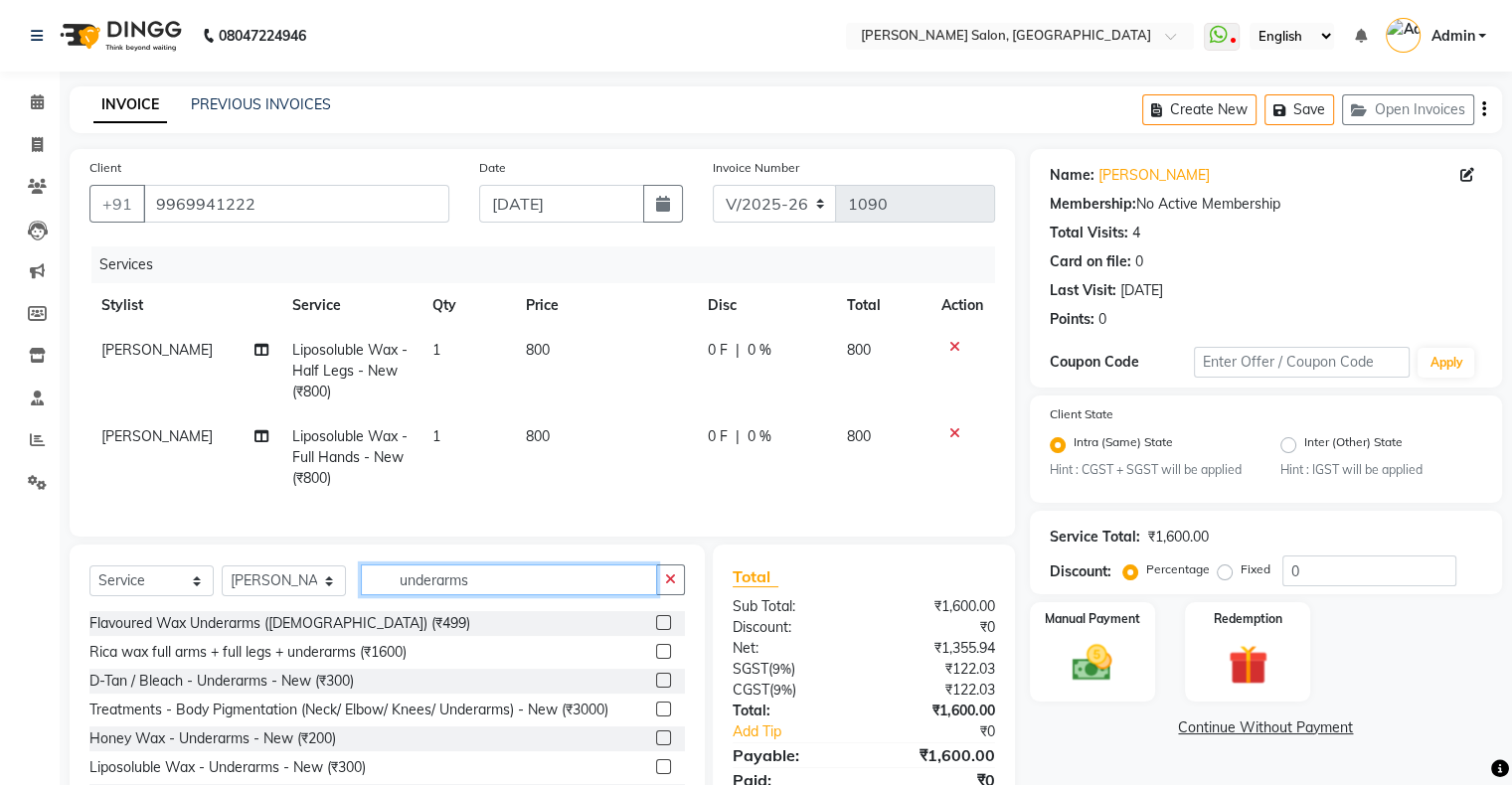 scroll, scrollTop: 97, scrollLeft: 0, axis: vertical 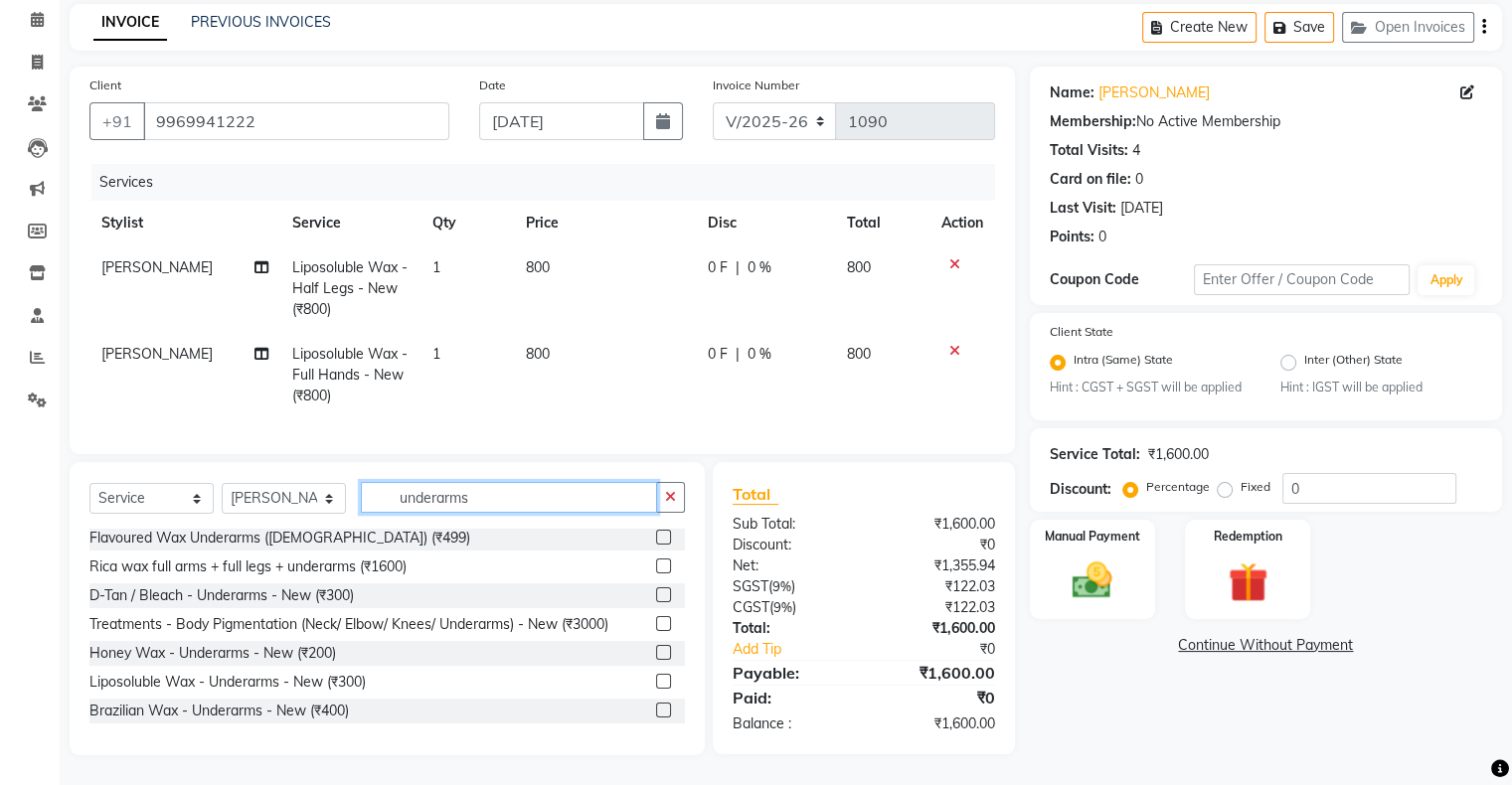type on "underarms" 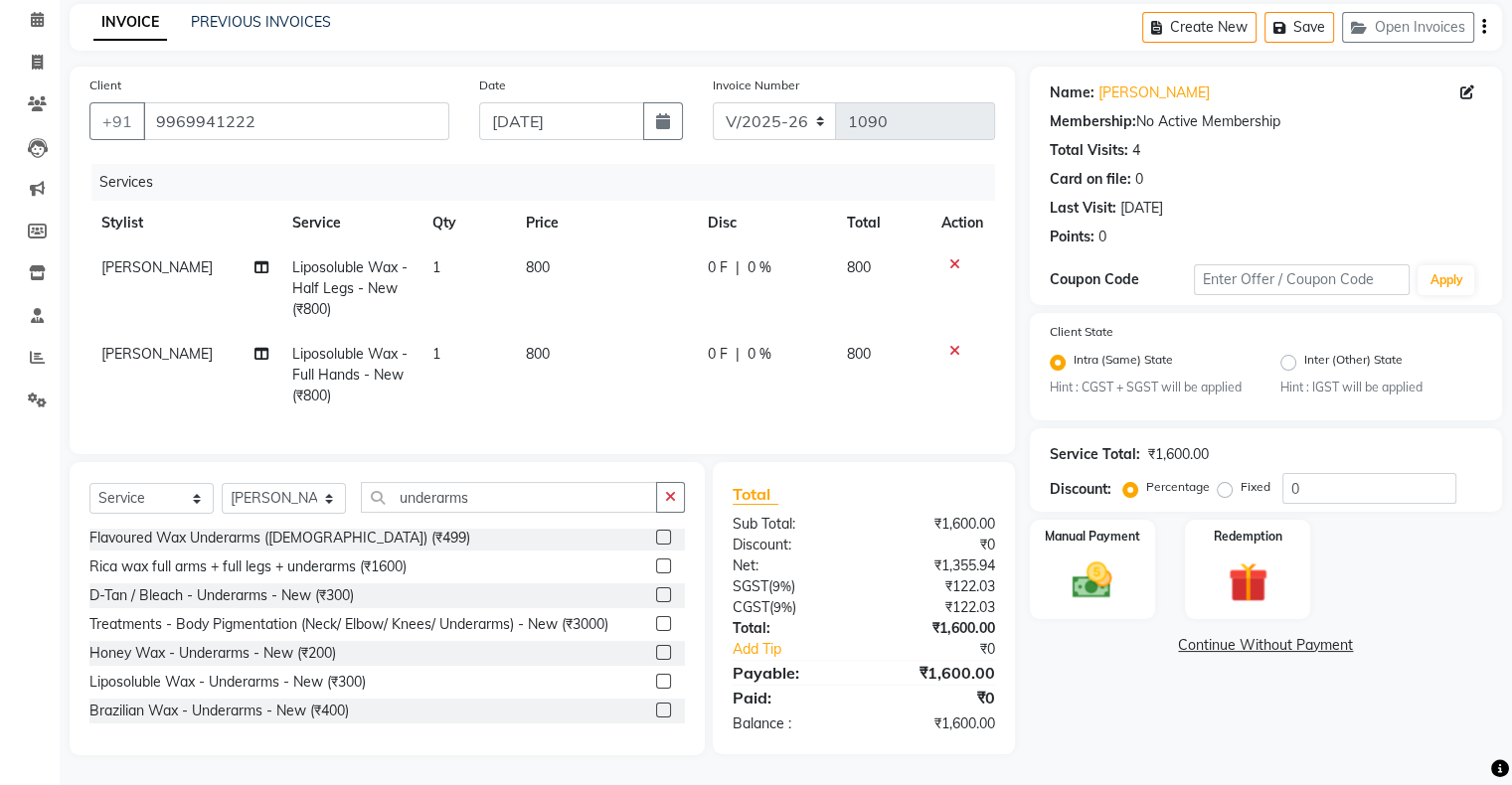 click 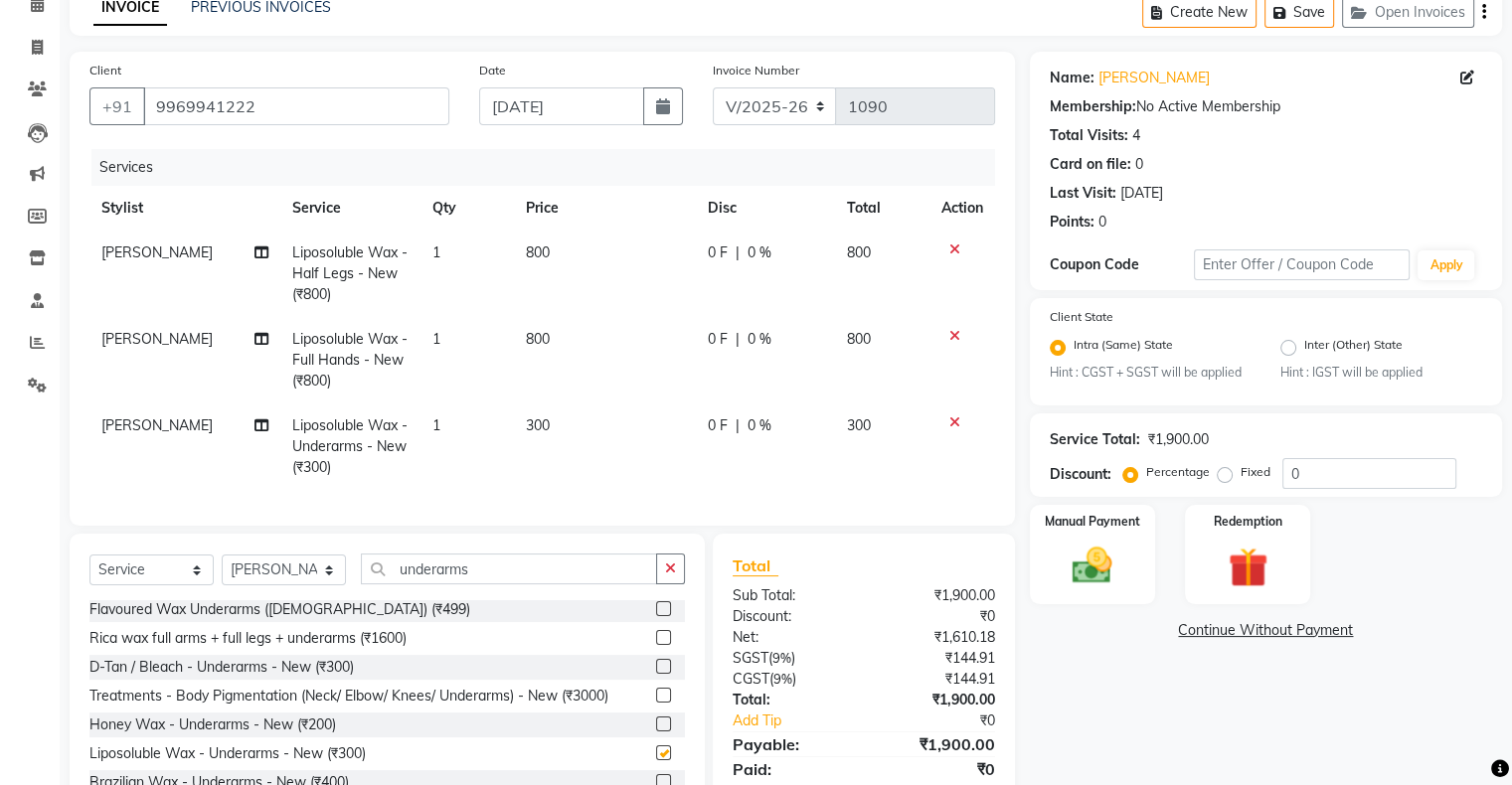 checkbox on "false" 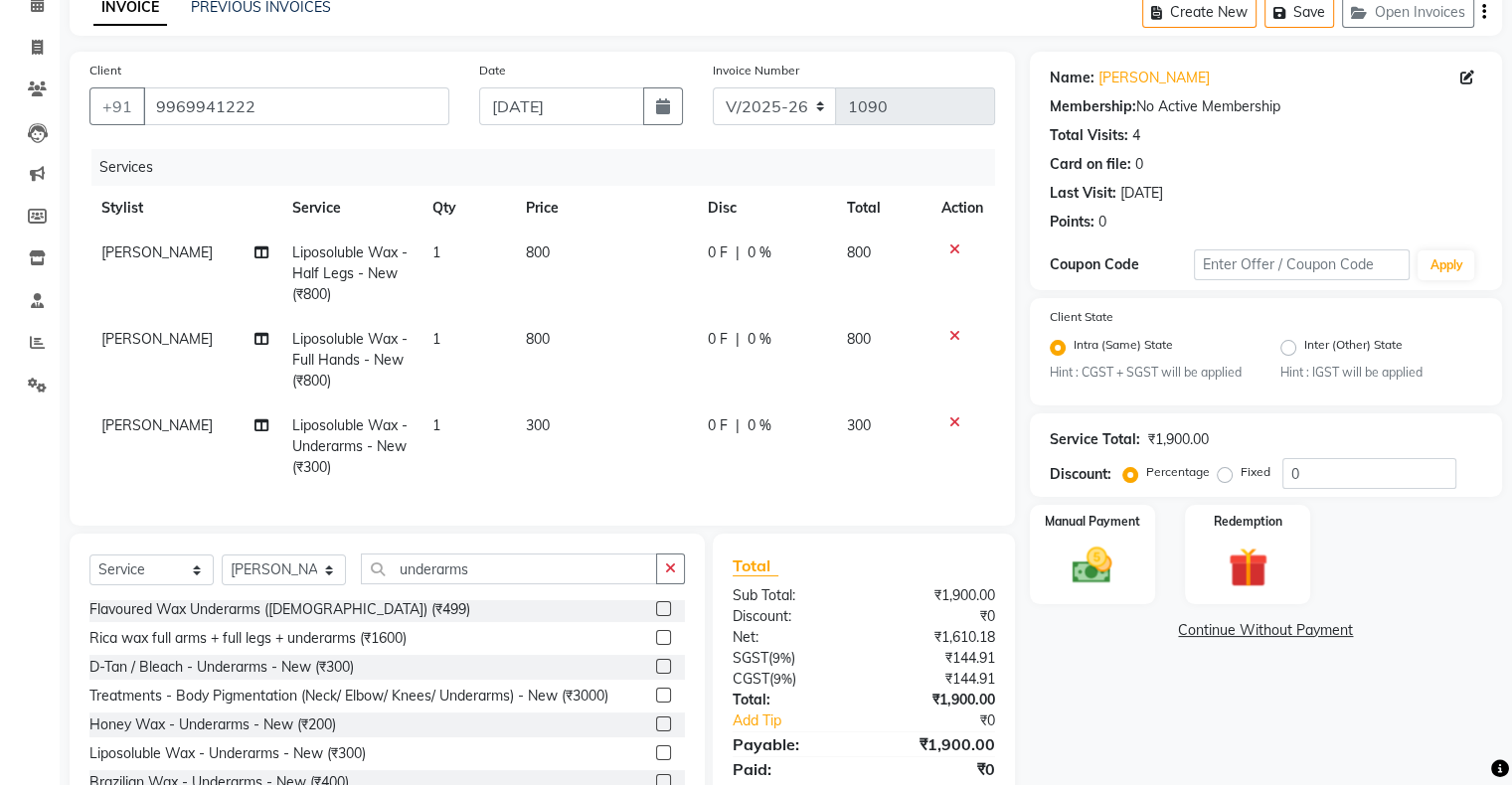 scroll, scrollTop: 184, scrollLeft: 0, axis: vertical 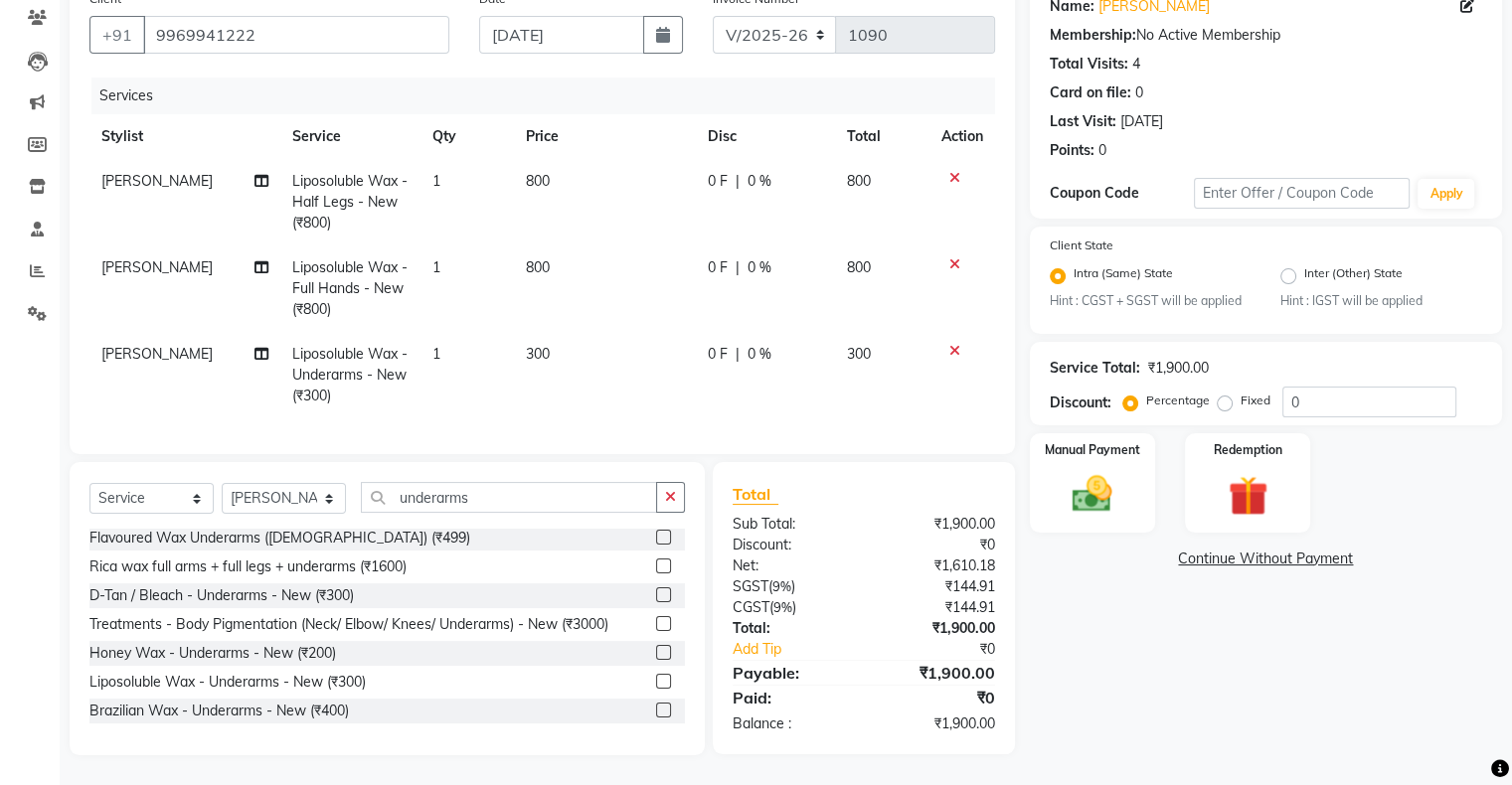 click on "Select  Service  Product  Membership  Package Voucher Prepaid Gift Card  Select Stylist Akshay Divecha Ashwini Hair Head Falak Nails Fardin Kirti Nida FD Pradip Vaishnav Sanjana  Shubhada Susmita Vidhi Veera Vivek Unisex hair underarms" 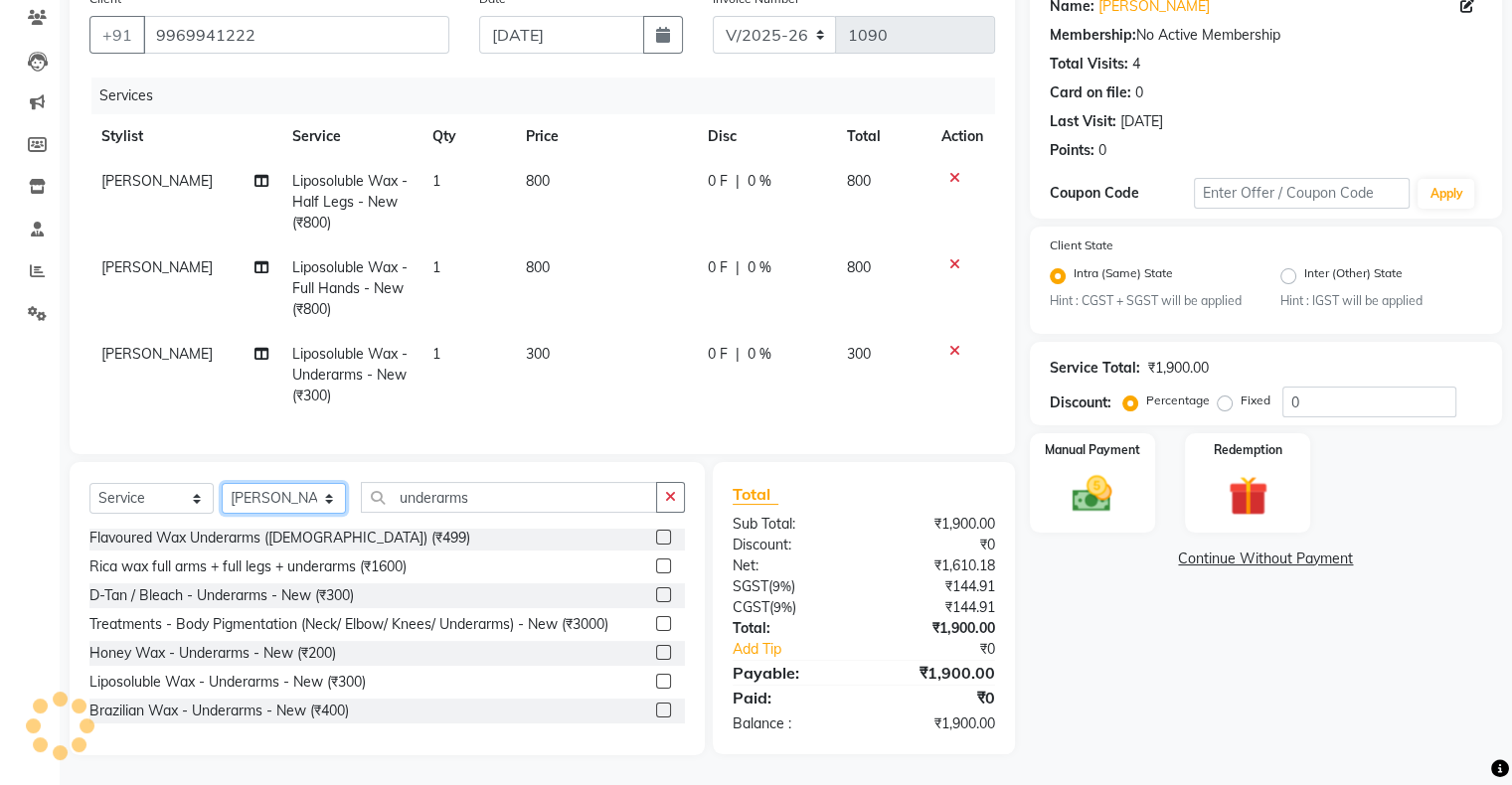 click on "Select Stylist Akshay Divecha Ashwini Hair Head Falak Nails Fardin Kirti Nida FD Pradip Vaishnav Sanjana  Shubhada Susmita Vidhi Veera Vivek Unisex hair" 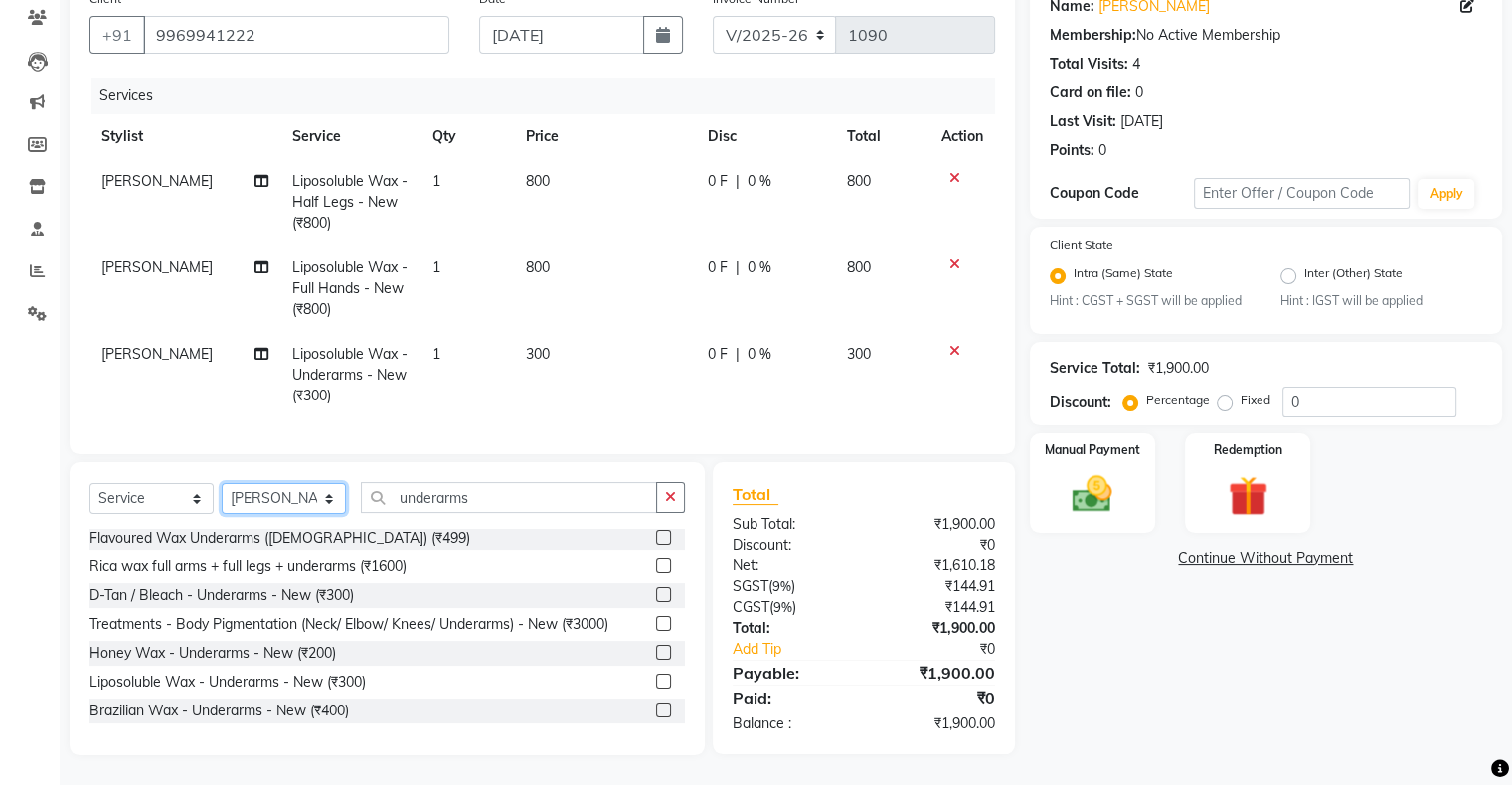 select on "58056" 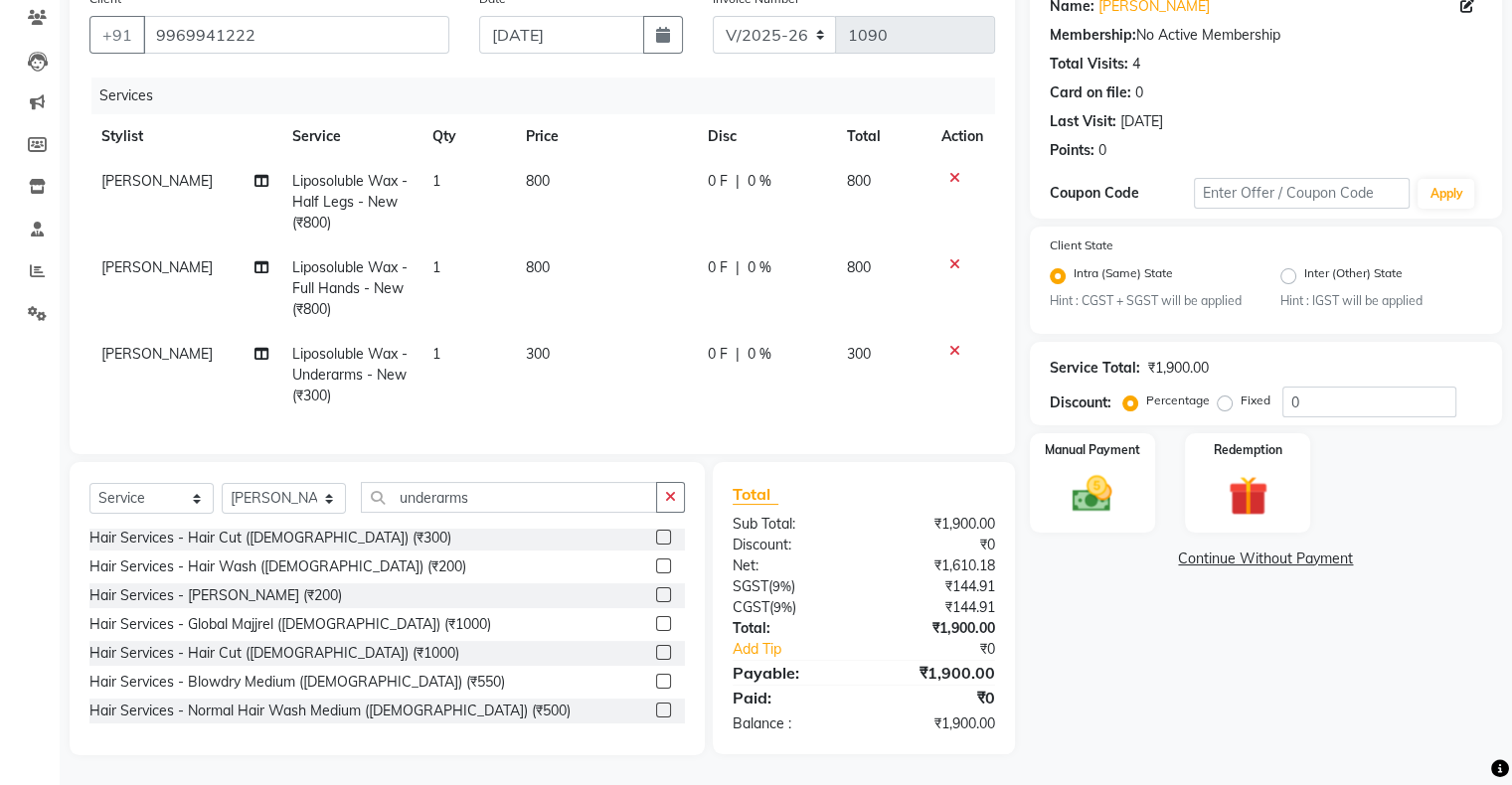 click on "Hair Services - Hair Cut ([DEMOGRAPHIC_DATA]) (₹300)" 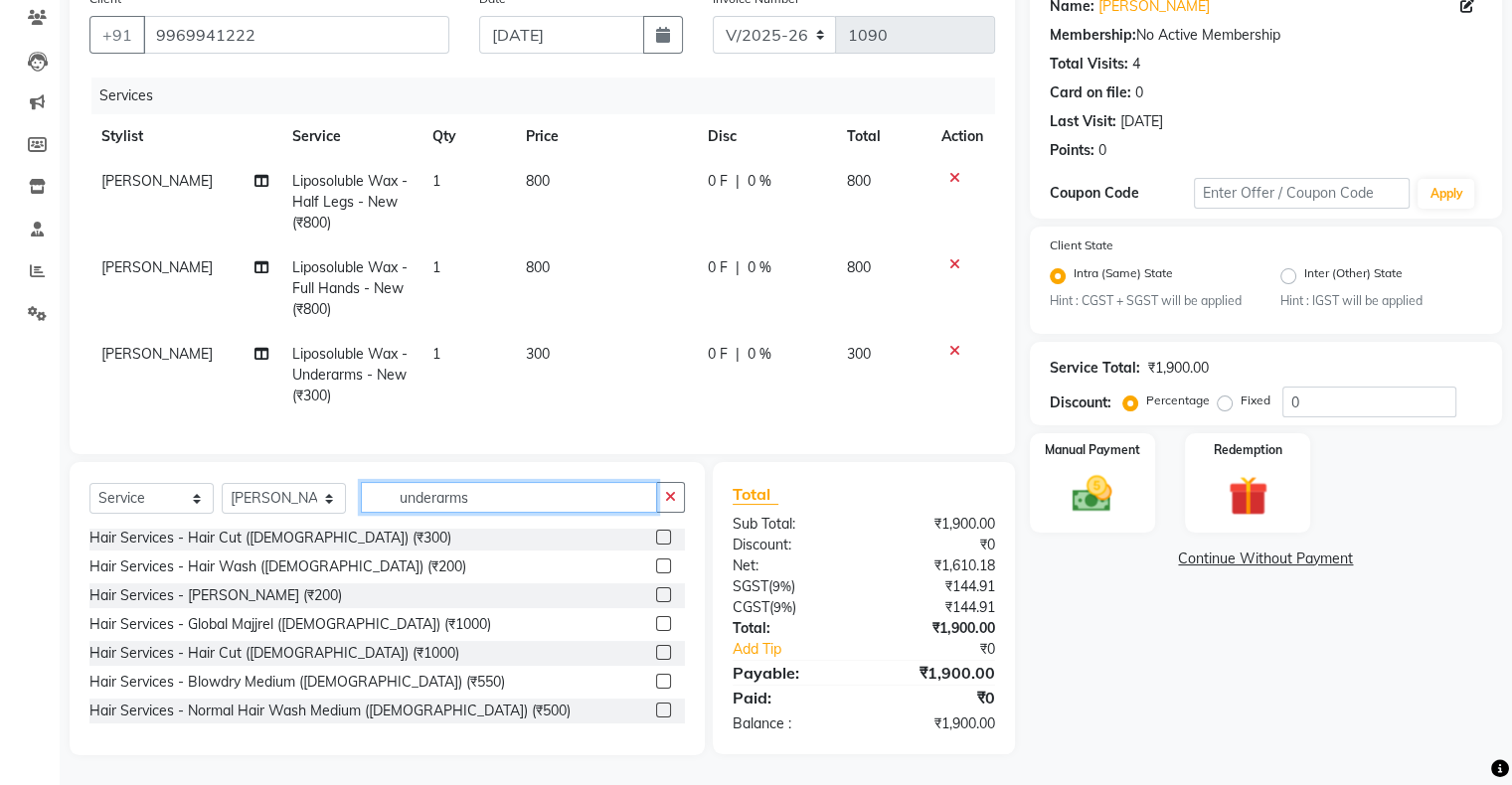 click on "underarms" 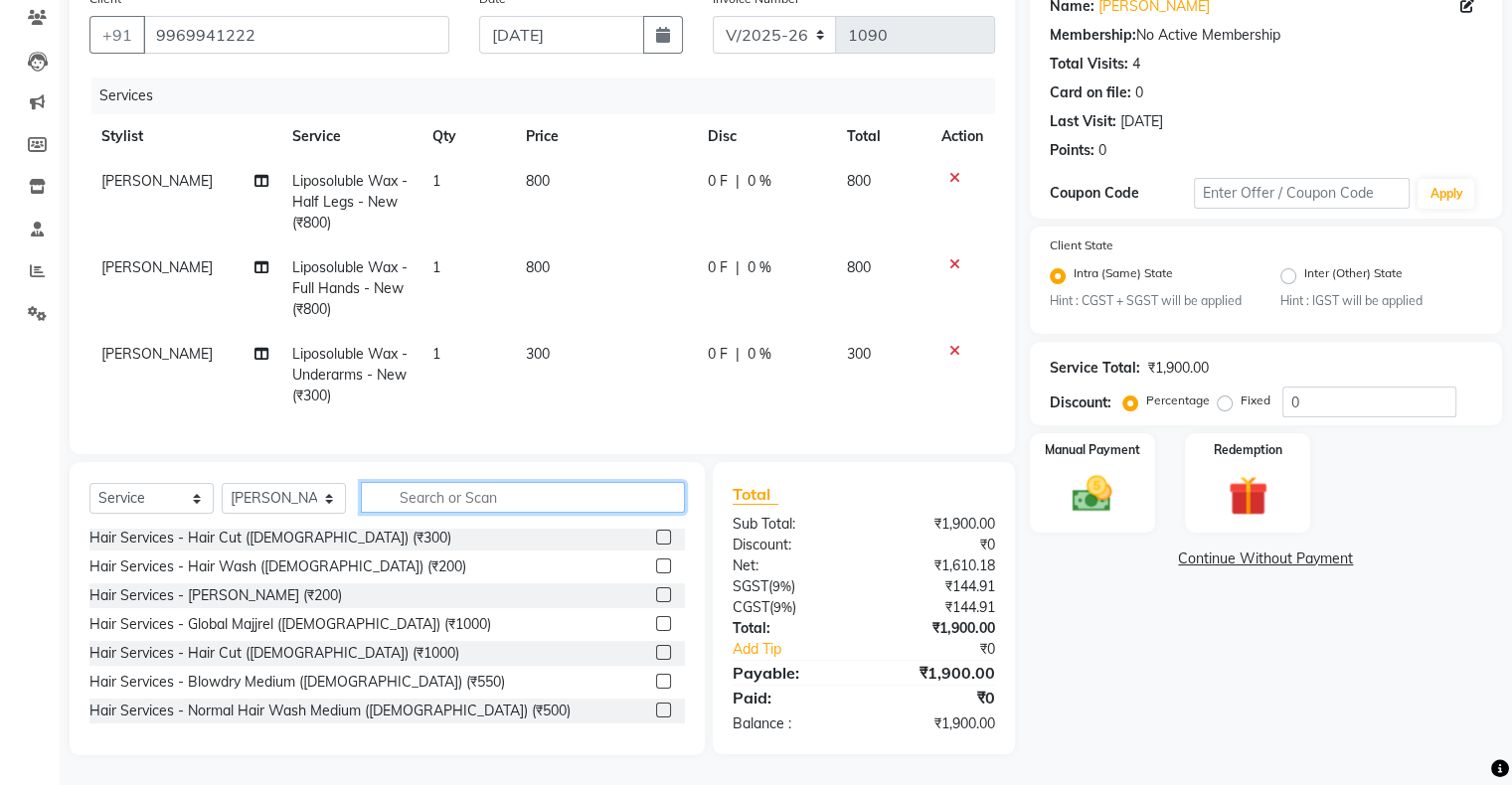 type 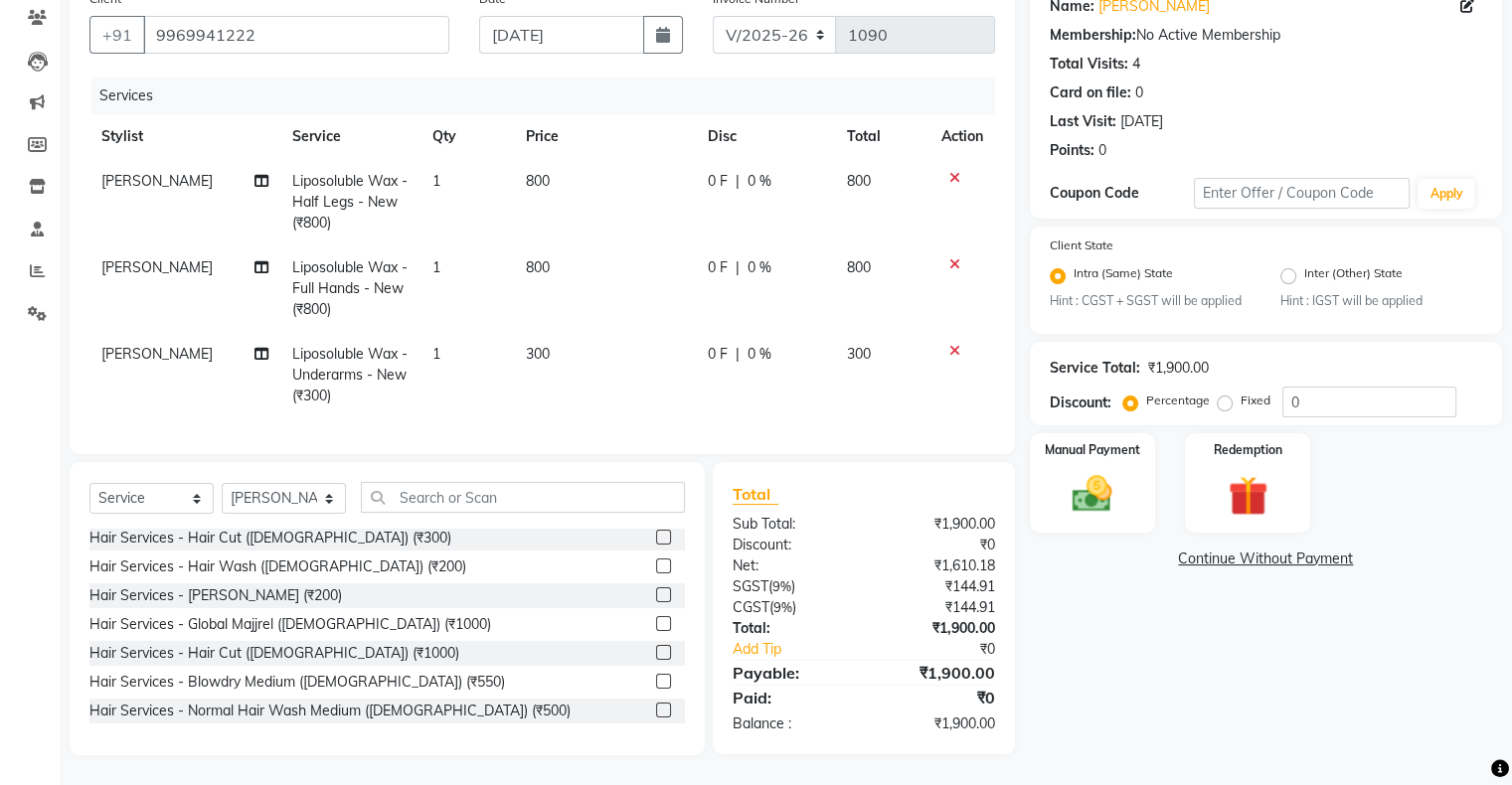 drag, startPoint x: 139, startPoint y: 483, endPoint x: 162, endPoint y: 499, distance: 28.01785 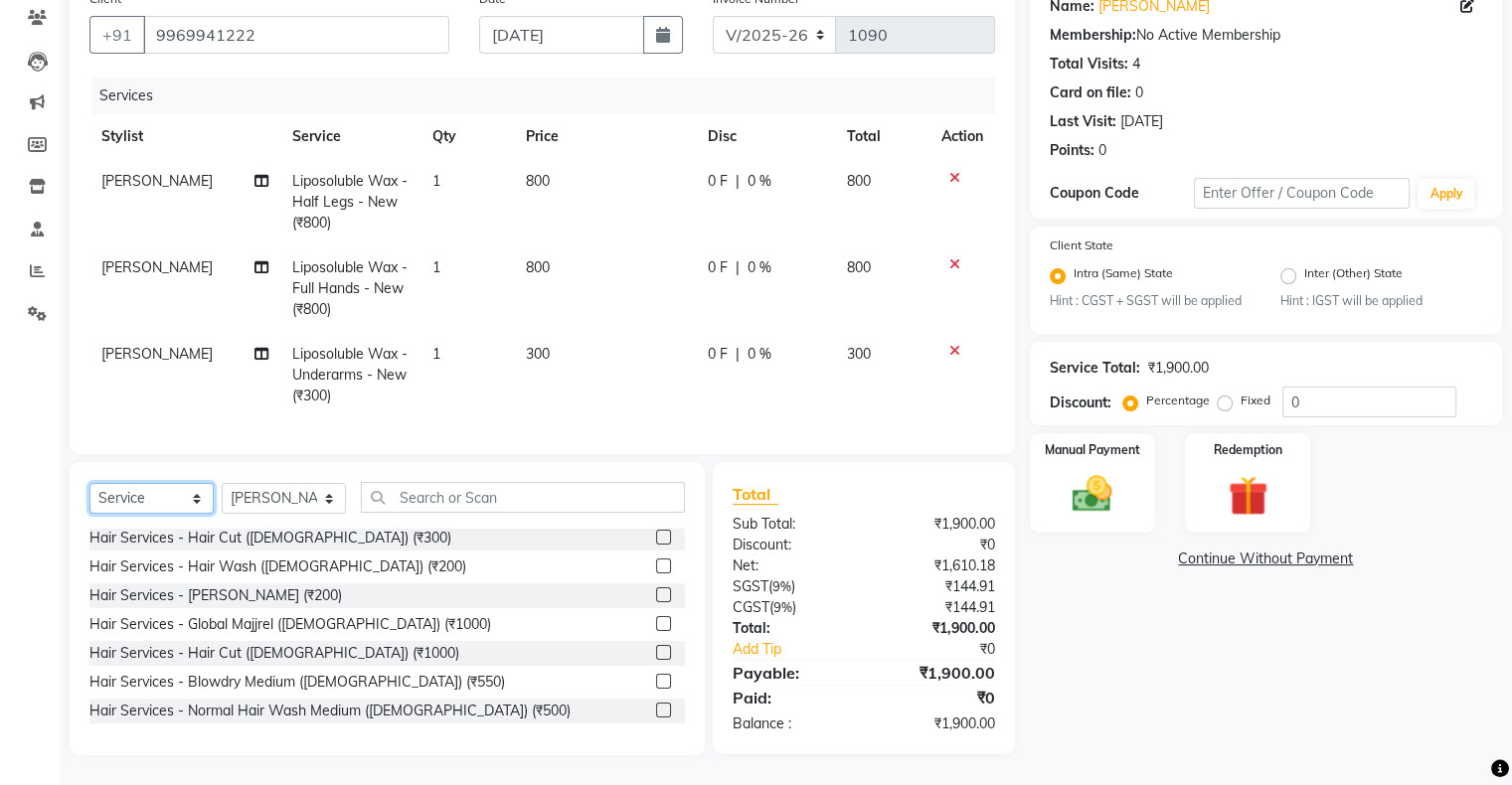 click on "Select  Service  Product  Membership  Package Voucher Prepaid Gift Card" 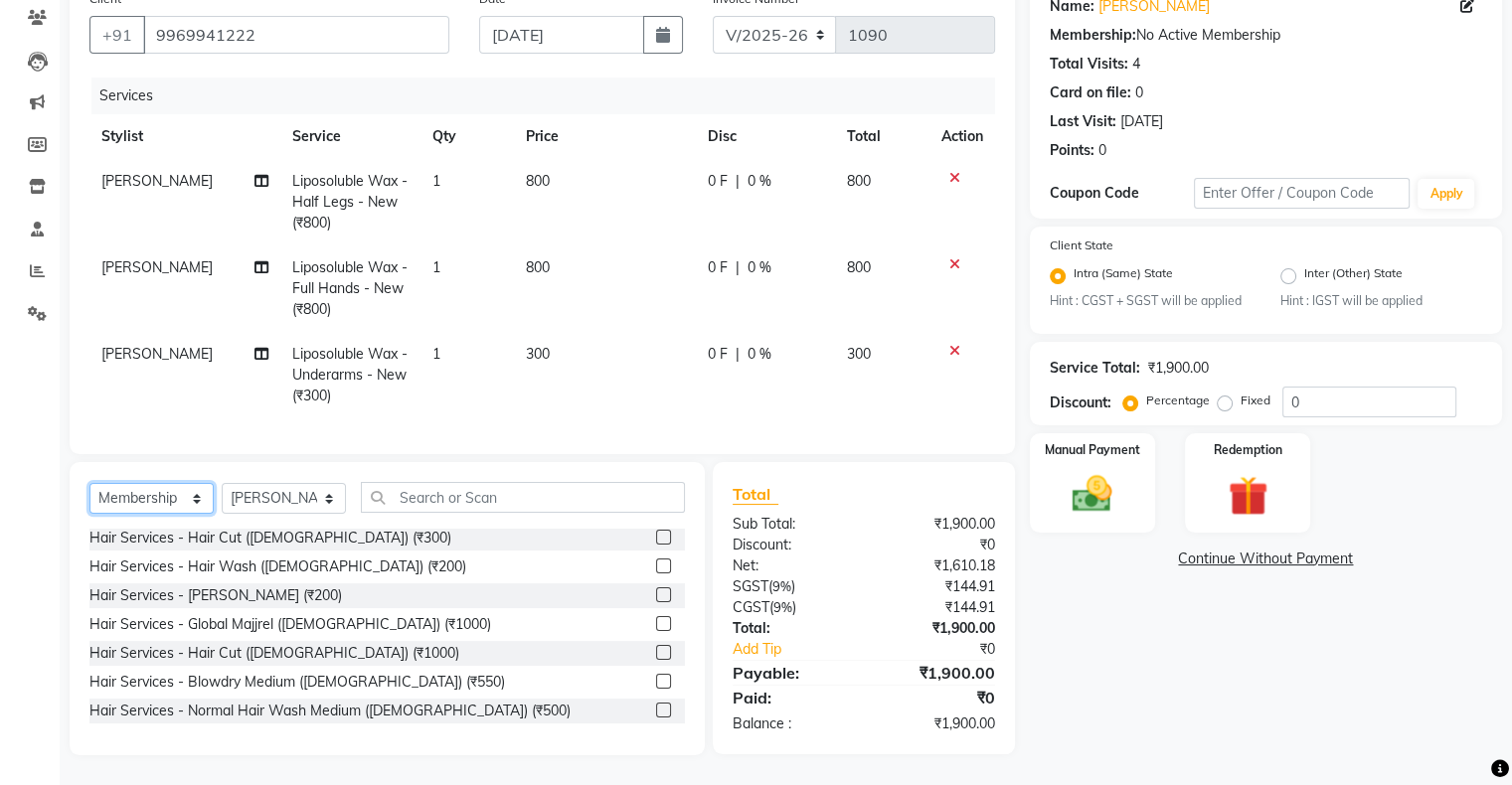 click on "Select  Service  Product  Membership  Package Voucher Prepaid Gift Card" 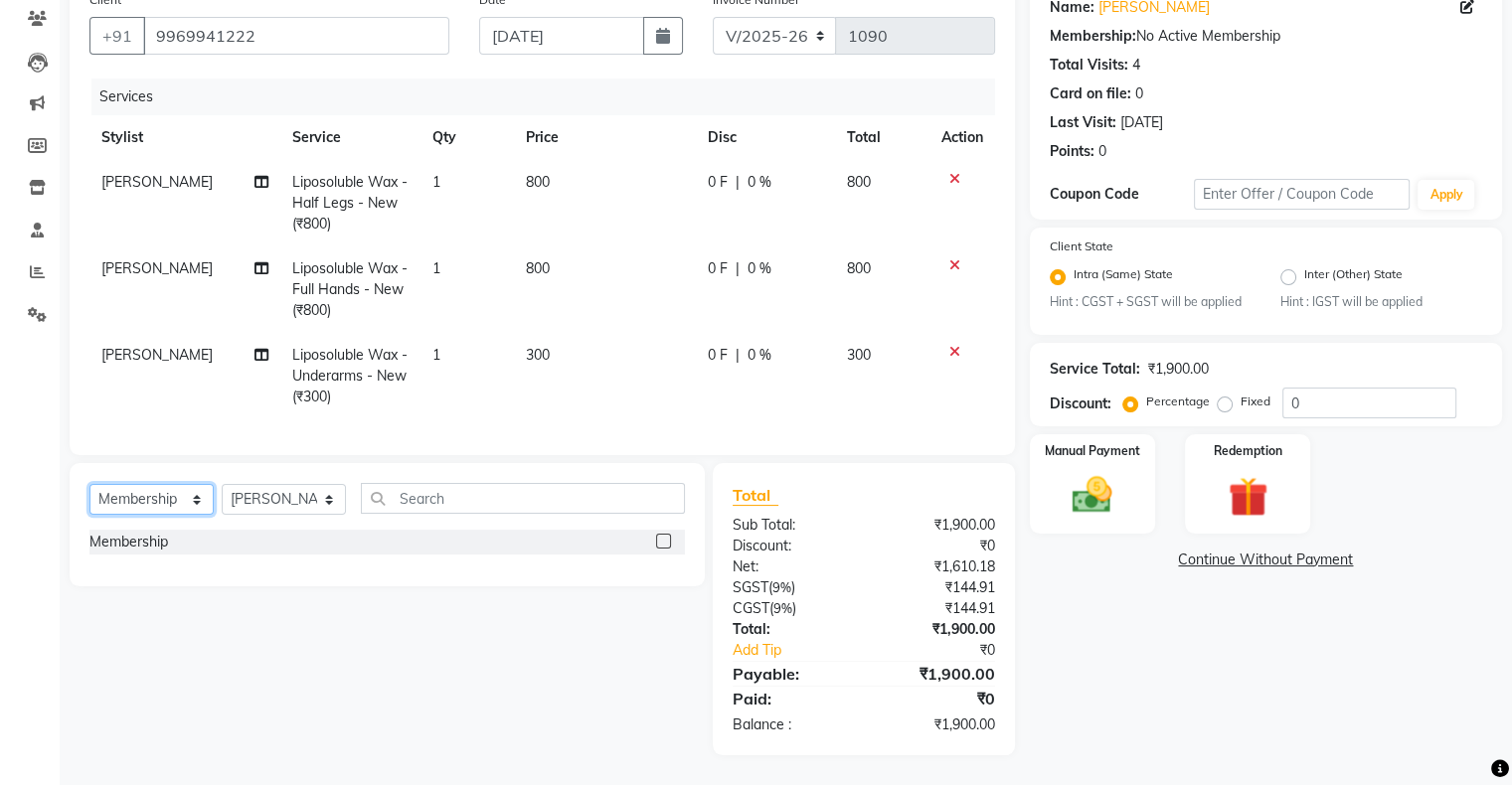 scroll, scrollTop: 0, scrollLeft: 0, axis: both 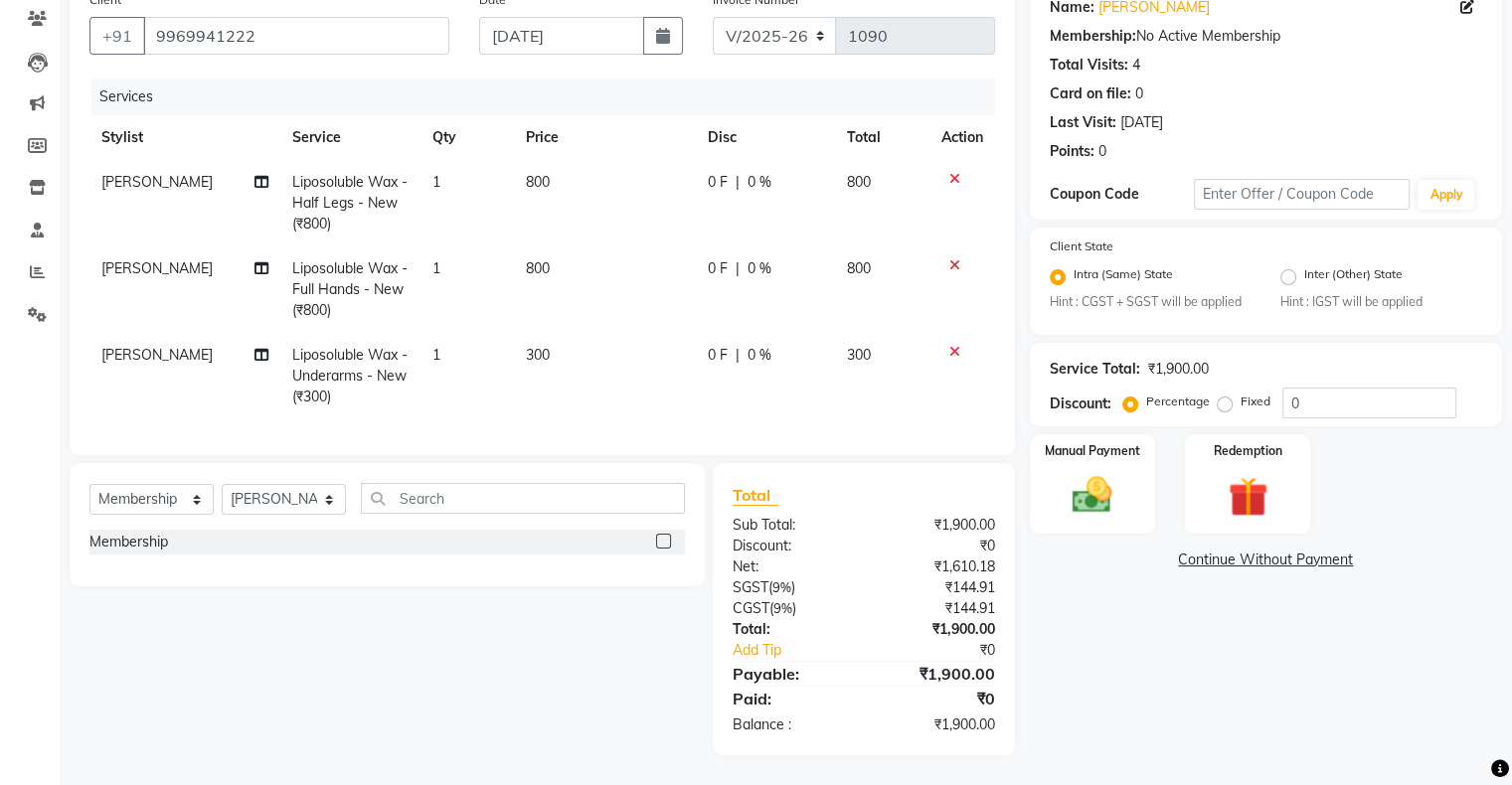 click 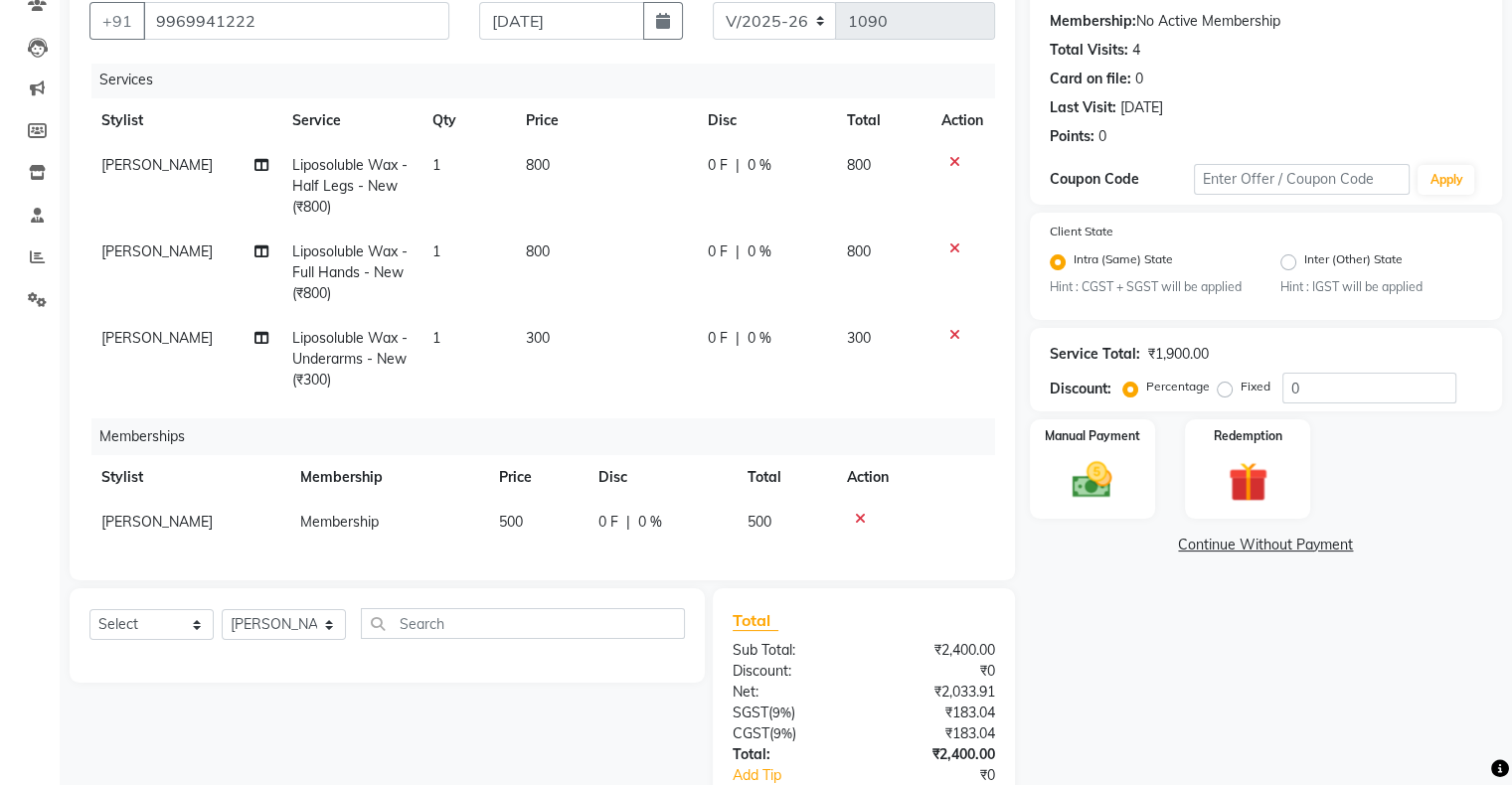 scroll, scrollTop: 17, scrollLeft: 0, axis: vertical 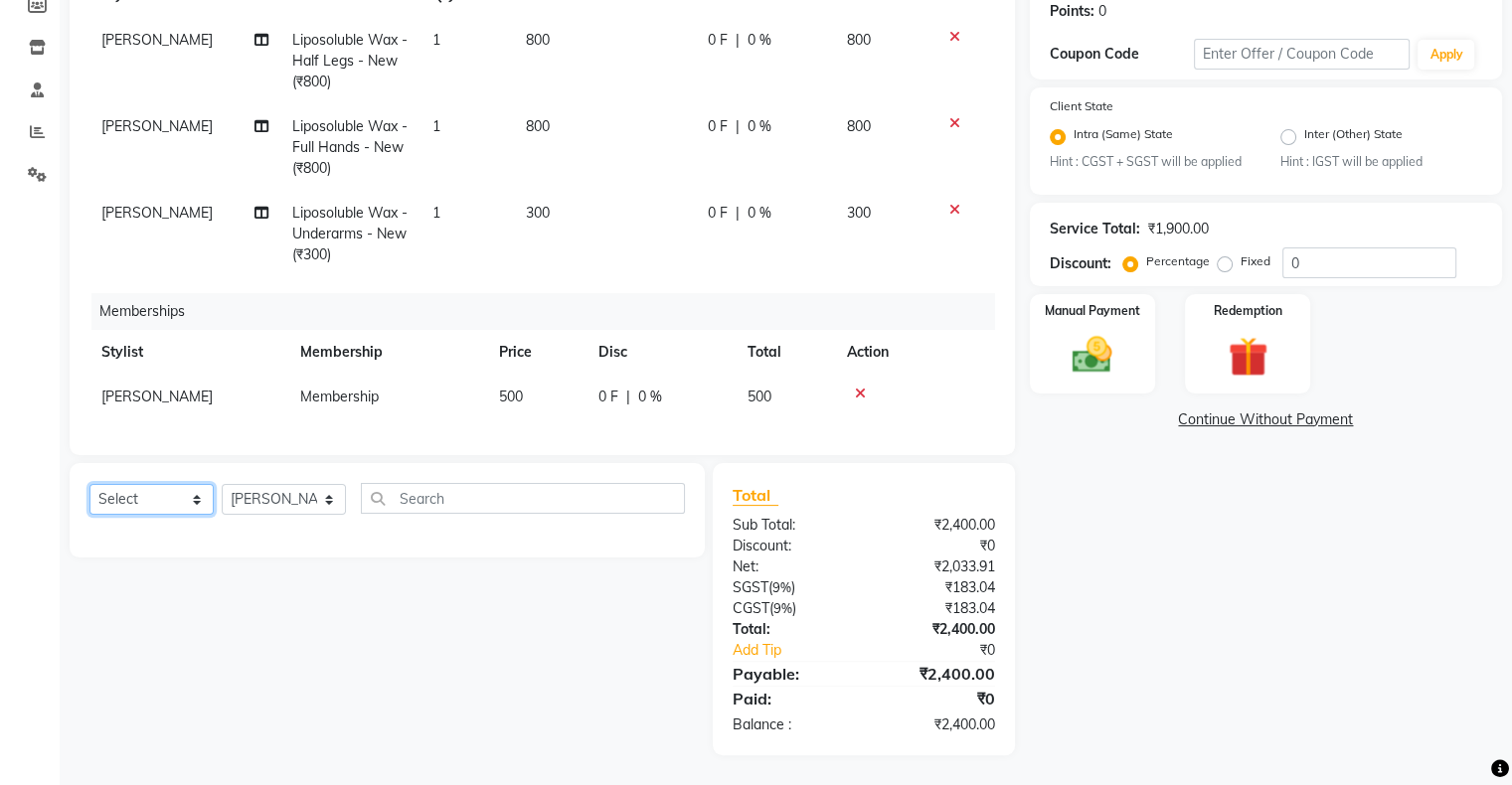 click on "Select  Service  Product  Package Voucher Prepaid Gift Card" 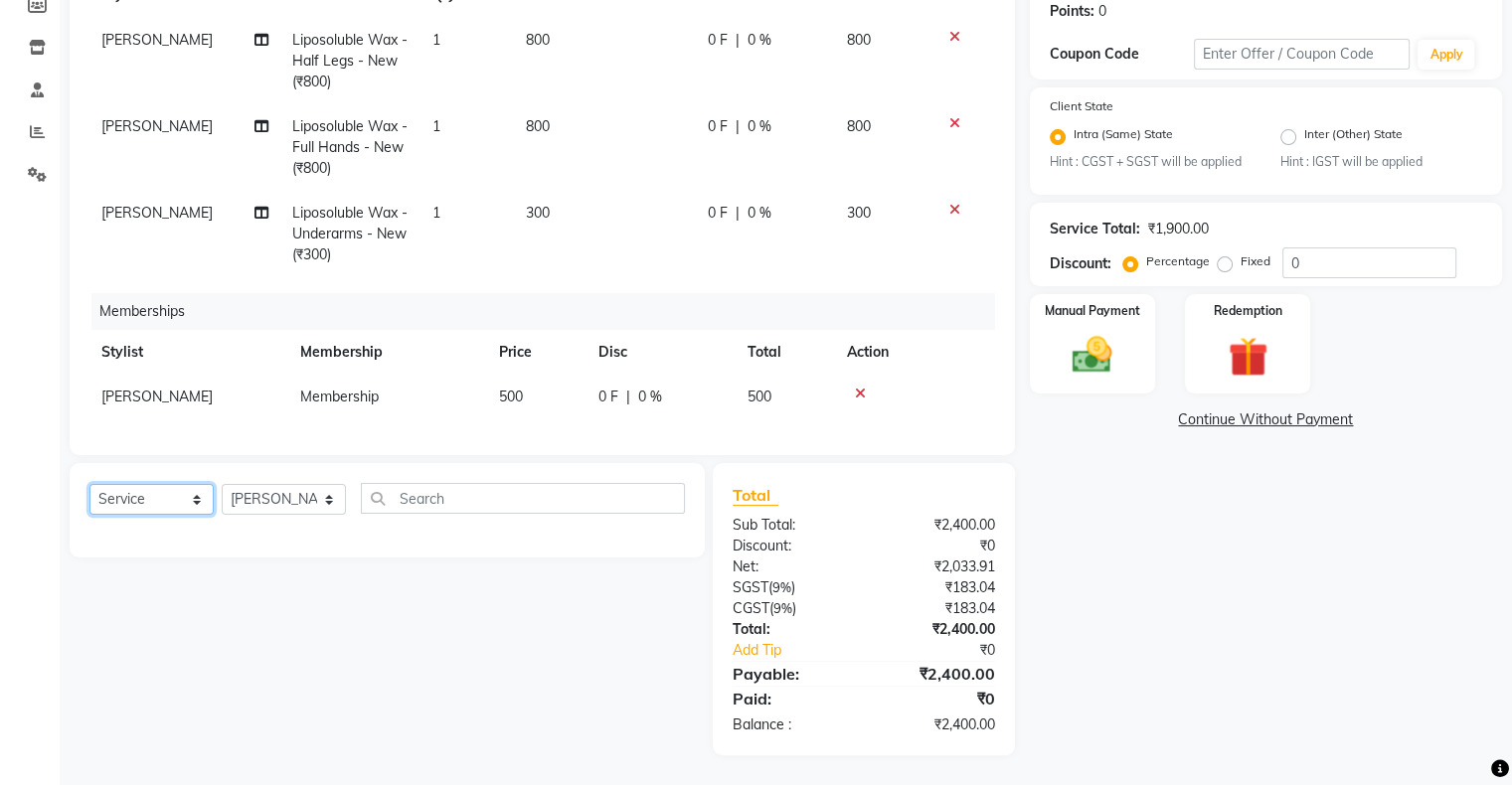 click on "Select  Service  Product  Package Voucher Prepaid Gift Card" 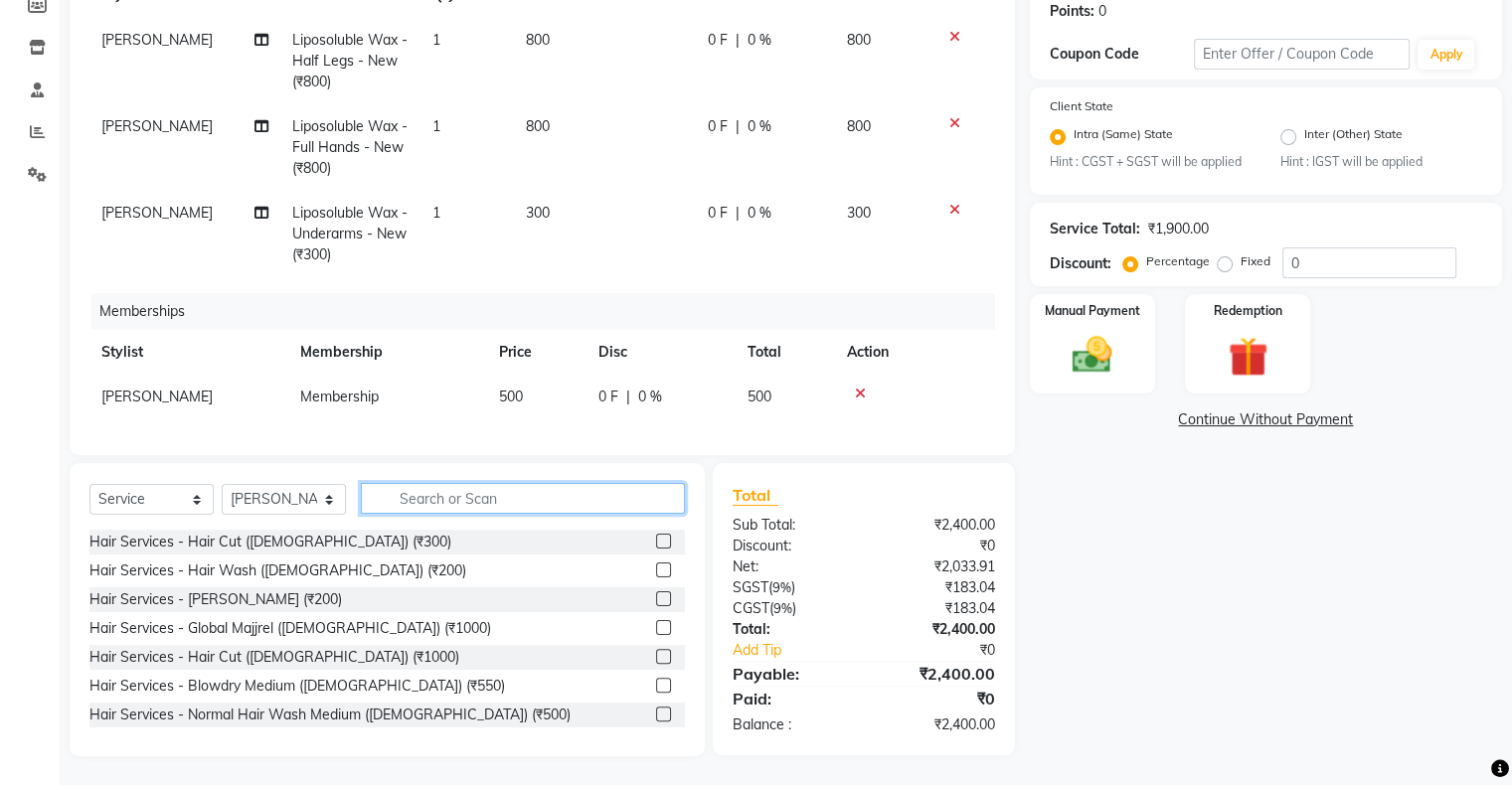 click 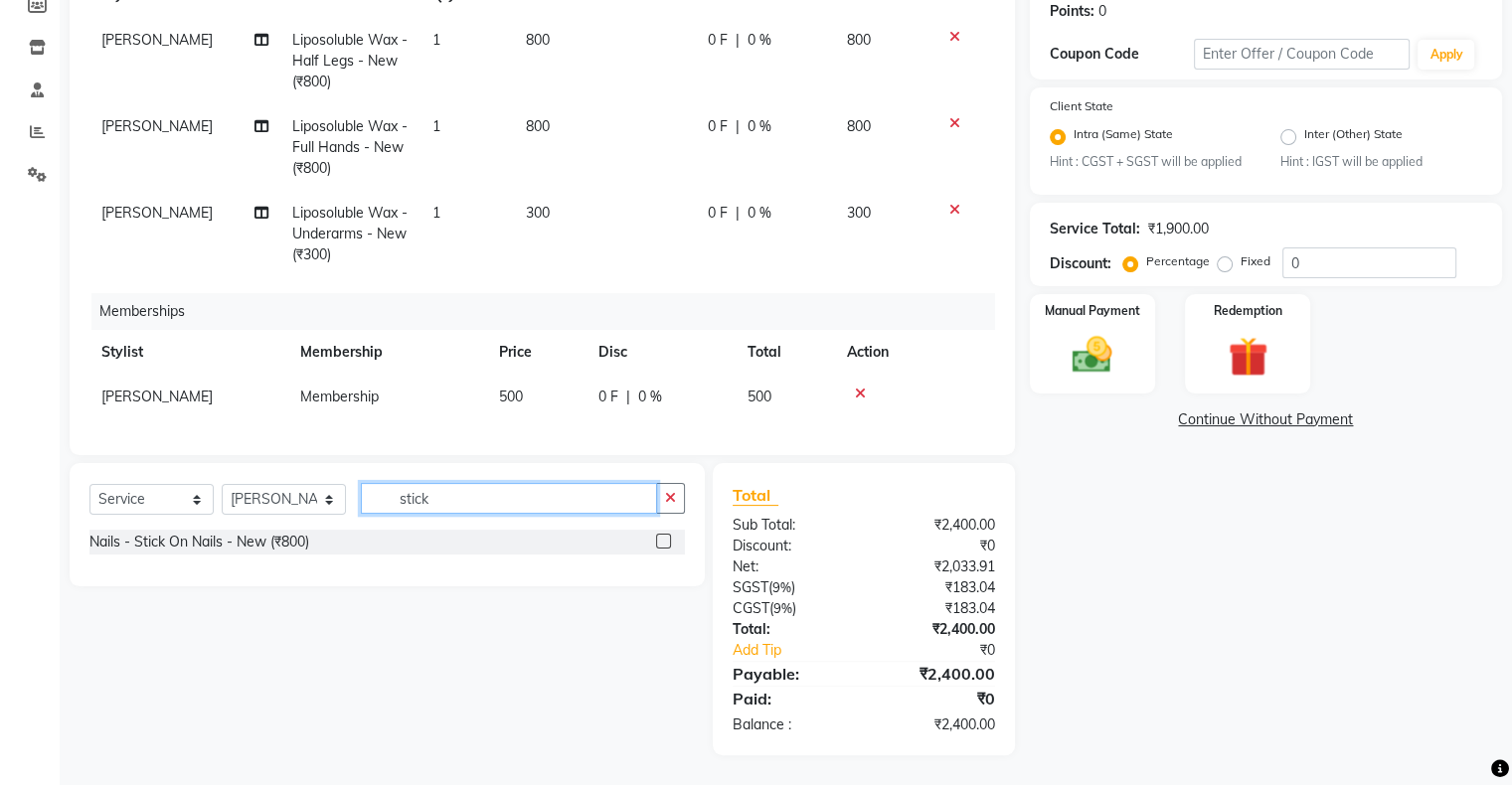 type on "stick" 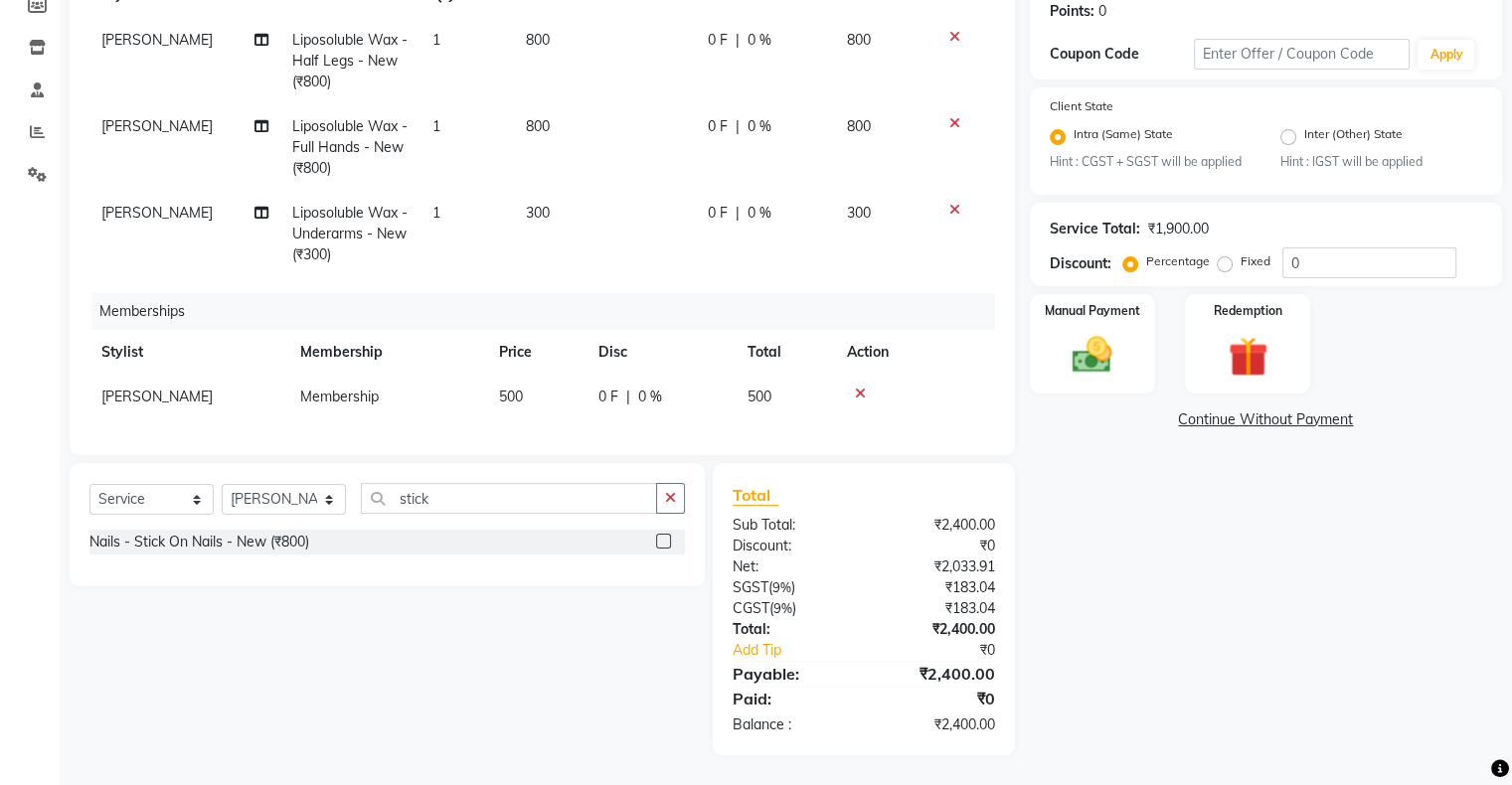 click 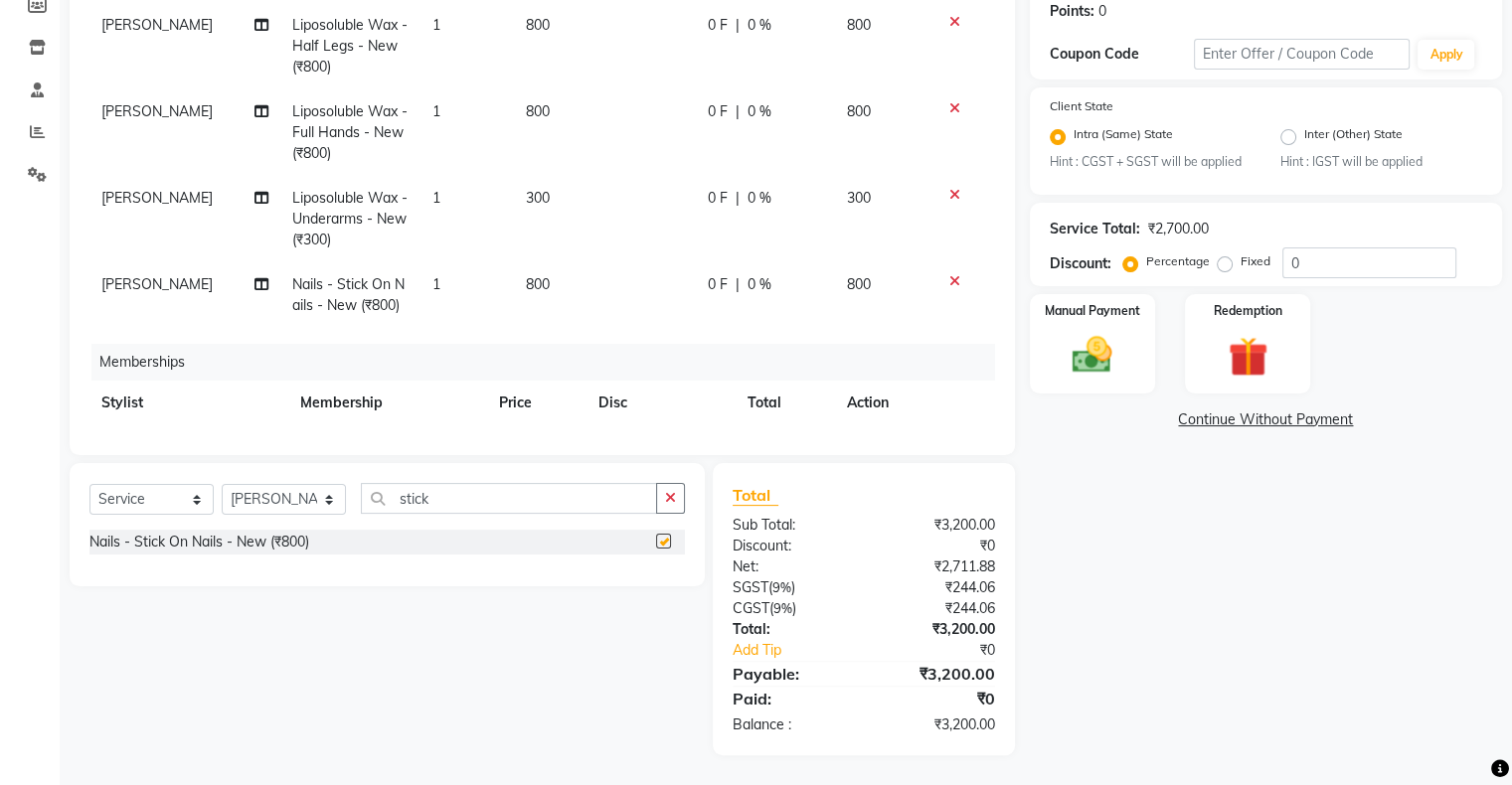checkbox on "false" 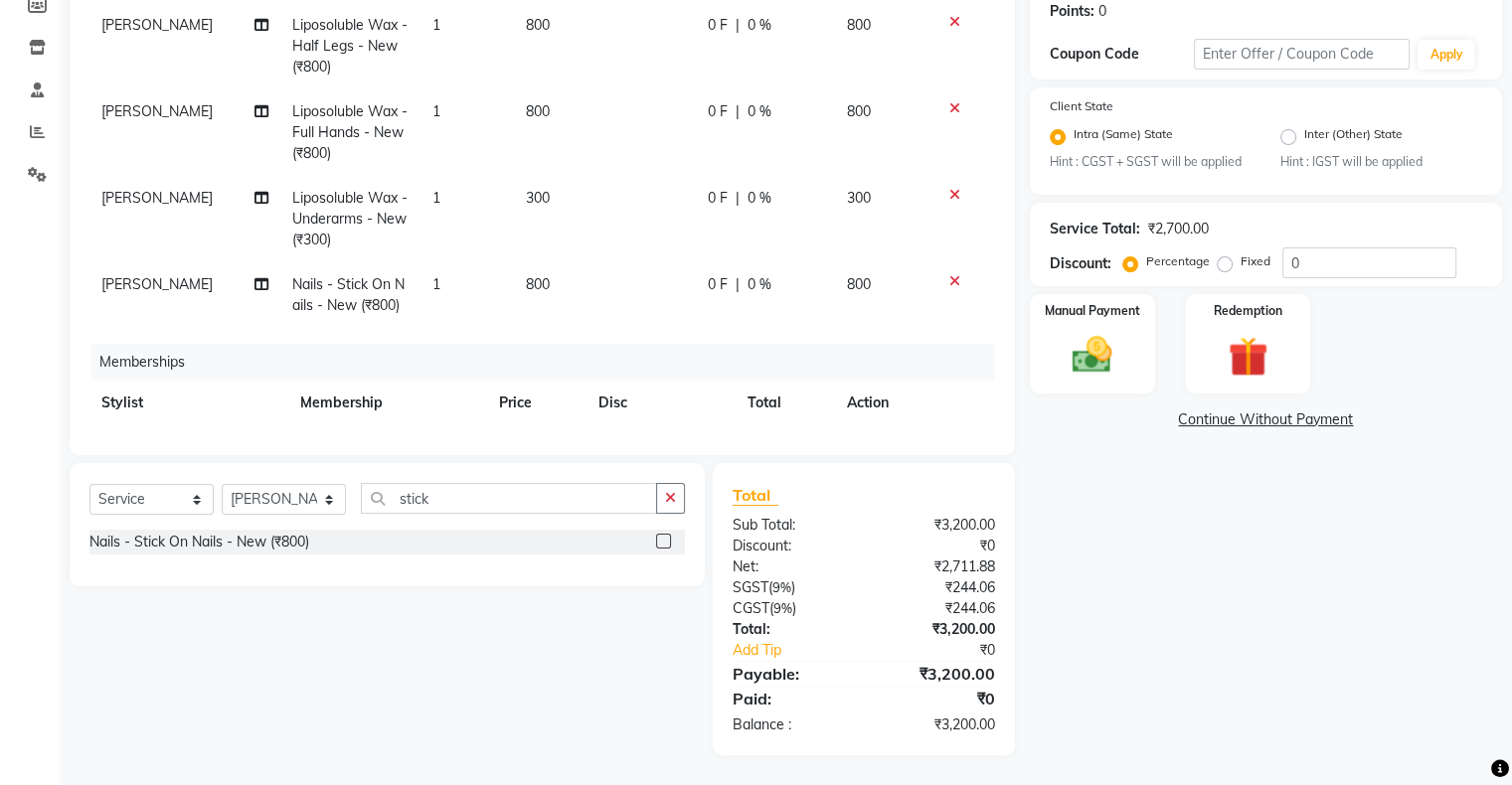 scroll, scrollTop: 82, scrollLeft: 0, axis: vertical 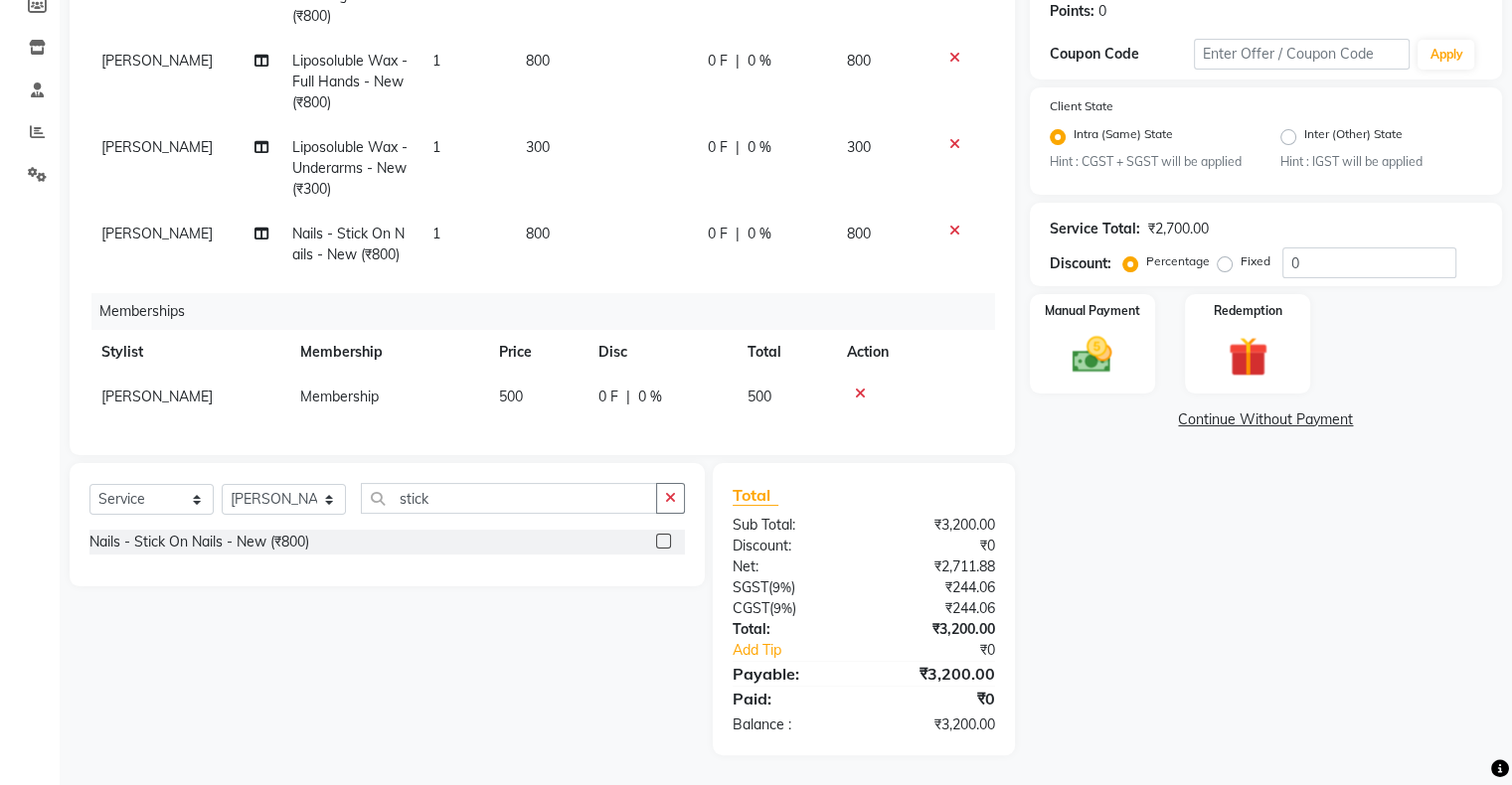 click on "0 F | 0 %" 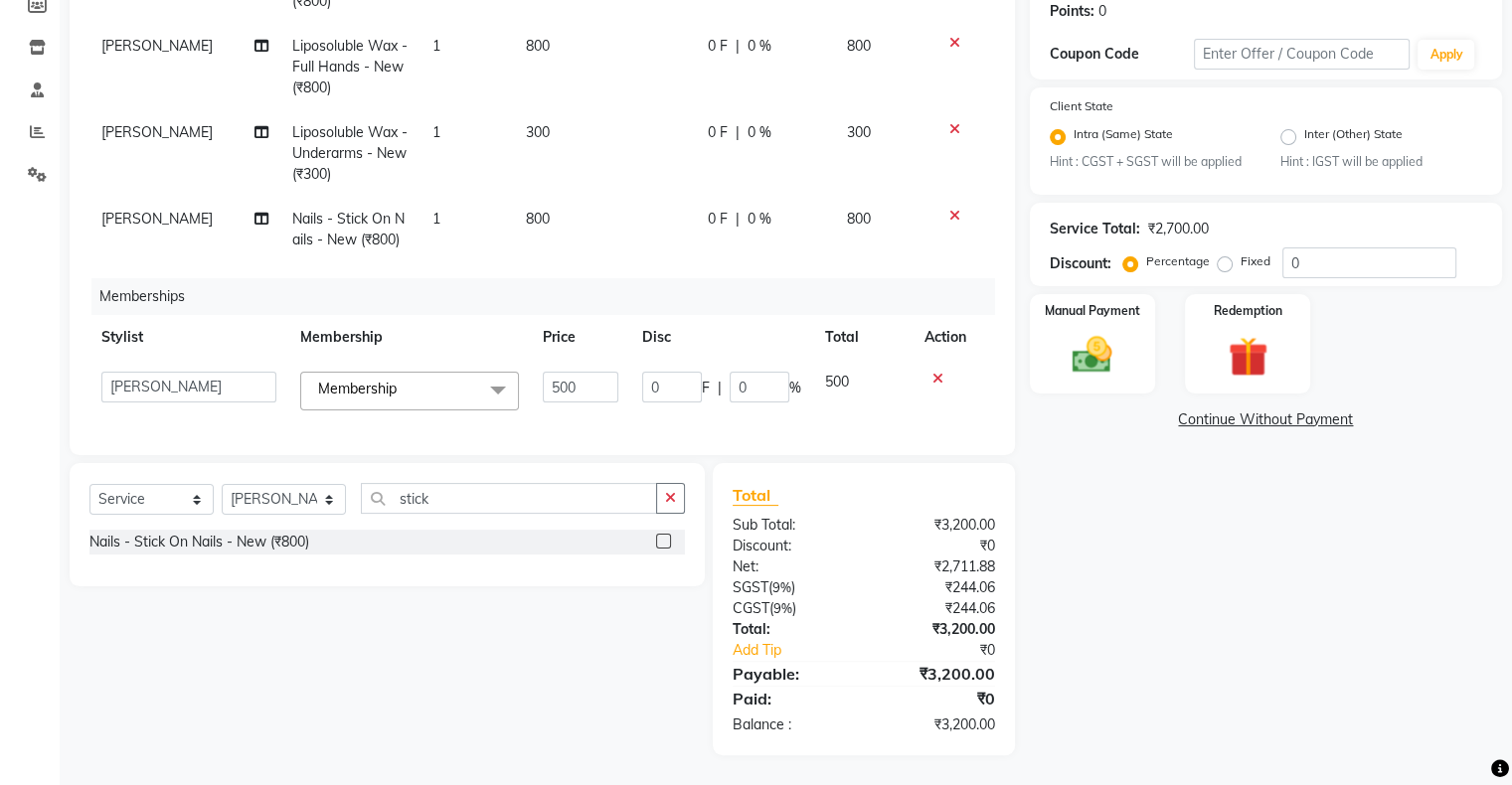 click on "0 F | 0 %" 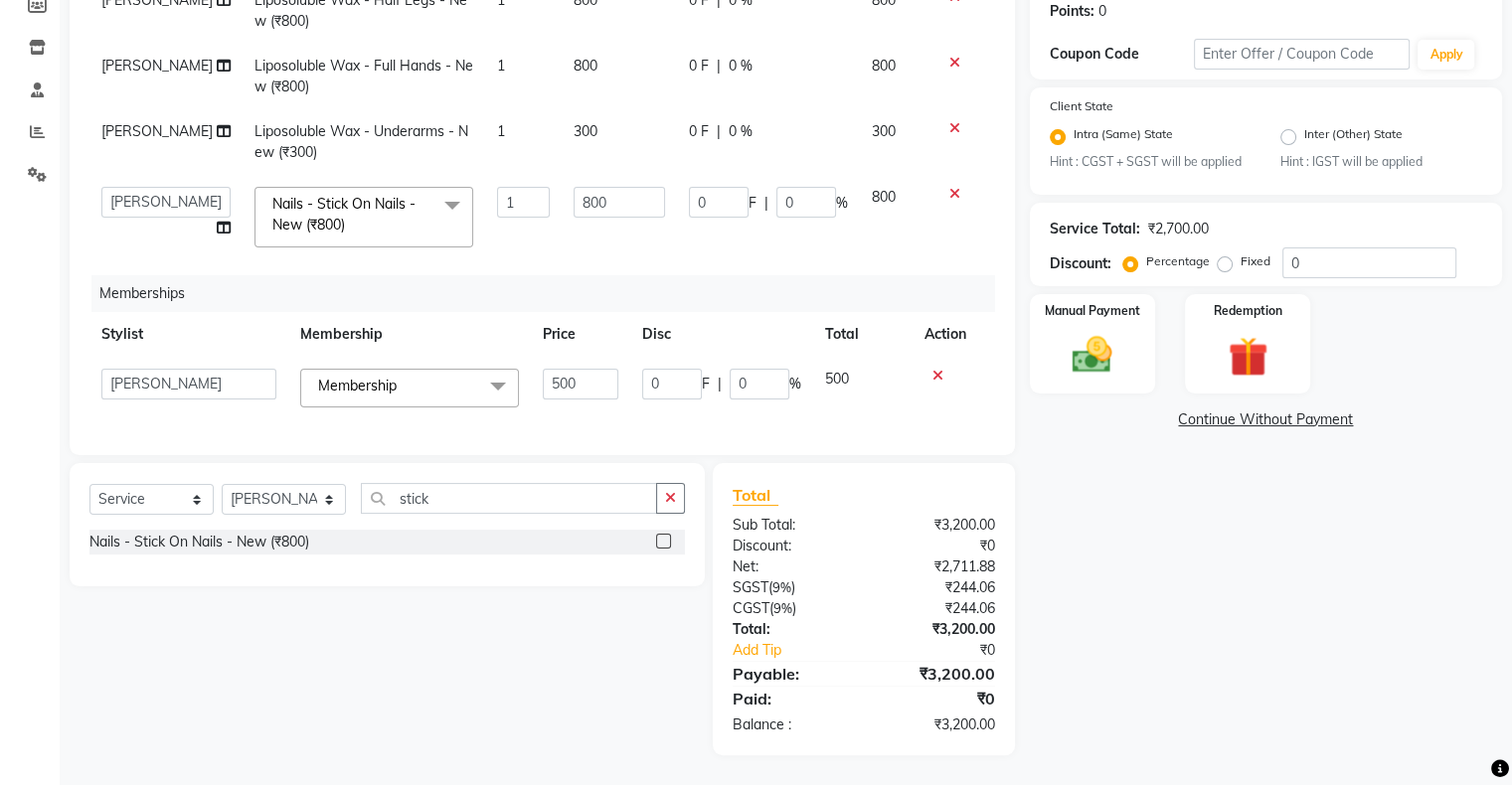 scroll, scrollTop: 56, scrollLeft: 0, axis: vertical 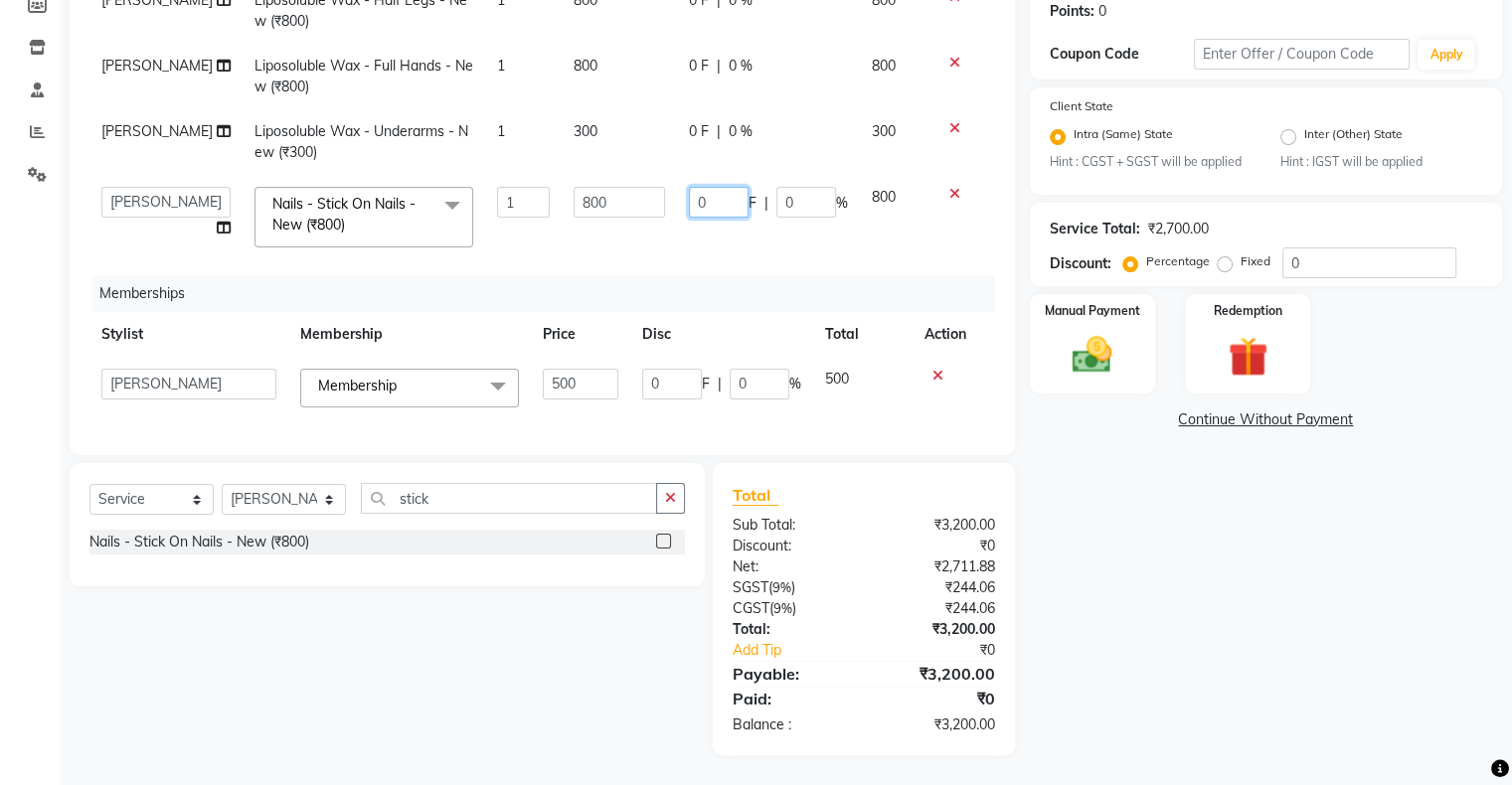 click on "0" 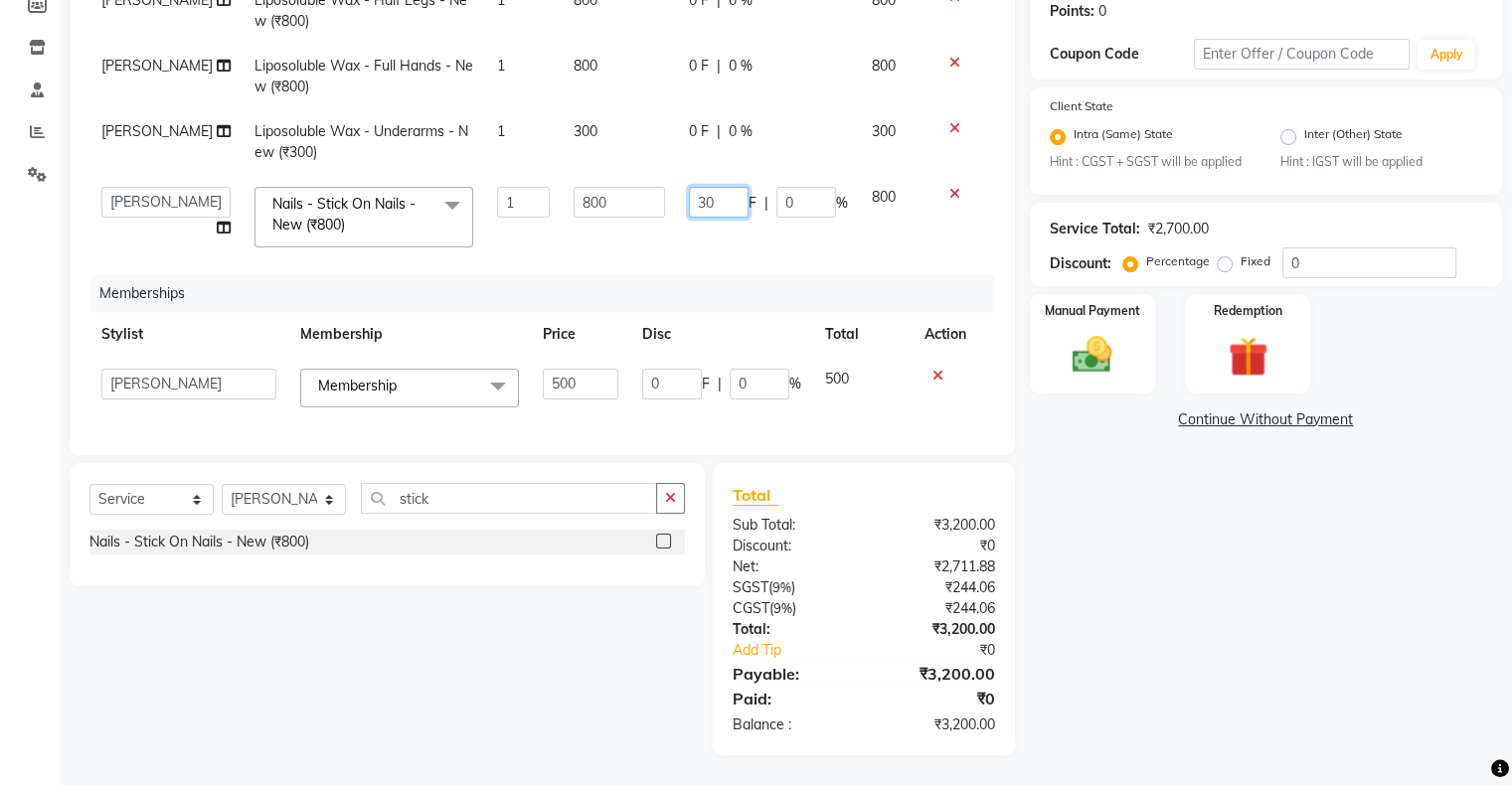 type on "300" 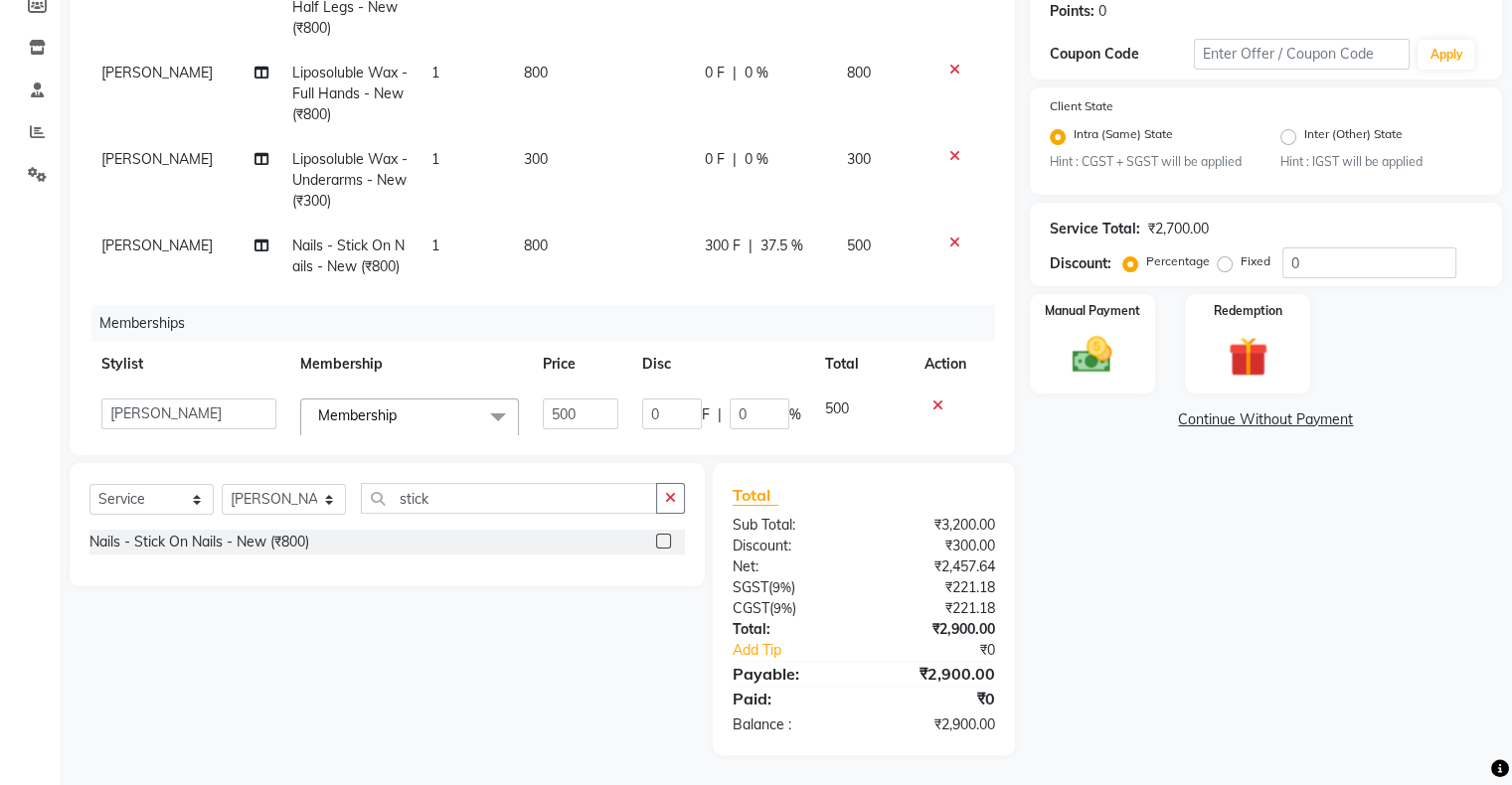 click on "300 F | 37.5 %" 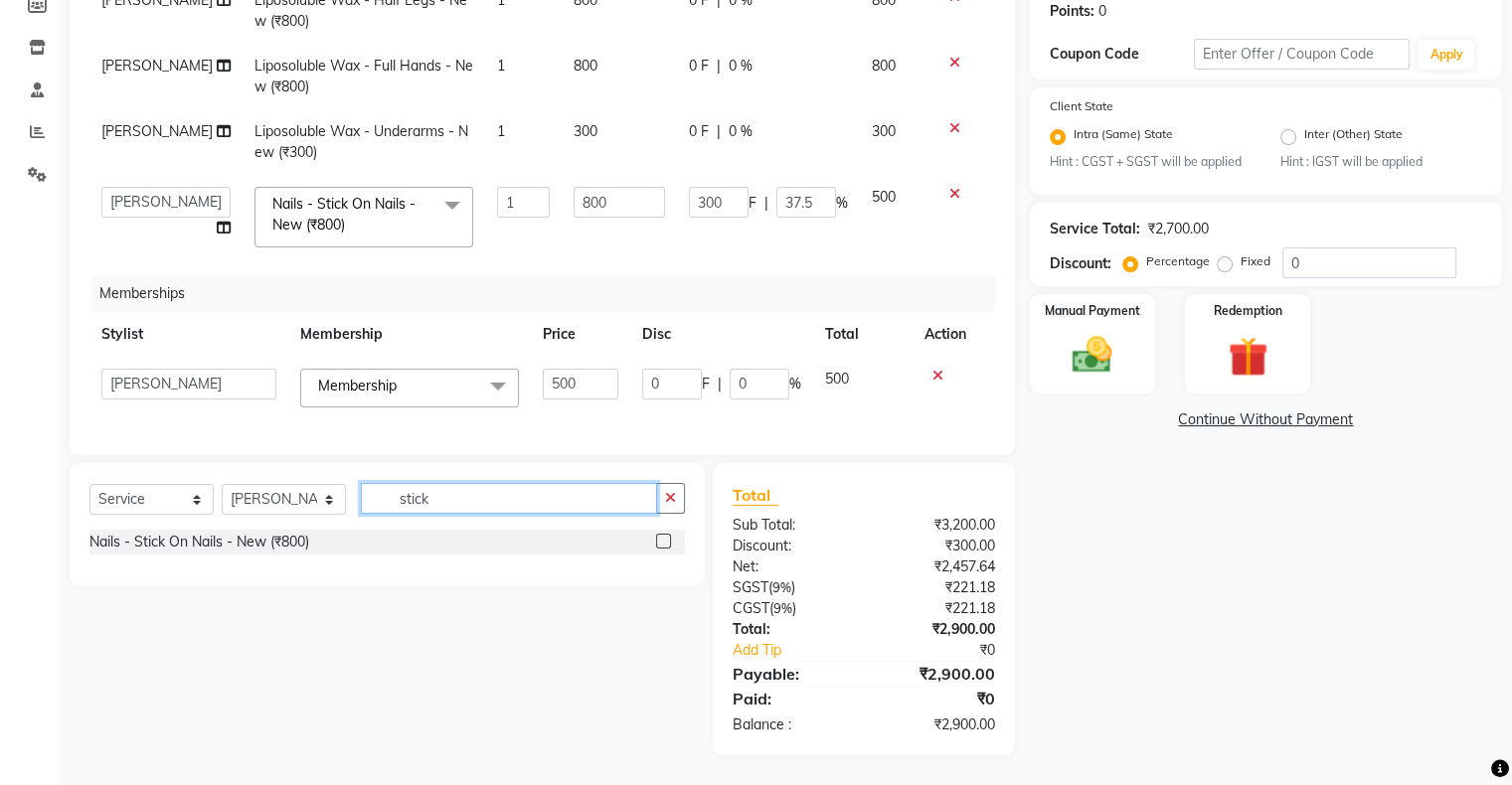 click on "stick" 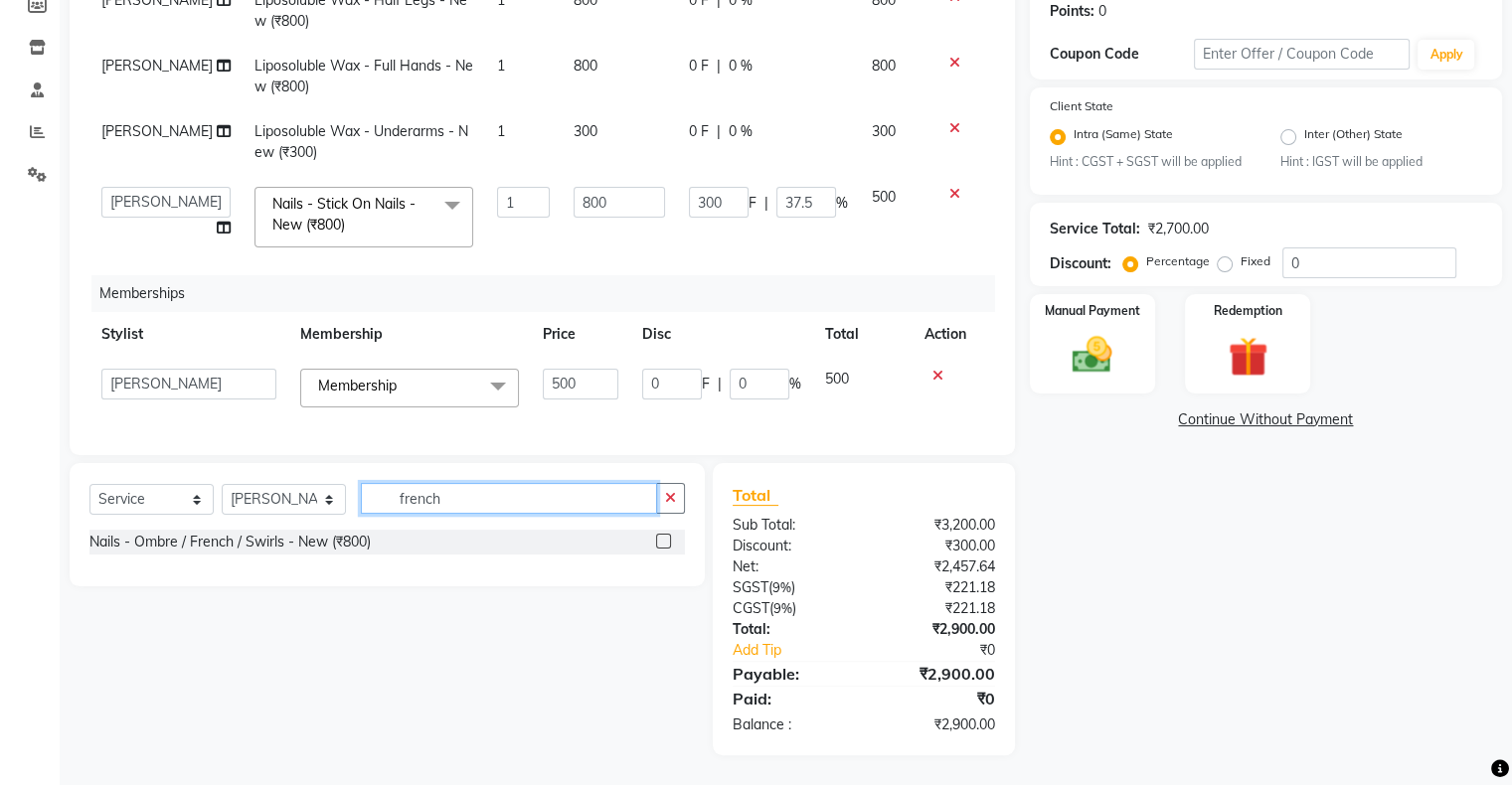 type on "french" 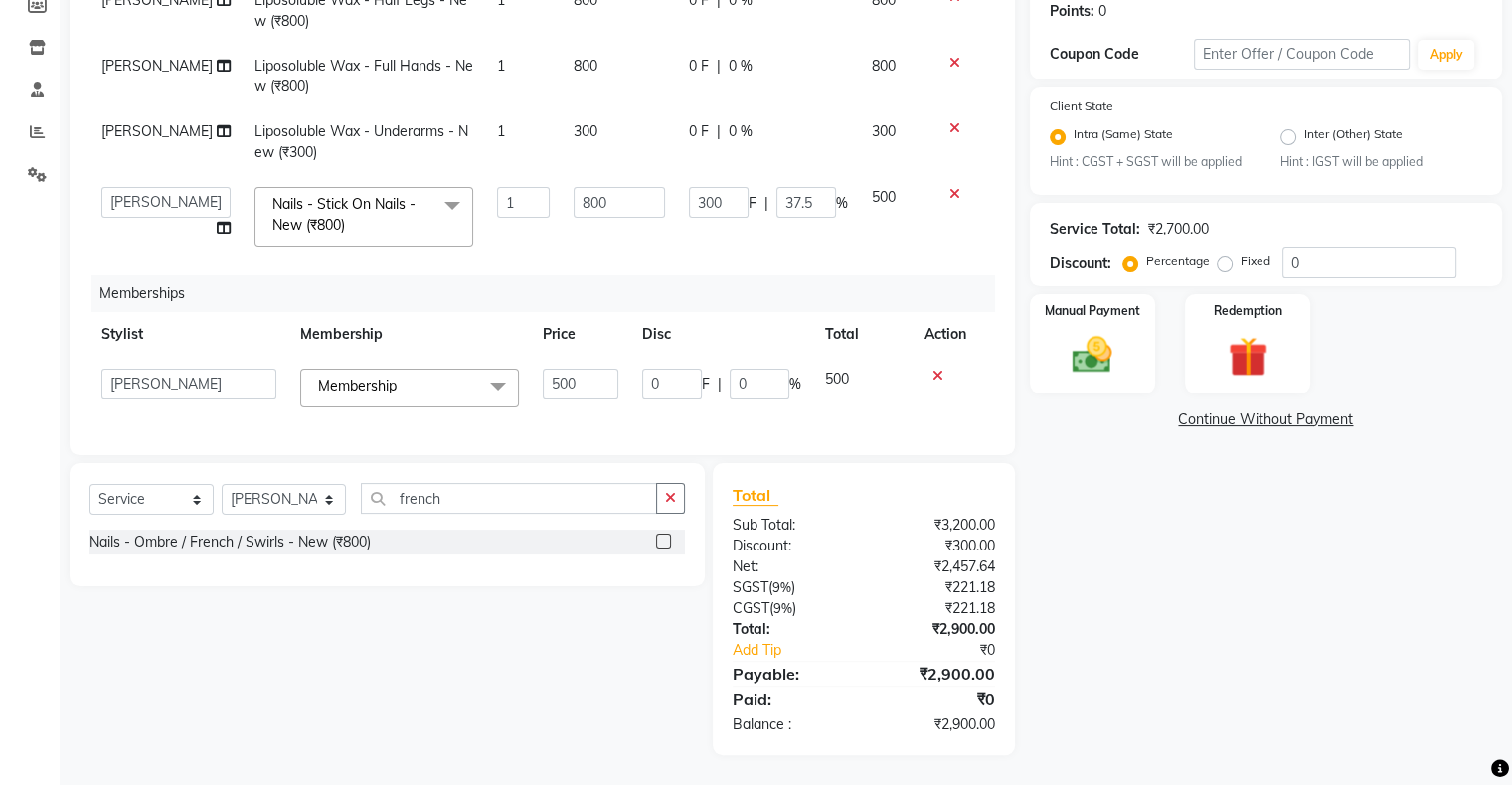 click 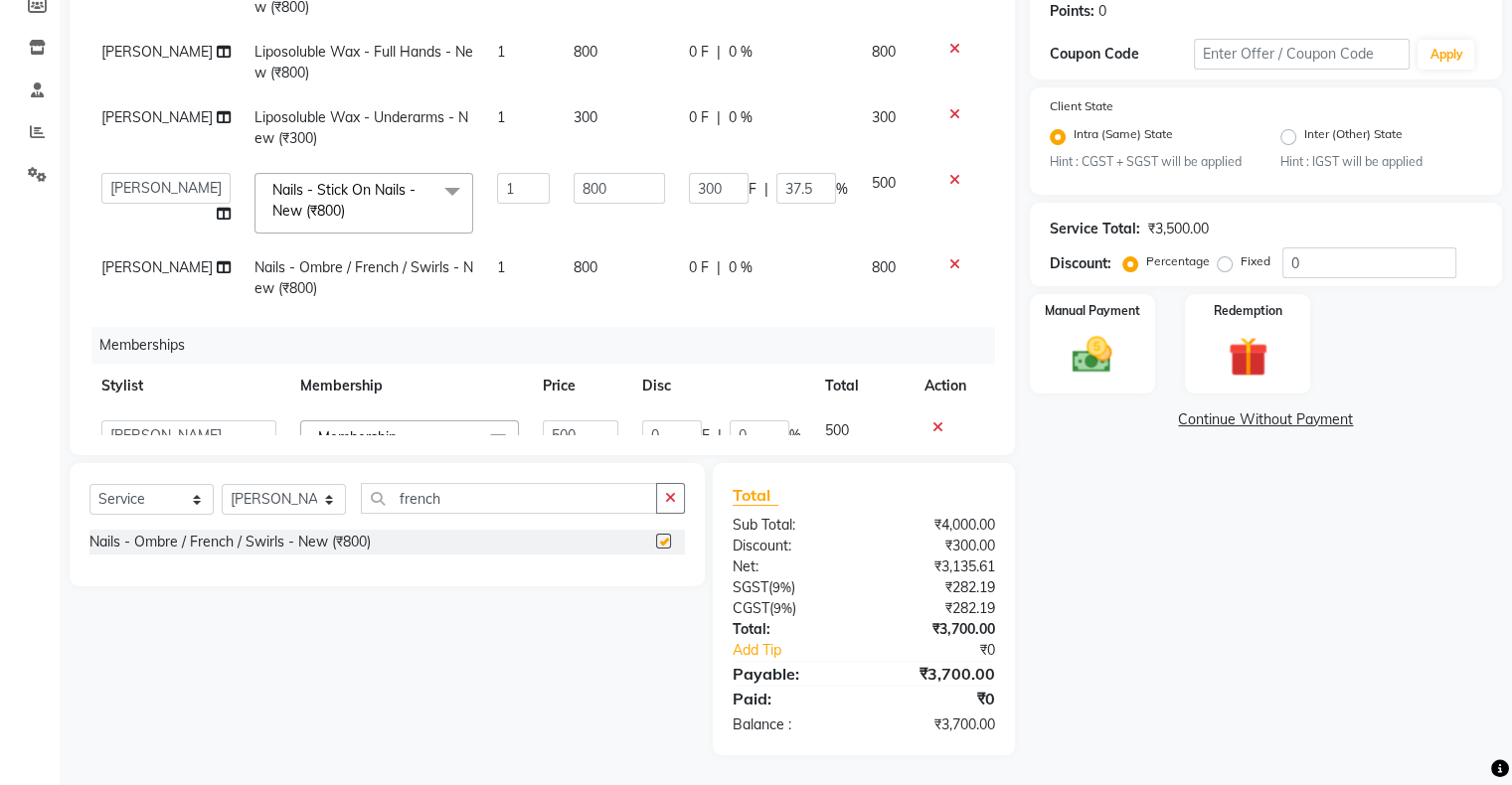 checkbox on "false" 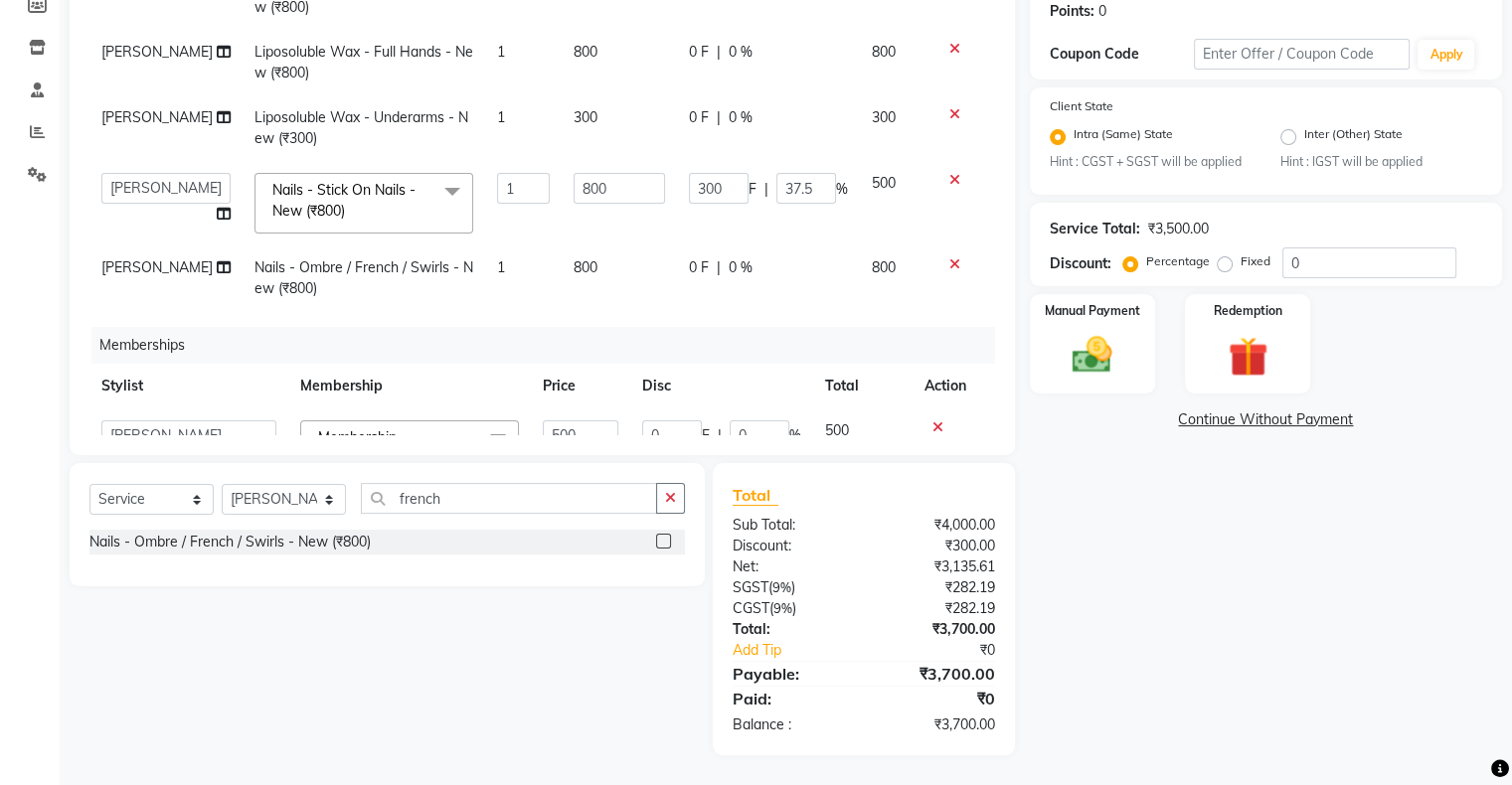 click on "0 F | 0 %" 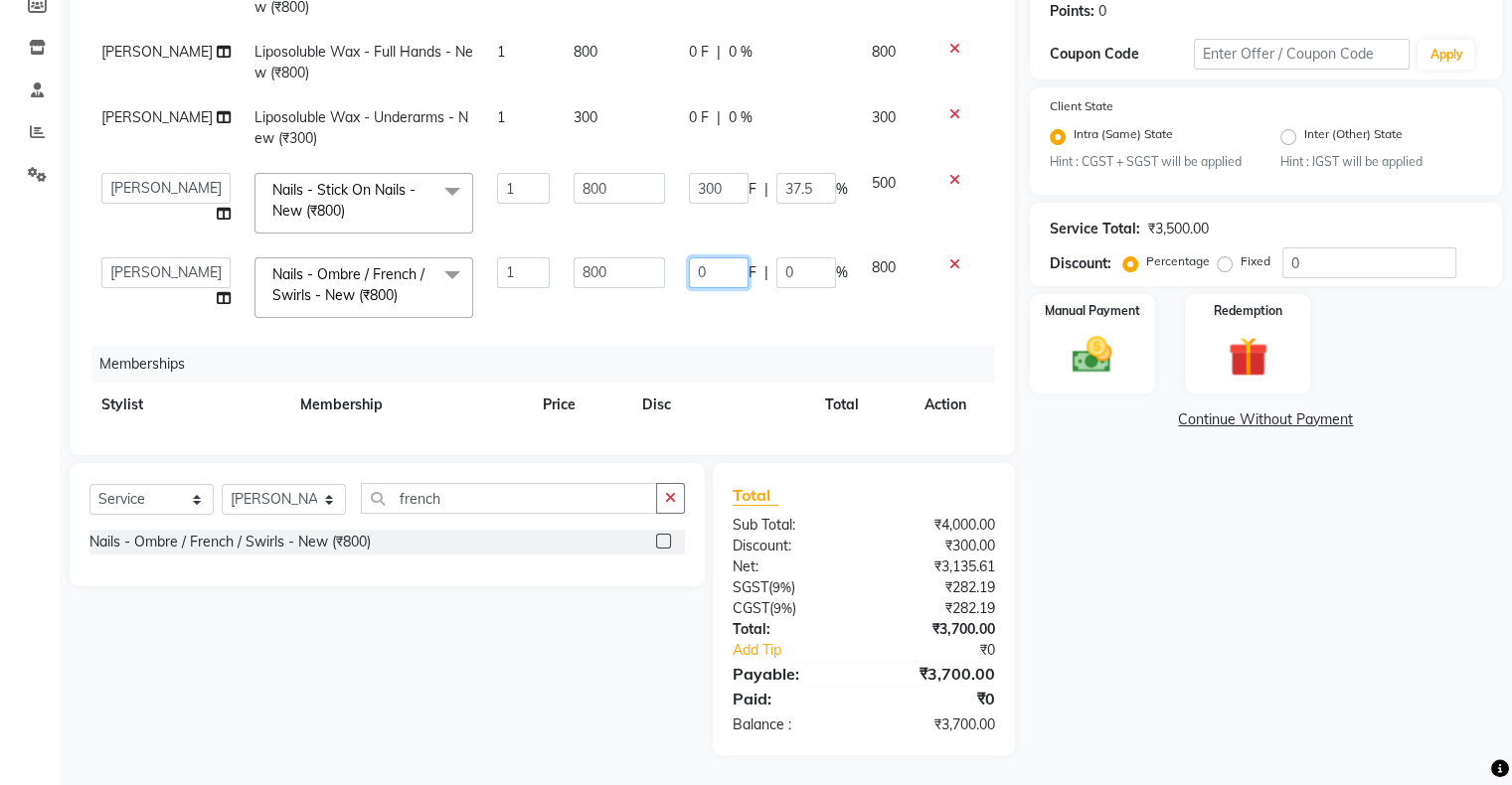 click on "0" 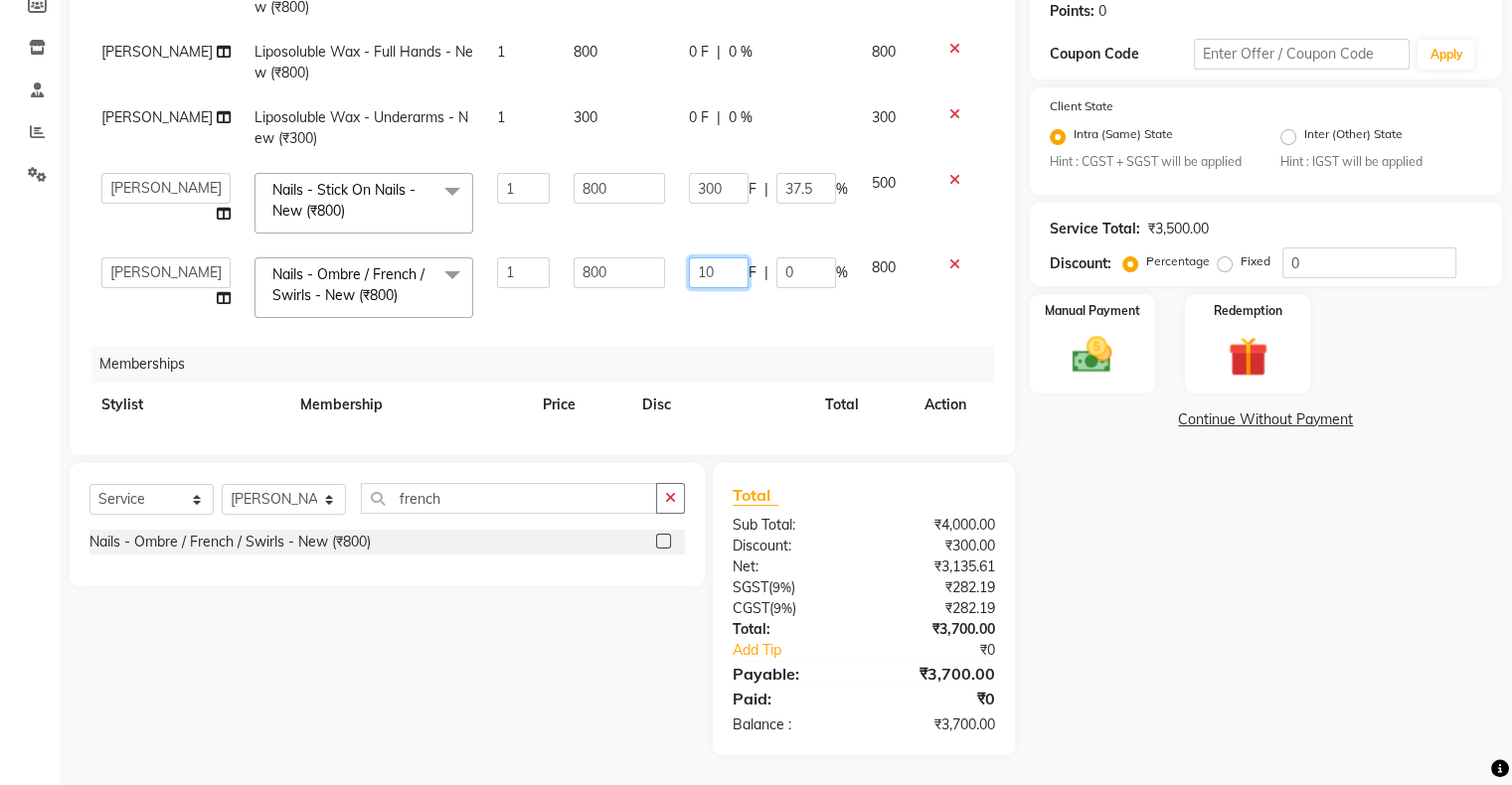 type on "100" 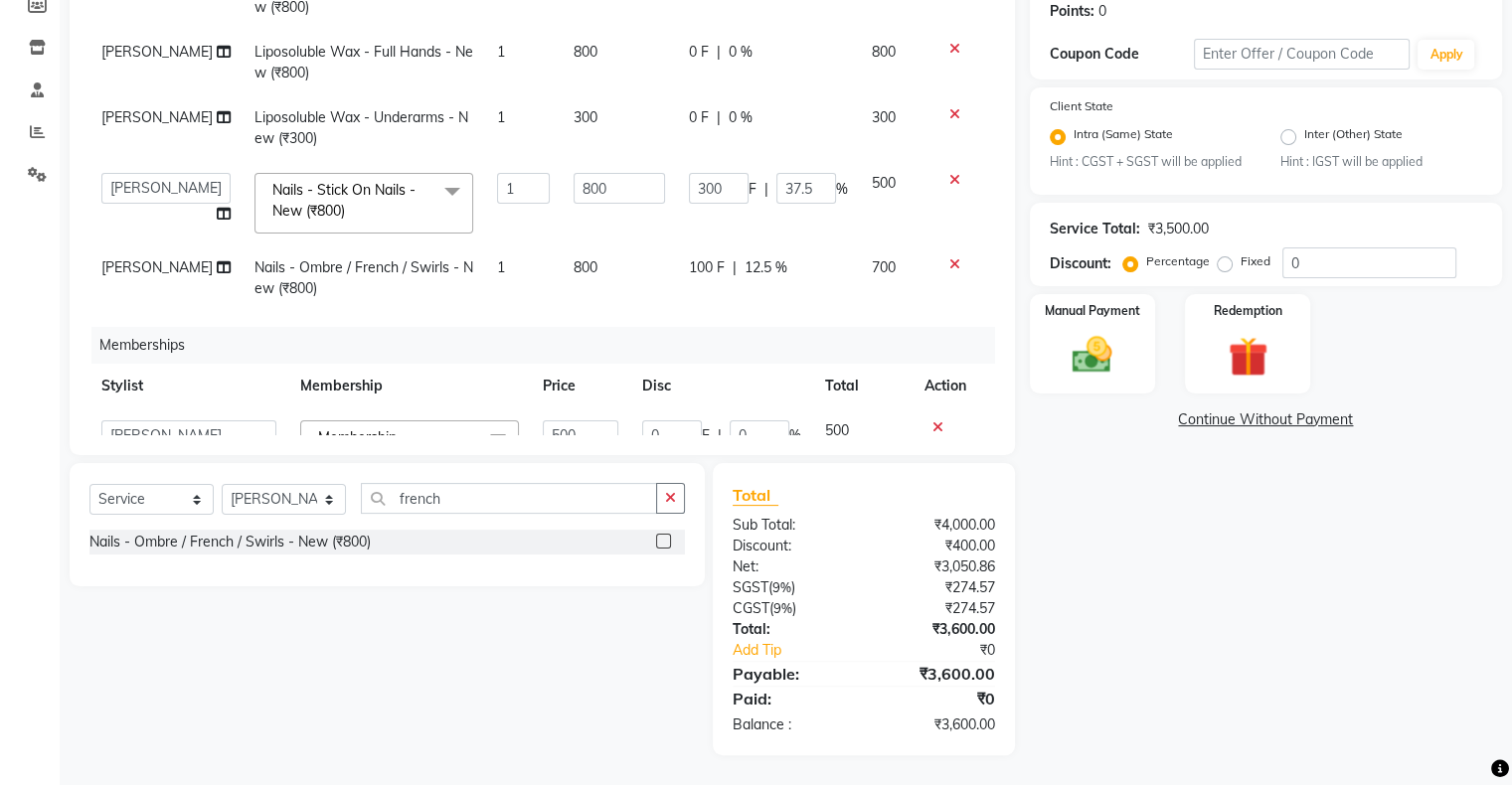 click on "Services Stylist Service Qty Price Disc Total Action Susmita Liposoluble Wax - Half Legs - New (₹800) 1 800 0 F | 0 % 800 Susmita Liposoluble Wax - Full Hands - New (₹800) 1 800 0 F | 0 % 800 Susmita Liposoluble Wax - Underarms - New (₹300) 1 300 0 F | 0 % 300  Akshay Divecha   Ashwini Hair Head   Falak Nails   Fardin   Kirti   Nida FD   Pradip Vaishnav   Sanjana    Shubhada   Susmita   Vidhi Veera   Vivek Unisex hair  Nails - Stick On Nails - New (₹800)  x Hair Services - Hair Cut (Male) (₹300) Hair Services - Hair Wash (Male) (₹200) Hair Services - Beard (₹200) Hair Services - Global Majjrel (Male) (₹1000) Hair Services - Hair Cut (Female) (₹1000) Hair Services - Blowdry Medium (Female) (₹550) Hair Services - Normal Hair Wash Medium (Female) (₹500) Hair Services - Hair Spa Medium (Female) (₹1200) Threading-Full Face Threading (Female) (₹299) Honey wax Half Legs (Male) (₹1000) Flavoured Wax Underarms (Male) (₹499) Honey wax Half Arms (Female) (₹200) Inner Nose - Male (₹150)" 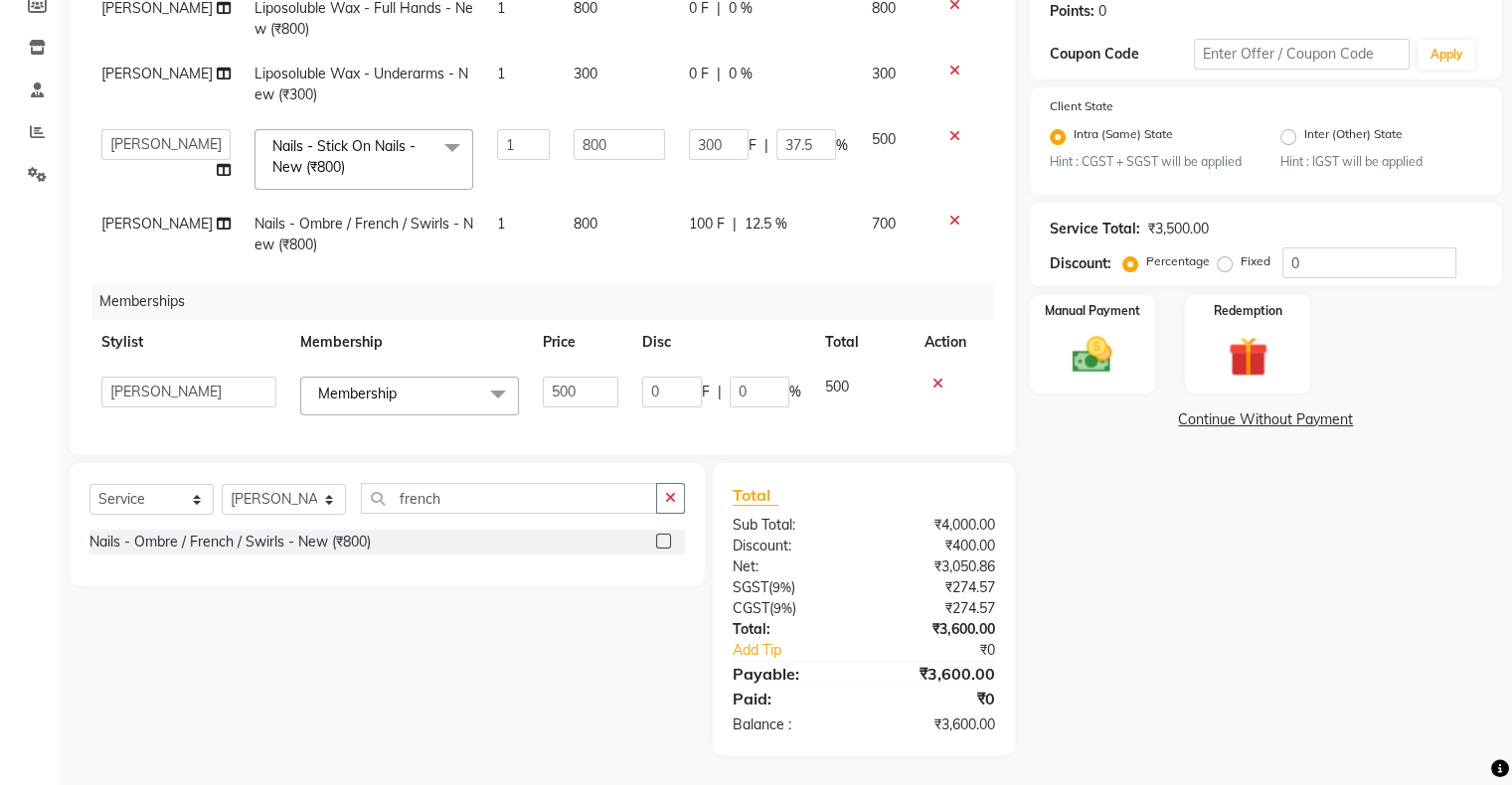 scroll, scrollTop: 121, scrollLeft: 0, axis: vertical 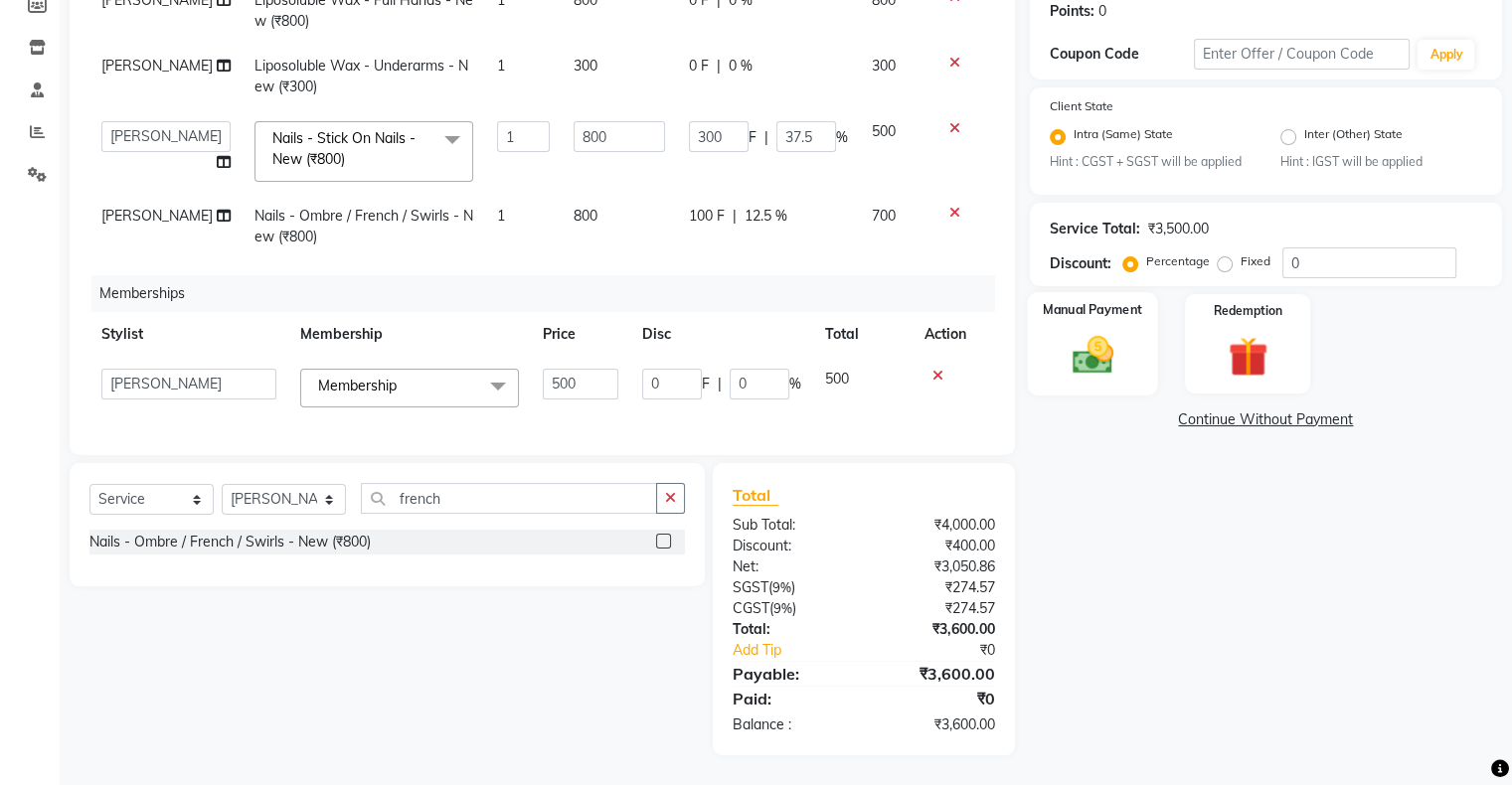 click 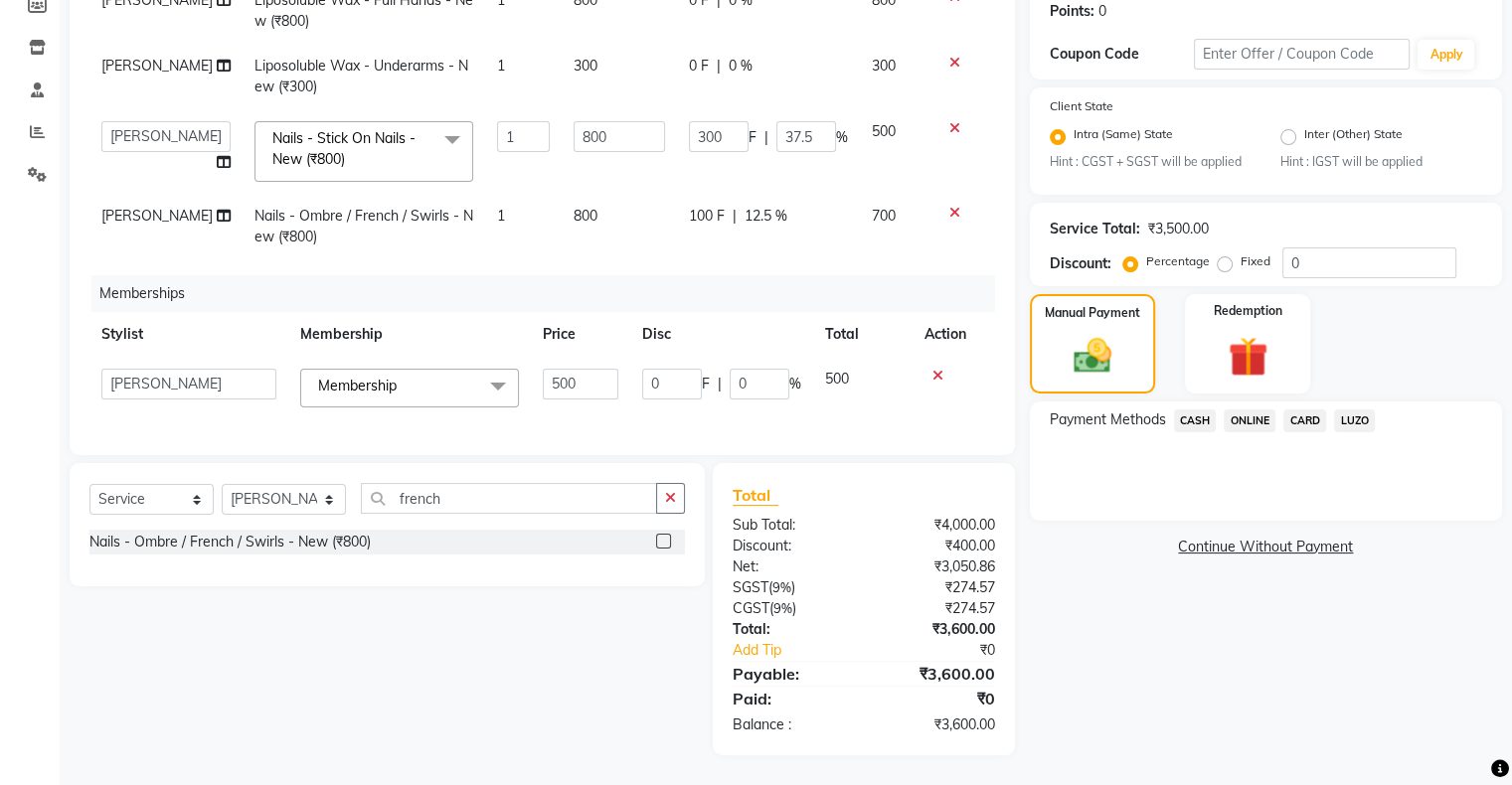 click 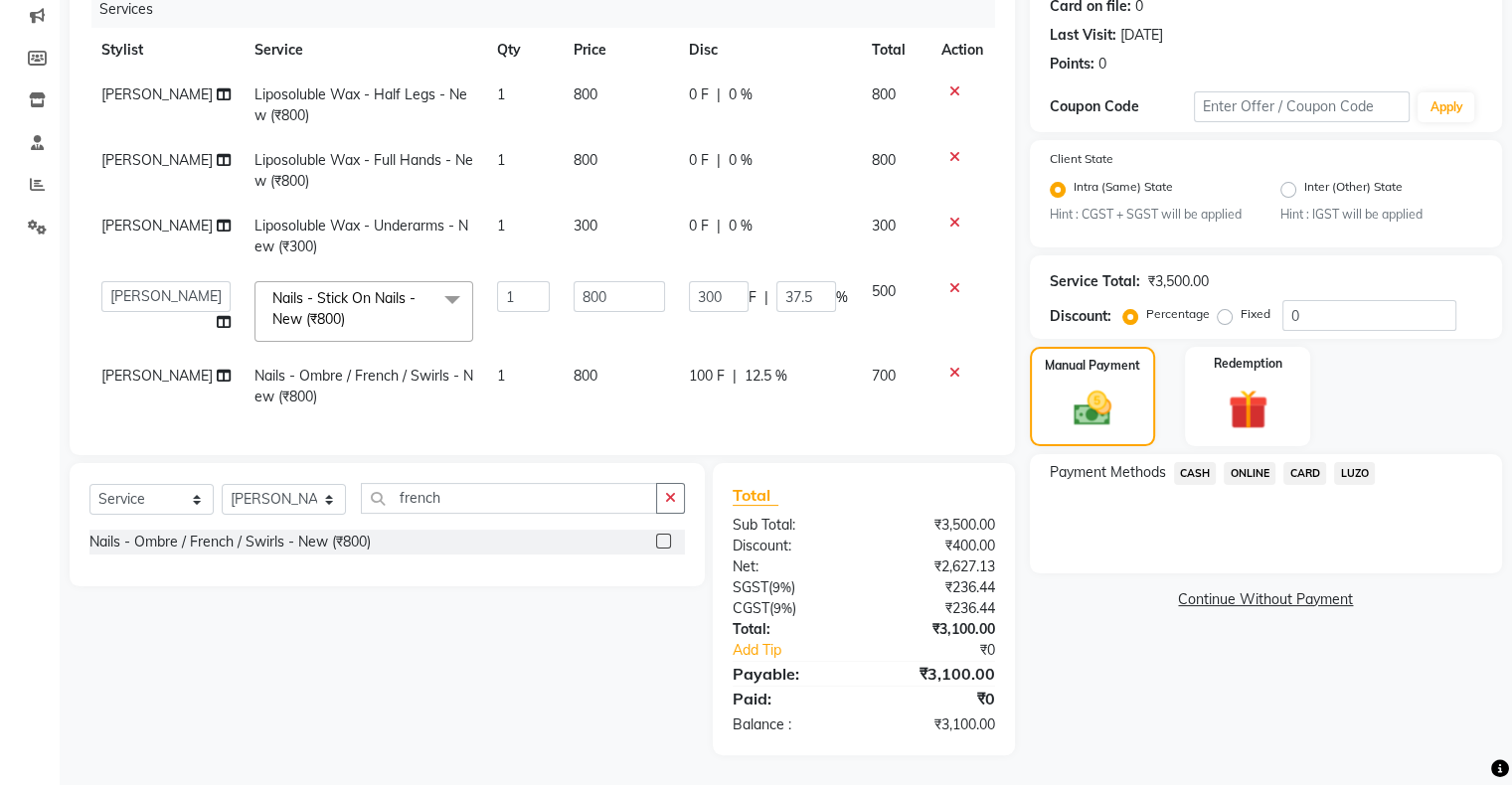 scroll, scrollTop: 0, scrollLeft: 0, axis: both 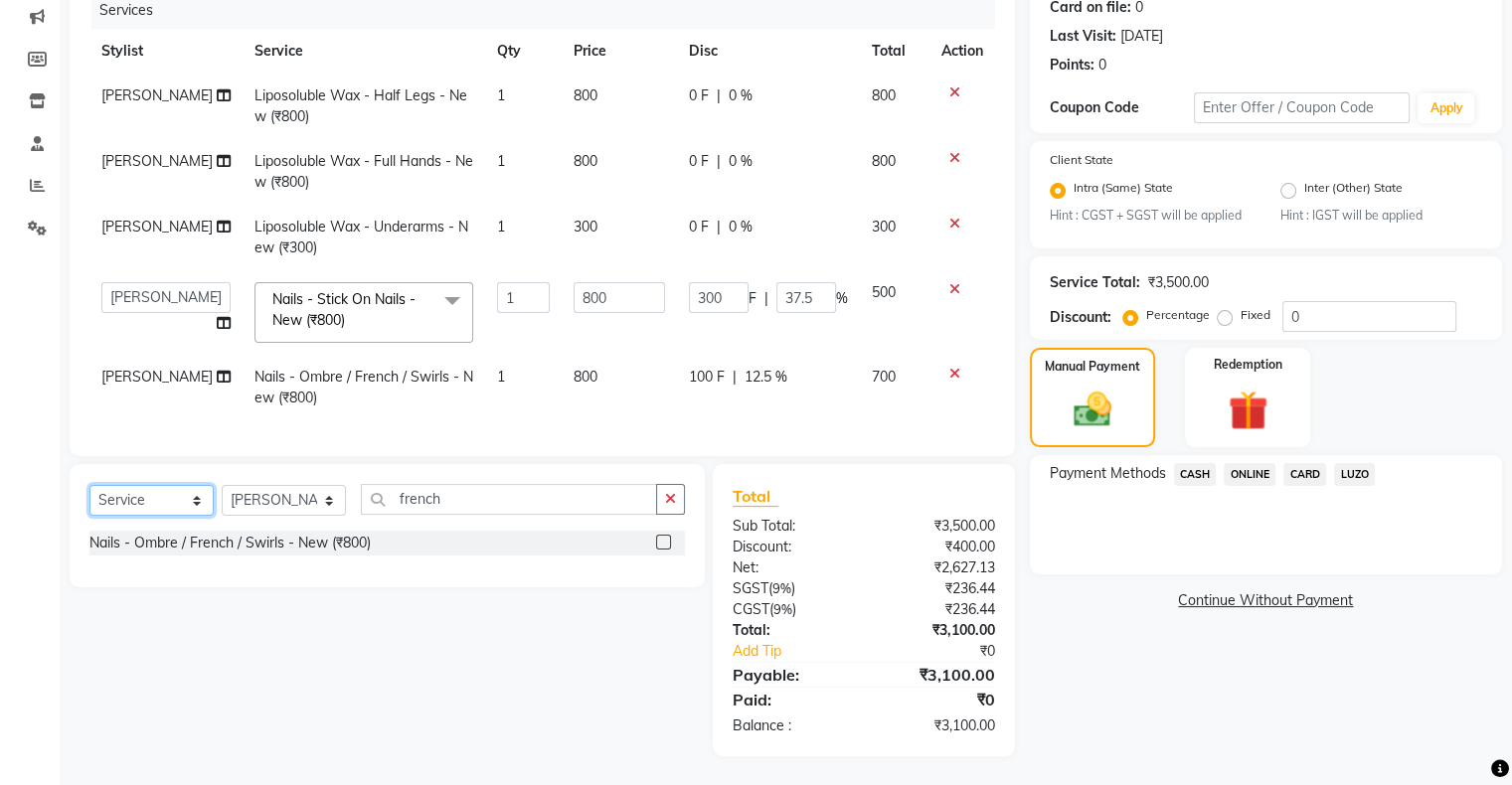 click on "Select  Service  Product  Membership  Package Voucher Prepaid Gift Card" 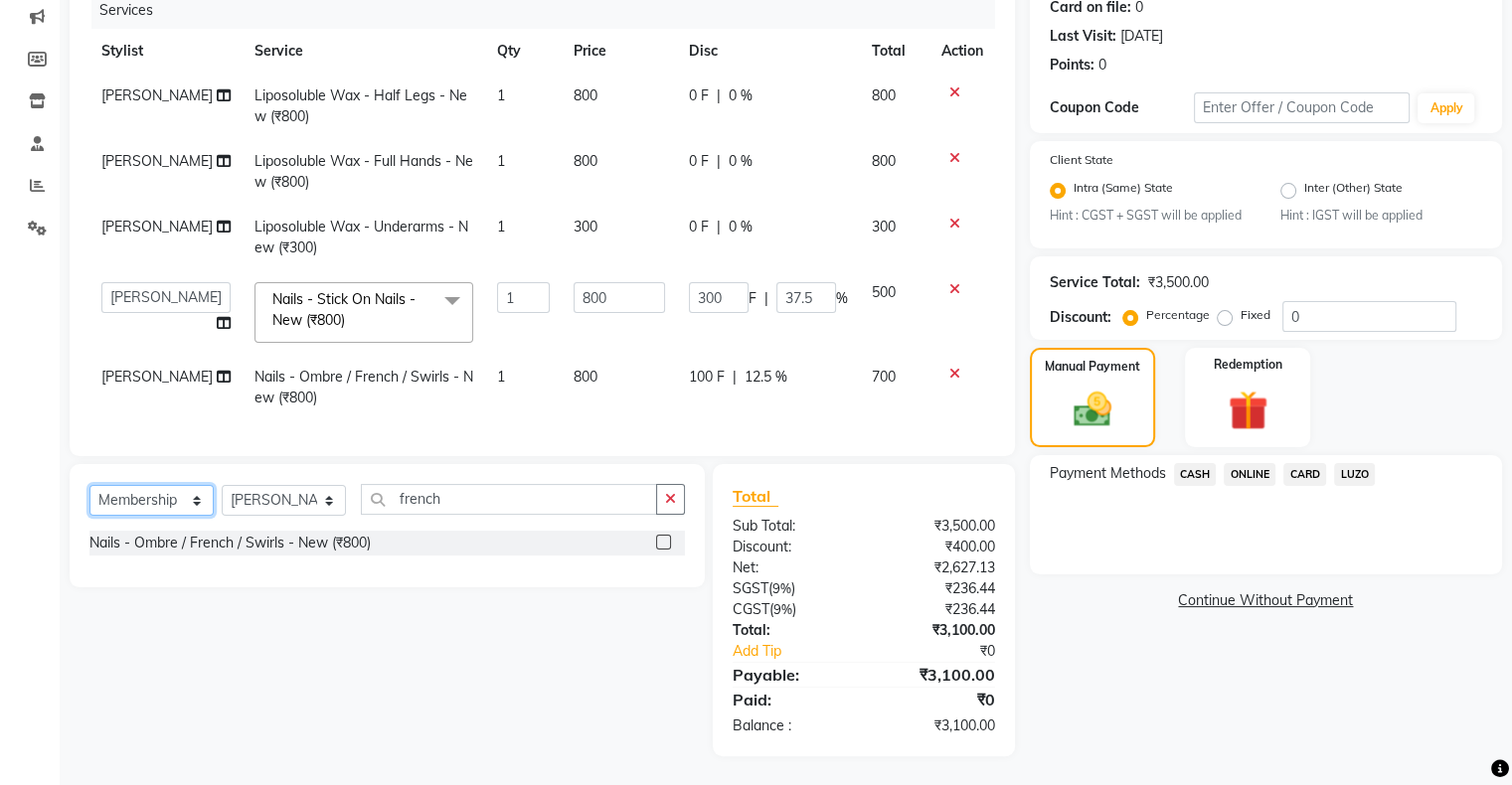 click on "Select  Service  Product  Membership  Package Voucher Prepaid Gift Card" 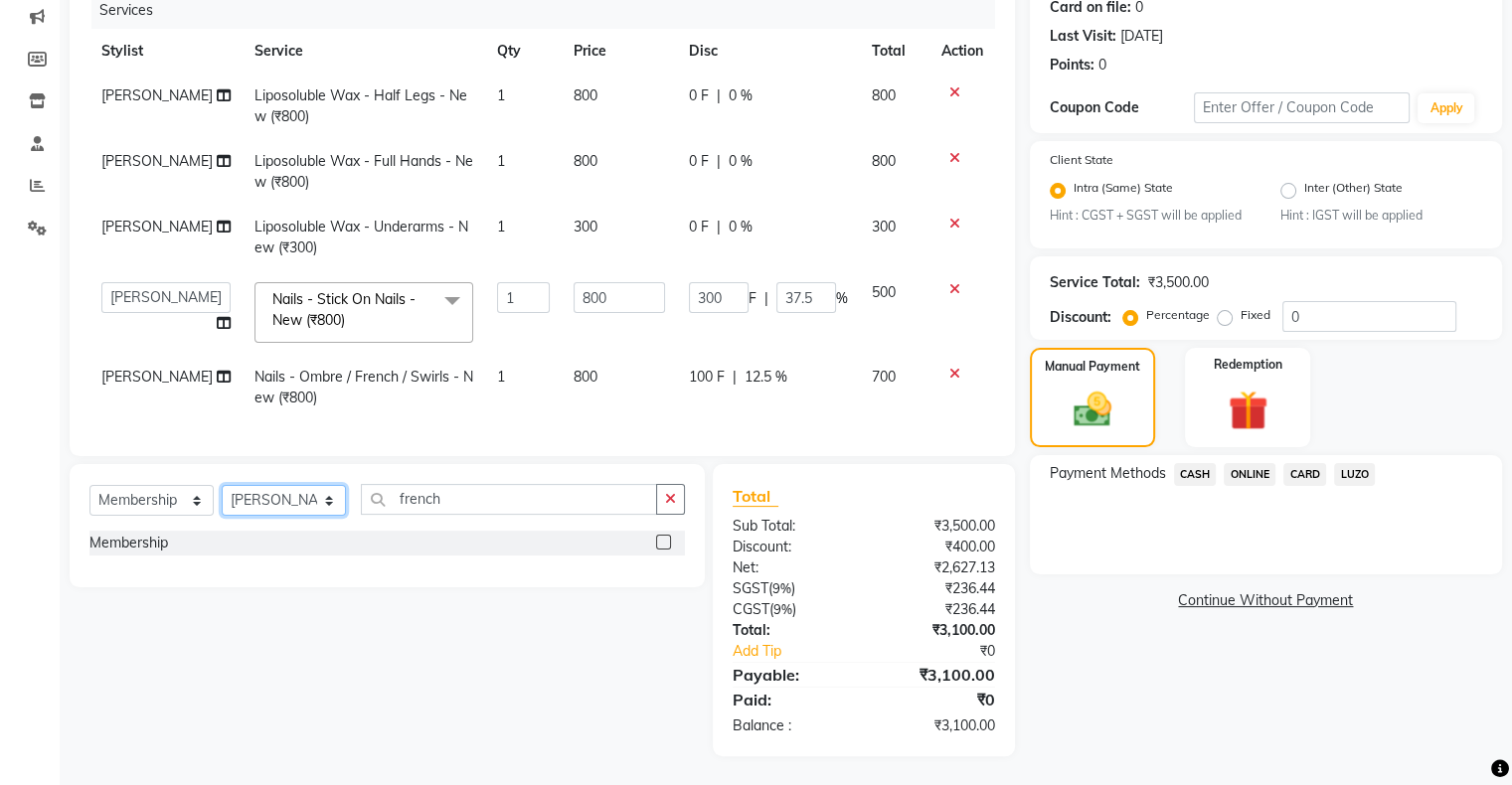 click on "Select Stylist Akshay Divecha Ashwini Hair Head Falak Nails Fardin Kirti Nida FD Pradip Vaishnav Sanjana  Shubhada Susmita Vidhi Veera Vivek Unisex hair" 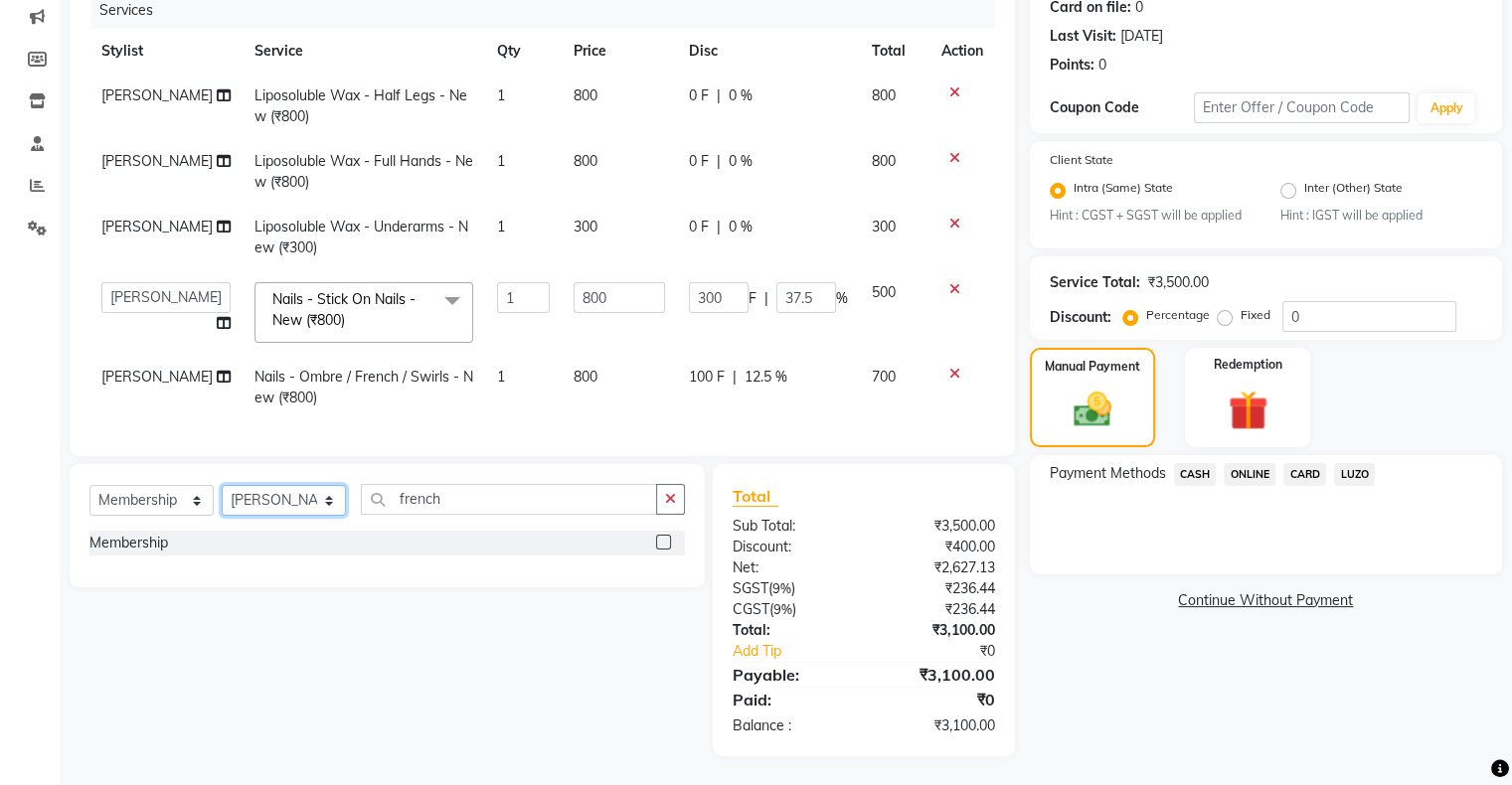 select on "78182" 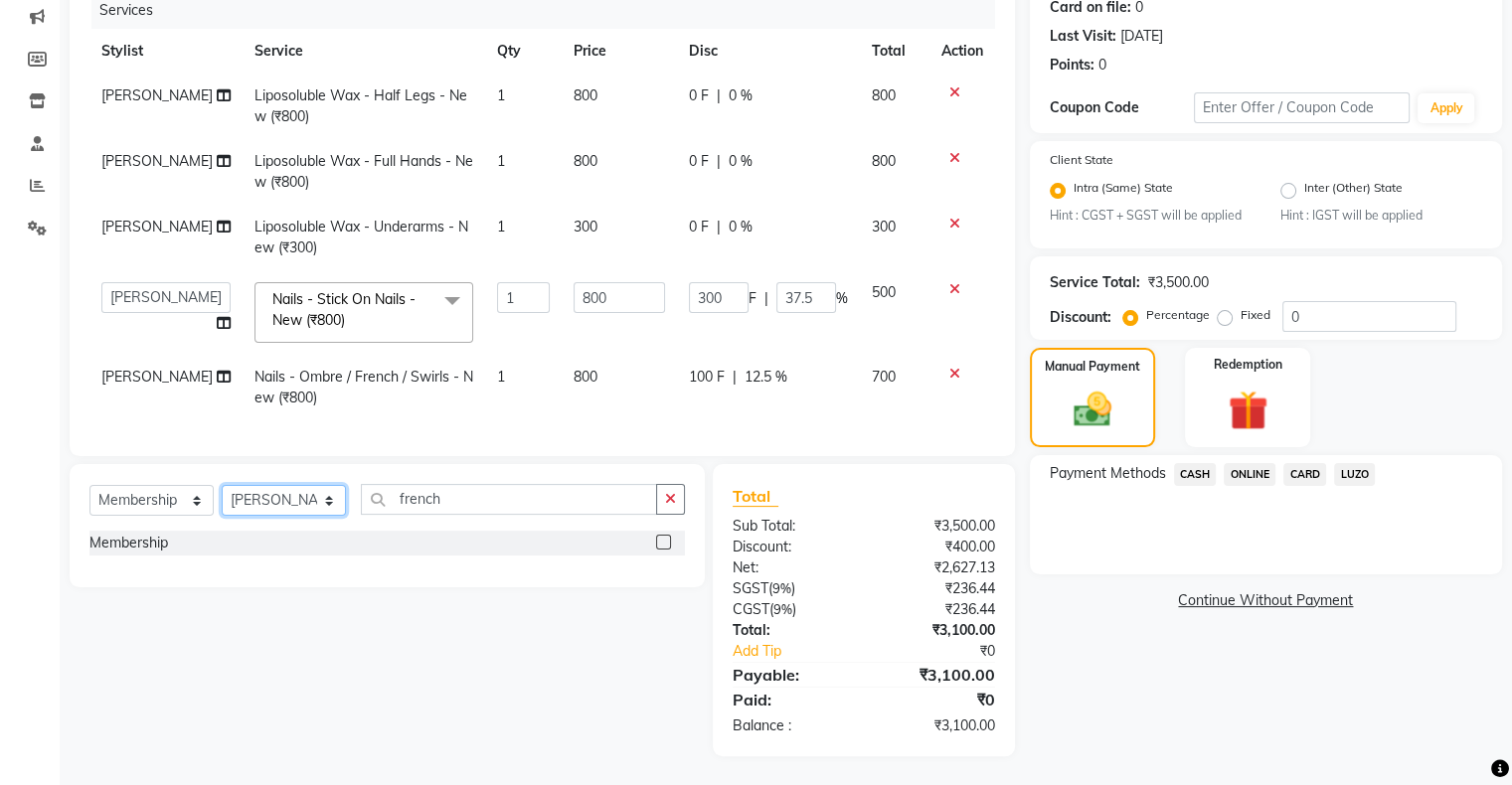 click on "Select Stylist Akshay Divecha Ashwini Hair Head Falak Nails Fardin Kirti Nida FD Pradip Vaishnav Sanjana  Shubhada Susmita Vidhi Veera Vivek Unisex hair" 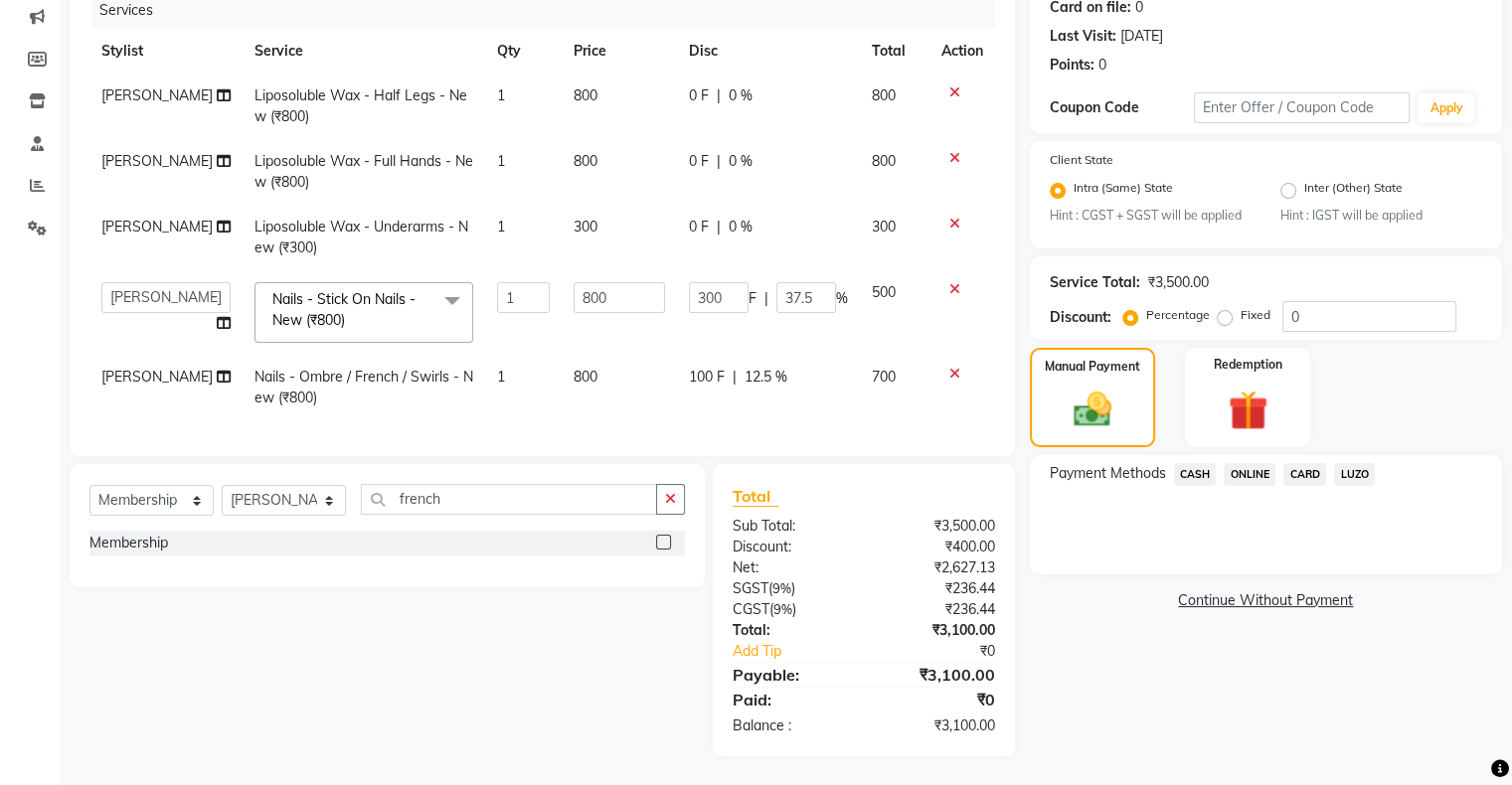 click 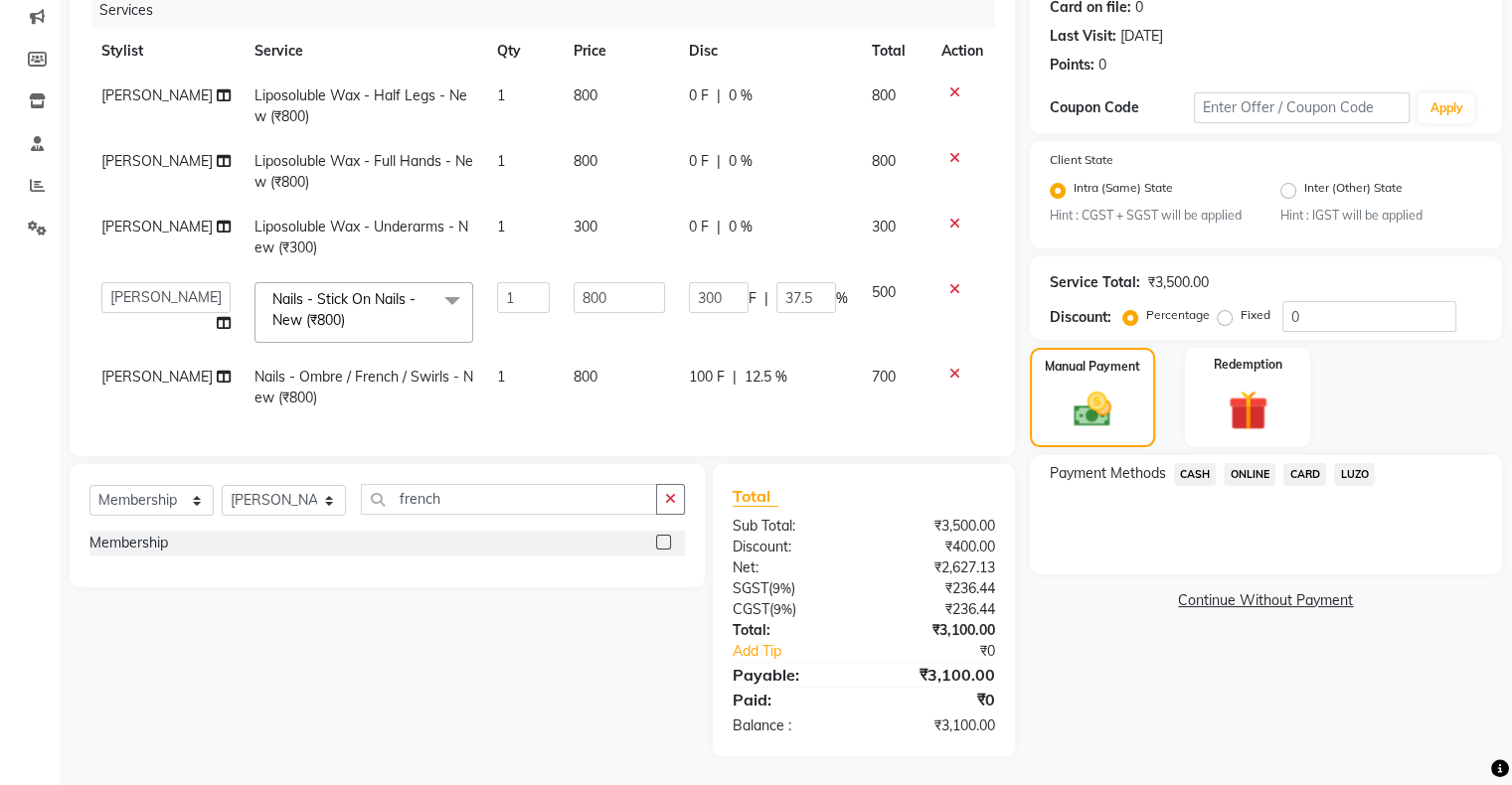 click at bounding box center [662, 543] 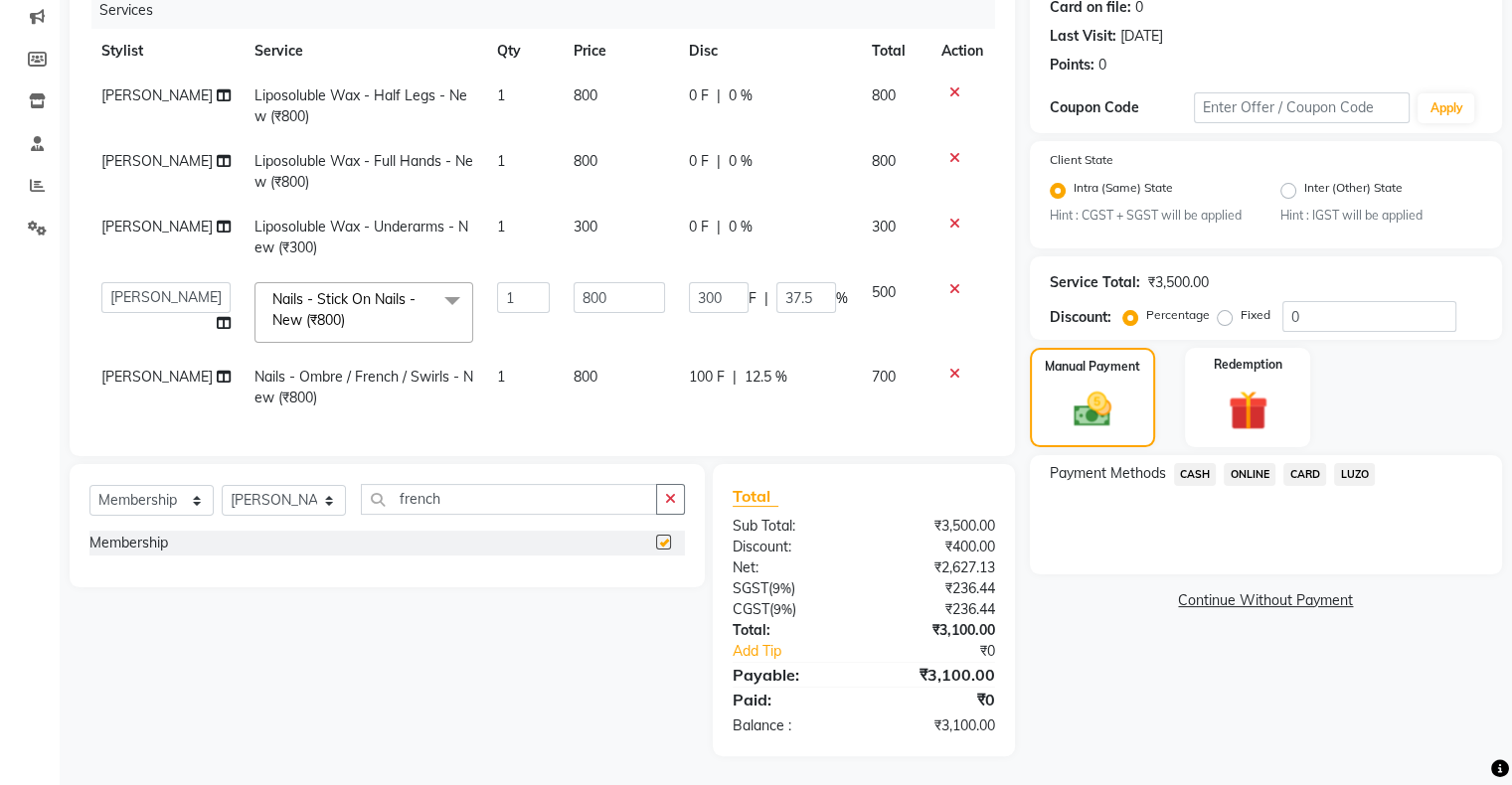 select on "select" 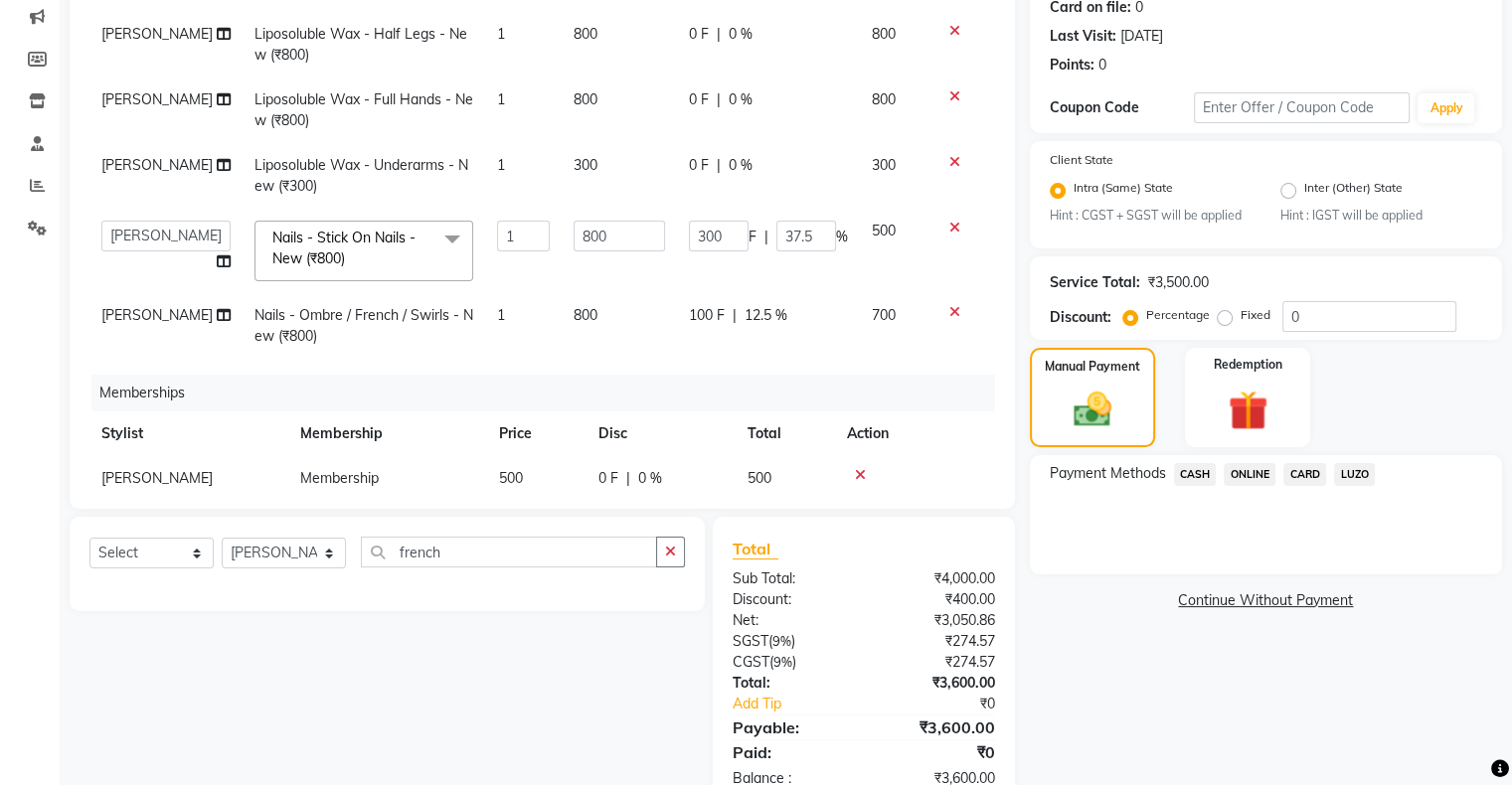 scroll, scrollTop: 103, scrollLeft: 0, axis: vertical 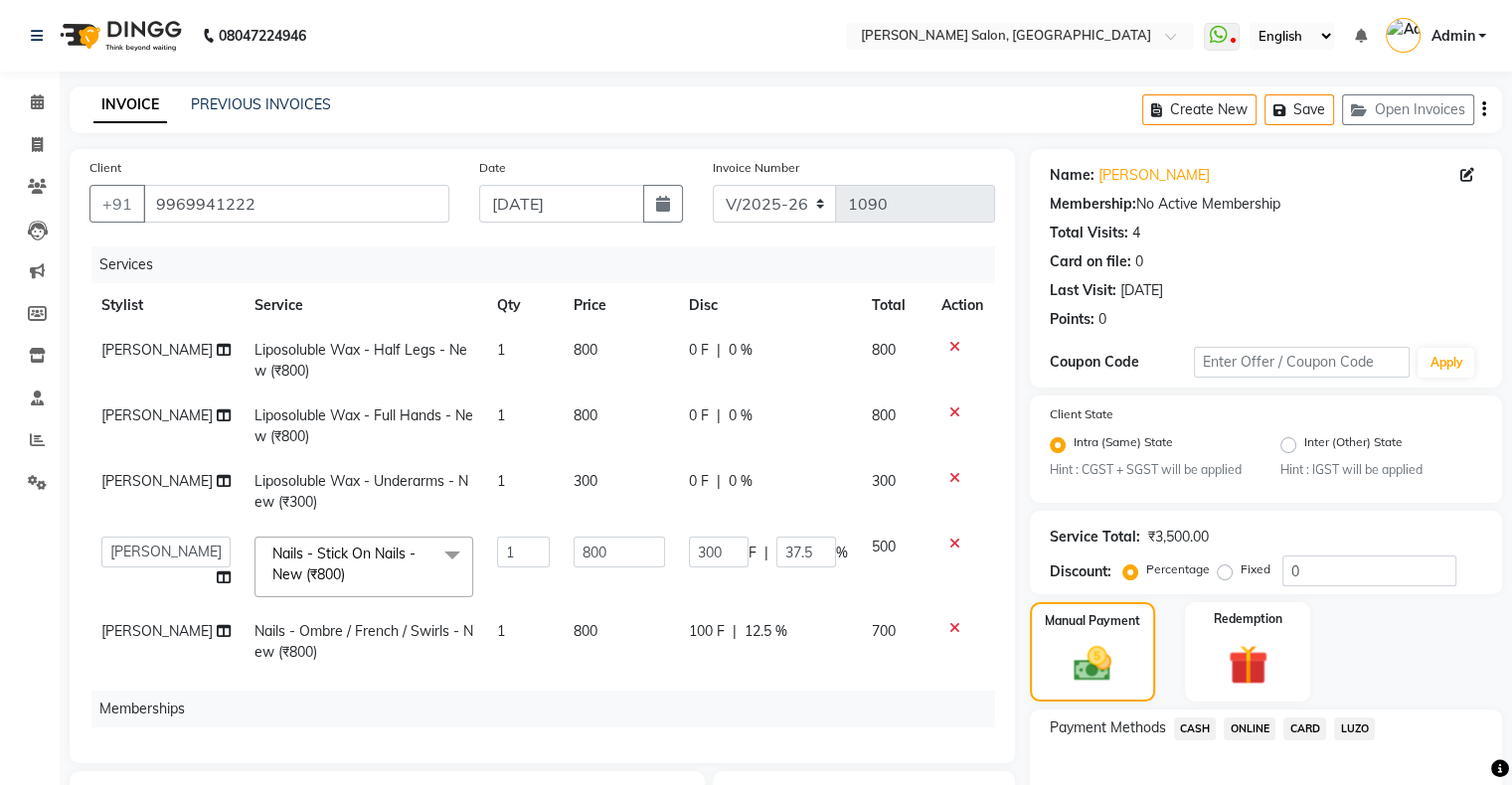 click on "0 F" 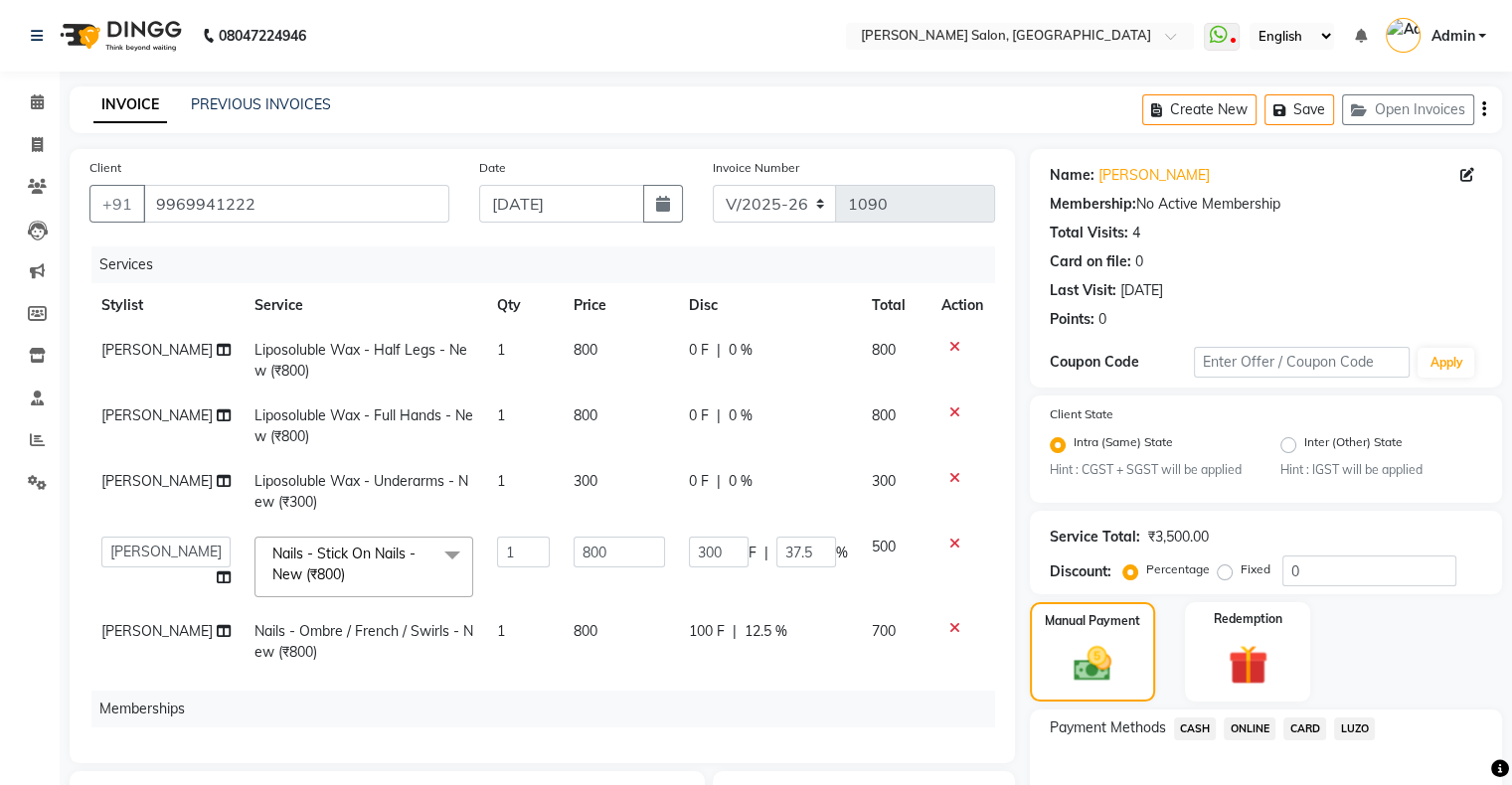 select on "78182" 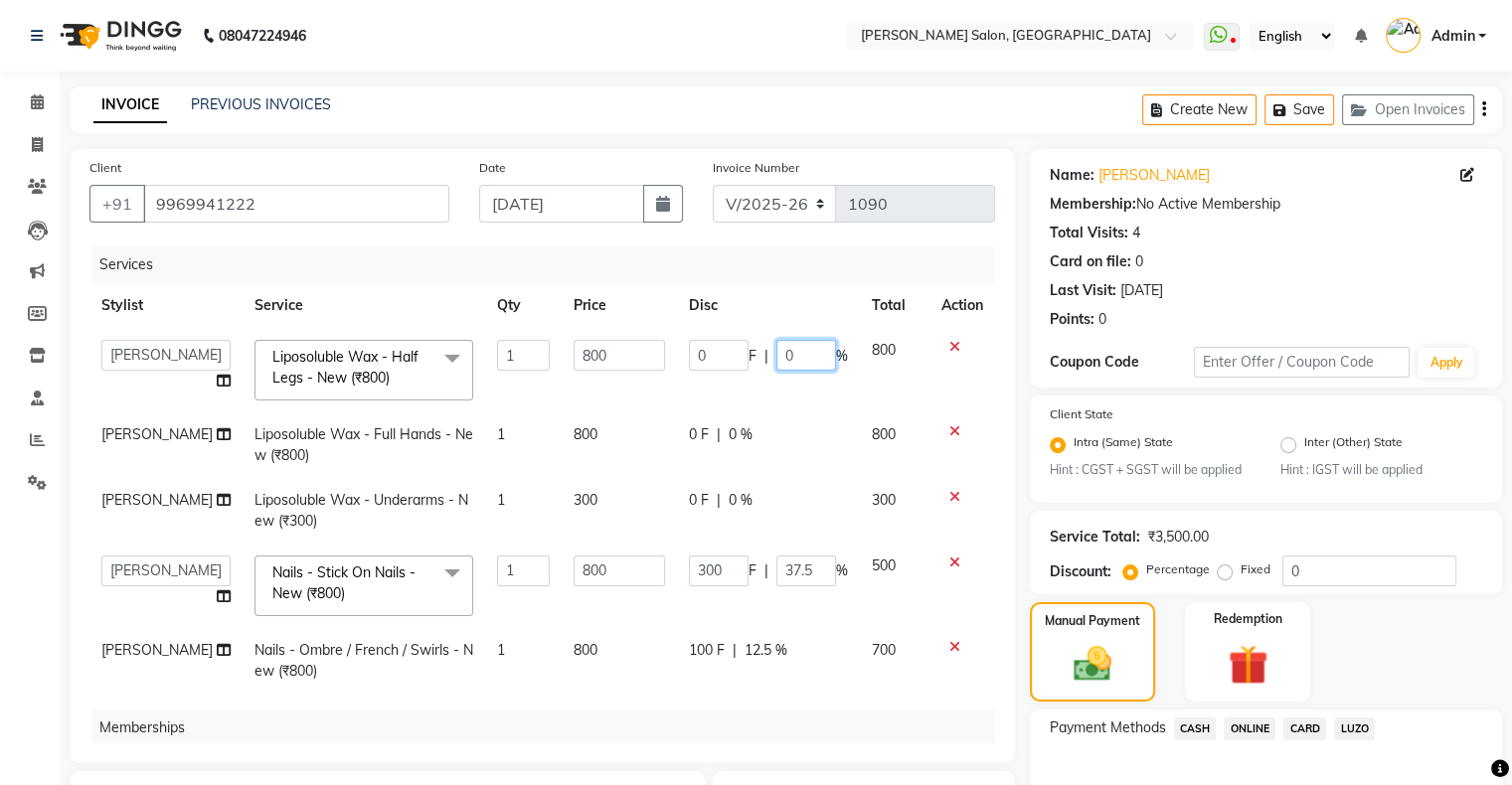 click on "0" 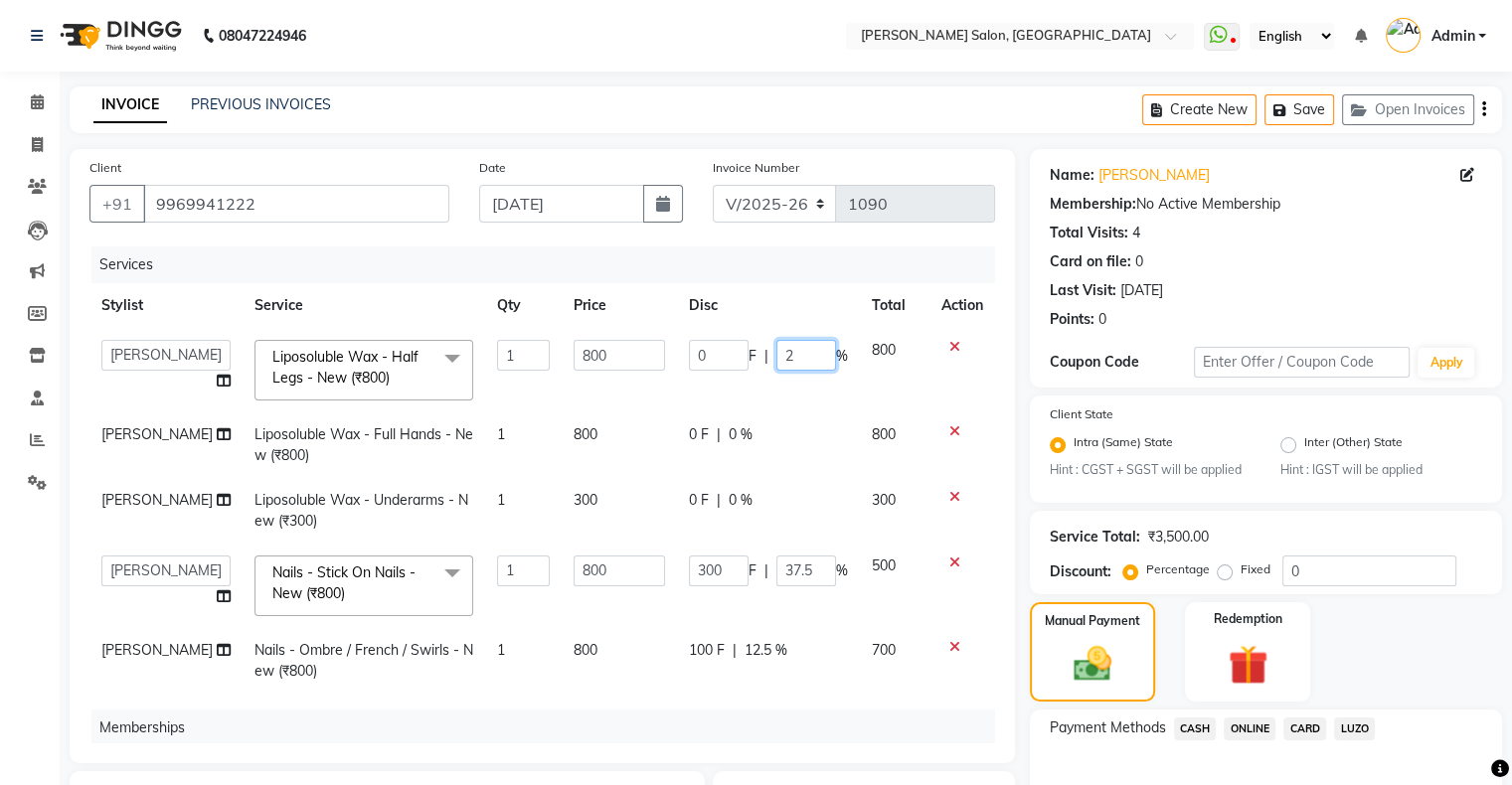 type on "20" 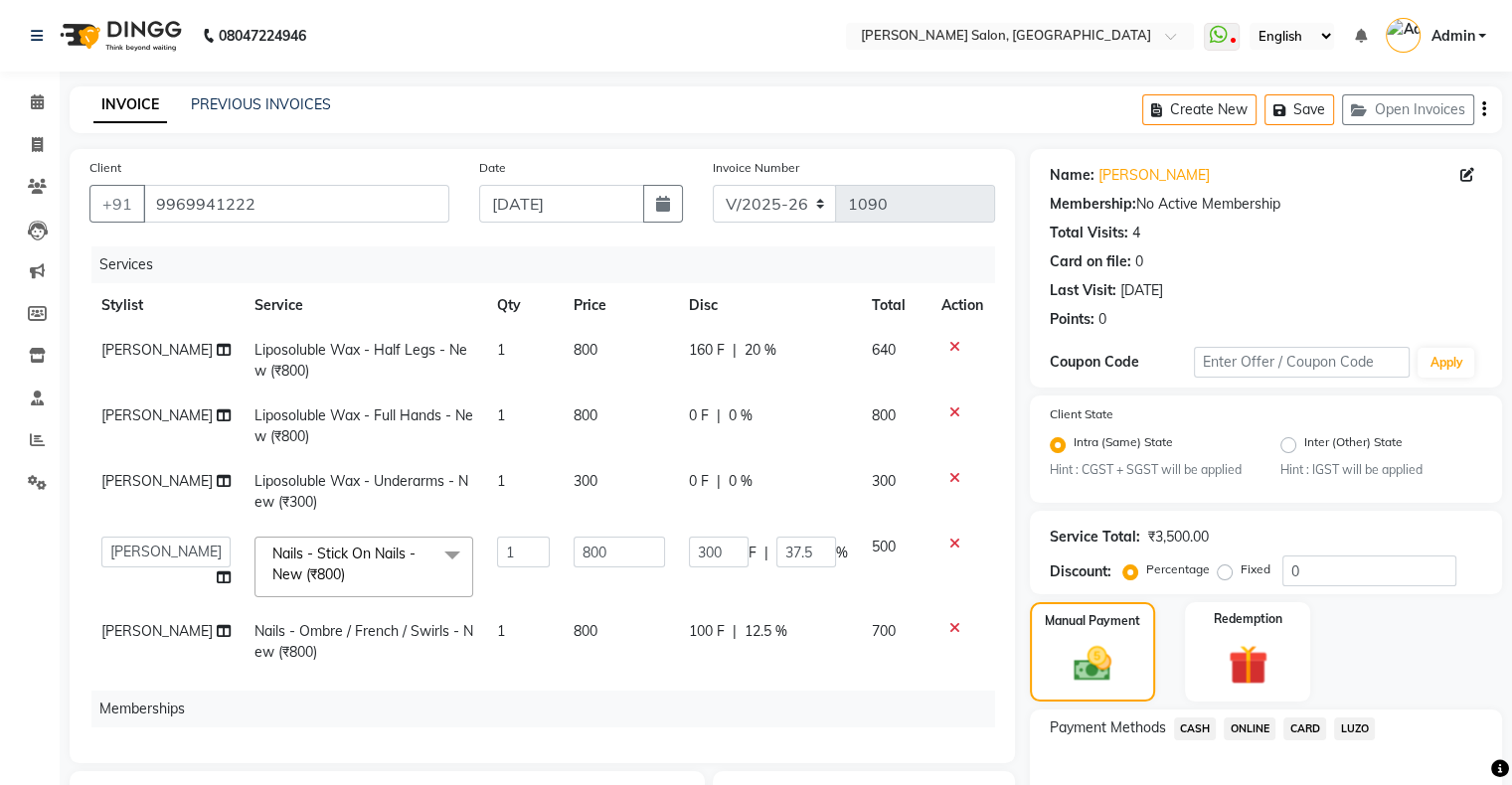 click on "Susmita Liposoluble Wax - Half Legs - New (₹800) 1 800 160 F | 20 % 640 Susmita Liposoluble Wax - Full Hands - New (₹800) 1 800 0 F | 0 % 800 Susmita Liposoluble Wax - Underarms - New (₹300) 1 300 0 F | 0 % 300  Akshay Divecha   Ashwini Hair Head   Falak Nails   Fardin   Kirti   Nida FD   Pradip Vaishnav   Sanjana    Shubhada   Susmita   Vidhi Veera   Vivek Unisex hair  Nails - Stick On Nails - New (₹800)  x Hair Services - Hair Cut (Male) (₹300) Hair Services - Hair Wash (Male) (₹200) Hair Services - Beard (₹200) Hair Services - Global Majjrel (Male) (₹1000) Hair Services - Hair Cut (Female) (₹1000) Hair Services - Blowdry Medium (Female) (₹550) Hair Services - Normal Hair Wash Medium (Female) (₹500) Hair Services - Hair Spa Medium (Female) (₹1200) Threading-Full Face Threading (Female) (₹299) Honey wax Half Legs (Male) (₹1000) Flavoured Wax Underarms (Male) (₹499) Honey wax Half Arms (Female) (₹200) Honey wax Half Legs (Female) (₹400) Beard/Clean Shave - Male (₹250) 1 F" 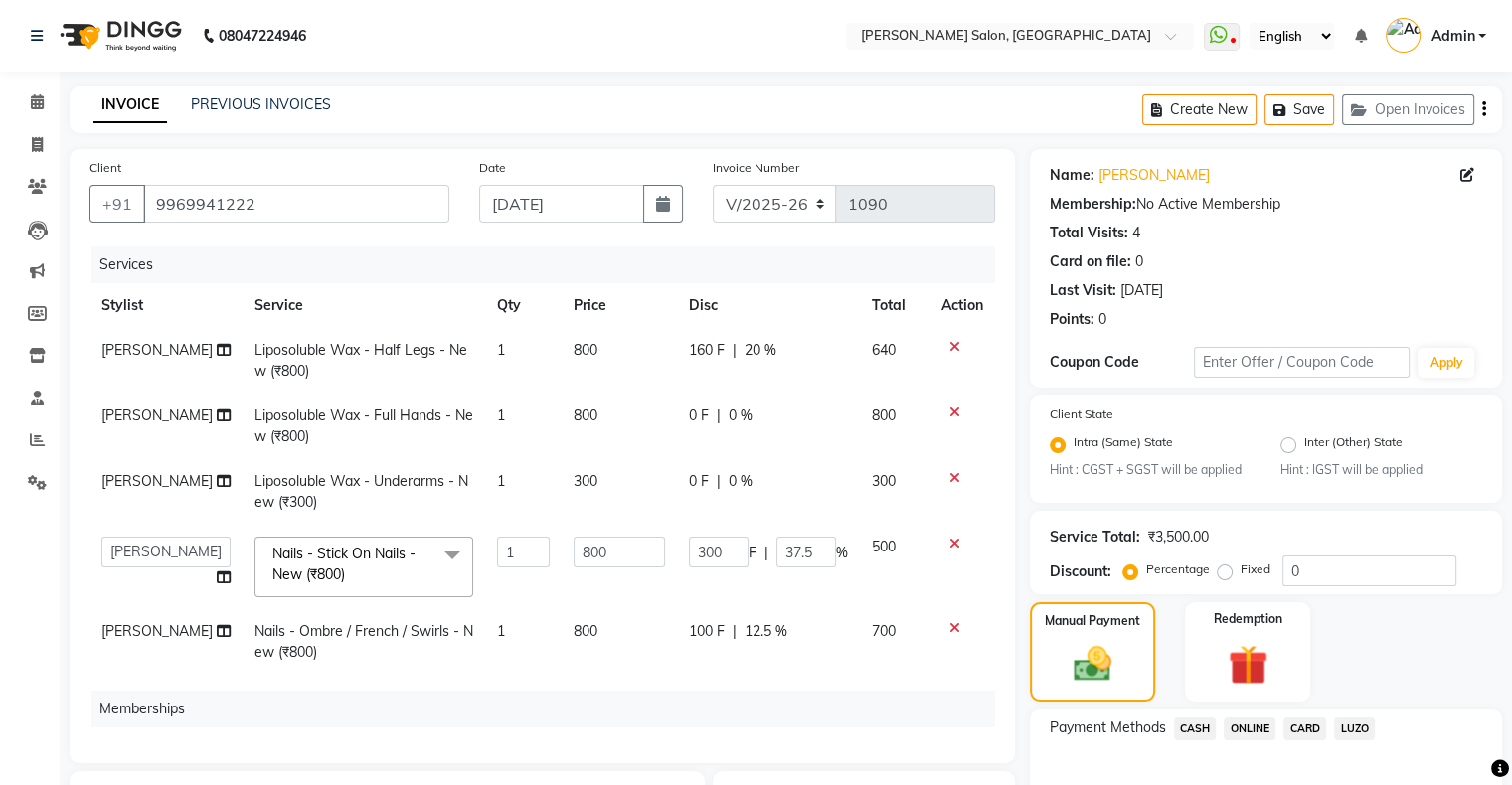 select on "78182" 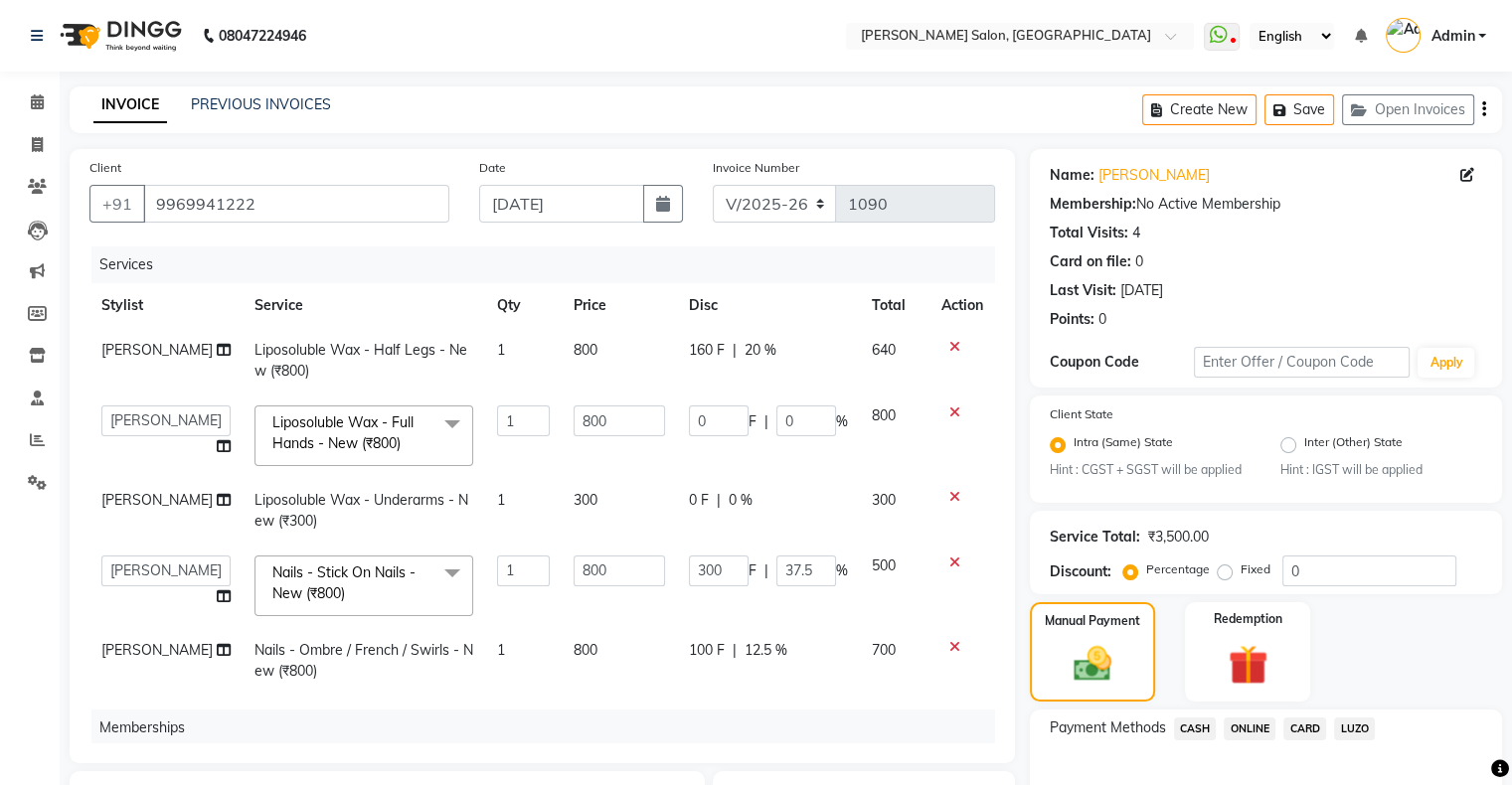 click on "0 F | 0 %" 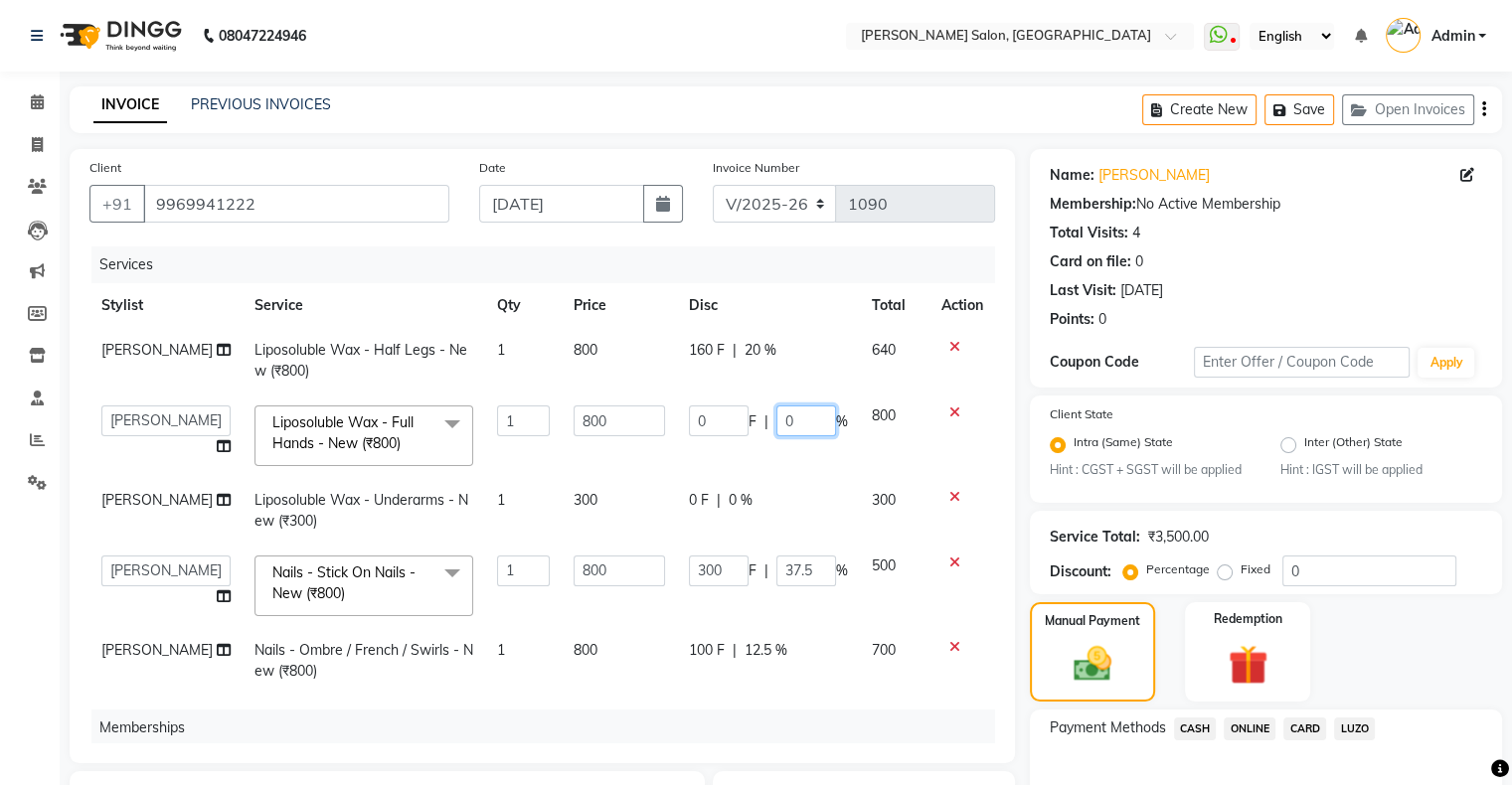 click on "0" 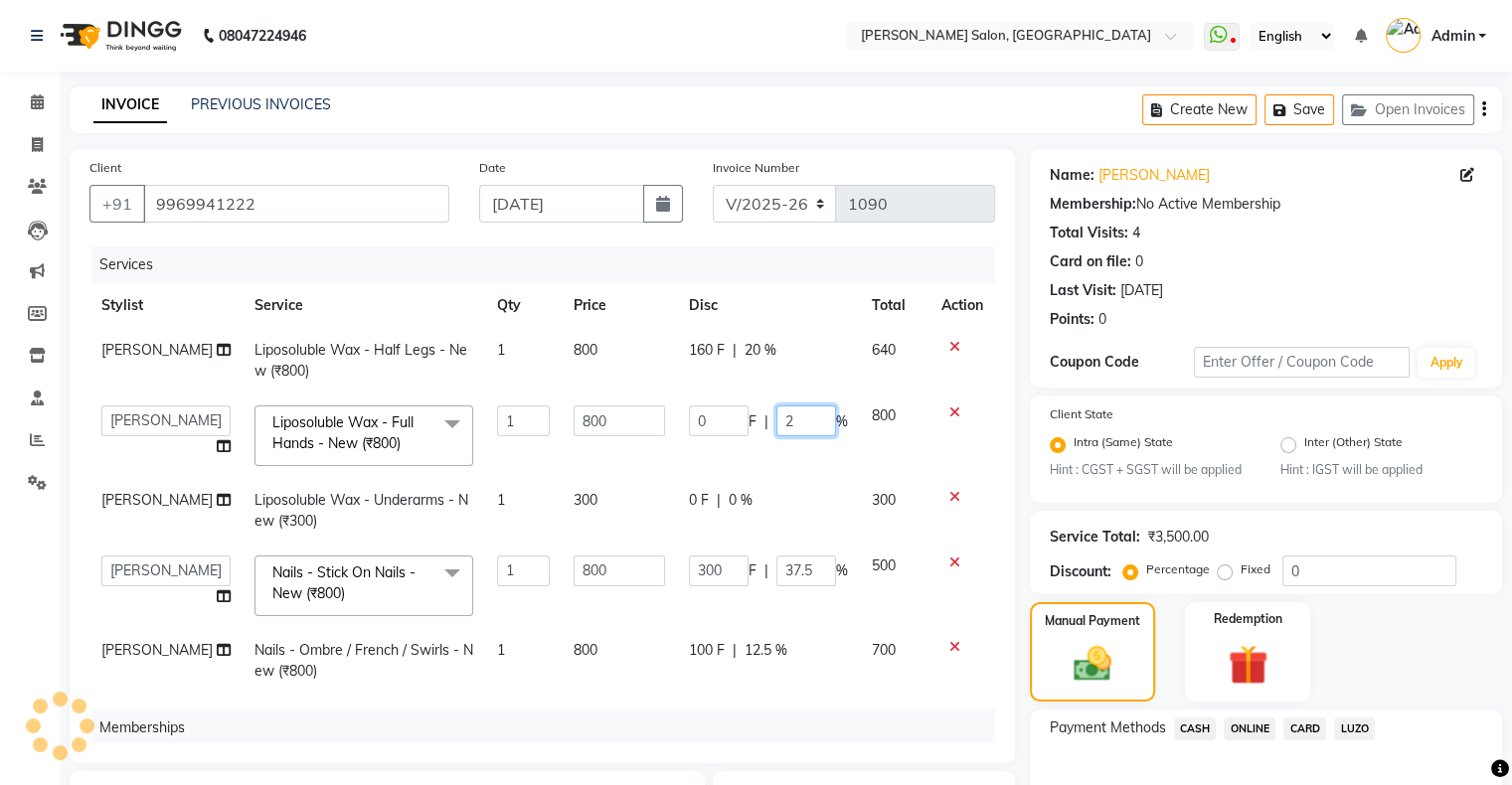 type on "20" 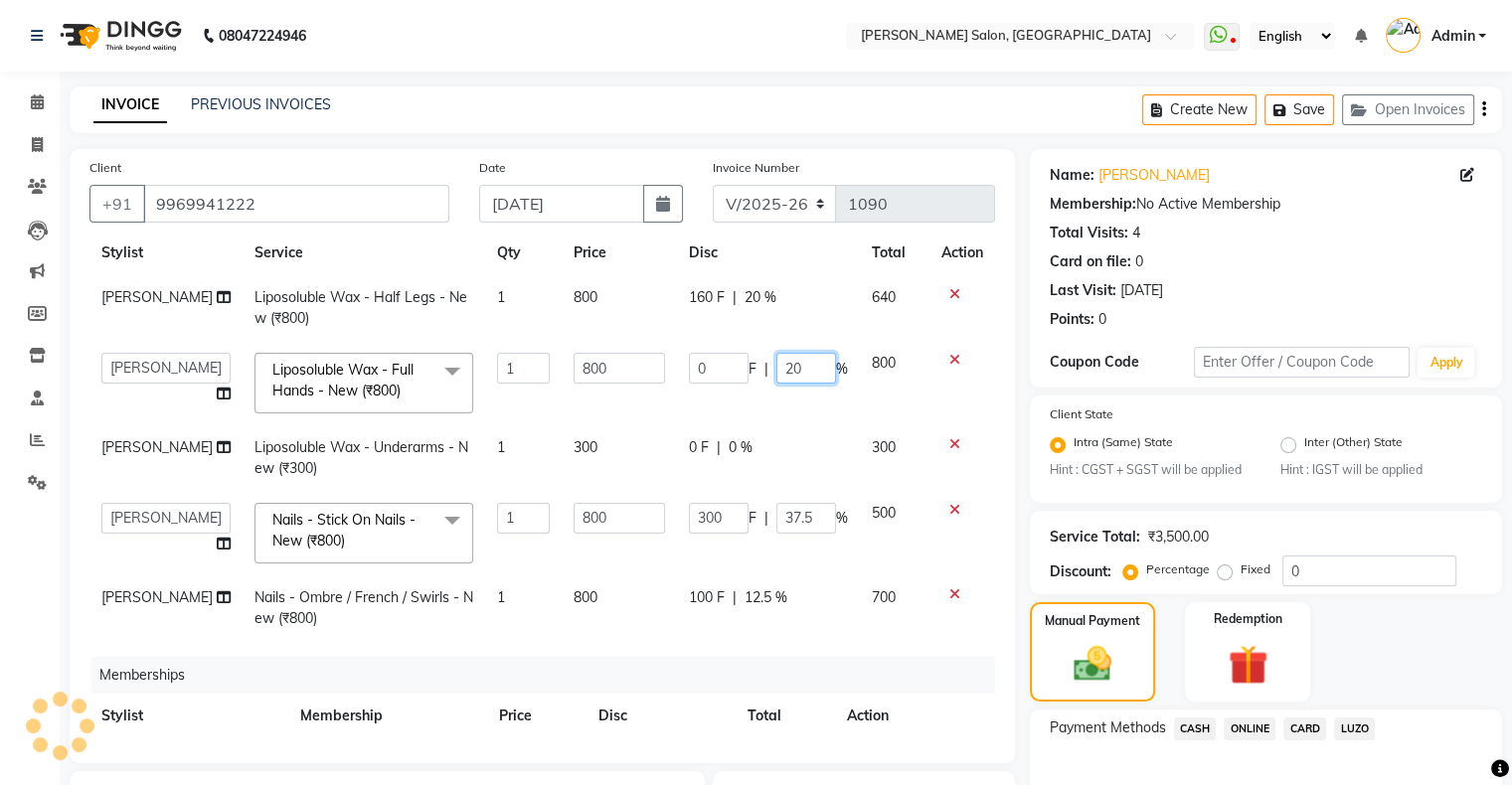 scroll, scrollTop: 99, scrollLeft: 0, axis: vertical 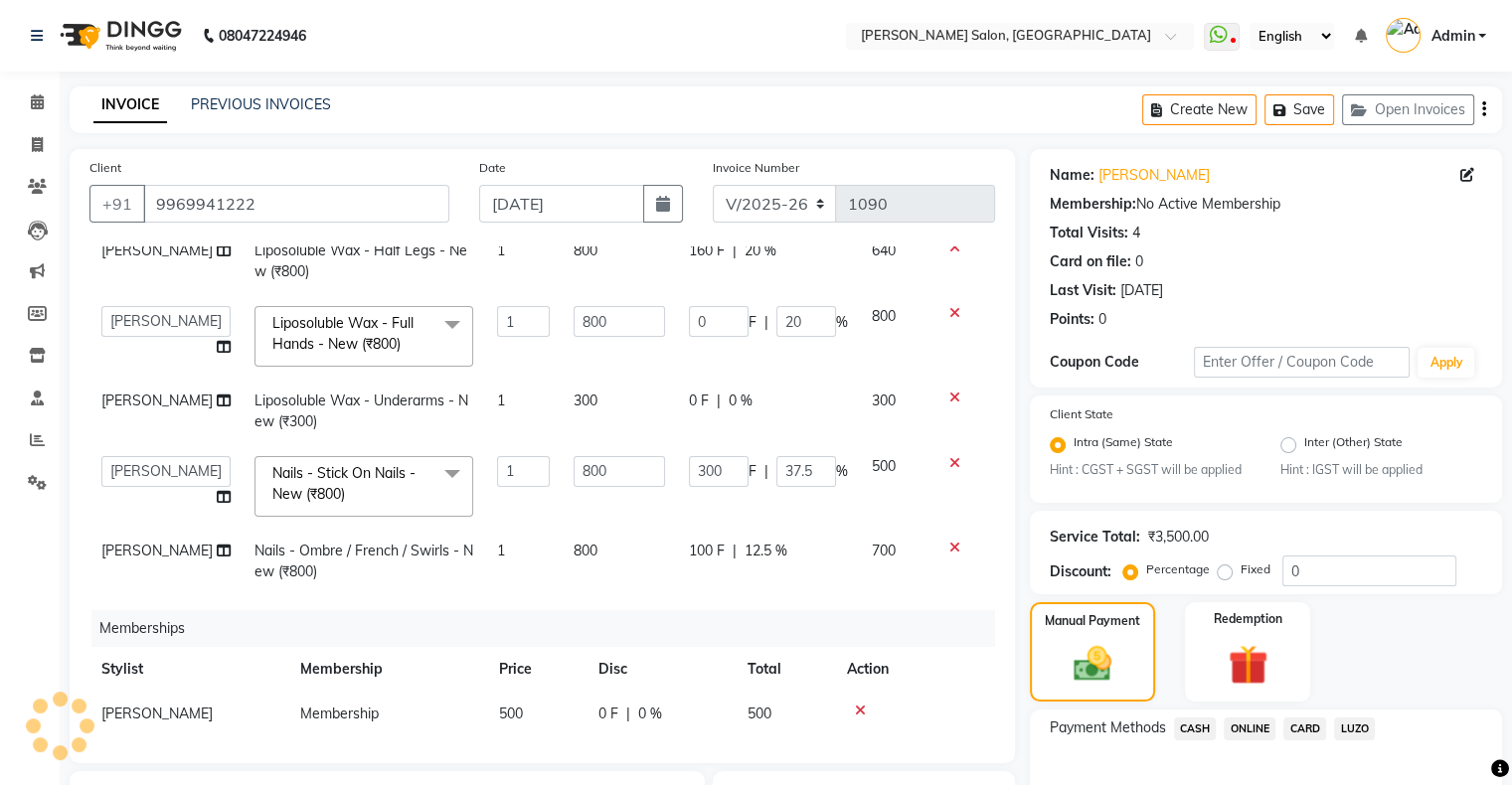 click on "0 F | 0 %" 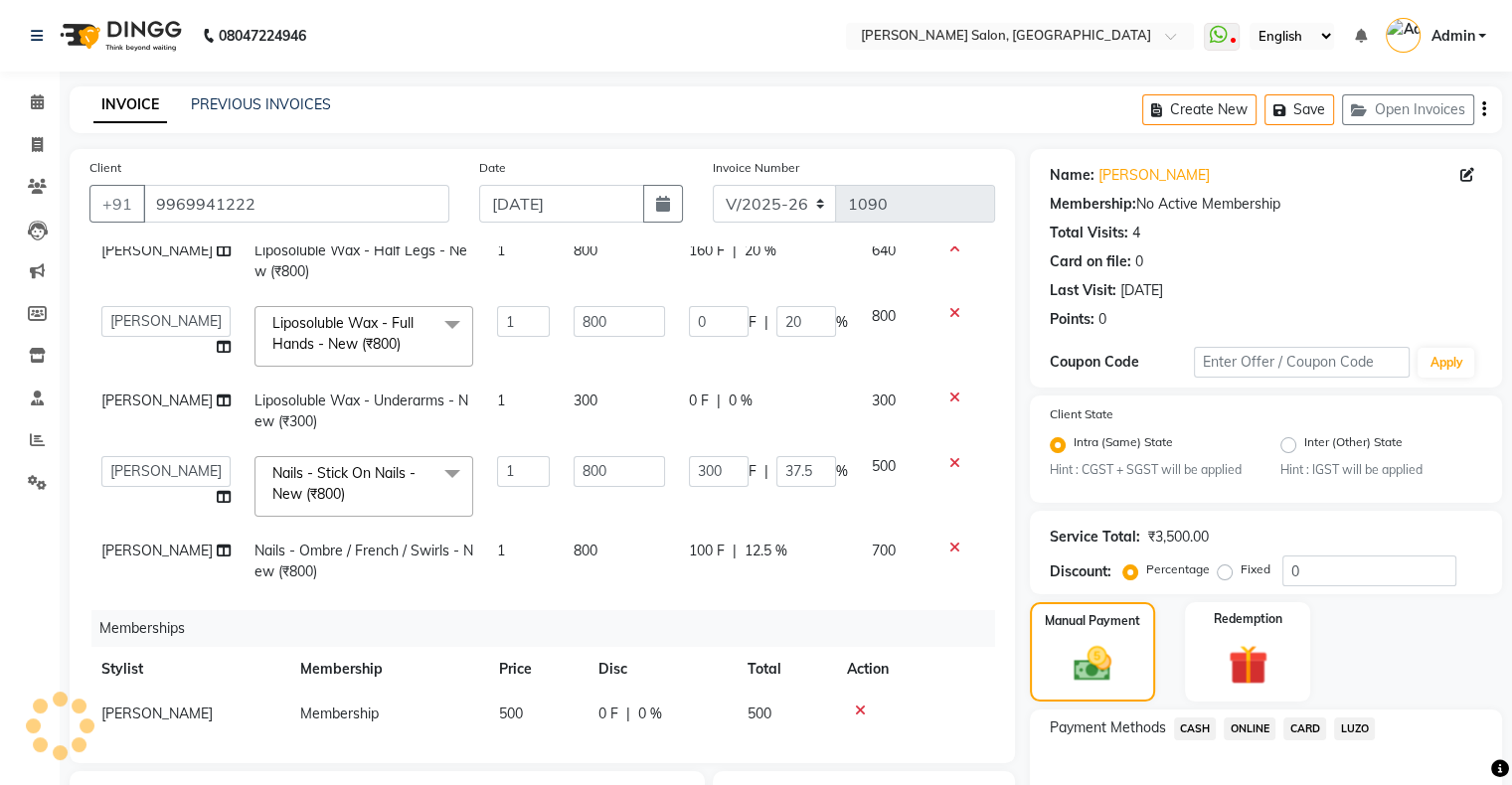 select on "78182" 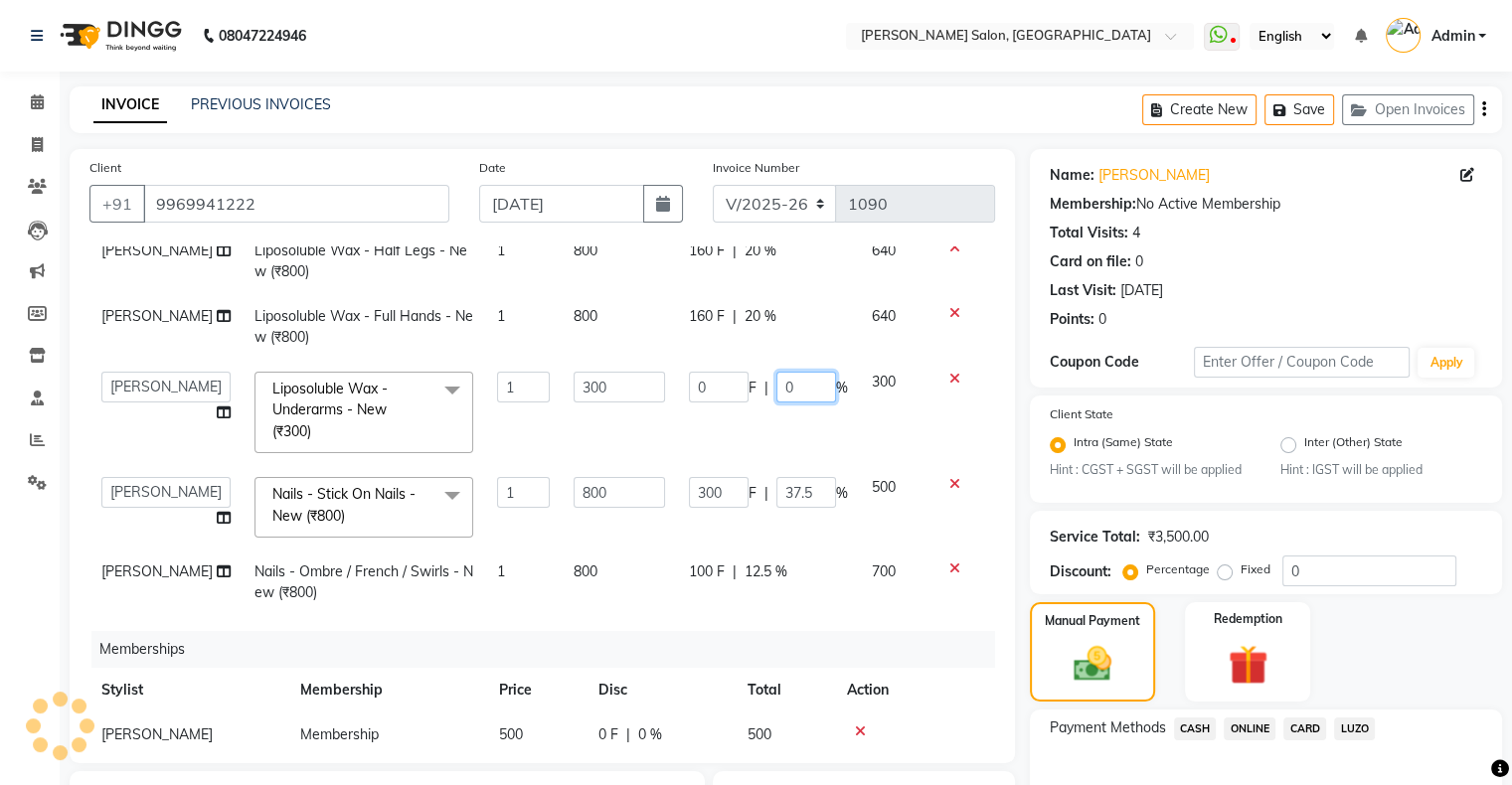 click on "0" 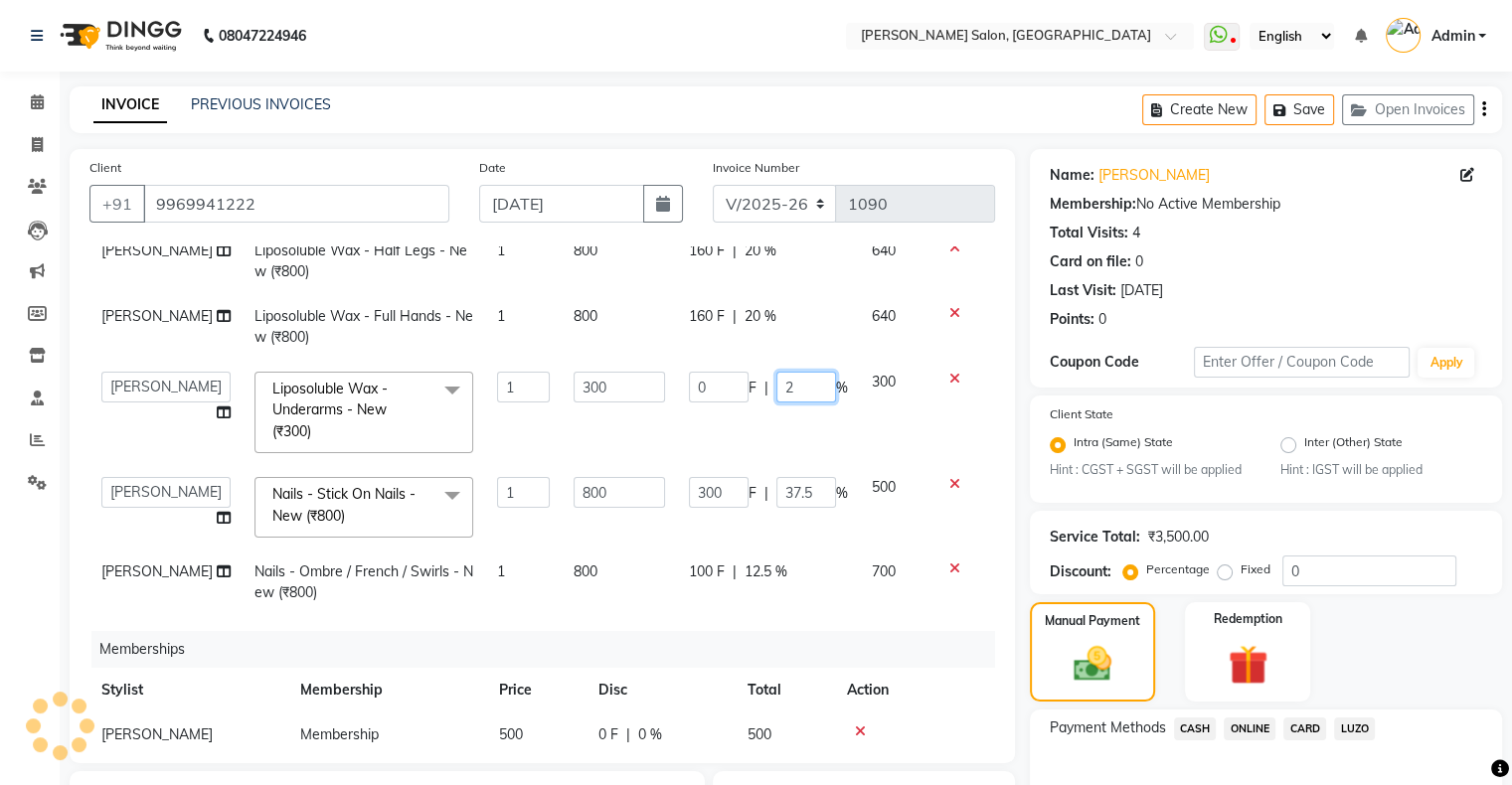 type on "20" 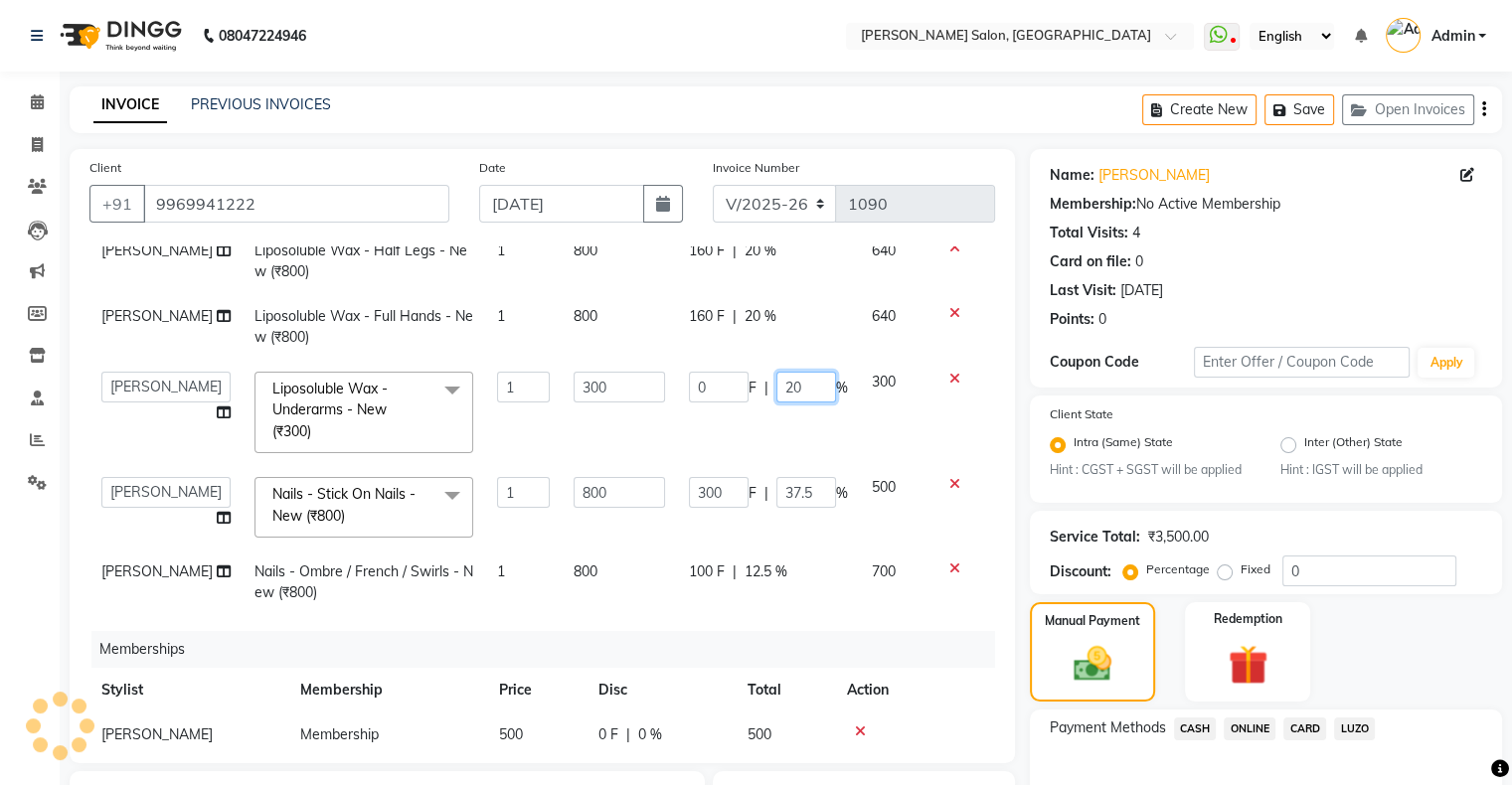 scroll, scrollTop: 143, scrollLeft: 0, axis: vertical 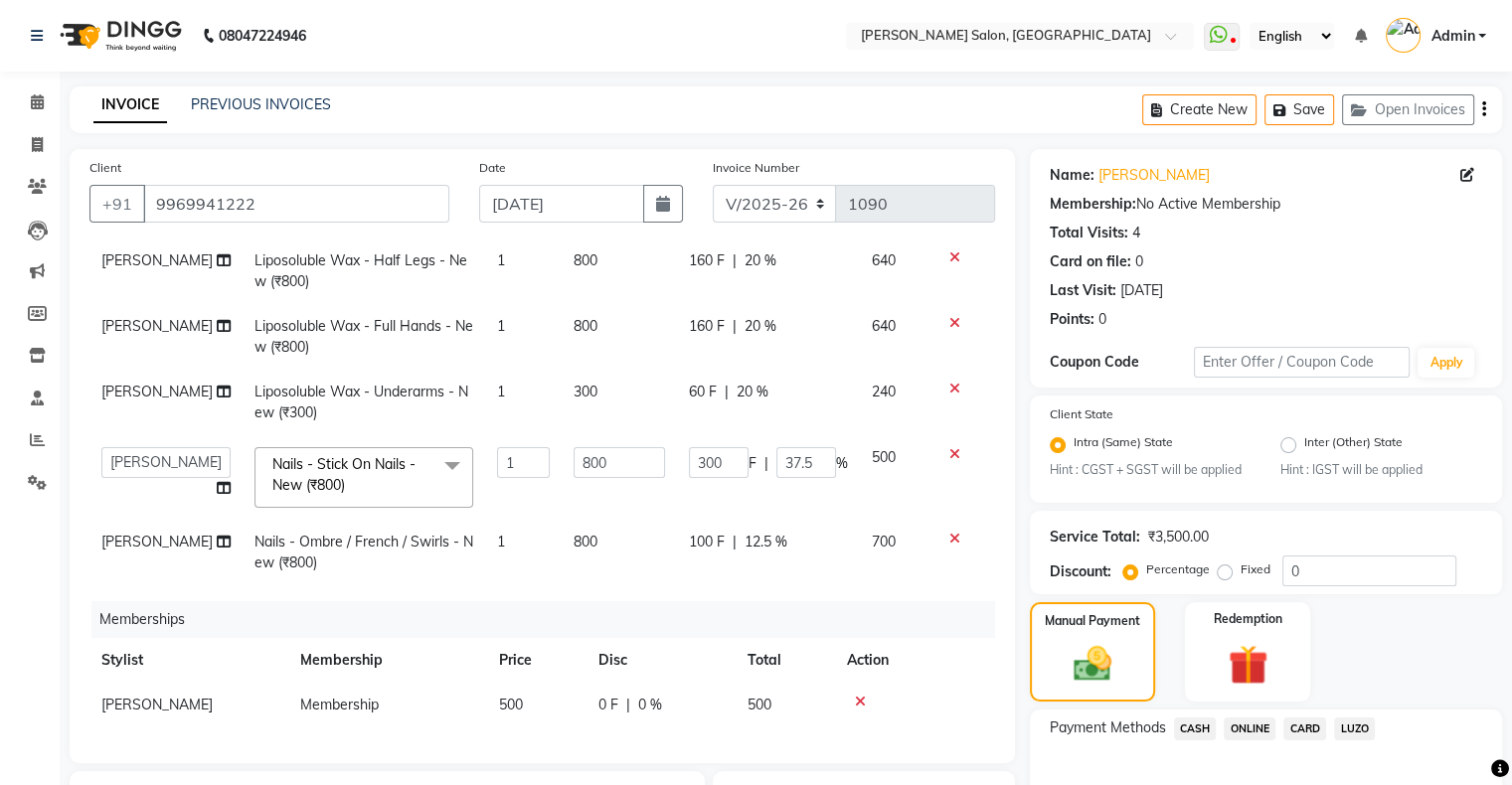 click on "60 F | 20 %" 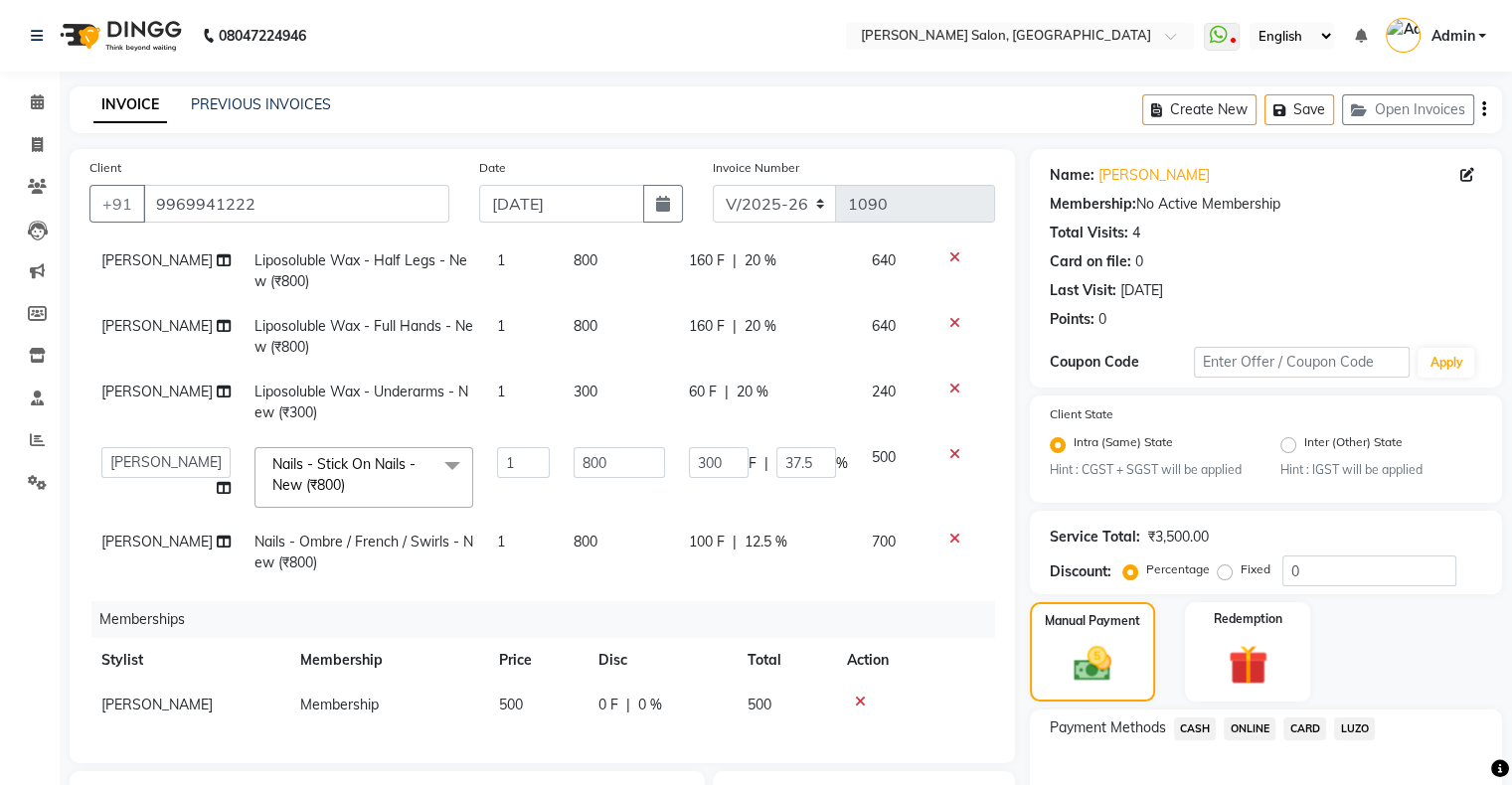 select on "78182" 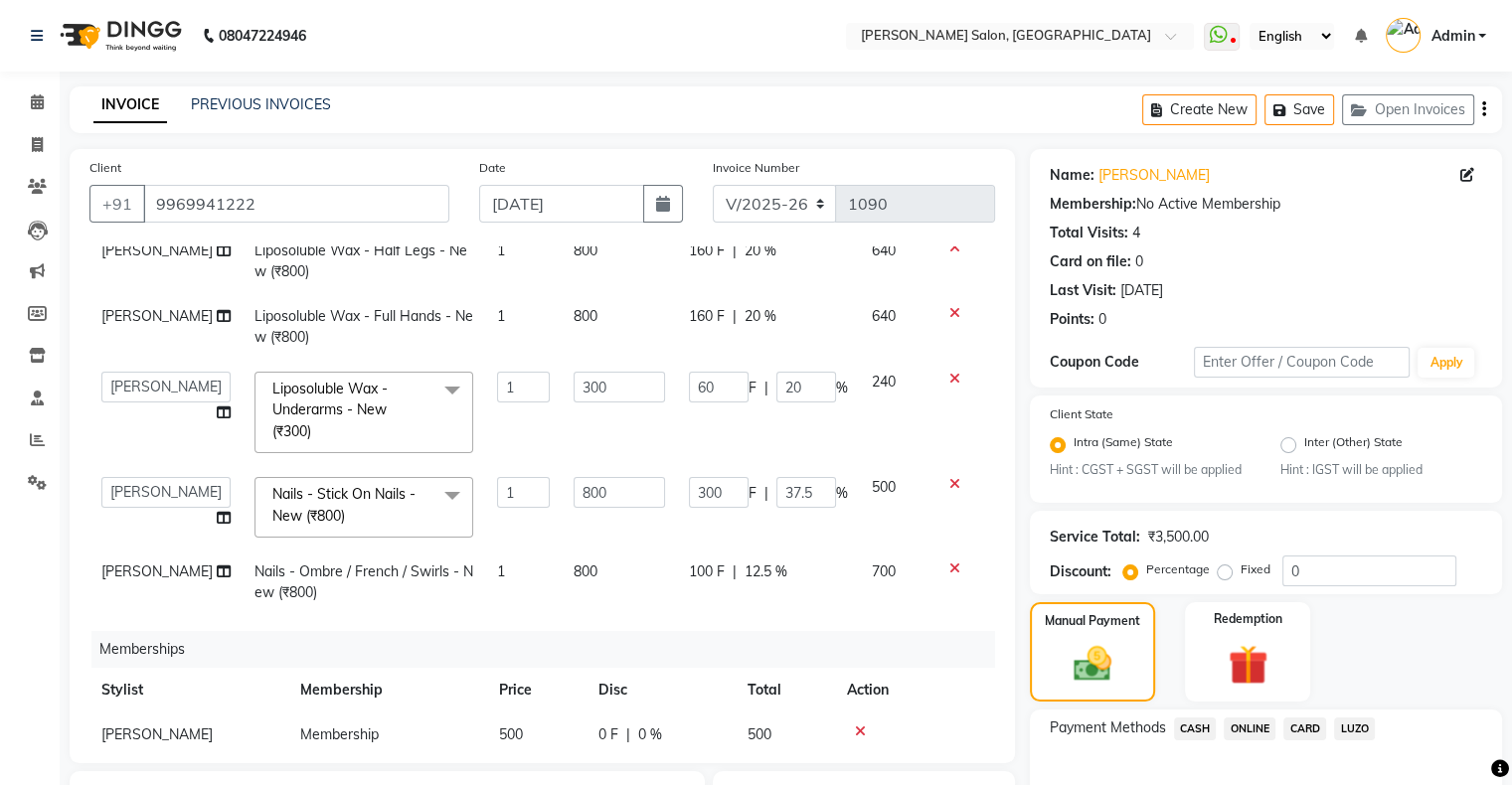 scroll, scrollTop: 143, scrollLeft: 0, axis: vertical 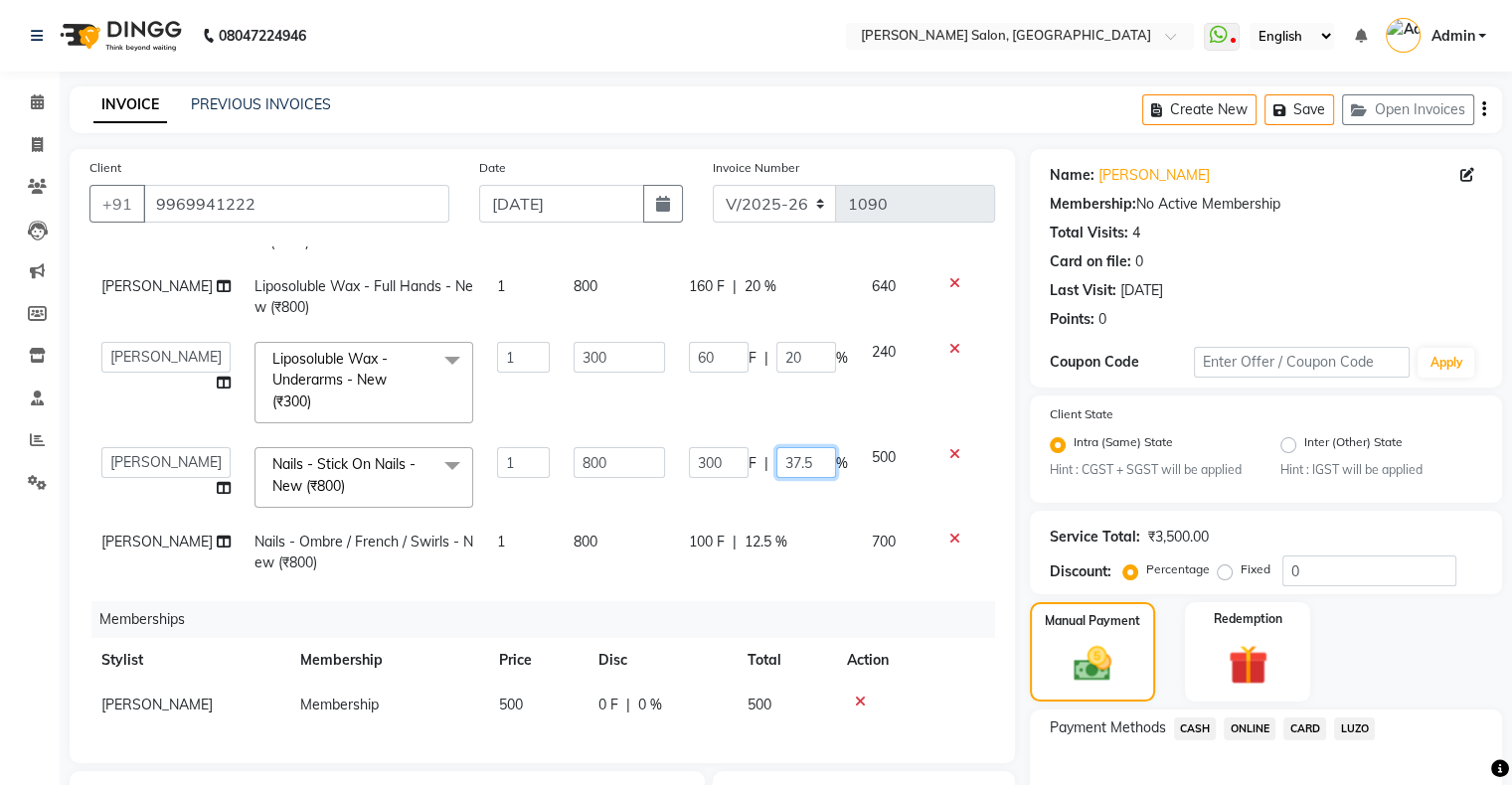 click on "37.5" 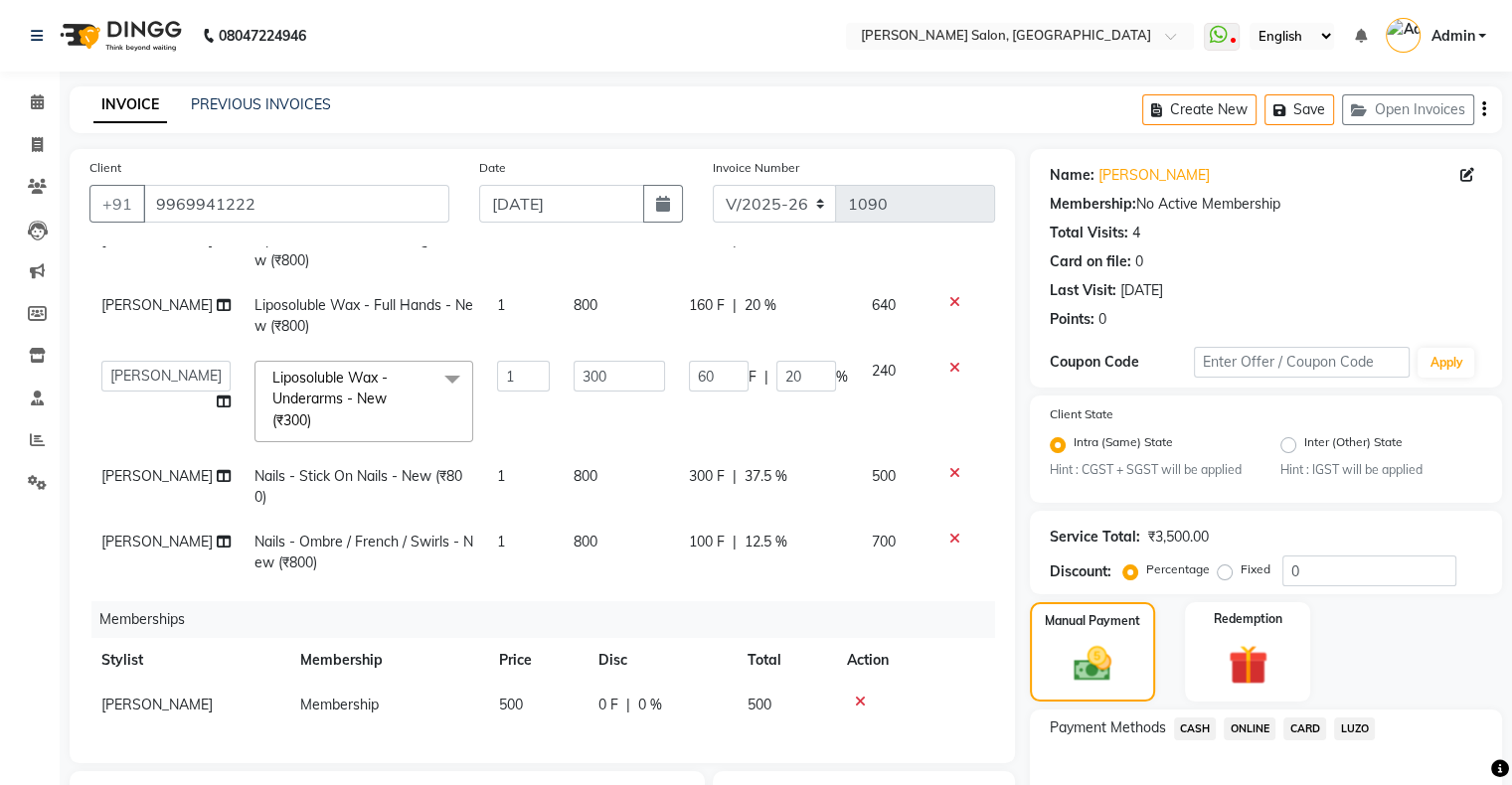 click on "300 F" 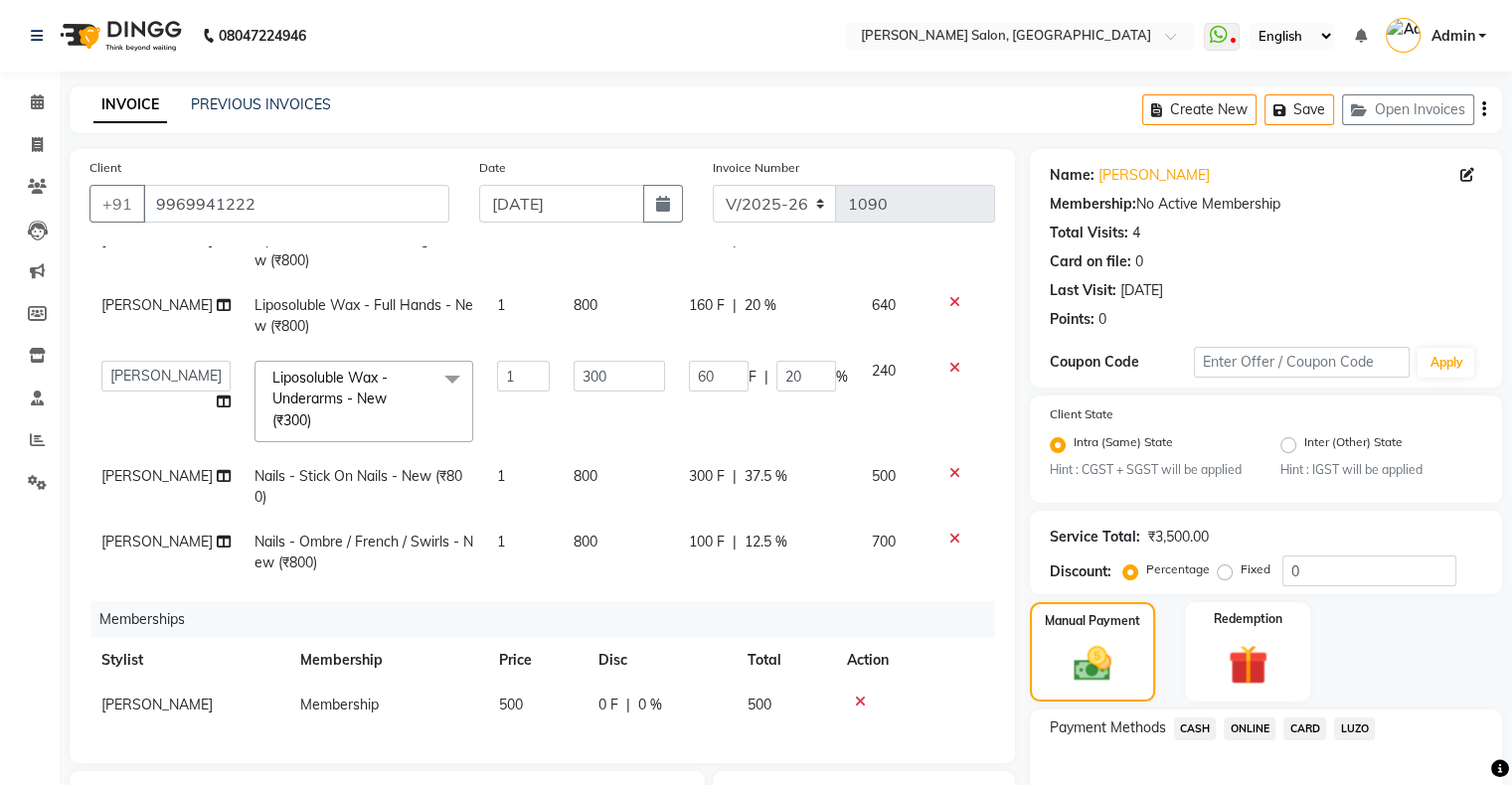 scroll, scrollTop: 143, scrollLeft: 0, axis: vertical 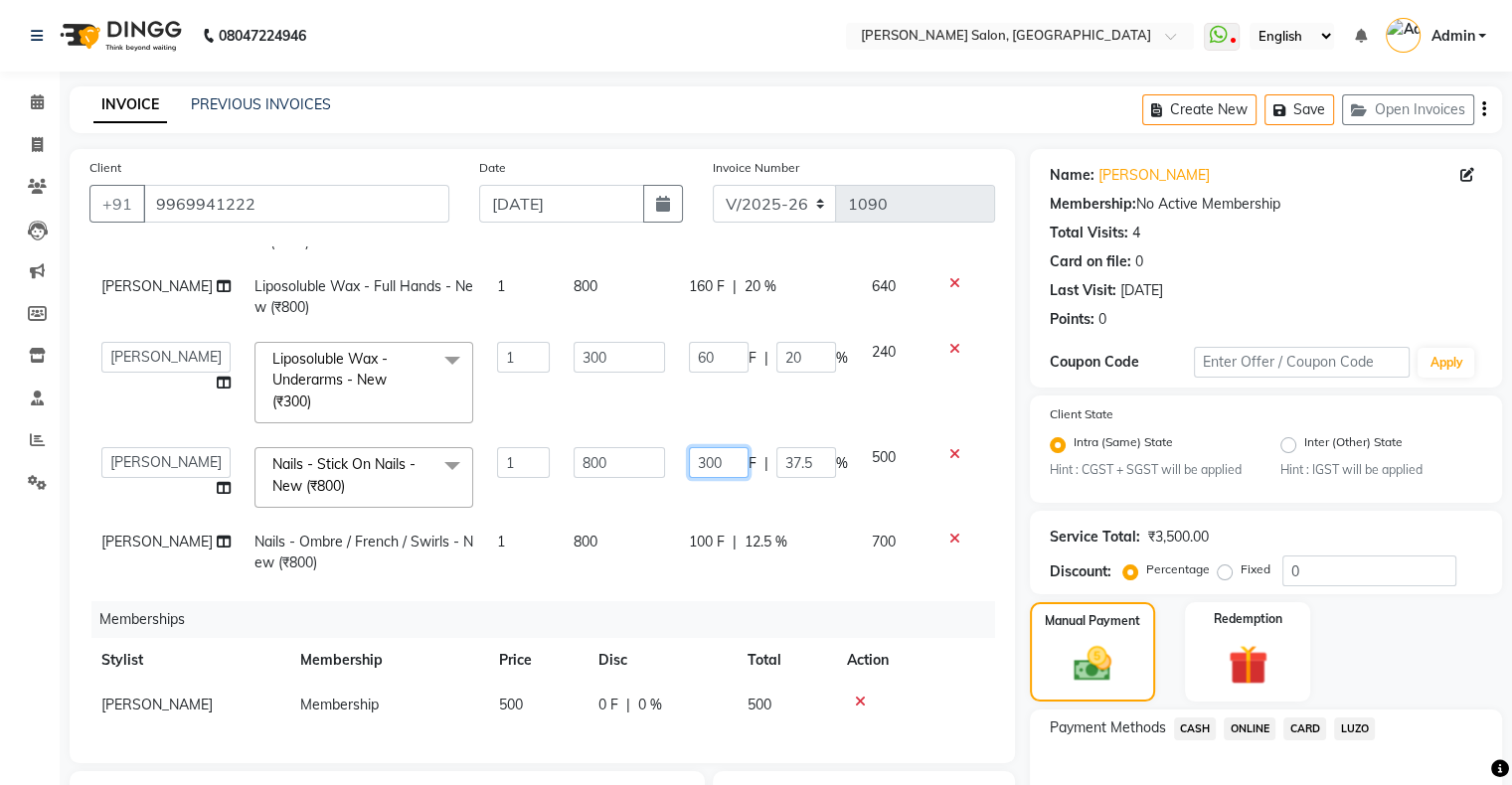 click on "300" 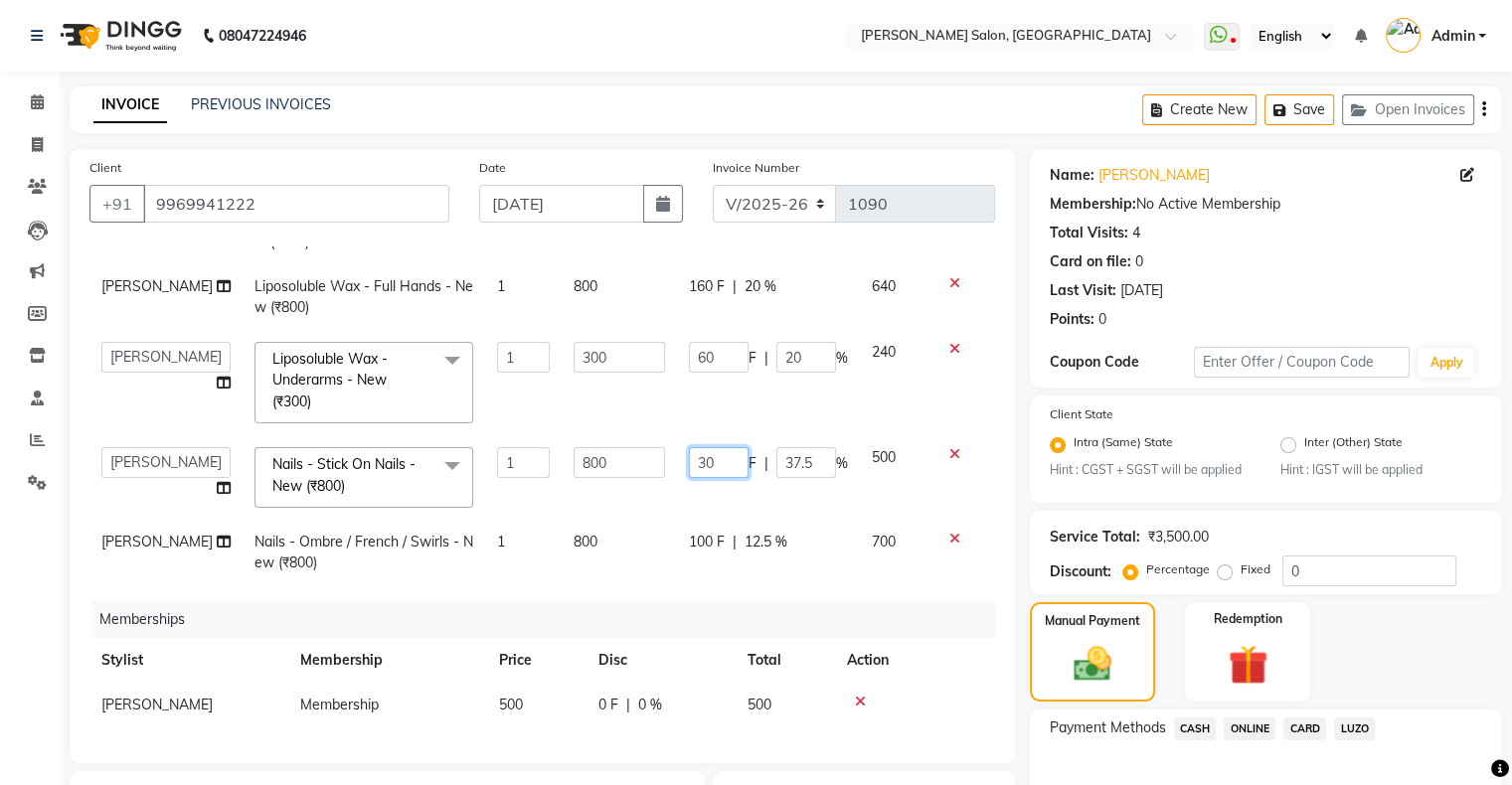 type on "300" 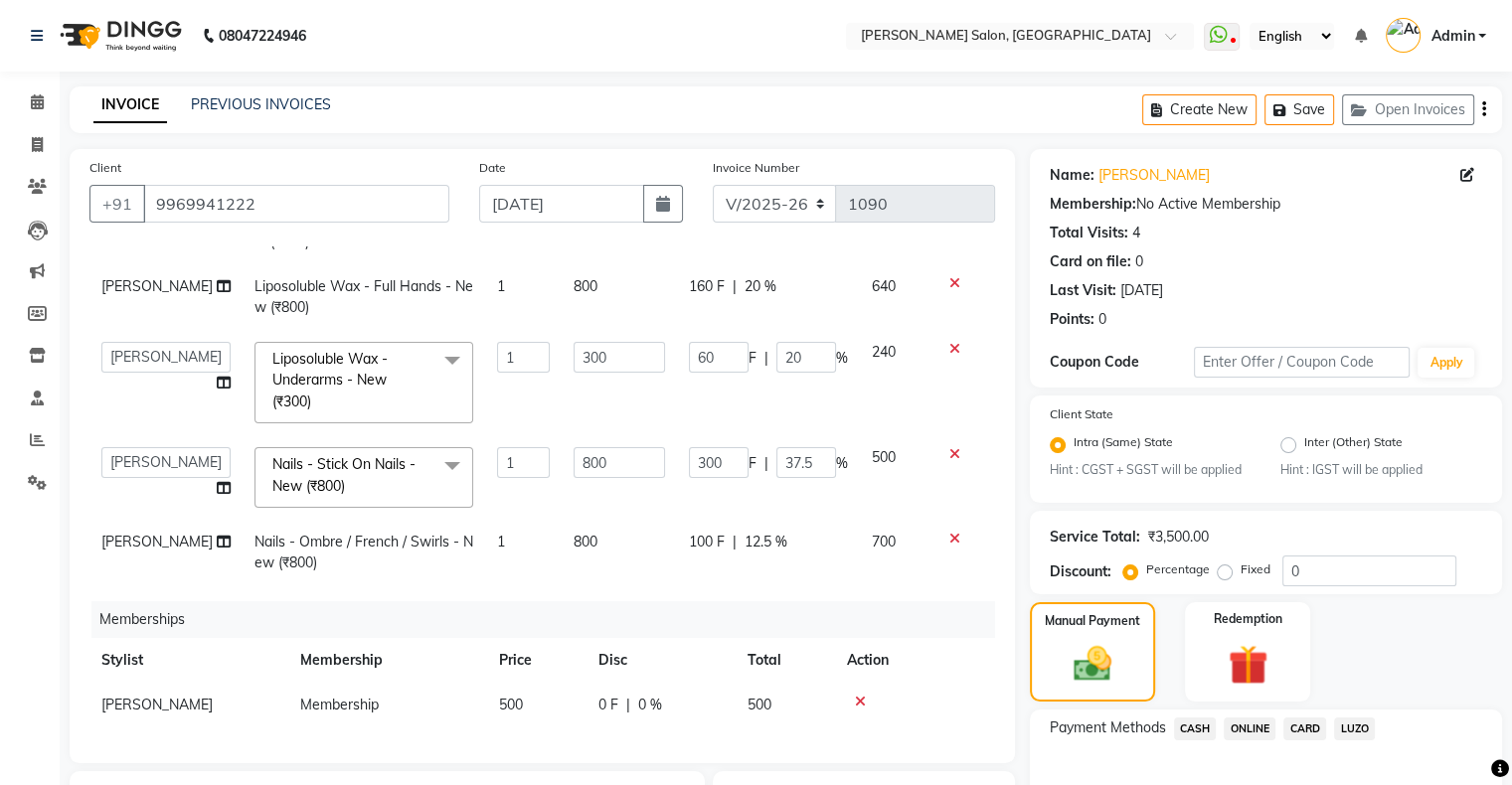 scroll, scrollTop: 143, scrollLeft: 0, axis: vertical 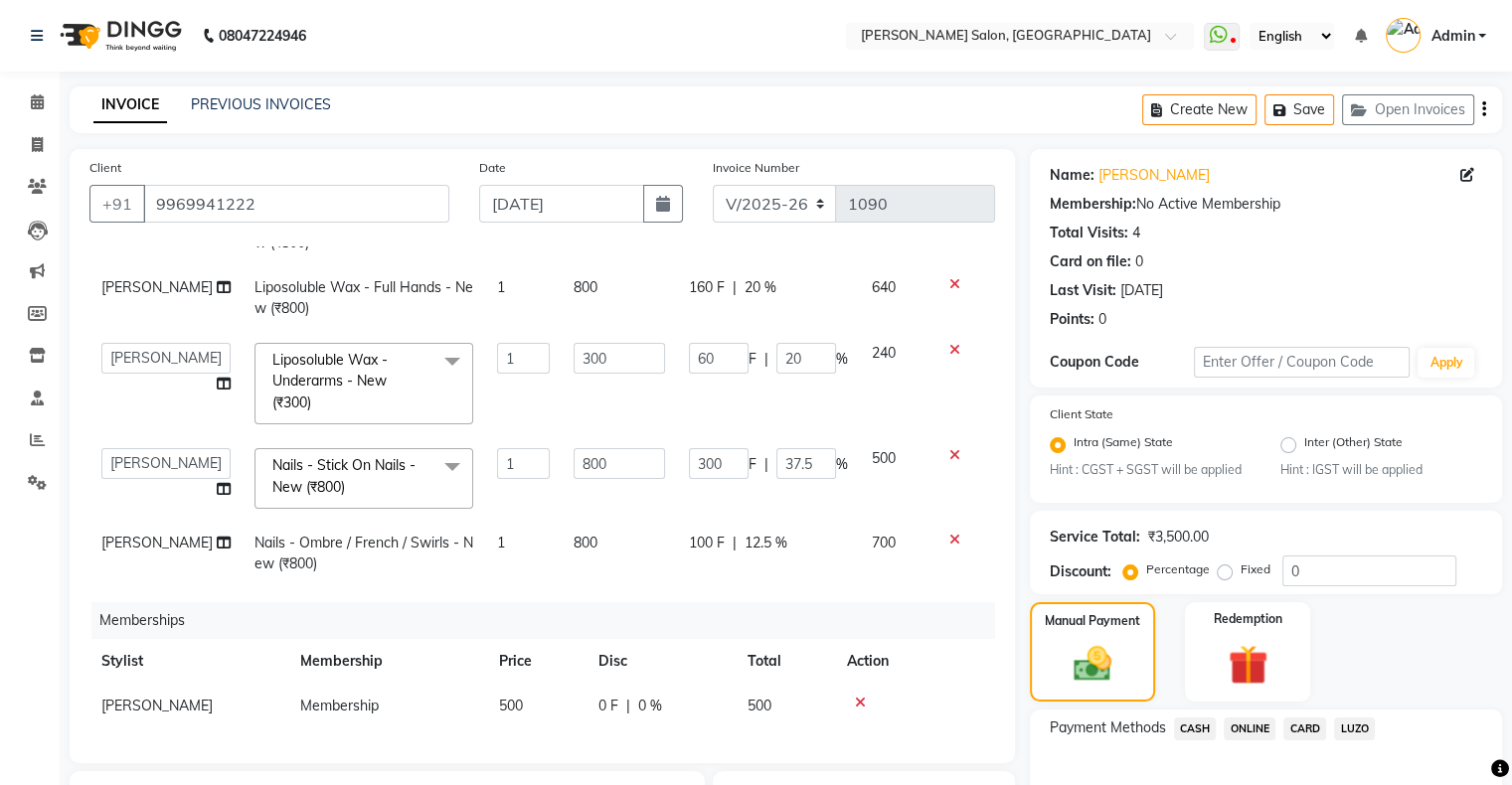 click on "800" 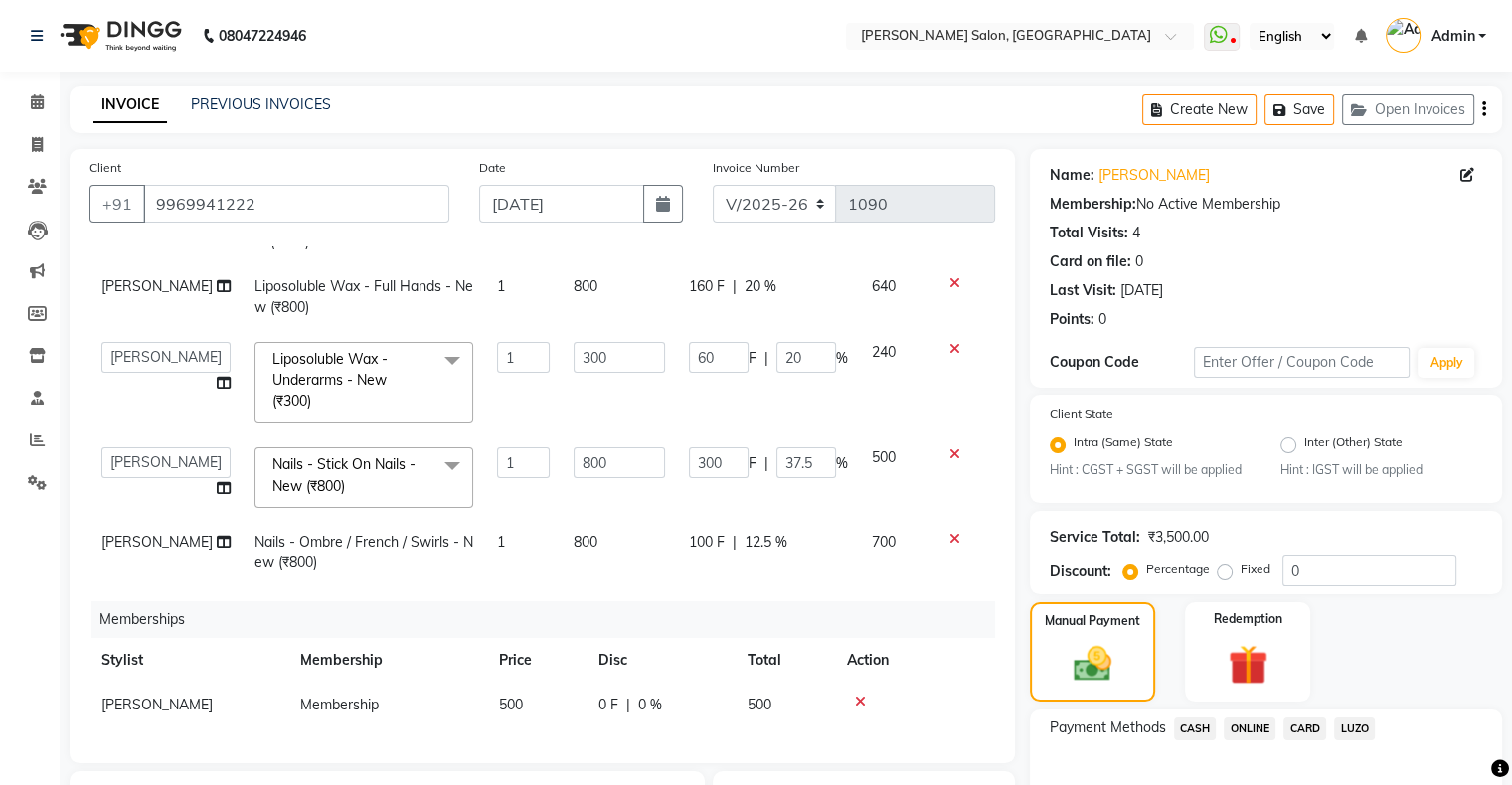 select on "58056" 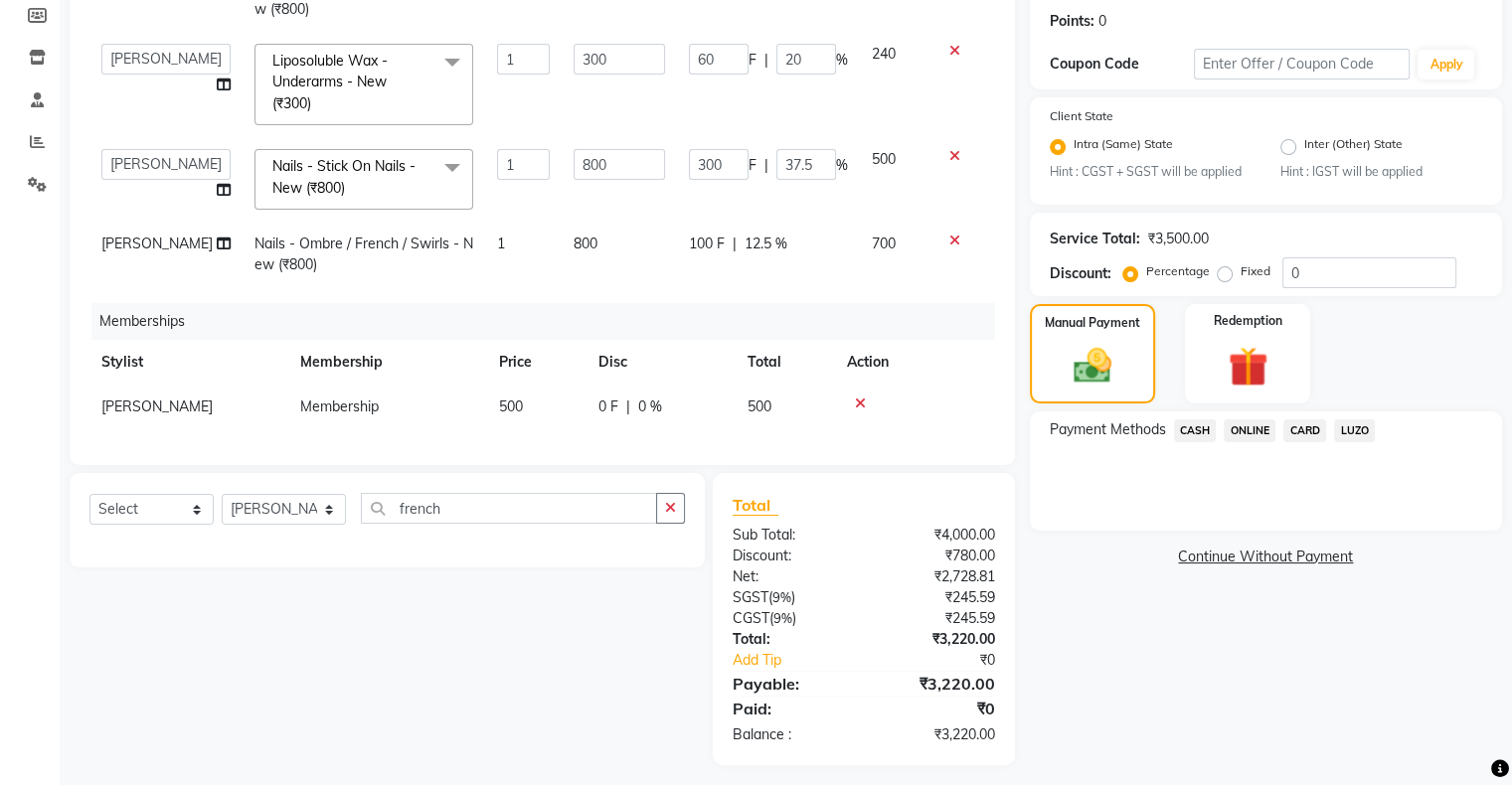 scroll, scrollTop: 308, scrollLeft: 0, axis: vertical 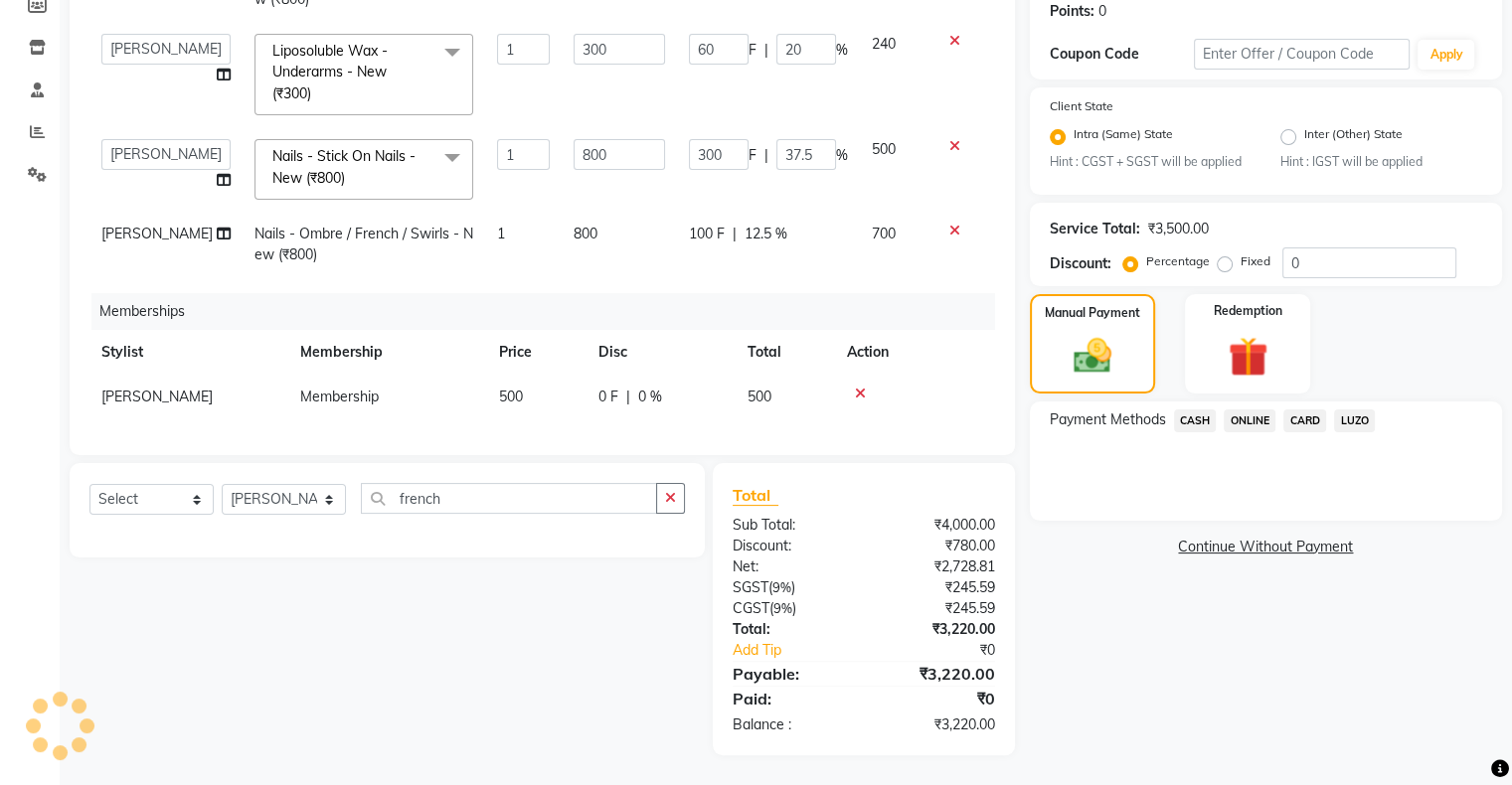 click on "CARD" 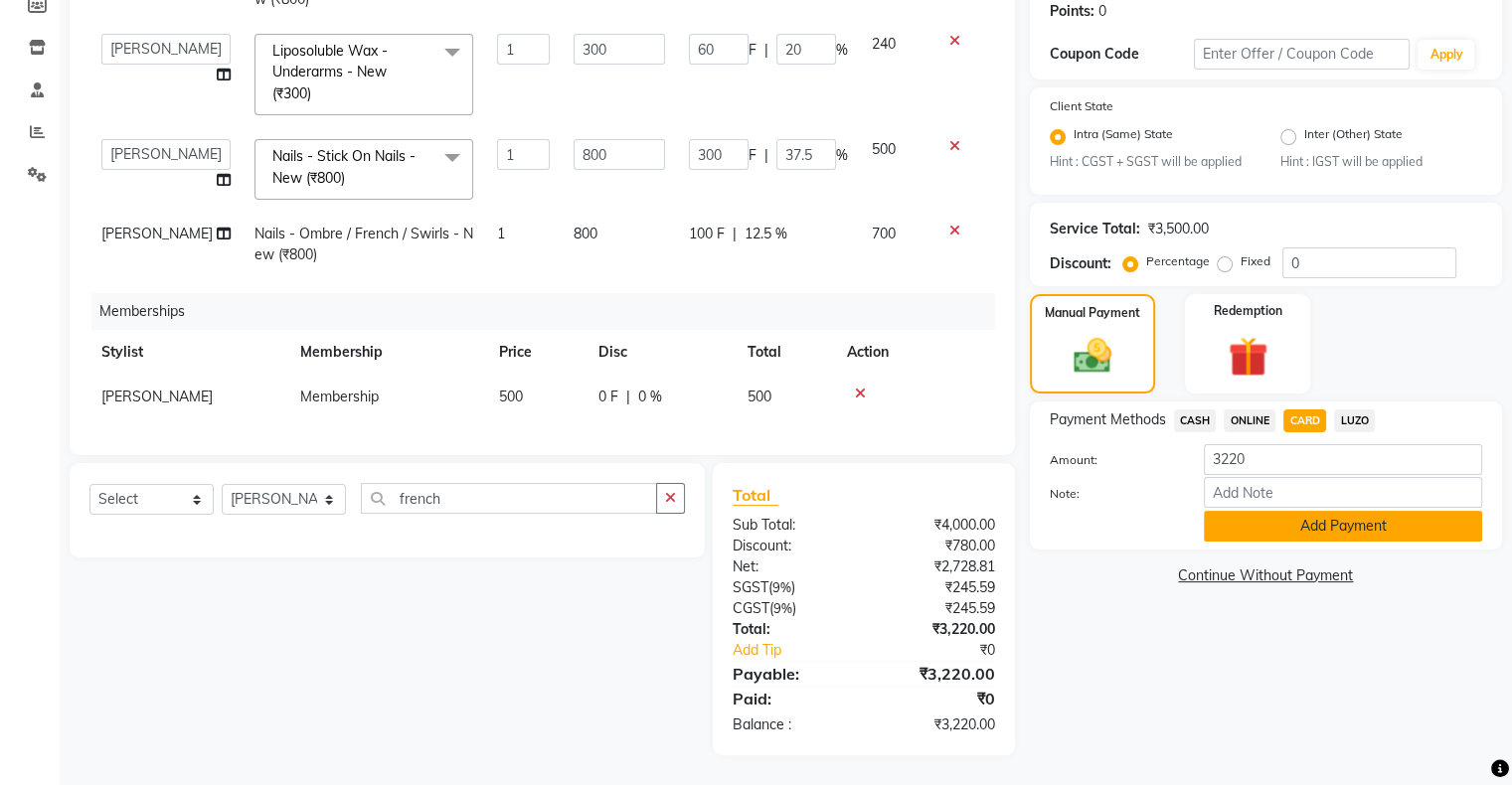 click on "Add Payment" 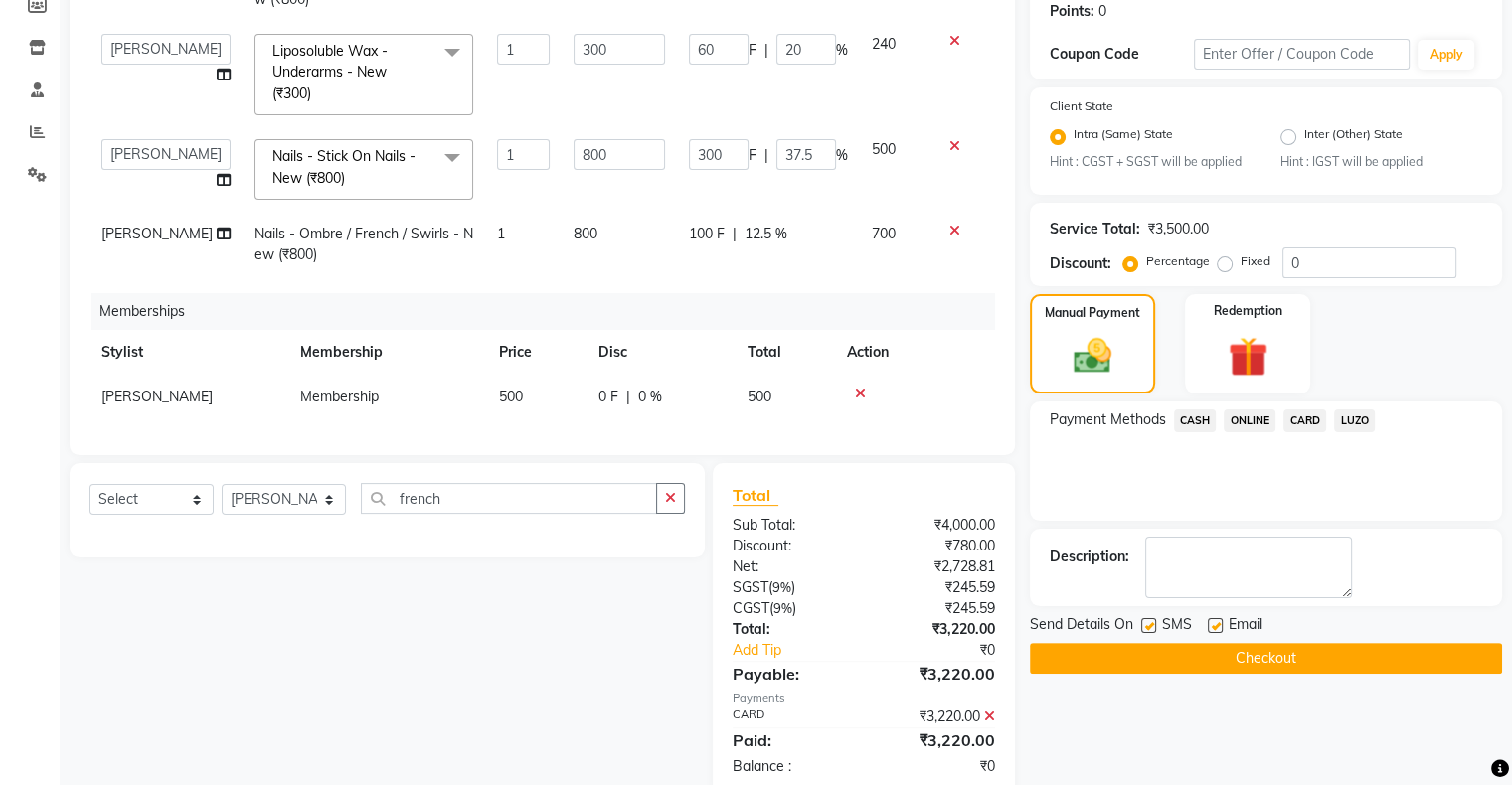 scroll, scrollTop: 250, scrollLeft: 0, axis: vertical 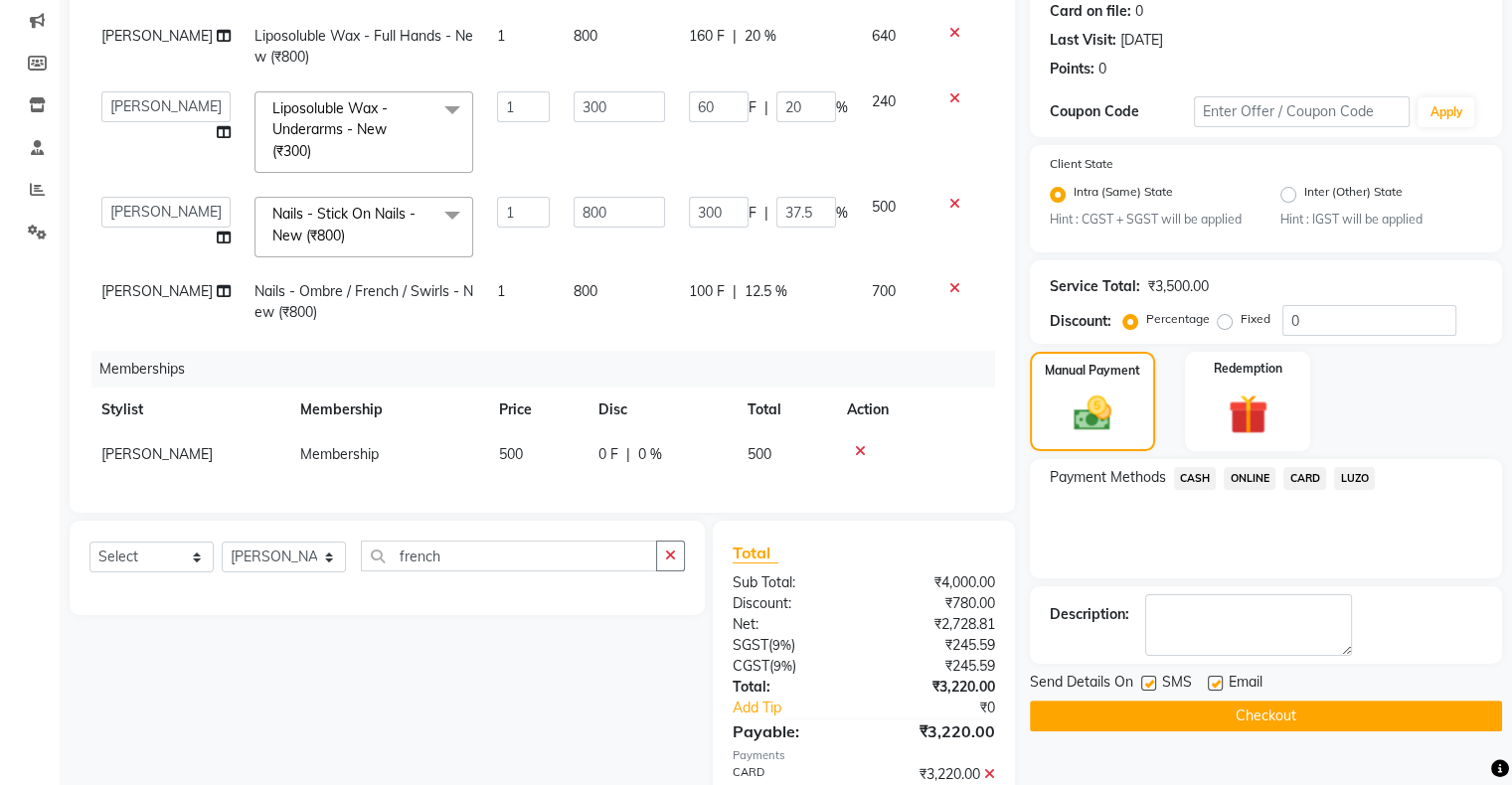 click on "Checkout" 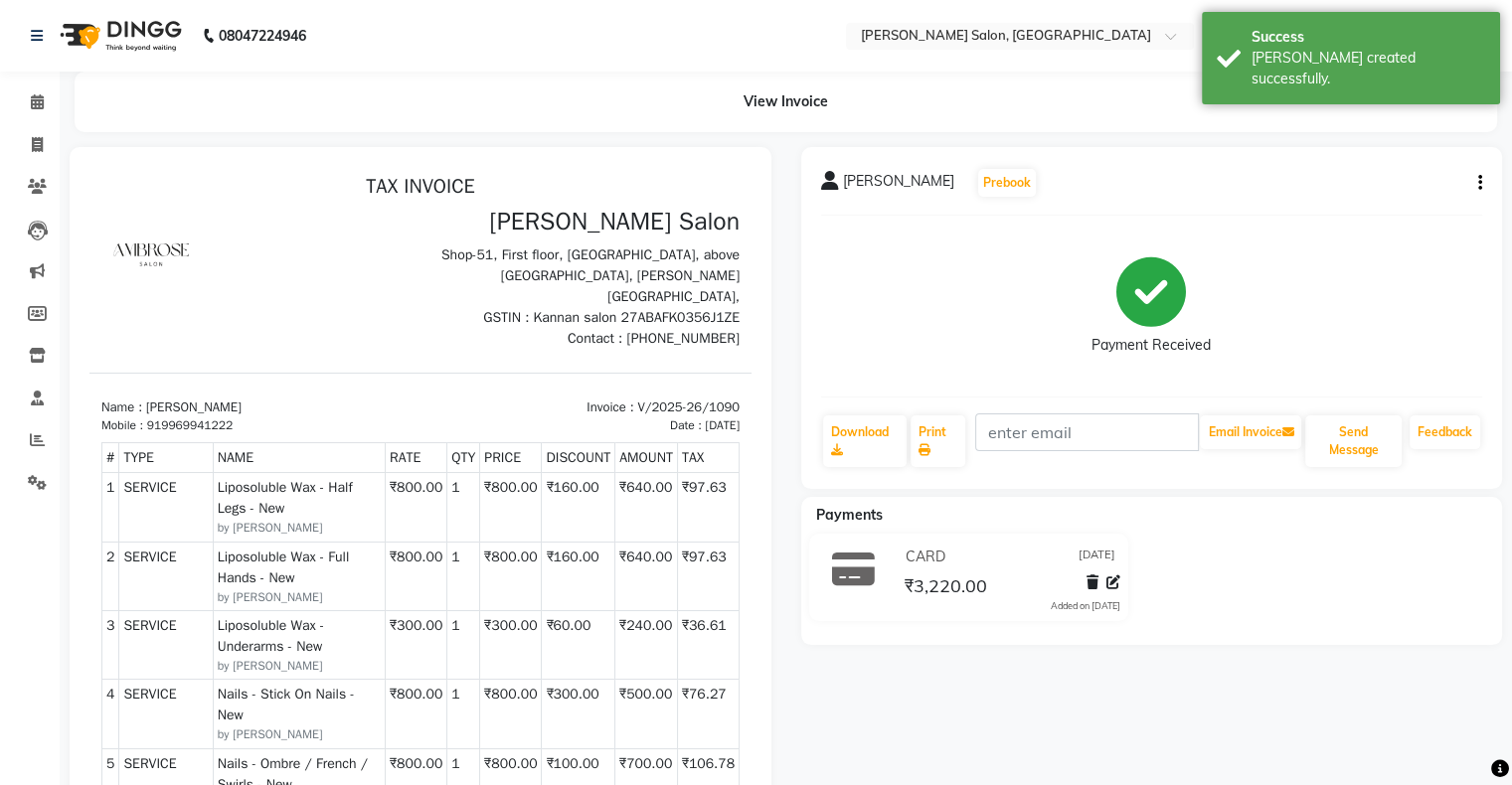 scroll, scrollTop: 0, scrollLeft: 0, axis: both 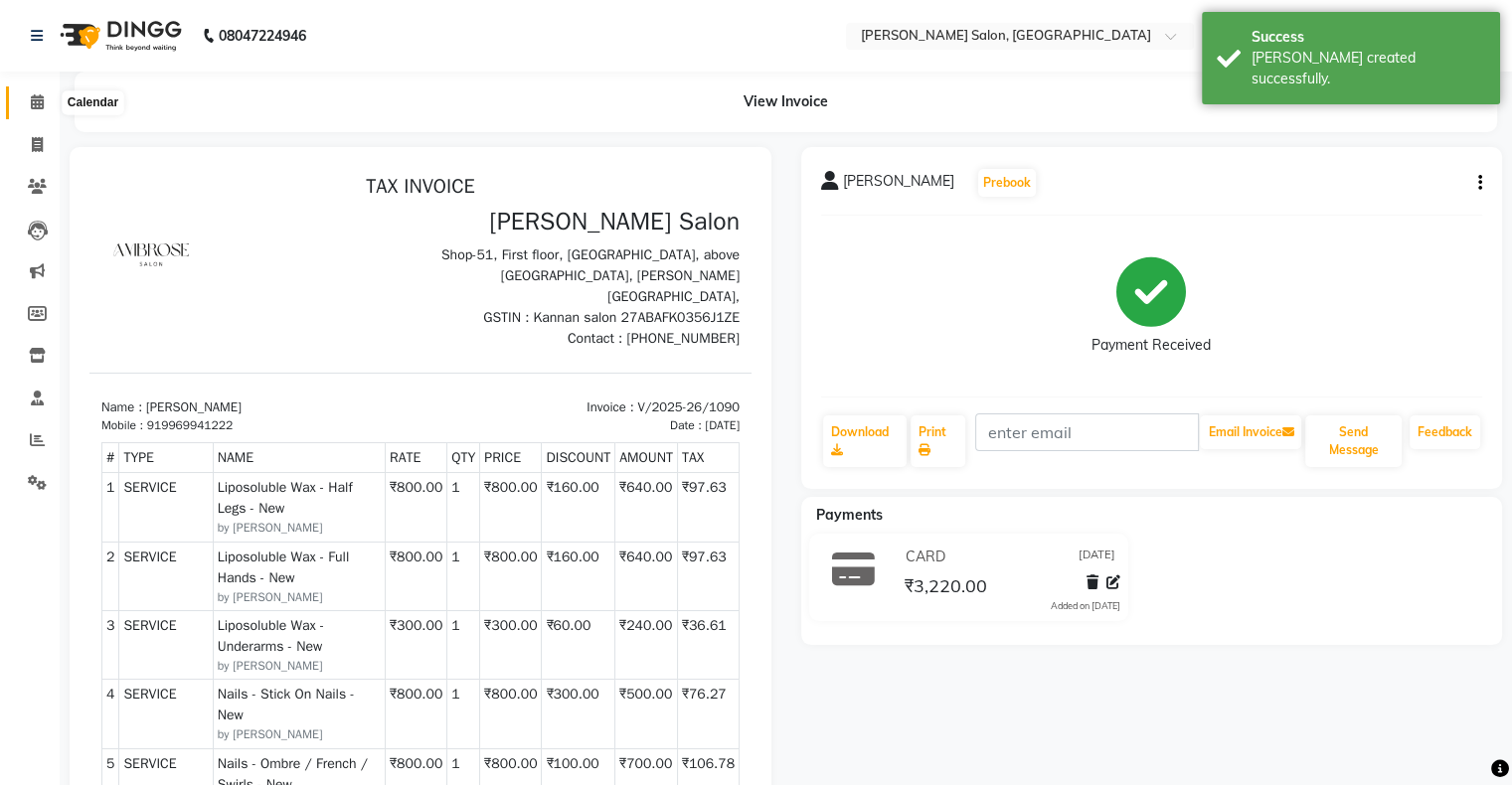 click 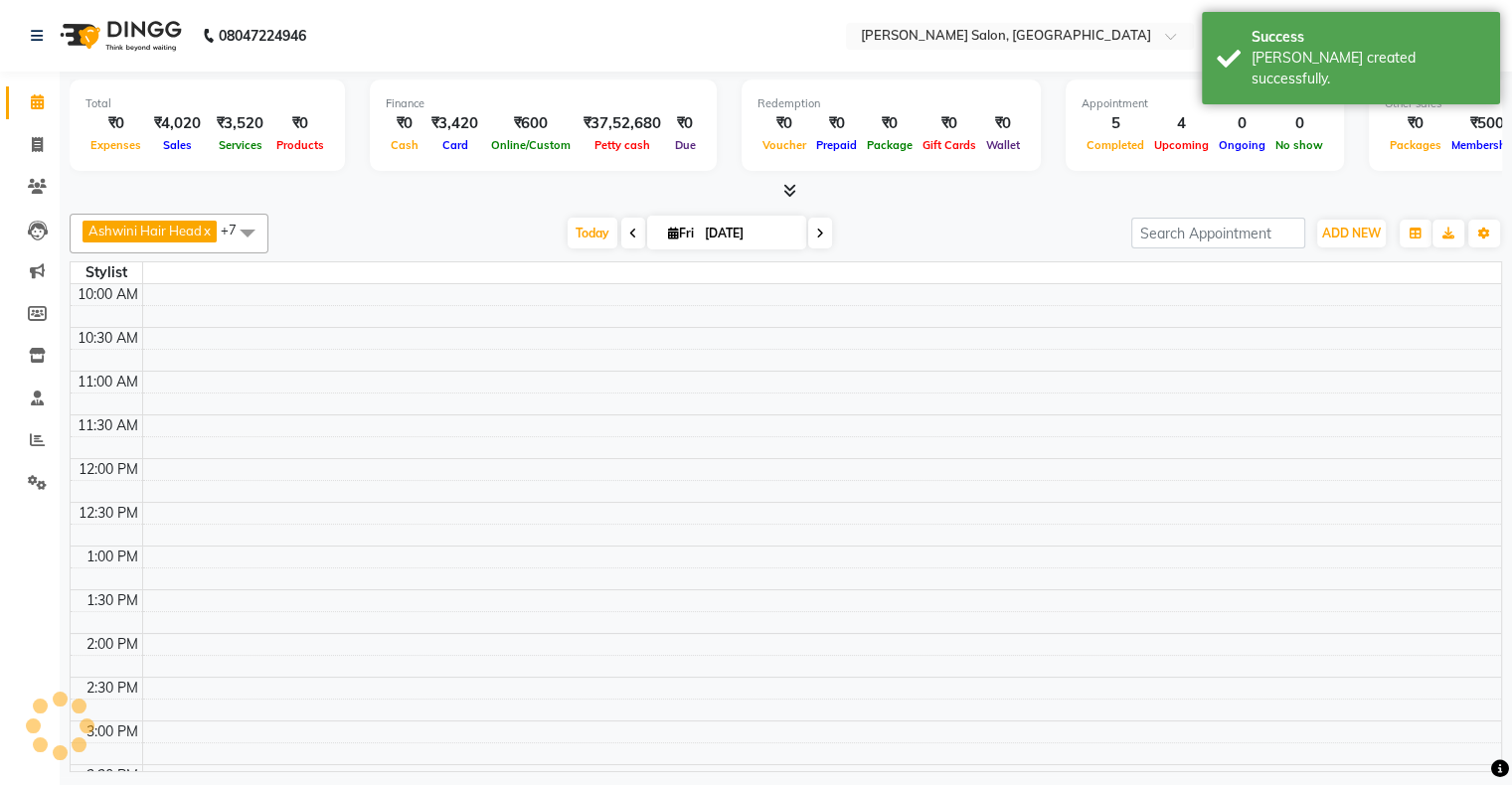 scroll, scrollTop: 0, scrollLeft: 0, axis: both 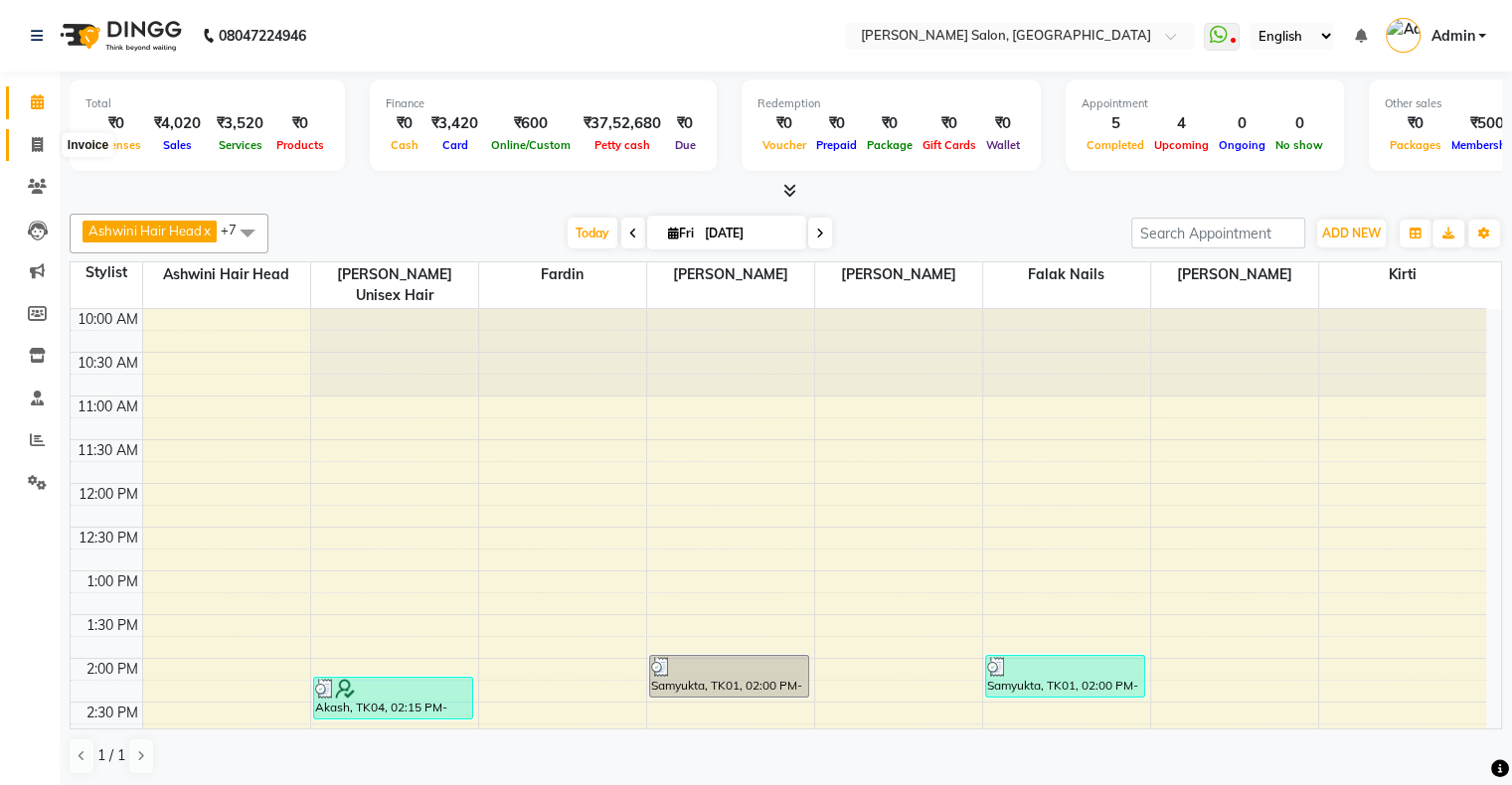 click 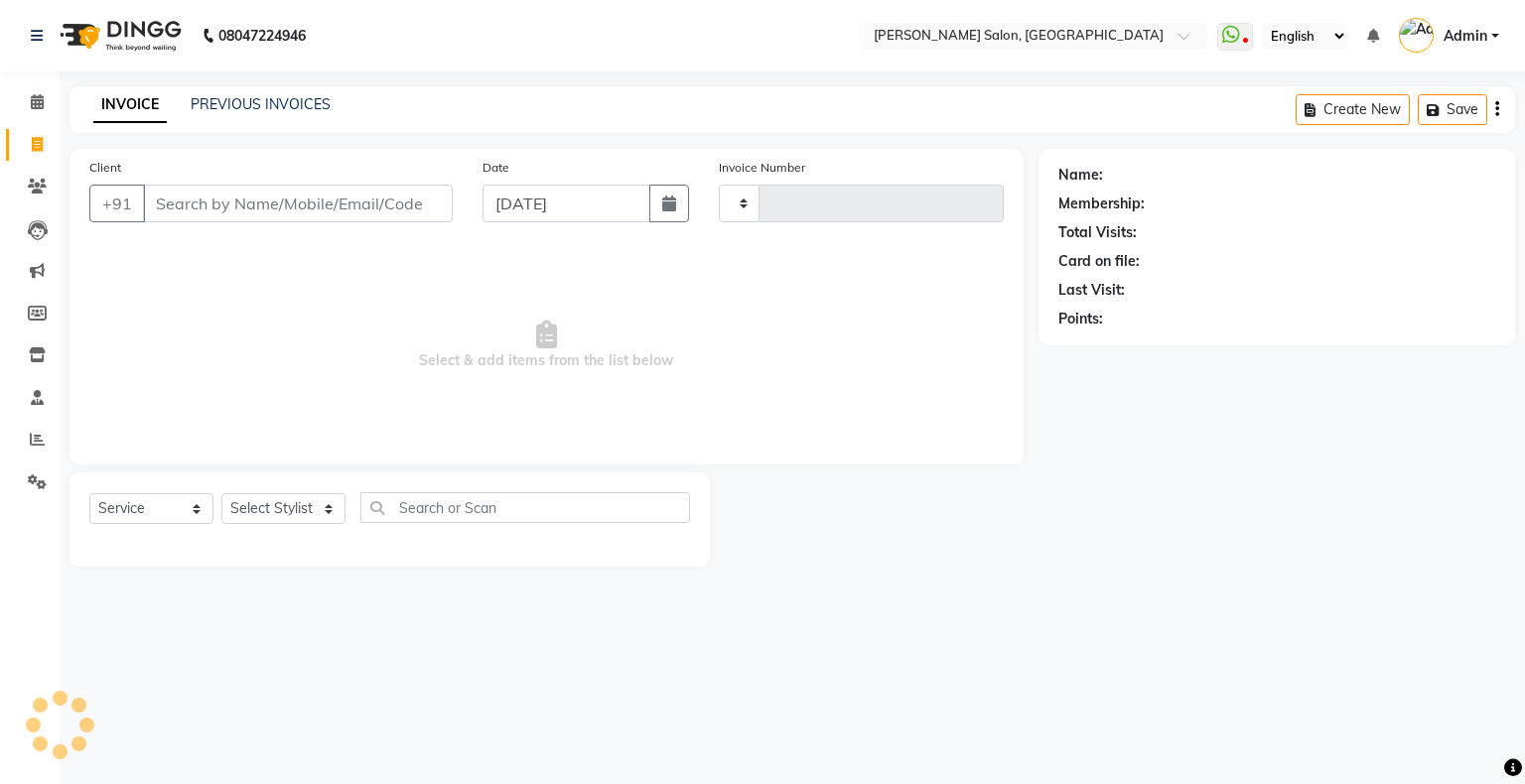 type on "1091" 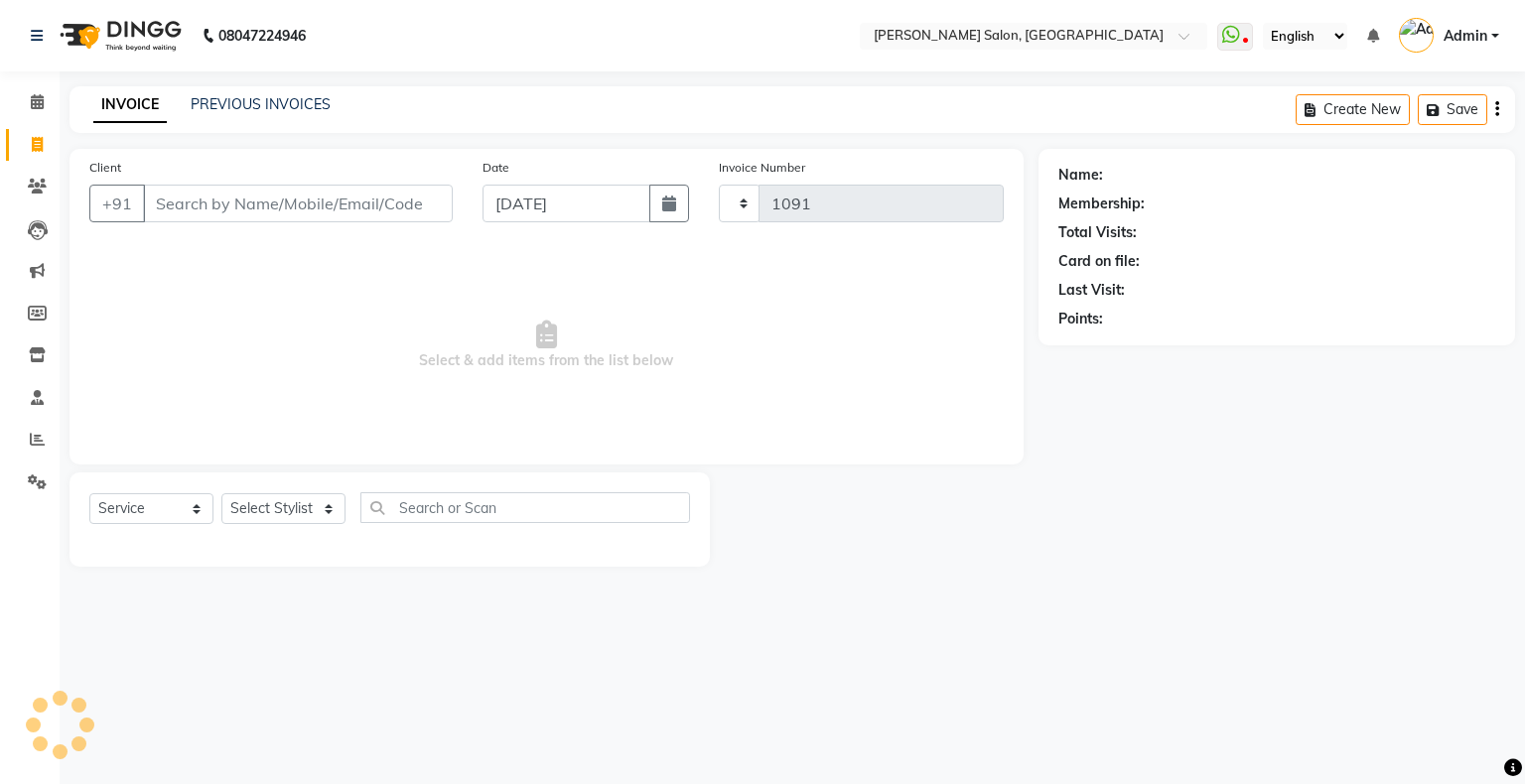 select on "4073" 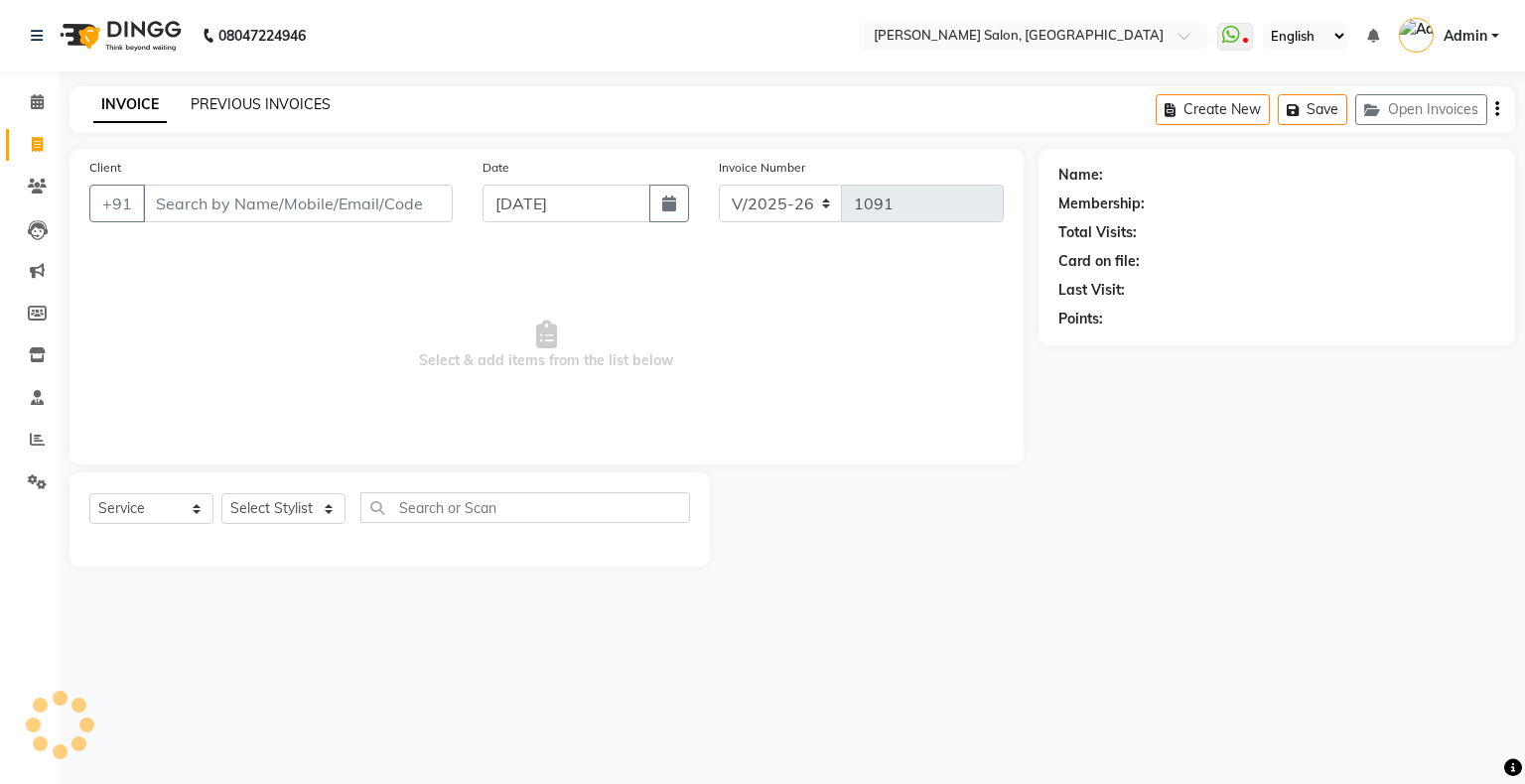 click on "PREVIOUS INVOICES" 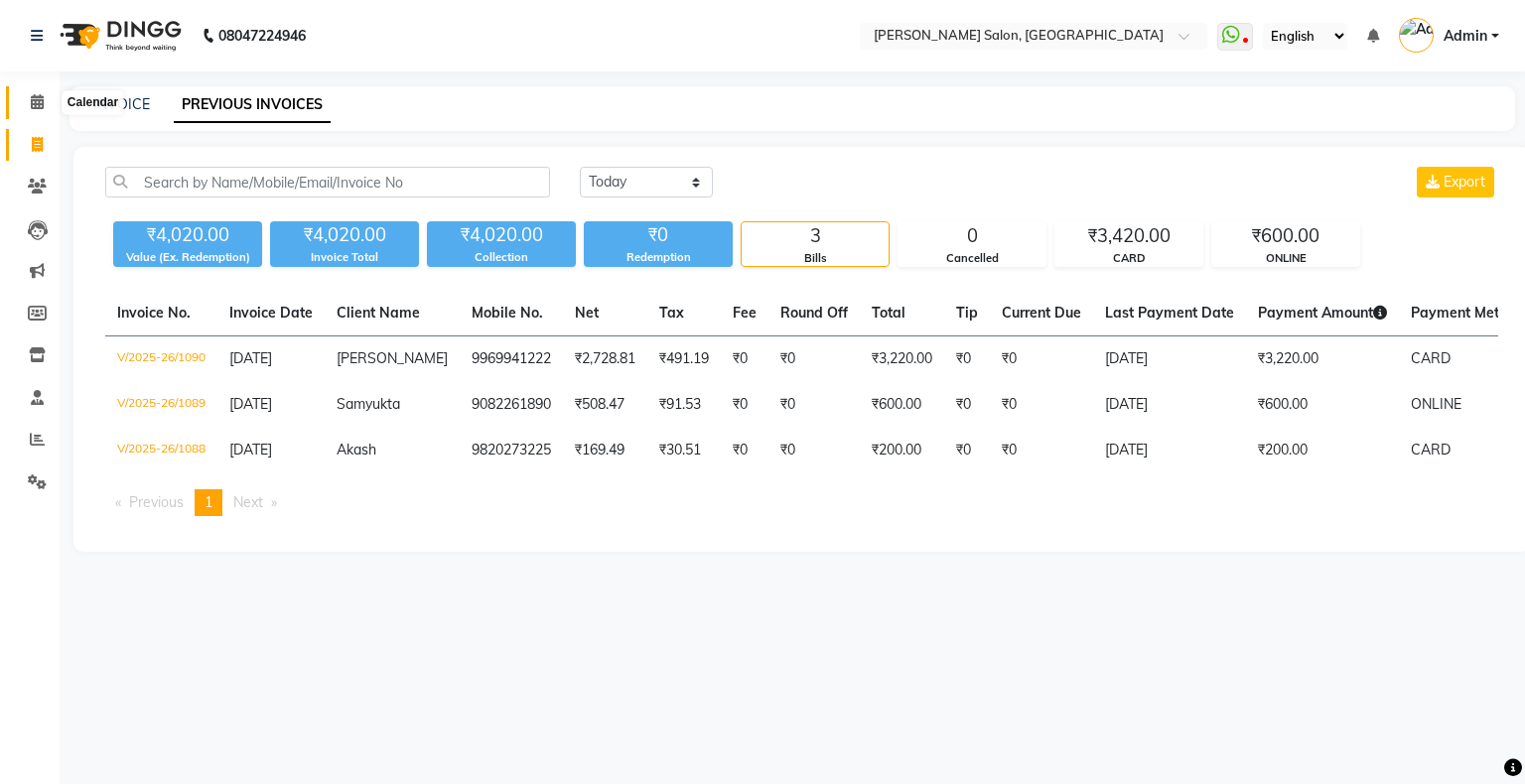 click 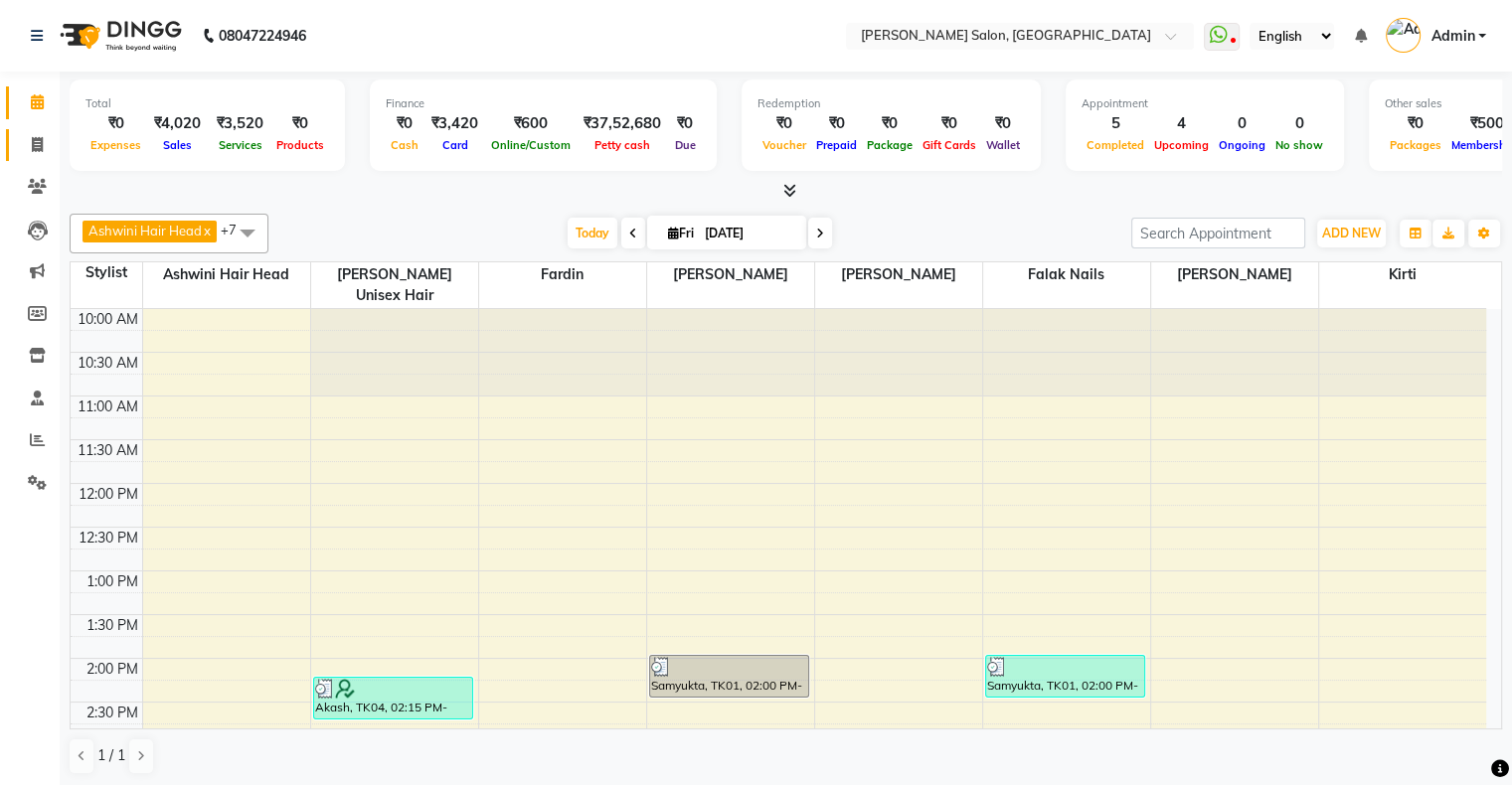 click on "Invoice" 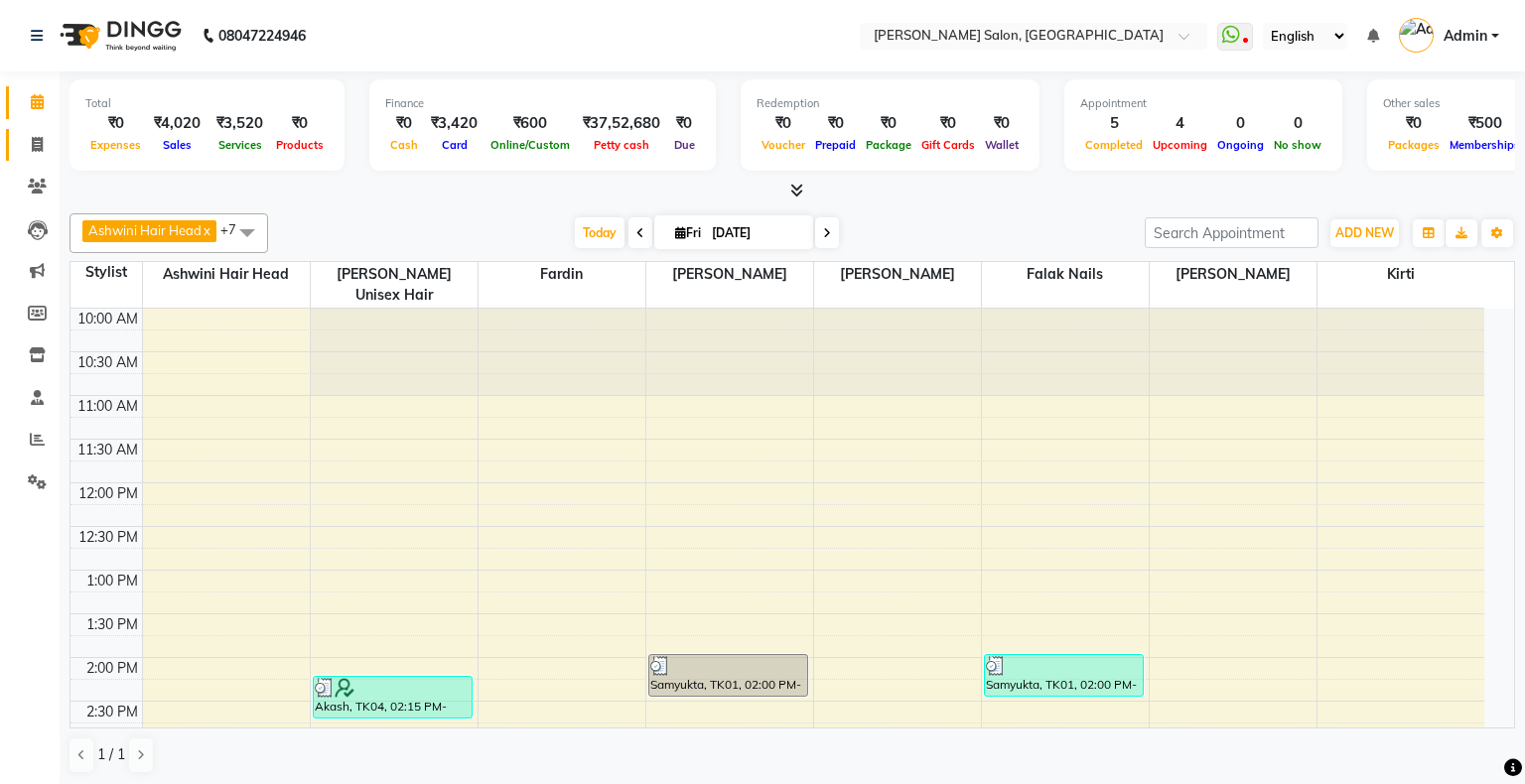 select on "service" 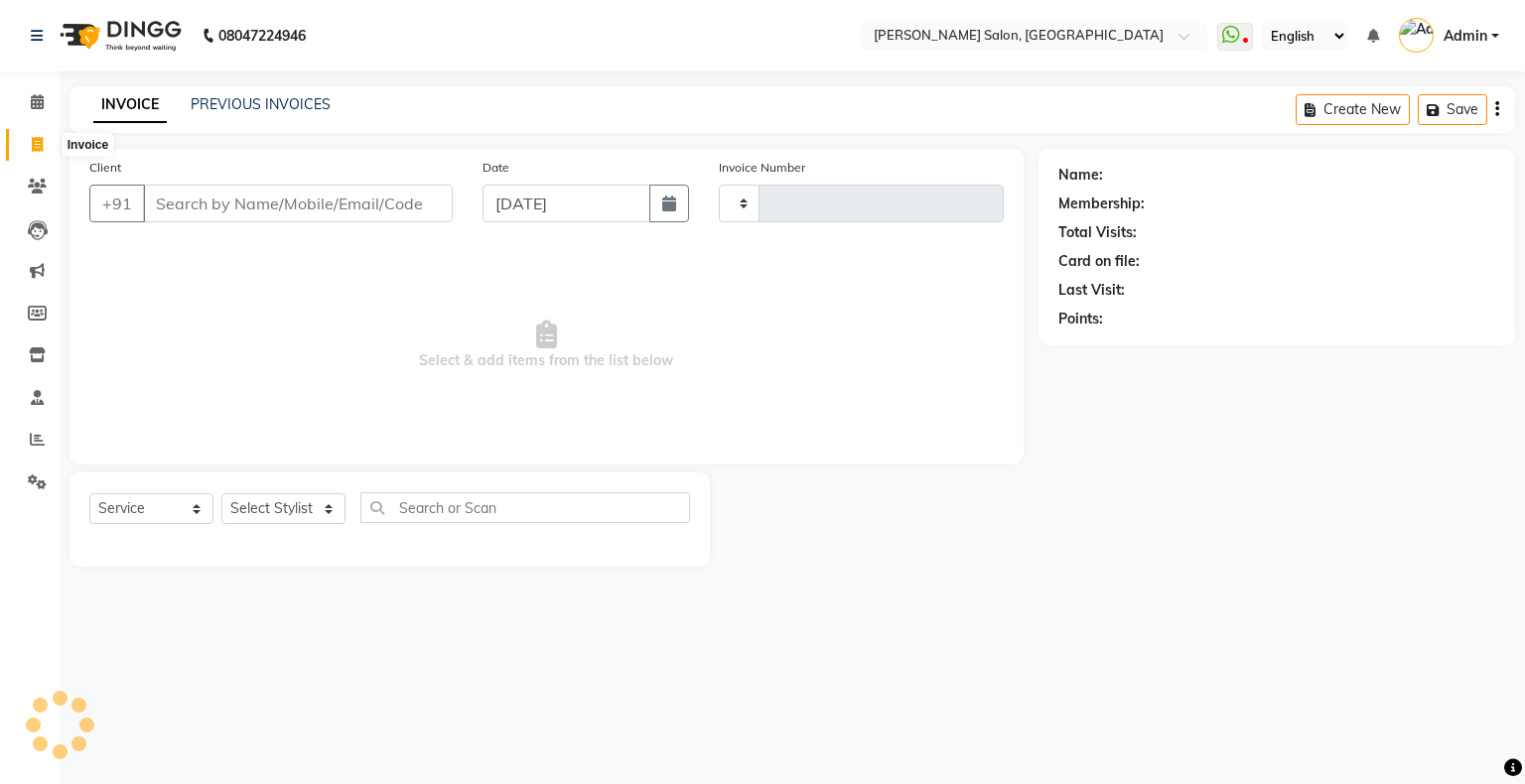 type on "1091" 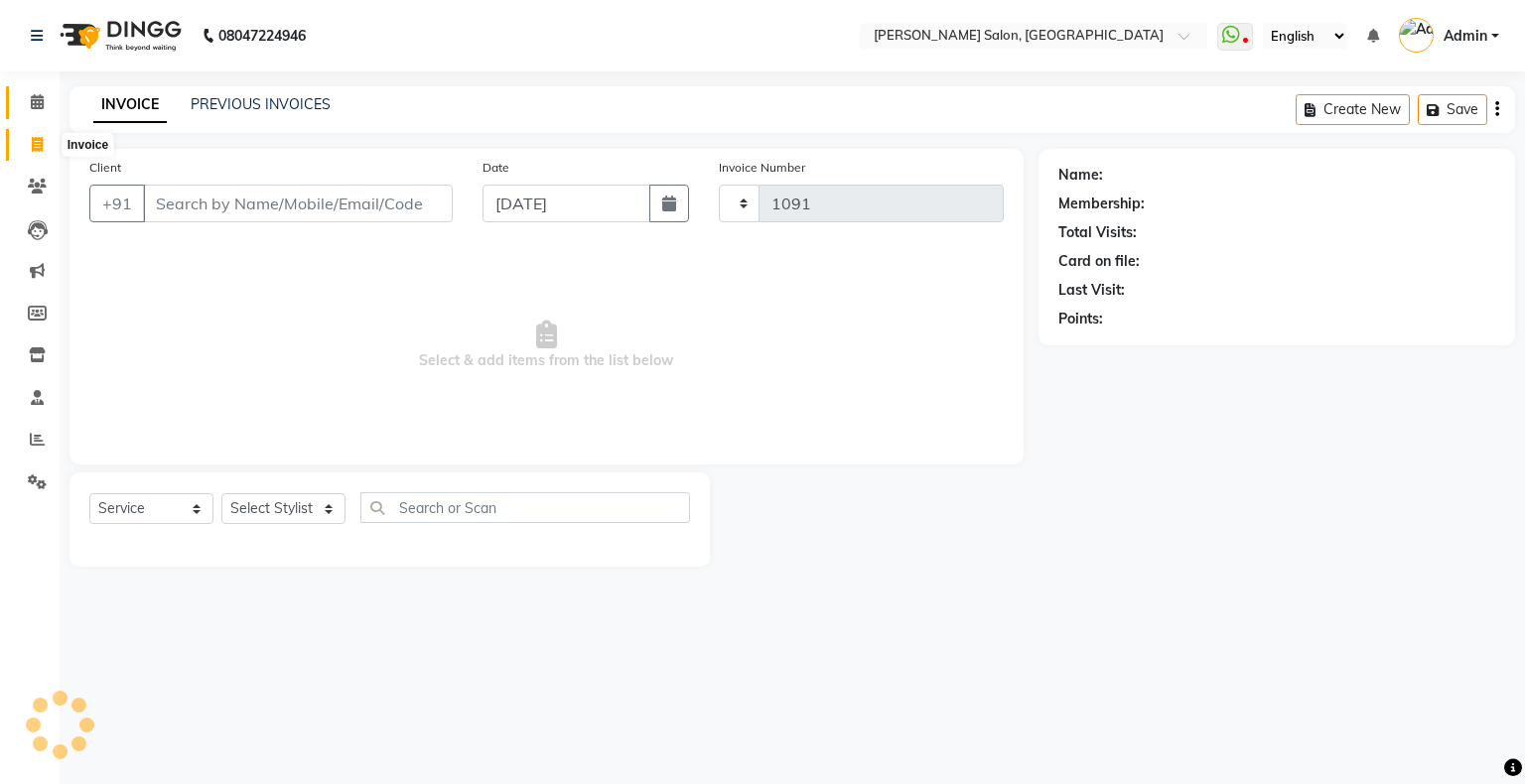 select on "4073" 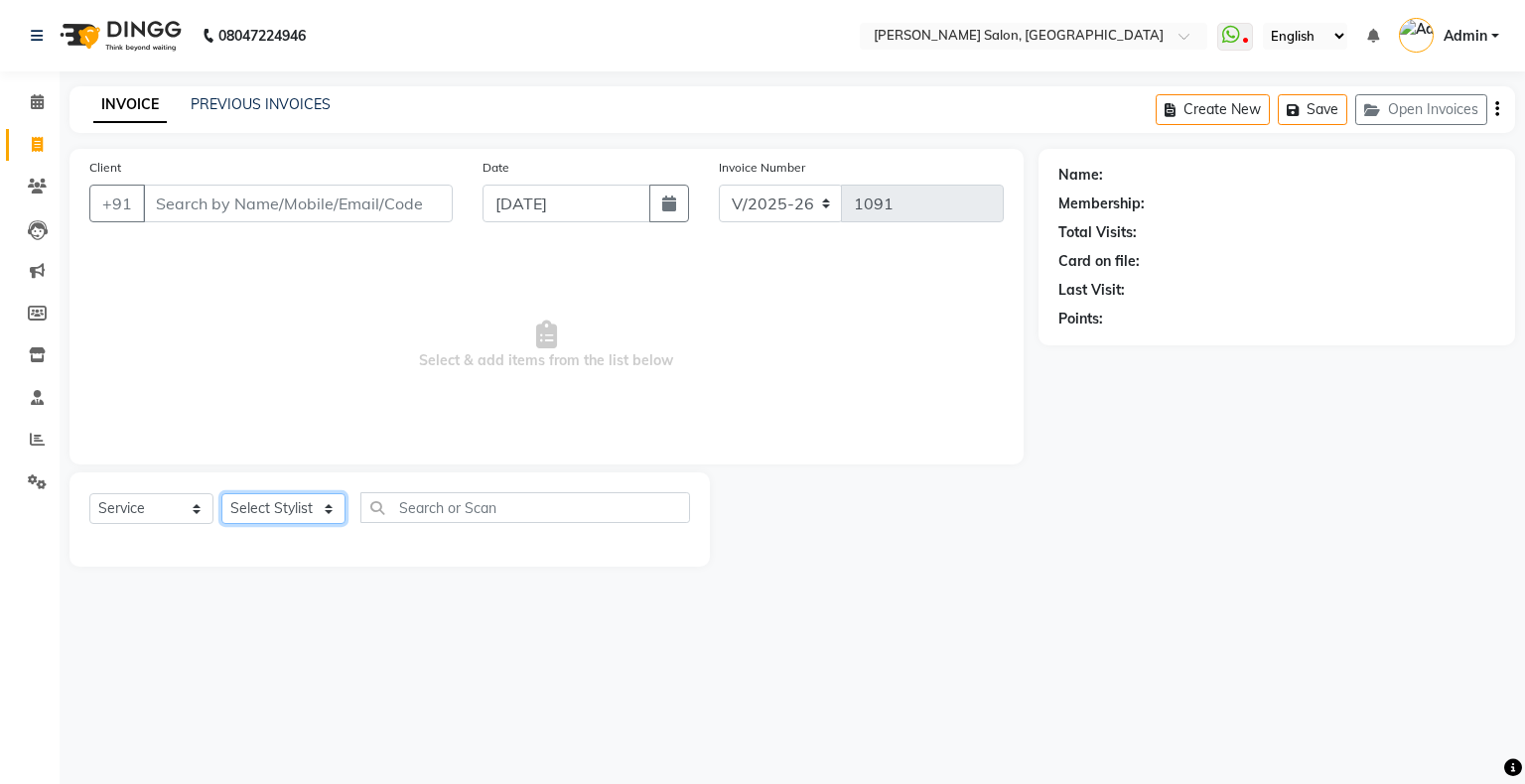 click on "Select Stylist Akshay Divecha Ashwini Hair Head Falak Nails Fardin Kirti Nida FD Pradip Vaishnav Sanjana  Shubhada Susmita Vidhi Veera Vivek Unisex hair" 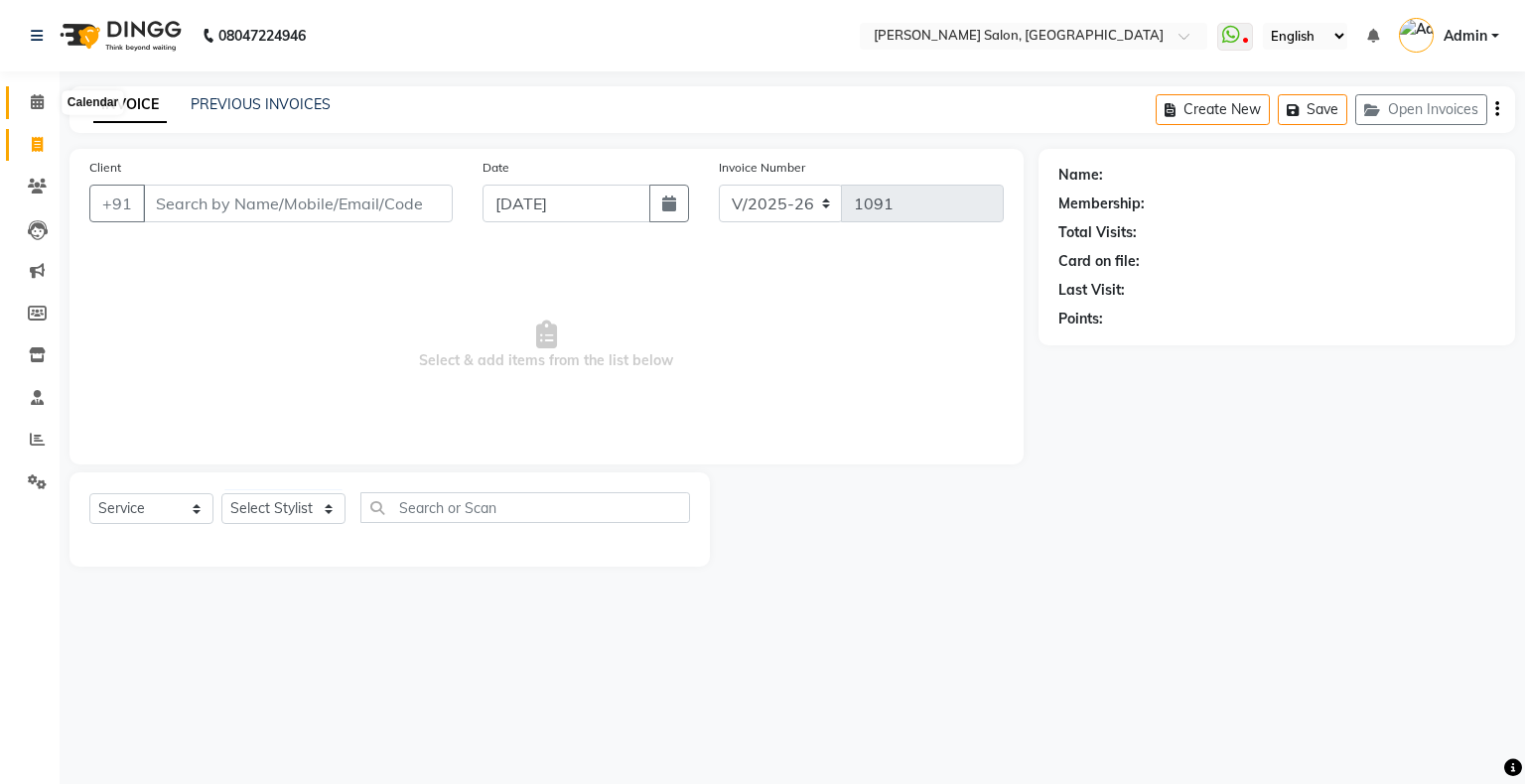 click 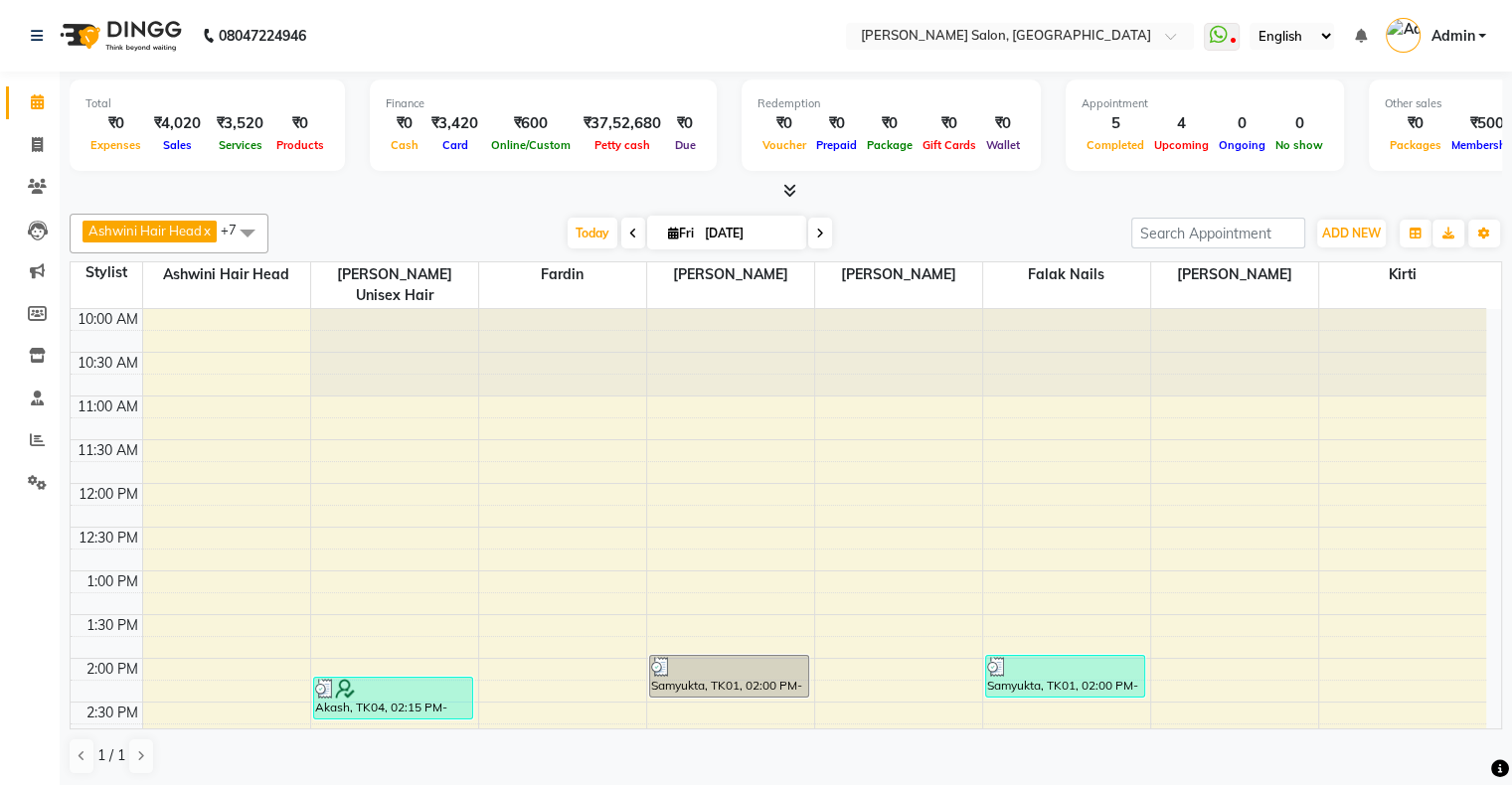 click at bounding box center [820, 234] 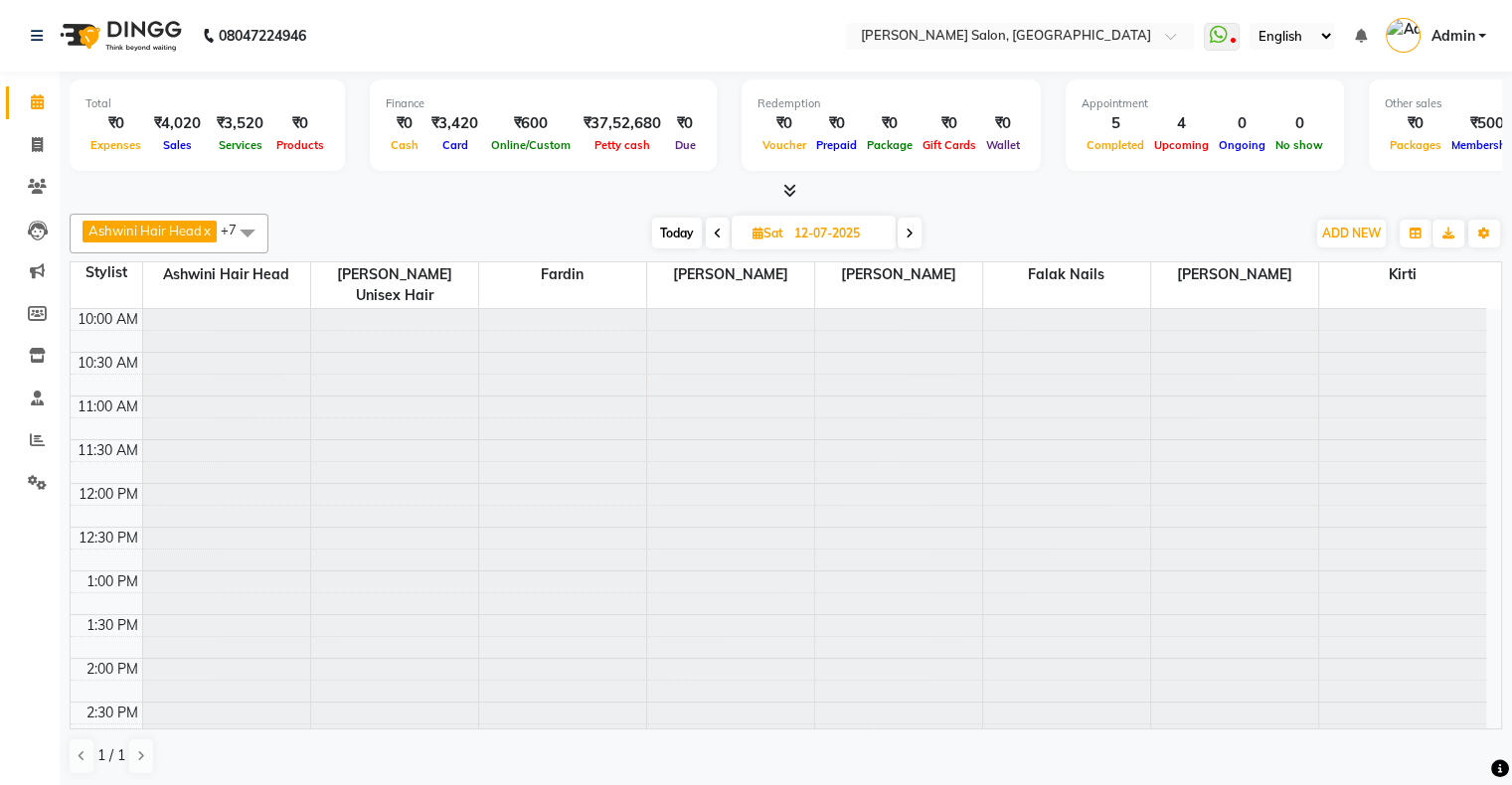 scroll, scrollTop: 685, scrollLeft: 0, axis: vertical 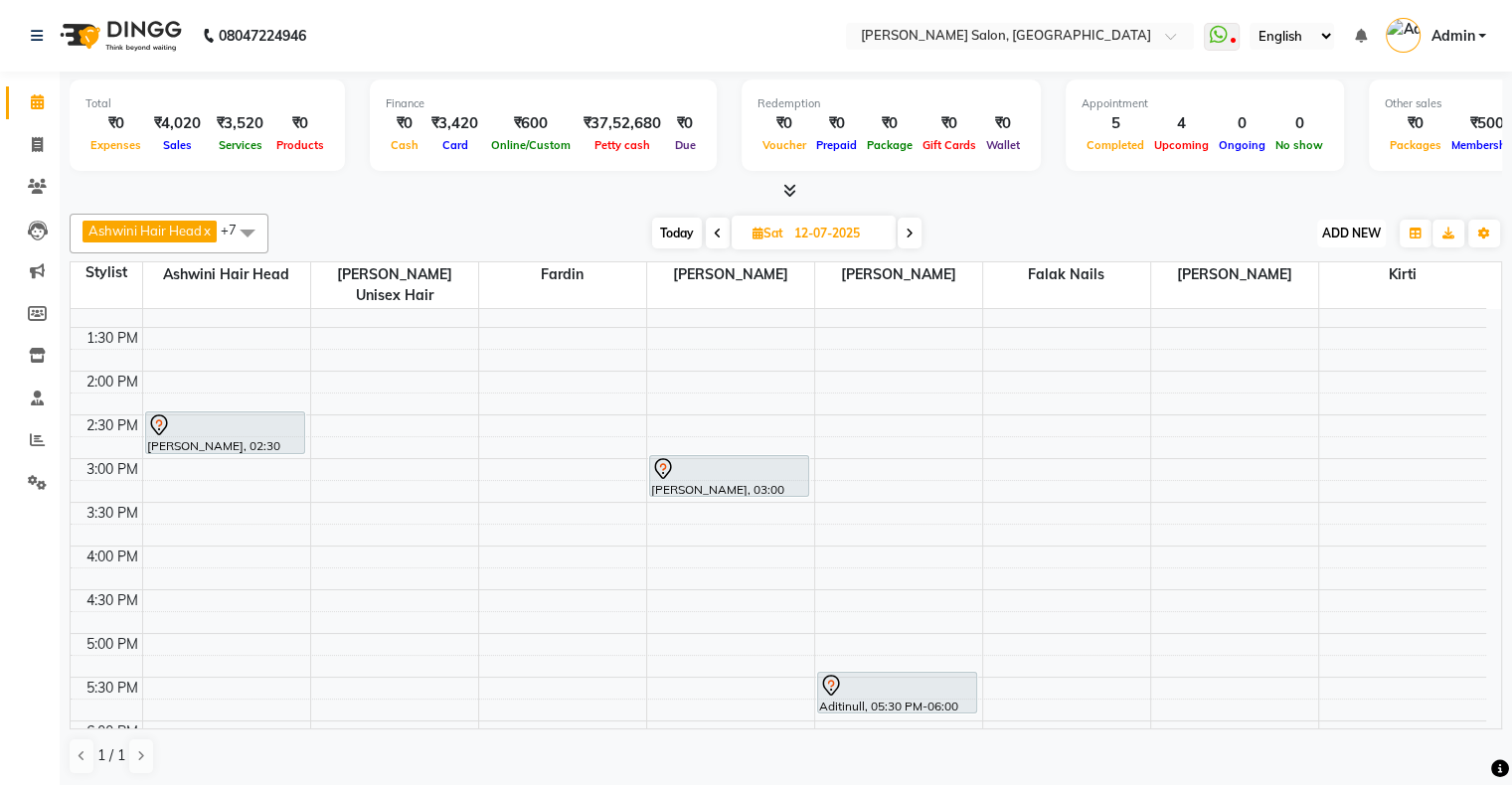 click on "ADD NEW" at bounding box center [1351, 233] 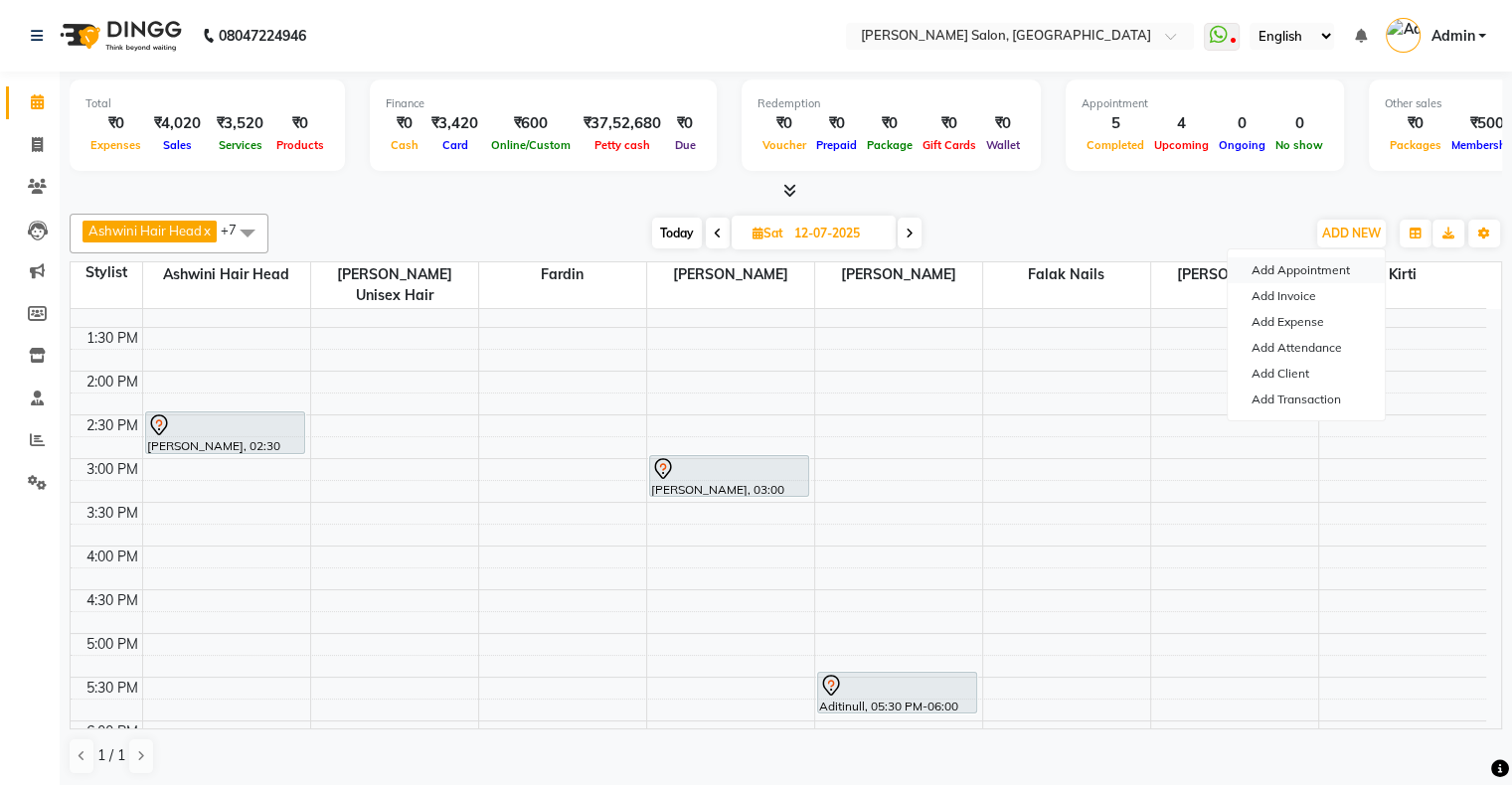 click on "Add Appointment" at bounding box center [1306, 270] 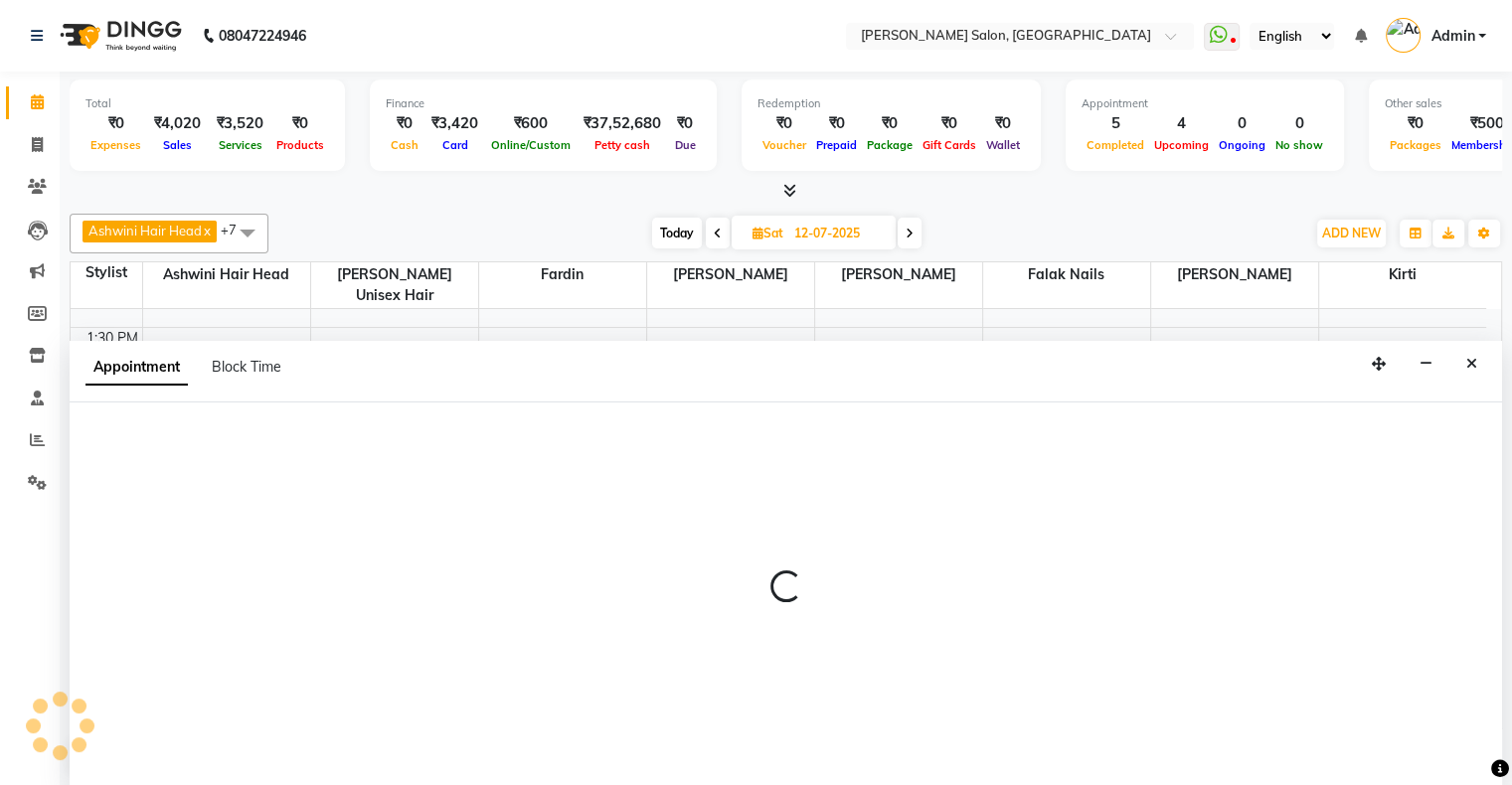 select on "660" 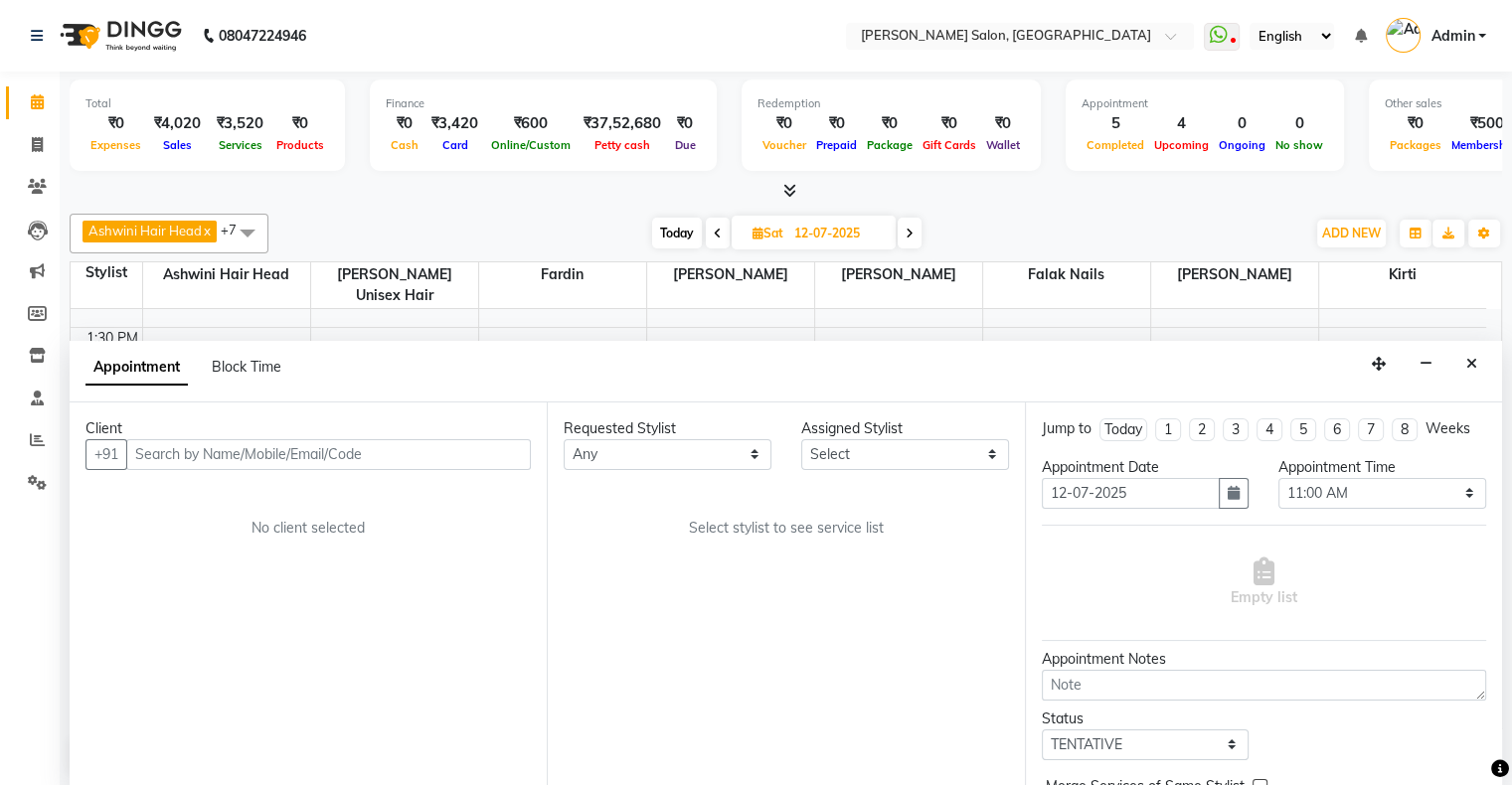 click at bounding box center (328, 454) 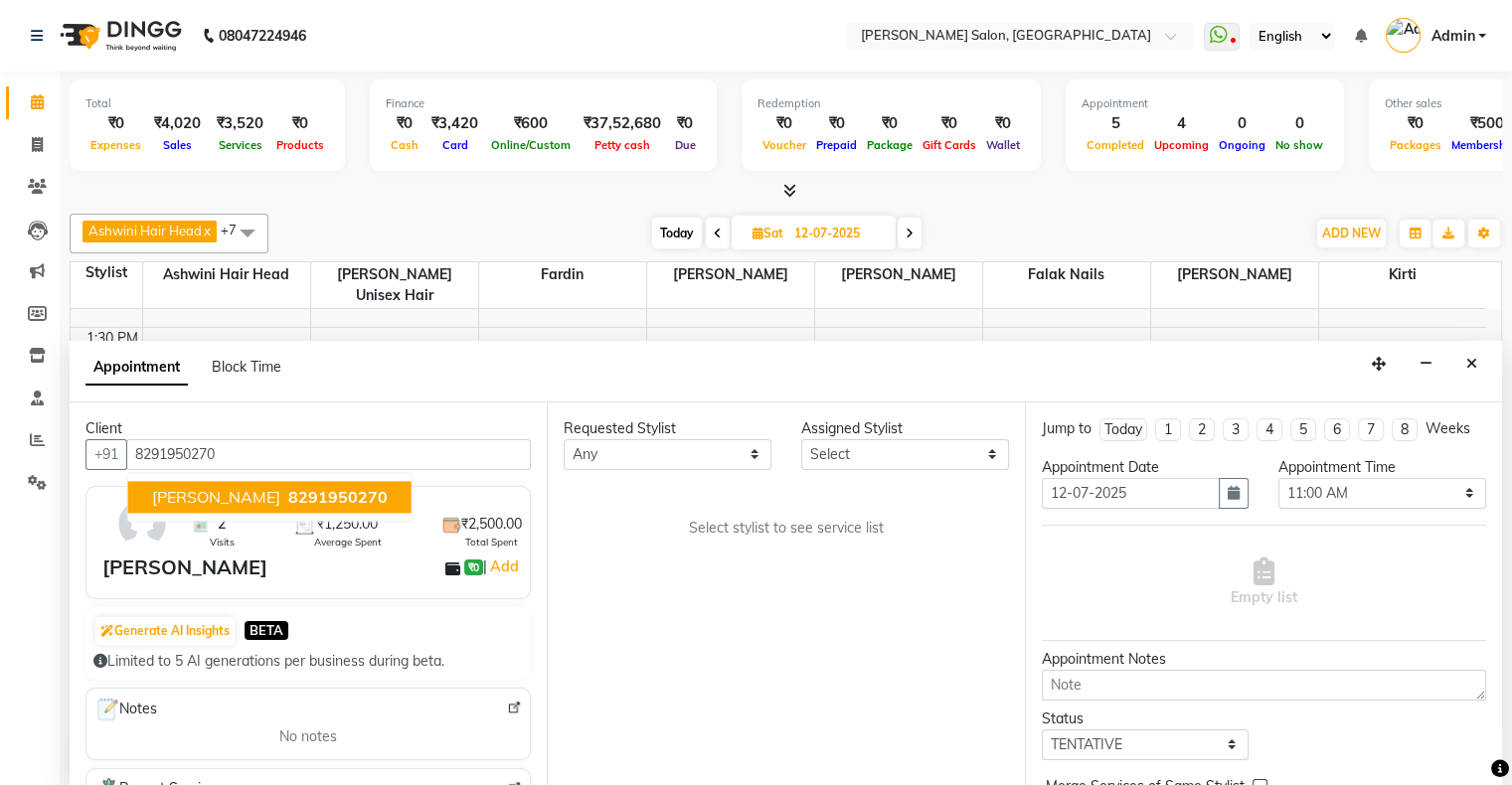 click on "Prisha" at bounding box center (216, 497) 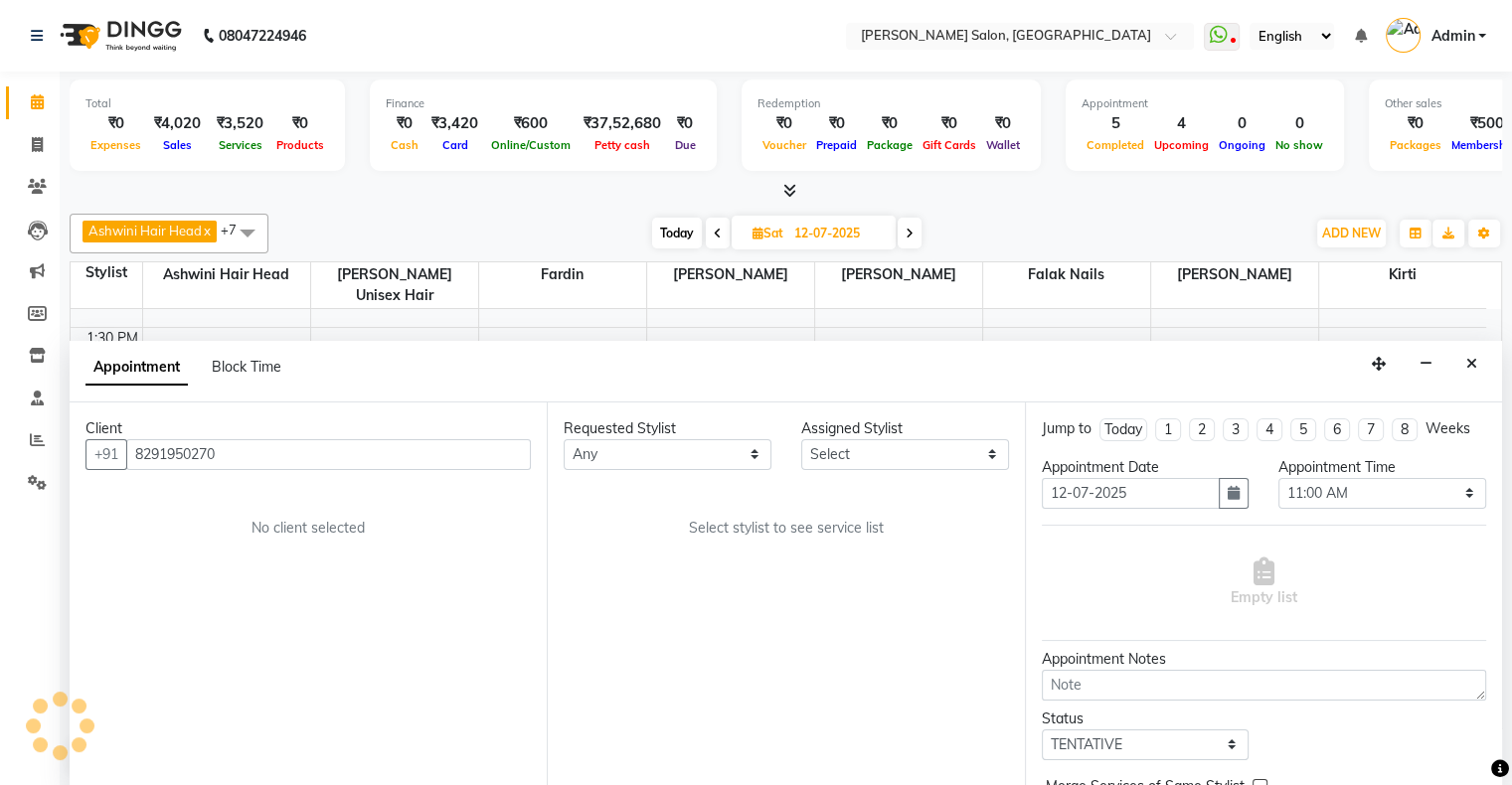 type on "8291950270" 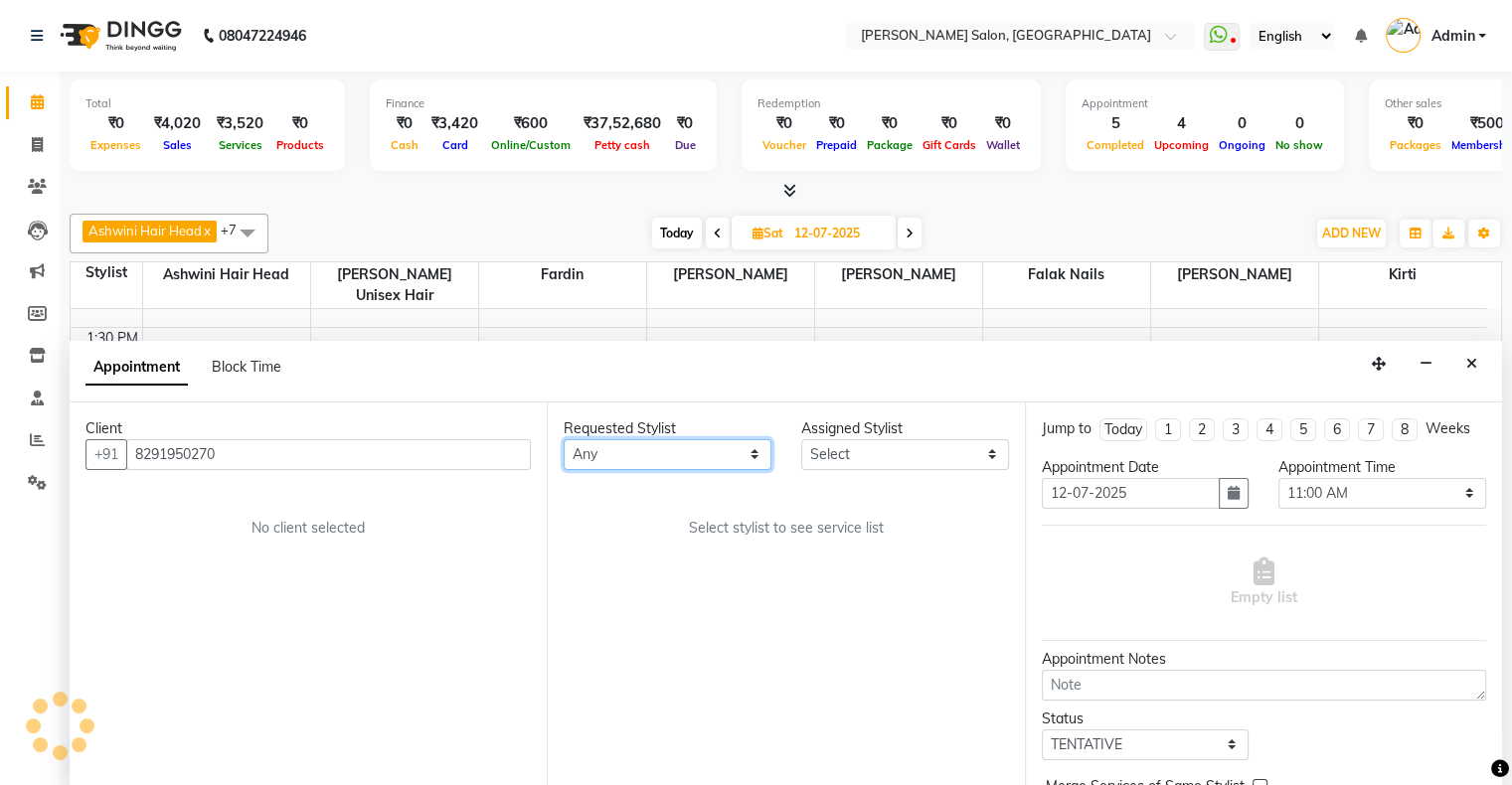 click on "Any Ashwini Hair Head Falak Nails Fardin Kirti Nida FD Pradip Vaishnav Sanjana  Shubhada Susmita Vidhi Veera Vivek Unisex hair" at bounding box center (667, 454) 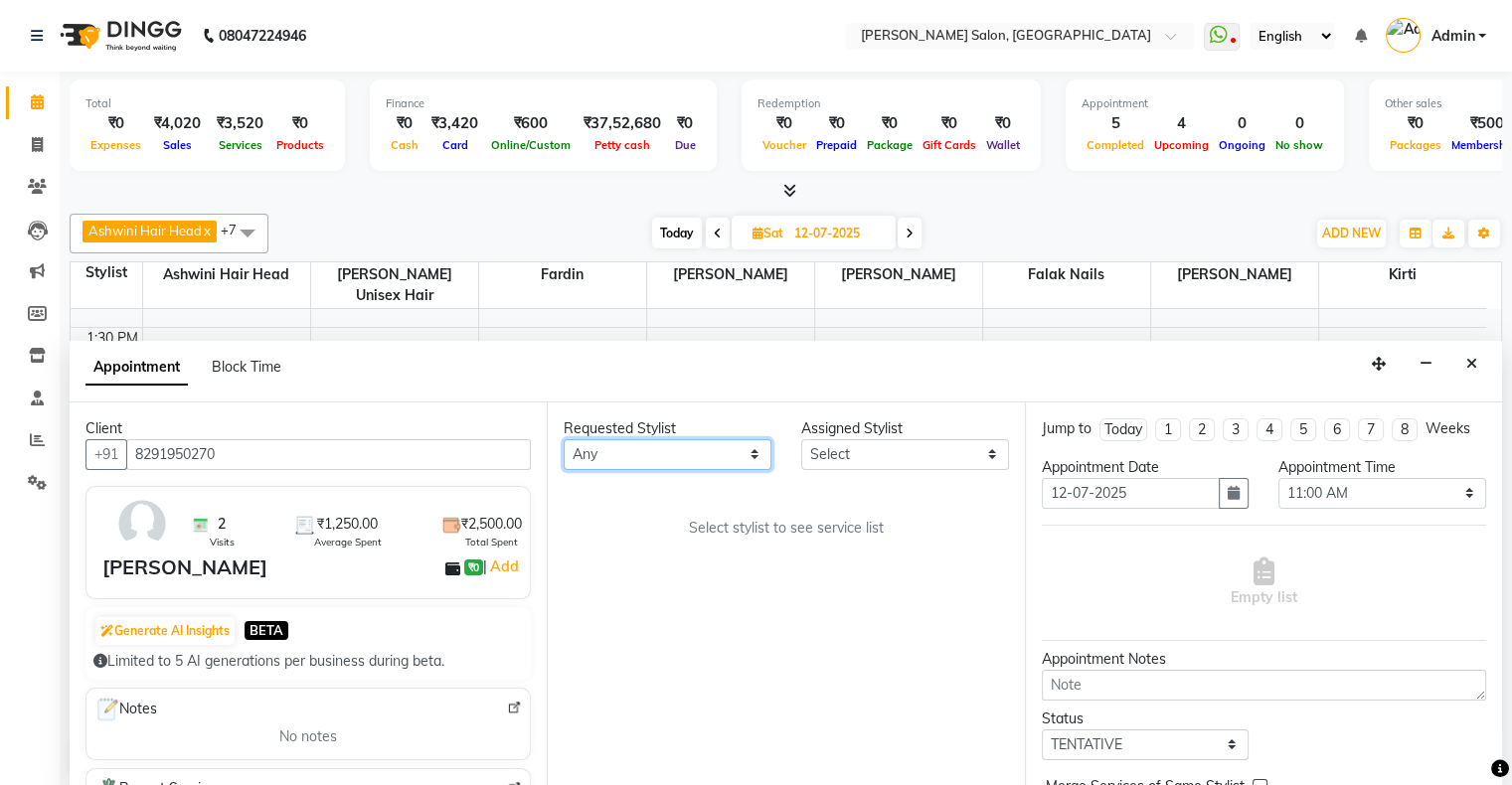 select on "54023" 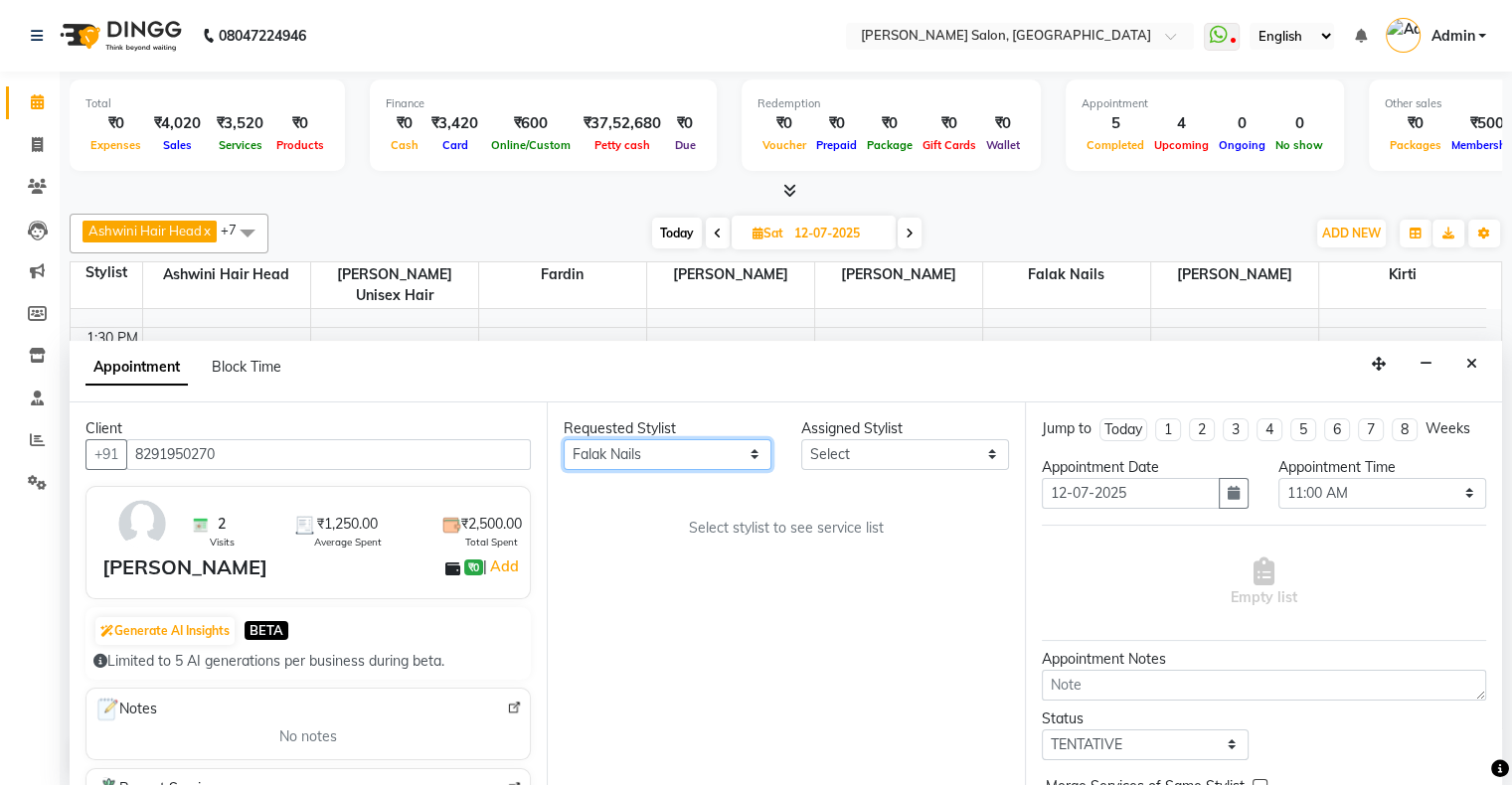 click on "Any Ashwini Hair Head Falak Nails Fardin Kirti Nida FD Pradip Vaishnav Sanjana  Shubhada Susmita Vidhi Veera Vivek Unisex hair" at bounding box center (667, 454) 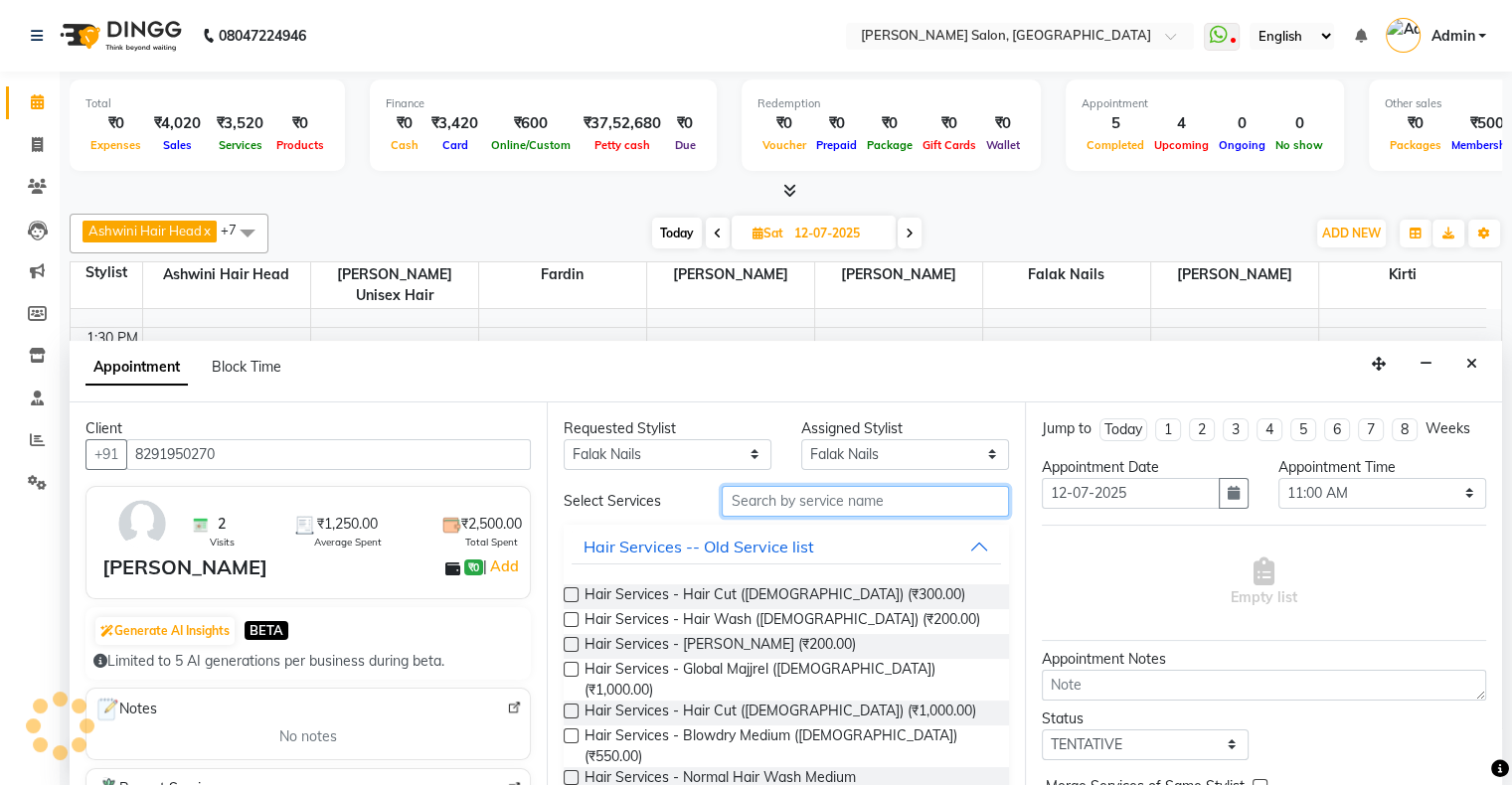 click at bounding box center (865, 501) 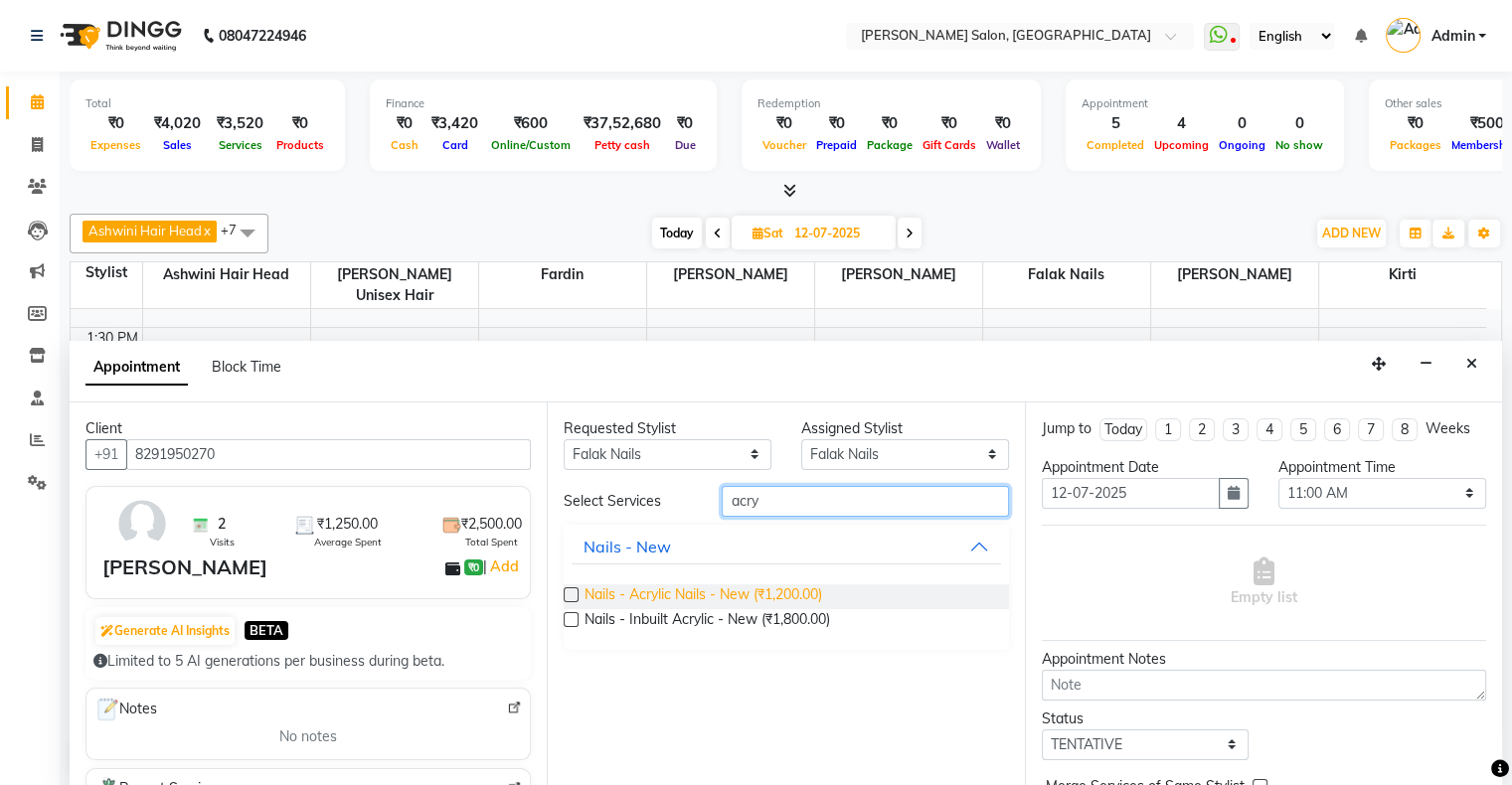 type on "acry" 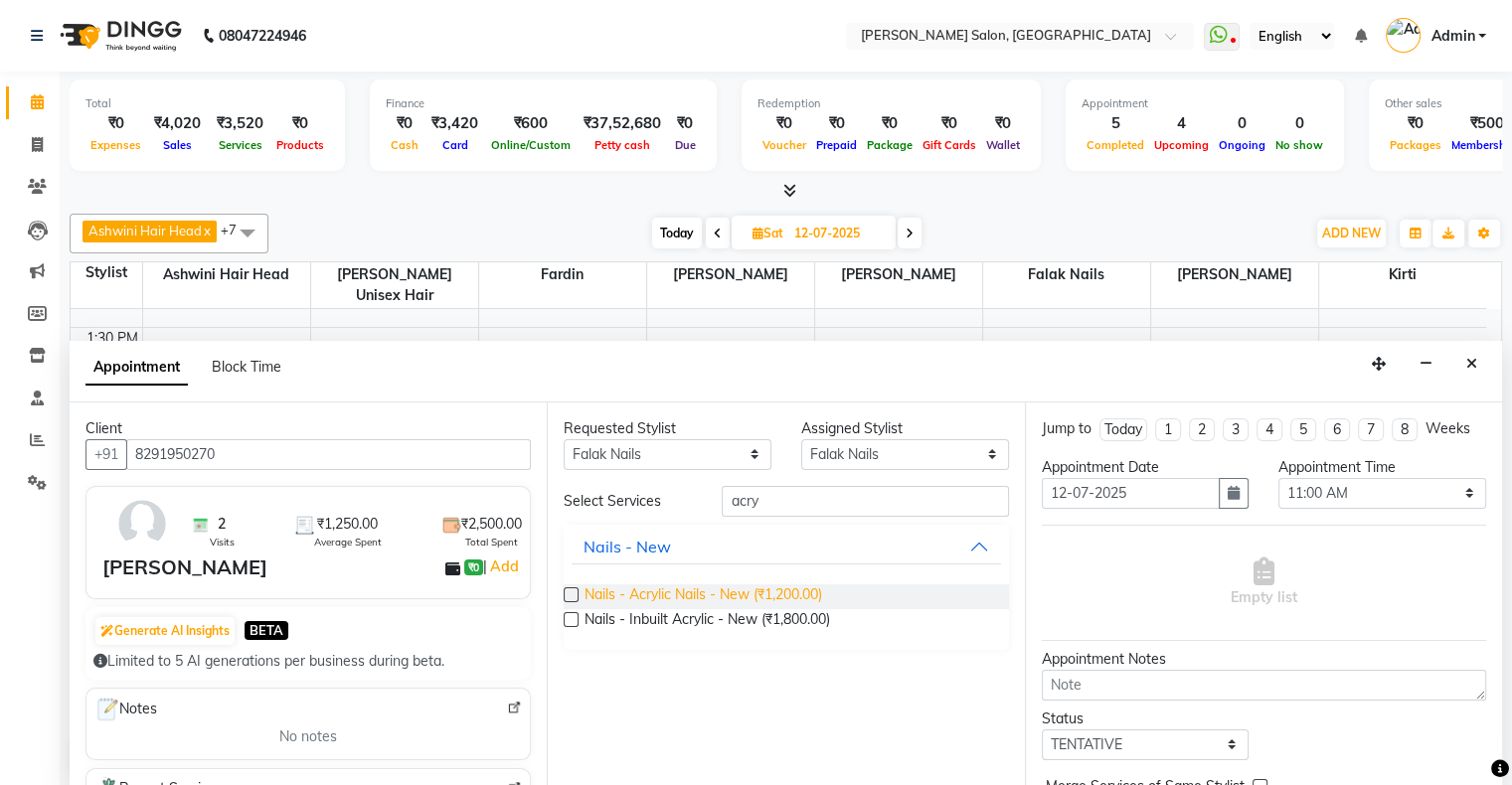 click on "Nails - Acrylic Nails - New (₹1,200.00)" at bounding box center (703, 596) 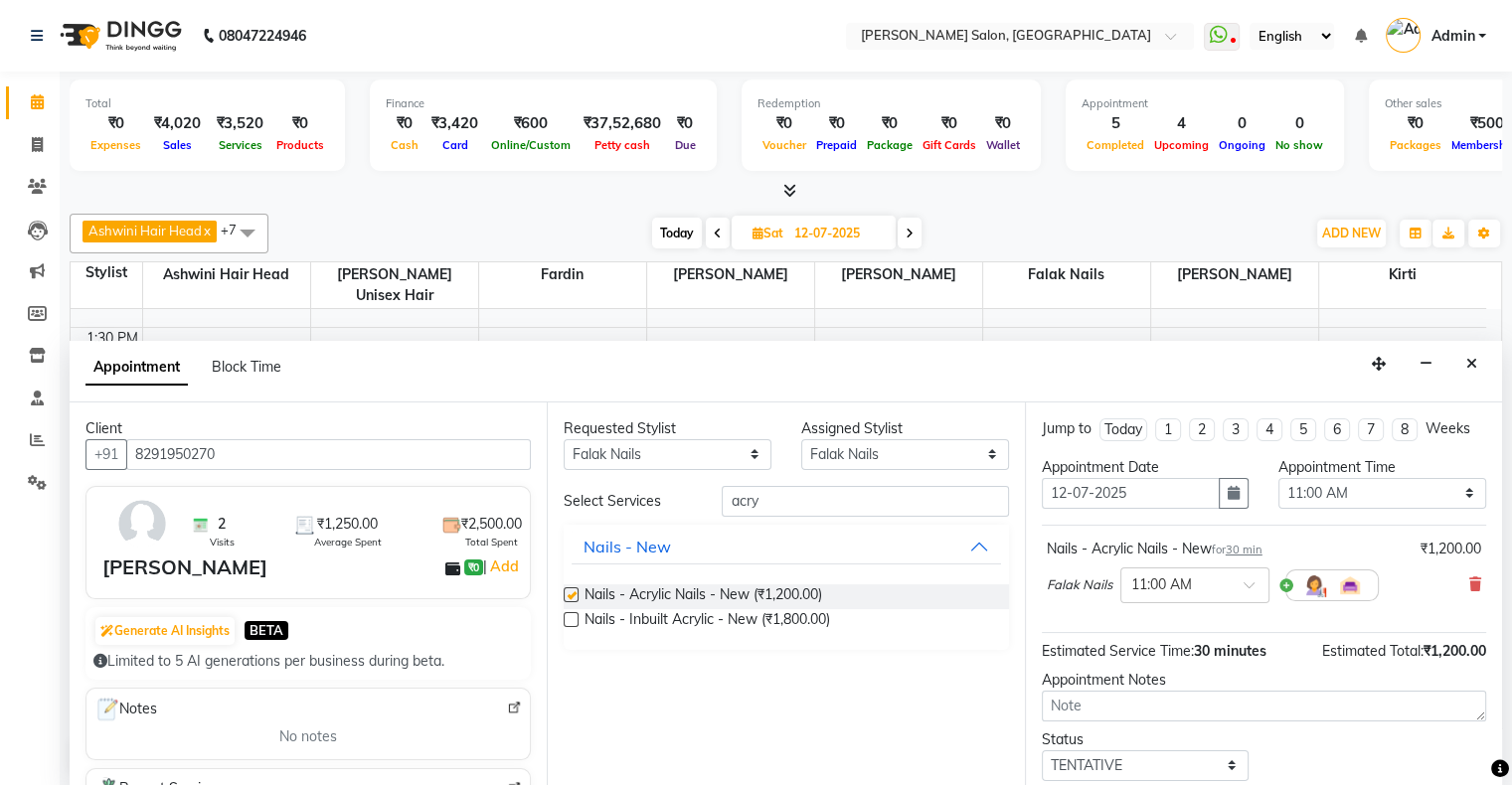 checkbox on "false" 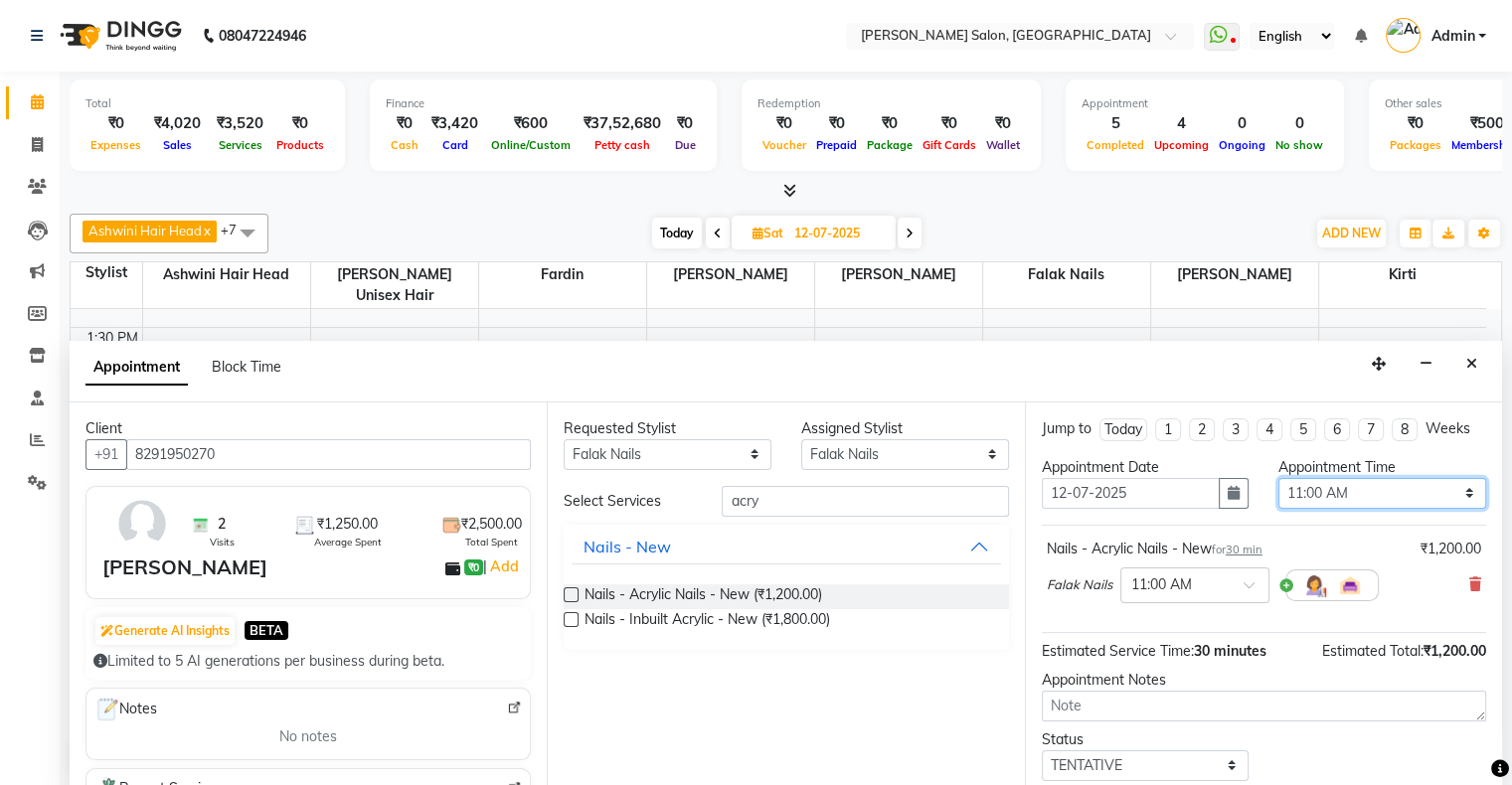 click on "Select 11:00 AM 11:15 AM 11:30 AM 11:45 AM 12:00 PM 12:15 PM 12:30 PM 12:45 PM 01:00 PM 01:15 PM 01:30 PM 01:45 PM 02:00 PM 02:15 PM 02:30 PM 02:45 PM 03:00 PM 03:15 PM 03:30 PM 03:45 PM 04:00 PM 04:15 PM 04:30 PM 04:45 PM 05:00 PM 05:15 PM 05:30 PM 05:45 PM 06:00 PM 06:15 PM 06:30 PM 06:45 PM 07:00 PM 07:15 PM 07:30 PM 07:45 PM 08:00 PM 08:15 PM 08:30 PM 08:45 PM 09:00 PM 09:15 PM 09:30 PM 09:45 PM 10:00 PM" at bounding box center (1382, 493) 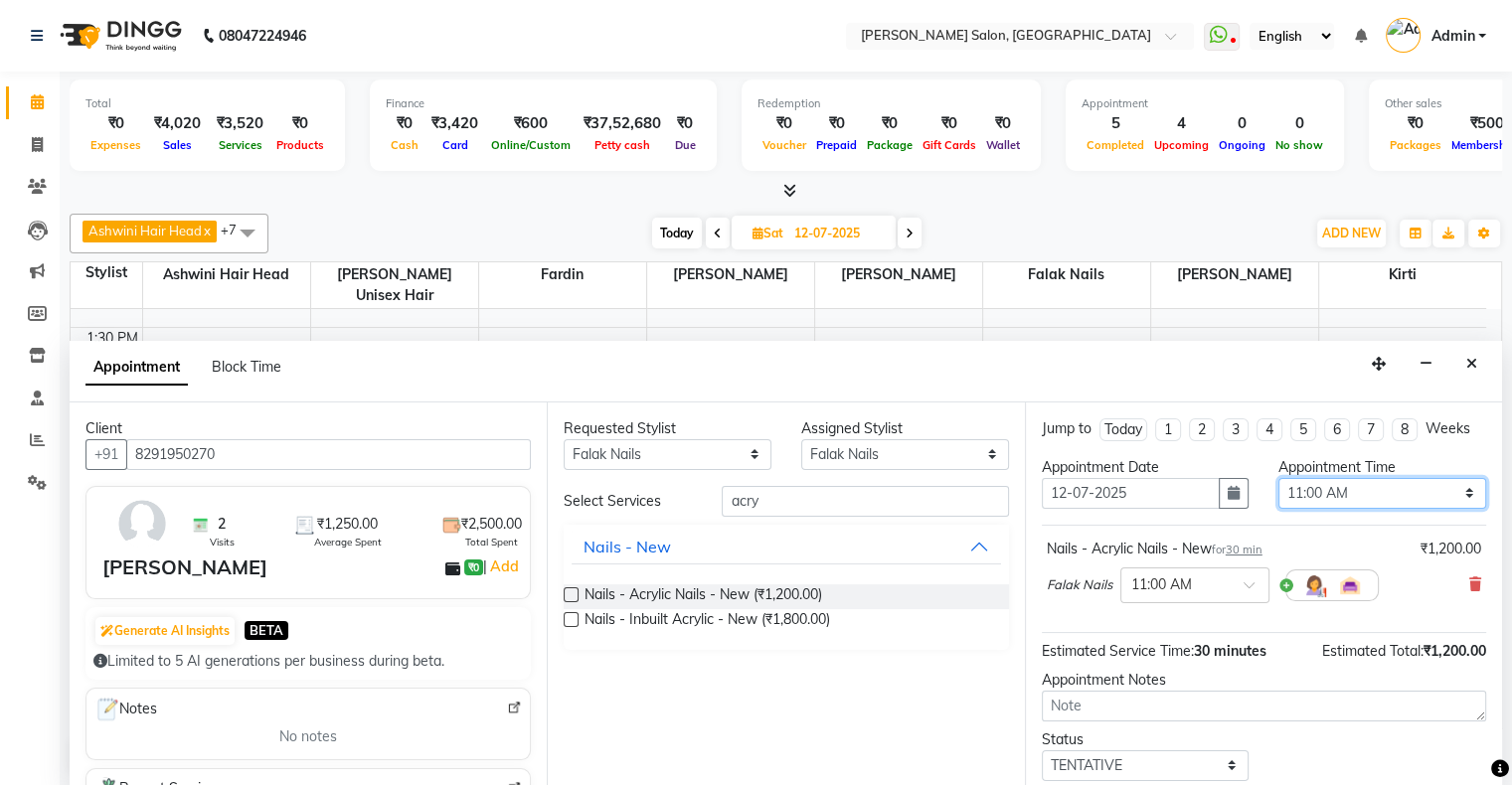 select on "990" 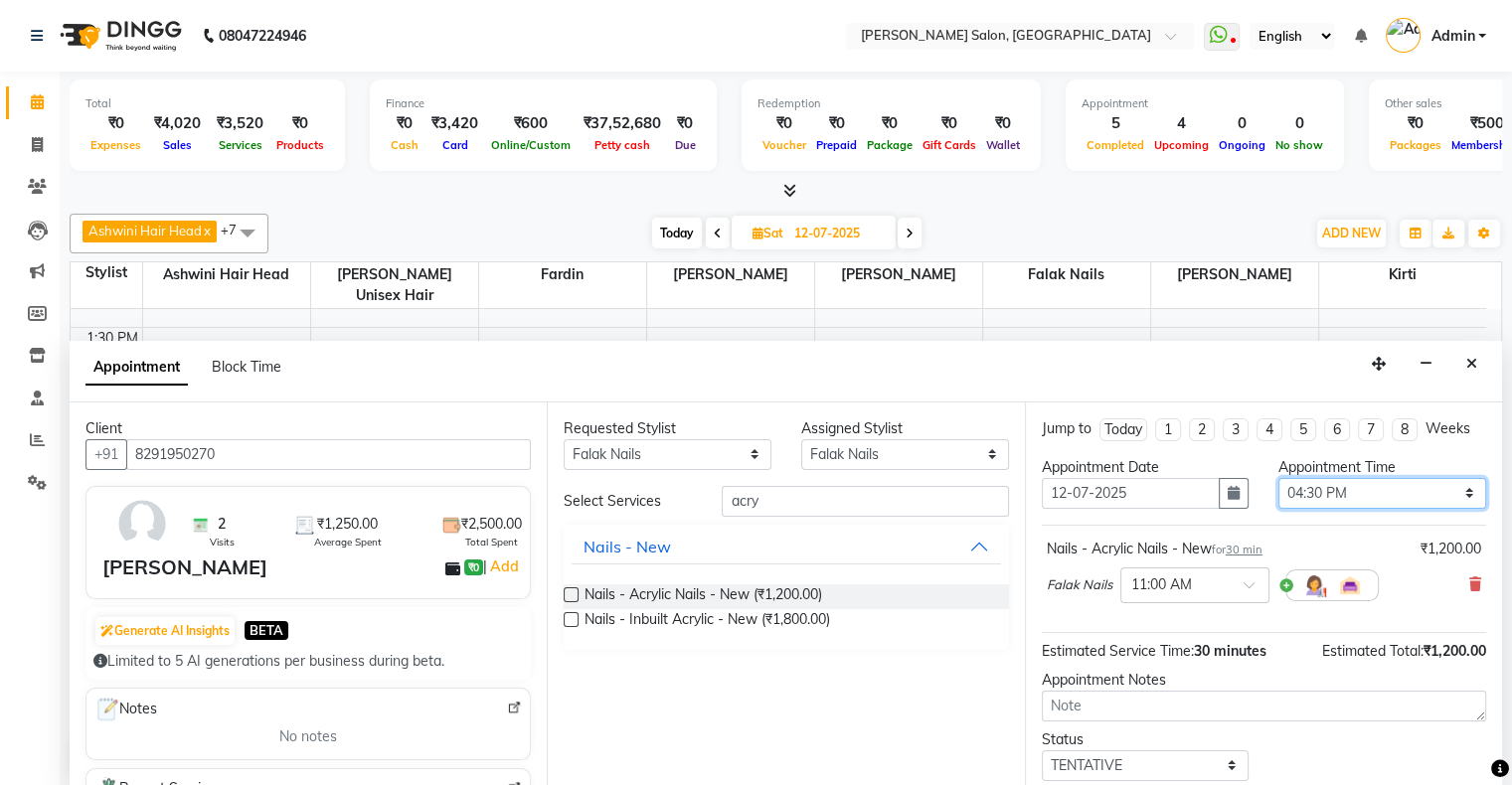 click on "Select 11:00 AM 11:15 AM 11:30 AM 11:45 AM 12:00 PM 12:15 PM 12:30 PM 12:45 PM 01:00 PM 01:15 PM 01:30 PM 01:45 PM 02:00 PM 02:15 PM 02:30 PM 02:45 PM 03:00 PM 03:15 PM 03:30 PM 03:45 PM 04:00 PM 04:15 PM 04:30 PM 04:45 PM 05:00 PM 05:15 PM 05:30 PM 05:45 PM 06:00 PM 06:15 PM 06:30 PM 06:45 PM 07:00 PM 07:15 PM 07:30 PM 07:45 PM 08:00 PM 08:15 PM 08:30 PM 08:45 PM 09:00 PM 09:15 PM 09:30 PM 09:45 PM 10:00 PM" at bounding box center (1382, 493) 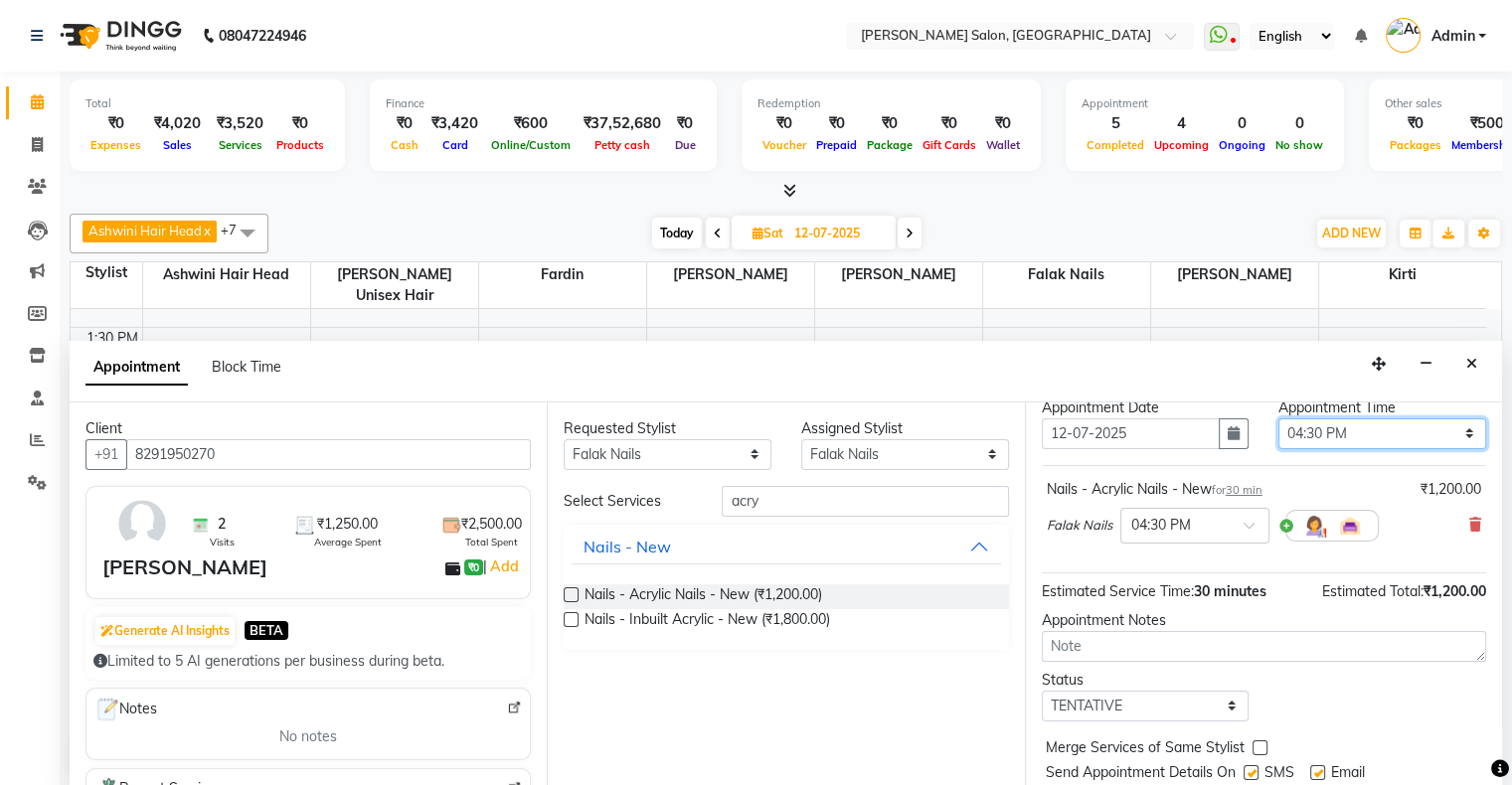 scroll, scrollTop: 116, scrollLeft: 0, axis: vertical 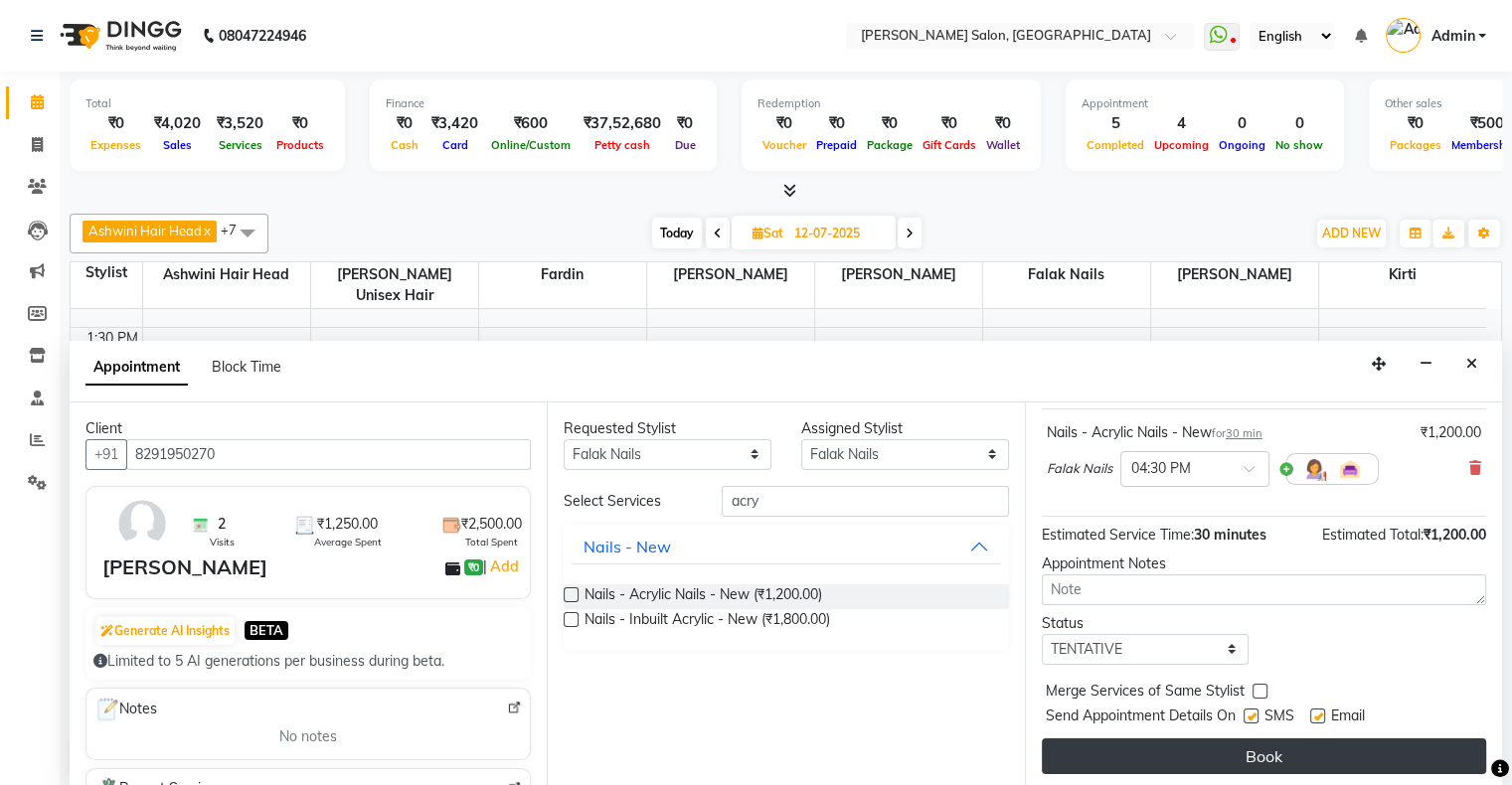click on "Book" at bounding box center [1263, 756] 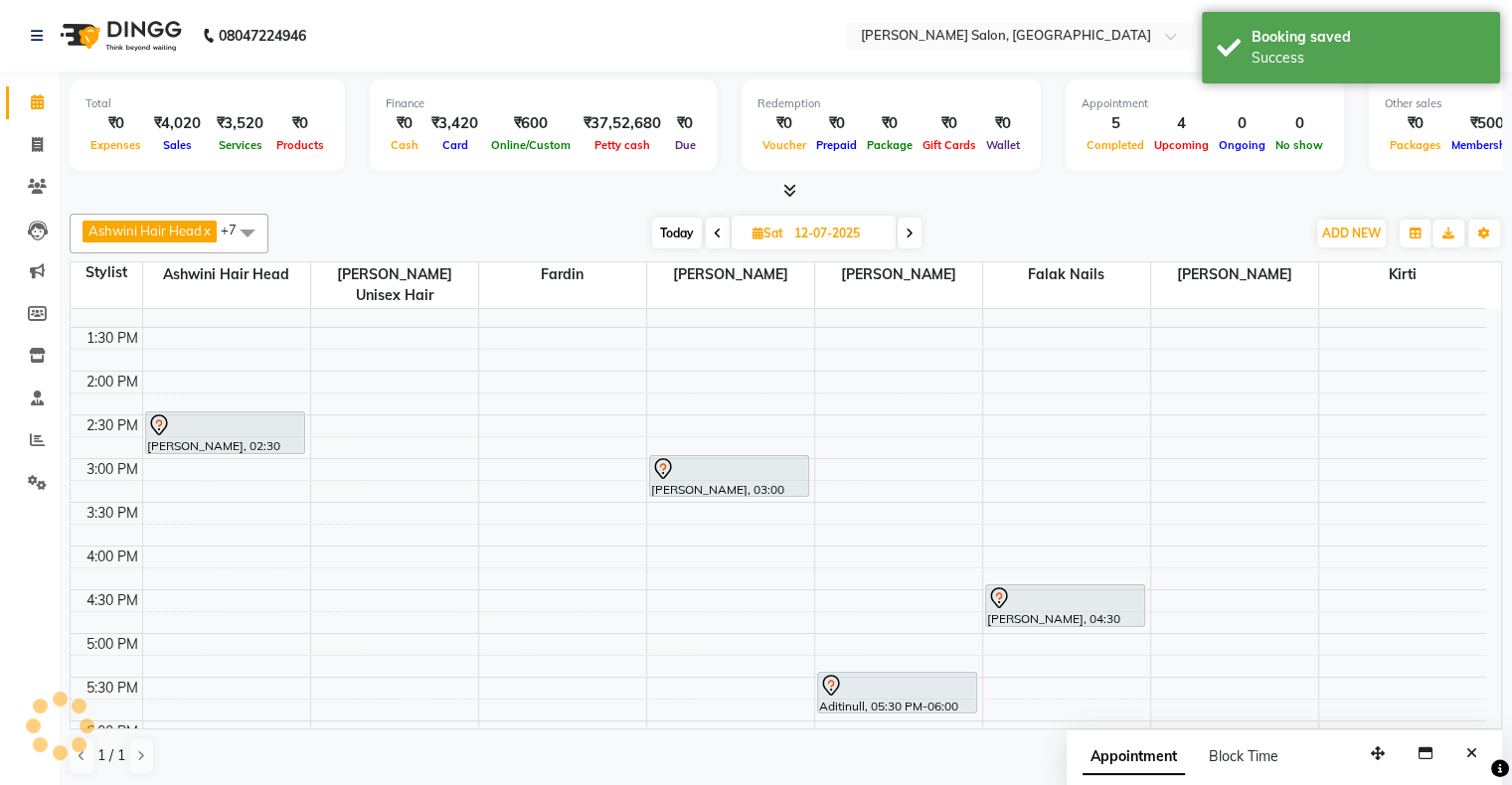 scroll, scrollTop: 0, scrollLeft: 0, axis: both 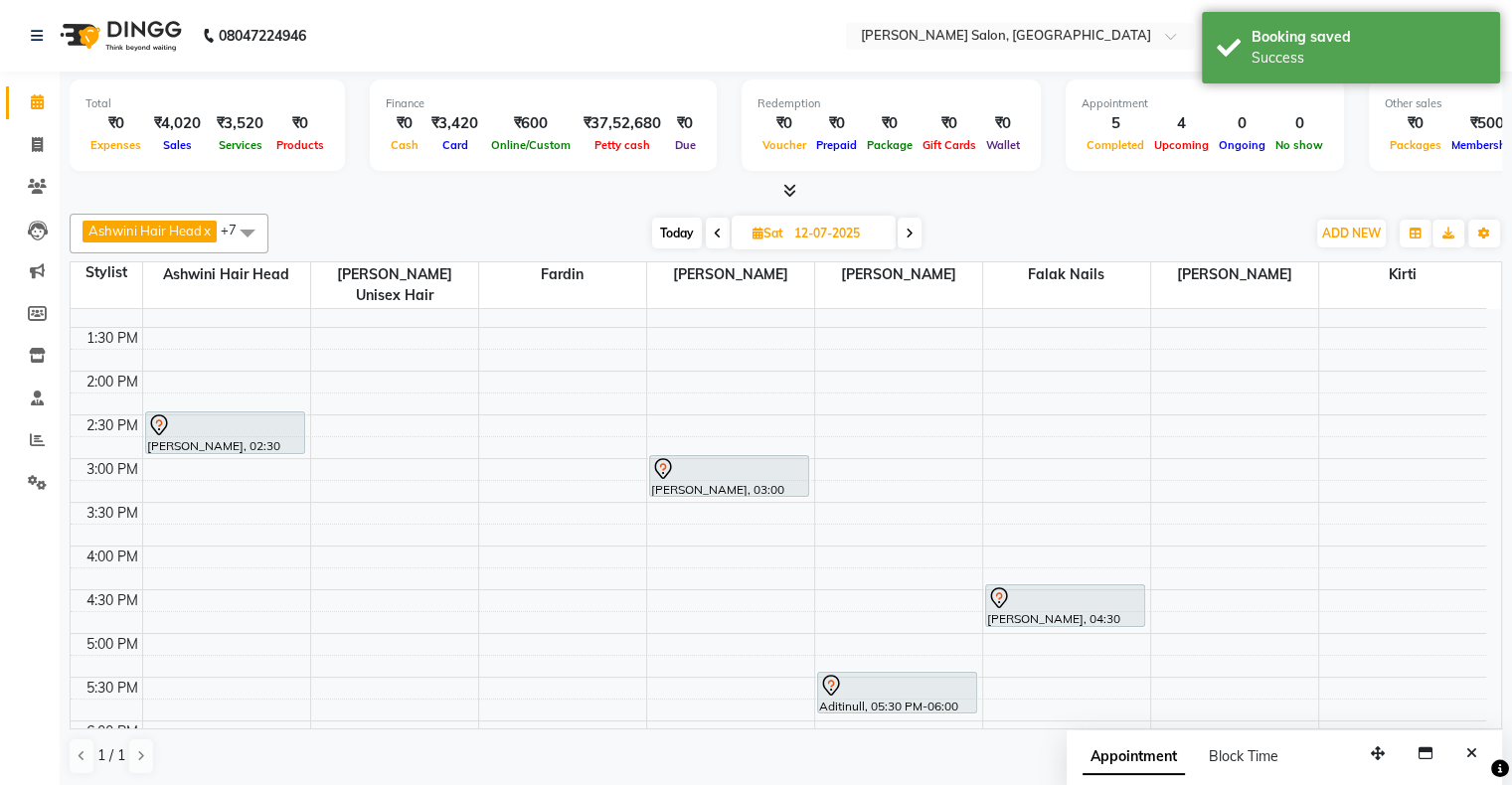 click on "Today" at bounding box center [677, 233] 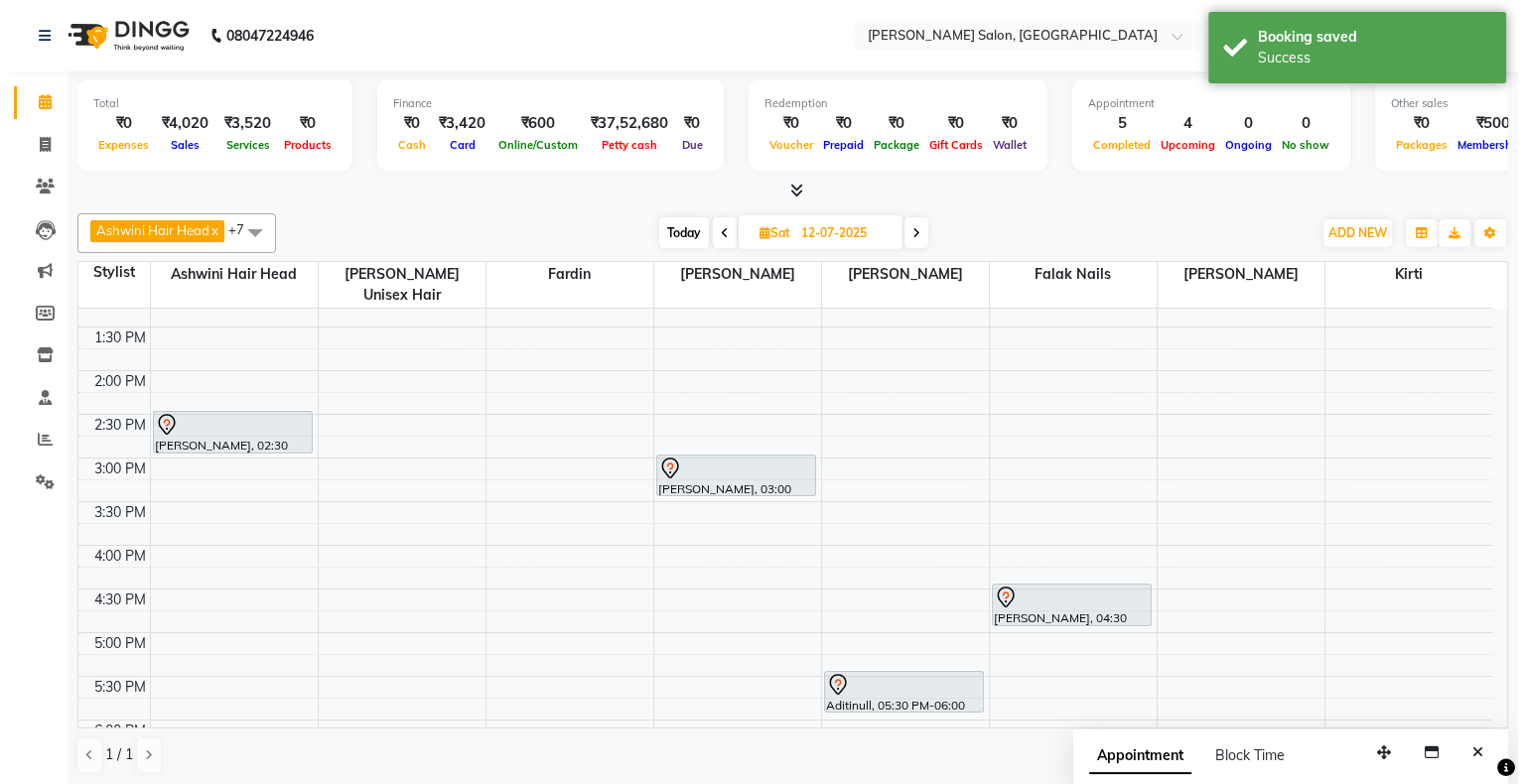 type 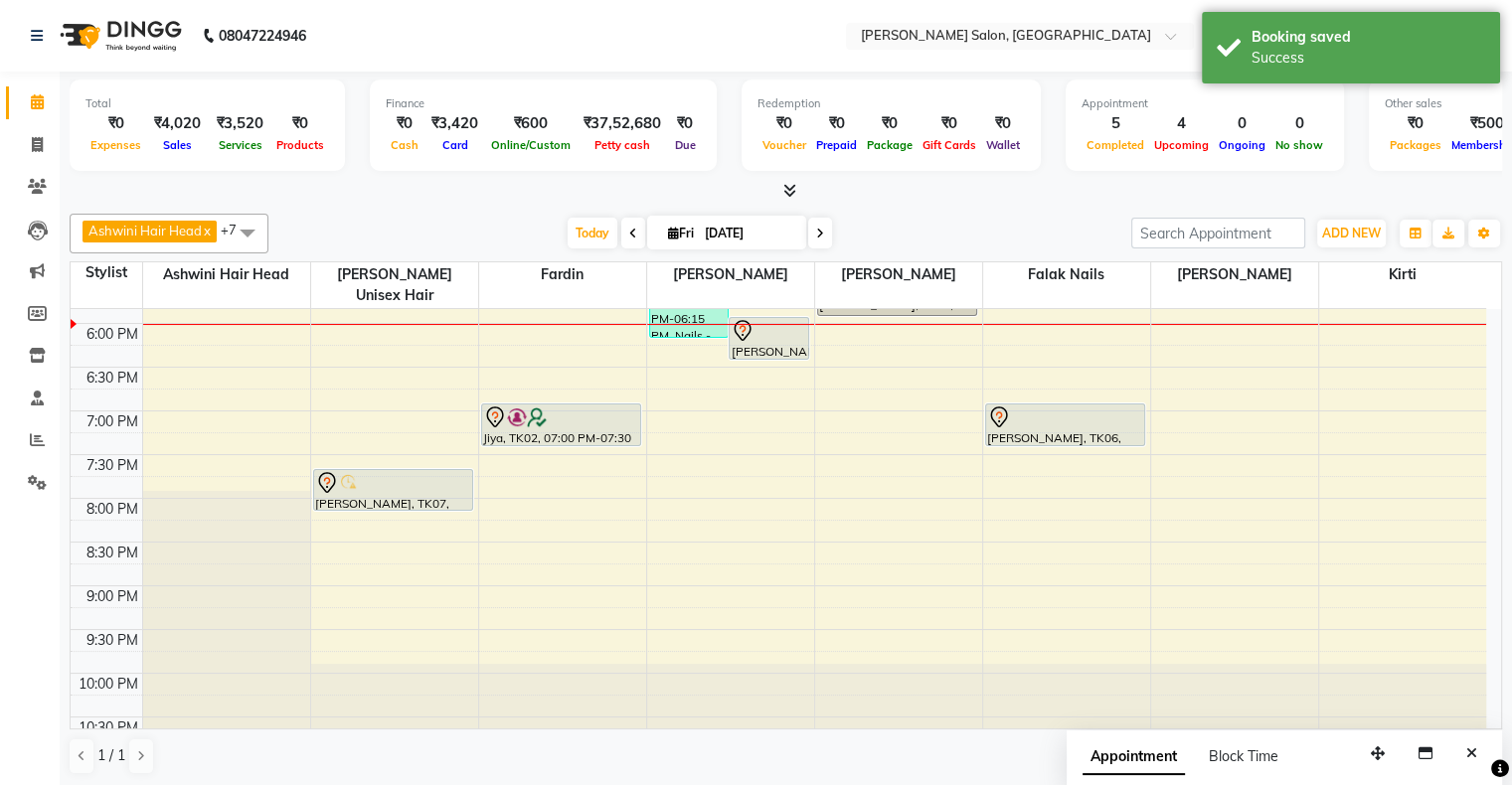 scroll, scrollTop: 585, scrollLeft: 0, axis: vertical 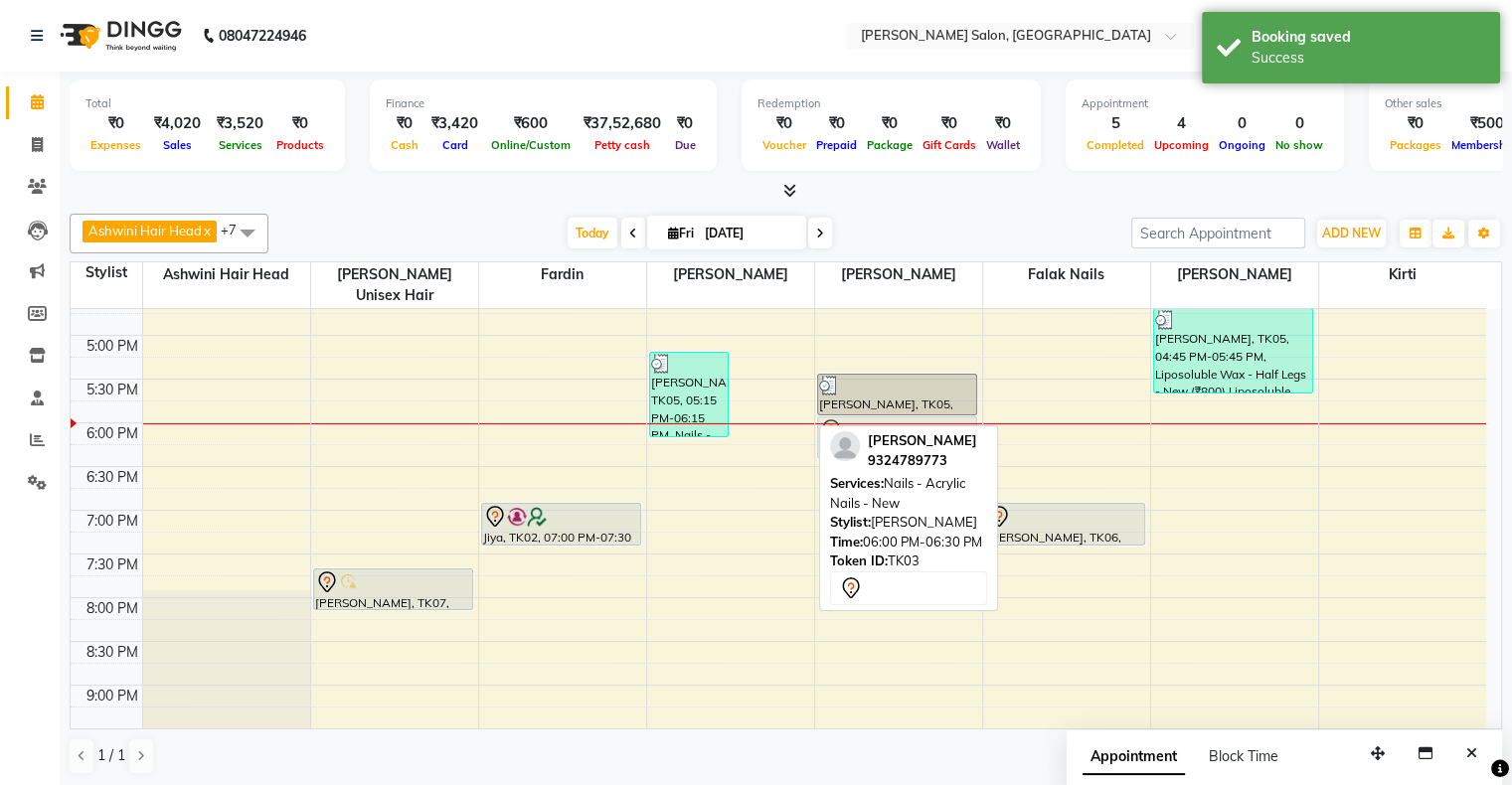 drag, startPoint x: 754, startPoint y: 418, endPoint x: 835, endPoint y: 411, distance: 81.30191 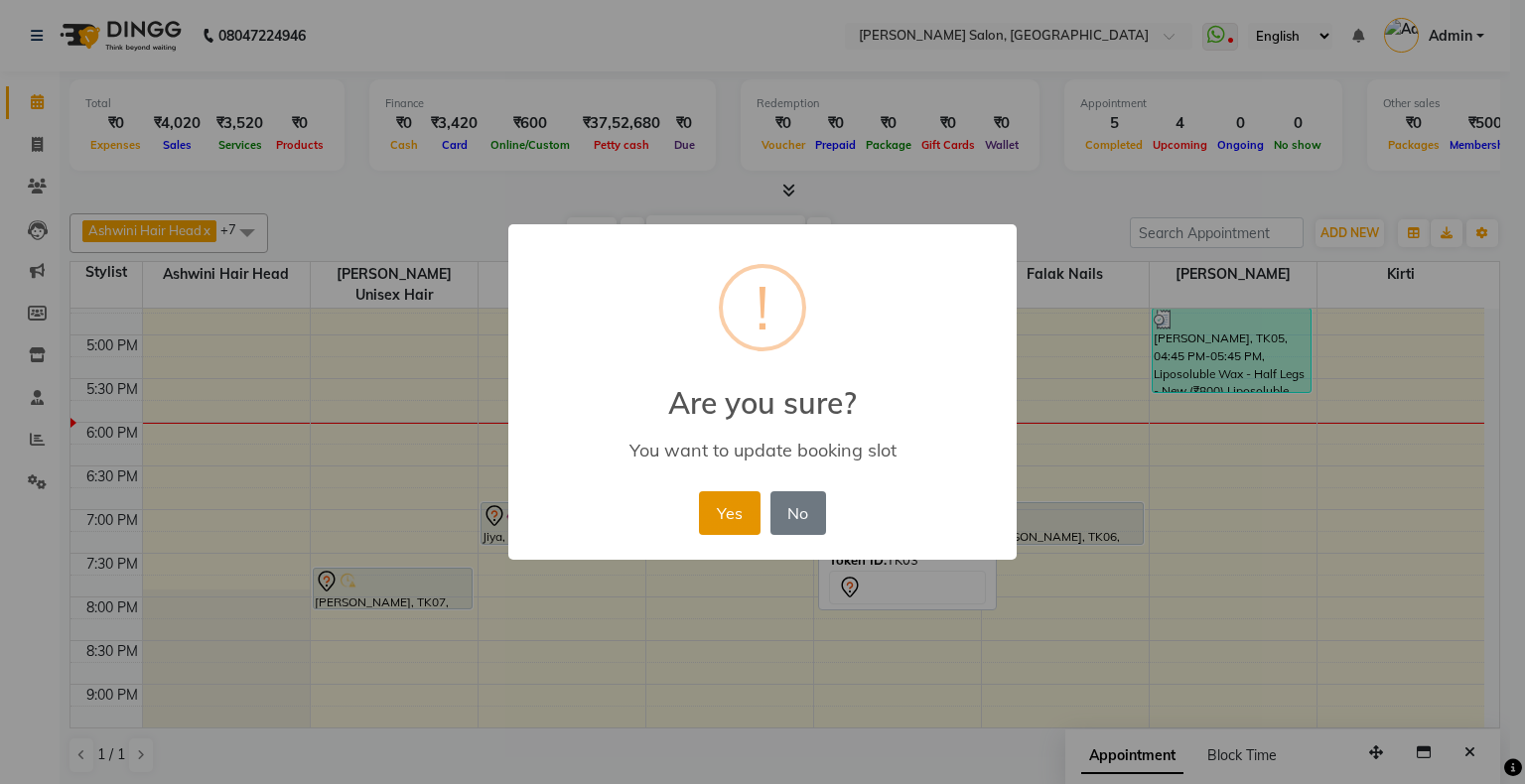 click on "Yes" at bounding box center [729, 513] 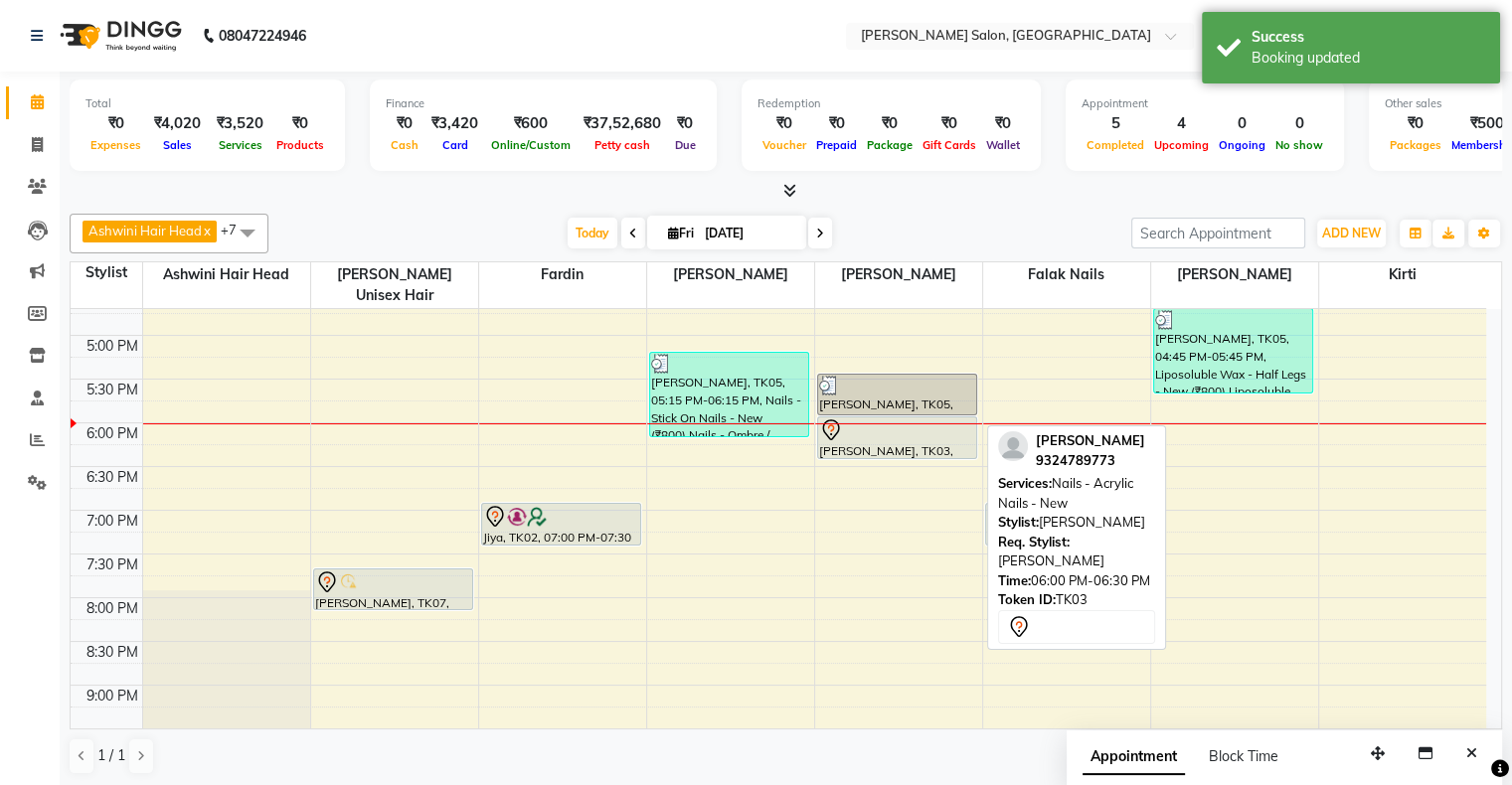 click at bounding box center (898, 430) 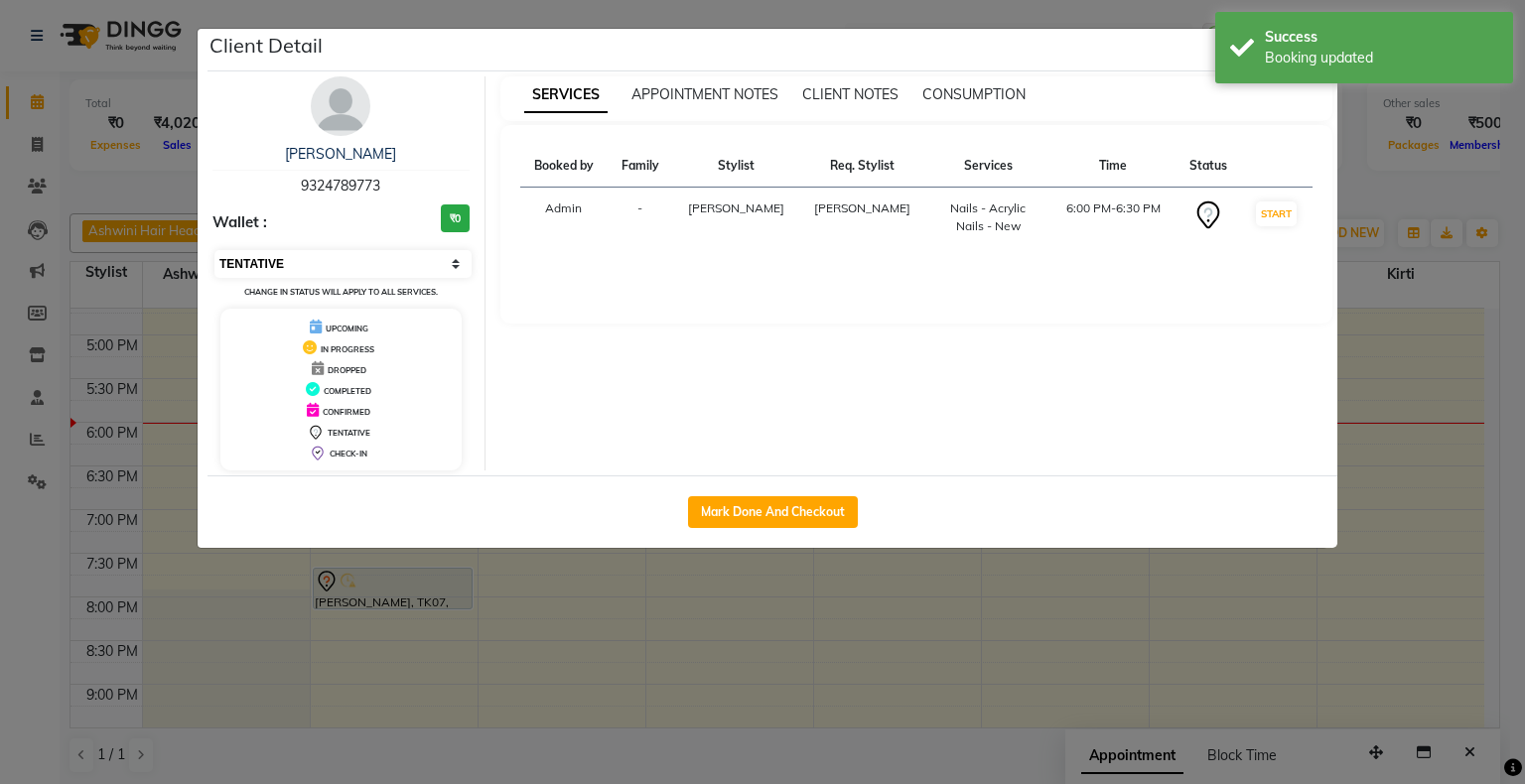 click on "Select IN SERVICE CONFIRMED TENTATIVE CHECK IN MARK DONE DROPPED UPCOMING" at bounding box center [343, 264] 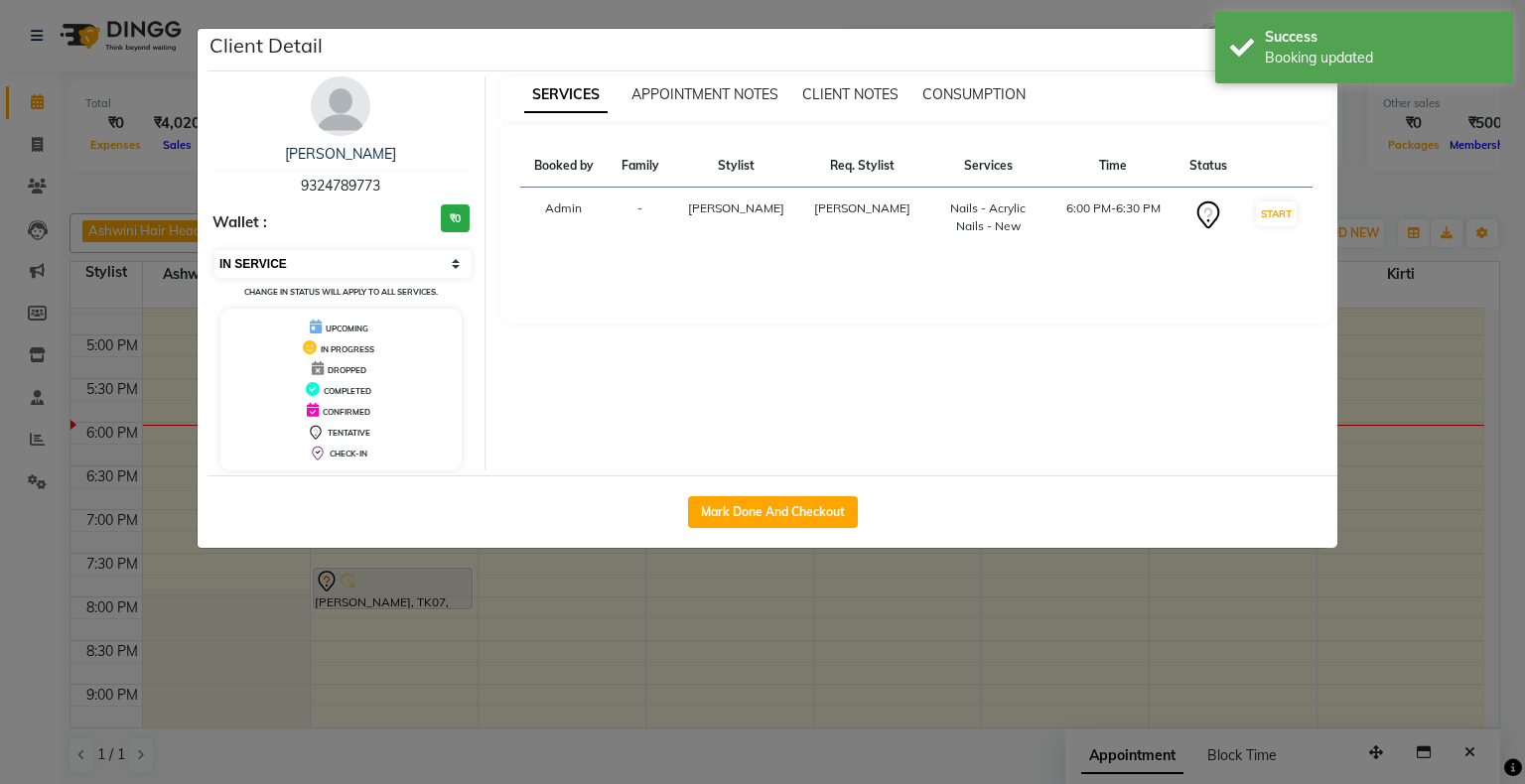 click on "Select IN SERVICE CONFIRMED TENTATIVE CHECK IN MARK DONE DROPPED UPCOMING" at bounding box center (343, 264) 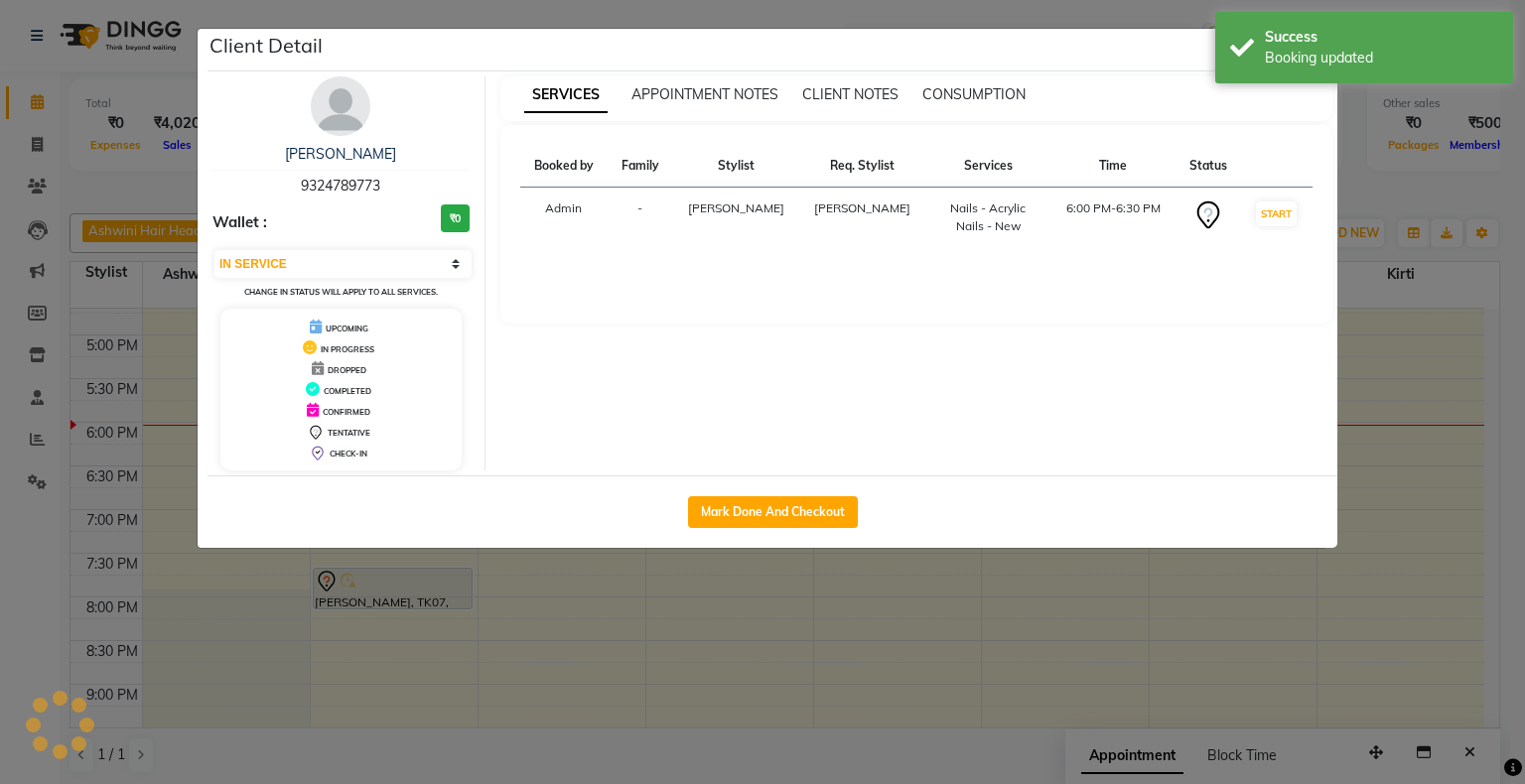 click on "Client Detail  ahana    9324789773 Wallet : ₹0 Select IN SERVICE CONFIRMED TENTATIVE CHECK IN MARK DONE DROPPED UPCOMING Change in status will apply to all services. UPCOMING IN PROGRESS DROPPED COMPLETED CONFIRMED TENTATIVE CHECK-IN SERVICES APPOINTMENT NOTES CLIENT NOTES CONSUMPTION Booked by Family Stylist Req. Stylist Services Time Status  Admin  - Sanjana  Shubhada  Nails - Acrylic Nails - New   6:00 PM-6:30 PM   START   Mark Done And Checkout" 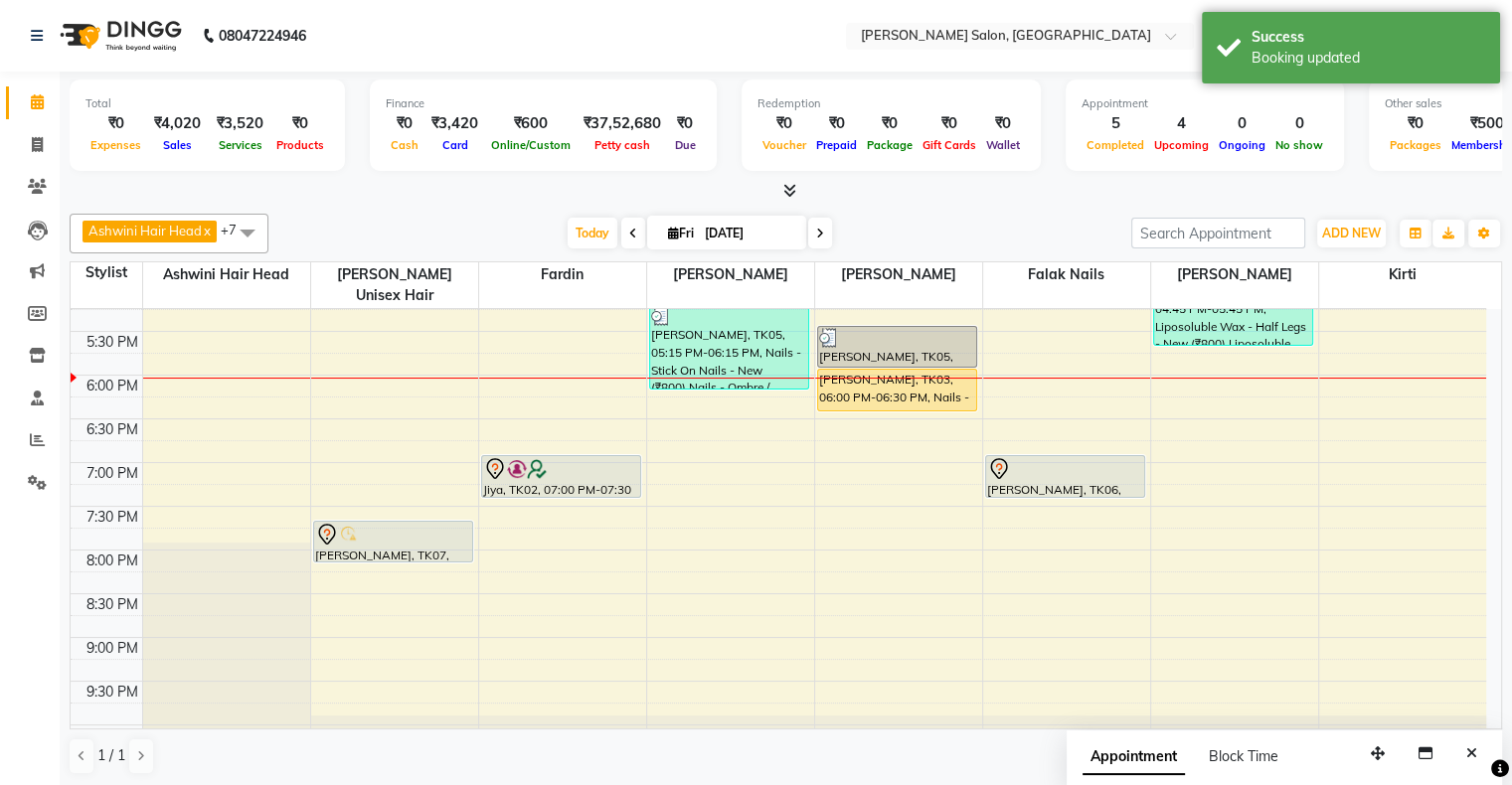 scroll, scrollTop: 585, scrollLeft: 0, axis: vertical 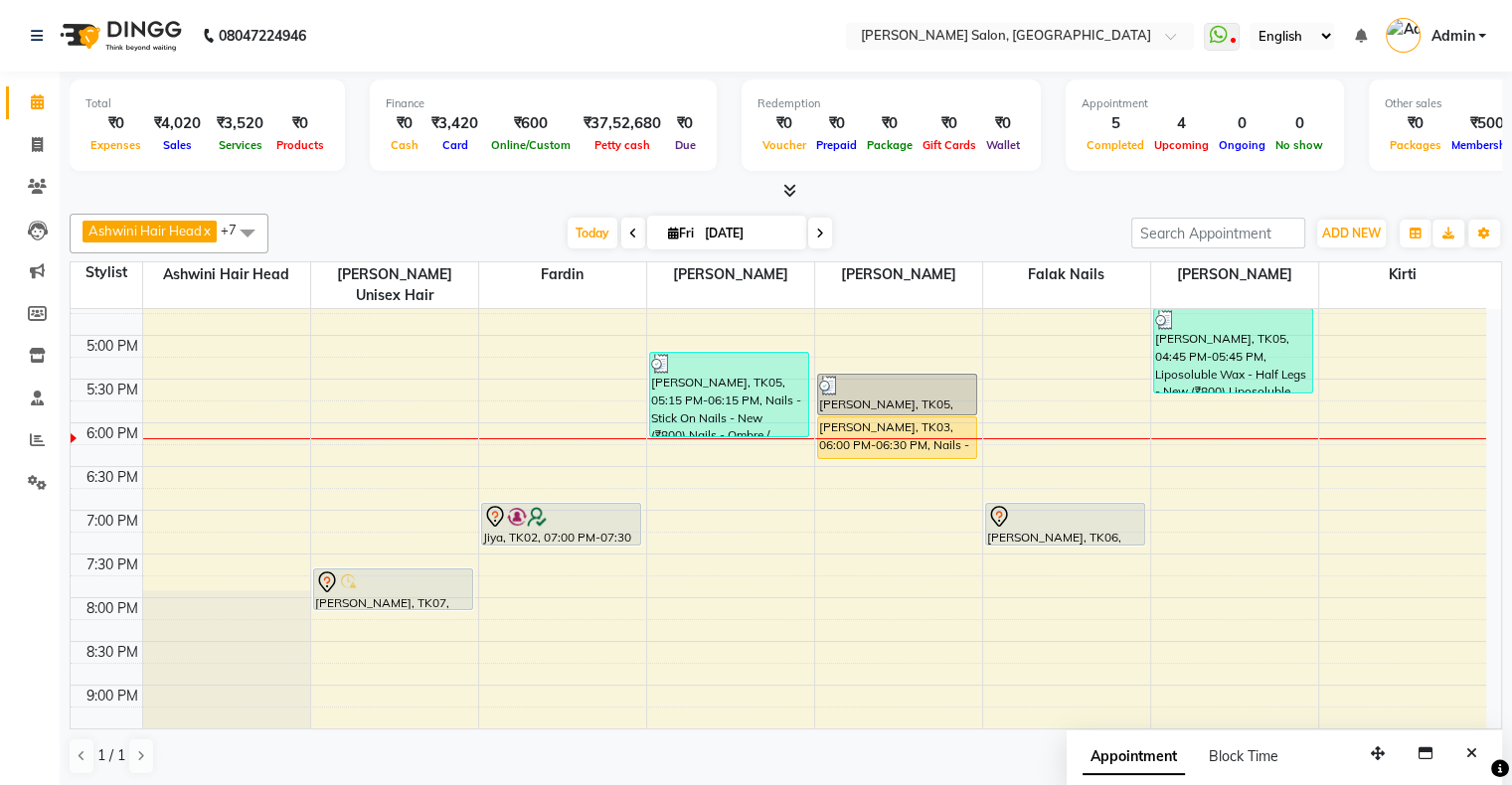 click at bounding box center [820, 234] 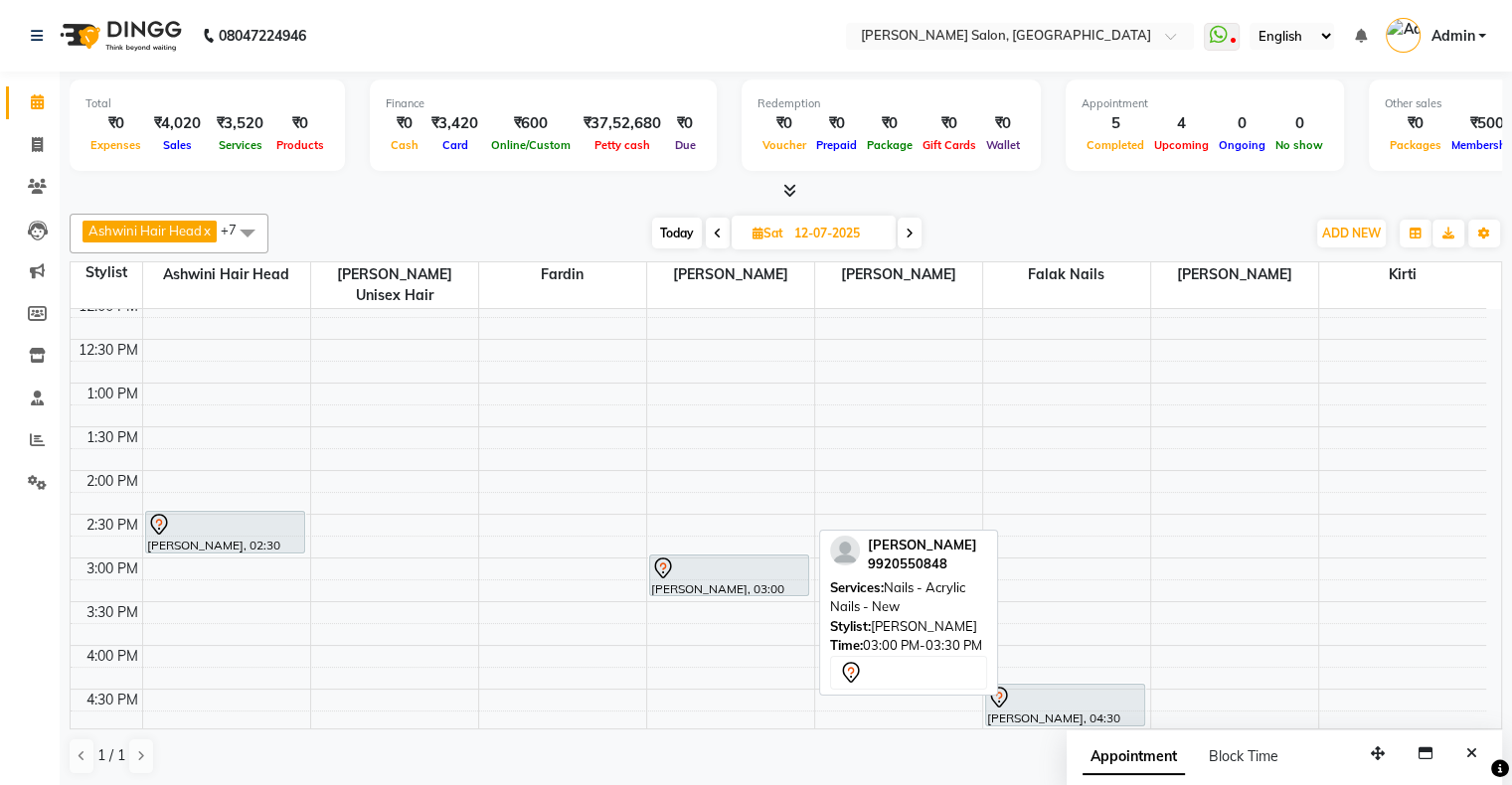 scroll, scrollTop: 0, scrollLeft: 0, axis: both 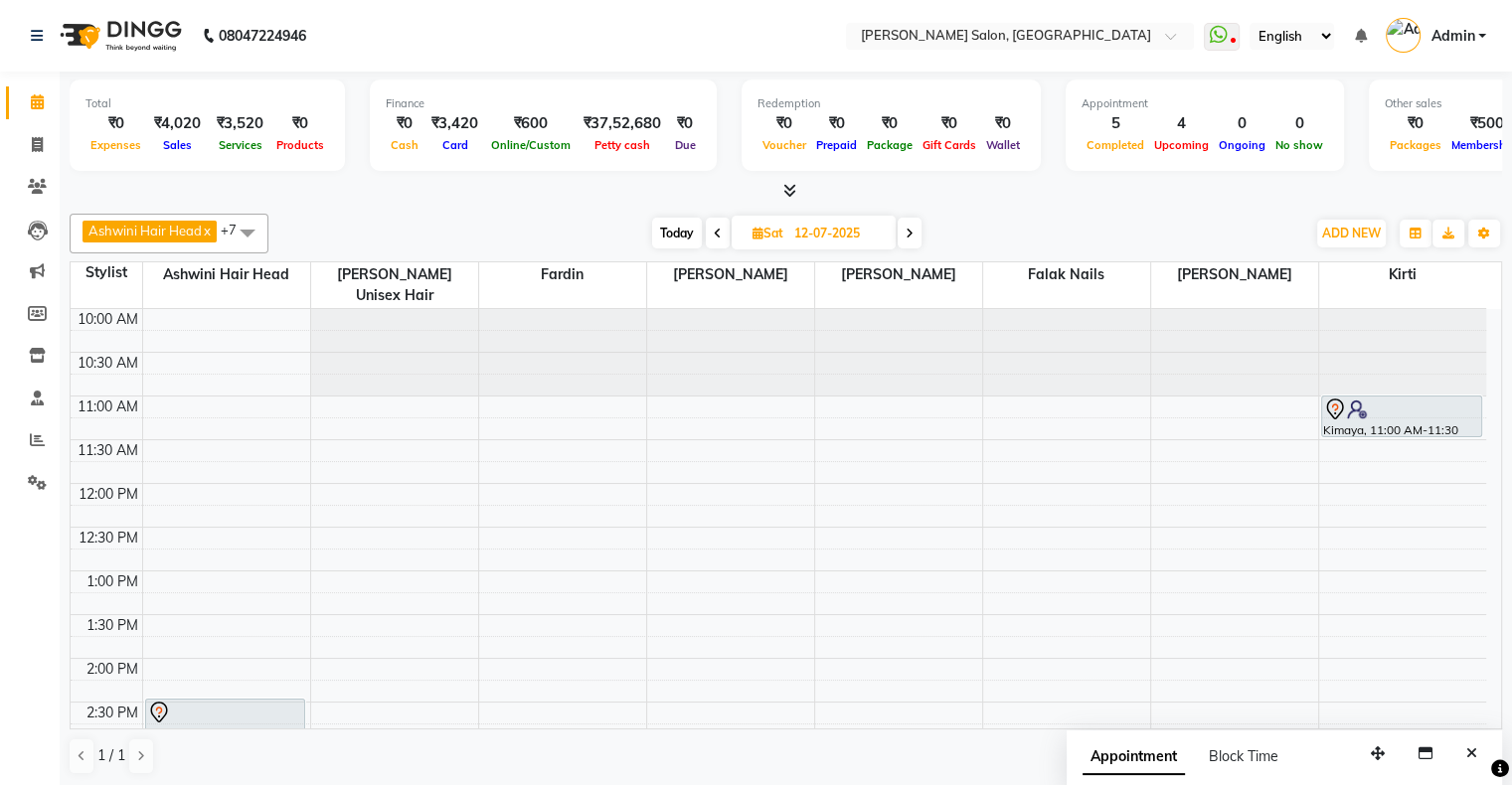click at bounding box center [910, 233] 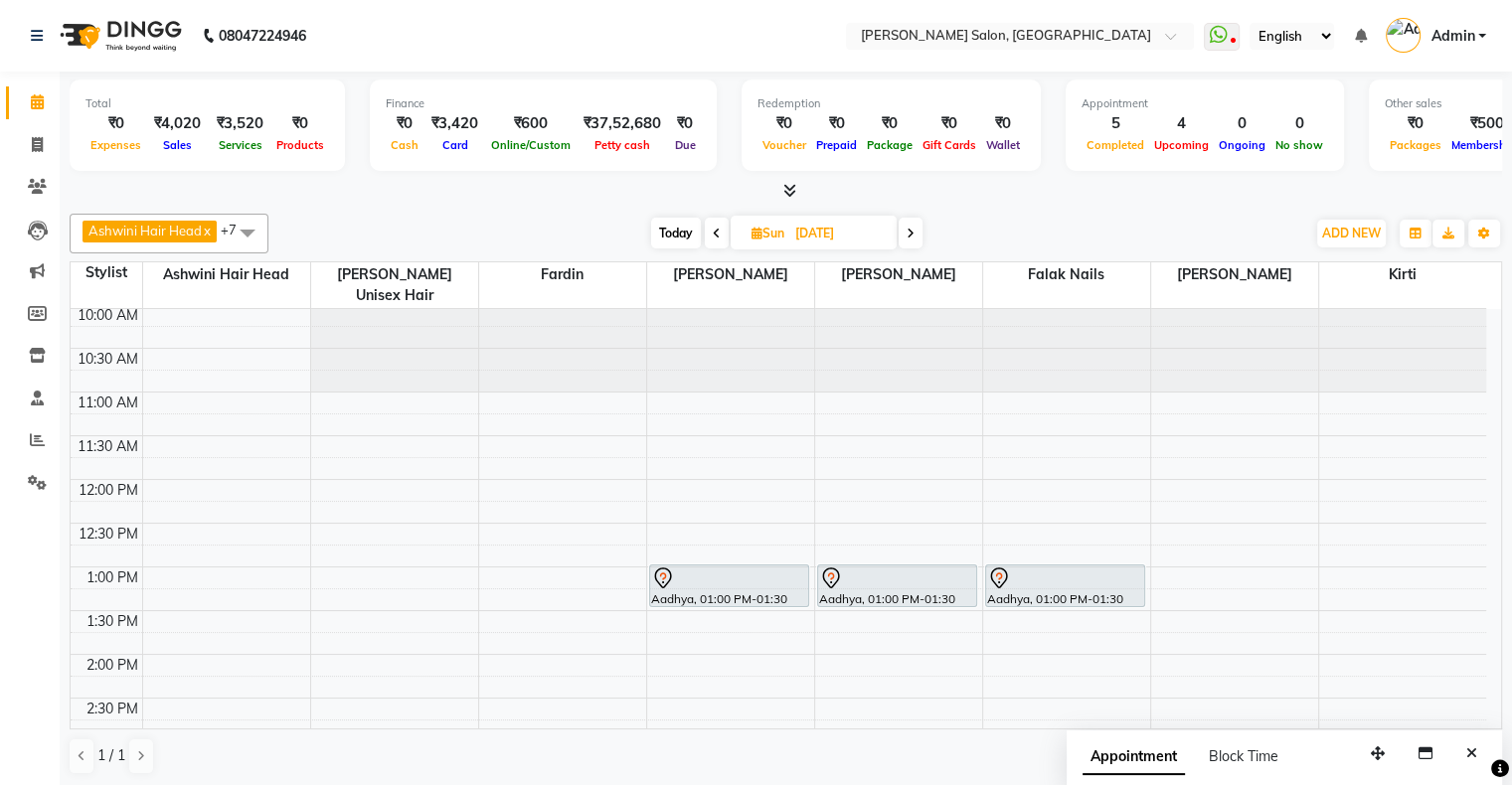 scroll, scrollTop: 0, scrollLeft: 0, axis: both 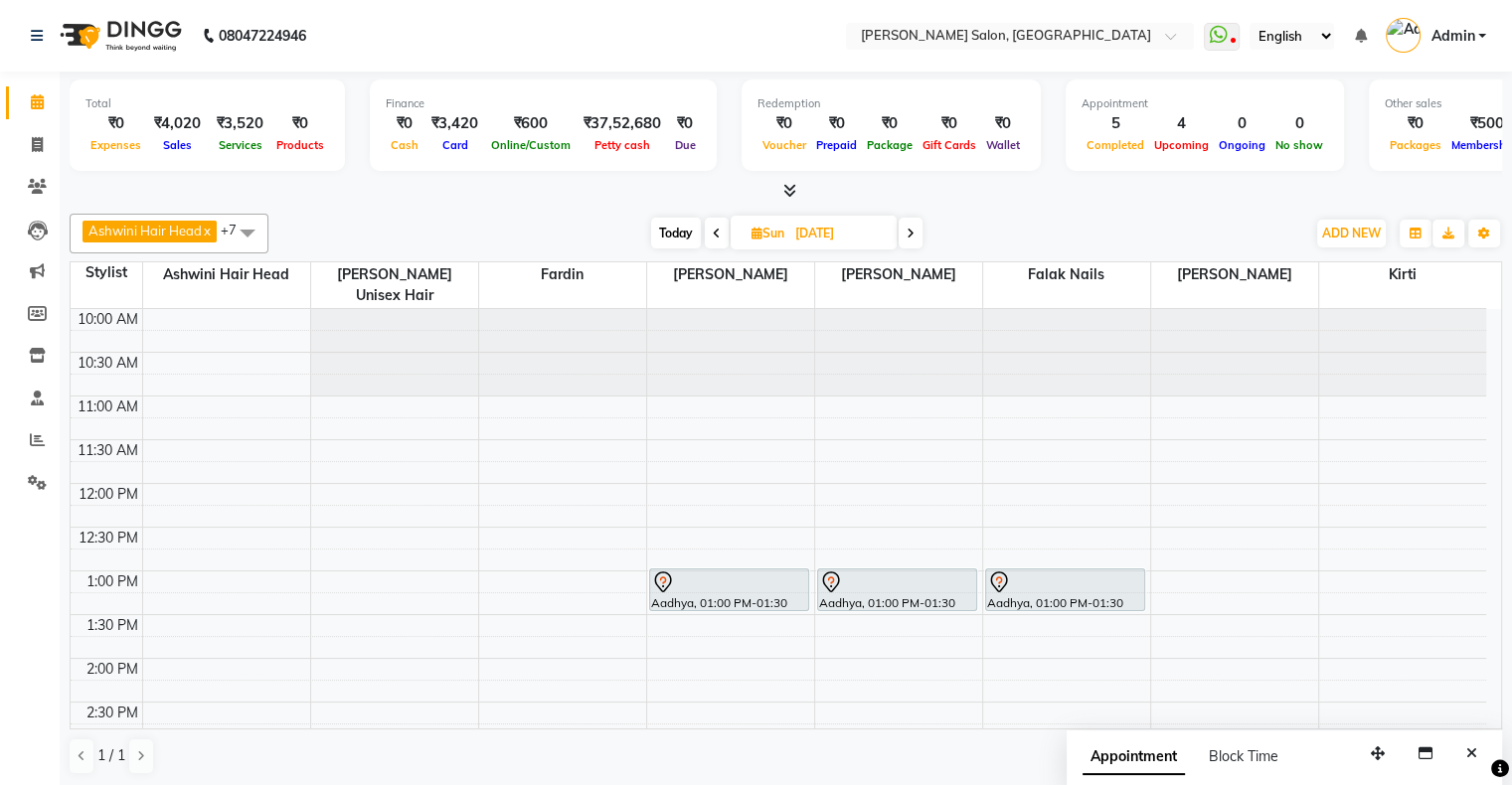 click on "Today" at bounding box center [676, 233] 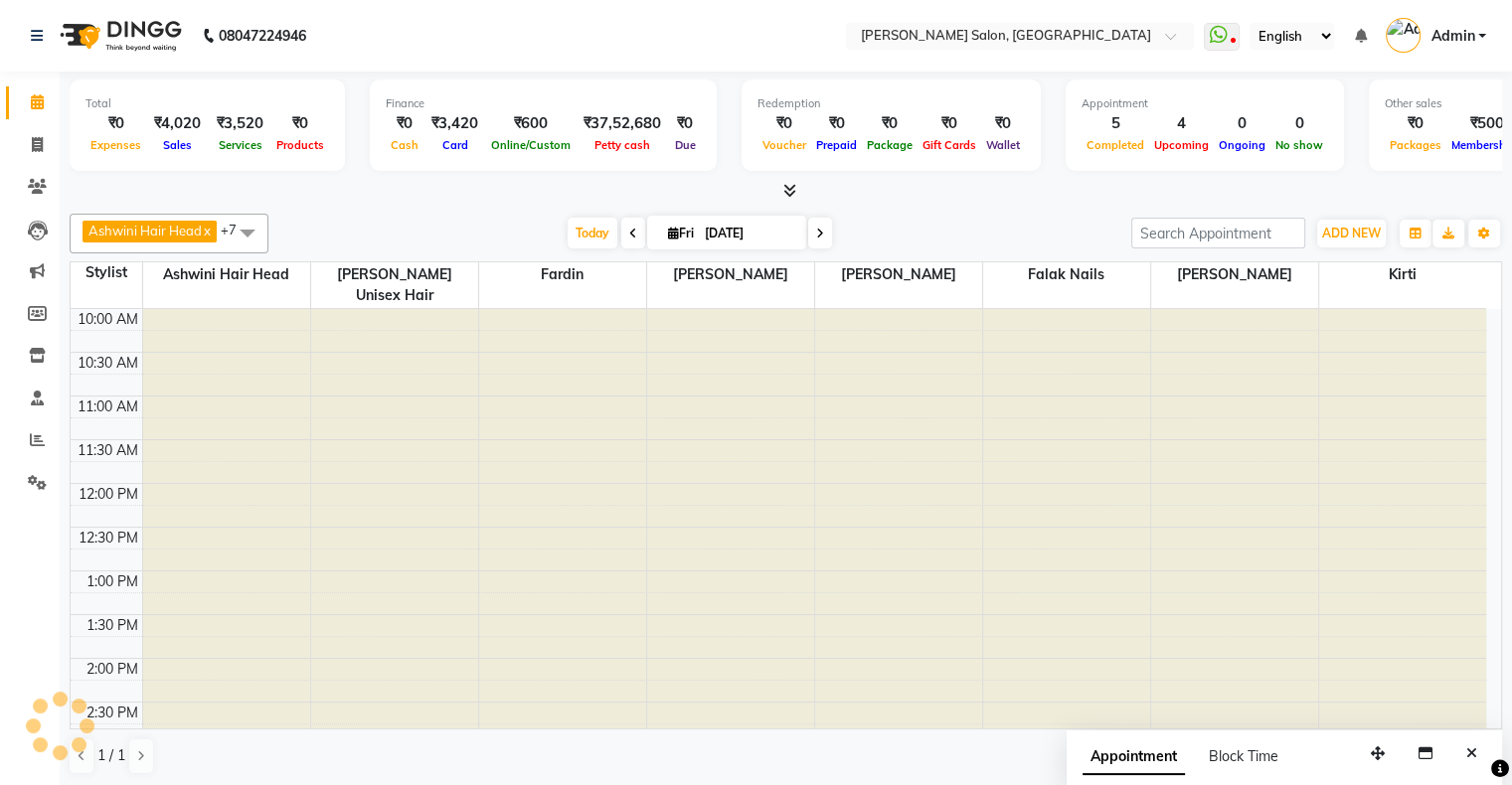 scroll, scrollTop: 685, scrollLeft: 0, axis: vertical 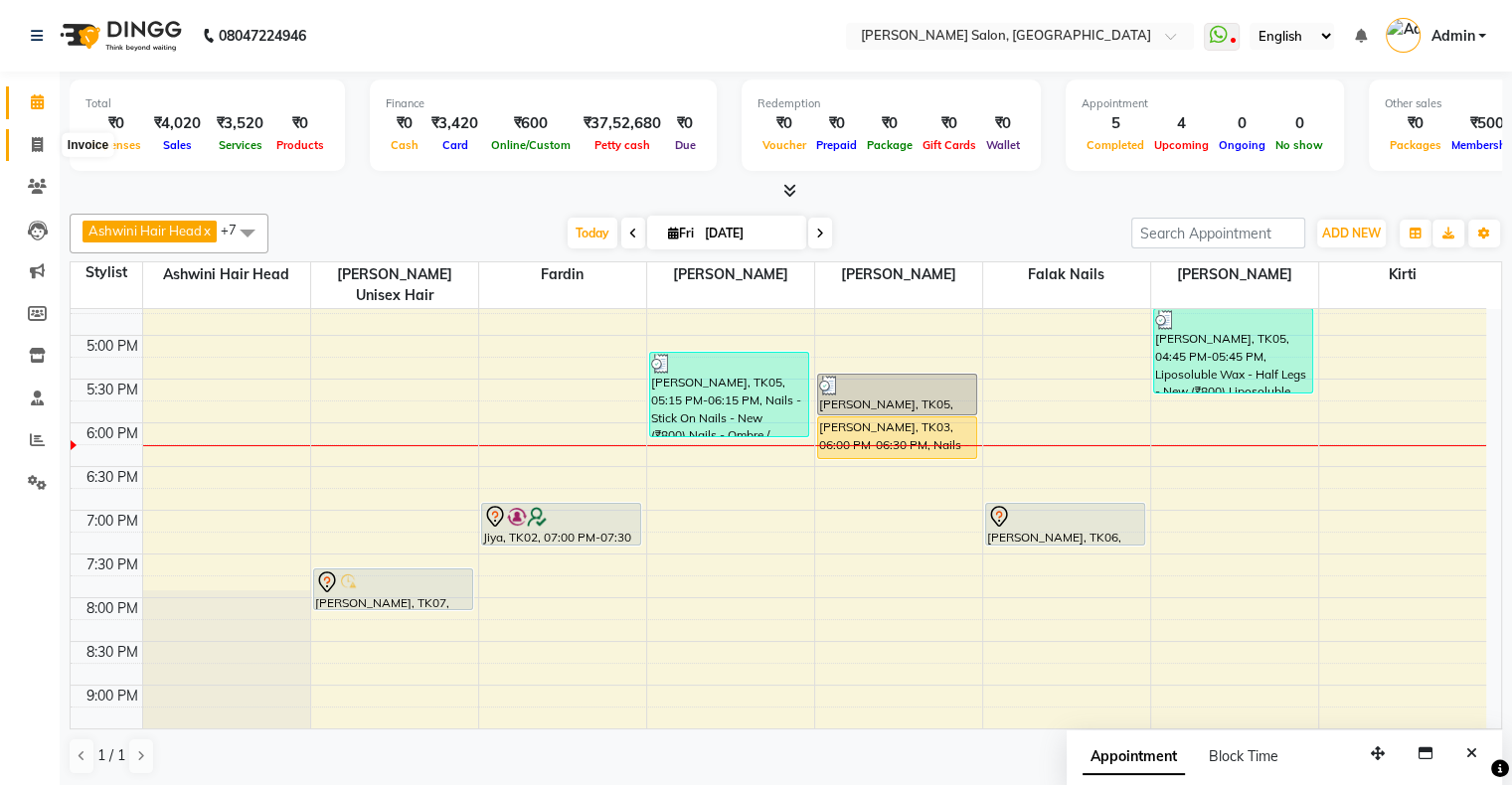 click 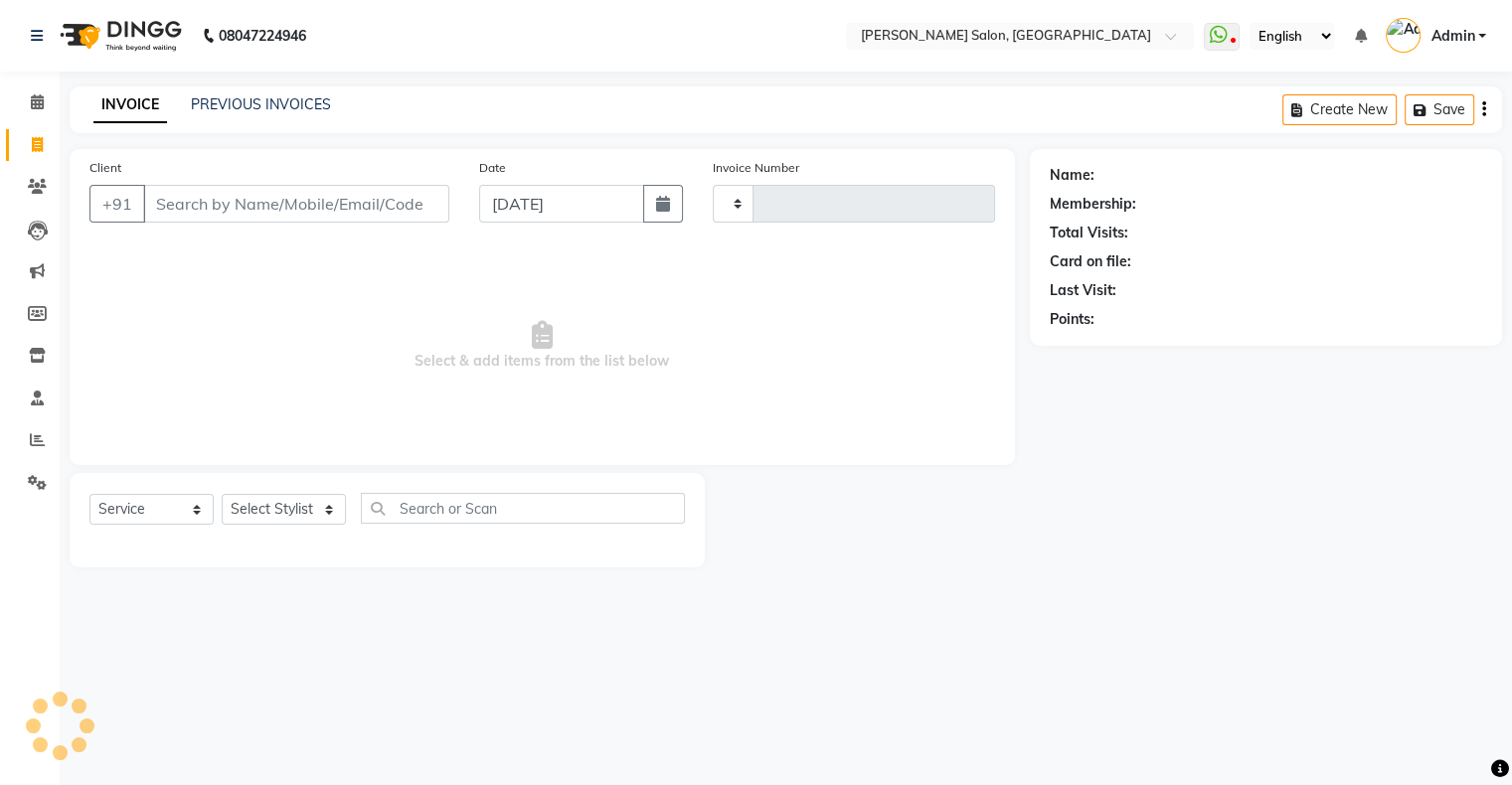 scroll, scrollTop: 0, scrollLeft: 0, axis: both 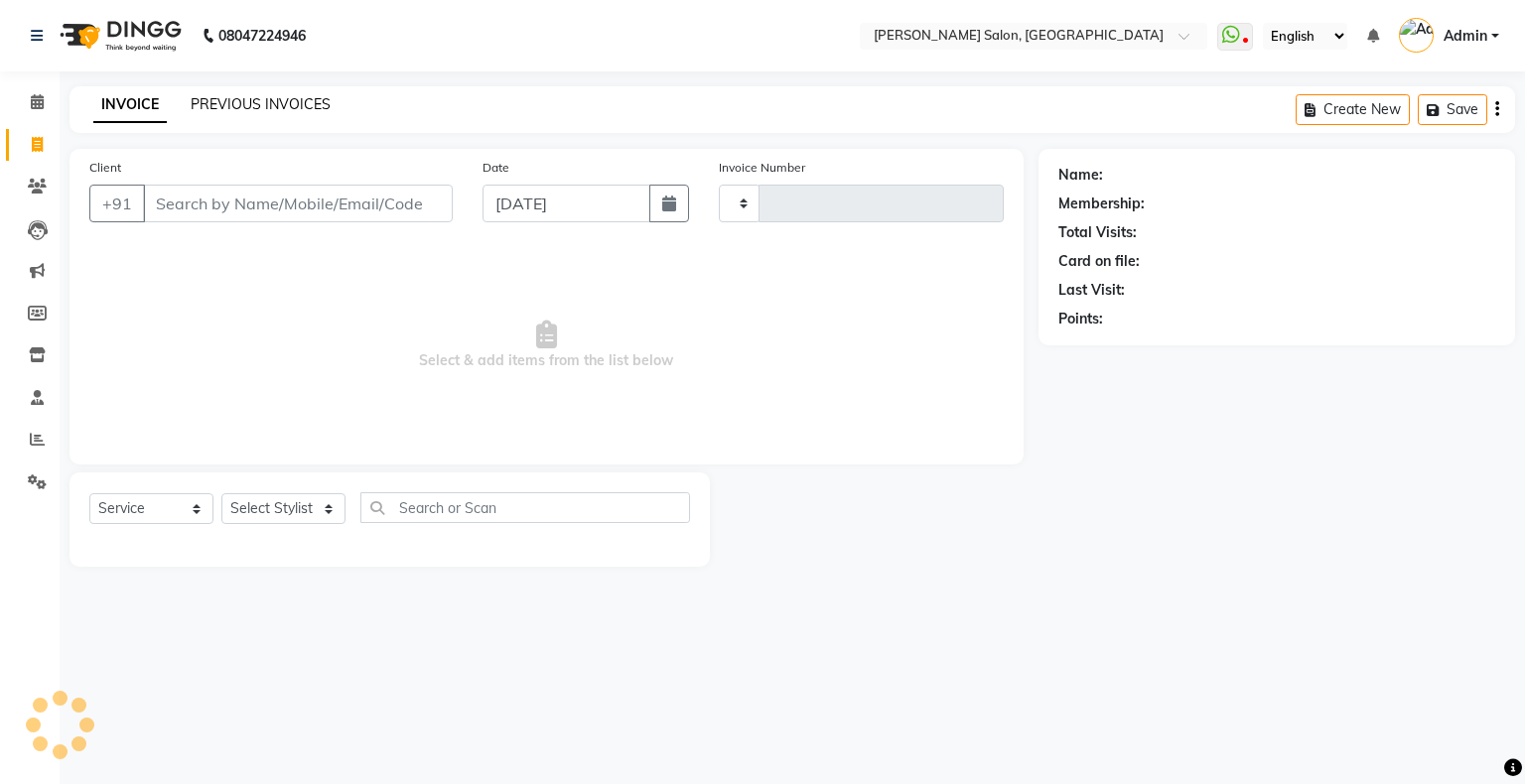 click on "PREVIOUS INVOICES" 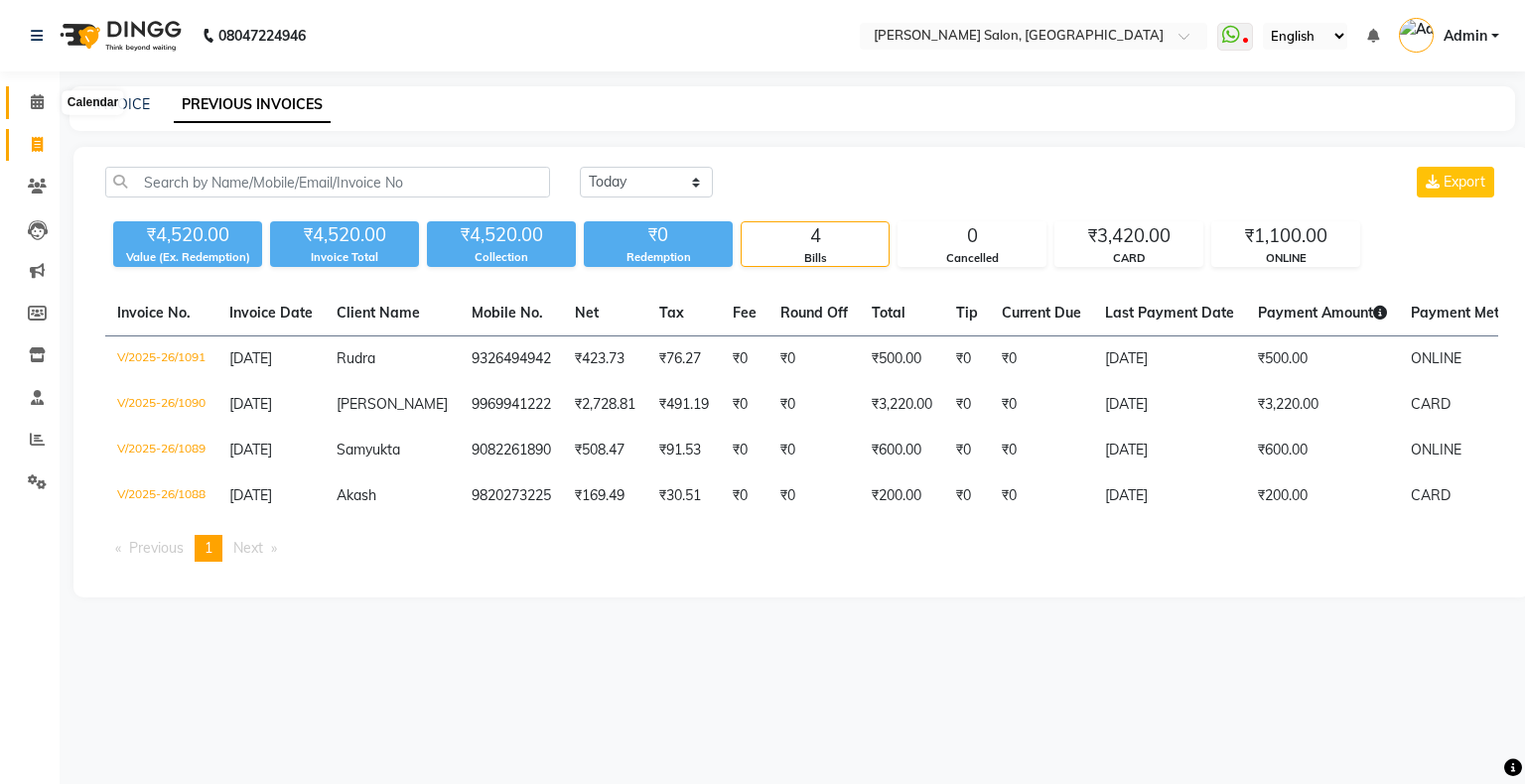 click 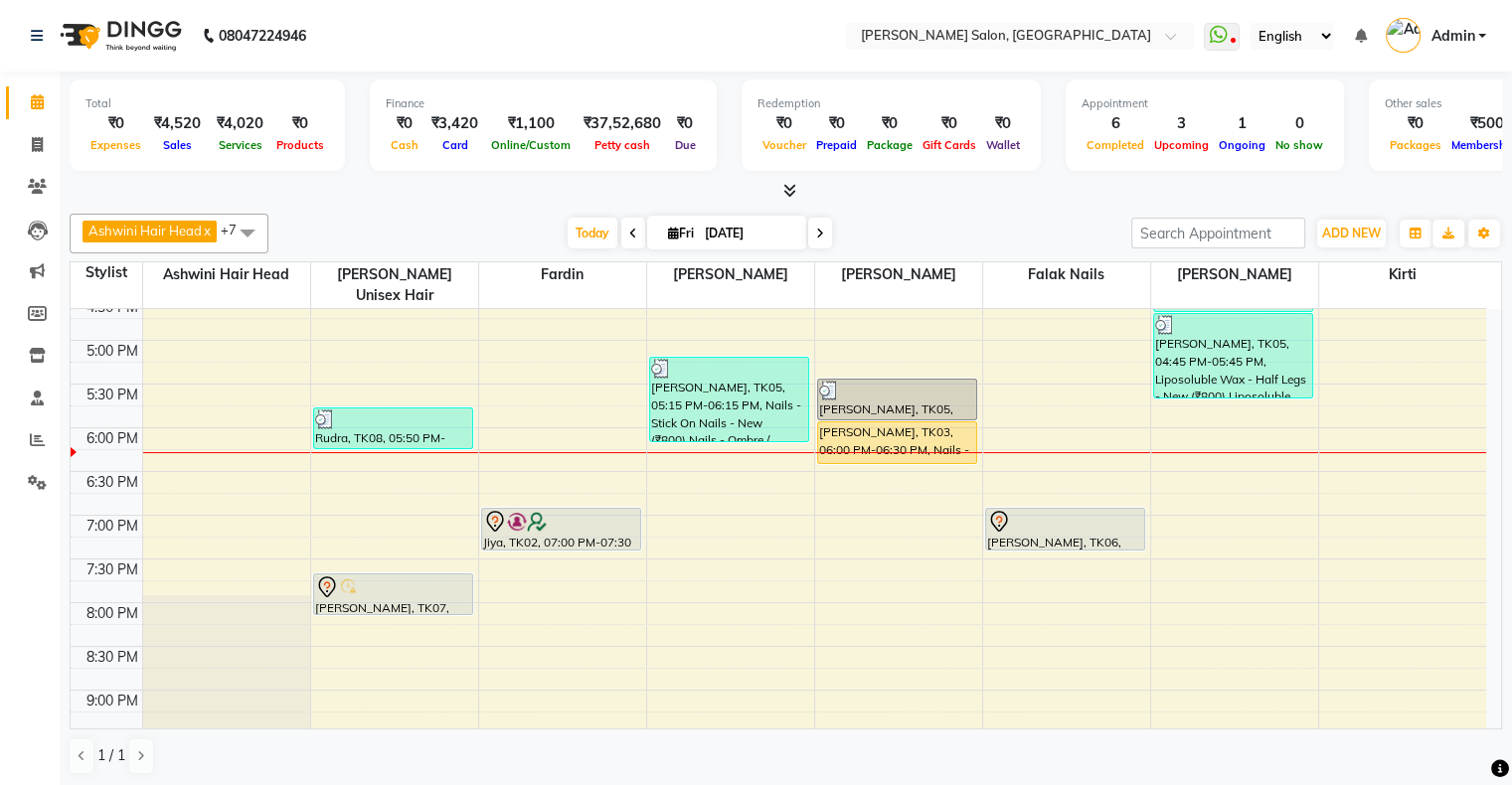 scroll, scrollTop: 596, scrollLeft: 0, axis: vertical 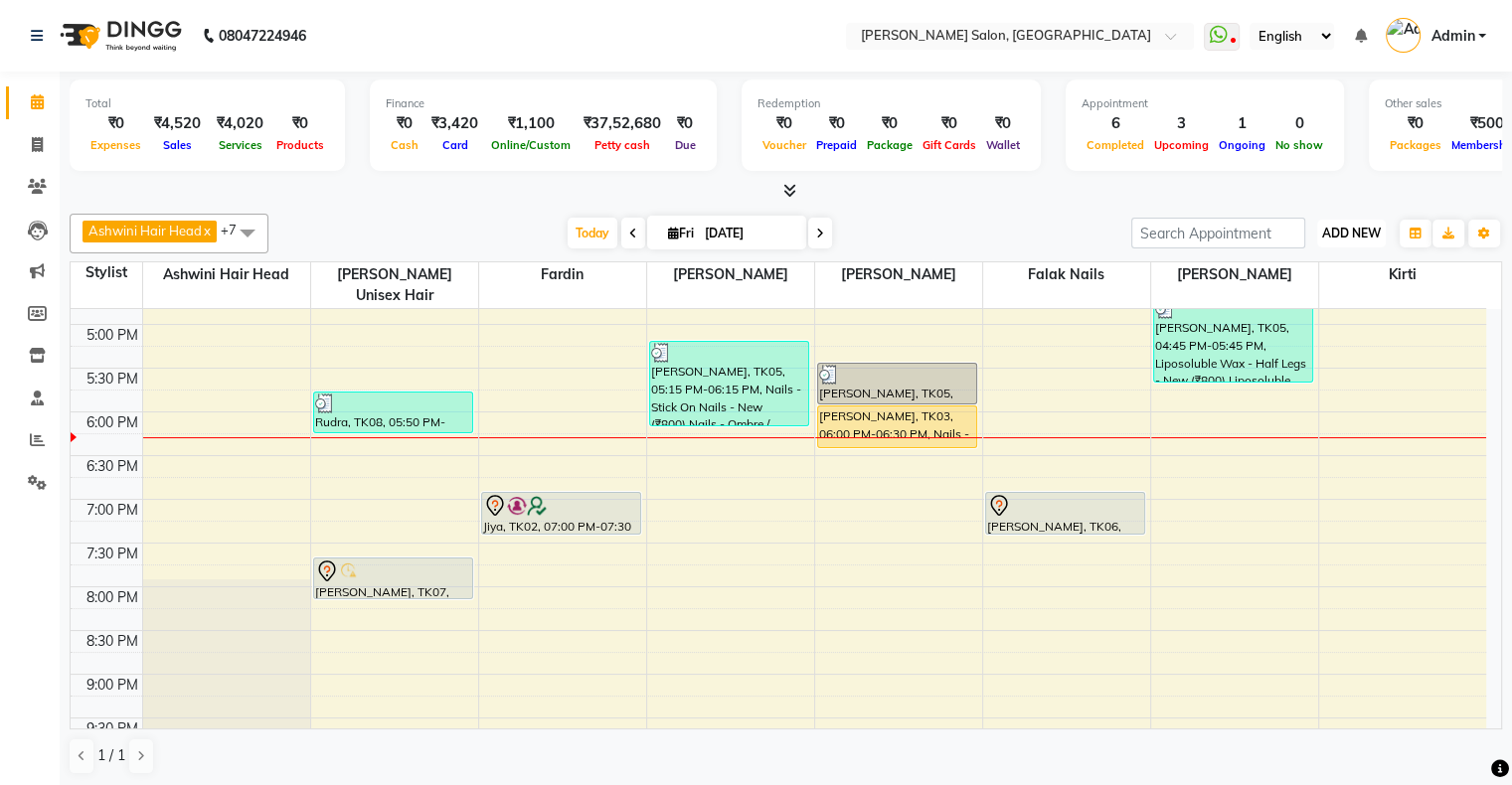 click on "ADD NEW" at bounding box center (1351, 233) 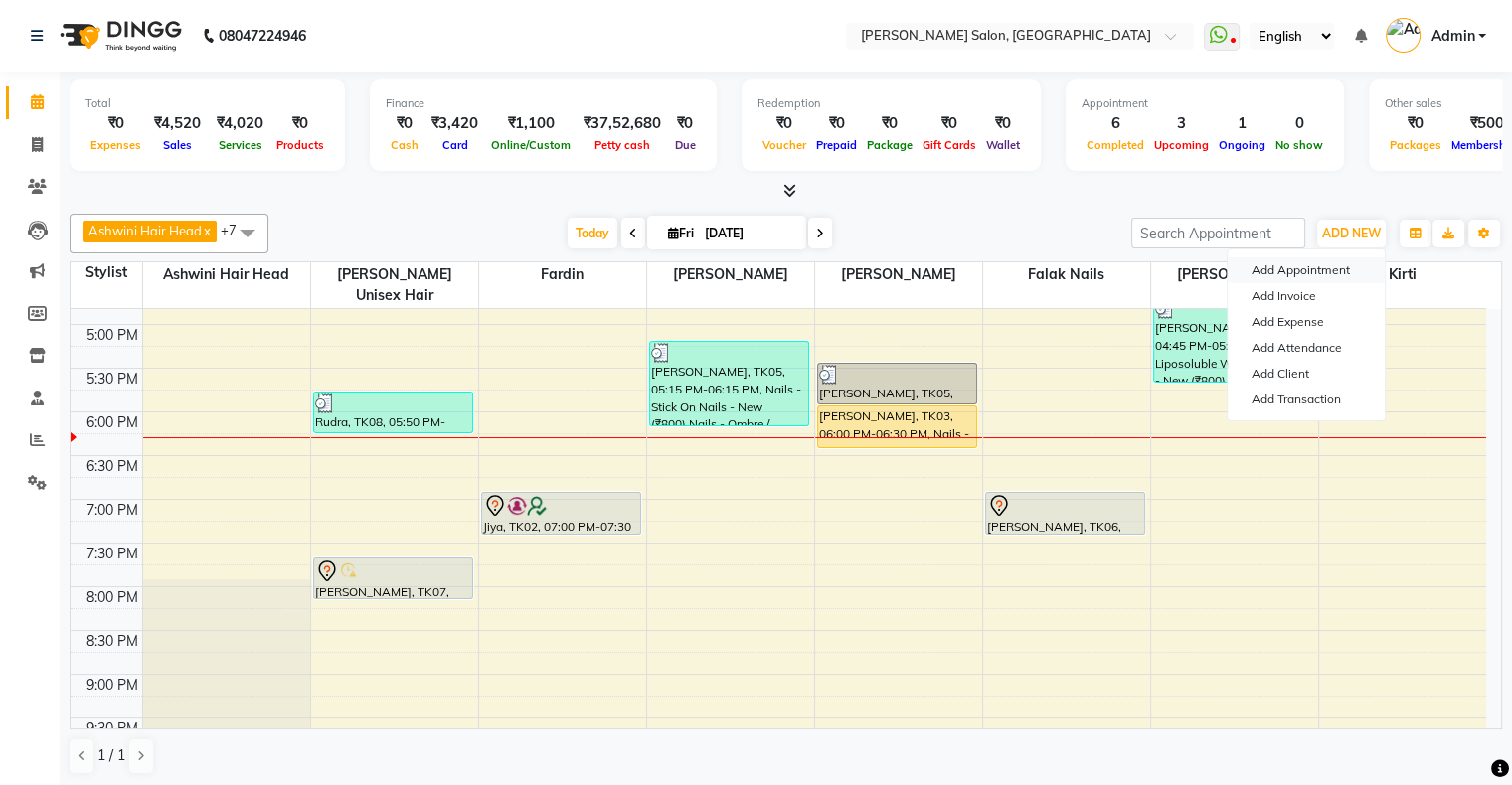 click on "Add Appointment" at bounding box center [1306, 270] 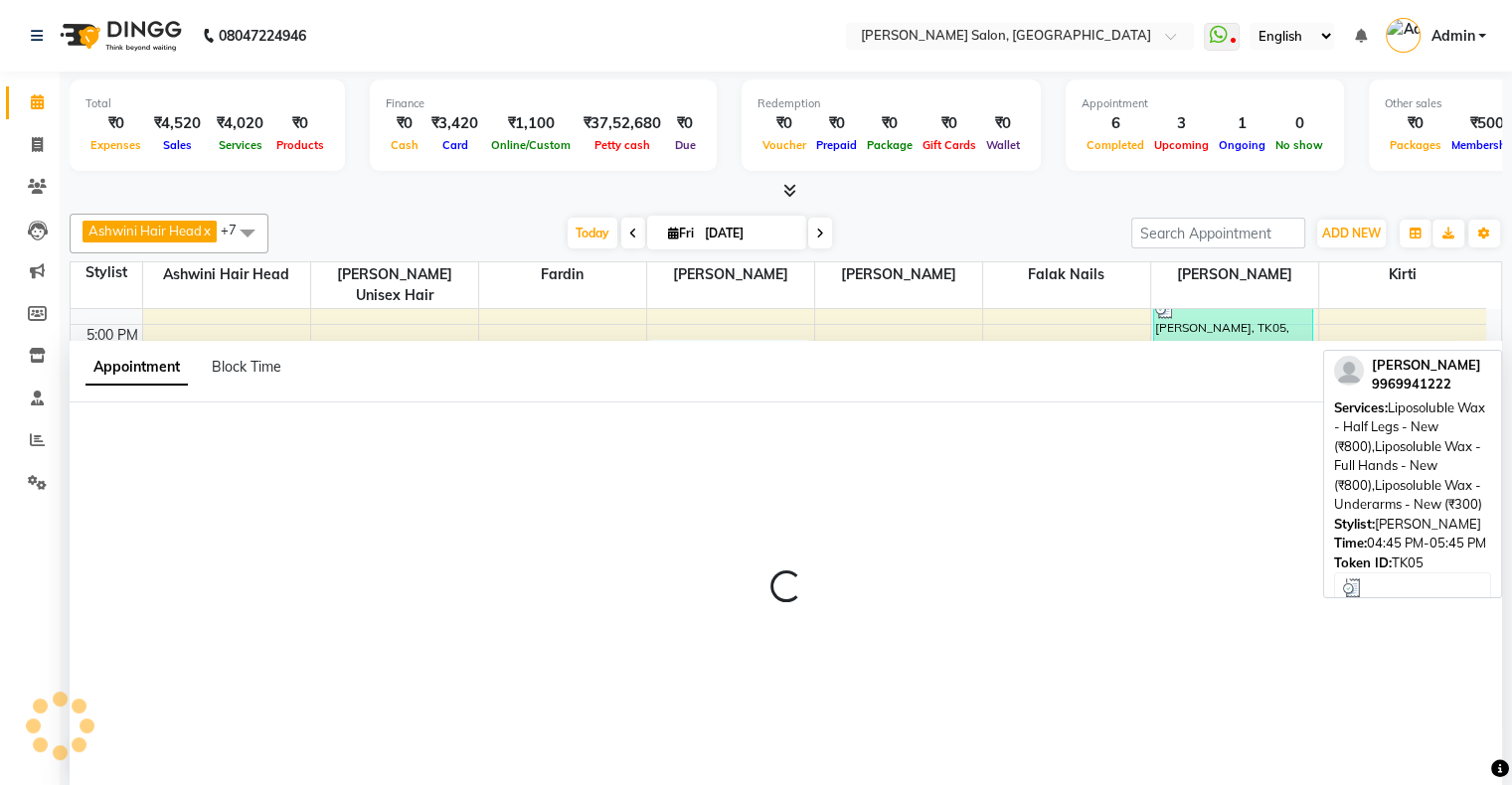 scroll, scrollTop: 0, scrollLeft: 0, axis: both 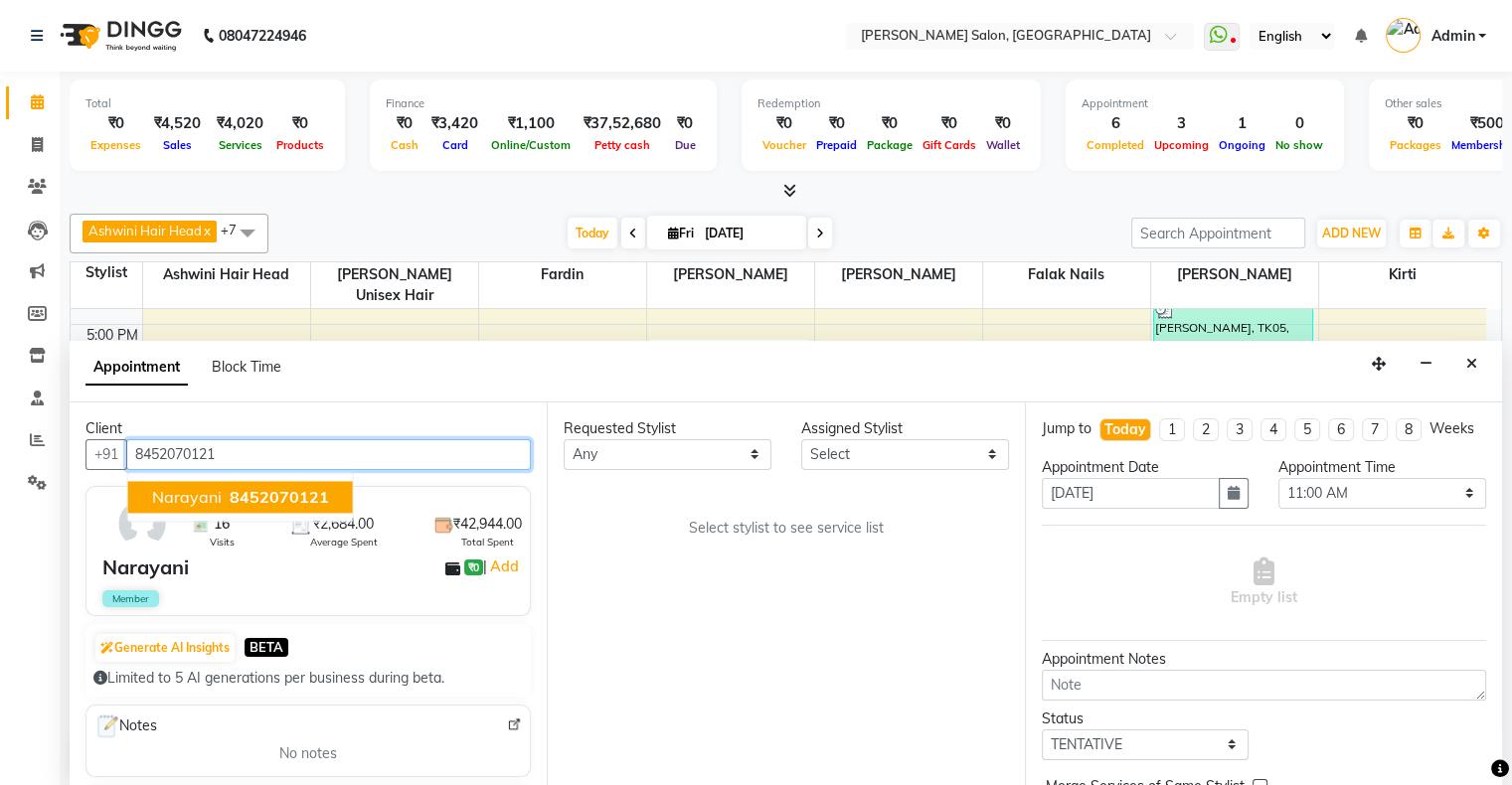 click on "8452070121" at bounding box center (279, 497) 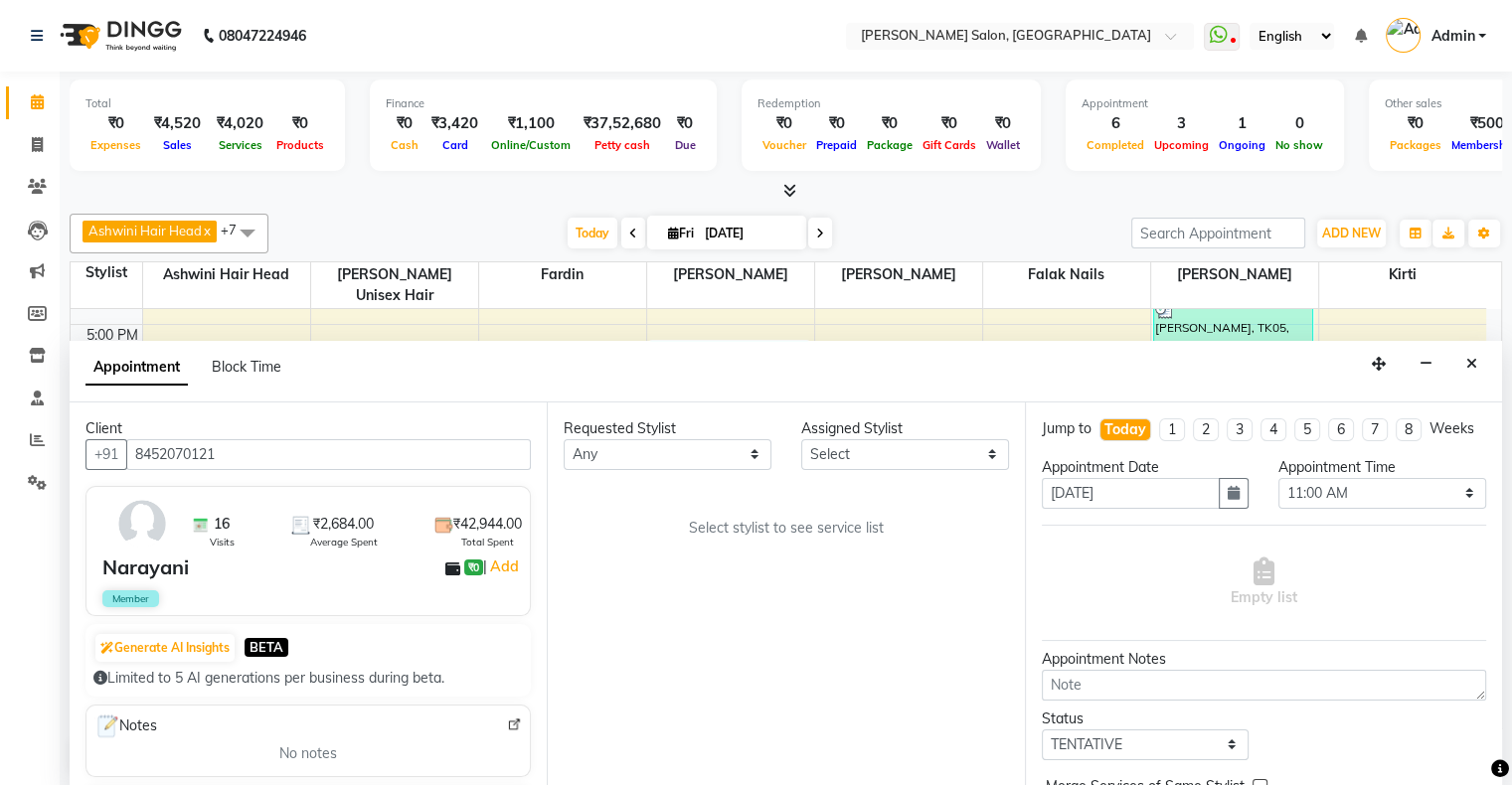click on "Requested Stylist" at bounding box center (667, 428) 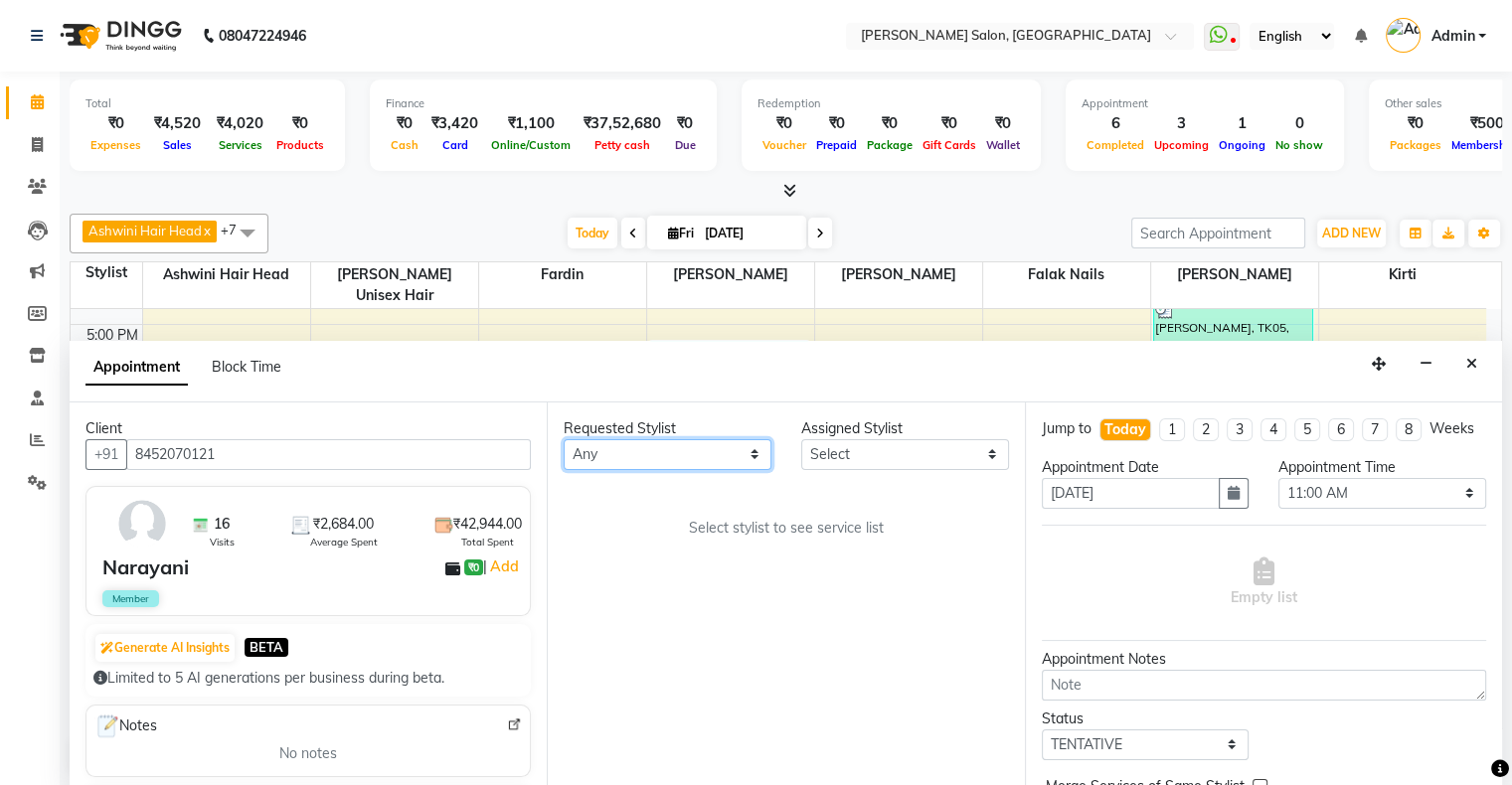click on "Any Ashwini Hair Head Falak Nails Fardin Kirti Nida FD Pradip Vaishnav Sanjana  Shubhada Susmita Vidhi Veera Vivek Unisex hair" at bounding box center (667, 454) 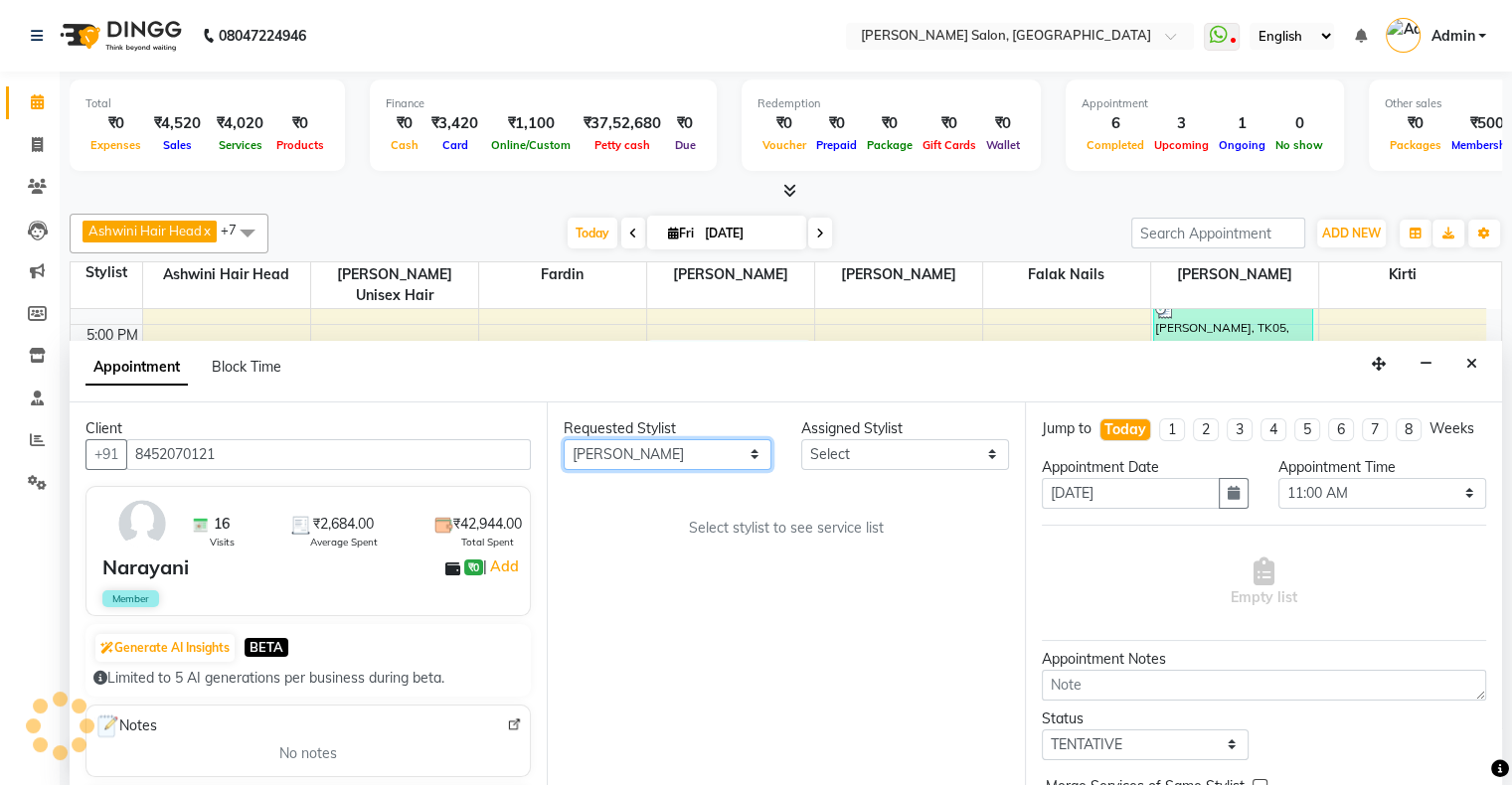 click on "Any Ashwini Hair Head Falak Nails Fardin Kirti Nida FD Pradip Vaishnav Sanjana  Shubhada Susmita Vidhi Veera Vivek Unisex hair" at bounding box center (667, 454) 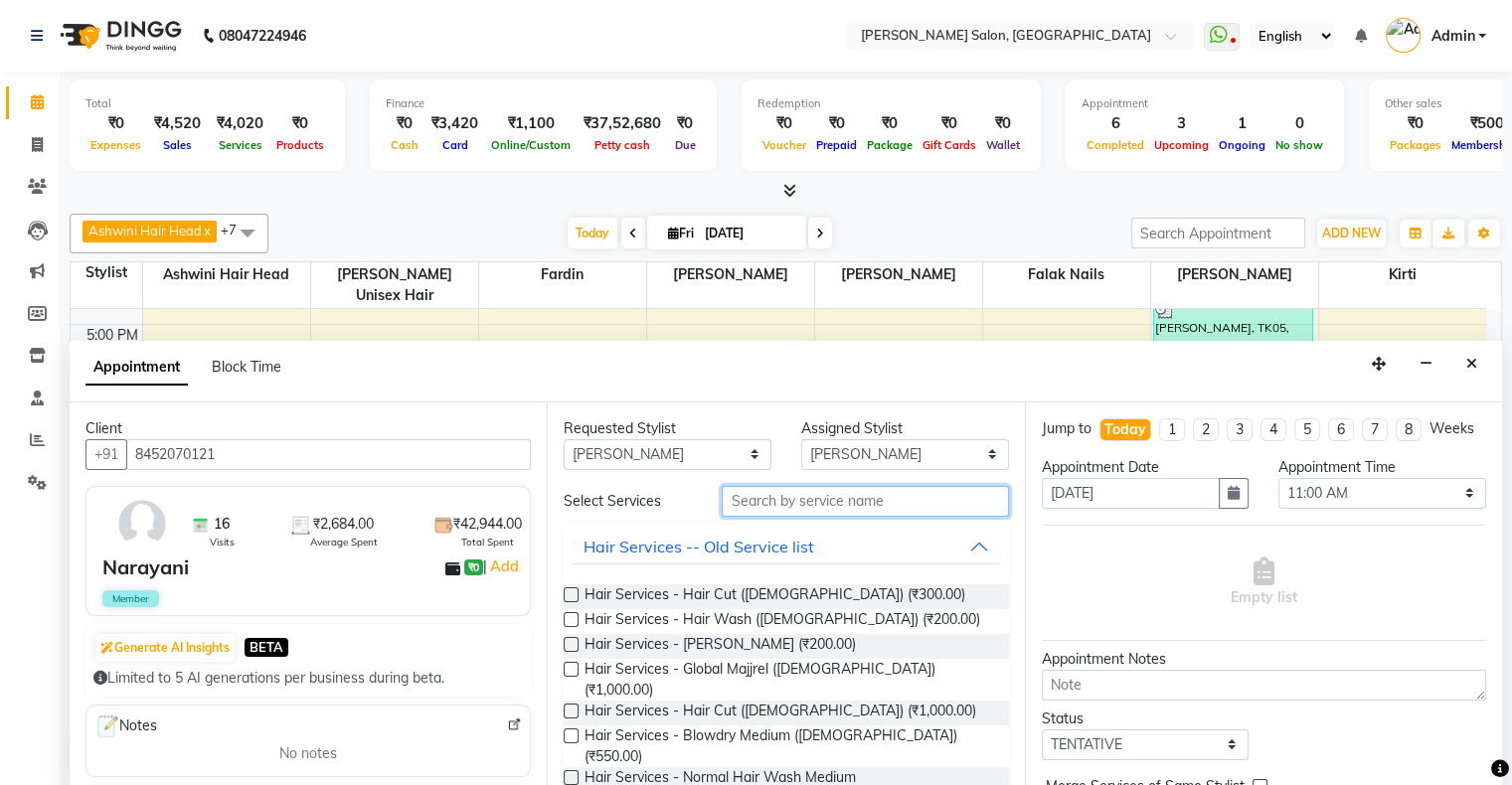 click at bounding box center [865, 501] 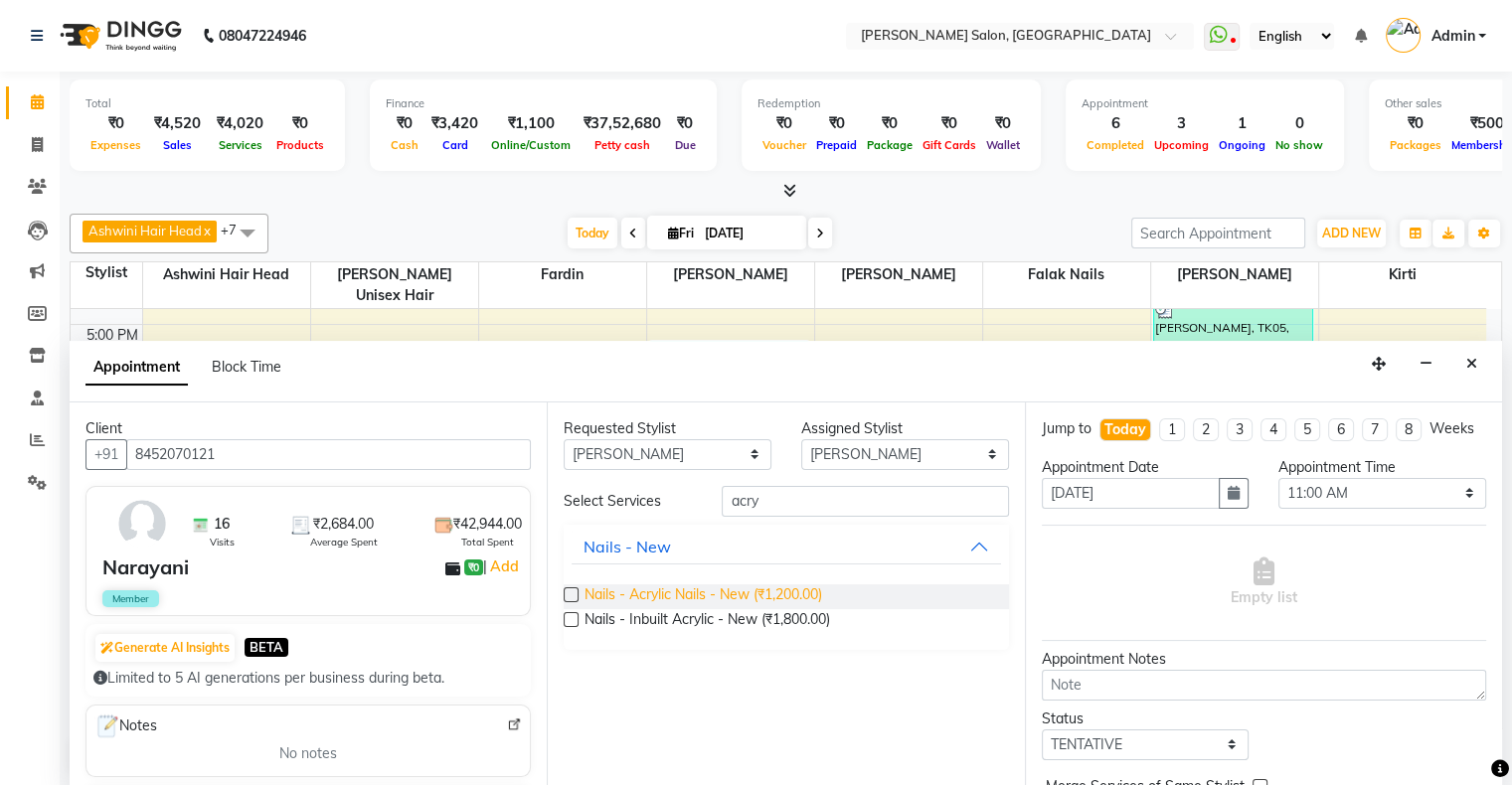 click on "Nails - Acrylic Nails - New (₹1,200.00)" at bounding box center (703, 596) 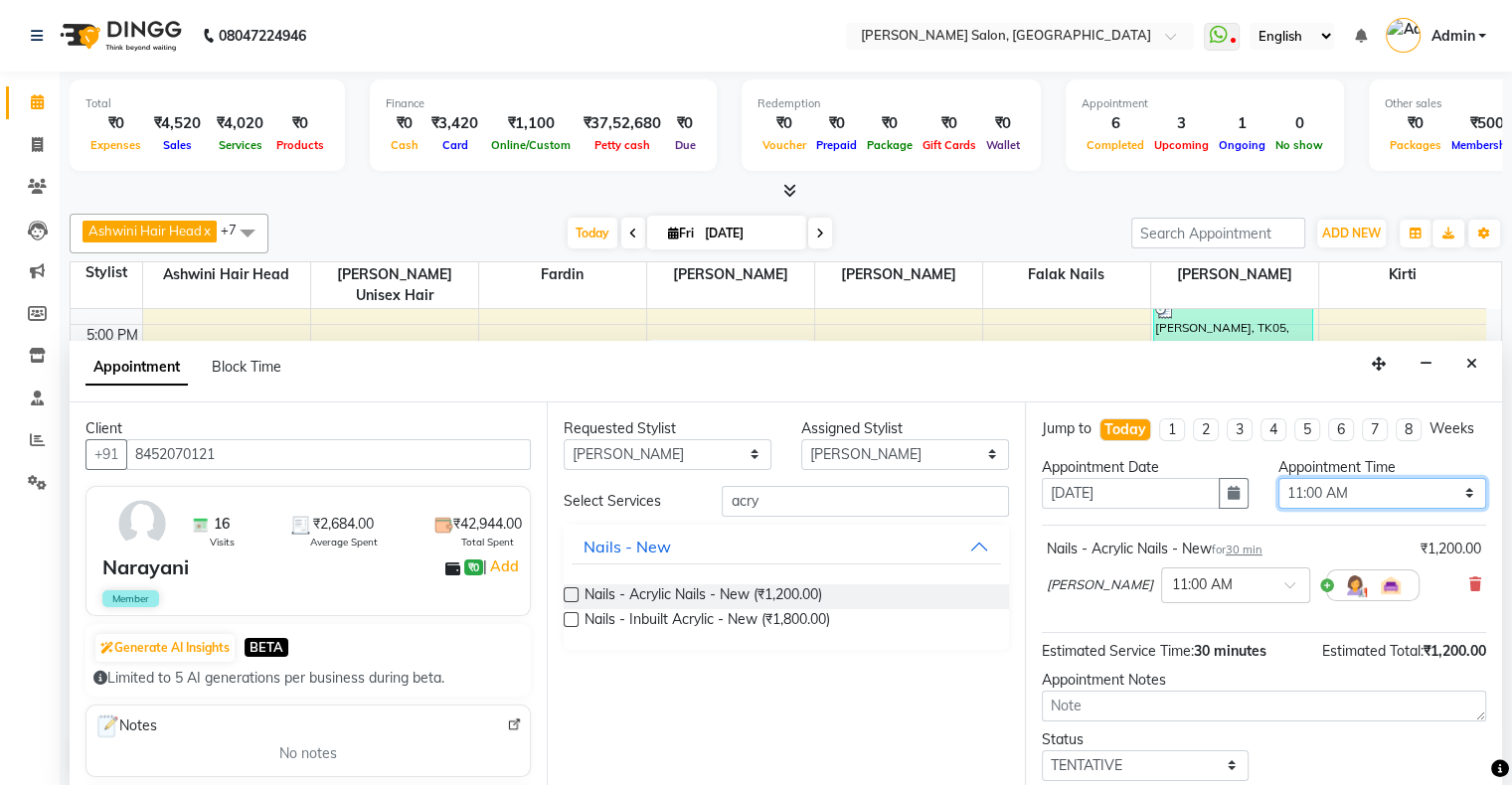 click on "Select 11:00 AM 11:15 AM 11:30 AM 11:45 AM 12:00 PM 12:15 PM 12:30 PM 12:45 PM 01:00 PM 01:15 PM 01:30 PM 01:45 PM 02:00 PM 02:15 PM 02:30 PM 02:45 PM 03:00 PM 03:15 PM 03:30 PM 03:45 PM 04:00 PM 04:15 PM 04:30 PM 04:45 PM 05:00 PM 05:15 PM 05:30 PM 05:45 PM 06:00 PM 06:15 PM 06:30 PM 06:45 PM 07:00 PM 07:15 PM 07:30 PM 07:45 PM 08:00 PM 08:15 PM 08:30 PM 08:45 PM 09:00 PM 09:15 PM 09:30 PM 09:45 PM 10:00 PM" at bounding box center (1382, 493) 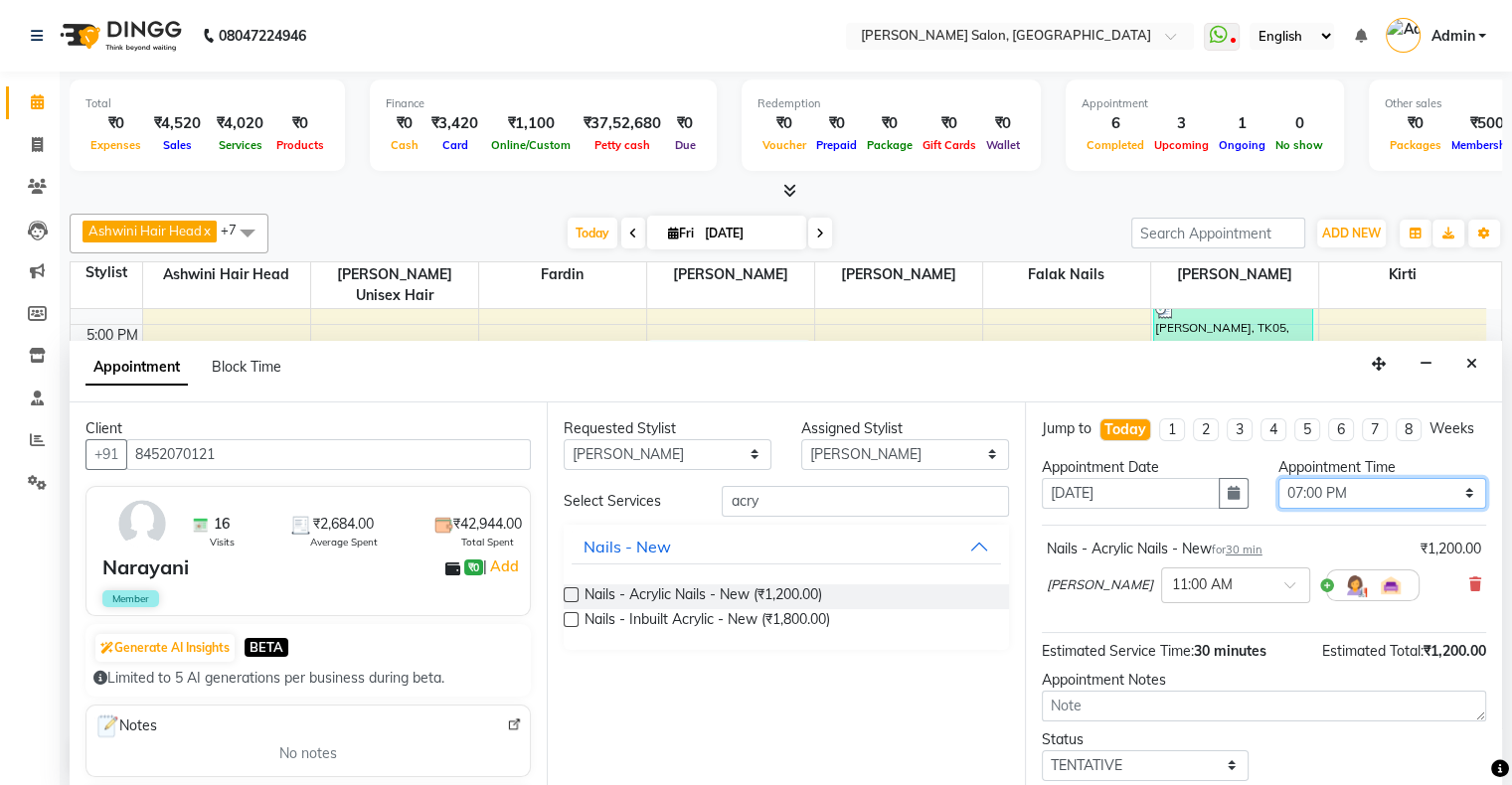 click on "Select 11:00 AM 11:15 AM 11:30 AM 11:45 AM 12:00 PM 12:15 PM 12:30 PM 12:45 PM 01:00 PM 01:15 PM 01:30 PM 01:45 PM 02:00 PM 02:15 PM 02:30 PM 02:45 PM 03:00 PM 03:15 PM 03:30 PM 03:45 PM 04:00 PM 04:15 PM 04:30 PM 04:45 PM 05:00 PM 05:15 PM 05:30 PM 05:45 PM 06:00 PM 06:15 PM 06:30 PM 06:45 PM 07:00 PM 07:15 PM 07:30 PM 07:45 PM 08:00 PM 08:15 PM 08:30 PM 08:45 PM 09:00 PM 09:15 PM 09:30 PM 09:45 PM 10:00 PM" at bounding box center [1382, 493] 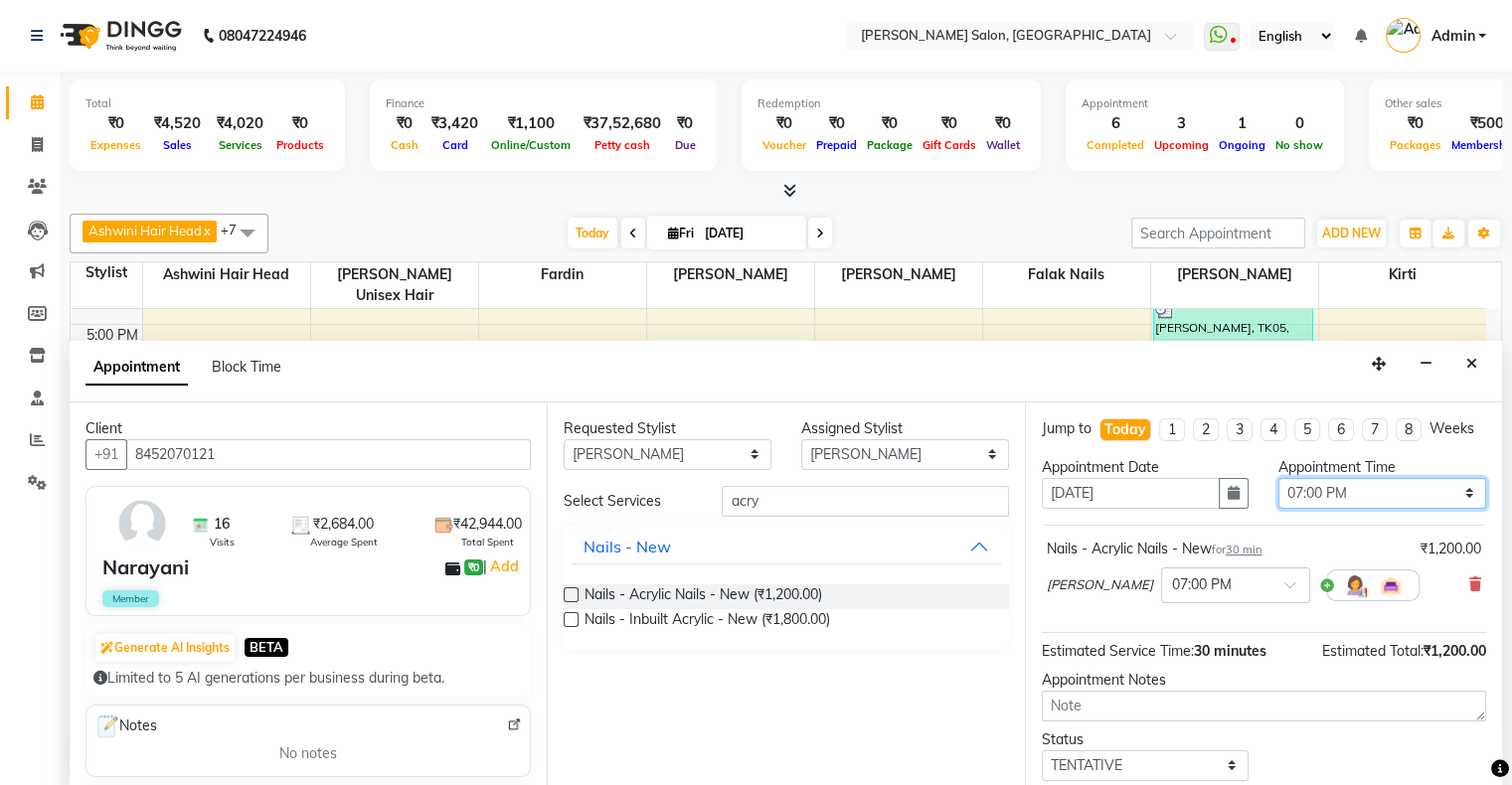 scroll, scrollTop: 136, scrollLeft: 0, axis: vertical 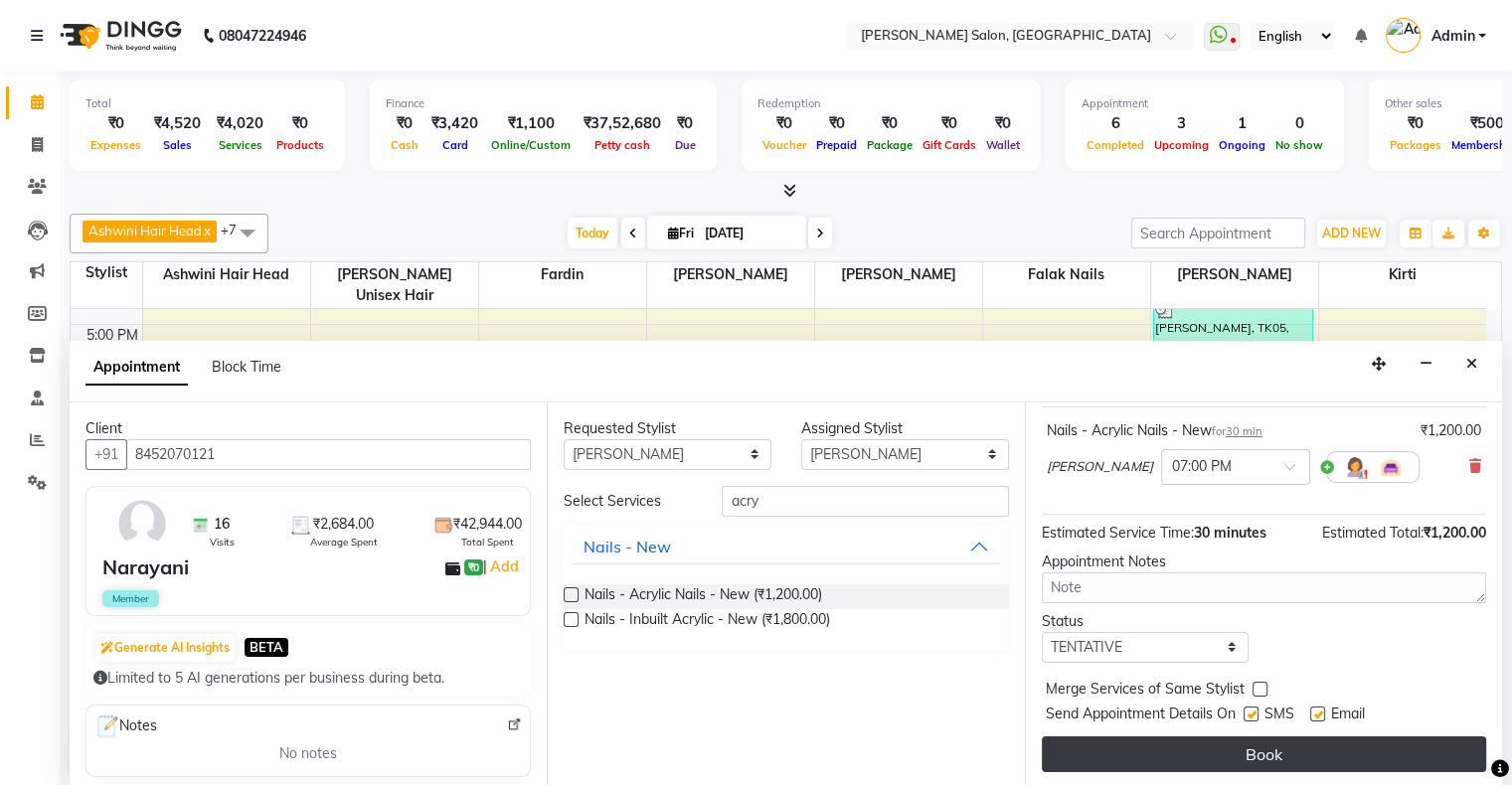 click on "Book" at bounding box center [1263, 754] 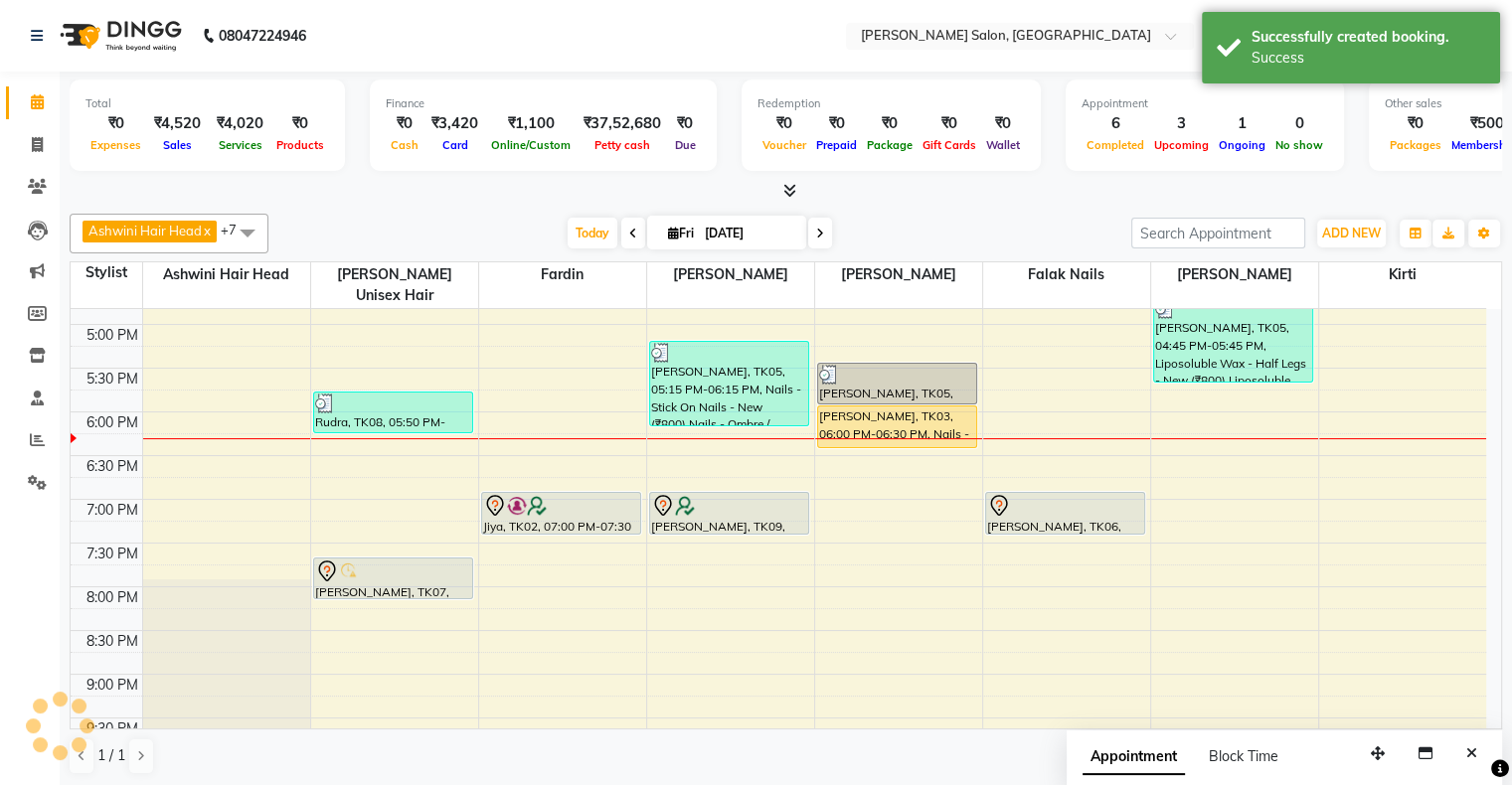 scroll, scrollTop: 0, scrollLeft: 0, axis: both 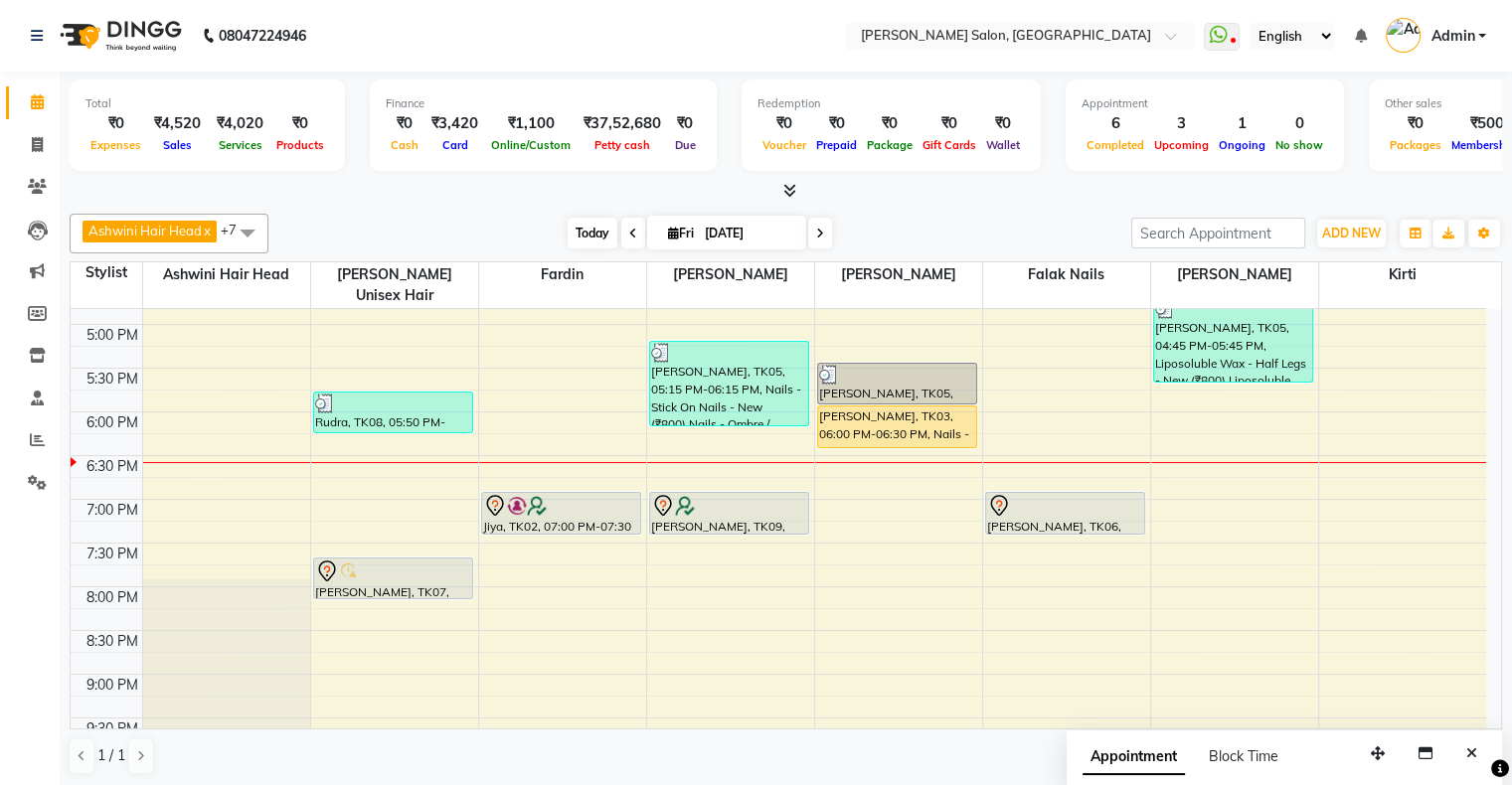 click on "Today" at bounding box center [592, 233] 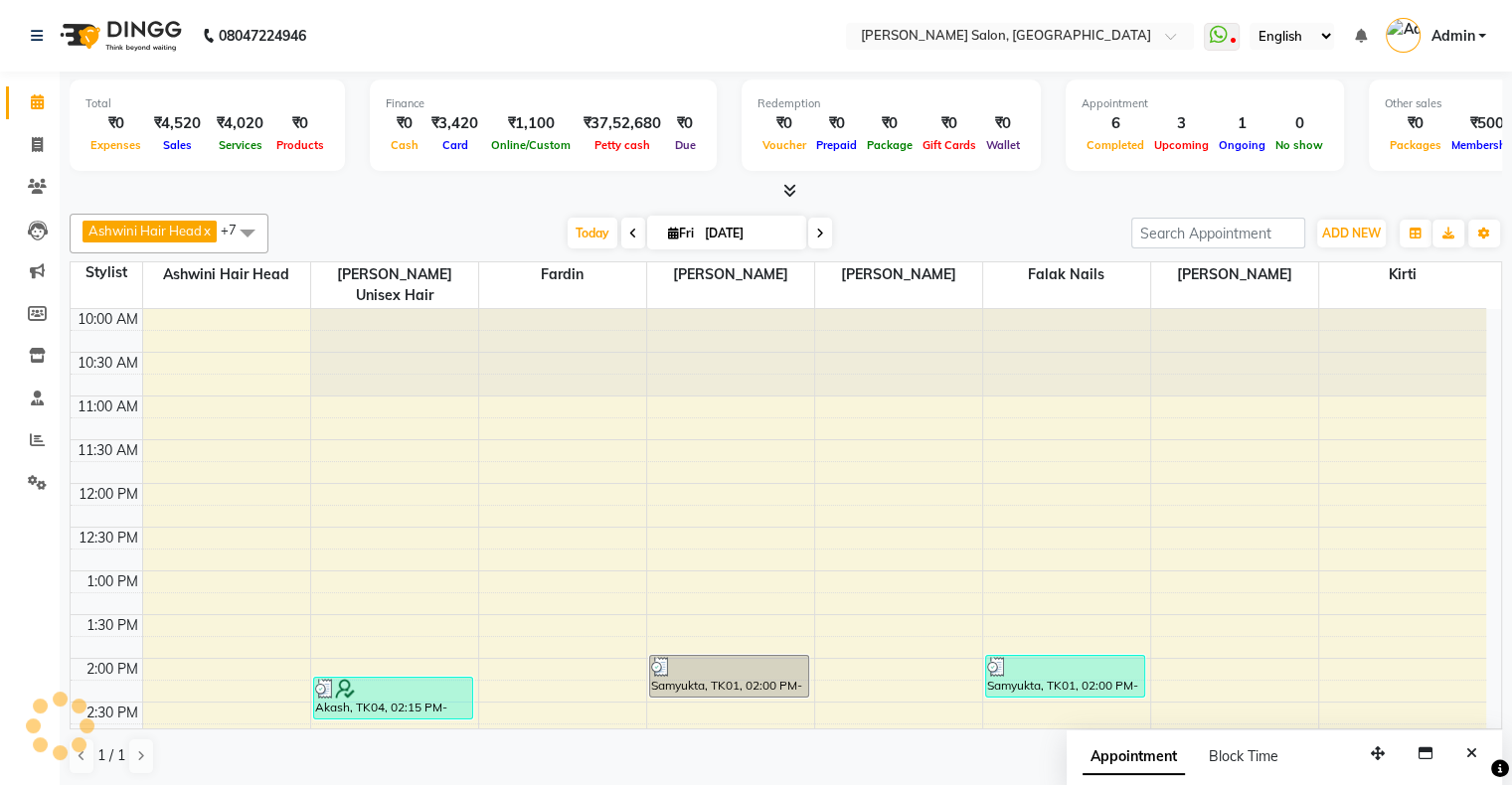 scroll, scrollTop: 685, scrollLeft: 0, axis: vertical 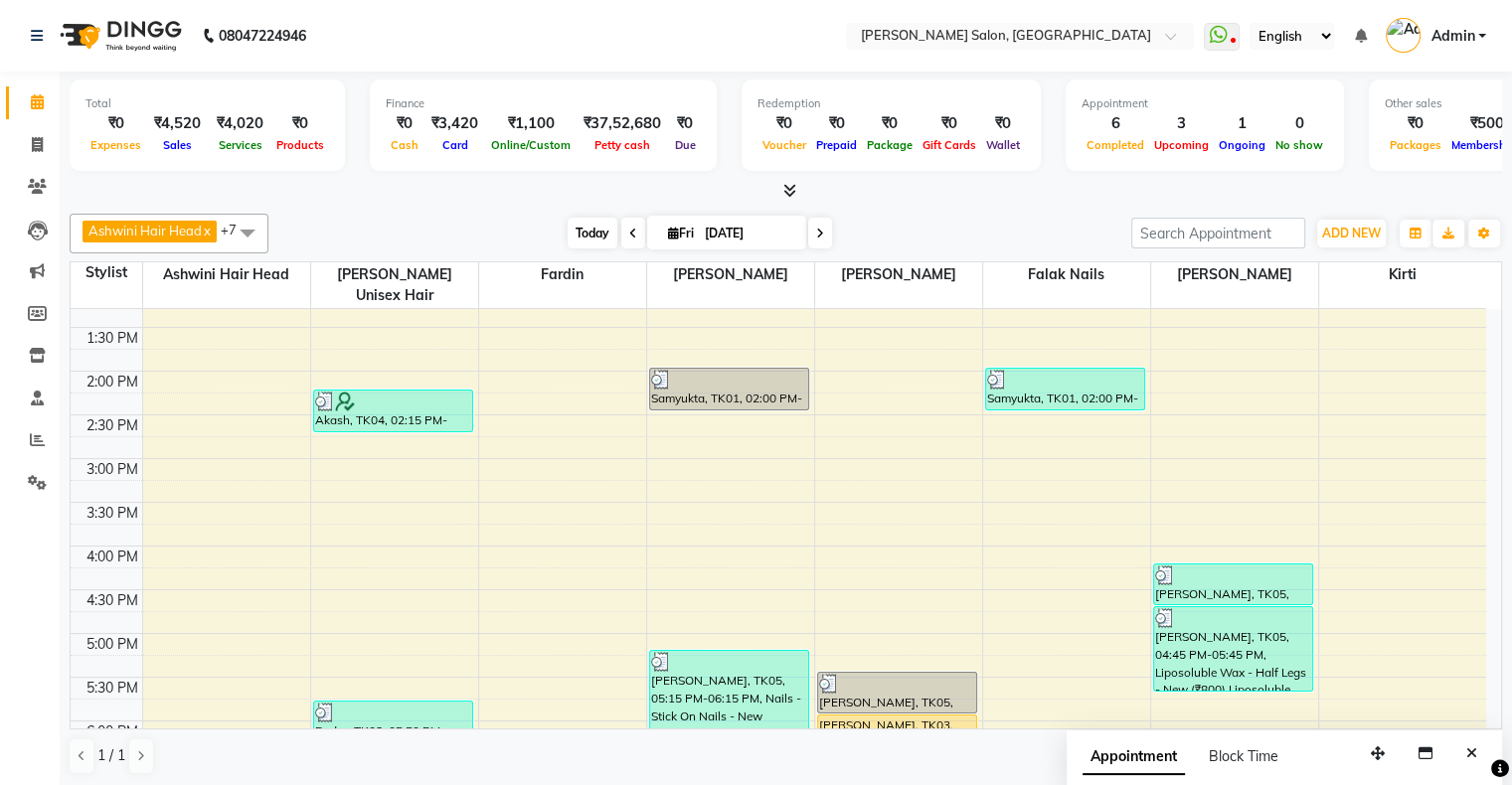 click on "Today" at bounding box center (592, 233) 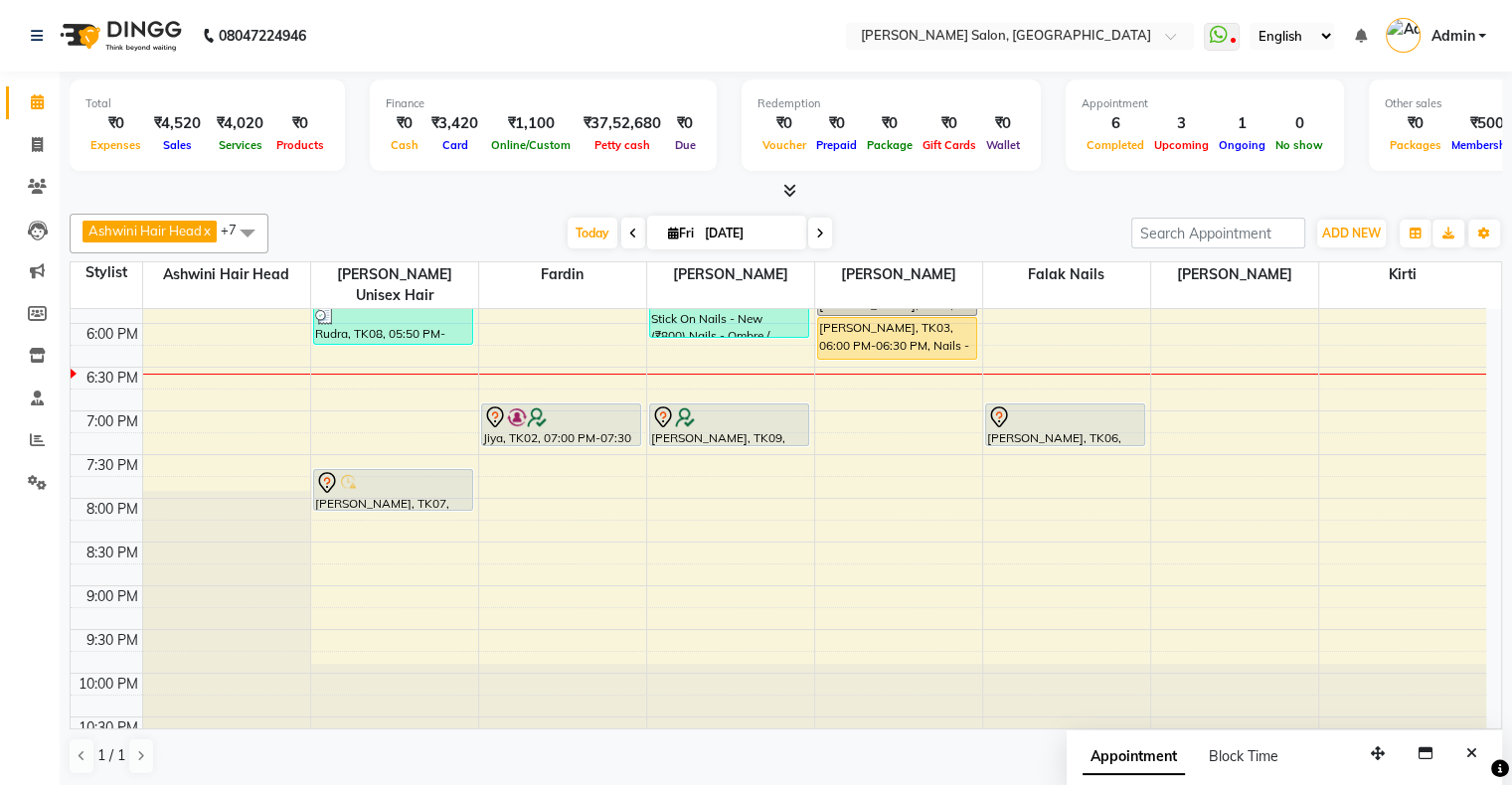 click at bounding box center (673, 233) 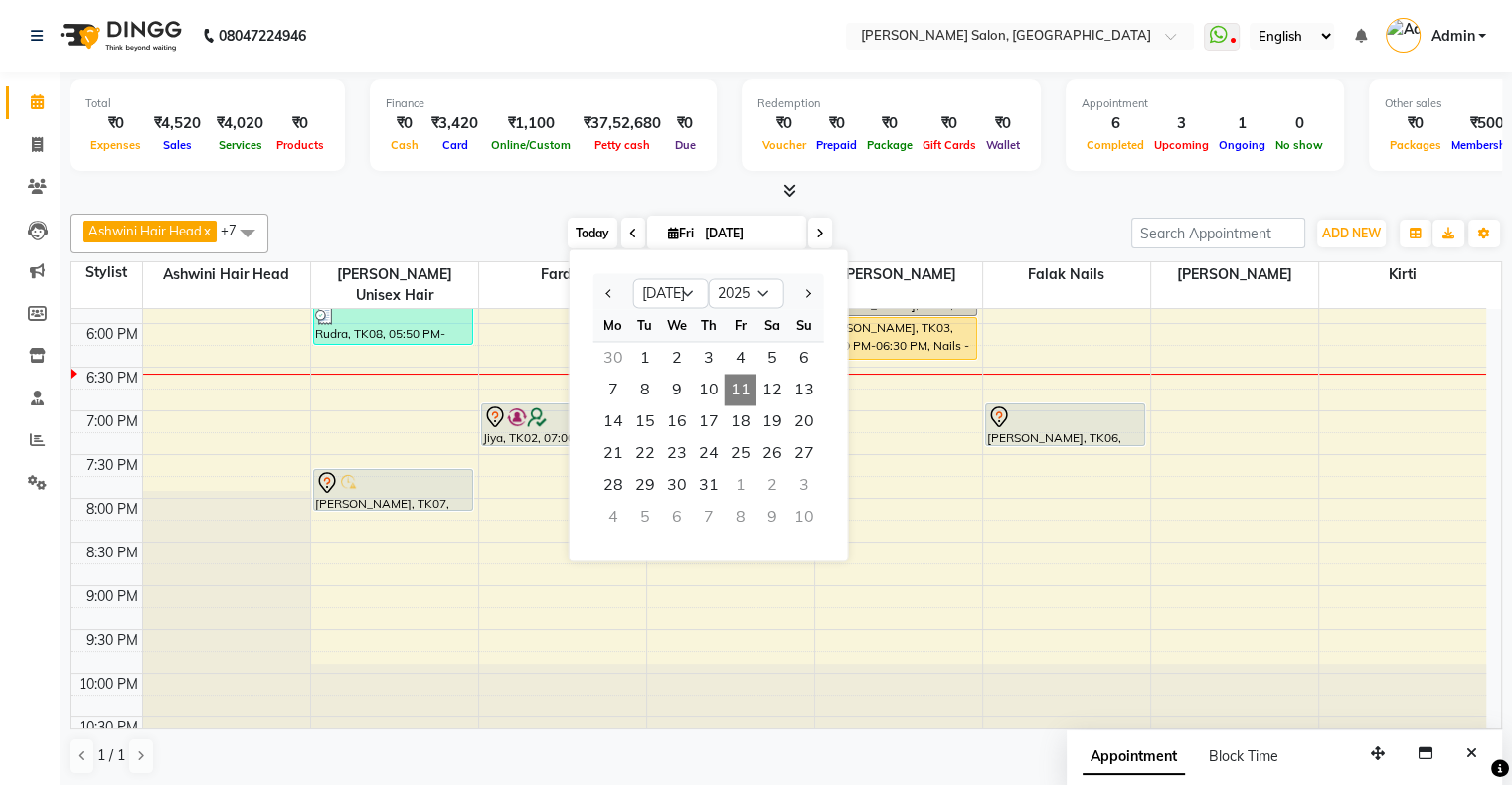 click on "Today" at bounding box center [592, 233] 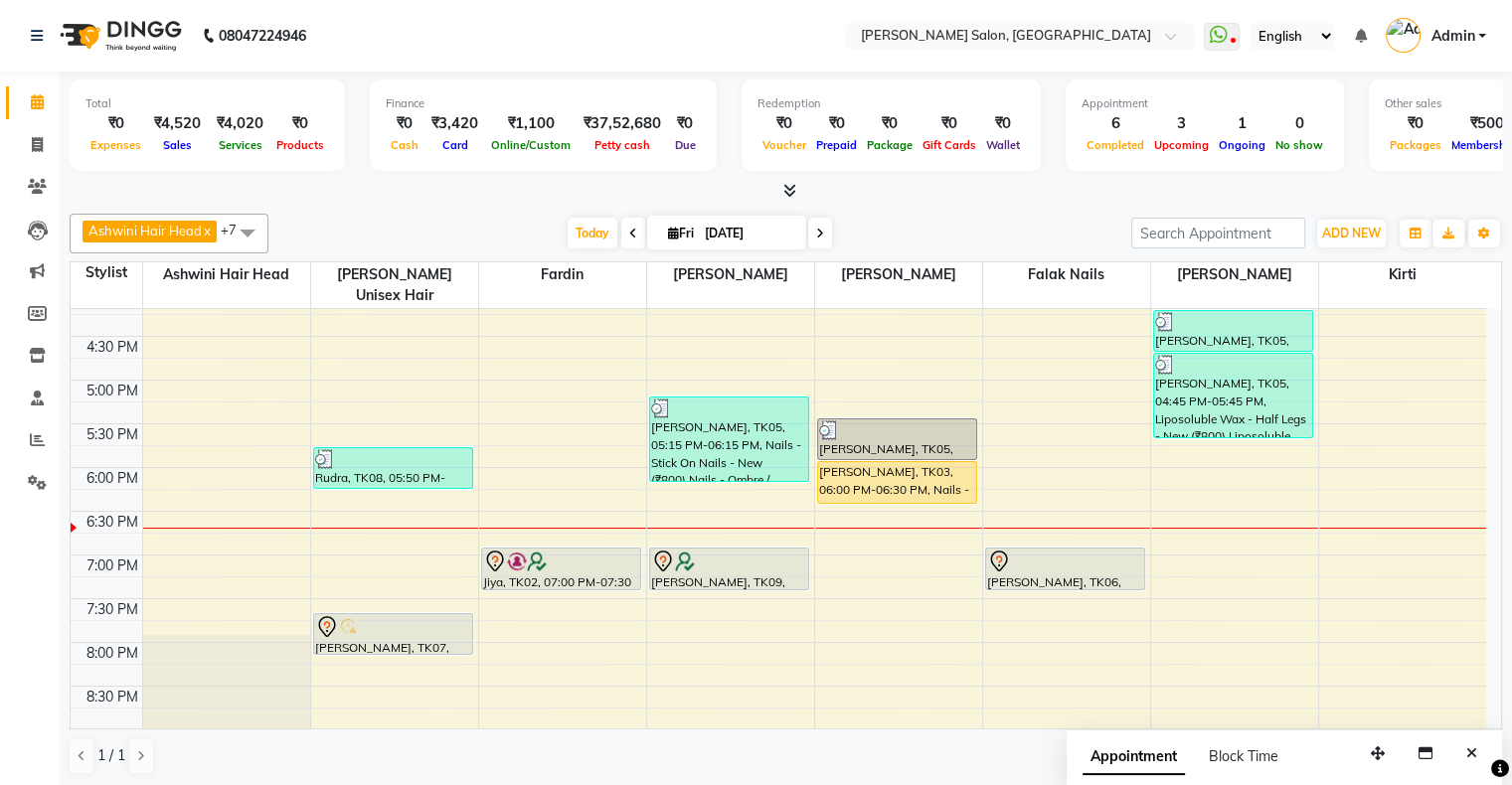 scroll, scrollTop: 585, scrollLeft: 0, axis: vertical 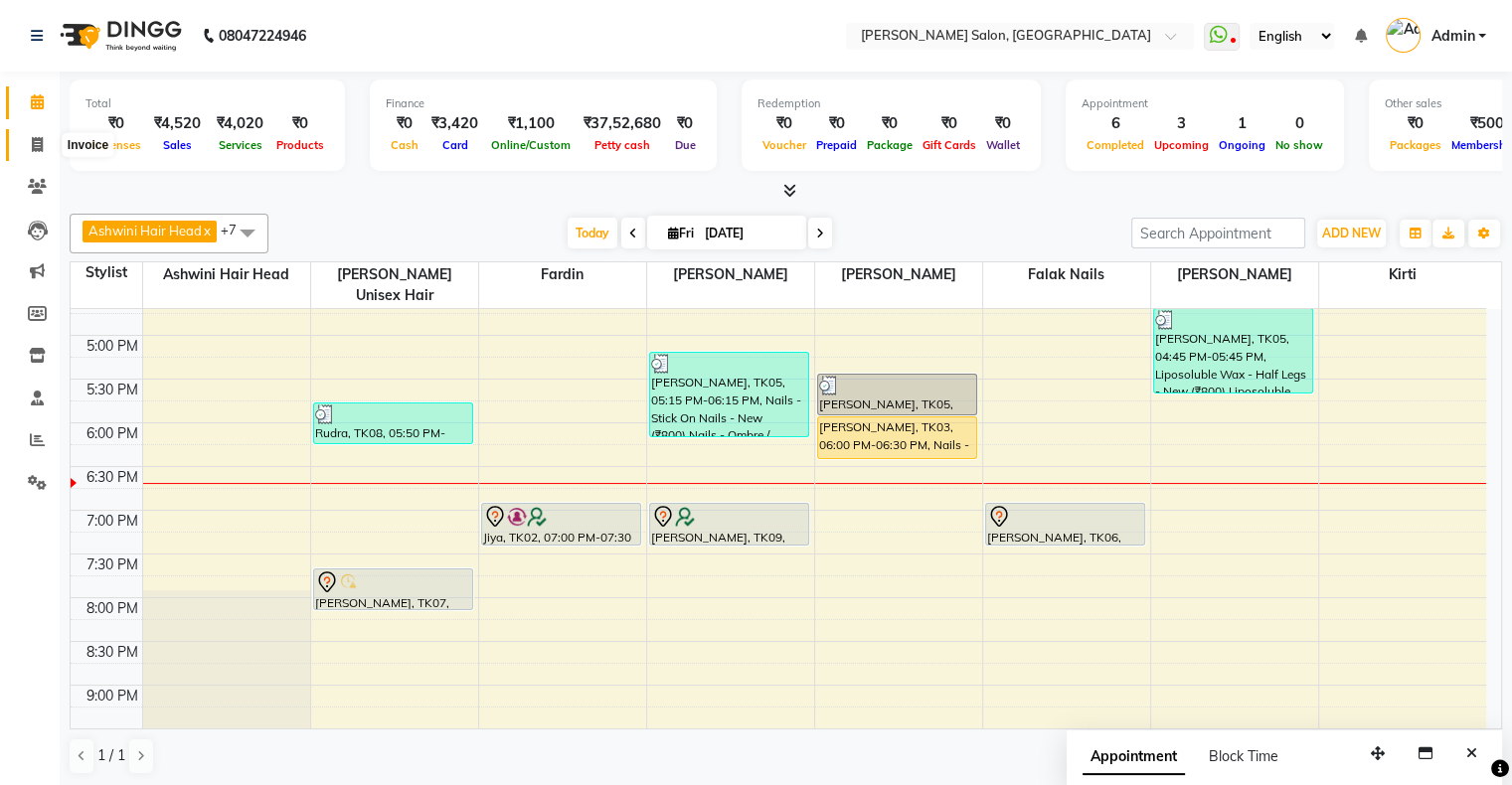click 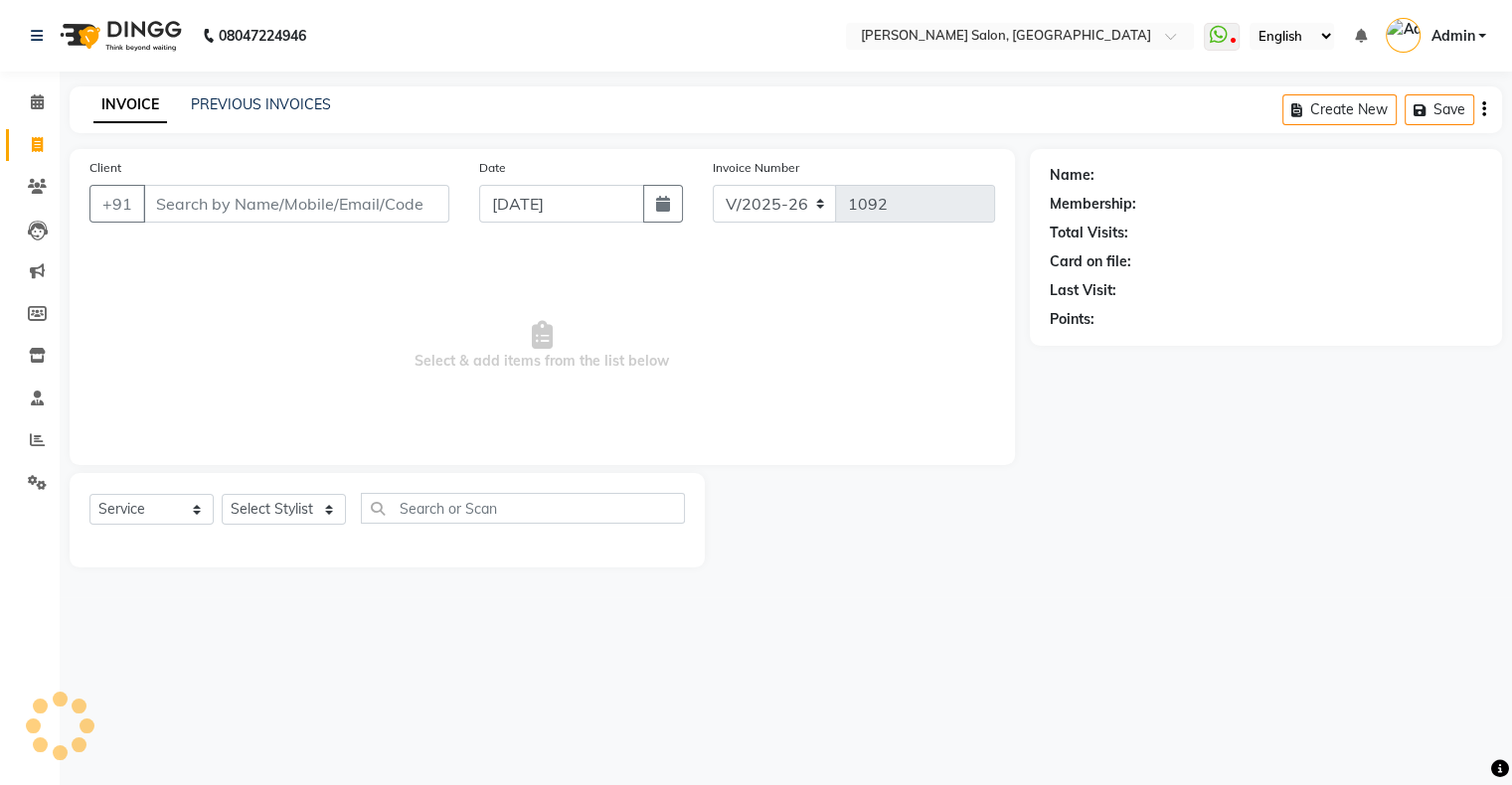 scroll, scrollTop: 0, scrollLeft: 0, axis: both 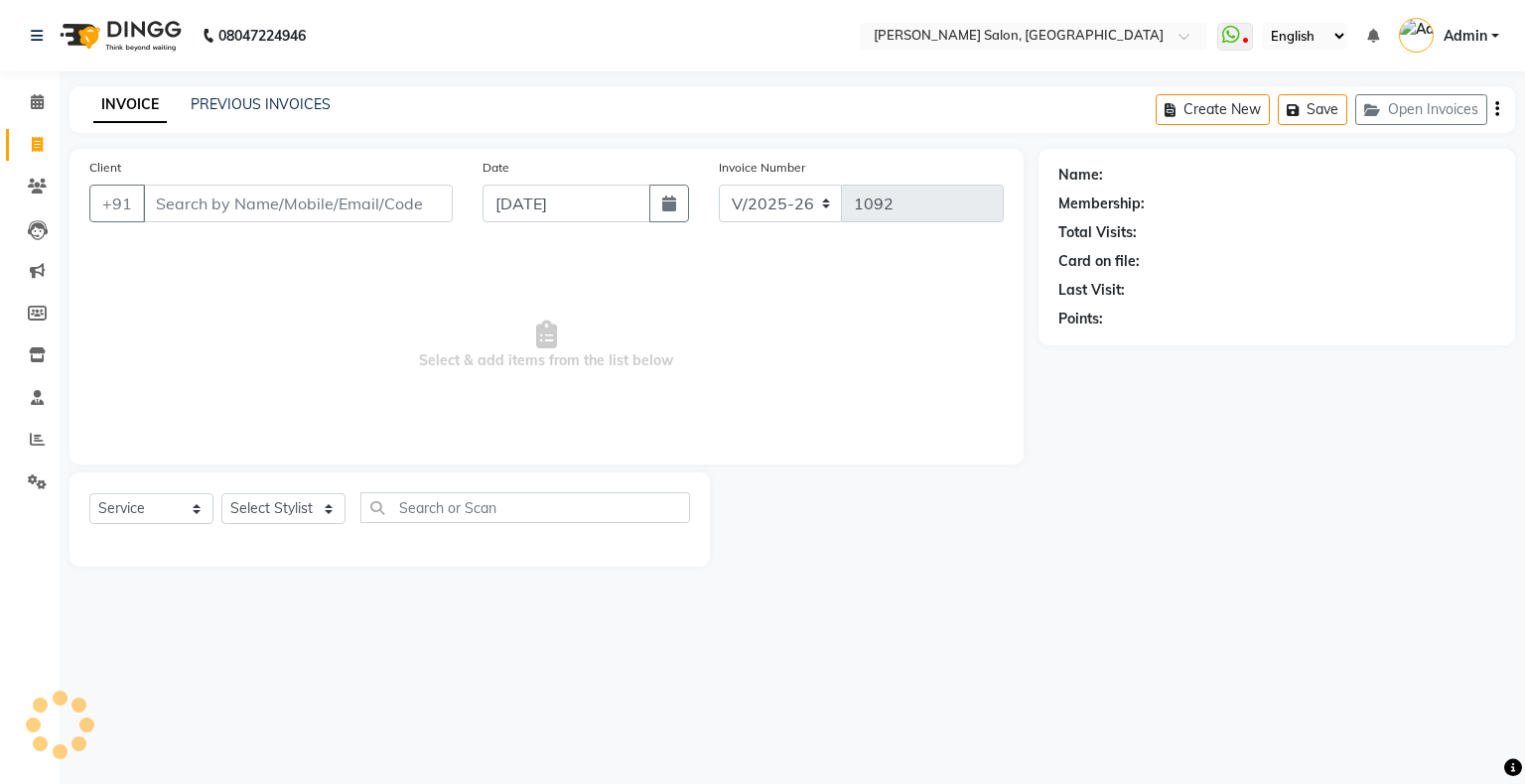 click on "Client" at bounding box center (298, 203) 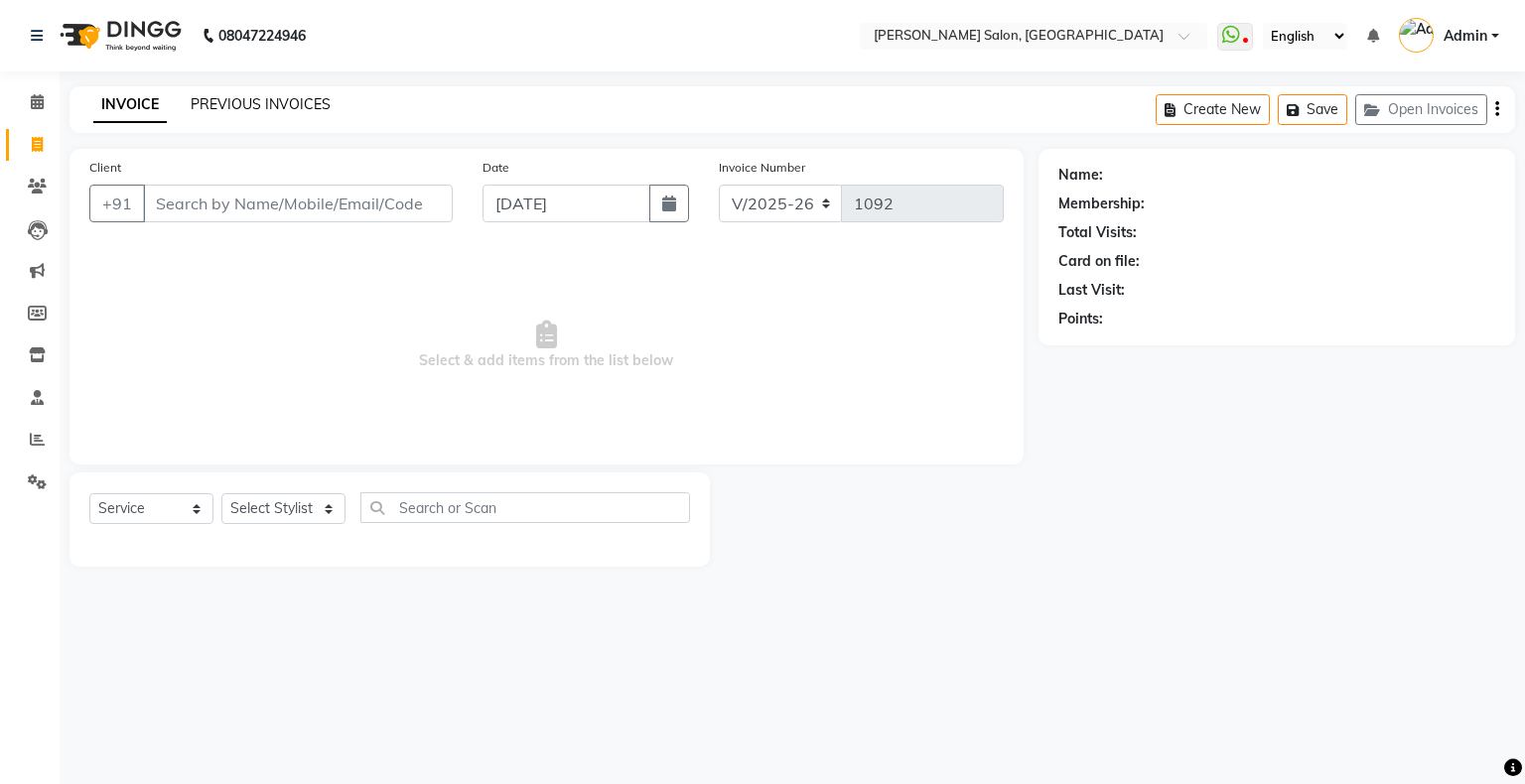 click on "PREVIOUS INVOICES" 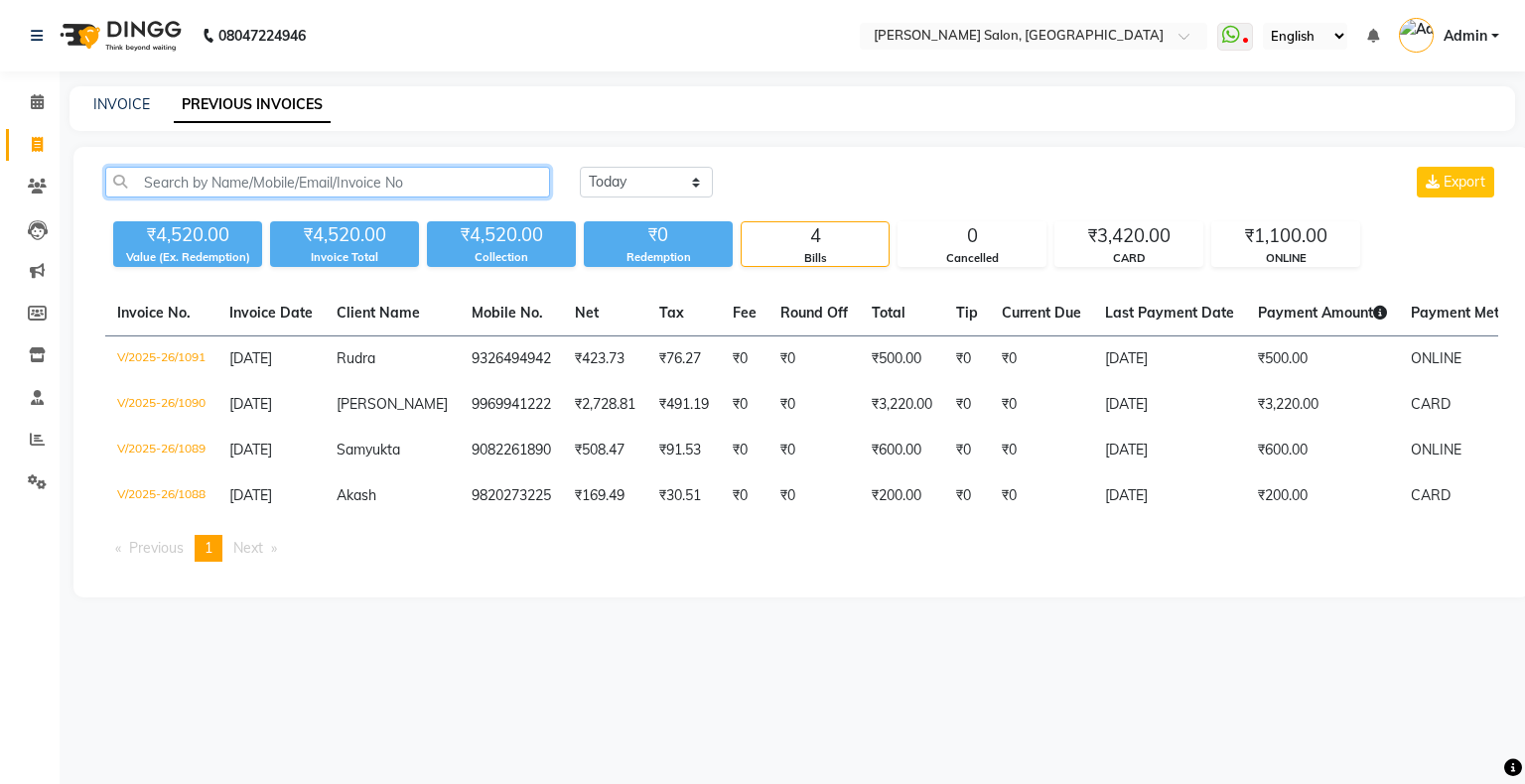 click 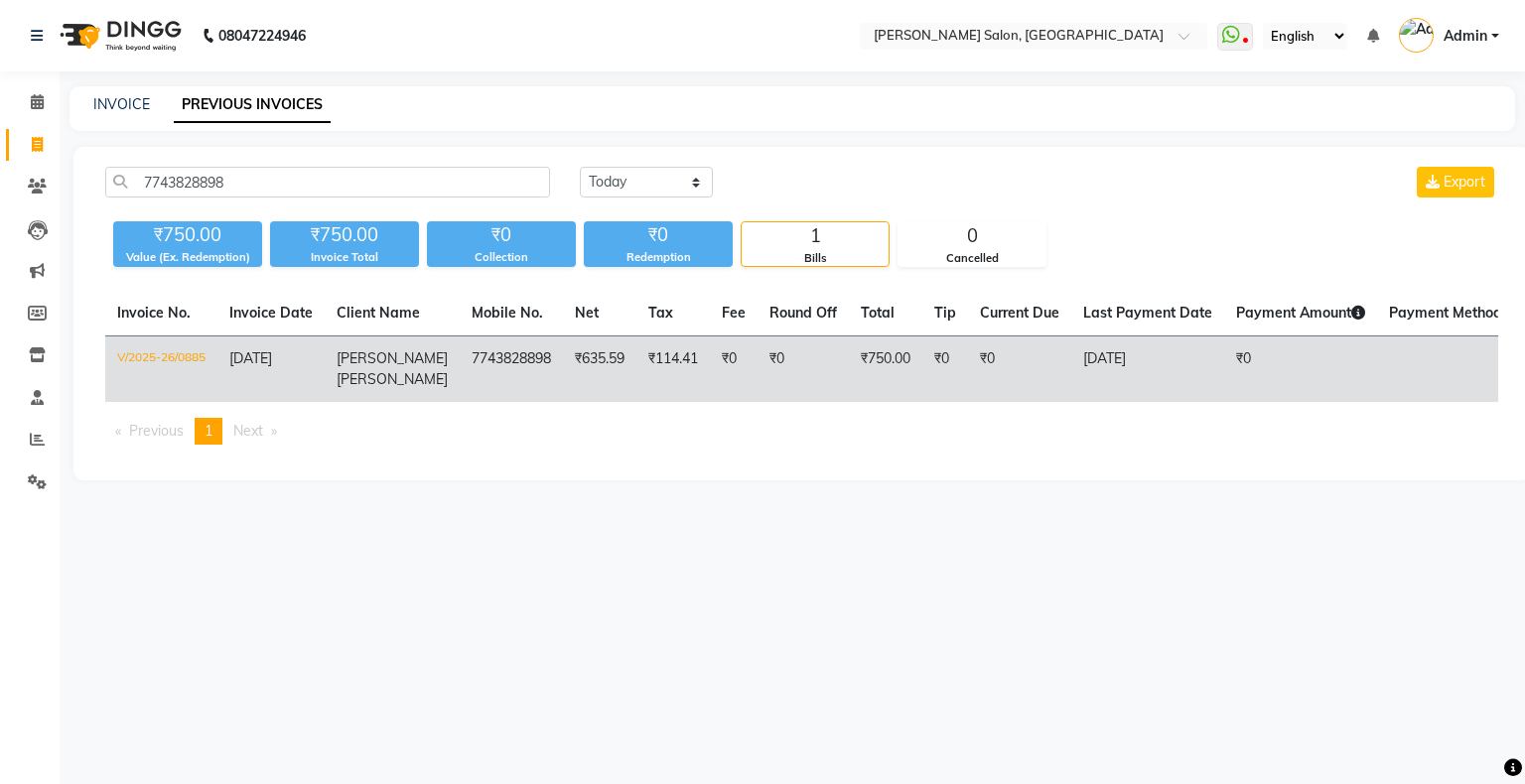 click on "13-06-2025" 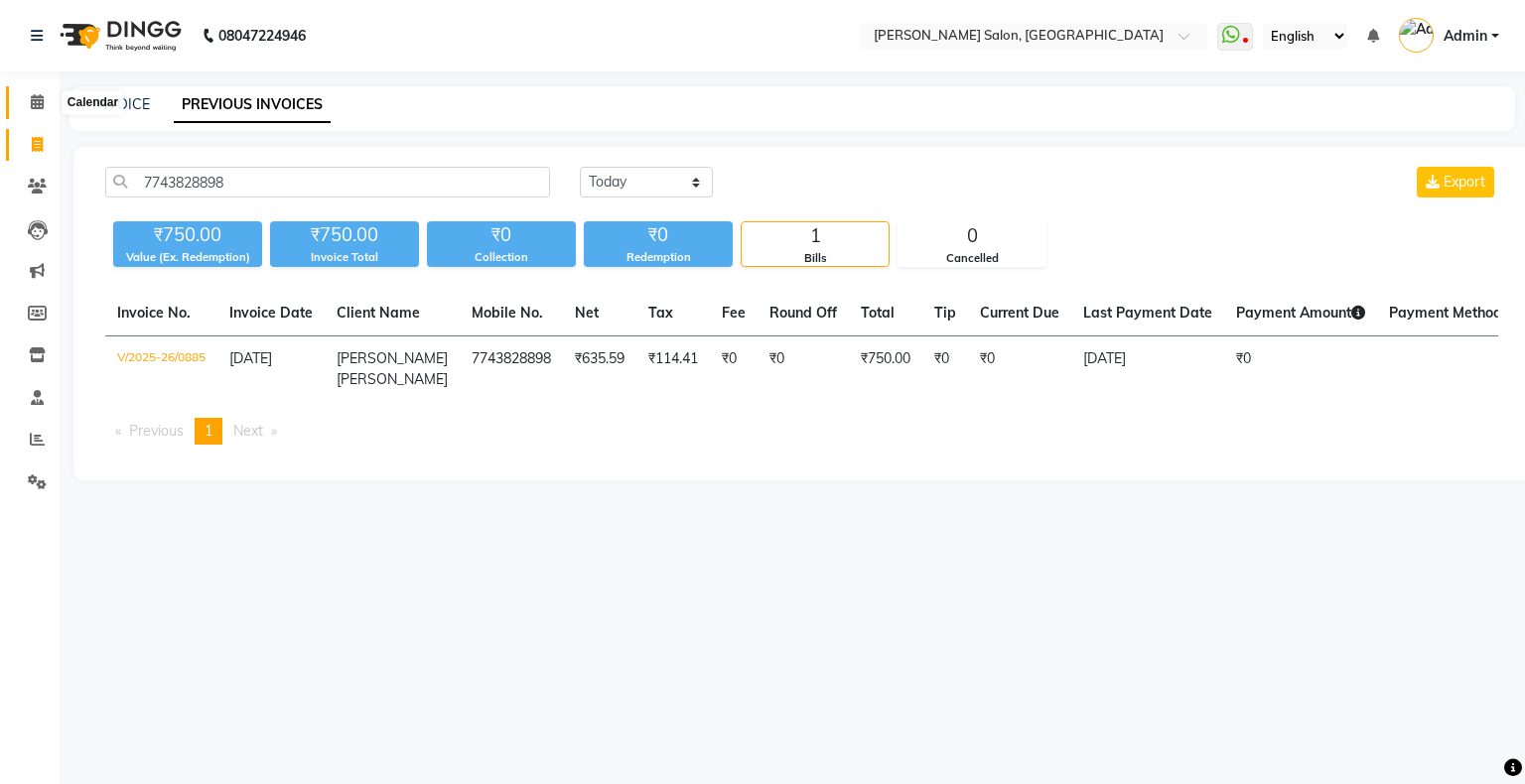 click 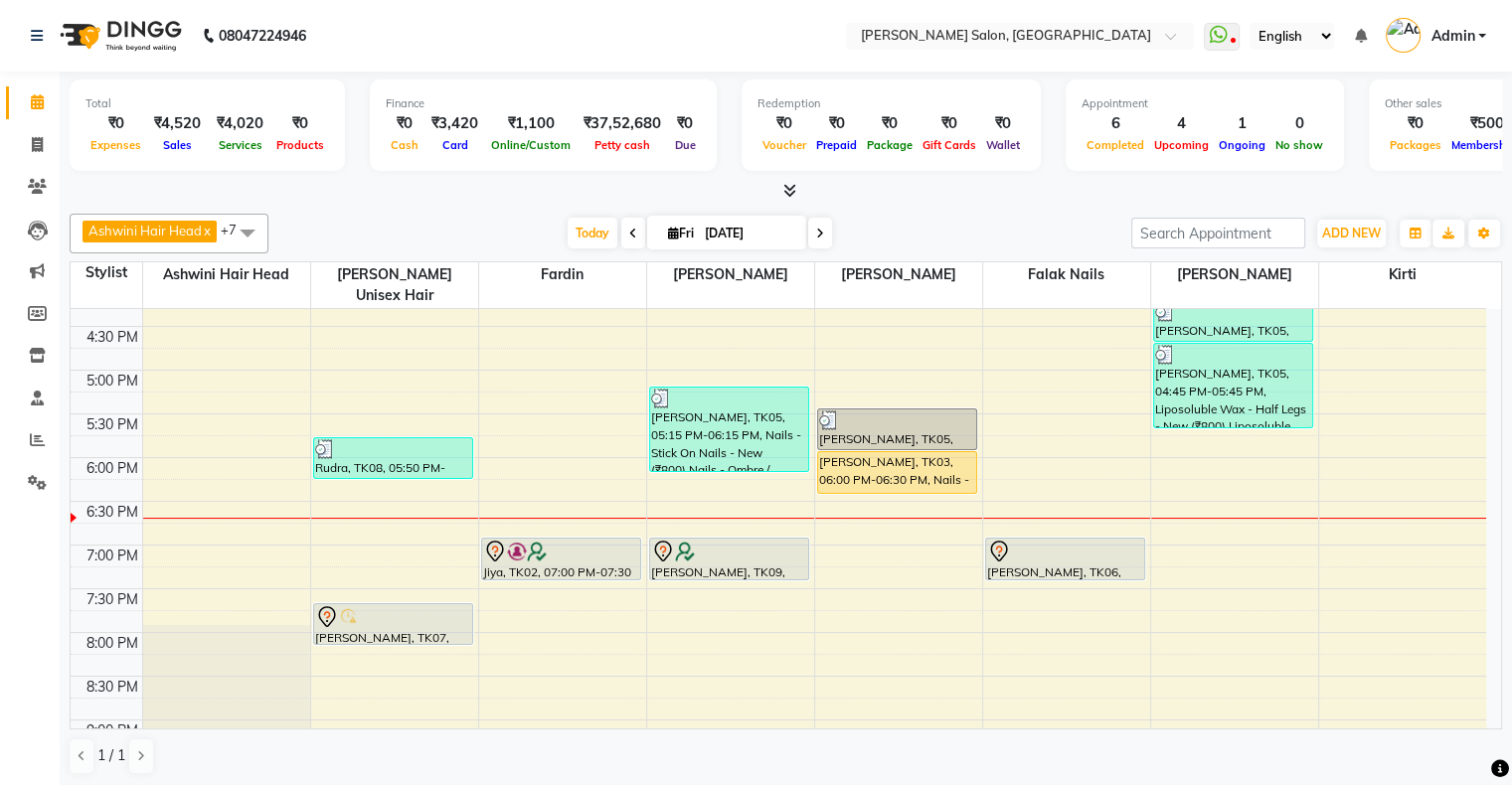 scroll, scrollTop: 596, scrollLeft: 0, axis: vertical 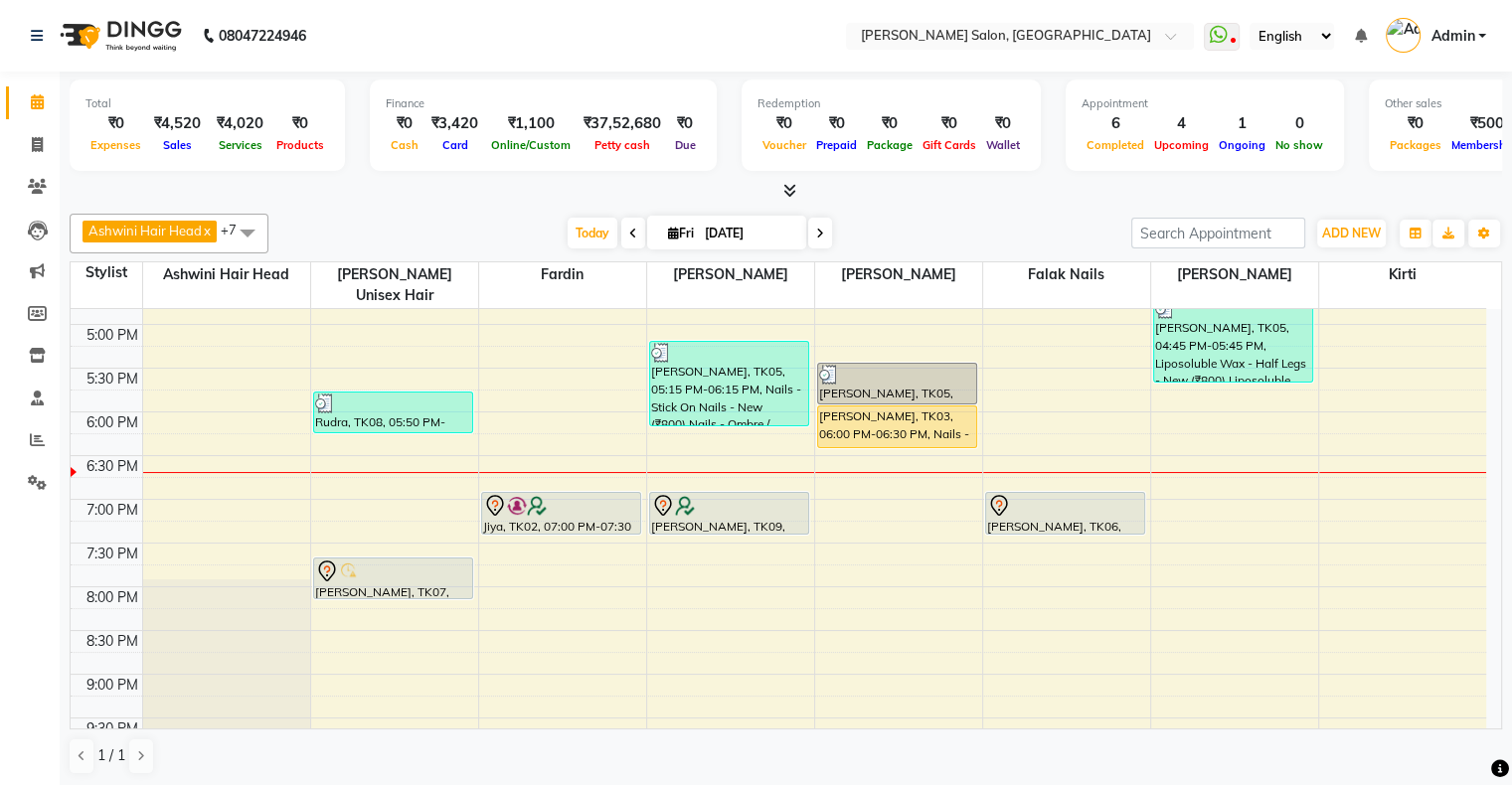 click at bounding box center [820, 234] 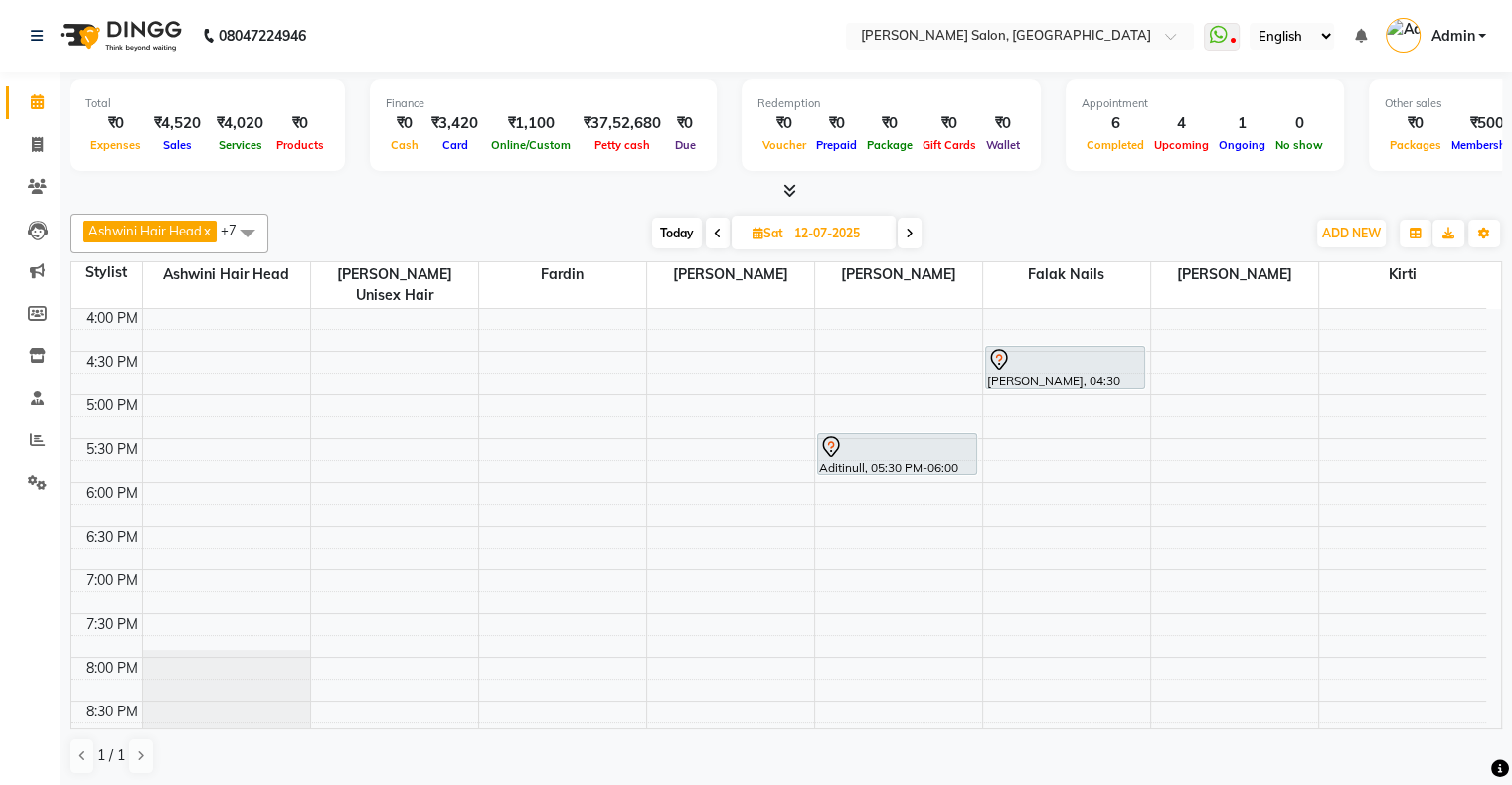 scroll, scrollTop: 486, scrollLeft: 0, axis: vertical 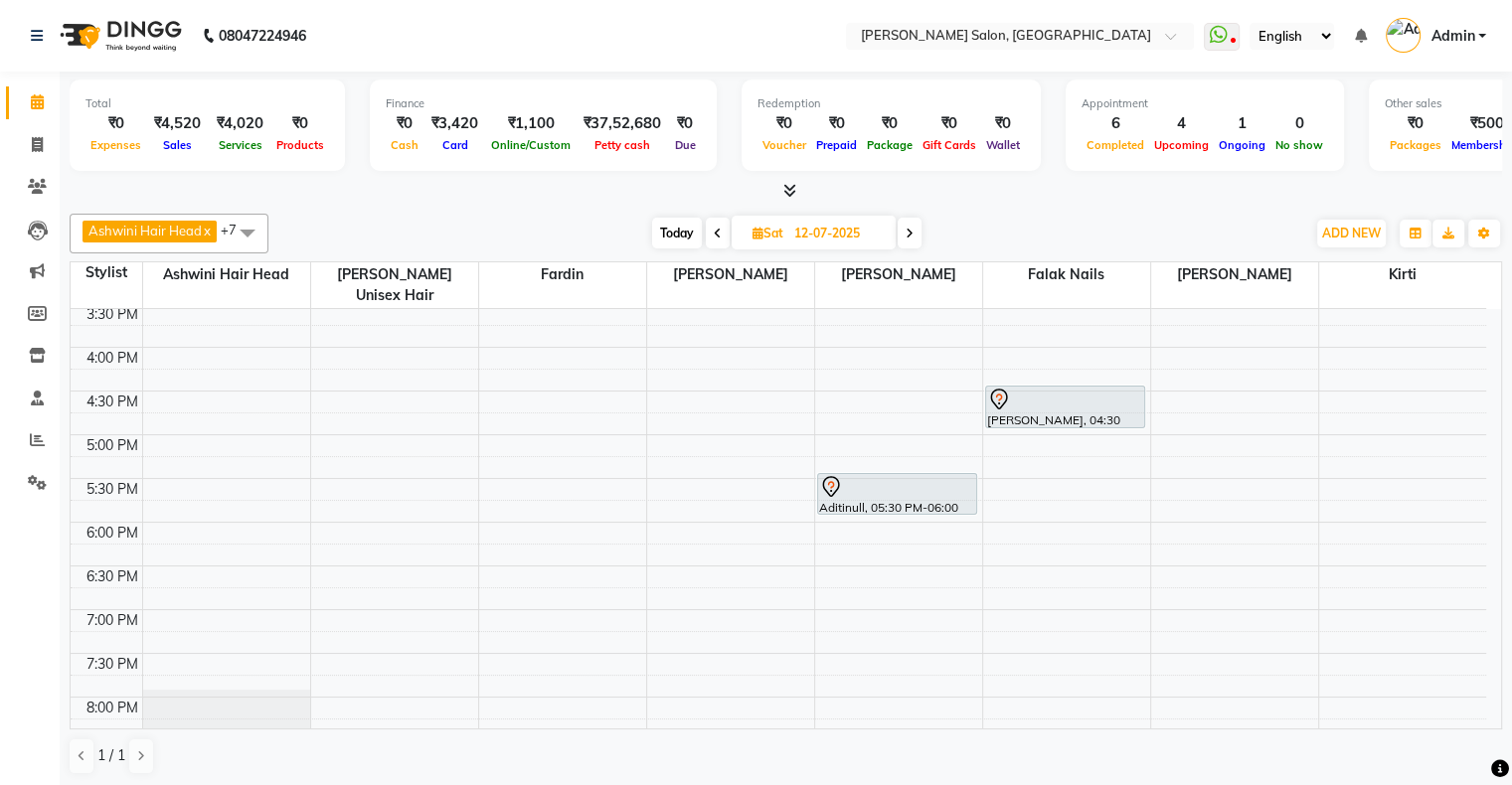 click on "Today" at bounding box center (677, 233) 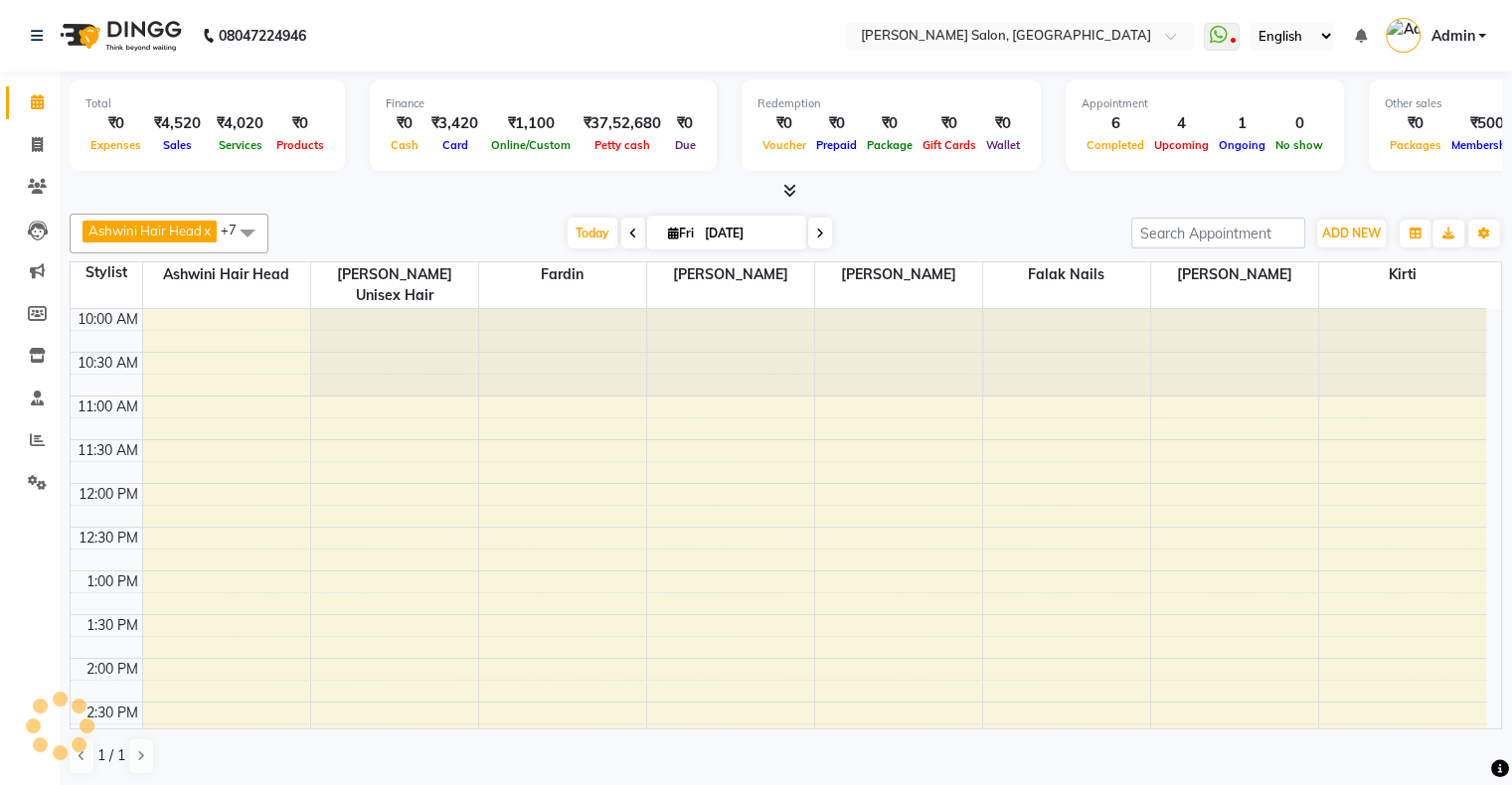 scroll, scrollTop: 685, scrollLeft: 0, axis: vertical 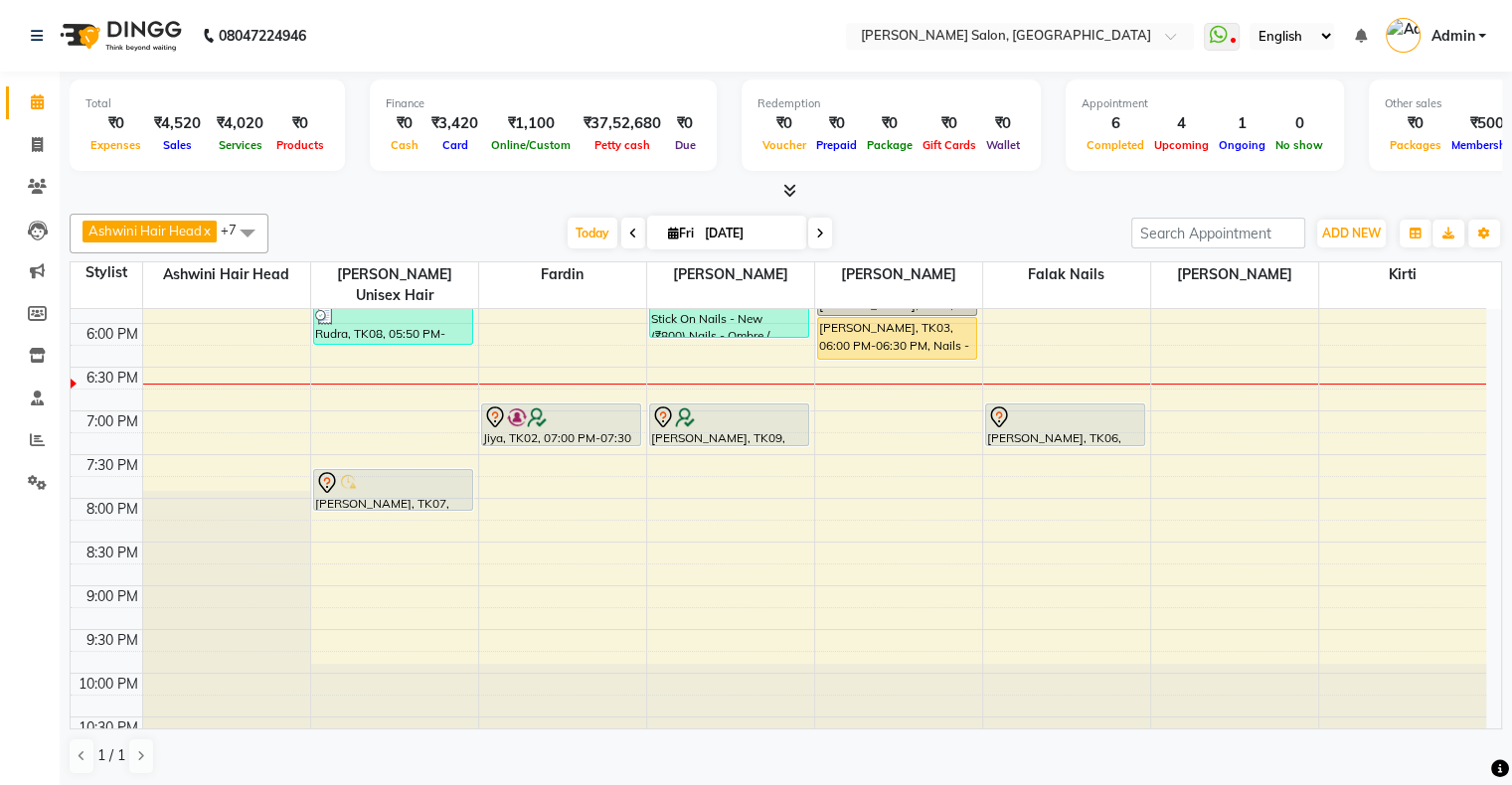 click at bounding box center (820, 233) 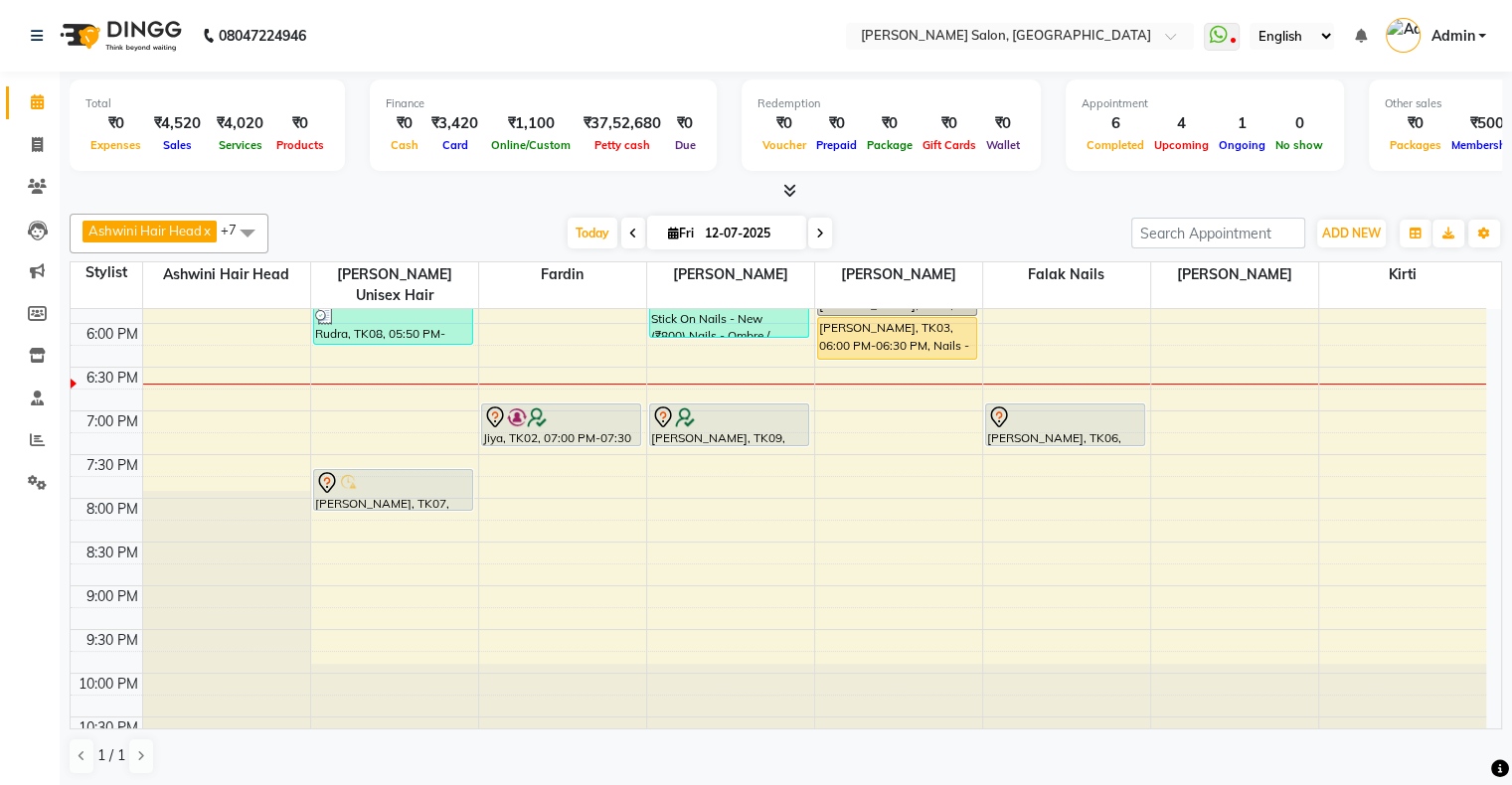 scroll, scrollTop: 685, scrollLeft: 0, axis: vertical 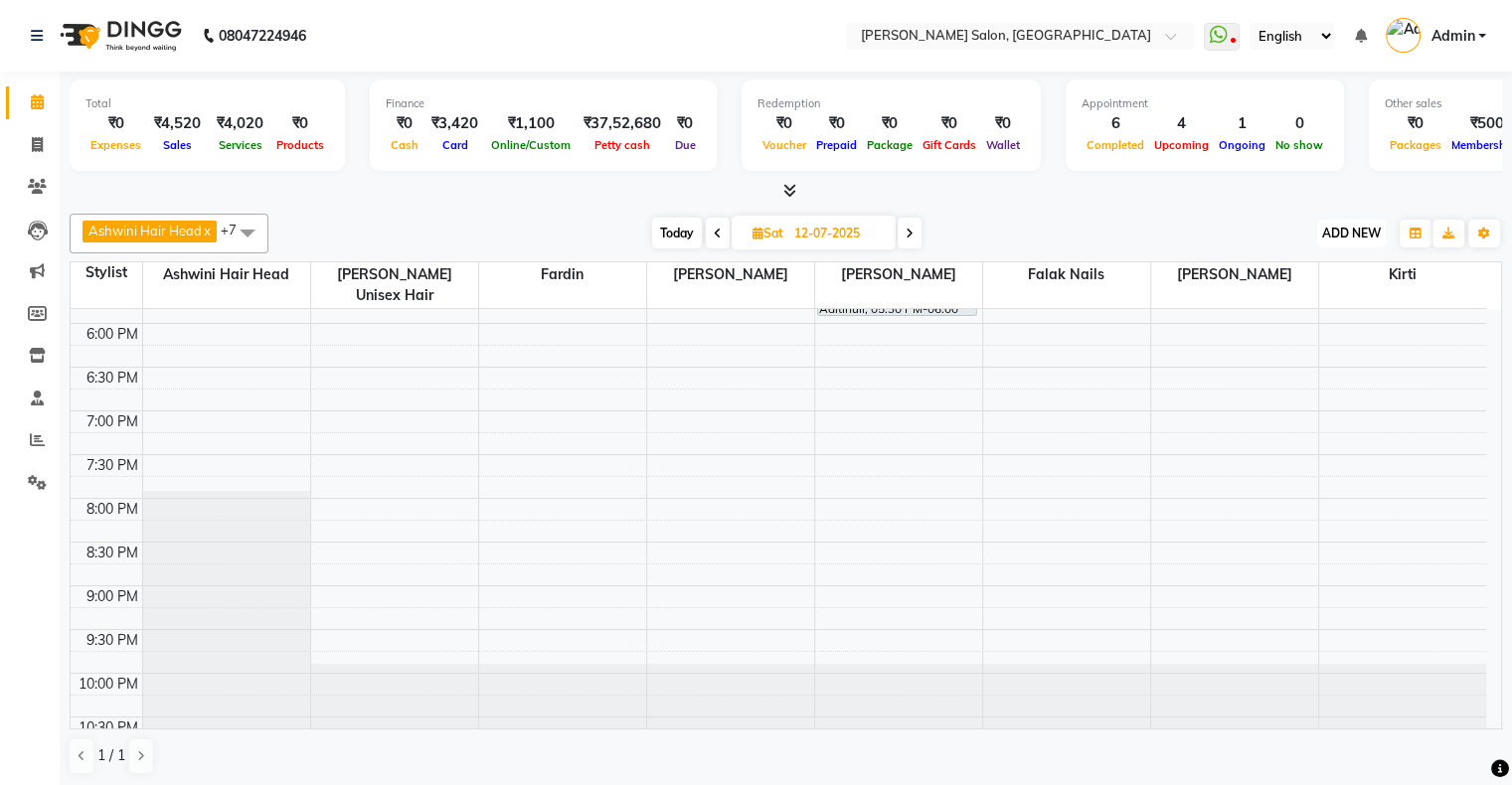 click on "ADD NEW" at bounding box center [1351, 233] 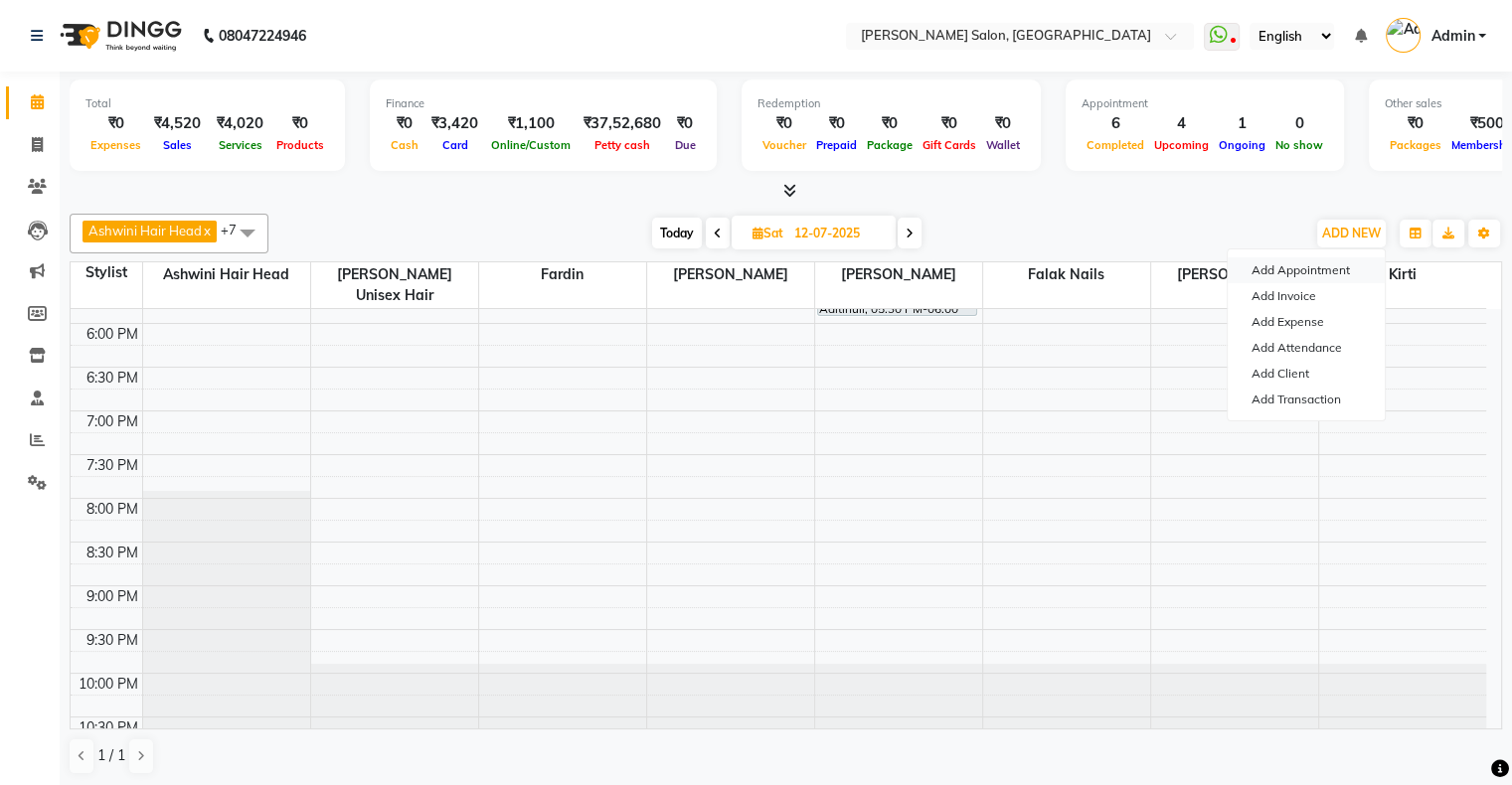 click on "Add Appointment" at bounding box center [1306, 270] 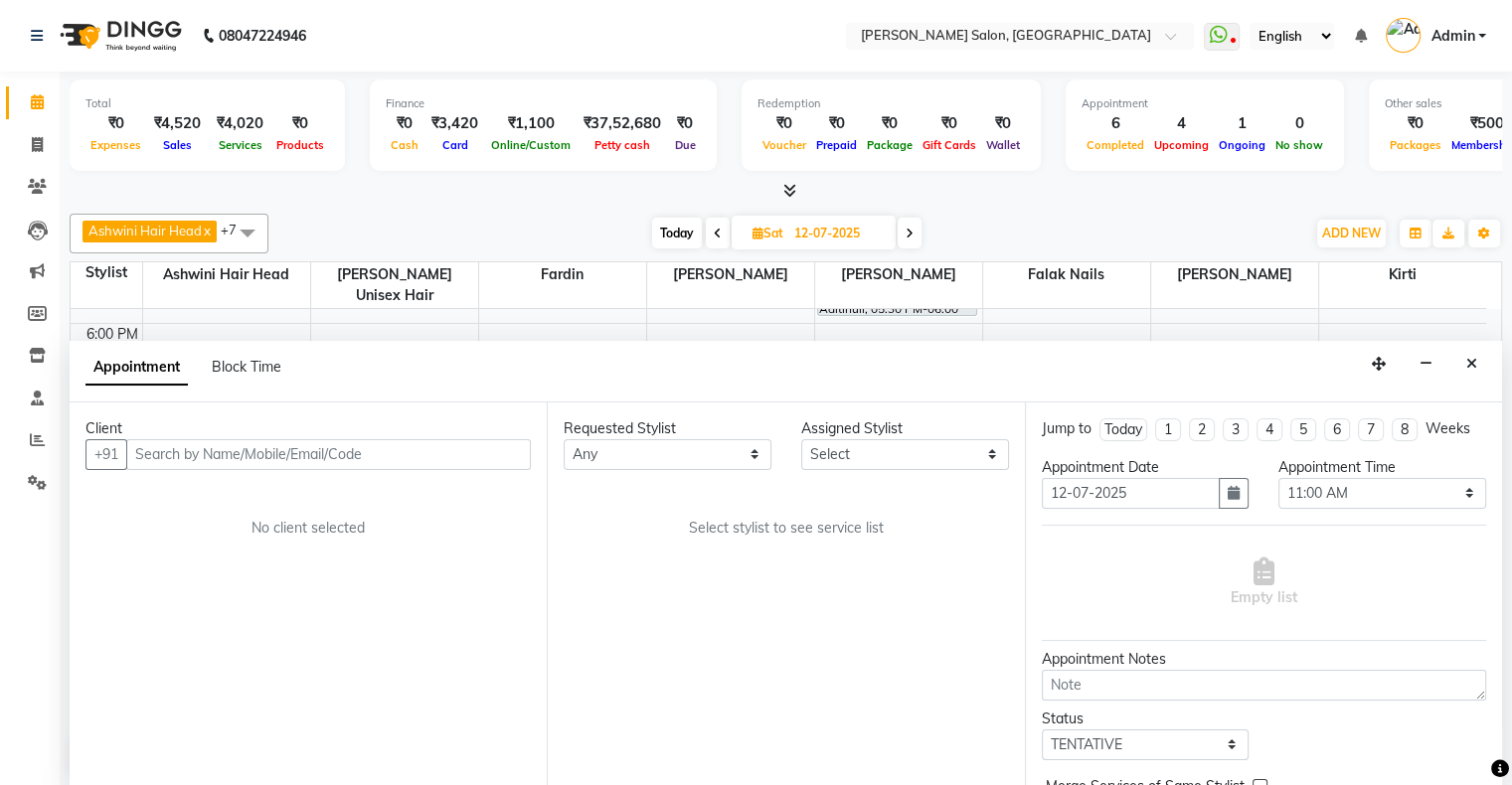 click at bounding box center [328, 454] 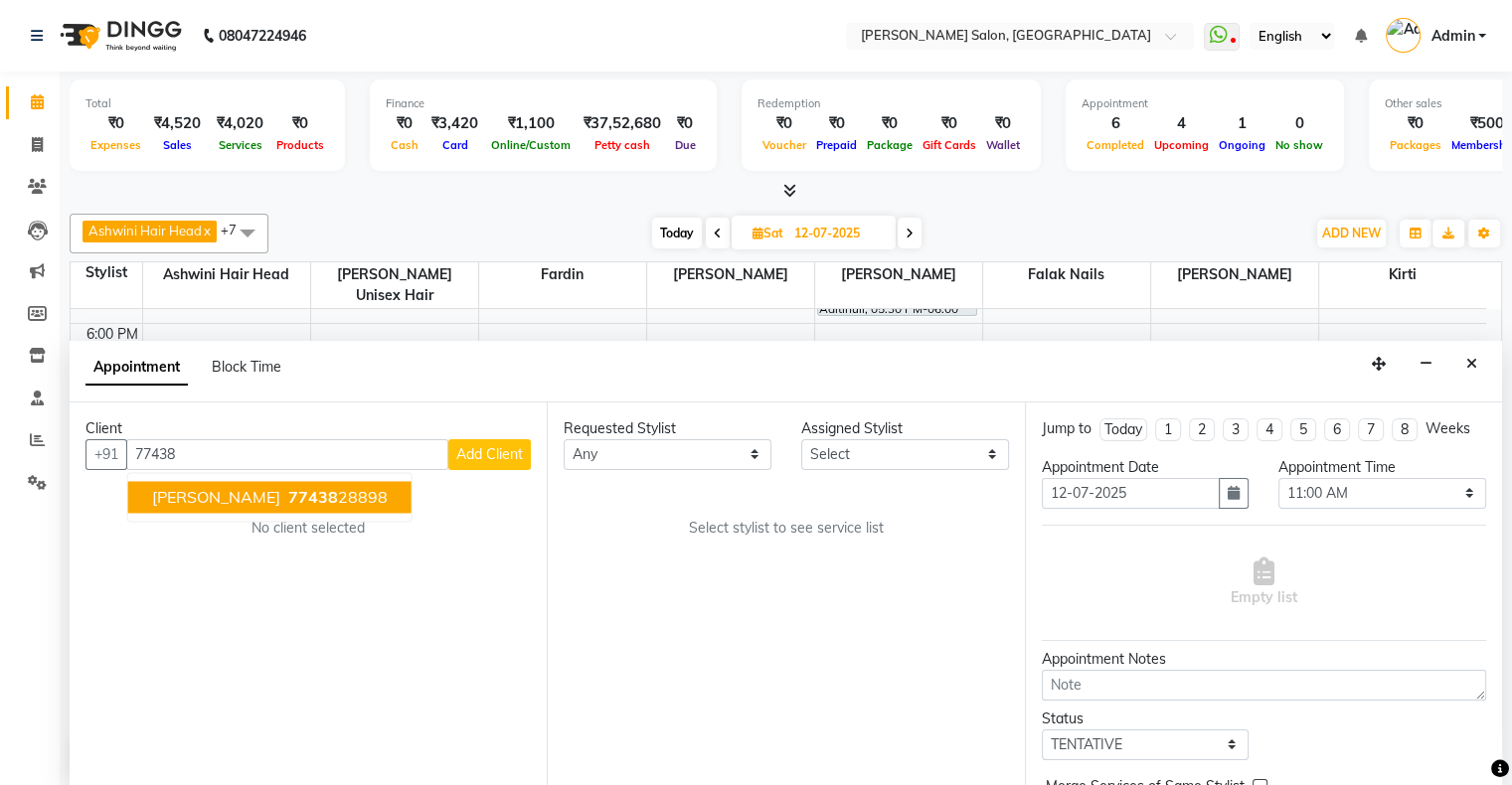 click on "Rohan Chaudhry" at bounding box center (216, 497) 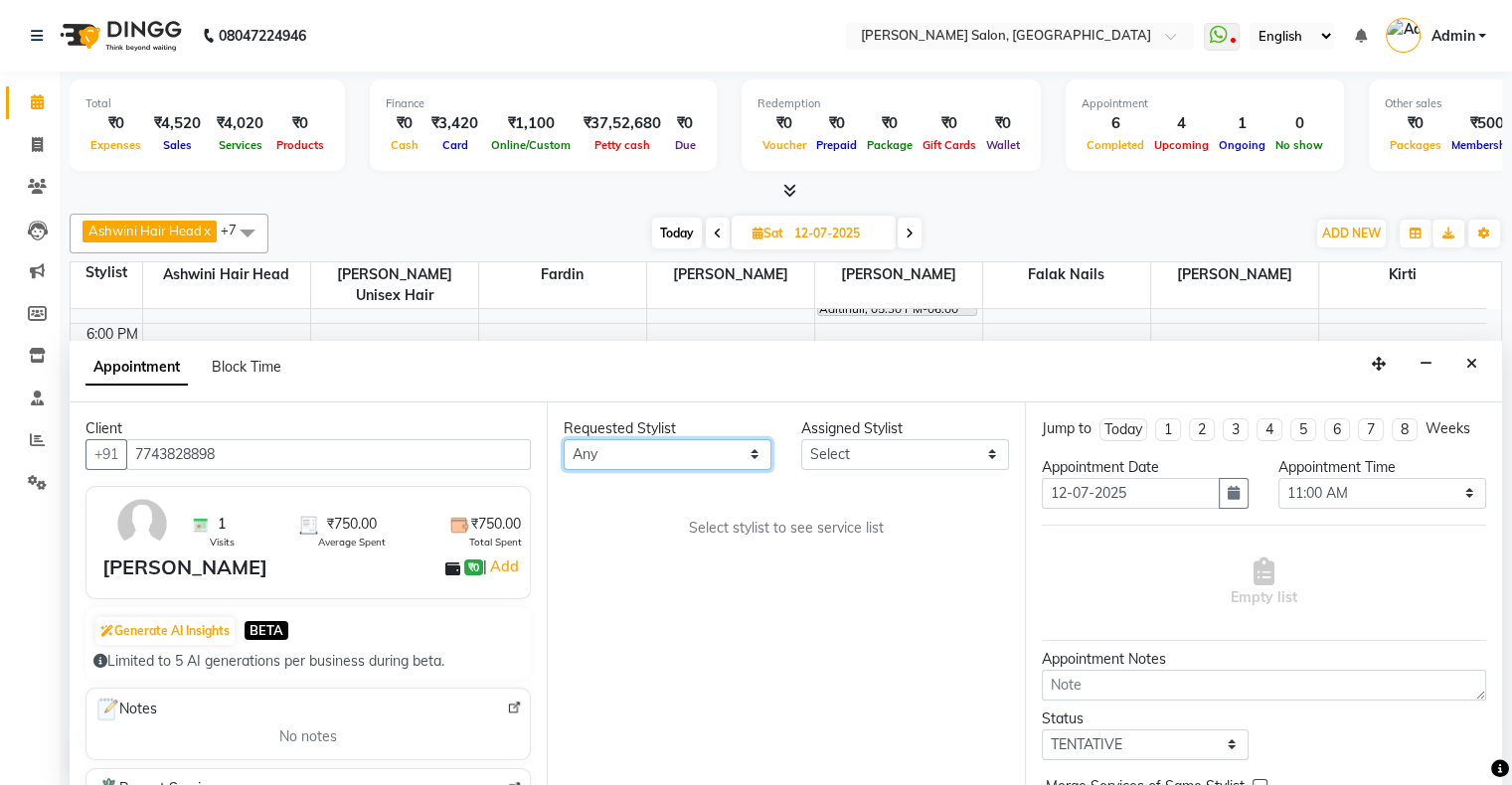 click on "Any Ashwini Hair Head Falak Nails Fardin Kirti Nida FD Pradip Vaishnav Sanjana  Shubhada Susmita Vidhi Veera Vivek Unisex hair" at bounding box center [667, 454] 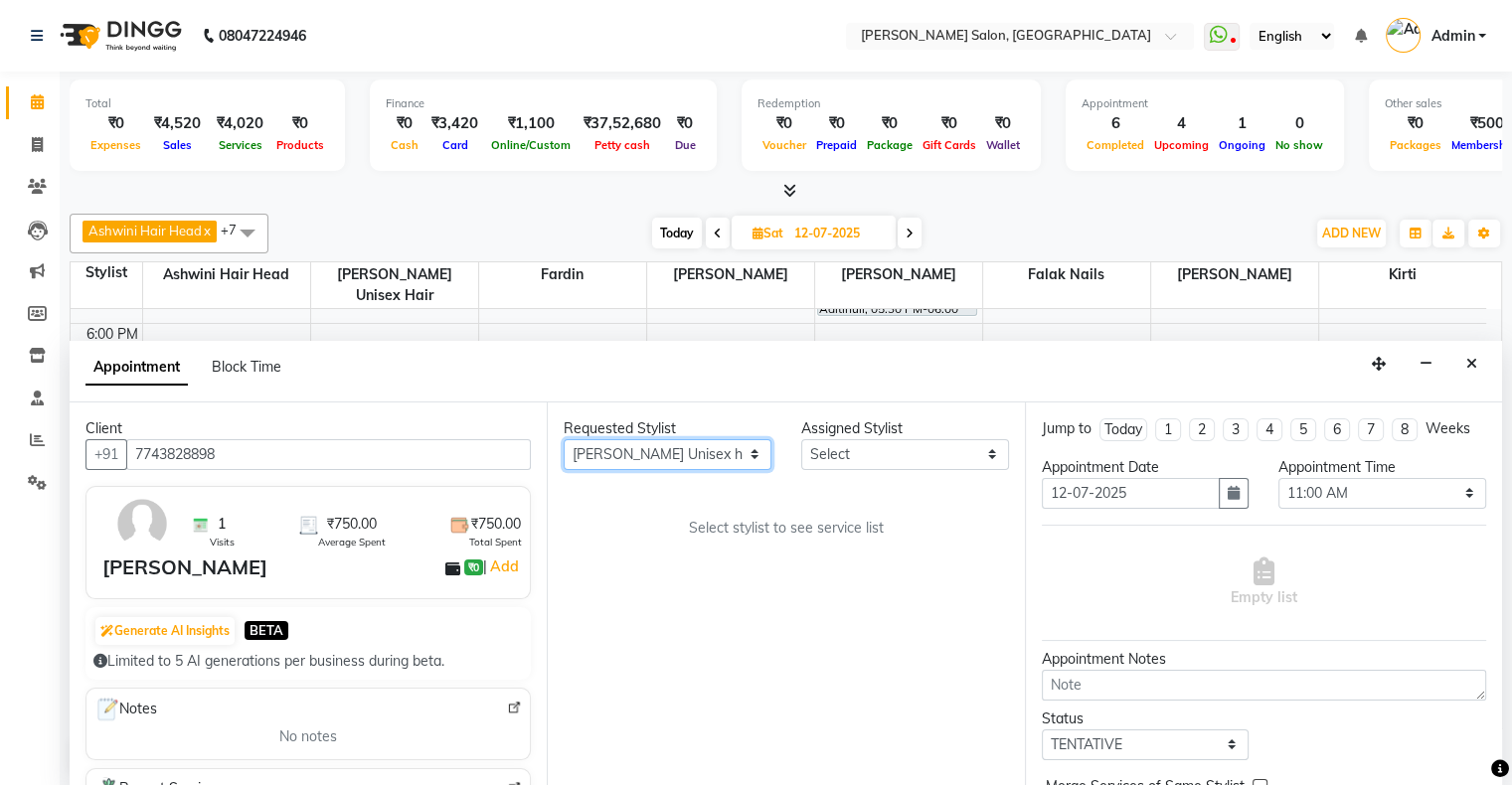 click on "Any Ashwini Hair Head Falak Nails Fardin Kirti Nida FD Pradip Vaishnav Sanjana  Shubhada Susmita Vidhi Veera Vivek Unisex hair" at bounding box center (667, 454) 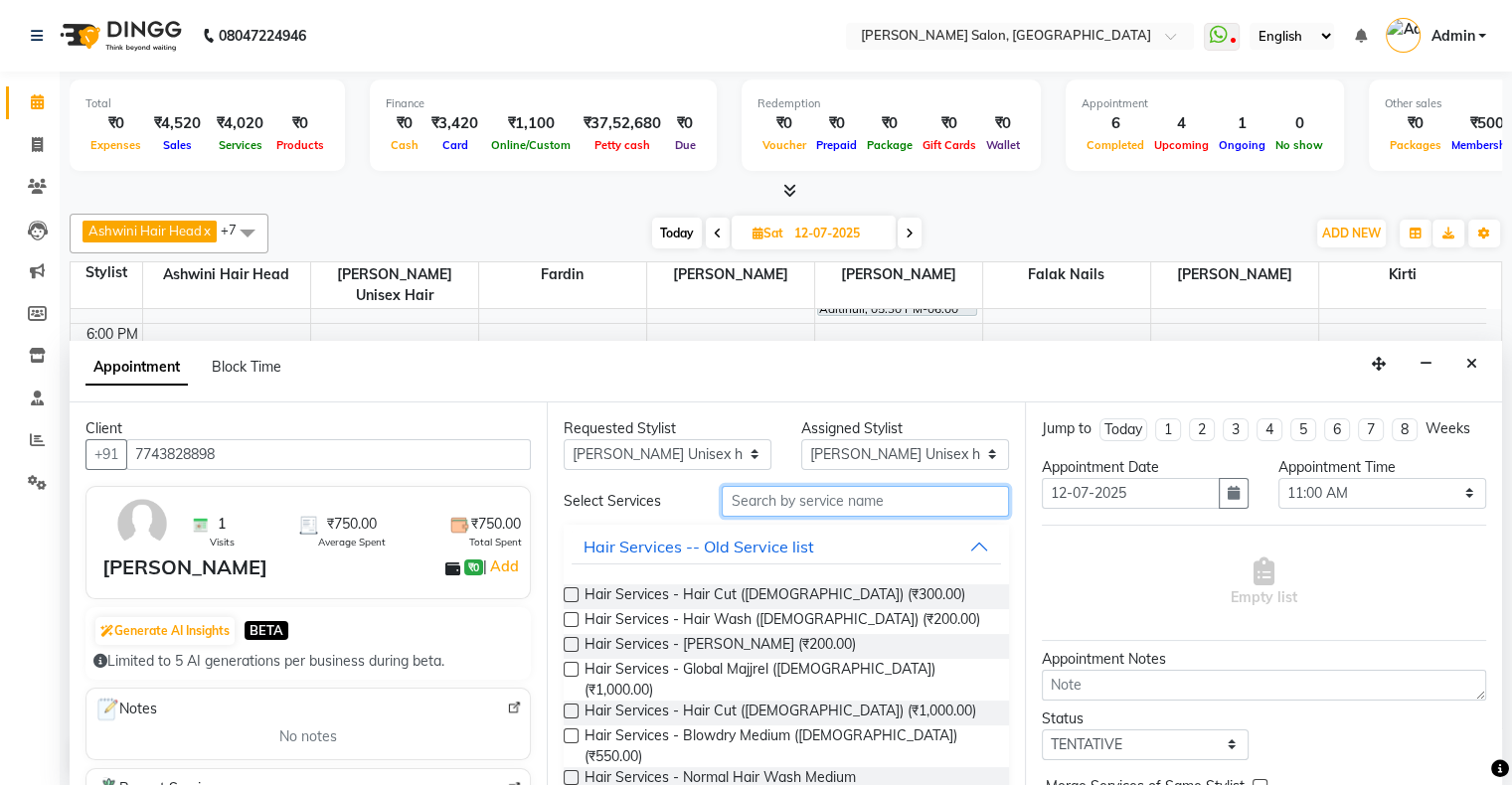 click at bounding box center [865, 501] 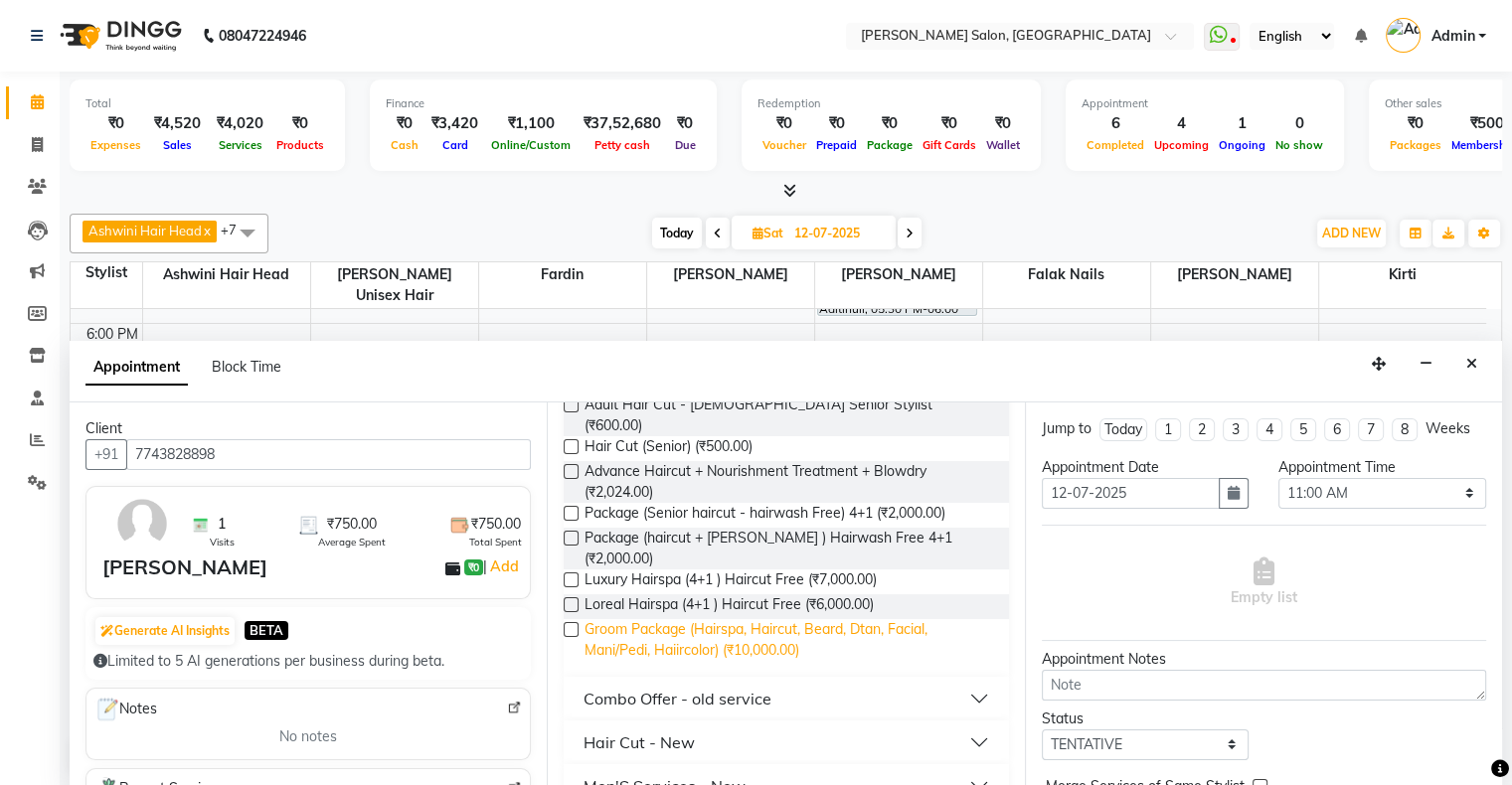 scroll, scrollTop: 240, scrollLeft: 0, axis: vertical 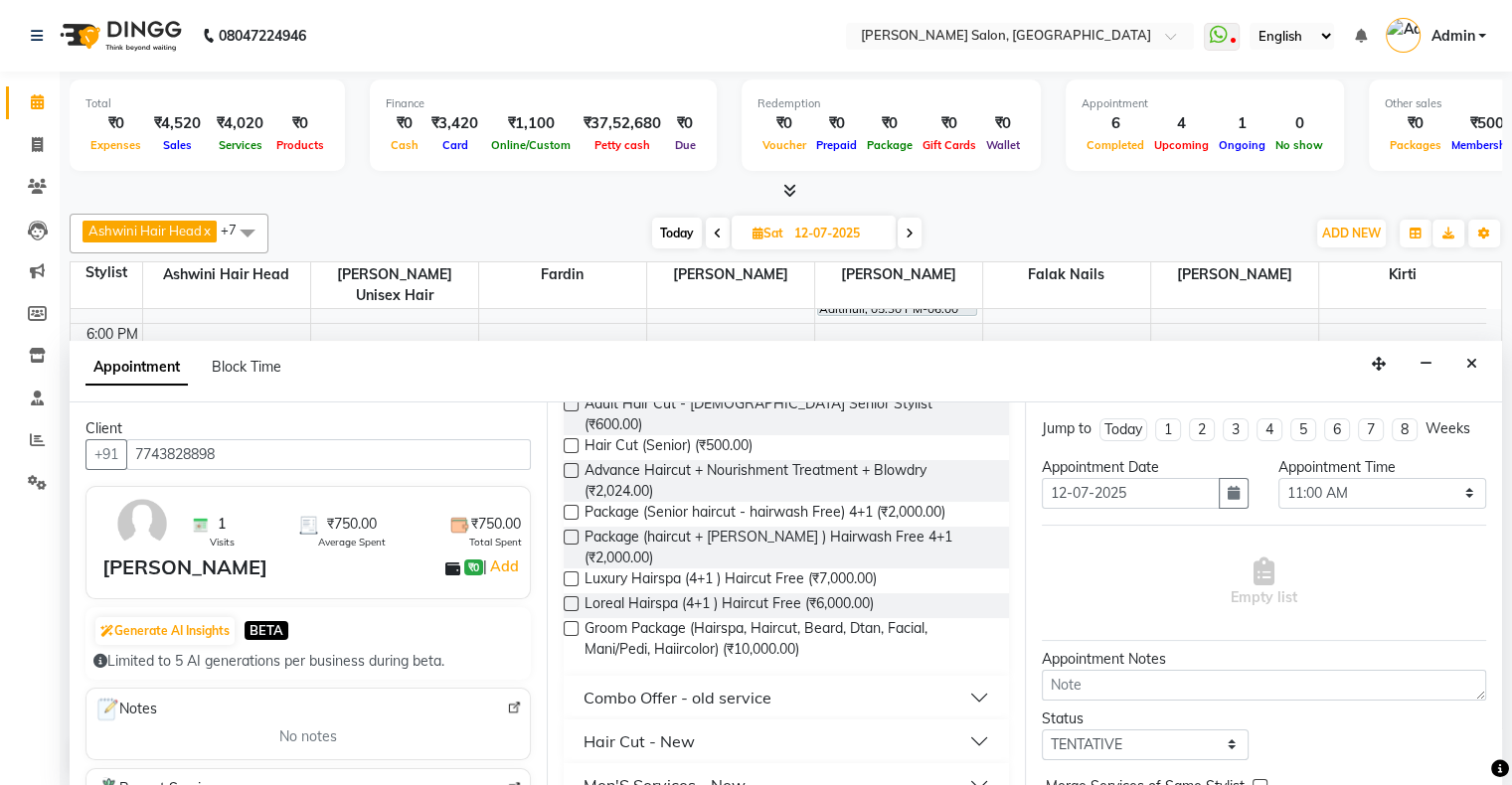 click on "Men'S Services - New" at bounding box center [664, 785] 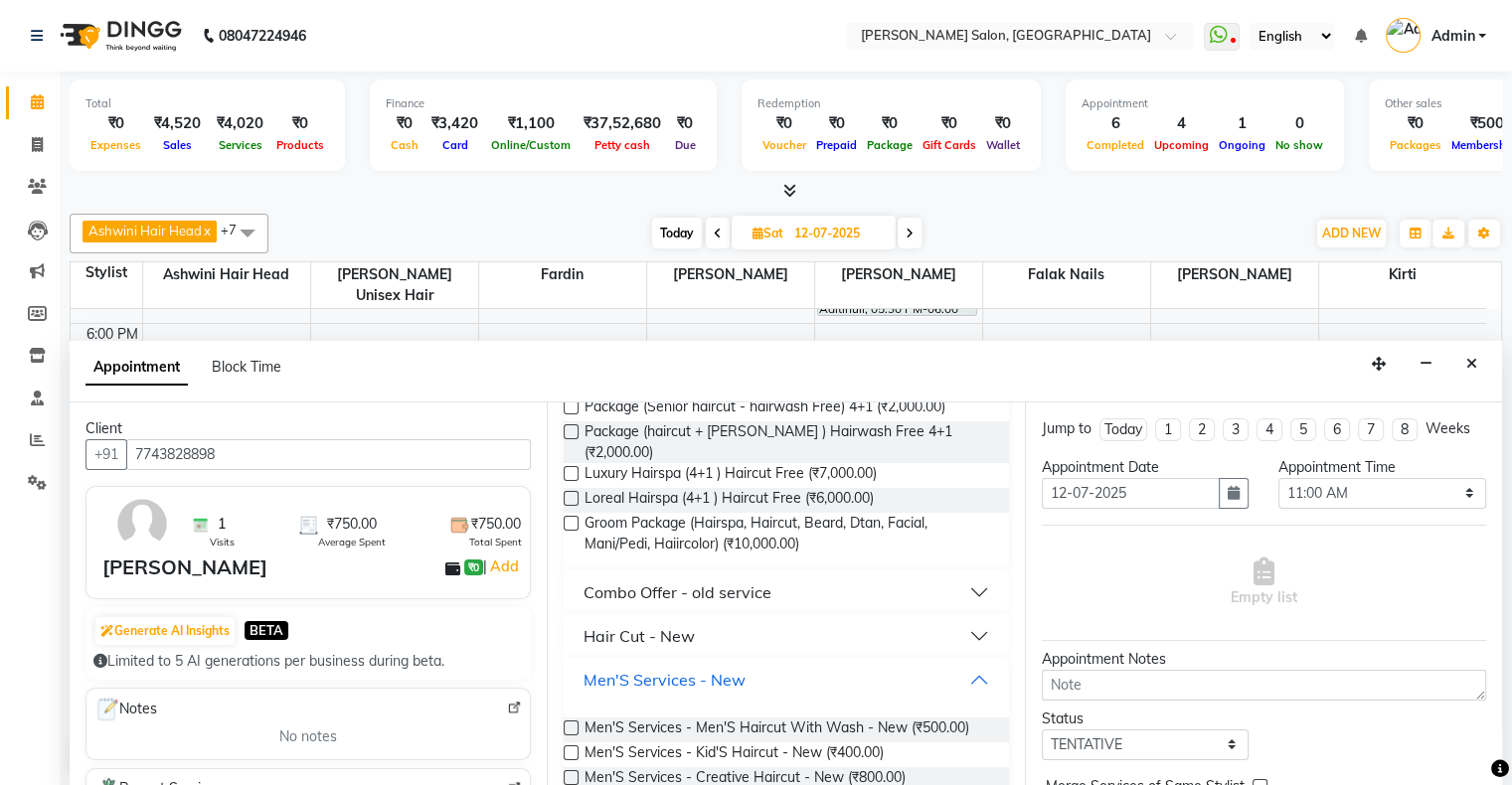 scroll, scrollTop: 347, scrollLeft: 0, axis: vertical 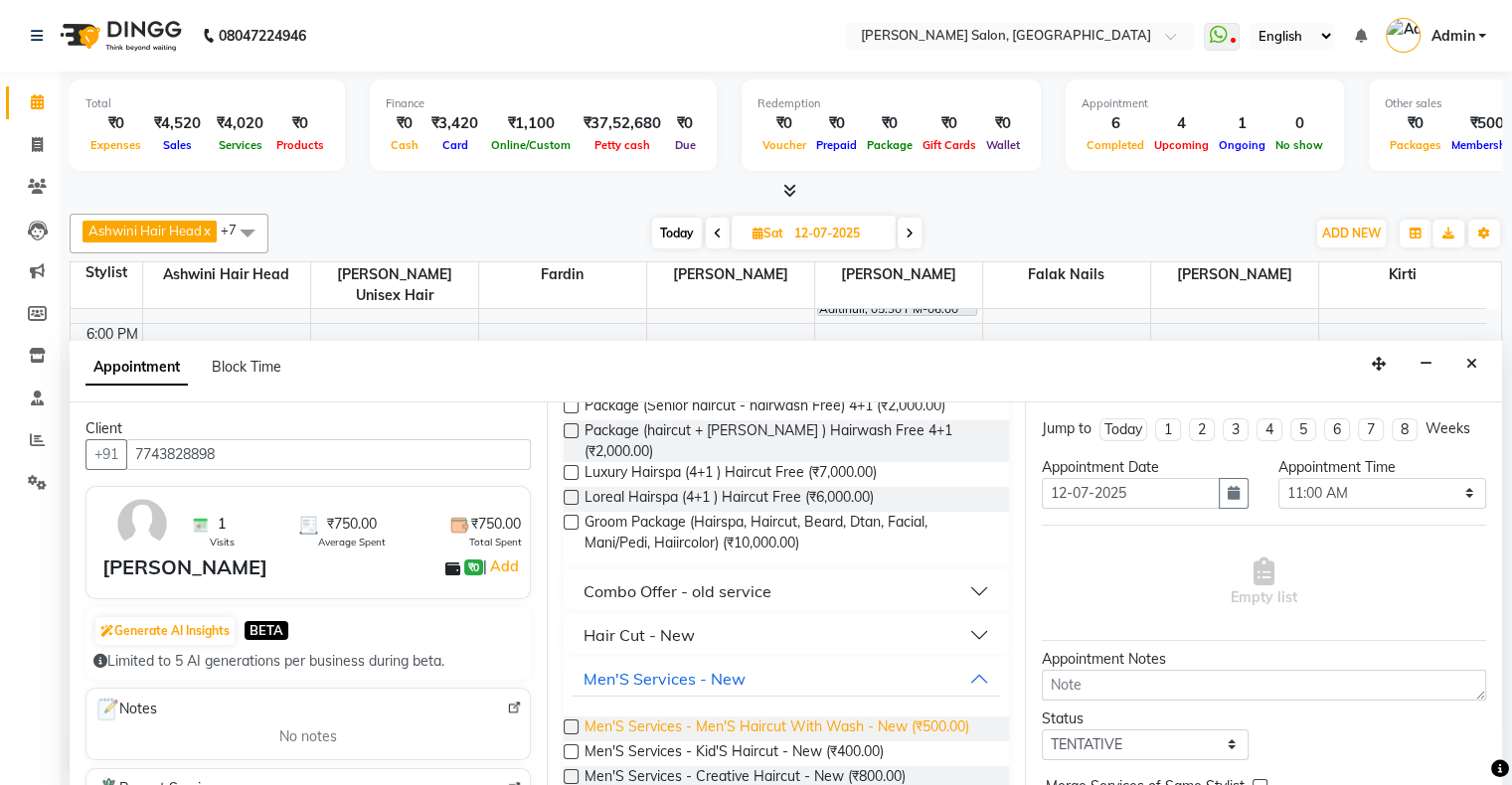 click on "Men'S Services - Men'S Haircut With Wash - New (₹500.00)" at bounding box center [776, 728] 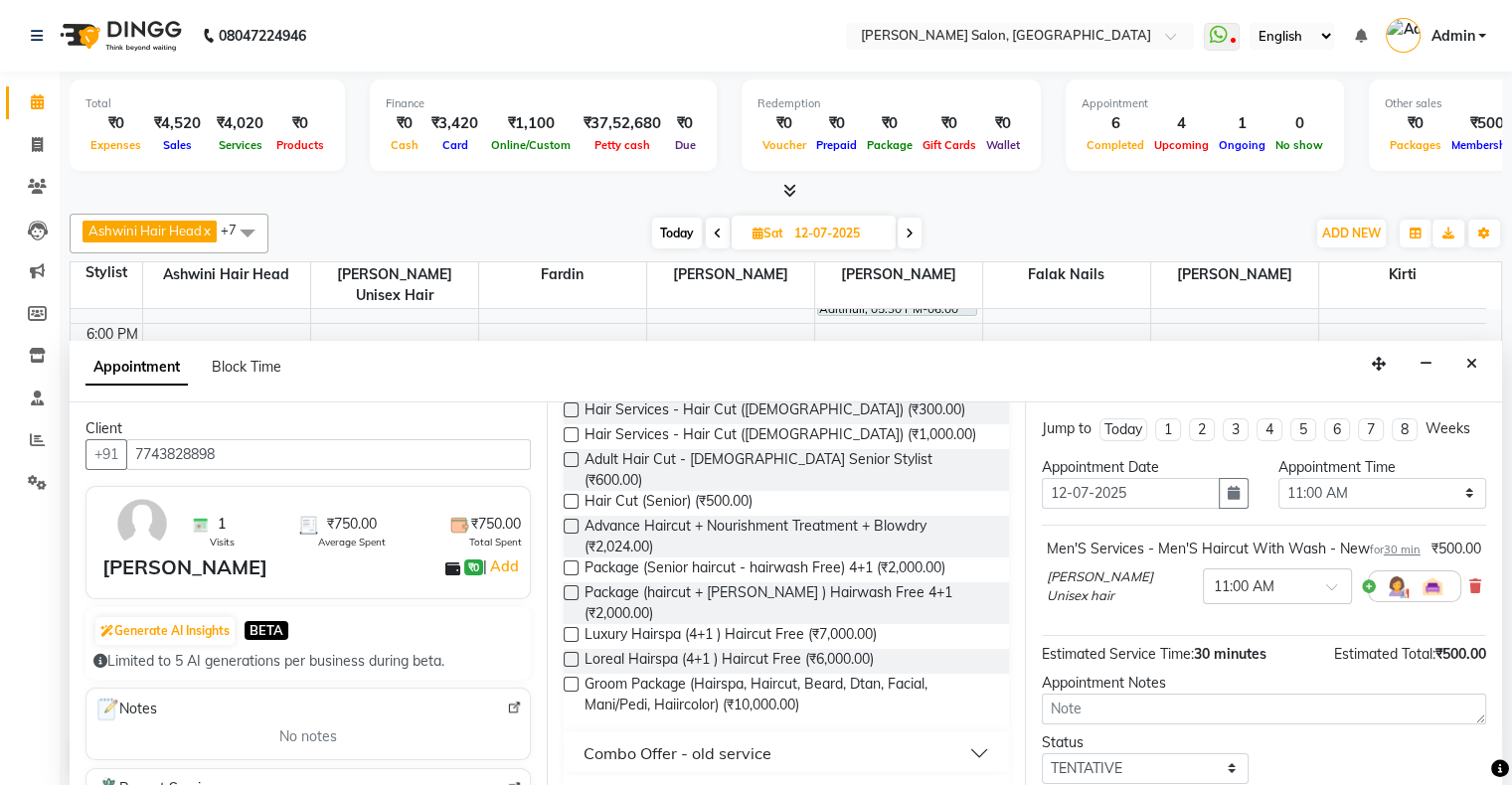 scroll, scrollTop: 0, scrollLeft: 0, axis: both 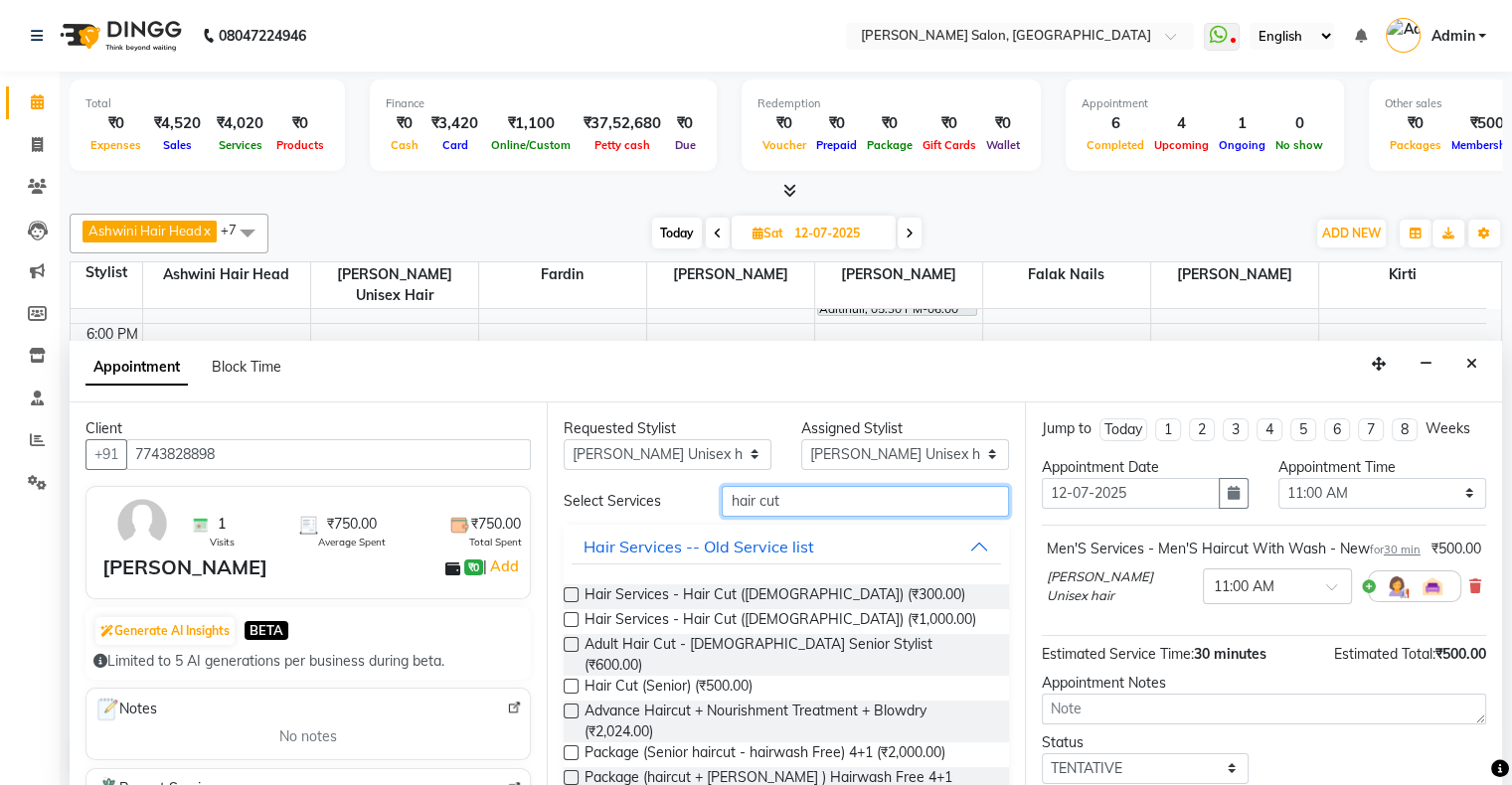 click on "hair cut" at bounding box center [865, 501] 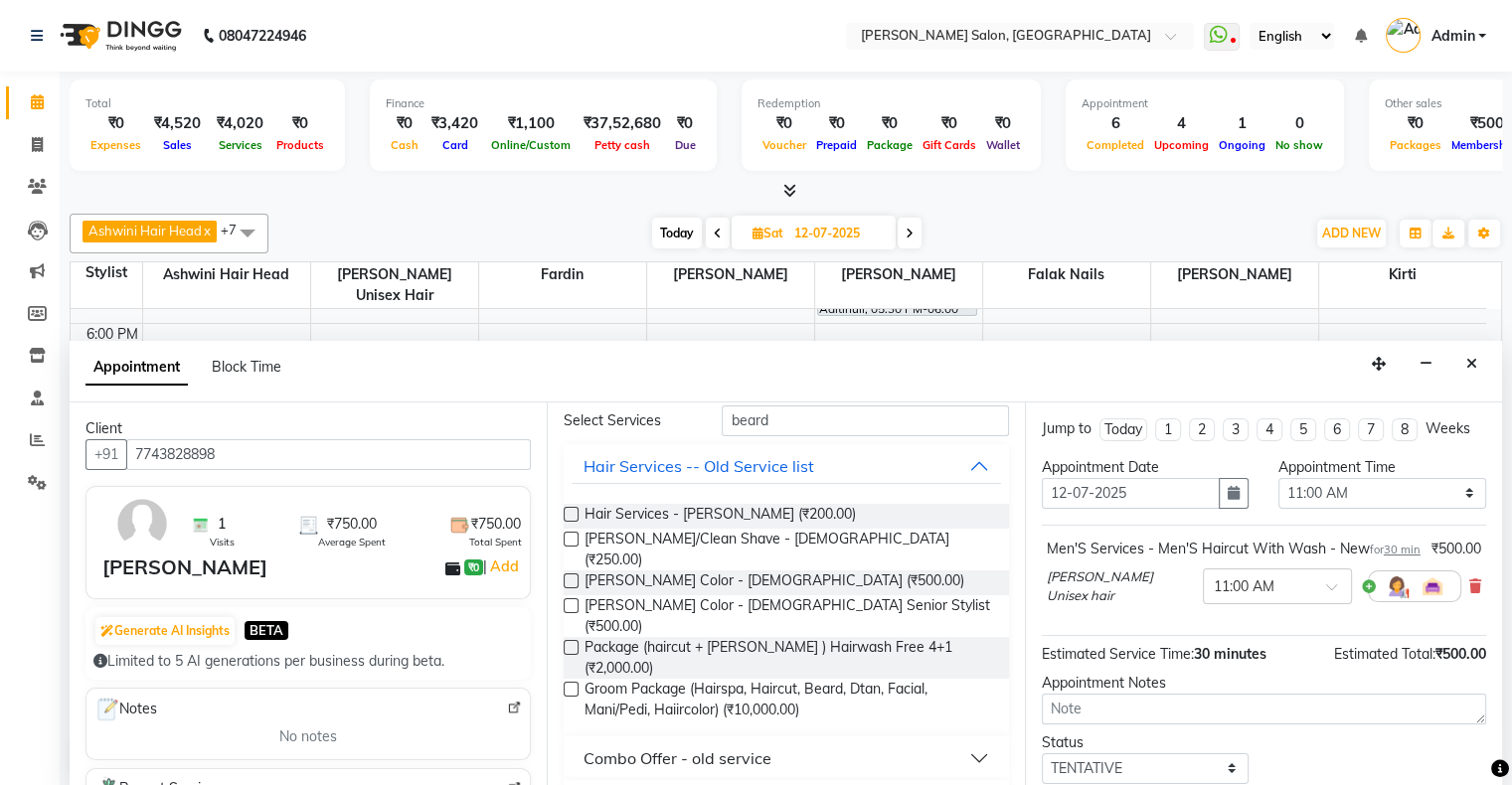 click on "Men'S Services - New" at bounding box center (664, 802) 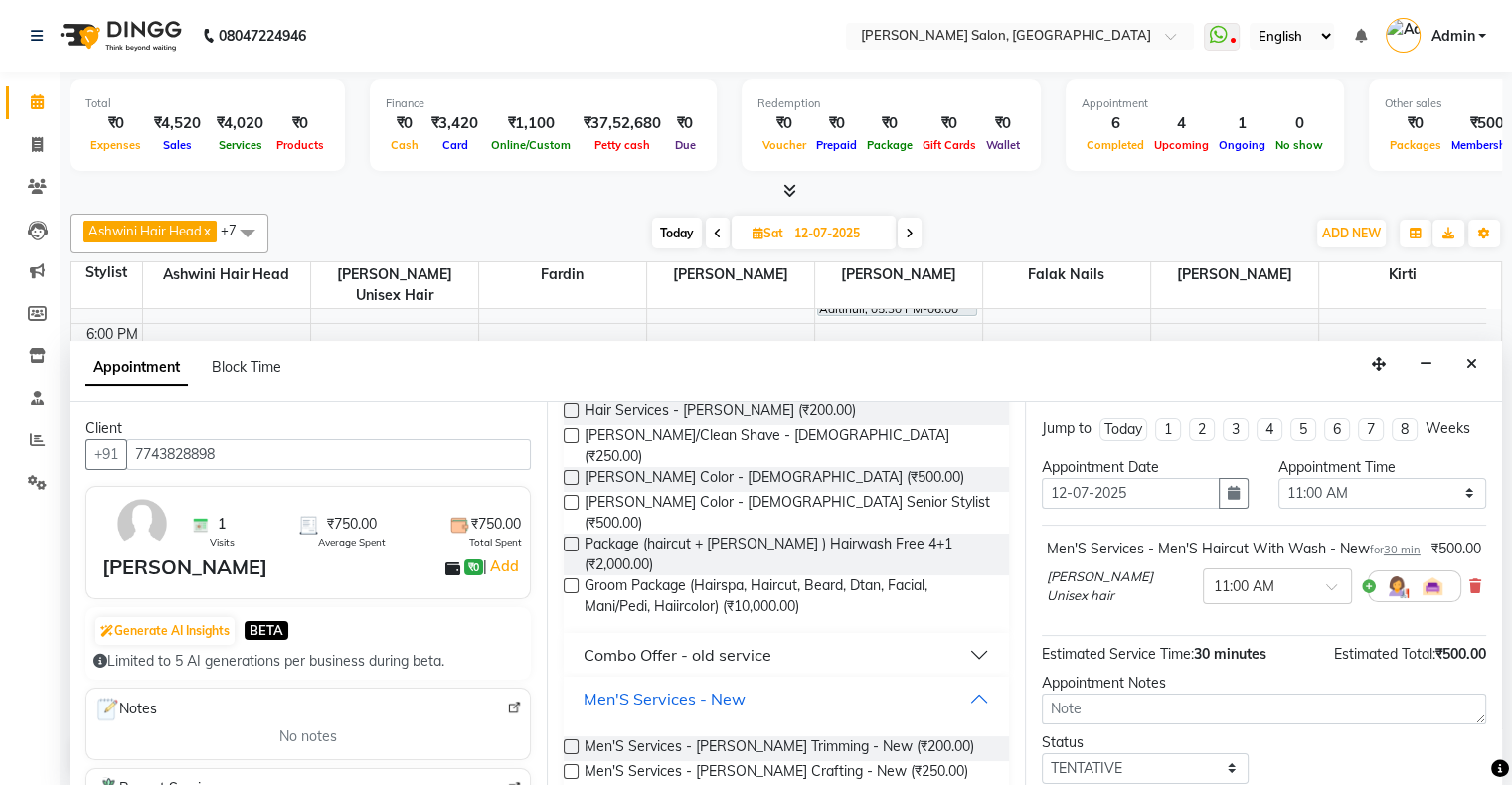 scroll, scrollTop: 186, scrollLeft: 0, axis: vertical 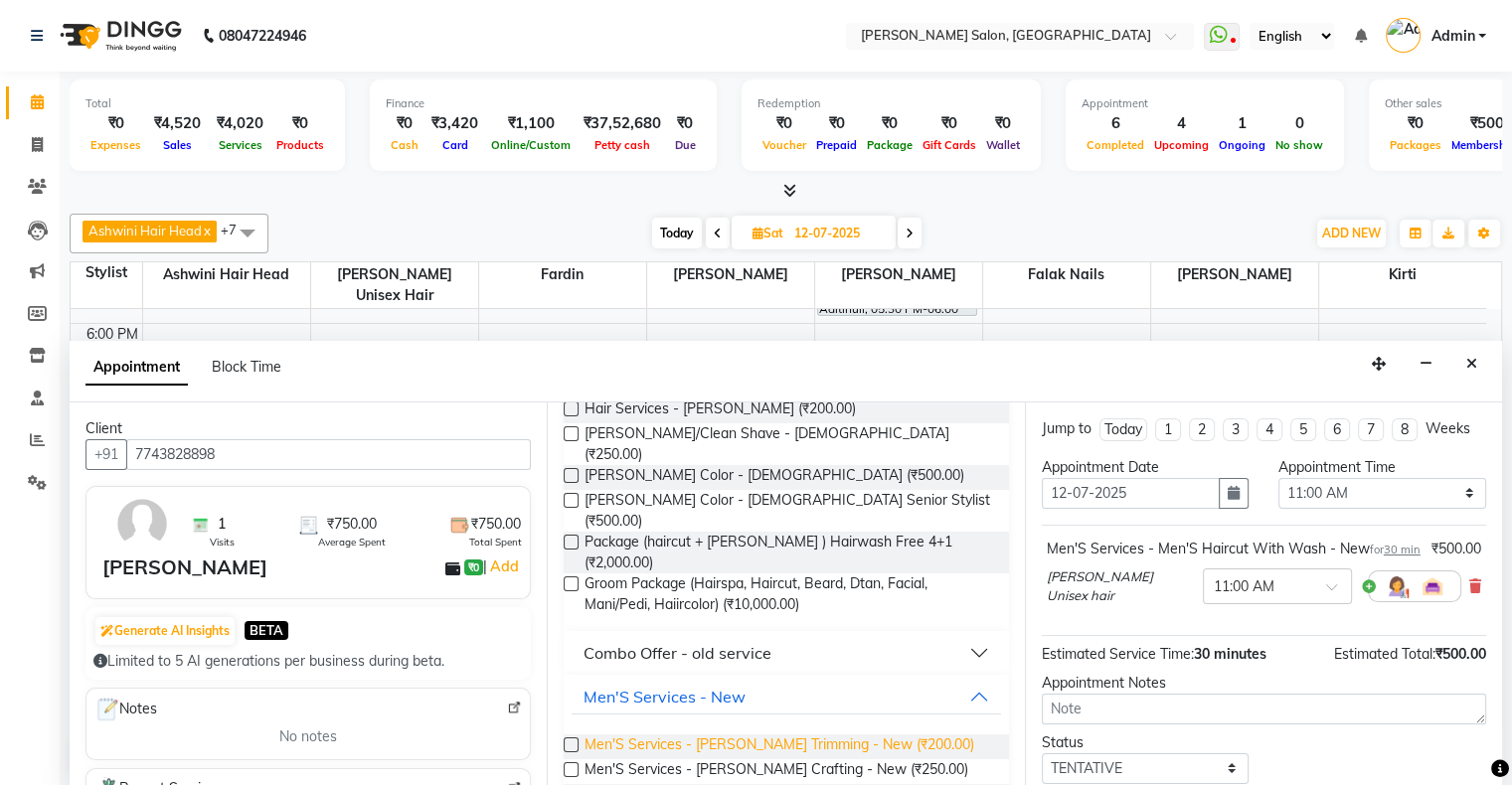 click on "Men'S Services - Beard Trimming - New (₹200.00)" at bounding box center [779, 746] 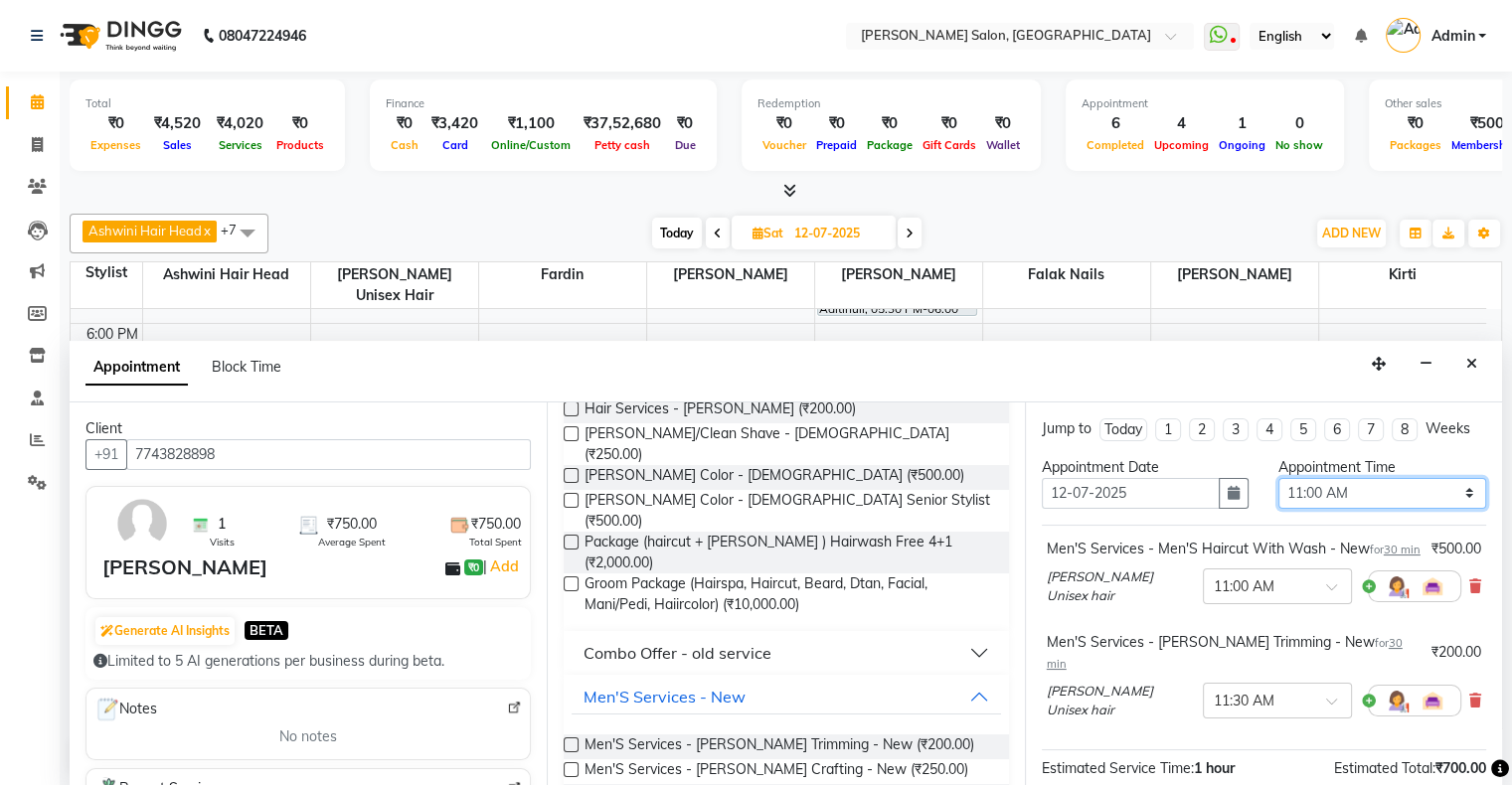 click on "Select 11:00 AM 11:15 AM 11:30 AM 11:45 AM 12:00 PM 12:15 PM 12:30 PM 12:45 PM 01:00 PM 01:15 PM 01:30 PM 01:45 PM 02:00 PM 02:15 PM 02:30 PM 02:45 PM 03:00 PM 03:15 PM 03:30 PM 03:45 PM 04:00 PM 04:15 PM 04:30 PM 04:45 PM 05:00 PM 05:15 PM 05:30 PM 05:45 PM 06:00 PM 06:15 PM 06:30 PM 06:45 PM 07:00 PM 07:15 PM 07:30 PM 07:45 PM 08:00 PM 08:15 PM 08:30 PM 08:45 PM 09:00 PM 09:15 PM 09:30 PM 09:45 PM 10:00 PM" at bounding box center [1382, 493] 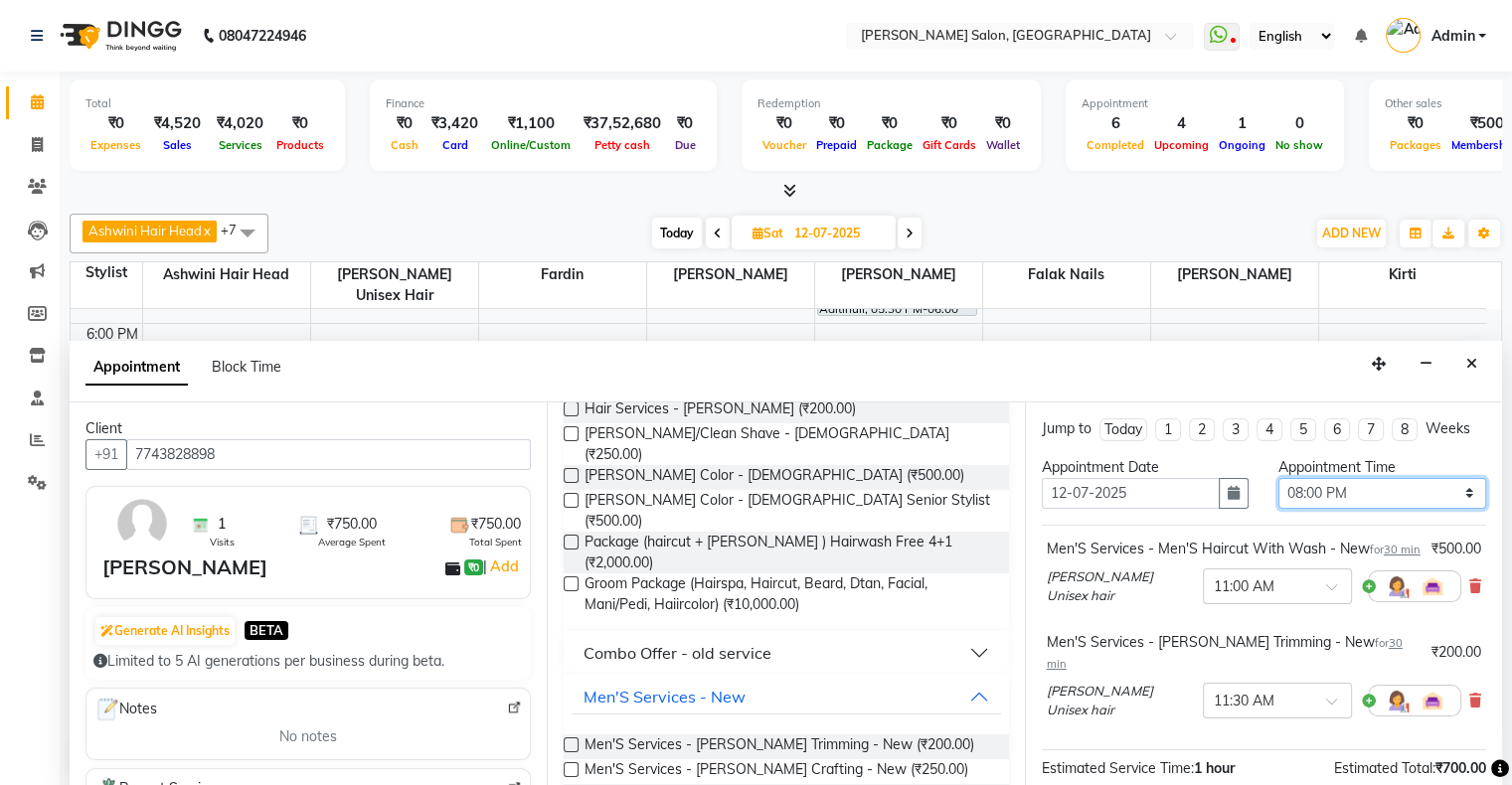click on "Select 11:00 AM 11:15 AM 11:30 AM 11:45 AM 12:00 PM 12:15 PM 12:30 PM 12:45 PM 01:00 PM 01:15 PM 01:30 PM 01:45 PM 02:00 PM 02:15 PM 02:30 PM 02:45 PM 03:00 PM 03:15 PM 03:30 PM 03:45 PM 04:00 PM 04:15 PM 04:30 PM 04:45 PM 05:00 PM 05:15 PM 05:30 PM 05:45 PM 06:00 PM 06:15 PM 06:30 PM 06:45 PM 07:00 PM 07:15 PM 07:30 PM 07:45 PM 08:00 PM 08:15 PM 08:30 PM 08:45 PM 09:00 PM 09:15 PM 09:30 PM 09:45 PM 10:00 PM" at bounding box center (1382, 493) 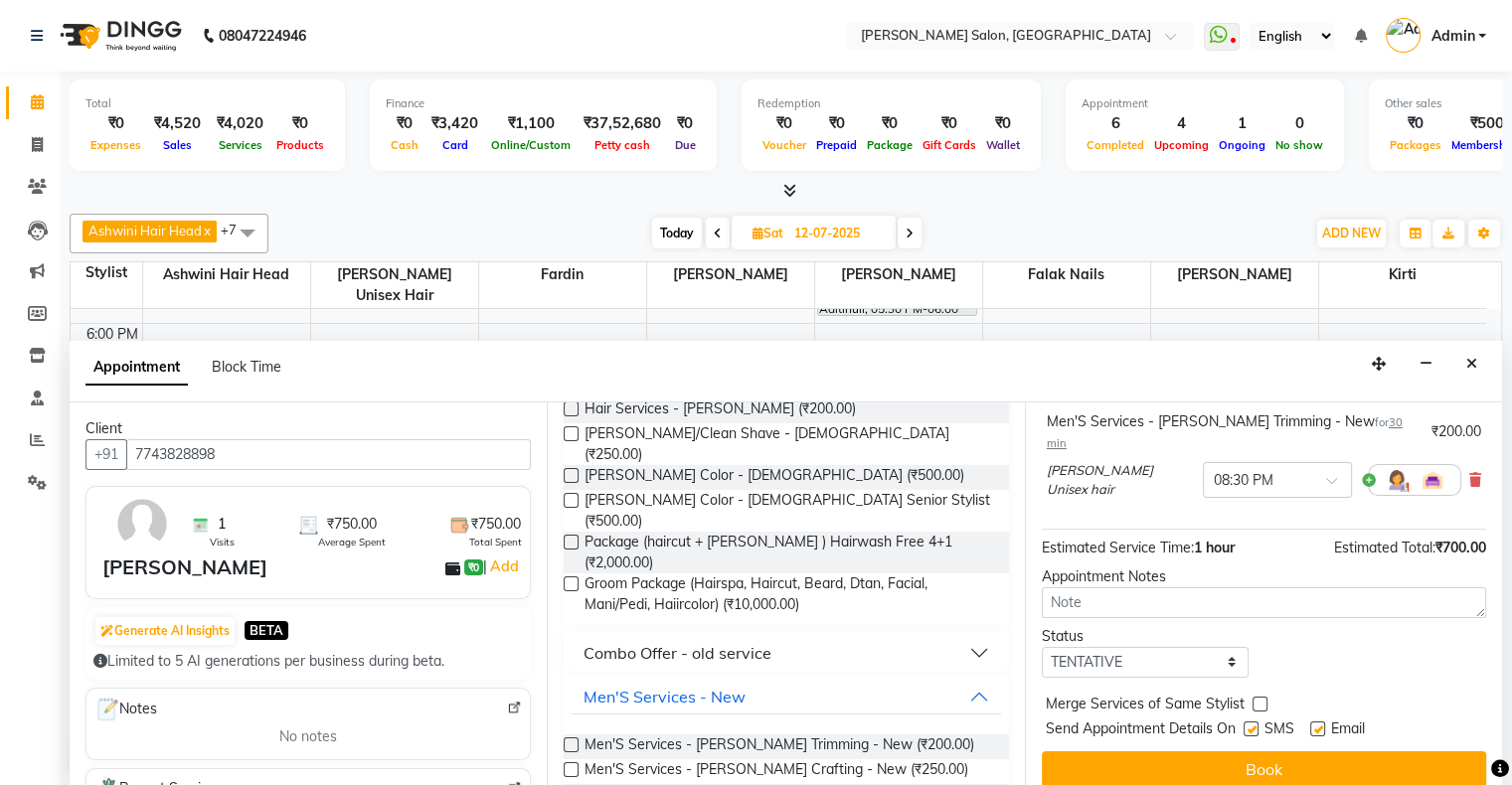 scroll, scrollTop: 228, scrollLeft: 0, axis: vertical 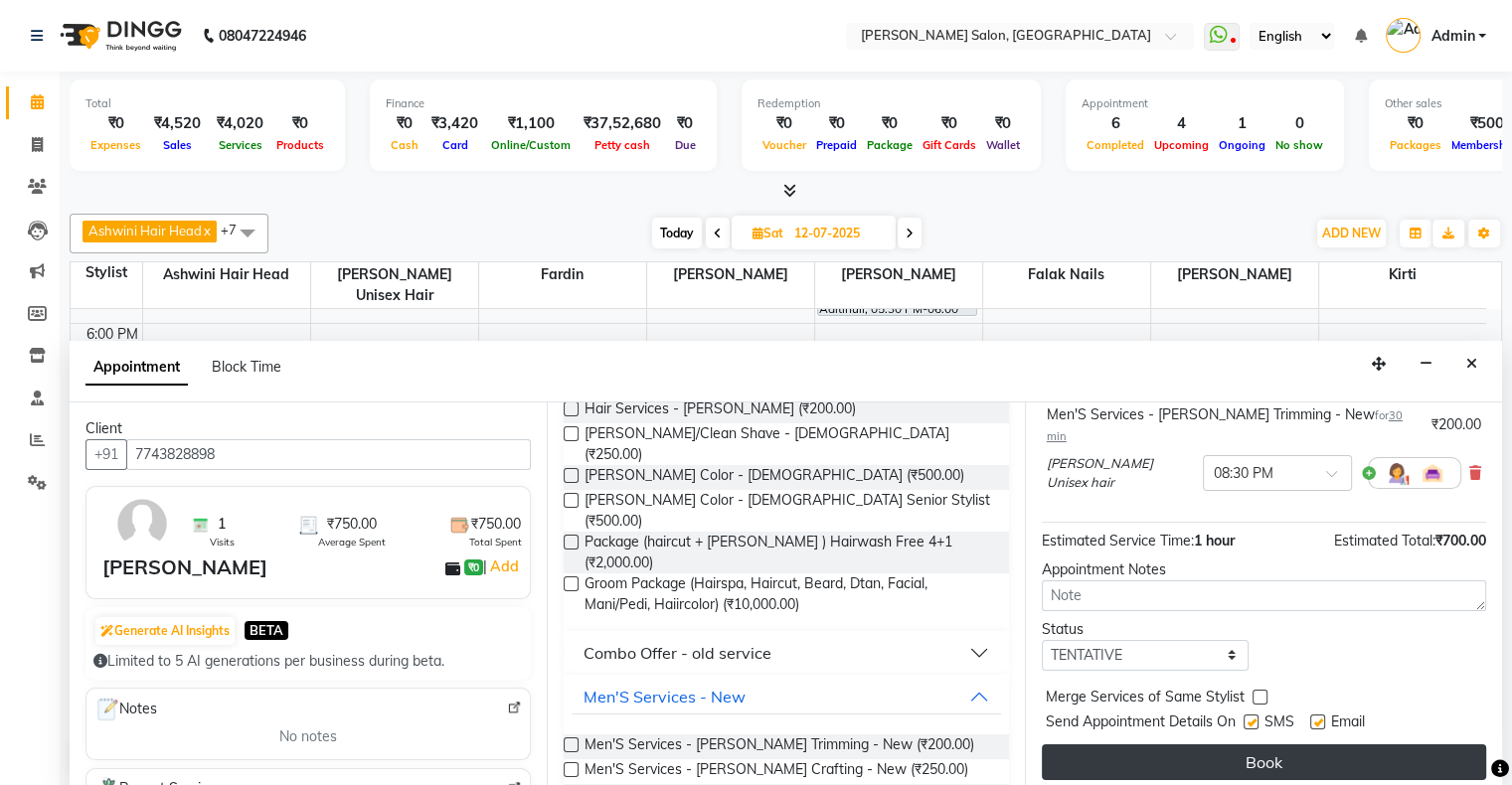 click on "Book" at bounding box center [1263, 762] 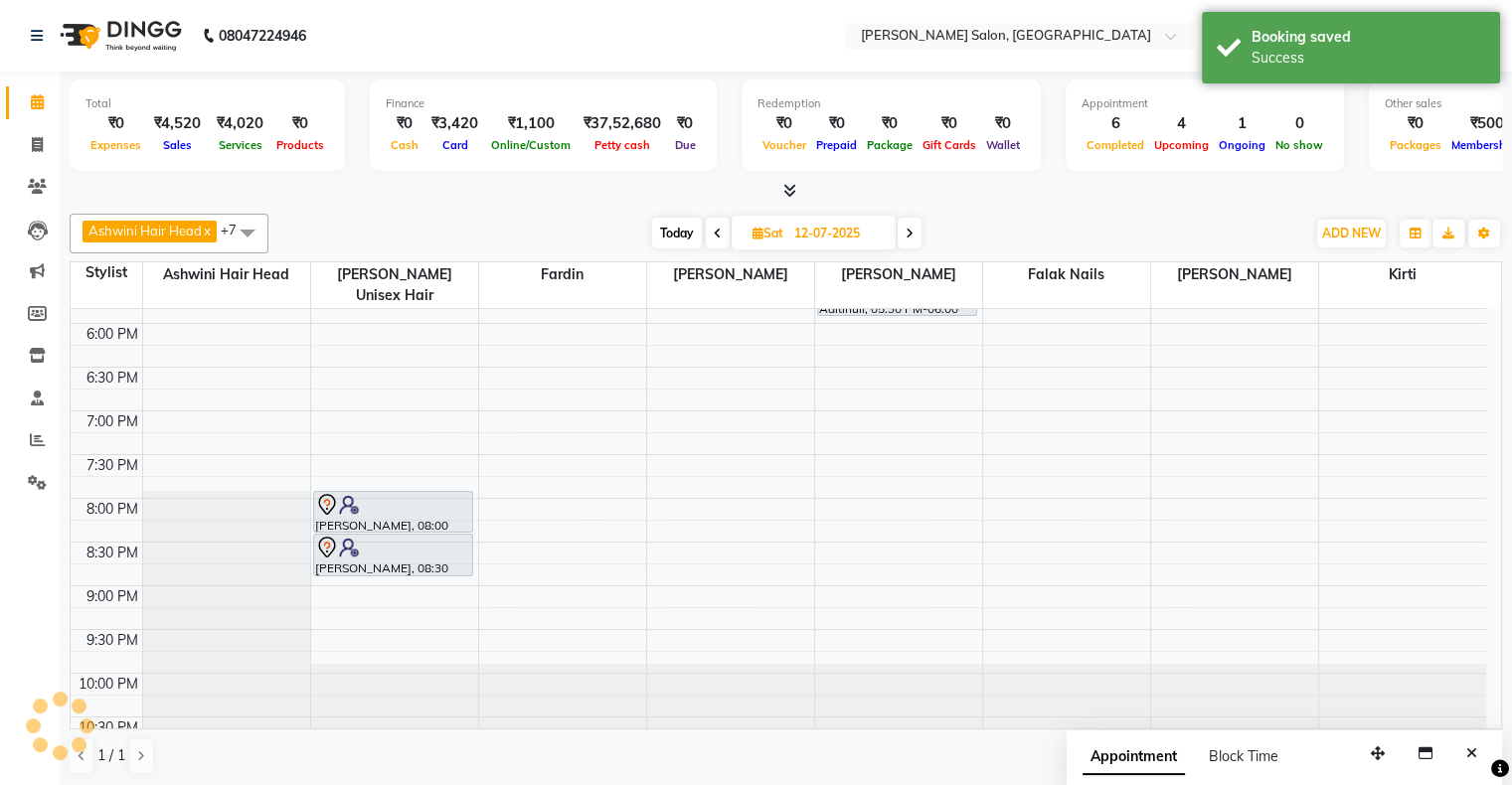 scroll, scrollTop: 0, scrollLeft: 0, axis: both 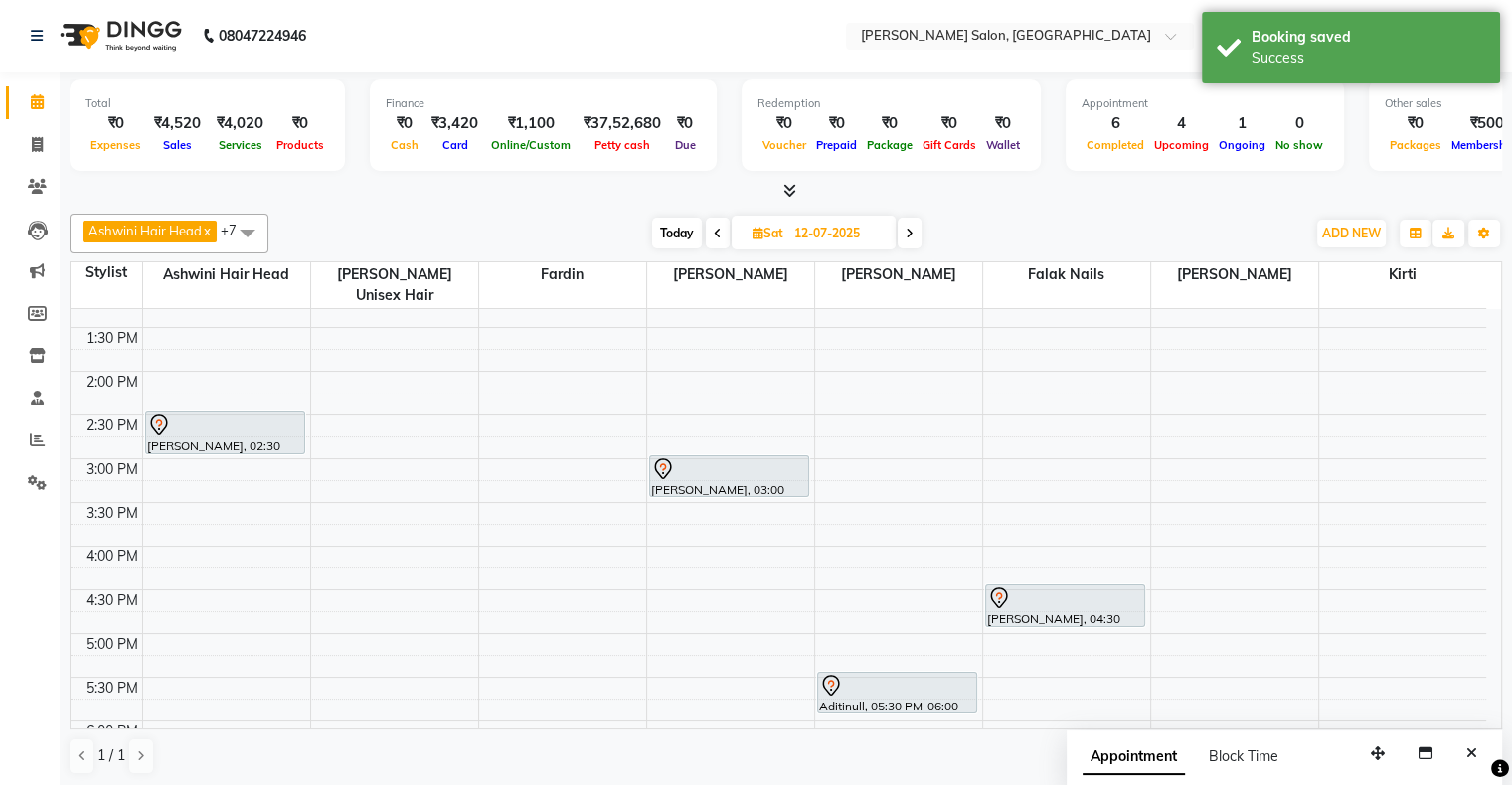 click on "Today" at bounding box center (677, 233) 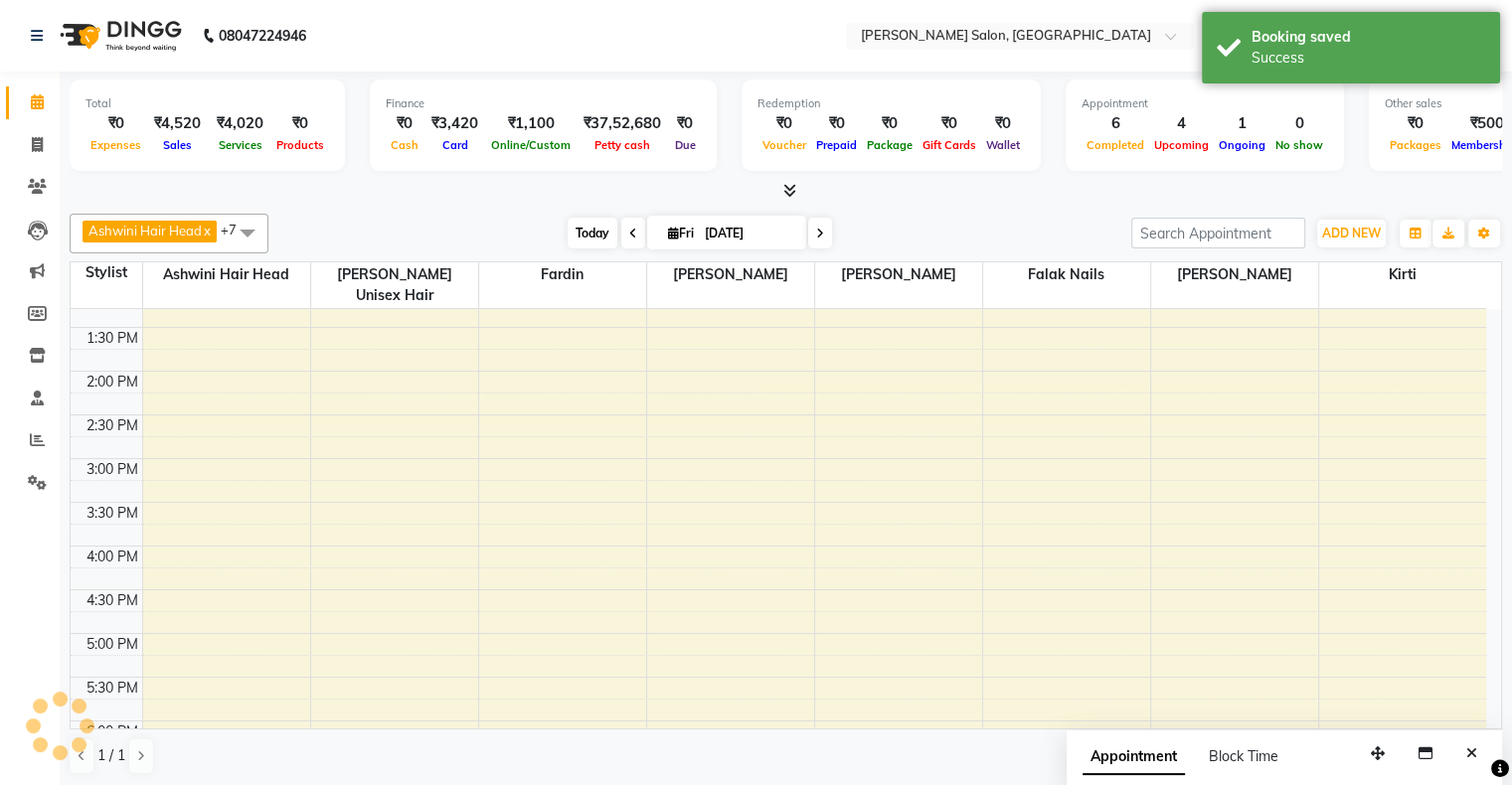 scroll, scrollTop: 685, scrollLeft: 0, axis: vertical 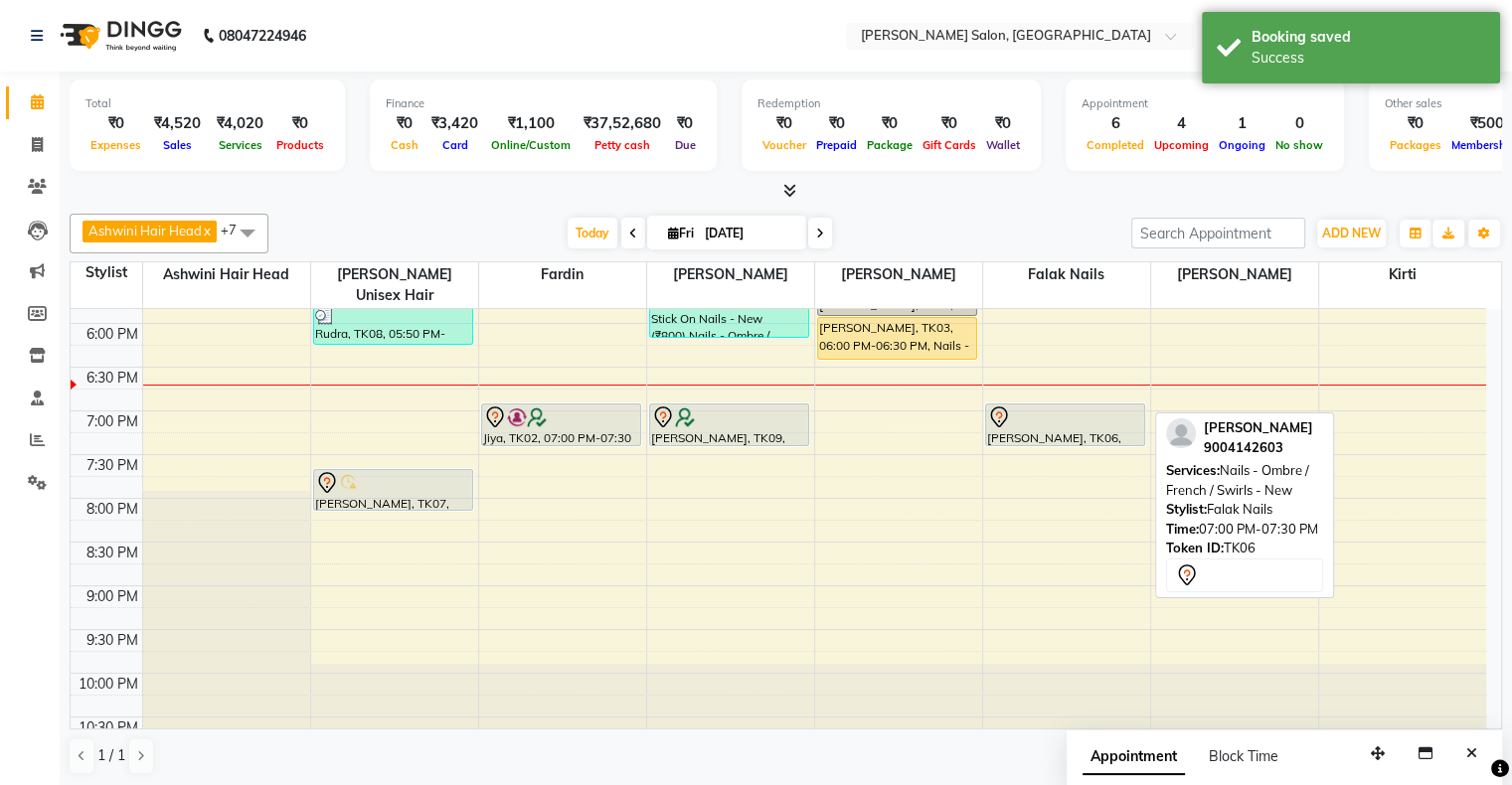 click 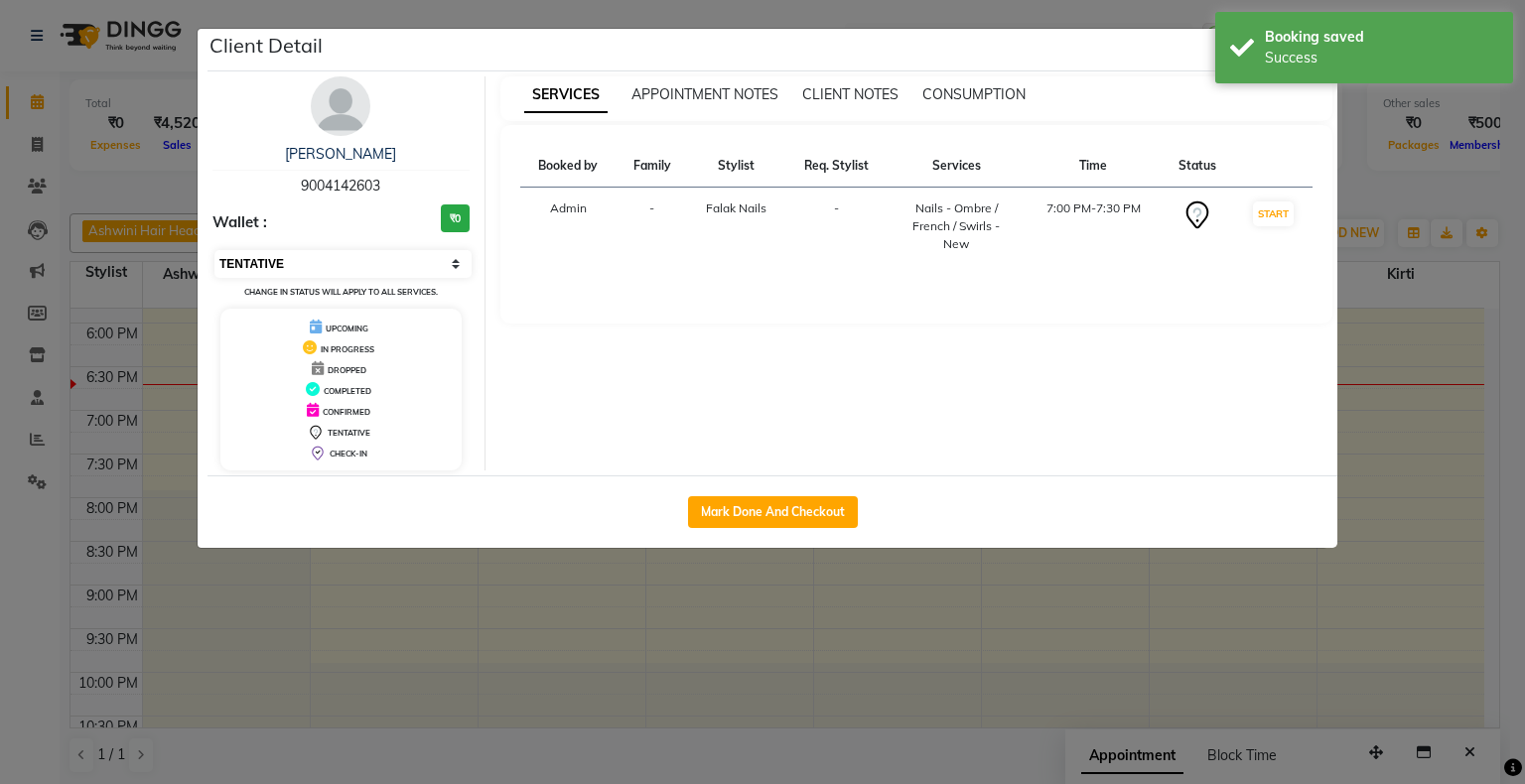 click on "Select IN SERVICE CONFIRMED TENTATIVE CHECK IN MARK DONE DROPPED UPCOMING" at bounding box center (343, 264) 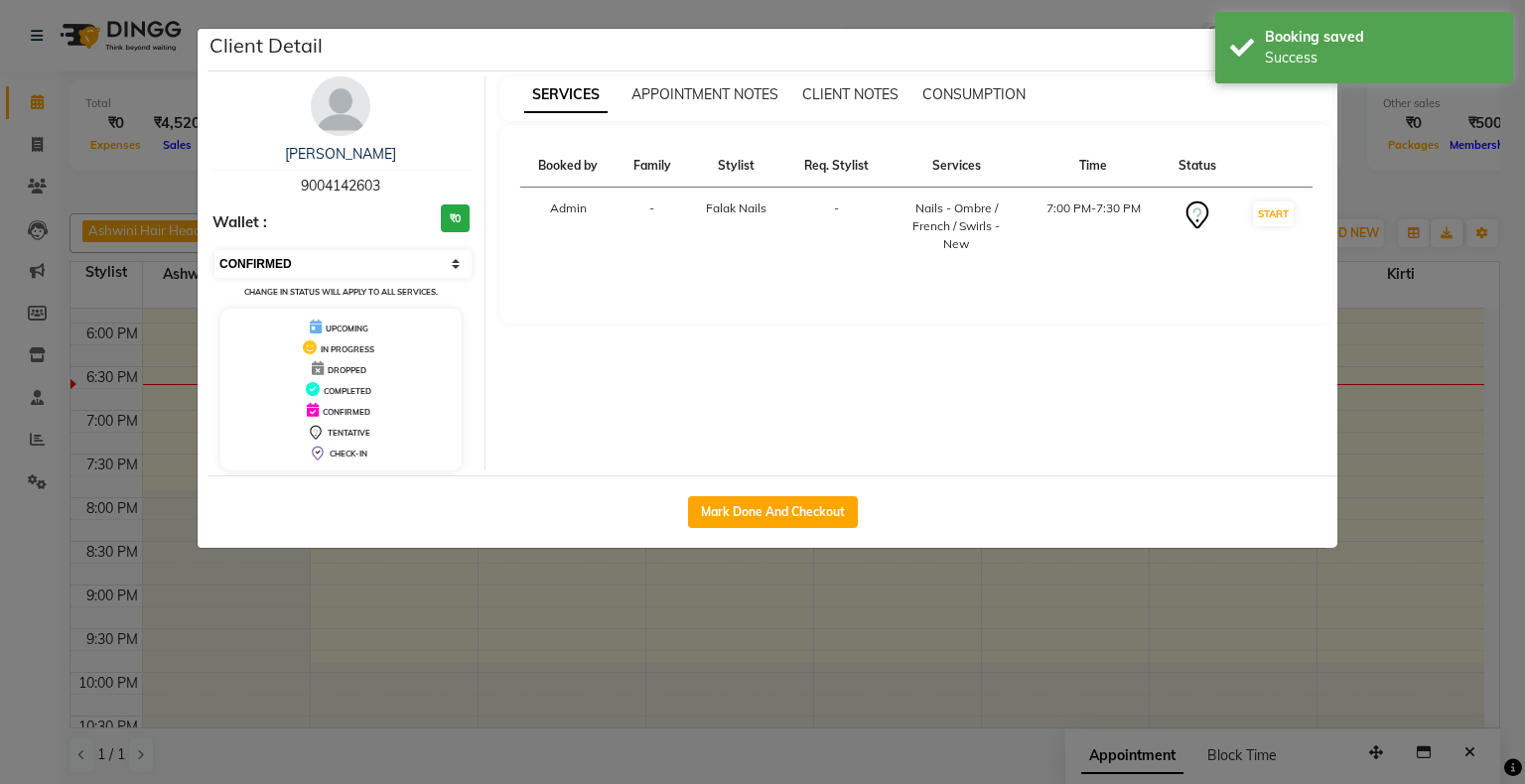 click on "Select IN SERVICE CONFIRMED TENTATIVE CHECK IN MARK DONE DROPPED UPCOMING" at bounding box center [343, 264] 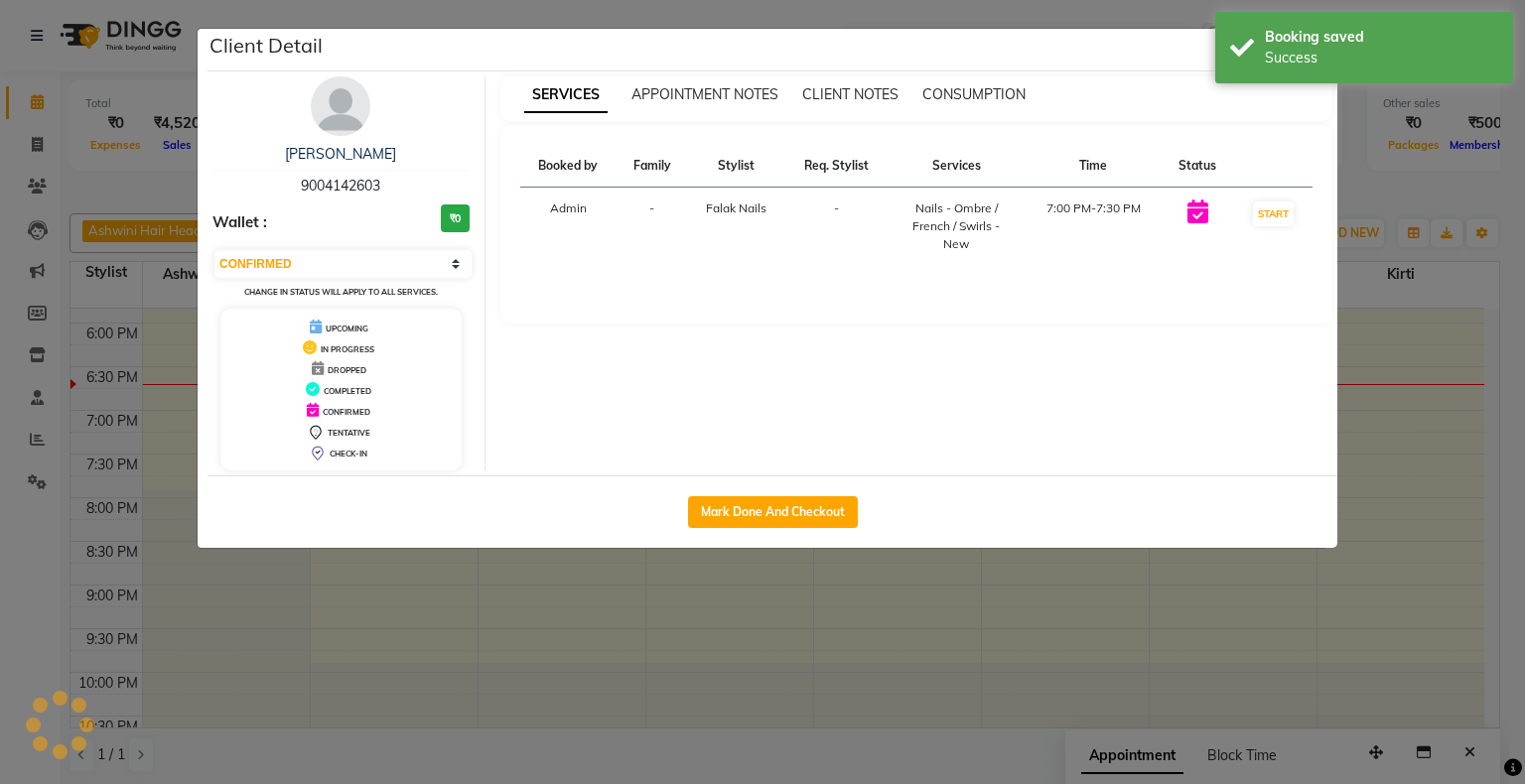 click on "Client Detail  Akshata    9004142603 Wallet : ₹0 Select IN SERVICE CONFIRMED TENTATIVE CHECK IN MARK DONE DROPPED UPCOMING Change in status will apply to all services. UPCOMING IN PROGRESS DROPPED COMPLETED CONFIRMED TENTATIVE CHECK-IN SERVICES APPOINTMENT NOTES CLIENT NOTES CONSUMPTION Booked by Family Stylist Req. Stylist Services Time Status  Admin  - Falak Nails -  Nails - Ombre / French / Swirls - New   7:00 PM-7:30 PM   START   Mark Done And Checkout" 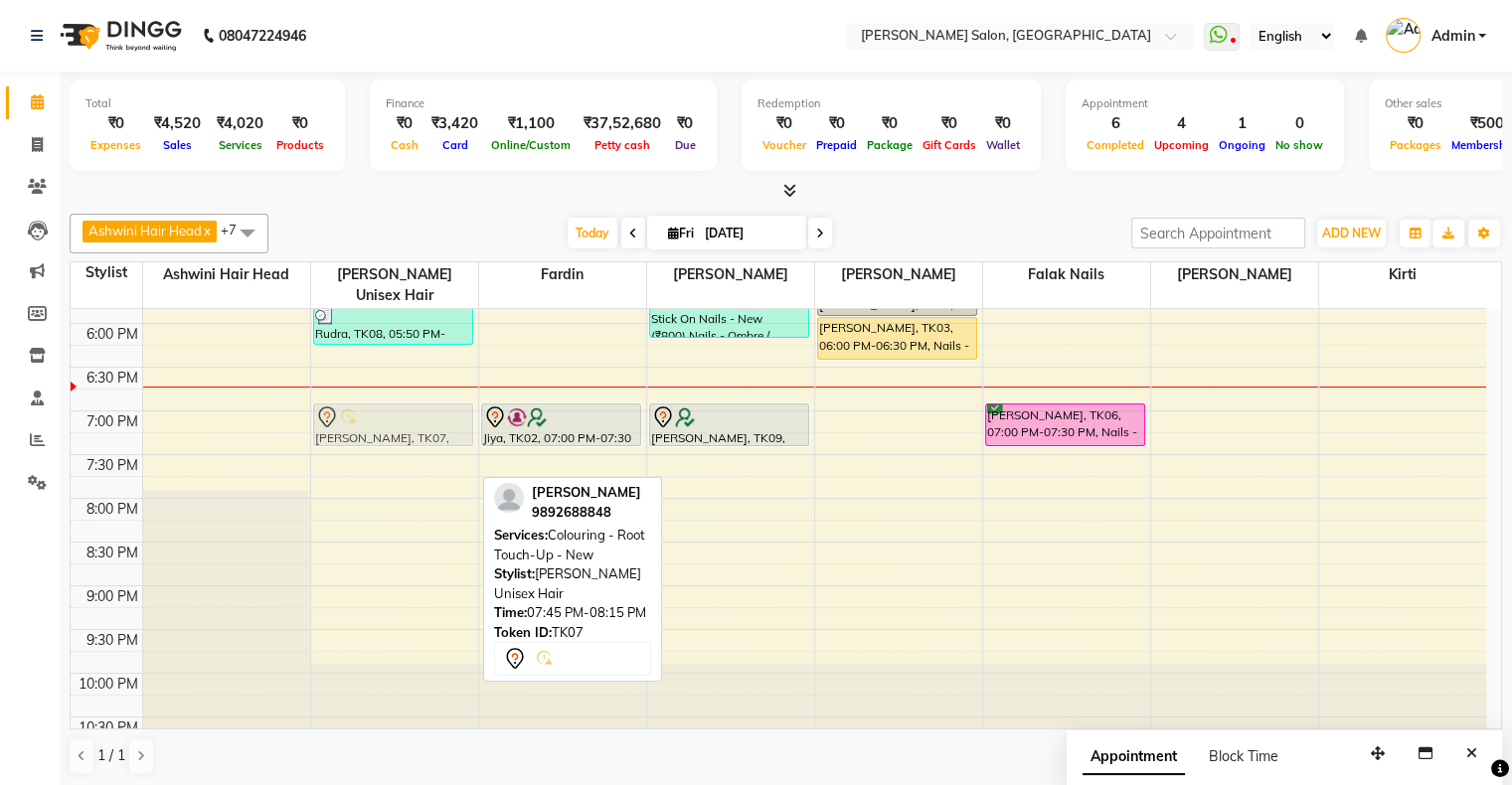 drag, startPoint x: 360, startPoint y: 459, endPoint x: 357, endPoint y: 401, distance: 58.077534 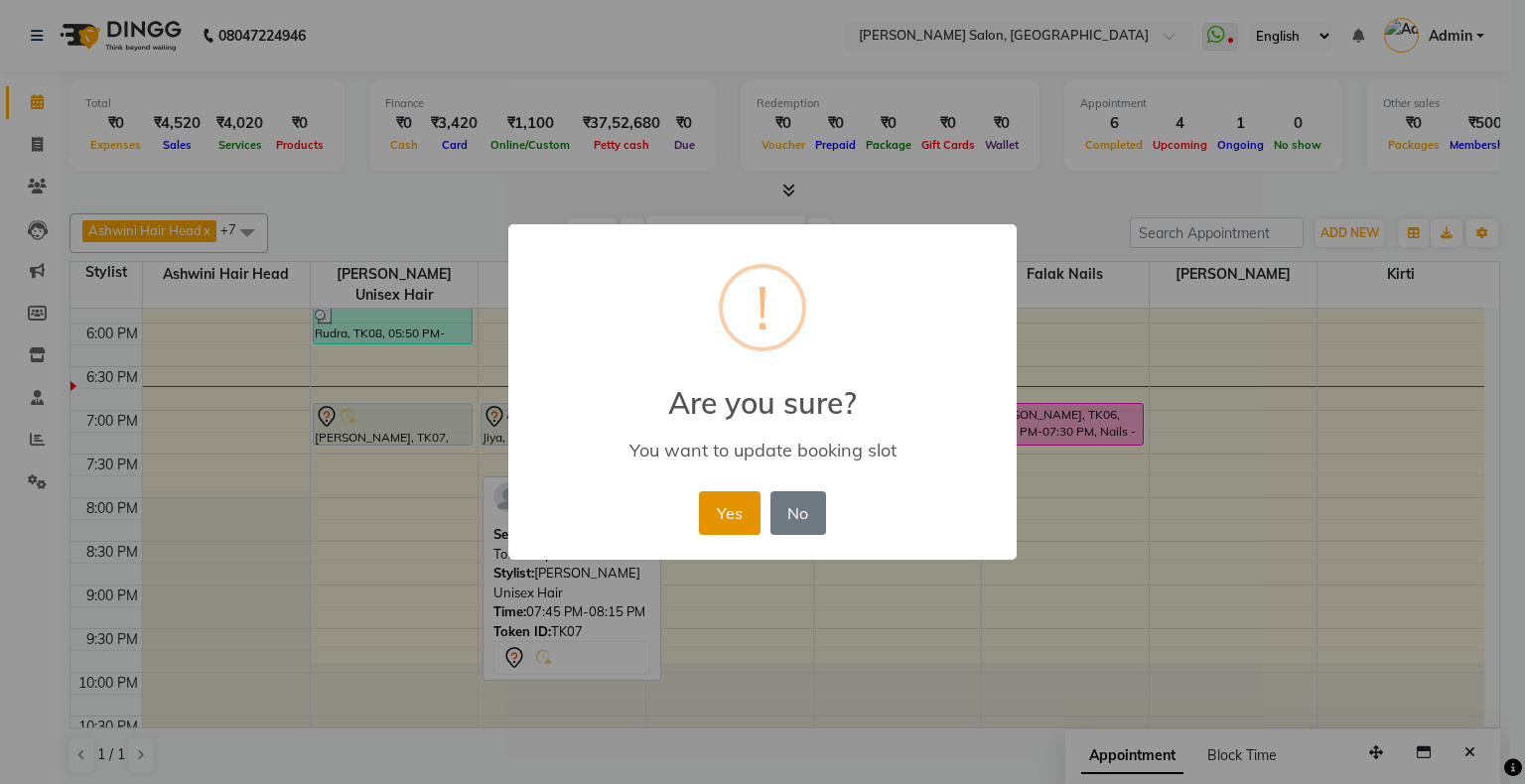 click on "Yes" at bounding box center [729, 513] 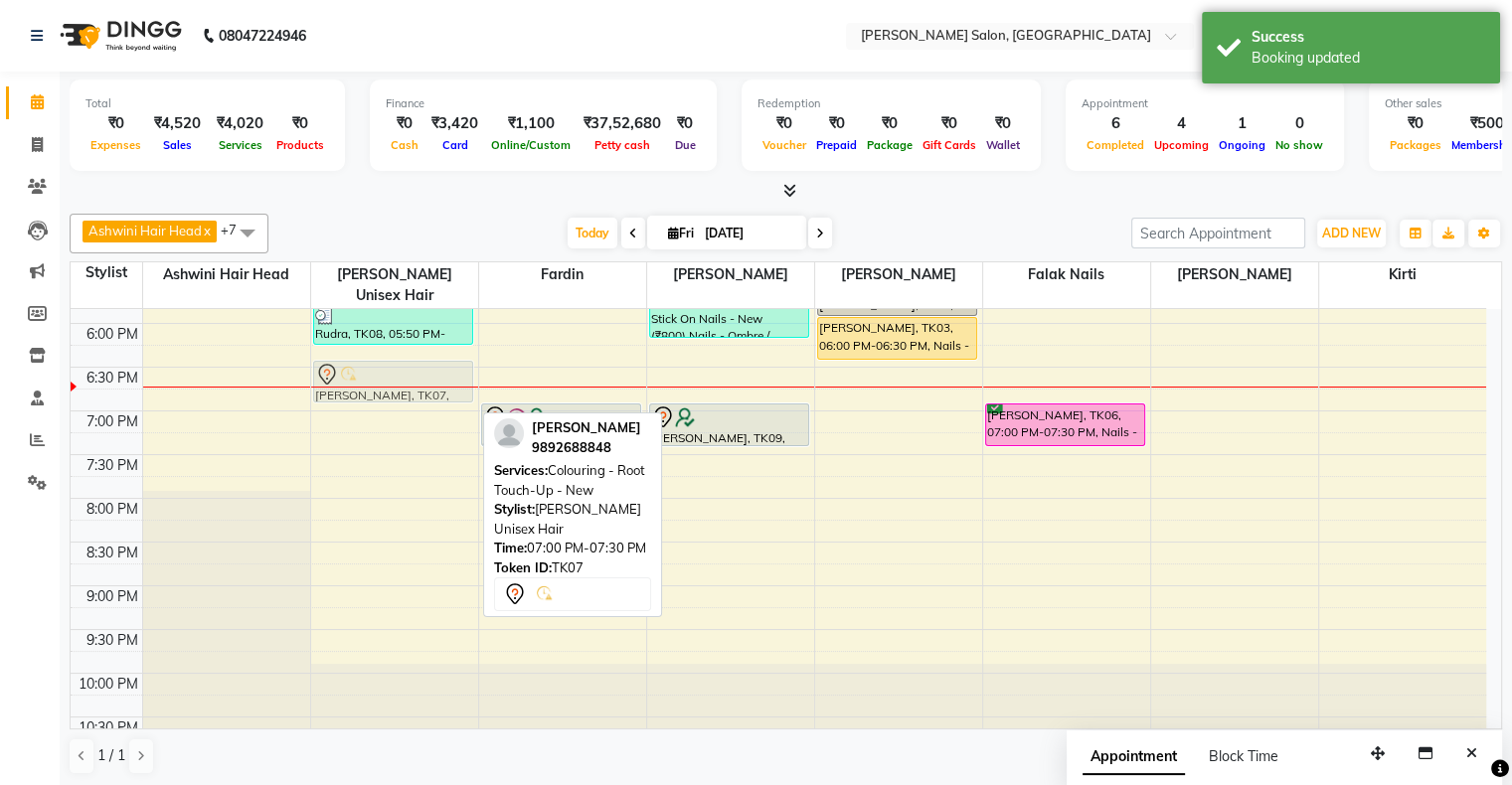 drag, startPoint x: 362, startPoint y: 404, endPoint x: 362, endPoint y: 360, distance: 44 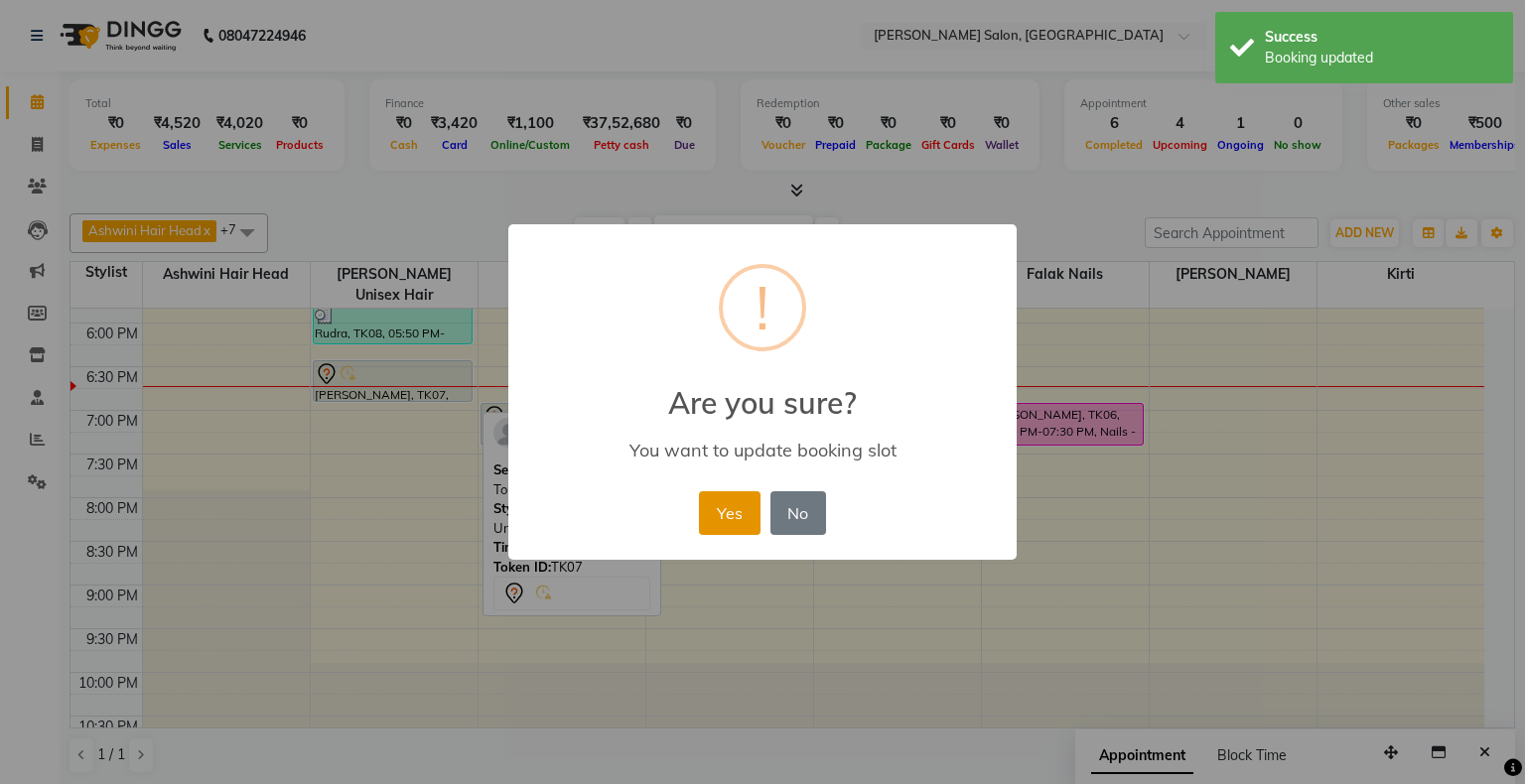 click on "Yes" at bounding box center (729, 513) 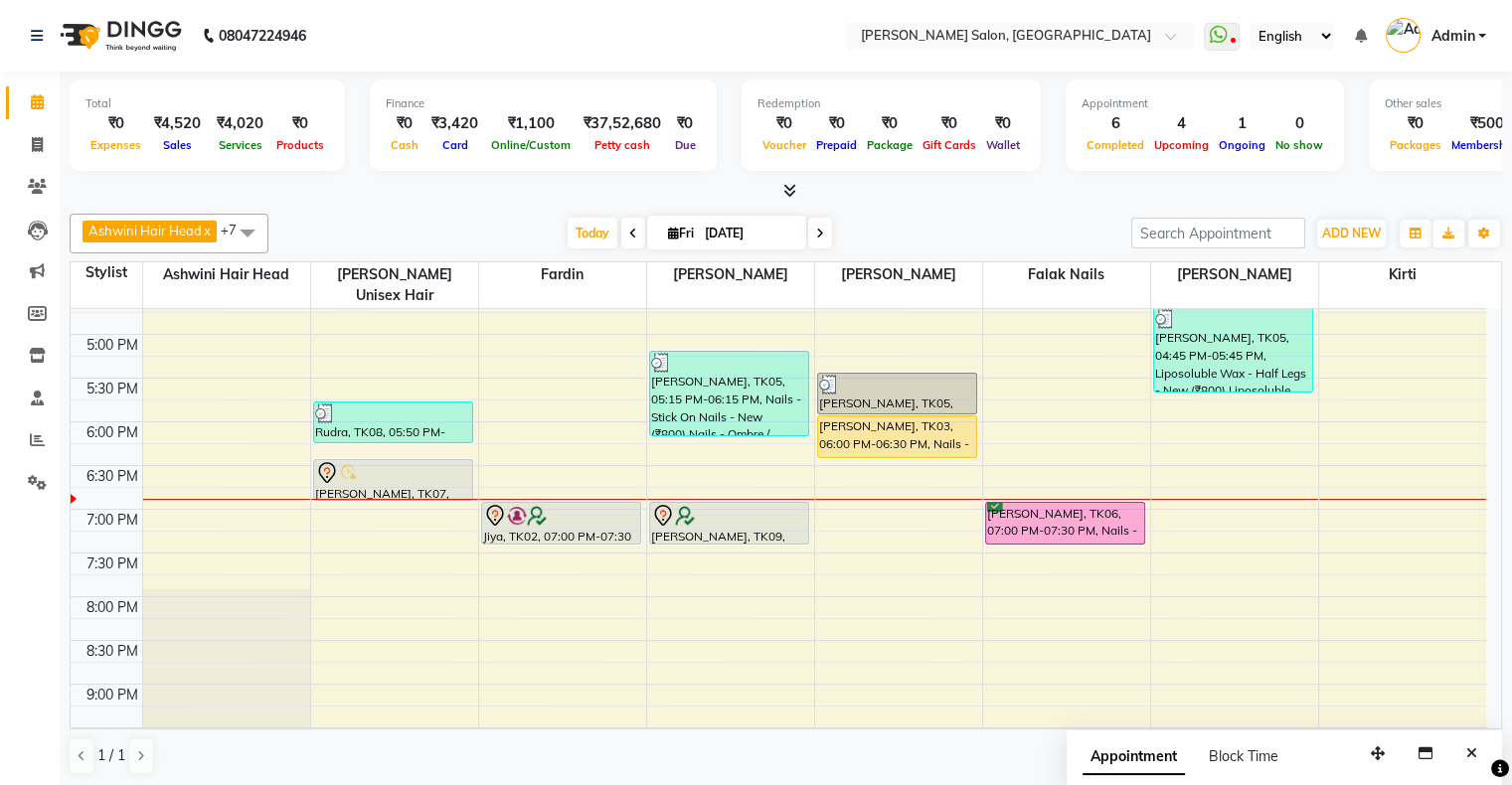 scroll, scrollTop: 585, scrollLeft: 0, axis: vertical 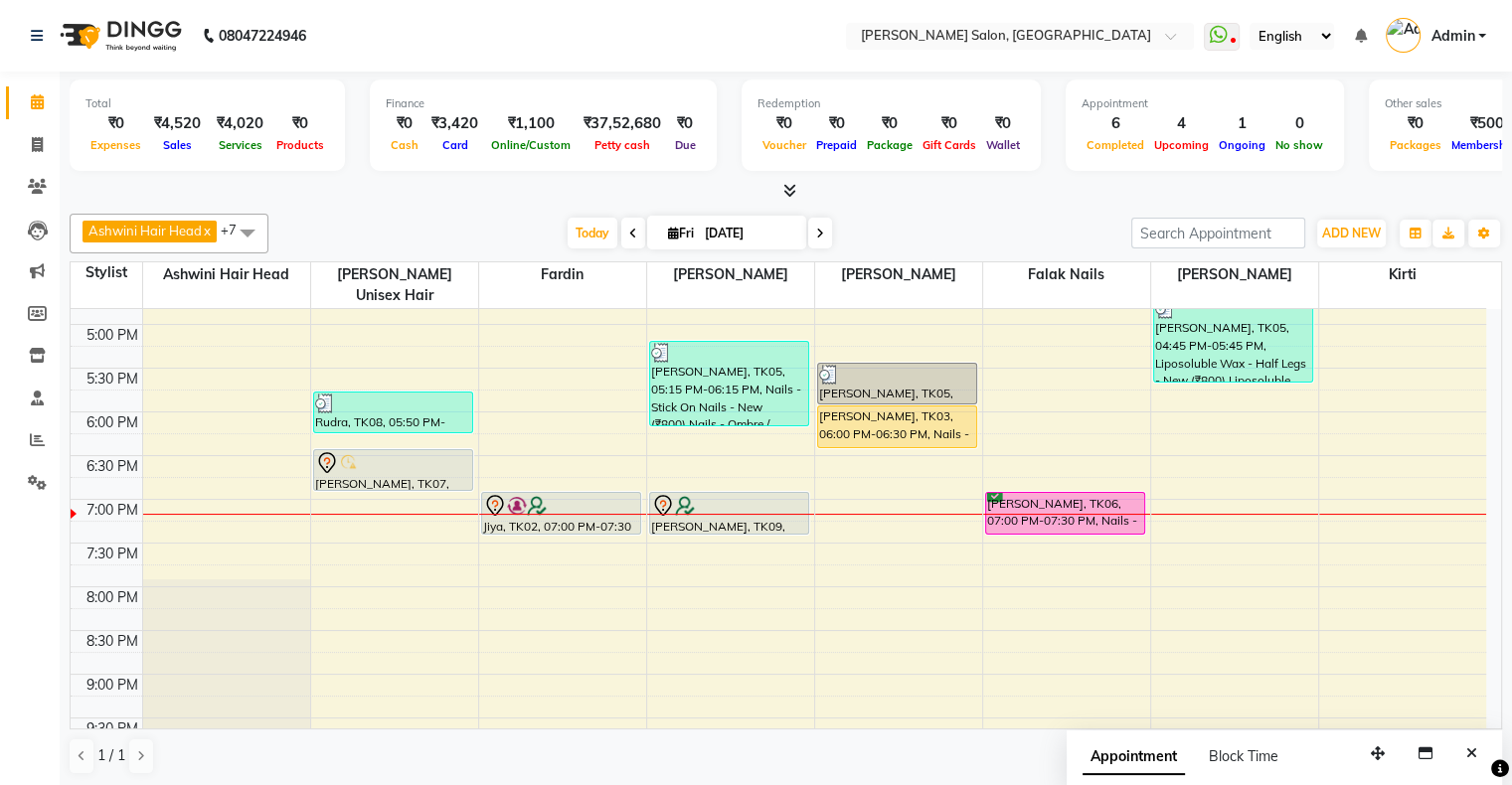 click at bounding box center (673, 233) 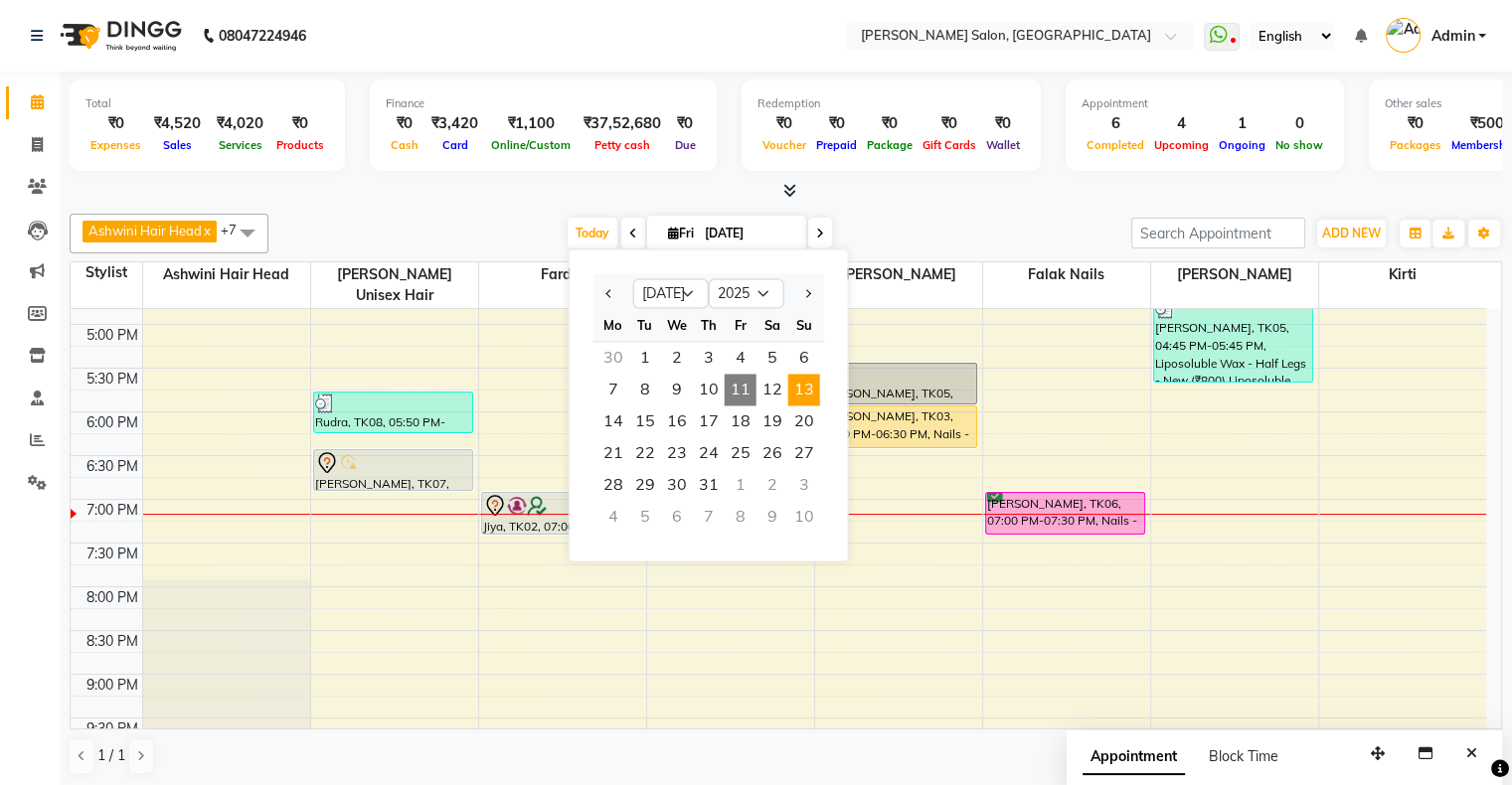 click on "13" at bounding box center (804, 390) 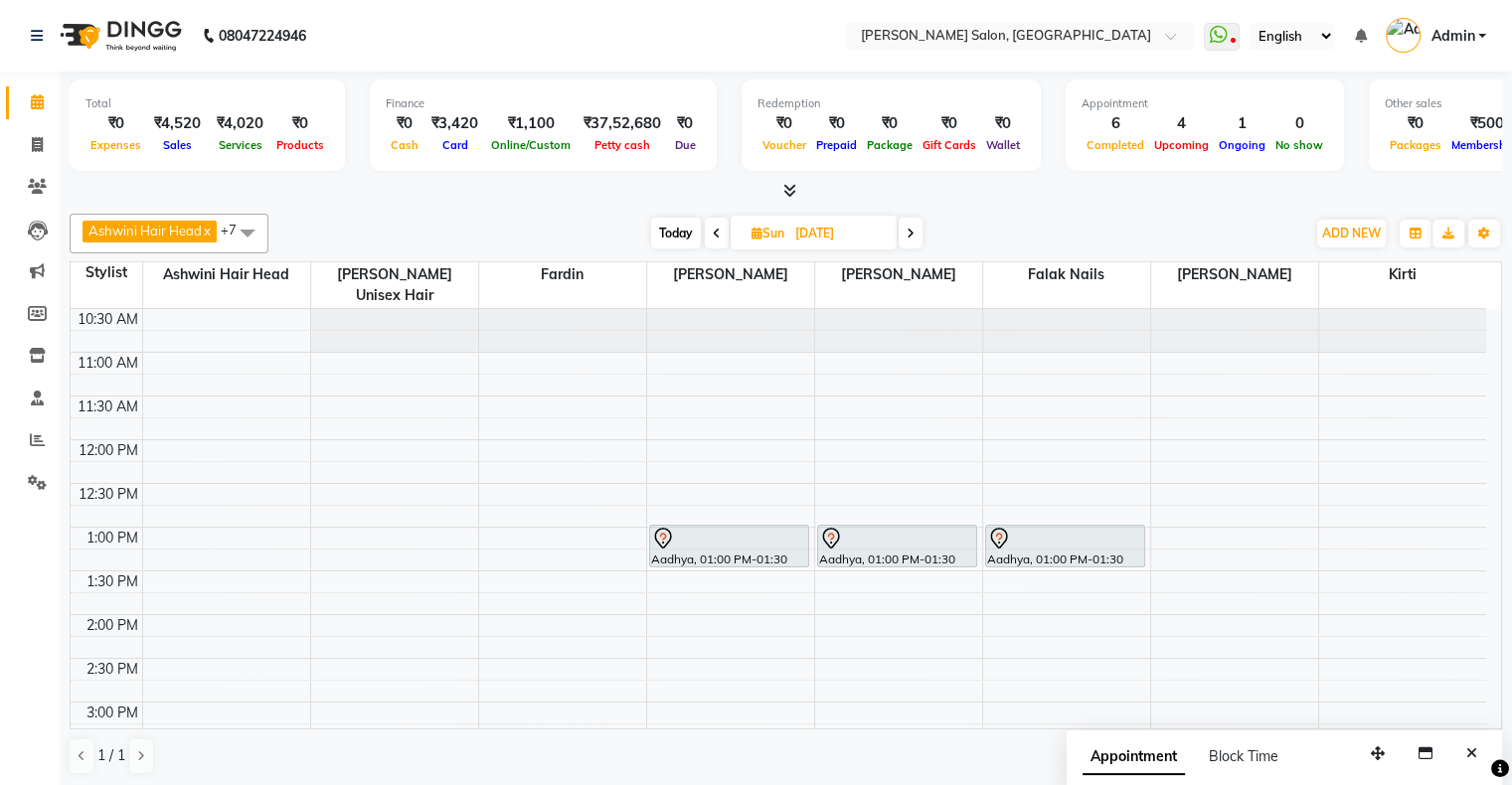 scroll, scrollTop: 0, scrollLeft: 0, axis: both 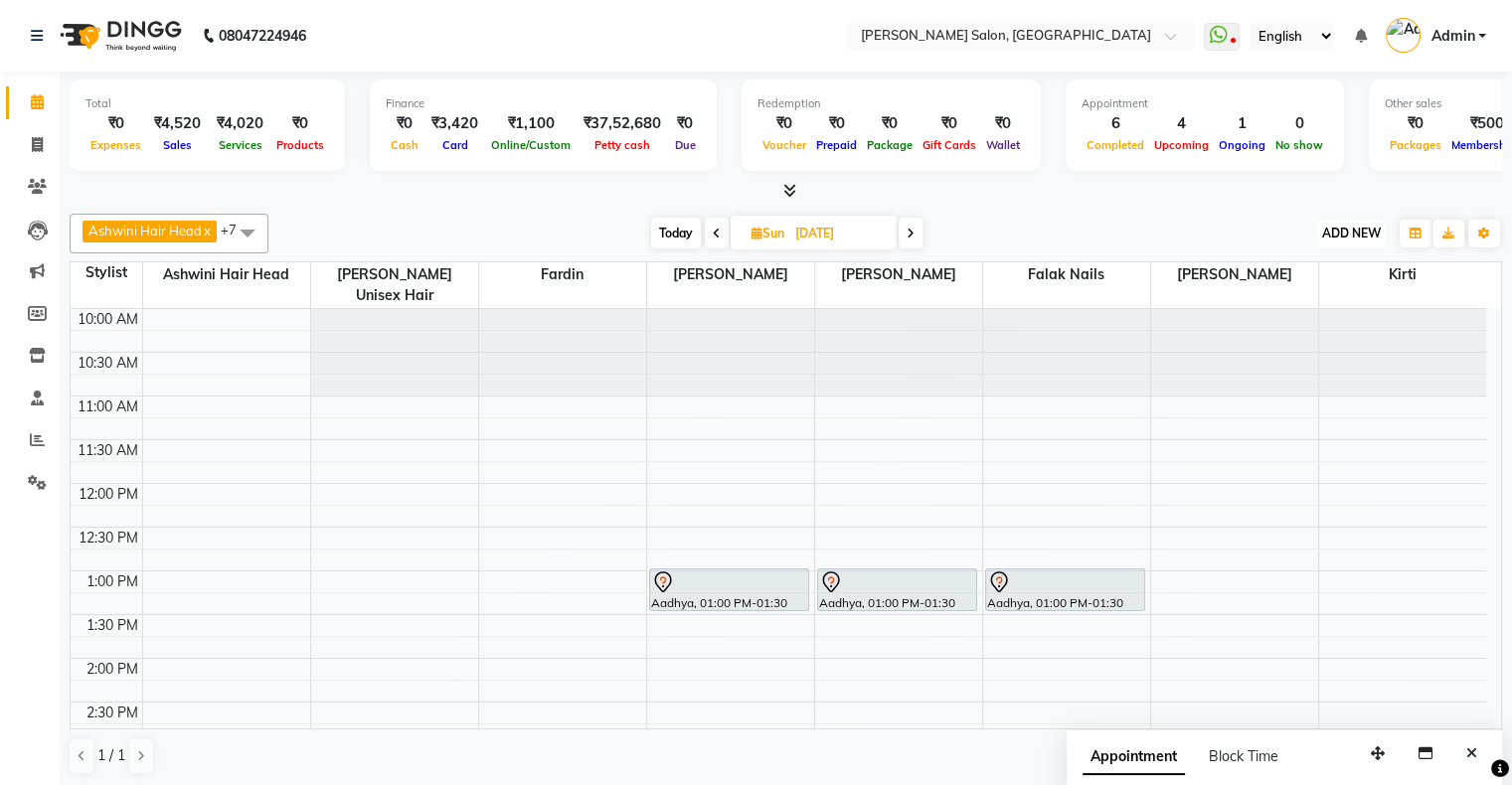 click on "ADD NEW" at bounding box center [1351, 233] 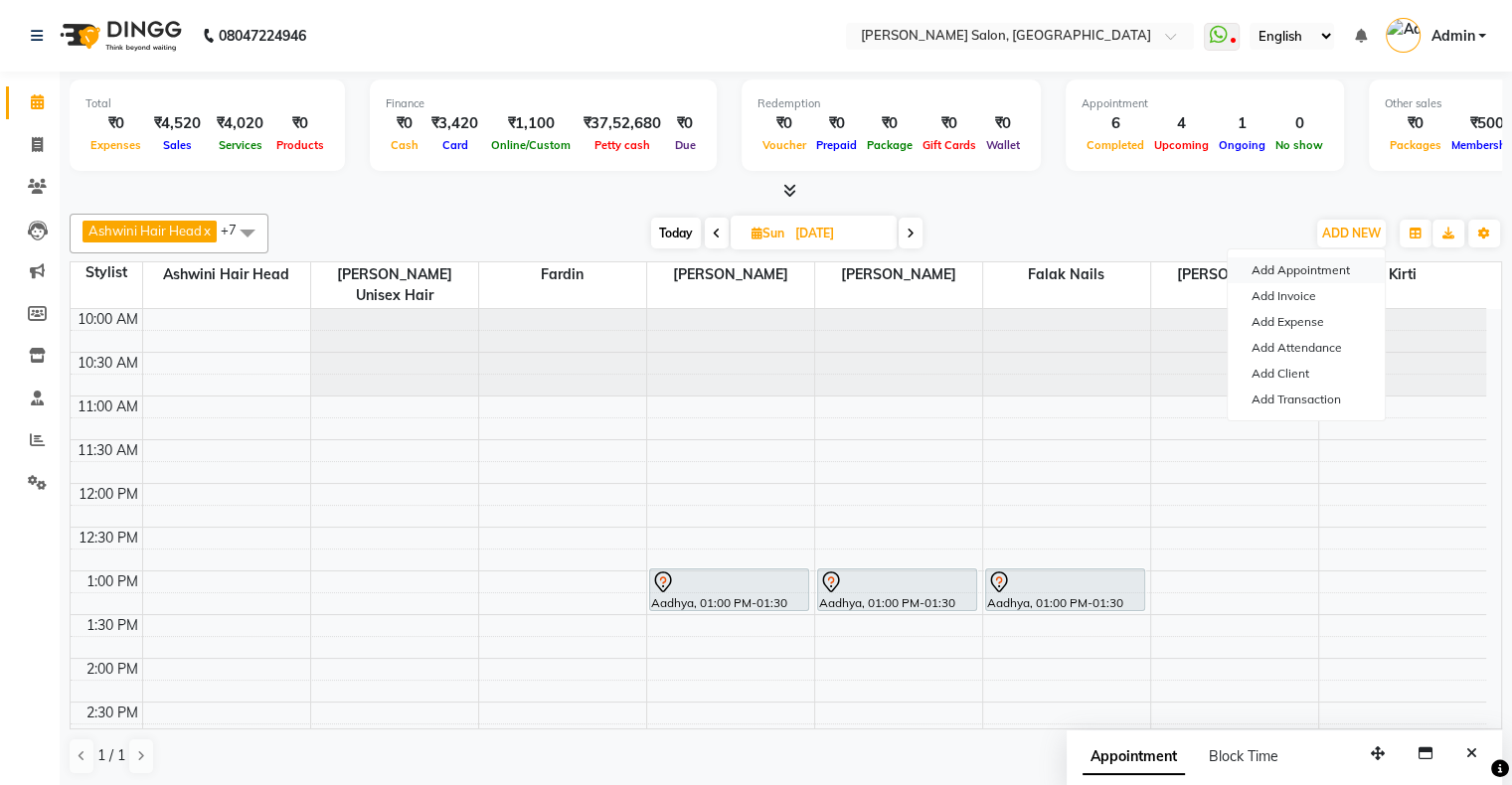 click on "Add Appointment" at bounding box center (1306, 270) 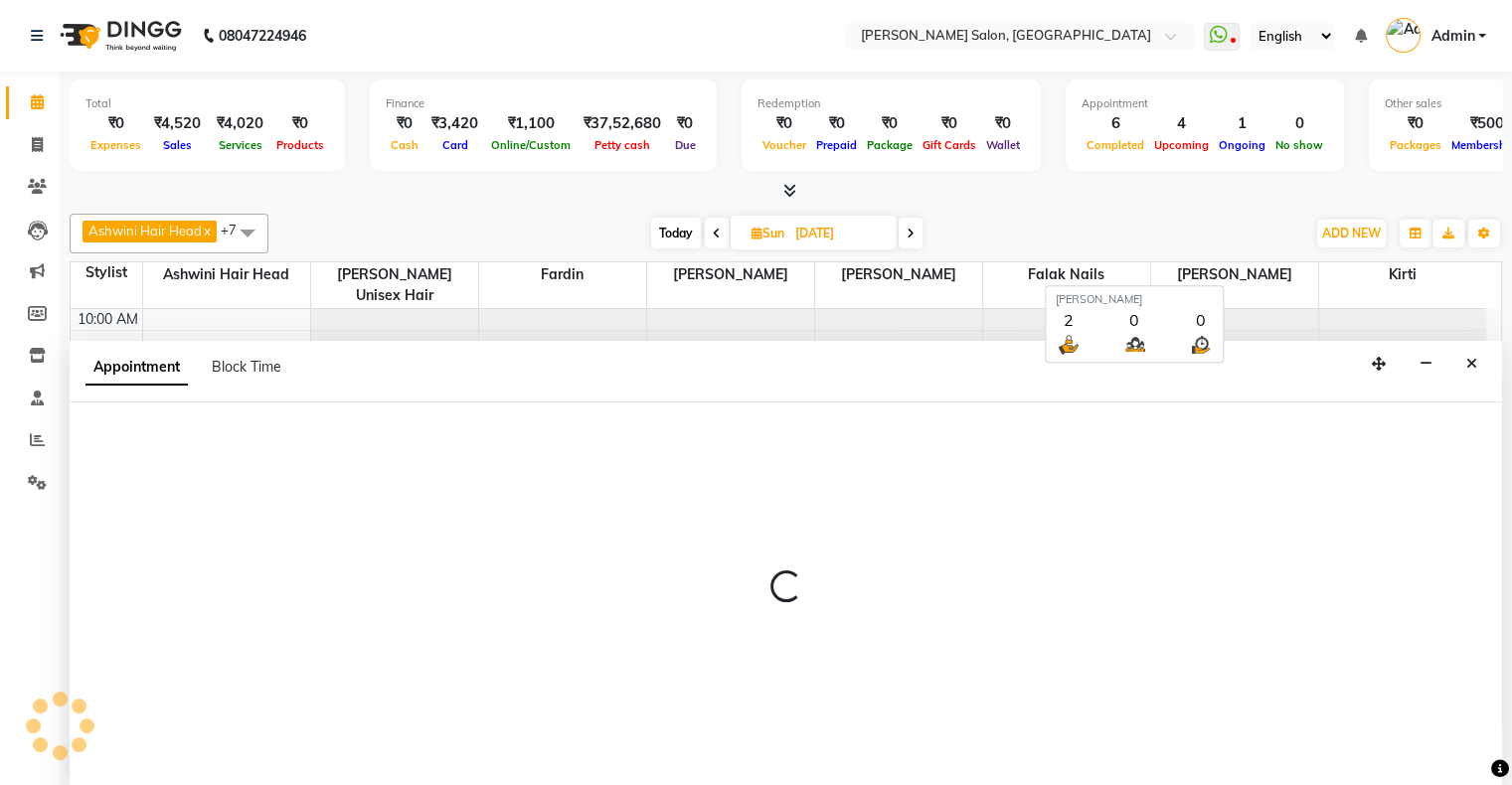 scroll, scrollTop: 0, scrollLeft: 0, axis: both 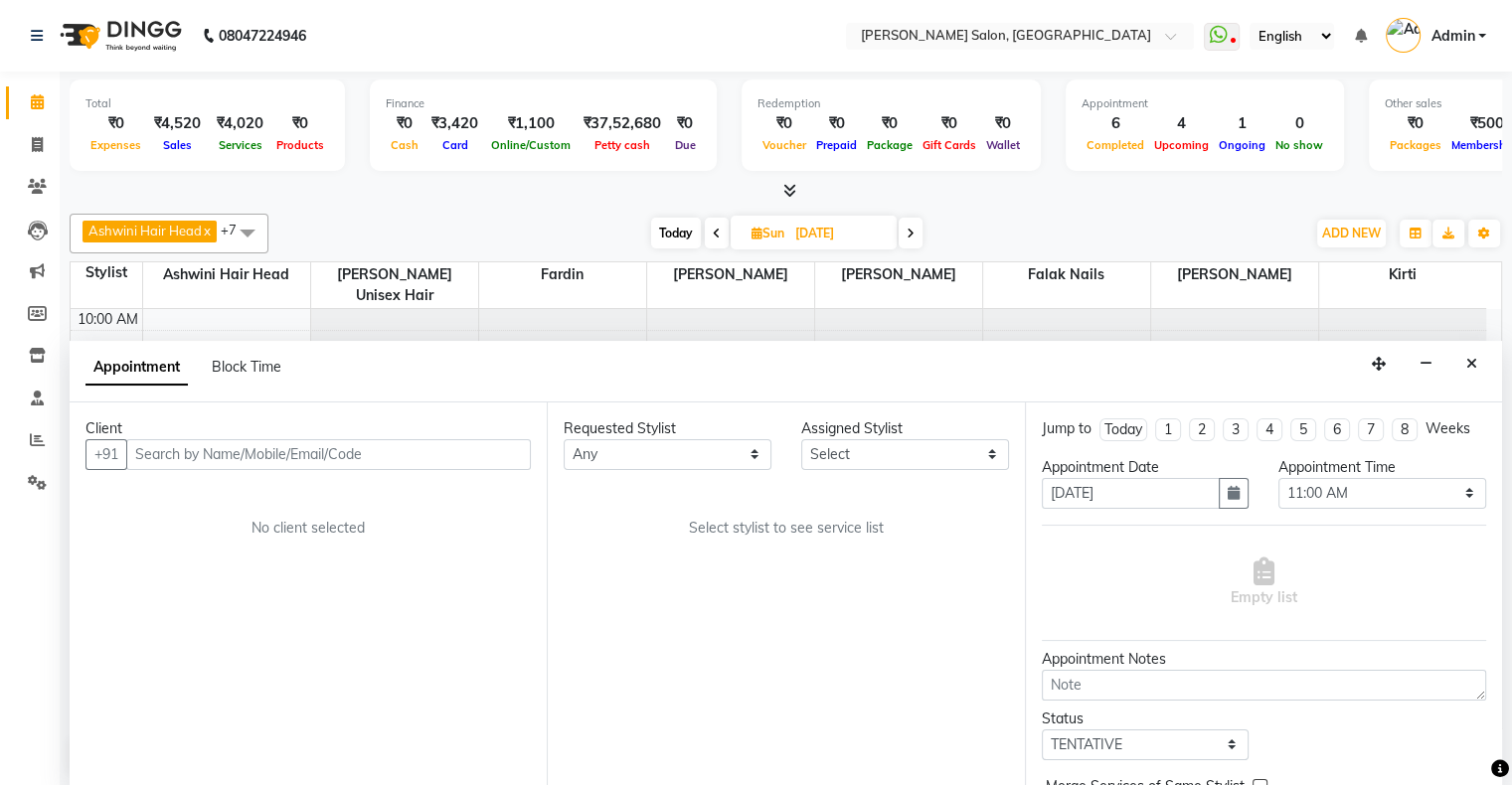 click at bounding box center [328, 454] 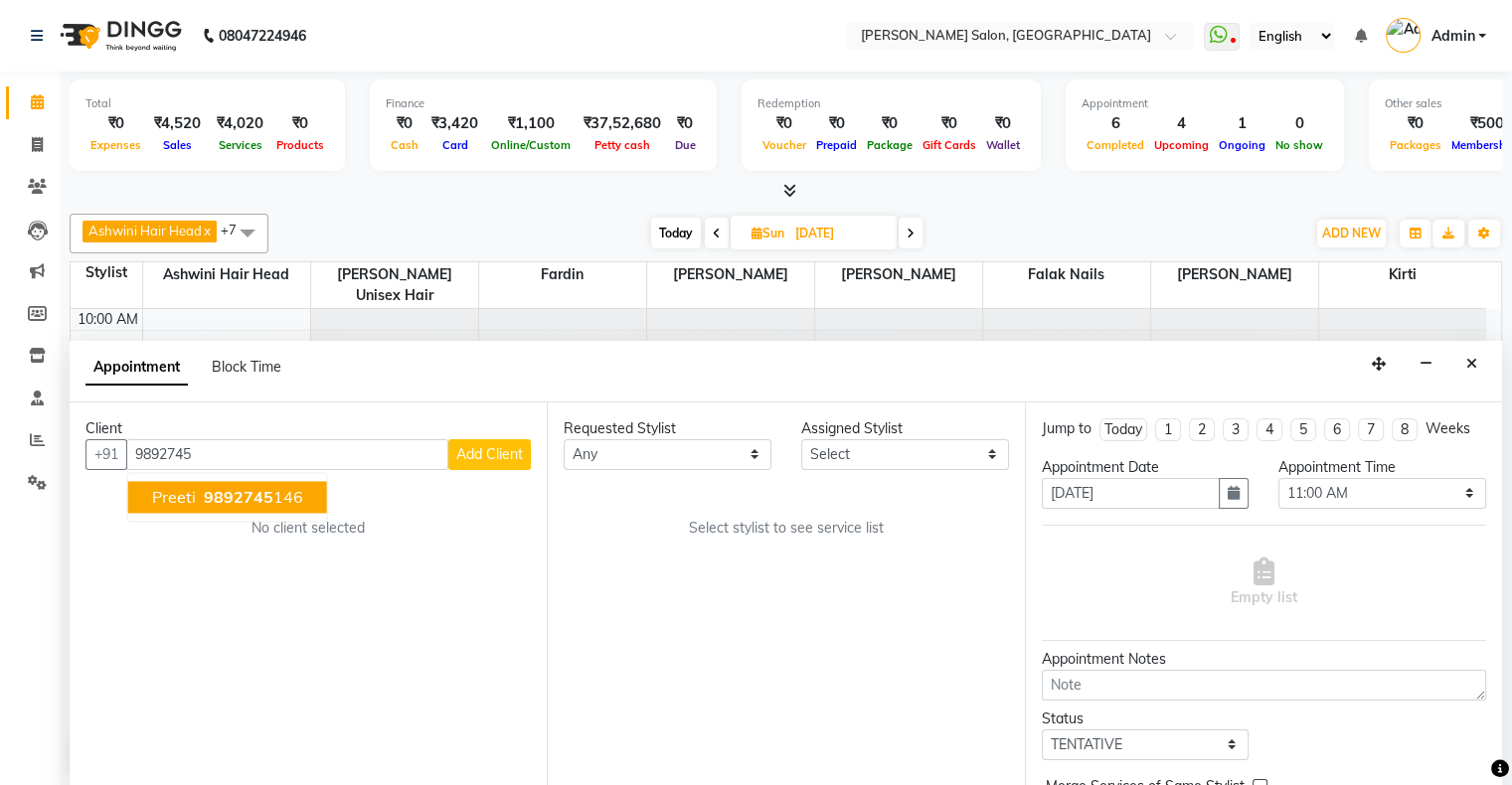 click on "9892745 146" at bounding box center [252, 497] 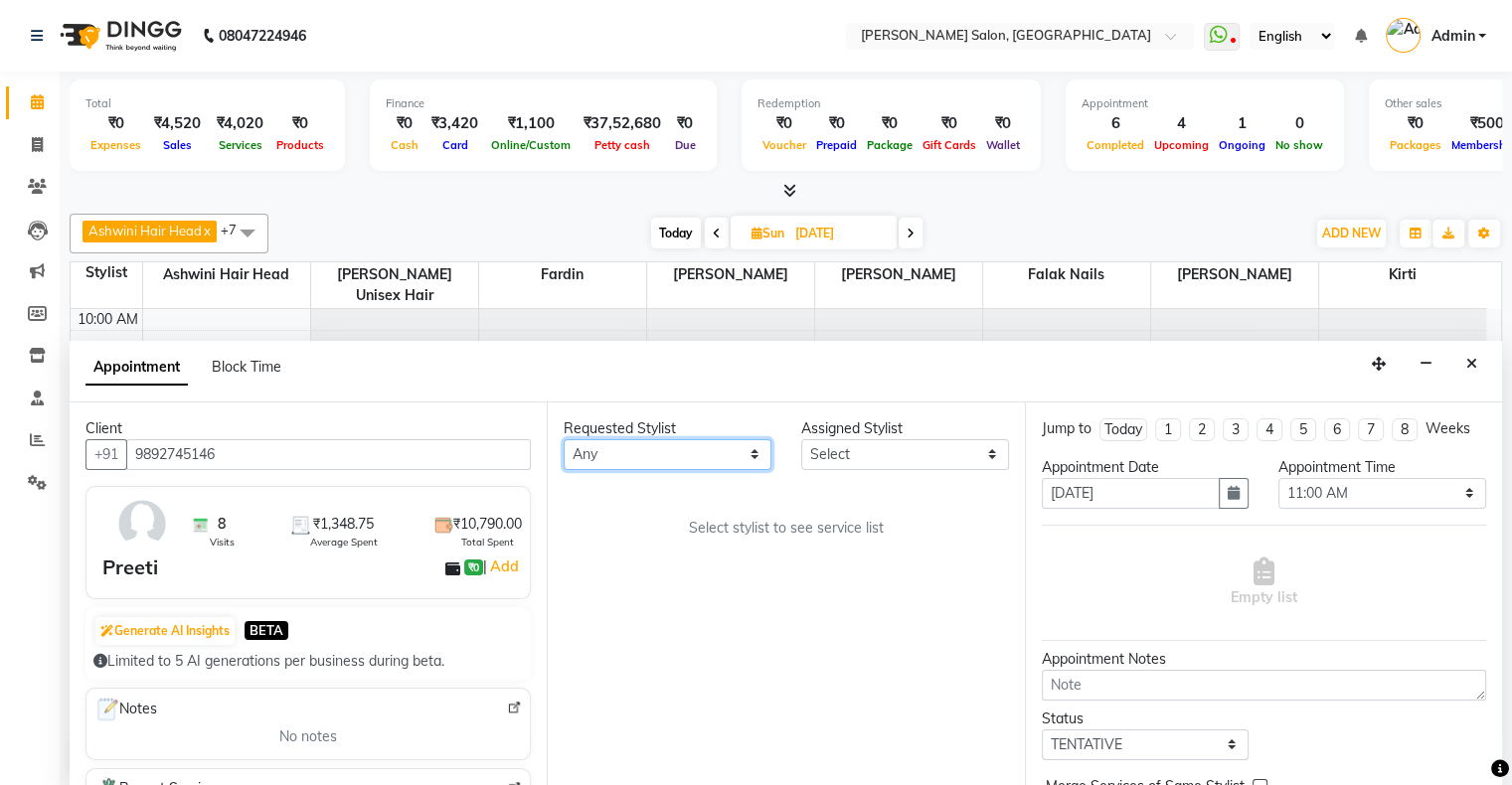click on "Any Ashwini Hair Head Falak Nails Fardin Kirti Nida FD Pradip Vaishnav Sanjana  Shubhada Susmita Vidhi Veera Vivek Unisex hair" at bounding box center (667, 454) 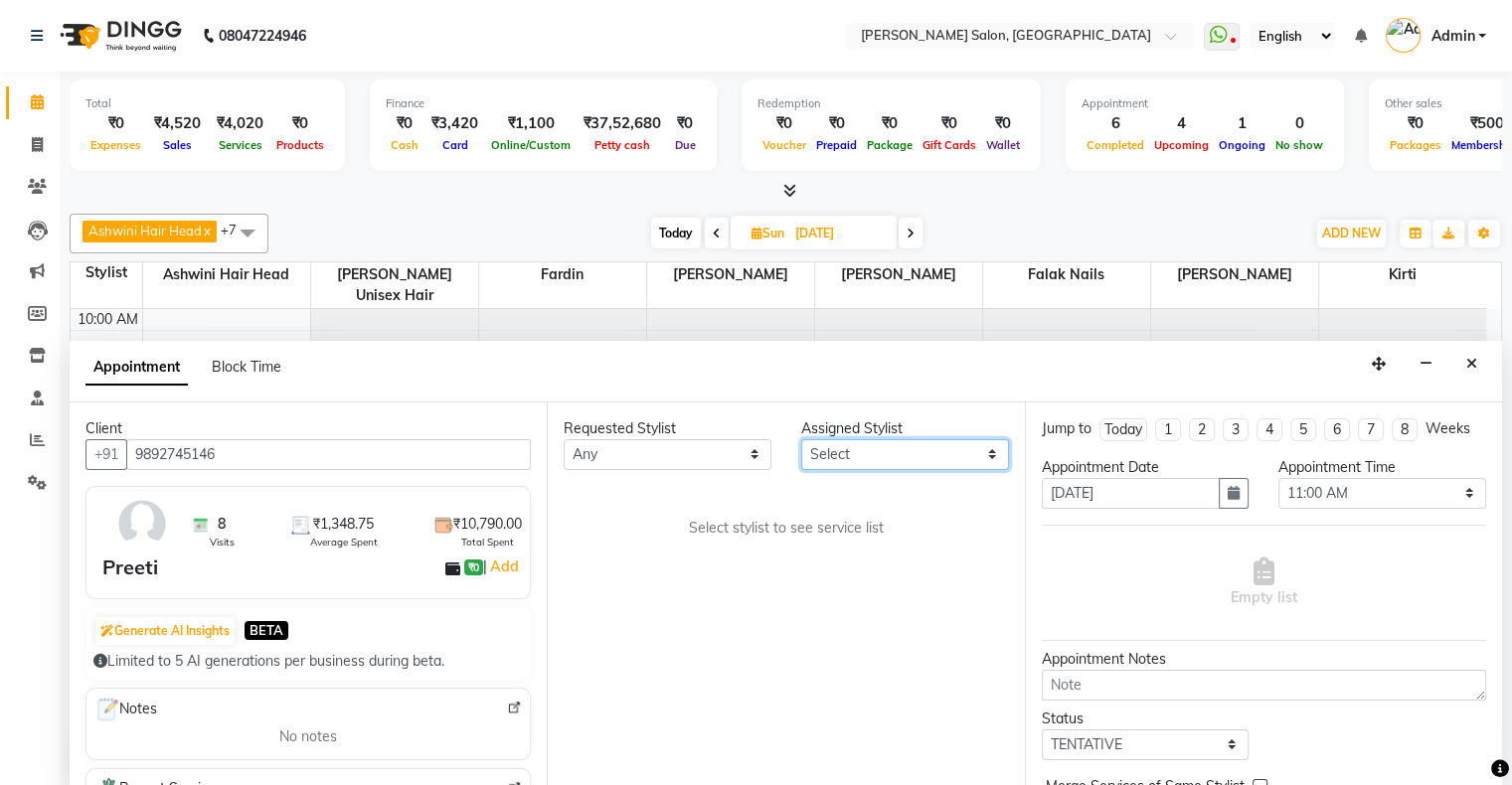 click on "Select Ashwini Hair Head Falak Nails Fardin Kirti Nida FD Pradip Vaishnav Sanjana  Shubhada Susmita Vidhi Veera Vivek Unisex hair" at bounding box center (905, 454) 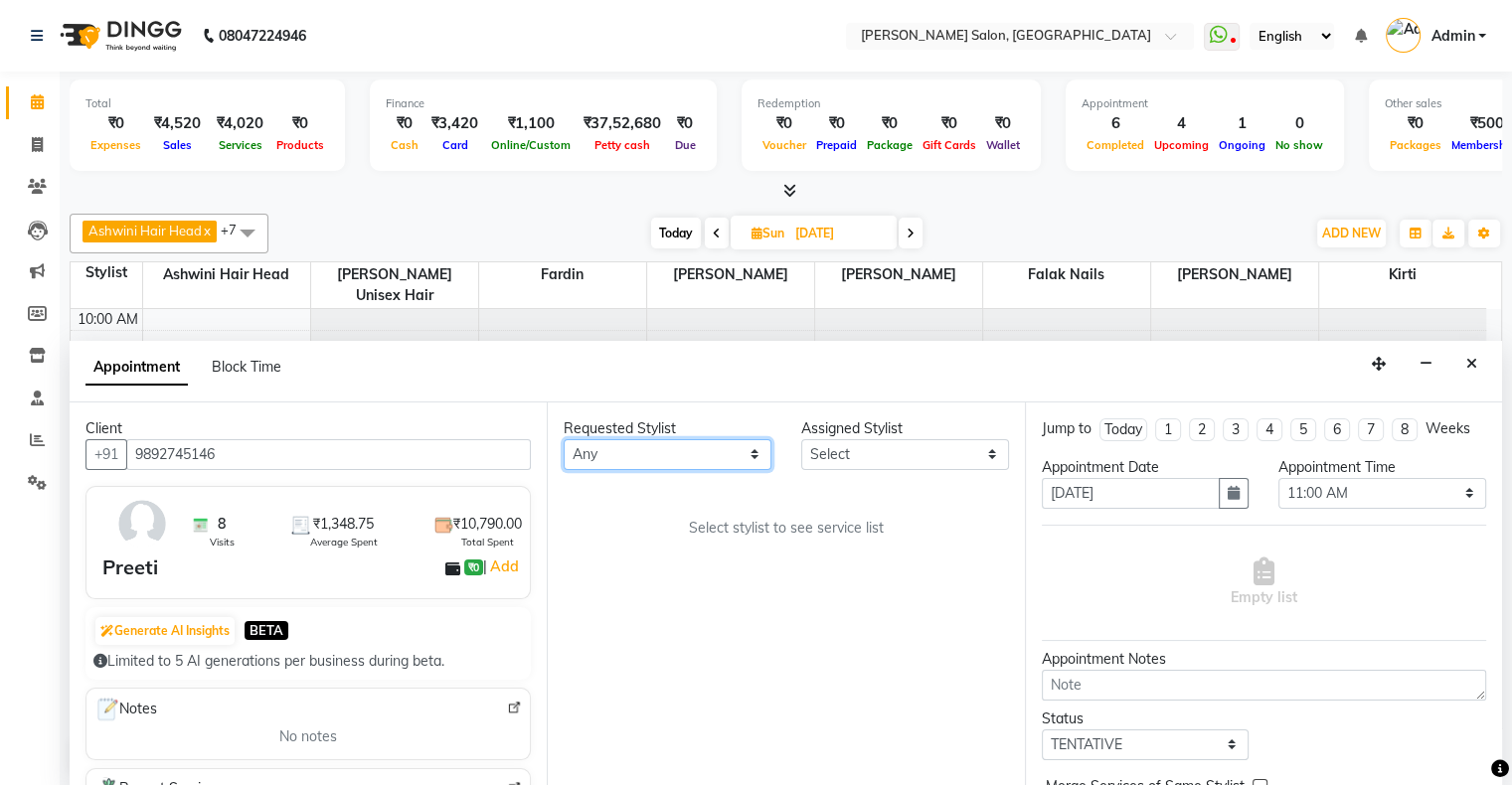 click on "Any Ashwini Hair Head Falak Nails Fardin Kirti Nida FD Pradip Vaishnav Sanjana  Shubhada Susmita Vidhi Veera Vivek Unisex hair" at bounding box center (667, 454) 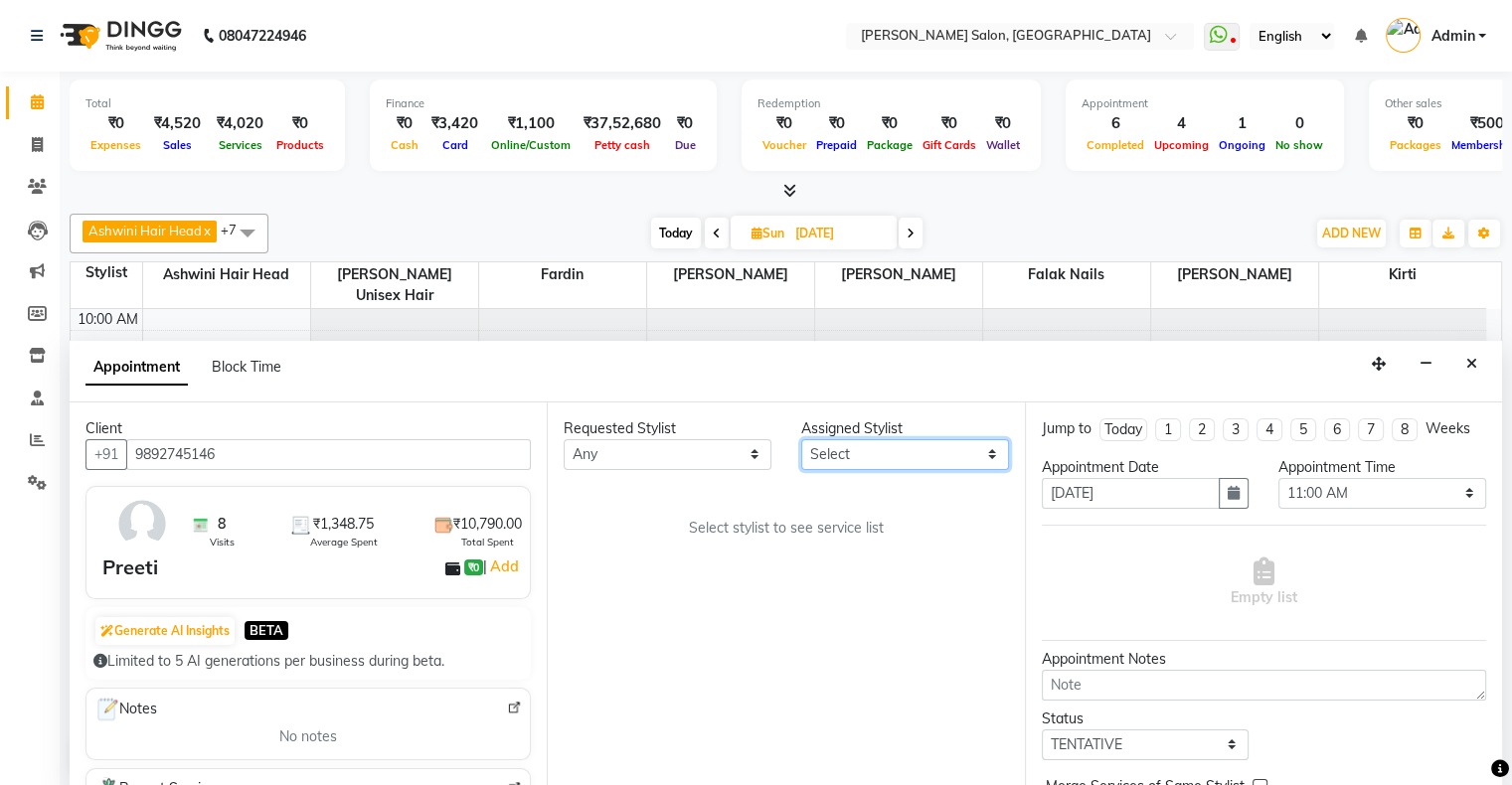click on "Select Ashwini Hair Head Falak Nails Fardin Kirti Nida FD Pradip Vaishnav Sanjana  Shubhada Susmita Vidhi Veera Vivek Unisex hair" at bounding box center [905, 454] 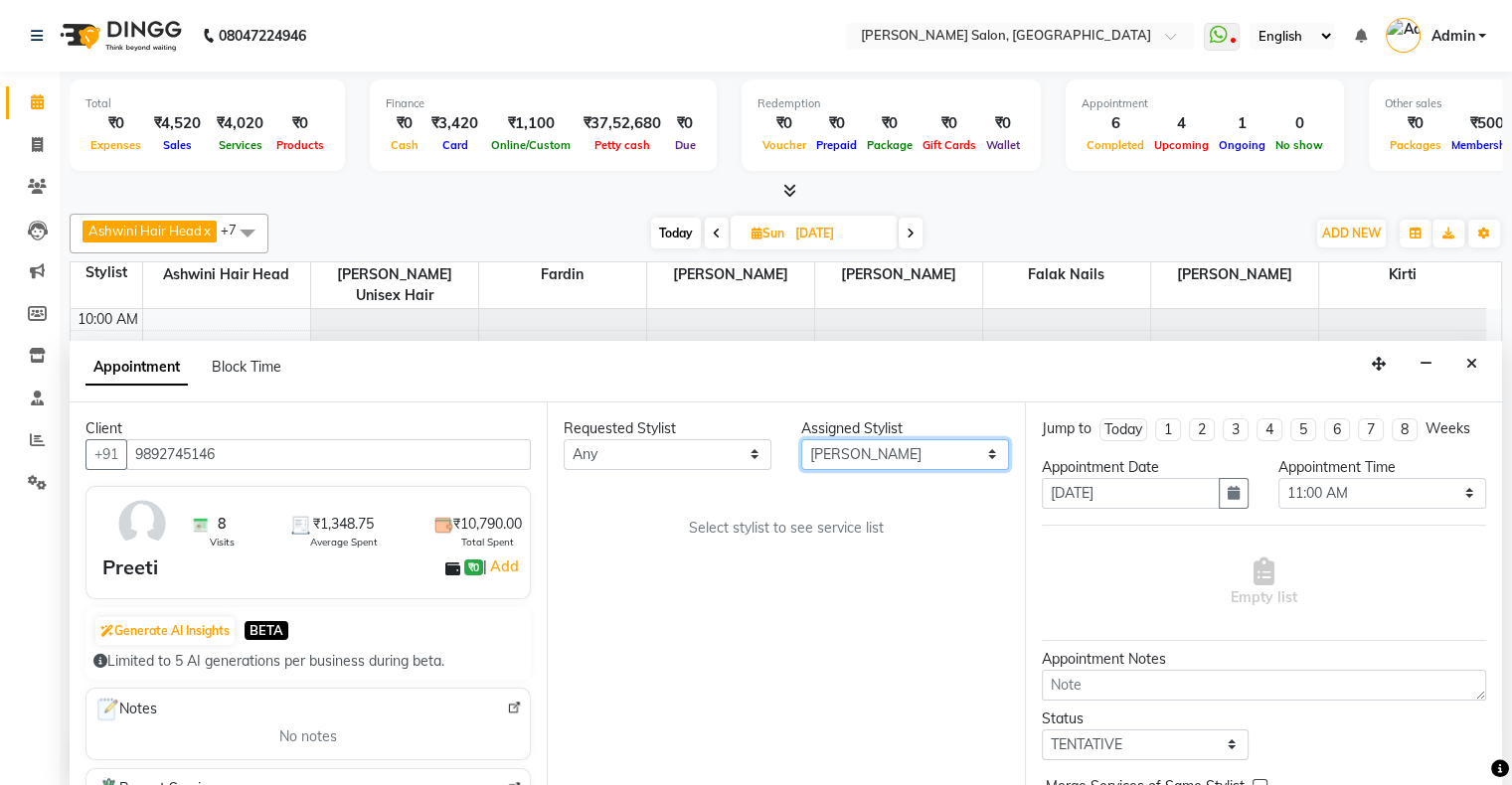 click on "Select Ashwini Hair Head Falak Nails Fardin Kirti Nida FD Pradip Vaishnav Sanjana  Shubhada Susmita Vidhi Veera Vivek Unisex hair" at bounding box center (905, 454) 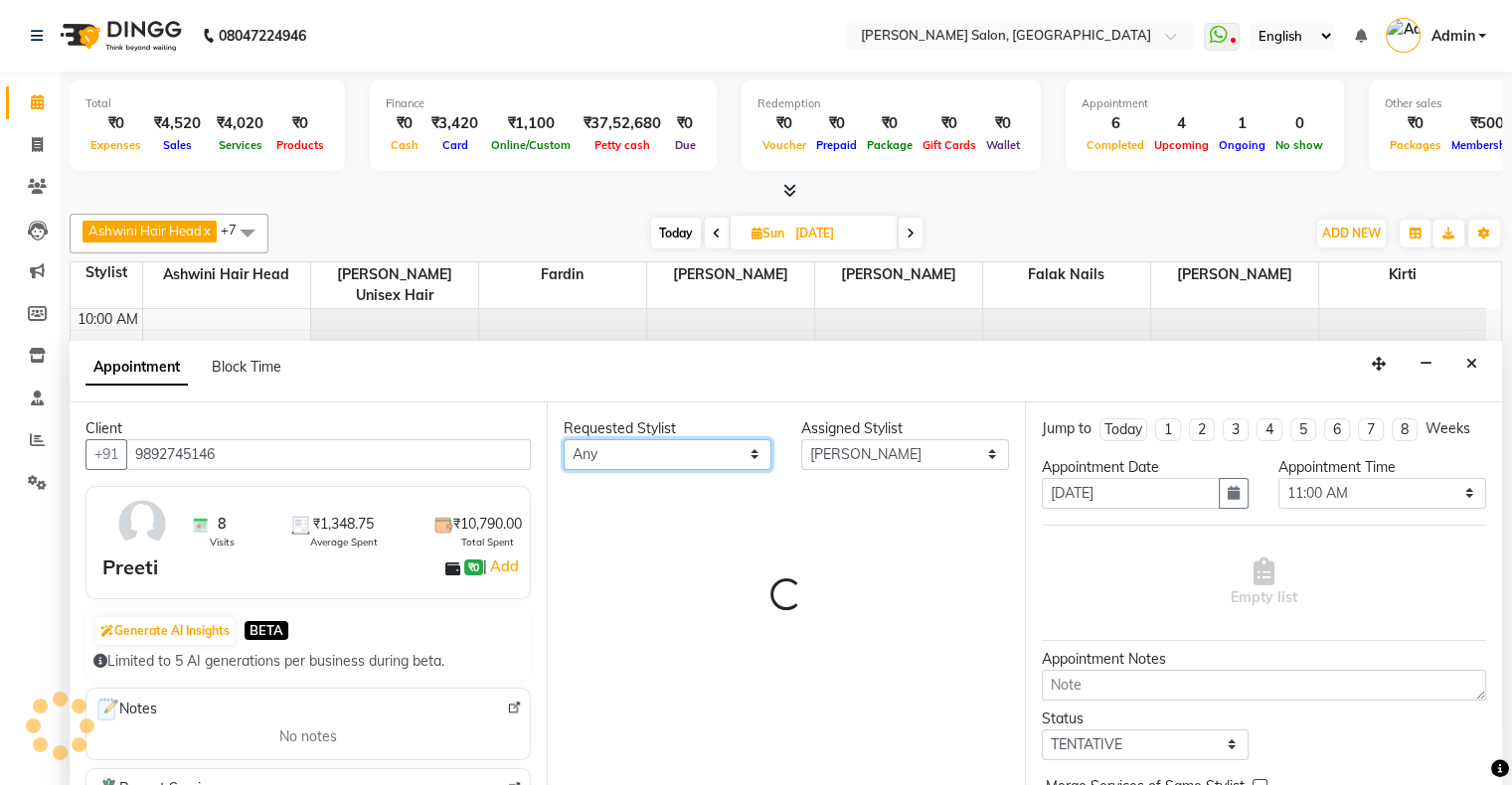 click on "Any Ashwini Hair Head Falak Nails Fardin Kirti Nida FD Pradip Vaishnav Sanjana  Shubhada Susmita Vidhi Veera Vivek Unisex hair" at bounding box center (667, 454) 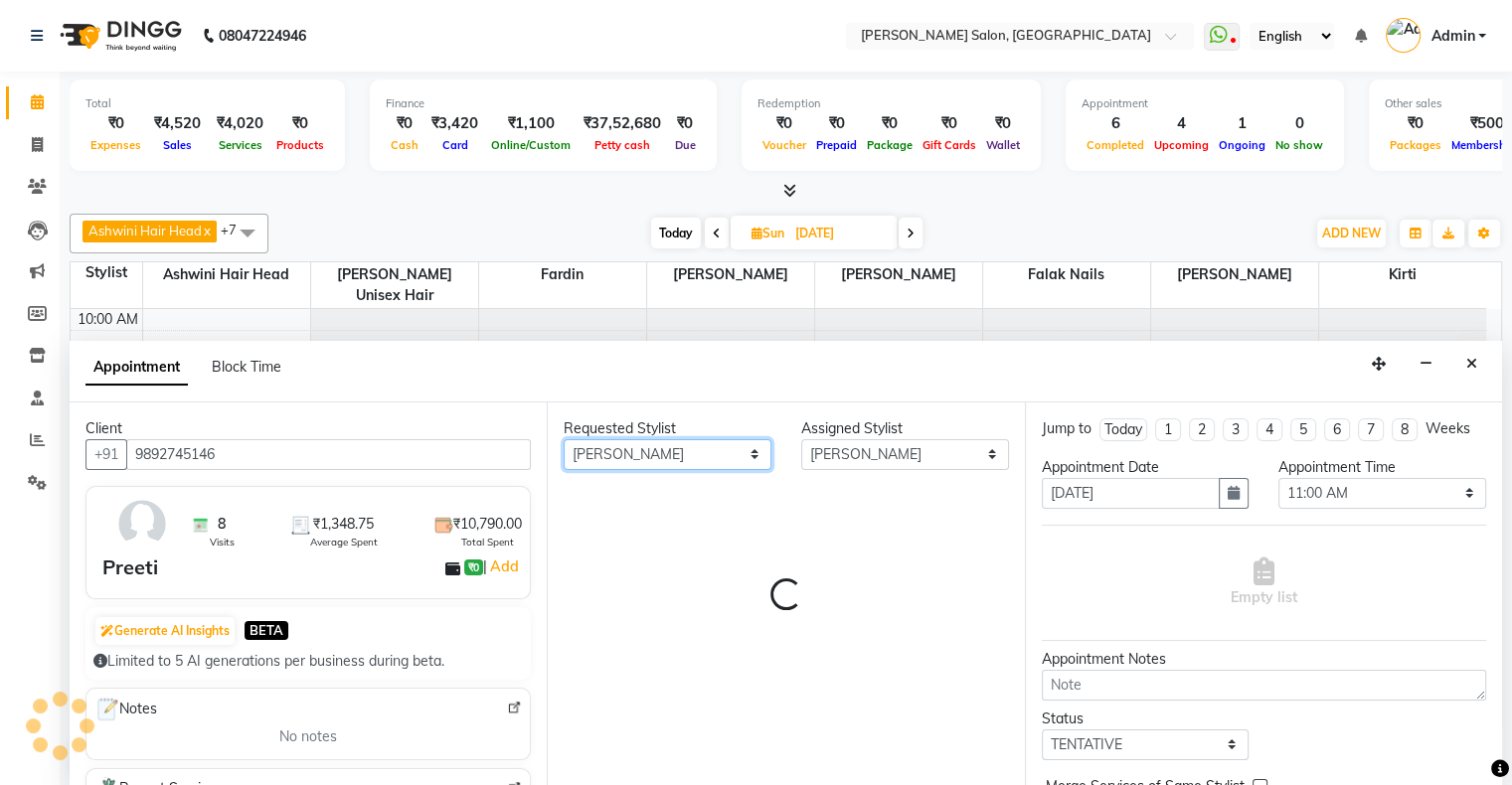 click on "Any Ashwini Hair Head Falak Nails Fardin Kirti Nida FD Pradip Vaishnav Sanjana  Shubhada Susmita Vidhi Veera Vivek Unisex hair" at bounding box center (667, 454) 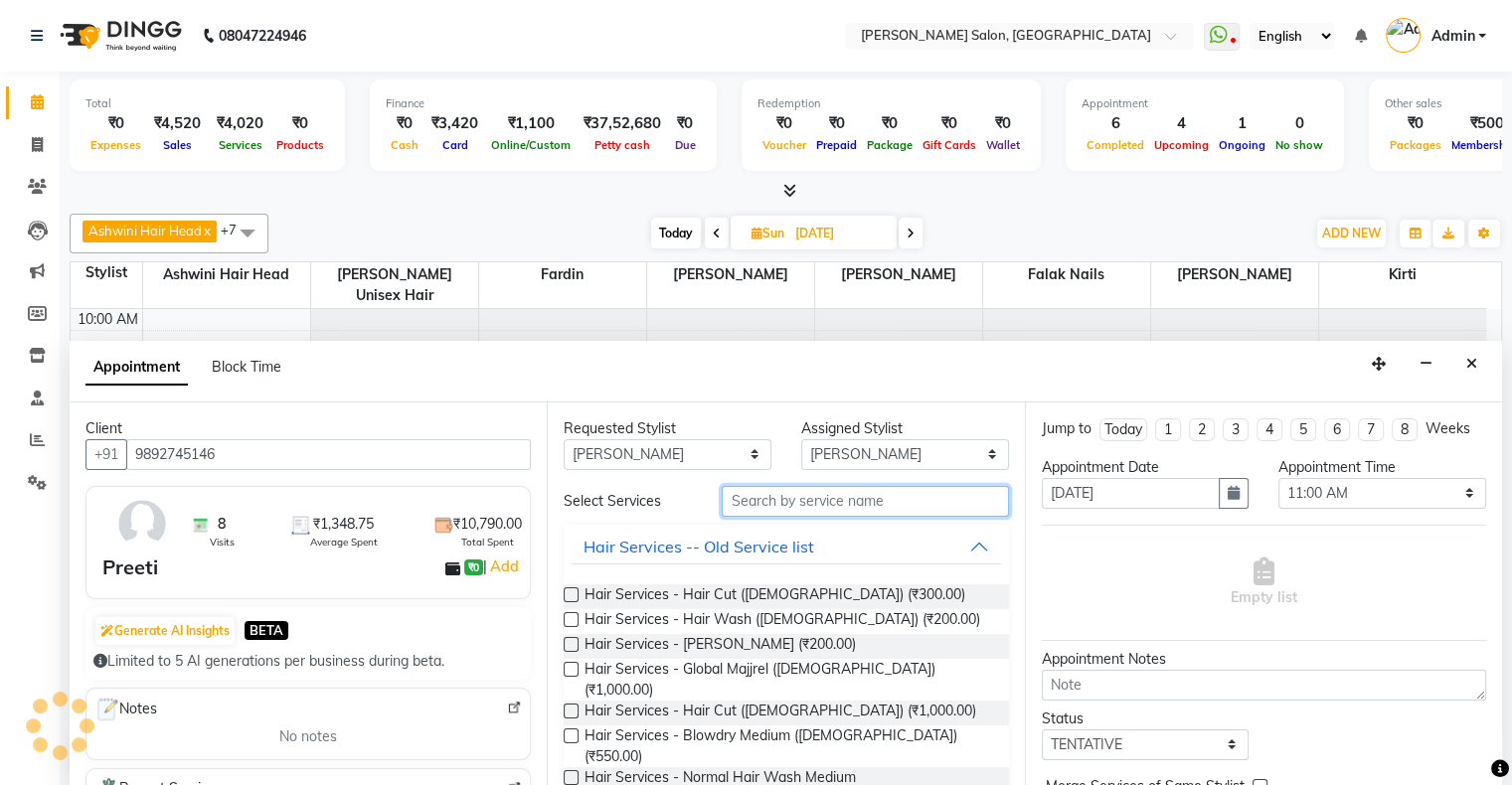 click at bounding box center [865, 501] 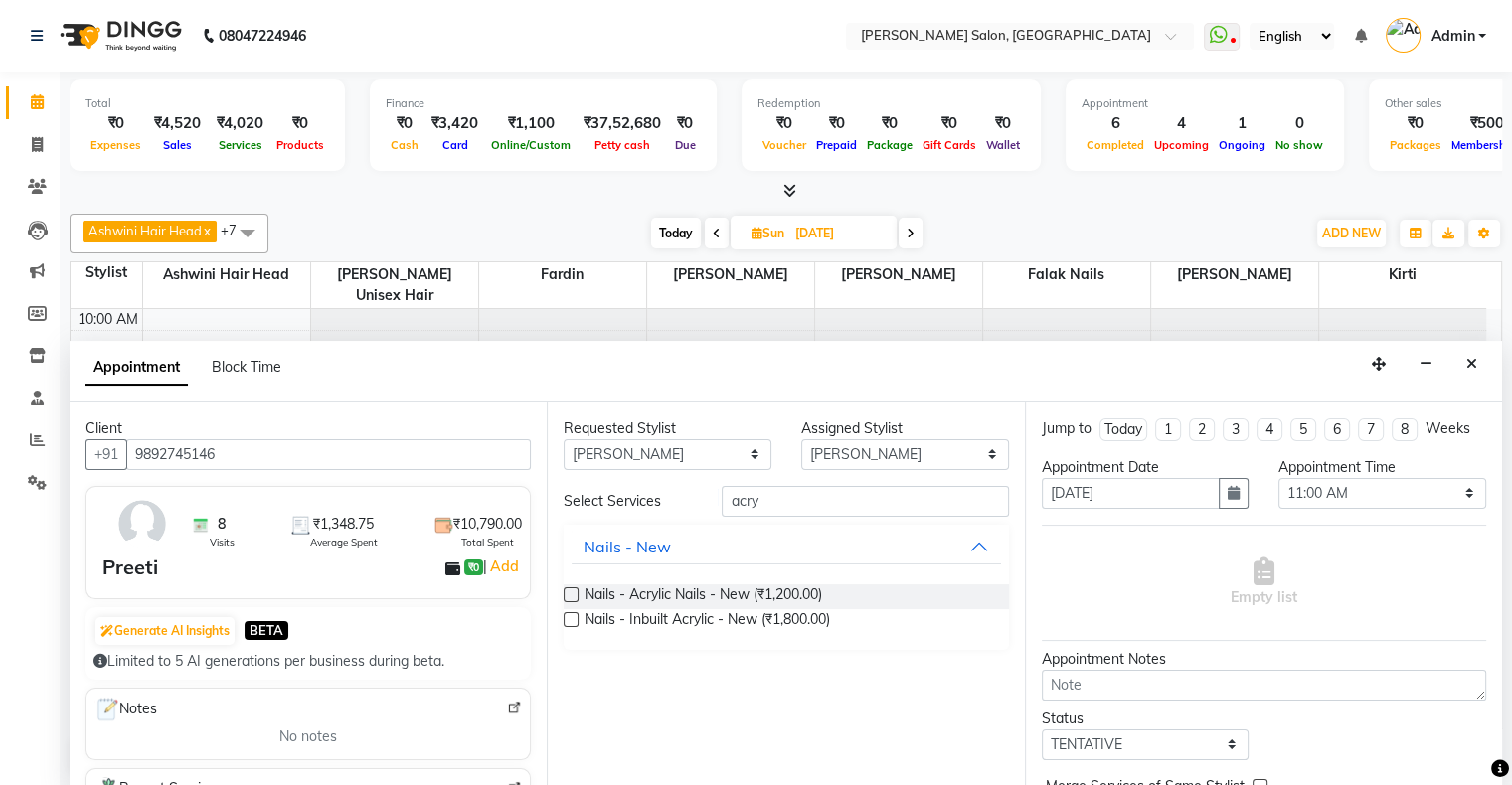 click on "Nails - Acrylic Nails - New (₹1,200.00)" at bounding box center [785, 596] 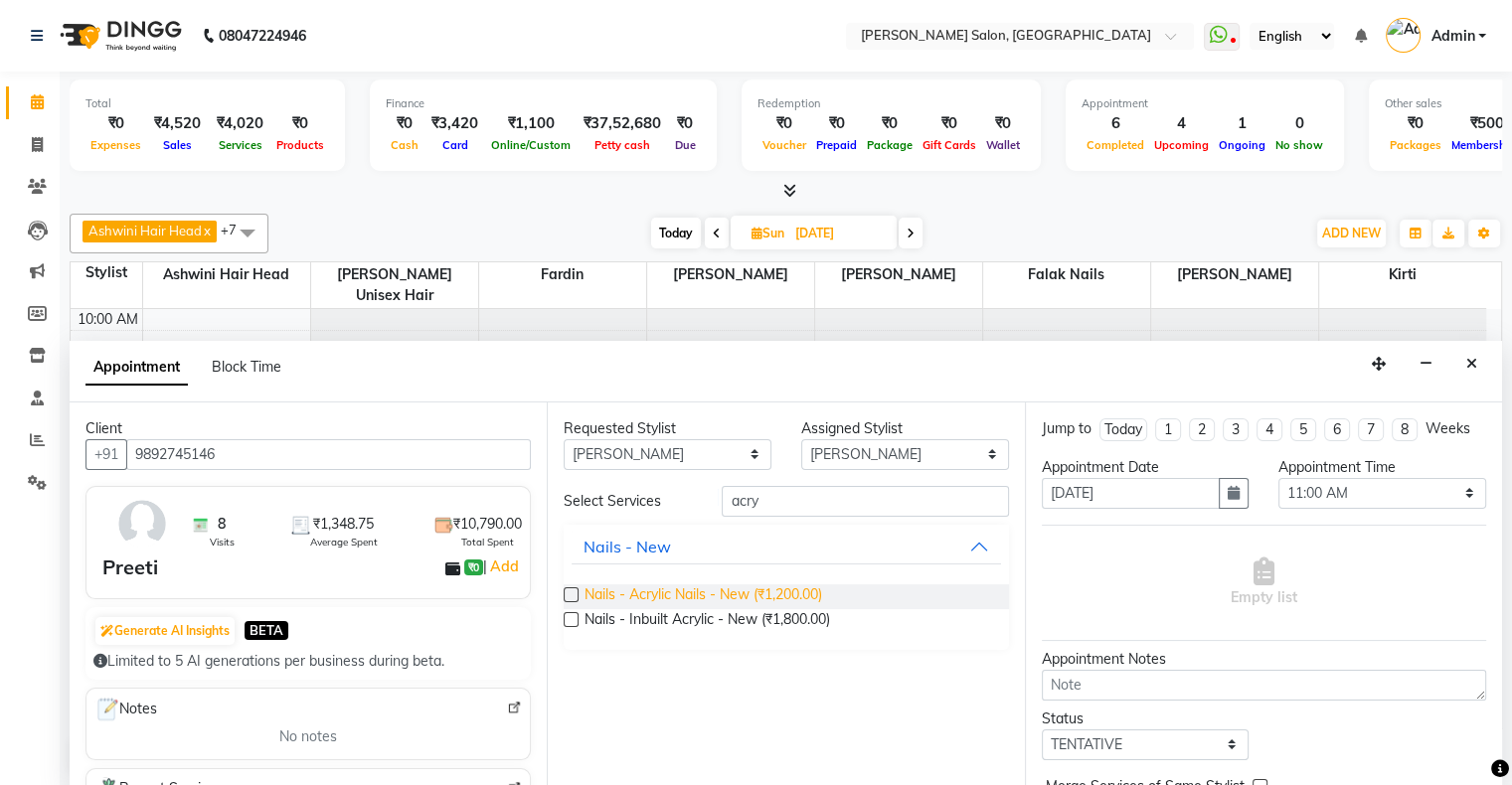 click on "Nails - Acrylic Nails - New (₹1,200.00)" at bounding box center [703, 596] 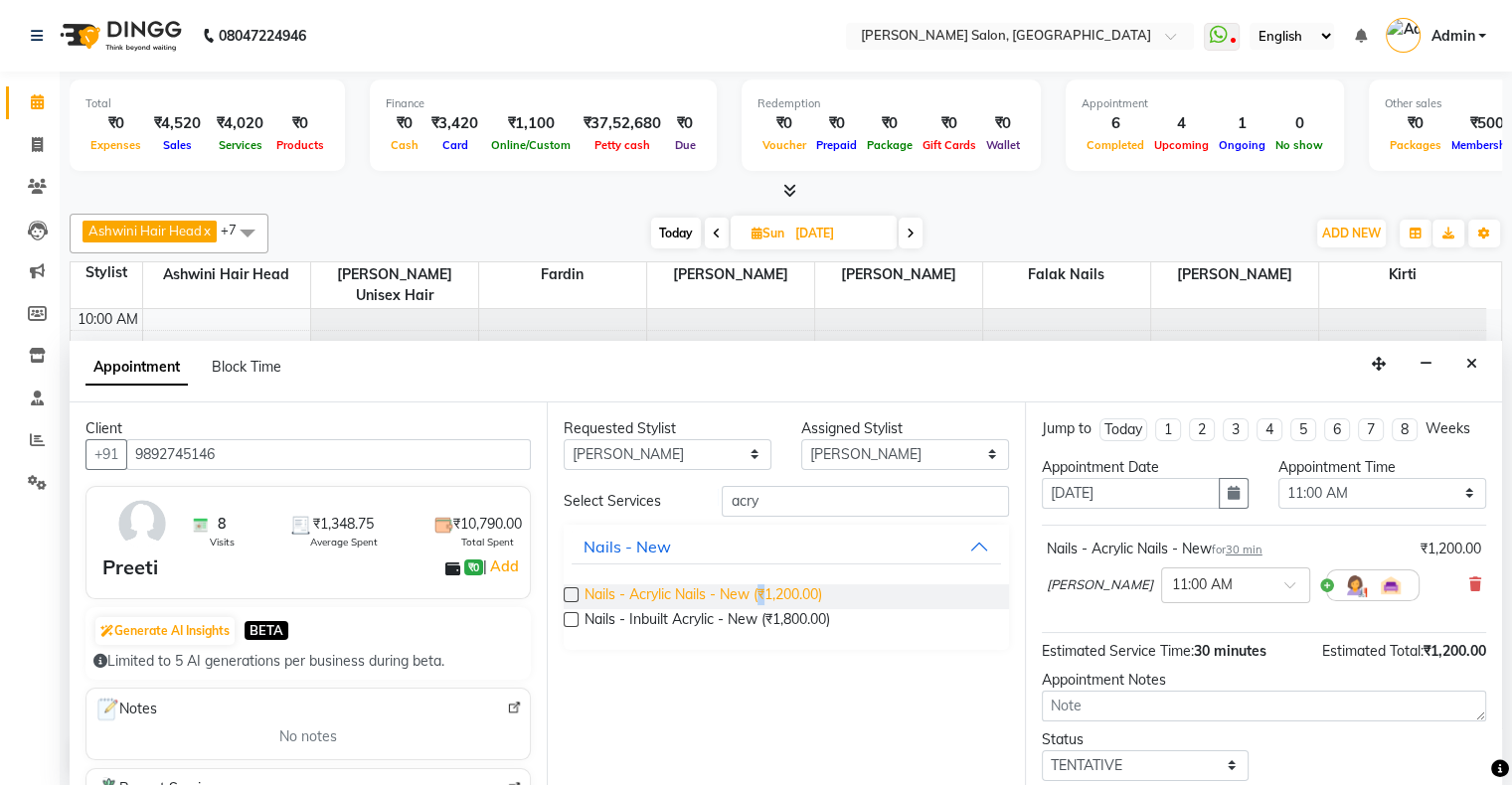click on "Nails - Acrylic Nails - New (₹1,200.00)" at bounding box center [703, 596] 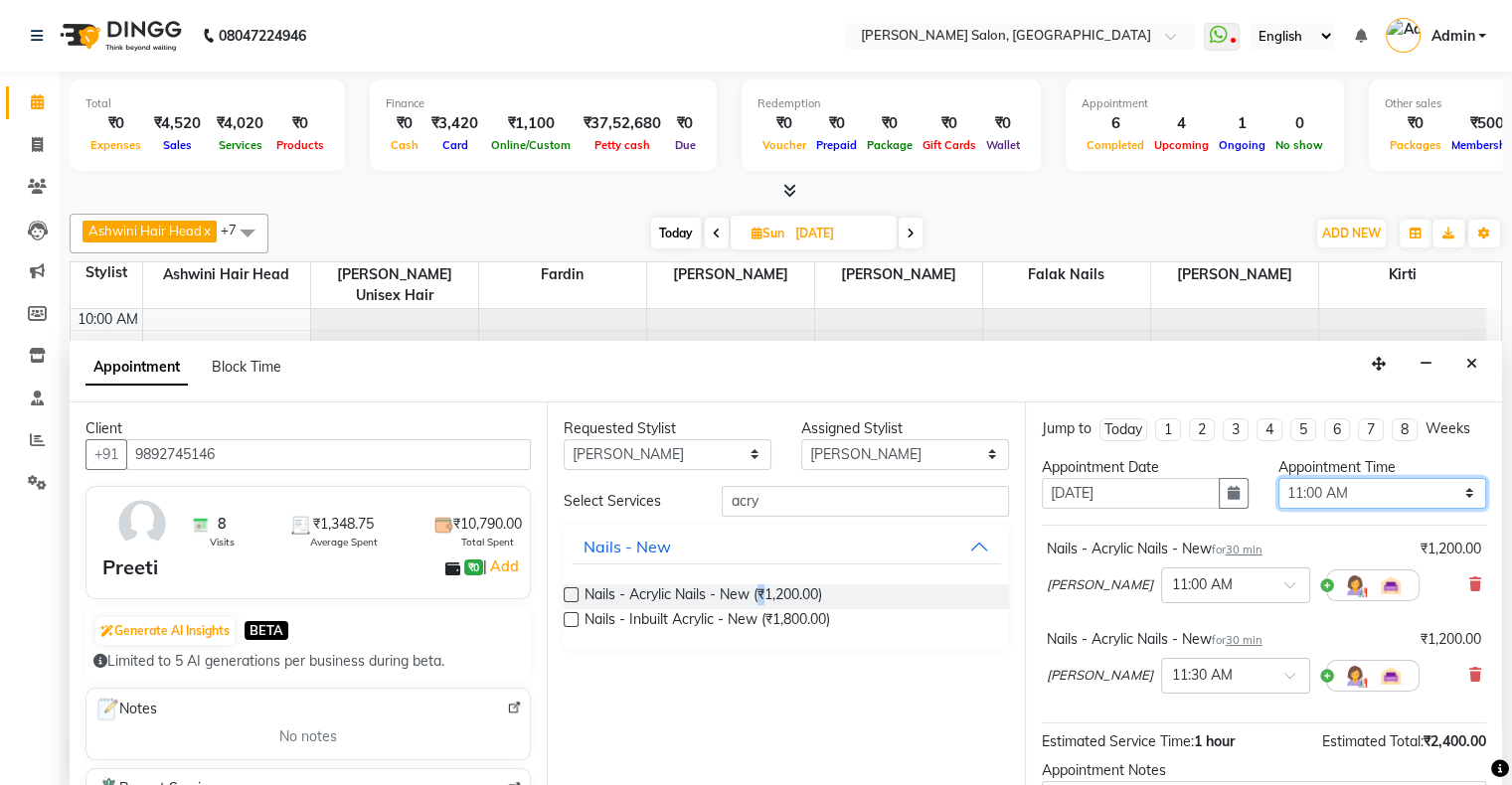 click on "Select 11:00 AM 11:15 AM 11:30 AM 11:45 AM 12:00 PM 12:15 PM 12:30 PM 12:45 PM 01:00 PM 01:15 PM 01:30 PM 01:45 PM 02:00 PM 02:15 PM 02:30 PM 02:45 PM 03:00 PM 03:15 PM 03:30 PM 03:45 PM 04:00 PM 04:15 PM 04:30 PM 04:45 PM 05:00 PM 05:15 PM 05:30 PM 05:45 PM 06:00 PM 06:15 PM 06:30 PM 06:45 PM 07:00 PM 07:15 PM 07:30 PM 07:45 PM 08:00 PM 08:15 PM 08:30 PM 08:45 PM 09:00 PM 09:15 PM 09:30 PM 09:45 PM 10:00 PM" at bounding box center [1382, 493] 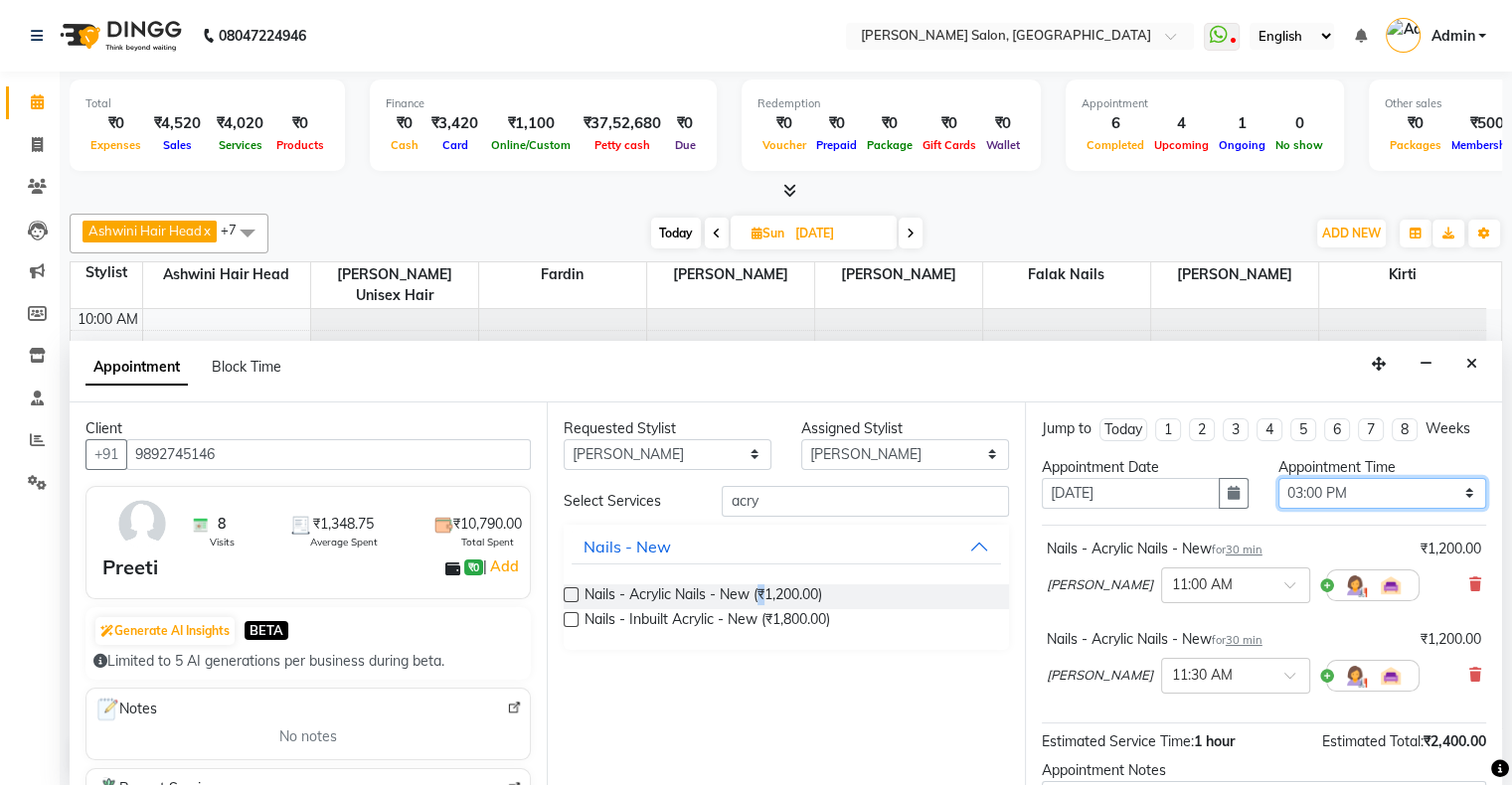 click on "Select 11:00 AM 11:15 AM 11:30 AM 11:45 AM 12:00 PM 12:15 PM 12:30 PM 12:45 PM 01:00 PM 01:15 PM 01:30 PM 01:45 PM 02:00 PM 02:15 PM 02:30 PM 02:45 PM 03:00 PM 03:15 PM 03:30 PM 03:45 PM 04:00 PM 04:15 PM 04:30 PM 04:45 PM 05:00 PM 05:15 PM 05:30 PM 05:45 PM 06:00 PM 06:15 PM 06:30 PM 06:45 PM 07:00 PM 07:15 PM 07:30 PM 07:45 PM 08:00 PM 08:15 PM 08:30 PM 08:45 PM 09:00 PM 09:15 PM 09:30 PM 09:45 PM 10:00 PM" at bounding box center (1382, 493) 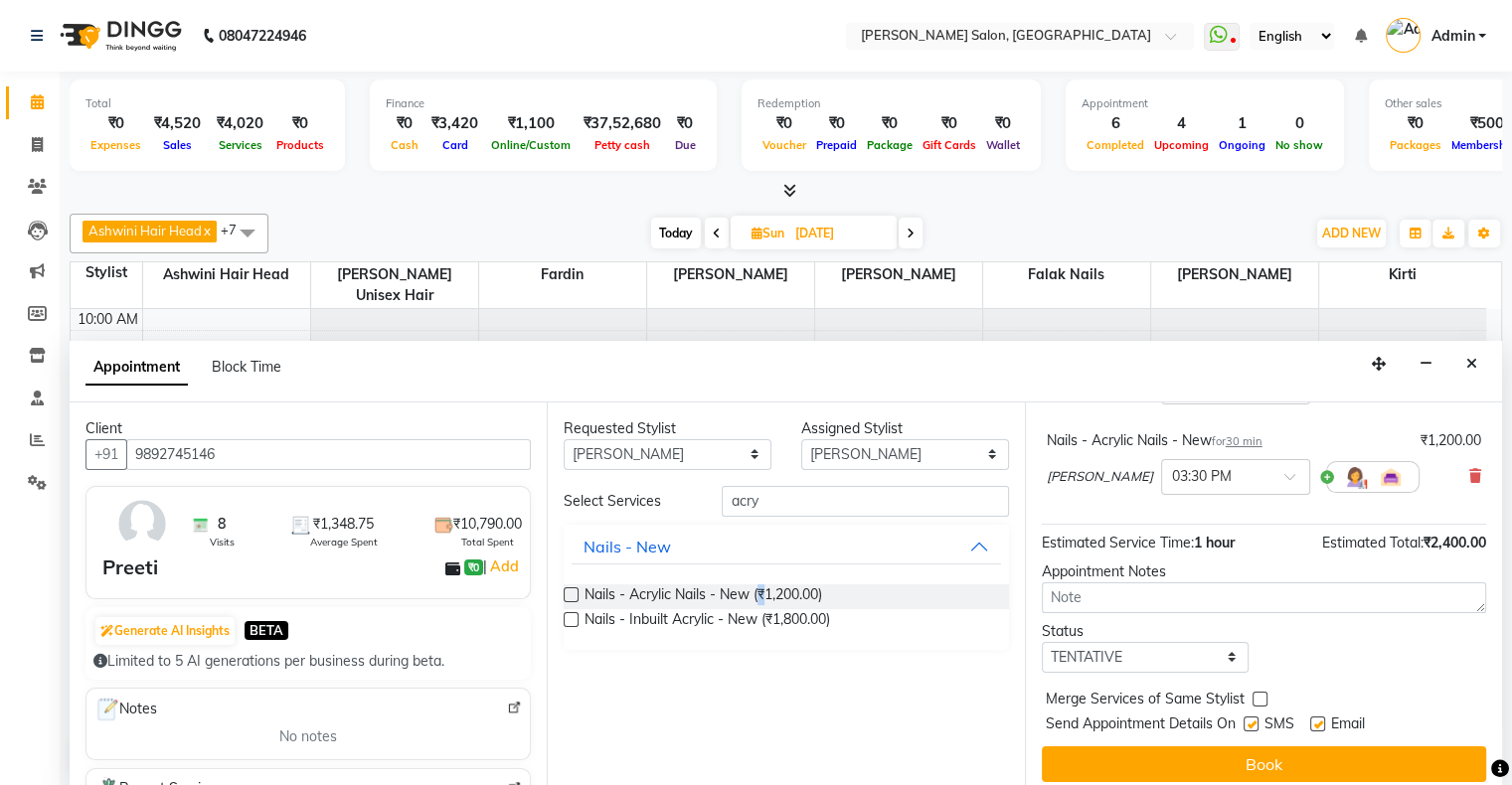 scroll, scrollTop: 207, scrollLeft: 0, axis: vertical 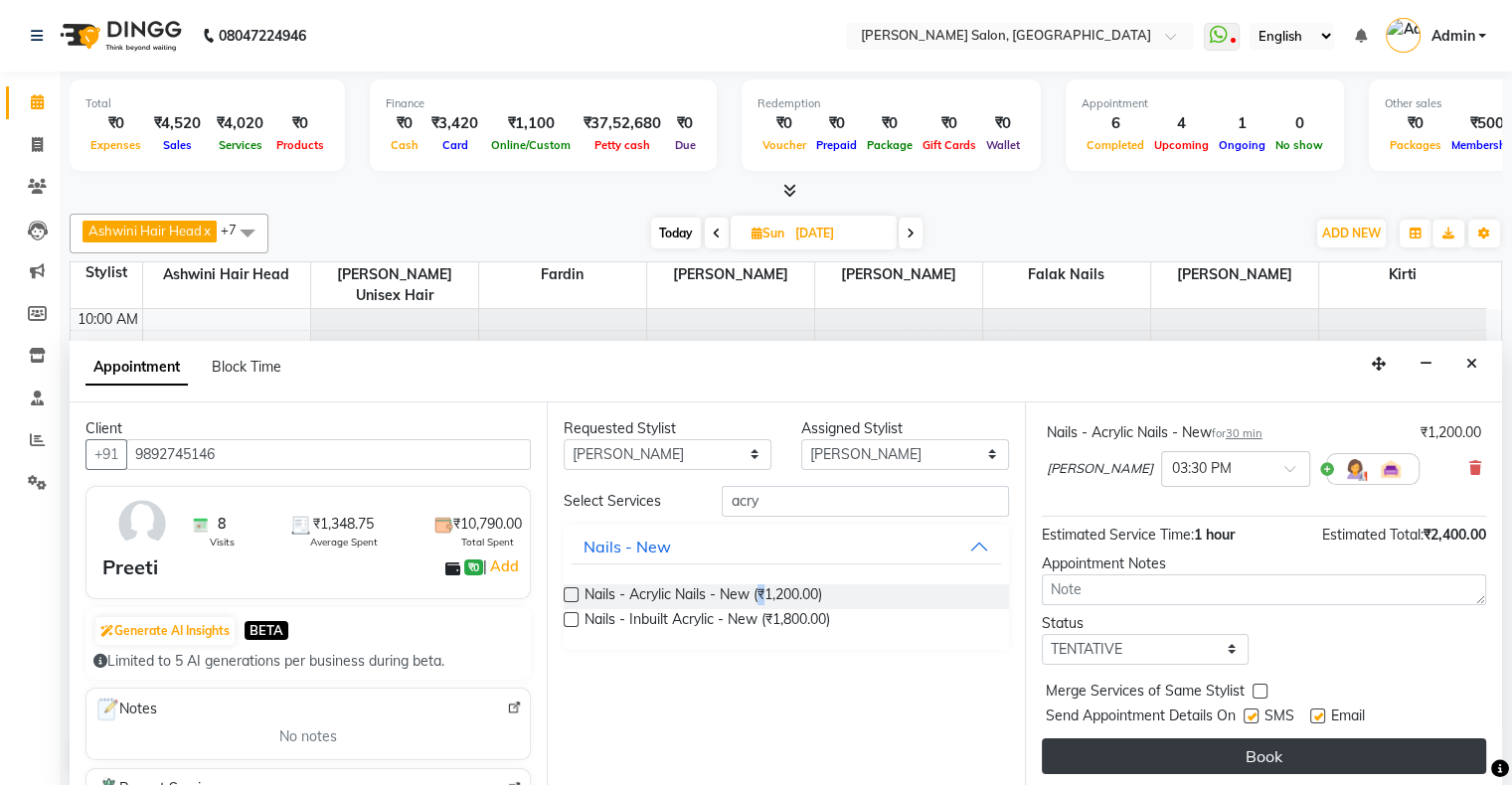 click on "Book" at bounding box center [1263, 756] 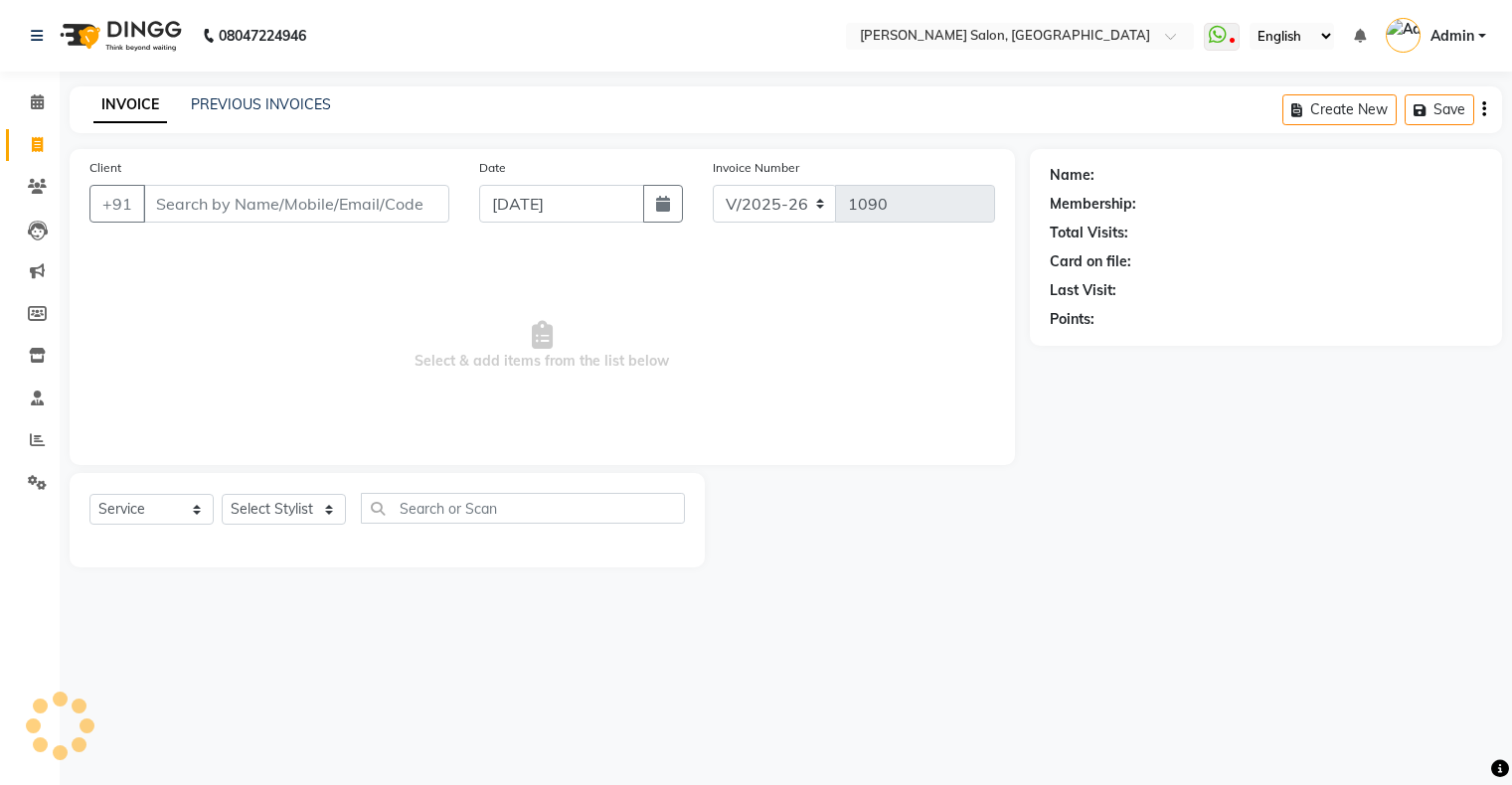 select on "4073" 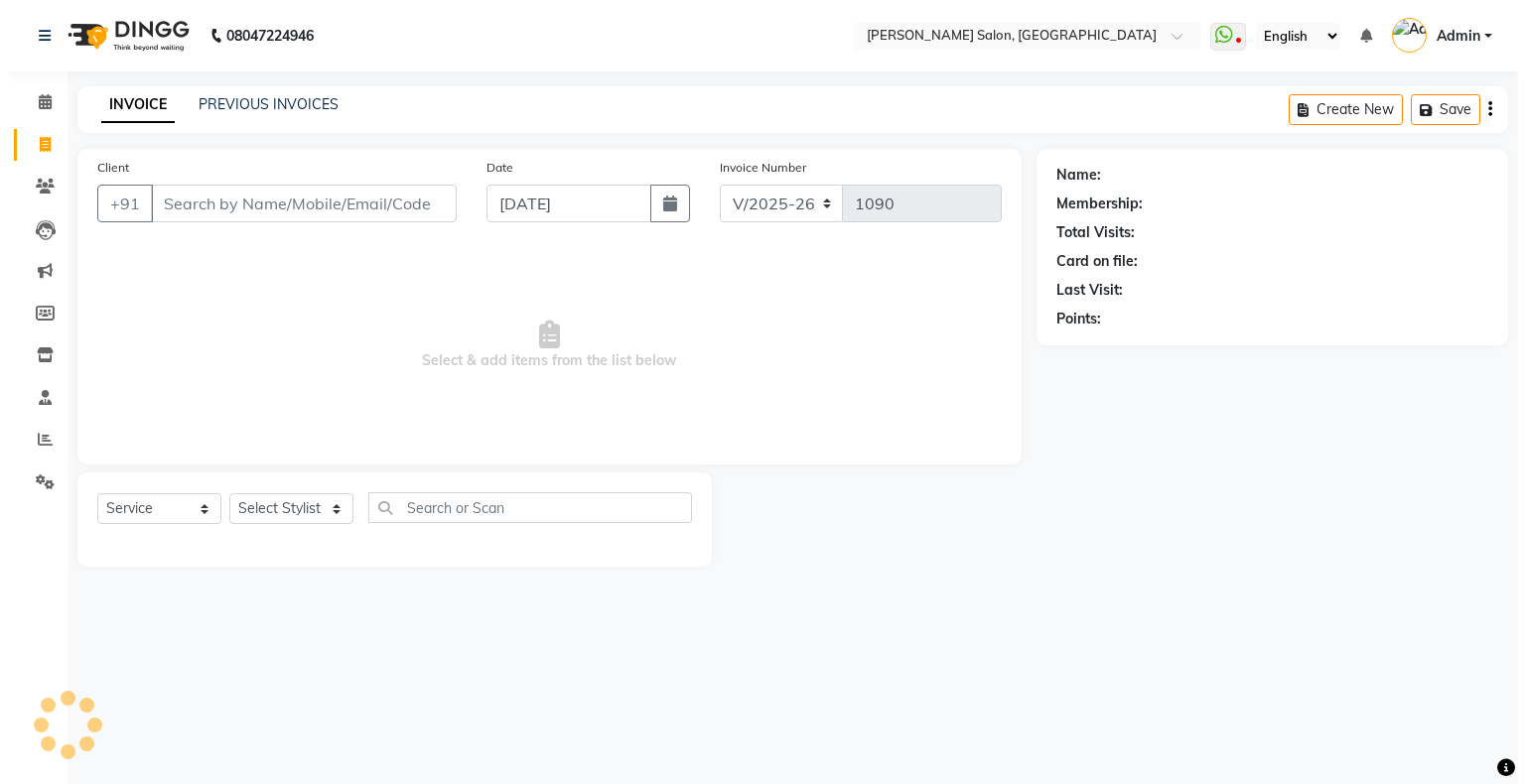 scroll, scrollTop: 0, scrollLeft: 0, axis: both 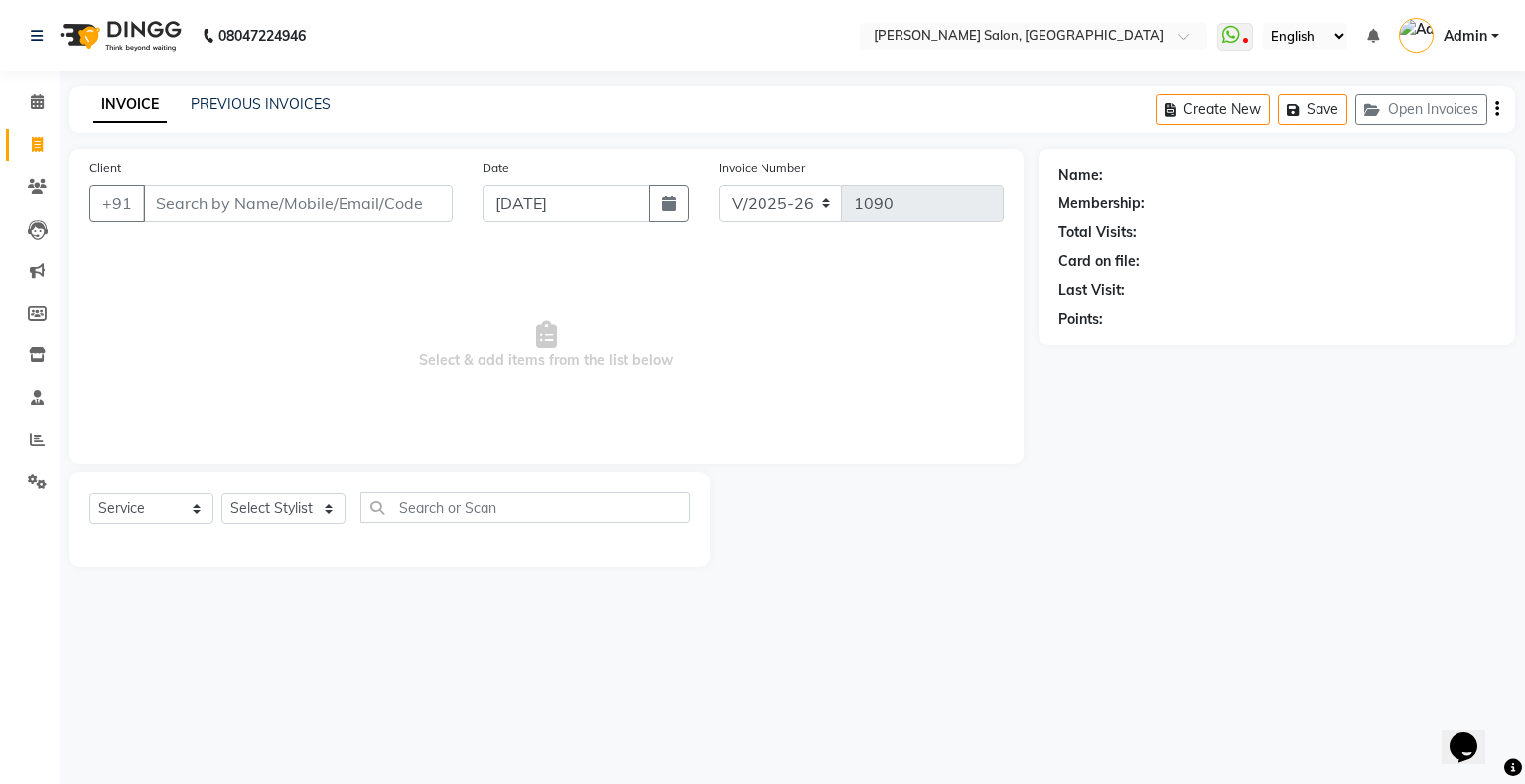 click on "PREVIOUS INVOICES" 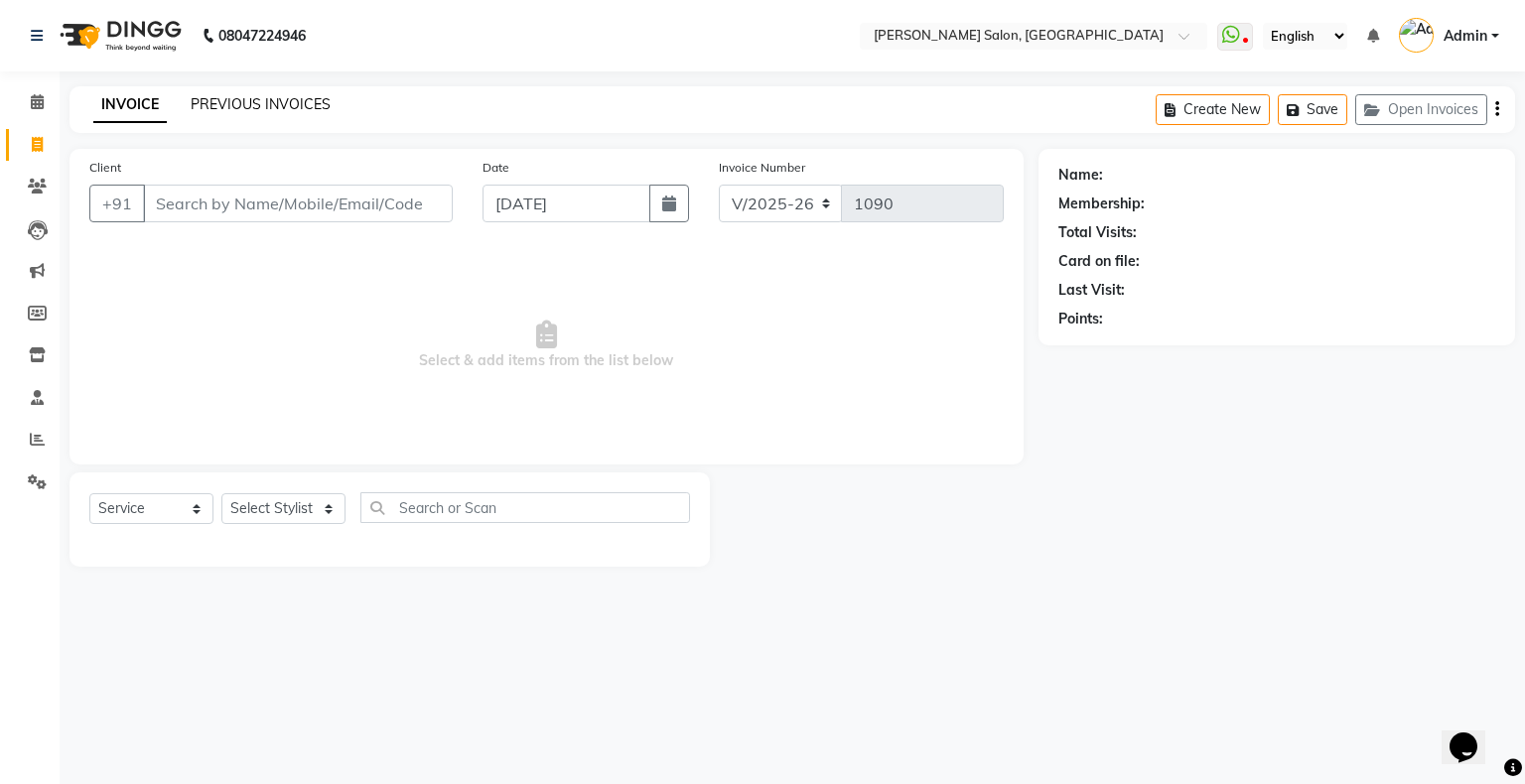 click on "PREVIOUS INVOICES" 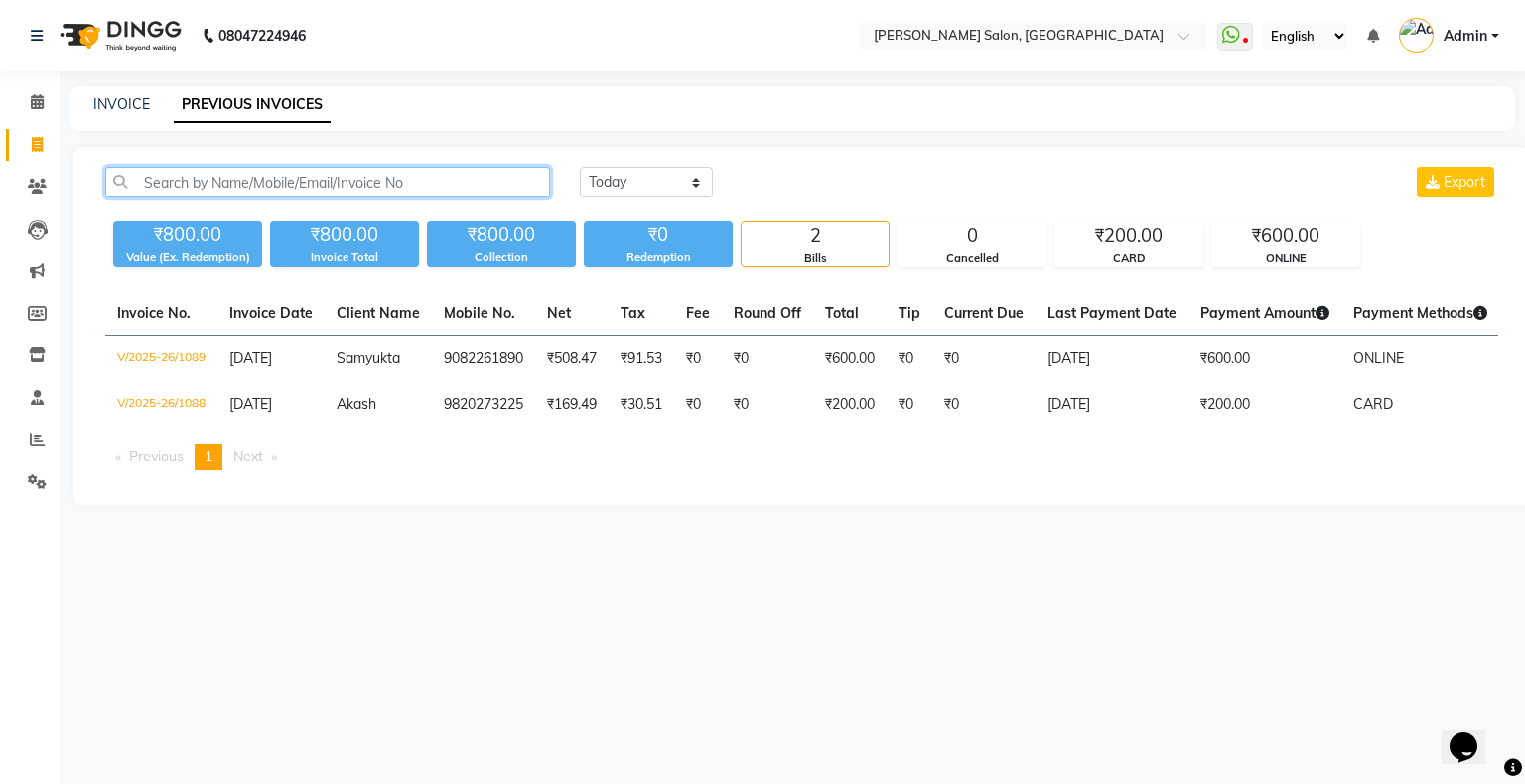 click 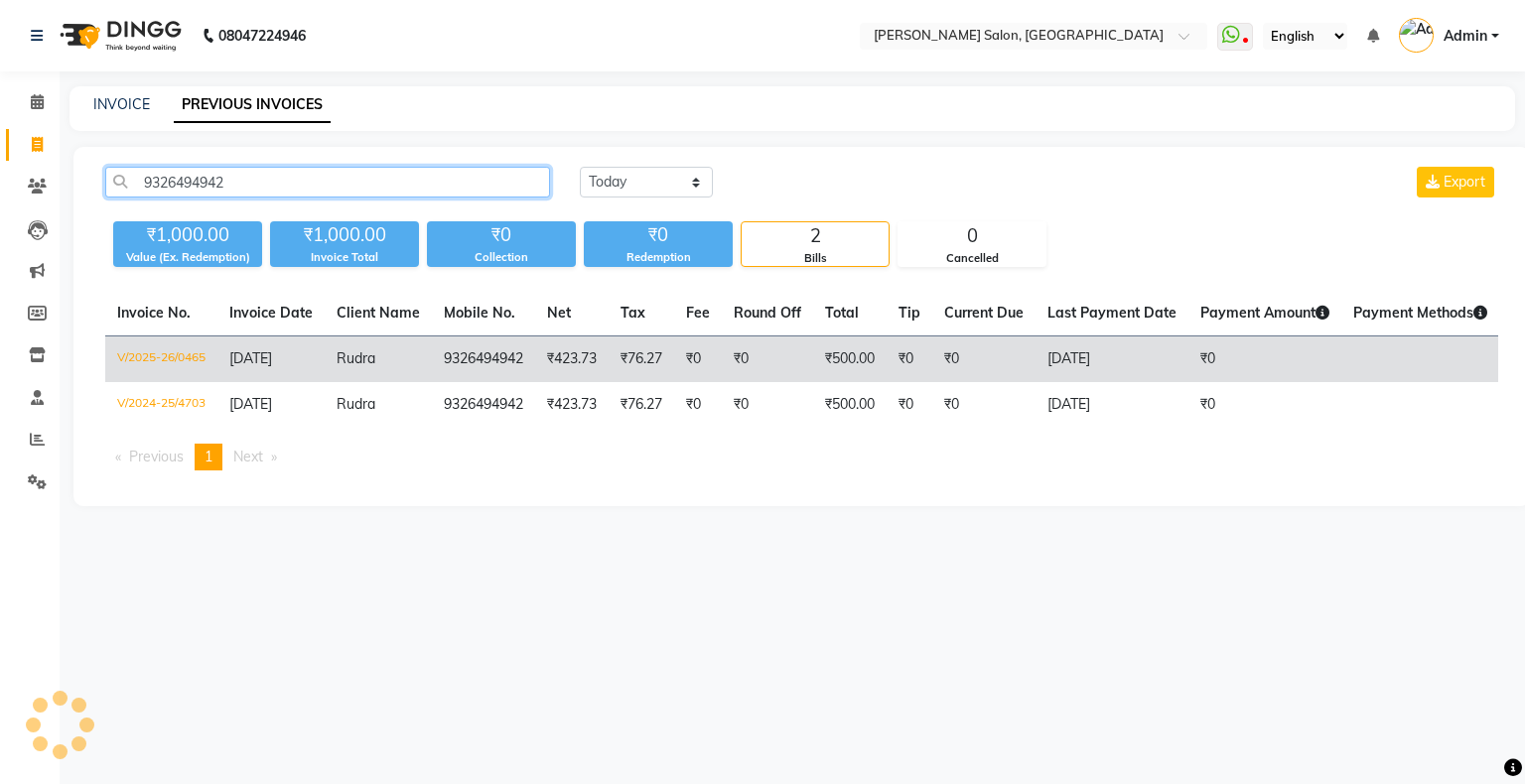 type on "9326494942" 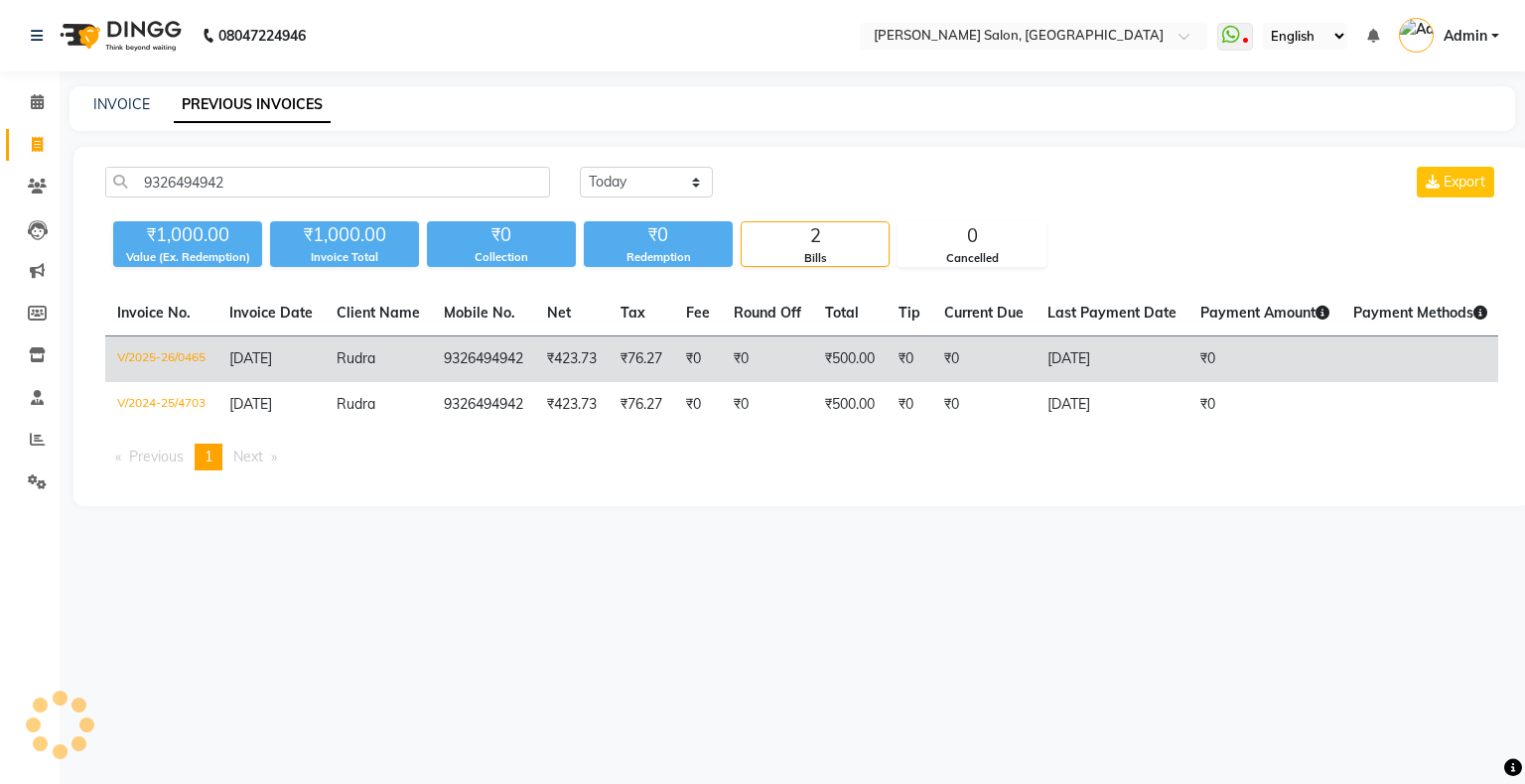 click on "07-05-2025" 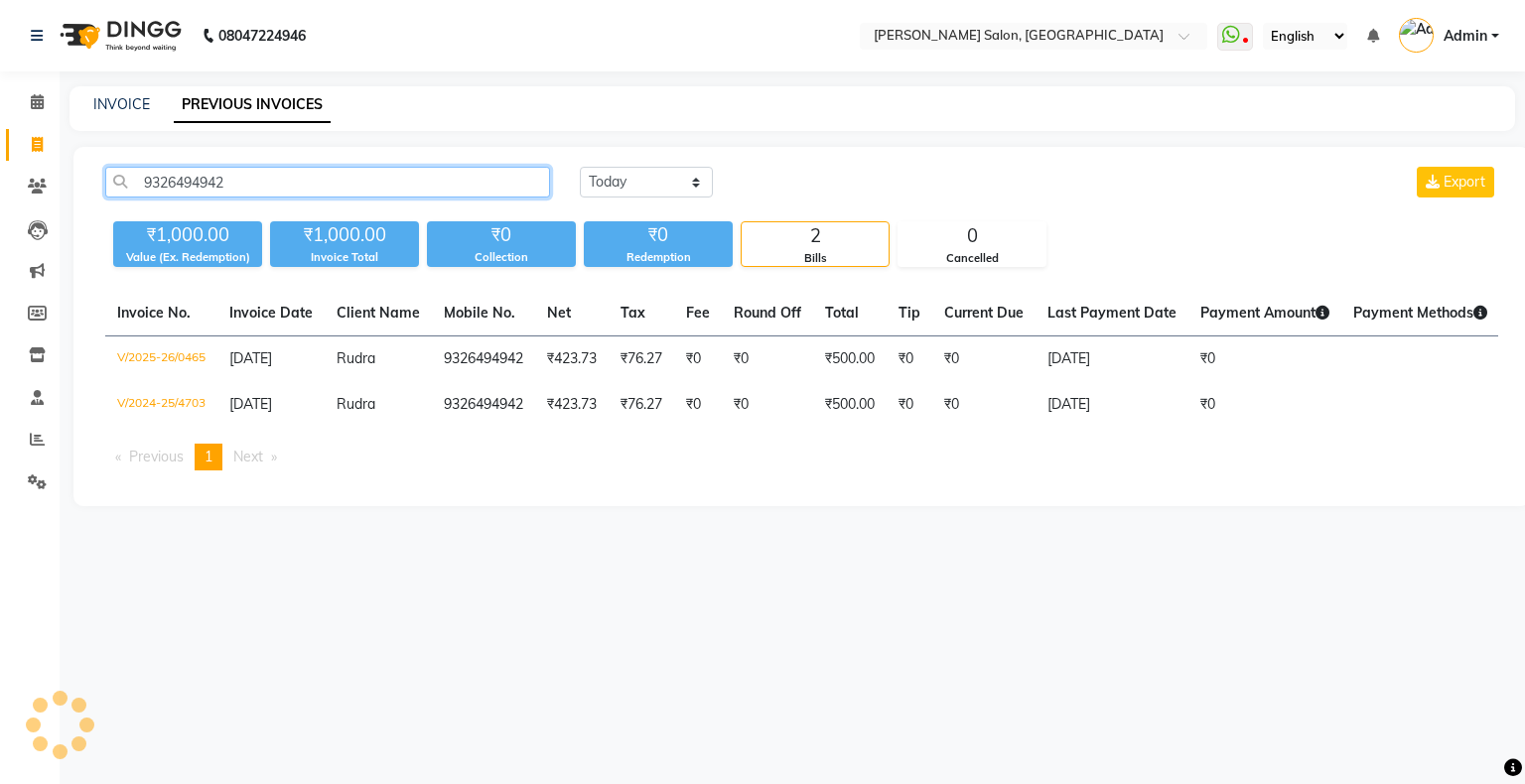 click on "9326494942" 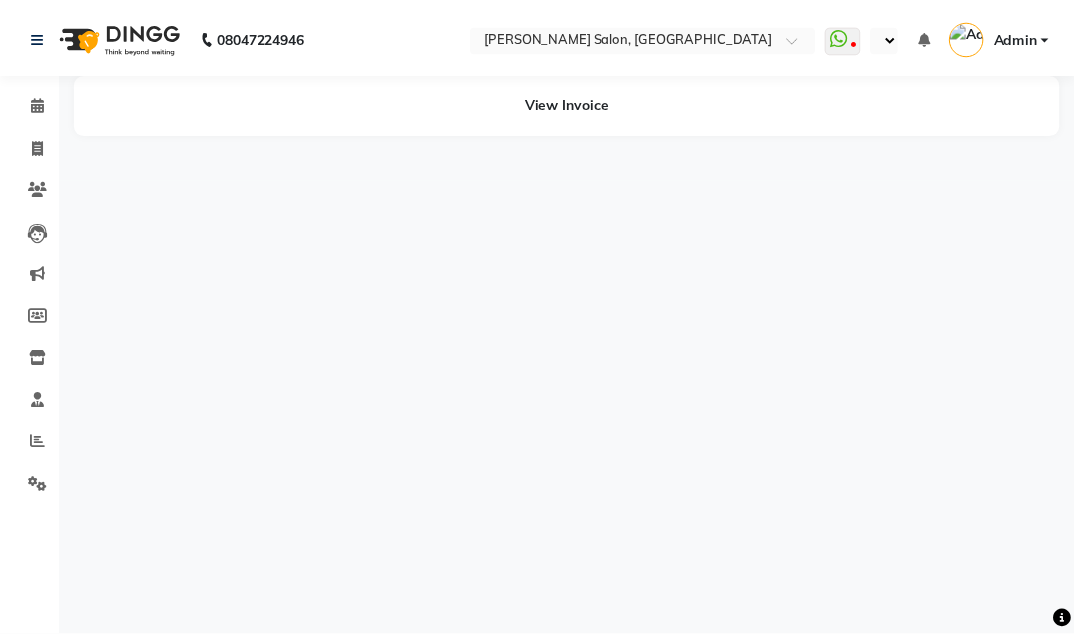 scroll, scrollTop: 0, scrollLeft: 0, axis: both 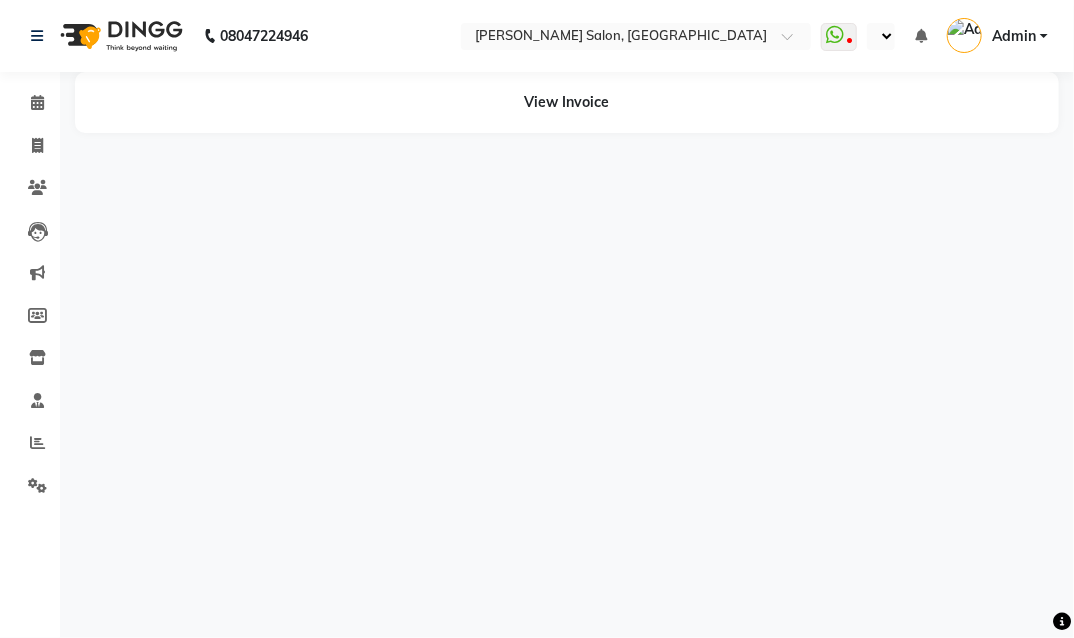 select on "en" 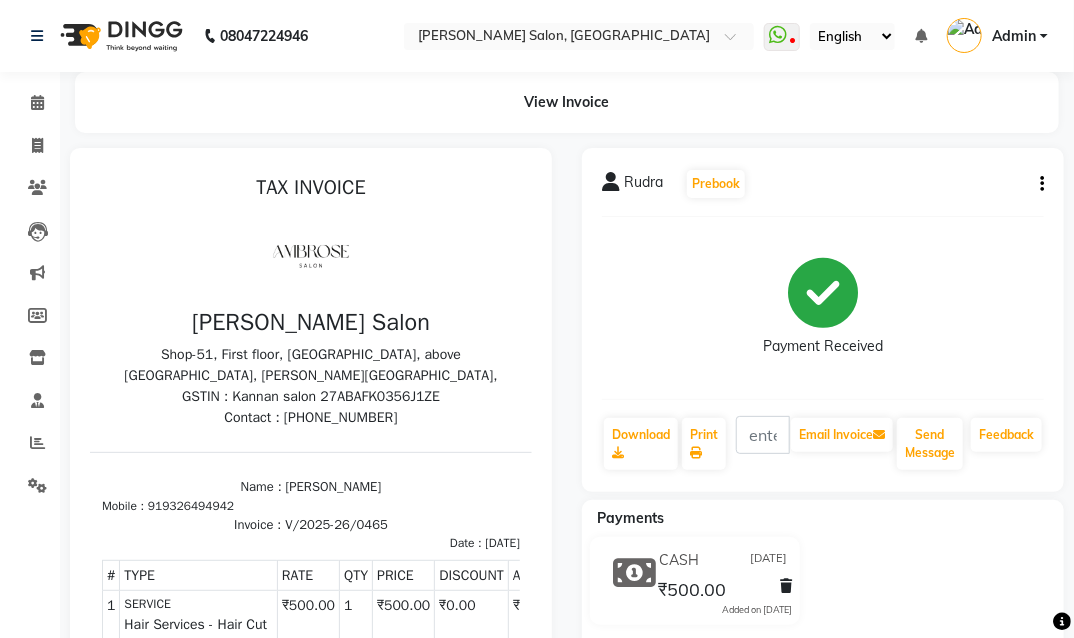 scroll, scrollTop: 0, scrollLeft: 0, axis: both 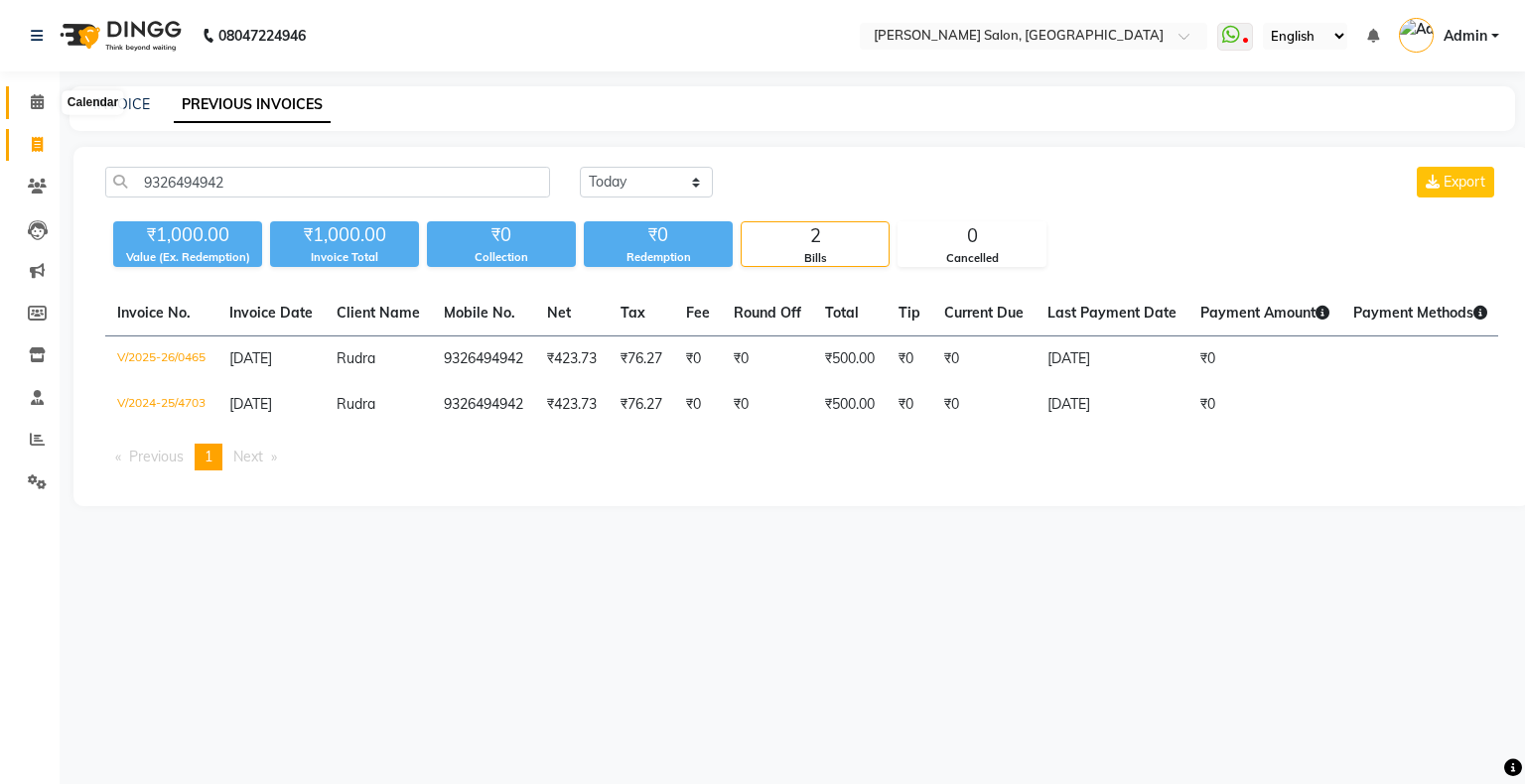 click 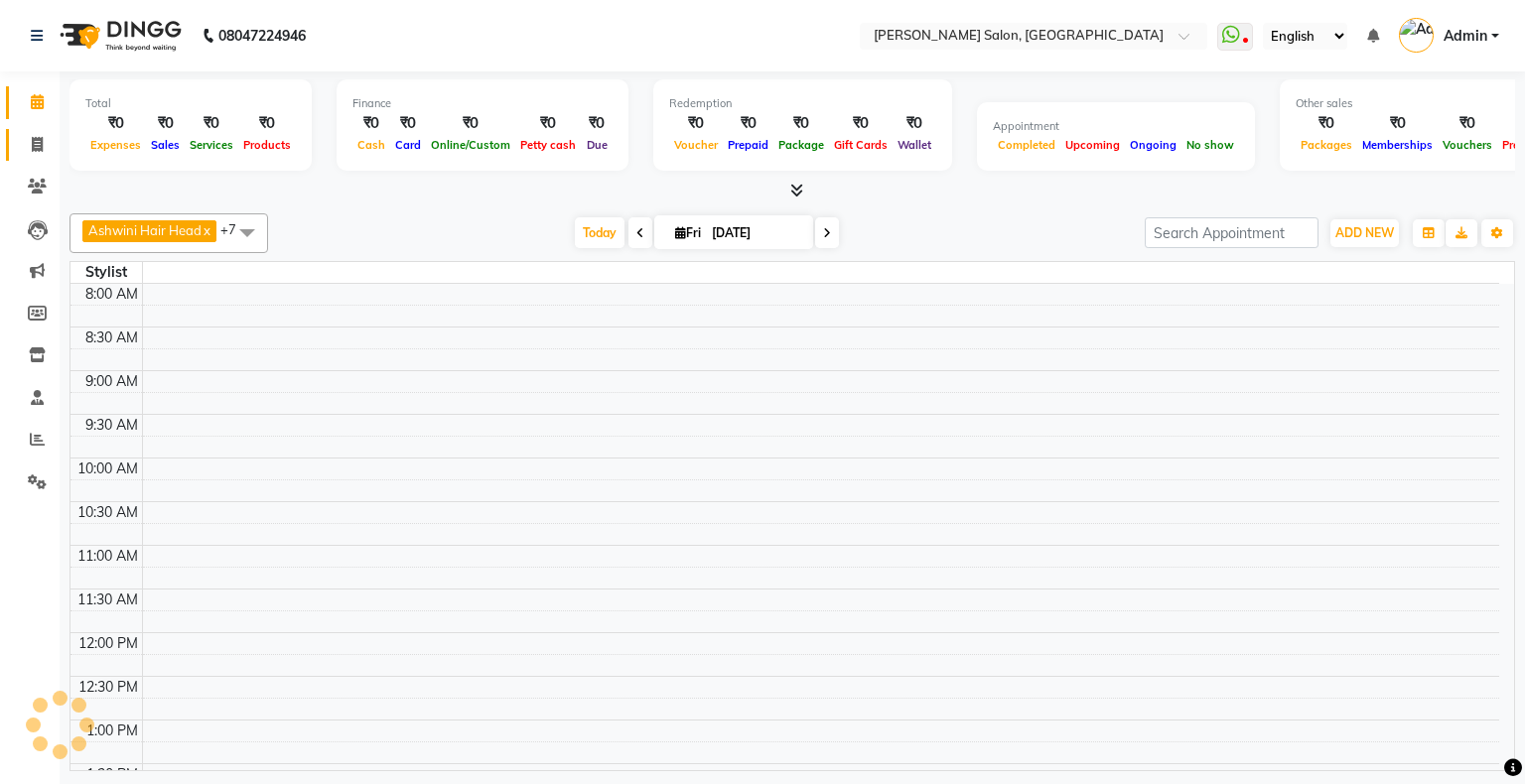 click 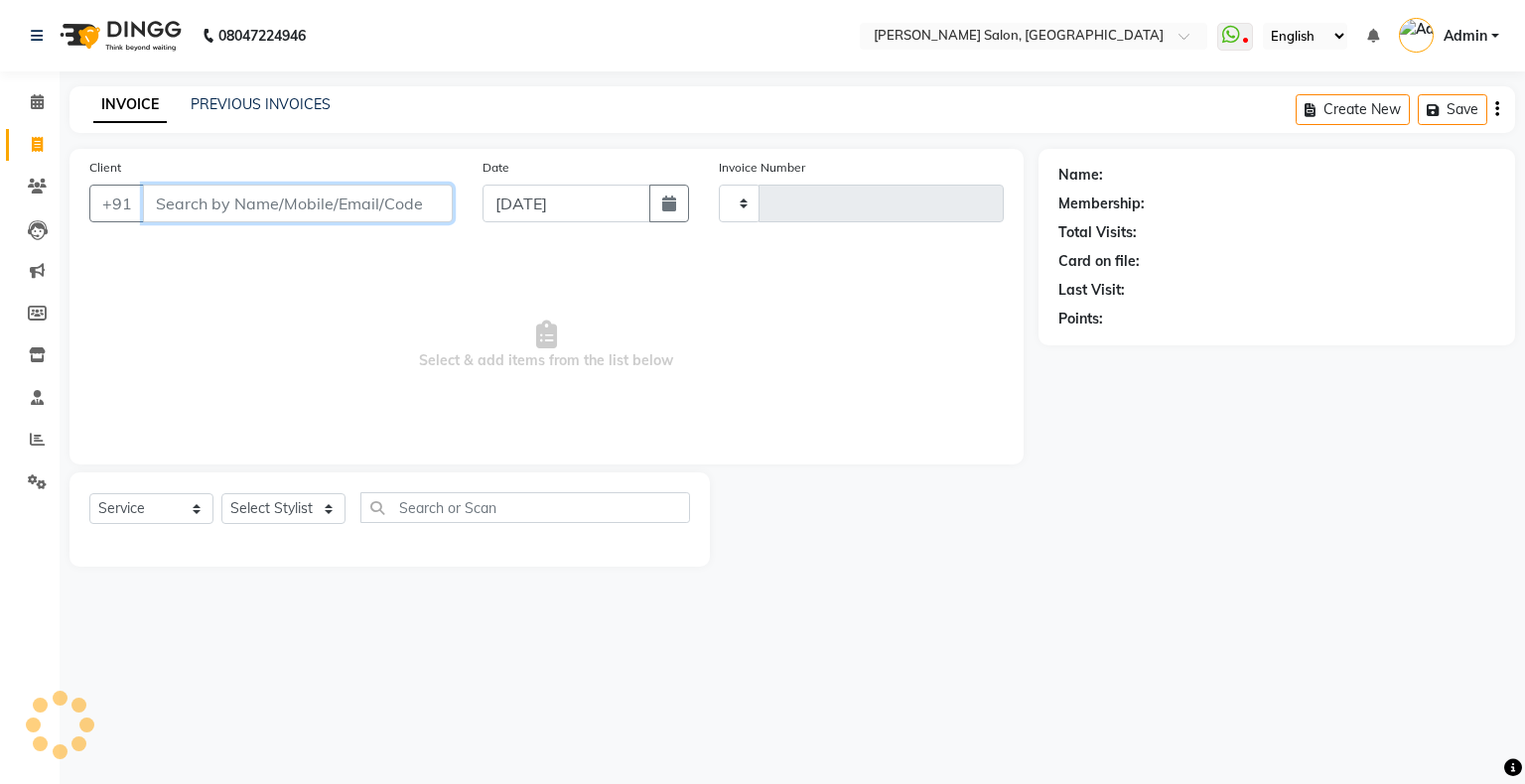click on "Client" at bounding box center [298, 203] 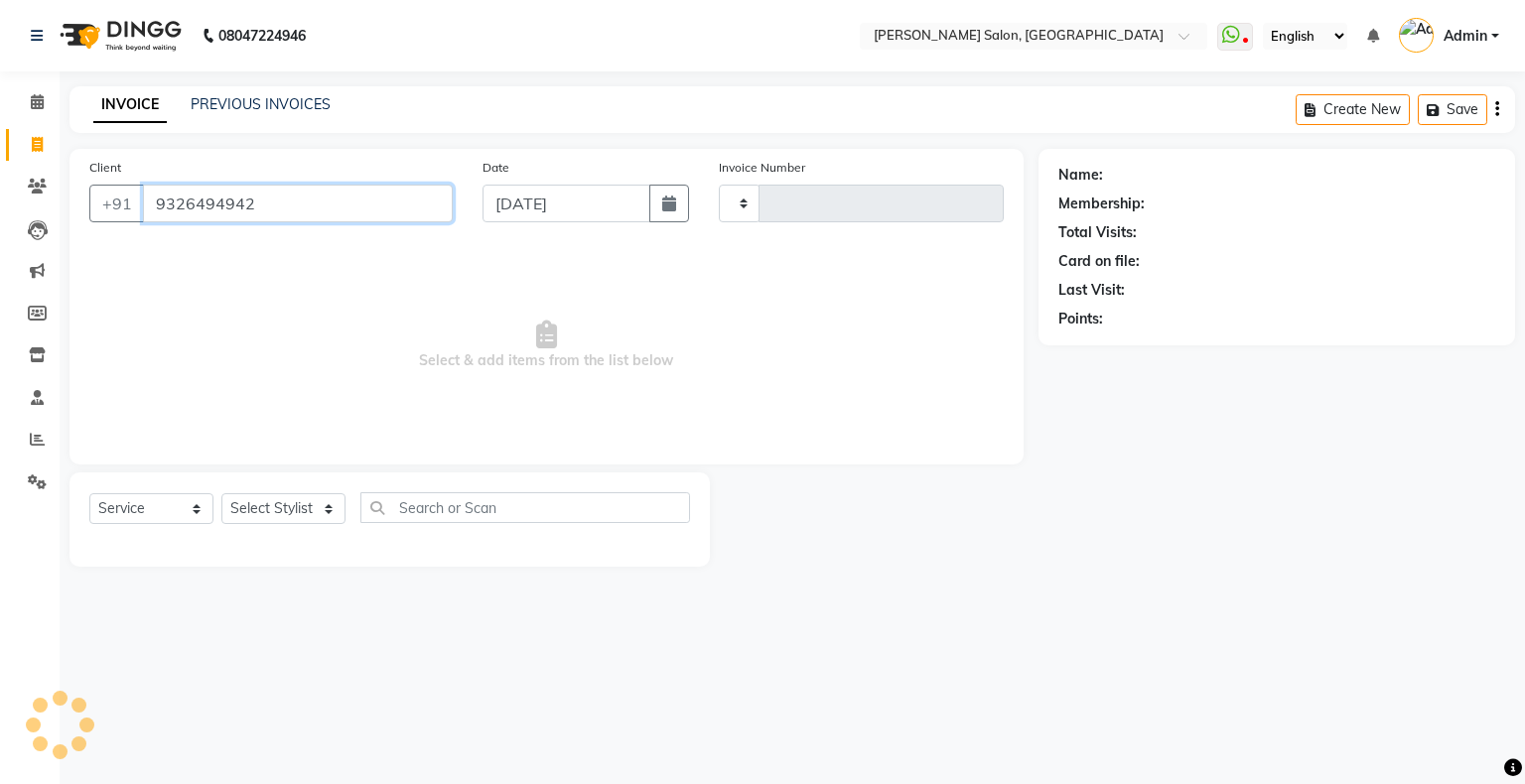 type on "9326494942" 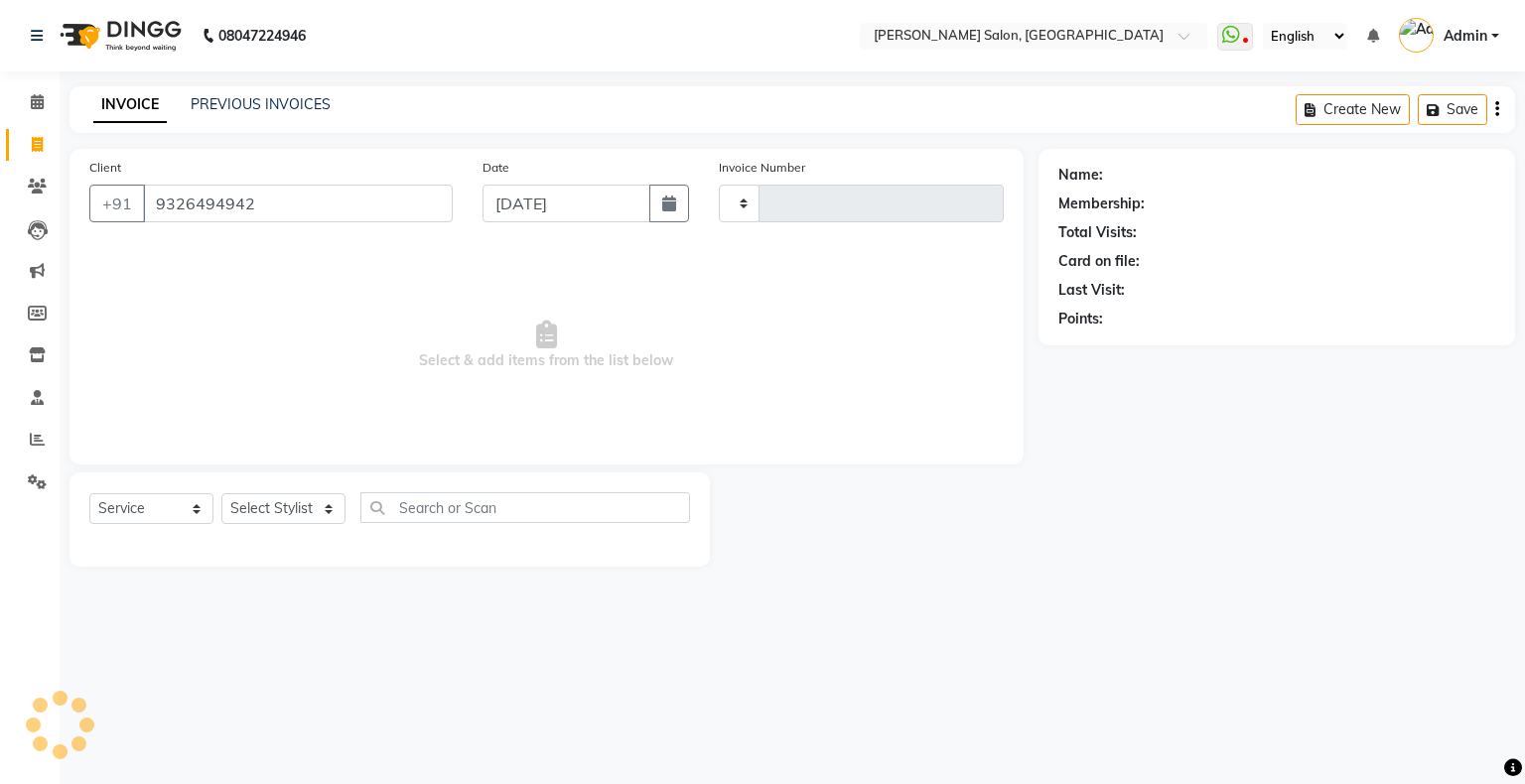 type on "1091" 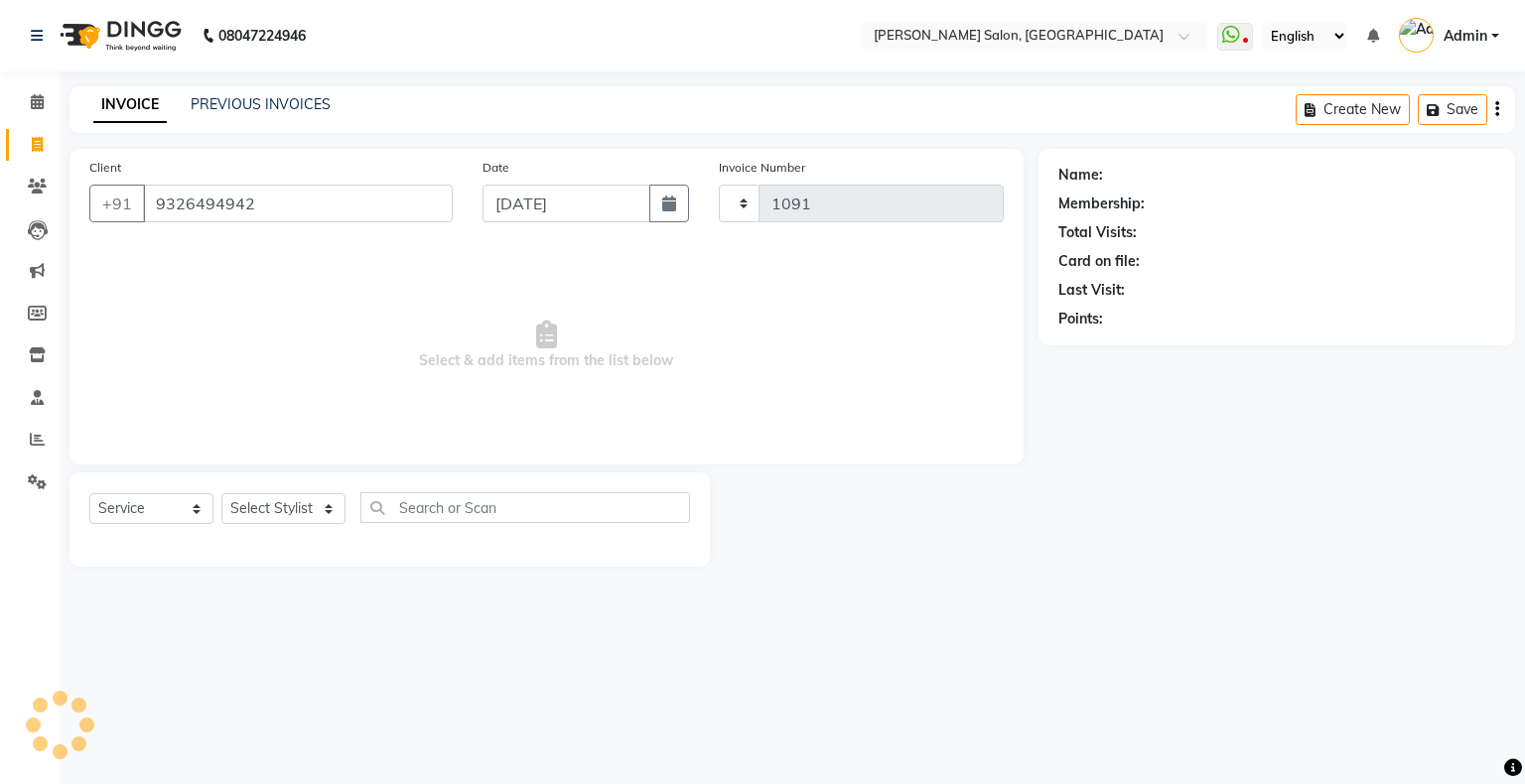 select on "4073" 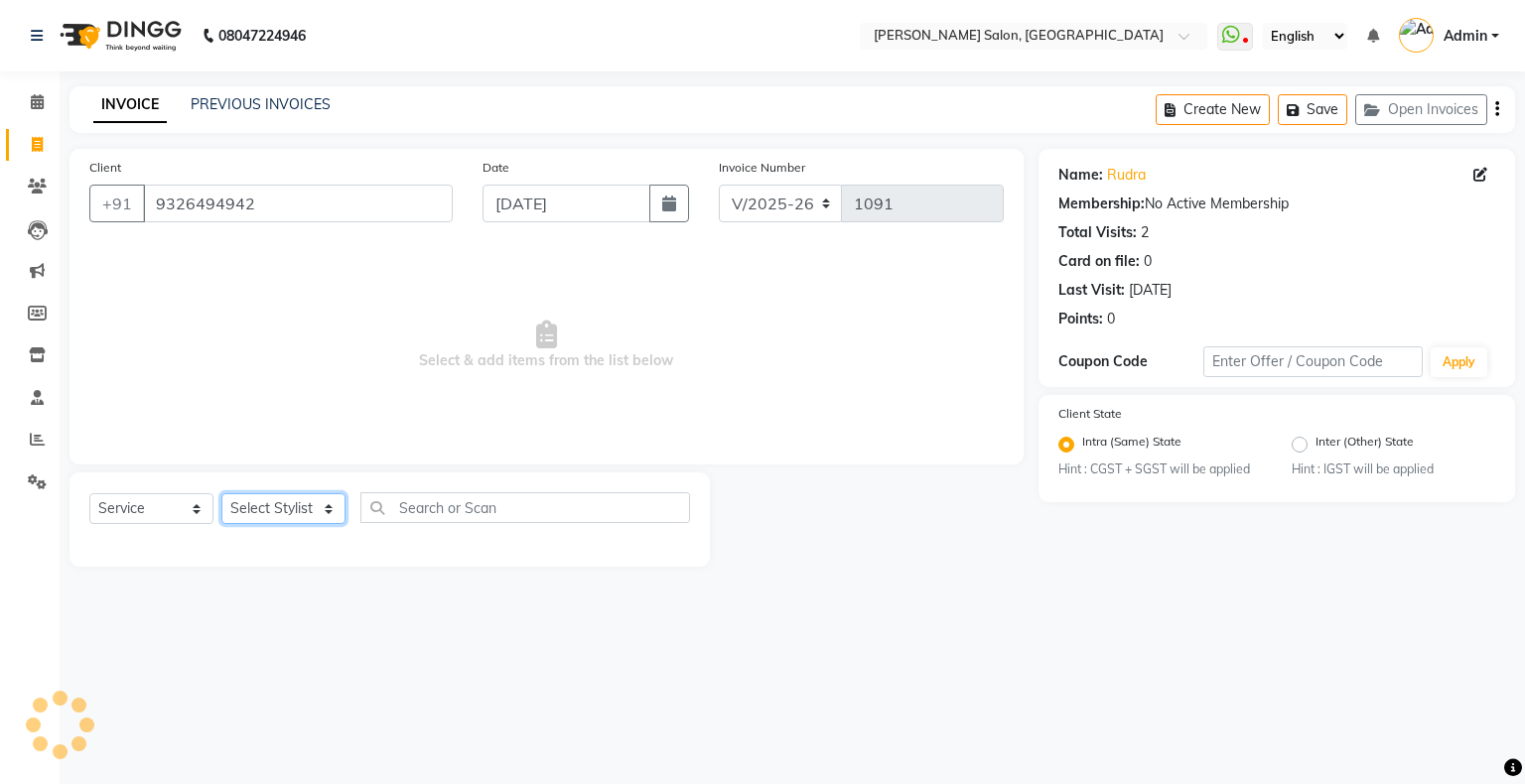 click on "Select Stylist" 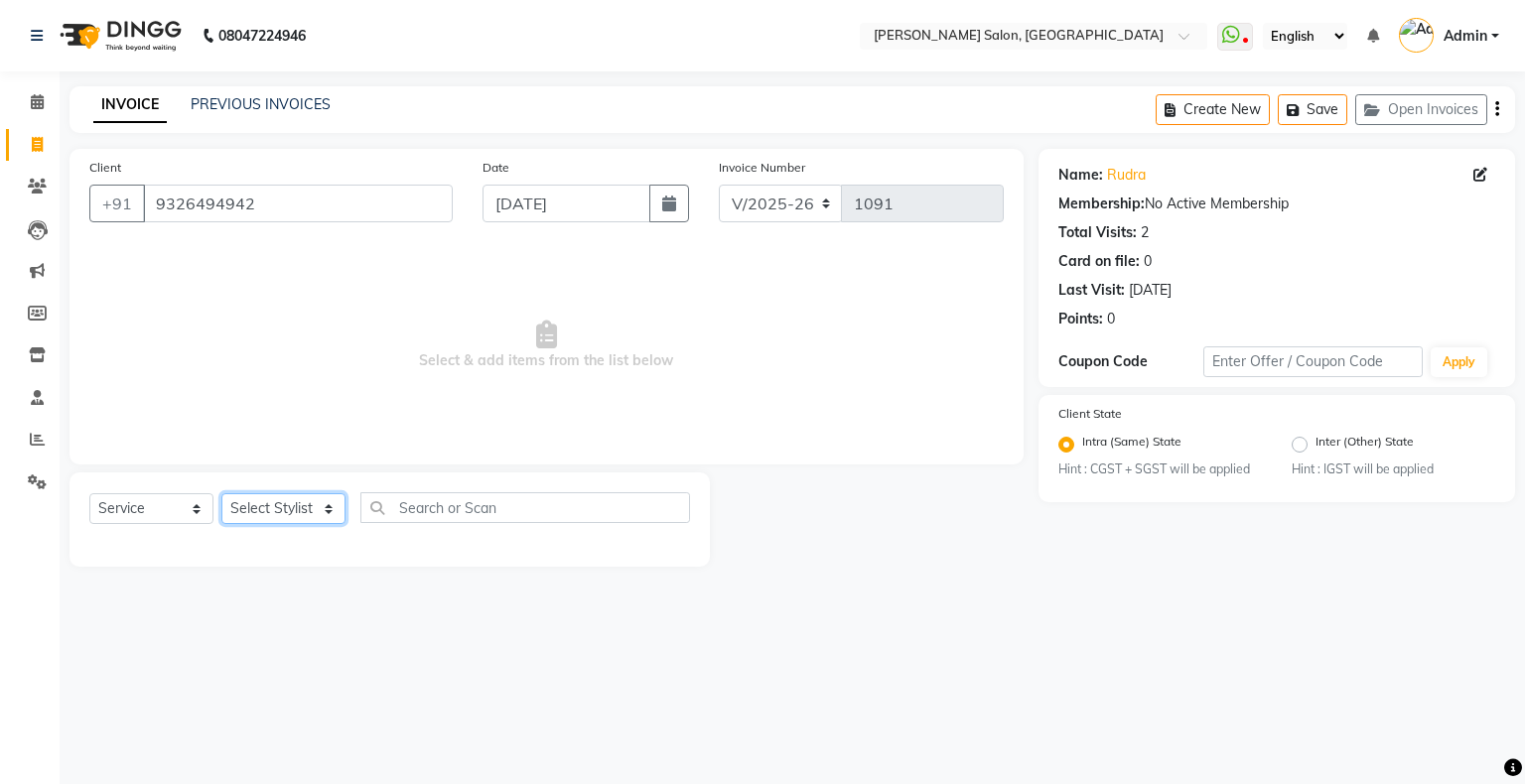 click on "Select Stylist Akshay [PERSON_NAME] Hair Head Falak Nails [PERSON_NAME] [PERSON_NAME] [PERSON_NAME] [PERSON_NAME]  [PERSON_NAME] [PERSON_NAME] Veera [PERSON_NAME] Unisex hair" 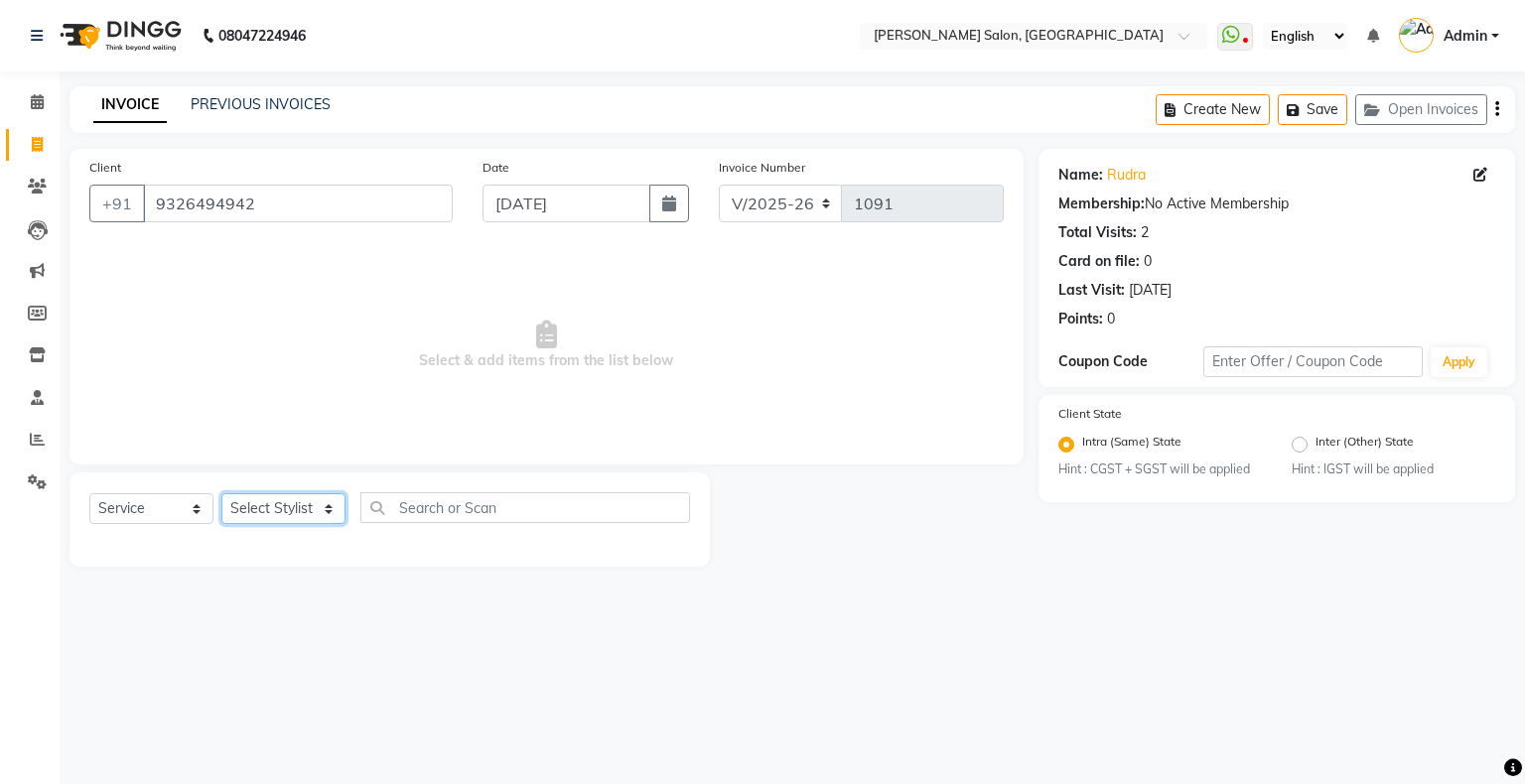 click on "Select Stylist Akshay [PERSON_NAME] Hair Head Falak Nails [PERSON_NAME] [PERSON_NAME] [PERSON_NAME] [PERSON_NAME]  [PERSON_NAME] [PERSON_NAME] Veera [PERSON_NAME] Unisex hair" 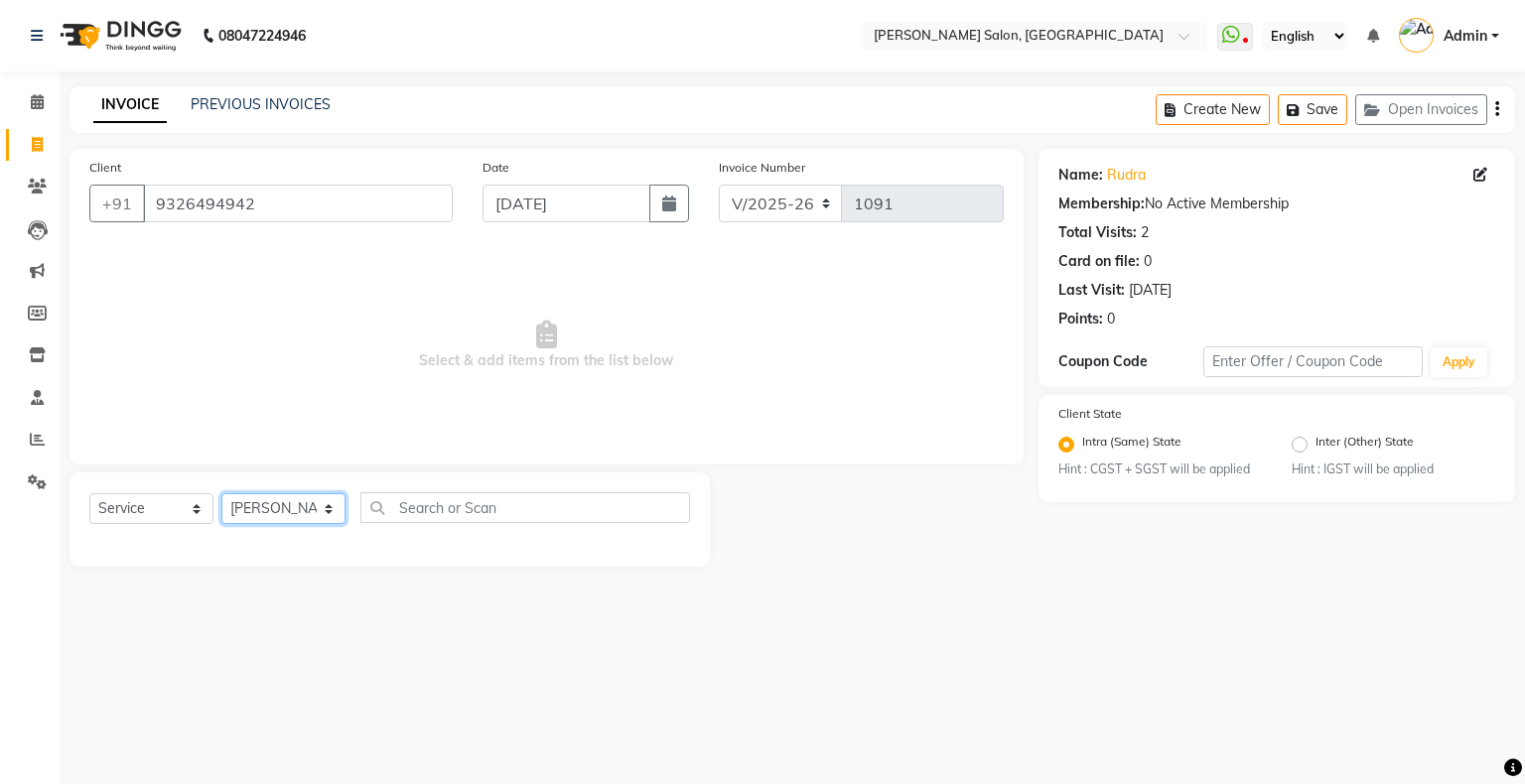 click on "Select Stylist Akshay [PERSON_NAME] Hair Head Falak Nails [PERSON_NAME] [PERSON_NAME] [PERSON_NAME] [PERSON_NAME]  [PERSON_NAME] [PERSON_NAME] Veera [PERSON_NAME] Unisex hair" 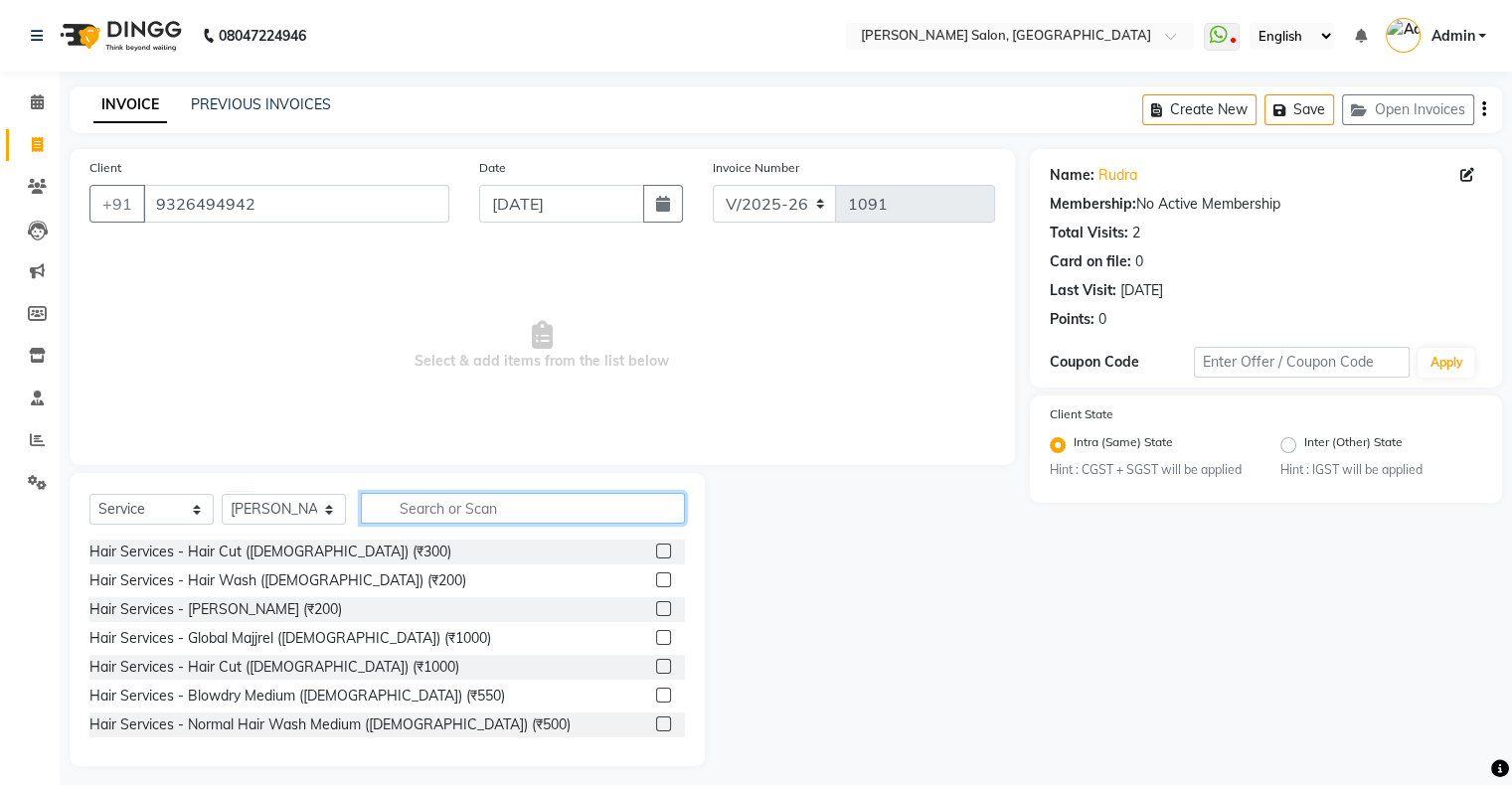 click 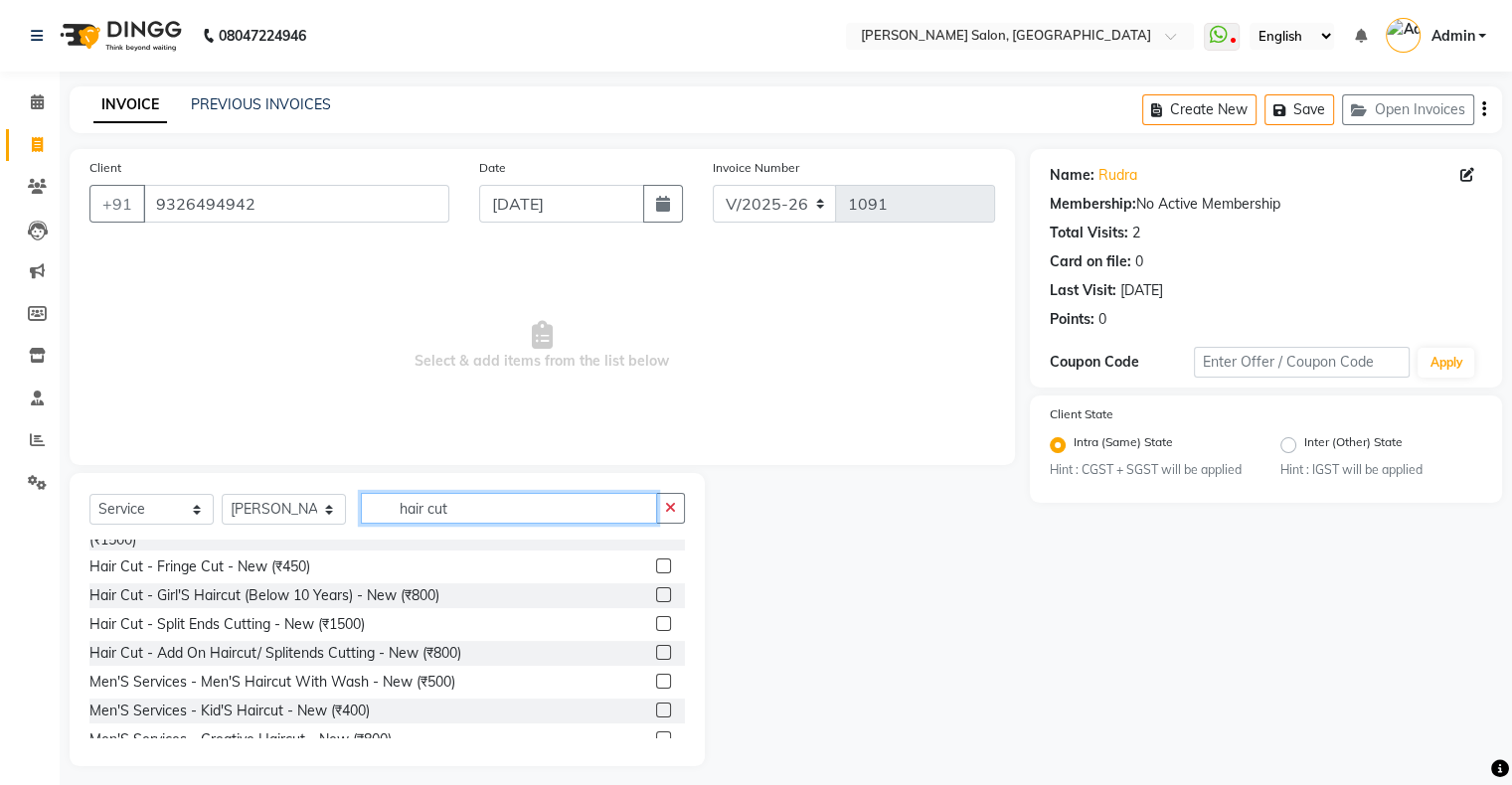 scroll, scrollTop: 378, scrollLeft: 0, axis: vertical 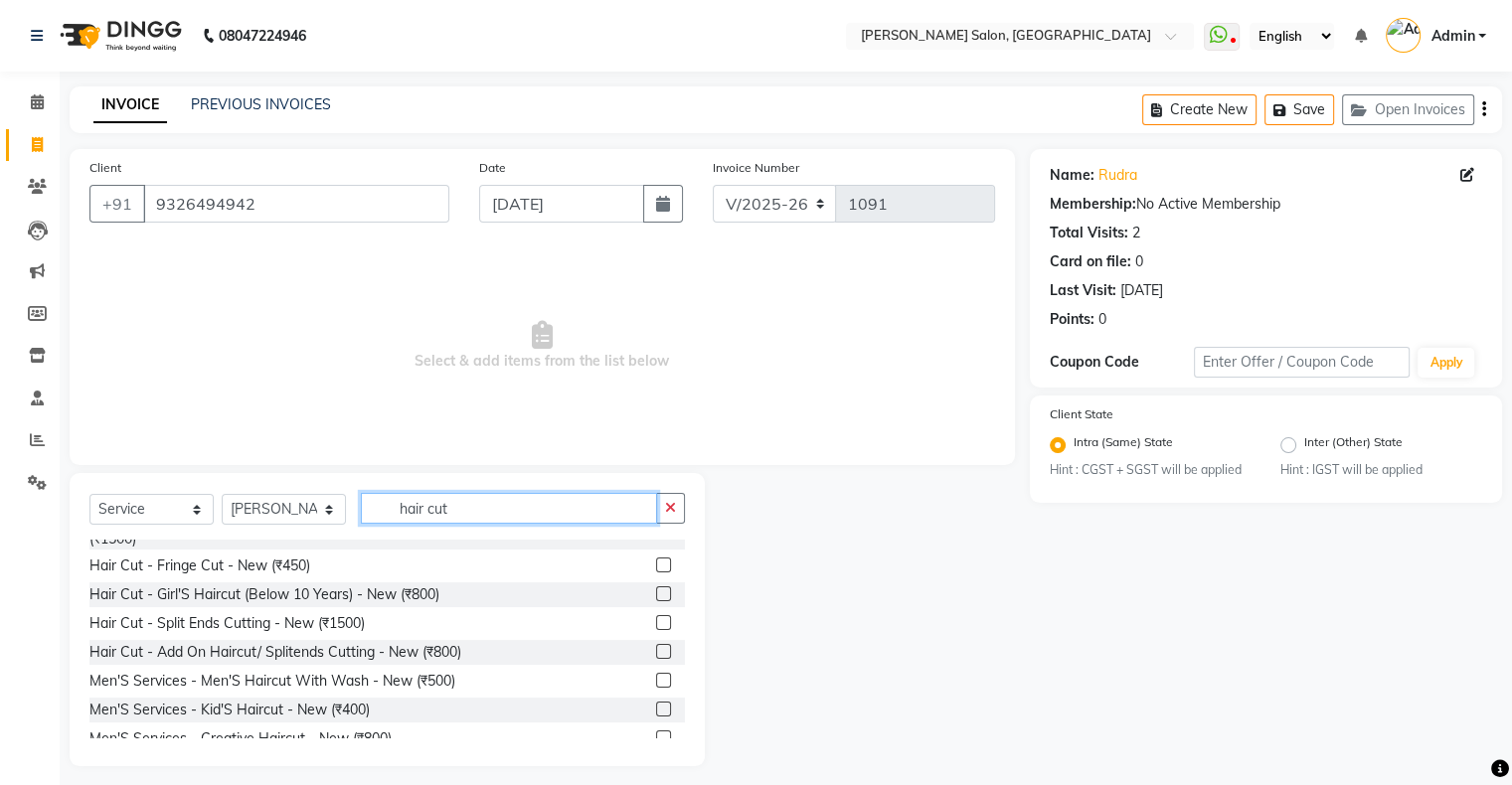 type on "hair cut" 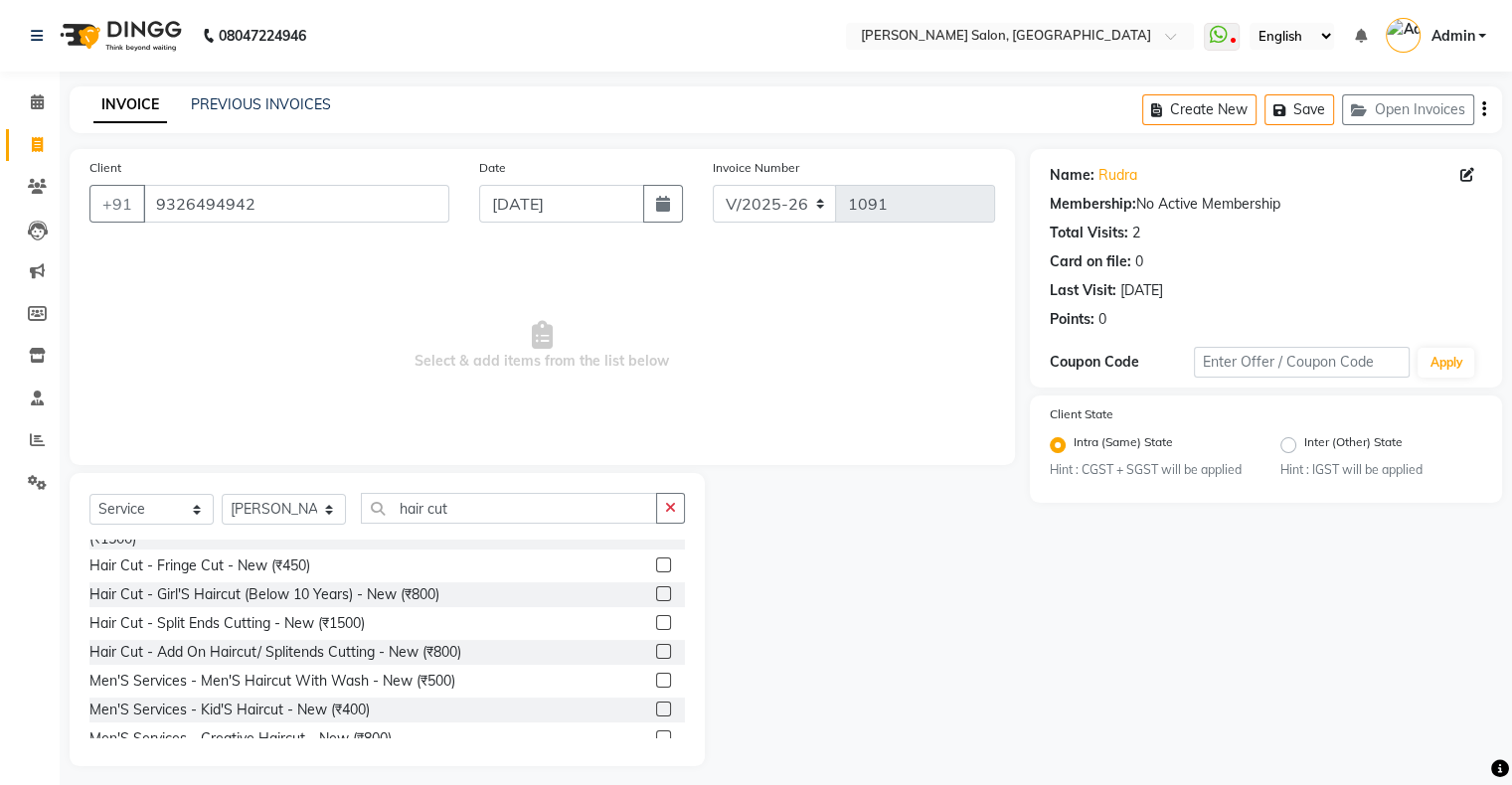 click 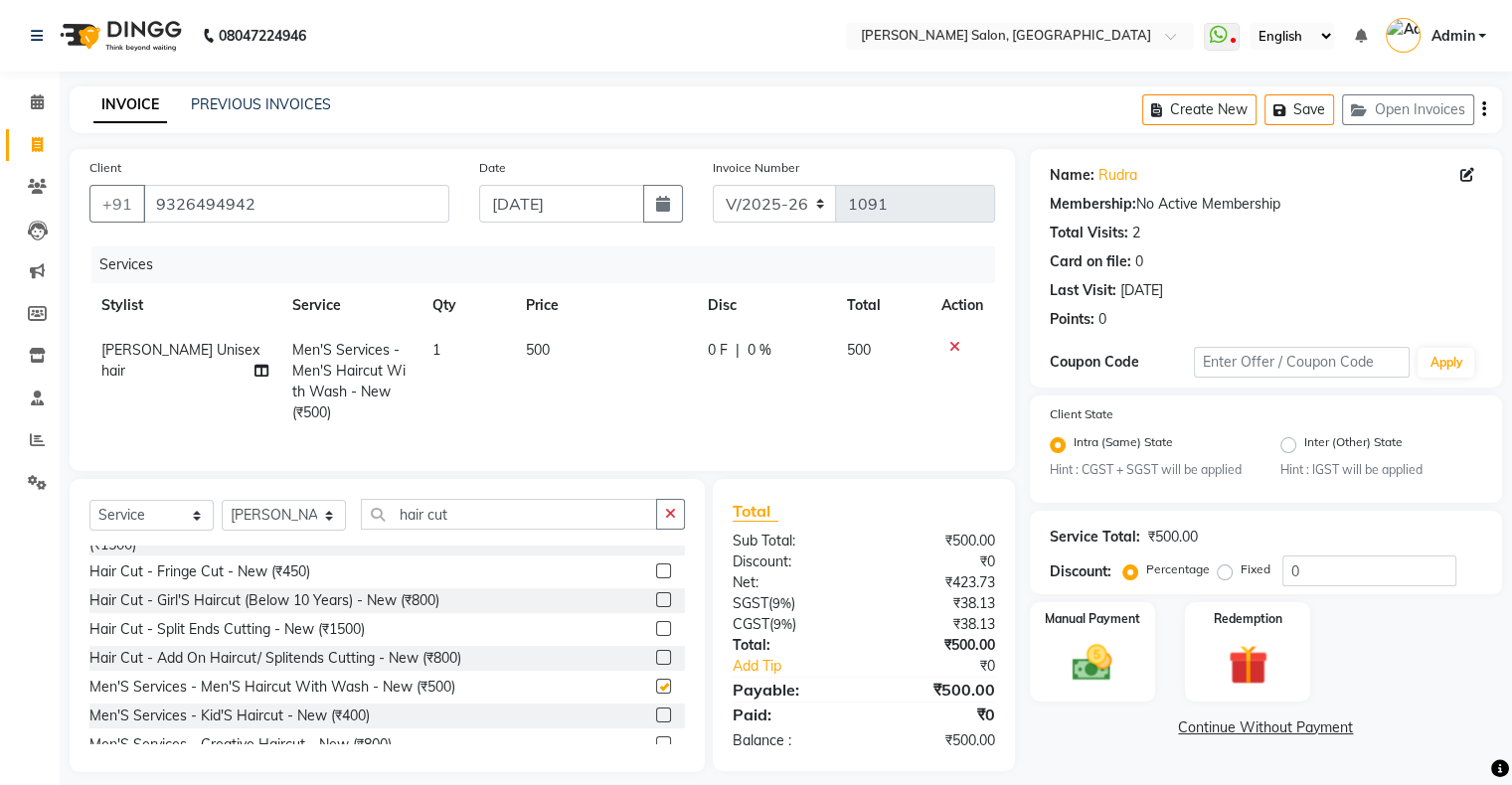 checkbox on "false" 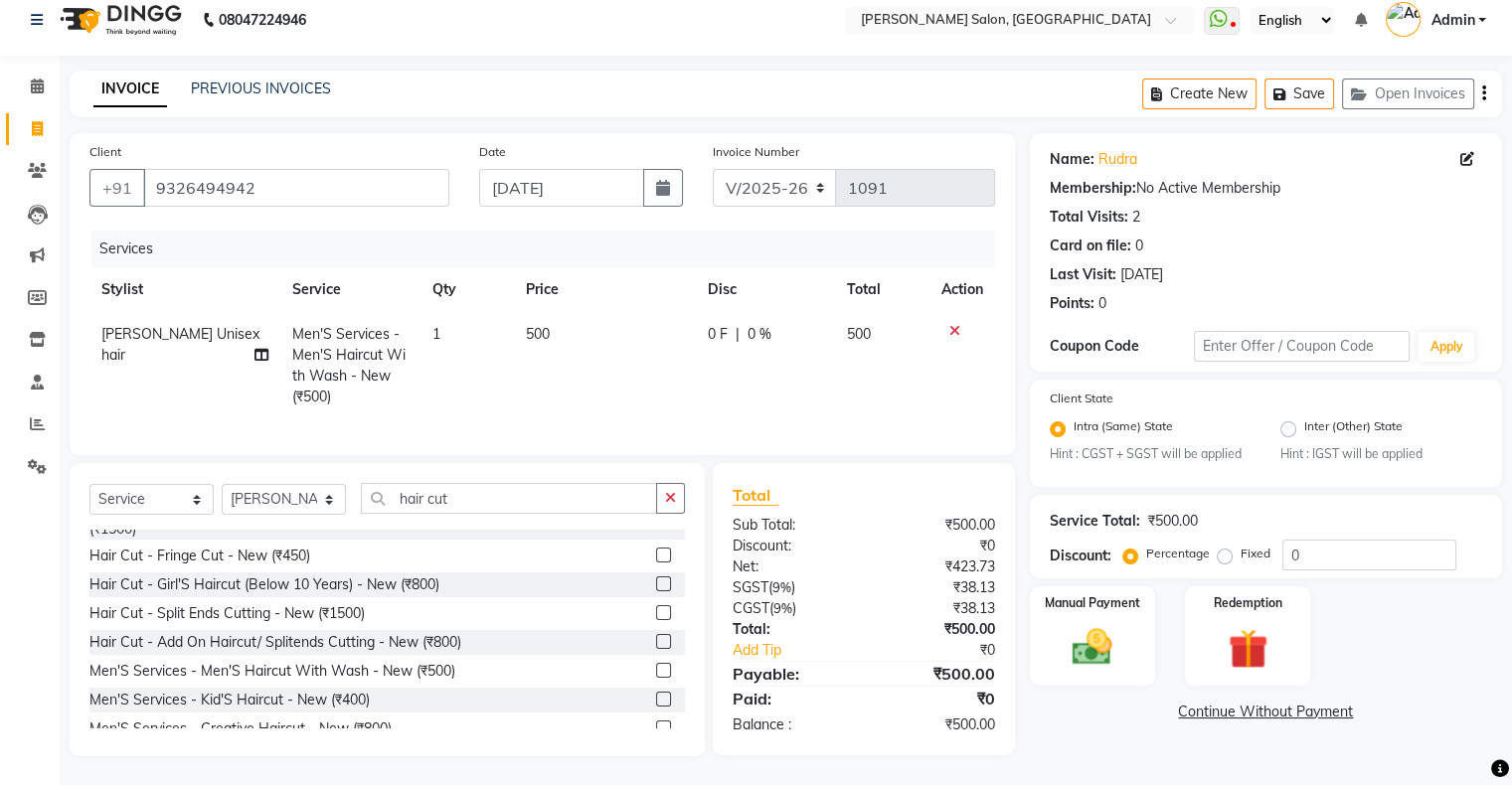 scroll, scrollTop: 32, scrollLeft: 0, axis: vertical 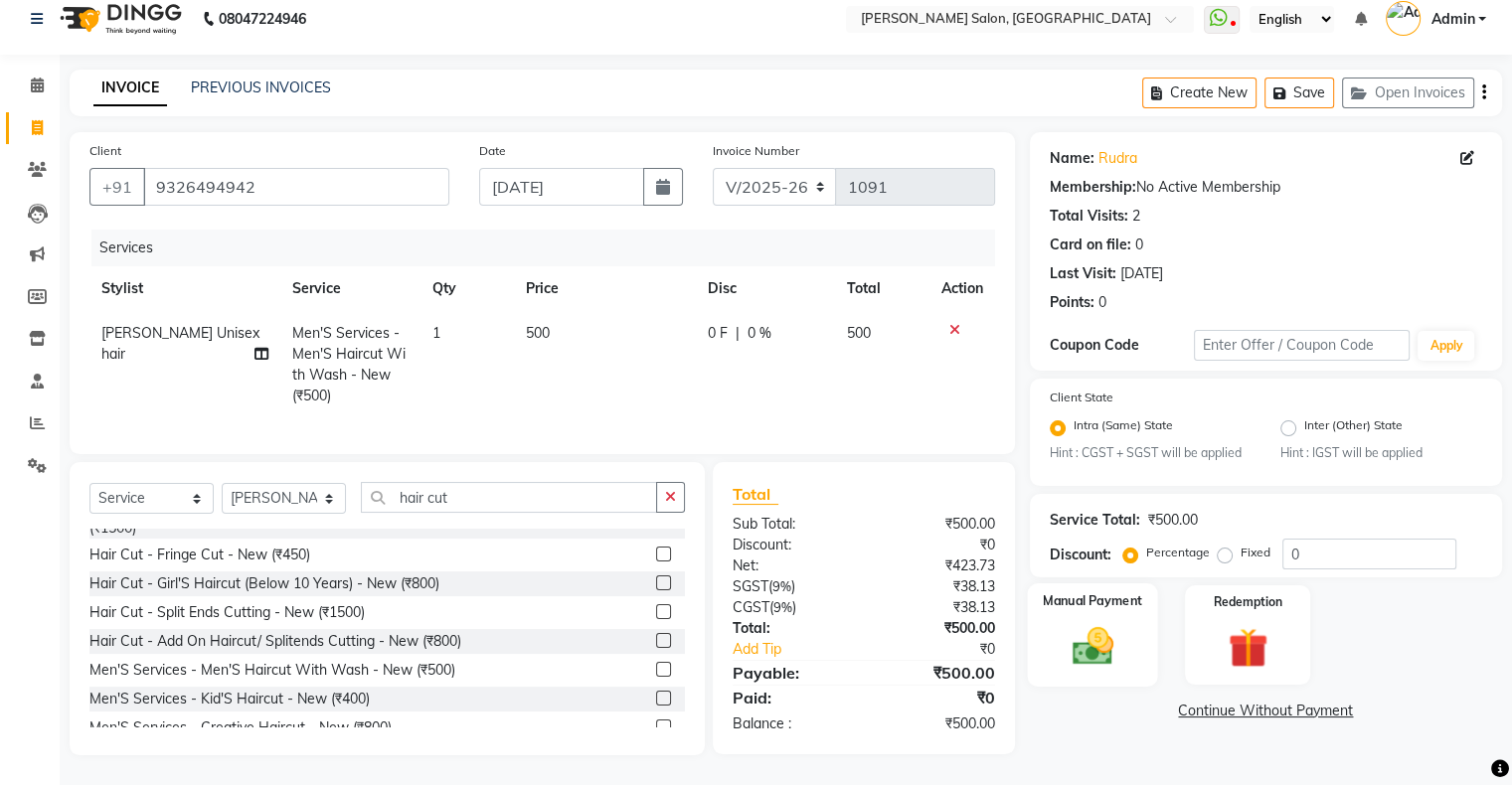click on "Manual Payment" 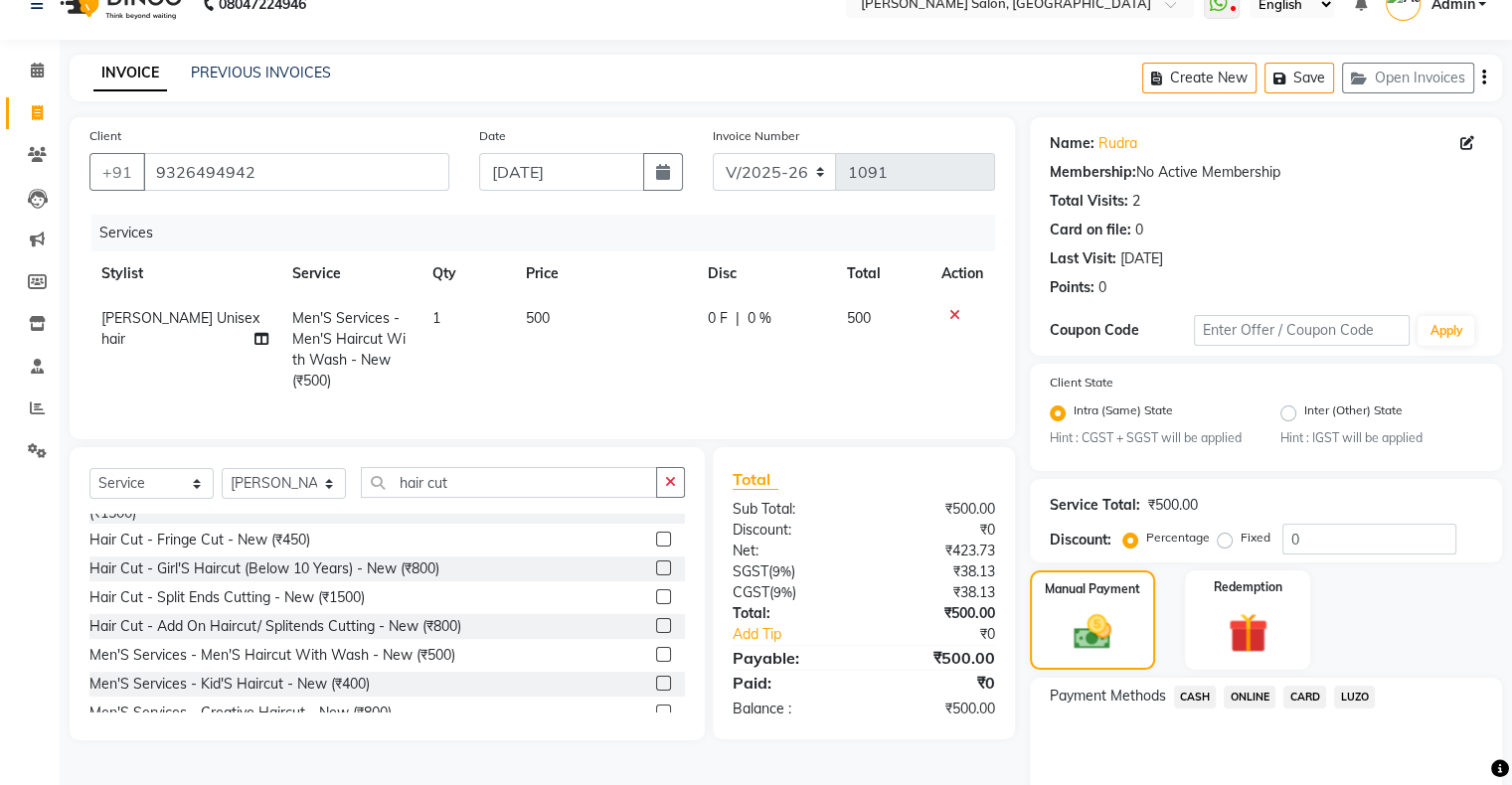 click on "ONLINE" 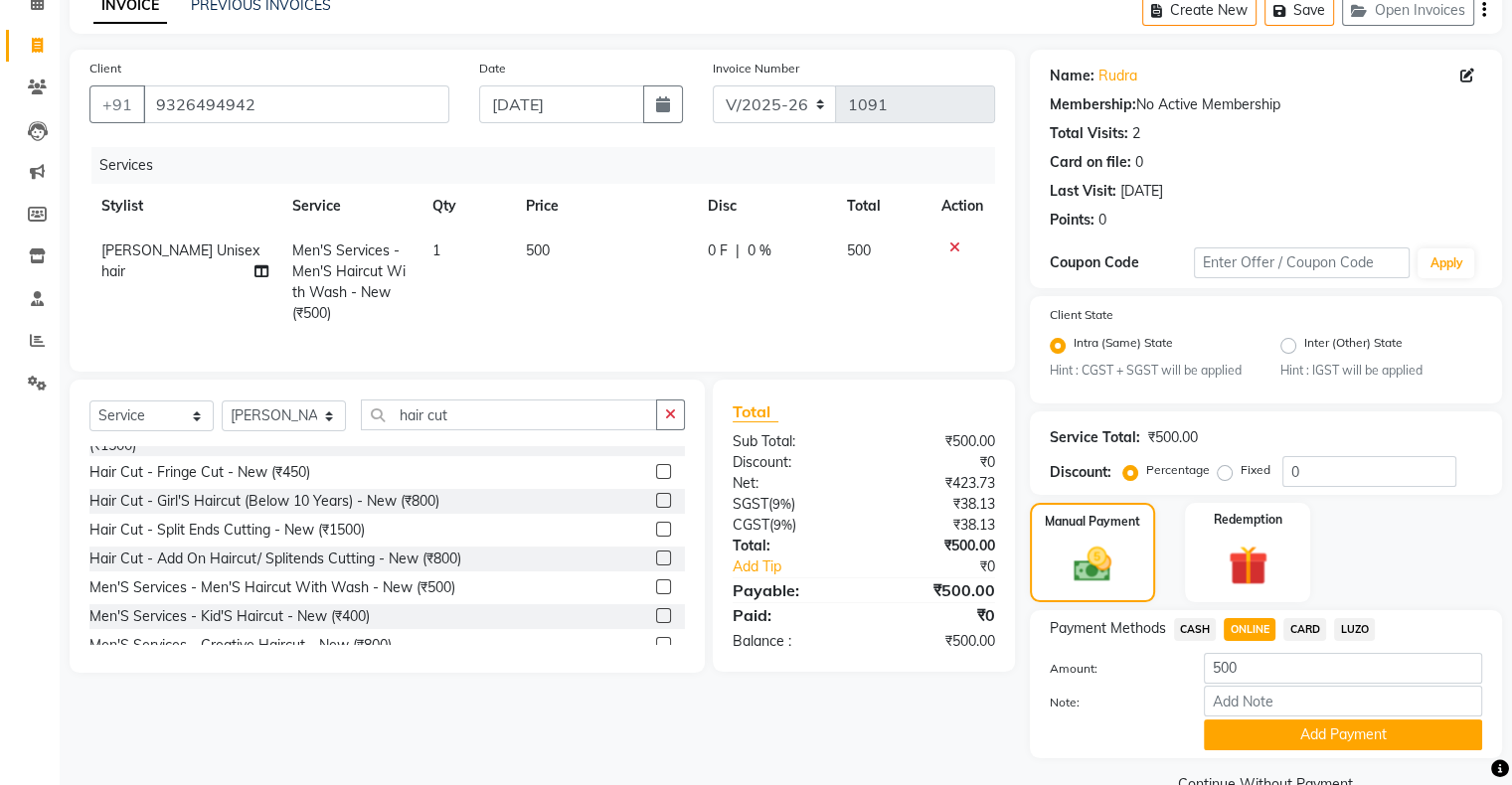 scroll, scrollTop: 147, scrollLeft: 0, axis: vertical 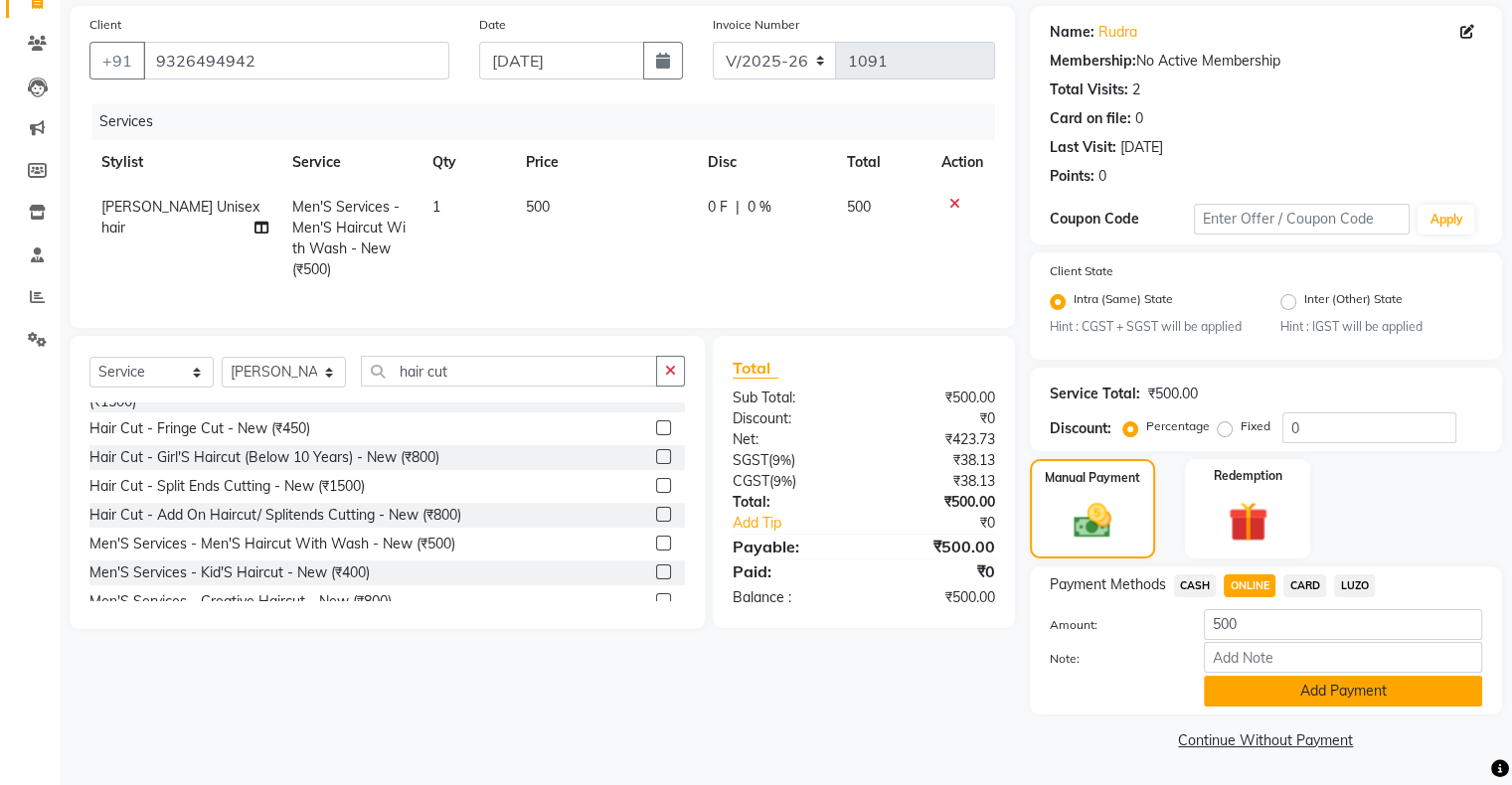 click on "Add Payment" 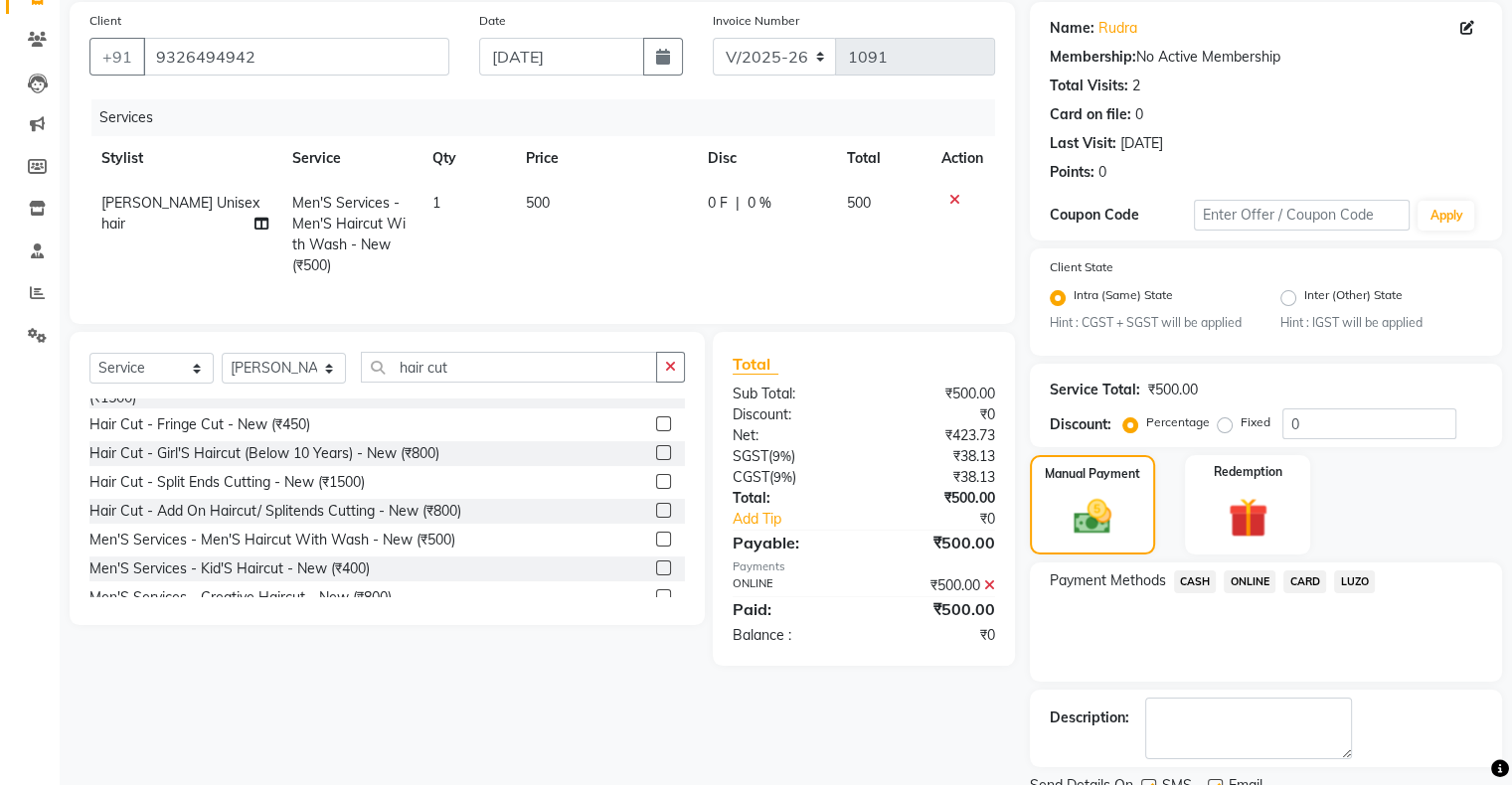 click on "ONLINE" 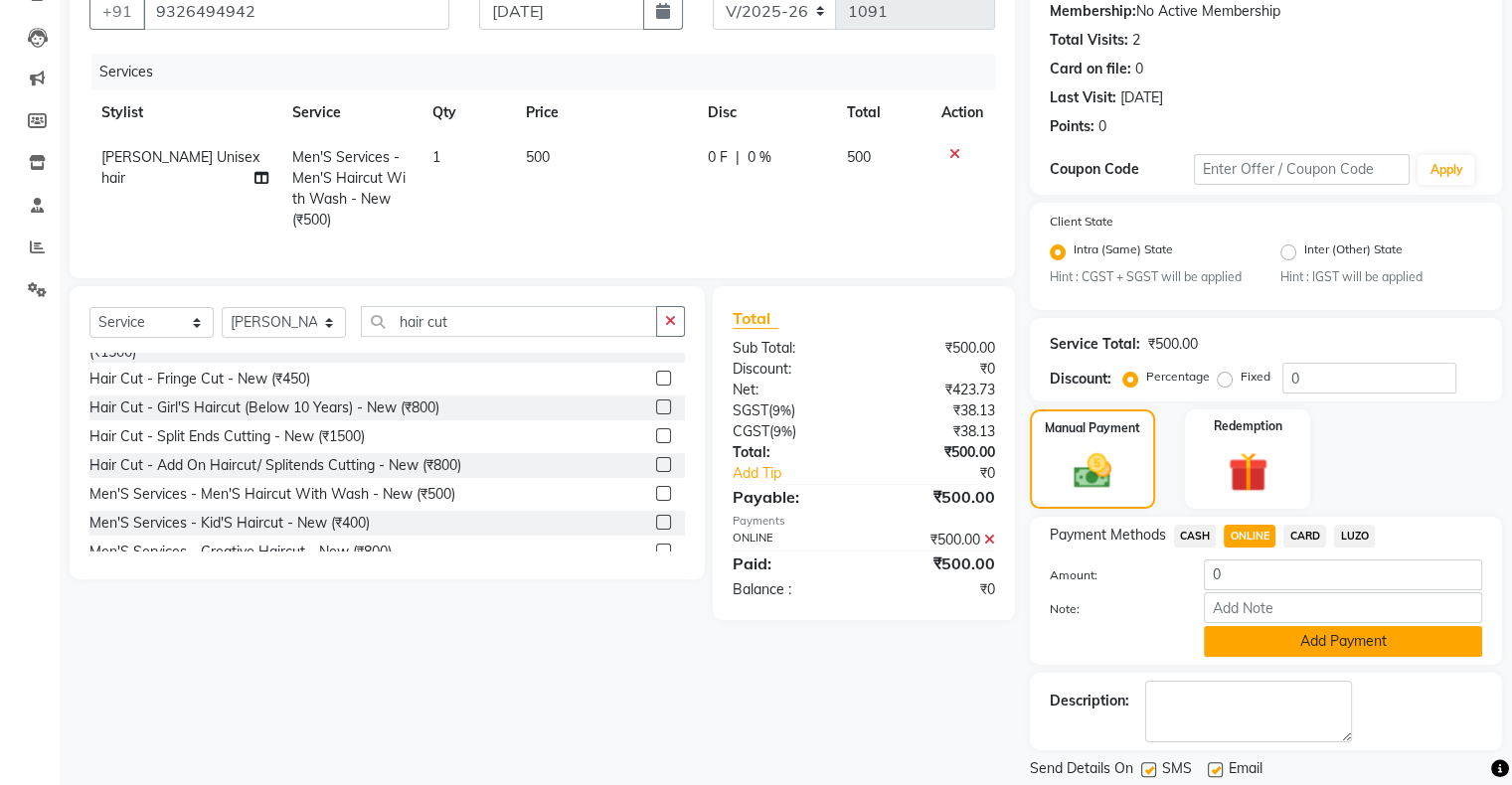 scroll, scrollTop: 258, scrollLeft: 0, axis: vertical 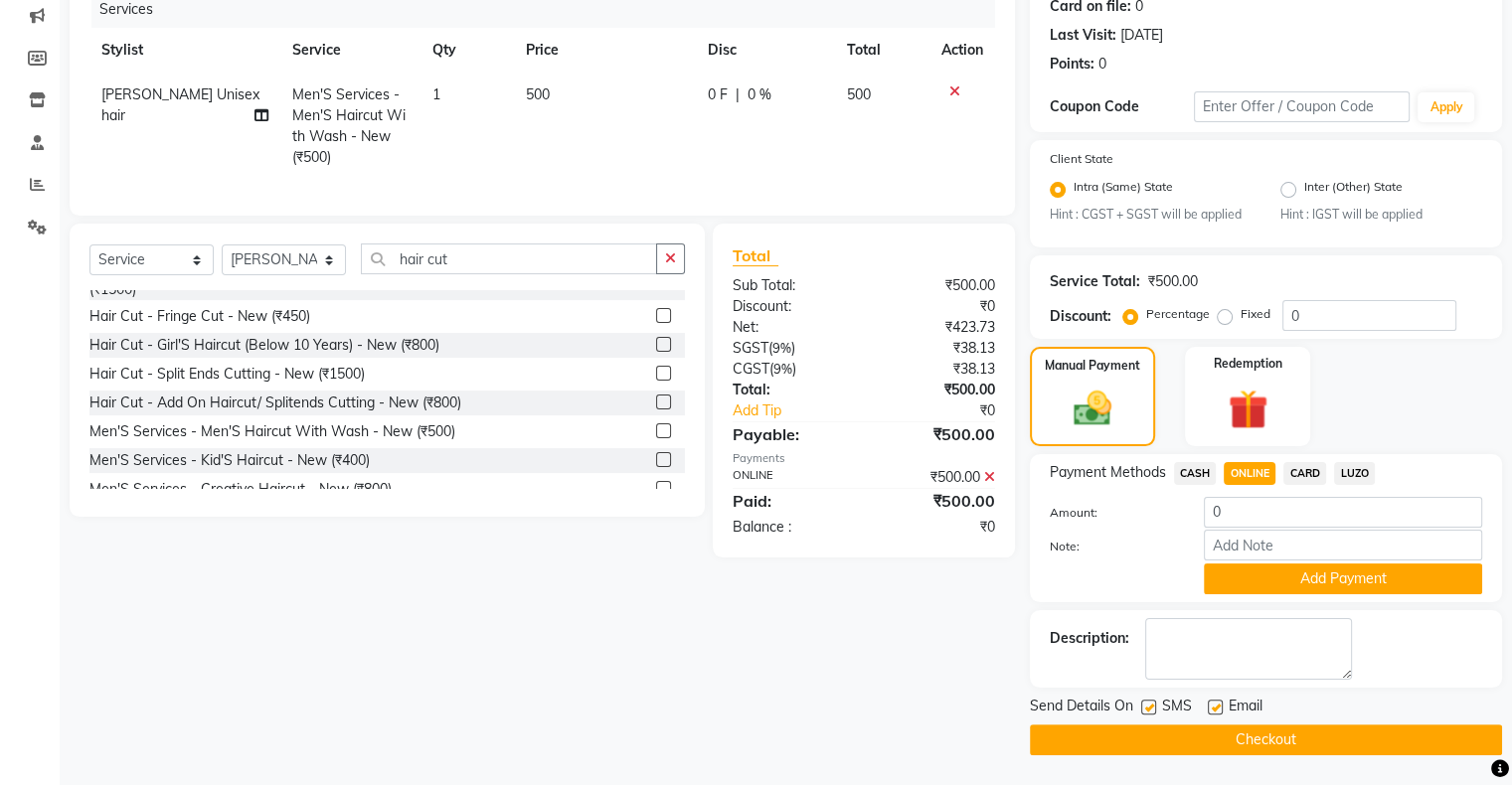 click 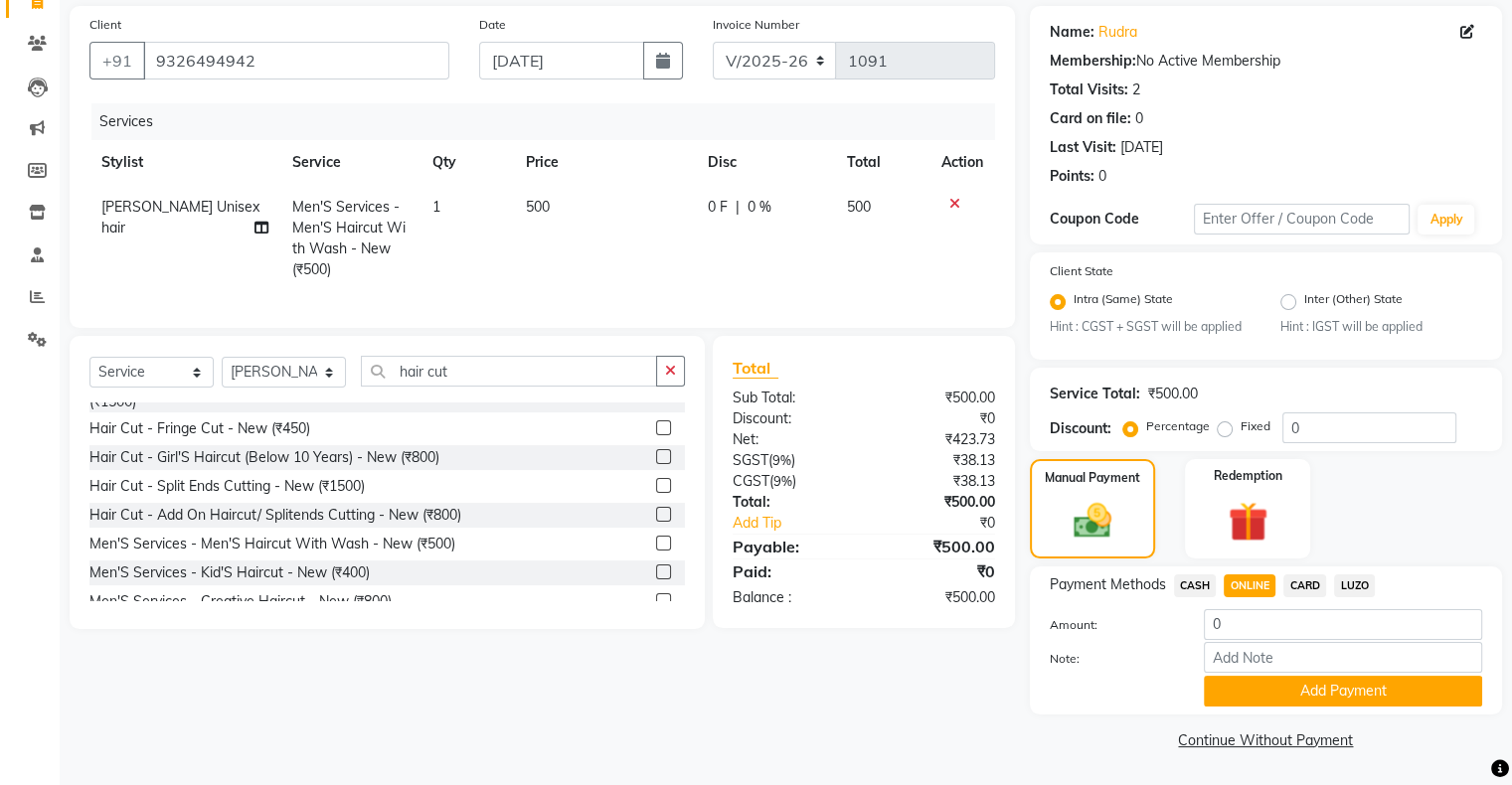 drag, startPoint x: 1172, startPoint y: 590, endPoint x: 1192, endPoint y: 578, distance: 23.323808 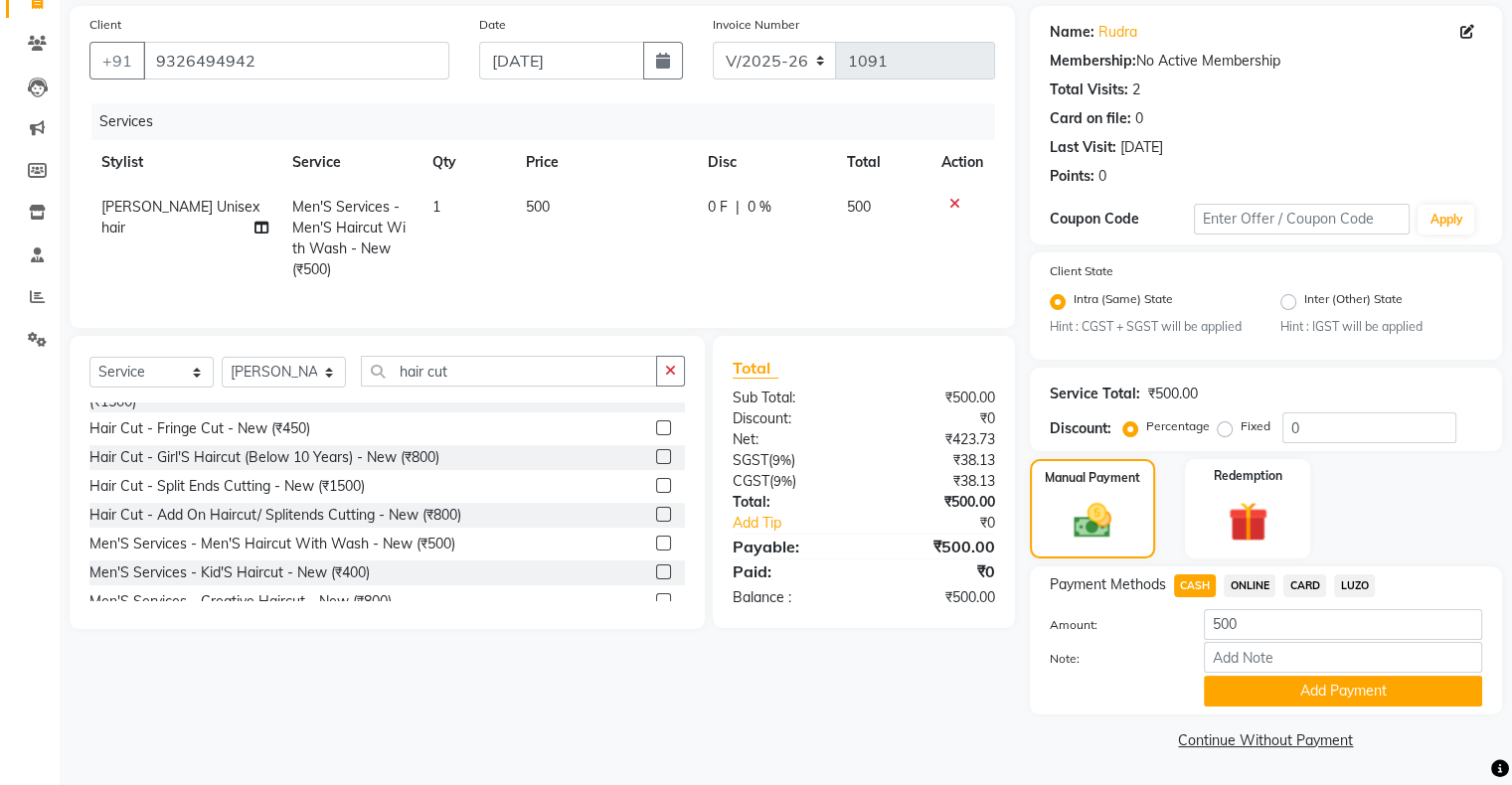 click on "ONLINE" 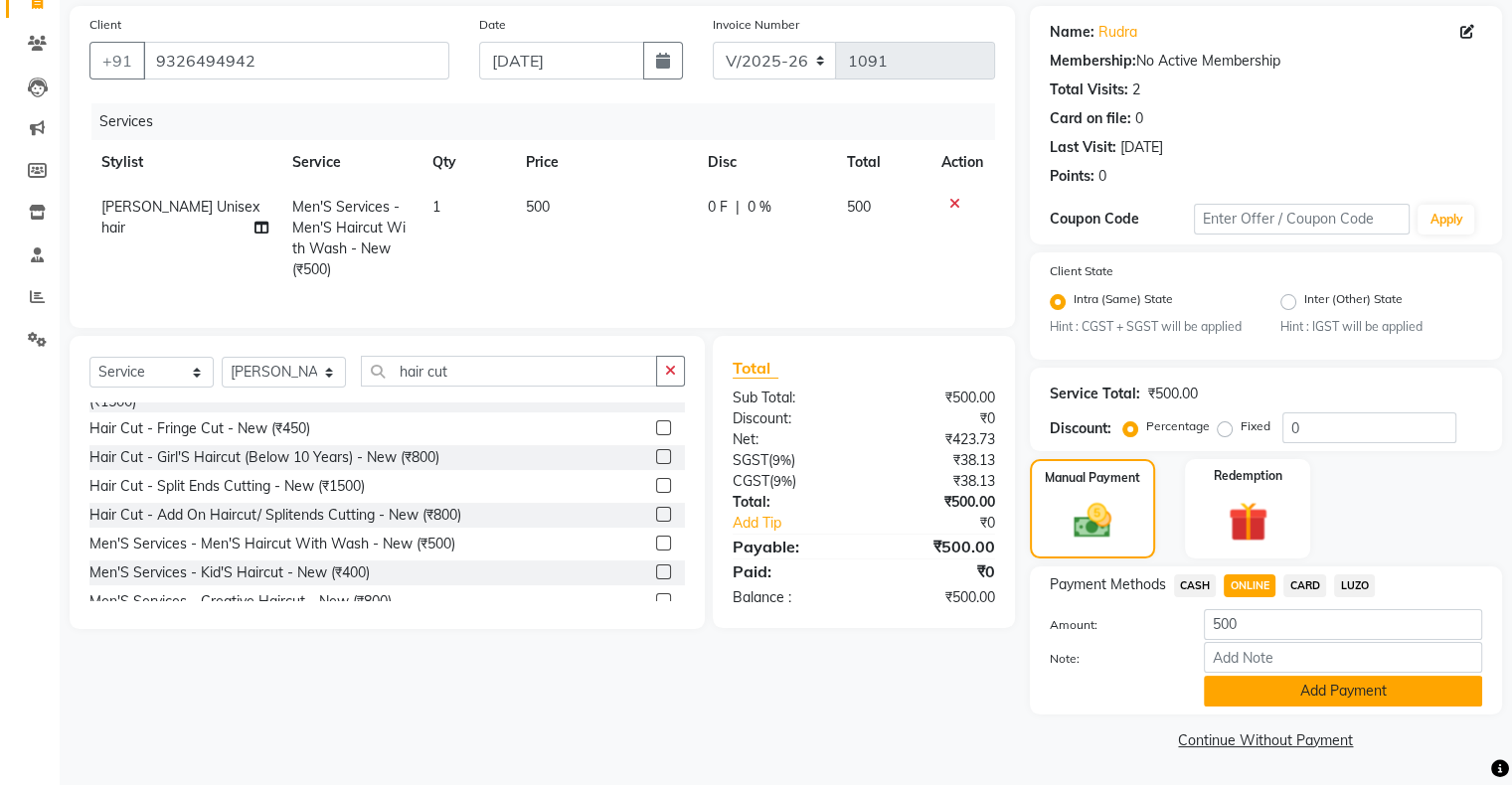 click on "Add Payment" 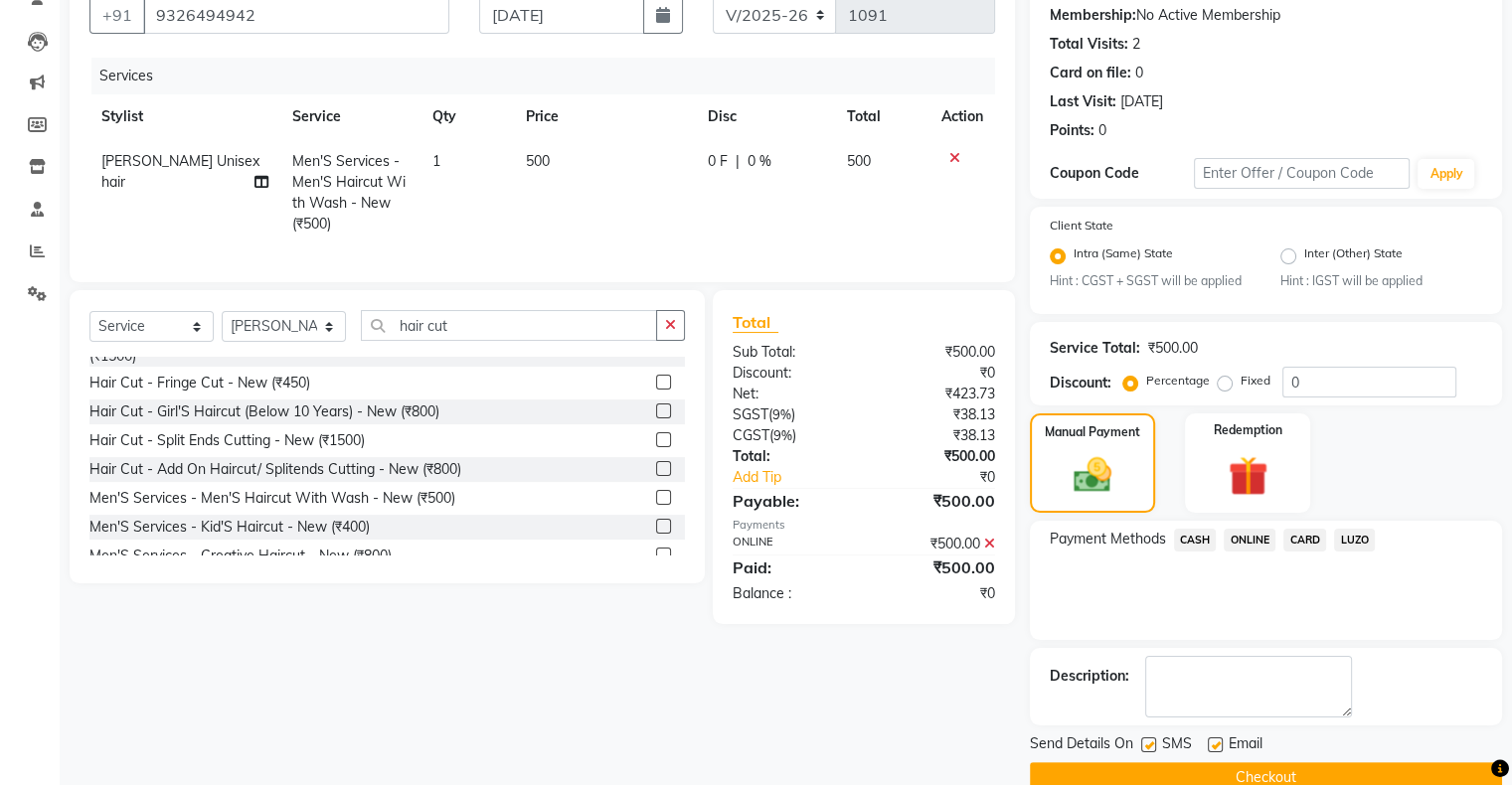 scroll, scrollTop: 227, scrollLeft: 0, axis: vertical 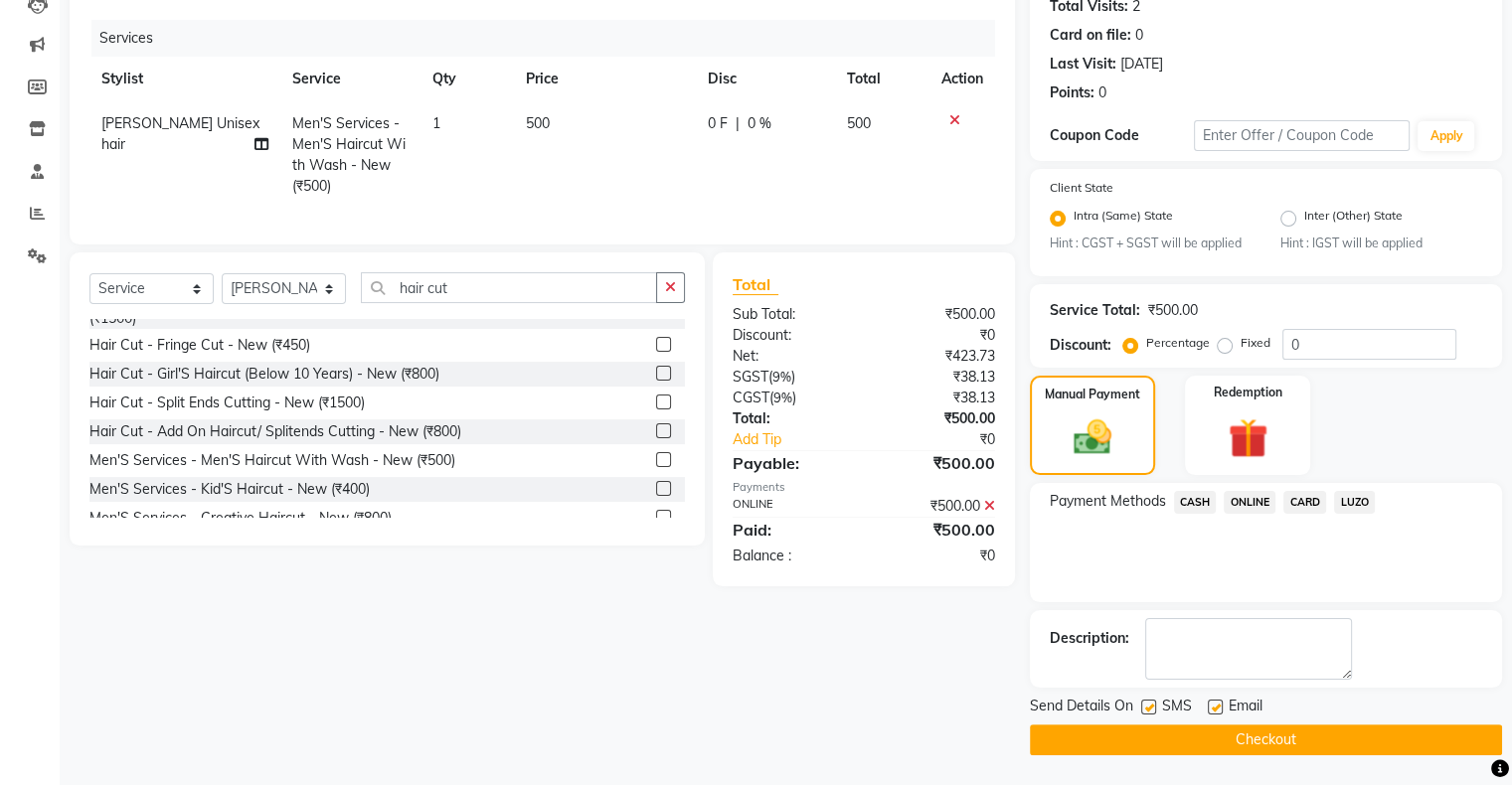 click on "Checkout" 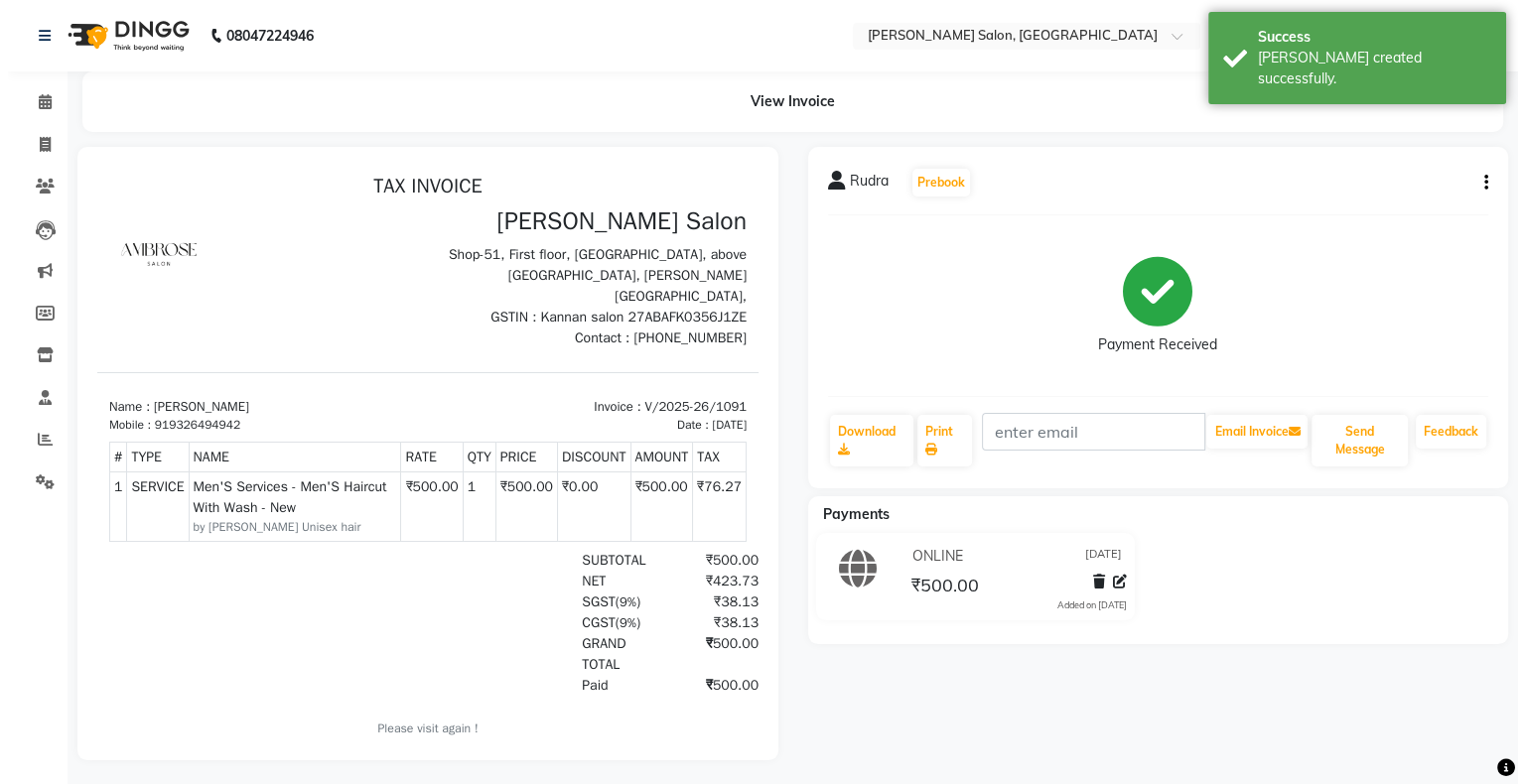 scroll, scrollTop: 0, scrollLeft: 0, axis: both 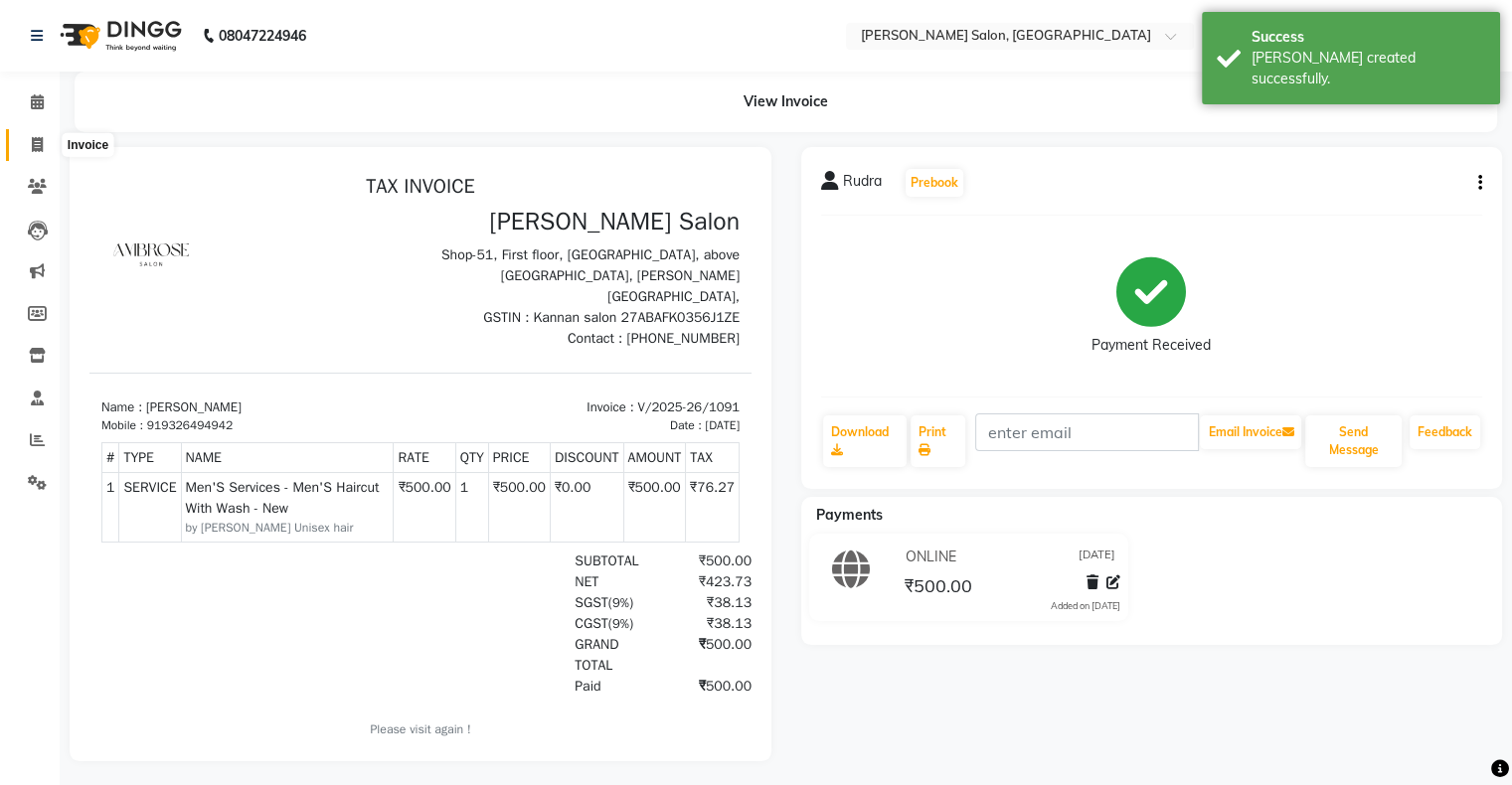click 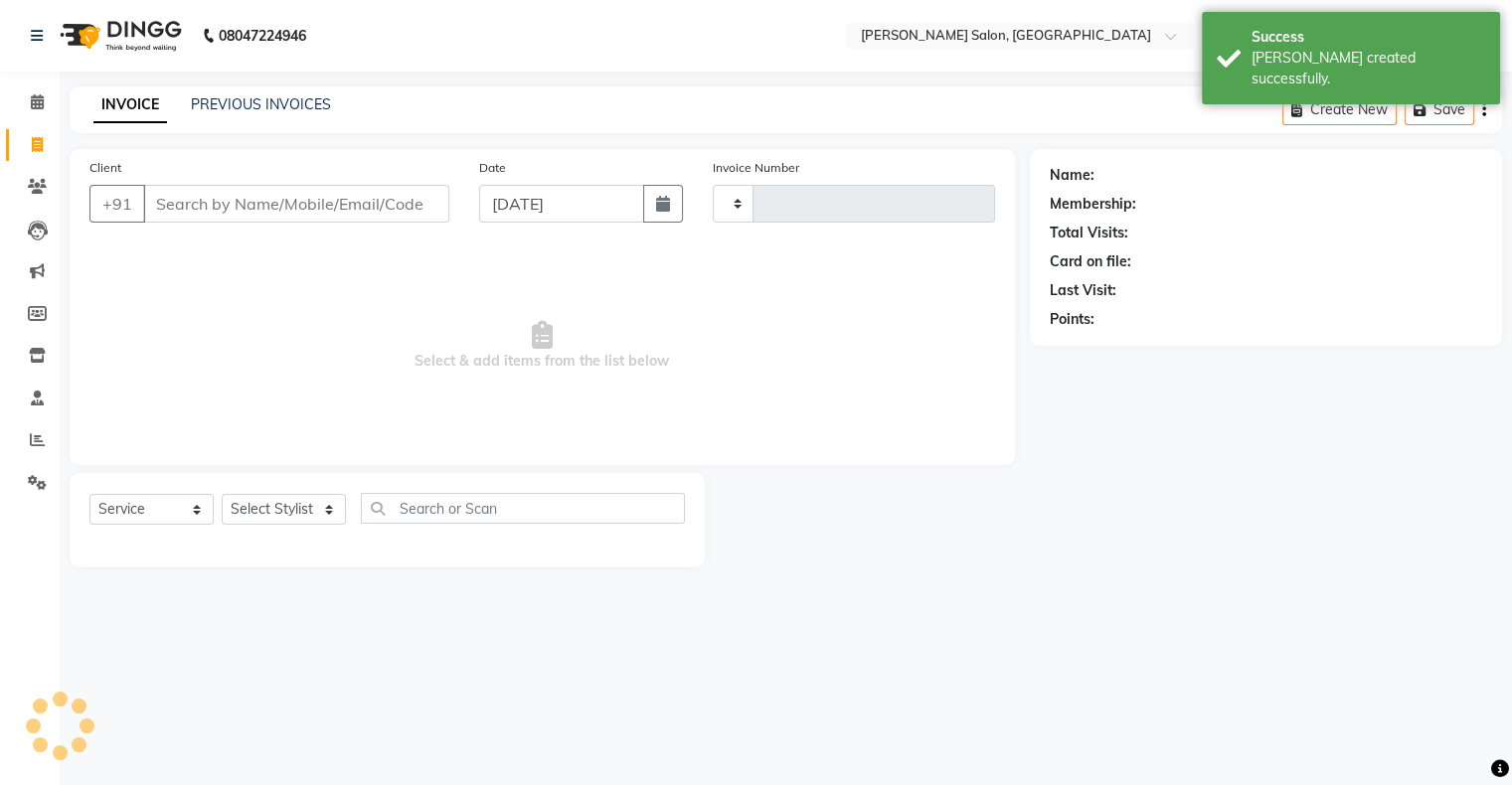 type on "1092" 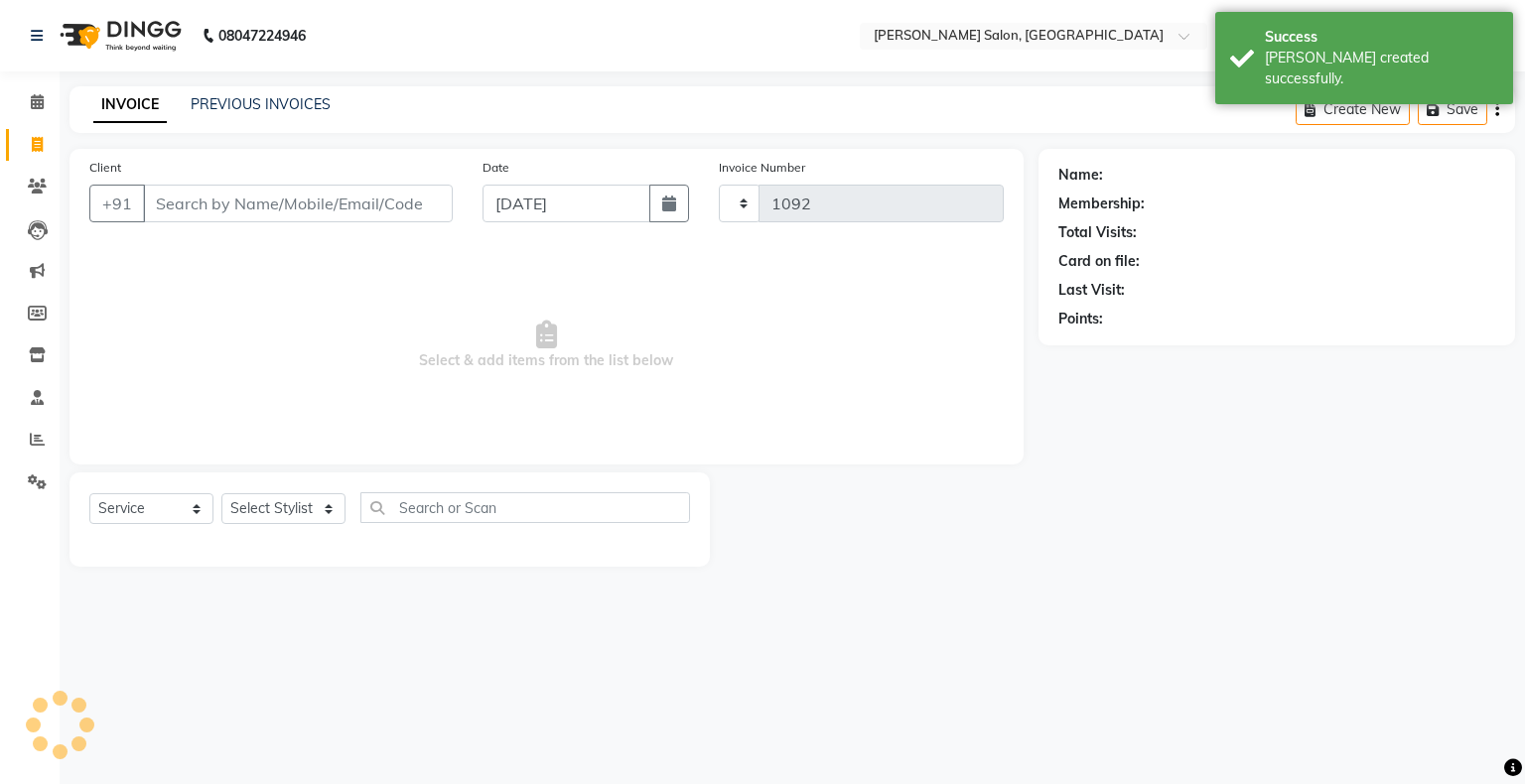 select on "4073" 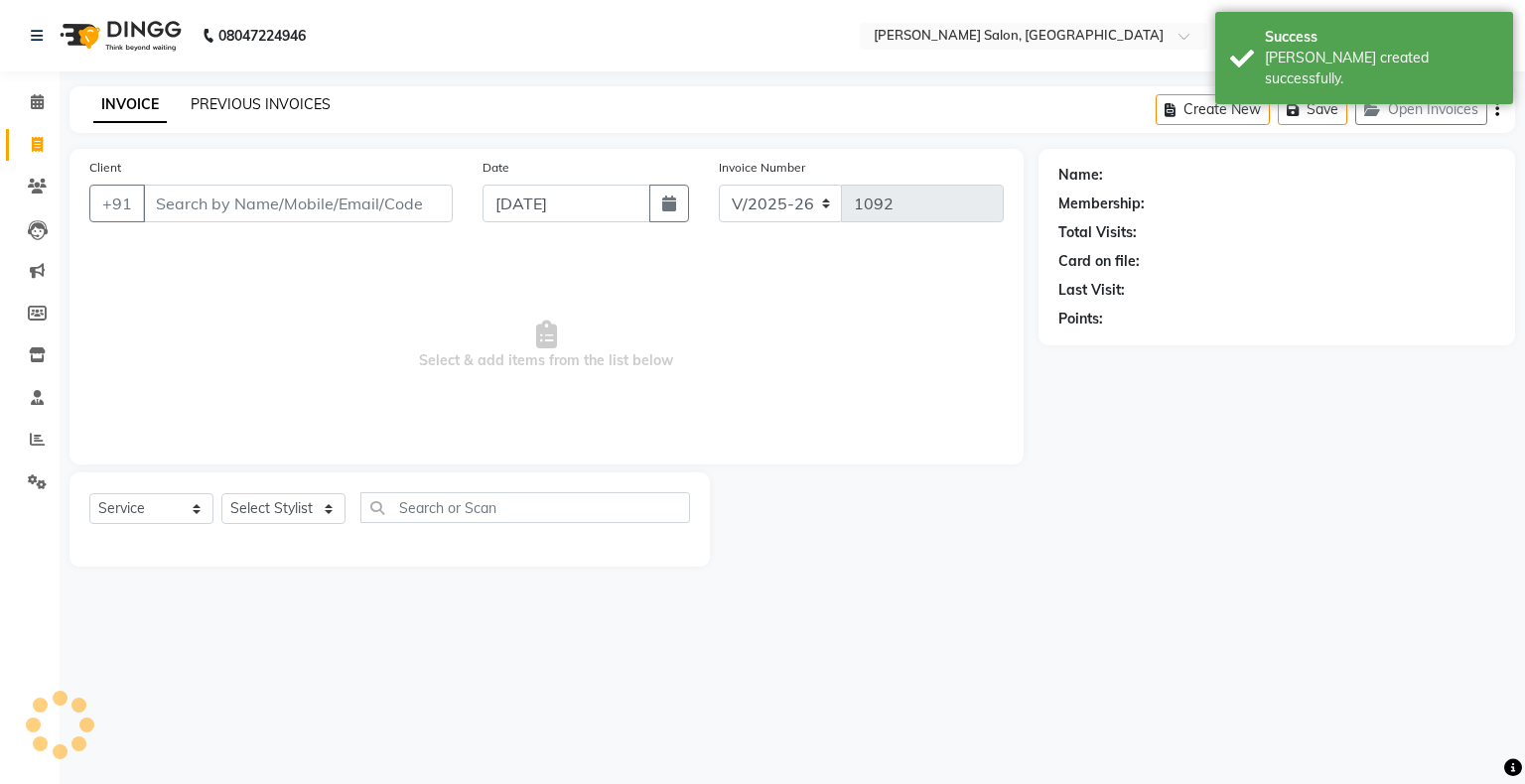 click on "PREVIOUS INVOICES" 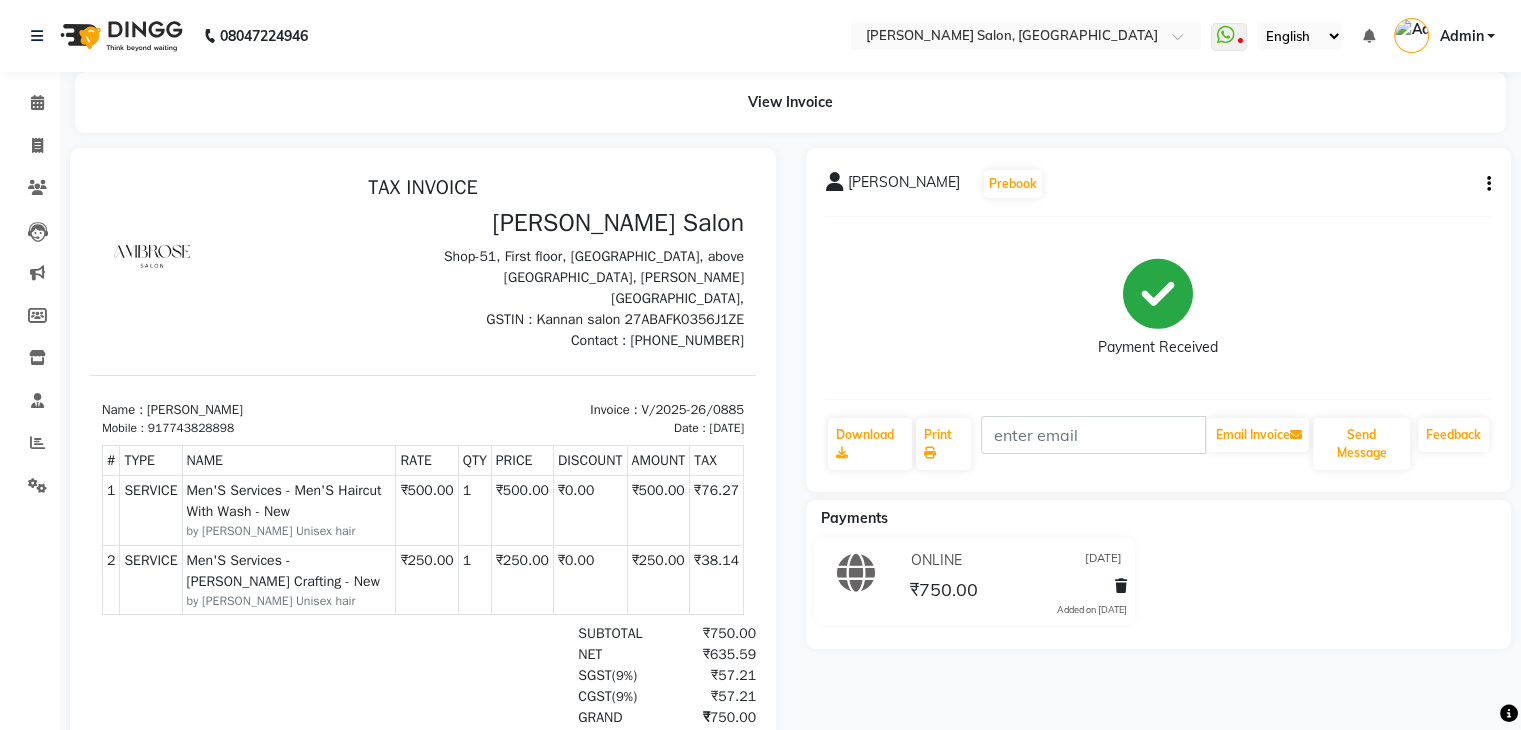 scroll, scrollTop: 0, scrollLeft: 0, axis: both 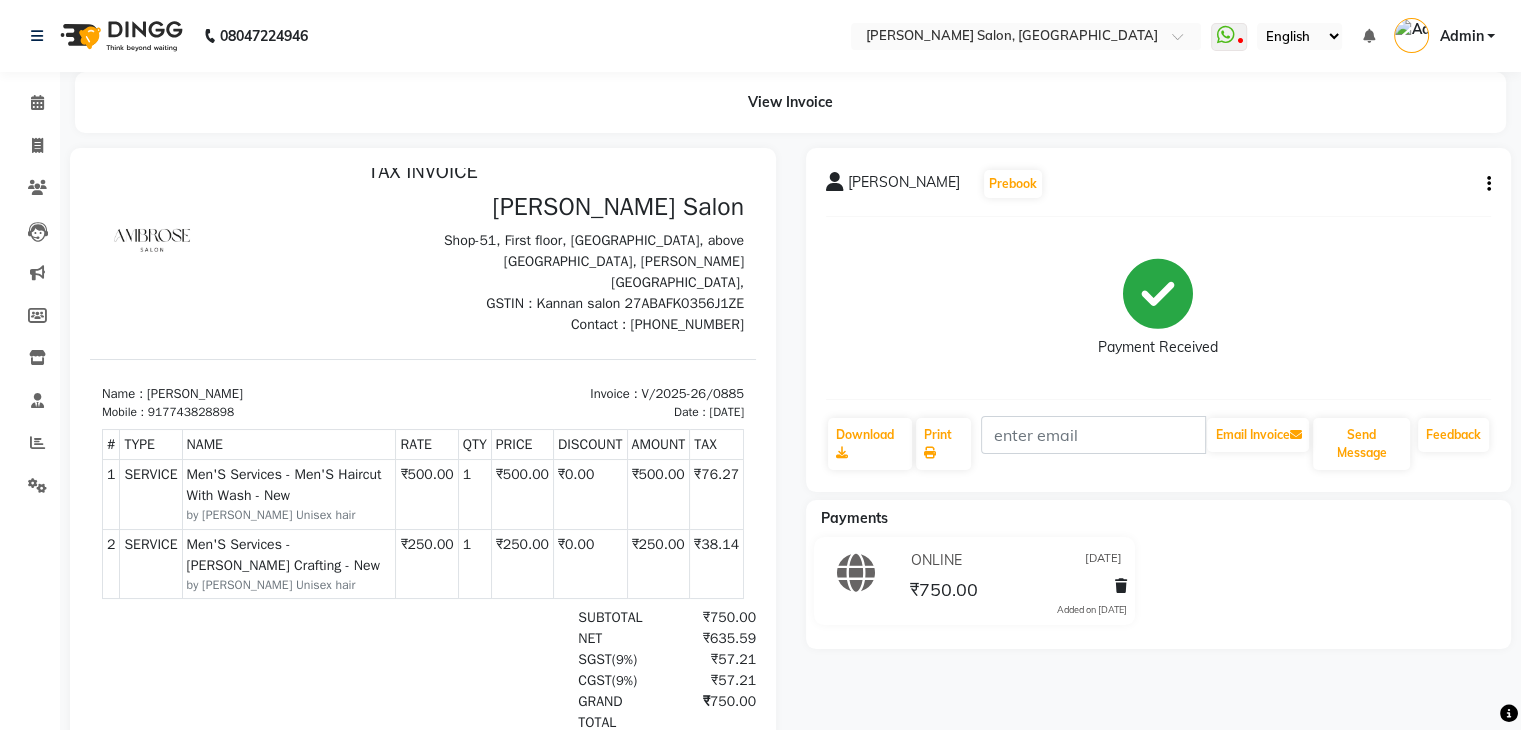 drag, startPoint x: 201, startPoint y: 485, endPoint x: 401, endPoint y: 505, distance: 200.99751 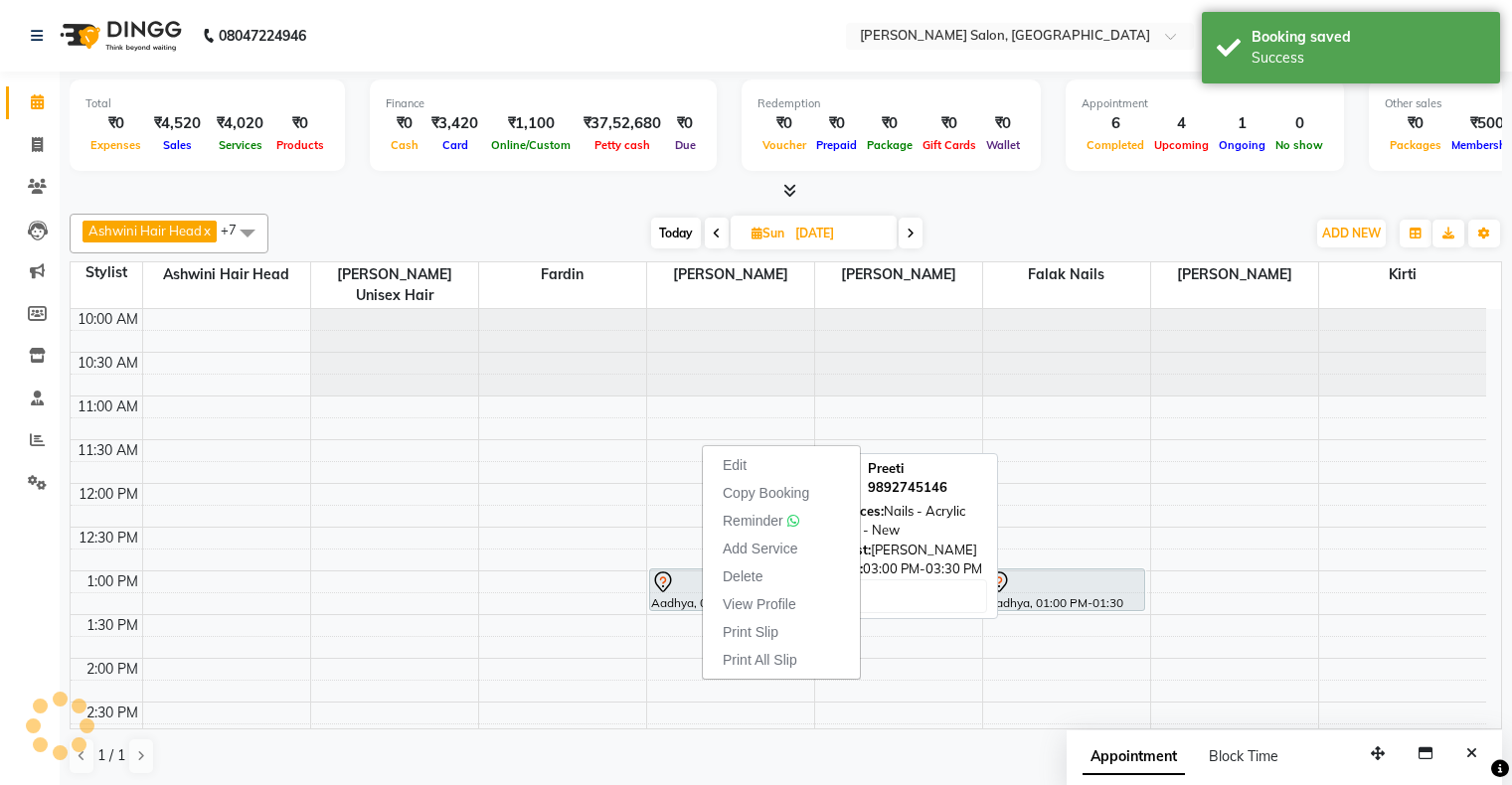 scroll, scrollTop: 0, scrollLeft: 0, axis: both 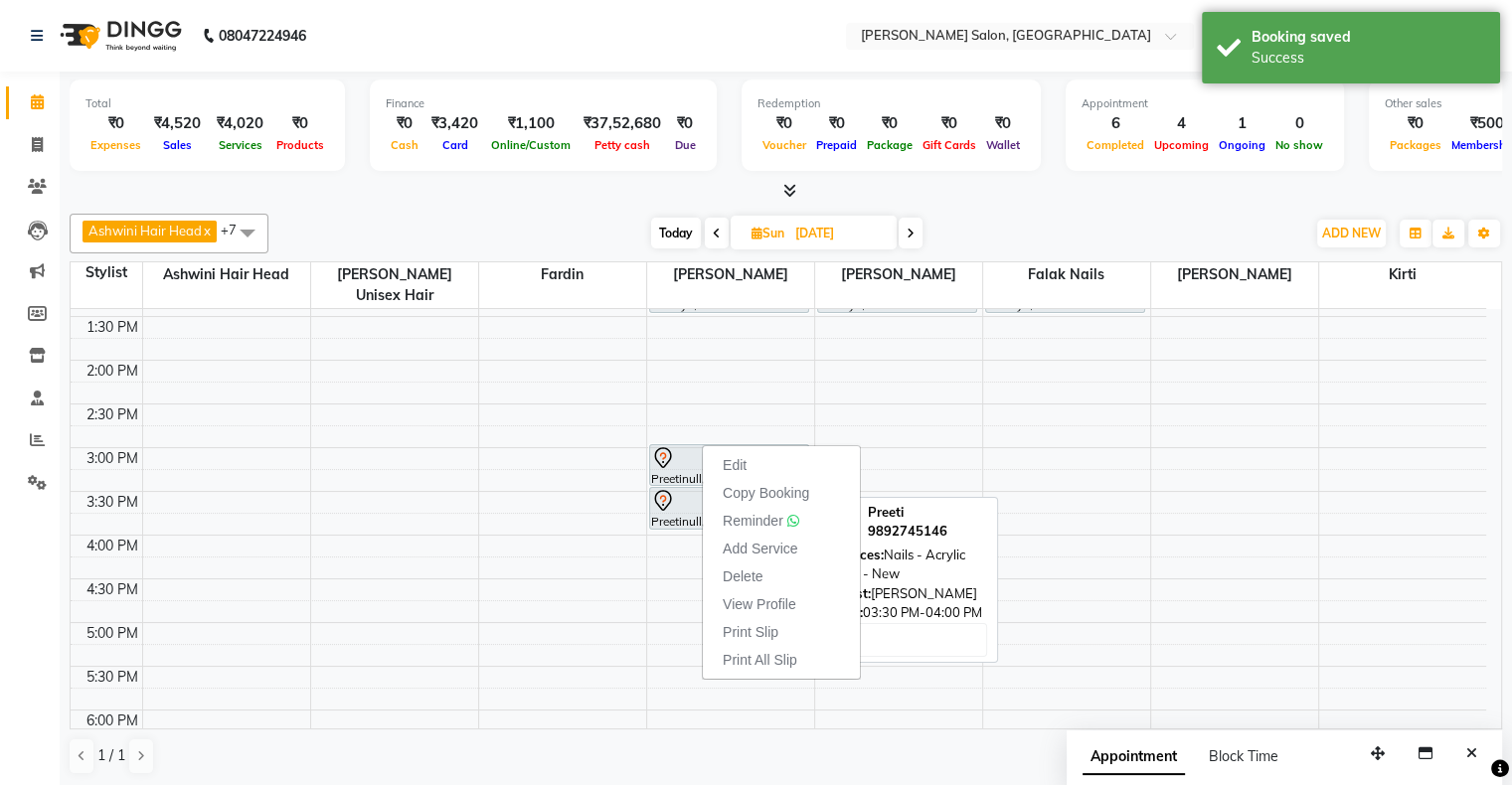 click at bounding box center [730, 501] 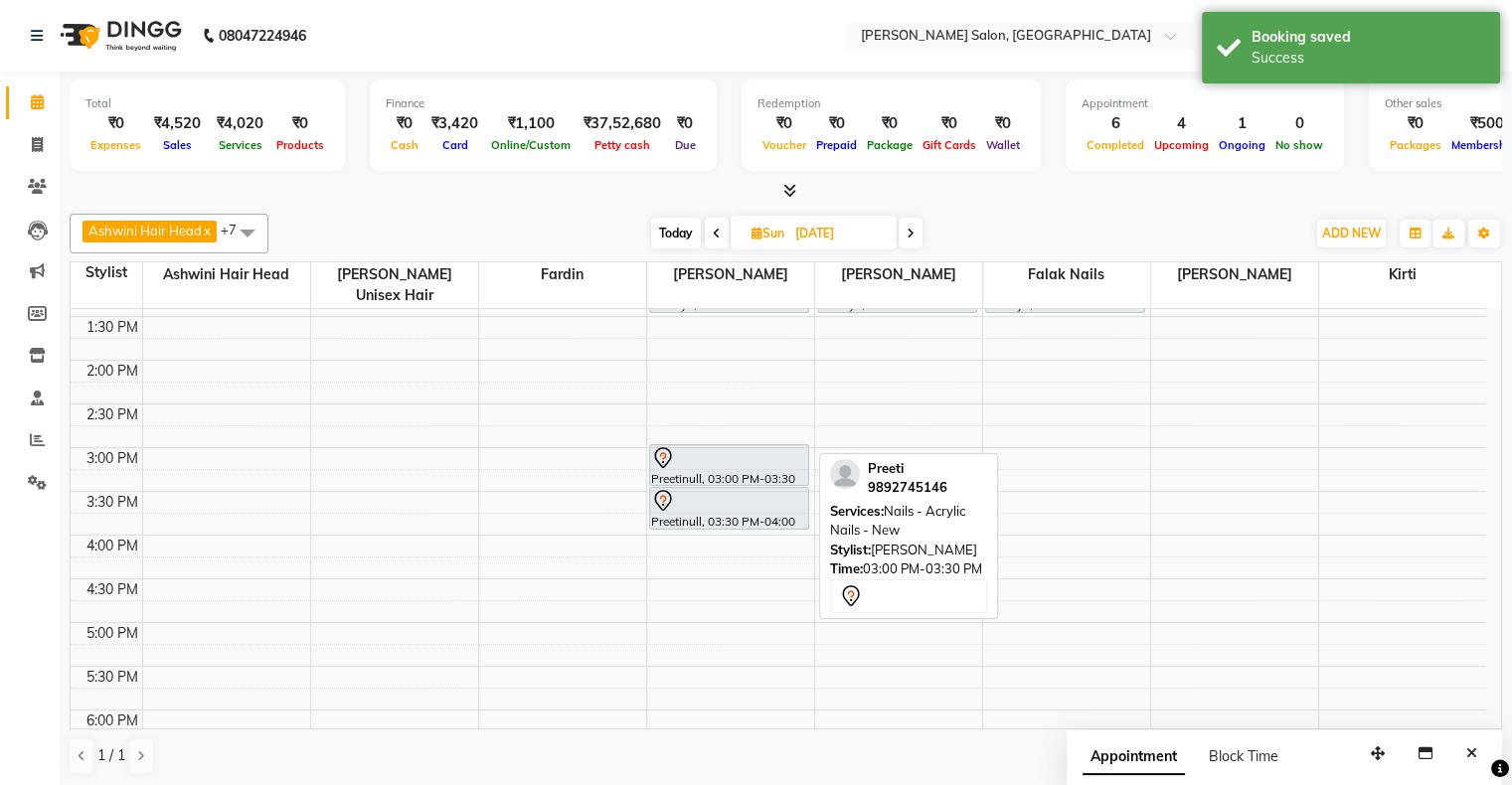 click on "Preetinull, 03:00 PM-03:30 PM, Nails - Acrylic Nails - New" at bounding box center [730, 465] 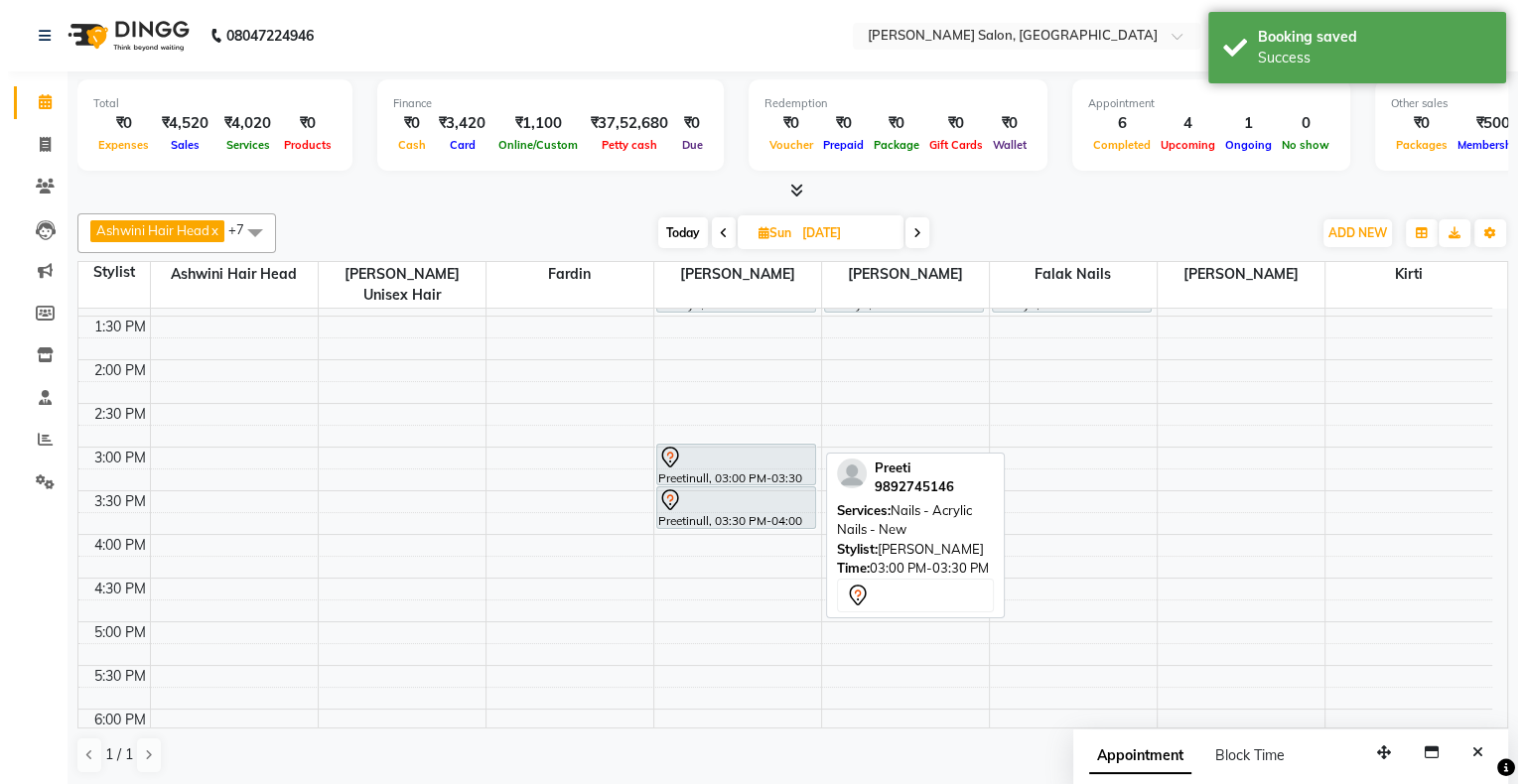 select on "7" 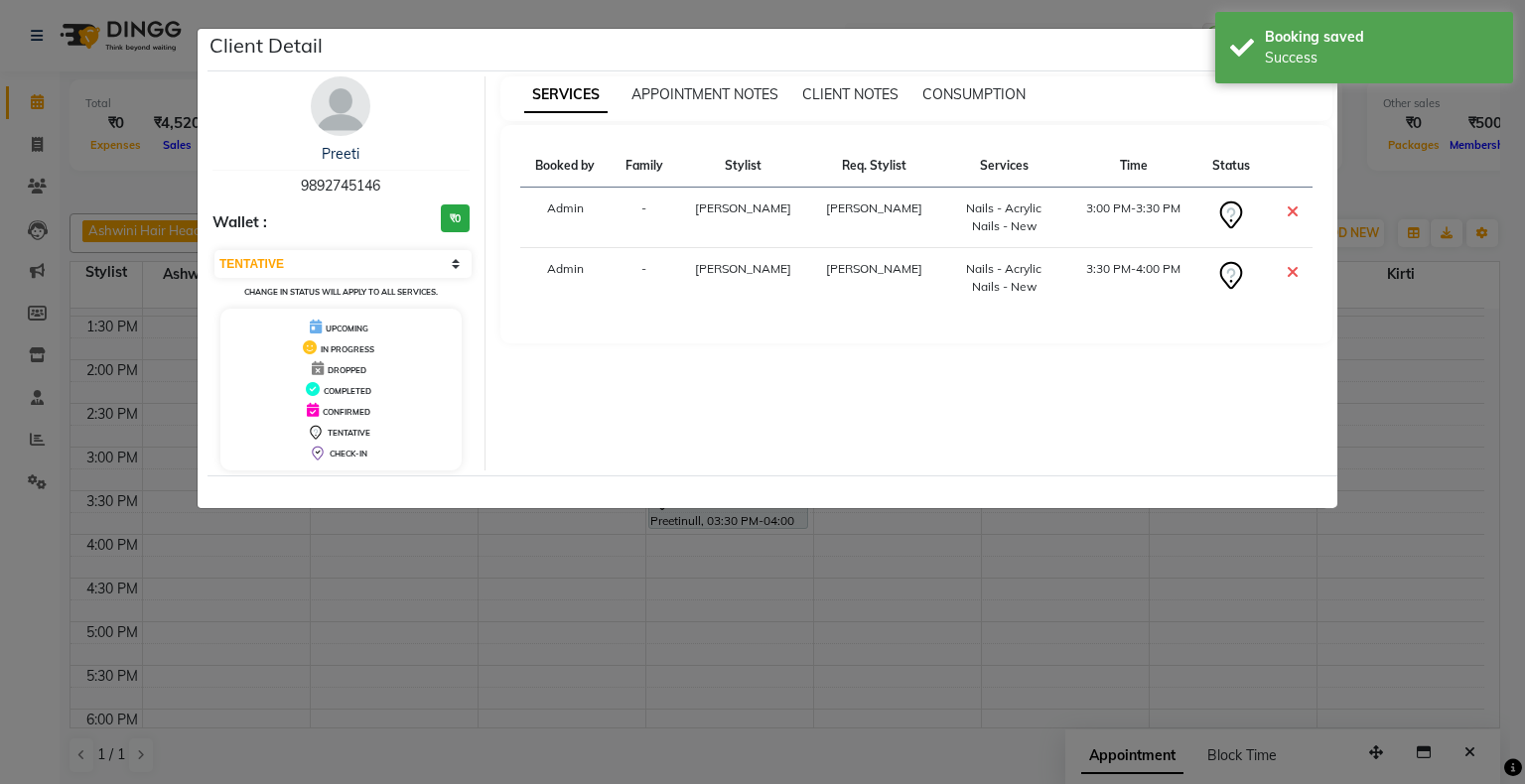 click on "Select CONFIRMED TENTATIVE Change in status will apply to all services." at bounding box center (341, 274) 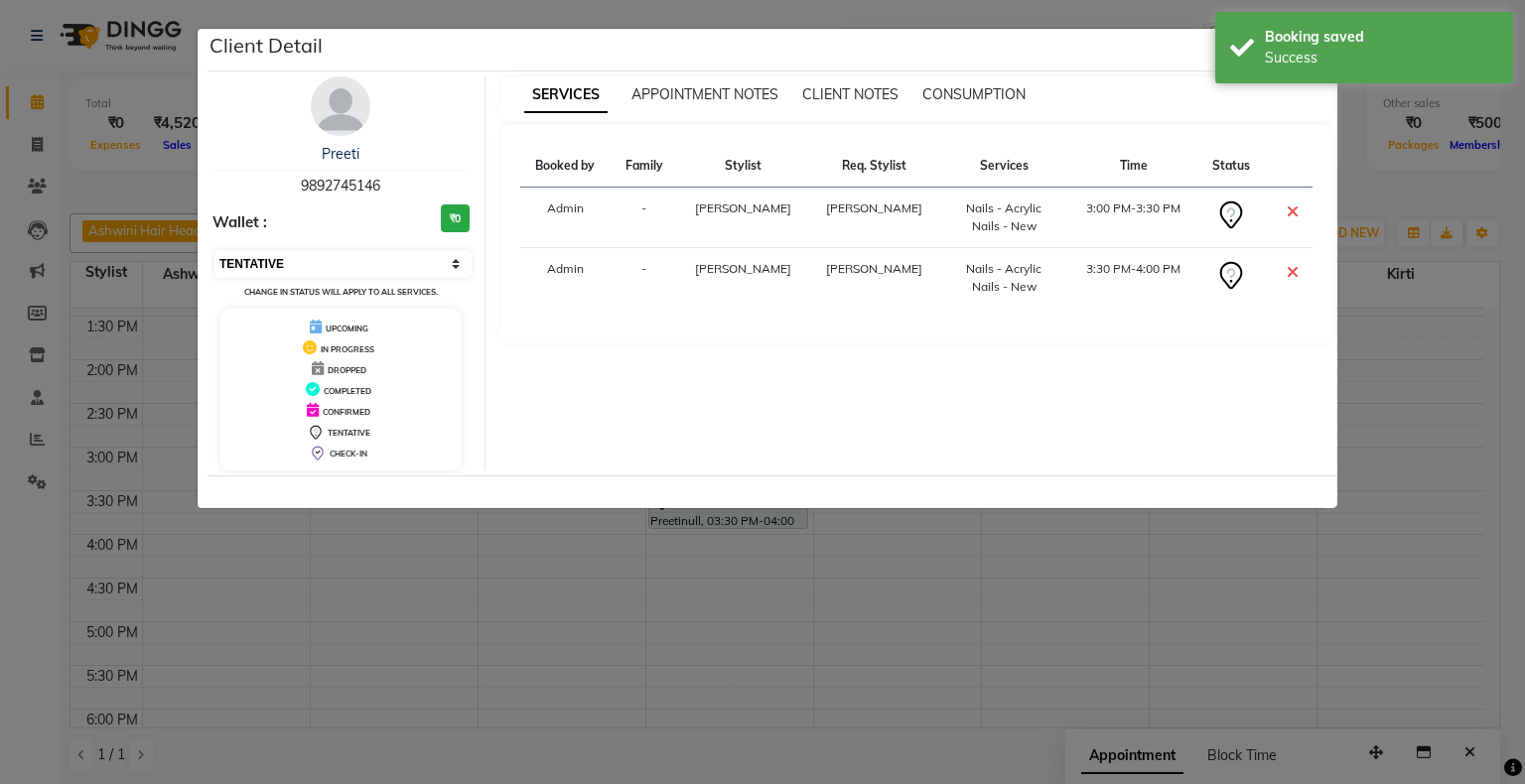 click on "Select CONFIRMED TENTATIVE" at bounding box center [343, 264] 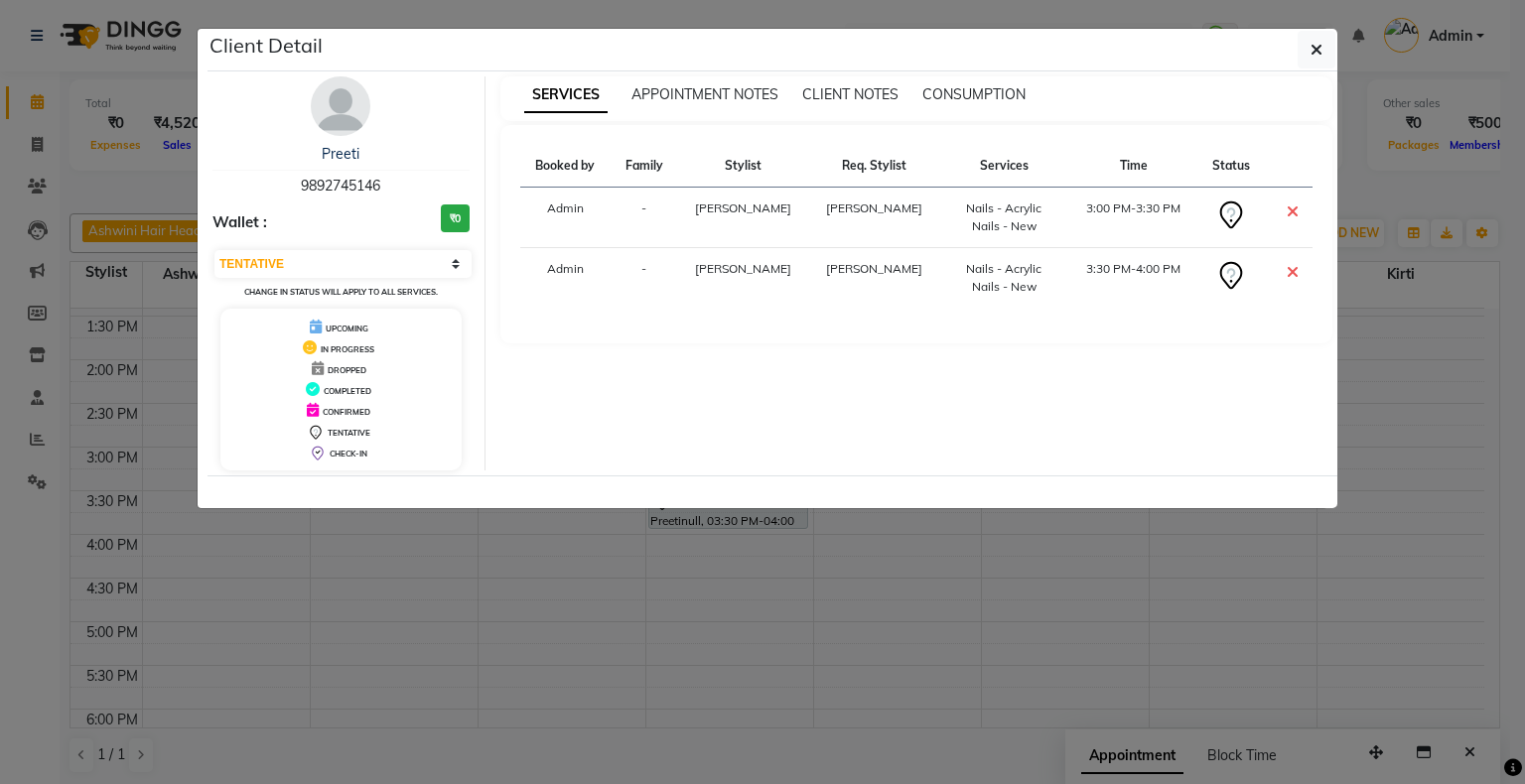 click on "Client Detail  Preeti    9892745146 Wallet : ₹0 Select CONFIRMED TENTATIVE Change in status will apply to all services. UPCOMING IN PROGRESS DROPPED COMPLETED CONFIRMED TENTATIVE CHECK-IN SERVICES APPOINTMENT NOTES CLIENT NOTES CONSUMPTION Booked by Family Stylist Req. Stylist Services Time Status  Admin  - [PERSON_NAME]  Nails - Acrylic Nails - New   3:00 PM-3:30 PM   Admin  - [PERSON_NAME]  Nails - Acrylic Nails - New   3:30 PM-4:00 PM" 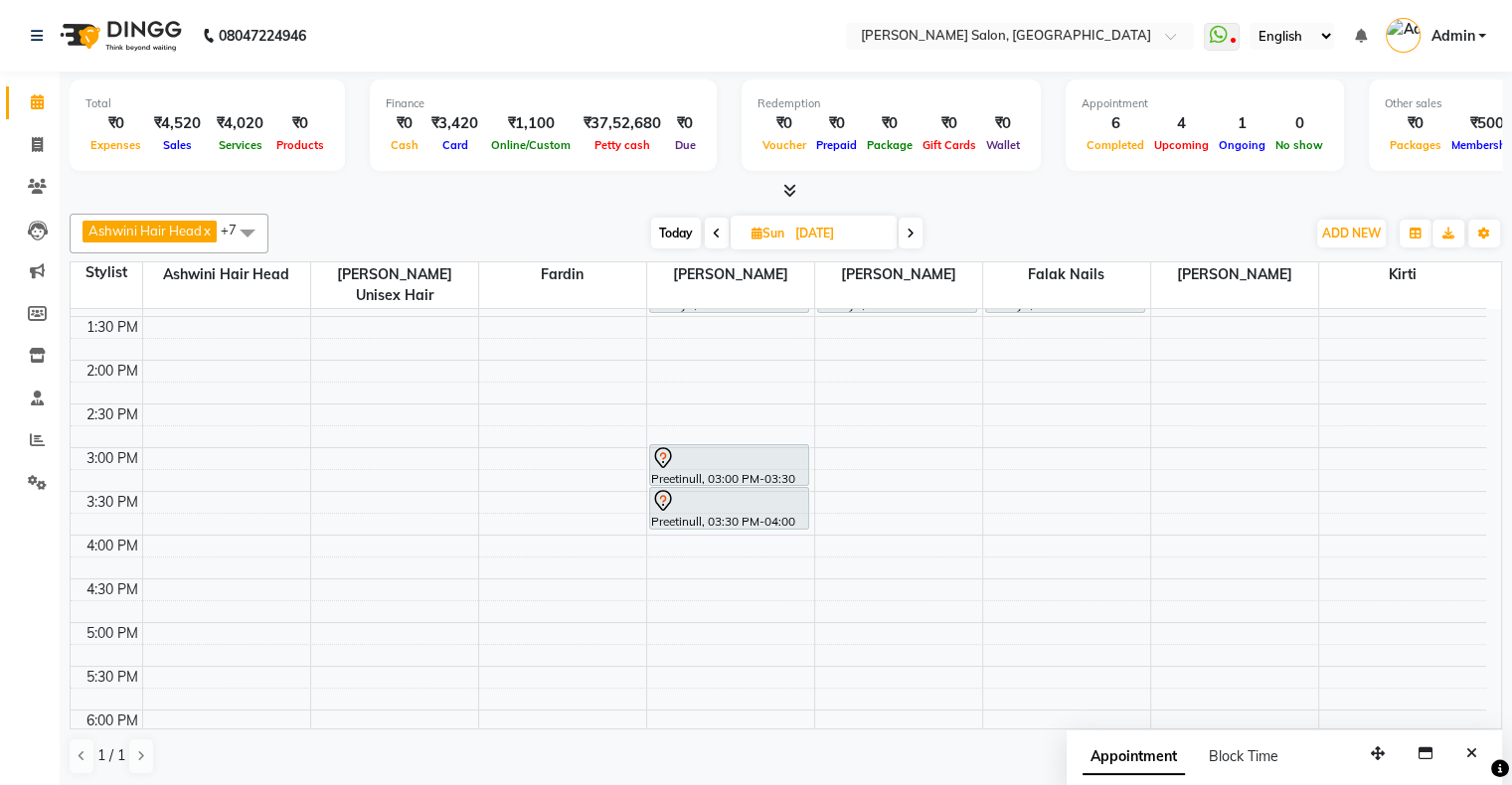 click on "Today" at bounding box center [676, 233] 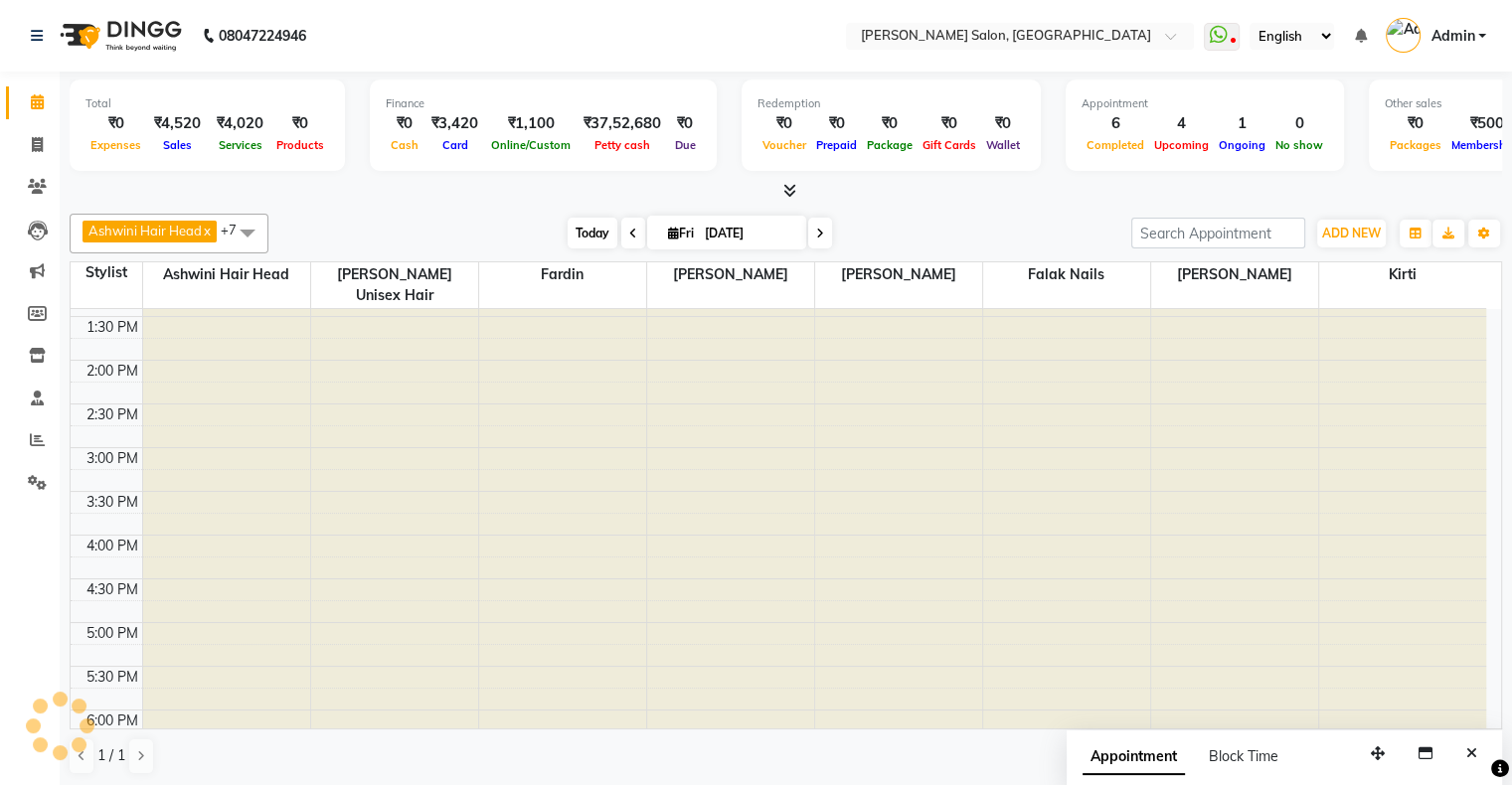 scroll, scrollTop: 0, scrollLeft: 0, axis: both 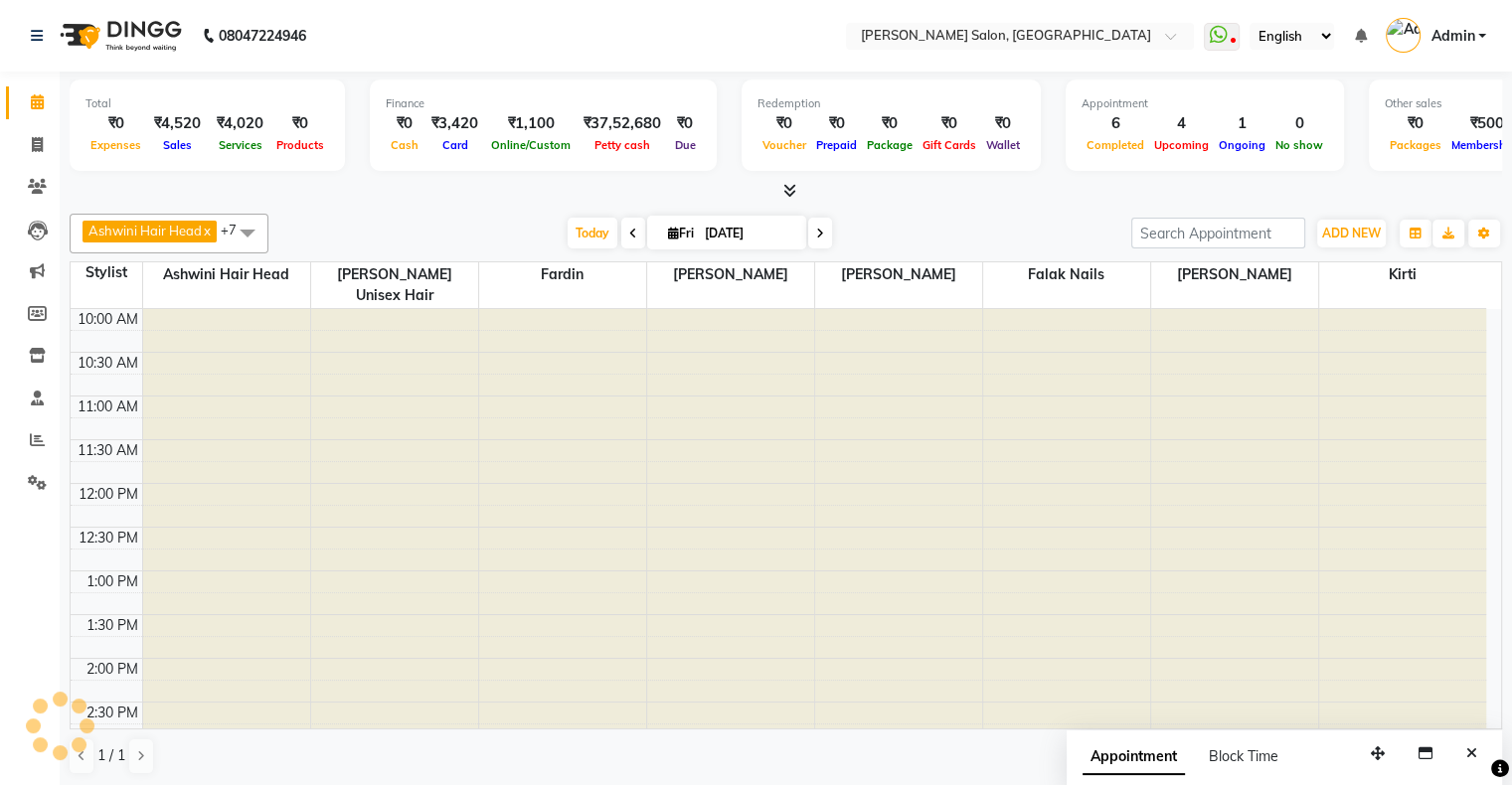 click on "Ashwini Hair Head  x Falak Nails  x [PERSON_NAME]  x [PERSON_NAME]  x [PERSON_NAME]  x [PERSON_NAME] Unisex hair  x +7 Select All Ashwini Hair Head Falak Nails [PERSON_NAME] [PERSON_NAME] [PERSON_NAME] [PERSON_NAME]  [PERSON_NAME] [PERSON_NAME] Veera [PERSON_NAME] Unisex hair [DATE]  [DATE] Toggle Dropdown Add Appointment Add Invoice Add Expense Add Attendance Add Client Add Transaction Toggle Dropdown Add Appointment Add Invoice Add Expense Add Attendance Add Client ADD NEW Toggle Dropdown Add Appointment Add Invoice Add Expense Add Attendance Add Client Add Transaction Ashwini Hair Head  x Falak Nails  x [PERSON_NAME]  x [PERSON_NAME]  x [PERSON_NAME]  x [PERSON_NAME] Unisex hair  x +7 Select All Ashwini Hair Head Falak Nails [PERSON_NAME] [PERSON_NAME] [PERSON_NAME] [PERSON_NAME]  [PERSON_NAME] [PERSON_NAME] Veera [PERSON_NAME] Unisex hair Group By  Staff View   Room View  View as Vertical  Vertical - Week View  Horizontal  Horizontal - Week View  List  Toggle Dropdown Calendar Settings Manage Tags   Arrange Stylists   Reset Stylists  Zoom" 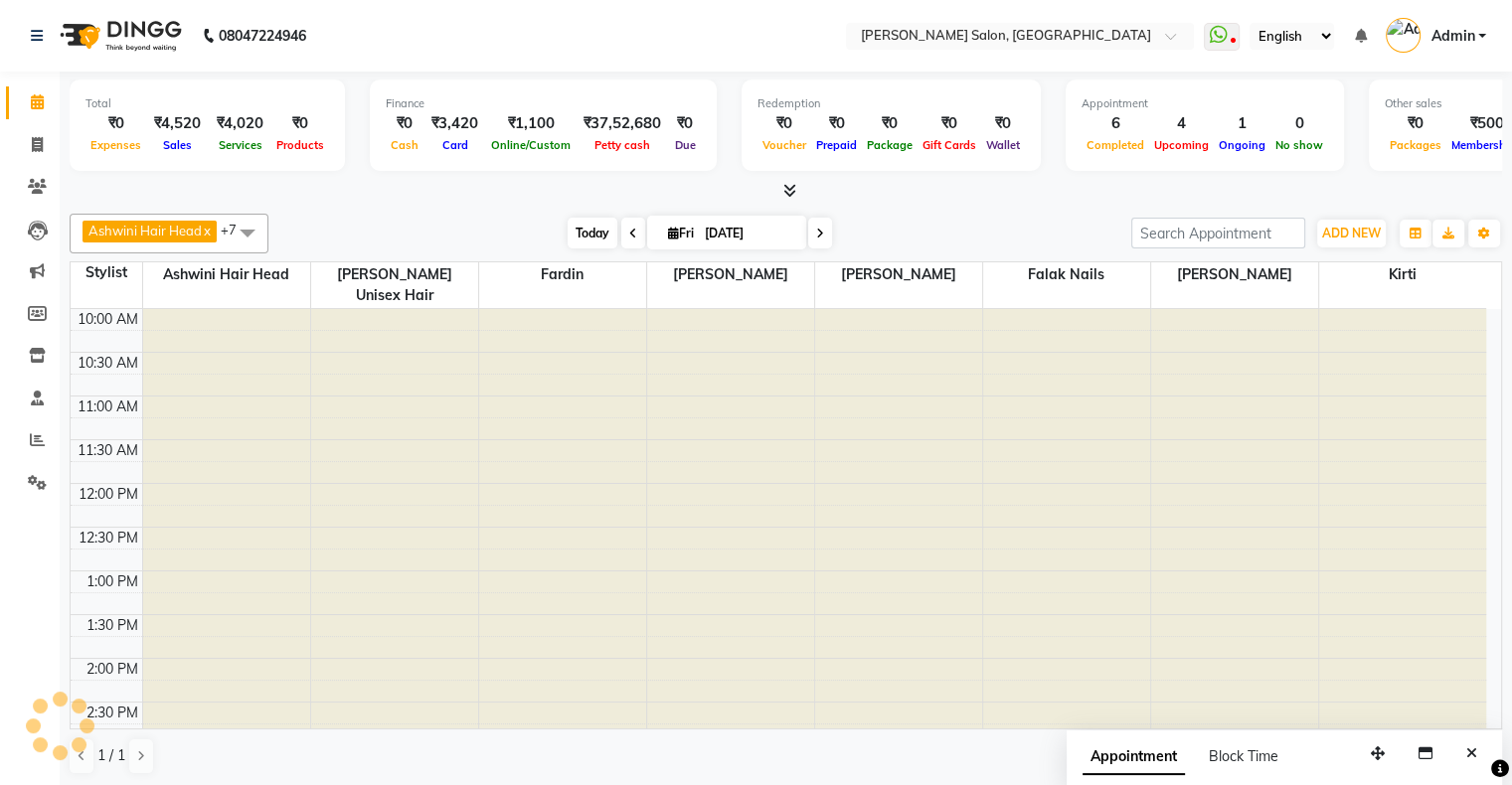 click on "Today" at bounding box center [592, 233] 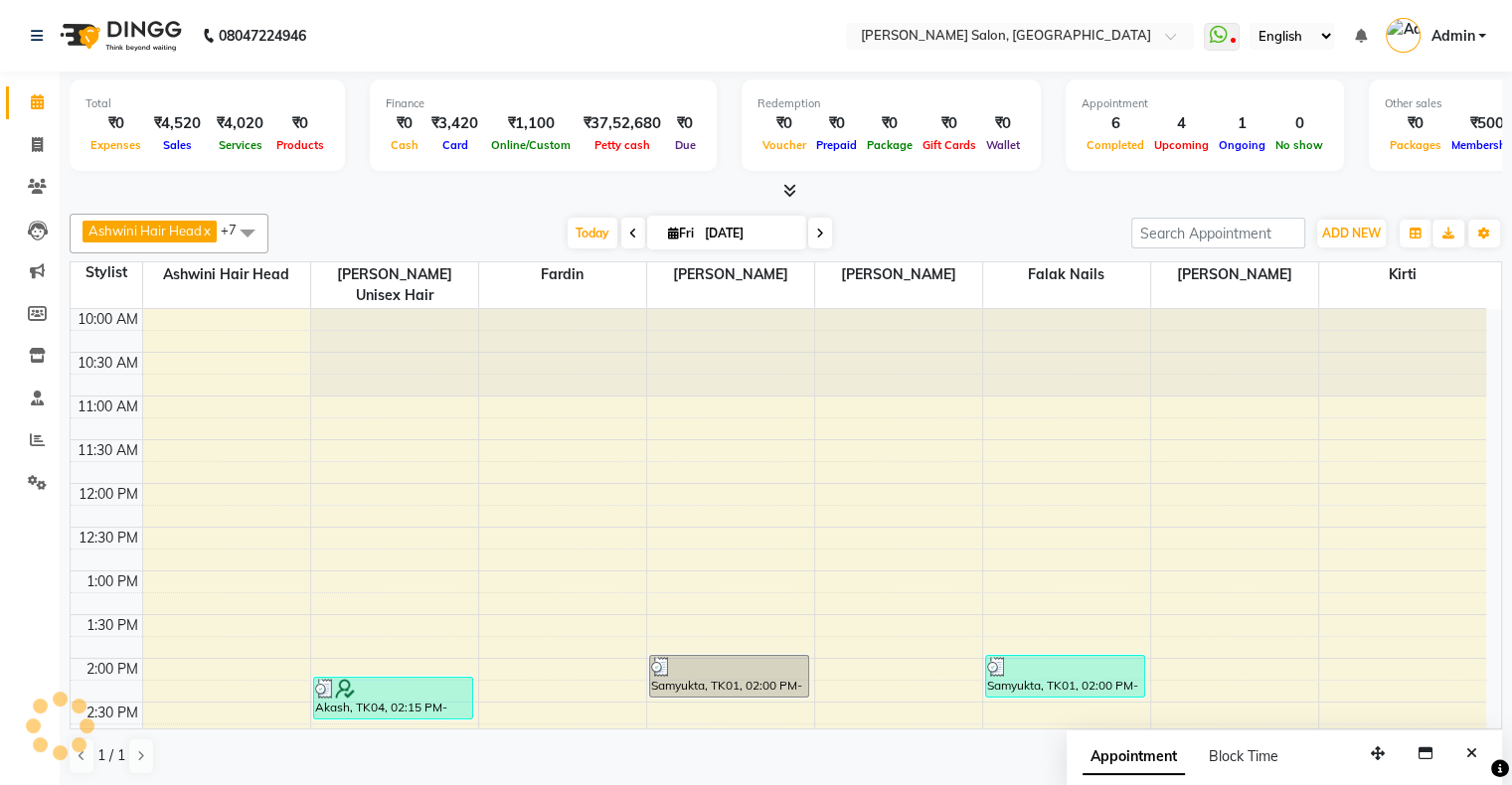 scroll, scrollTop: 685, scrollLeft: 0, axis: vertical 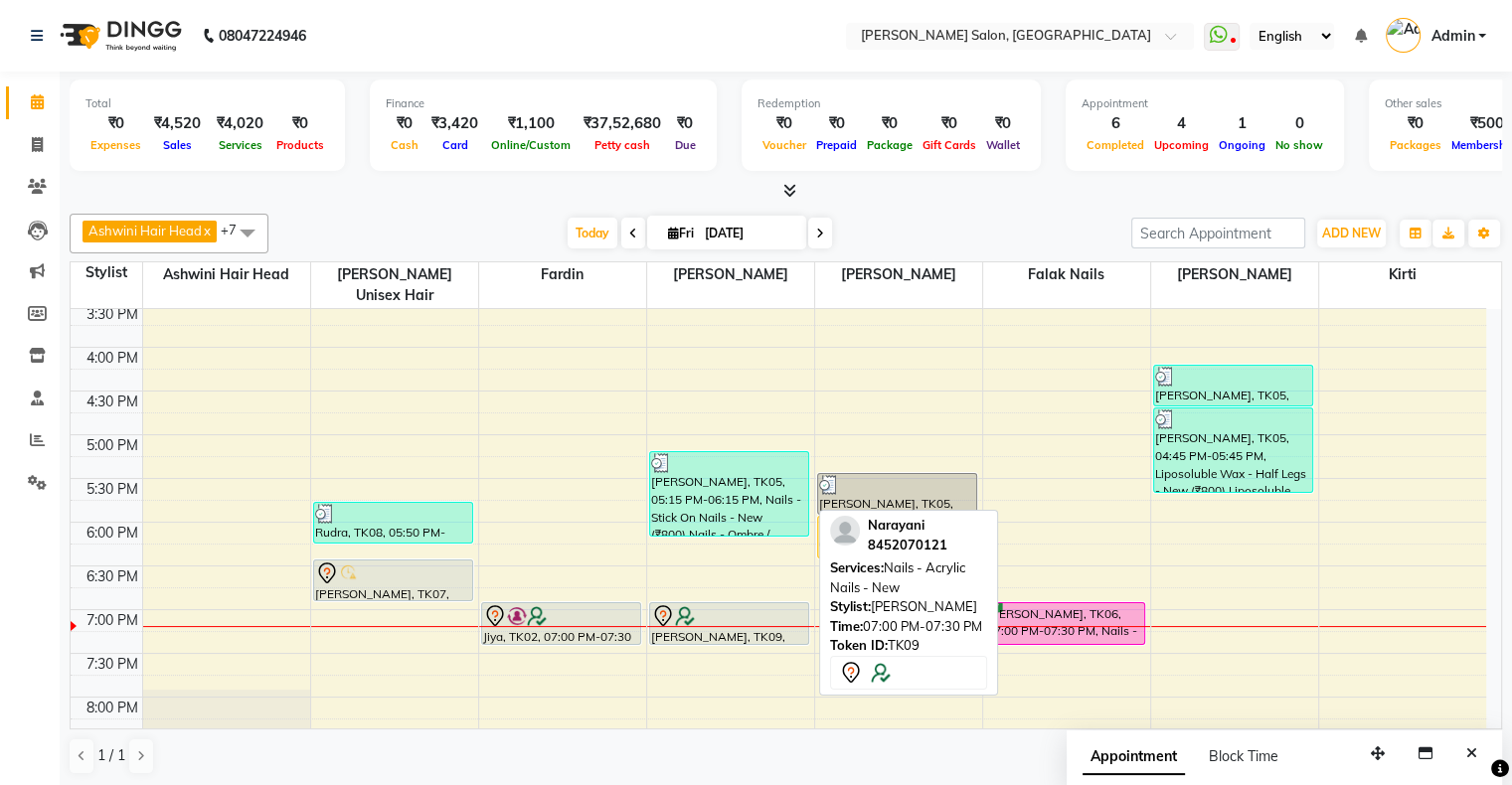 click at bounding box center (685, 616) 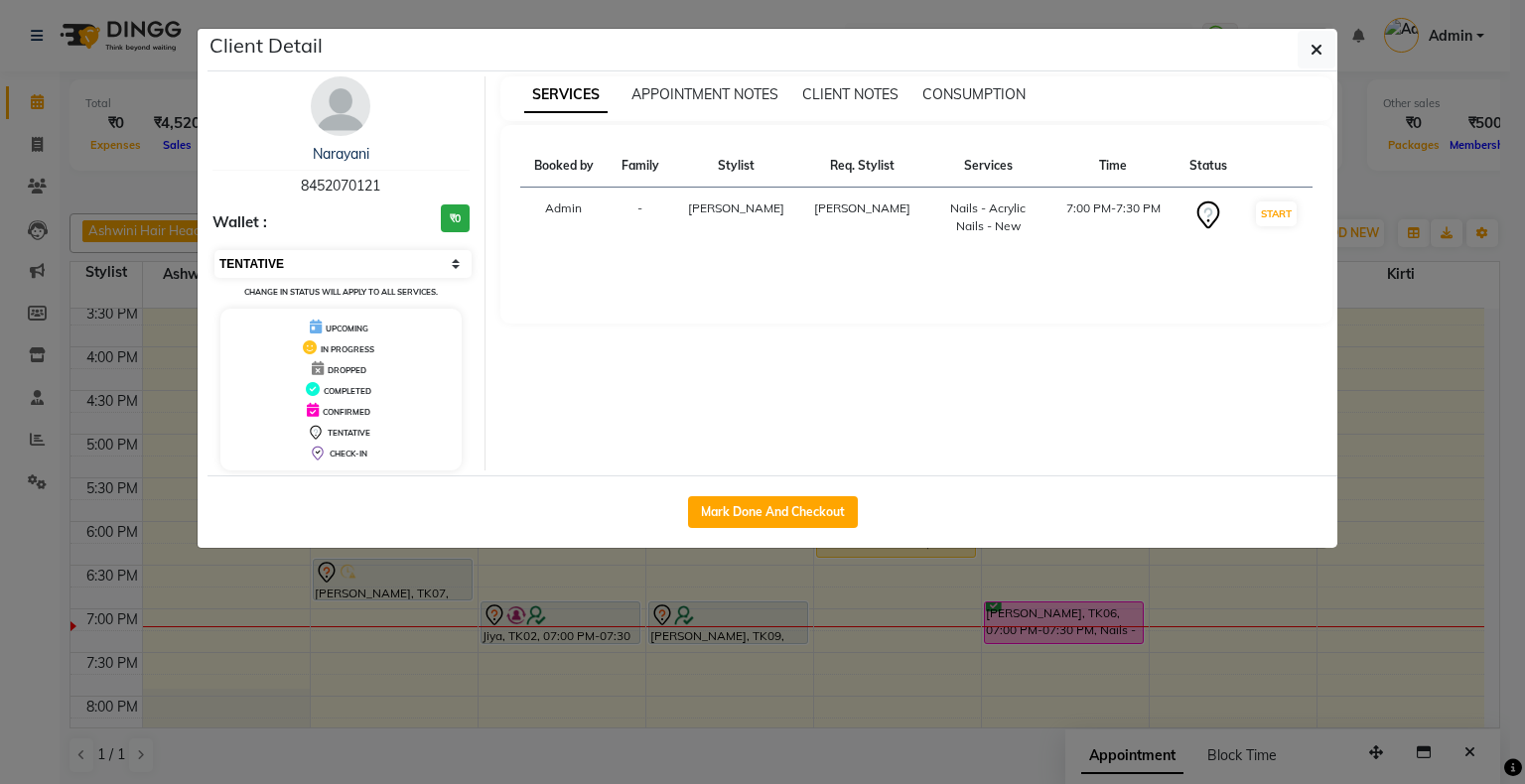 click on "Select IN SERVICE CONFIRMED TENTATIVE CHECK IN MARK DONE DROPPED UPCOMING" at bounding box center [343, 264] 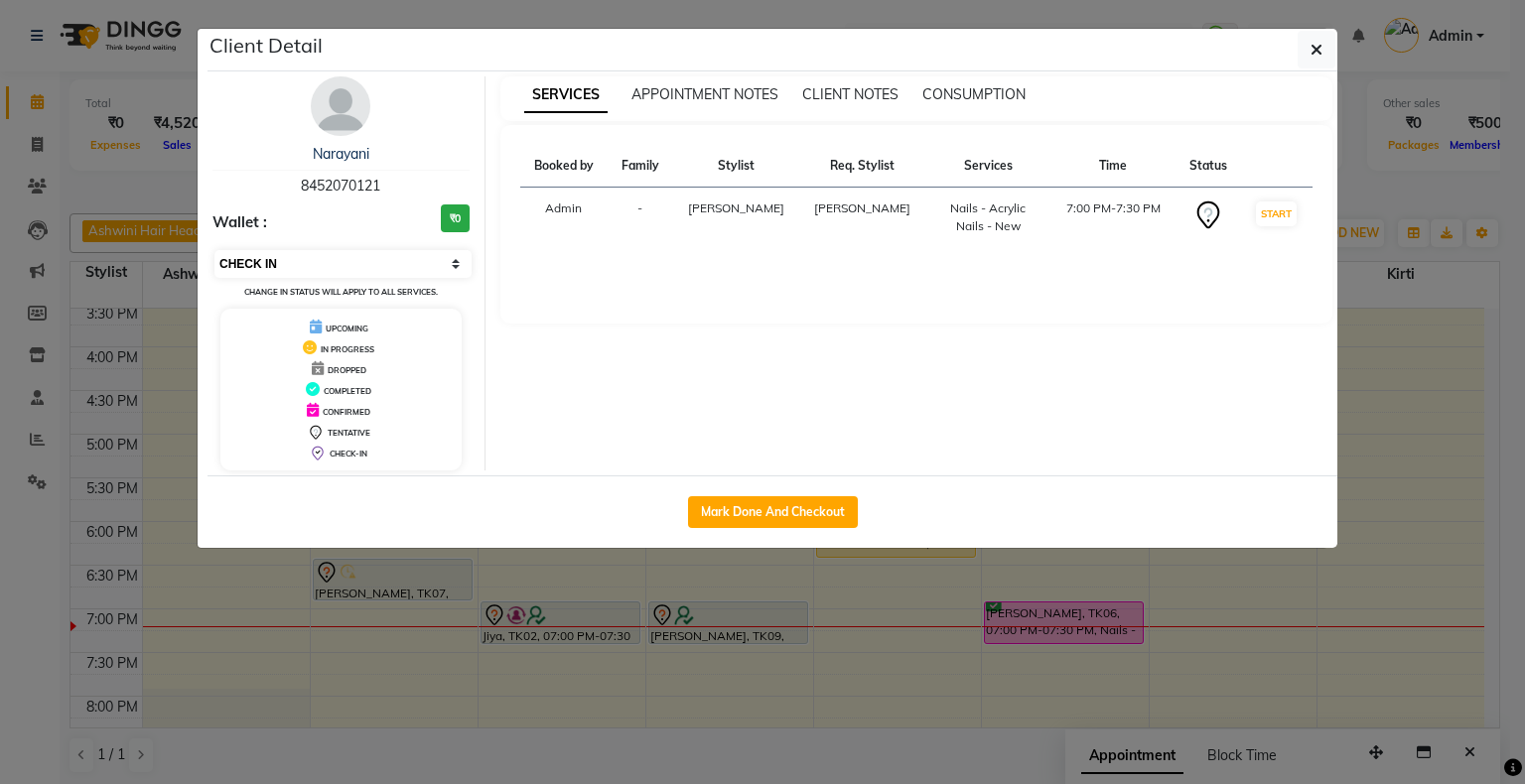 click on "Select IN SERVICE CONFIRMED TENTATIVE CHECK IN MARK DONE DROPPED UPCOMING" at bounding box center (343, 264) 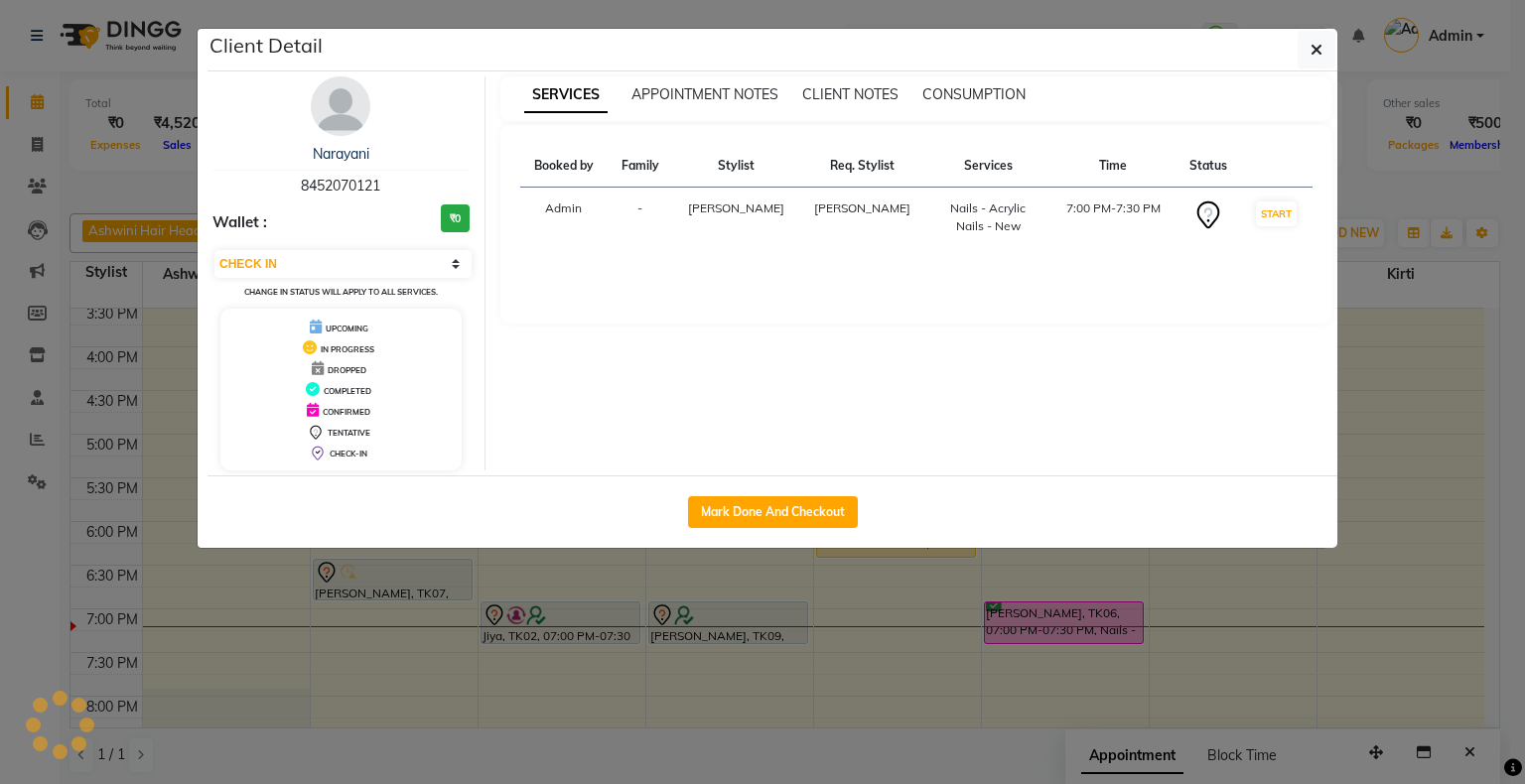 click on "Client Detail  Narayani    8452070121 Wallet : ₹0 Select IN SERVICE CONFIRMED TENTATIVE CHECK IN MARK DONE DROPPED UPCOMING Change in status will apply to all services. UPCOMING IN PROGRESS DROPPED COMPLETED CONFIRMED TENTATIVE CHECK-IN SERVICES APPOINTMENT NOTES CLIENT NOTES CONSUMPTION Booked by Family Stylist Req. Stylist Services Time Status  Admin  - [PERSON_NAME]  Nails - Acrylic Nails - New   7:00 PM-7:30 PM   START   Mark Done And Checkout" 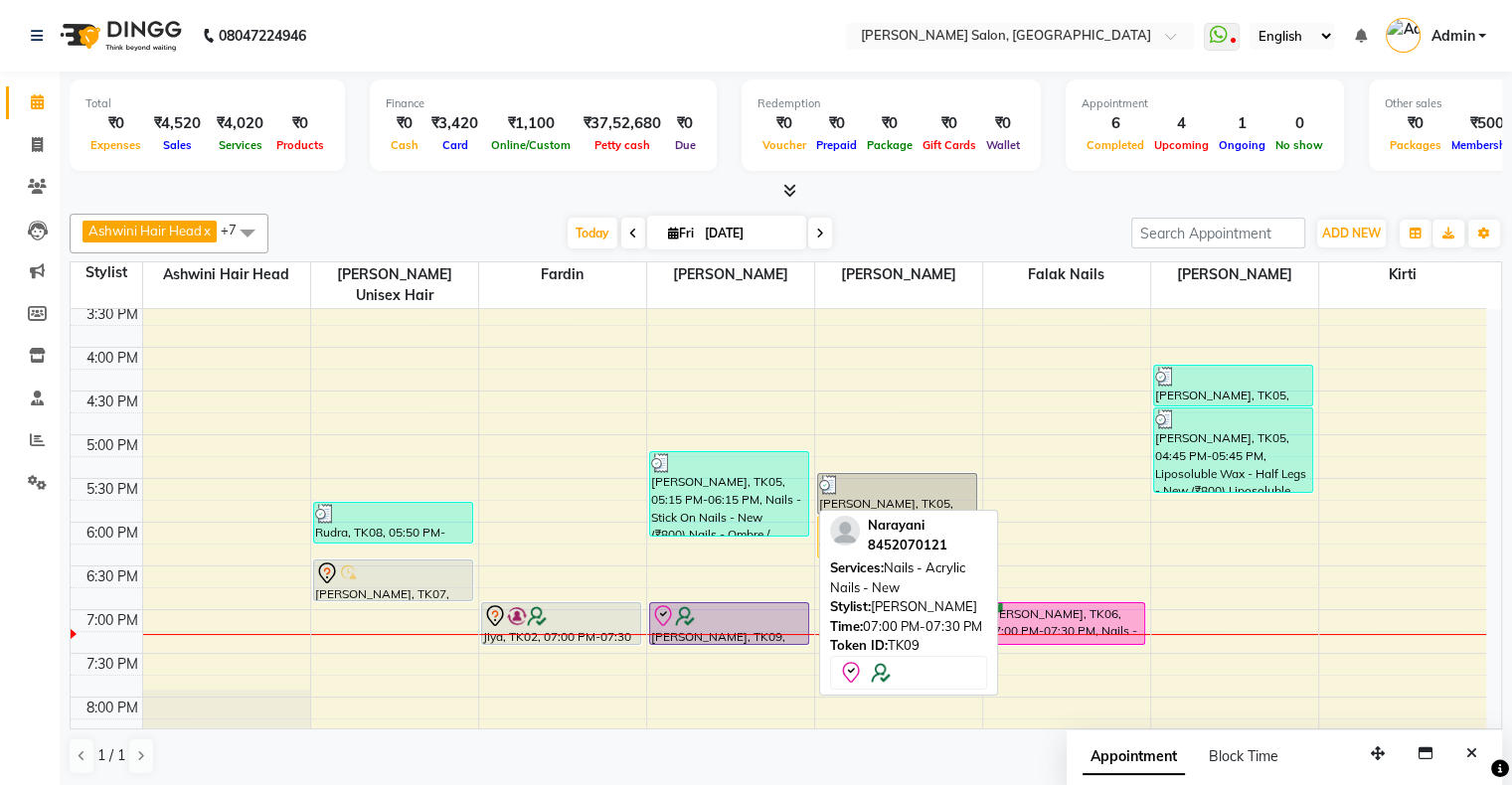 click at bounding box center (730, 616) 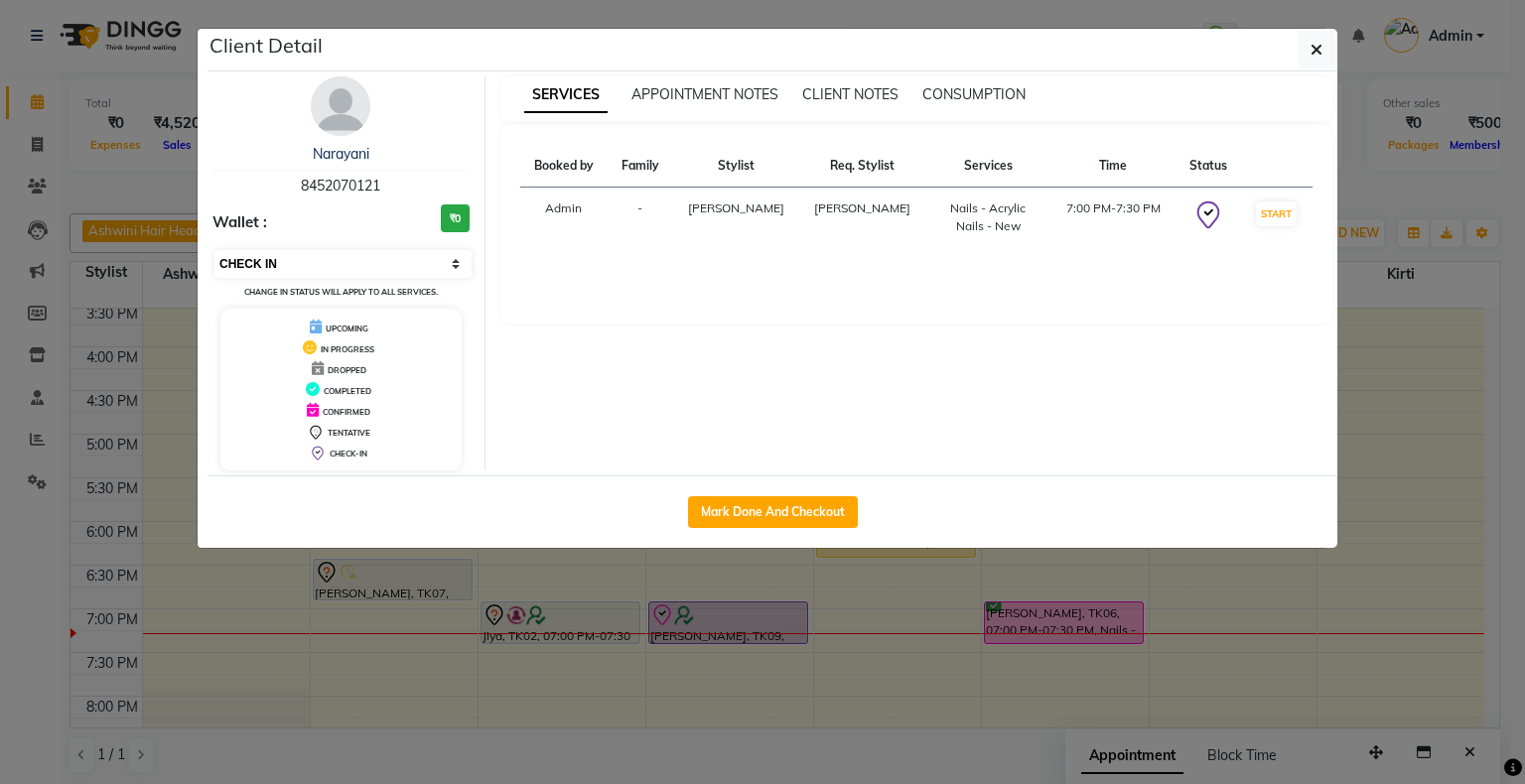 click on "Select IN SERVICE CONFIRMED TENTATIVE CHECK IN MARK DONE DROPPED UPCOMING" at bounding box center [343, 264] 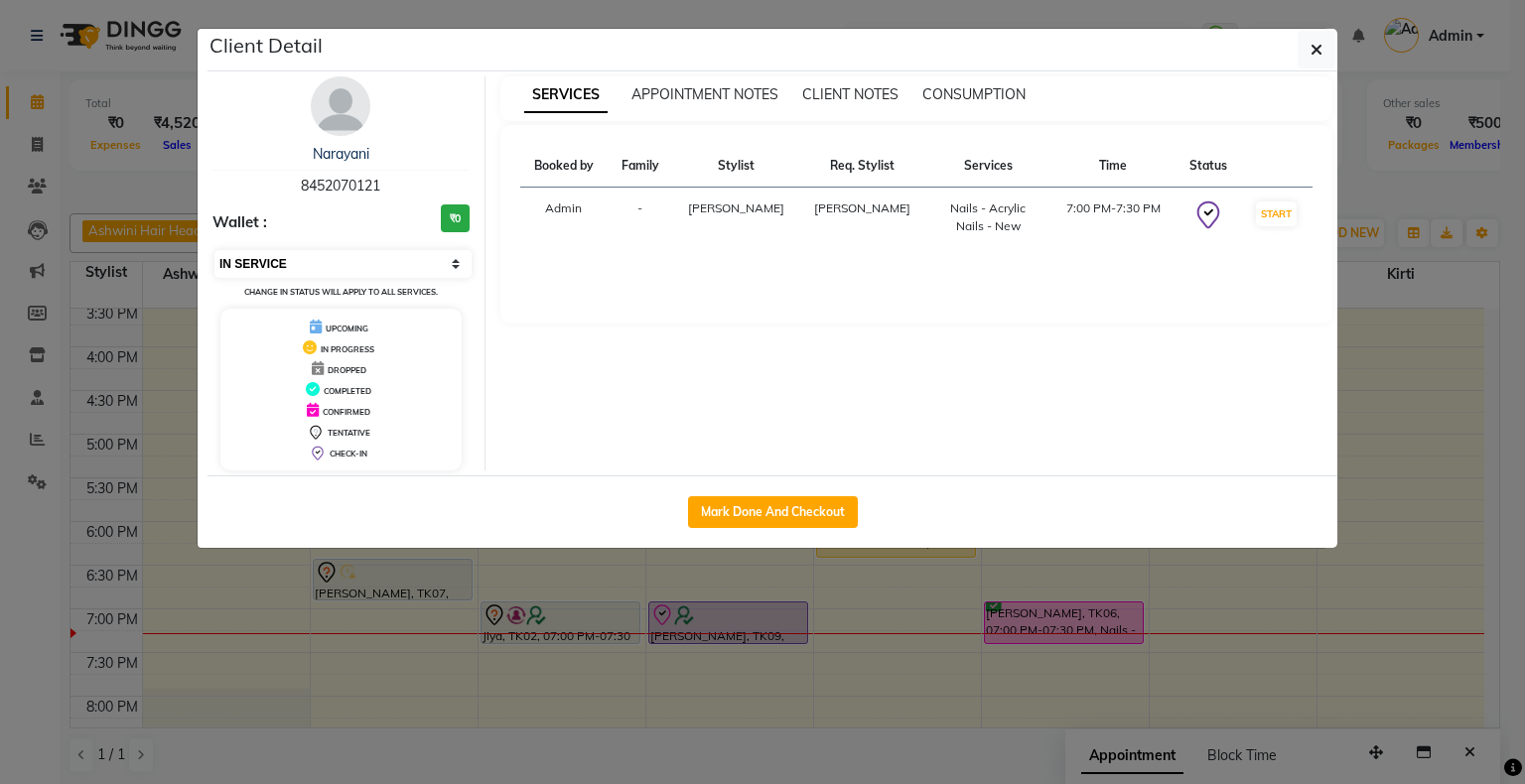 click on "Select IN SERVICE CONFIRMED TENTATIVE CHECK IN MARK DONE DROPPED UPCOMING" at bounding box center (343, 264) 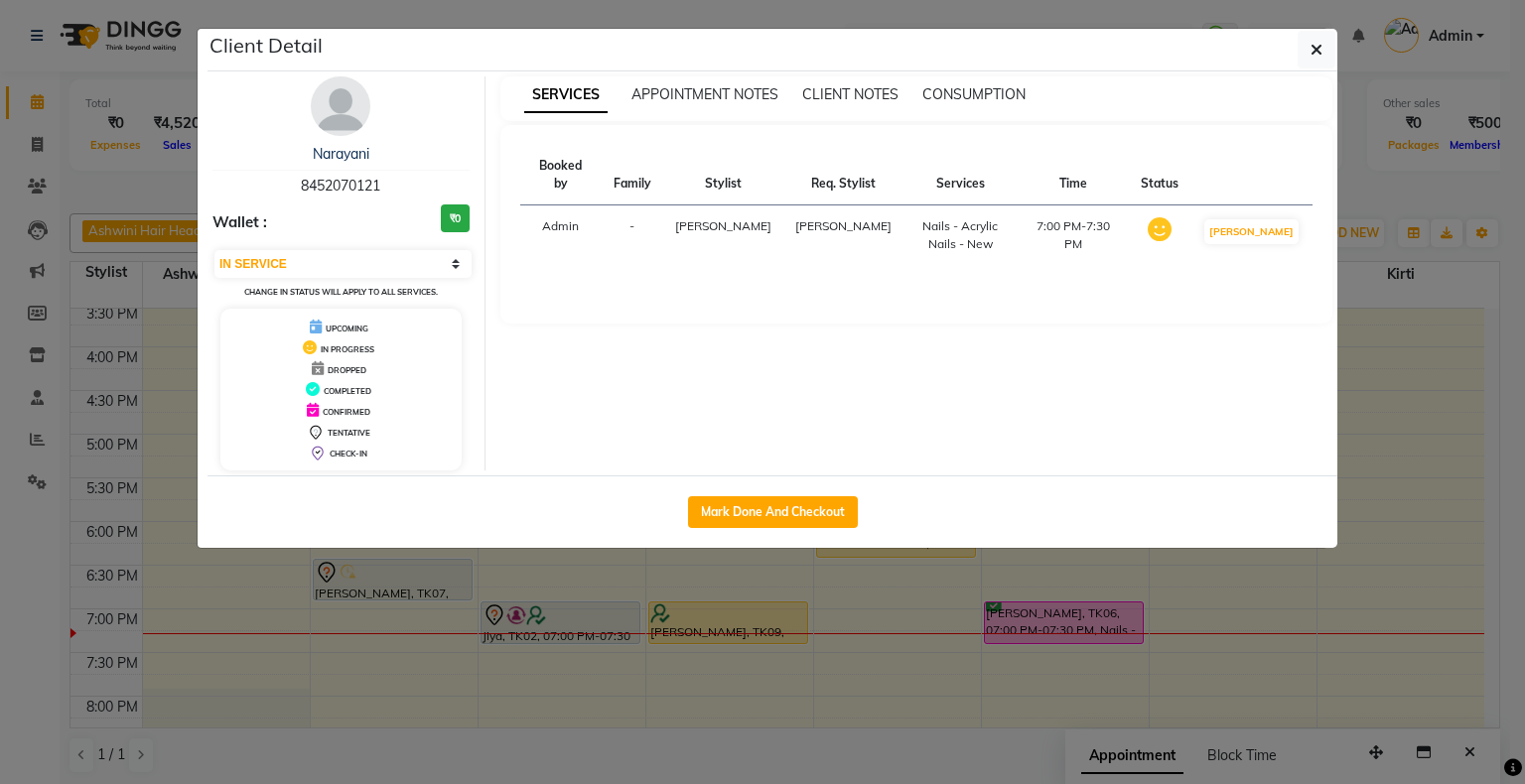 click on "Client Detail  Narayani    8452070121 Wallet : ₹0 Select IN SERVICE CONFIRMED TENTATIVE CHECK IN MARK DONE DROPPED UPCOMING Change in status will apply to all services. UPCOMING IN PROGRESS DROPPED COMPLETED CONFIRMED TENTATIVE CHECK-IN SERVICES APPOINTMENT NOTES CLIENT NOTES CONSUMPTION Booked by Family Stylist Req. Stylist Services Time Status  Admin  - [PERSON_NAME]  Nails - Acrylic Nails - New   7:00 PM-7:30 PM   MARK DONE   Mark Done And Checkout" 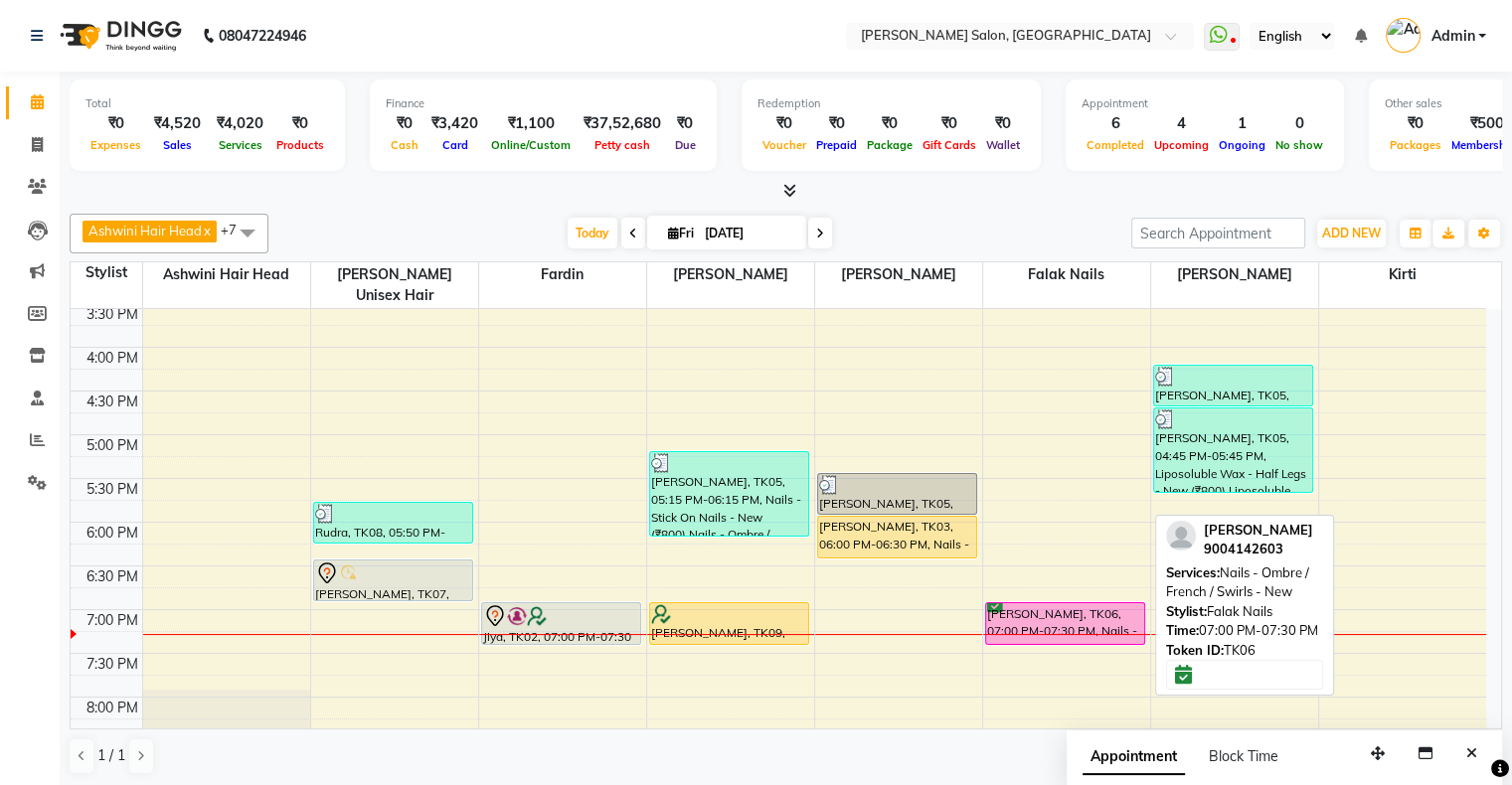 click at bounding box center (1066, 644) 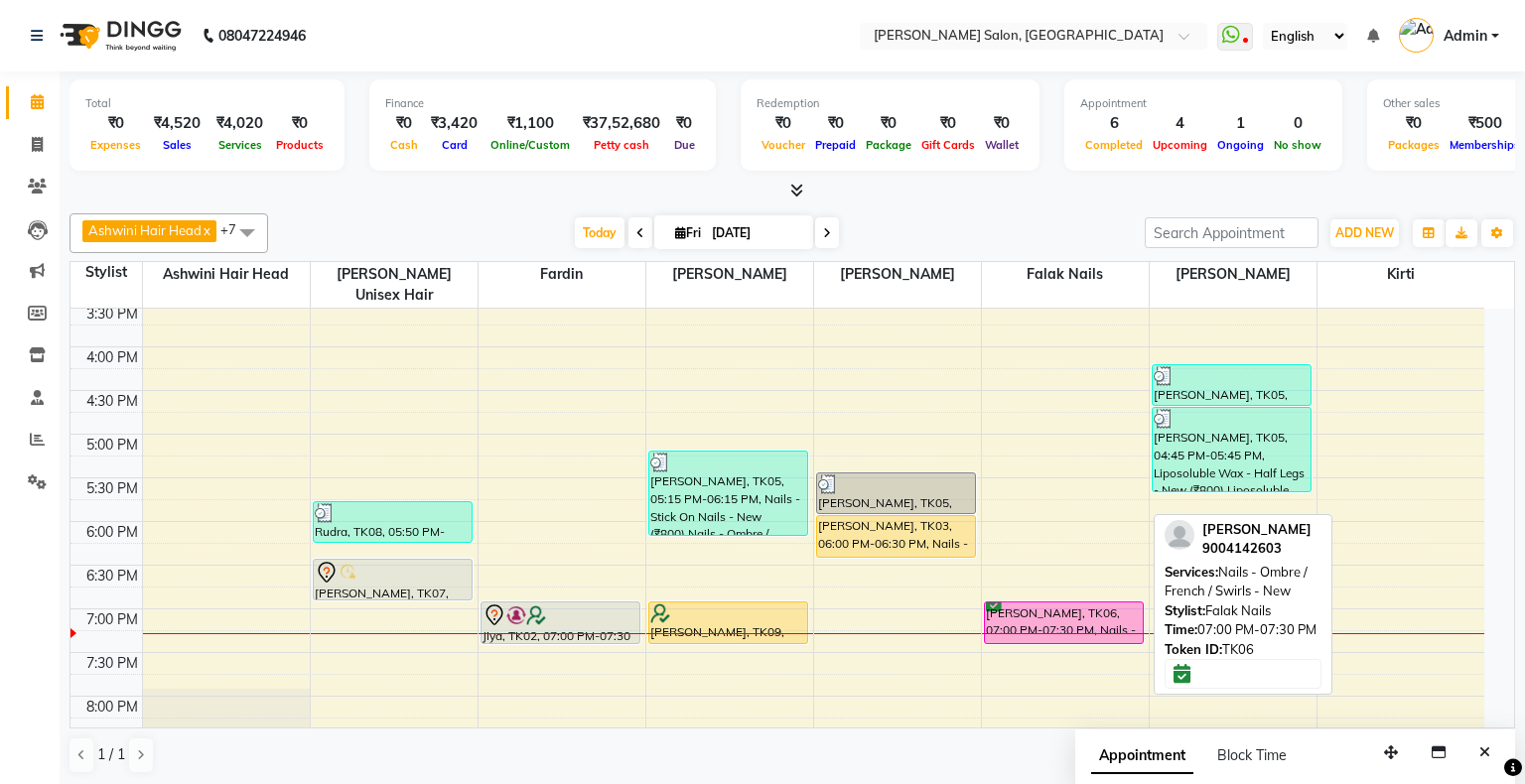 select on "6" 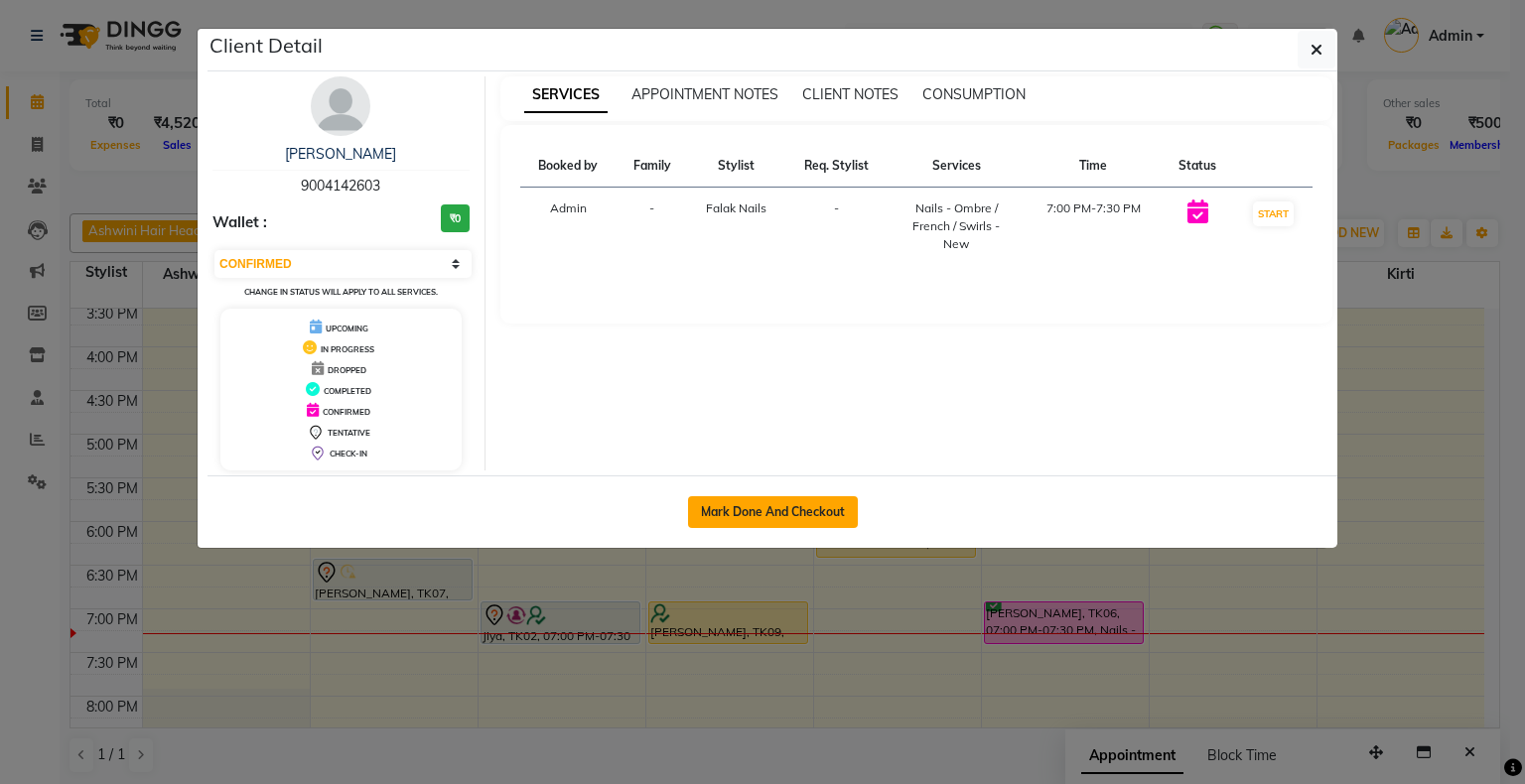 click on "Mark Done And Checkout" 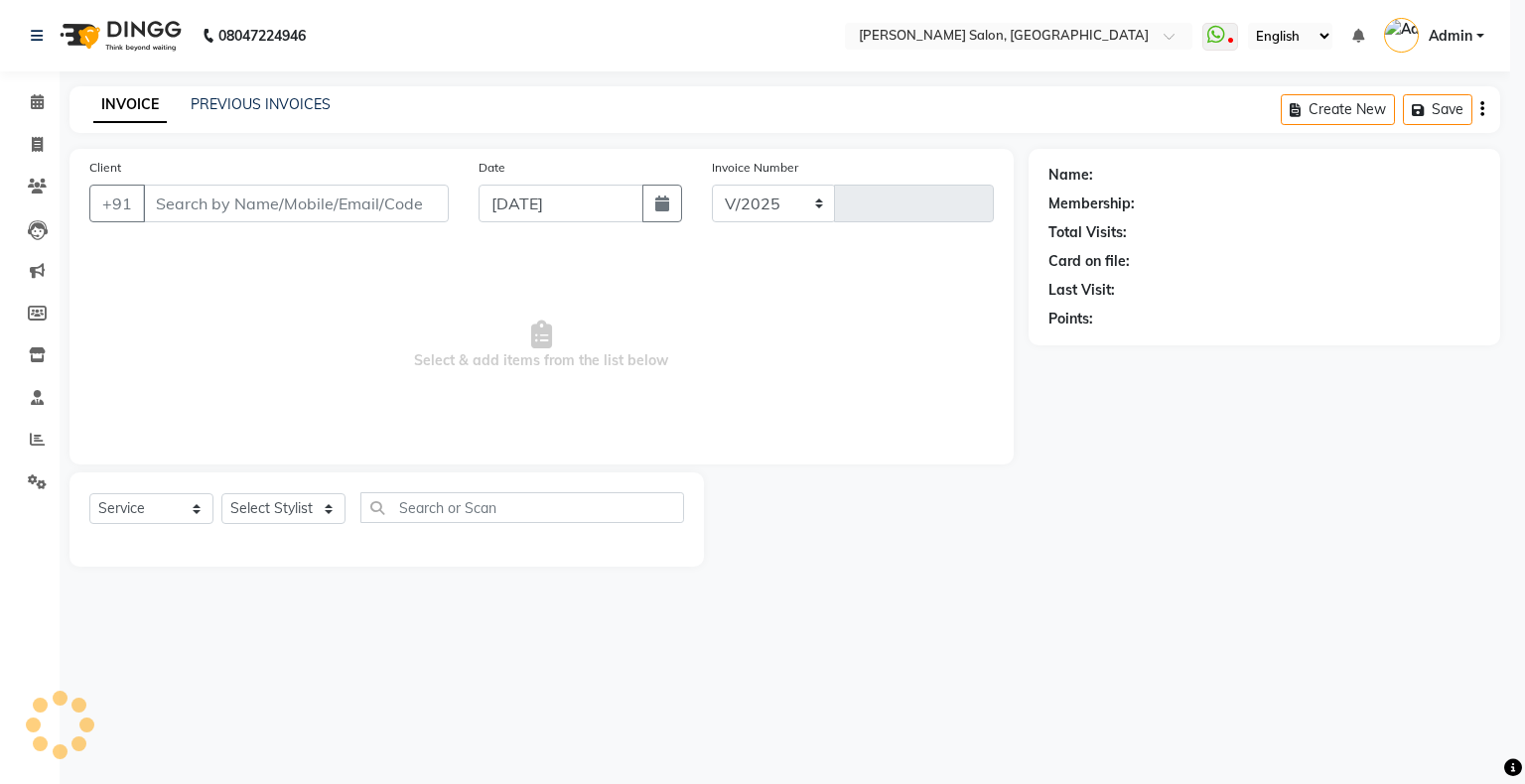 select on "4073" 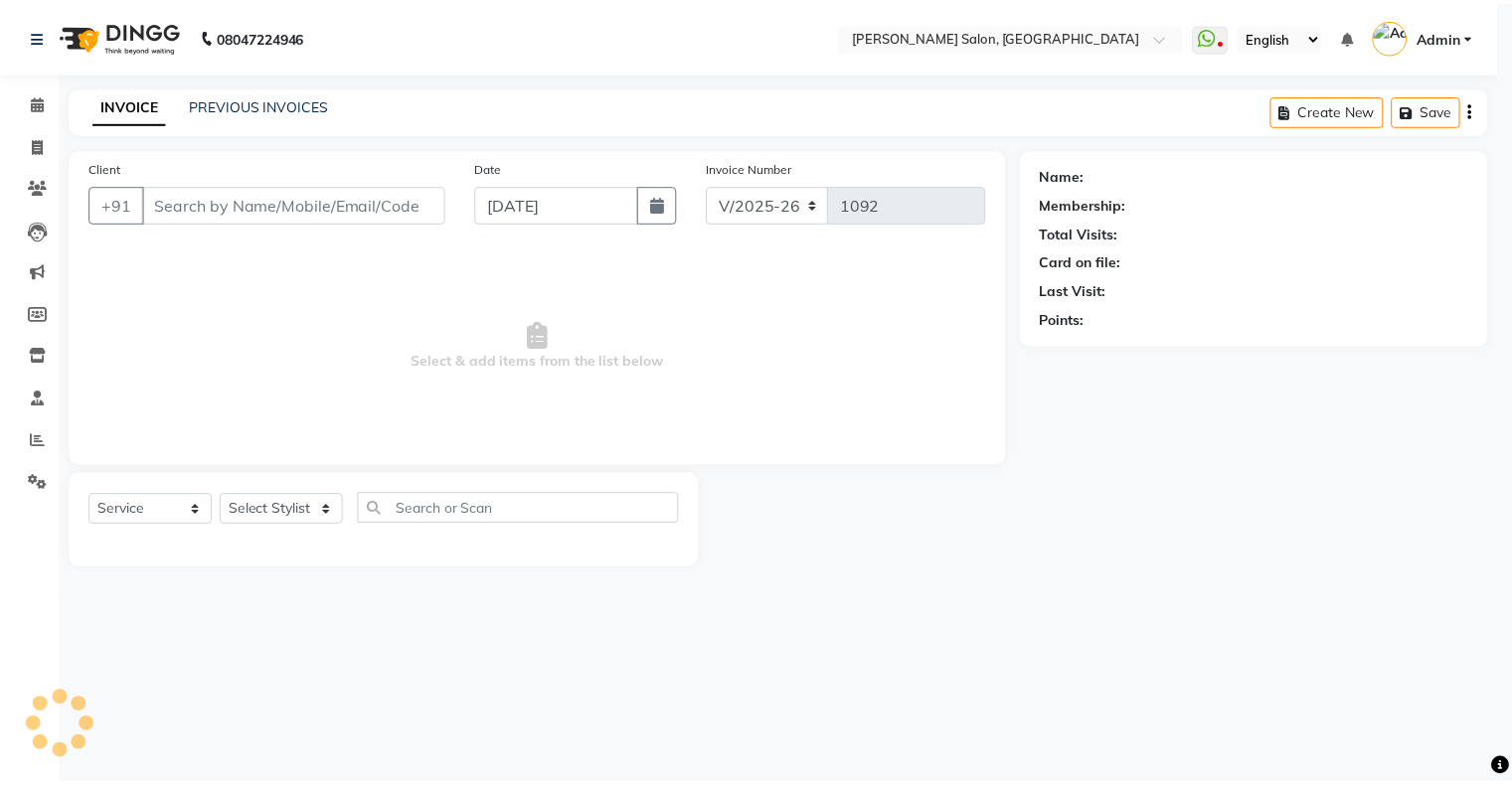 scroll, scrollTop: 0, scrollLeft: 0, axis: both 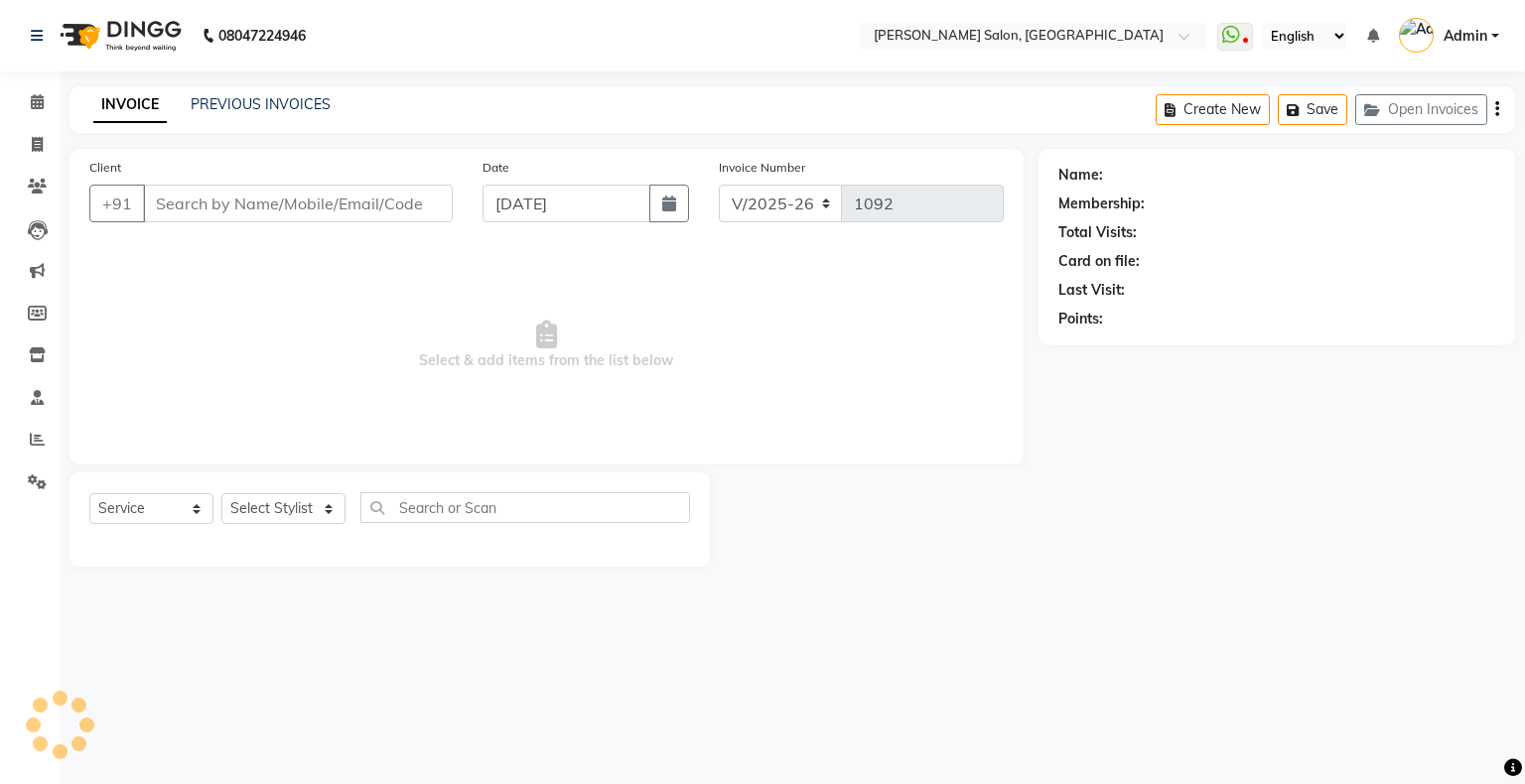 type on "9004142603" 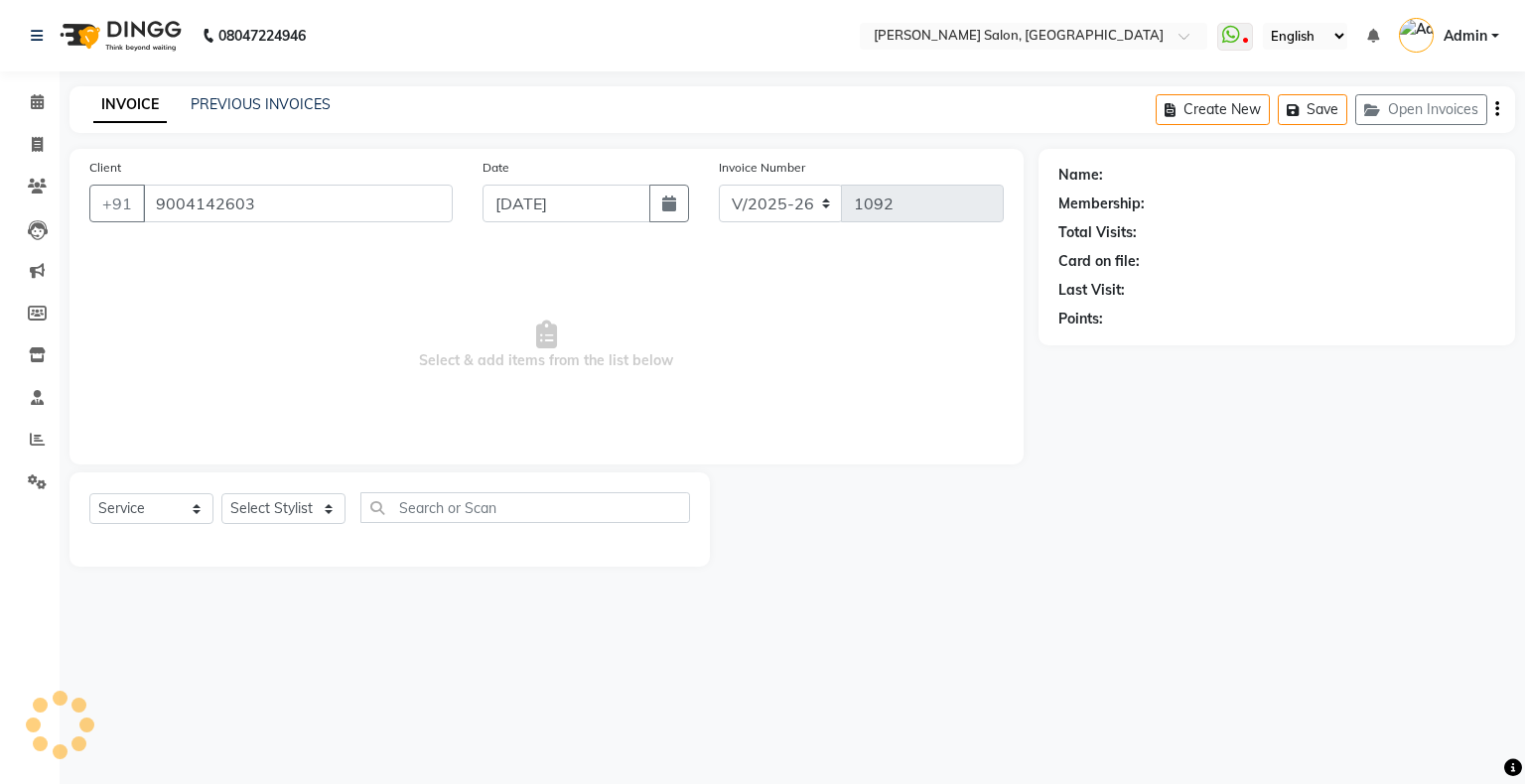 select on "54023" 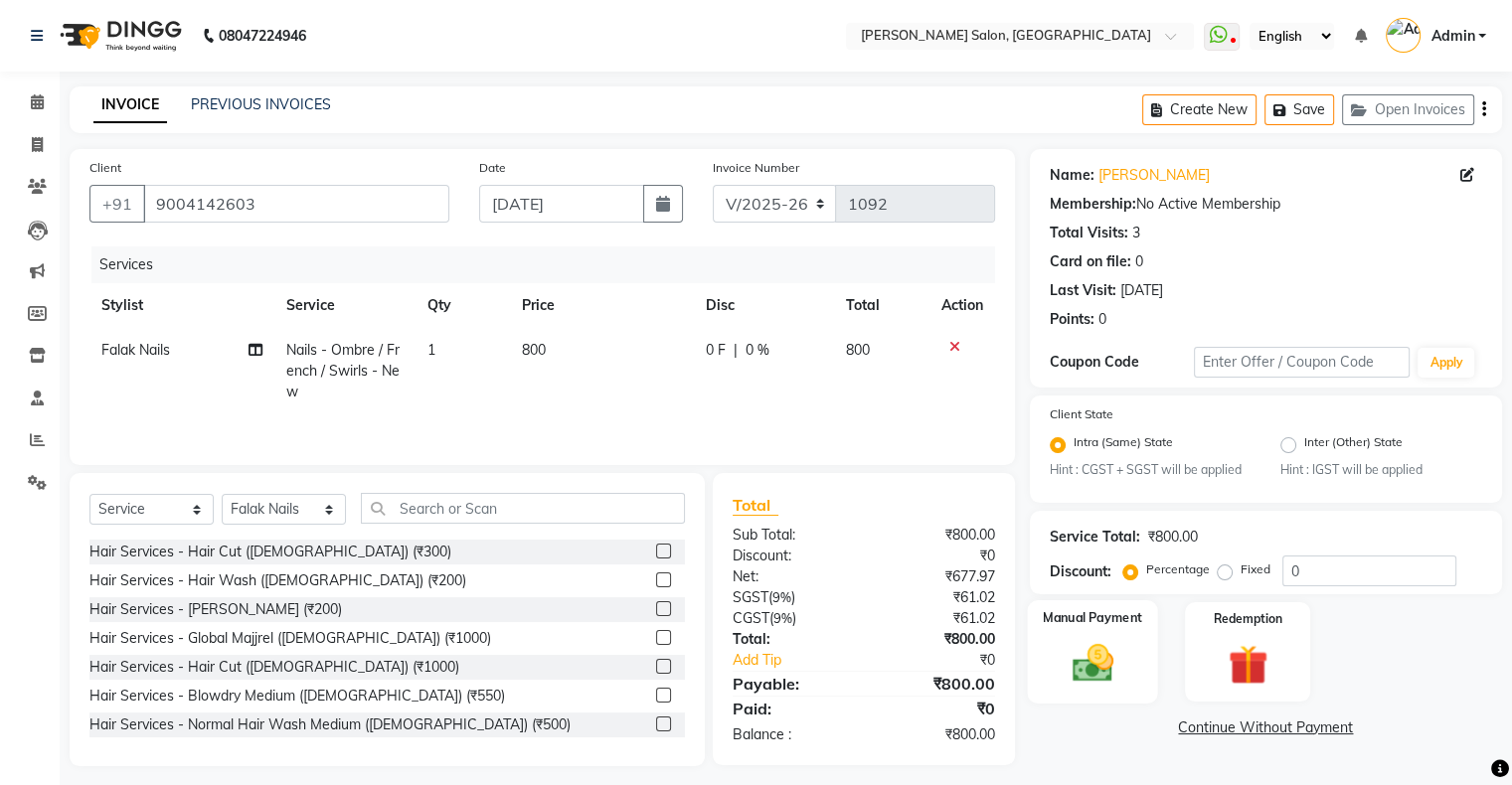 click 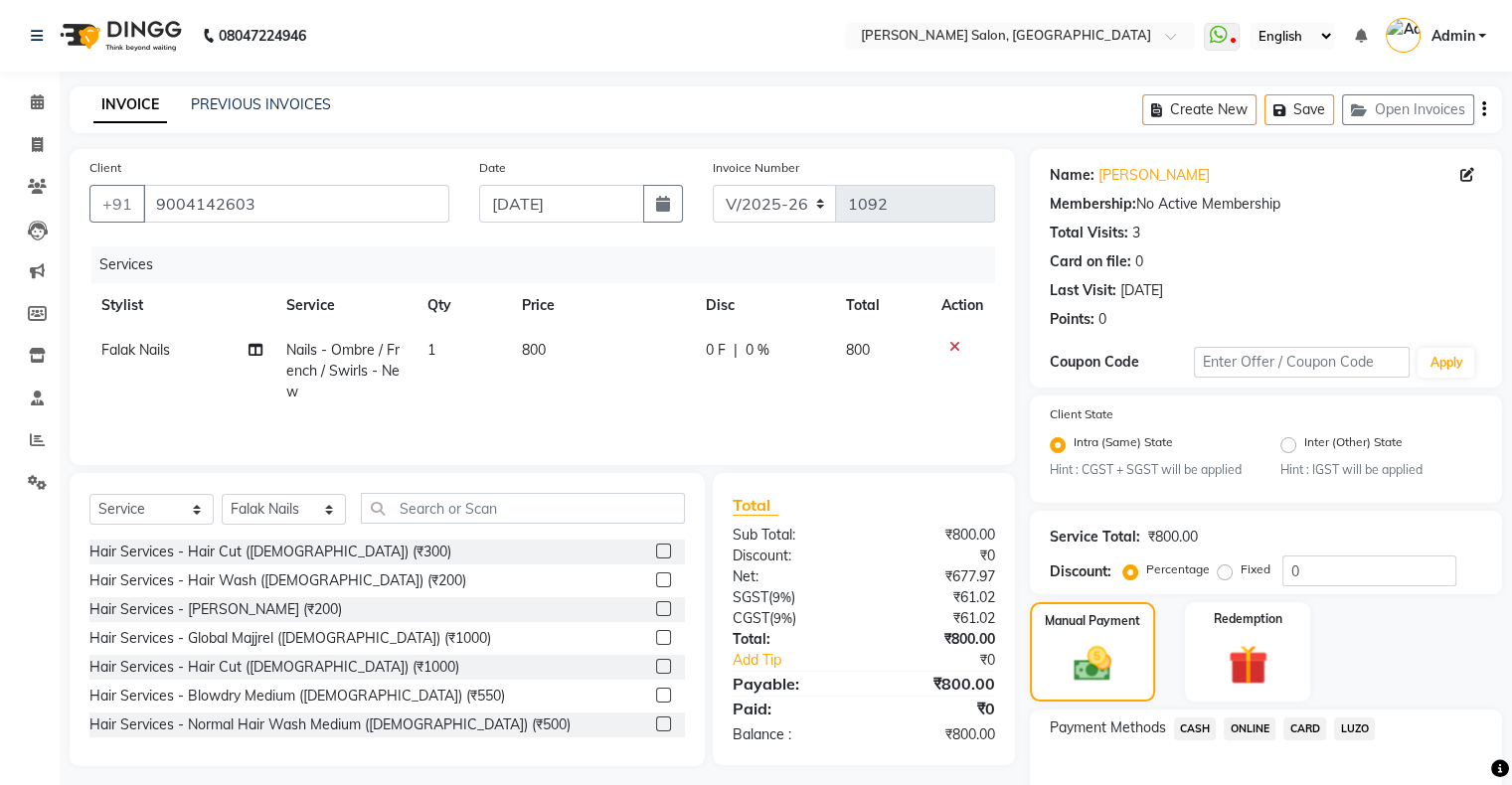 click on "CASH" 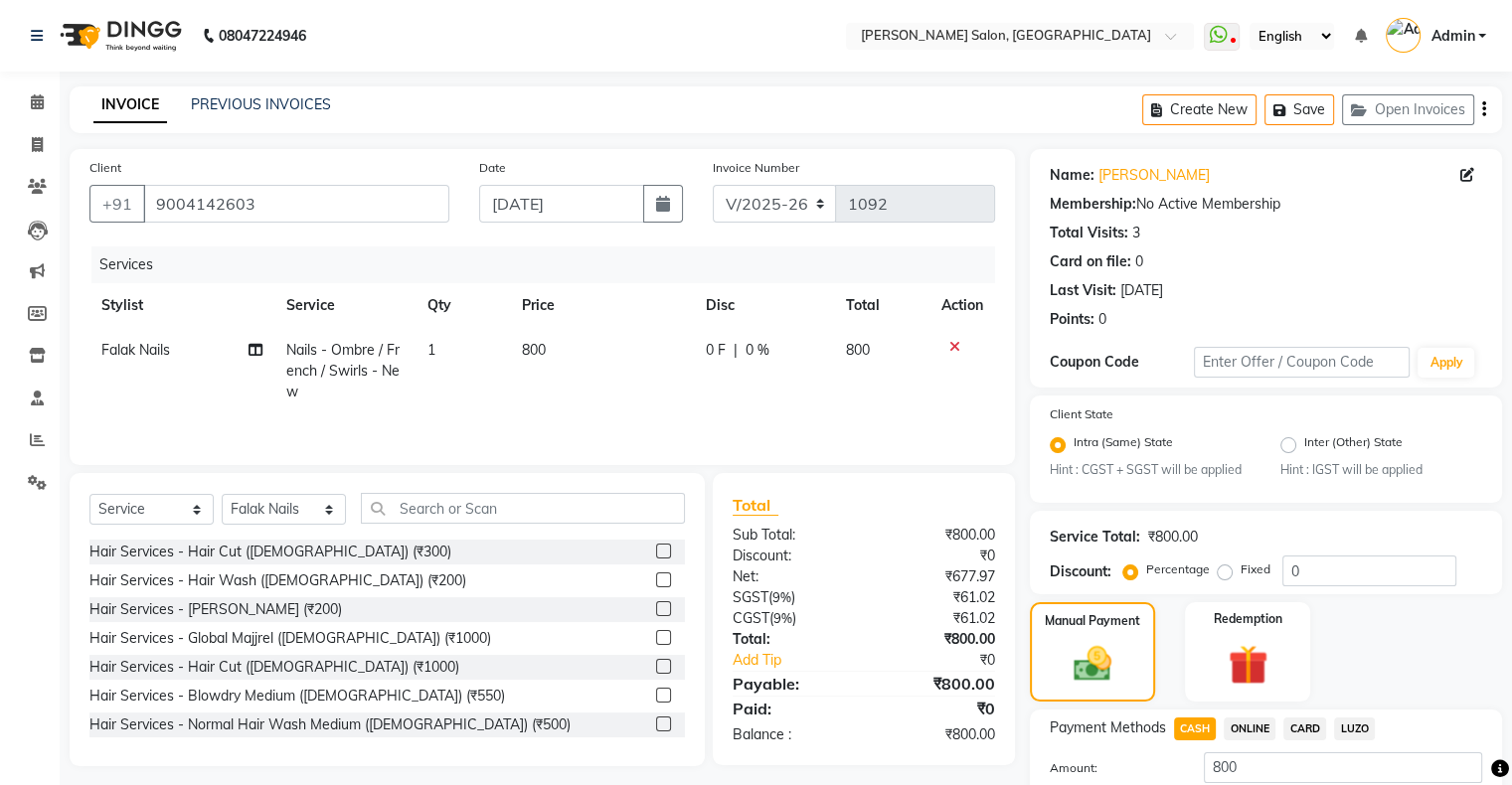 click on "Add Payment" 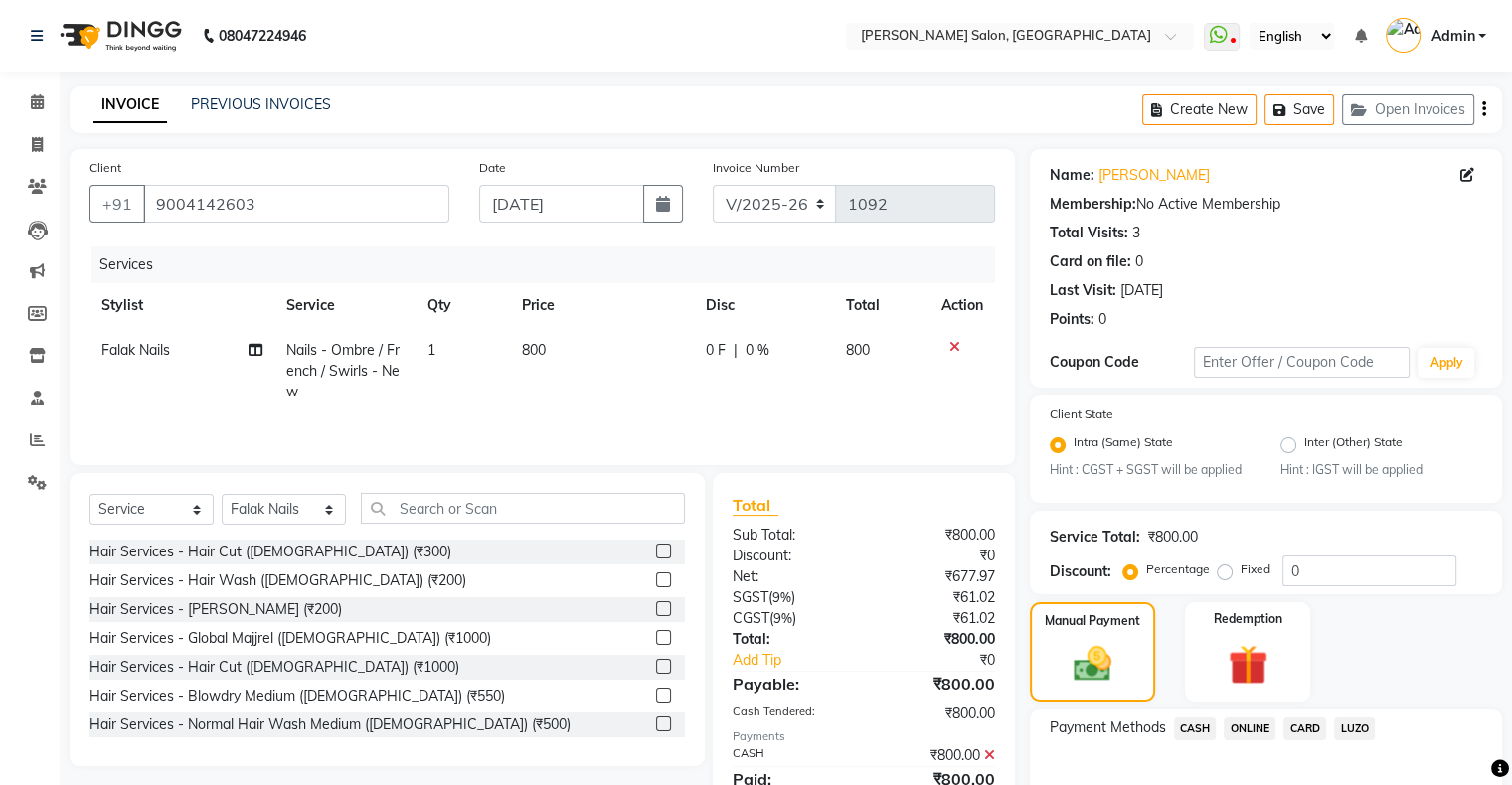 scroll, scrollTop: 227, scrollLeft: 0, axis: vertical 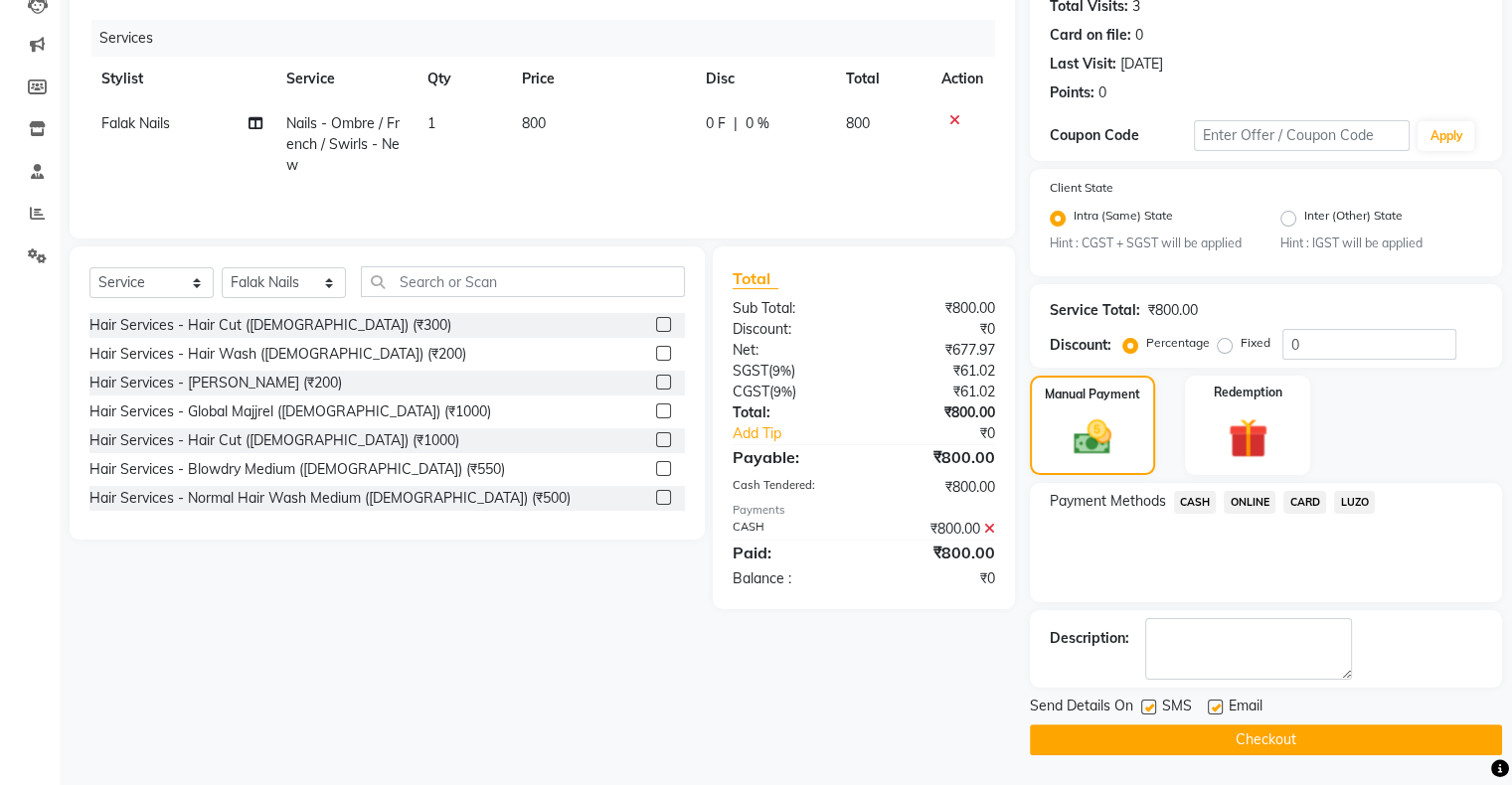 click on "Falak Nails" 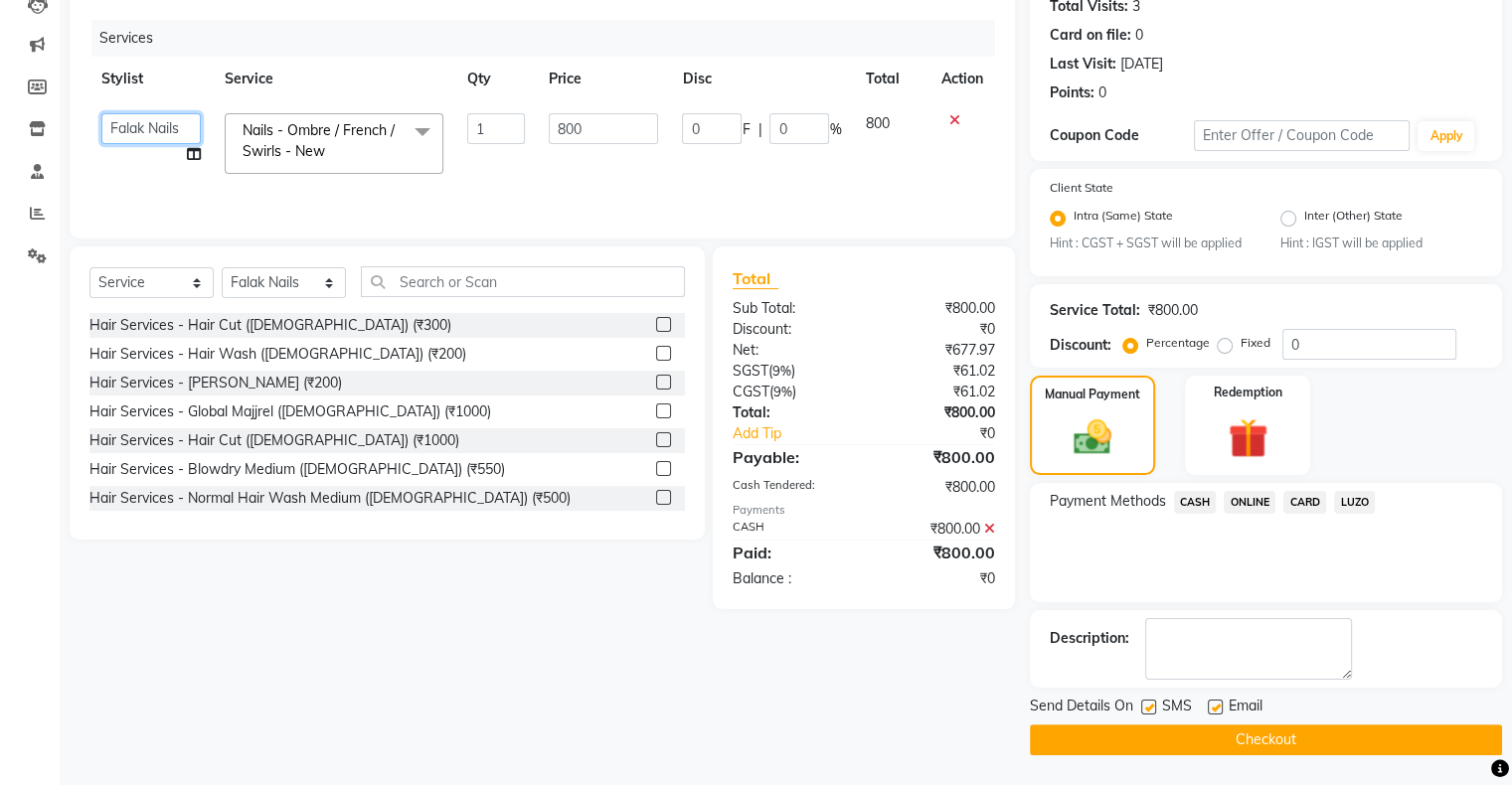 click on "Akshay Divecha   Ashwini Hair Head   Falak Nails   Fardin   Kirti   Nida FD   Pradip Vaishnav   Sanjana    Shubhada   Susmita   Vidhi Veera   Vivek Unisex hair" 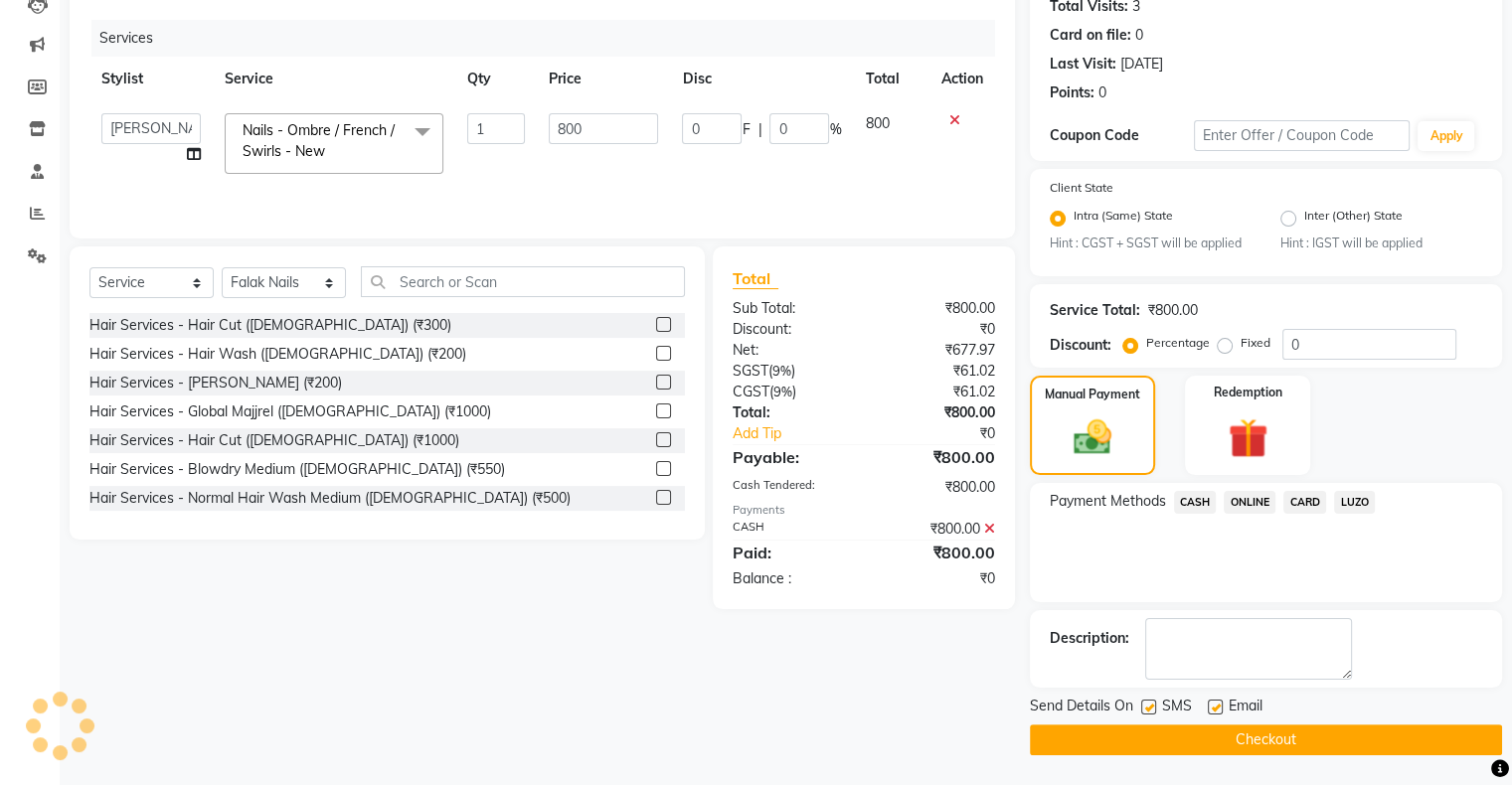 select on "58056" 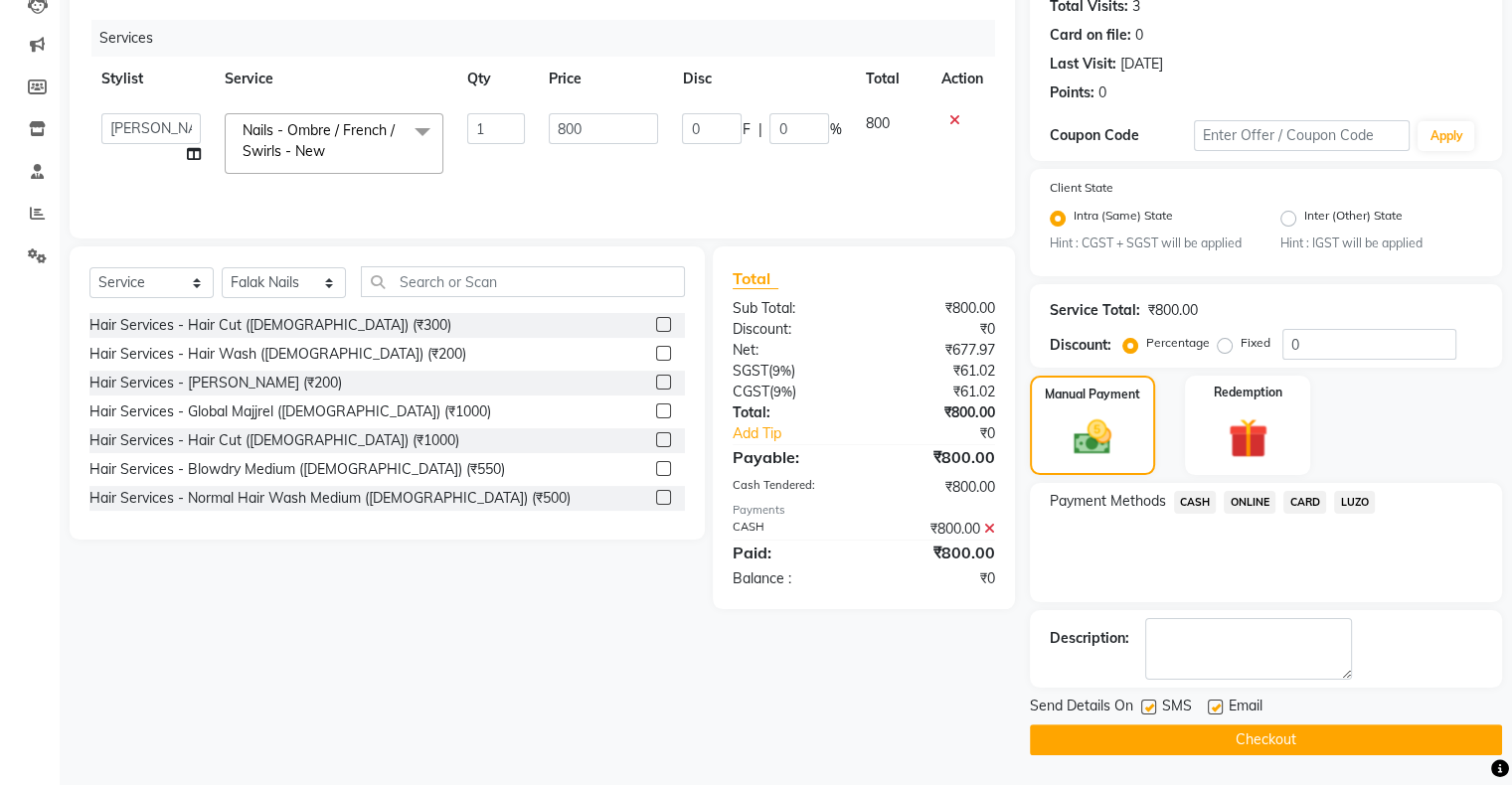 click on "Checkout" 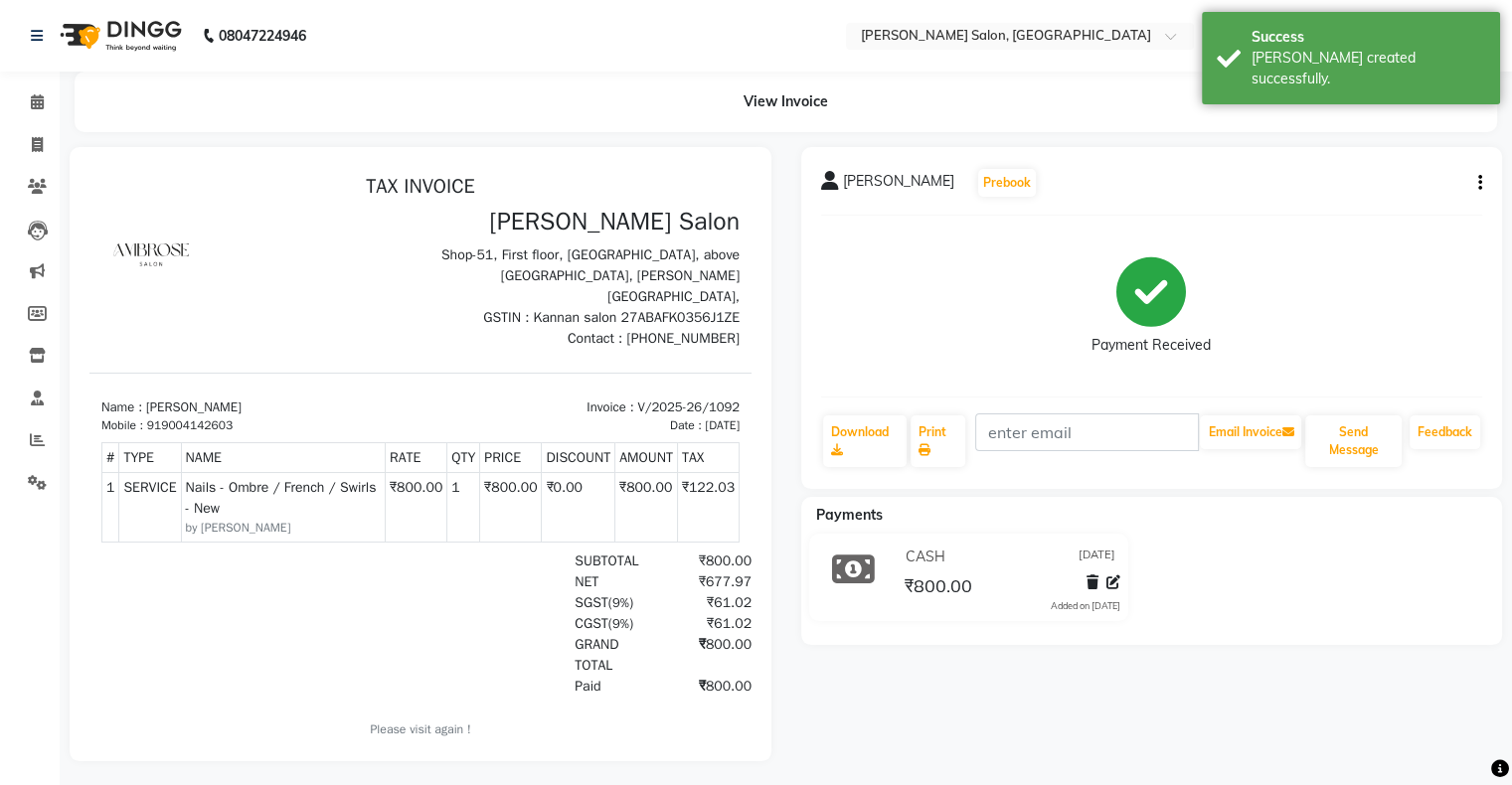 scroll, scrollTop: 0, scrollLeft: 0, axis: both 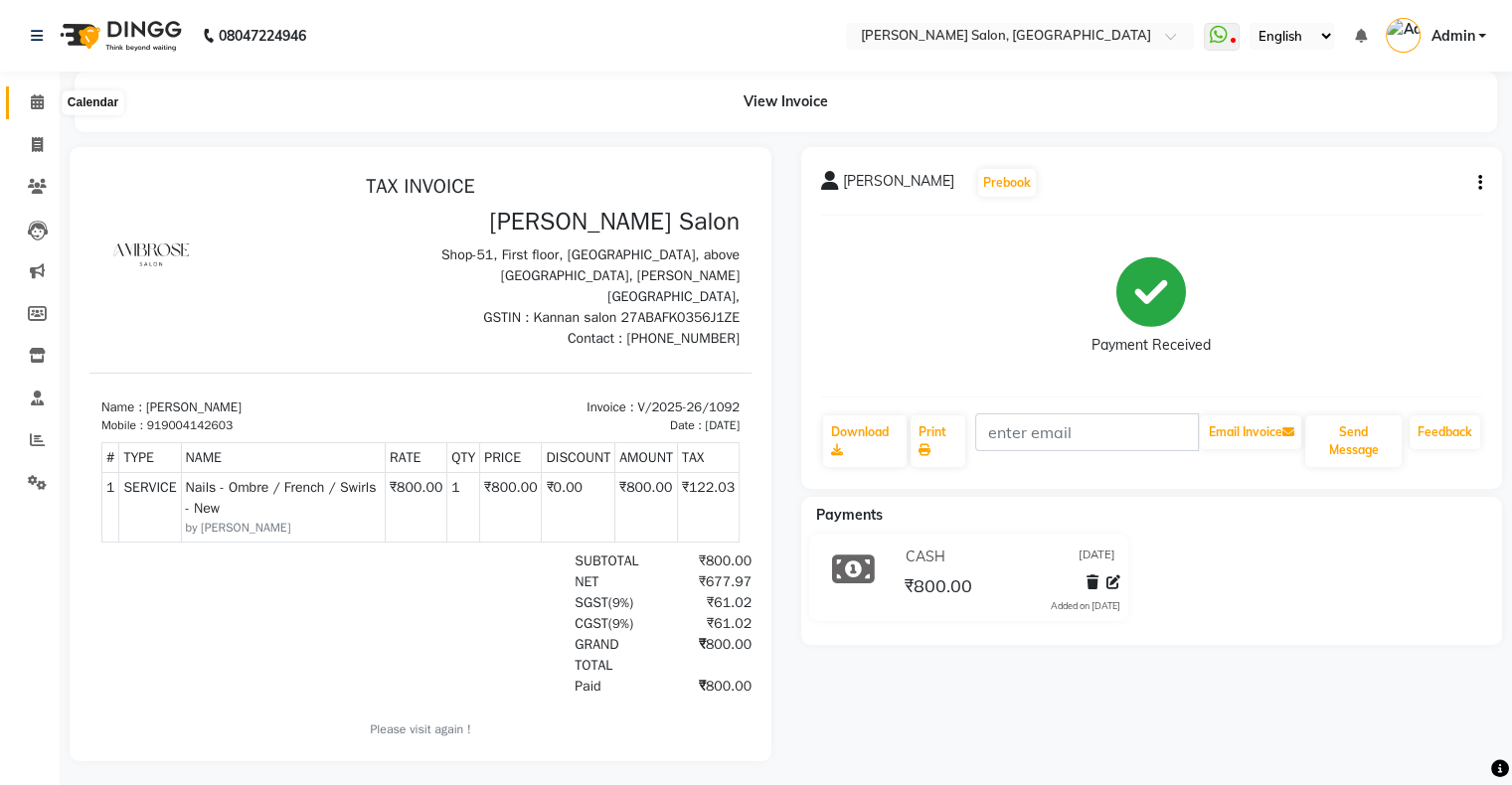 click on "Calendar" 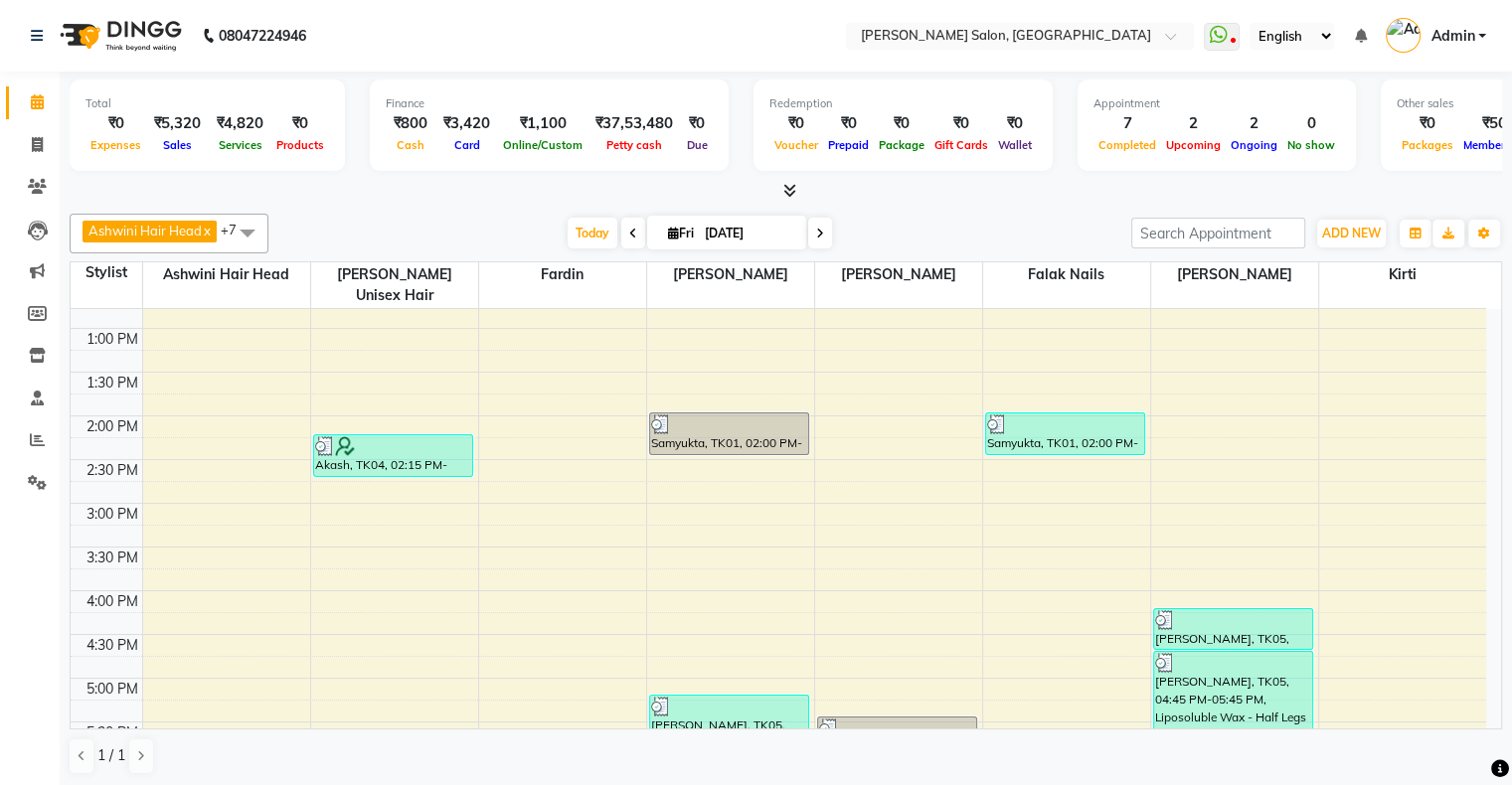 scroll, scrollTop: 497, scrollLeft: 0, axis: vertical 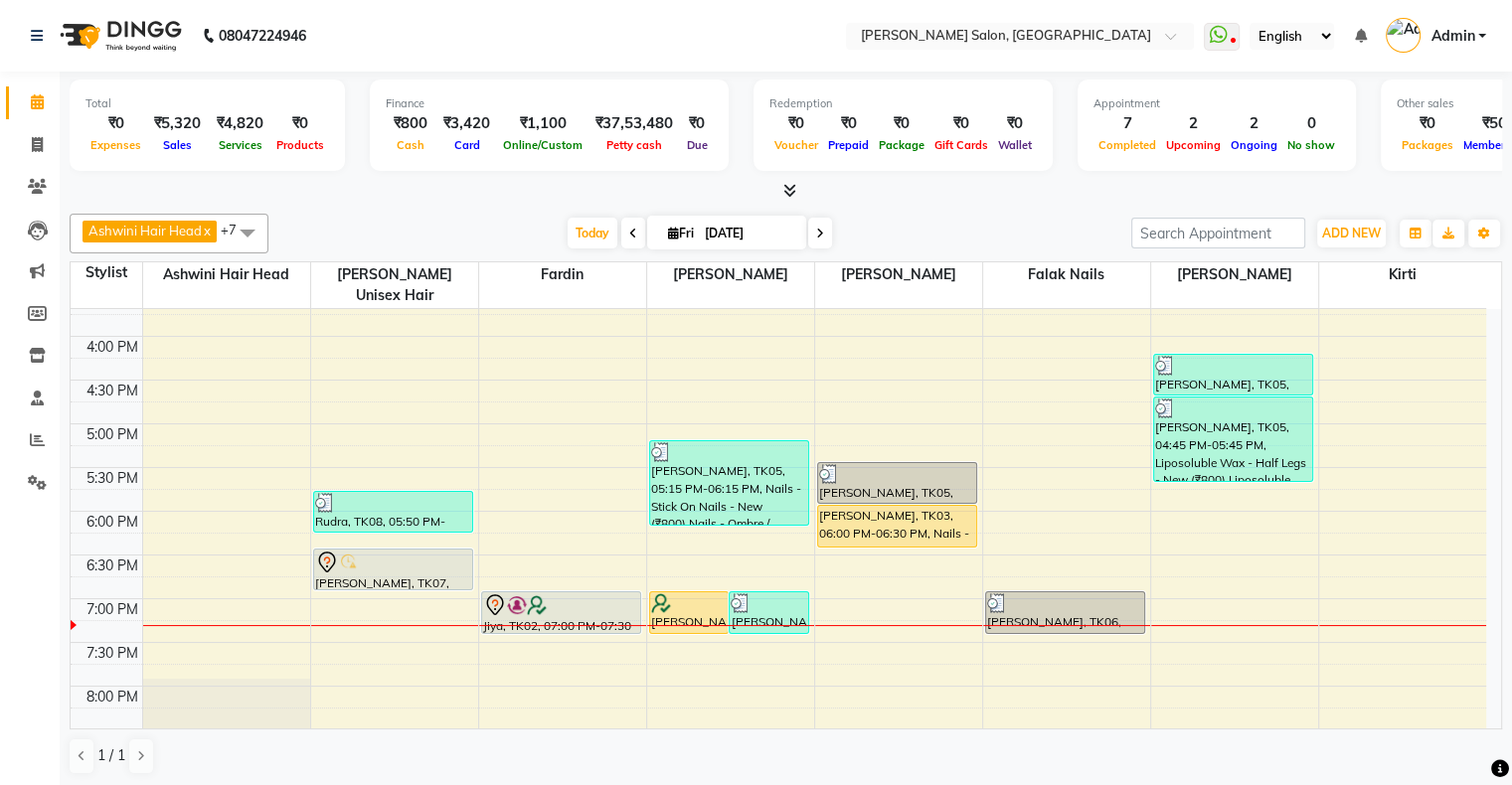 click on "Today  Fri 11-07-2025" at bounding box center (700, 234) 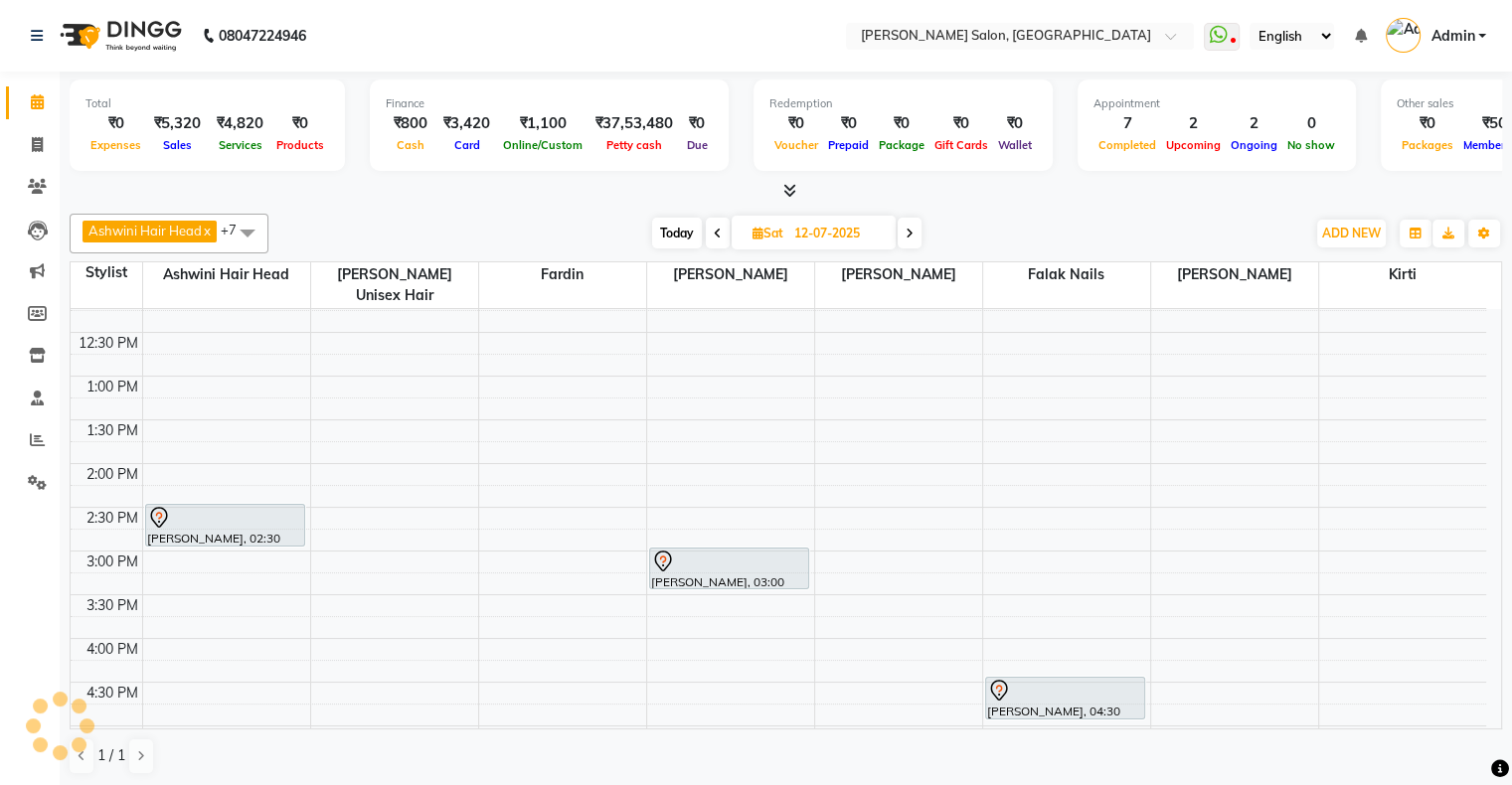scroll, scrollTop: 199, scrollLeft: 0, axis: vertical 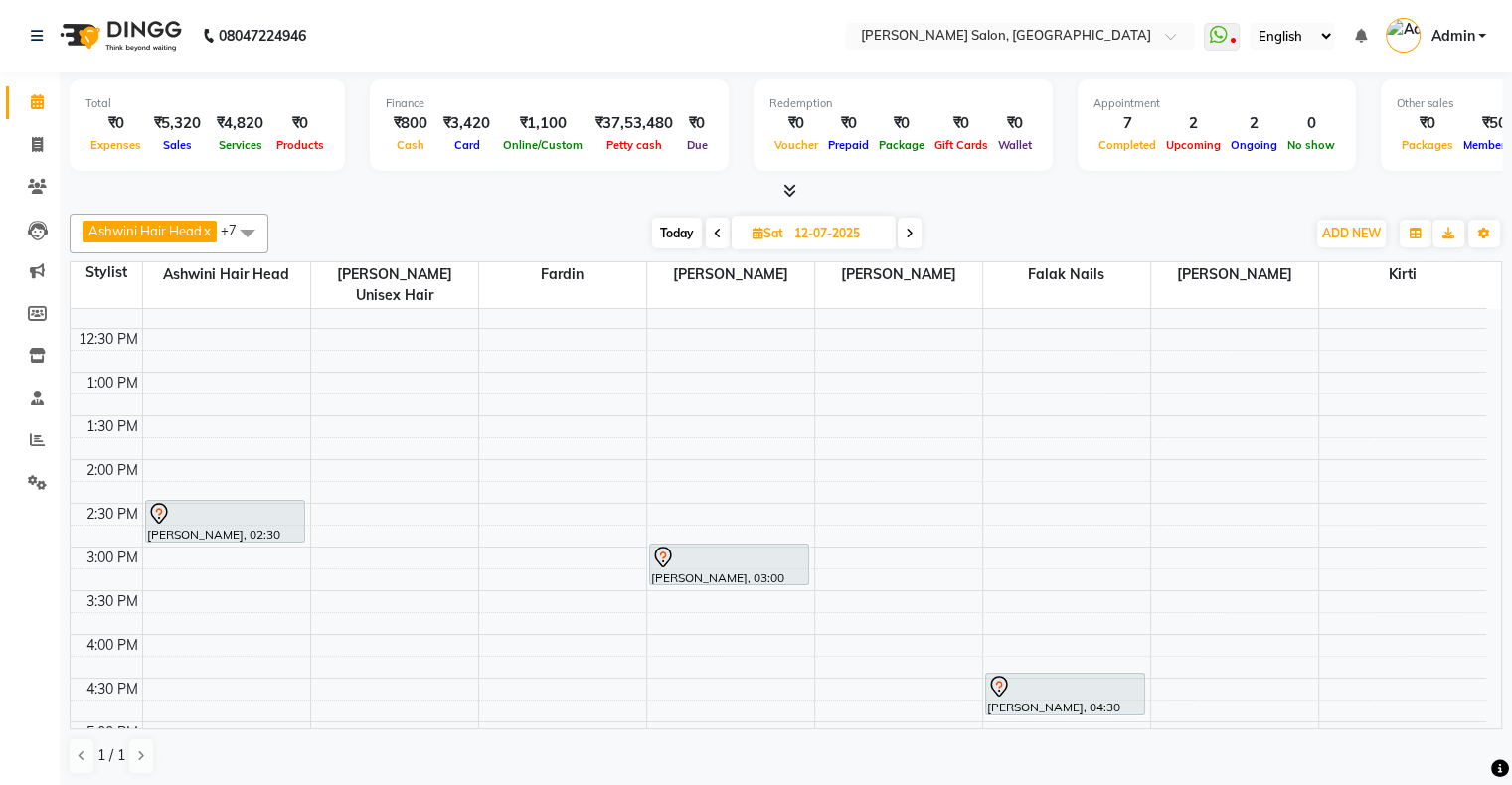 click at bounding box center [718, 233] 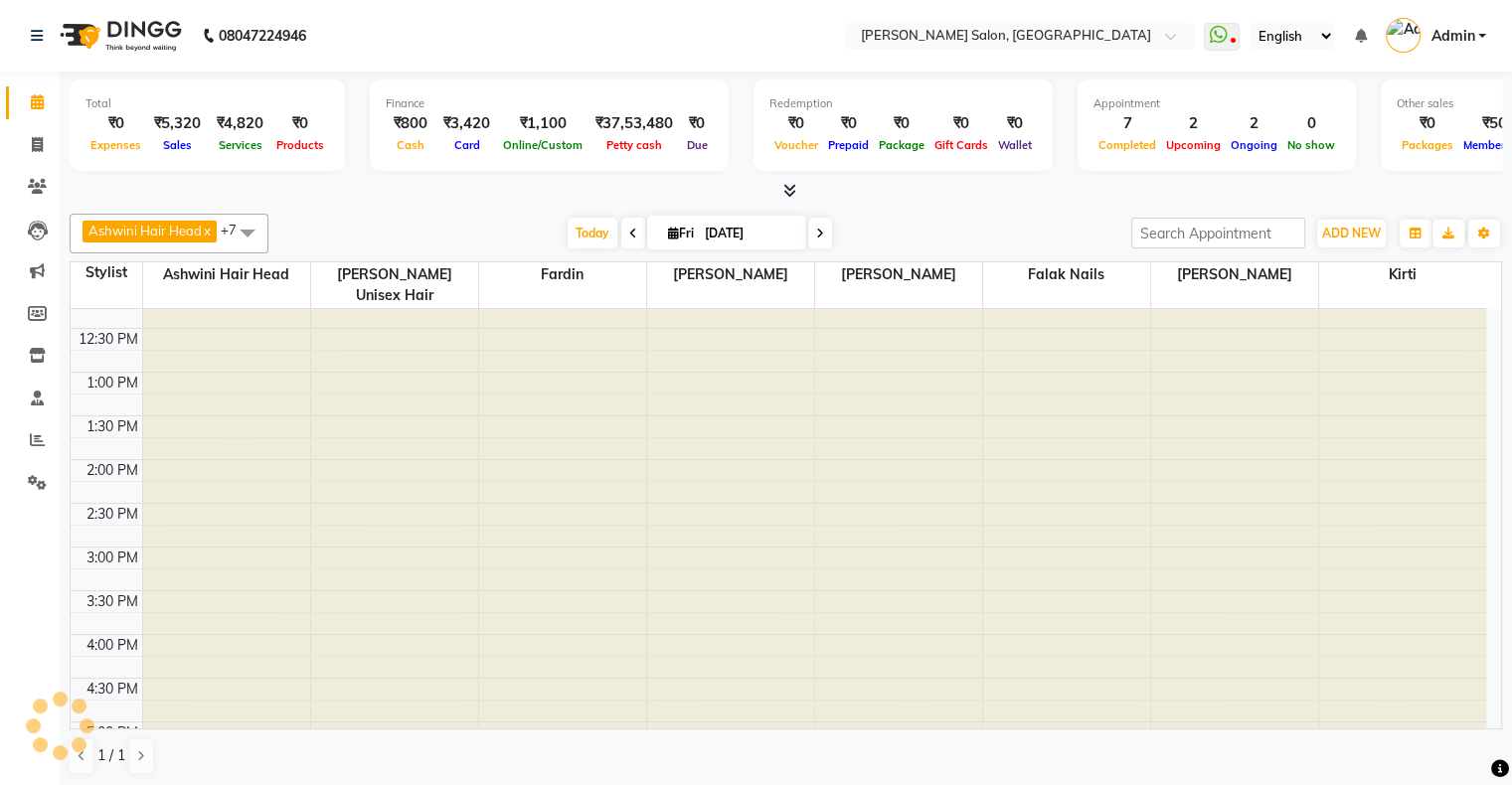 scroll, scrollTop: 685, scrollLeft: 0, axis: vertical 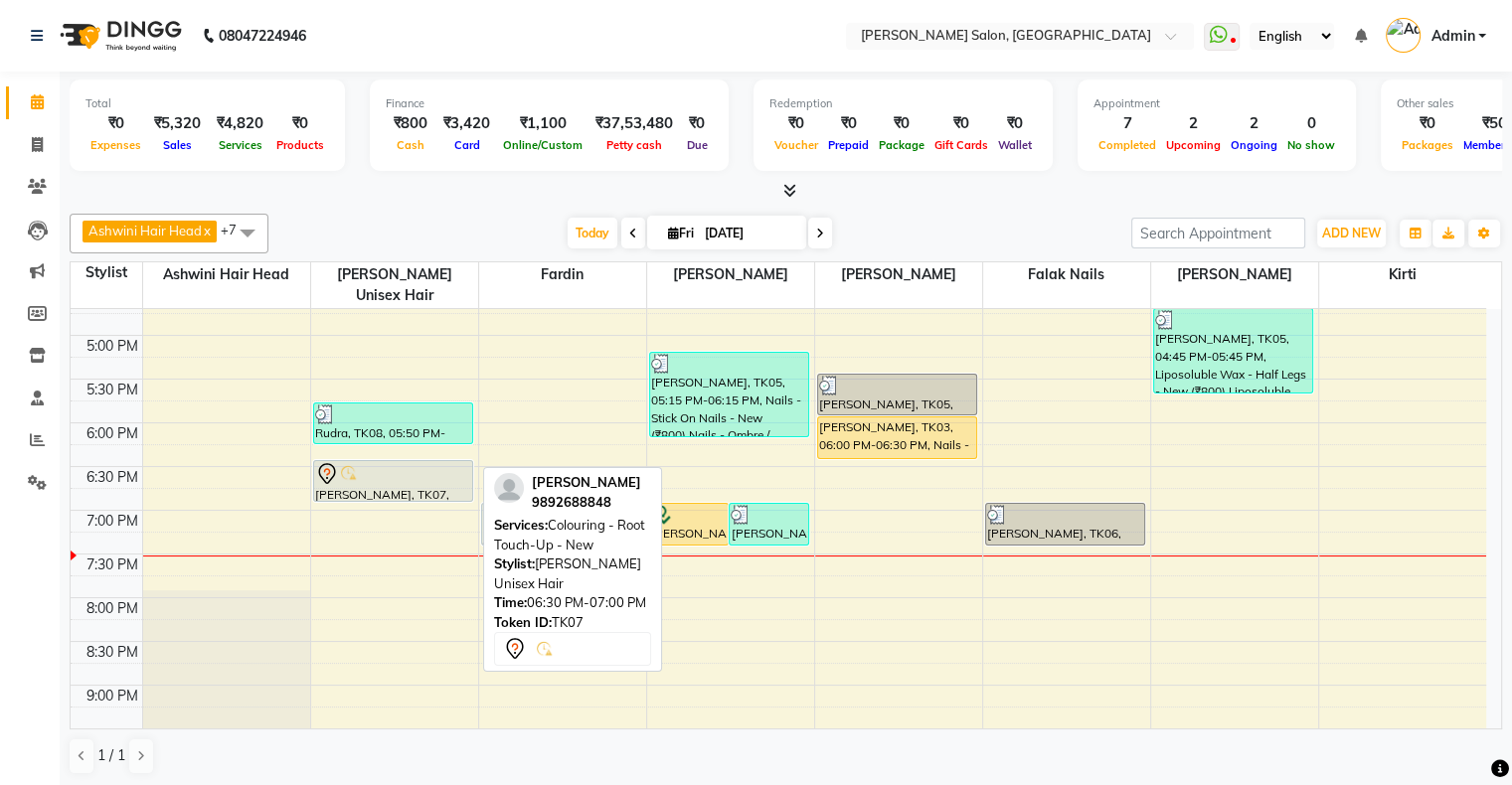 click at bounding box center (394, 474) 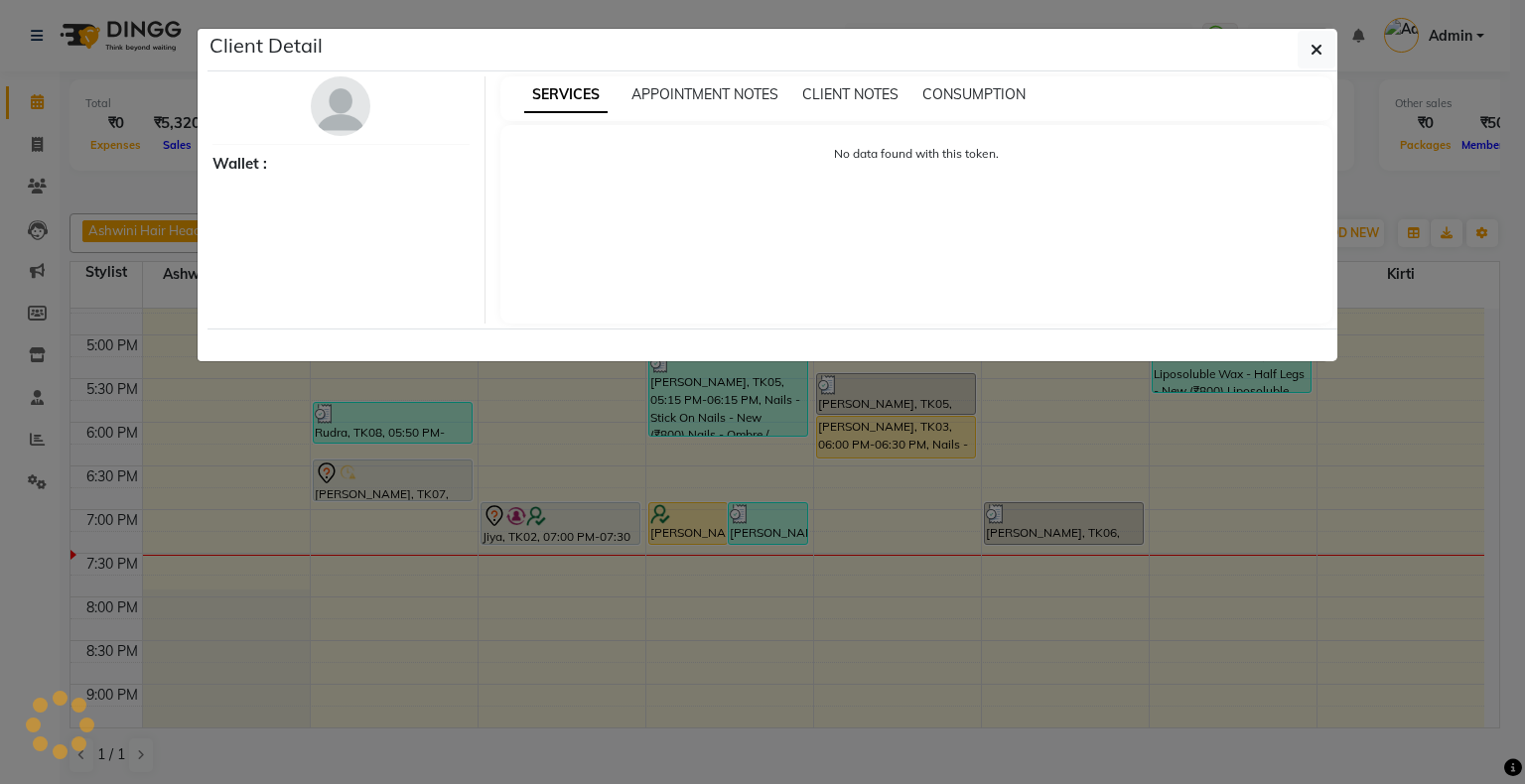 type 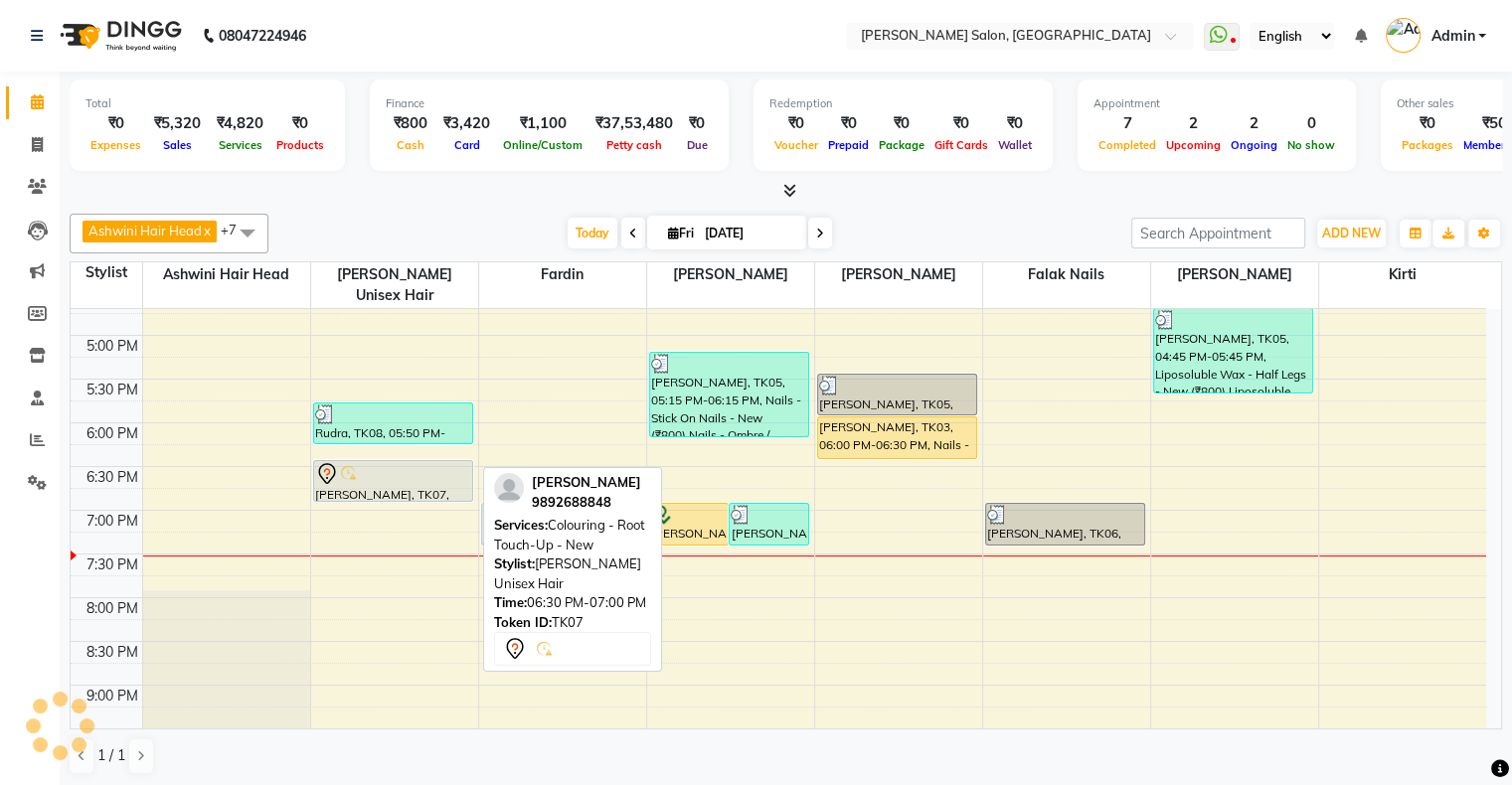 click at bounding box center (394, 474) 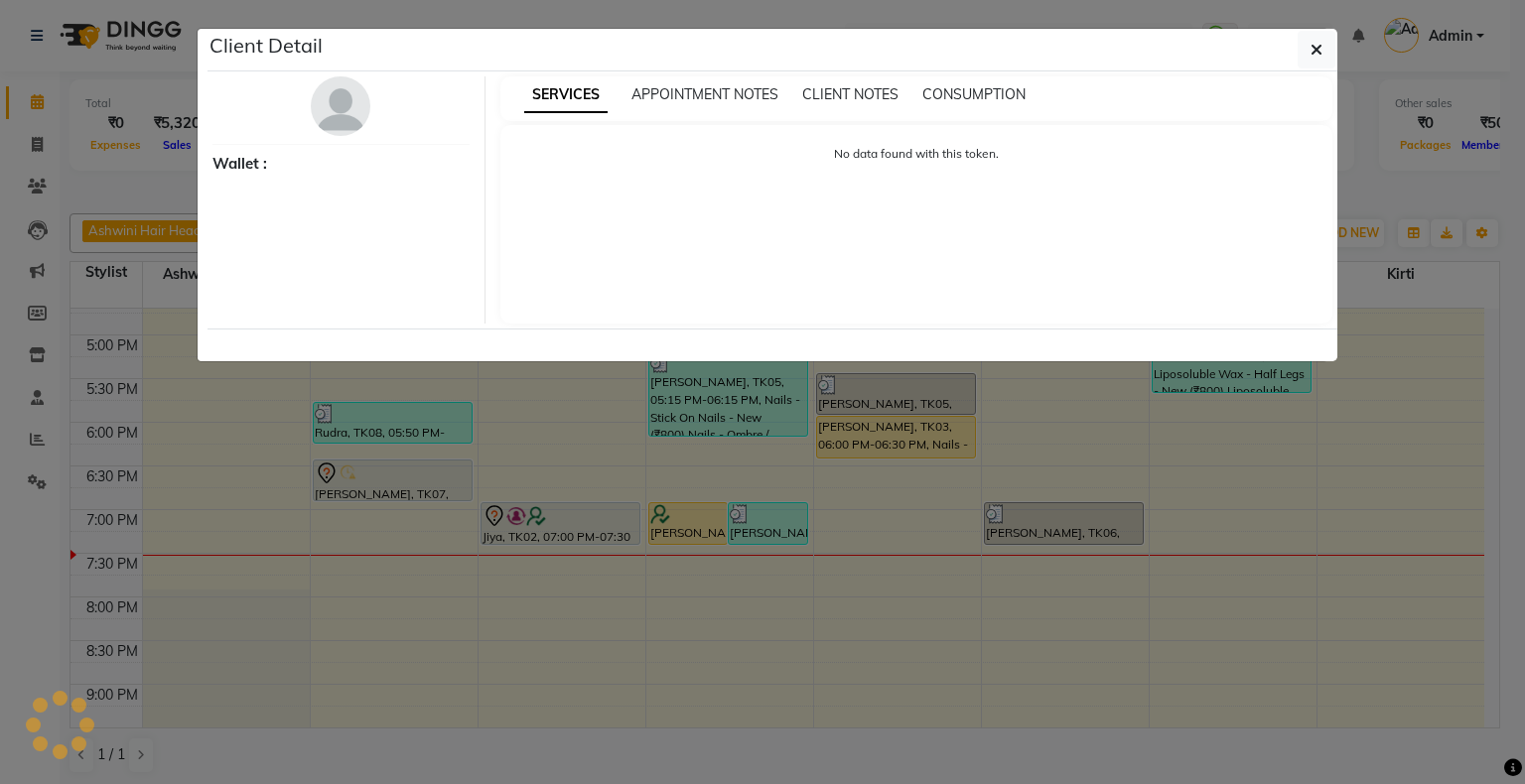 click on "Client Detail     Wallet : SERVICES APPOINTMENT NOTES CLIENT NOTES CONSUMPTION No data found with this token." 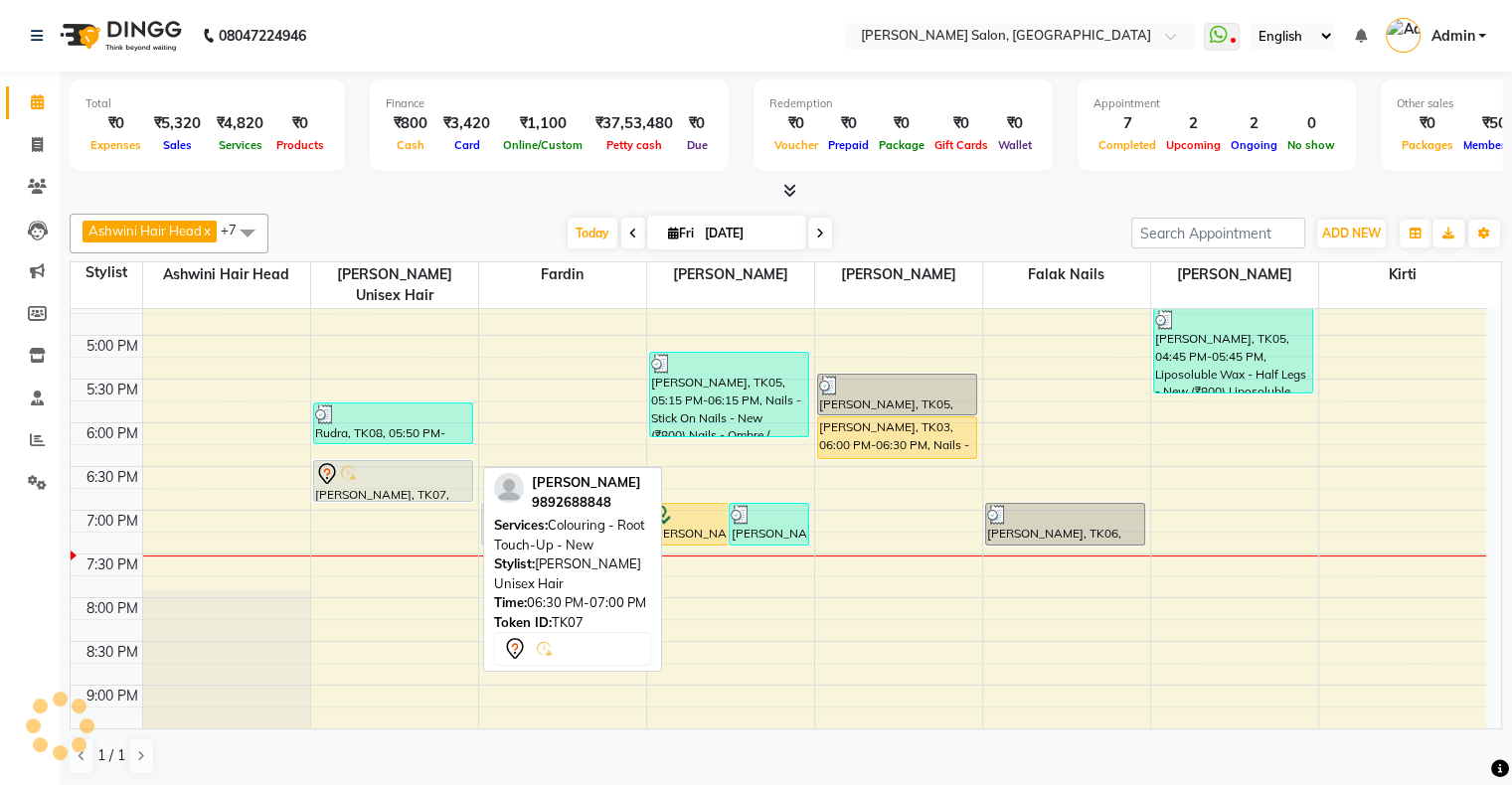 click at bounding box center [394, 501] 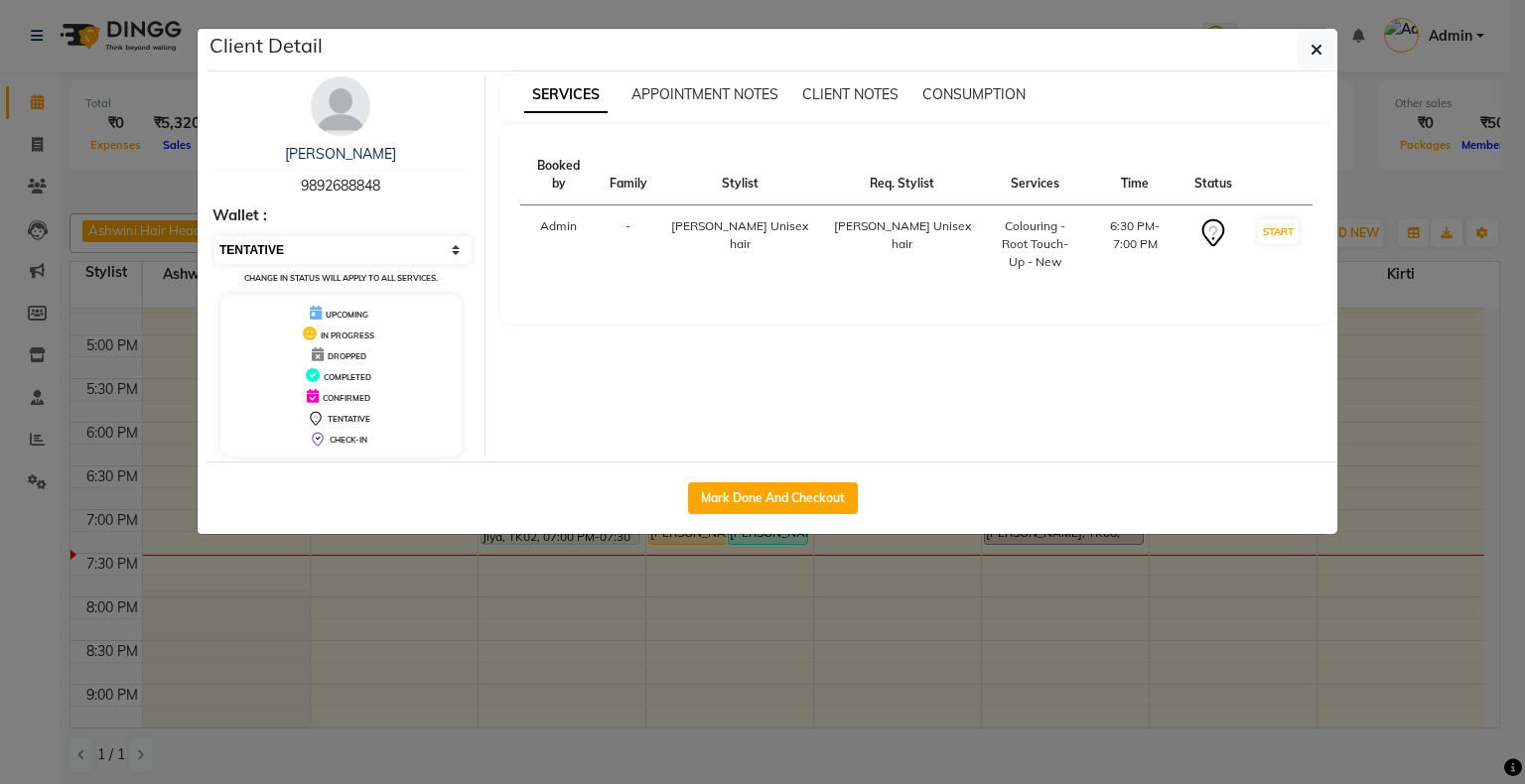 click on "Select IN SERVICE CONFIRMED TENTATIVE CHECK IN MARK DONE DROPPED UPCOMING" at bounding box center [343, 250] 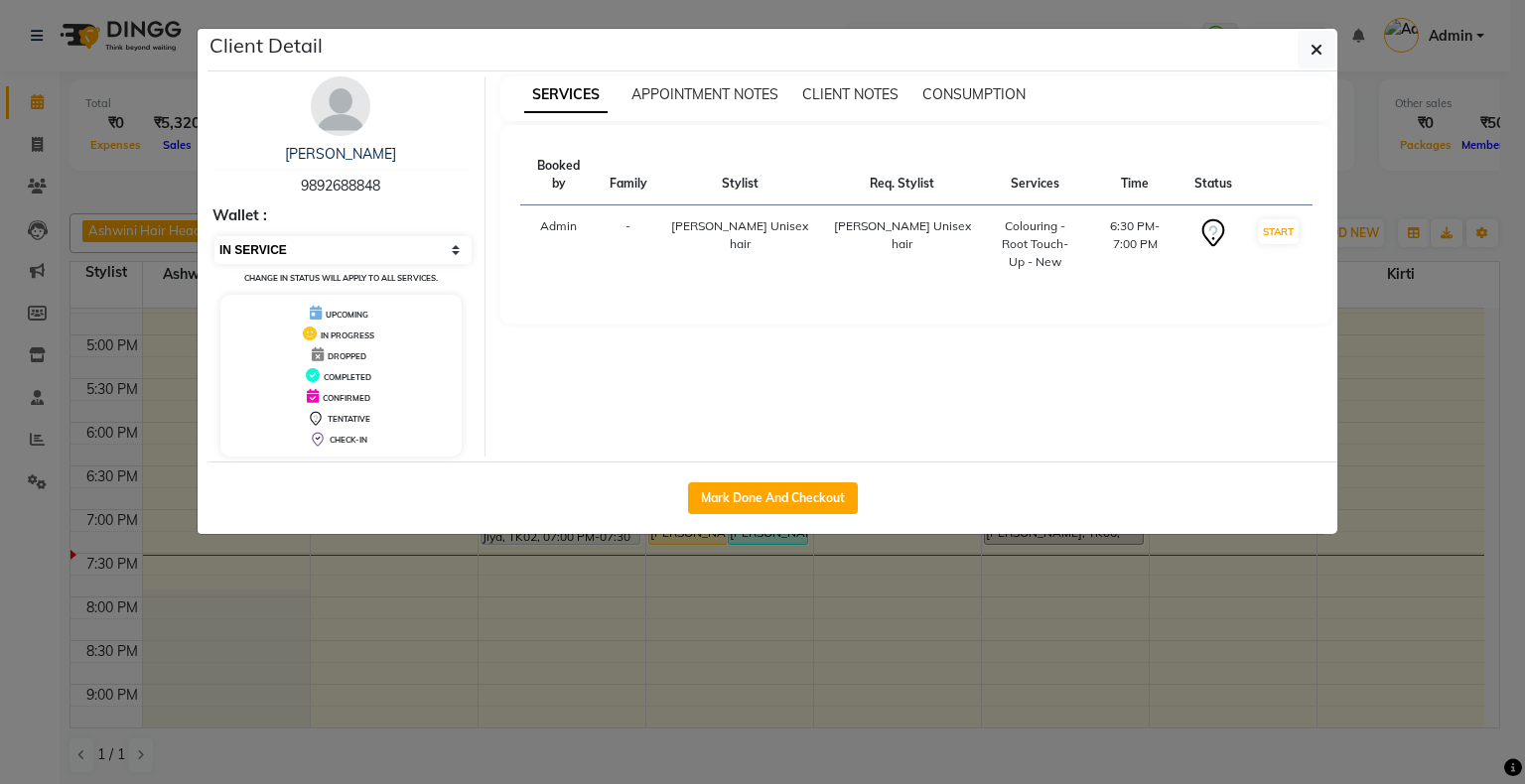 click on "Select IN SERVICE CONFIRMED TENTATIVE CHECK IN MARK DONE DROPPED UPCOMING" at bounding box center (343, 250) 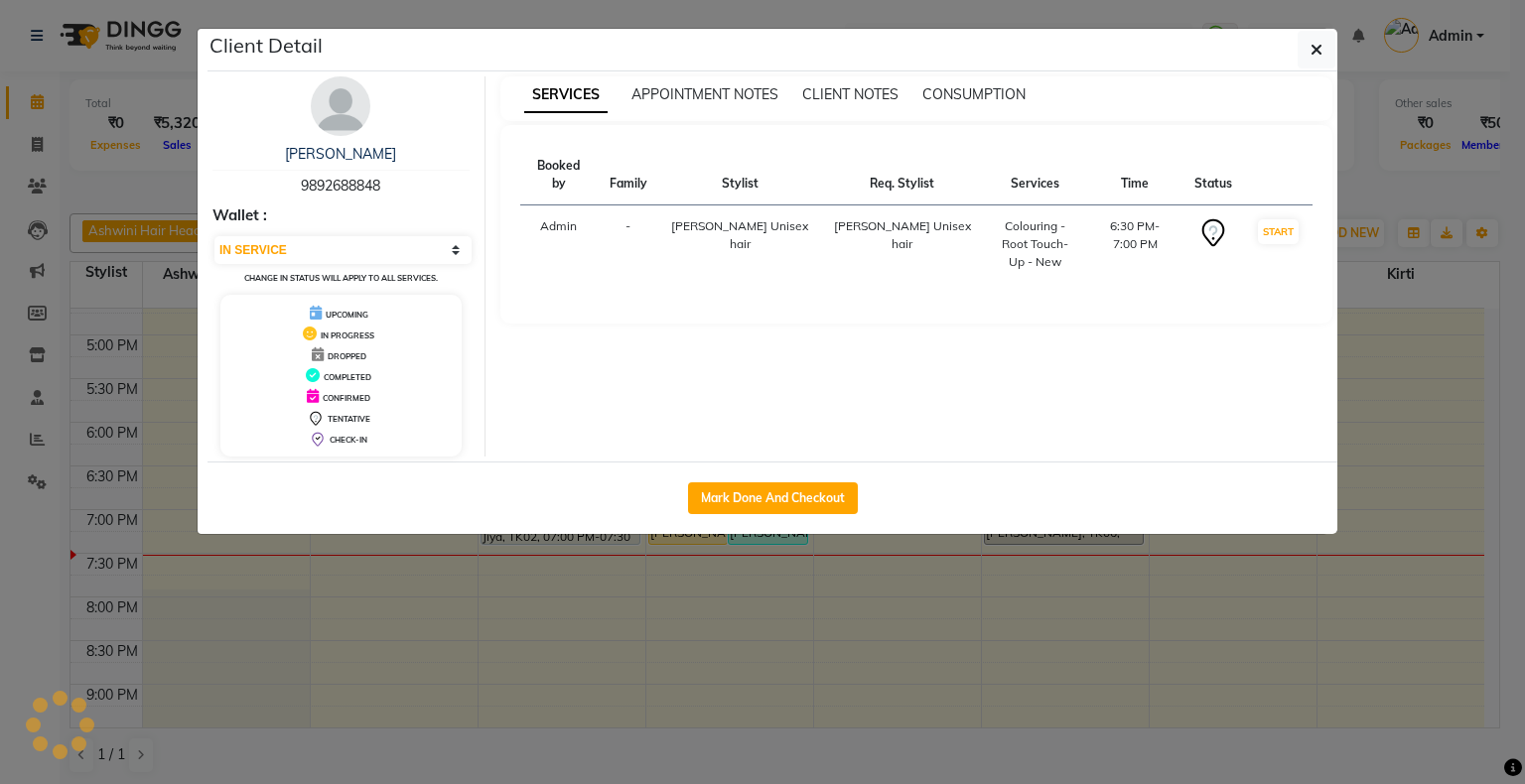 click on "Client Detail  Devangi Javeri   9892688848 Wallet : Select IN SERVICE CONFIRMED TENTATIVE CHECK IN MARK DONE DROPPED UPCOMING Change in status will apply to all services. UPCOMING IN PROGRESS DROPPED COMPLETED CONFIRMED TENTATIVE CHECK-IN SERVICES APPOINTMENT NOTES CLIENT NOTES CONSUMPTION Booked by Family Stylist Req. Stylist Services Time Status  Admin  - Vivek Unisex hair Vivek Unisex hair  Colouring  - Root Touch-Up - New   6:30 PM-7:00 PM   START   Mark Done And Checkout" 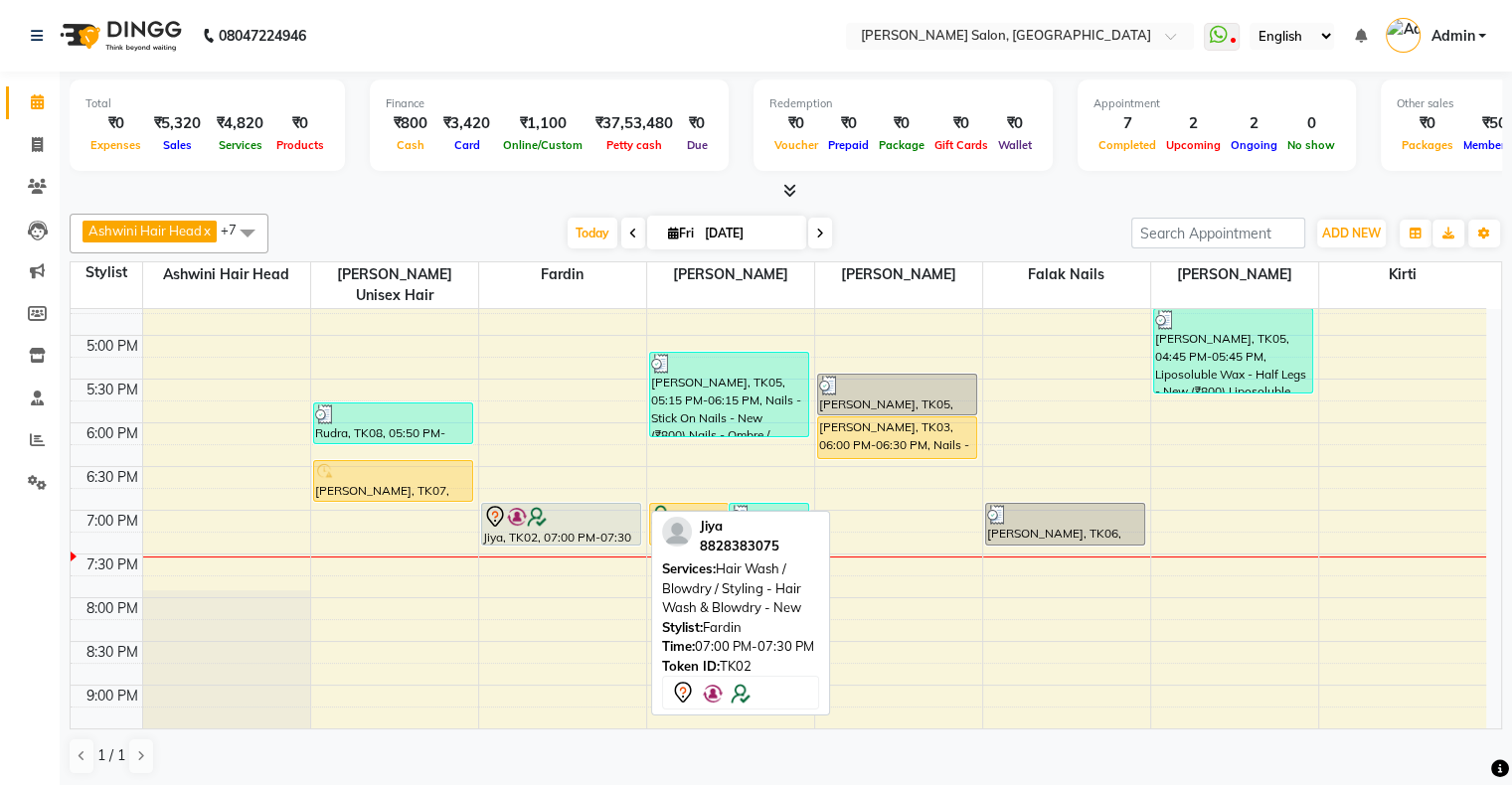 click on "Jiya, TK02, 07:00 PM-07:30 PM, Hair Wash / Blowdry / Styling  - Hair Wash & Blowdry - New" at bounding box center (562, 524) 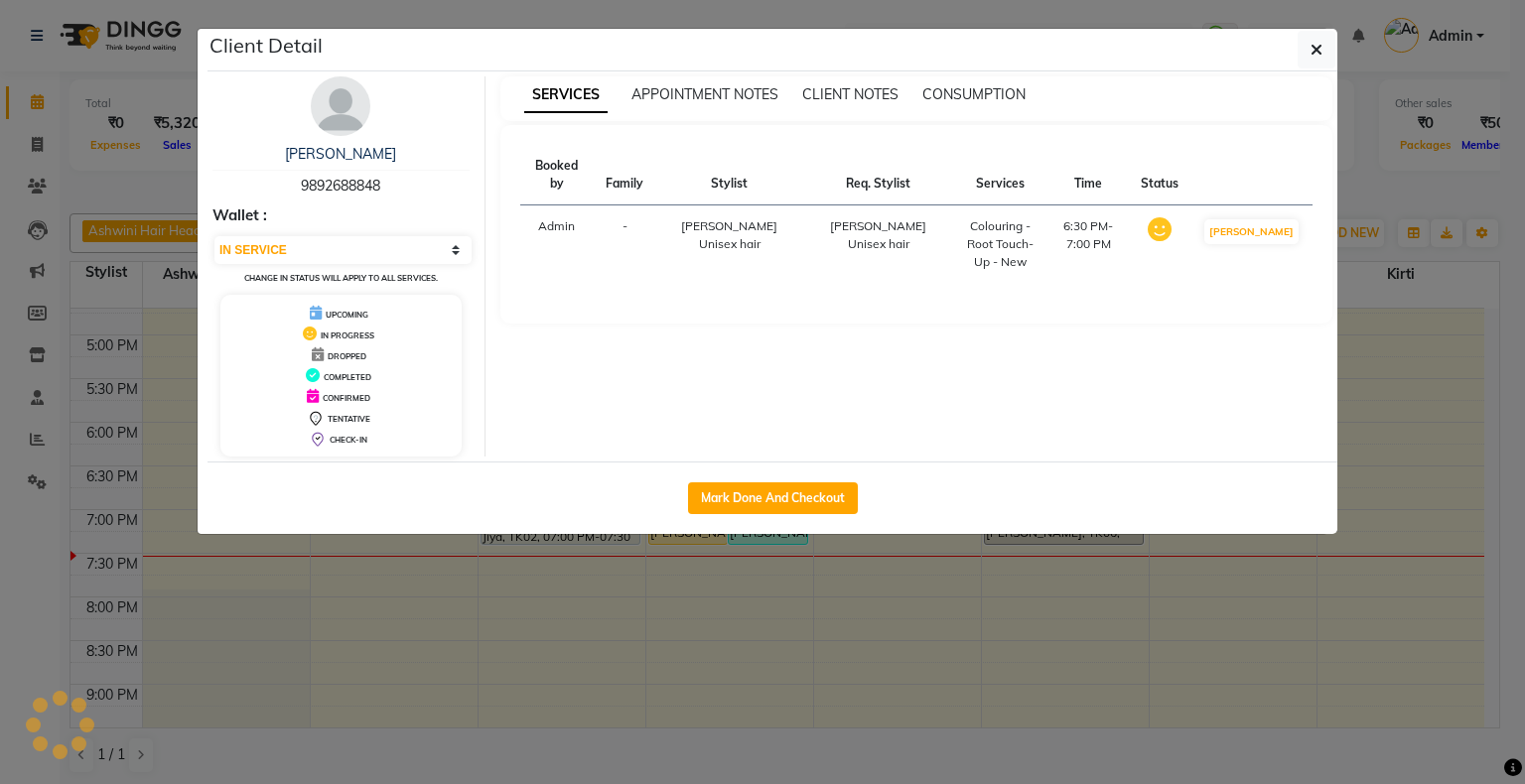 select on "7" 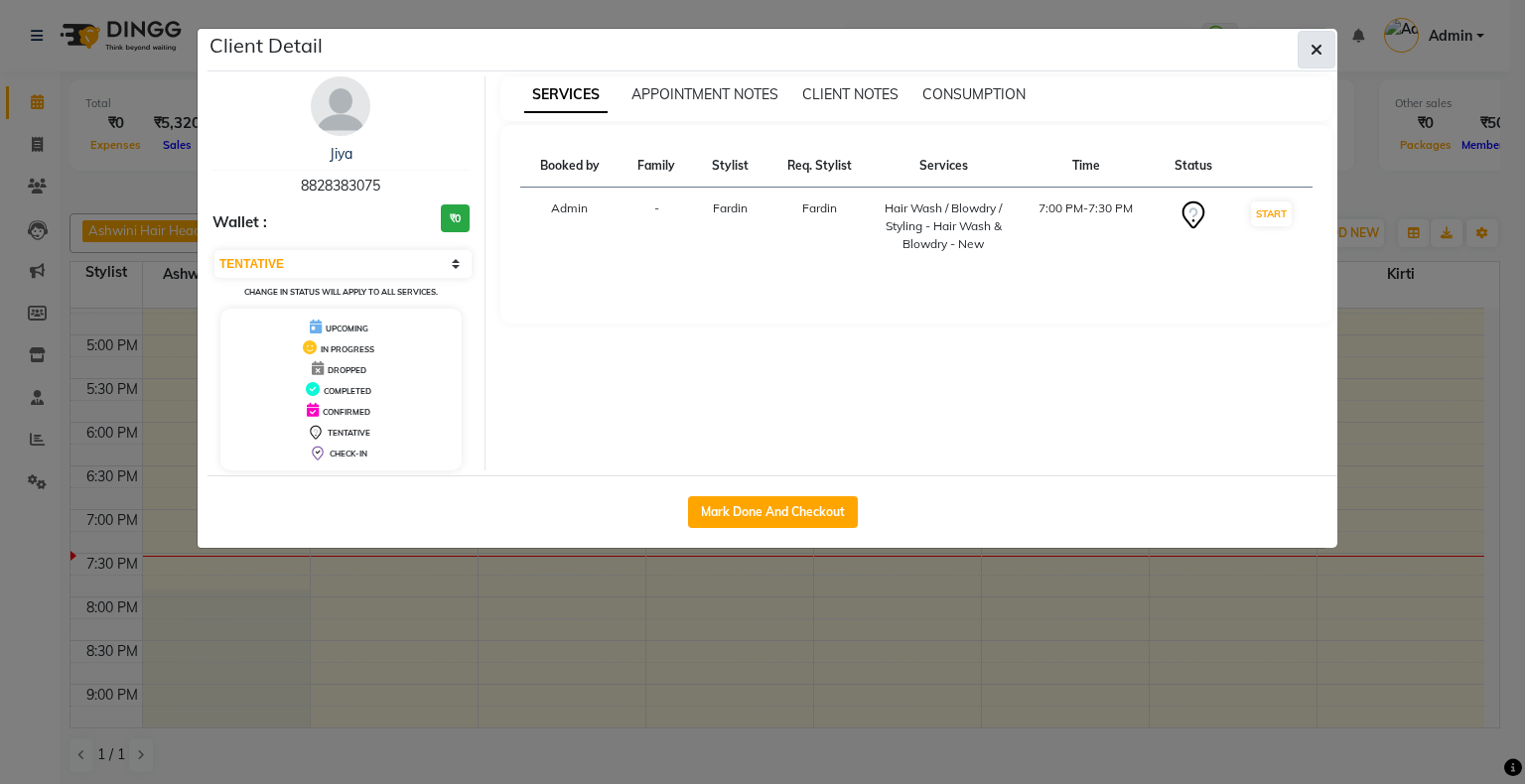 click 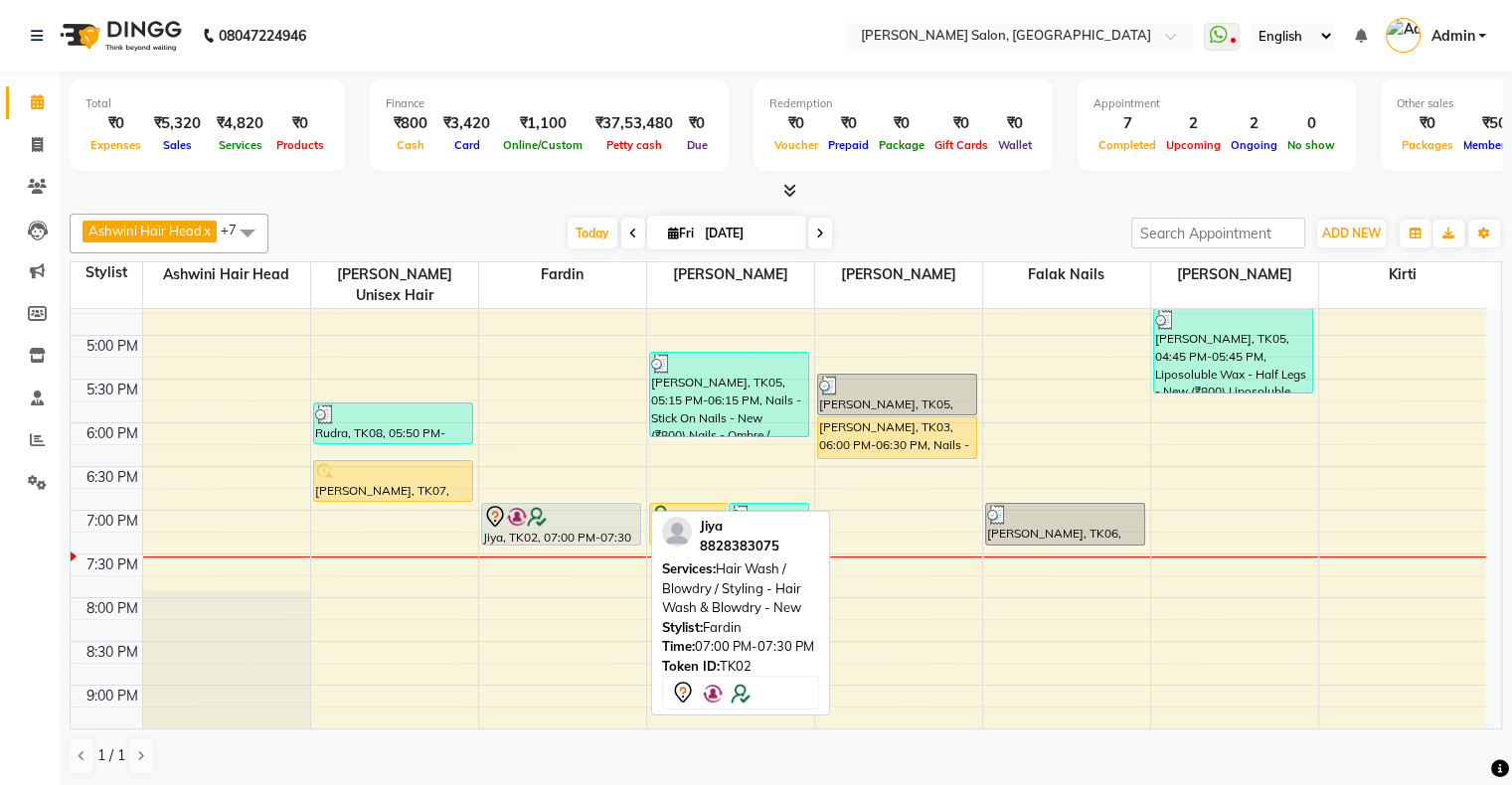scroll, scrollTop: 685, scrollLeft: 0, axis: vertical 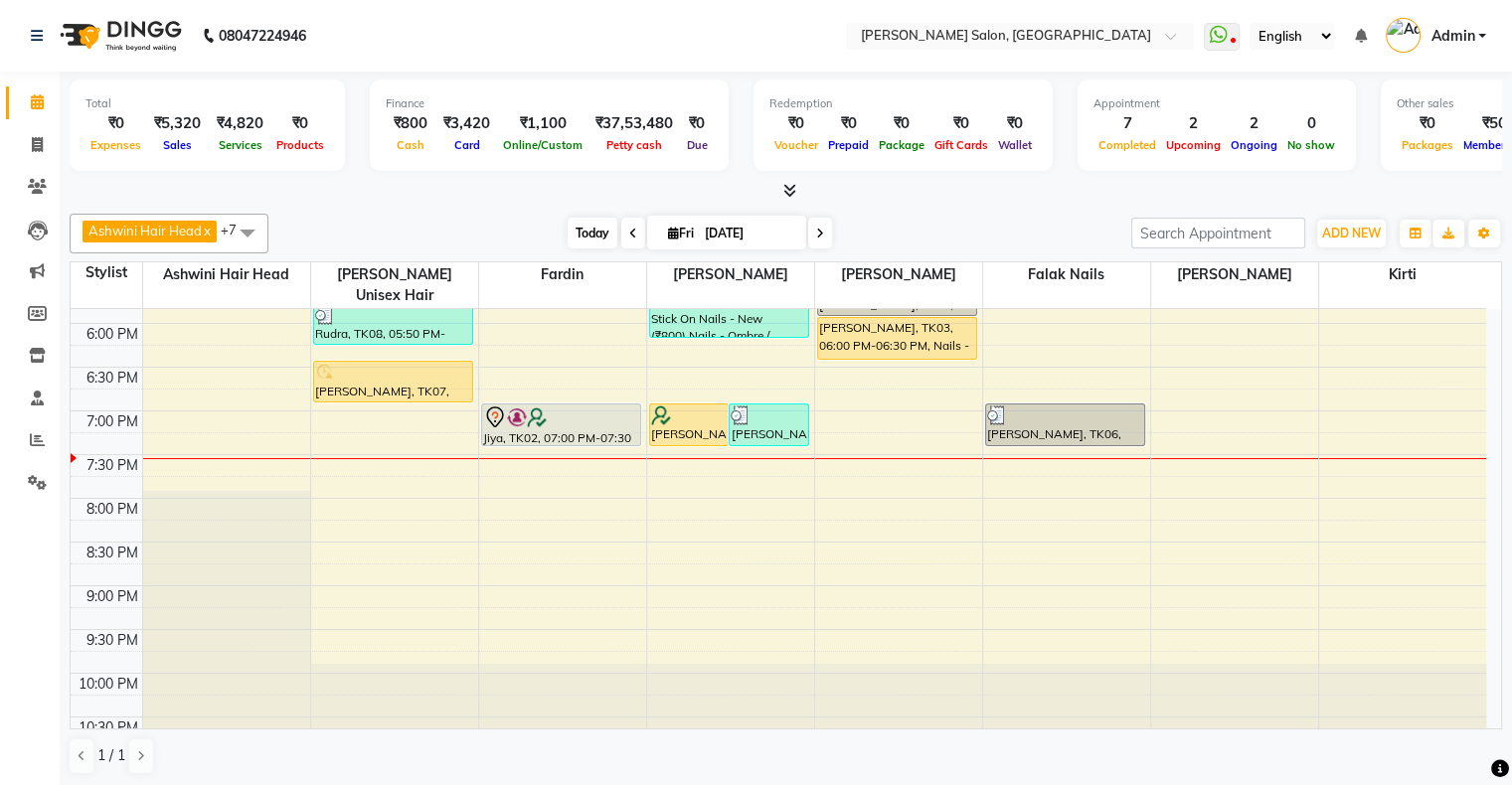 click on "Today" at bounding box center (592, 233) 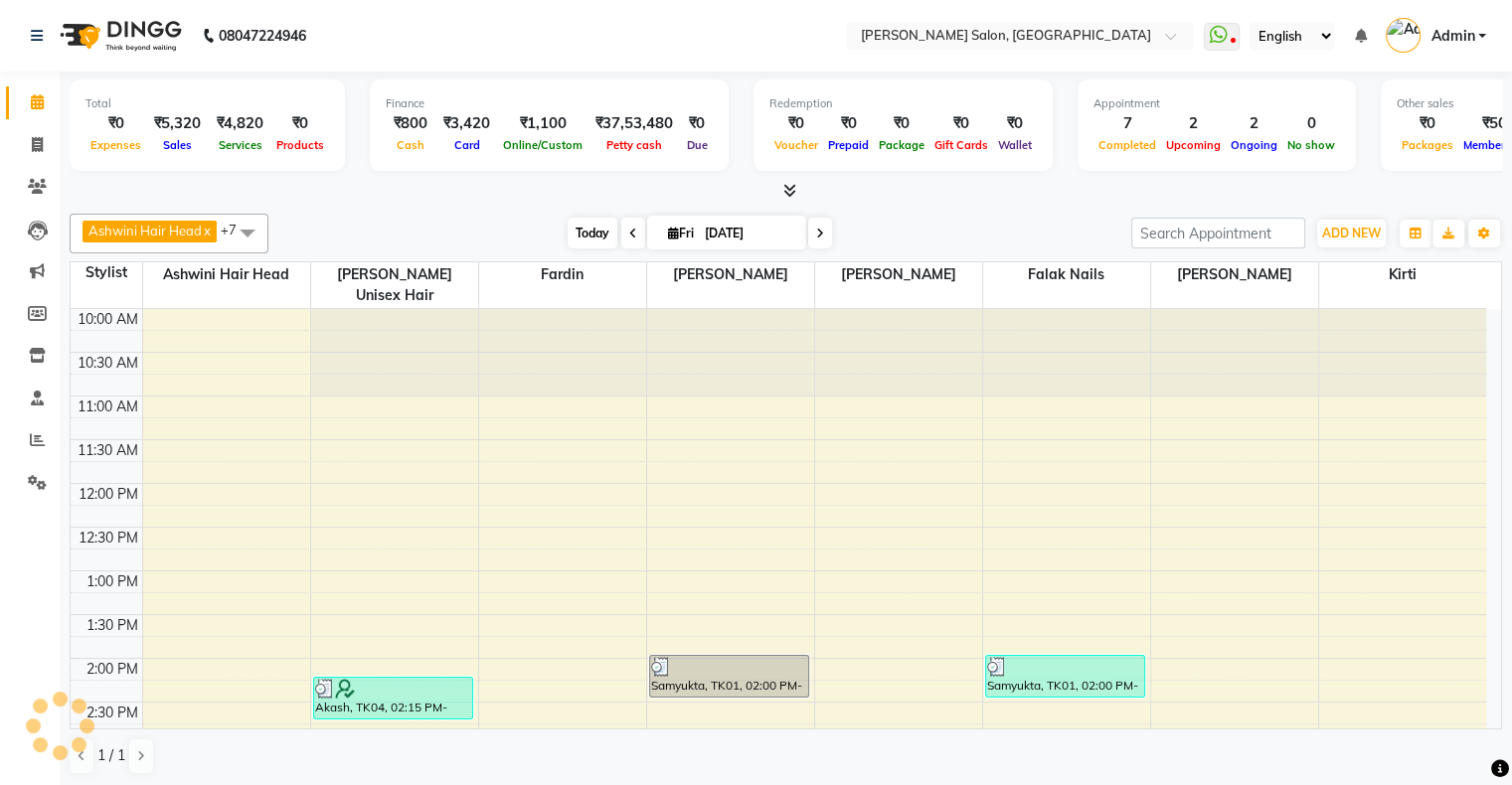 click on "Today" at bounding box center [592, 233] 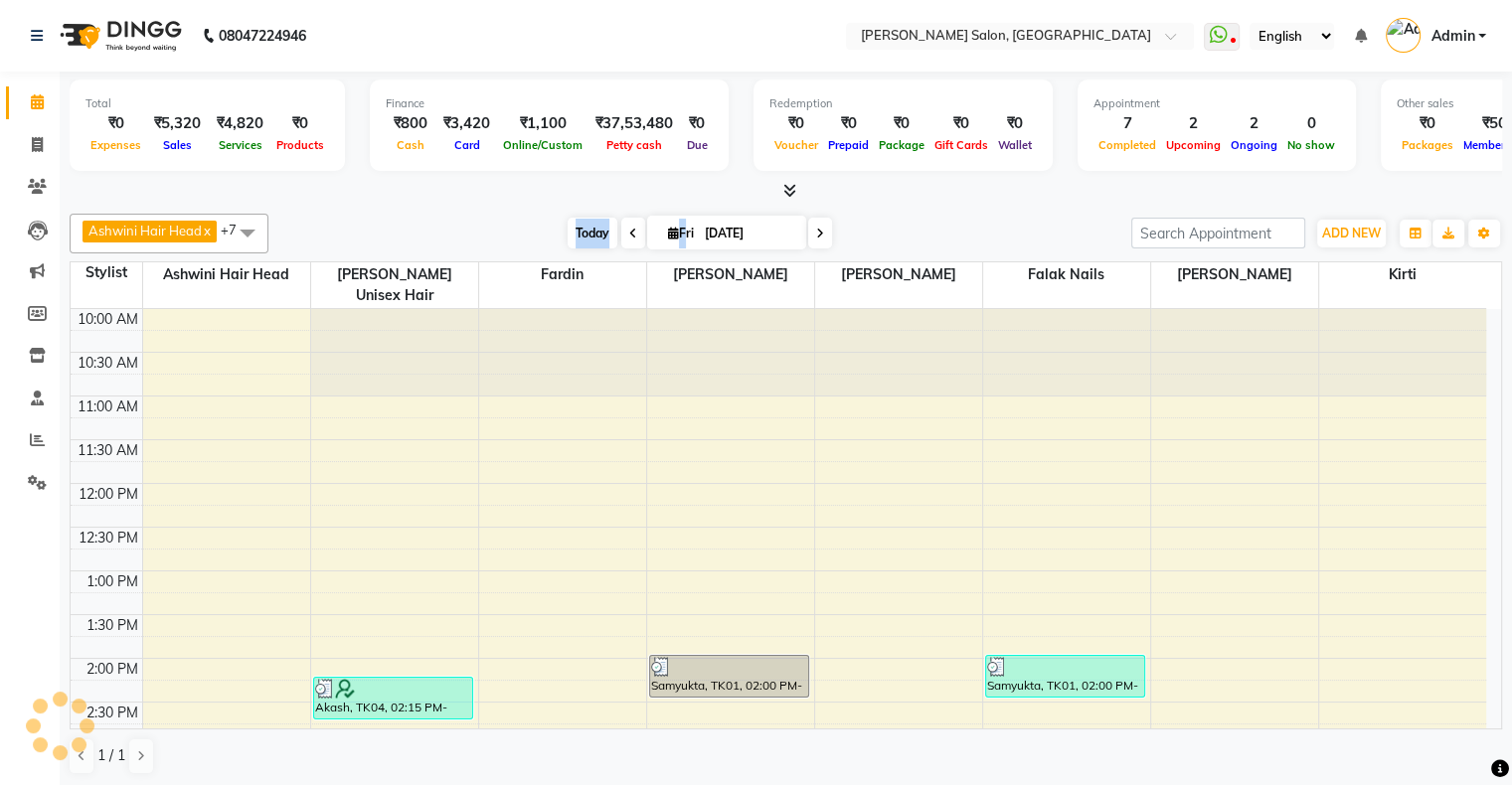 click on "Today" at bounding box center (592, 233) 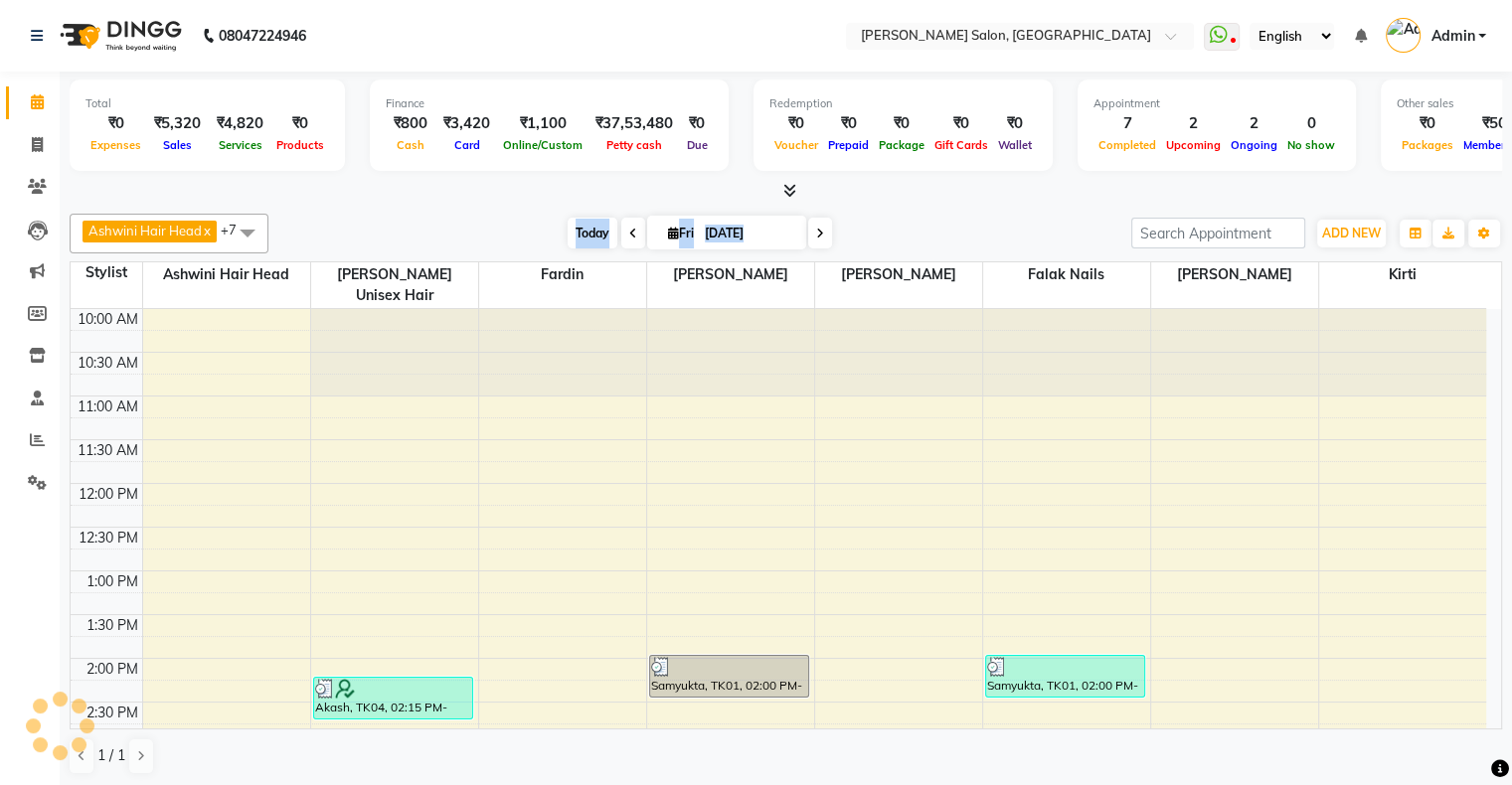 click on "Today" at bounding box center [592, 233] 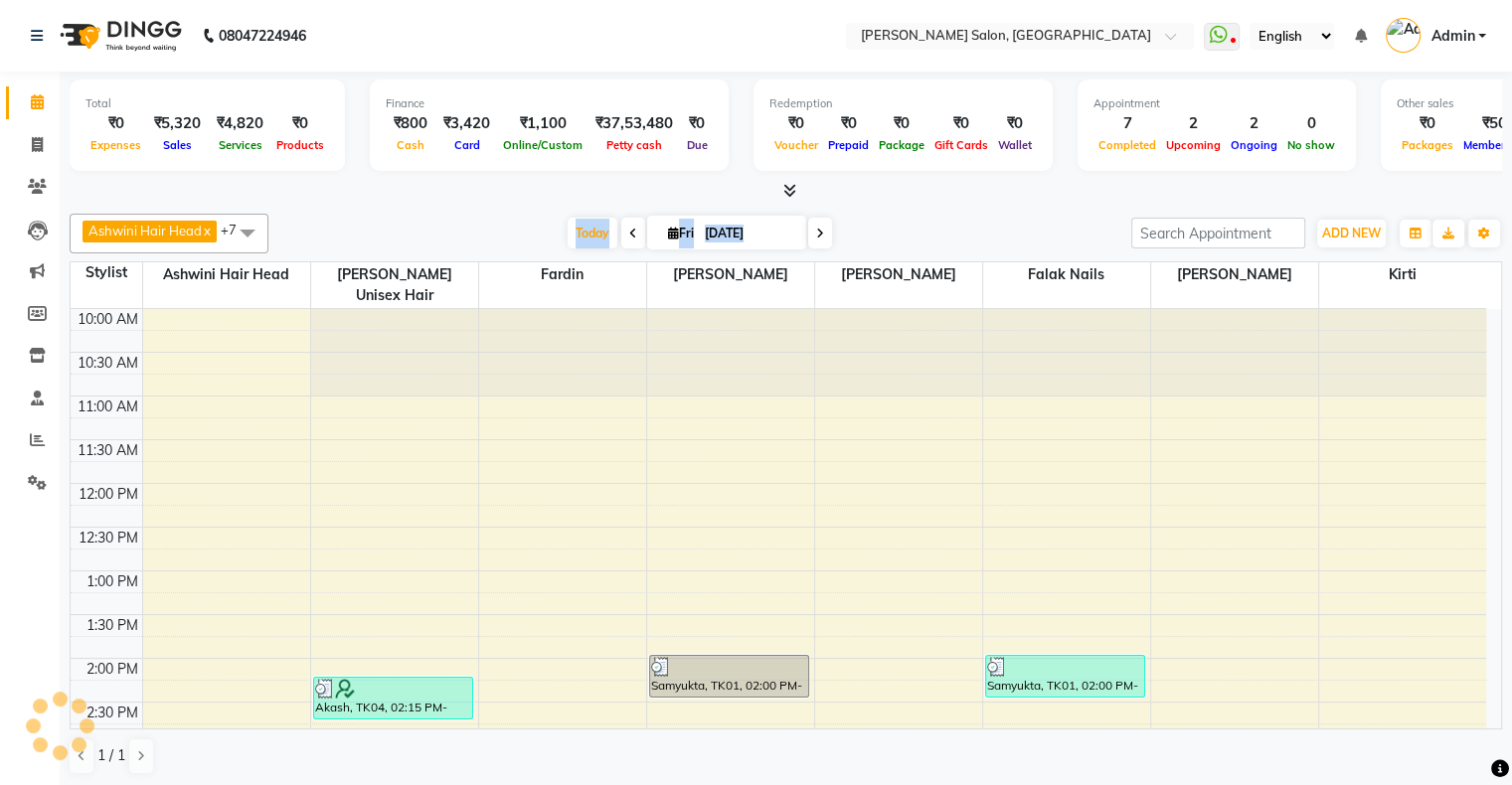 scroll, scrollTop: 685, scrollLeft: 0, axis: vertical 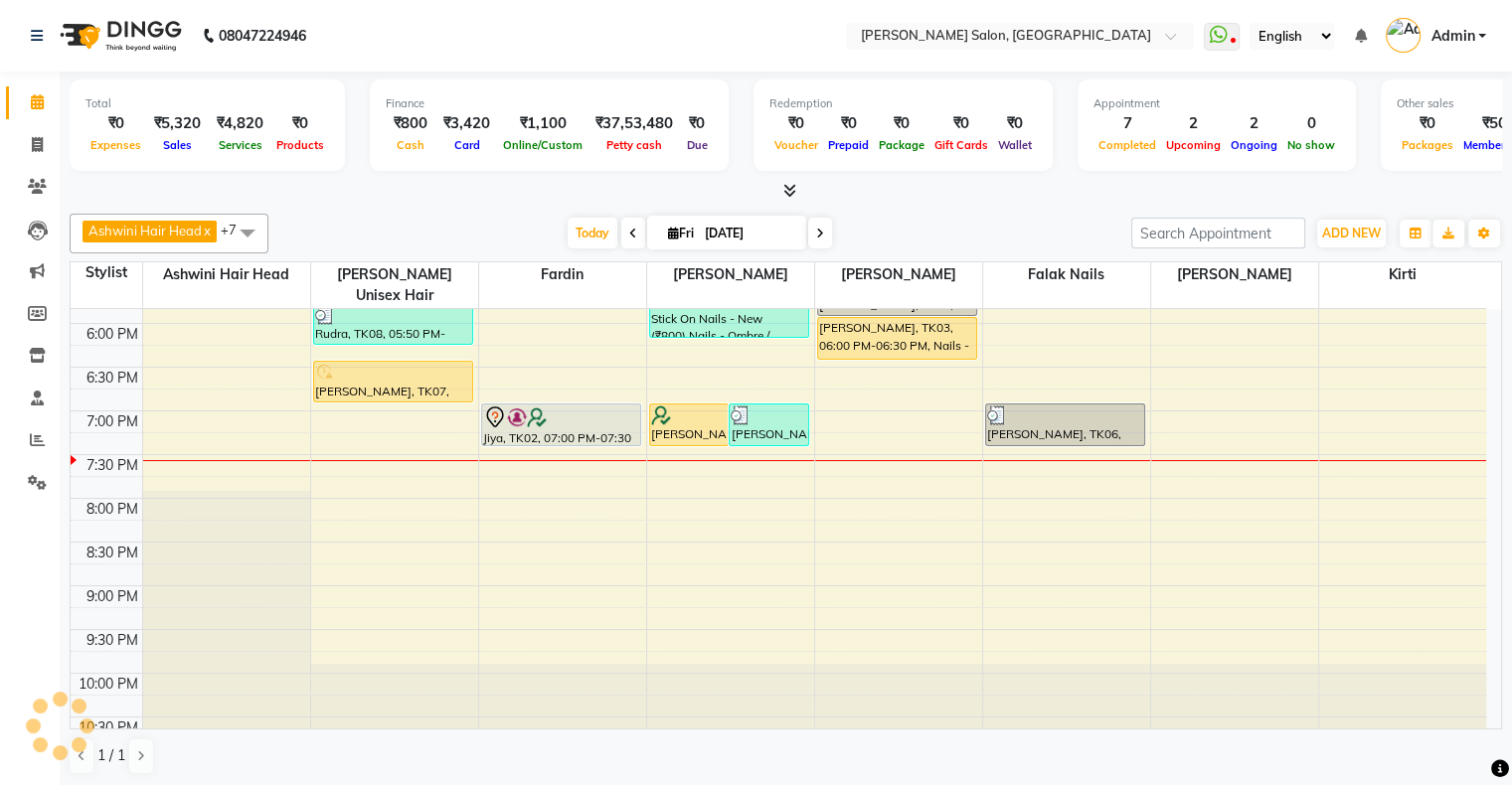 click on "1 / 1" at bounding box center (785, 756) 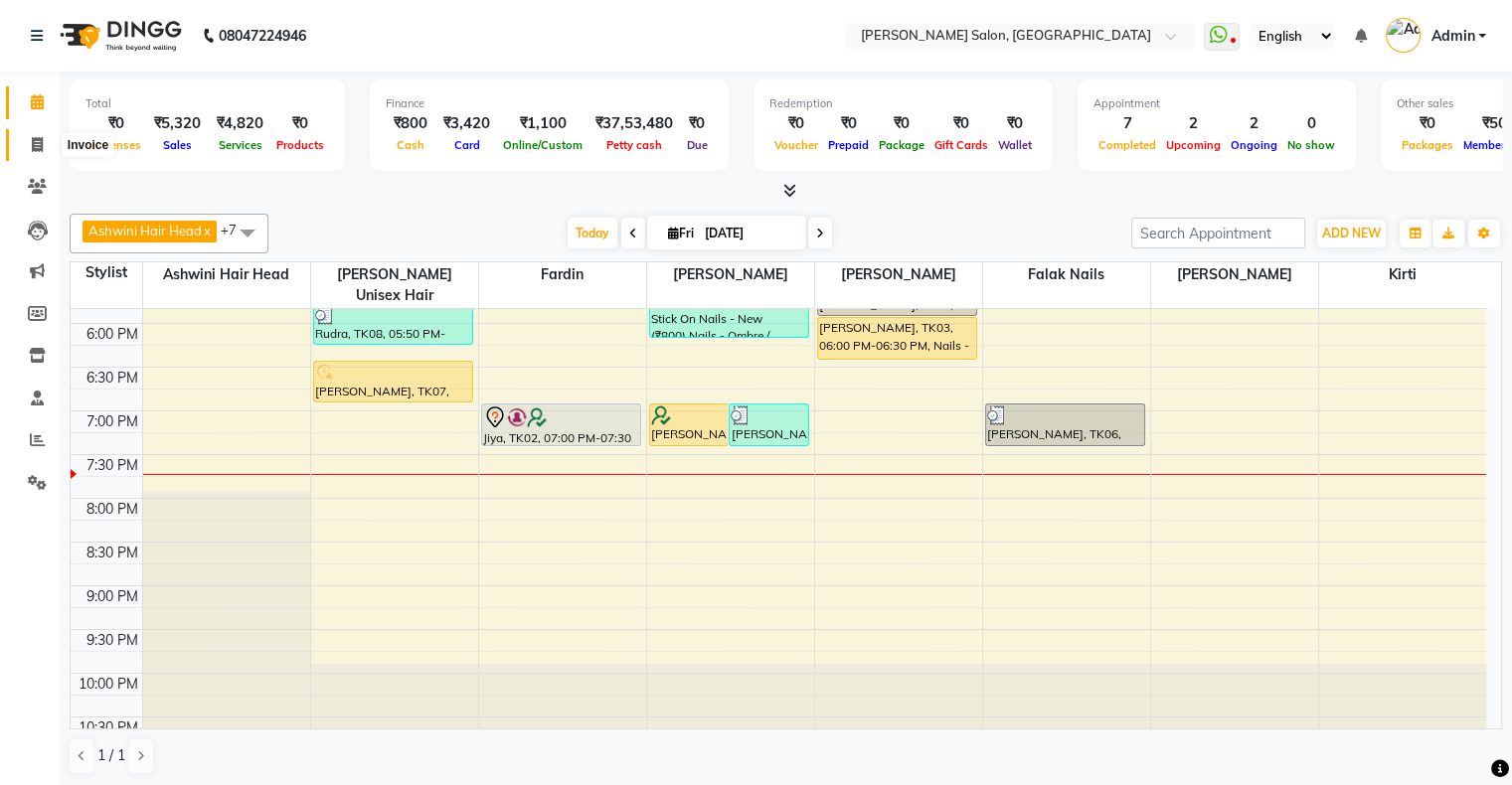 click 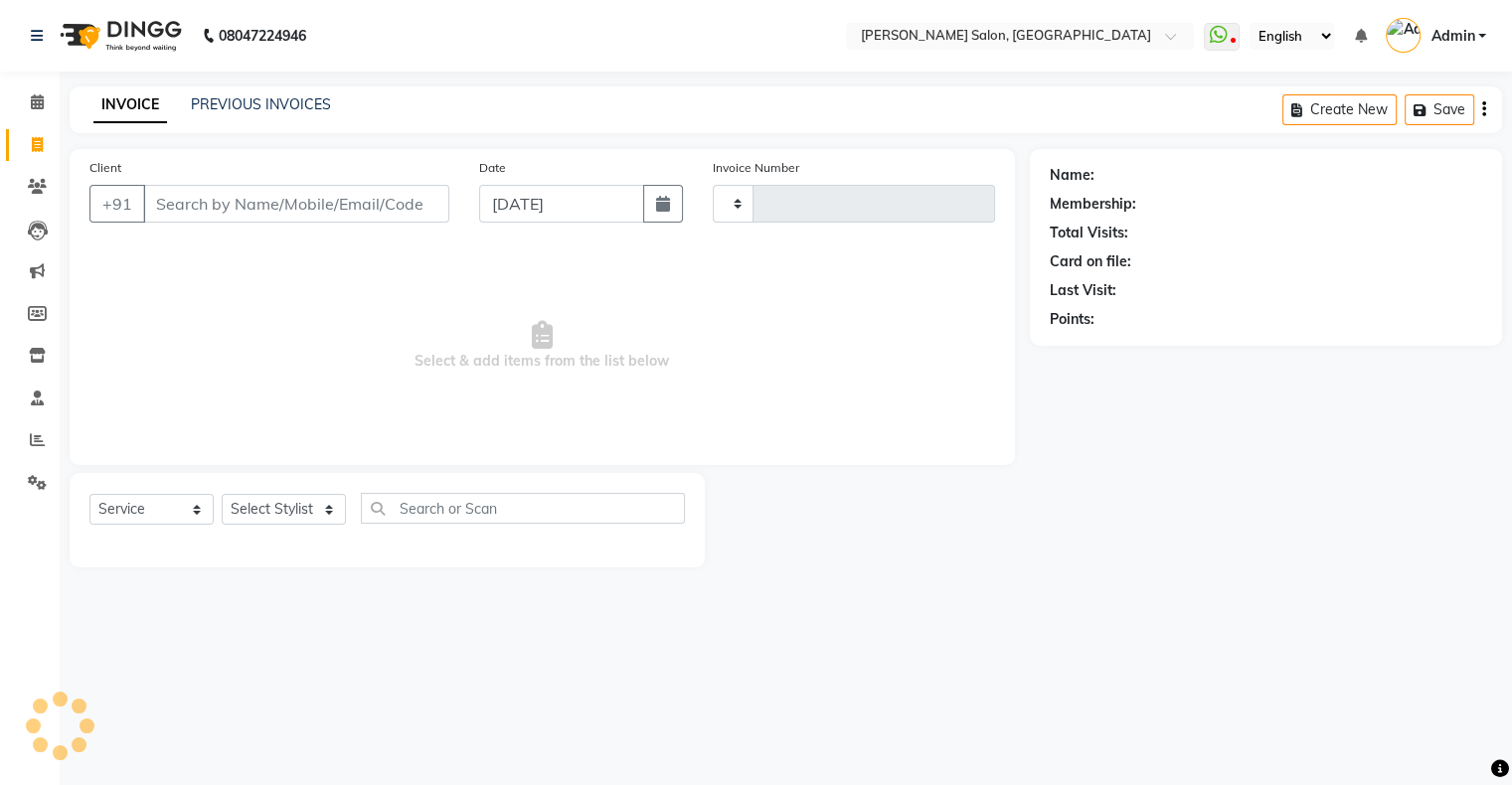type on "1093" 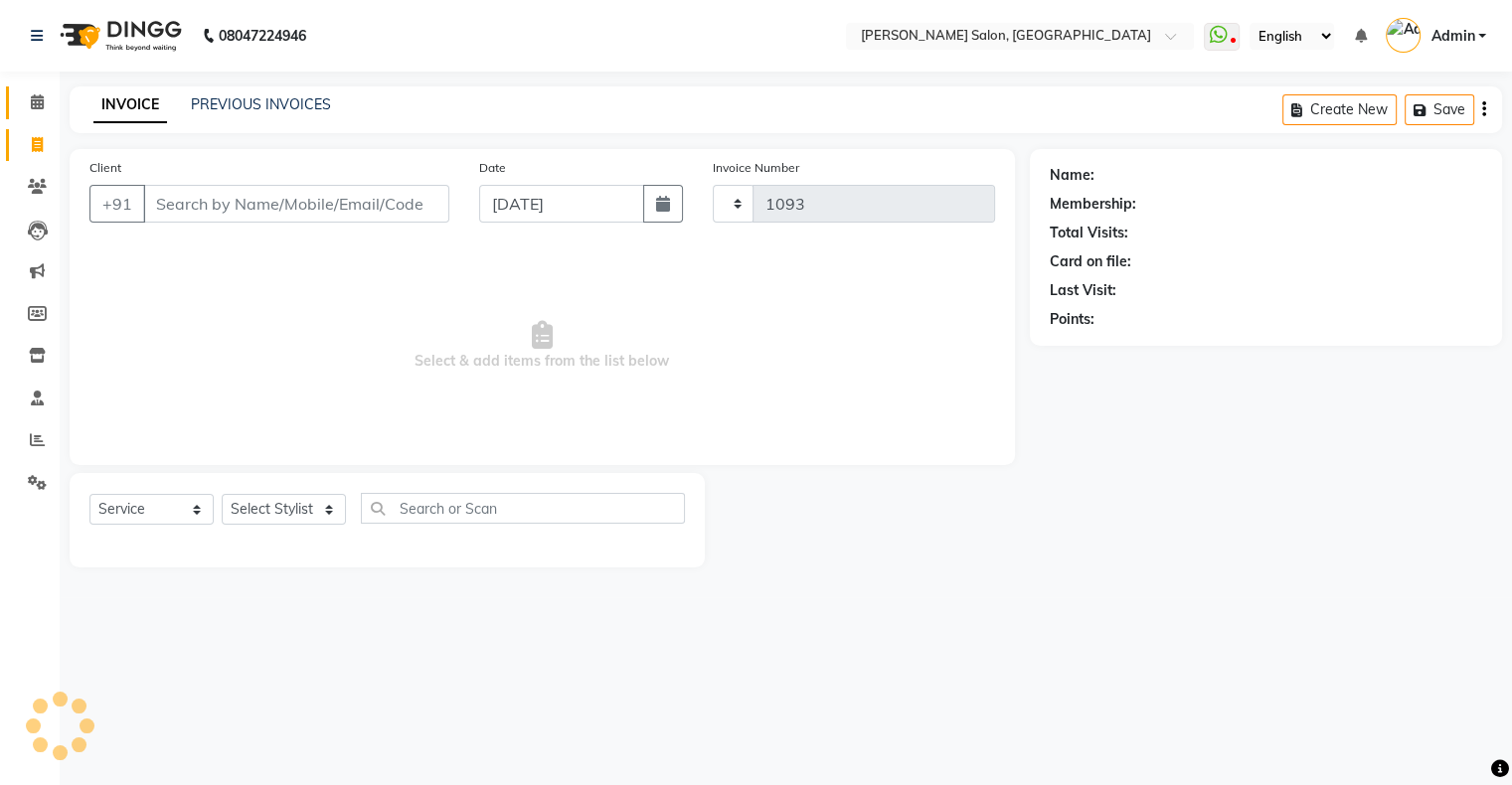 select on "4073" 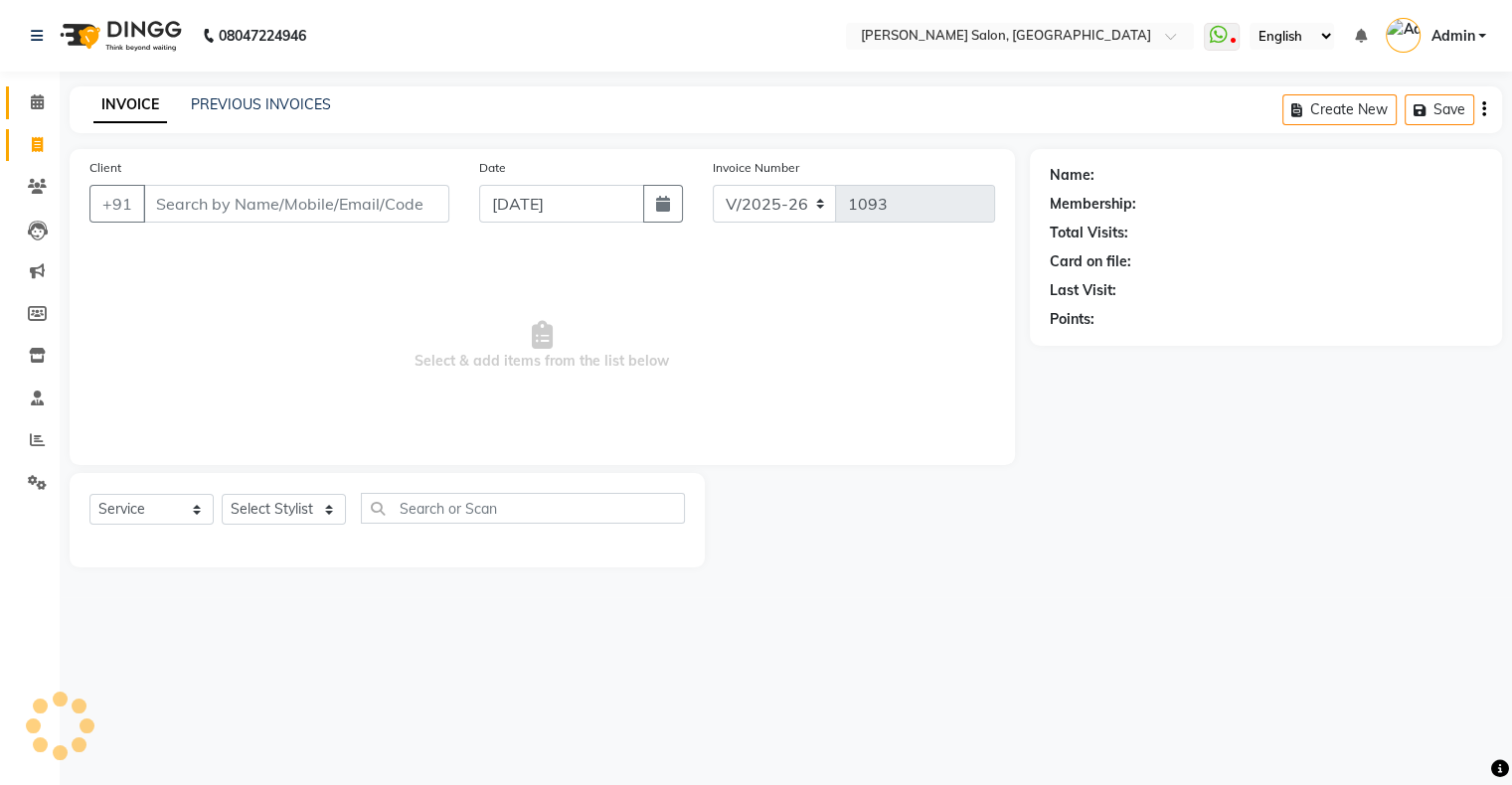 scroll, scrollTop: 0, scrollLeft: 0, axis: both 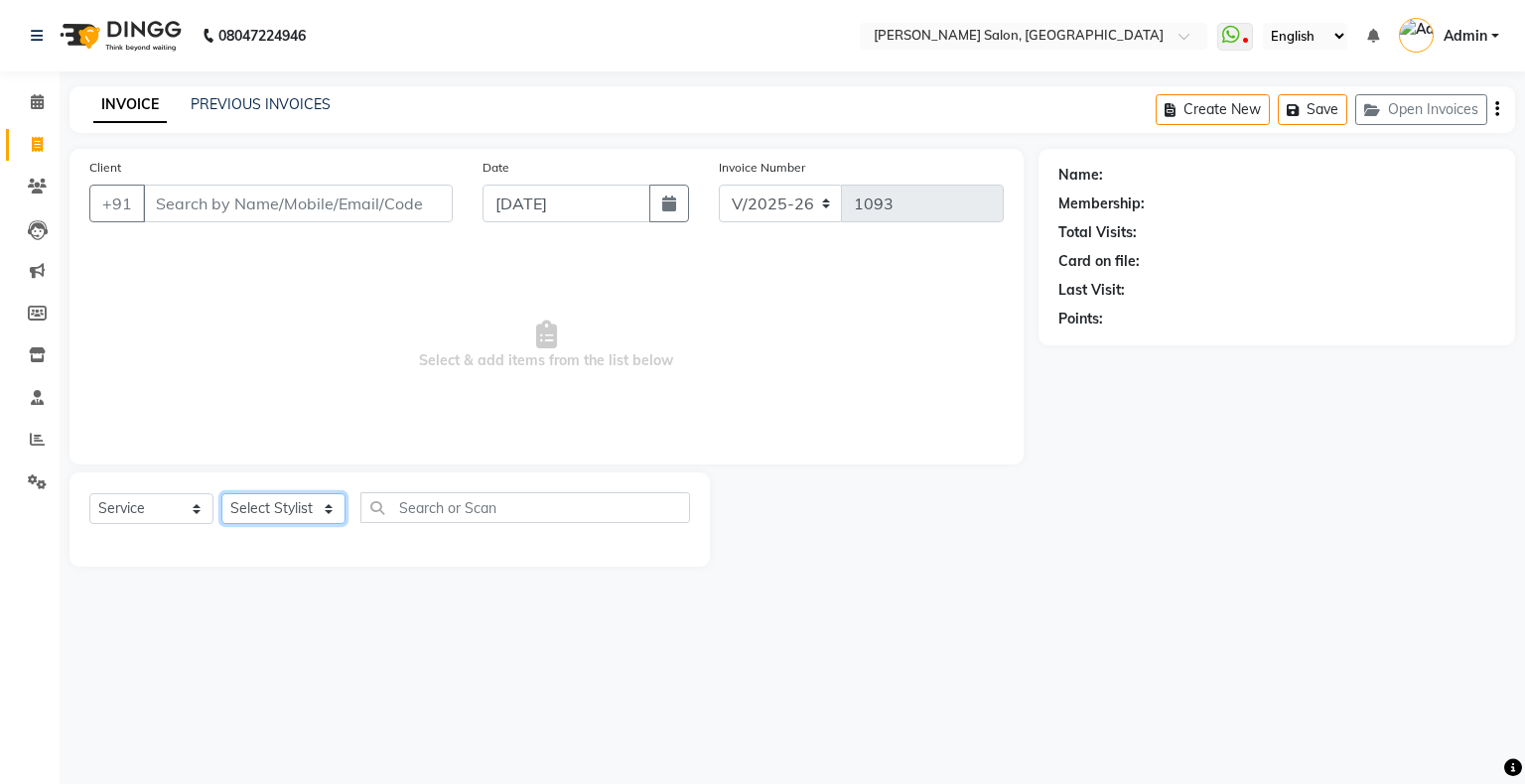 click on "Select Stylist" 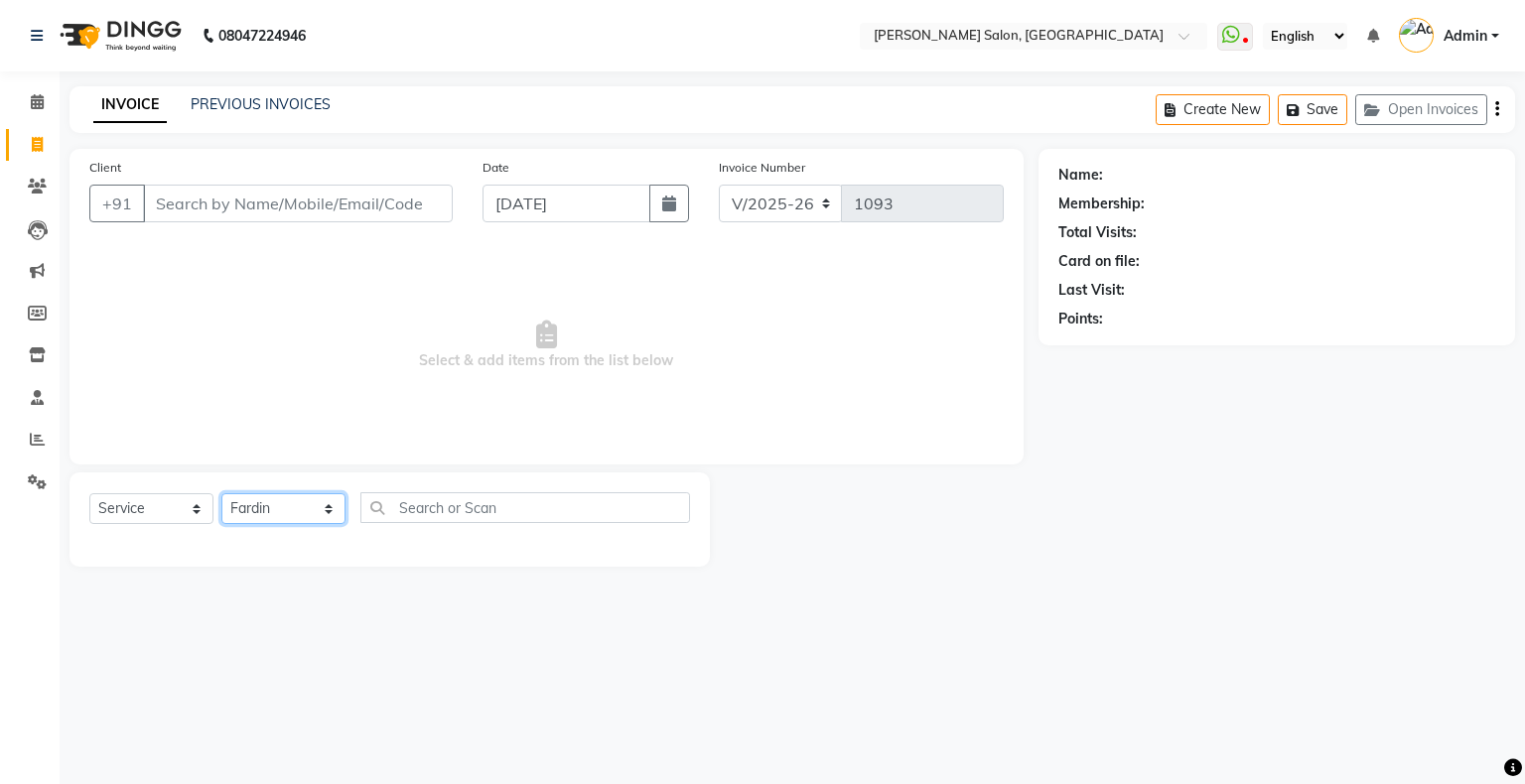 click on "Select Stylist Akshay Divecha Ashwini Hair Head Falak Nails Fardin Kirti Nida FD Pradip Vaishnav Sanjana  Shubhada Susmita Vidhi Veera Vivek Unisex hair" 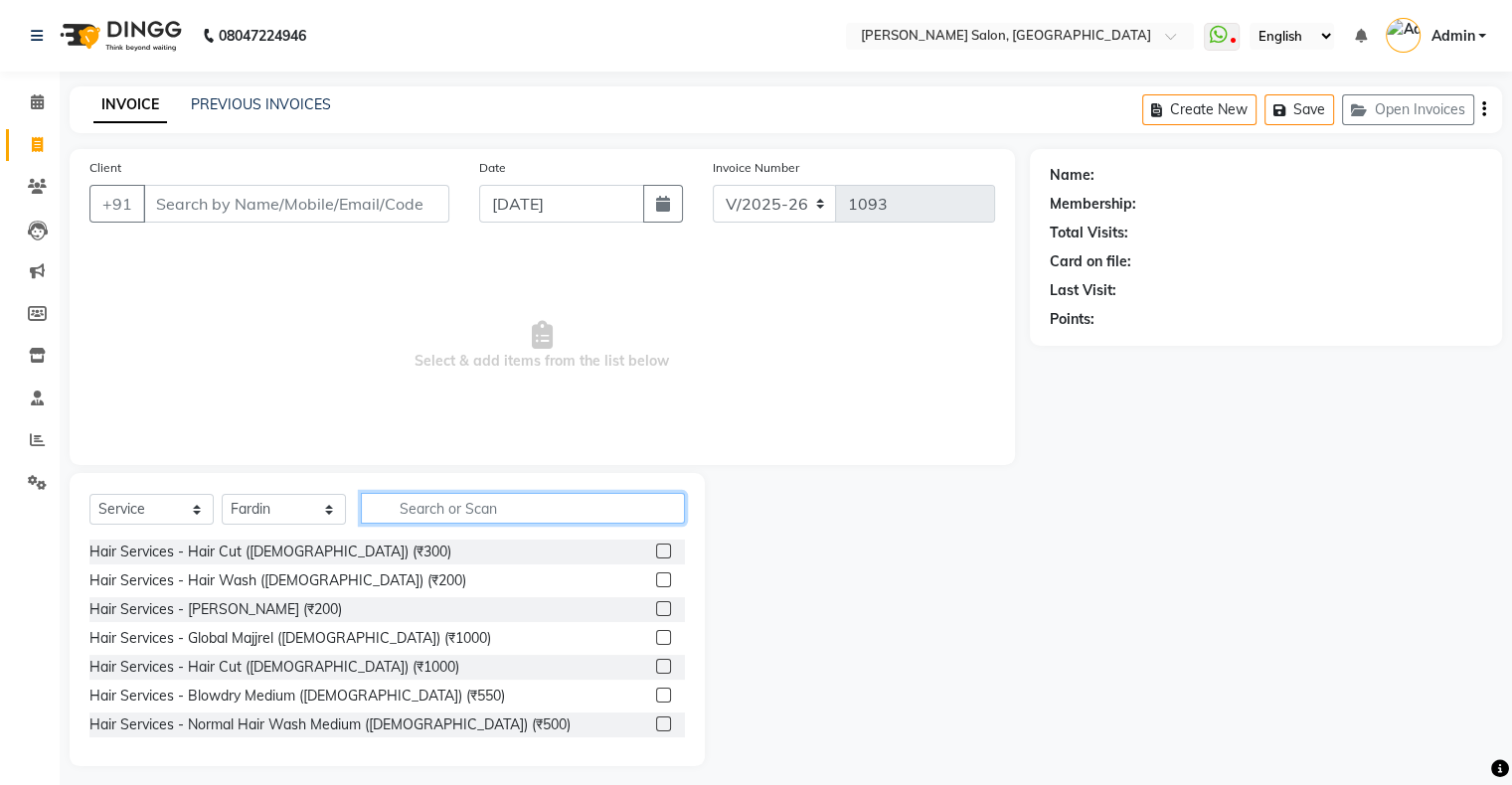 click 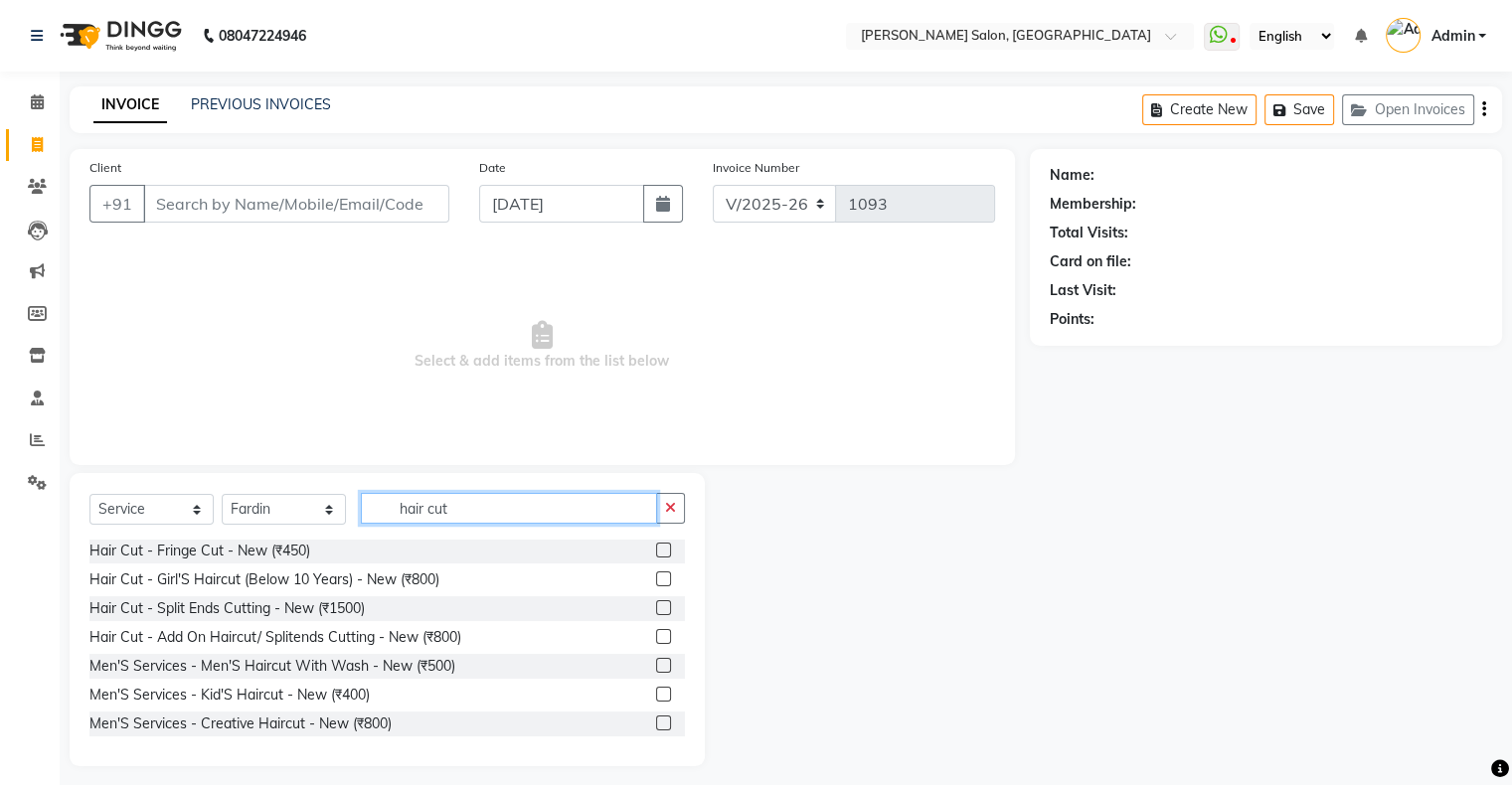 scroll, scrollTop: 422, scrollLeft: 0, axis: vertical 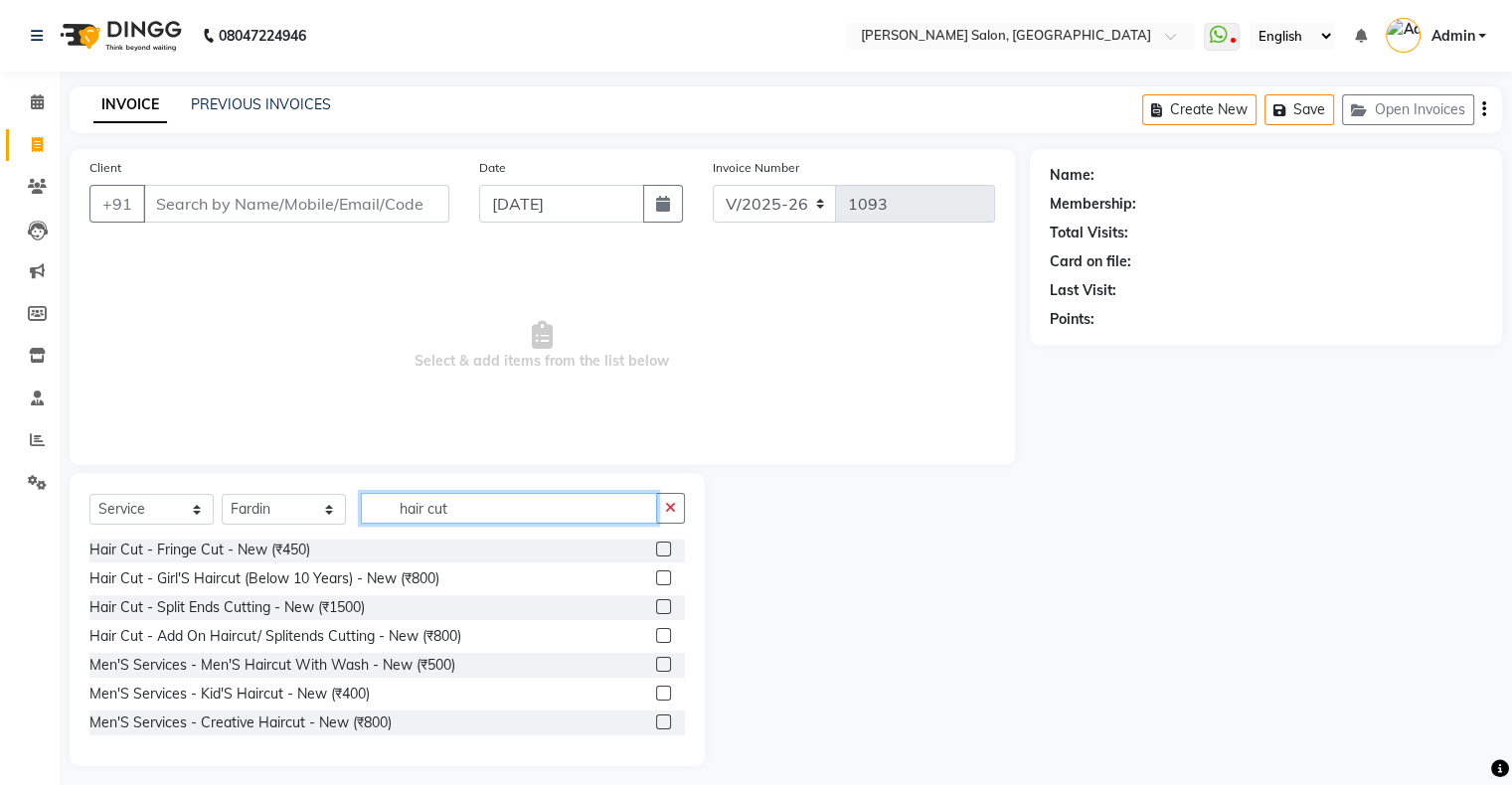 type on "hair cut" 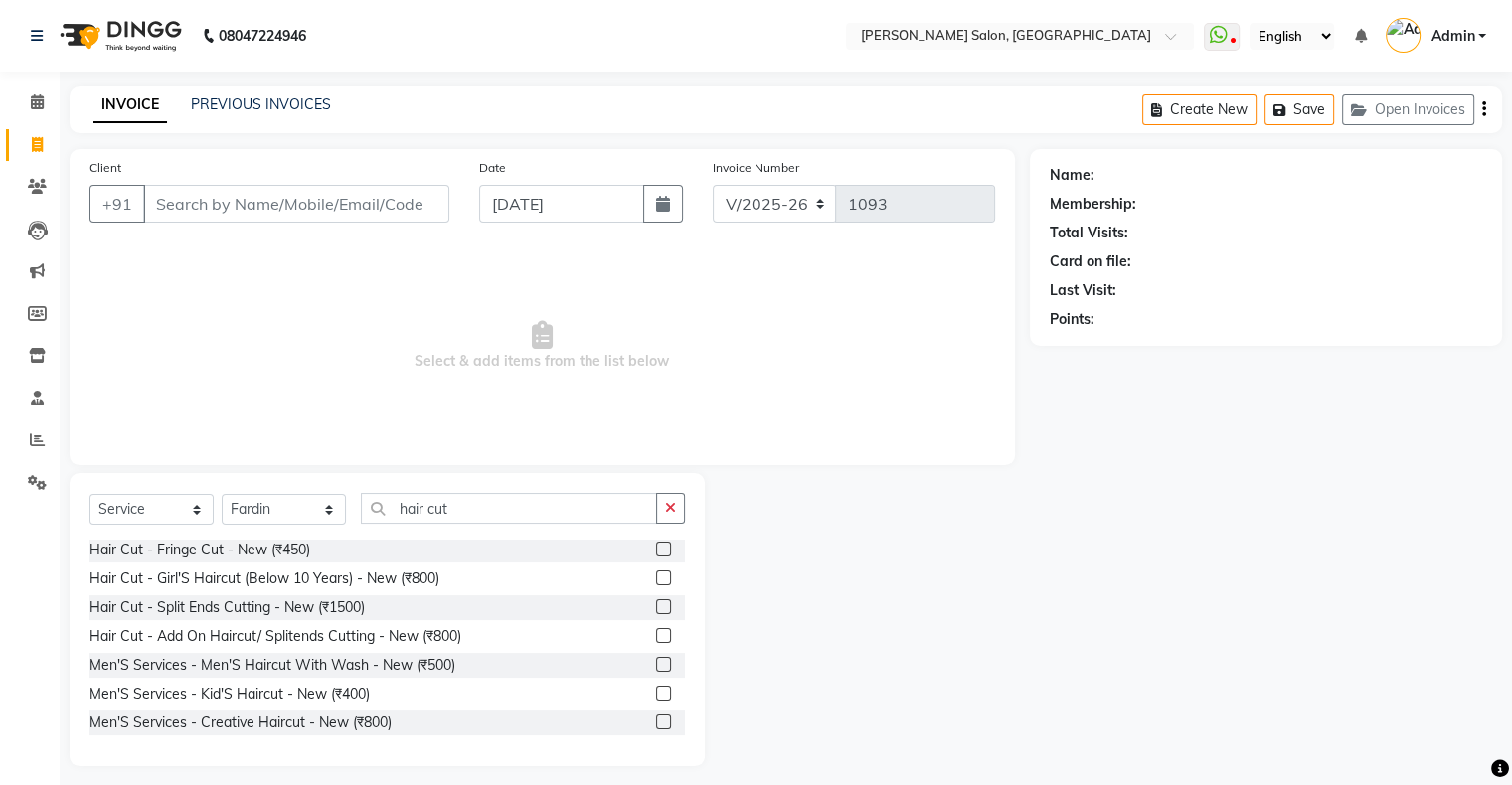 click 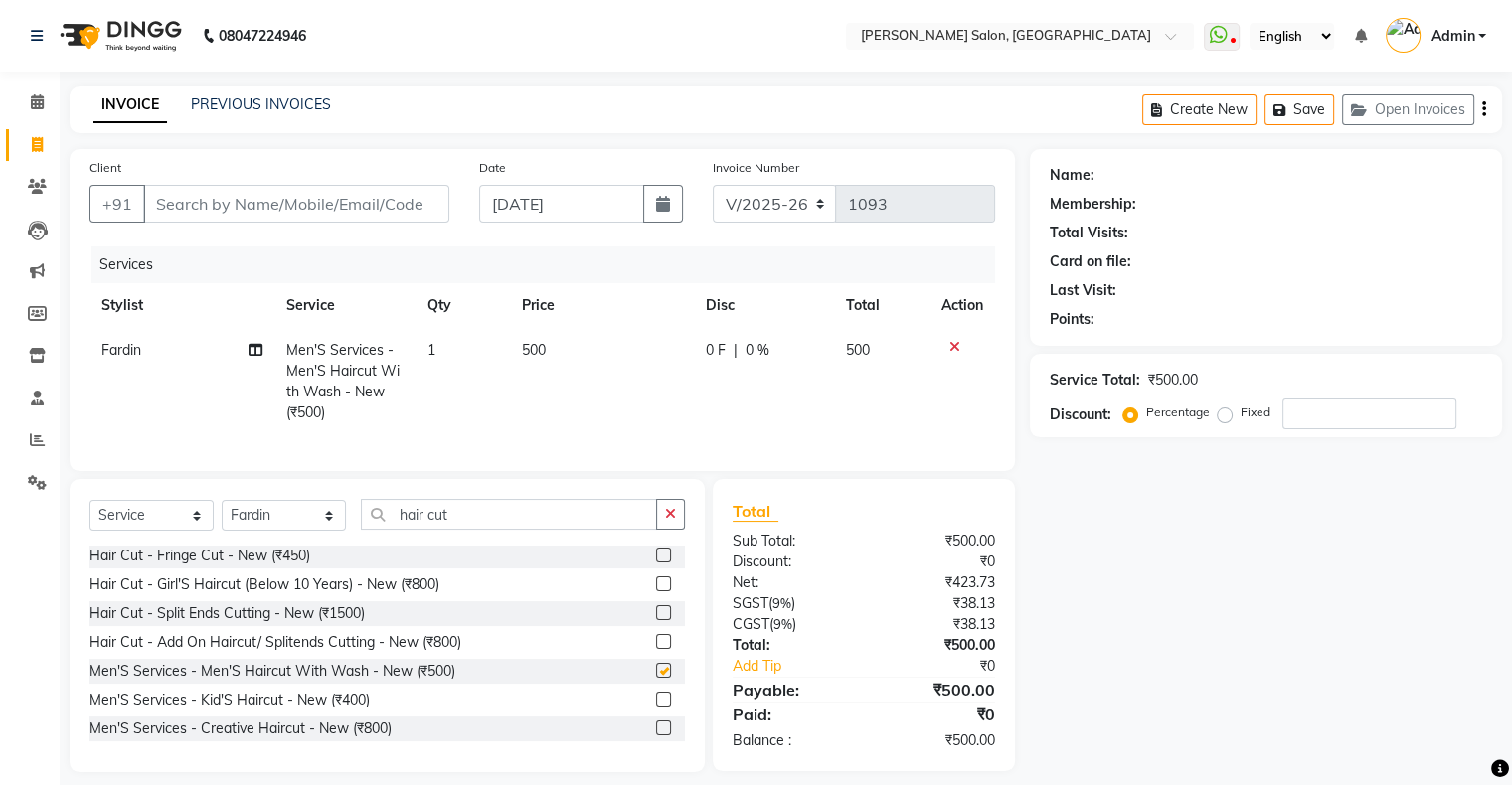 checkbox on "false" 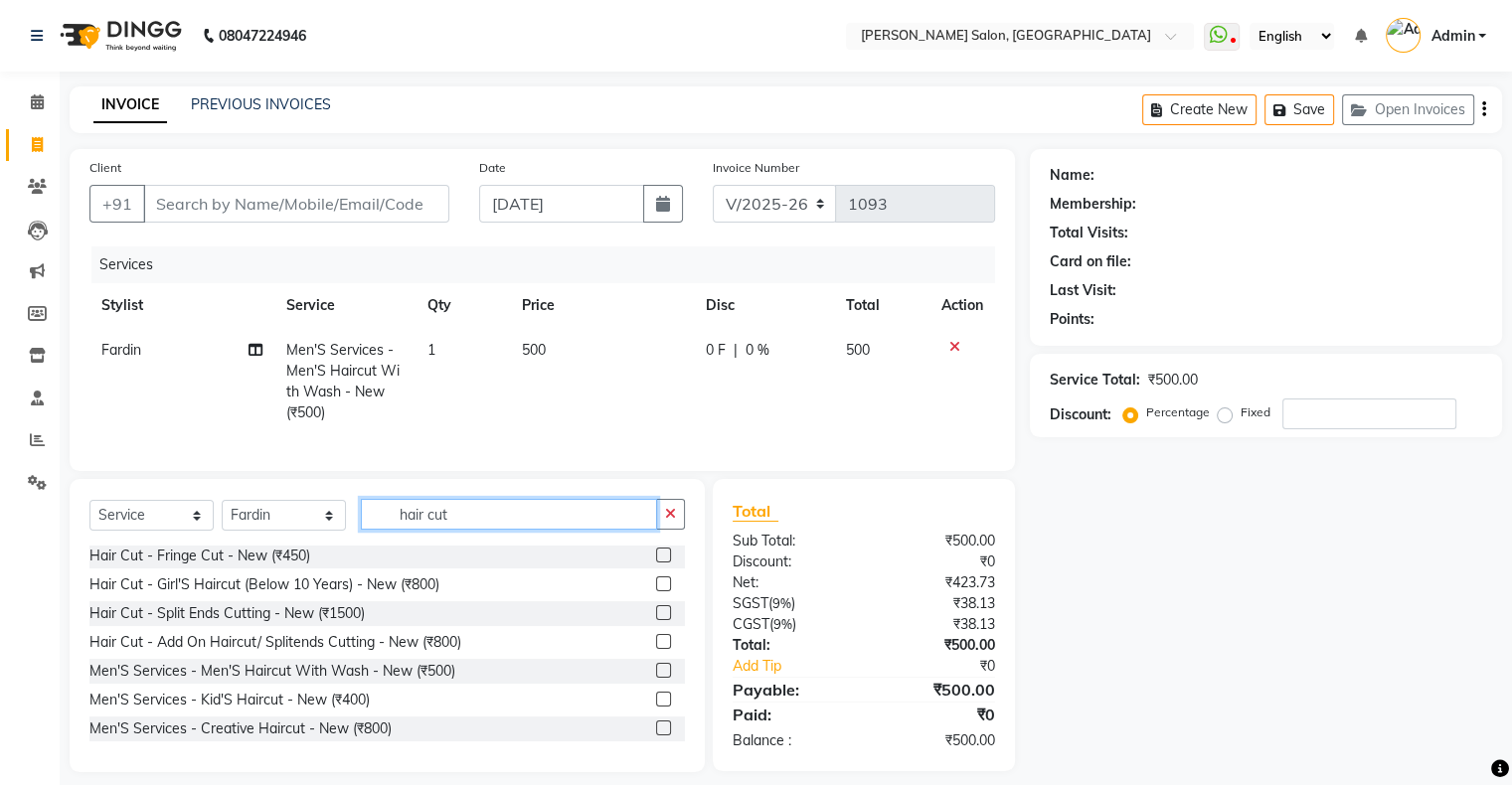 click on "hair cut" 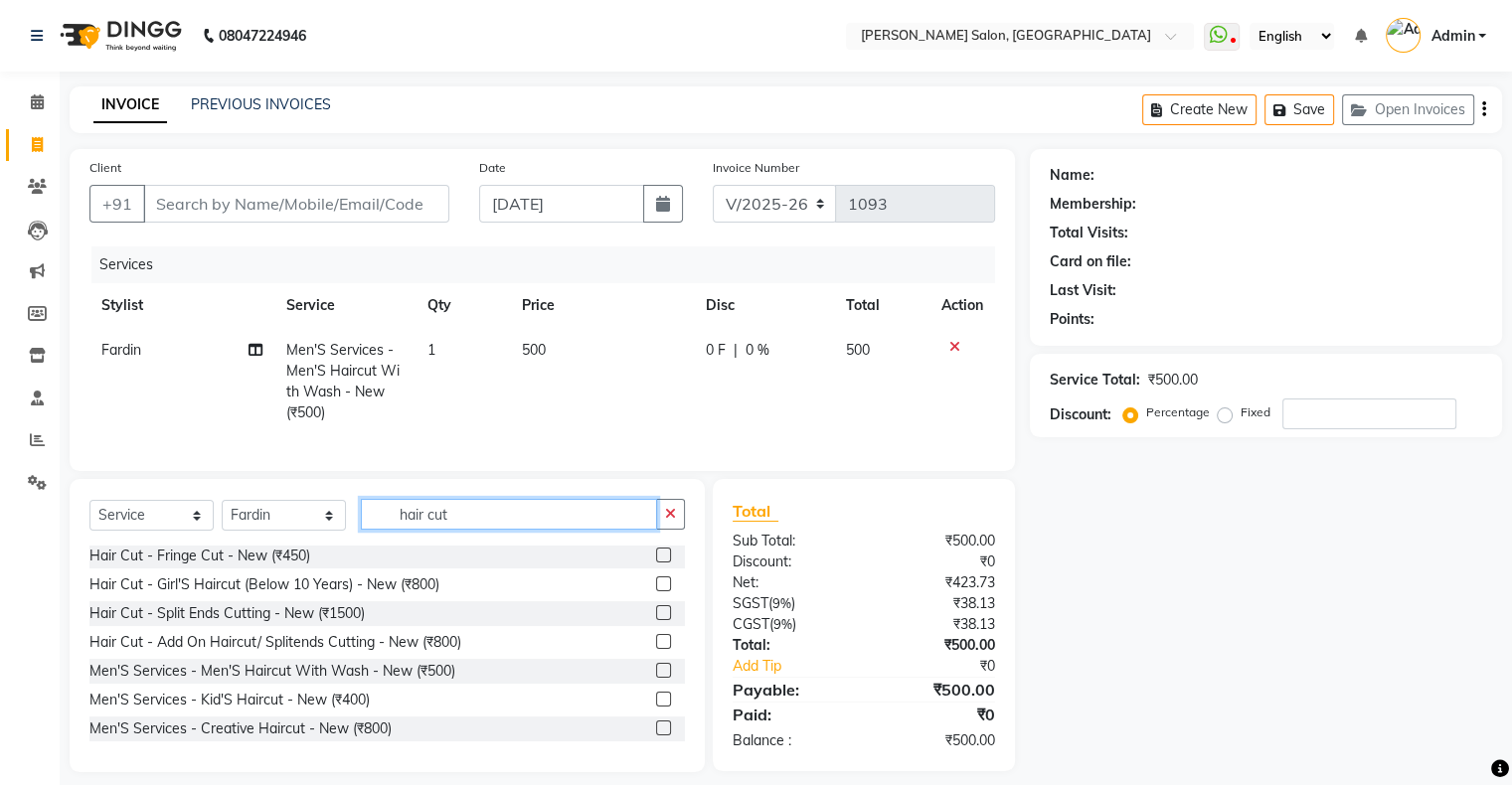 click on "hair cut" 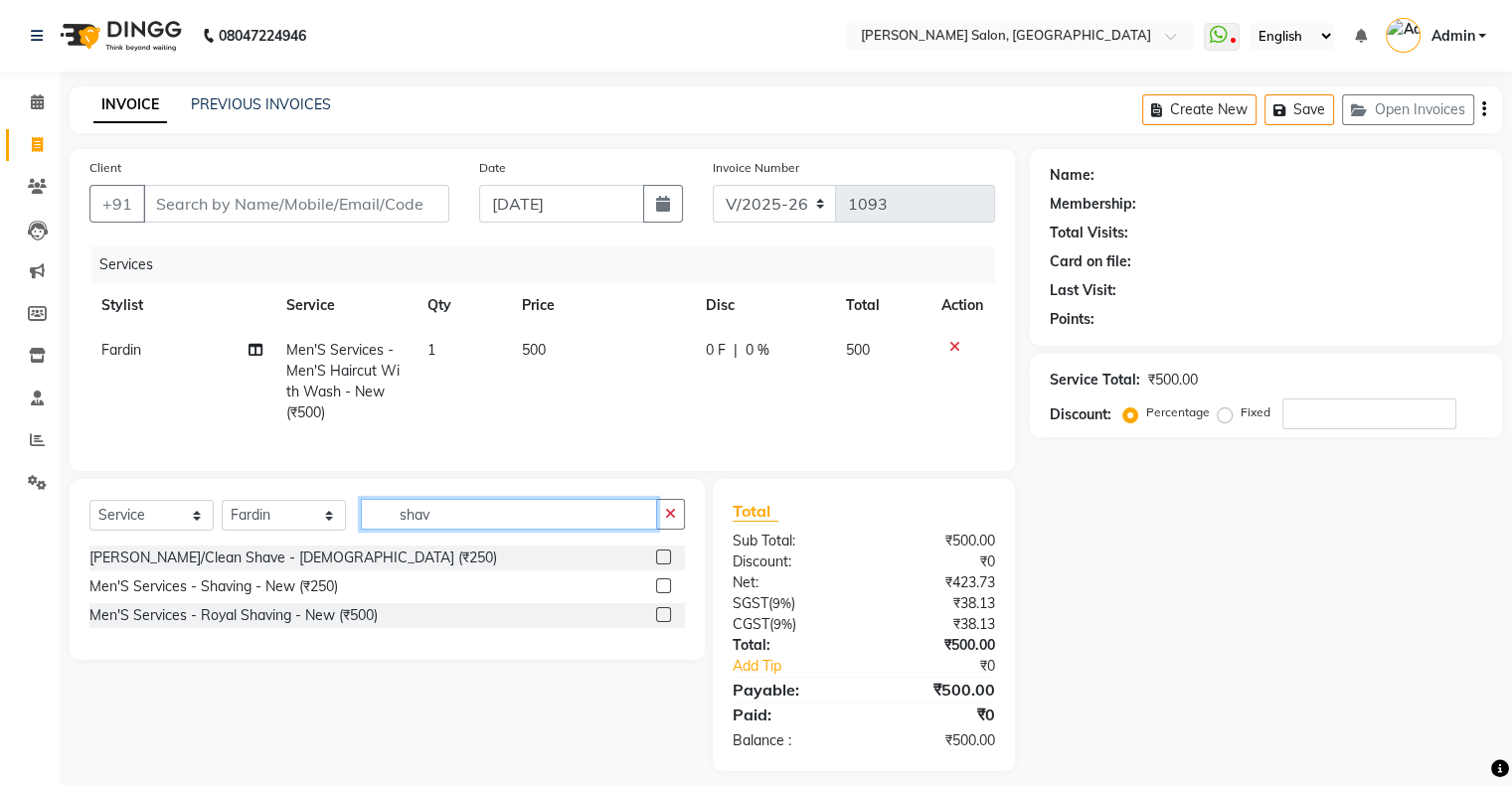 scroll, scrollTop: 0, scrollLeft: 0, axis: both 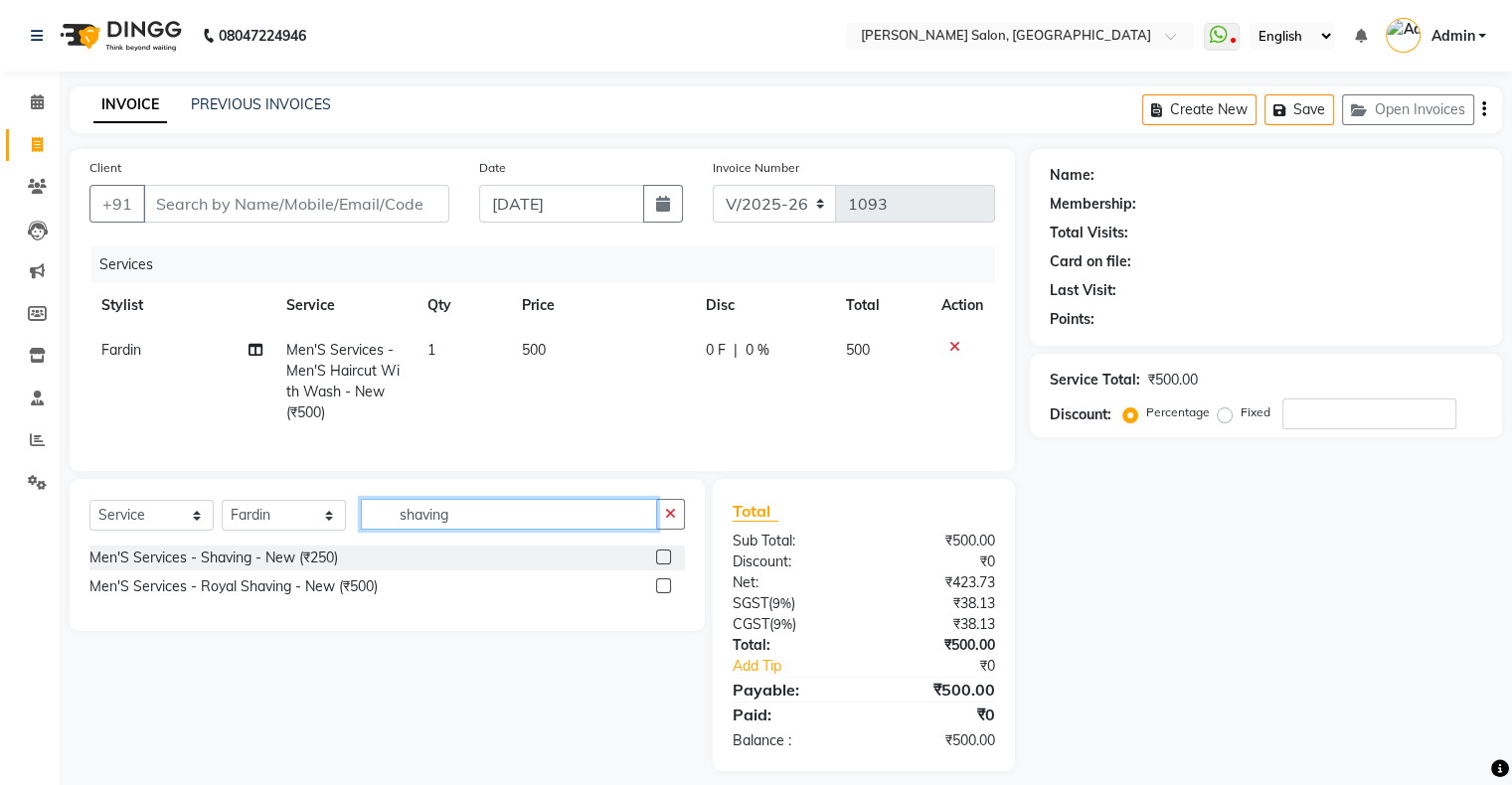 type on "shaving" 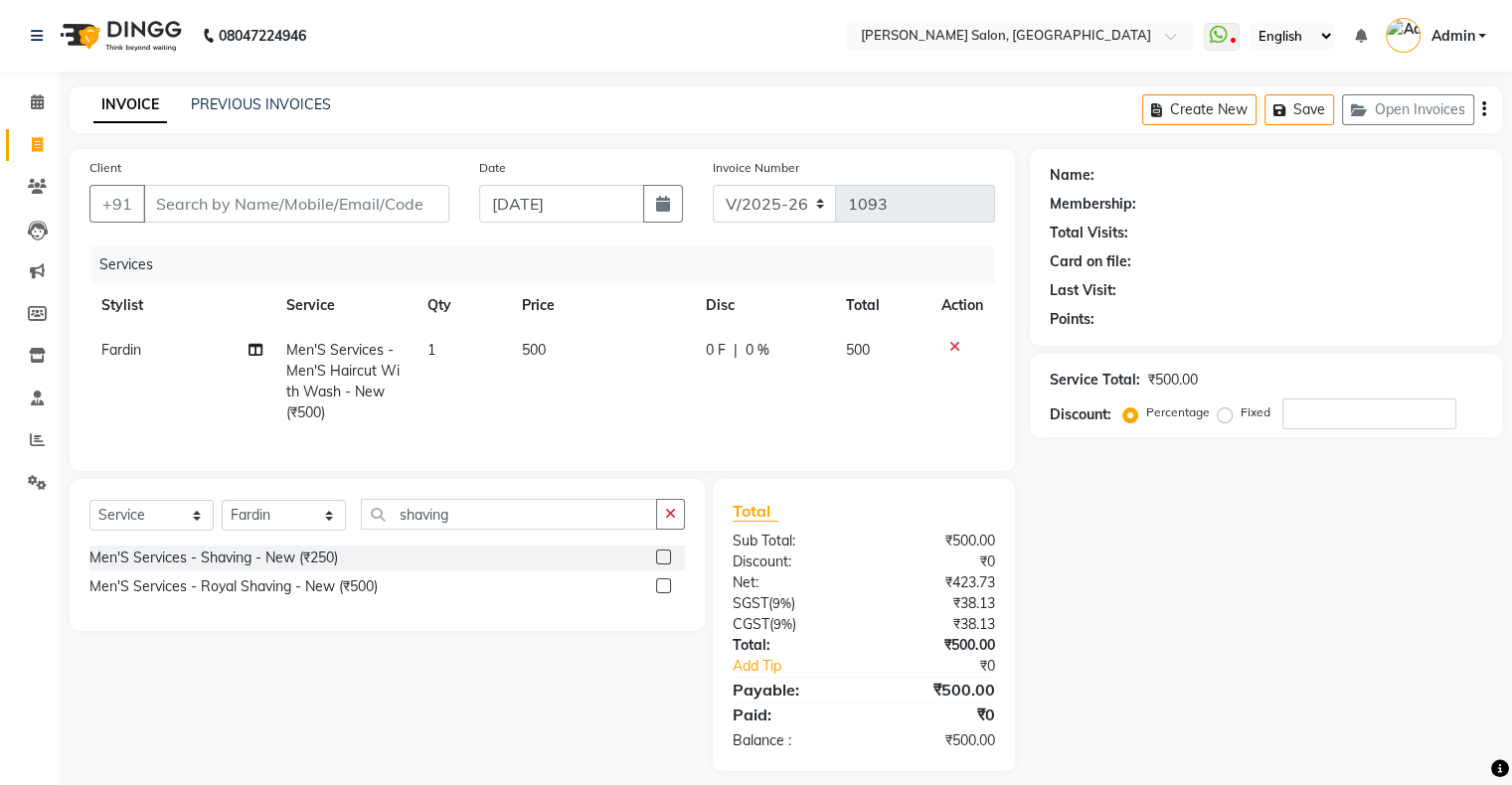 click 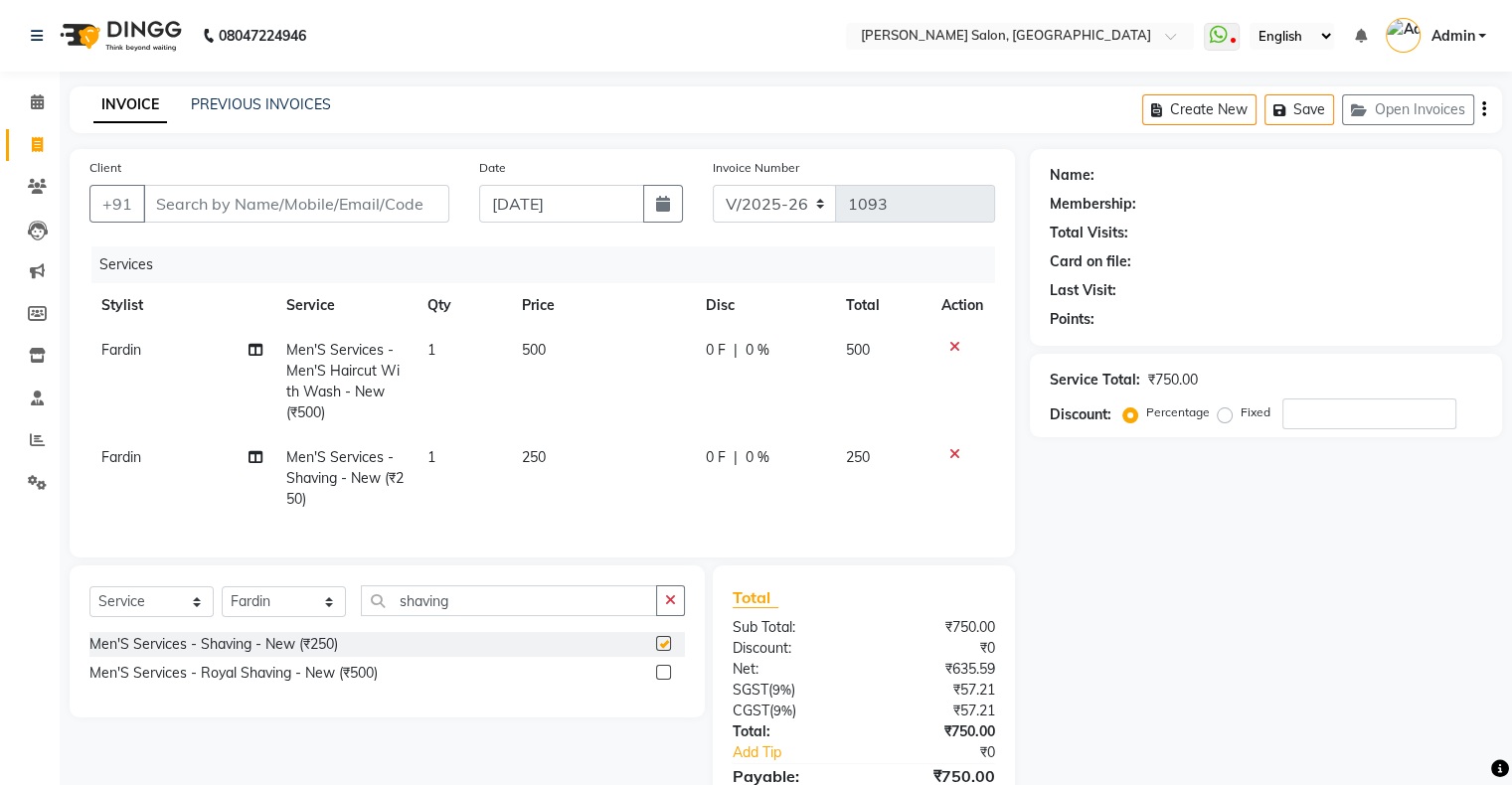 checkbox on "false" 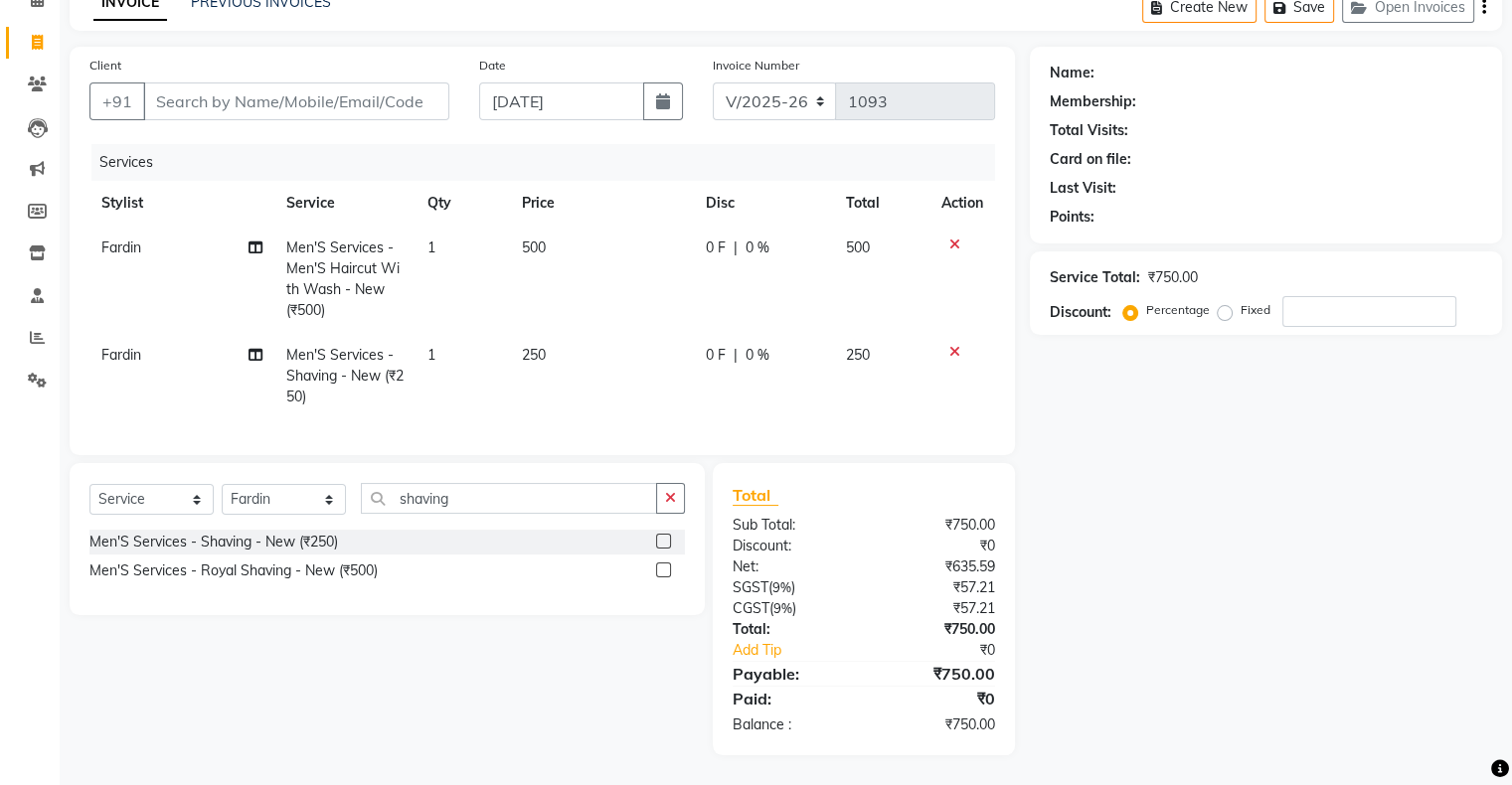 scroll, scrollTop: 18, scrollLeft: 0, axis: vertical 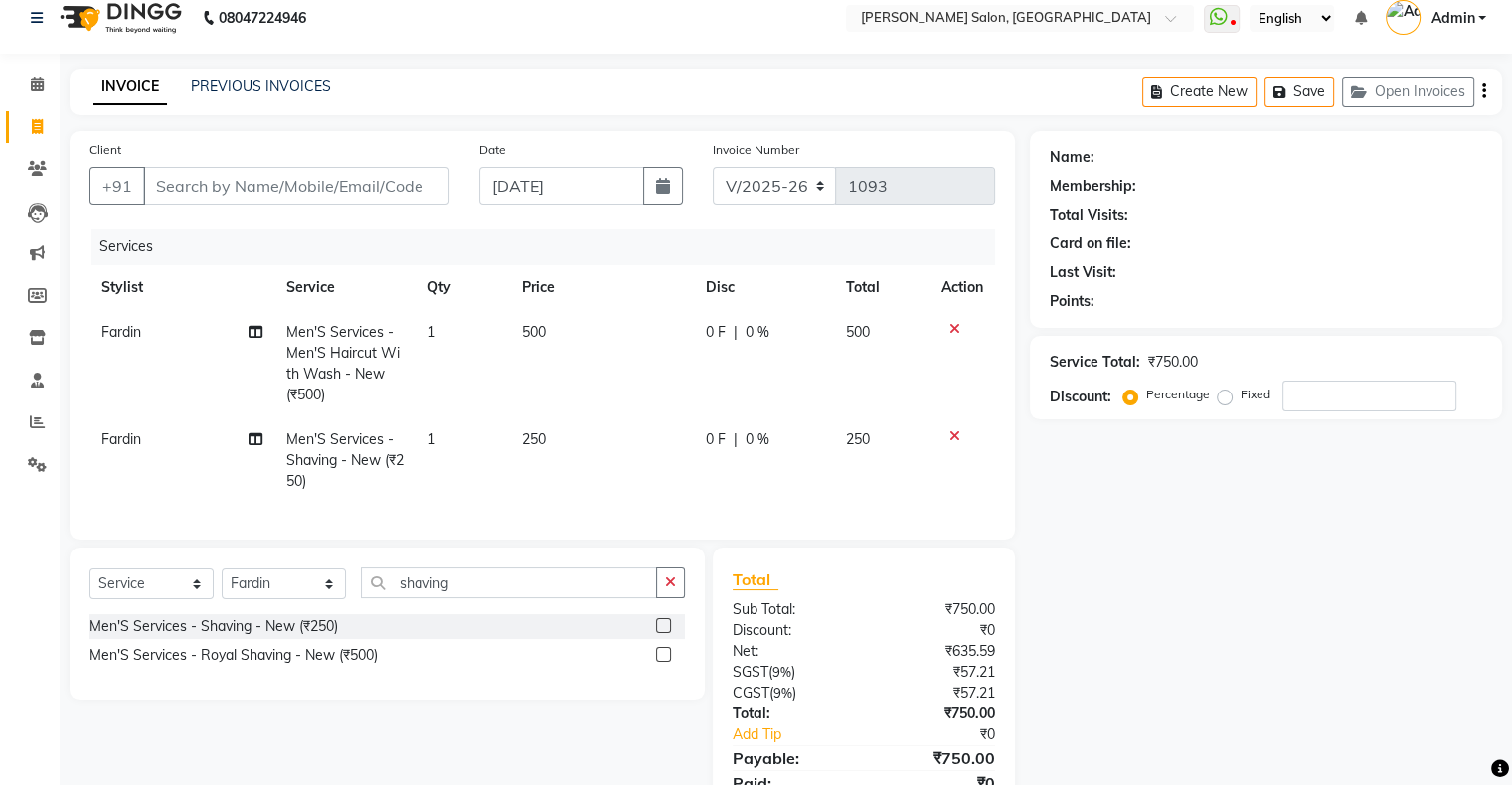 click on "1" 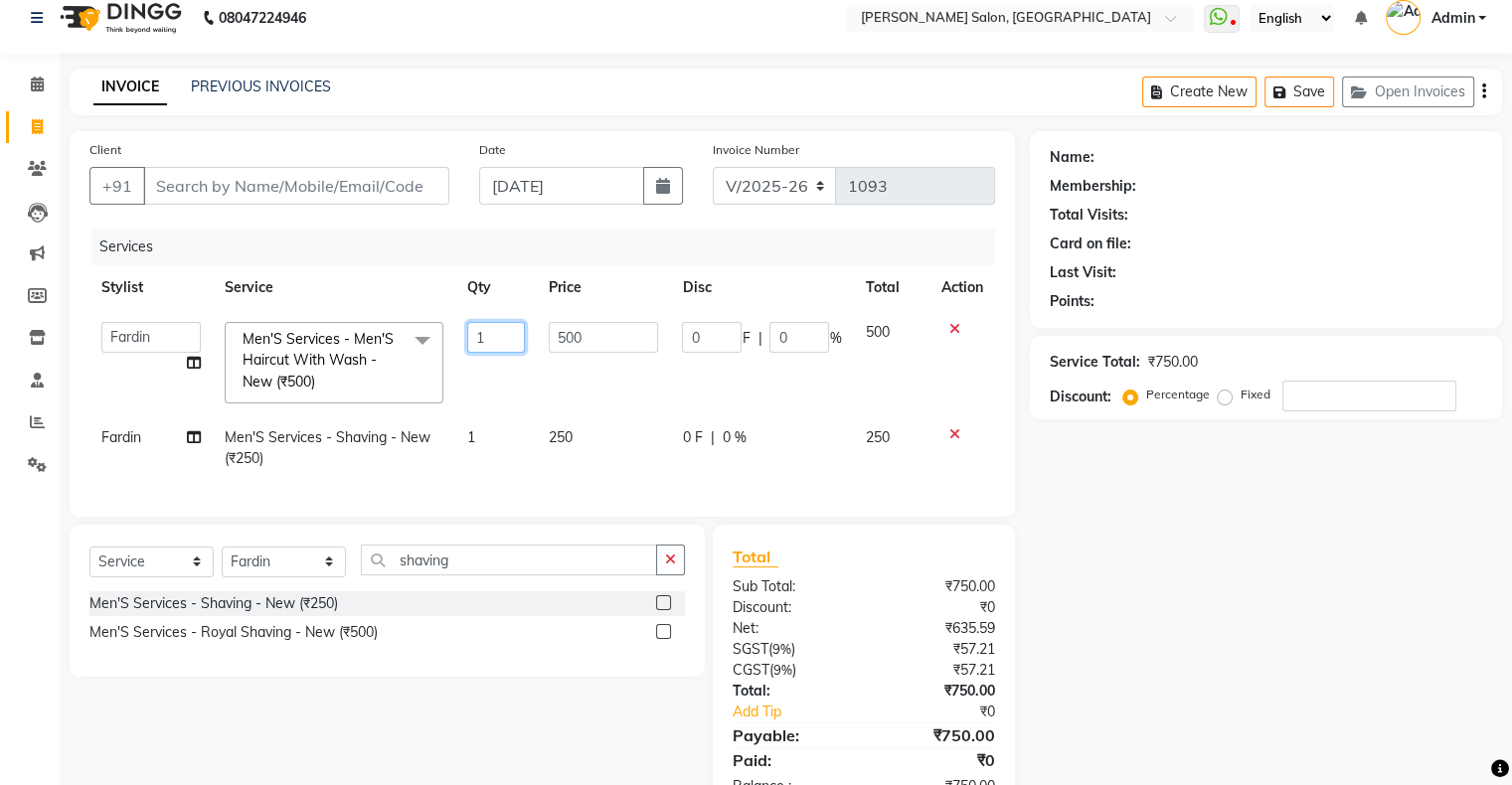 click on "1" 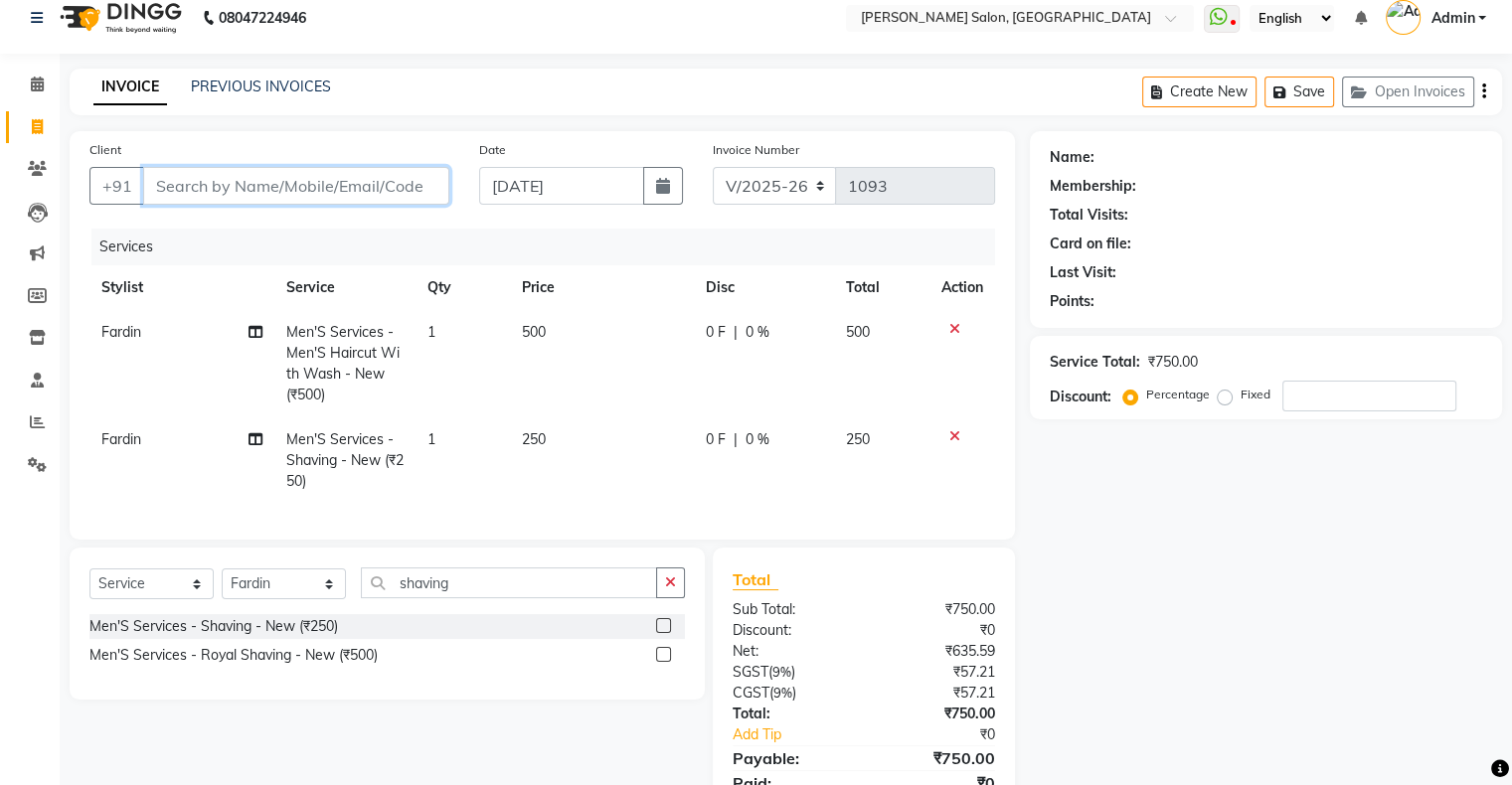 click on "Client" at bounding box center [296, 186] 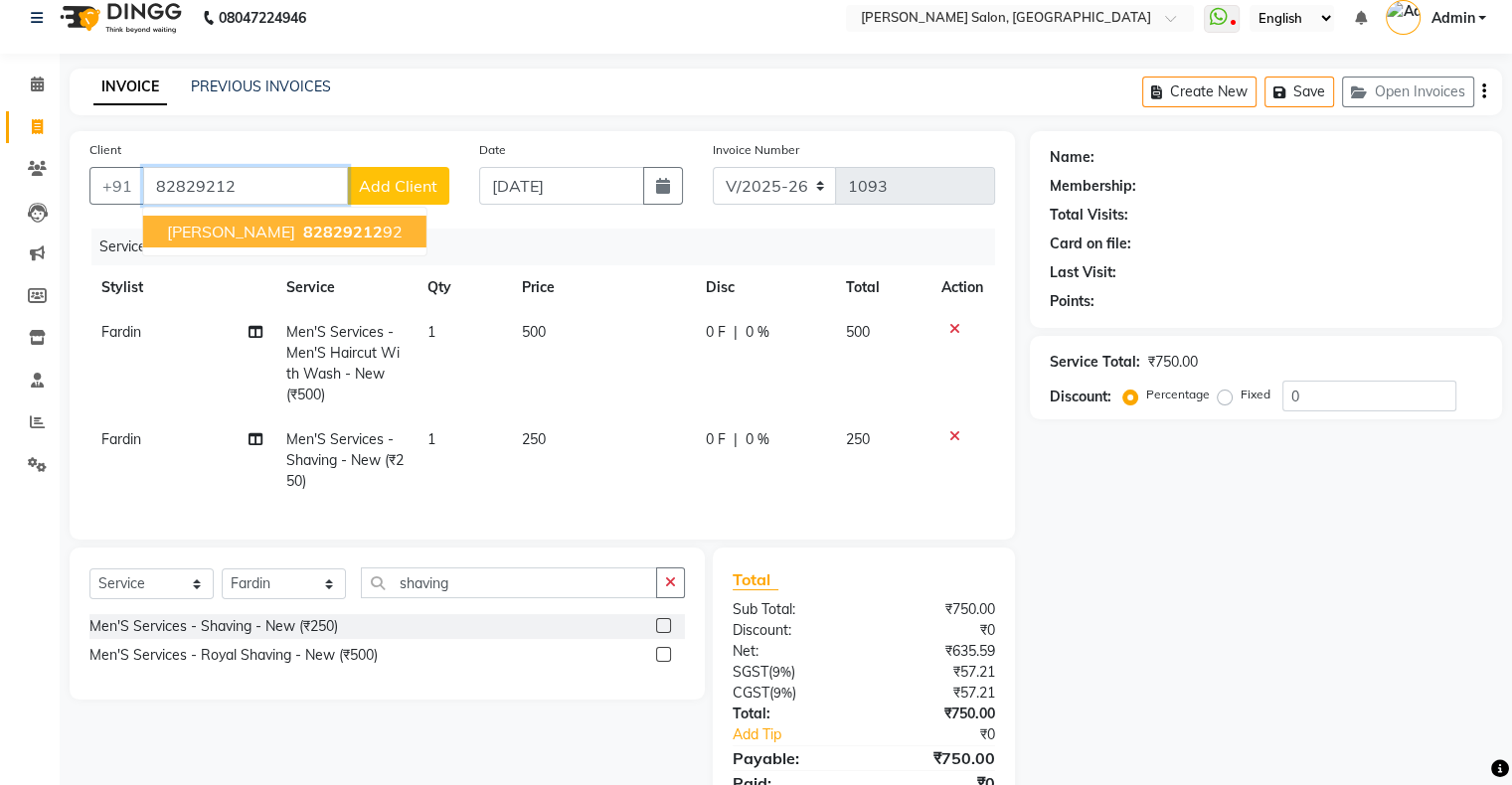 click on "Krish Shah" at bounding box center (231, 232) 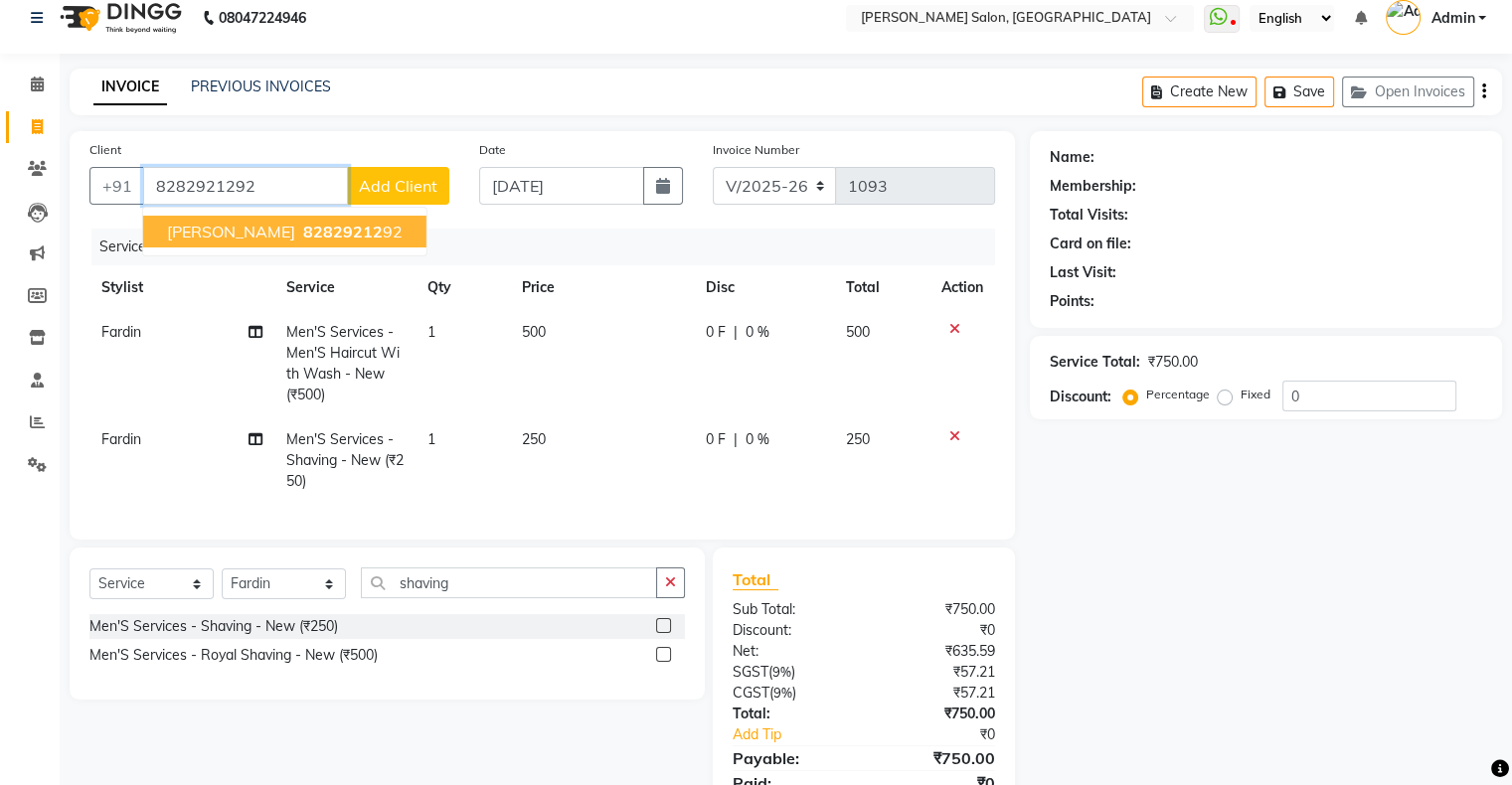 type on "8282921292" 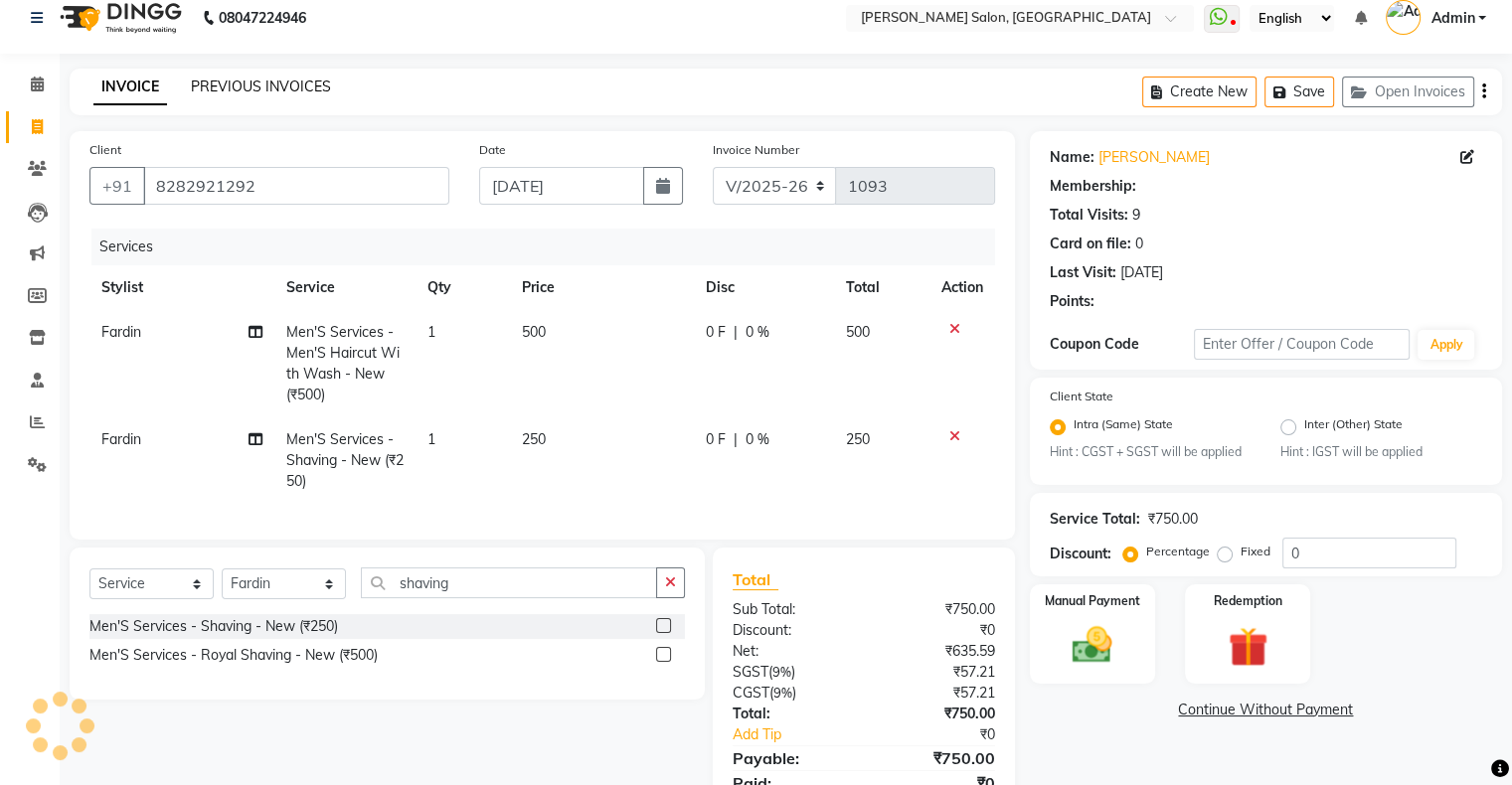 select on "1: Object" 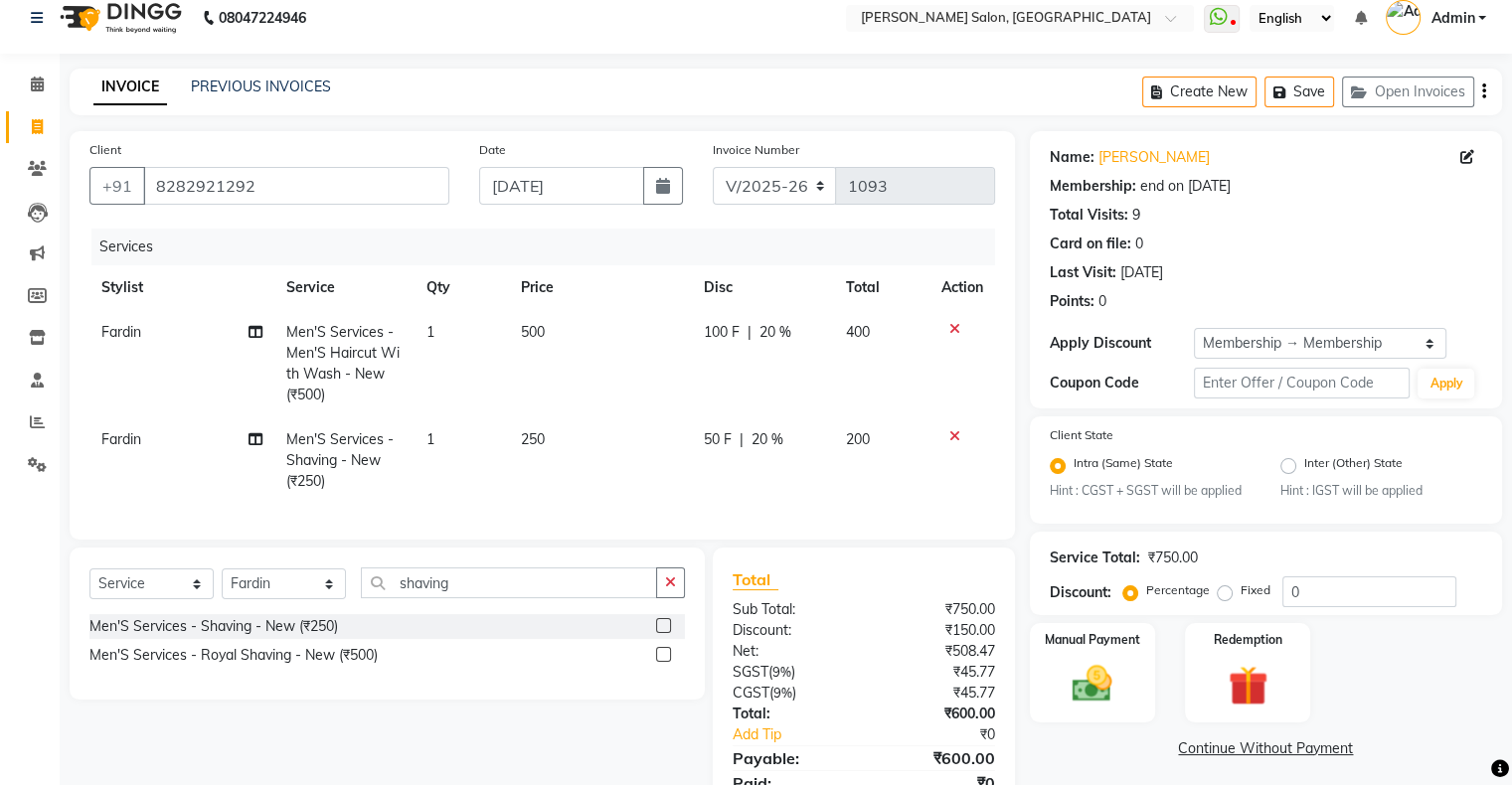type on "20" 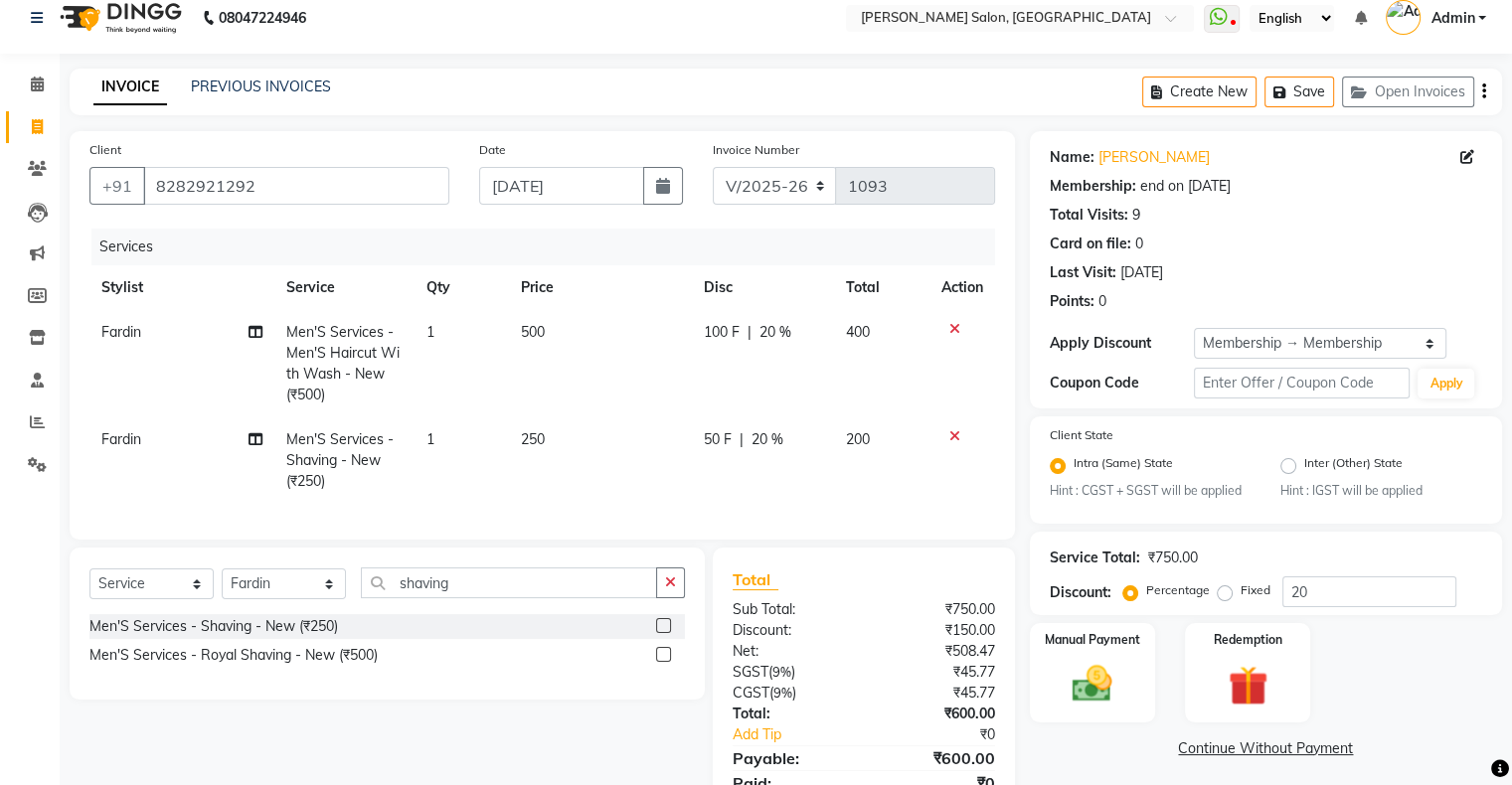 scroll, scrollTop: 117, scrollLeft: 0, axis: vertical 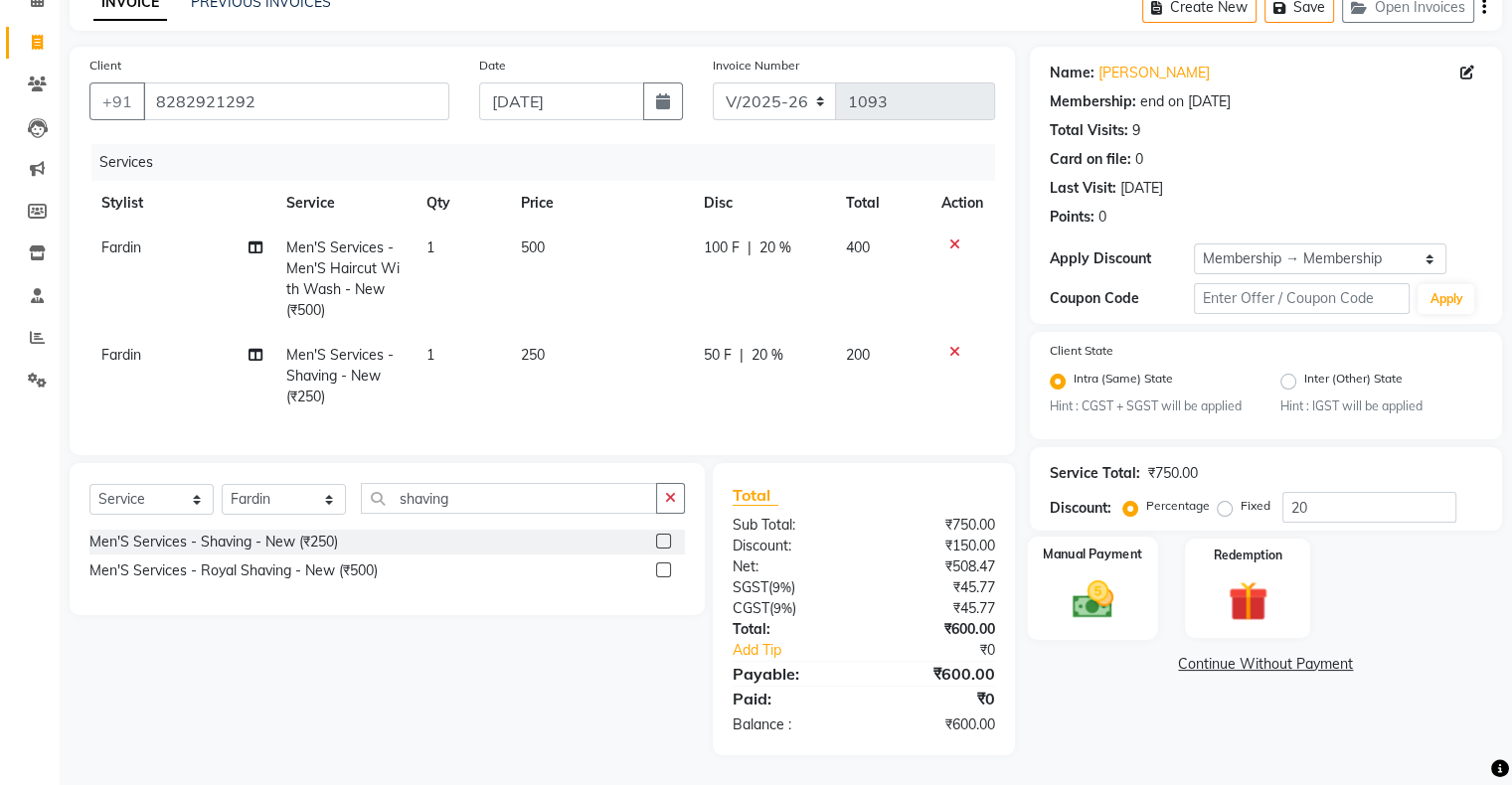 click on "Manual Payment" 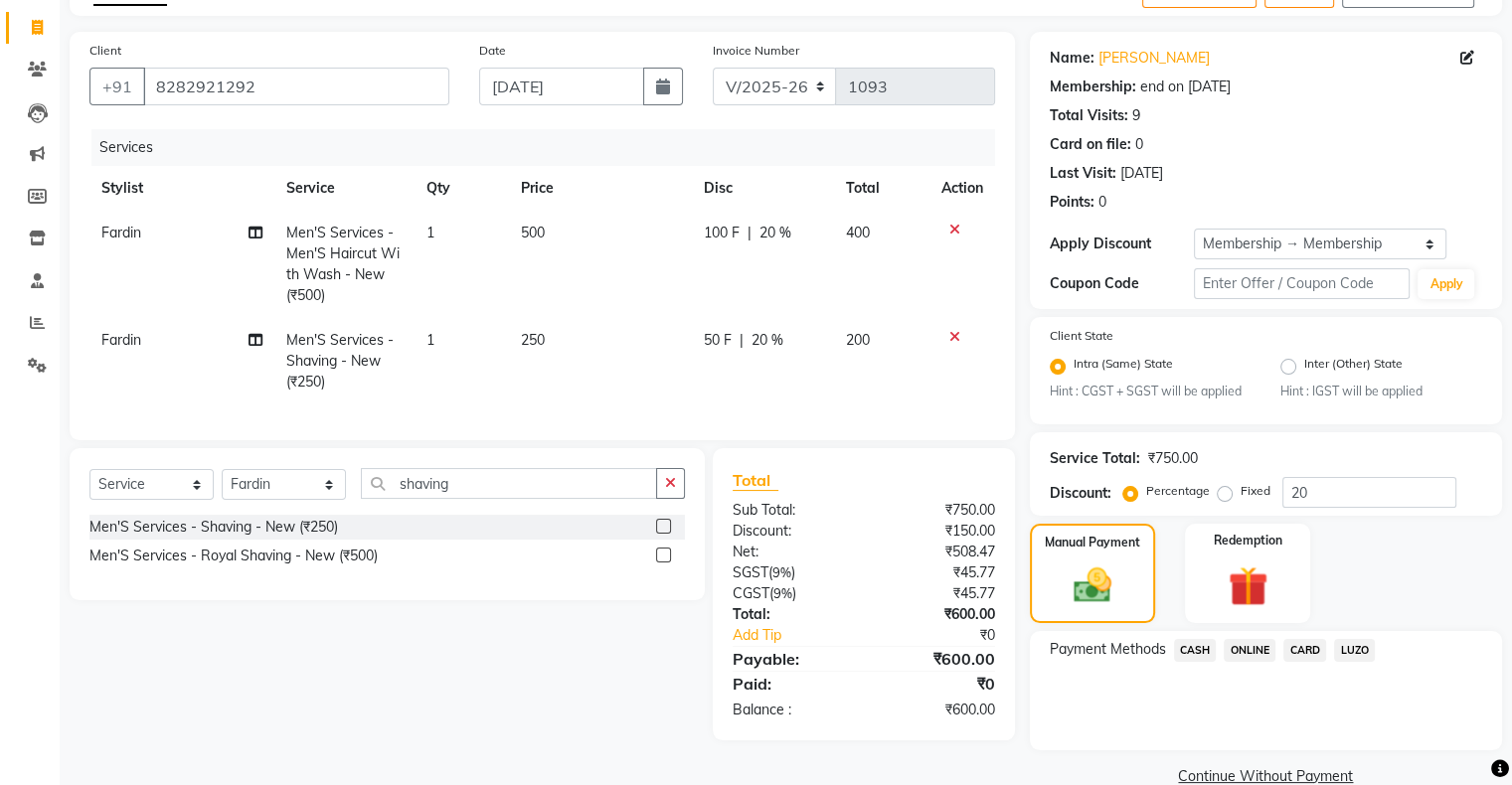 scroll, scrollTop: 155, scrollLeft: 0, axis: vertical 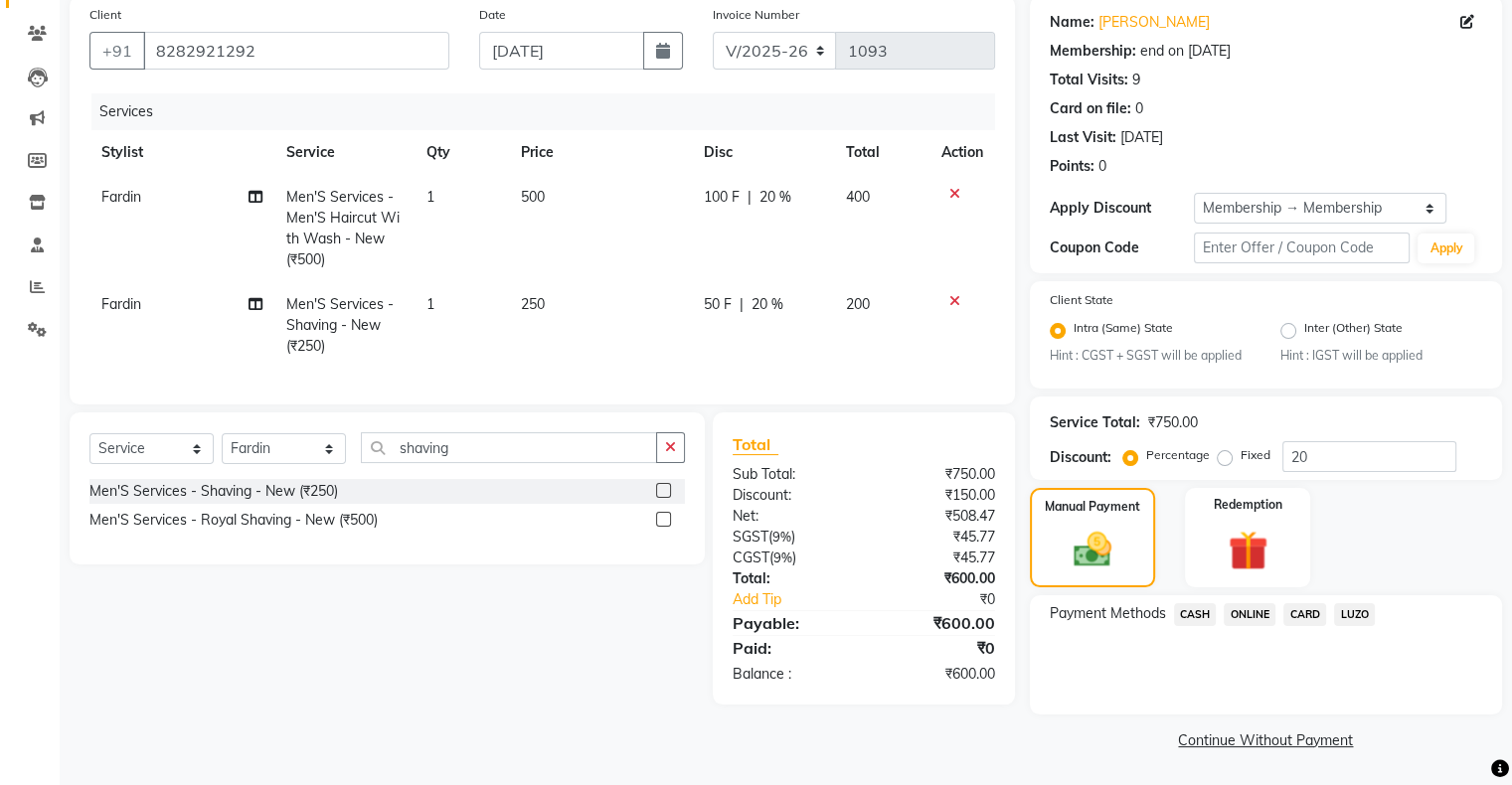 click on "CASH" 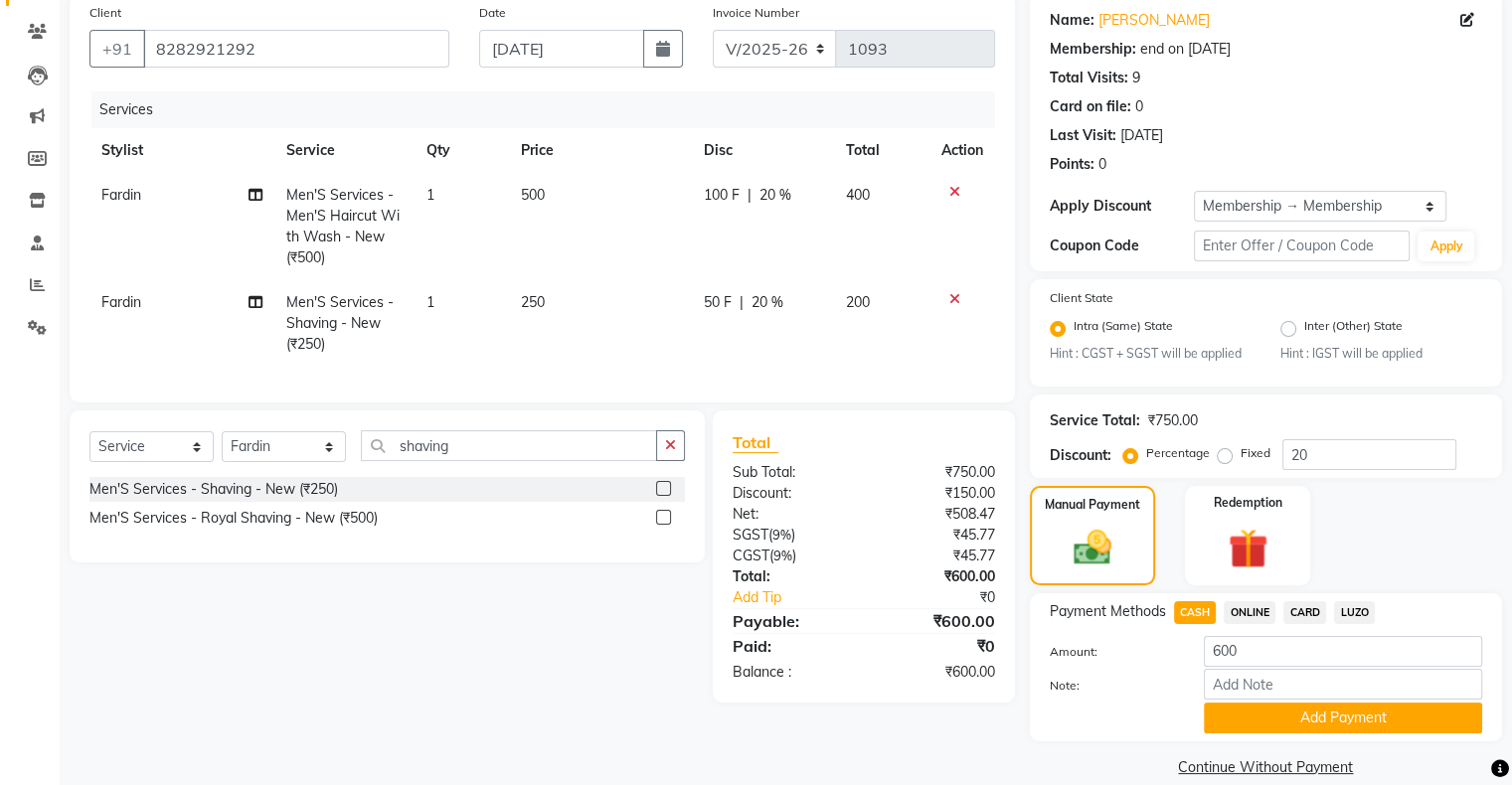 click on "Name: Krish Shah Membership: end on 01-02-2026 Total Visits:  9 Card on file:  0 Last Visit:   30-04-2025 Points:   0  Apply Discount Select Membership → Membership  Coupon Code Apply Client State Intra (Same) State Hint : CGST + SGST will be applied Inter (Other) State Hint : IGST will be applied Service Total:  ₹750.00  Discount:  Percentage   Fixed  20 Manual Payment Redemption Payment Methods  CASH   ONLINE   CARD   LUZO  Amount: 600 Note: Add Payment  Continue Without Payment" 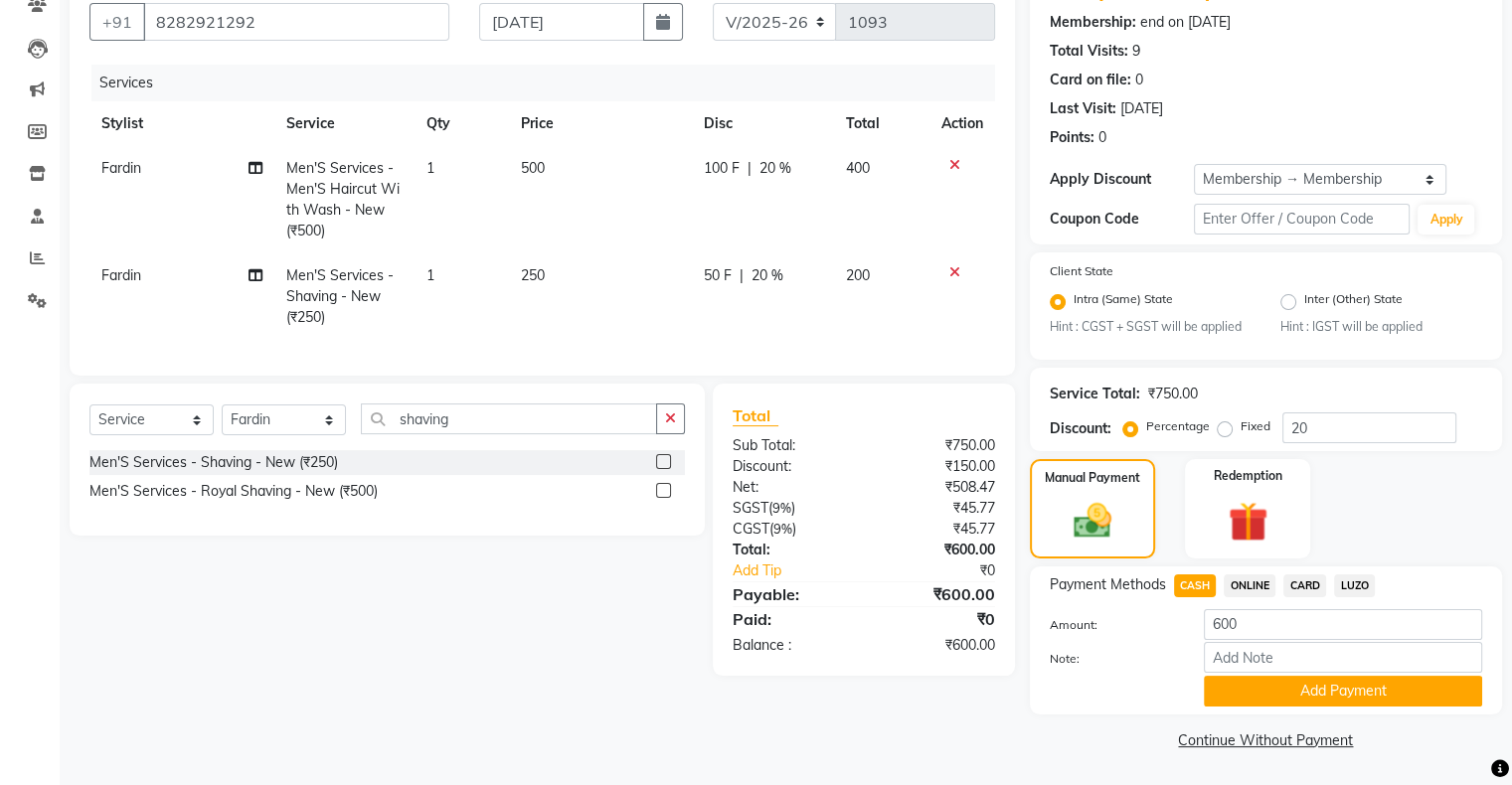 click on "Payment Methods  CASH   ONLINE   CARD   LUZO  Amount: 600 Note: Add Payment" 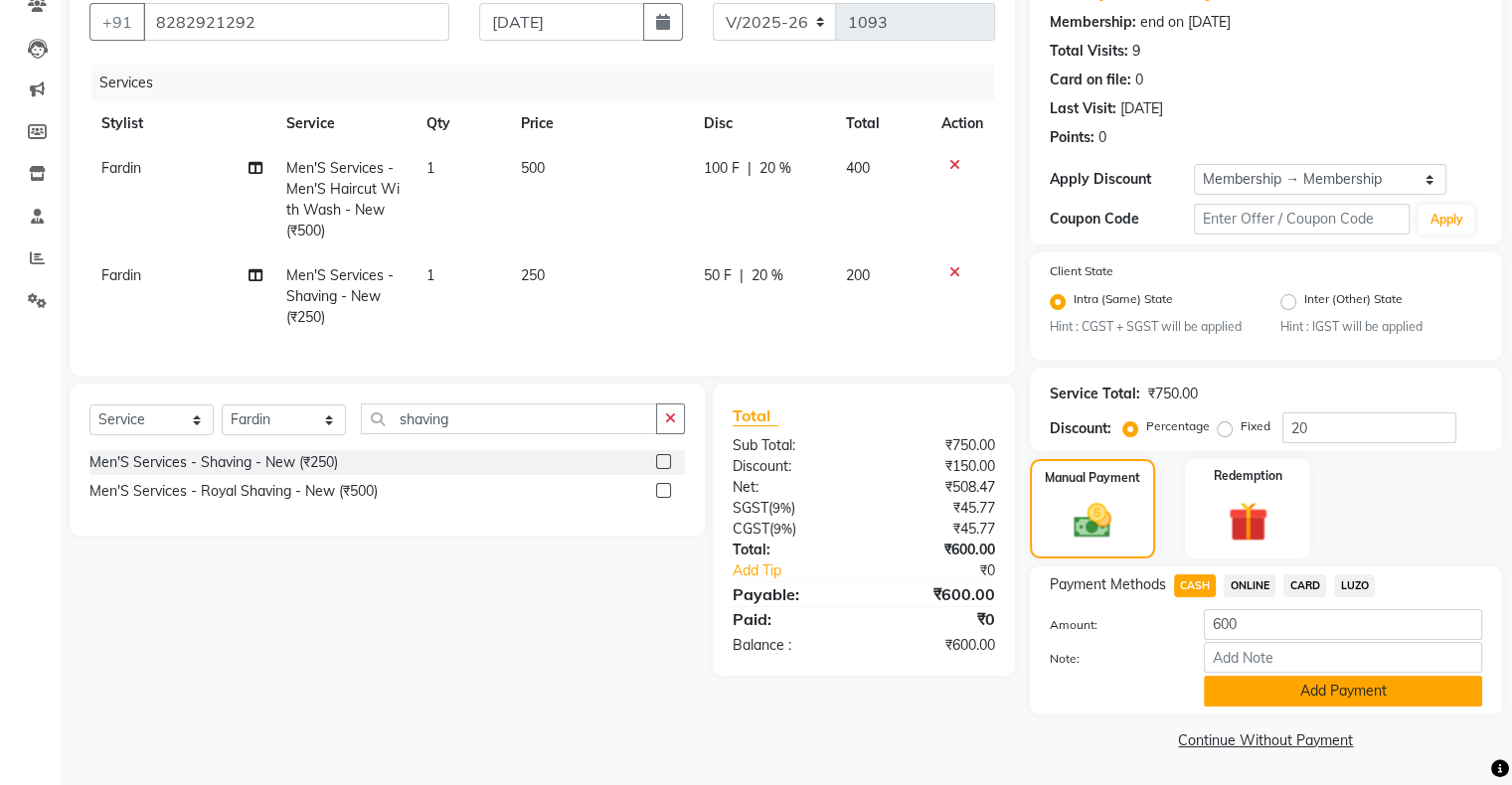 click on "Add Payment" 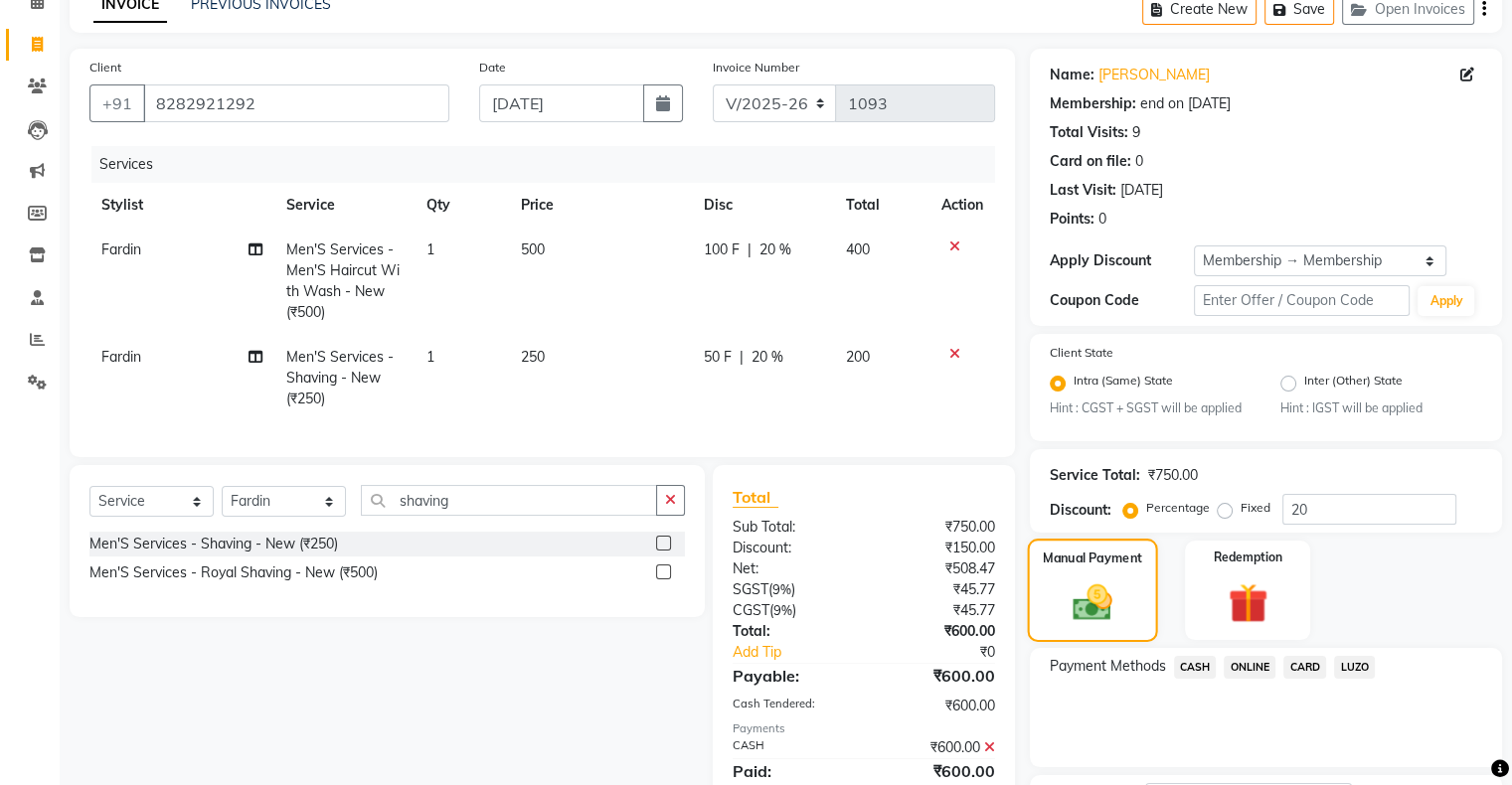 scroll, scrollTop: 266, scrollLeft: 0, axis: vertical 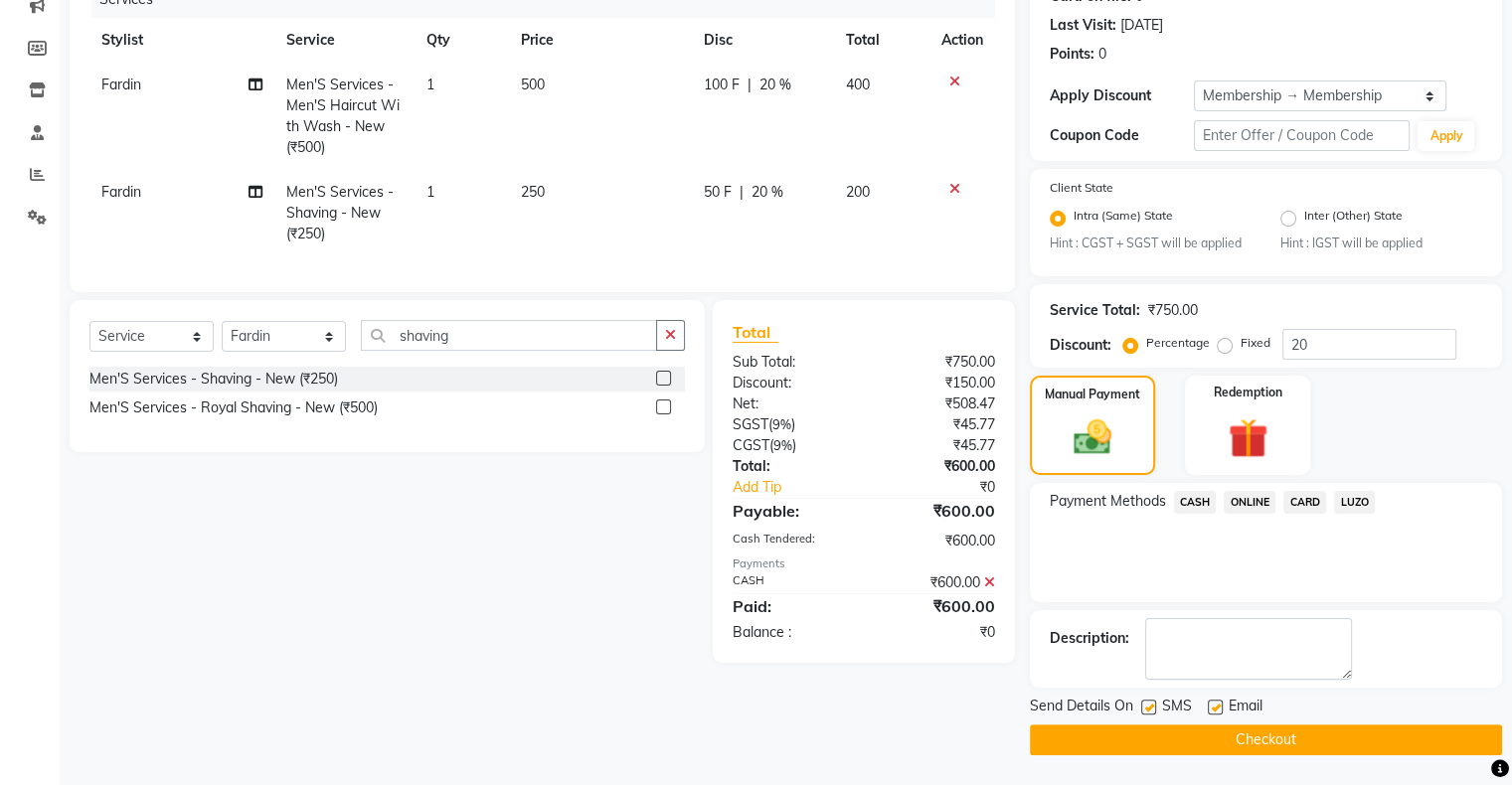 click on "Checkout" 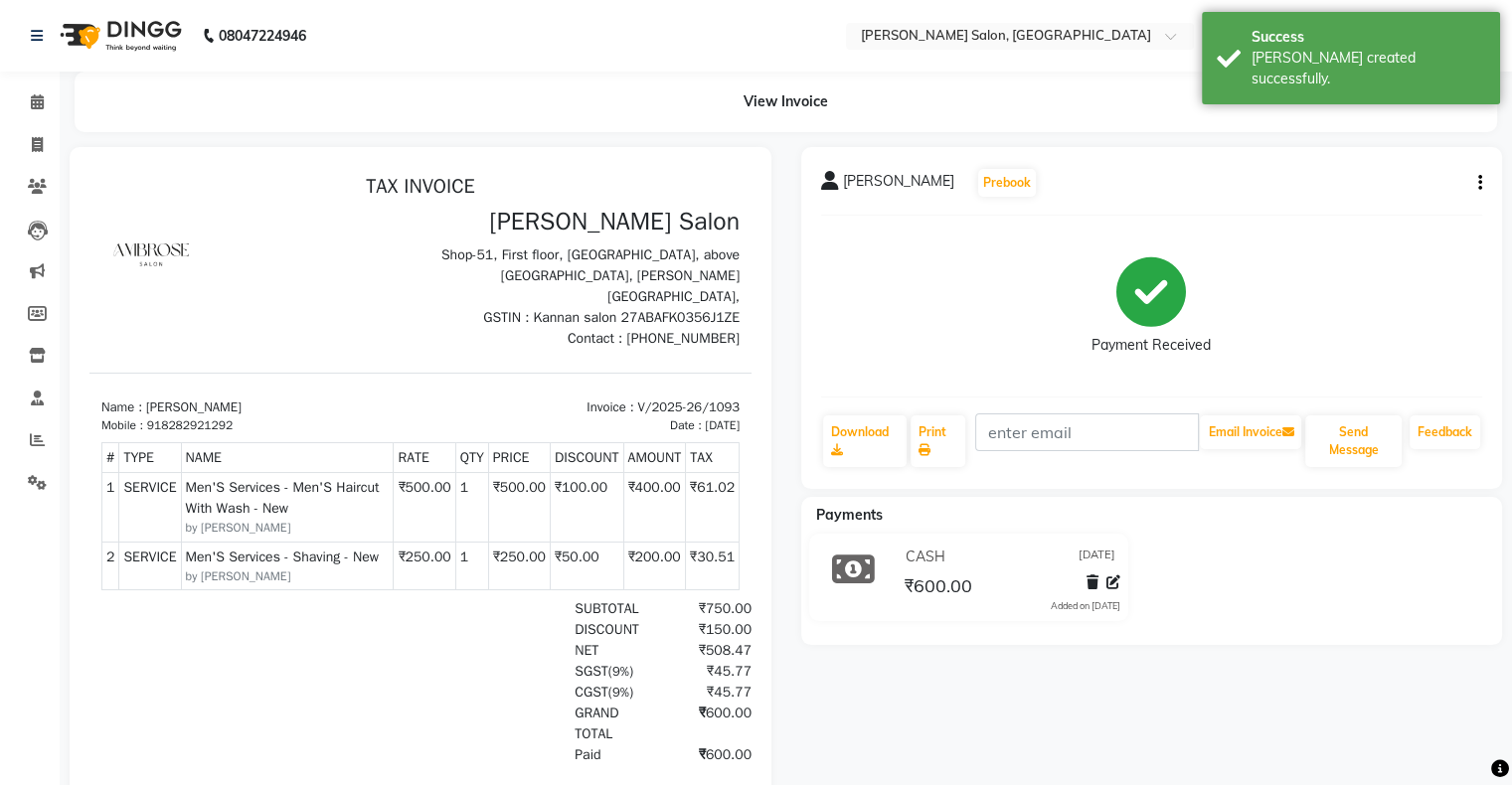 scroll, scrollTop: 0, scrollLeft: 0, axis: both 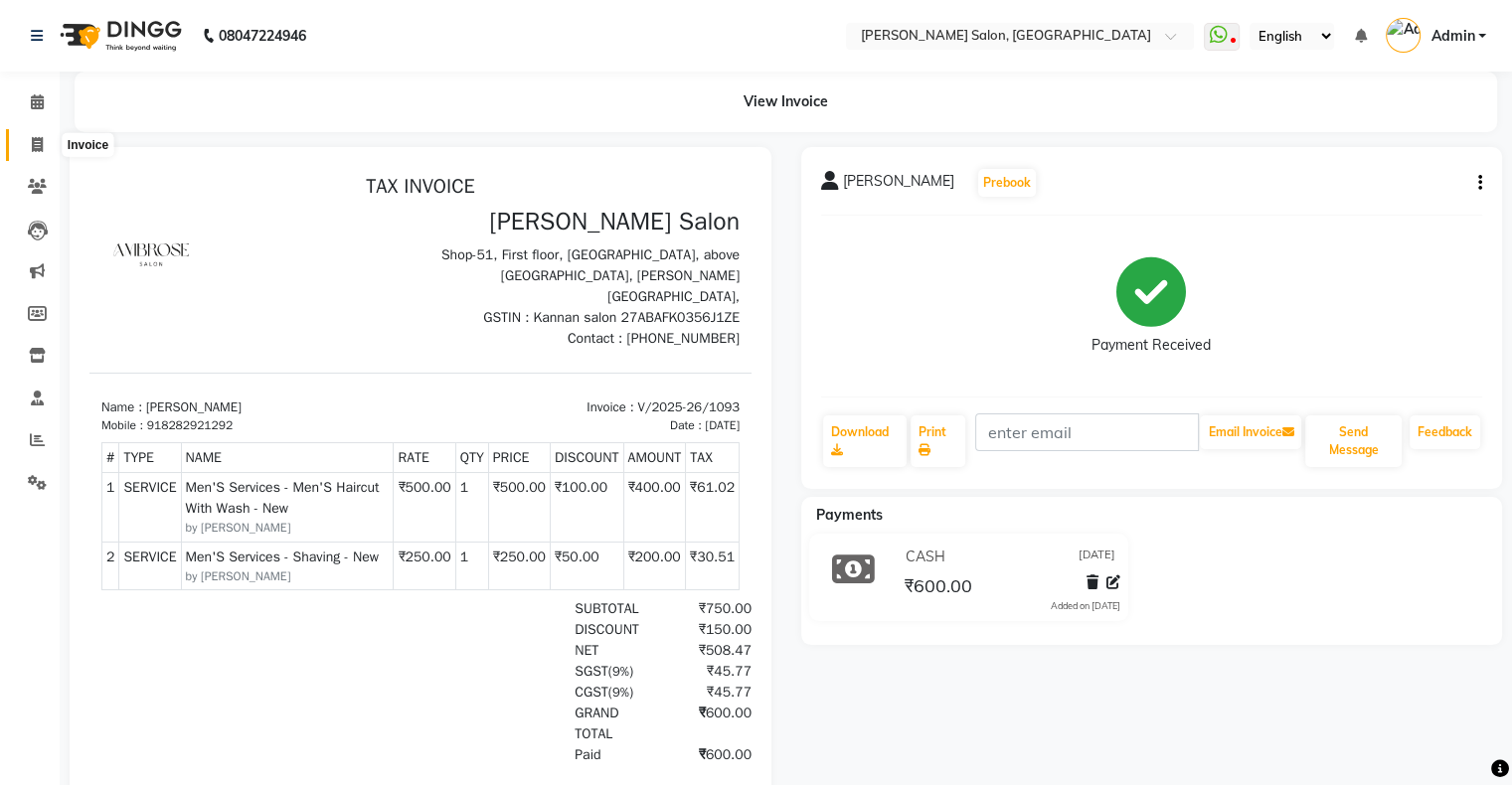 click 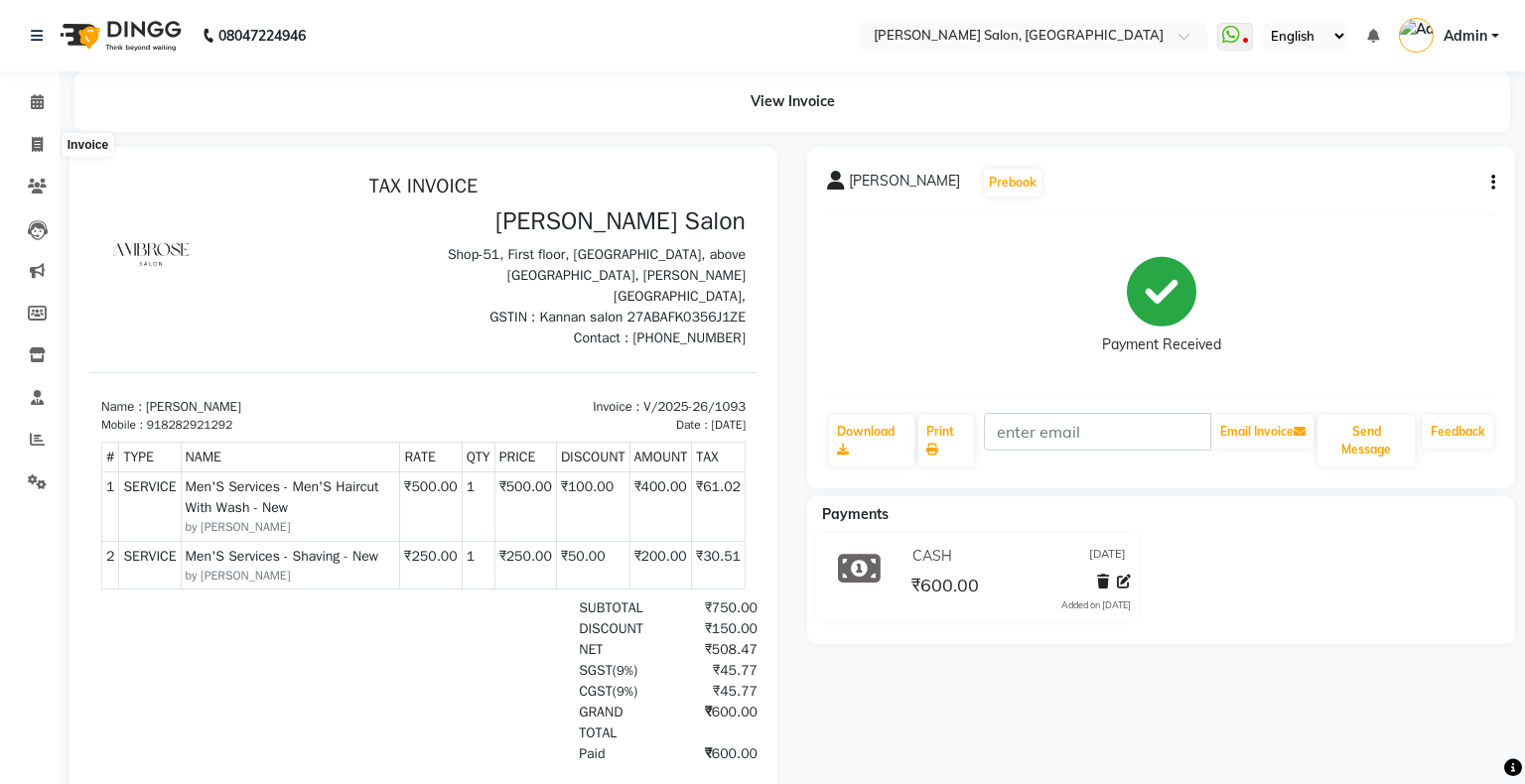 select on "4073" 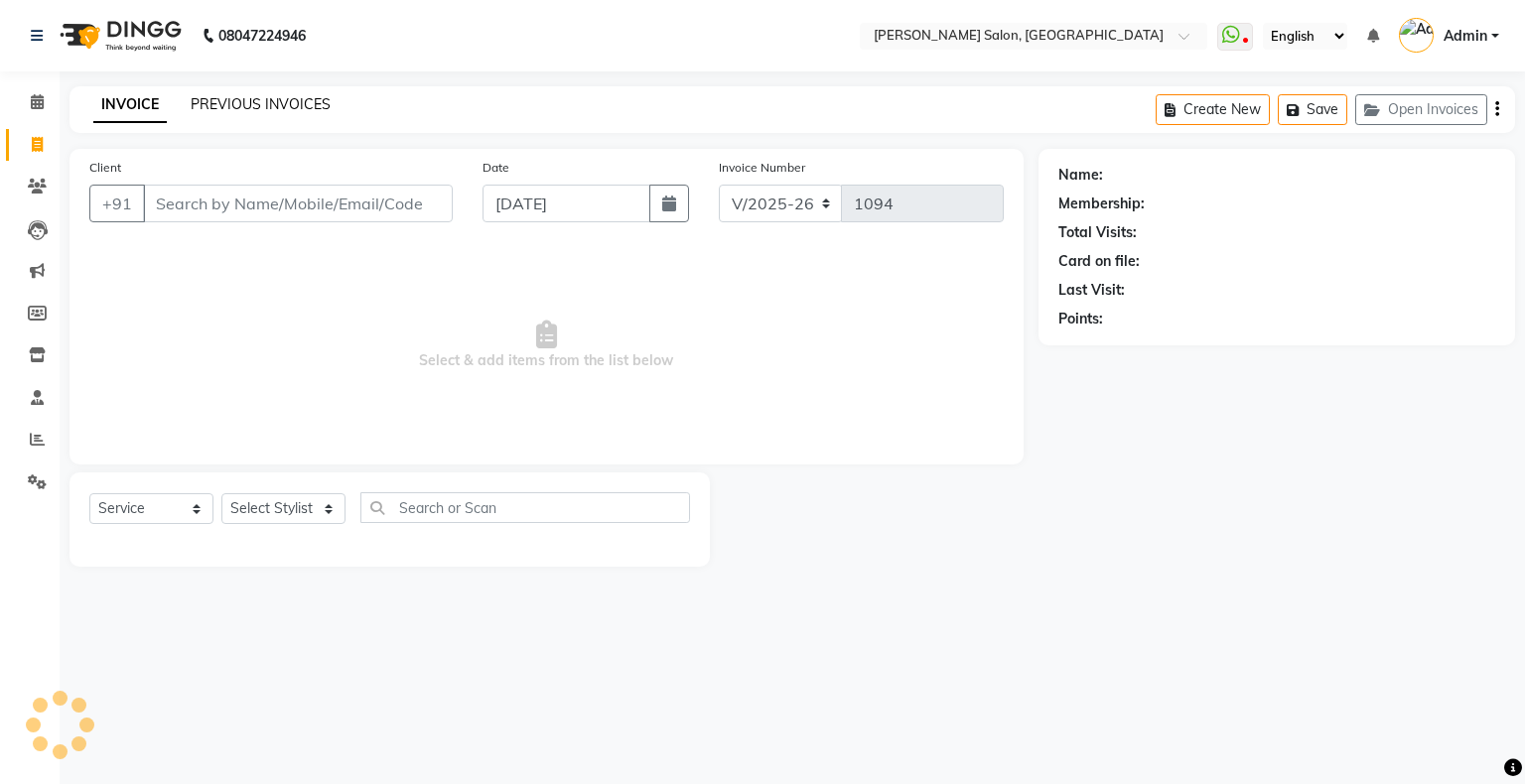 click on "PREVIOUS INVOICES" 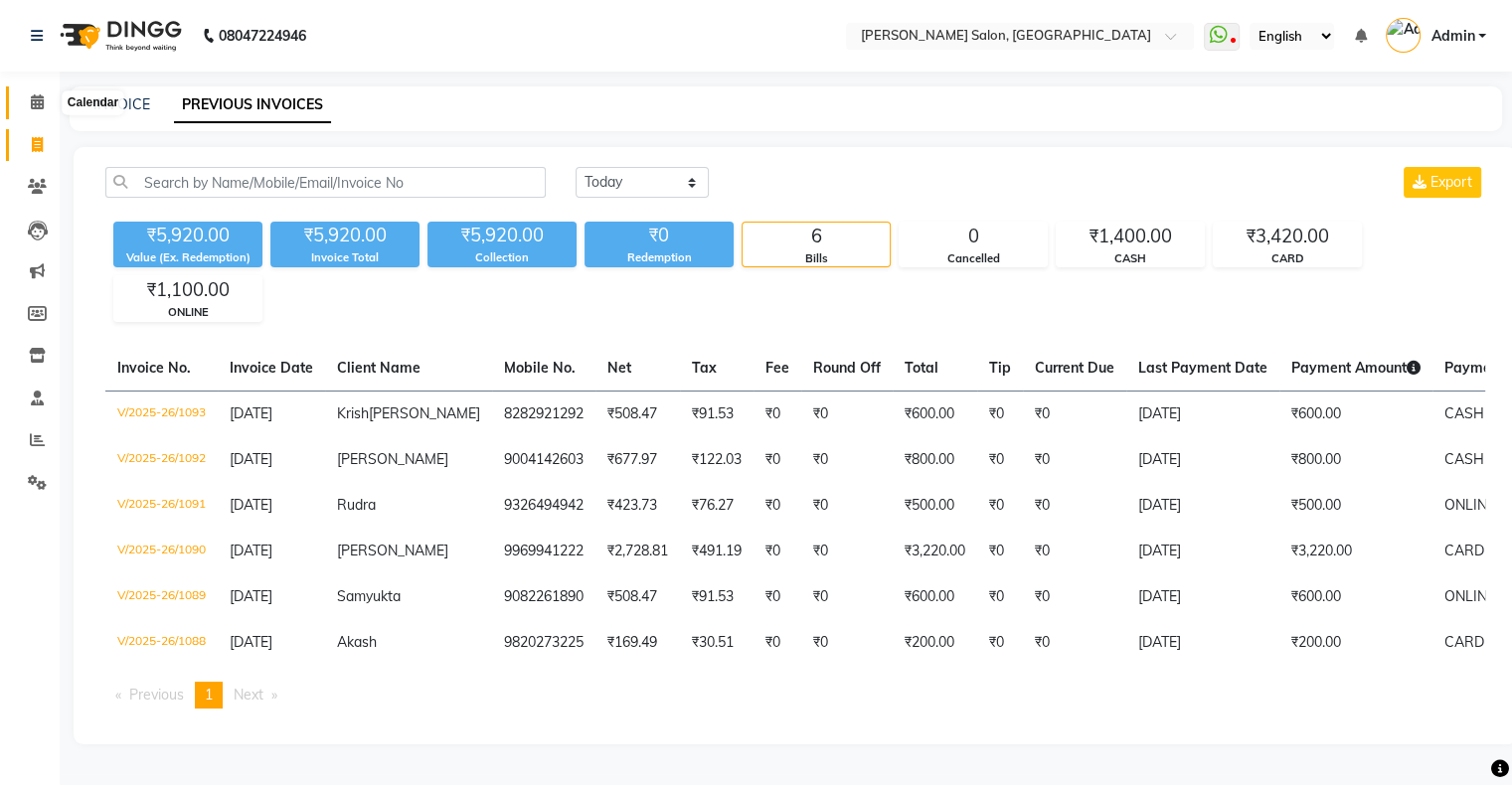 click 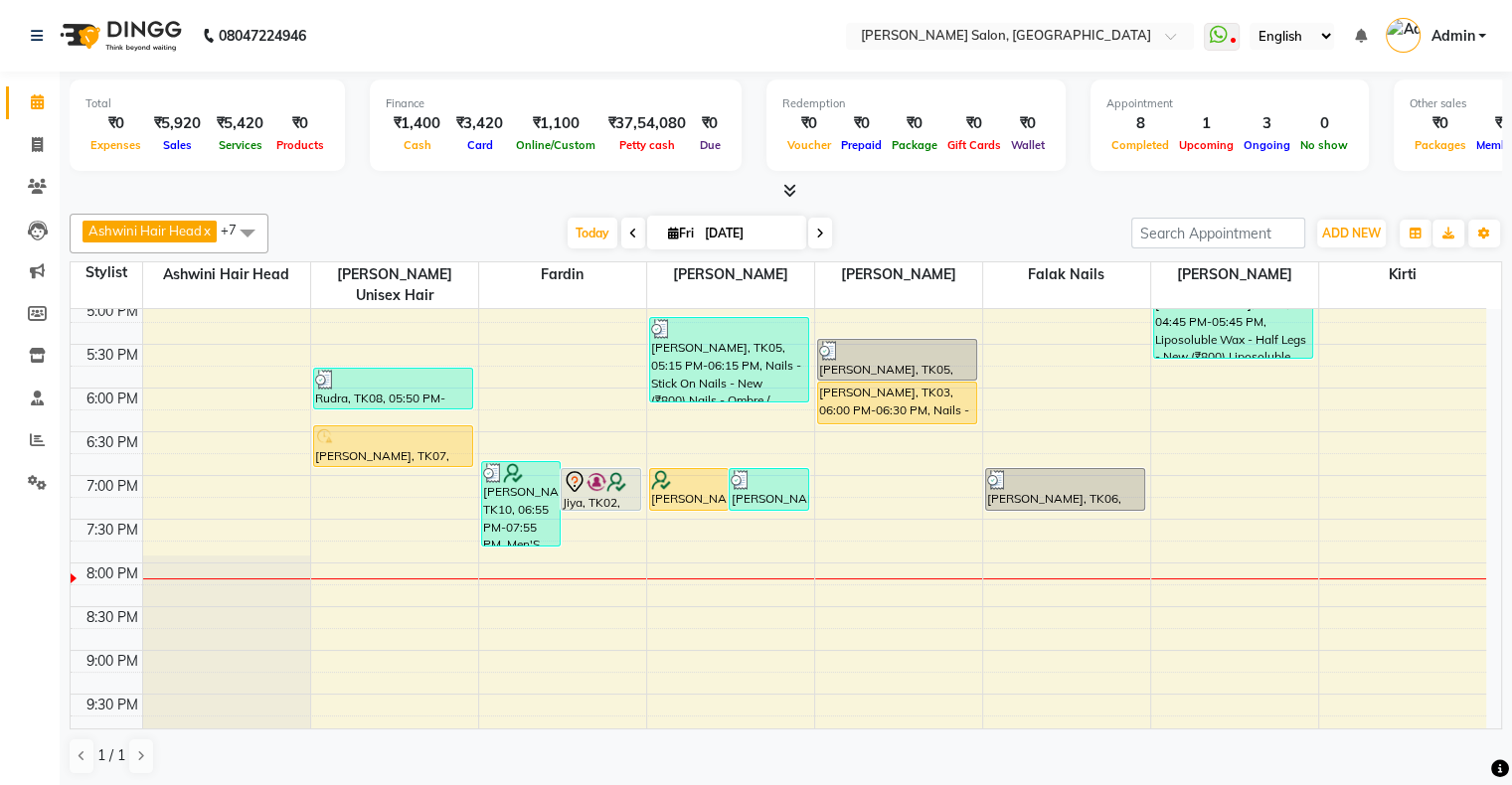 scroll, scrollTop: 585, scrollLeft: 0, axis: vertical 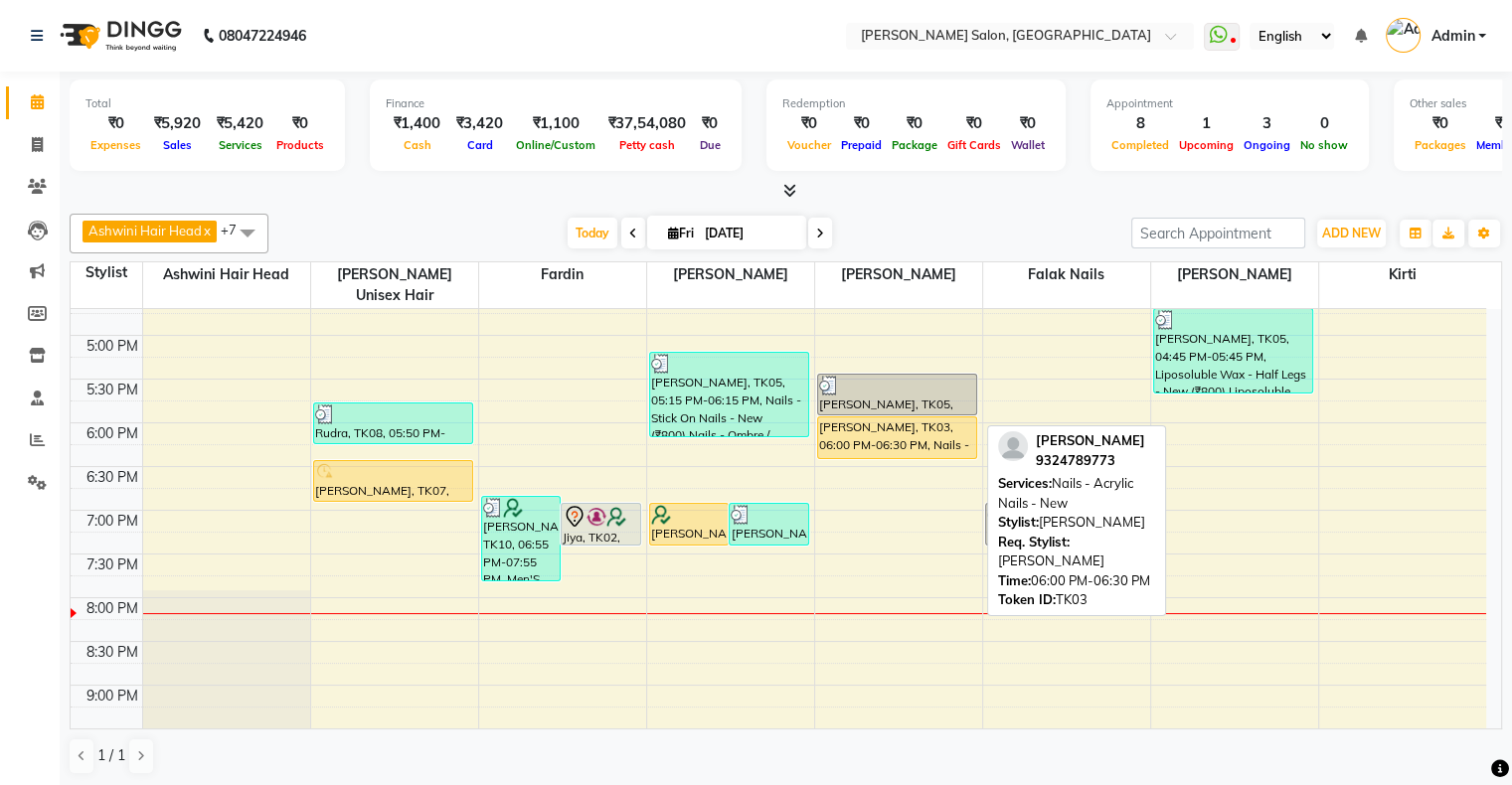 click on "ahana, TK03, 06:00 PM-06:30 PM, Nails - Acrylic Nails - New" at bounding box center (898, 437) 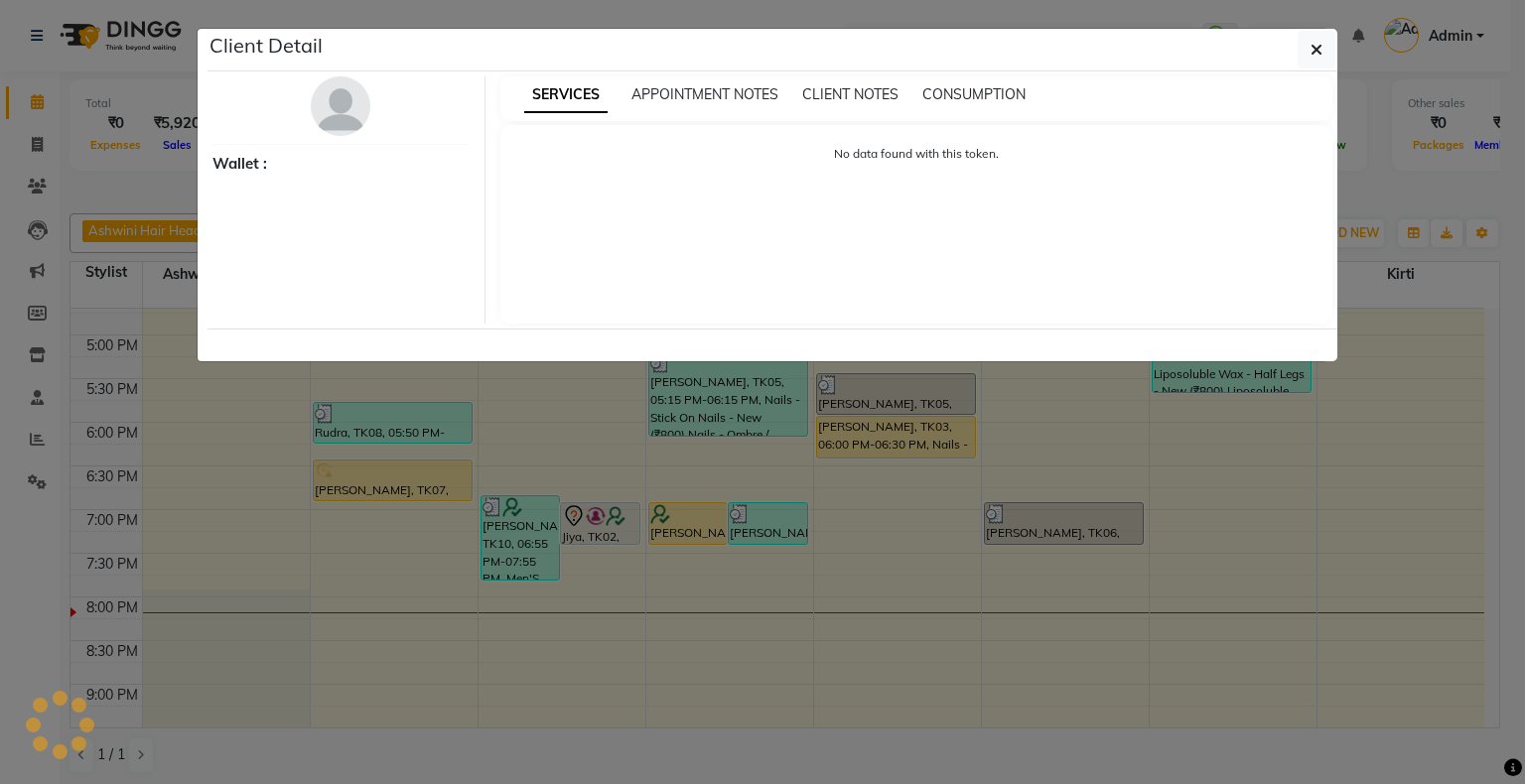 select on "1" 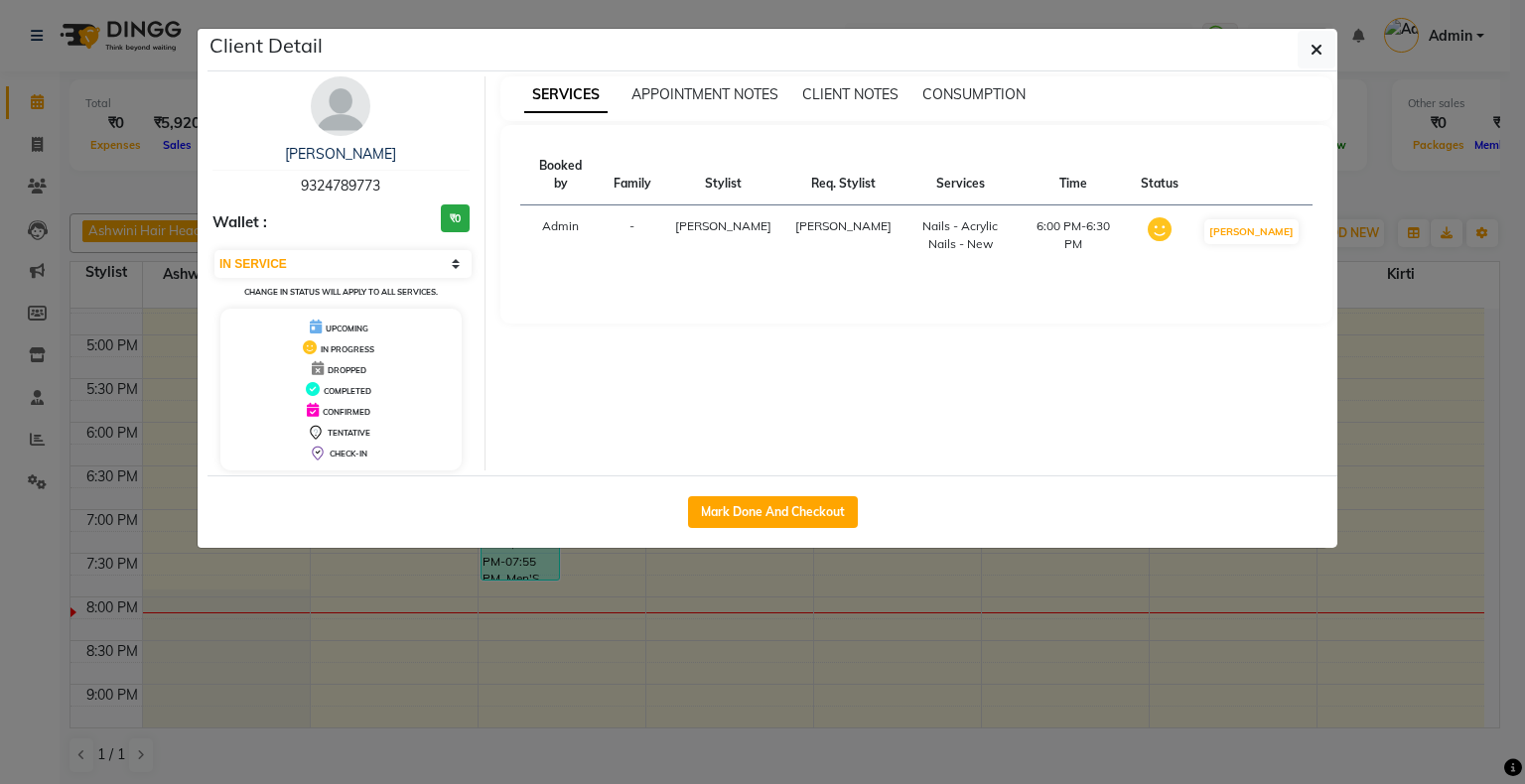 click on "Mark Done And Checkout" 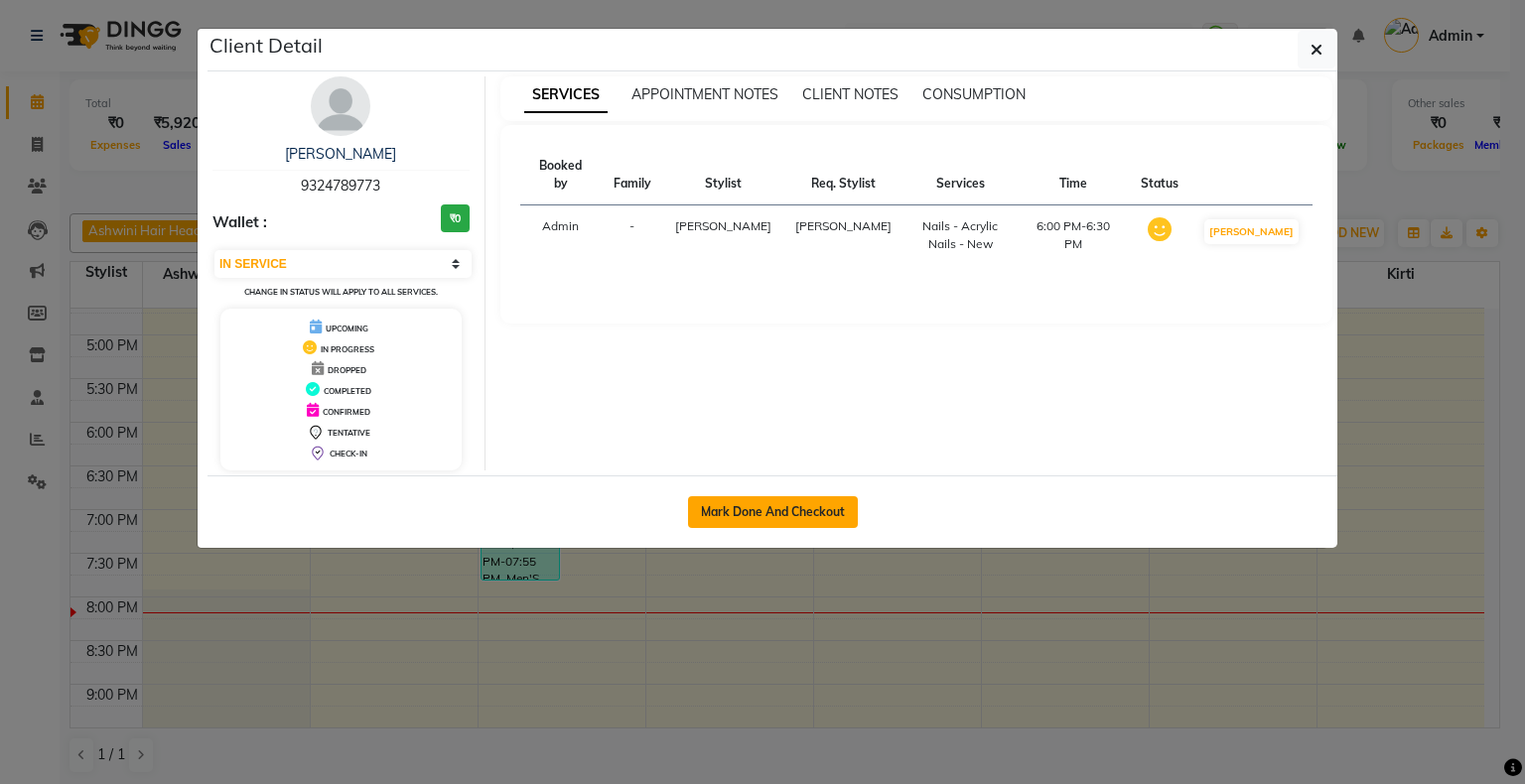 click on "Mark Done And Checkout" 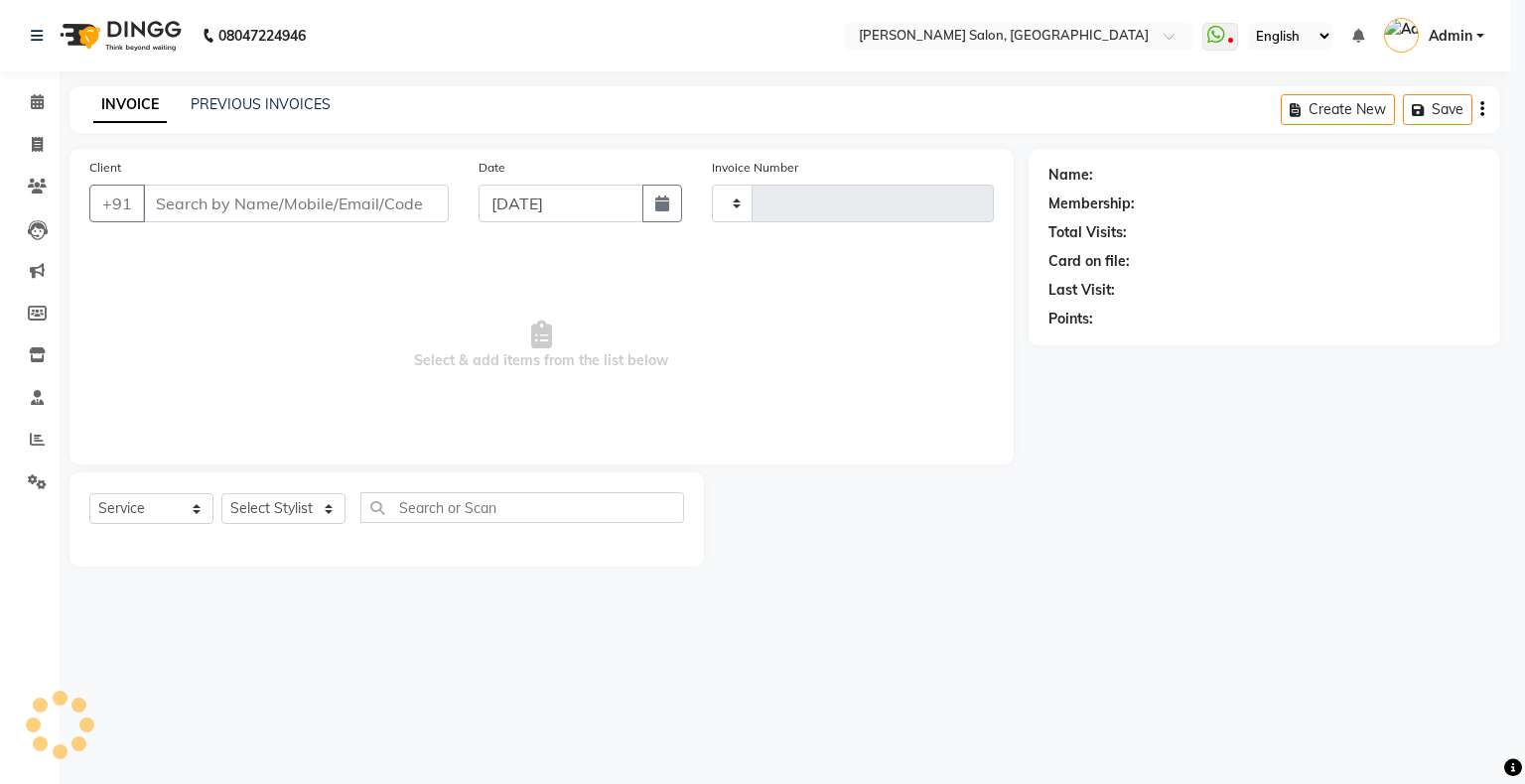 type on "1094" 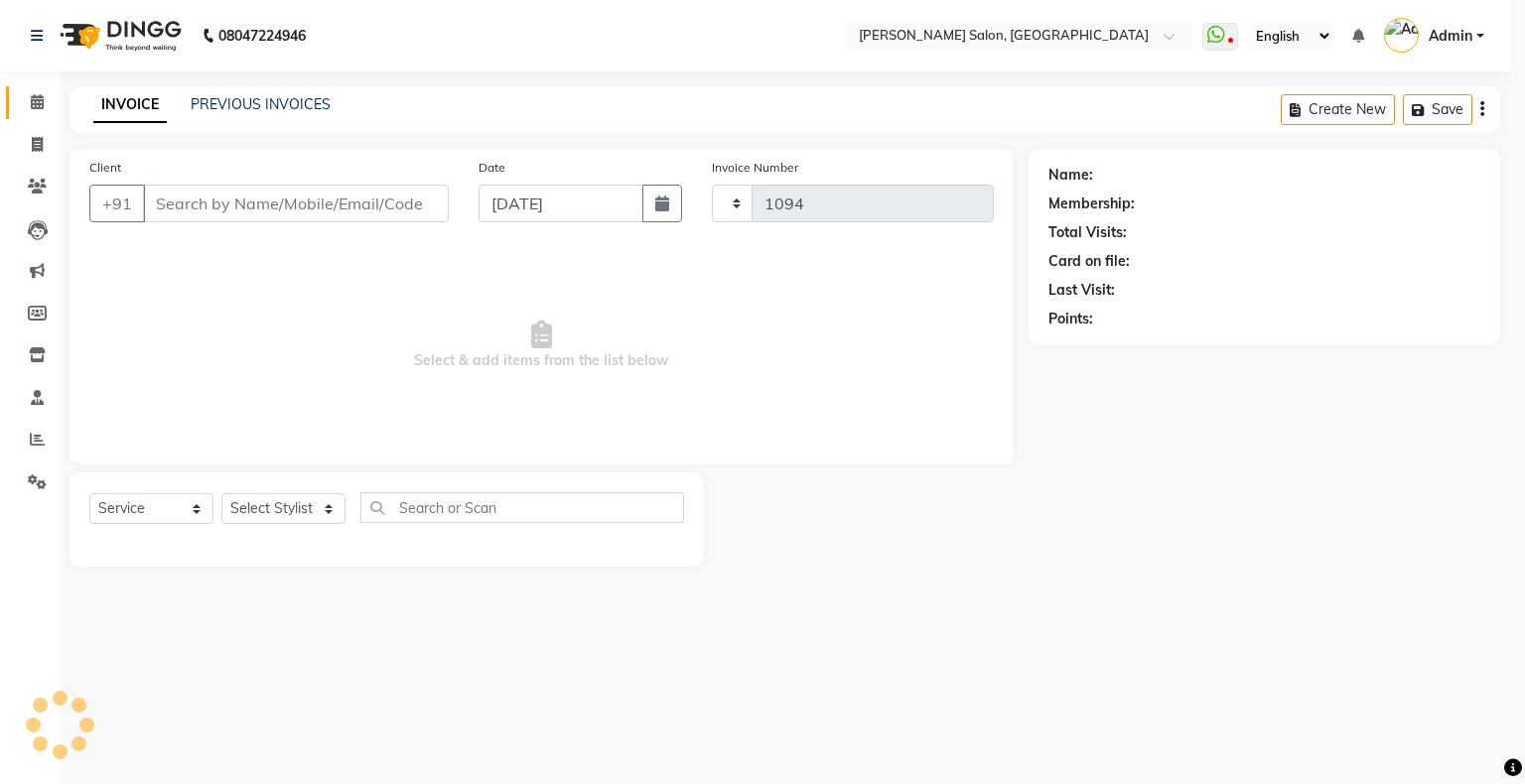 select on "4073" 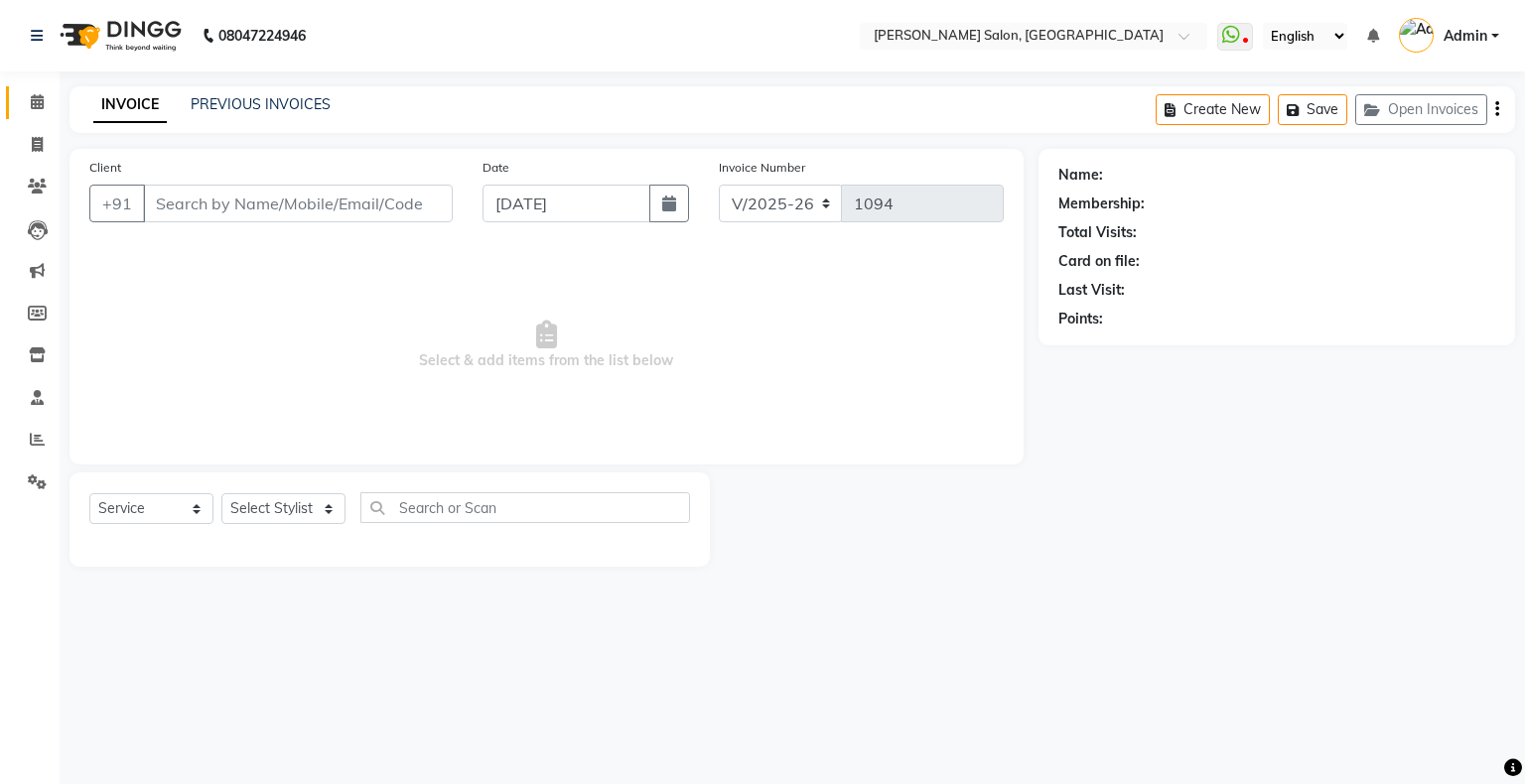 type on "9324789773" 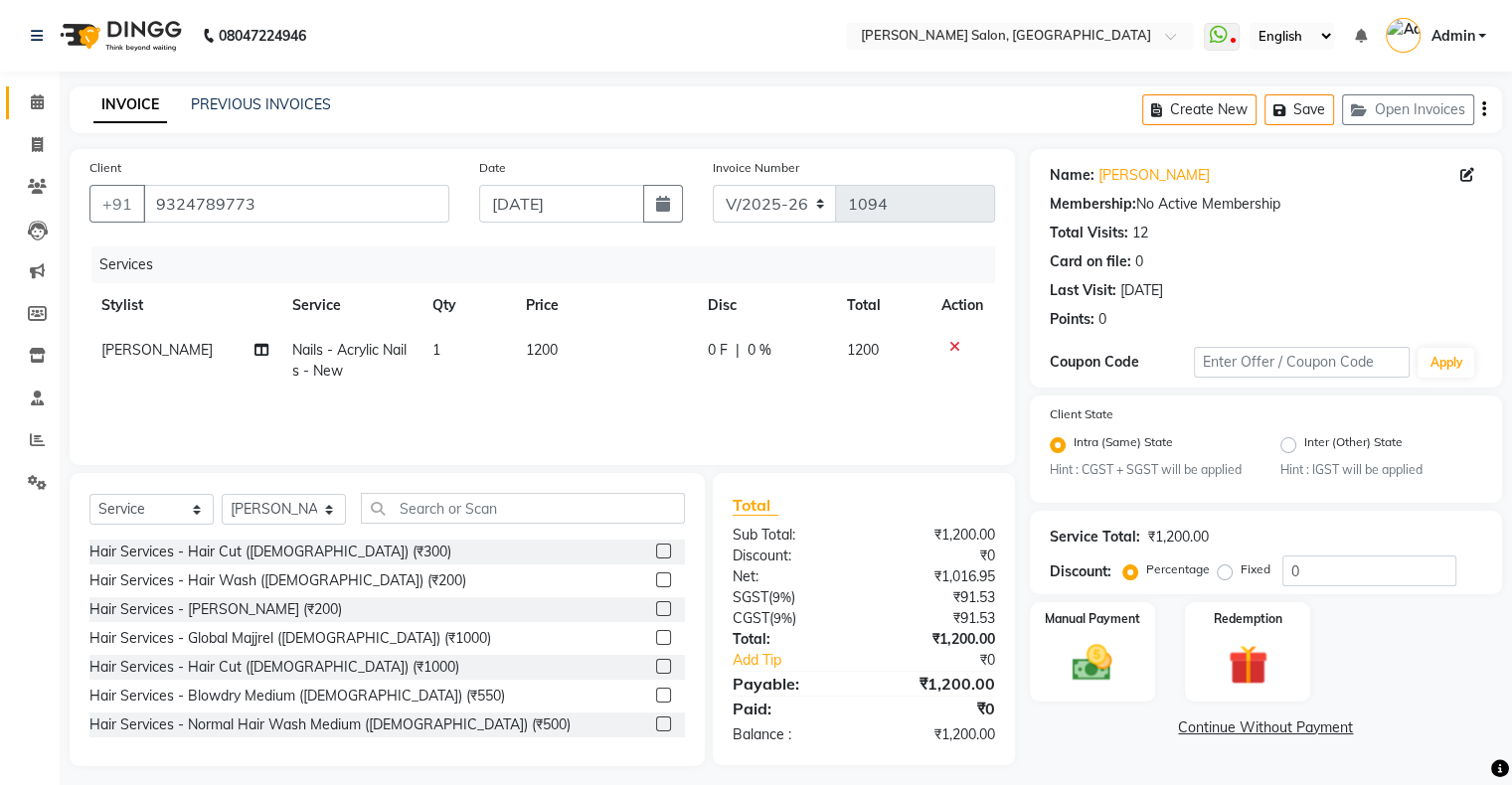 scroll, scrollTop: 11, scrollLeft: 0, axis: vertical 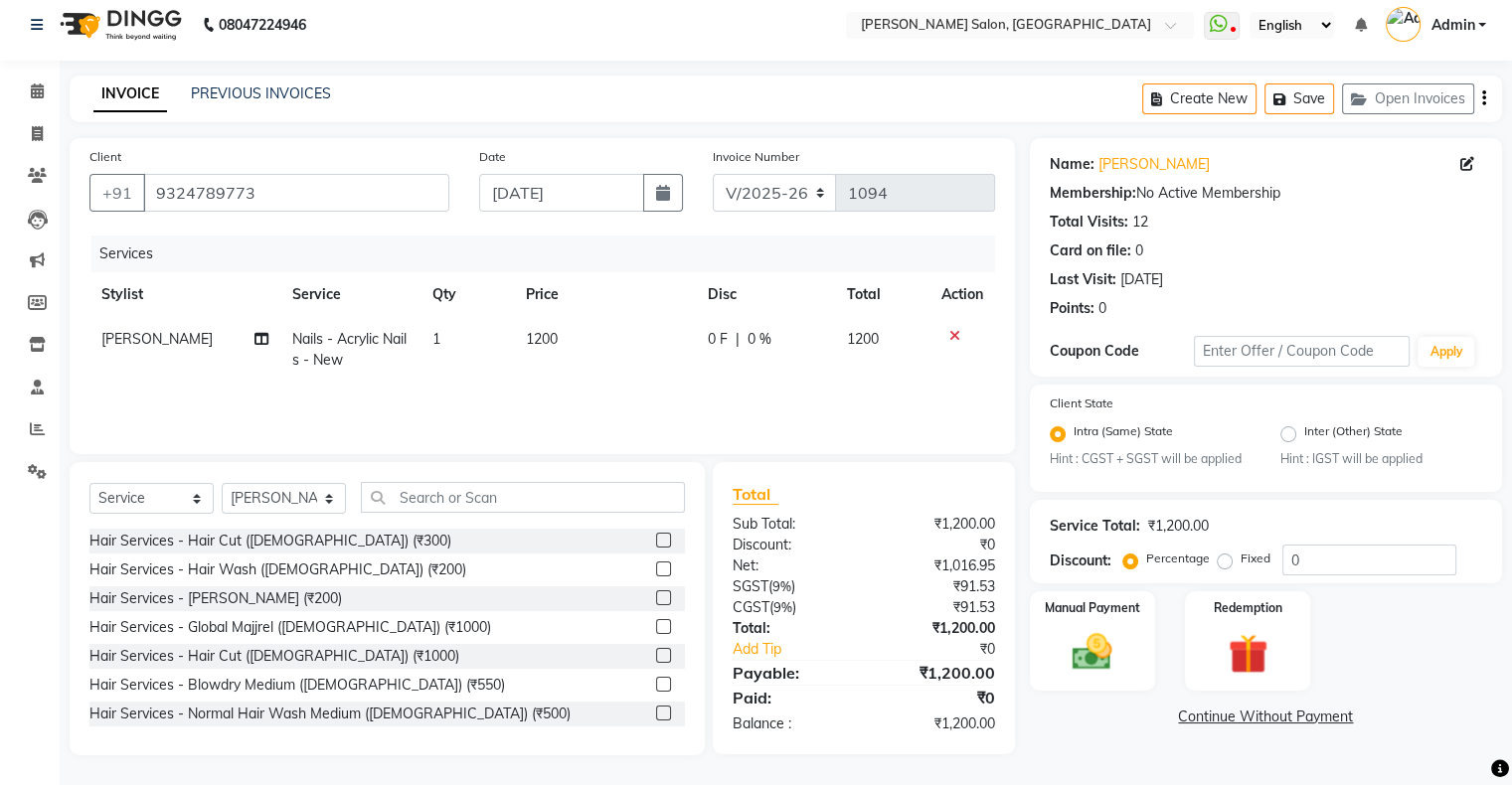 click on "Total Sub Total: ₹1,200.00 Discount: ₹0 Net: ₹1,016.95 SGST  ( 9% ) ₹91.53 CGST  ( 9% ) ₹91.53 Total: ₹1,200.00 Add Tip ₹0 Payable: ₹1,200.00 Paid: ₹0 Balance   : ₹1,200.00" 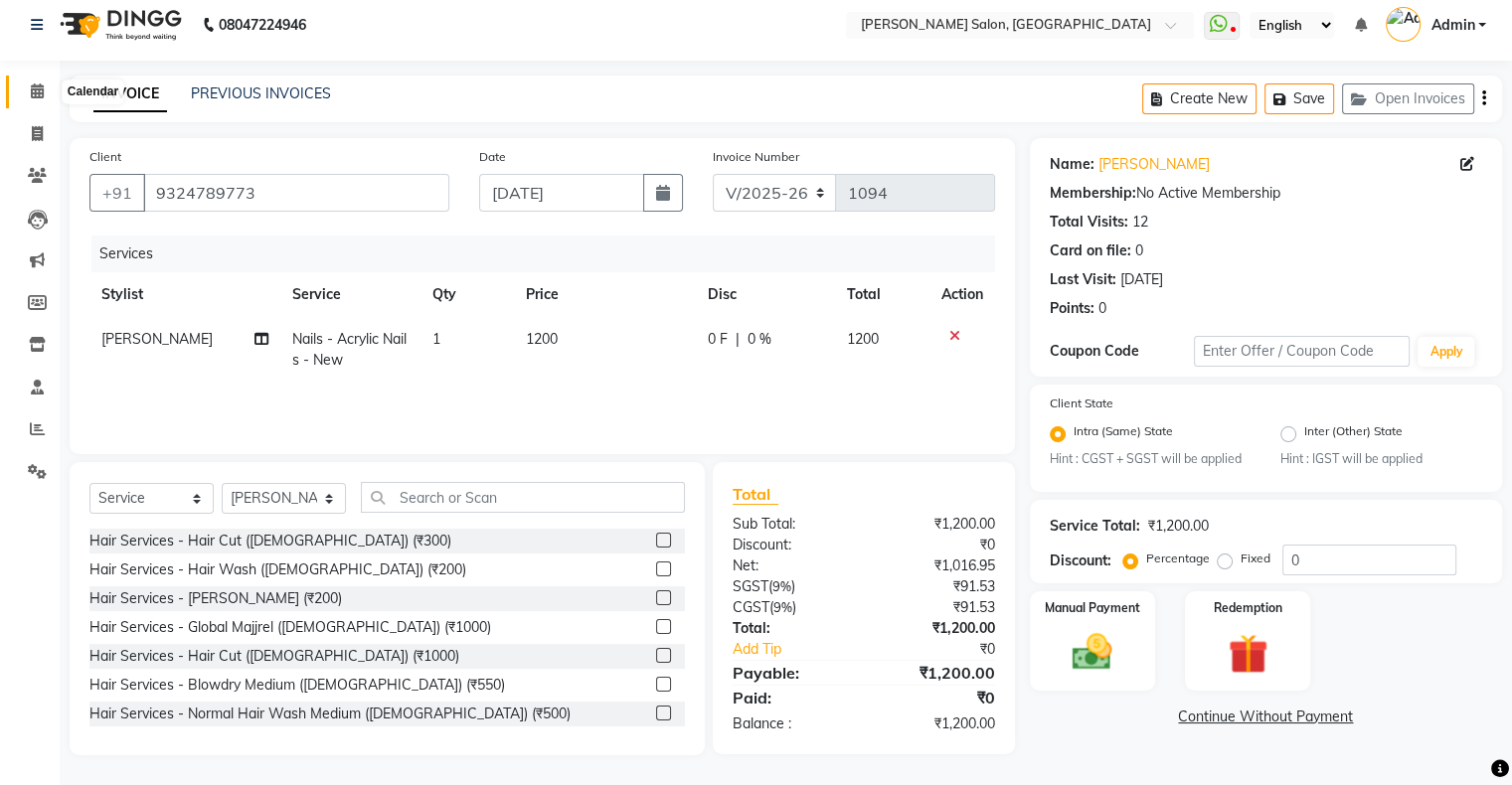 click 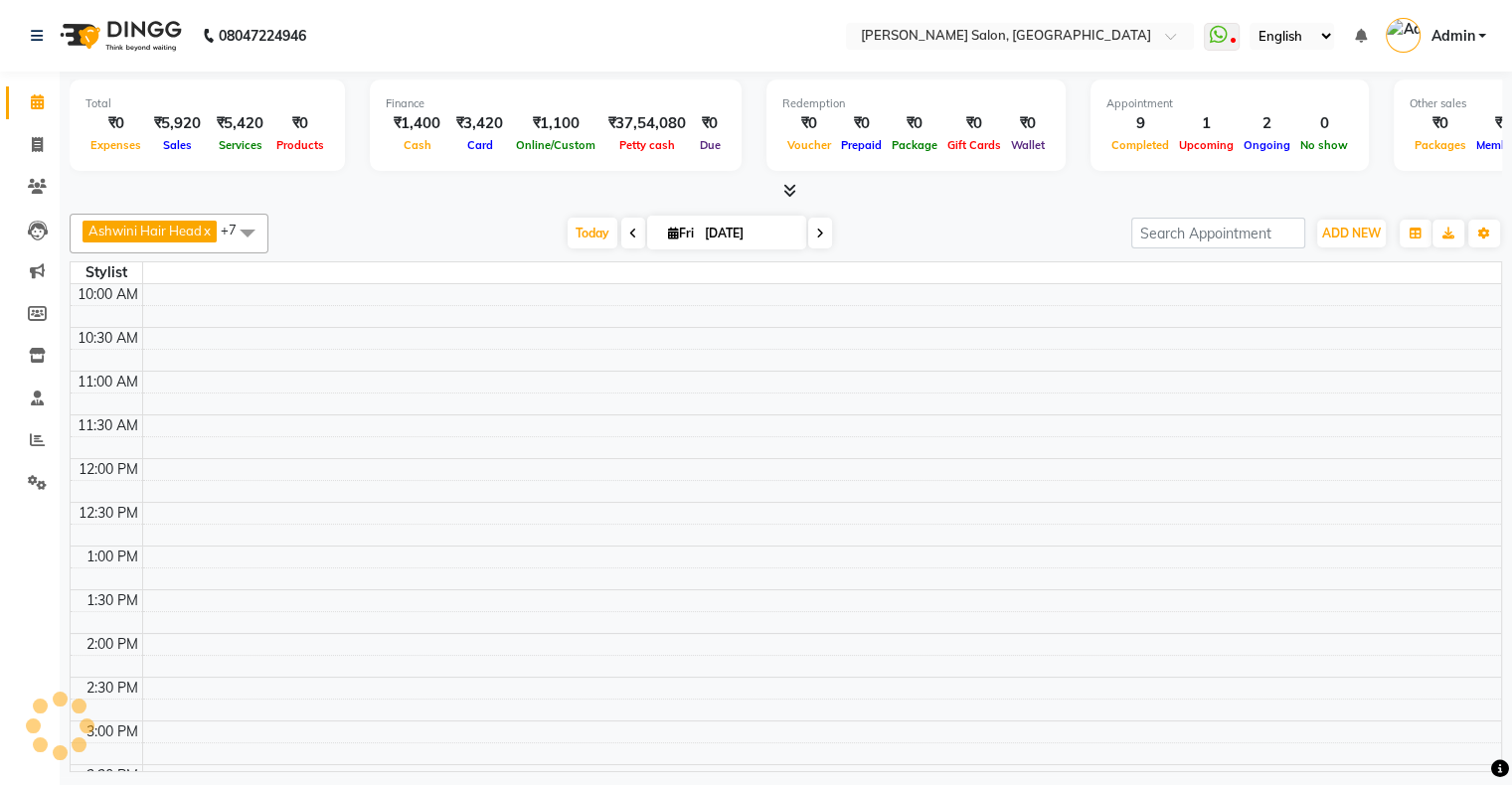scroll, scrollTop: 0, scrollLeft: 0, axis: both 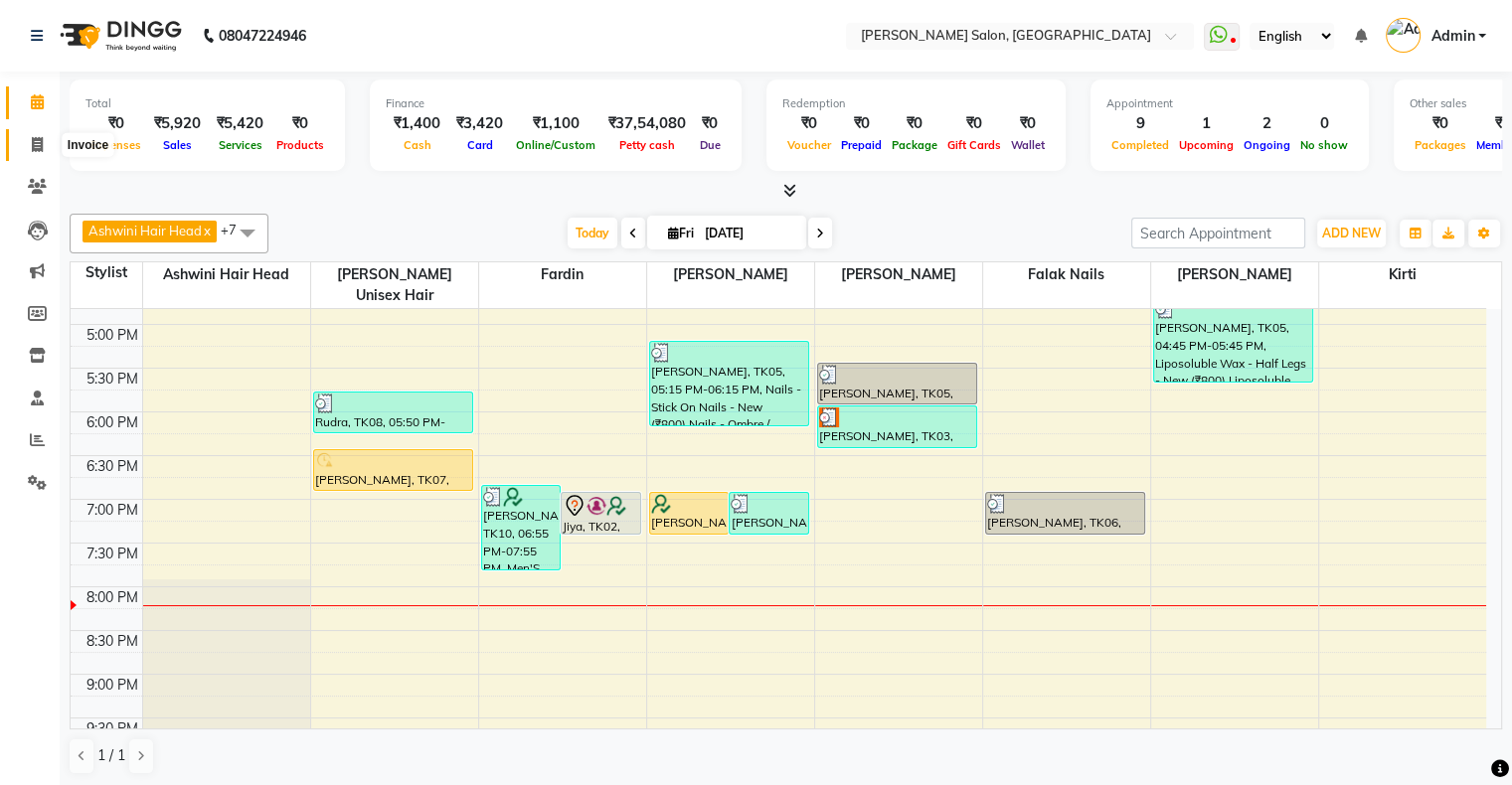 click 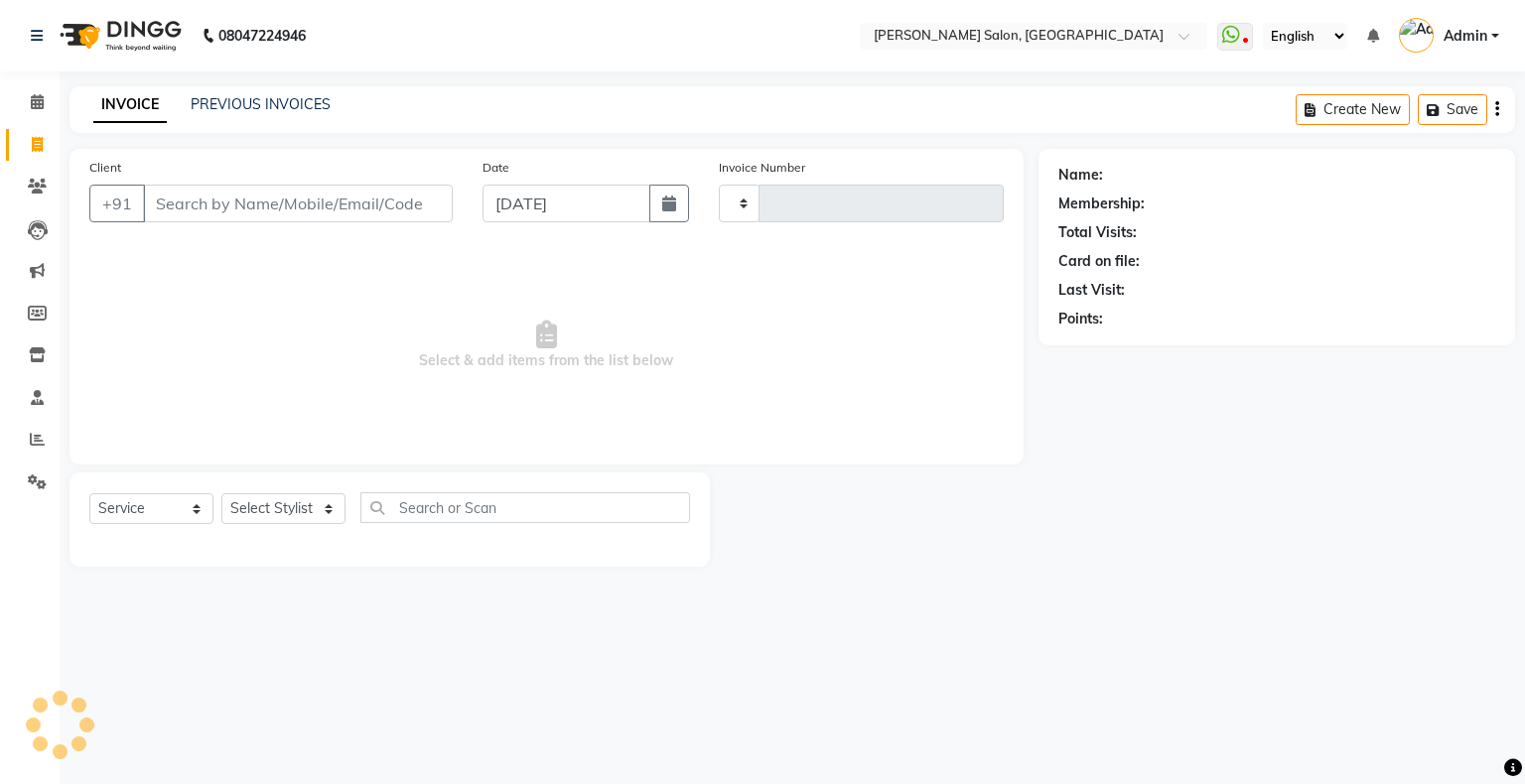 type on "1094" 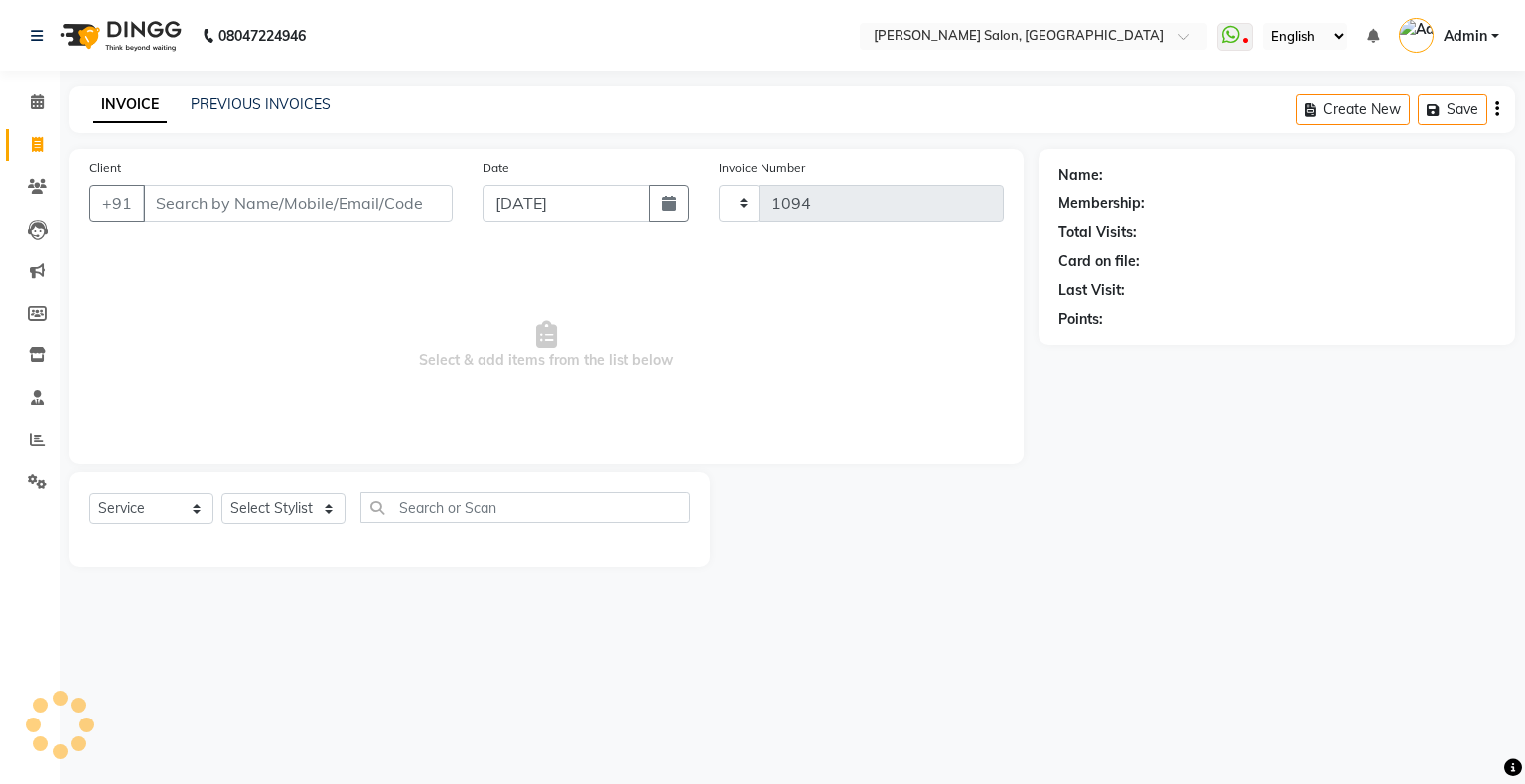 select on "4073" 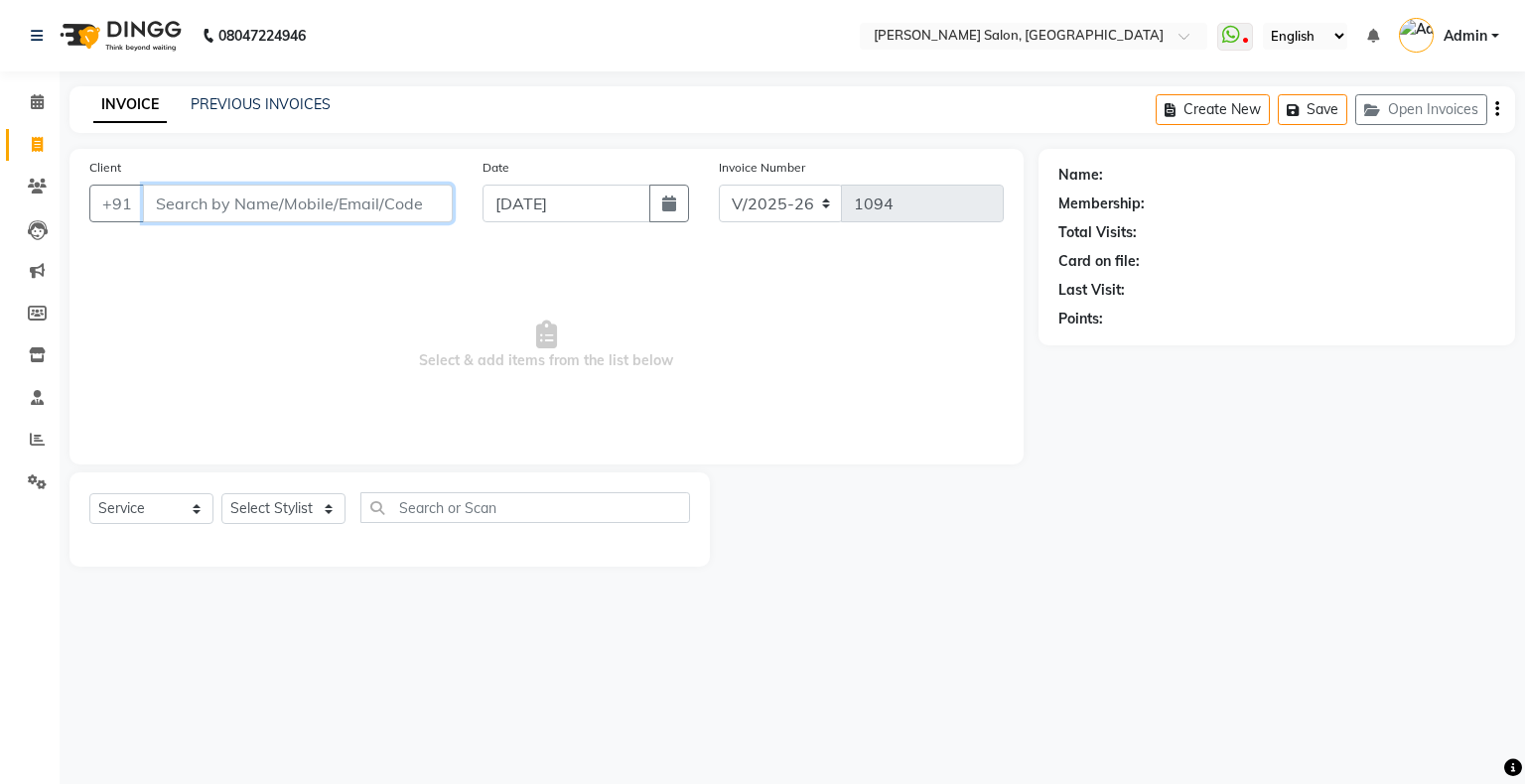 click on "Client" at bounding box center [298, 203] 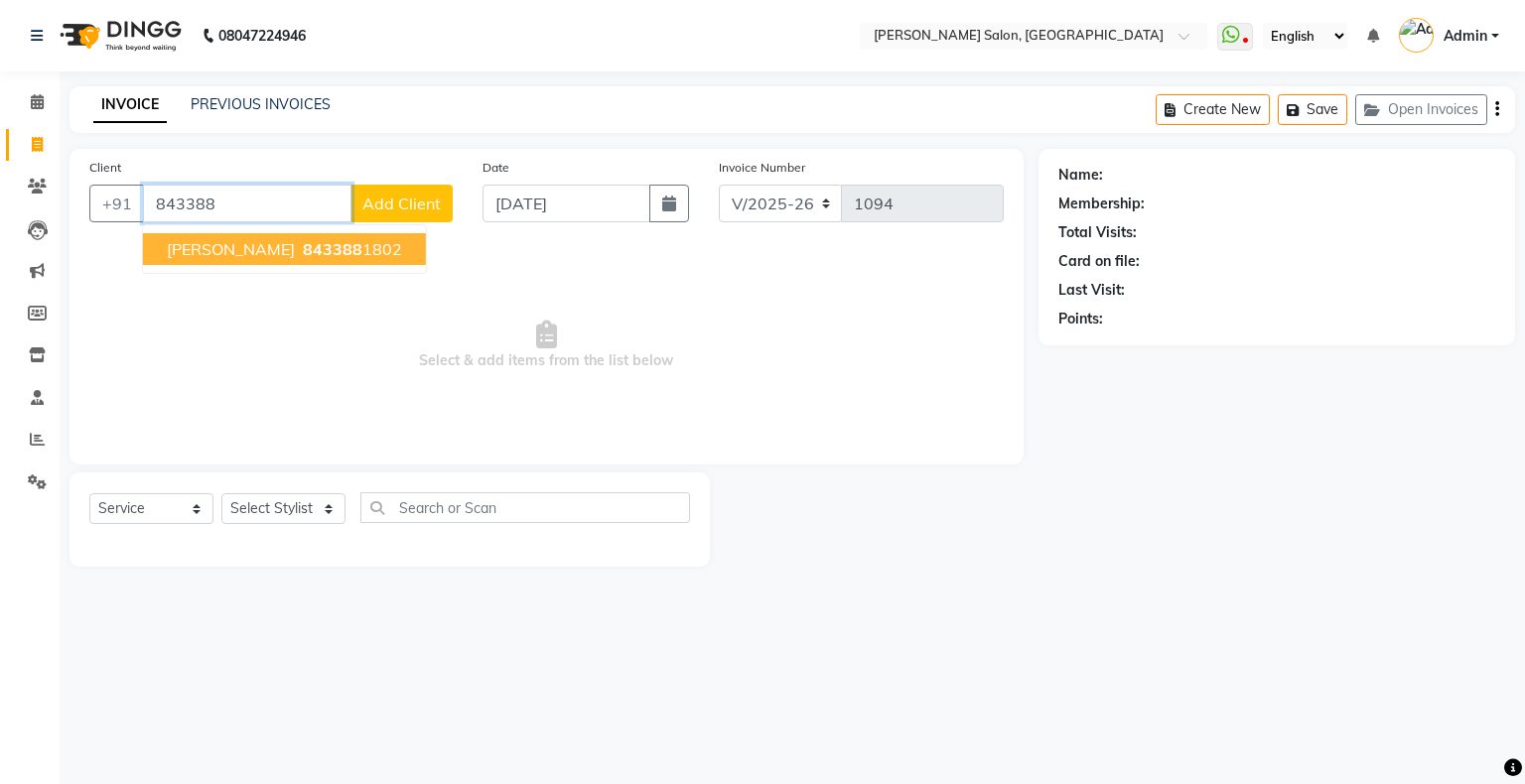 click on "843388" at bounding box center [333, 249] 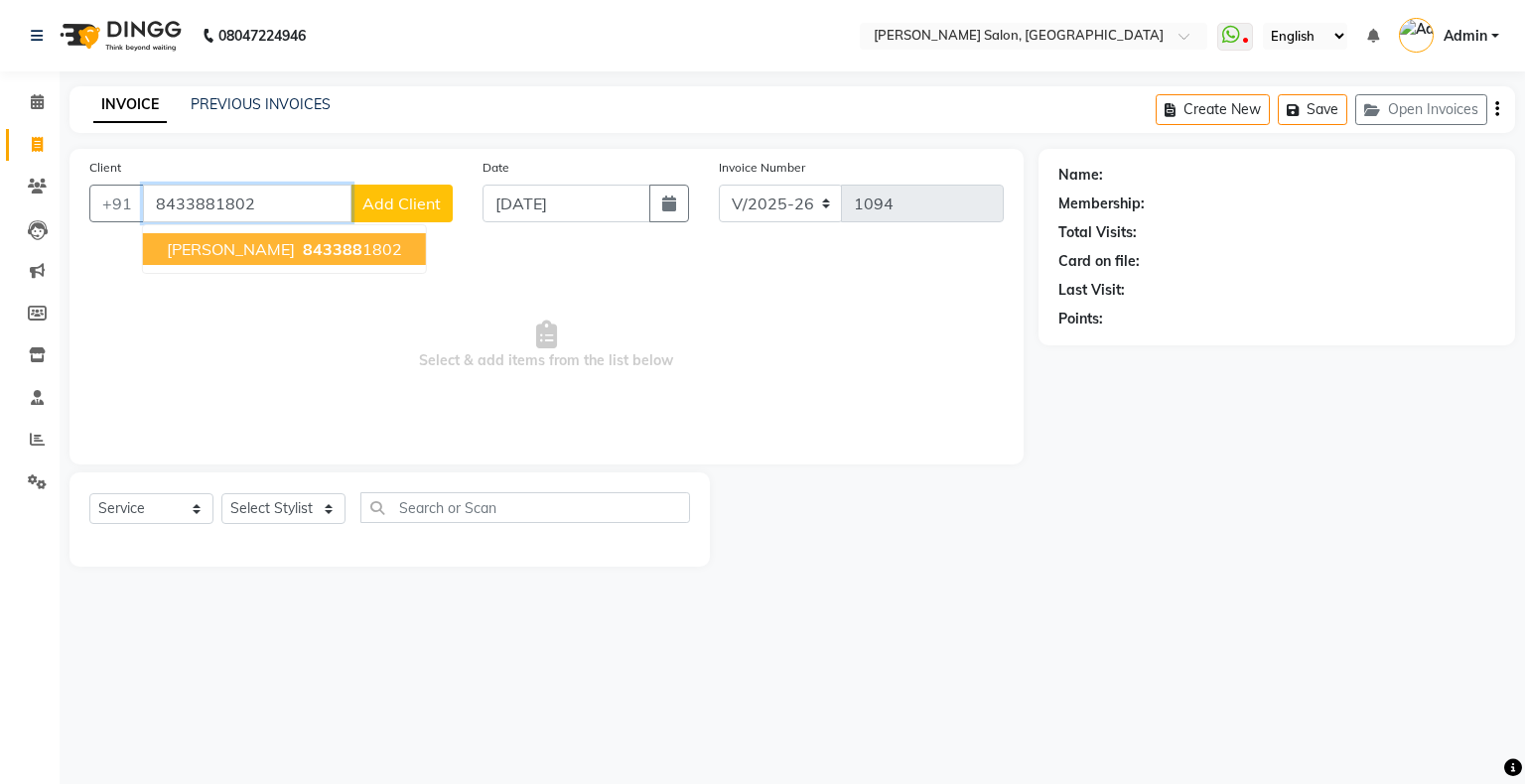 type on "8433881802" 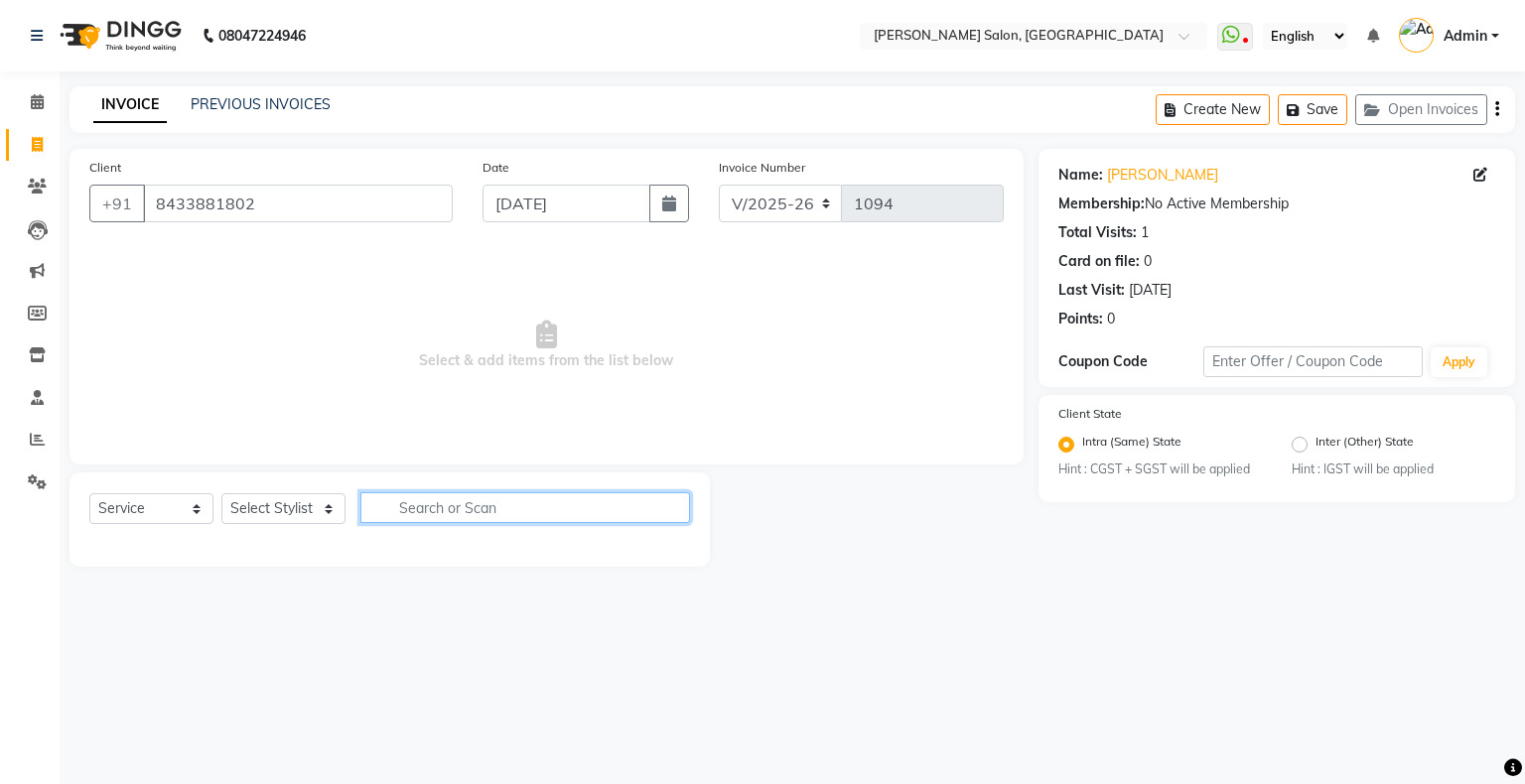 click 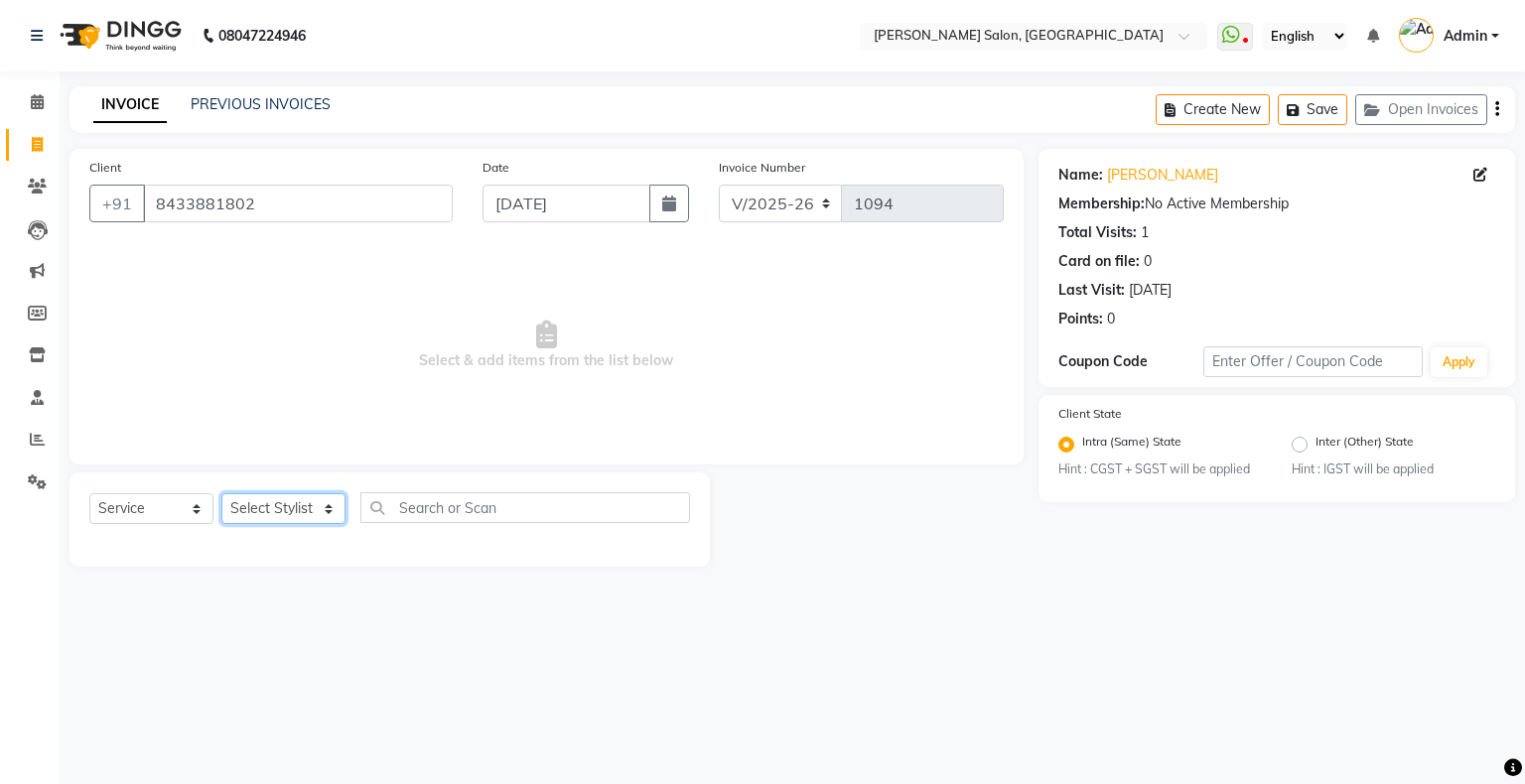 click on "Select Stylist Akshay Divecha Ashwini Hair Head Falak Nails Fardin Kirti Nida FD Pradip Vaishnav Sanjana  Shubhada Susmita Vidhi Veera Vivek Unisex hair" 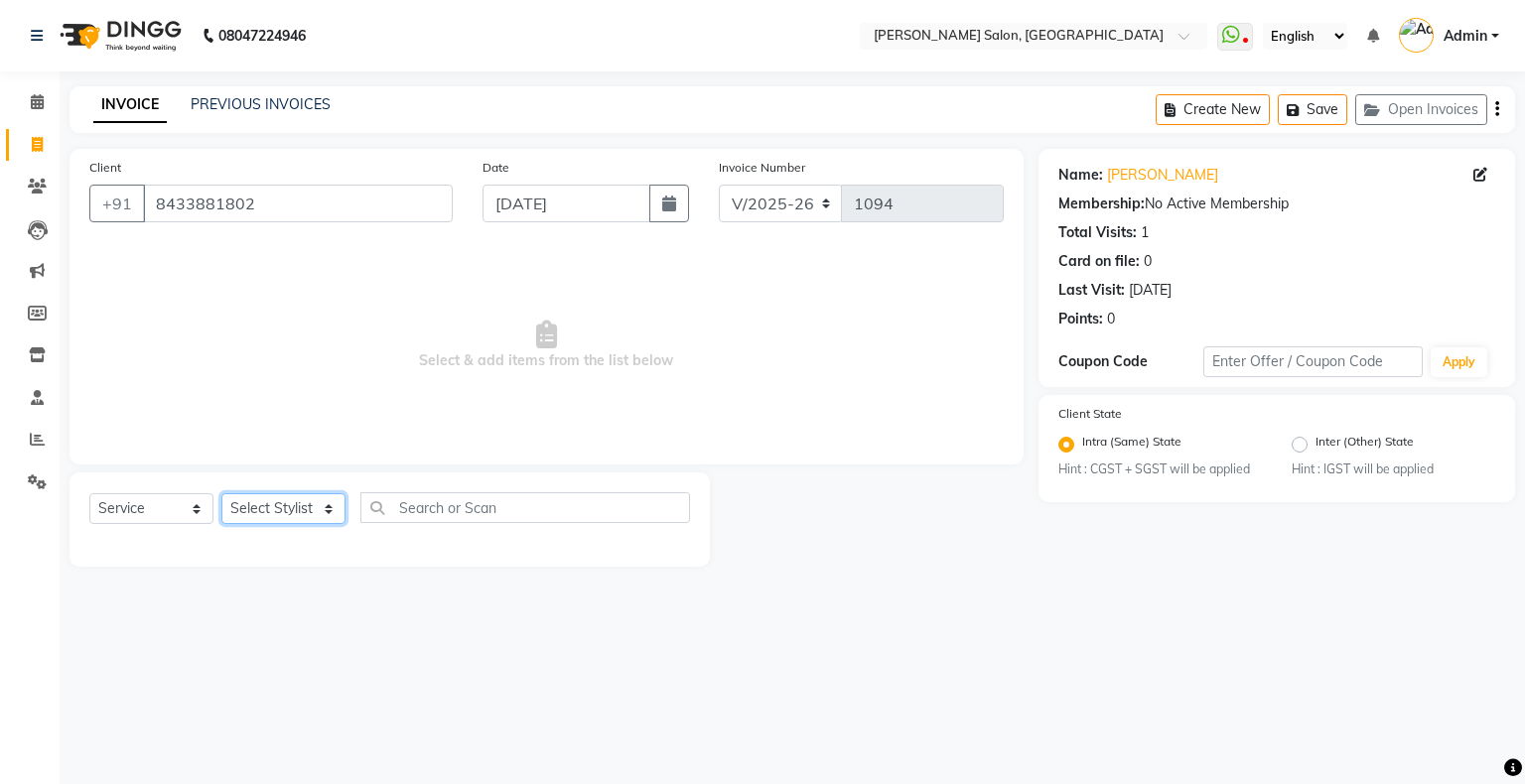 select on "54023" 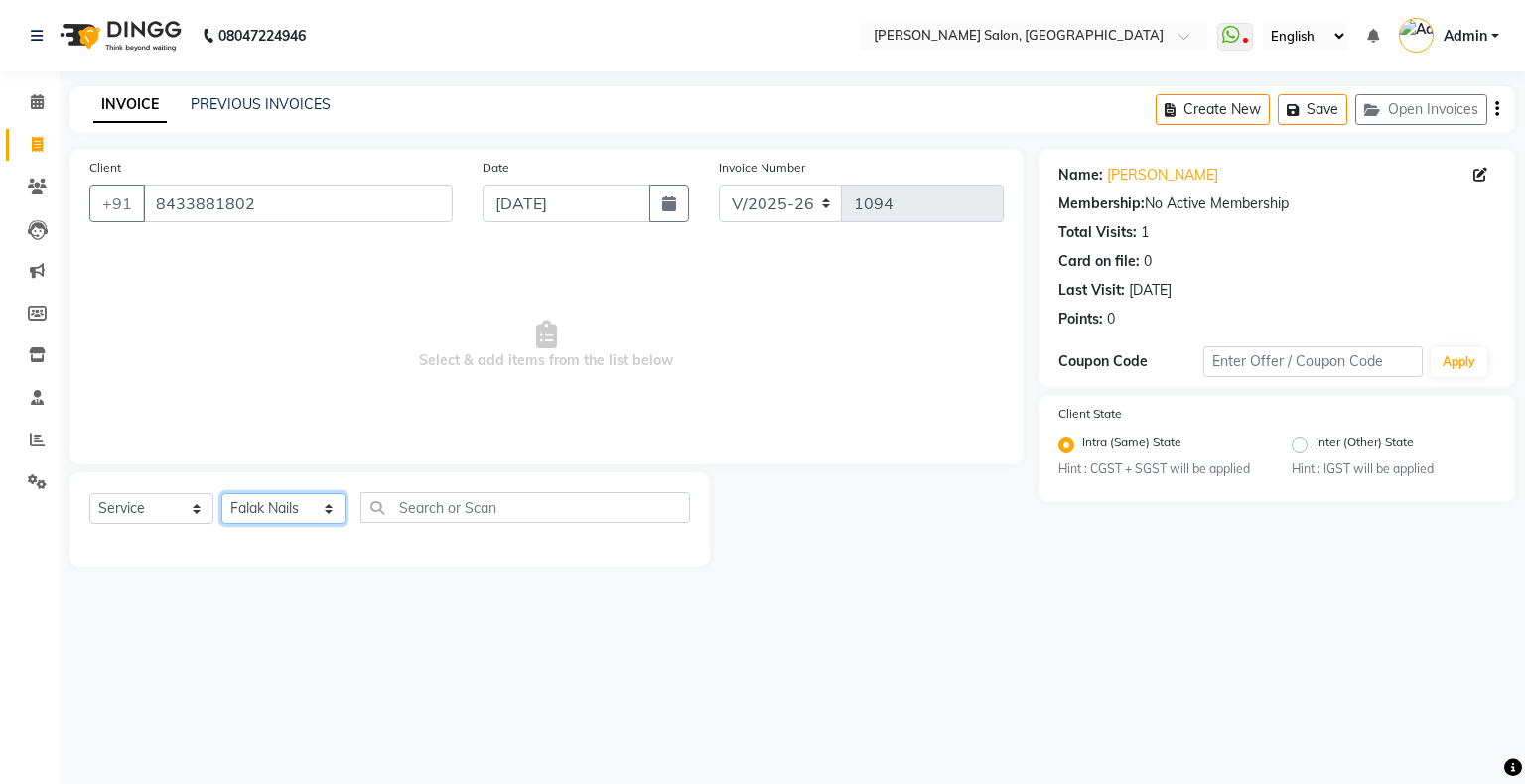 click on "Select Stylist Akshay Divecha Ashwini Hair Head Falak Nails Fardin Kirti Nida FD Pradip Vaishnav Sanjana  Shubhada Susmita Vidhi Veera Vivek Unisex hair" 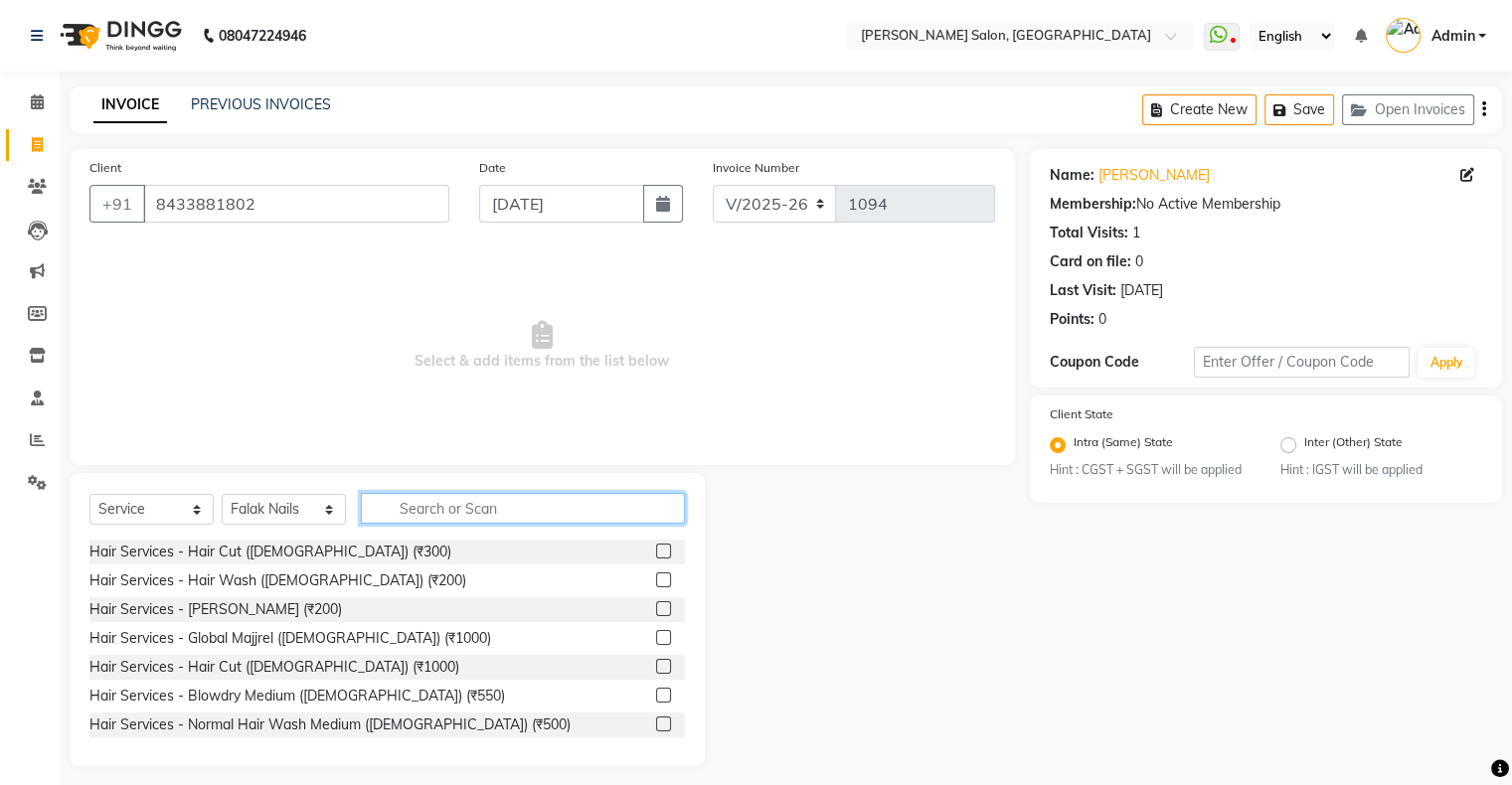 click 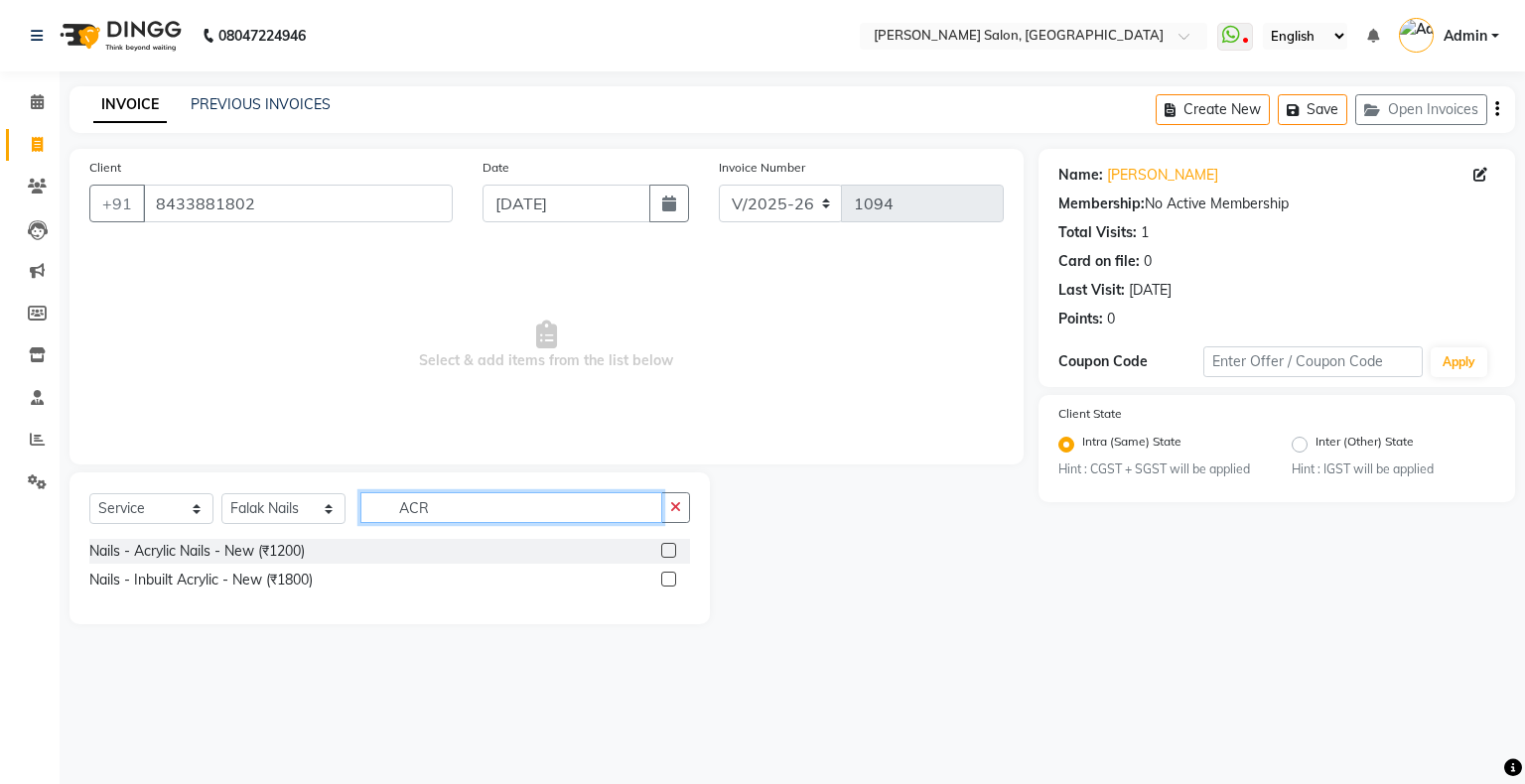 type on "ACR" 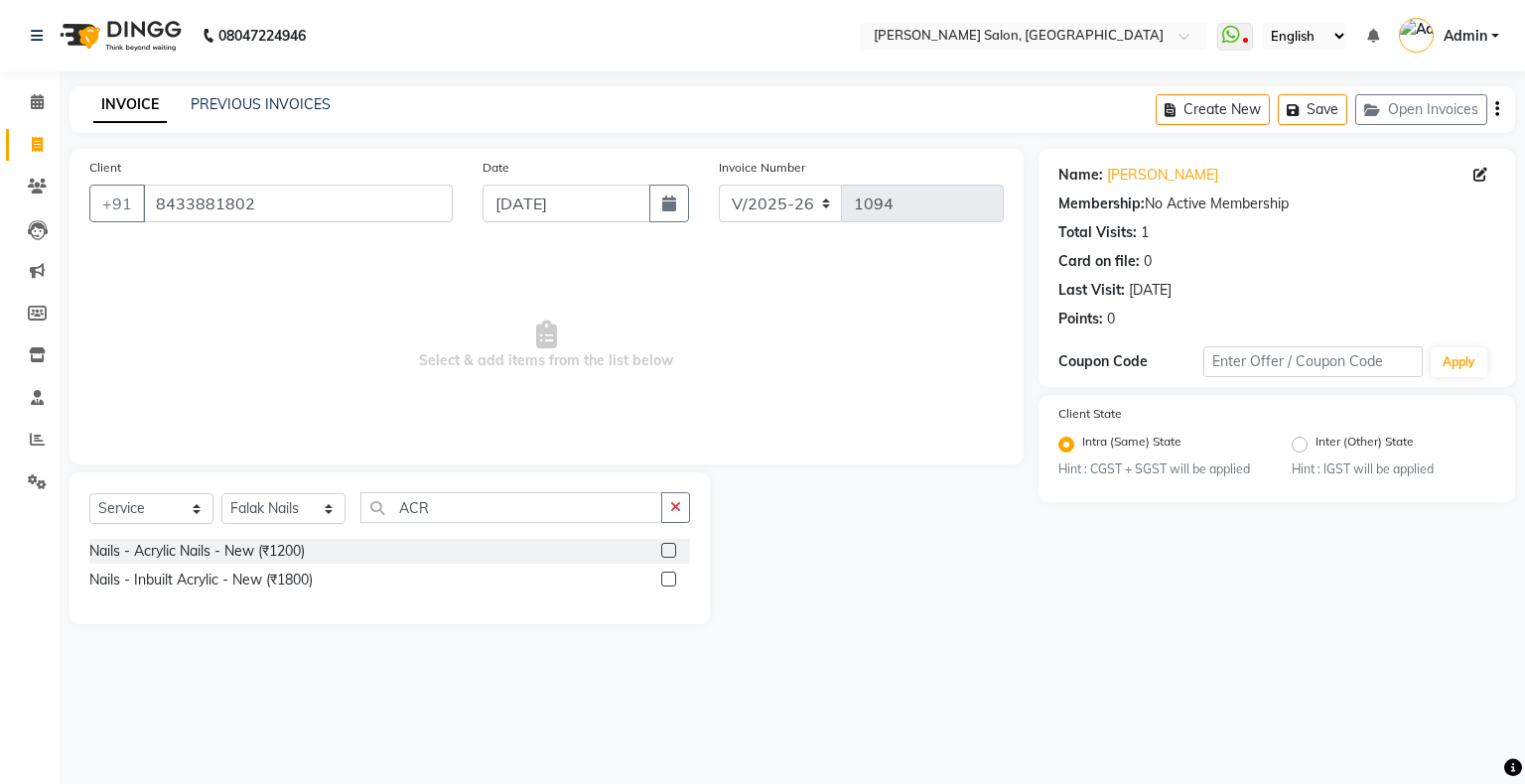 click 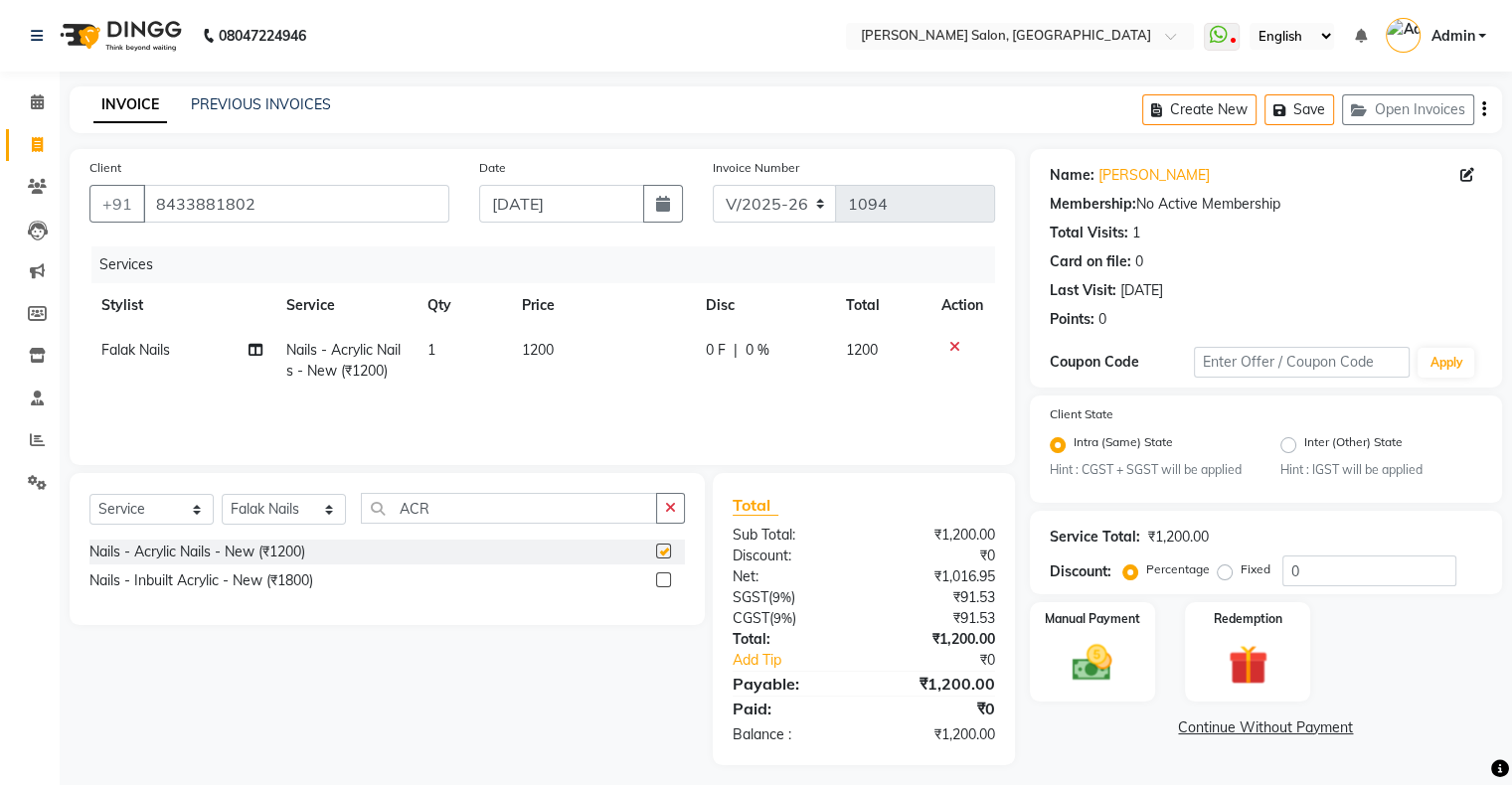 checkbox on "false" 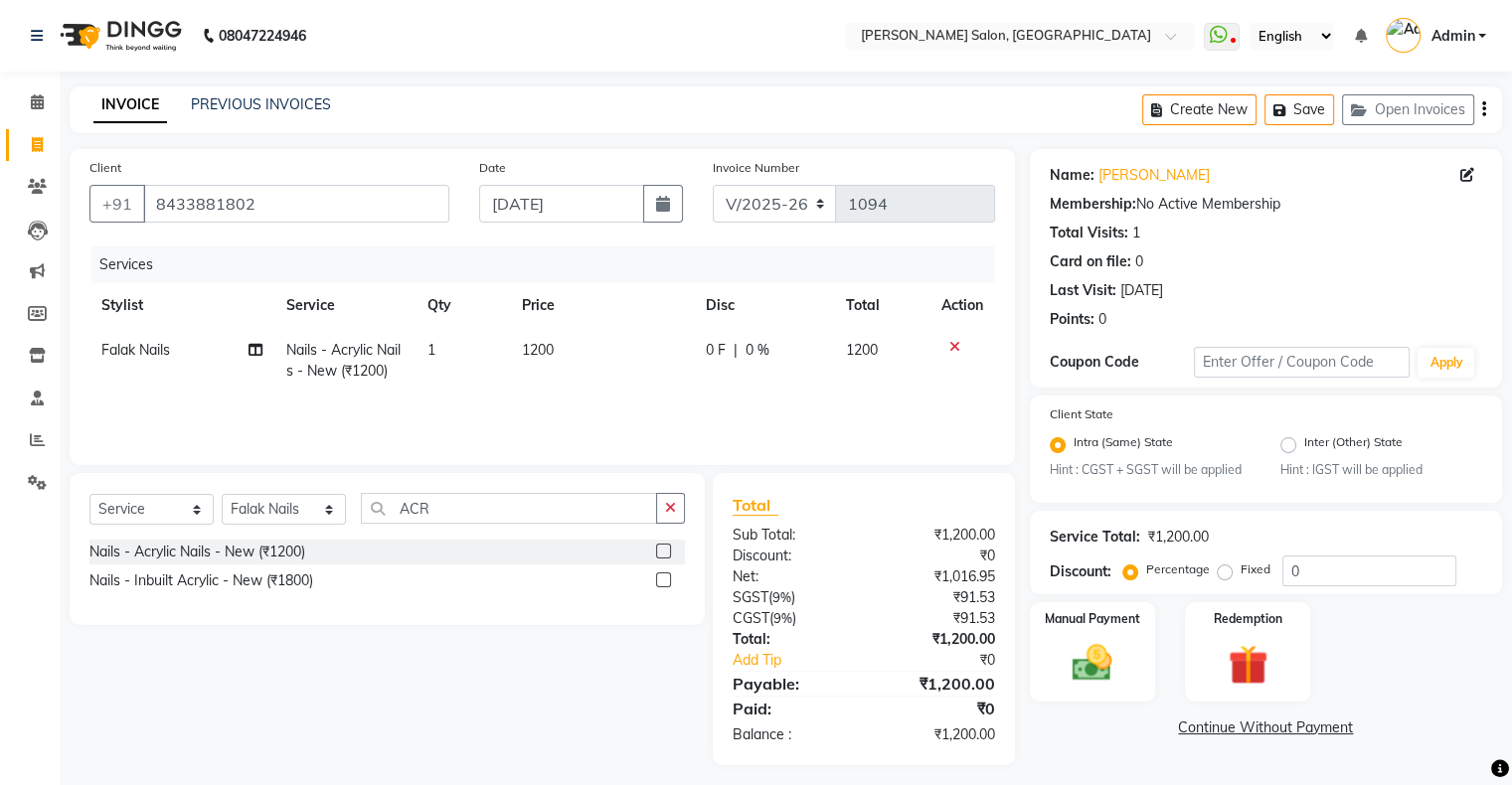 click on "0 F | 0 %" 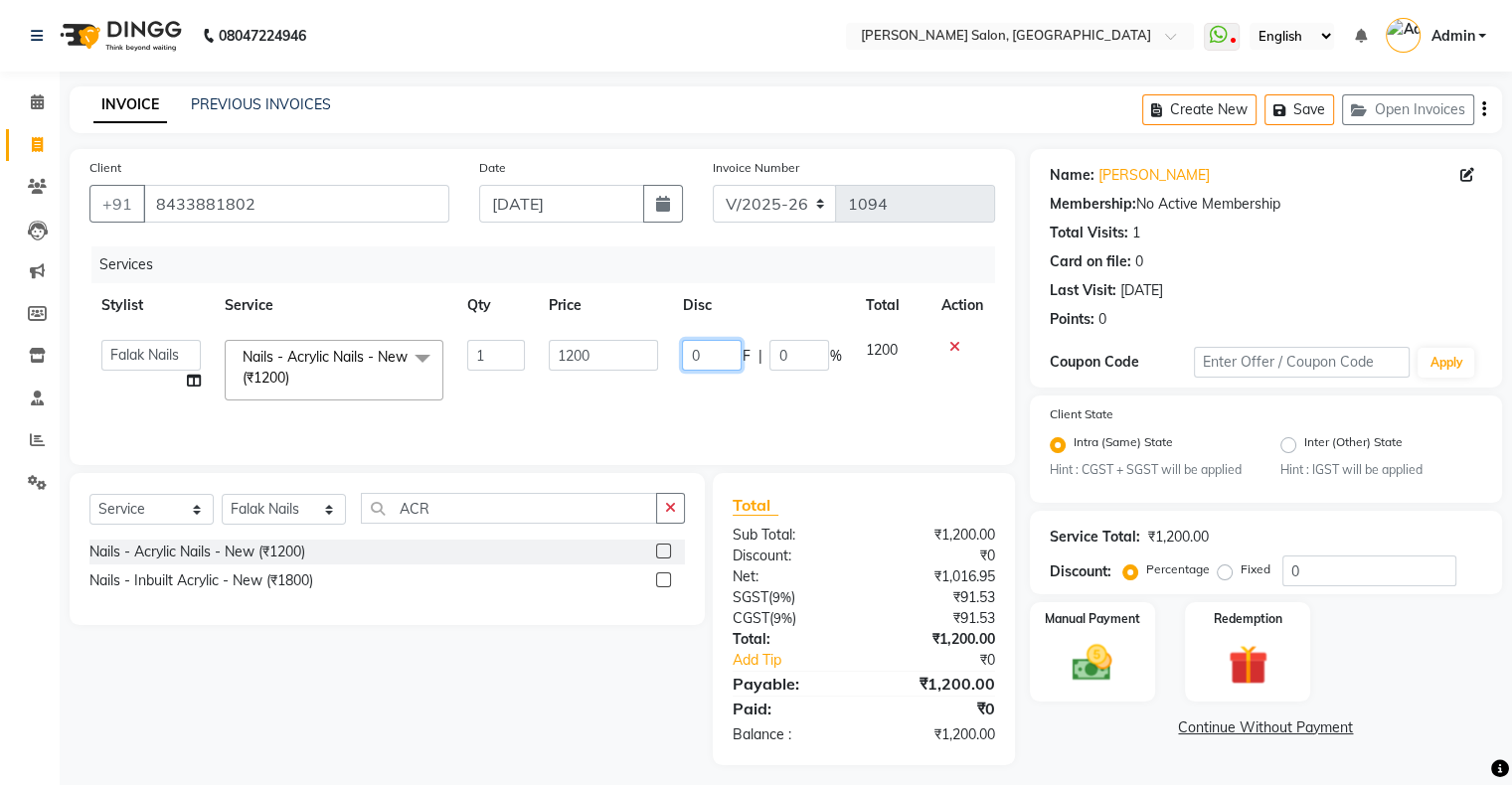 click on "0" 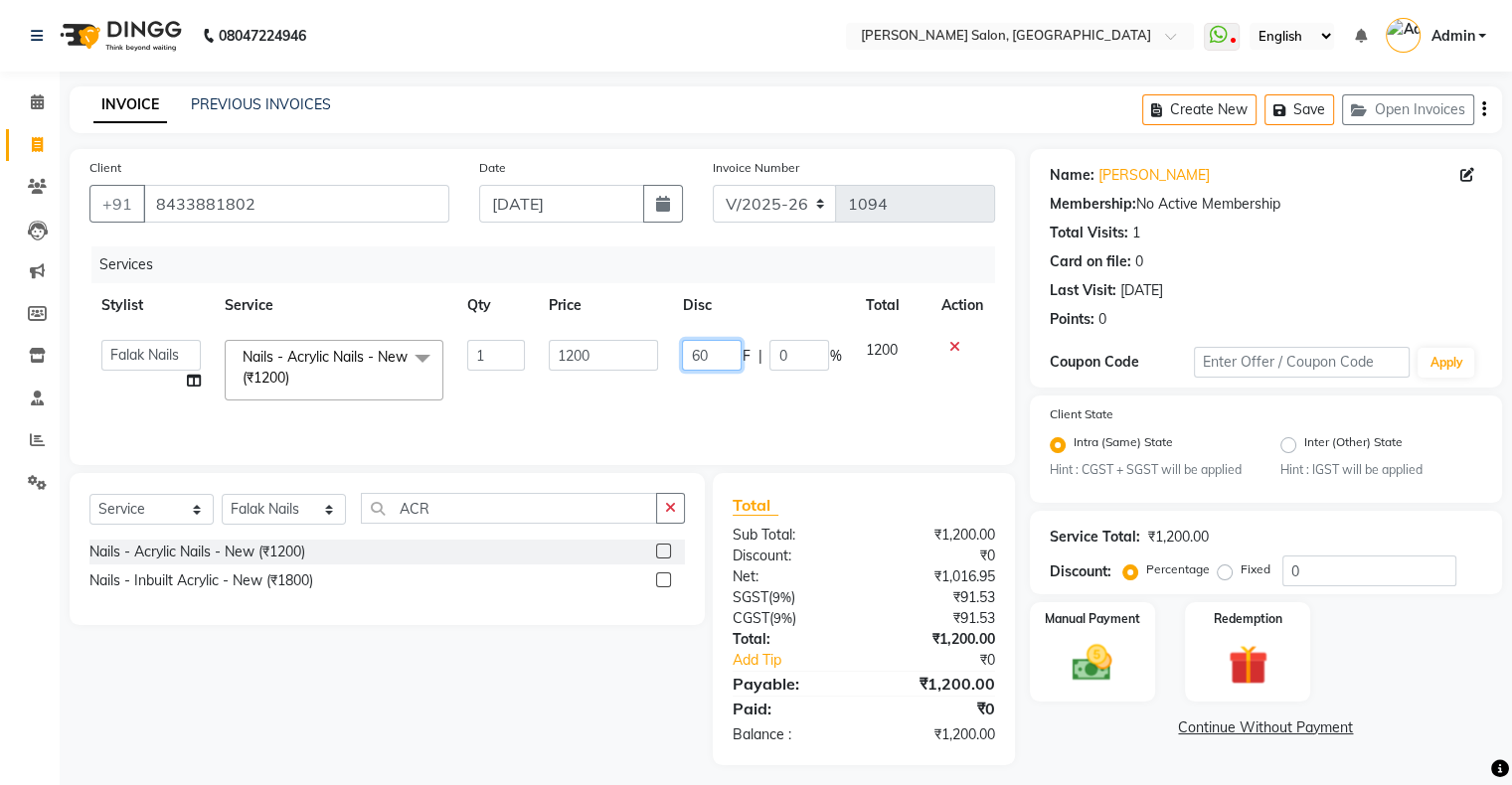 type on "600" 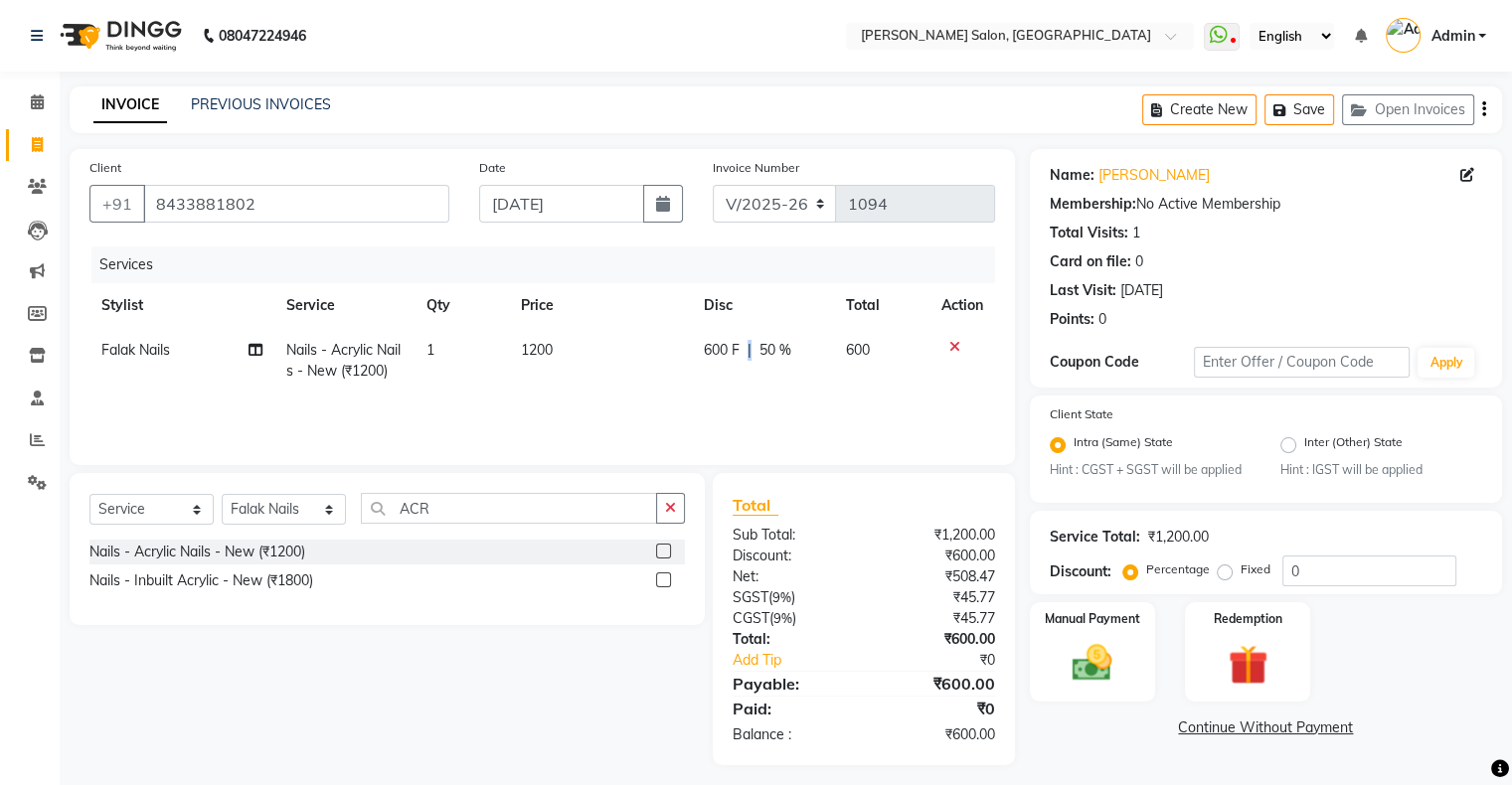 click on "600 F | 50 %" 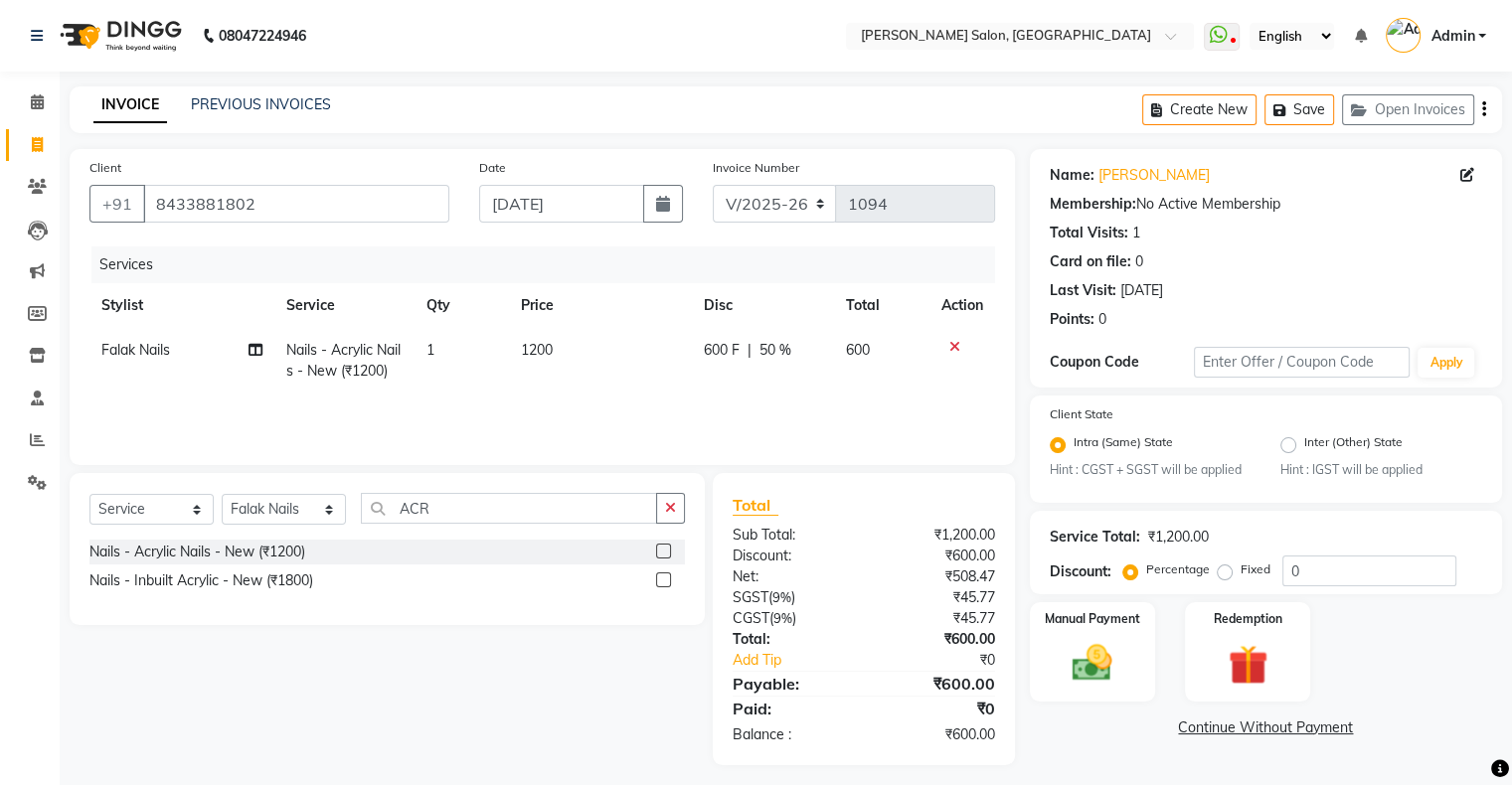 select on "54023" 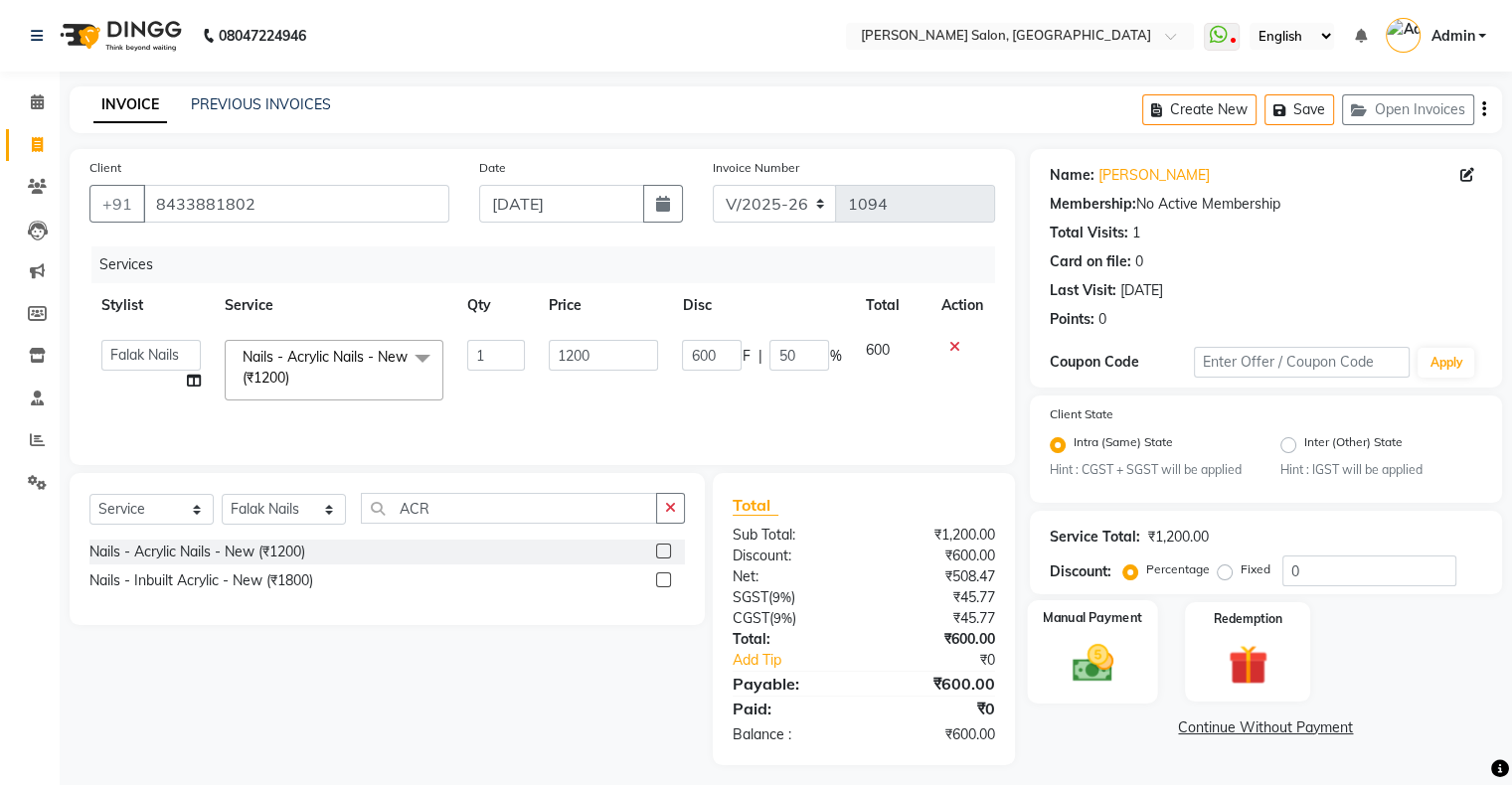 click on "Manual Payment" 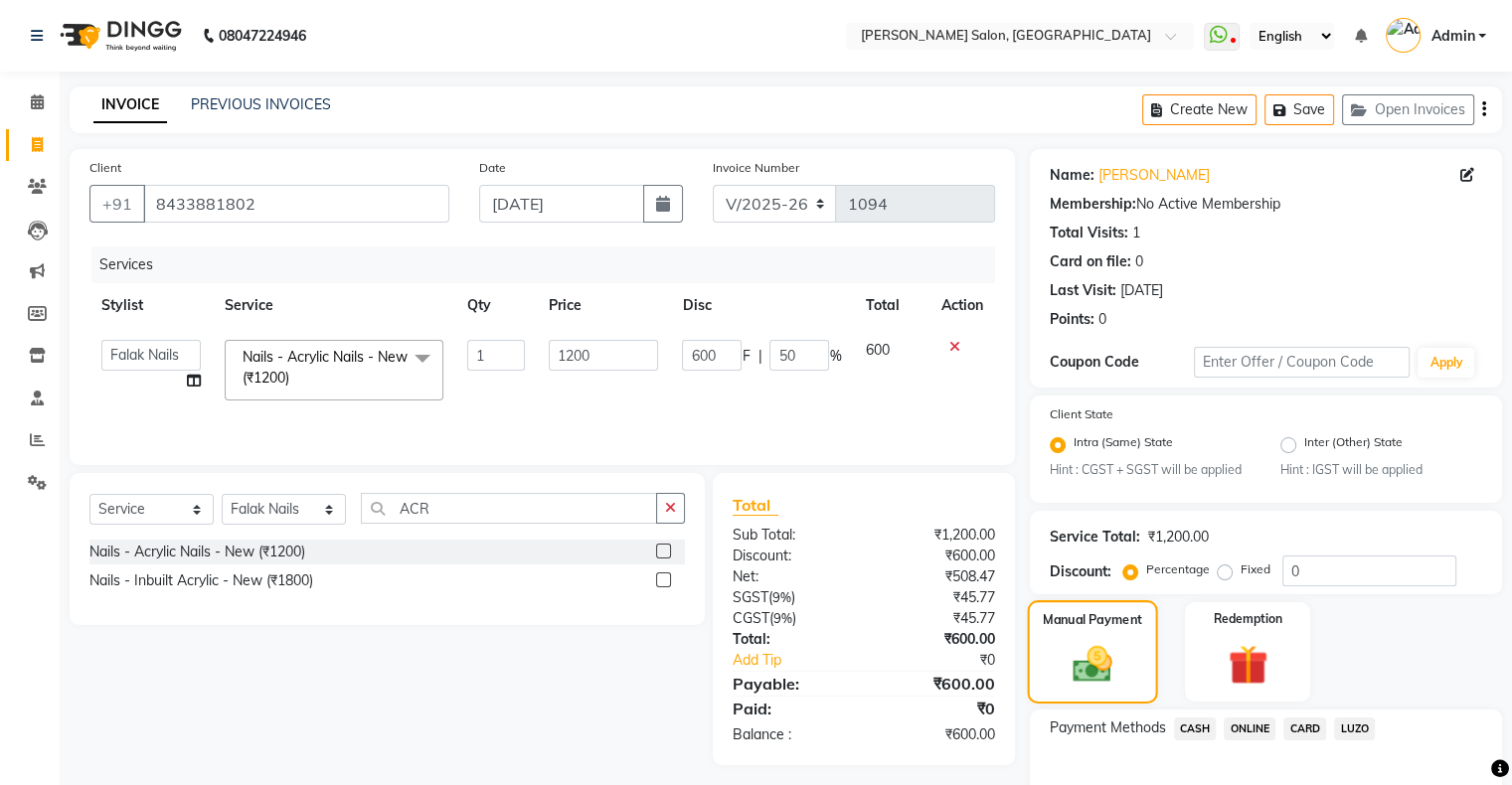 scroll, scrollTop: 10, scrollLeft: 0, axis: vertical 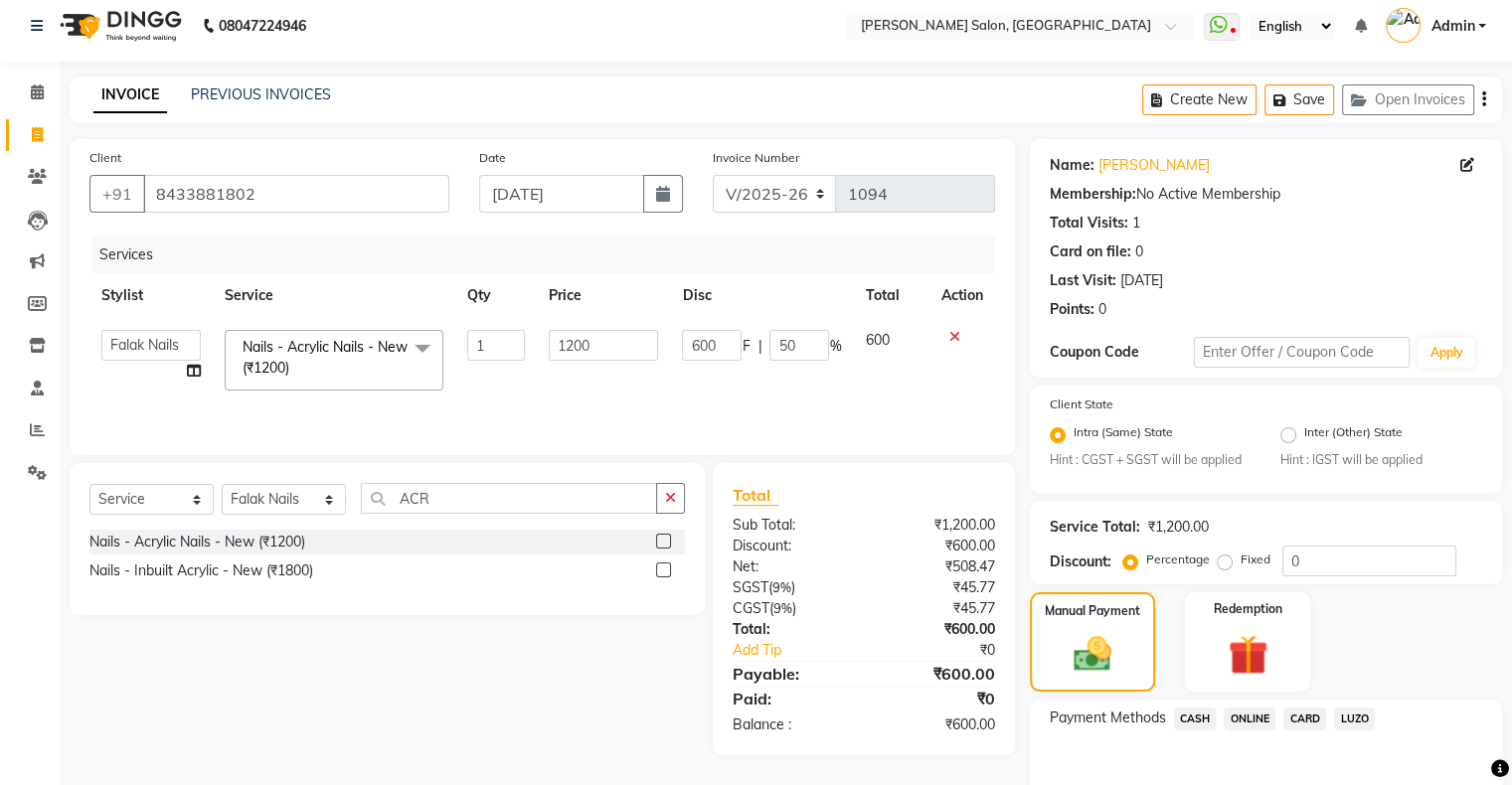 click on "CASH" 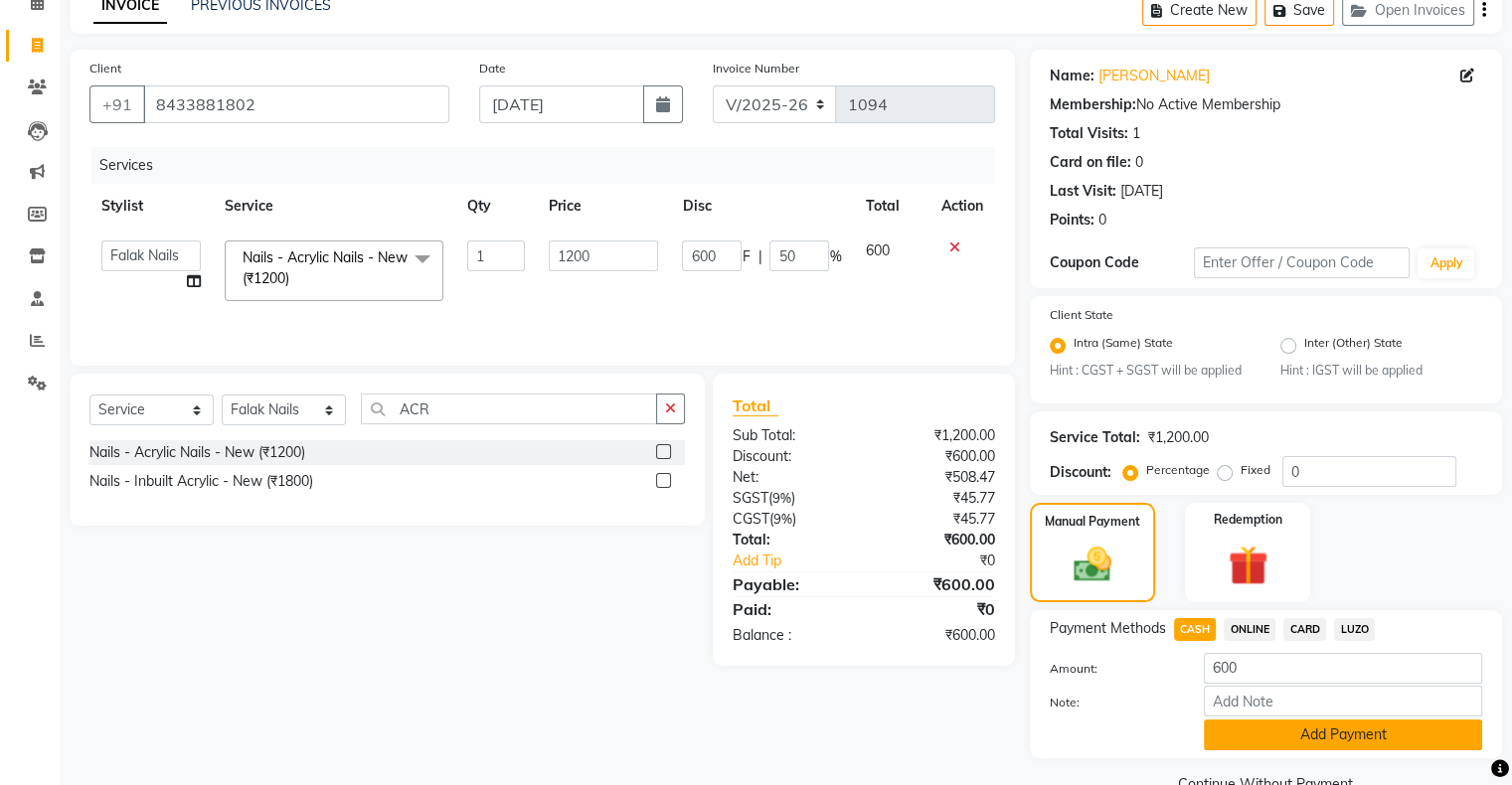 click on "Add Payment" 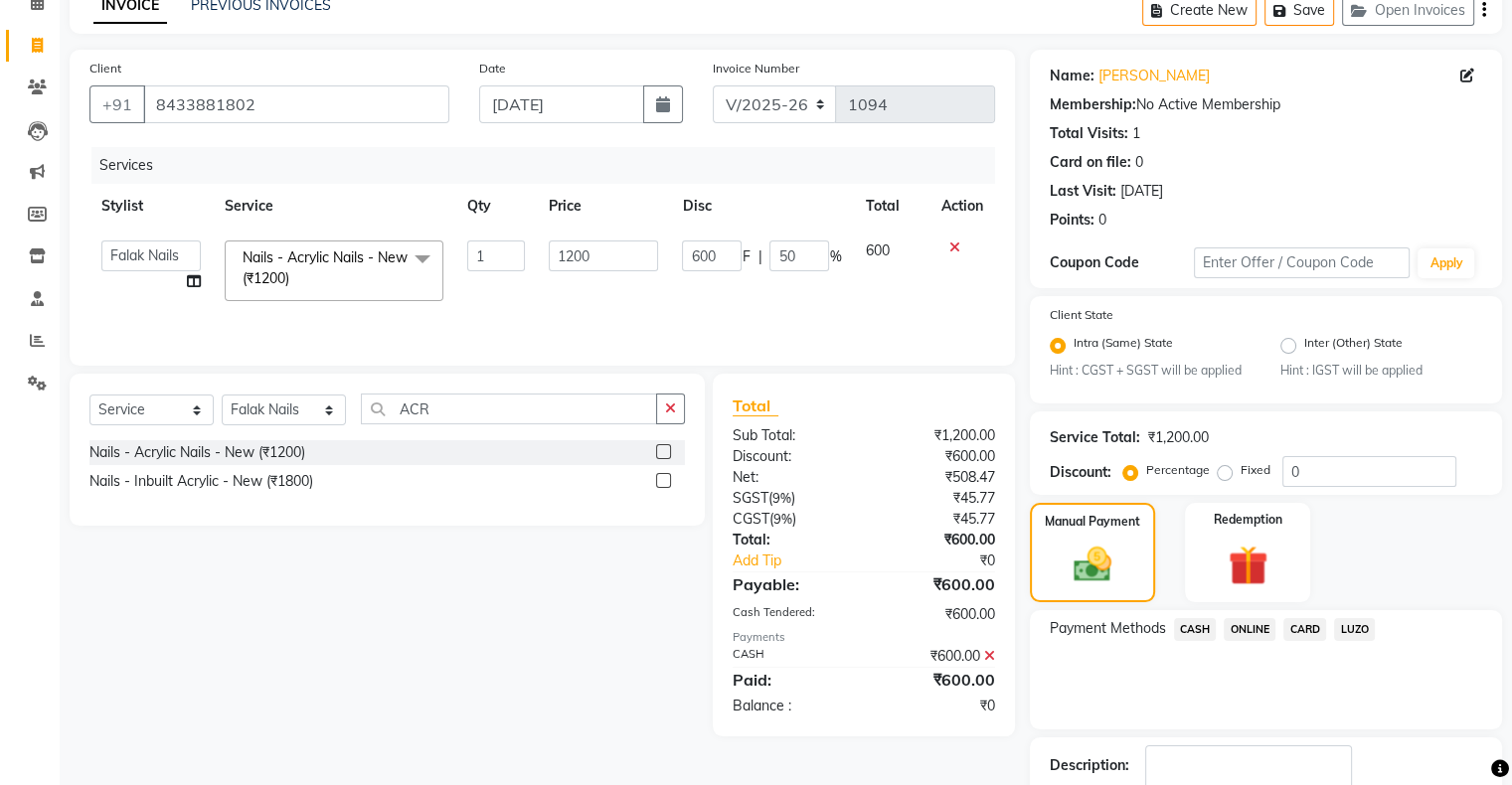 scroll, scrollTop: 147, scrollLeft: 0, axis: vertical 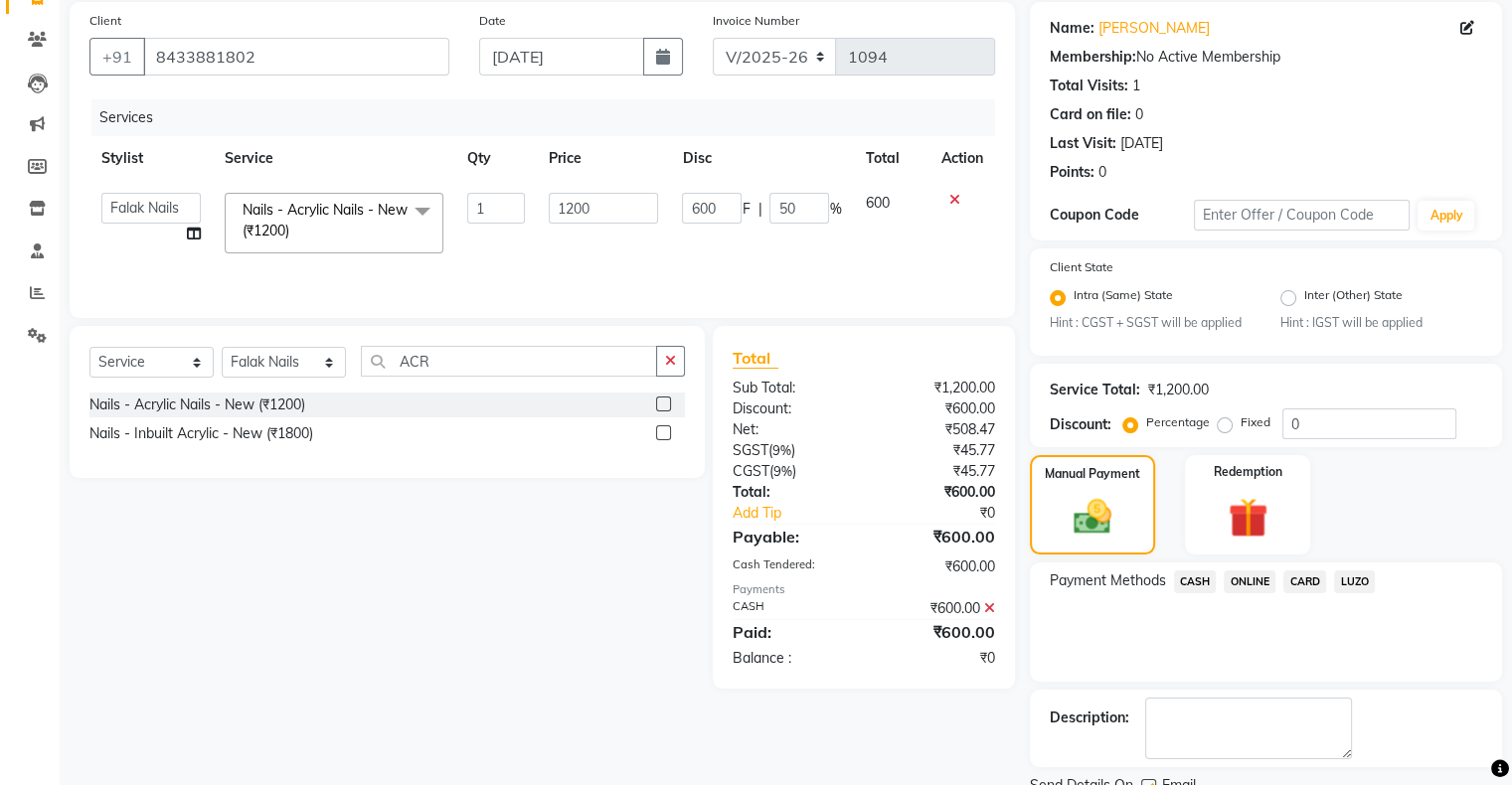 click 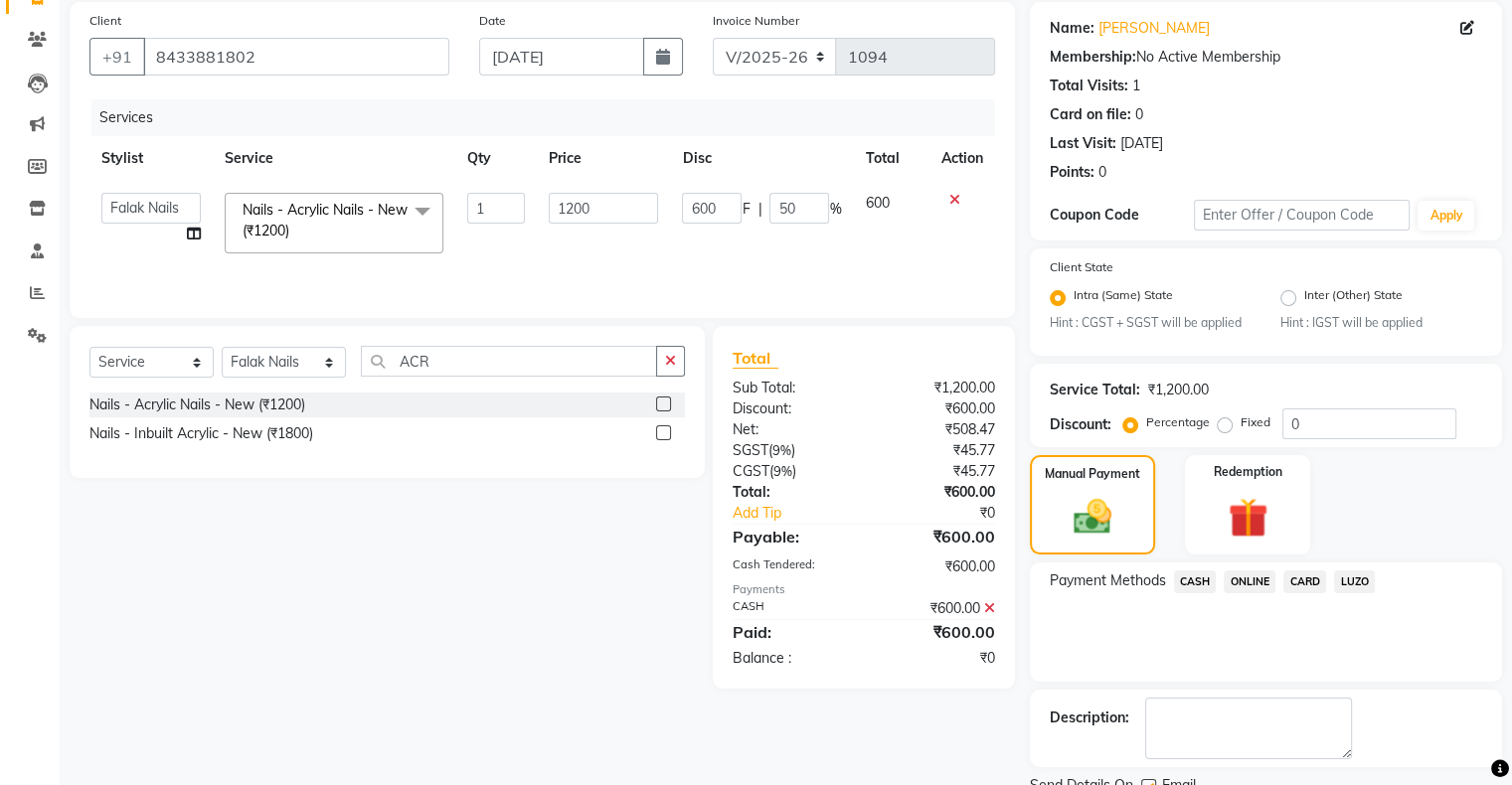 scroll, scrollTop: 227, scrollLeft: 0, axis: vertical 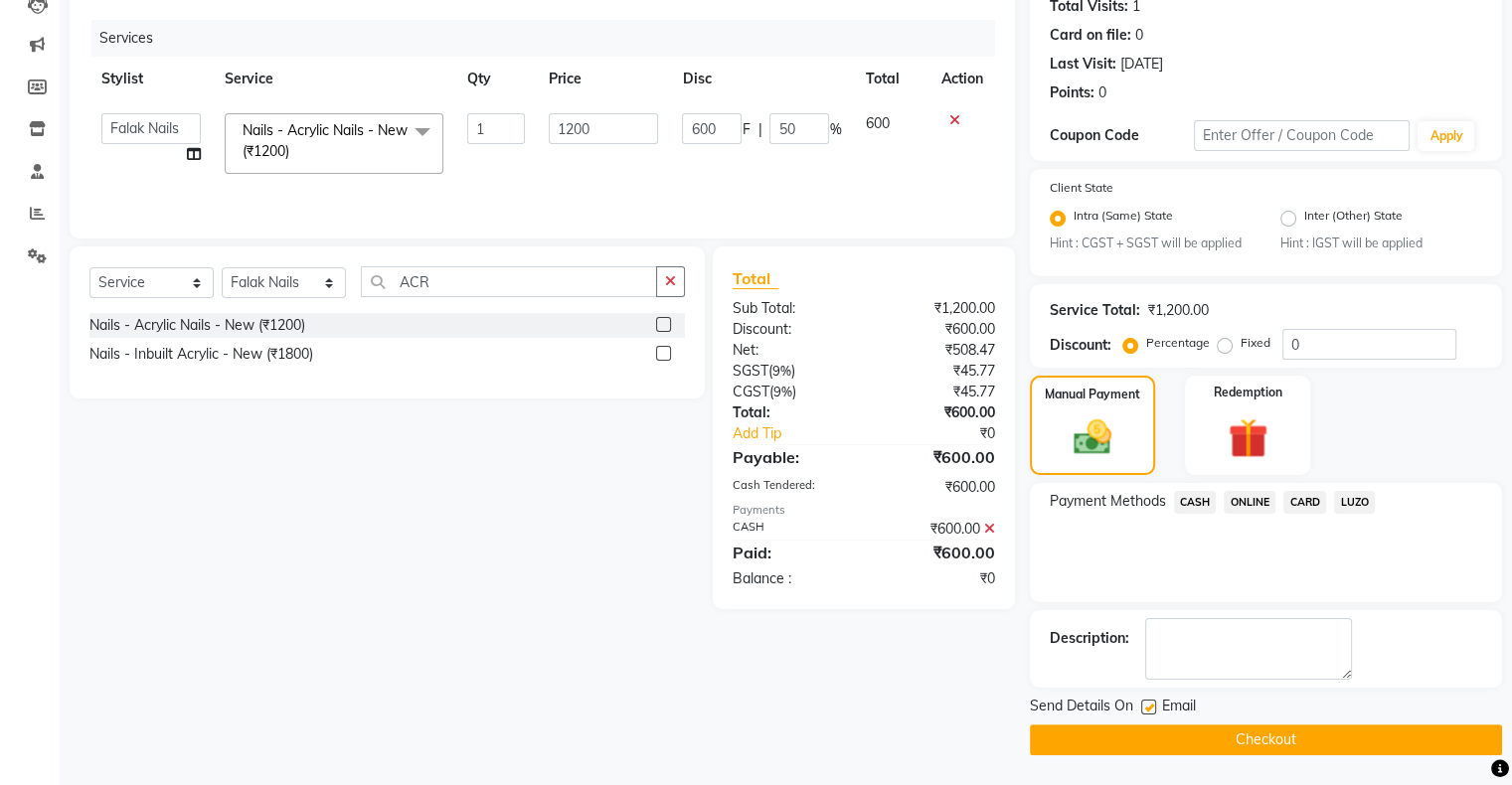 drag, startPoint x: 1253, startPoint y: 739, endPoint x: 1303, endPoint y: 670, distance: 85.211502 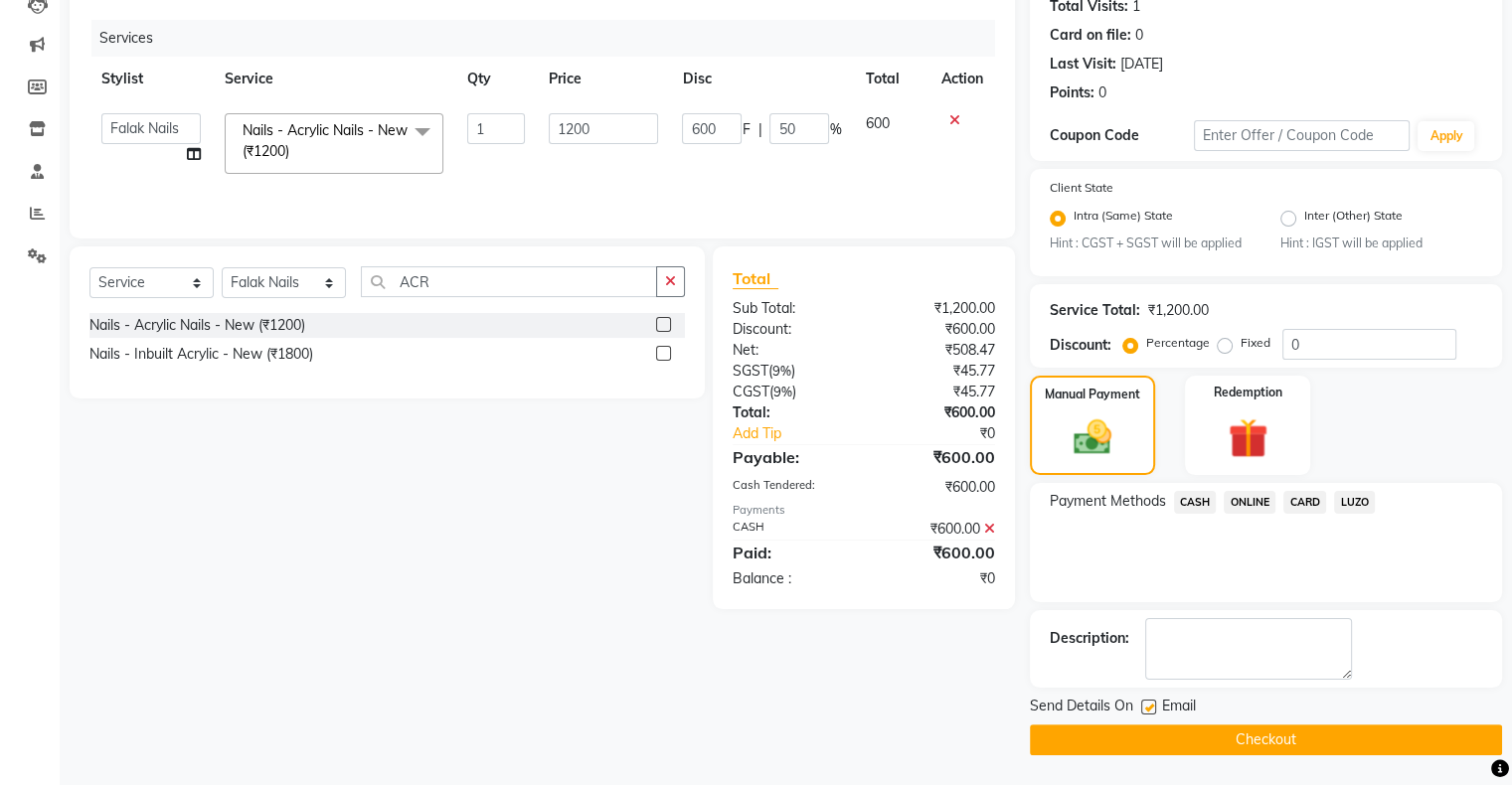 click on "Name: Arpita  Membership:  No Active Membership  Total Visits:  1 Card on file:  0 Last Visit:   10-12-2024 Points:   0  Coupon Code Apply Client State Intra (Same) State Hint : CGST + SGST will be applied Inter (Other) State Hint : IGST will be applied Service Total:  ₹1,200.00  Discount:  Percentage   Fixed  0 Manual Payment Redemption Payment Methods  CASH   ONLINE   CARD   LUZO  Description:                  Send Details On Email  Checkout" 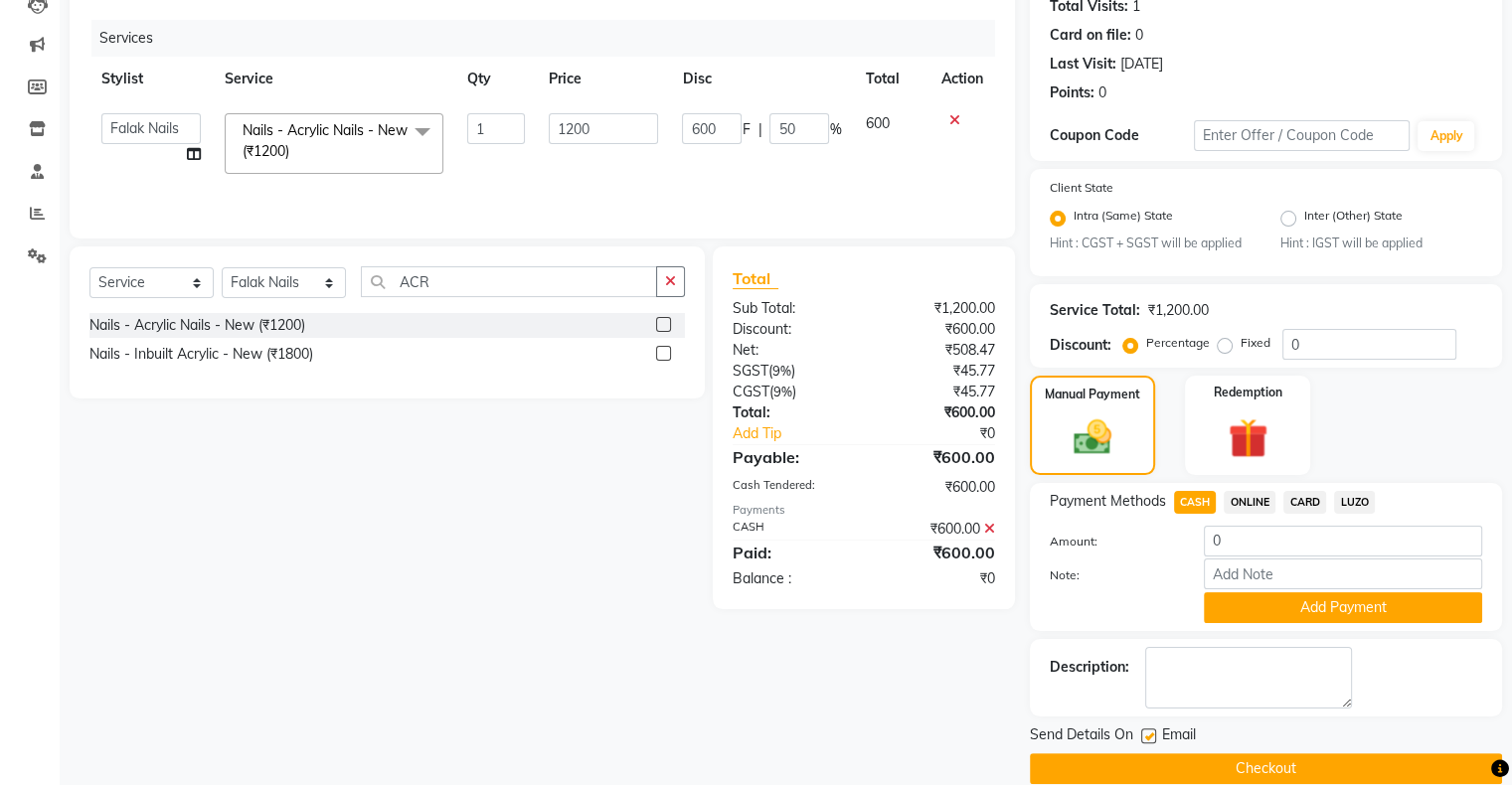 click on "Checkout" 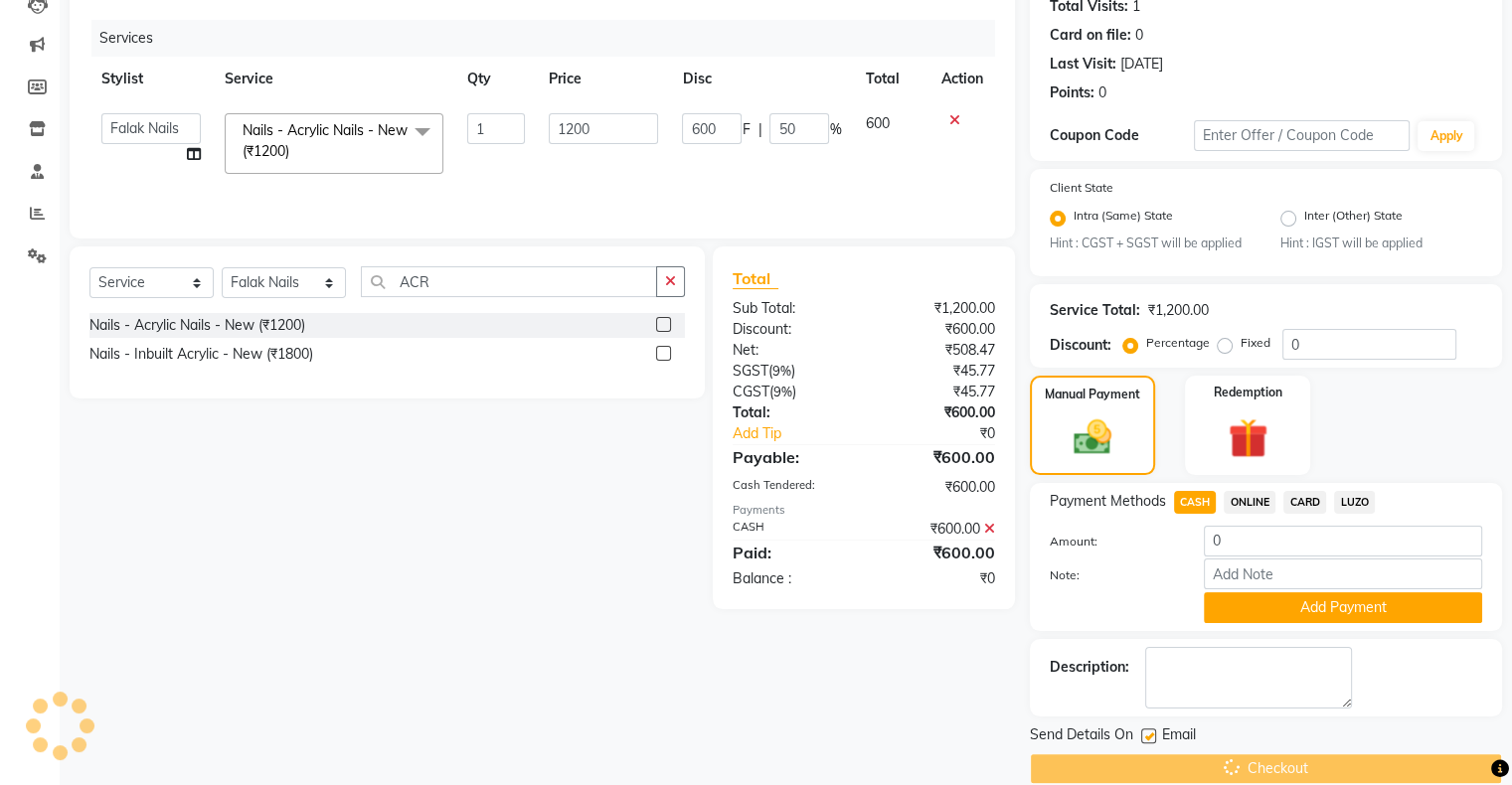 scroll, scrollTop: 258, scrollLeft: 0, axis: vertical 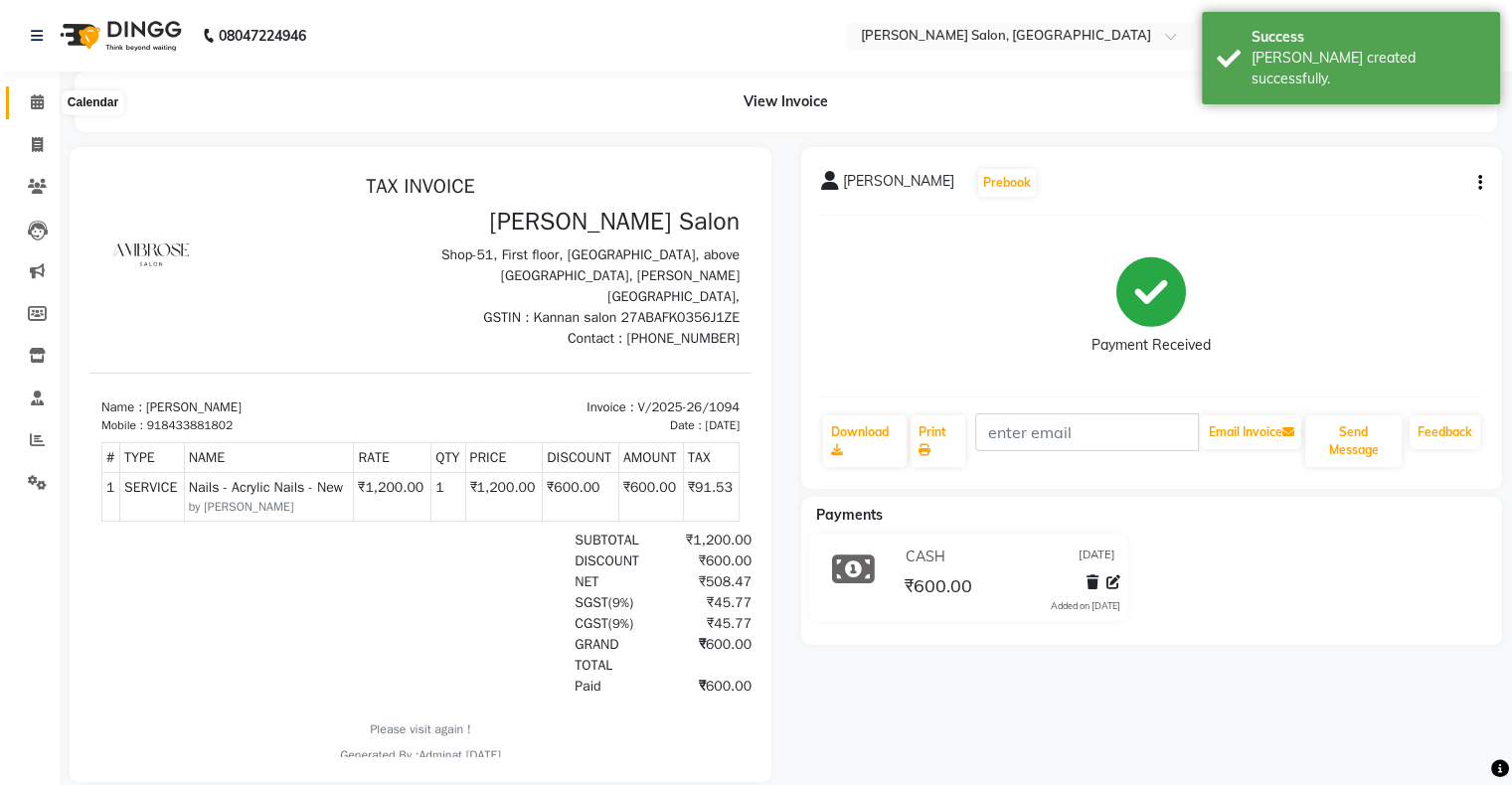 click 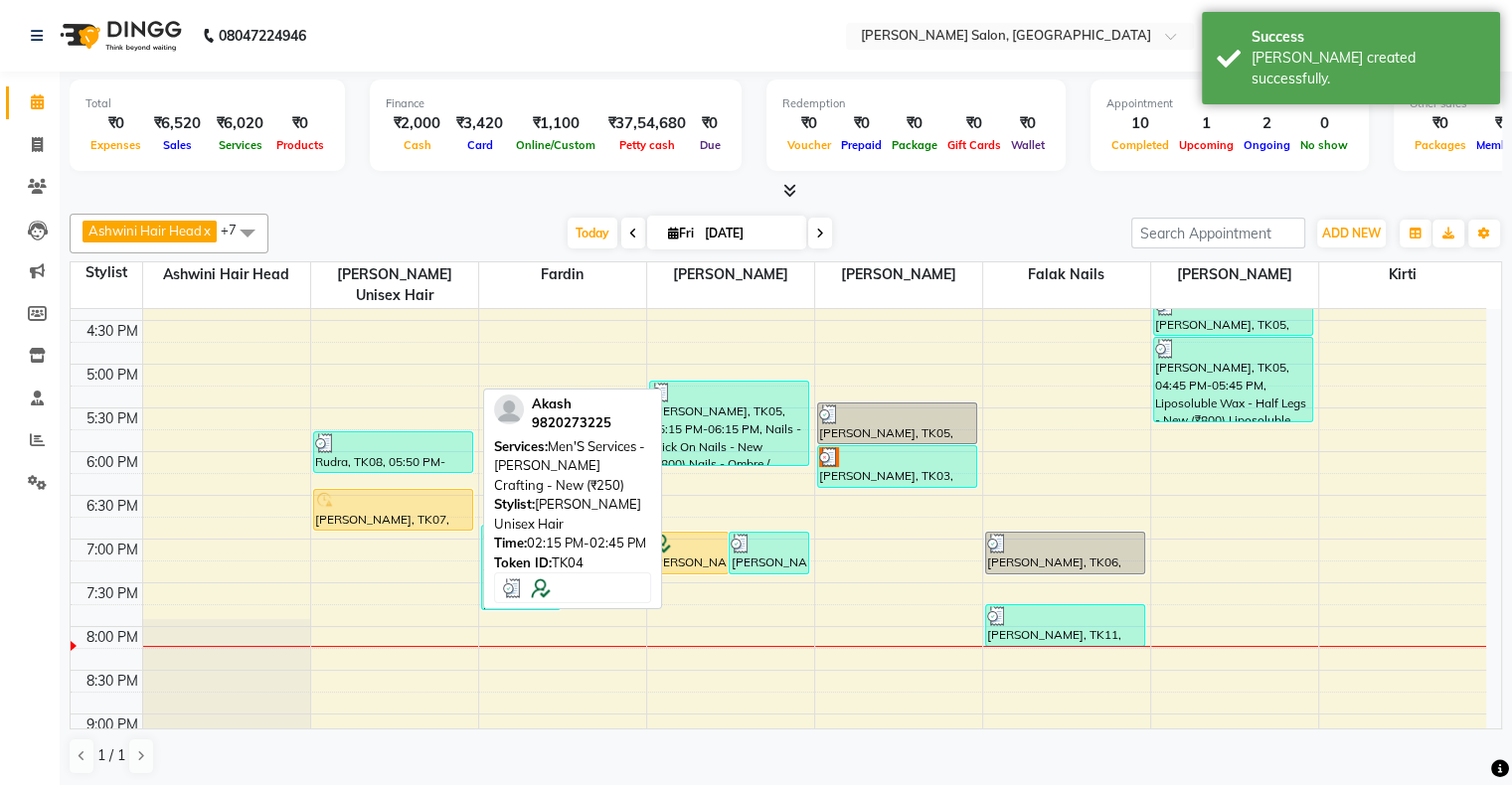 scroll, scrollTop: 685, scrollLeft: 0, axis: vertical 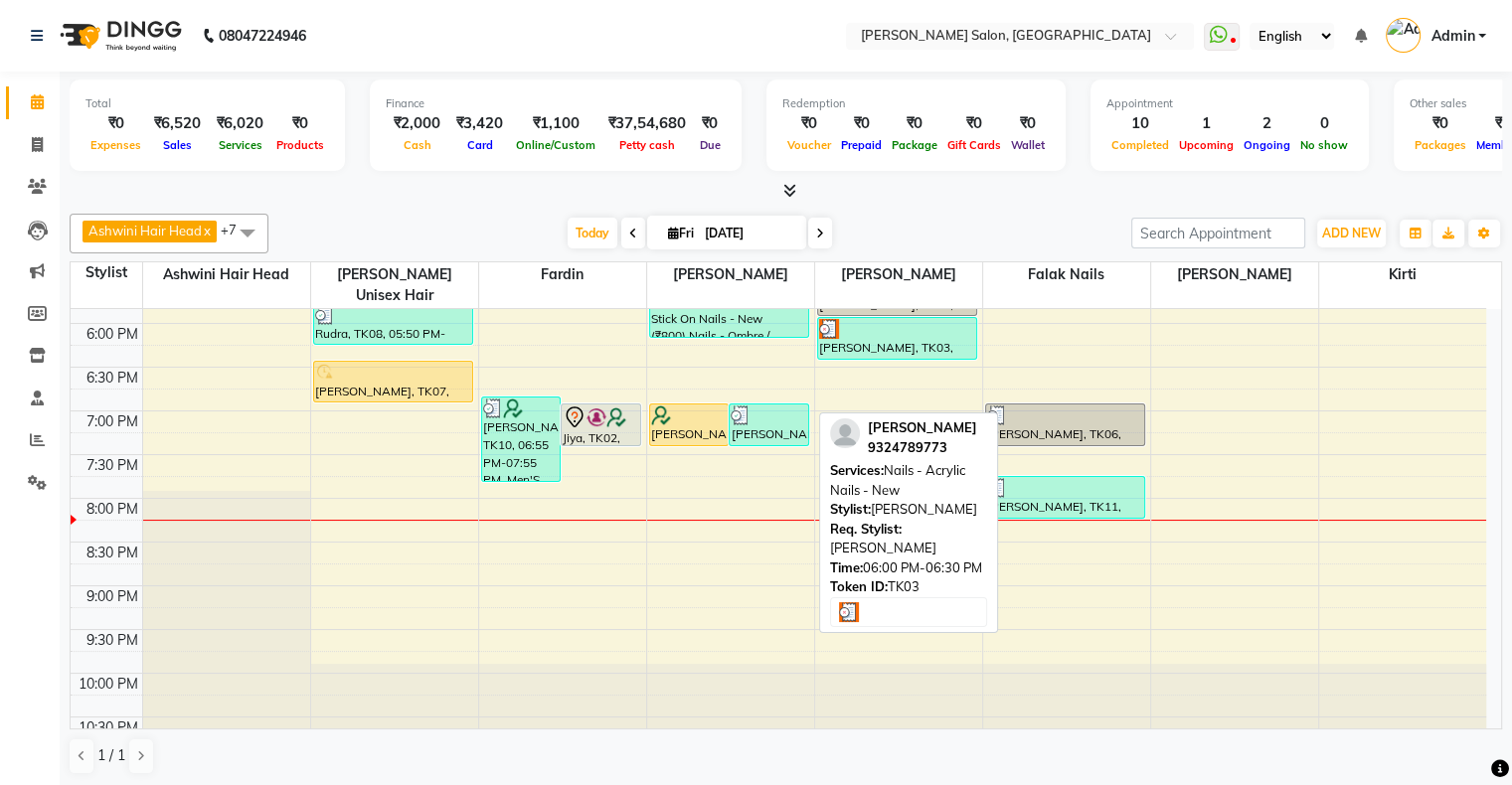 click on "ahana, TK03, 06:00 PM-06:30 PM, Nails - Acrylic Nails - New" at bounding box center (898, 338) 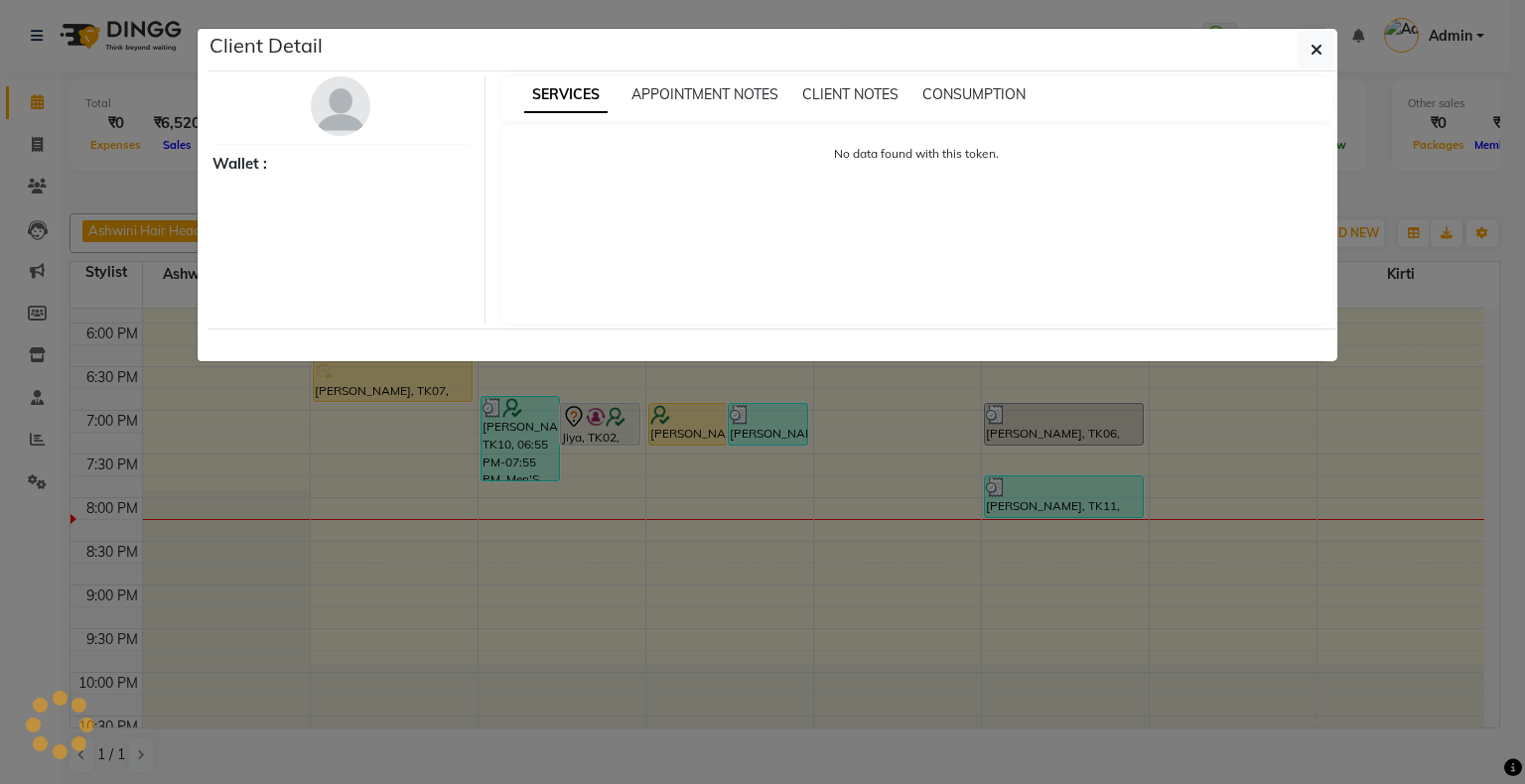 select on "3" 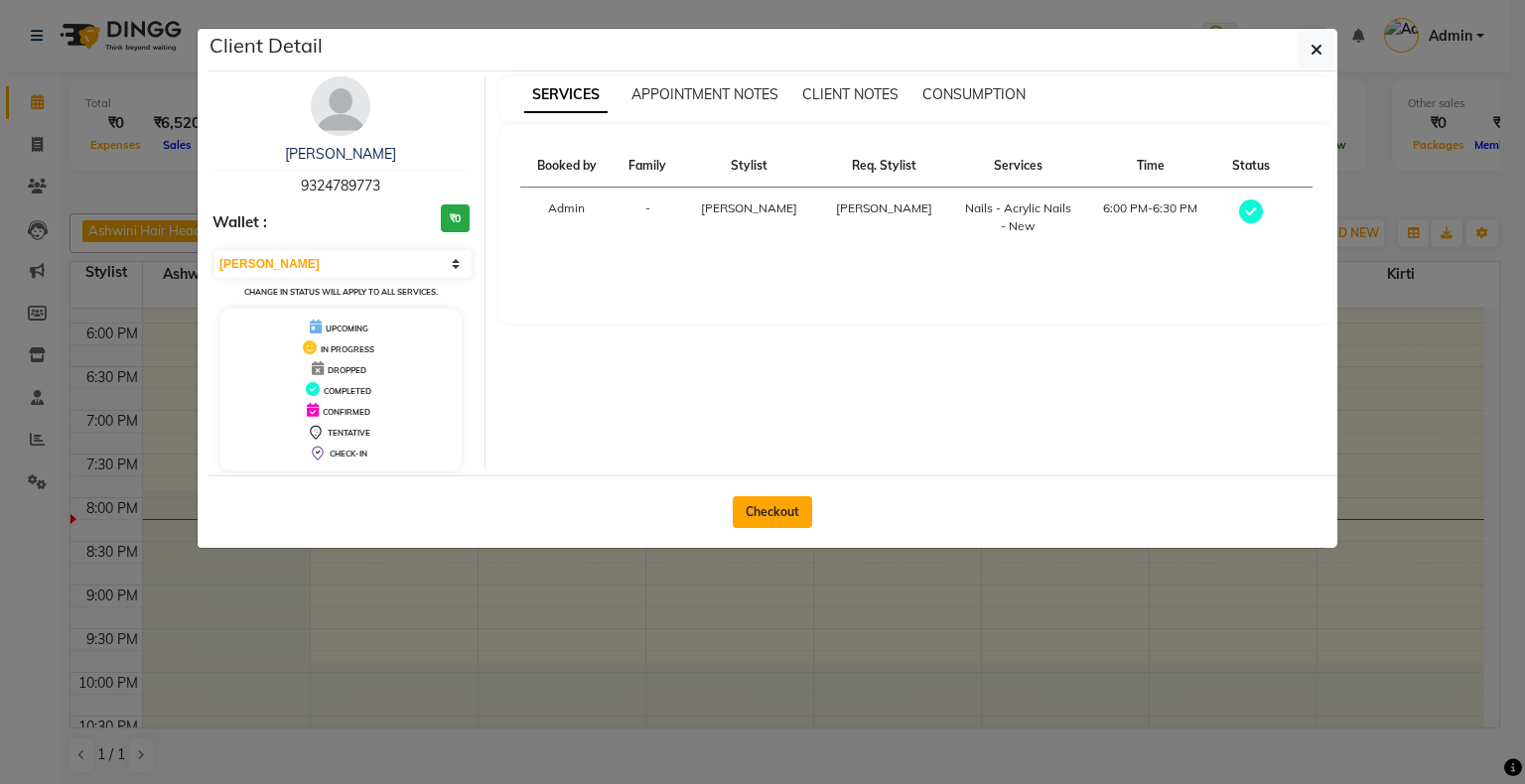 click on "Checkout" 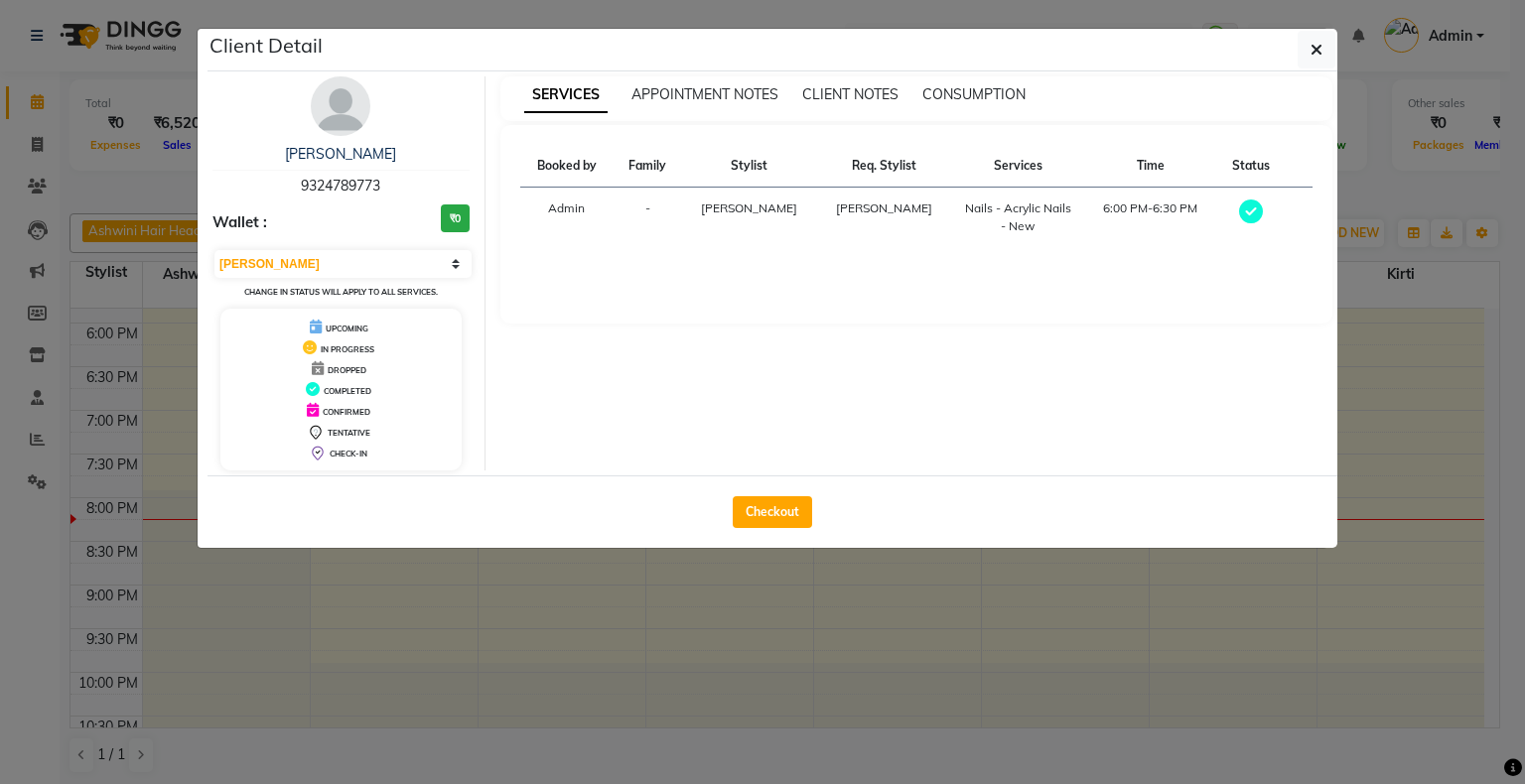 select on "service" 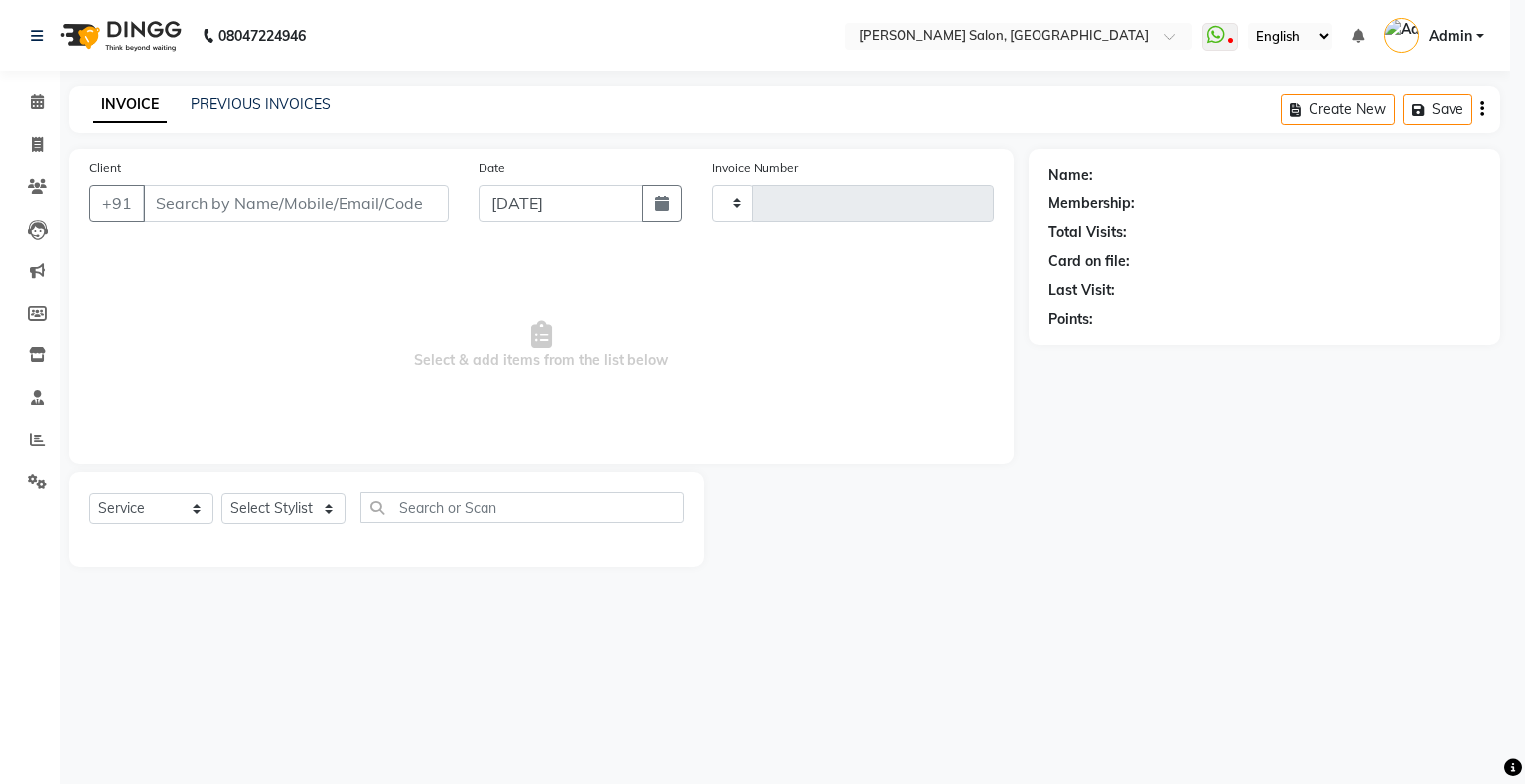 type on "1095" 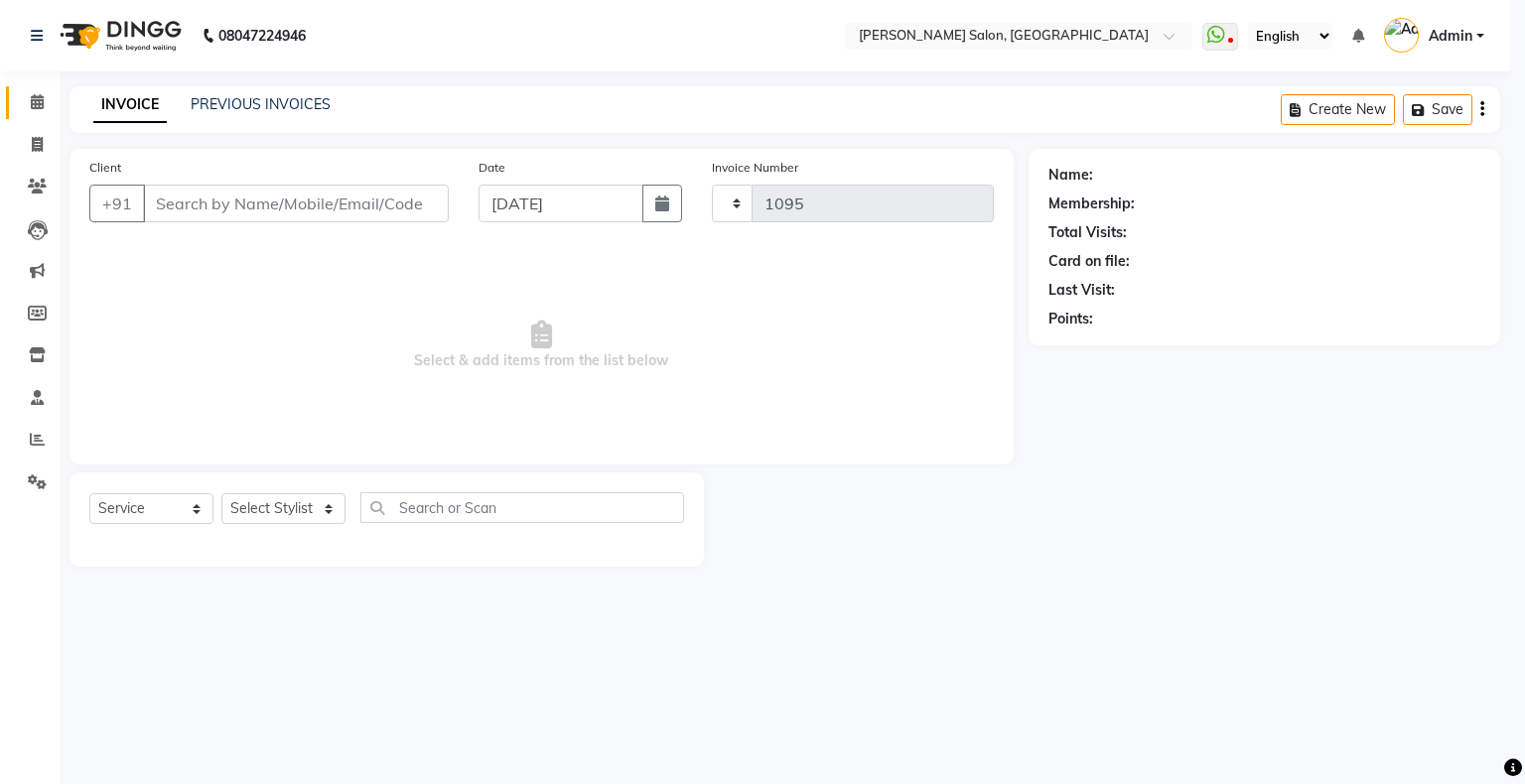 select on "4073" 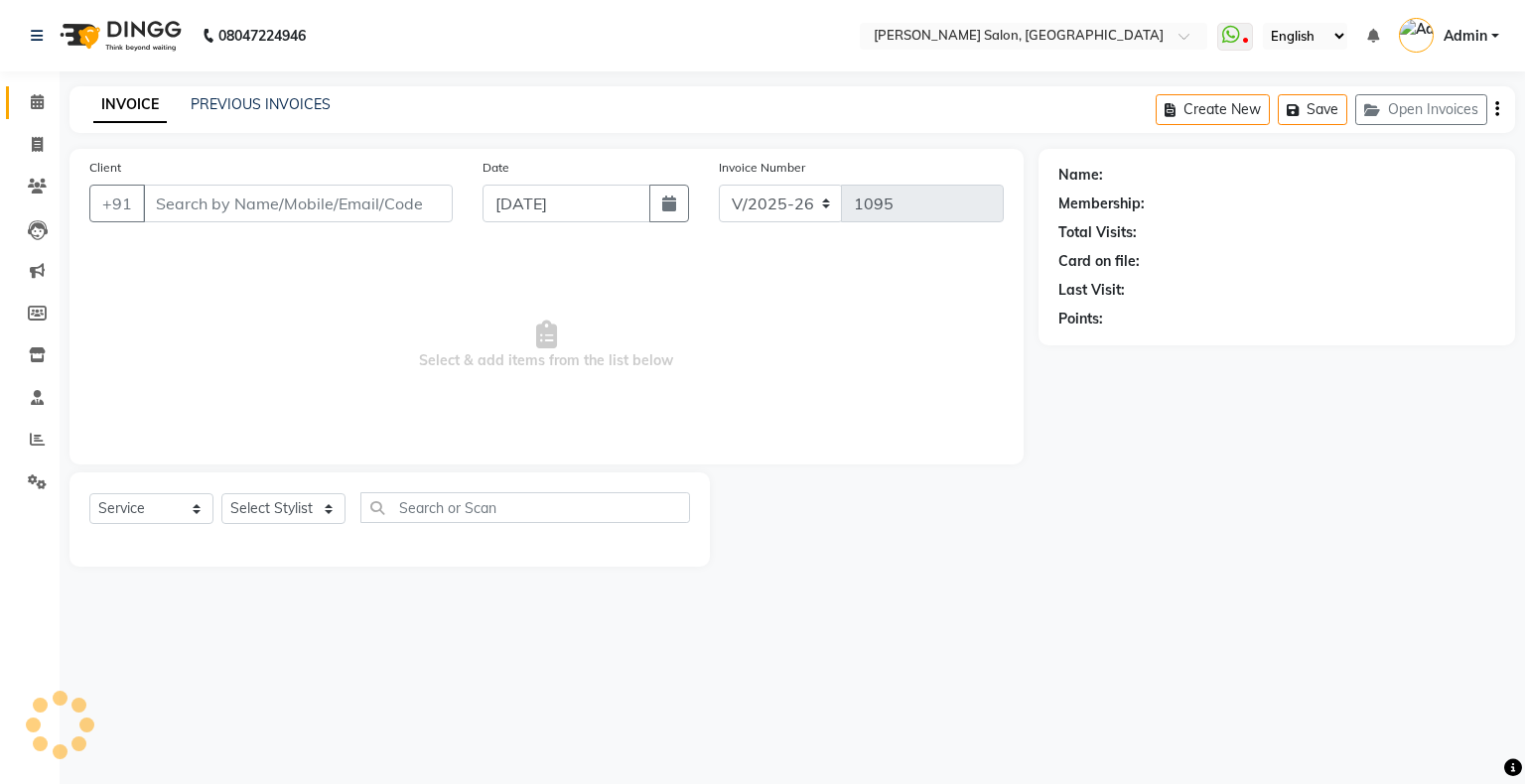 type on "9324789773" 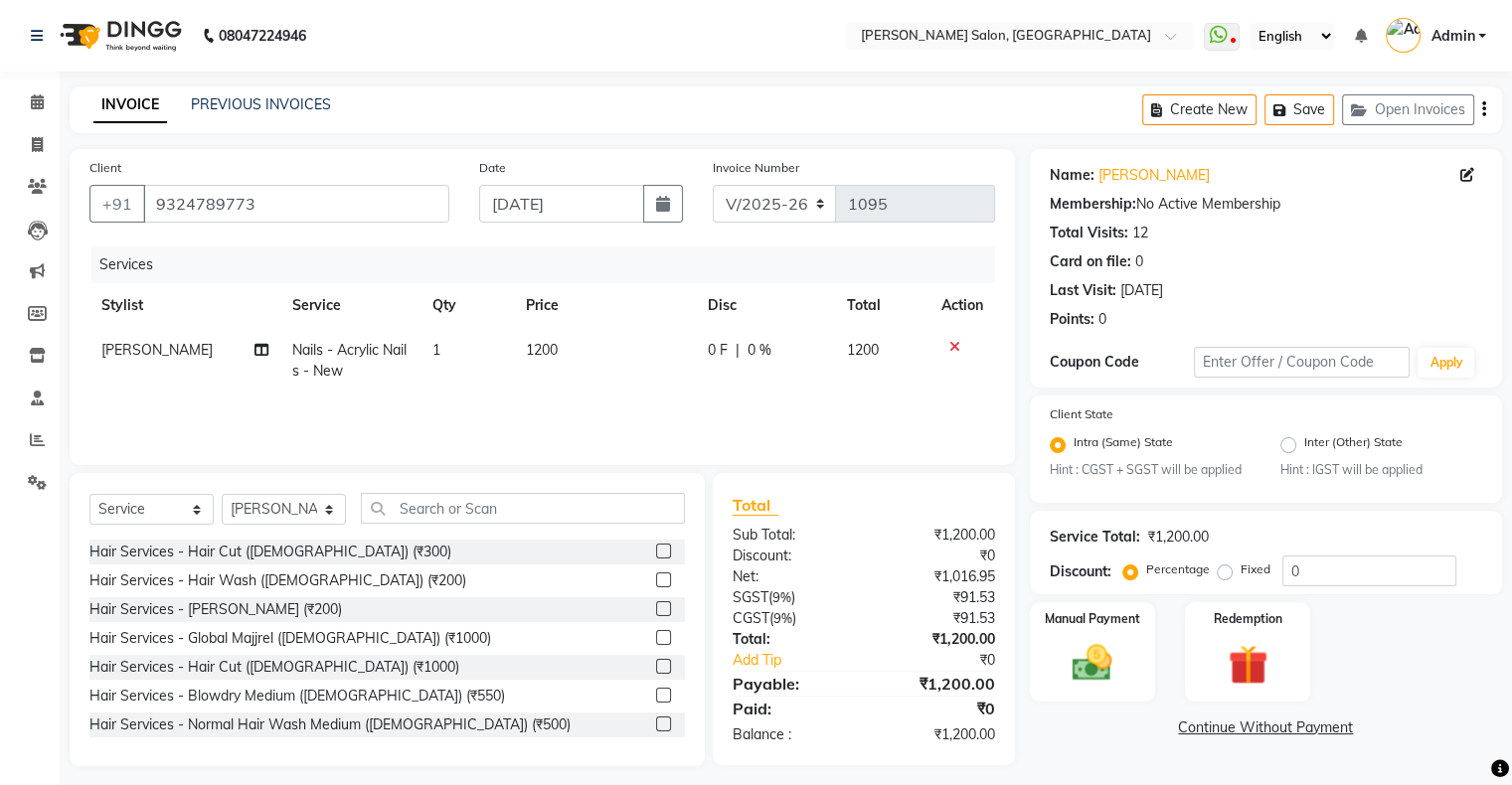 click on "1200" 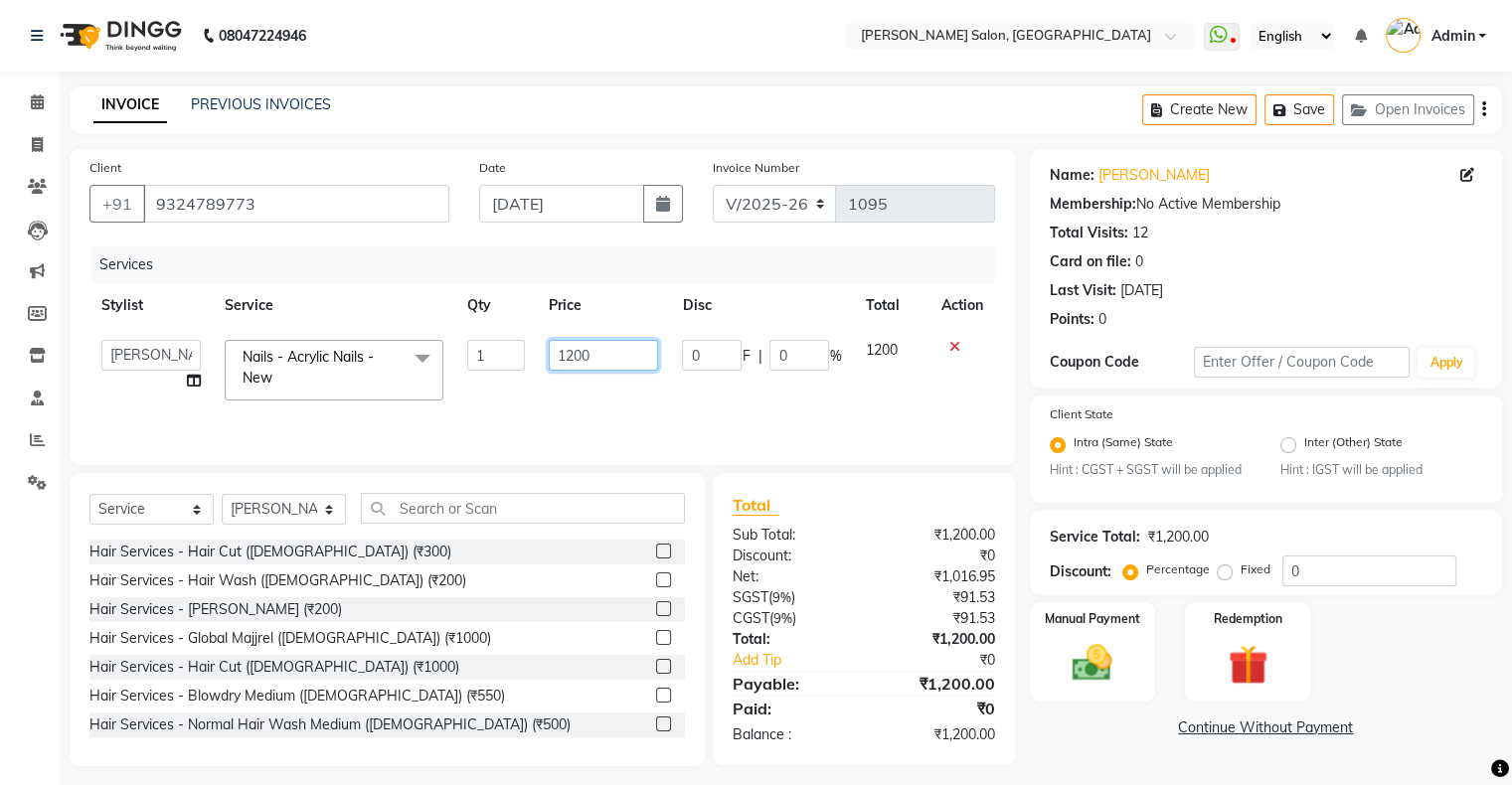 click on "1200" 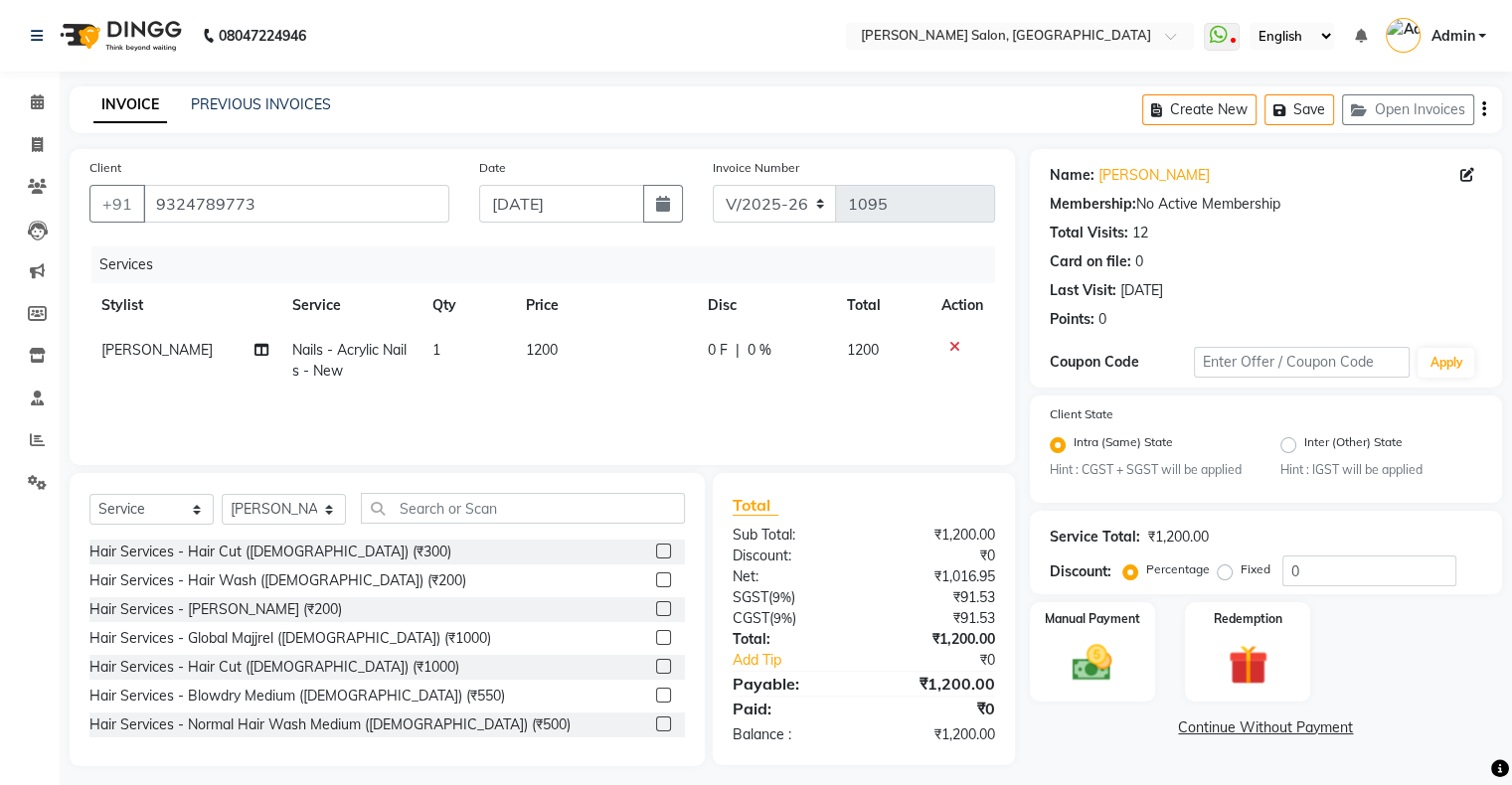 click on "0 F | 0 %" 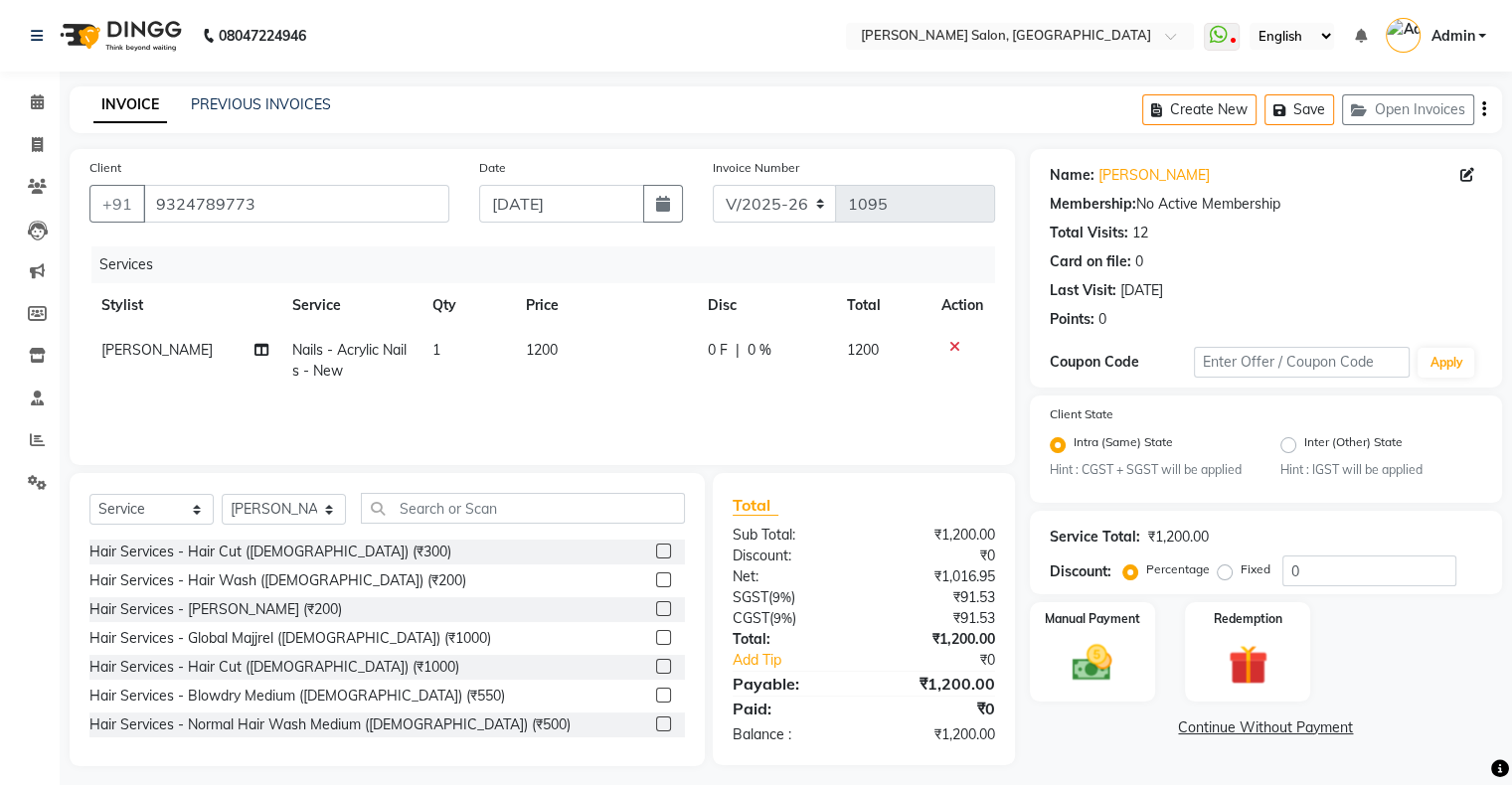 select on "82272" 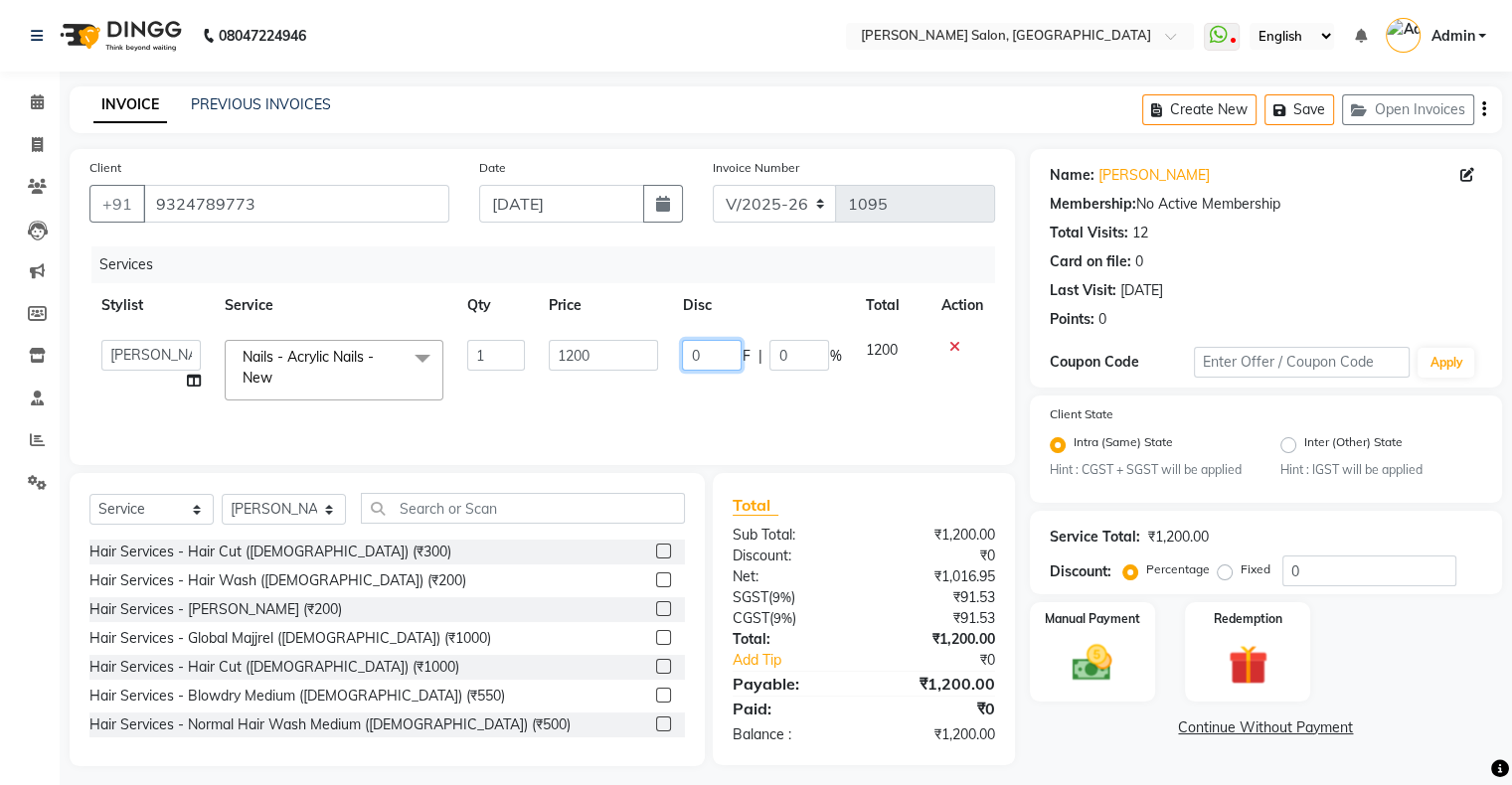click on "0" 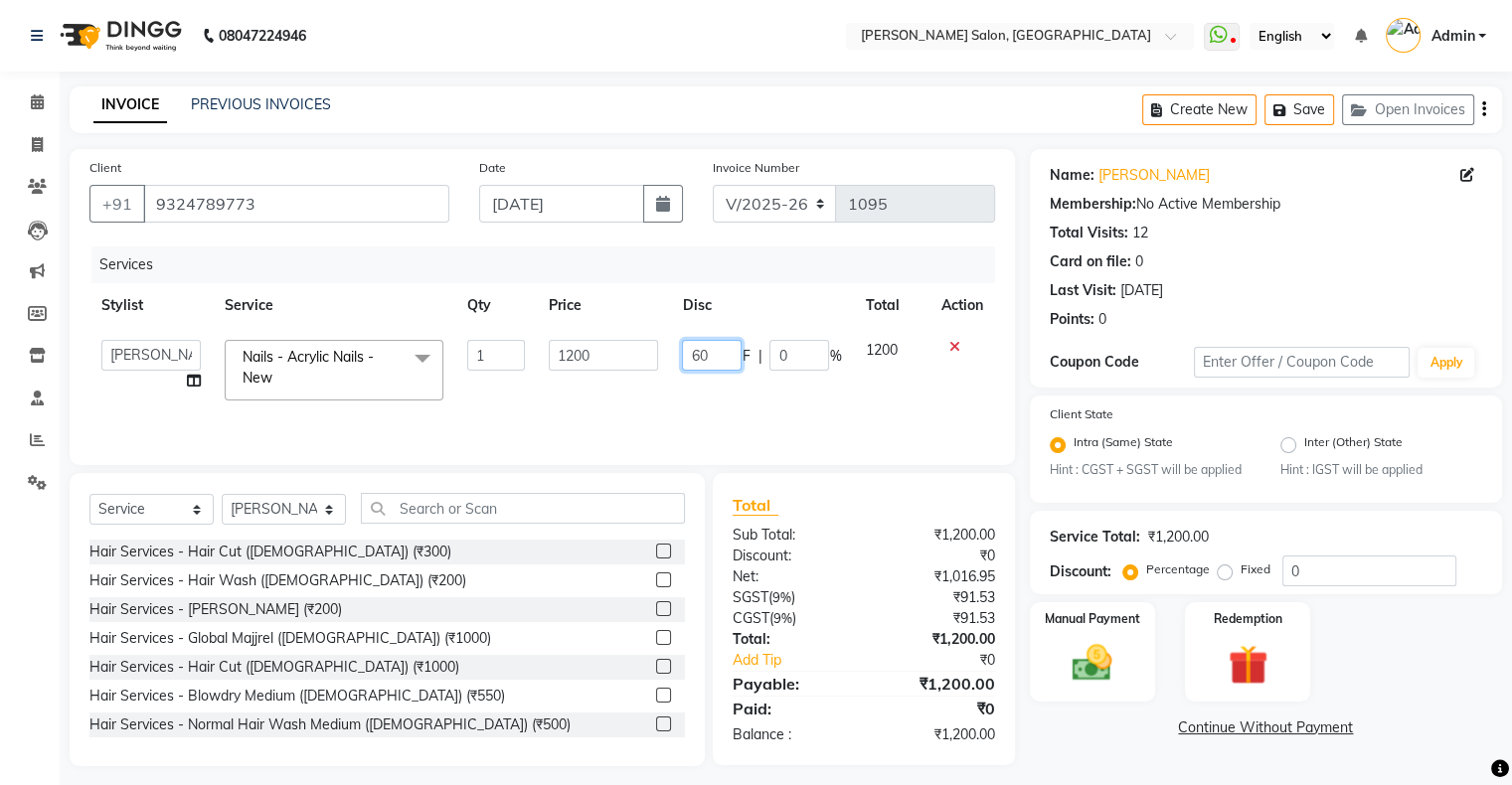 type on "600" 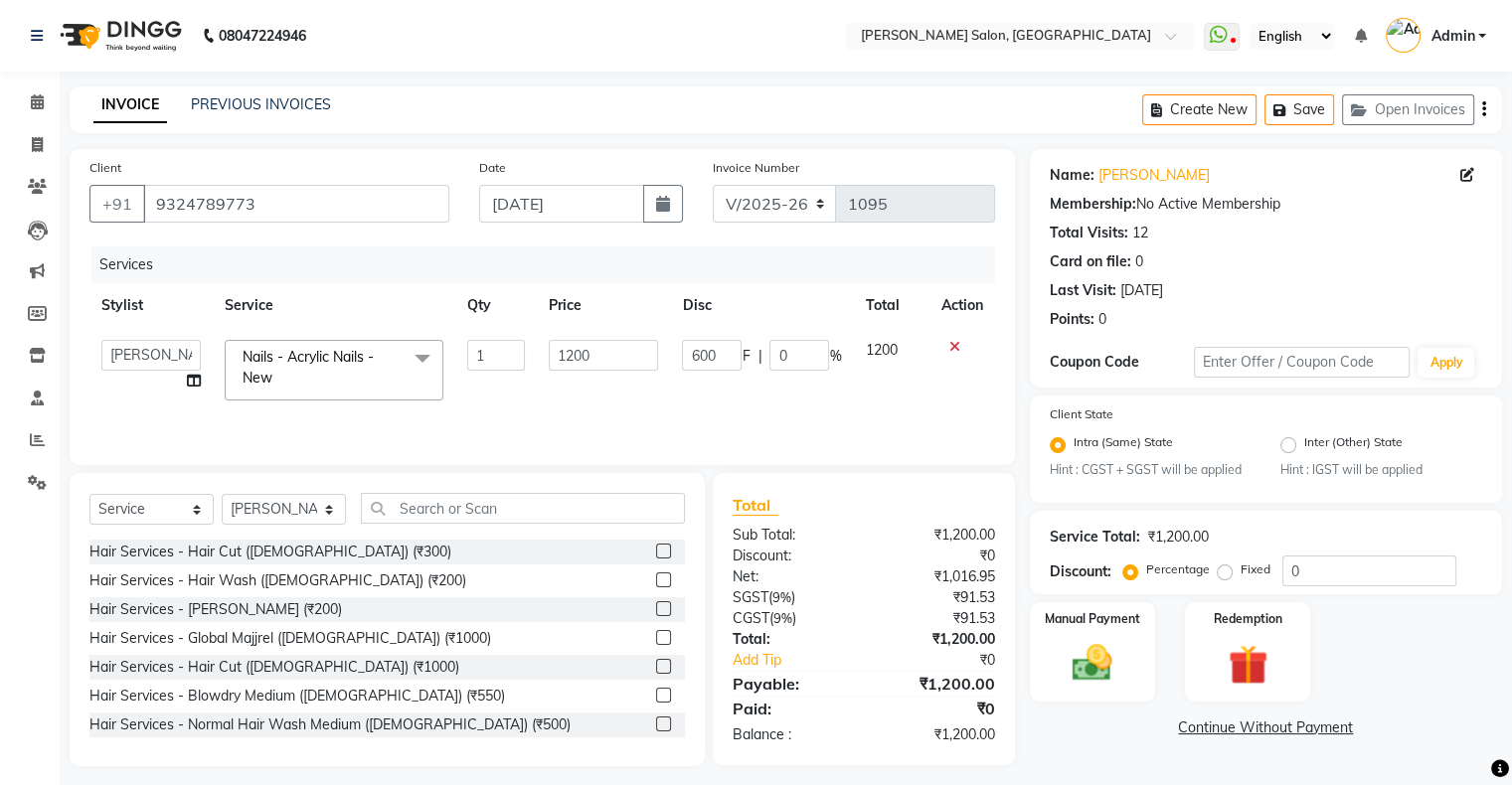 click on "600 F | 0 %" 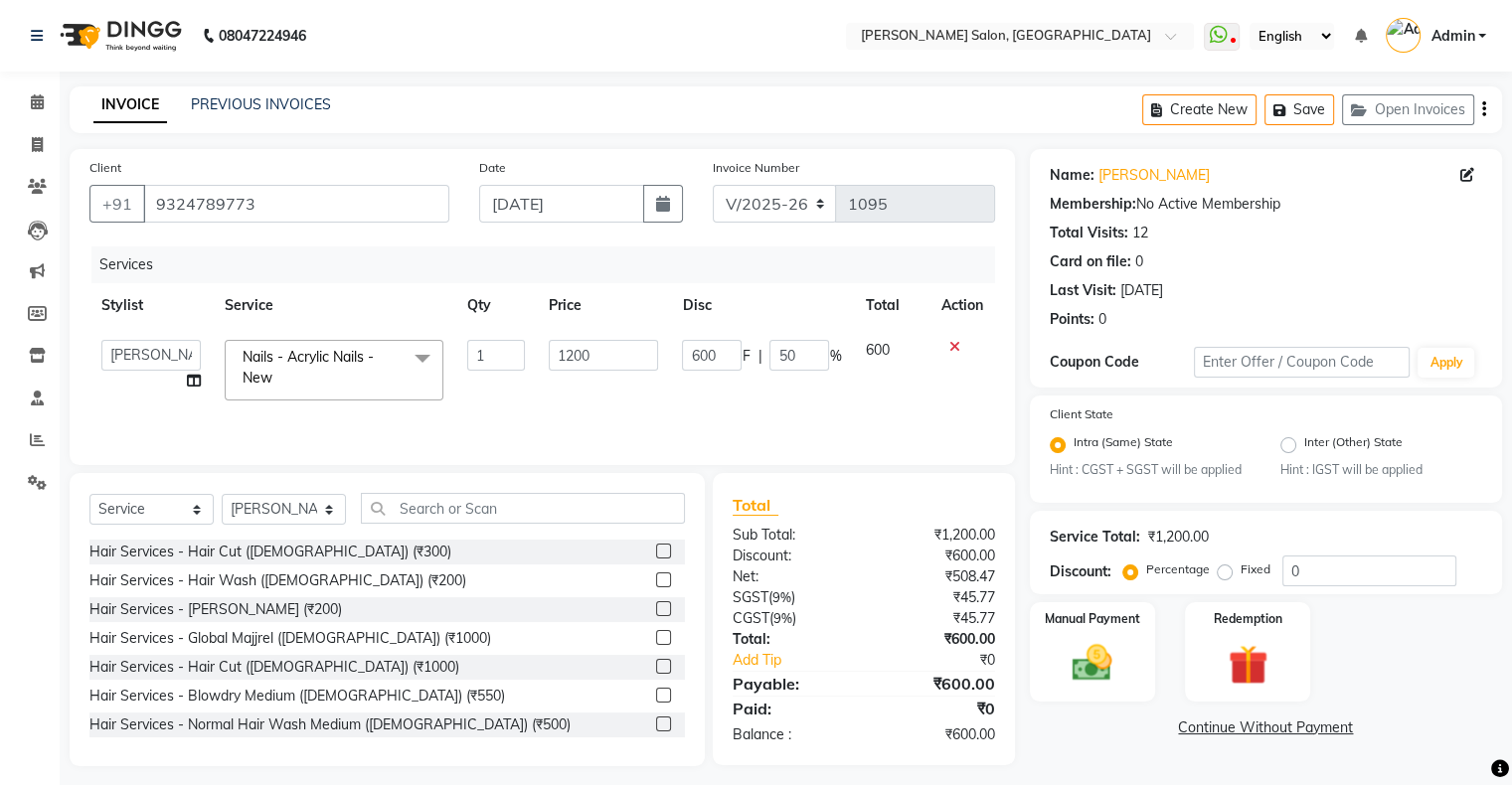 scroll, scrollTop: 11, scrollLeft: 0, axis: vertical 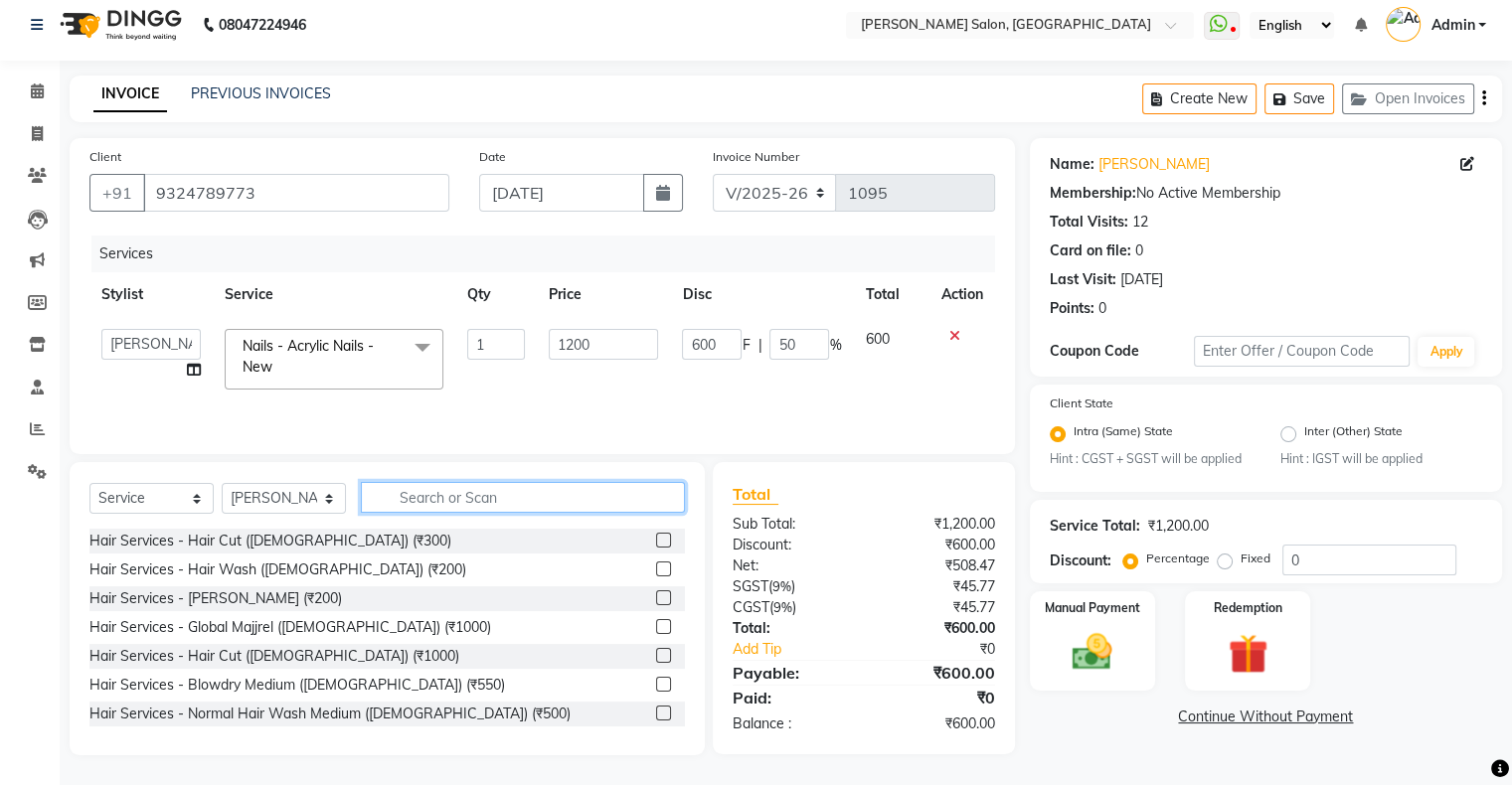 click 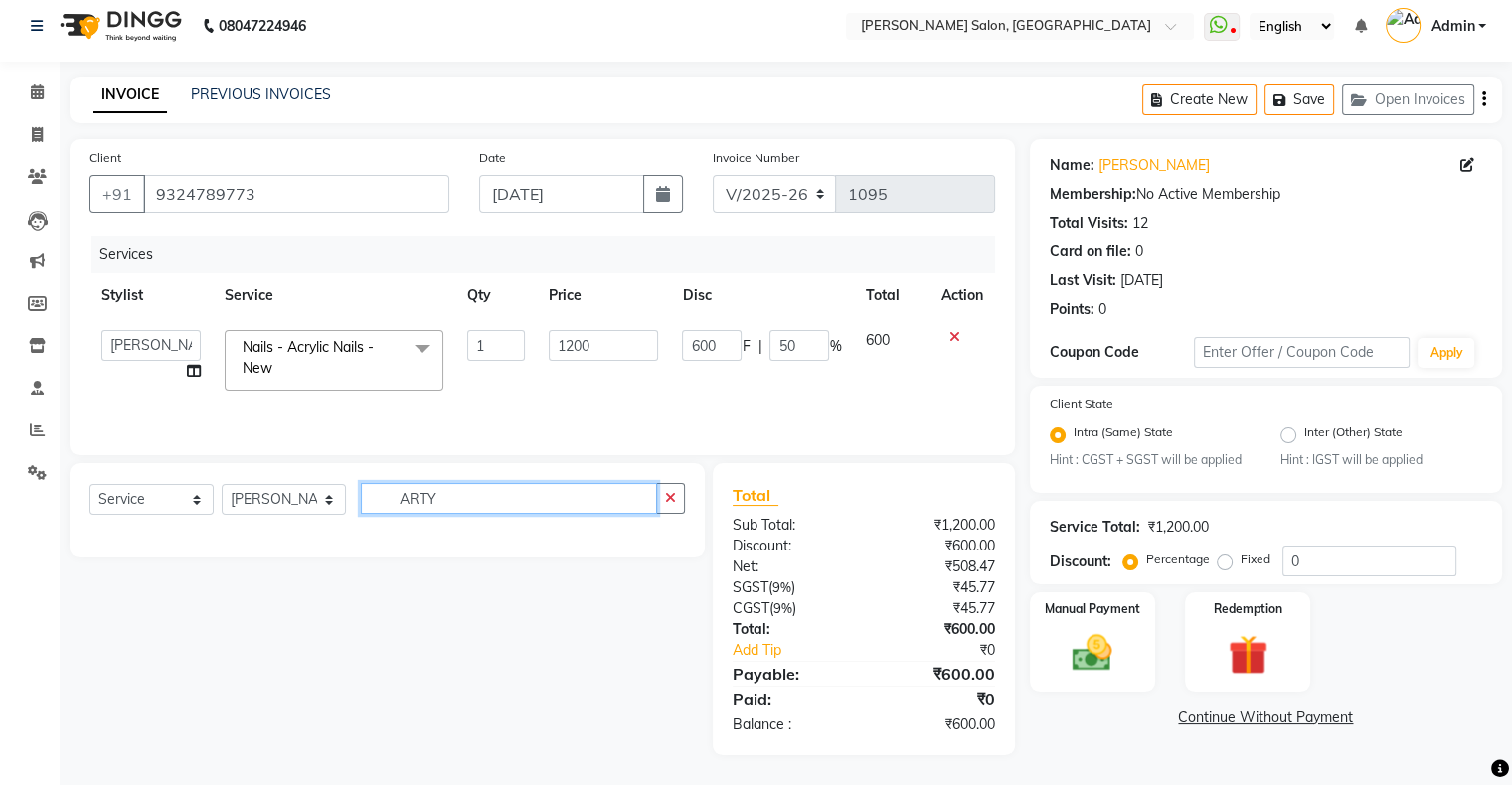 scroll, scrollTop: 10, scrollLeft: 0, axis: vertical 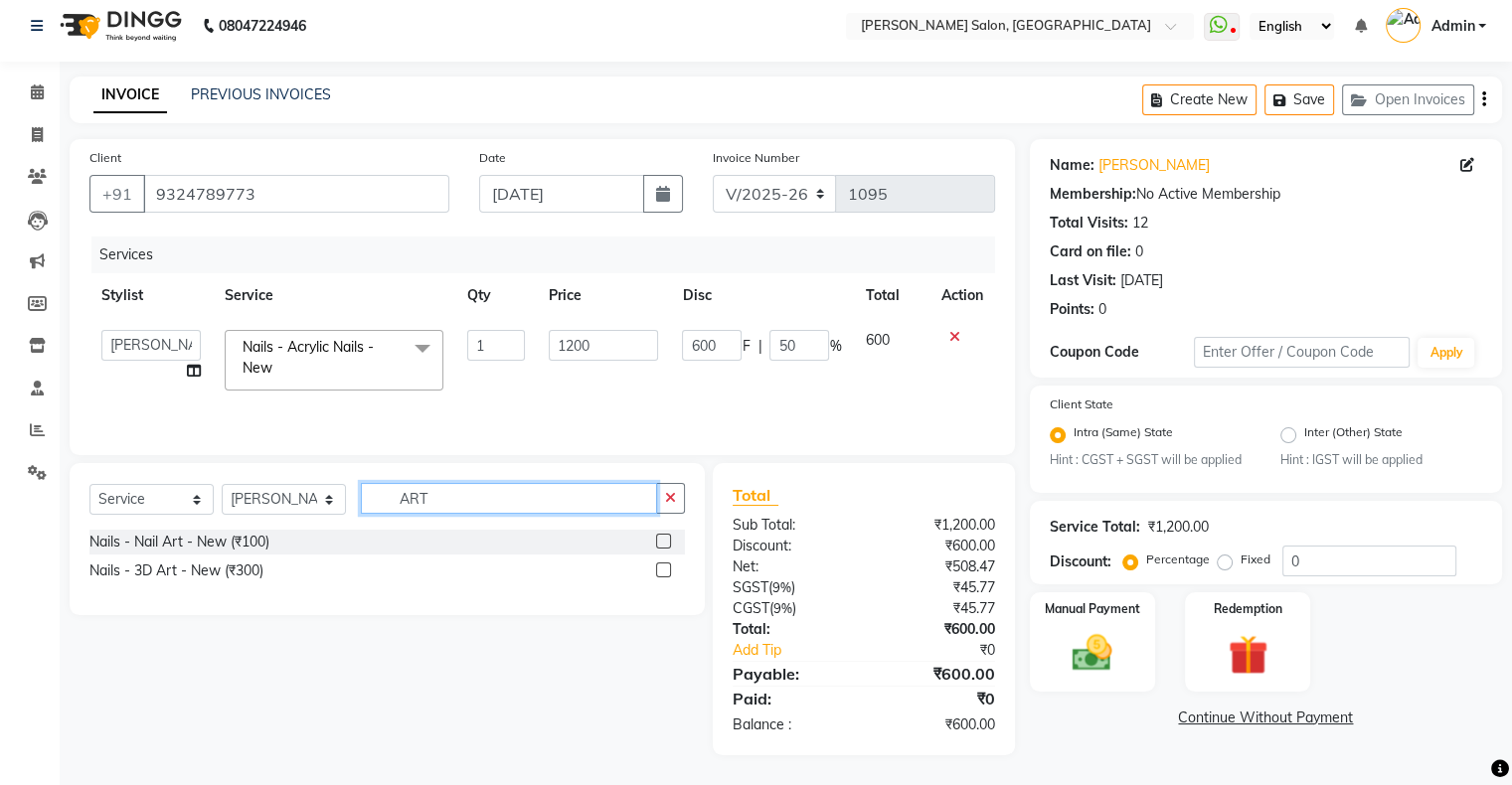 type on "ART" 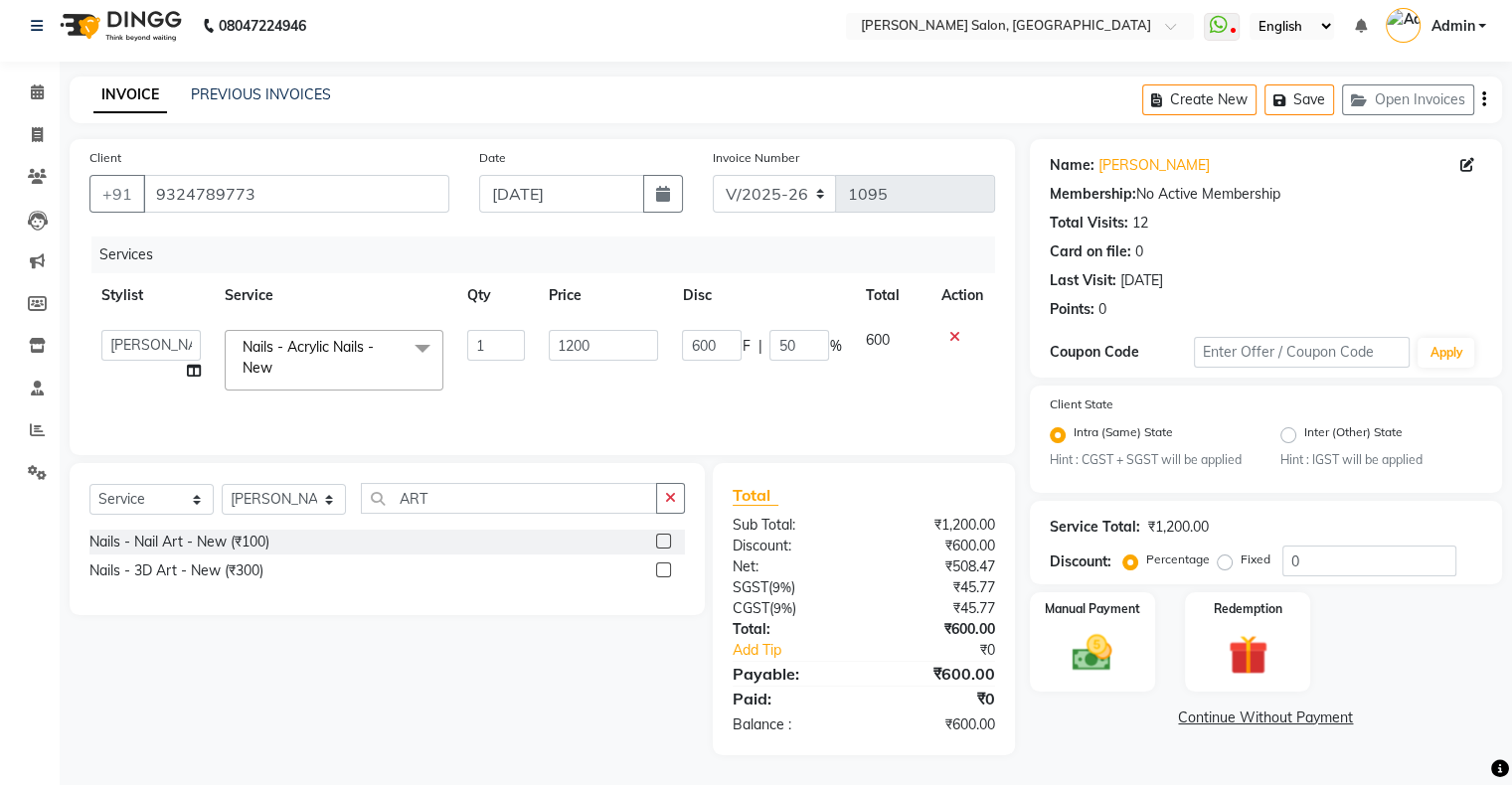click 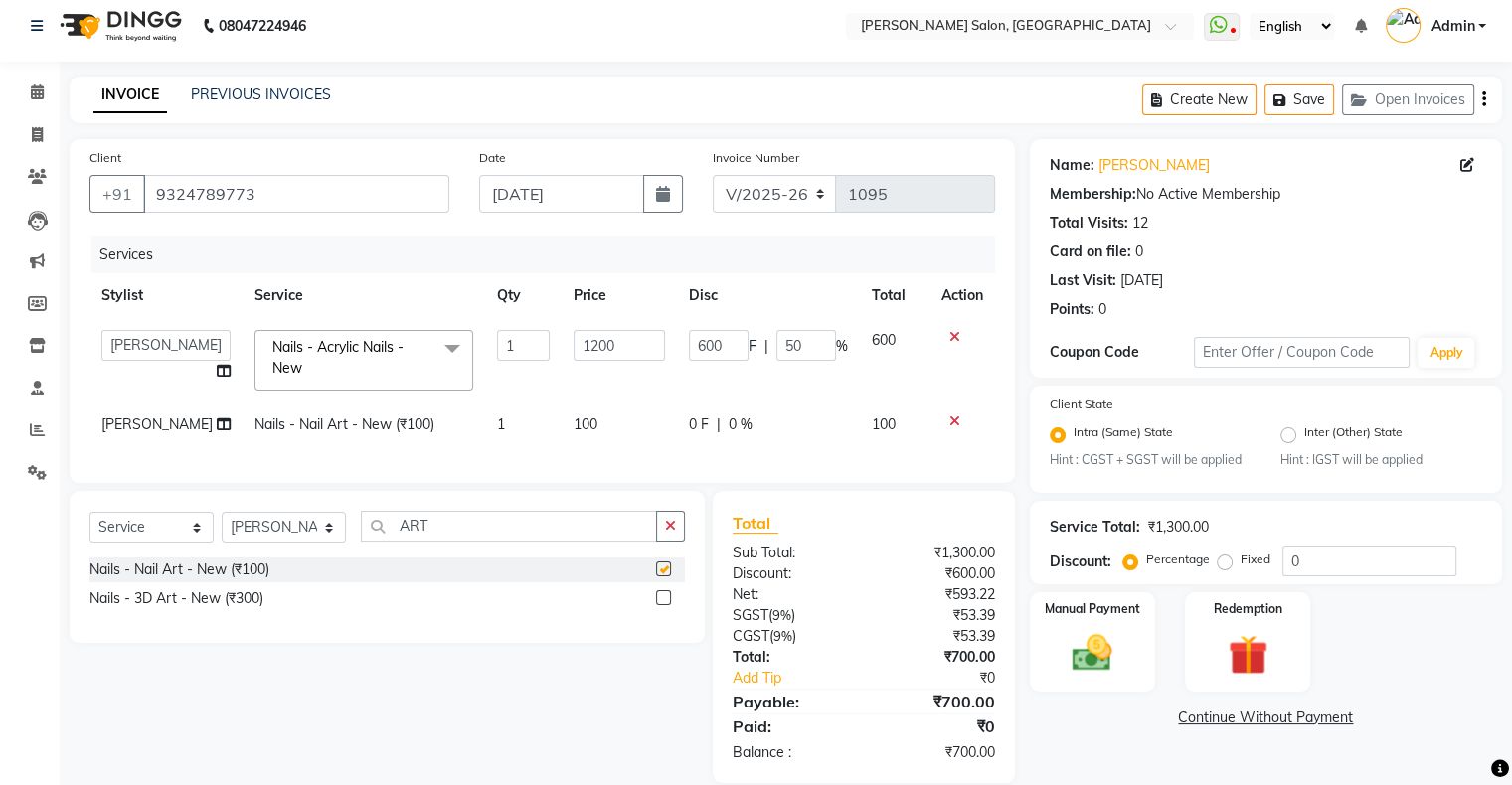 checkbox on "false" 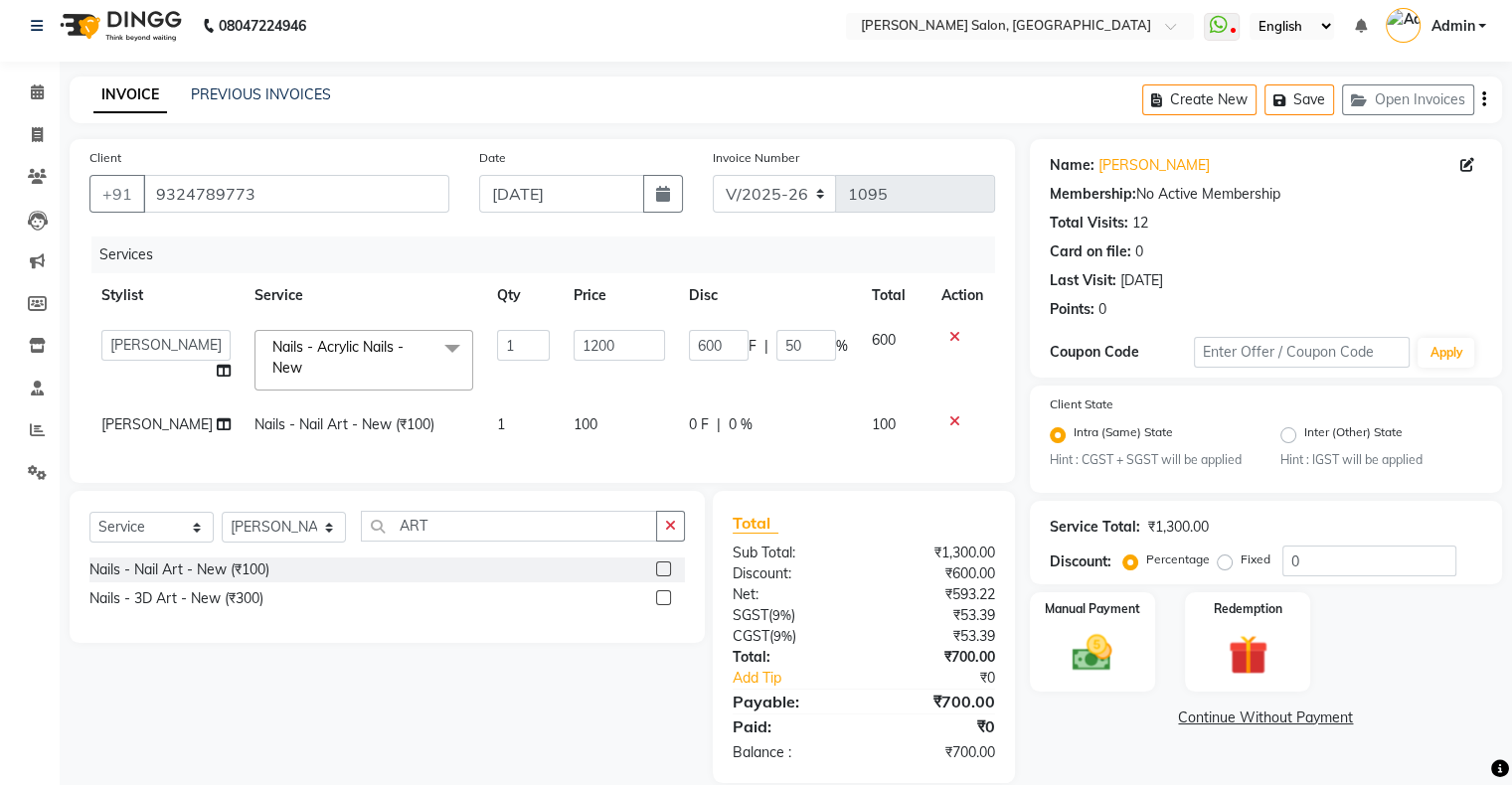 click on "100" 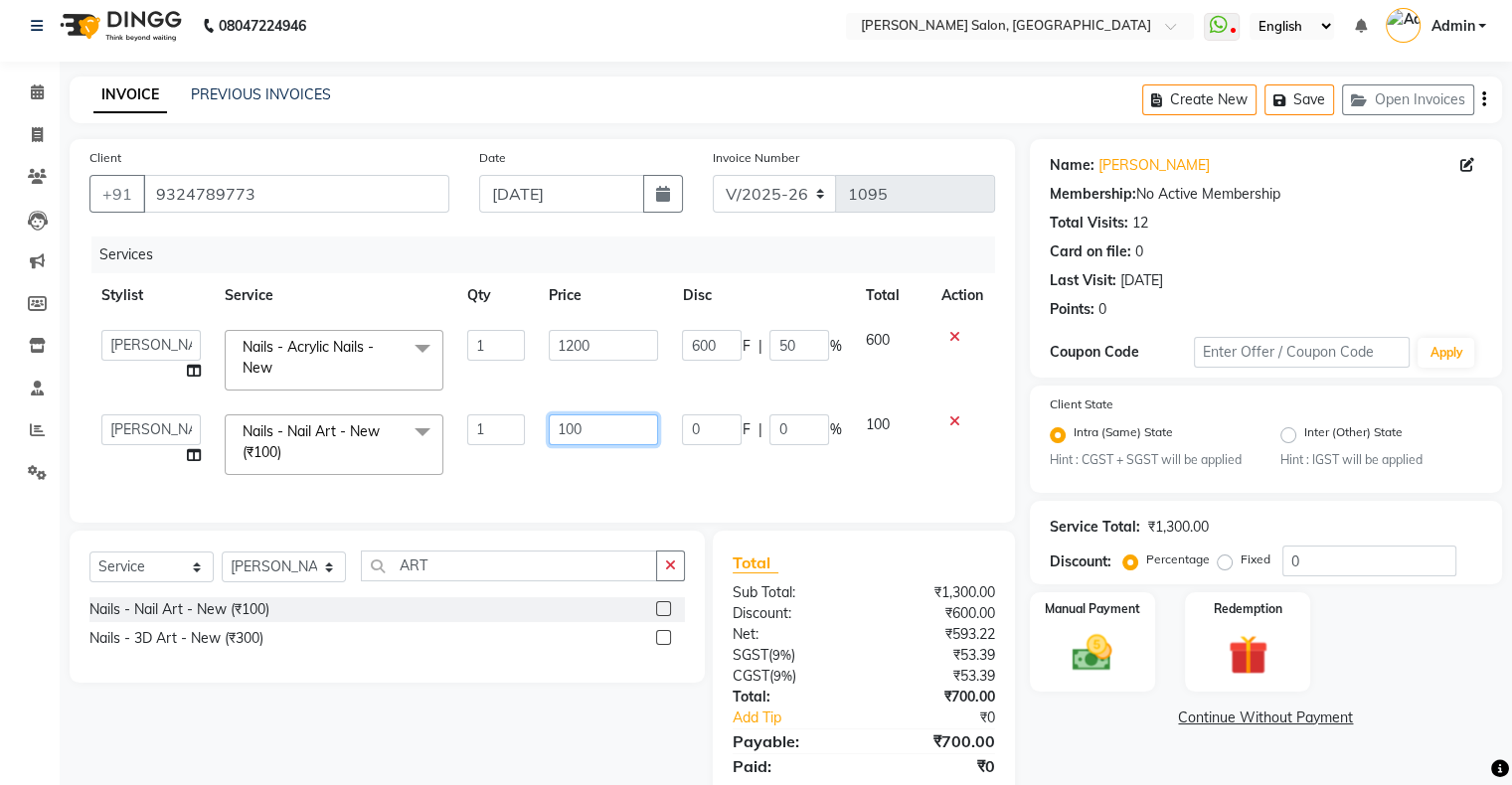 click on "100" 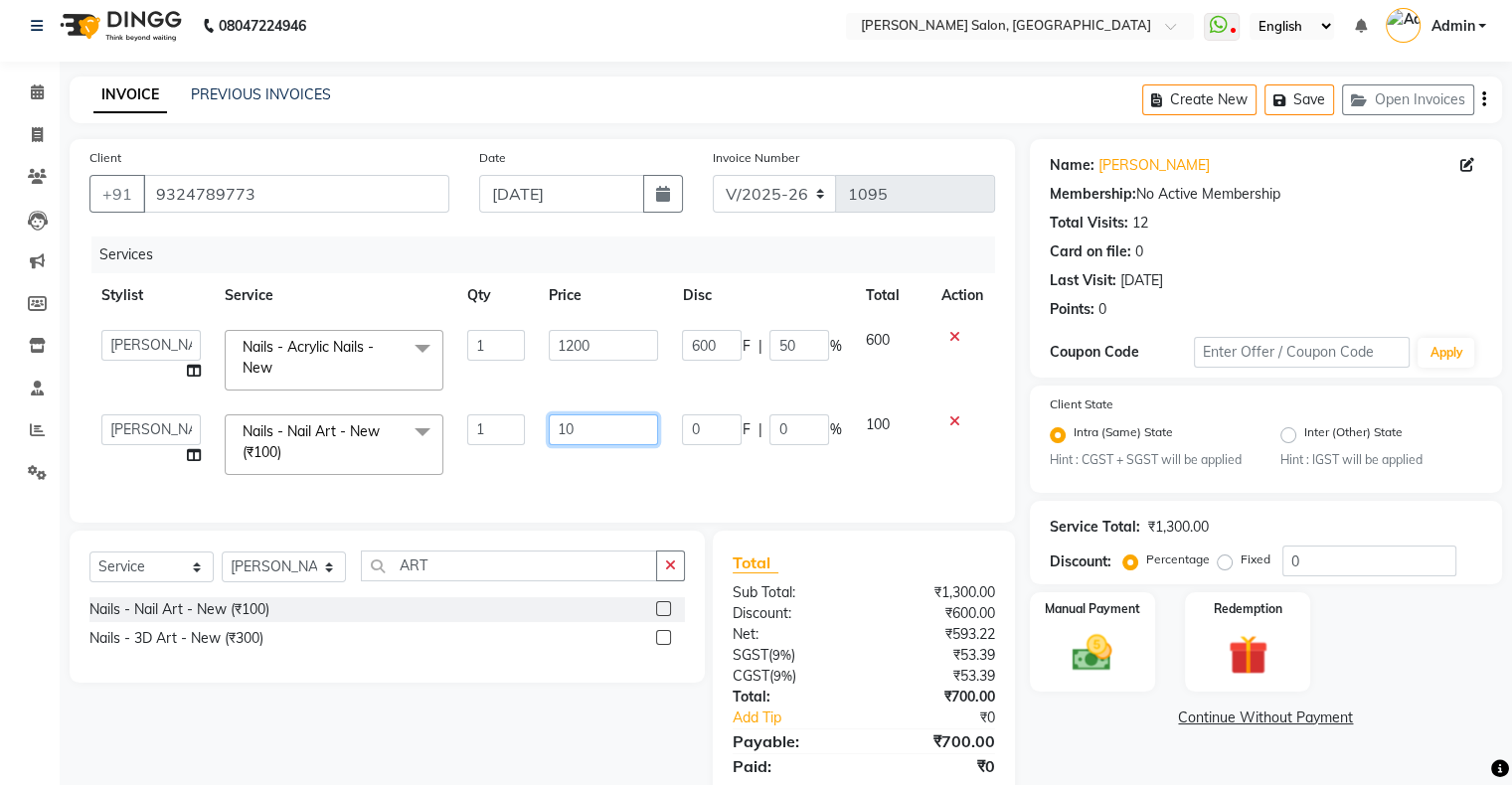 type on "1" 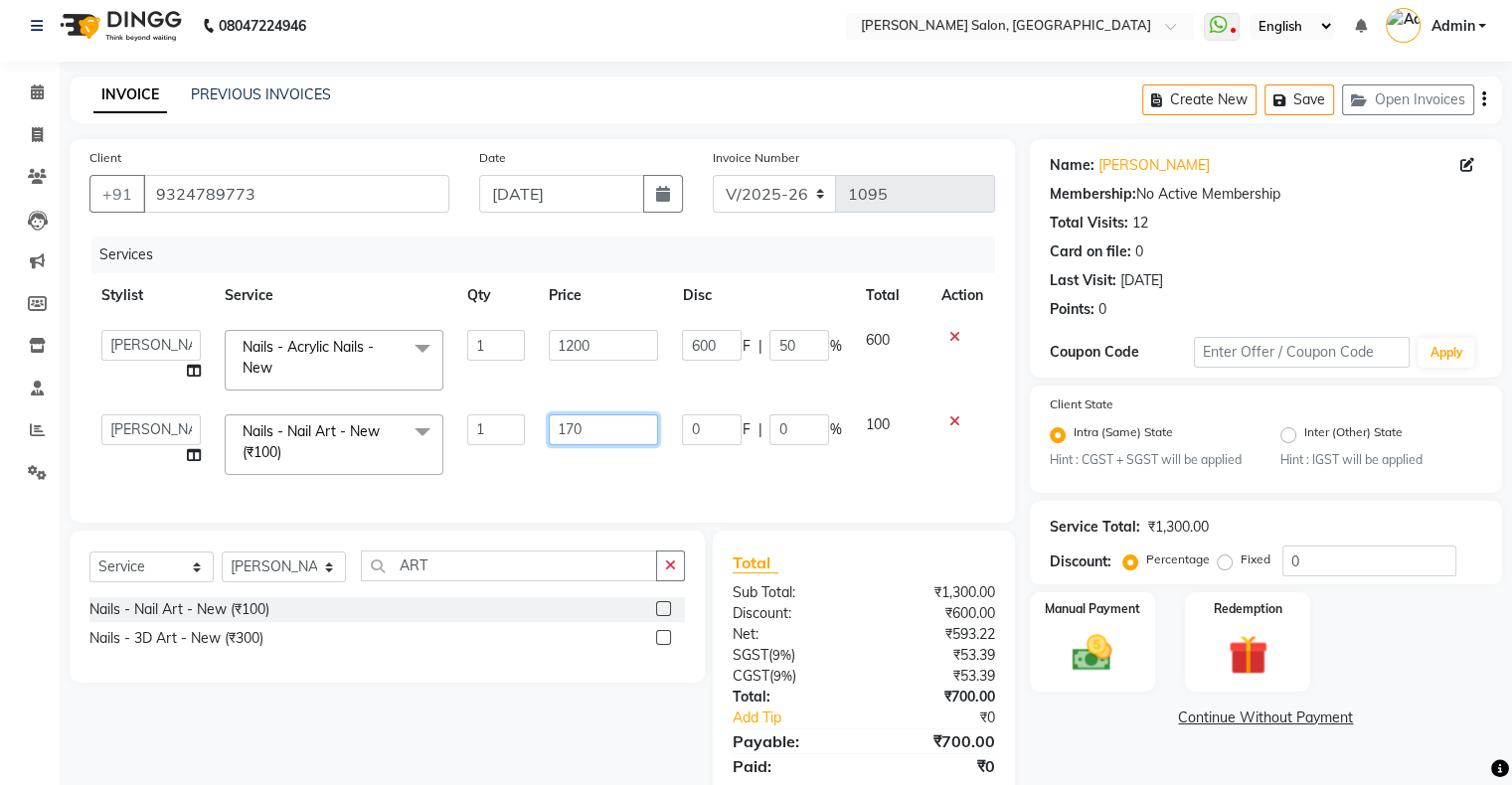 type on "1700" 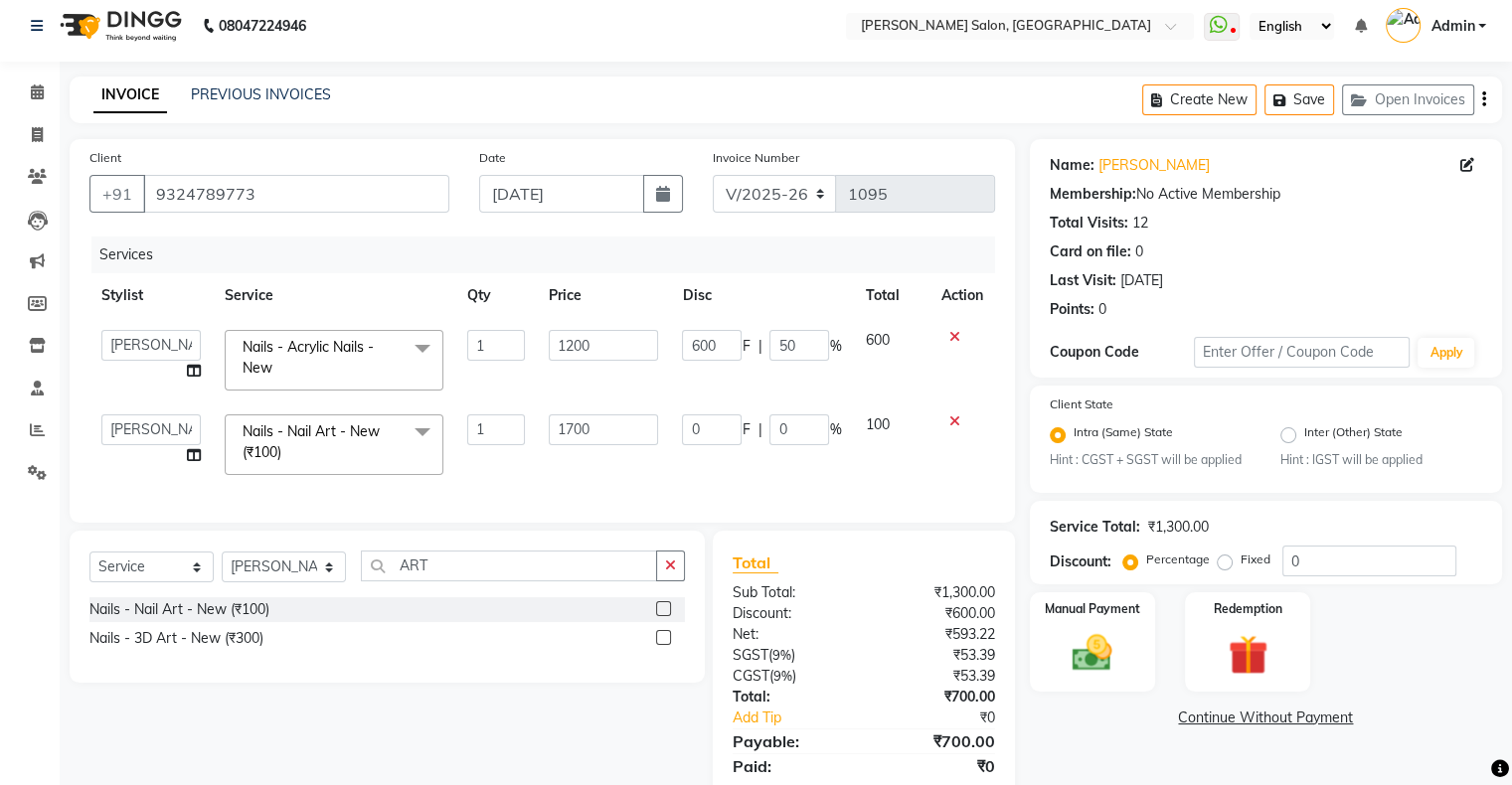 click on "Client +91 9324789773 Date 11-07-2025 Invoice Number V/2025 V/2025-26 1095 Services Stylist Service Qty Price Disc Total Action  Akshay Divecha   Ashwini Hair Head   Falak Nails   Fardin   Kirti   Nida FD   Pradip Vaishnav   Sanjana    Shubhada   Susmita   Vidhi Veera   Vivek Unisex hair  Nails - Acrylic Nails - New  x Hair Services - Hair Cut (Male) (₹300) Hair Services - Hair Wash (Male) (₹200) Hair Services - Beard (₹200) Hair Services - Global Majjrel (Male) (₹1000) Hair Services - Hair Cut (Female) (₹1000) Hair Services - Blowdry Medium (Female) (₹550) Hair Services - Normal Hair Wash Medium (Female) (₹500) Hair Services - Hair Spa Medium (Female) (₹1200) Threading-Full Face Threading (Female) (₹299) Honey wax Half Legs (Male) (₹1000) Flavoured Wax Underarms (Male) (₹499) Honey wax Half Arms (Female) (₹200) Honey wax Half Legs (Female) (₹400) Adult Hair Cut - Male Senior Stylist (₹600) Beard/Clean Shave - Male (₹250) Basic Styling - Male (₹250) Brows Color - Male (₹200)" 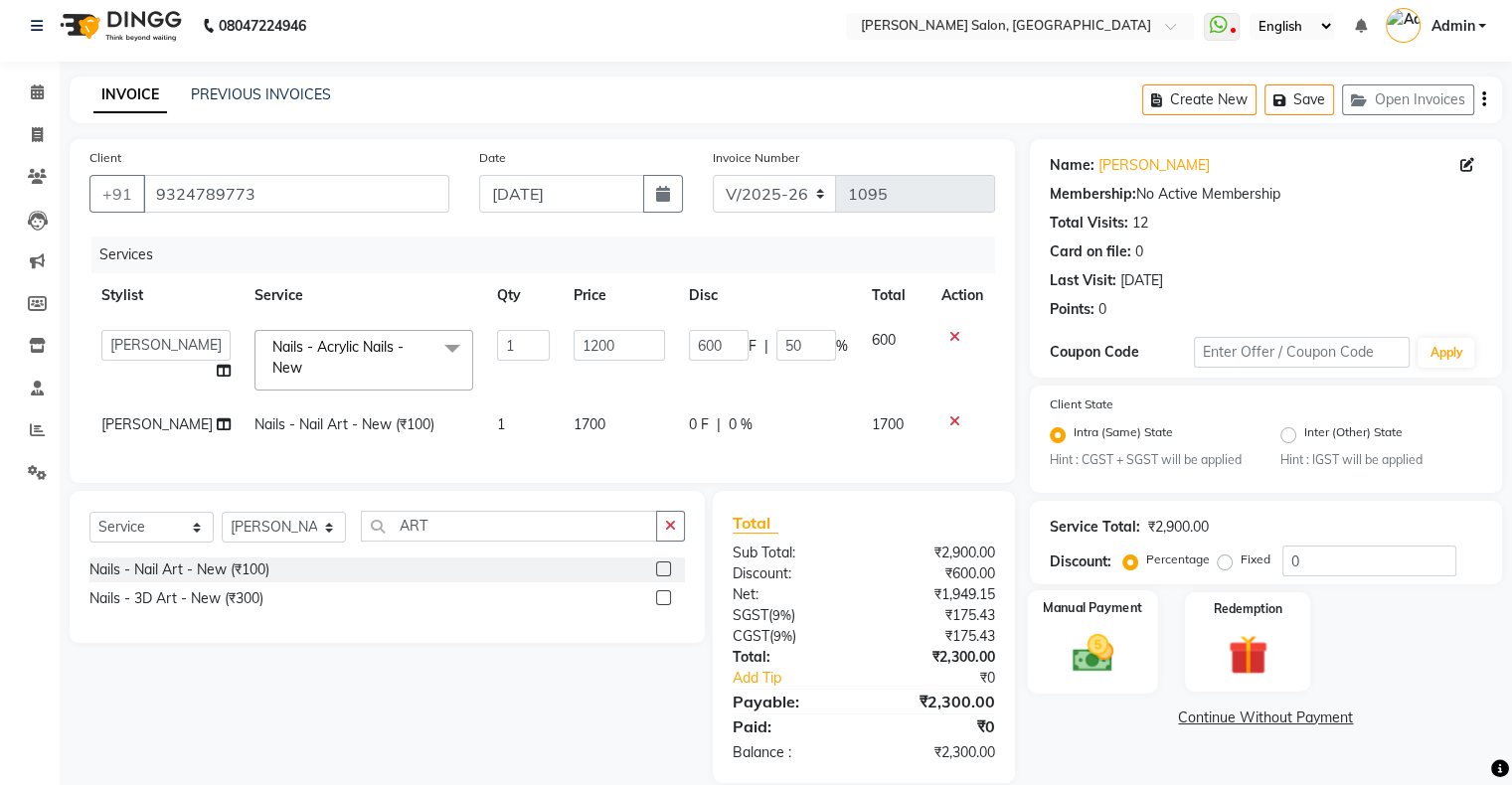 click on "Manual Payment" 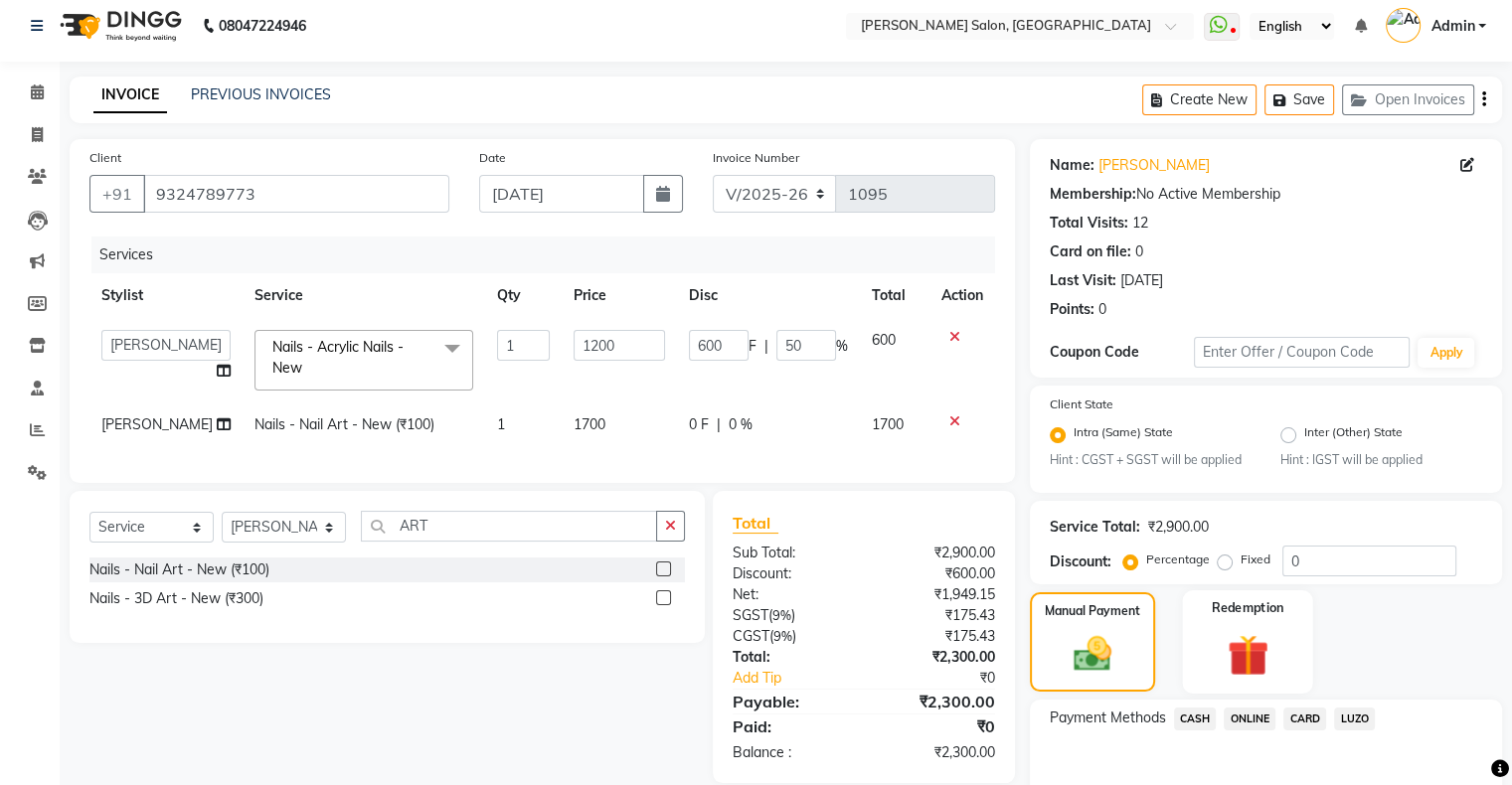 scroll, scrollTop: 52, scrollLeft: 0, axis: vertical 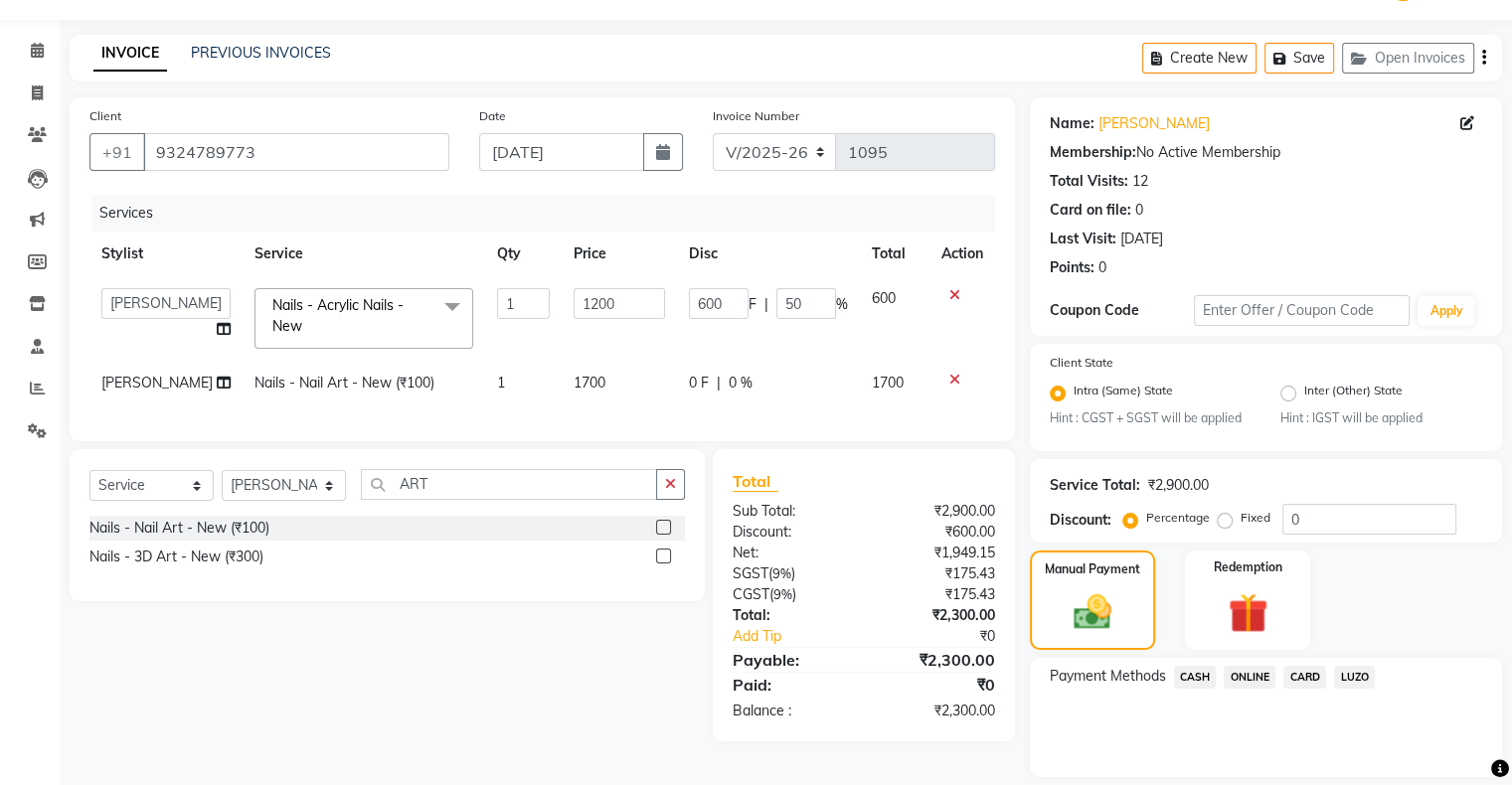 click on "CASH" 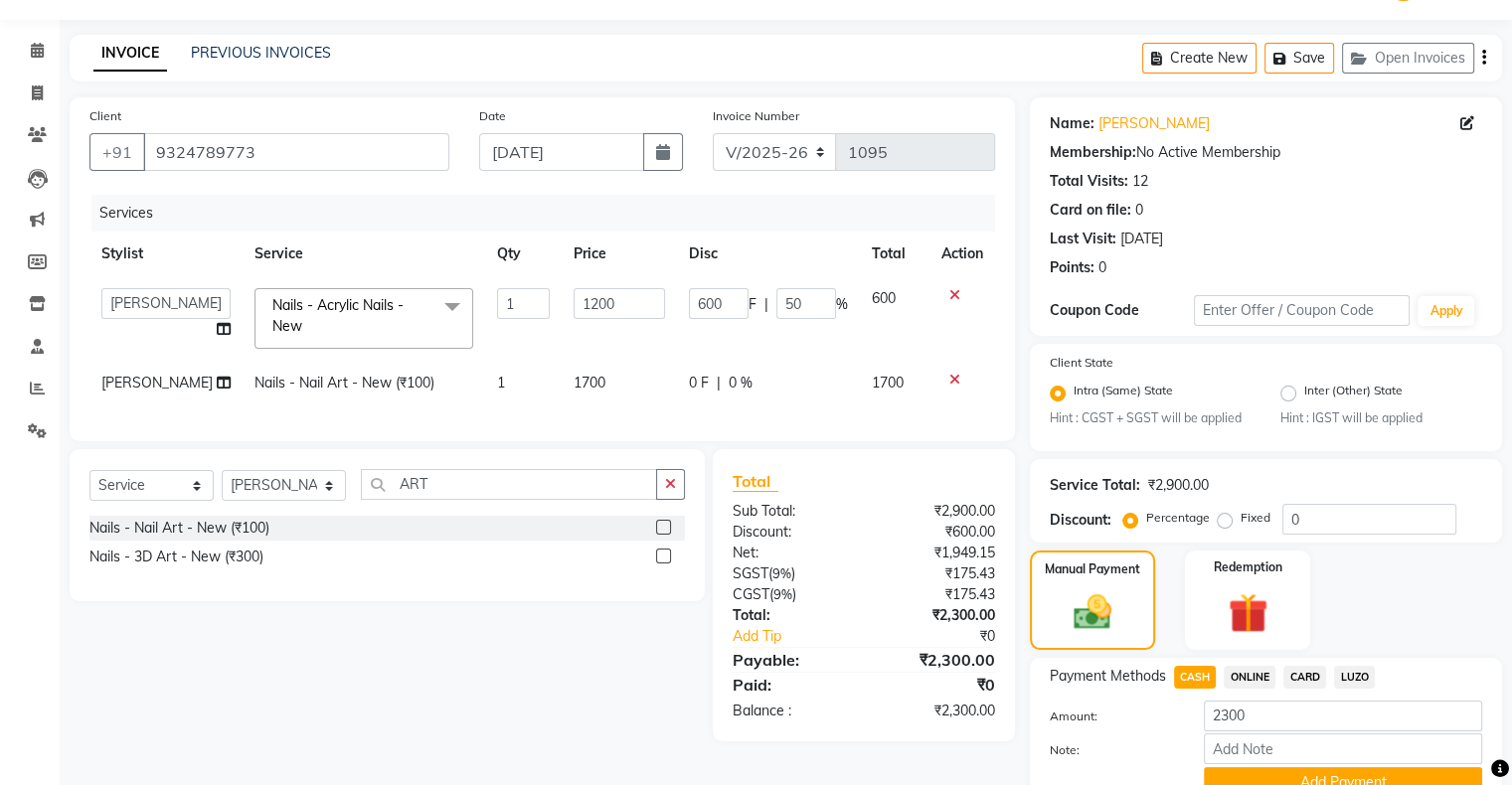 scroll, scrollTop: 115, scrollLeft: 0, axis: vertical 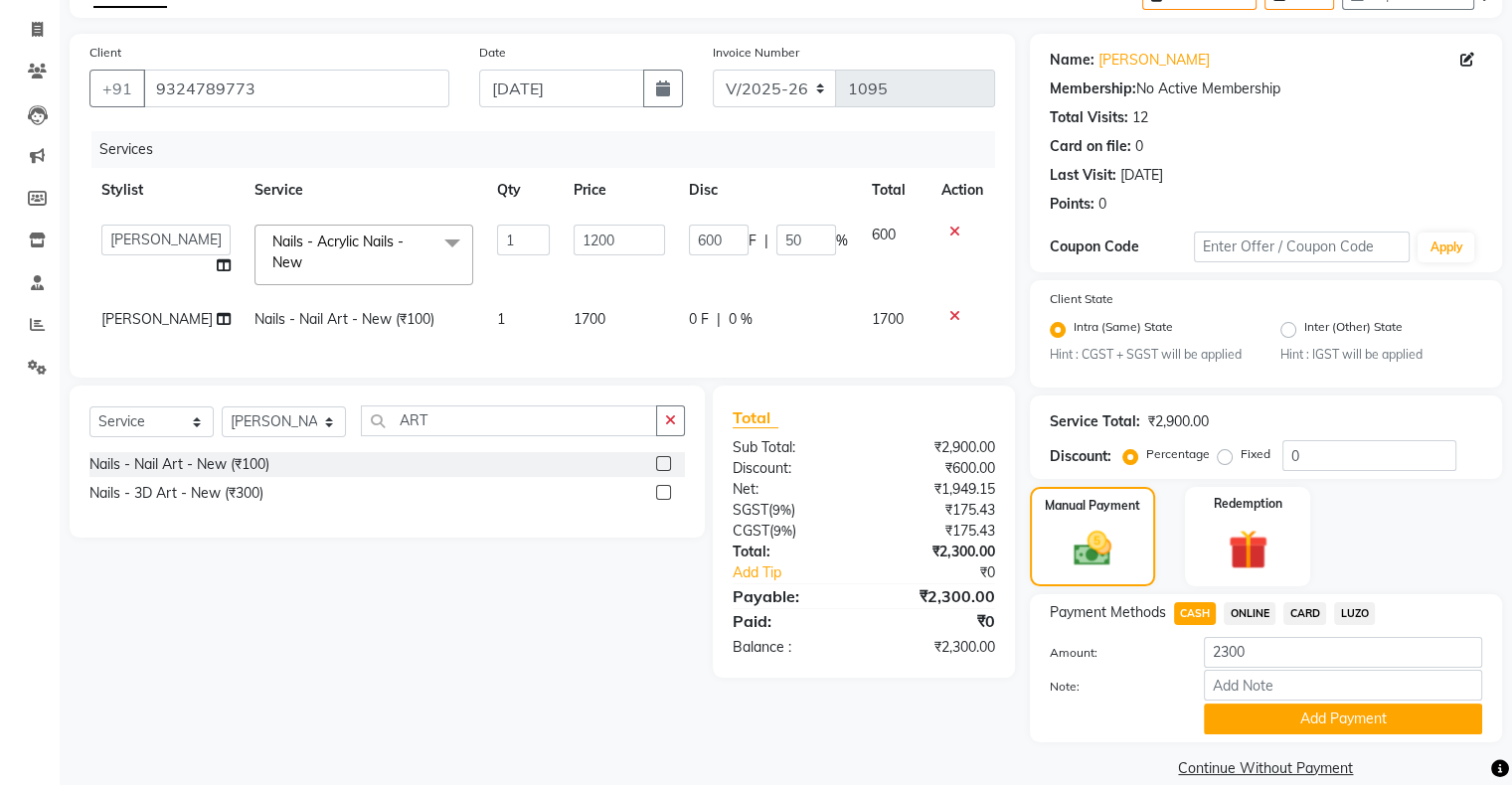 click on "Add Payment" 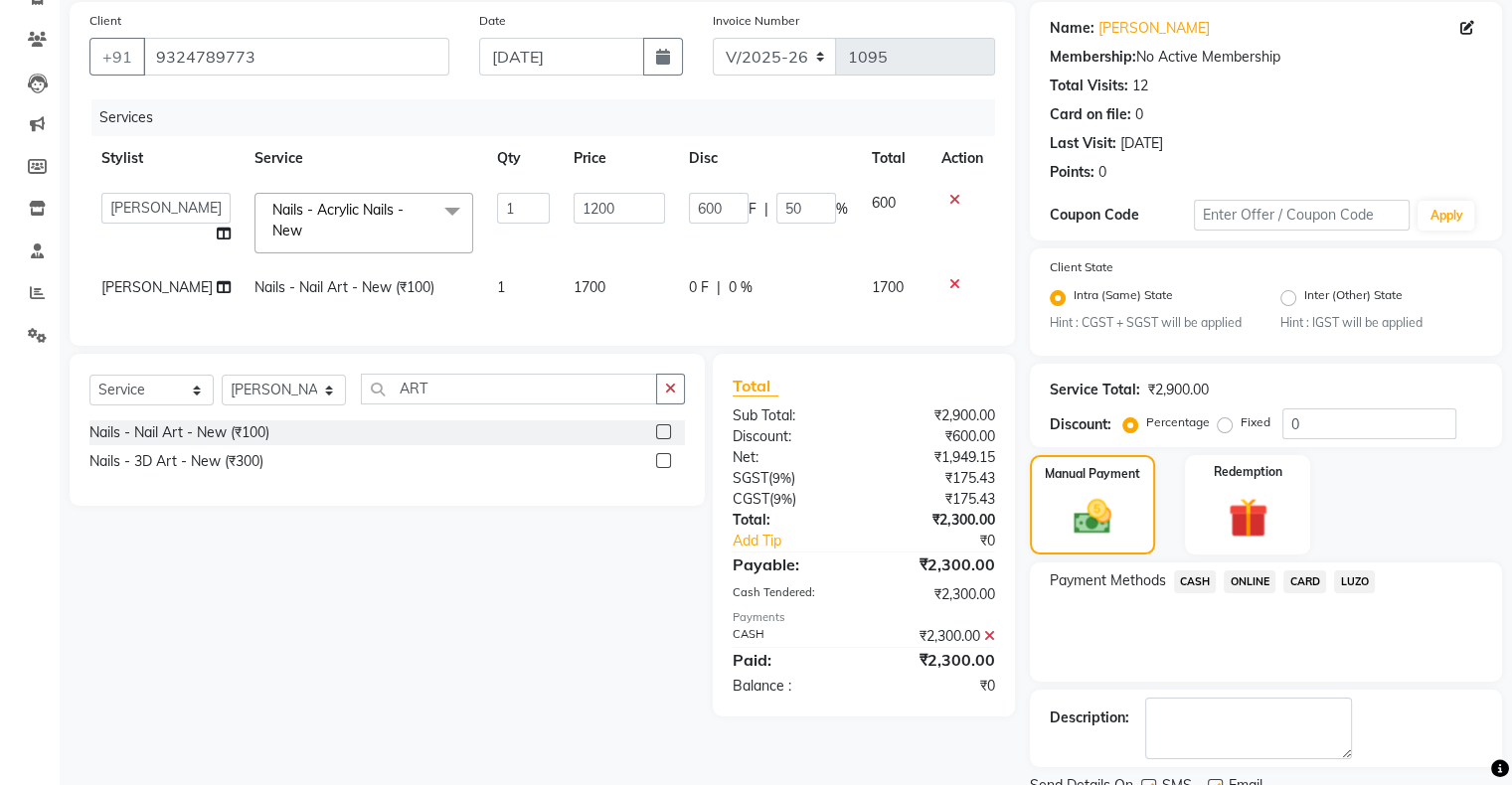 scroll, scrollTop: 227, scrollLeft: 0, axis: vertical 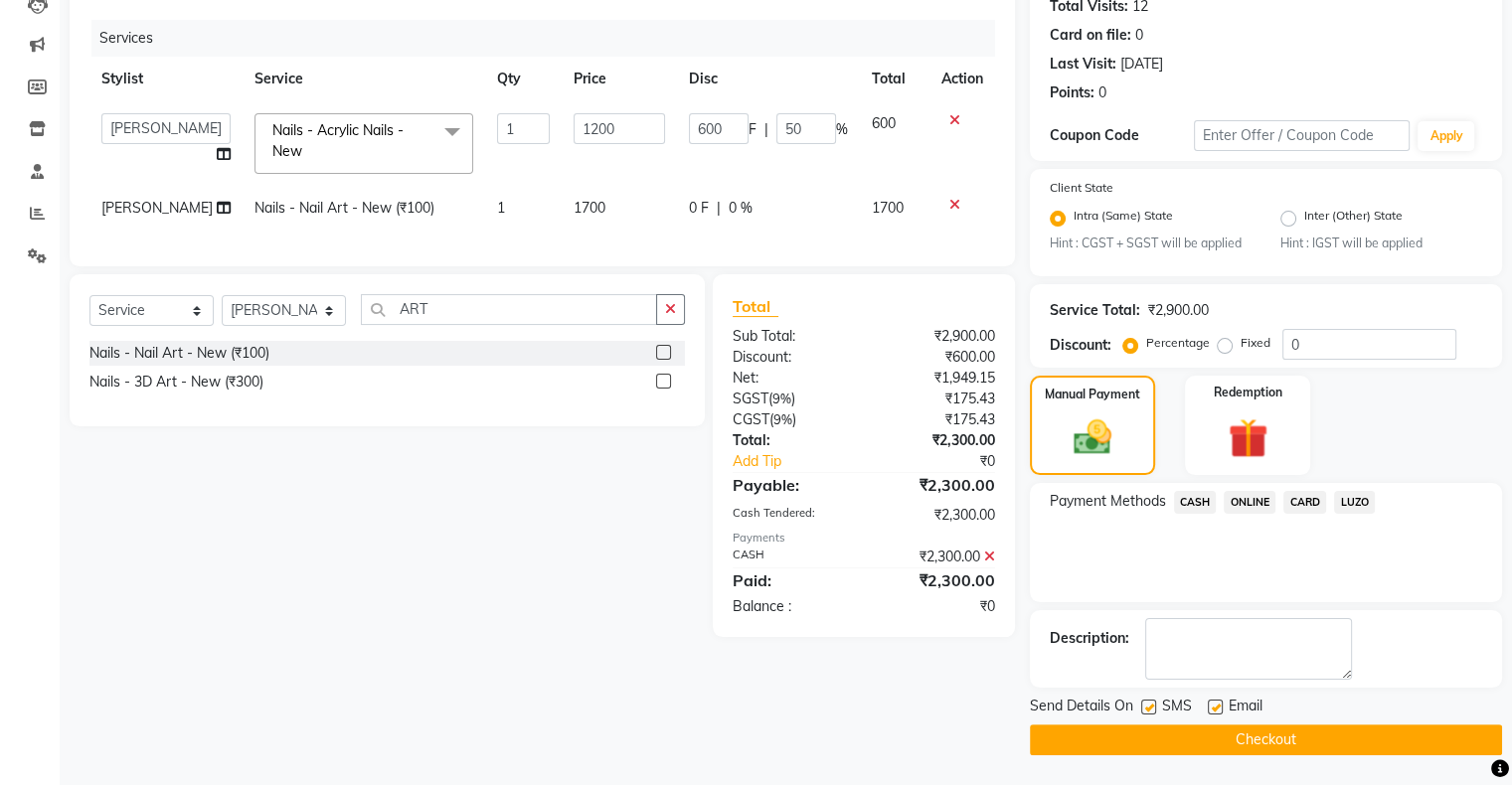 click on "Checkout" 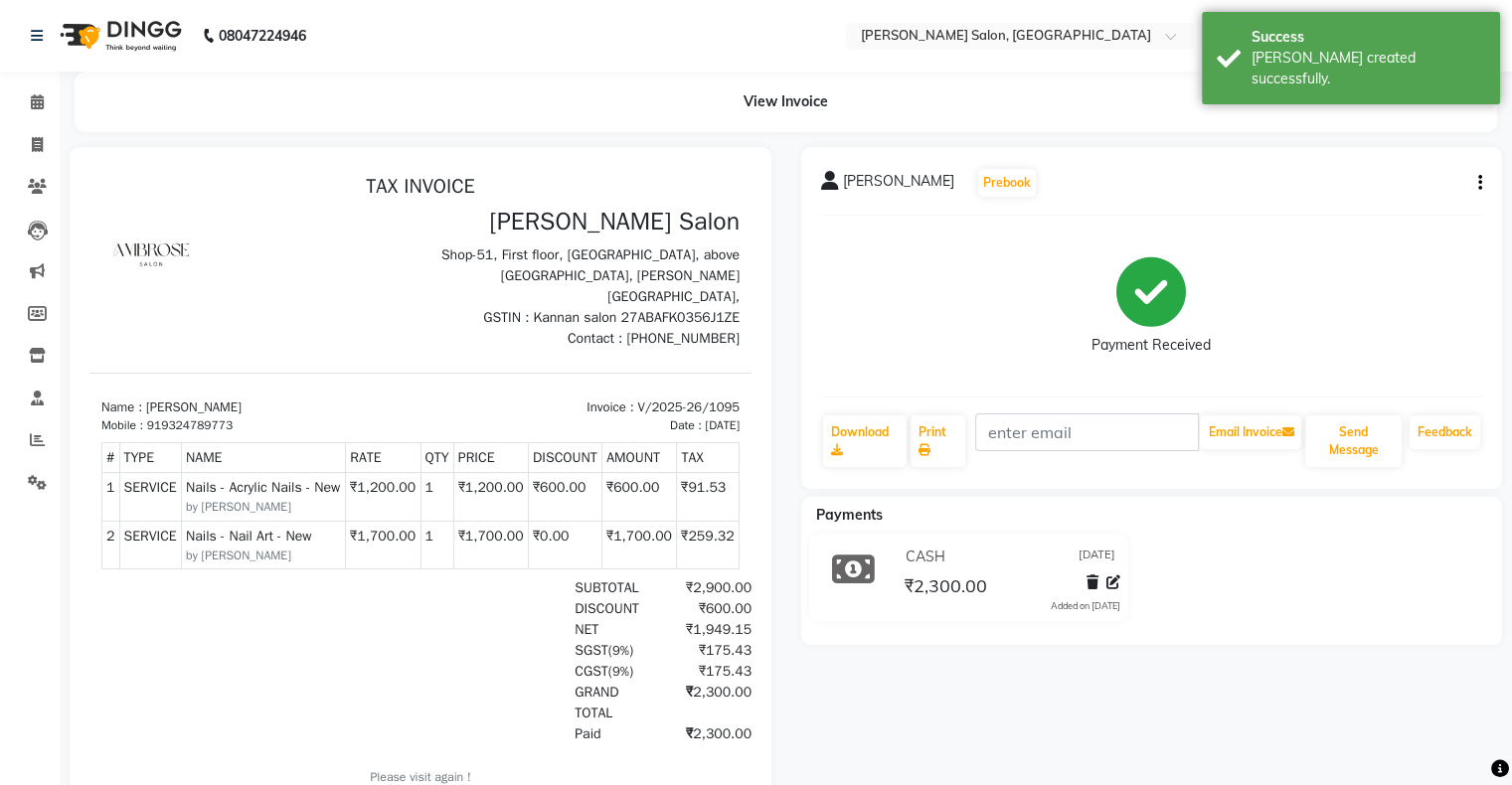 scroll, scrollTop: 0, scrollLeft: 0, axis: both 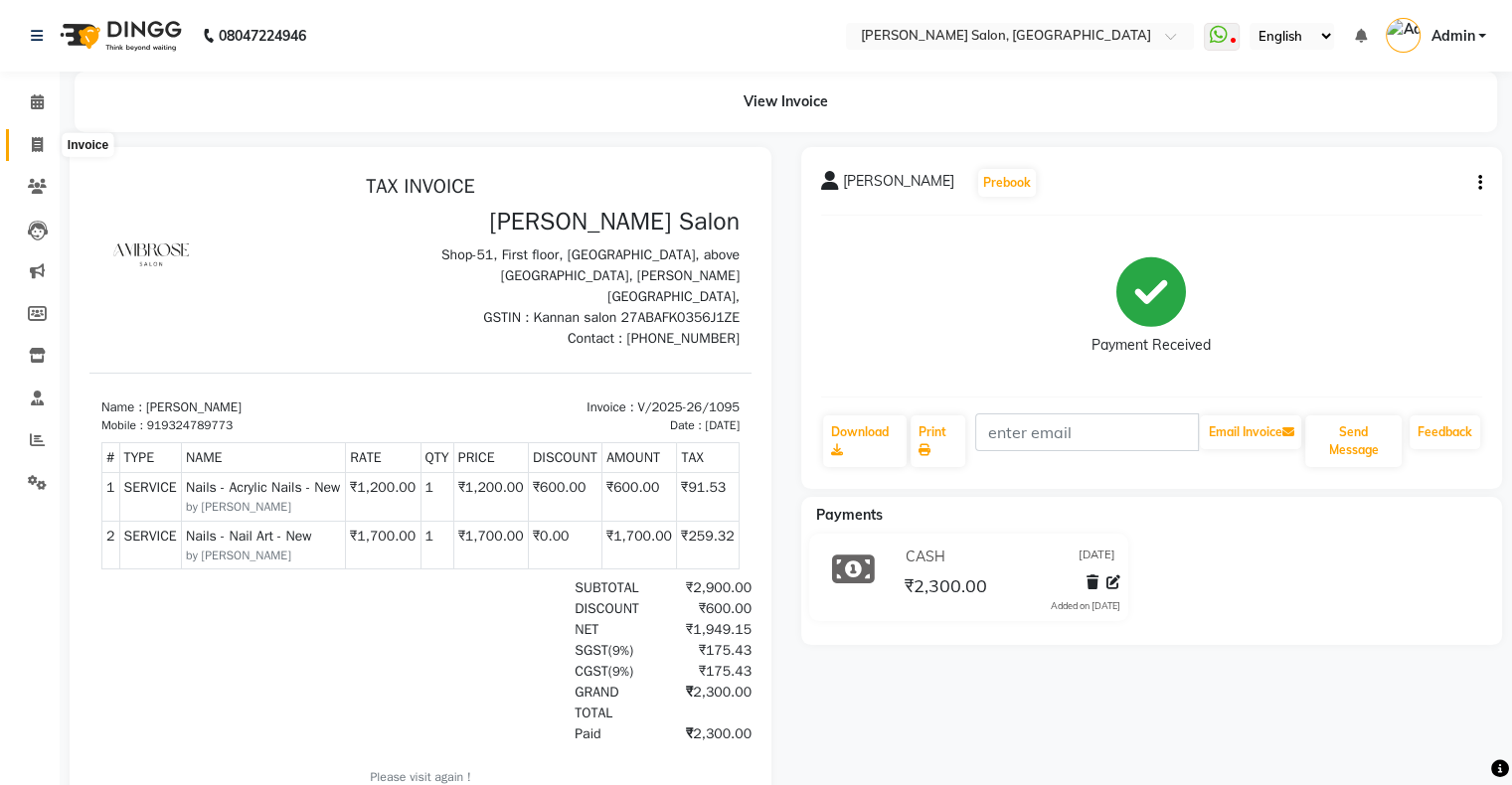 click 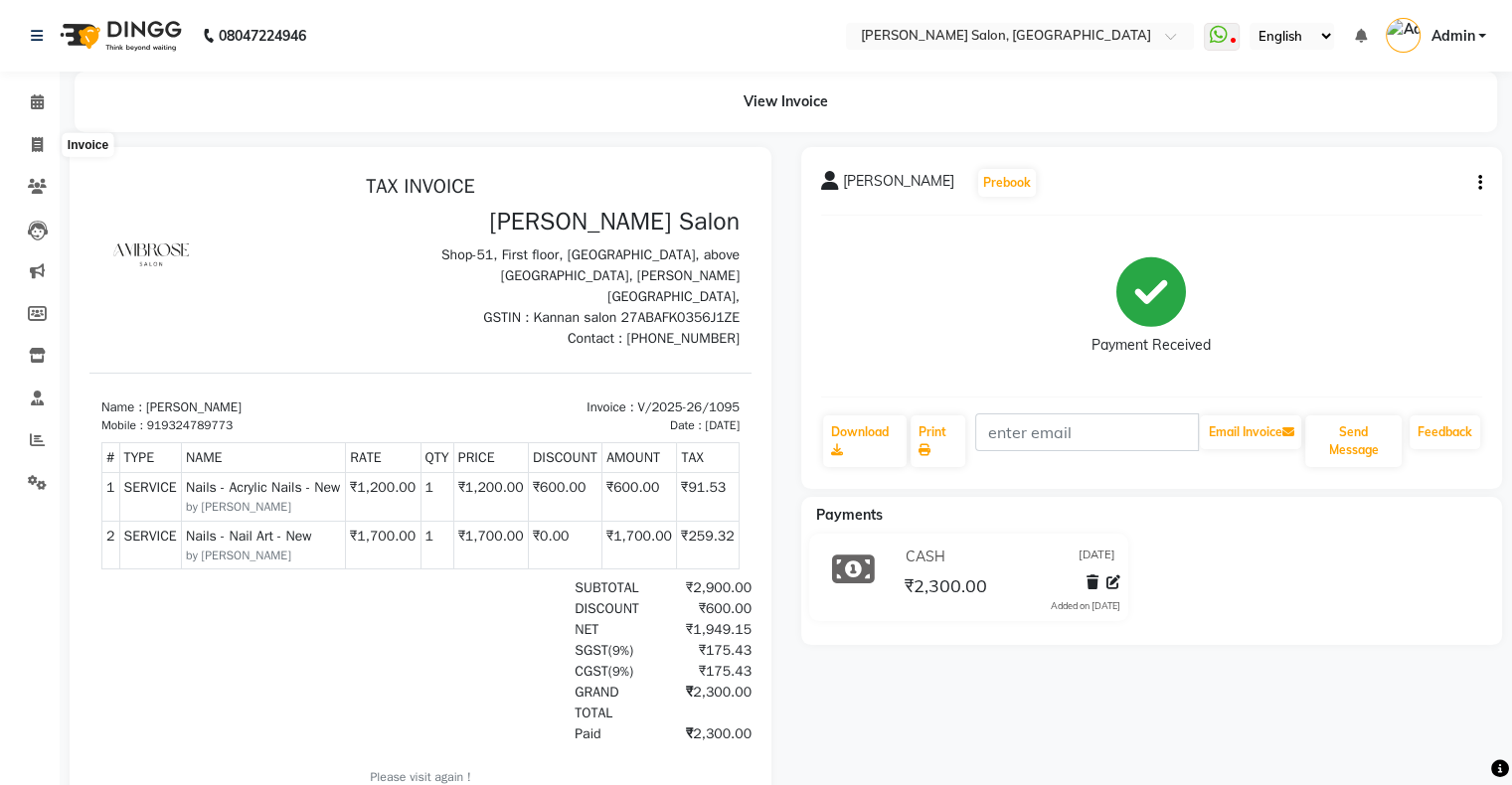 select on "service" 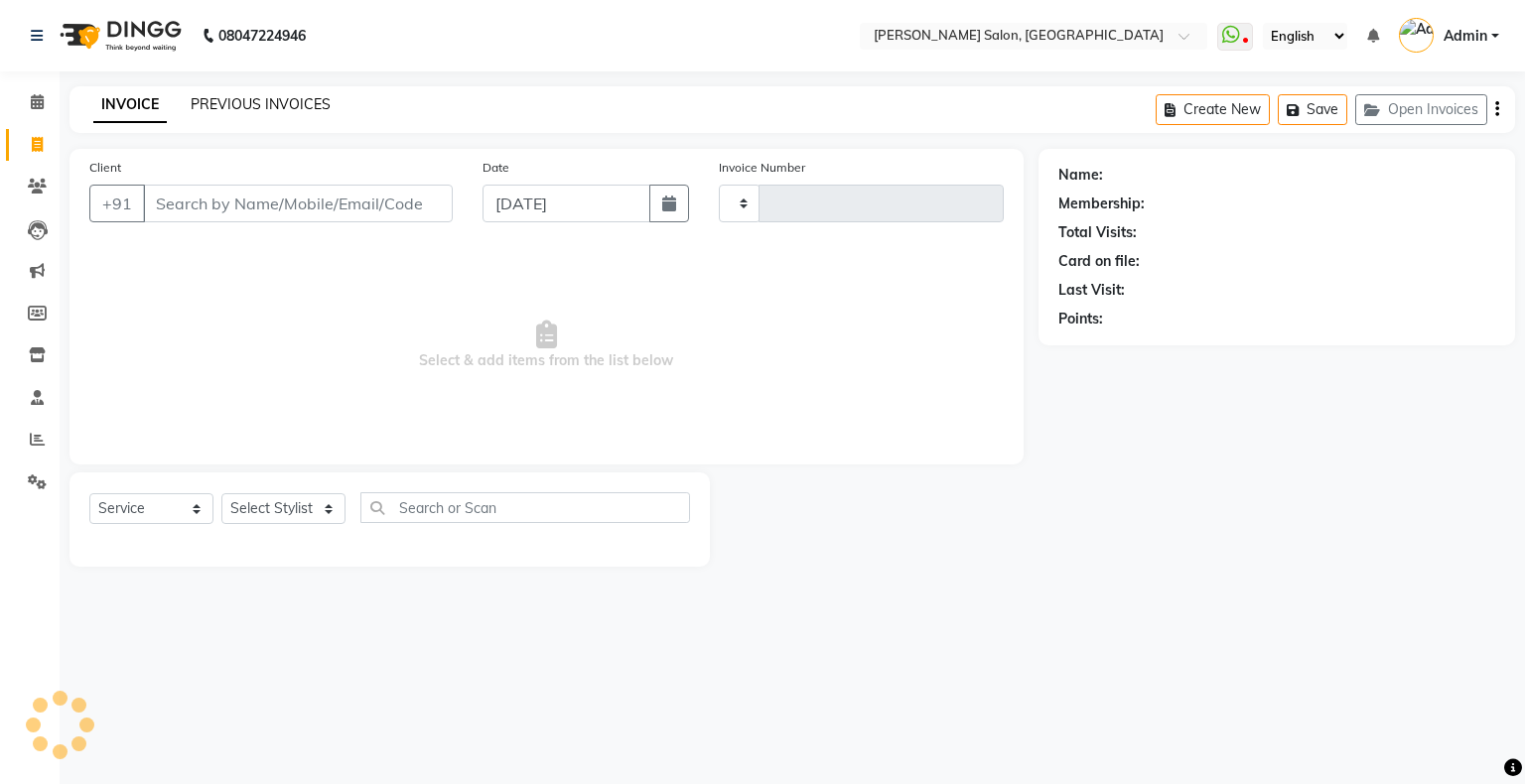 click on "PREVIOUS INVOICES" 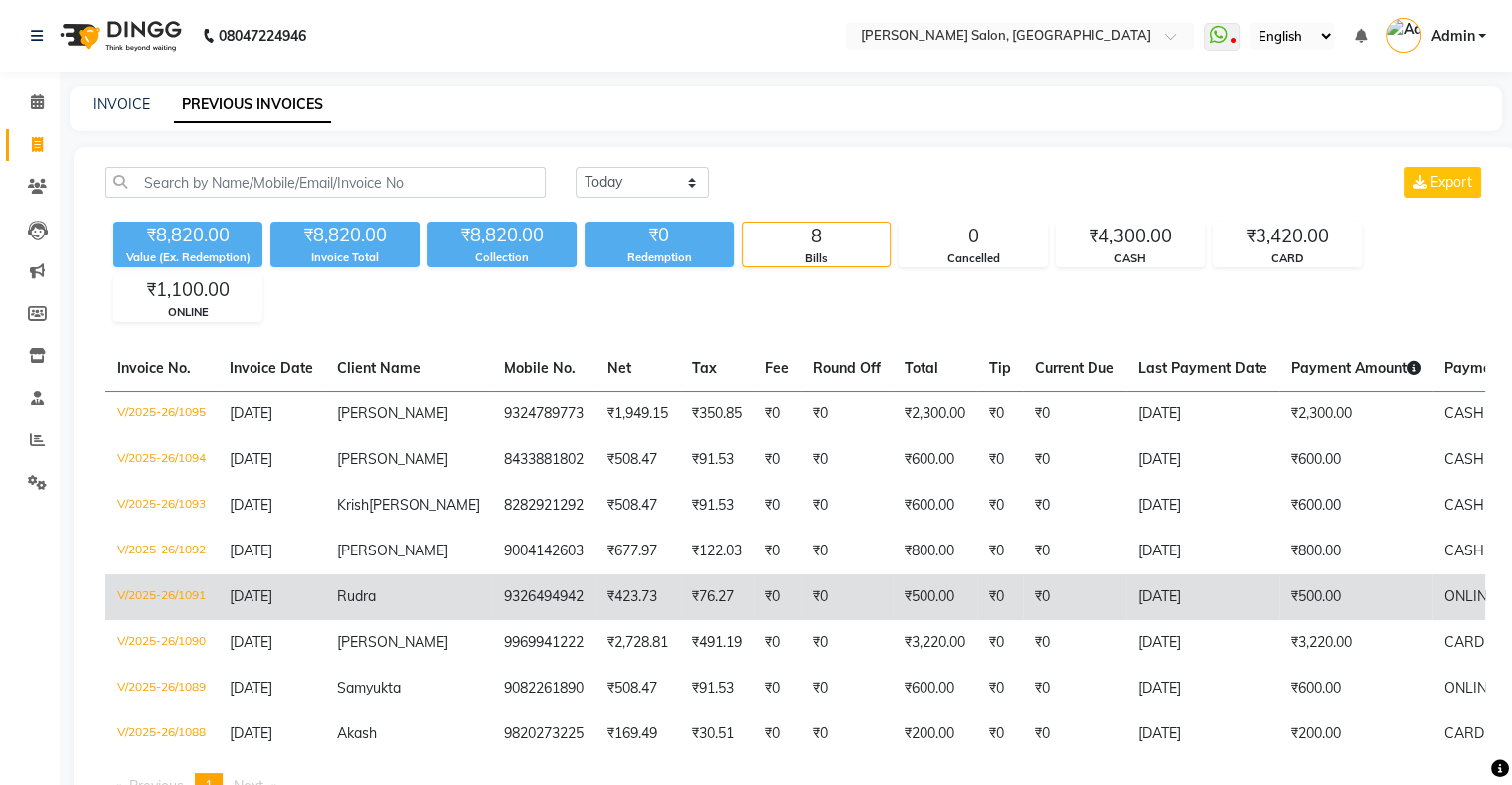 click on "[DATE]" 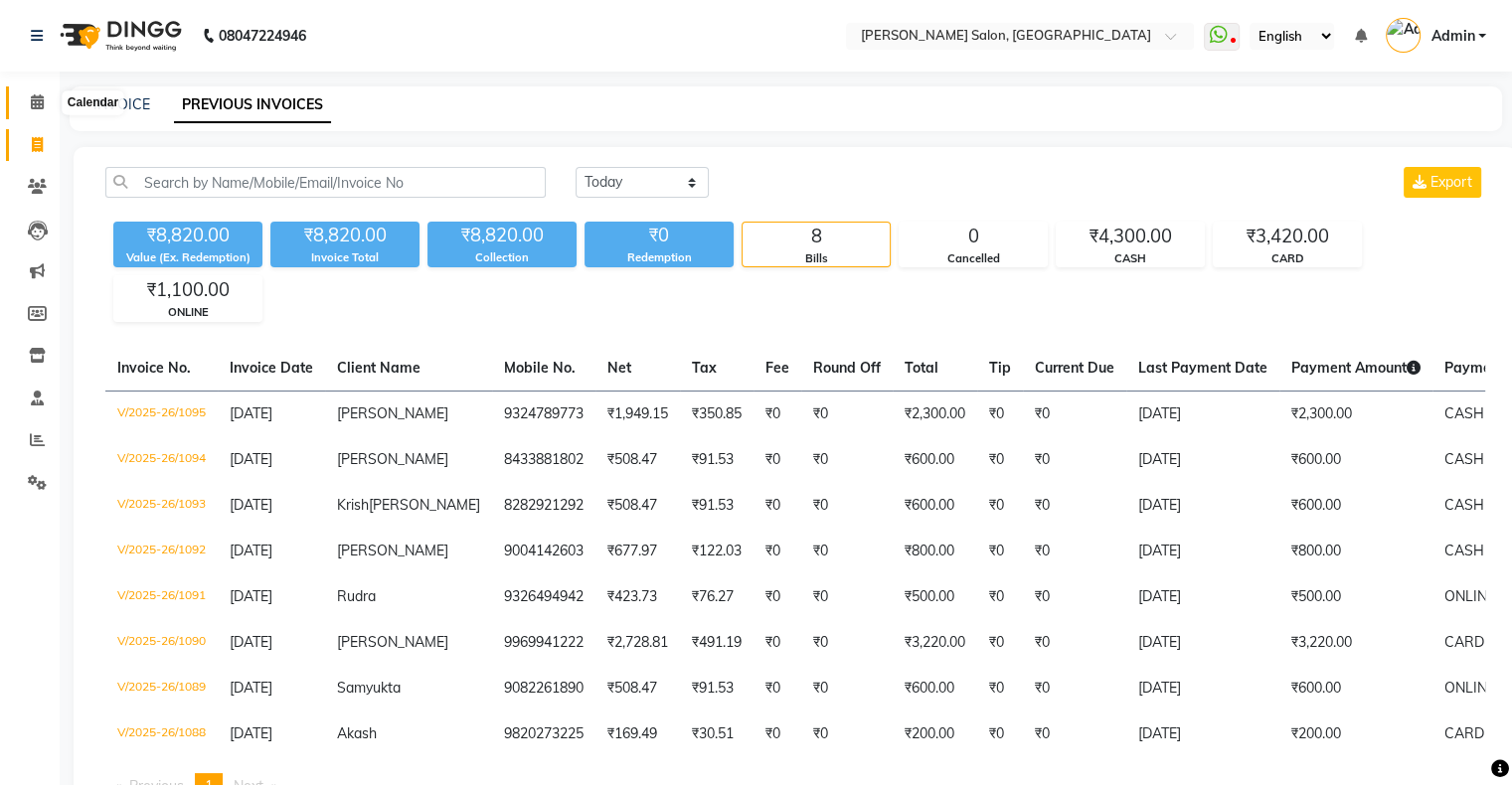 click 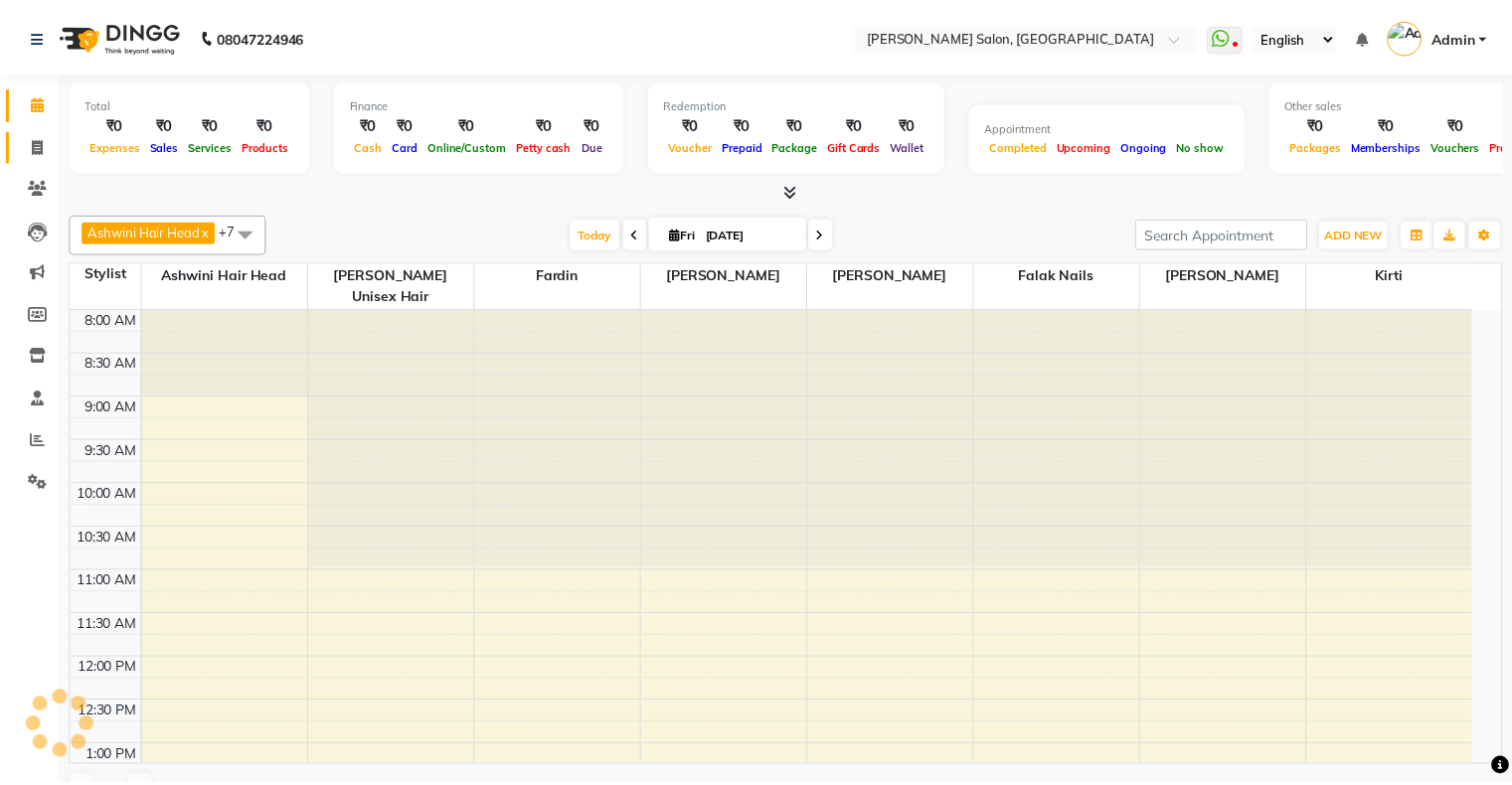scroll, scrollTop: 560, scrollLeft: 0, axis: vertical 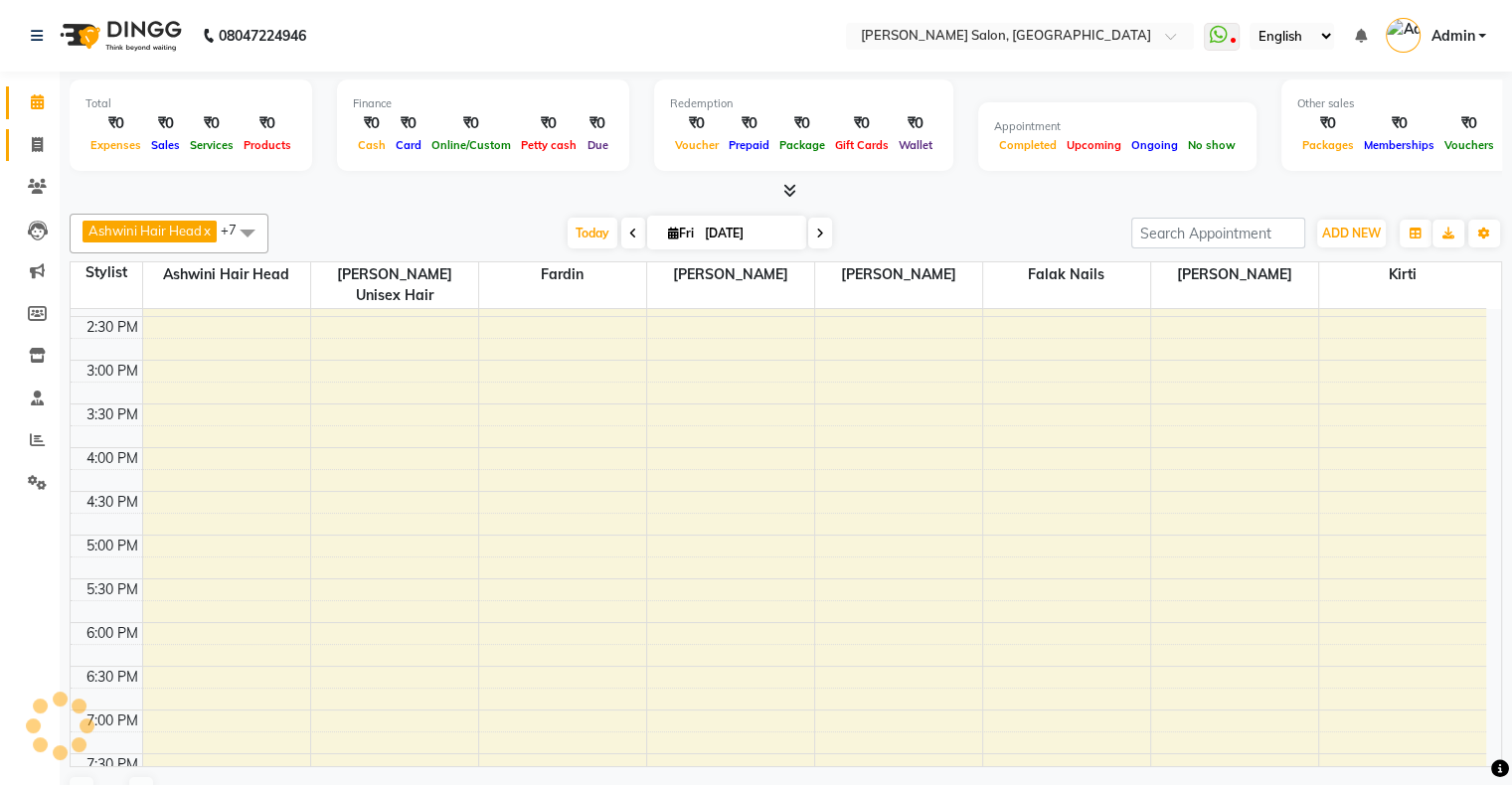 click on "Invoice" 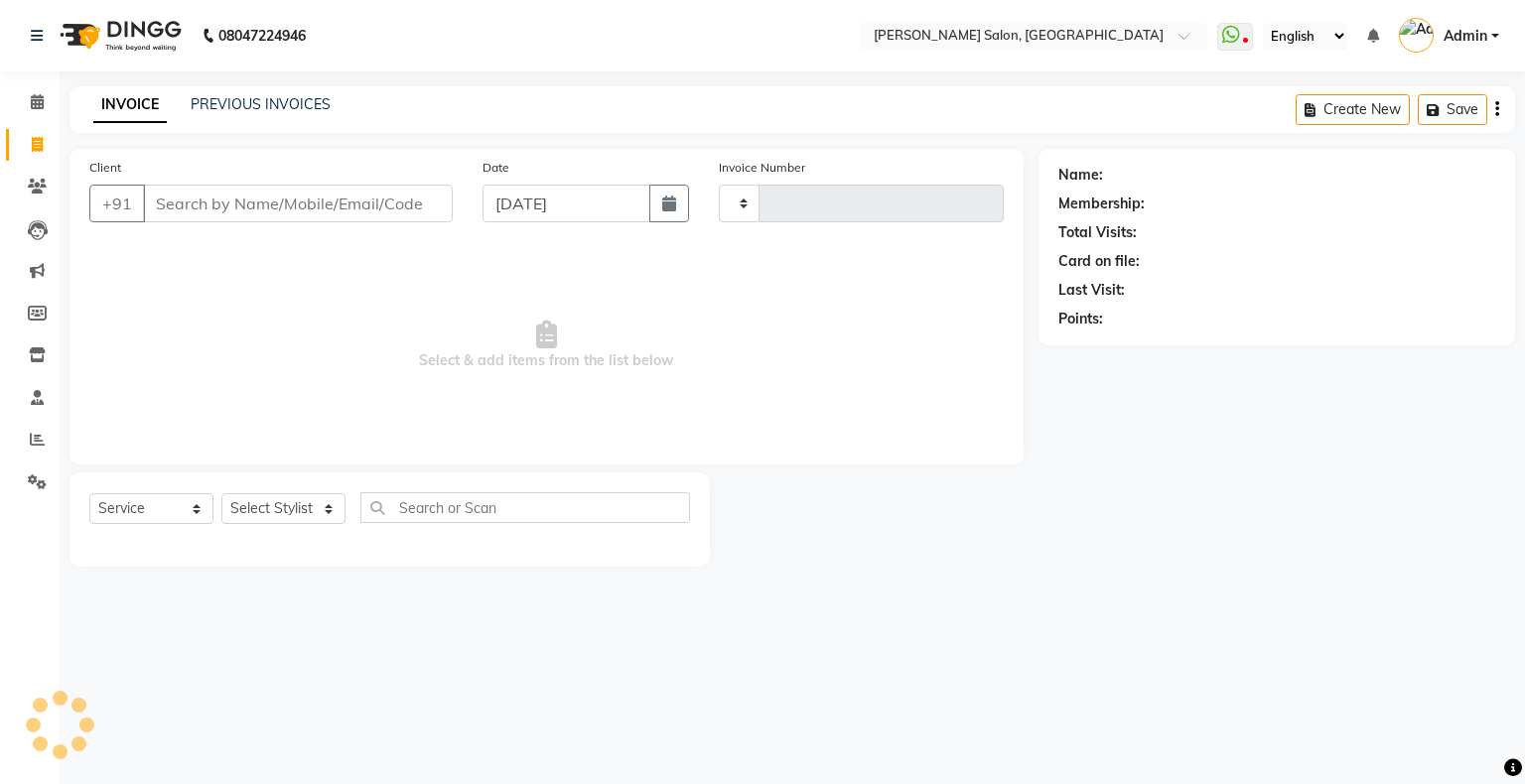 type on "1096" 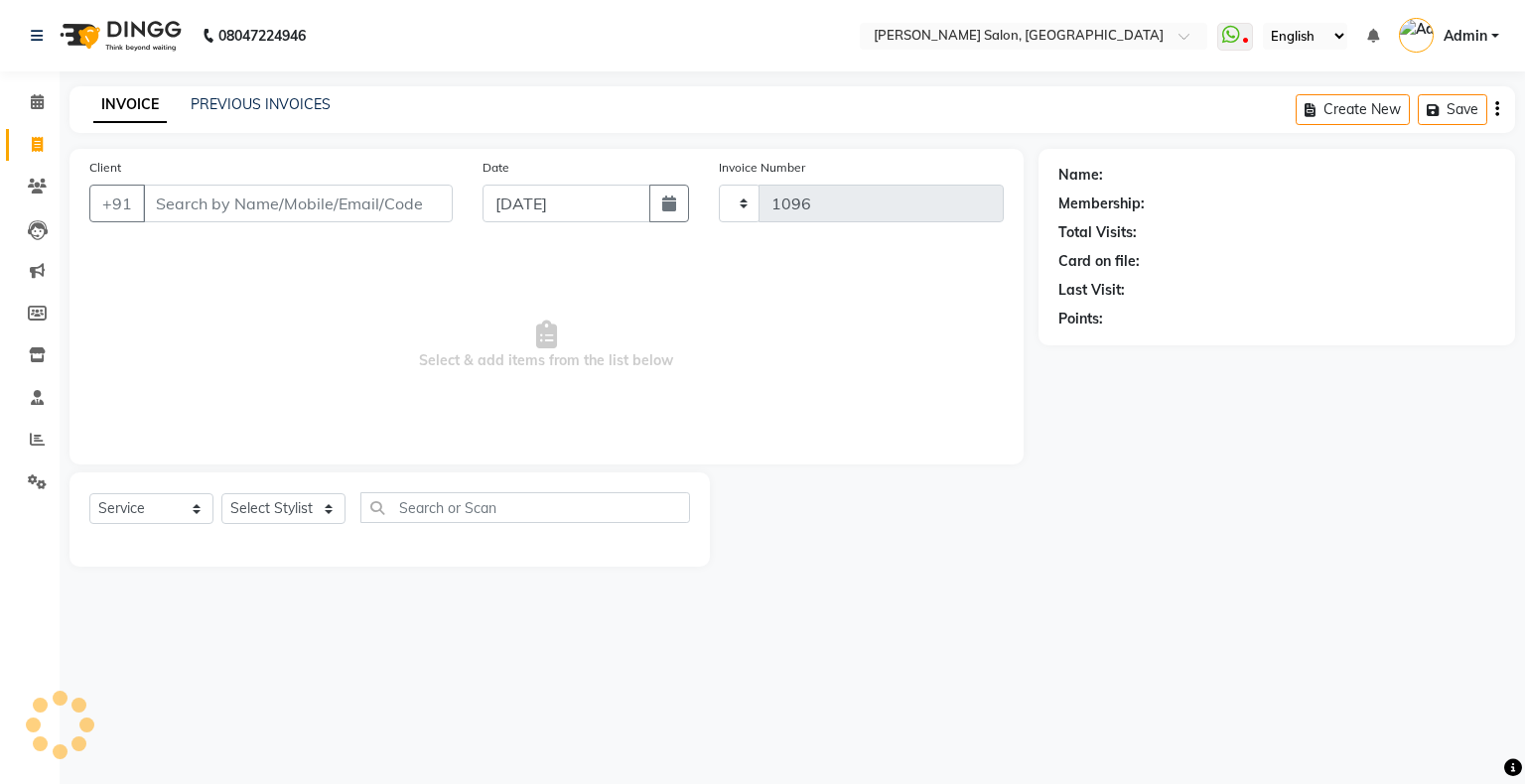 select on "4073" 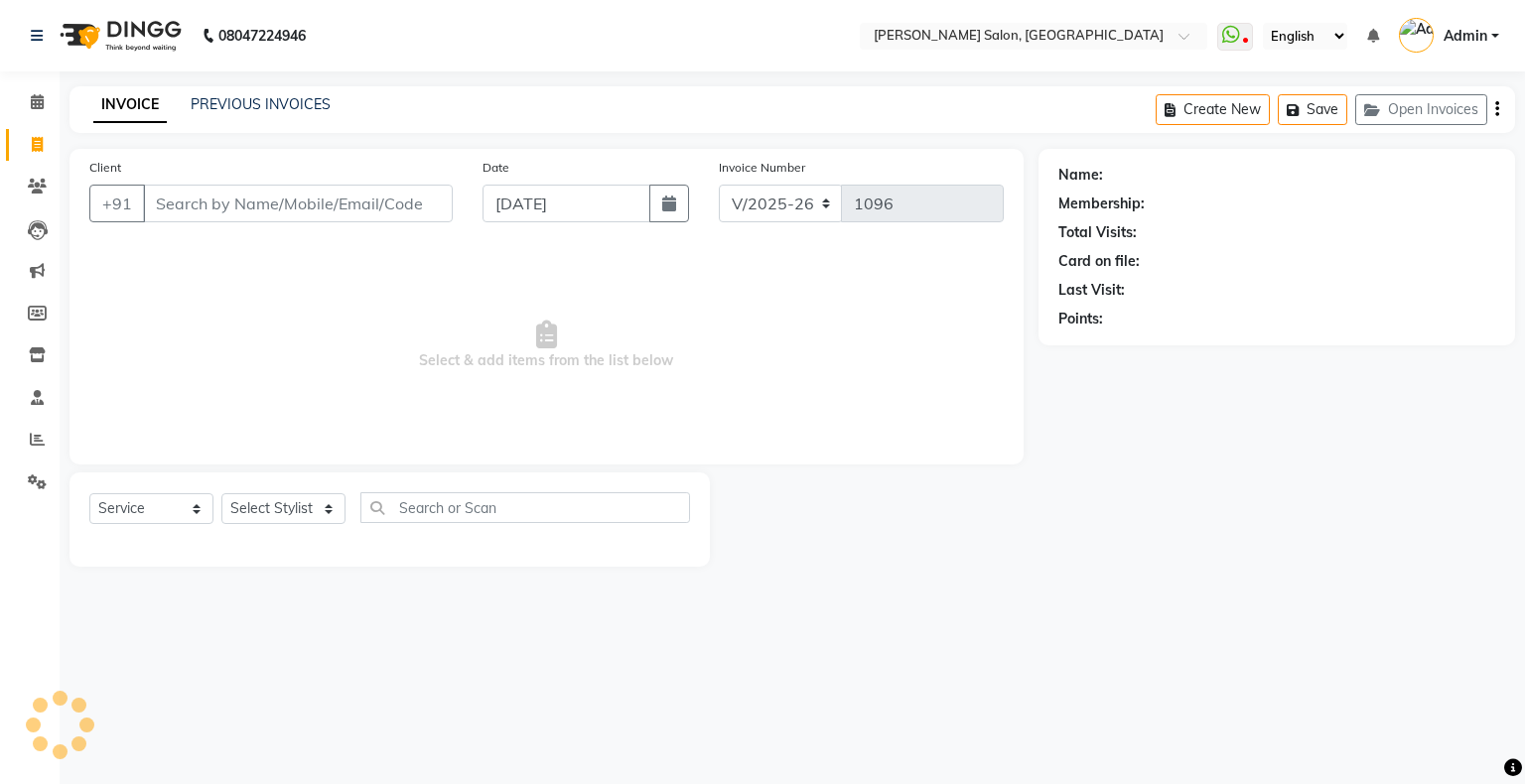 click on "INVOICE PREVIOUS INVOICES" 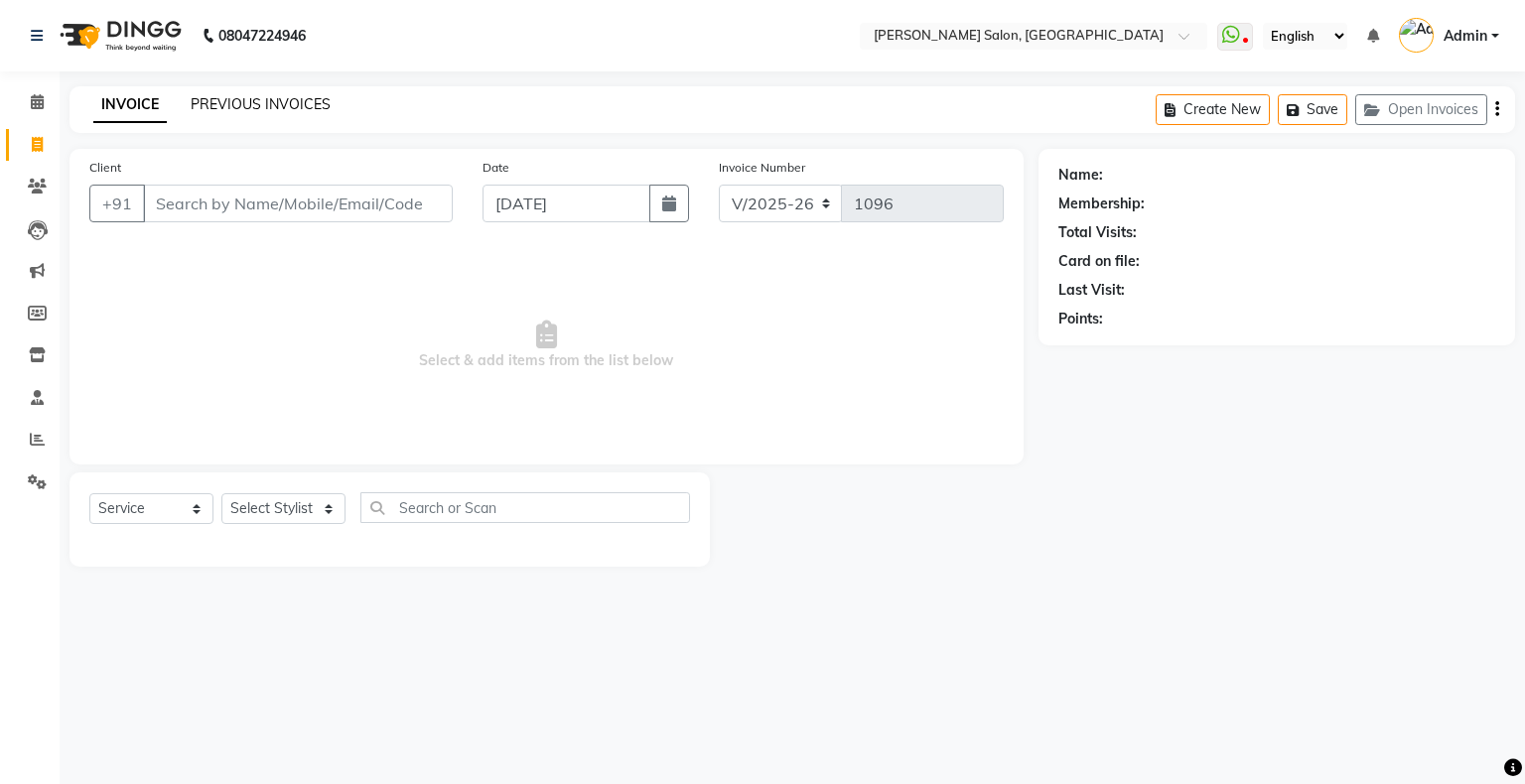 click on "PREVIOUS INVOICES" 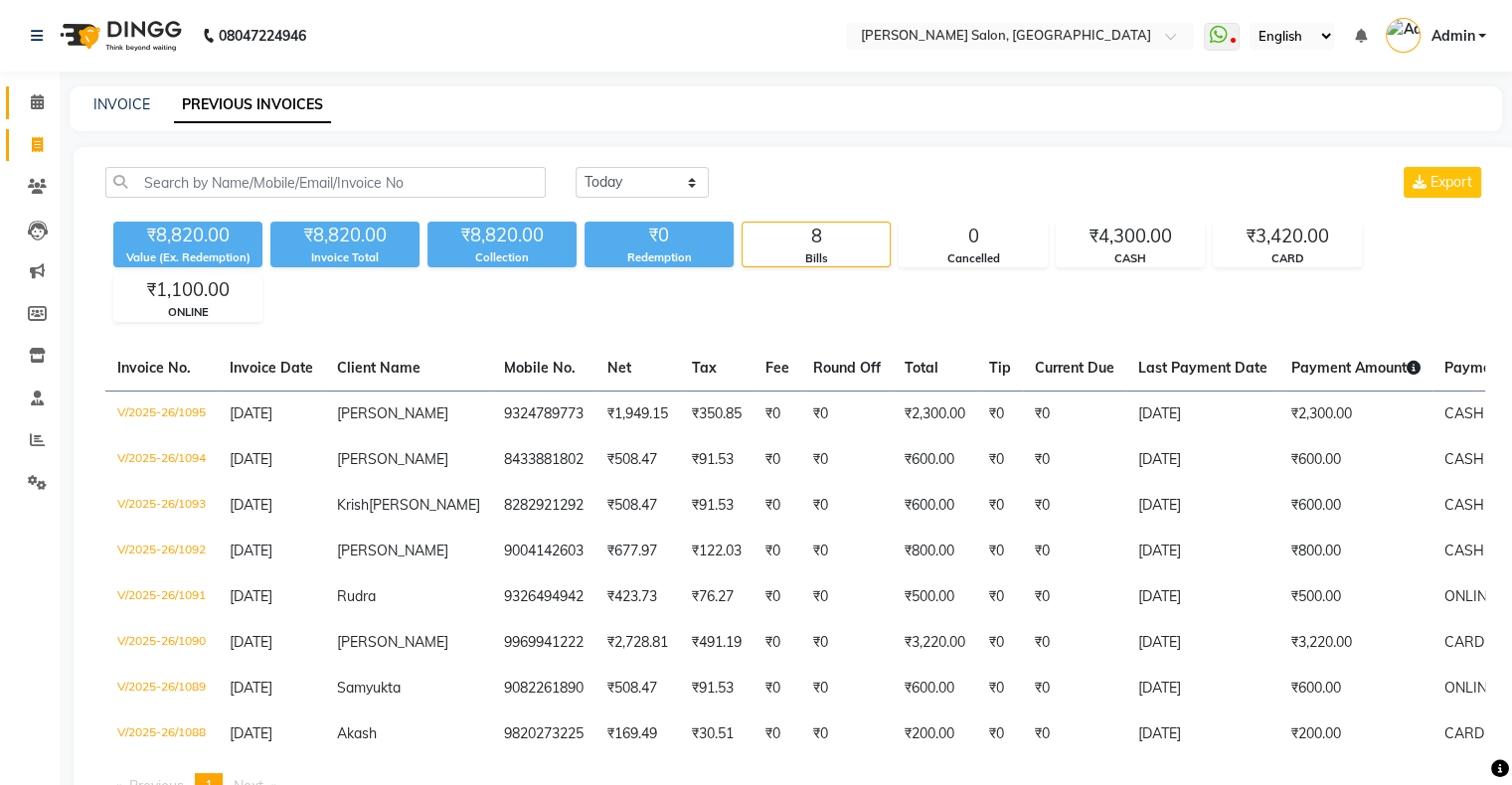click 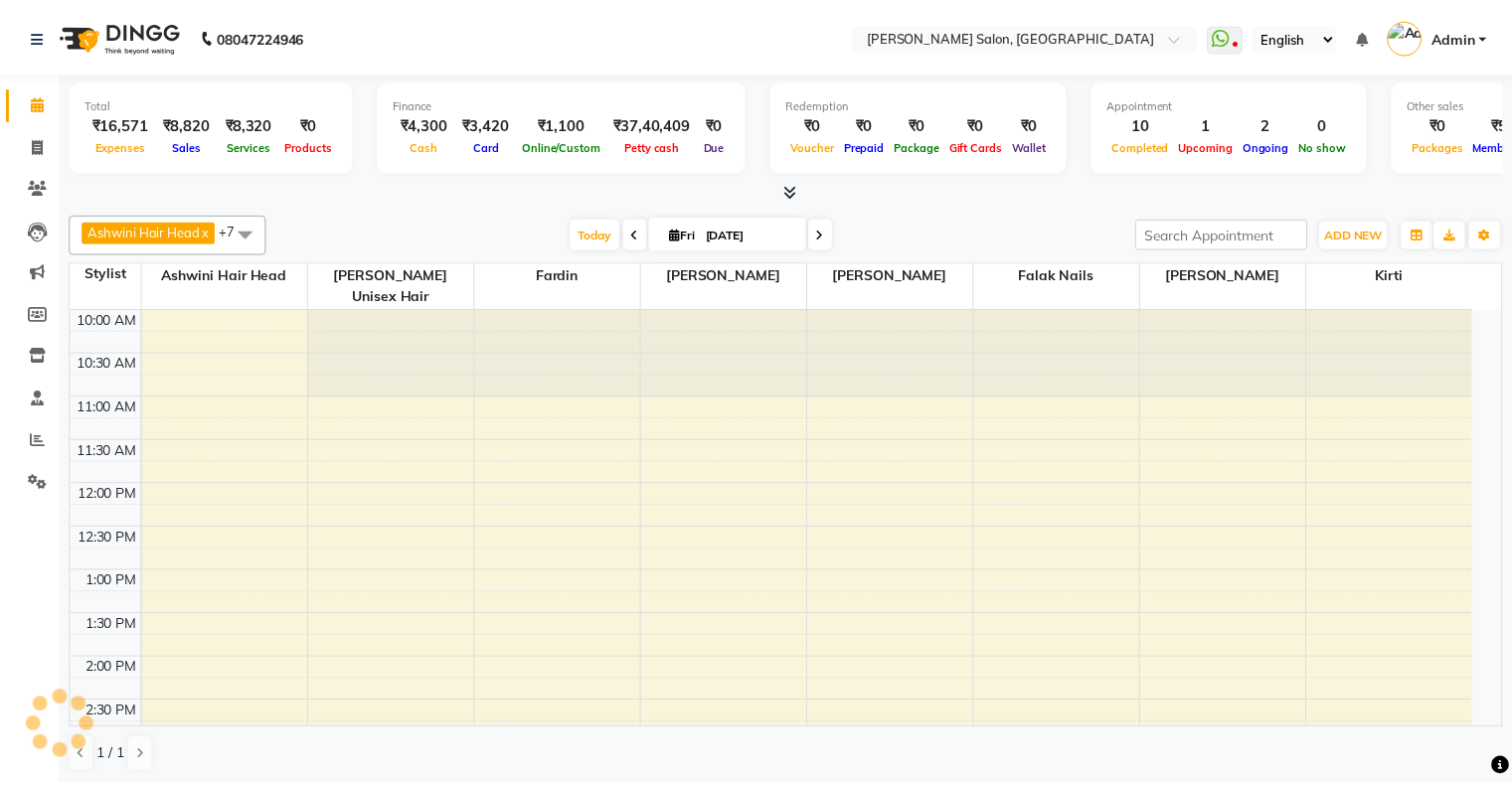 scroll, scrollTop: 647, scrollLeft: 0, axis: vertical 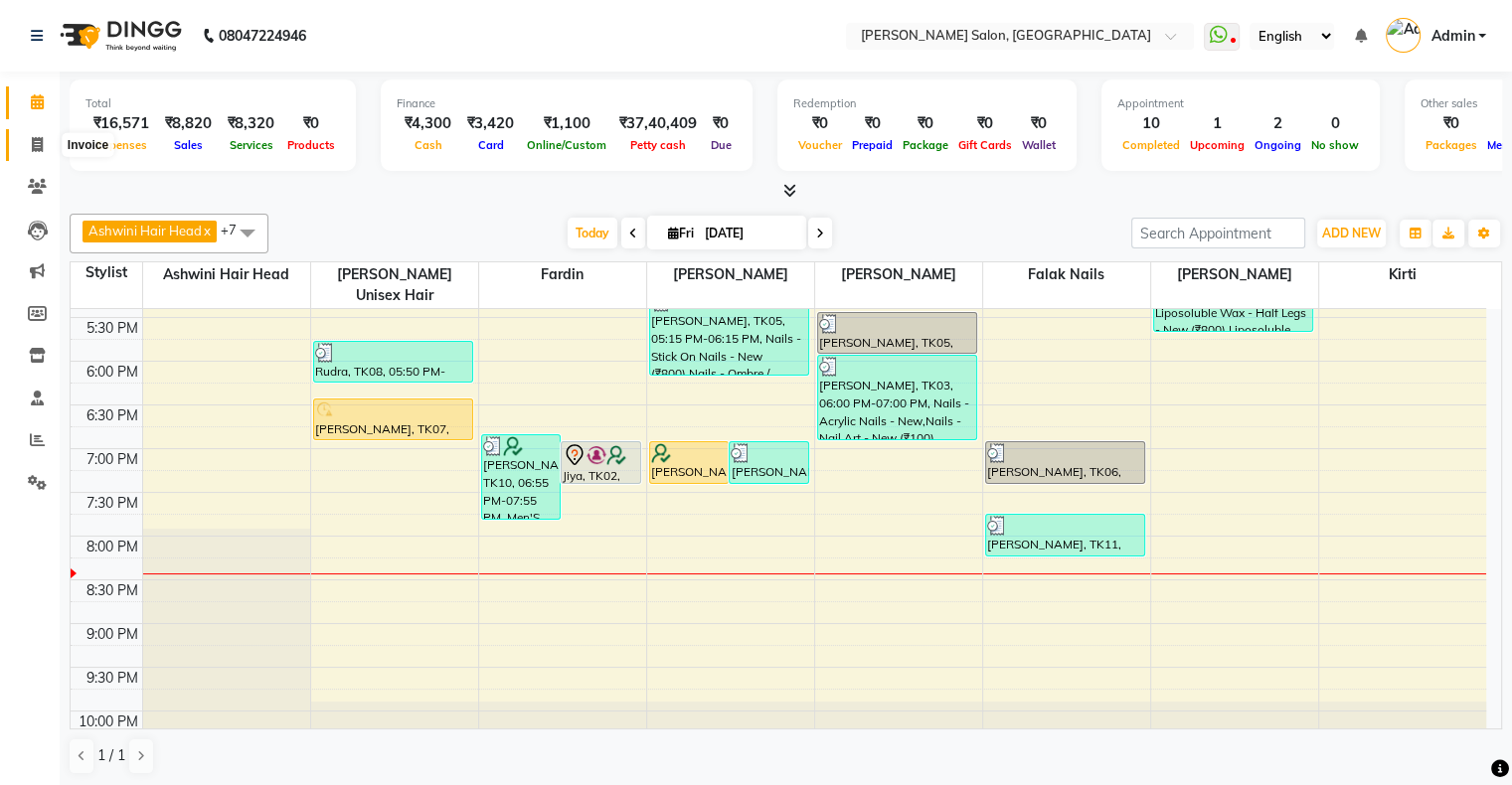 click 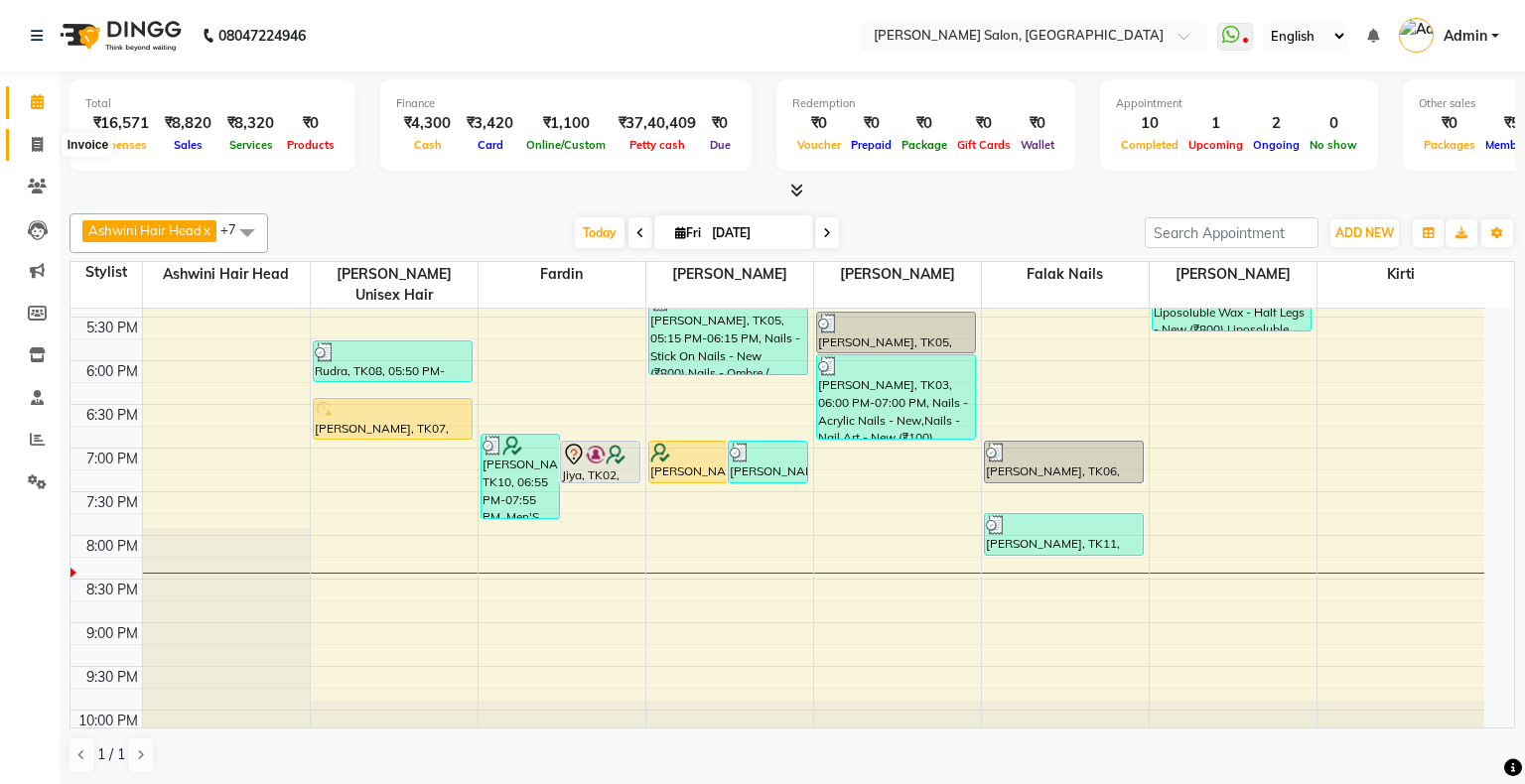 select on "service" 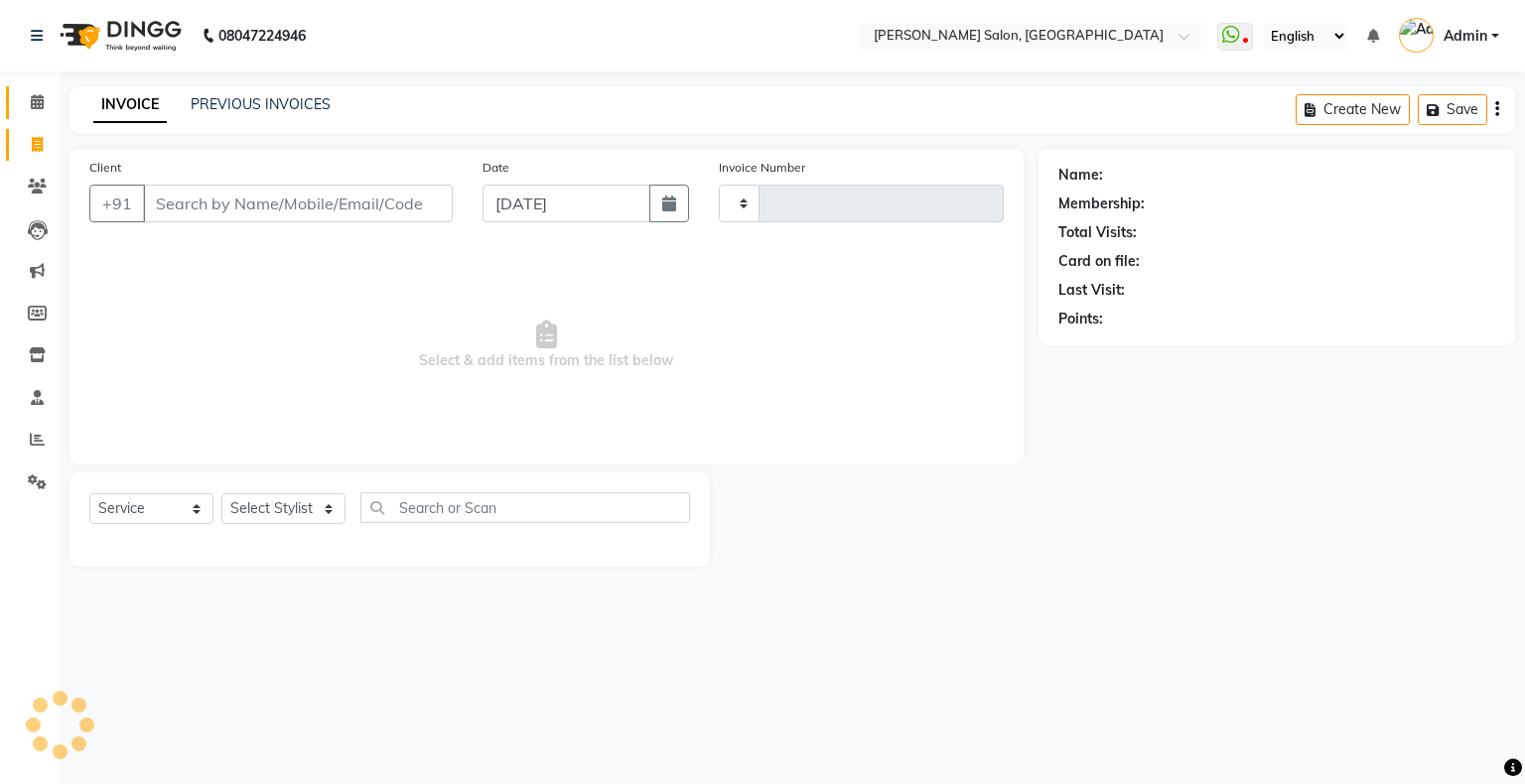 type on "1096" 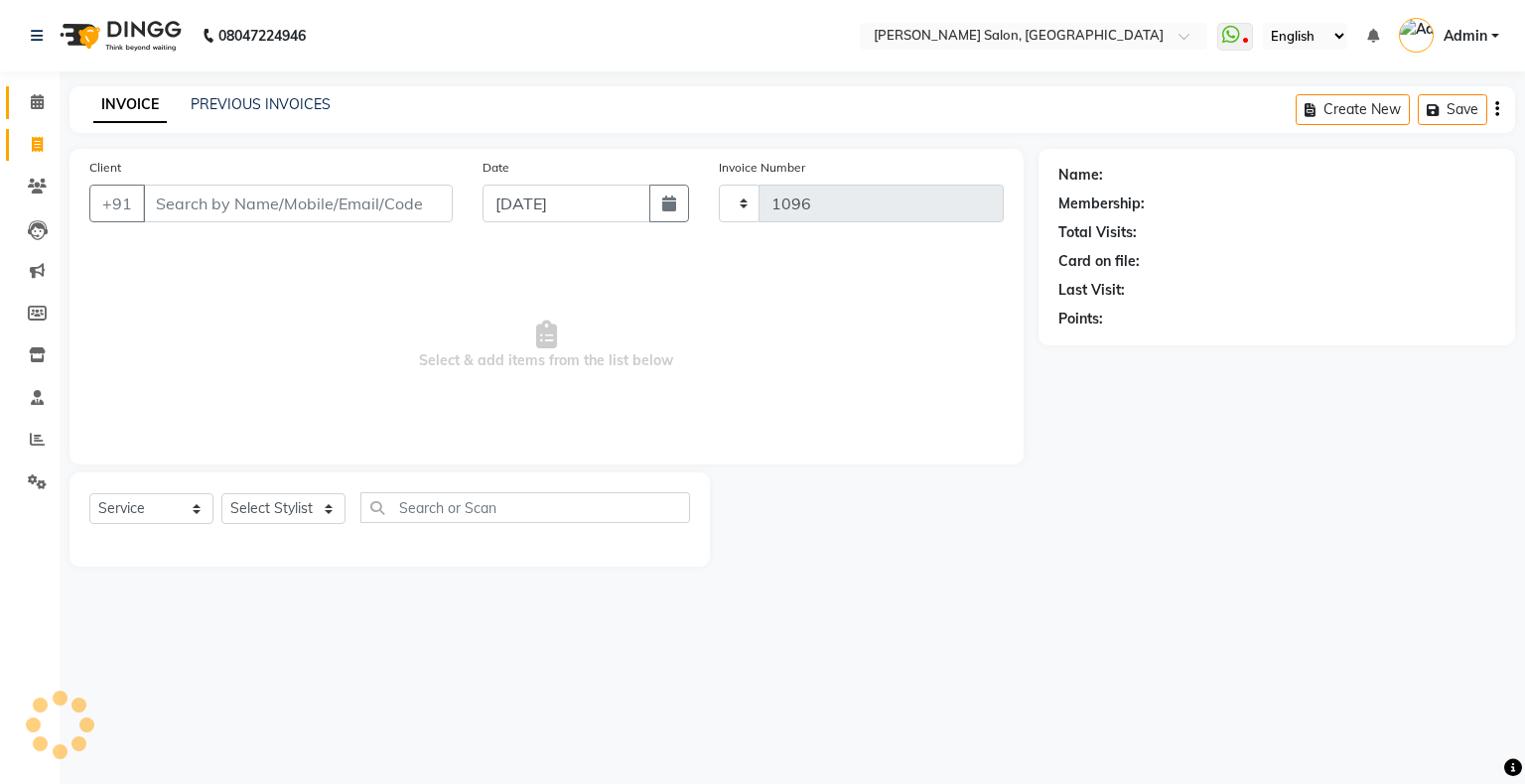 select on "4073" 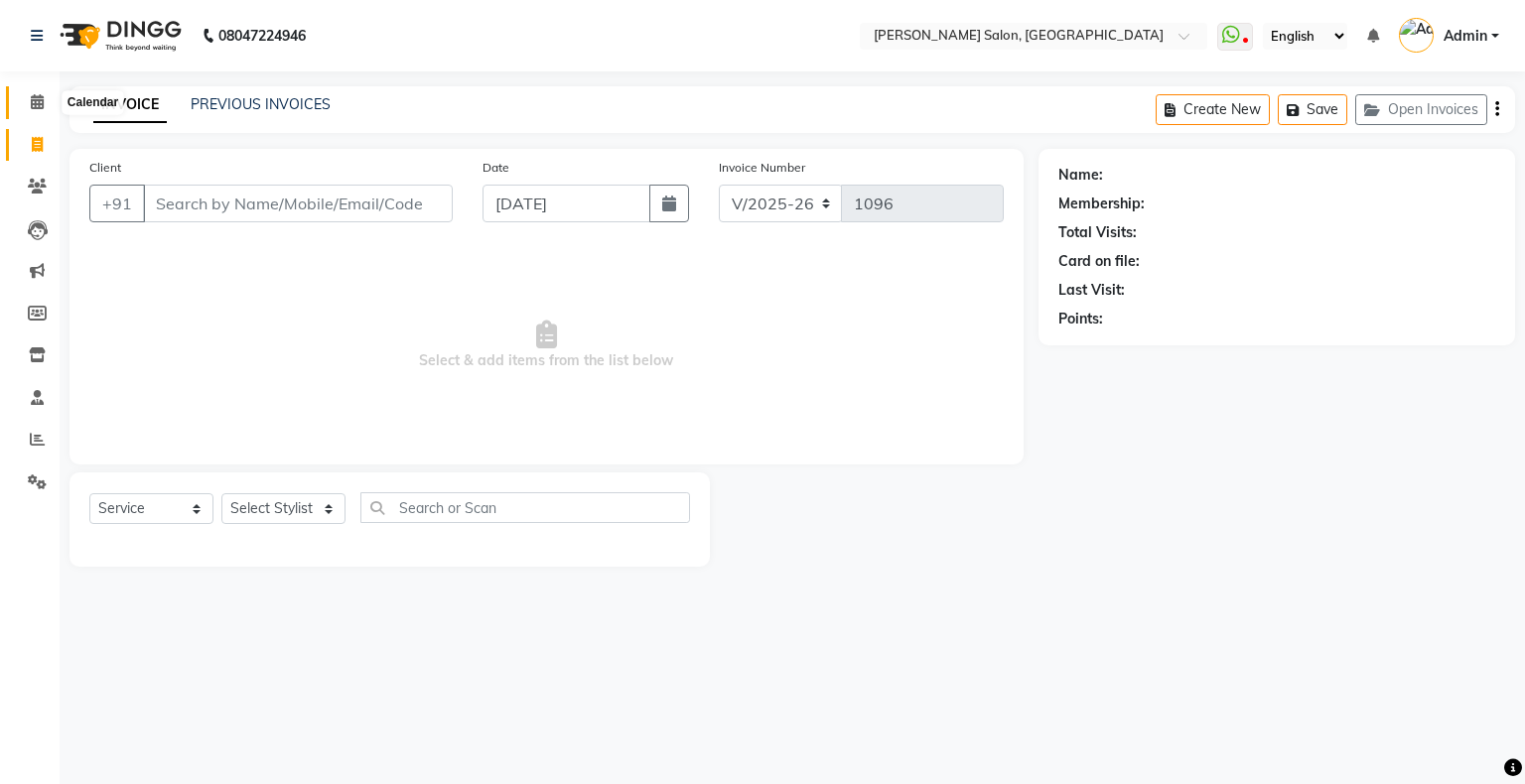 click 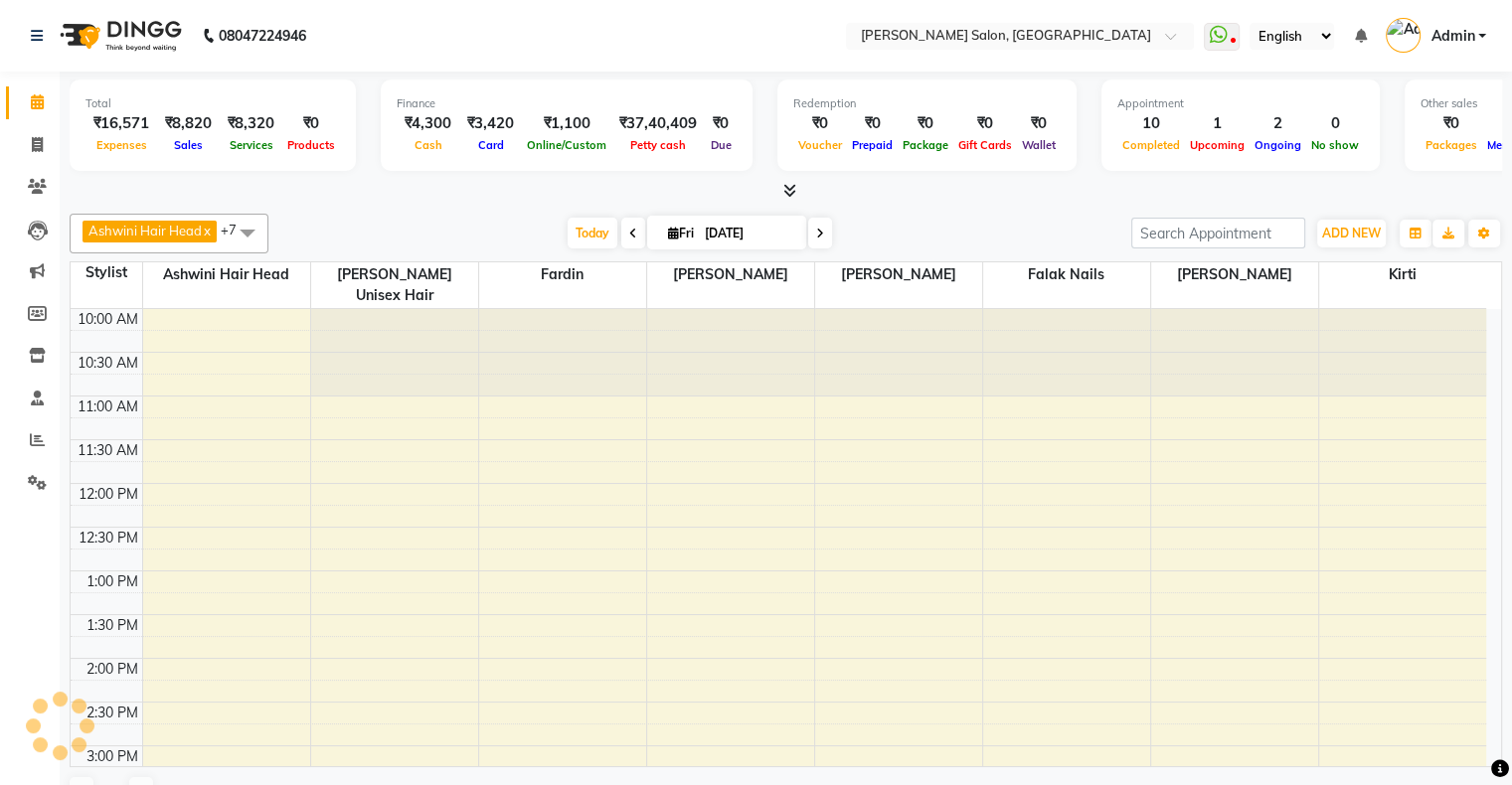 scroll, scrollTop: 0, scrollLeft: 0, axis: both 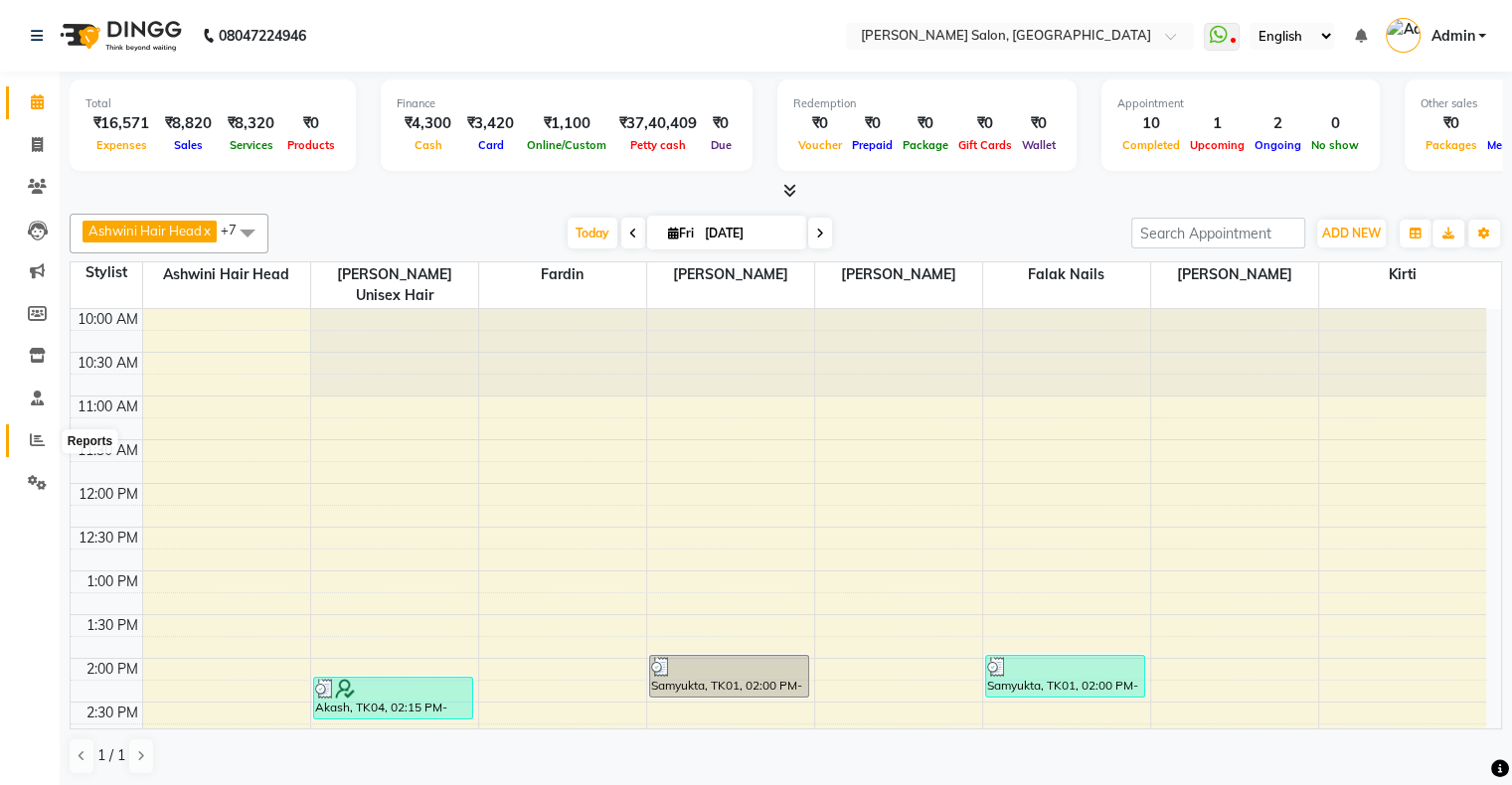 click 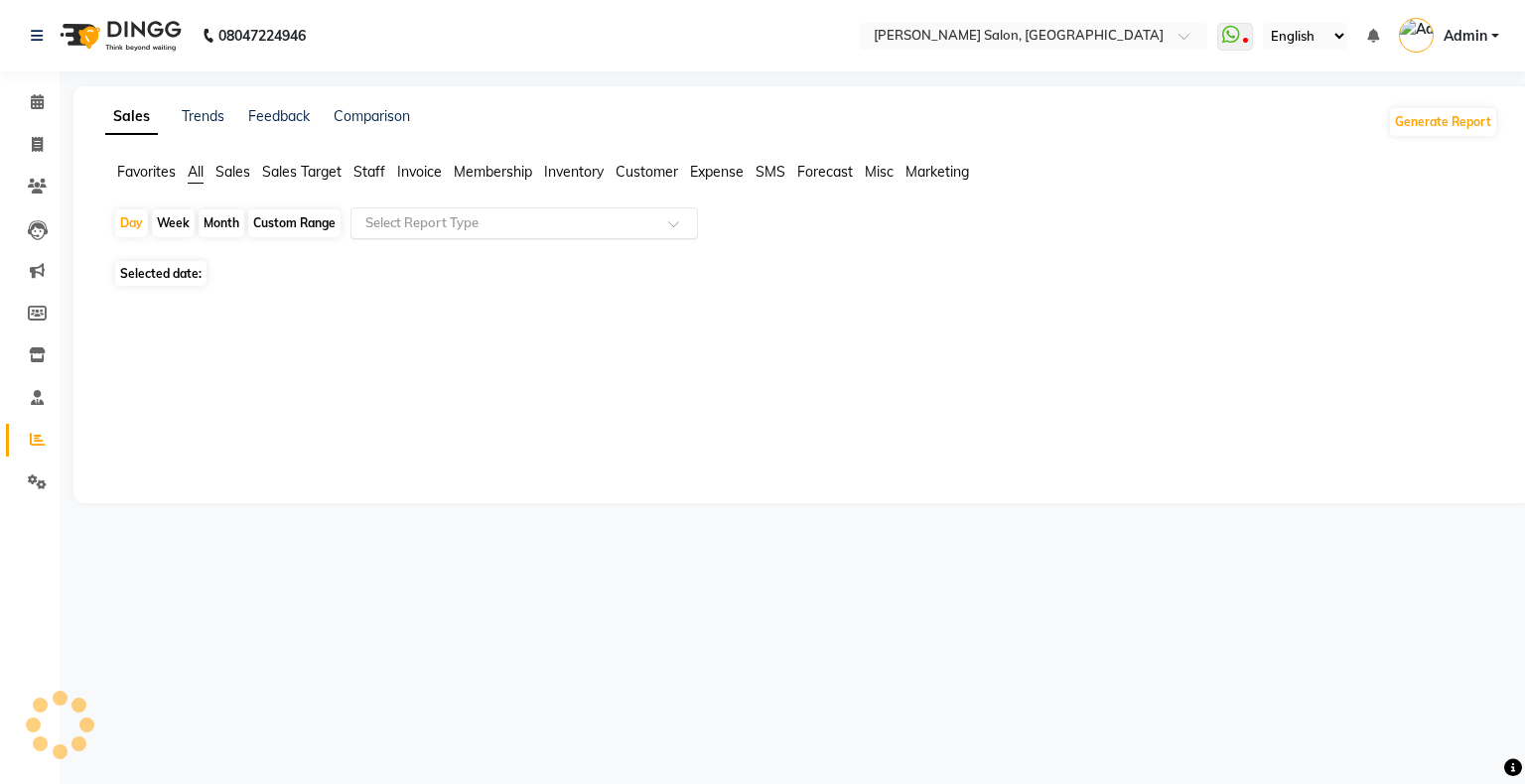 click 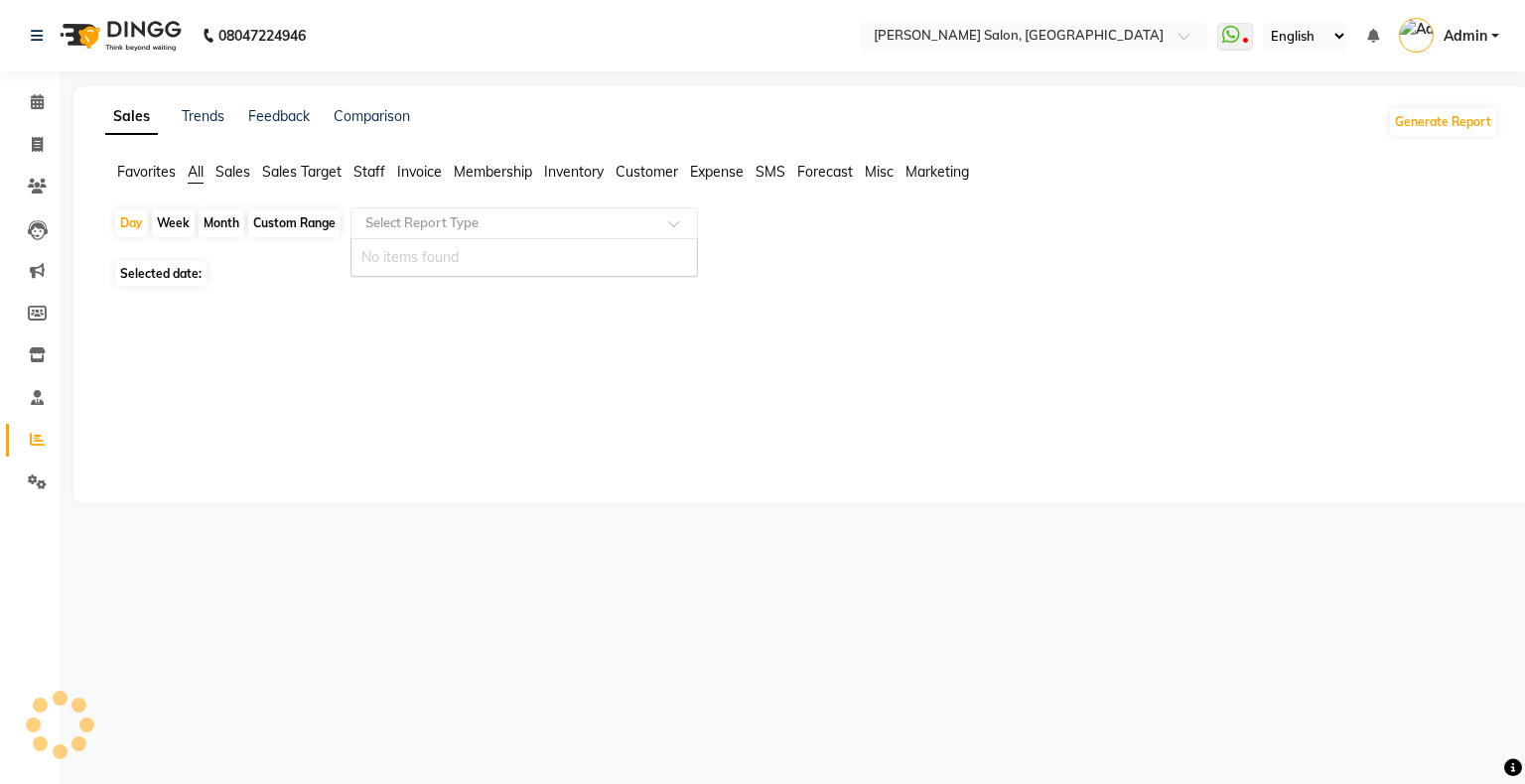 click 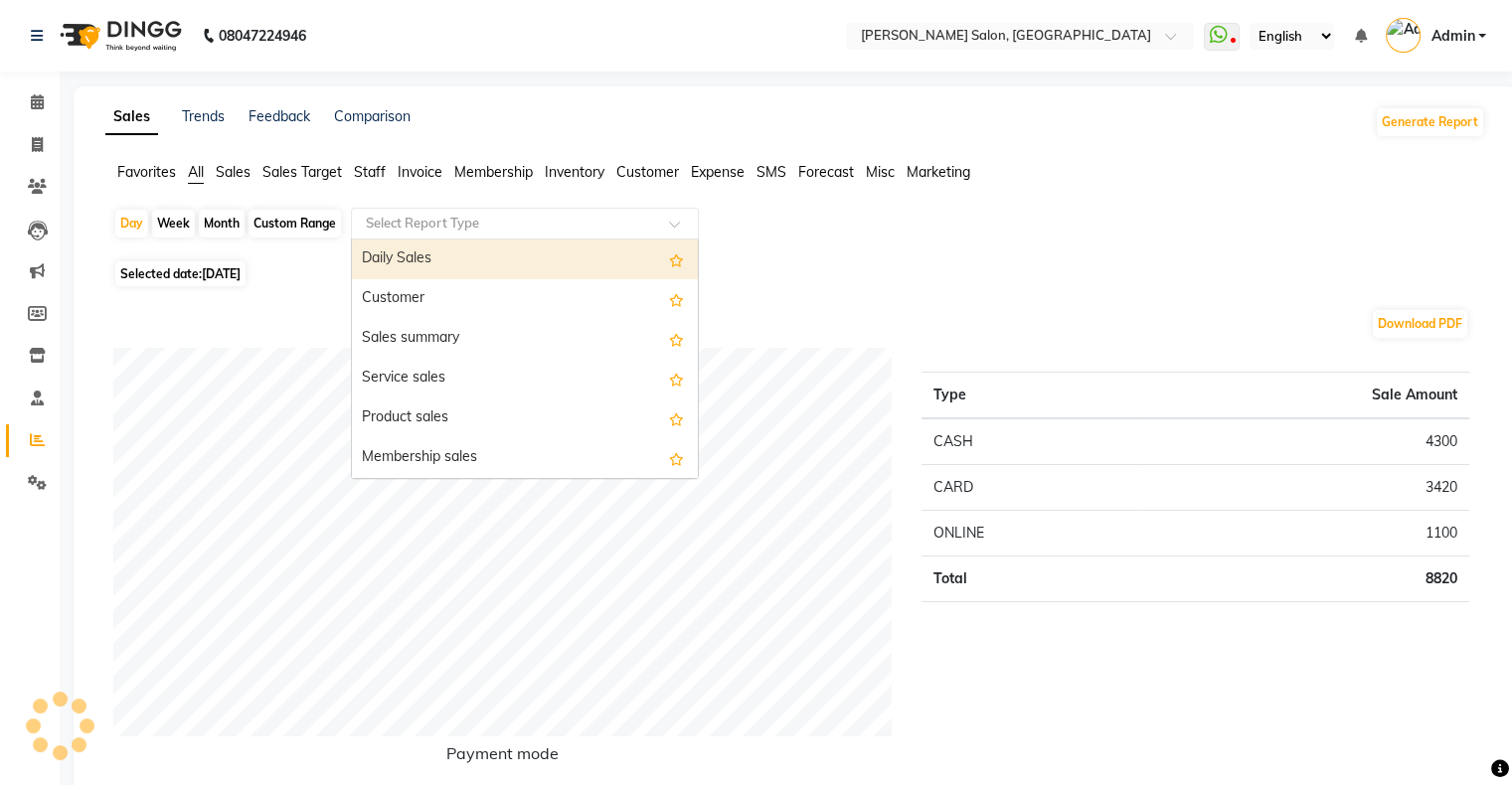 click 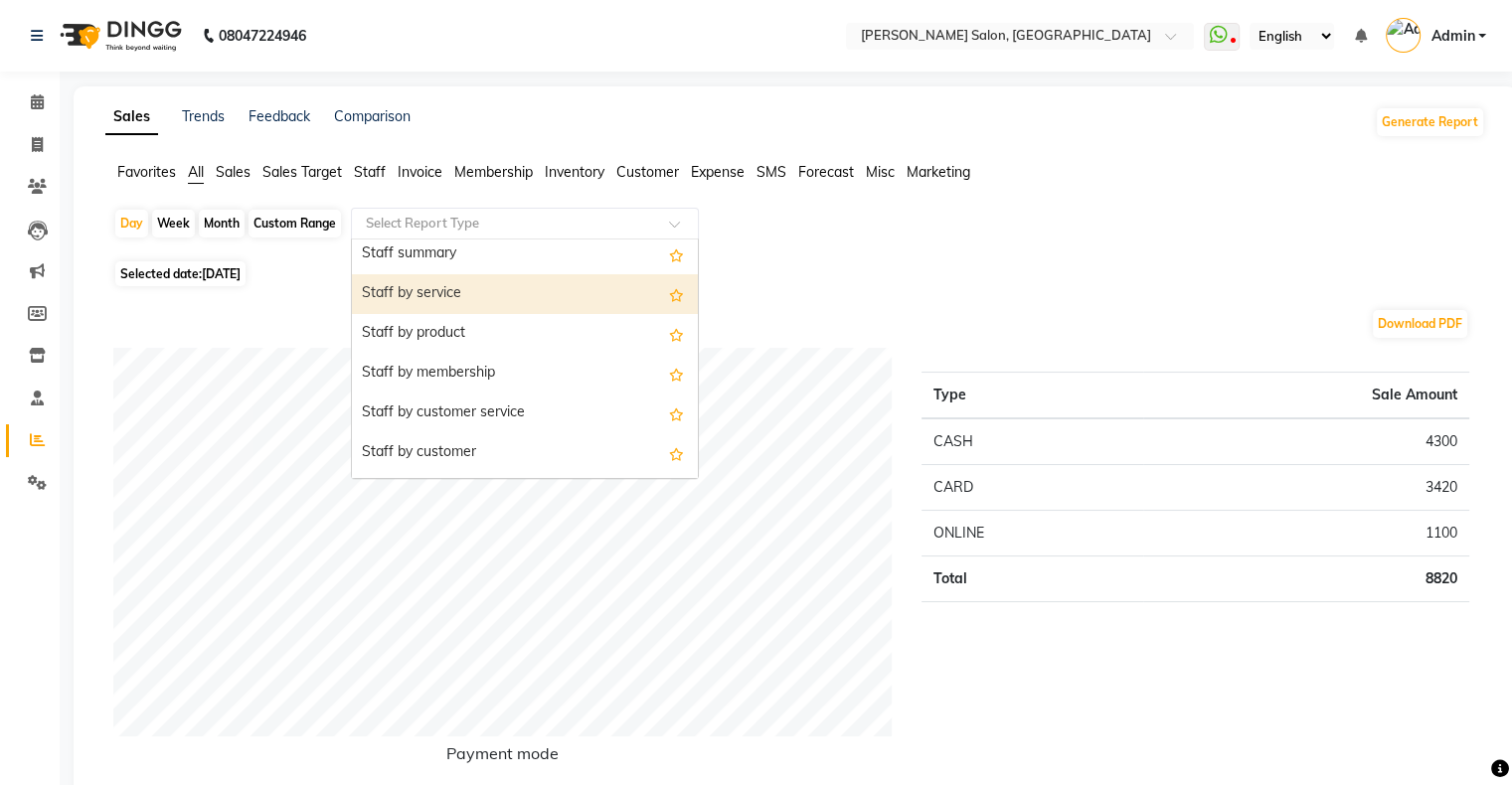 scroll, scrollTop: 795, scrollLeft: 0, axis: vertical 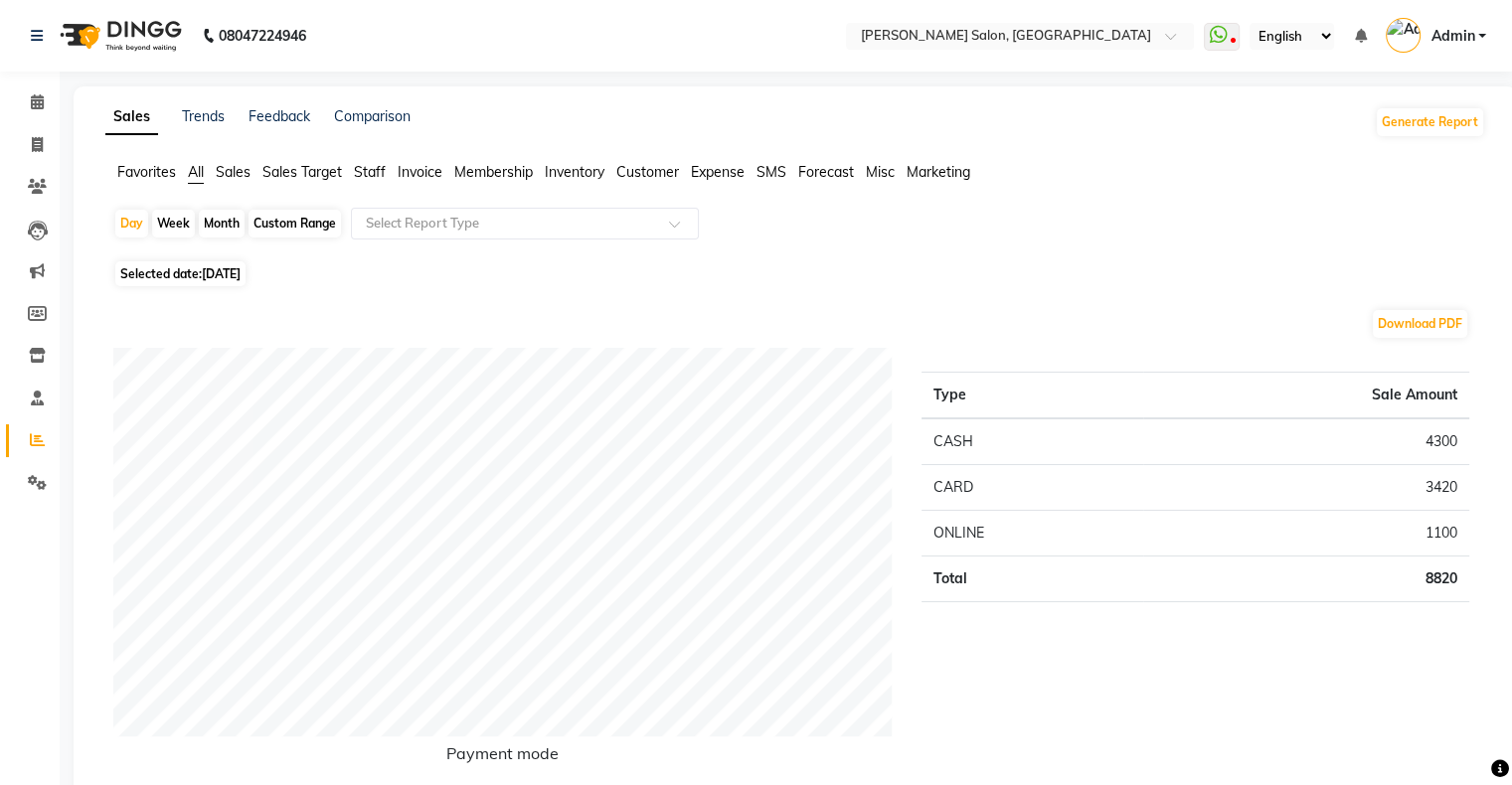 click on "Reports" 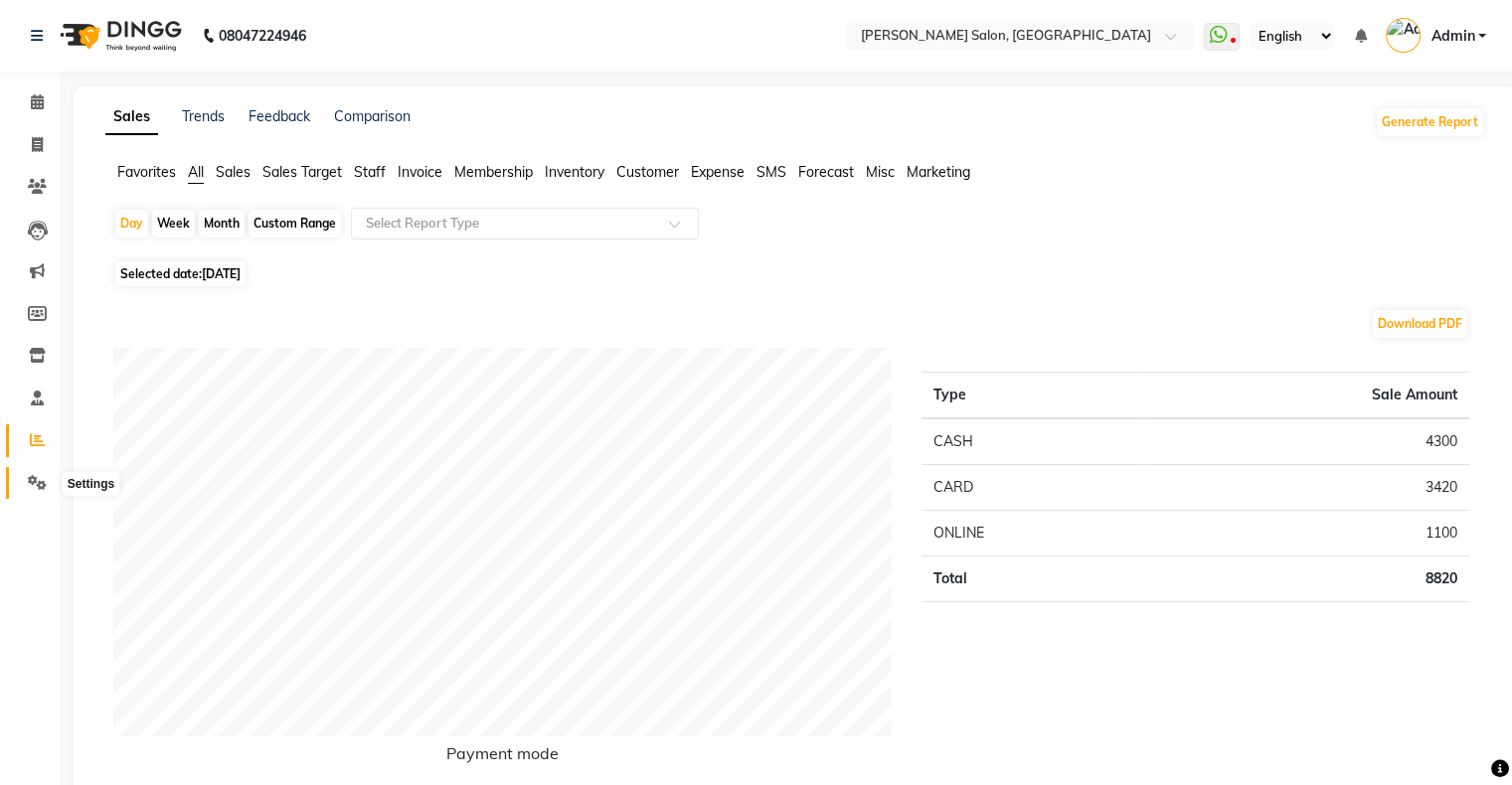 click 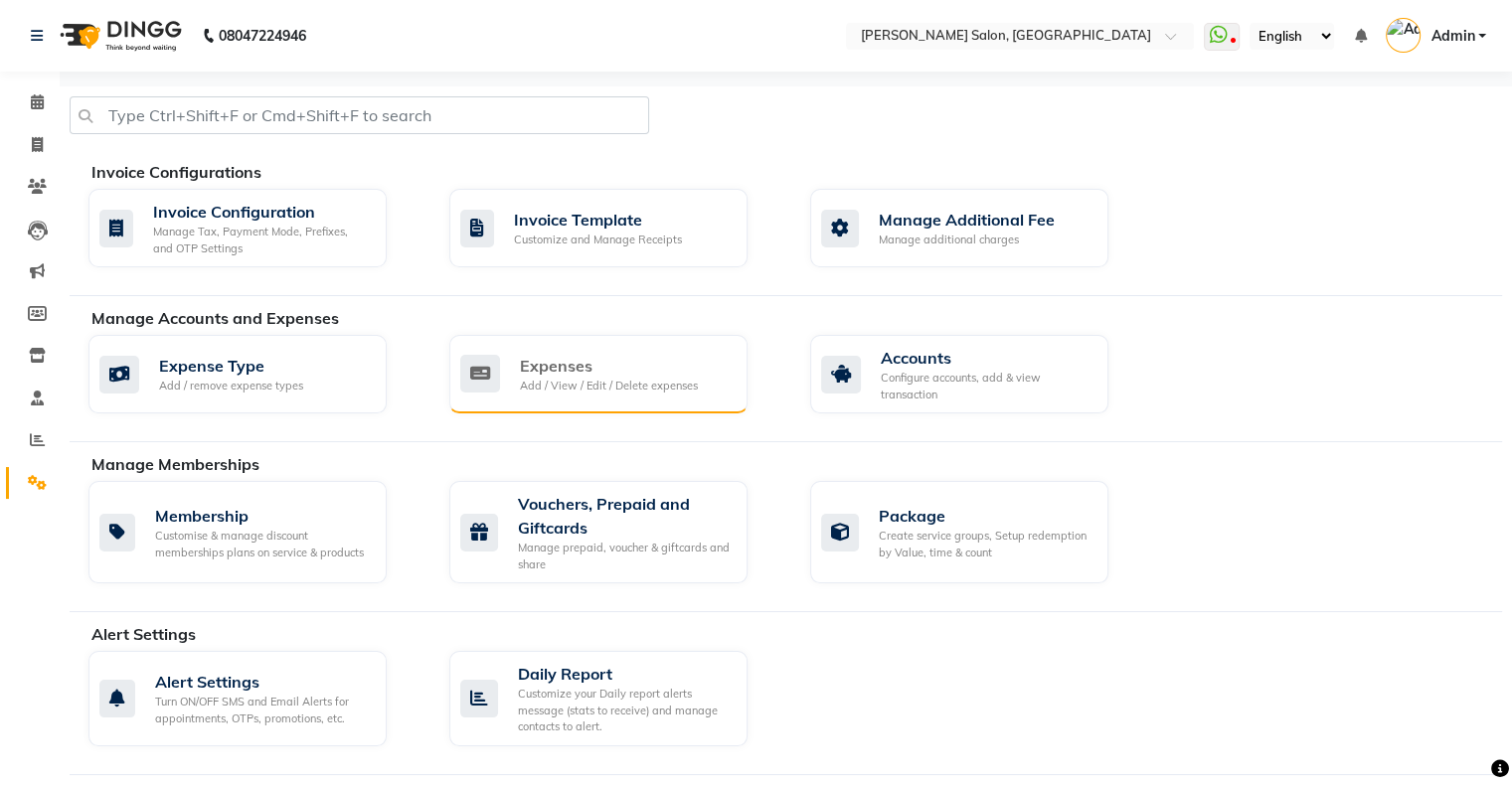 click on "Expenses Add / View / Edit / Delete expenses" 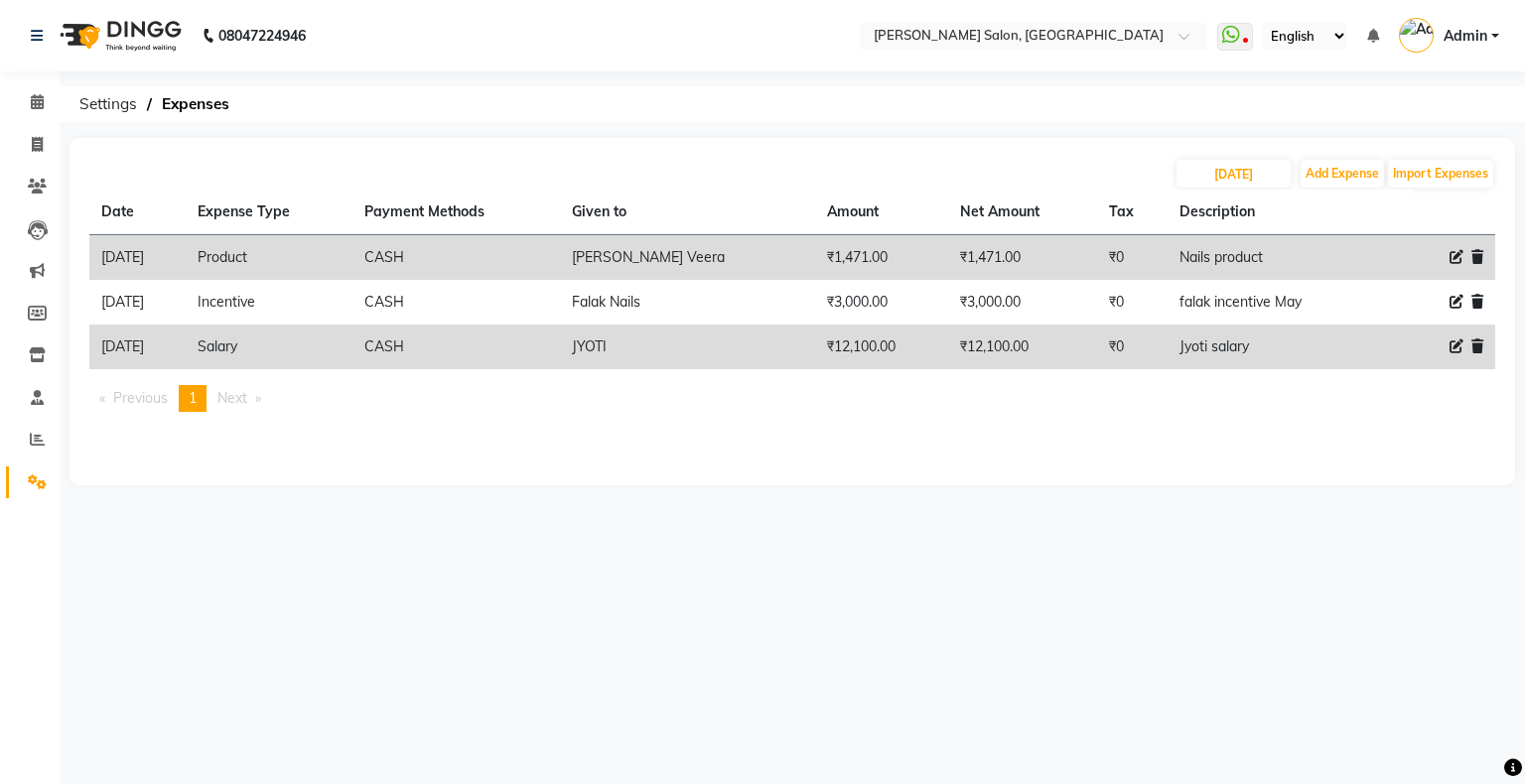 click 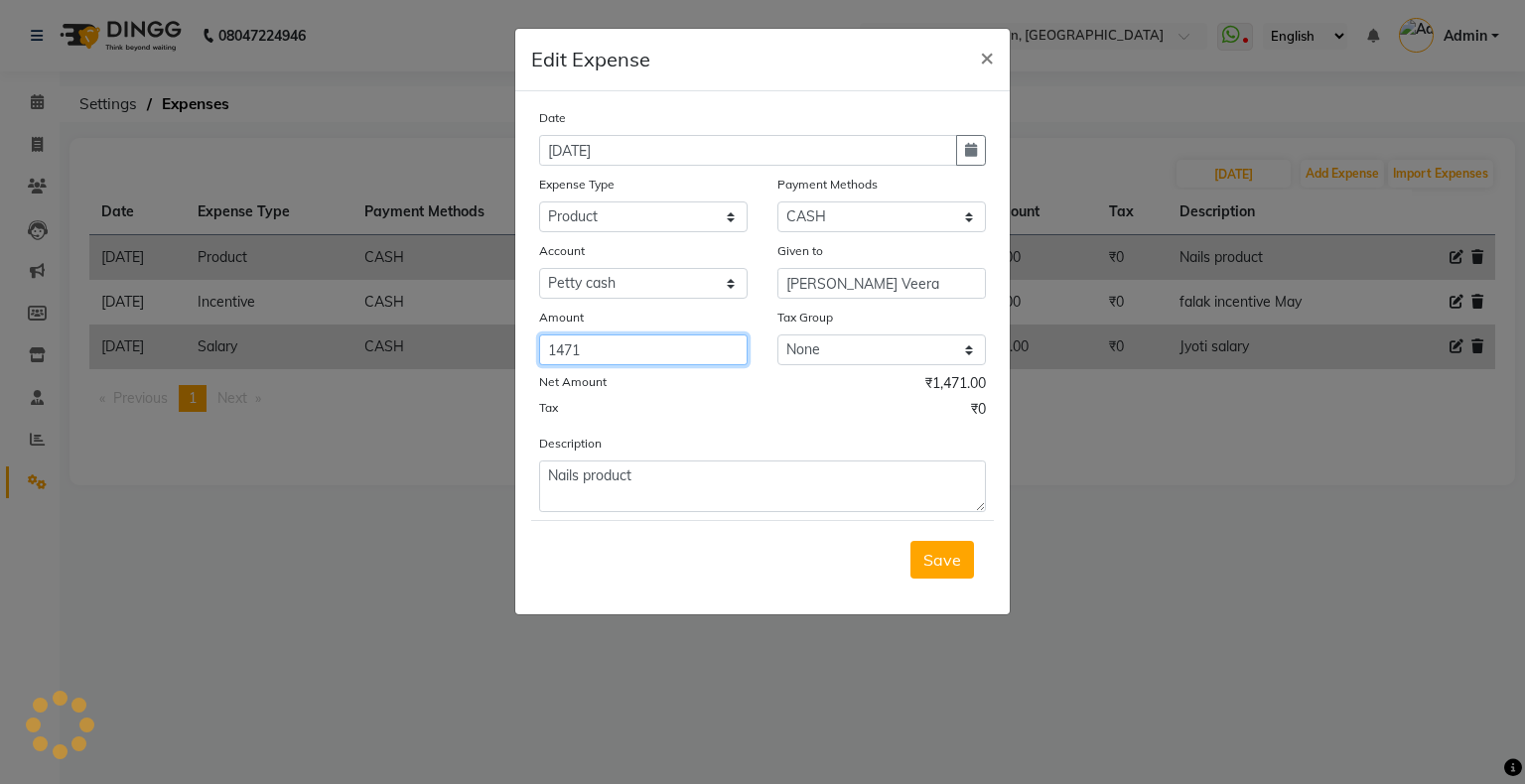 click on "1471" 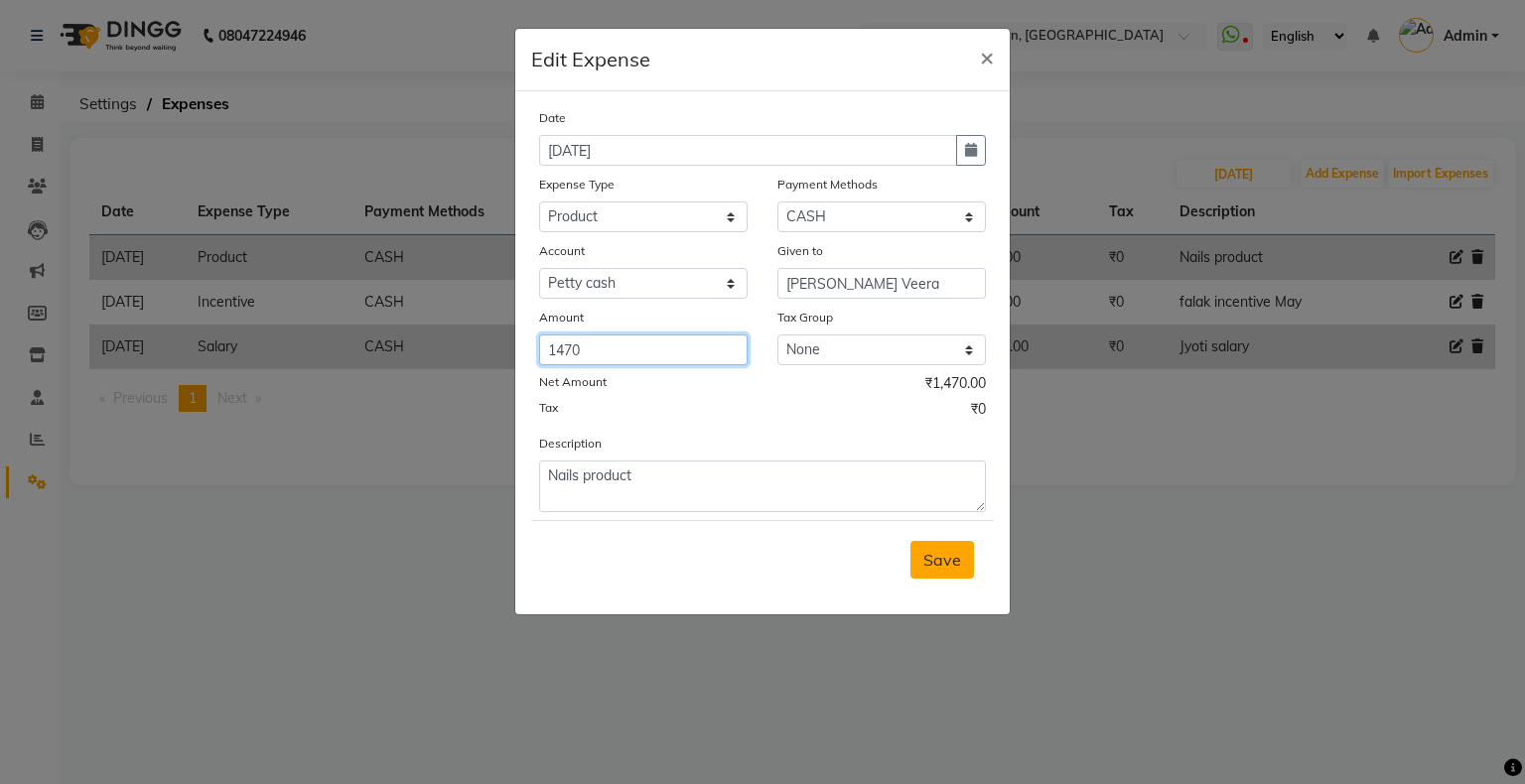 type on "1470" 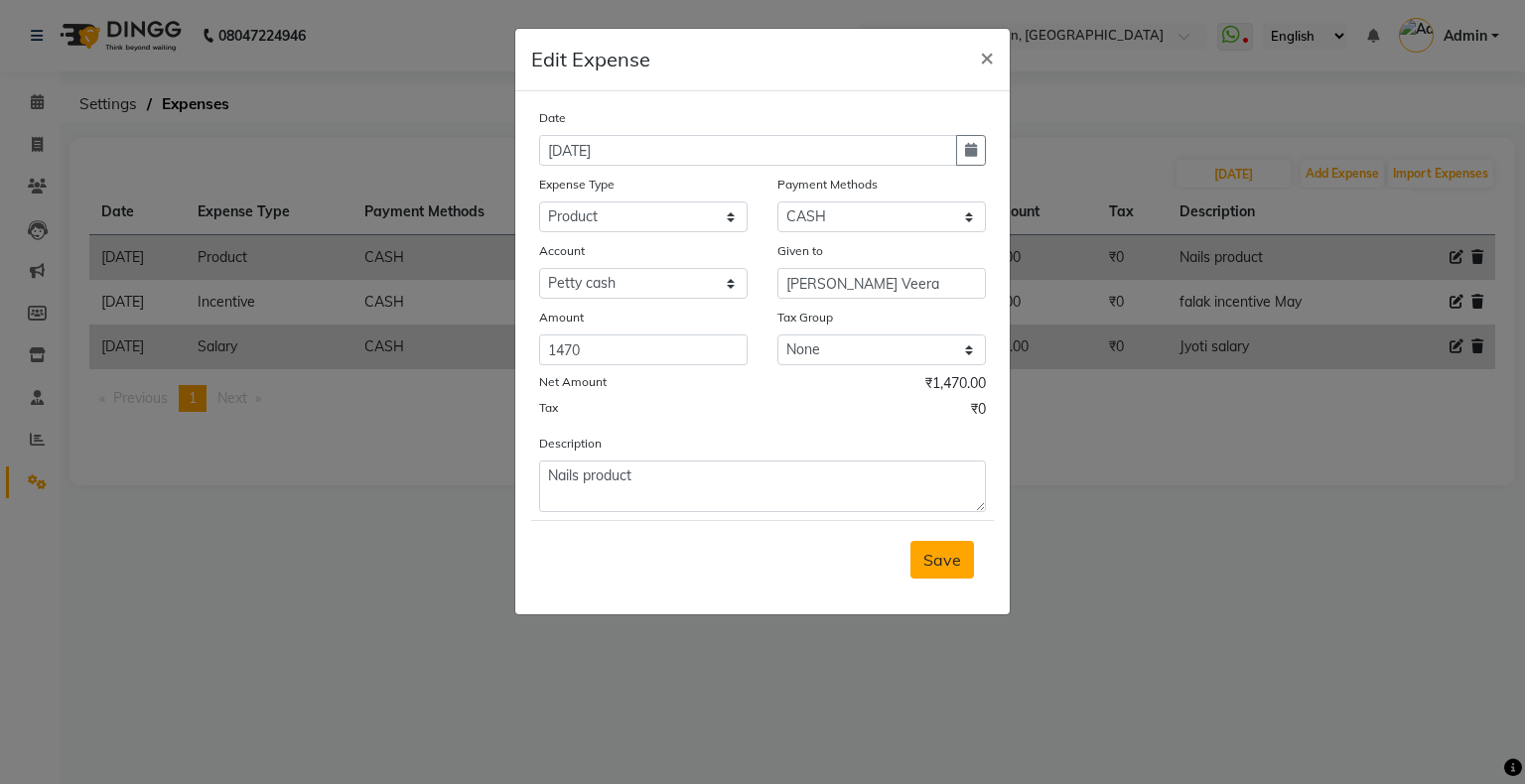 click on "Save" at bounding box center [942, 560] 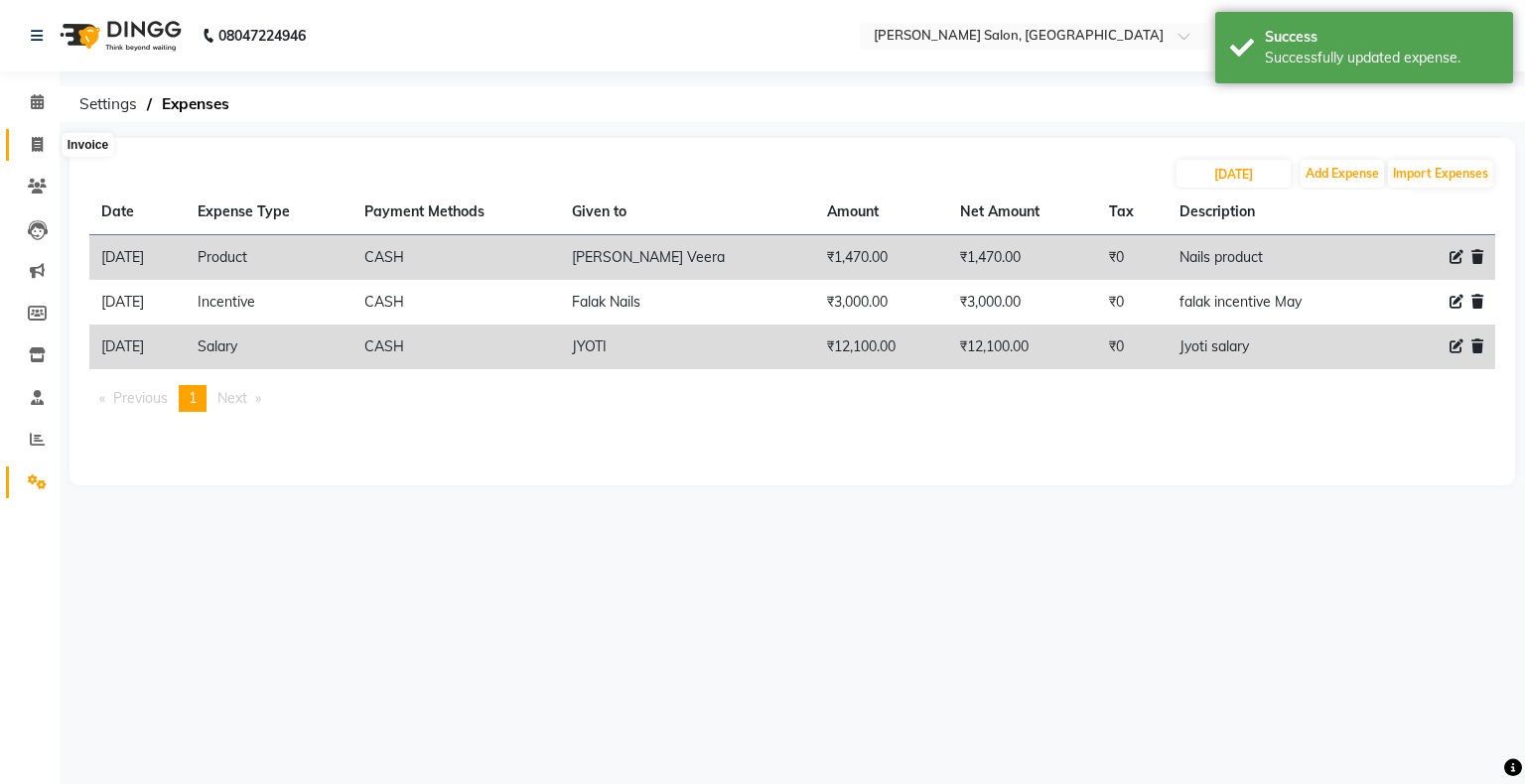 click 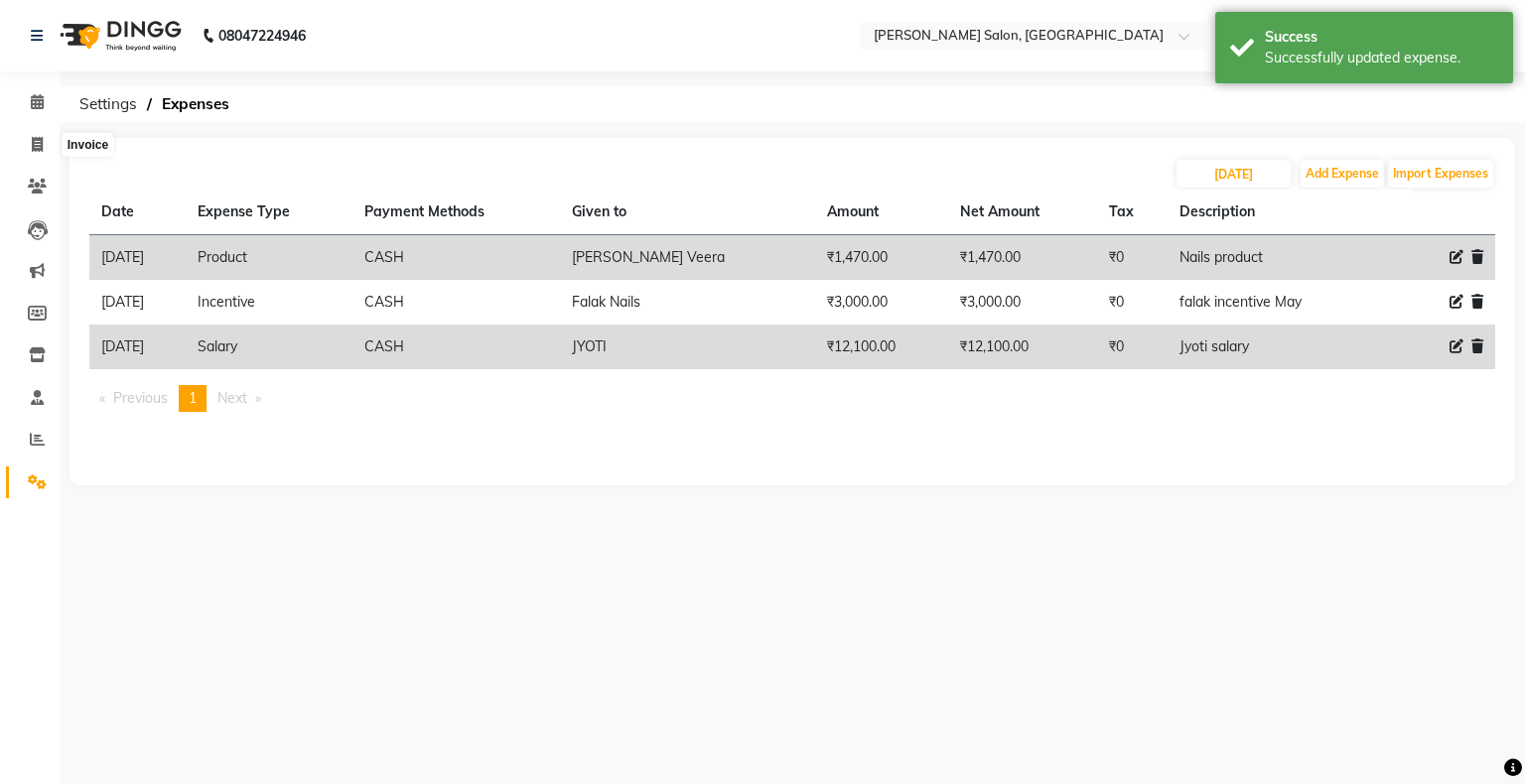 select on "service" 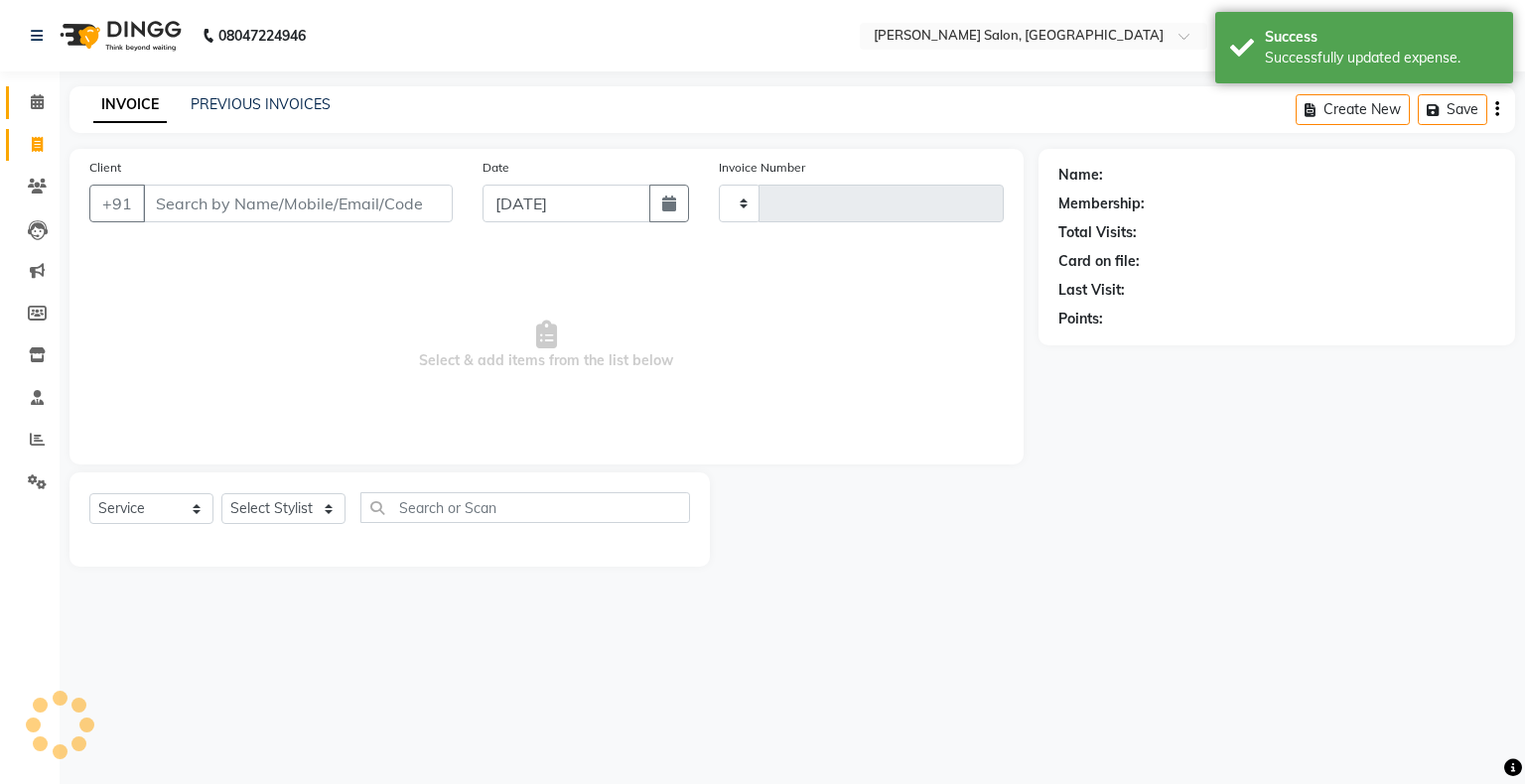 type on "1096" 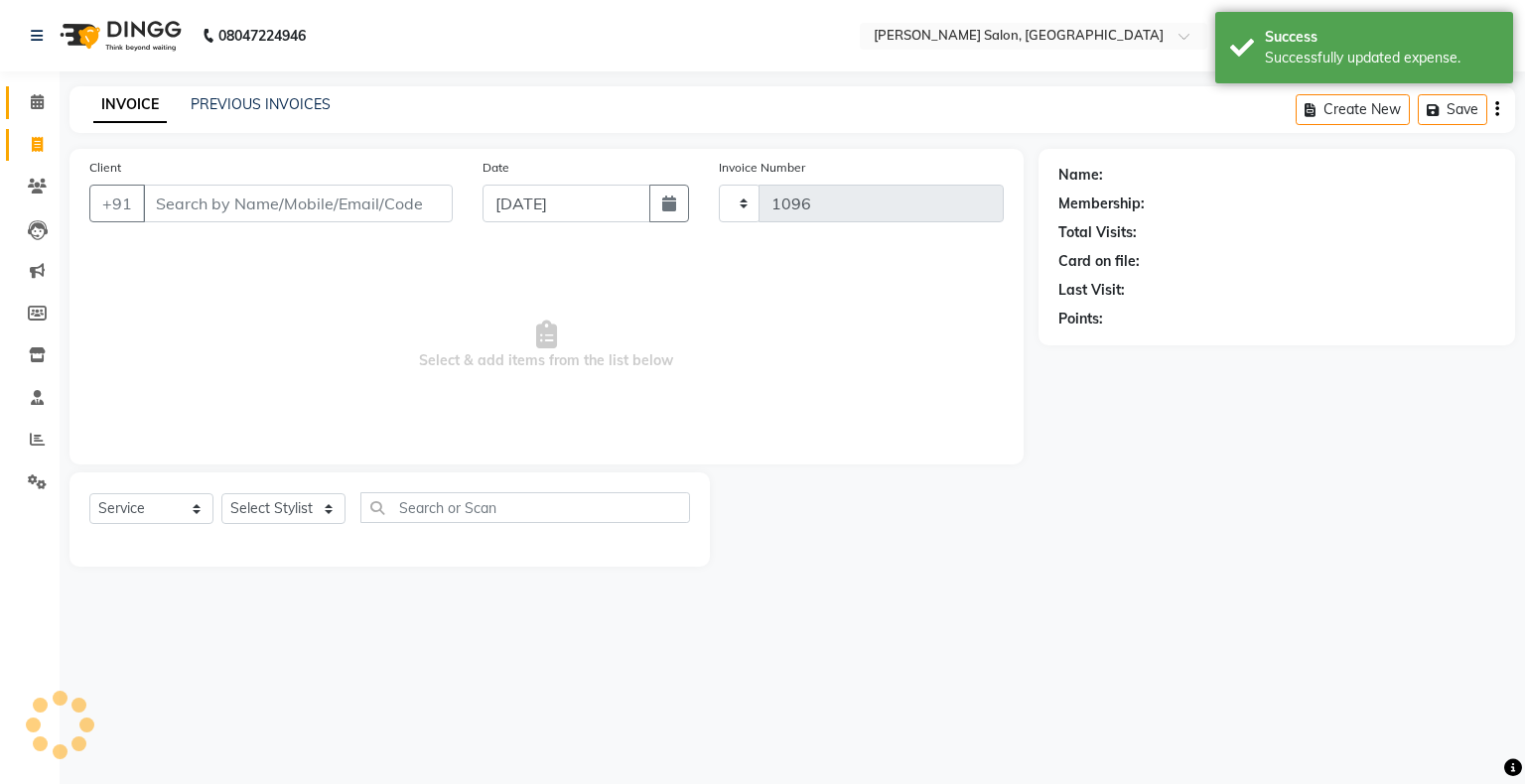 select on "4073" 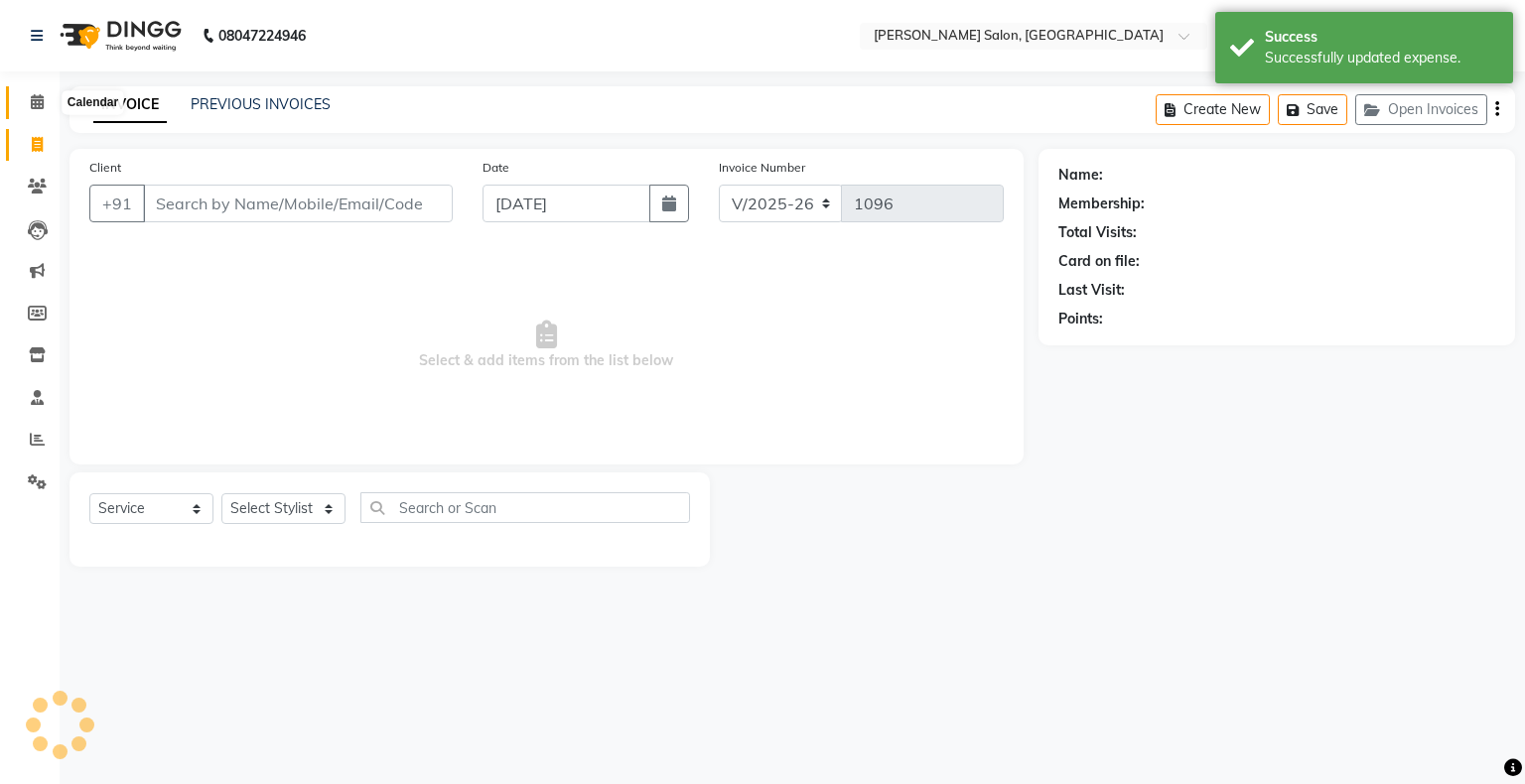 click 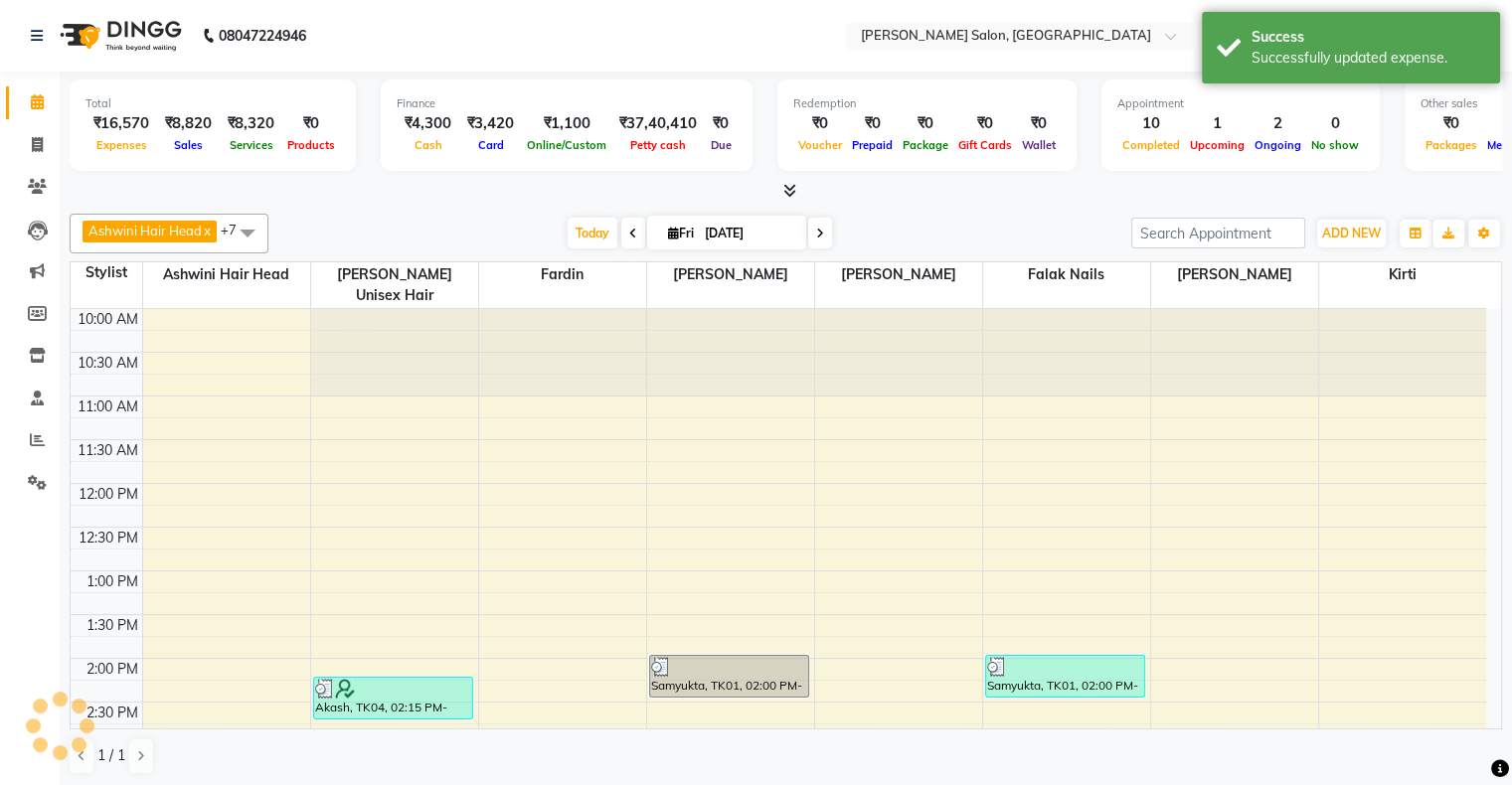 scroll, scrollTop: 685, scrollLeft: 0, axis: vertical 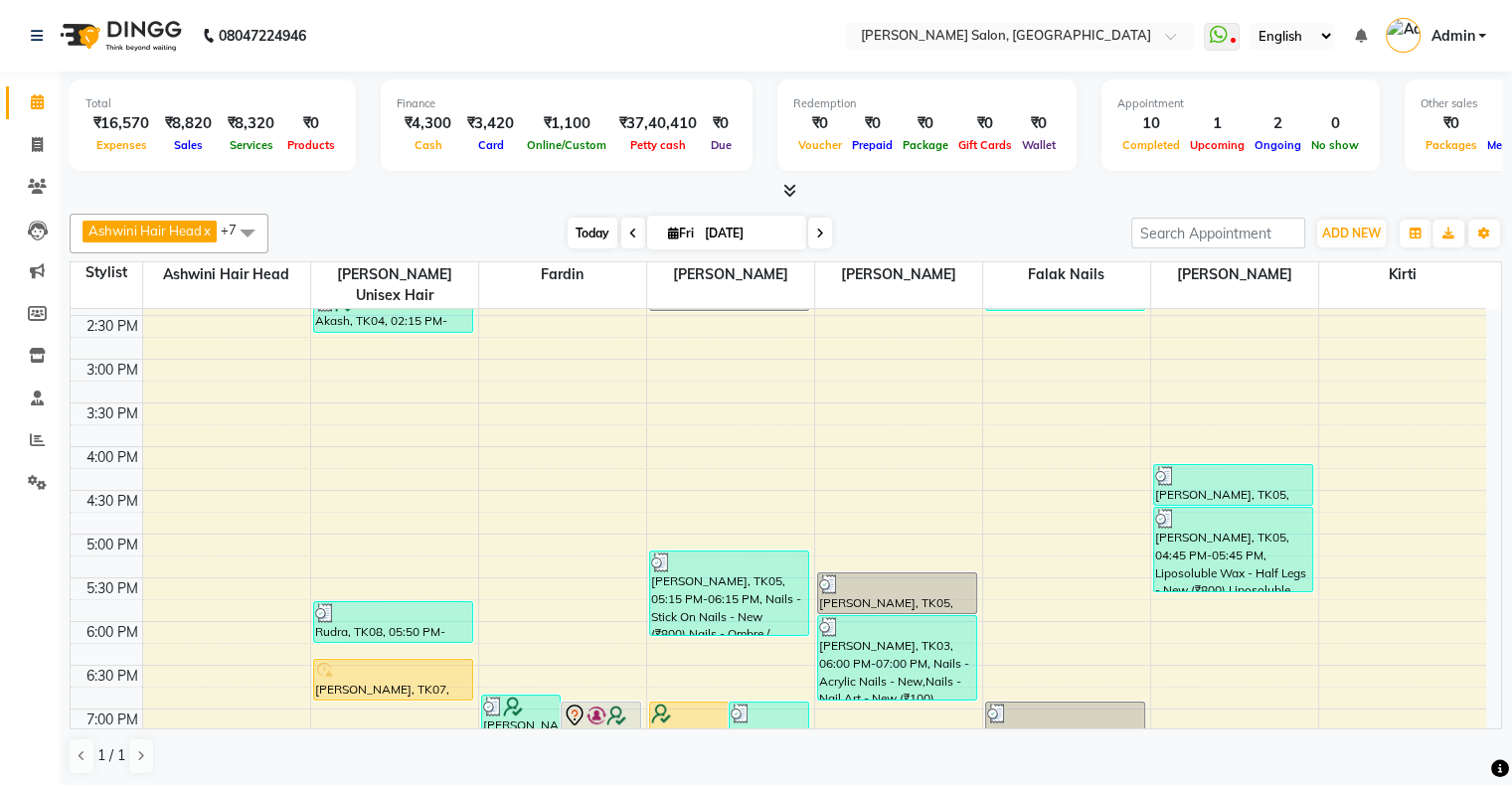 click on "Today" at bounding box center (592, 233) 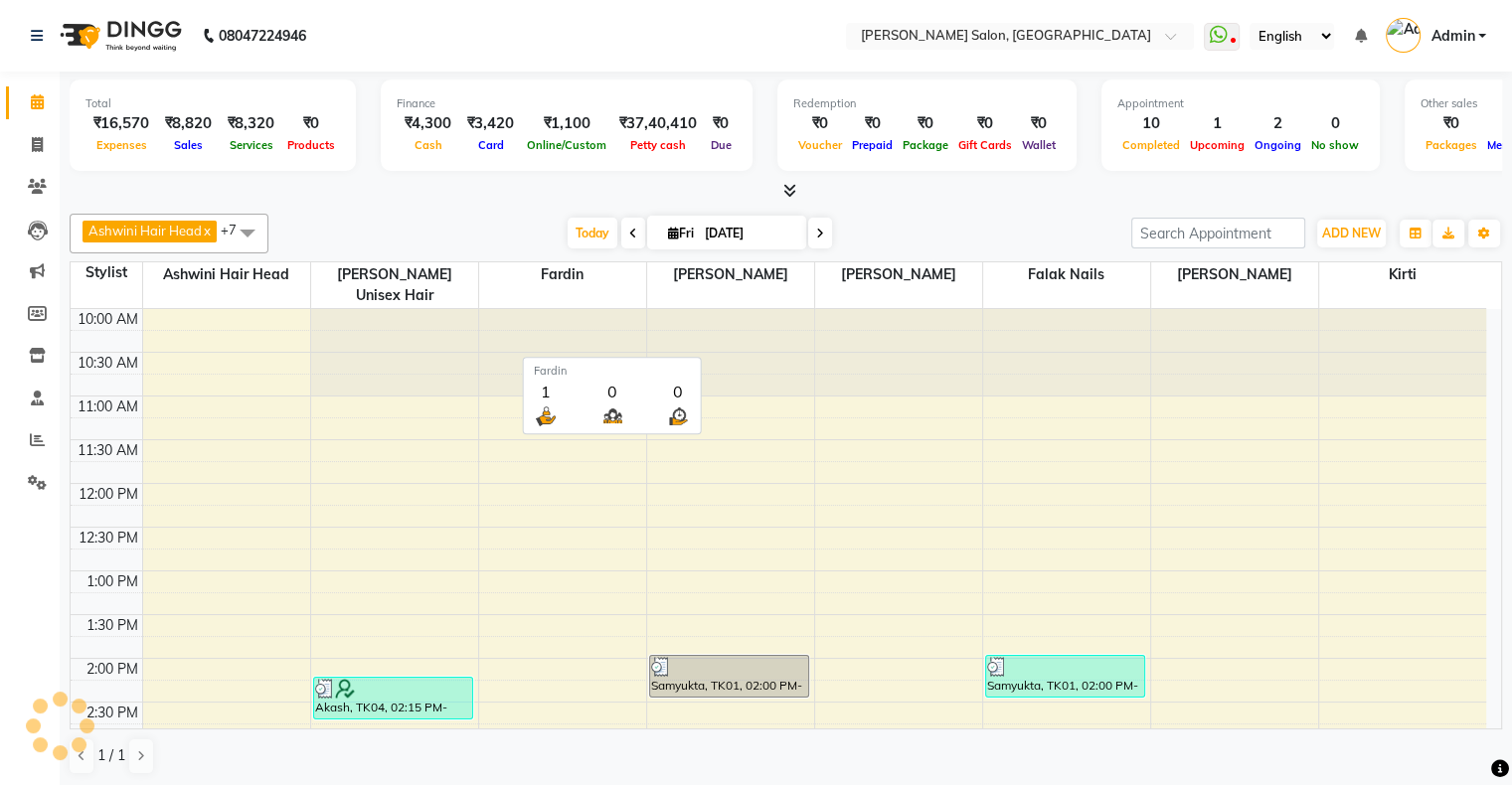 scroll, scrollTop: 685, scrollLeft: 0, axis: vertical 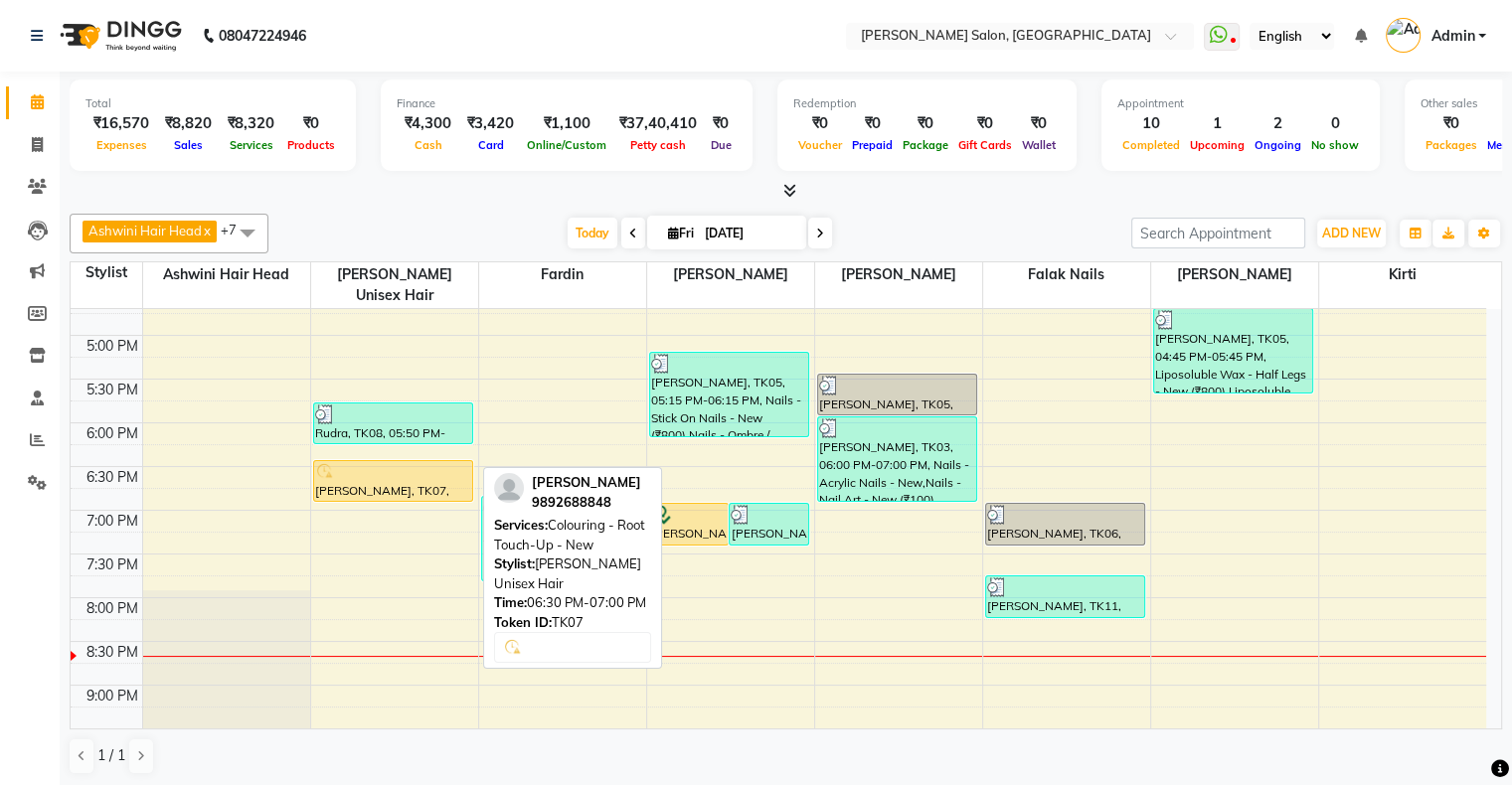 click at bounding box center (325, 472) 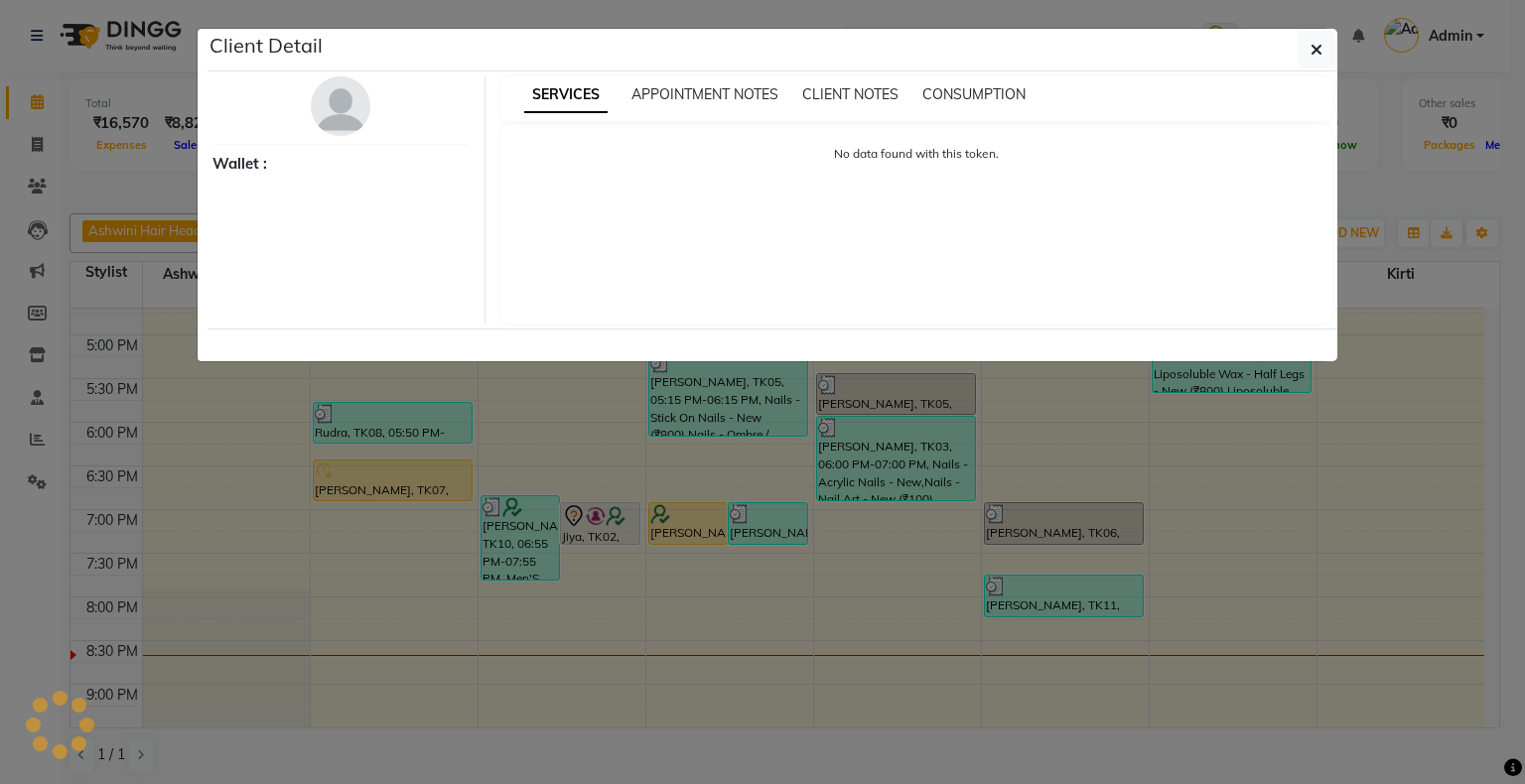 select on "1" 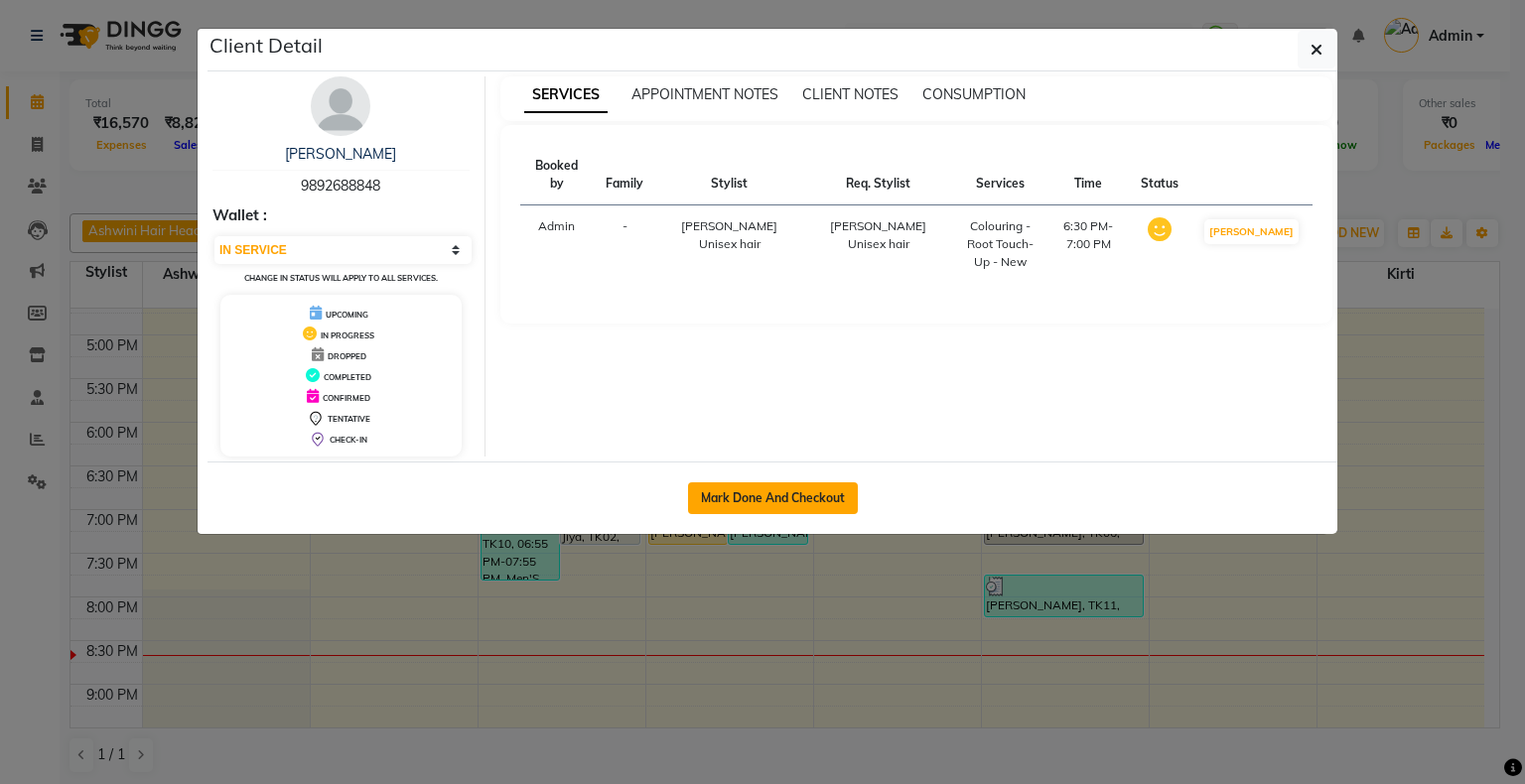 click on "Mark Done And Checkout" 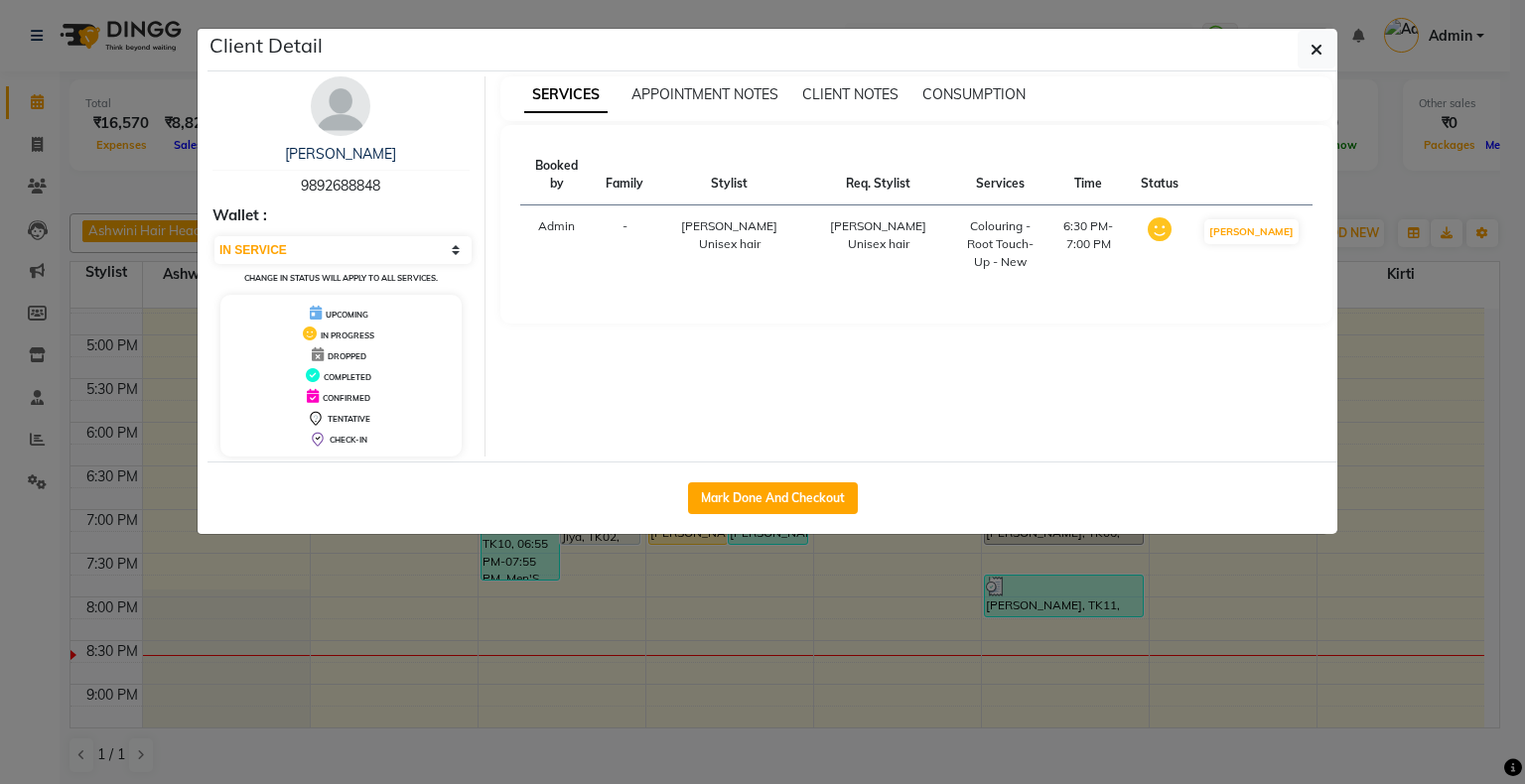 select on "4073" 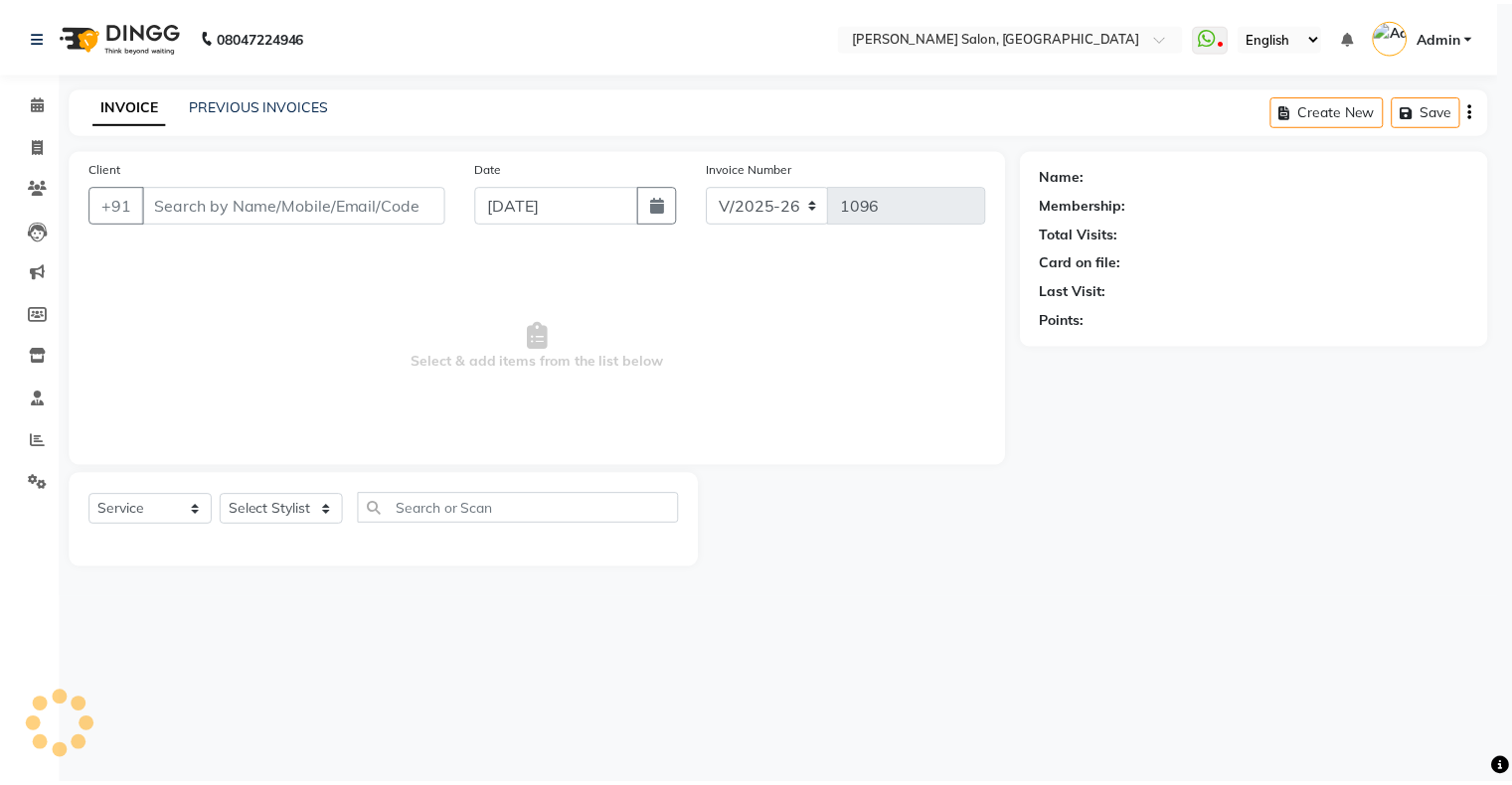 scroll, scrollTop: 0, scrollLeft: 0, axis: both 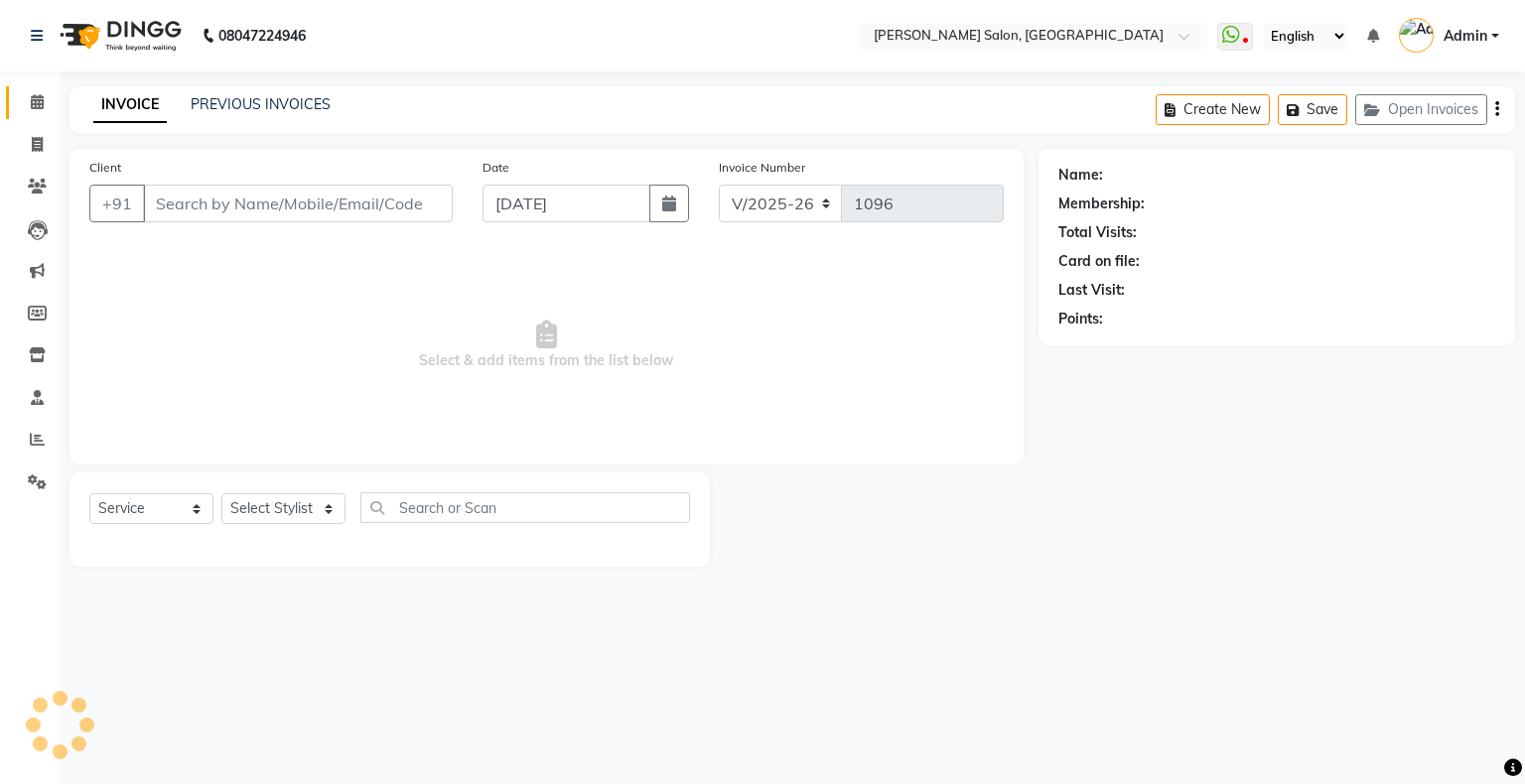 type on "9892688848" 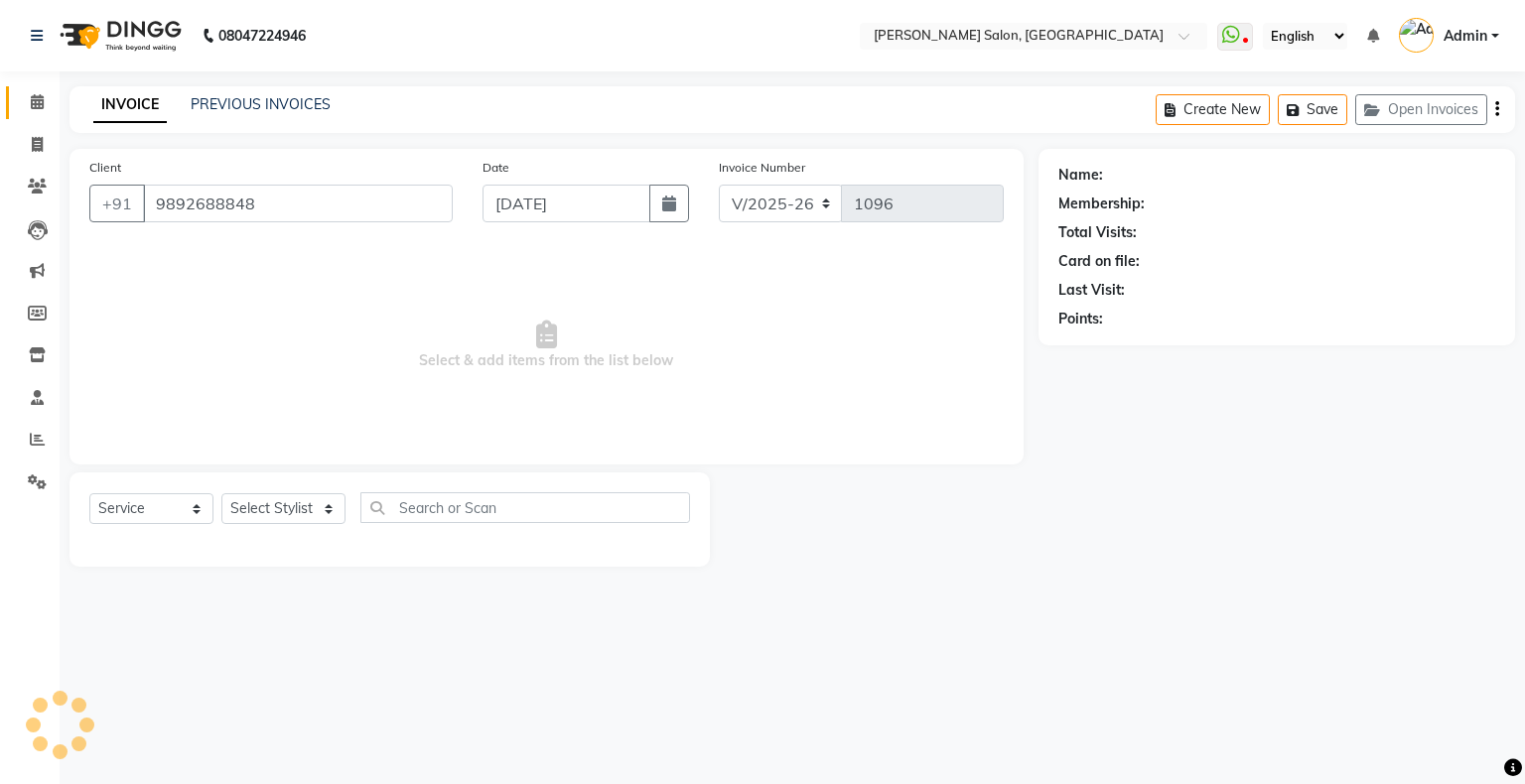 select on "52584" 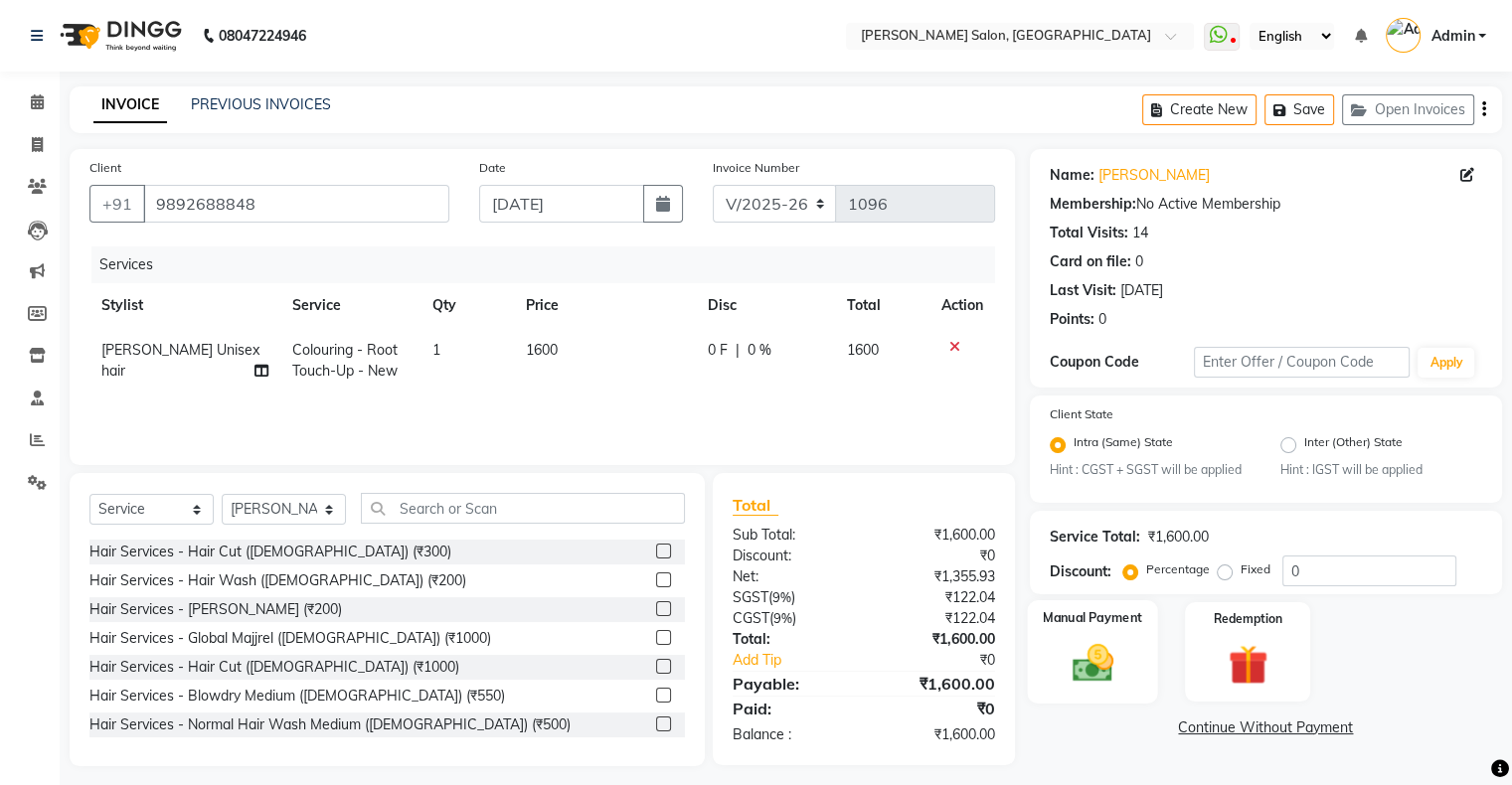 click on "Manual Payment" 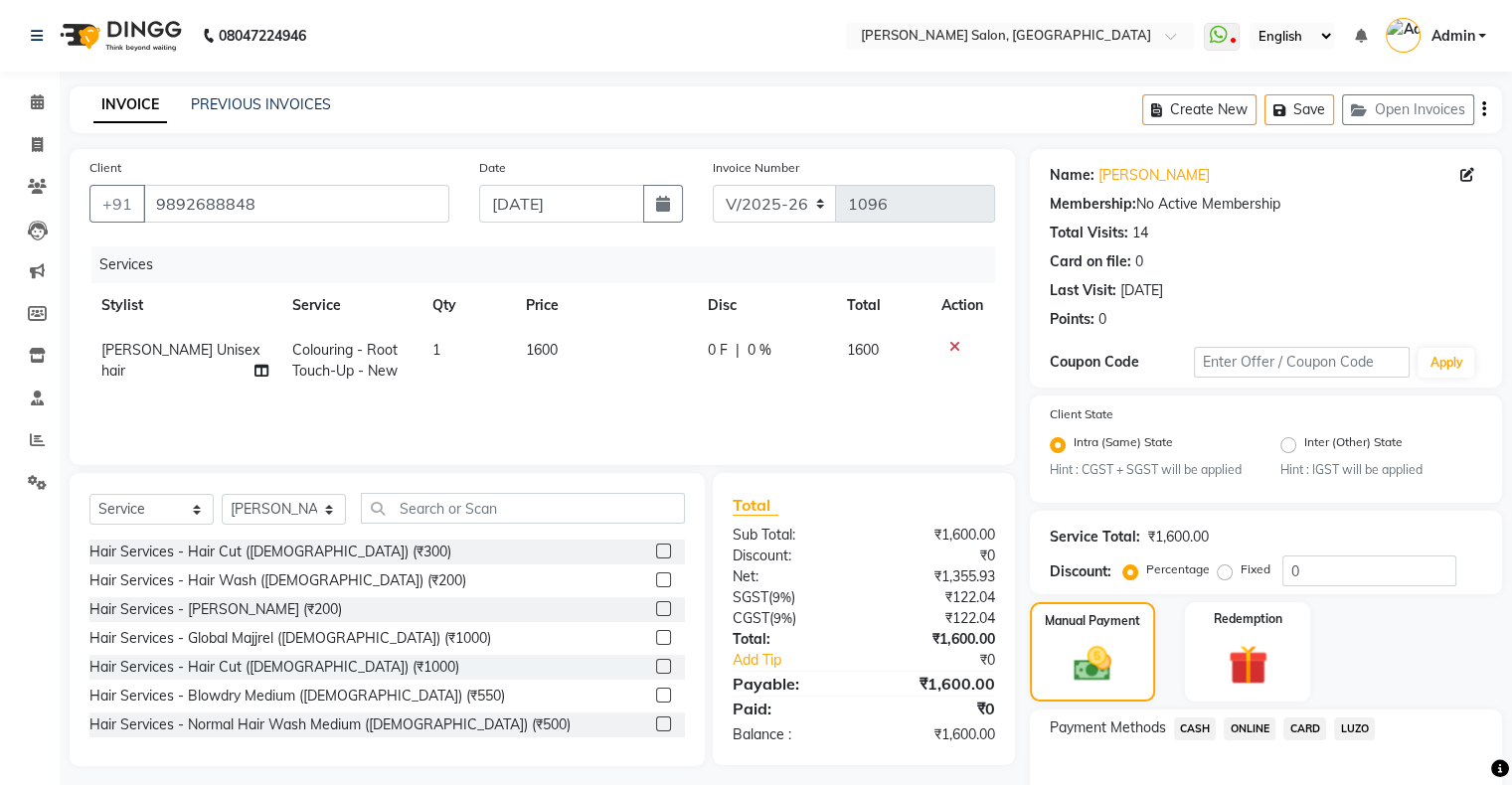 click on "CASH" 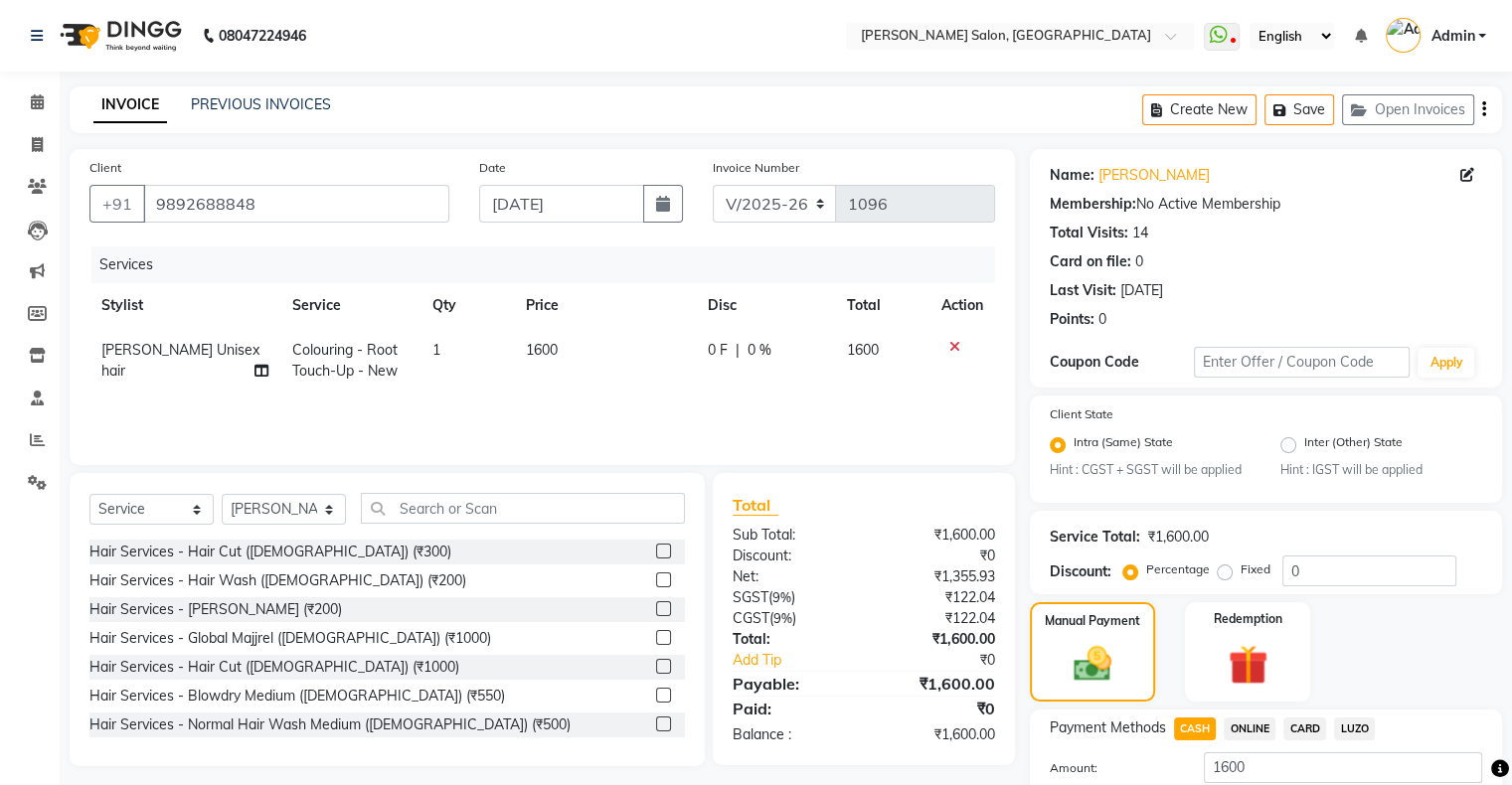 click on "Add Payment" 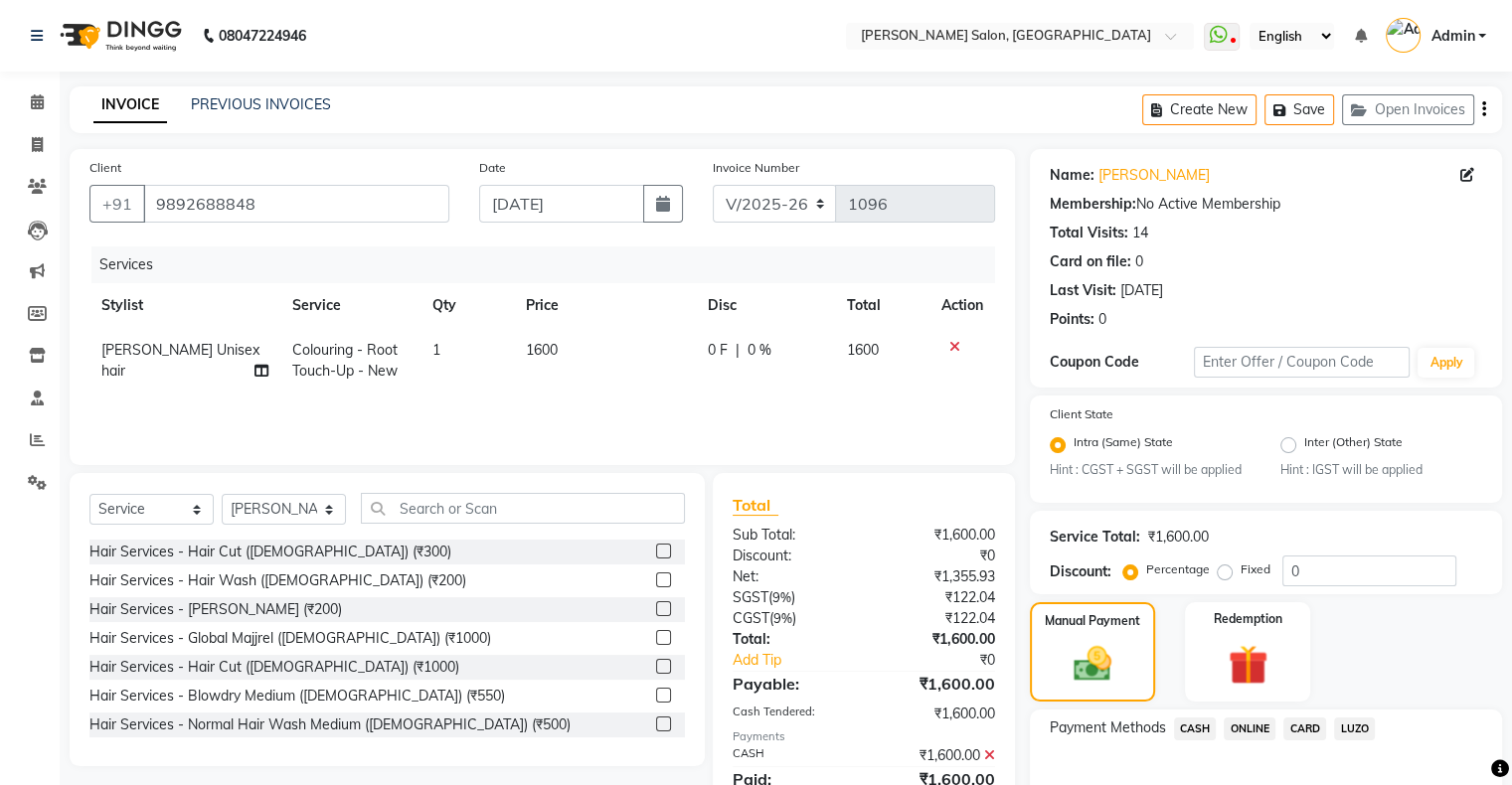 scroll, scrollTop: 147, scrollLeft: 0, axis: vertical 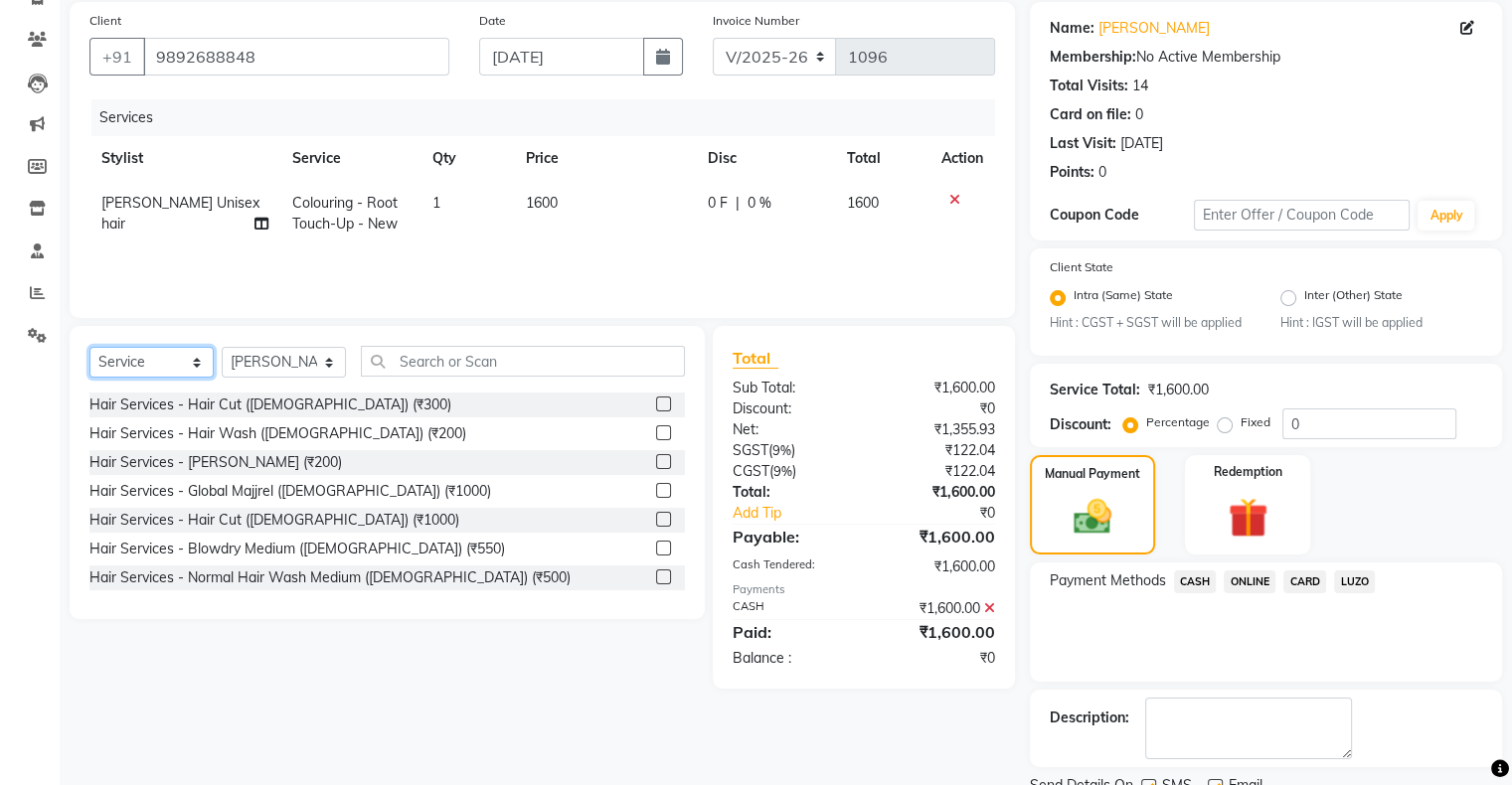 click on "Select  Service  Product  Membership  Package Voucher Prepaid Gift Card" 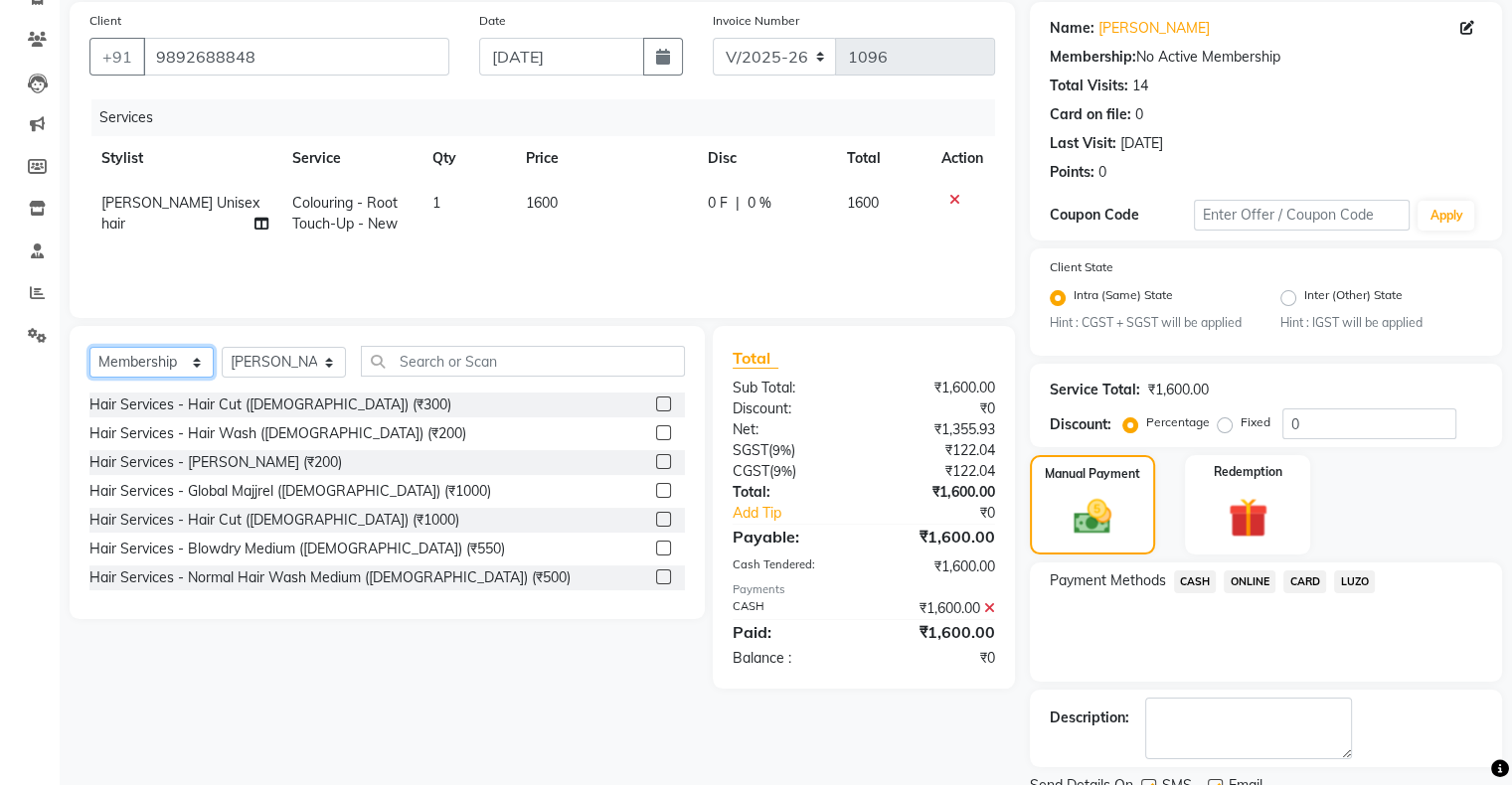 click on "Select  Service  Product  Membership  Package Voucher Prepaid Gift Card" 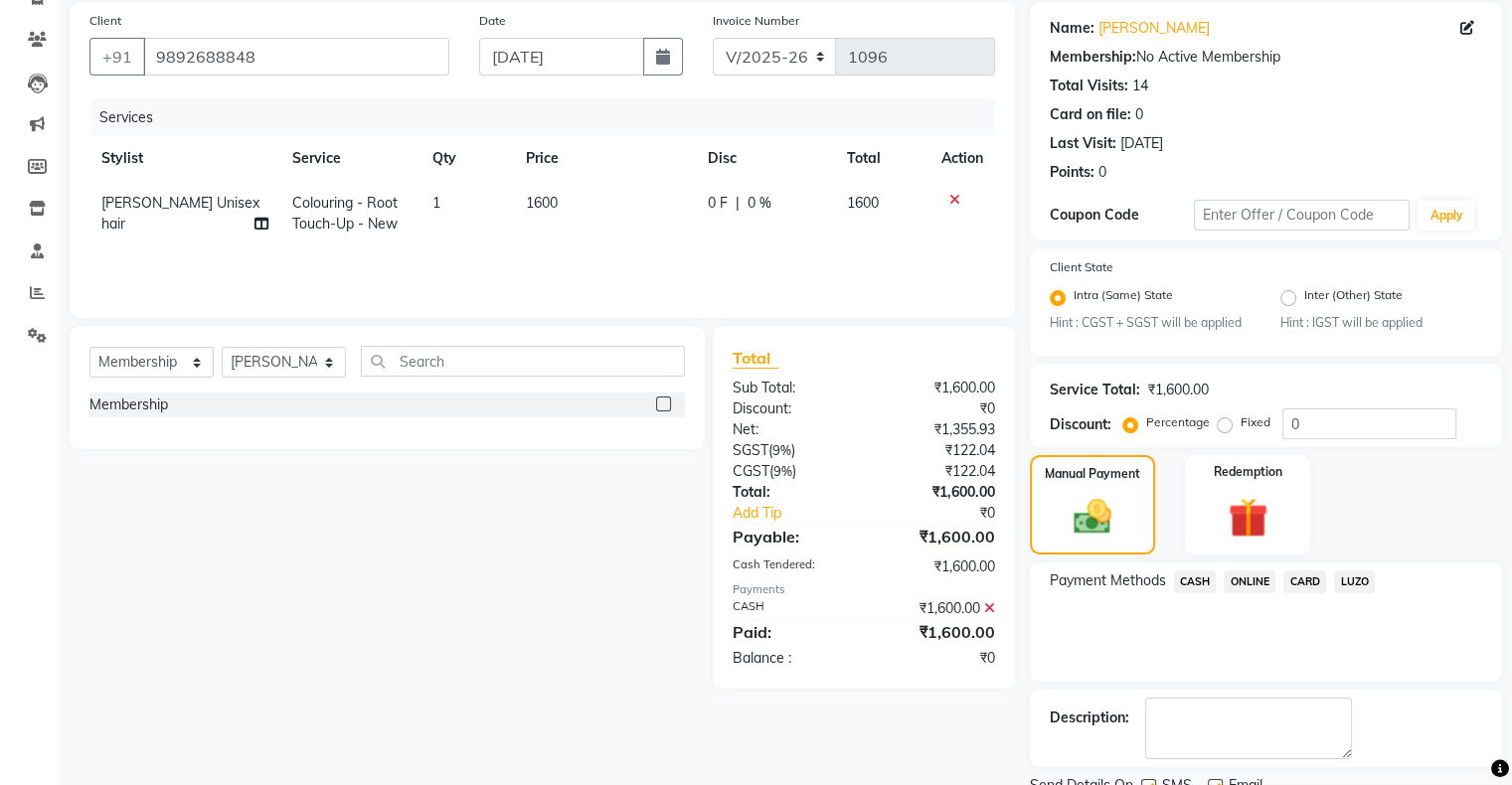 click 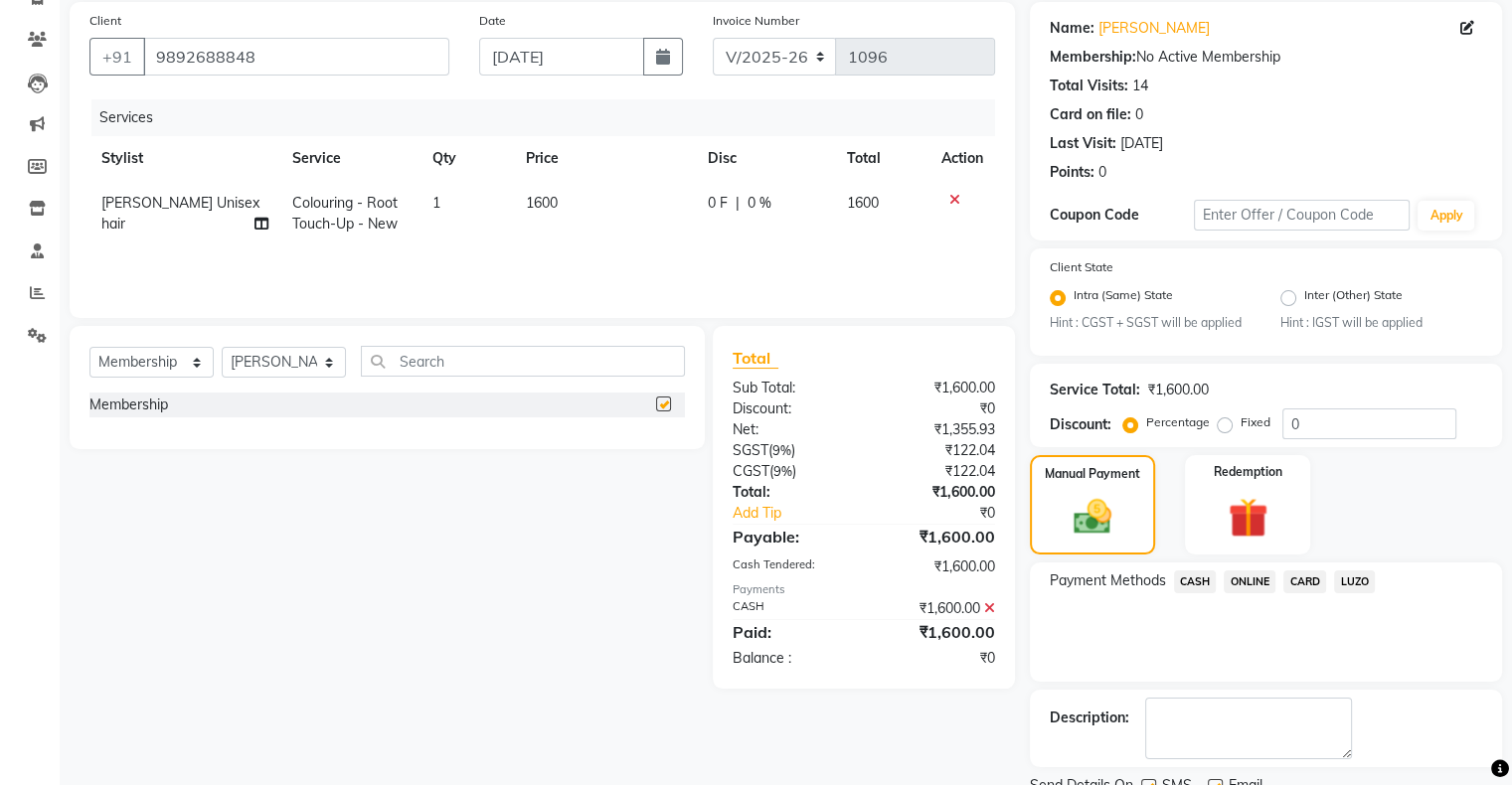 select on "select" 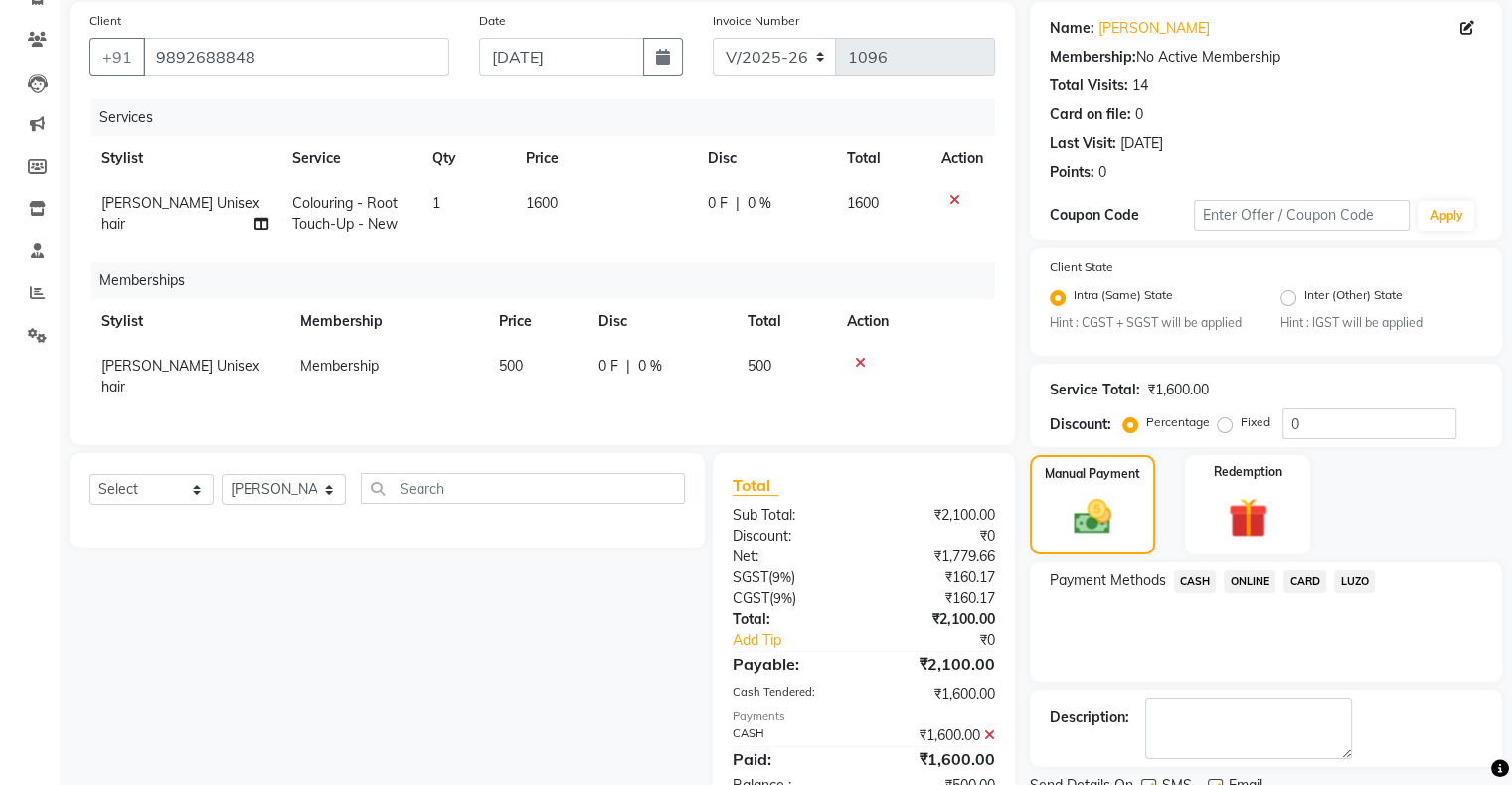 scroll, scrollTop: 227, scrollLeft: 0, axis: vertical 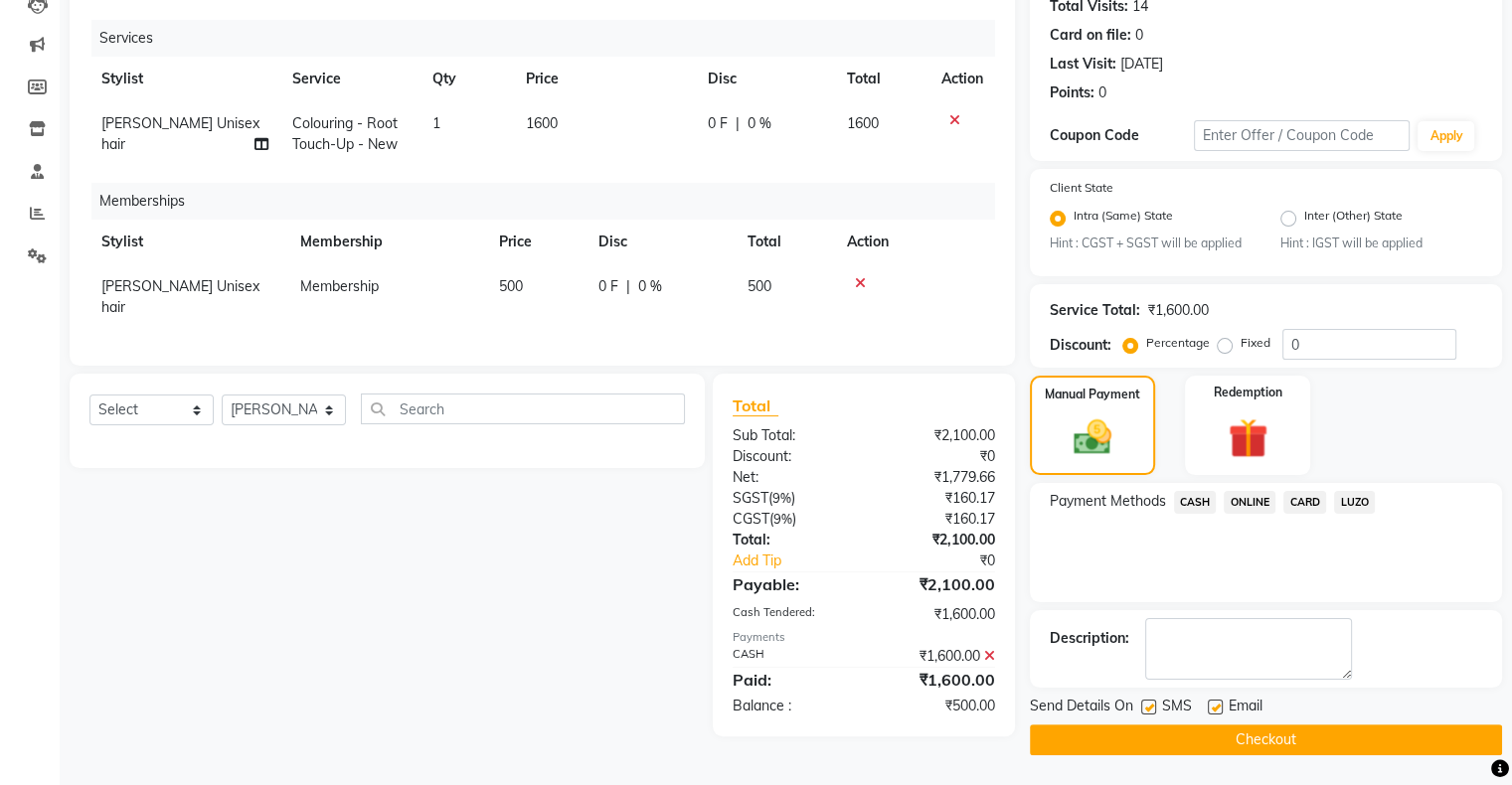 click 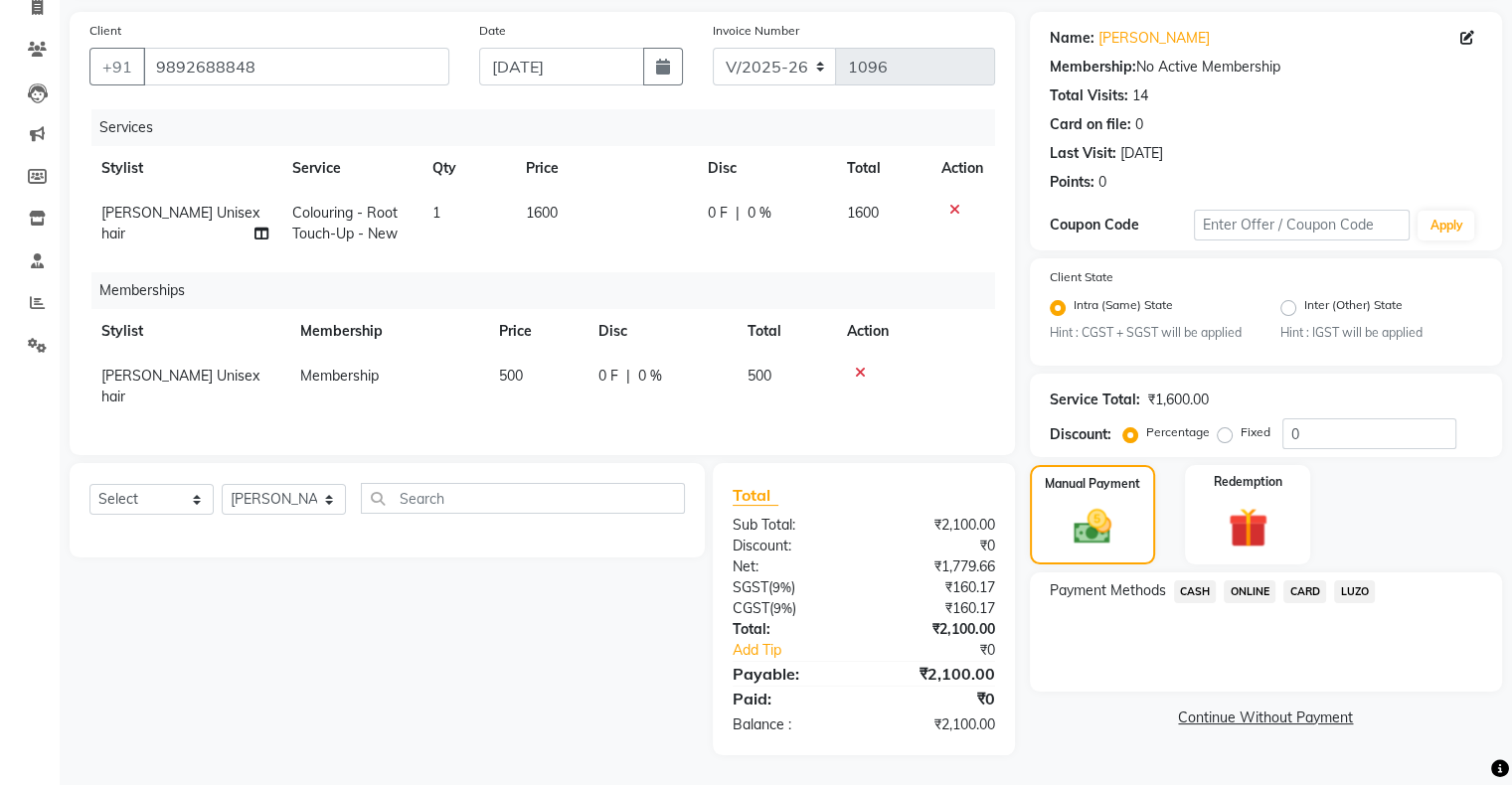 scroll, scrollTop: 131, scrollLeft: 0, axis: vertical 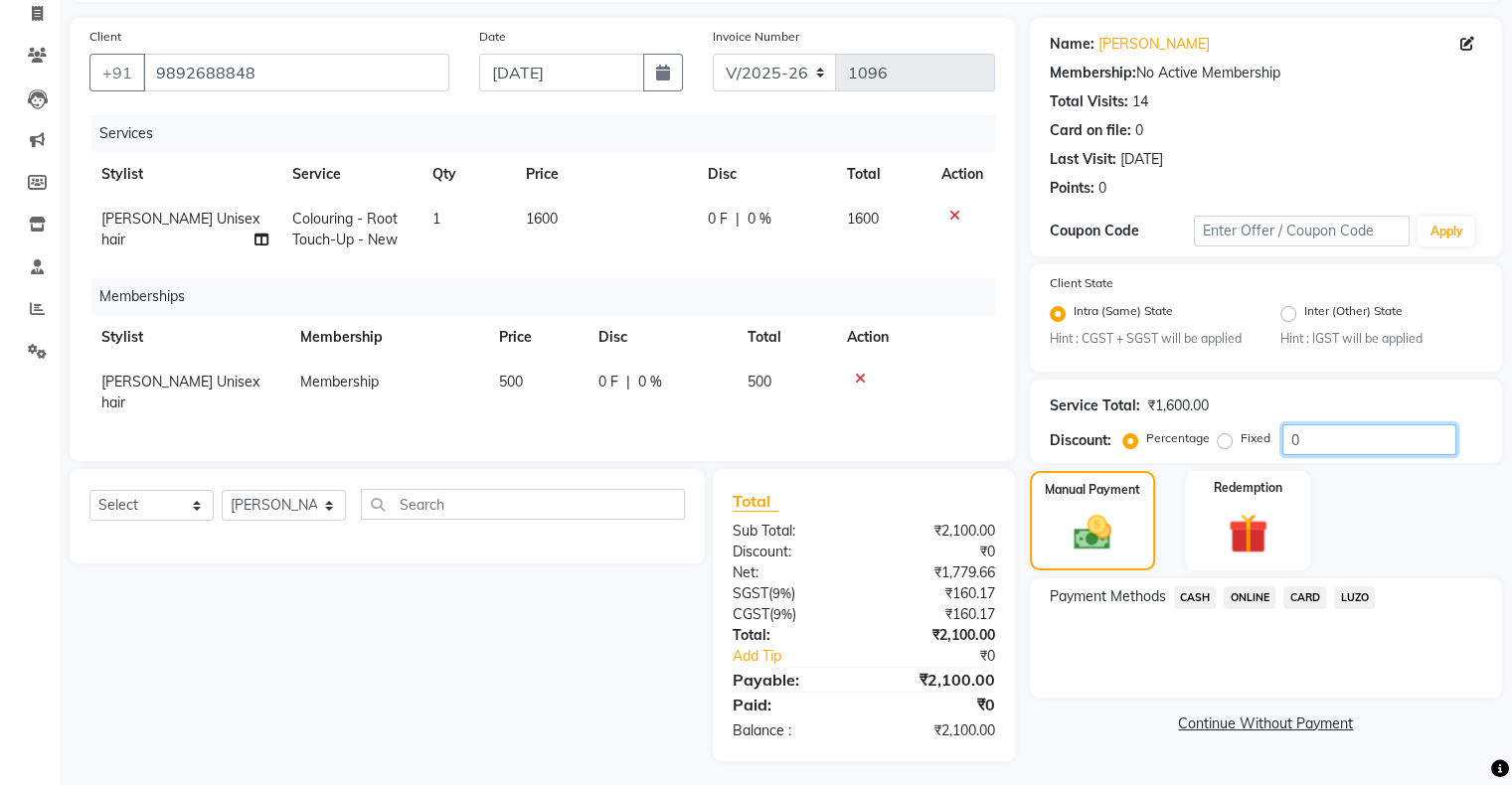 click on "0" 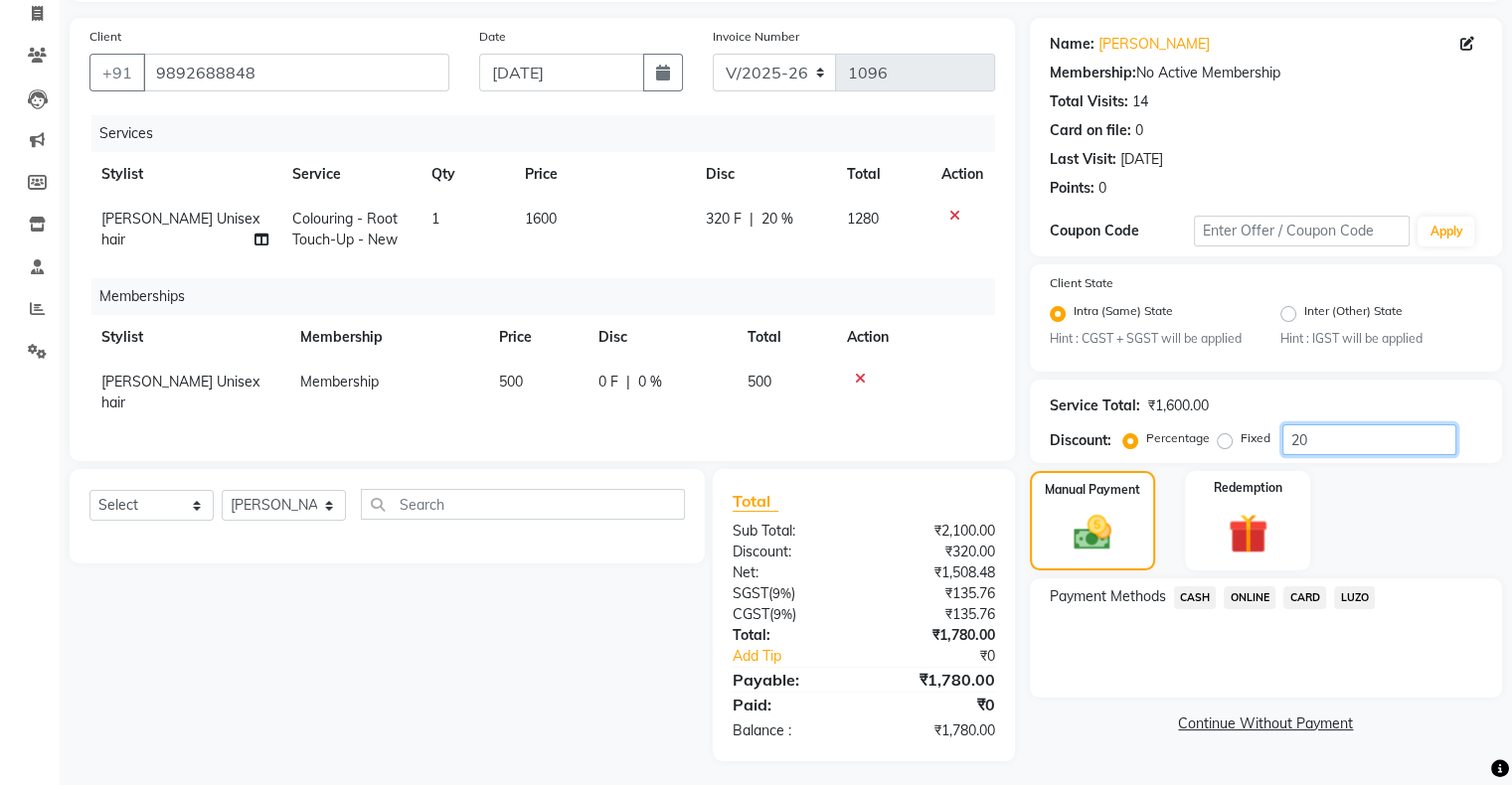 type on "20" 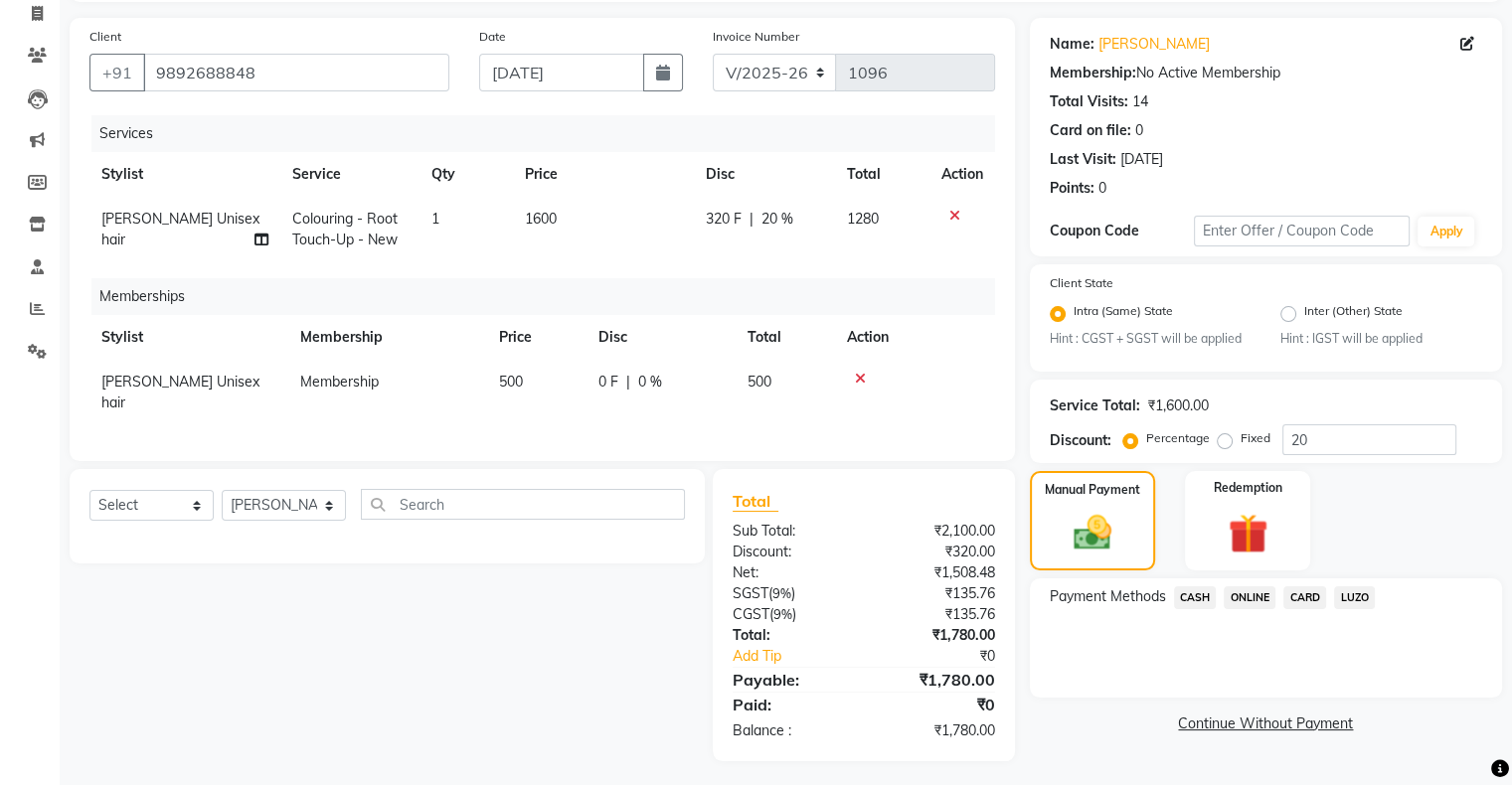 click on "Payment Methods  CASH   ONLINE   CARD   LUZO" 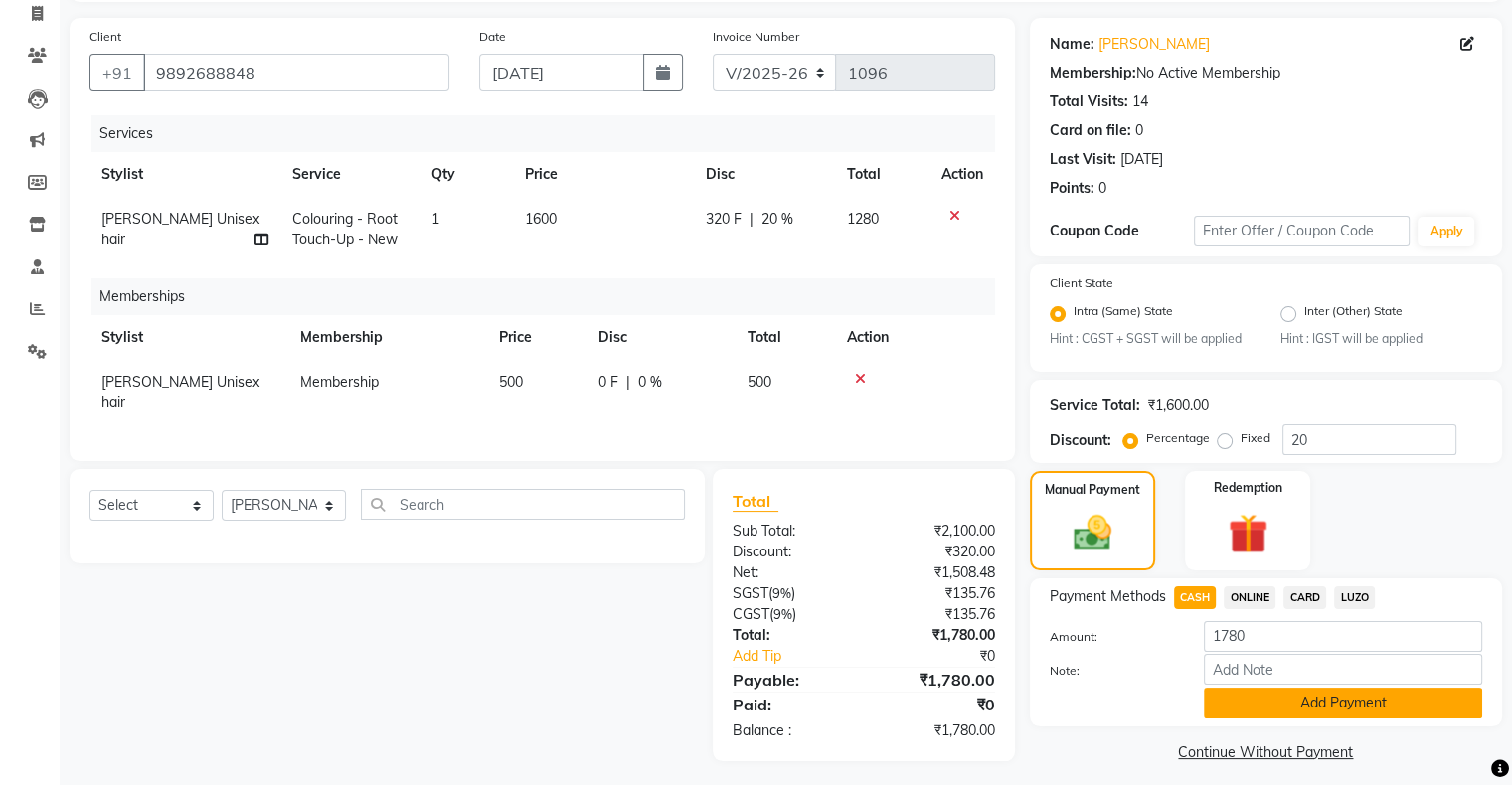 click on "Add Payment" 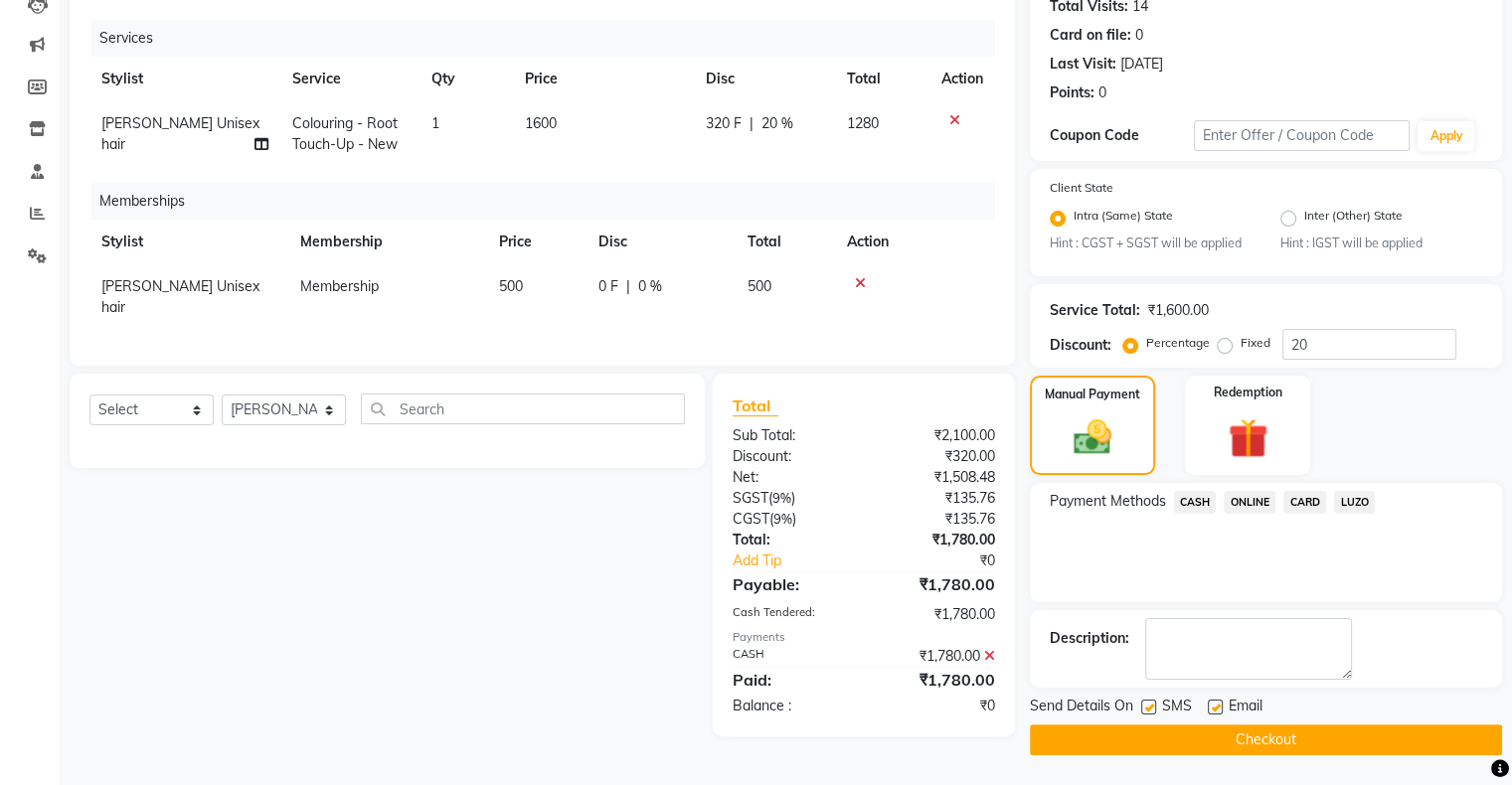 scroll, scrollTop: 0, scrollLeft: 0, axis: both 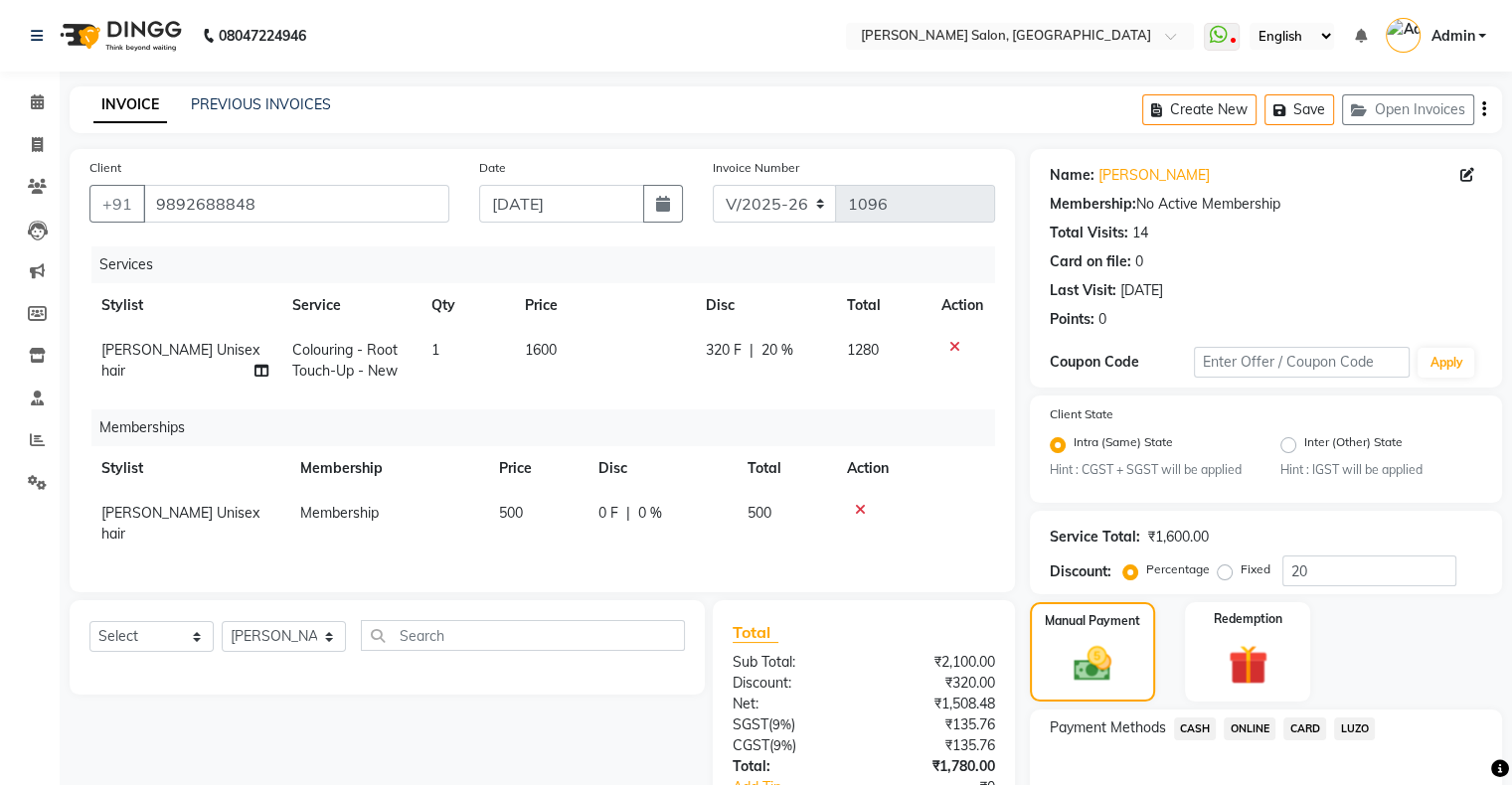 click on "[PERSON_NAME] Unisex hair" 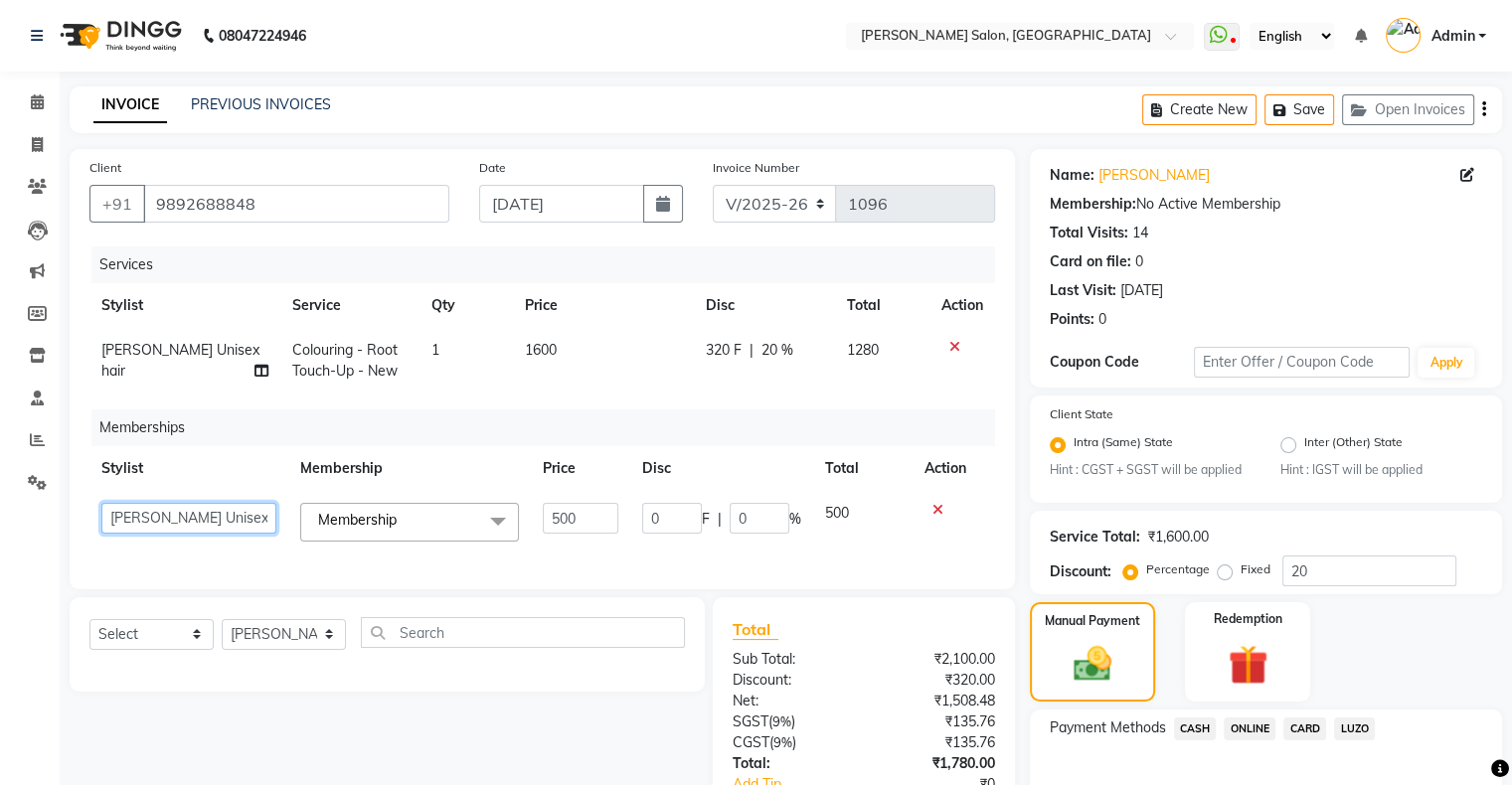 click on "Akshay Divecha   Ashwini Hair Head   Falak Nails   Fardin   Kirti   Nida FD   Pradip Vaishnav   Sanjana    Shubhada   Susmita   Vidhi Veera   Vivek Unisex hair" 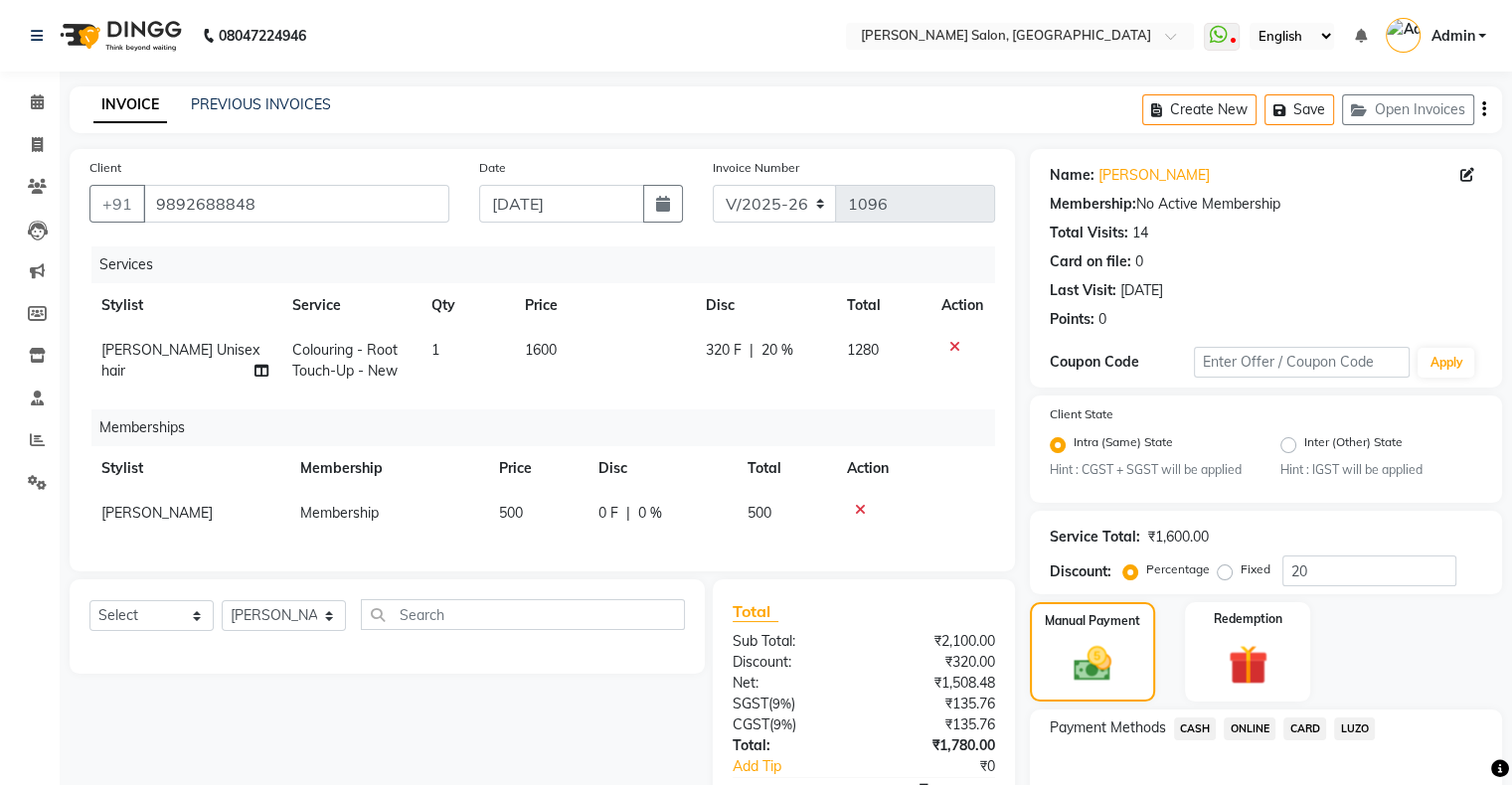 scroll, scrollTop: 227, scrollLeft: 0, axis: vertical 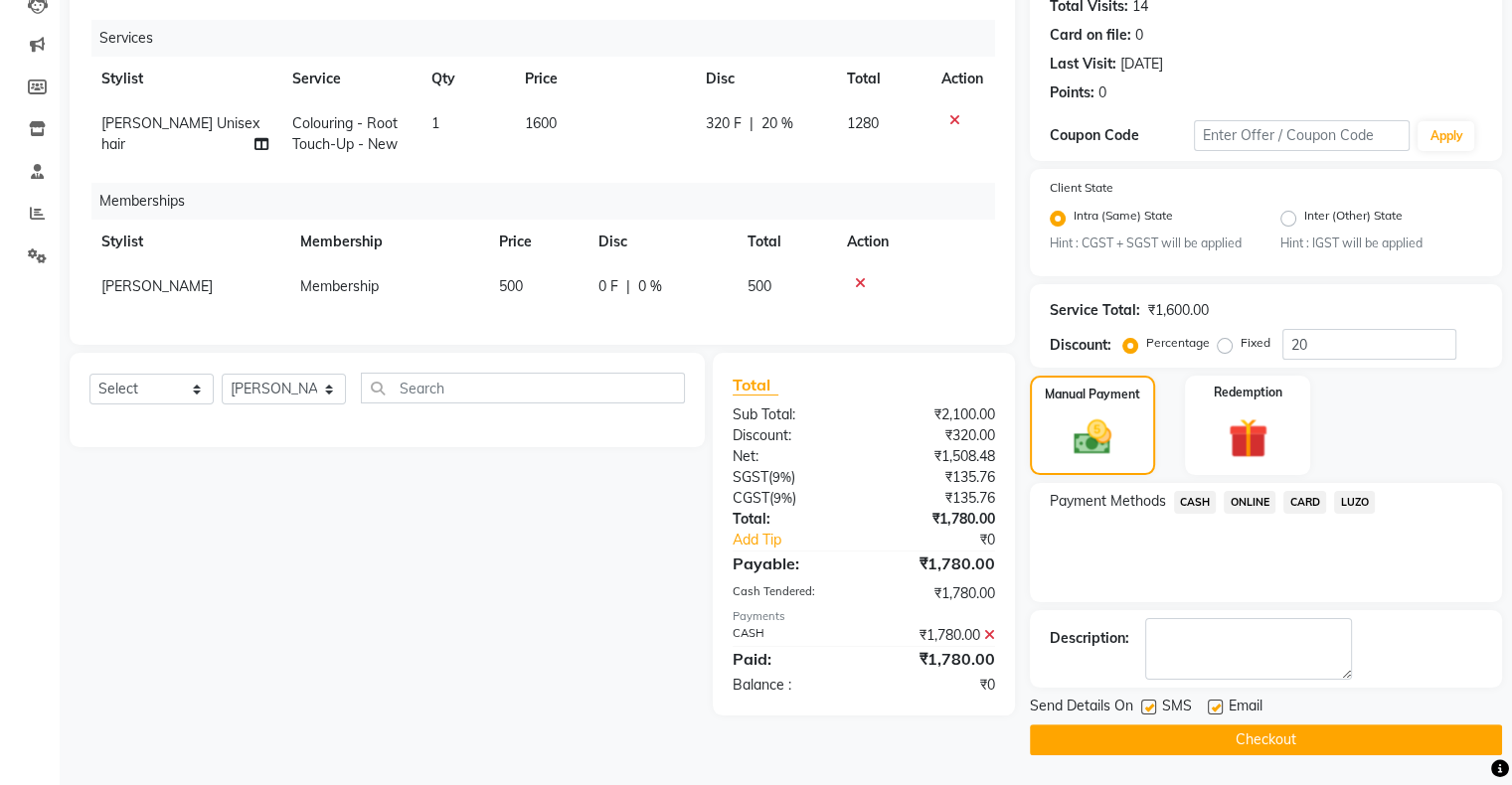 click on "Checkout" 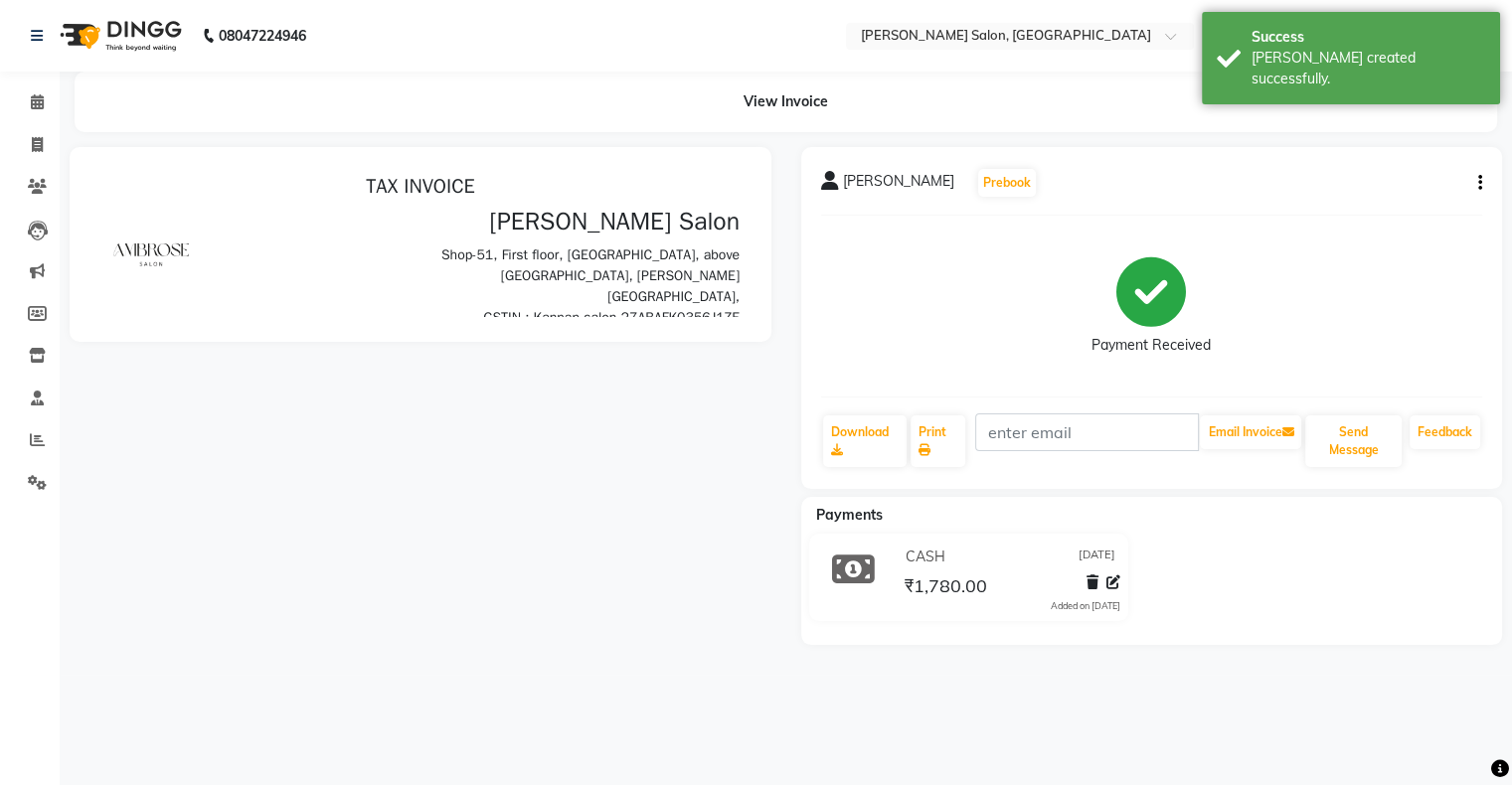 scroll, scrollTop: 0, scrollLeft: 0, axis: both 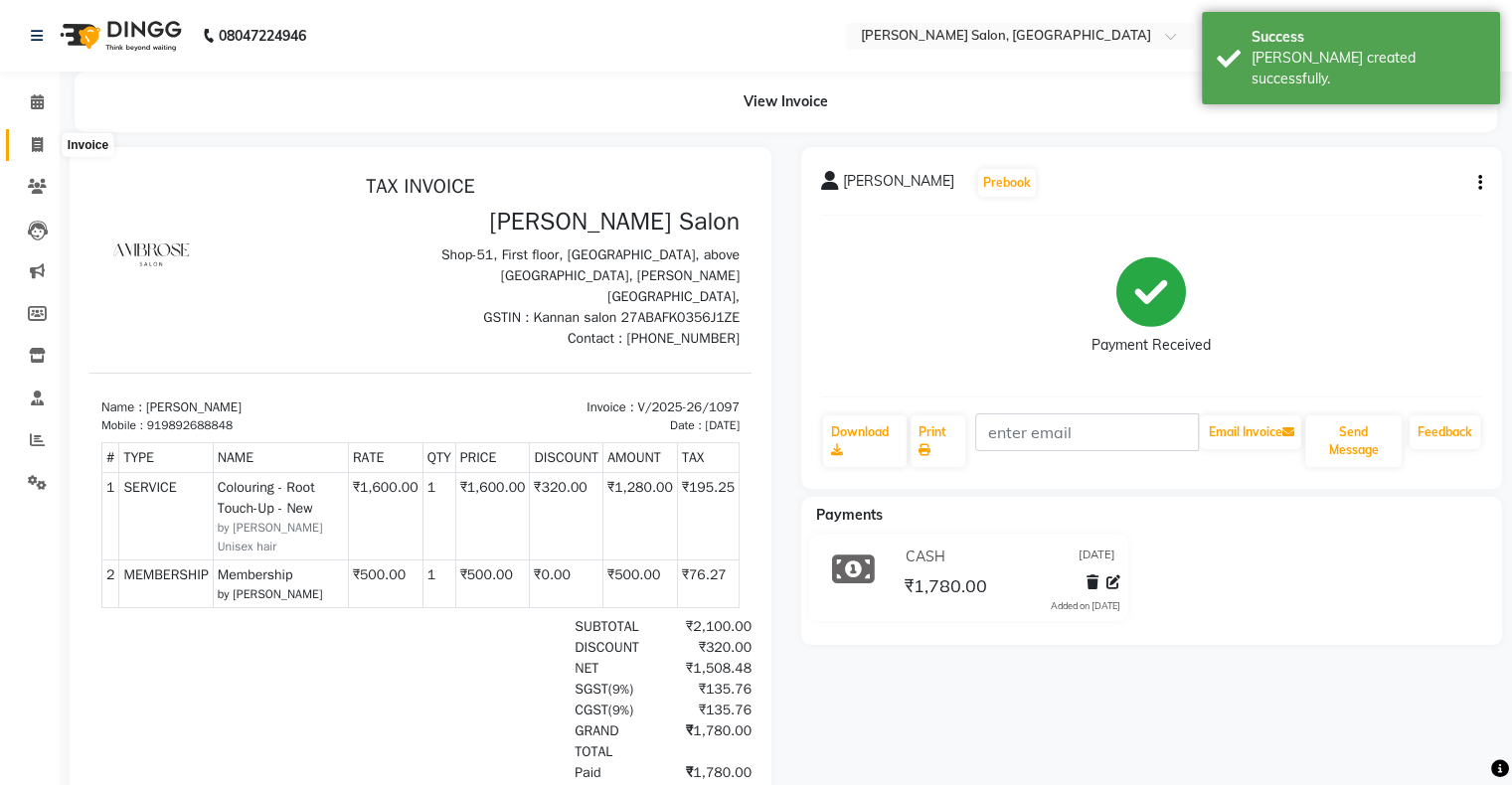 click 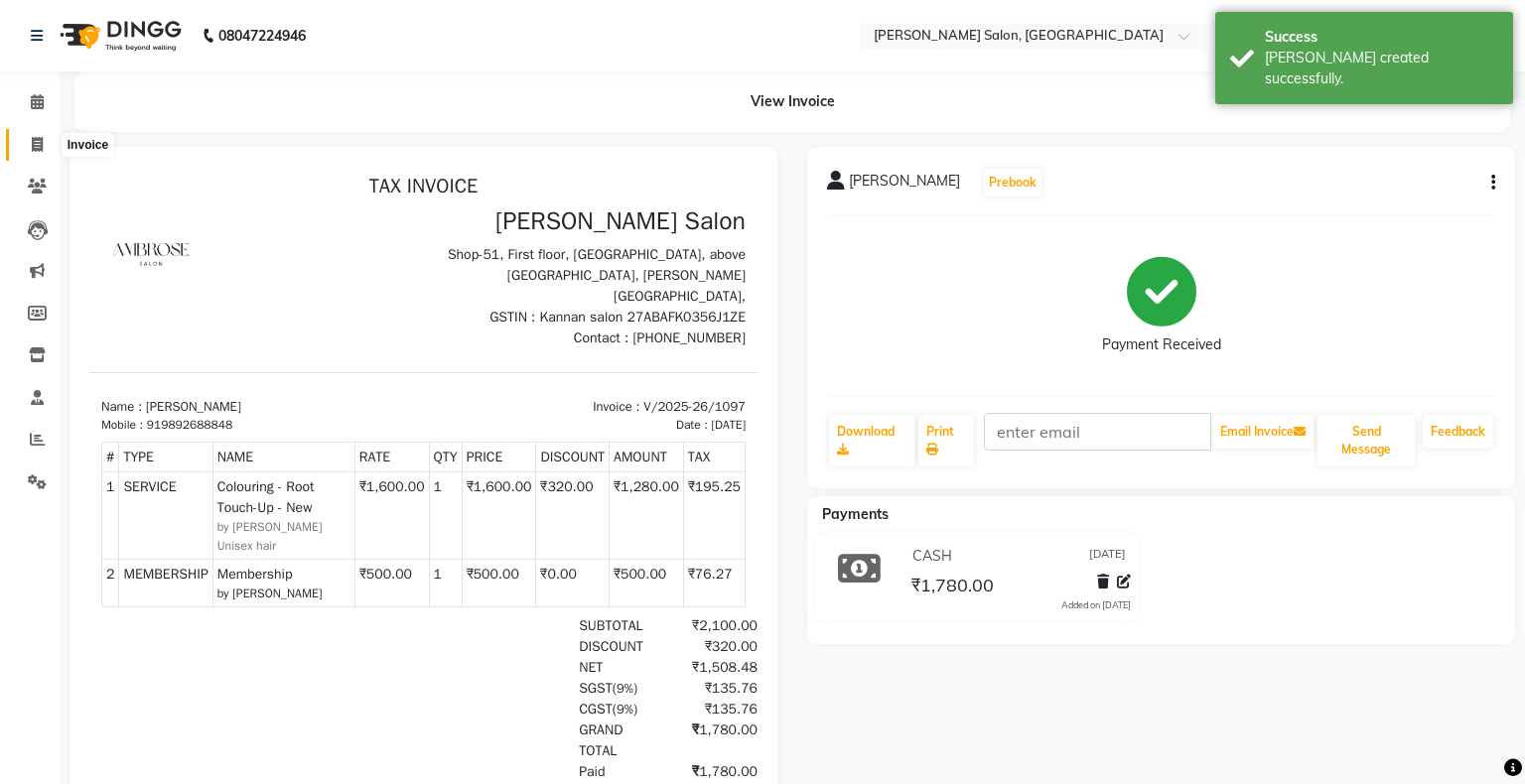 select on "service" 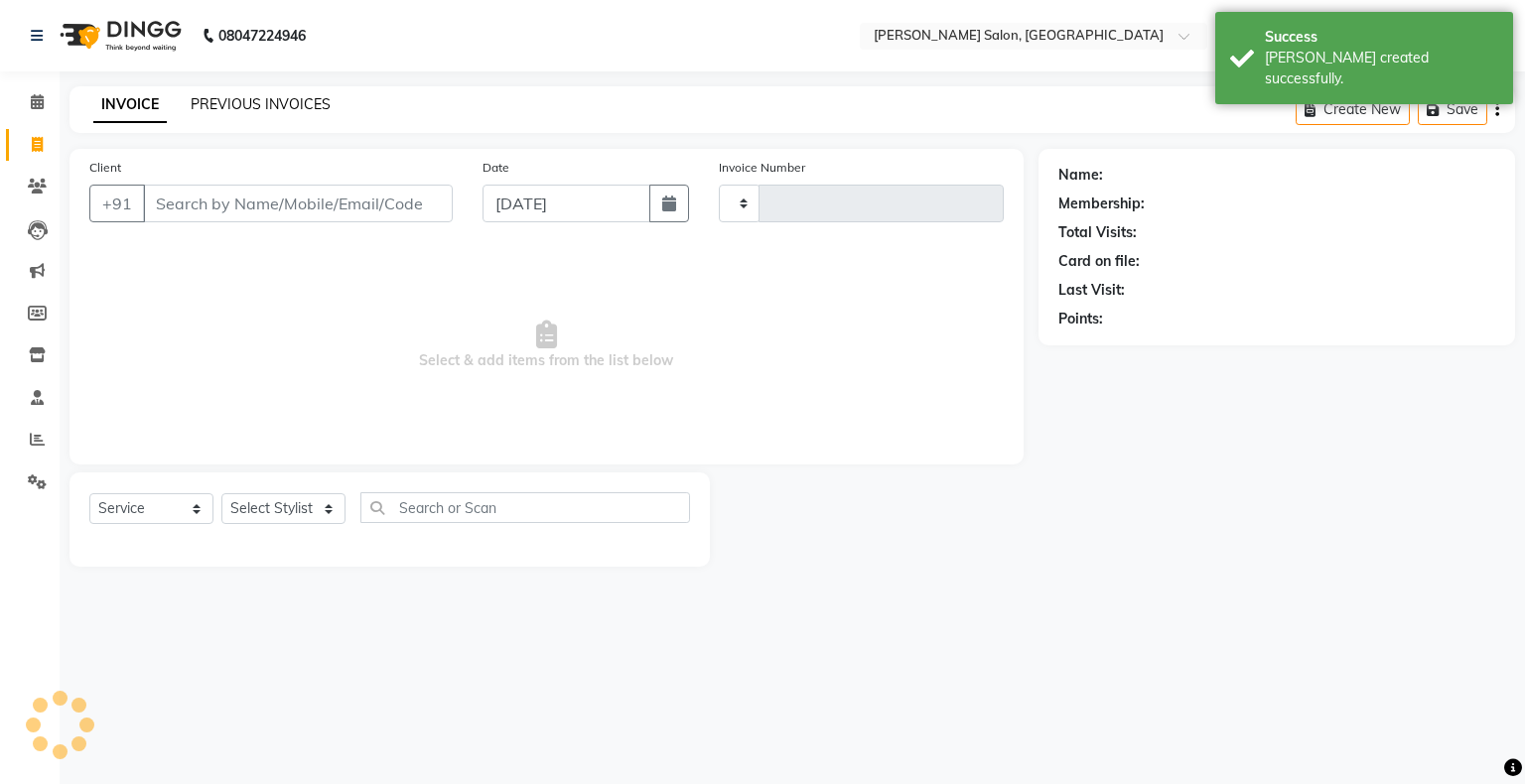 type on "1098" 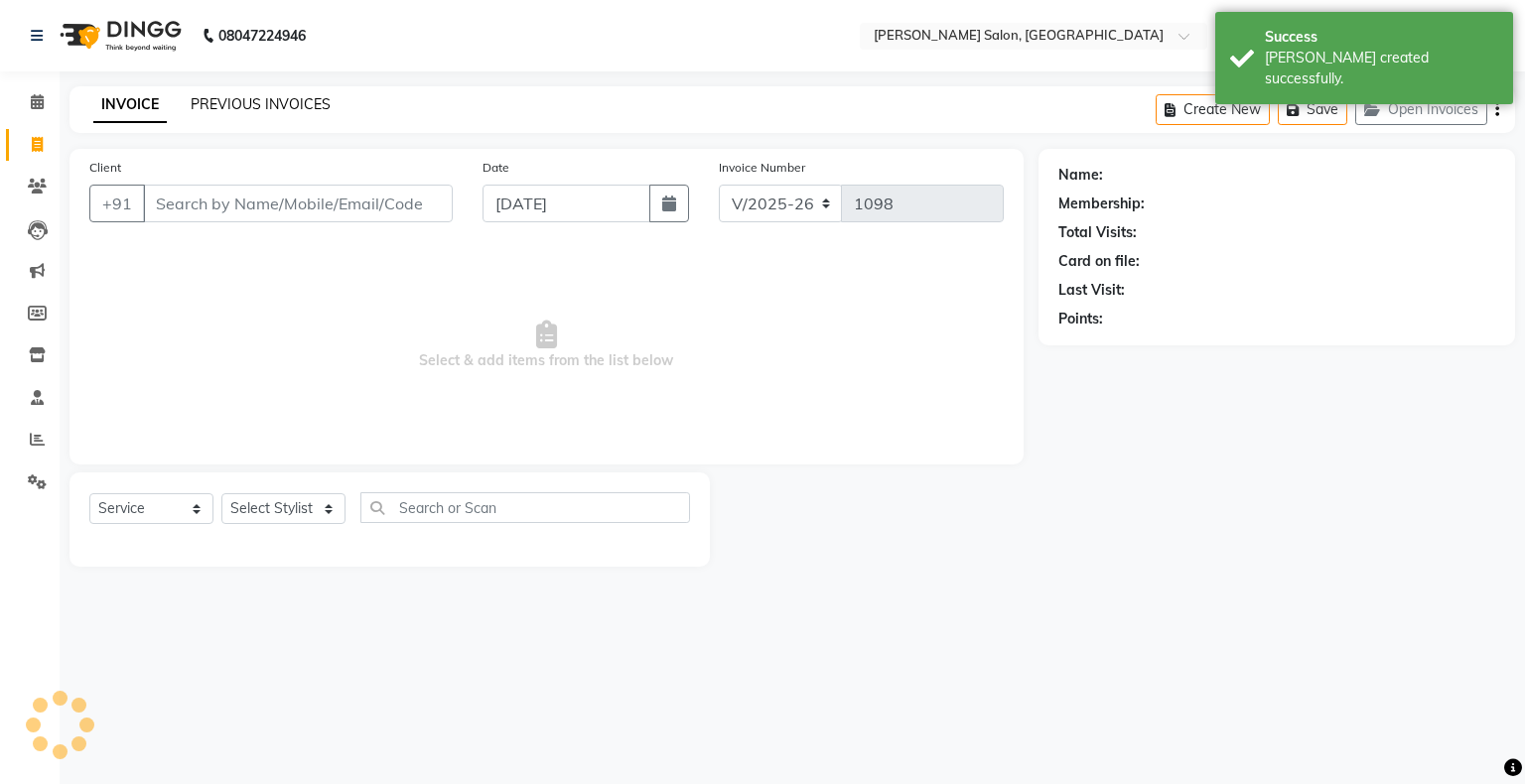 click on "PREVIOUS INVOICES" 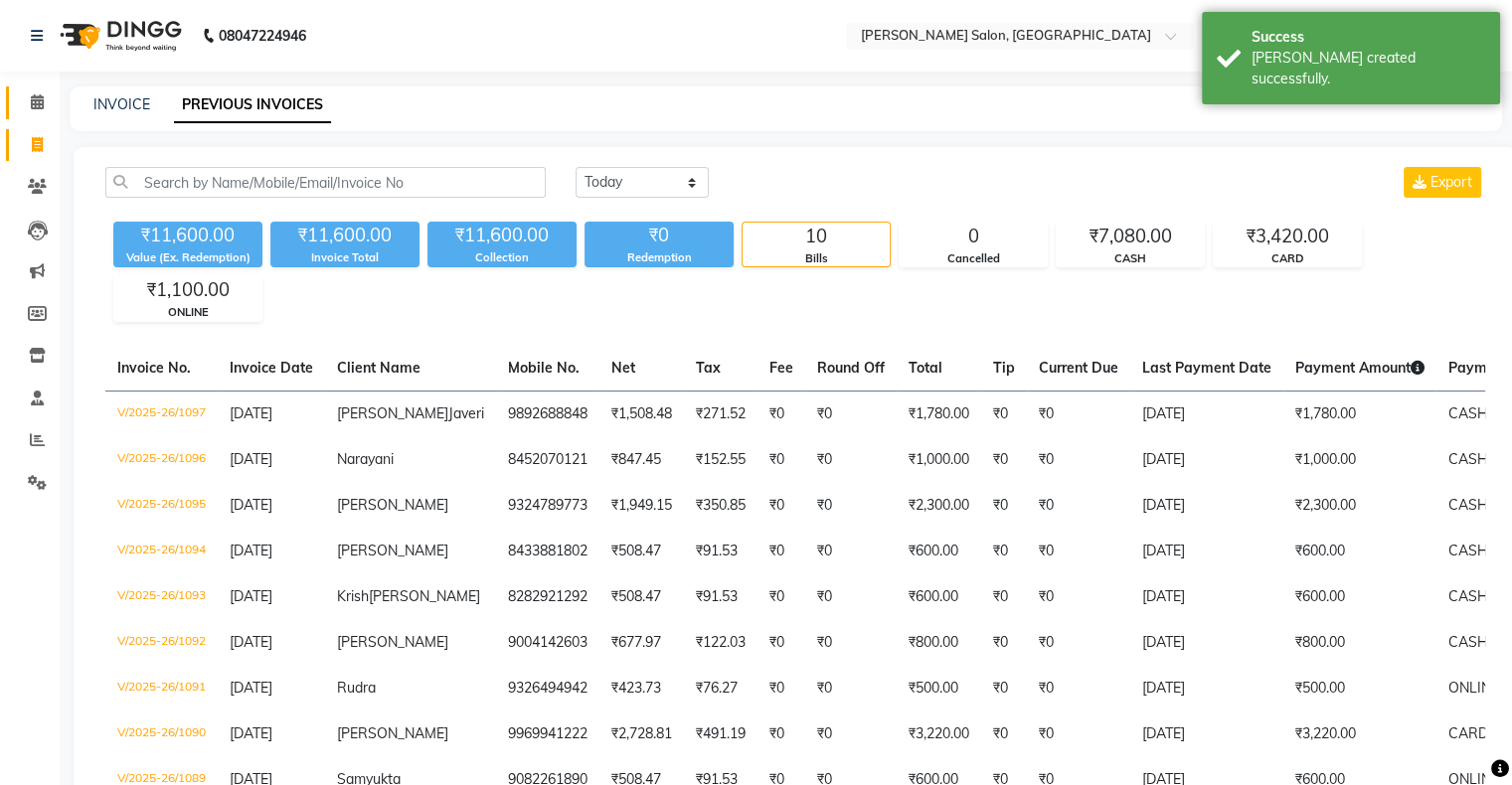 click on "Calendar" 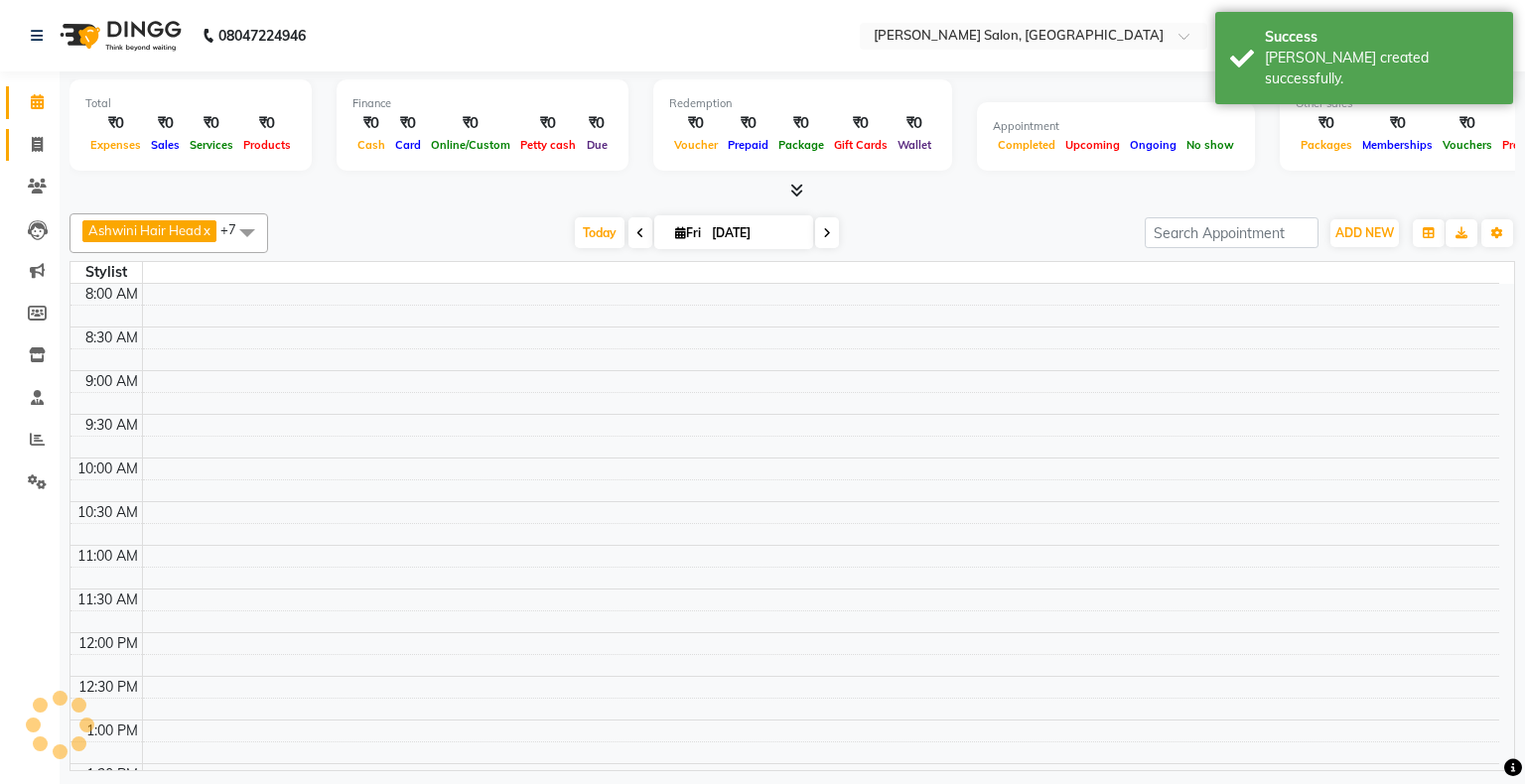 click 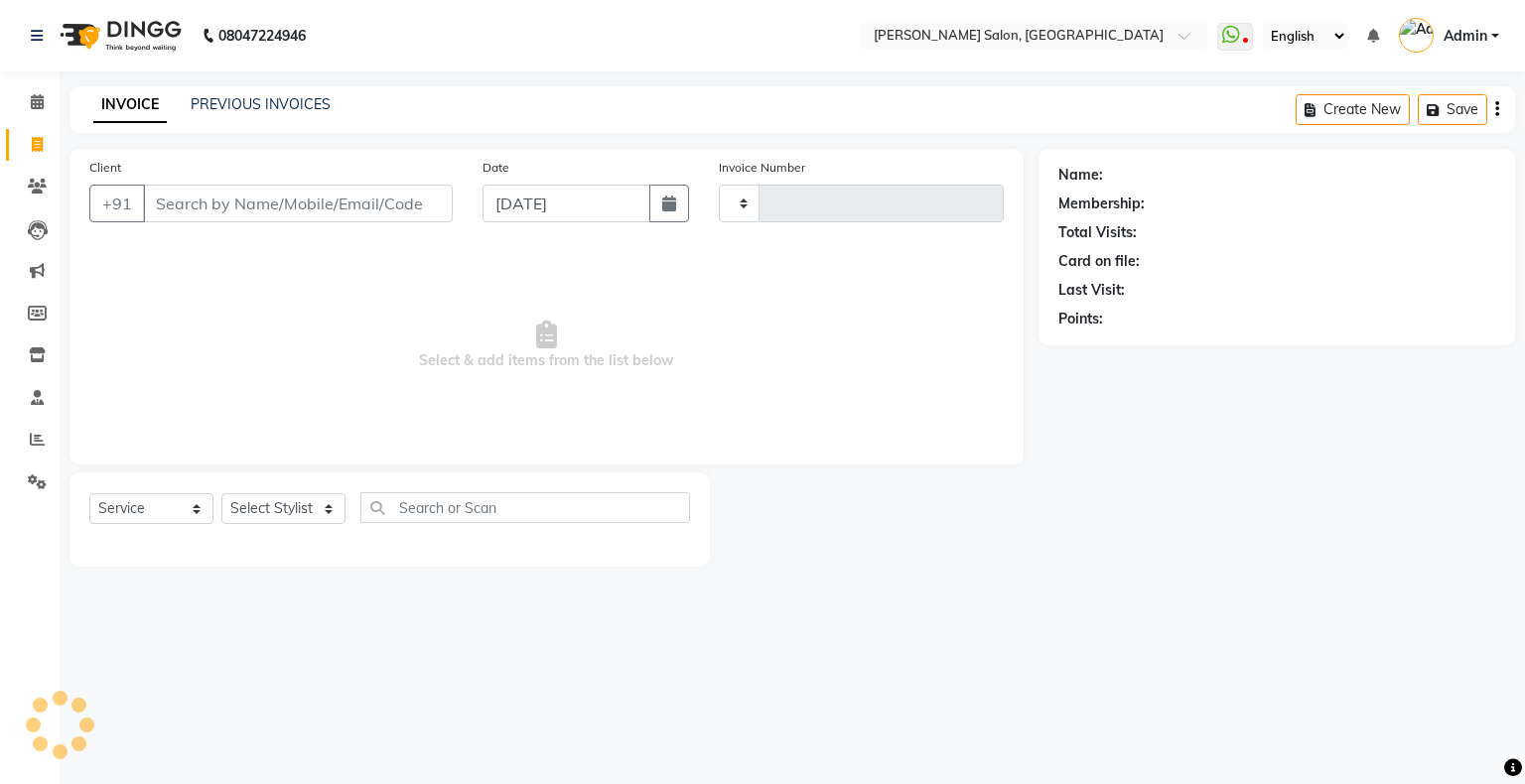 type on "1098" 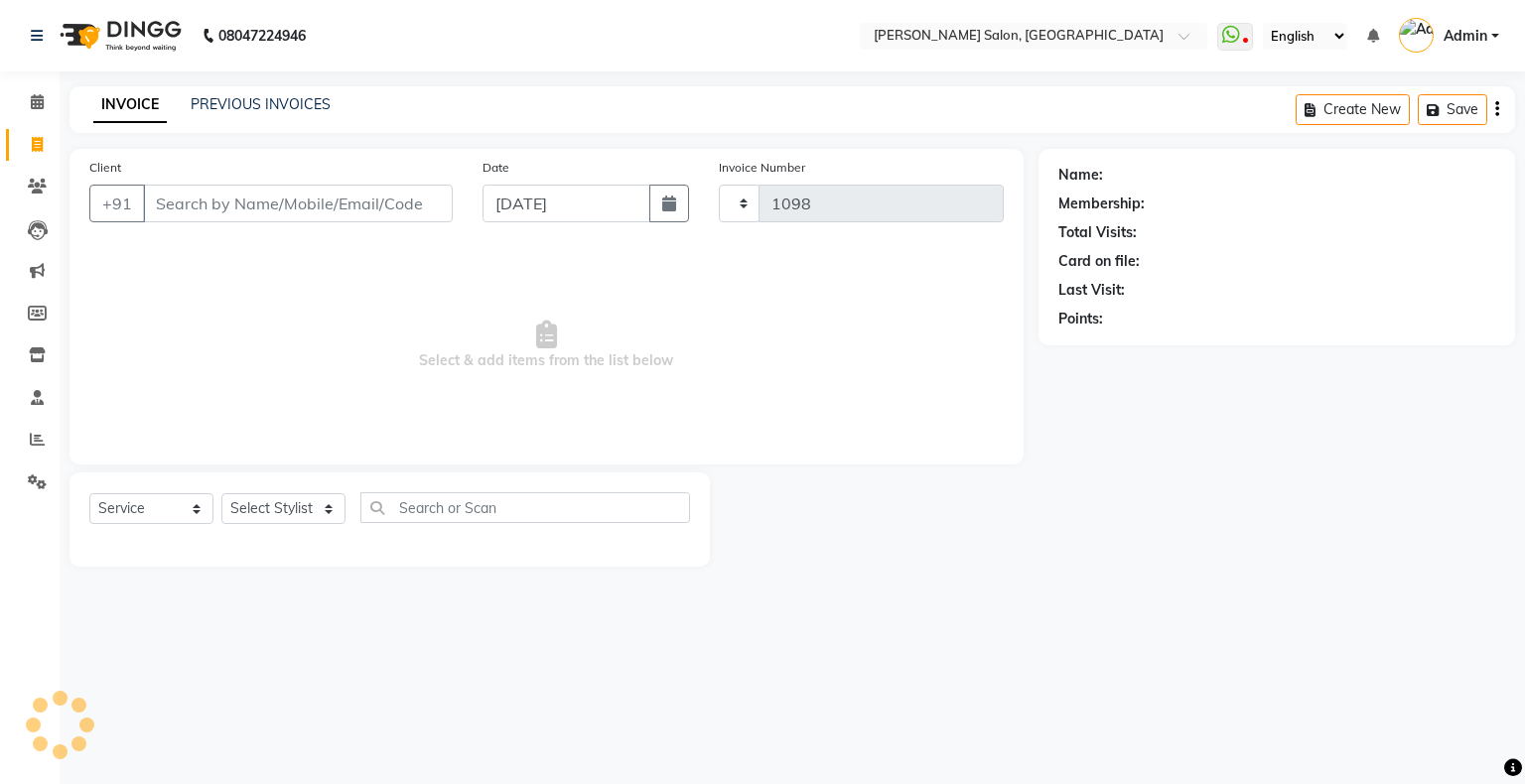 select on "4073" 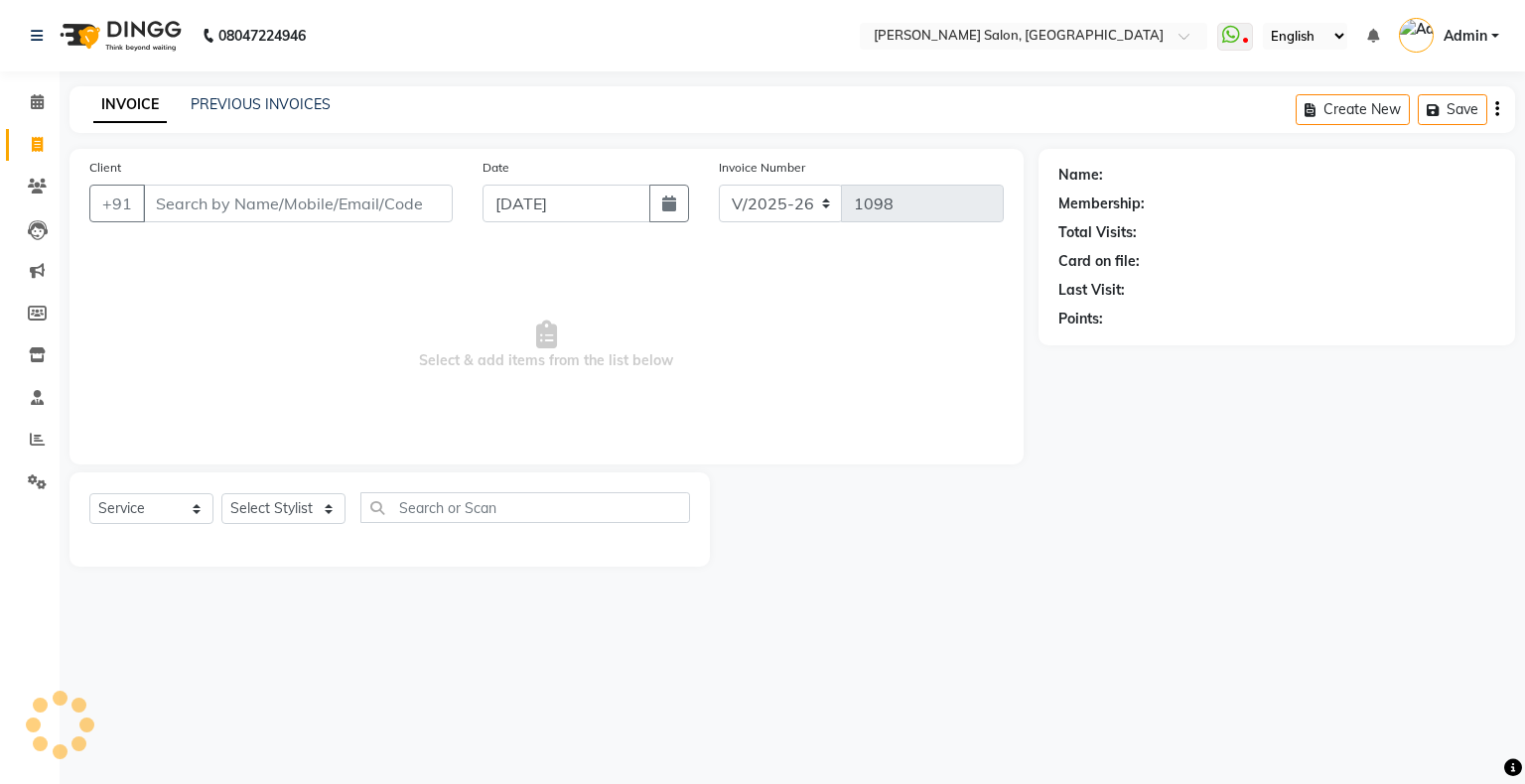 click on "INVOICE PREVIOUS INVOICES Create New   Save" 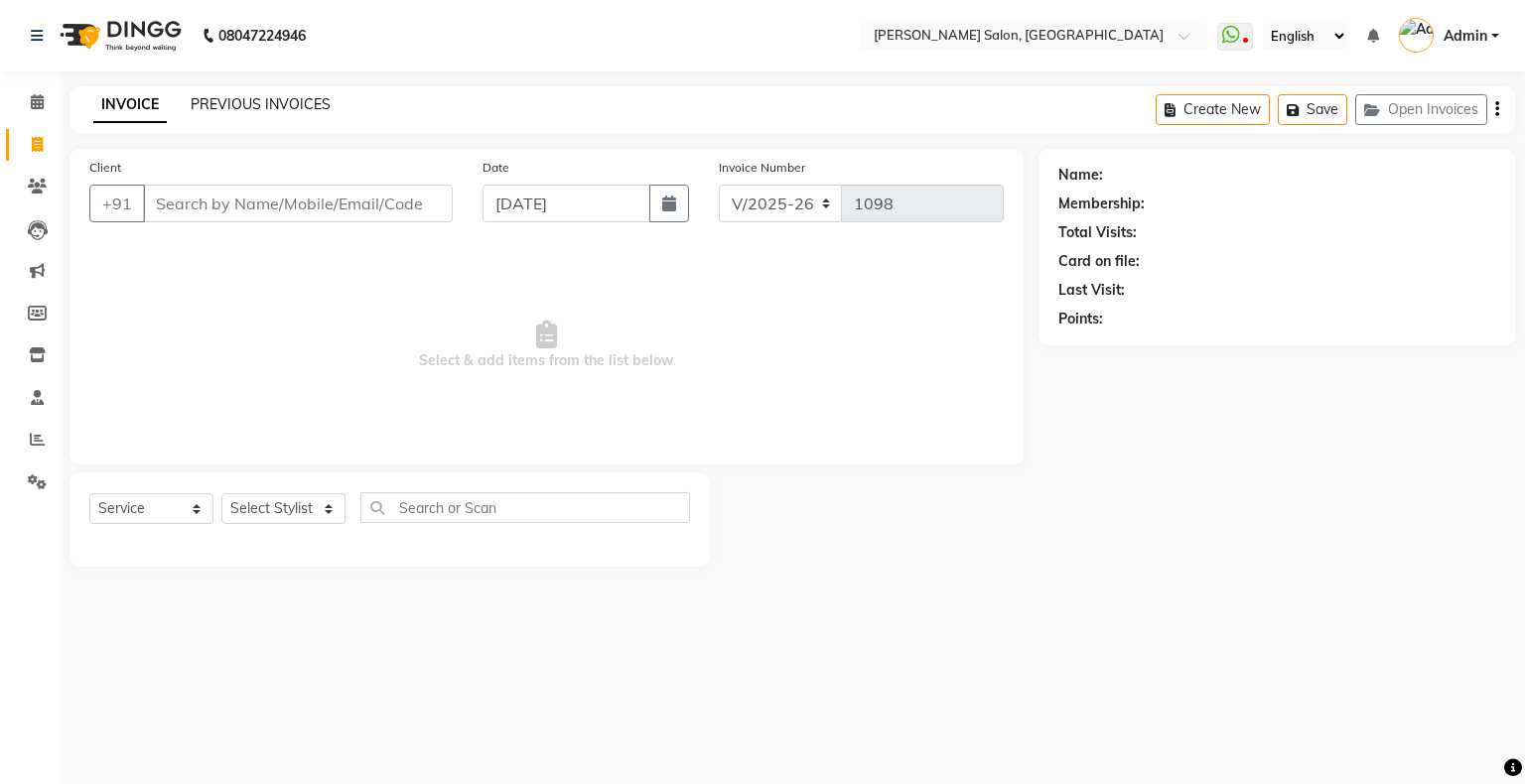 click on "PREVIOUS INVOICES" 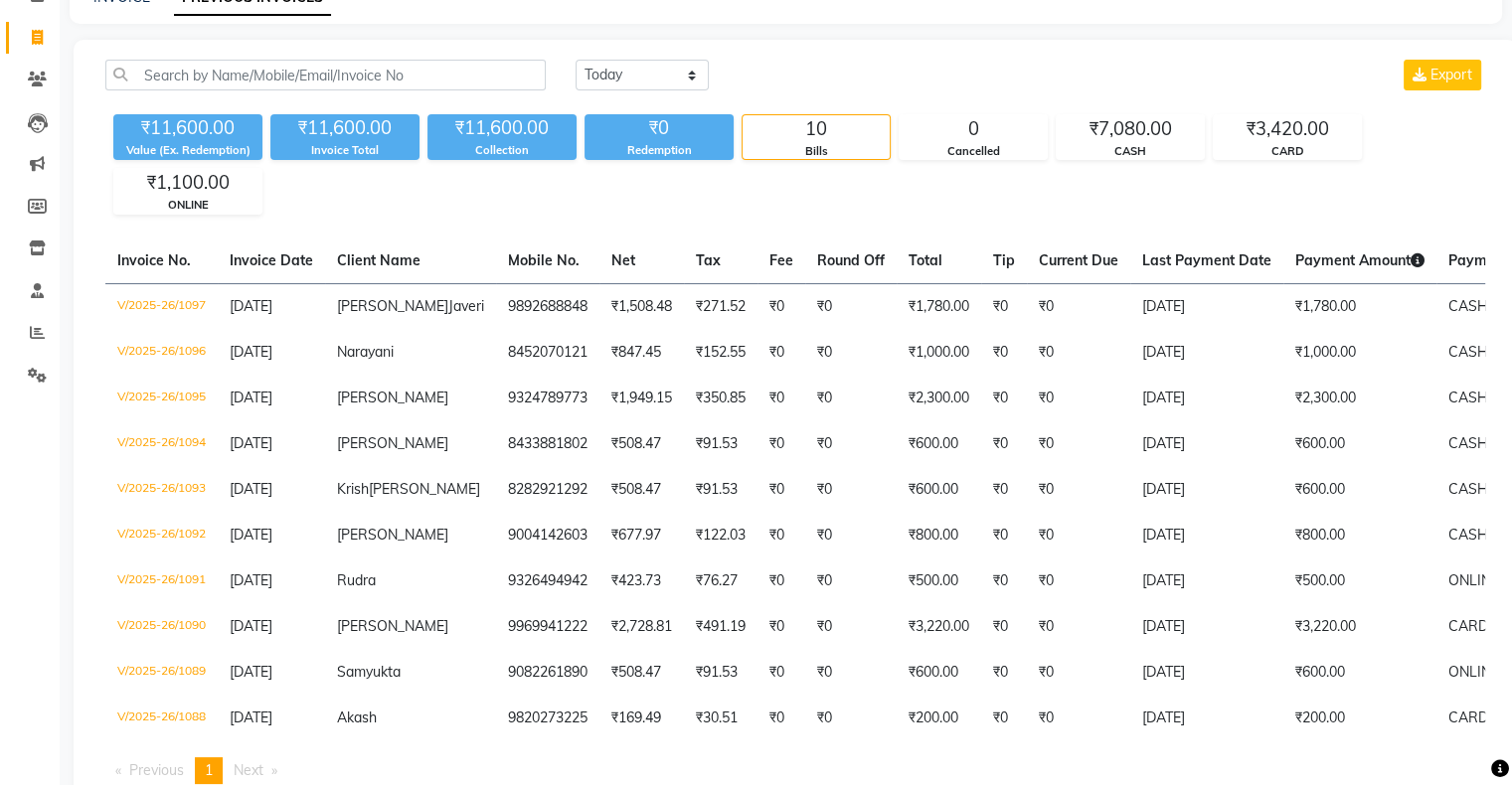 scroll, scrollTop: 0, scrollLeft: 0, axis: both 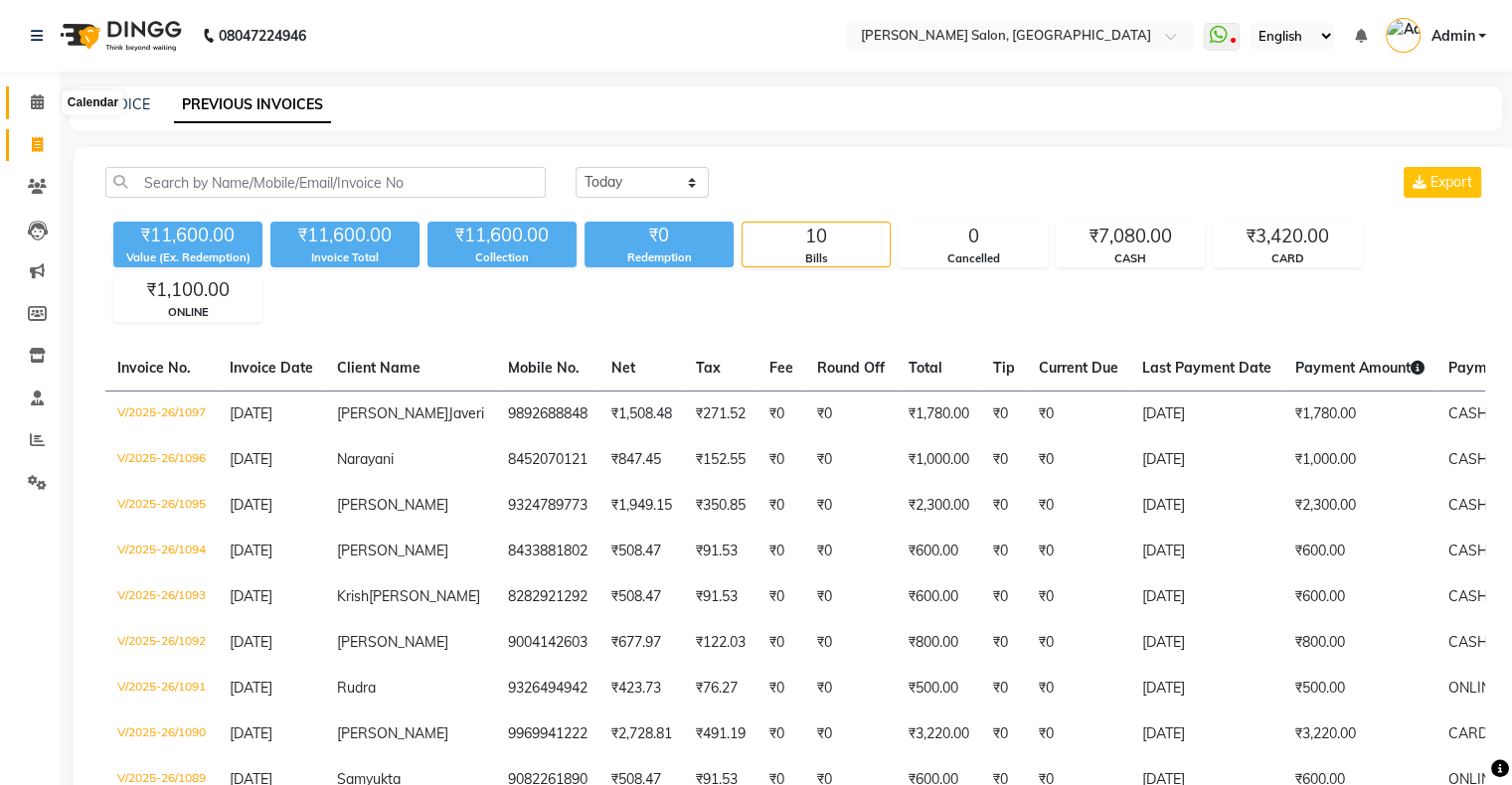 click 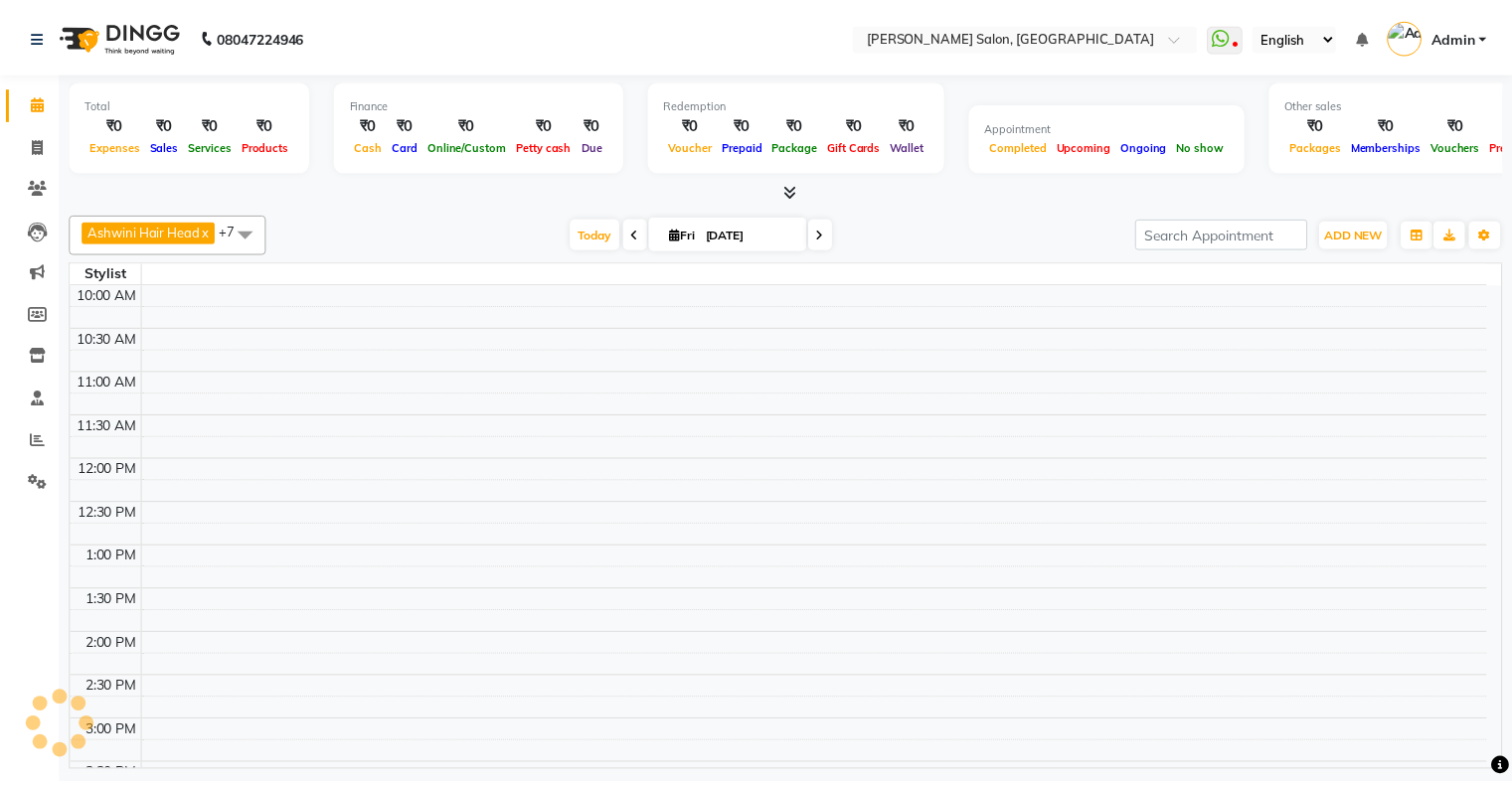 scroll, scrollTop: 0, scrollLeft: 0, axis: both 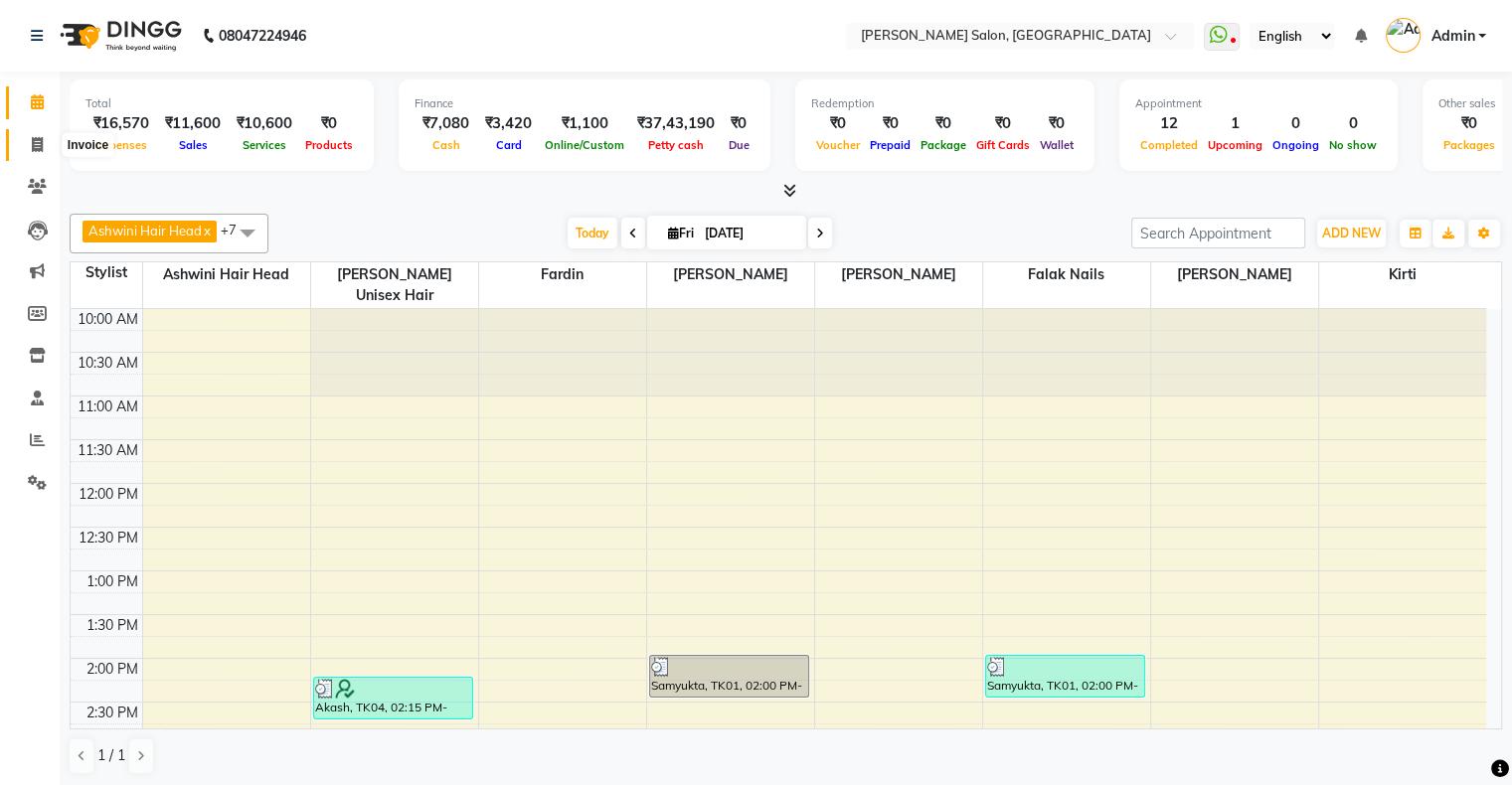 click 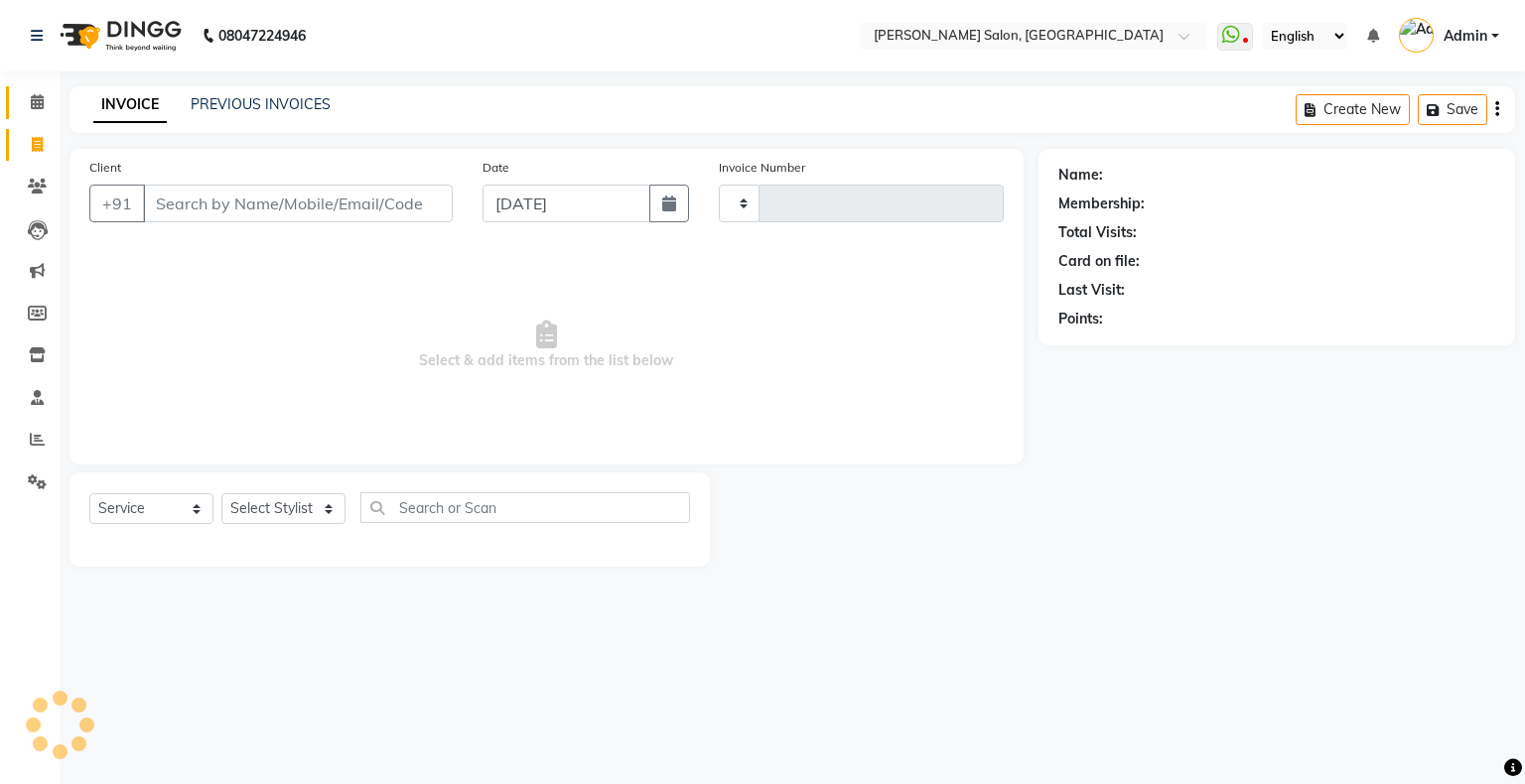 type on "1098" 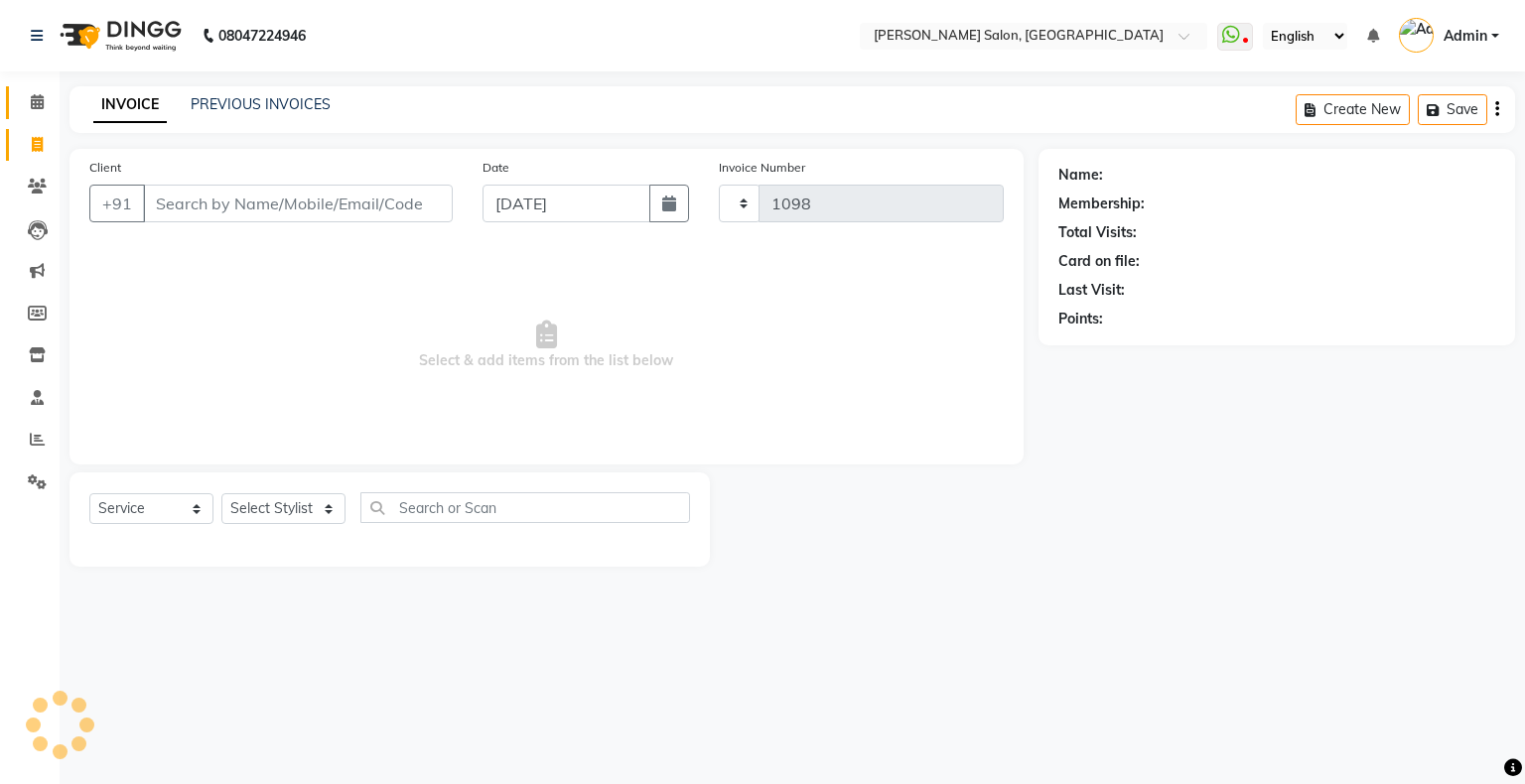 select on "4073" 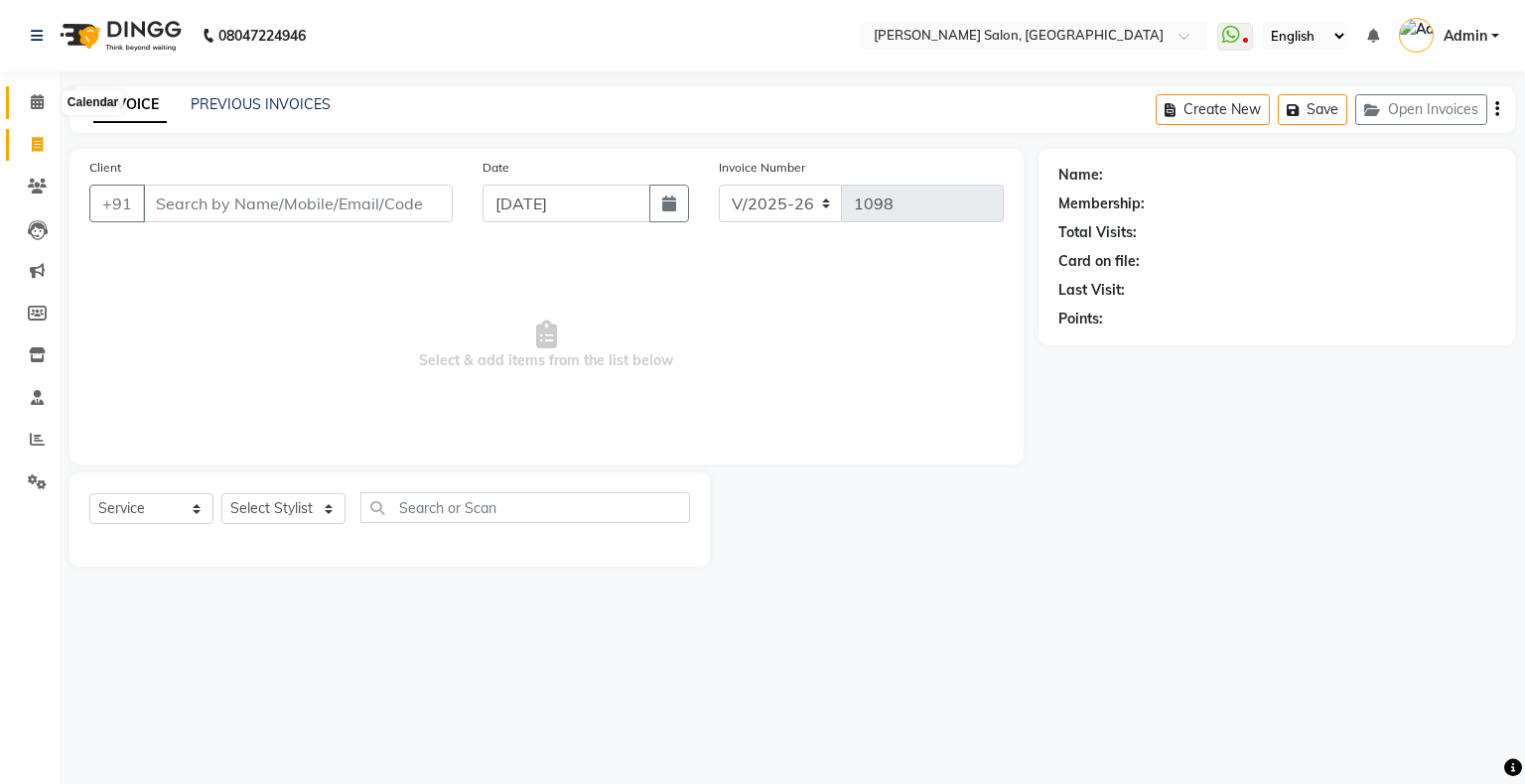 click 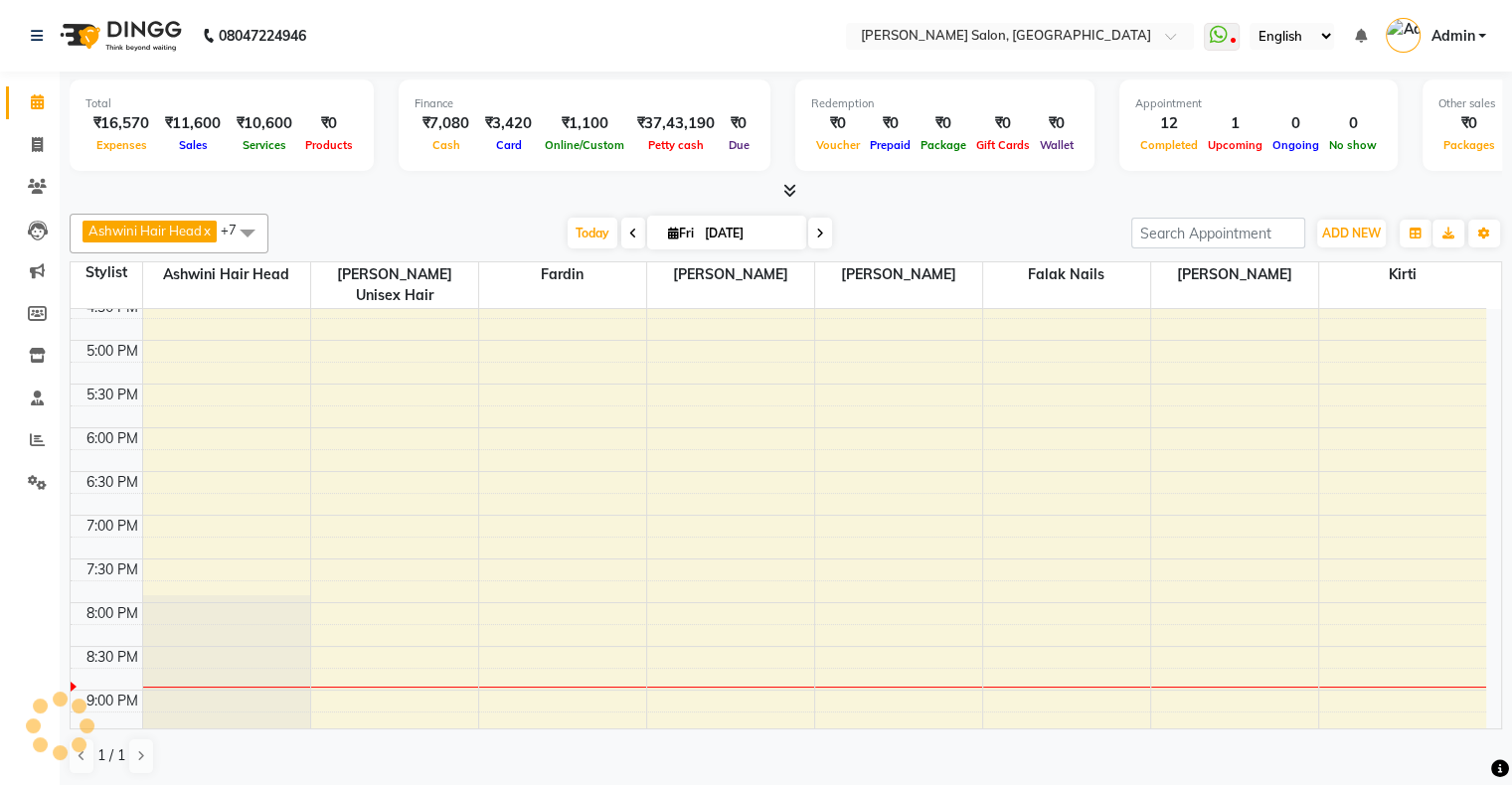 scroll, scrollTop: 685, scrollLeft: 0, axis: vertical 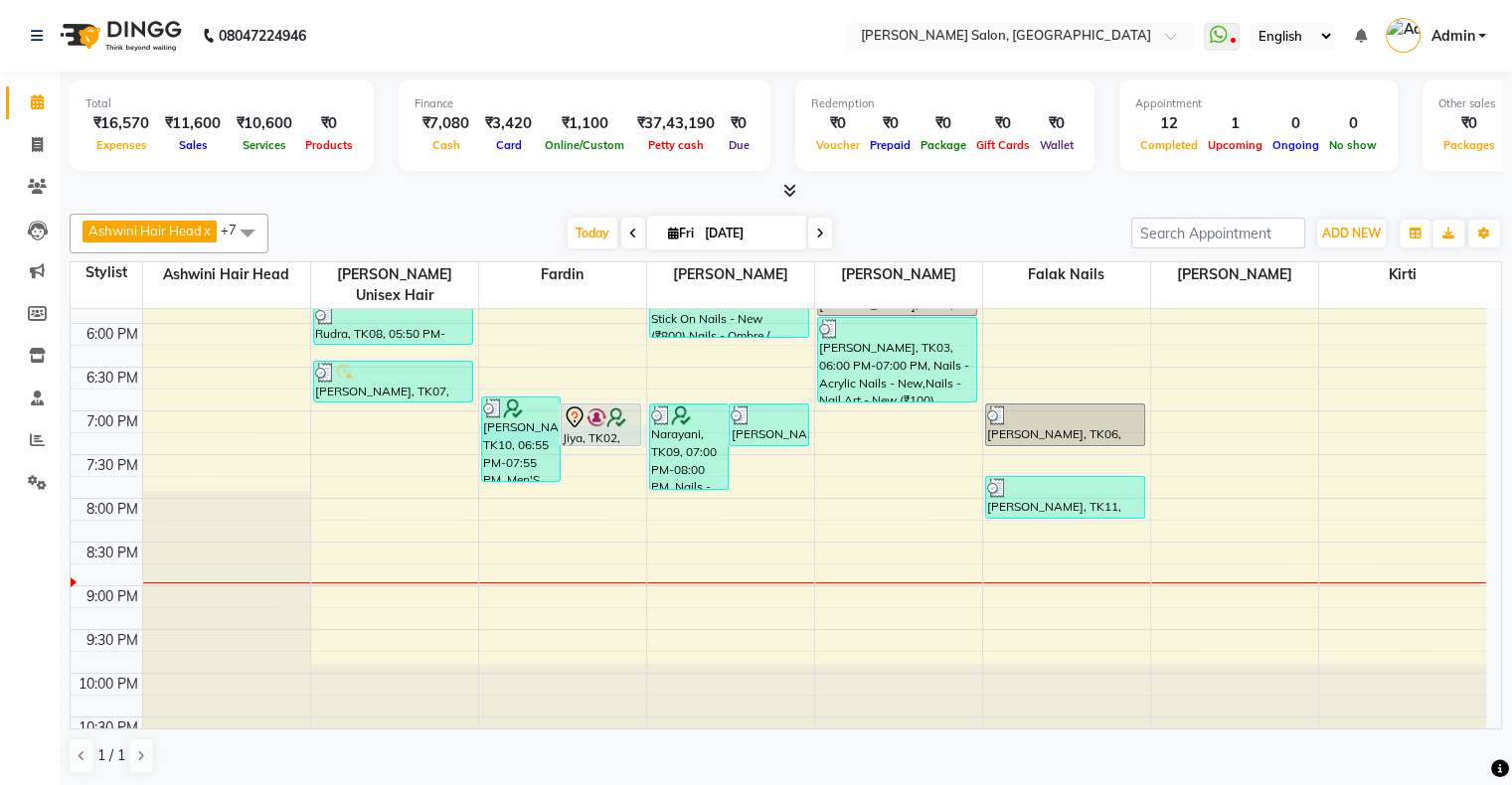 click at bounding box center [814, 465] 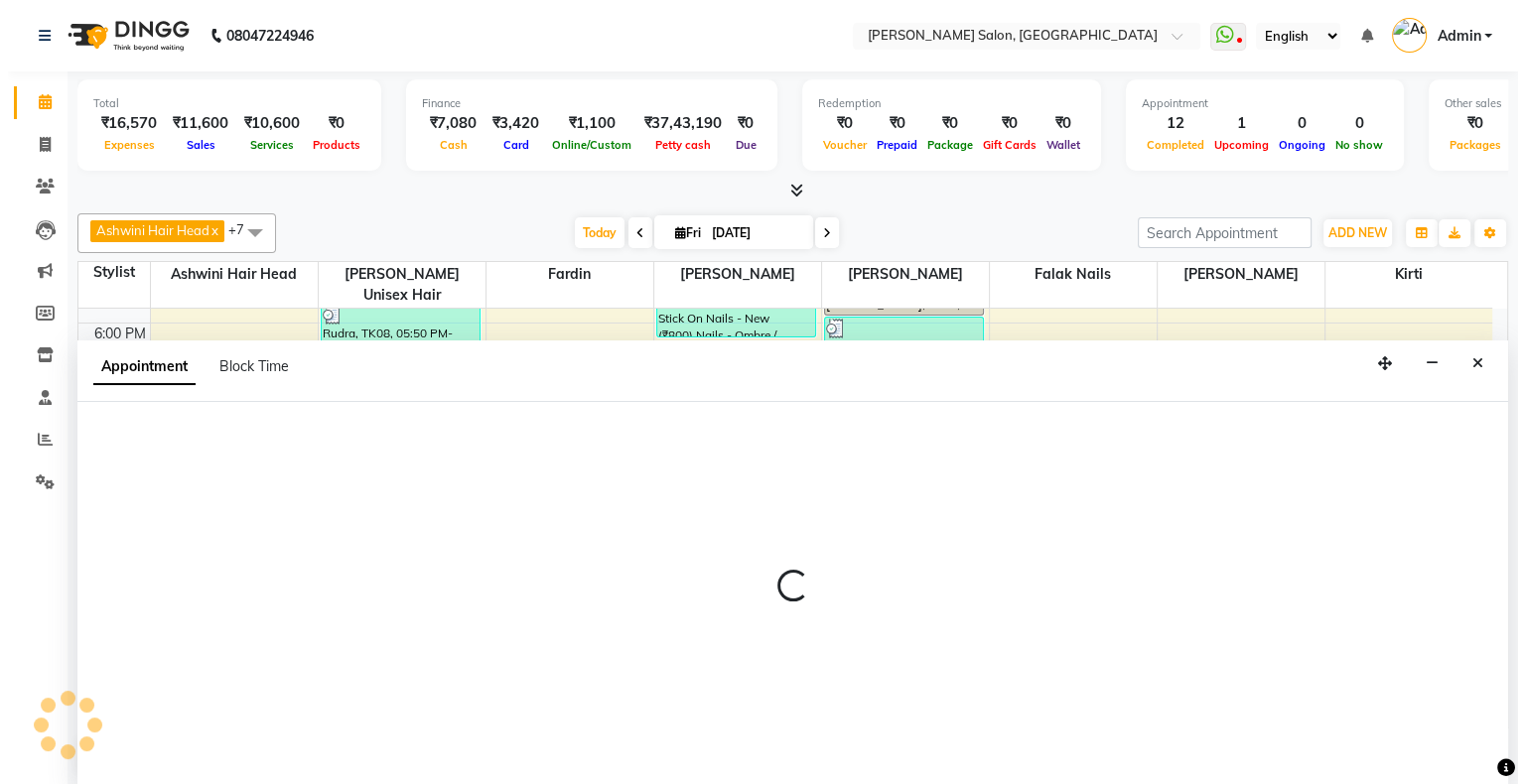 scroll, scrollTop: 0, scrollLeft: 0, axis: both 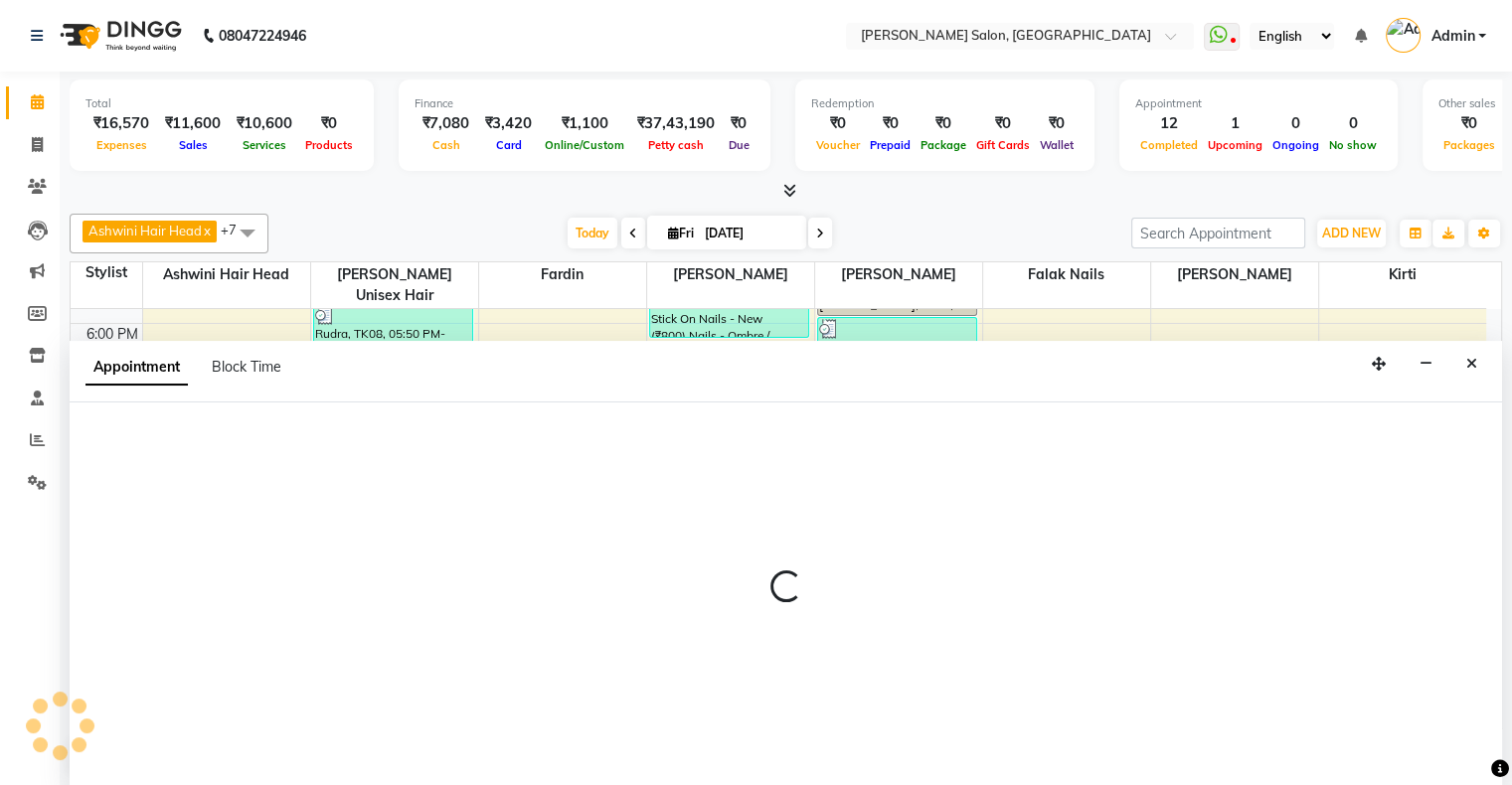 select on "84656" 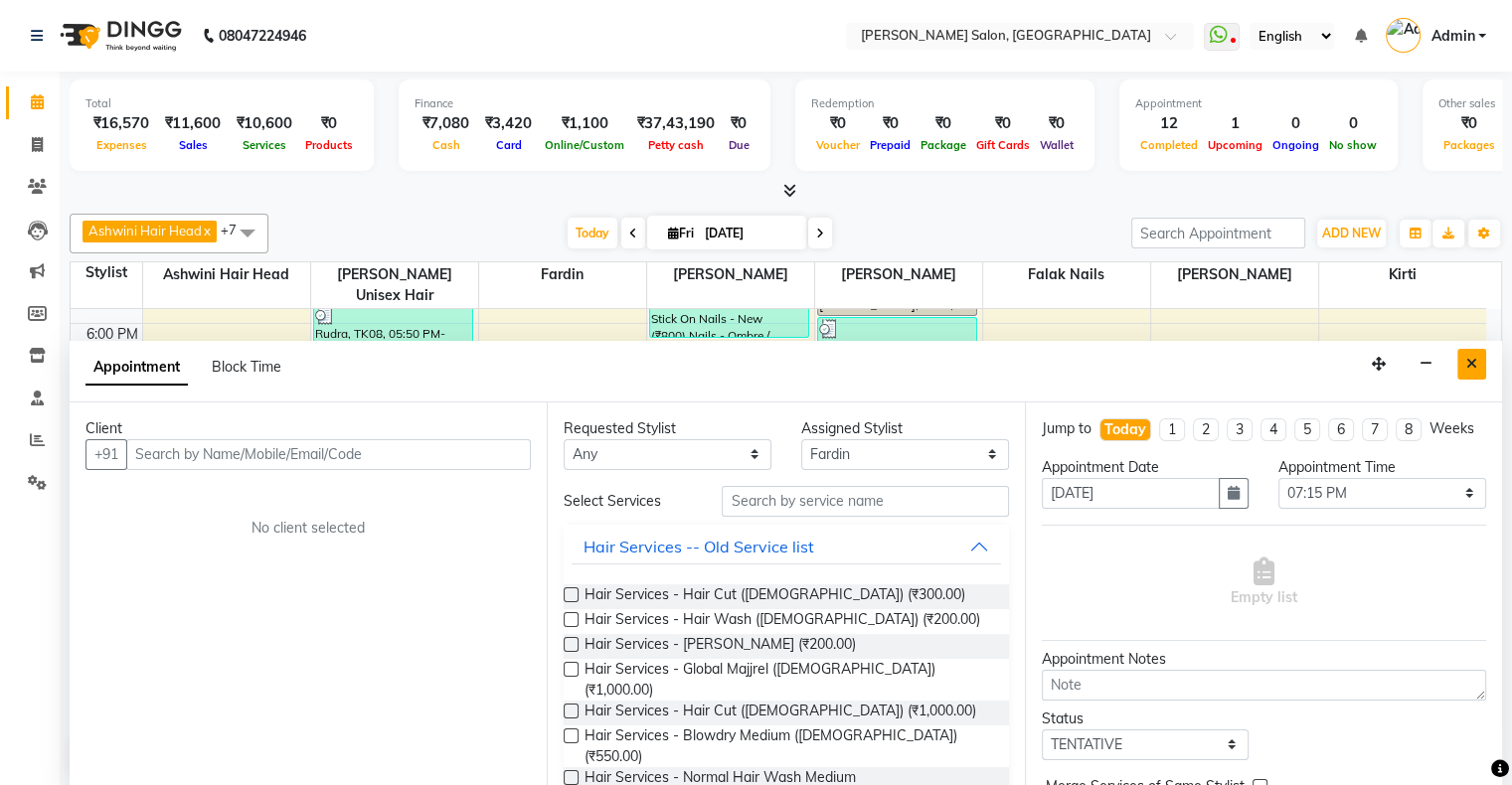 click at bounding box center (1471, 364) 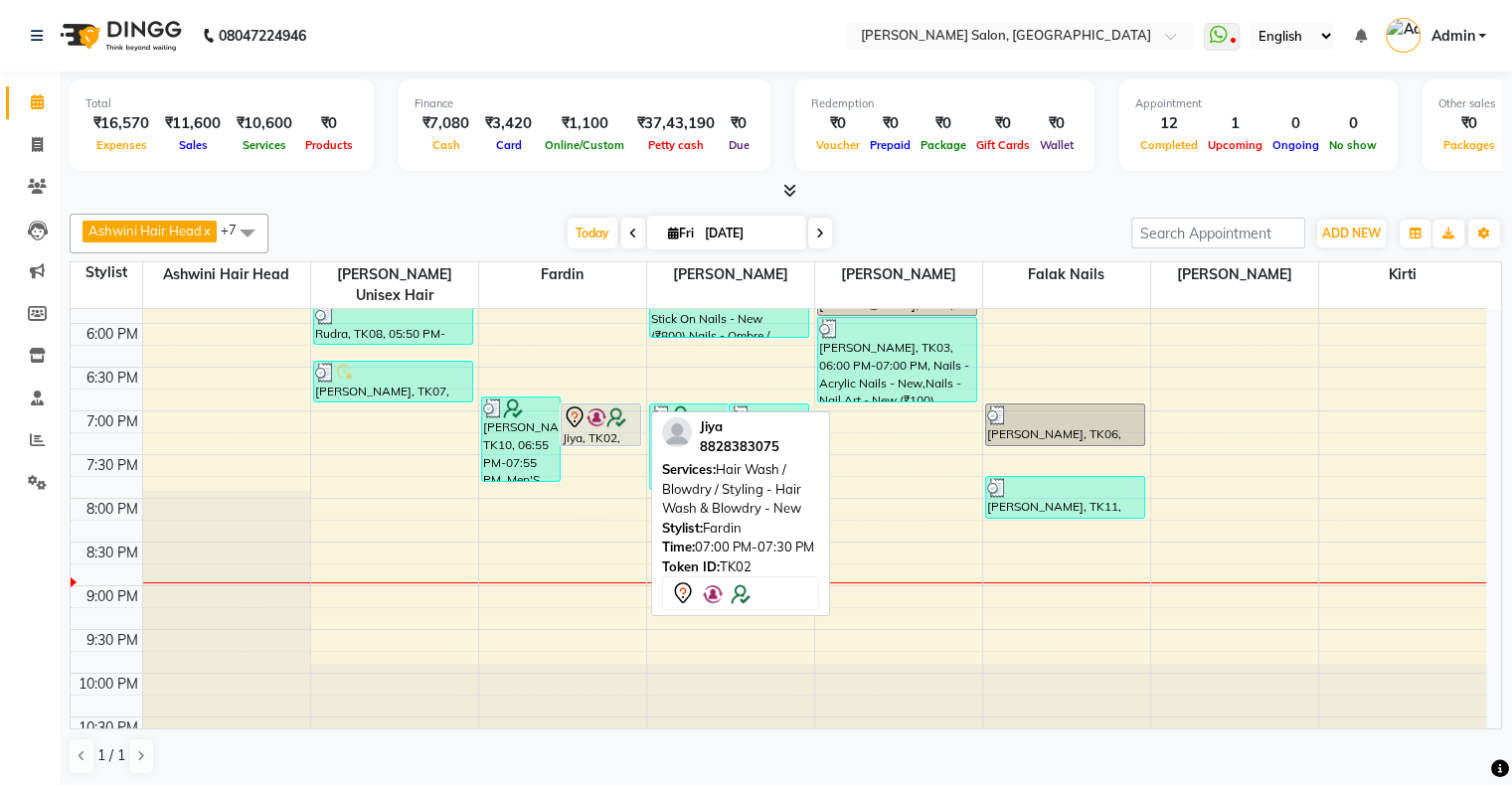 click at bounding box center [596, 417] 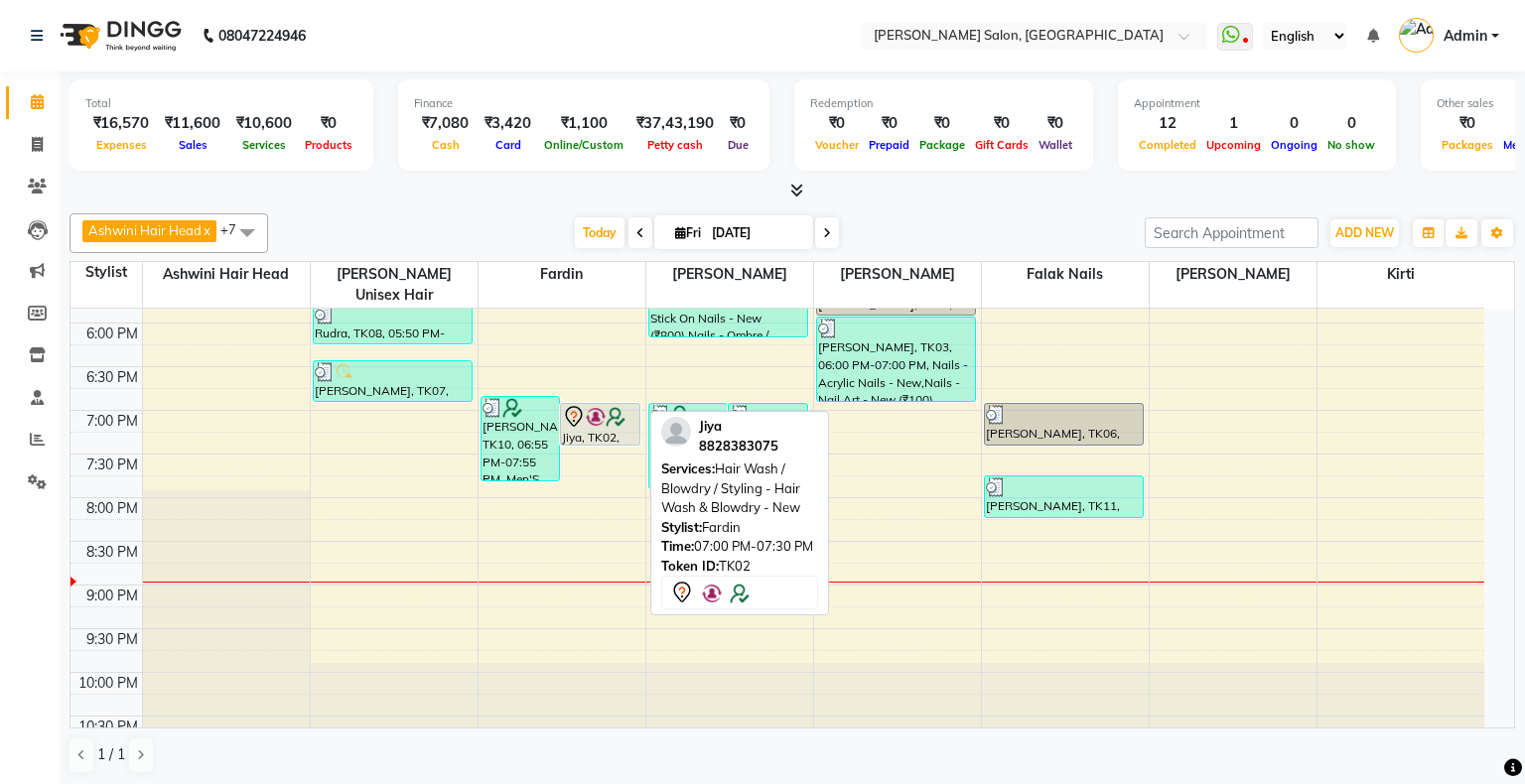 select on "7" 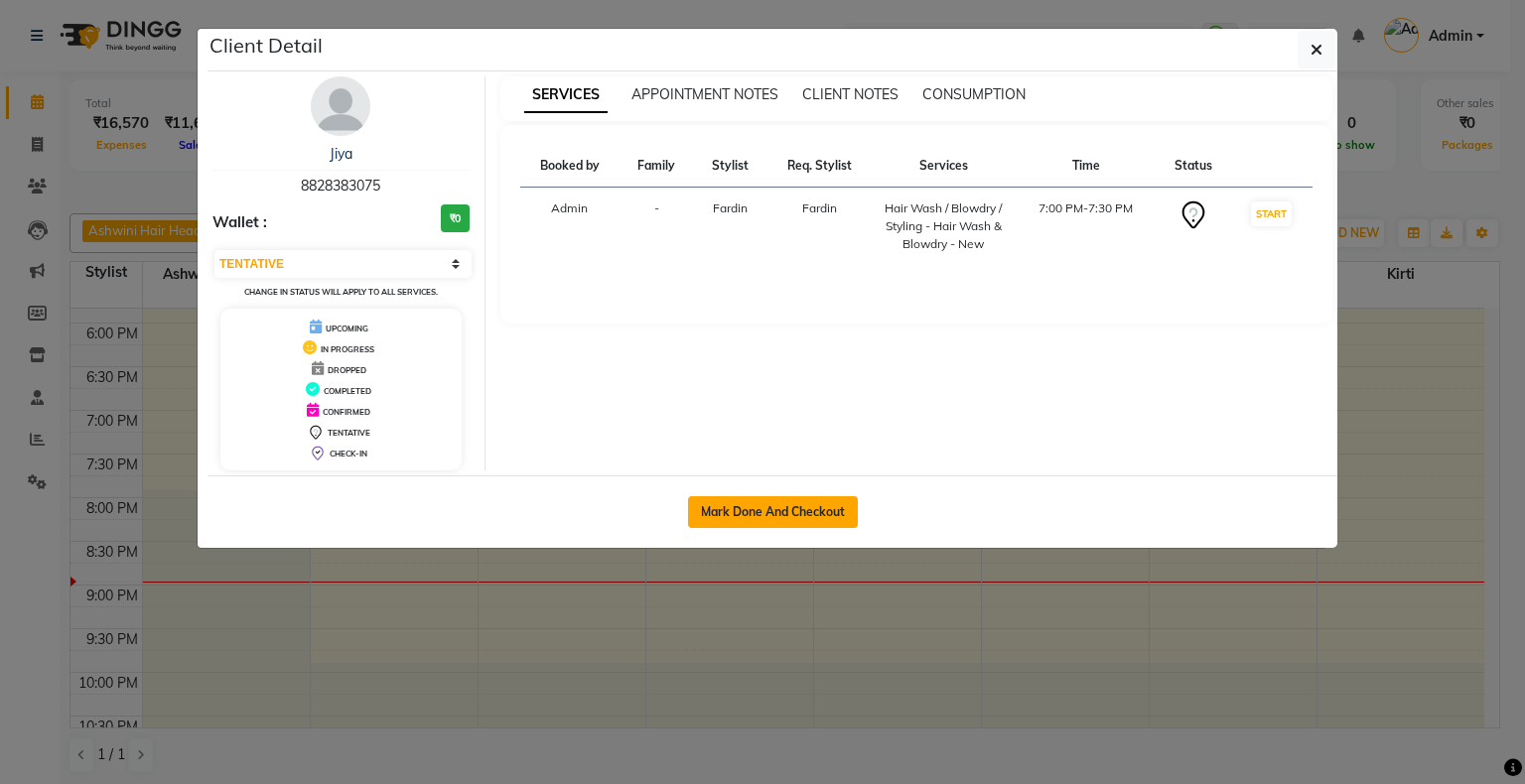 click on "Mark Done And Checkout" 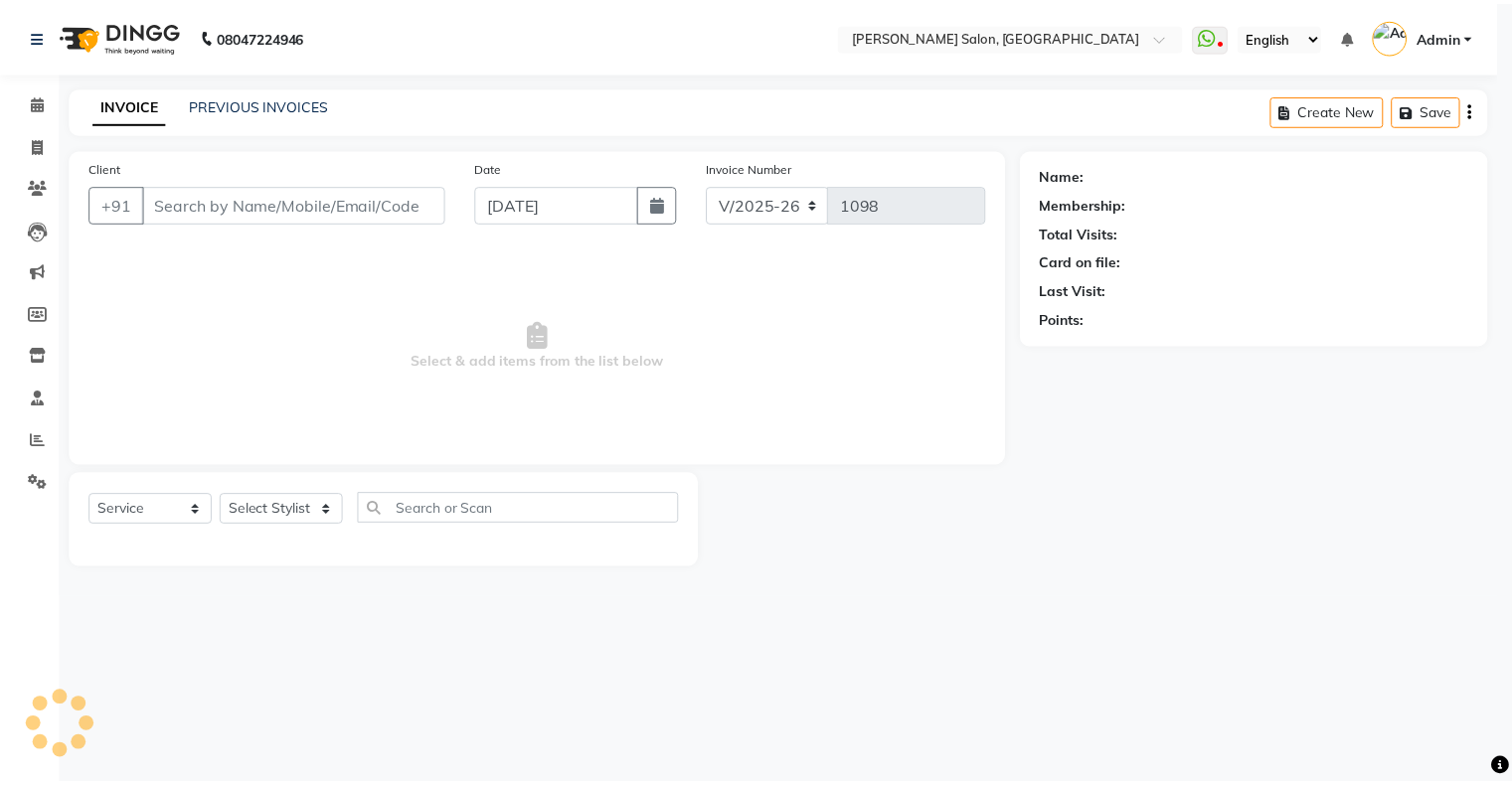 scroll, scrollTop: 0, scrollLeft: 0, axis: both 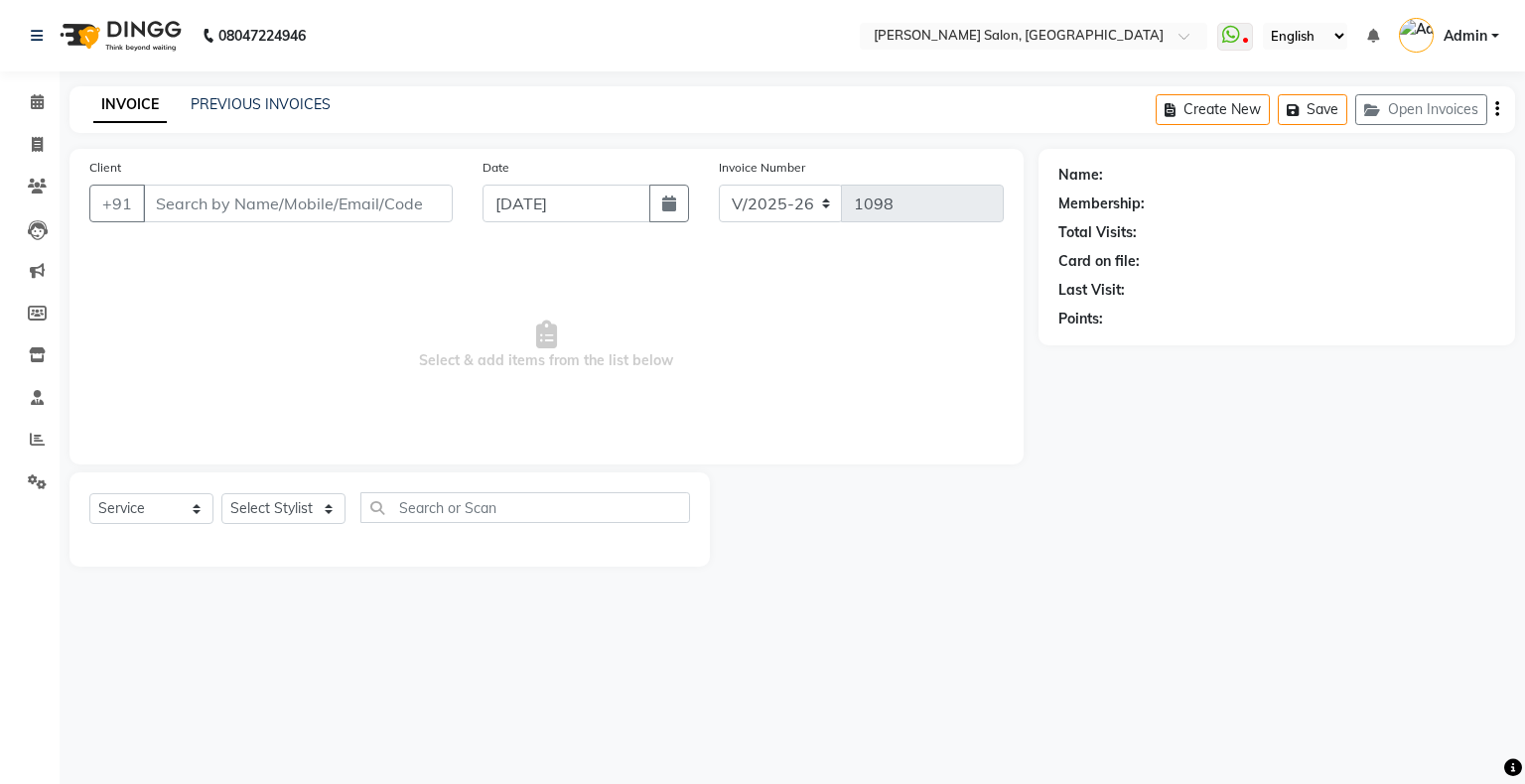 type on "8828383075" 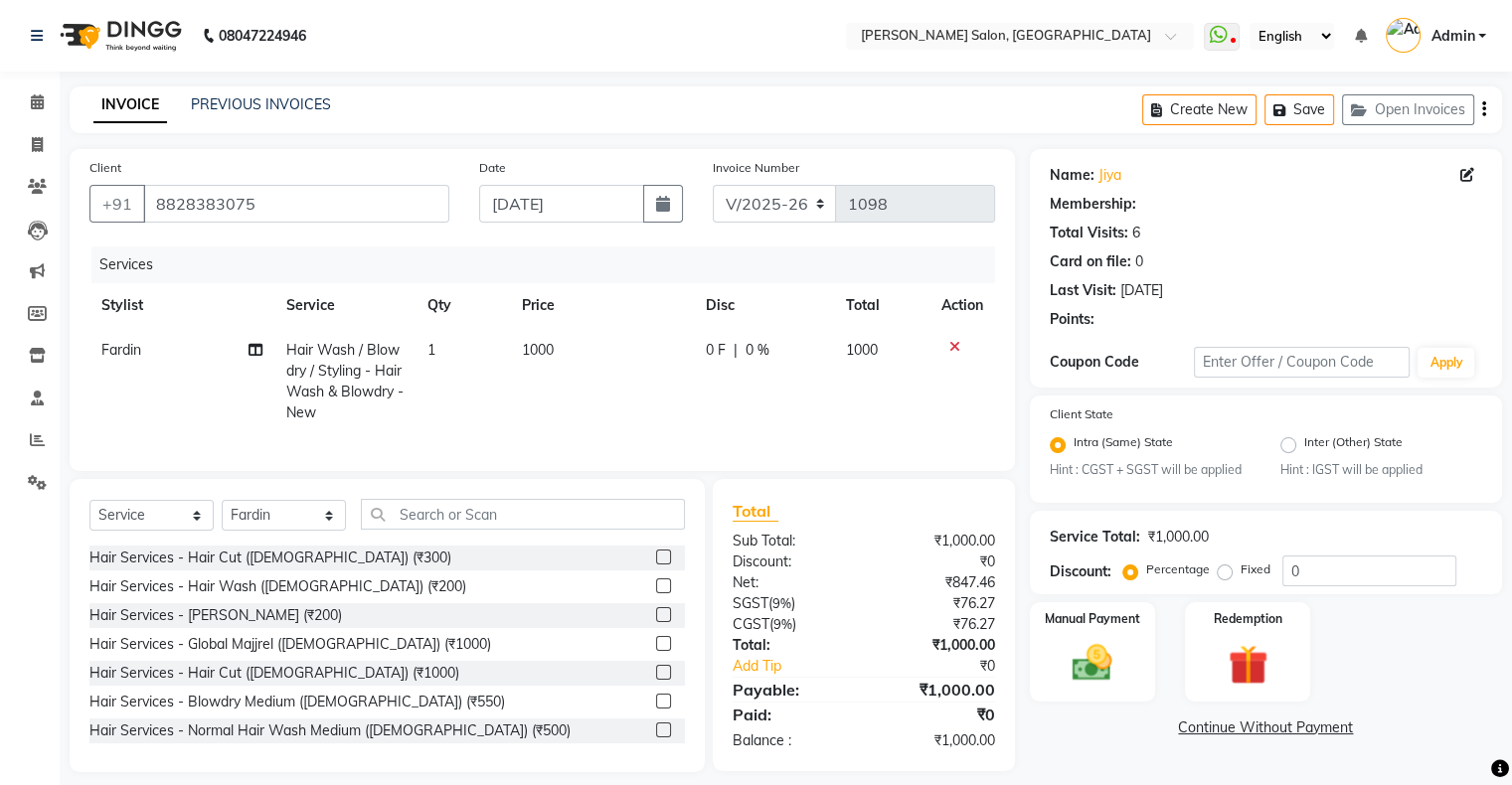 select on "1: Object" 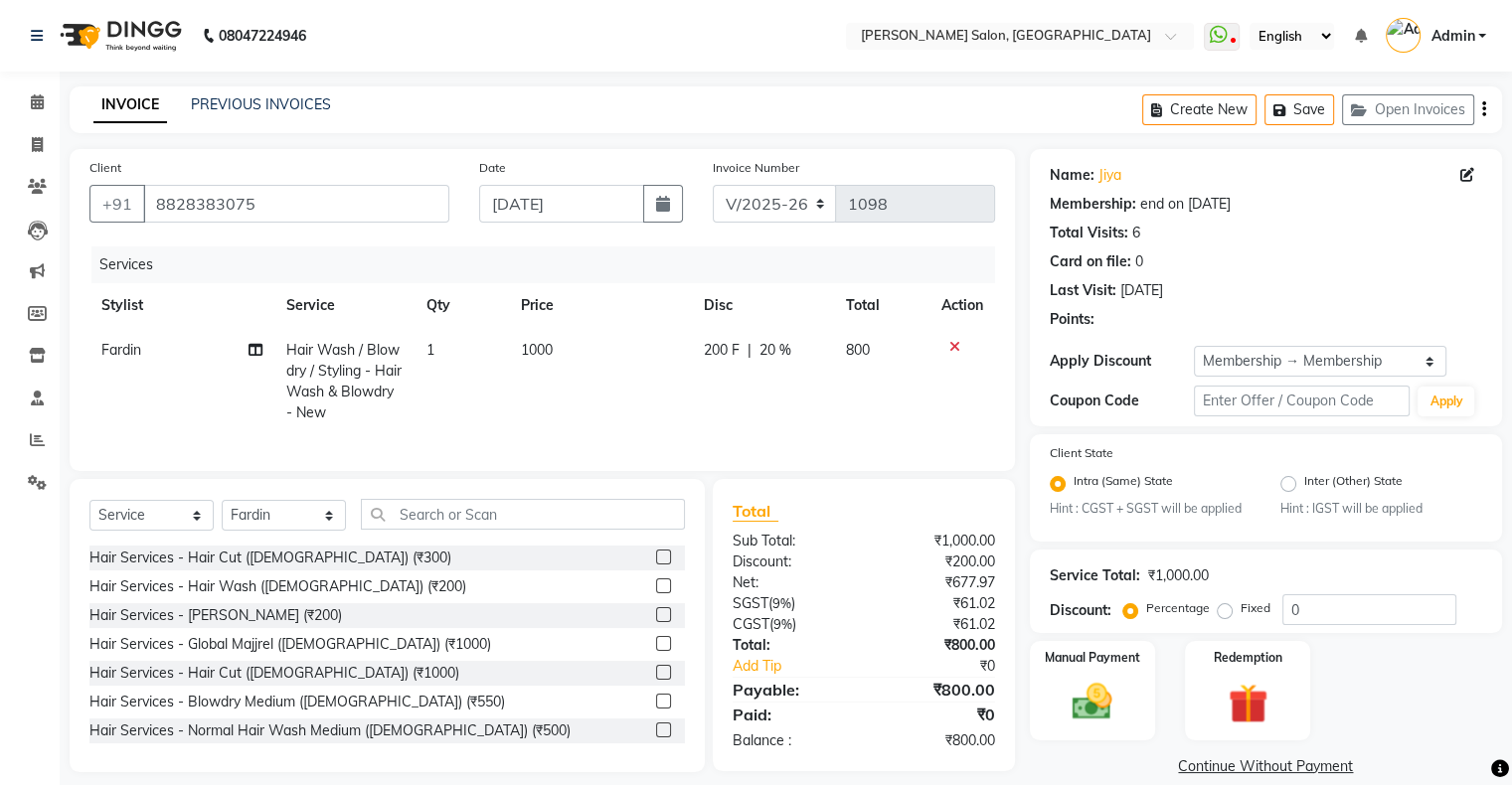 type on "20" 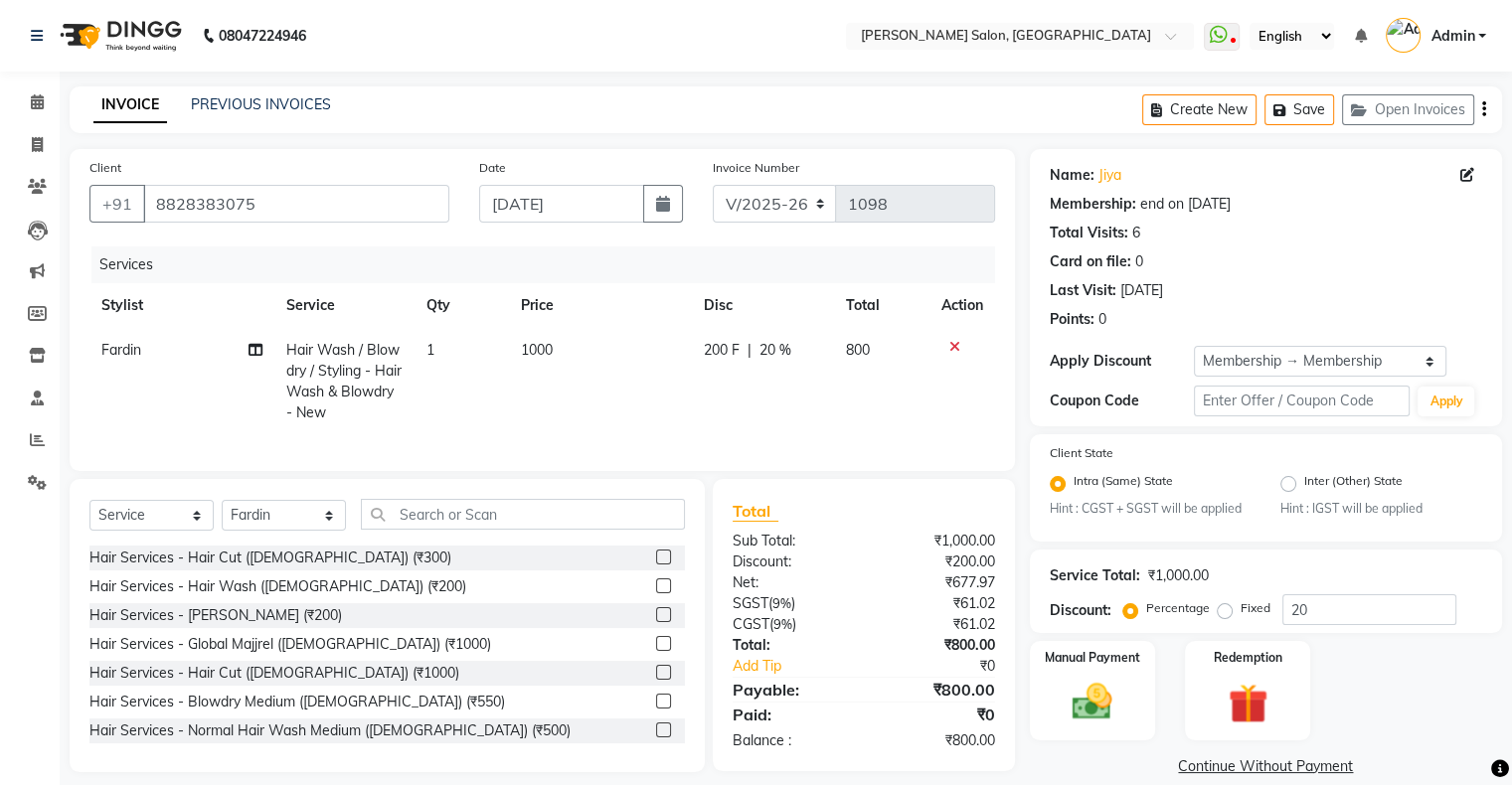 click 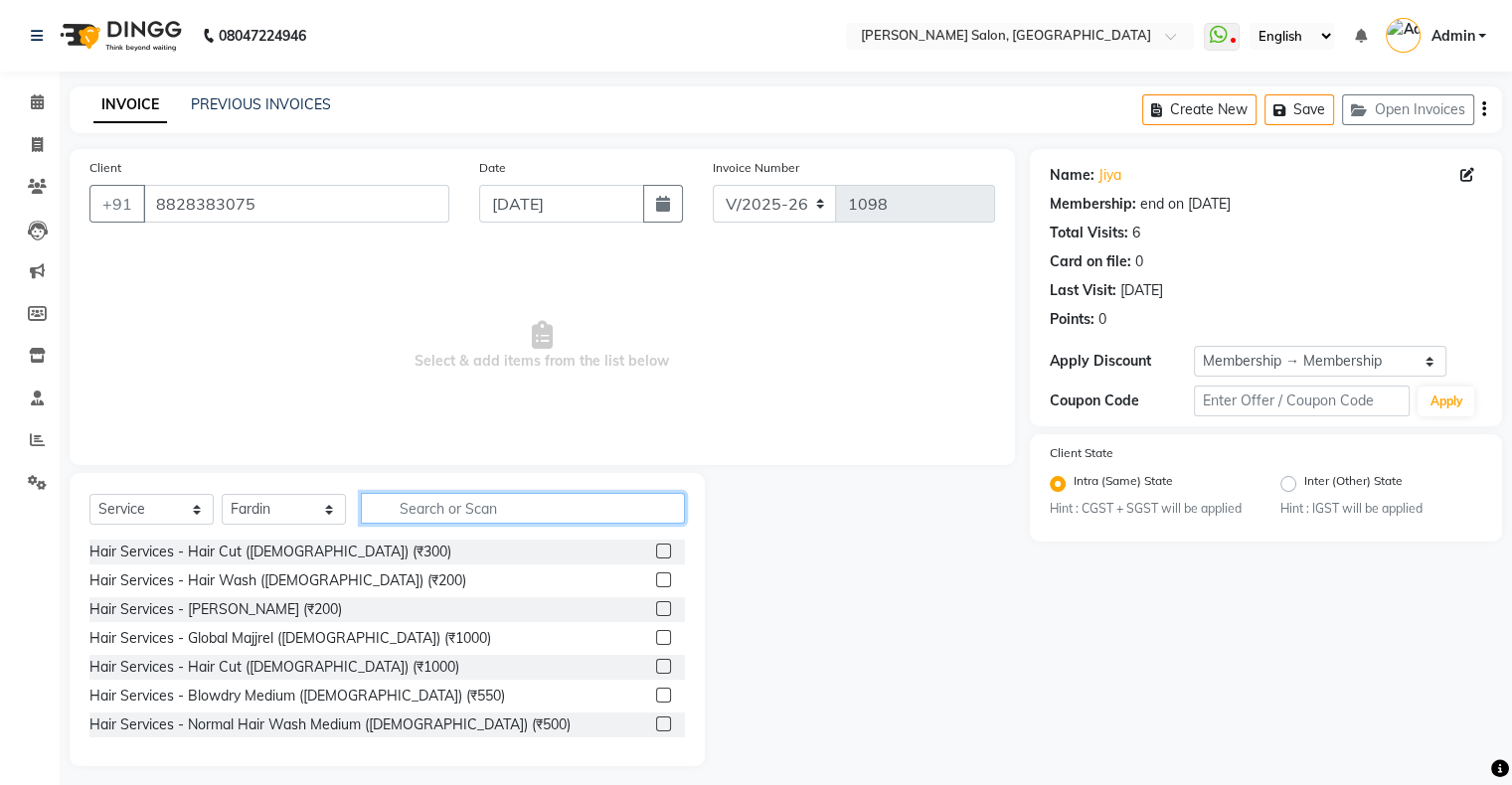 click 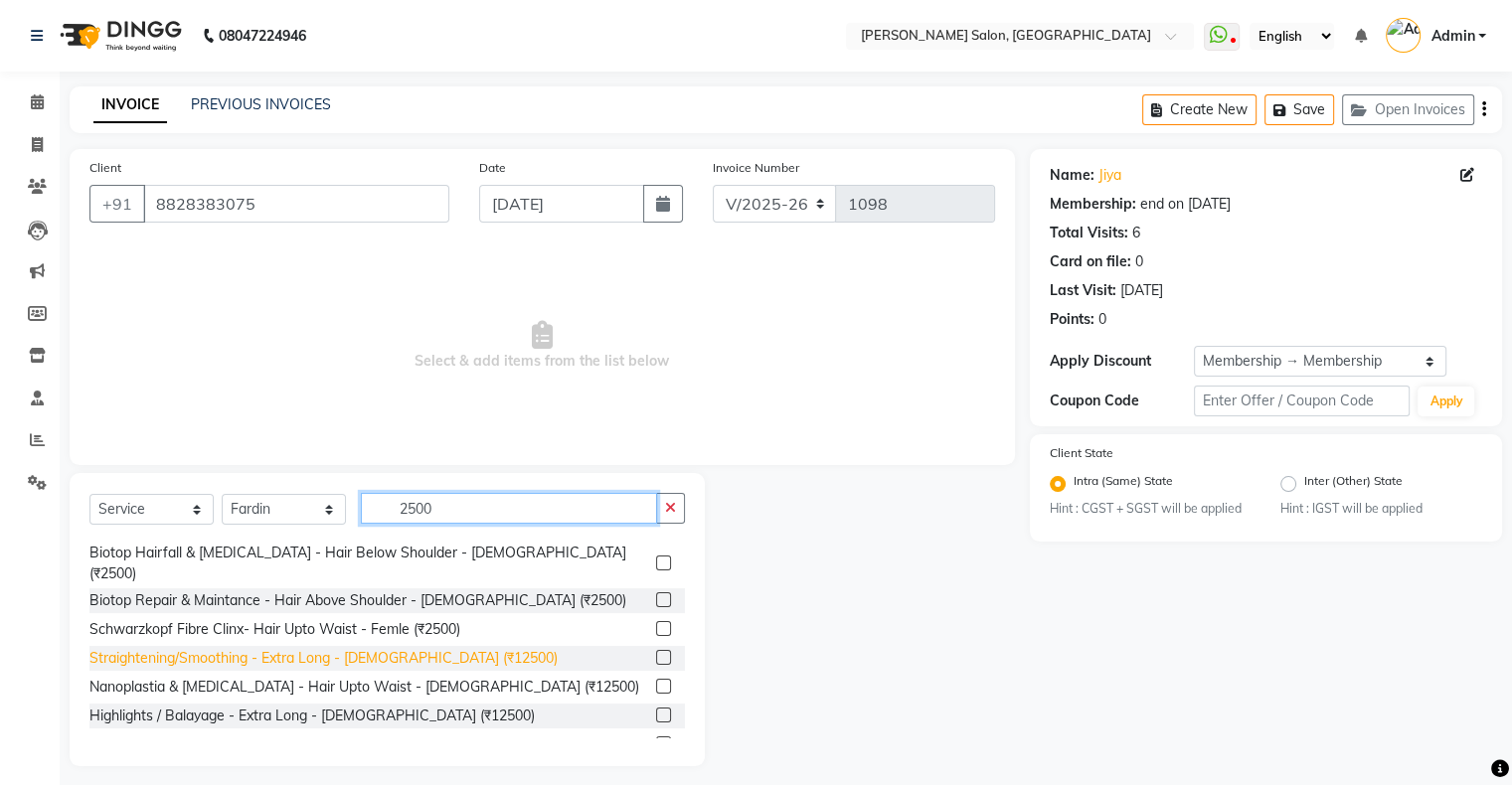 scroll, scrollTop: 298, scrollLeft: 0, axis: vertical 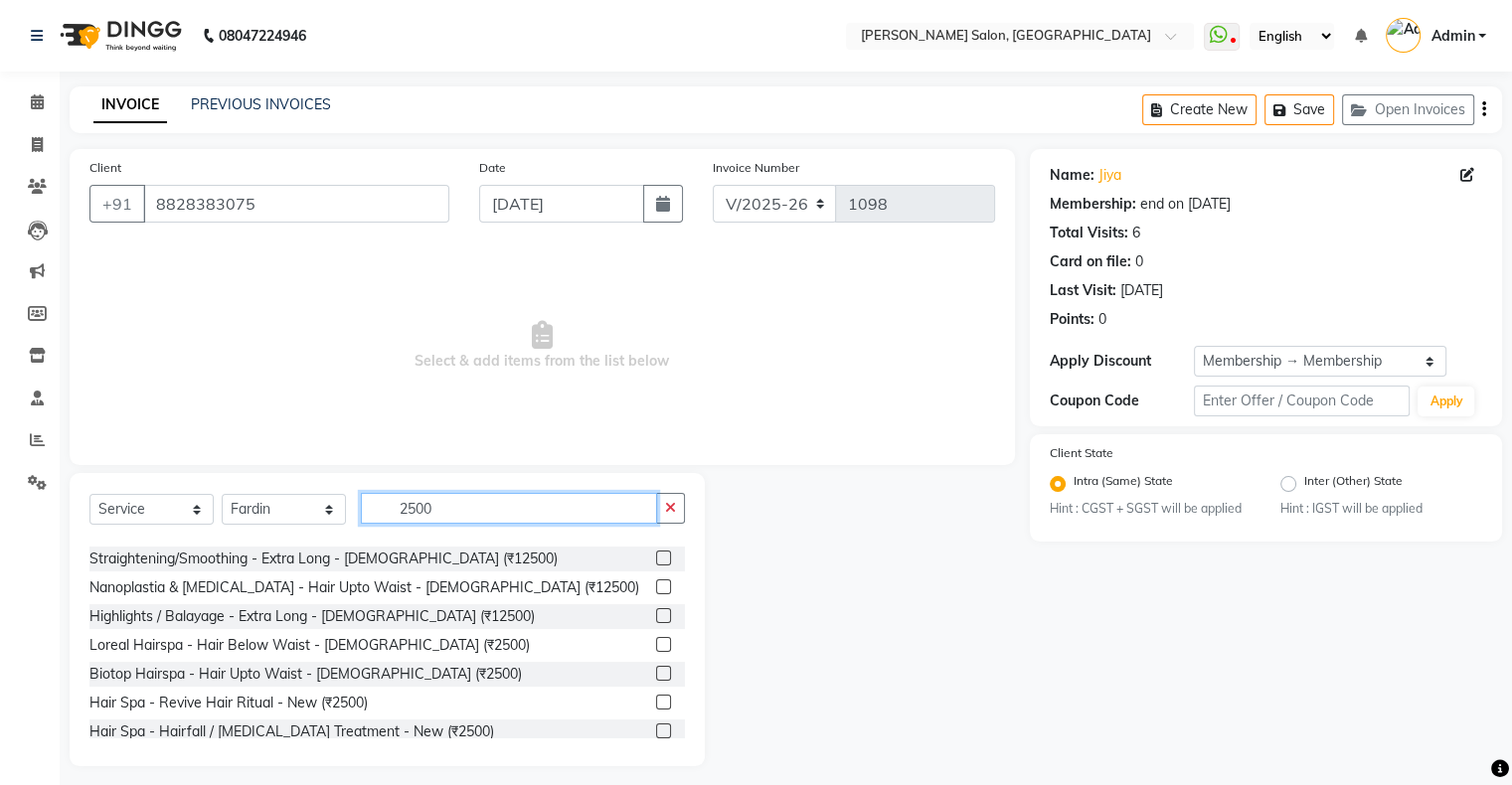 type on "2500" 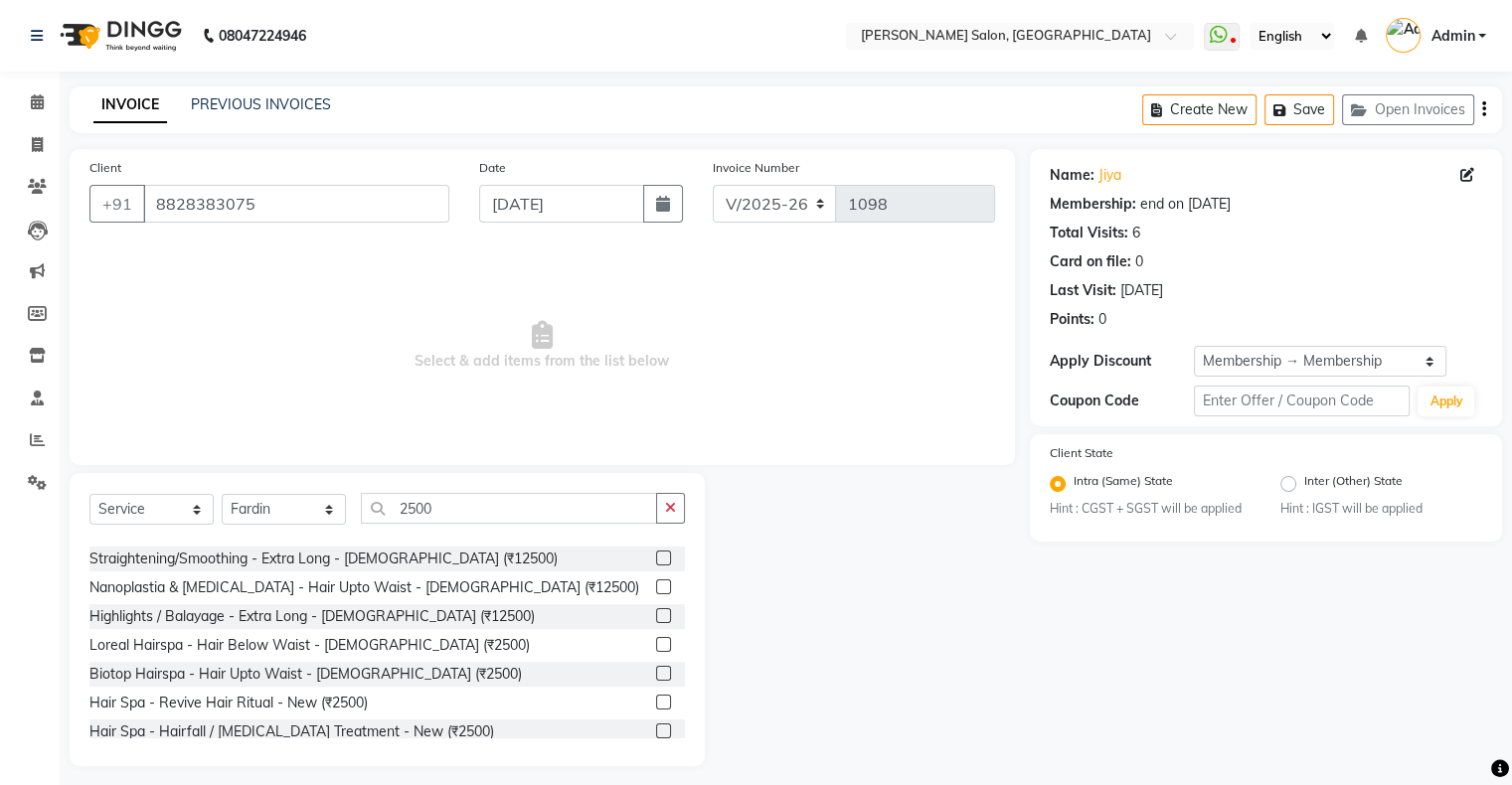 click 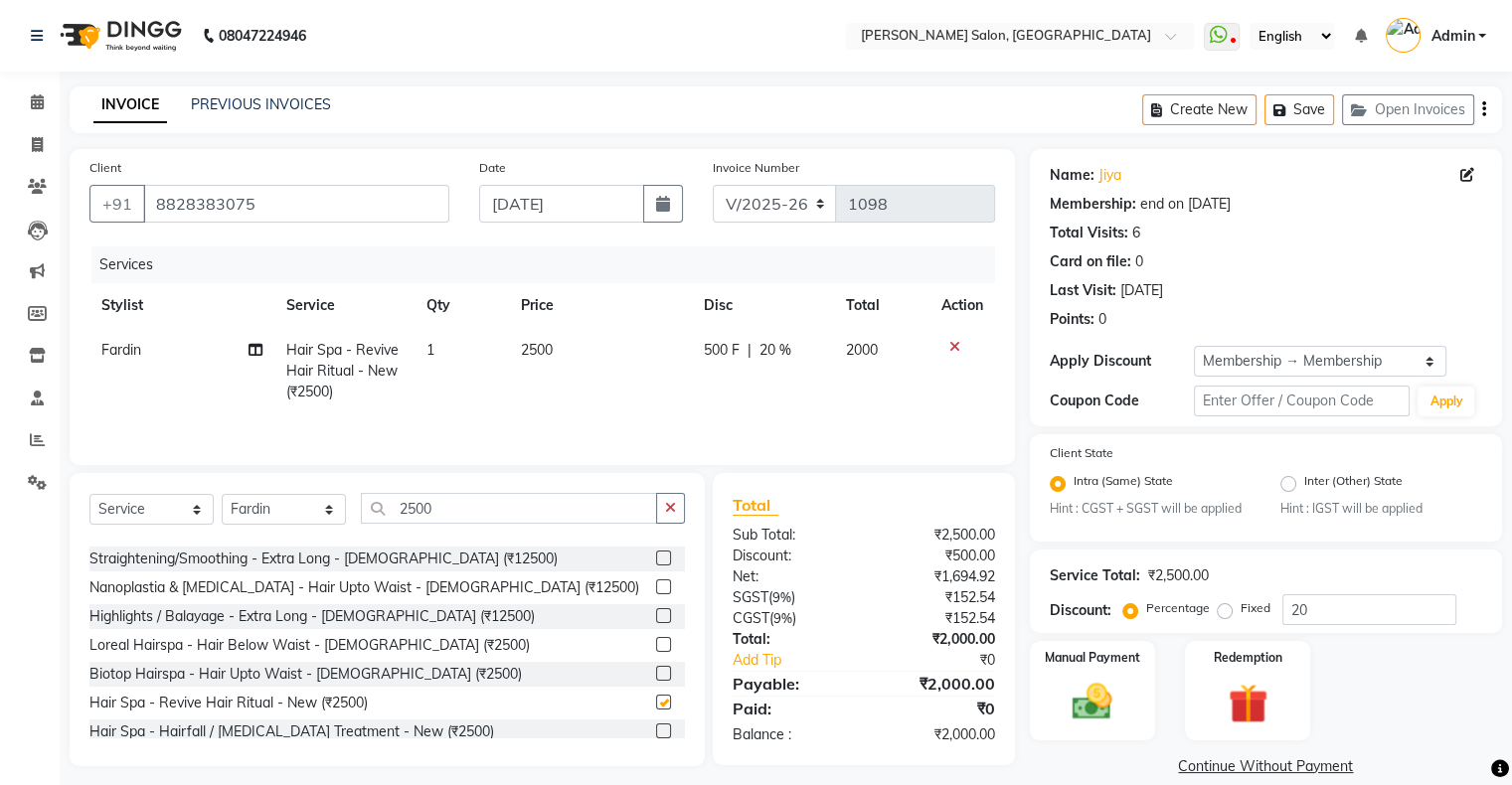 checkbox on "false" 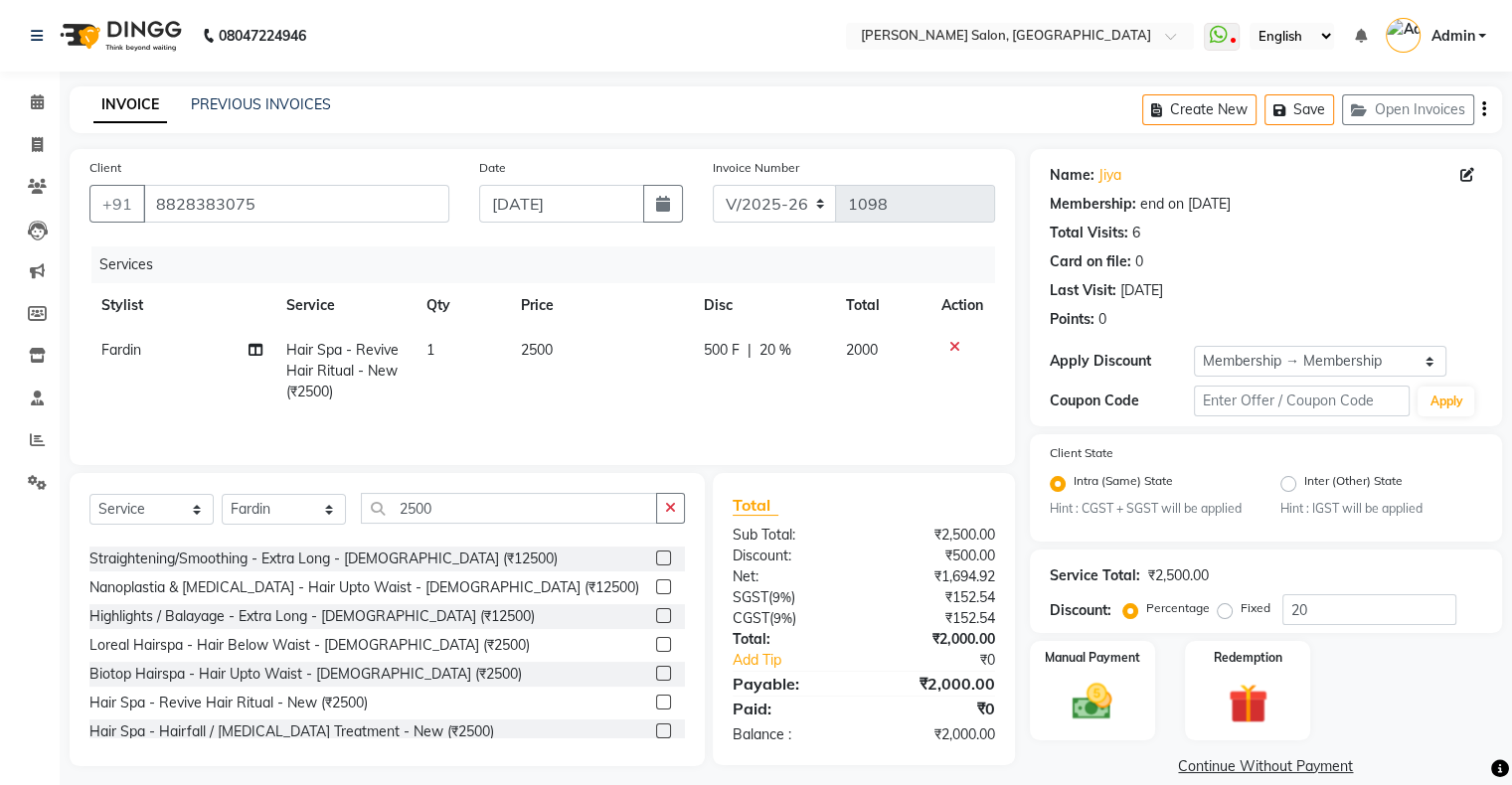 click on "2500" 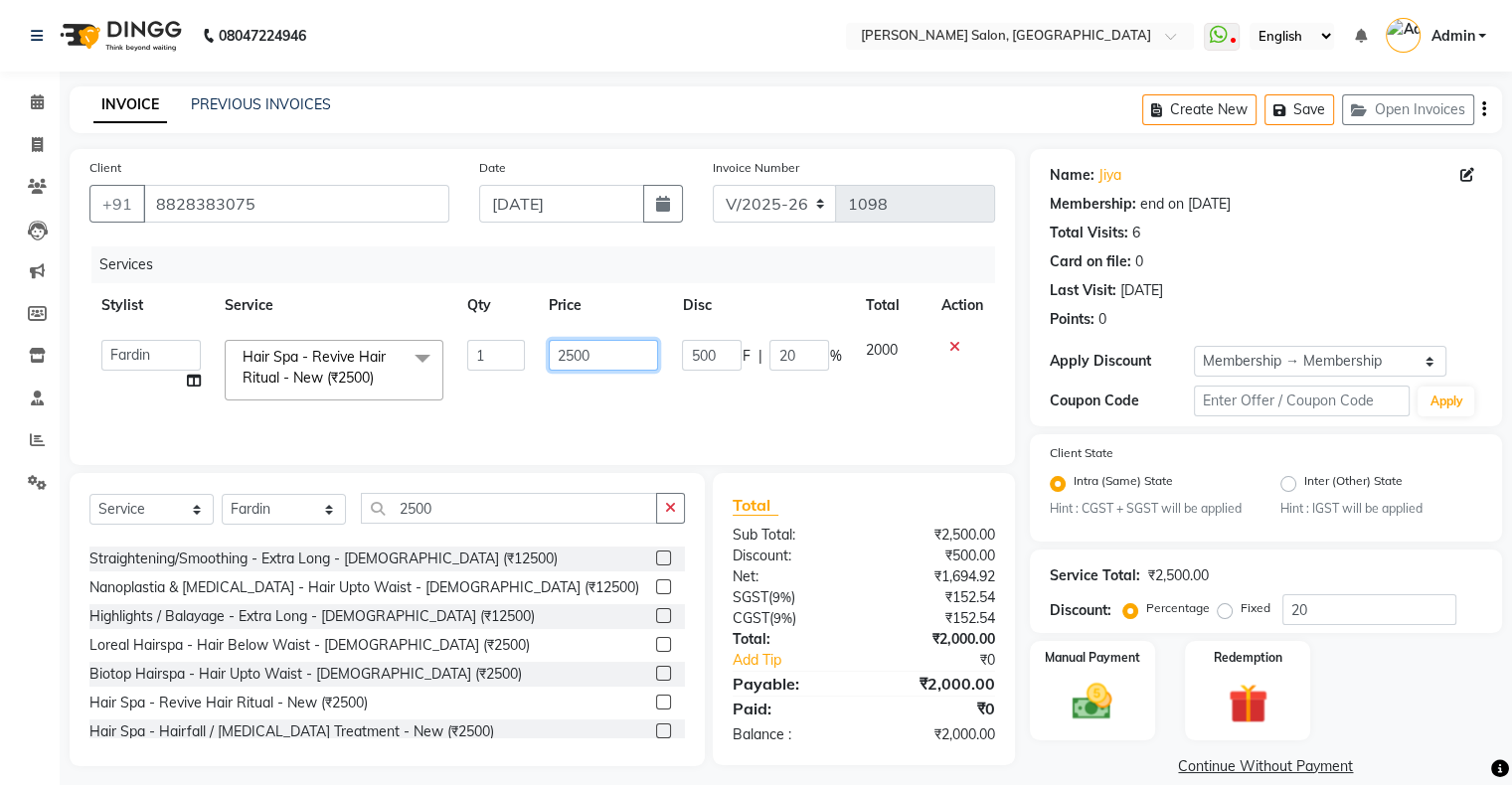click on "2500" 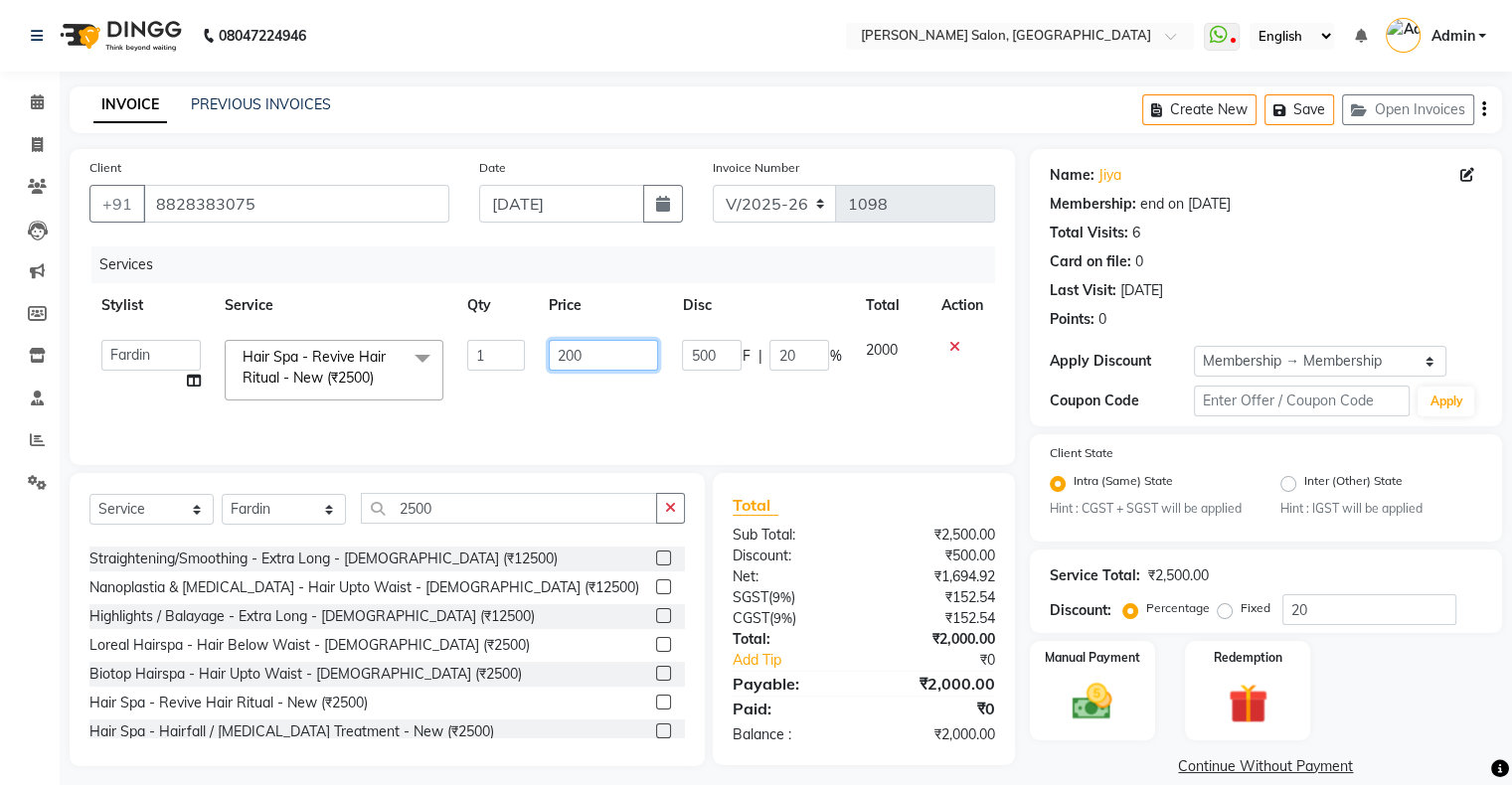 type on "2800" 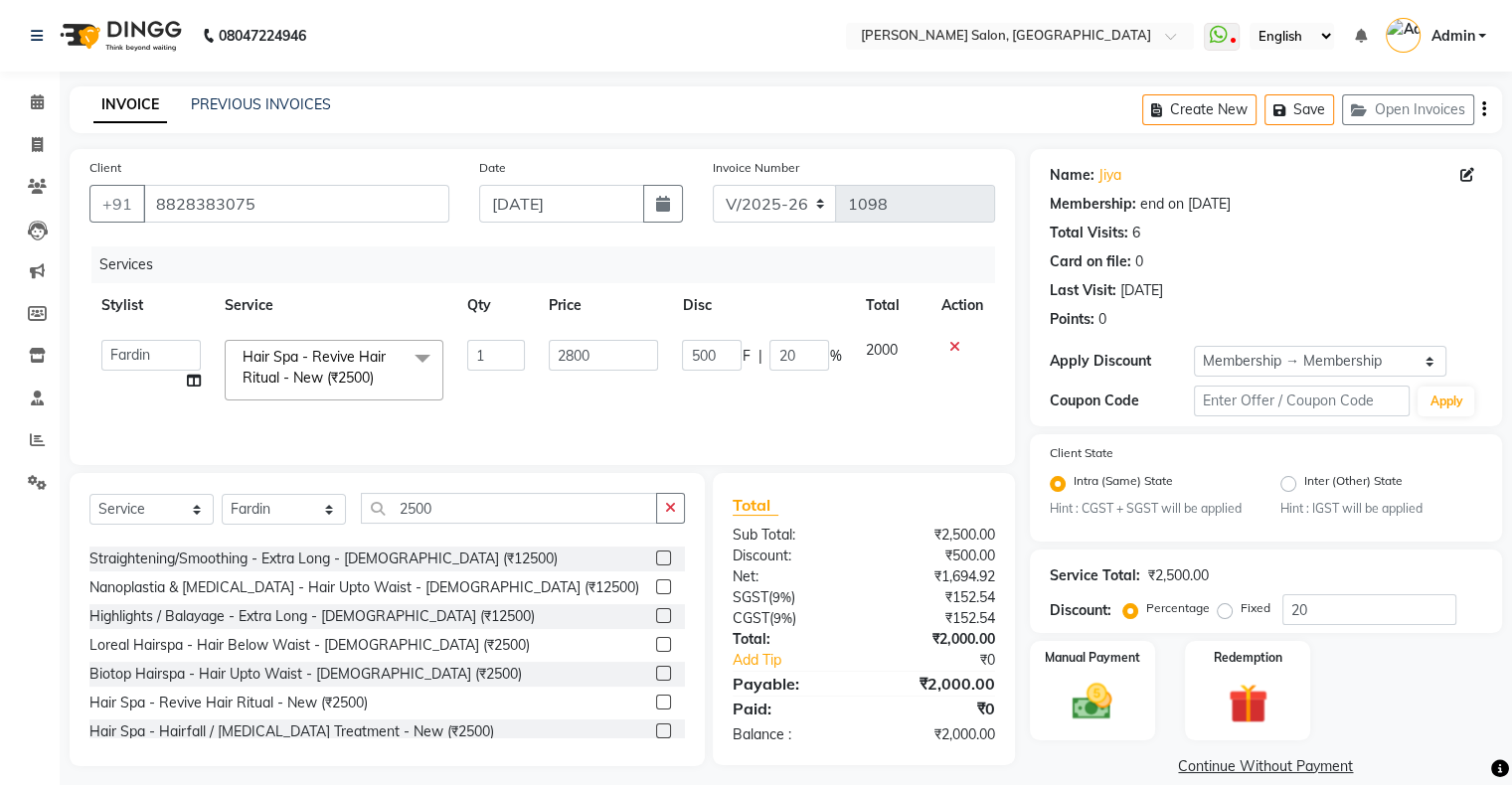 click on "Akshay Divecha   Ashwini Hair Head   Falak Nails   Fardin   Kirti   Nida FD   Pradip Vaishnav   Sanjana    Shubhada   Susmita   Vidhi Veera   Vivek Unisex hair  Hair Spa - Revive Hair Ritual - New (₹2500)  x Hair Services - Hair Cut (Male) (₹300) Hair Services - Hair Wash (Male) (₹200) Hair Services - Beard (₹200) Hair Services - Global Majjrel (Male) (₹1000) Hair Services - Hair Cut (Female) (₹1000) Hair Services - Blowdry Medium (Female) (₹550) Hair Services - Normal Hair Wash Medium (Female) (₹500) Hair Services - Hair Spa Medium (Female) (₹1200) Threading-Full Face Threading (Female) (₹299) Honey wax Half Legs (Male) (₹1000) Flavoured Wax Underarms (Male) (₹499) Honey wax Half Arms (Female) (₹200) Honey wax Half Legs (Female) (₹400) Adult Hair Cut - Male Senior Stylist (₹600) Beard/Clean Shave - Male (₹250) Basic Styling - Male (₹250) Basic Styling Male - Senior Stylist (₹400) Side locks trim - Male (₹150) Brows Color - Male (₹200) Mustach Color - Male (₹250) 1" 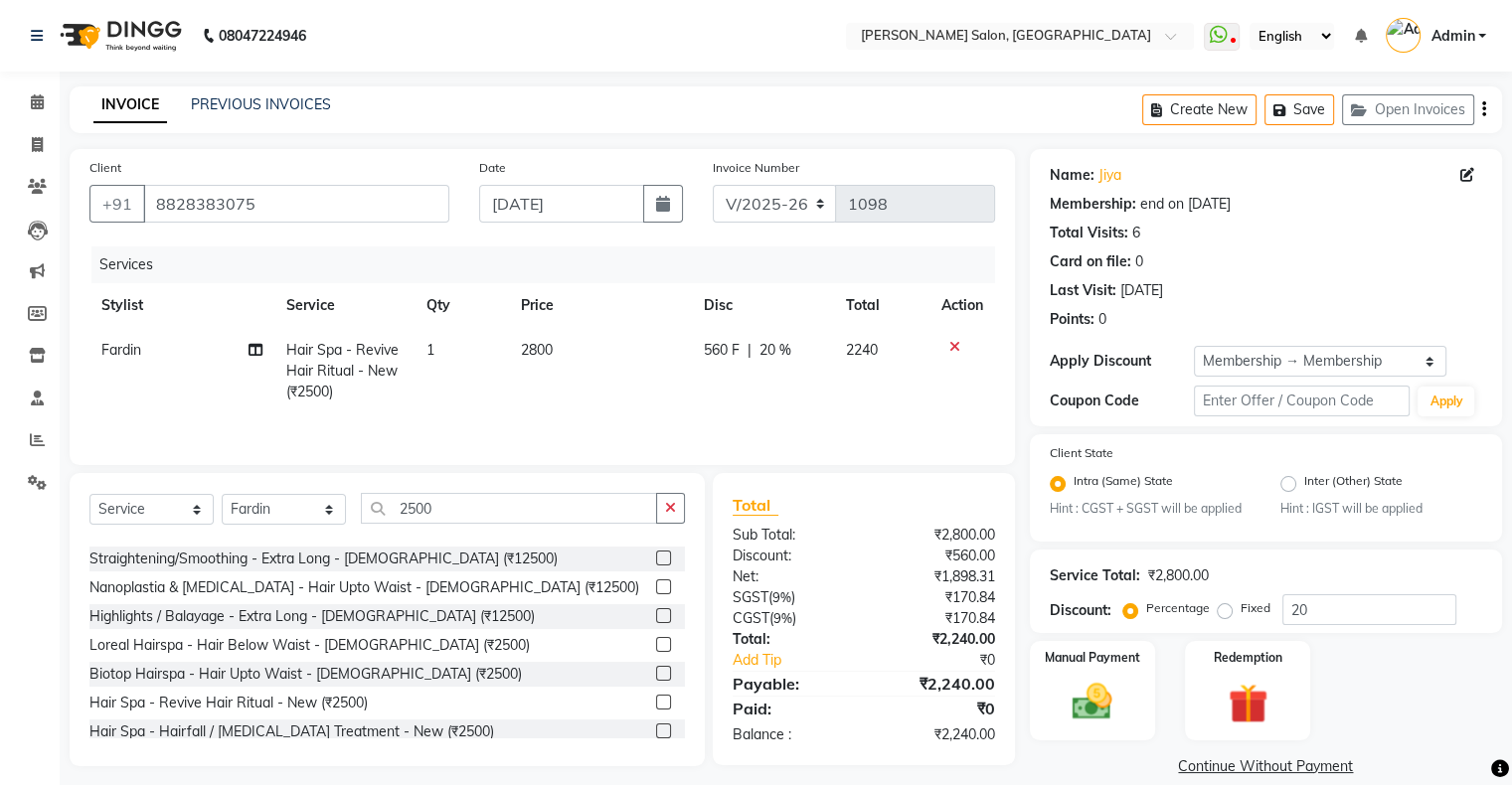 scroll, scrollTop: 28, scrollLeft: 0, axis: vertical 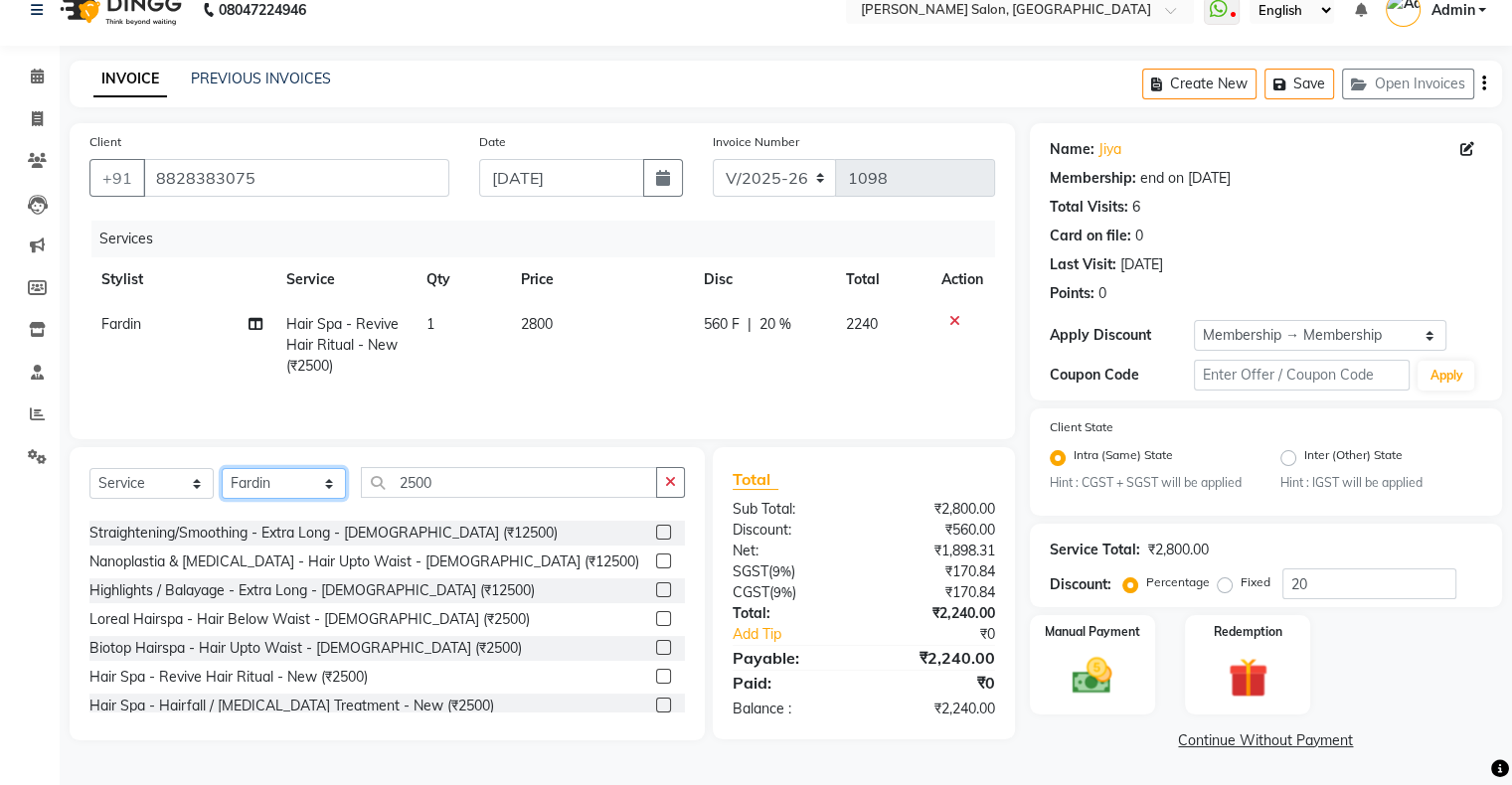 click on "Select Stylist Akshay Divecha Ashwini Hair Head Falak Nails Fardin Kirti Nida FD Pradip Vaishnav Sanjana  Shubhada Susmita Vidhi Veera Vivek Unisex hair" 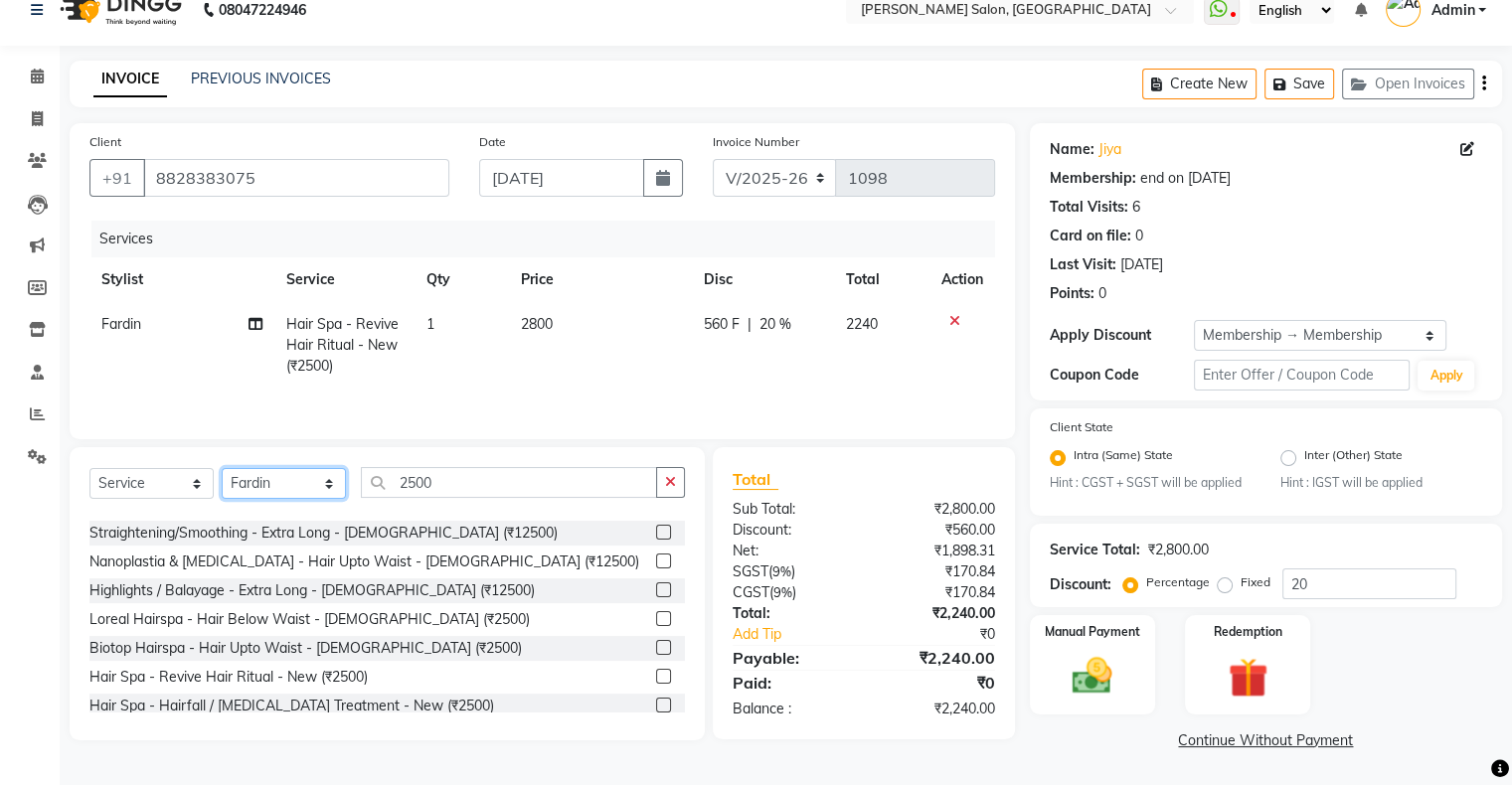 select on "78182" 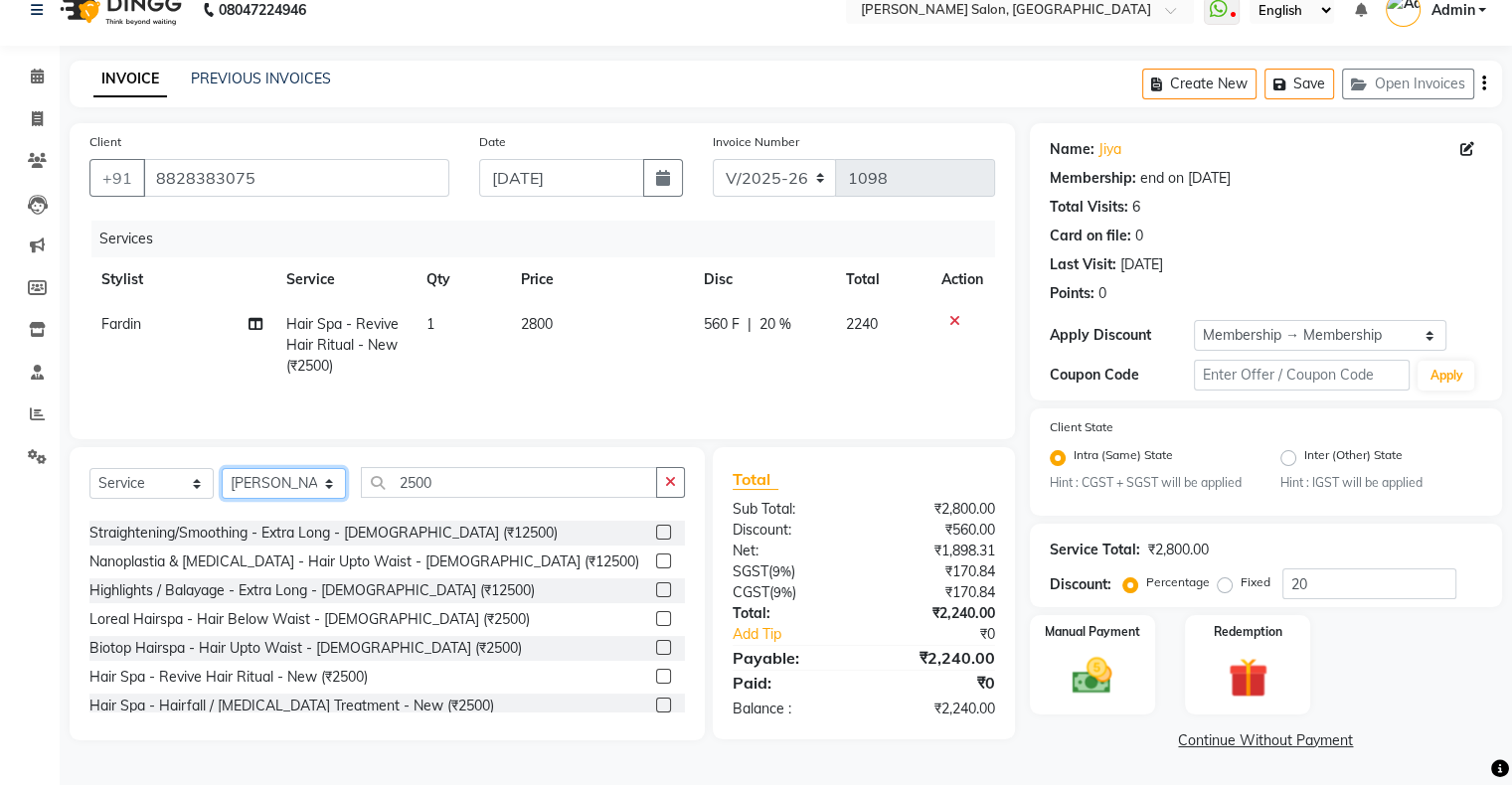 click on "Select Stylist Akshay Divecha Ashwini Hair Head Falak Nails Fardin Kirti Nida FD Pradip Vaishnav Sanjana  Shubhada Susmita Vidhi Veera Vivek Unisex hair" 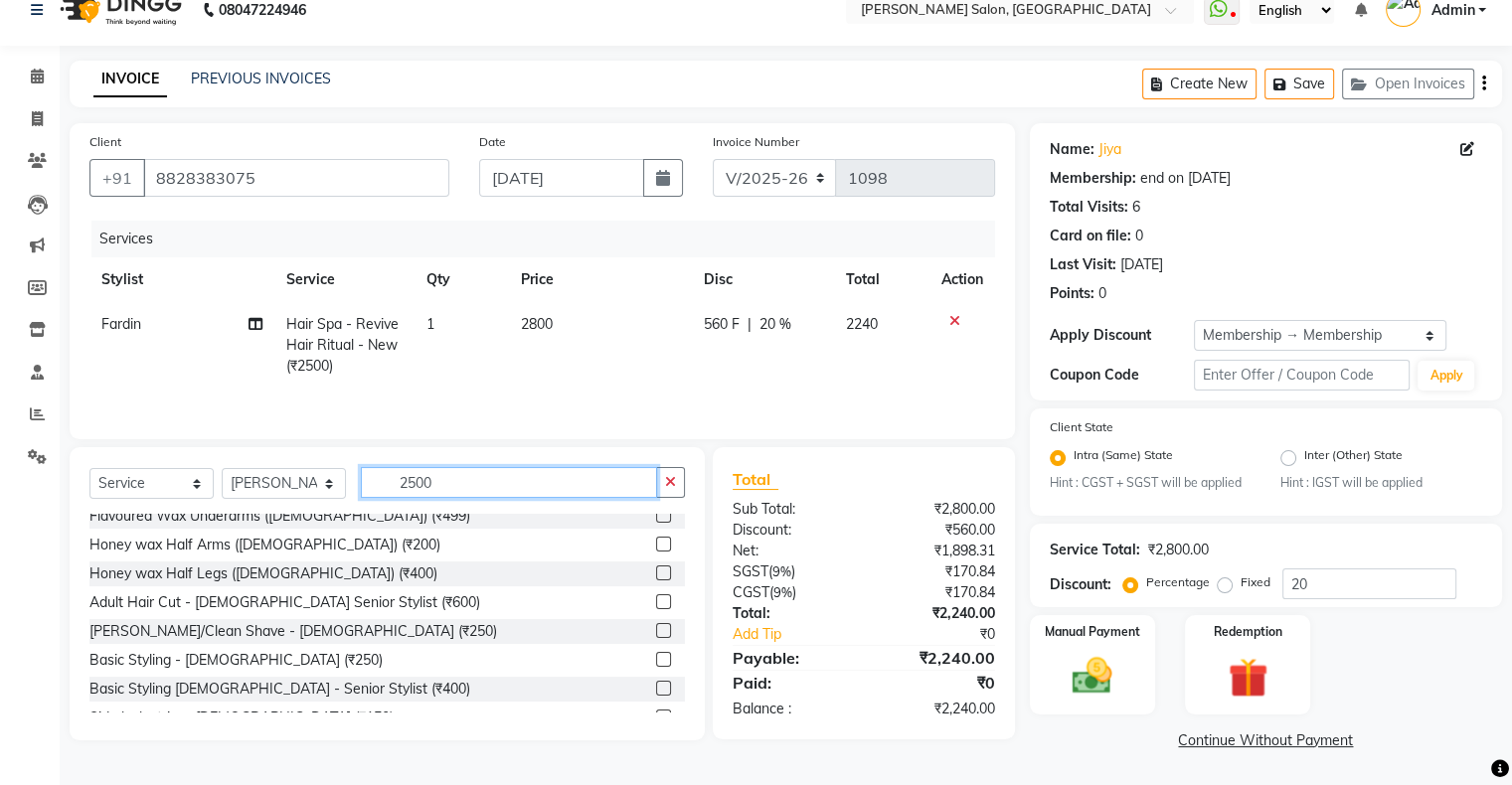 click on "2500" 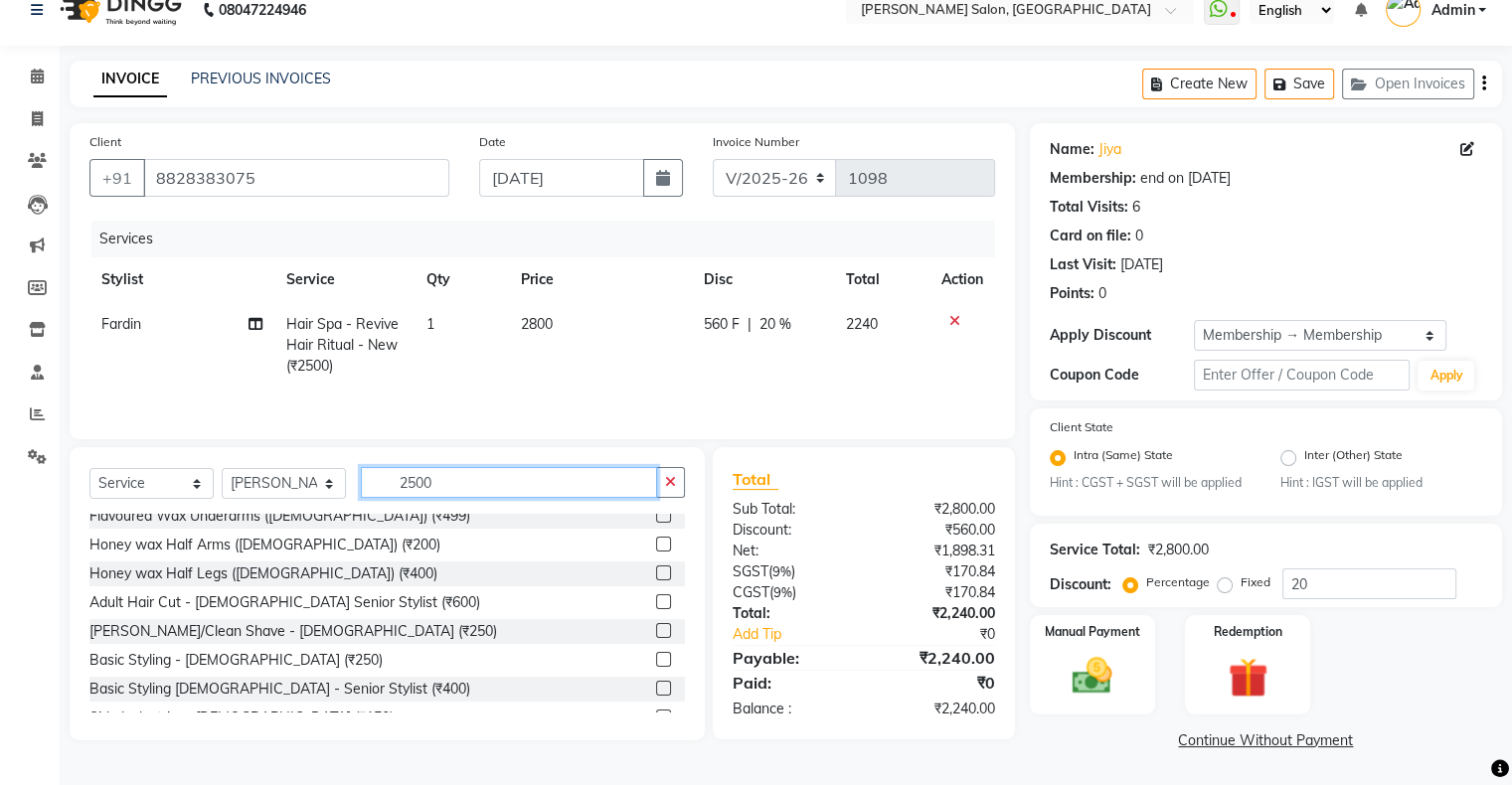 click on "2500" 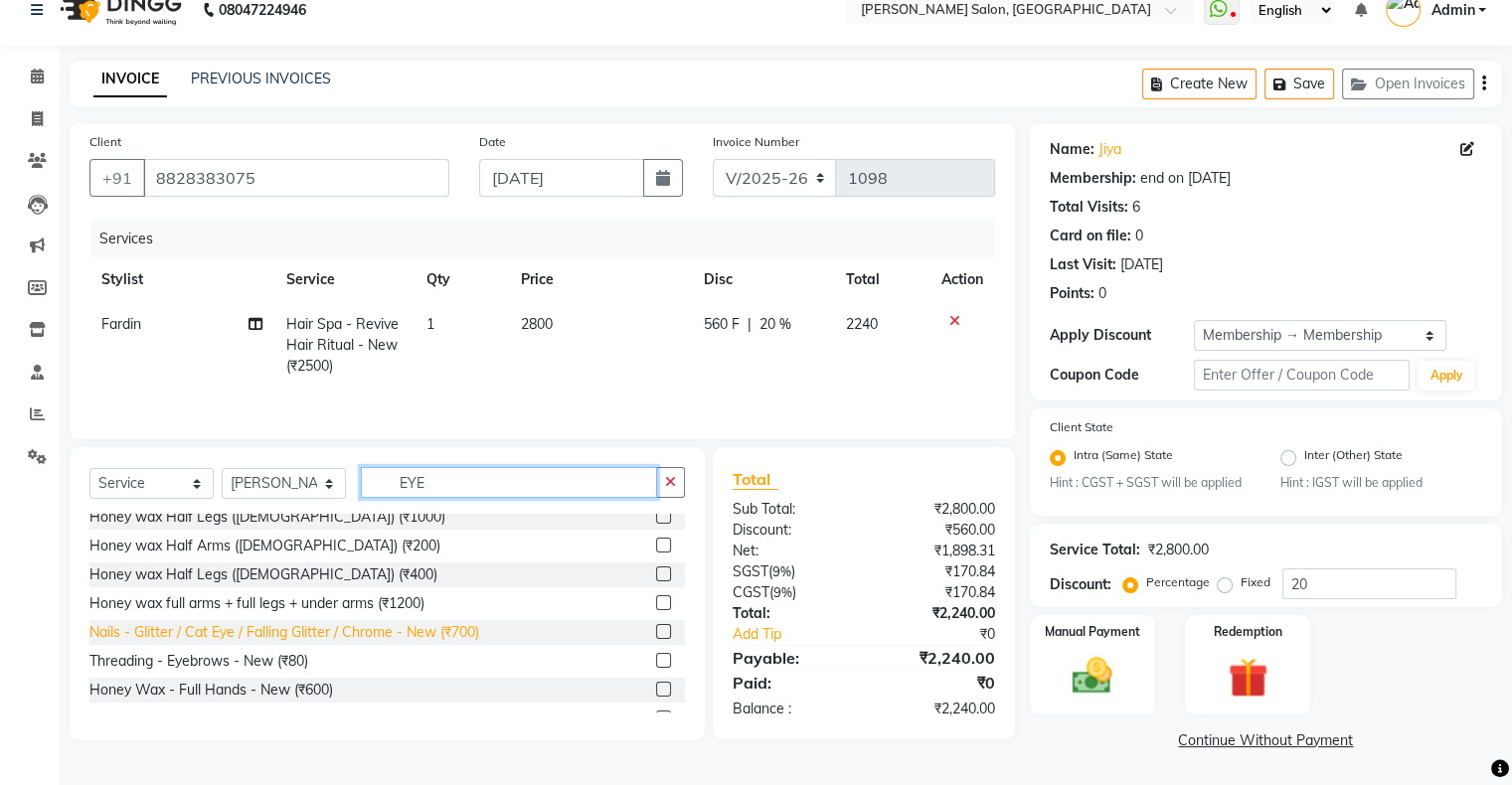 scroll, scrollTop: 0, scrollLeft: 0, axis: both 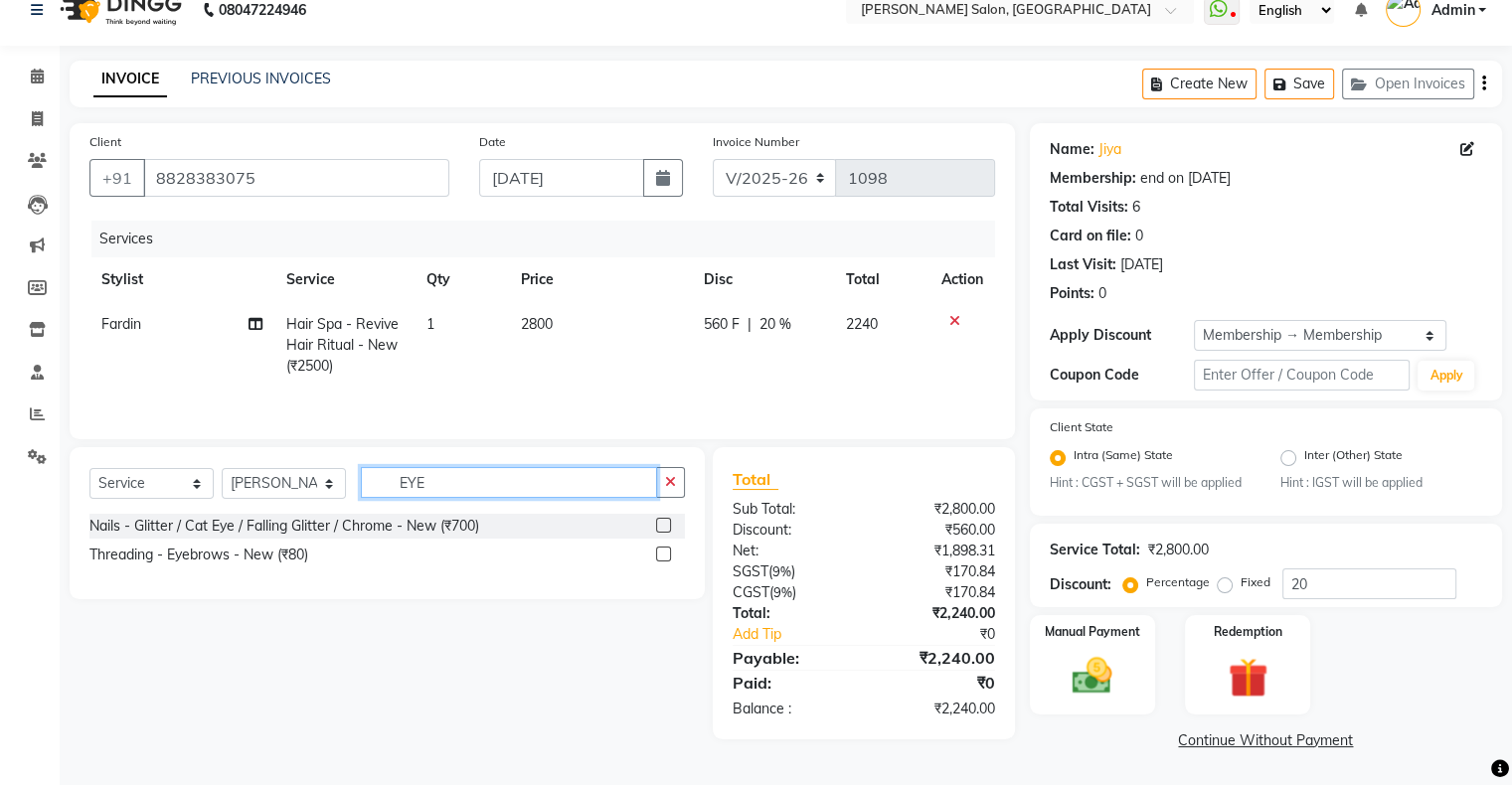type on "EYE" 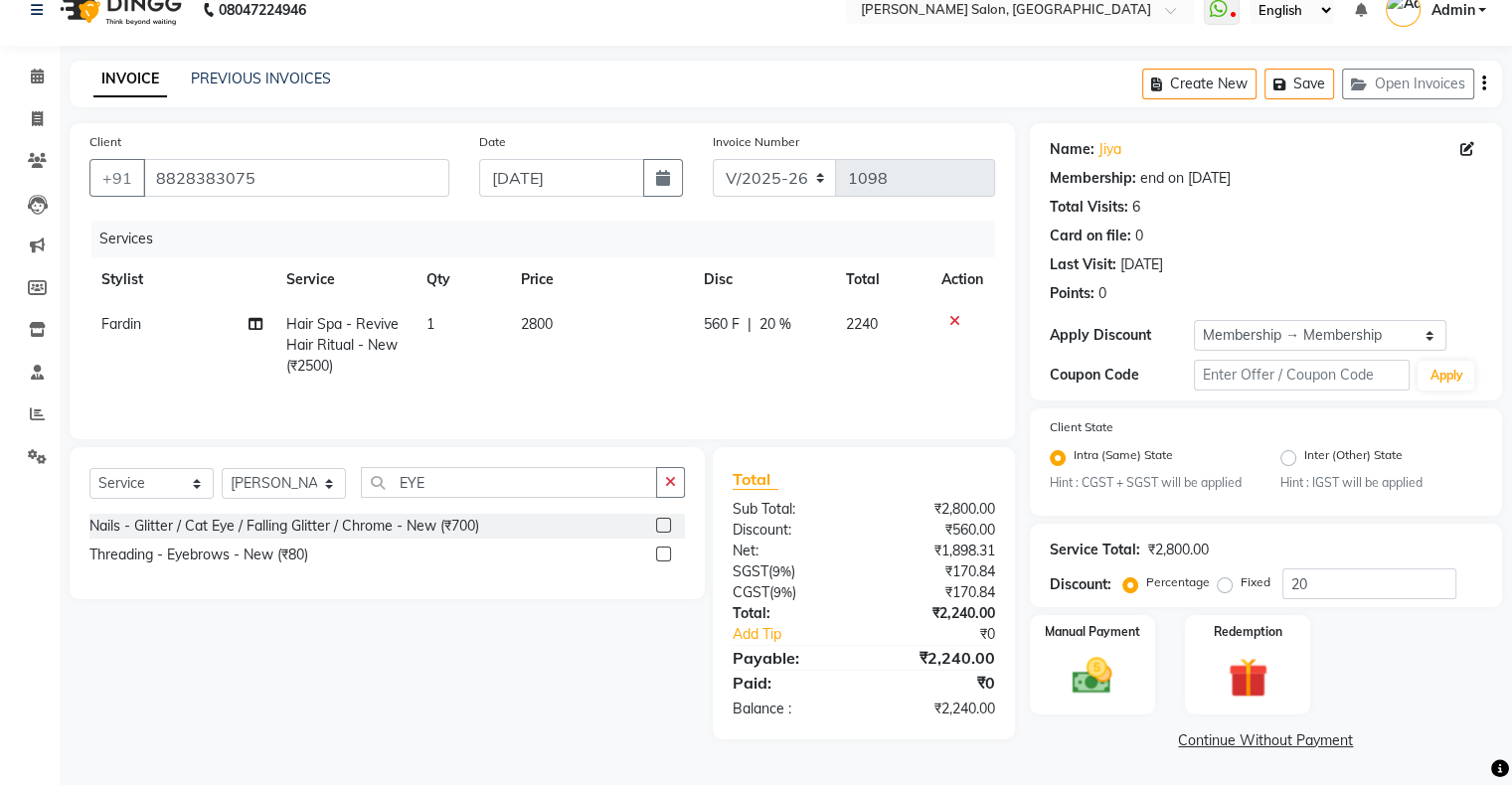 click 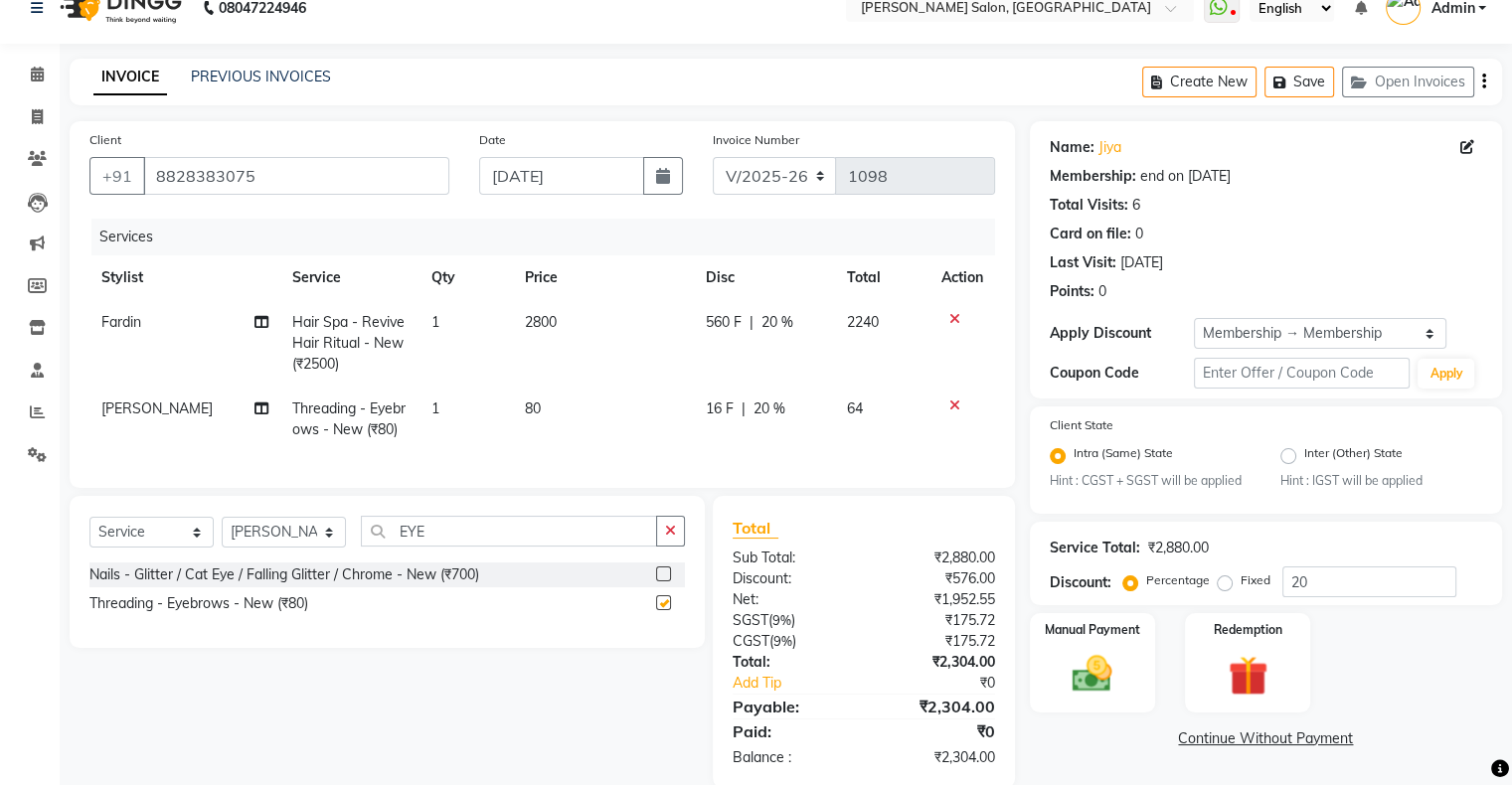 checkbox on "false" 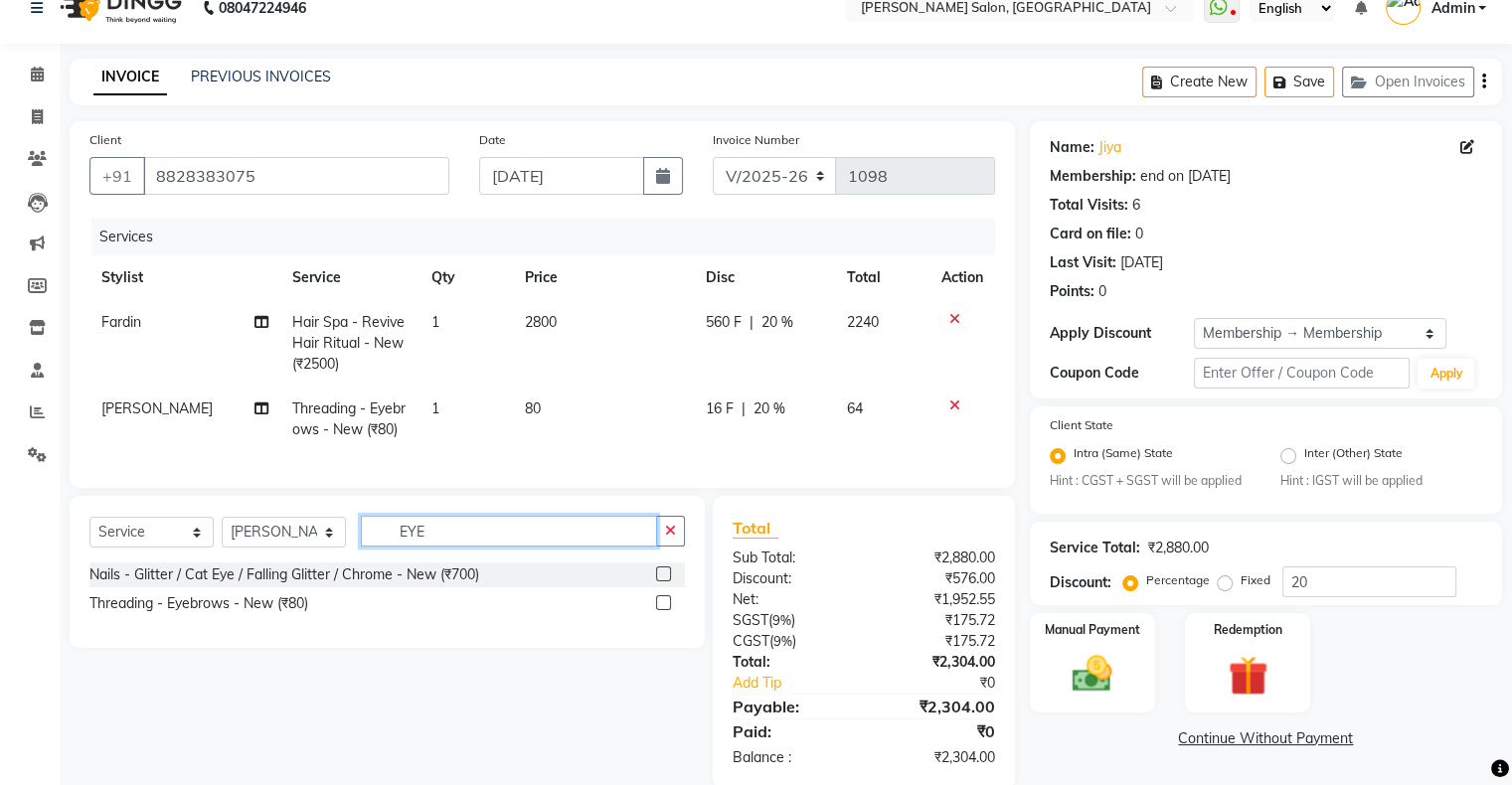 click on "EYE" 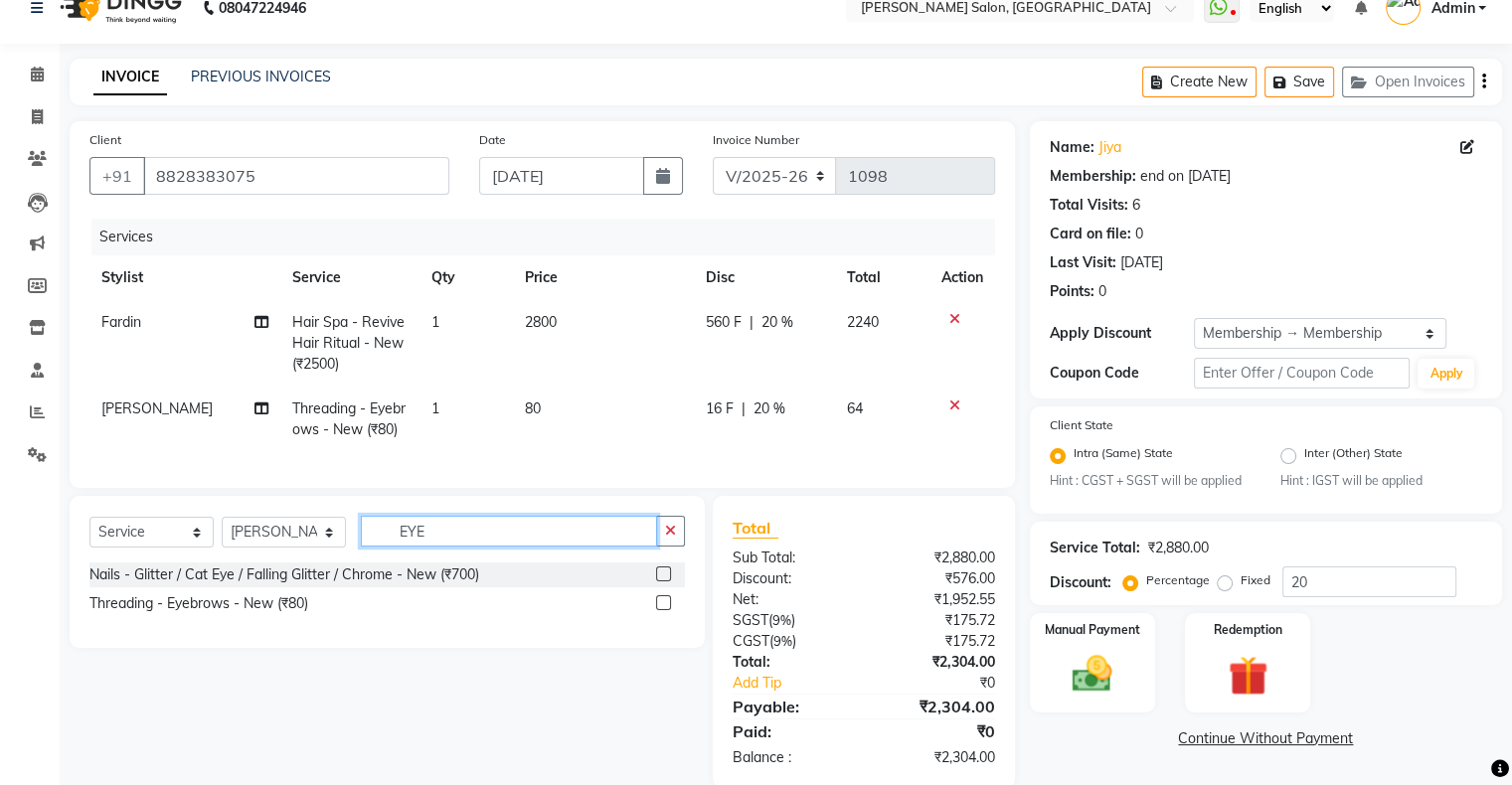 click on "EYE" 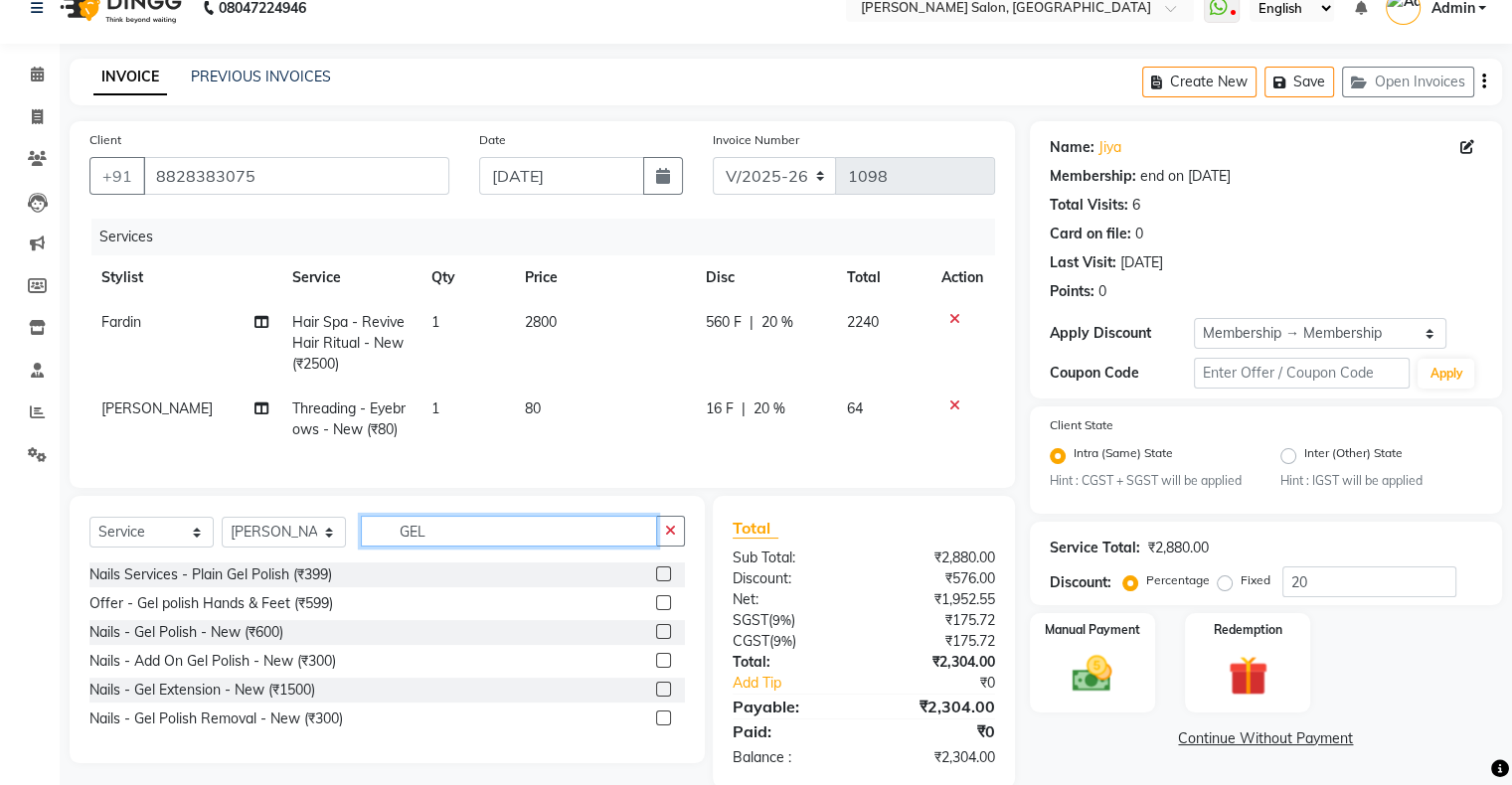 type on "GEL" 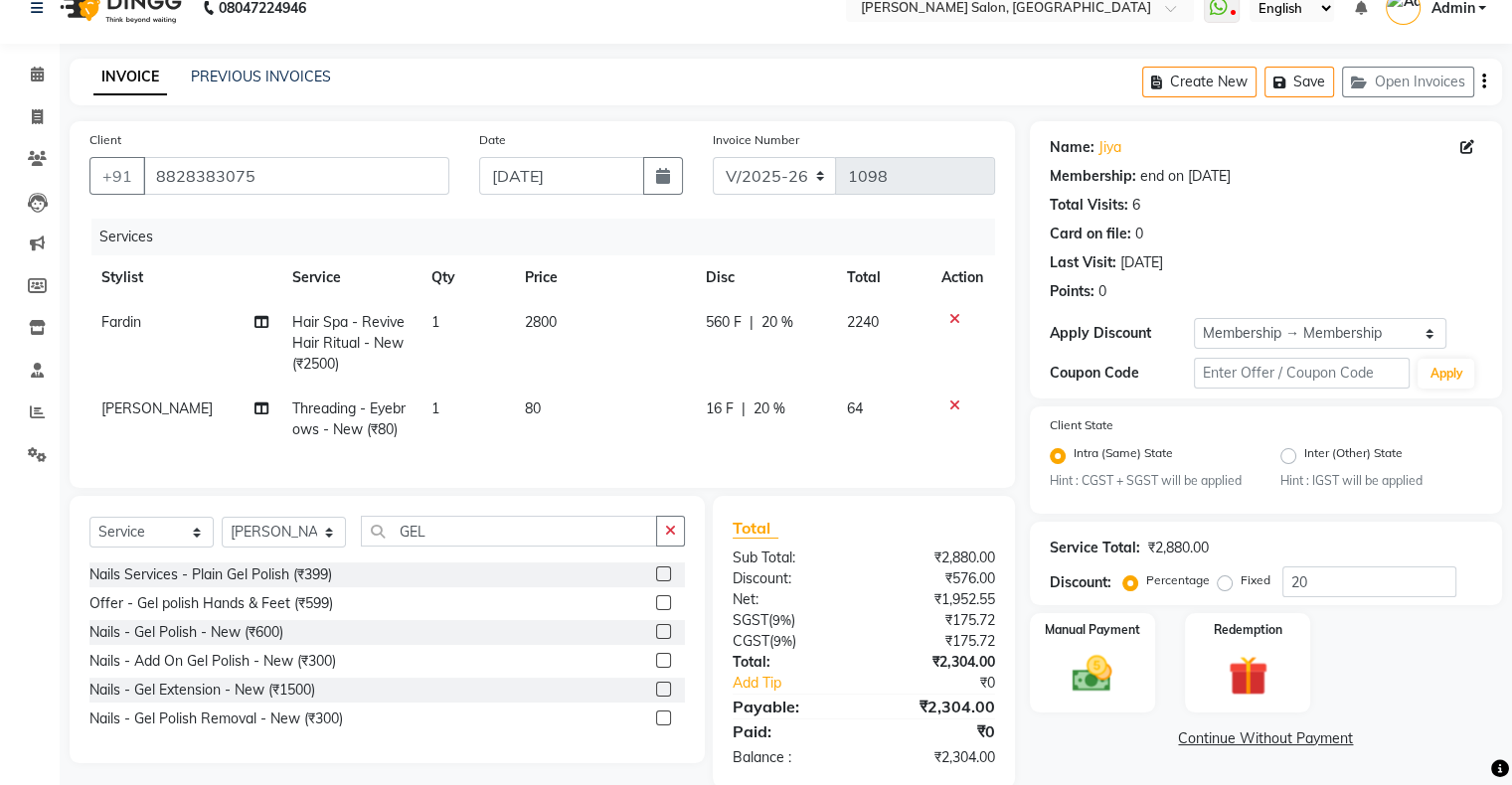 click 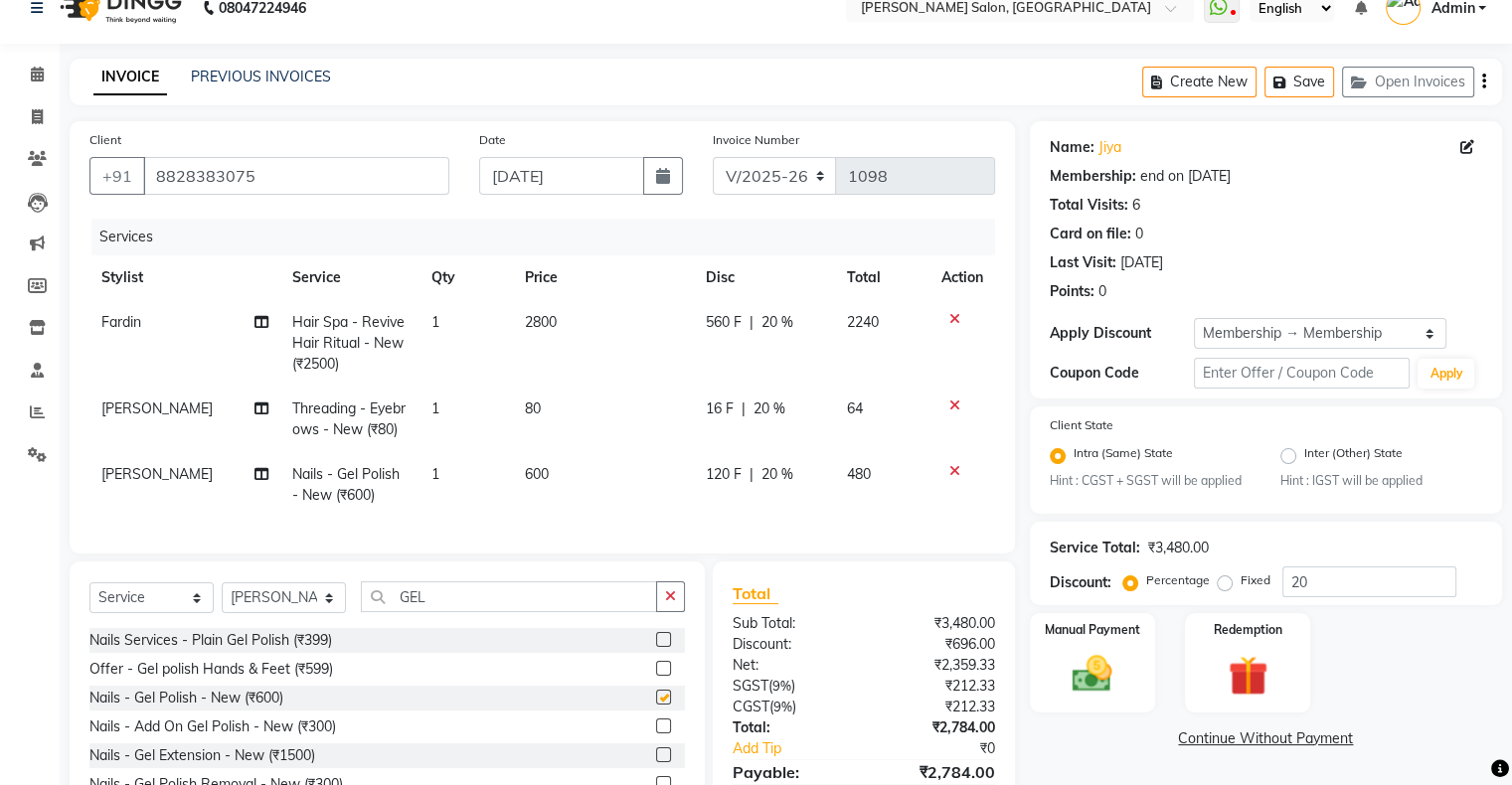 checkbox on "false" 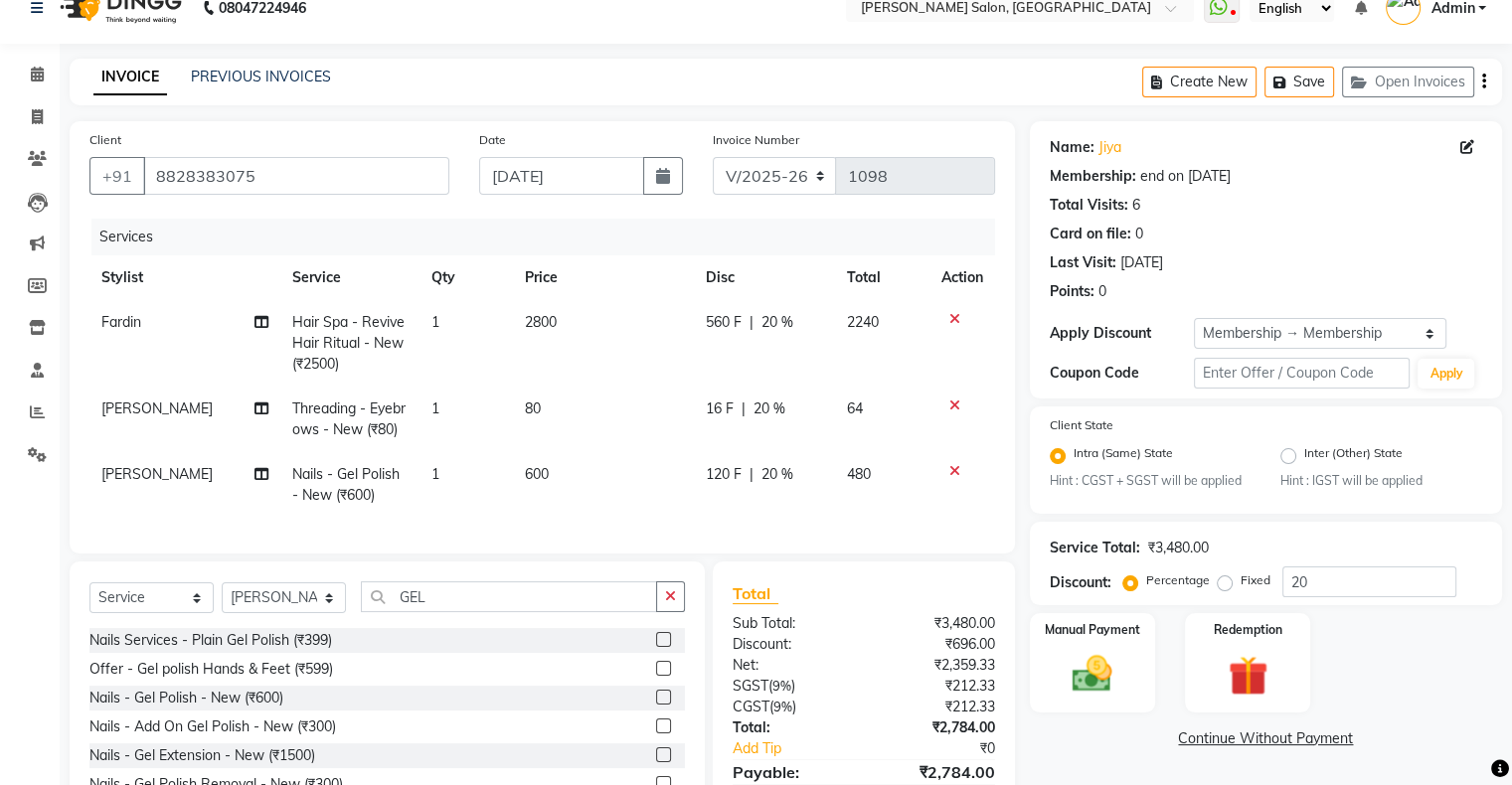 click on "120 F | 20 %" 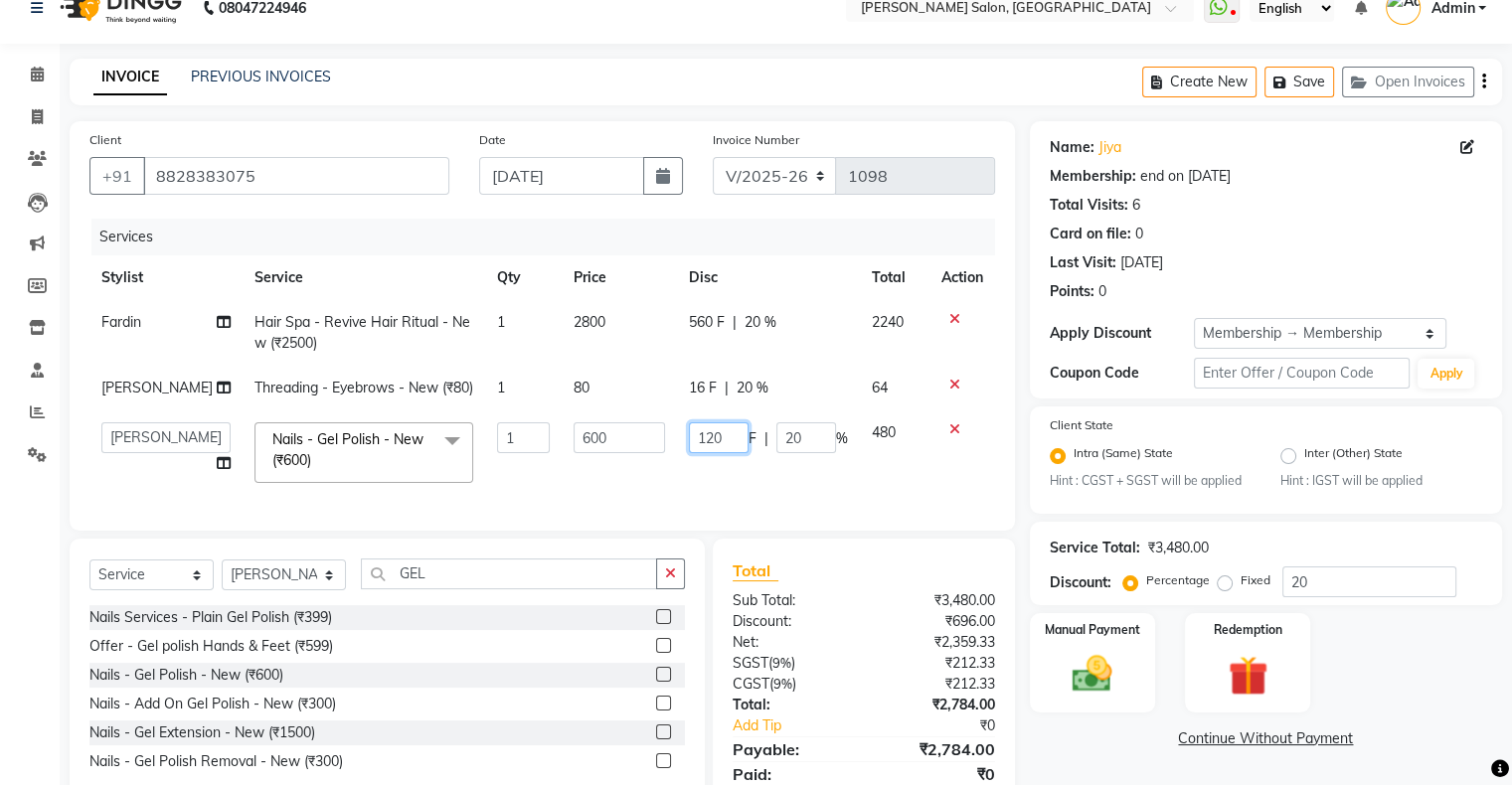click on "120" 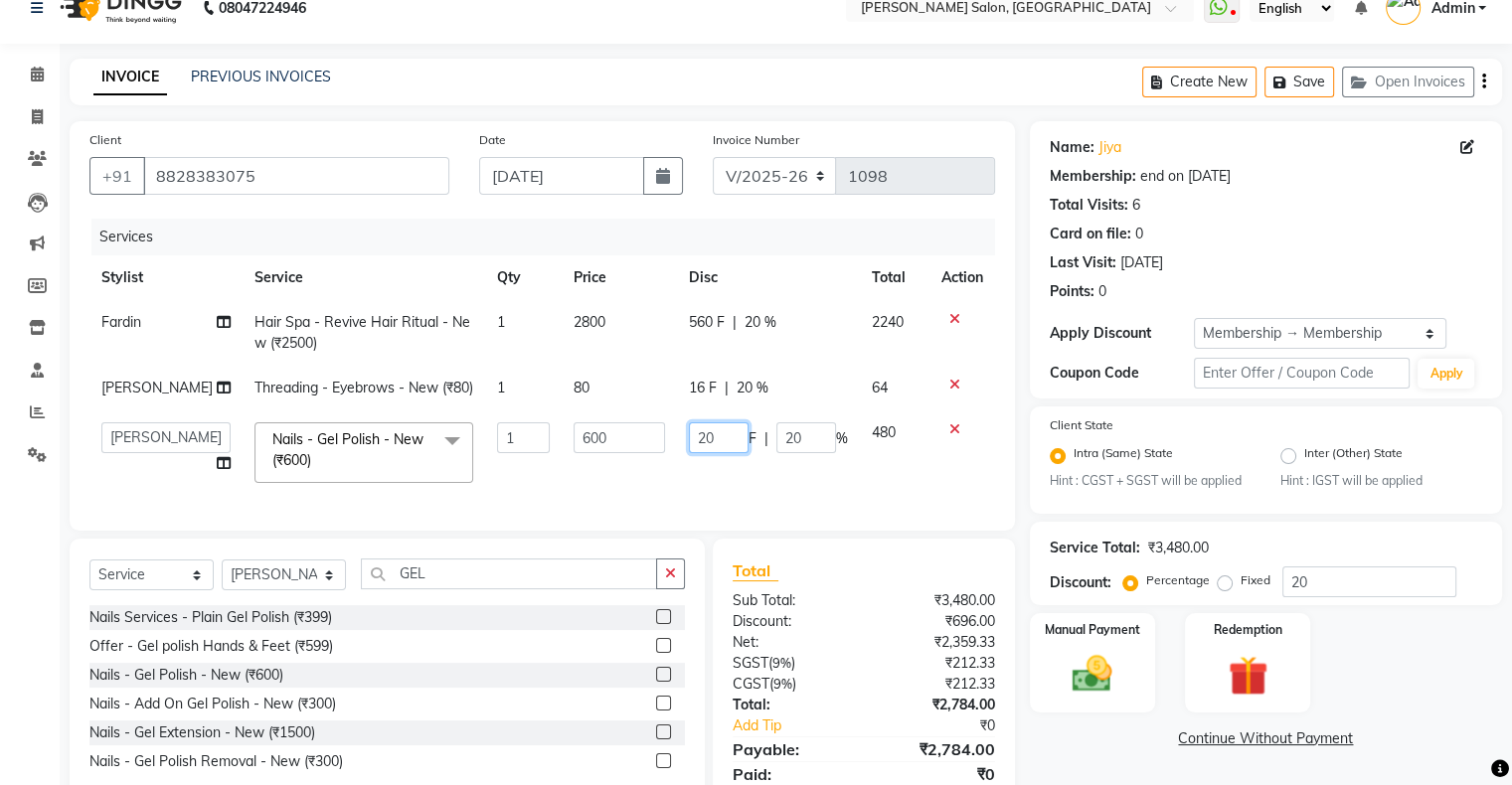 type on "200" 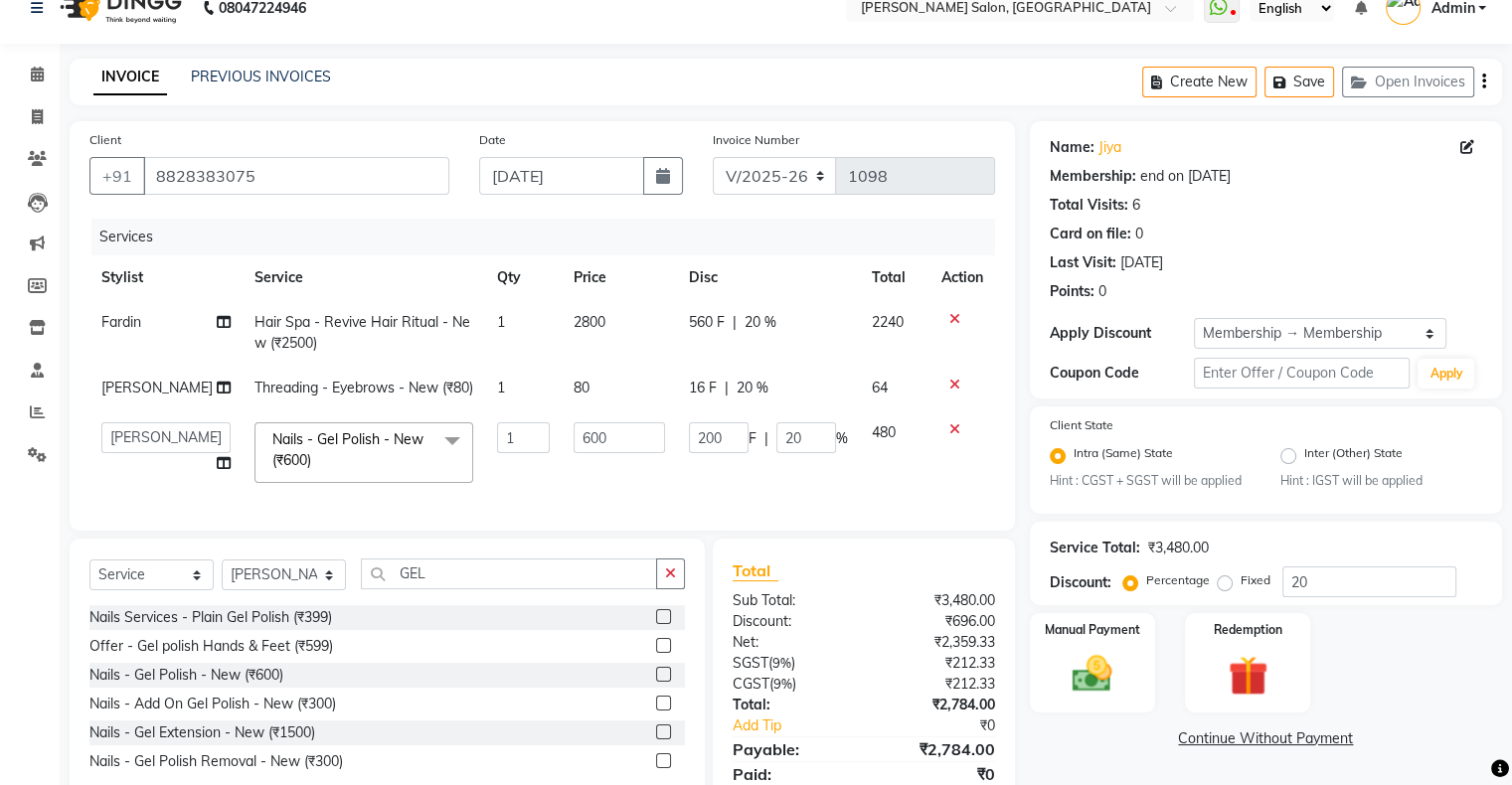 click on "200 F | 20 %" 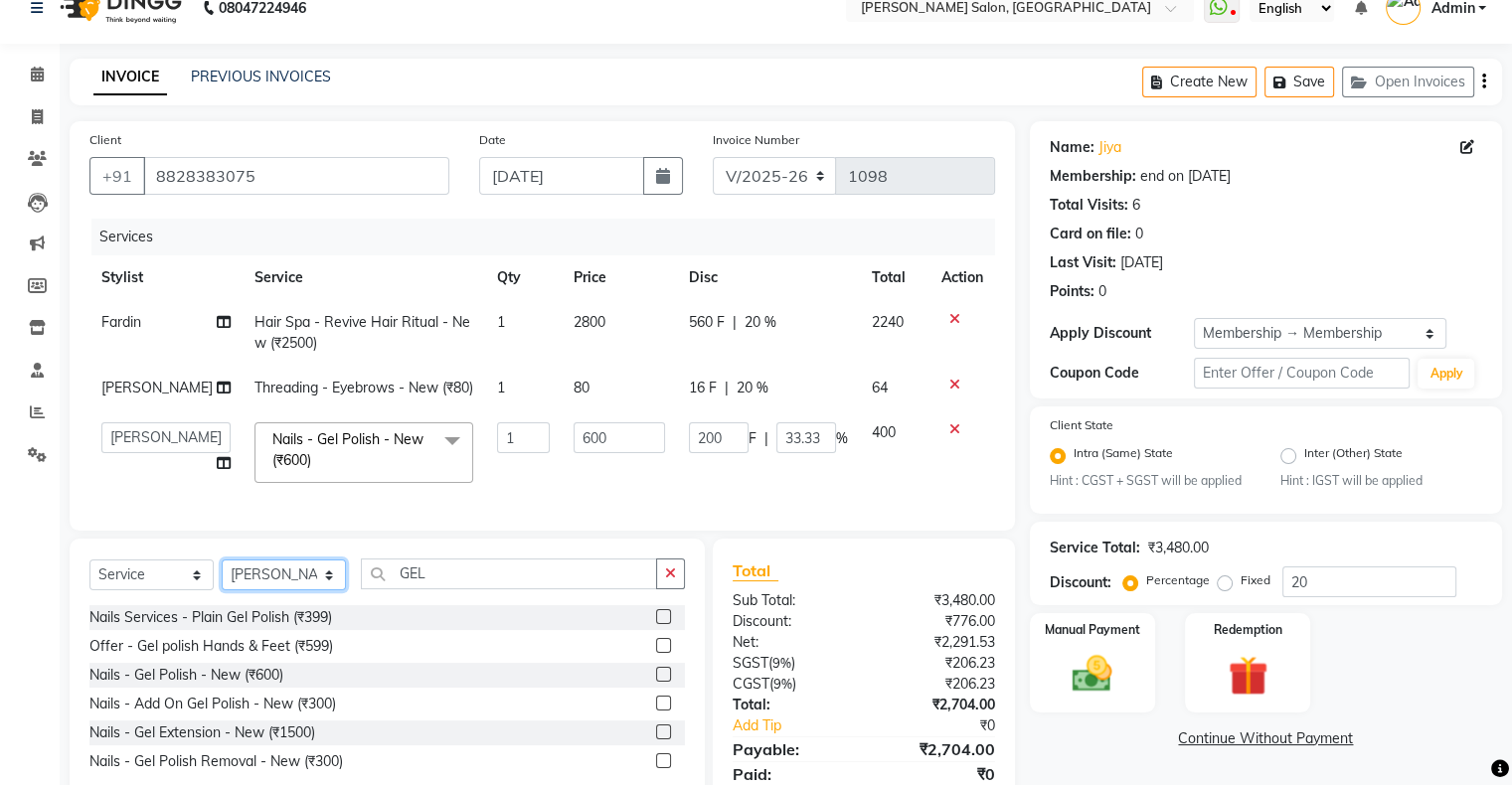 click on "Select Stylist Akshay Divecha Ashwini Hair Head Falak Nails Fardin Kirti Nida FD Pradip Vaishnav Sanjana  Shubhada Susmita Vidhi Veera Vivek Unisex hair" 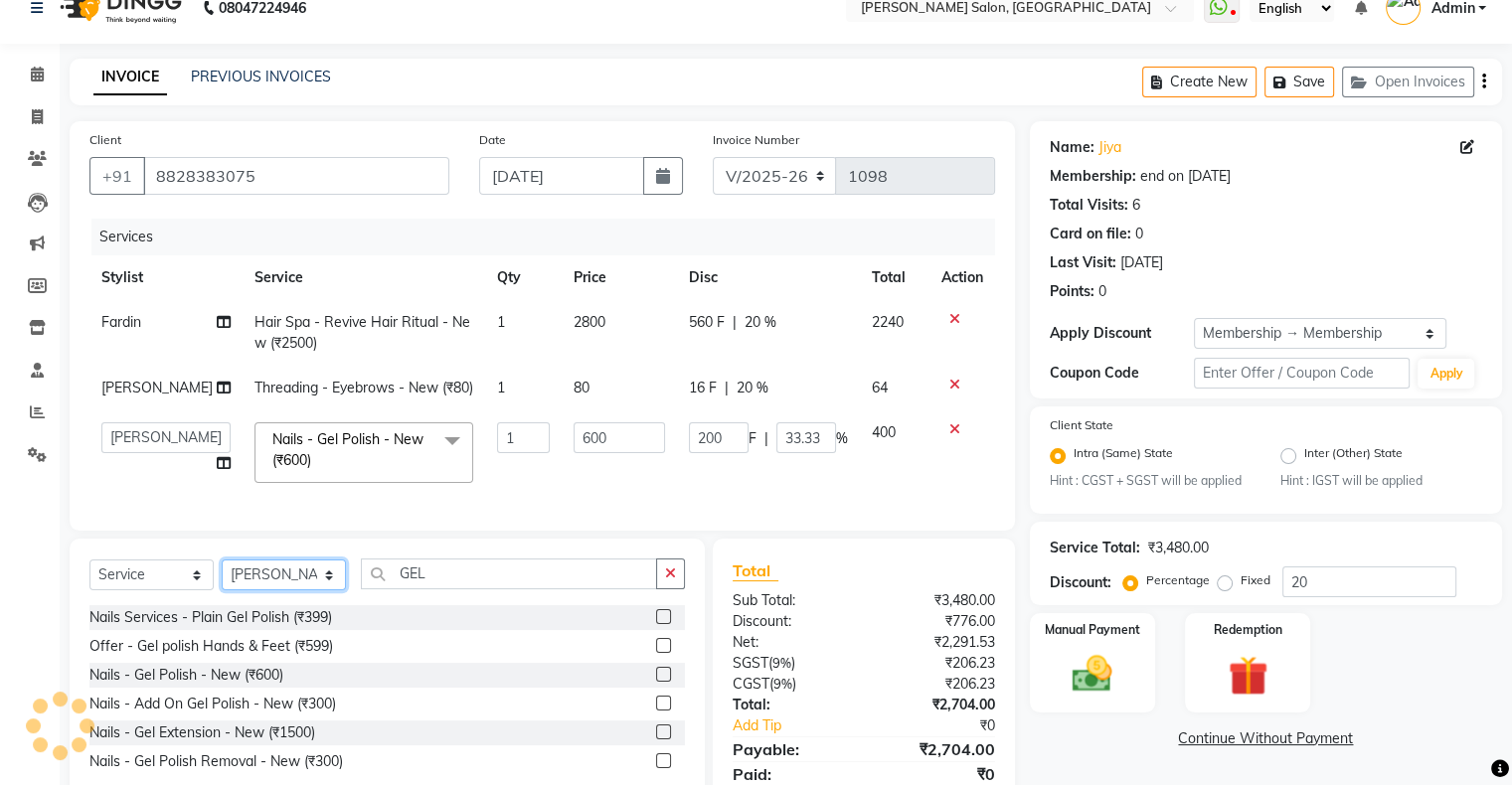 scroll, scrollTop: 139, scrollLeft: 0, axis: vertical 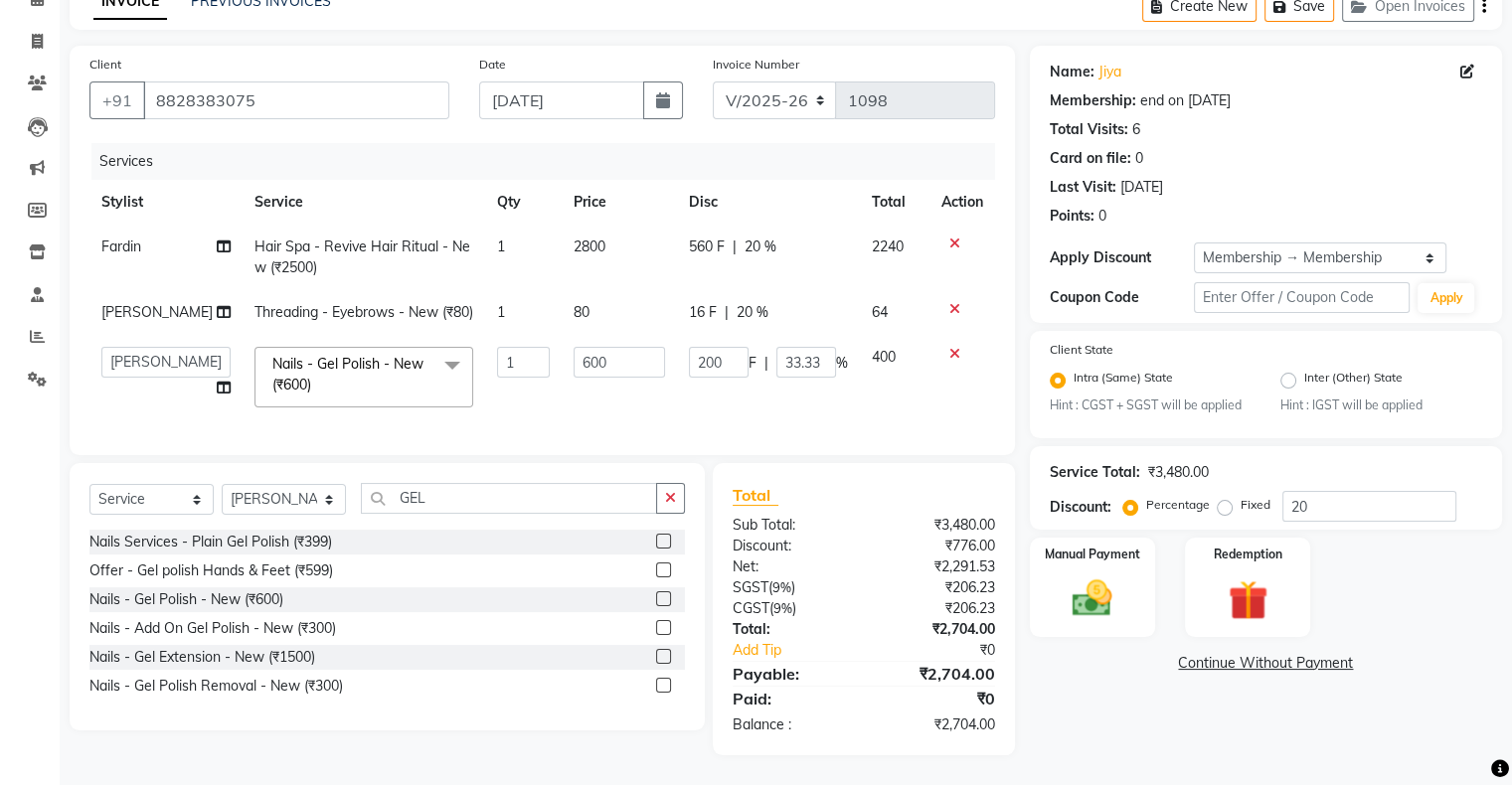 click on "Client +91 8828383075 Date 11-07-2025 Invoice Number V/2025 V/2025-26 1098 Services Stylist Service Qty Price Disc Total Action Fardin Hair Spa - Revive Hair Ritual - New (₹2500) 1 2800 560 F | 20 % 2240 Susmita Threading  - Eyebrows - New (₹80) 1 80 16 F | 20 % 64  Akshay Divecha   Ashwini Hair Head   Falak Nails   Fardin   Kirti   Nida FD   Pradip Vaishnav   Sanjana    Shubhada   Susmita   Vidhi Veera   Vivek Unisex hair  Nails - Gel Polish - New (₹600)  x Hair Services - Hair Cut (Male) (₹300) Hair Services - Hair Wash (Male) (₹200) Hair Services - Beard (₹200) Hair Services - Global Majjrel (Male) (₹1000) Hair Services - Hair Cut (Female) (₹1000) Hair Services - Blowdry Medium (Female) (₹550) Hair Services - Normal Hair Wash Medium (Female) (₹500) Hair Services - Hair Spa Medium (Female) (₹1200) Threading-Full Face Threading (Female) (₹299) Honey wax Half Legs (Male) (₹1000) Flavoured Wax Underarms (Male) (₹499) Honey wax Half Arms (Female) (₹200) Brows Color - Male (₹200)" 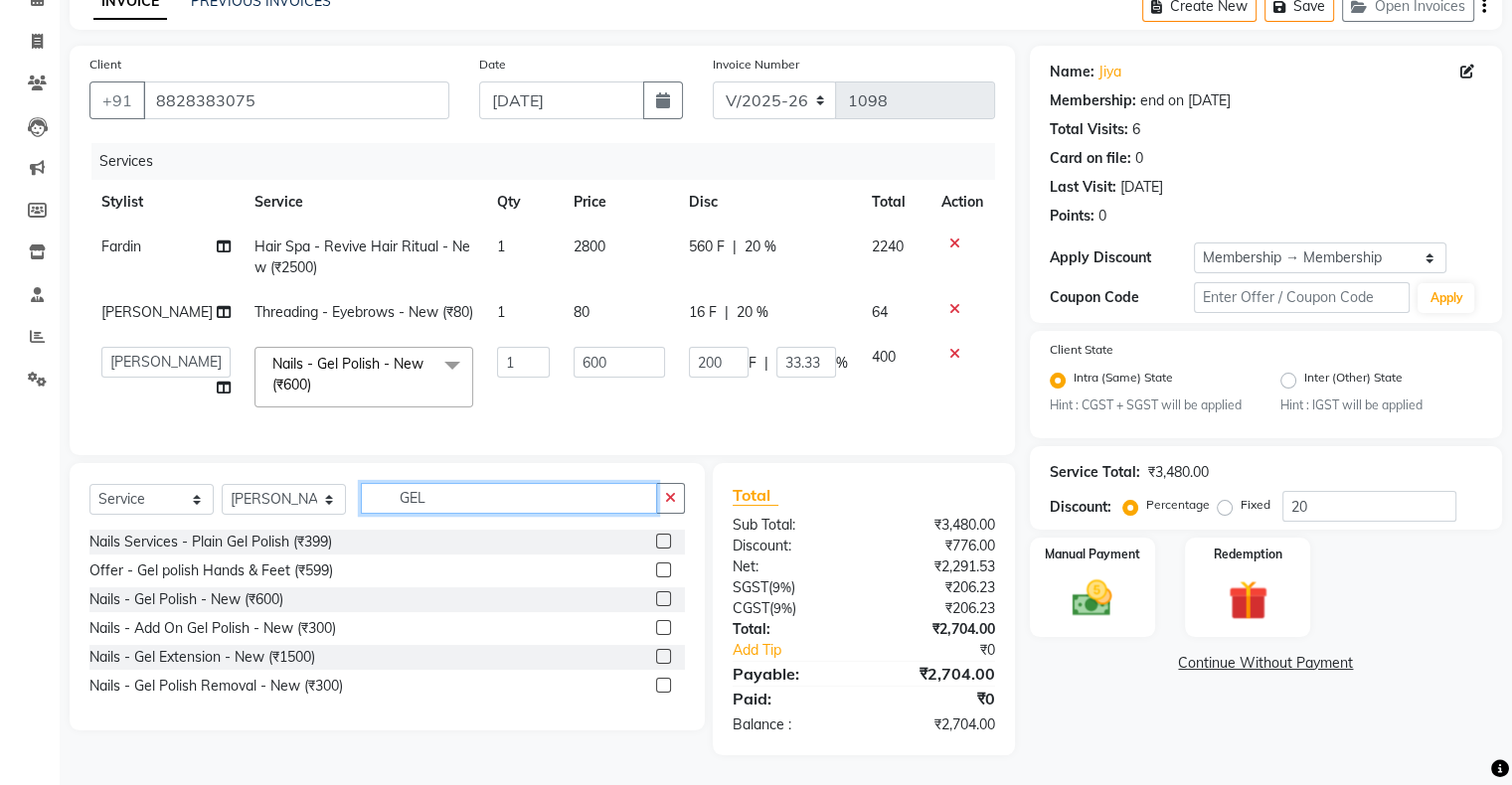 click on "GEL" 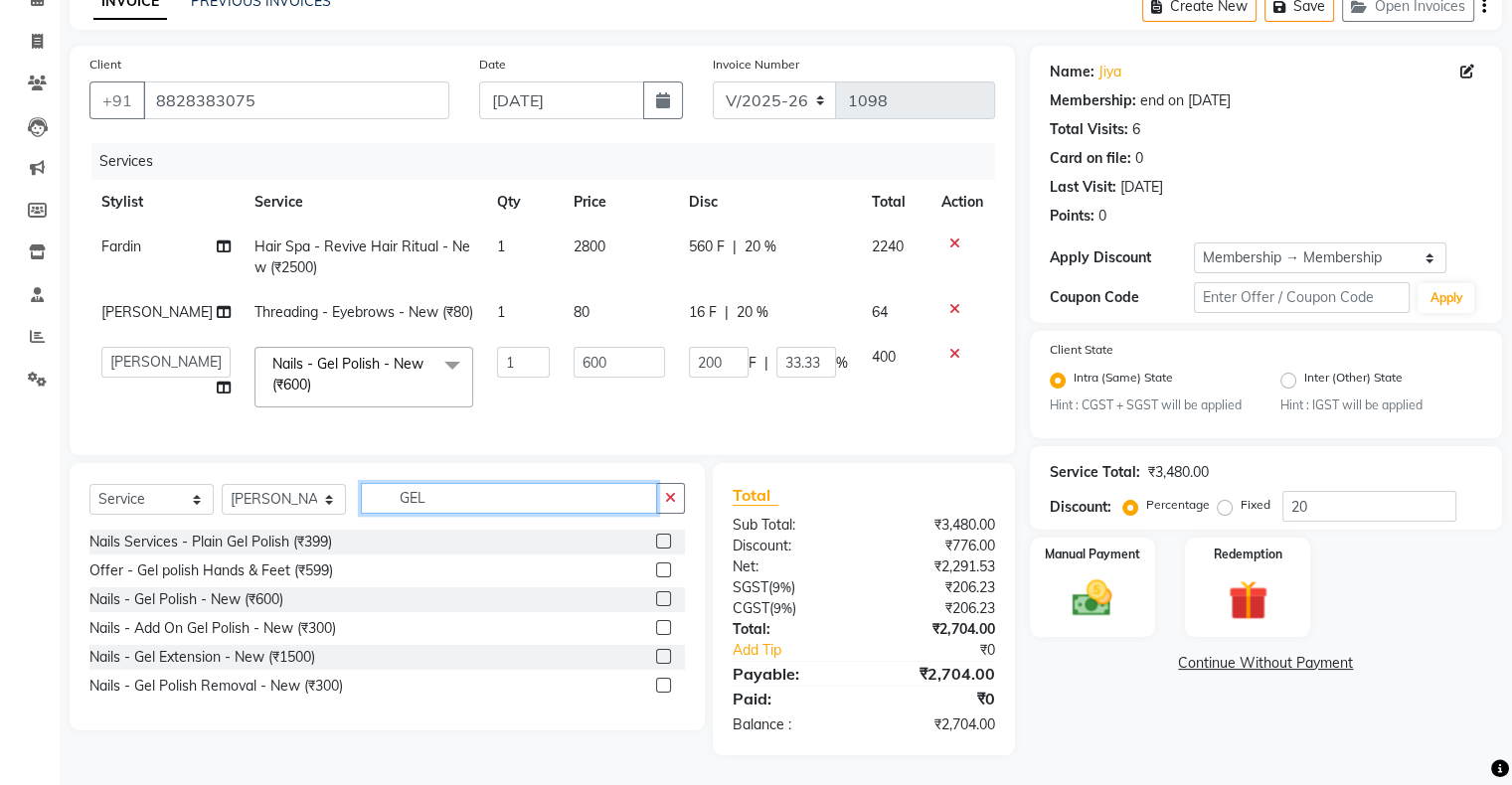click on "GEL" 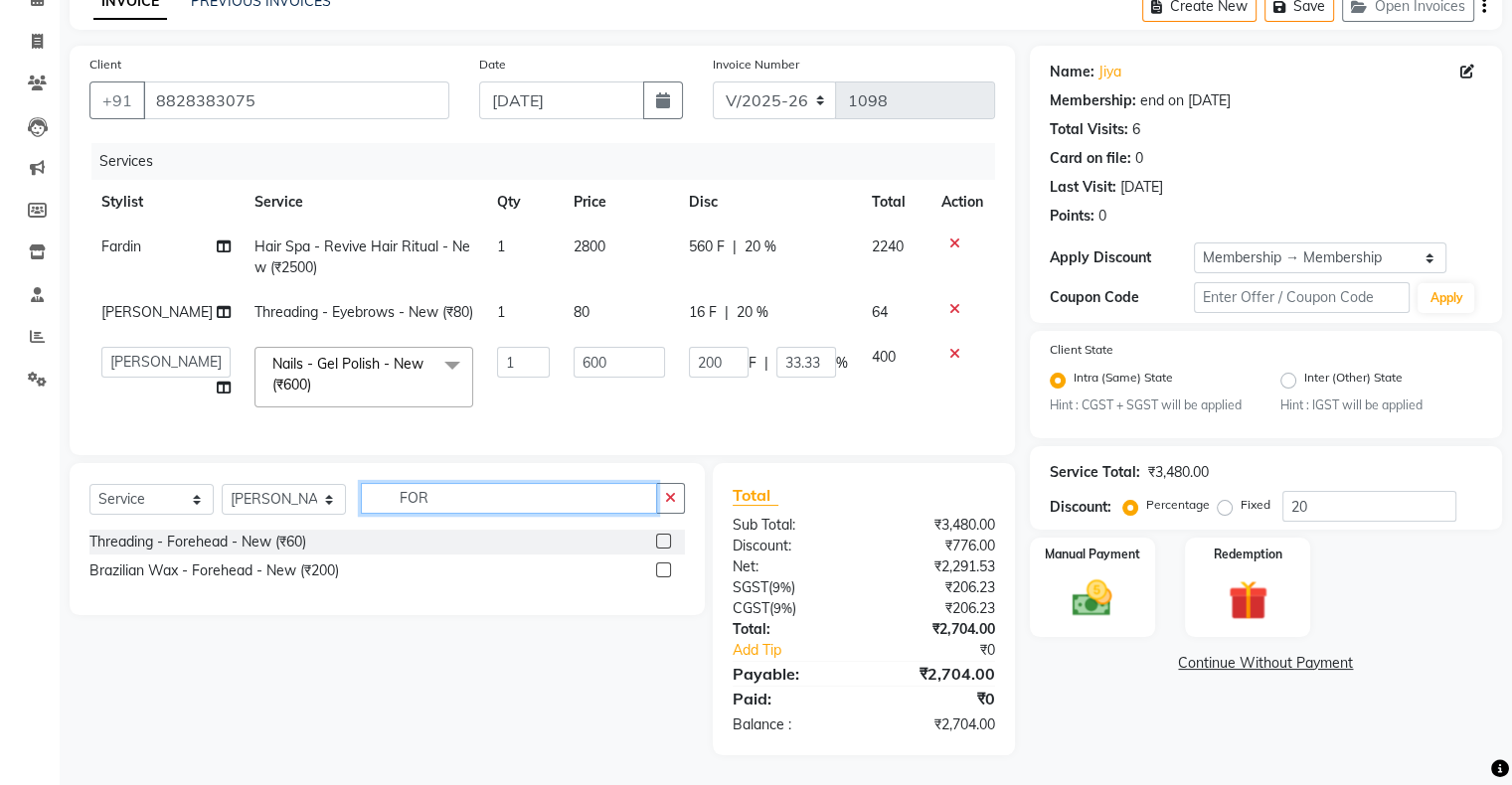 type on "FOR" 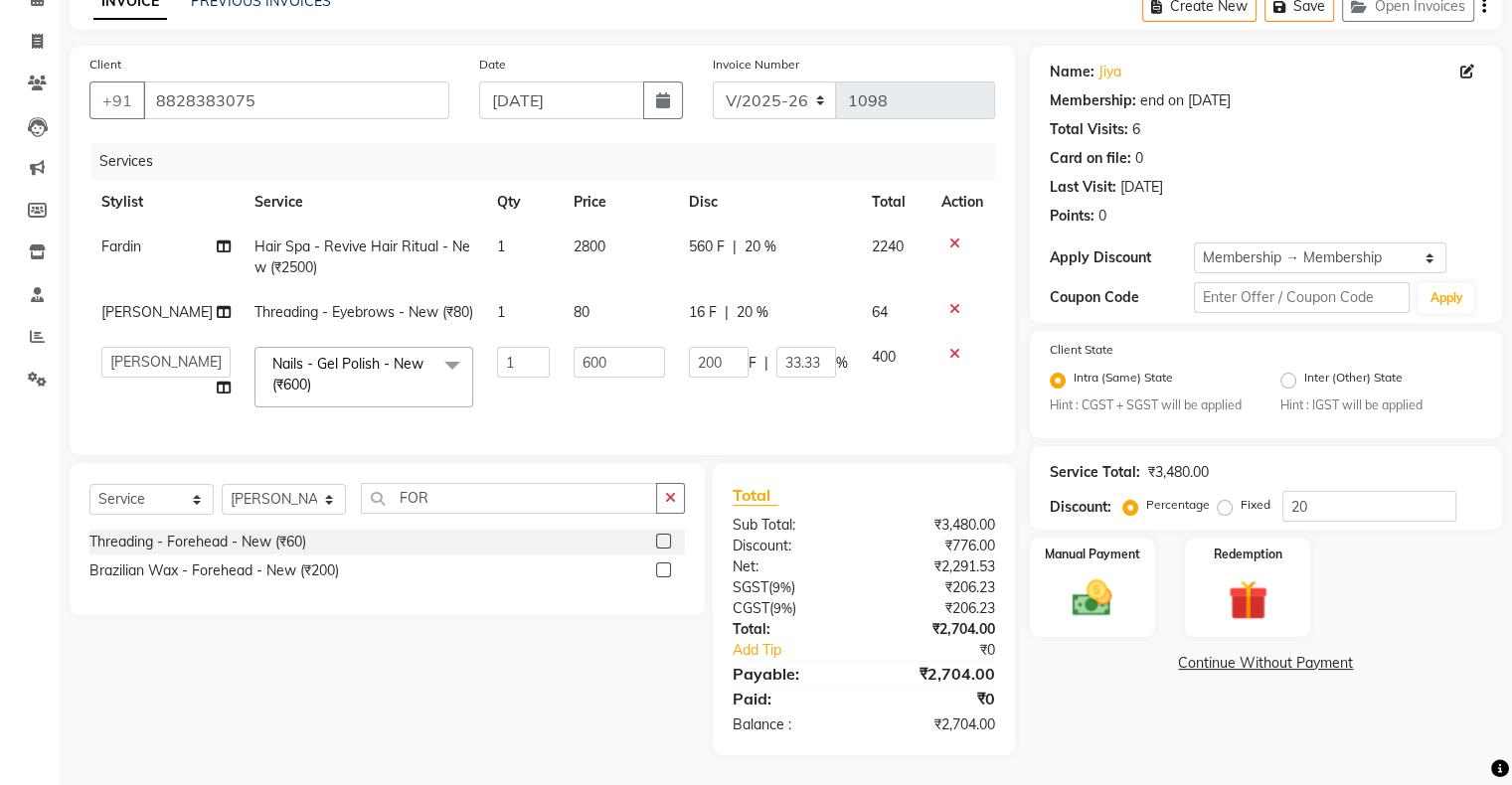 click 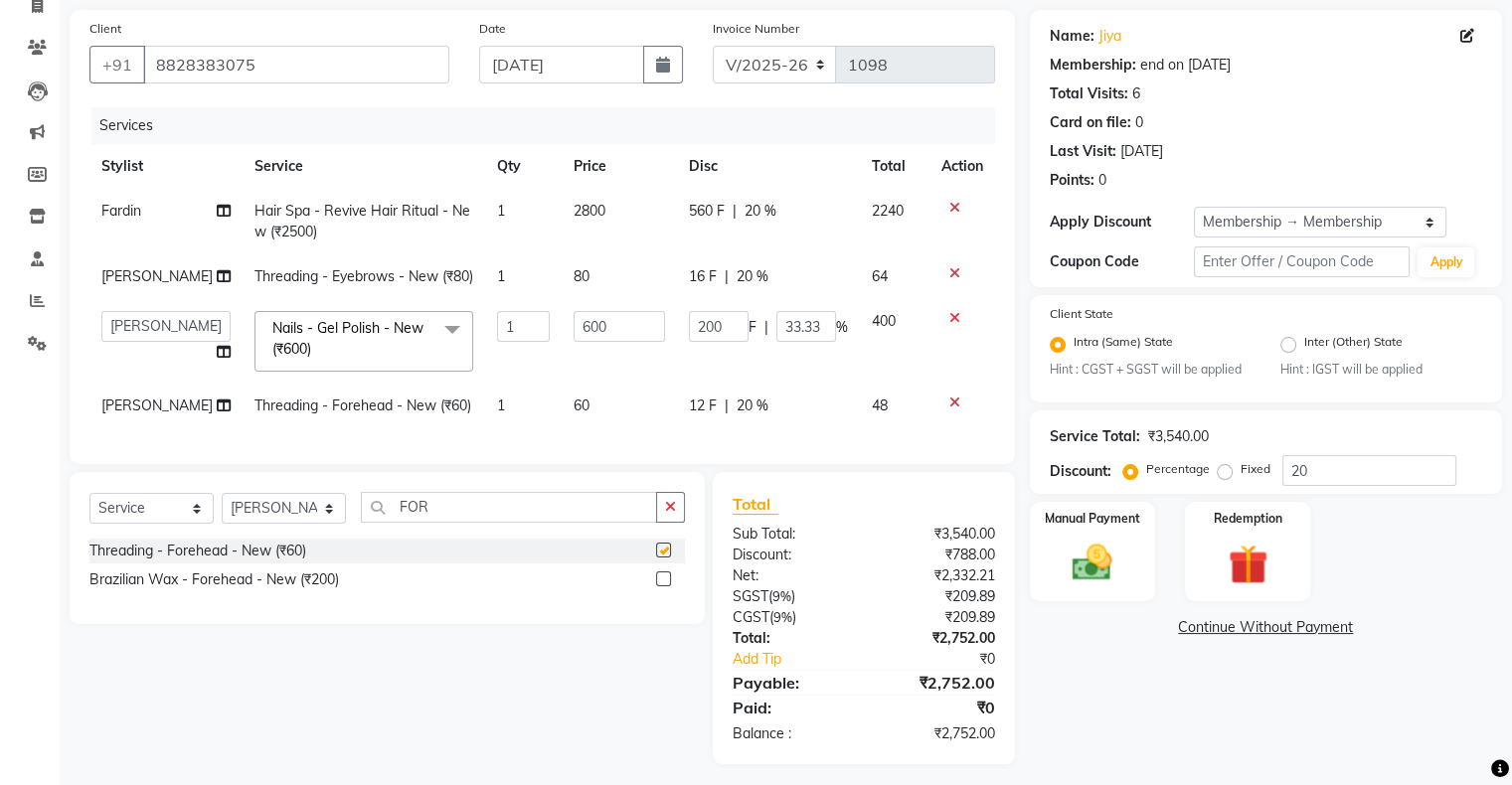 checkbox on "false" 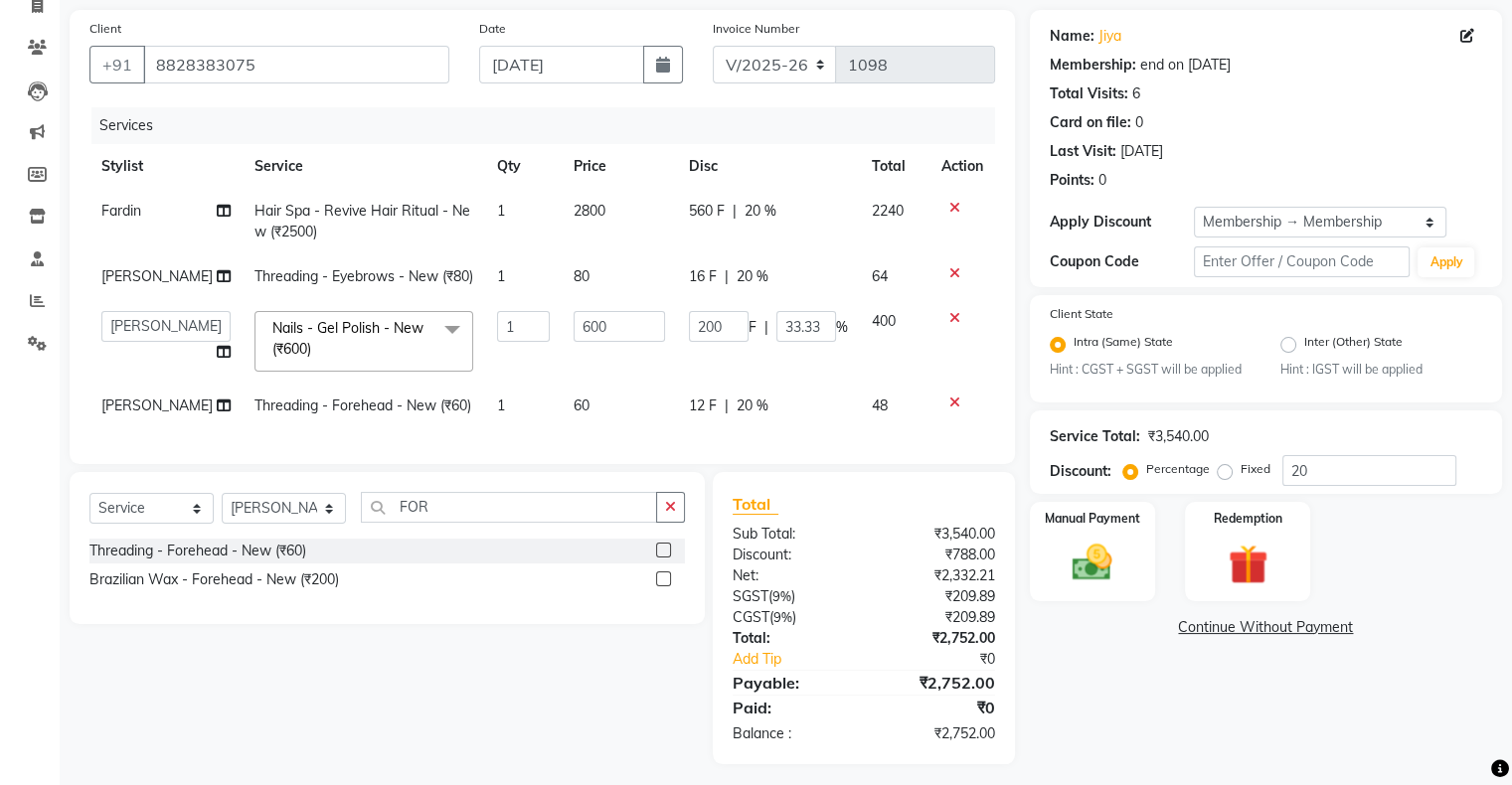 scroll, scrollTop: 204, scrollLeft: 0, axis: vertical 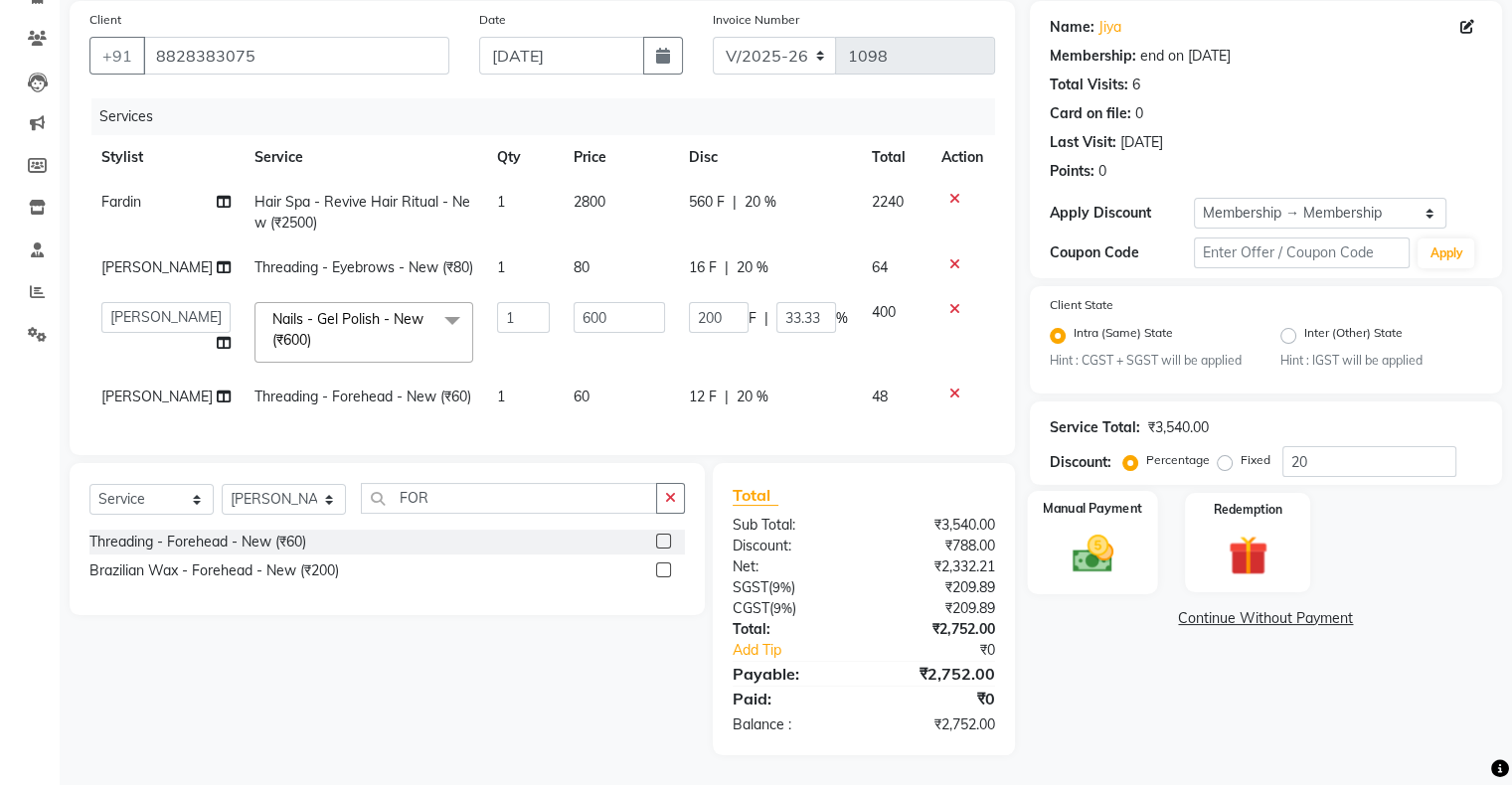 click 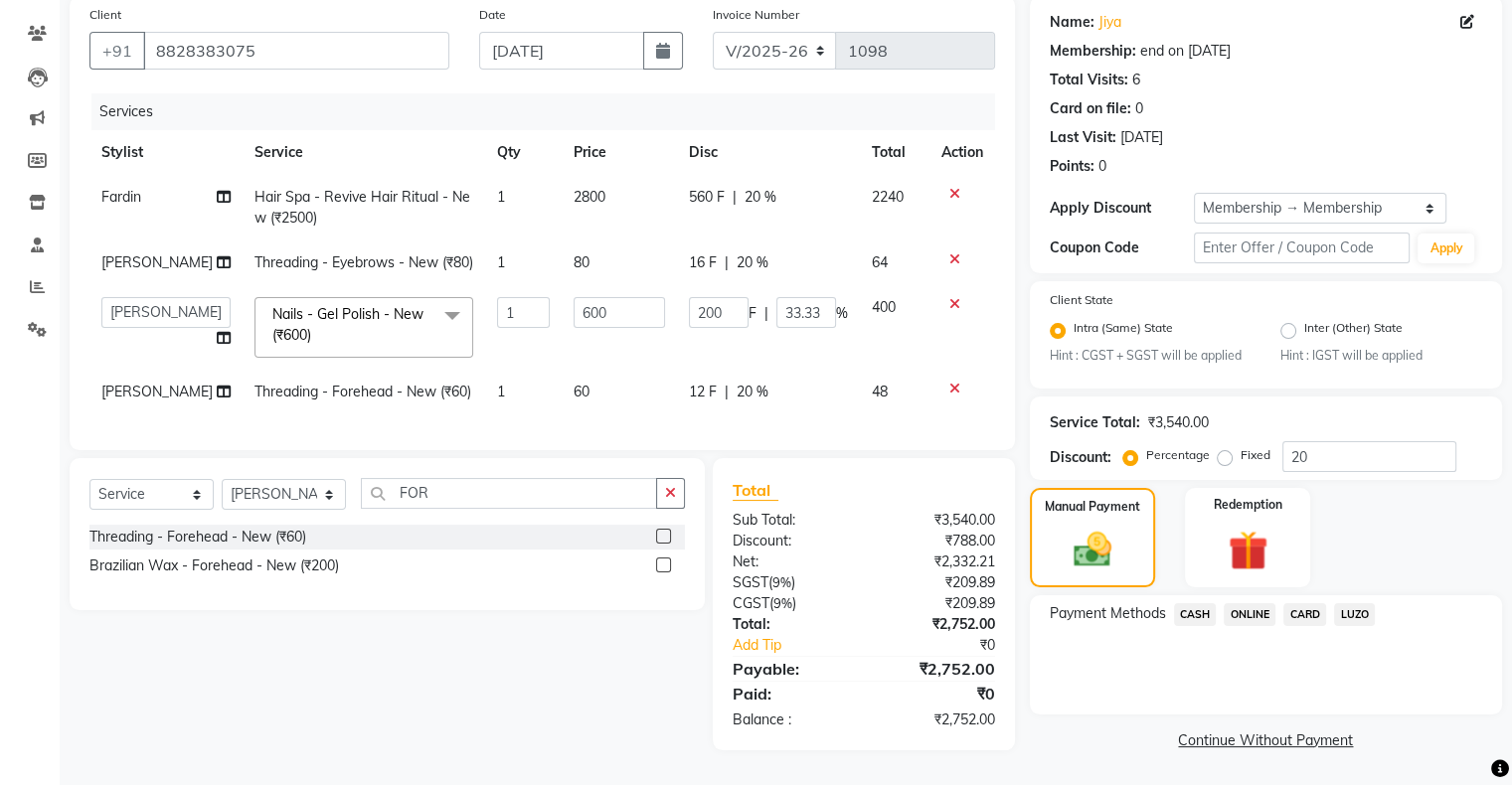click on "ONLINE" 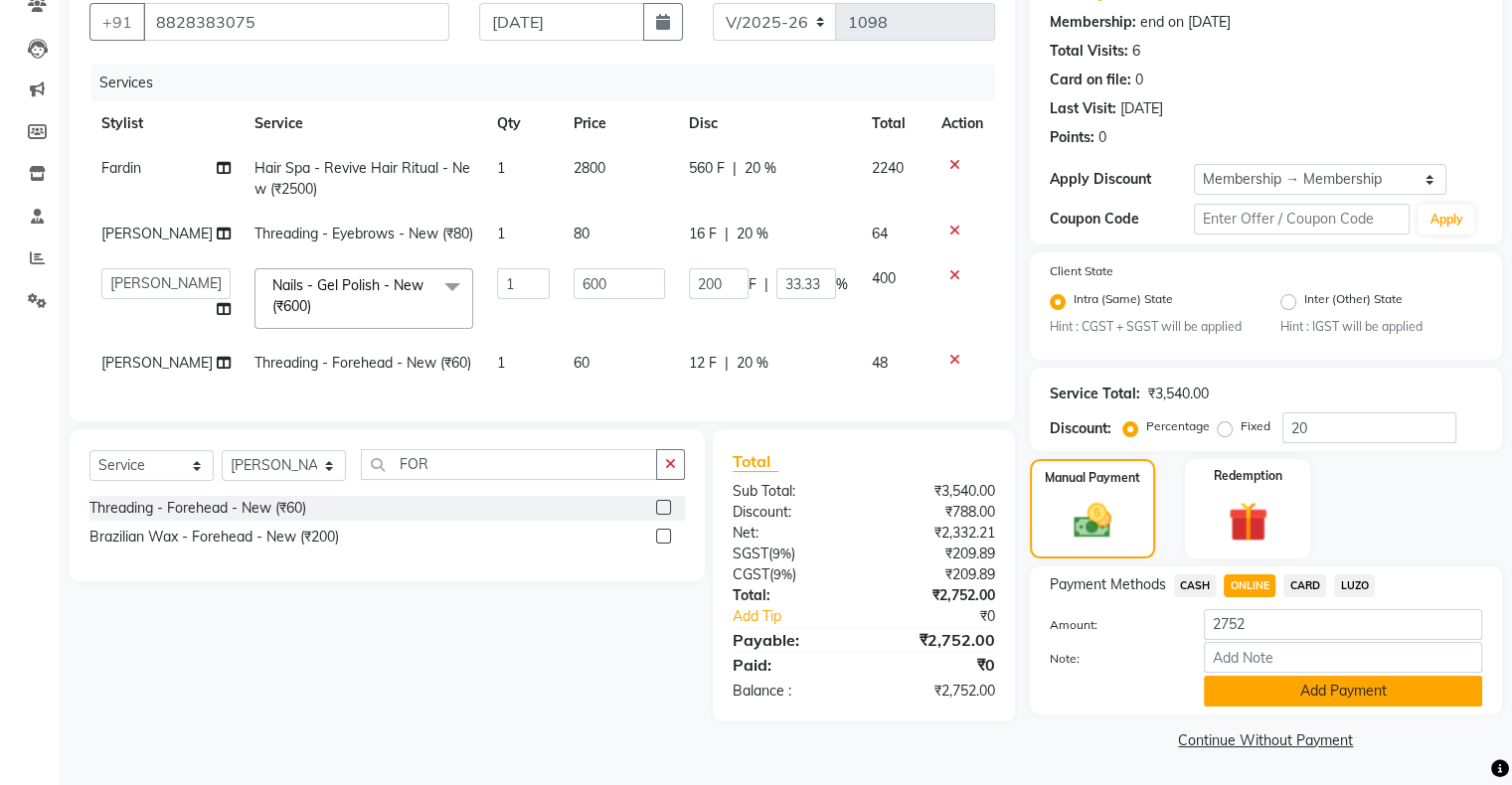 click on "Add Payment" 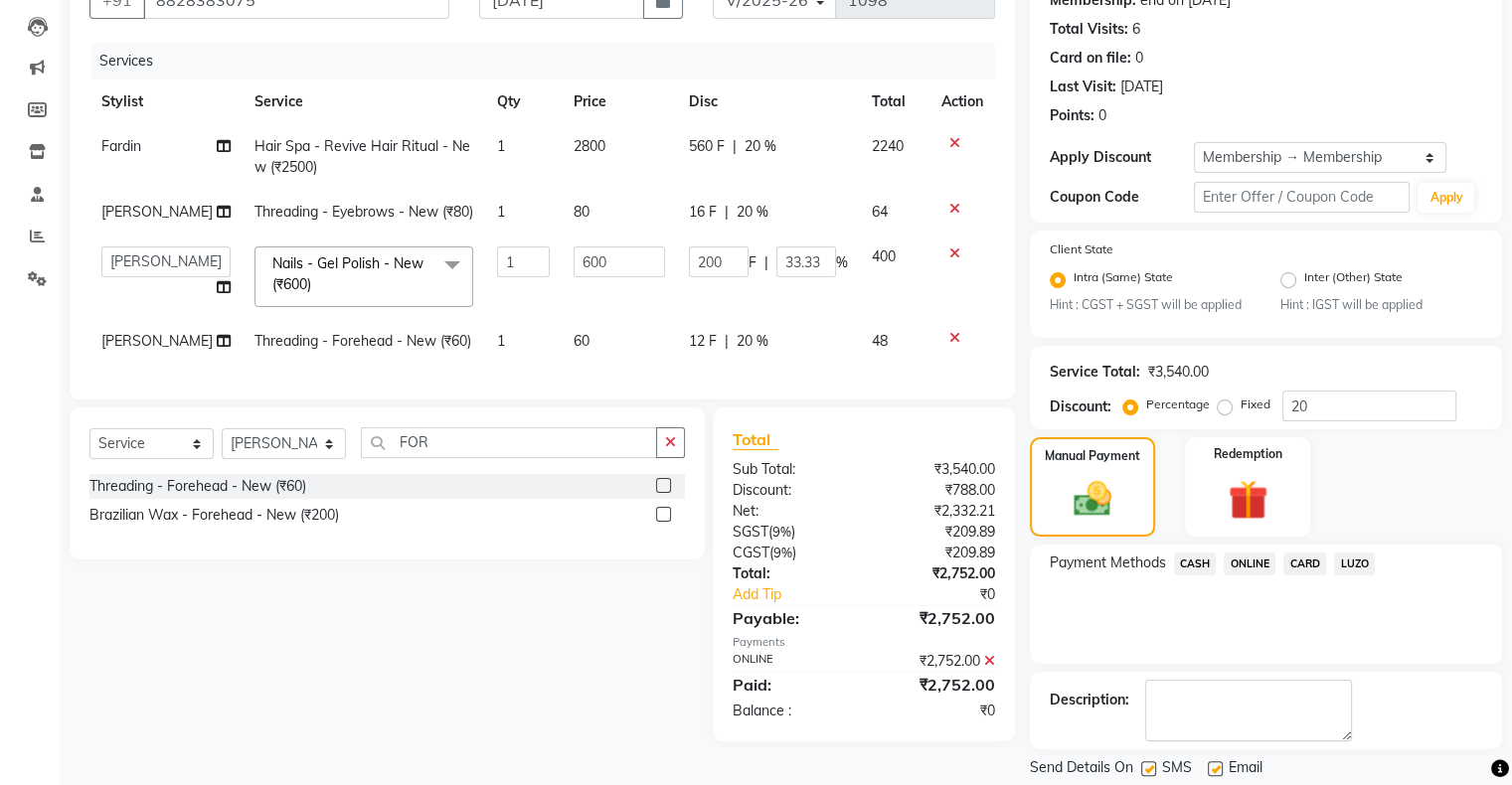 click on "Checkout" 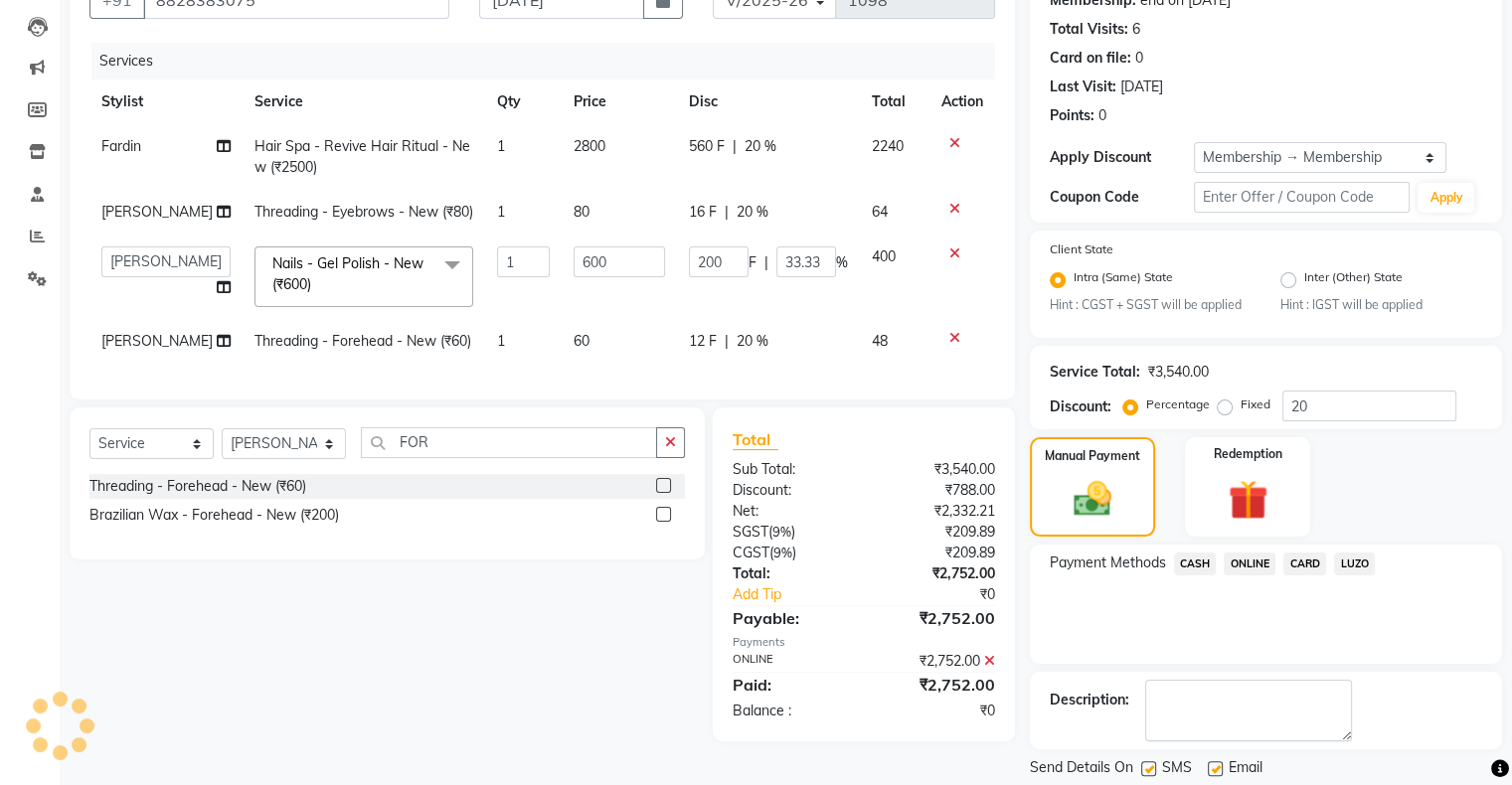 scroll, scrollTop: 266, scrollLeft: 0, axis: vertical 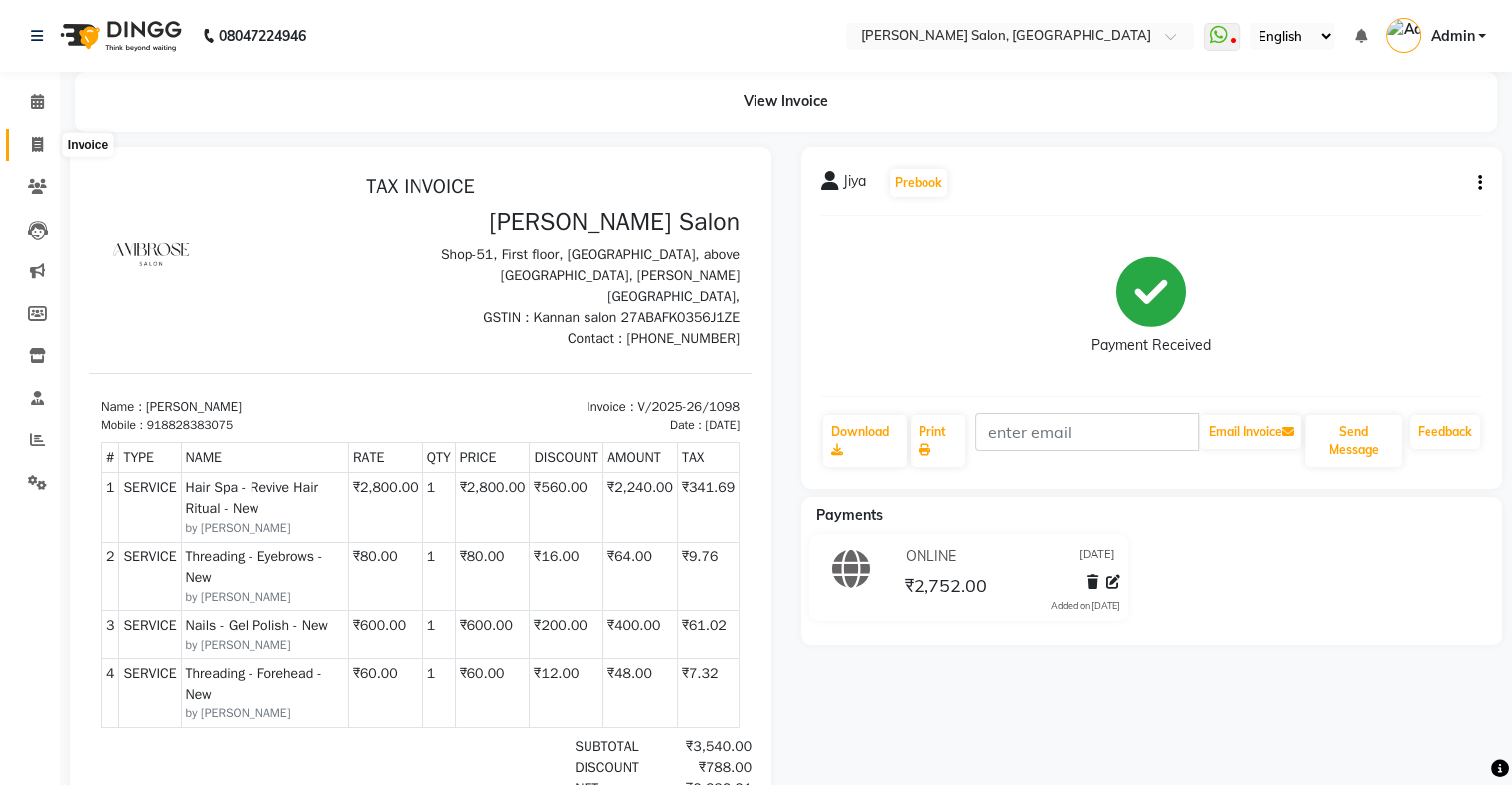 click 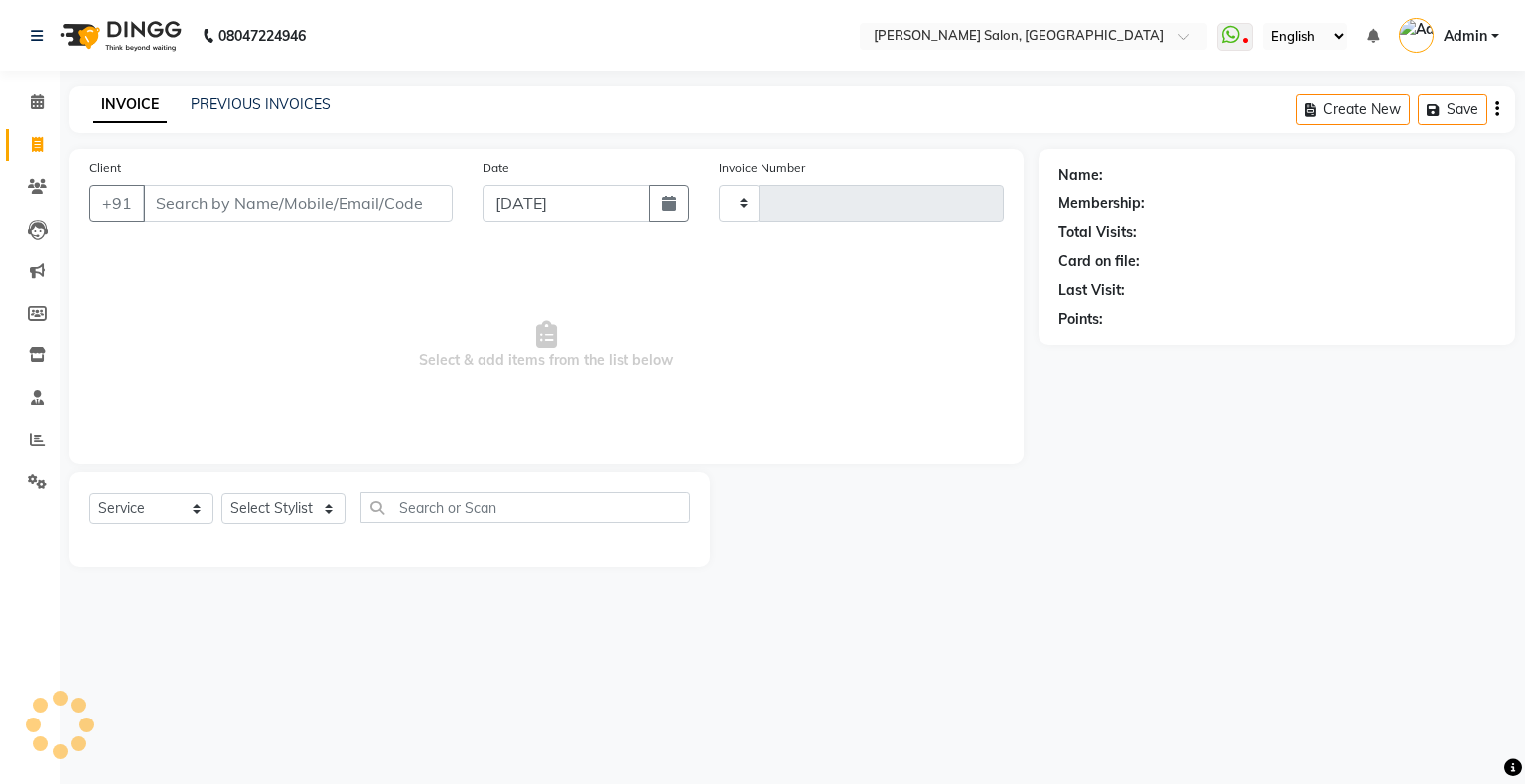 type on "1099" 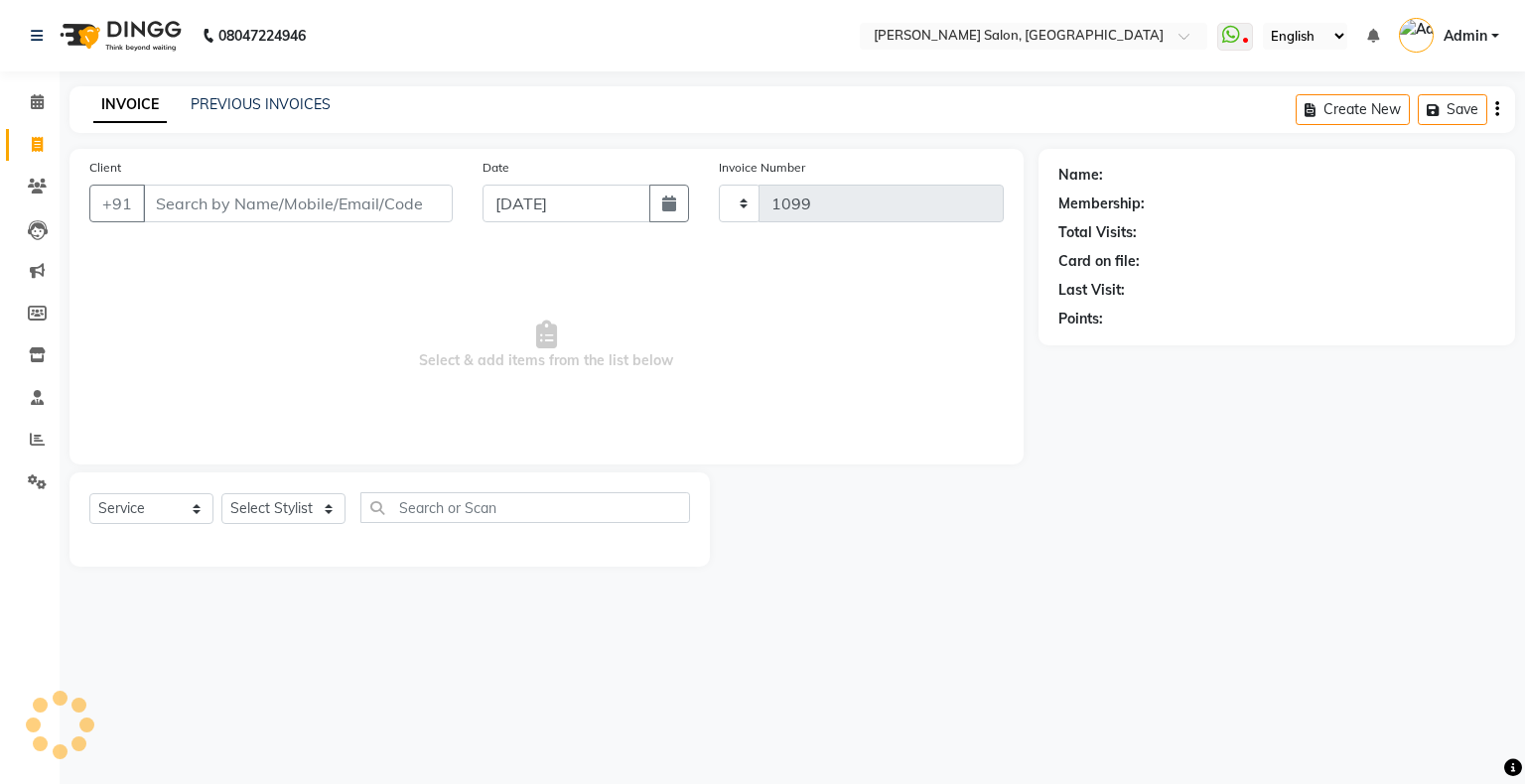 select on "4073" 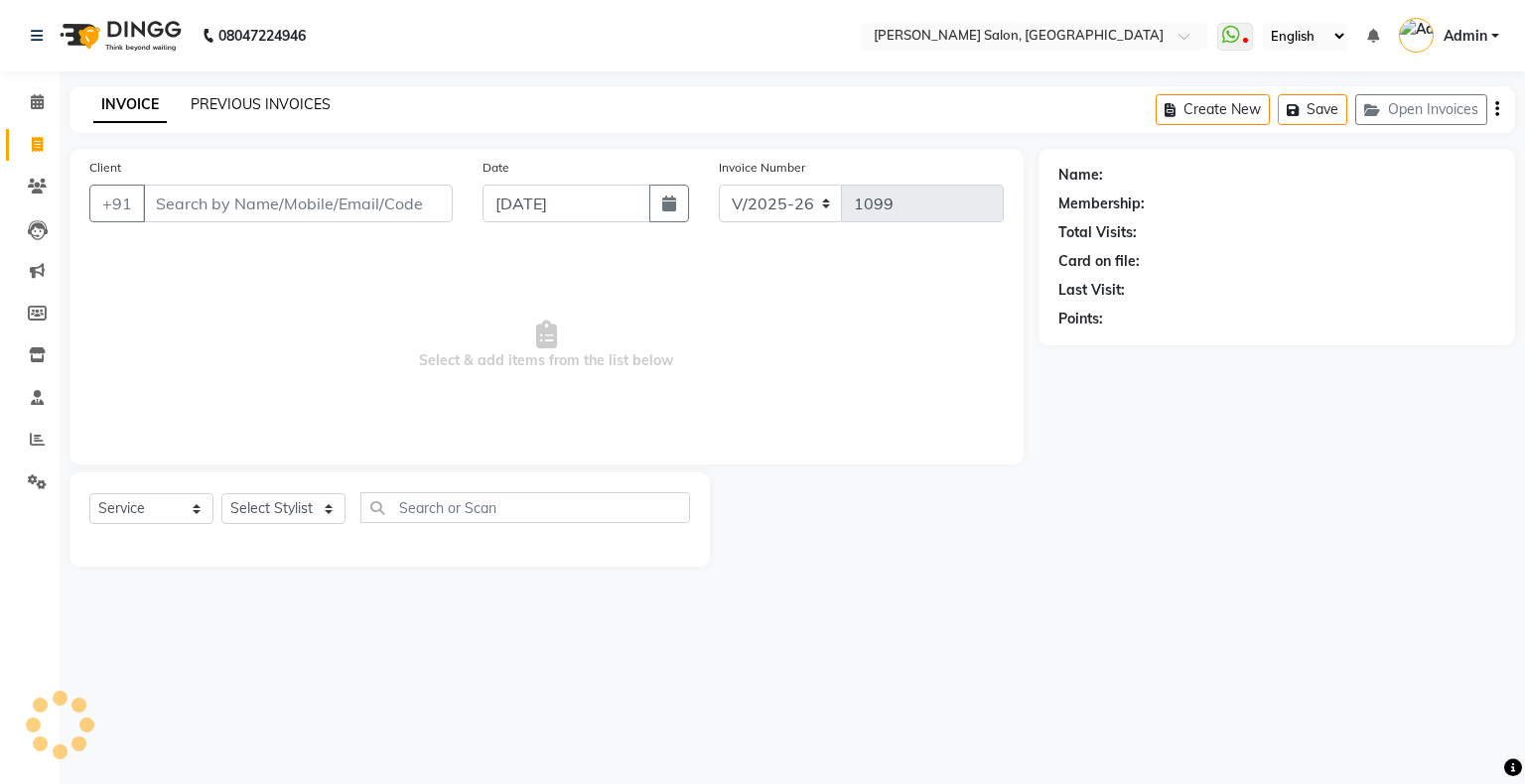 click on "PREVIOUS INVOICES" 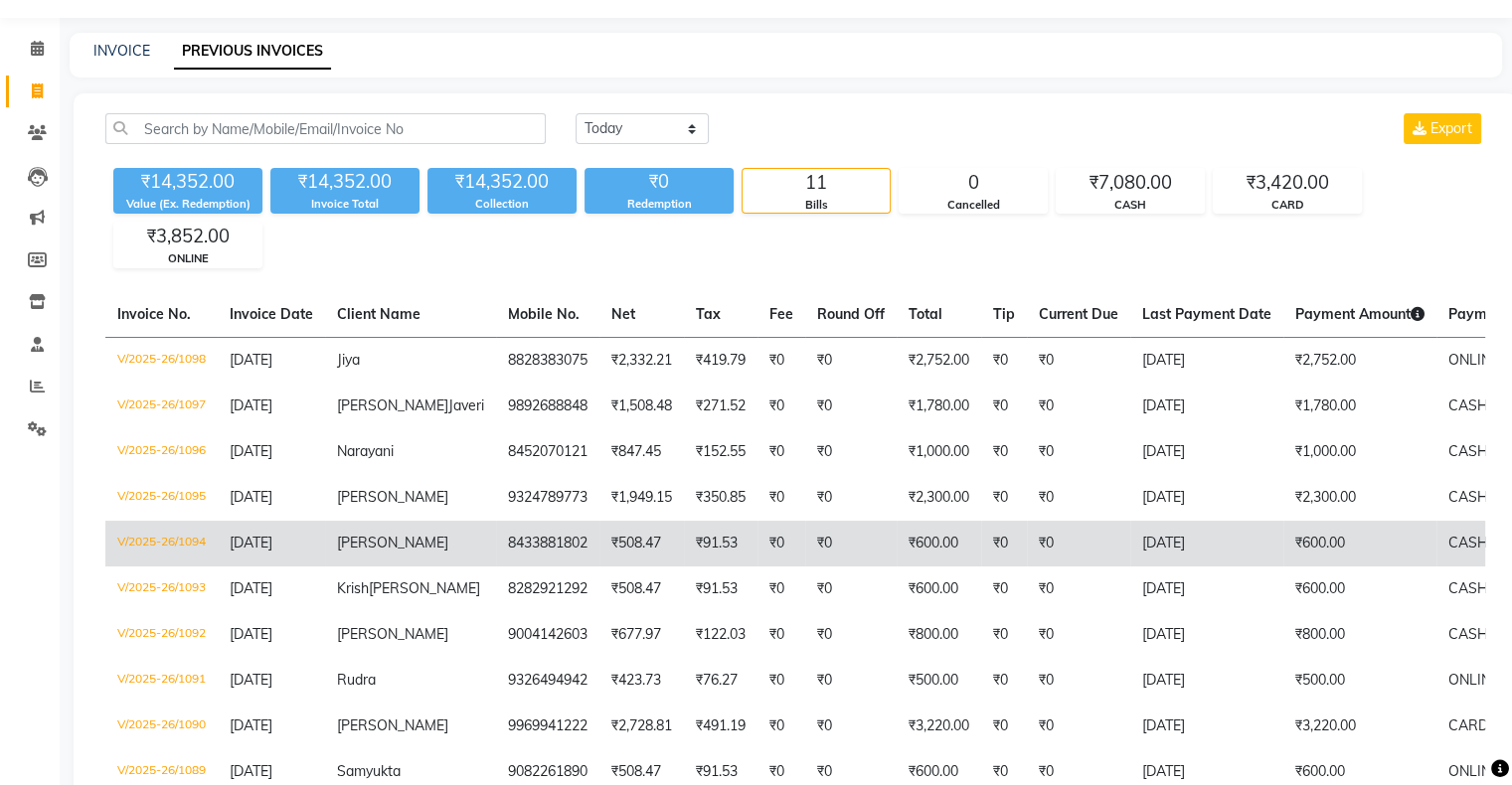 scroll, scrollTop: 0, scrollLeft: 0, axis: both 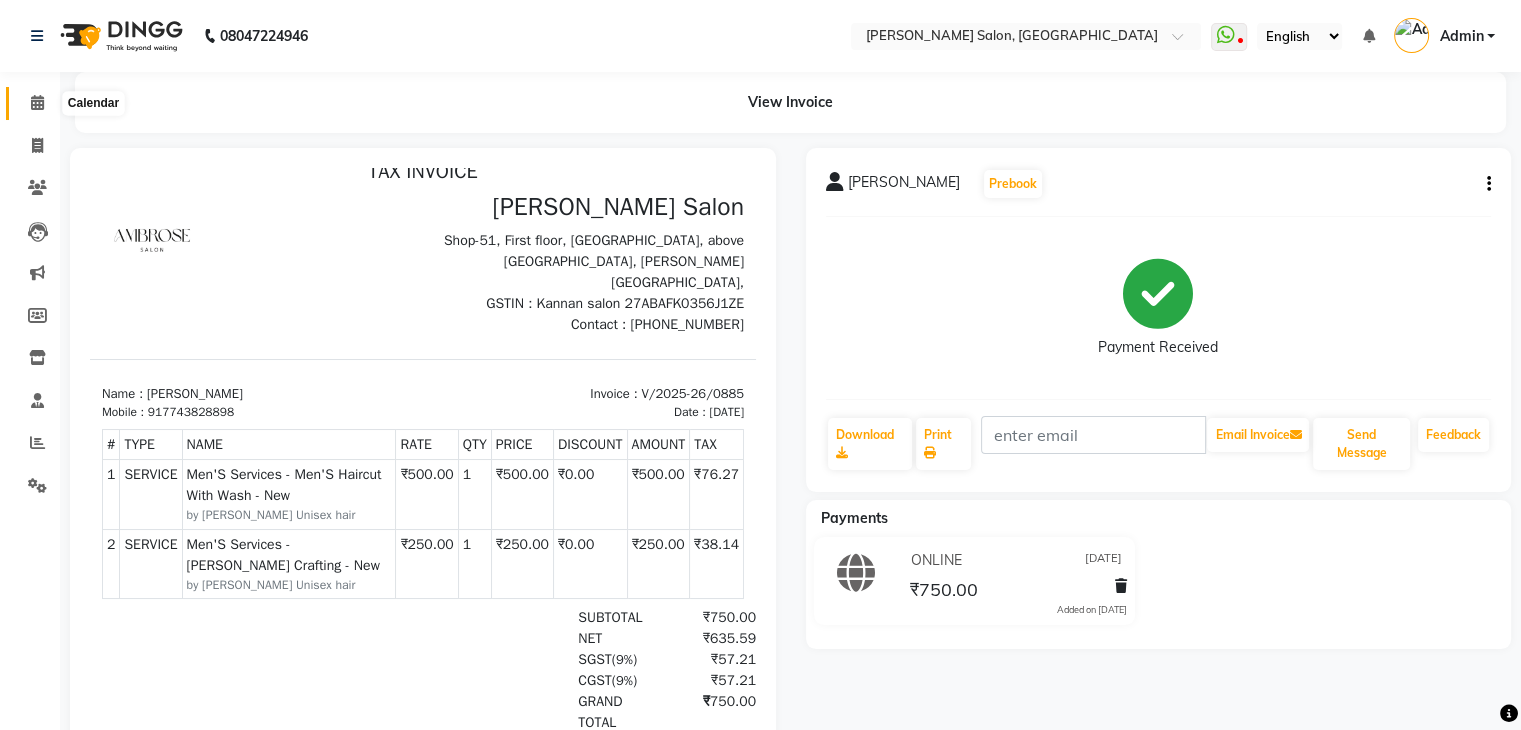 click 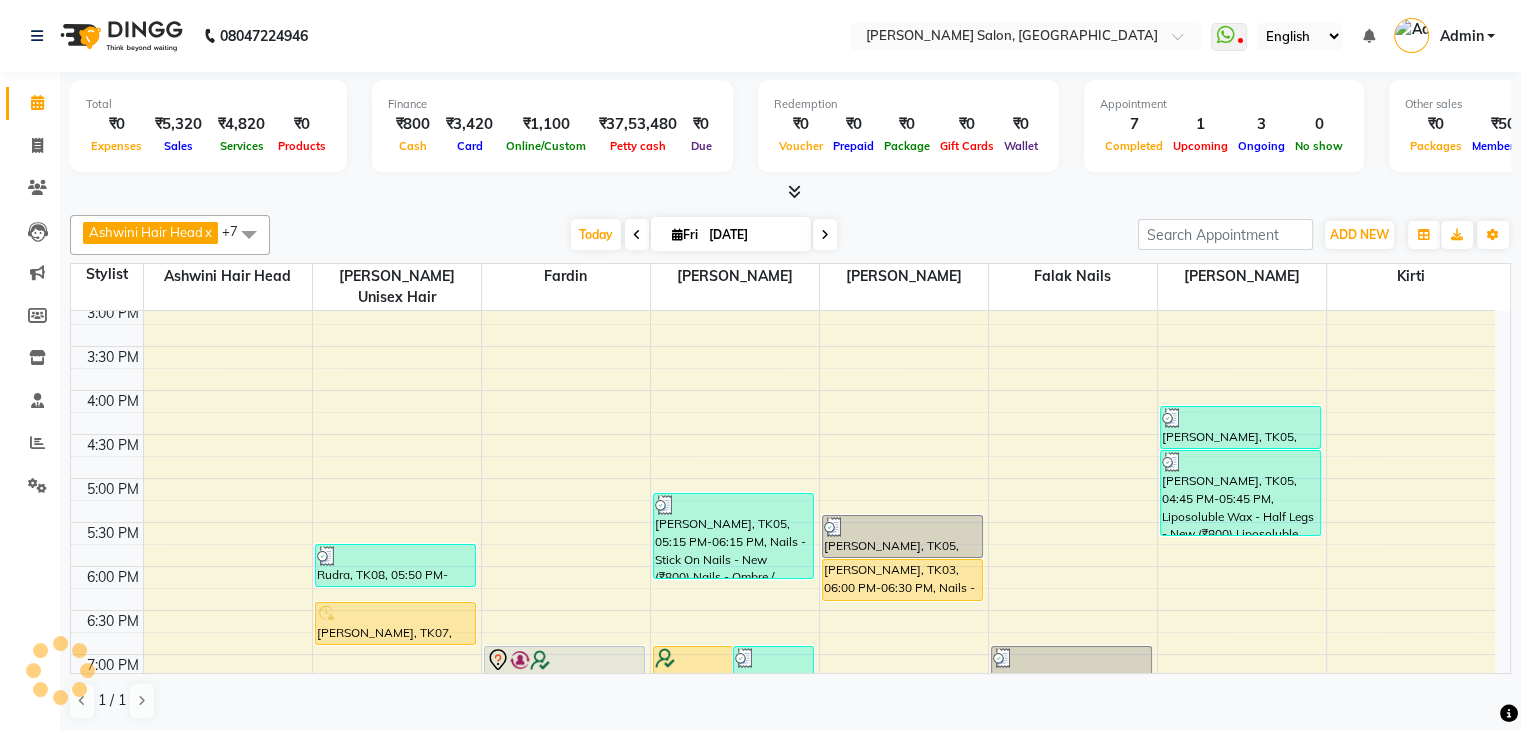 scroll, scrollTop: 0, scrollLeft: 0, axis: both 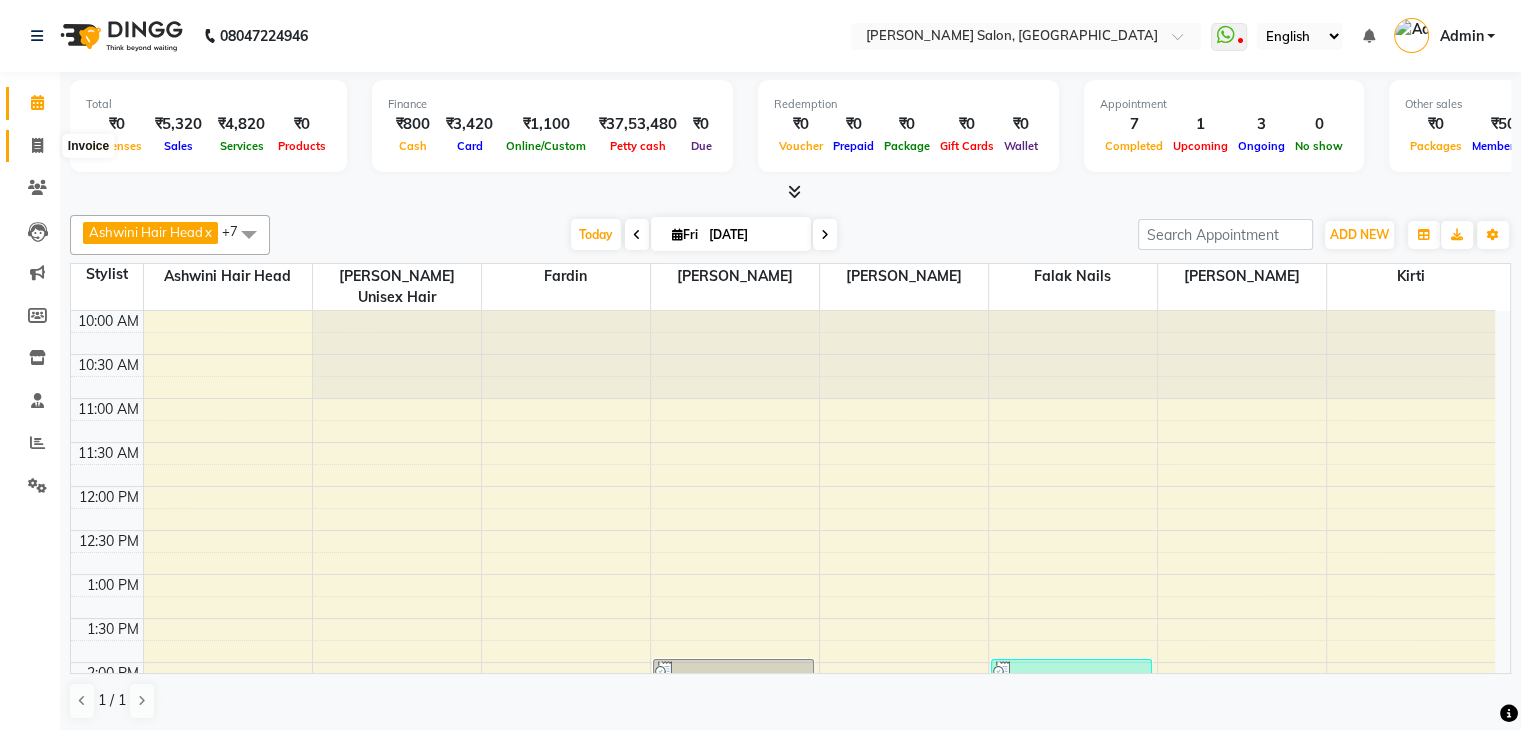 click 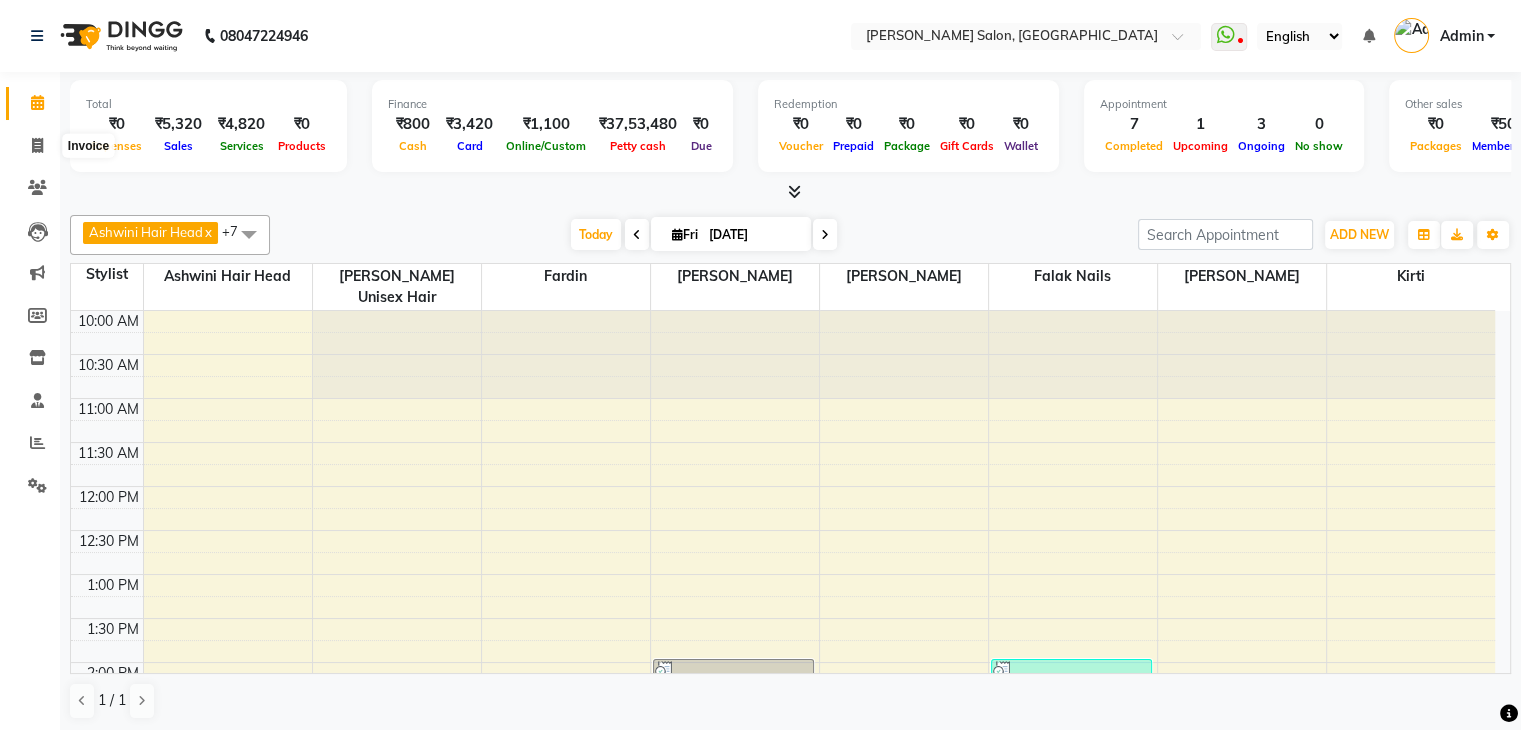 select on "service" 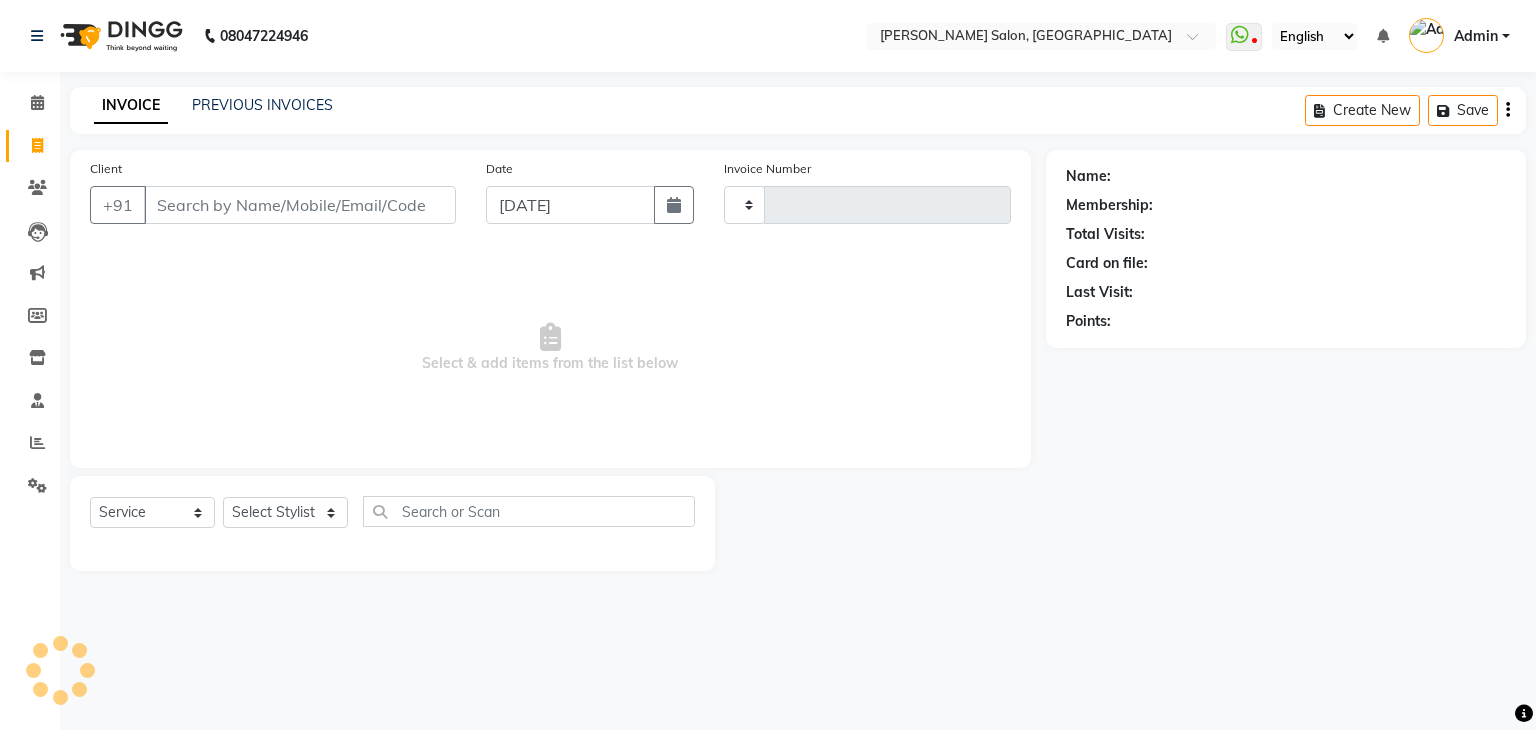type on "1096" 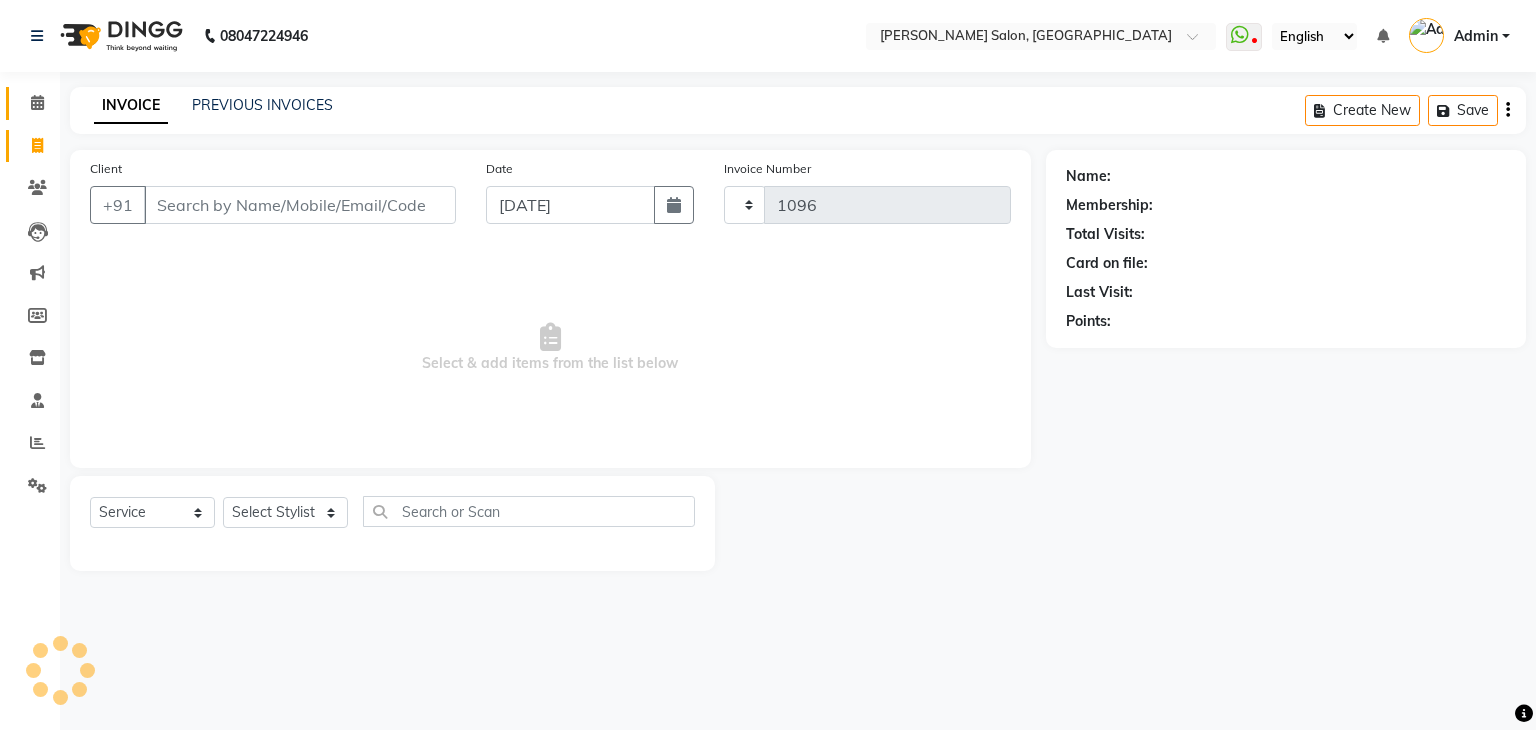 select on "4073" 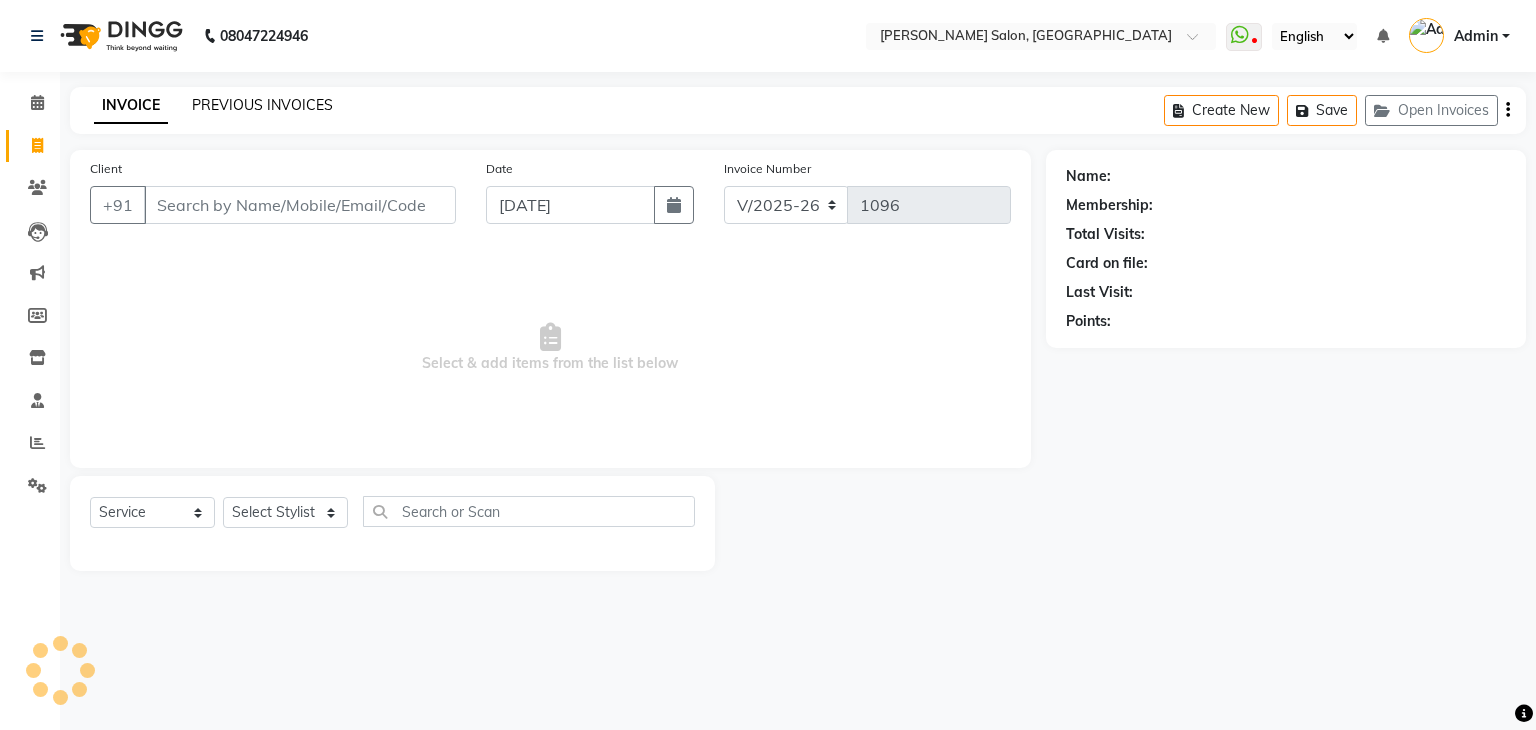 click on "PREVIOUS INVOICES" 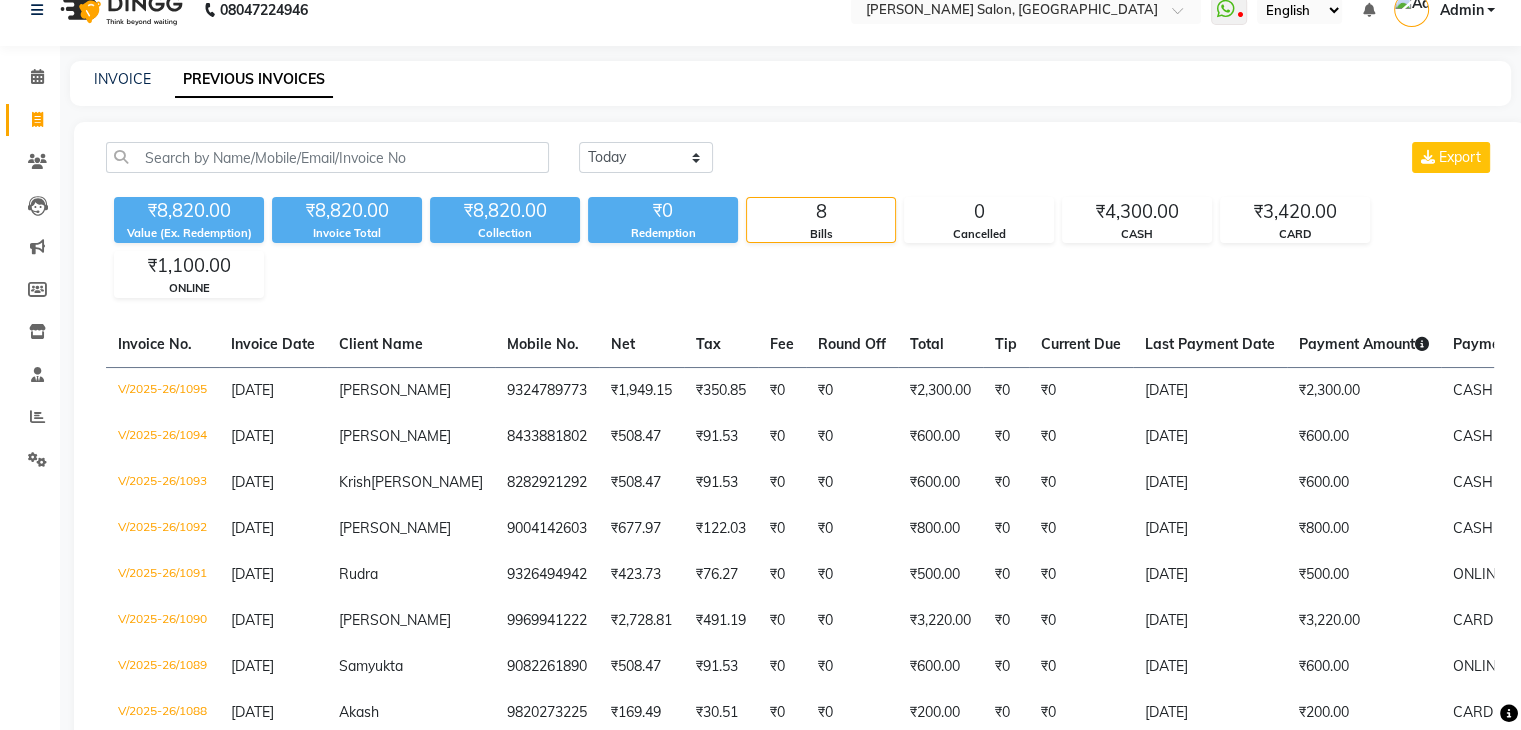scroll, scrollTop: 0, scrollLeft: 0, axis: both 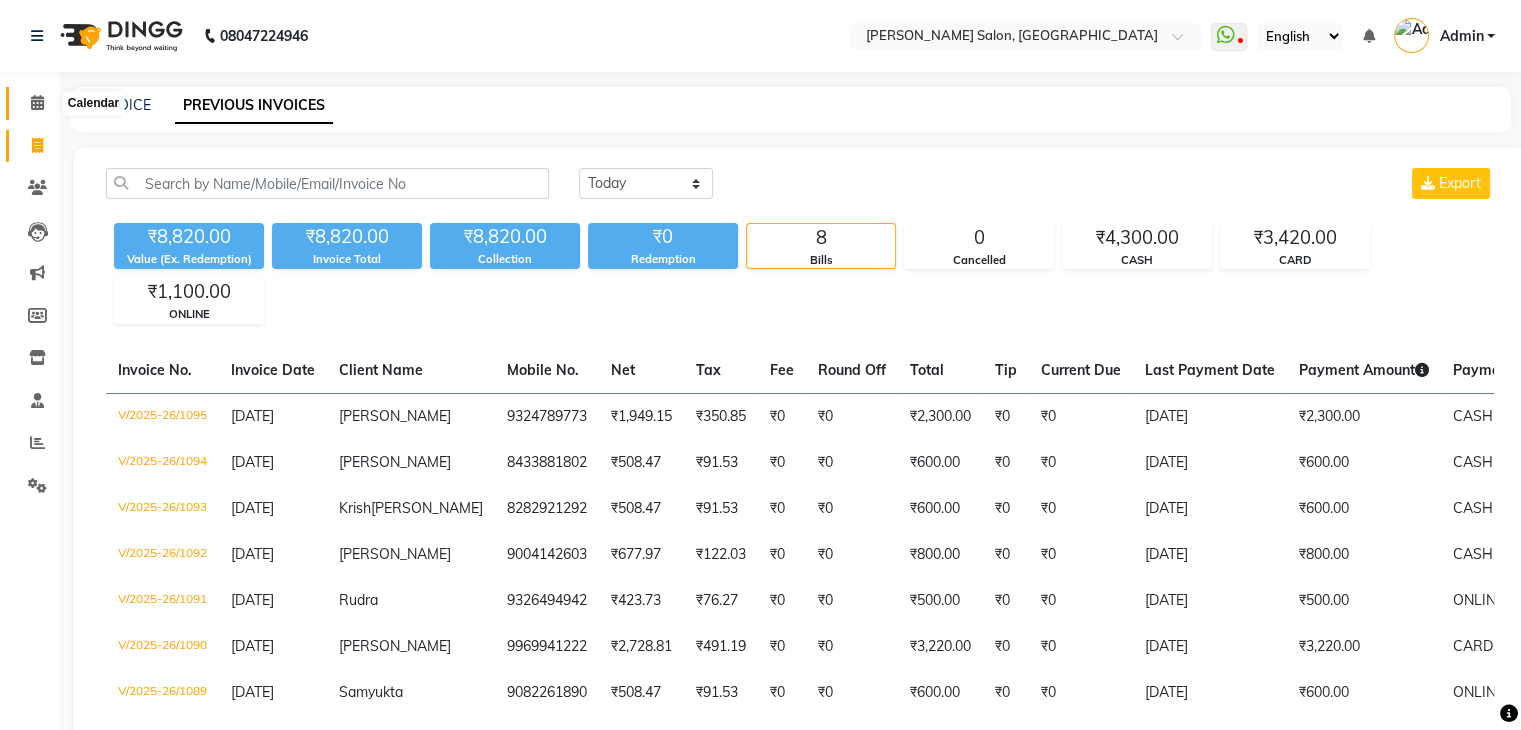 click 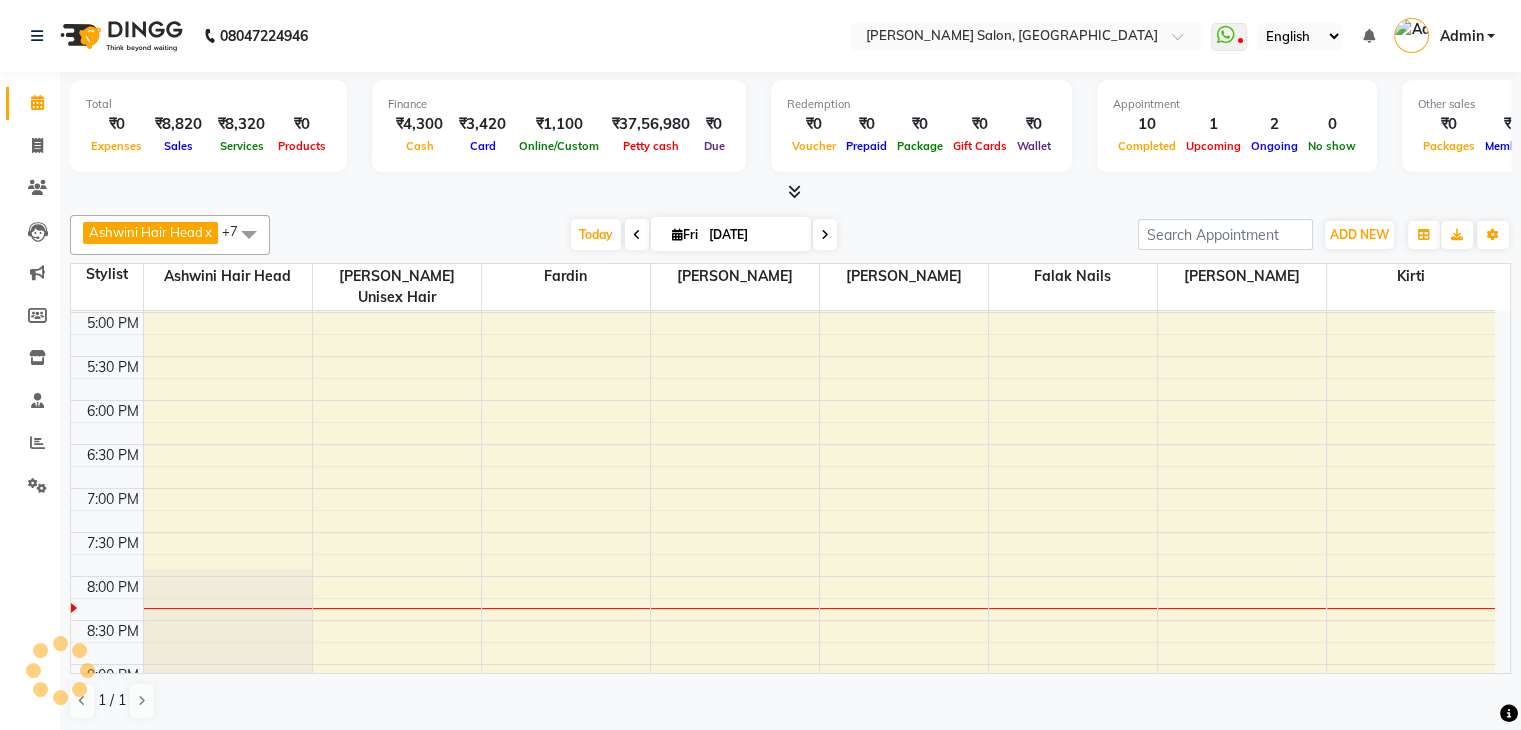 scroll, scrollTop: 0, scrollLeft: 0, axis: both 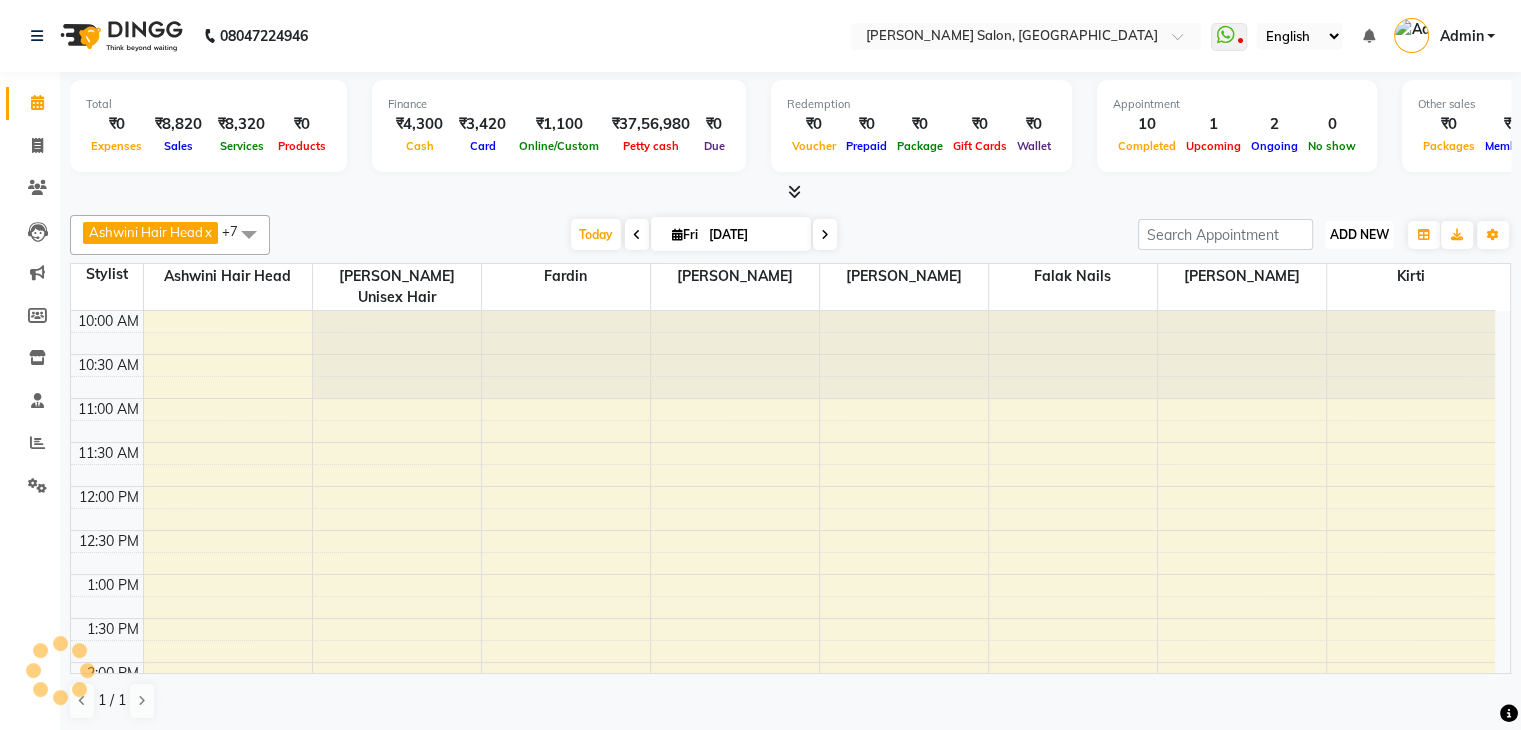 click on "ADD NEW" at bounding box center [1359, 234] 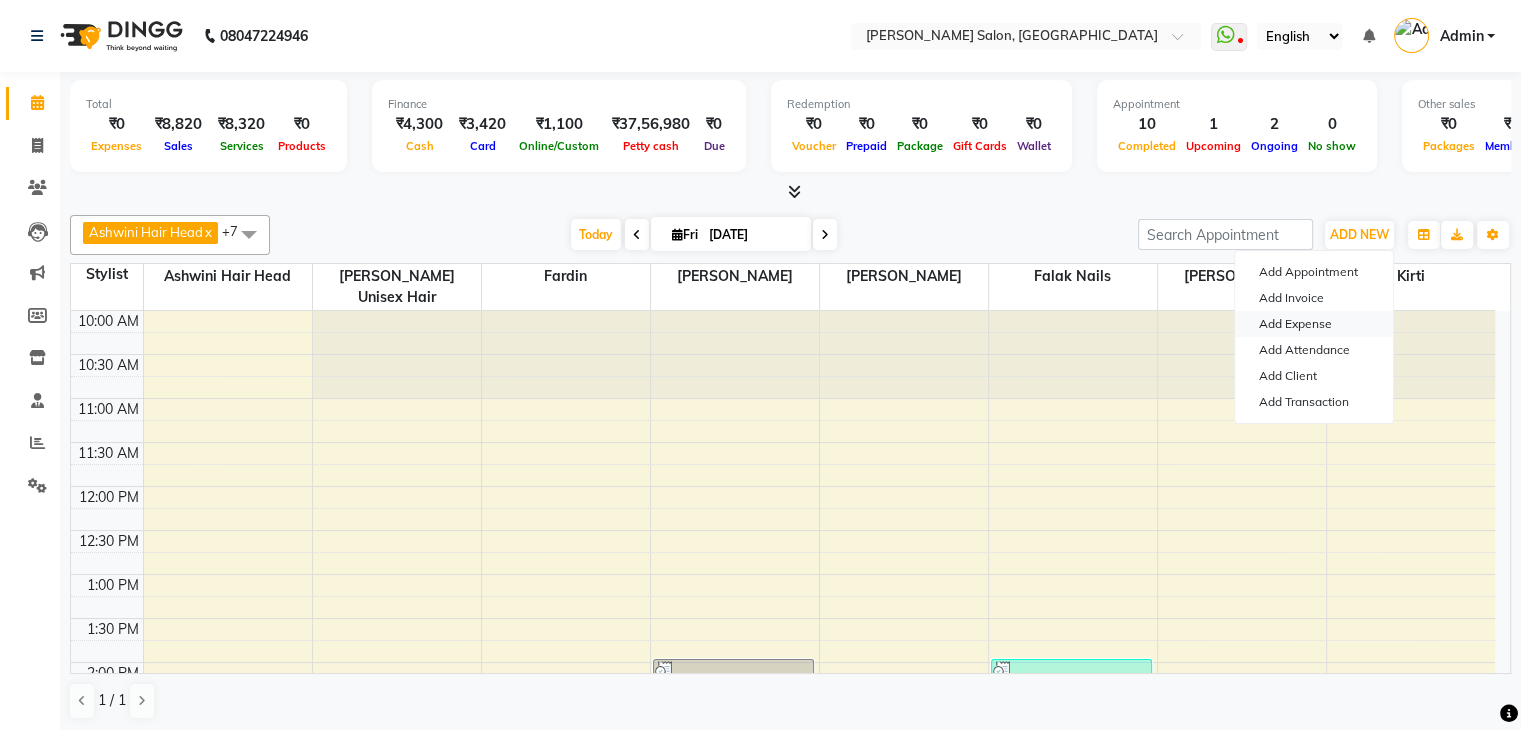 click on "Add Expense" at bounding box center (1314, 324) 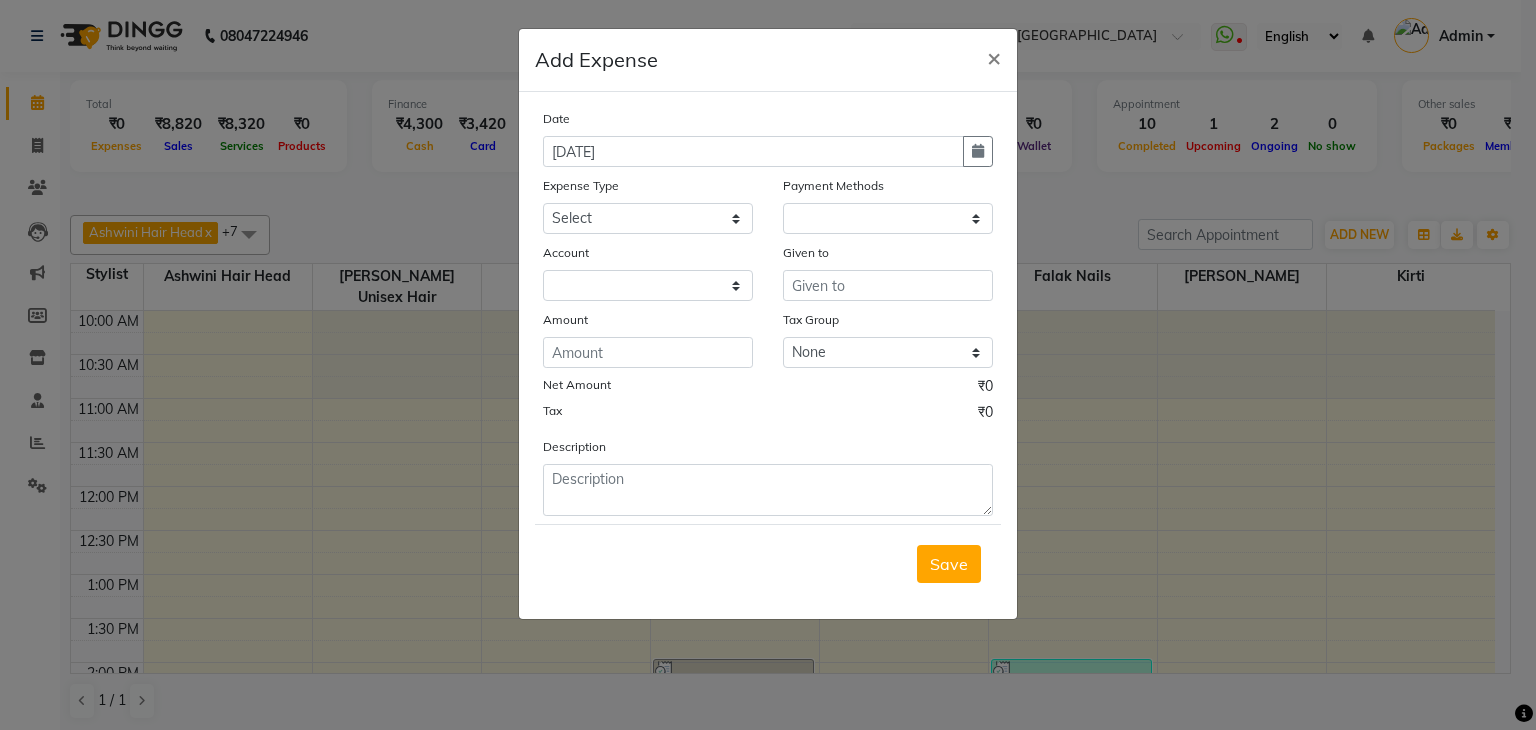 select on "1" 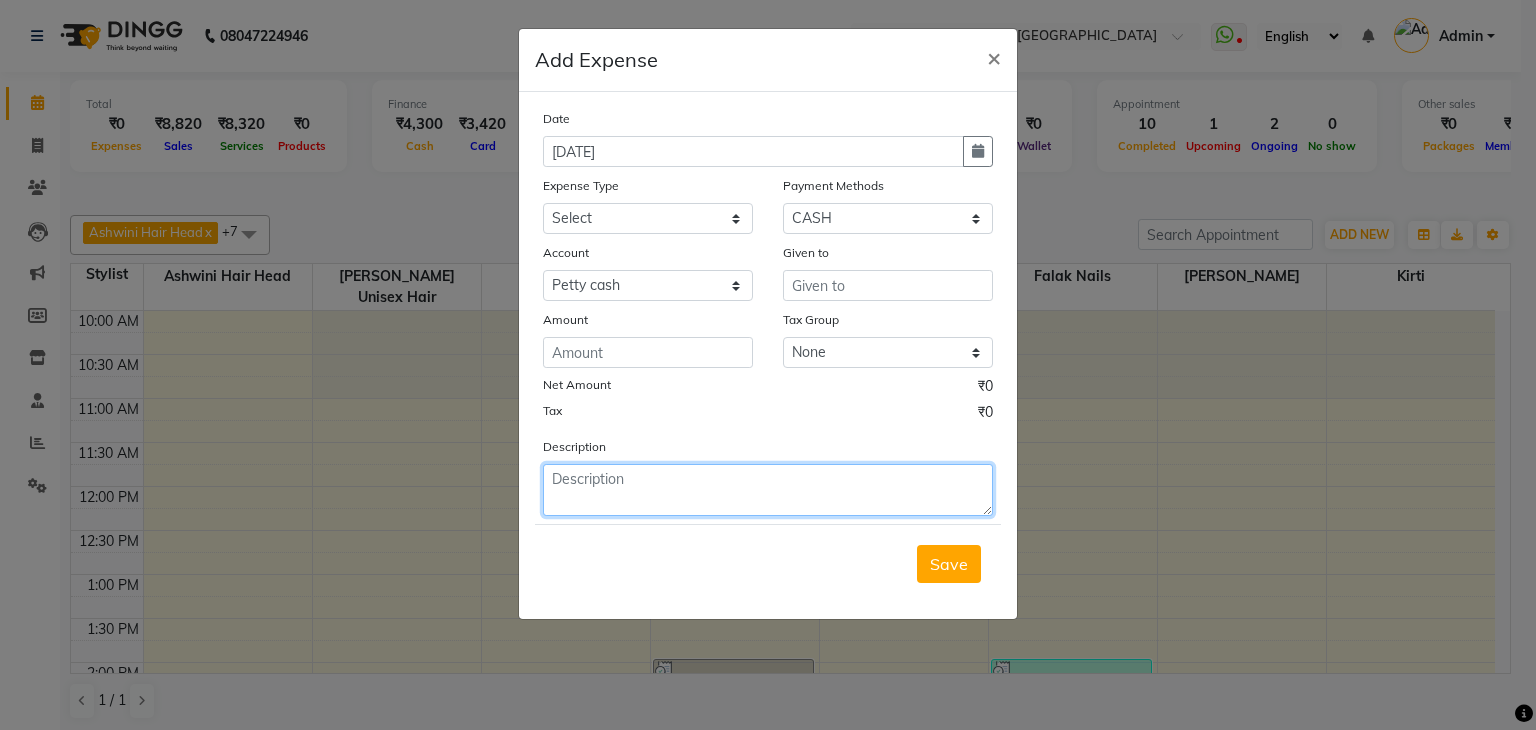 click 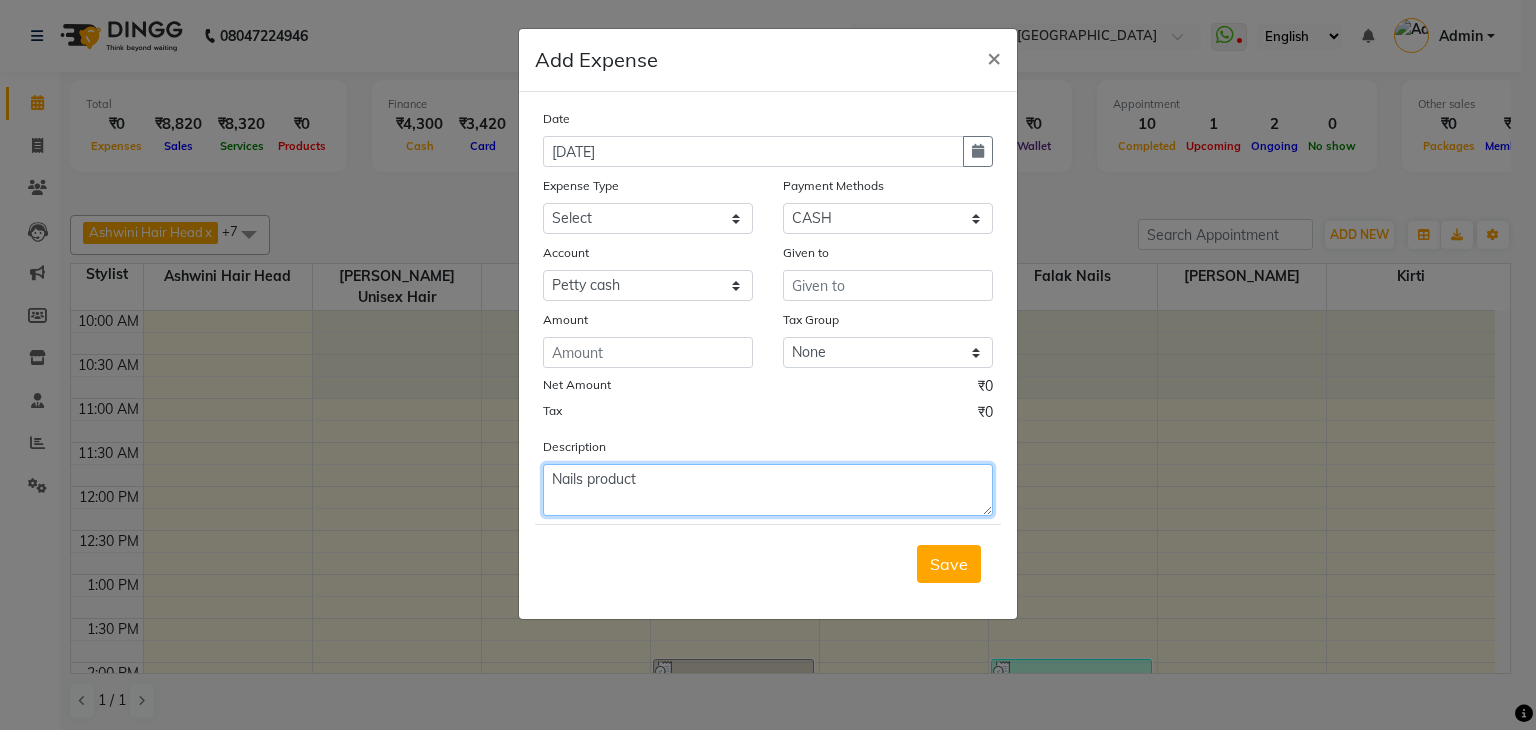 type on "Nails product" 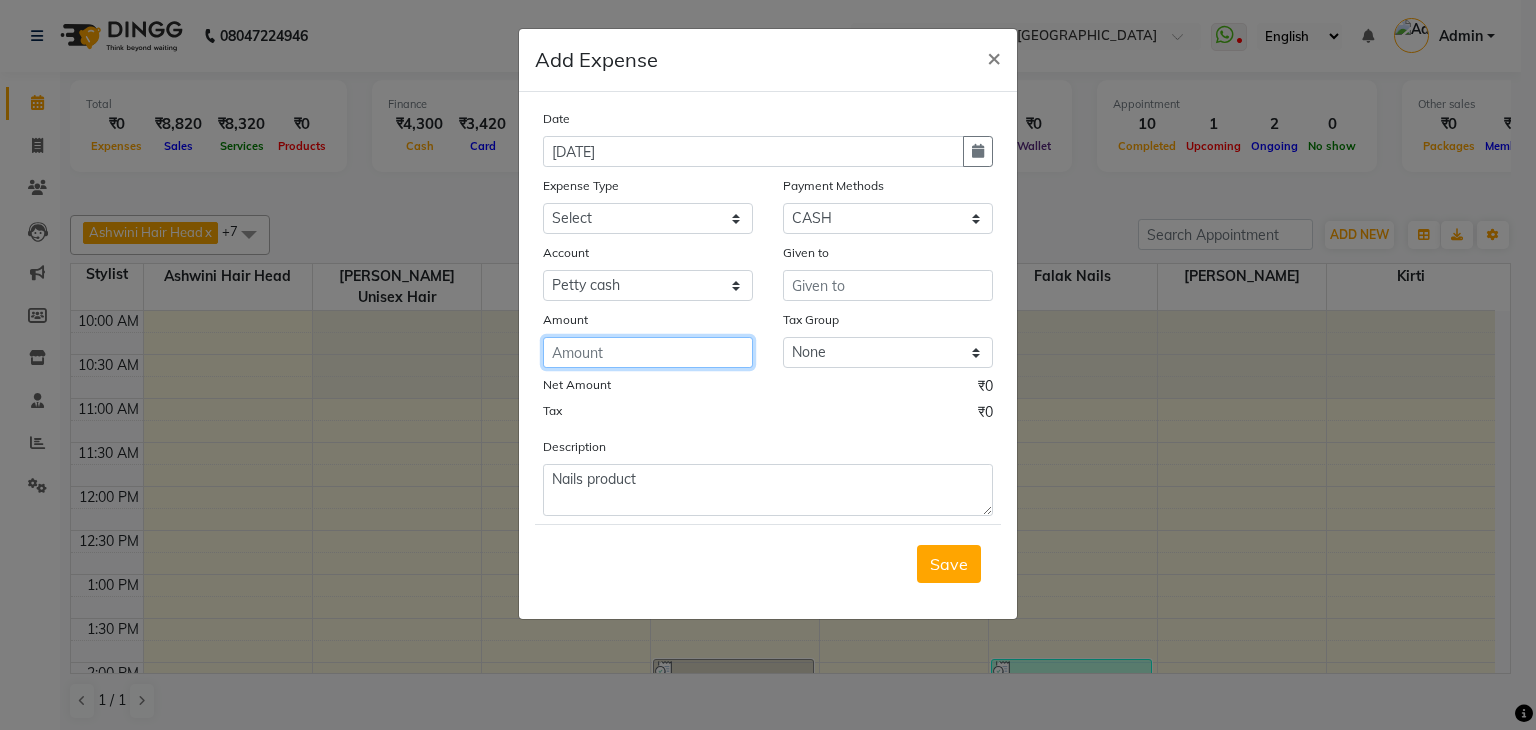 click 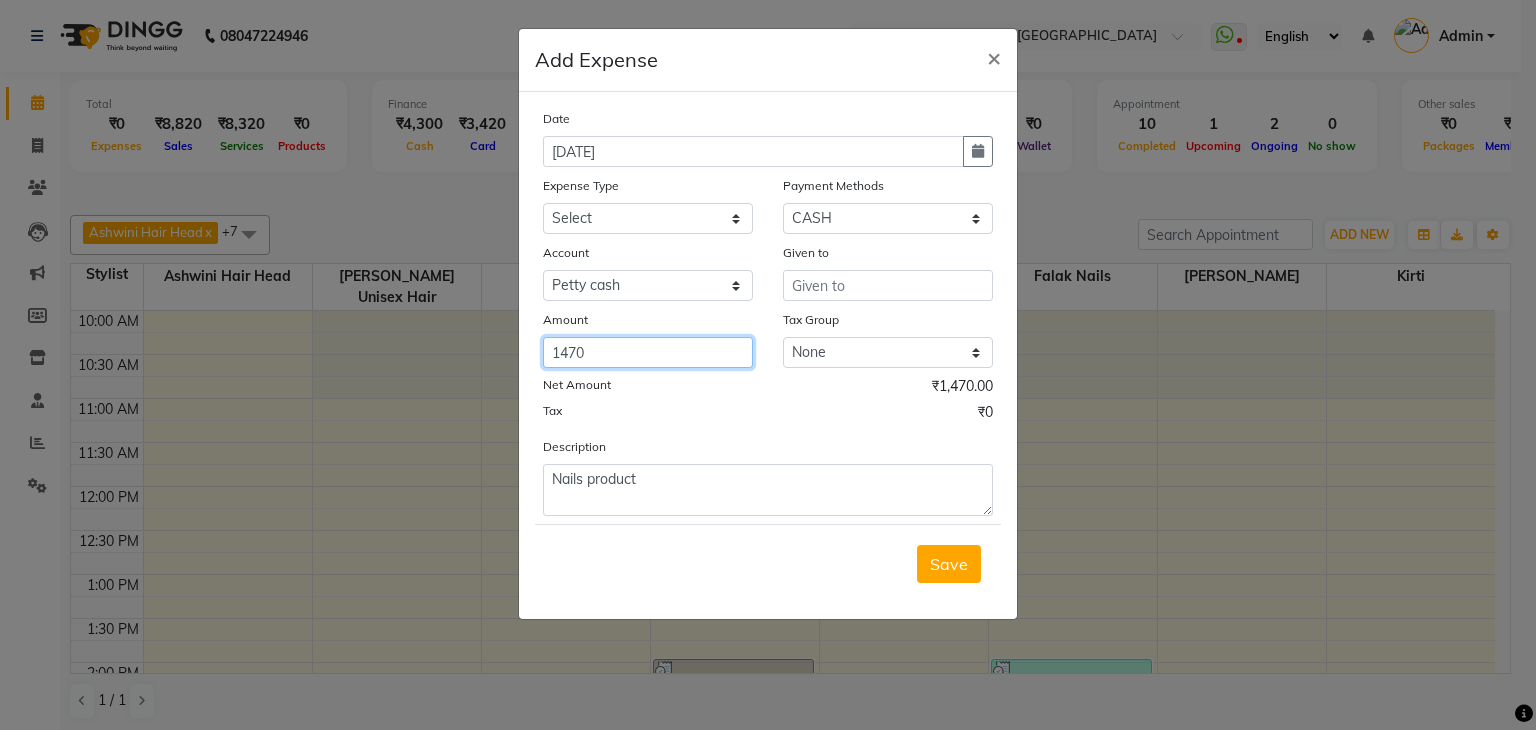 type on "1471" 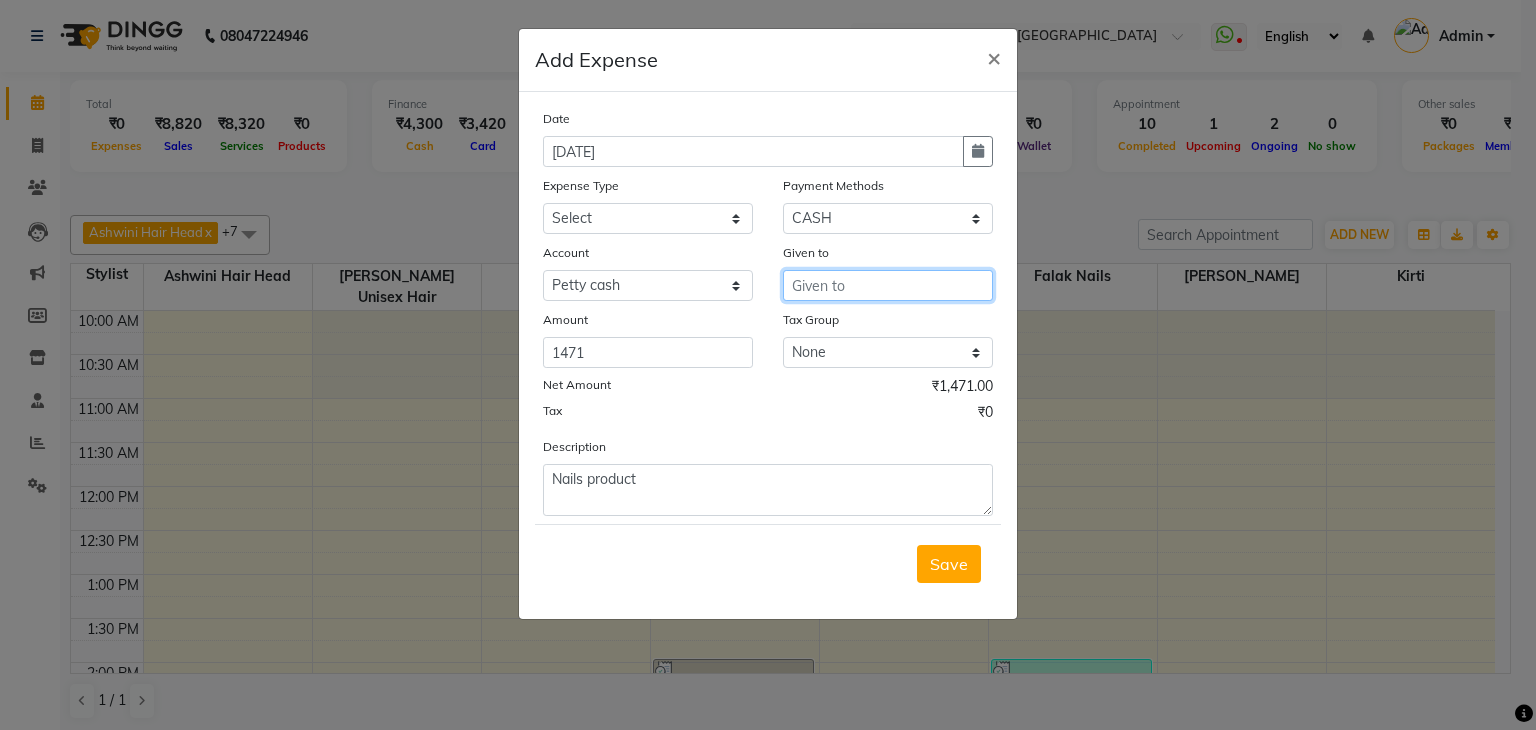 click at bounding box center [888, 285] 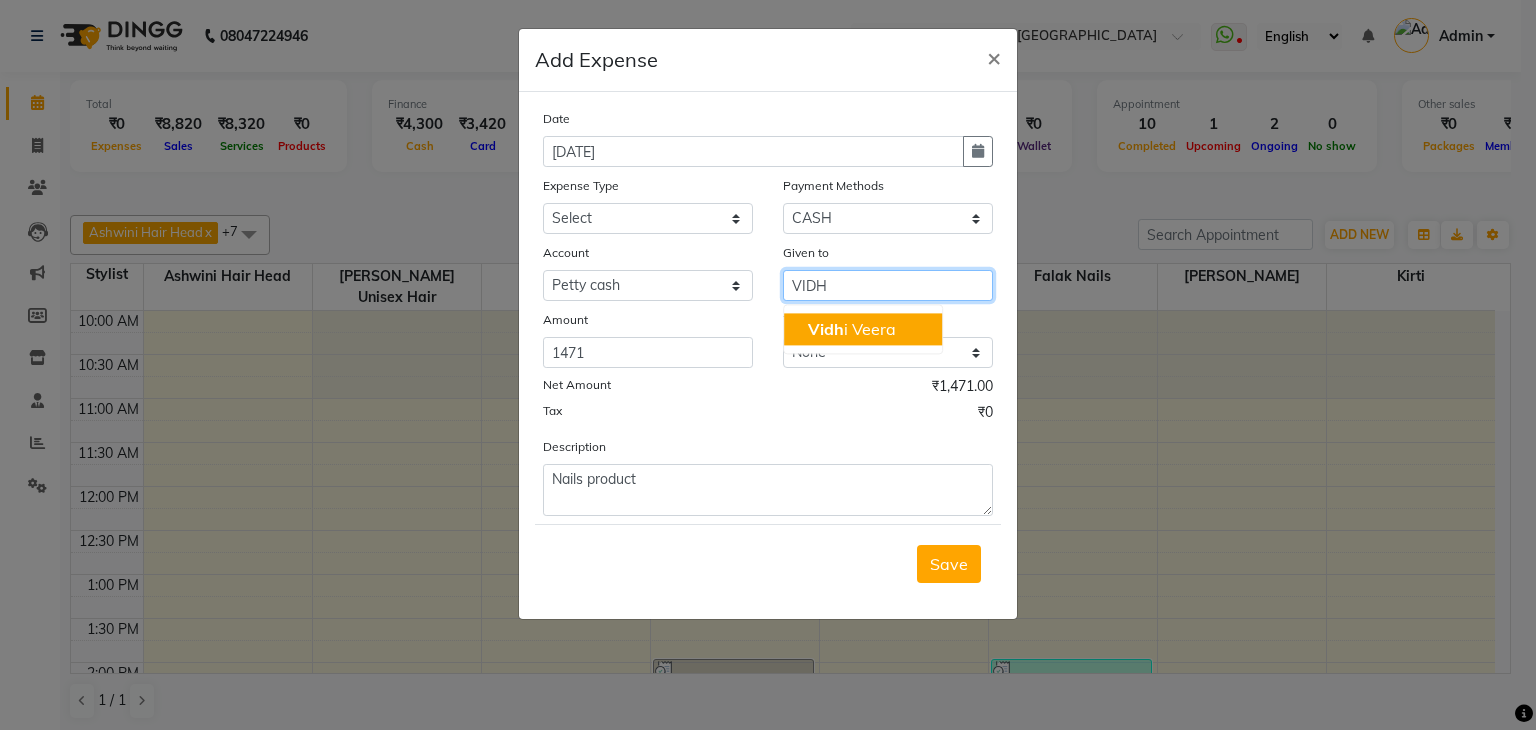 click on "Vidh i Veera" at bounding box center (863, 329) 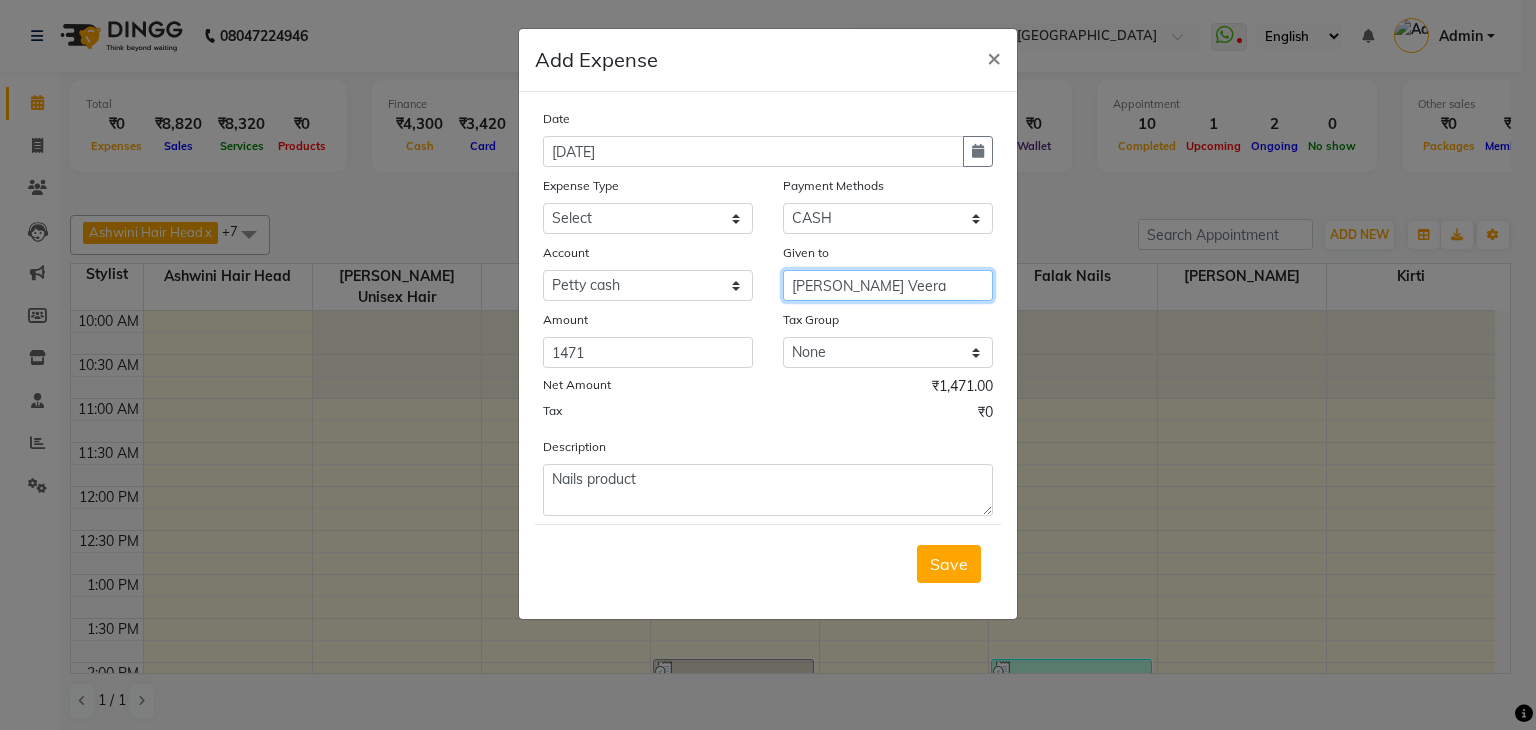 type on "[PERSON_NAME] Veera" 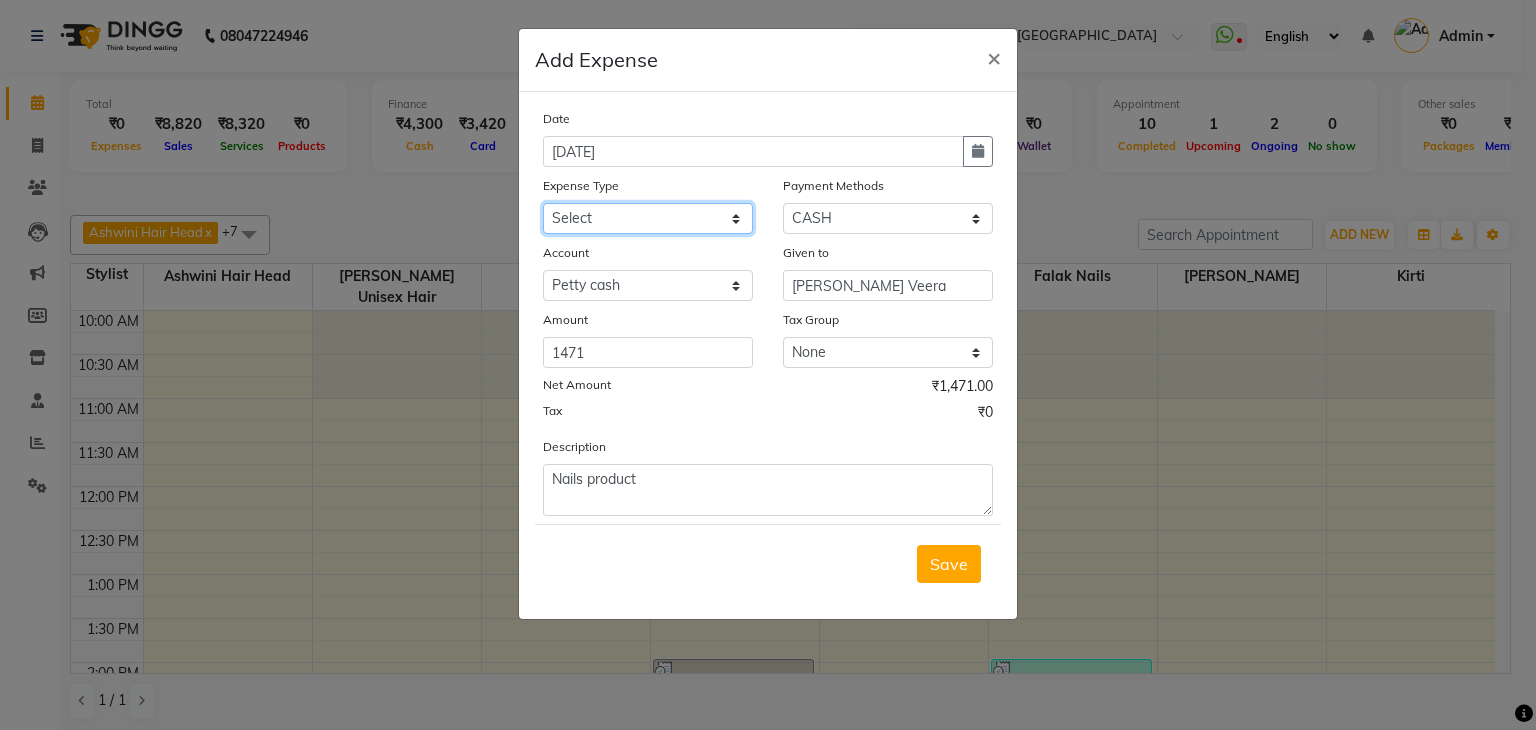 click on "Select Advance Salary Bank charges Cash transfer to bank Cash transfer to hub Client Snacks Clinical charges Equipment Fuel Govt fee Incentive Insurance International purchase Loan Repayment Maintenance Marketing Miscellaneous MRA Other Pantry Product Rent Salary Staff Snacks Tax Tea & Refreshment Tip Travelling Utilities" 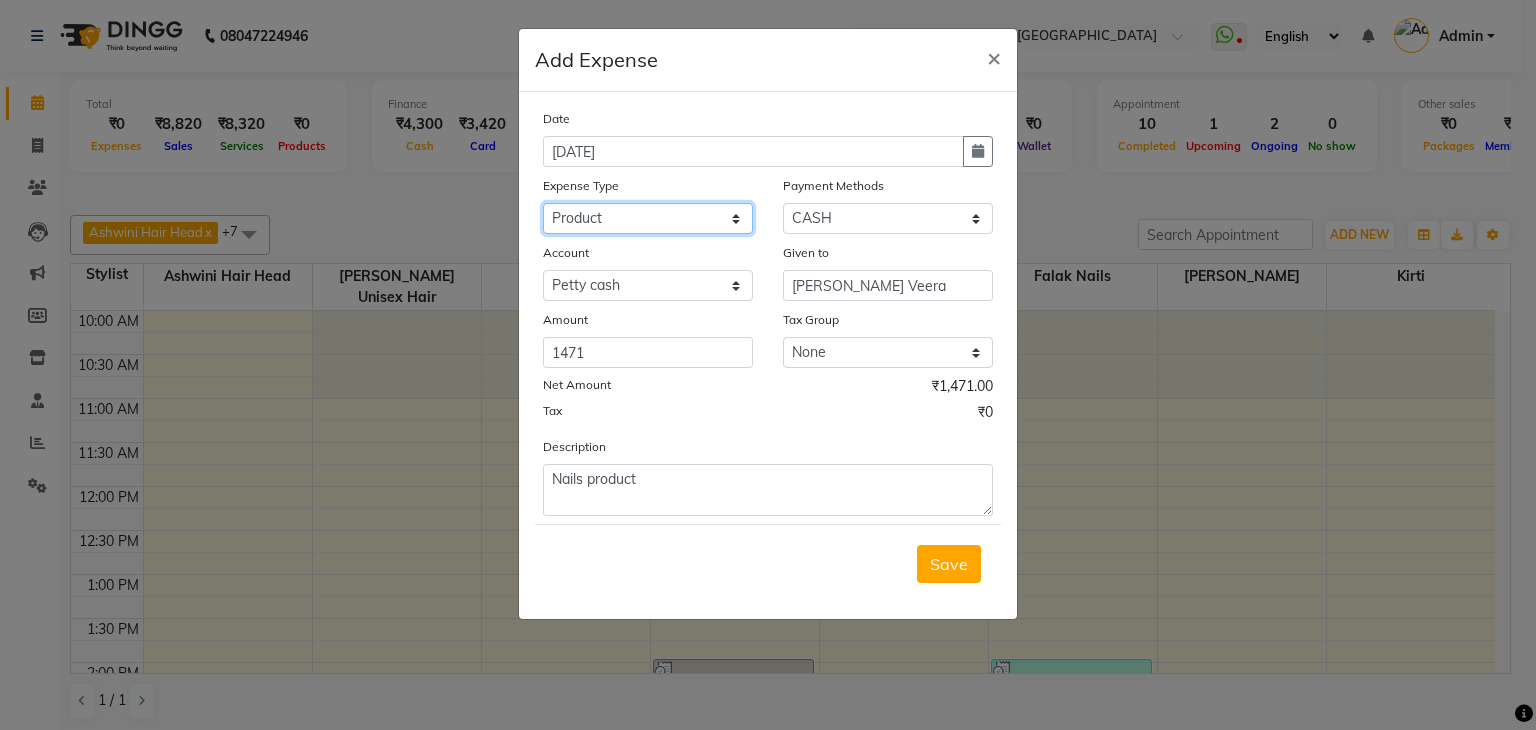 click on "Select Advance Salary Bank charges Cash transfer to bank Cash transfer to hub Client Snacks Clinical charges Equipment Fuel Govt fee Incentive Insurance International purchase Loan Repayment Maintenance Marketing Miscellaneous MRA Other Pantry Product Rent Salary Staff Snacks Tax Tea & Refreshment Tip Travelling Utilities" 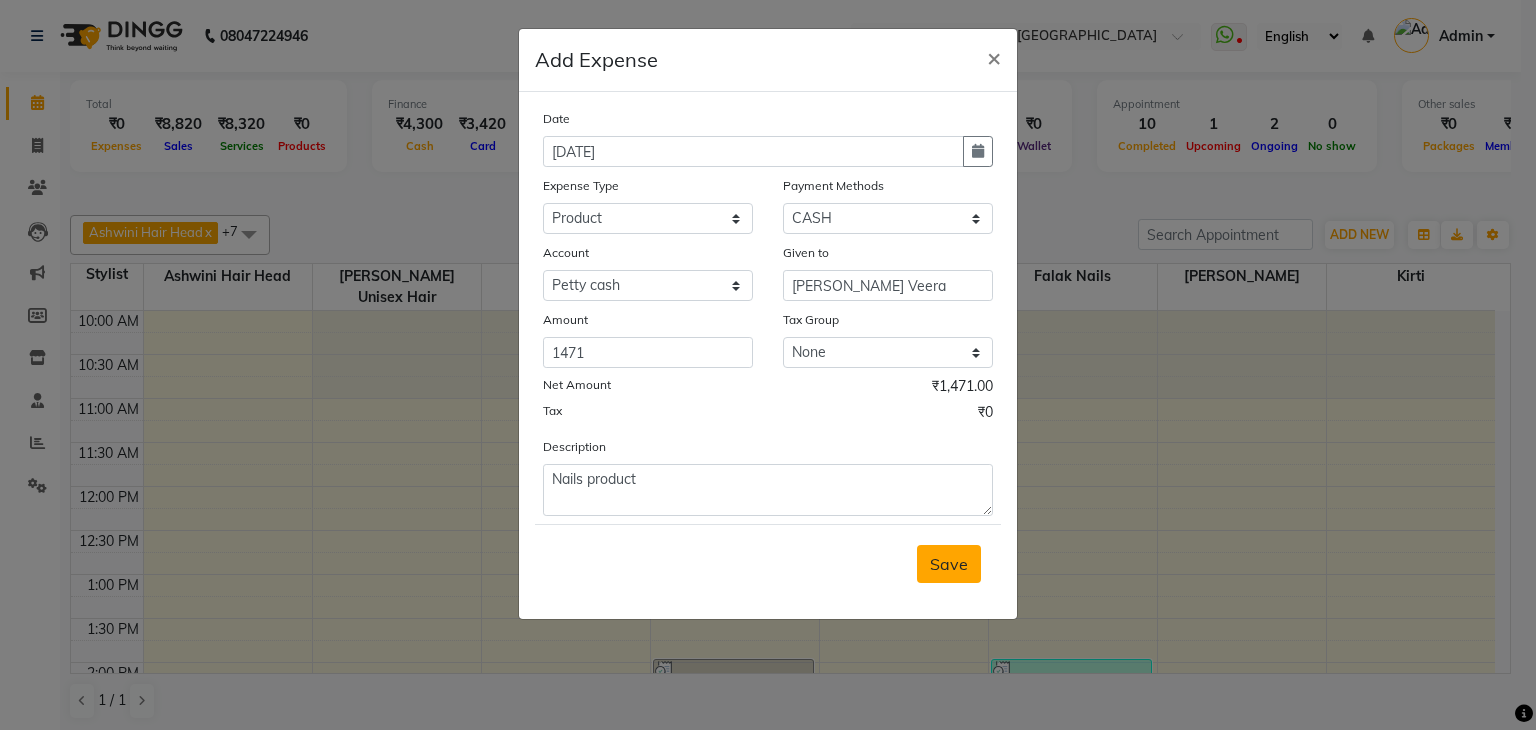 click on "Save" at bounding box center [949, 564] 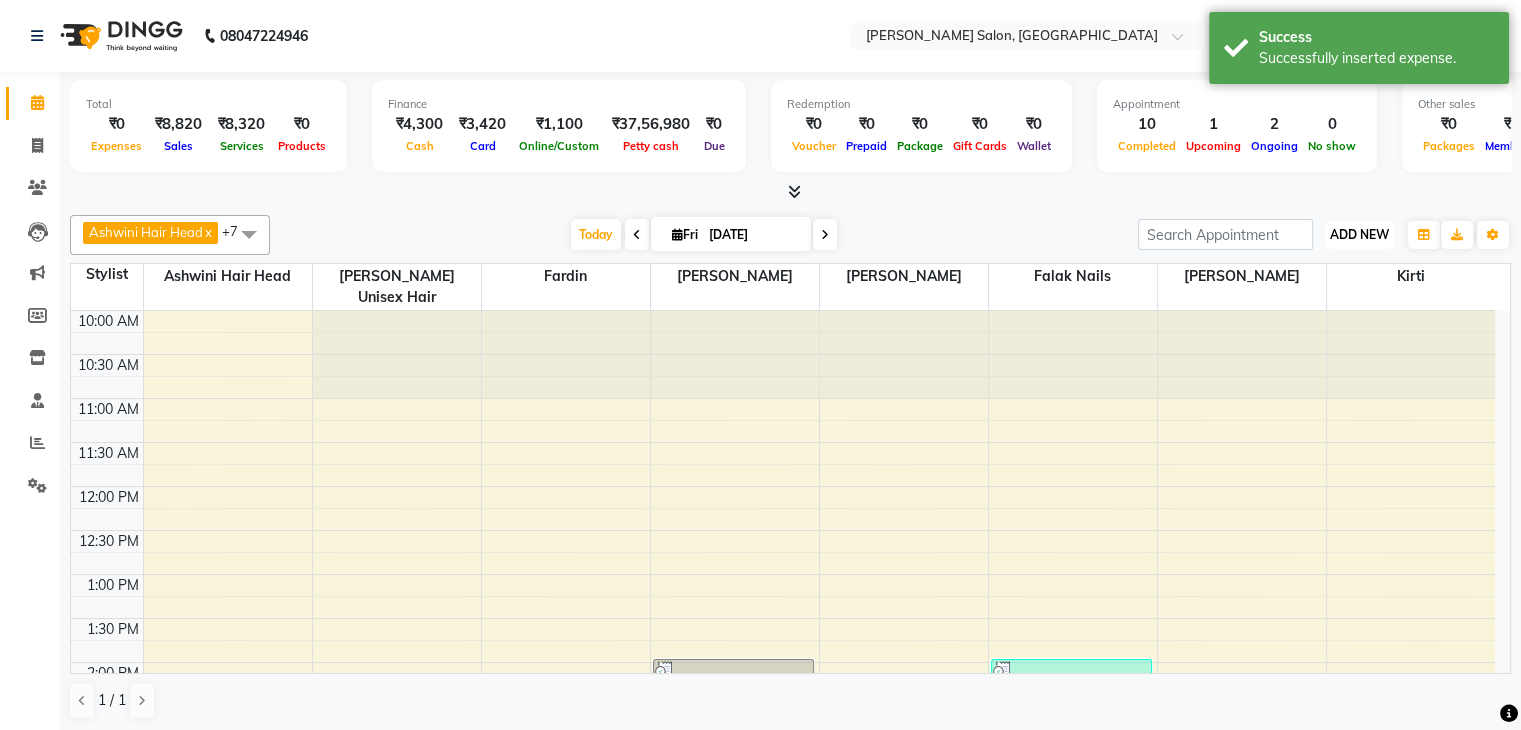 click on "ADD NEW" at bounding box center [1359, 234] 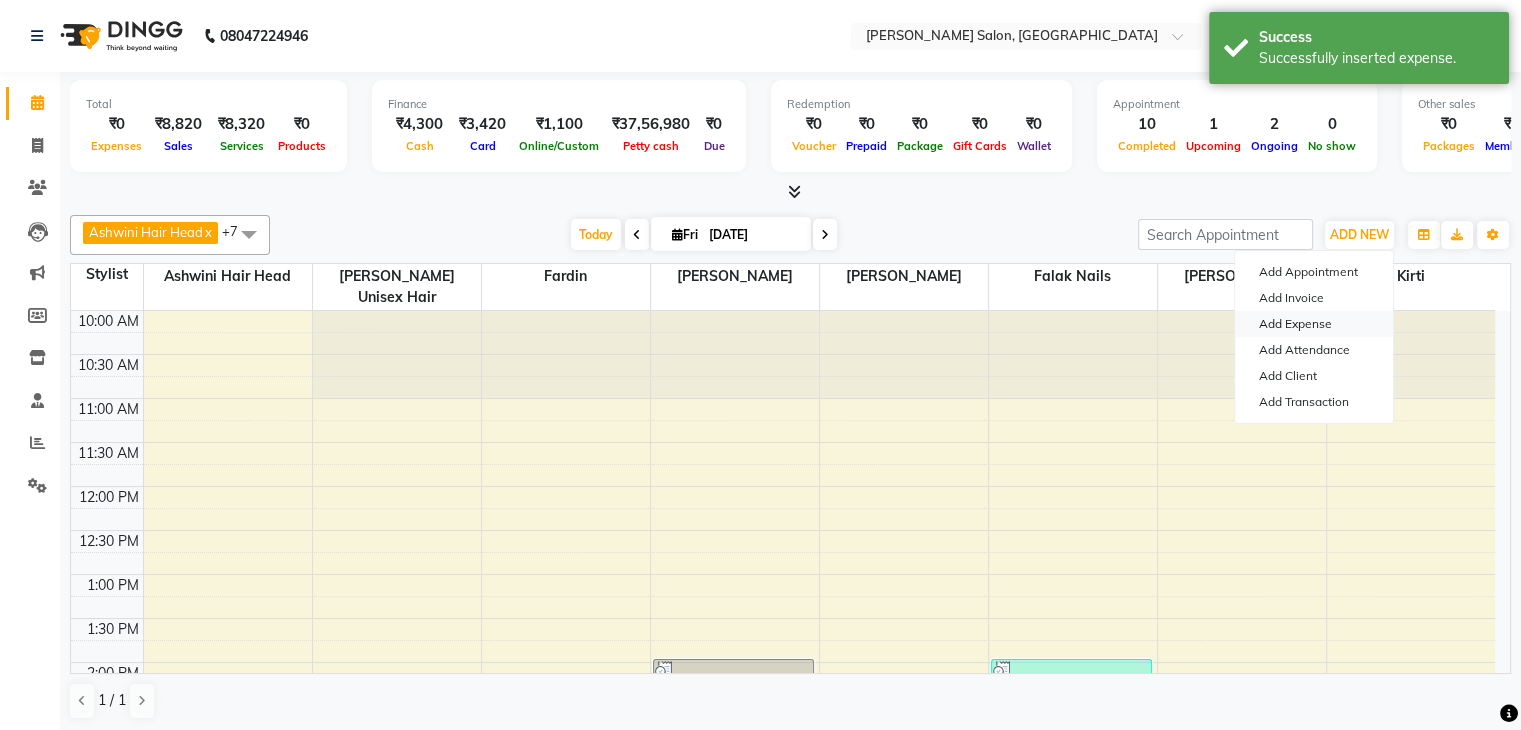 click on "Add Expense" at bounding box center [1314, 324] 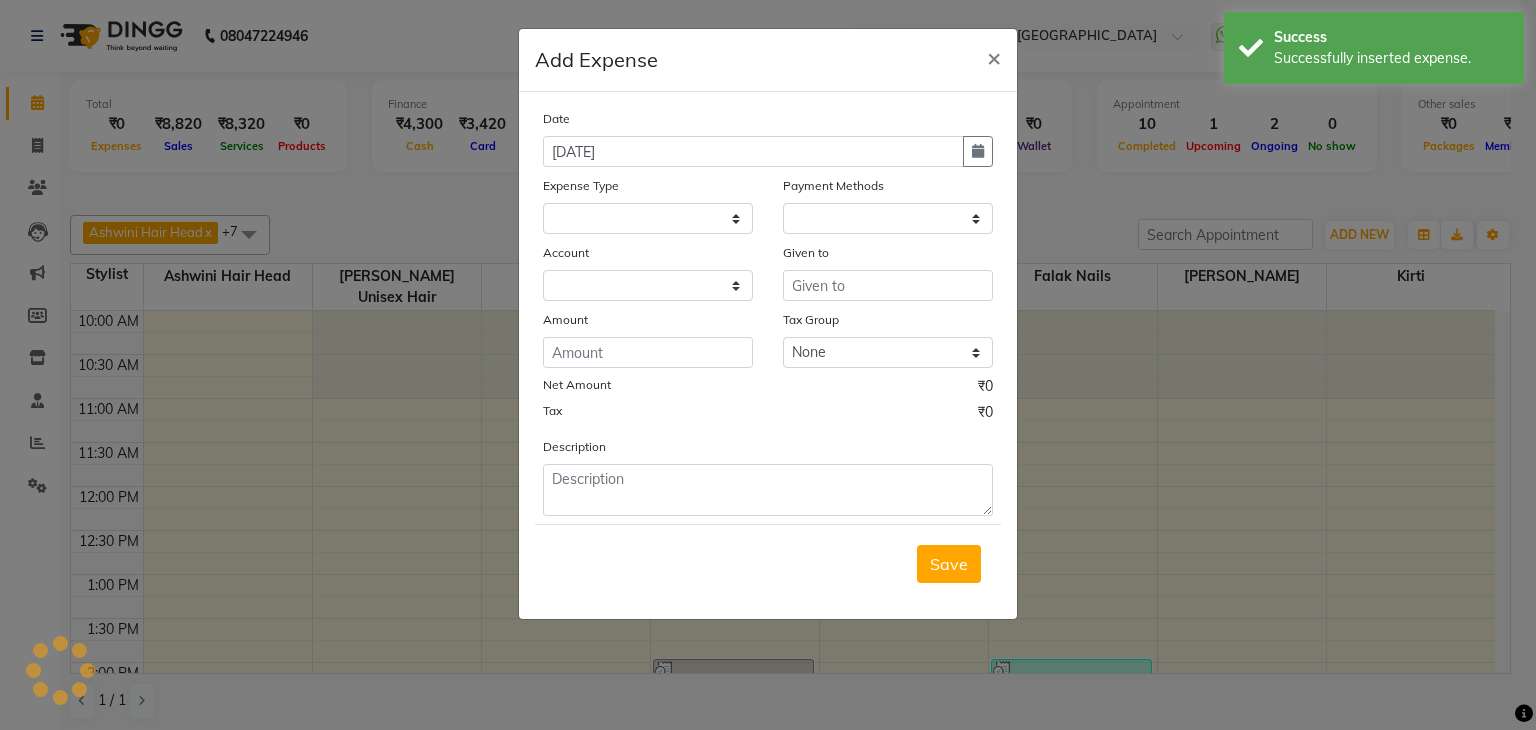 select 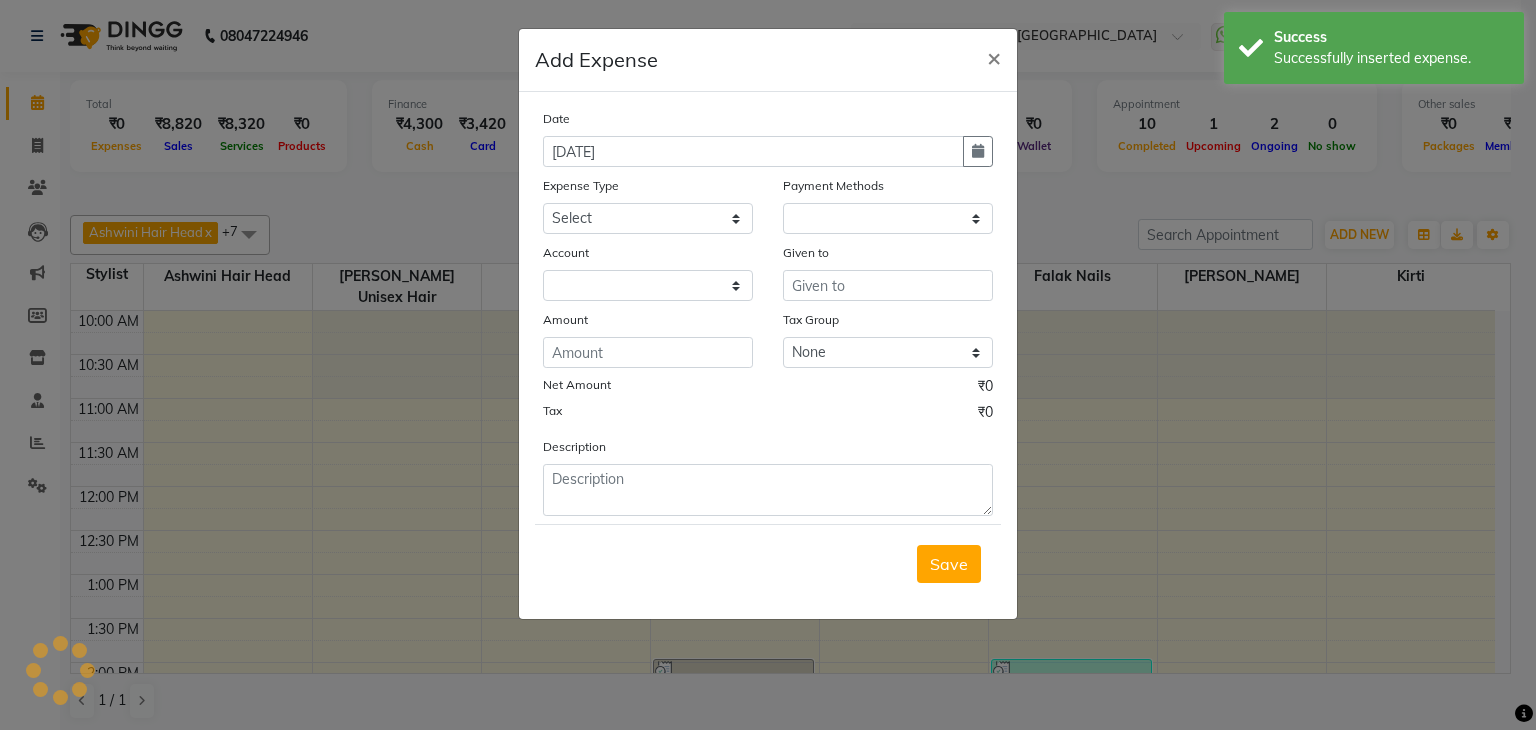 select on "1" 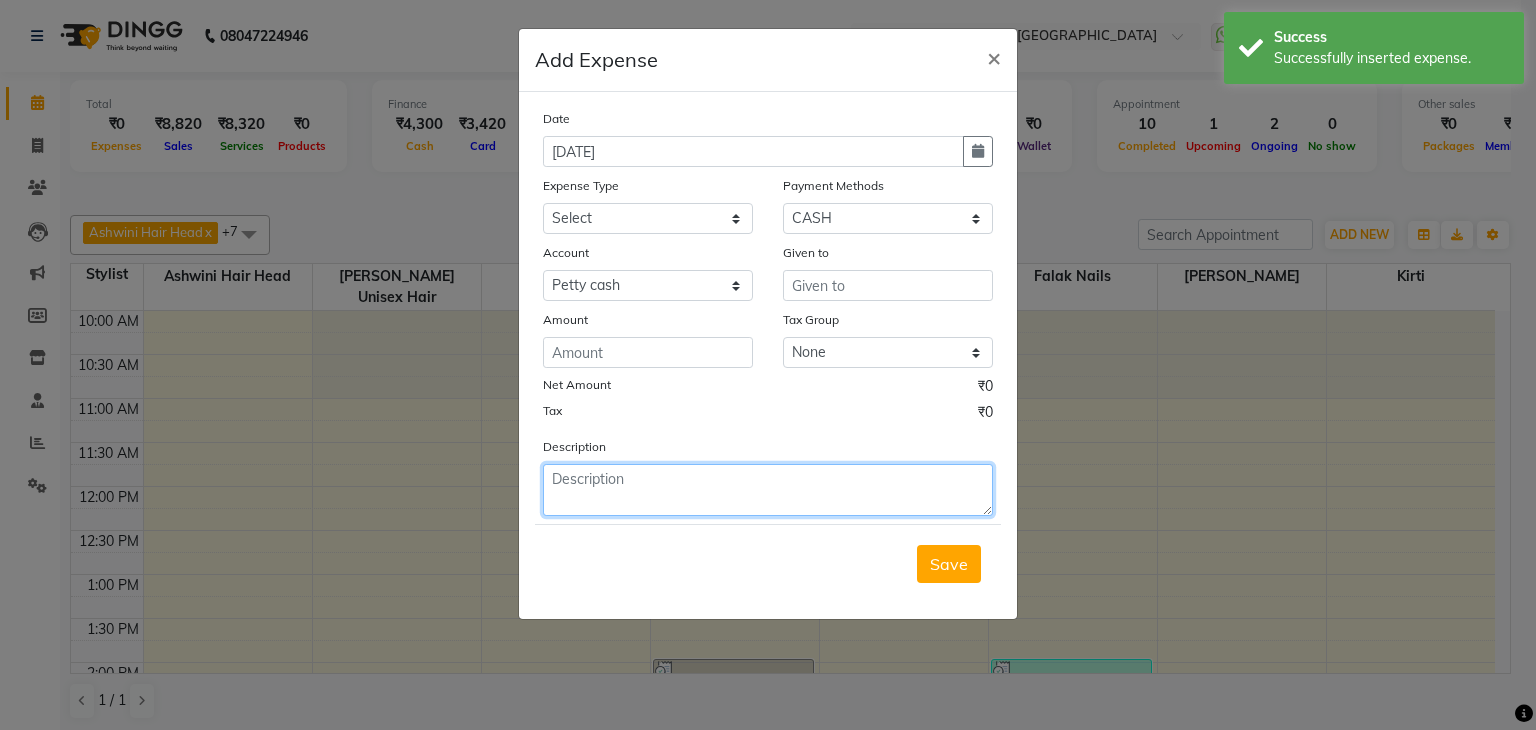 click 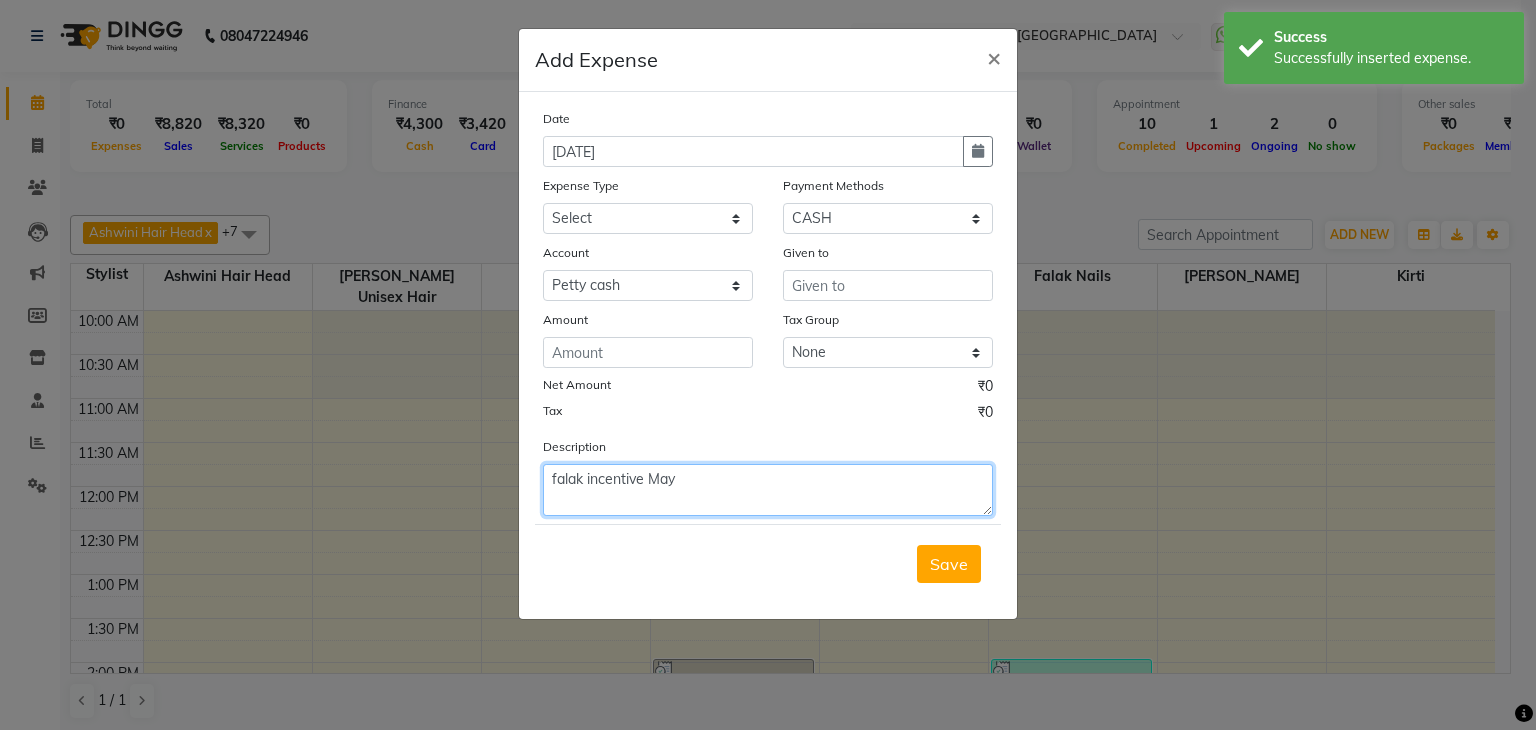 type on "falak incentive May" 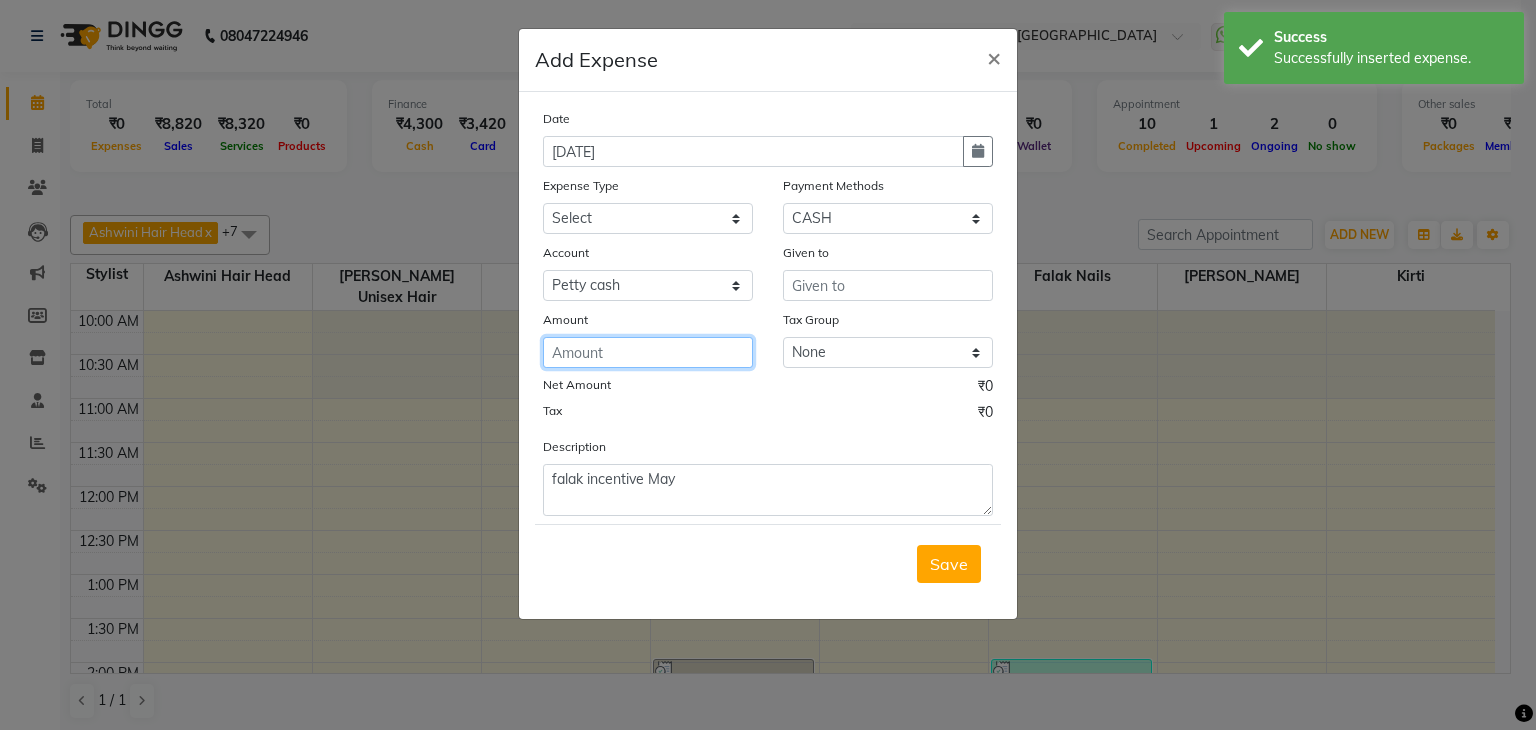 click 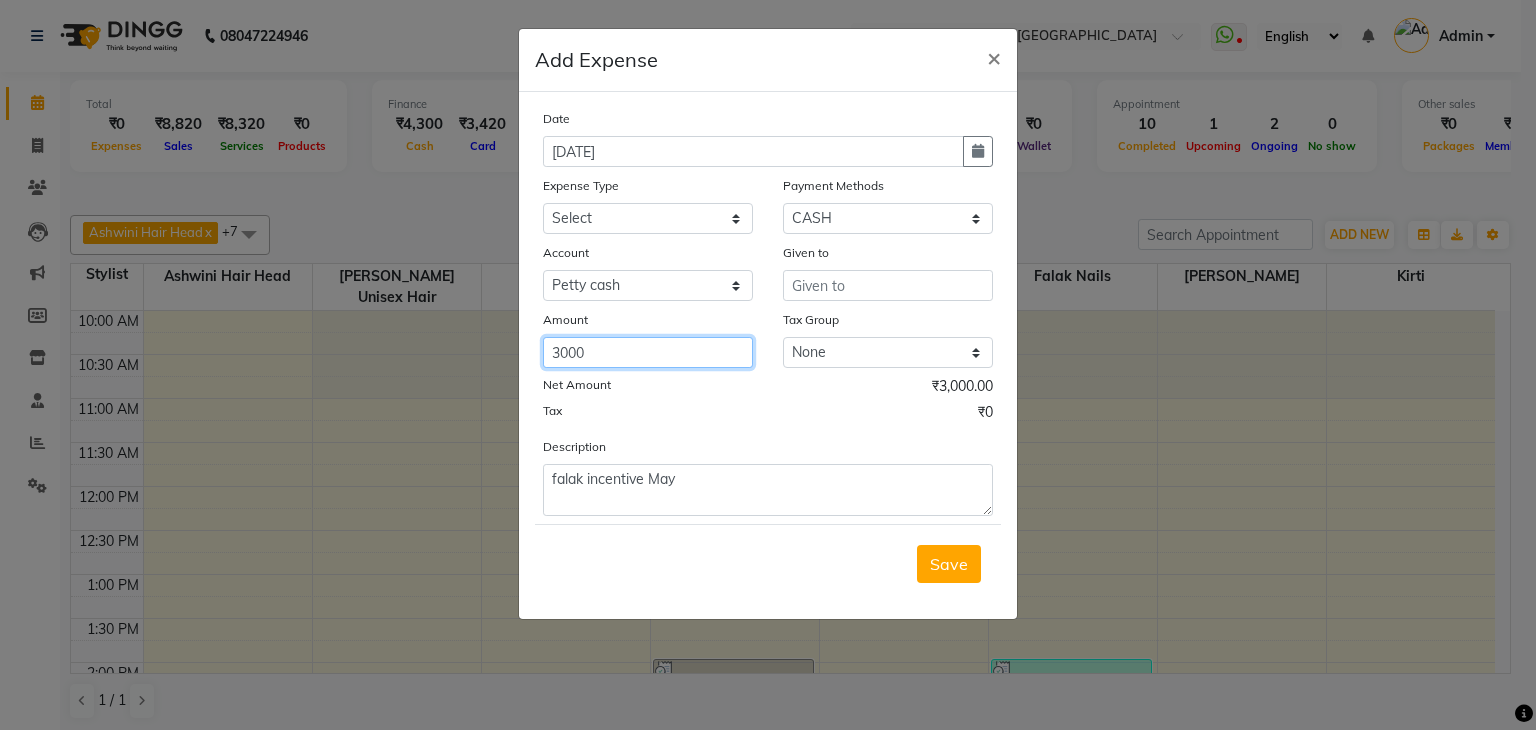 type on "3000" 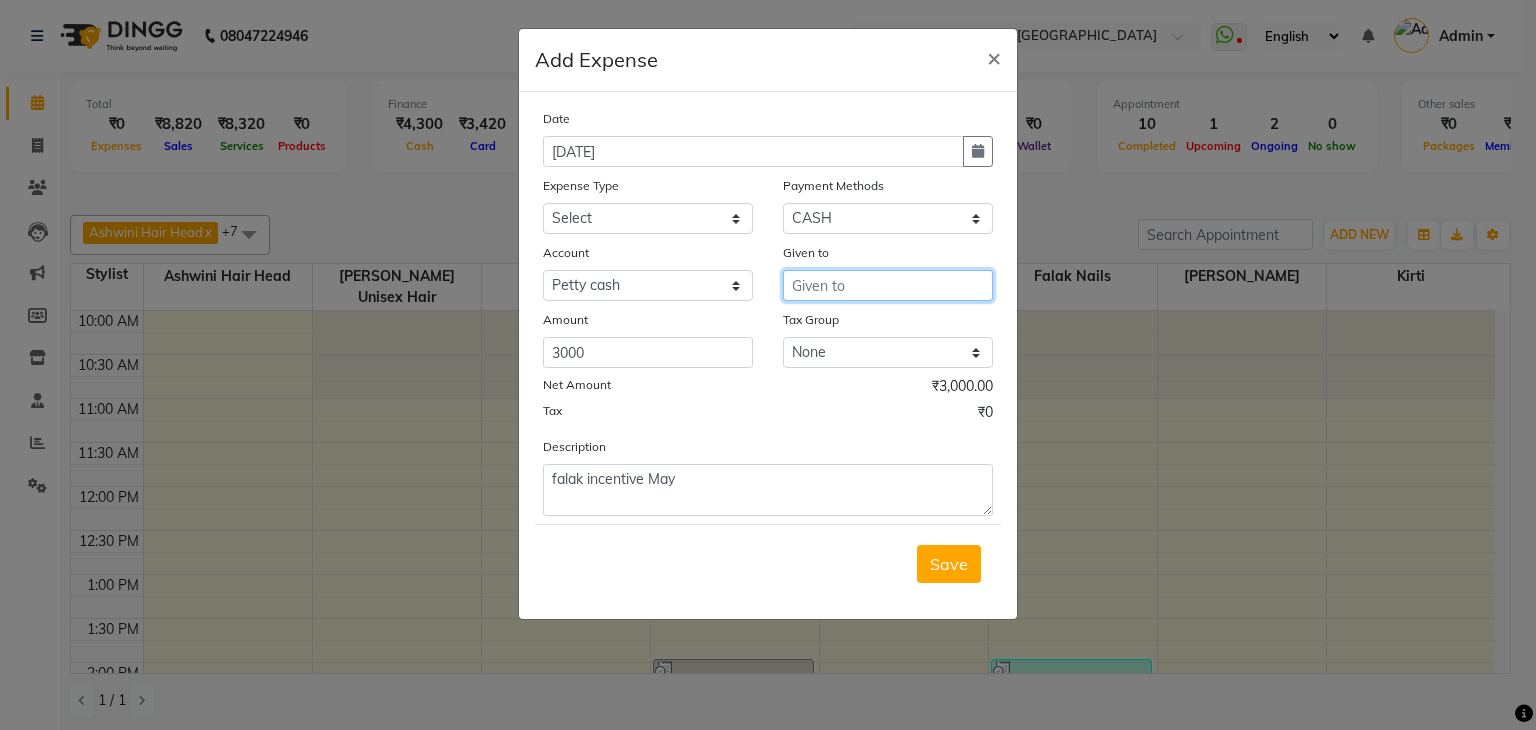 click at bounding box center [888, 285] 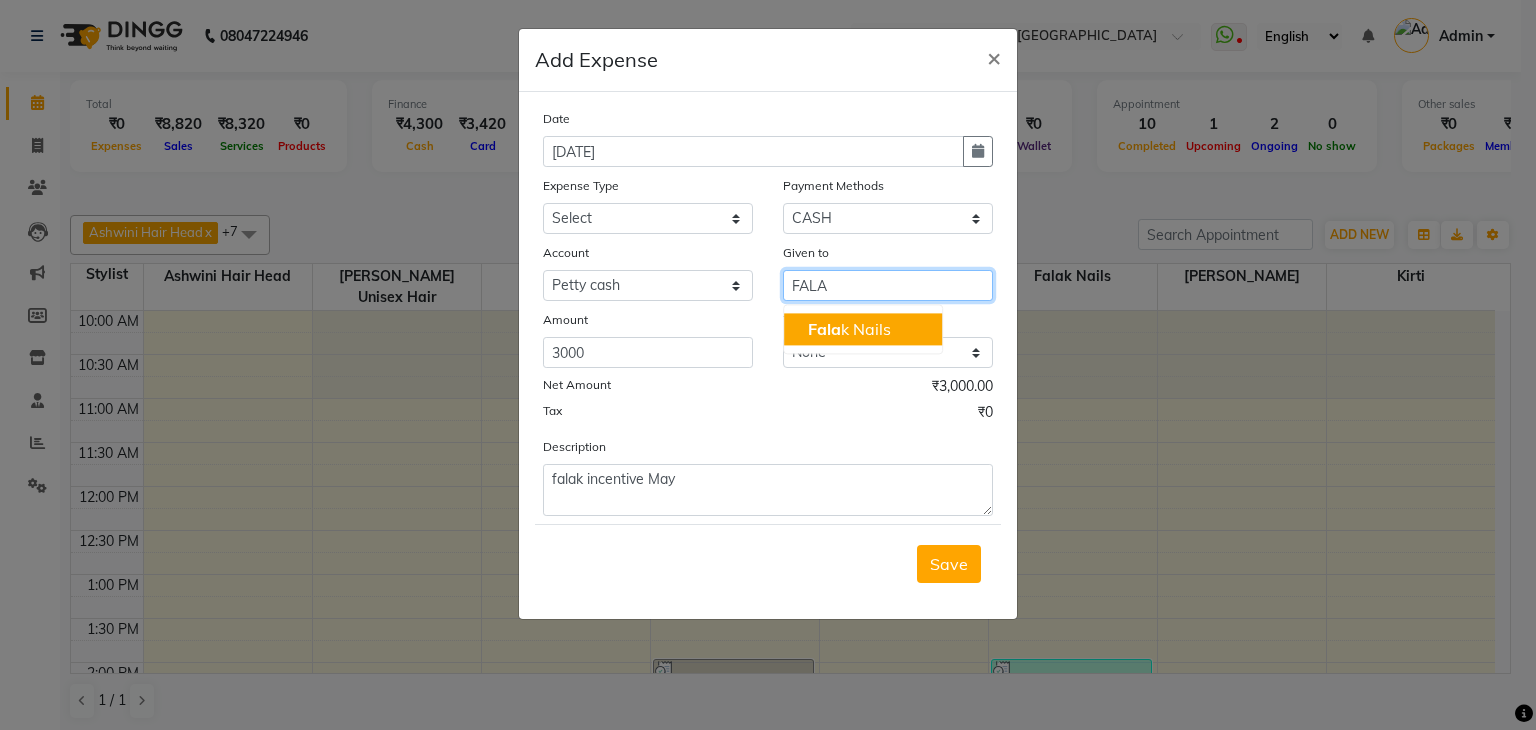 click on "Fala k Nails" at bounding box center (863, 329) 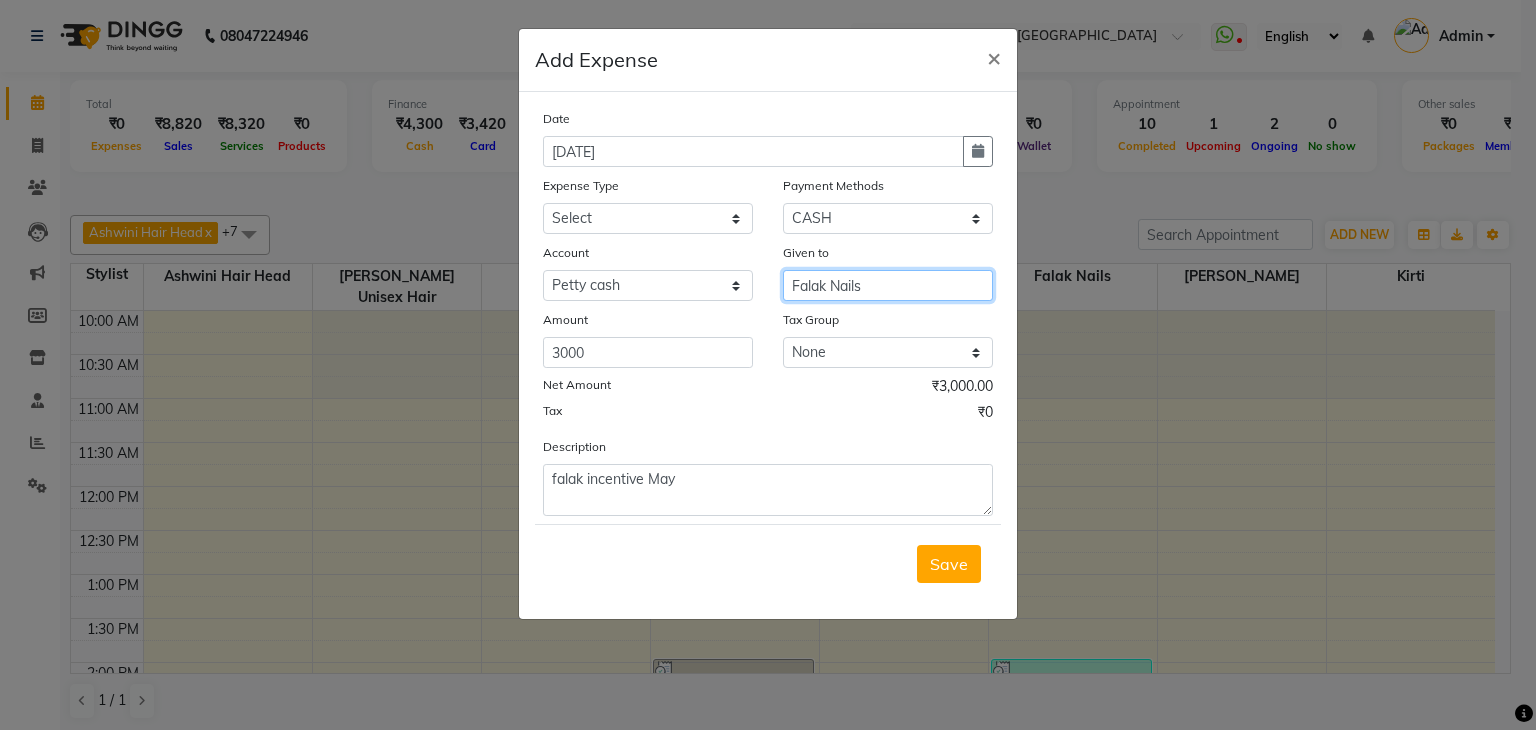 type on "Falak Nails" 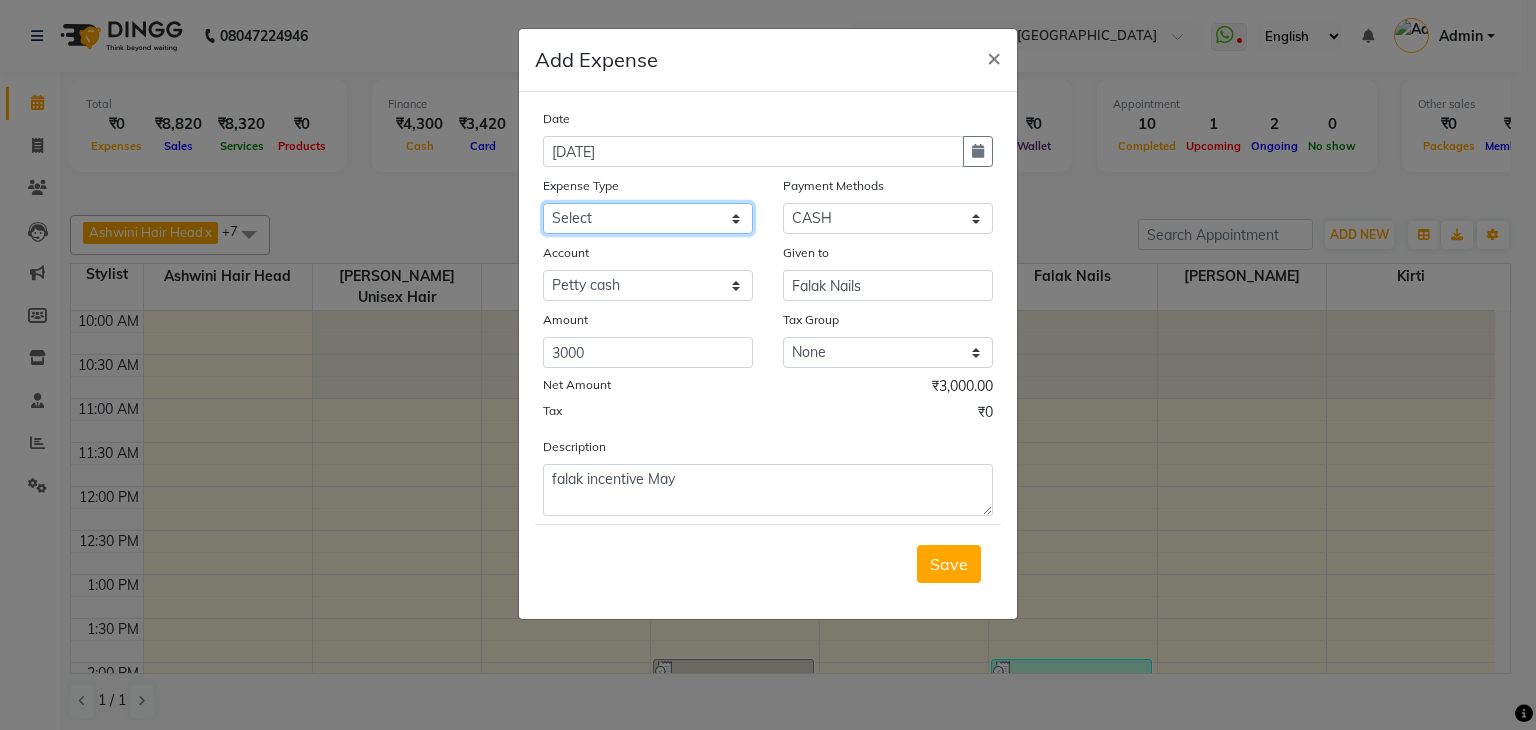 click on "Select Advance Salary Bank charges Cash transfer to bank Cash transfer to hub Client Snacks Clinical charges Equipment Fuel Govt fee Incentive Insurance International purchase Loan Repayment Maintenance Marketing Miscellaneous MRA Other Pantry Product Rent Salary Staff Snacks Tax Tea & Refreshment Tip Travelling Utilities" 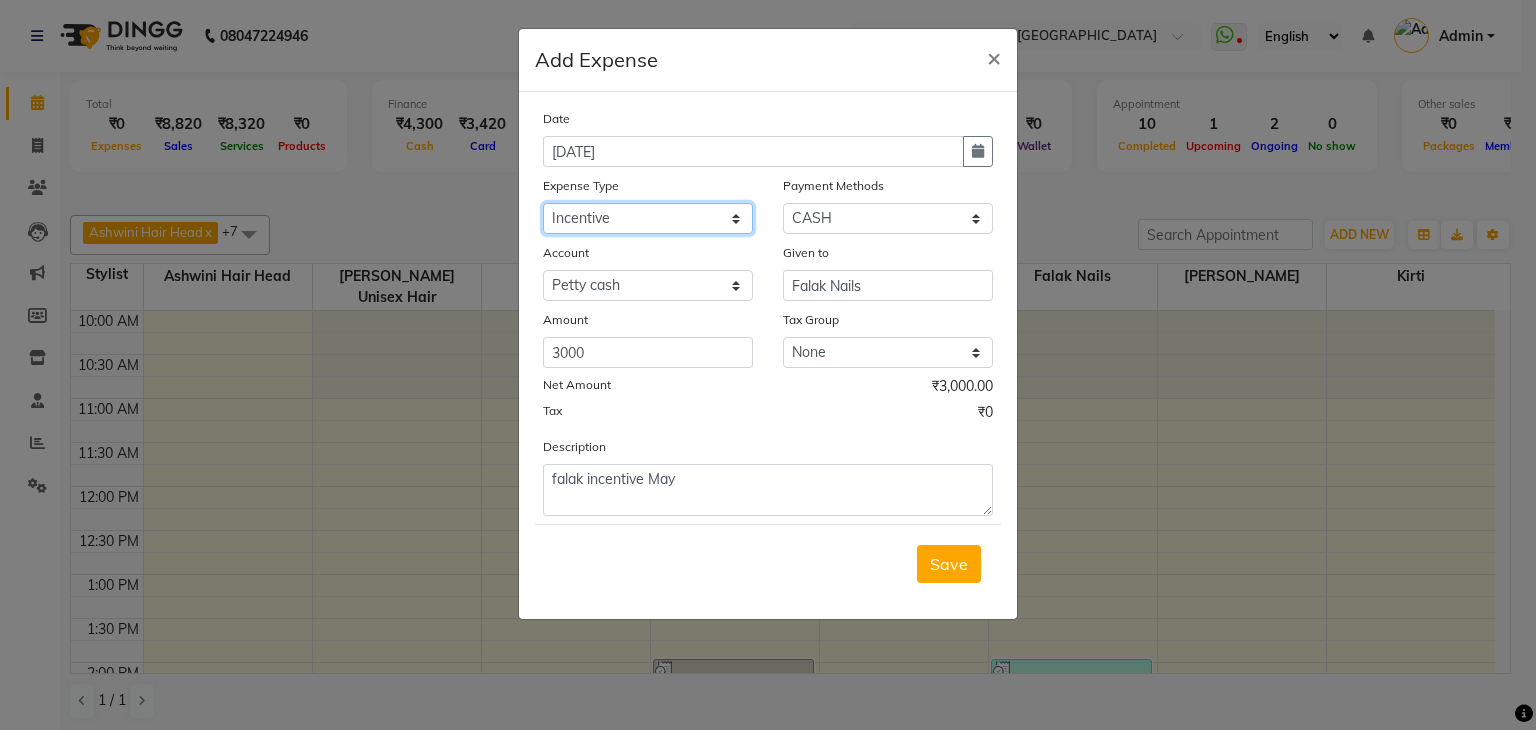 click on "Select Advance Salary Bank charges Cash transfer to bank Cash transfer to hub Client Snacks Clinical charges Equipment Fuel Govt fee Incentive Insurance International purchase Loan Repayment Maintenance Marketing Miscellaneous MRA Other Pantry Product Rent Salary Staff Snacks Tax Tea & Refreshment Tip Travelling Utilities" 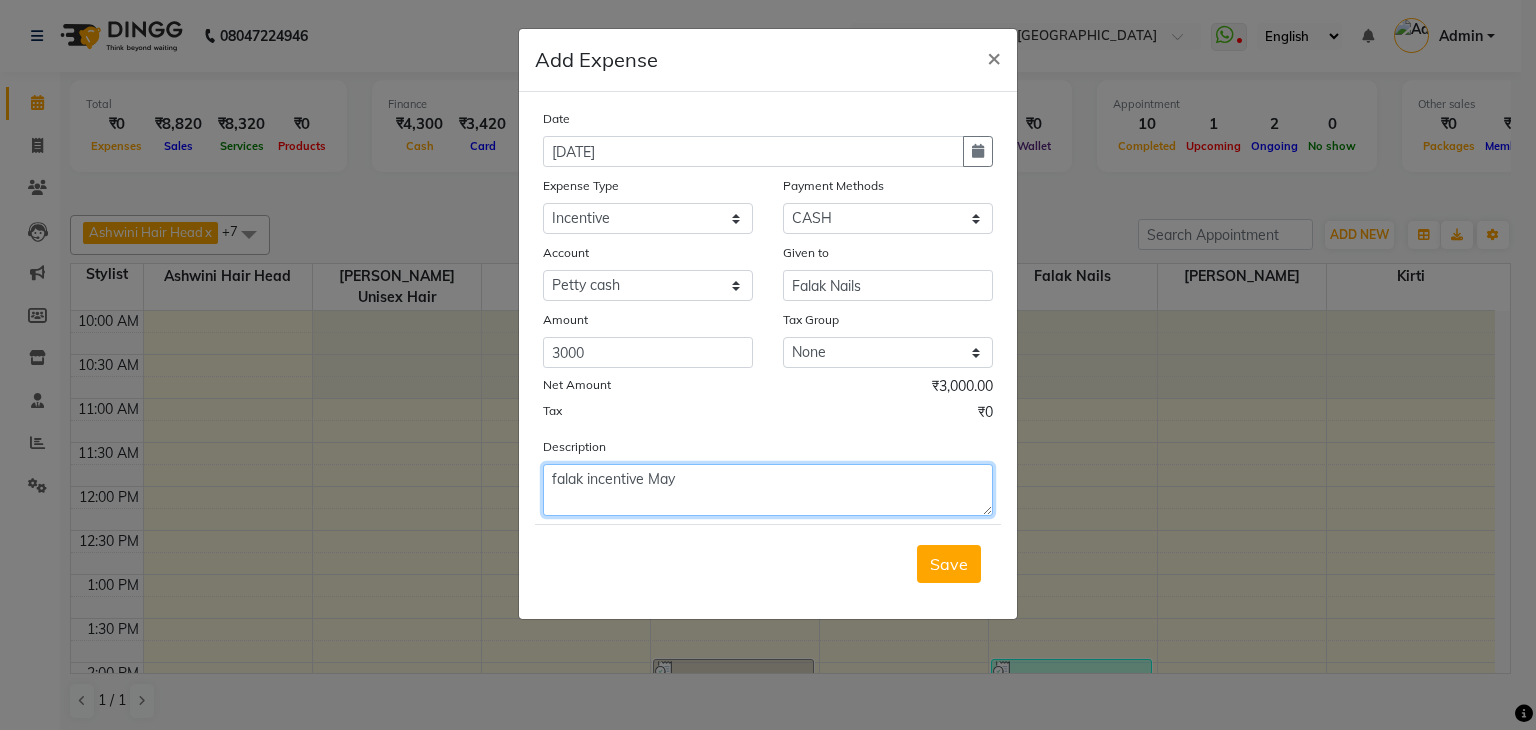 click on "falak incentive May" 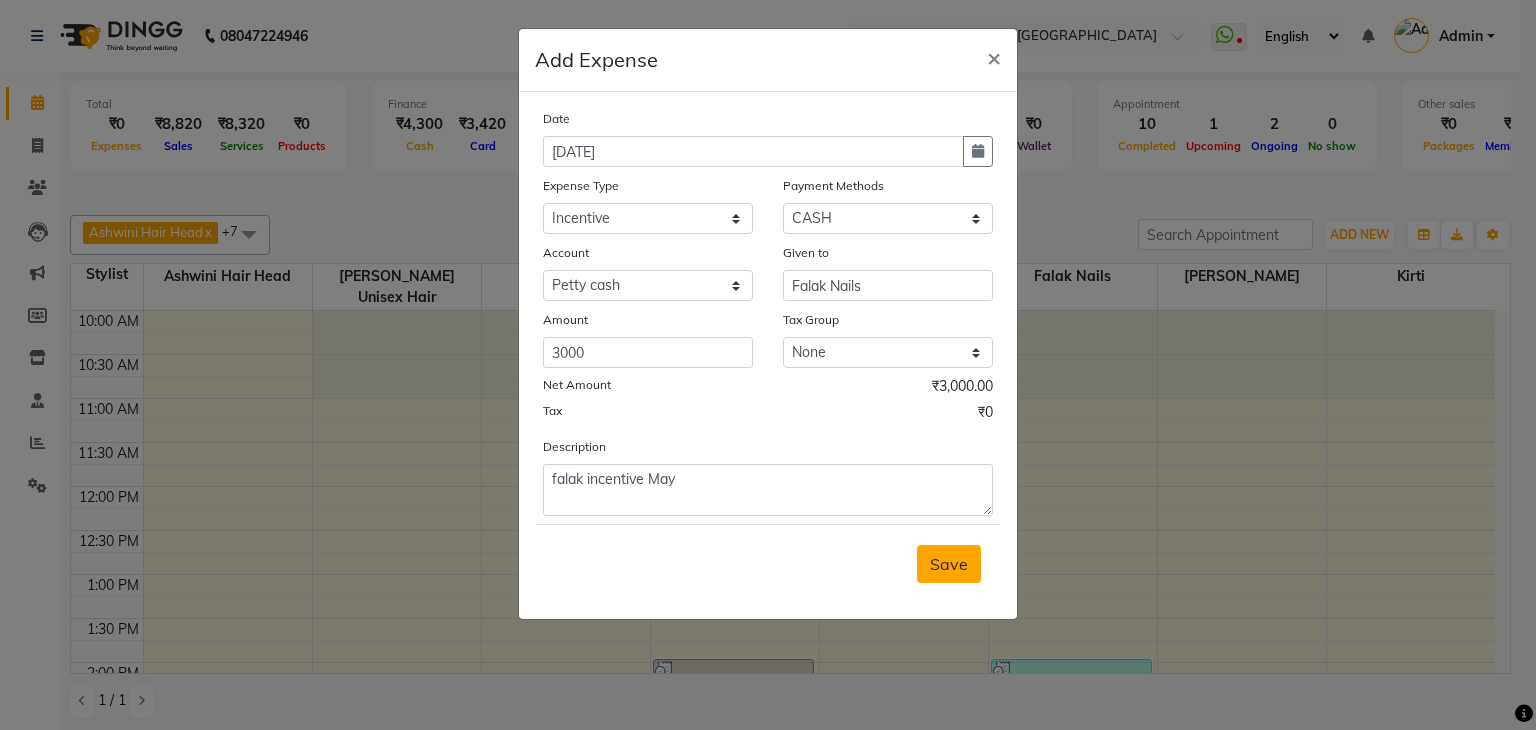 click on "Save" at bounding box center (949, 564) 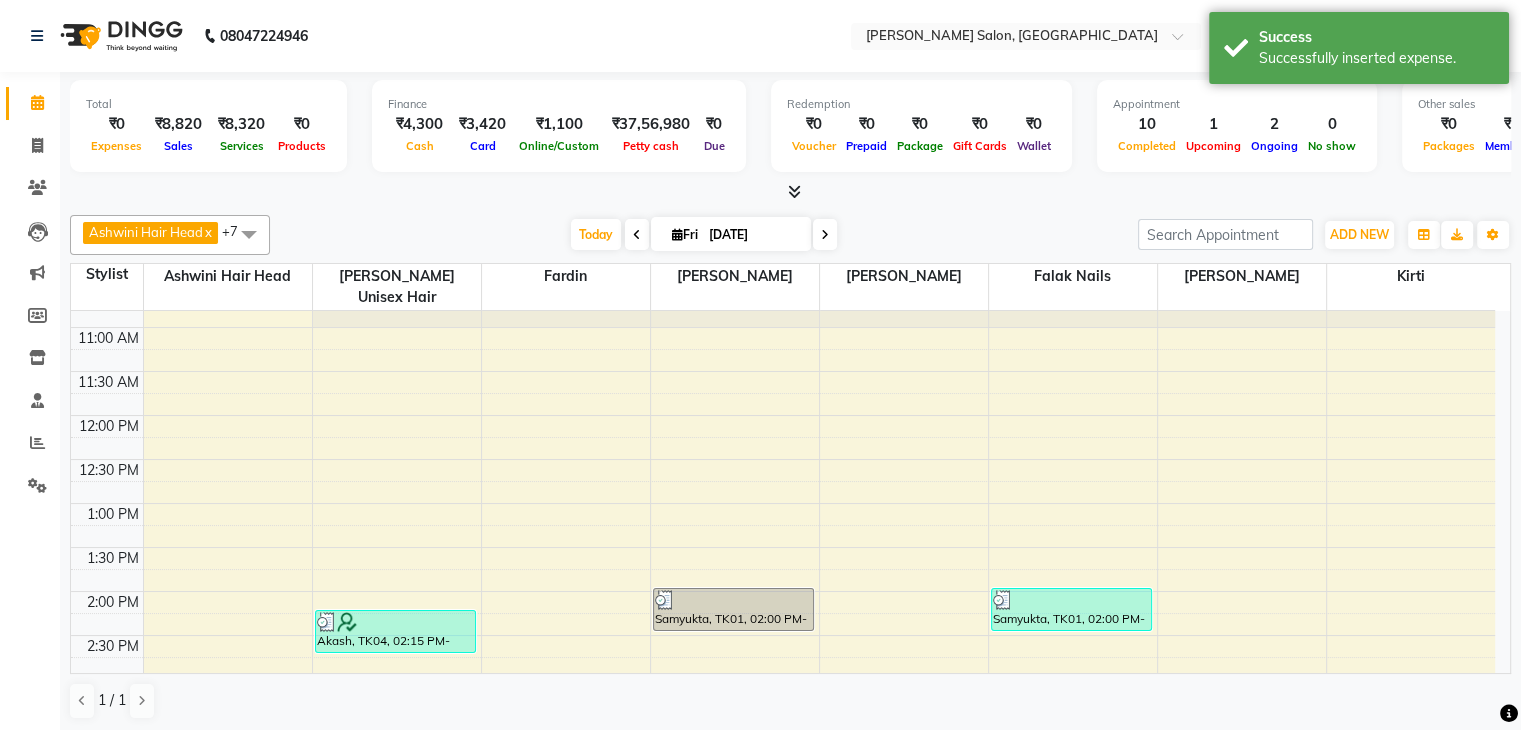 scroll, scrollTop: 0, scrollLeft: 0, axis: both 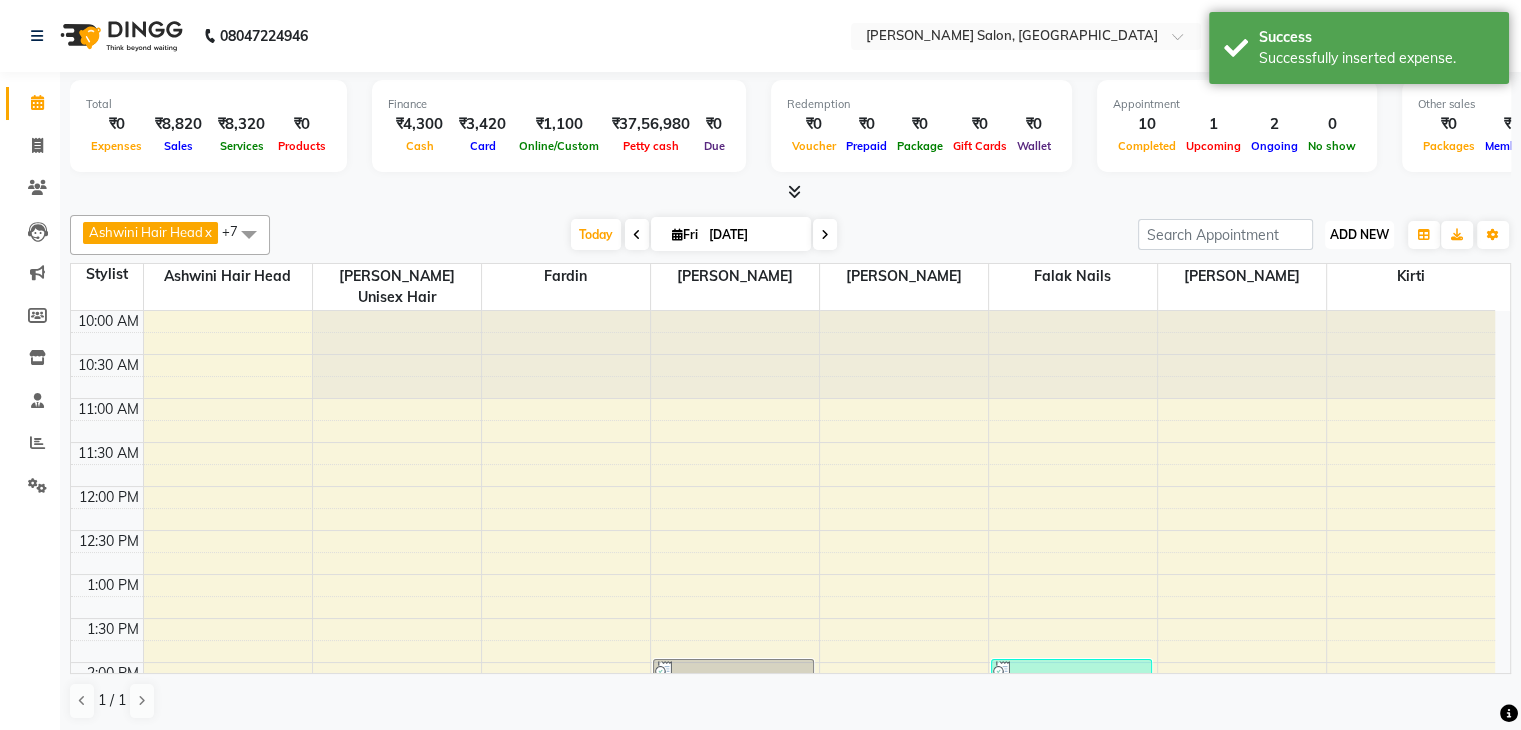 click on "ADD NEW" at bounding box center [1359, 234] 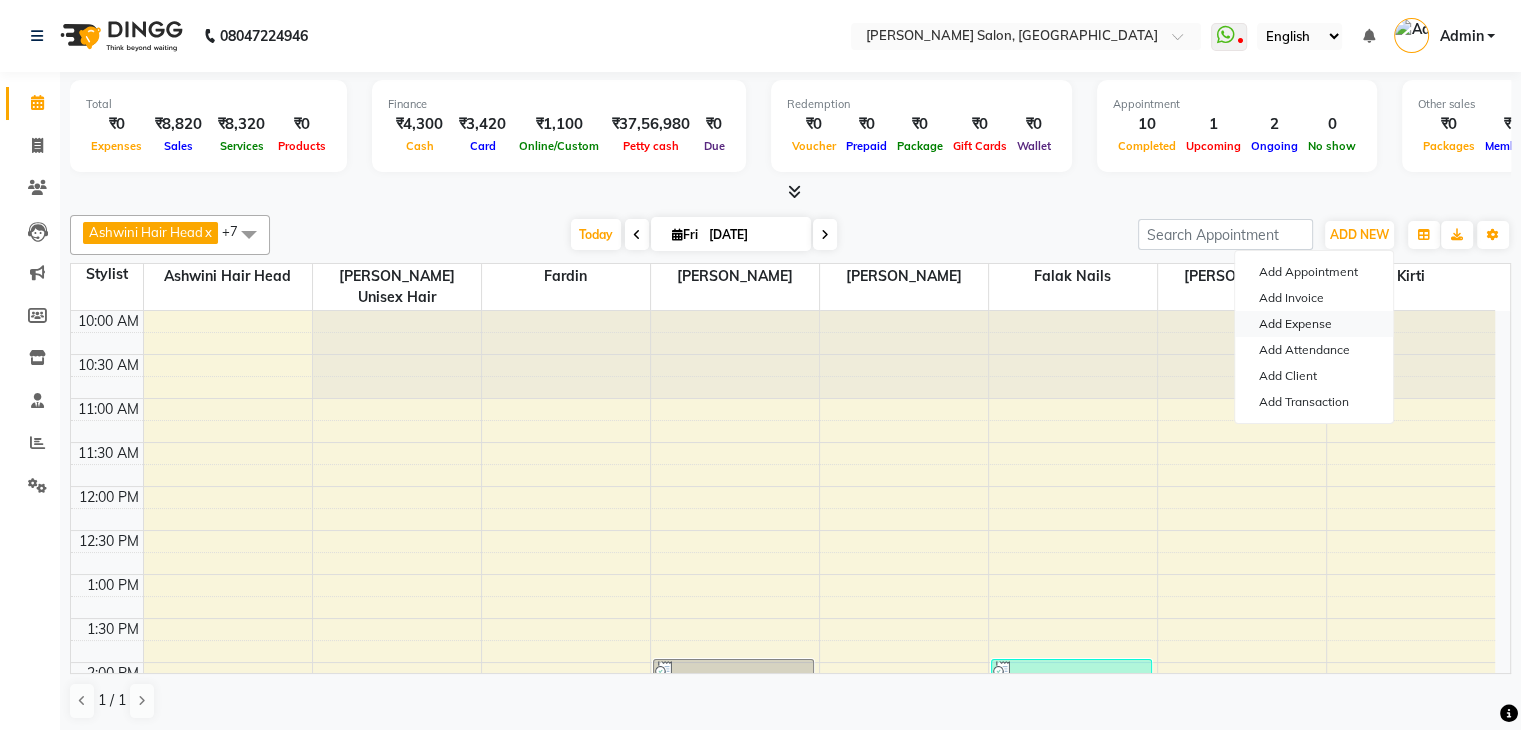 click on "Add Expense" at bounding box center (1314, 324) 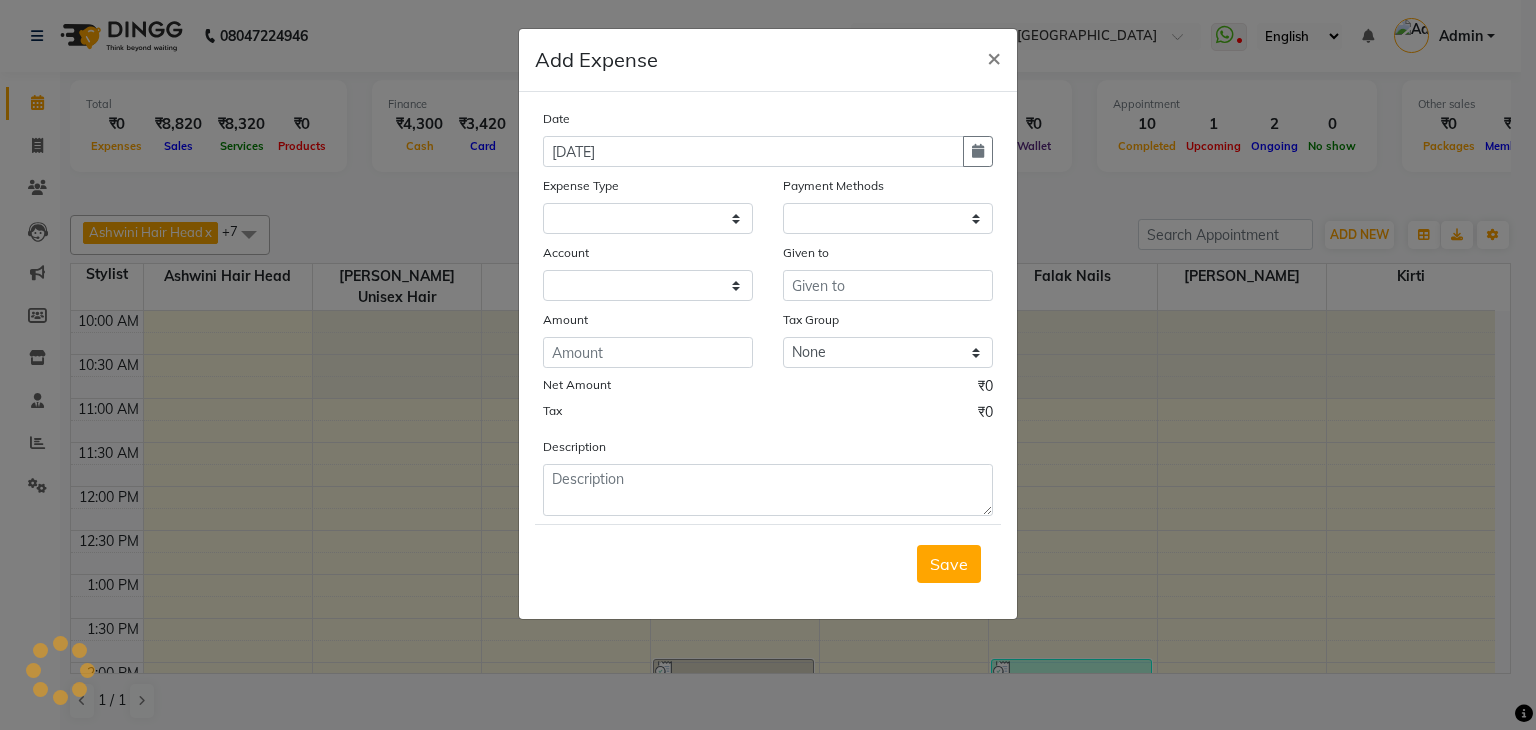 select 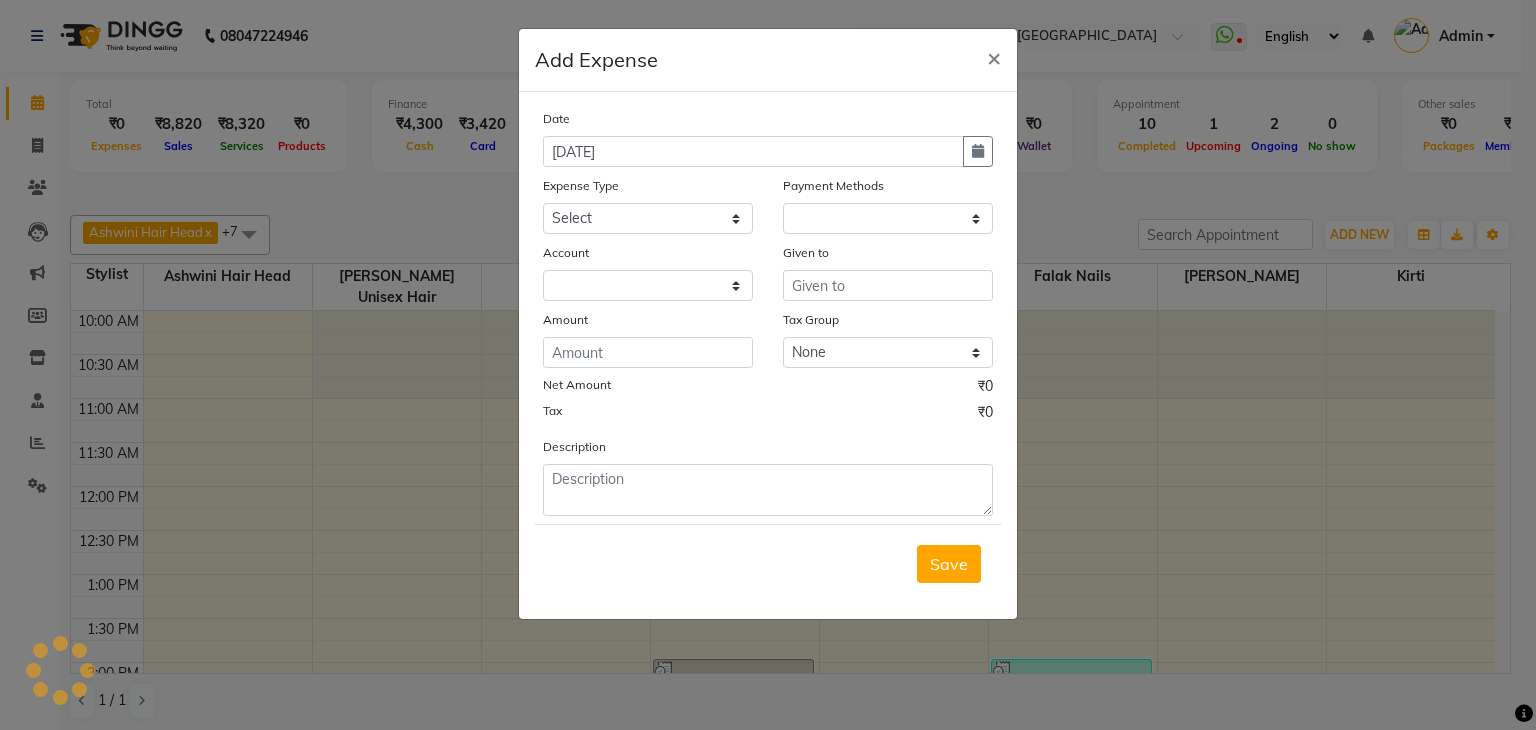 select on "1" 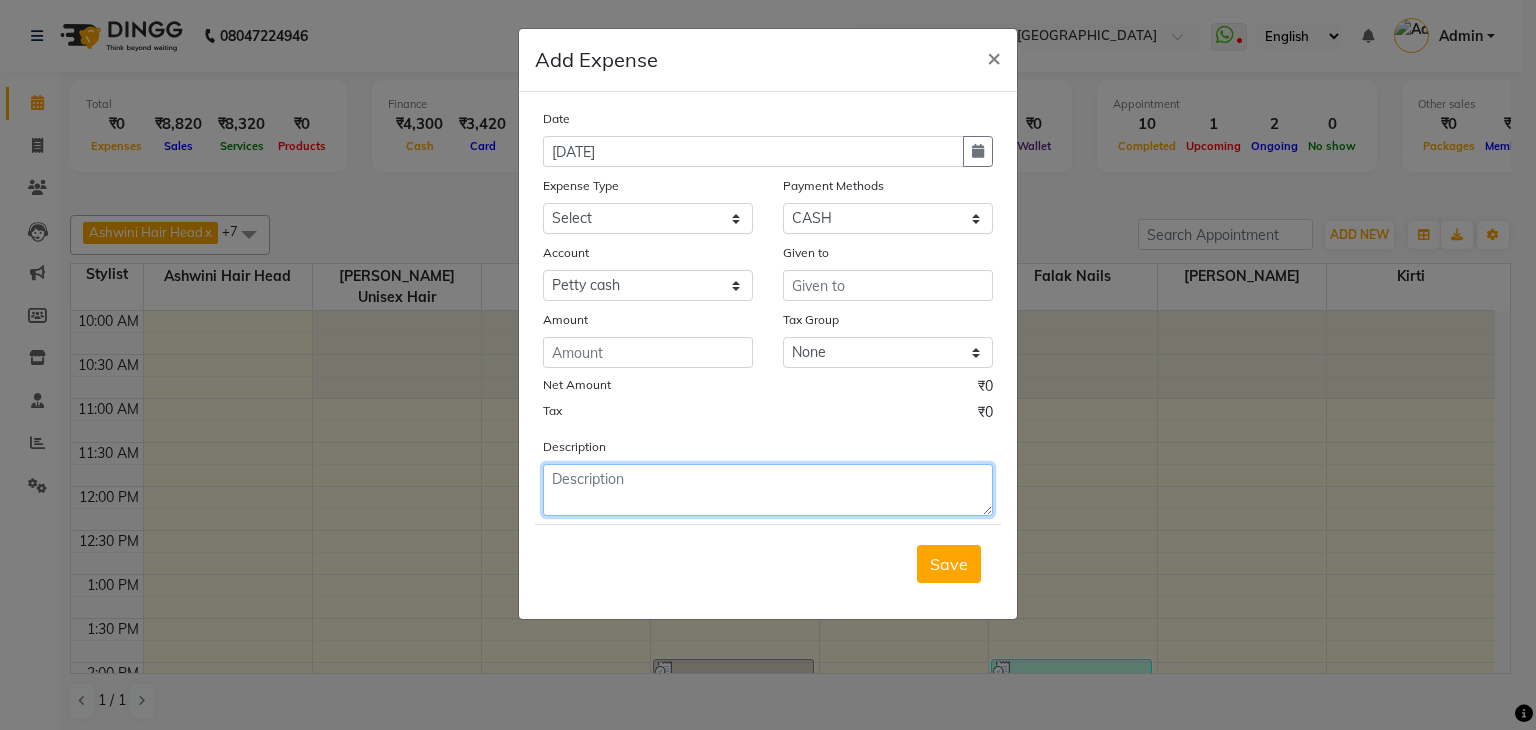 click 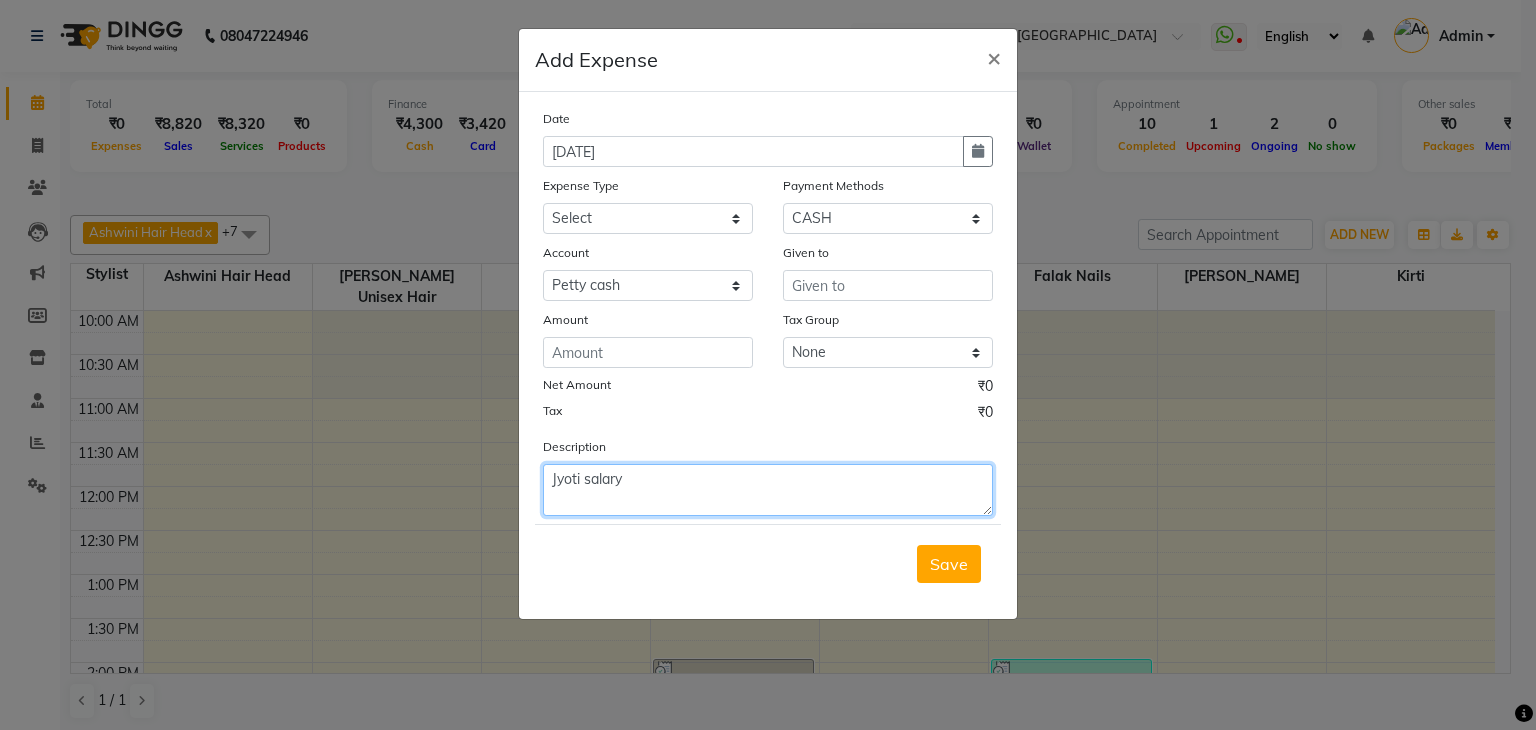 type on "Jyoti salary" 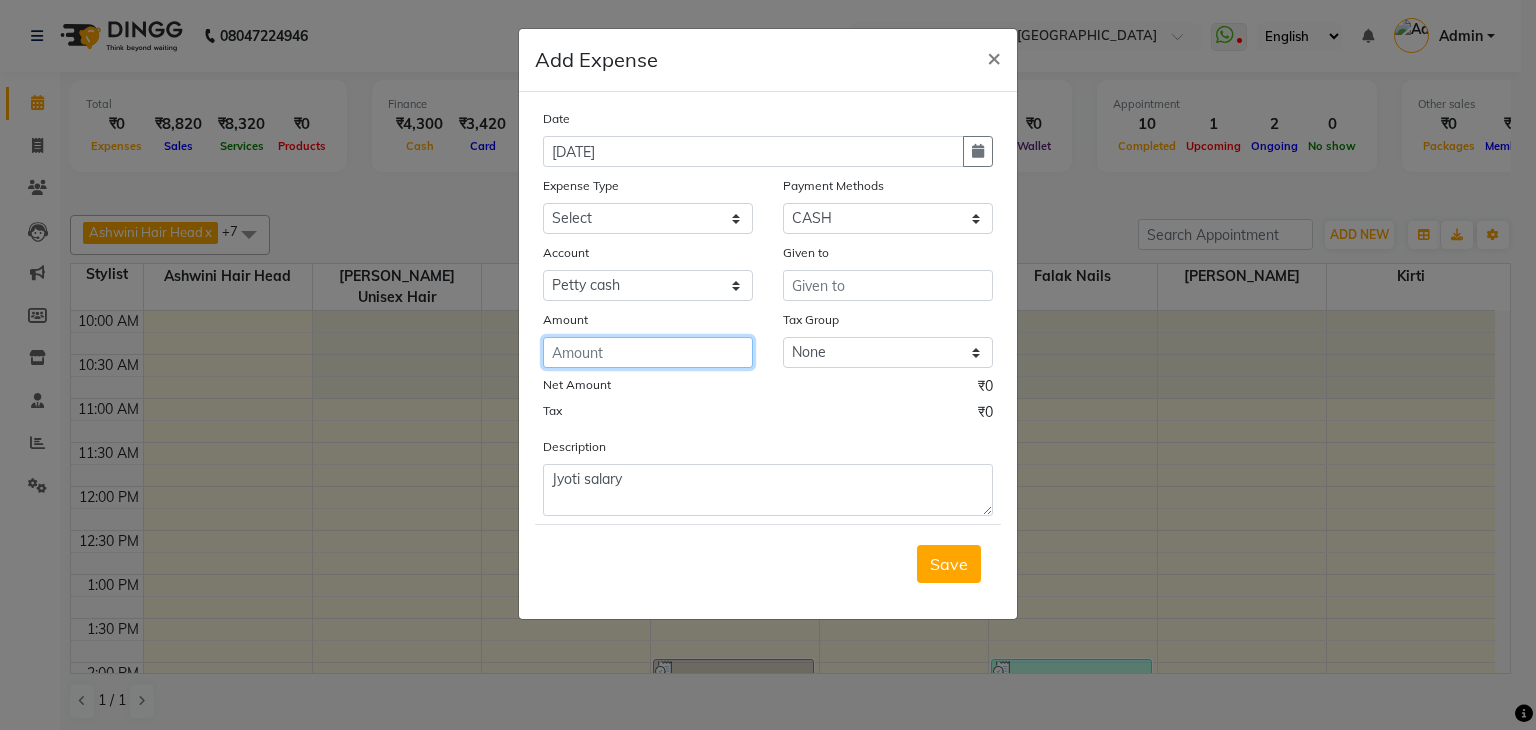 click 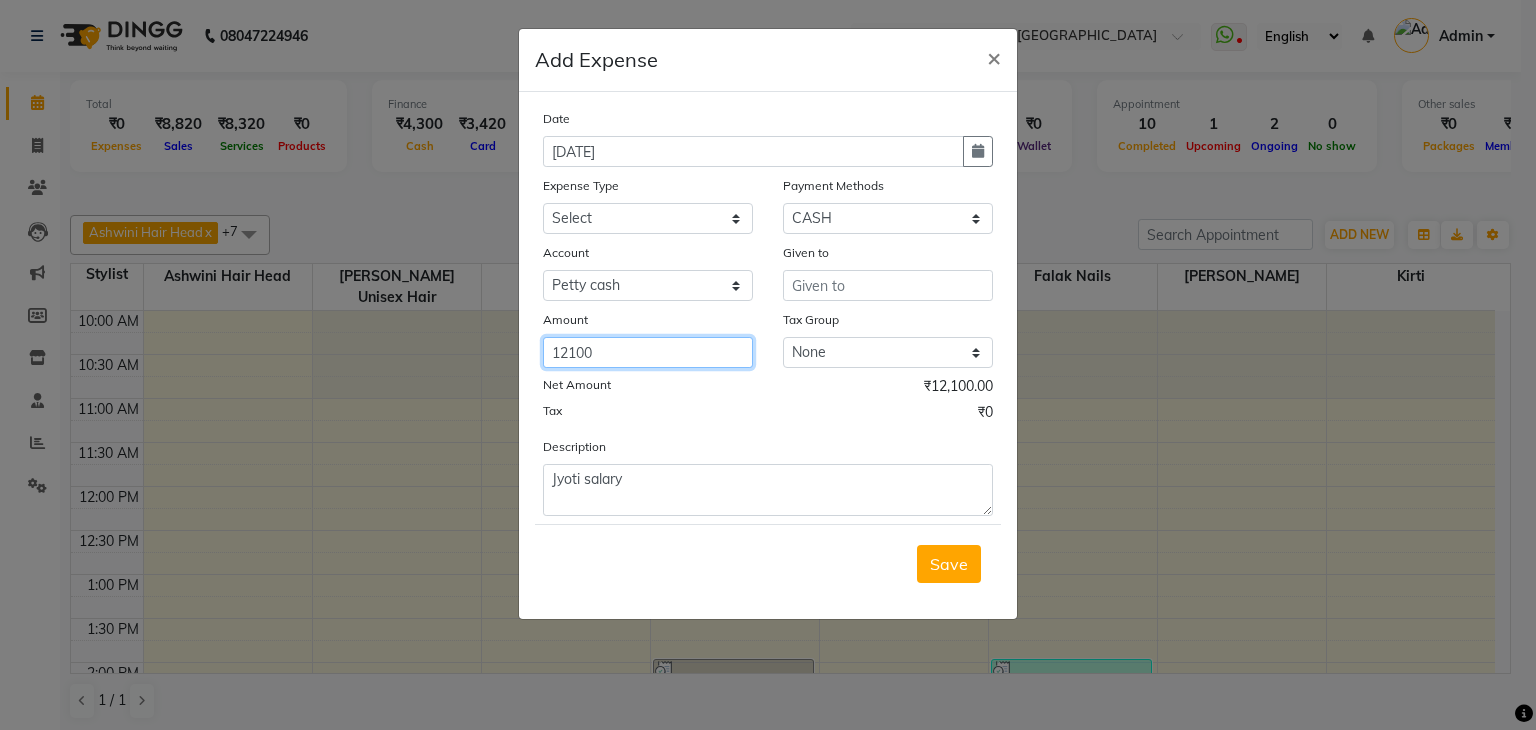 type on "12100" 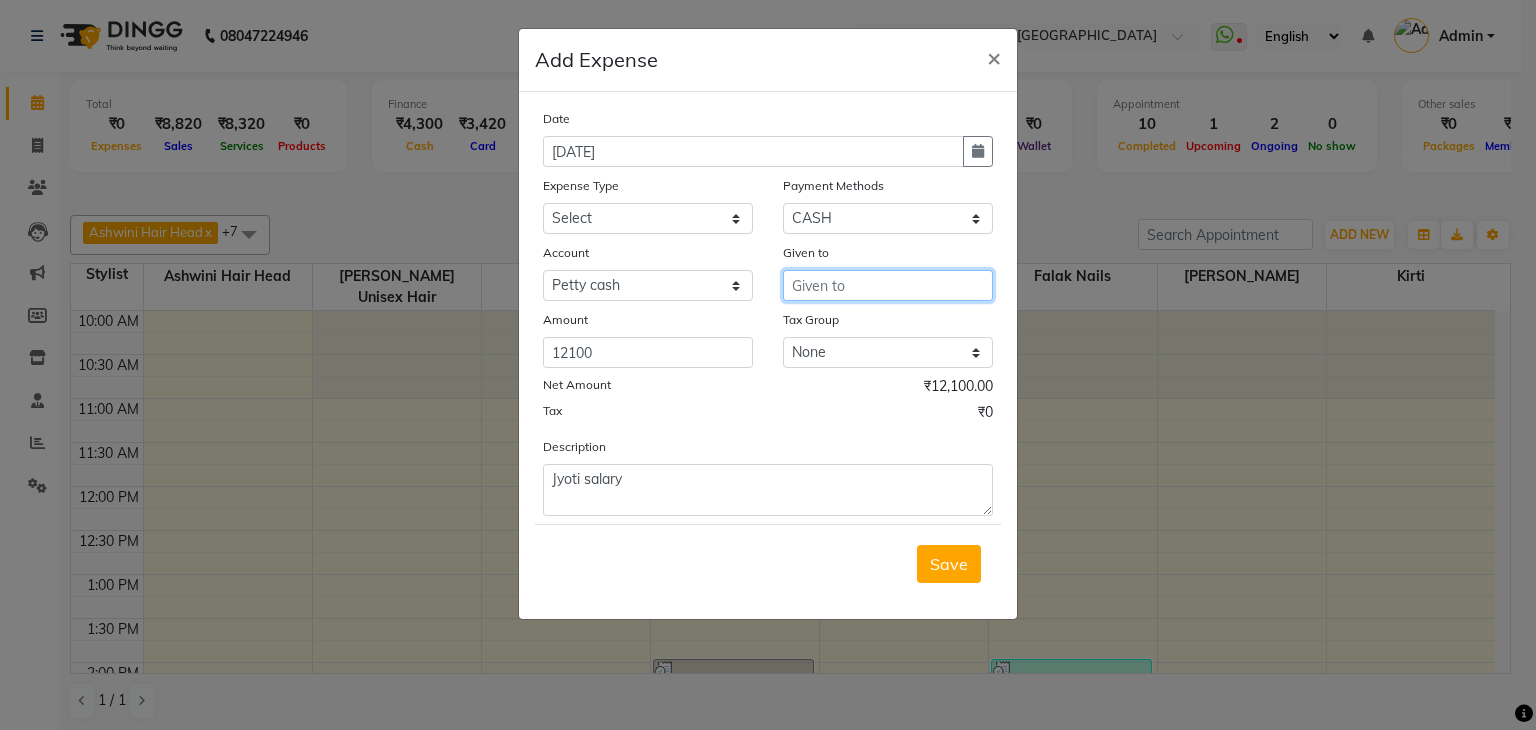 drag, startPoint x: 811, startPoint y: 296, endPoint x: 779, endPoint y: 307, distance: 33.83785 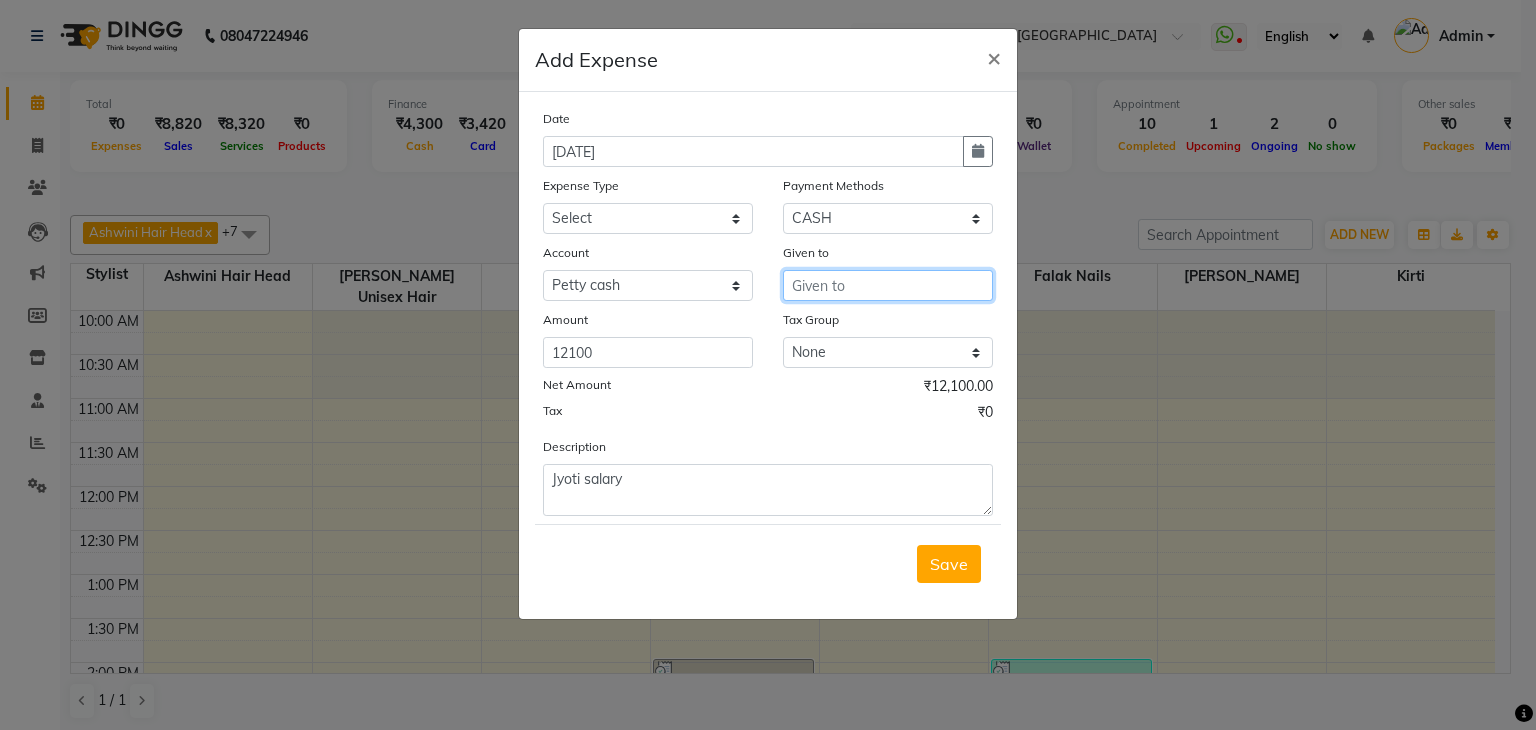 click at bounding box center [888, 285] 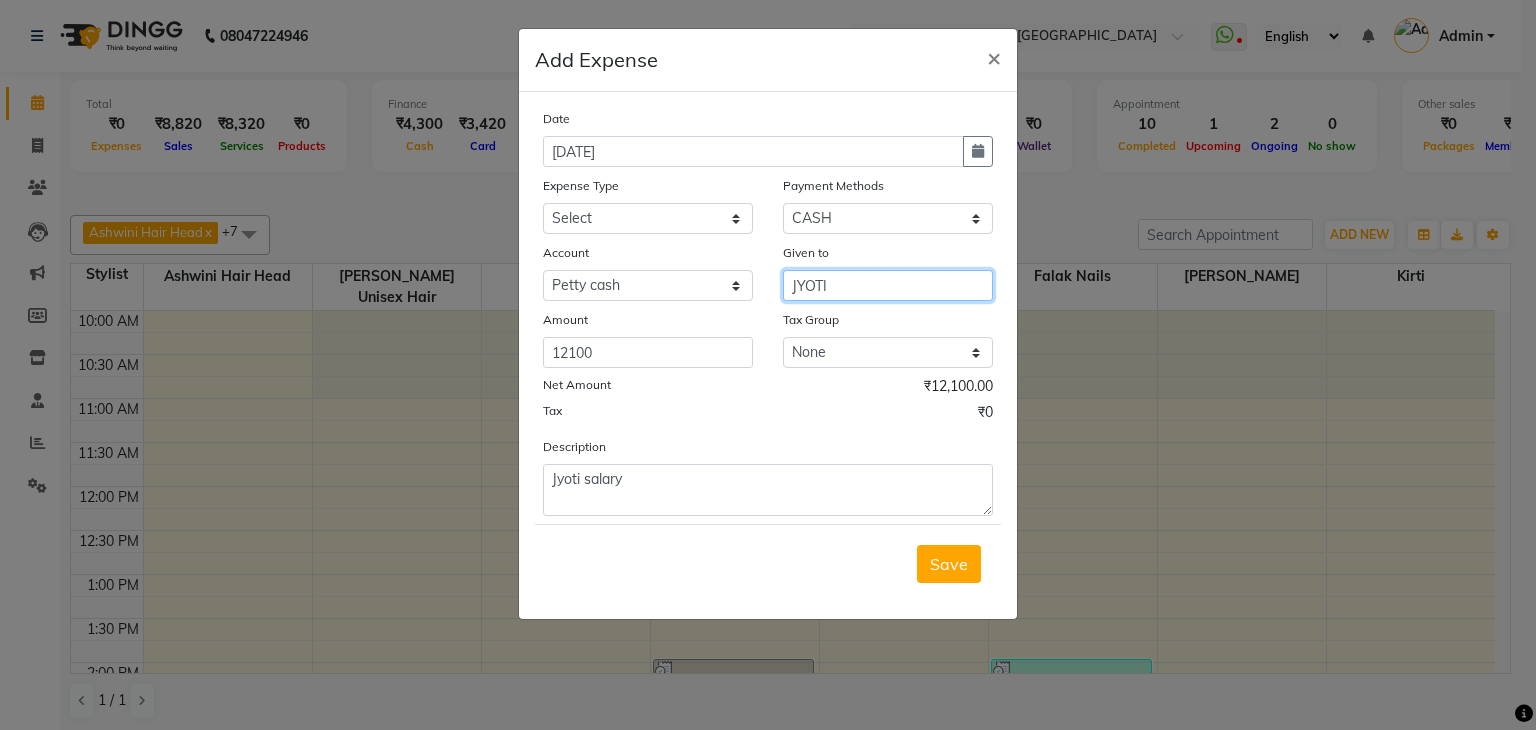 type on "JYOTI" 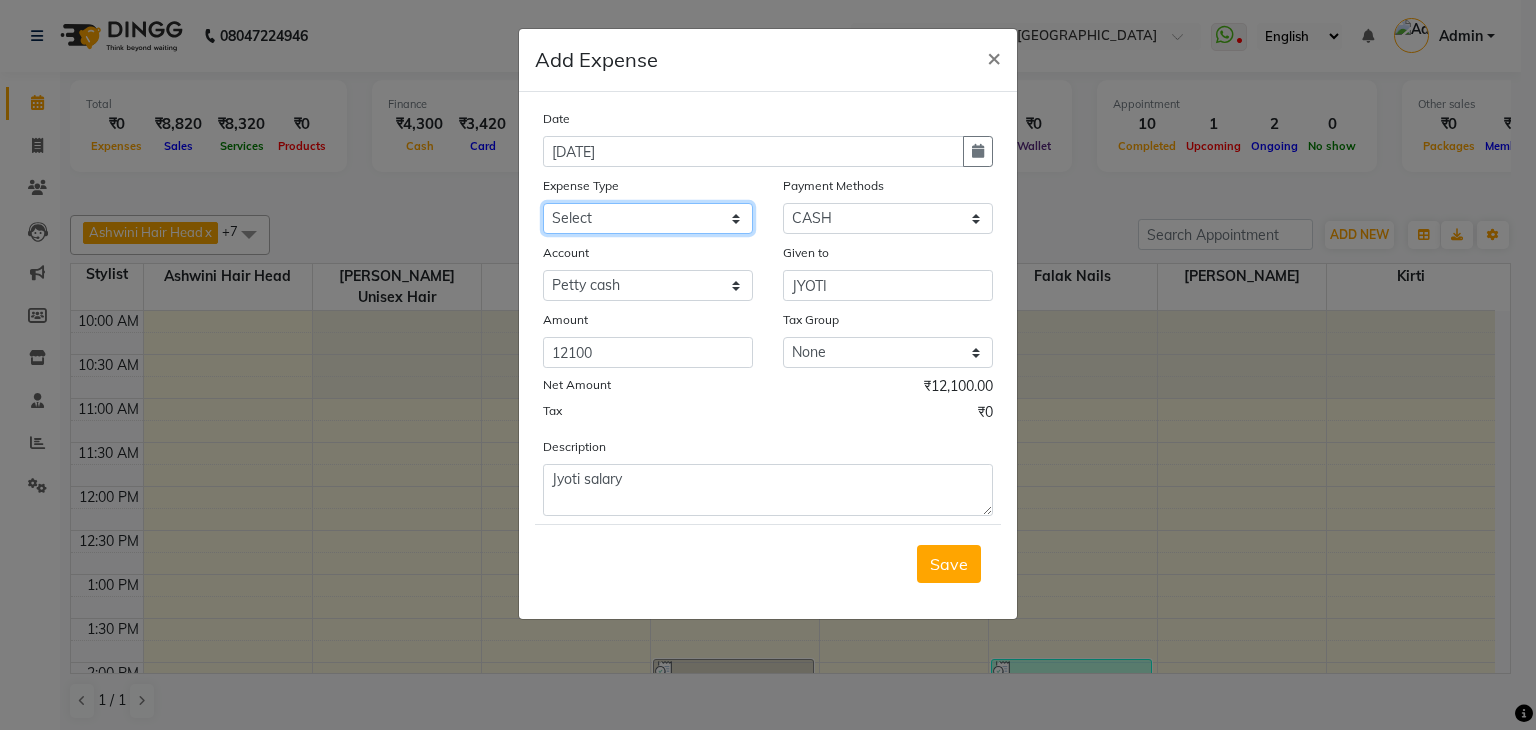 click on "Select Advance Salary Bank charges Cash transfer to bank Cash transfer to hub Client Snacks Clinical charges Equipment Fuel Govt fee Incentive Insurance International purchase Loan Repayment Maintenance Marketing Miscellaneous MRA Other Pantry Product Rent Salary Staff Snacks Tax Tea & Refreshment Tip Travelling Utilities" 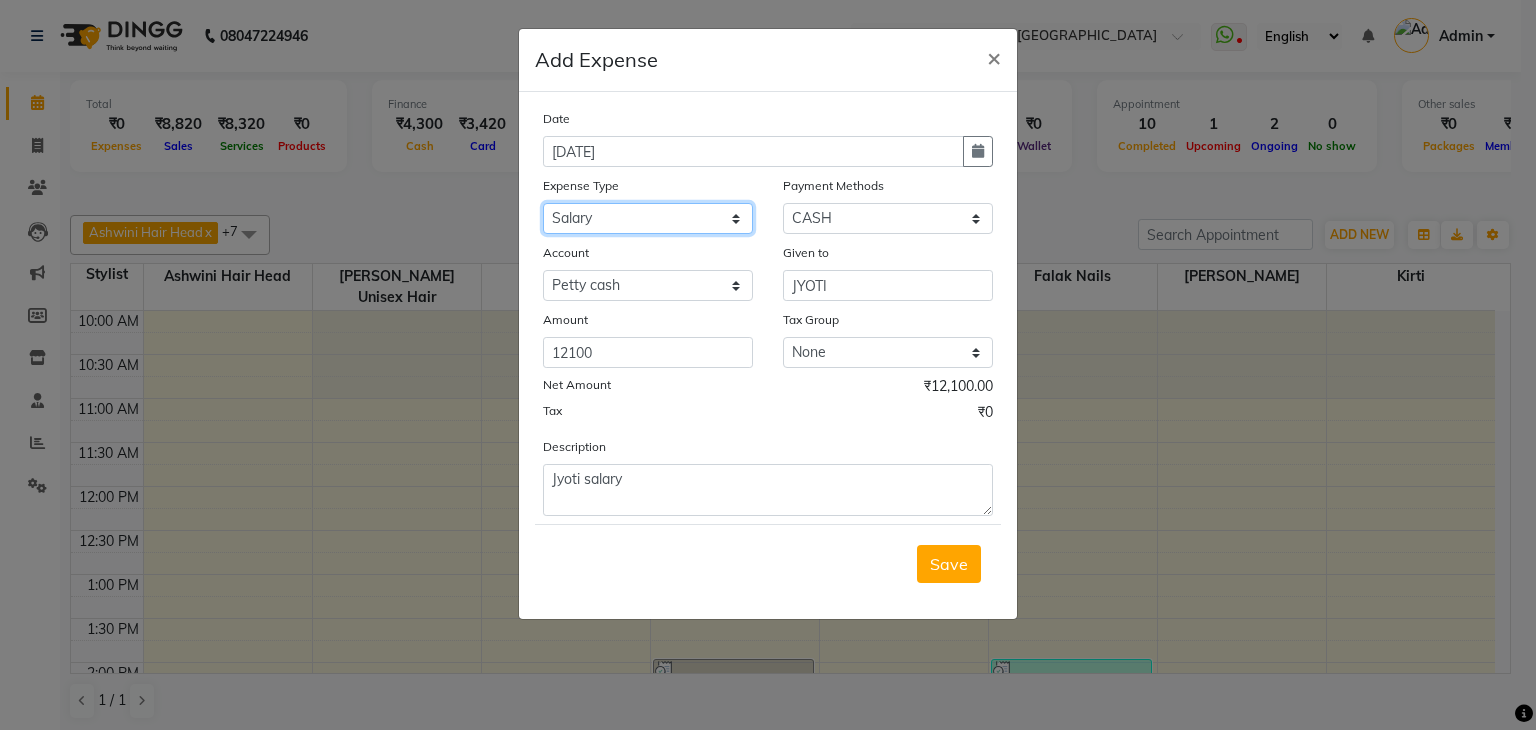 click on "Select Advance Salary Bank charges Cash transfer to bank Cash transfer to hub Client Snacks Clinical charges Equipment Fuel Govt fee Incentive Insurance International purchase Loan Repayment Maintenance Marketing Miscellaneous MRA Other Pantry Product Rent Salary Staff Snacks Tax Tea & Refreshment Tip Travelling Utilities" 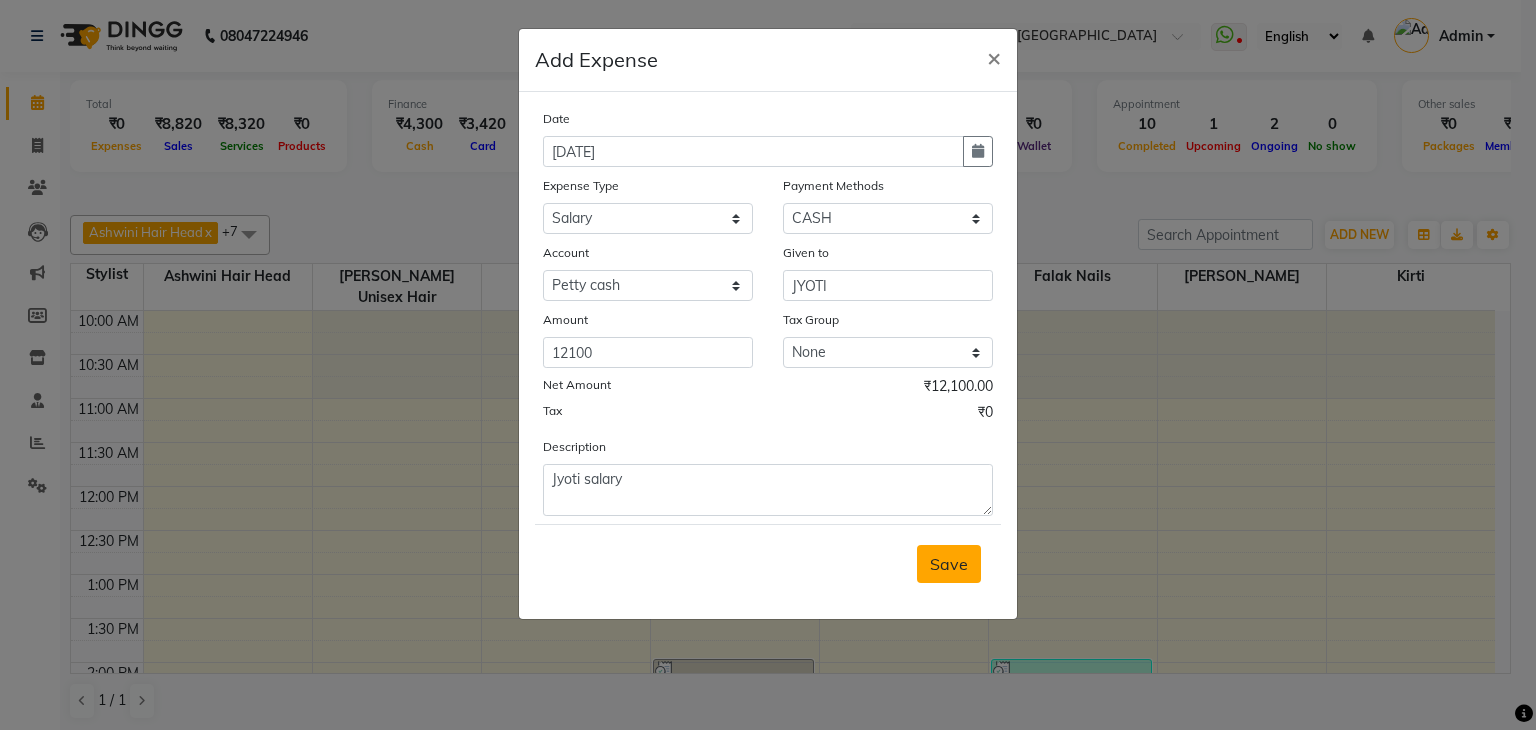 click on "Save" at bounding box center (949, 564) 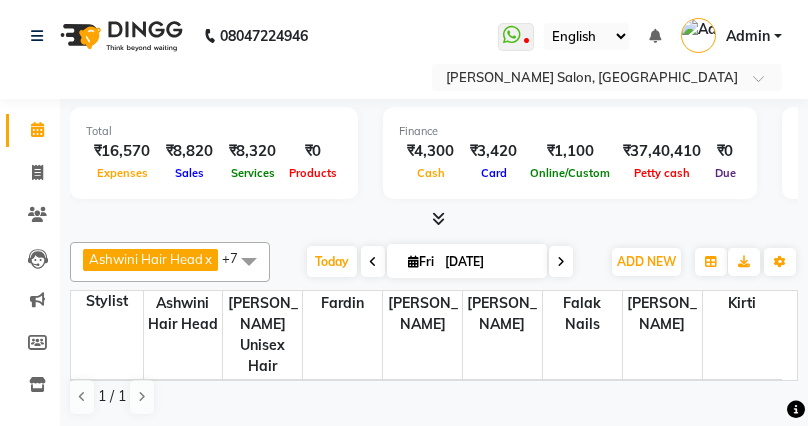 scroll, scrollTop: 0, scrollLeft: 0, axis: both 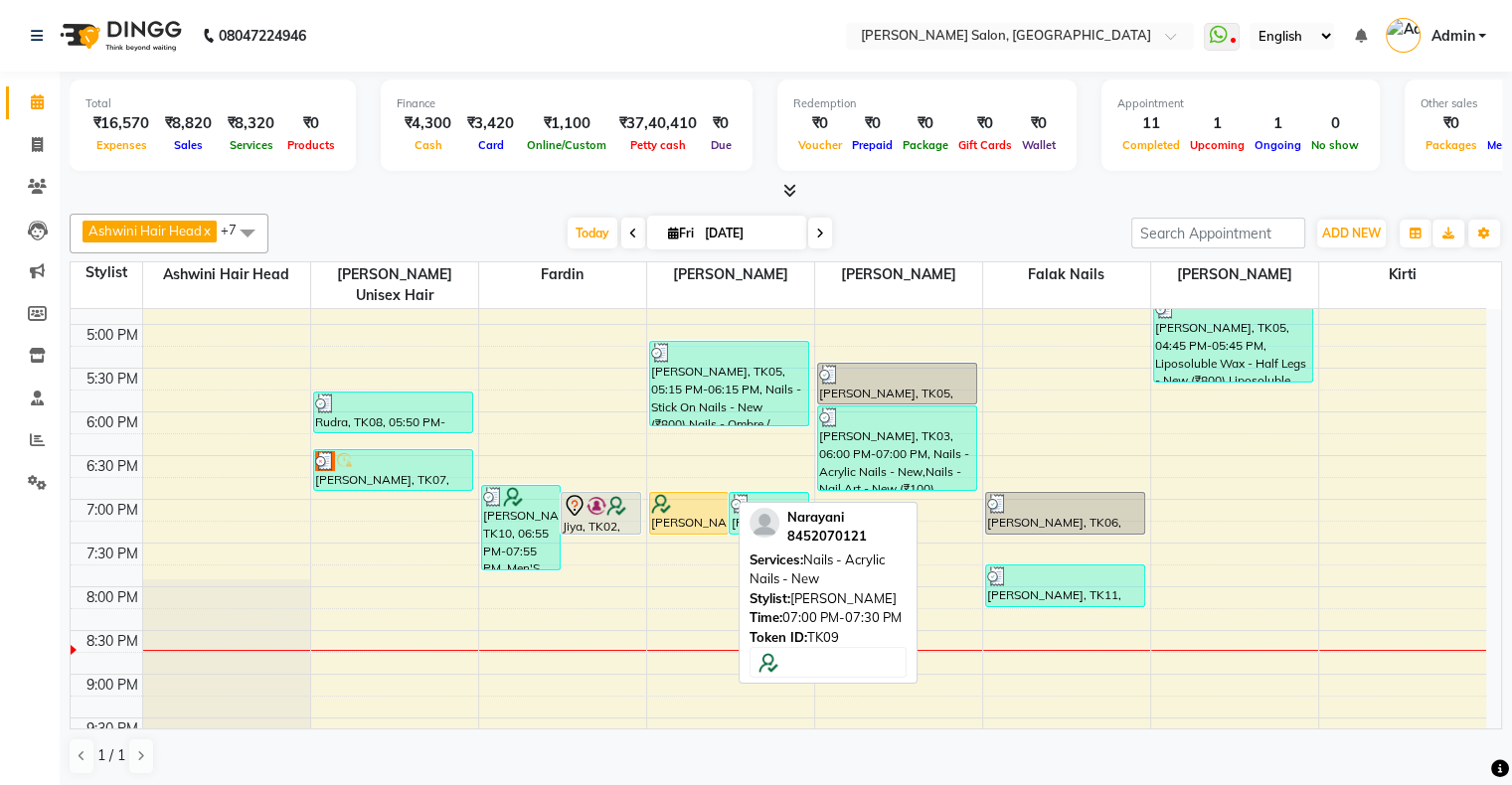click at bounding box center [661, 504] 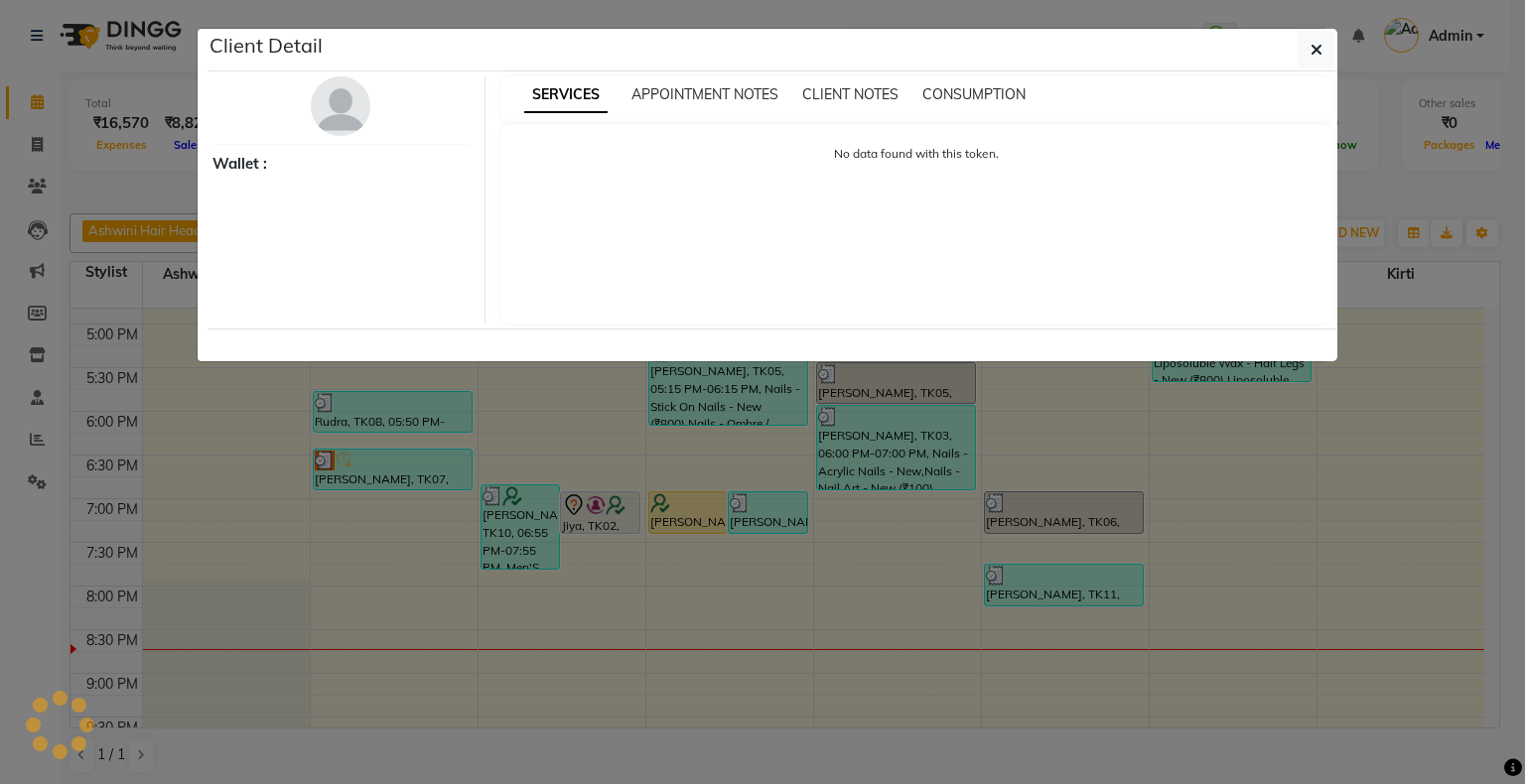 select on "1" 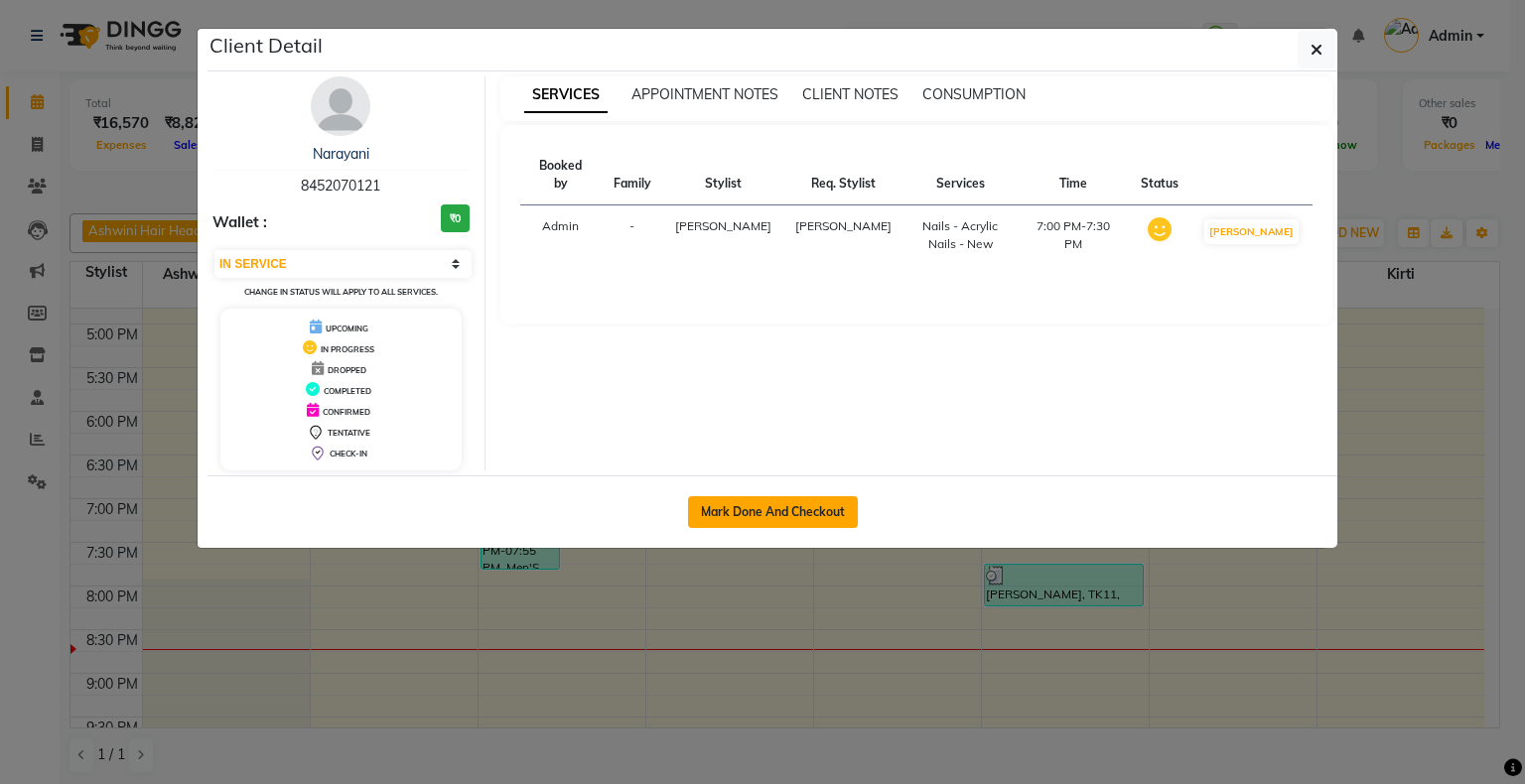 click on "Mark Done And Checkout" 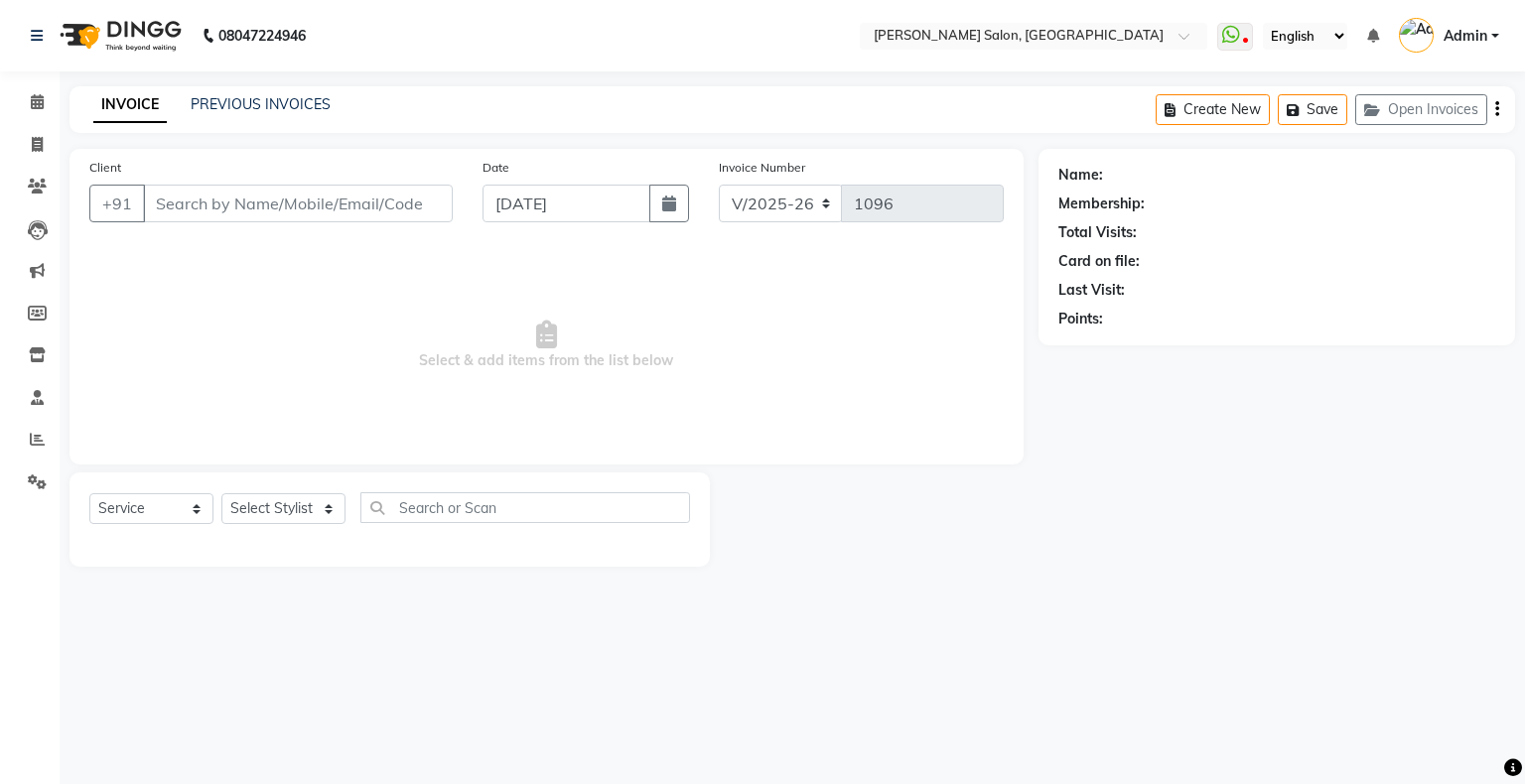 type on "8452070121" 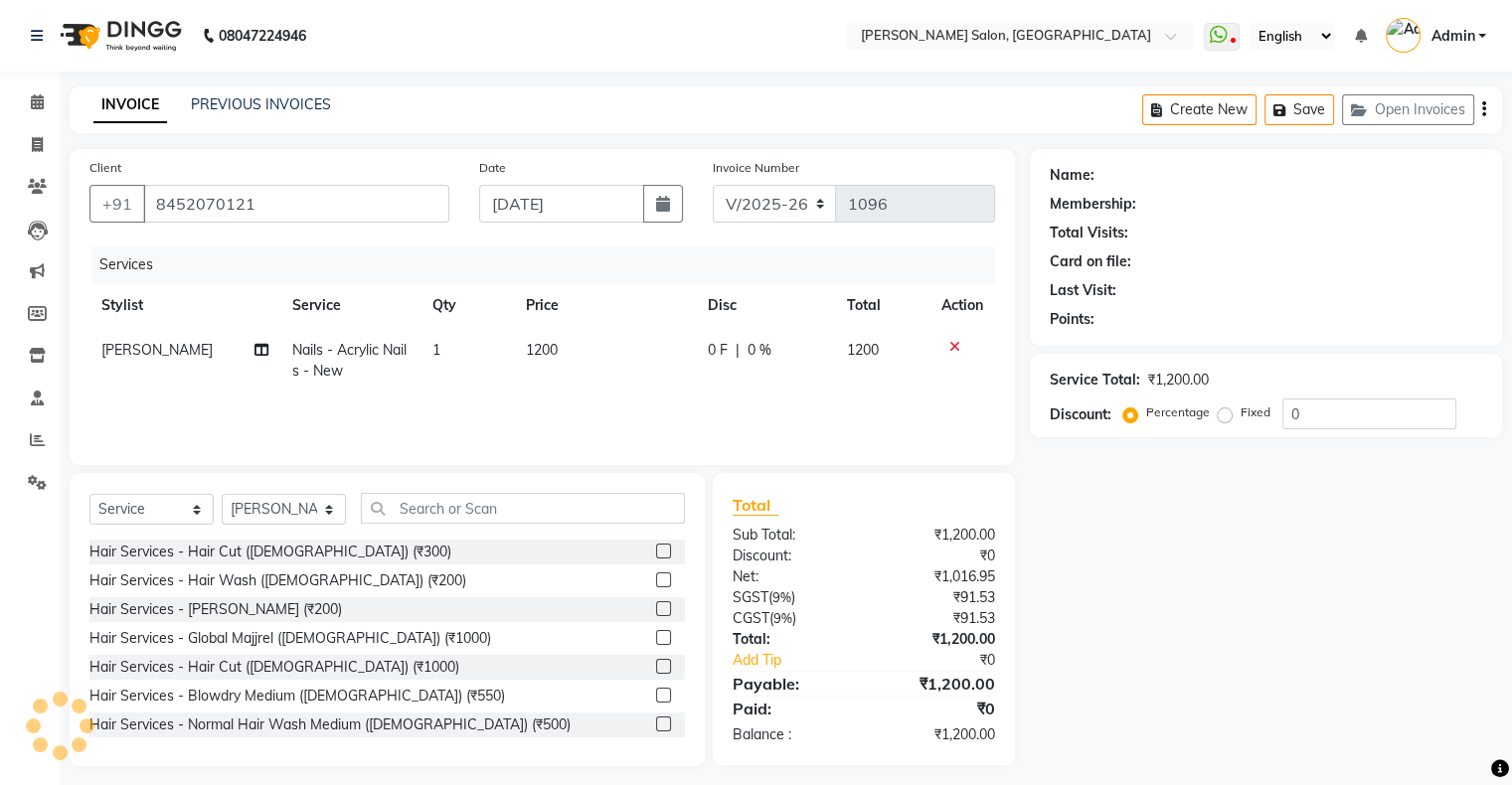 select on "1: Object" 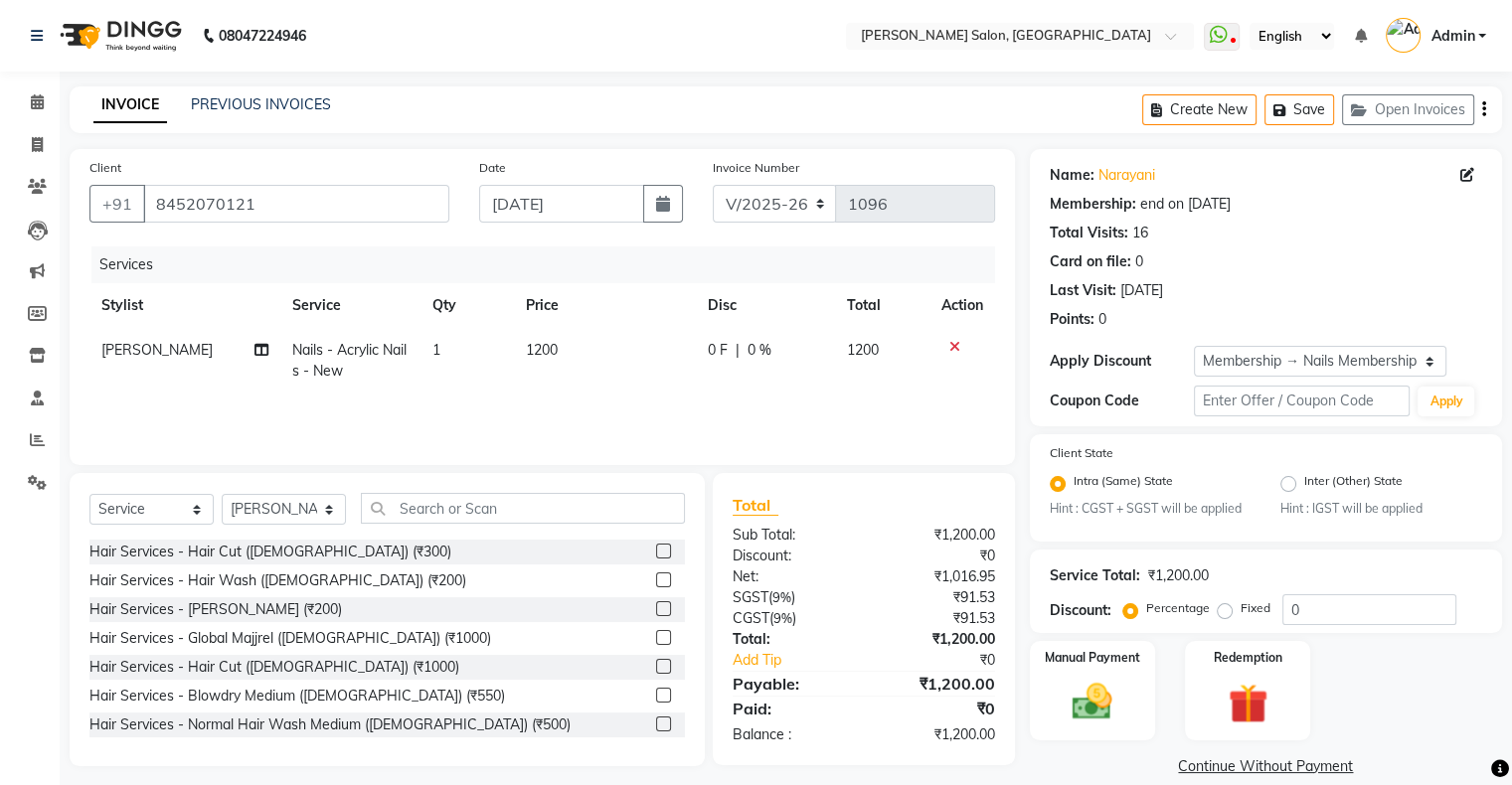click on "1200" 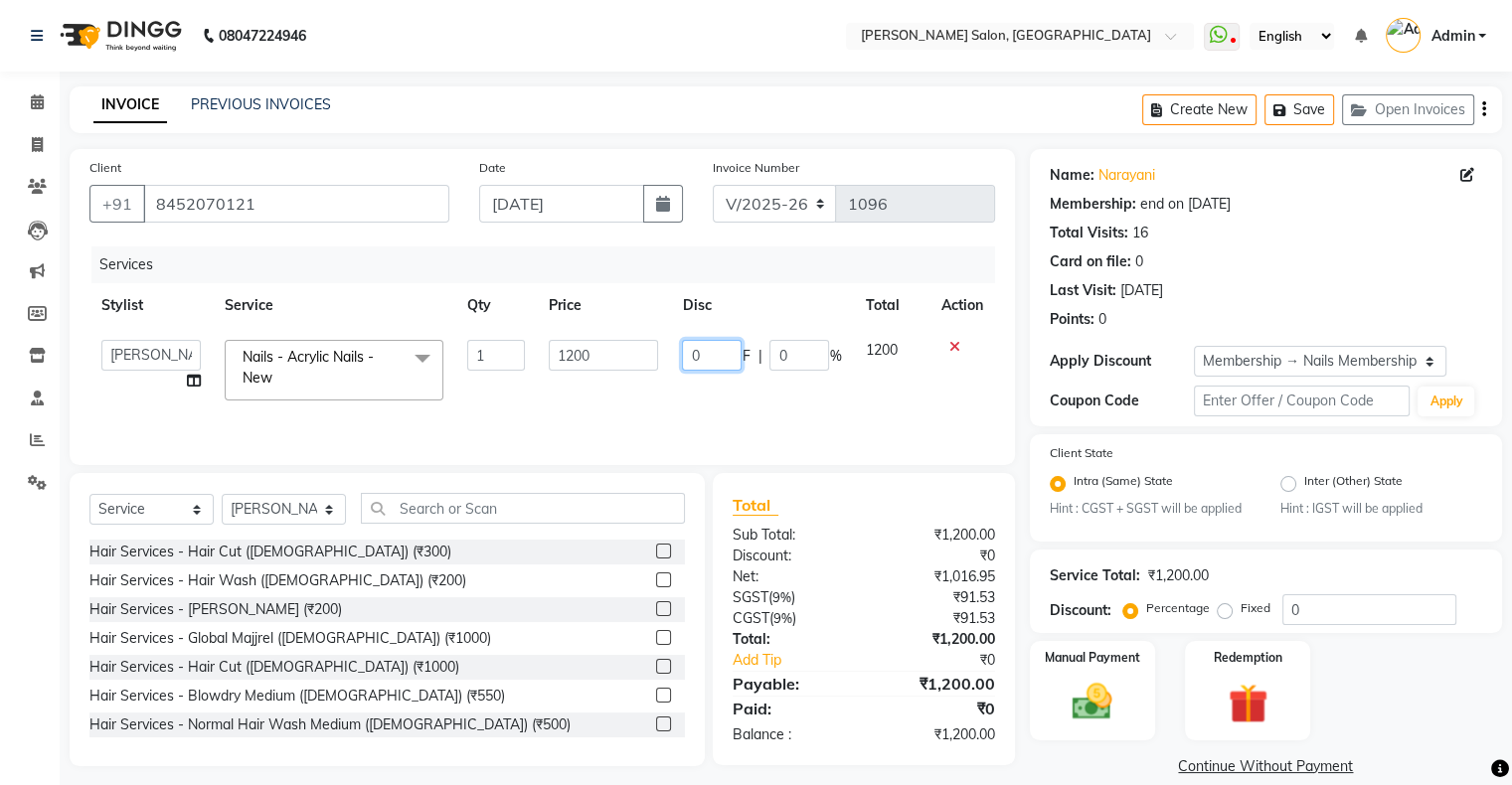 click on "0" 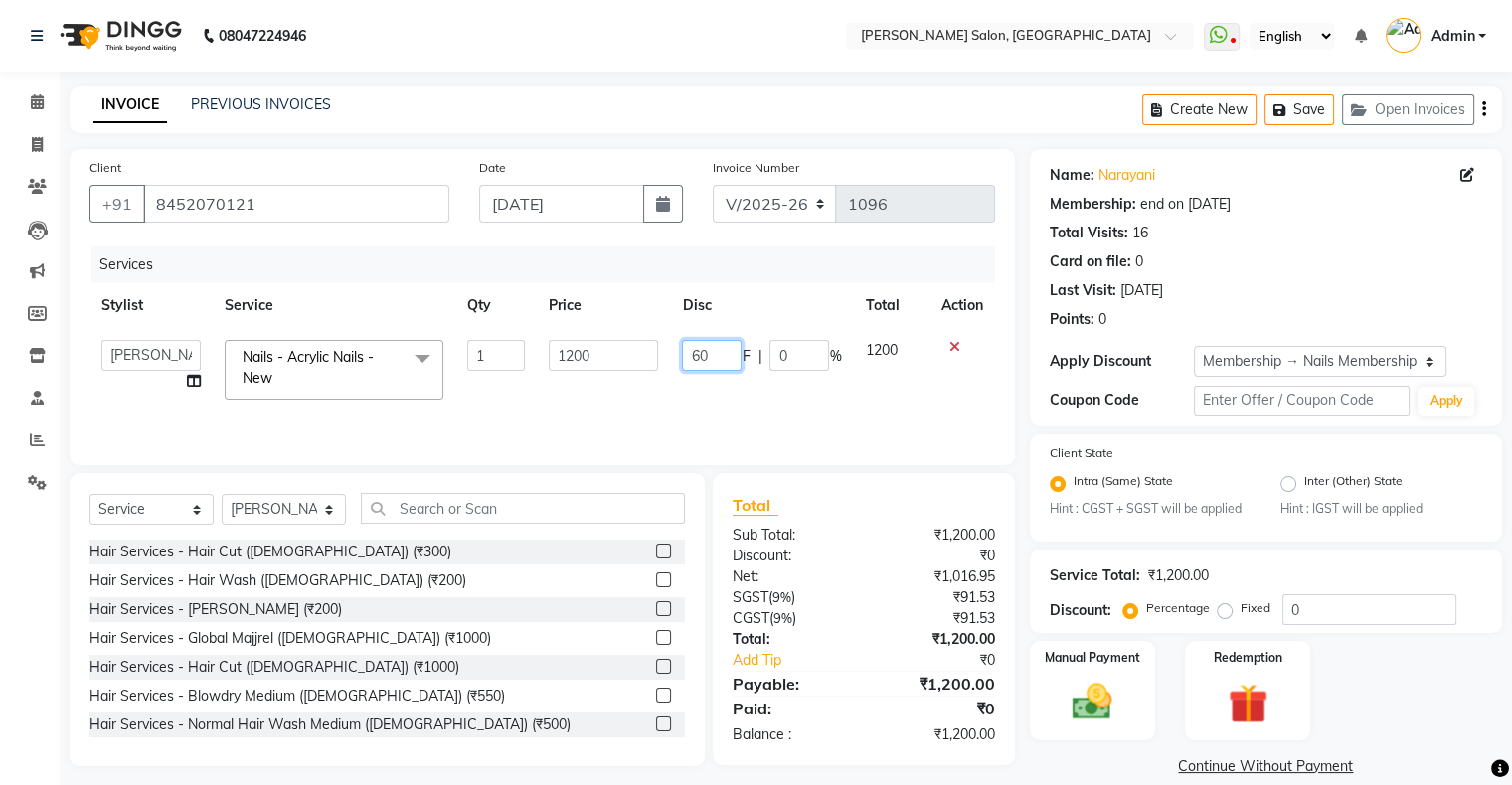 type on "600" 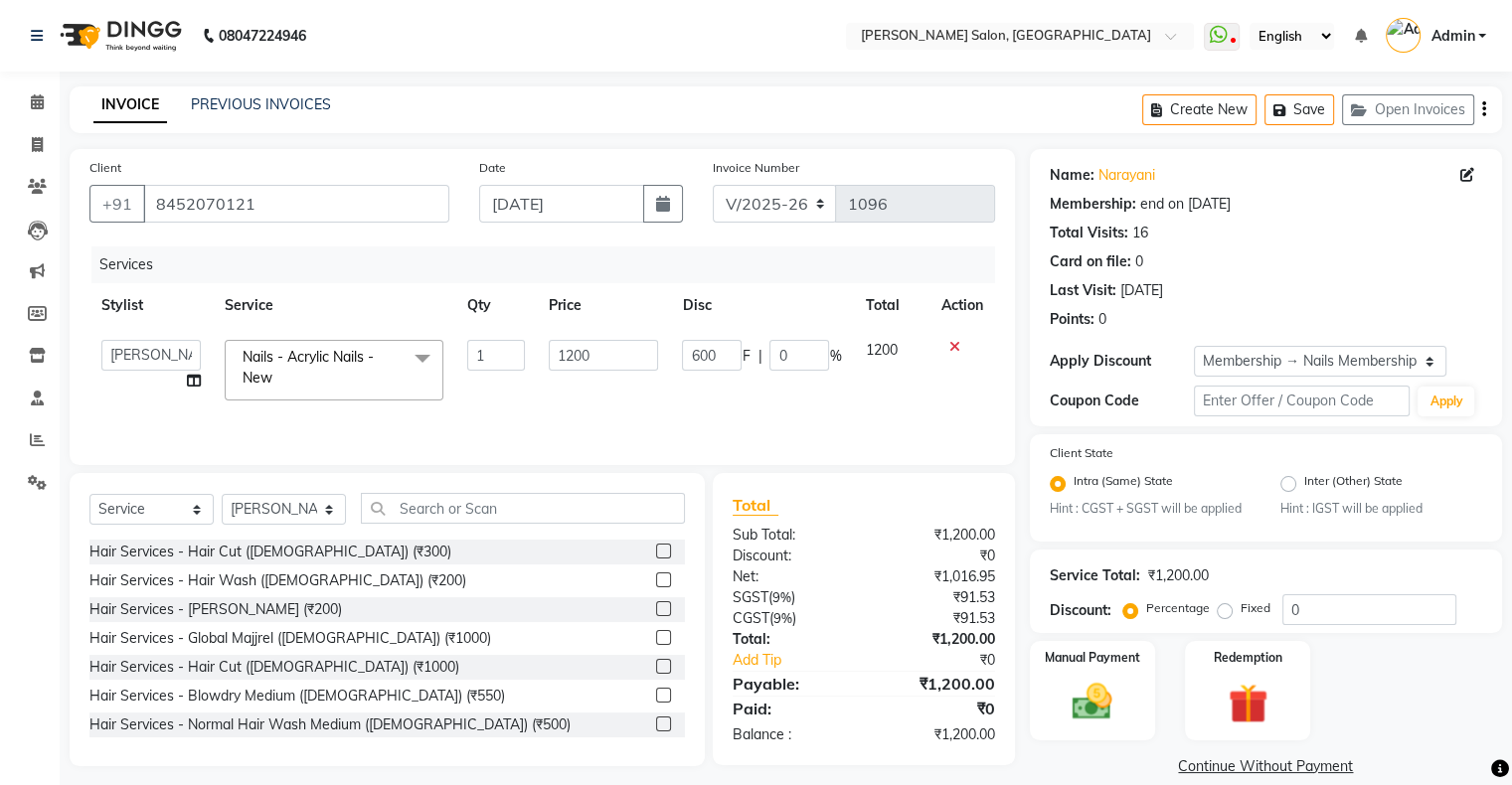 click on "Services Stylist Service Qty Price Disc Total Action  Akshay [PERSON_NAME] Hair Head   Falak Nails   [PERSON_NAME]   [PERSON_NAME]   [PERSON_NAME]   [PERSON_NAME]    [PERSON_NAME]   [PERSON_NAME] Veera   [PERSON_NAME] Unisex hair  Nails - Acrylic Nails - New  x Hair Services - Hair Cut ([DEMOGRAPHIC_DATA]) (₹300) Hair Services - Hair Wash ([DEMOGRAPHIC_DATA]) (₹200) Hair Services - [PERSON_NAME] (₹200) Hair Services - Global Majjrel ([DEMOGRAPHIC_DATA]) (₹1000) Hair Services - Hair Cut ([DEMOGRAPHIC_DATA]) (₹1000) Hair Services - Blowdry Medium ([DEMOGRAPHIC_DATA]) (₹550) Hair Services - Normal Hair Wash Medium ([DEMOGRAPHIC_DATA]) (₹500) Hair Services - Hair Spa Medium ([DEMOGRAPHIC_DATA]) (₹1200) Threading-Full Face Threading ([DEMOGRAPHIC_DATA]) (₹299) Honey wax Half Legs ([DEMOGRAPHIC_DATA]) (₹1000) Flavoured Wax Underarms ([DEMOGRAPHIC_DATA]) (₹499) Honey wax Half Arms ([DEMOGRAPHIC_DATA]) (₹200) Honey wax Half Legs ([DEMOGRAPHIC_DATA]) (₹400) Adult Hair Cut - [DEMOGRAPHIC_DATA] Senior Stylist (₹600) [PERSON_NAME]/Clean Shave - [DEMOGRAPHIC_DATA] (₹250) Basic Styling - [DEMOGRAPHIC_DATA] (₹250) Basic Styling [DEMOGRAPHIC_DATA] - Senior Stylist (₹400) Side locks trim - [DEMOGRAPHIC_DATA] (₹150) Kertain - [DEMOGRAPHIC_DATA] (₹3000)" 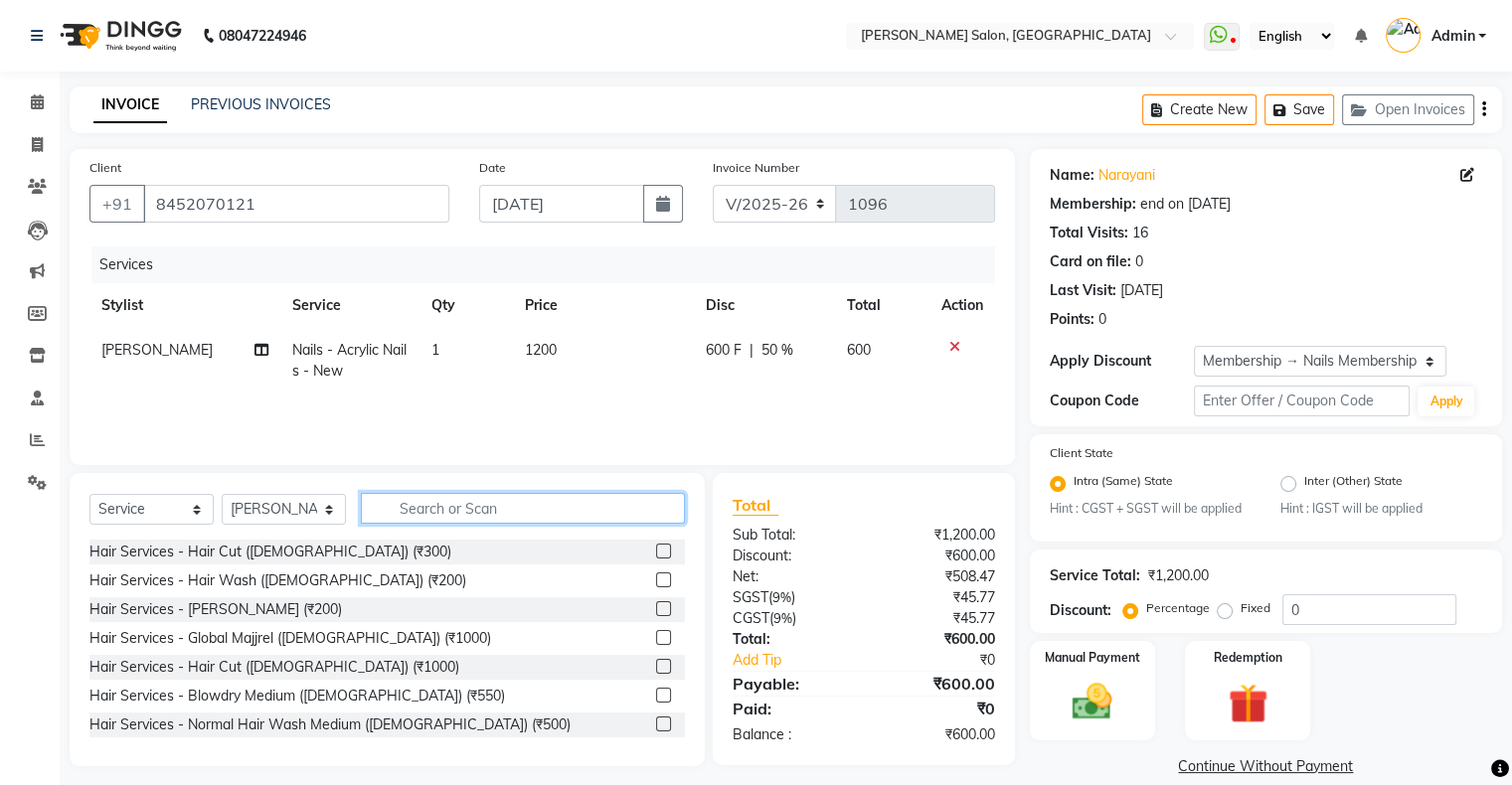 click 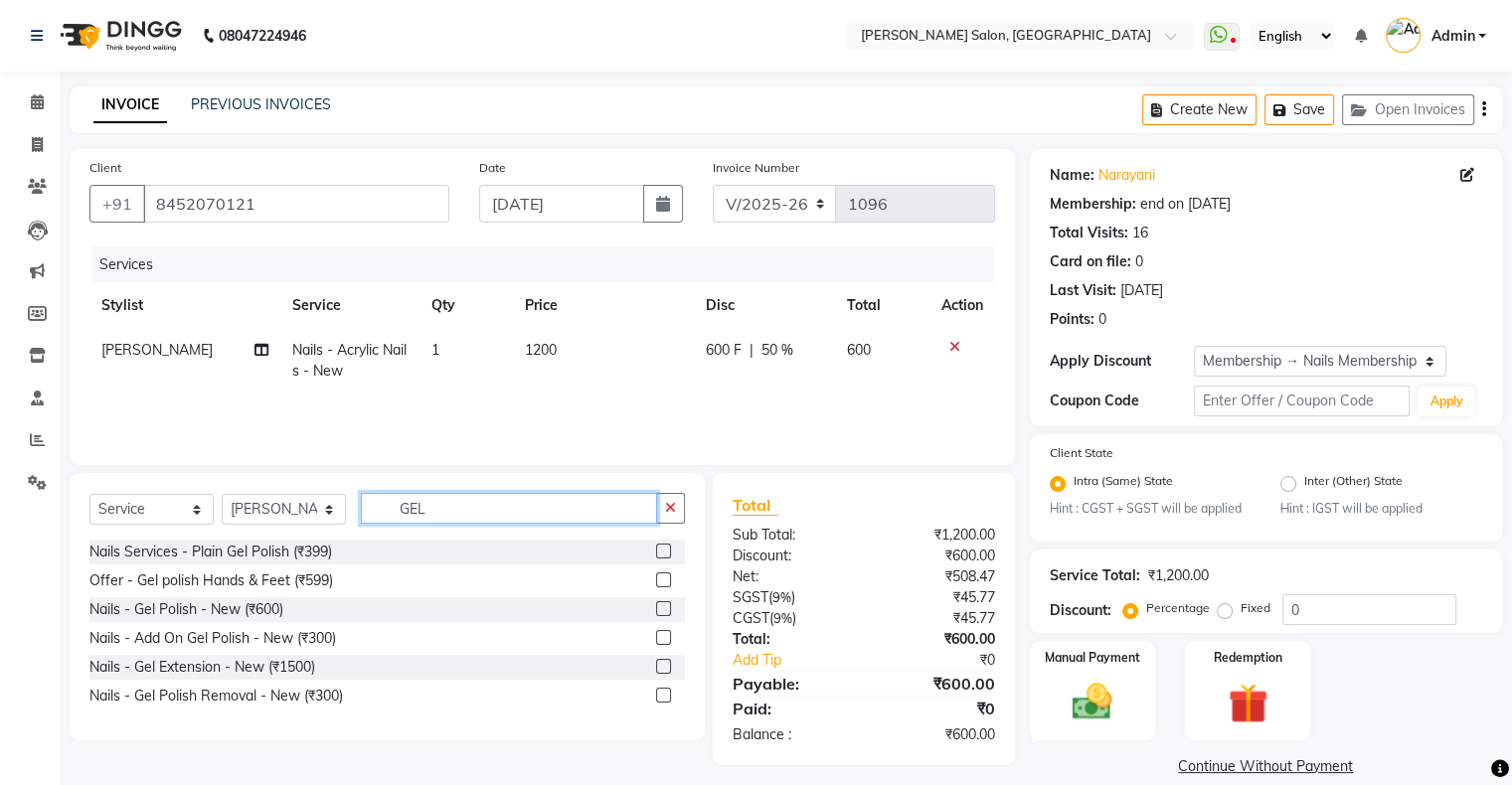 type on "GEL" 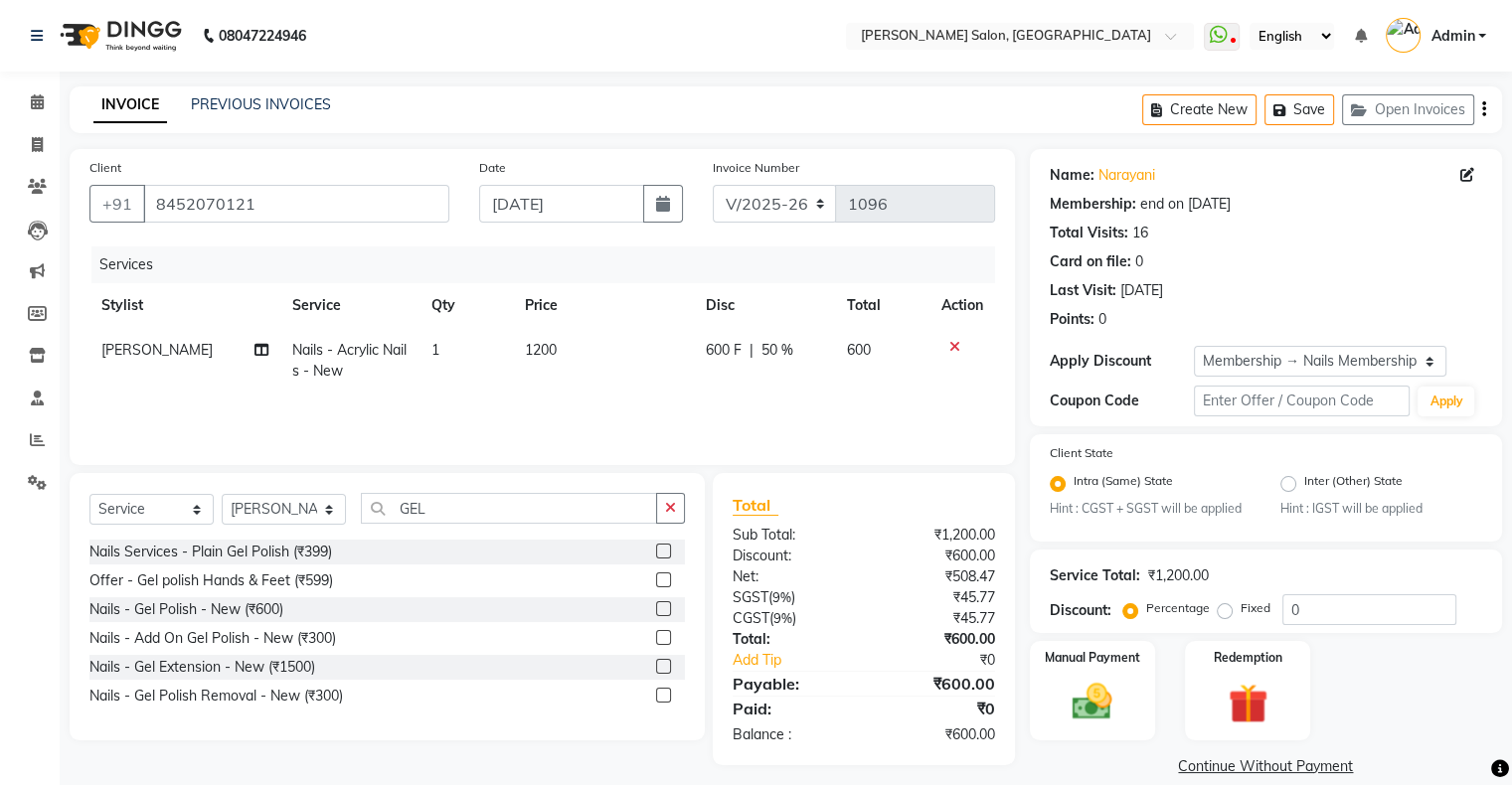 click 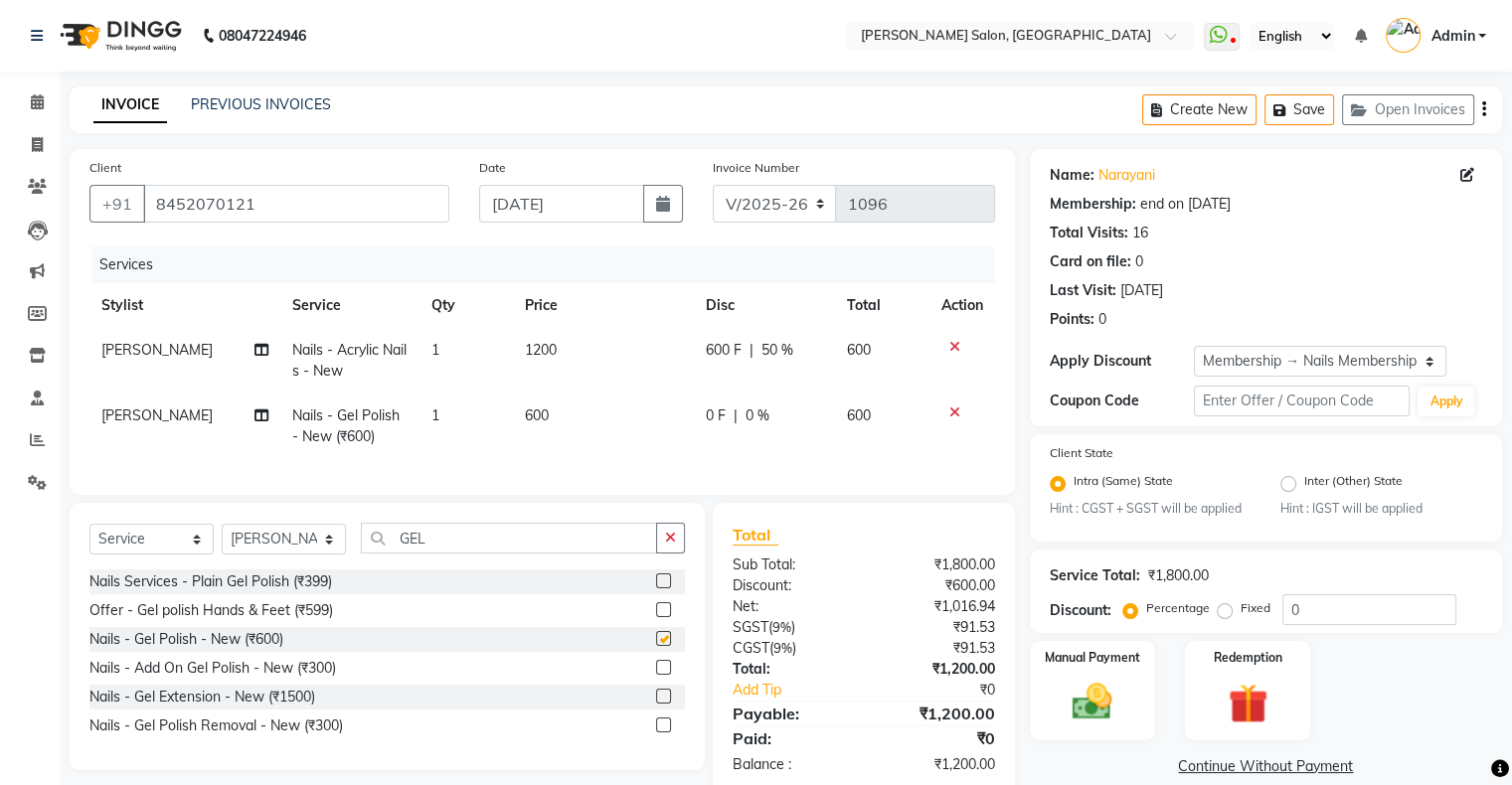 checkbox on "false" 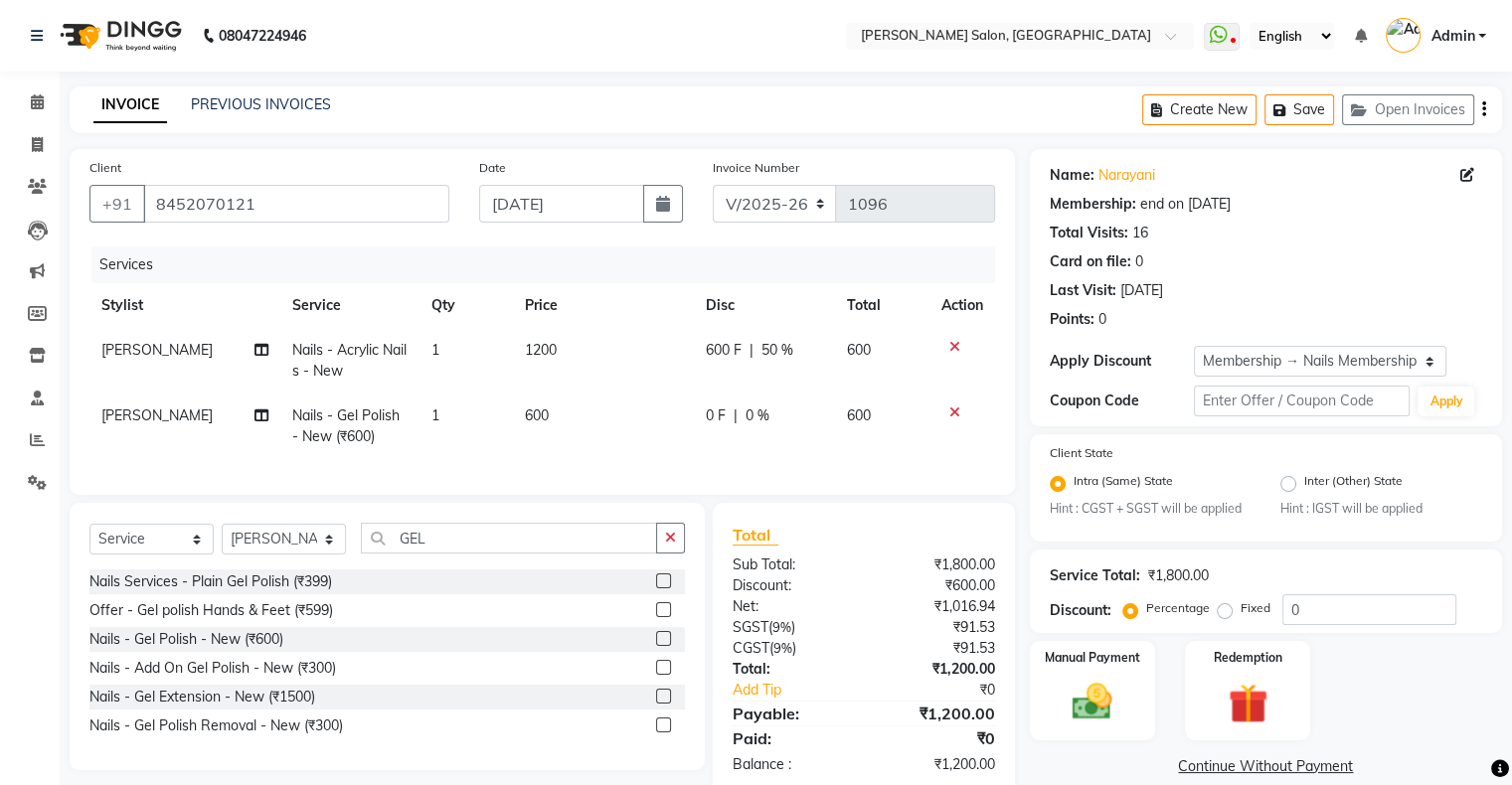 click on "600" 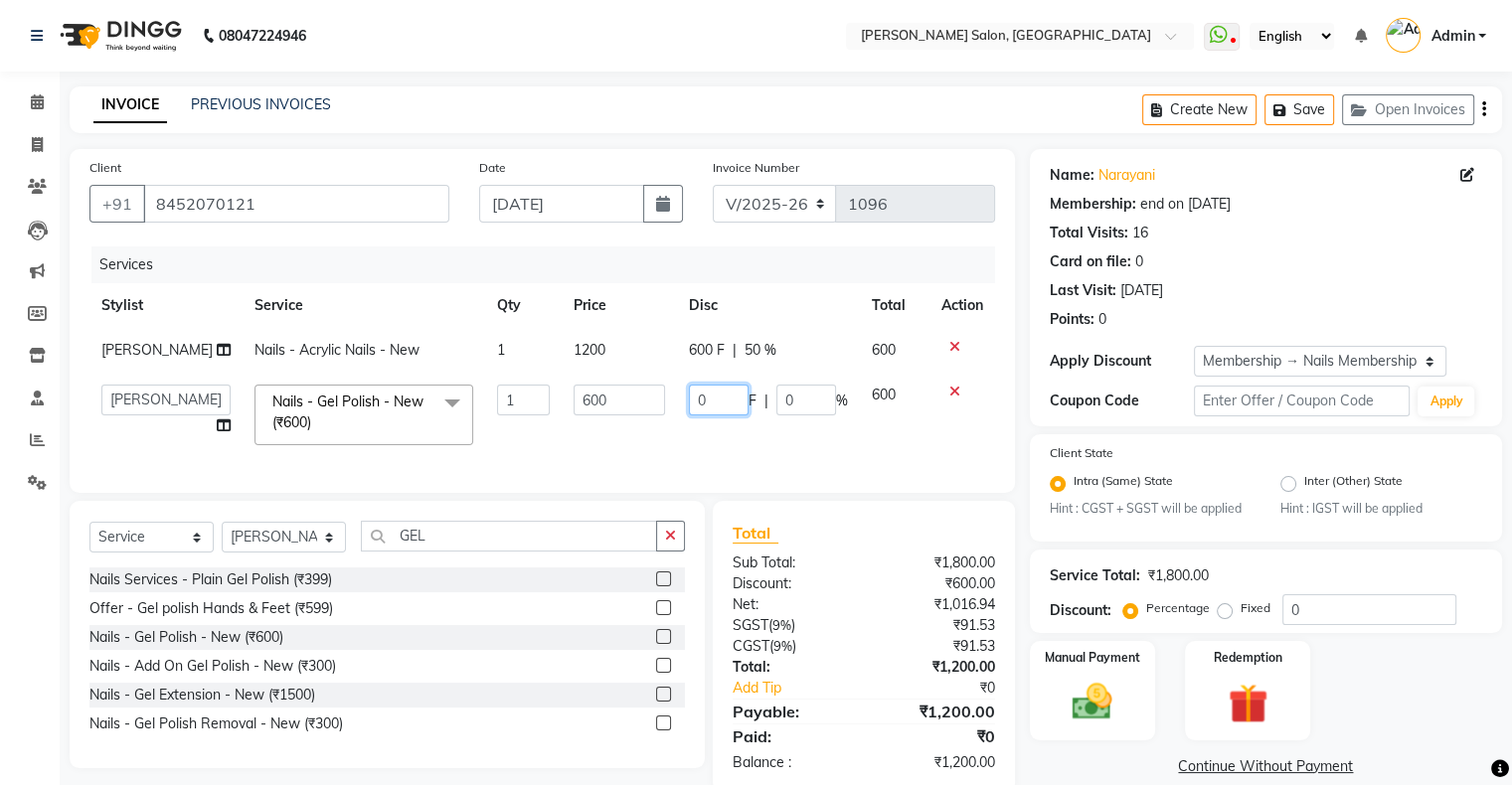 drag, startPoint x: 725, startPoint y: 418, endPoint x: 728, endPoint y: 395, distance: 23.194827 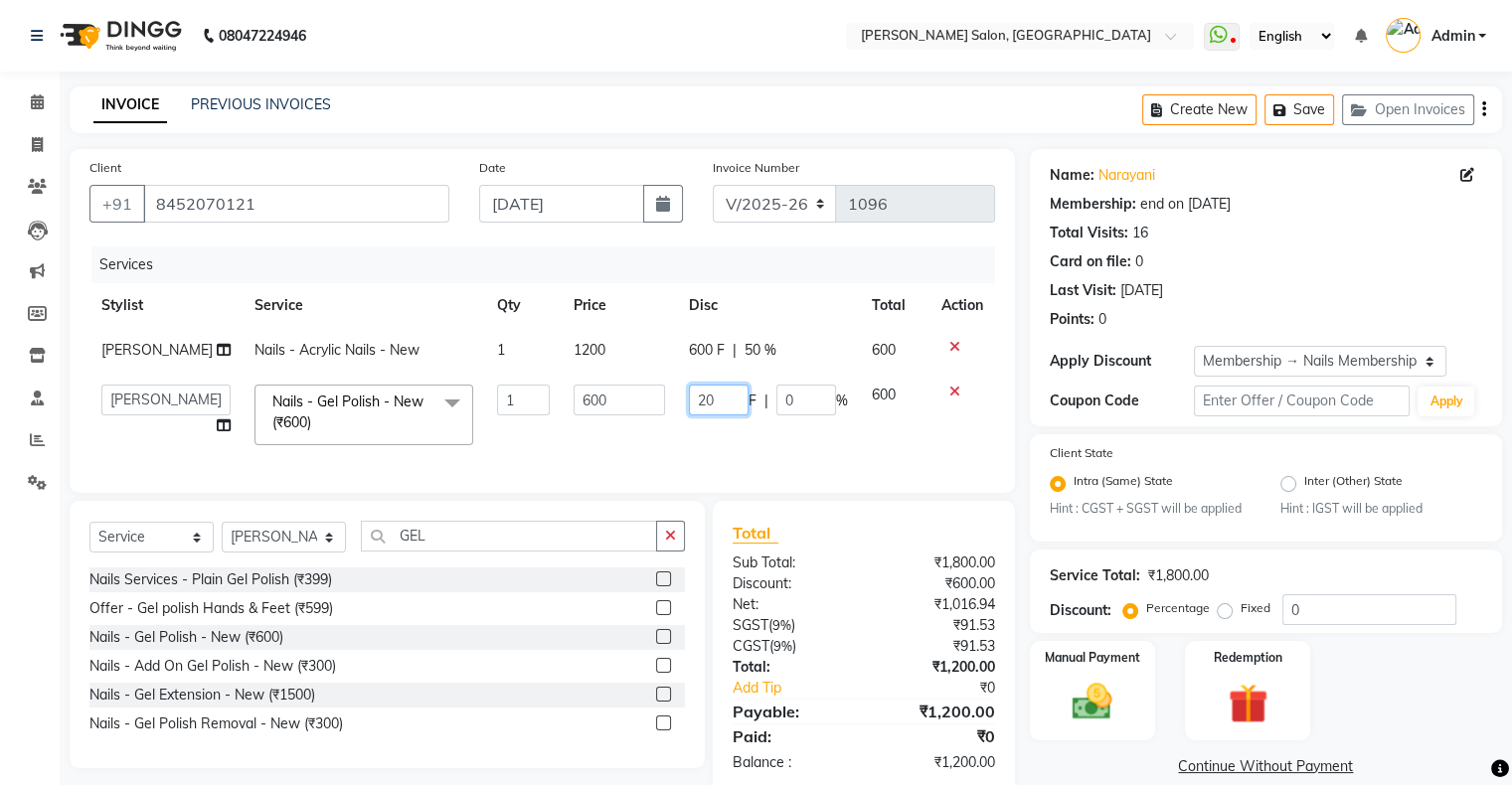 type on "200" 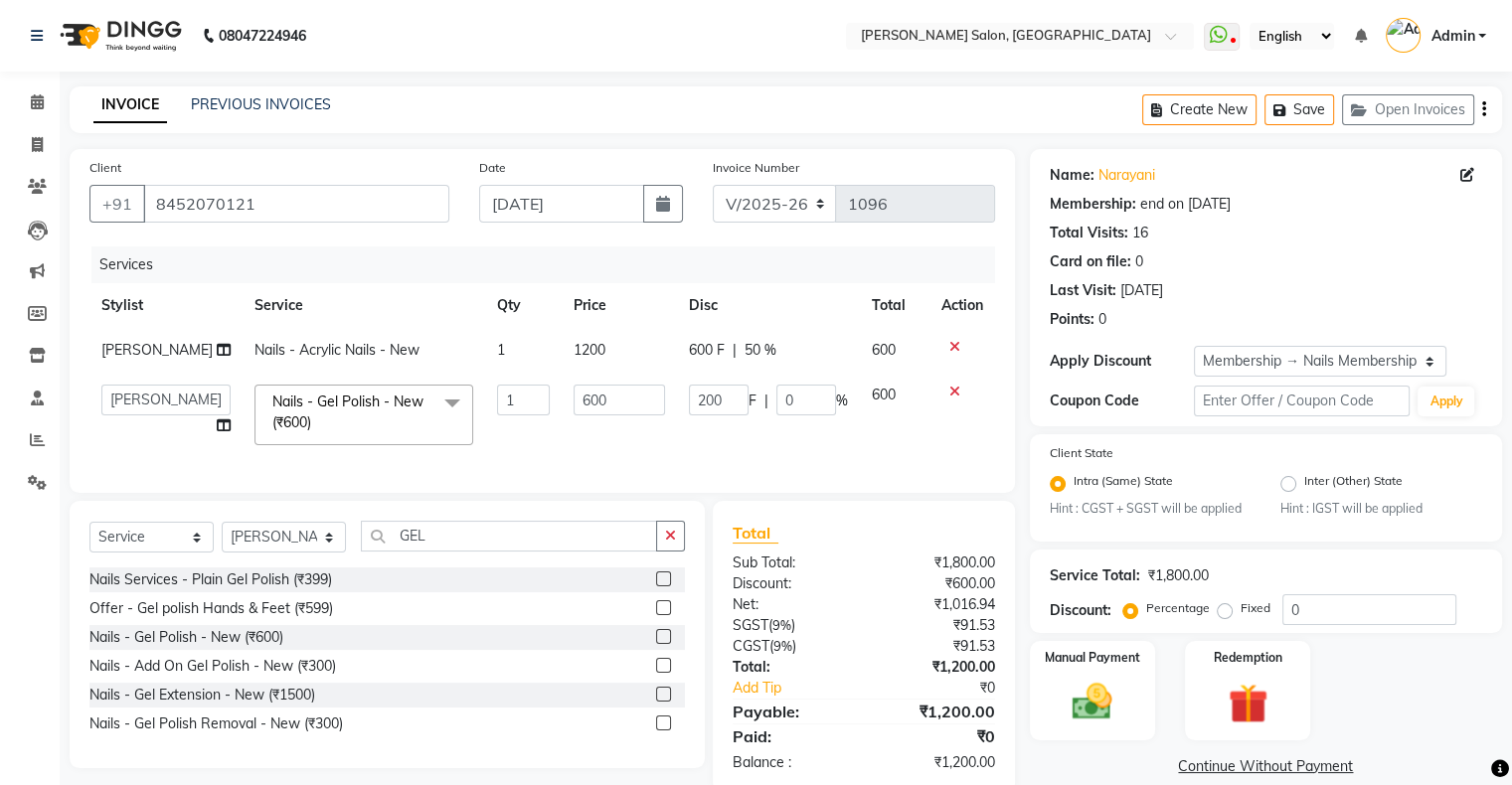 click on "200 F | 0 %" 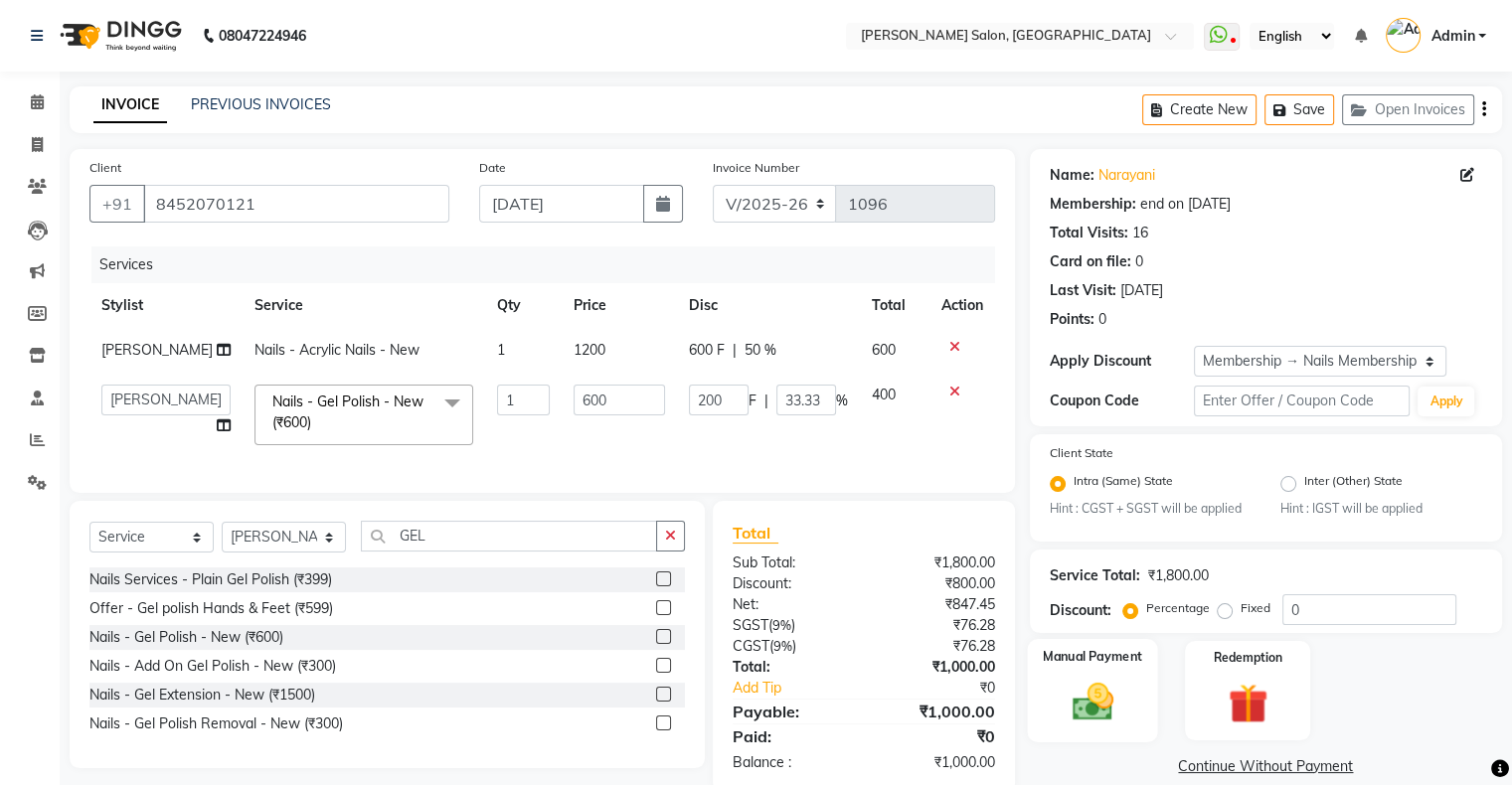 scroll, scrollTop: 52, scrollLeft: 0, axis: vertical 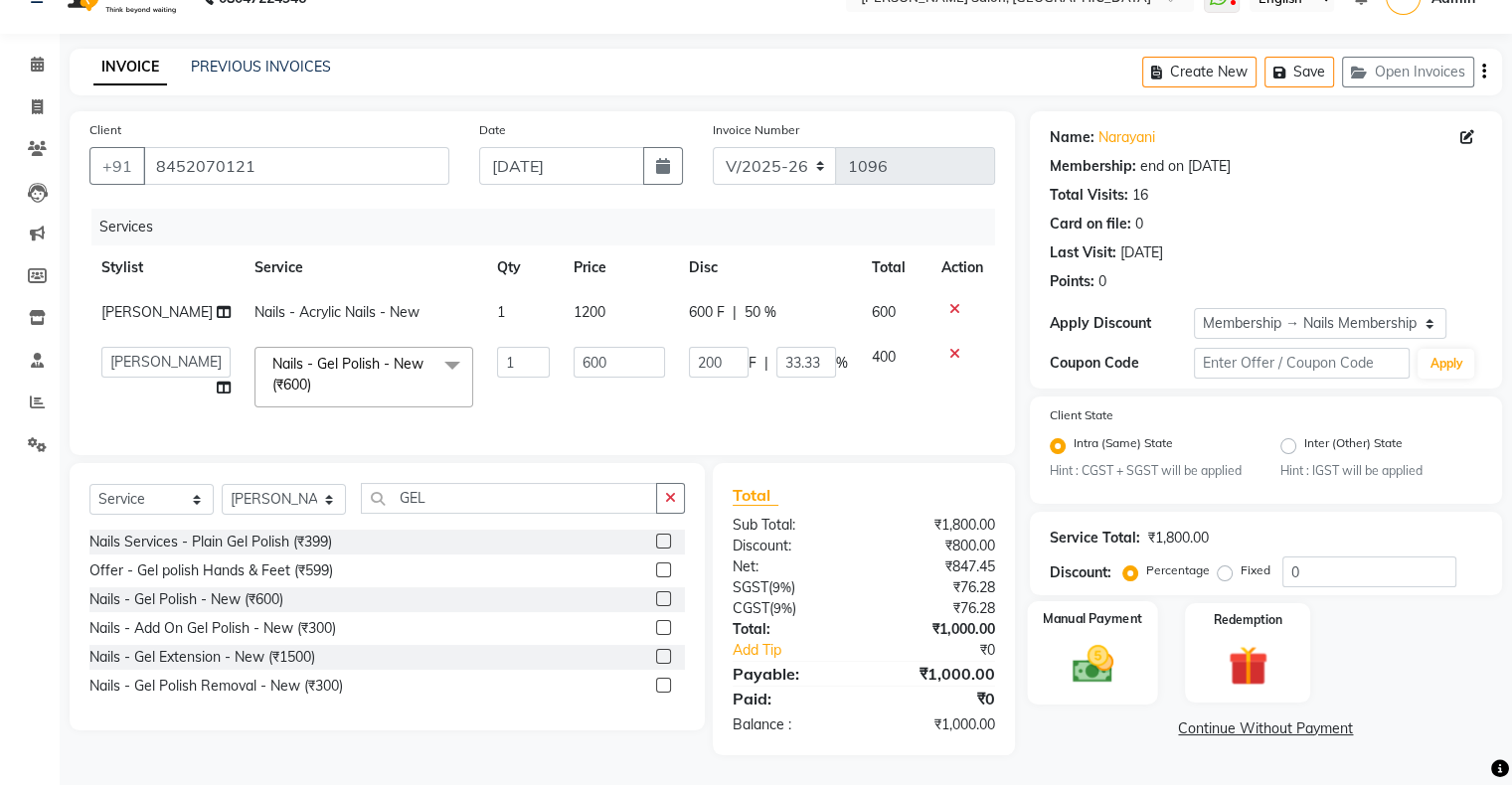 click on "Manual Payment" 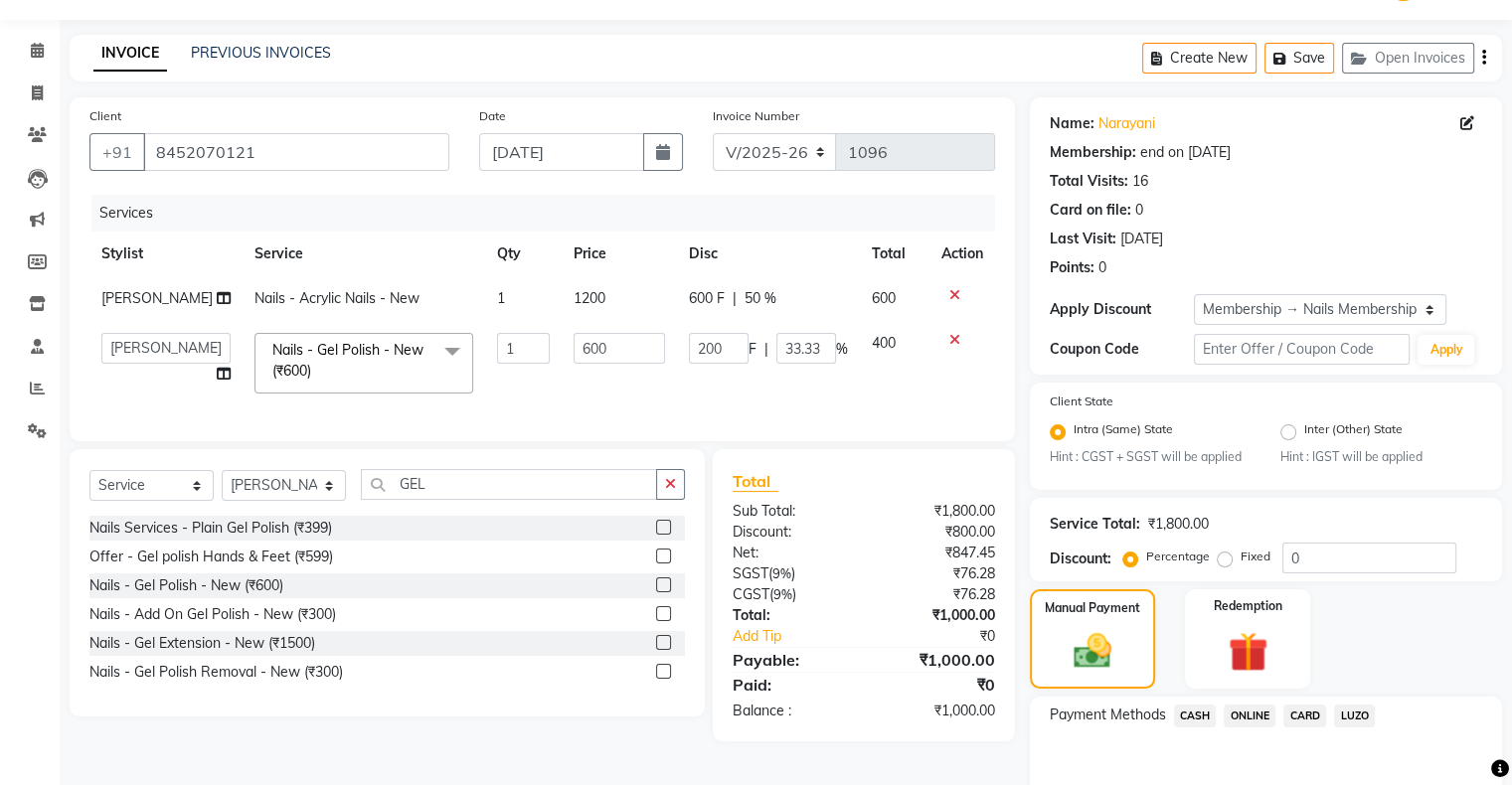 click on "CASH" 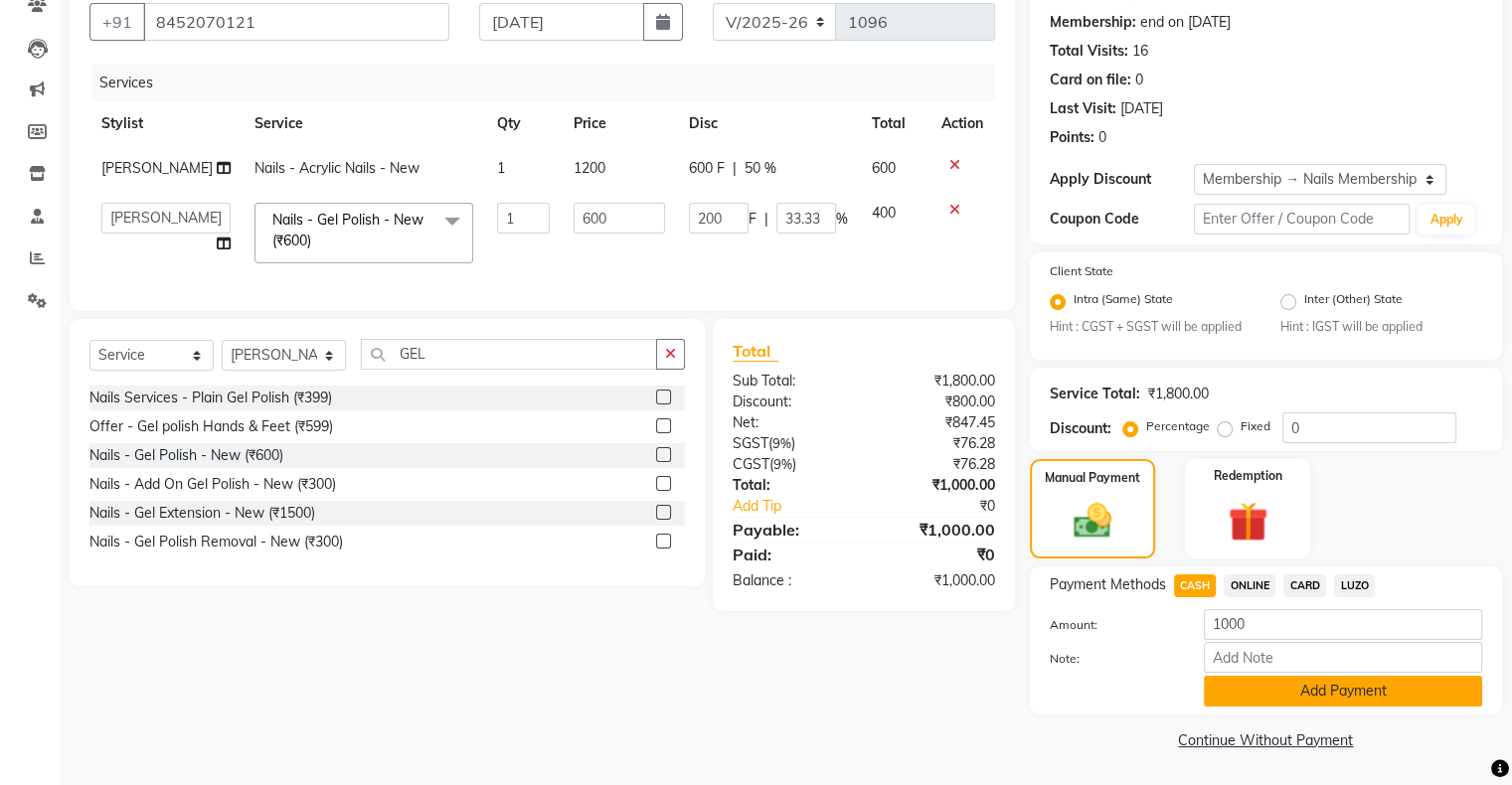 click on "Add Payment" 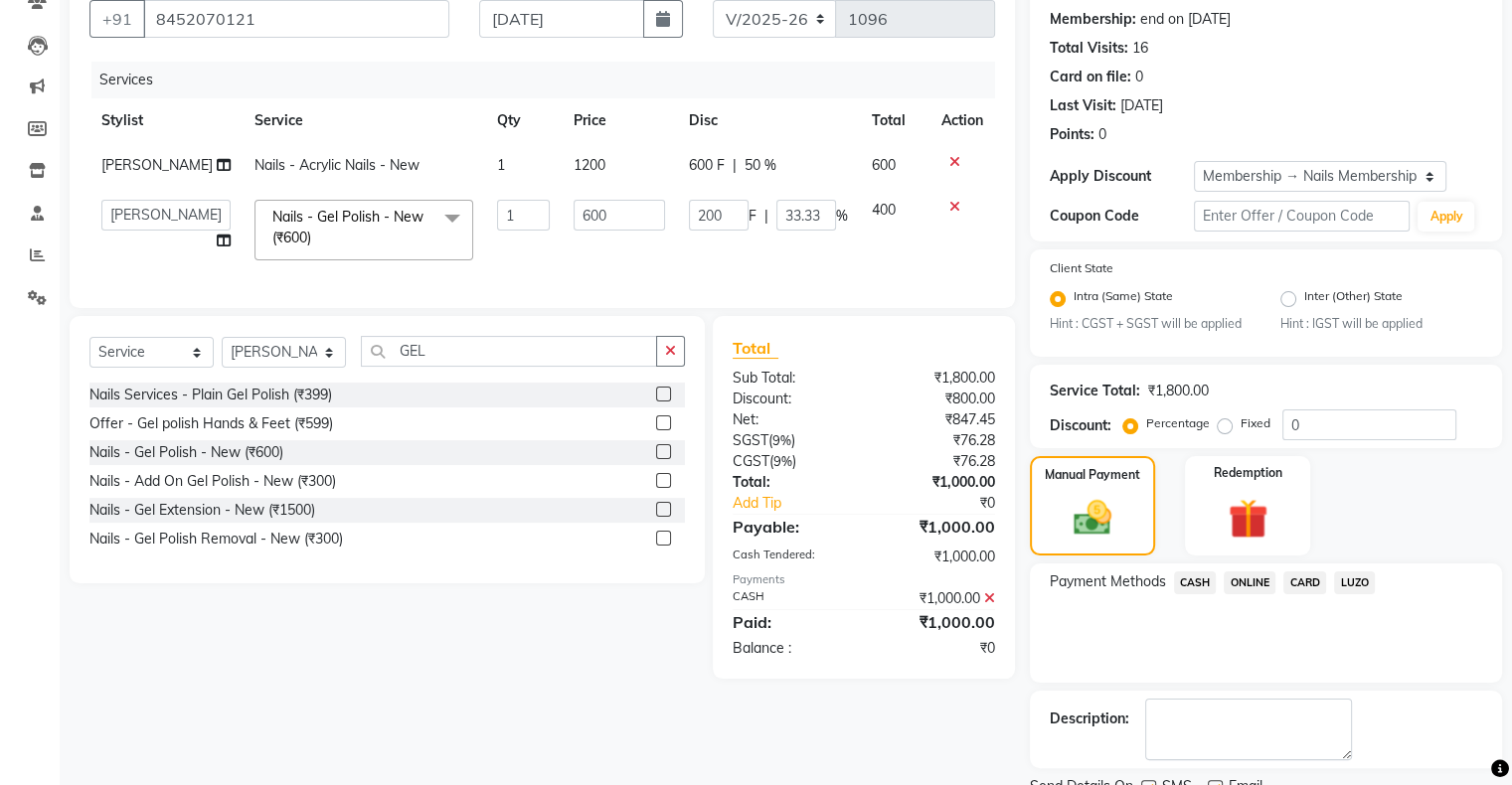 scroll, scrollTop: 266, scrollLeft: 0, axis: vertical 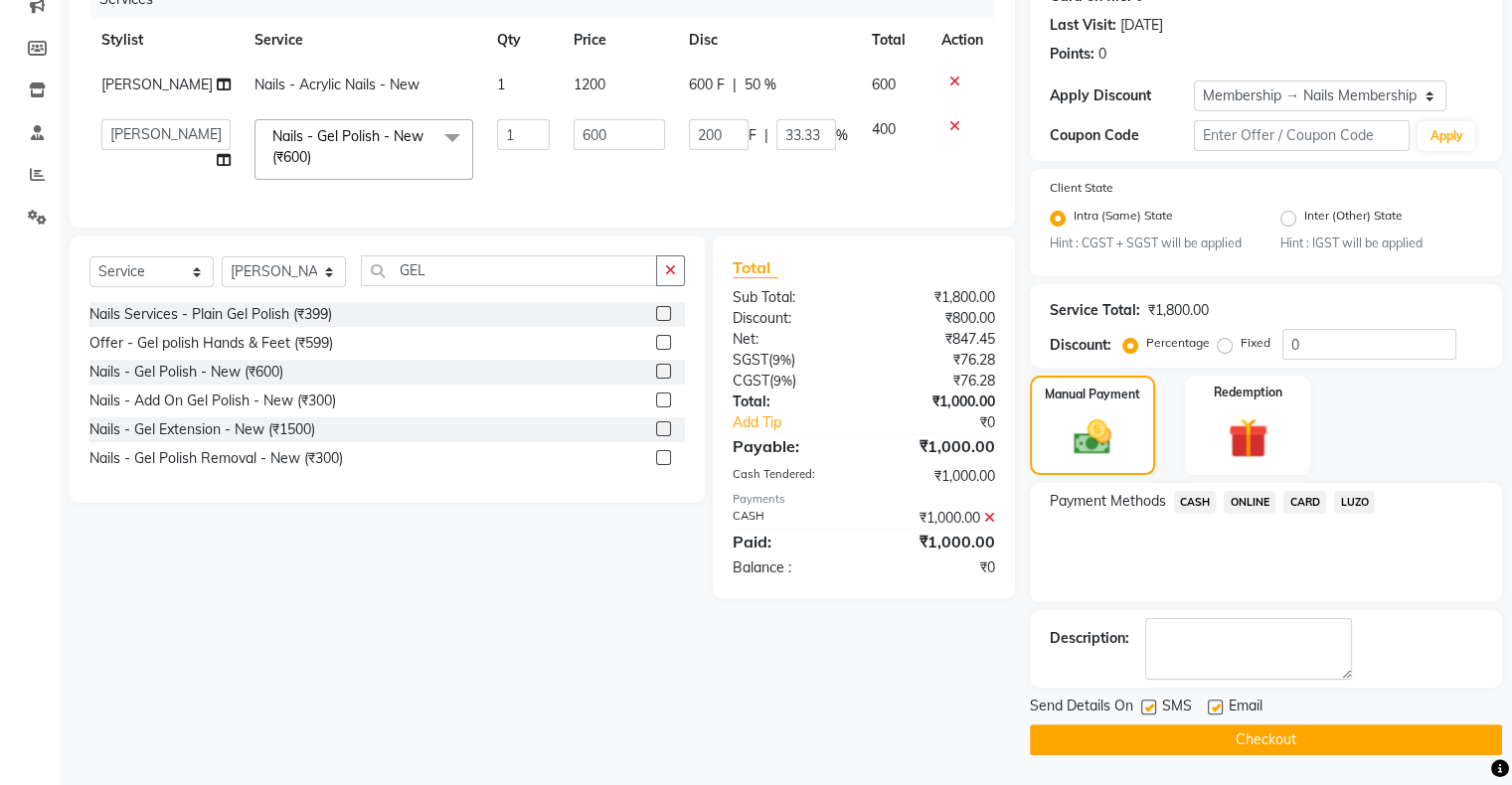 click on "INVOICE PREVIOUS INVOICES Create New   Save   Open Invoices  Client [PHONE_NUMBER] Date [DATE] Invoice Number V/2025 V/[PHONE_NUMBER] Services Stylist Service Qty Price Disc Total Action [PERSON_NAME] Nails - Acrylic Nails - New 1 1200 600 F | 50 % 600  Akshay [PERSON_NAME] Hair Head   Falak Nails   [PERSON_NAME]   [PERSON_NAME]   [PERSON_NAME]   [PERSON_NAME]    [PERSON_NAME]   [PERSON_NAME] Veera   [PERSON_NAME] Unisex hair  Nails - Gel Polish - New (₹600)  x Hair Services - Hair Cut ([DEMOGRAPHIC_DATA]) (₹300) Hair Services - Hair Wash ([DEMOGRAPHIC_DATA]) (₹200) Hair Services - [PERSON_NAME] (₹200) Hair Services - Global Majjrel ([DEMOGRAPHIC_DATA]) (₹1000) Hair Services - Hair Cut ([DEMOGRAPHIC_DATA]) (₹1000) Hair Services - Blowdry Medium ([DEMOGRAPHIC_DATA]) (₹550) Hair Services - Normal Hair Wash Medium ([DEMOGRAPHIC_DATA]) (₹500) Hair Services - Hair Spa Medium ([DEMOGRAPHIC_DATA]) (₹1200) Threading-Full Face Threading ([DEMOGRAPHIC_DATA]) (₹299) Honey wax Half Legs ([DEMOGRAPHIC_DATA]) (₹1000) Flavoured Wax Underarms ([DEMOGRAPHIC_DATA]) (₹499) Honey wax Half Arms ([DEMOGRAPHIC_DATA]) (₹200) Honey wax Half Legs ([DEMOGRAPHIC_DATA]) (₹400) 1 600 200" 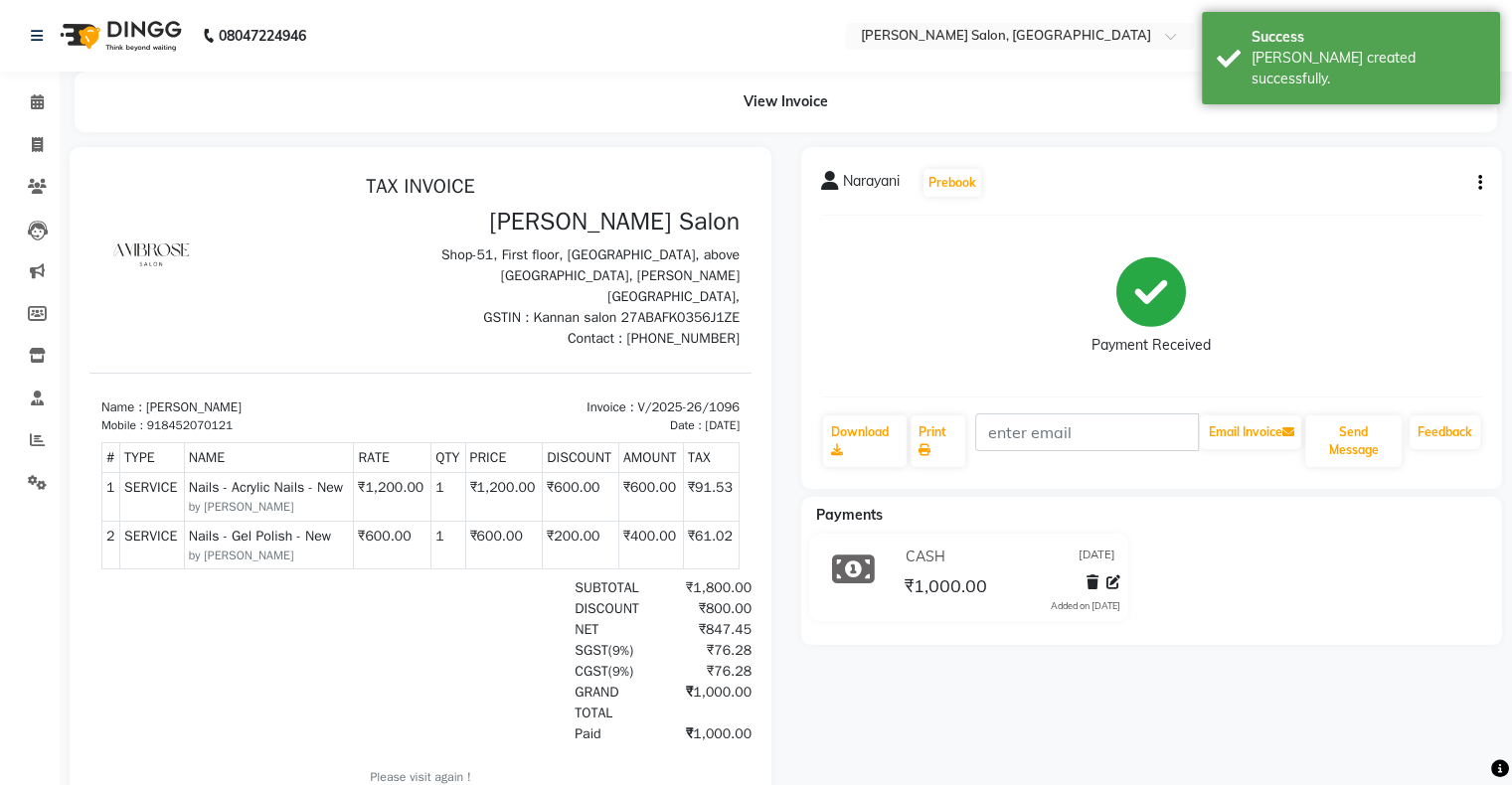 scroll, scrollTop: 0, scrollLeft: 0, axis: both 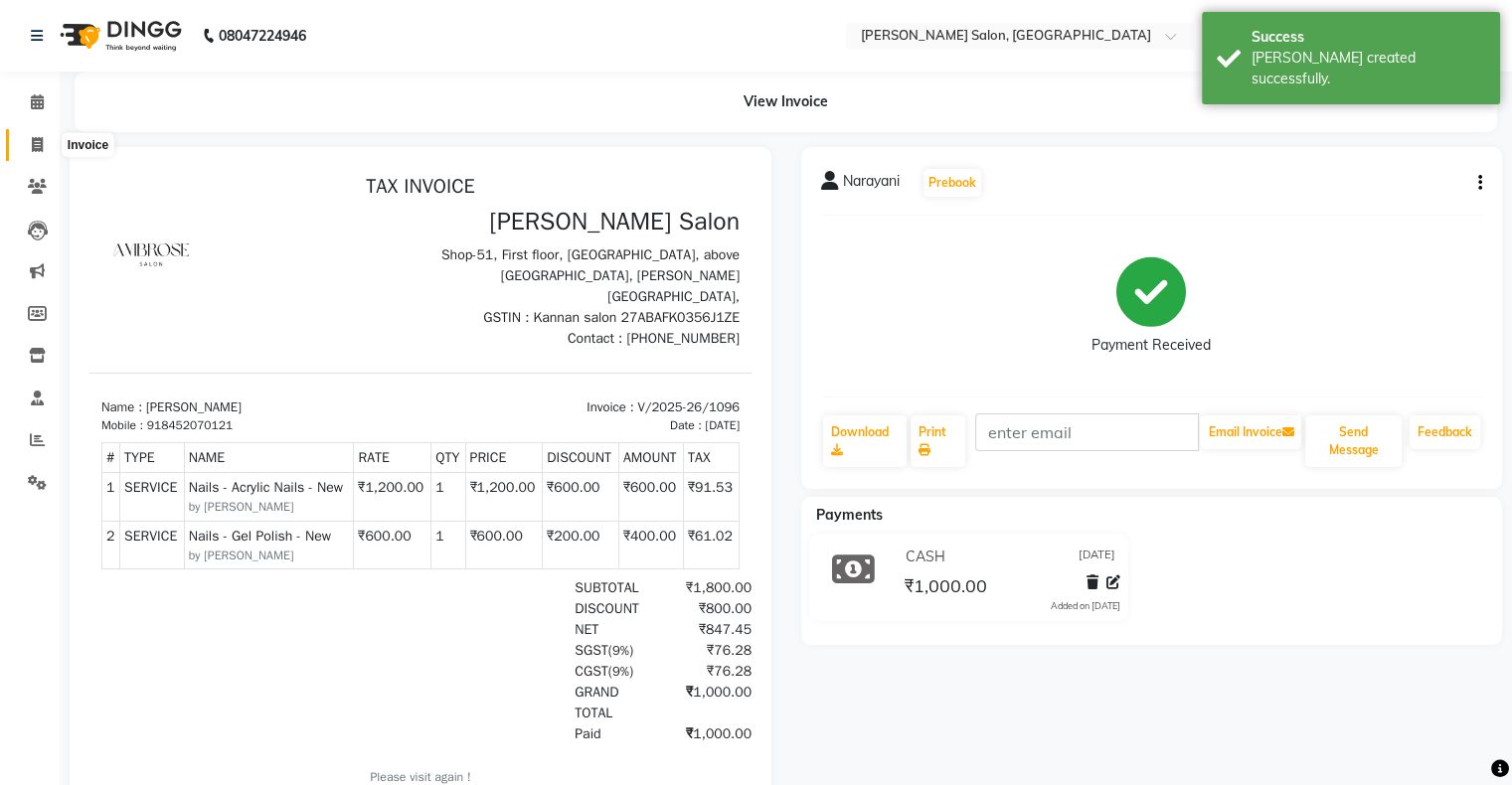 click 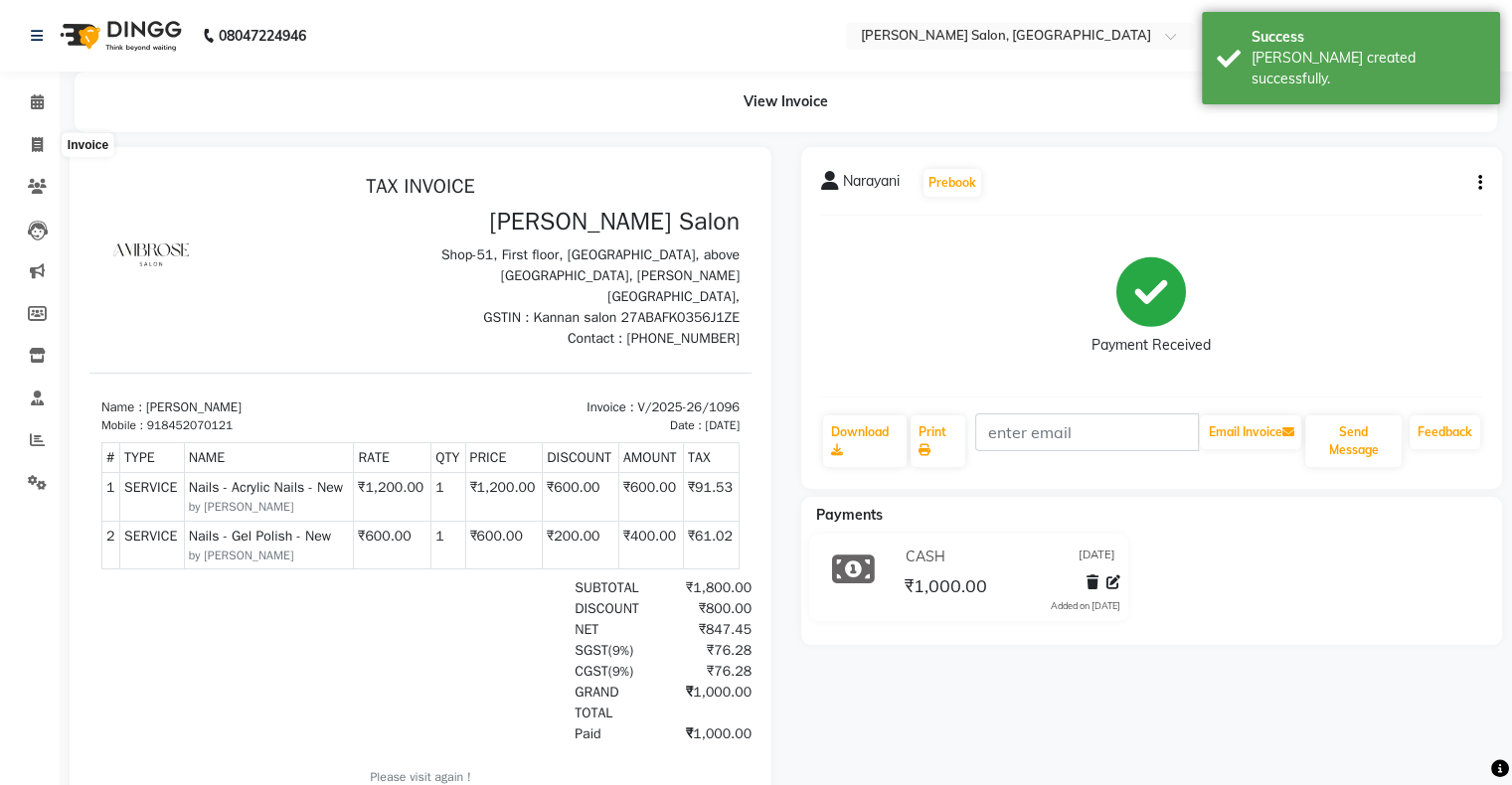 select on "service" 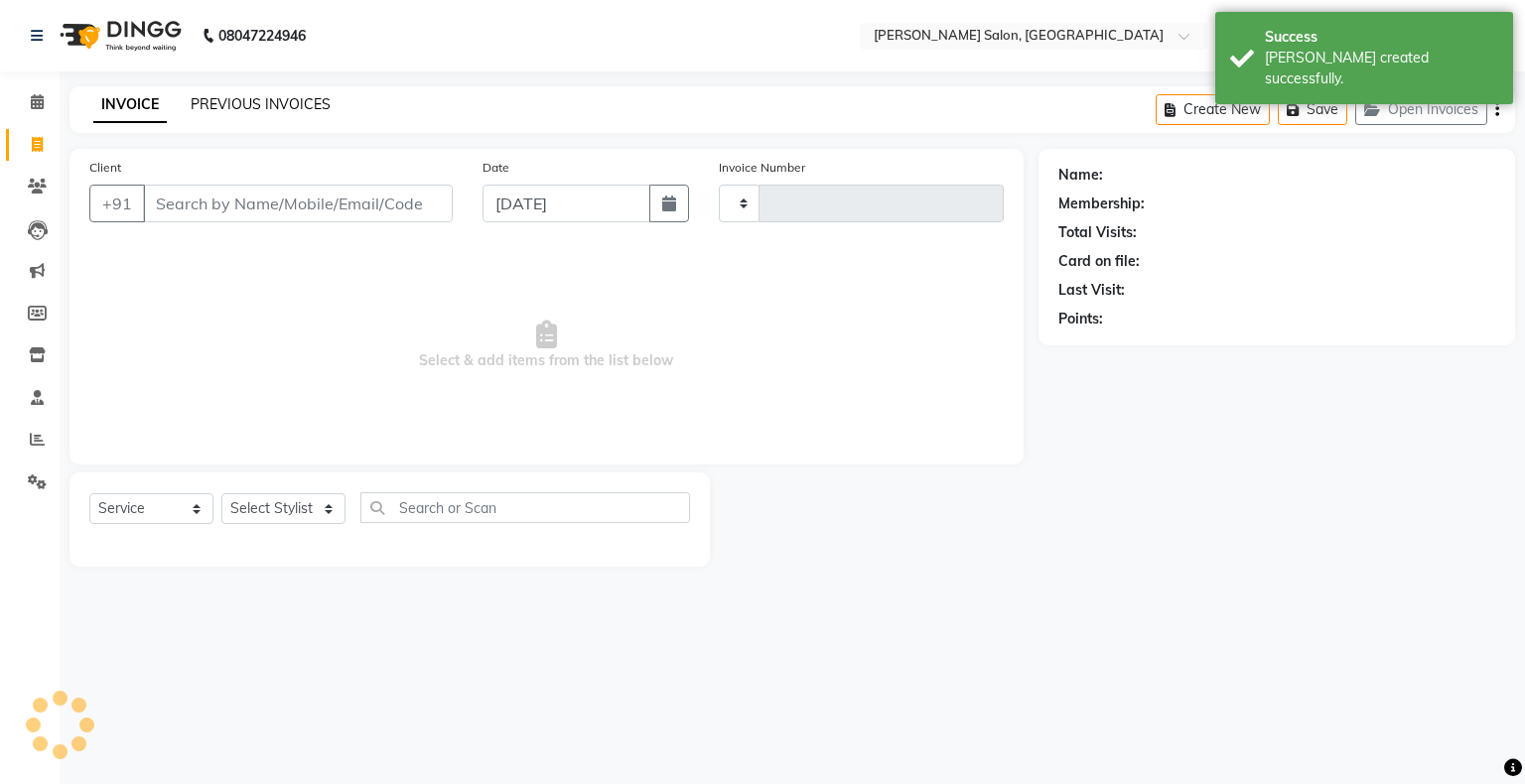type on "1097" 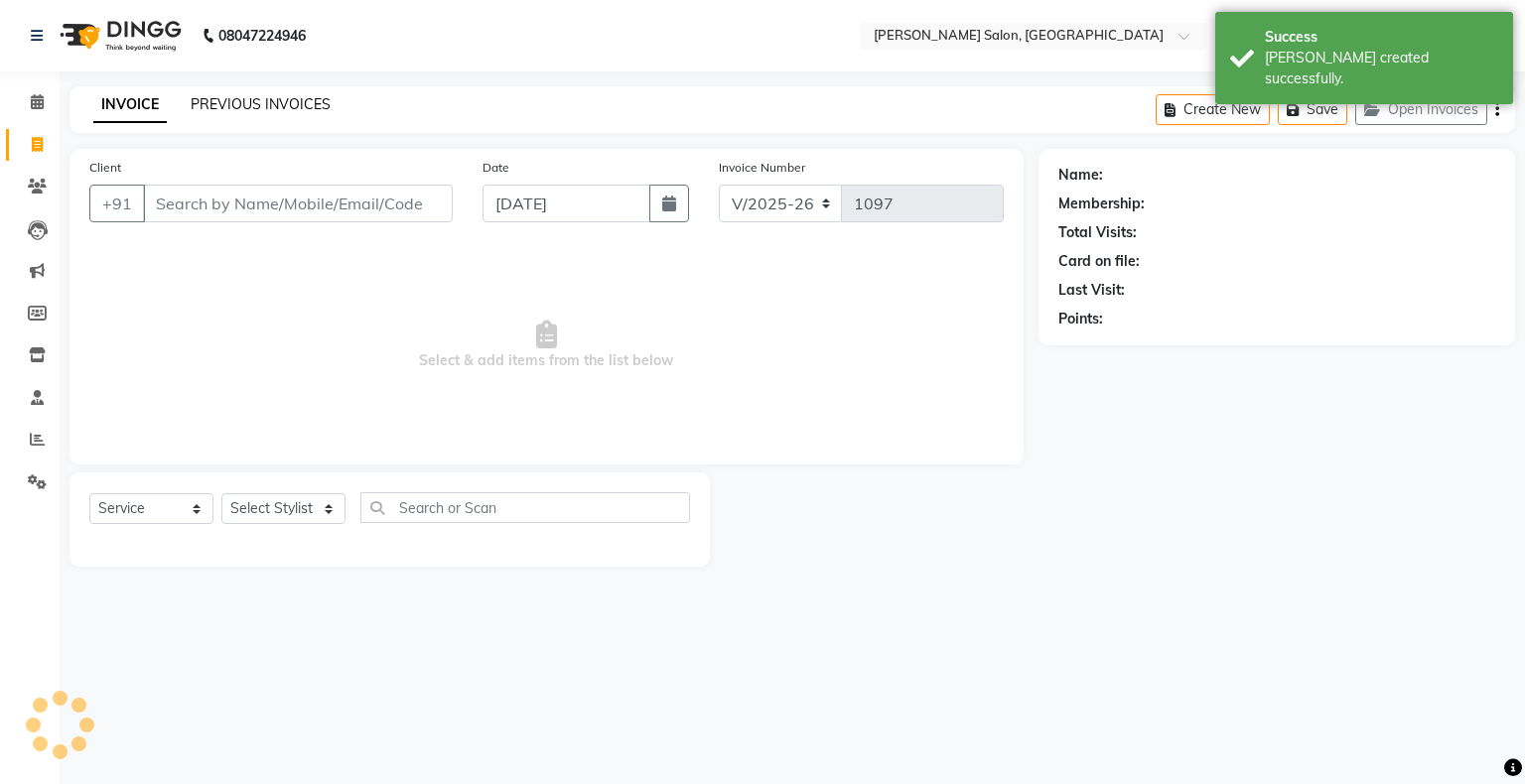 click on "PREVIOUS INVOICES" 